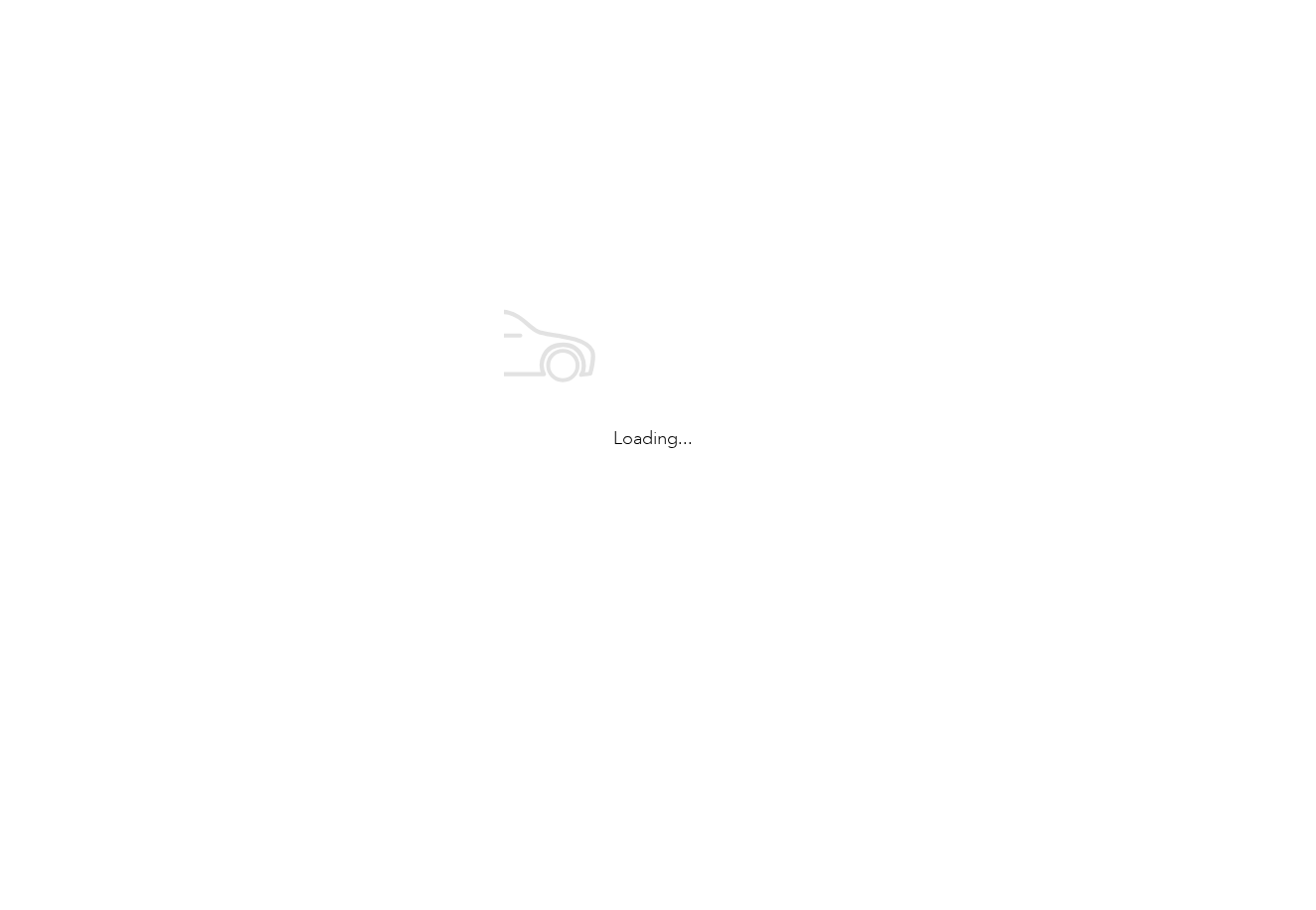 scroll, scrollTop: 0, scrollLeft: 0, axis: both 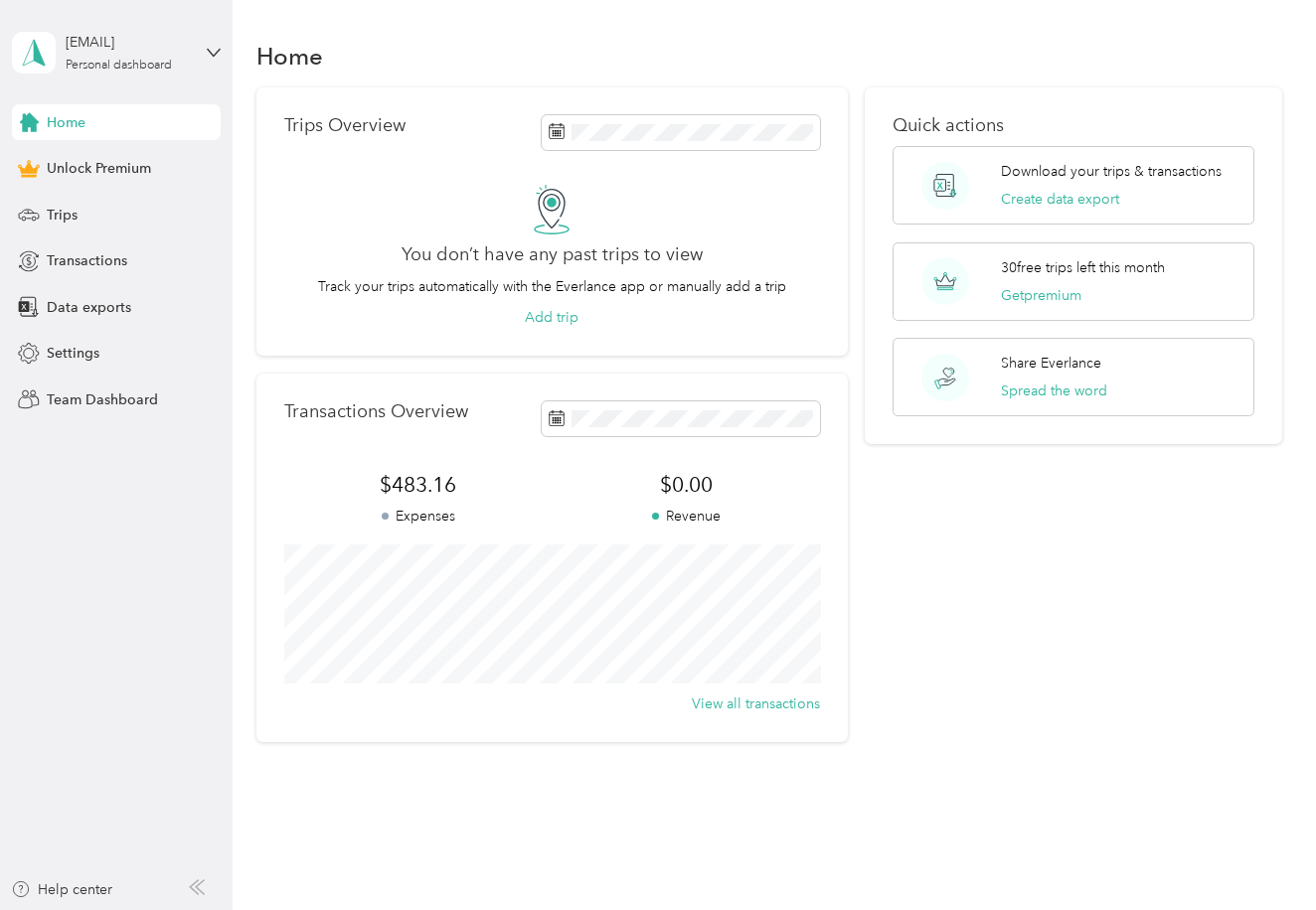 click on "Home" at bounding box center (116, 122) 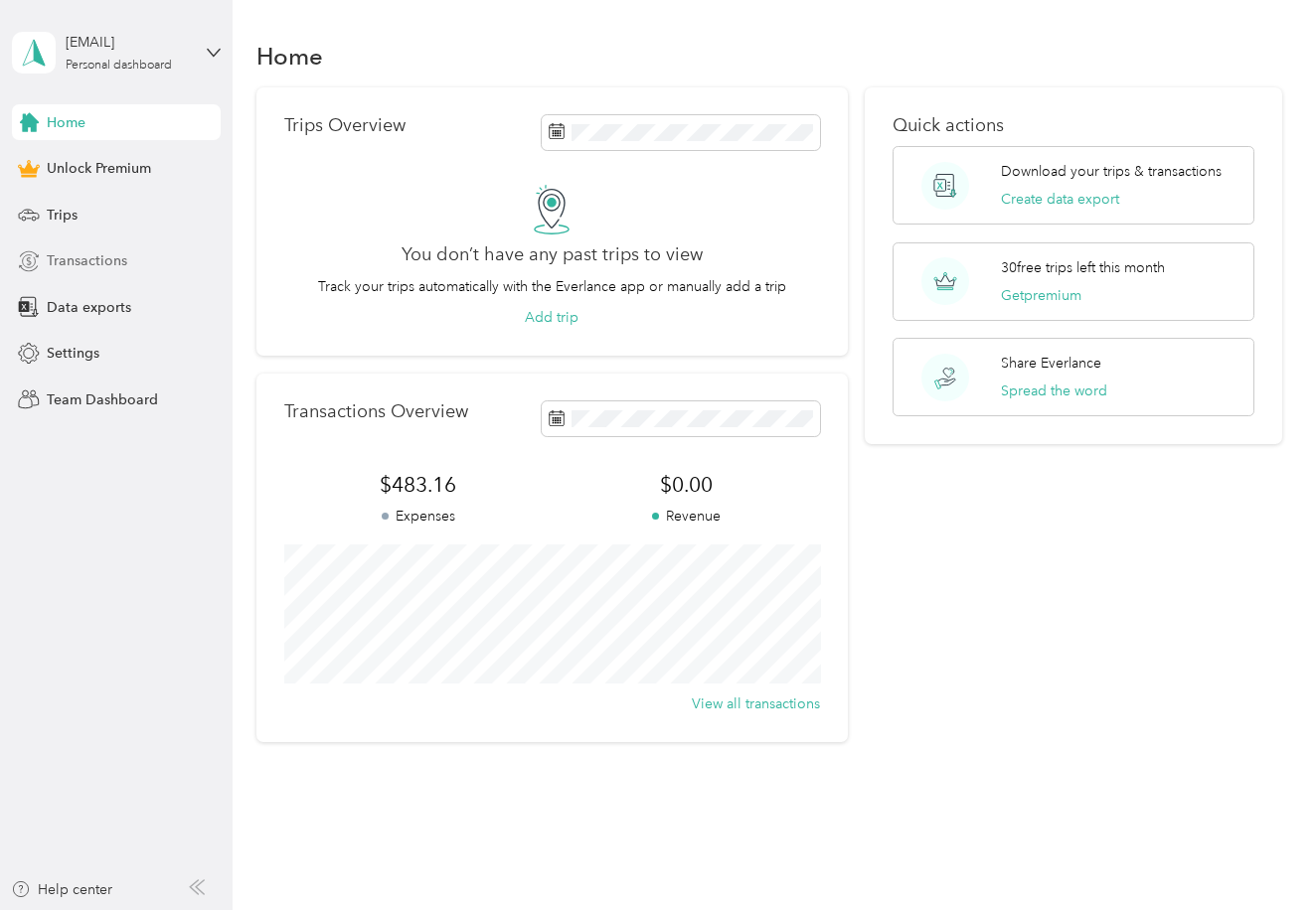 click on "Transactions" at bounding box center [86, 260] 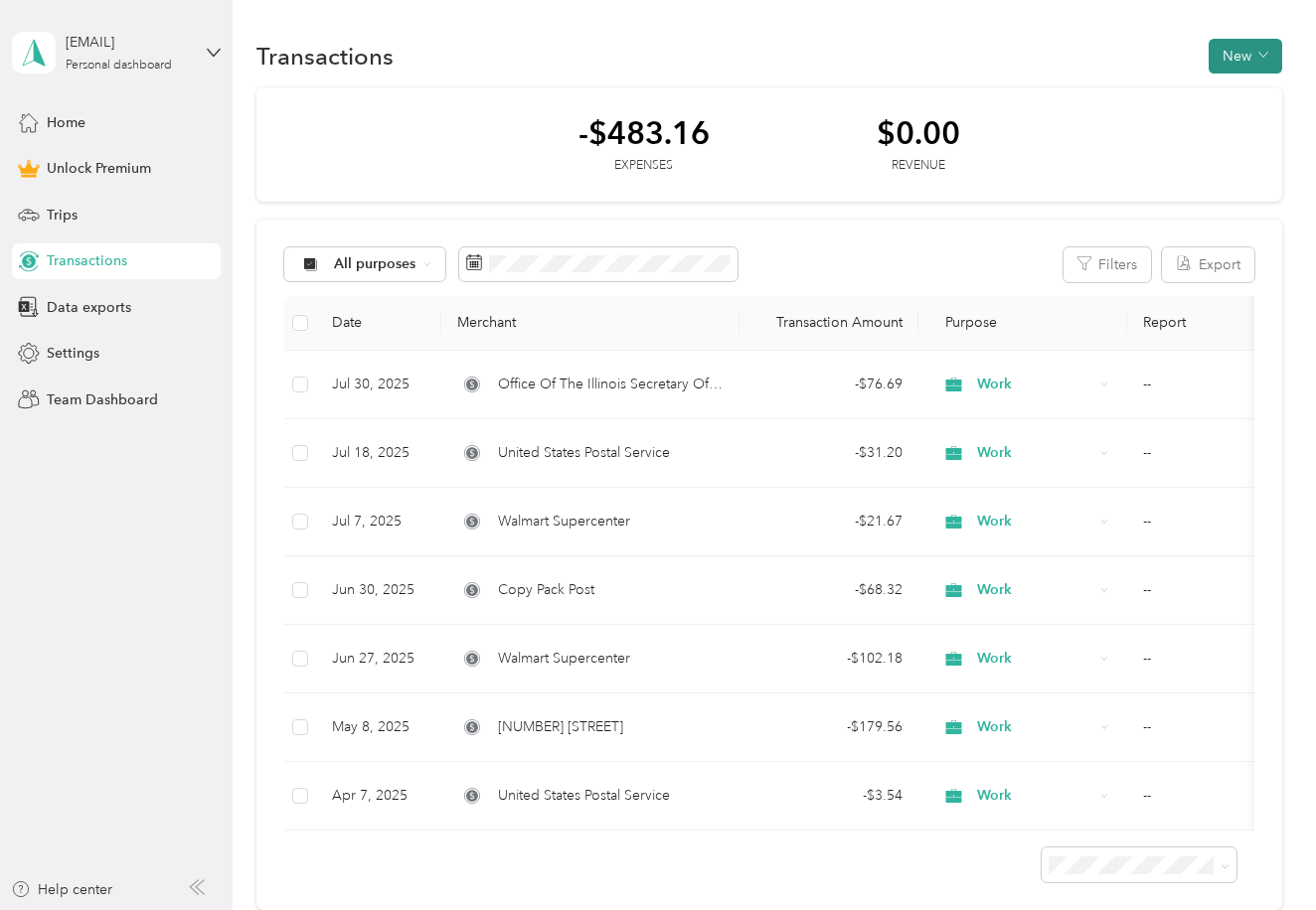 click on "New" at bounding box center [1245, 56] 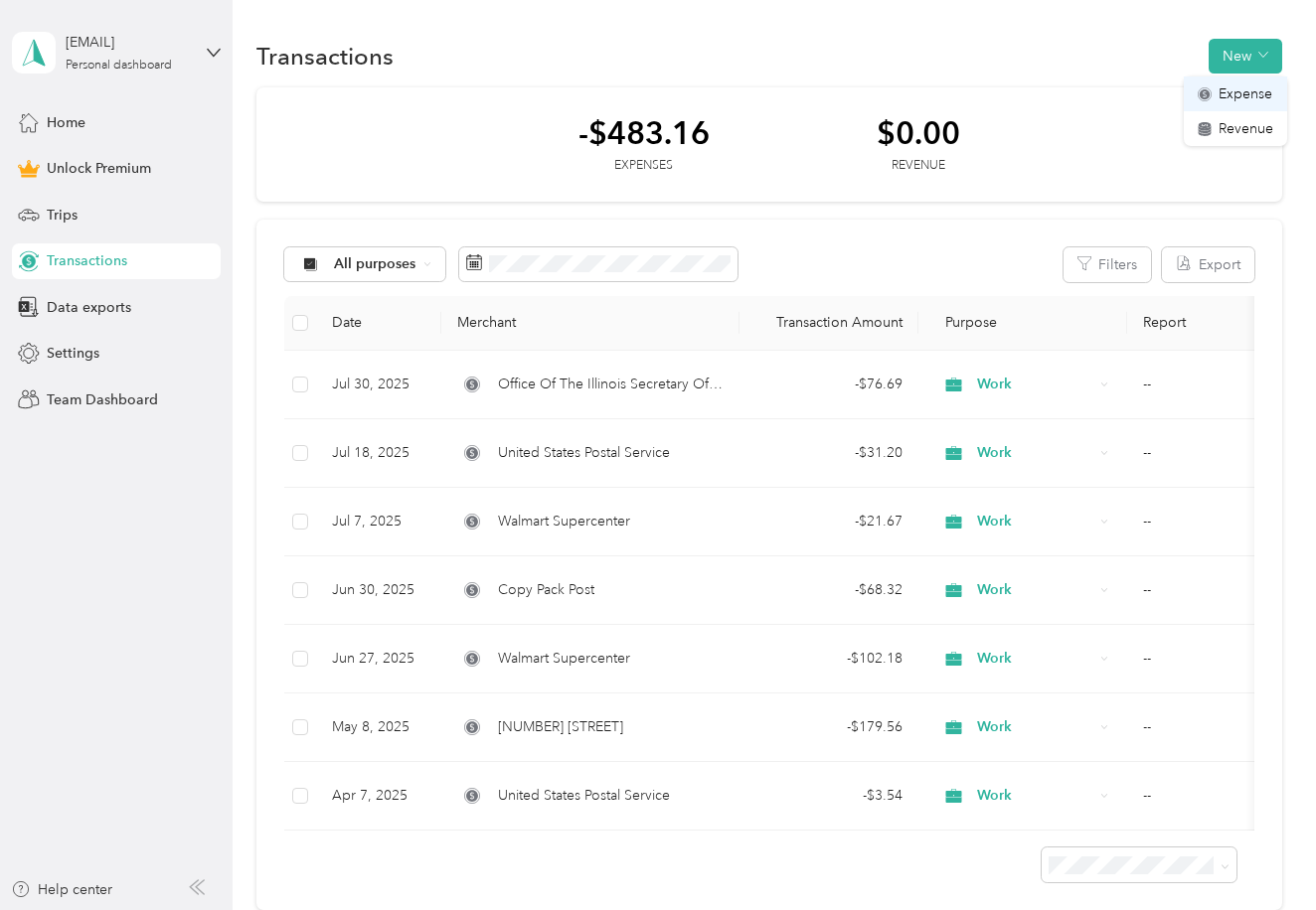 click on "Expense" at bounding box center [1245, 93] 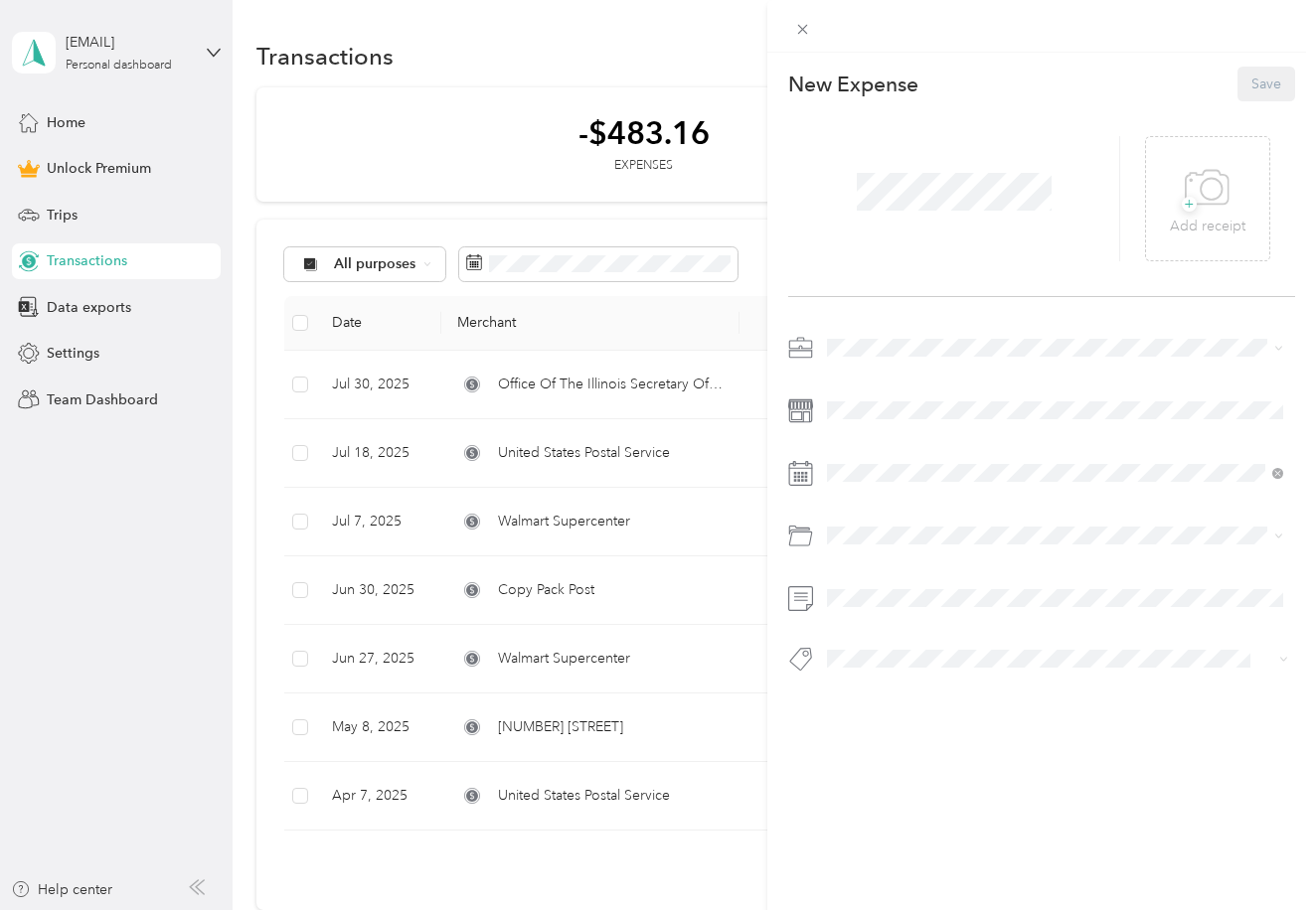 click at bounding box center [1058, 348] 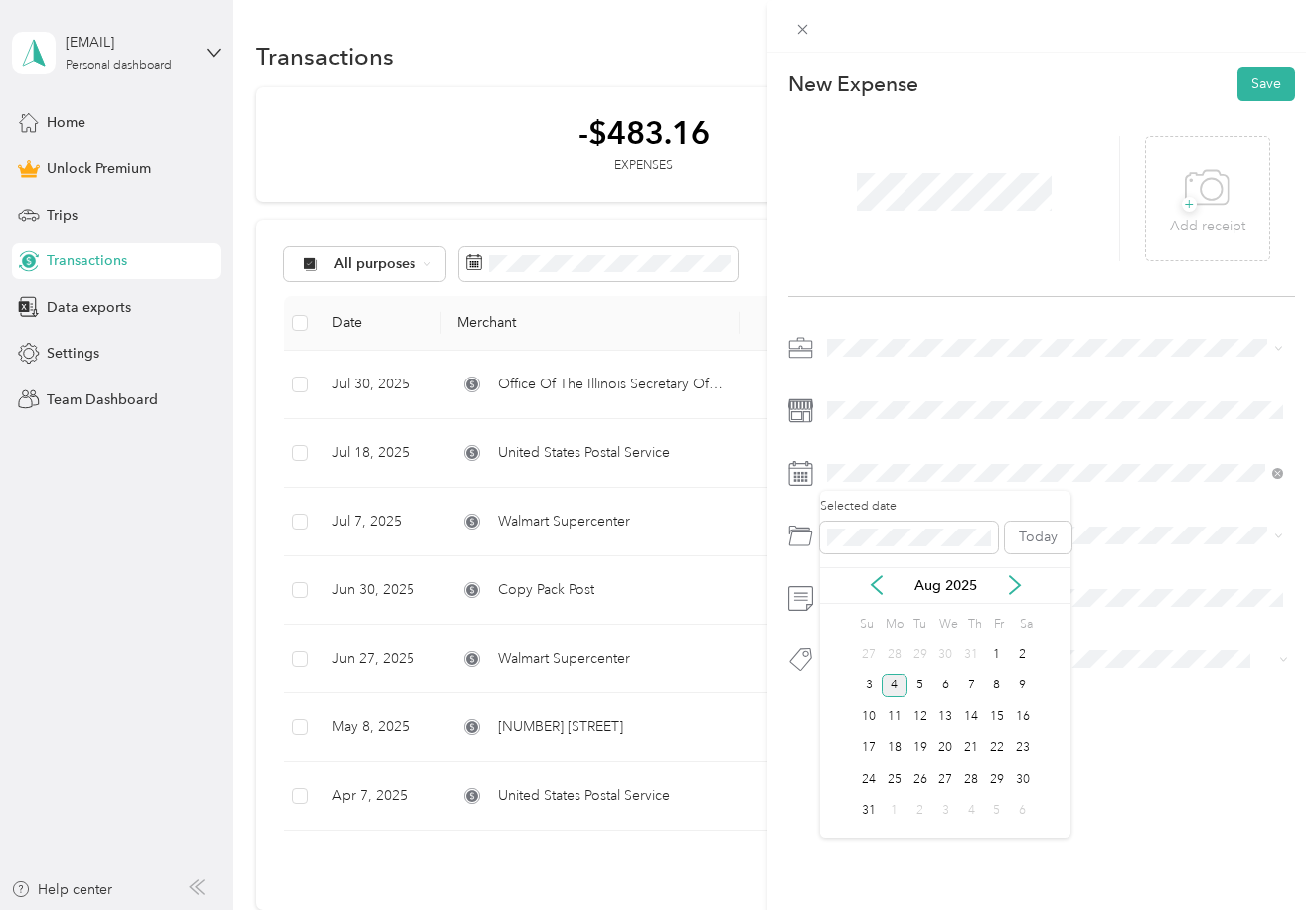 click on "Aug 2025" at bounding box center (945, 585) 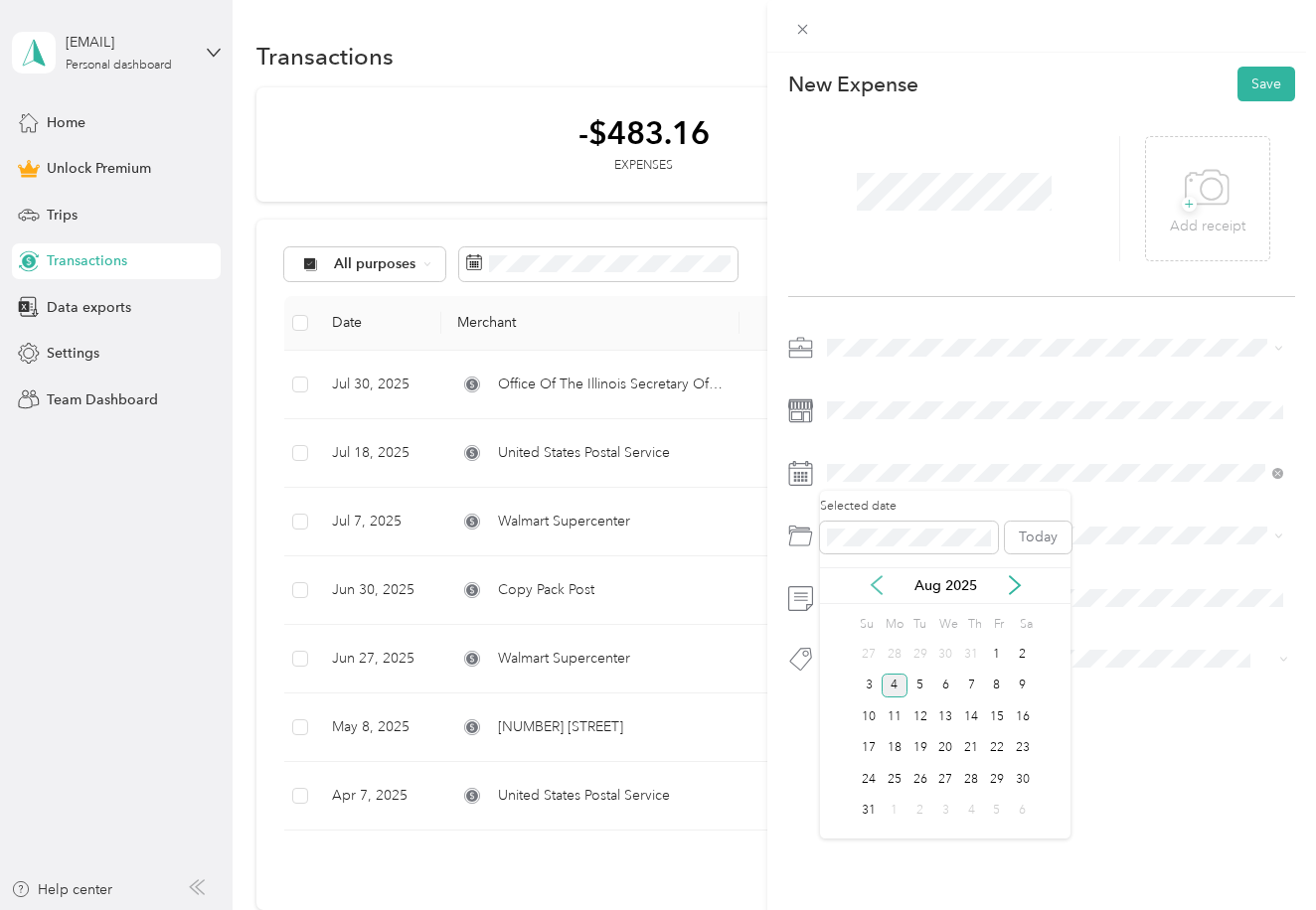click 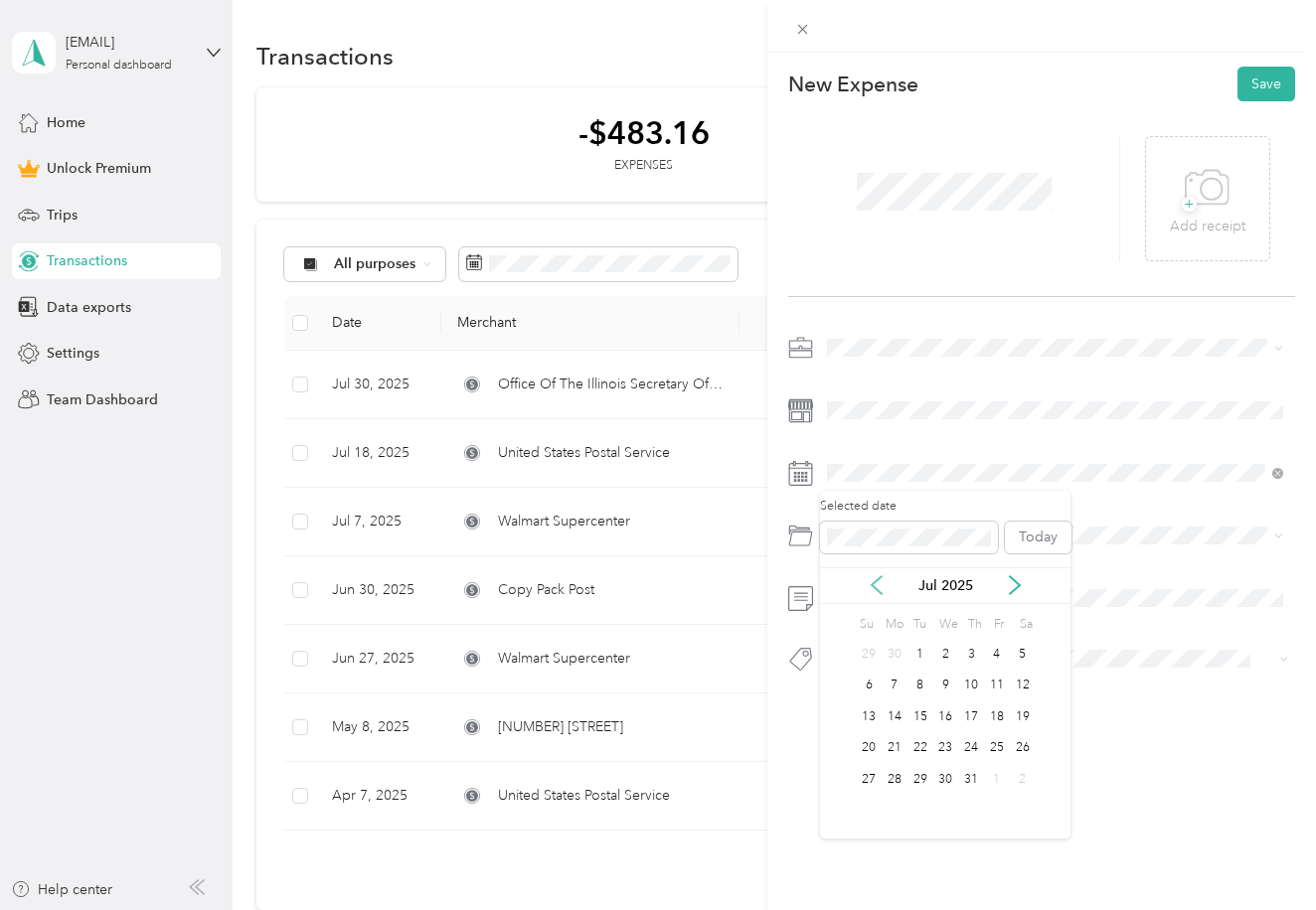 click 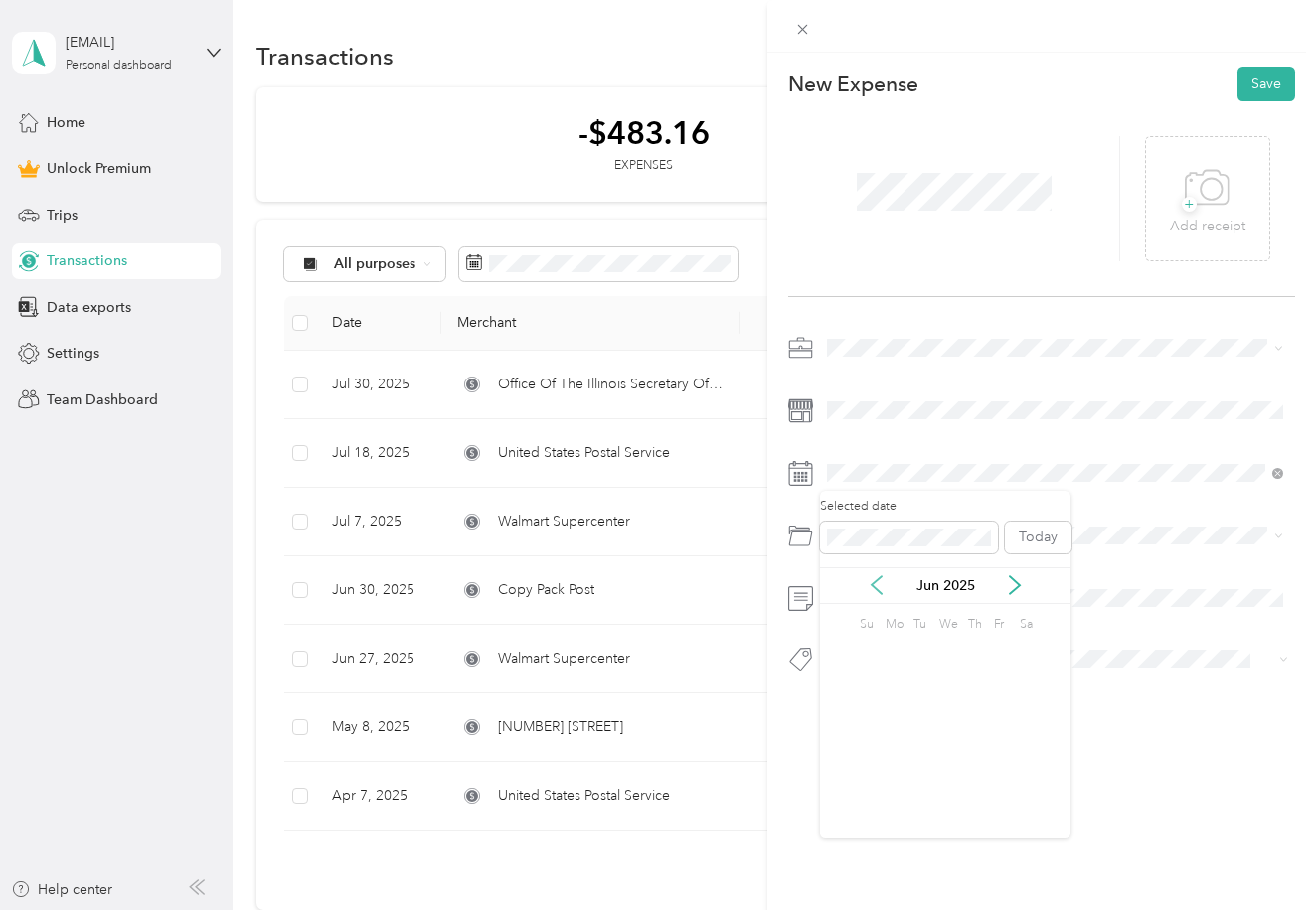 click 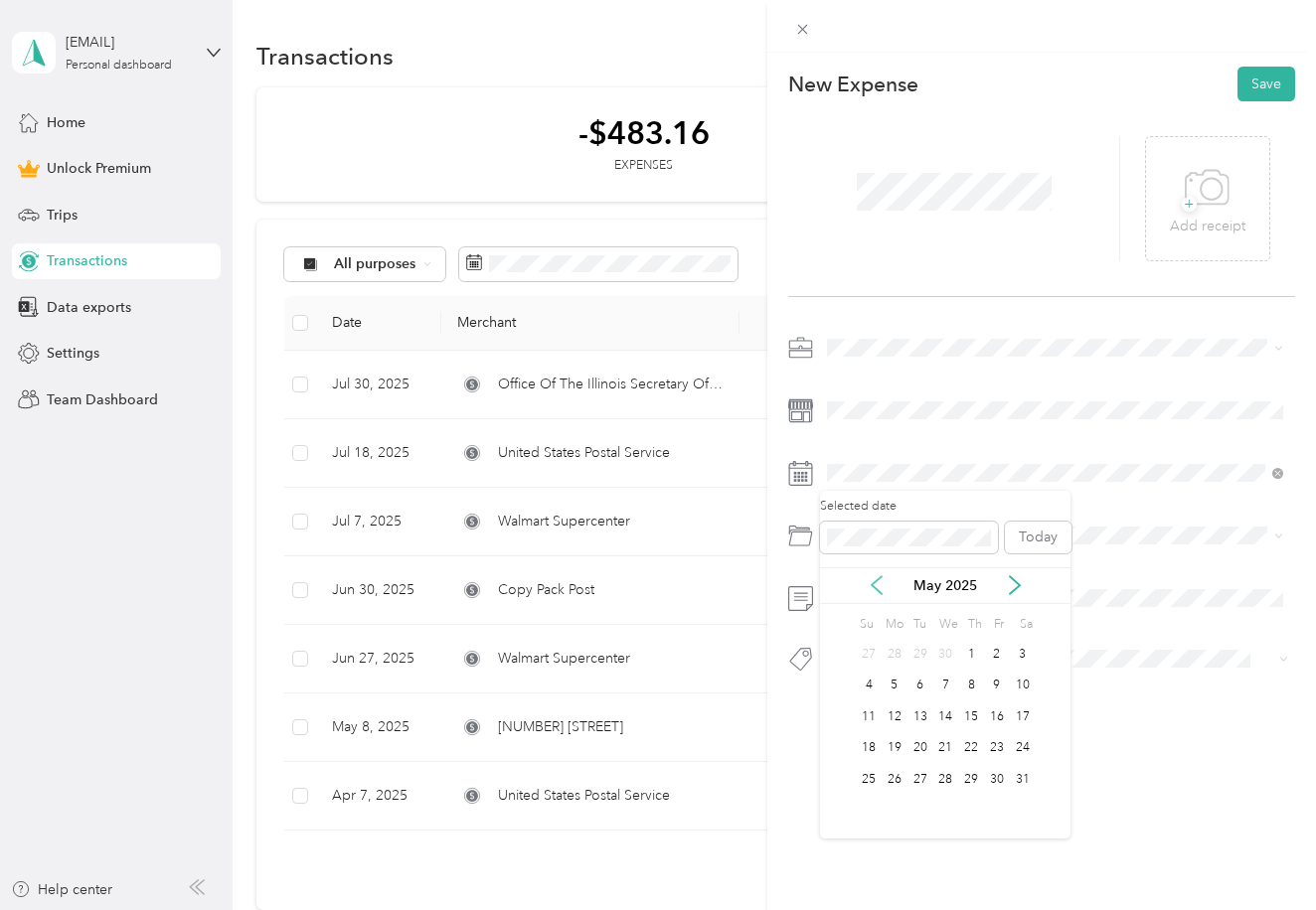 click 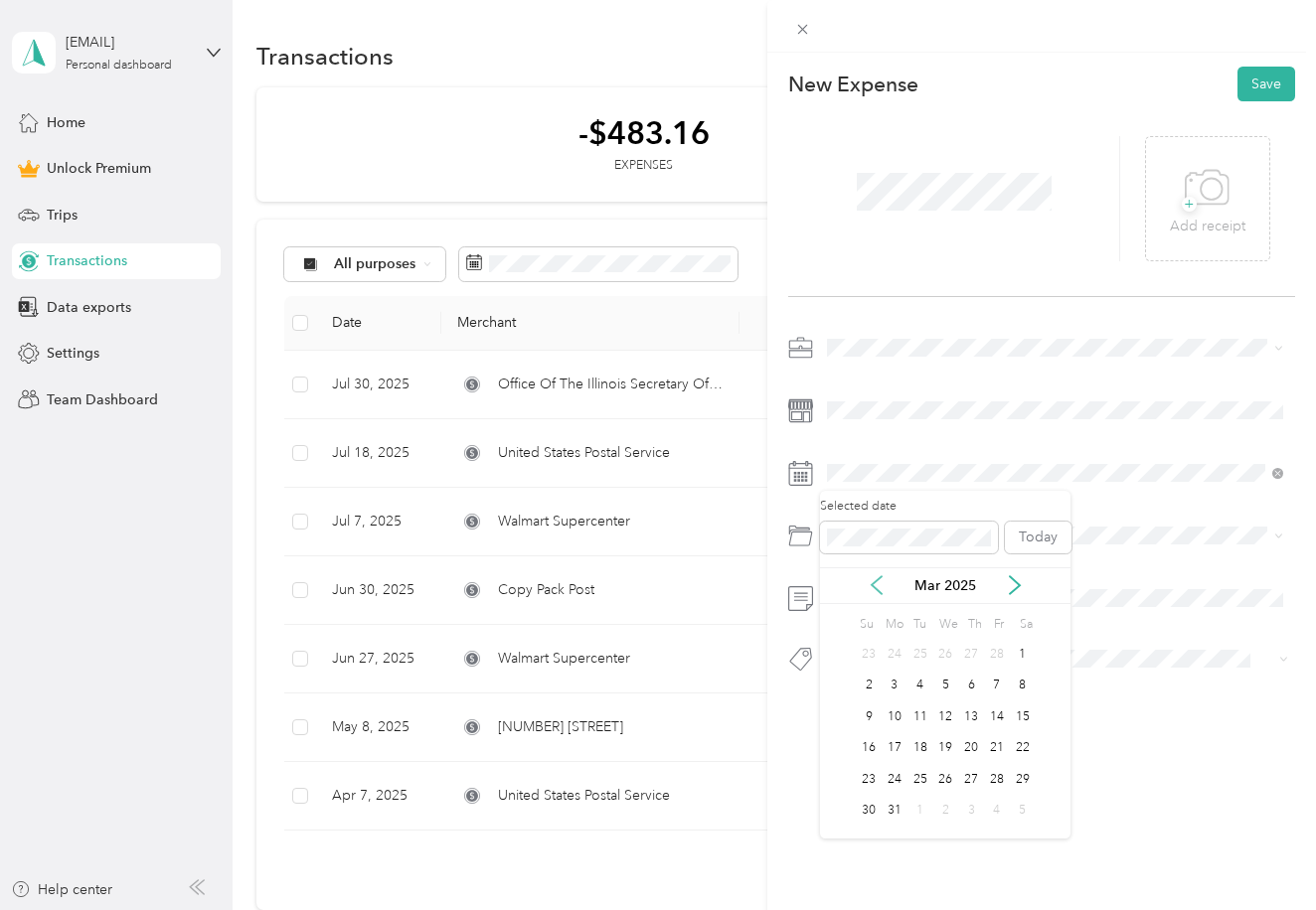 click 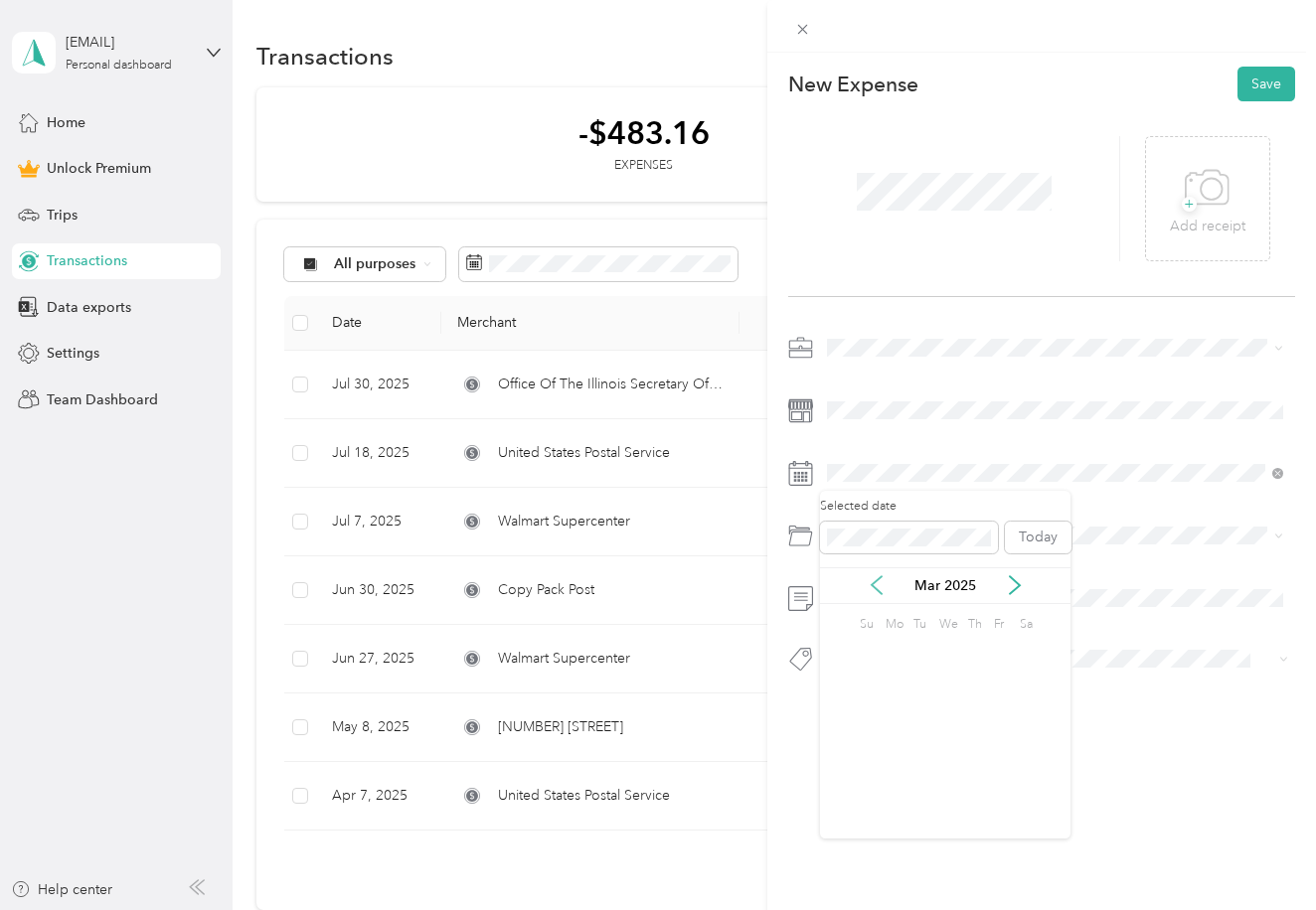 click 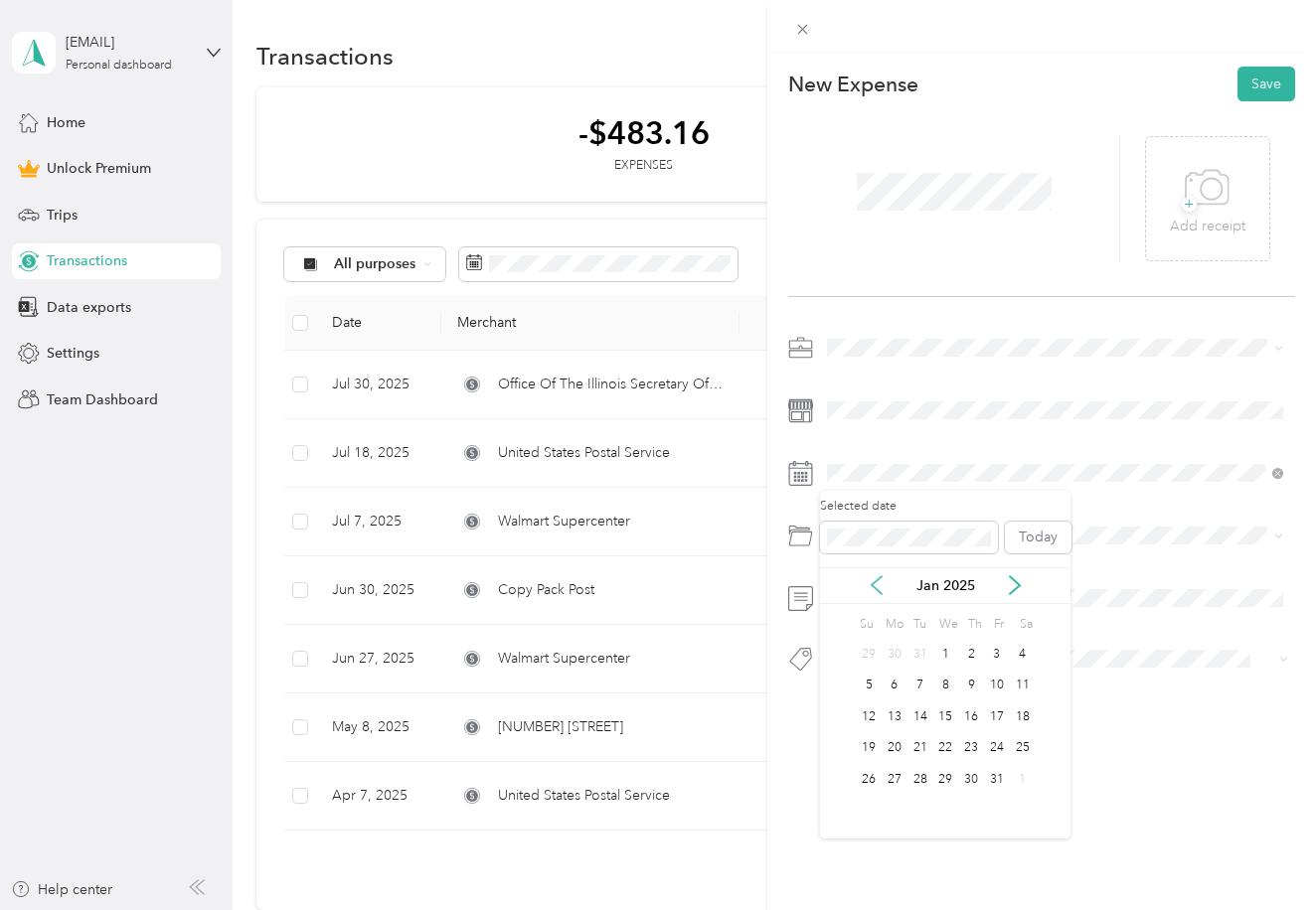 click 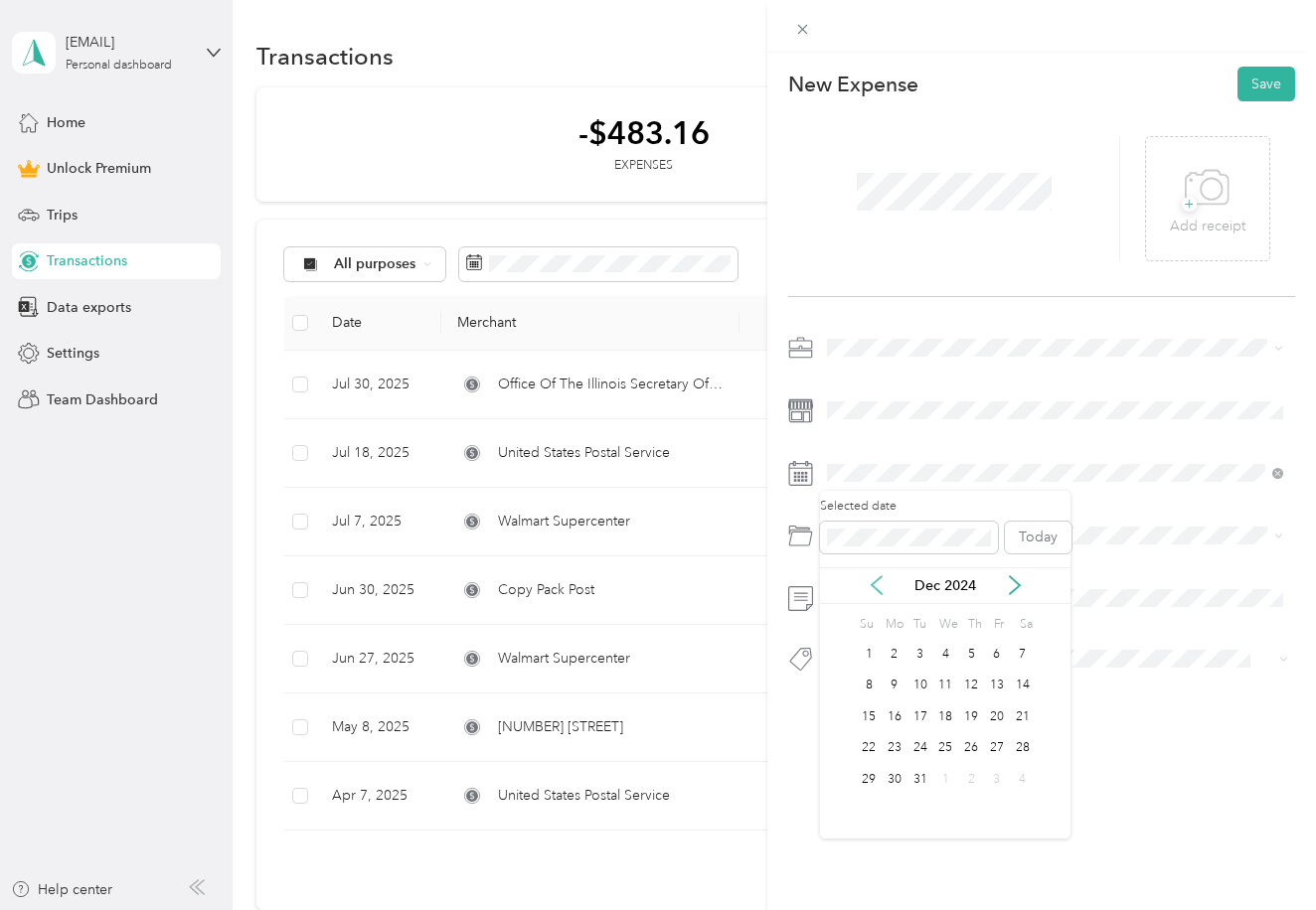 click 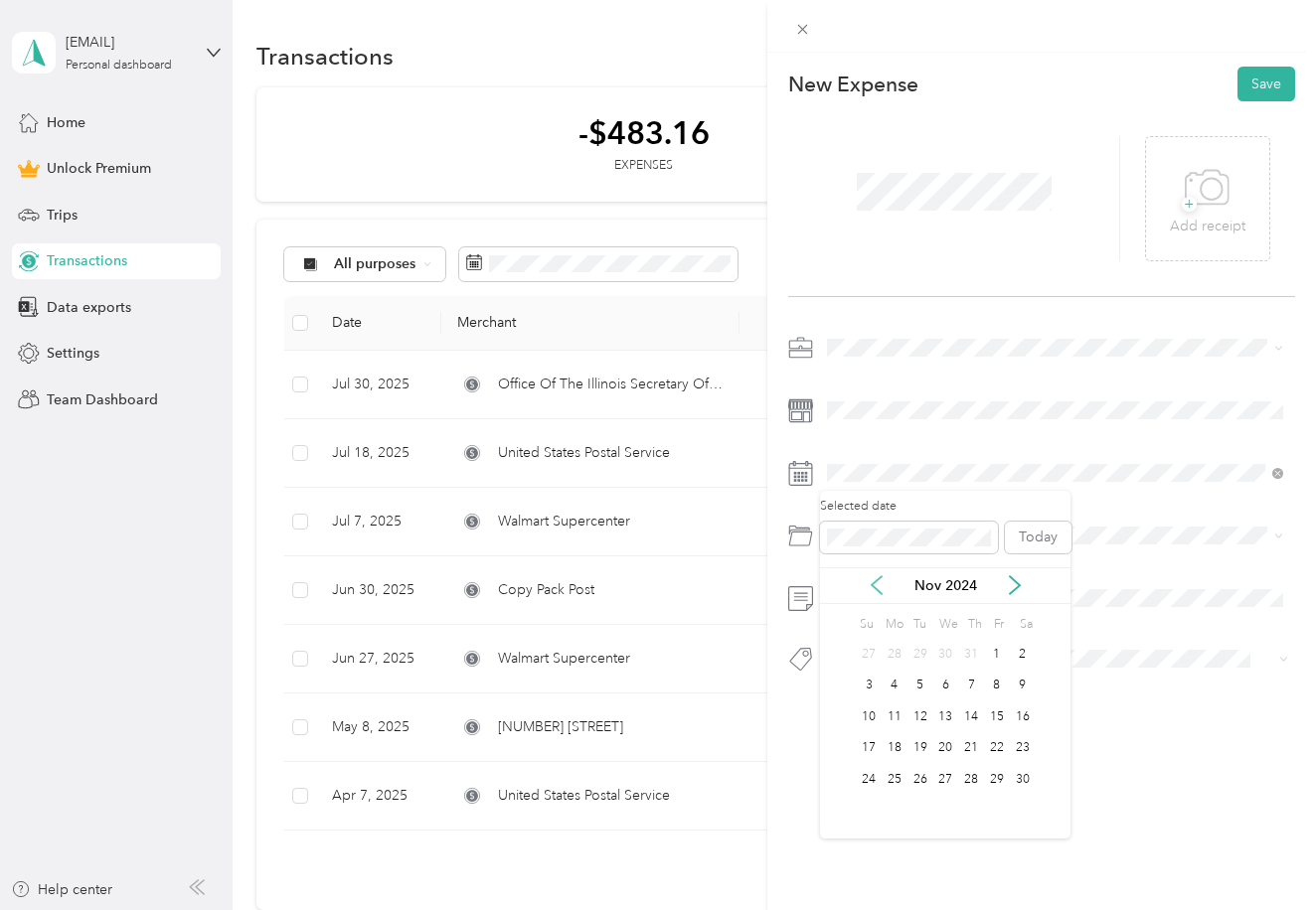 click 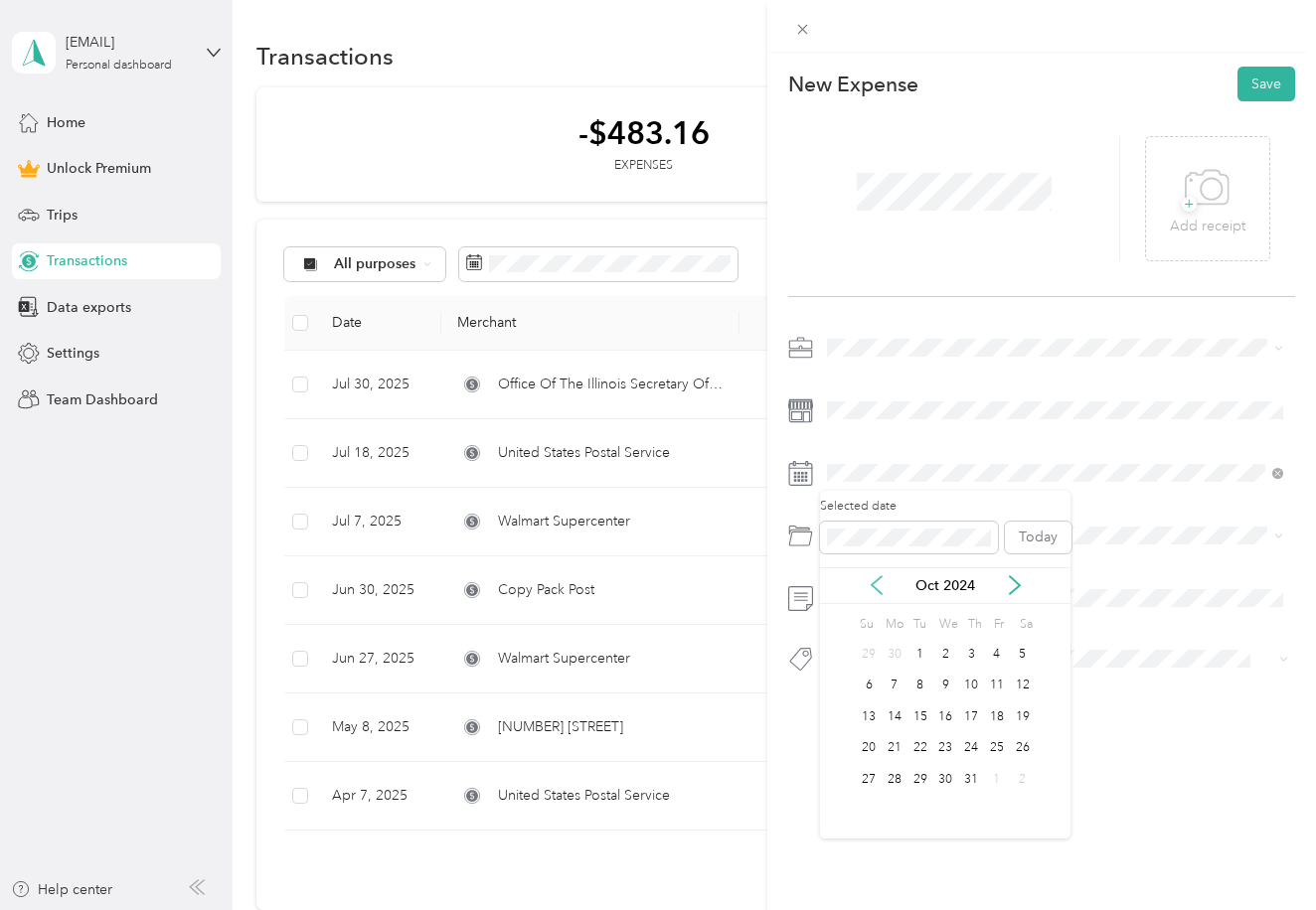 click 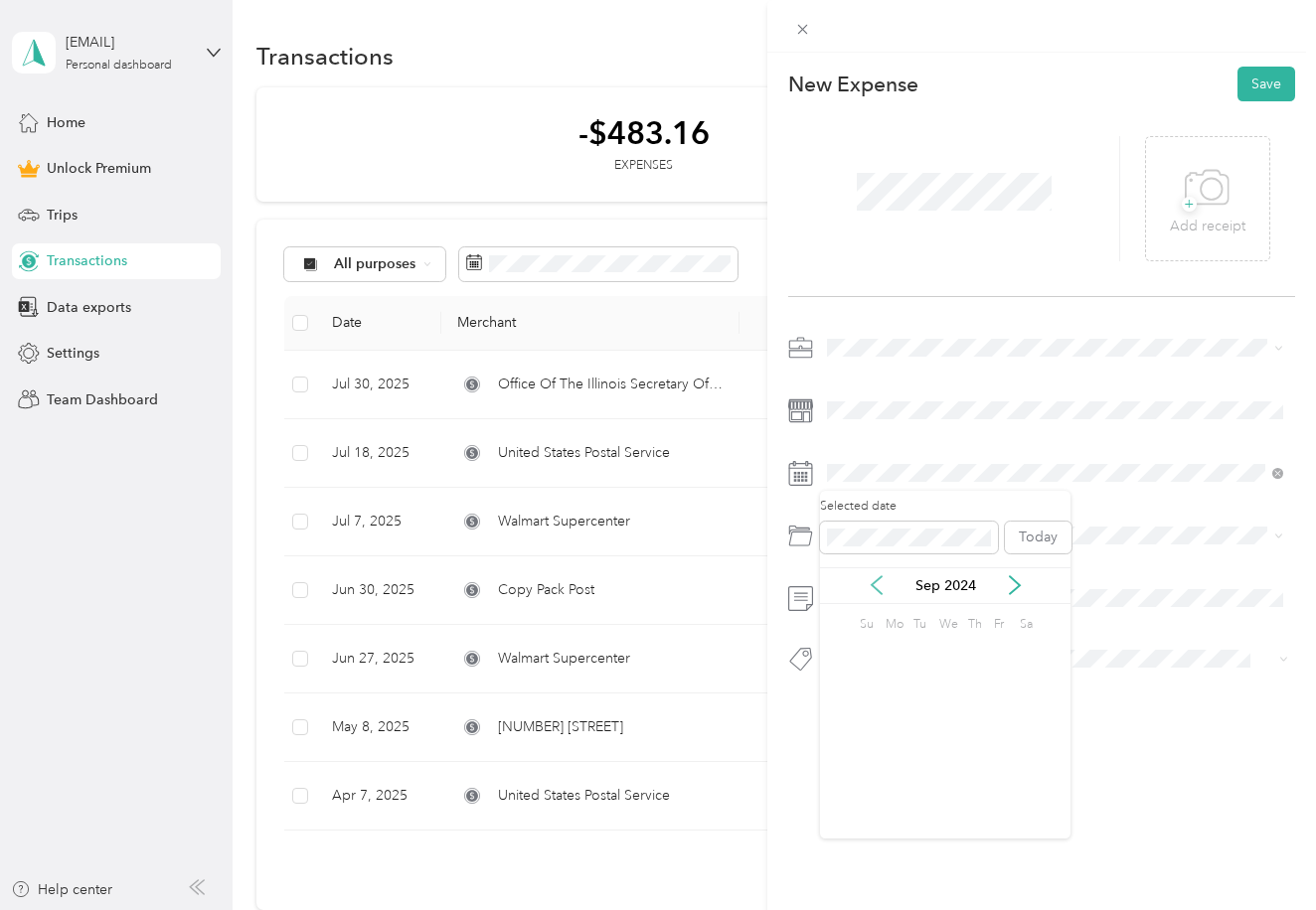 click 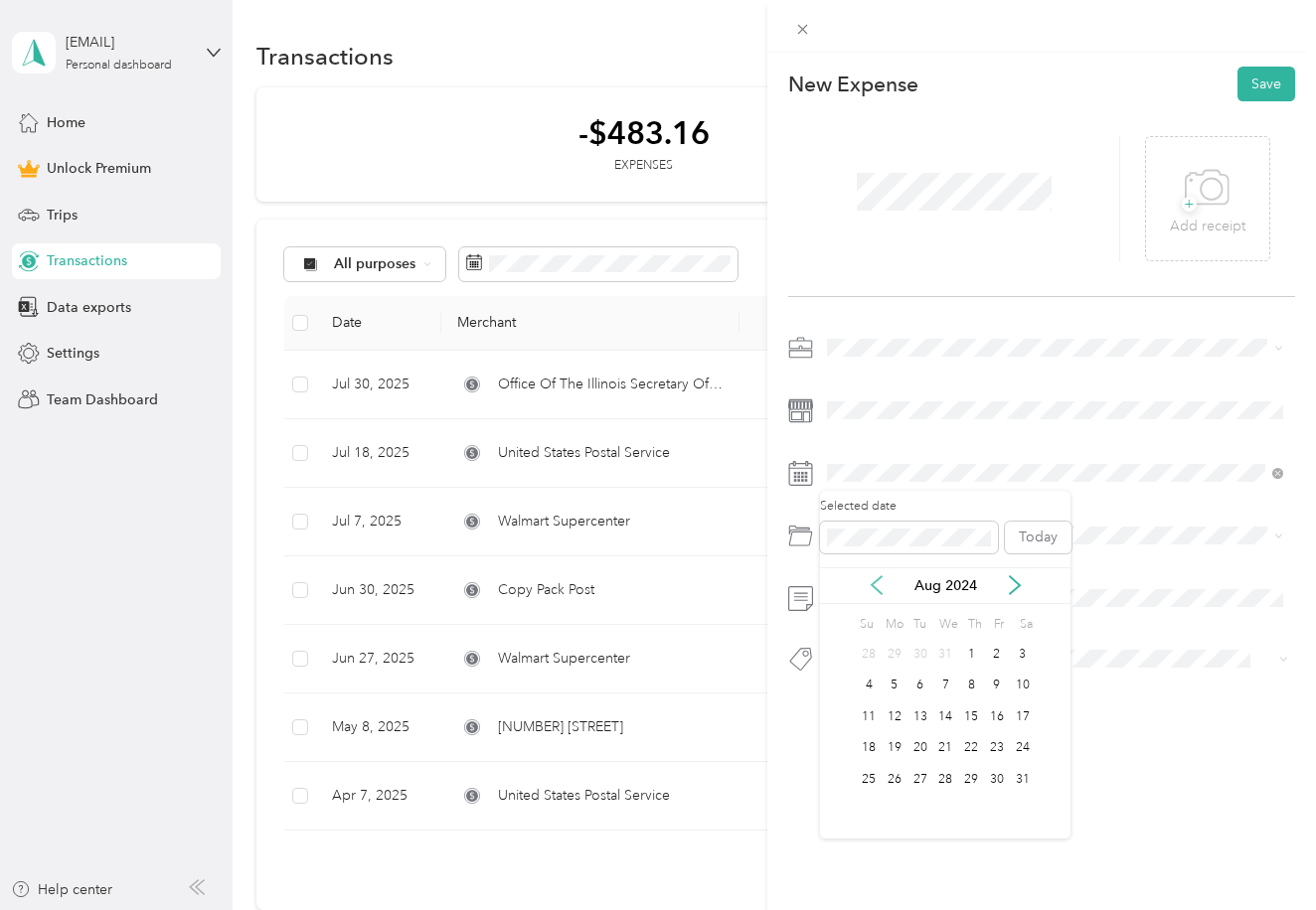 click 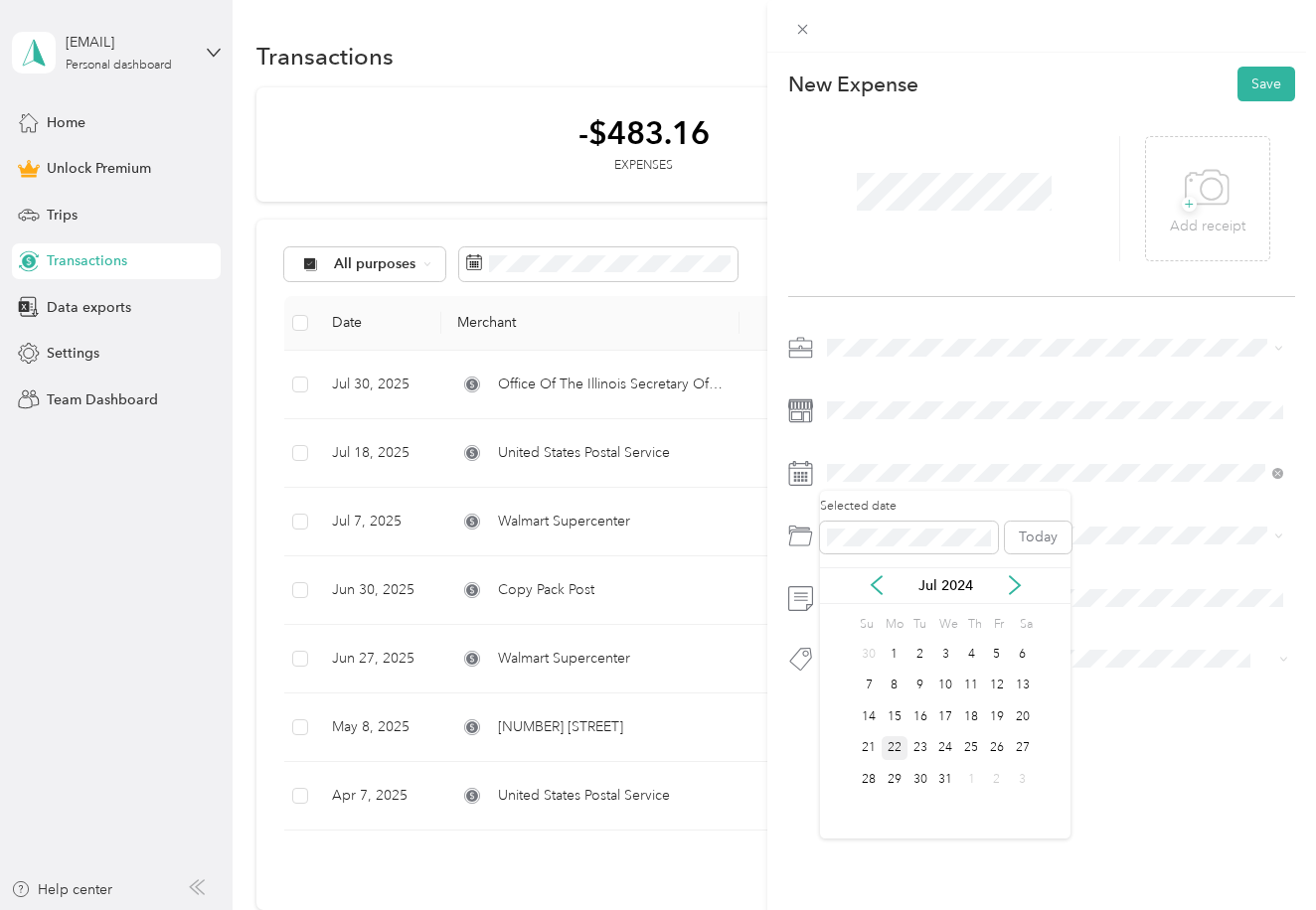 click on "22" at bounding box center (895, 748) 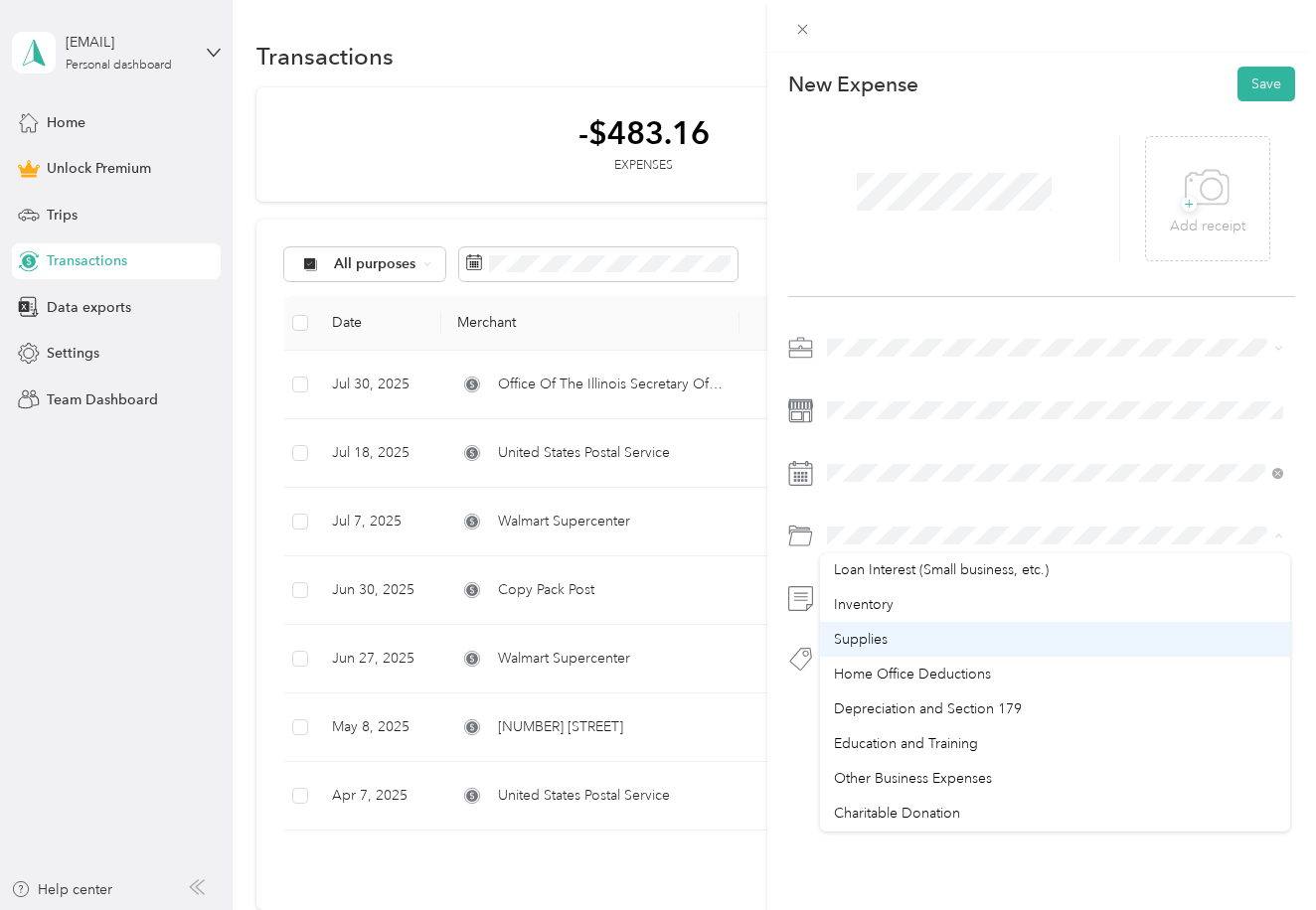 scroll, scrollTop: 1054, scrollLeft: 0, axis: vertical 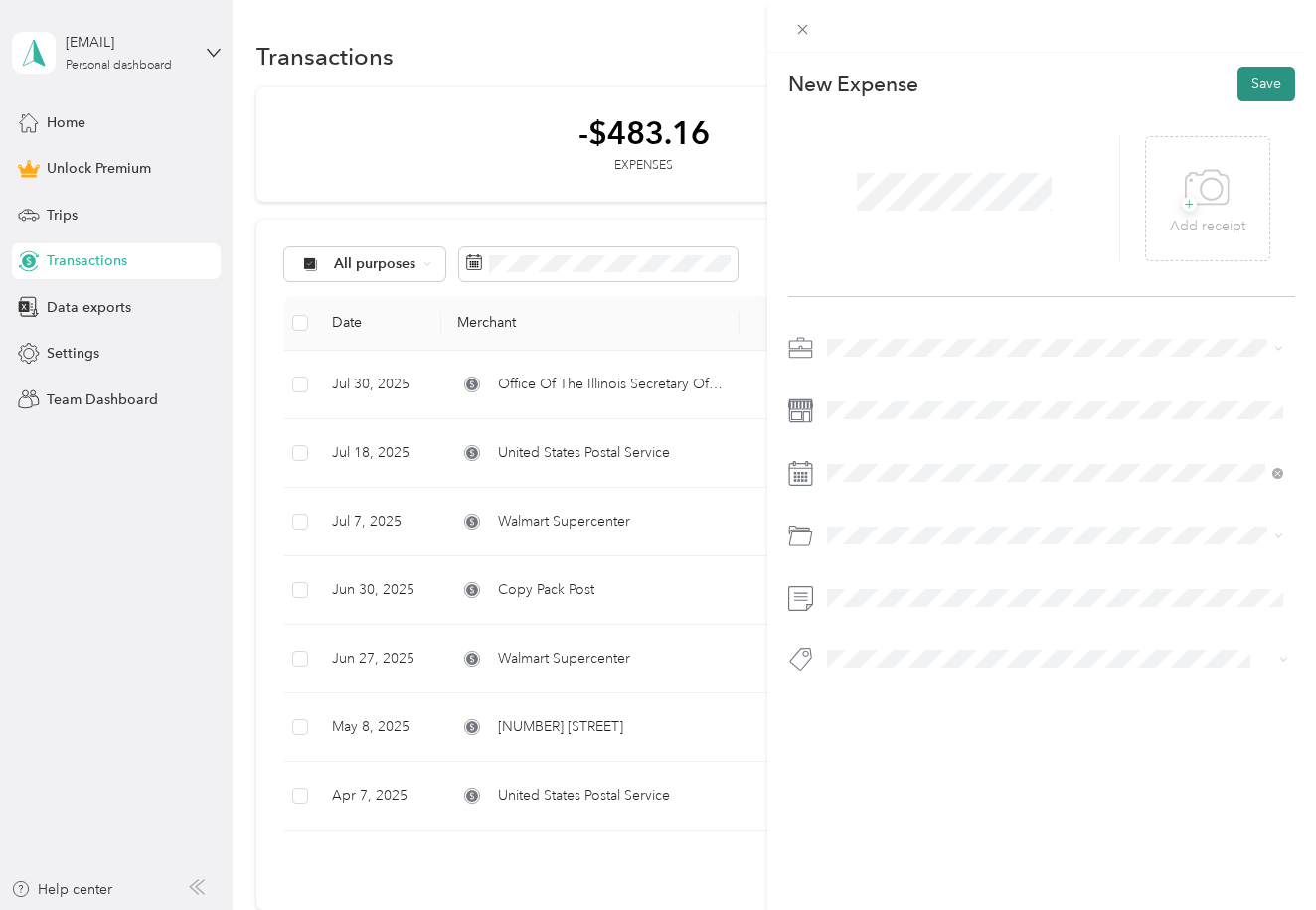 click on "Save" at bounding box center [1266, 83] 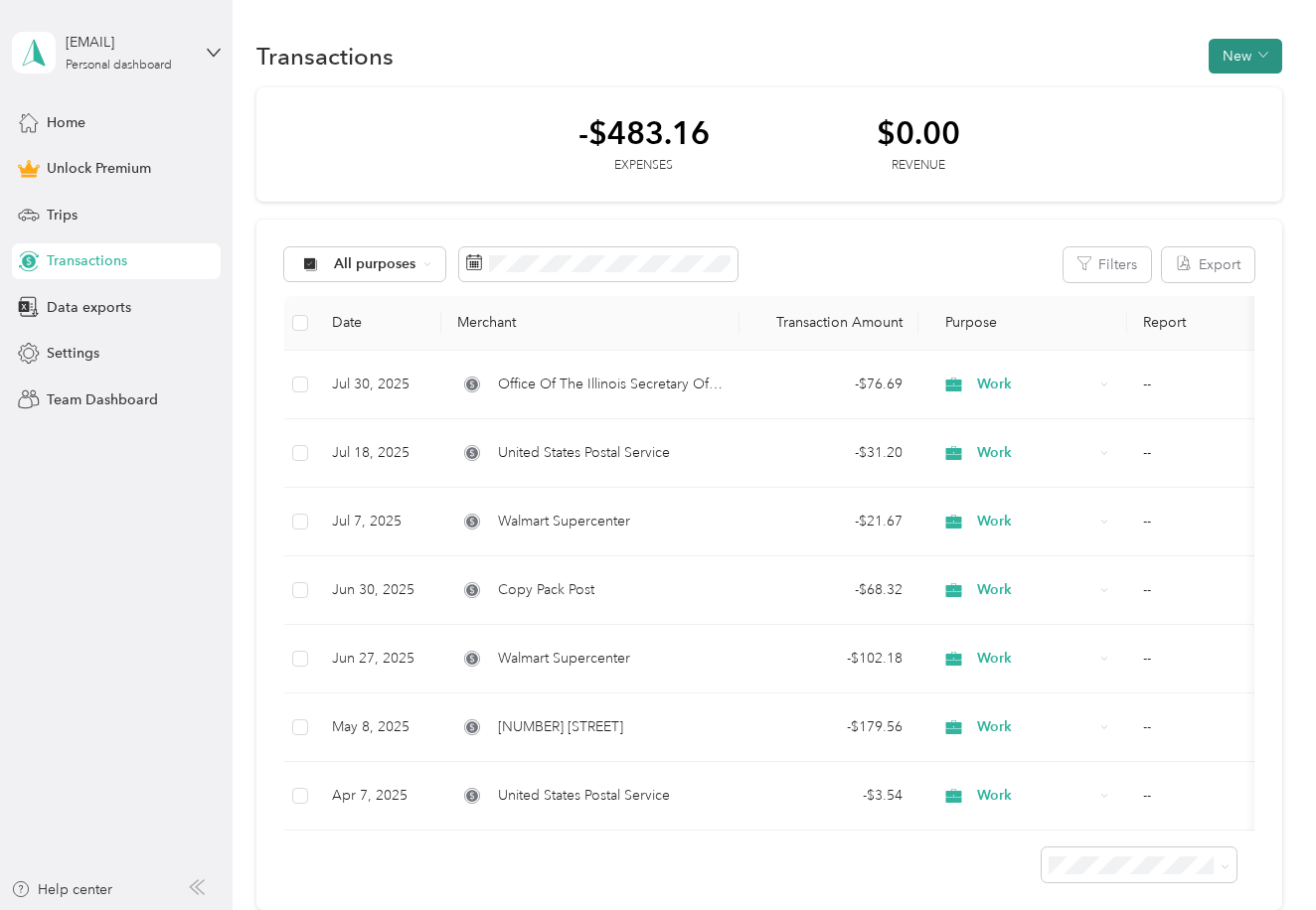 click on "New" at bounding box center (1245, 56) 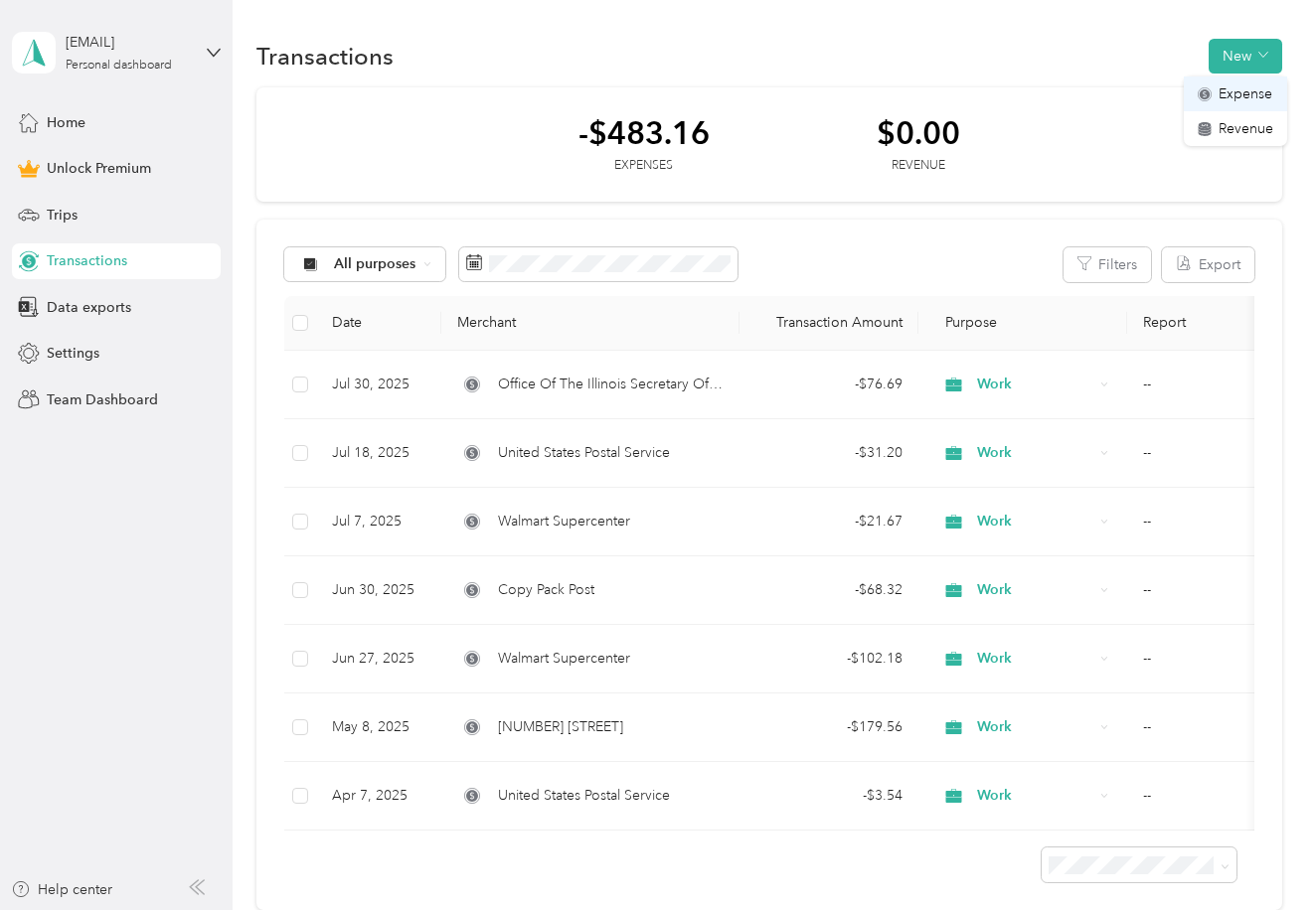 click on "Expense" at bounding box center [1245, 93] 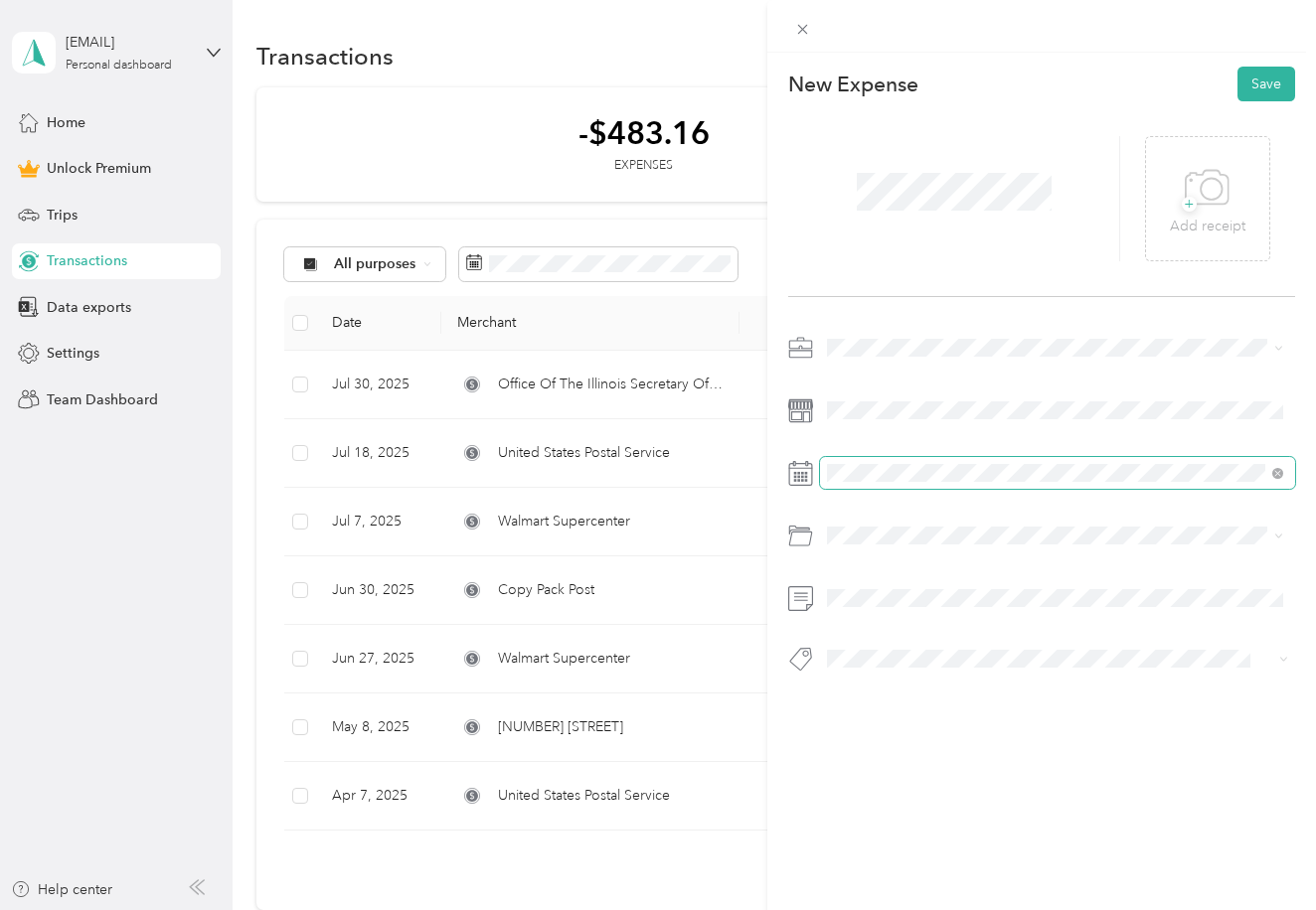 click at bounding box center [1058, 473] 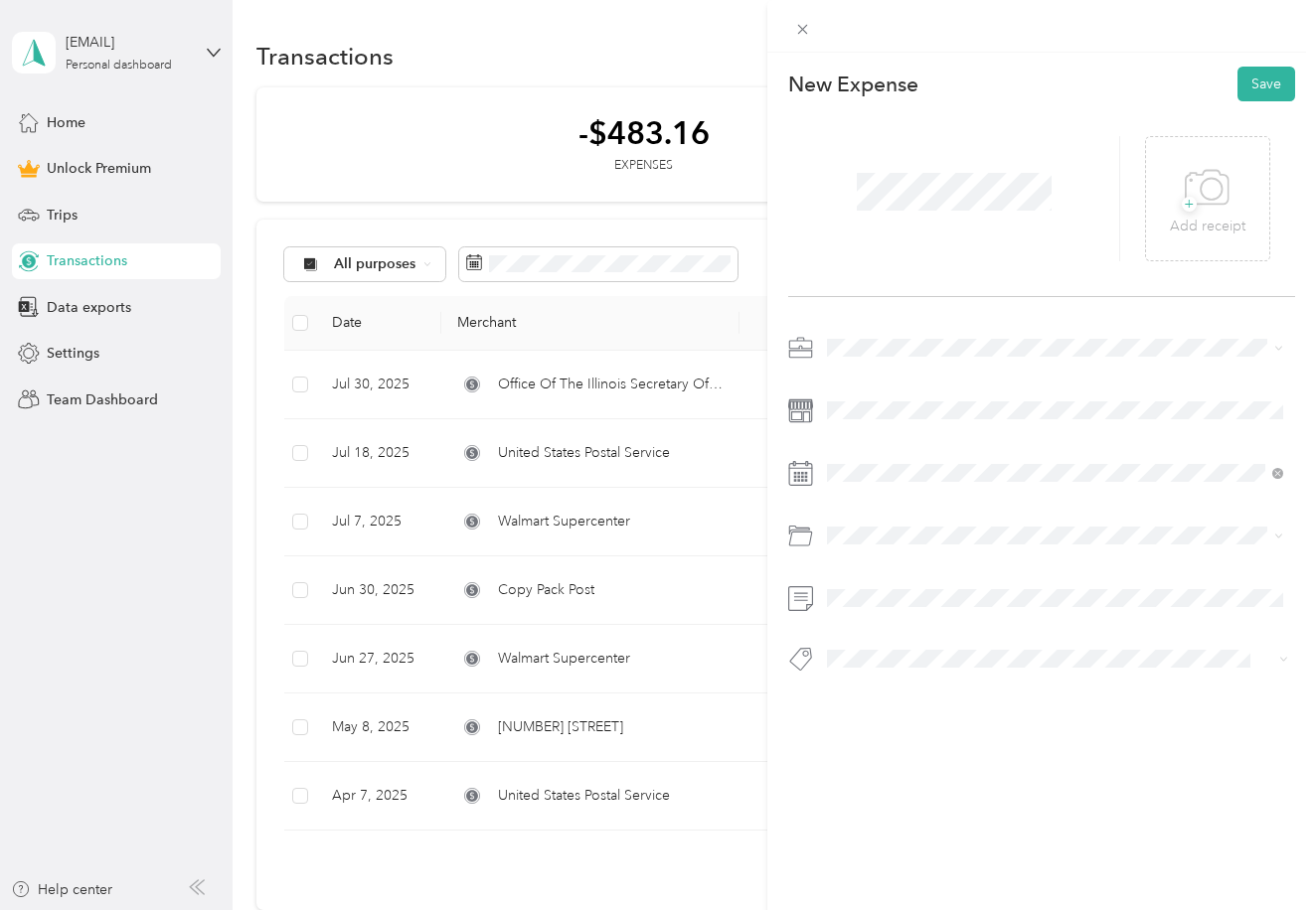click 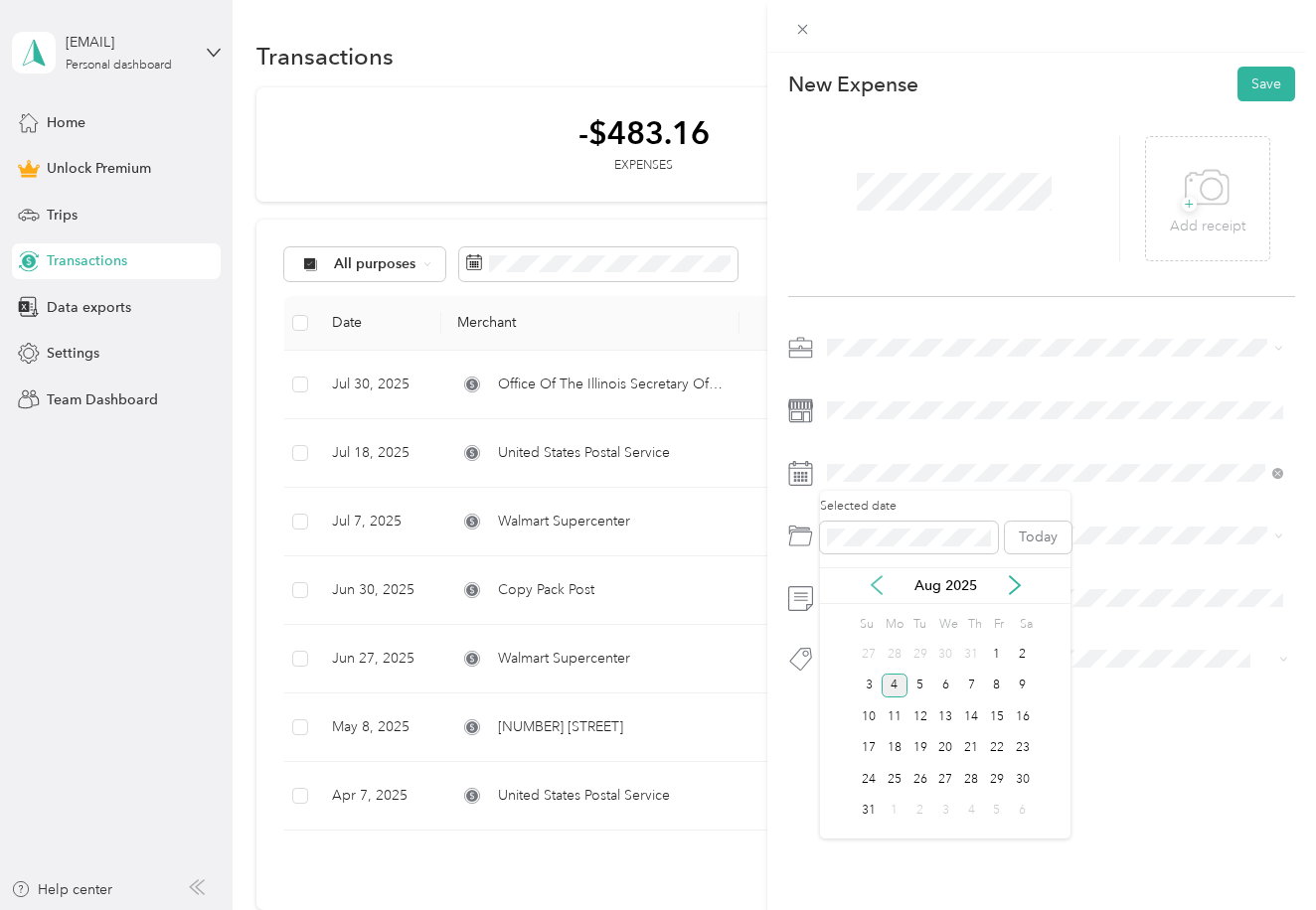 click 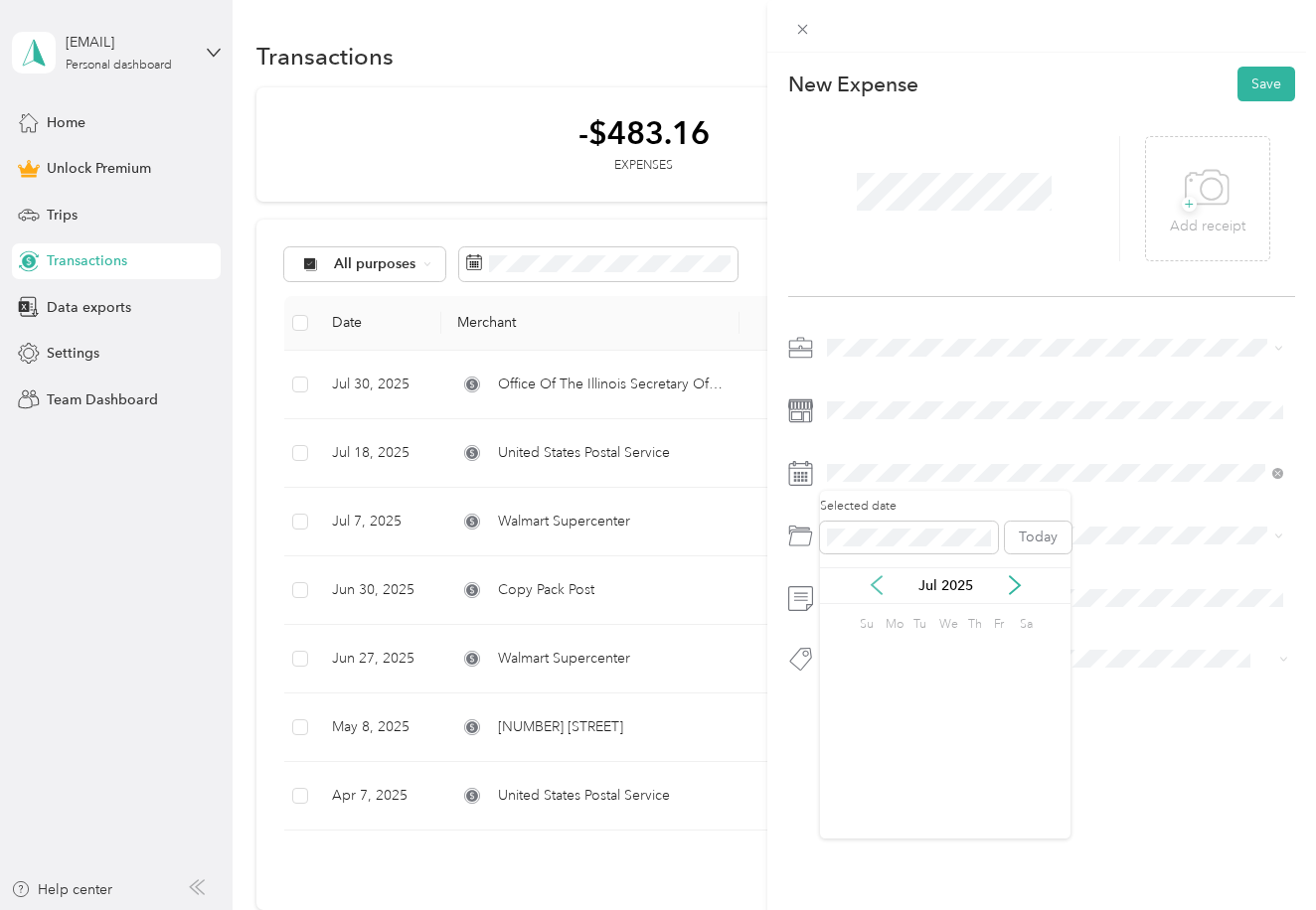 click 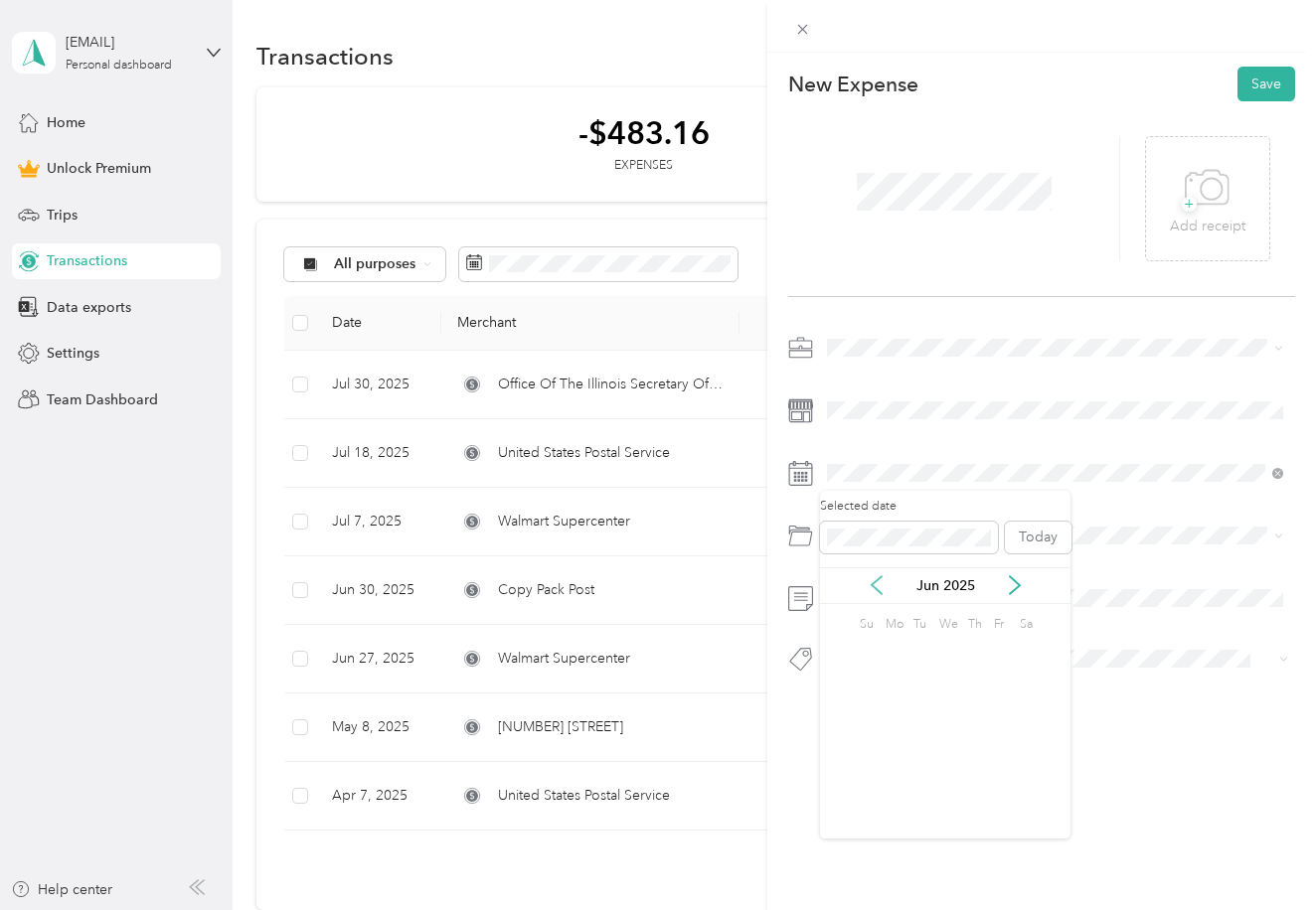 click 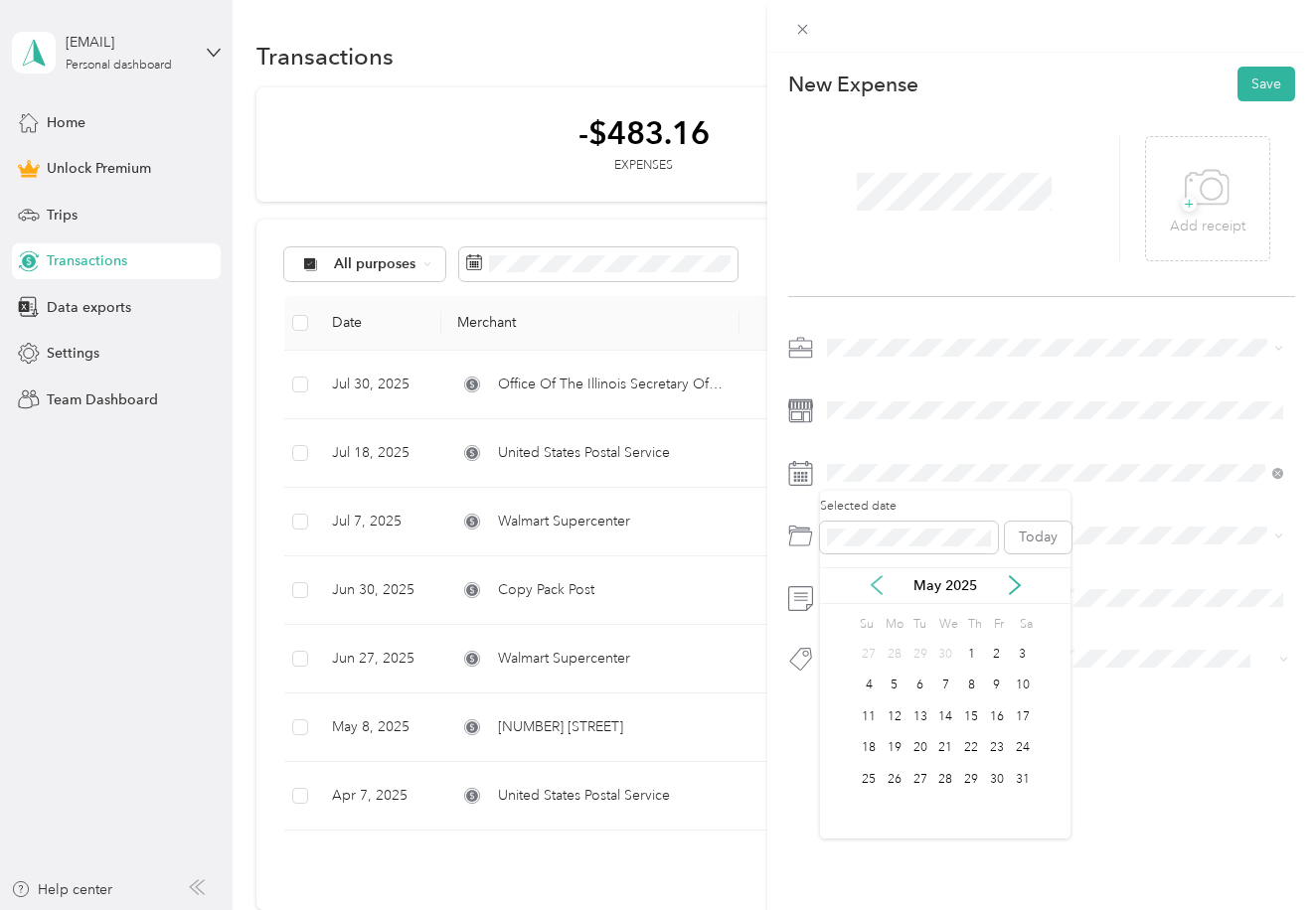 click 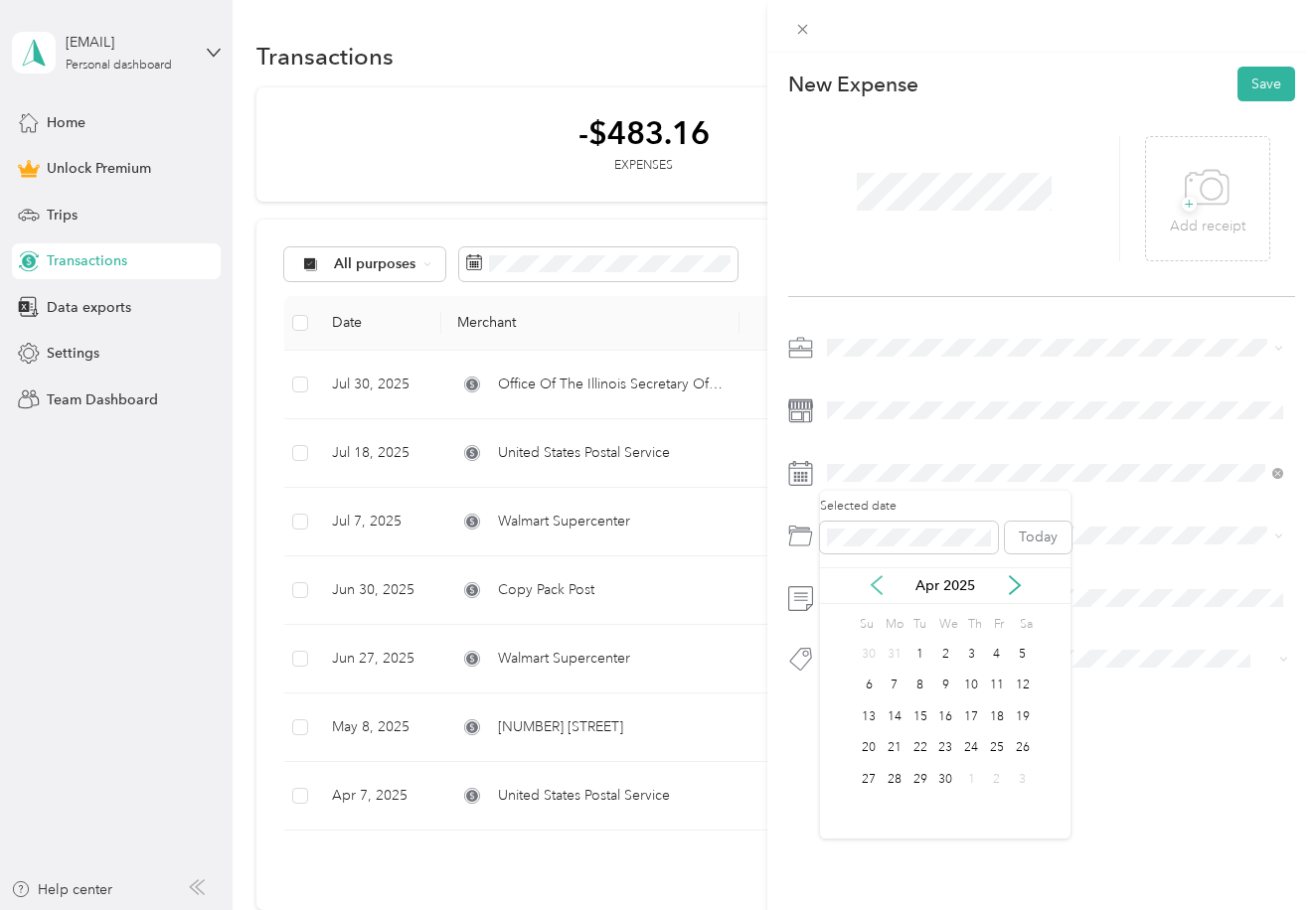 click 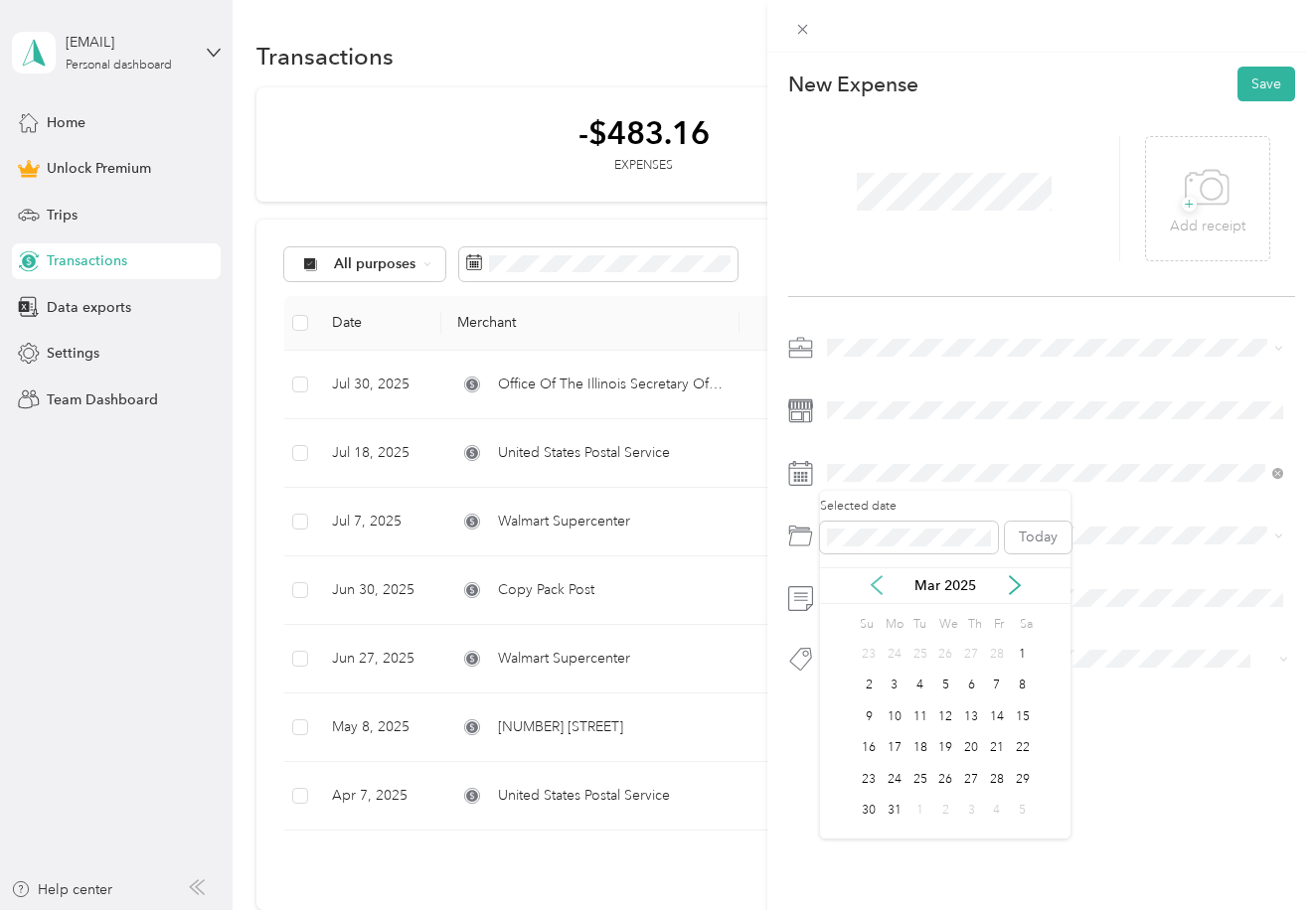 click 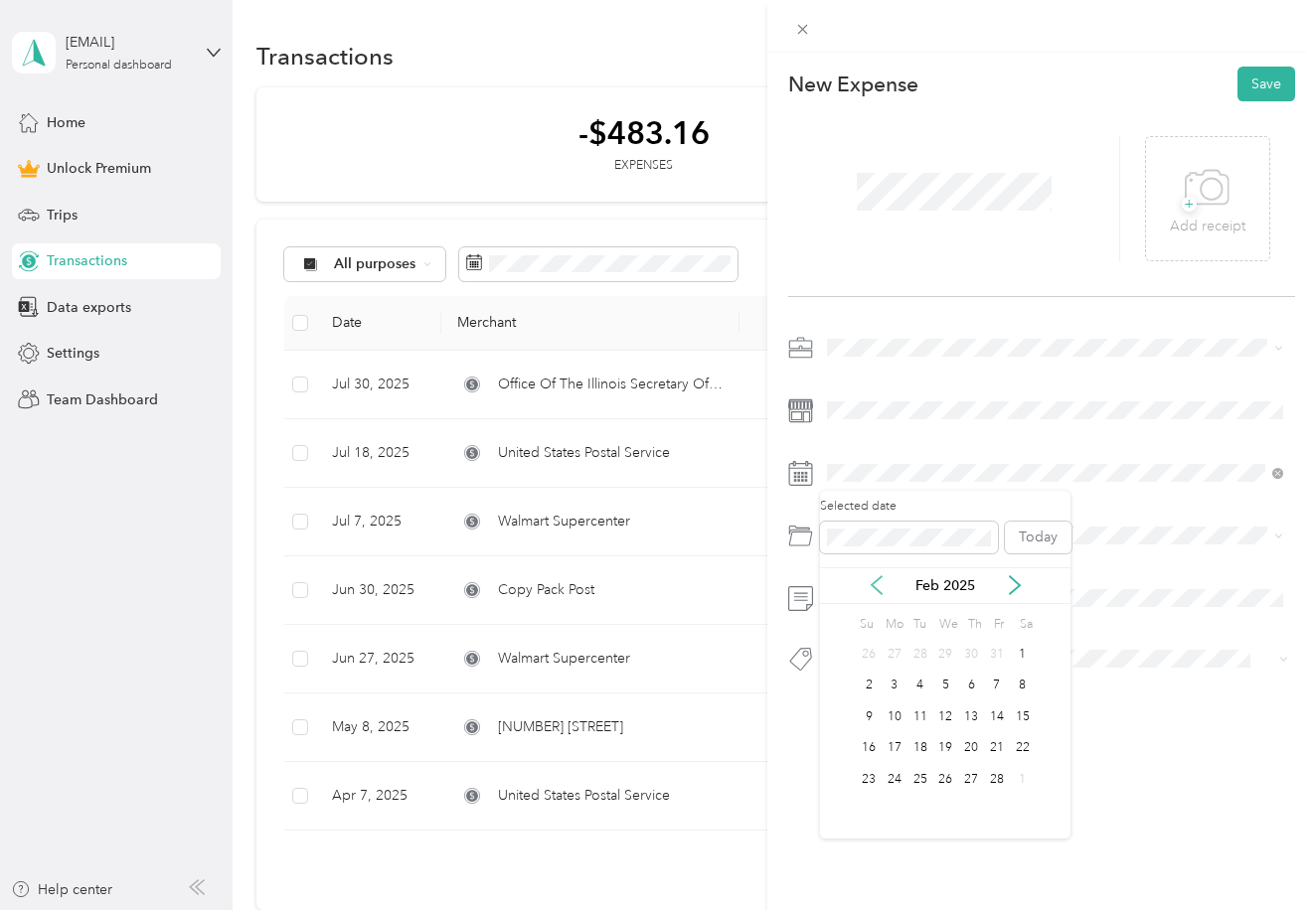 scroll, scrollTop: 0, scrollLeft: 1, axis: horizontal 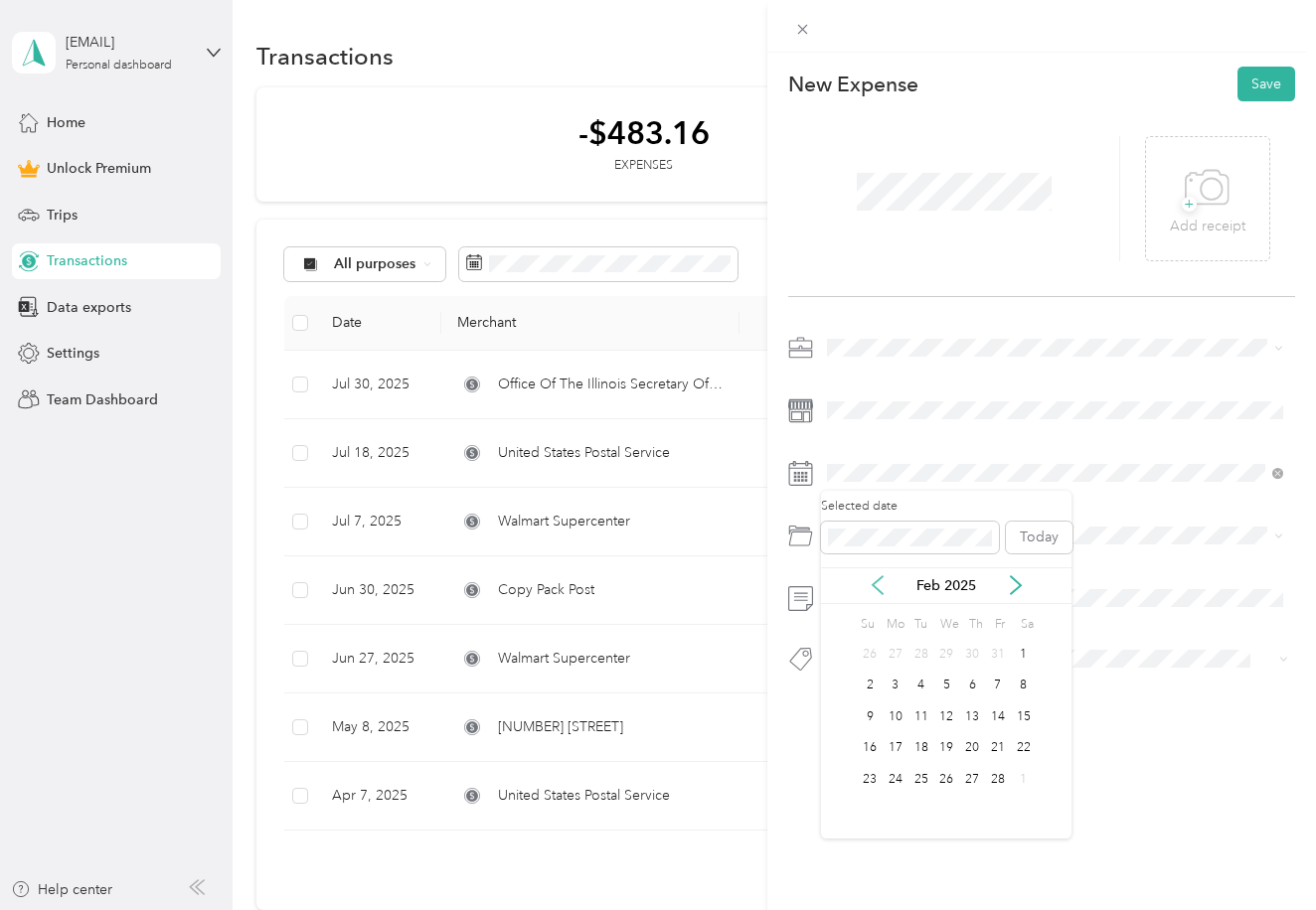 click 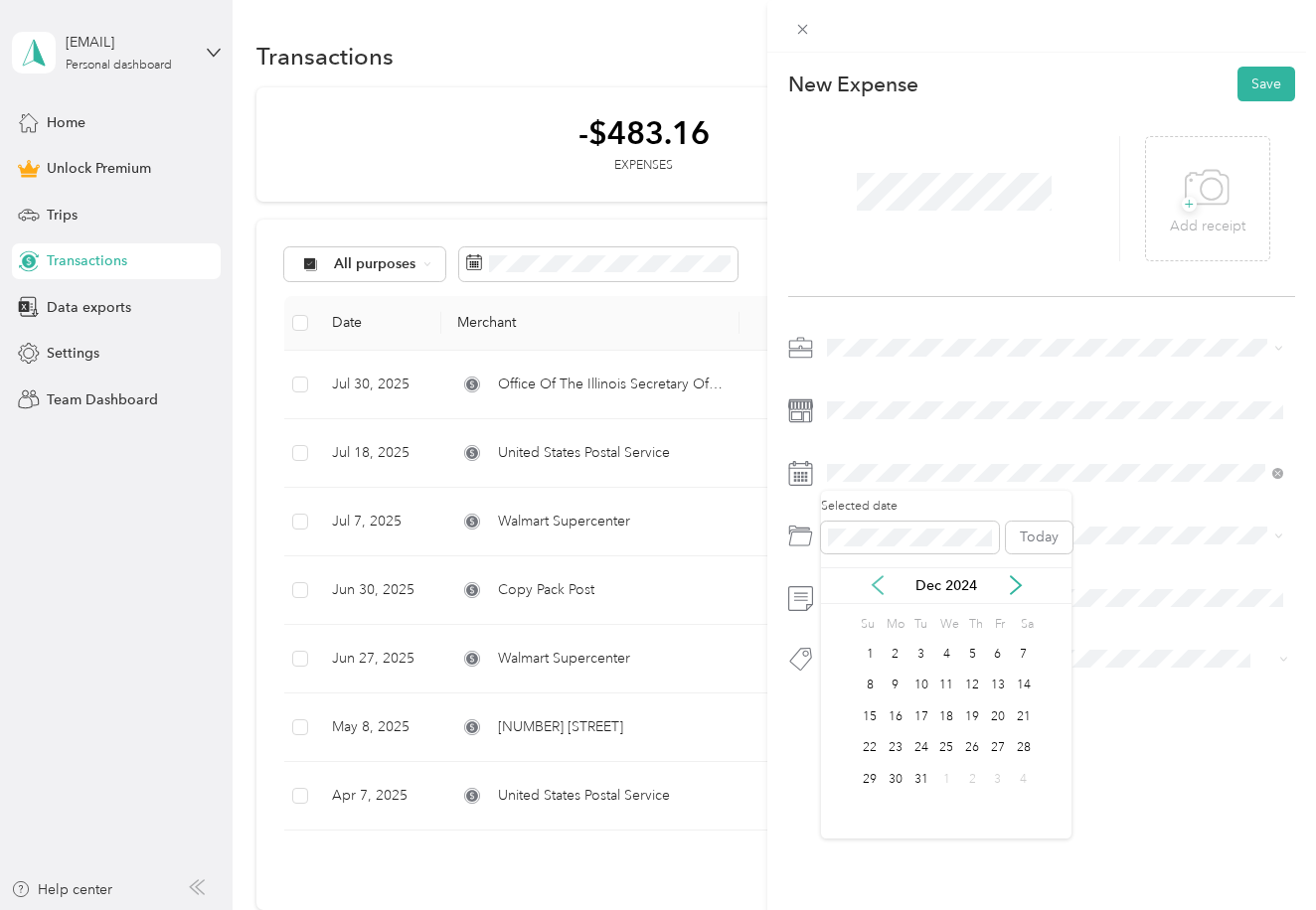 click 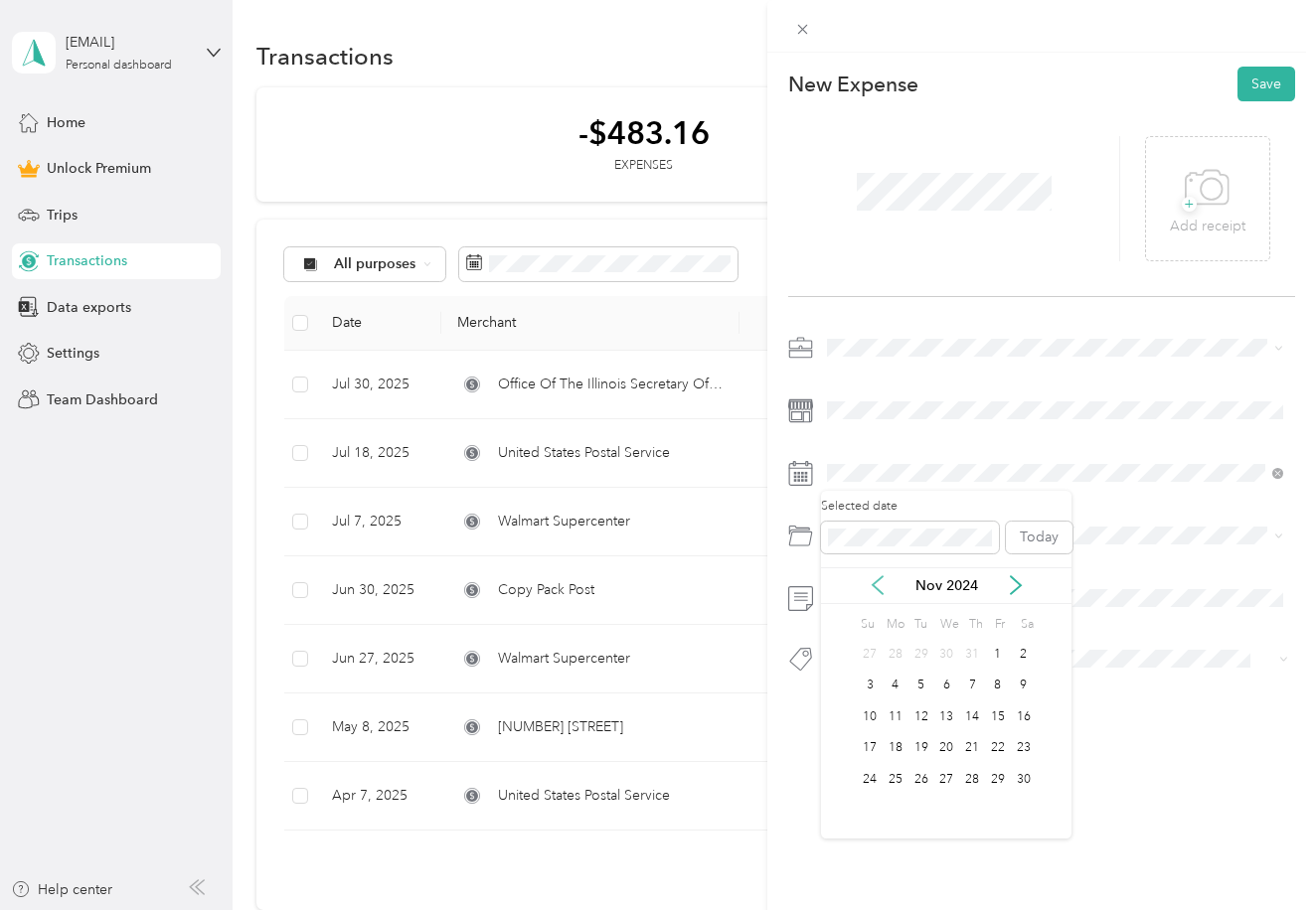 click 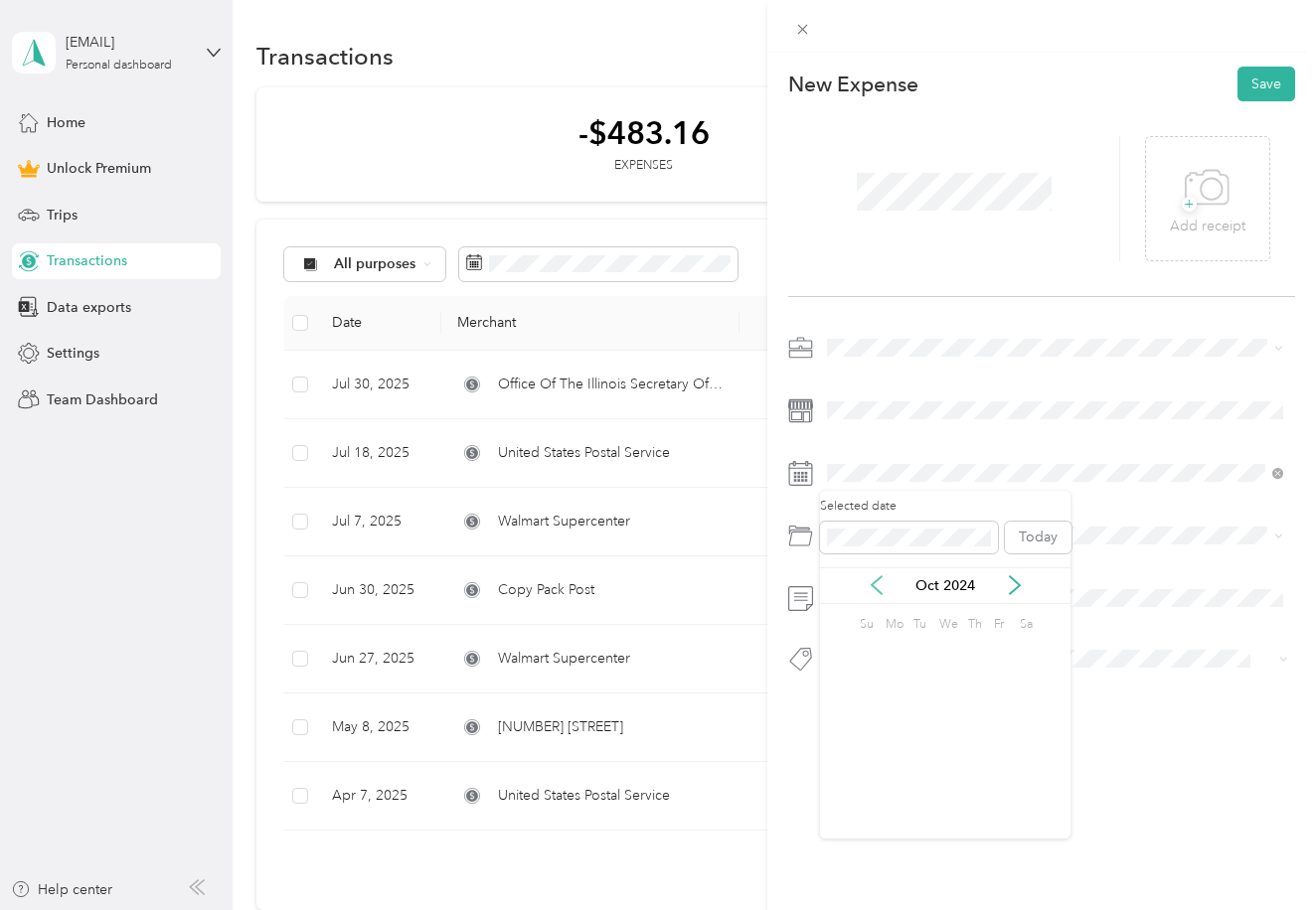 scroll, scrollTop: 0, scrollLeft: 0, axis: both 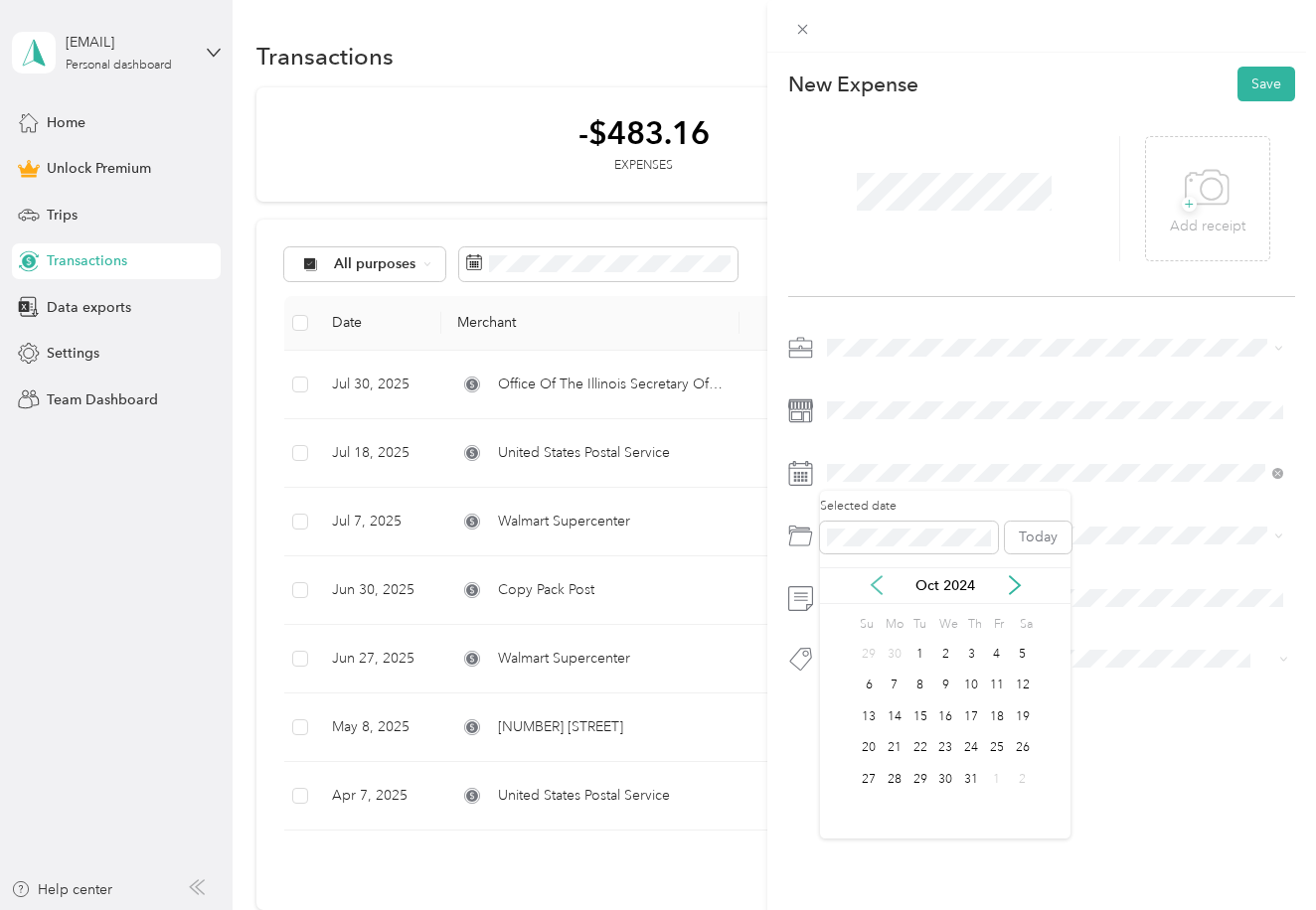 click 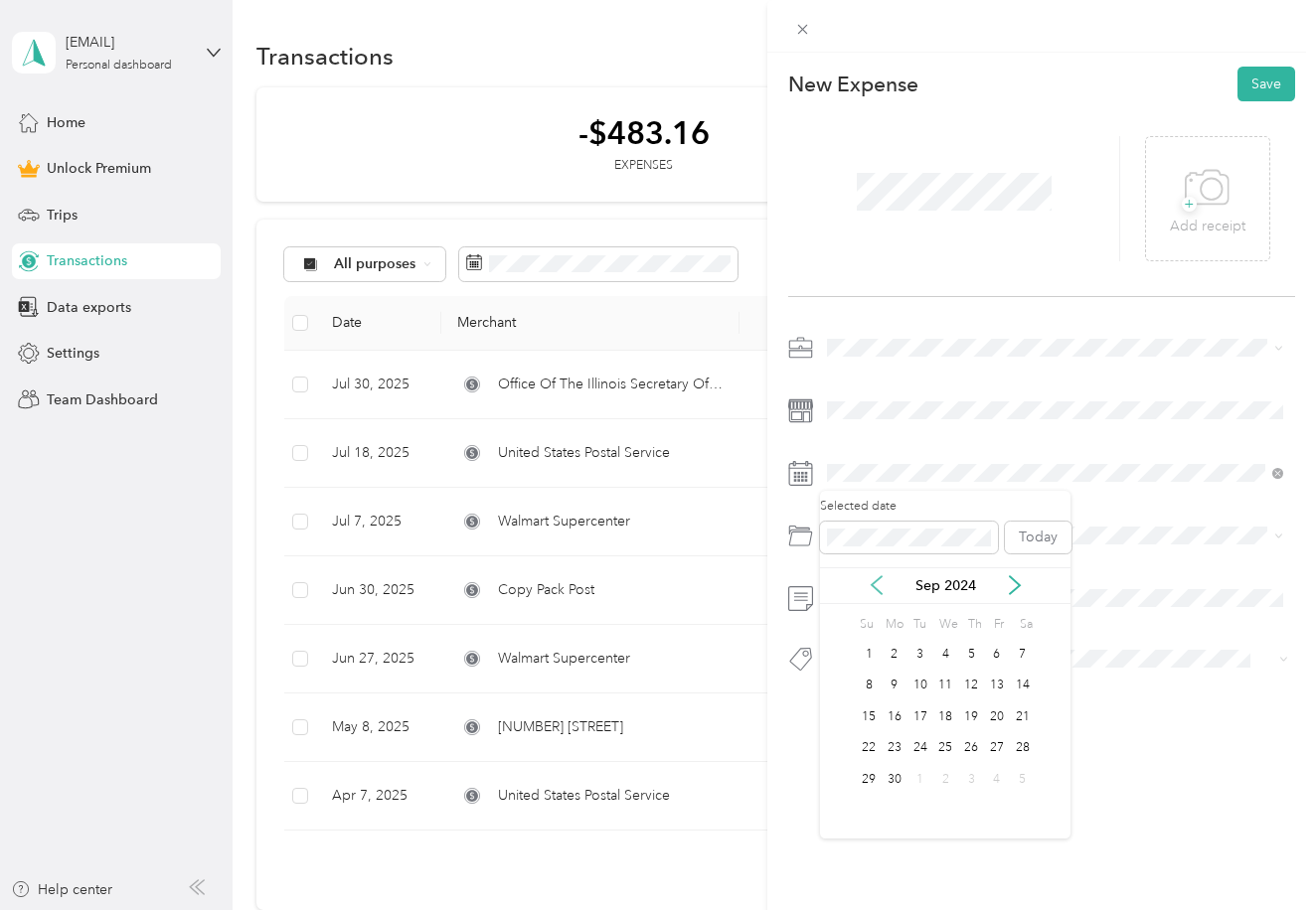 click 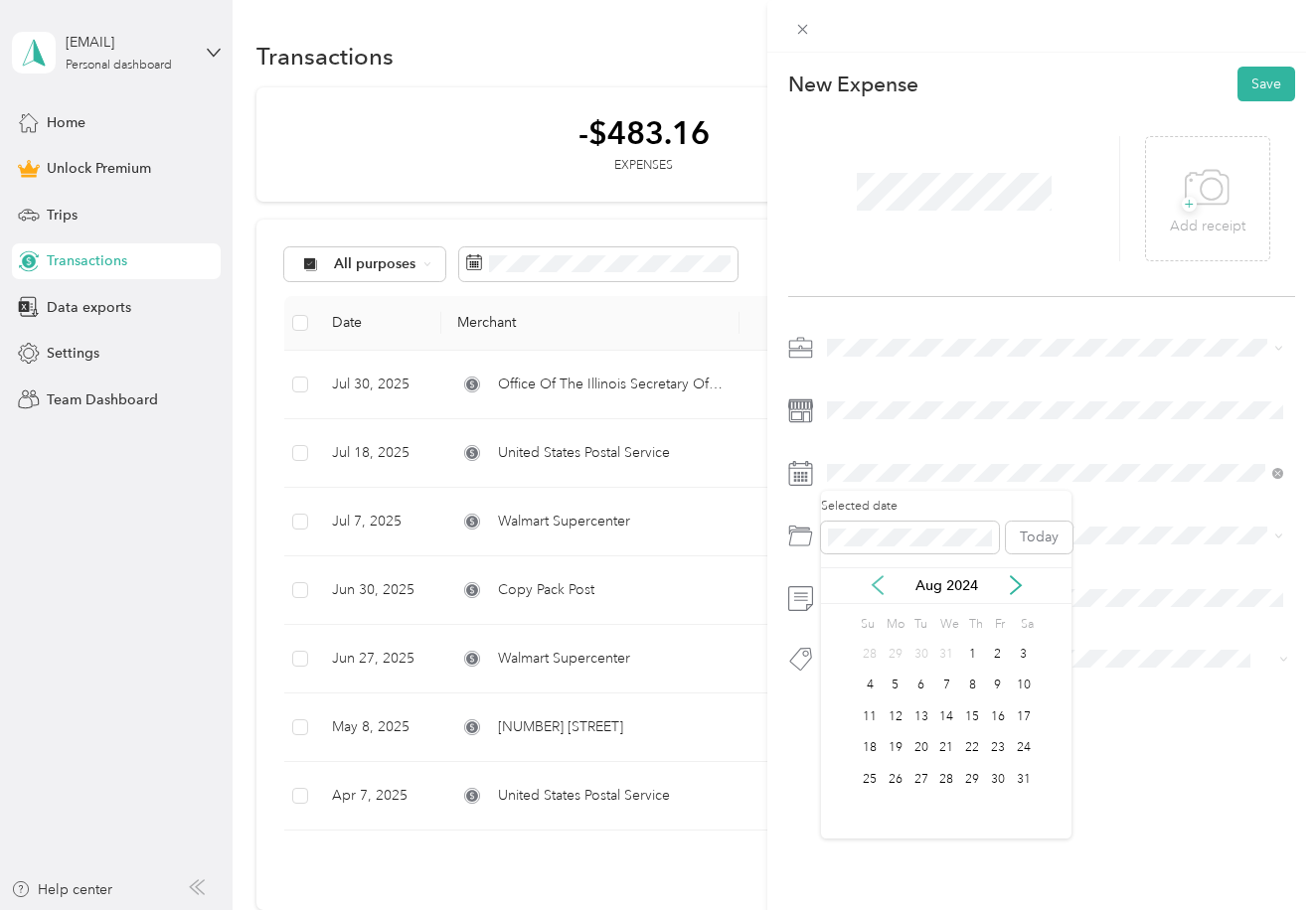 scroll, scrollTop: 0, scrollLeft: 0, axis: both 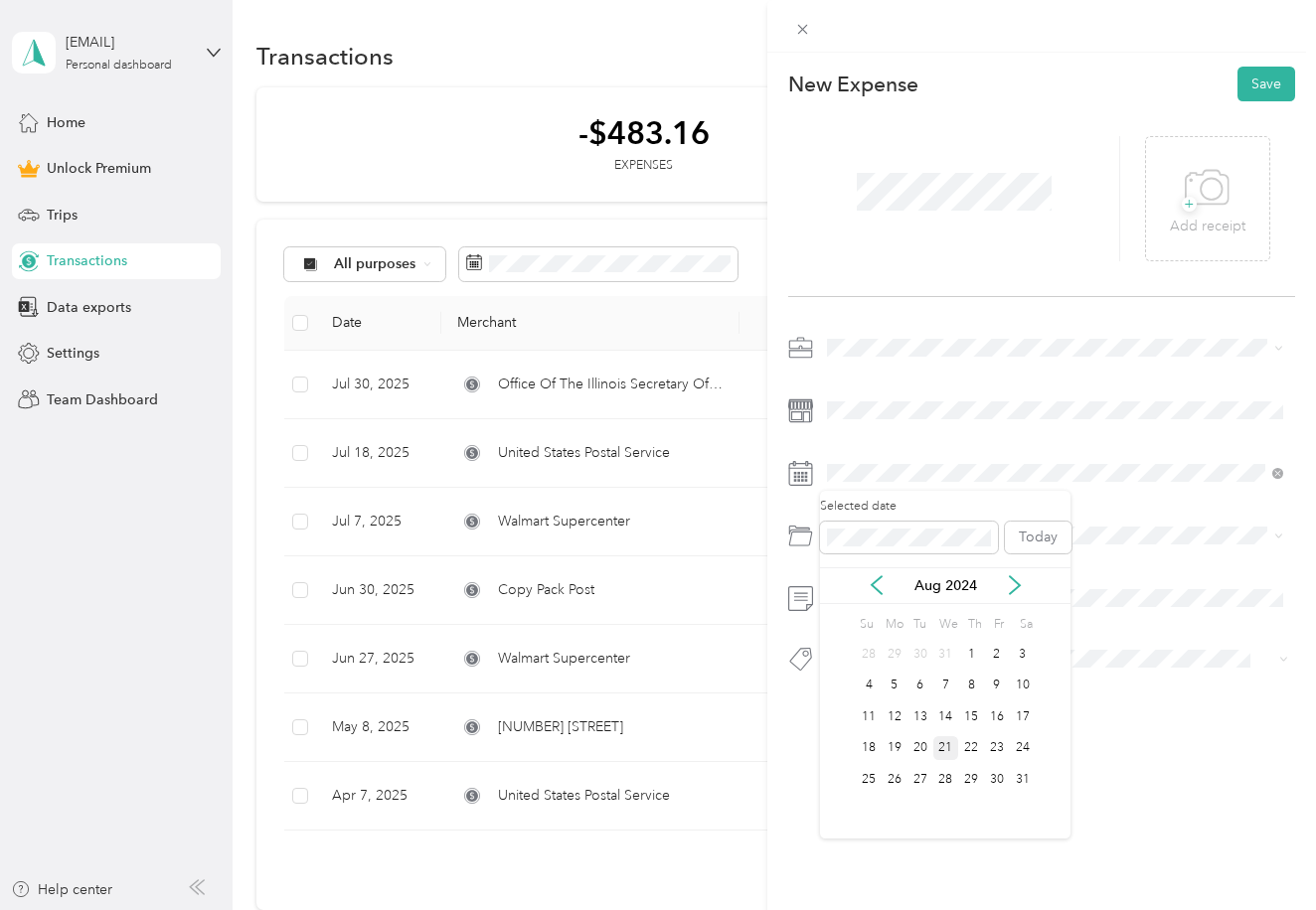 click on "21" at bounding box center (946, 748) 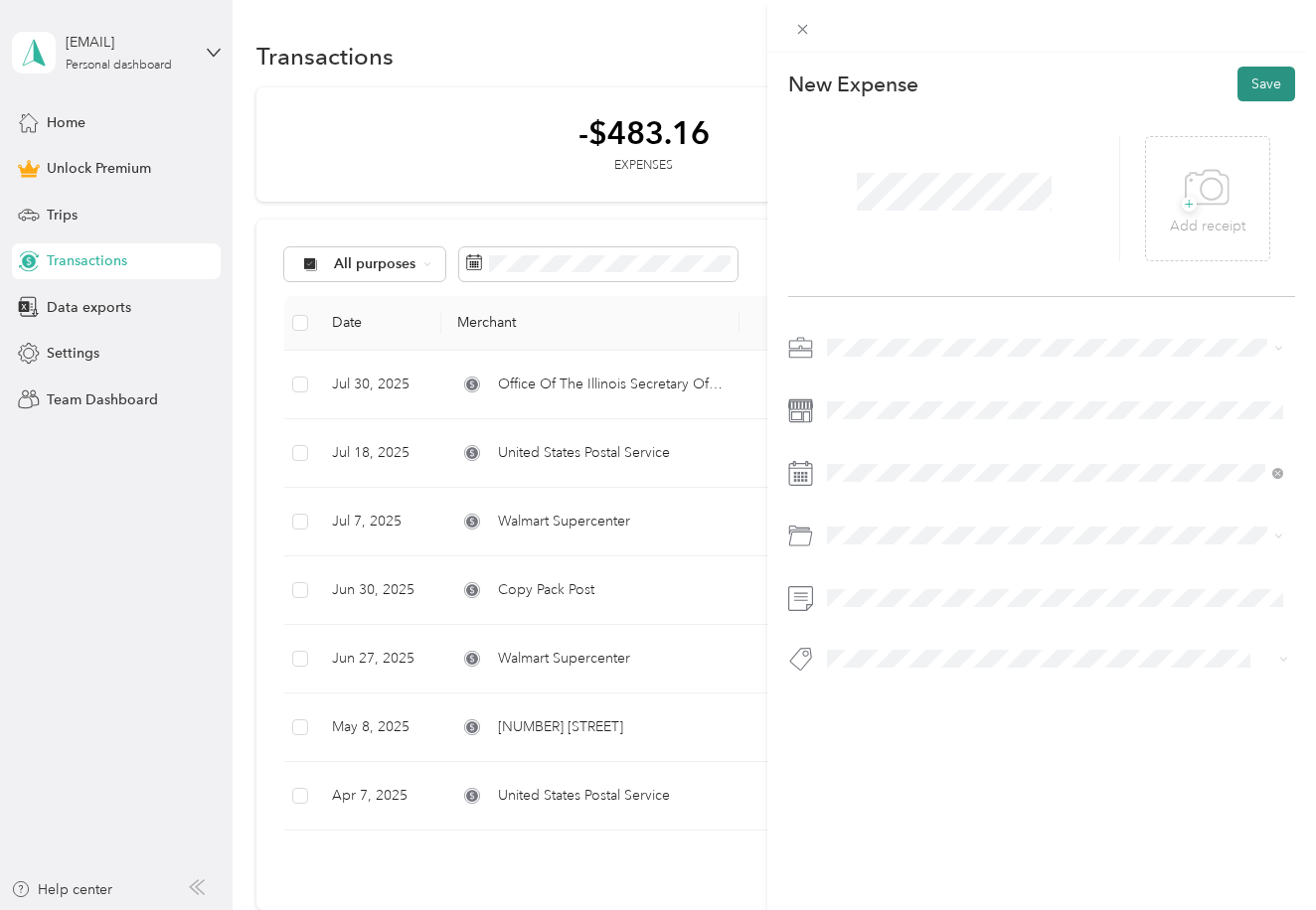 click on "Save" at bounding box center (1266, 83) 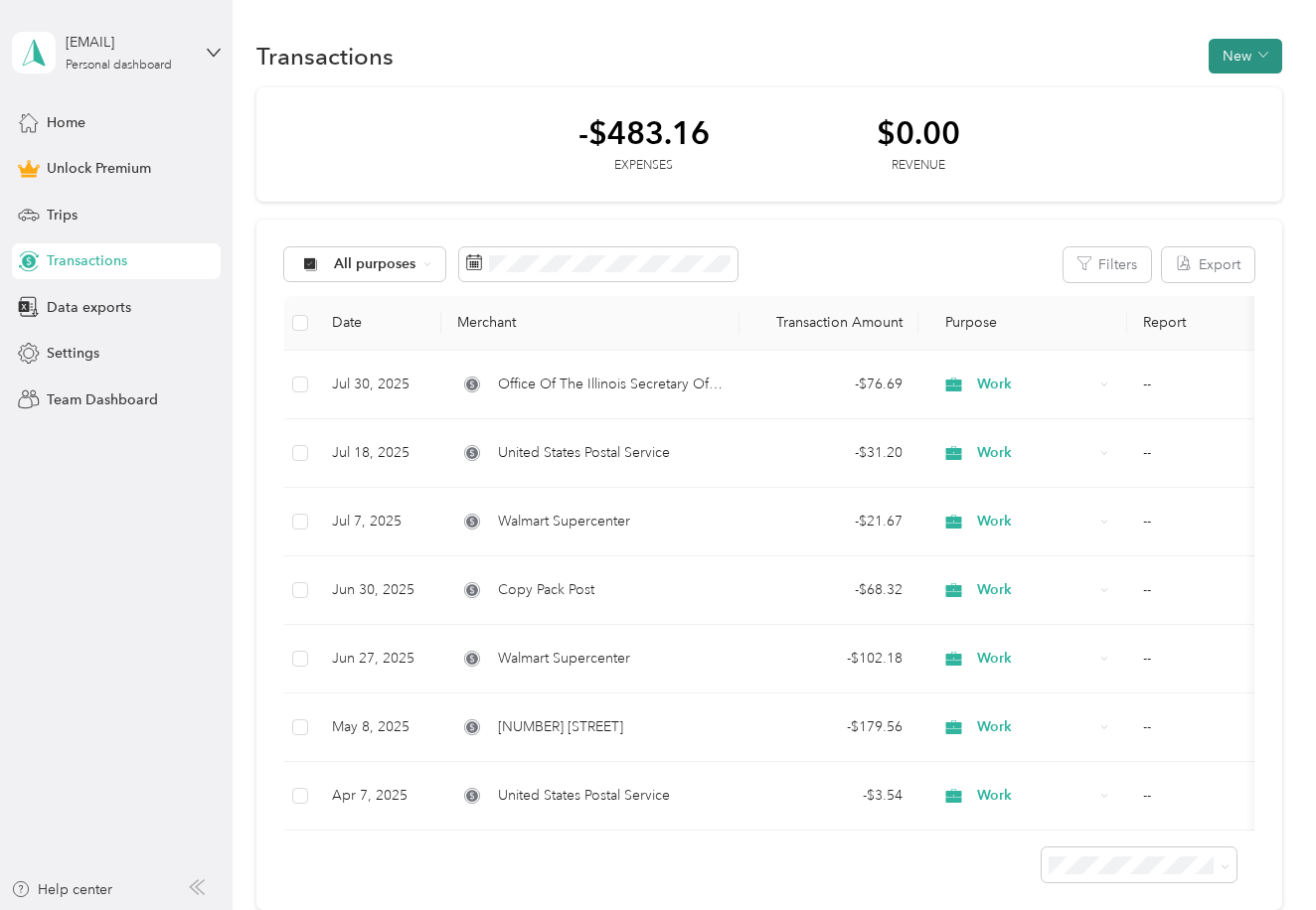click on "New" at bounding box center (1245, 56) 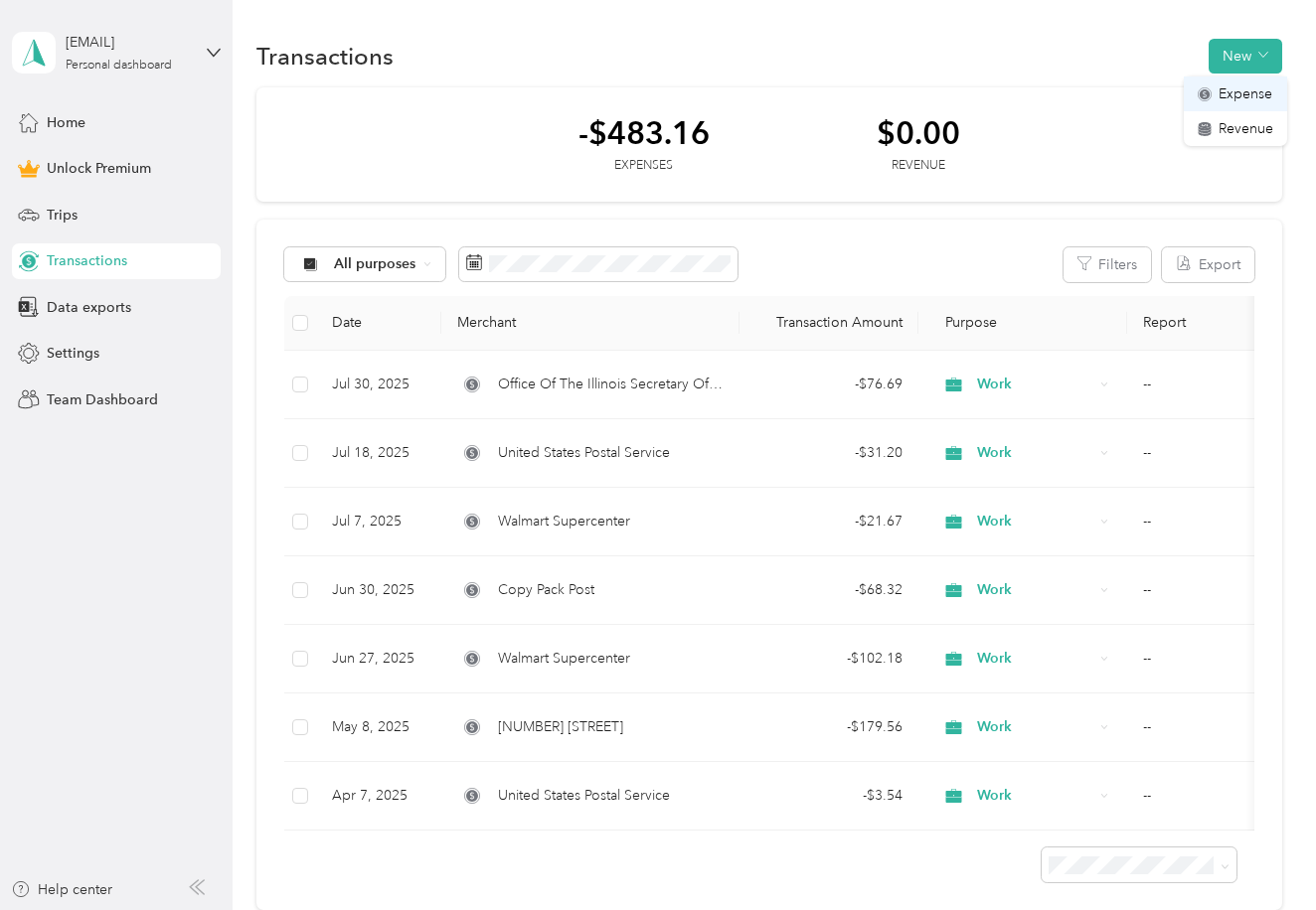 click on "Expense" at bounding box center (1245, 93) 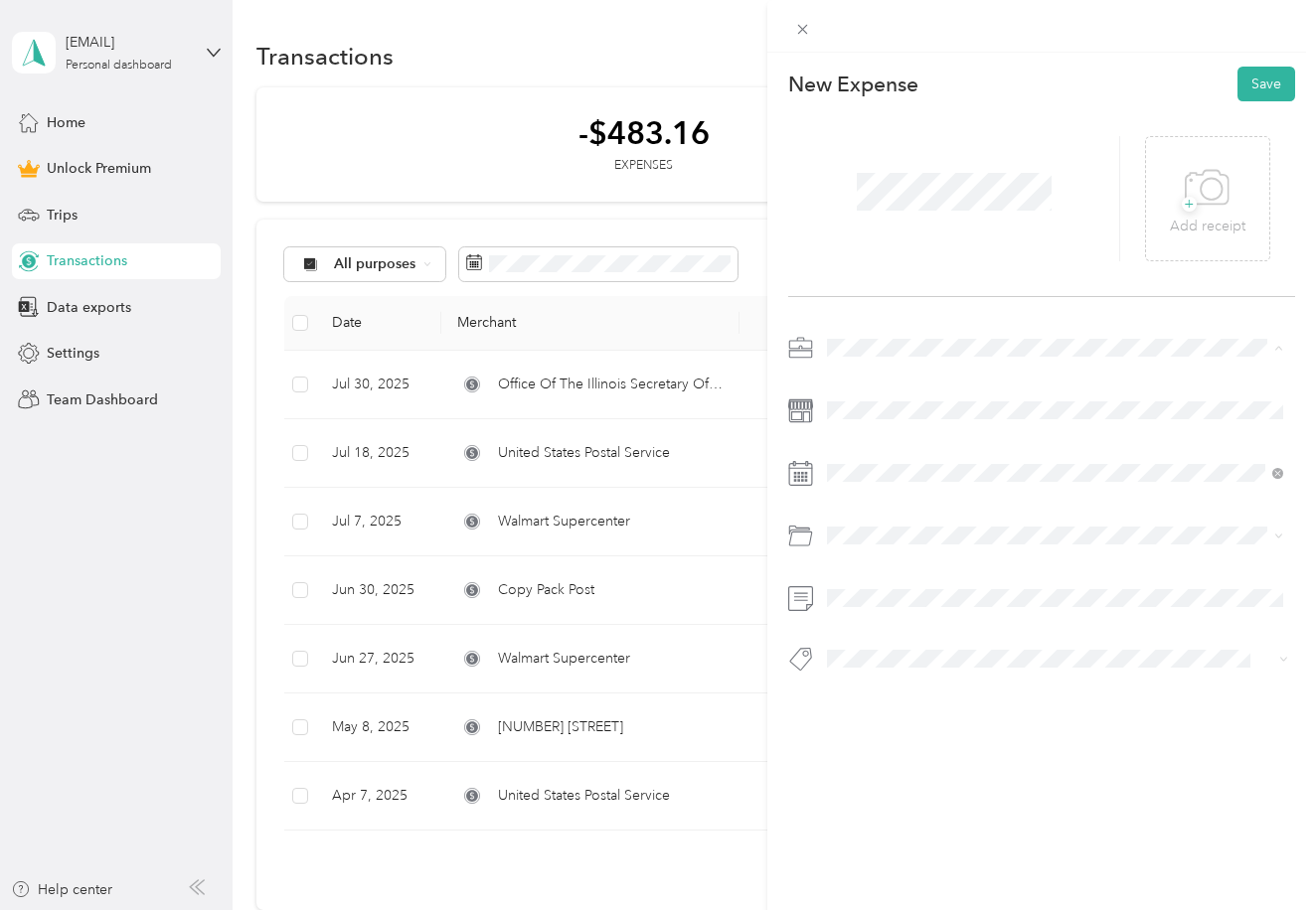 click on "Personal" at bounding box center [1043, 417] 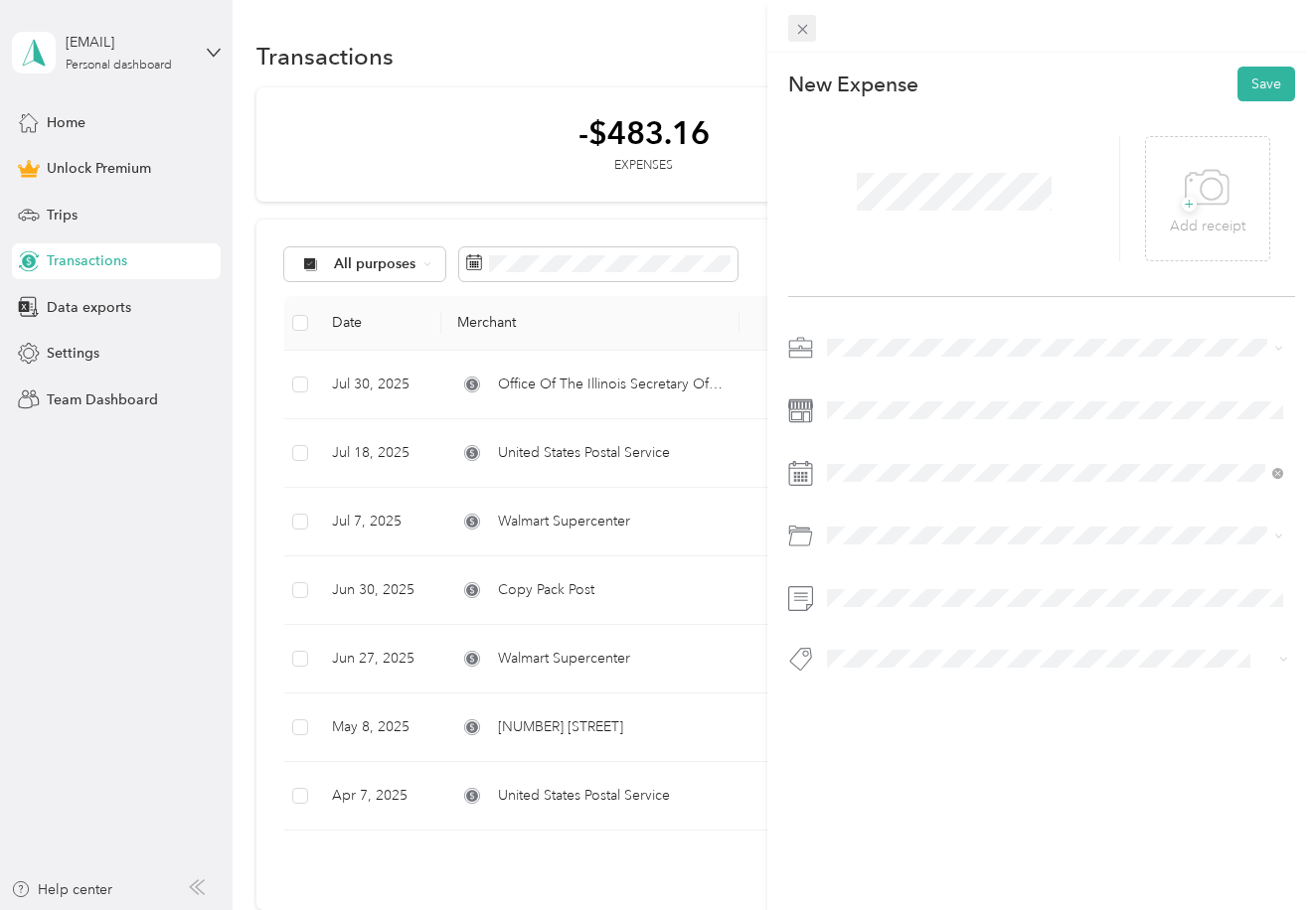 click 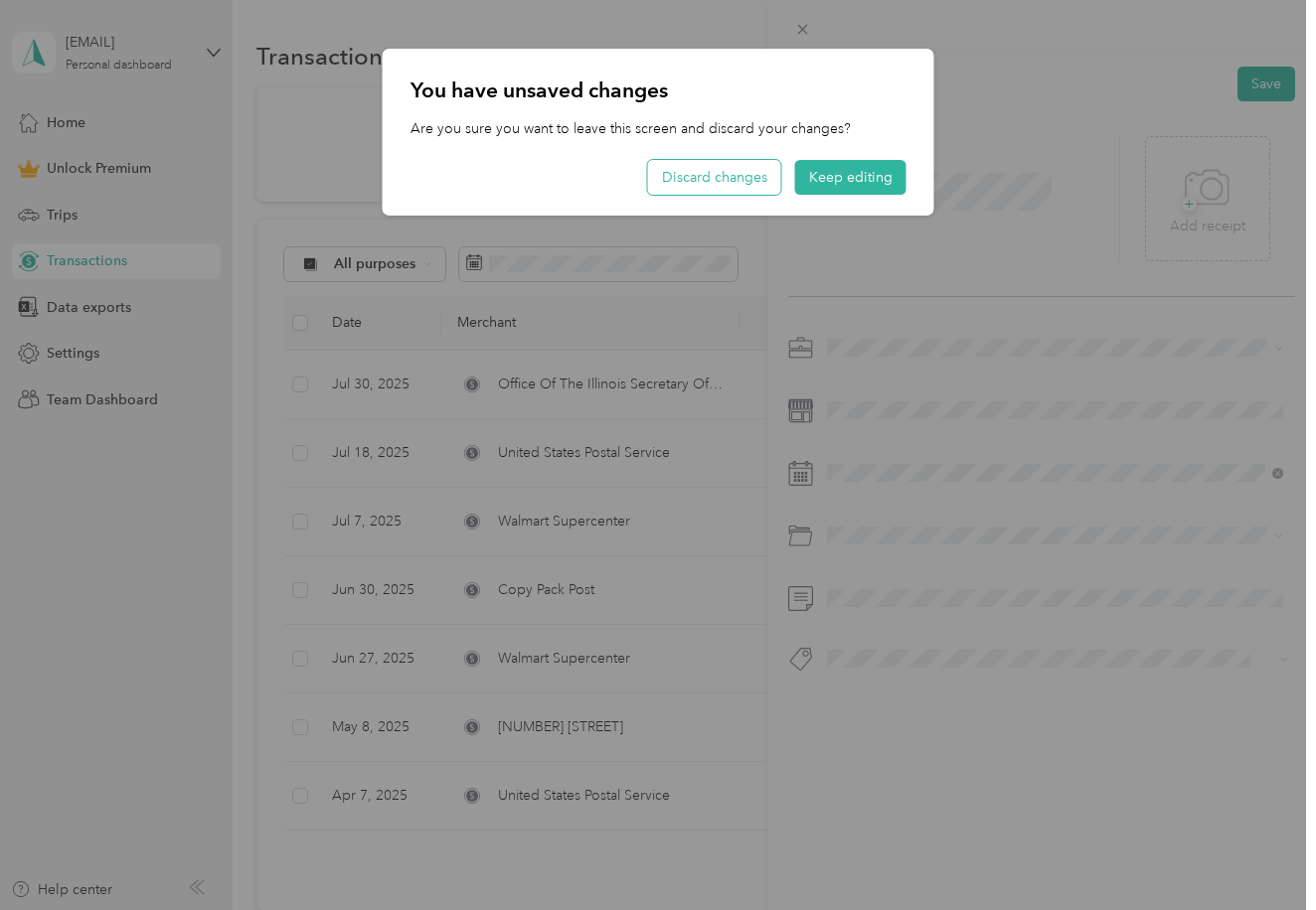 click on "Discard changes" at bounding box center (715, 177) 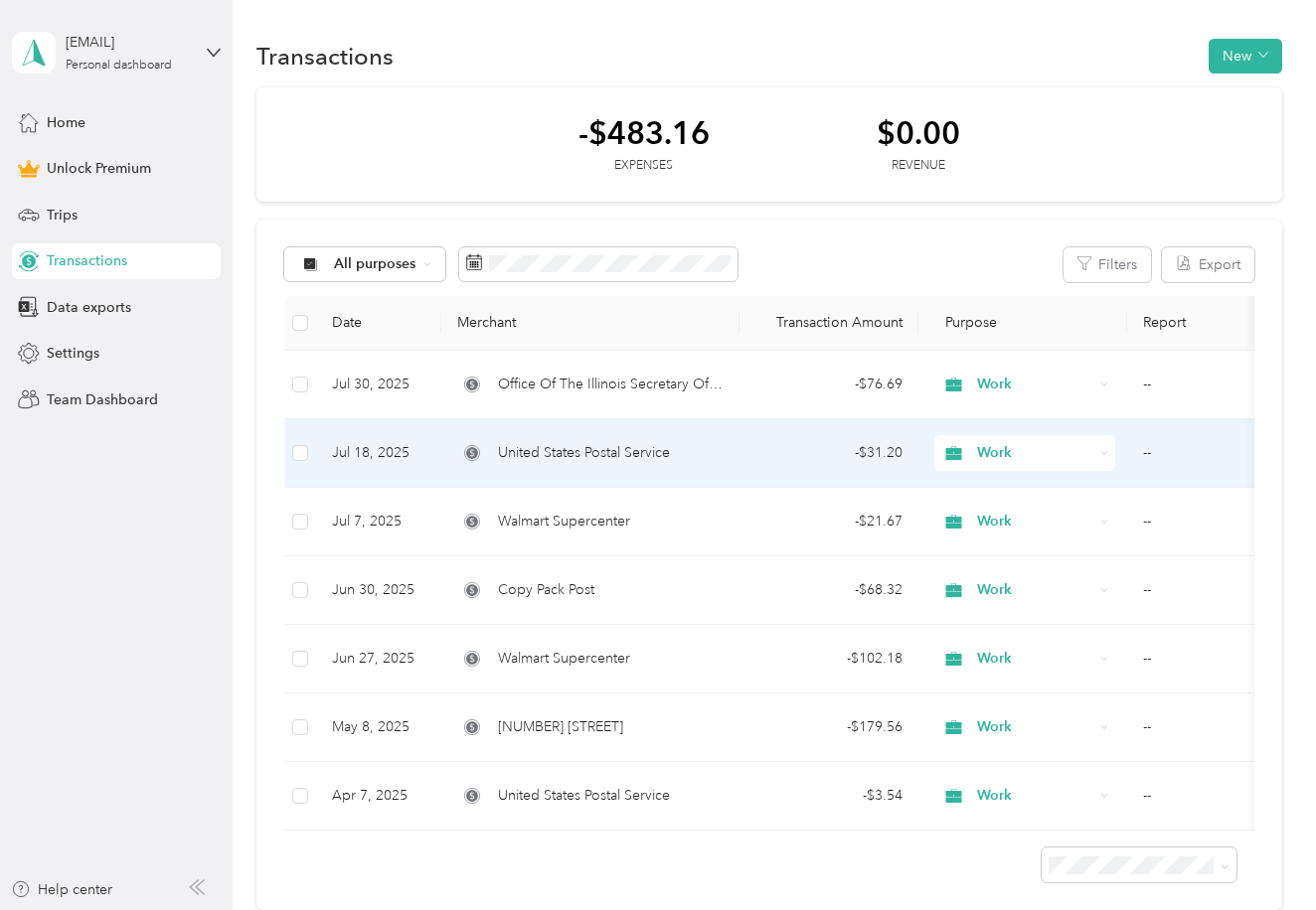 scroll, scrollTop: 210, scrollLeft: 0, axis: vertical 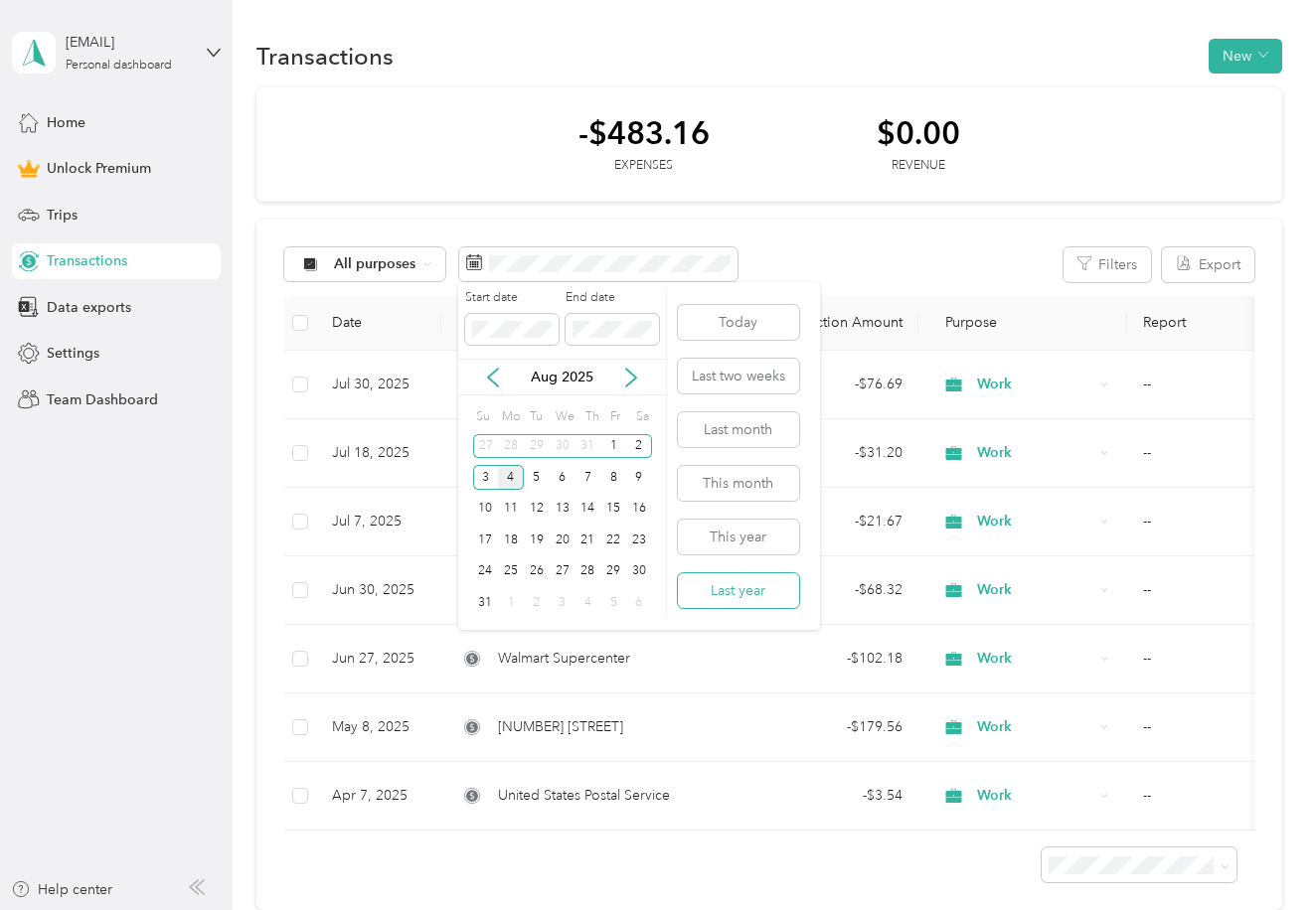 click on "Last year" at bounding box center [739, 590] 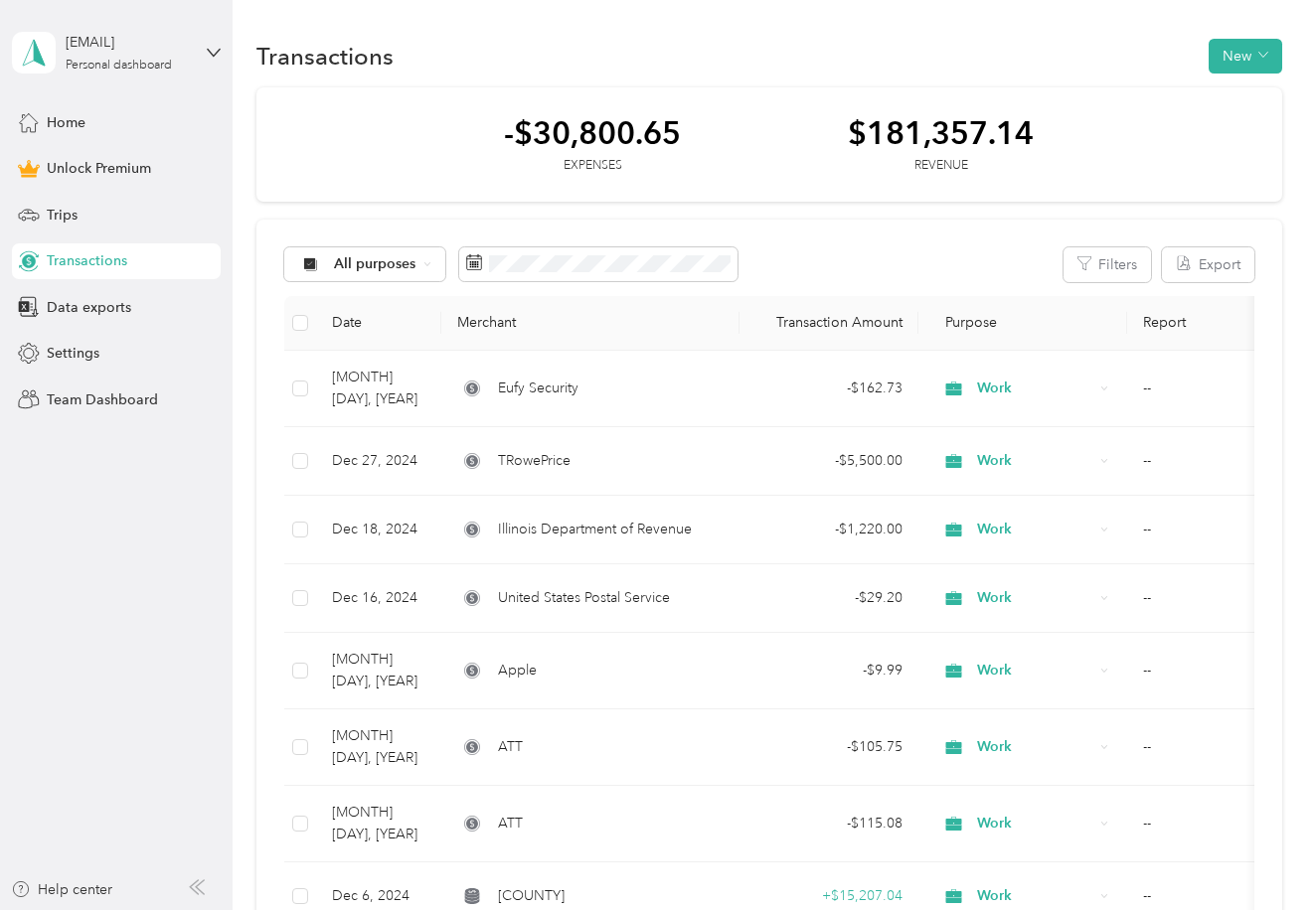 click on "Purpose" at bounding box center [965, 322] 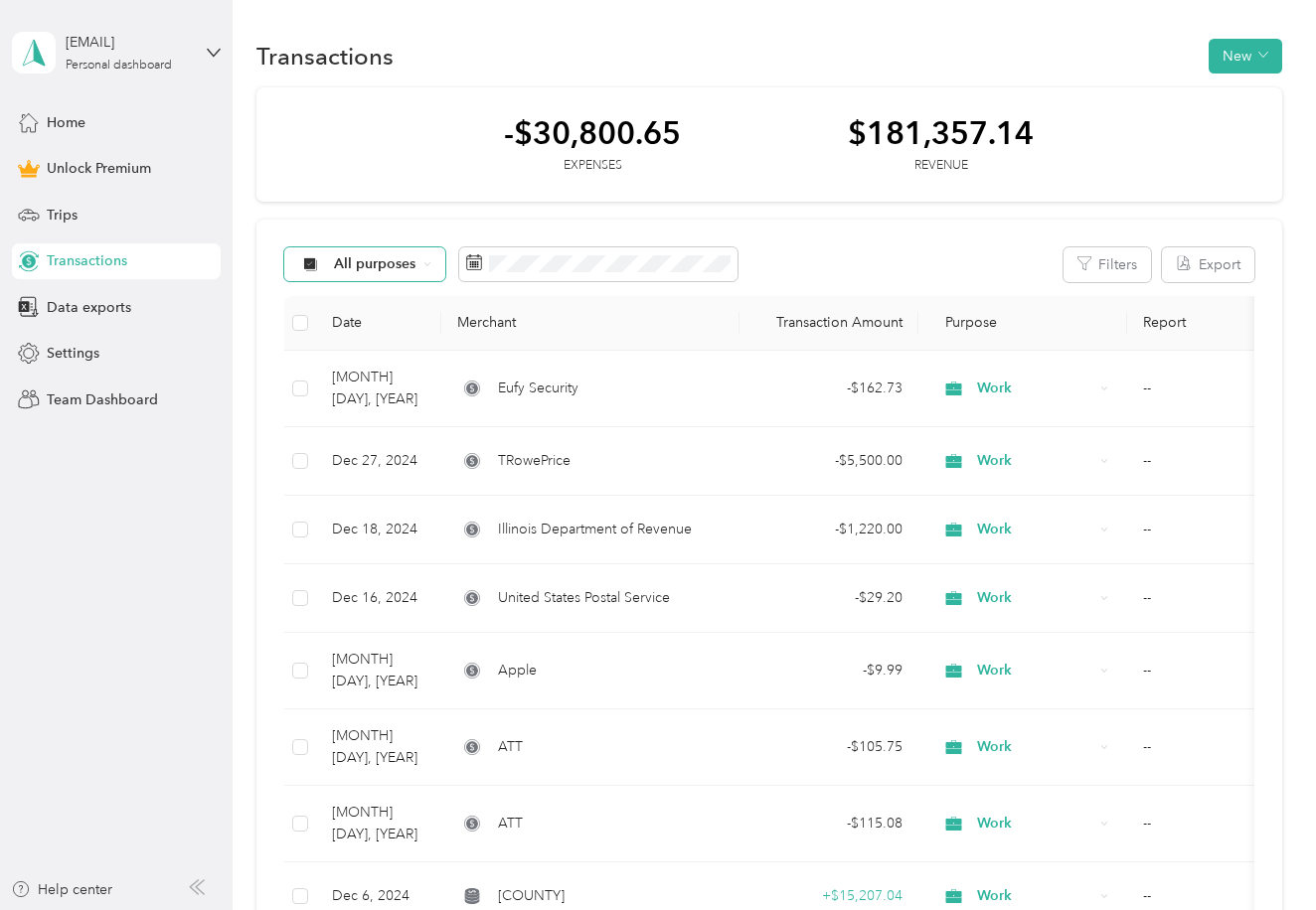 click 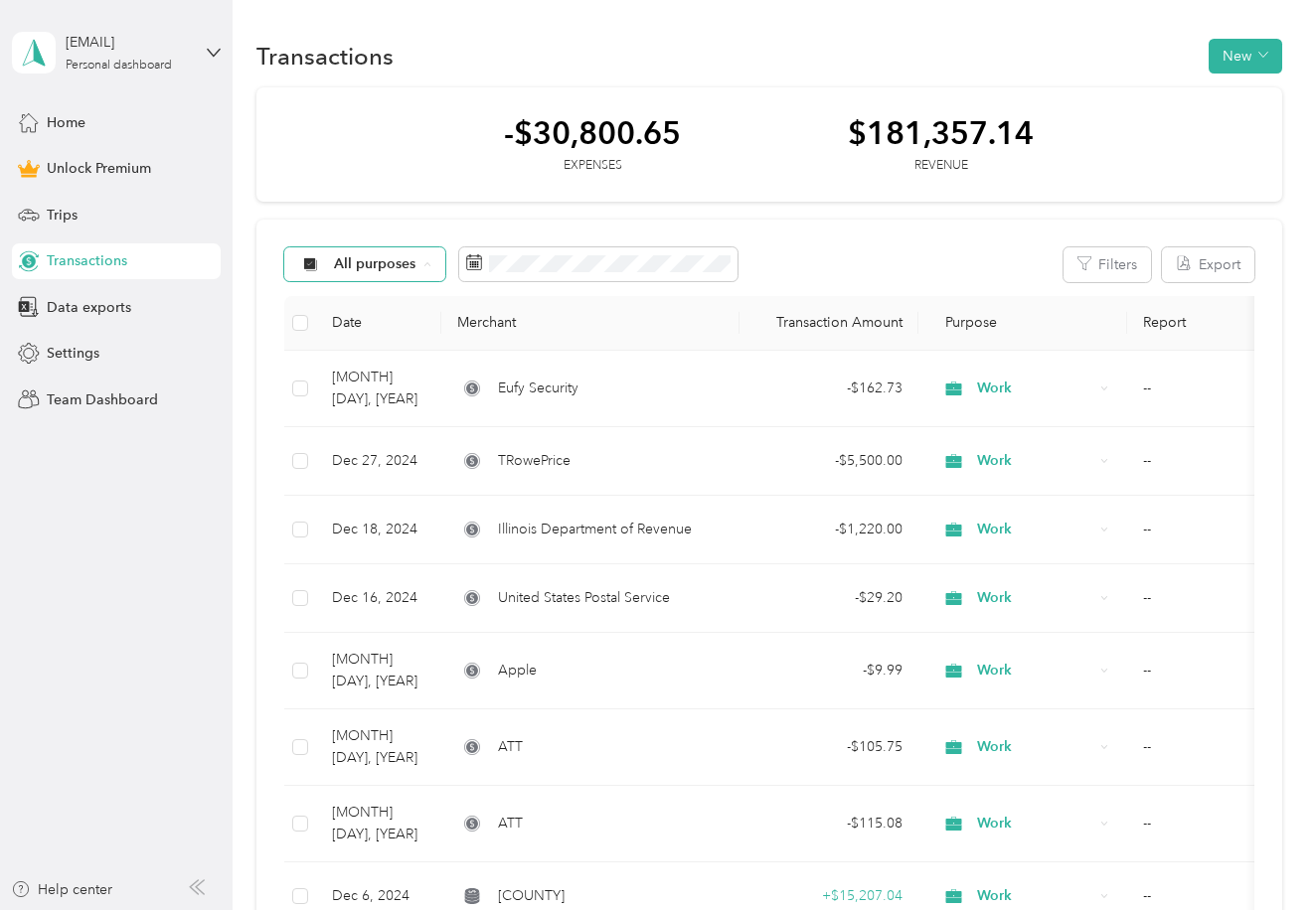 click on "Personal" at bounding box center [365, 404] 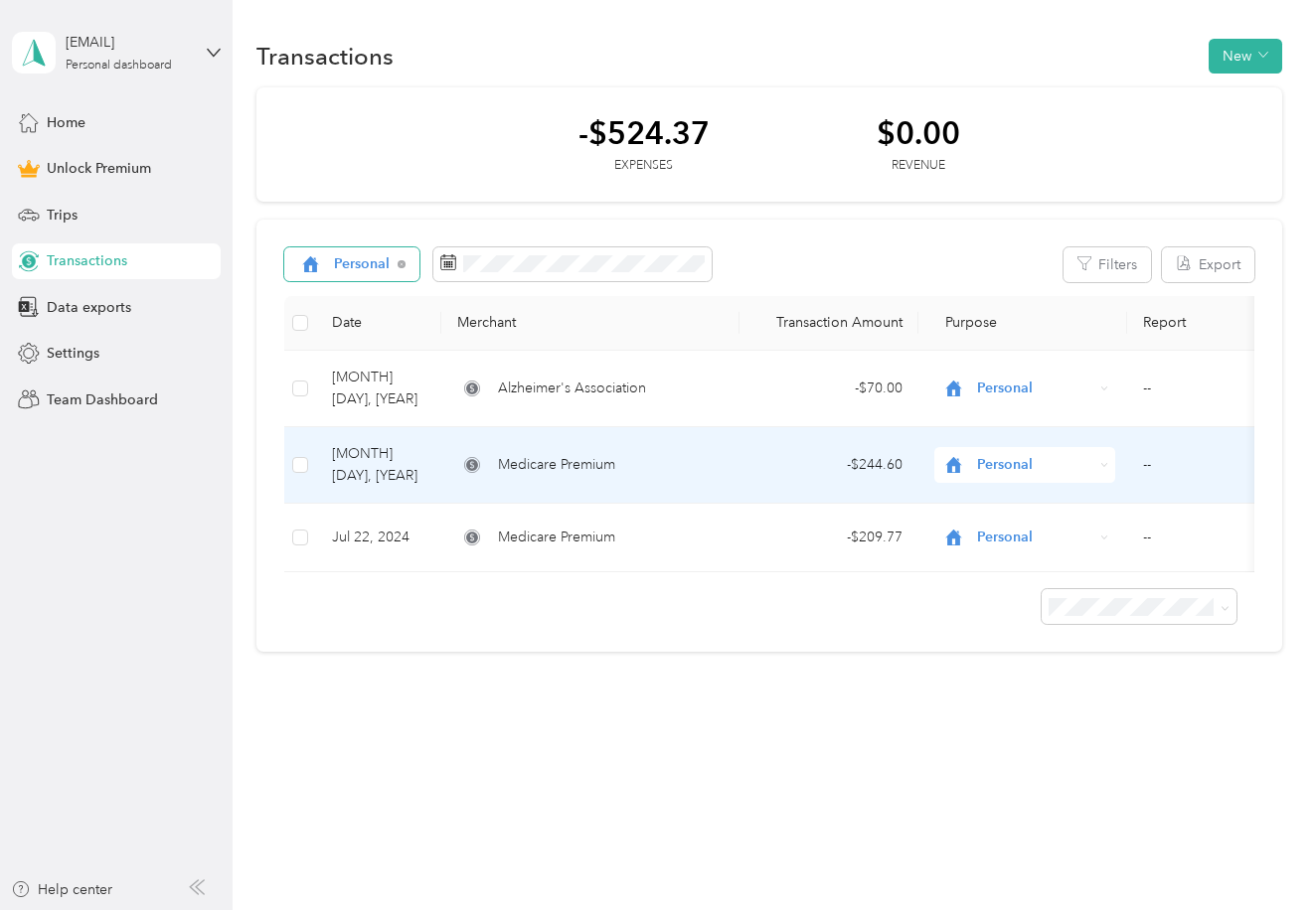 click 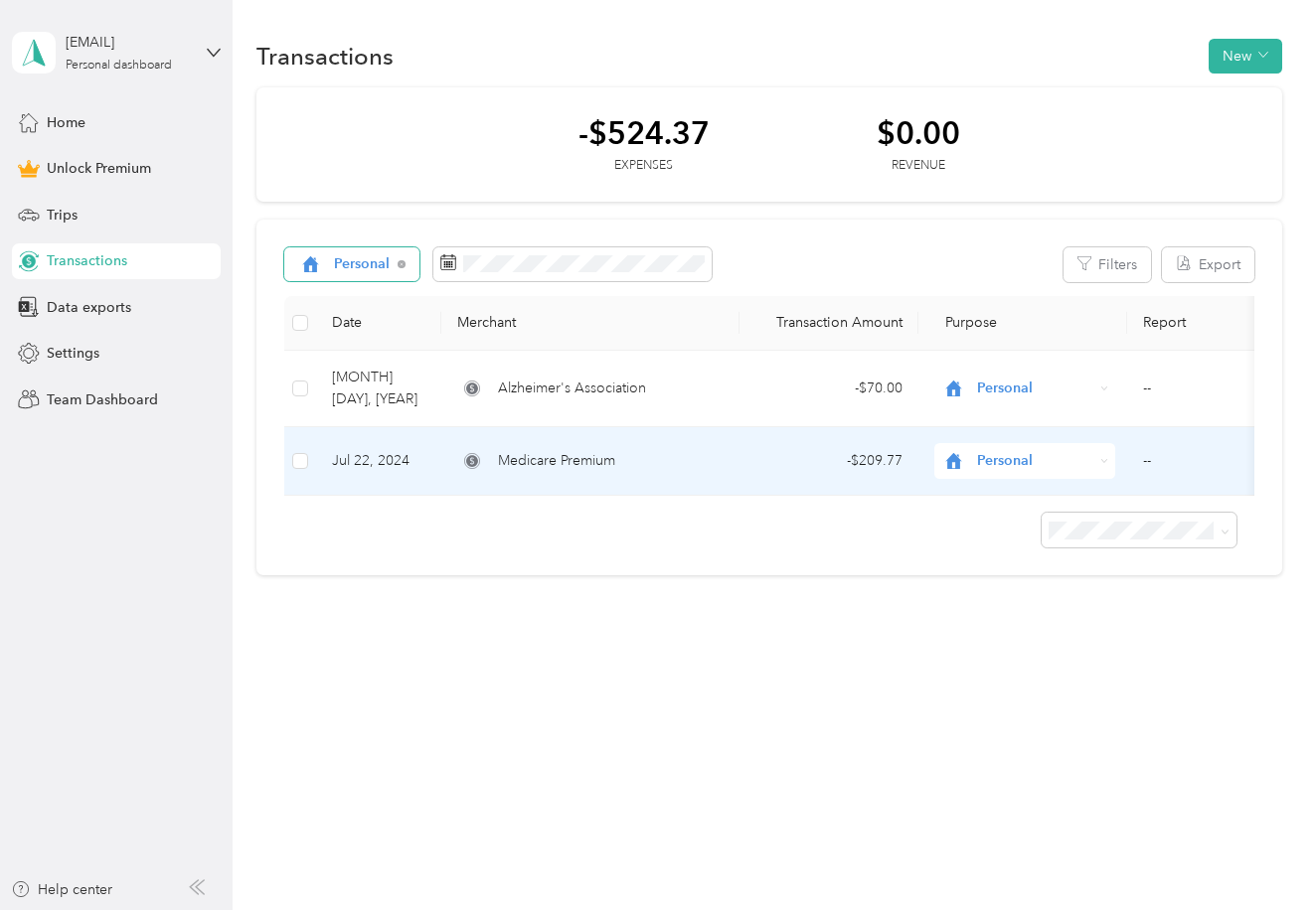 click on "Personal" at bounding box center (1035, 461) 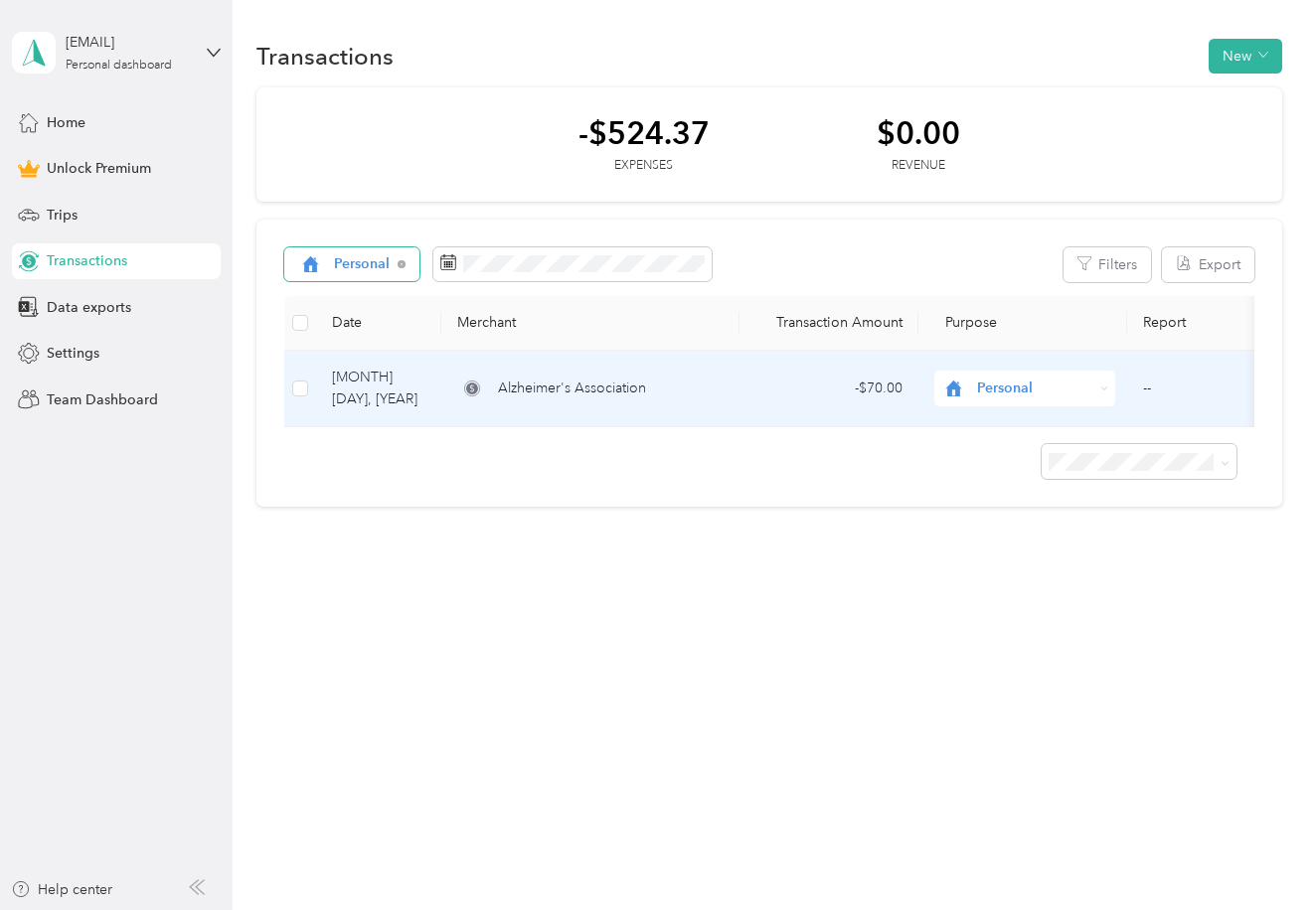 click on "Personal" at bounding box center (1035, 388) 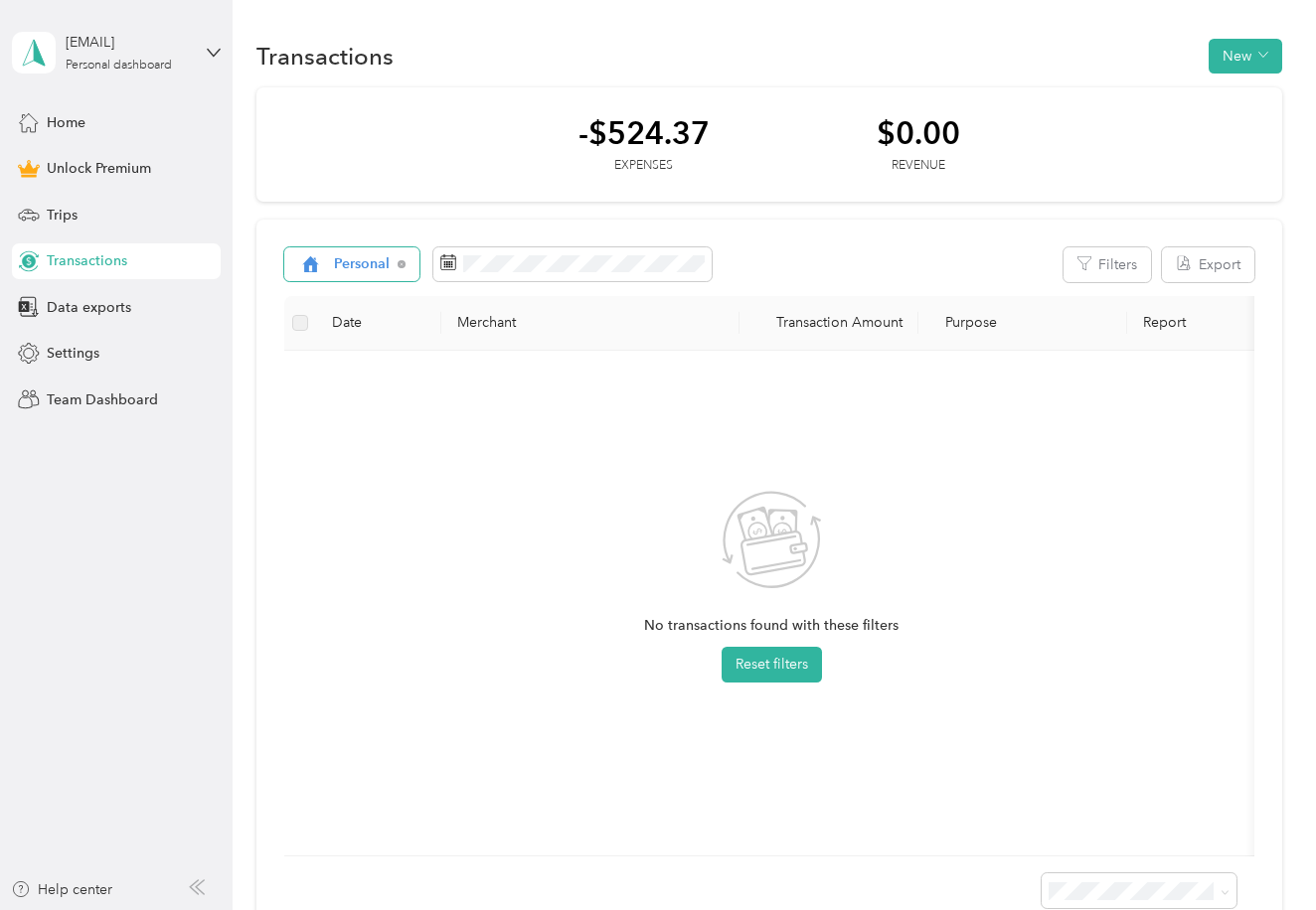 click on "Personal" at bounding box center (362, 264) 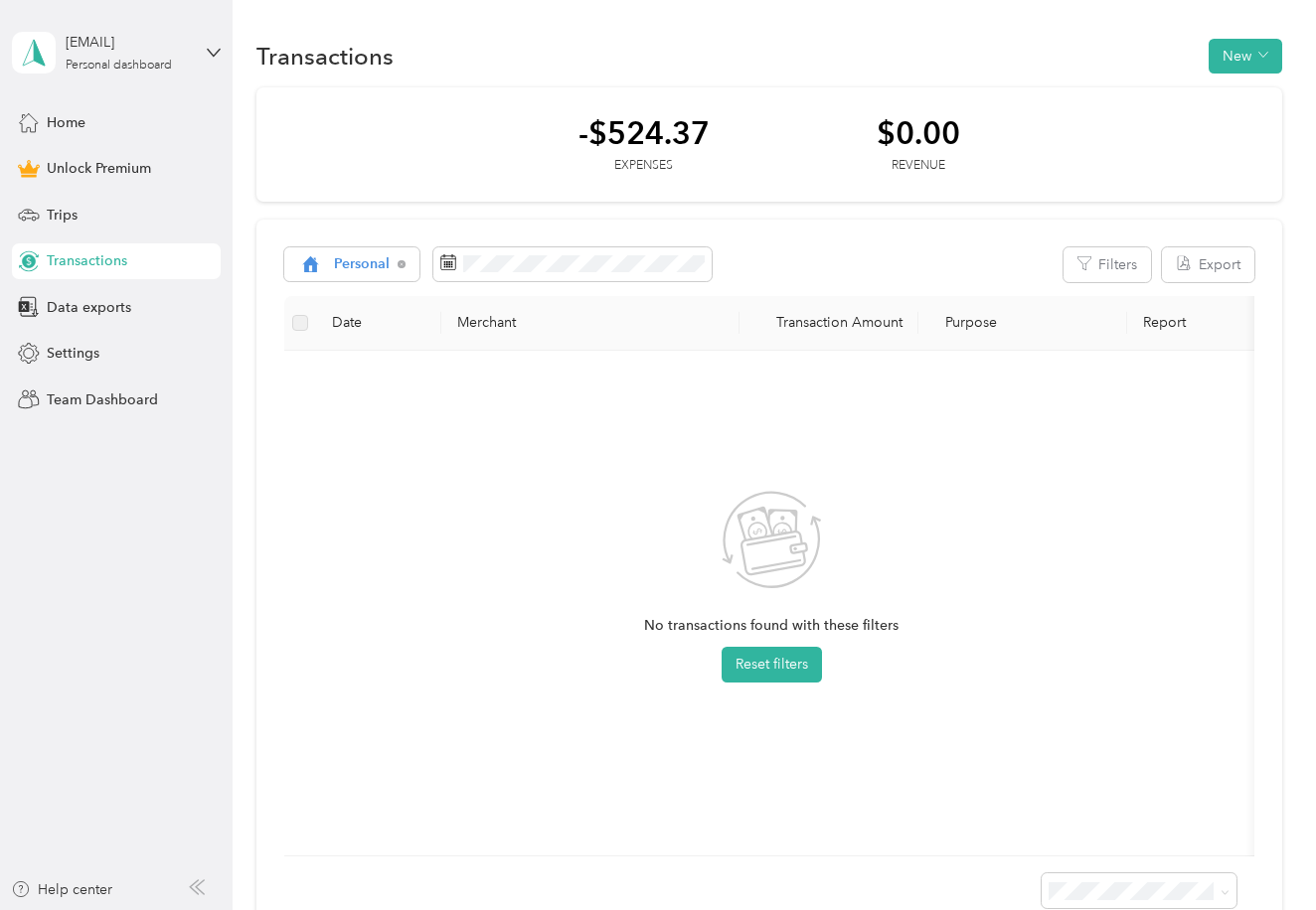 click on "Medical" at bounding box center (375, 503) 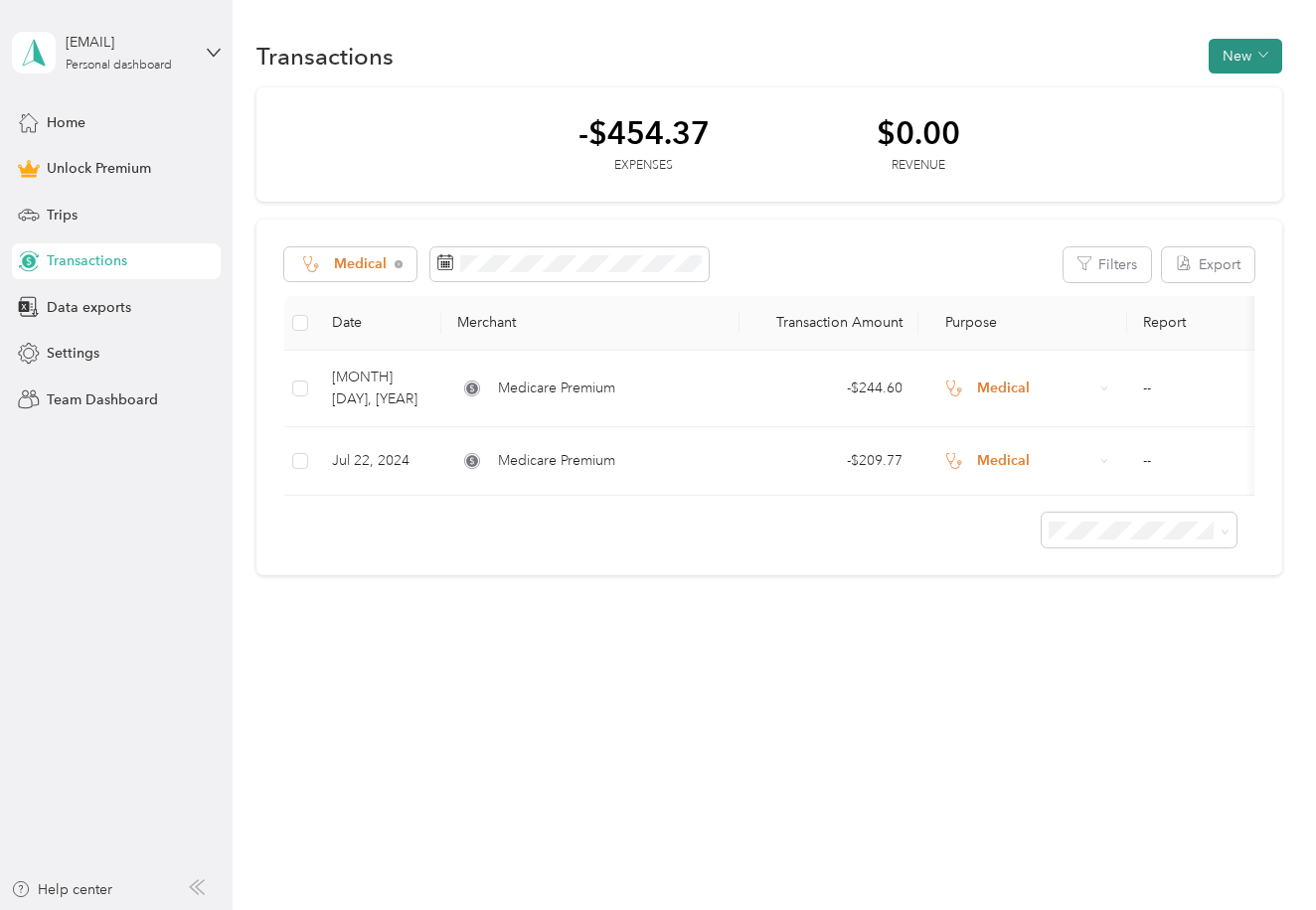 click on "New" at bounding box center [1245, 56] 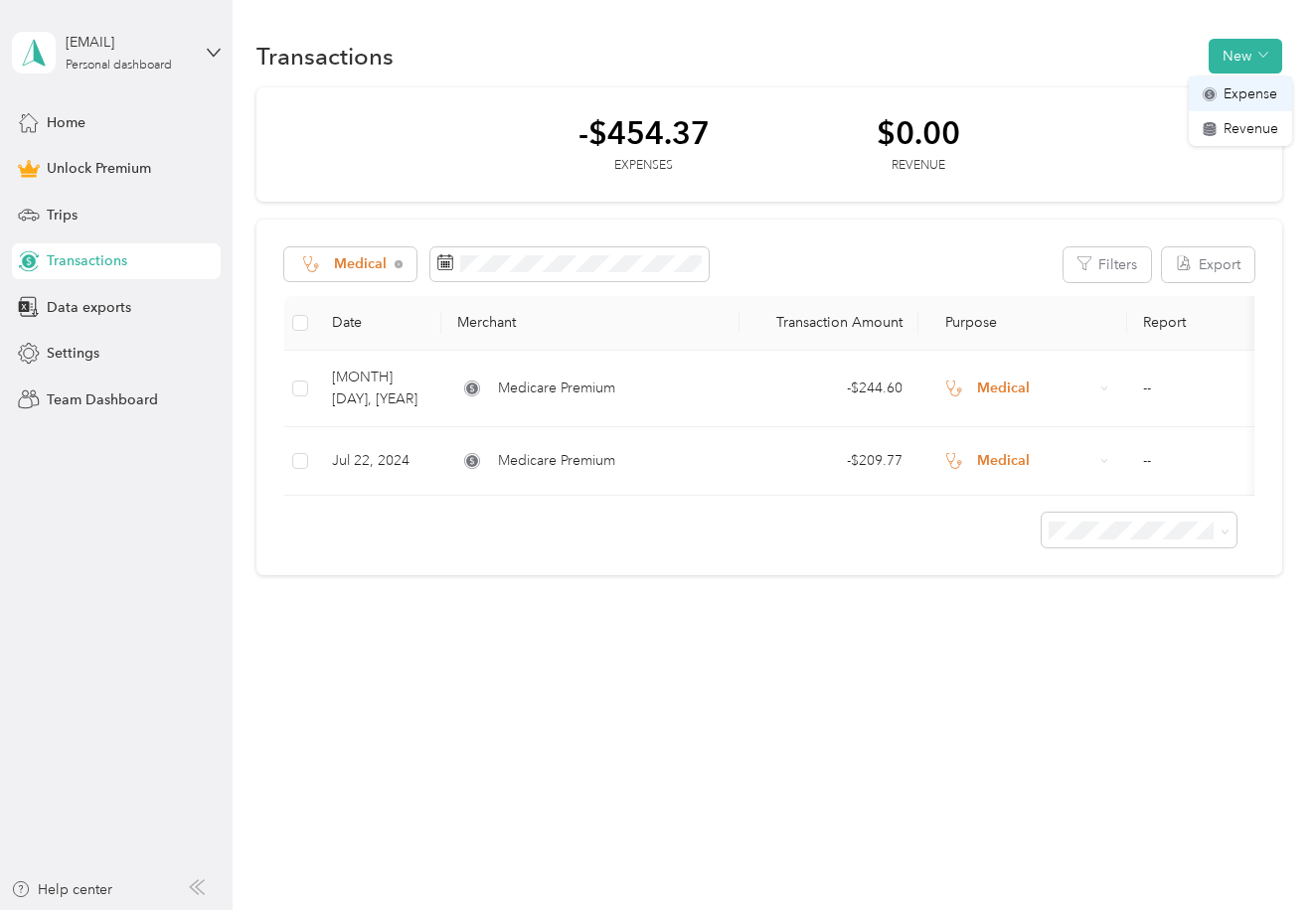 click on "Expense" at bounding box center (1250, 93) 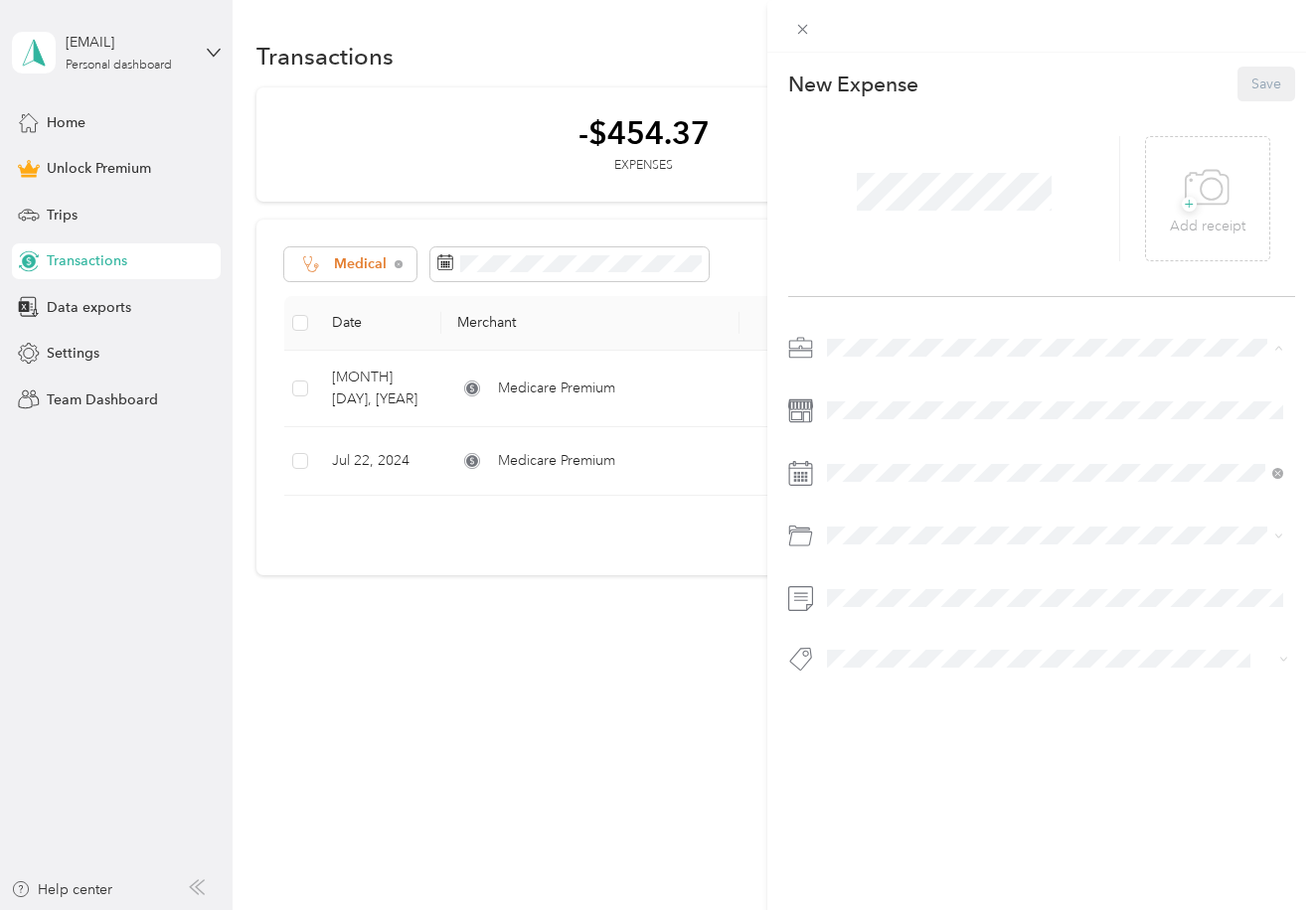 click on "Medical" at bounding box center (1055, 522) 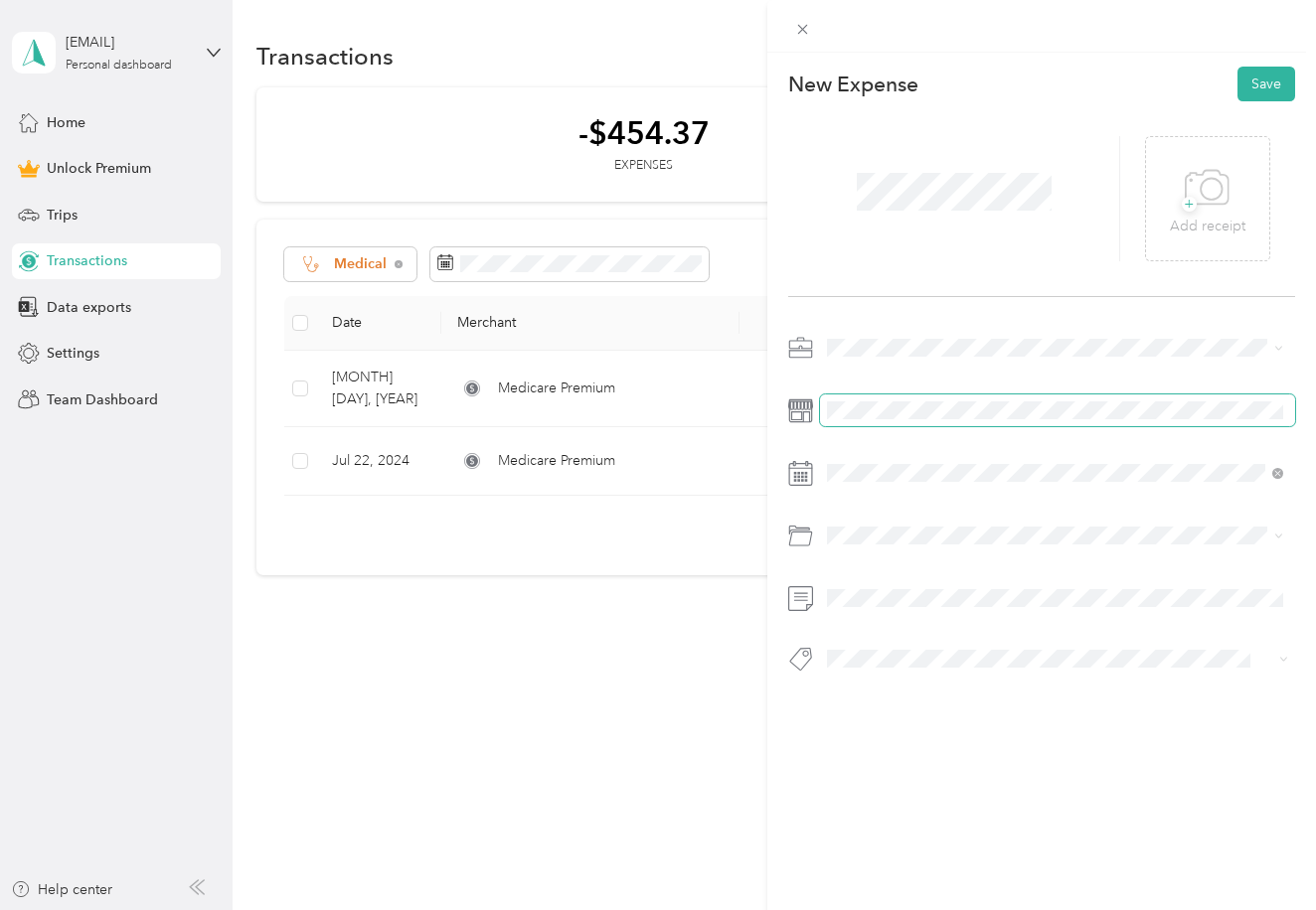 scroll, scrollTop: 1, scrollLeft: 0, axis: vertical 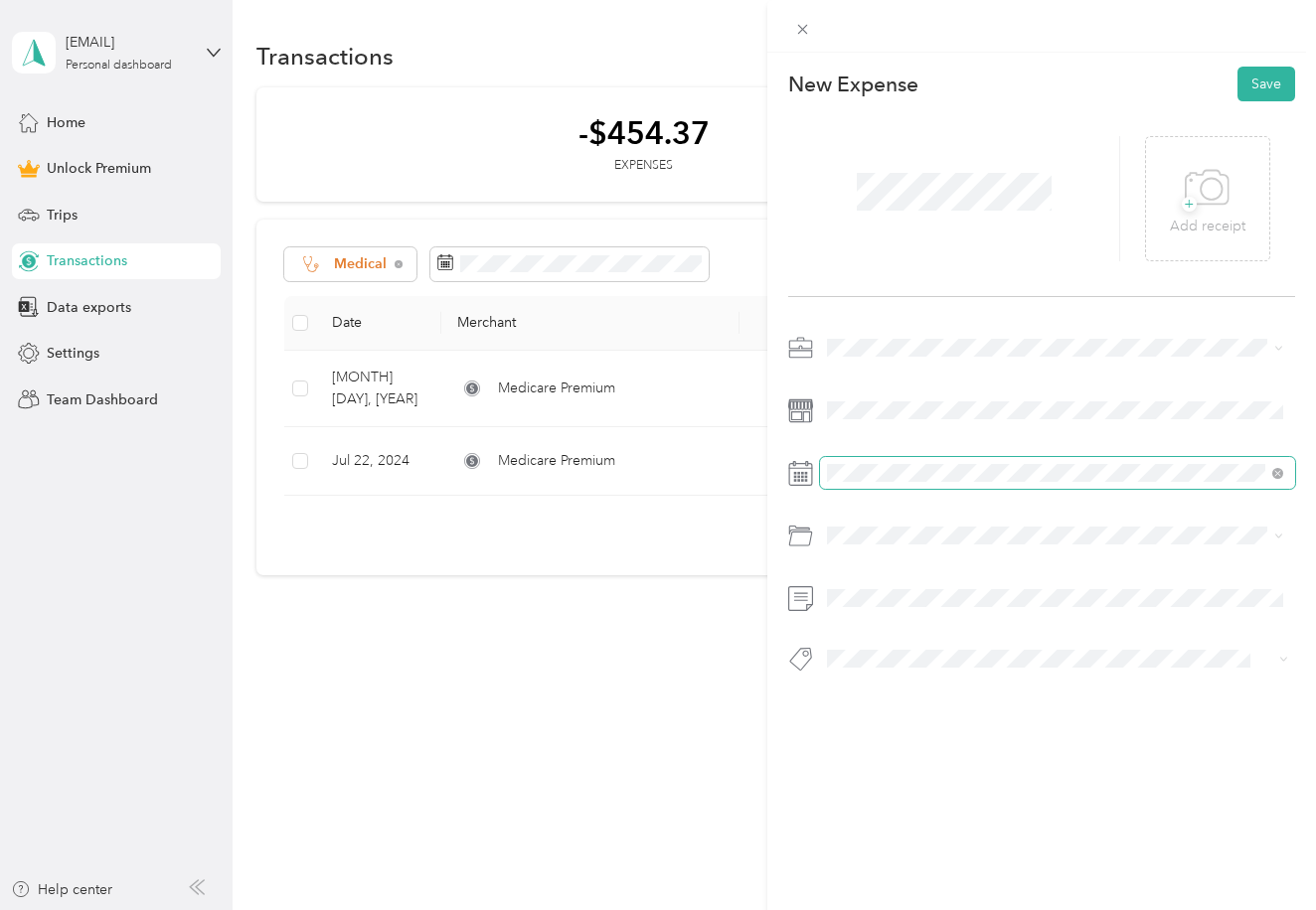 click at bounding box center [1058, 473] 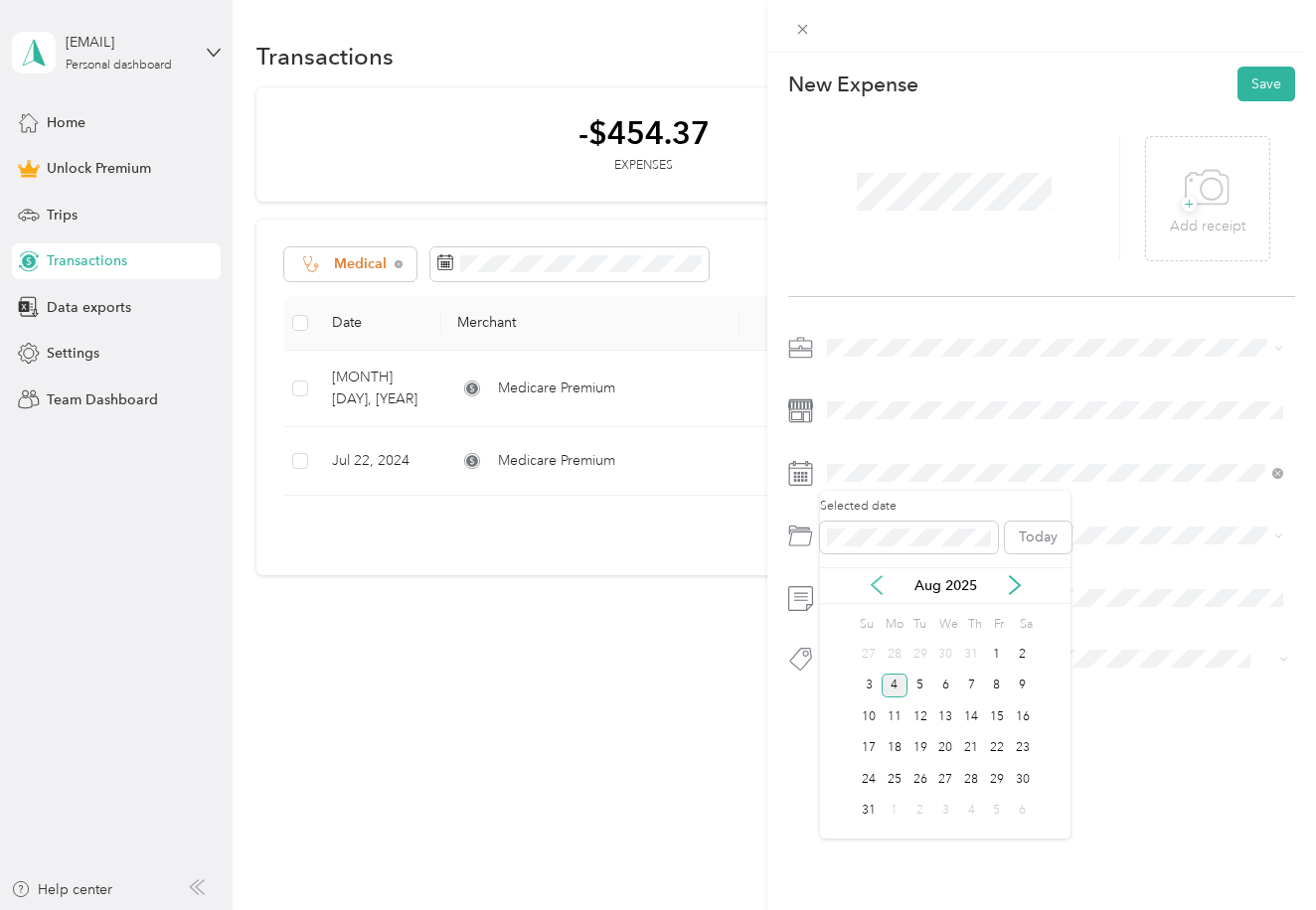 click 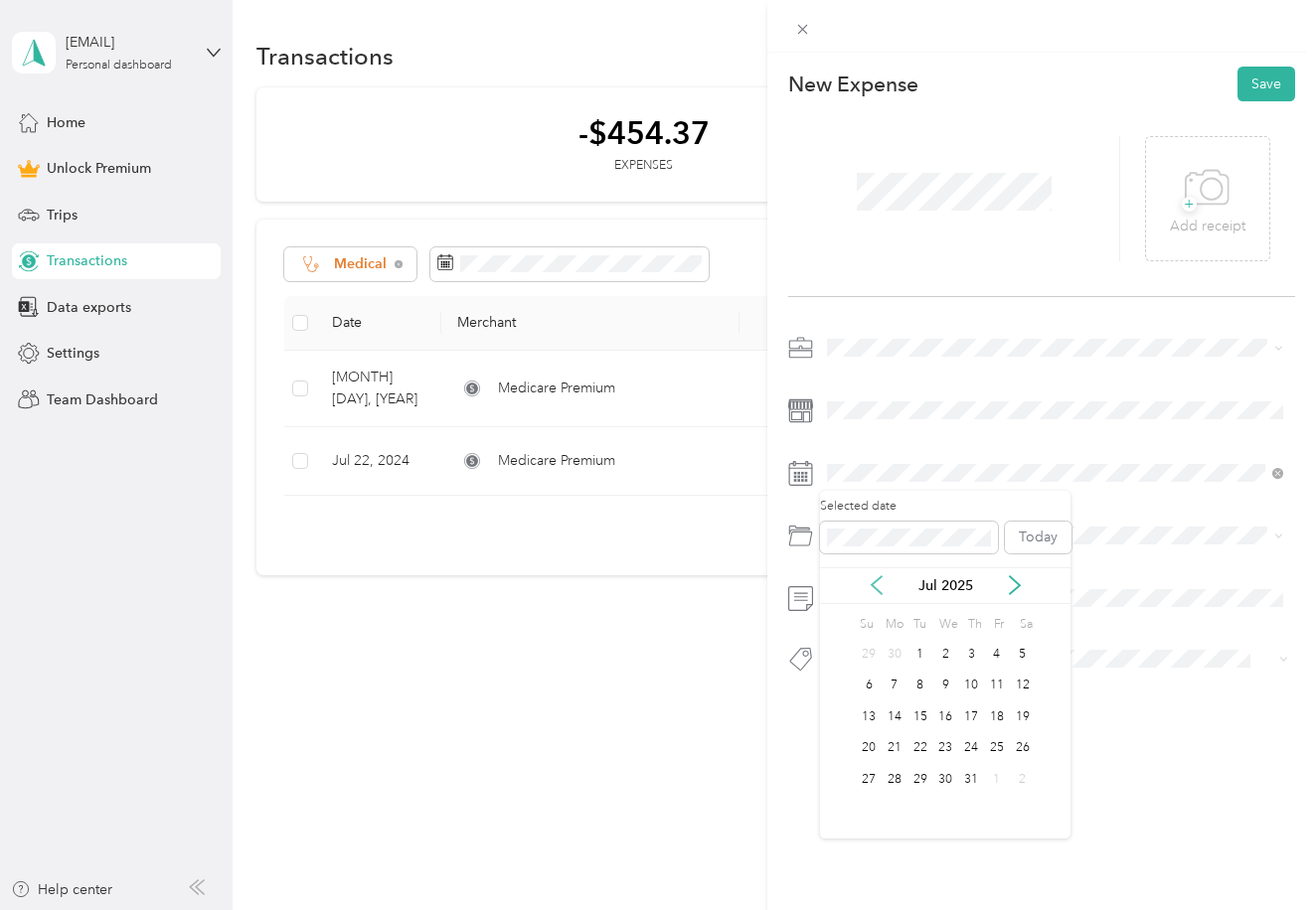 click 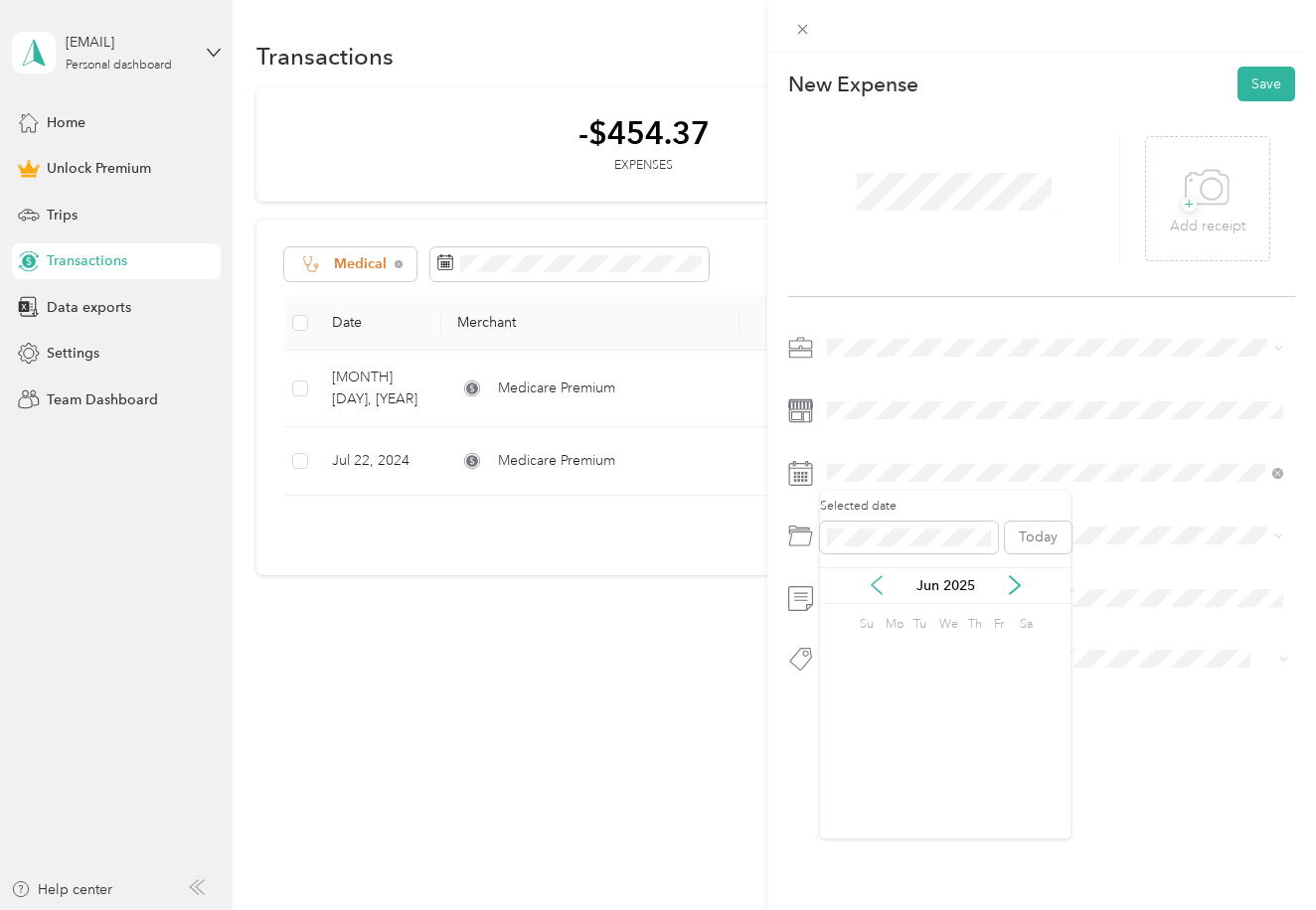 click 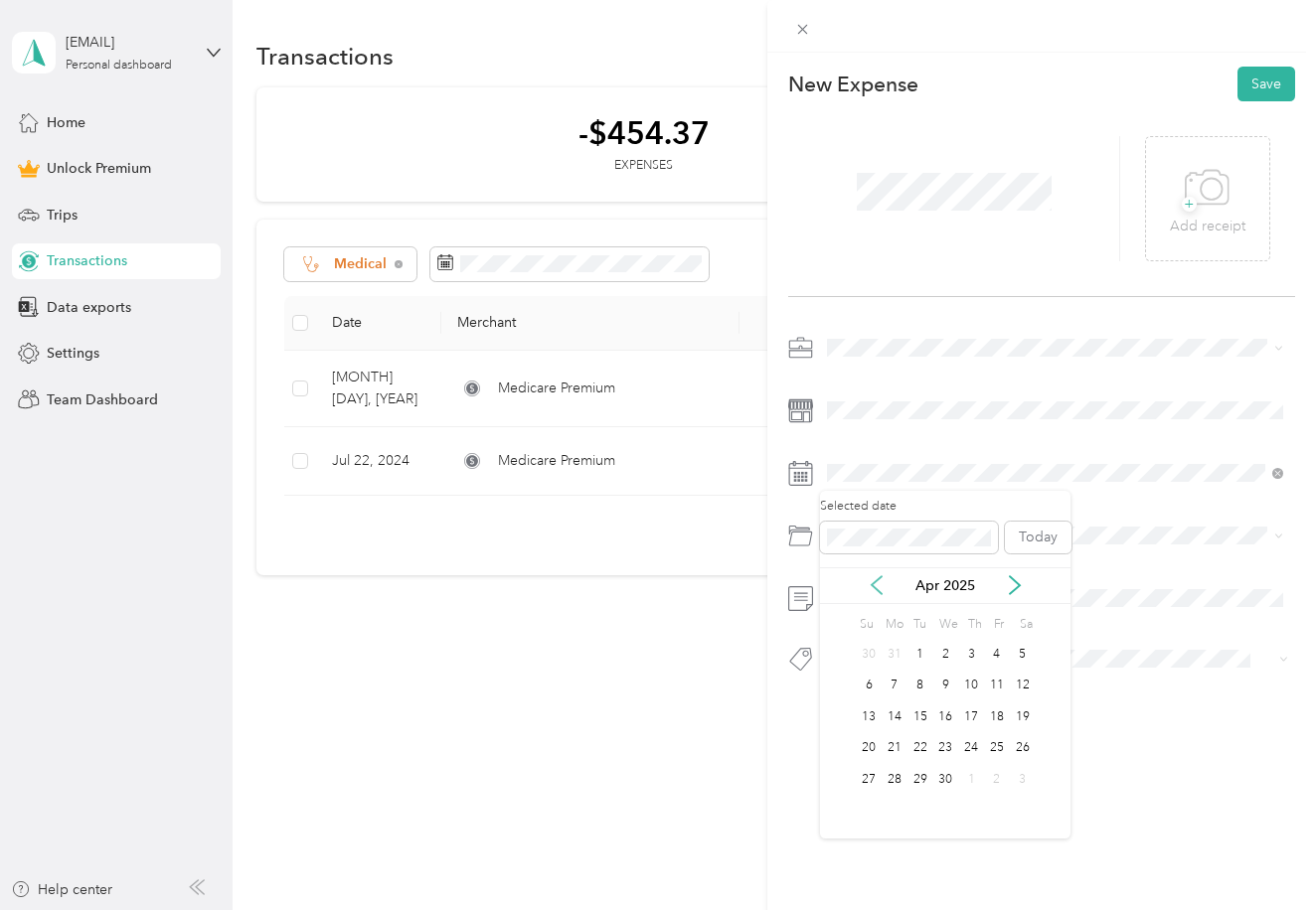 click 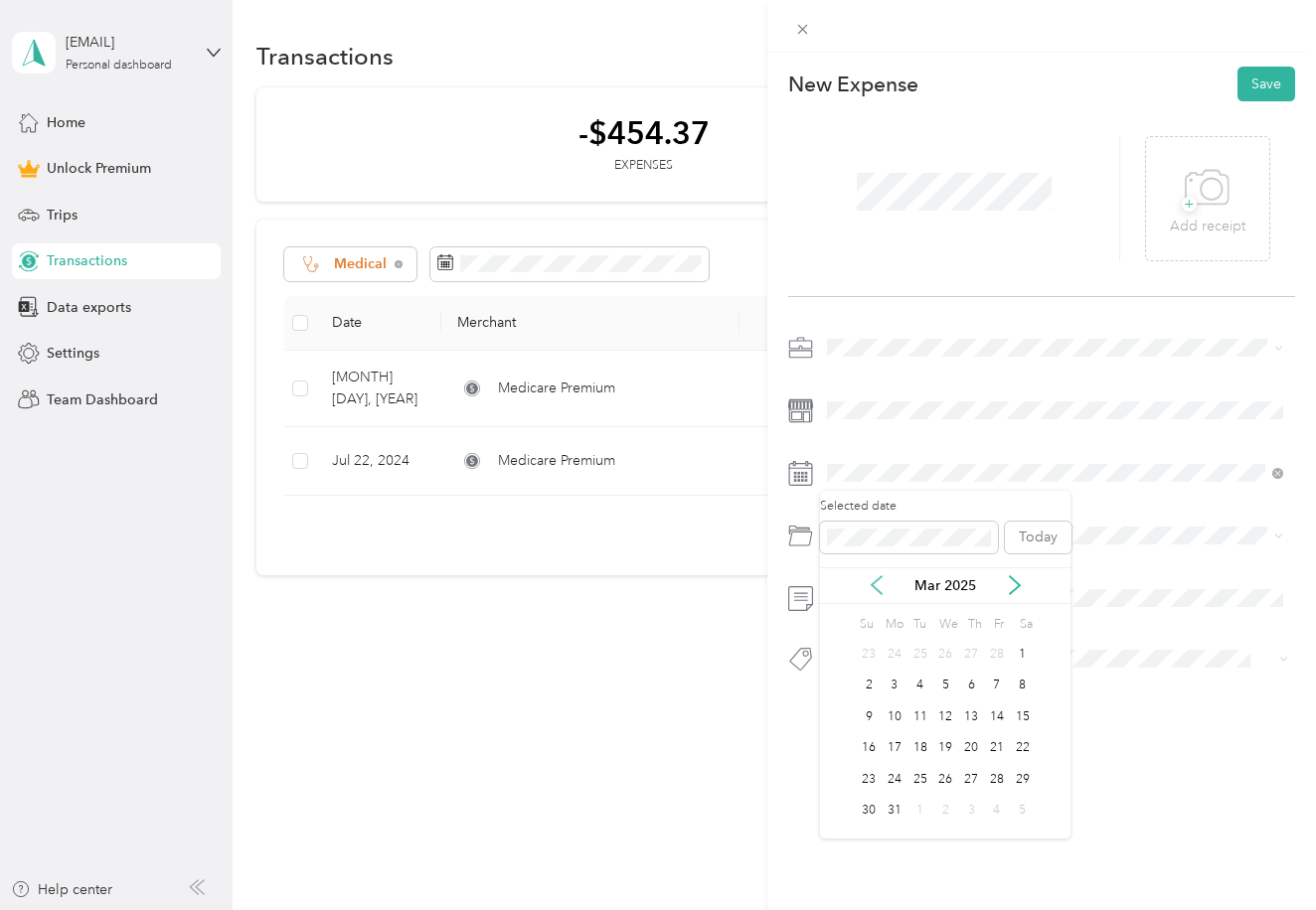 click 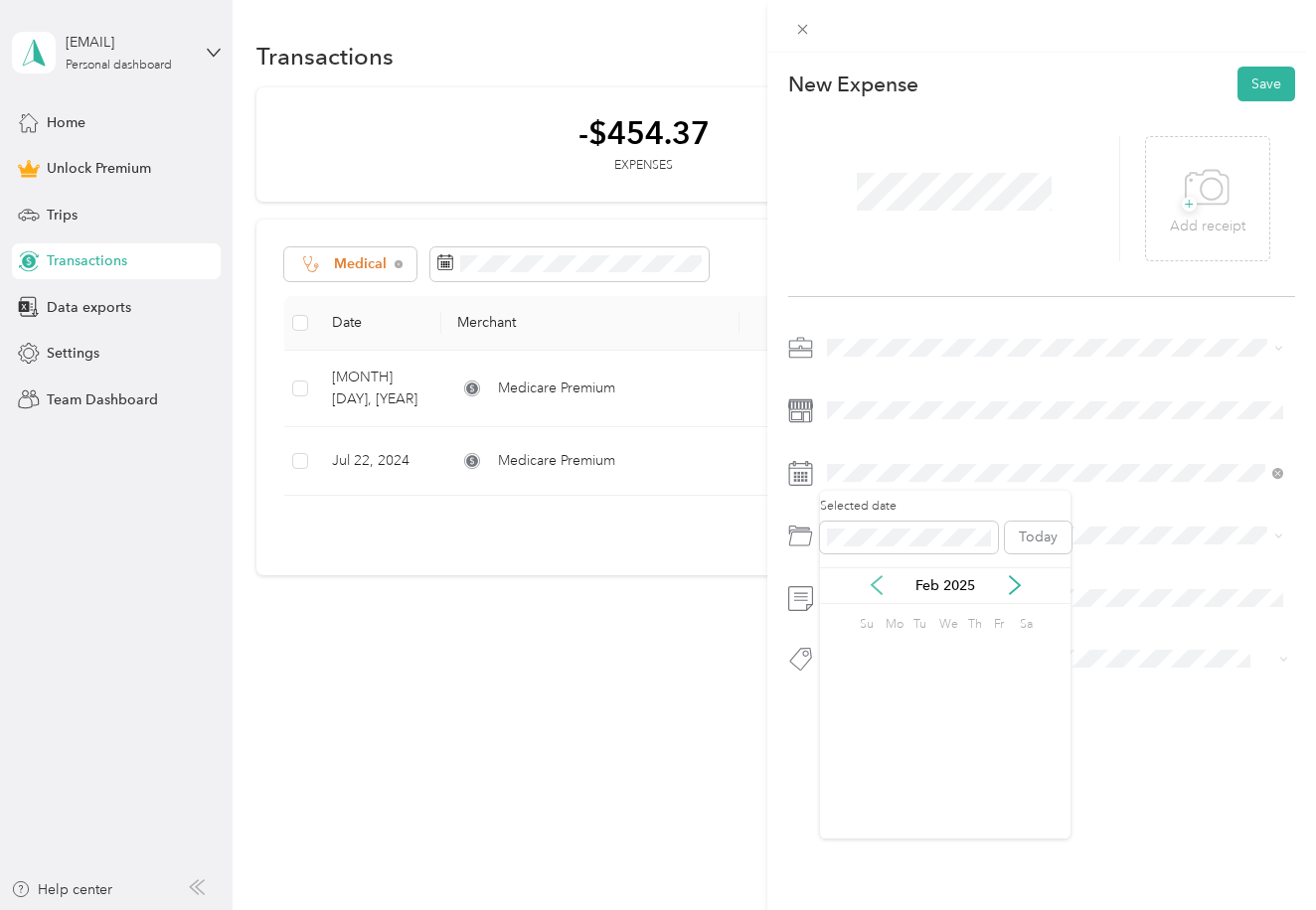click 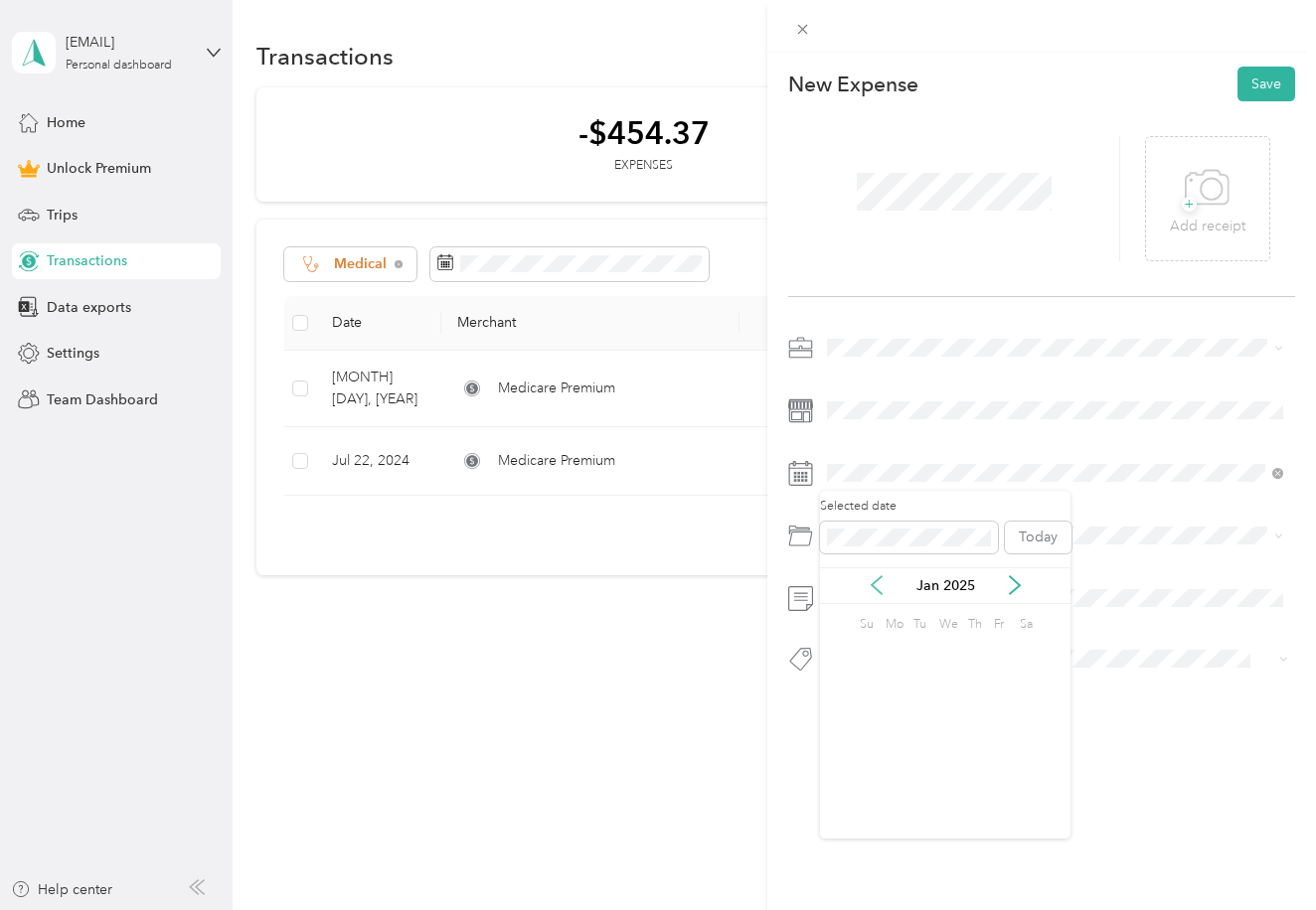 click 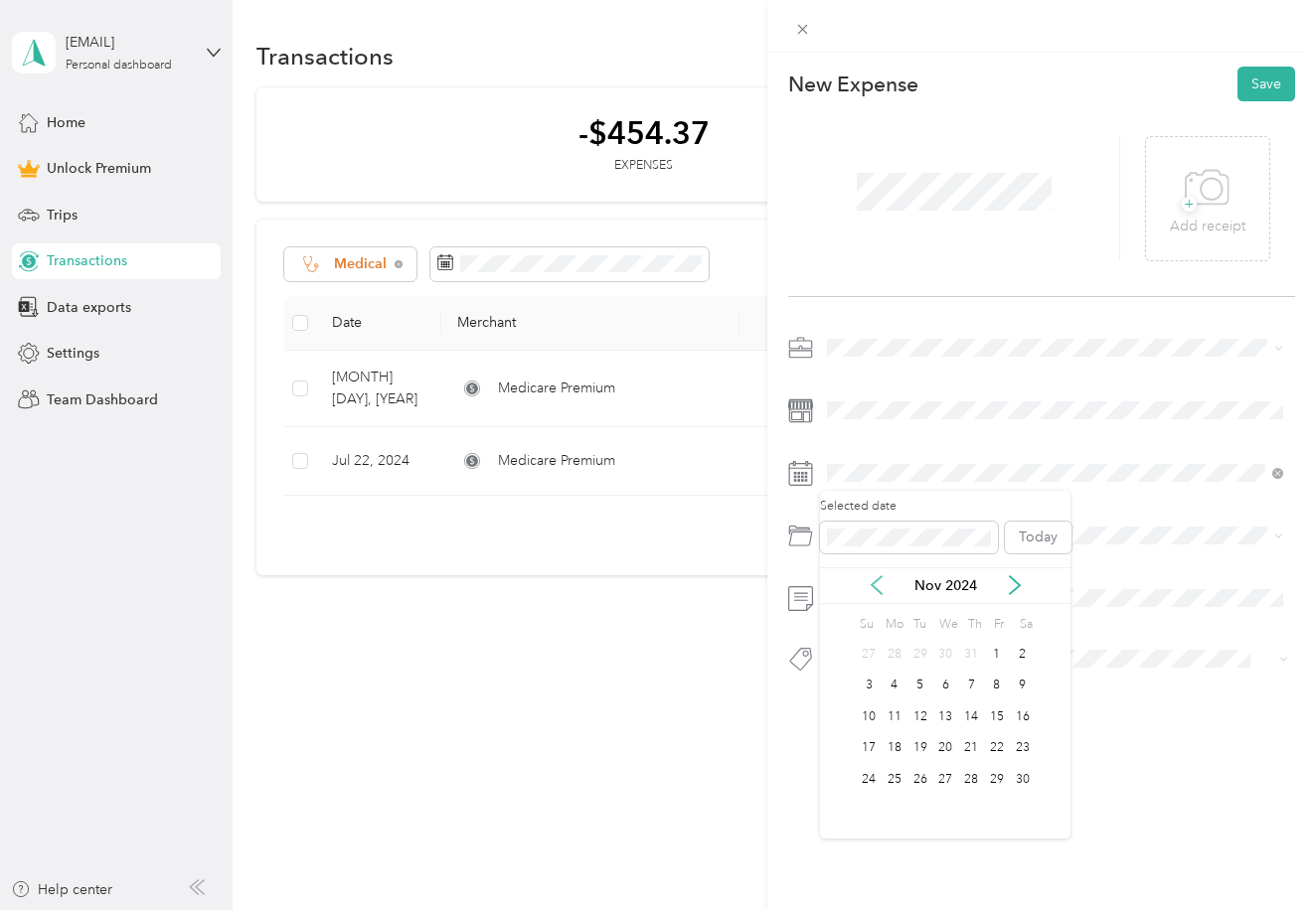 click 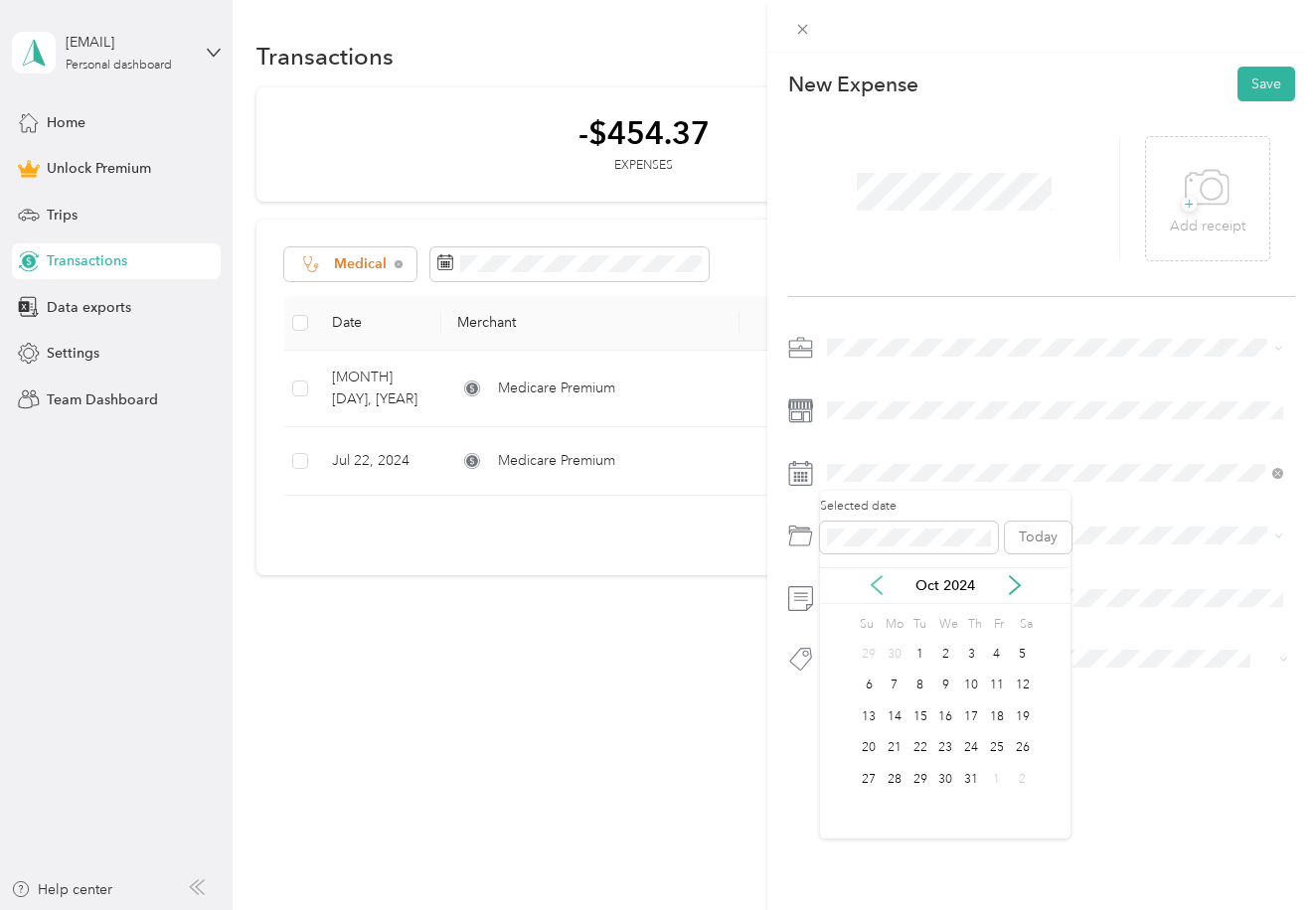 click 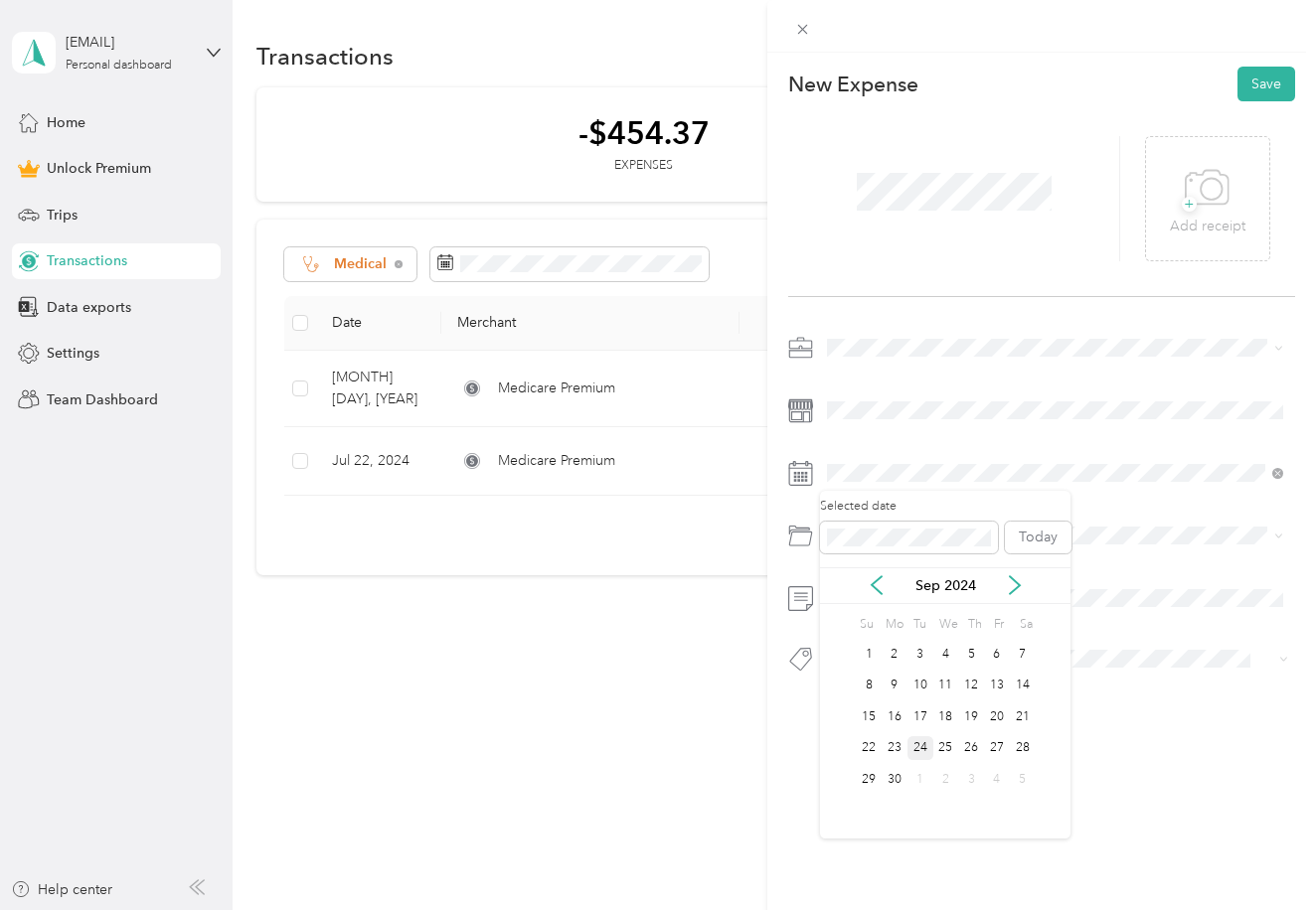 click on "24" at bounding box center (920, 748) 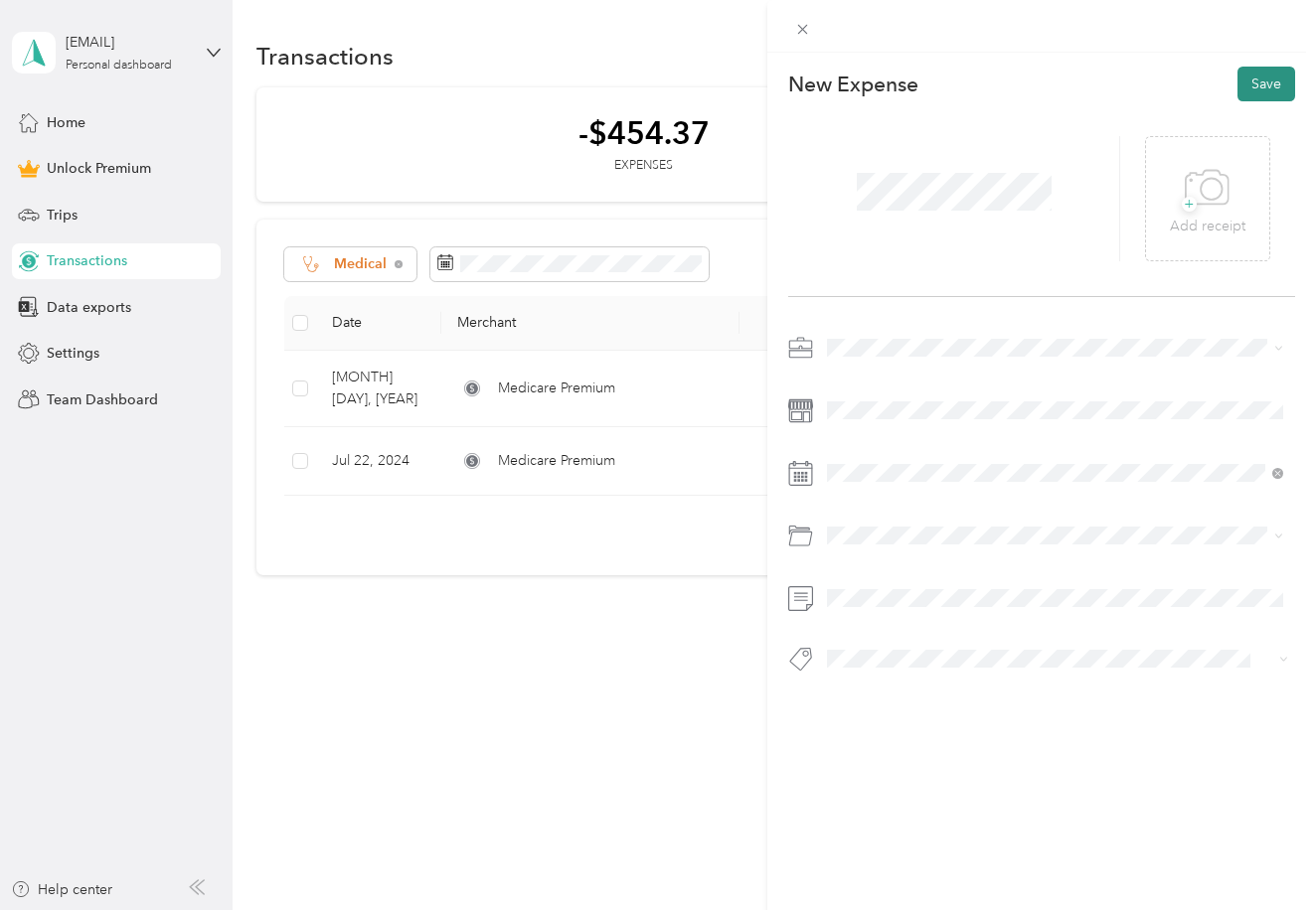 click on "Save" at bounding box center (1266, 83) 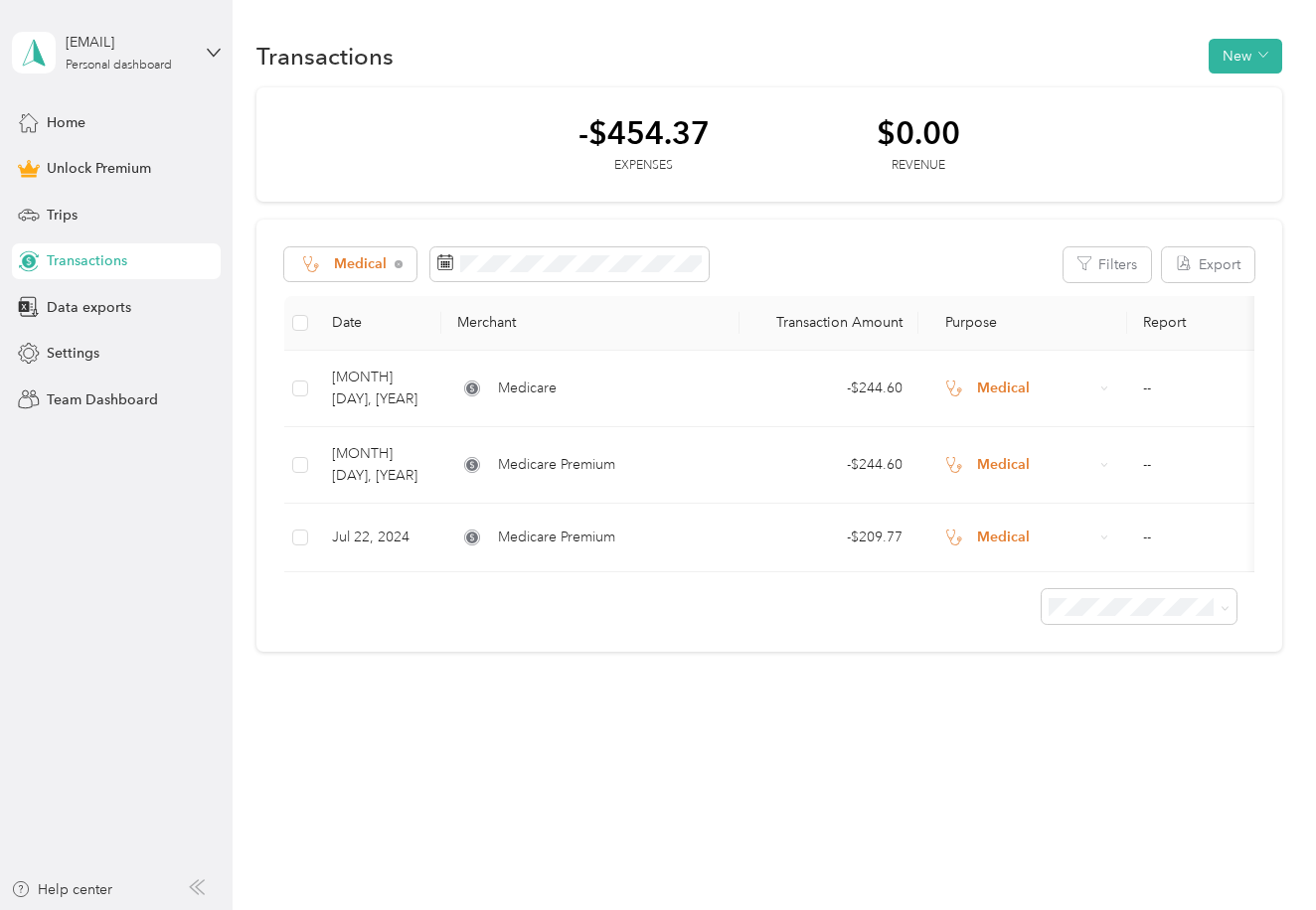 scroll, scrollTop: 0, scrollLeft: 0, axis: both 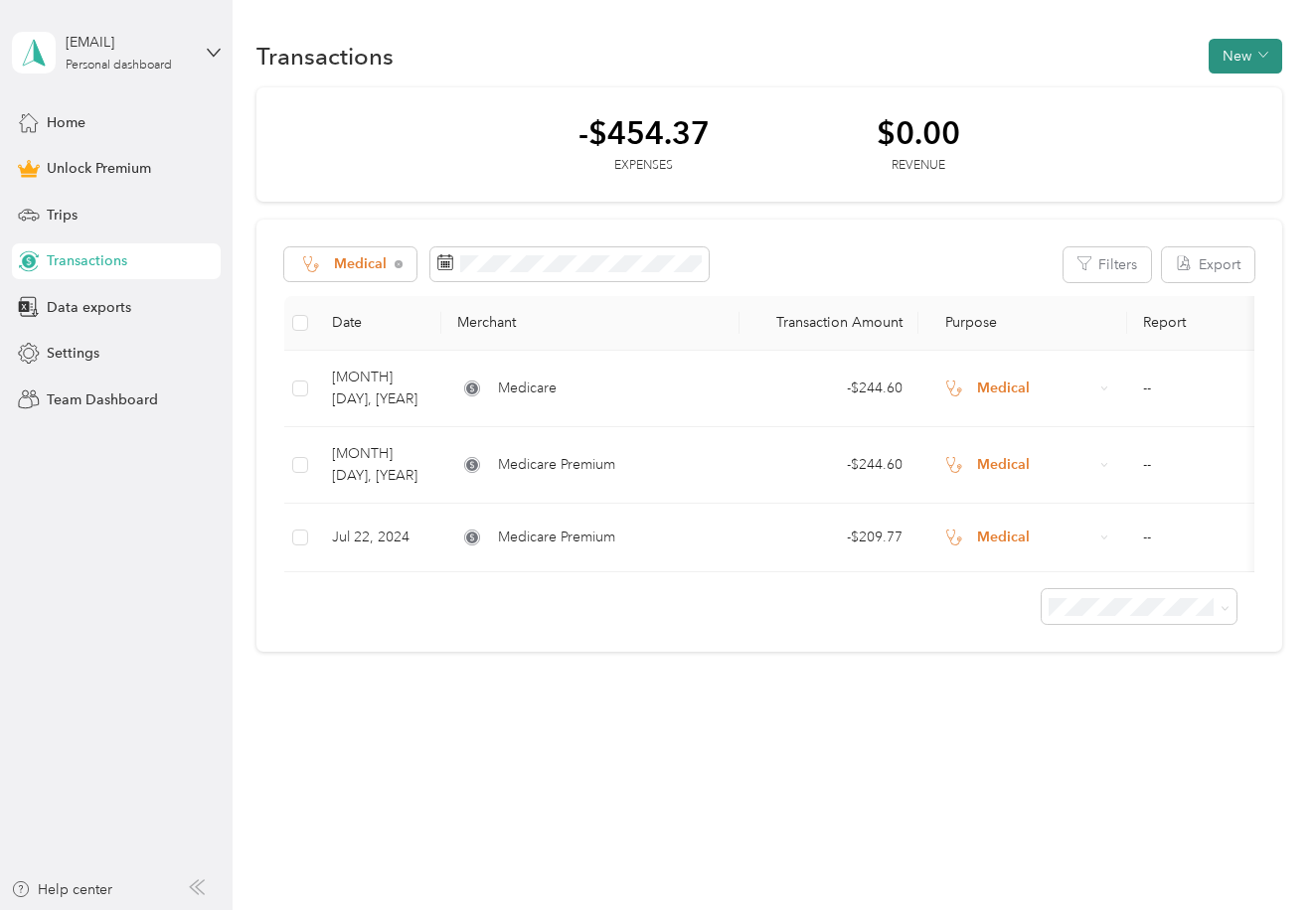 click on "New" at bounding box center (1245, 56) 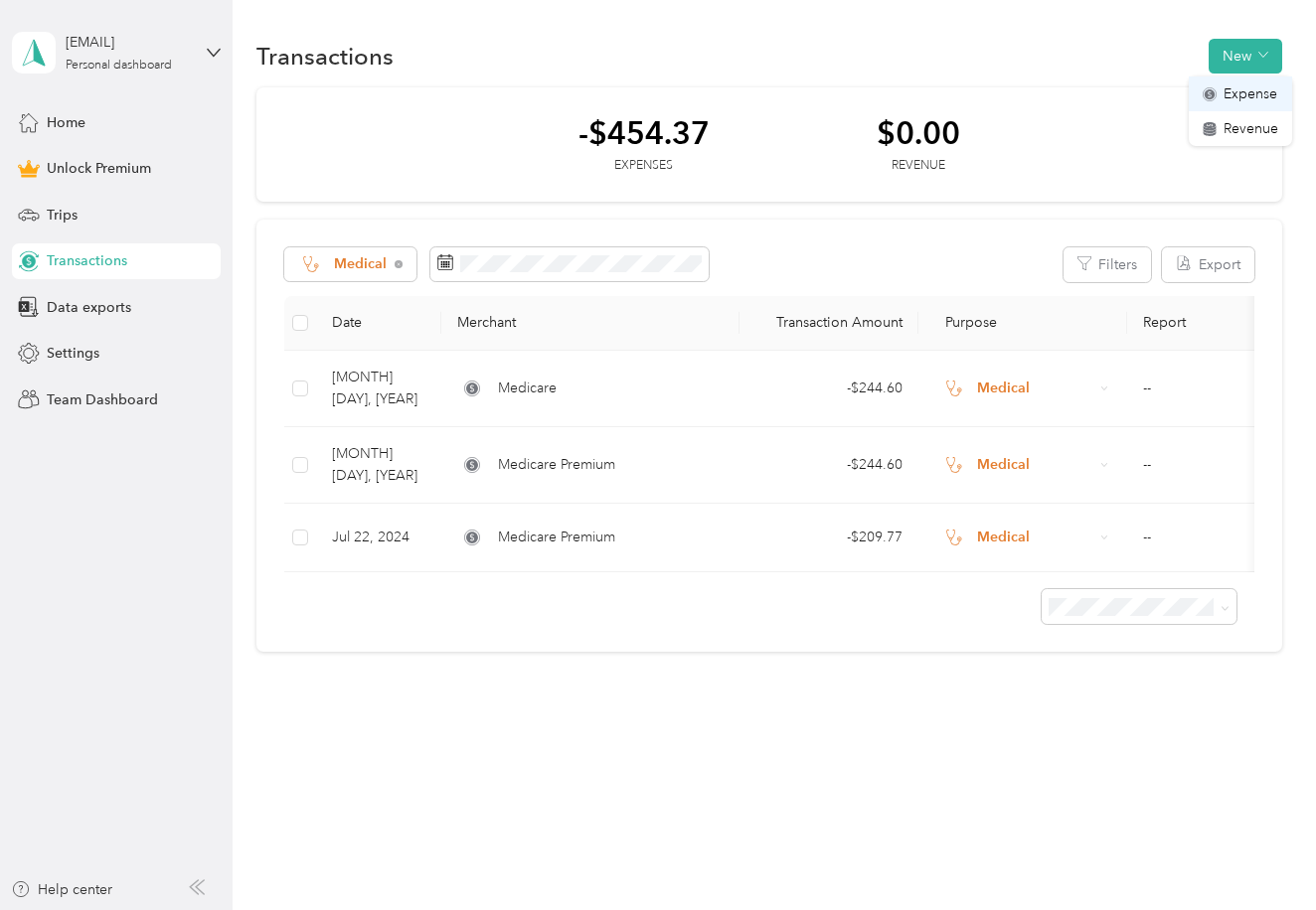 click on "Expense" at bounding box center (1250, 93) 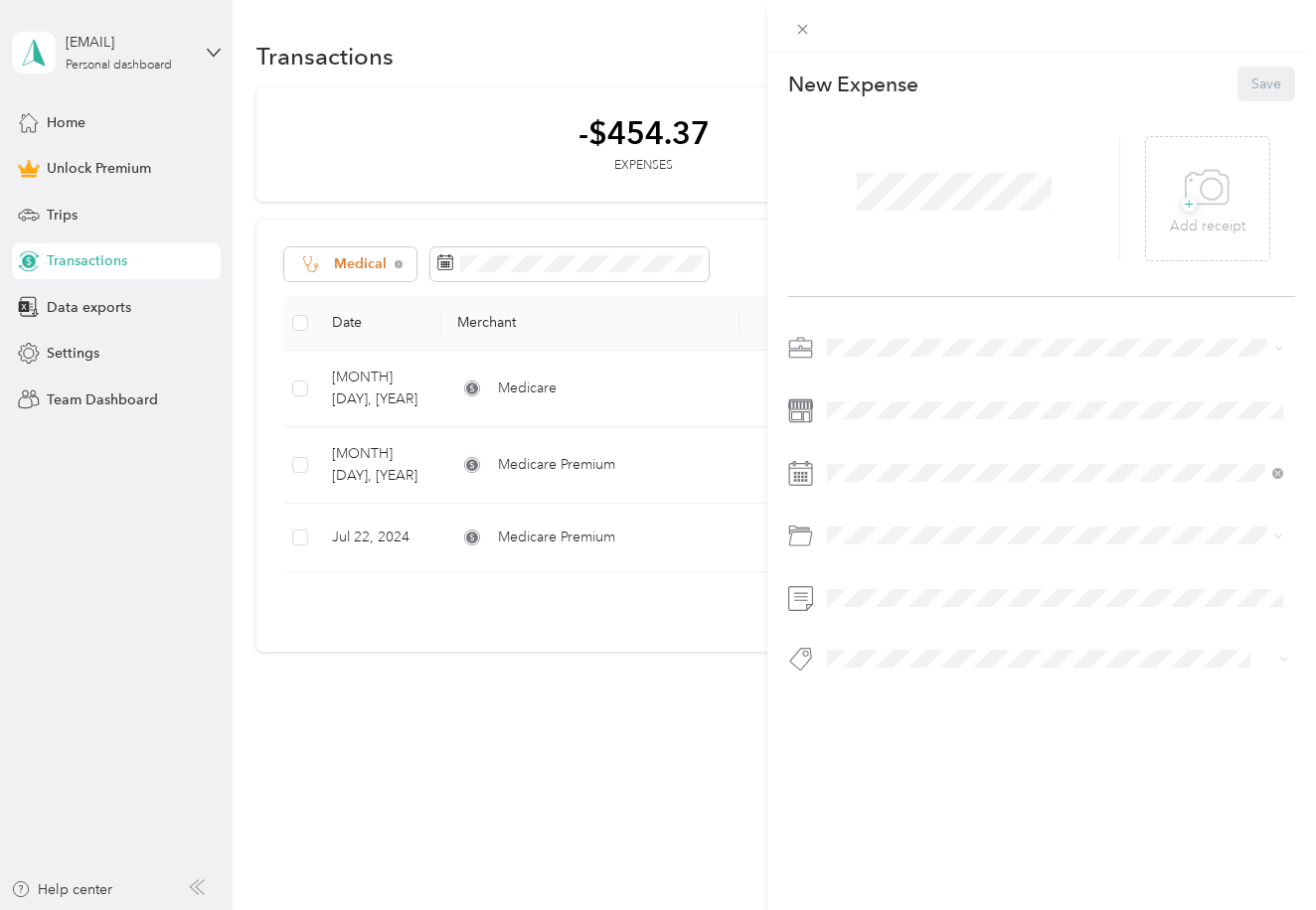 scroll, scrollTop: 0, scrollLeft: 1, axis: horizontal 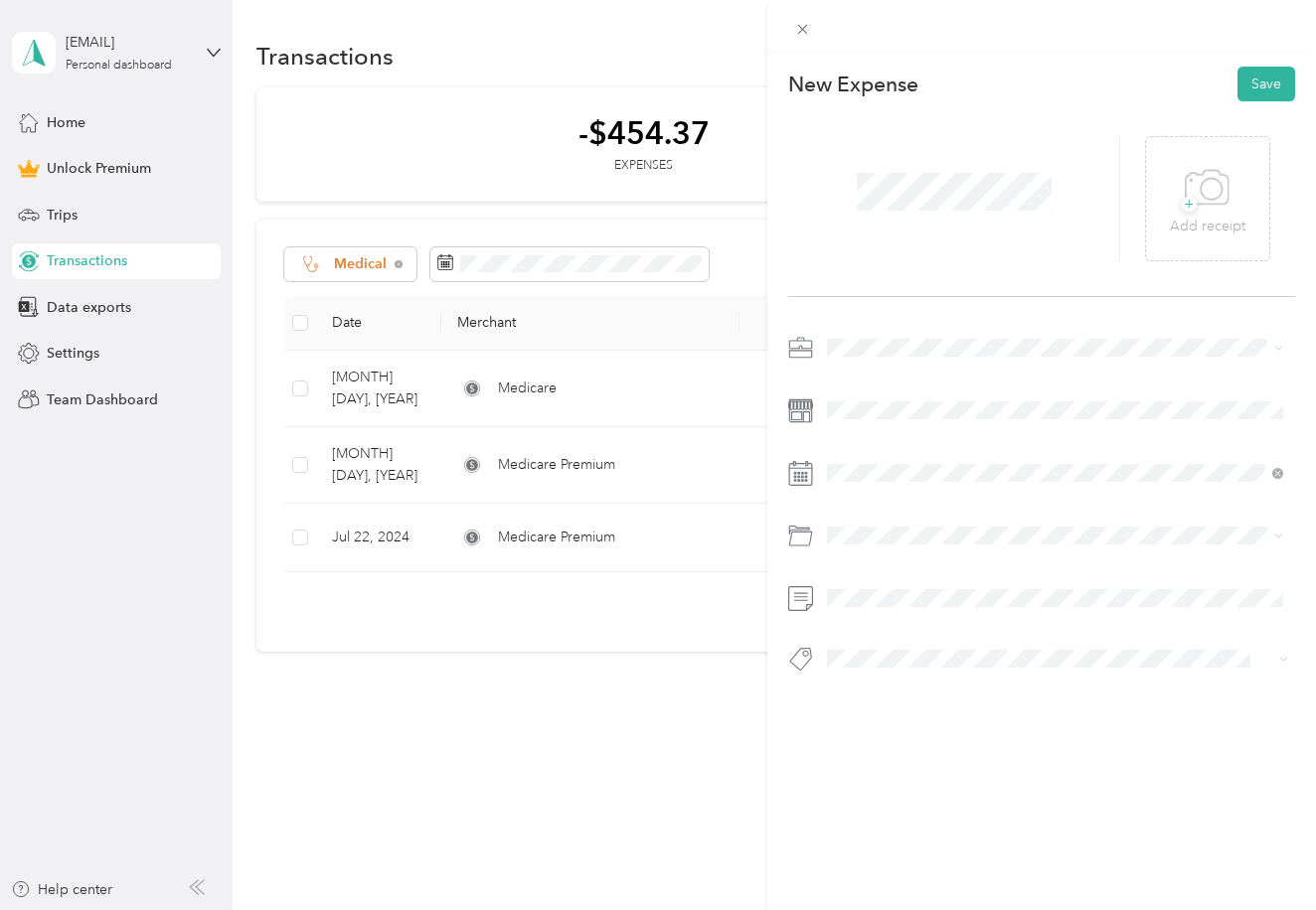 click on "Medical" at bounding box center (858, 521) 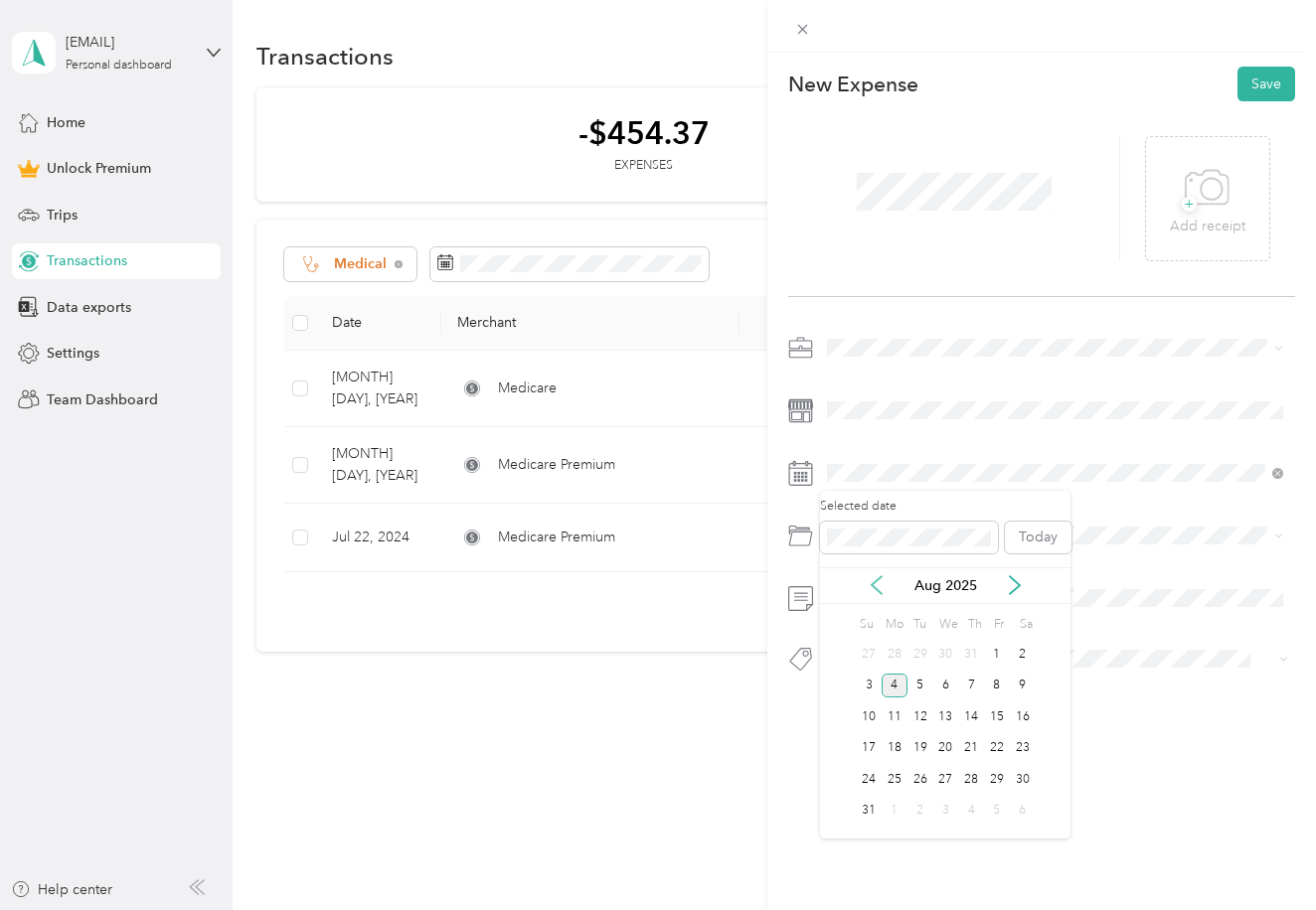 click 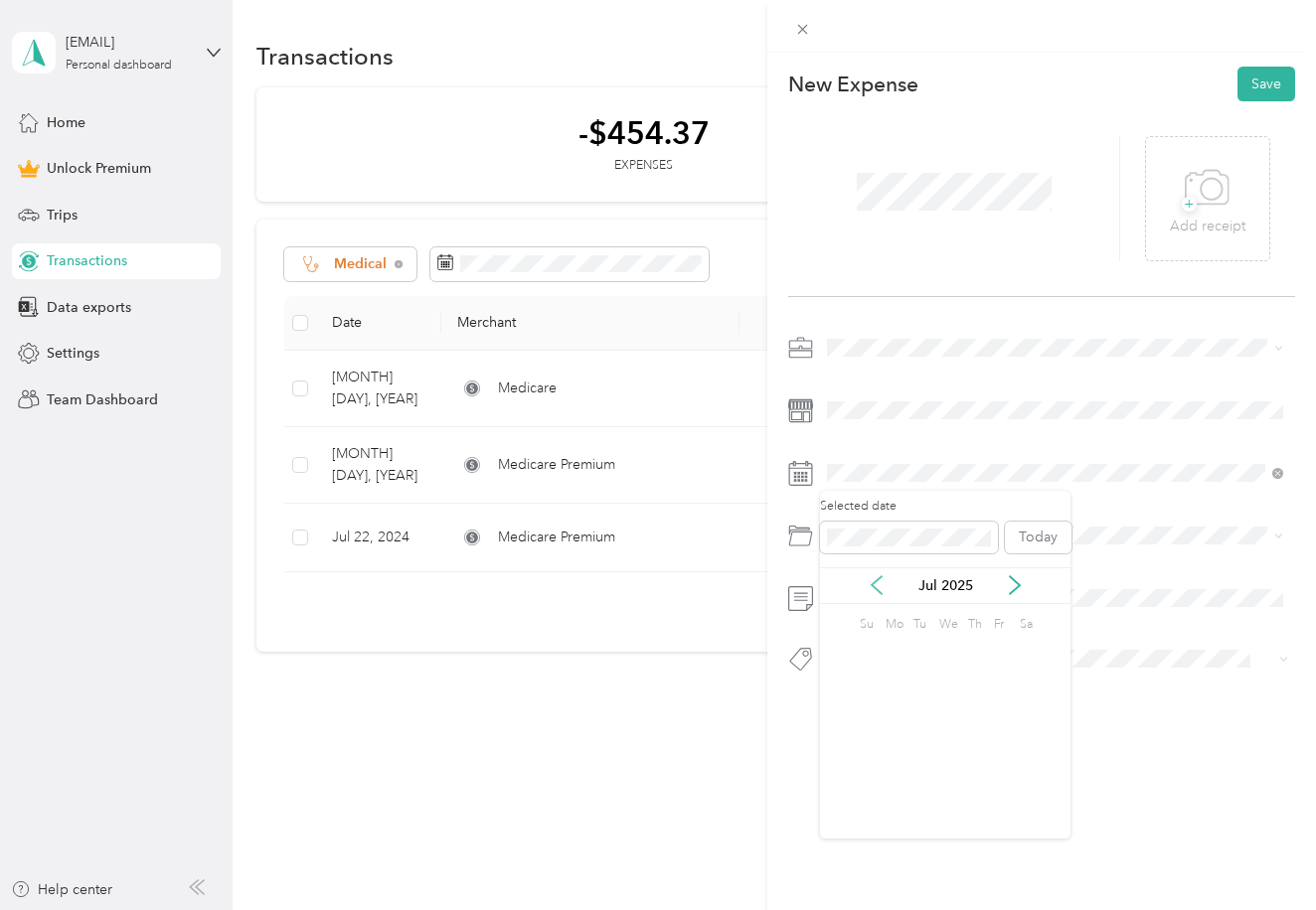 click 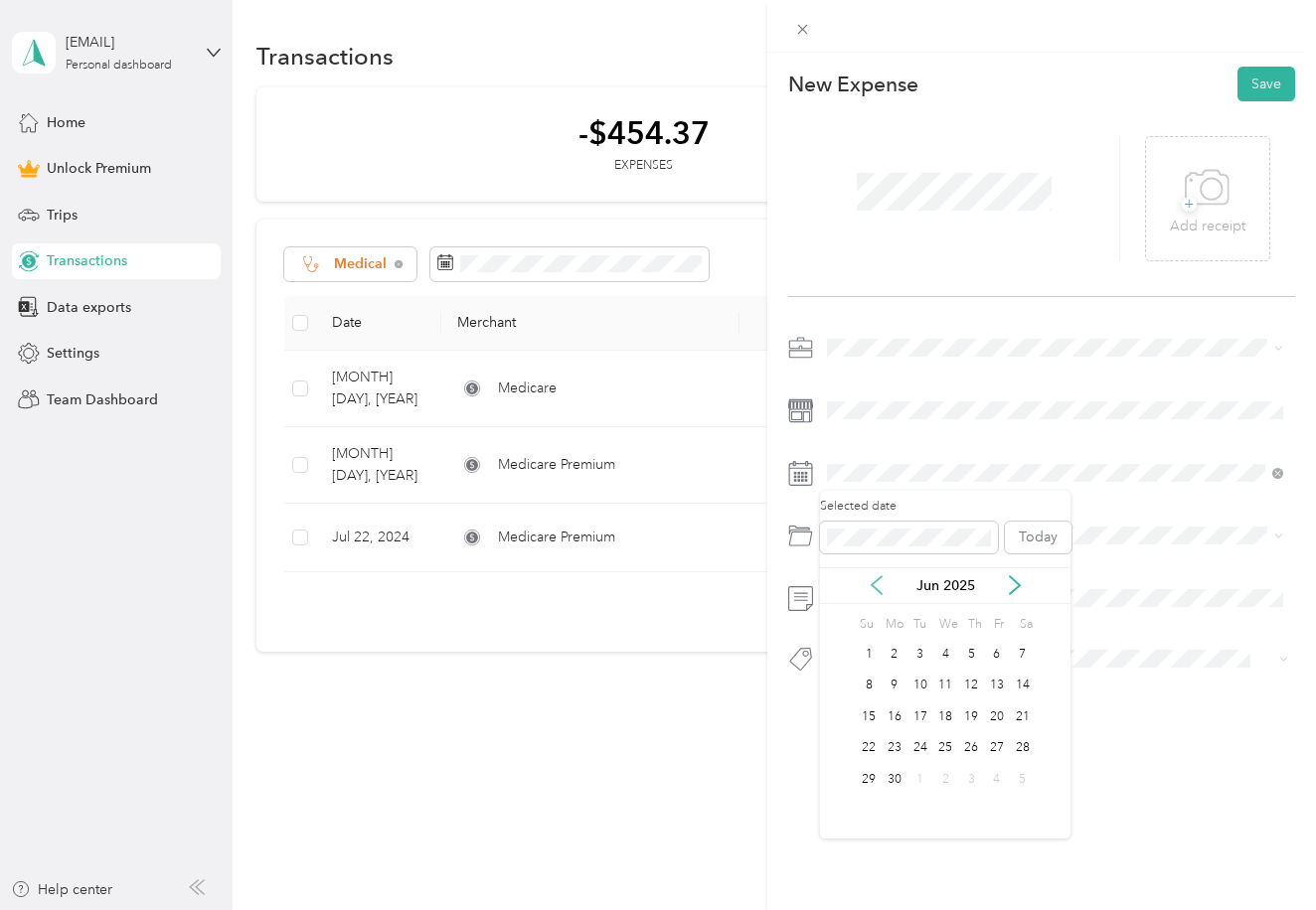 click 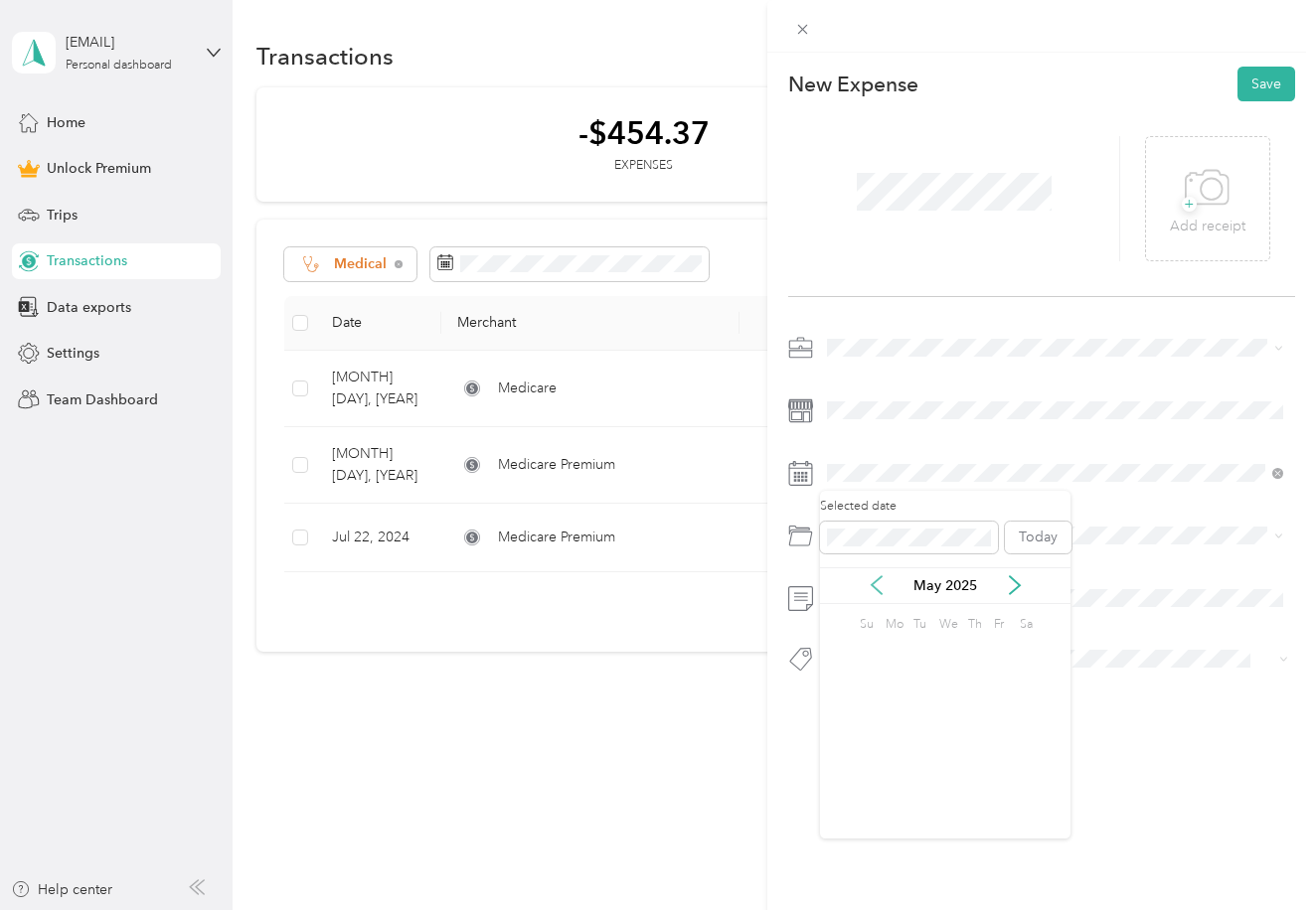 click 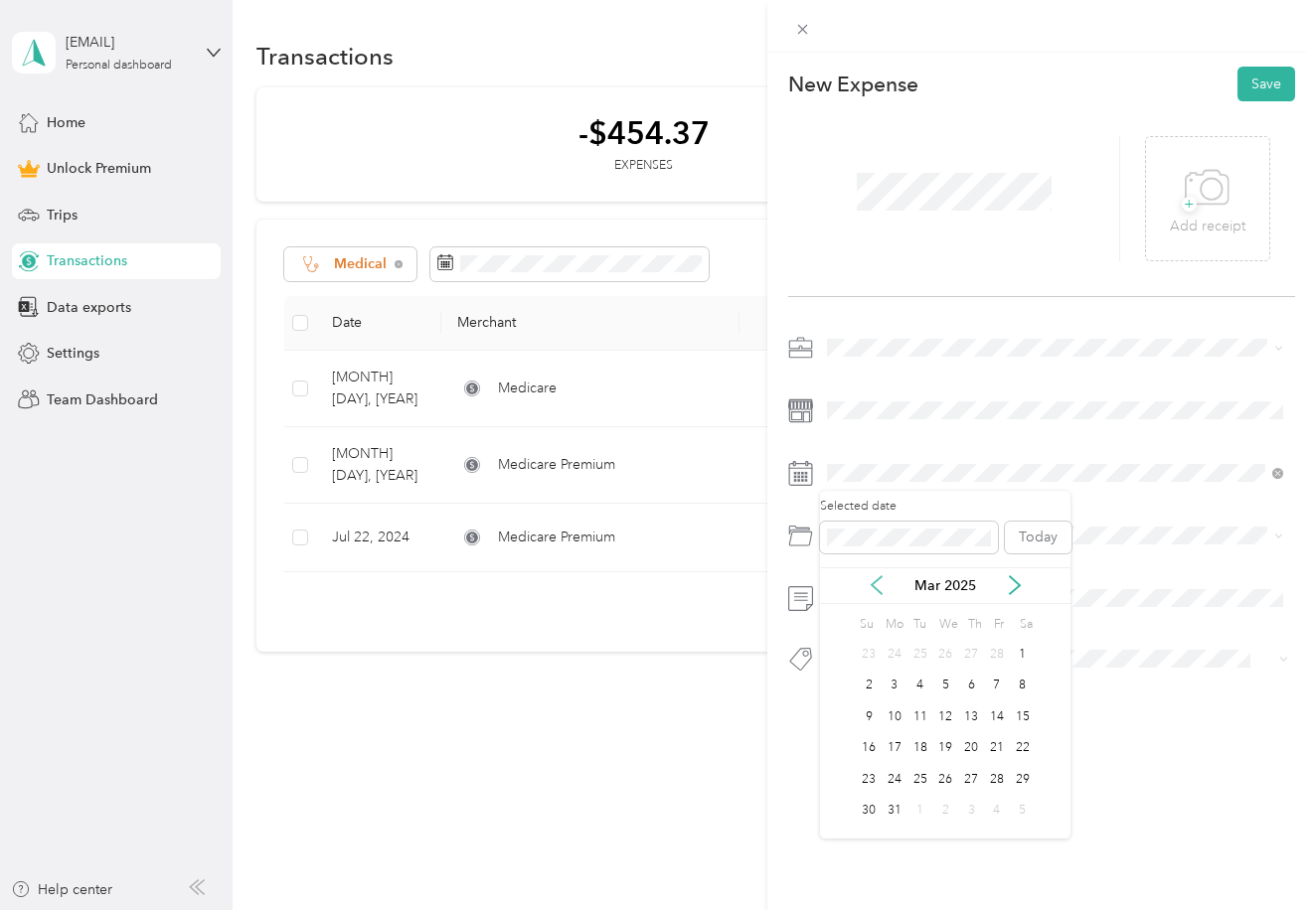 click 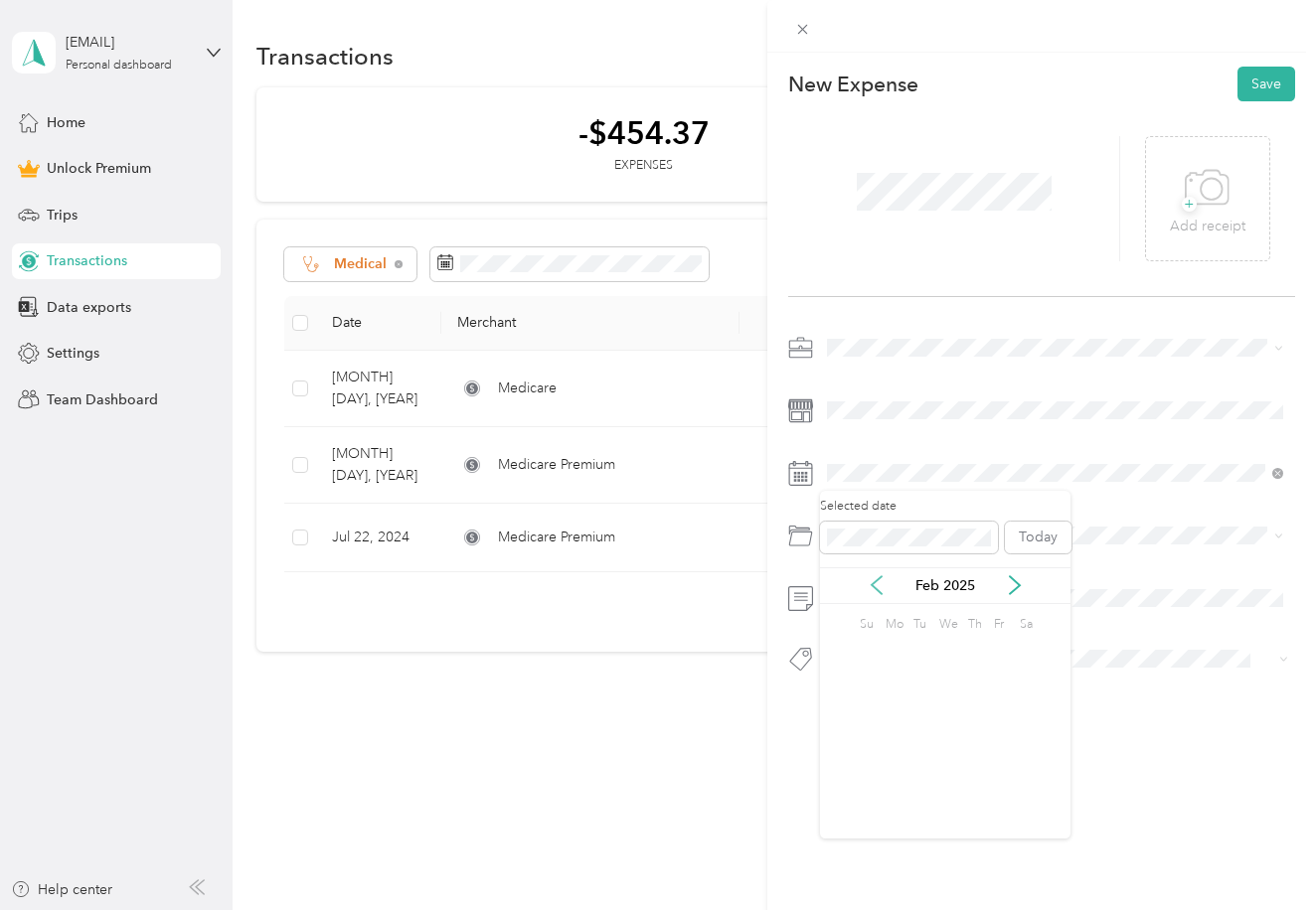 click 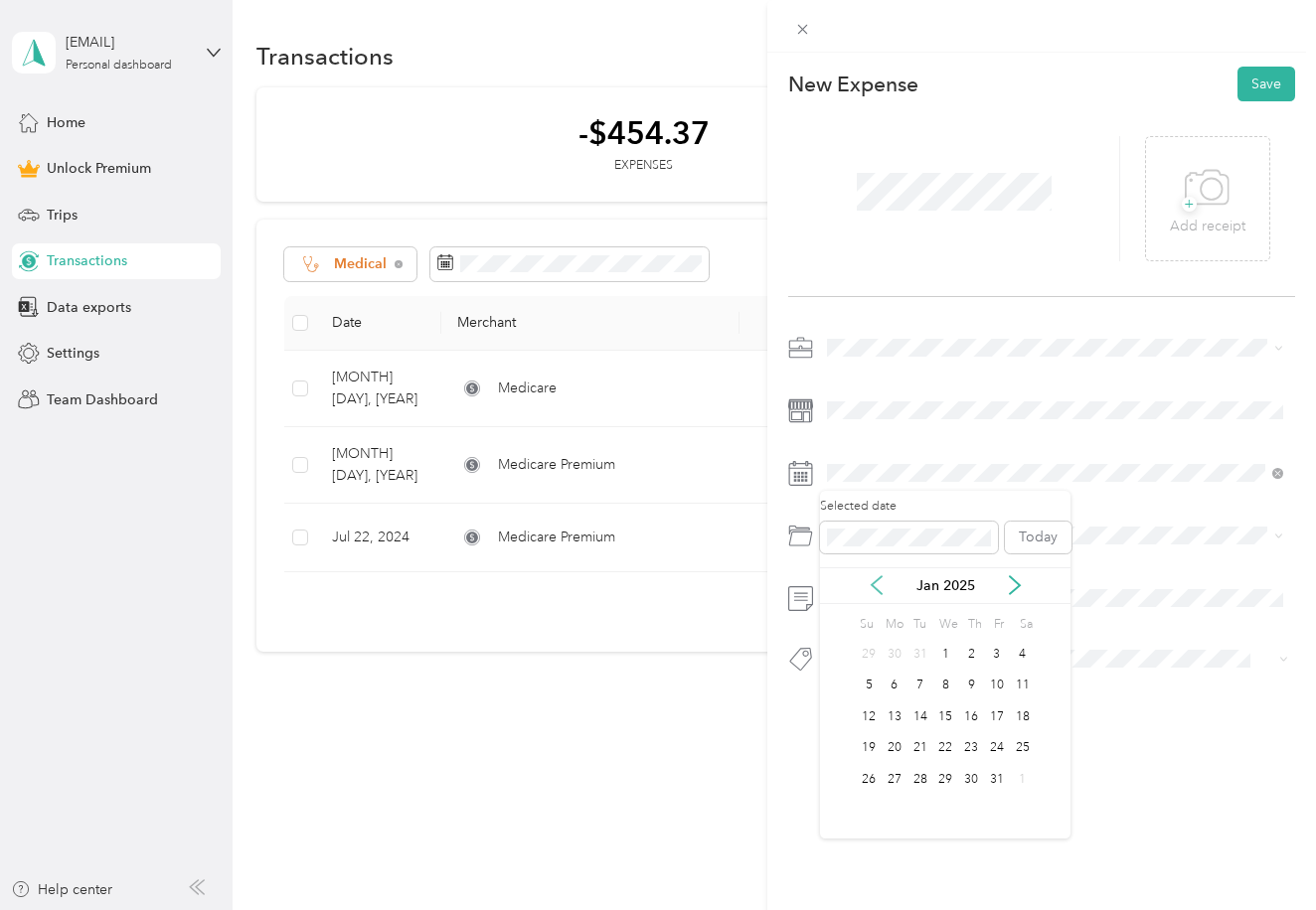 click 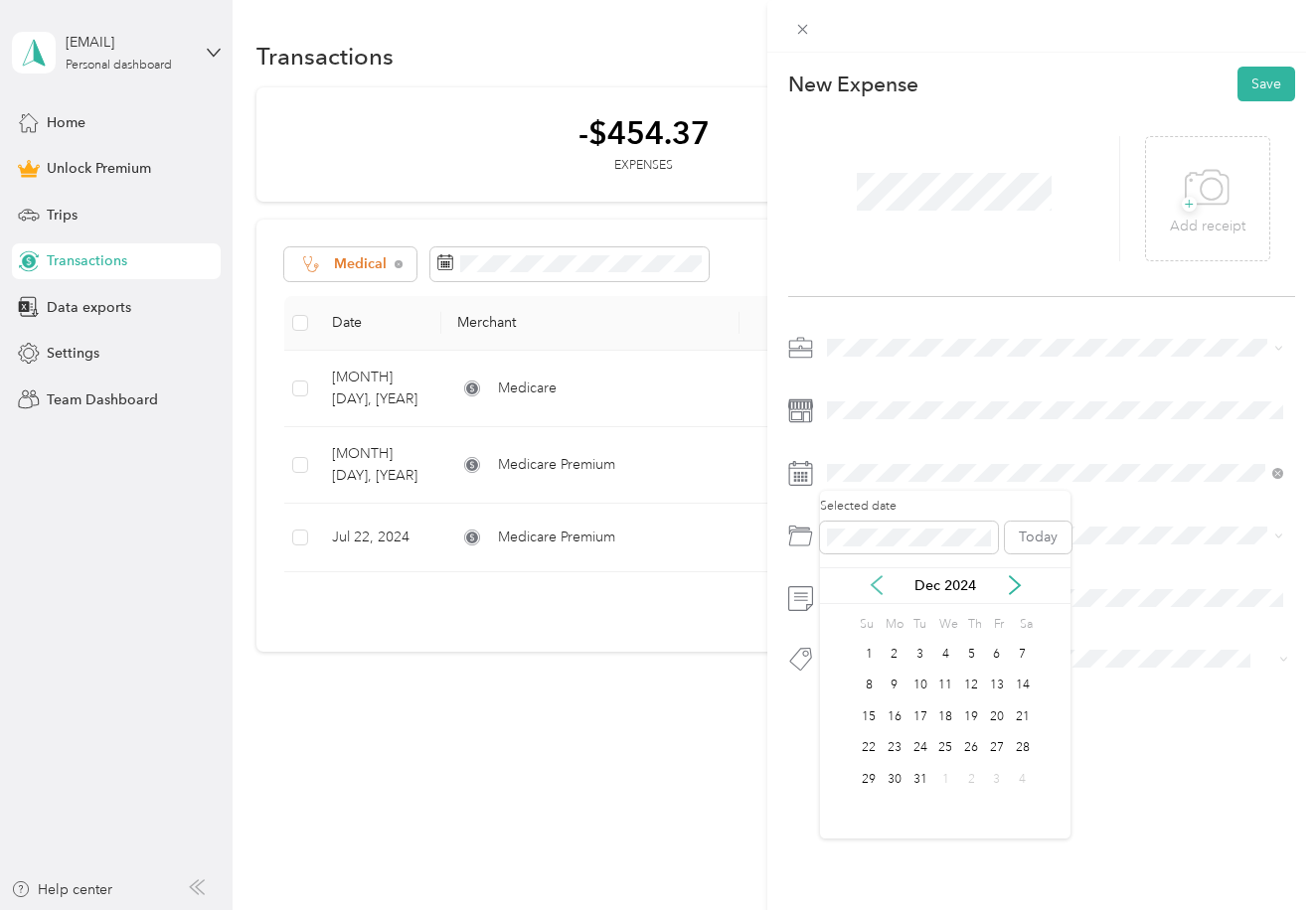 click 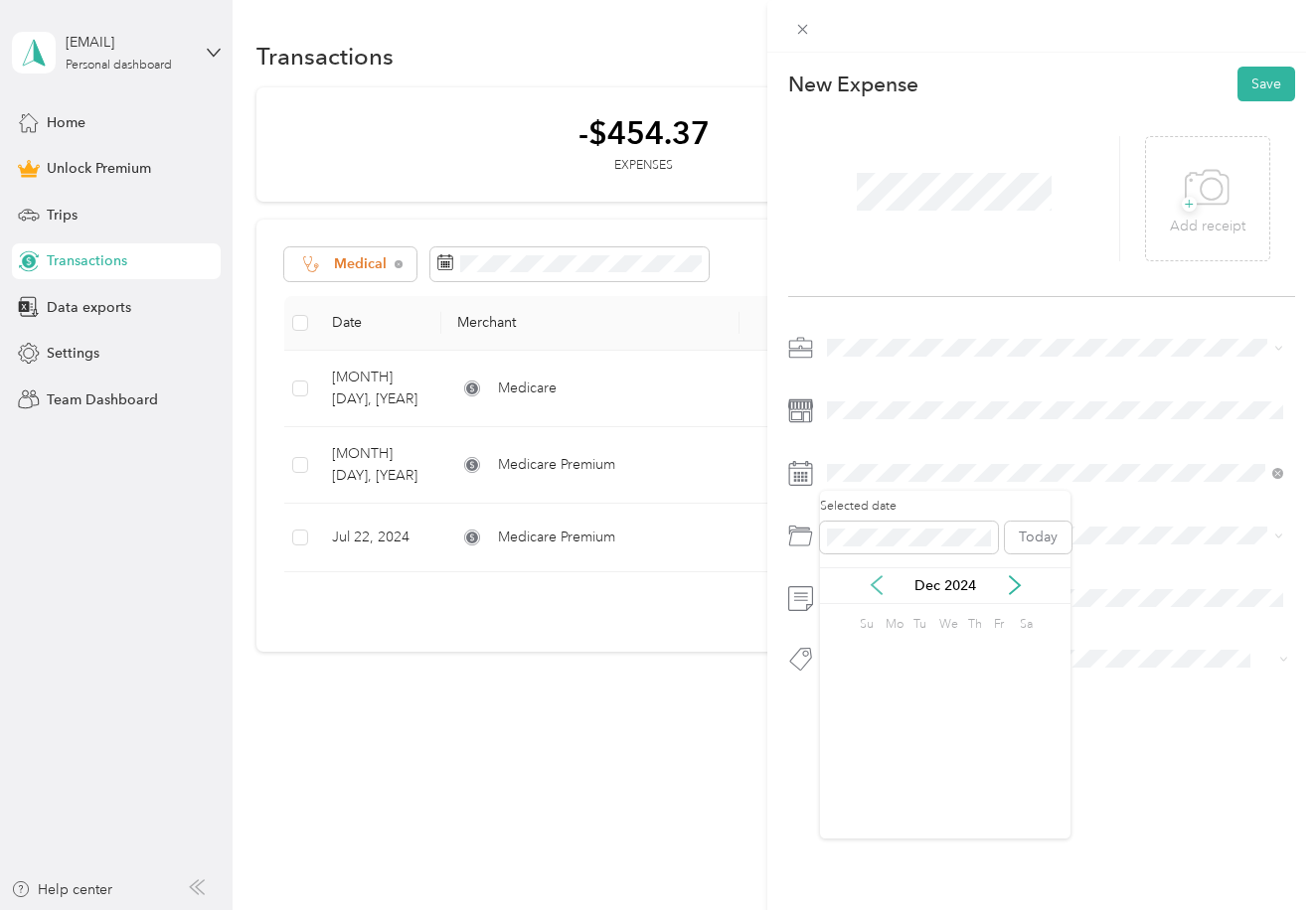 click 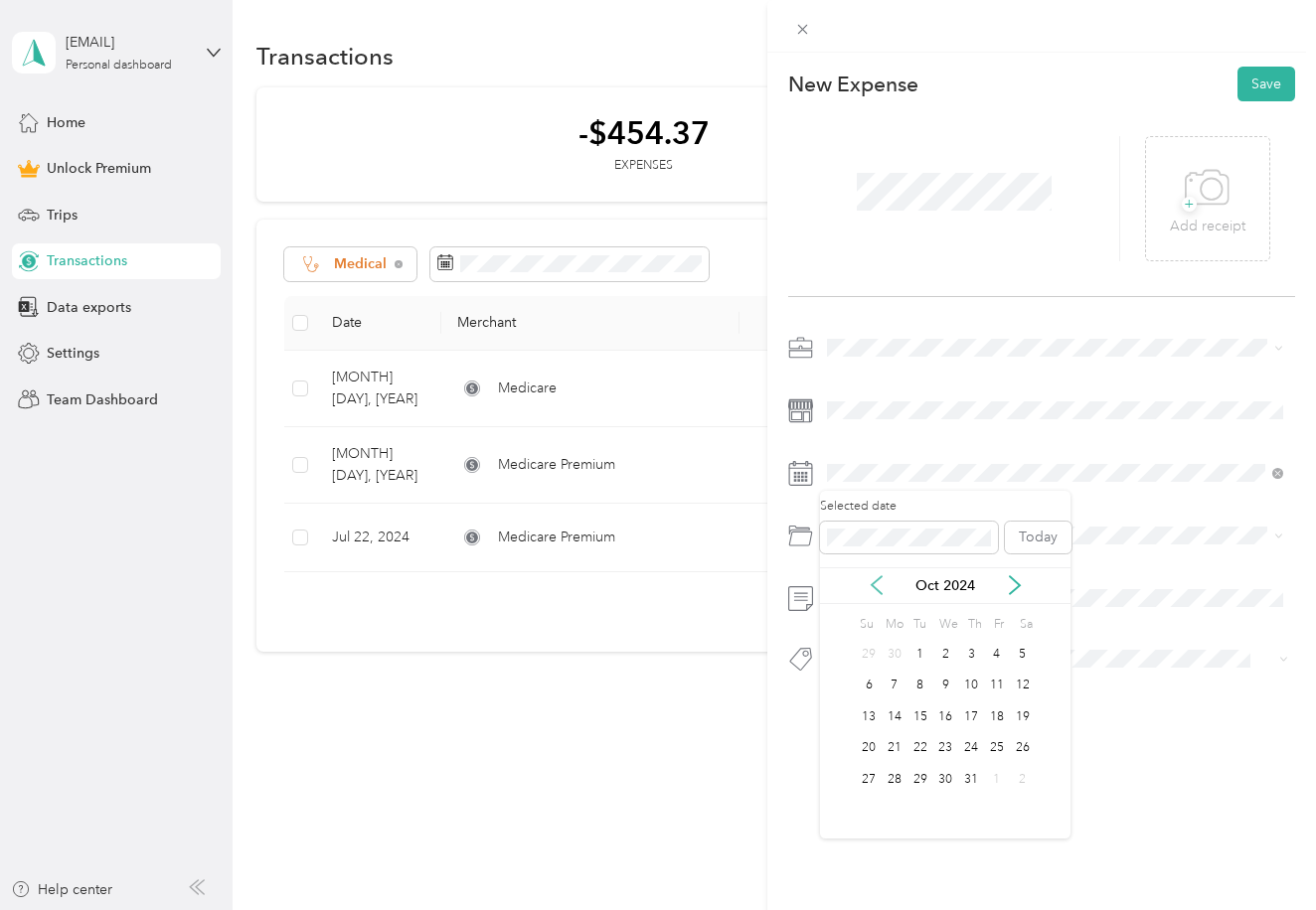 click 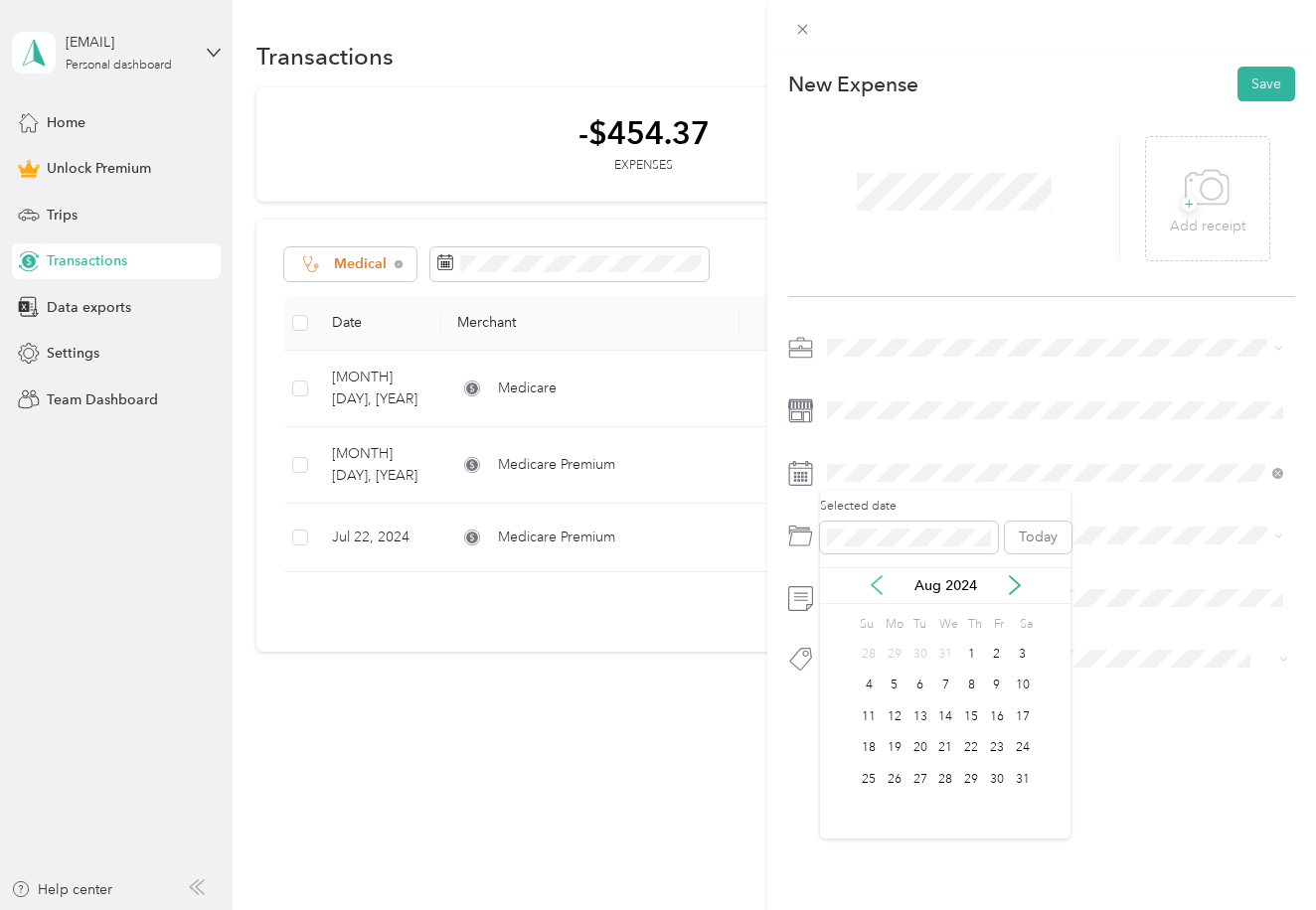 click 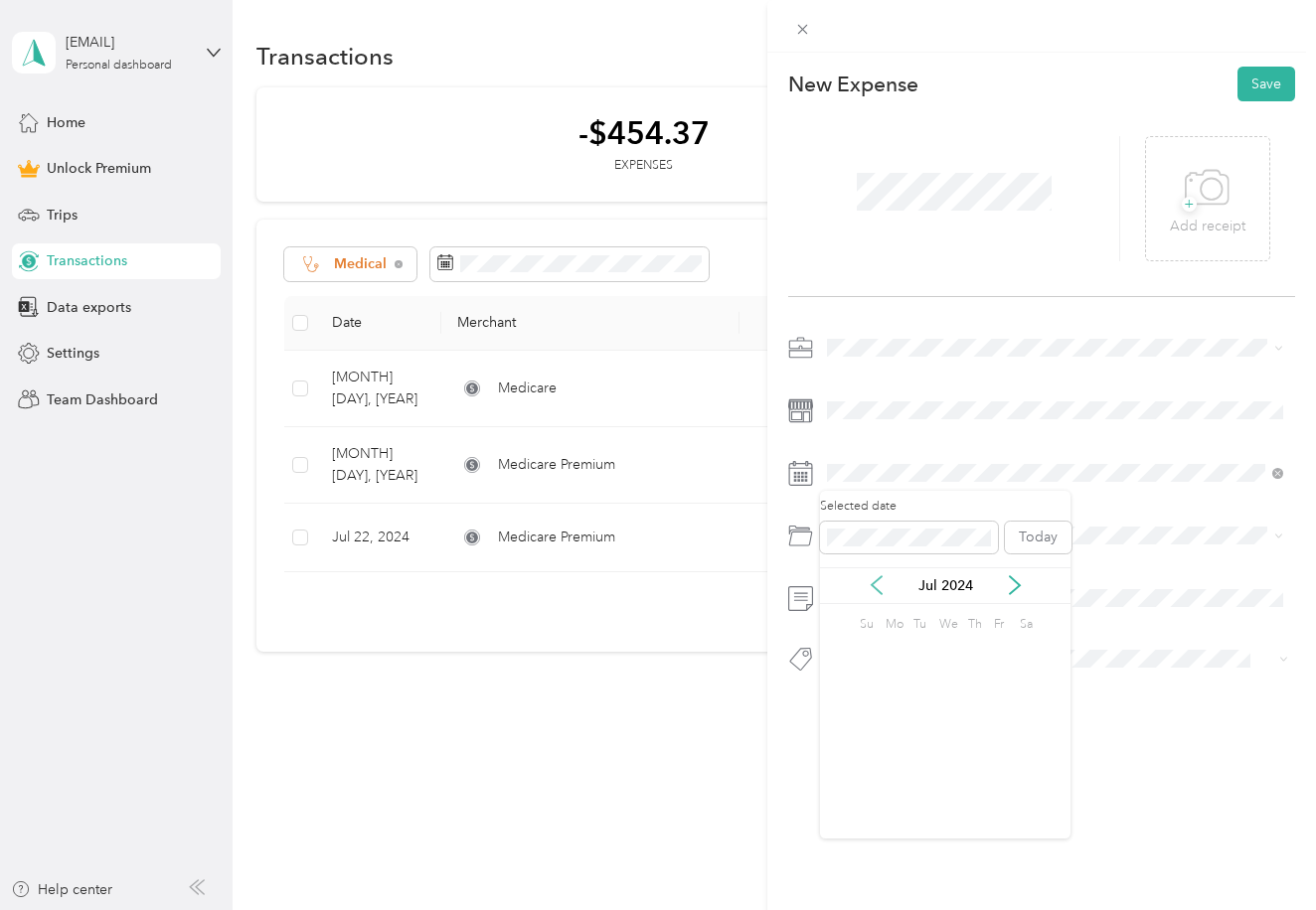 click 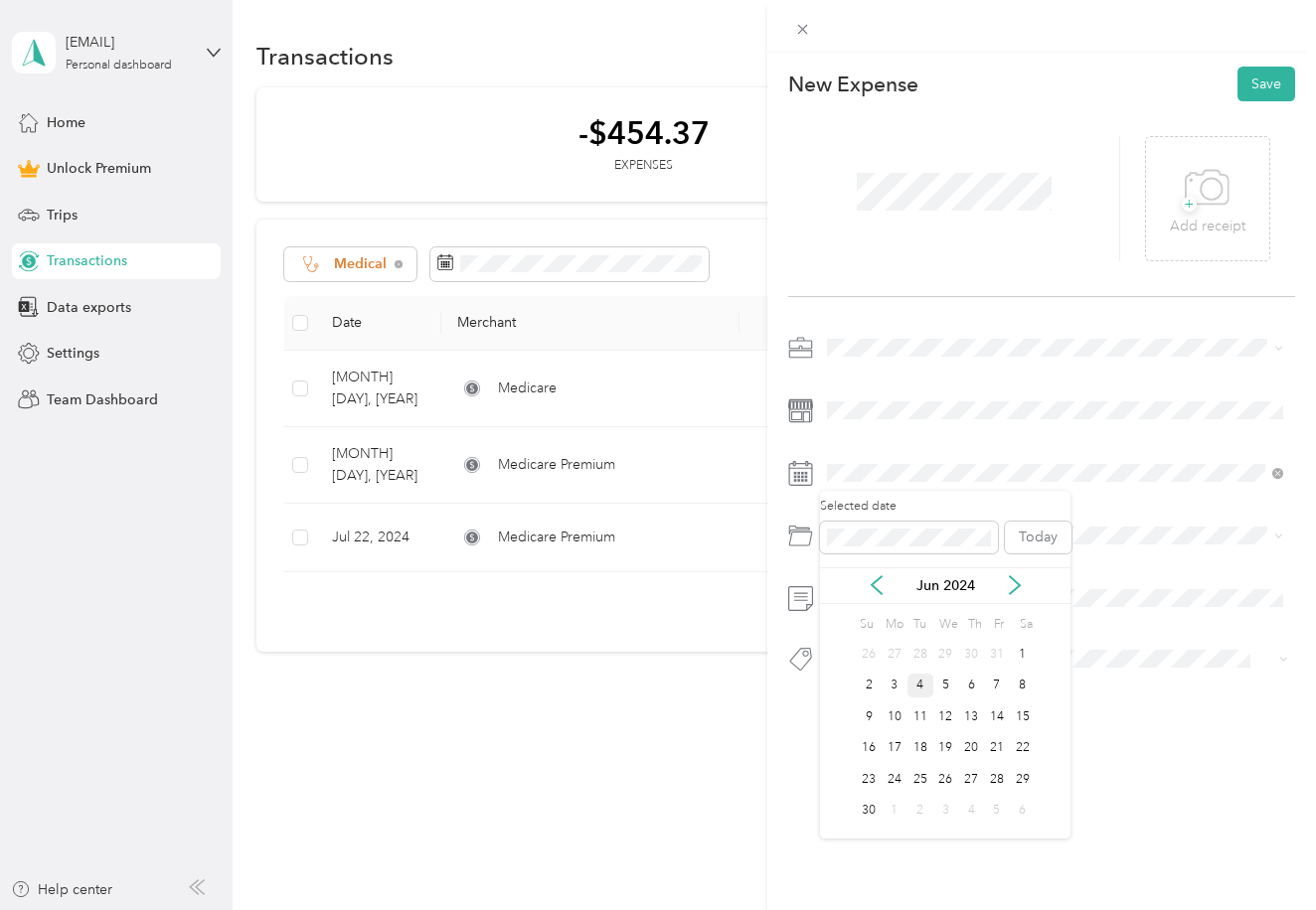 click on "4" at bounding box center [920, 685] 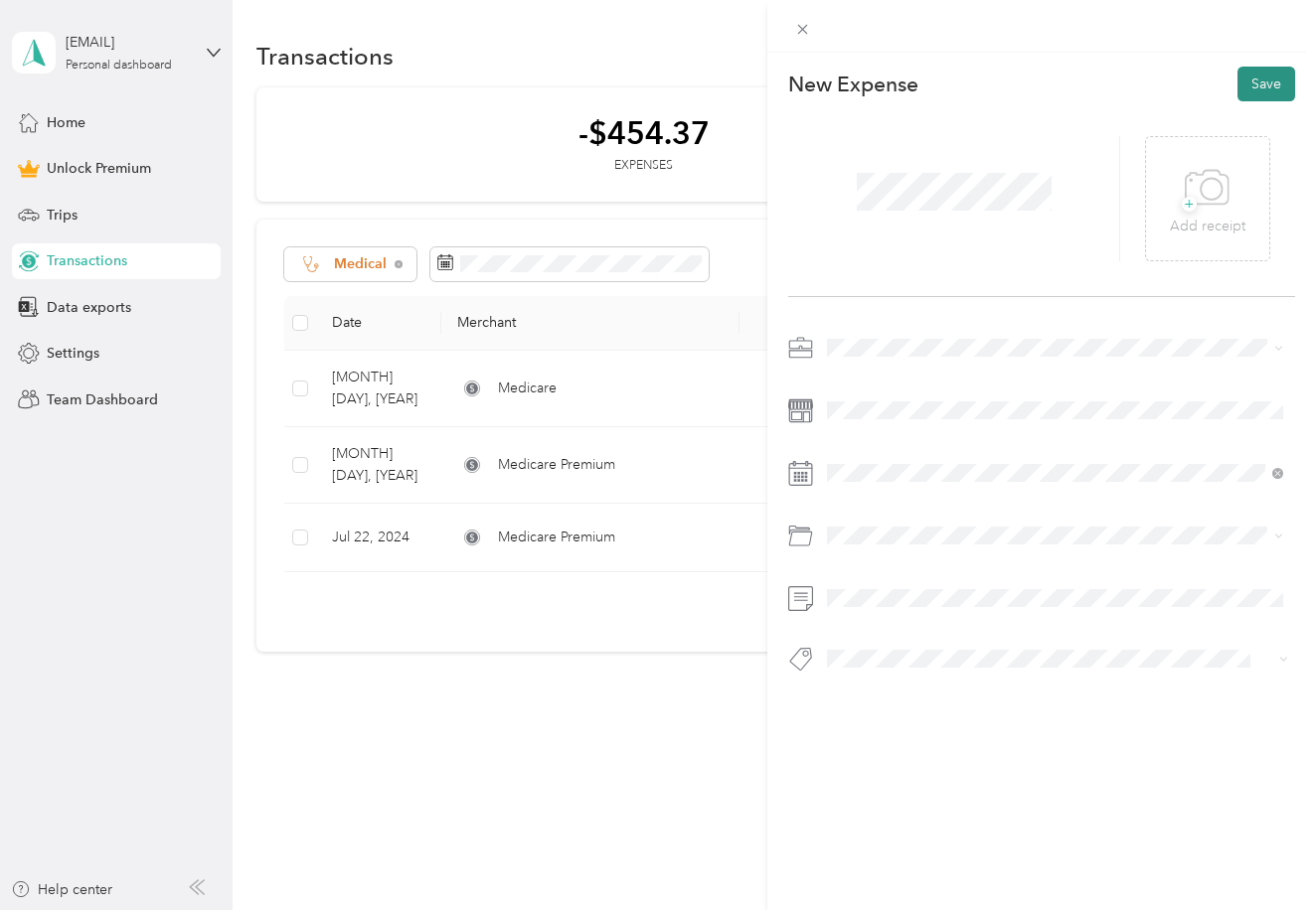click on "Save" at bounding box center [1266, 83] 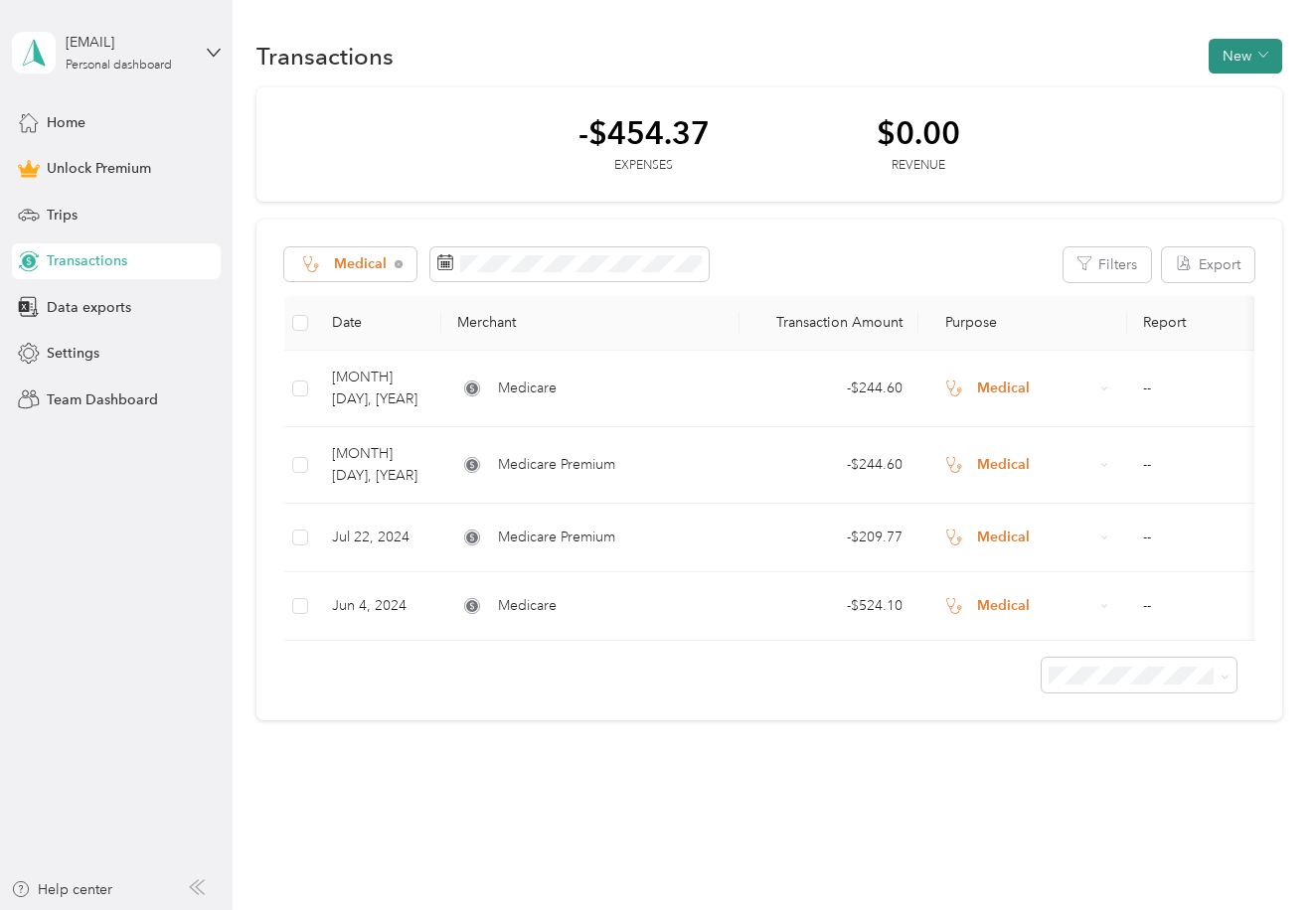 click on "New" at bounding box center [1245, 56] 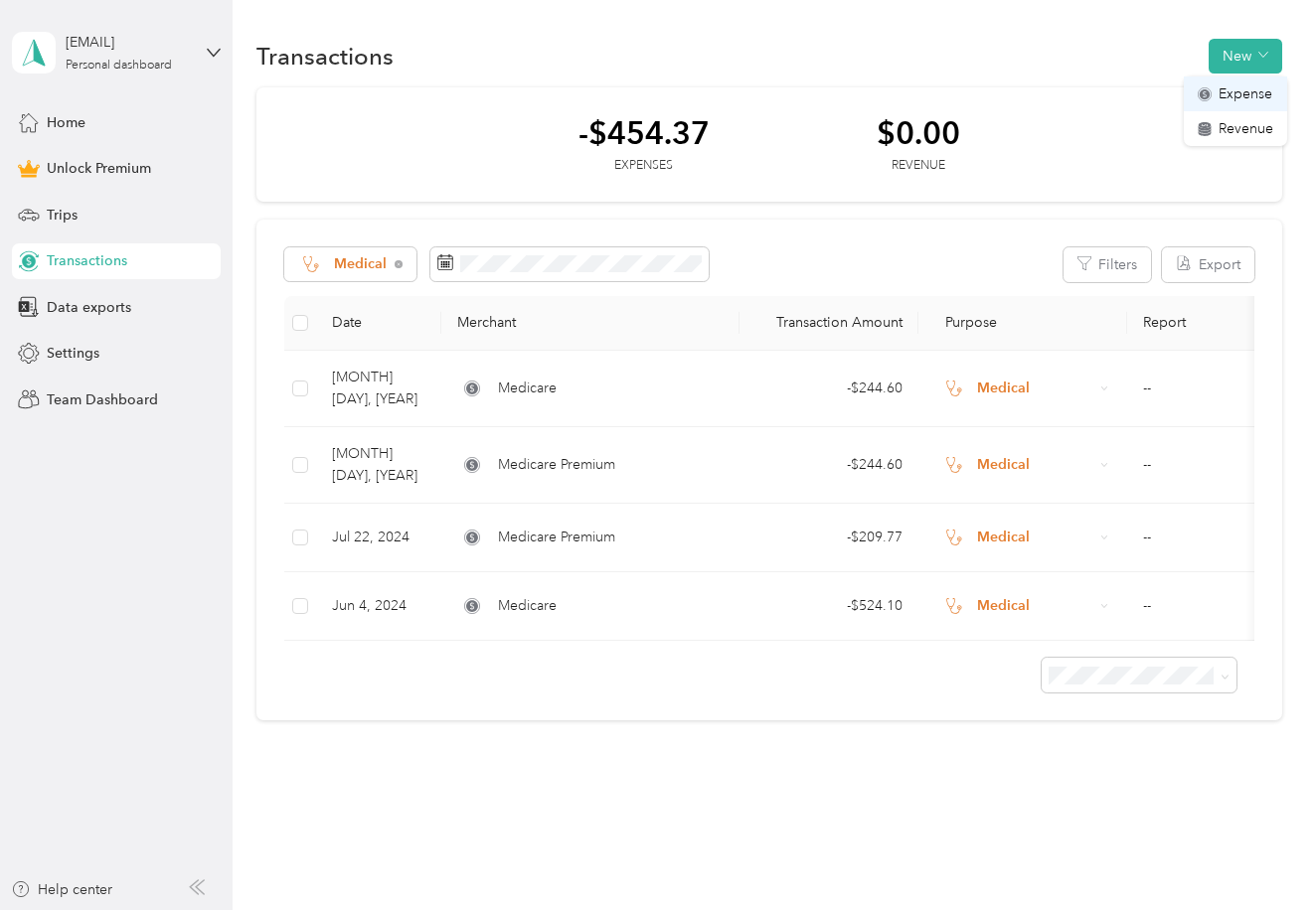 click on "Expense" at bounding box center [1245, 93] 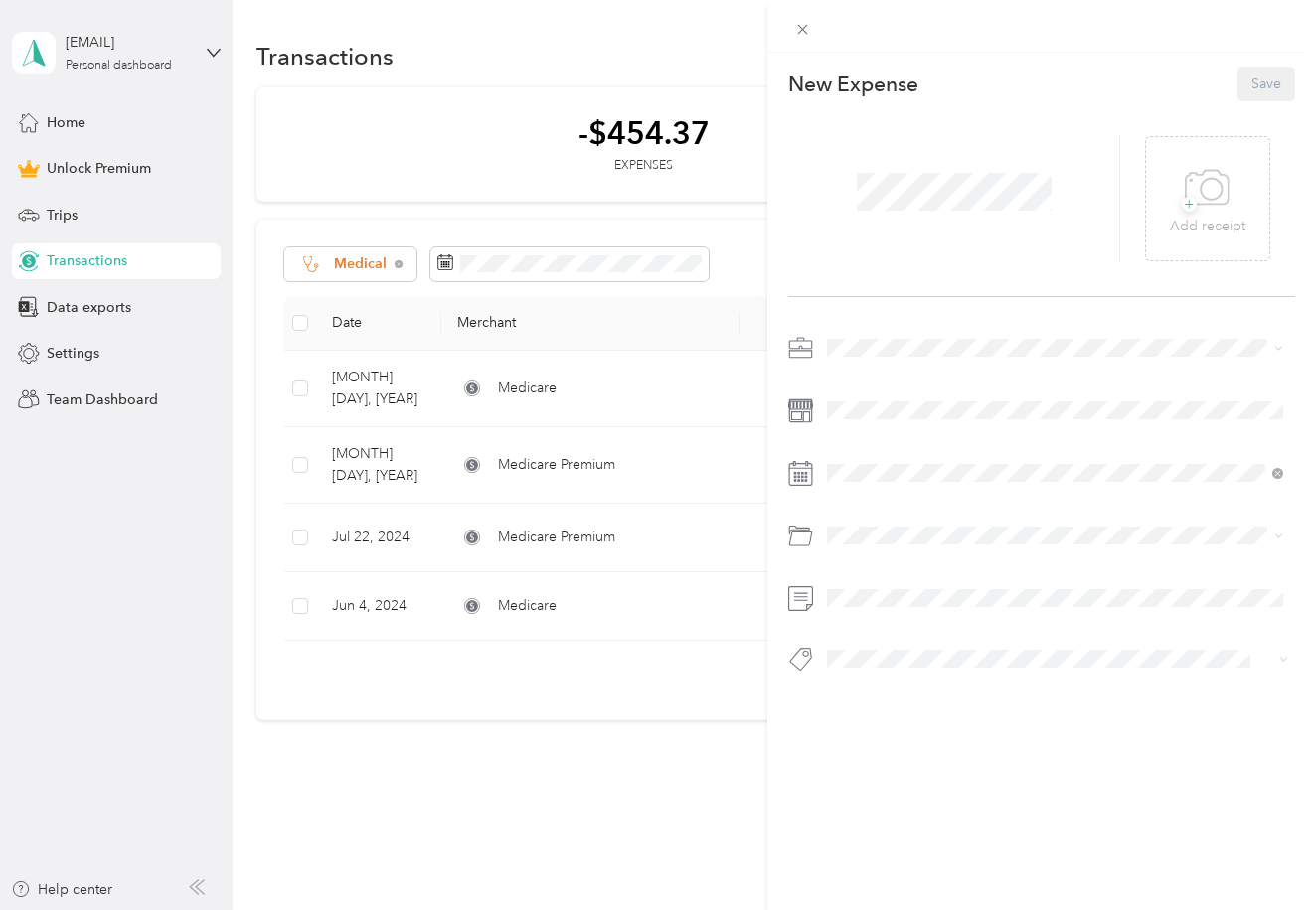 click on "Medical" at bounding box center (858, 521) 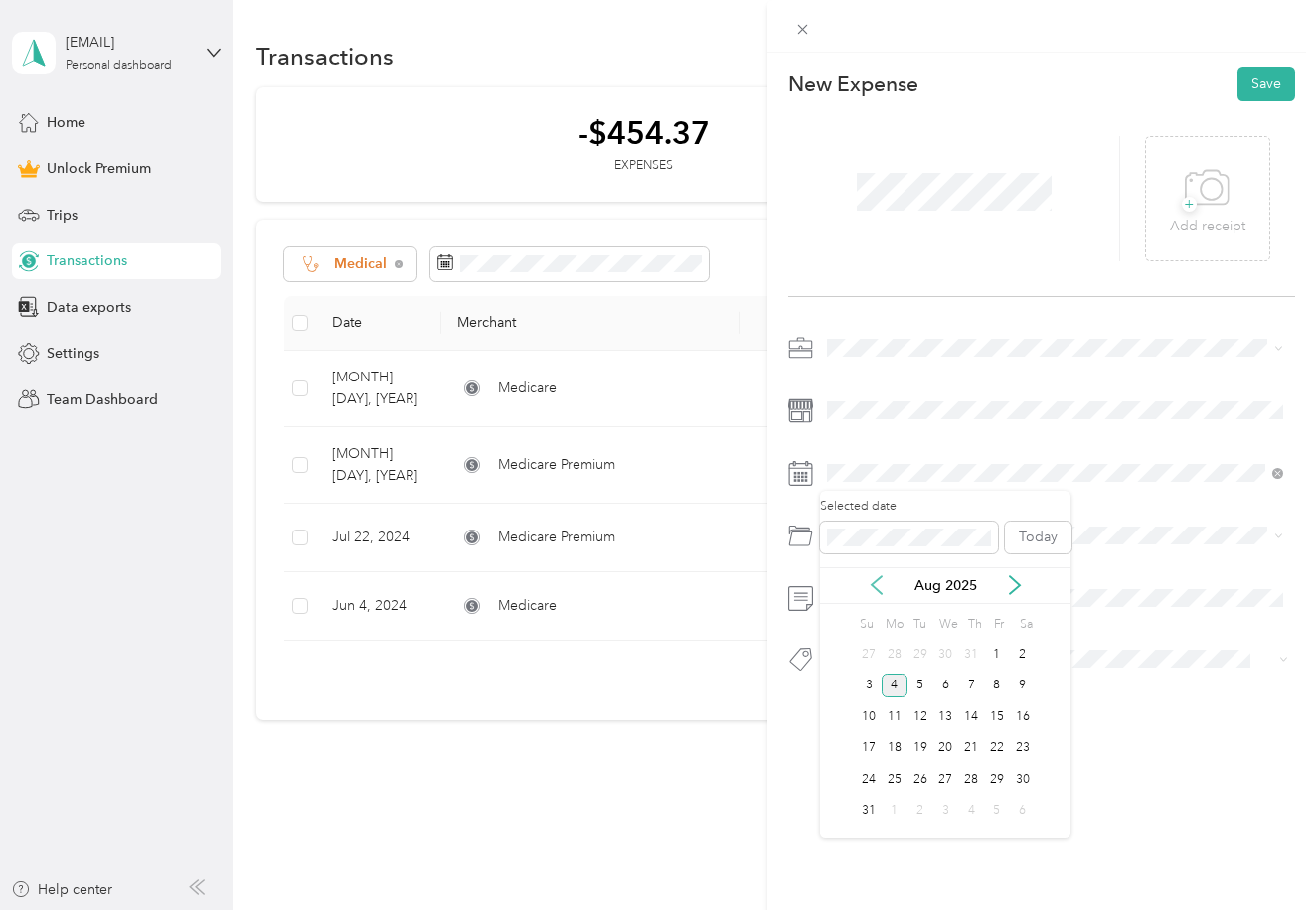 click 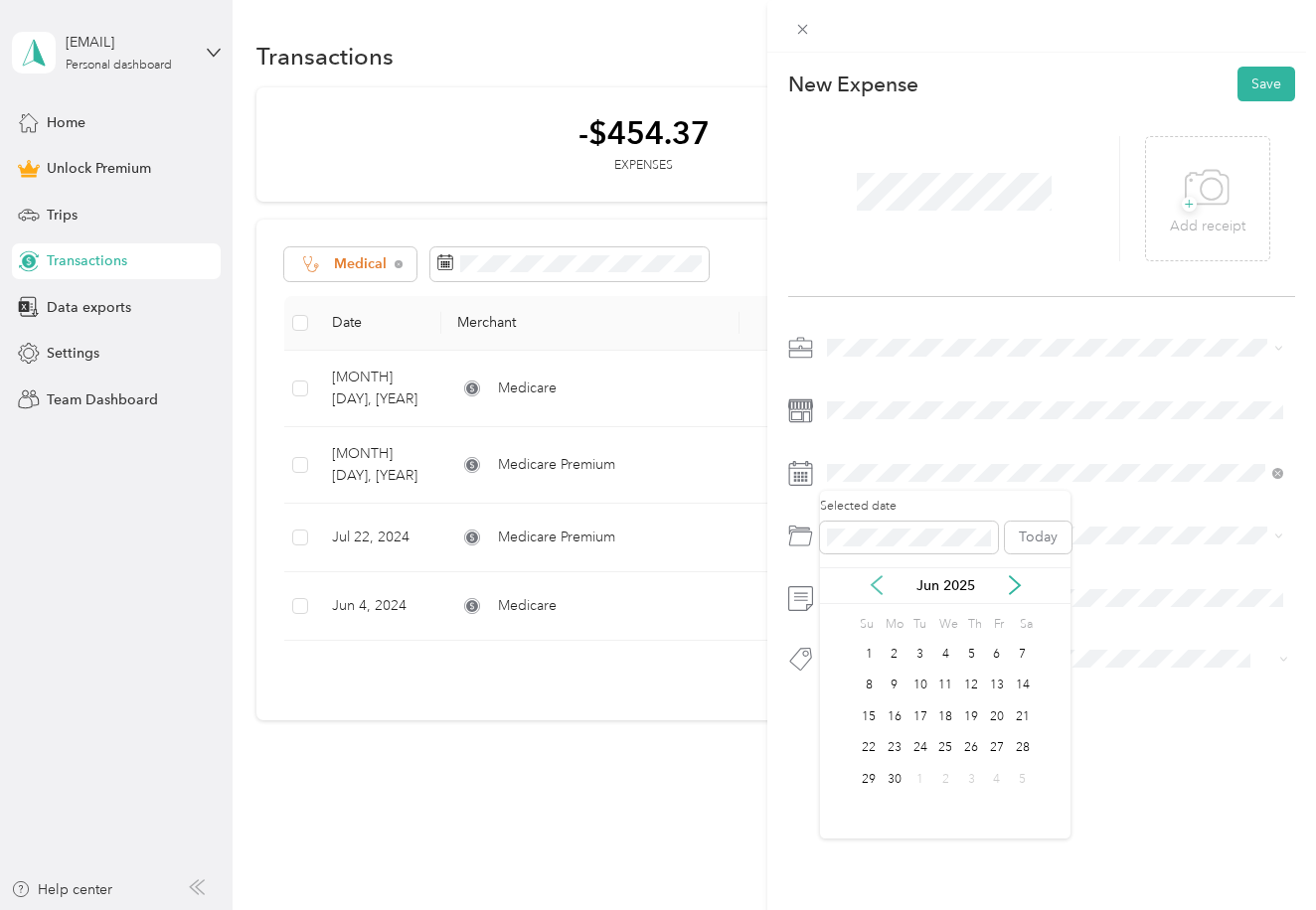 click 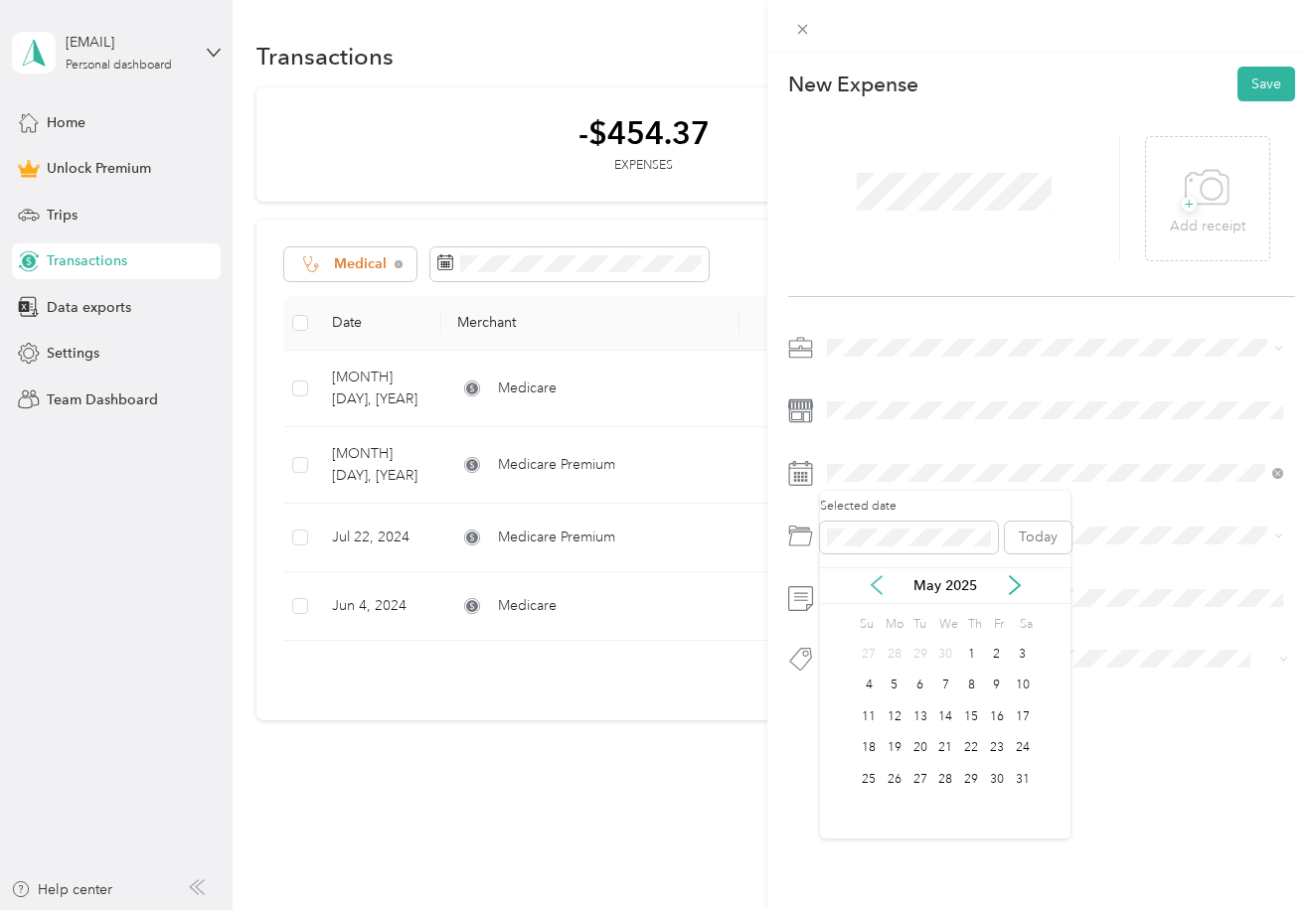 click 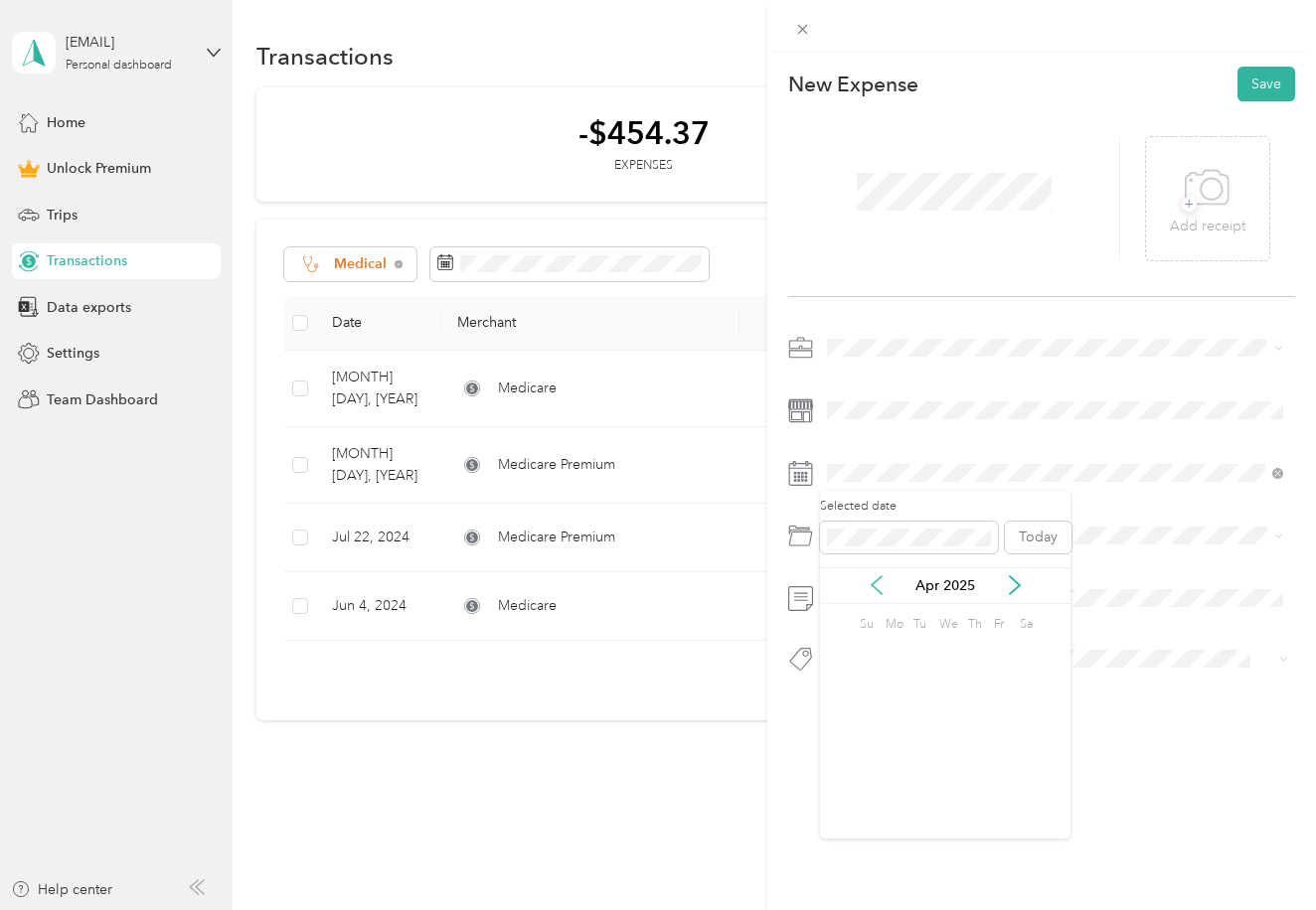 click 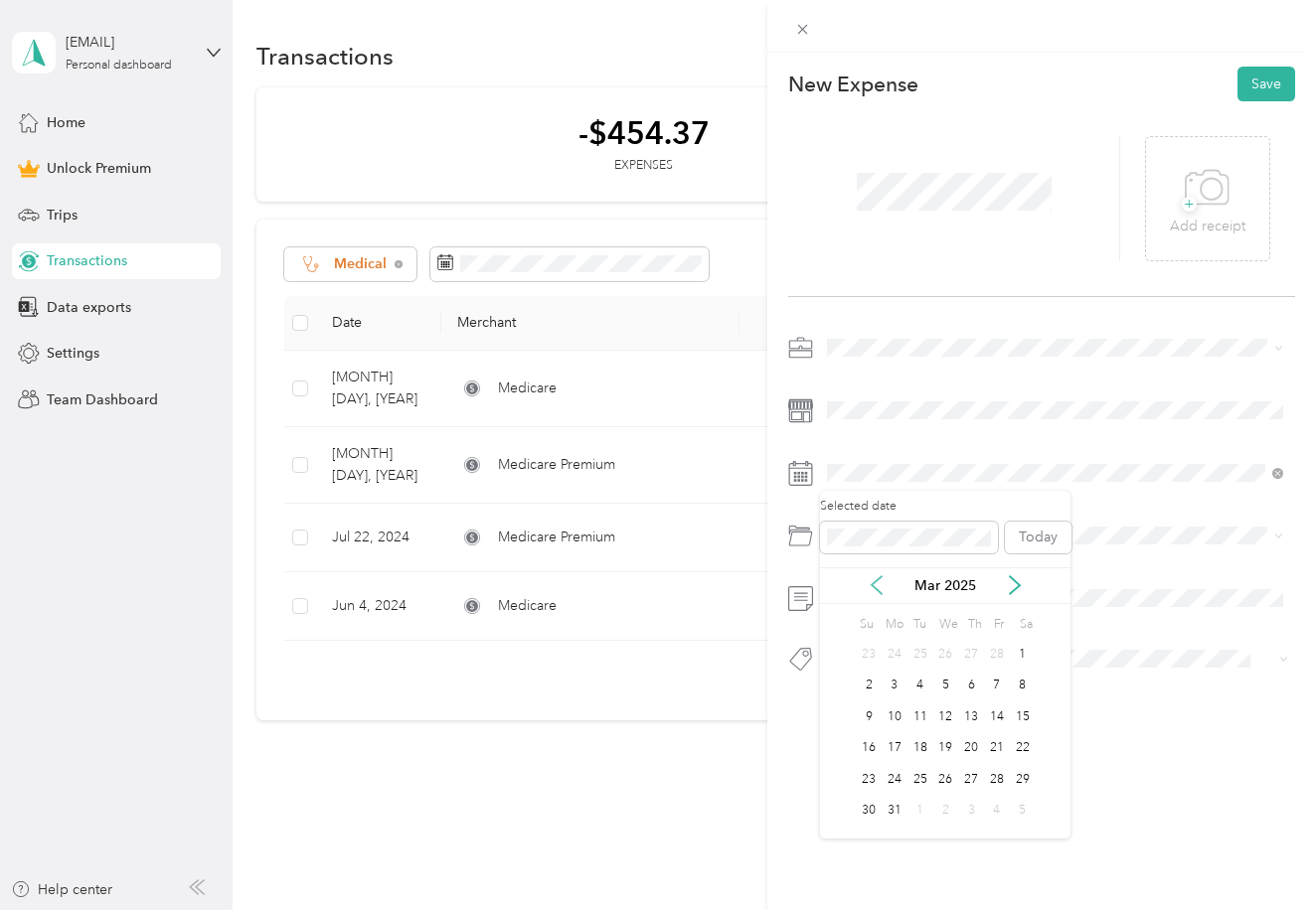 click 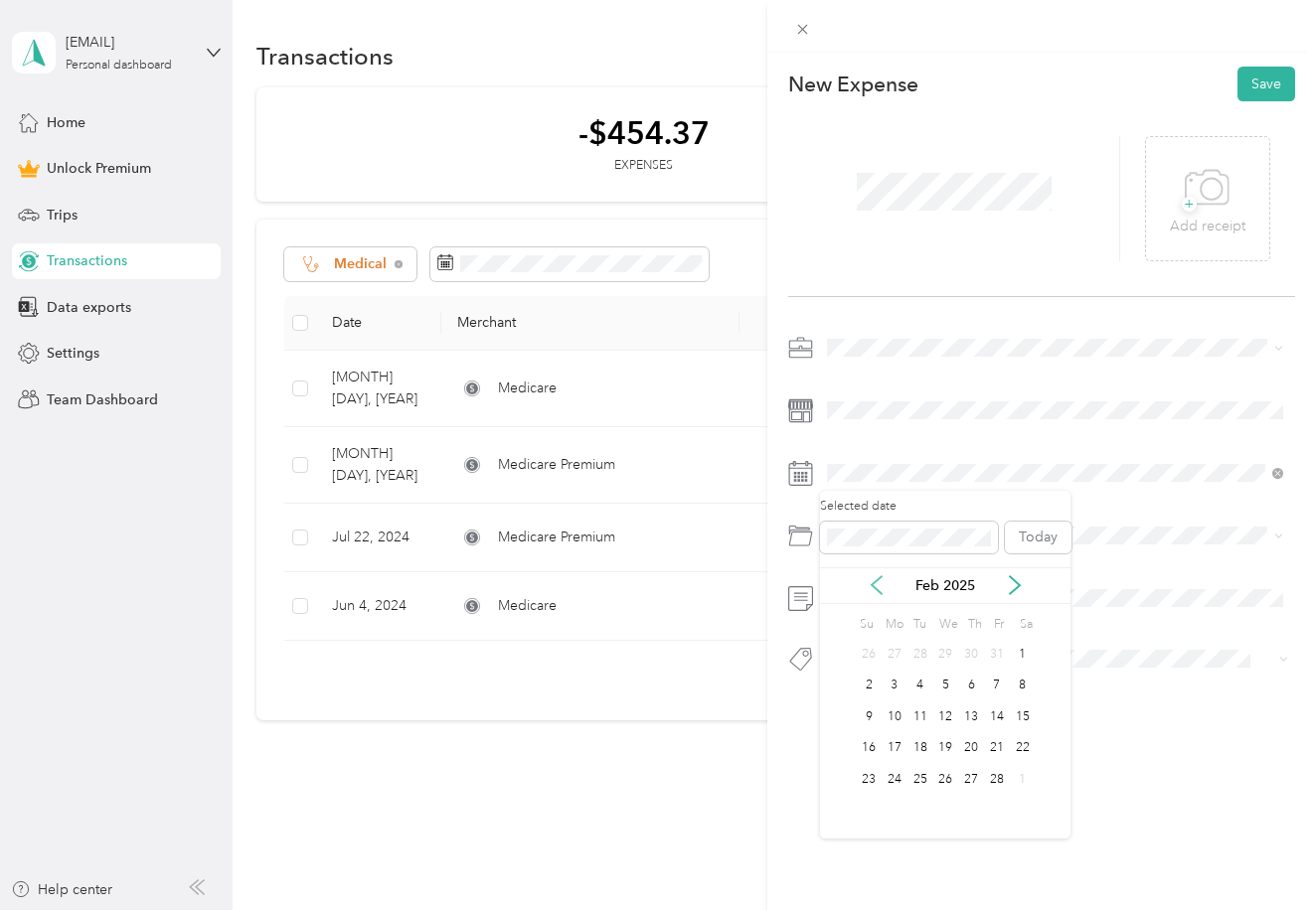 click 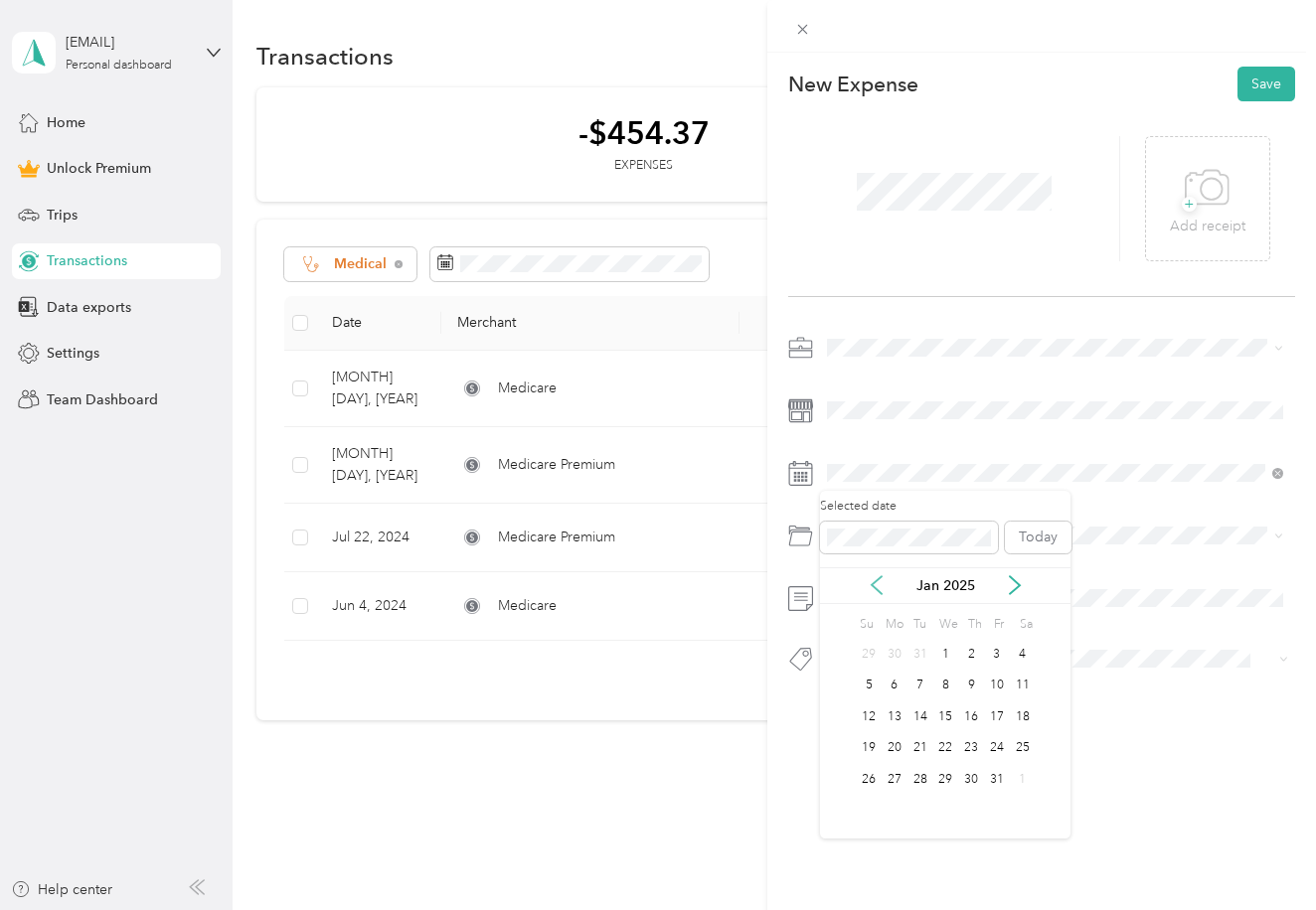 click 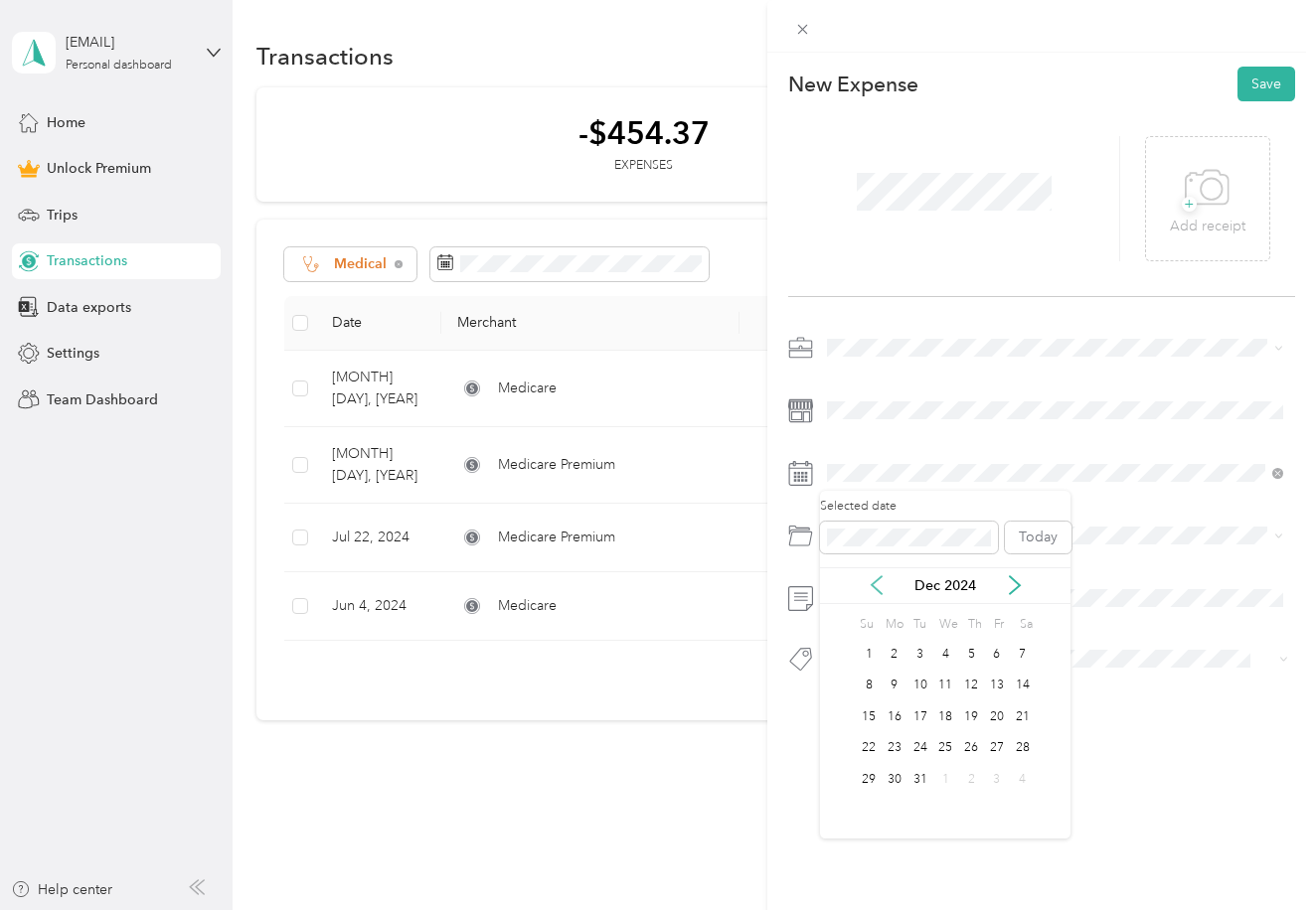 click 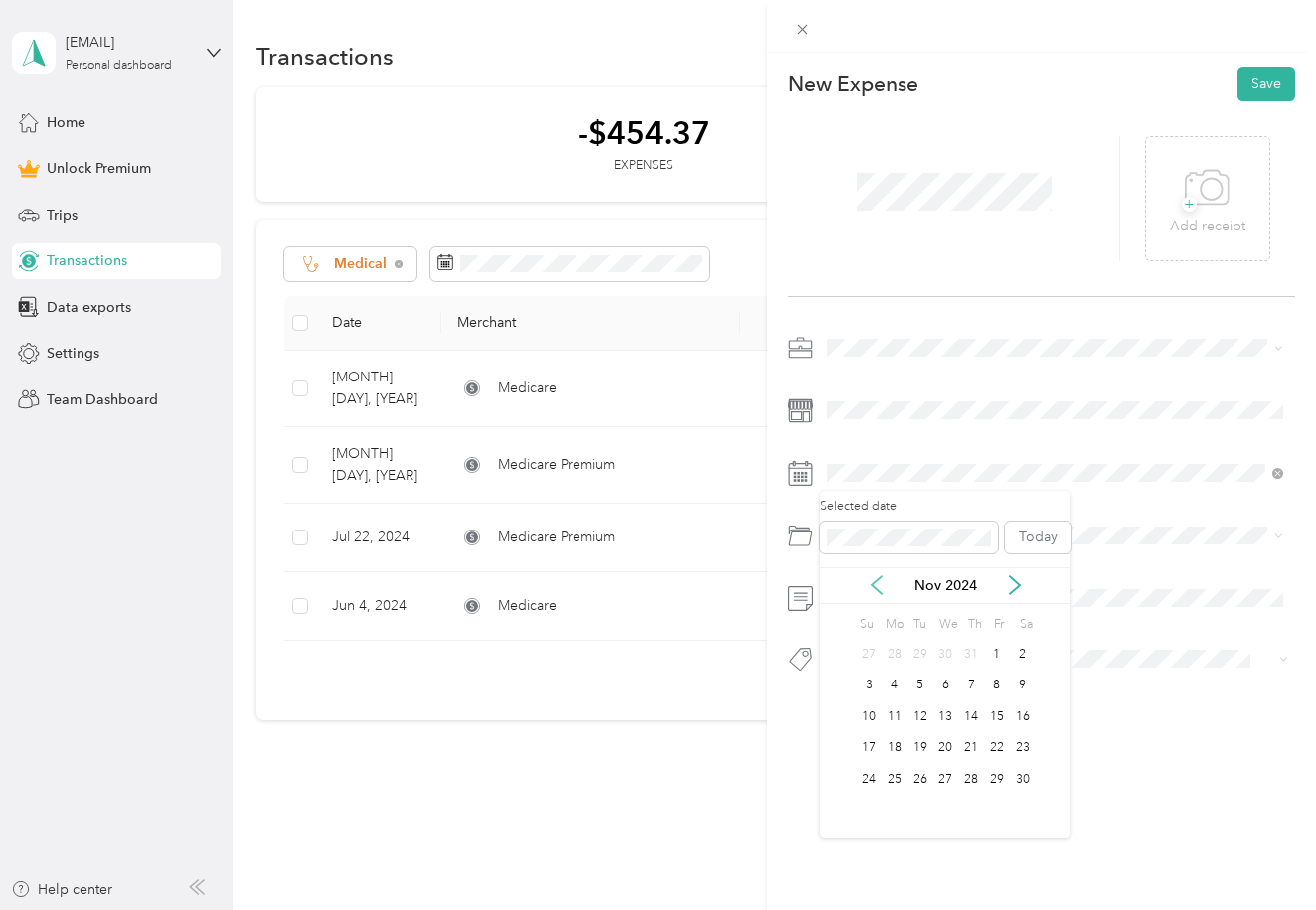 click 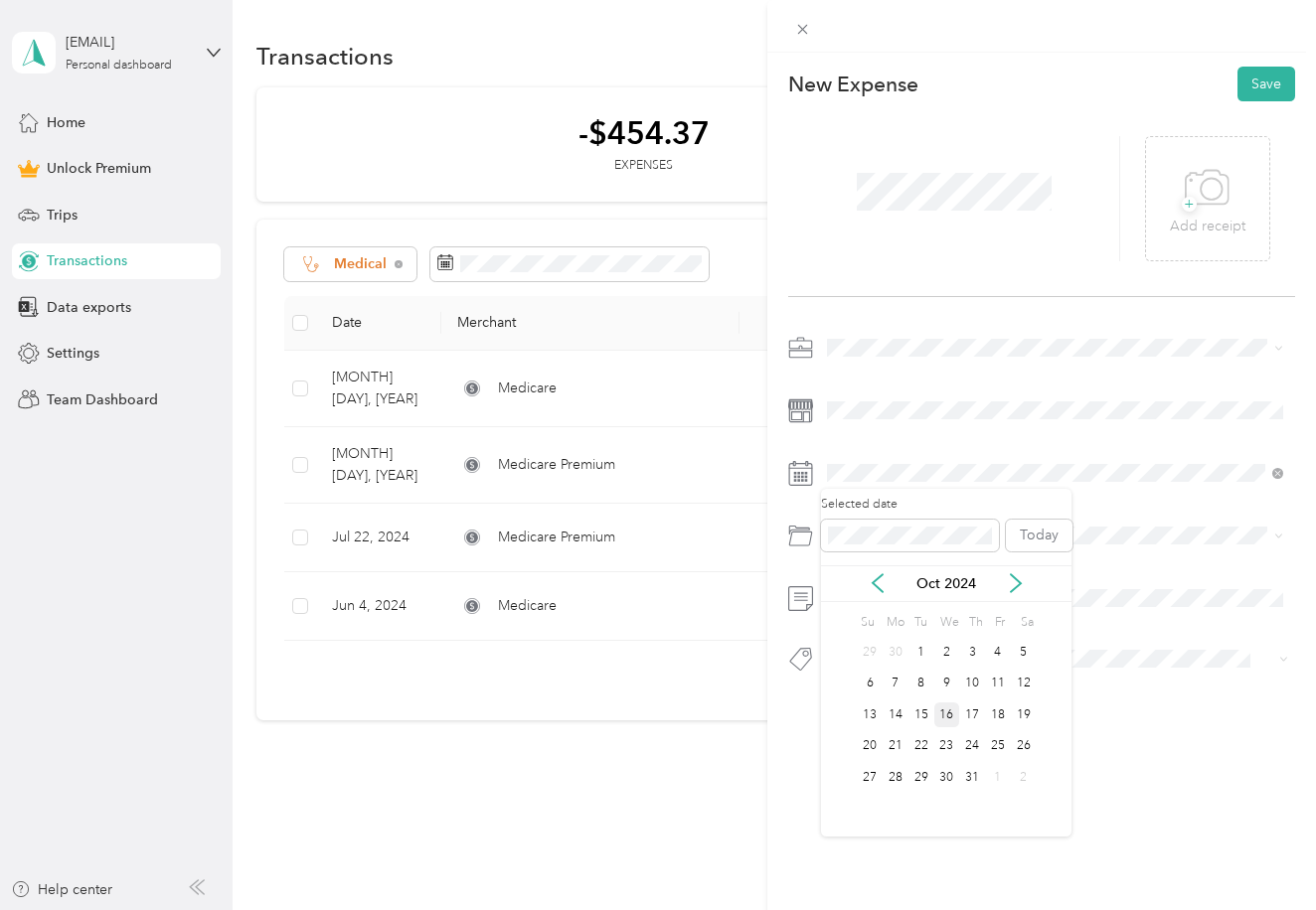 scroll, scrollTop: 0, scrollLeft: 0, axis: both 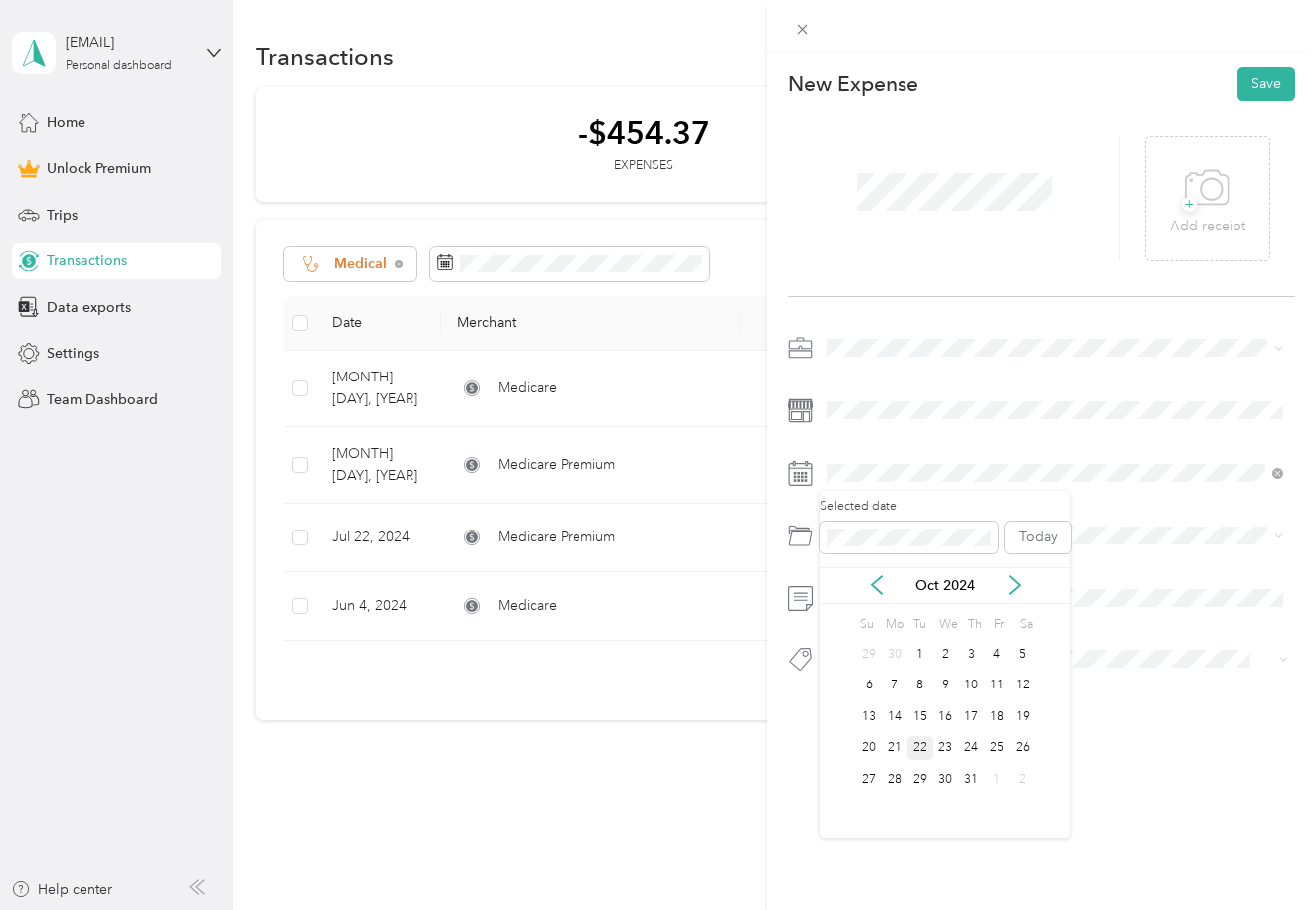 click on "22" at bounding box center (920, 748) 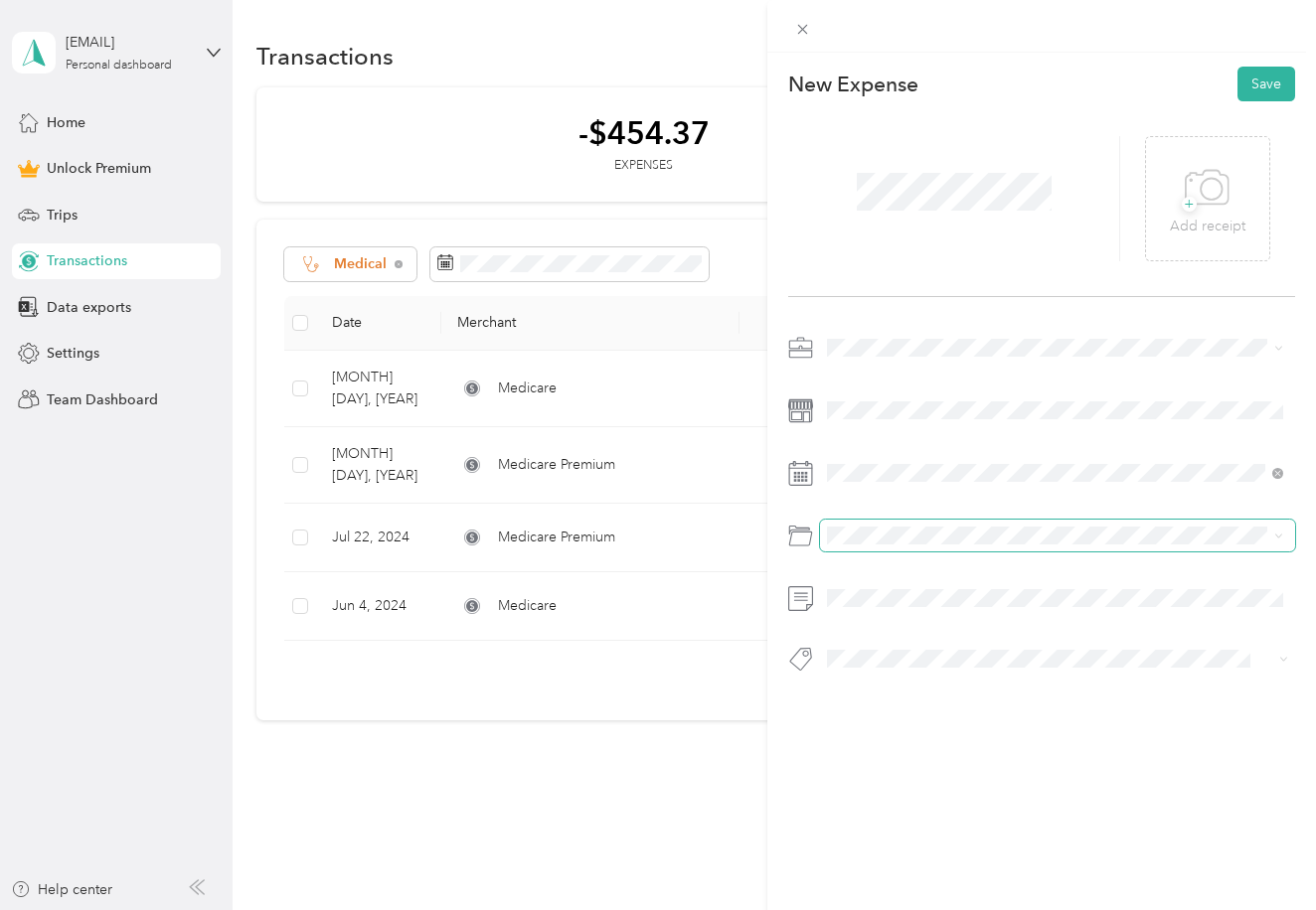 click at bounding box center (1058, 535) 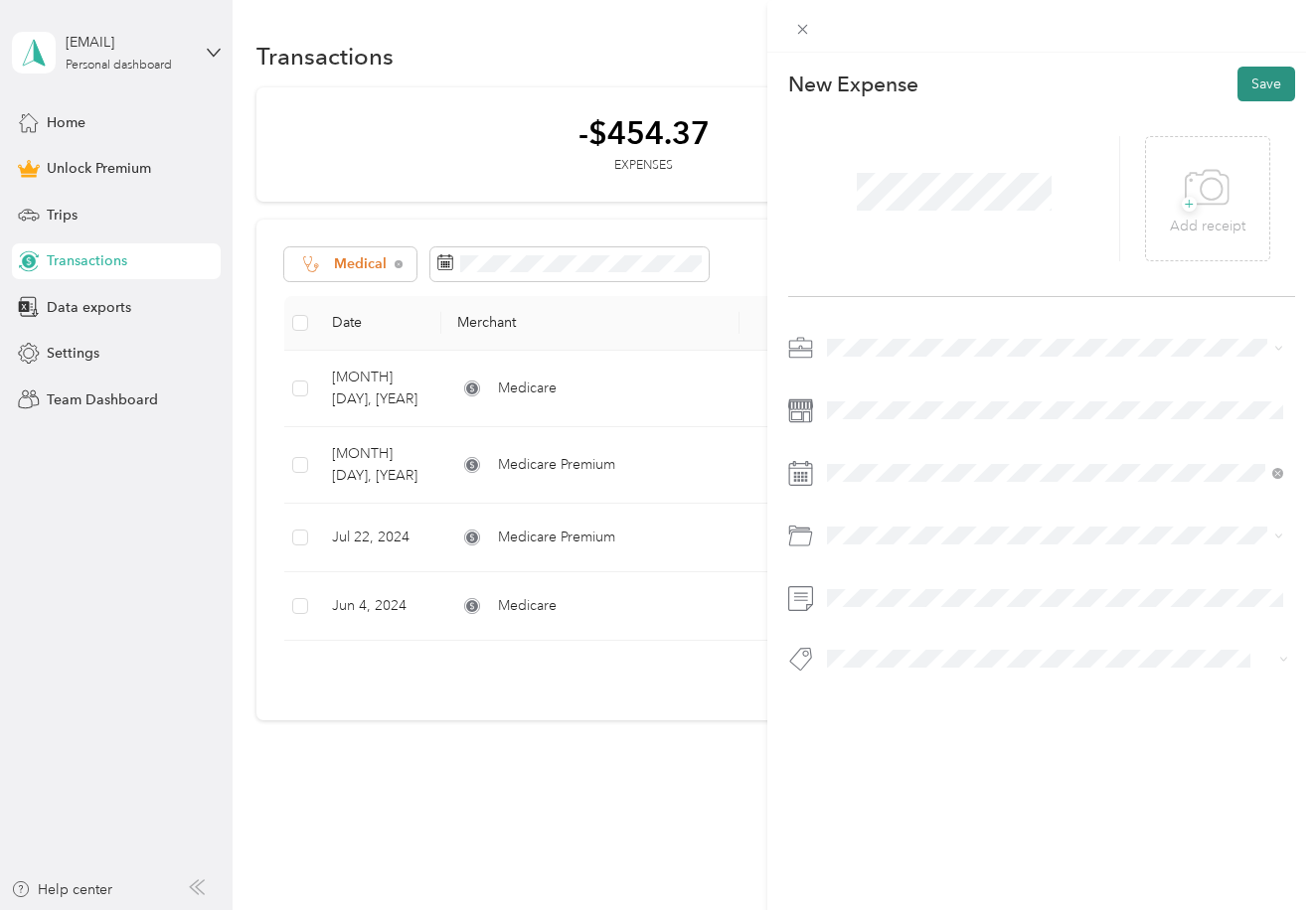 click on "Save" at bounding box center (1266, 83) 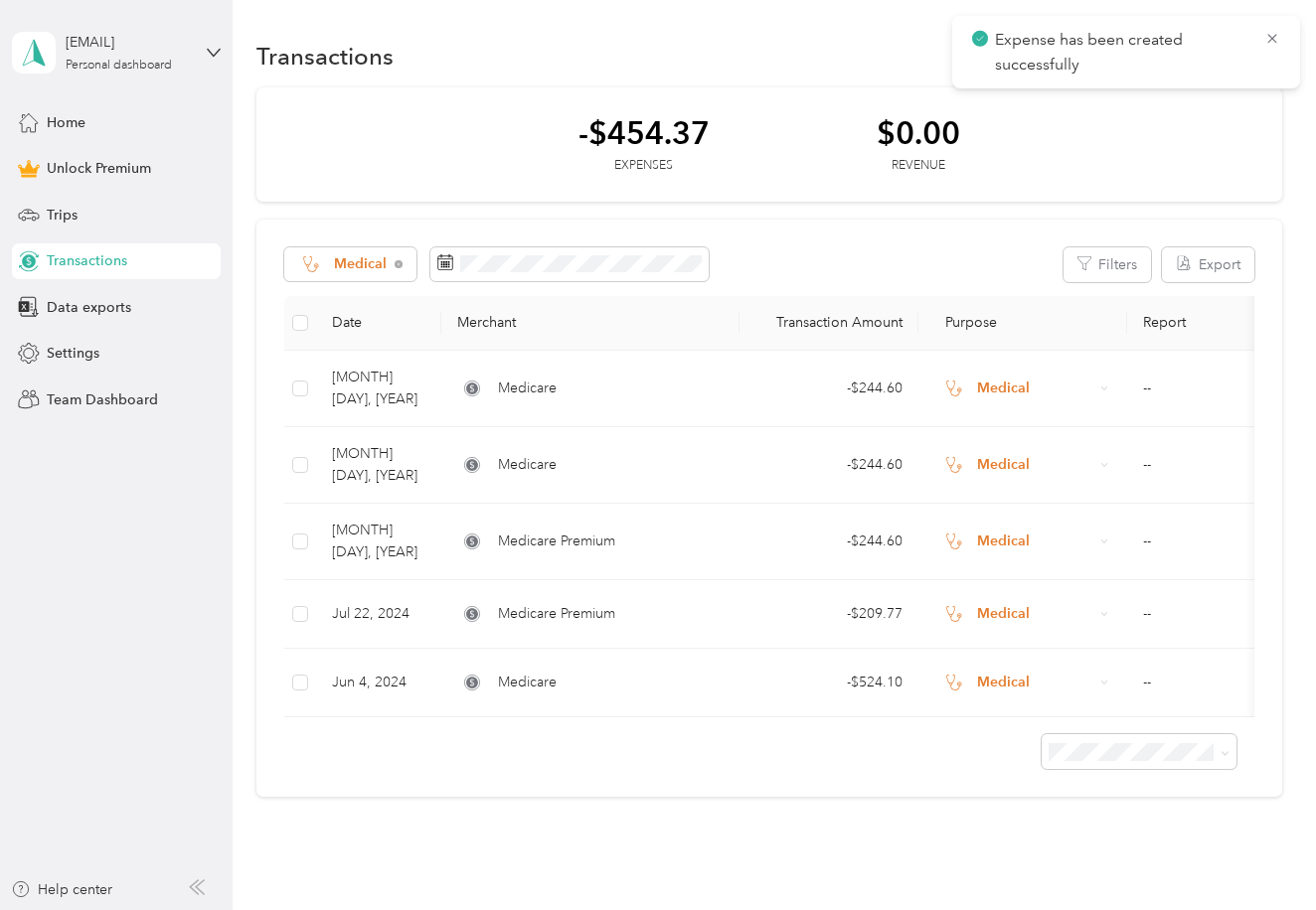 scroll, scrollTop: 0, scrollLeft: 0, axis: both 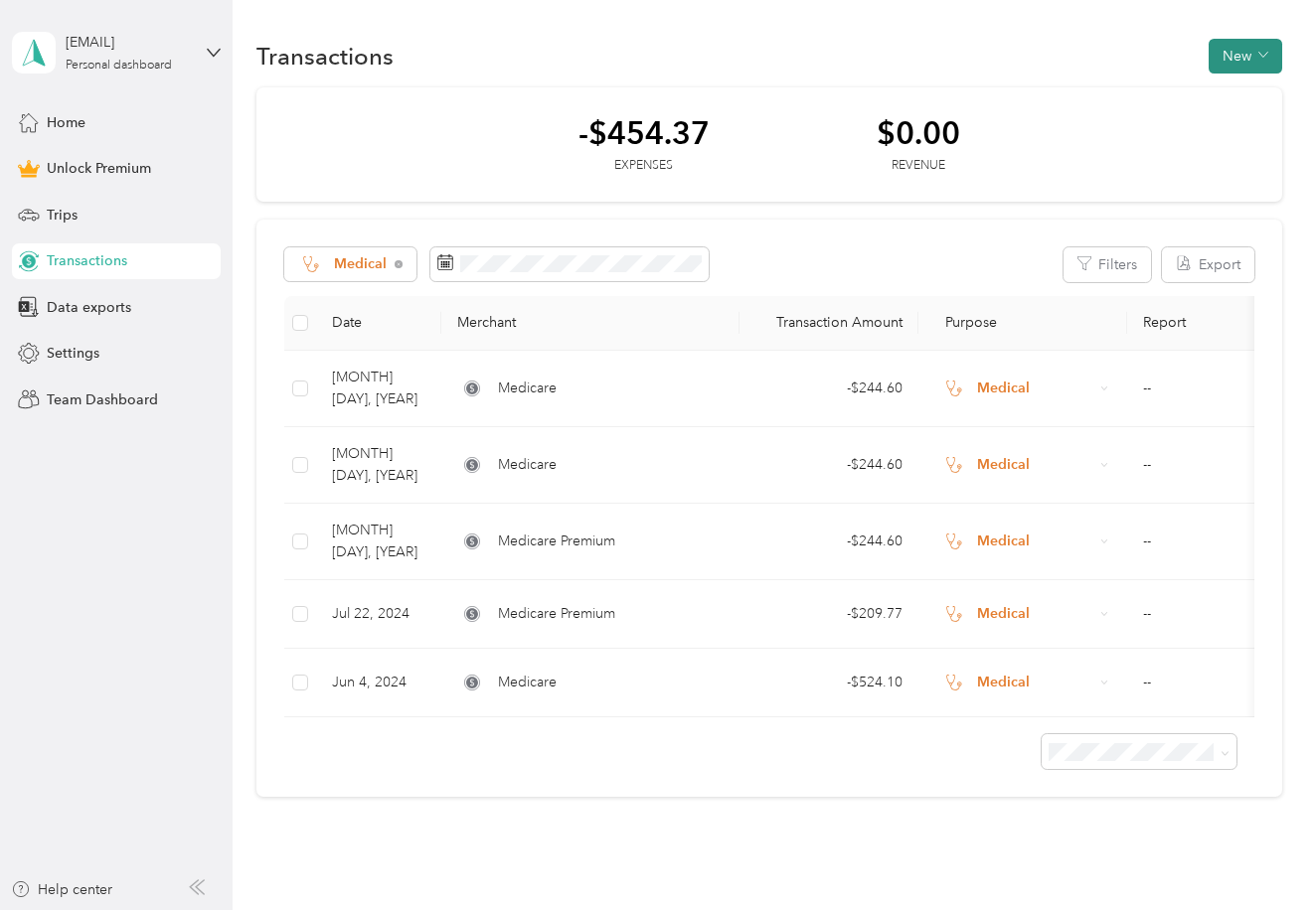 click on "New" at bounding box center (1245, 56) 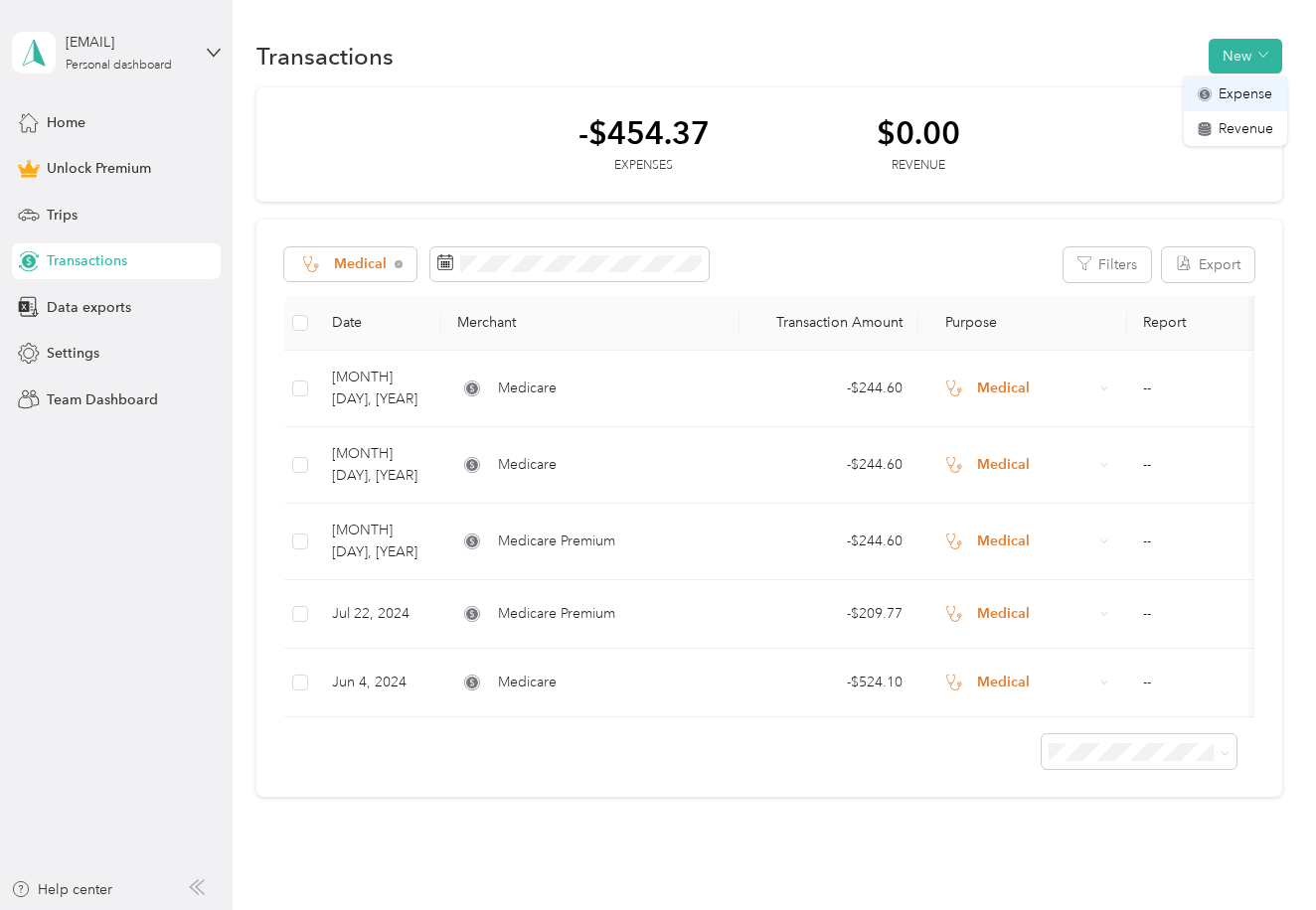 click on "Expense" at bounding box center (1245, 93) 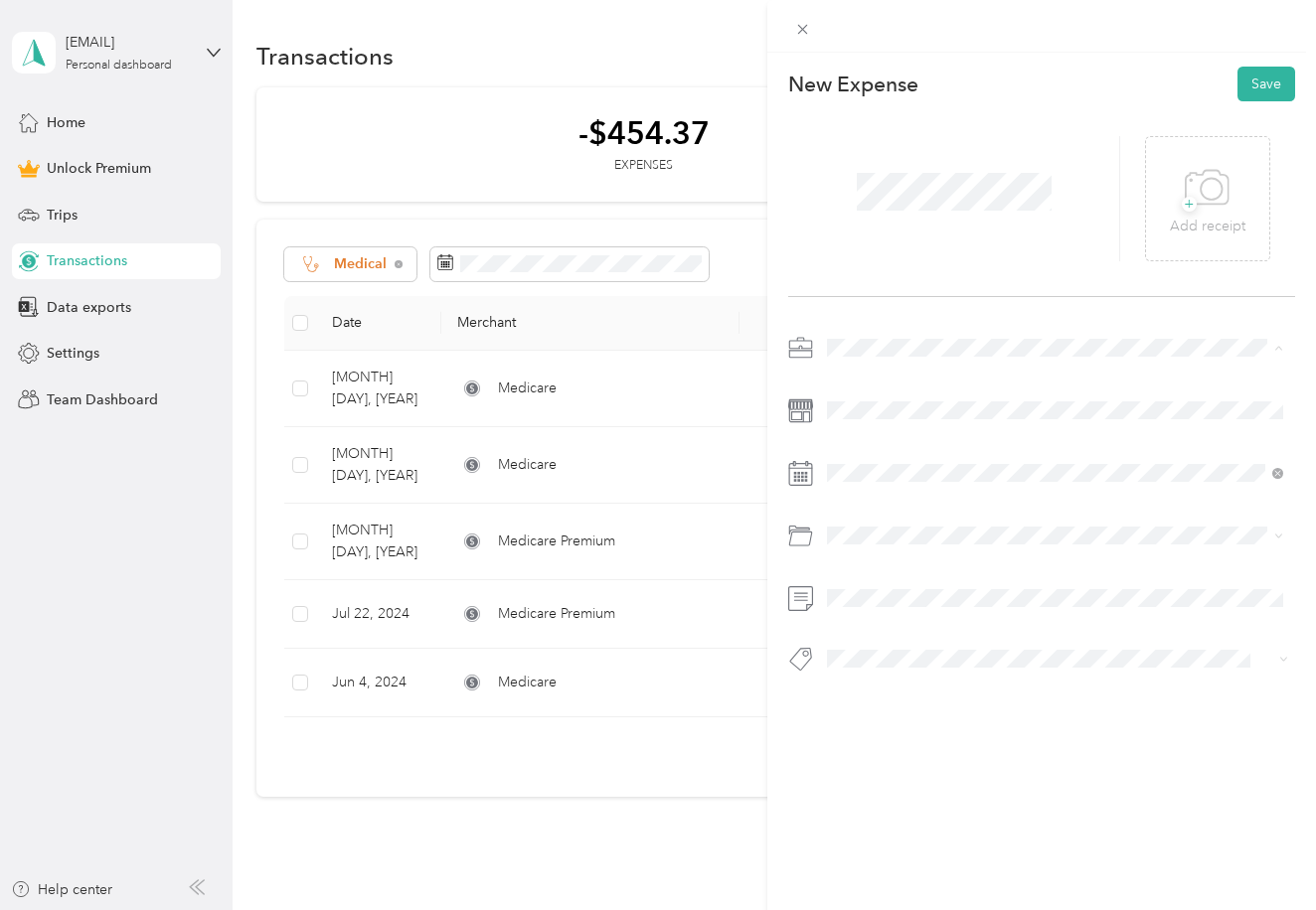 click on "Medical" at bounding box center (858, 522) 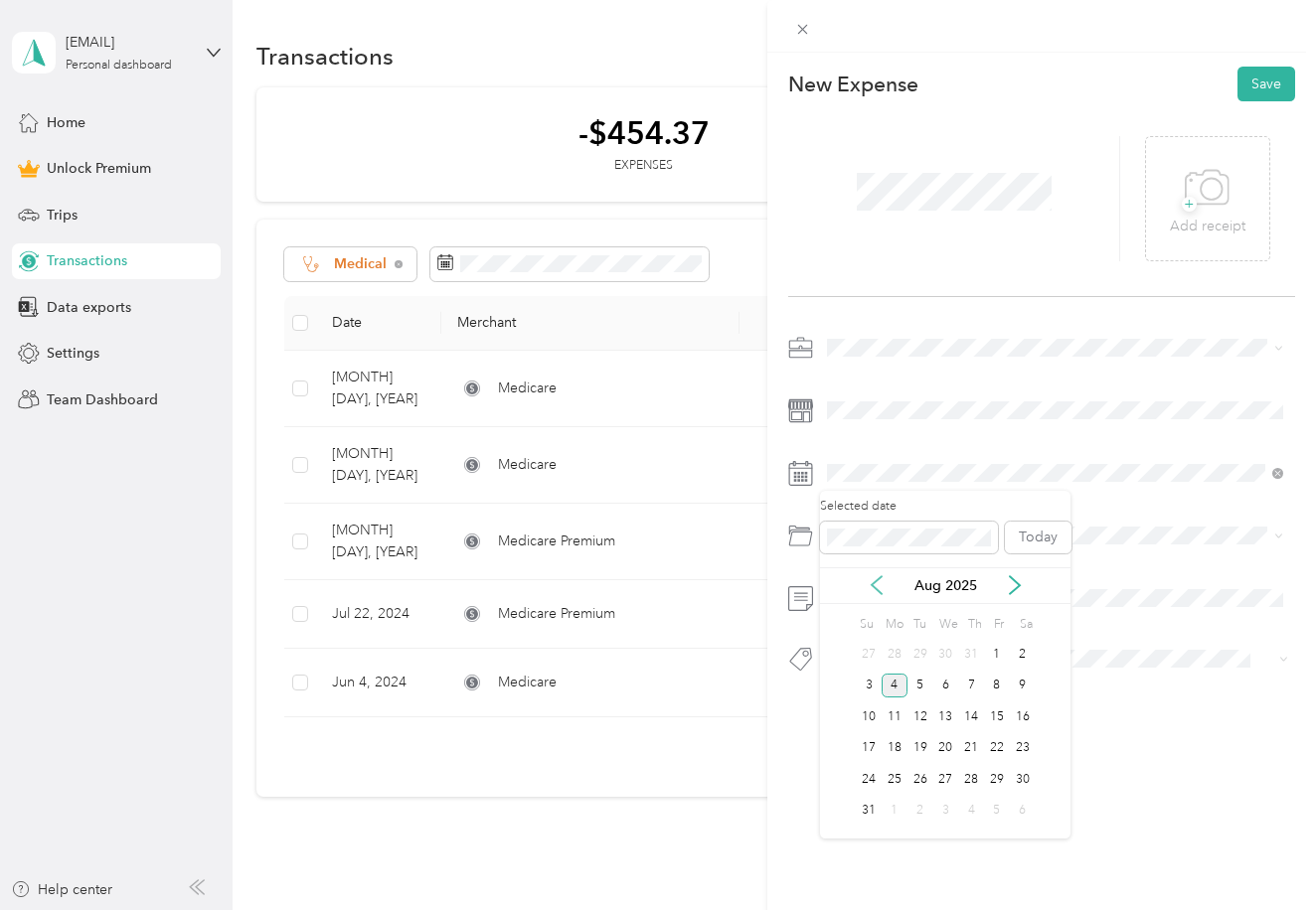 click 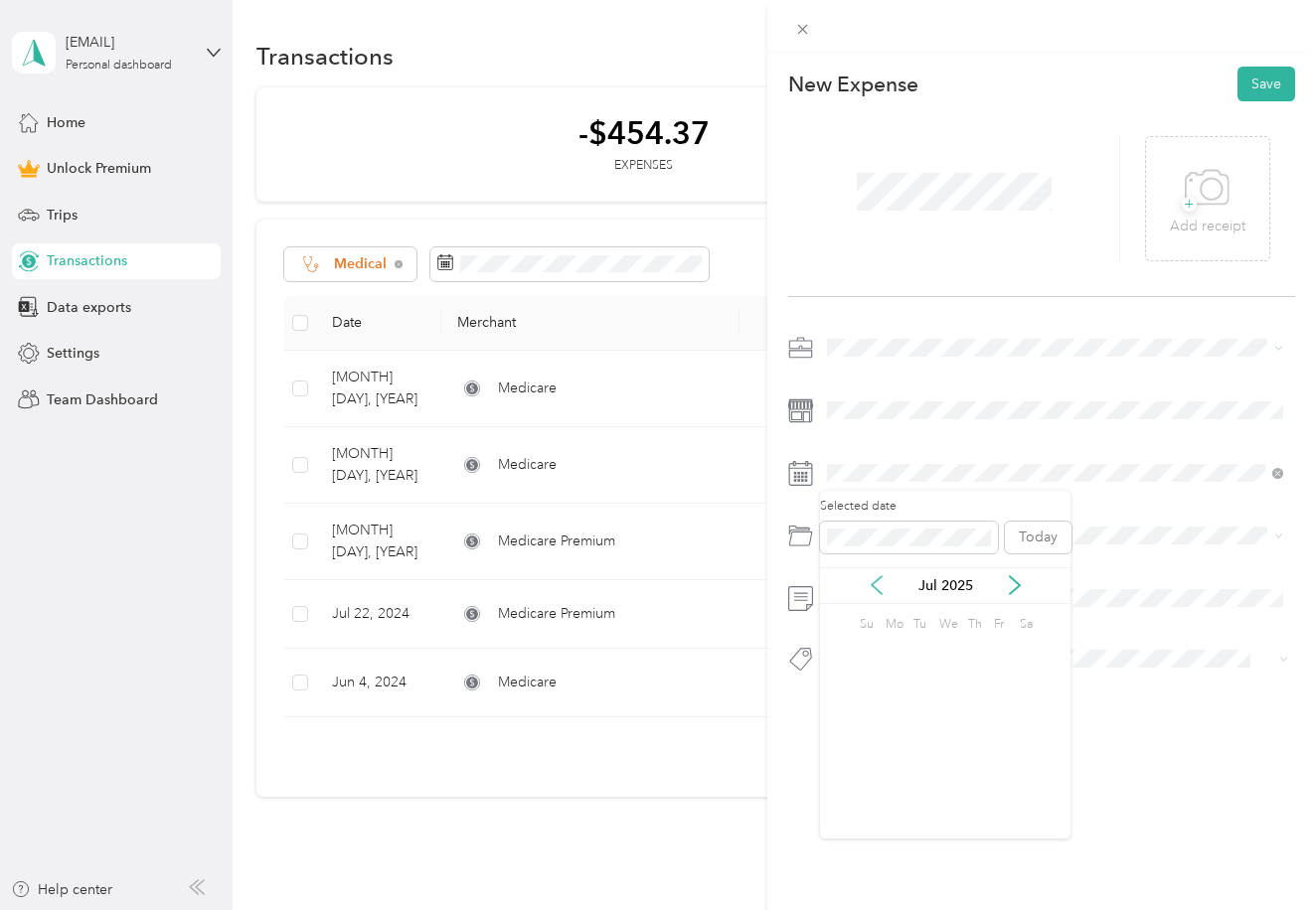 click 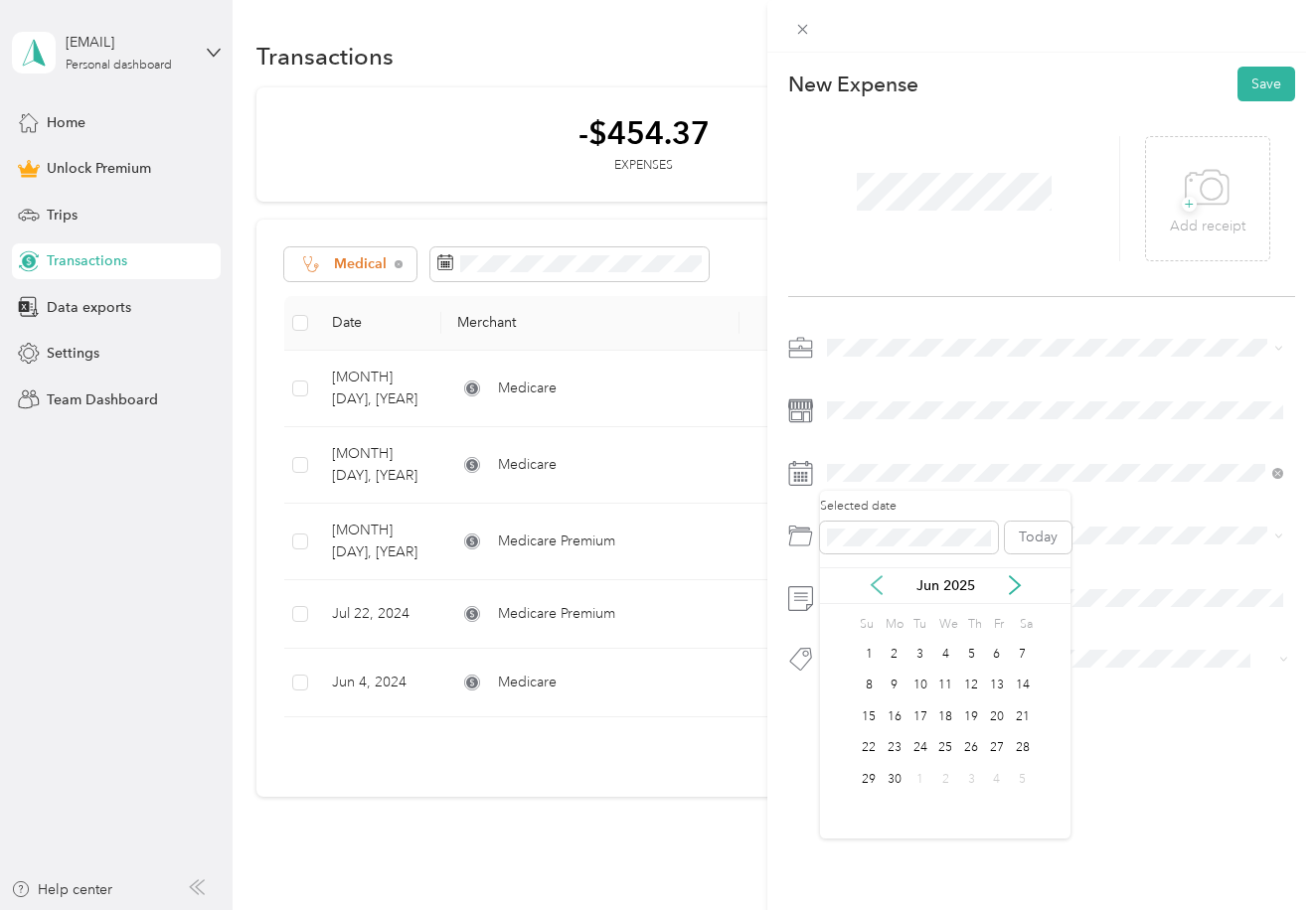 click 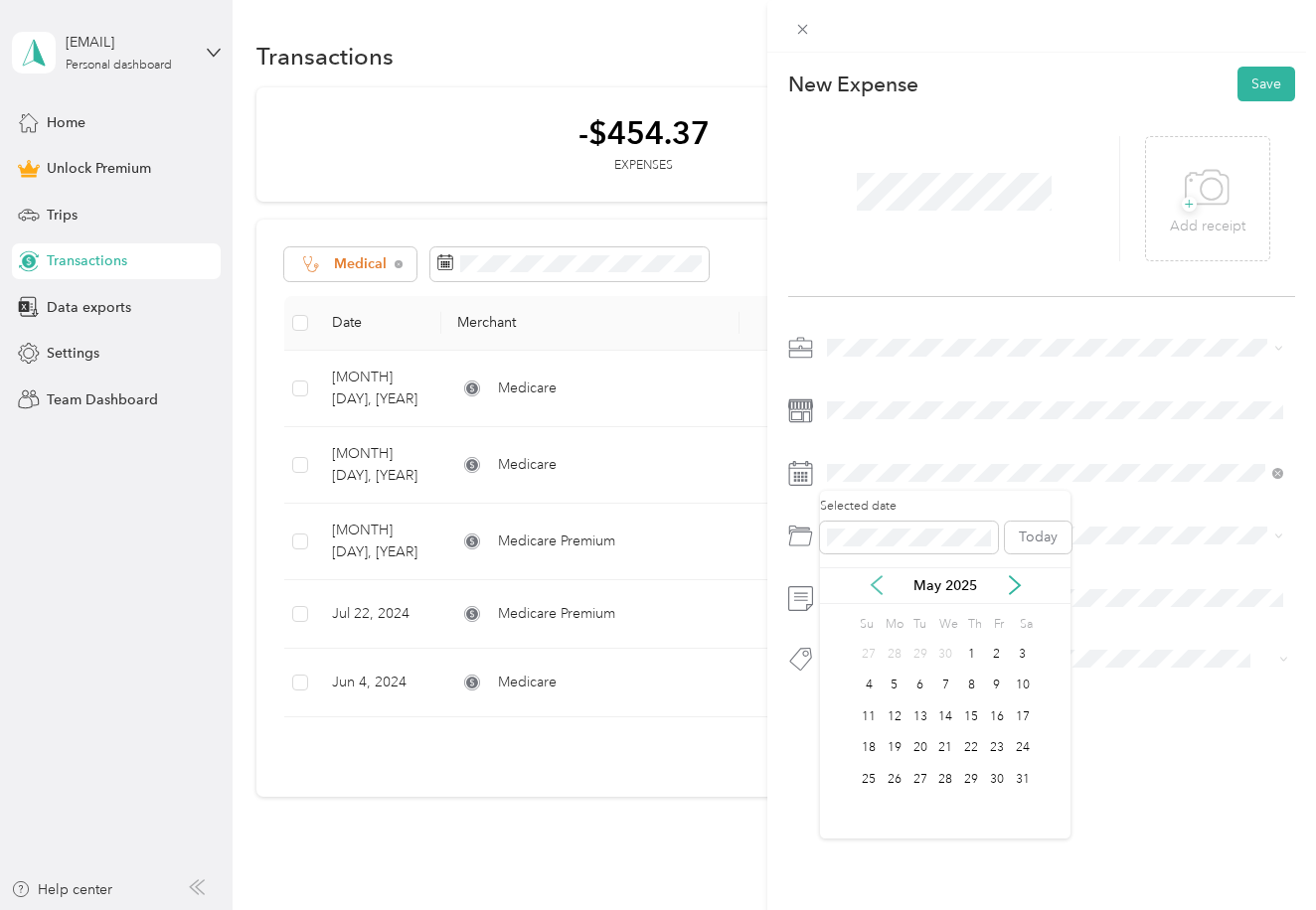 click 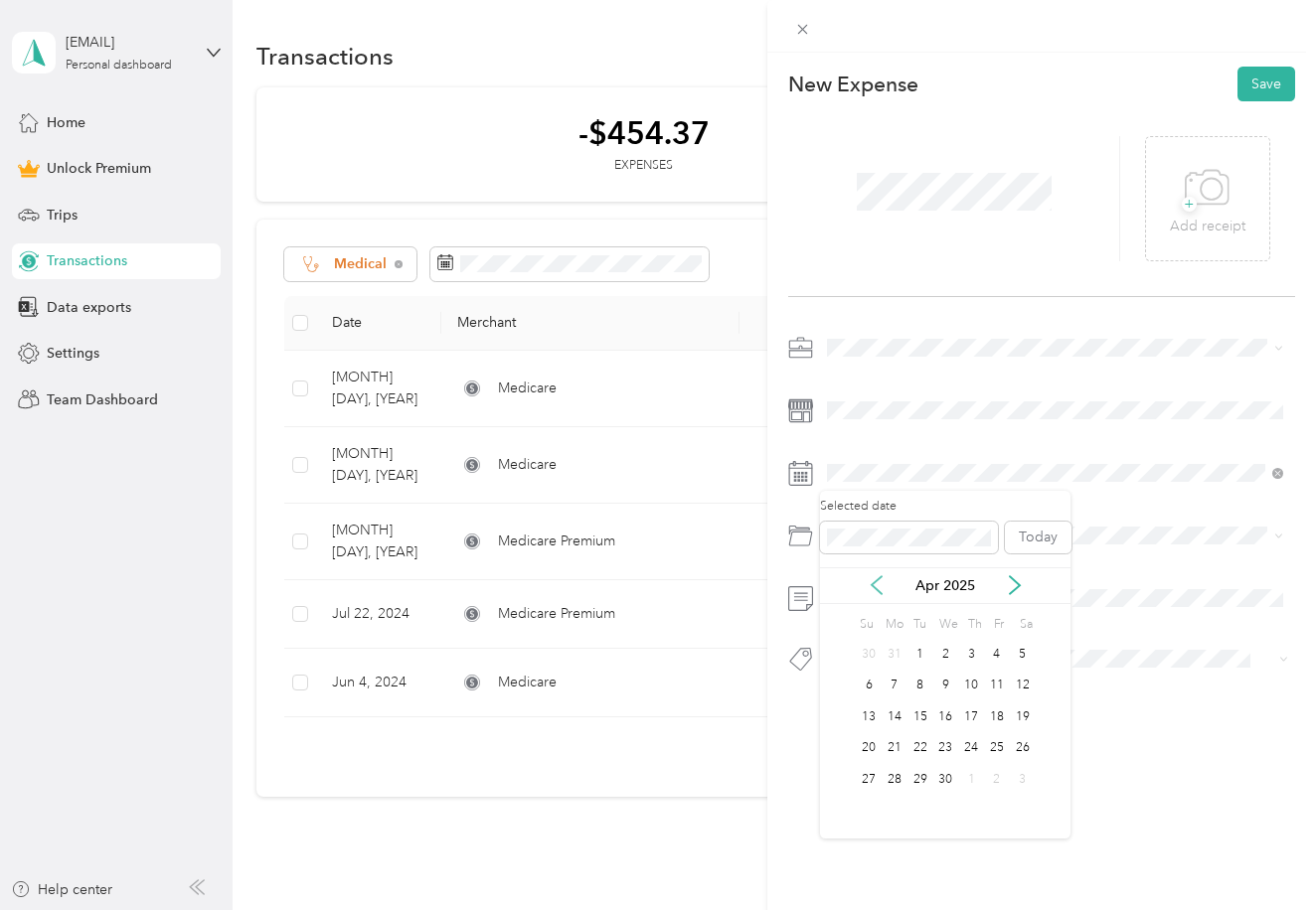 click 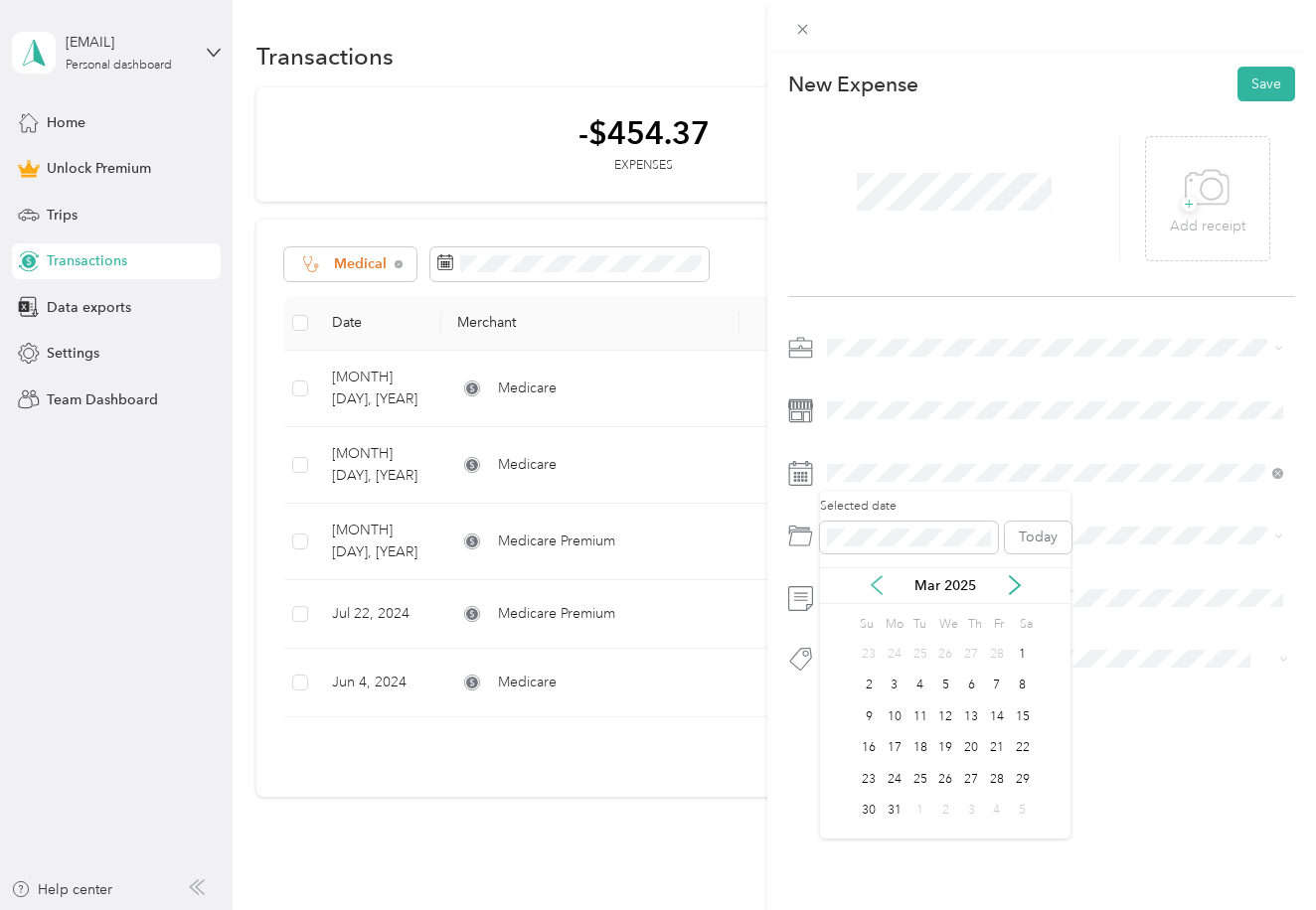 click 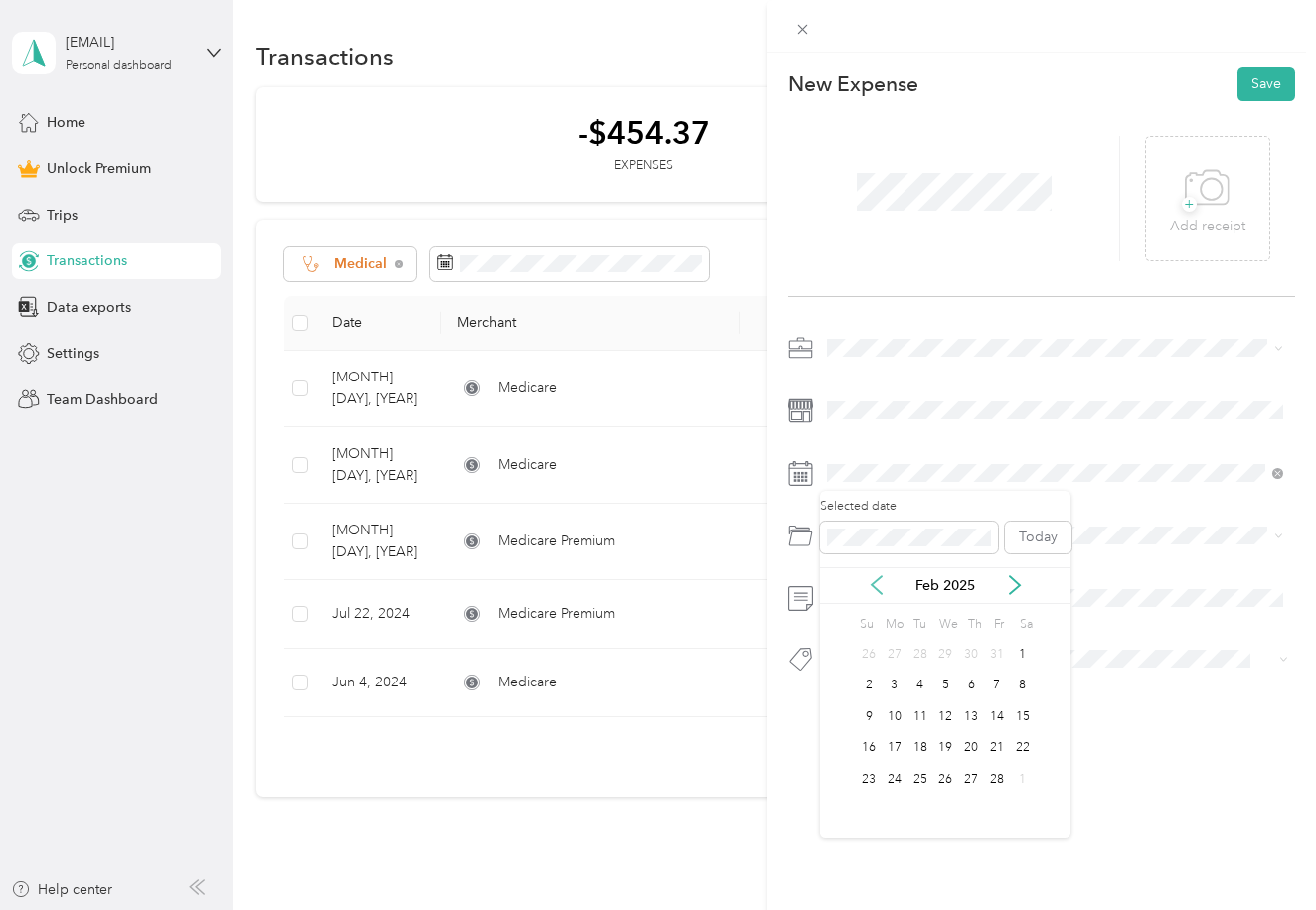 click 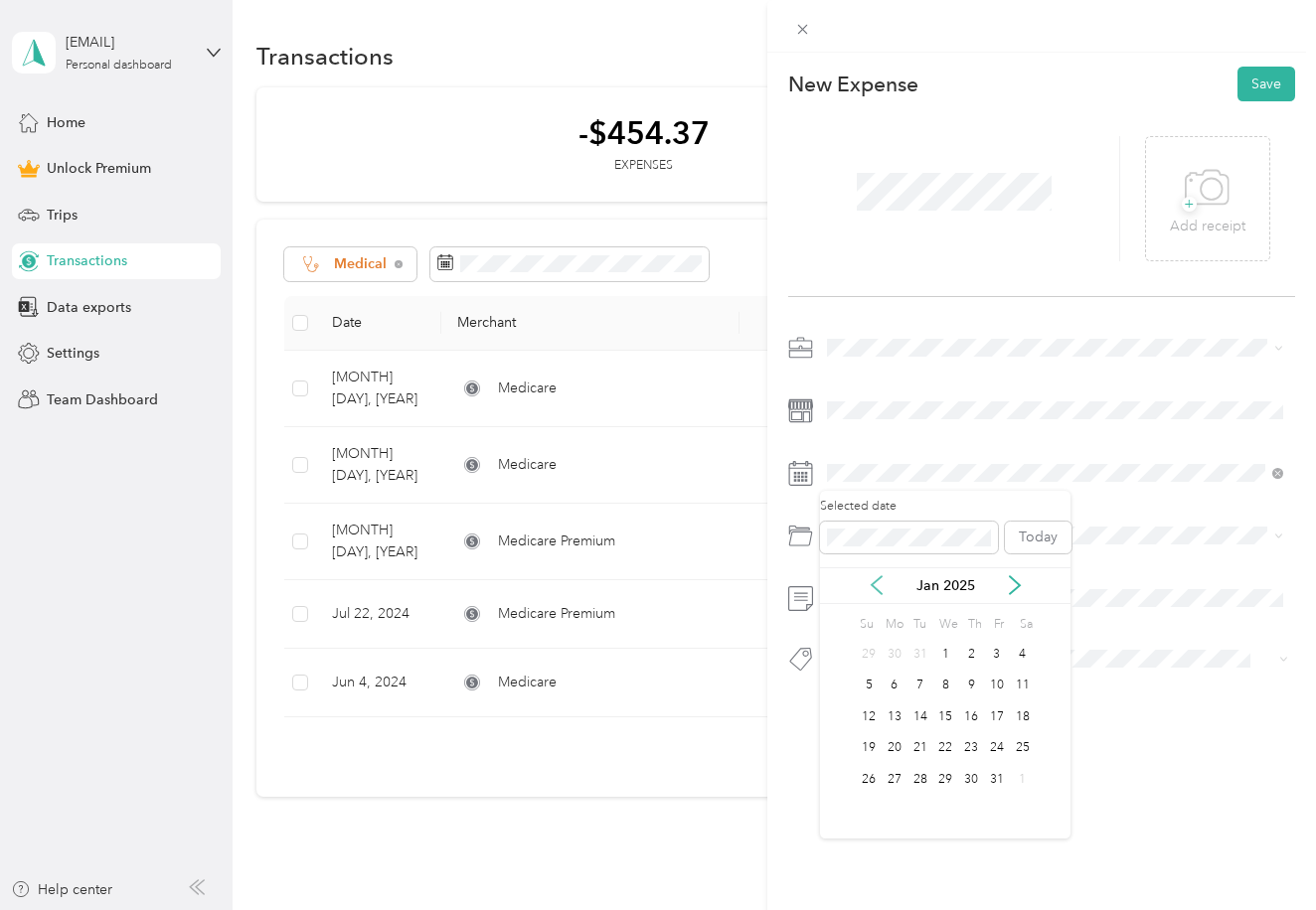 click 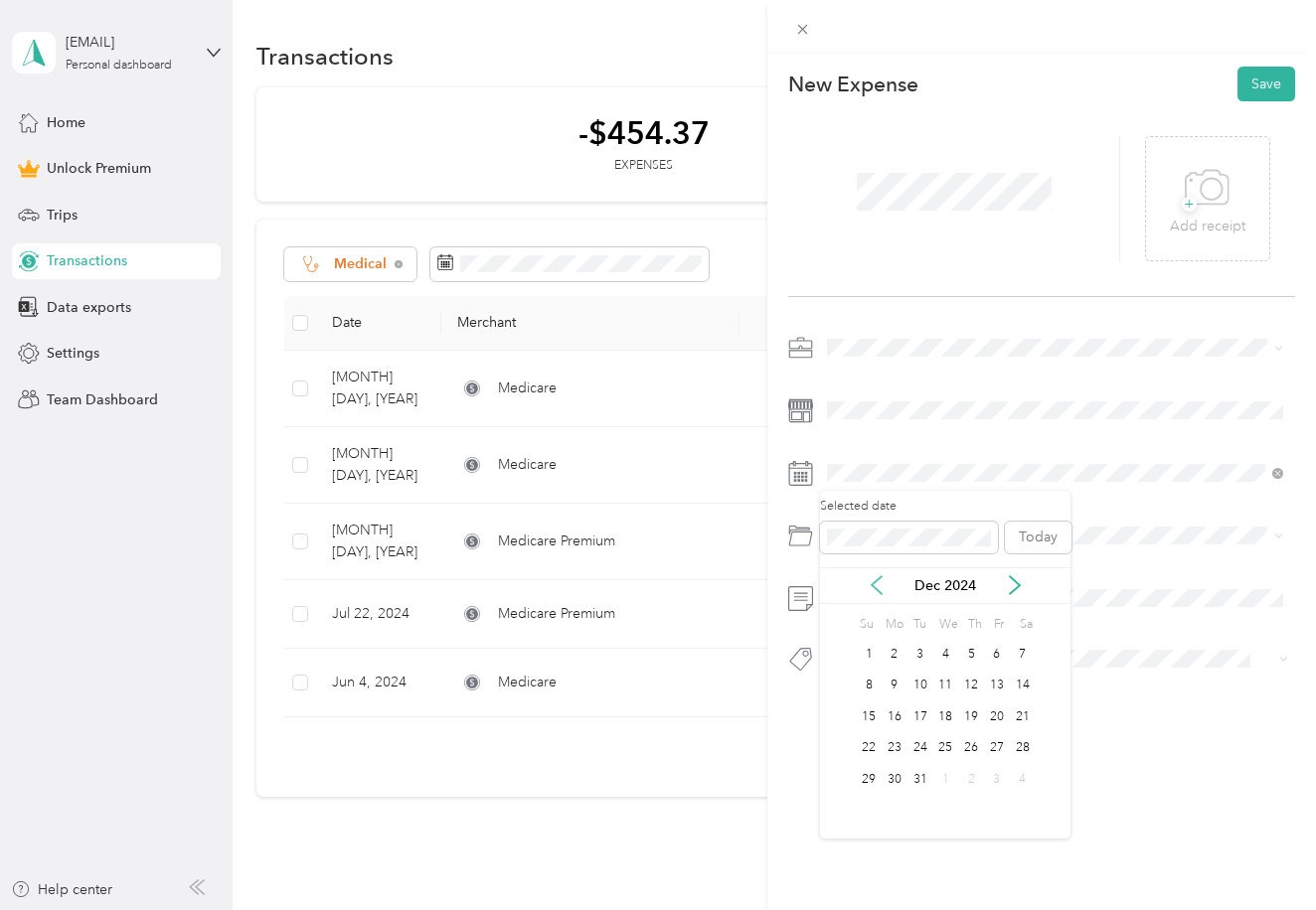 click 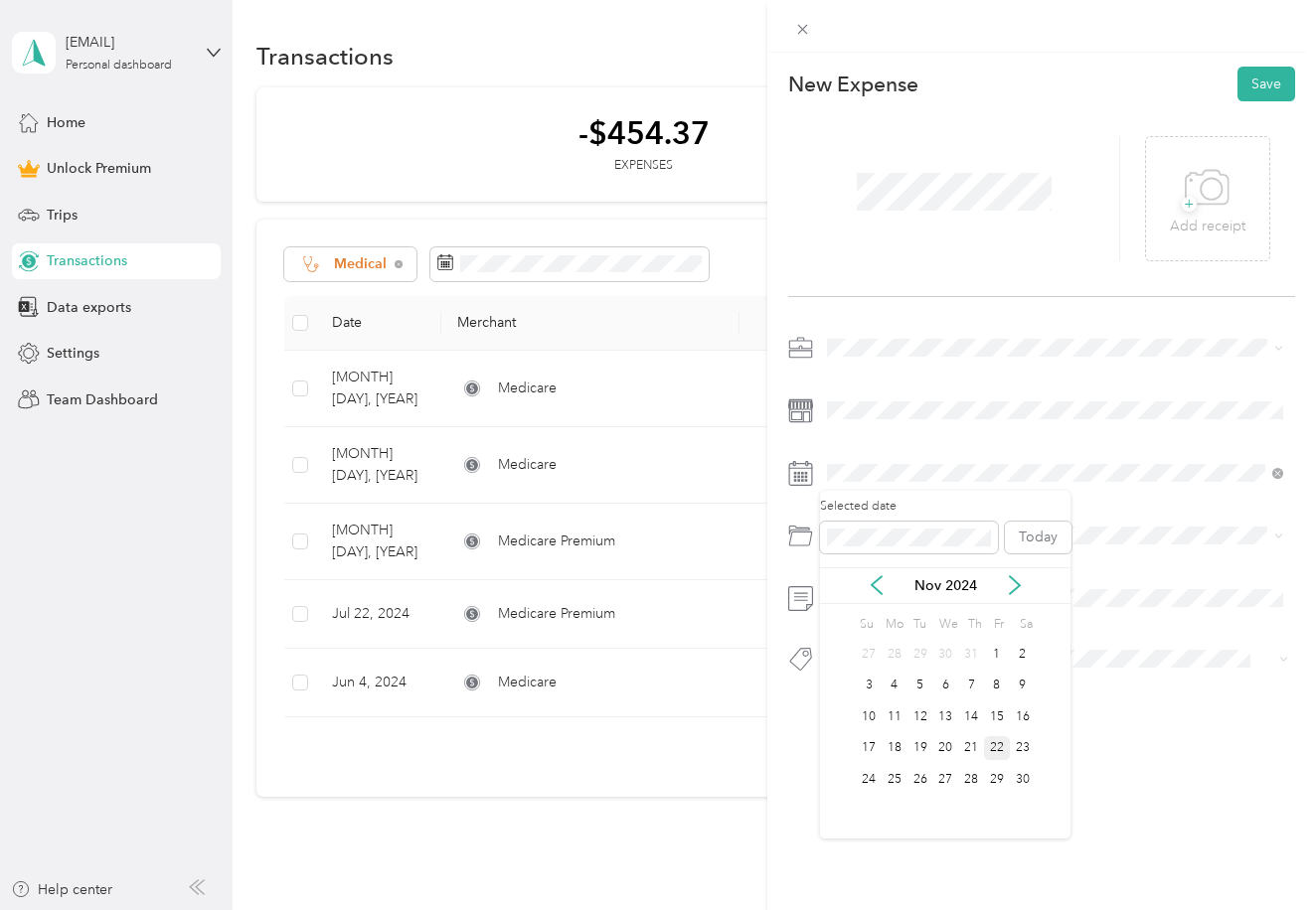 click on "22" at bounding box center (997, 748) 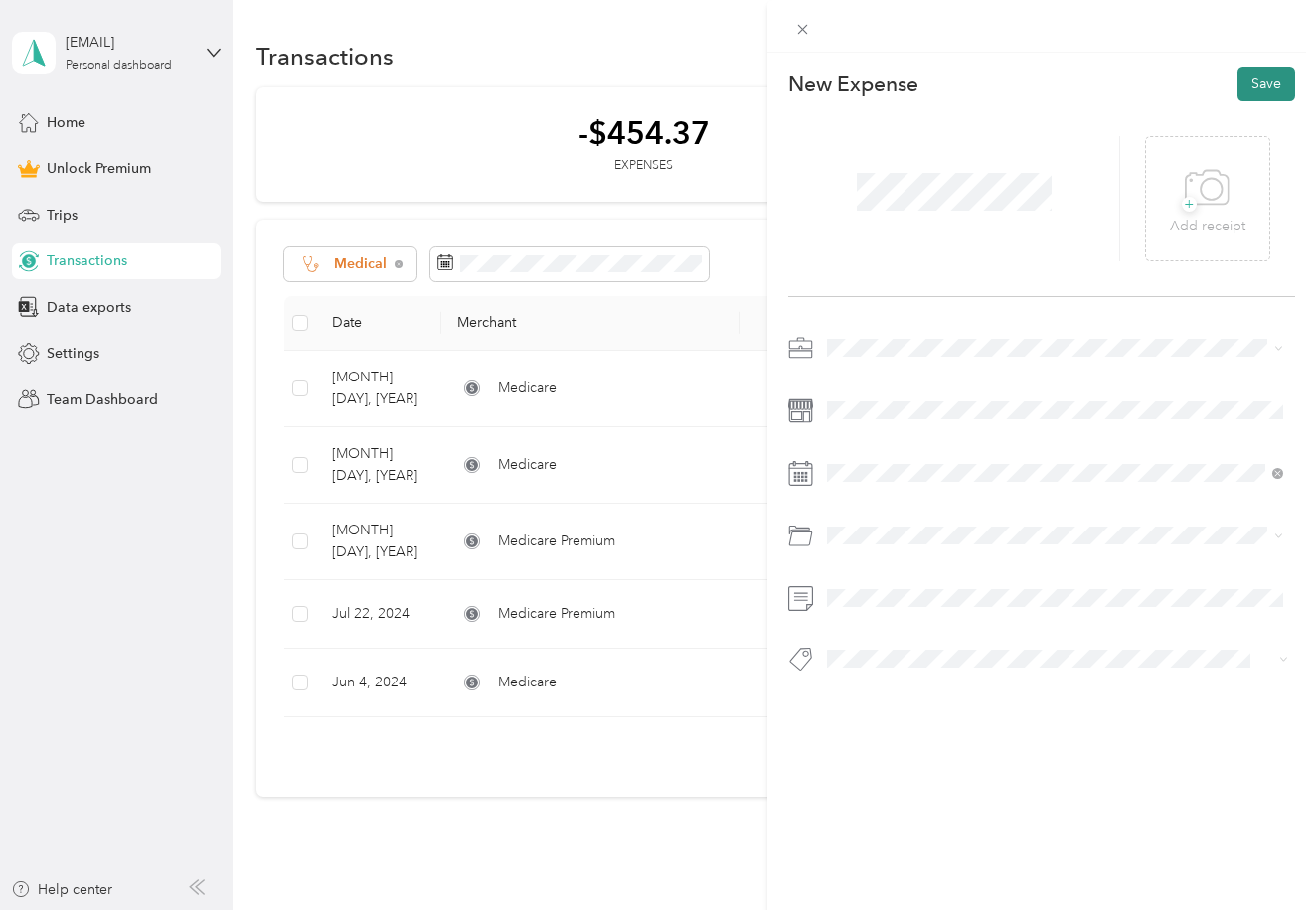 click on "Save" at bounding box center (1266, 83) 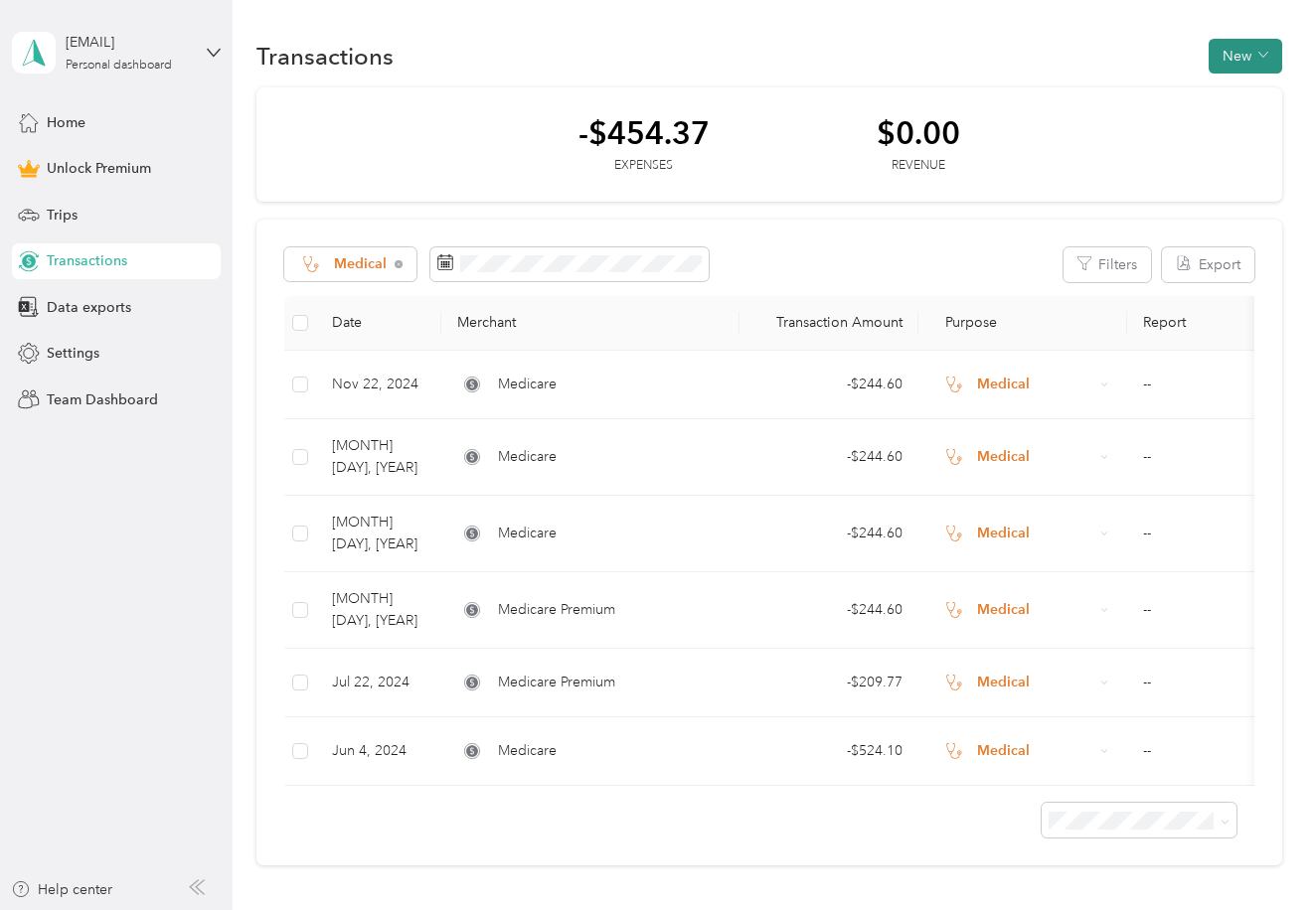 click on "New" at bounding box center (1245, 56) 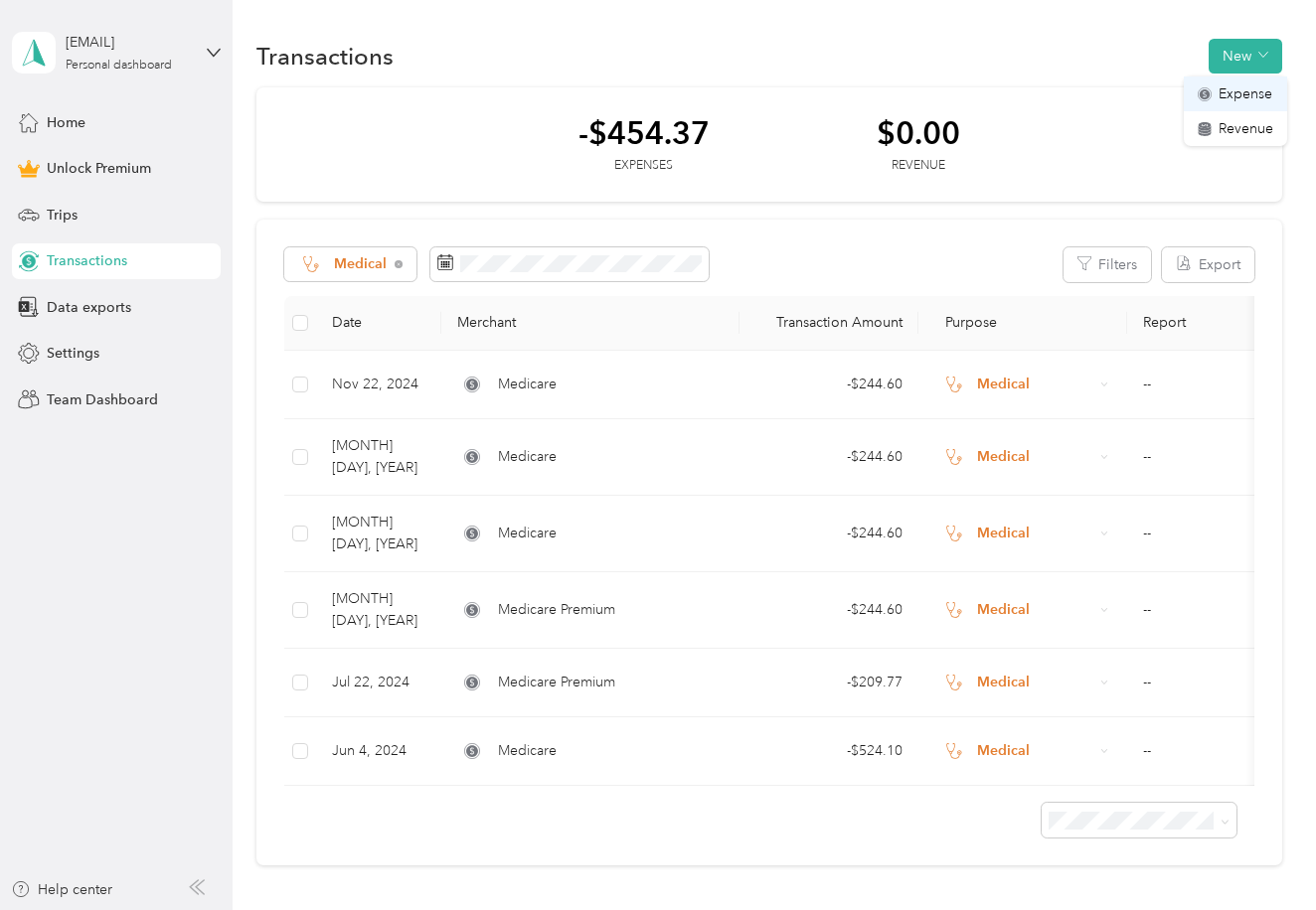 click on "Expense" at bounding box center (1245, 93) 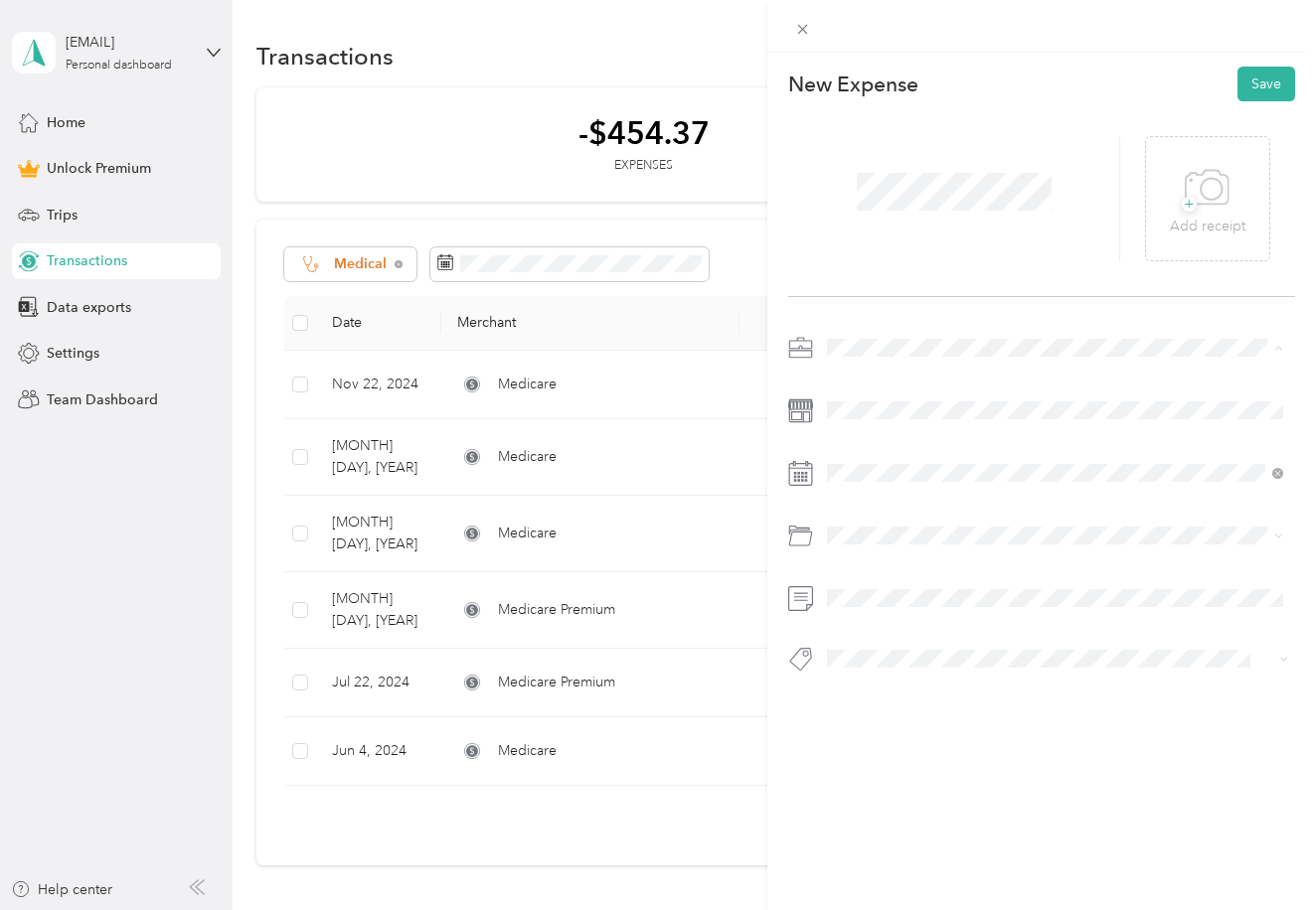 click on "Medical" at bounding box center [1055, 522] 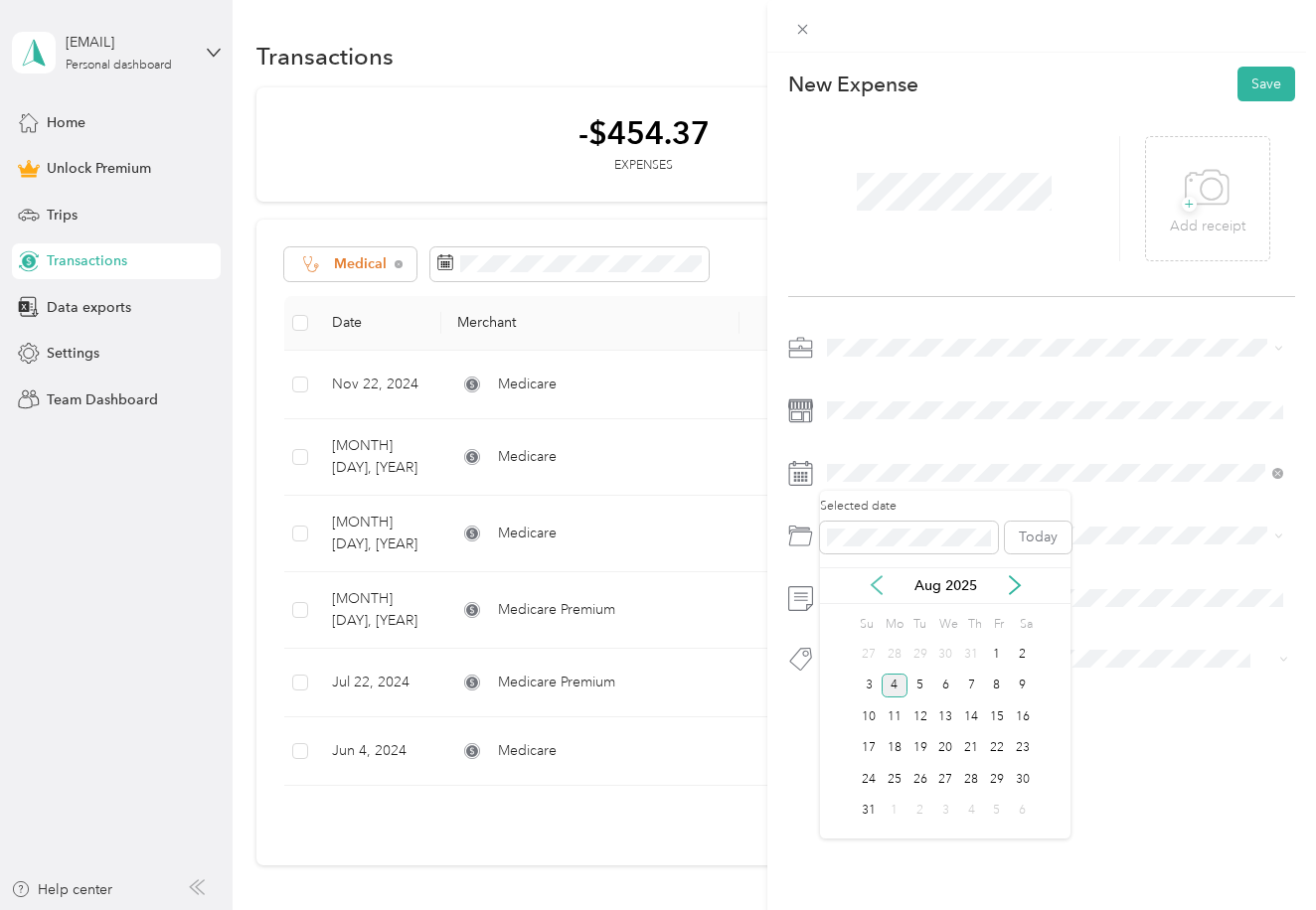 click 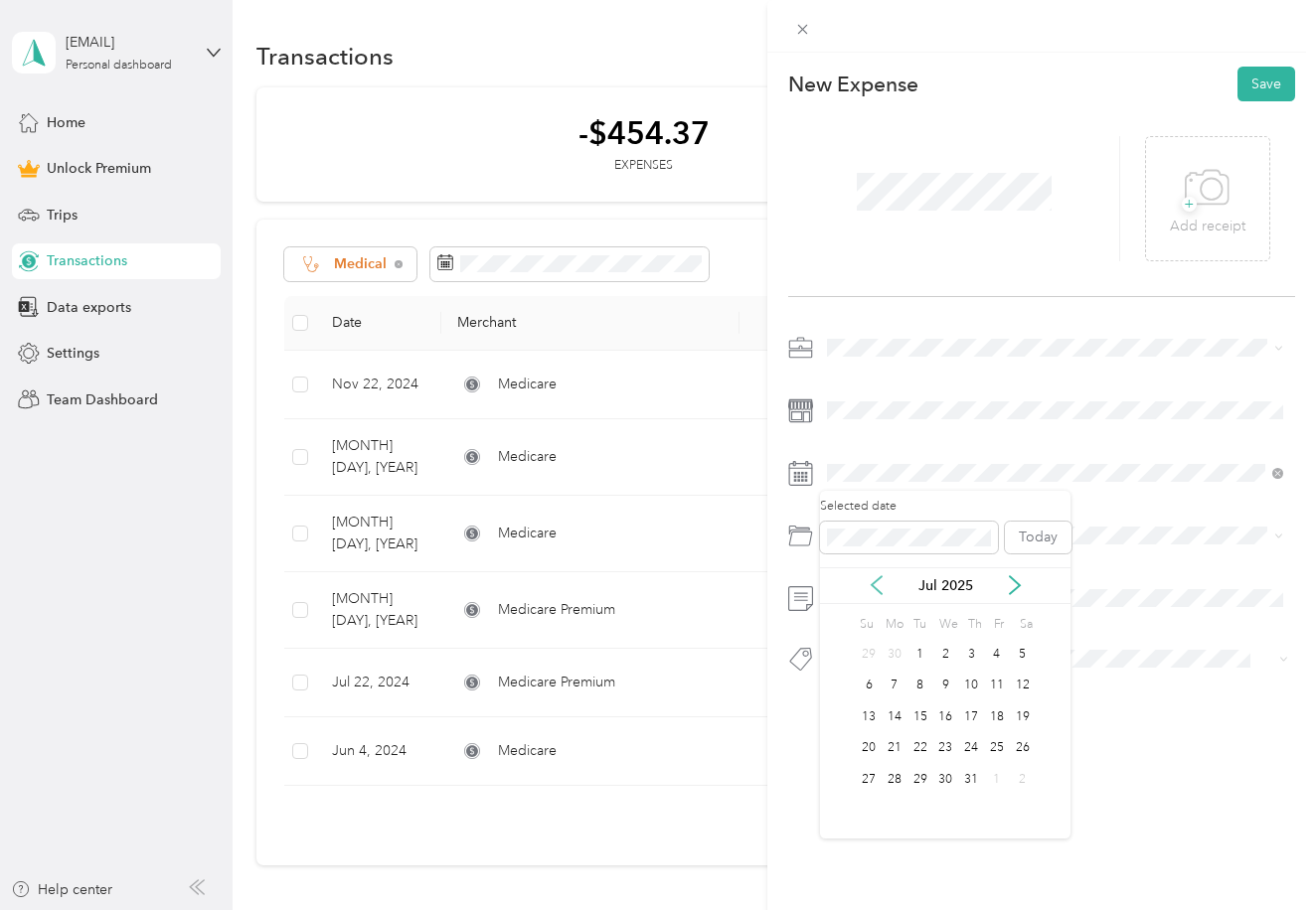 click 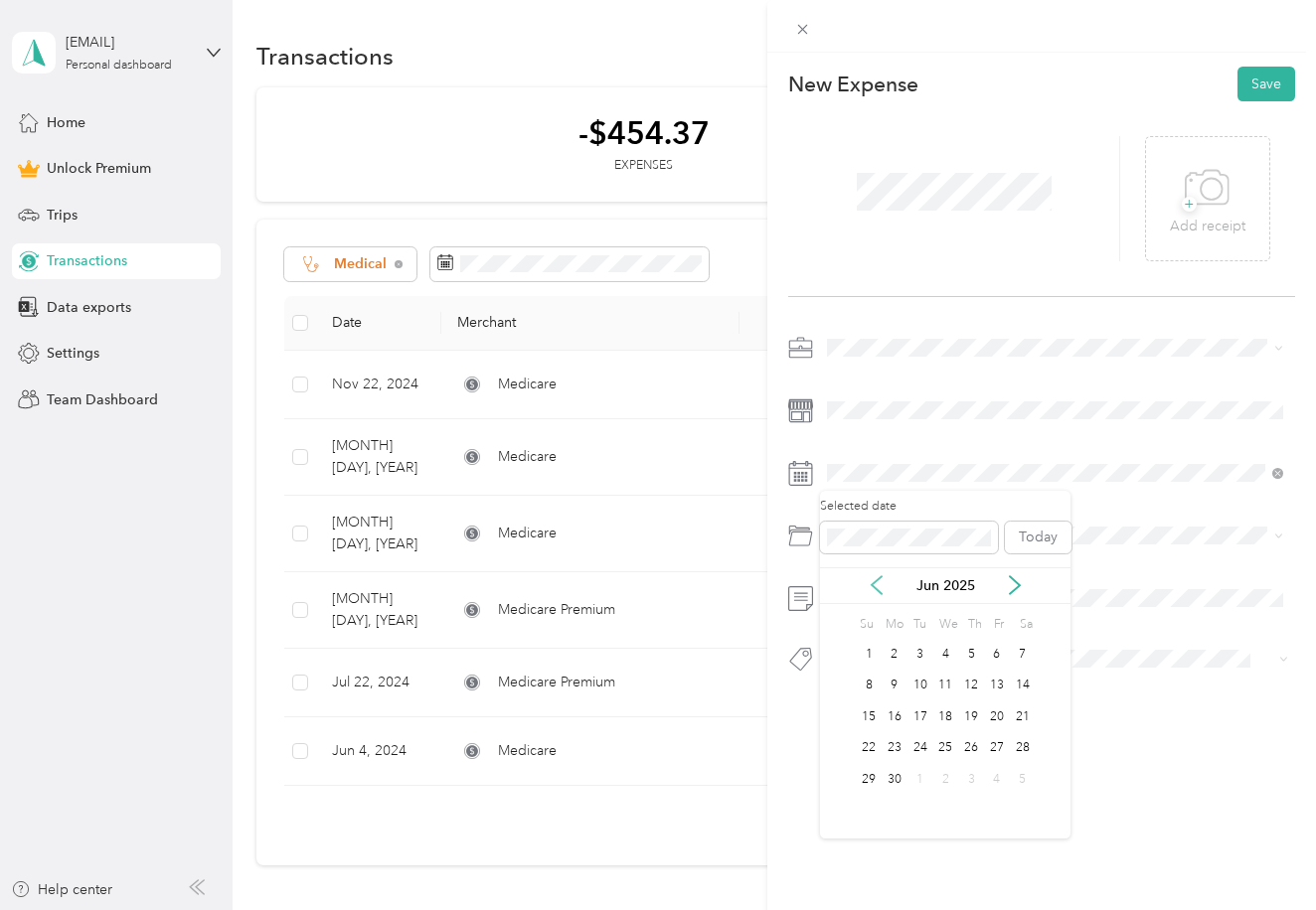 click 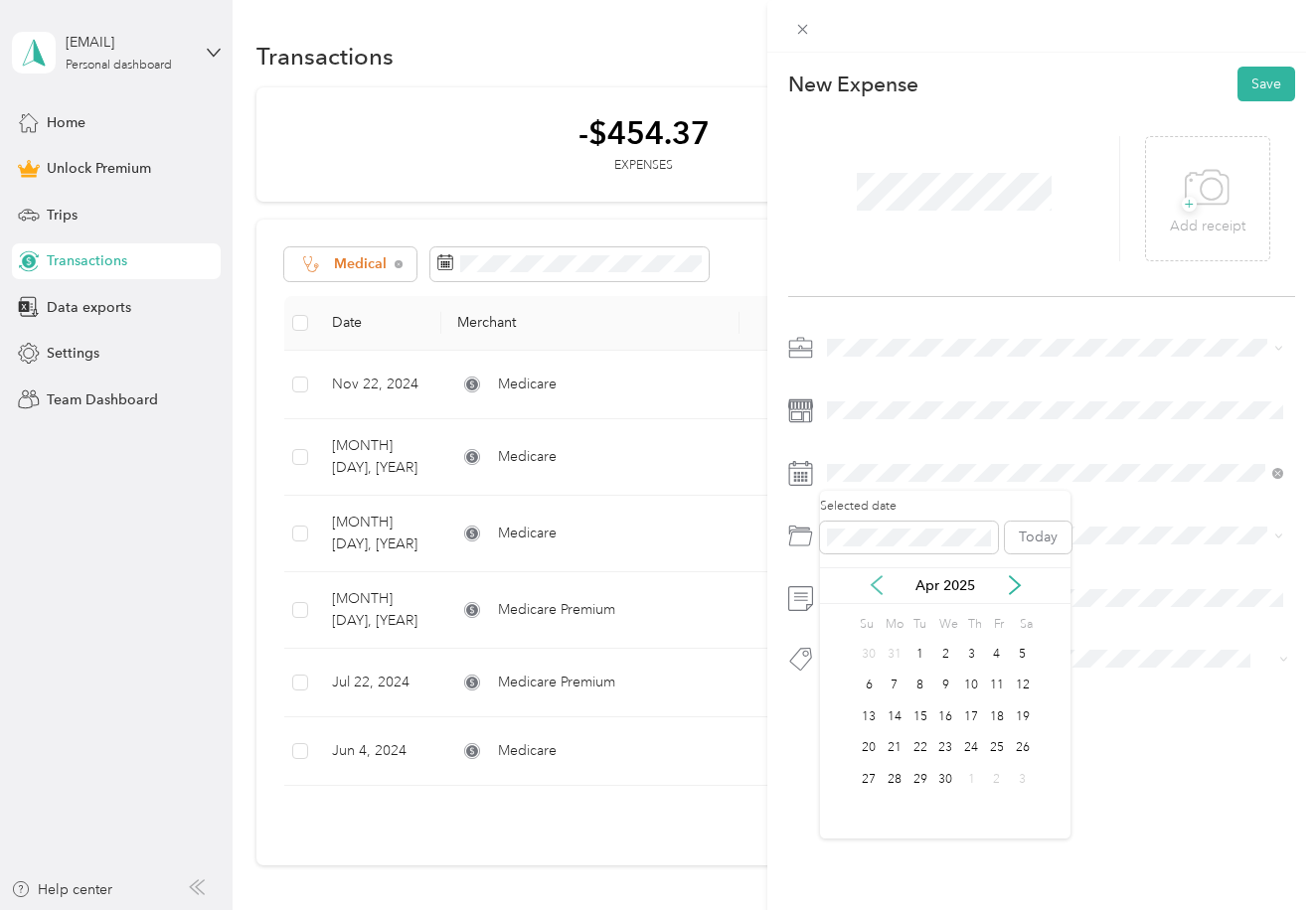 click 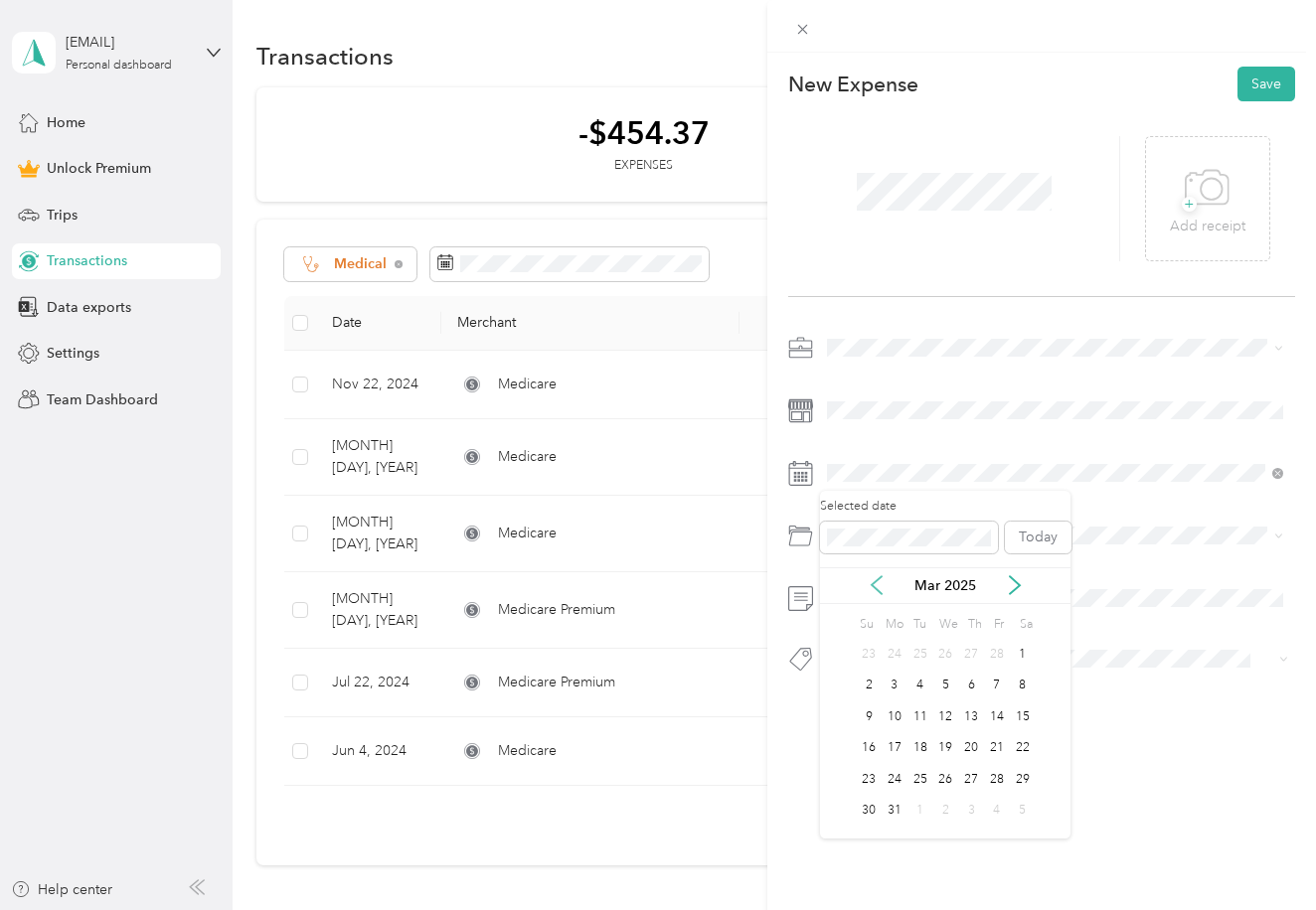 click 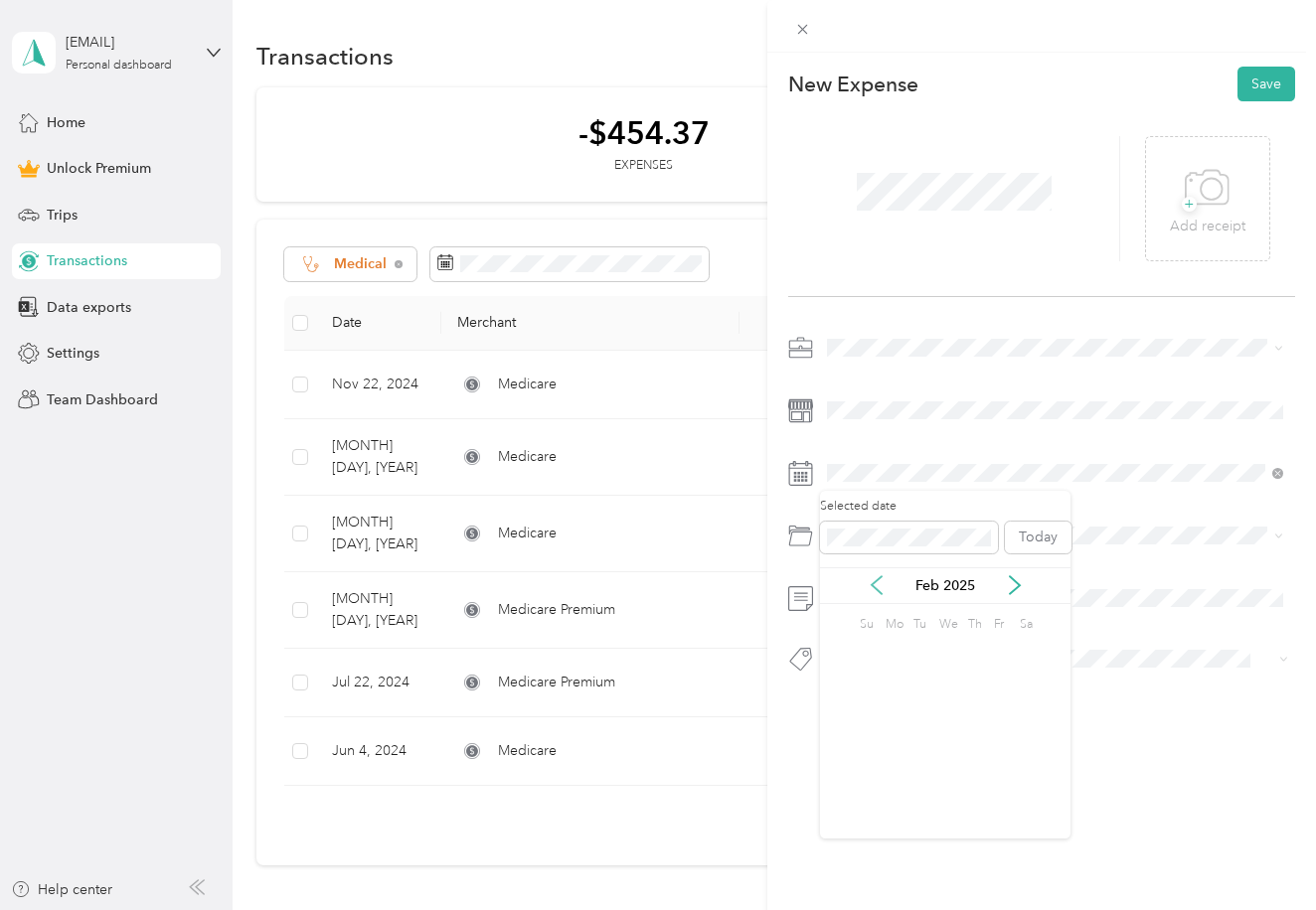 click 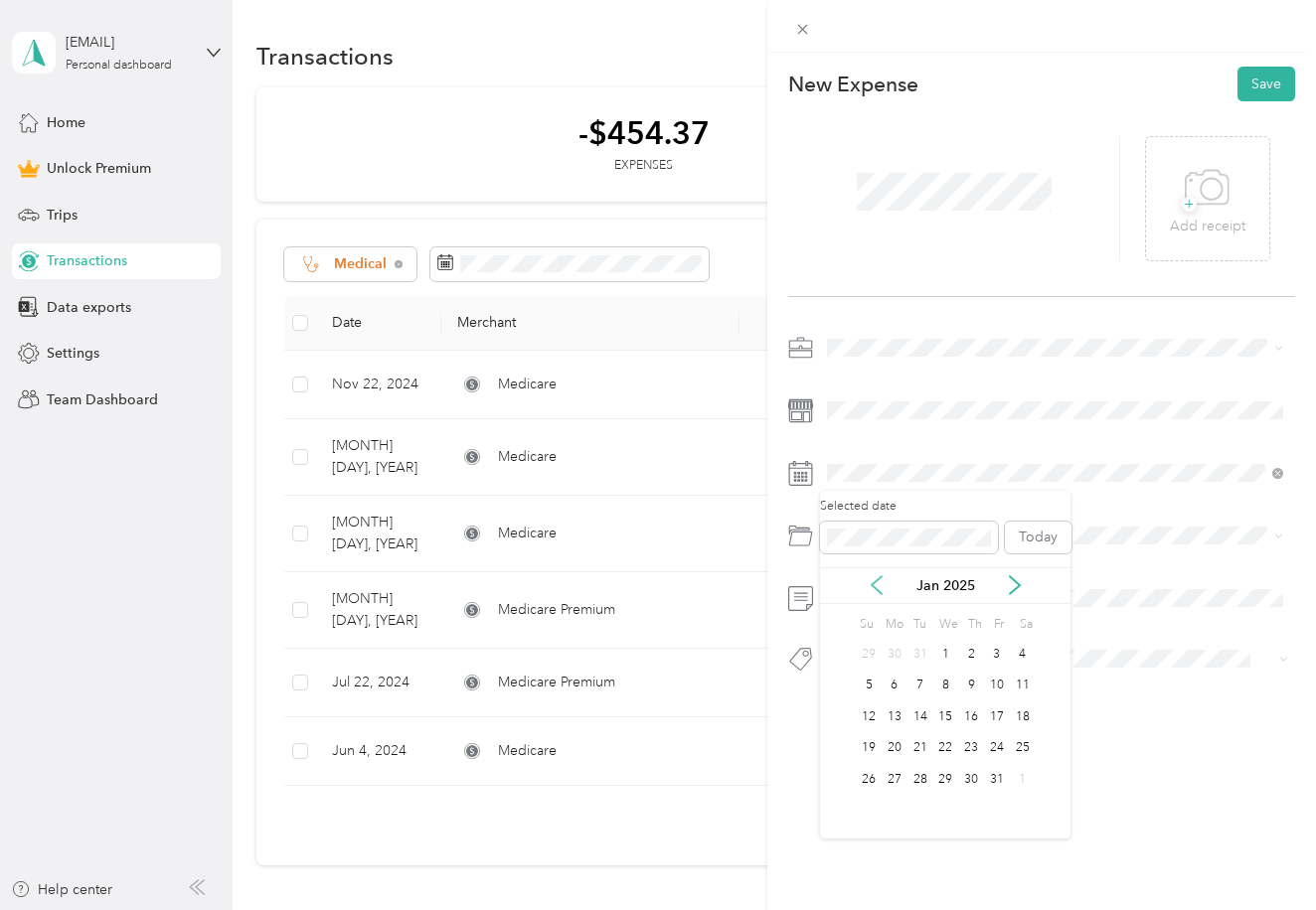 click 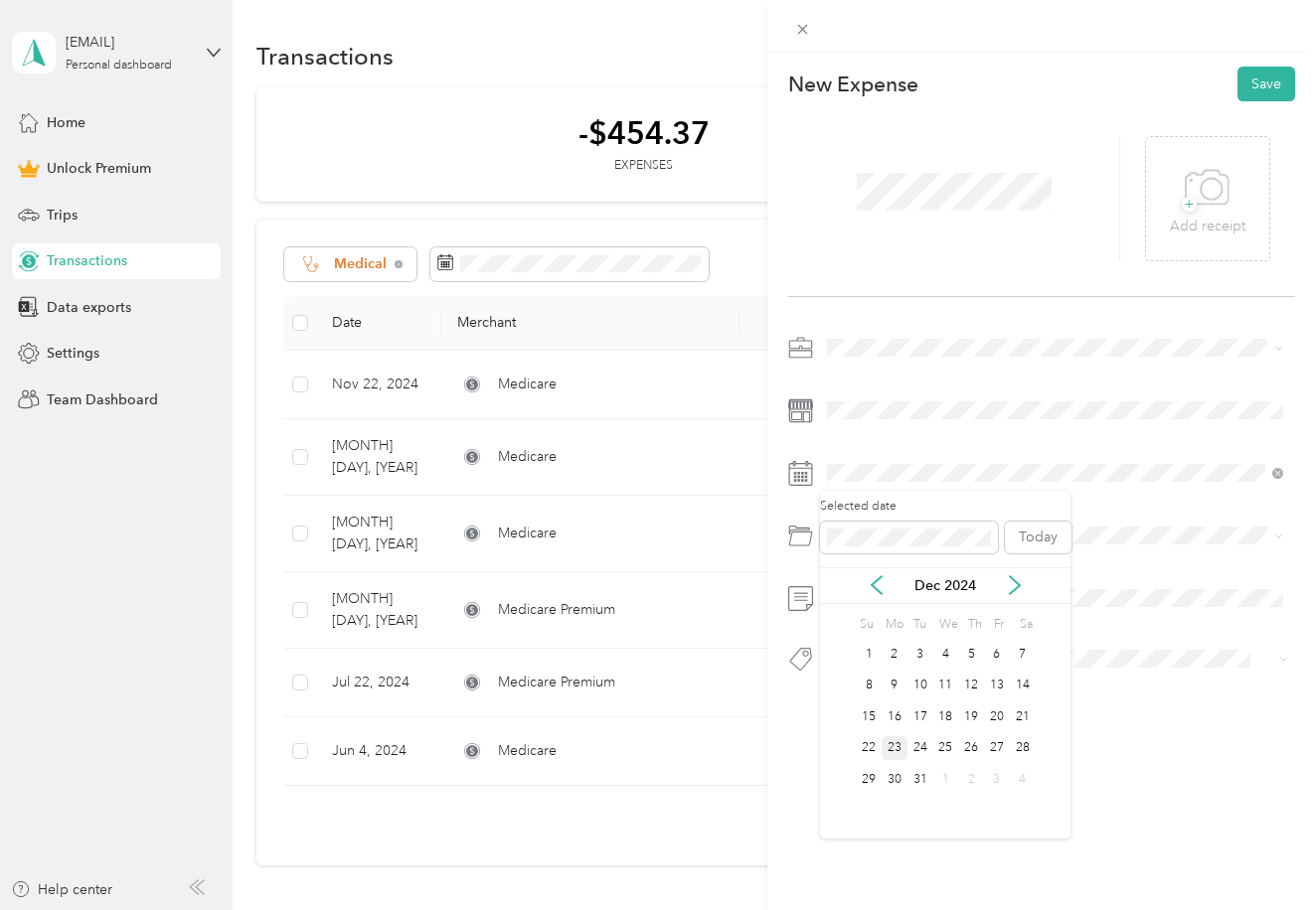 click on "23" at bounding box center (895, 748) 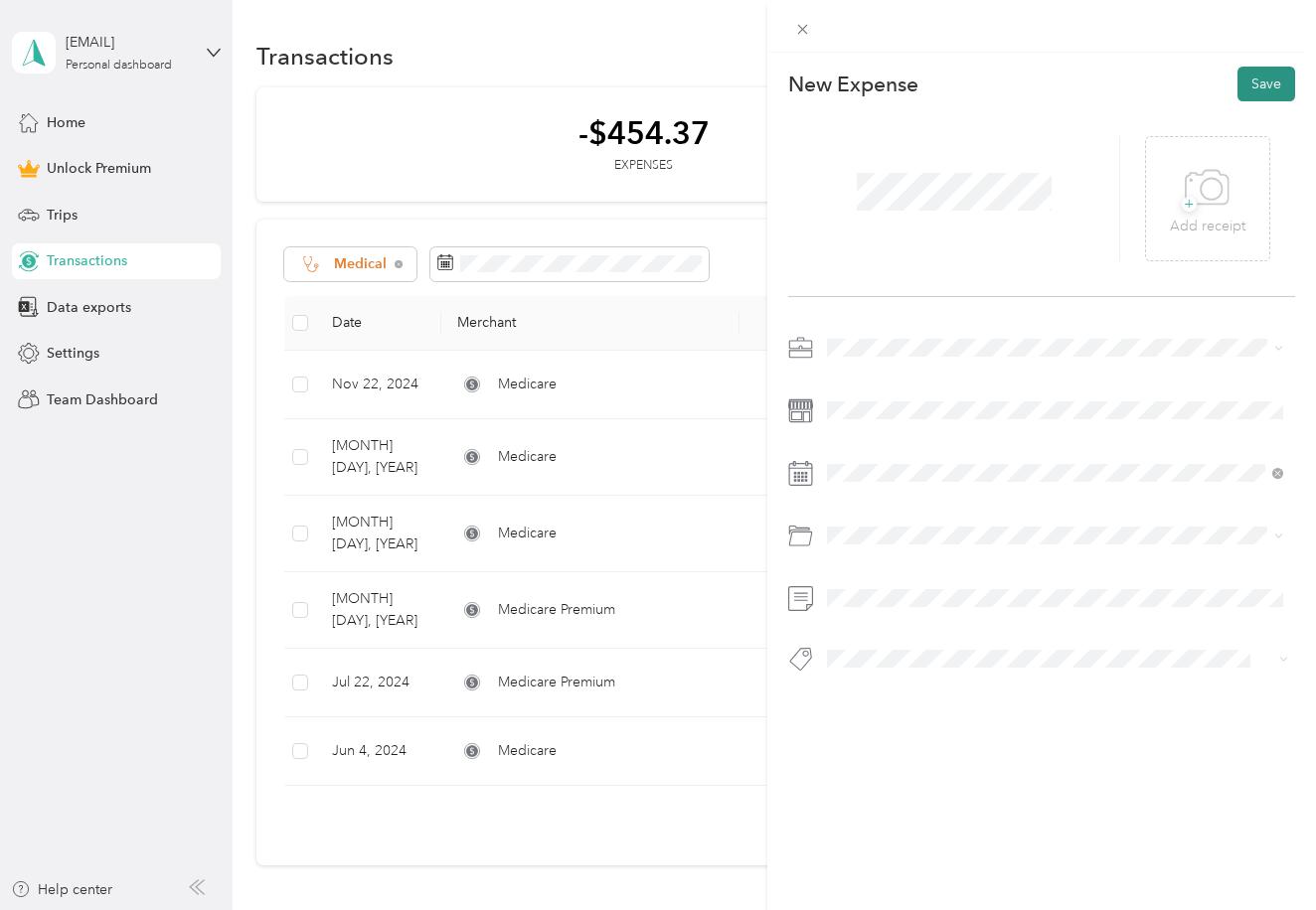 click on "Save" at bounding box center (1266, 83) 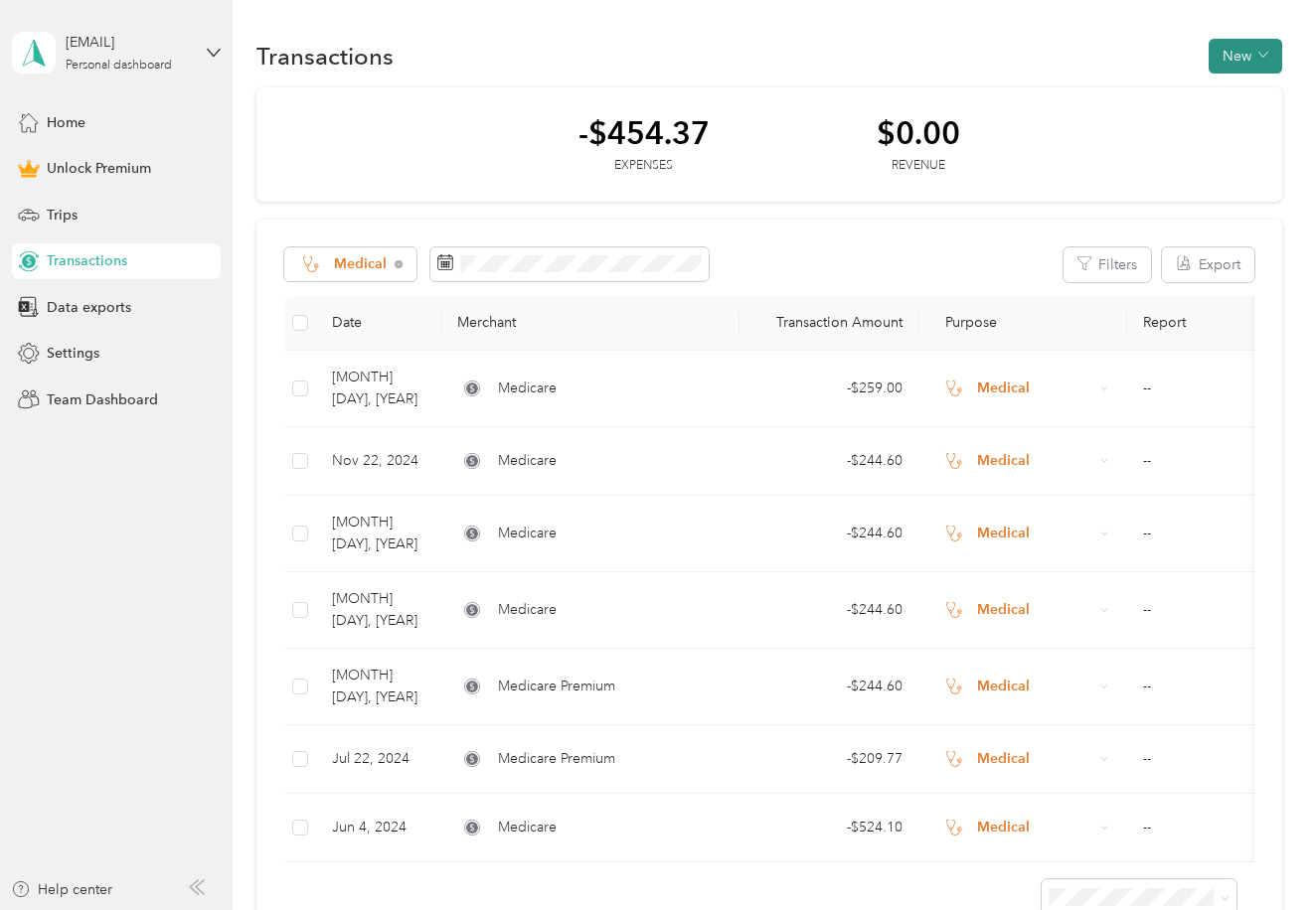 click on "New" at bounding box center (1245, 56) 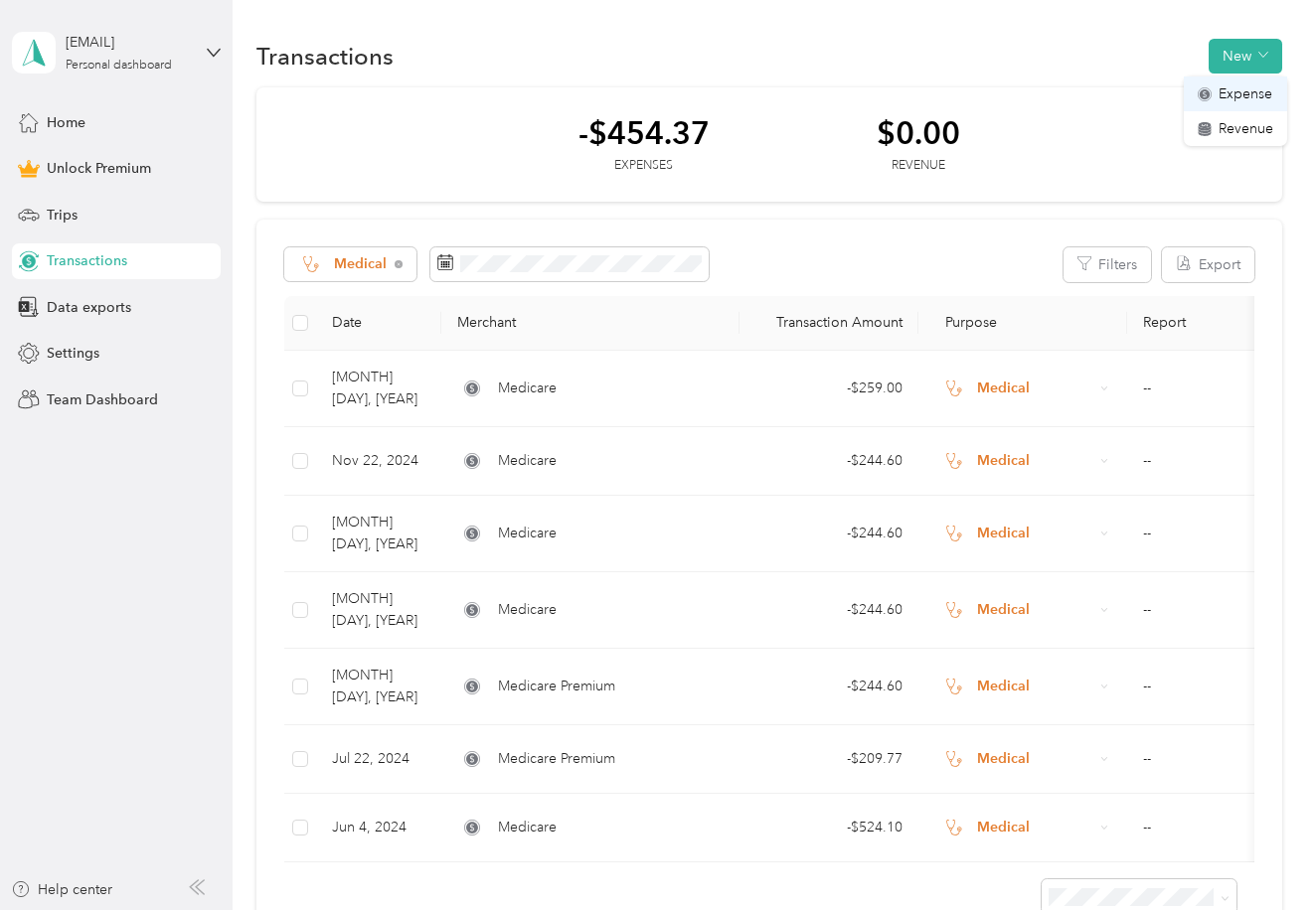 click on "Expense" at bounding box center (1245, 93) 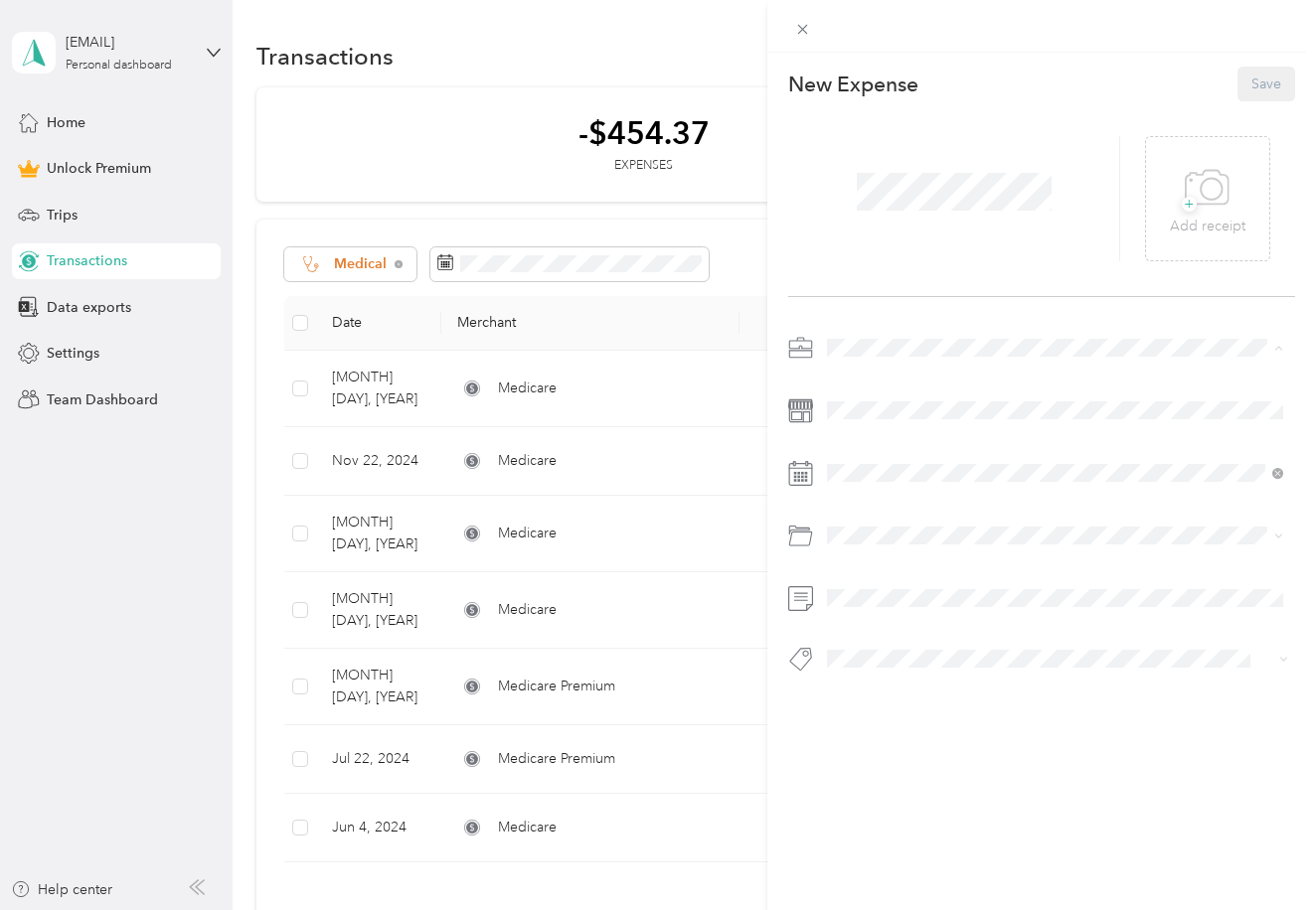 click on "Medical" at bounding box center (1055, 522) 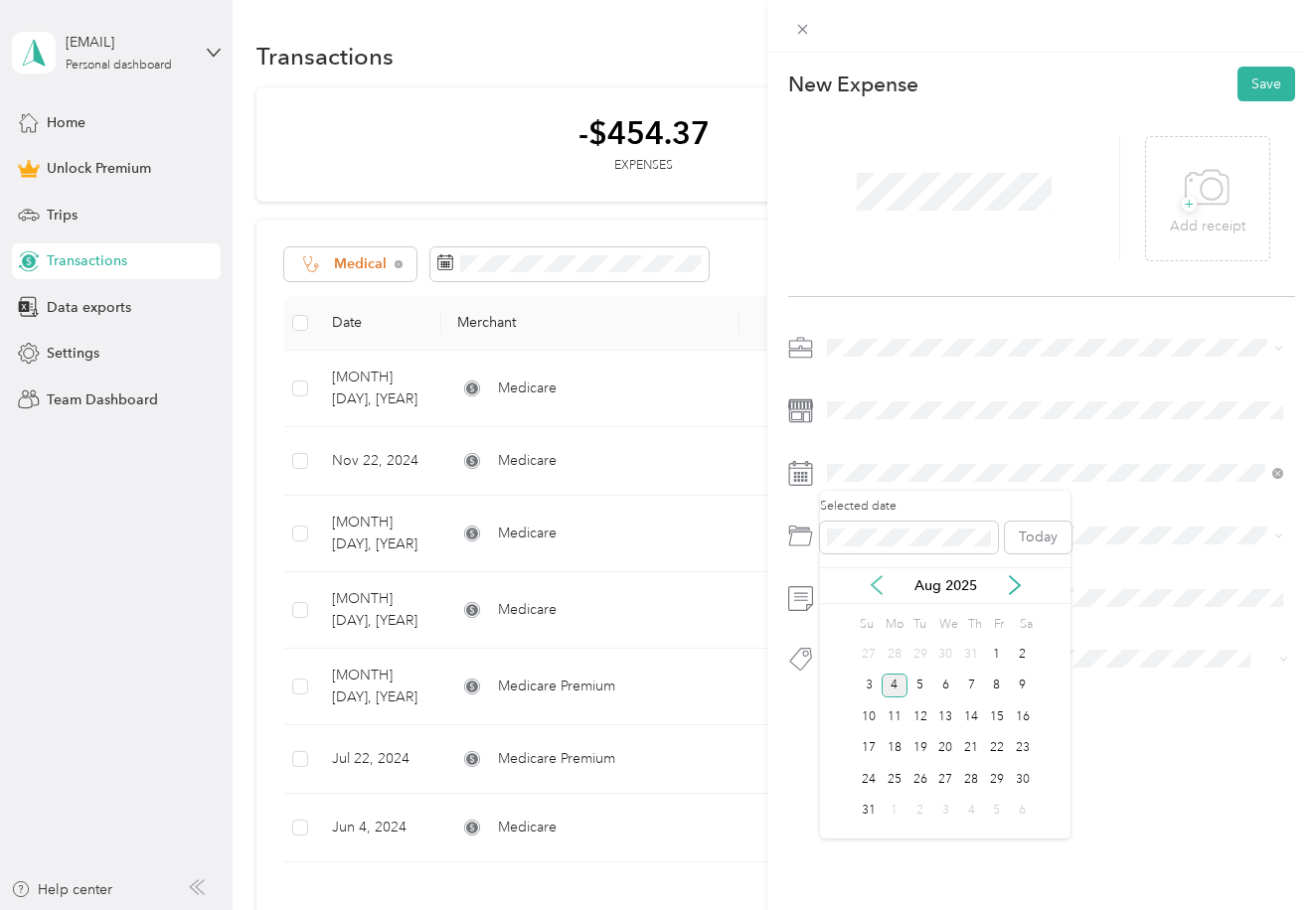 click 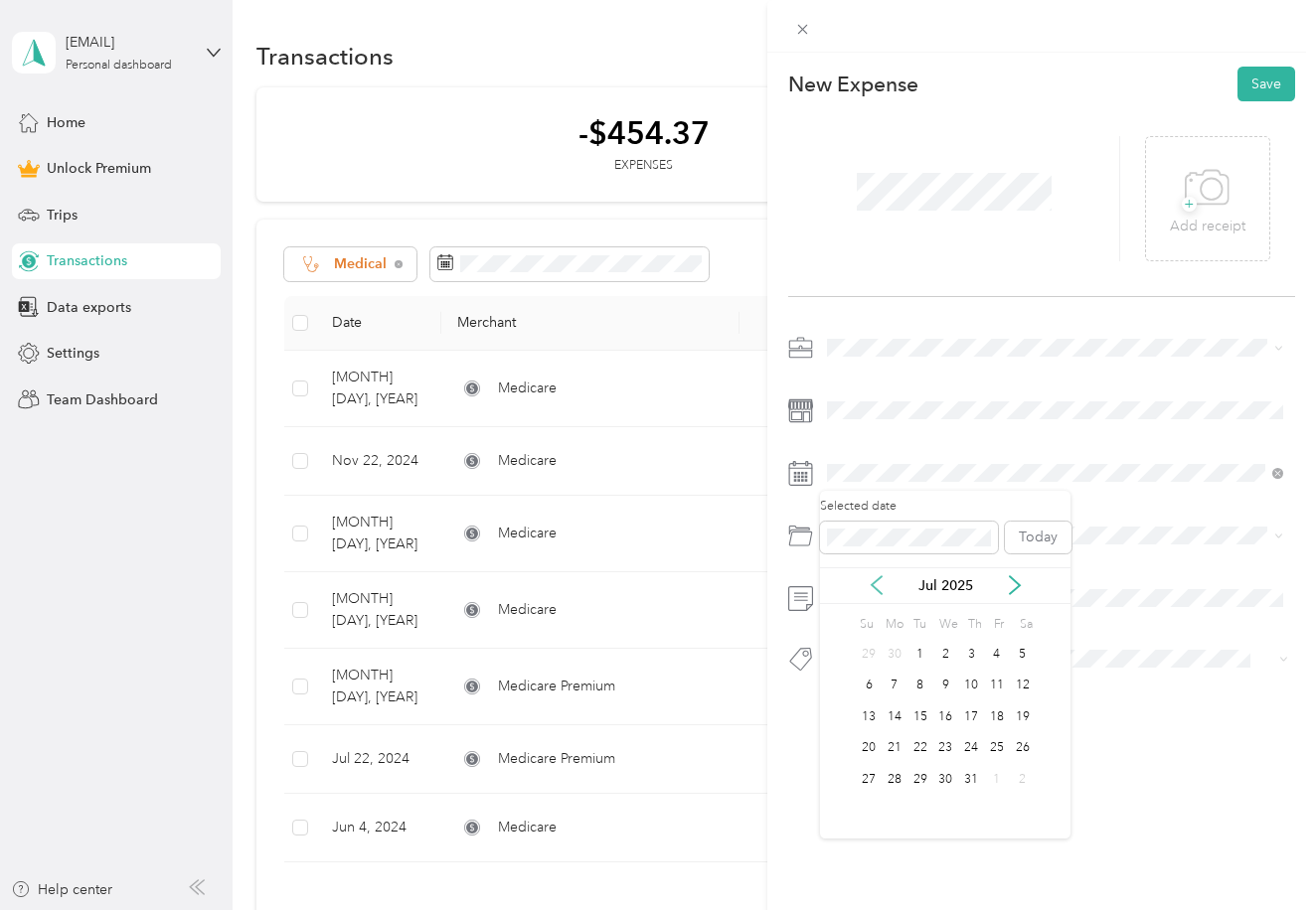 click 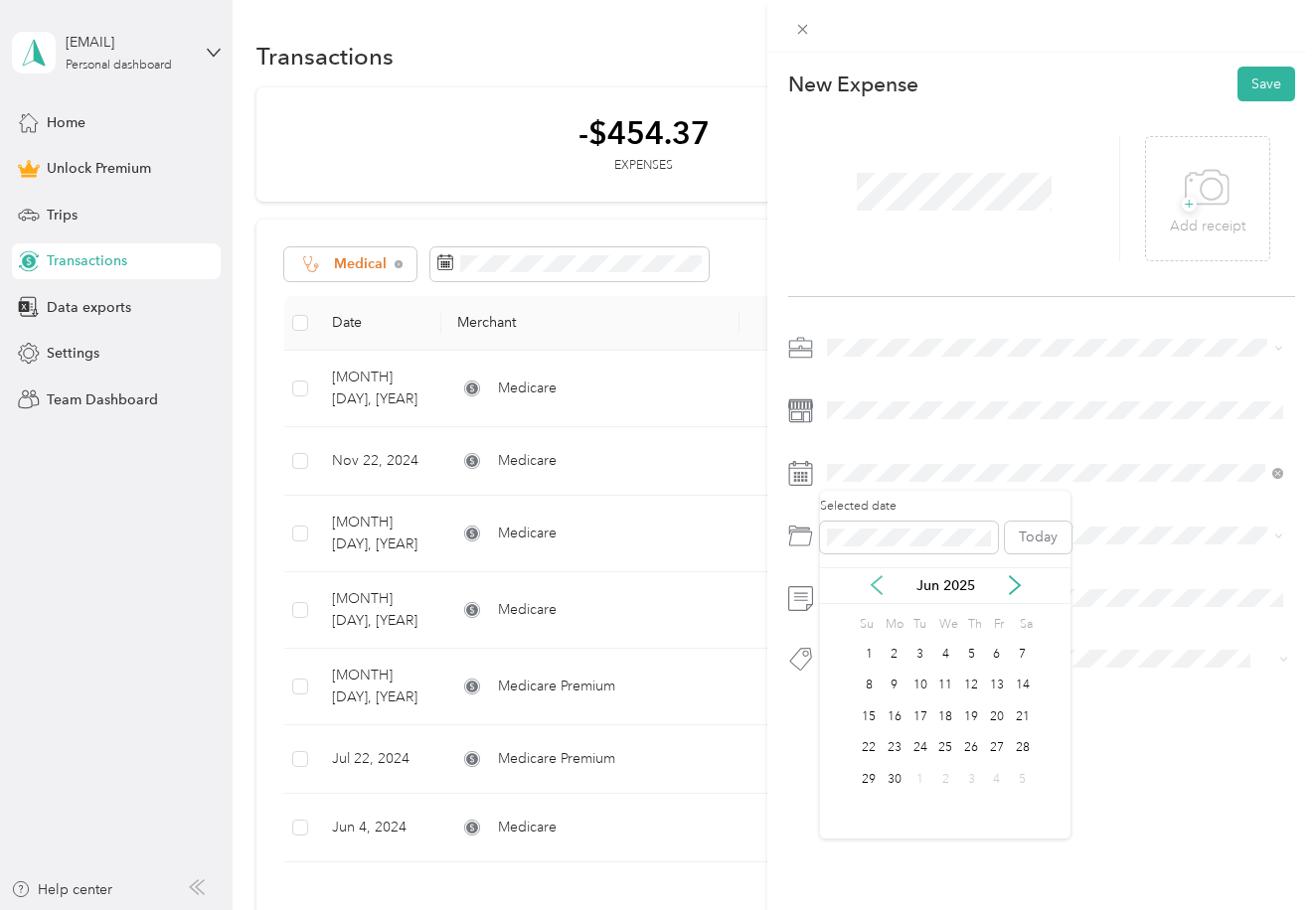 click 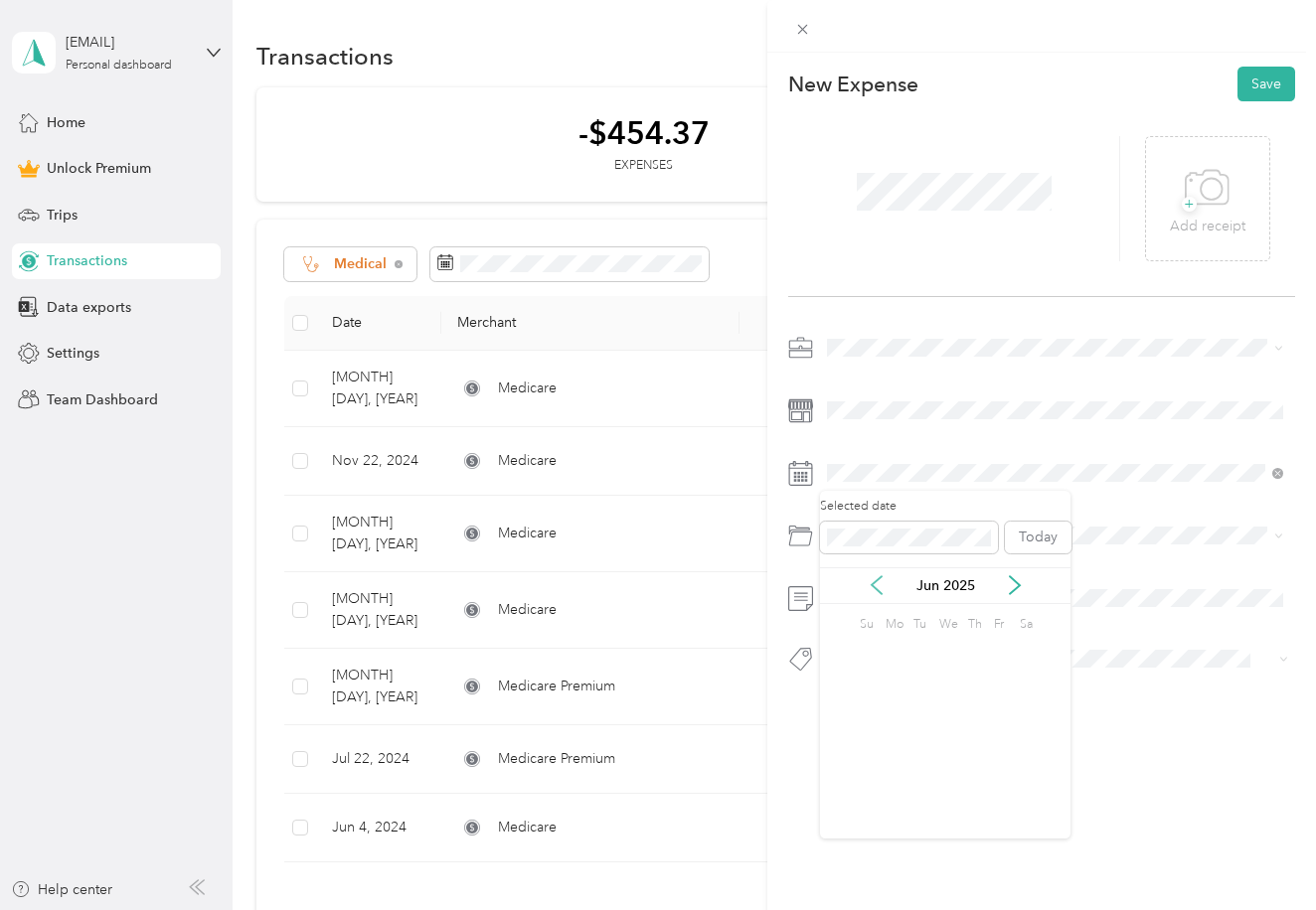 click 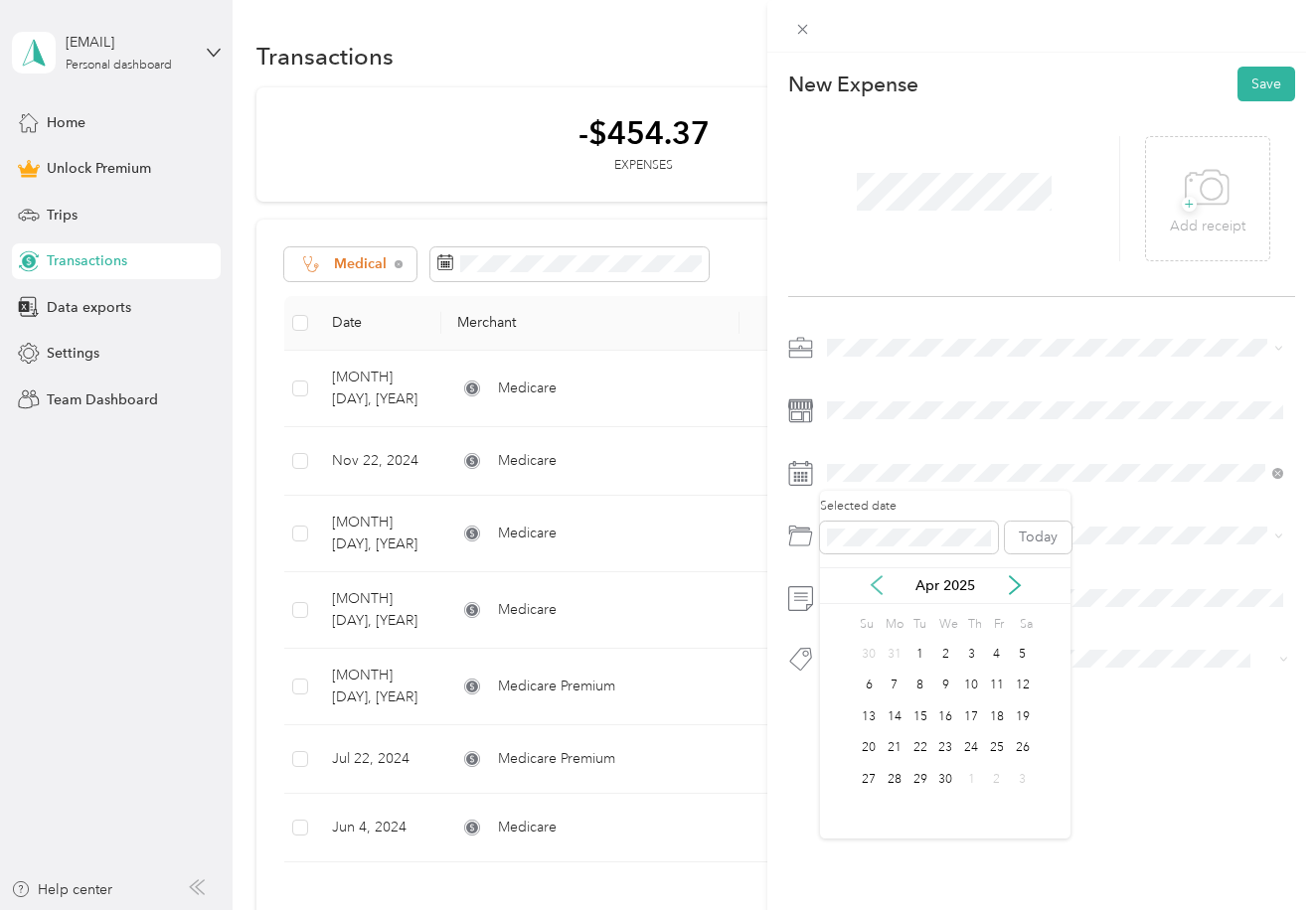 click 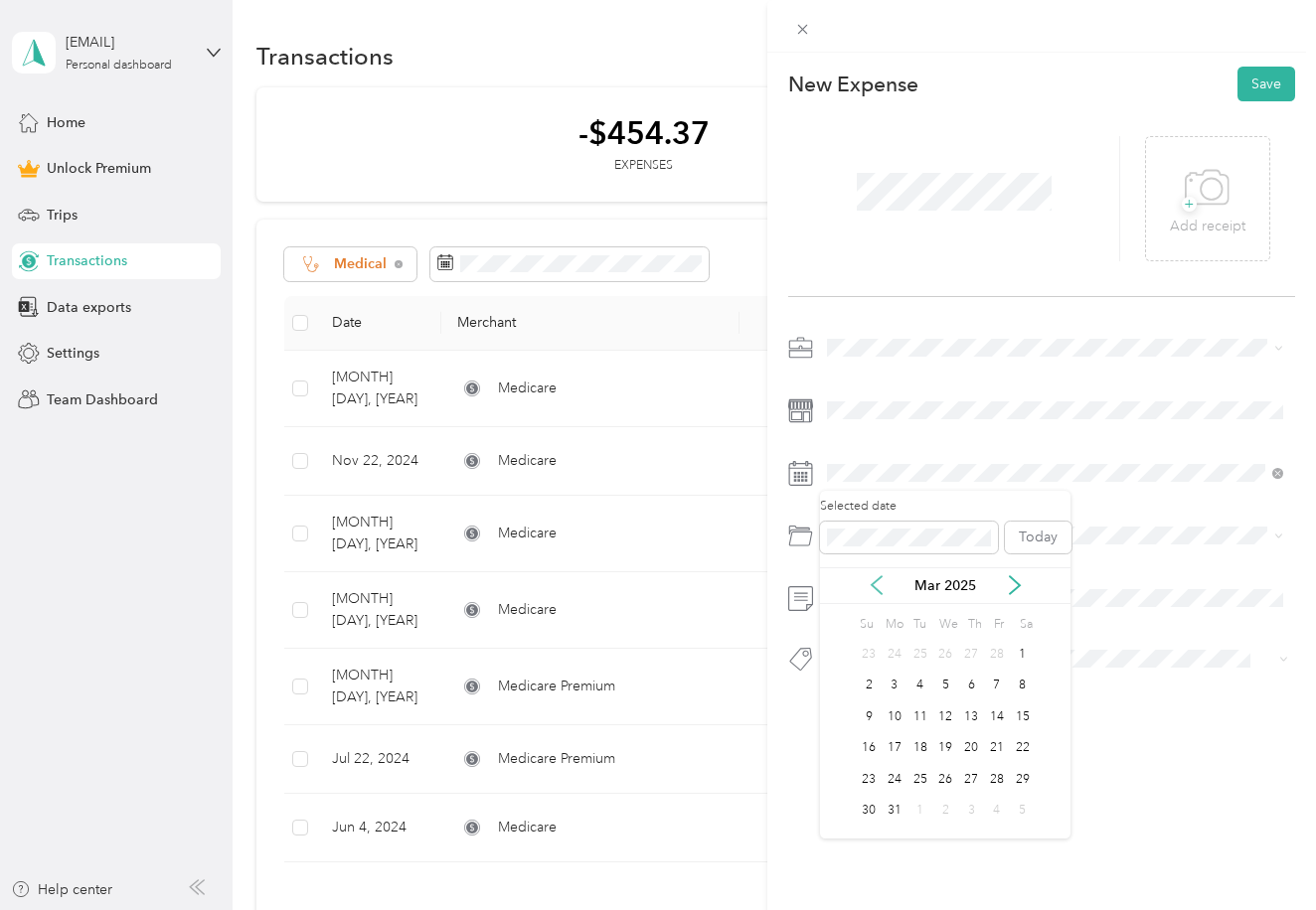 click 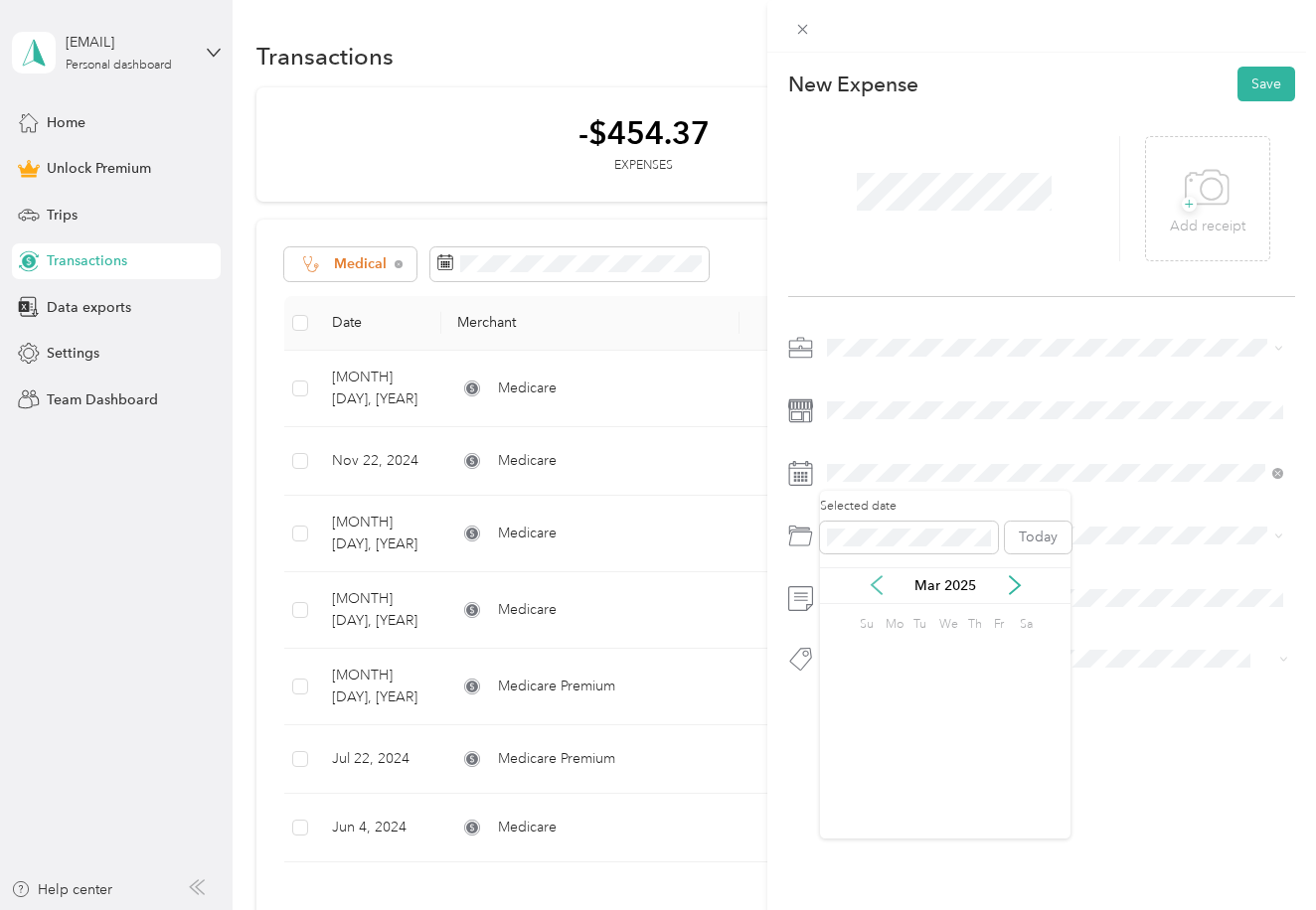 click 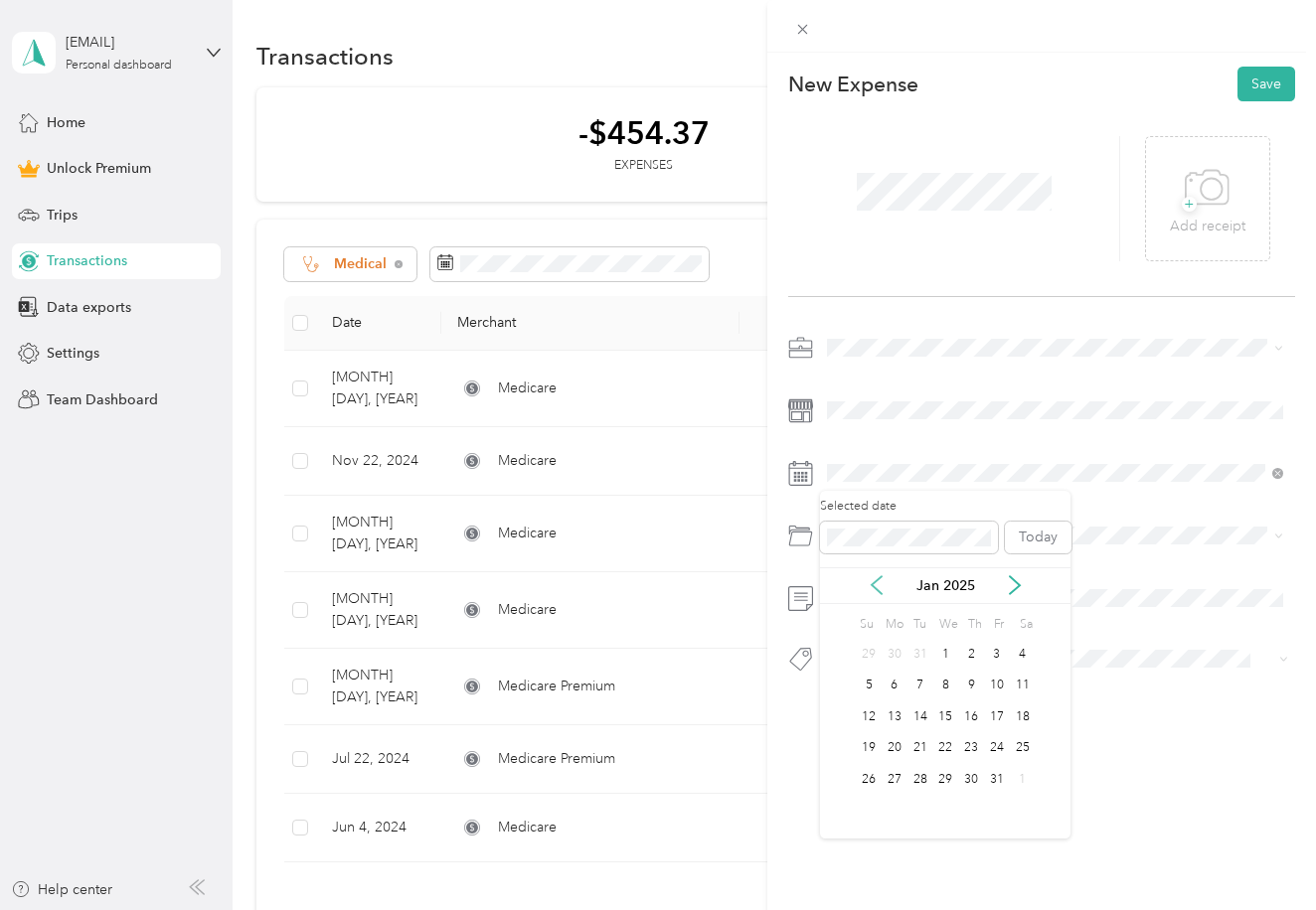 click 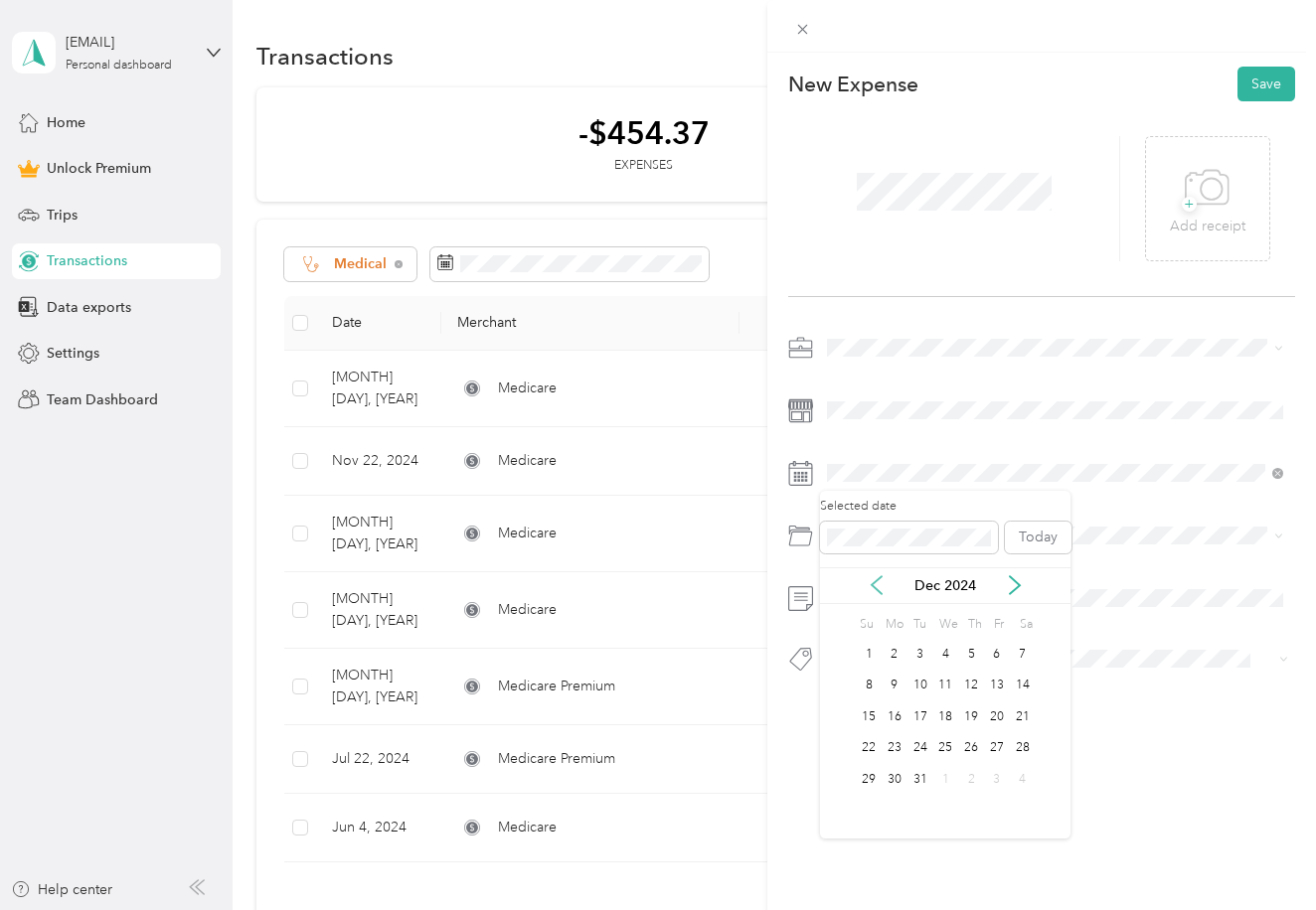 click 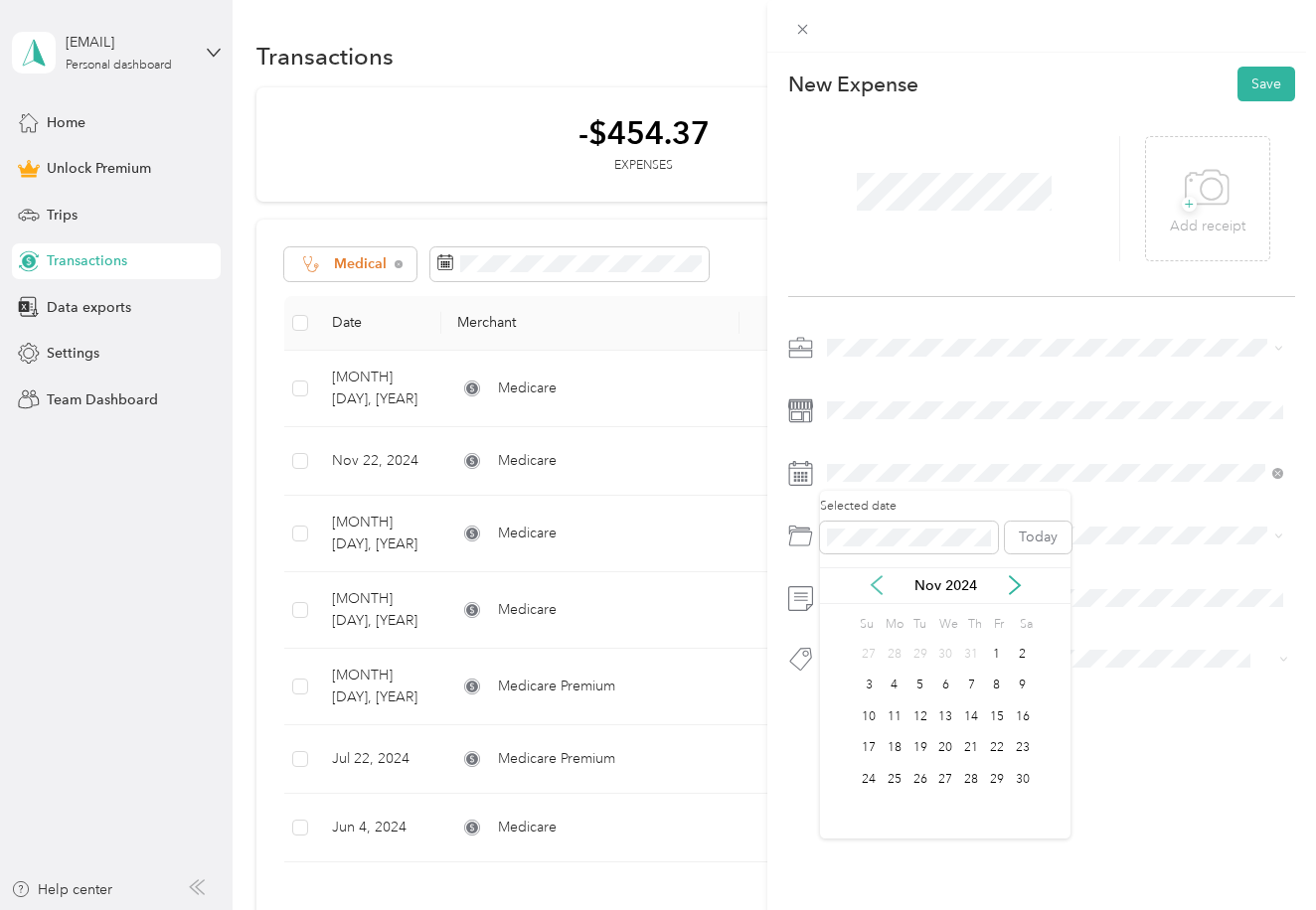 click 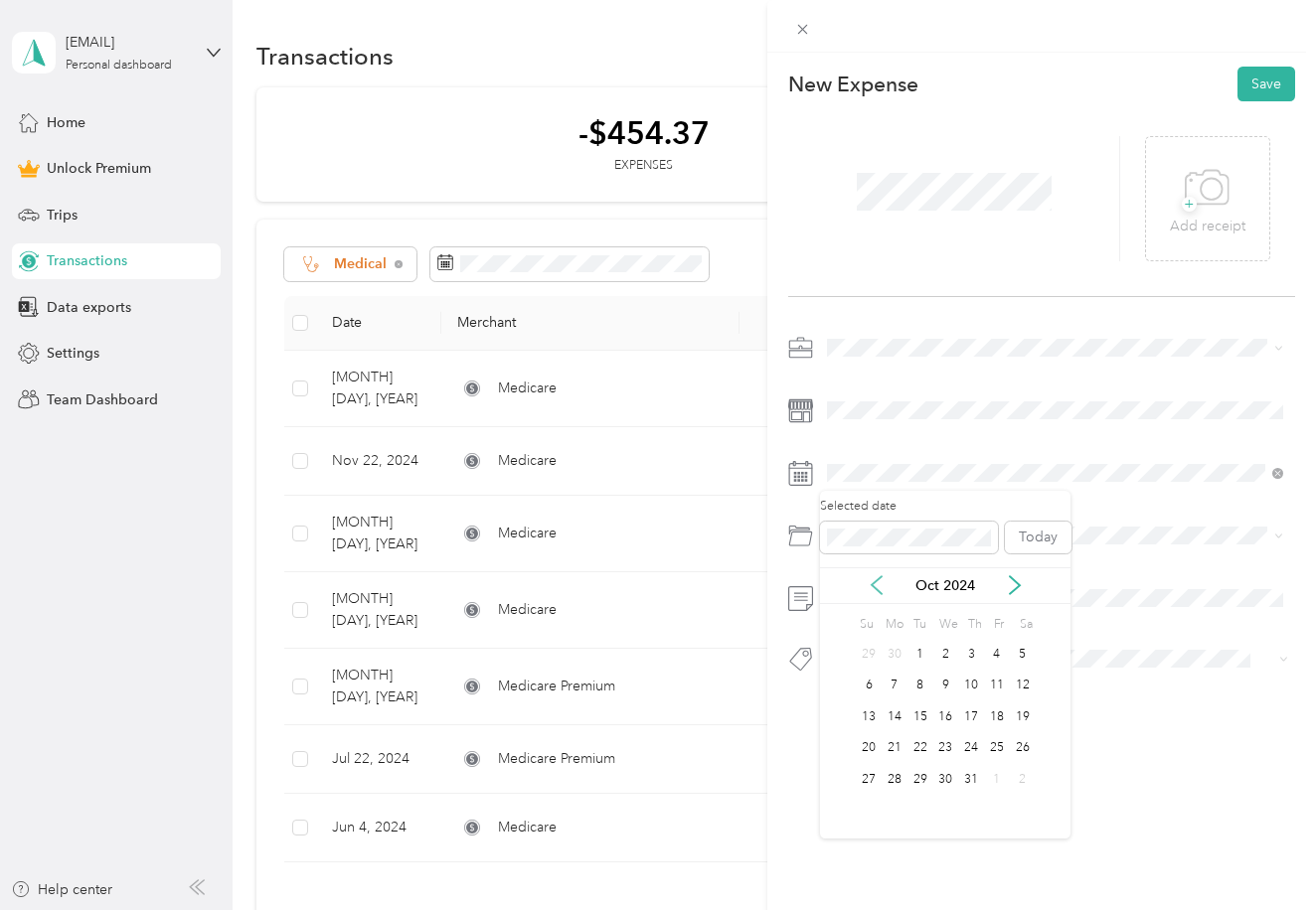 click 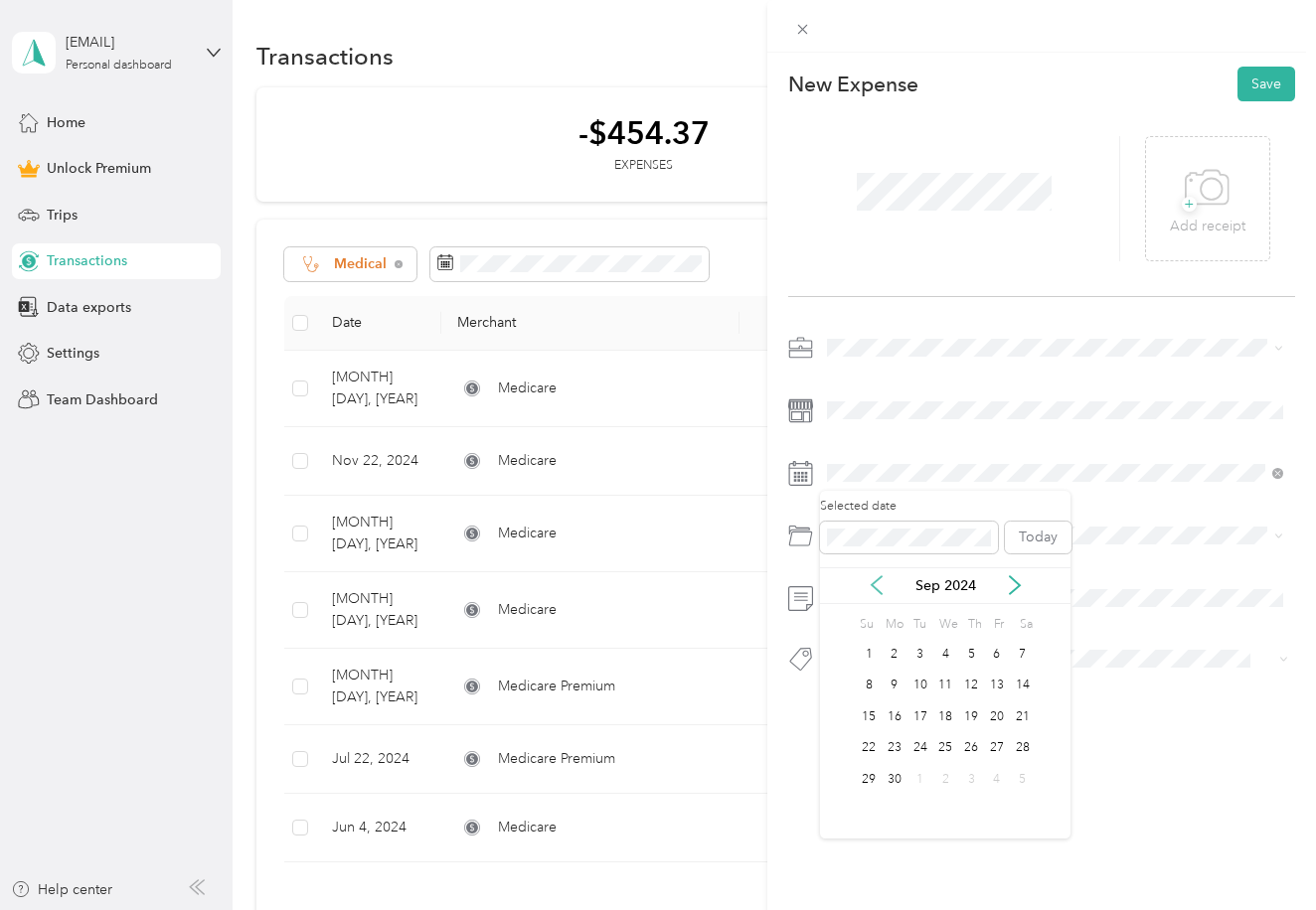 click 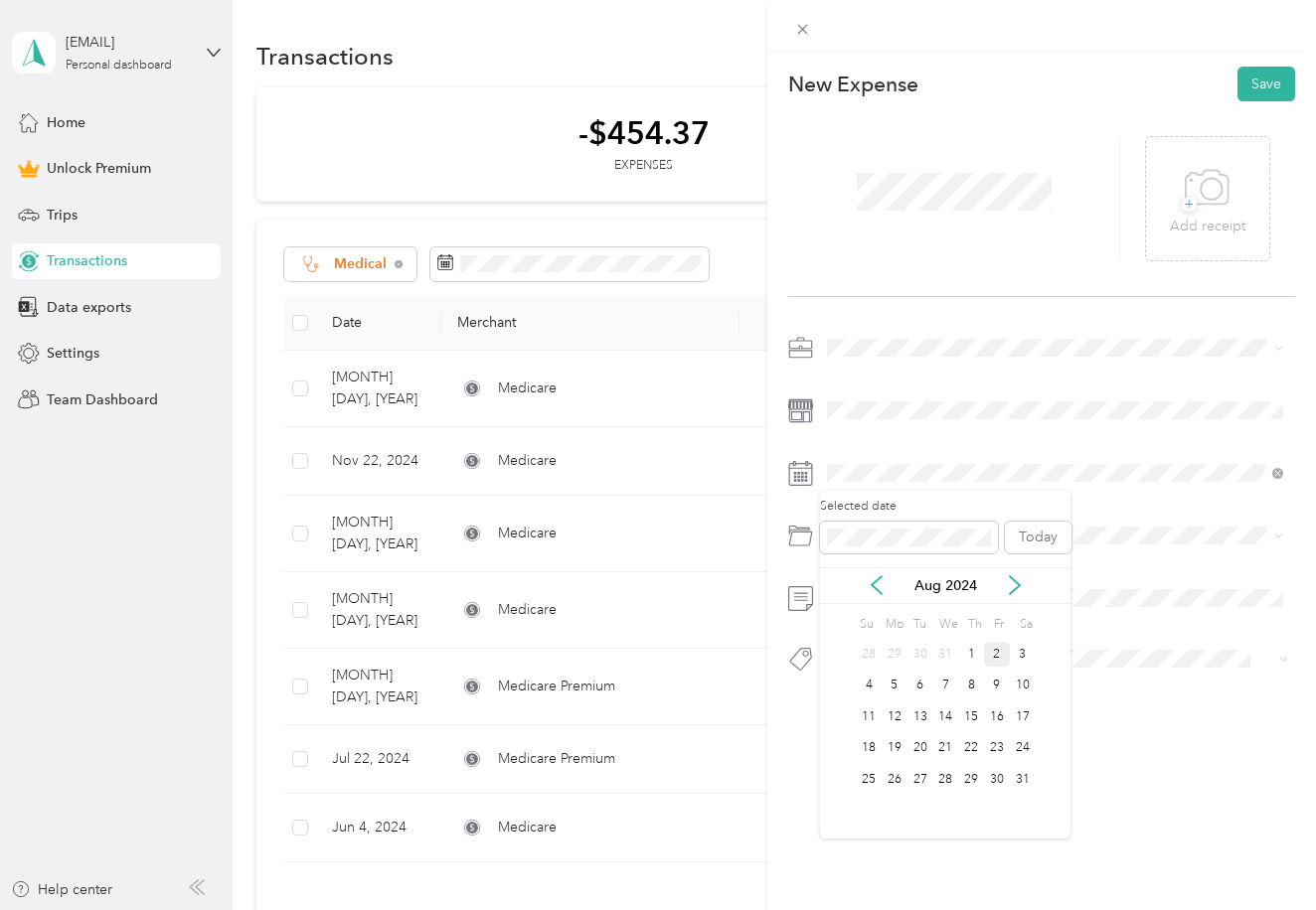 click on "2" at bounding box center (997, 654) 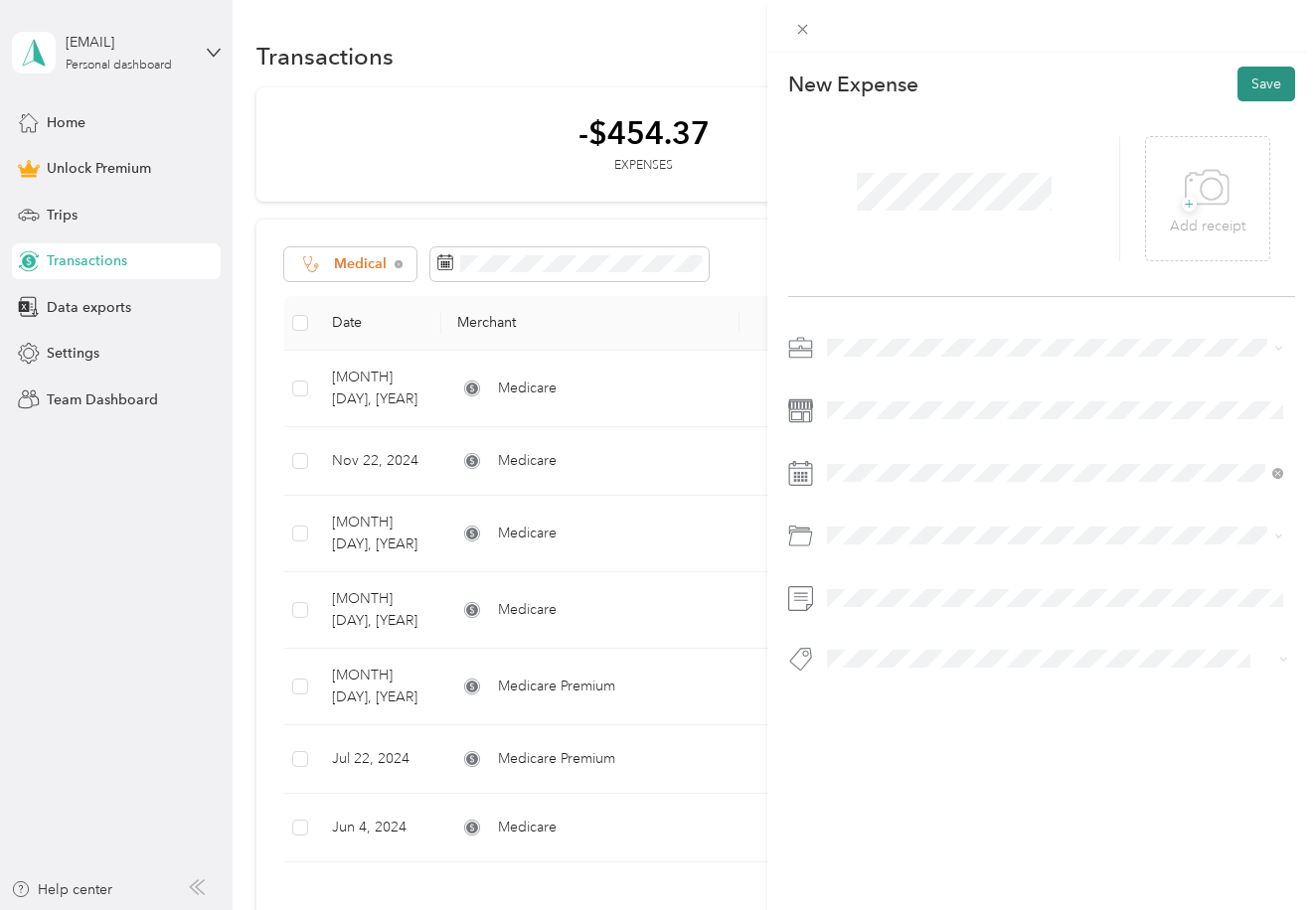 click on "Save" at bounding box center (1266, 83) 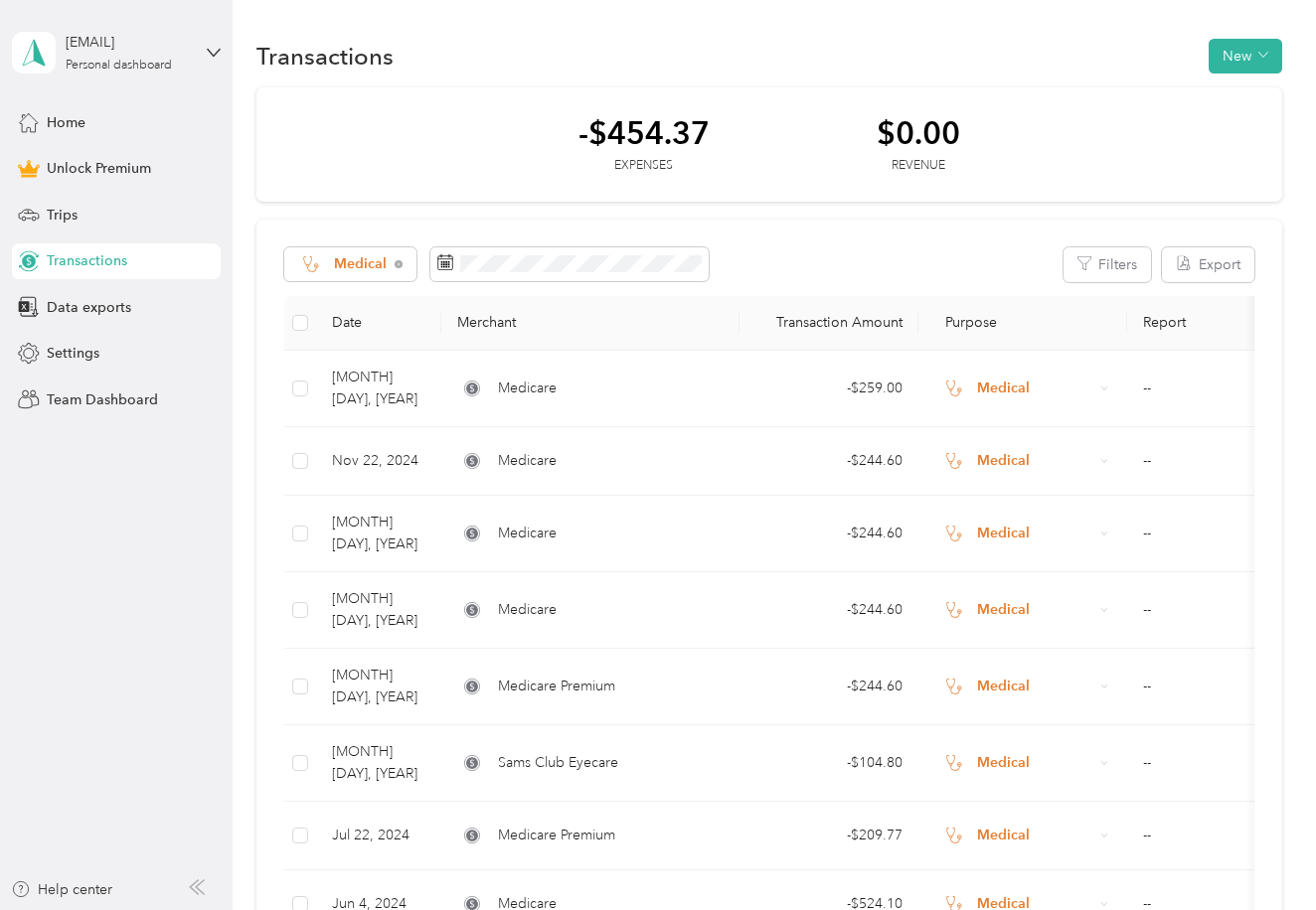 scroll, scrollTop: 4, scrollLeft: 0, axis: vertical 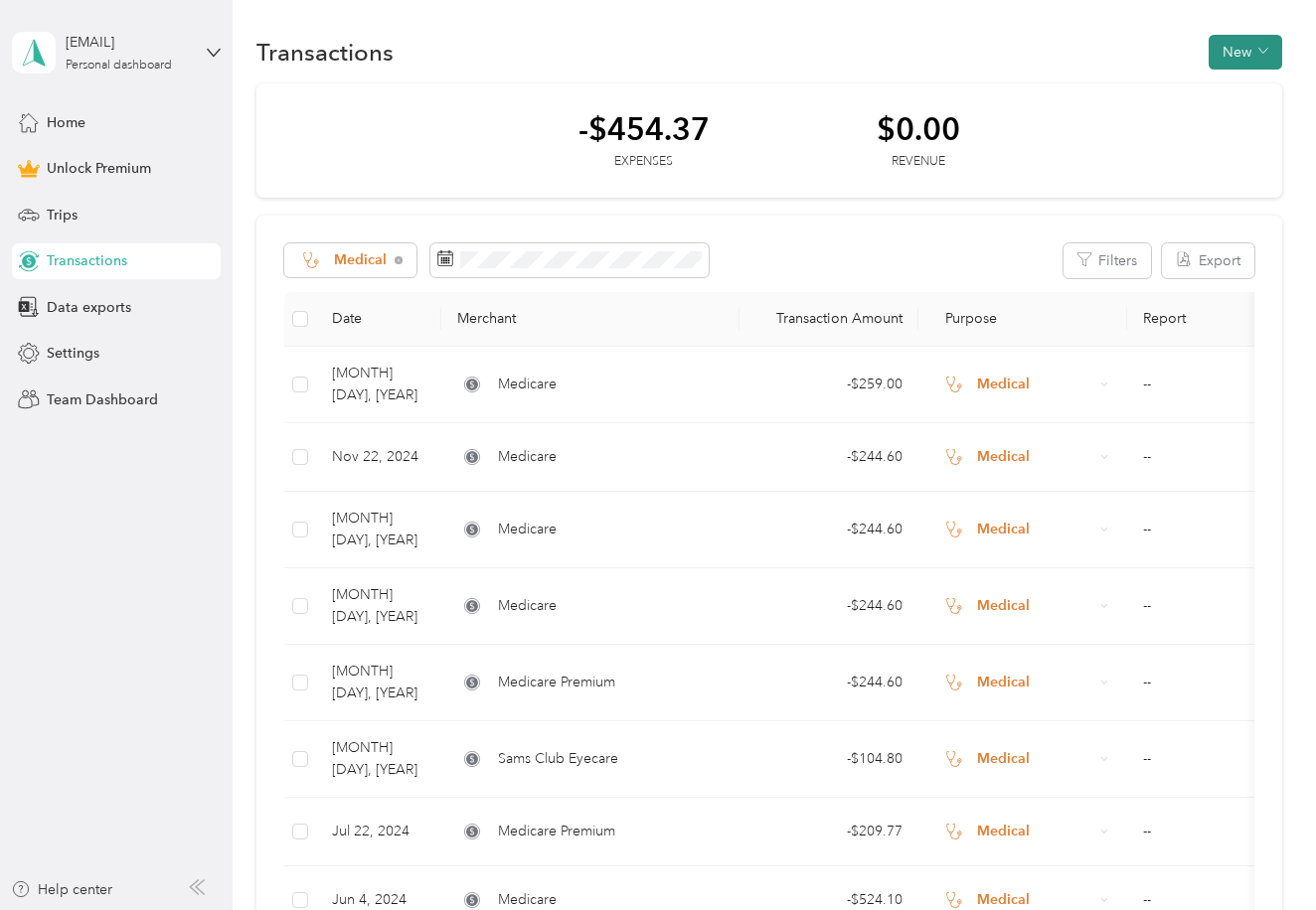 click on "New" at bounding box center (1245, 52) 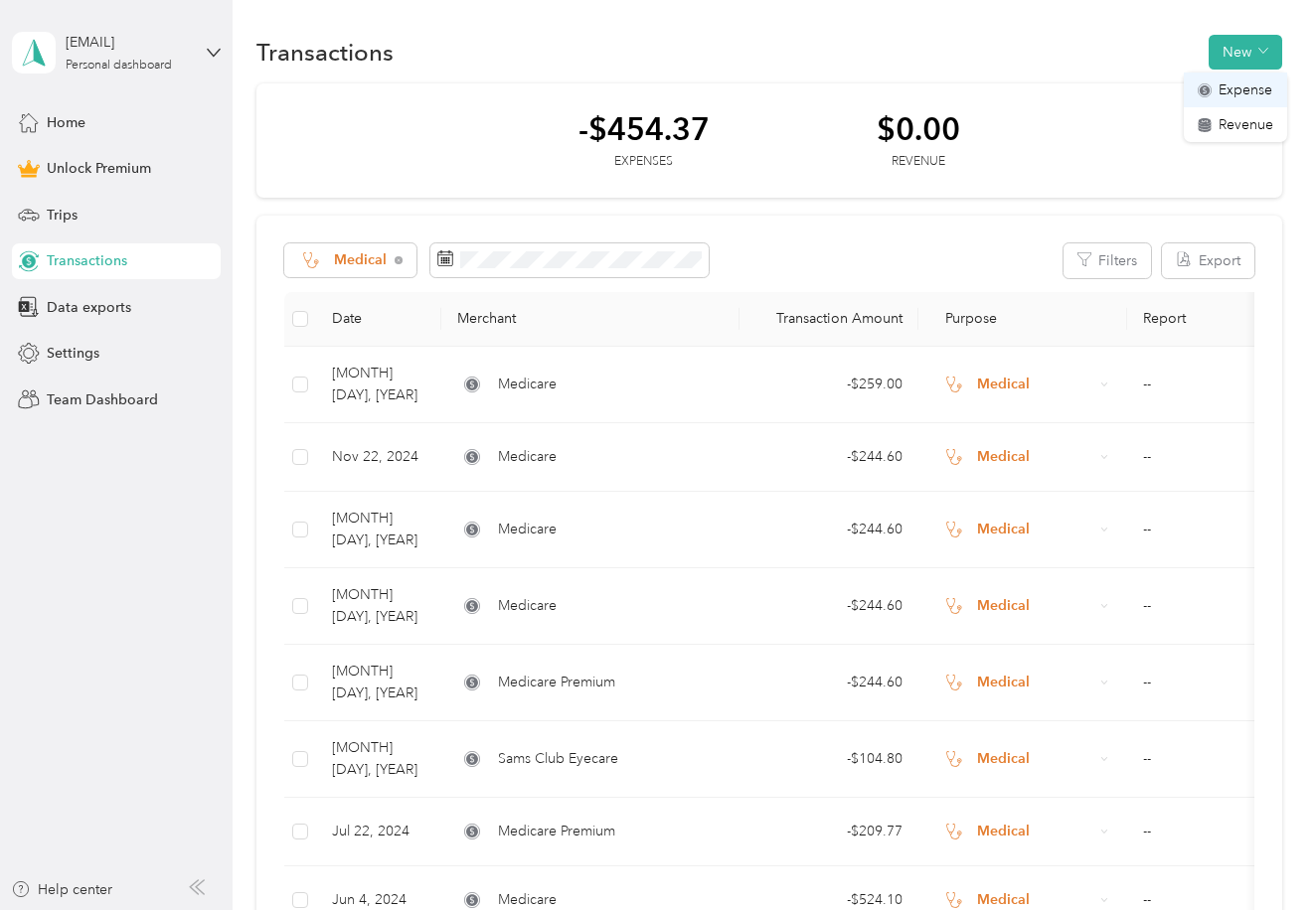 click on "Expense" at bounding box center (1245, 89) 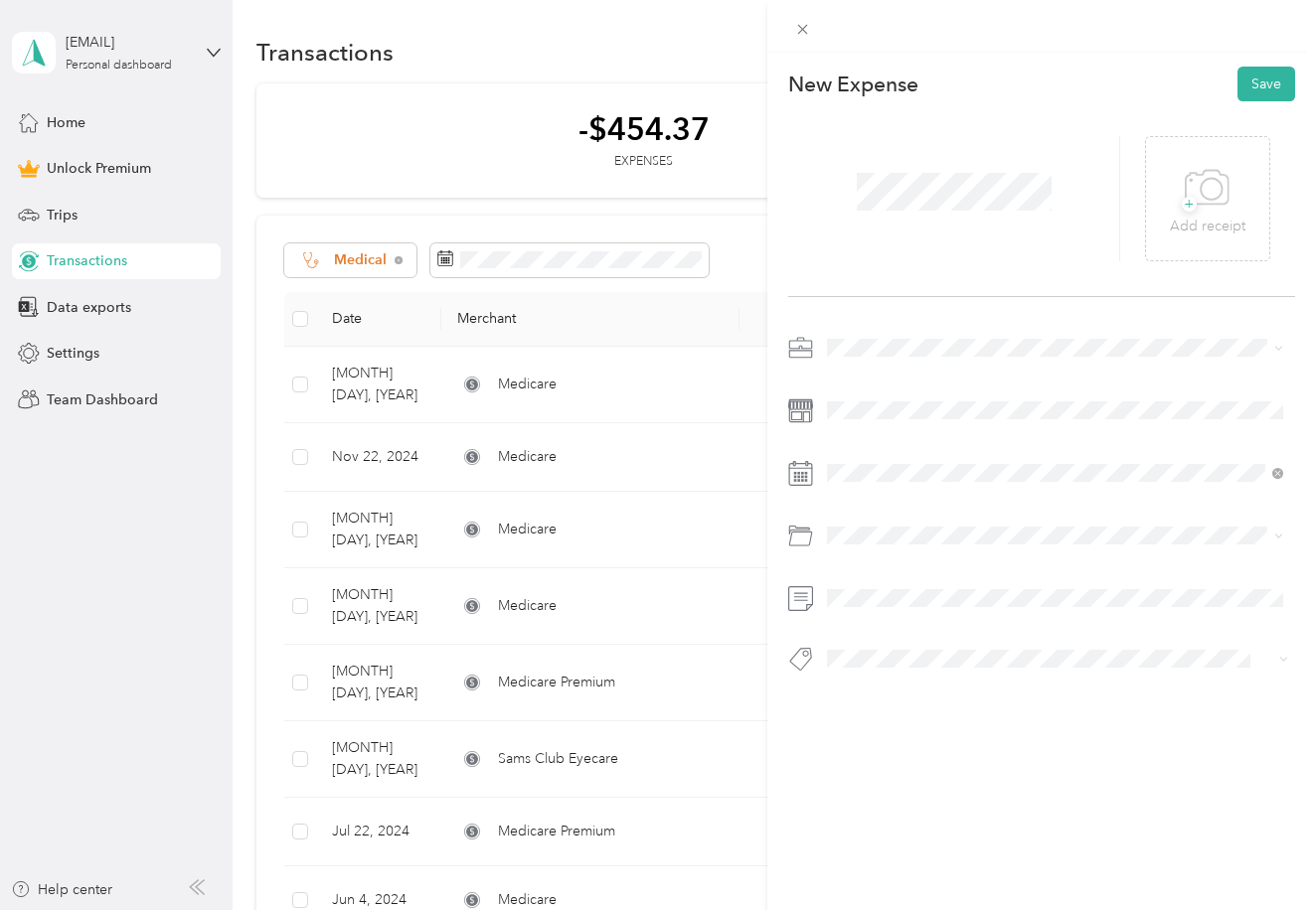 click on "Medical" at bounding box center [858, 518] 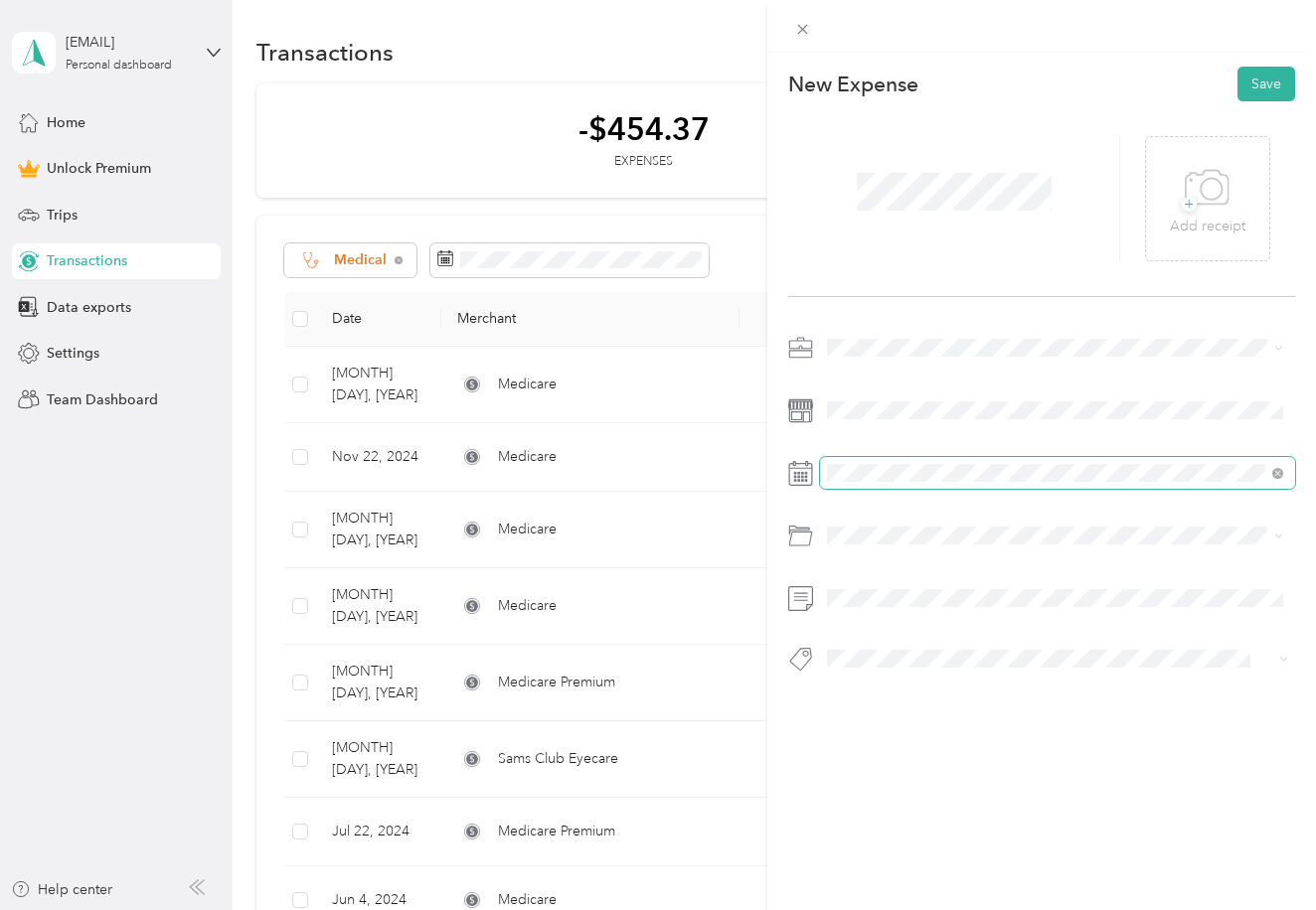 click at bounding box center [1058, 473] 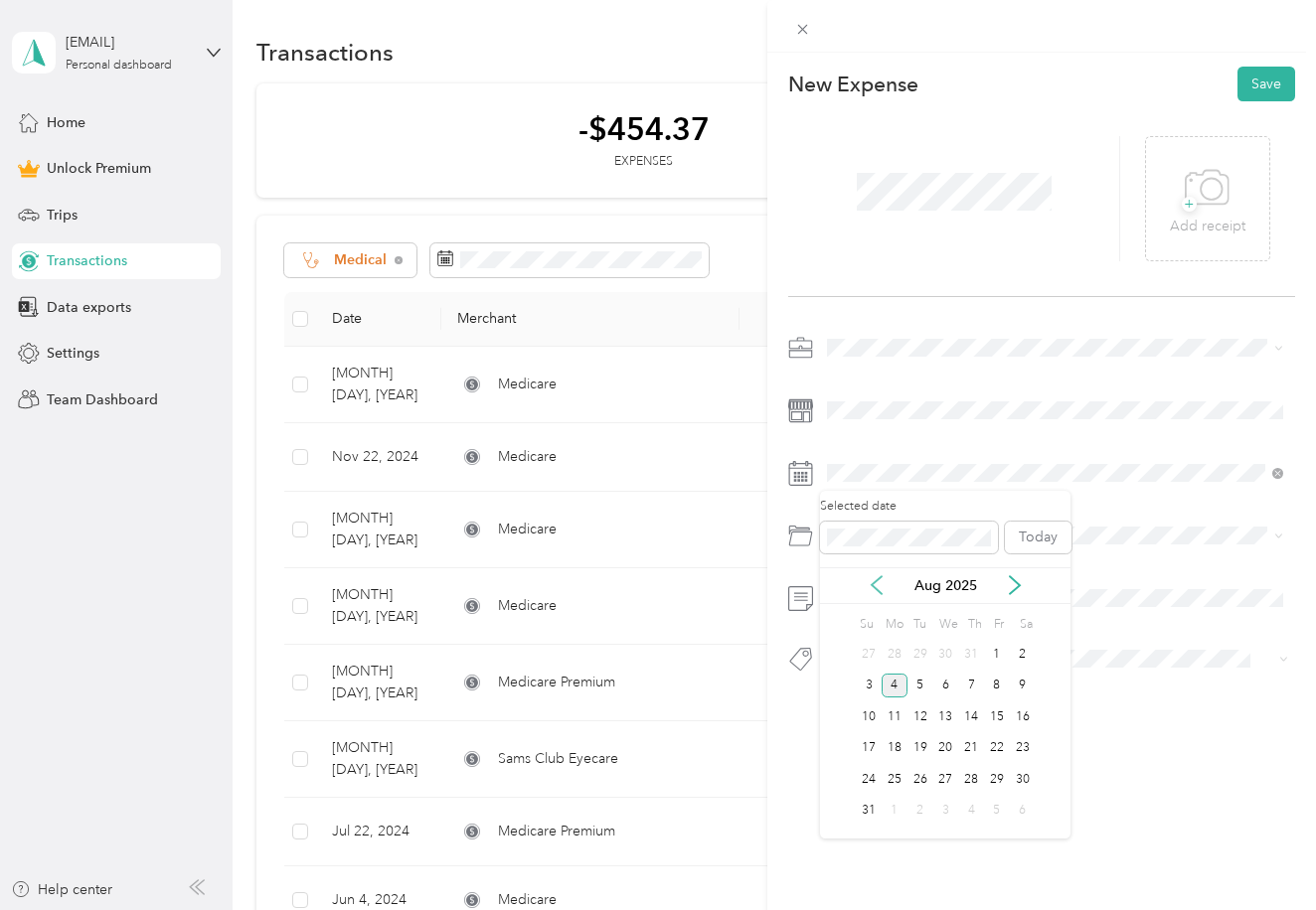 click 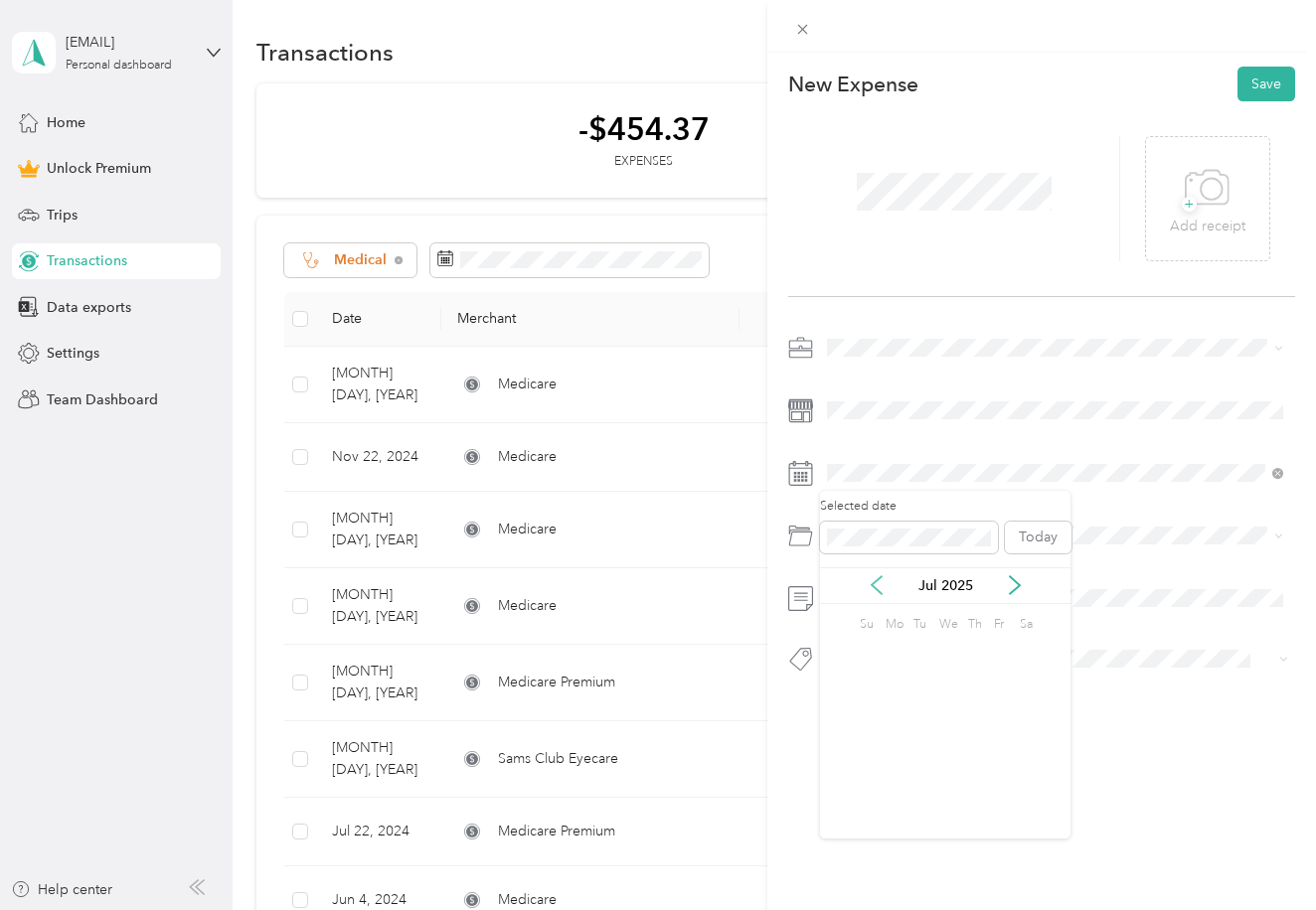 click 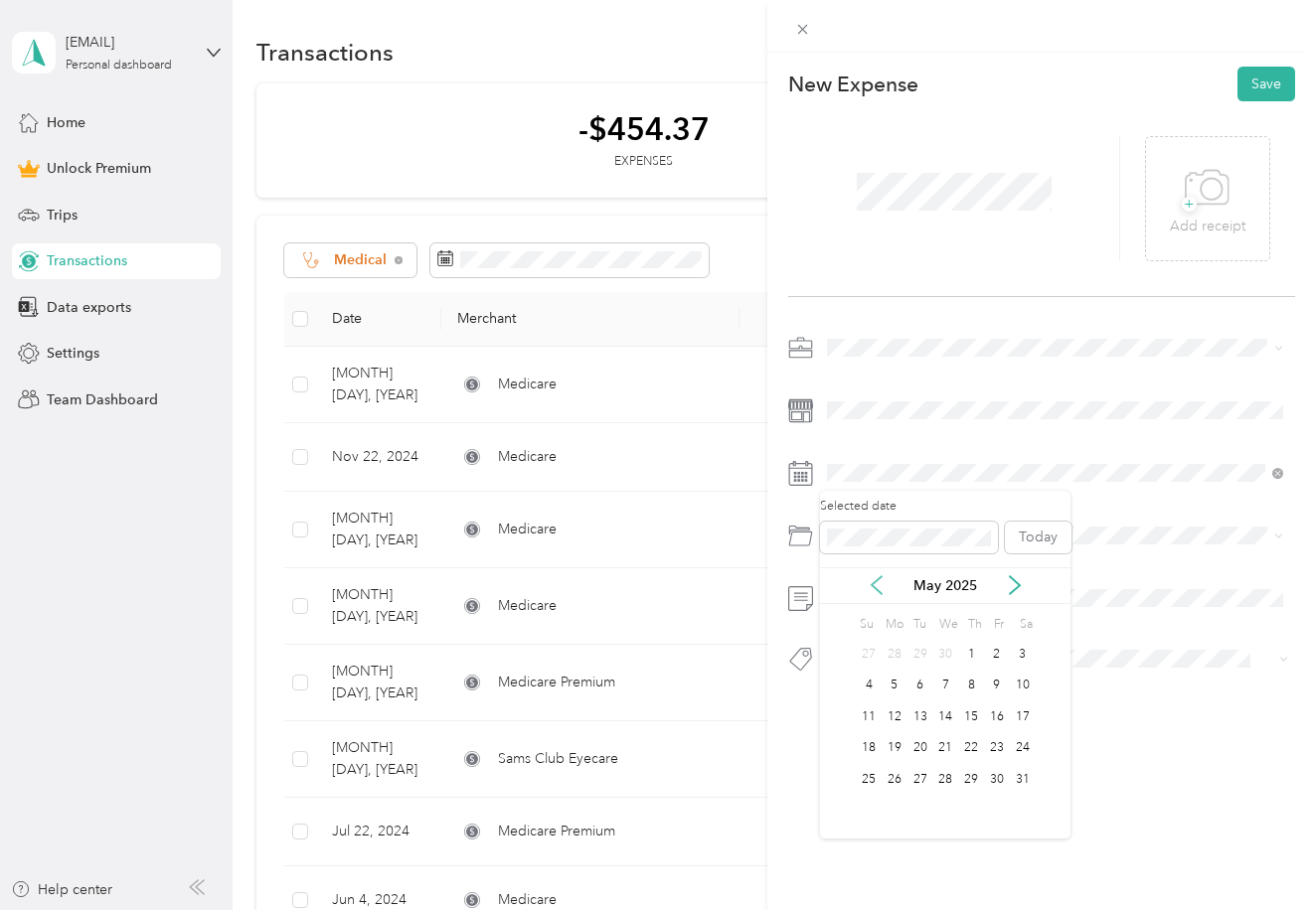 click 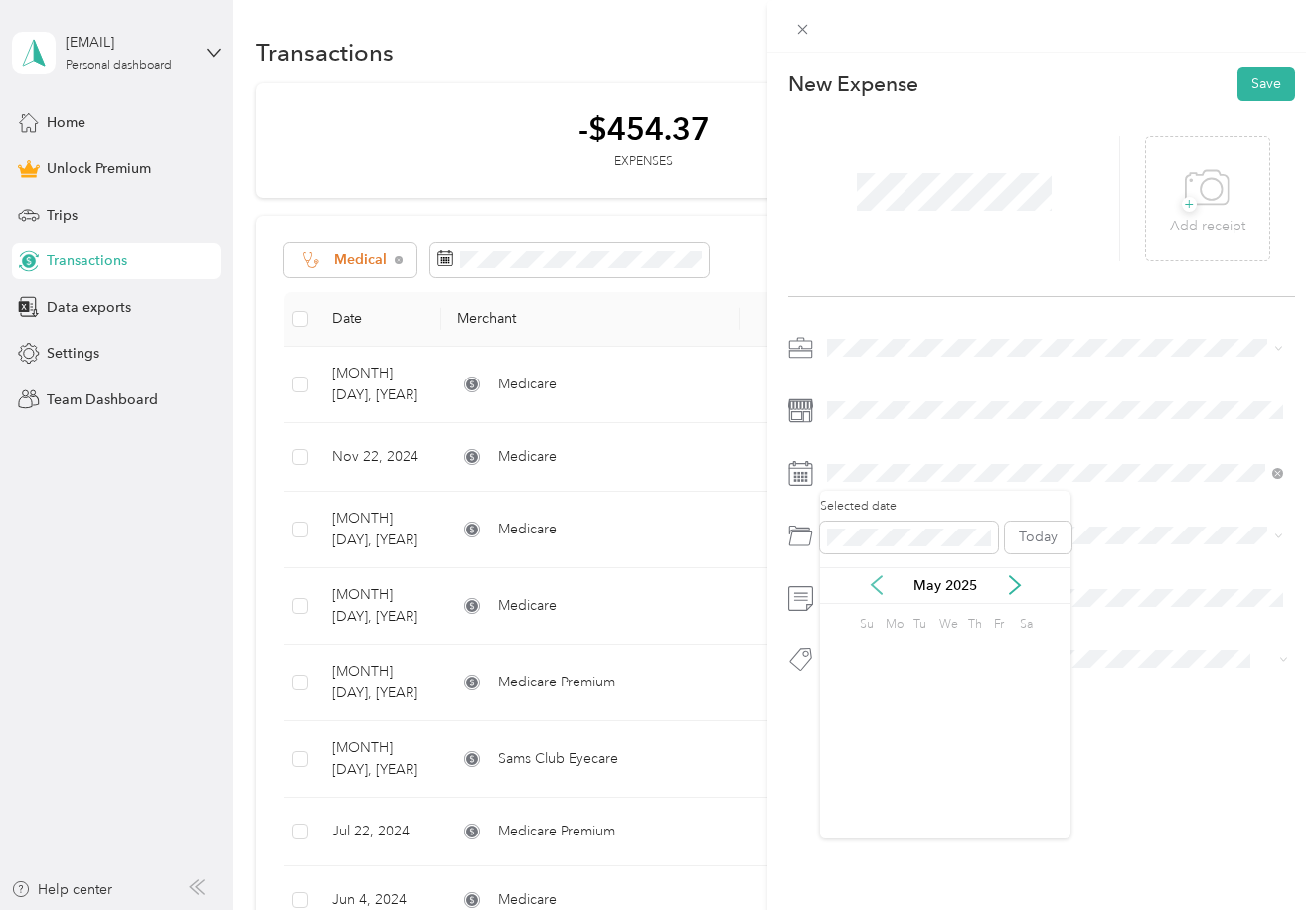 click 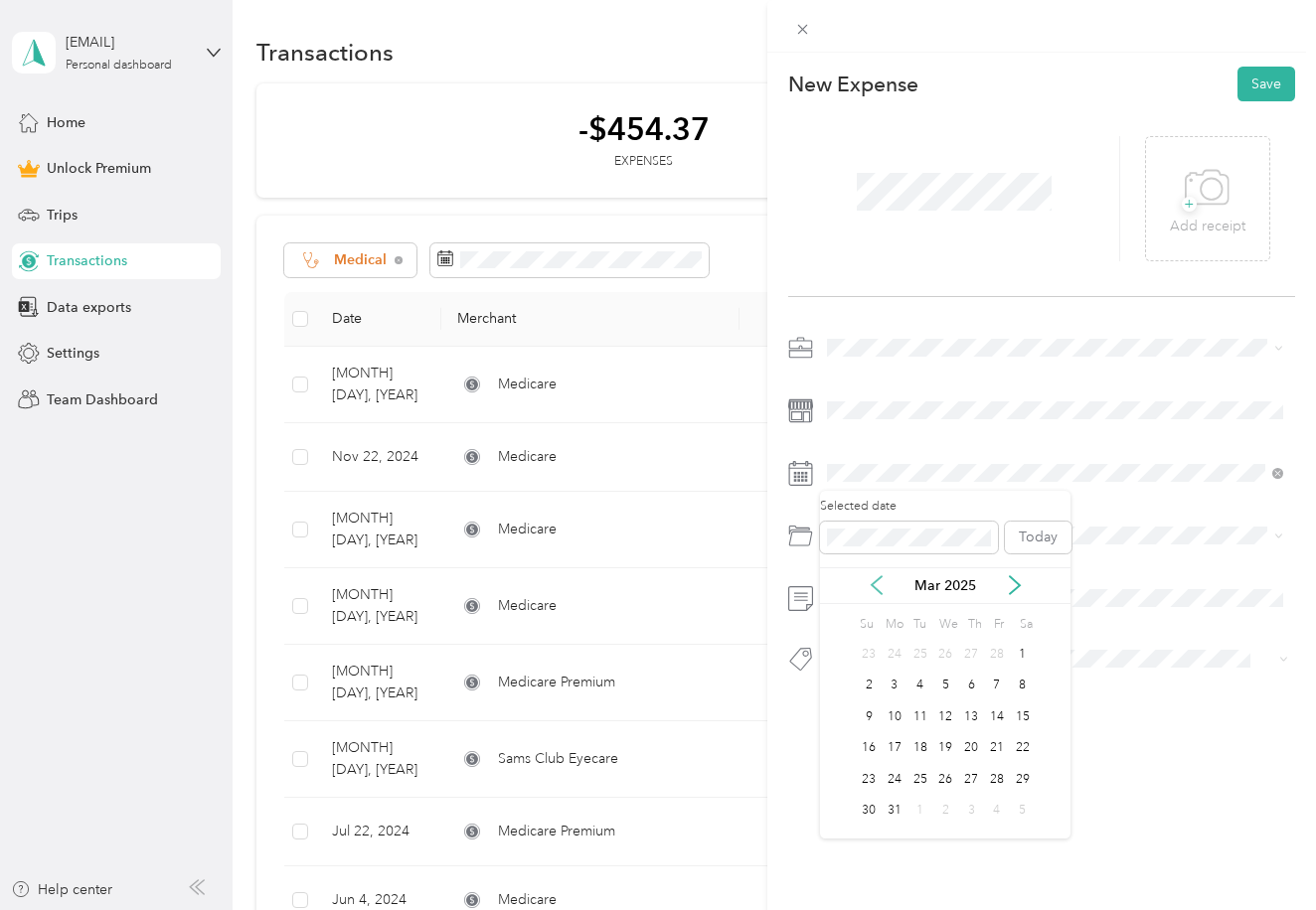 click 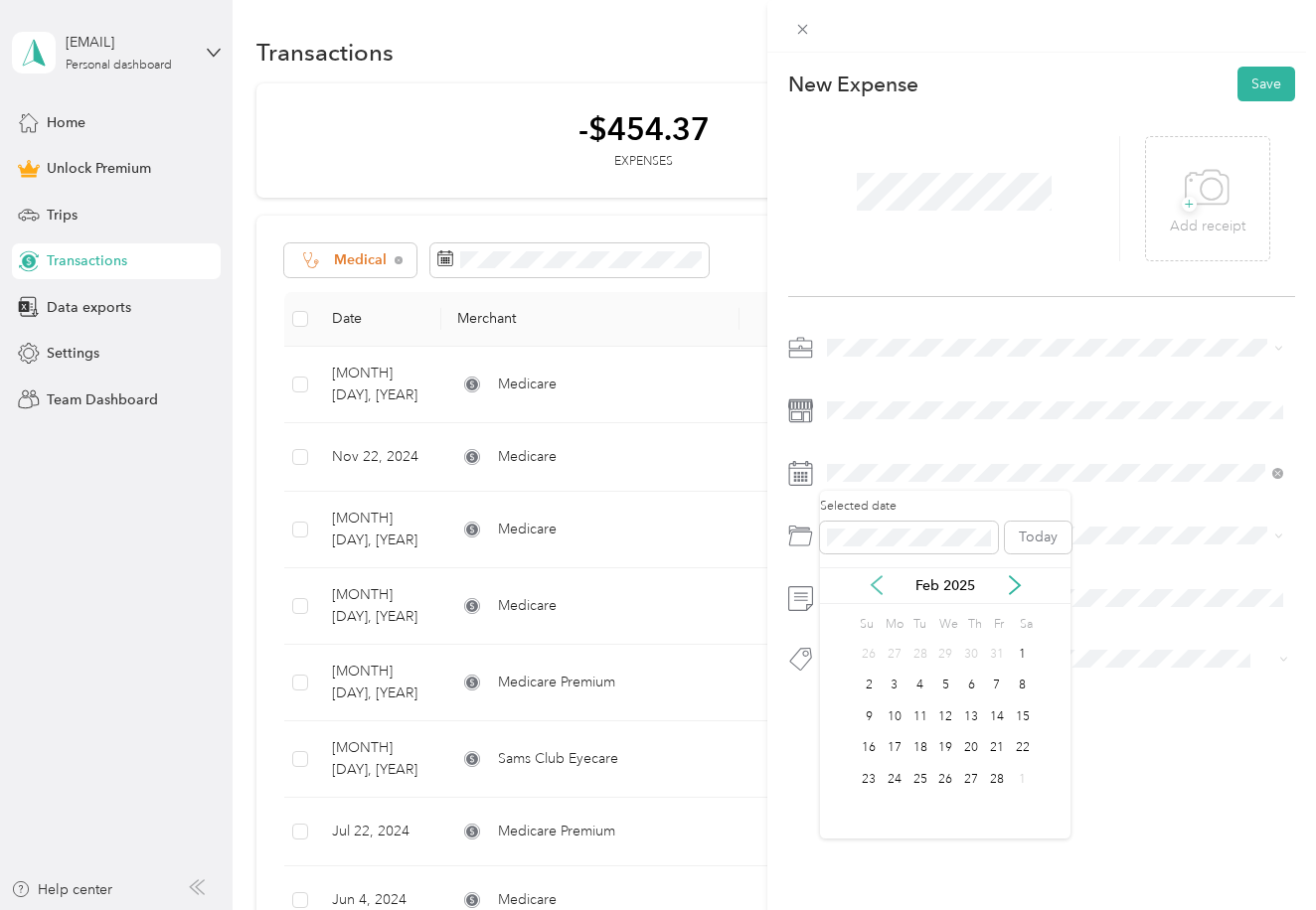 click 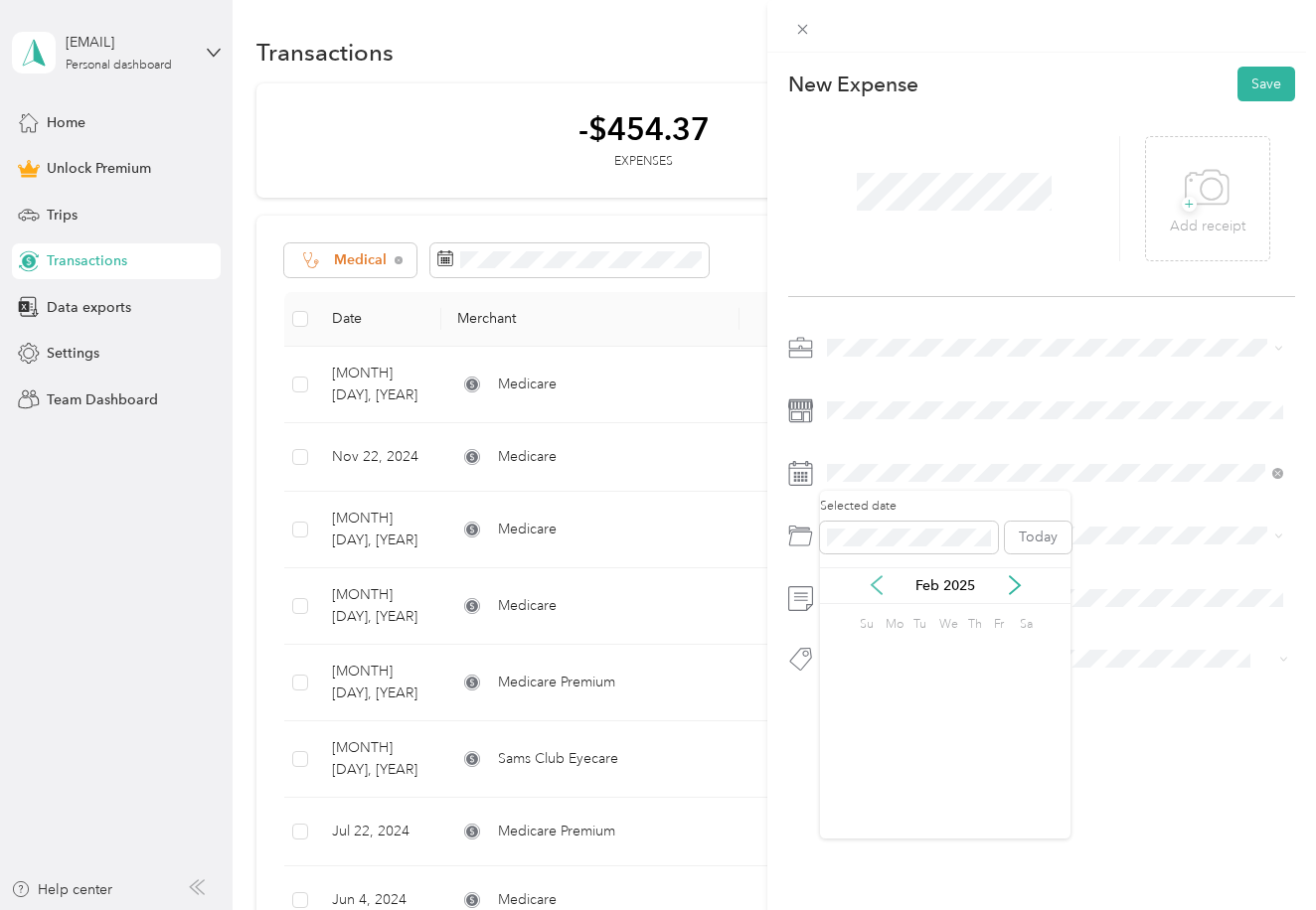 click 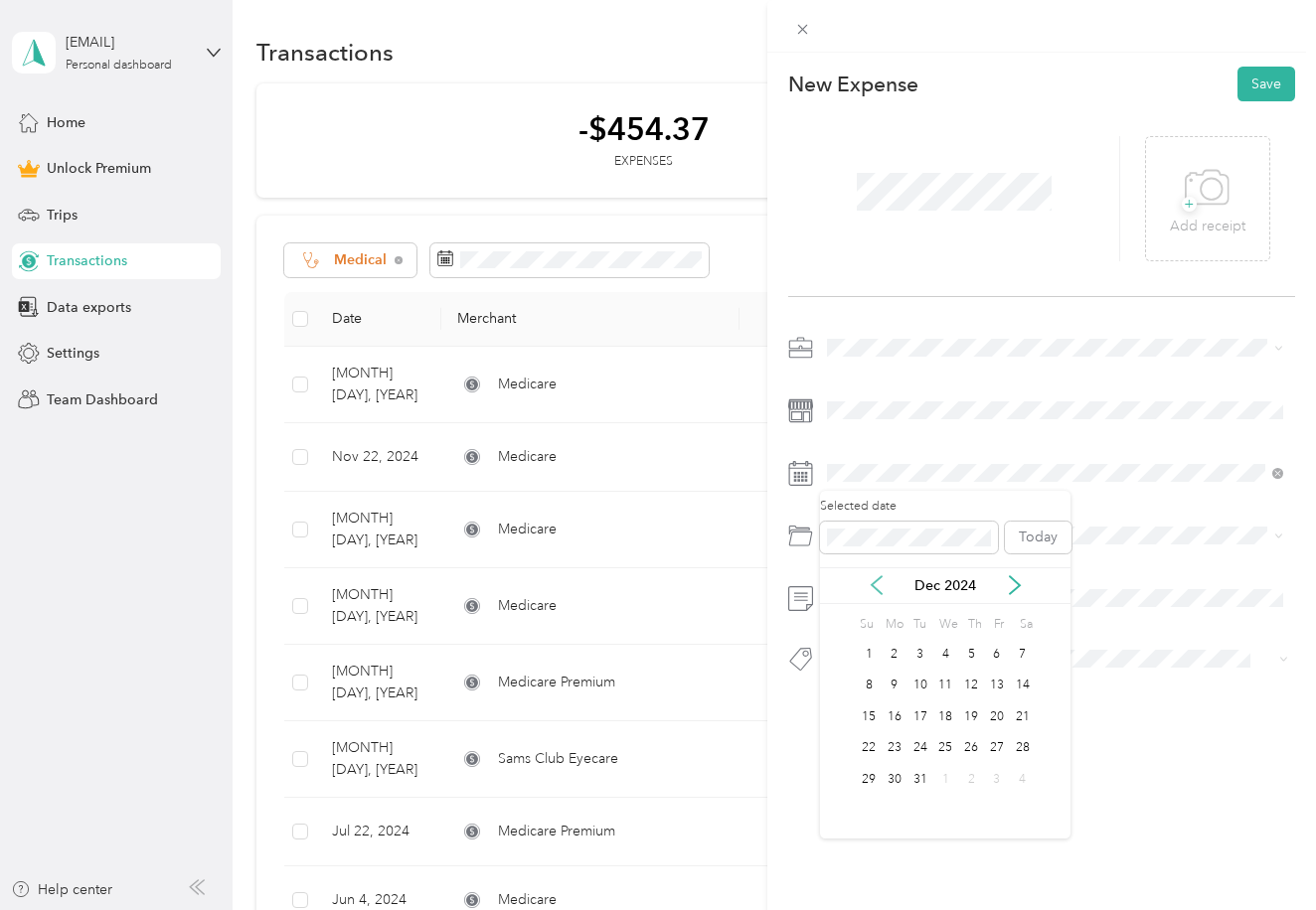 click 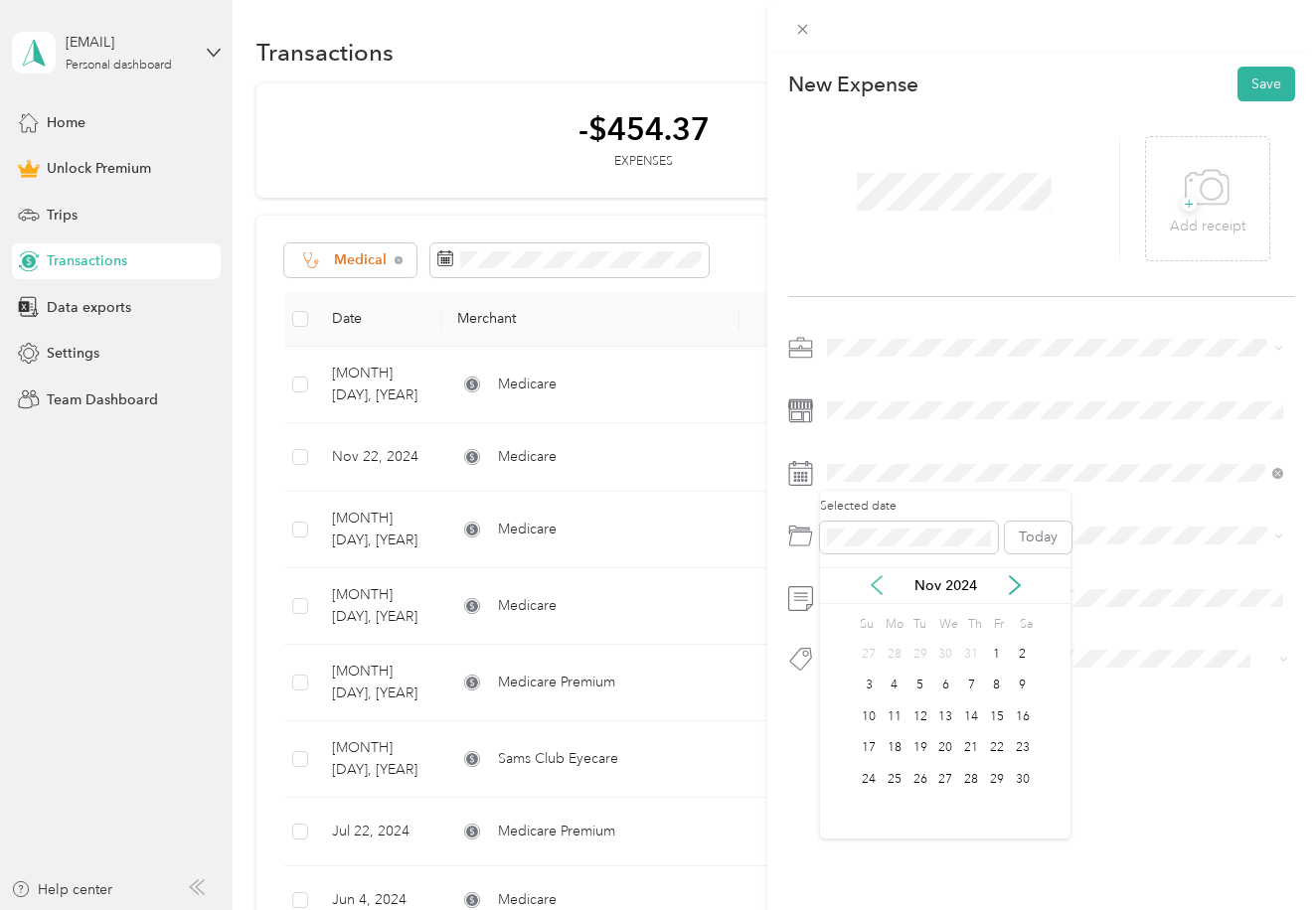 click 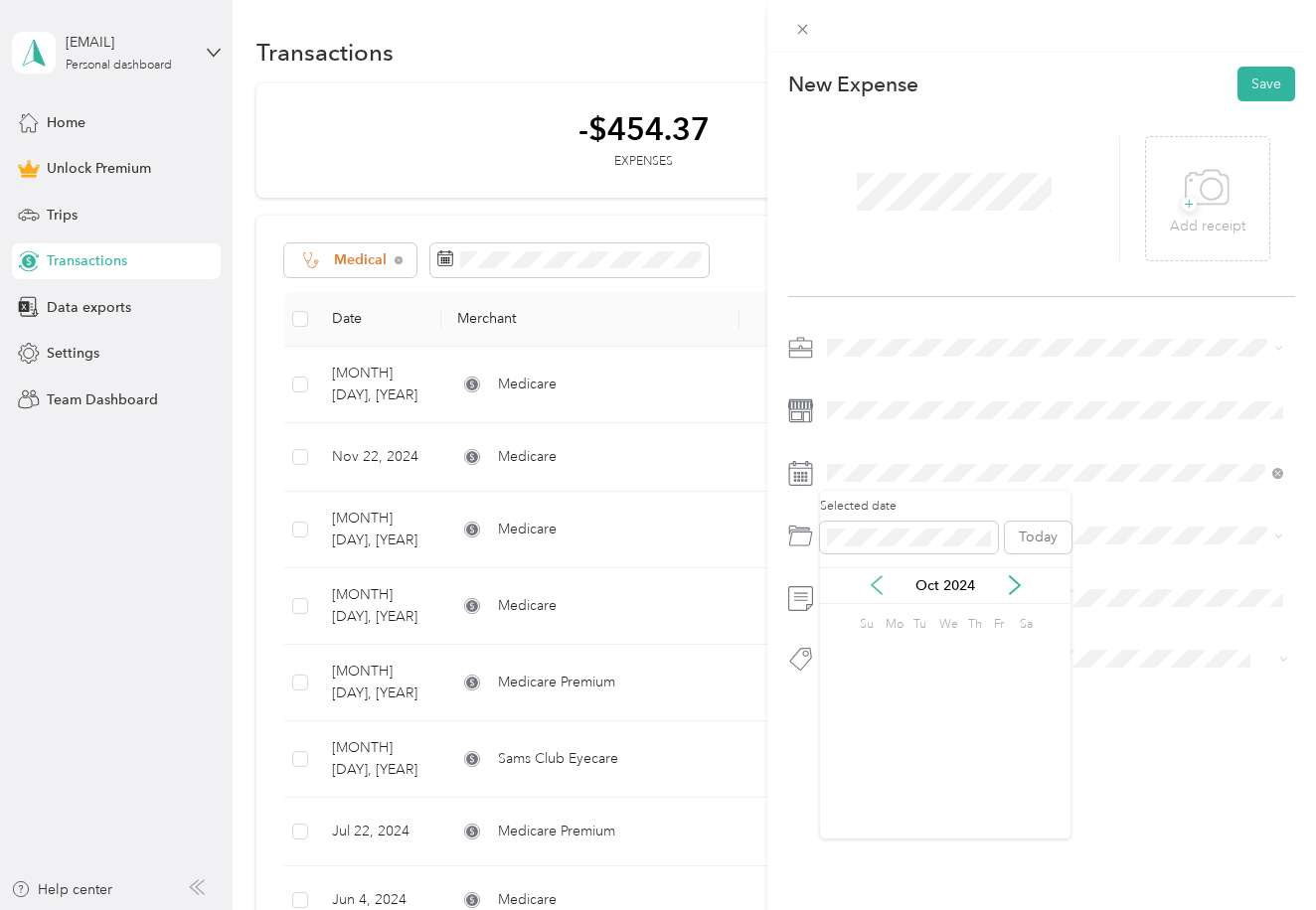 click 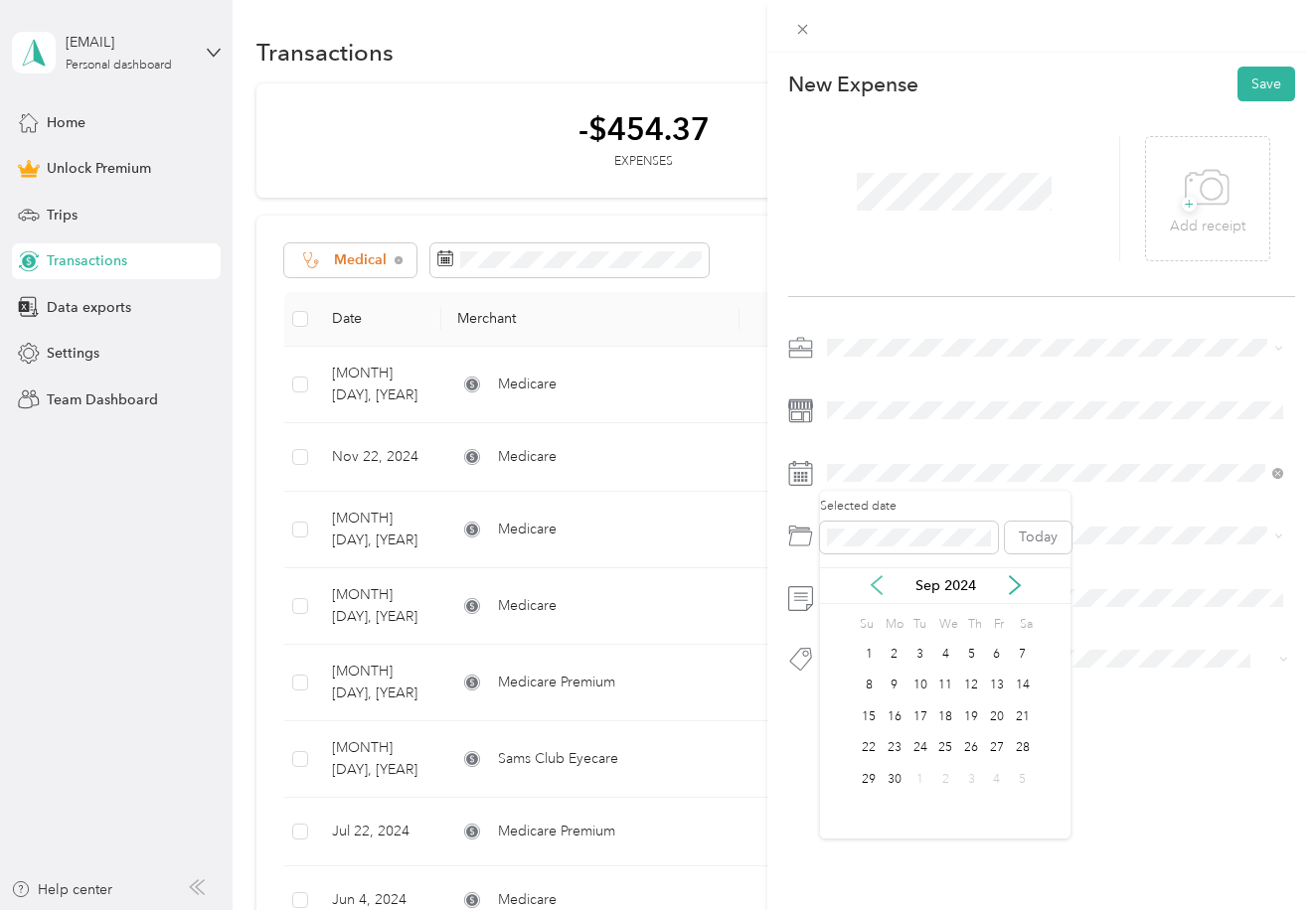 click 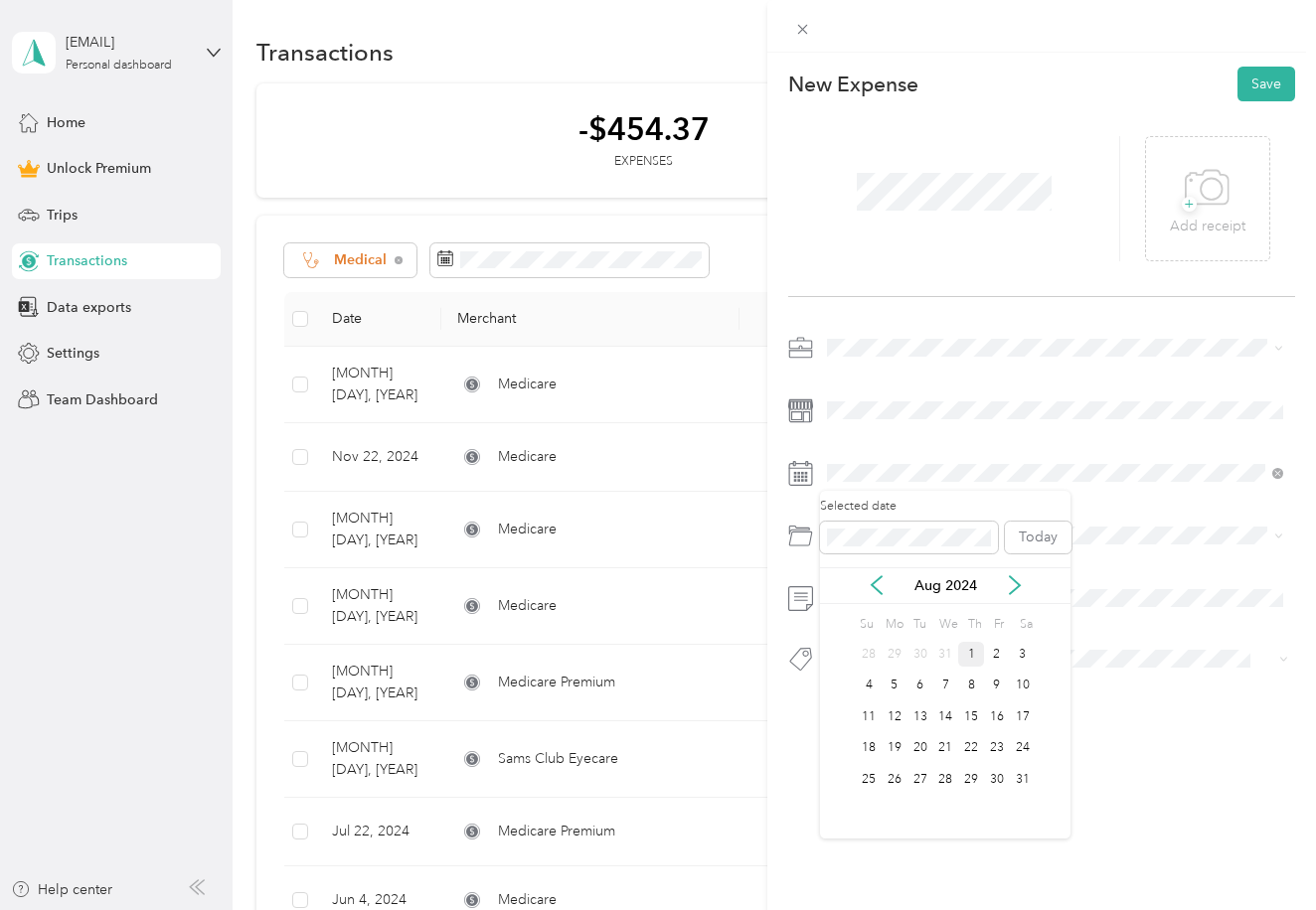 click on "1" at bounding box center (971, 654) 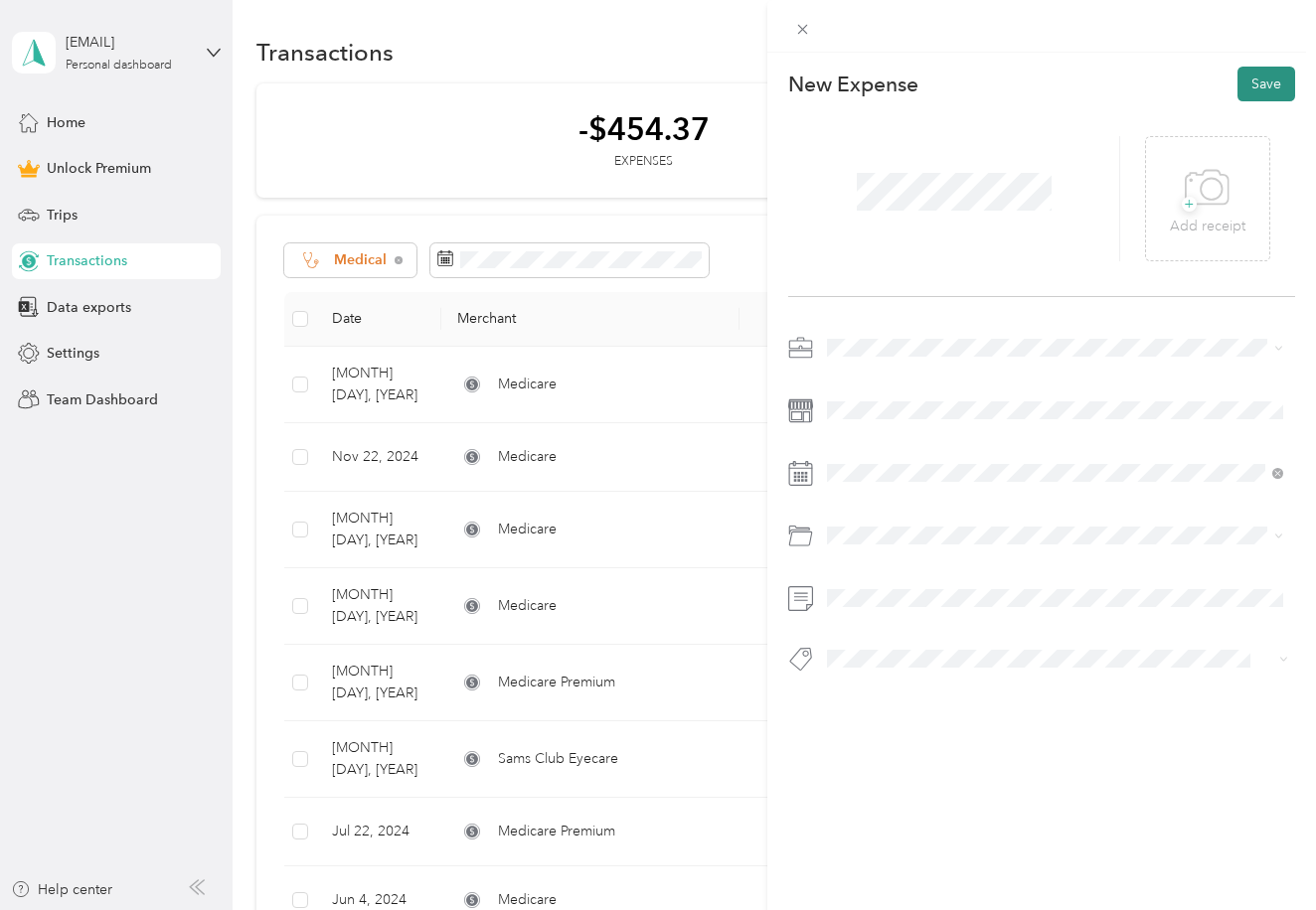 click on "Save" at bounding box center [1266, 83] 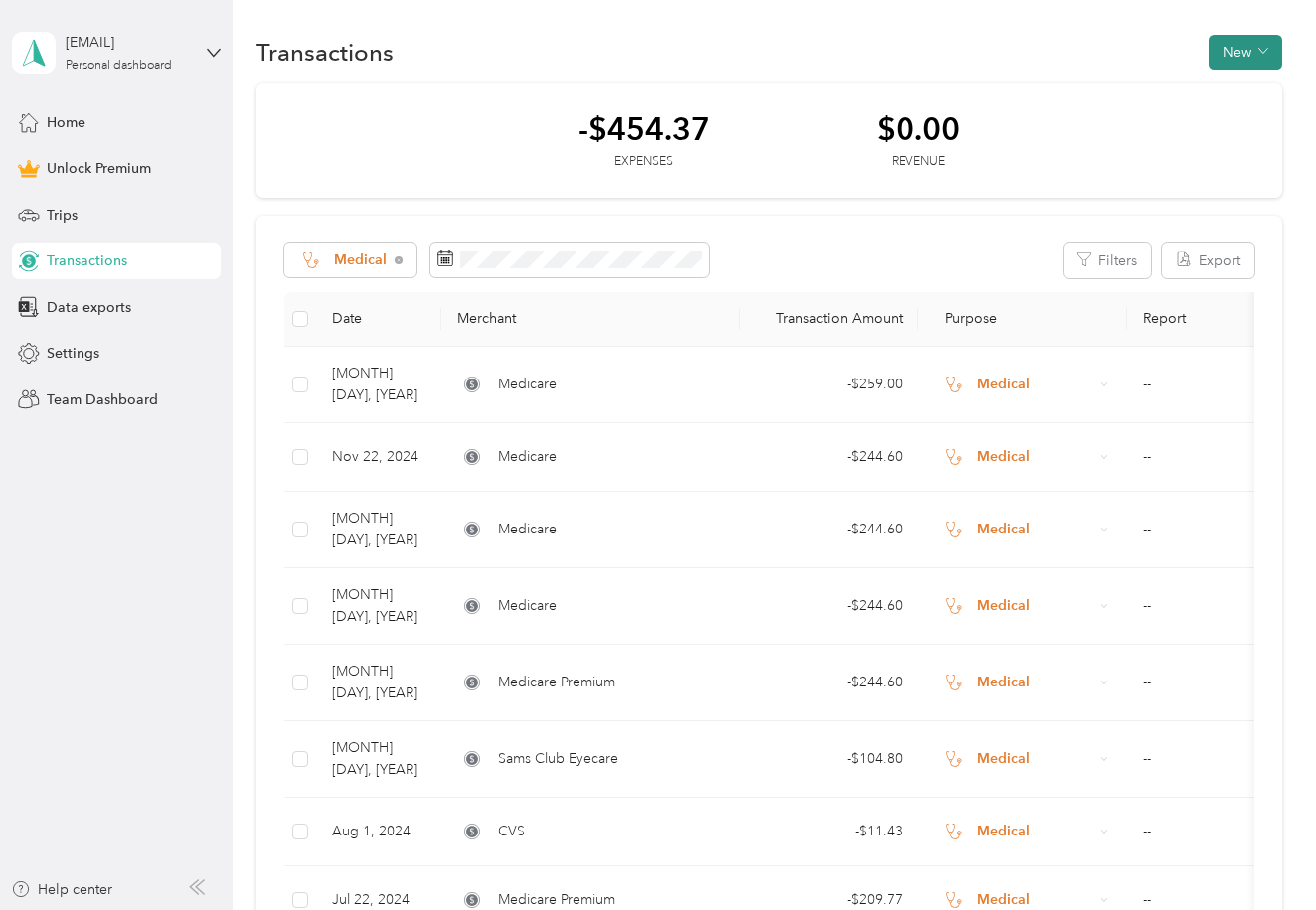 click on "New" at bounding box center (1245, 52) 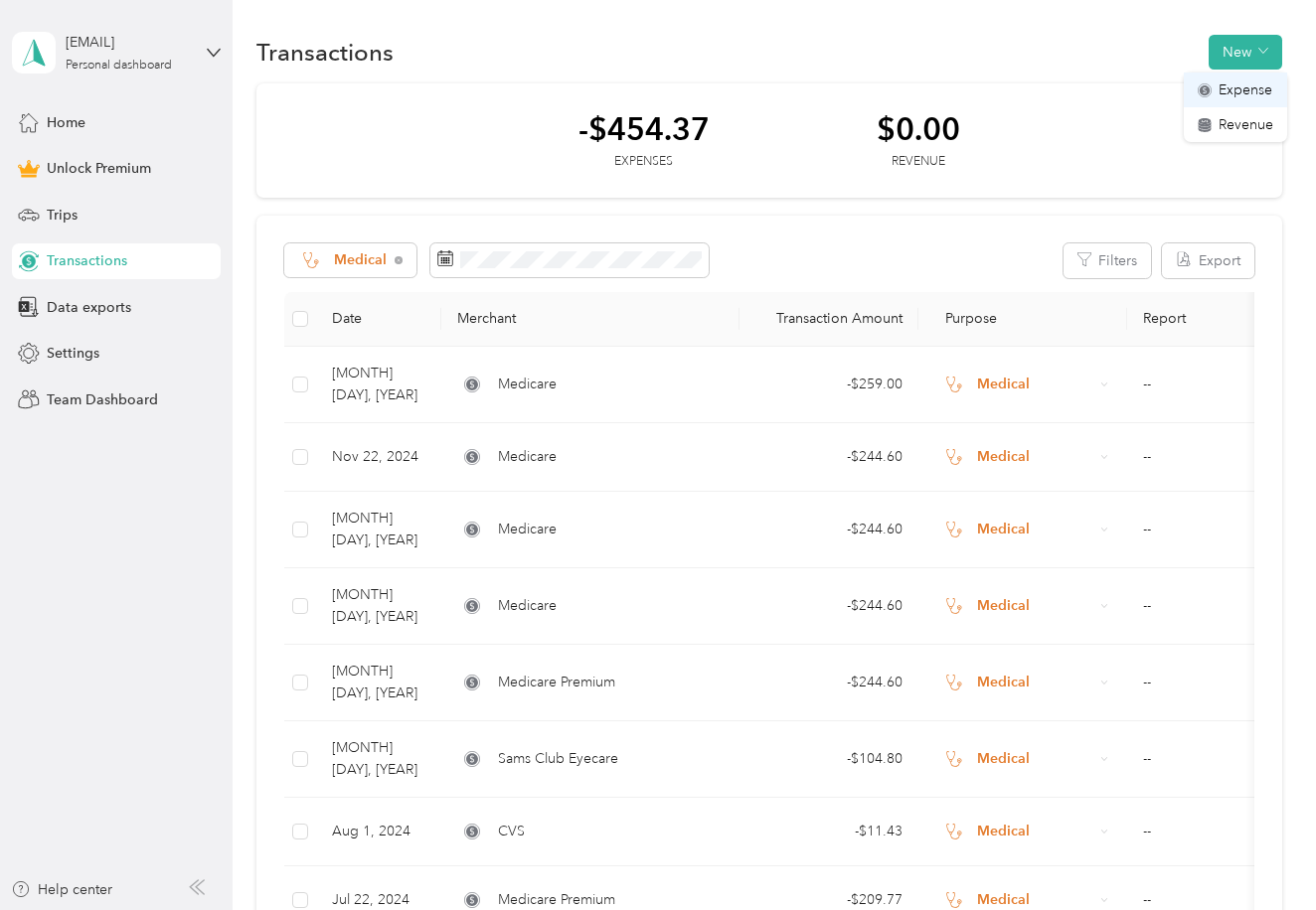 click on "Expense" at bounding box center [1245, 89] 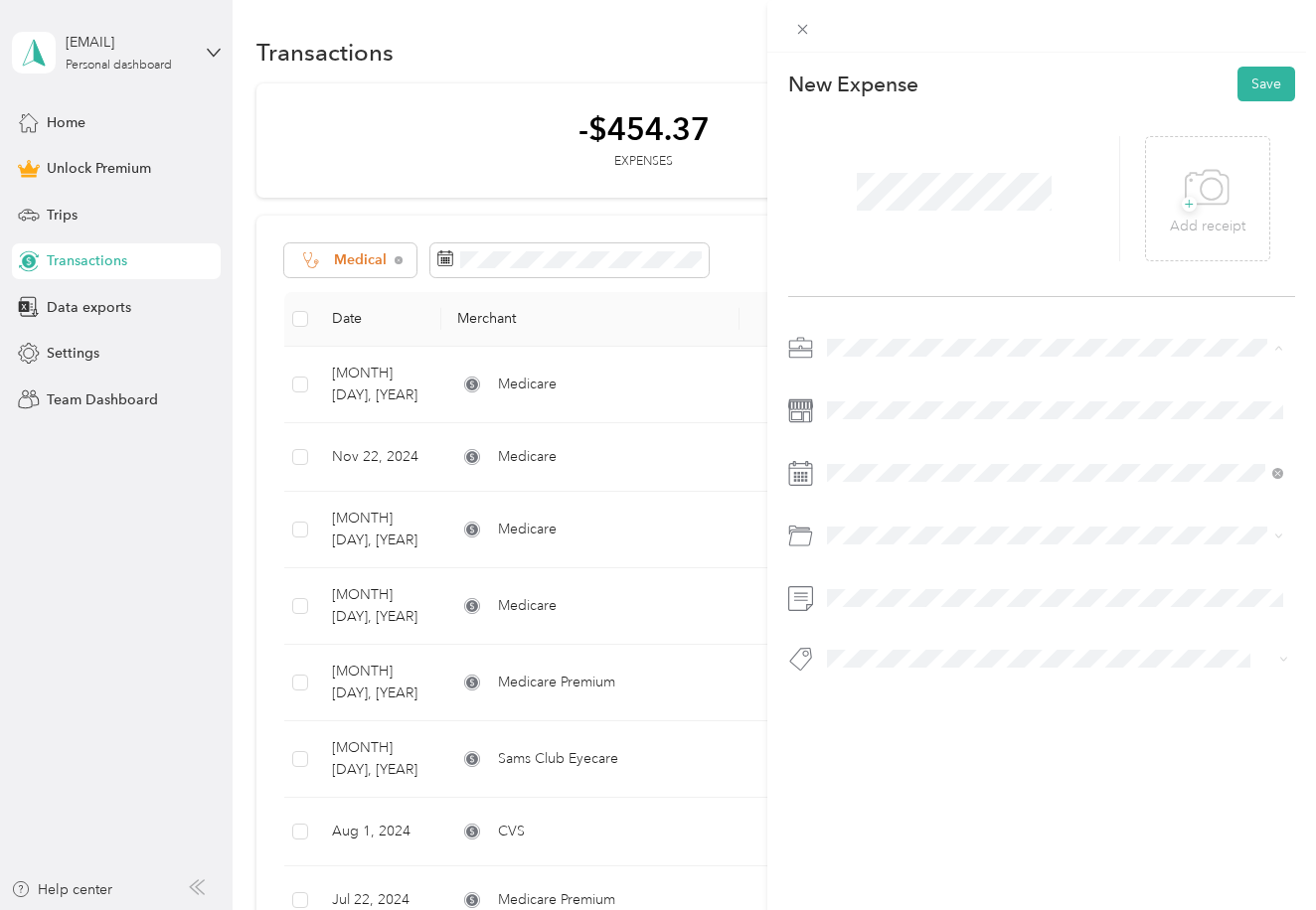 click on "Medical" at bounding box center [858, 522] 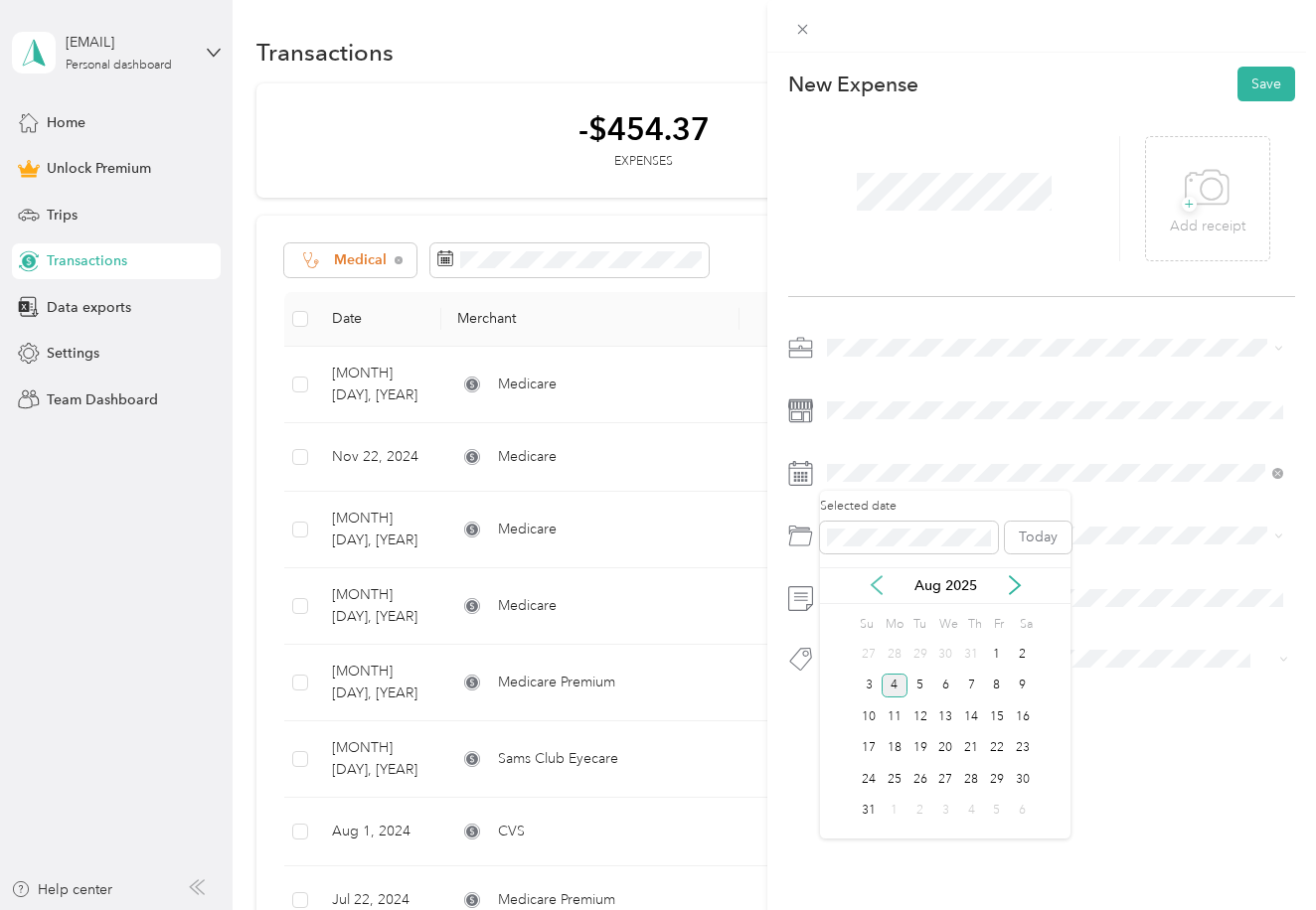 click 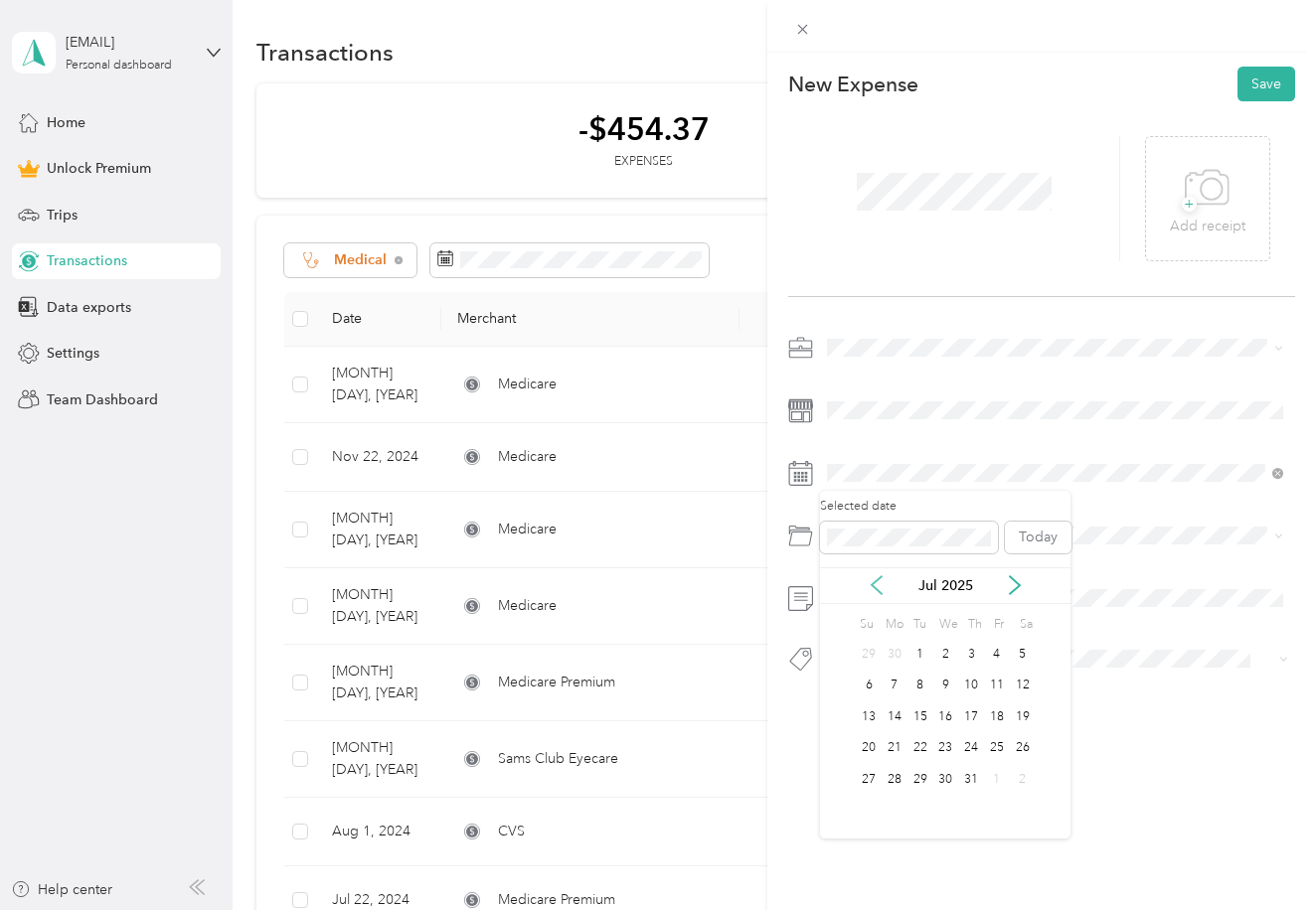 click 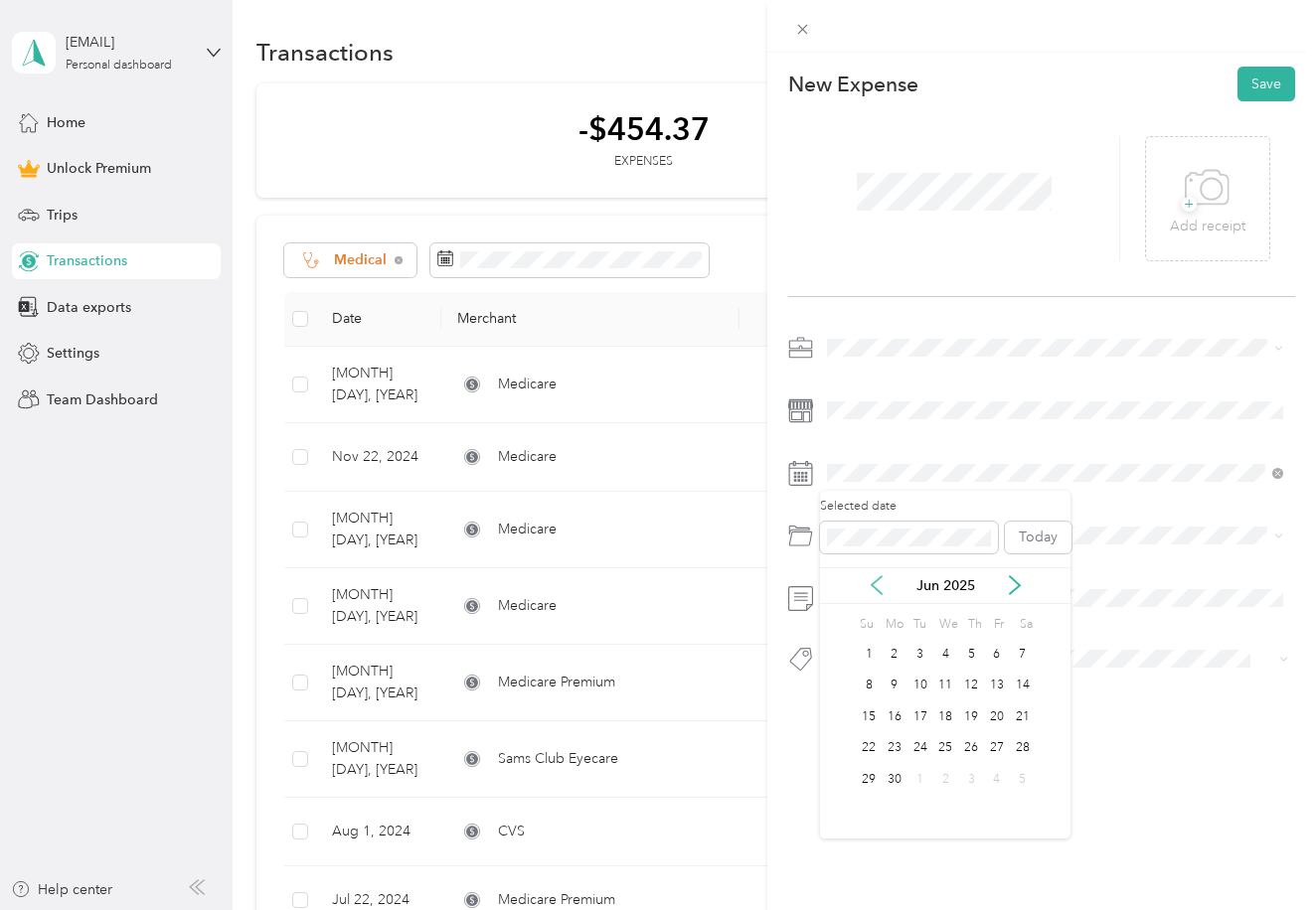 click 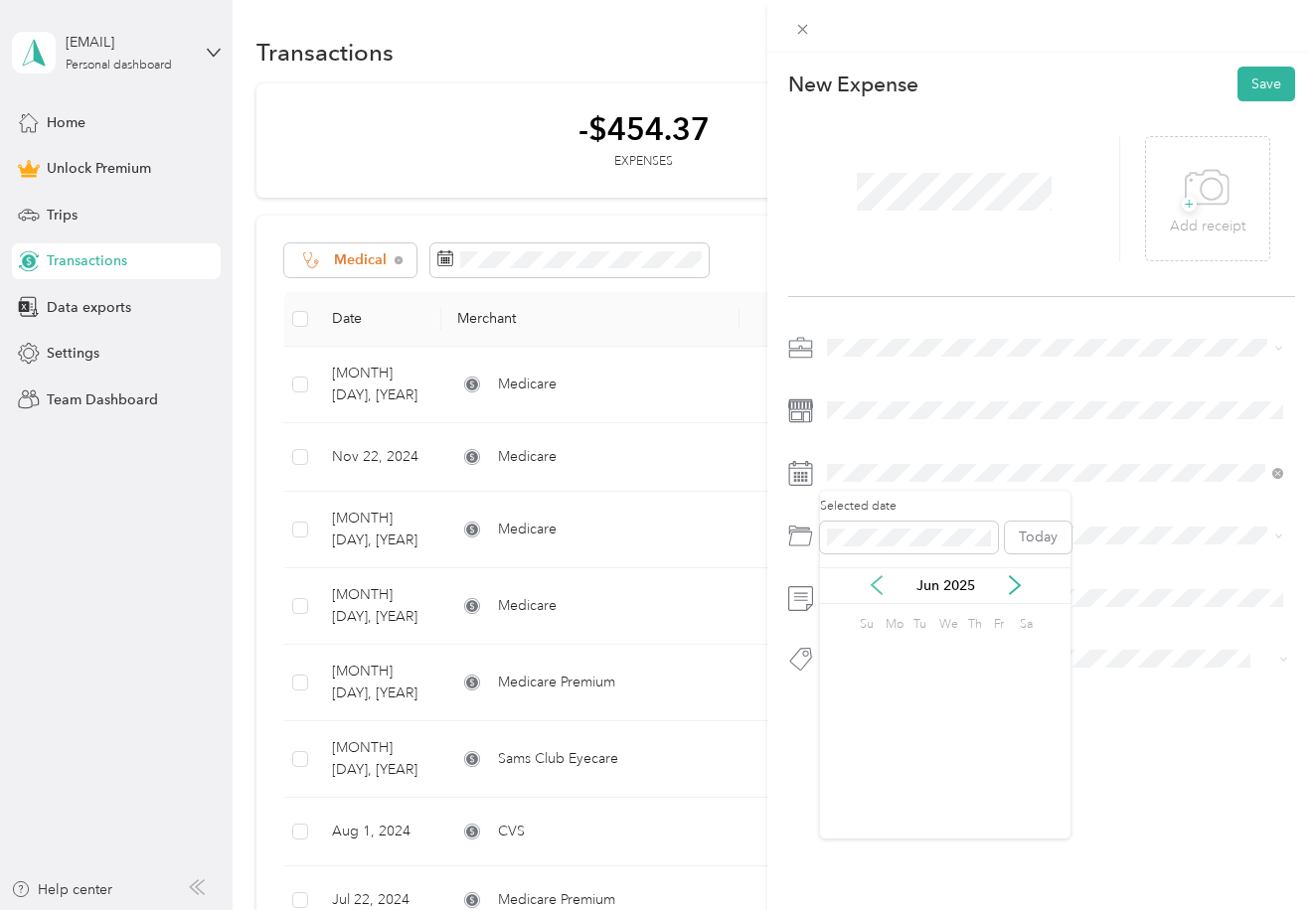click 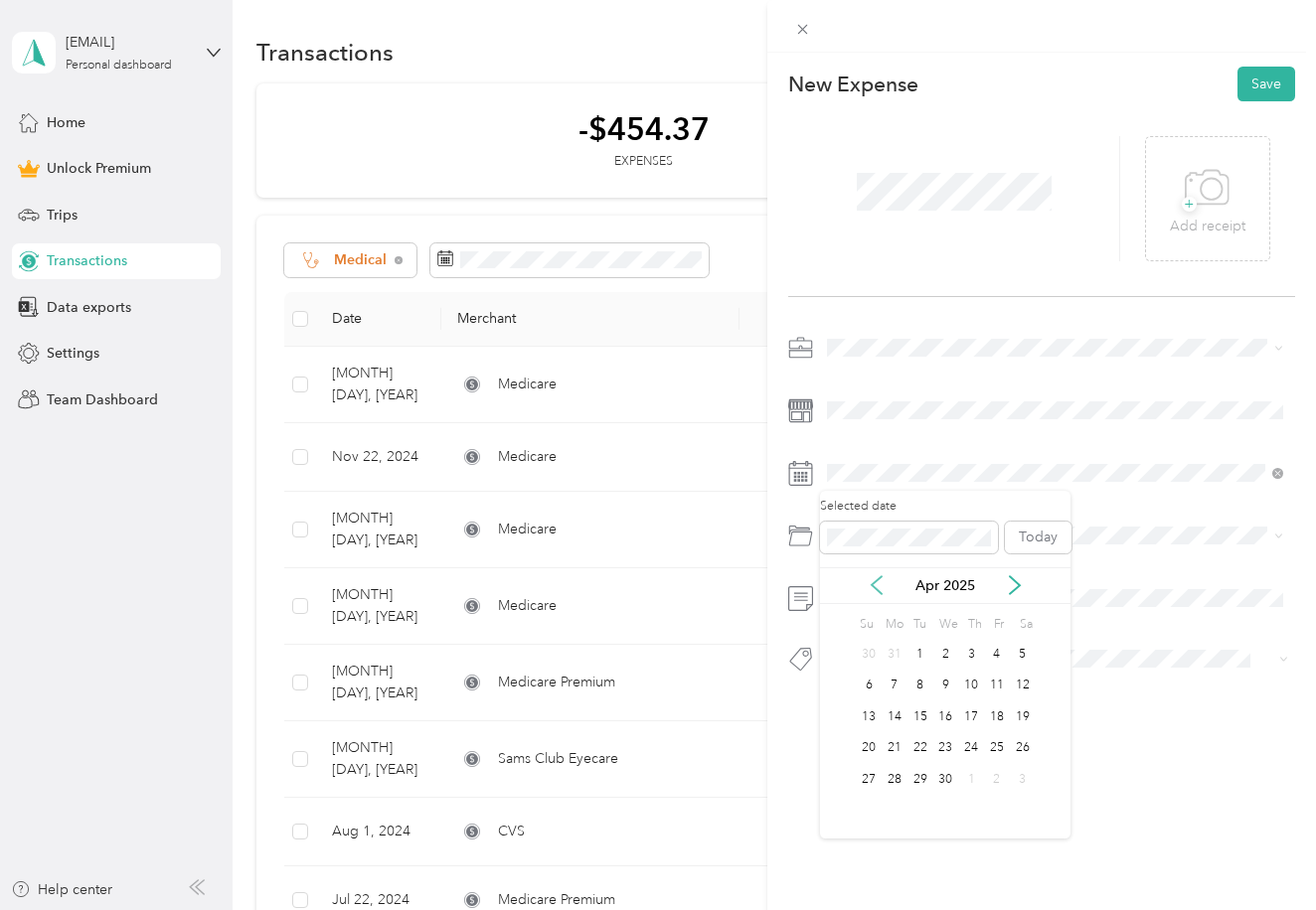 click 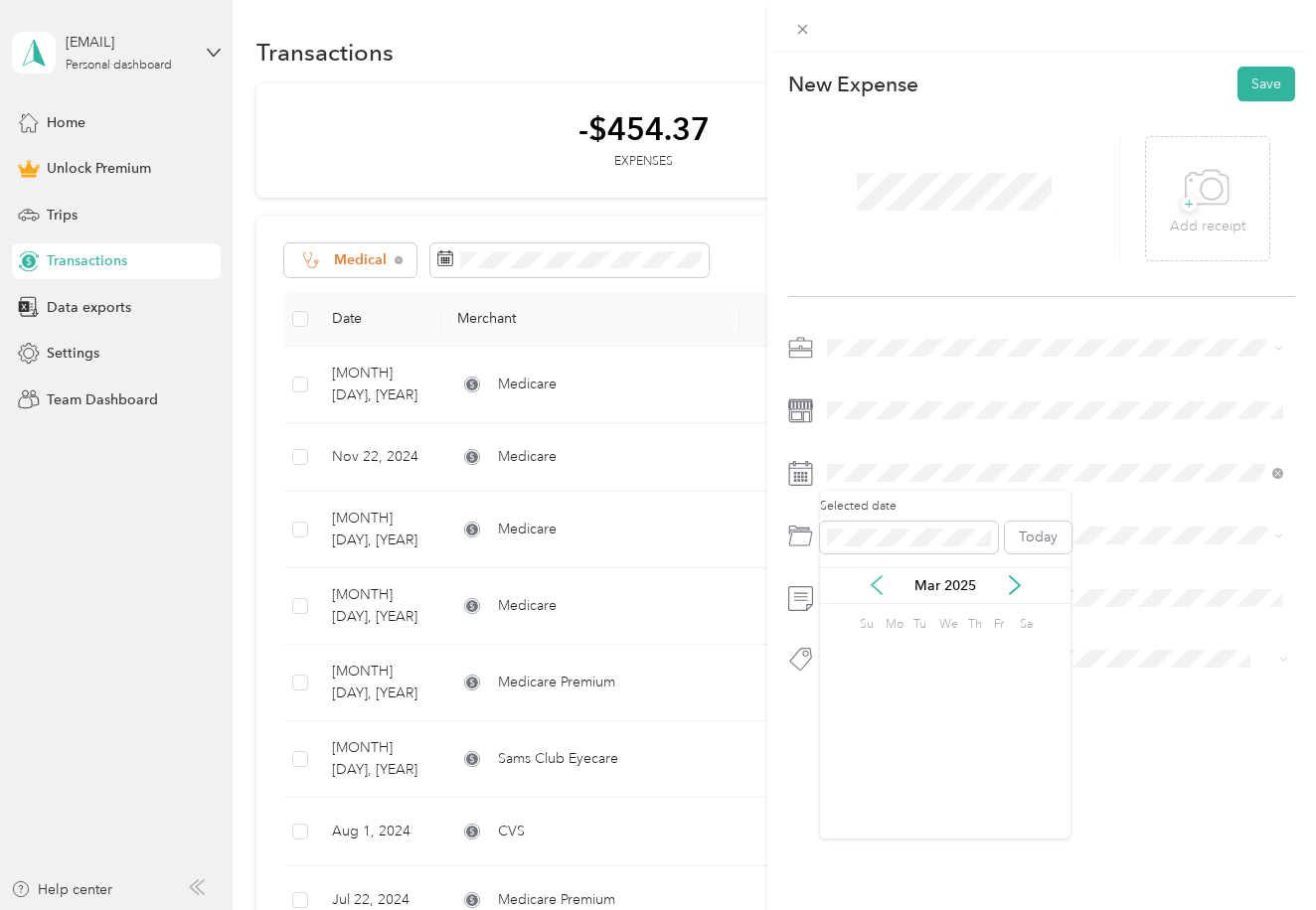 click 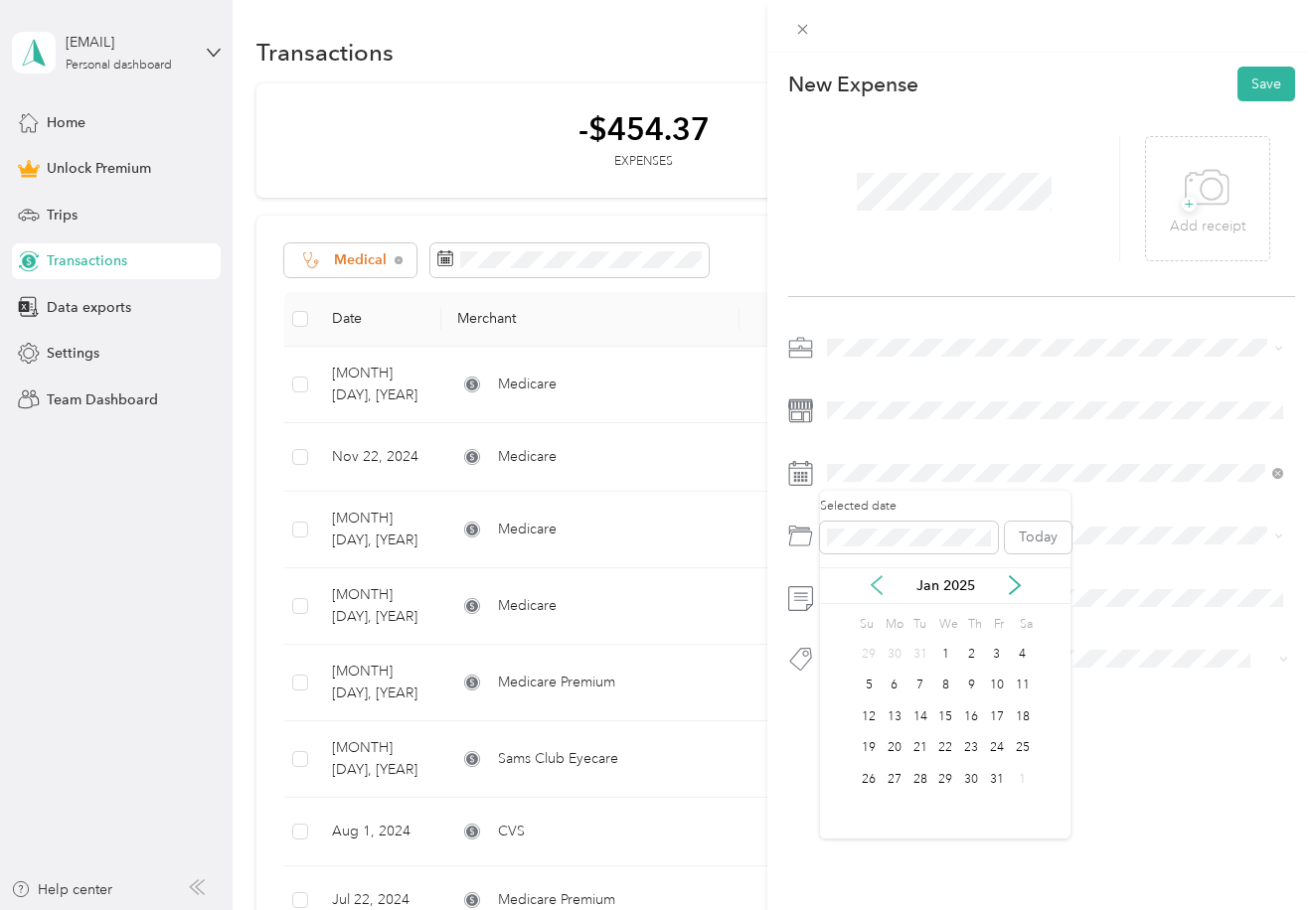 click 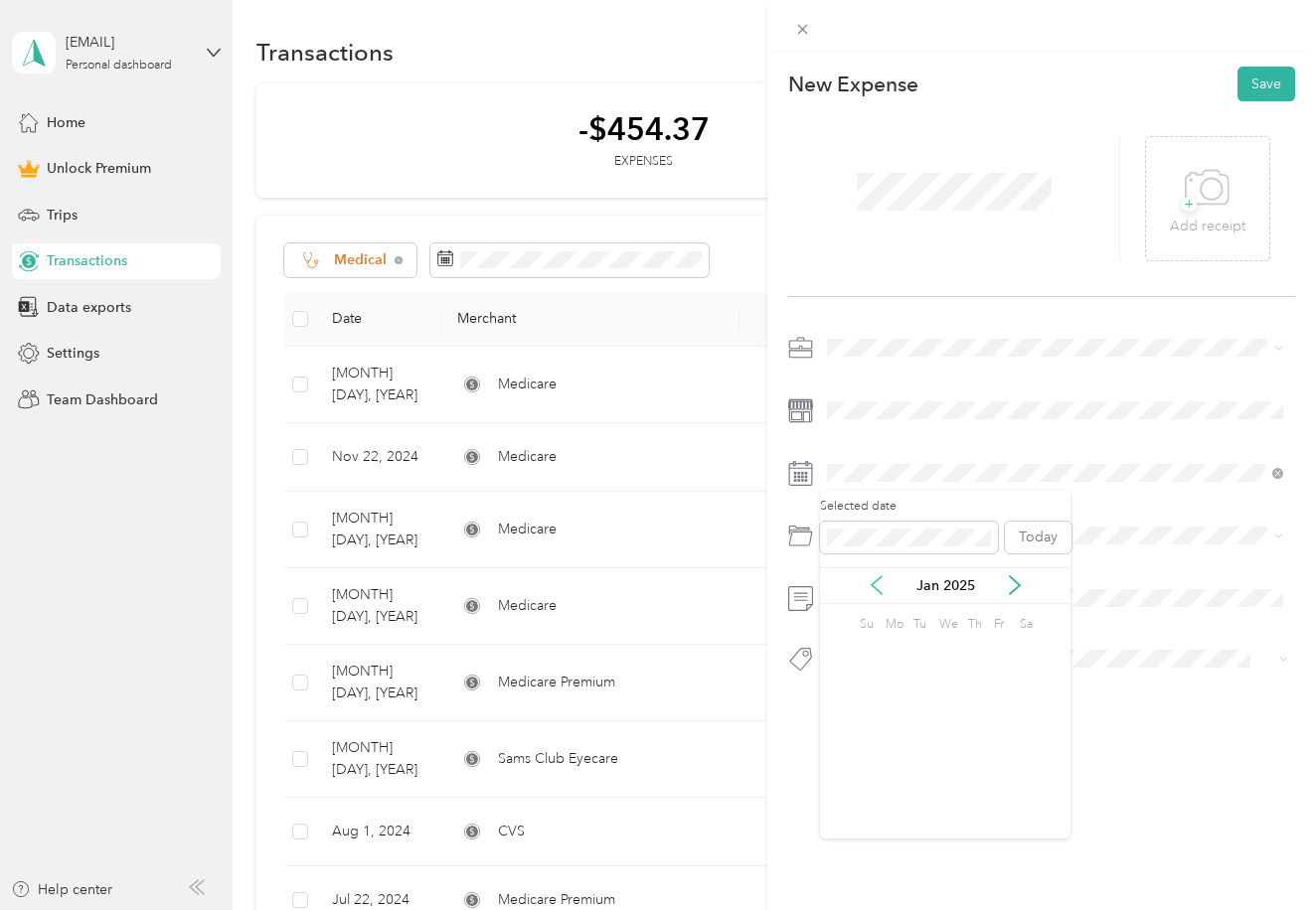 click 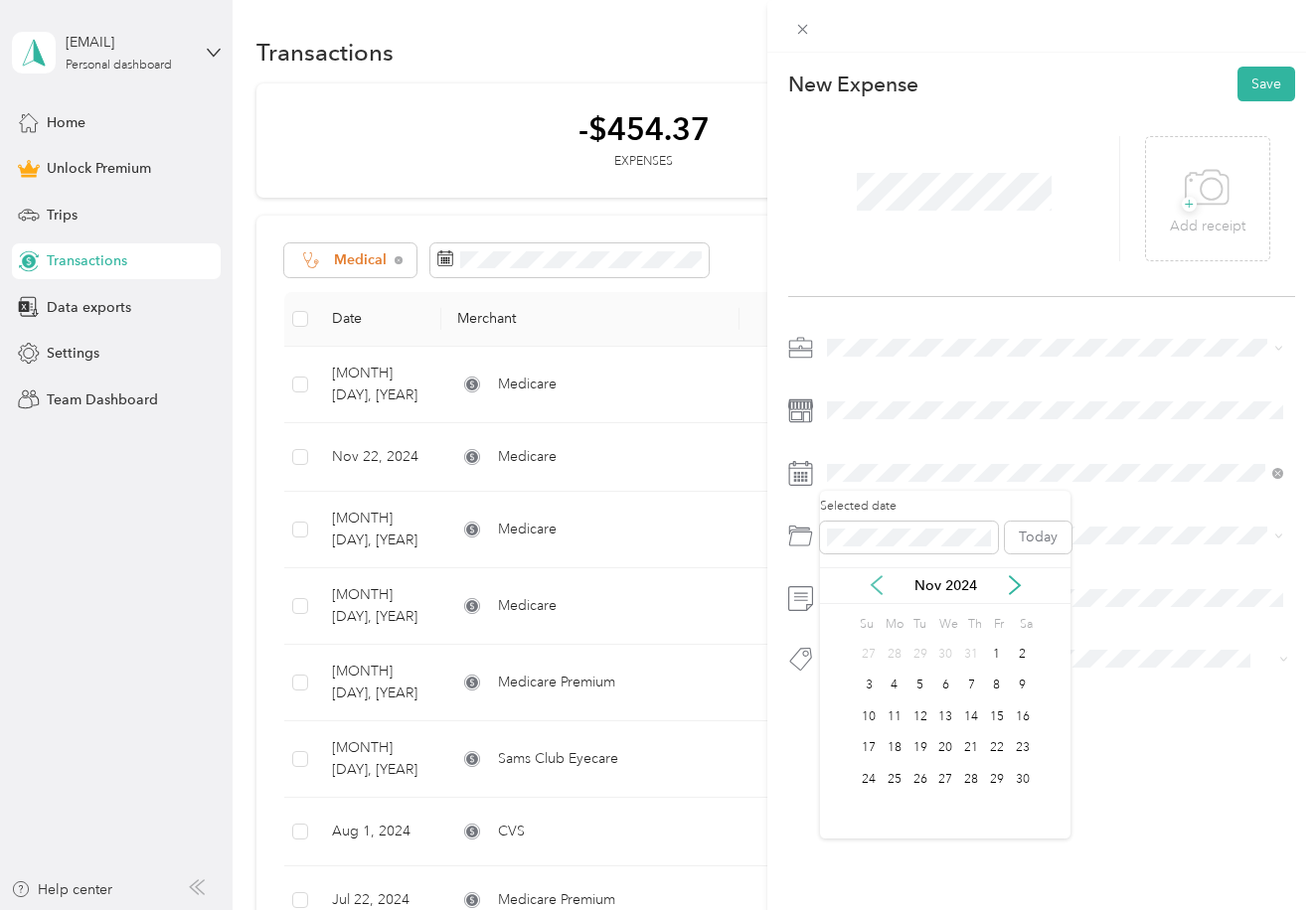 click 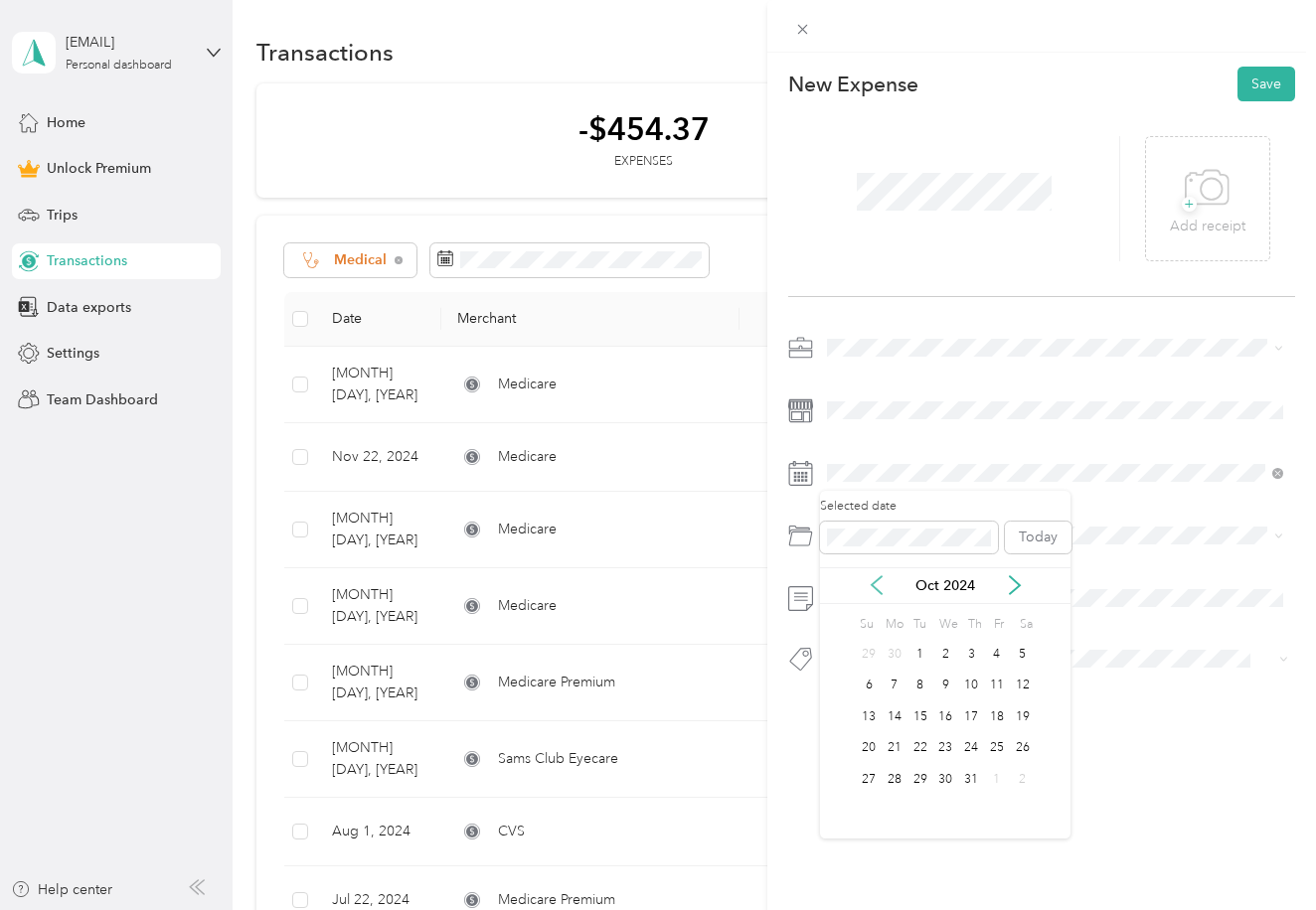 click 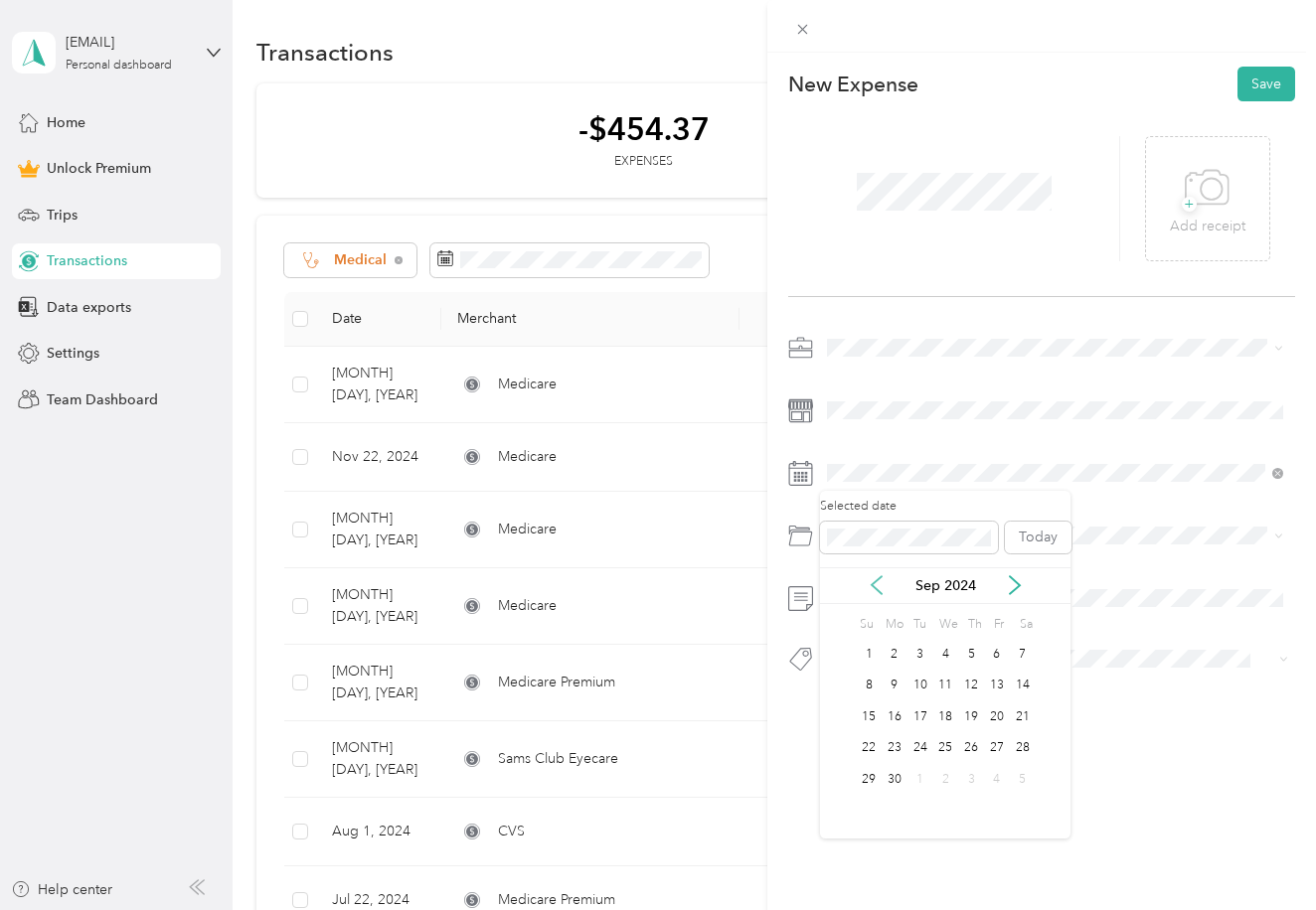 click 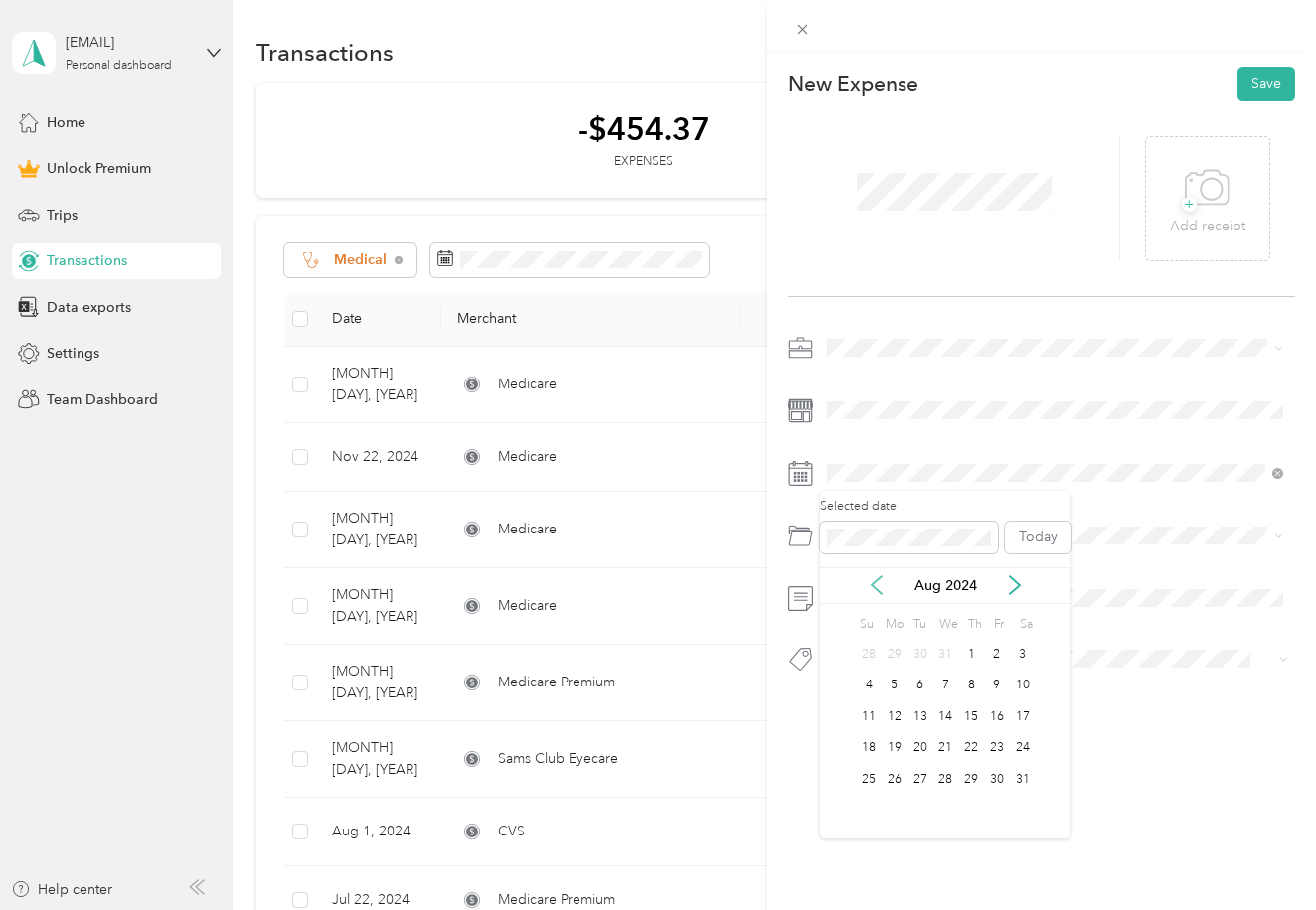 click 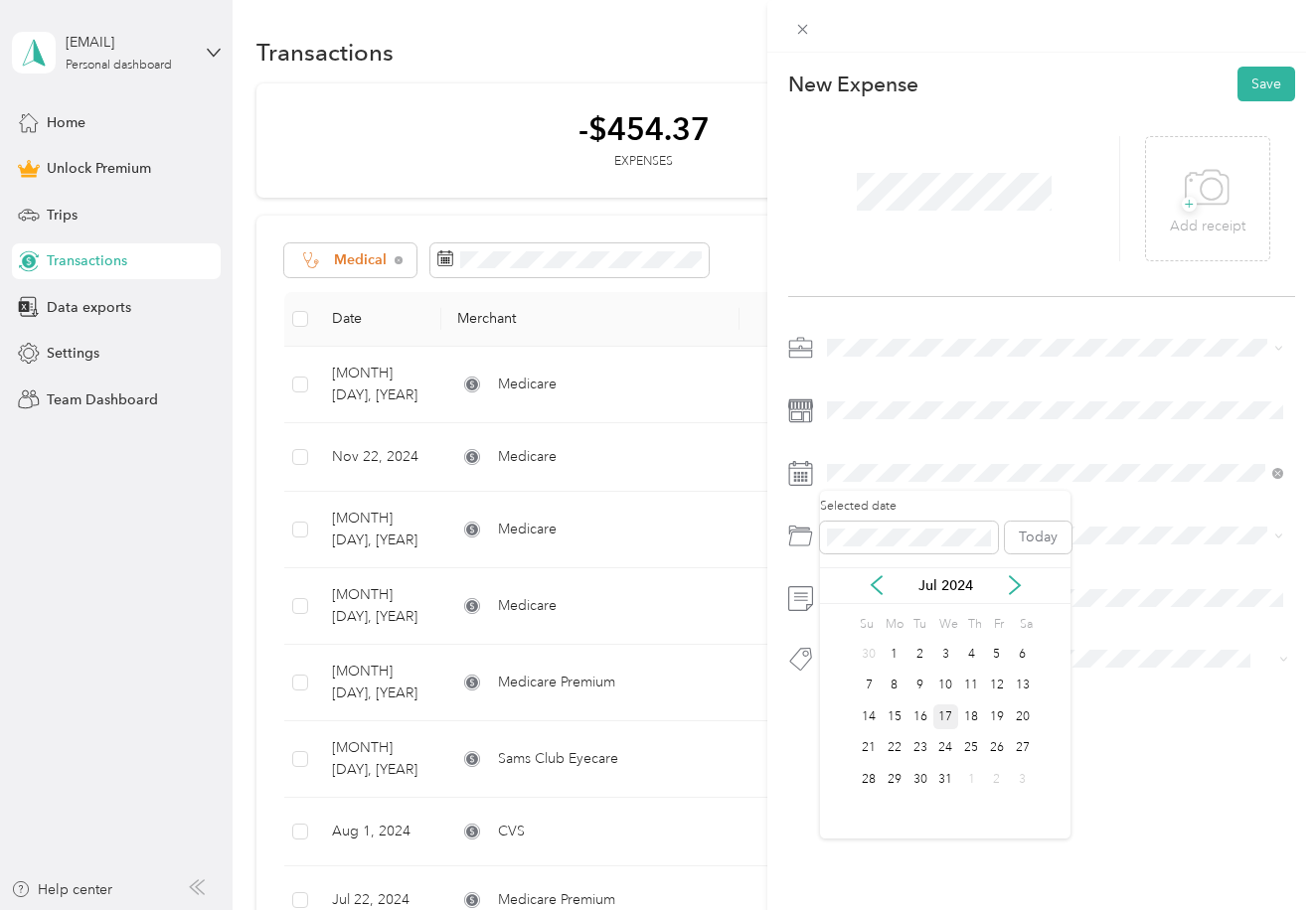 click on "17" at bounding box center (946, 716) 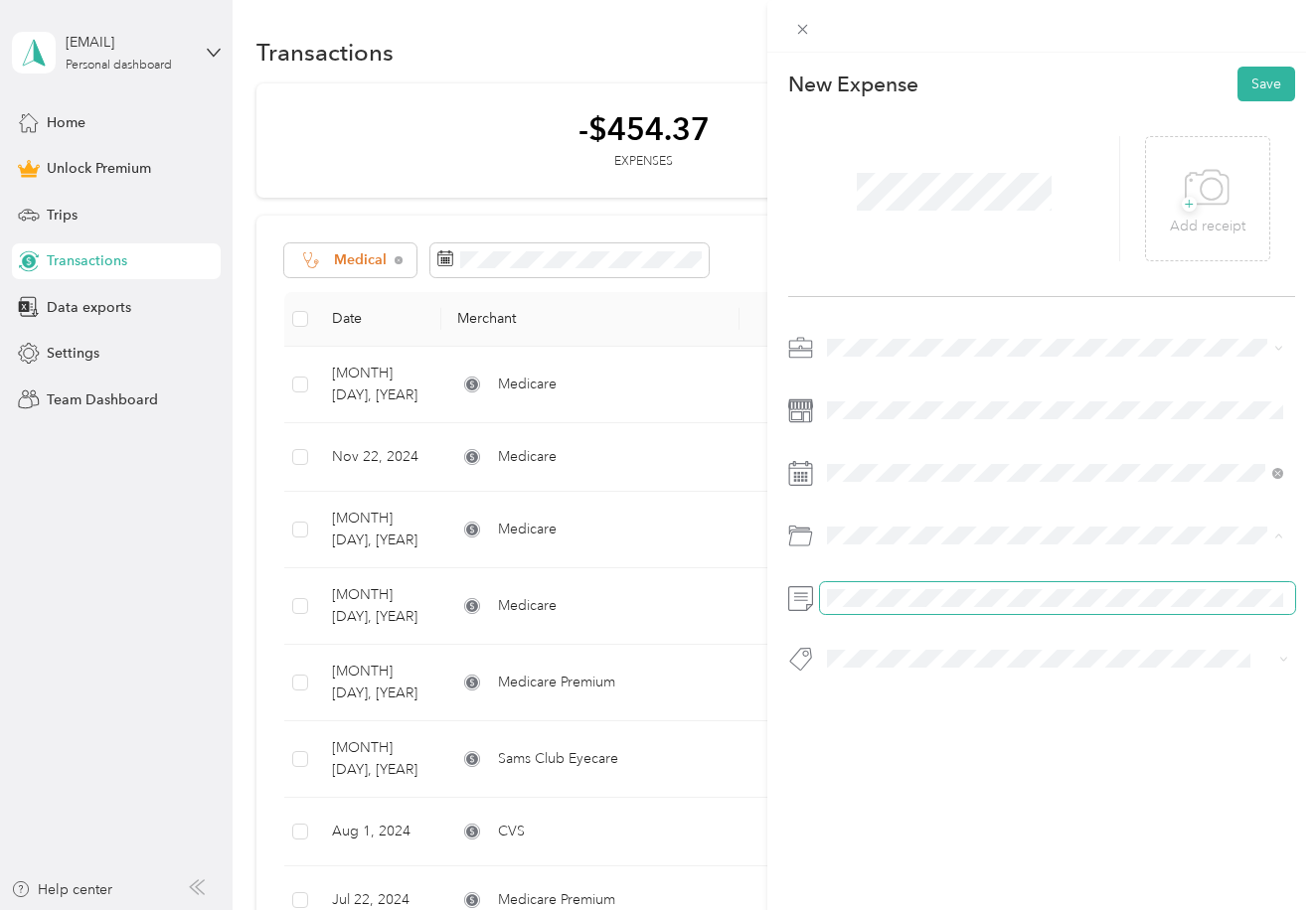 click at bounding box center (1058, 598) 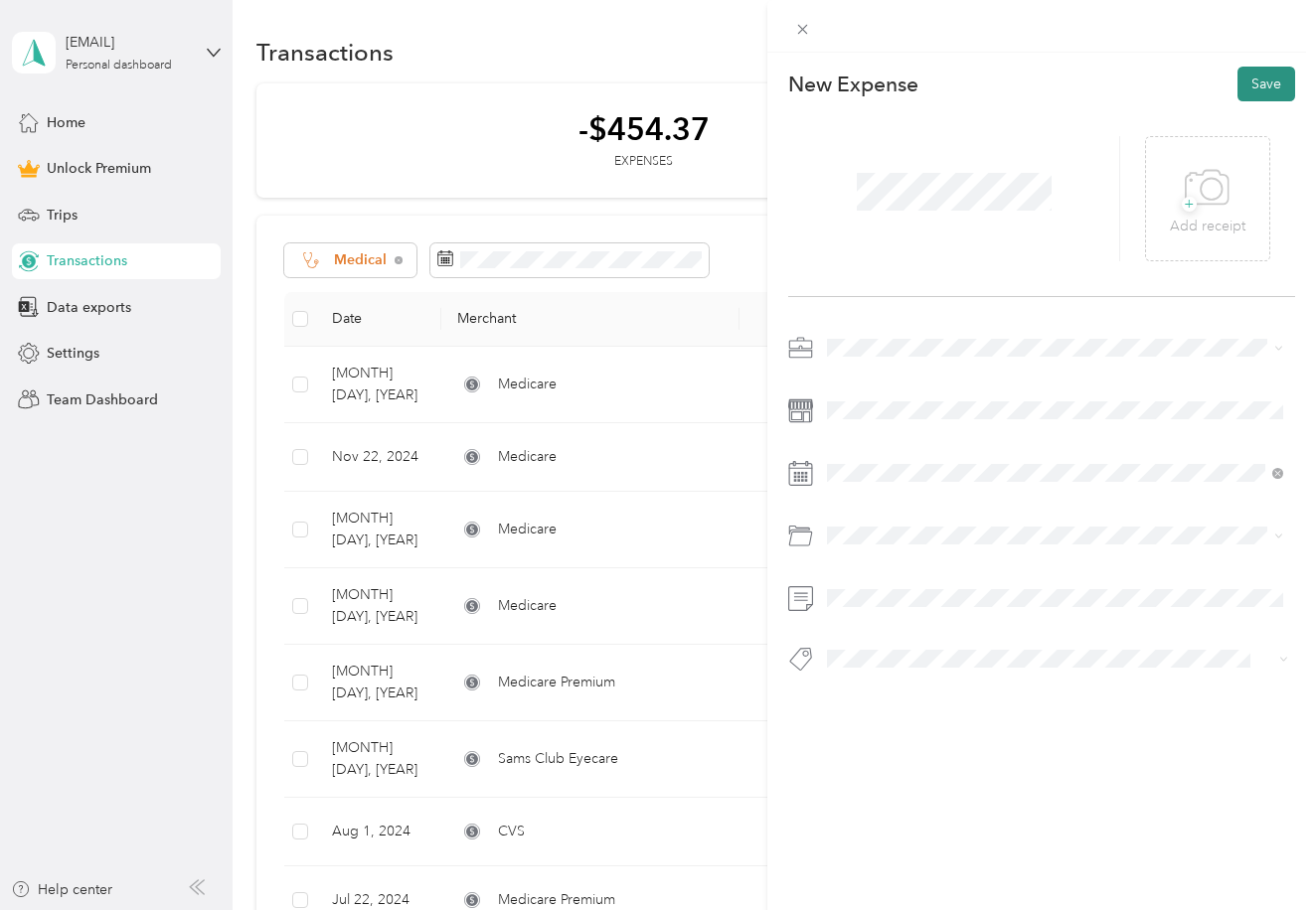 click on "Save" at bounding box center [1266, 83] 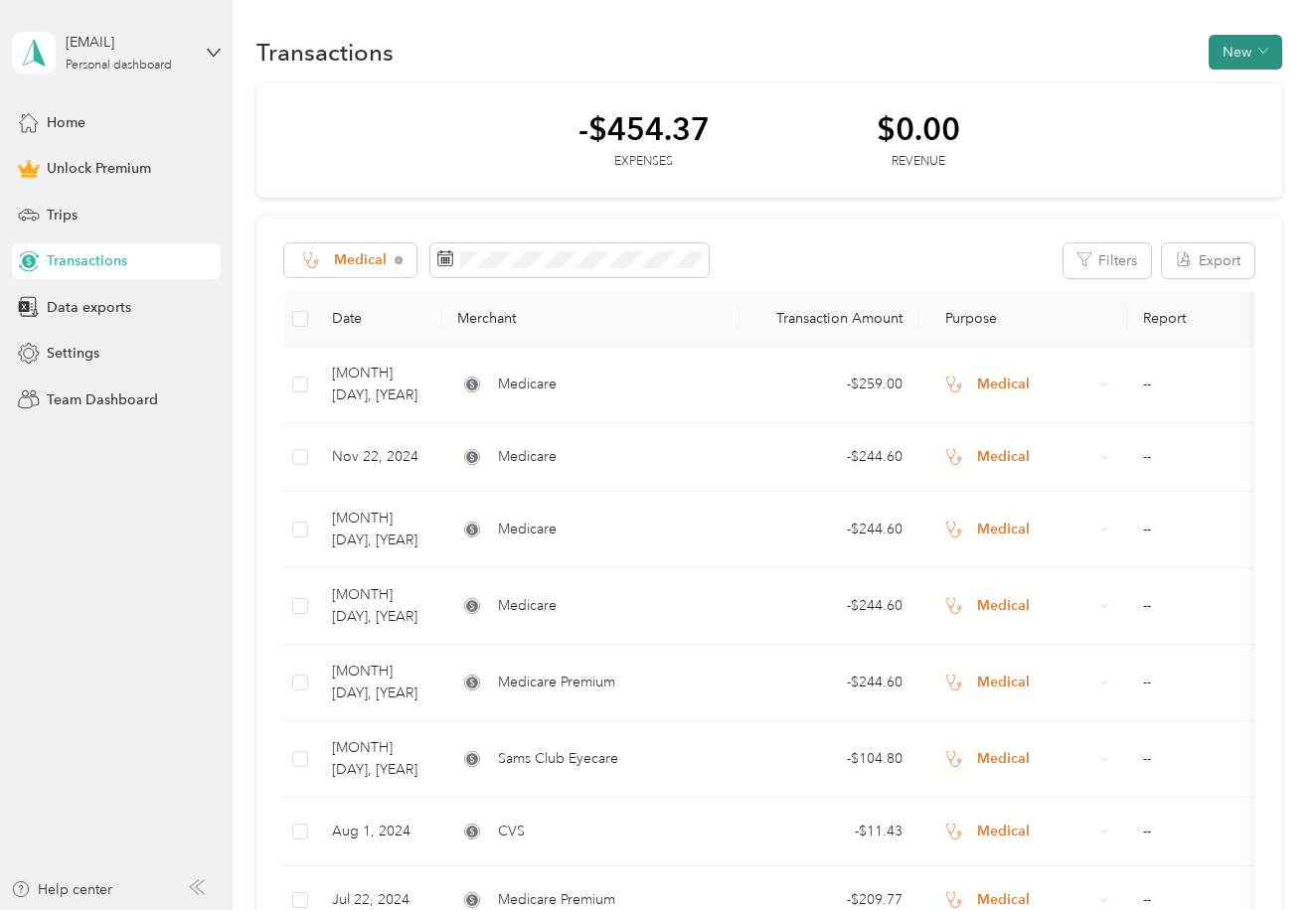click on "New" at bounding box center (1245, 52) 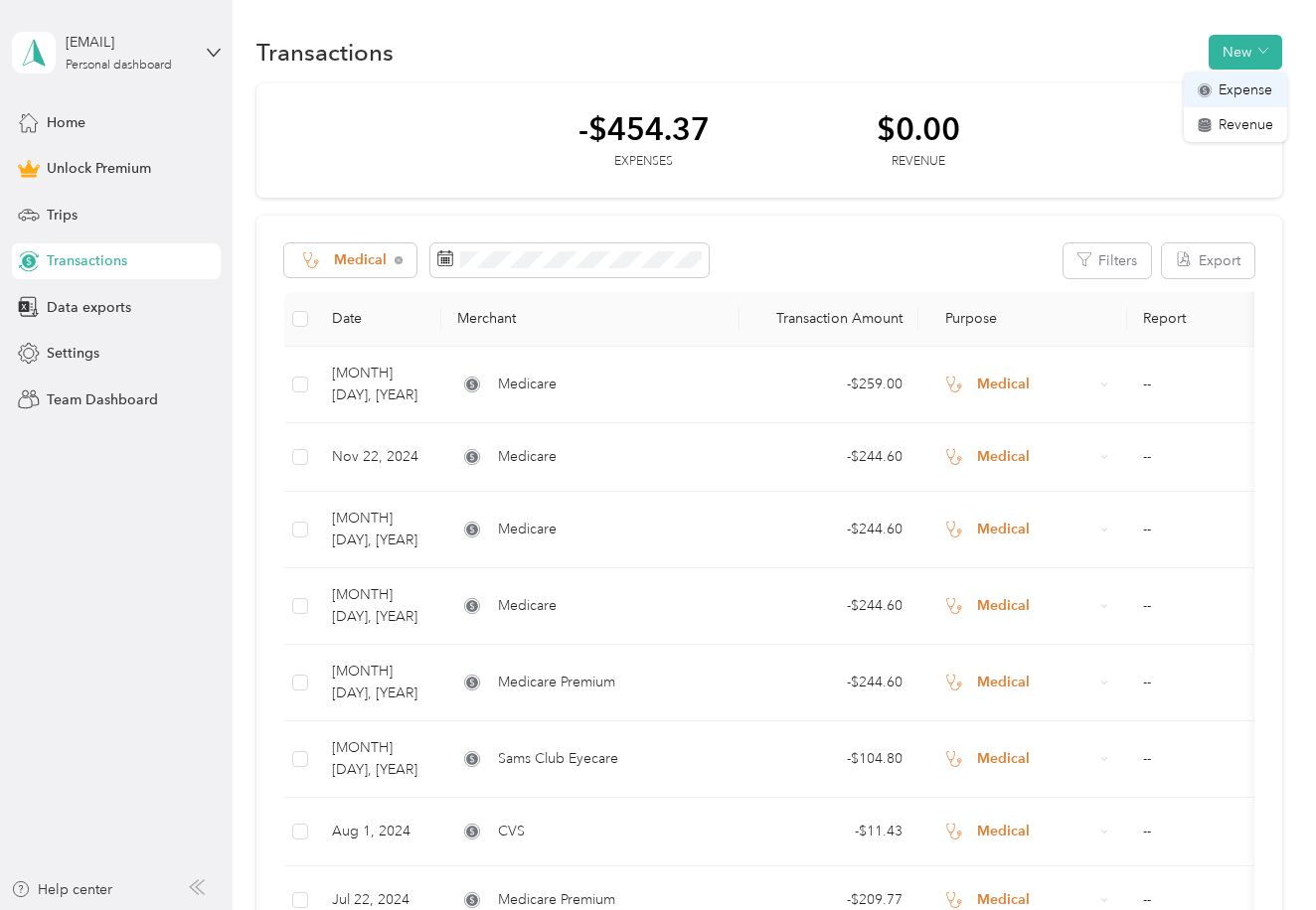 click on "Expense" at bounding box center (1245, 89) 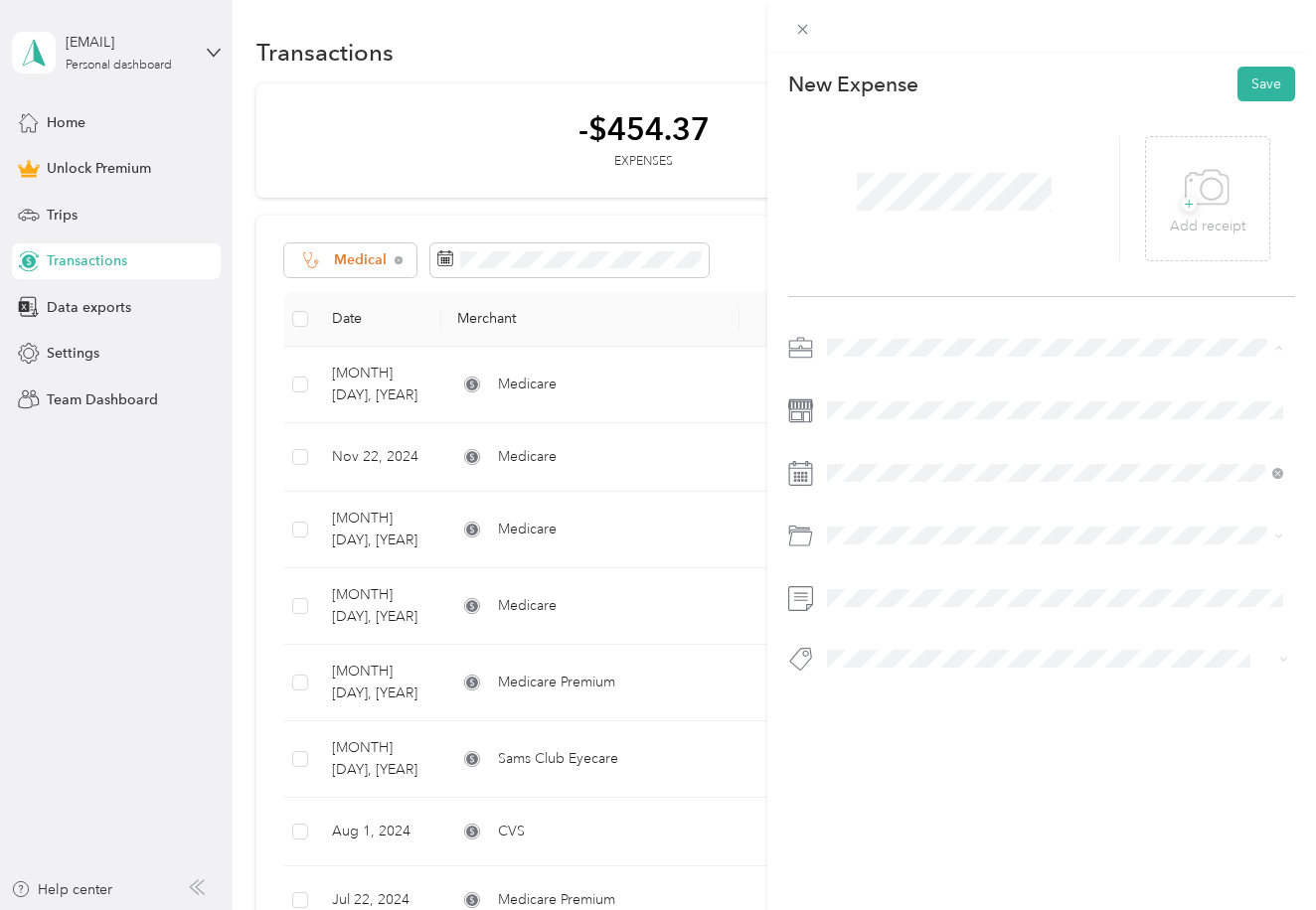 click on "Medical" at bounding box center (858, 522) 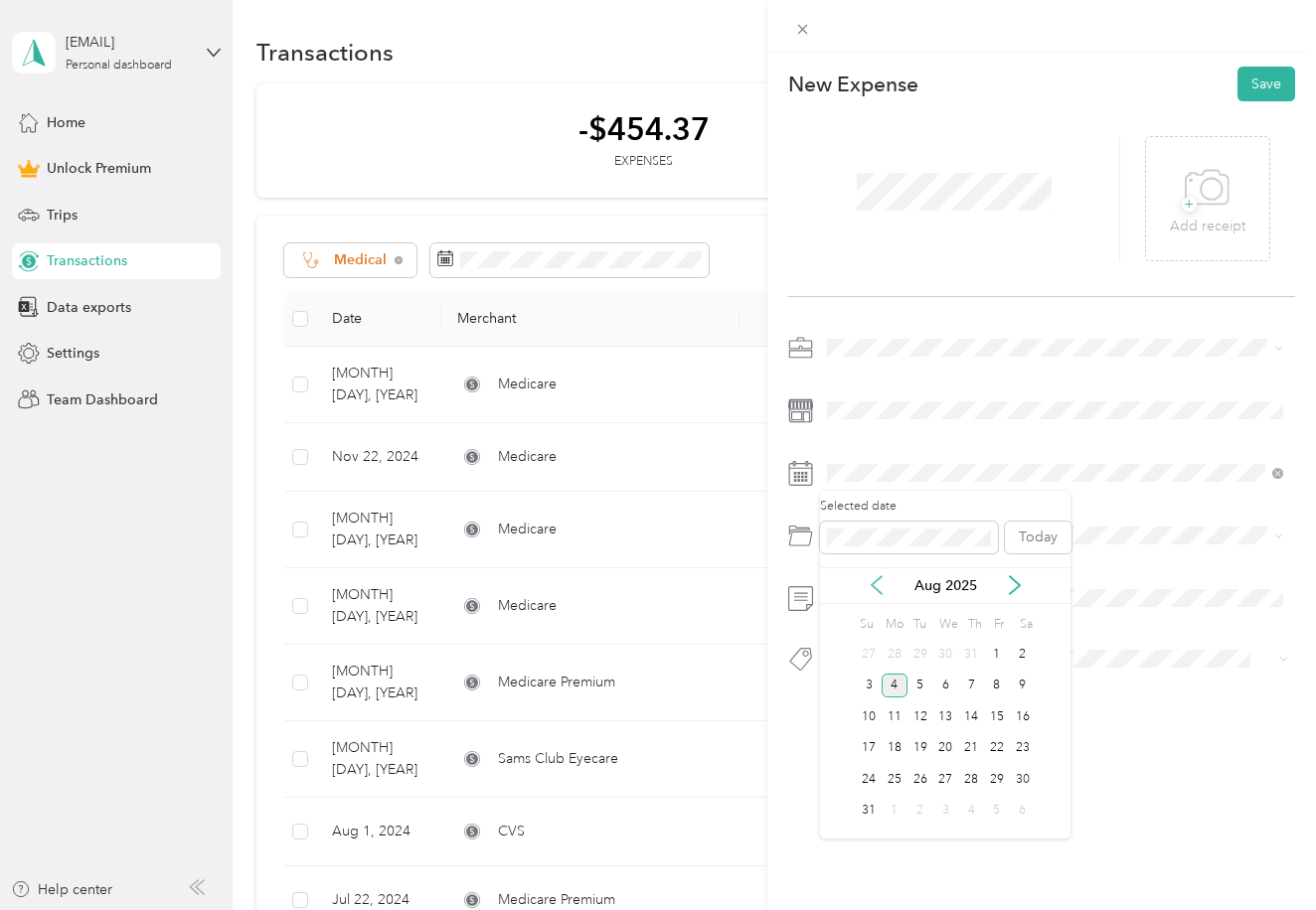 click 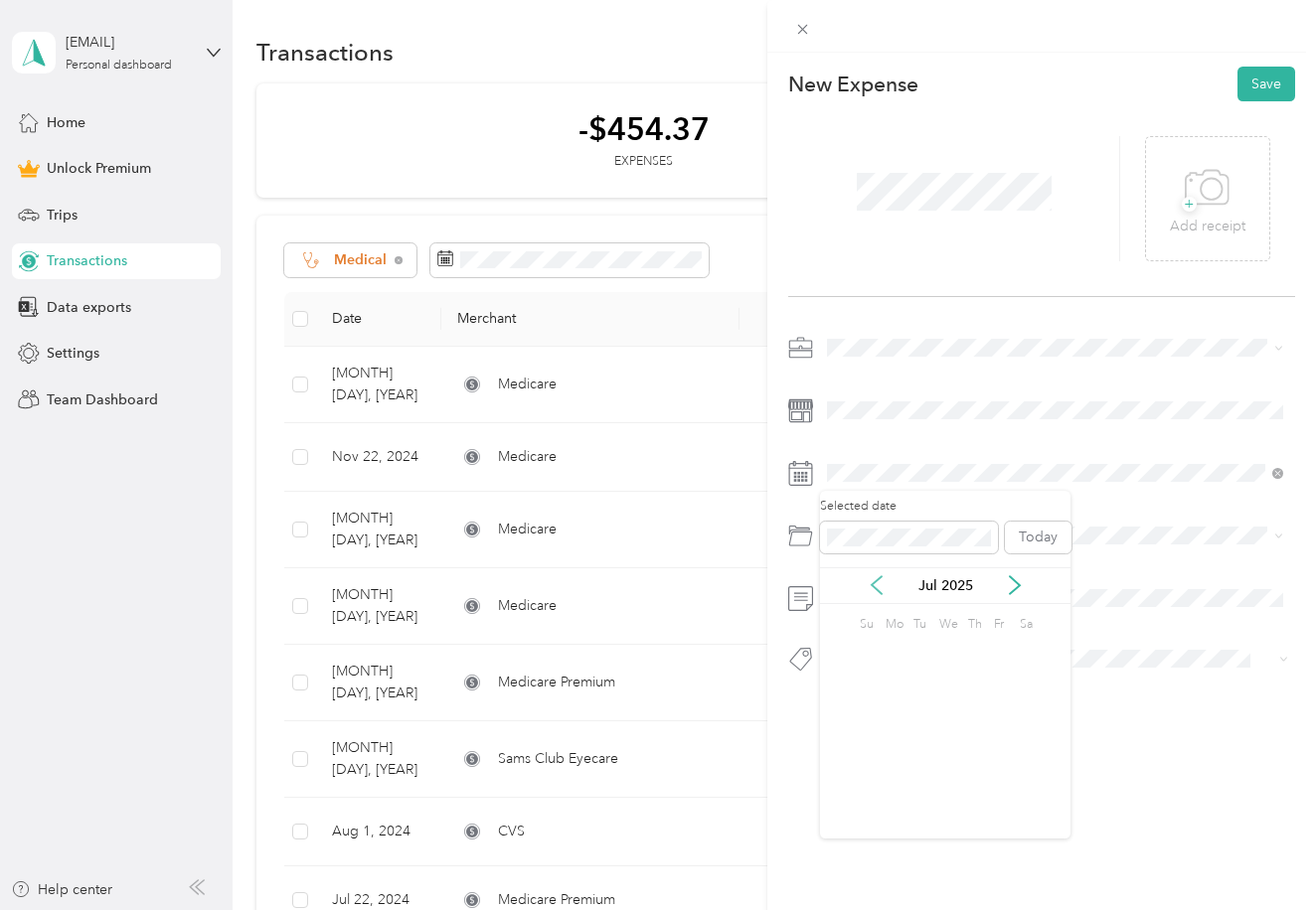 click 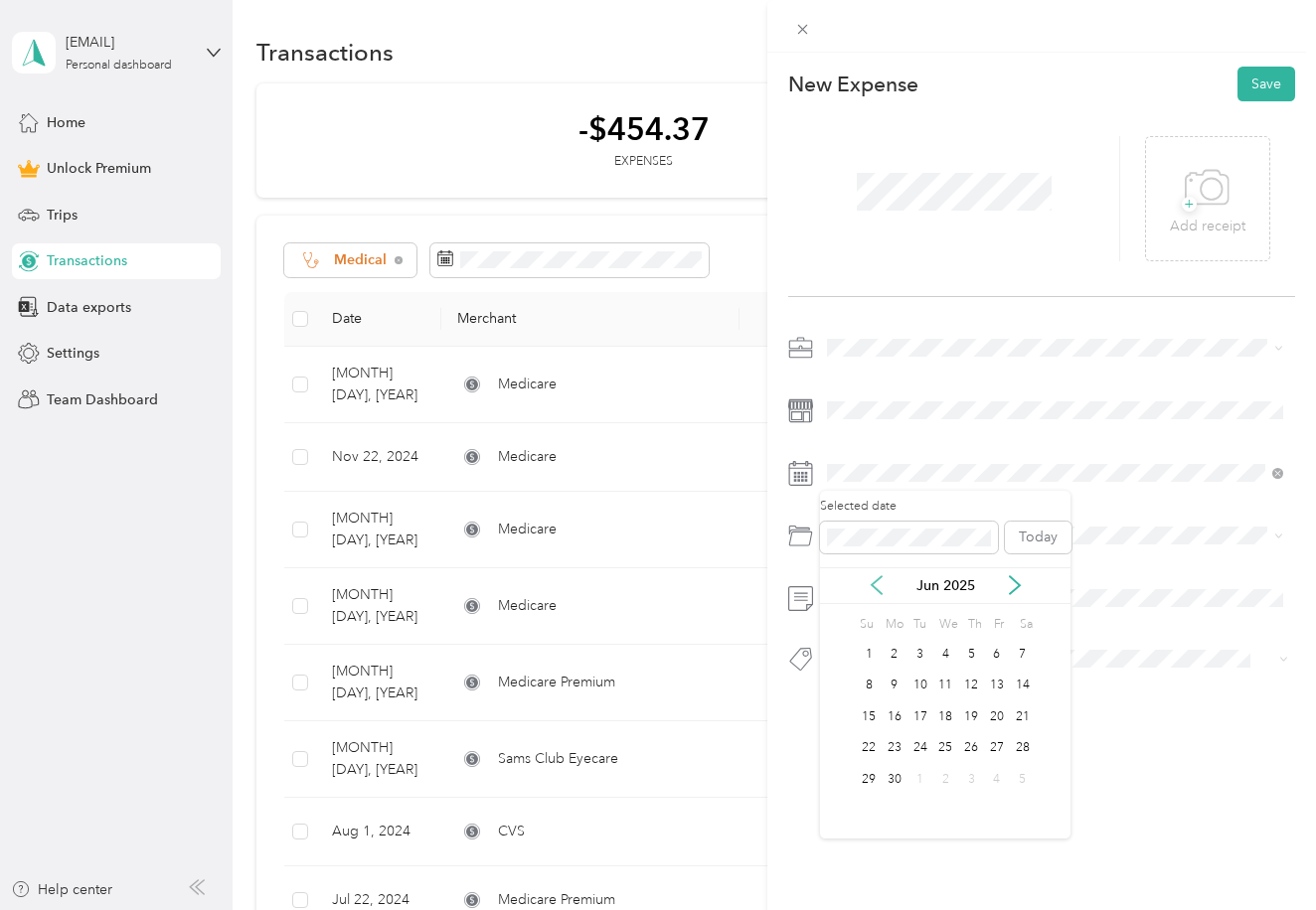 click 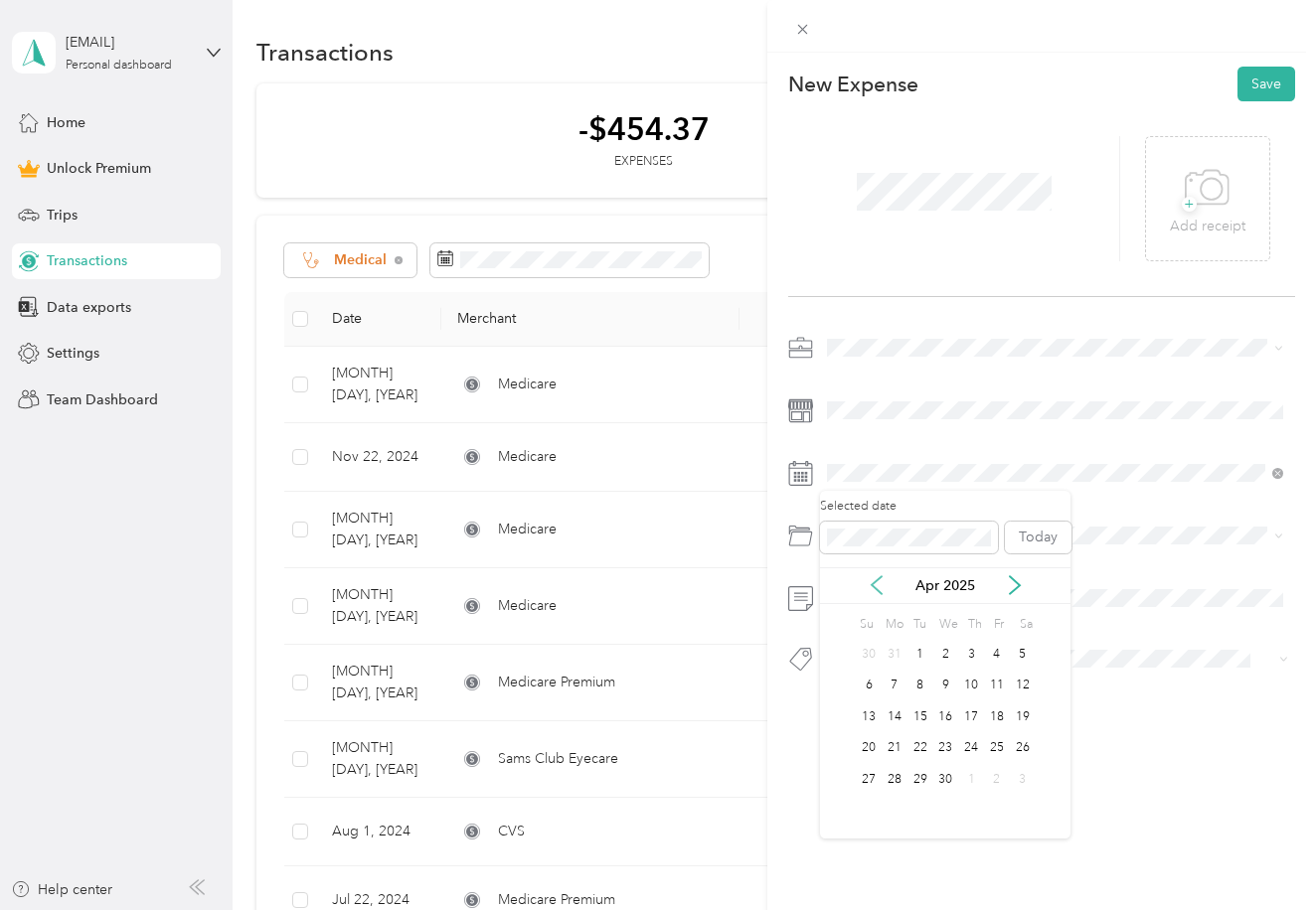 click 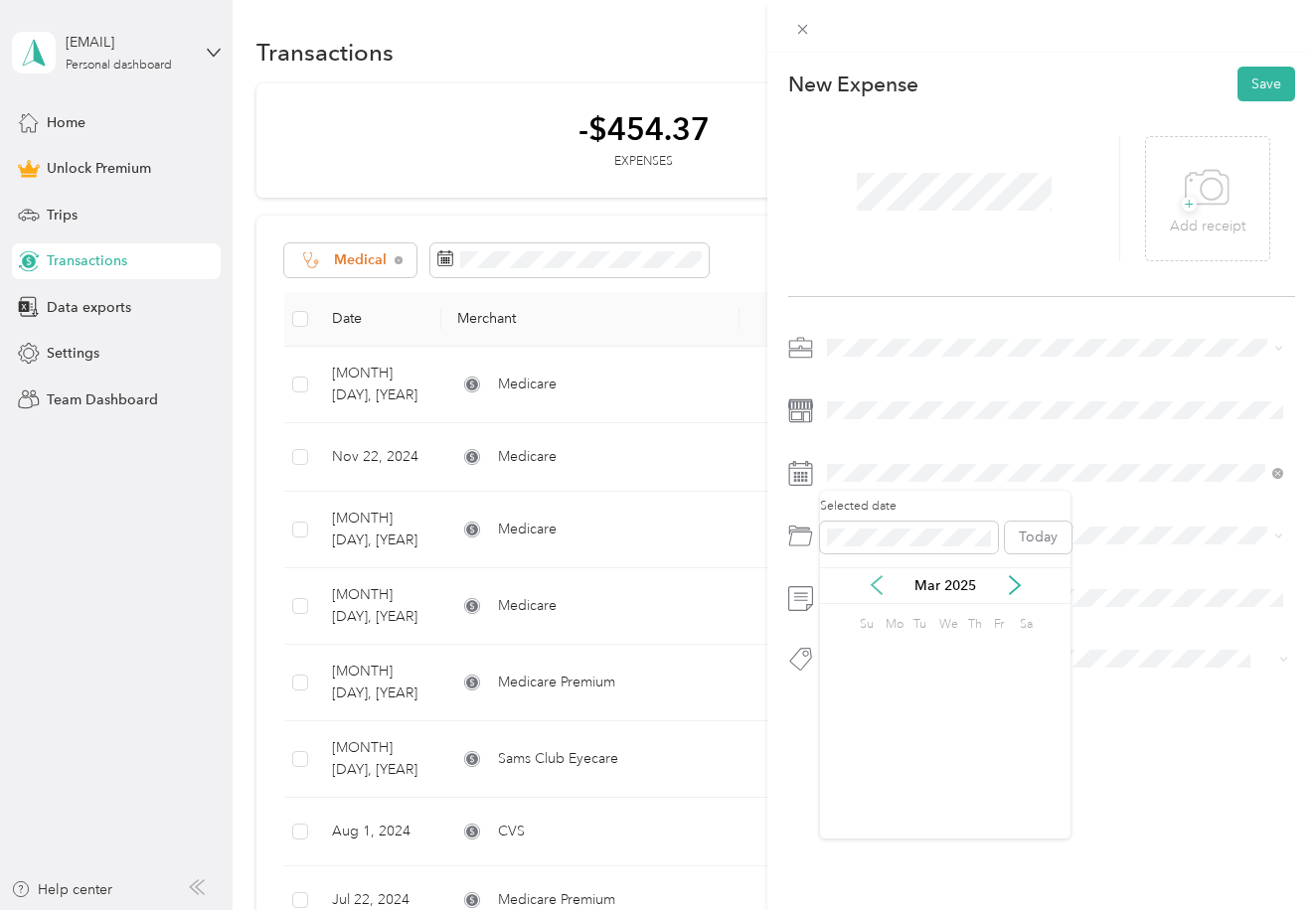 click 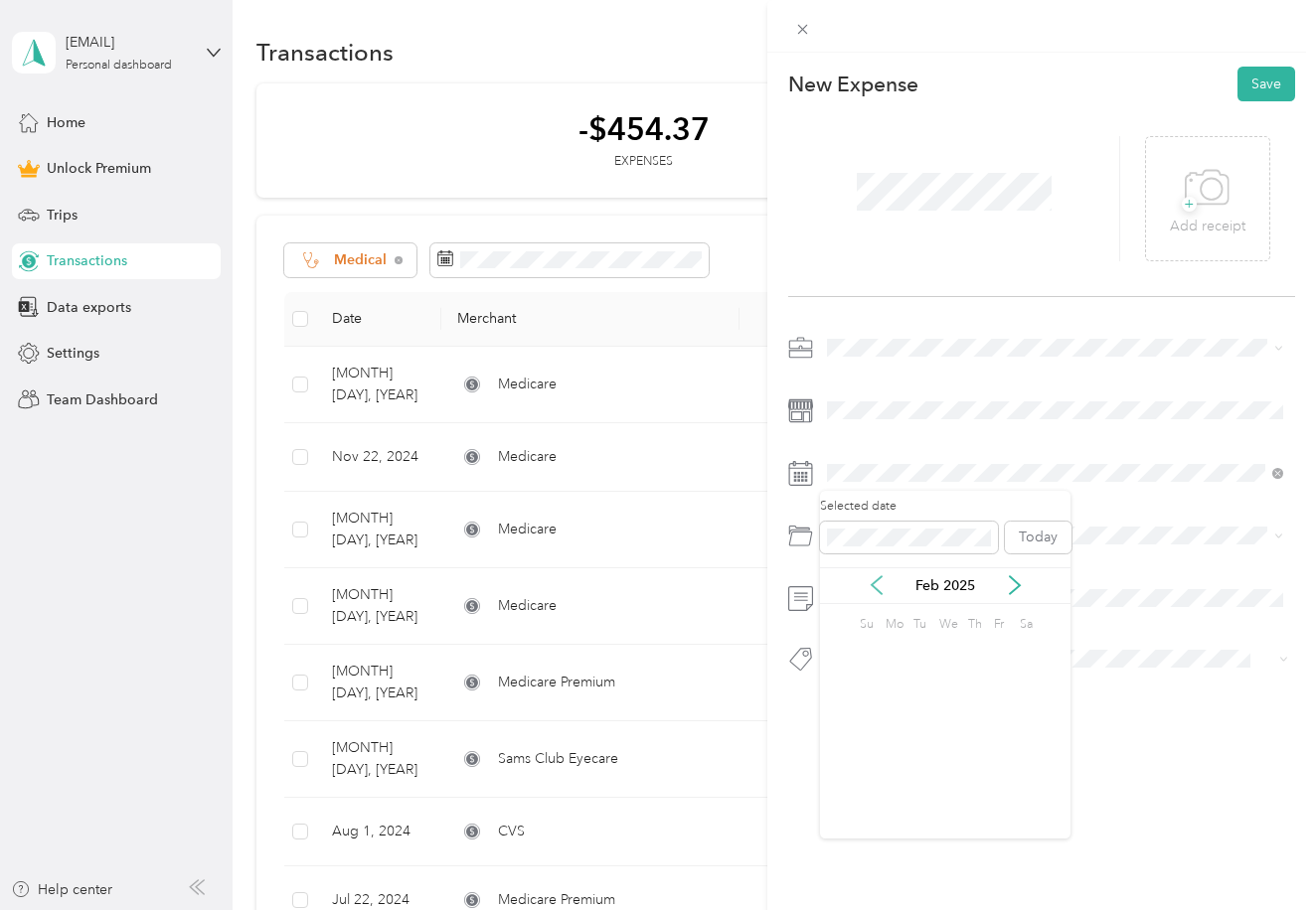 click 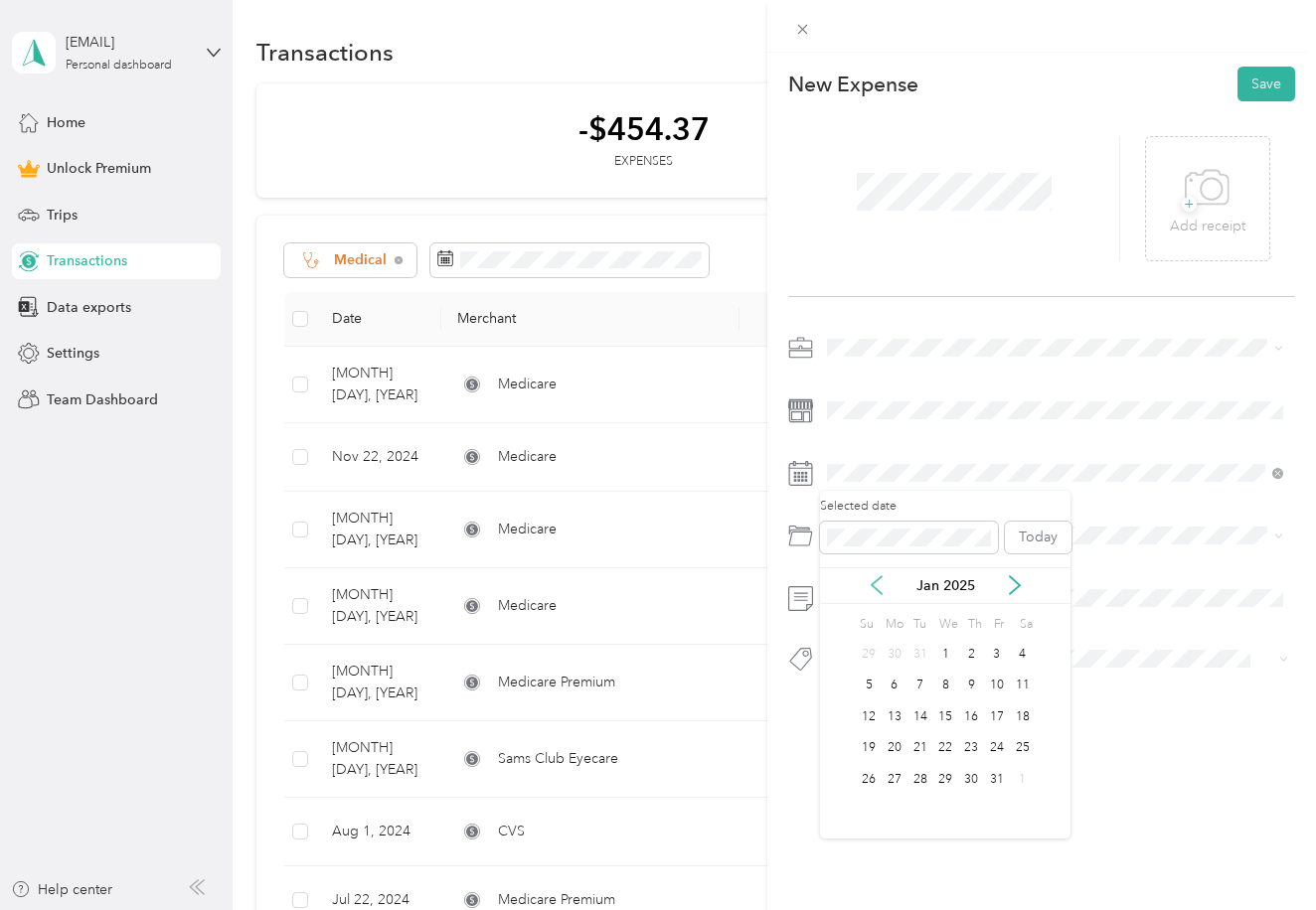 click 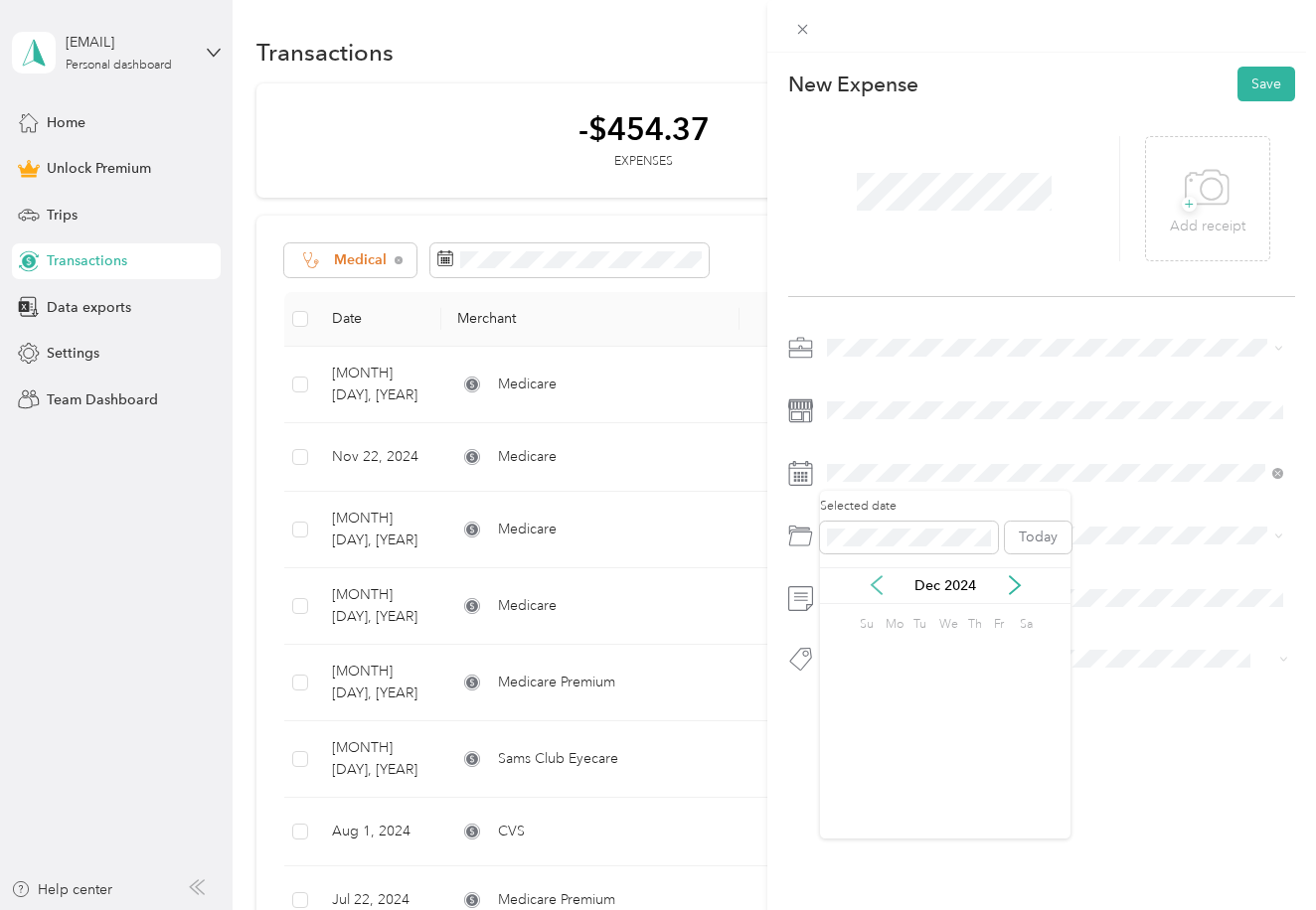 click 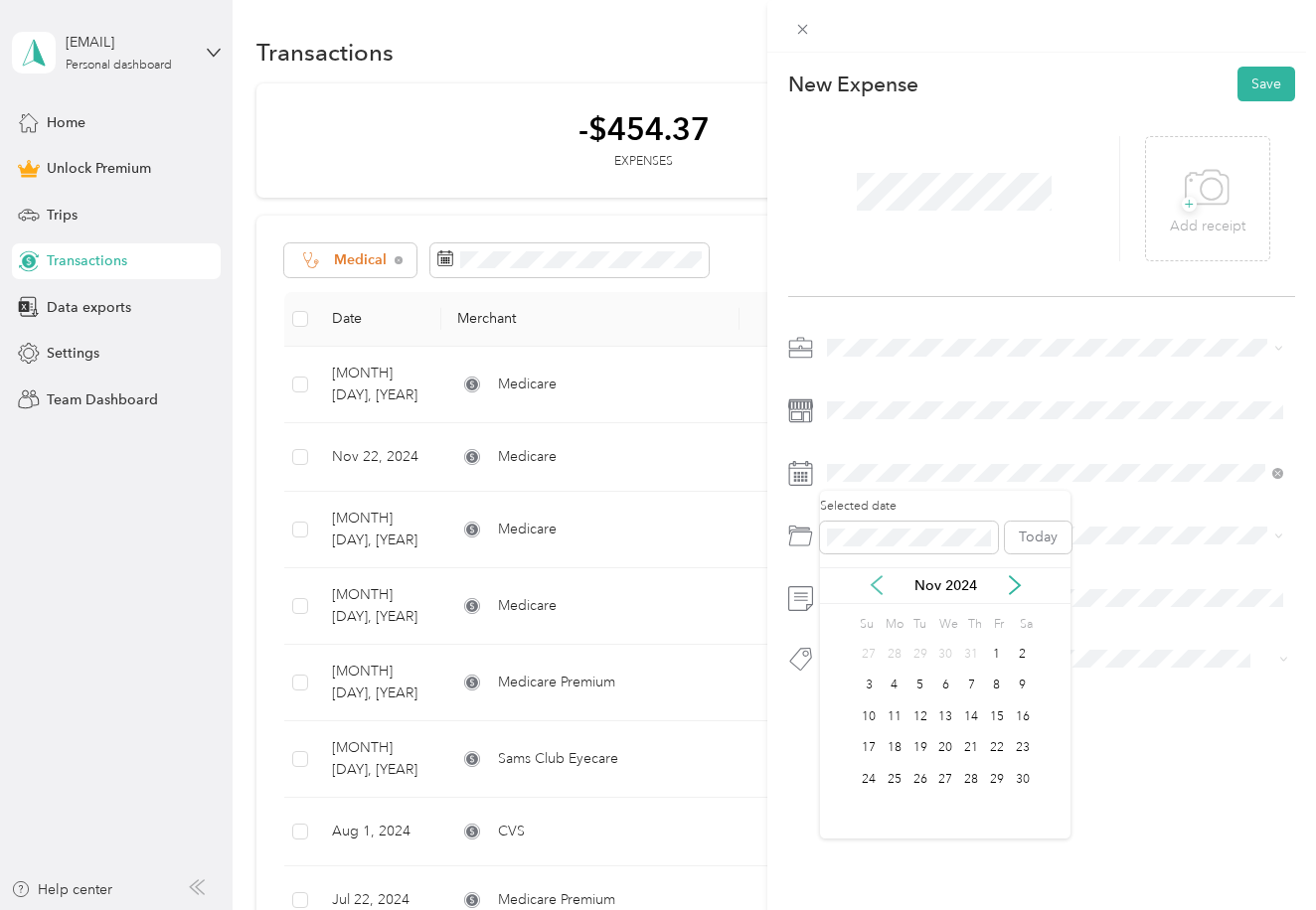 click 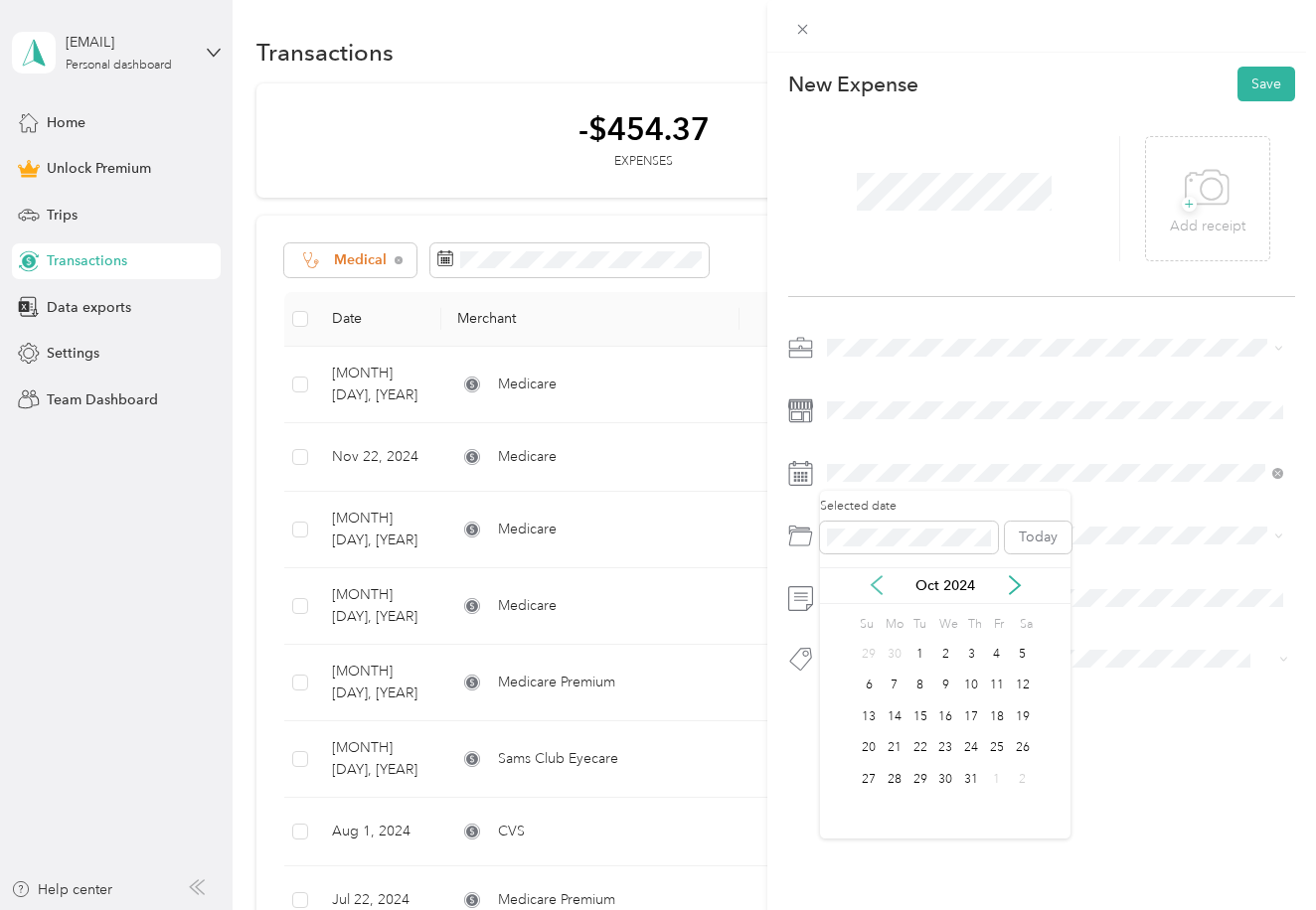 click 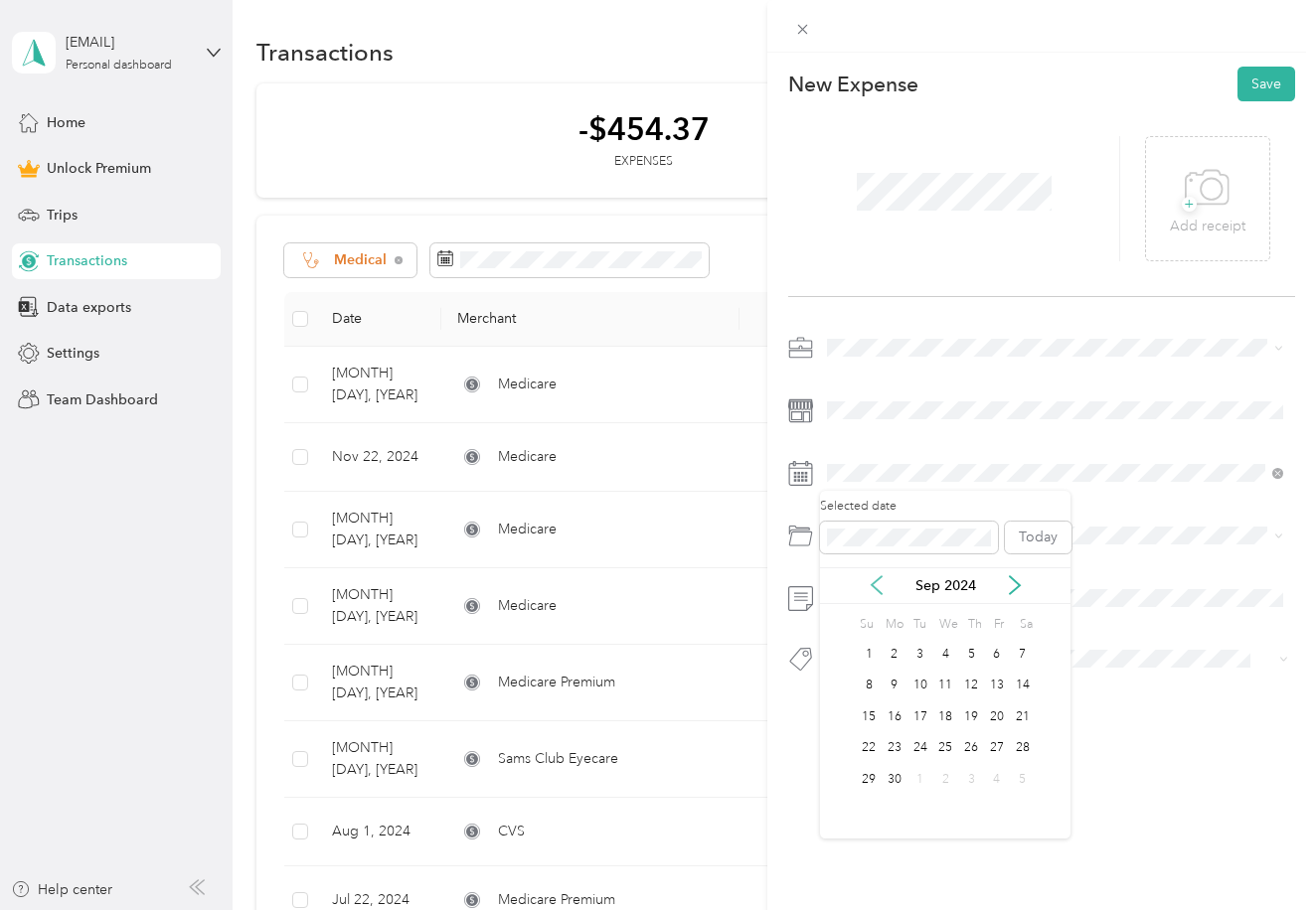 click 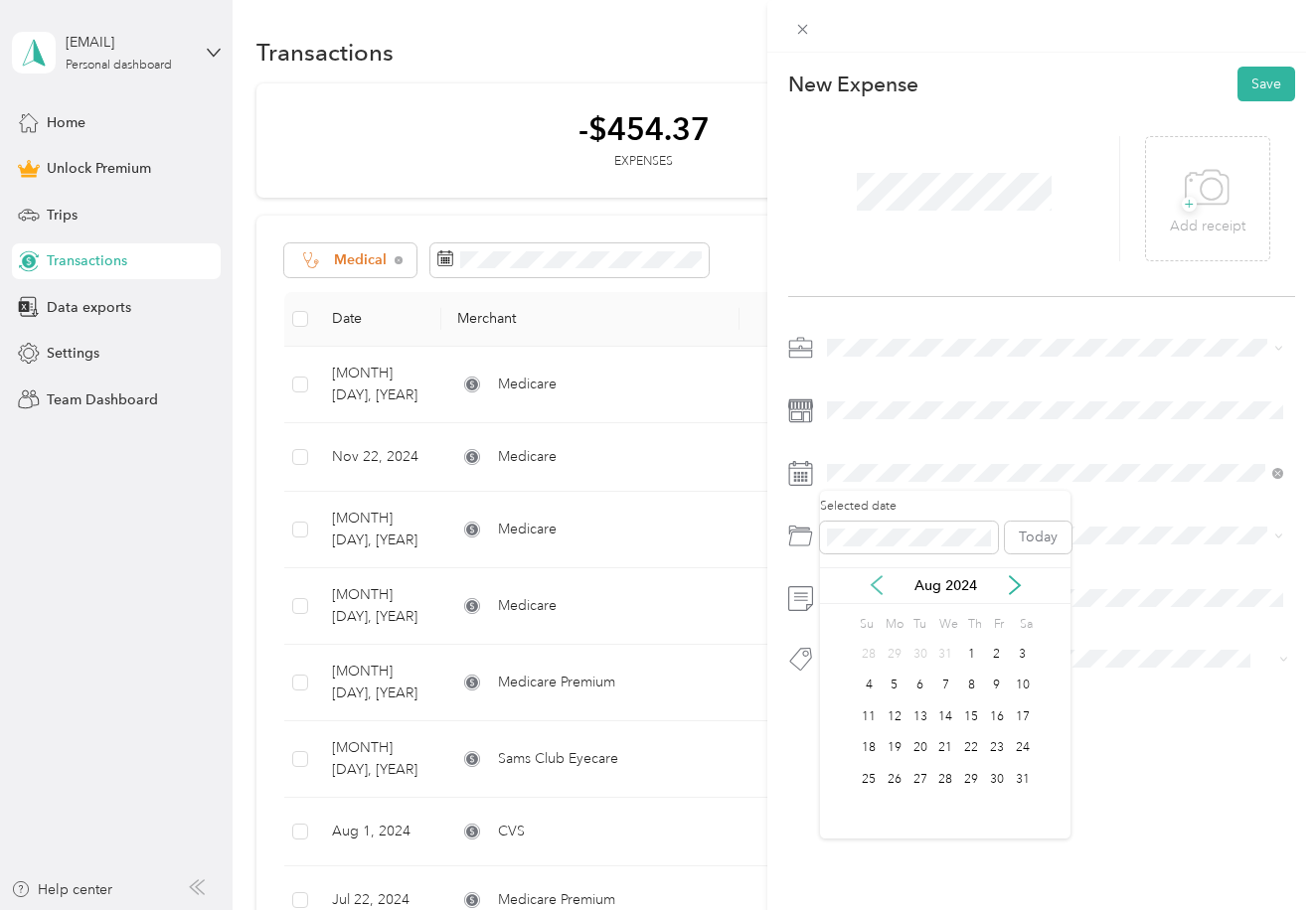 click 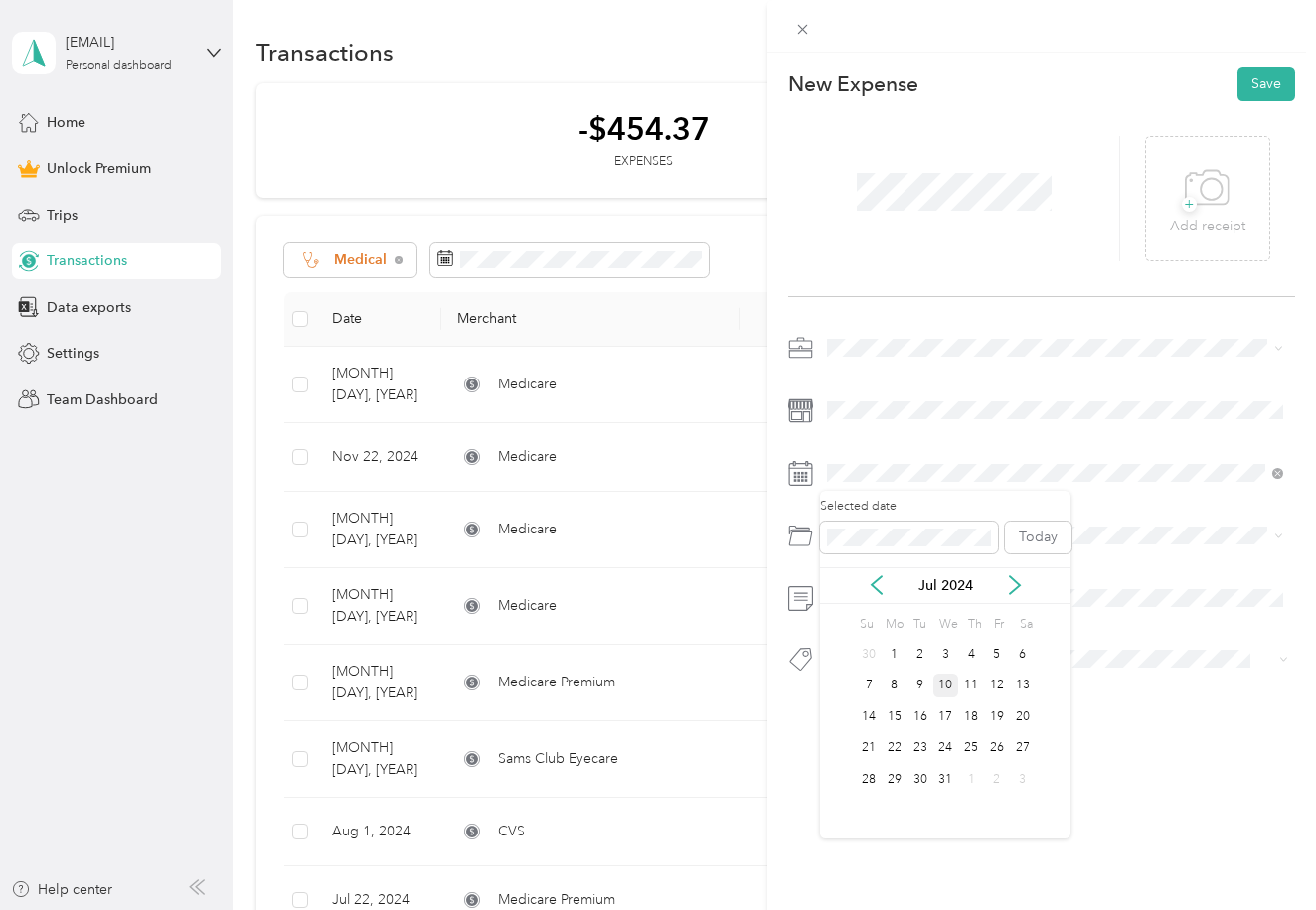 click on "10" at bounding box center (946, 685) 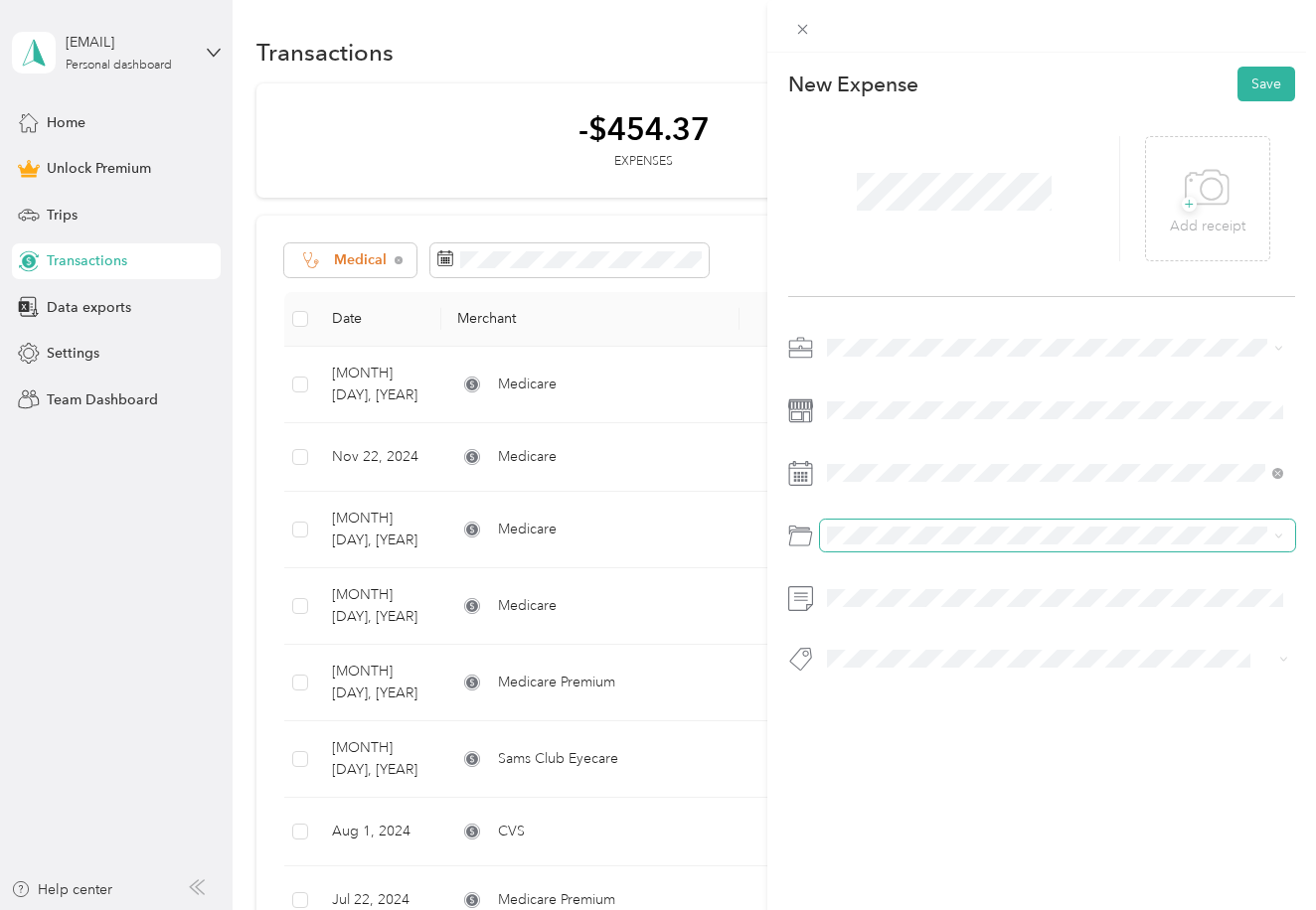 click at bounding box center [1058, 535] 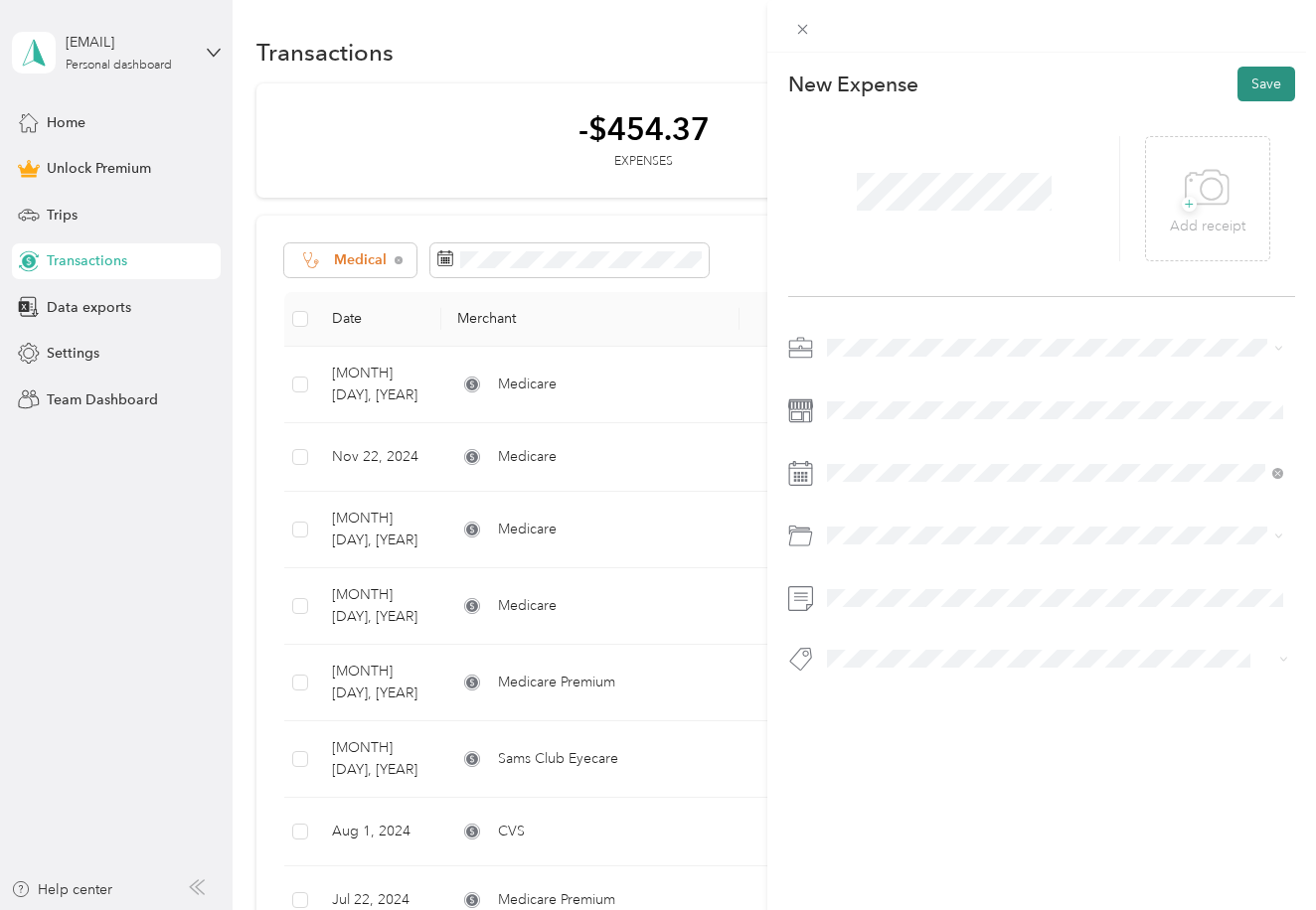 click on "Save" at bounding box center [1266, 83] 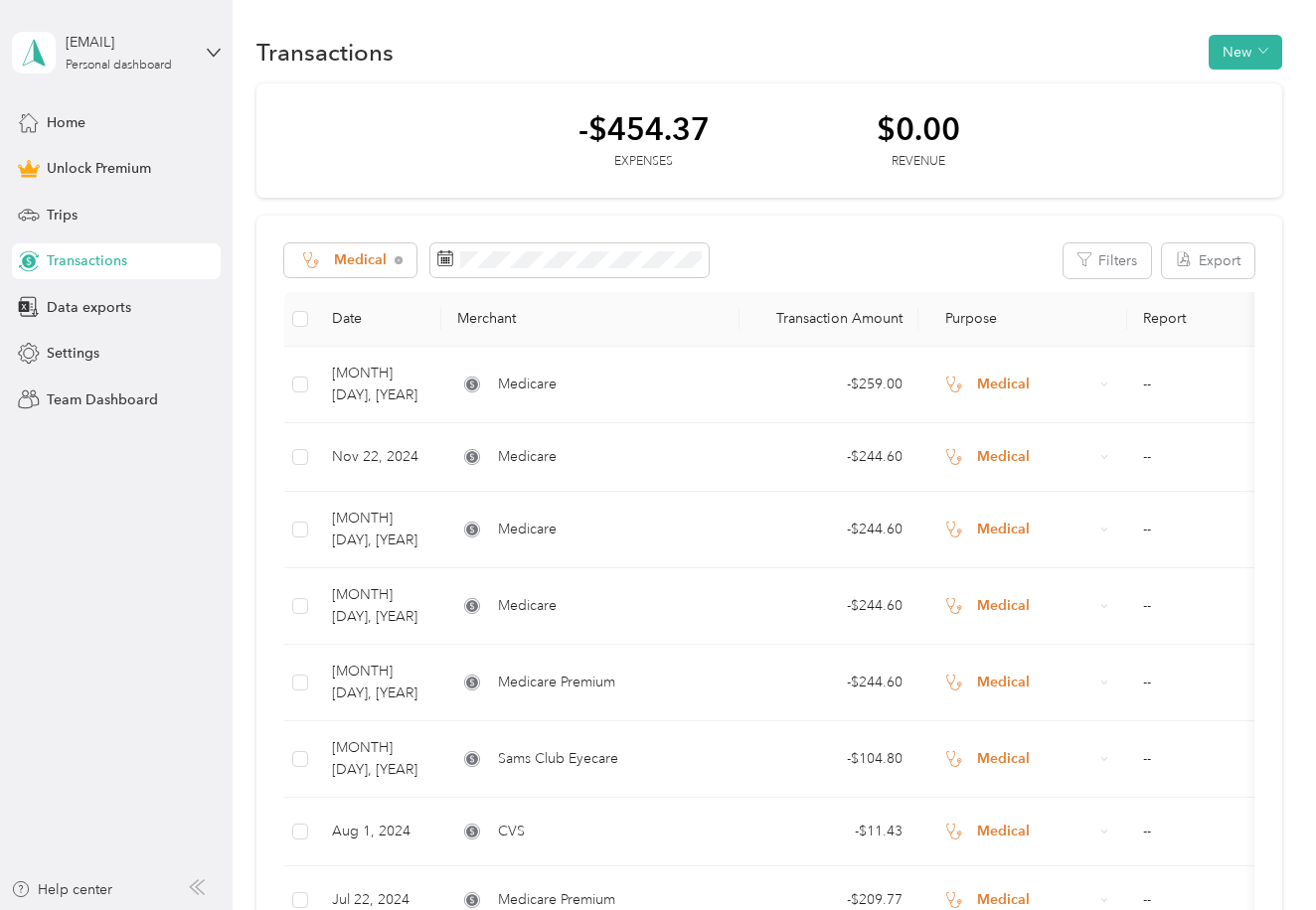 scroll, scrollTop: 0, scrollLeft: 0, axis: both 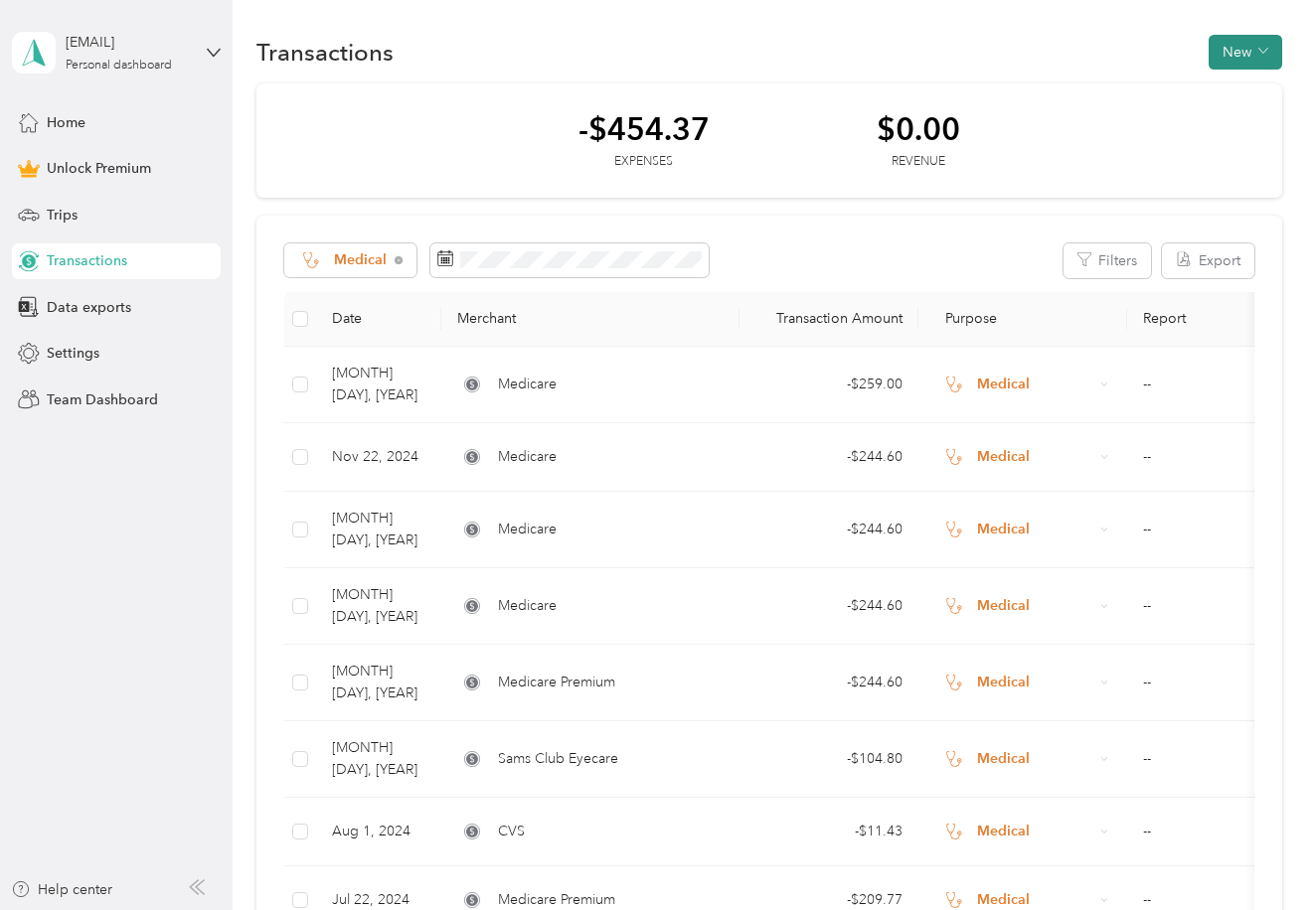 drag, startPoint x: 1239, startPoint y: 53, endPoint x: 1225, endPoint y: 55, distance: 14.142136 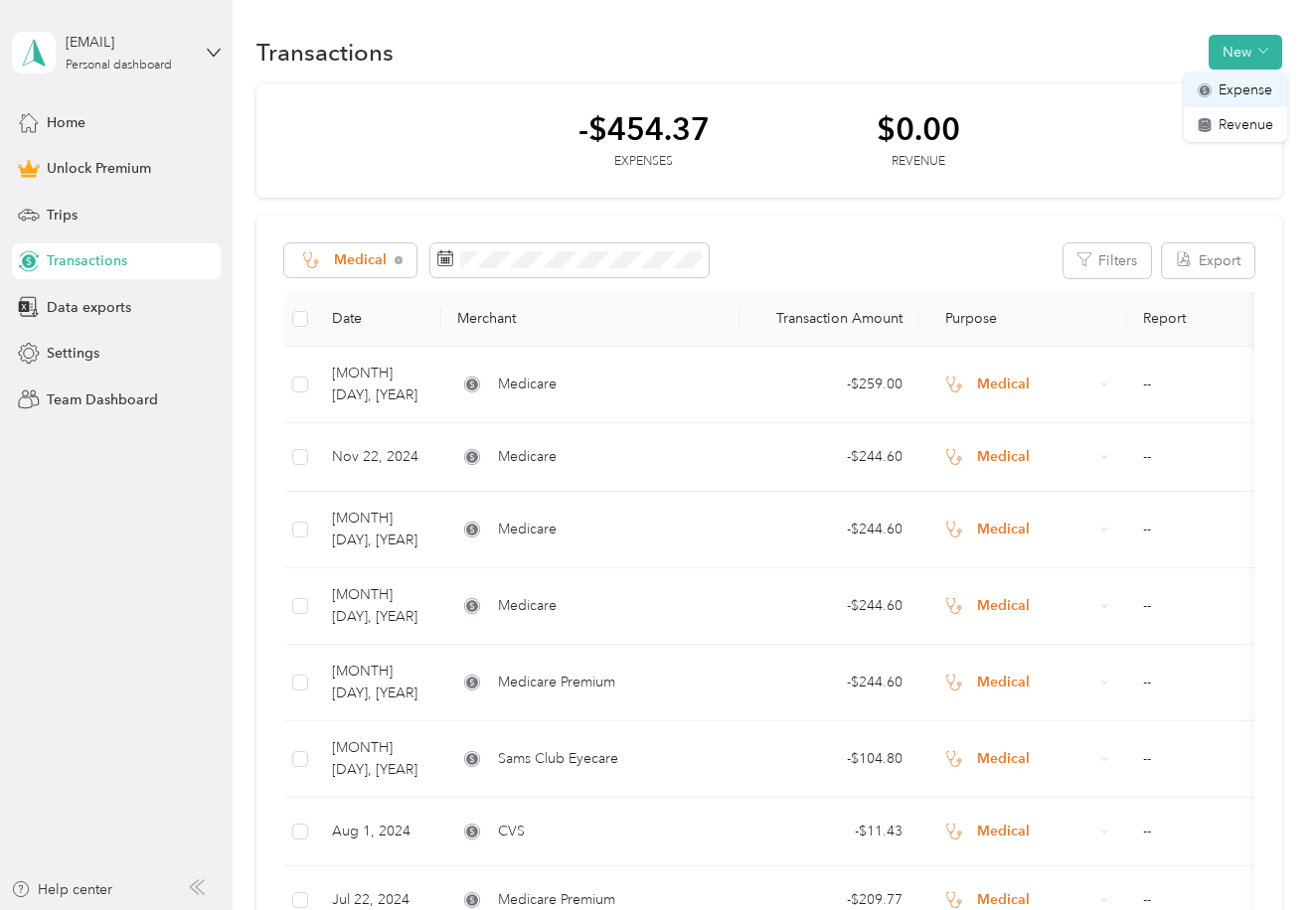 click on "Expense" at bounding box center (1245, 89) 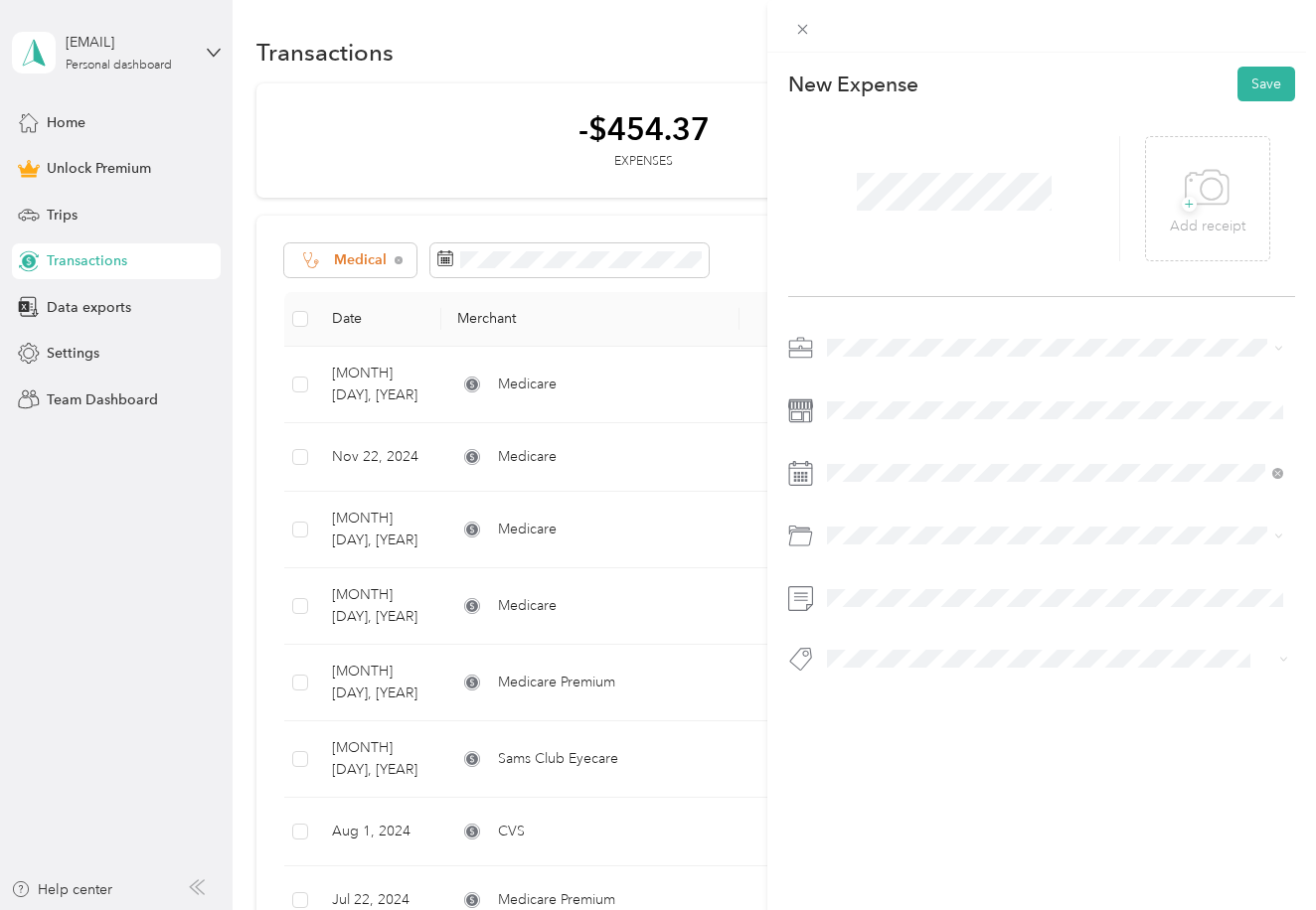 click on "Medical" at bounding box center (858, 518) 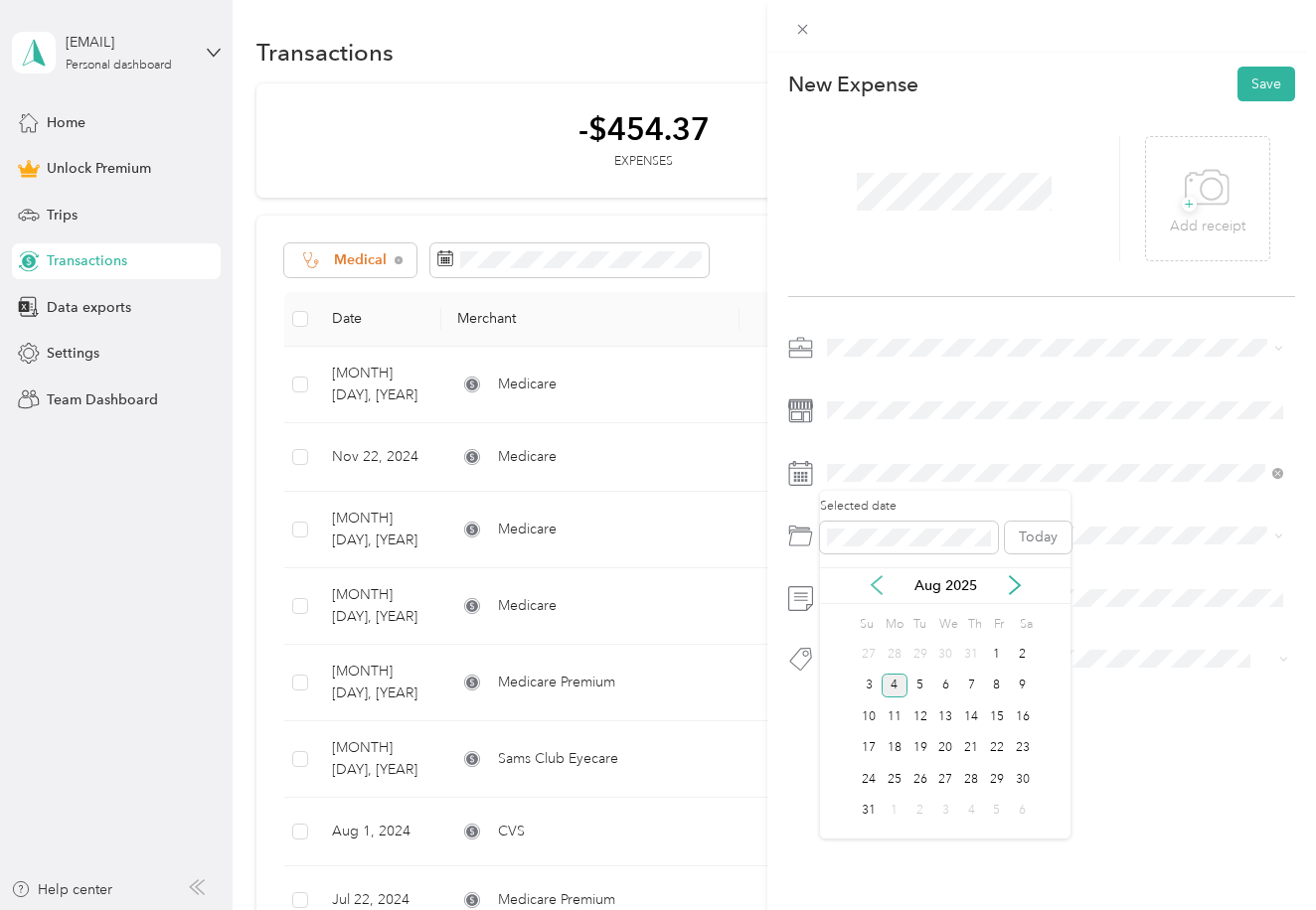 click 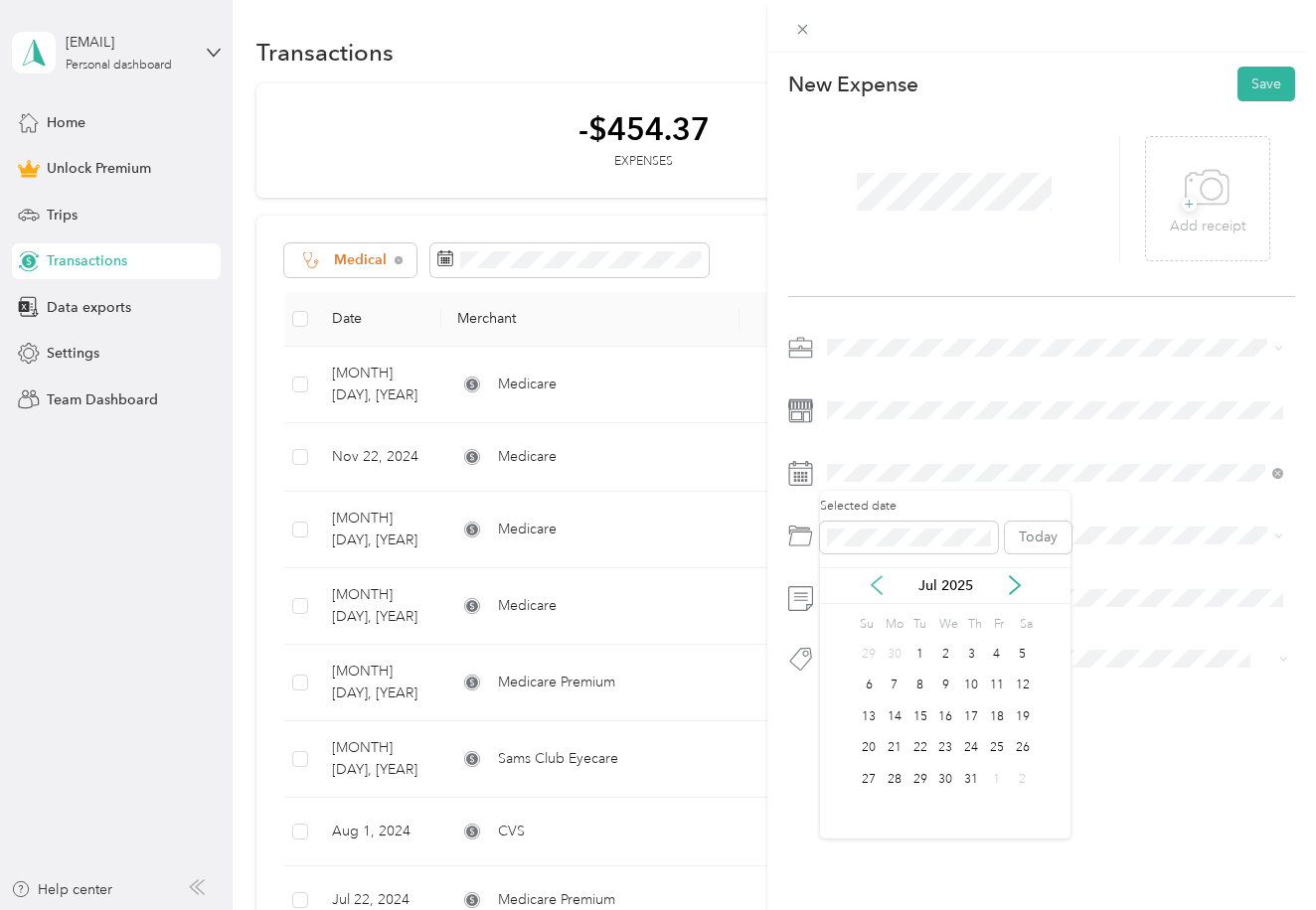 click 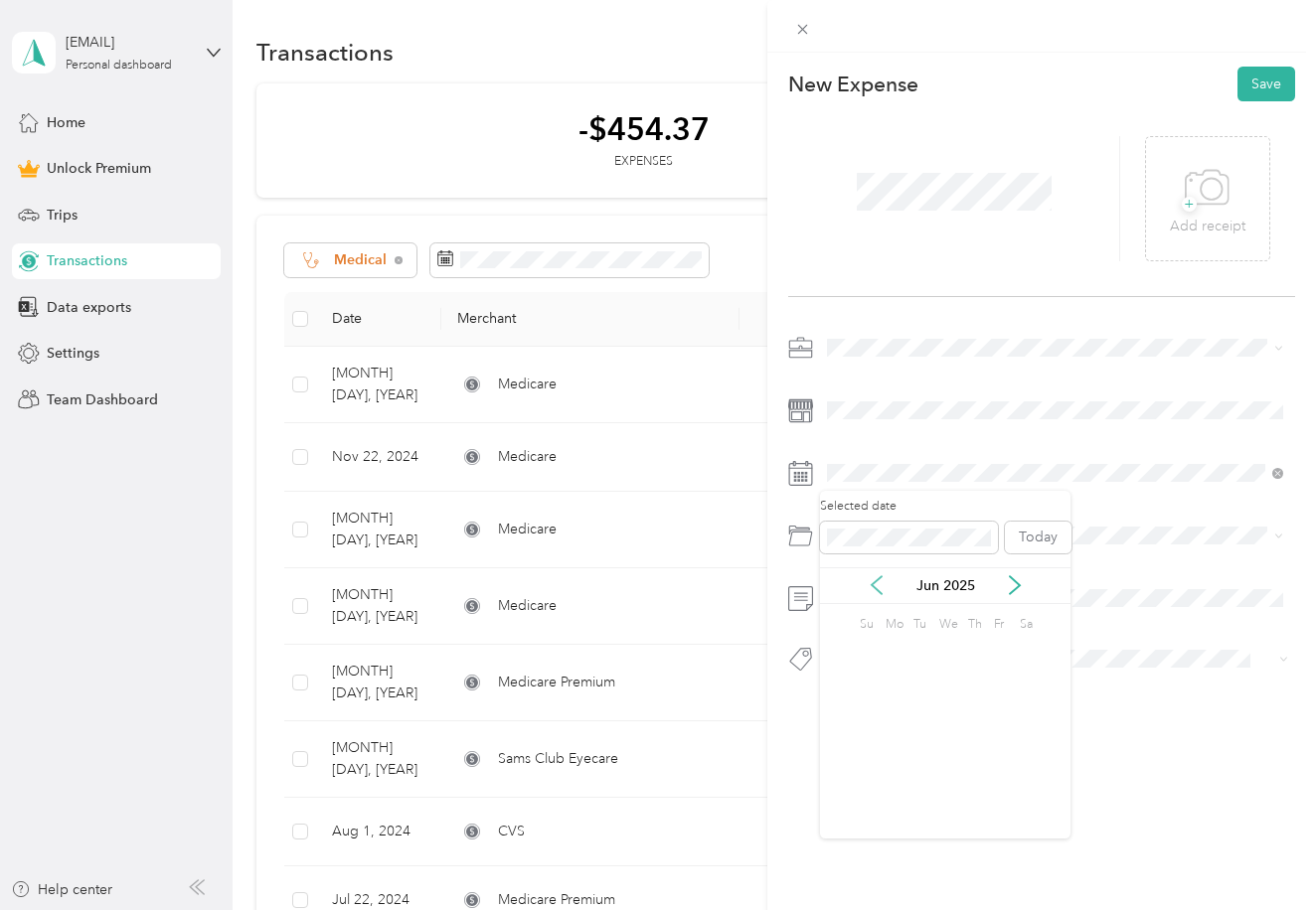 click 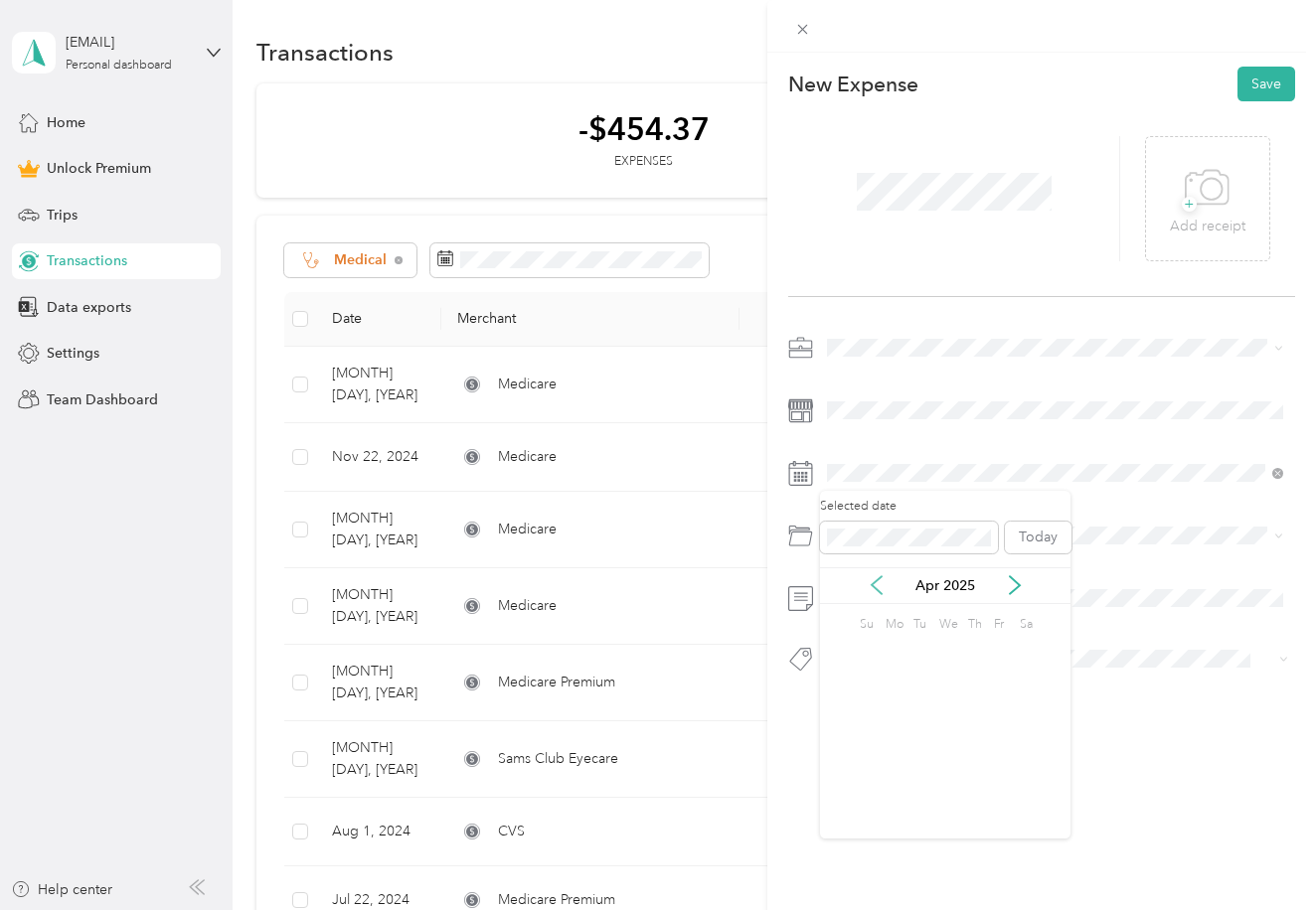 click 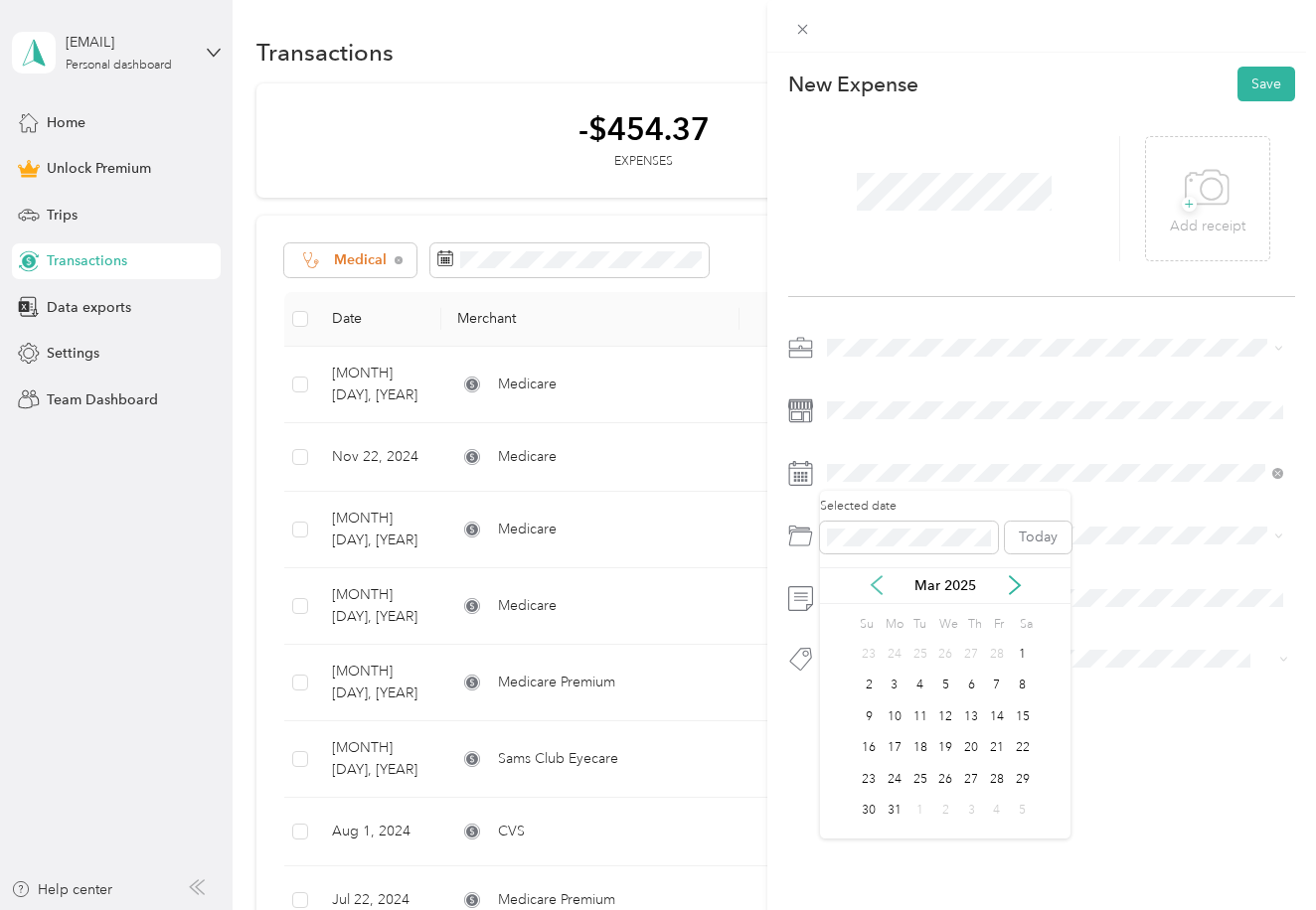 click 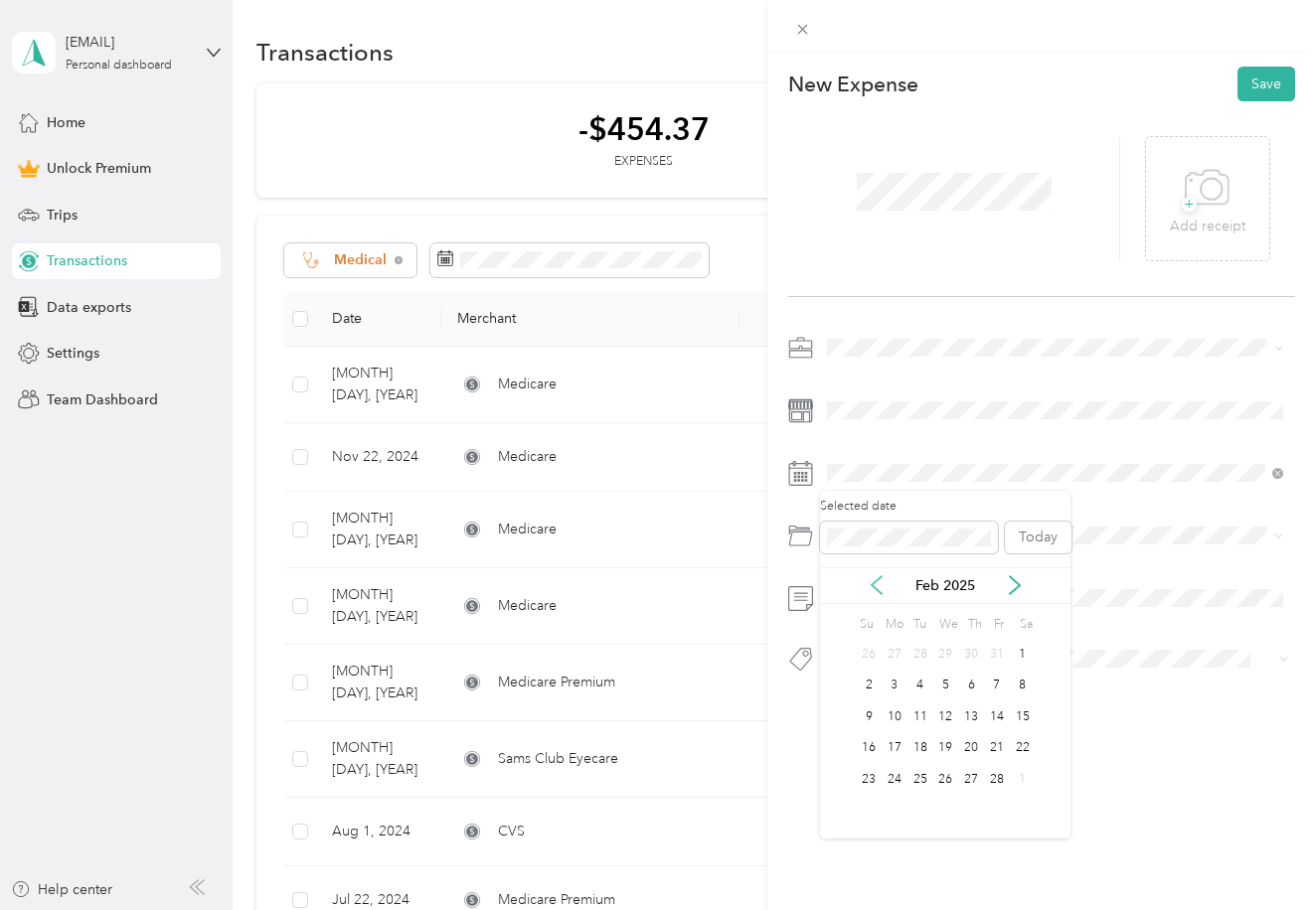 click 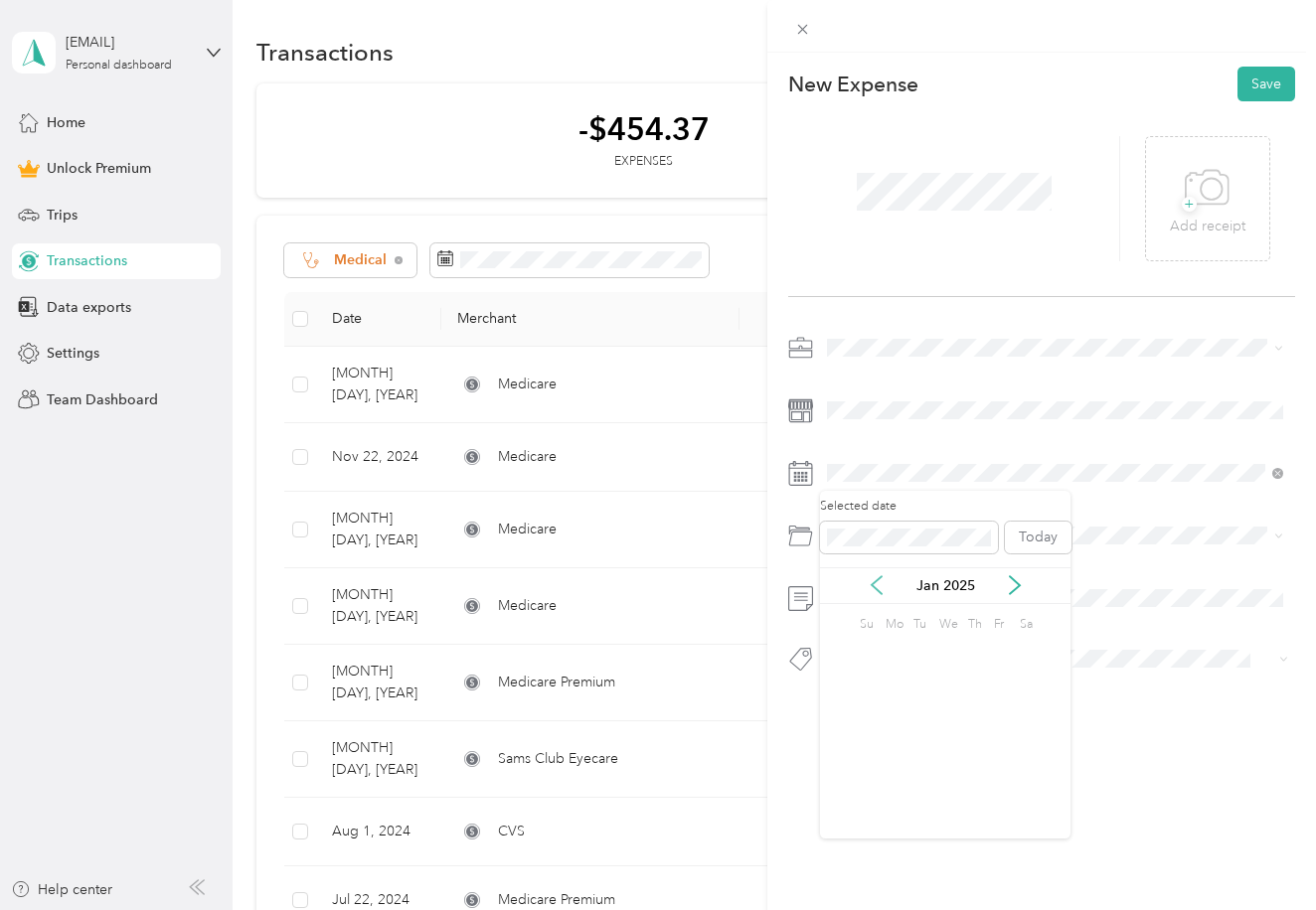 click 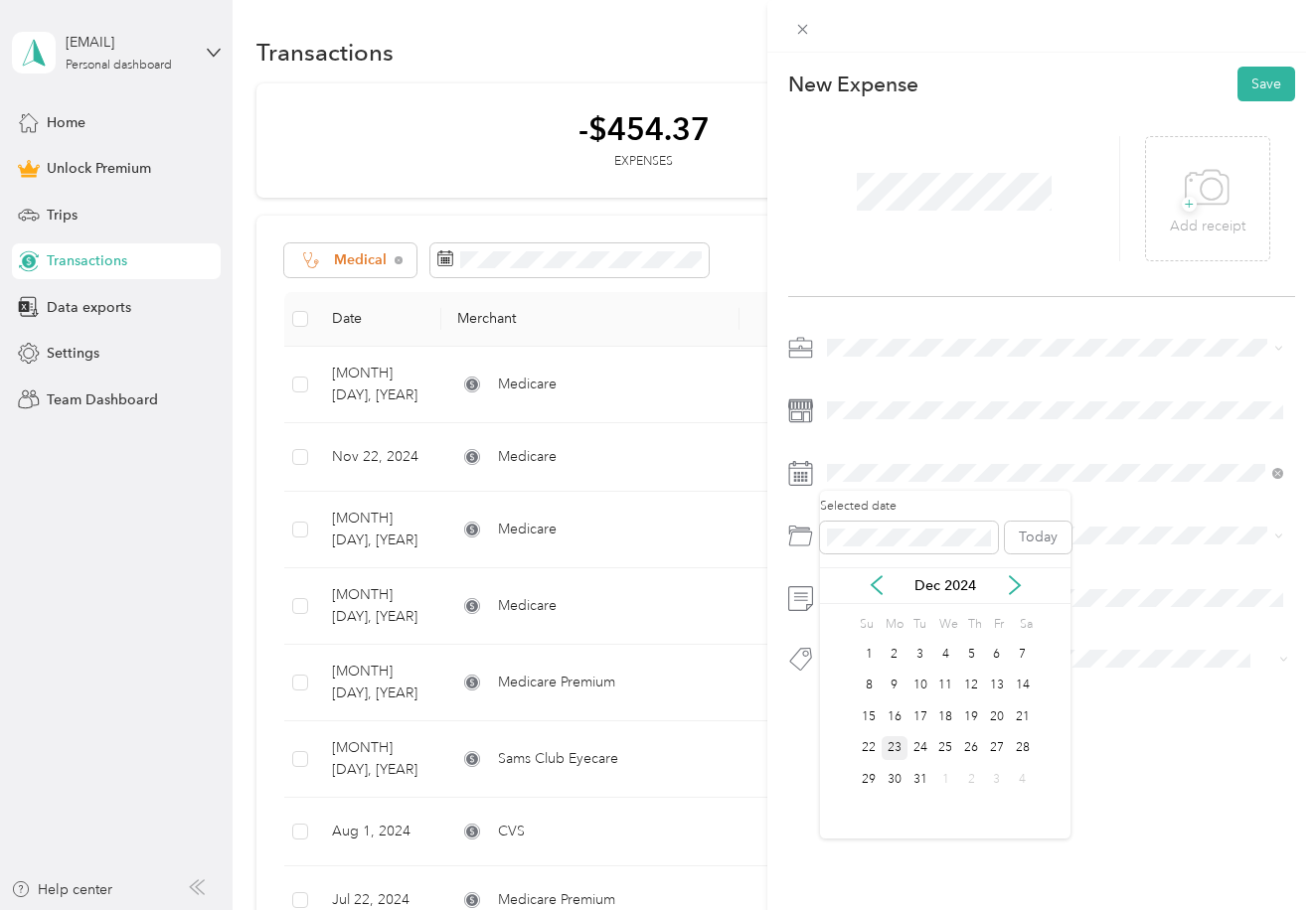 click on "23" at bounding box center (895, 748) 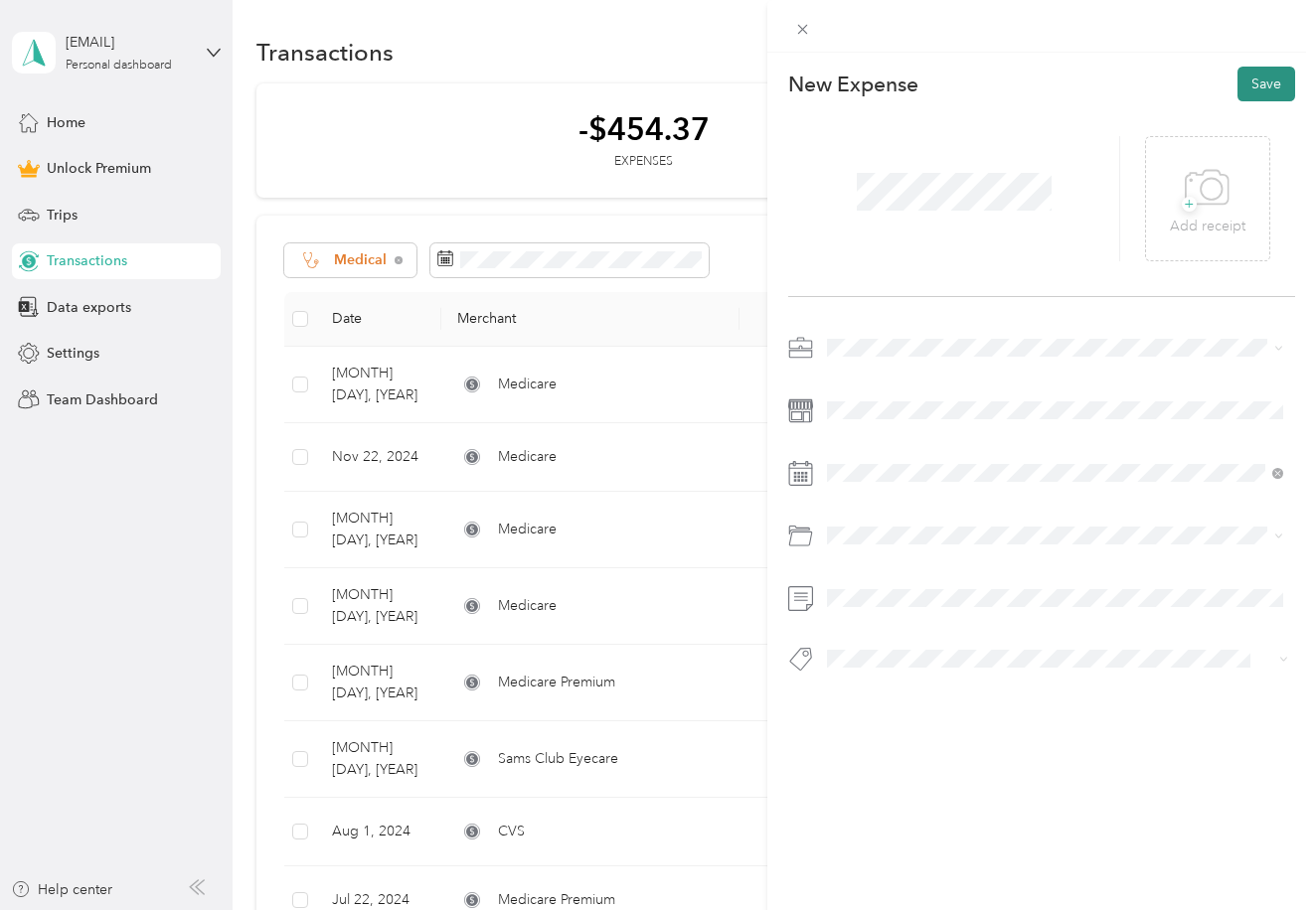 click on "Save" at bounding box center (1266, 83) 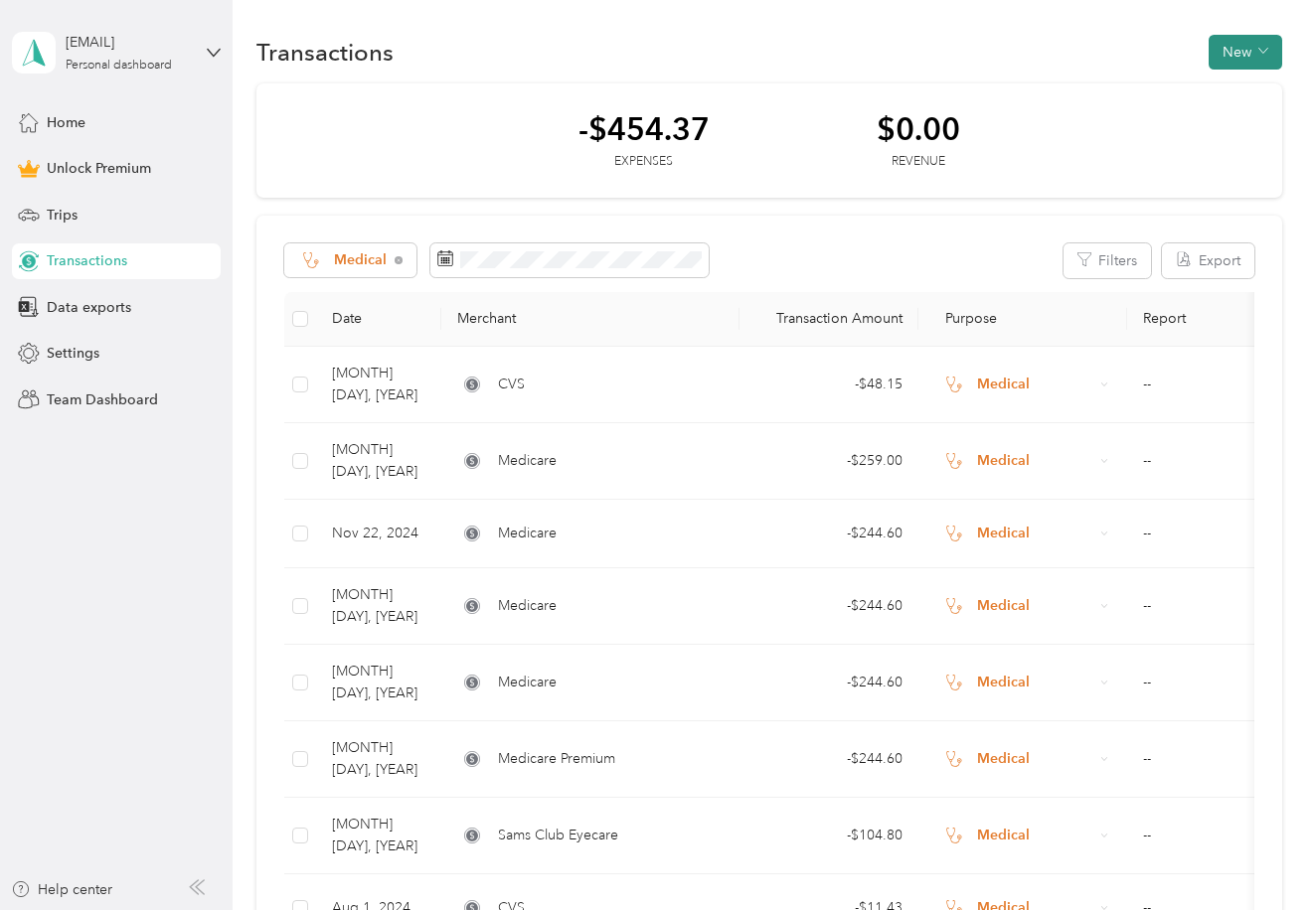 click on "New" at bounding box center [1245, 52] 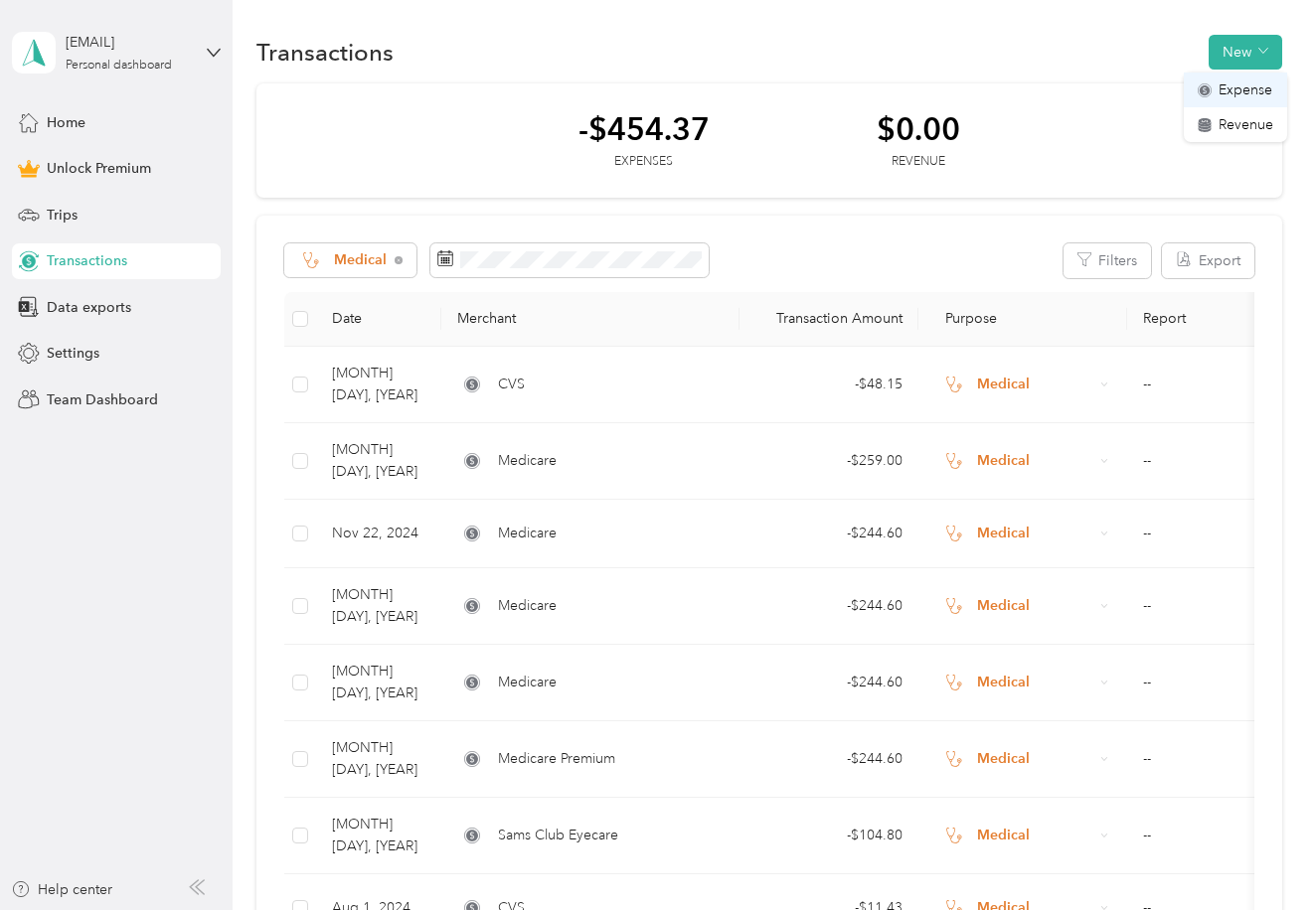 click on "Expense" at bounding box center (1245, 89) 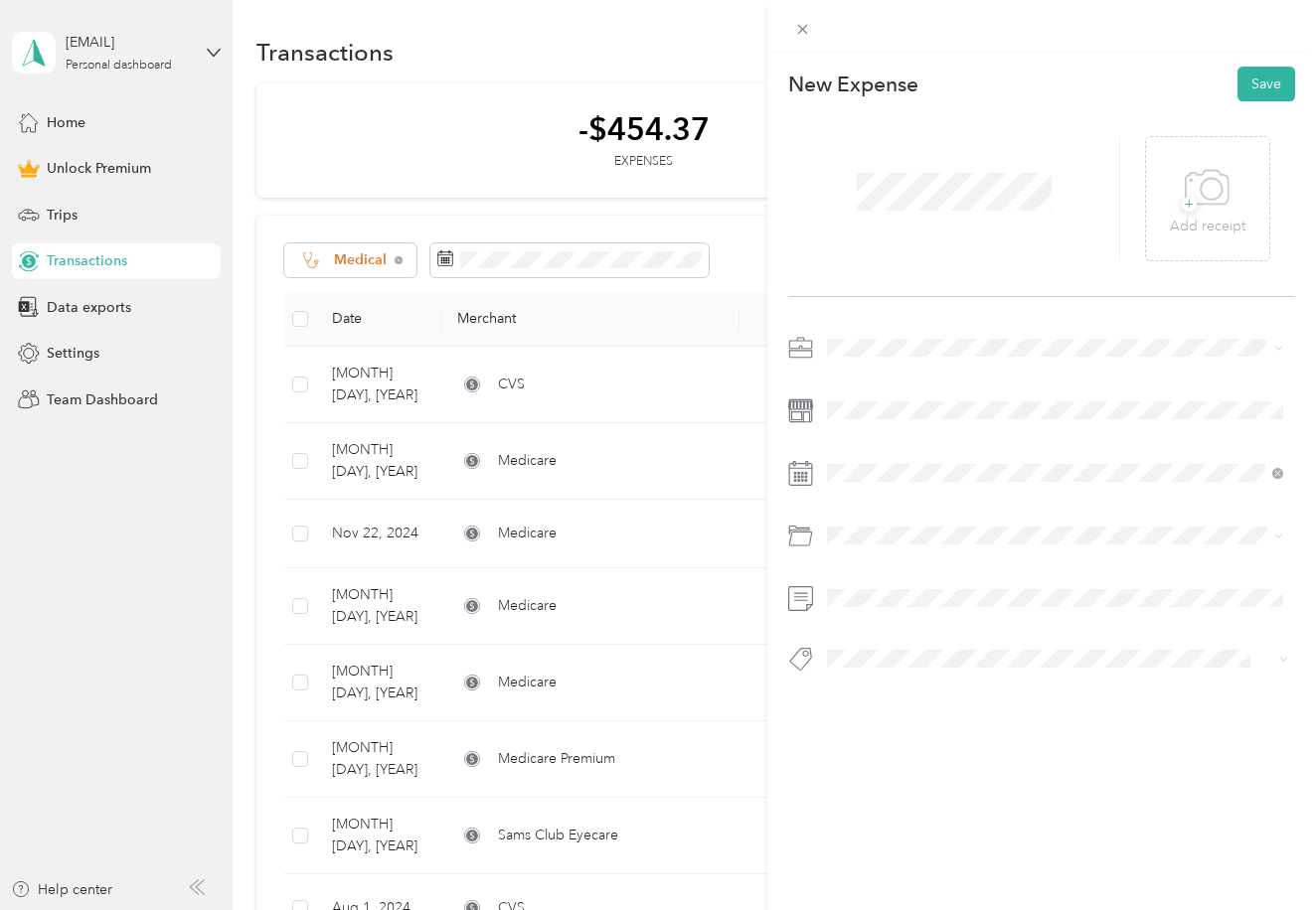 click on "Medical" at bounding box center [858, 516] 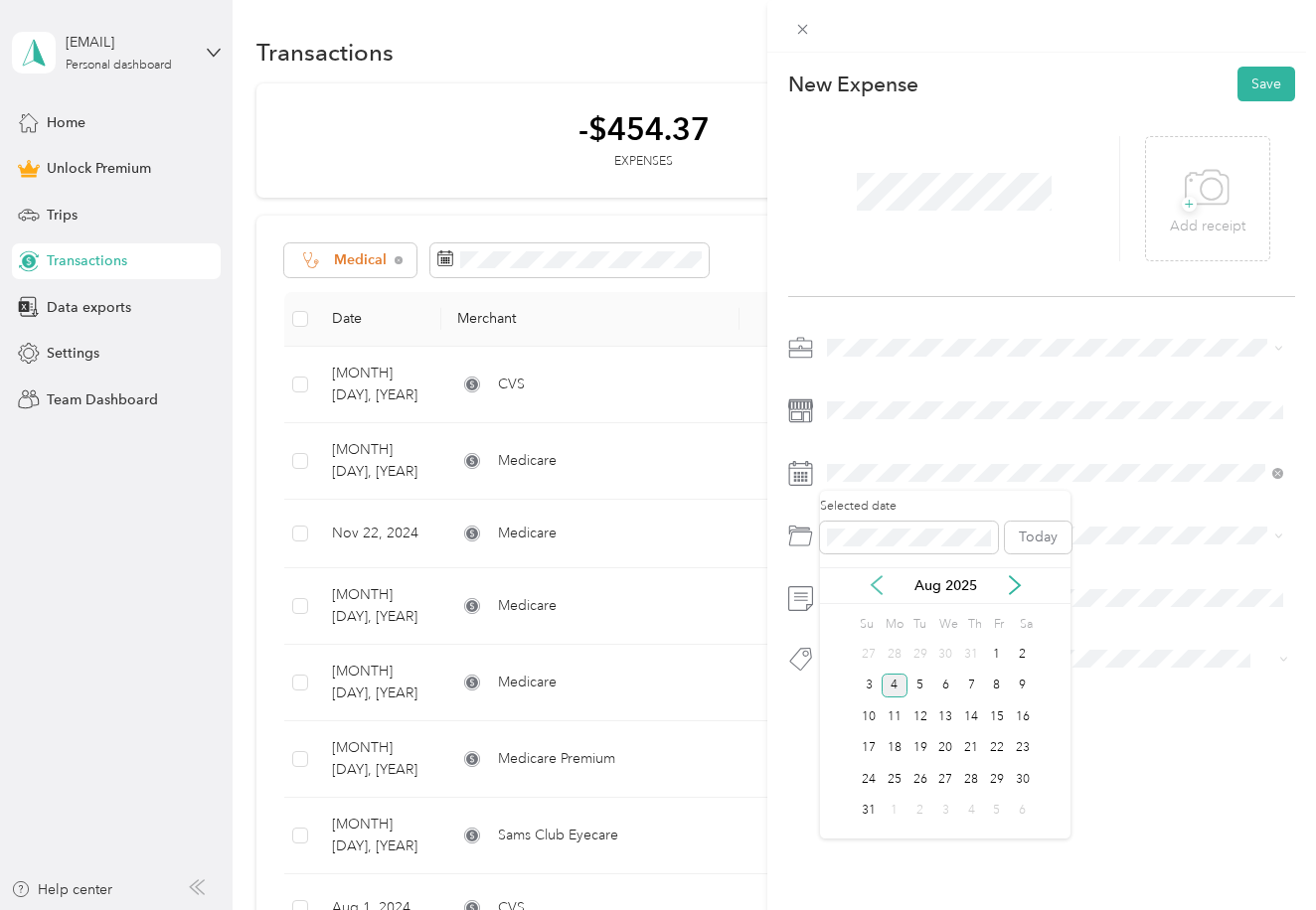 click 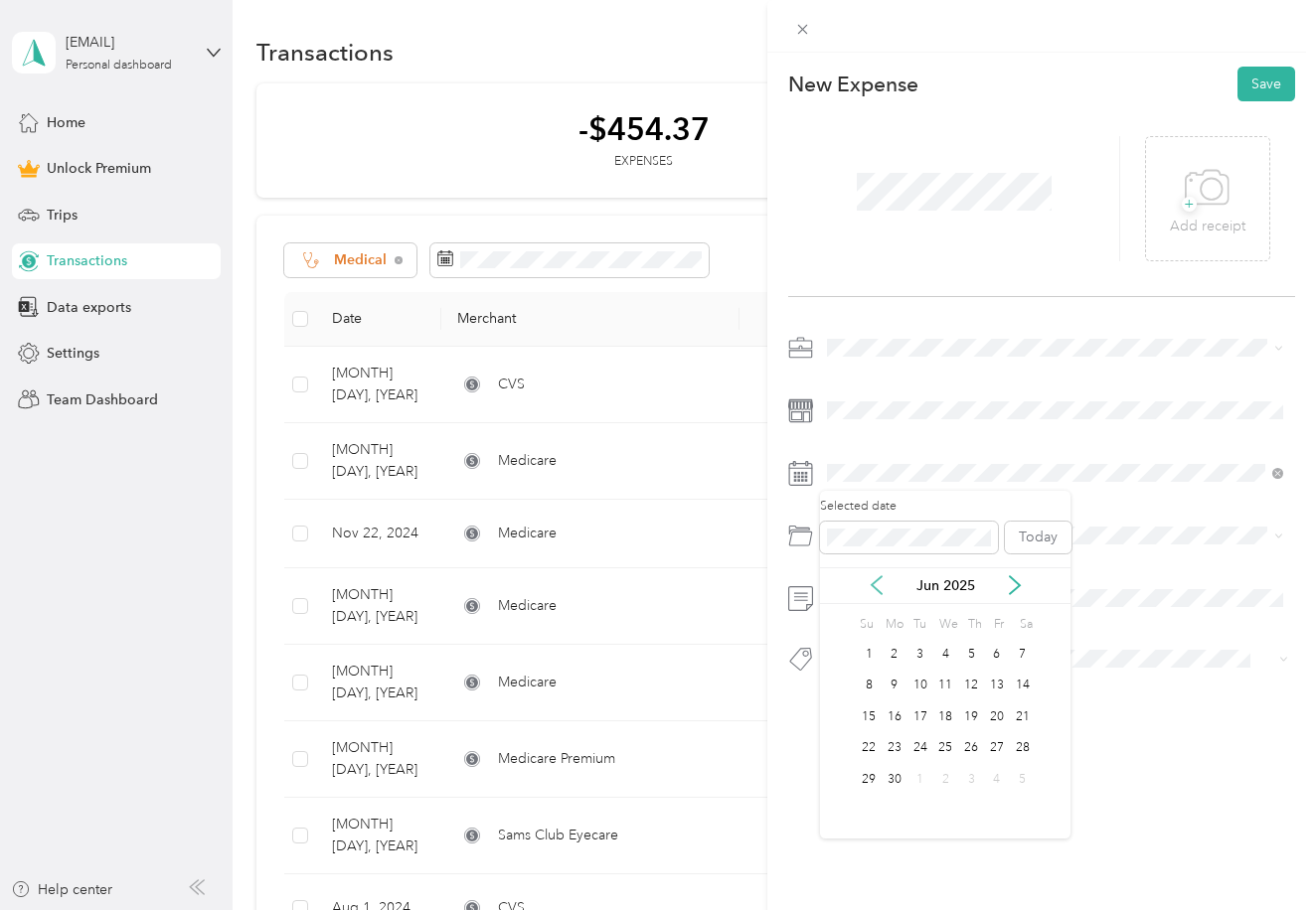 click 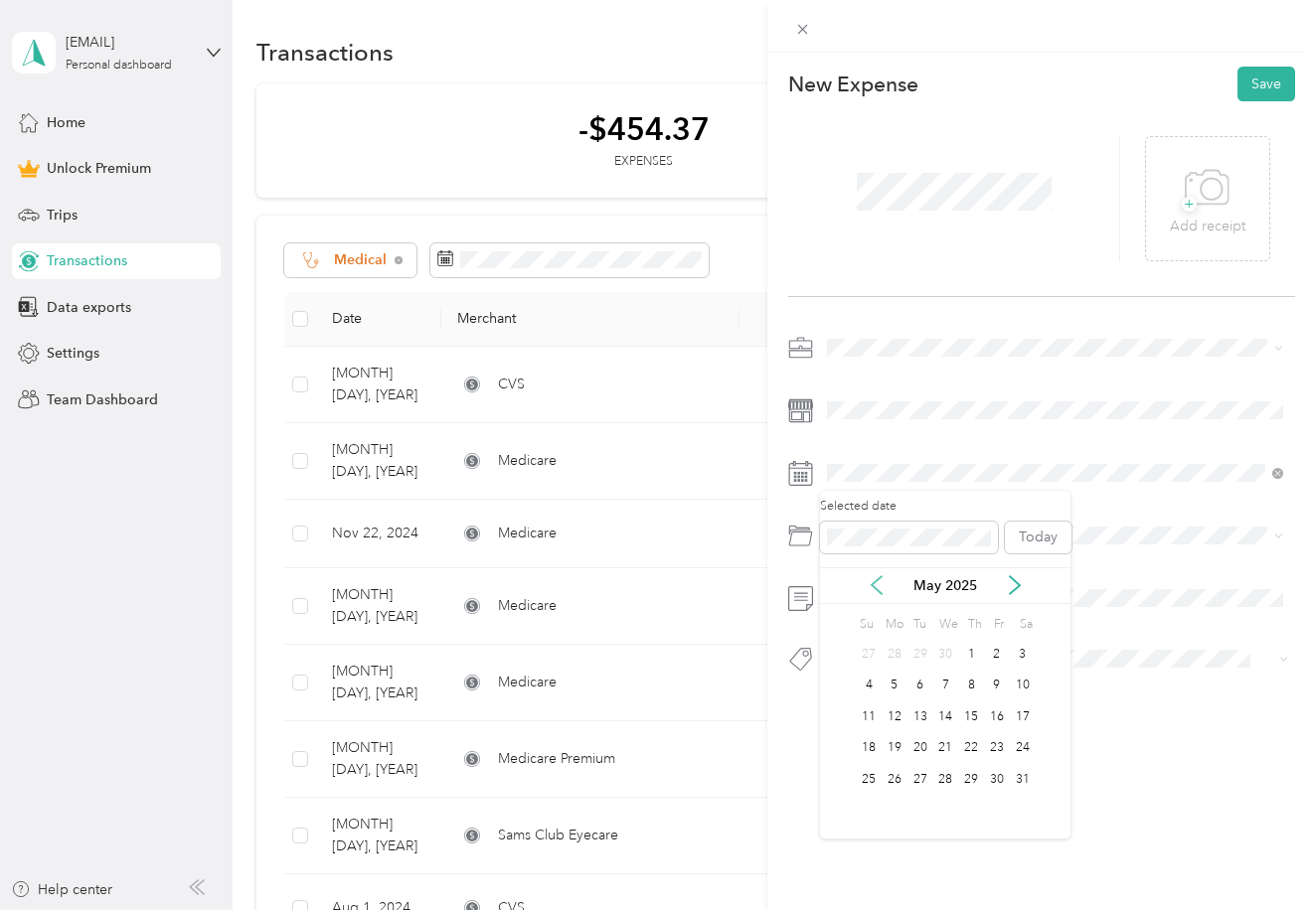 click 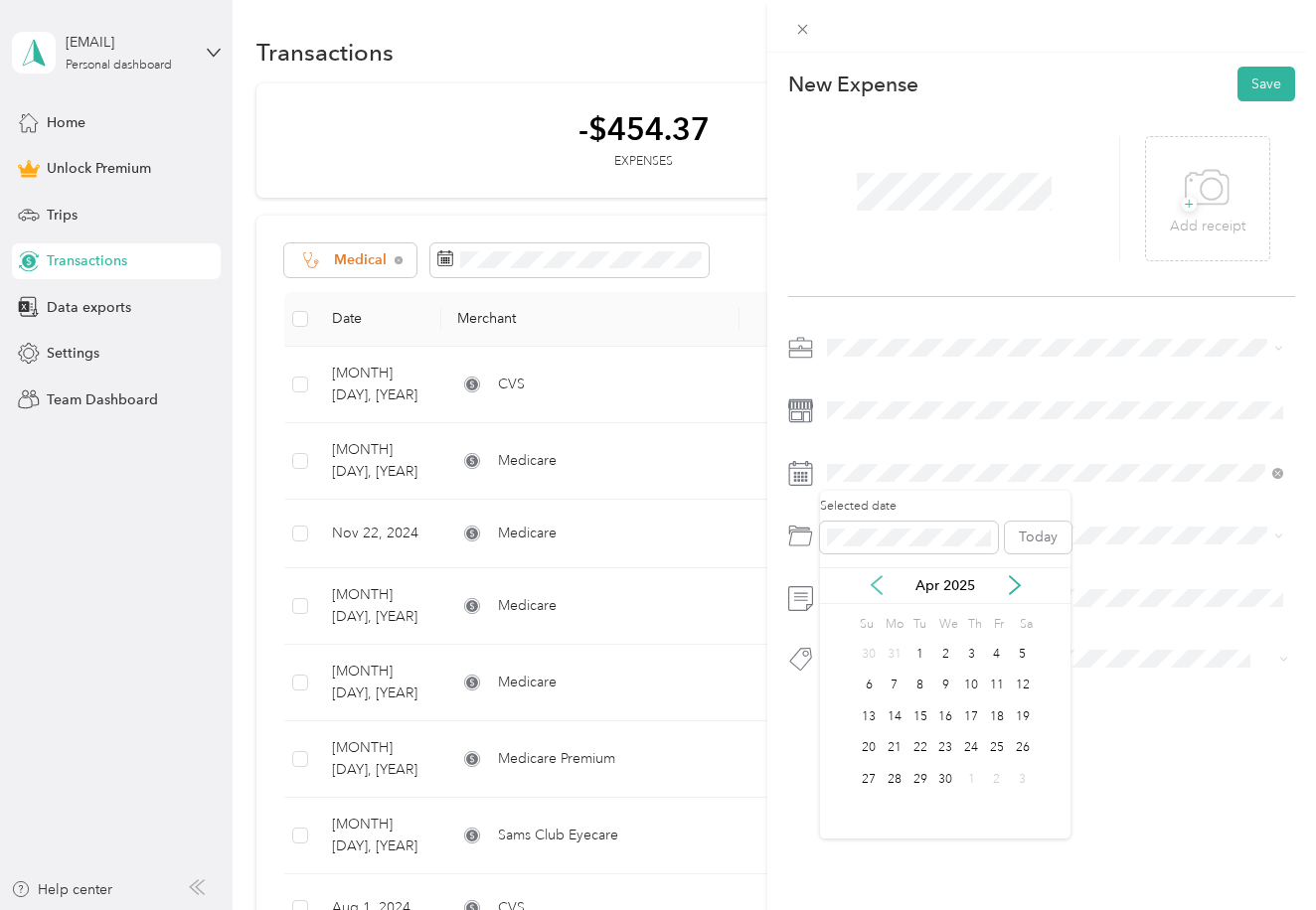 click 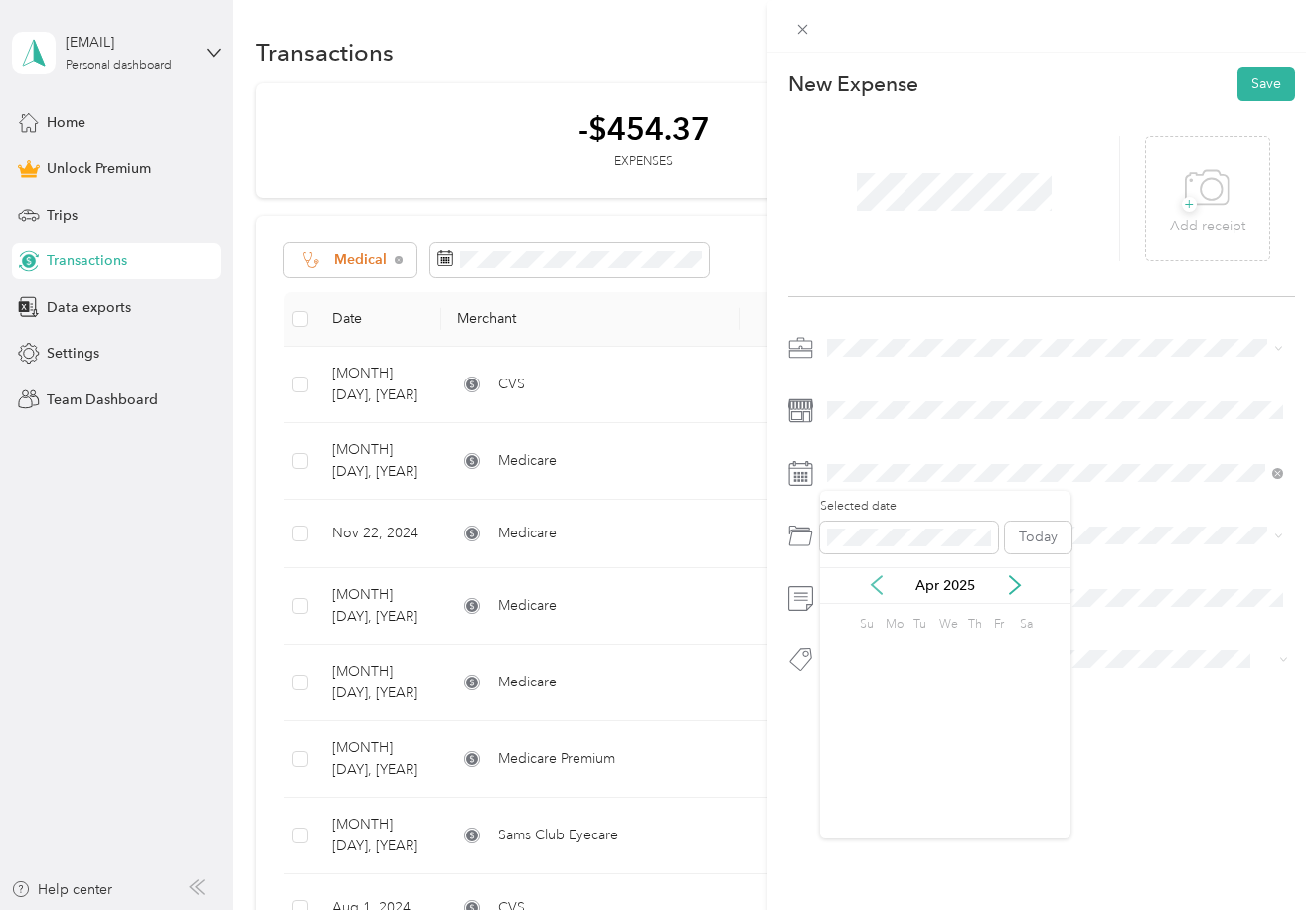 click 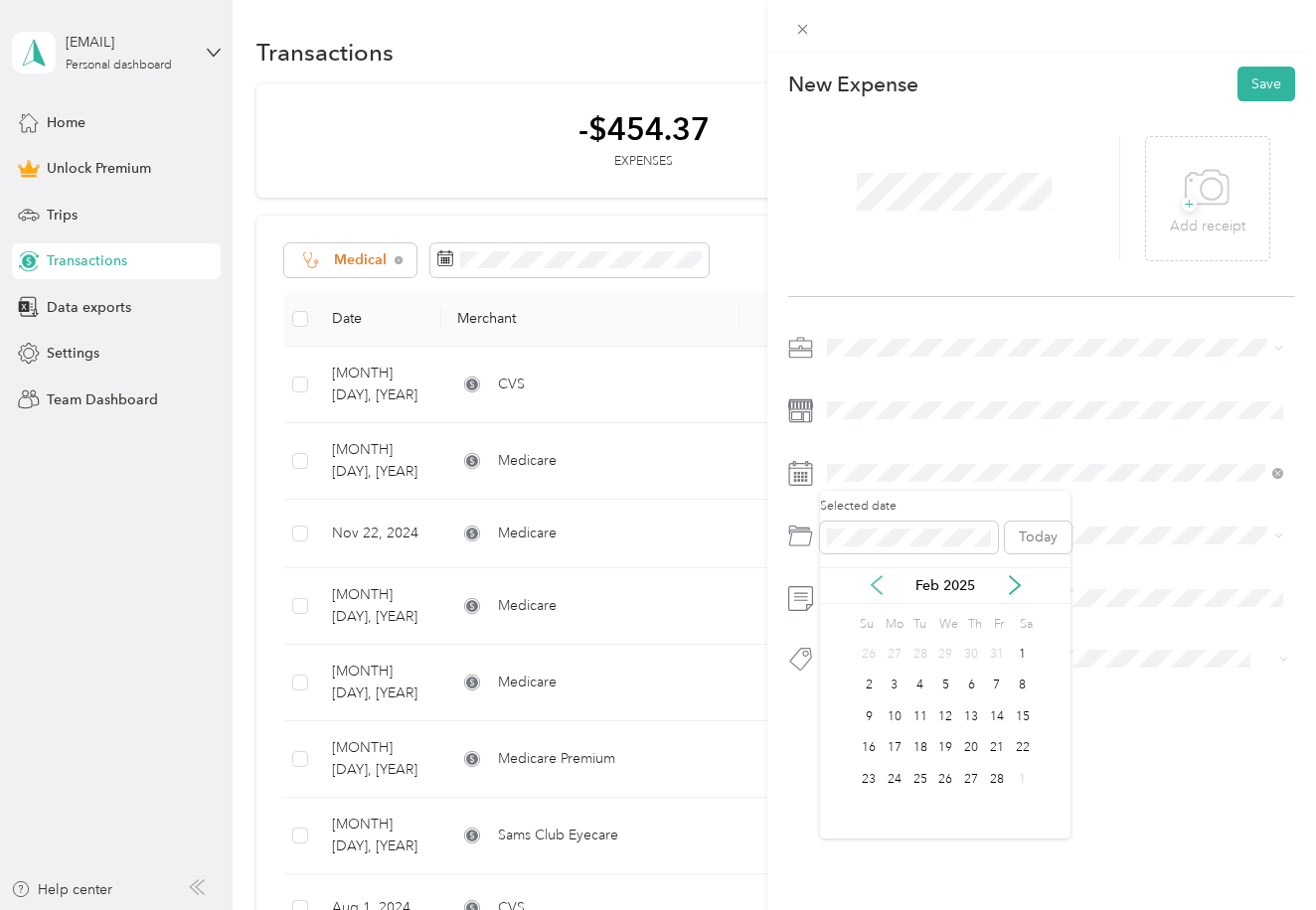 click 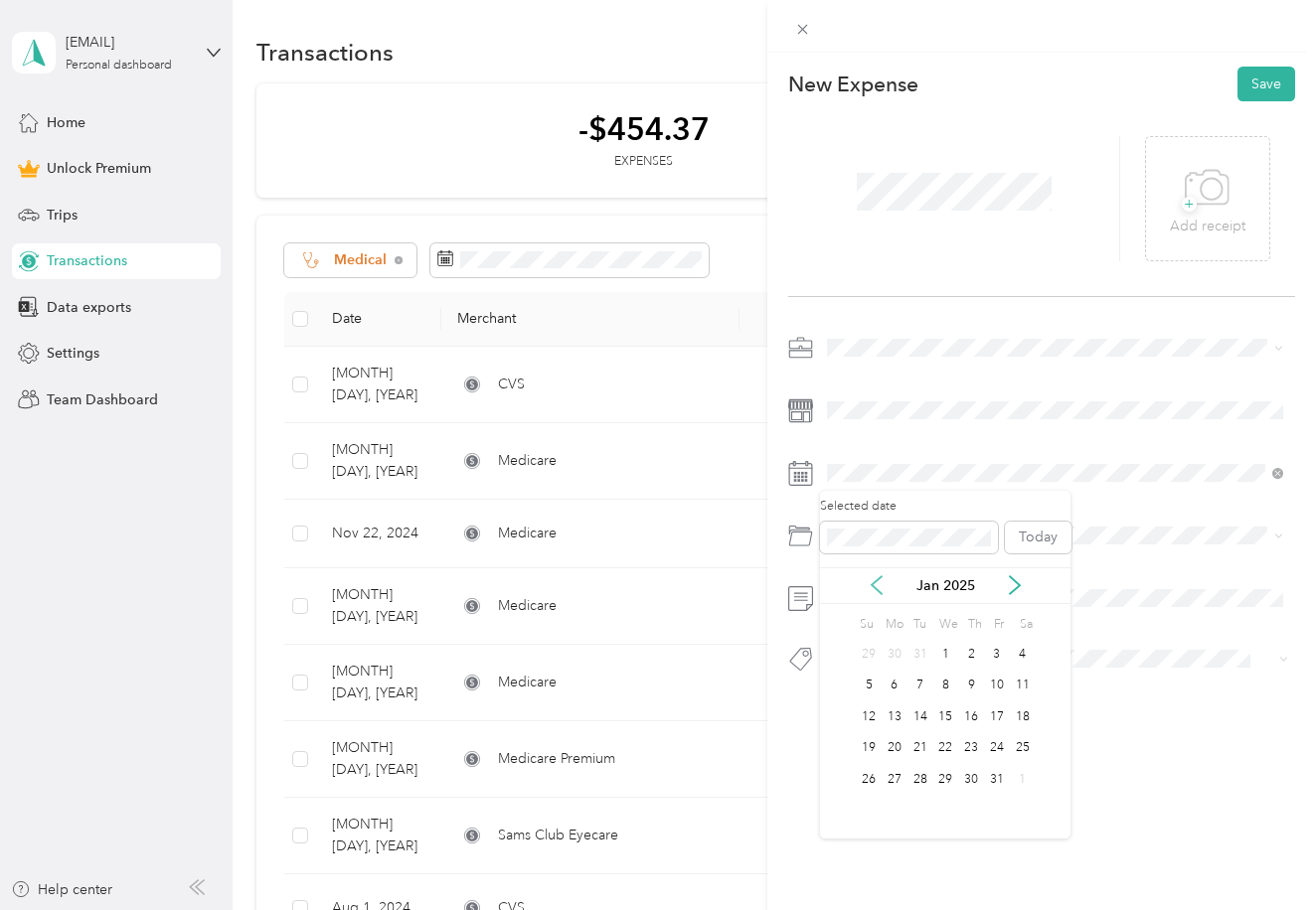 click 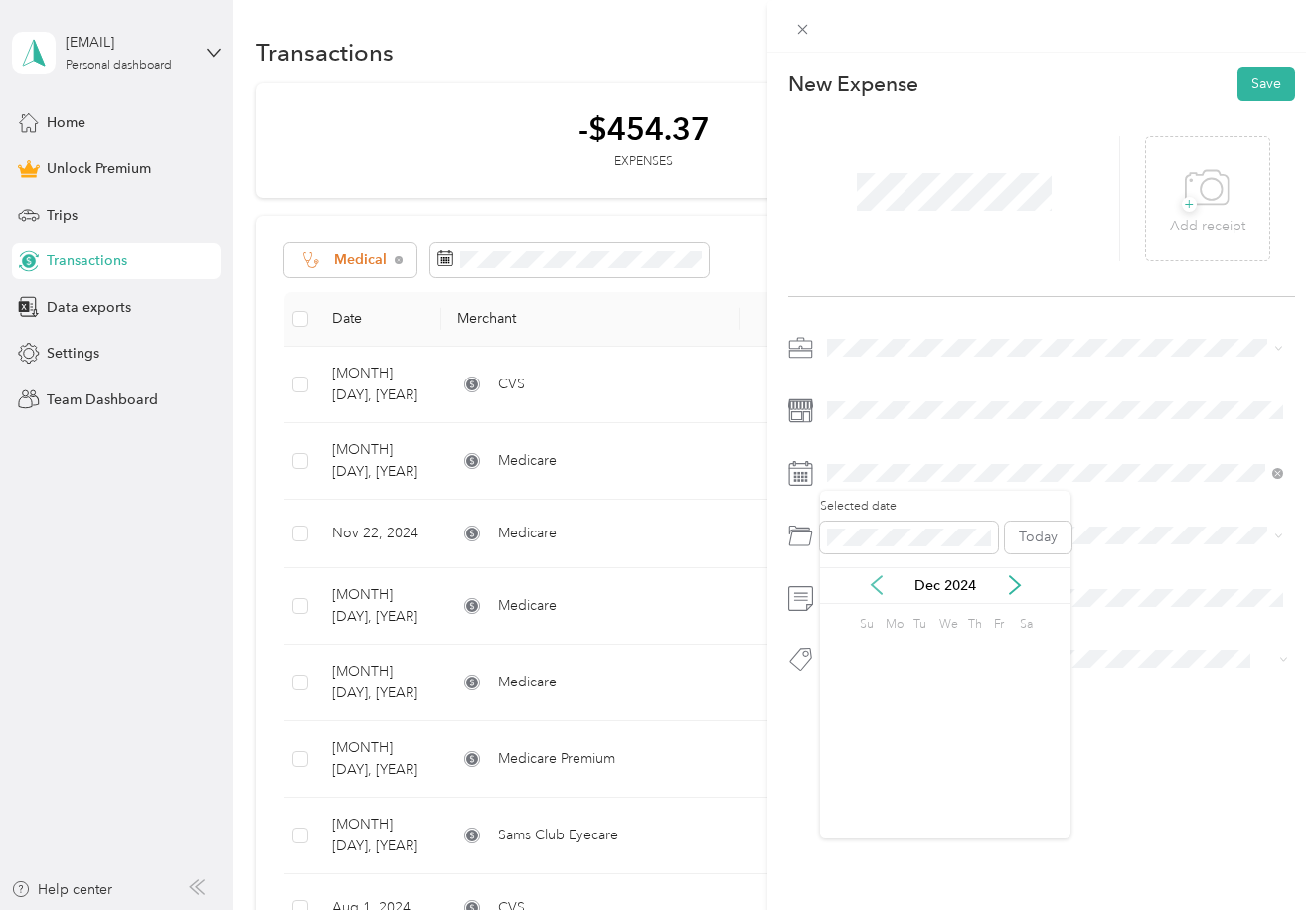 click 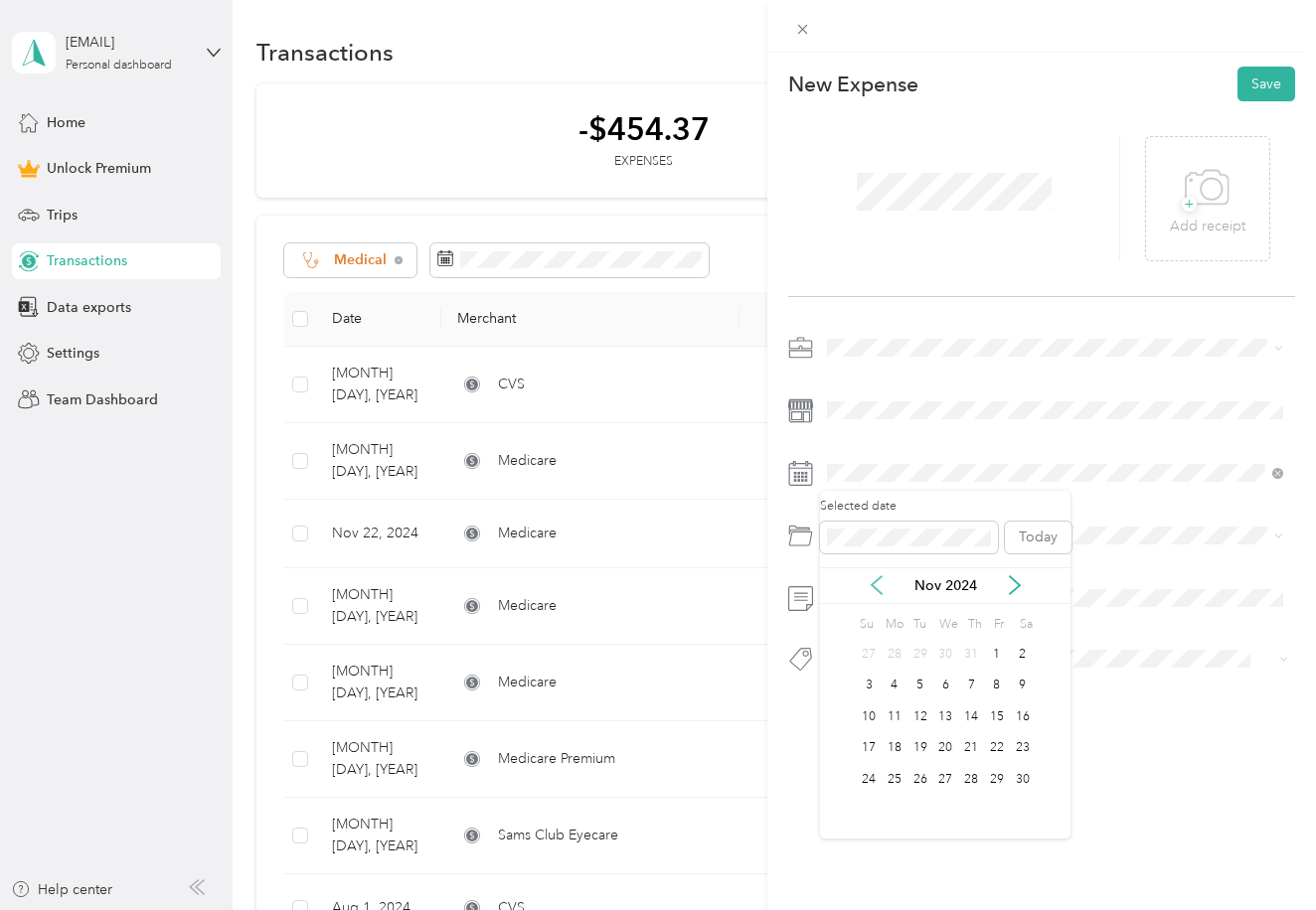 click 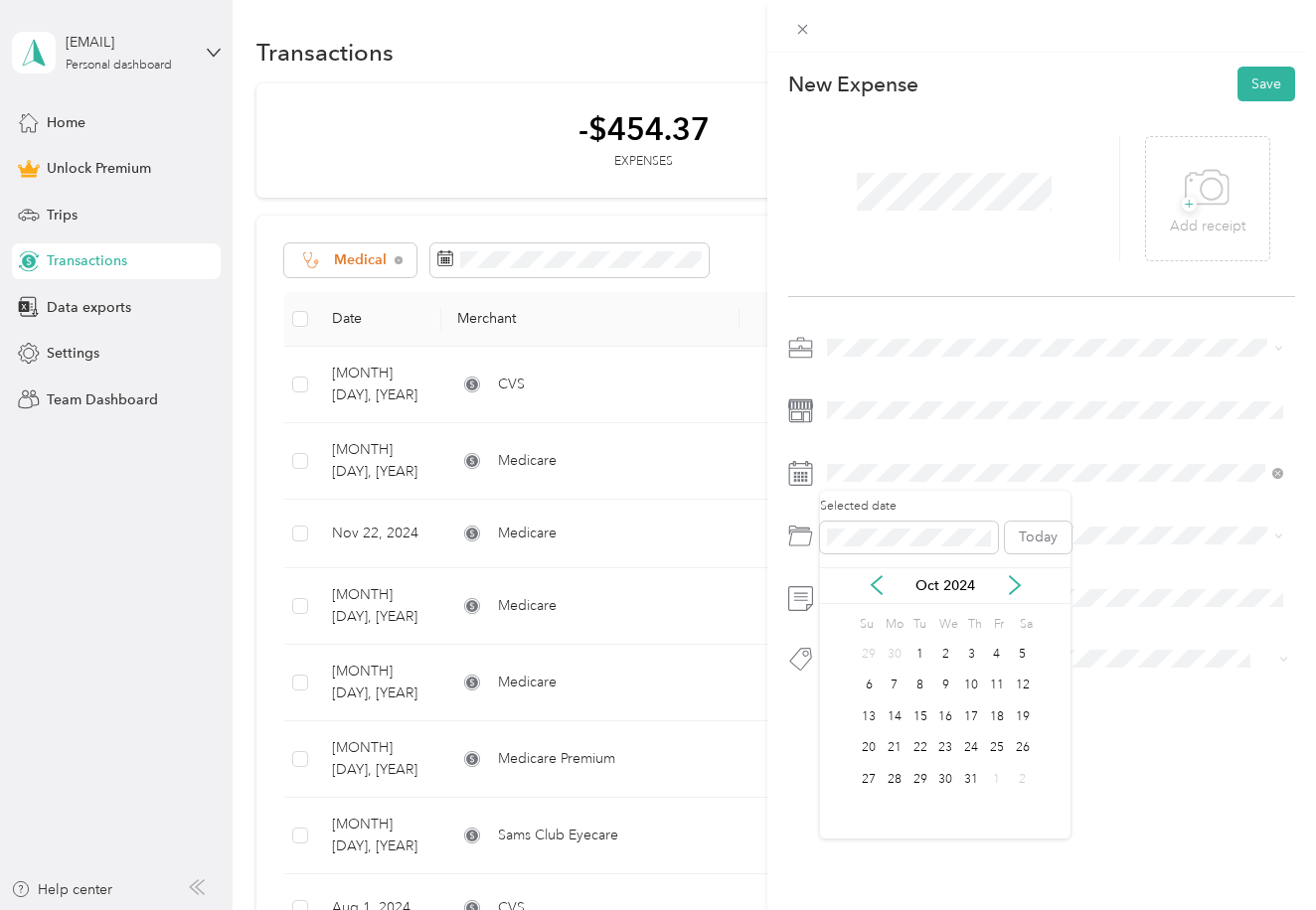 scroll, scrollTop: 0, scrollLeft: 0, axis: both 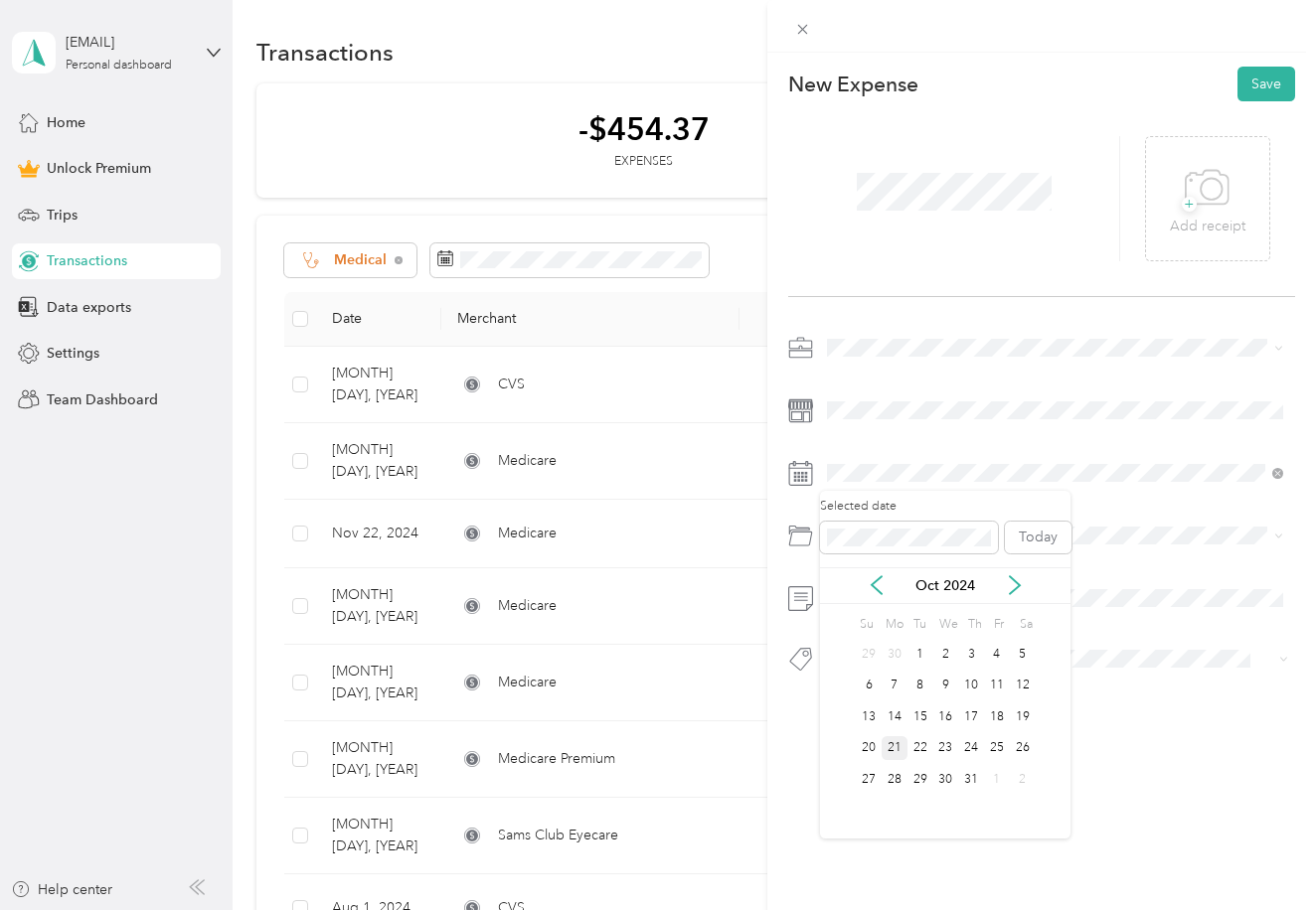 click on "21" at bounding box center [895, 748] 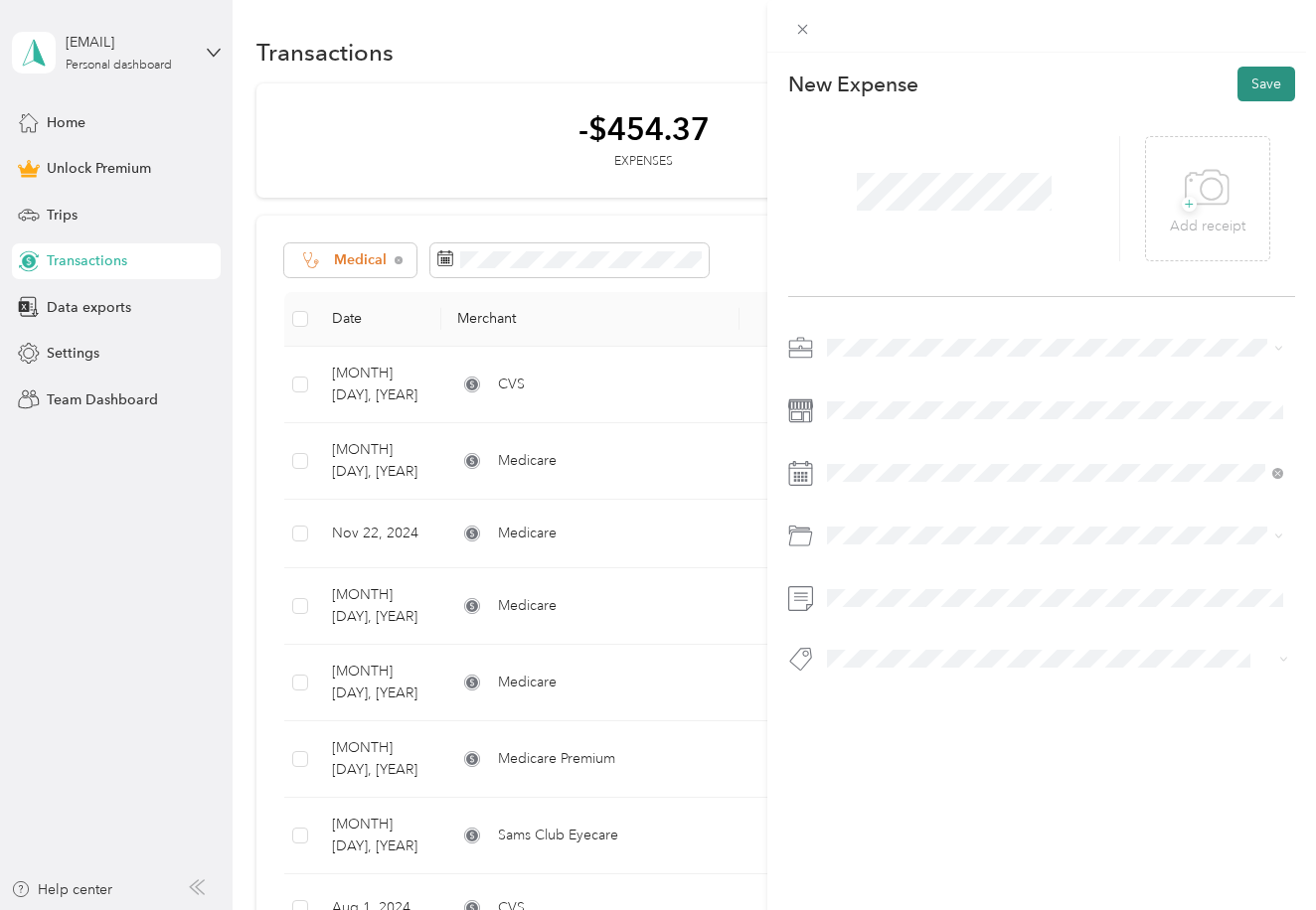 click on "Save" at bounding box center [1266, 83] 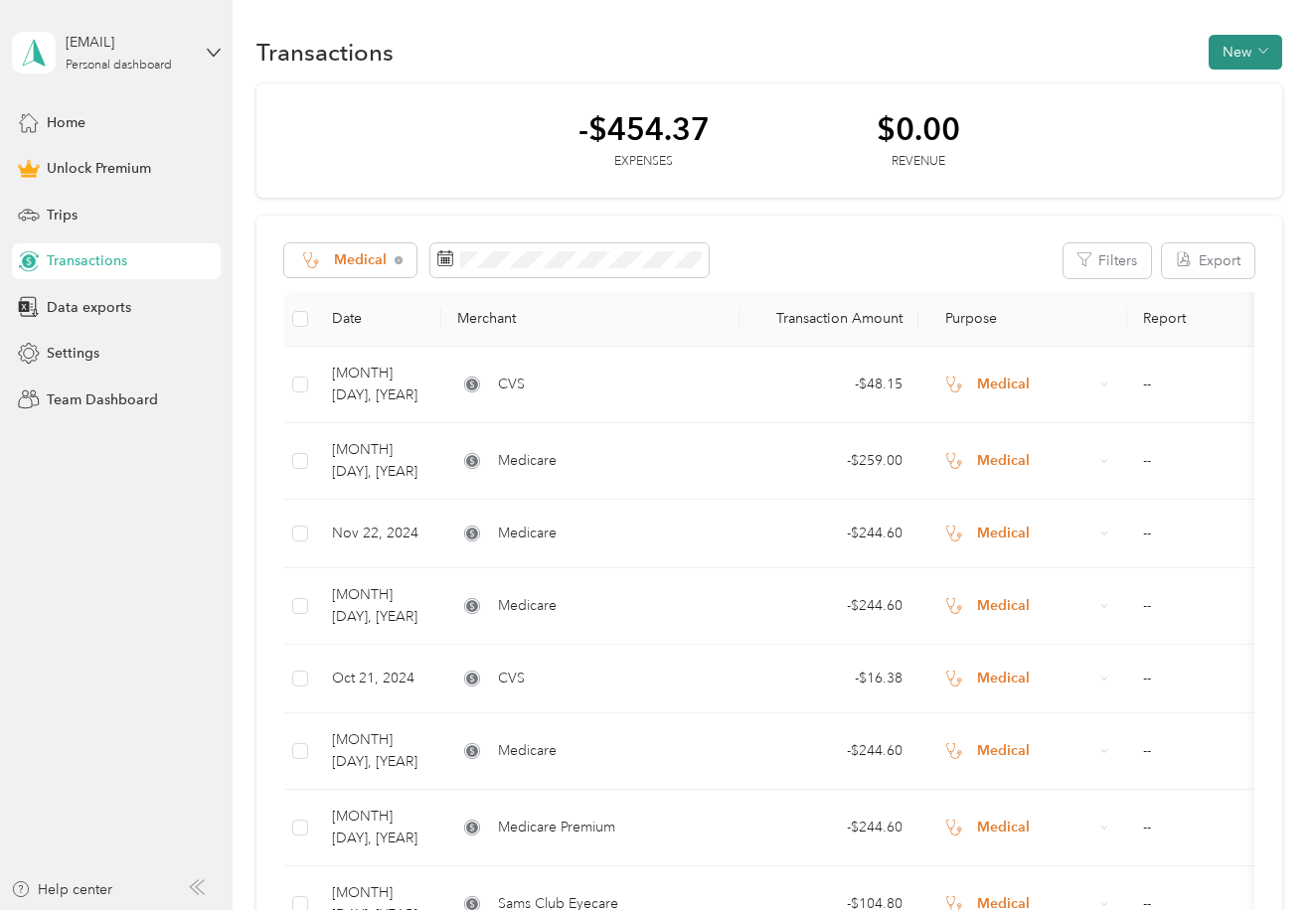 click on "New" at bounding box center [1245, 52] 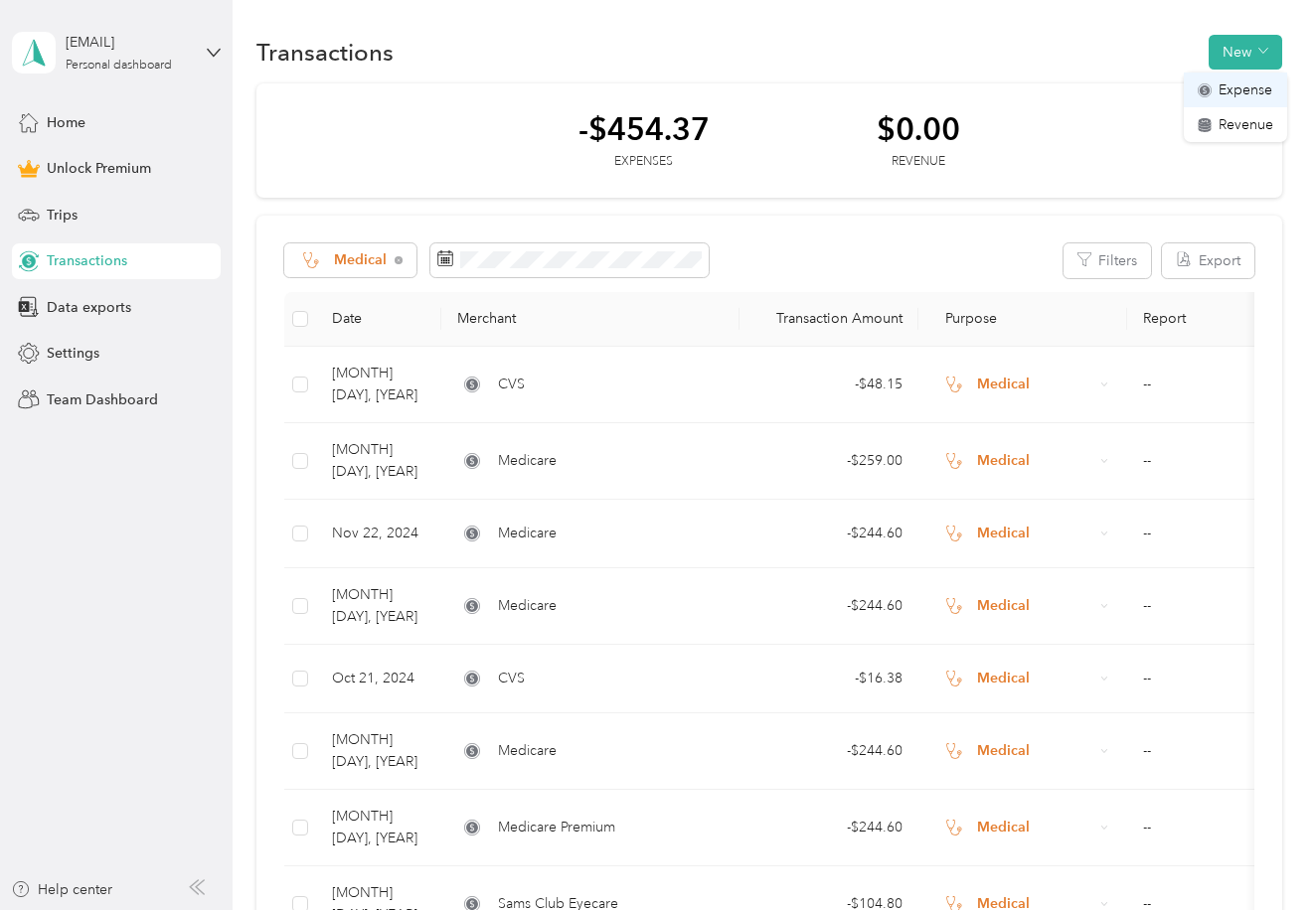 click on "Expense" at bounding box center (1245, 89) 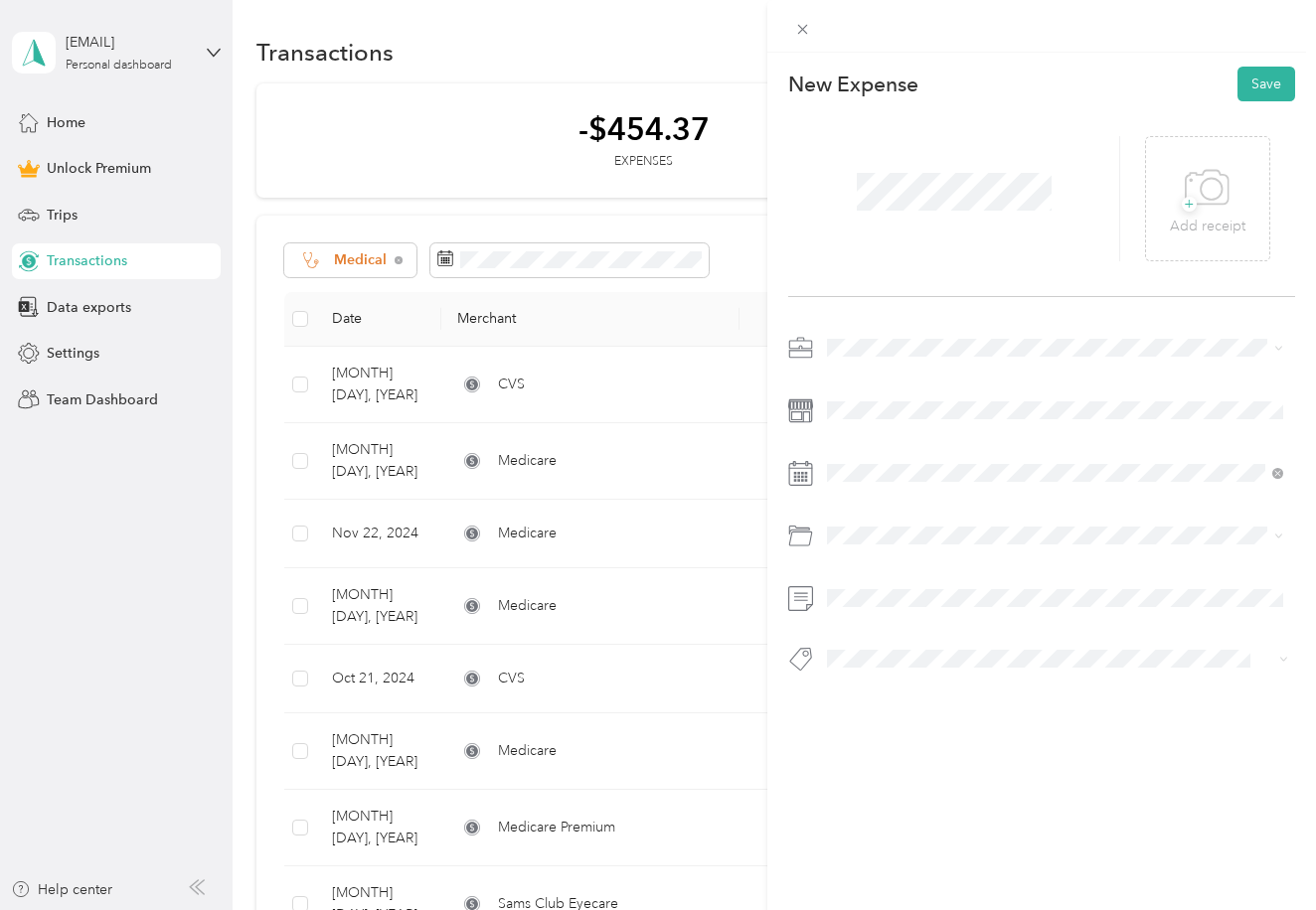drag, startPoint x: 869, startPoint y: 520, endPoint x: 878, endPoint y: 513, distance: 11.401754 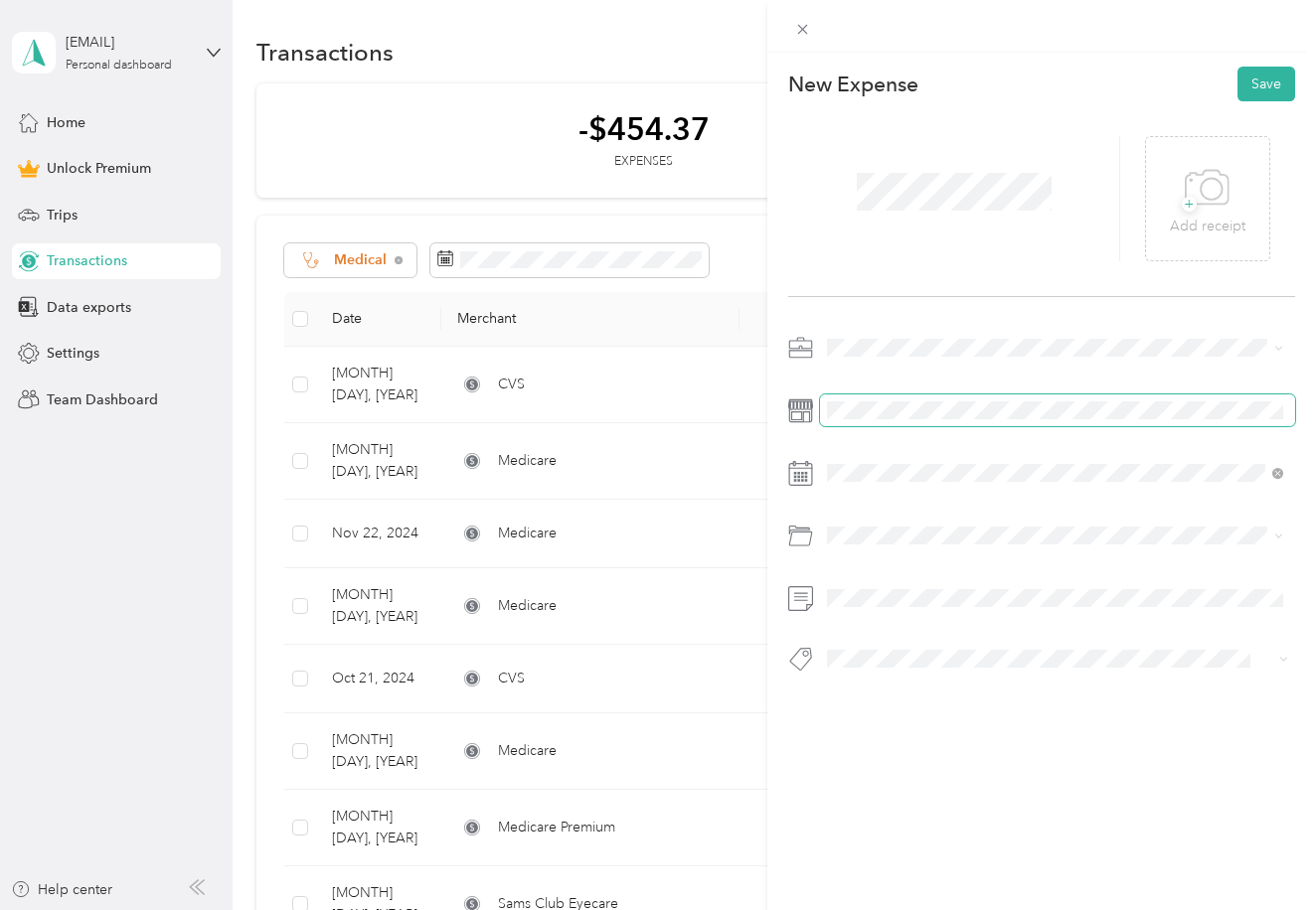 click at bounding box center [1058, 410] 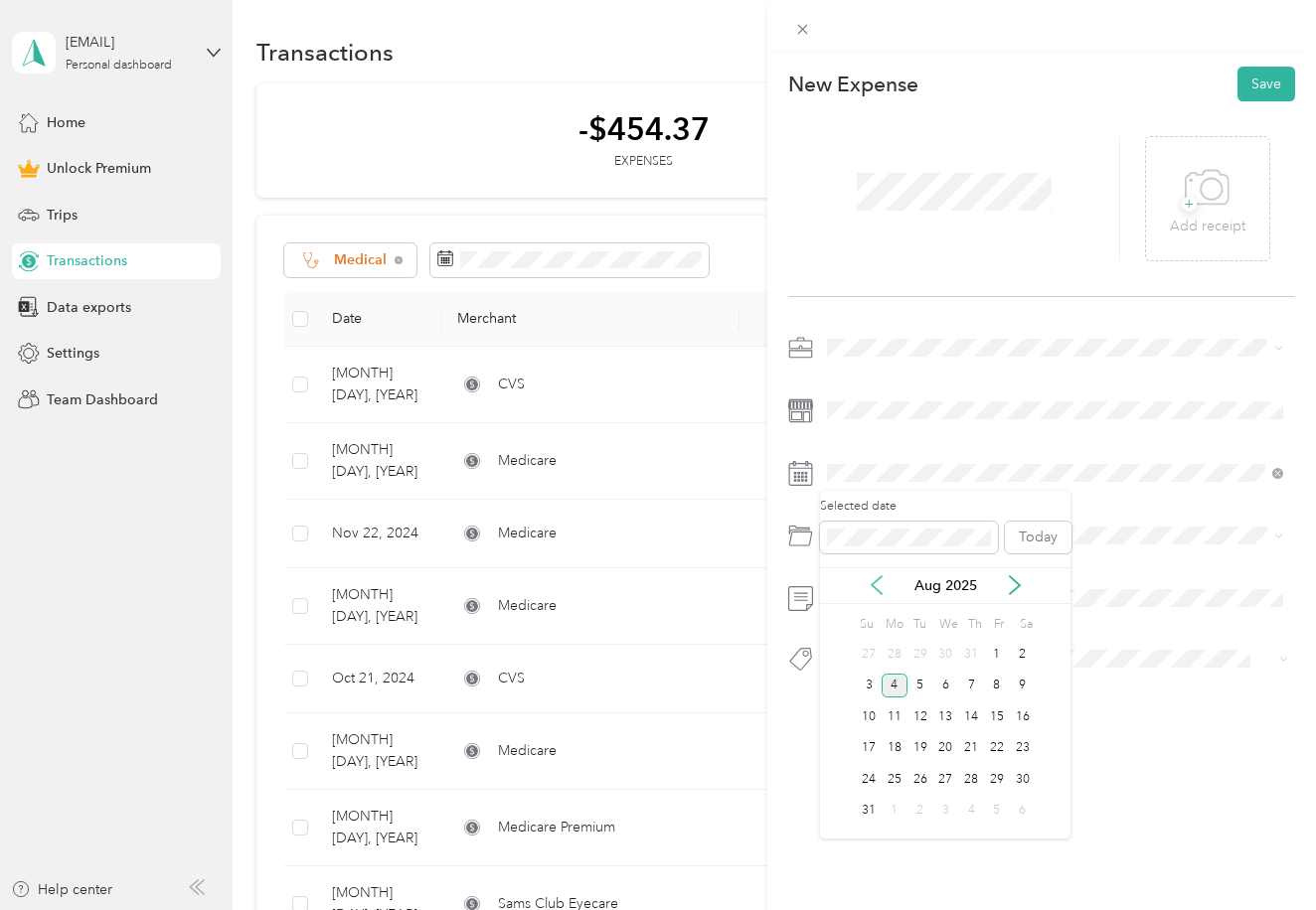 click 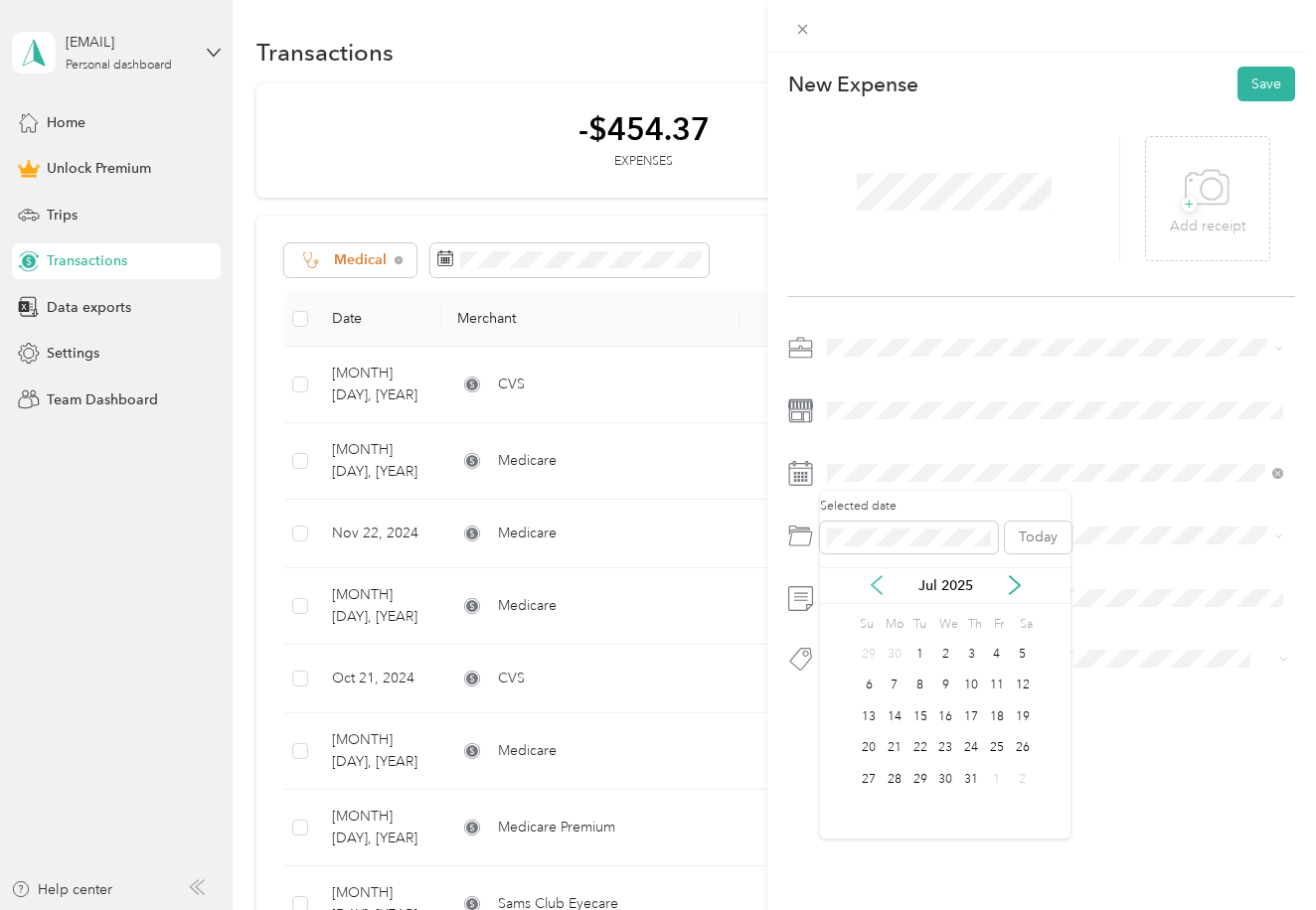 click 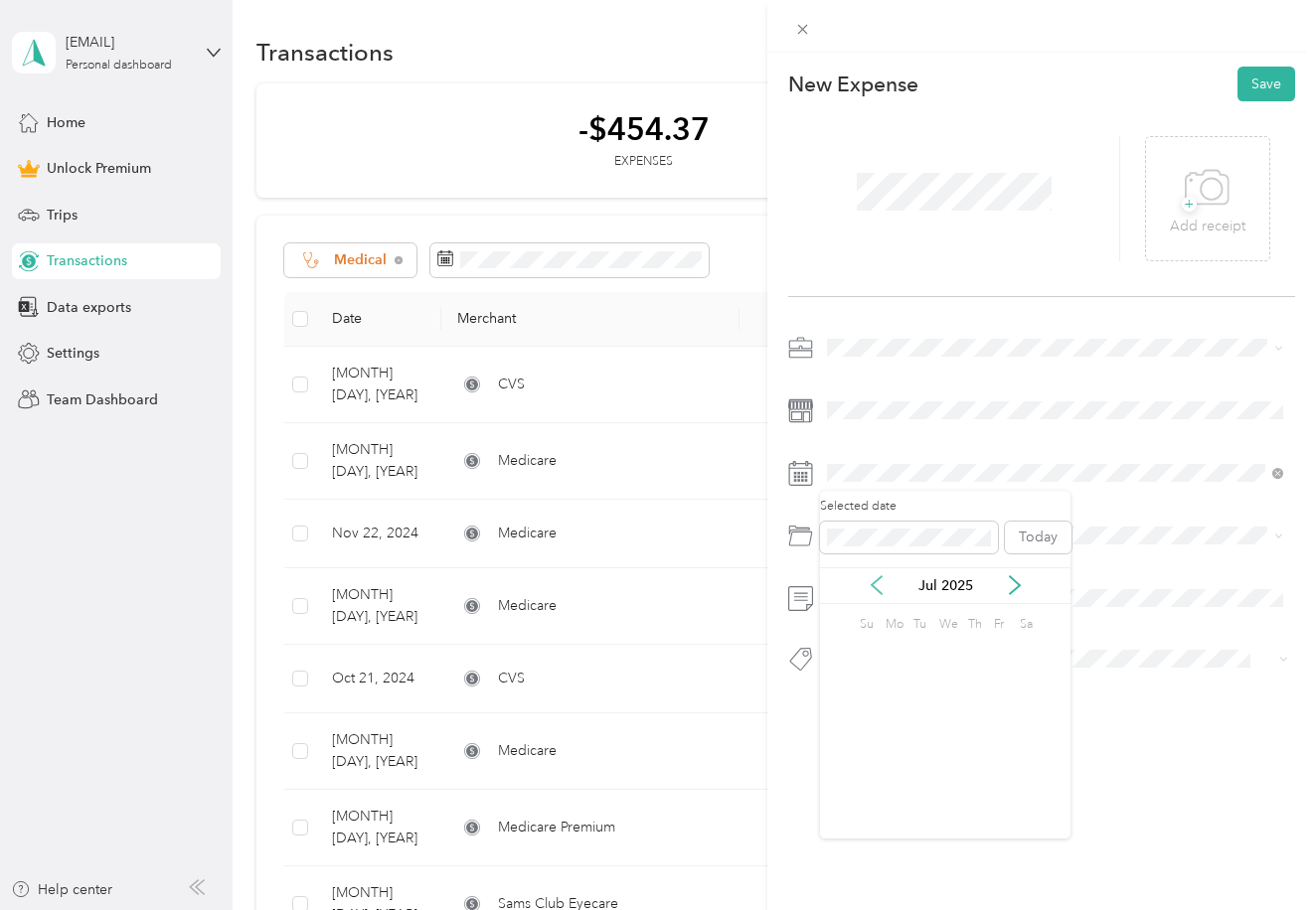 click 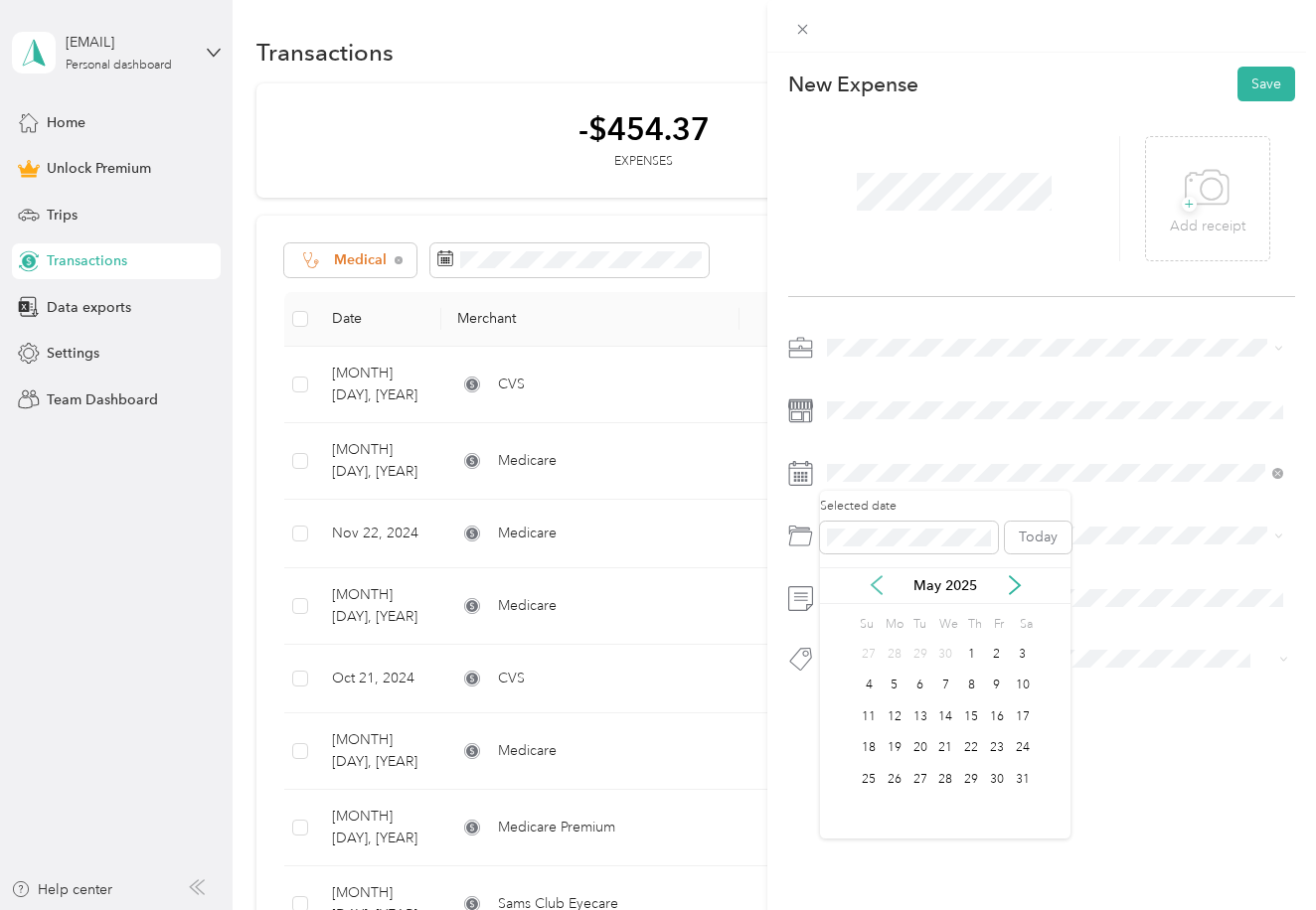 click 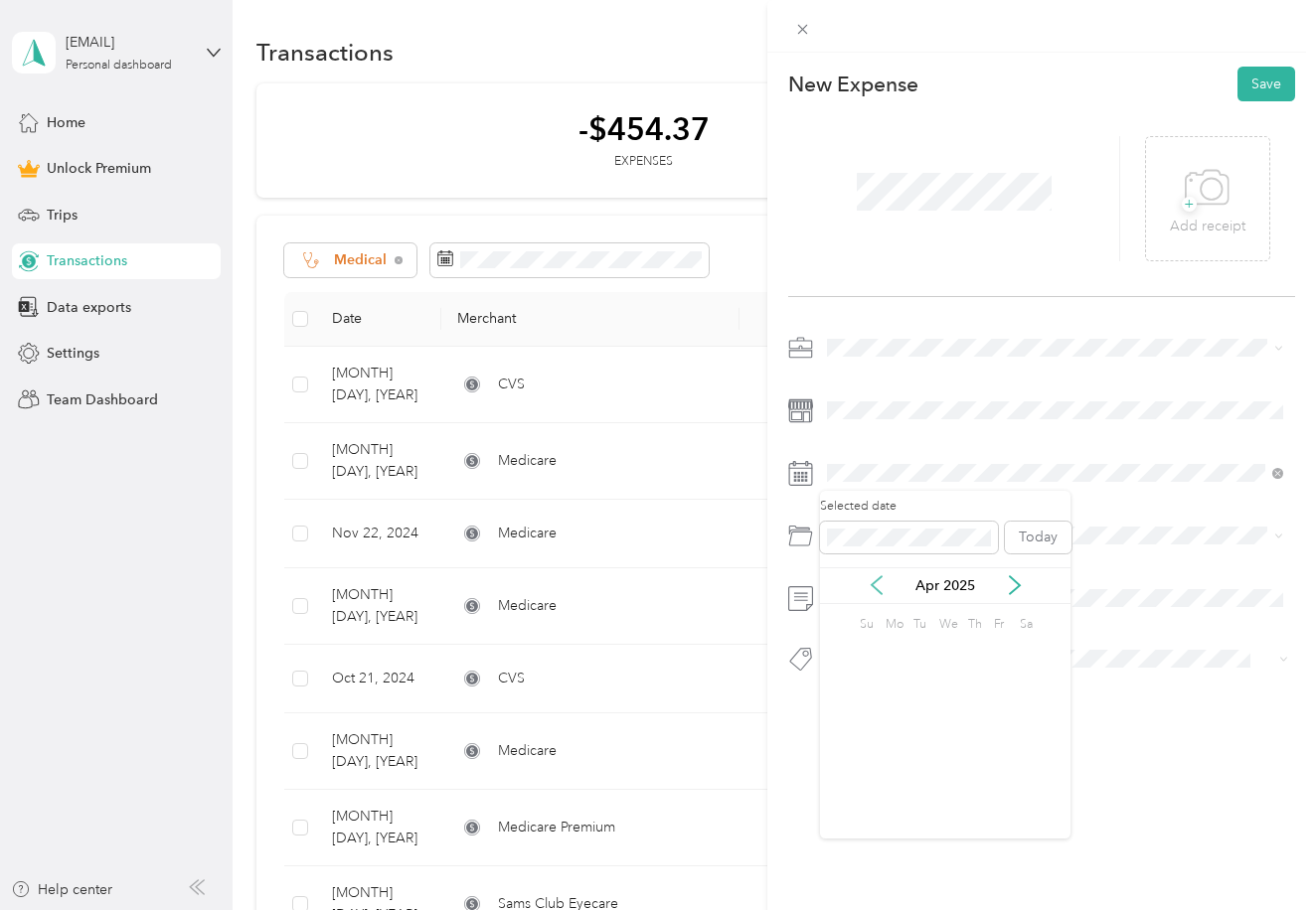 click 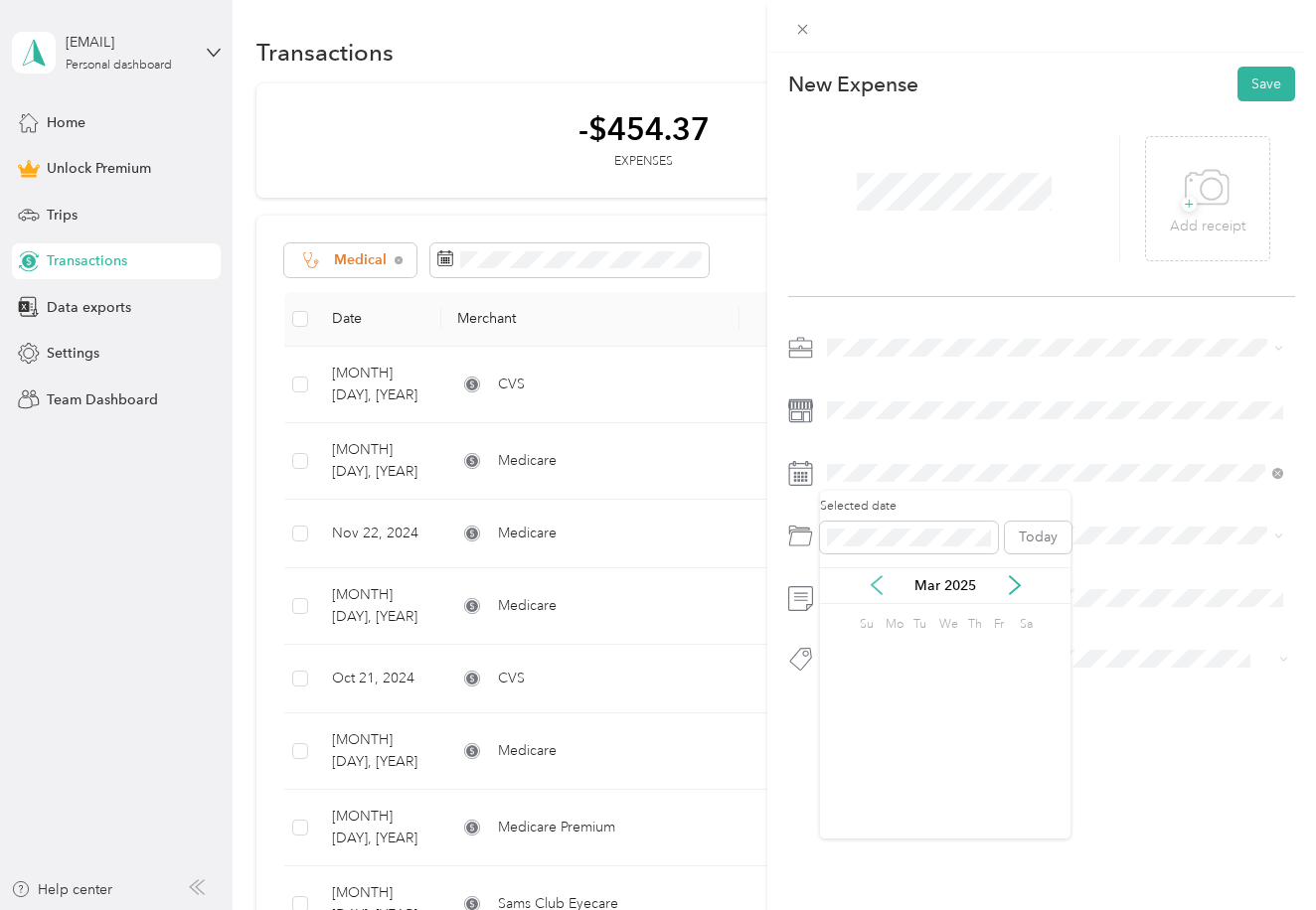 click 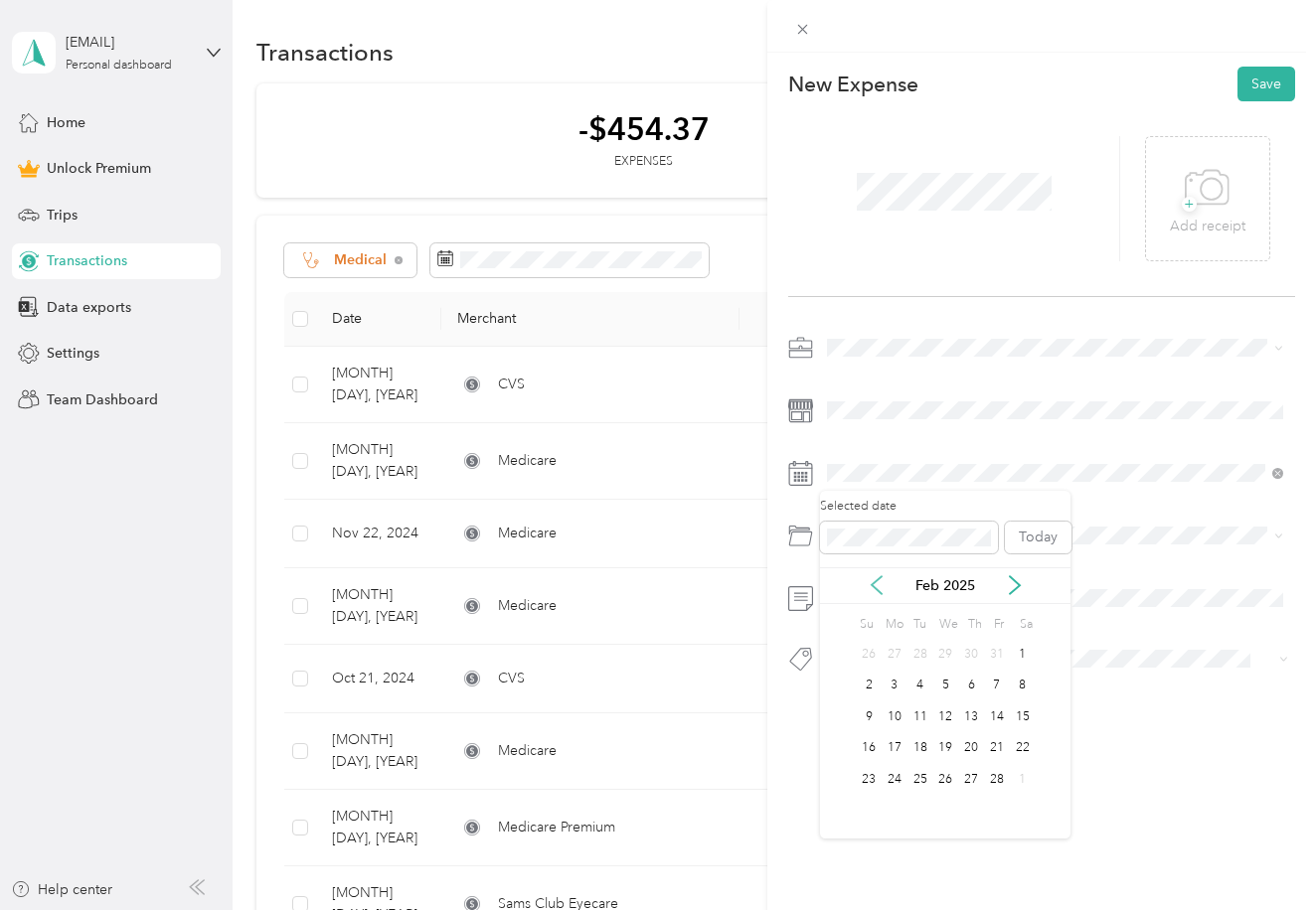 click 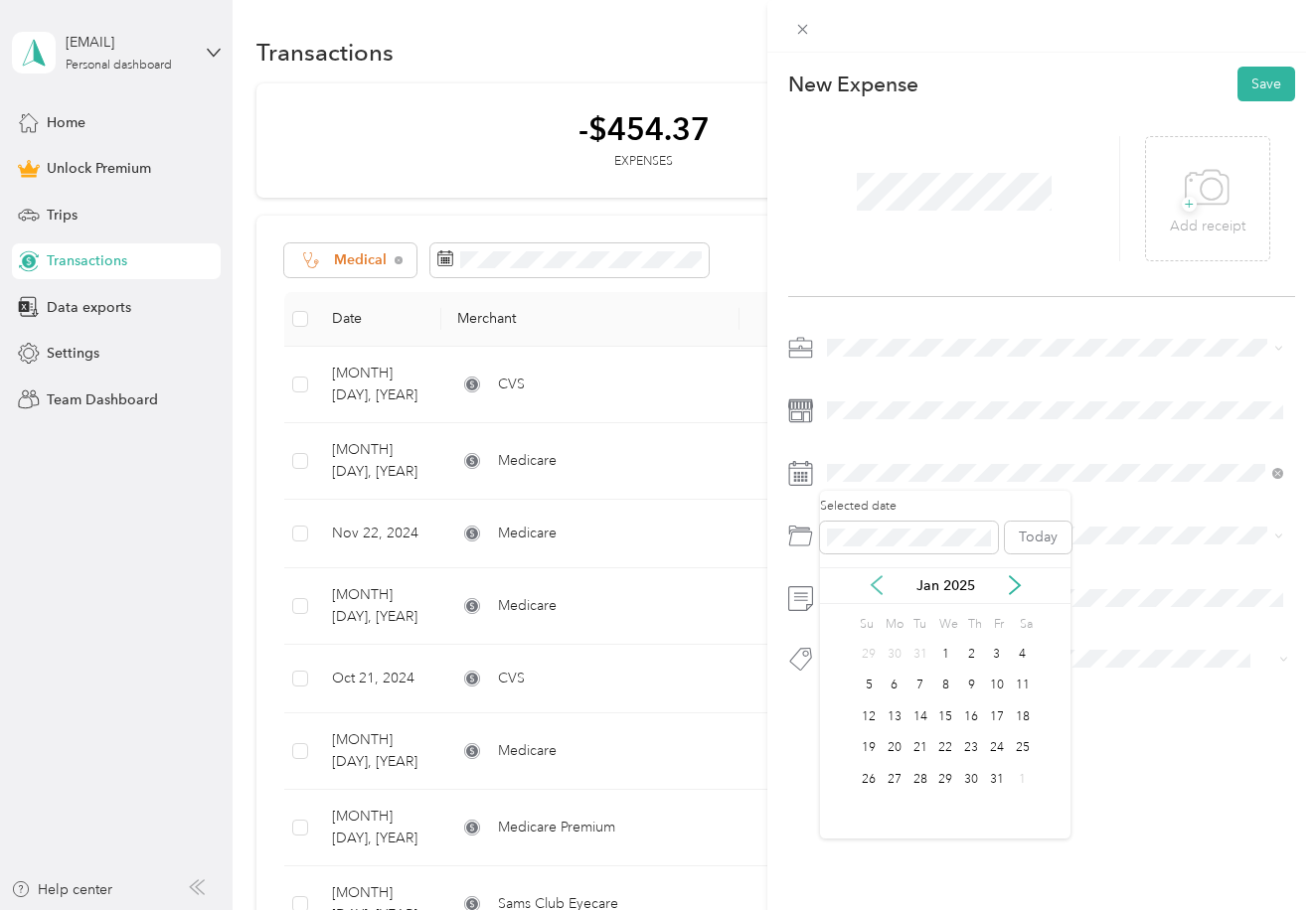 click 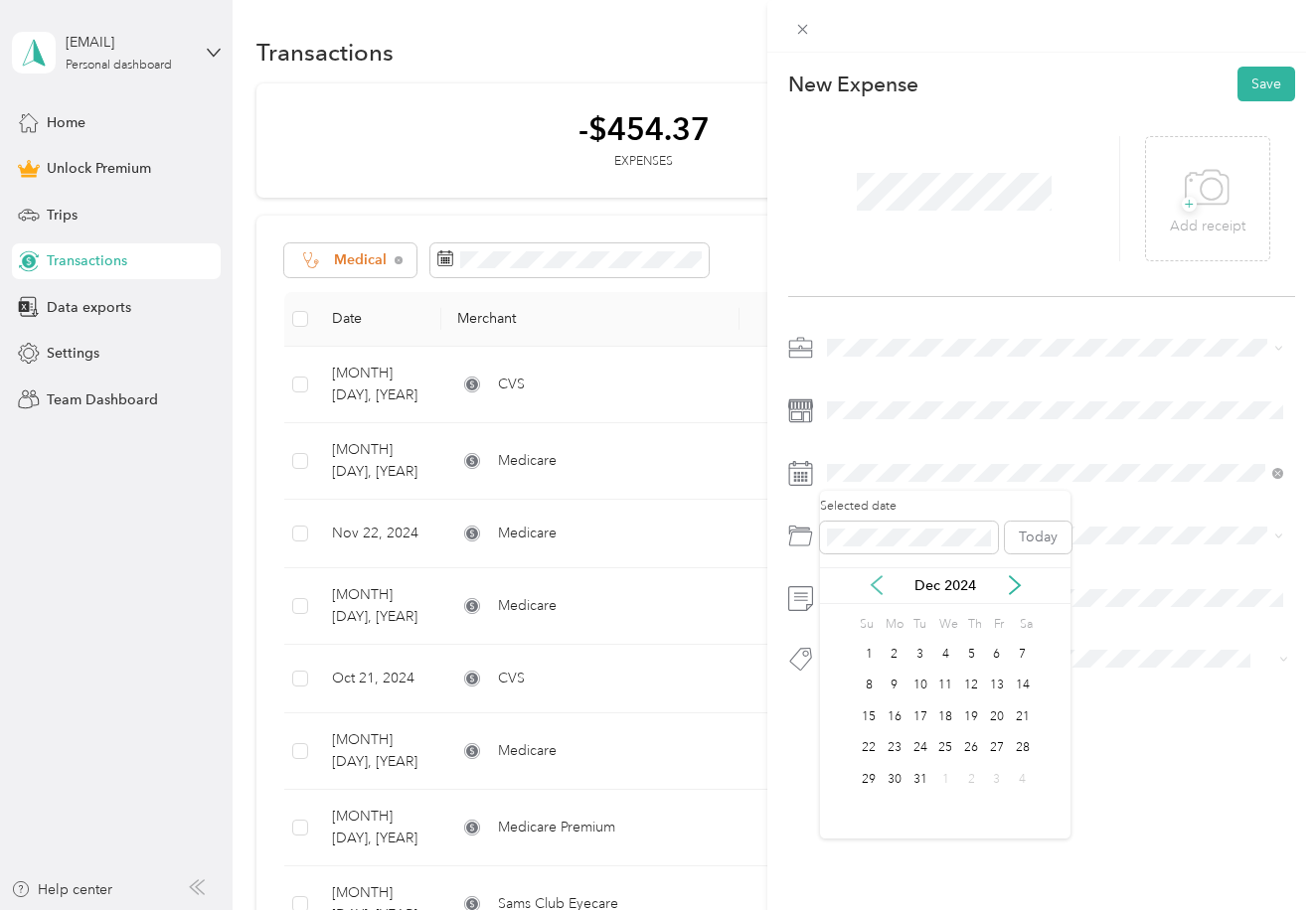click 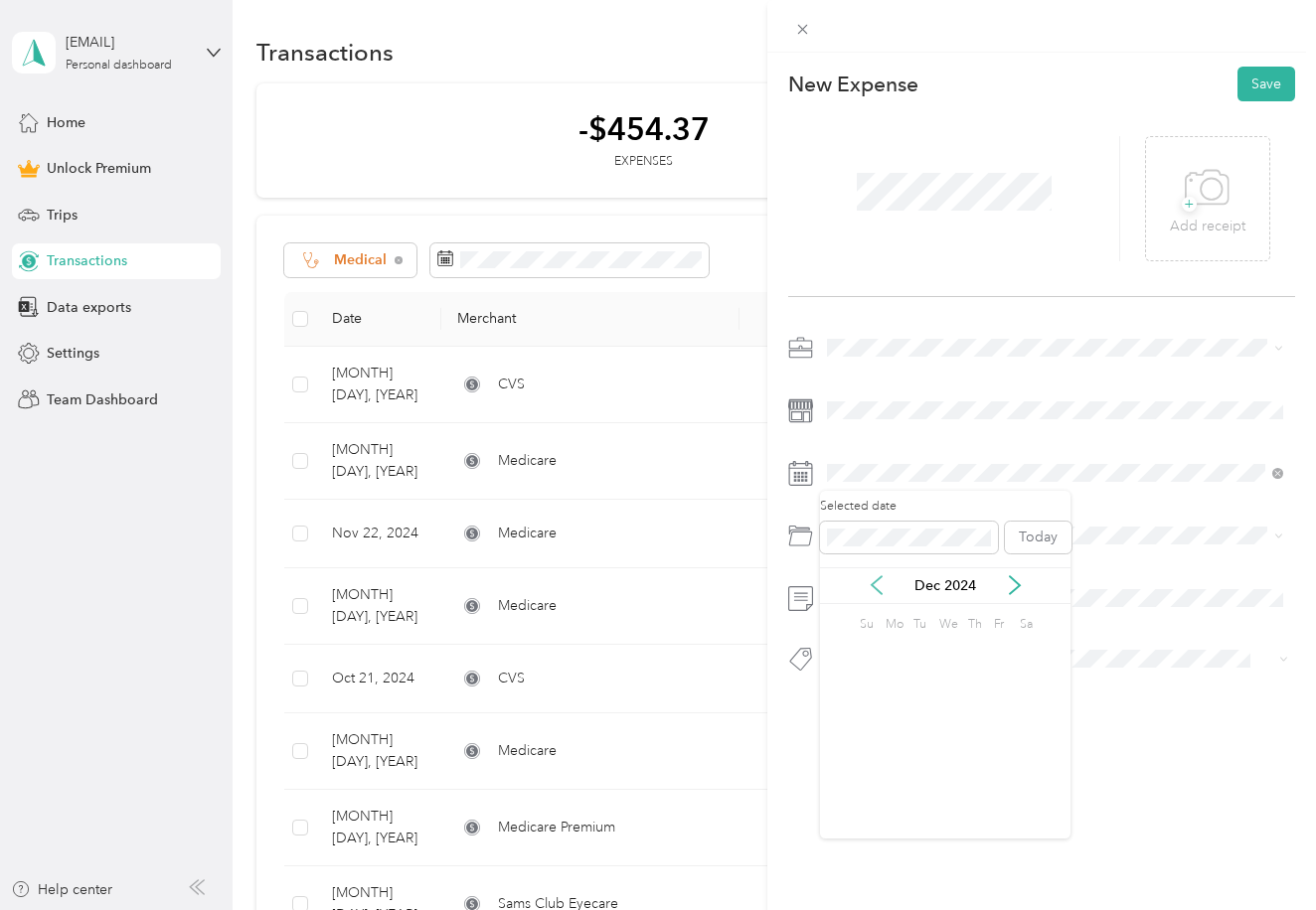 click 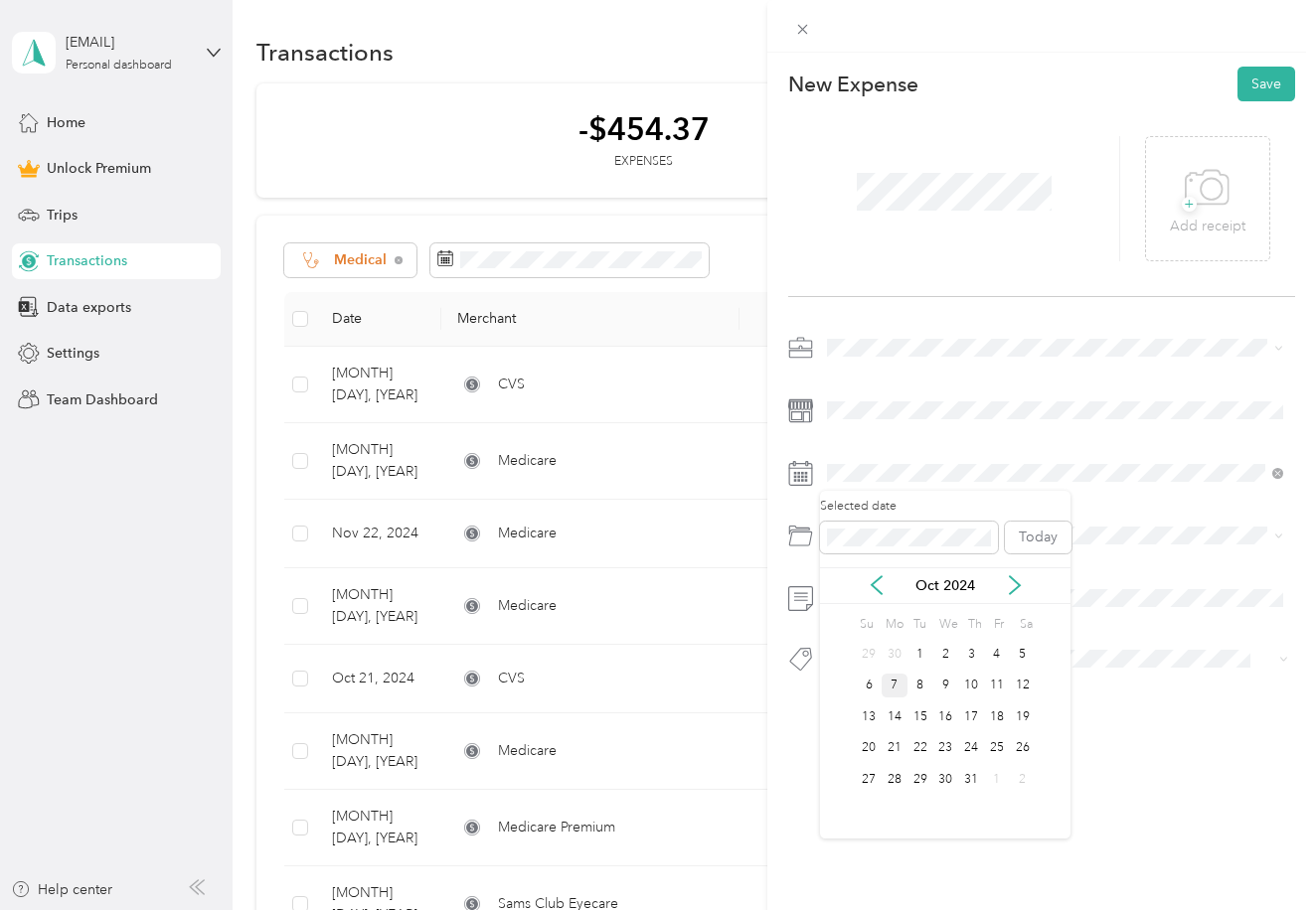click on "7" at bounding box center [895, 685] 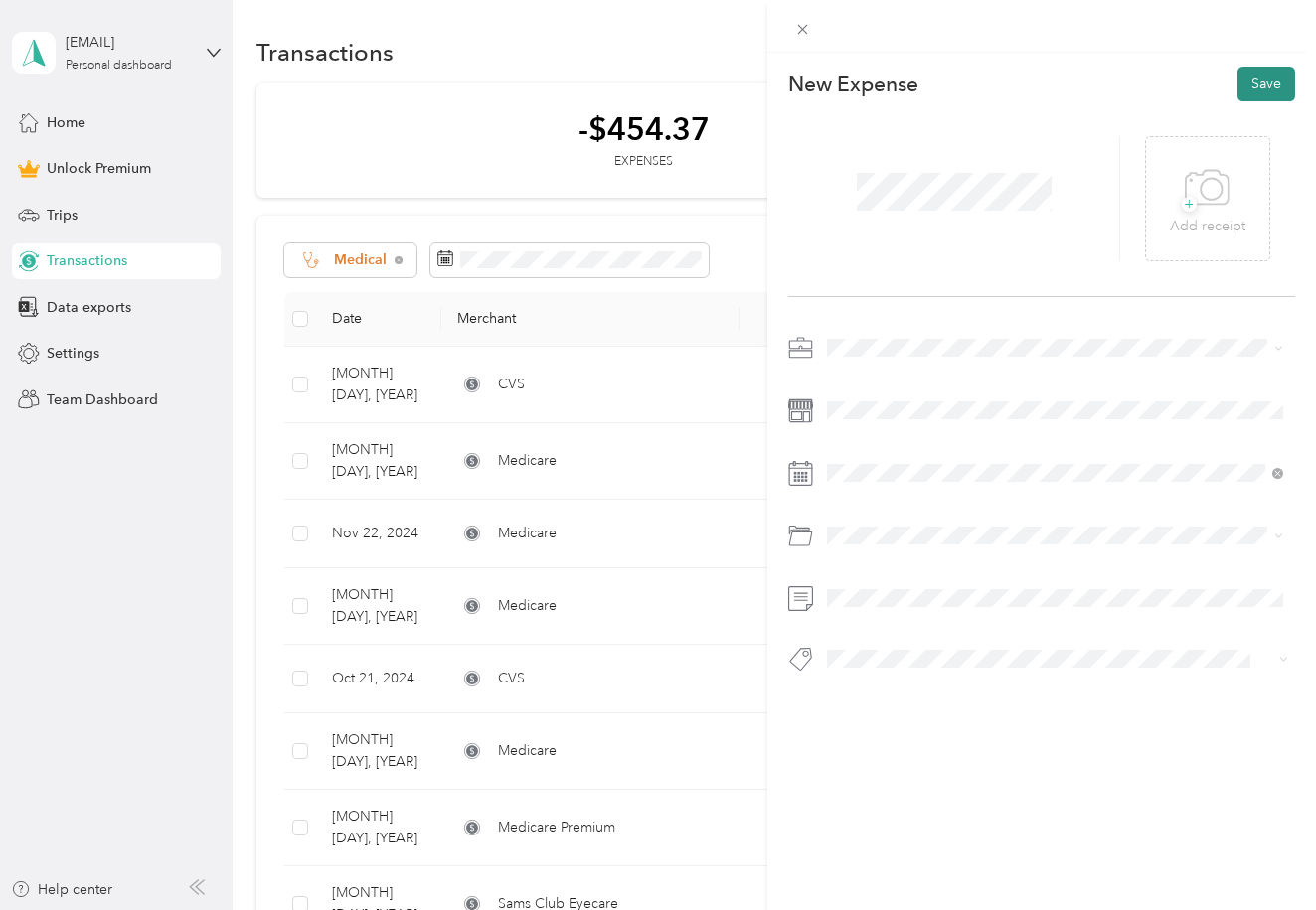 click on "Save" at bounding box center (1266, 83) 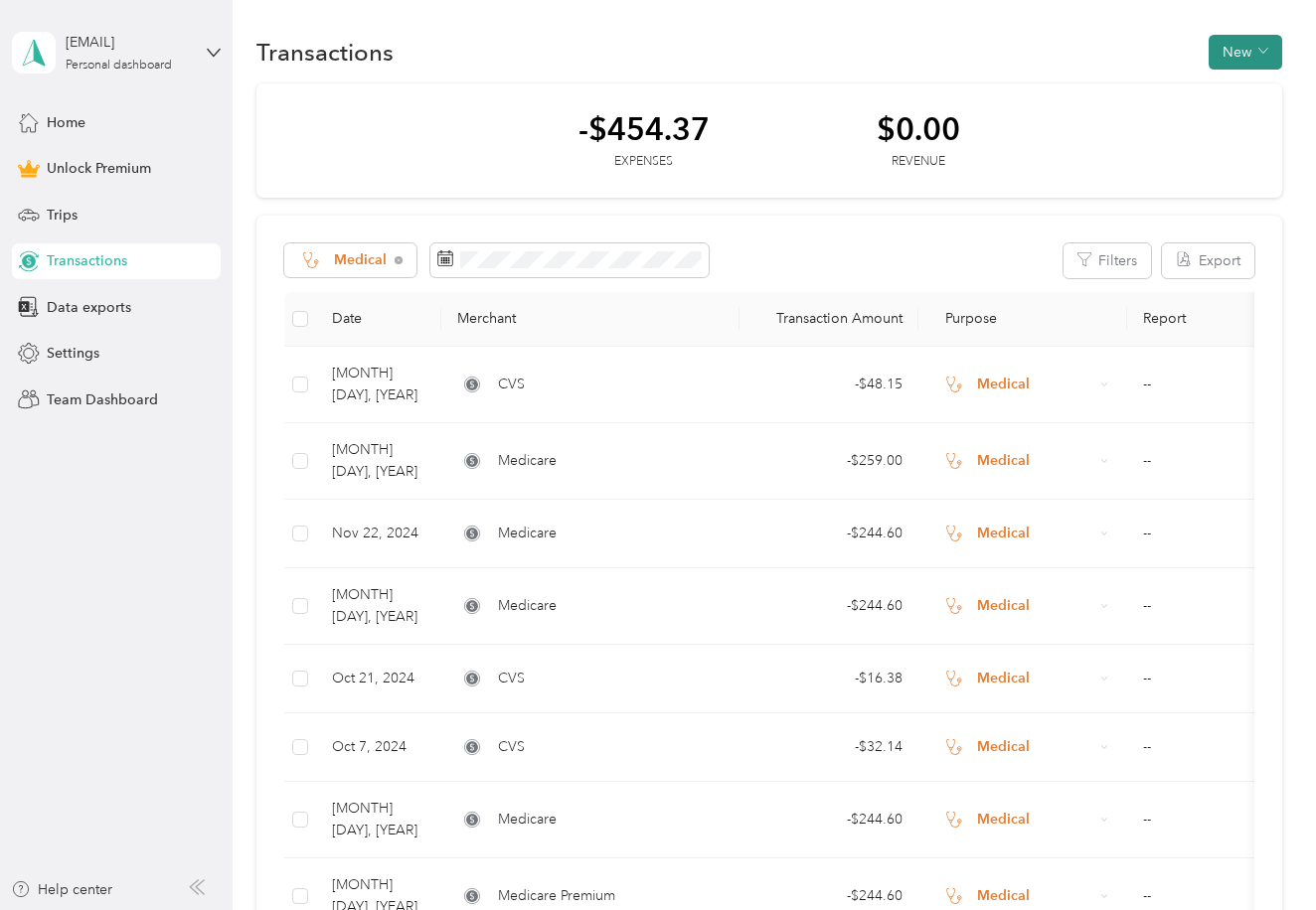 click on "New" at bounding box center [1245, 52] 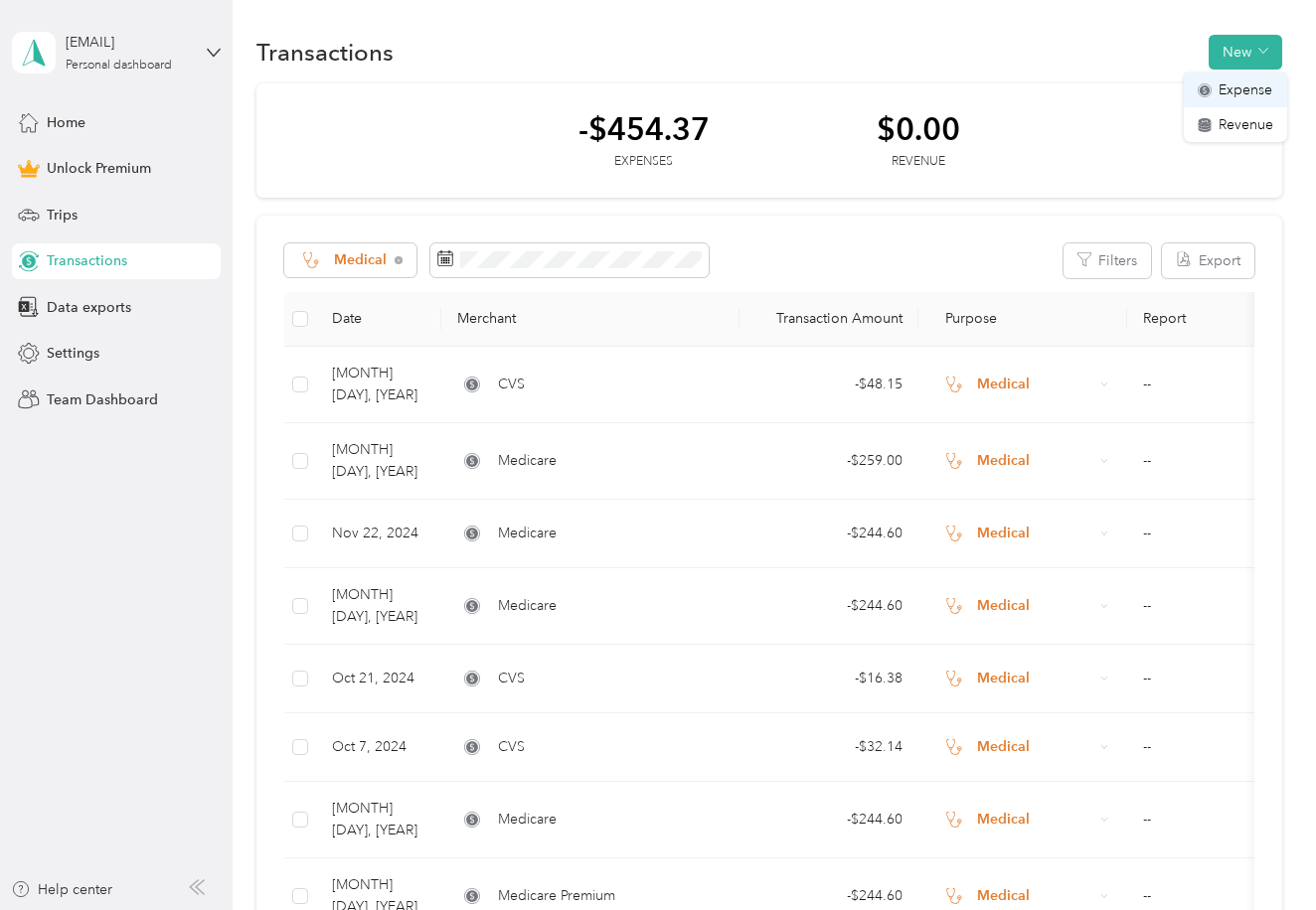 click on "Expense" at bounding box center [1245, 89] 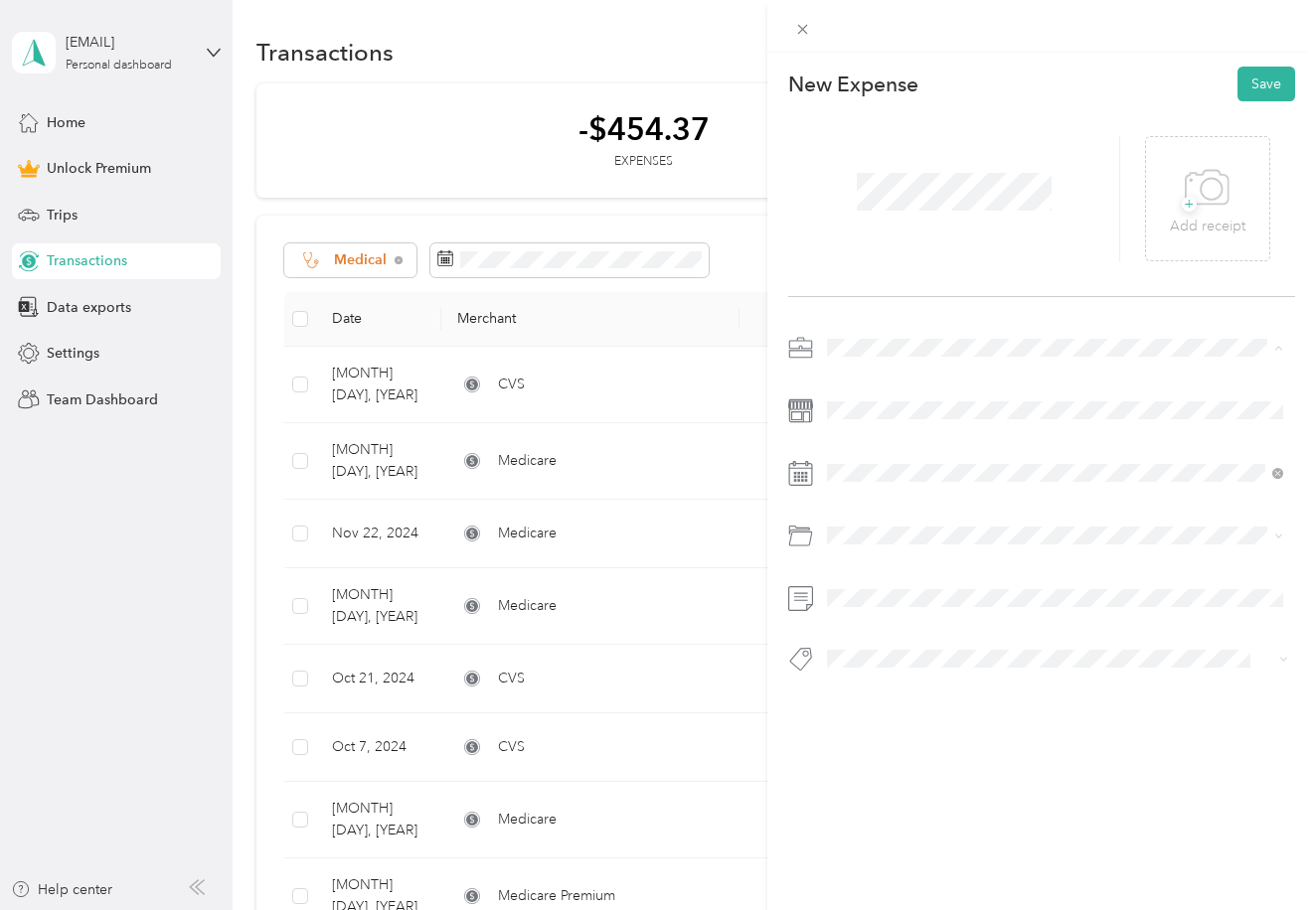 click on "Medical" at bounding box center [1055, 522] 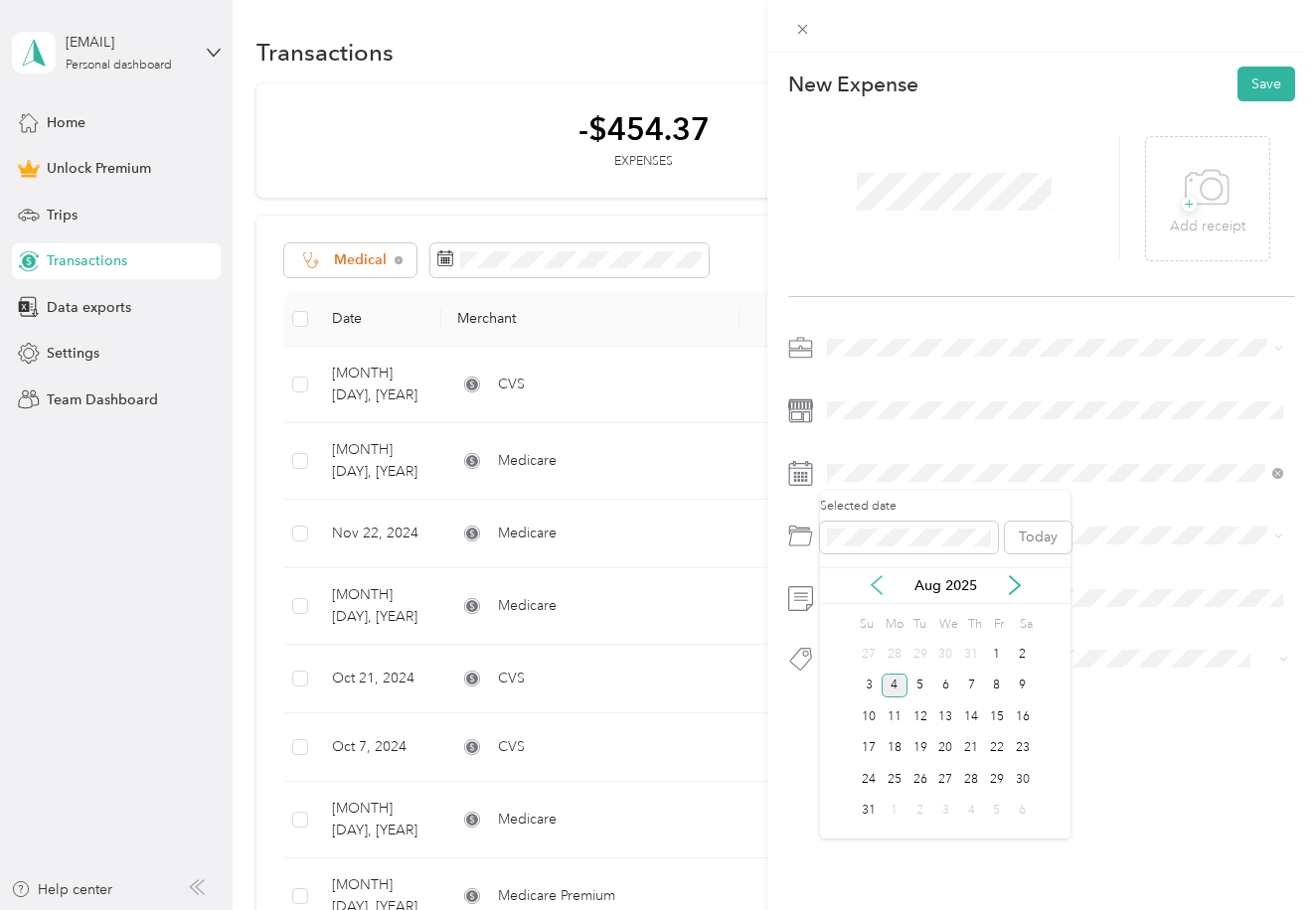 click 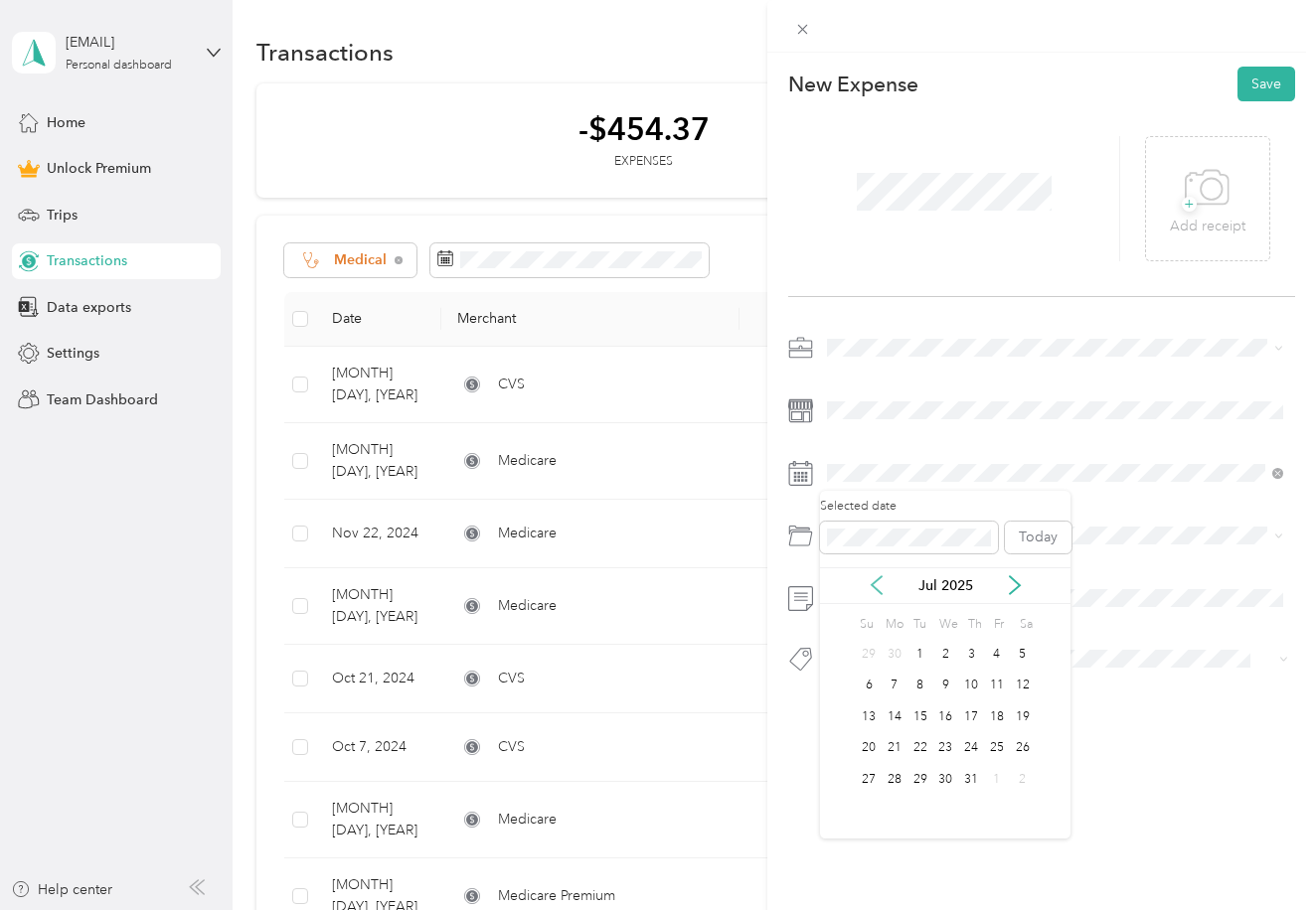 click 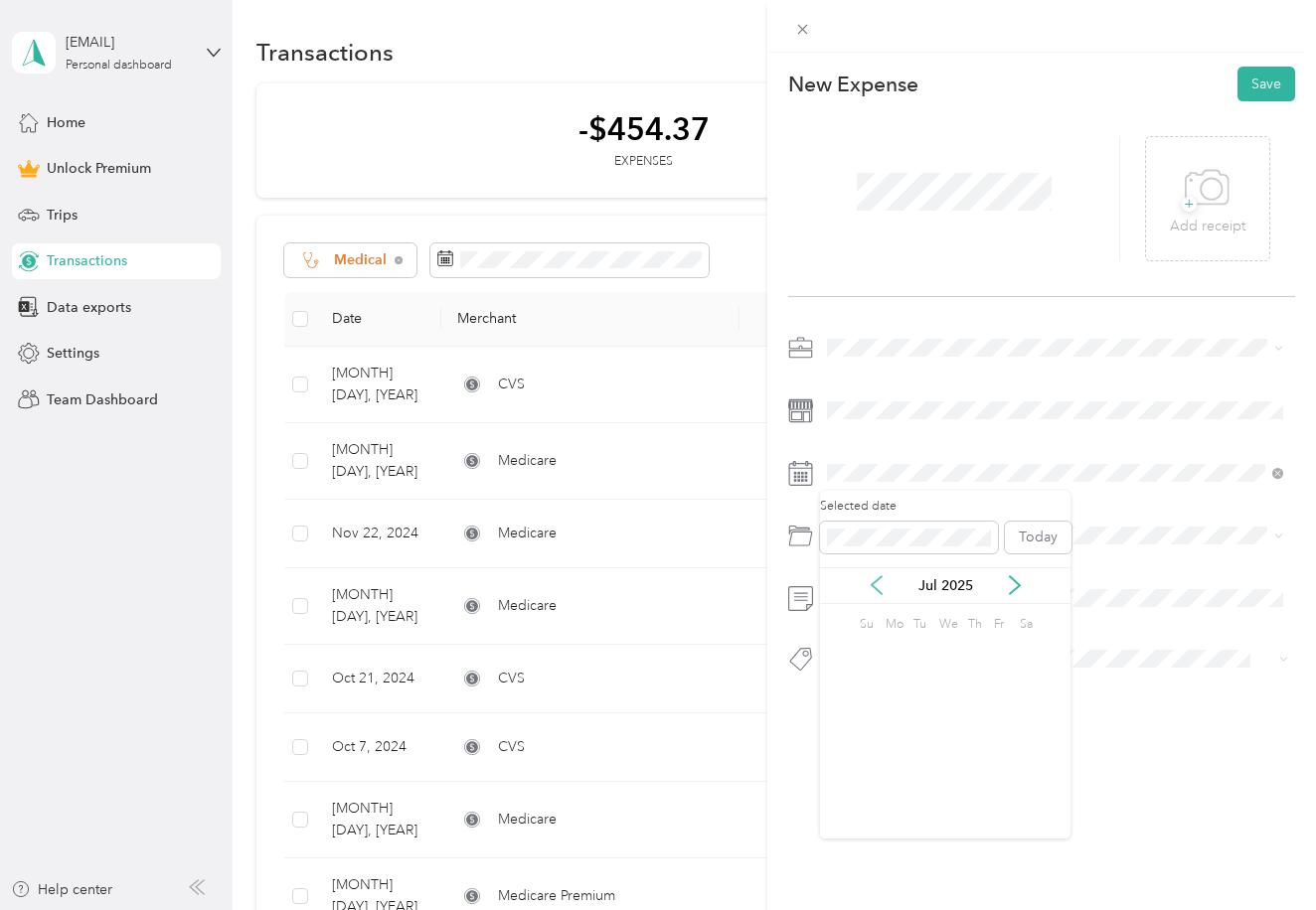 click 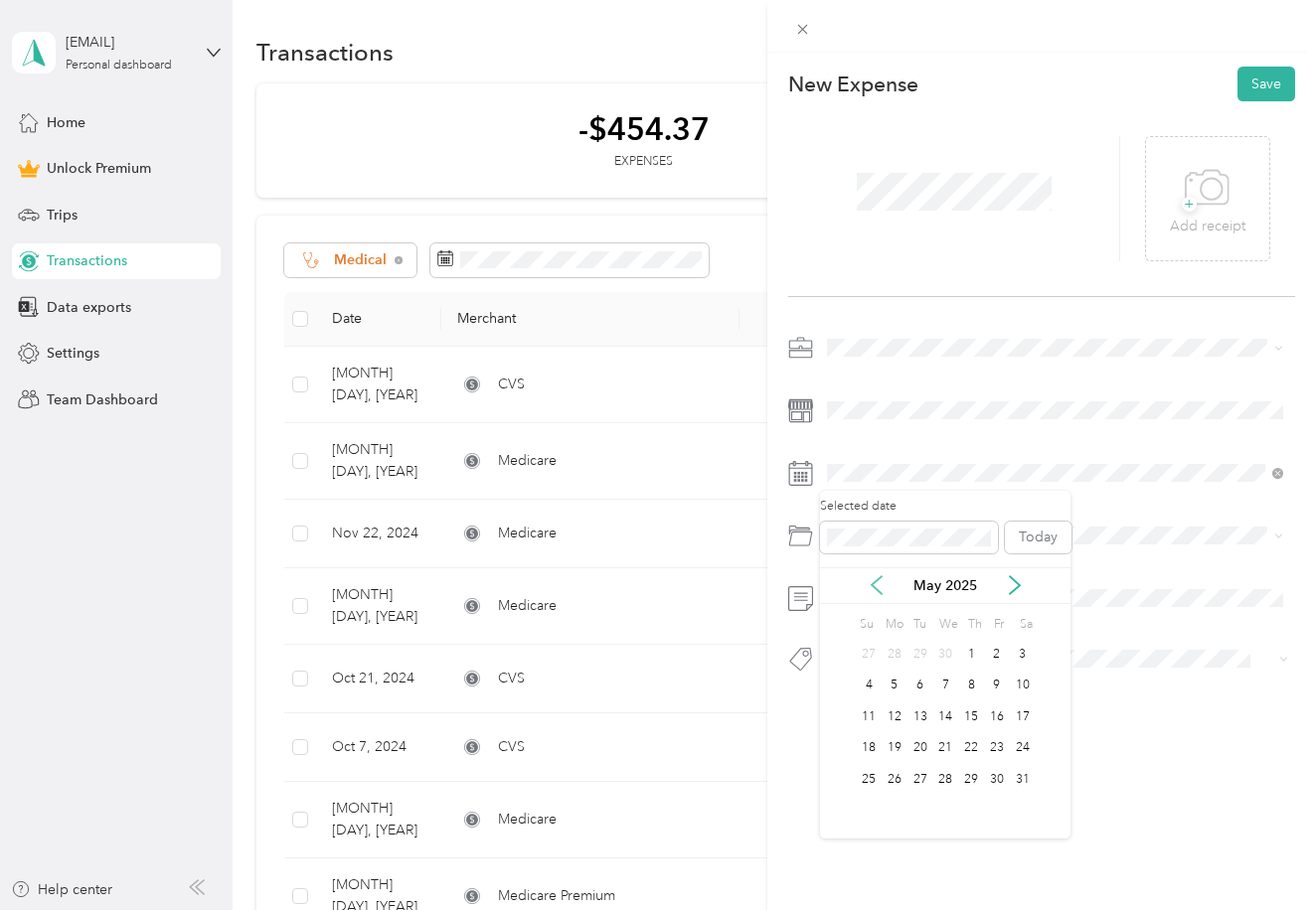click 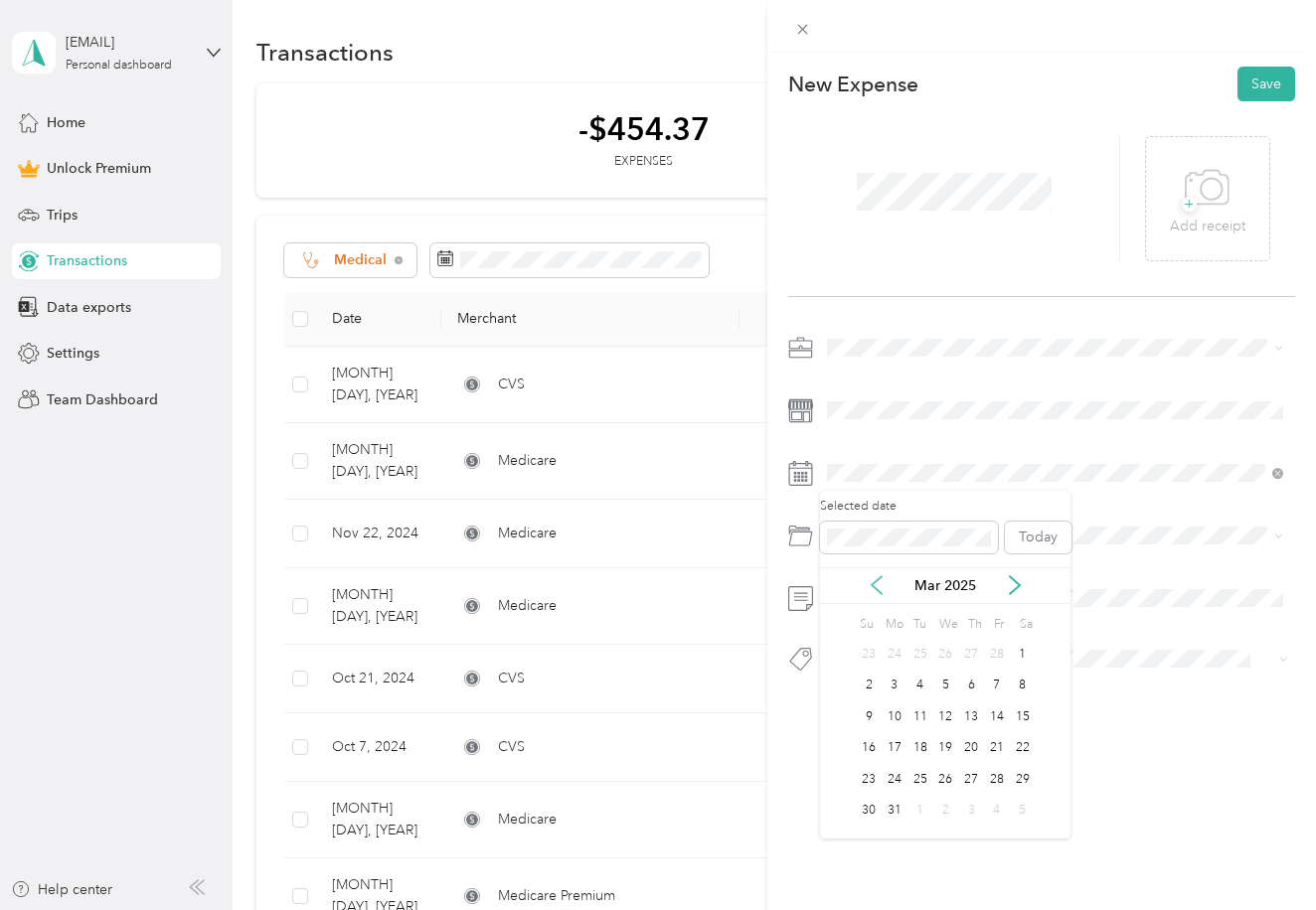 click 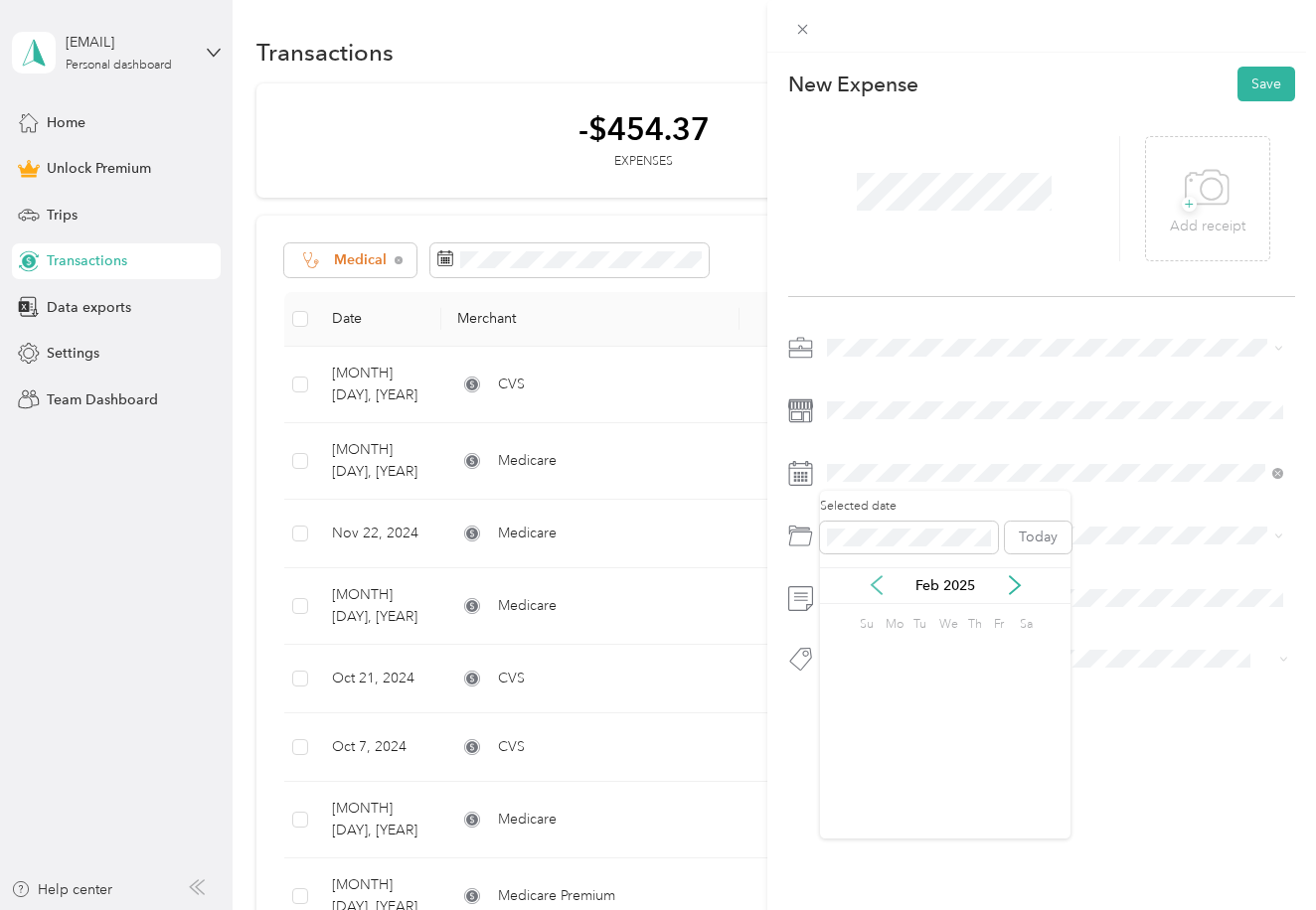 click 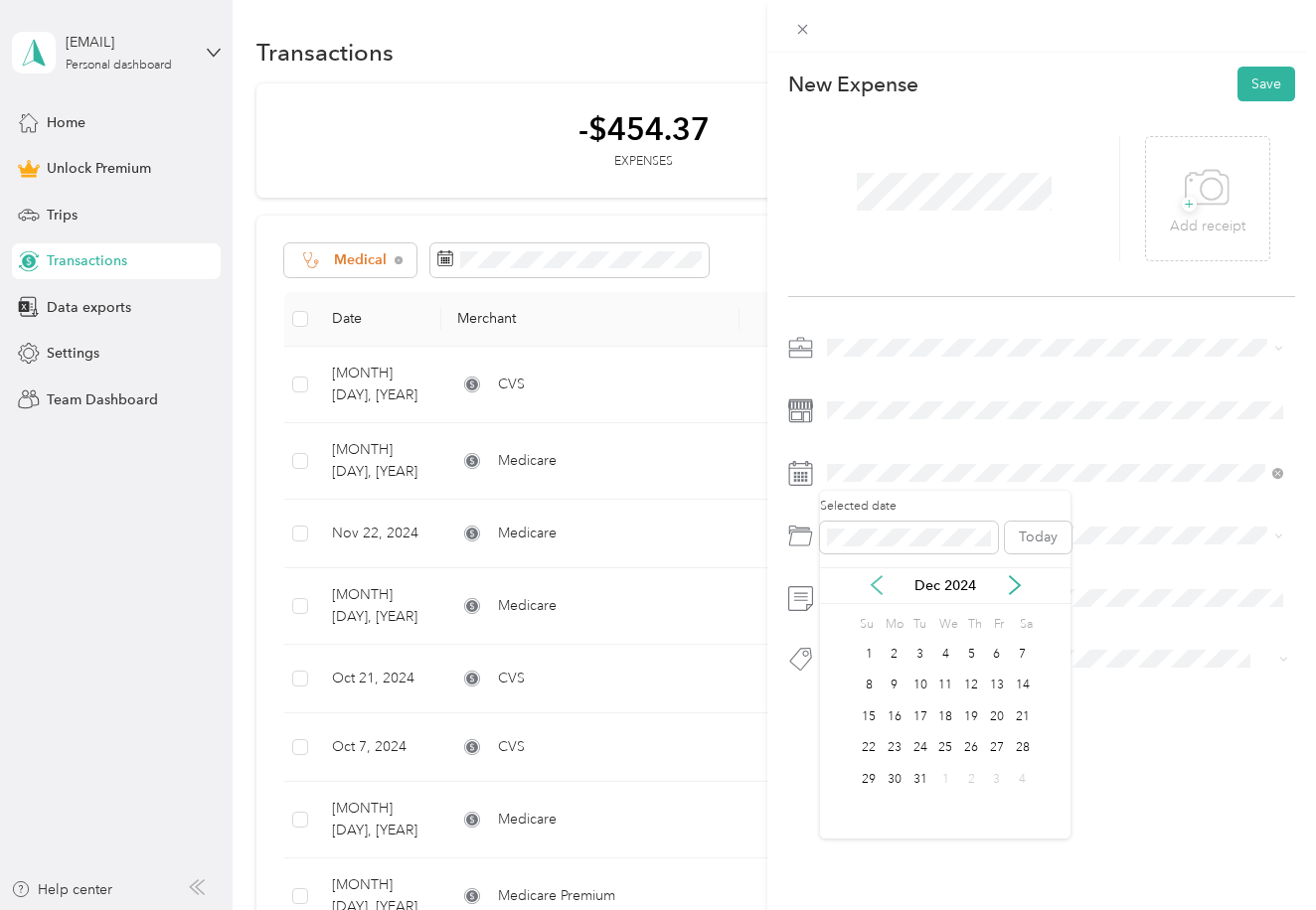 click 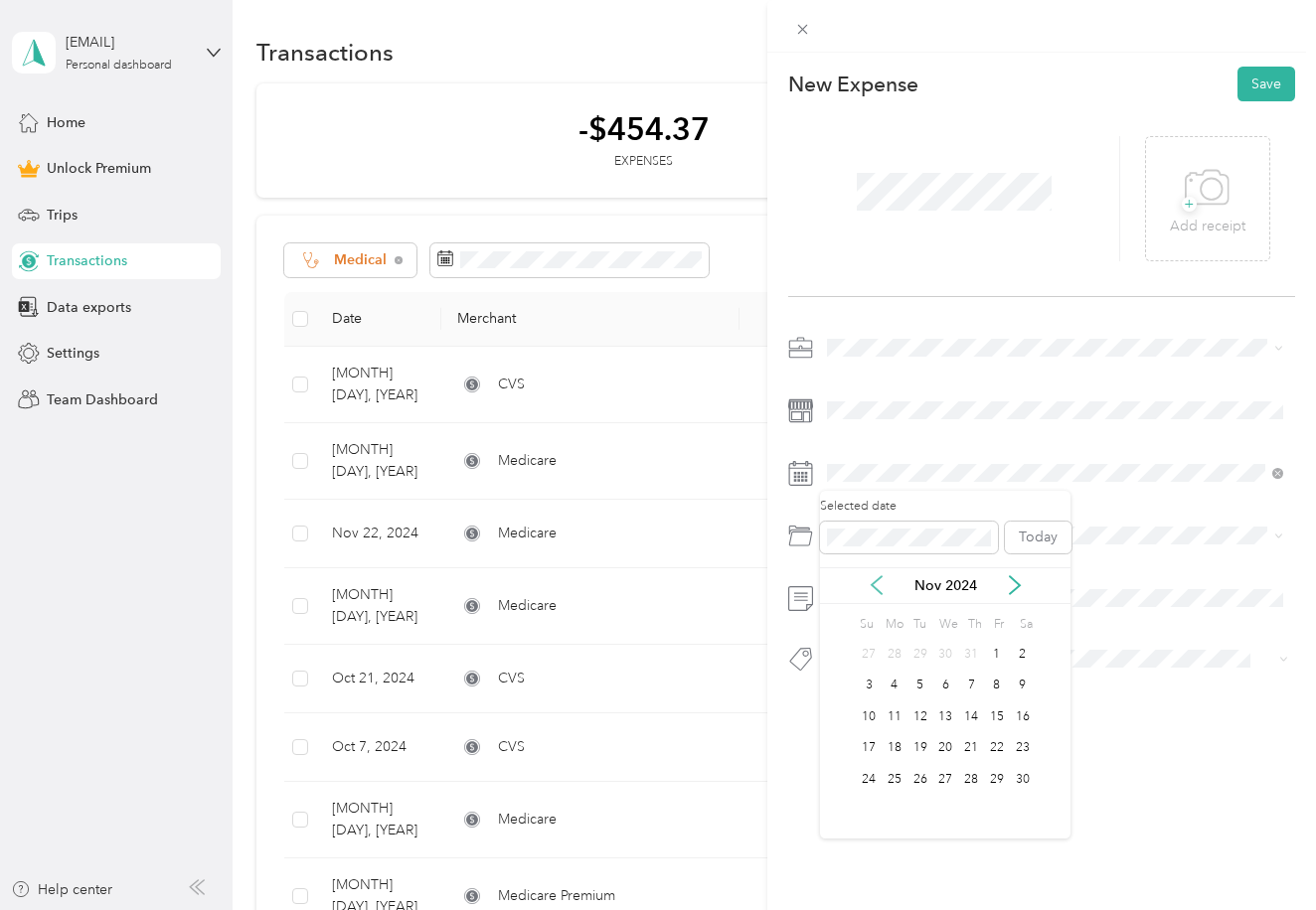 click 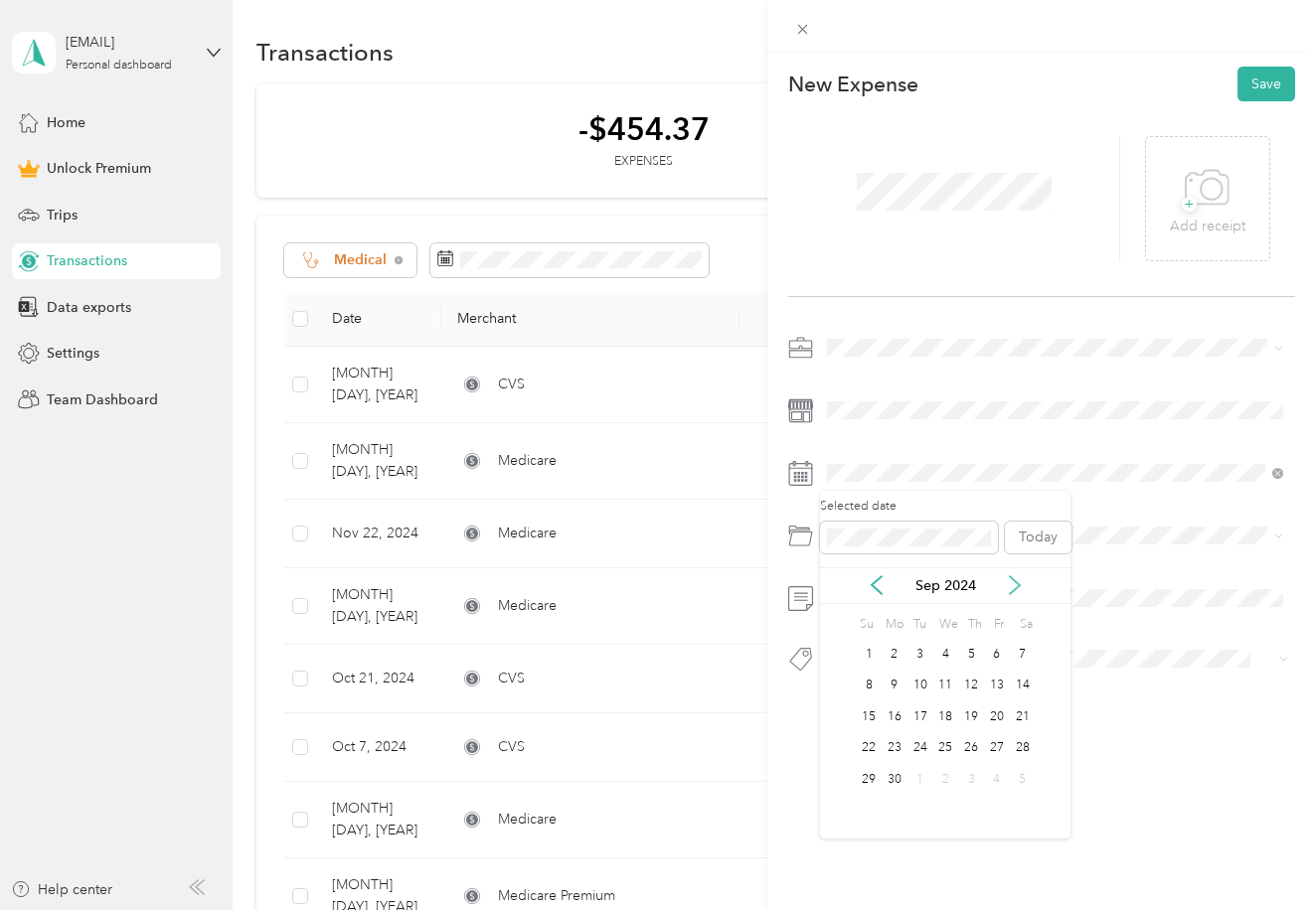 click 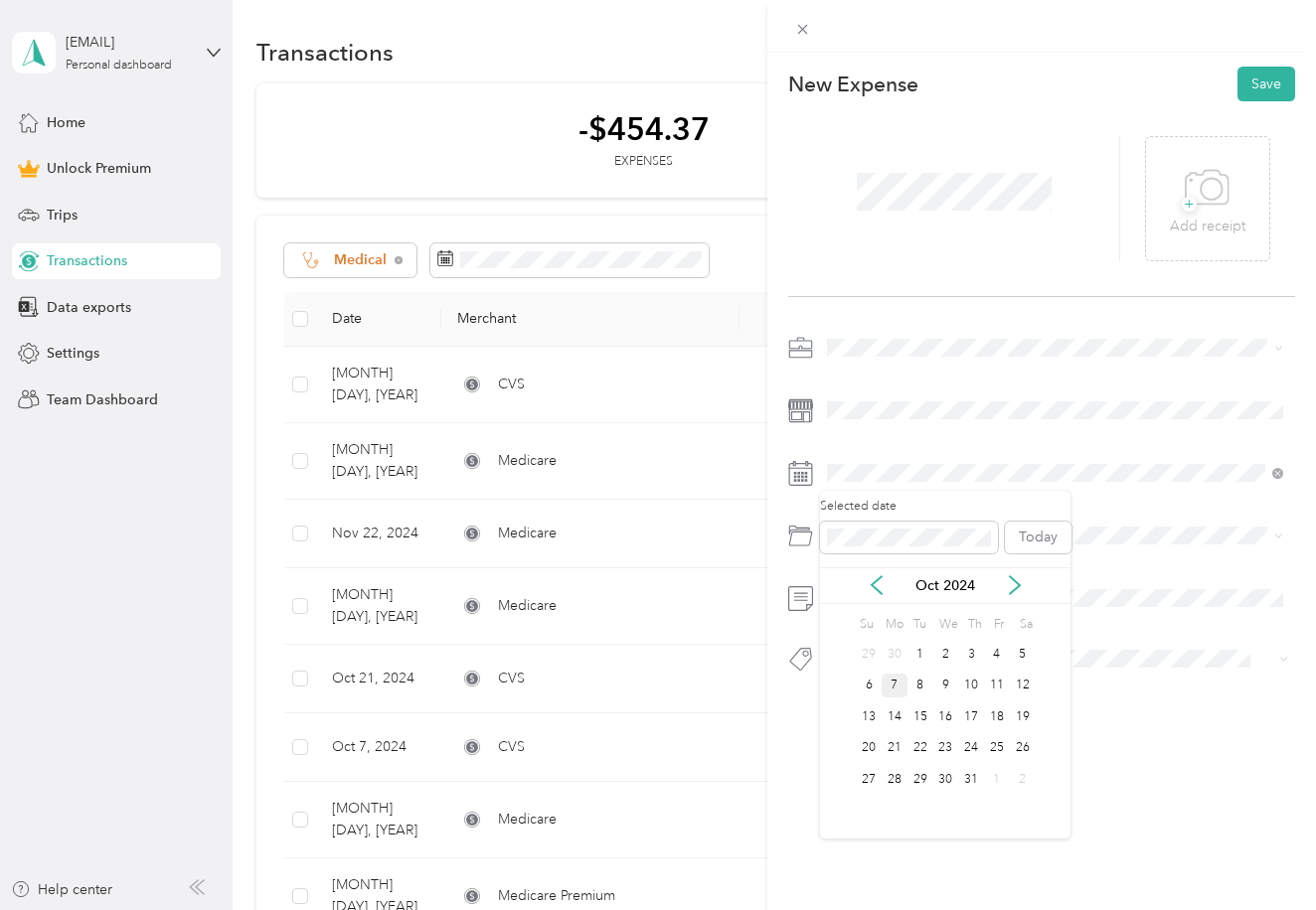 click on "7" at bounding box center (895, 685) 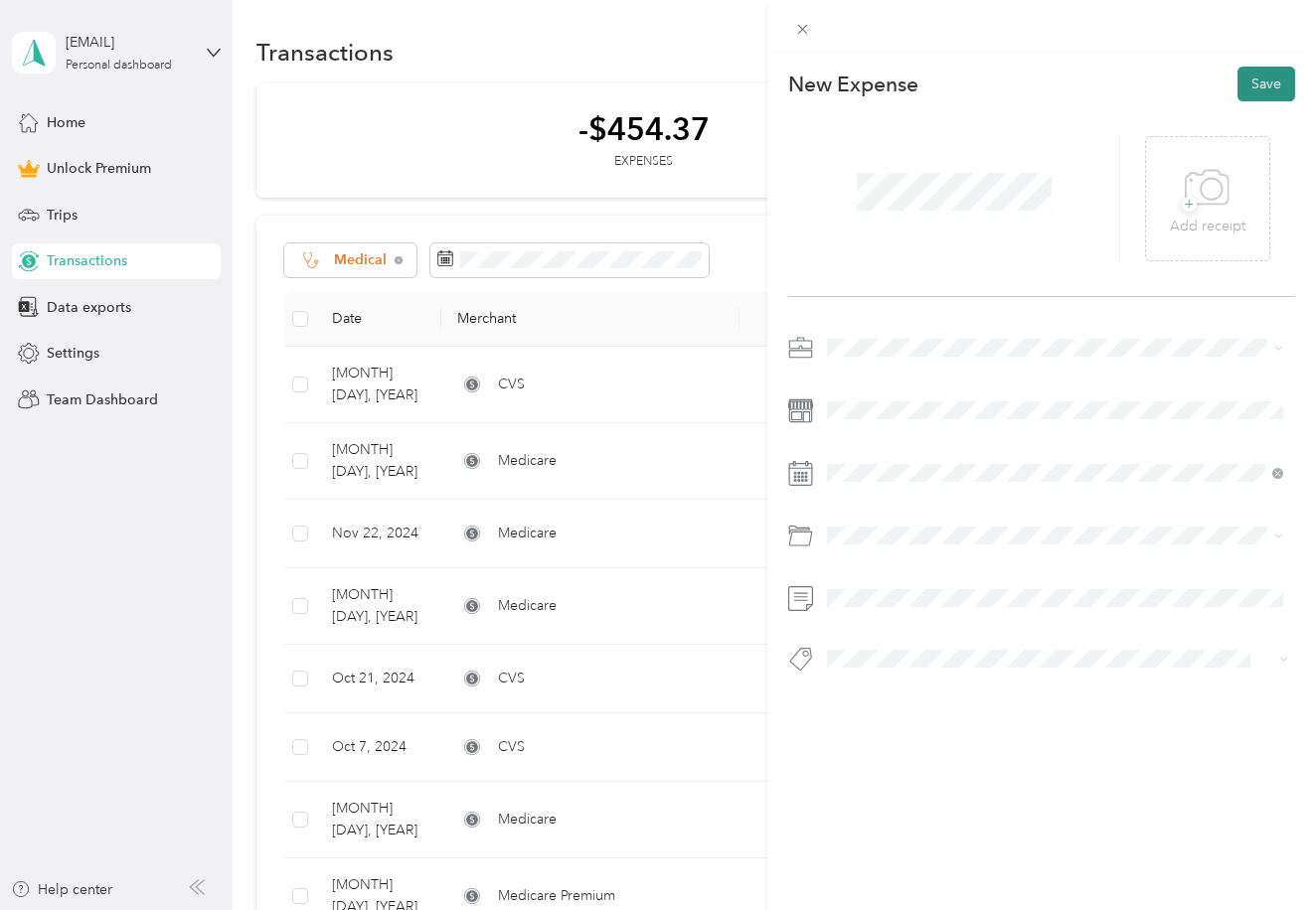 click on "Save" at bounding box center (1266, 83) 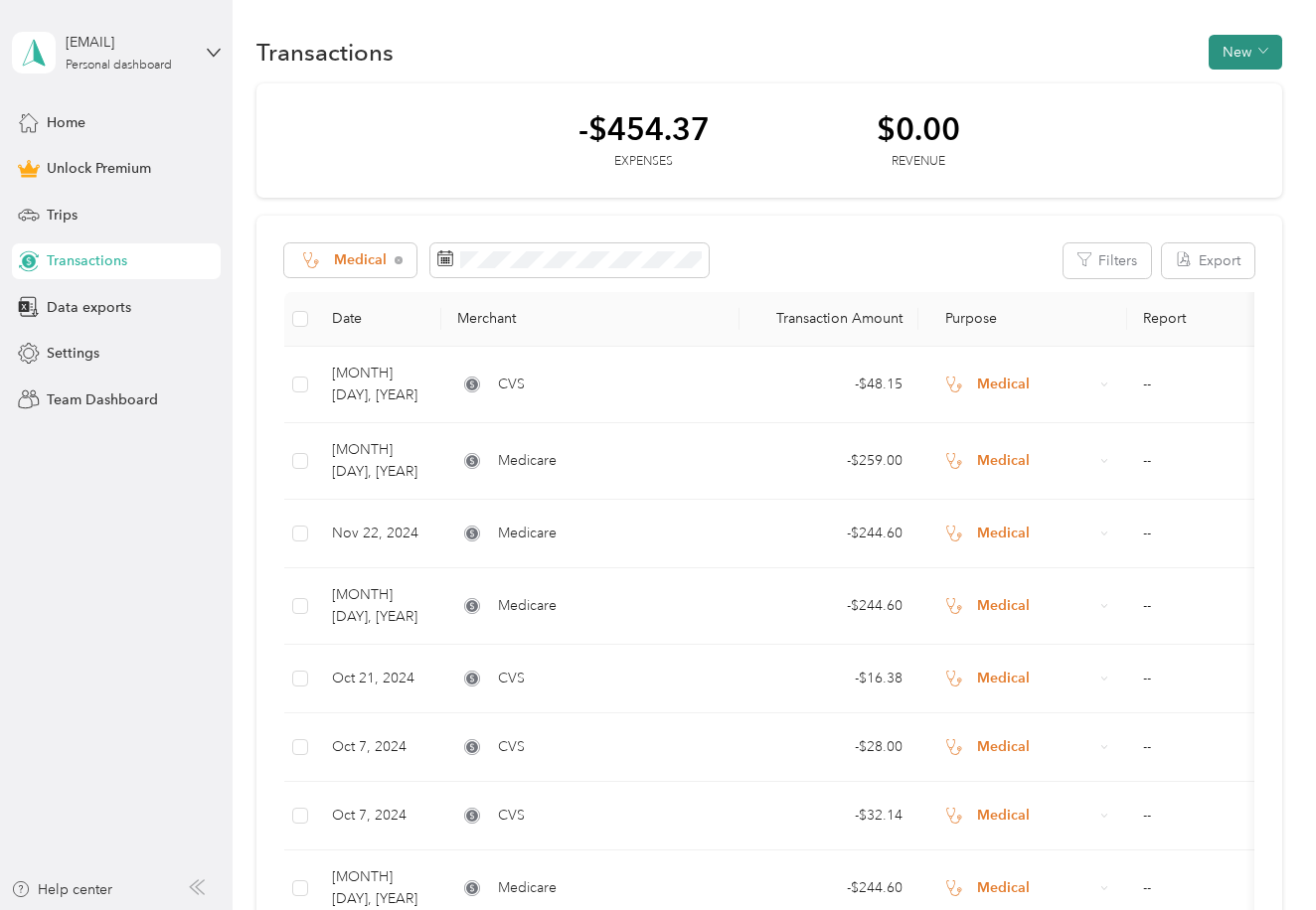 click on "New" at bounding box center [1245, 52] 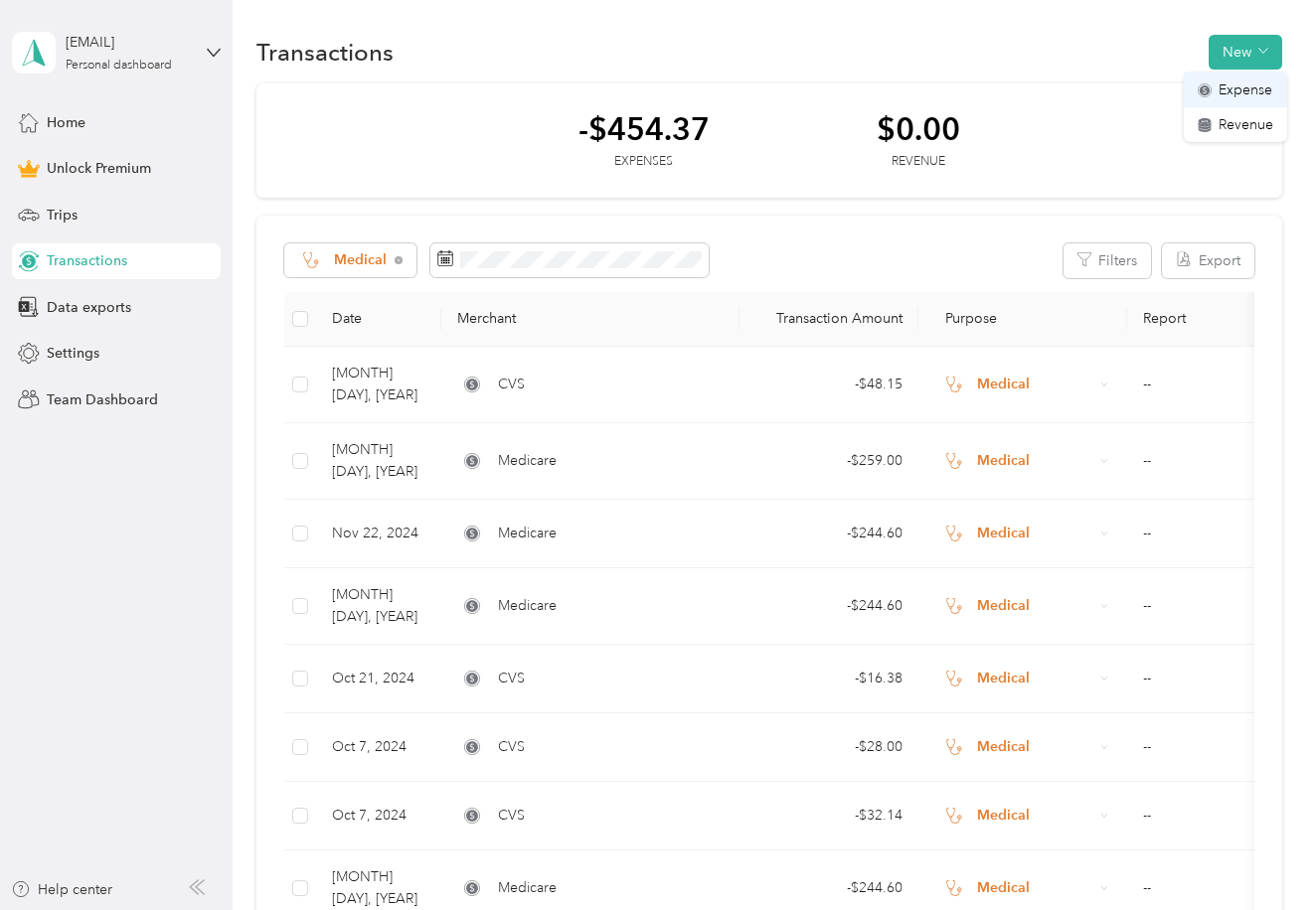click on "Expense" at bounding box center [1245, 89] 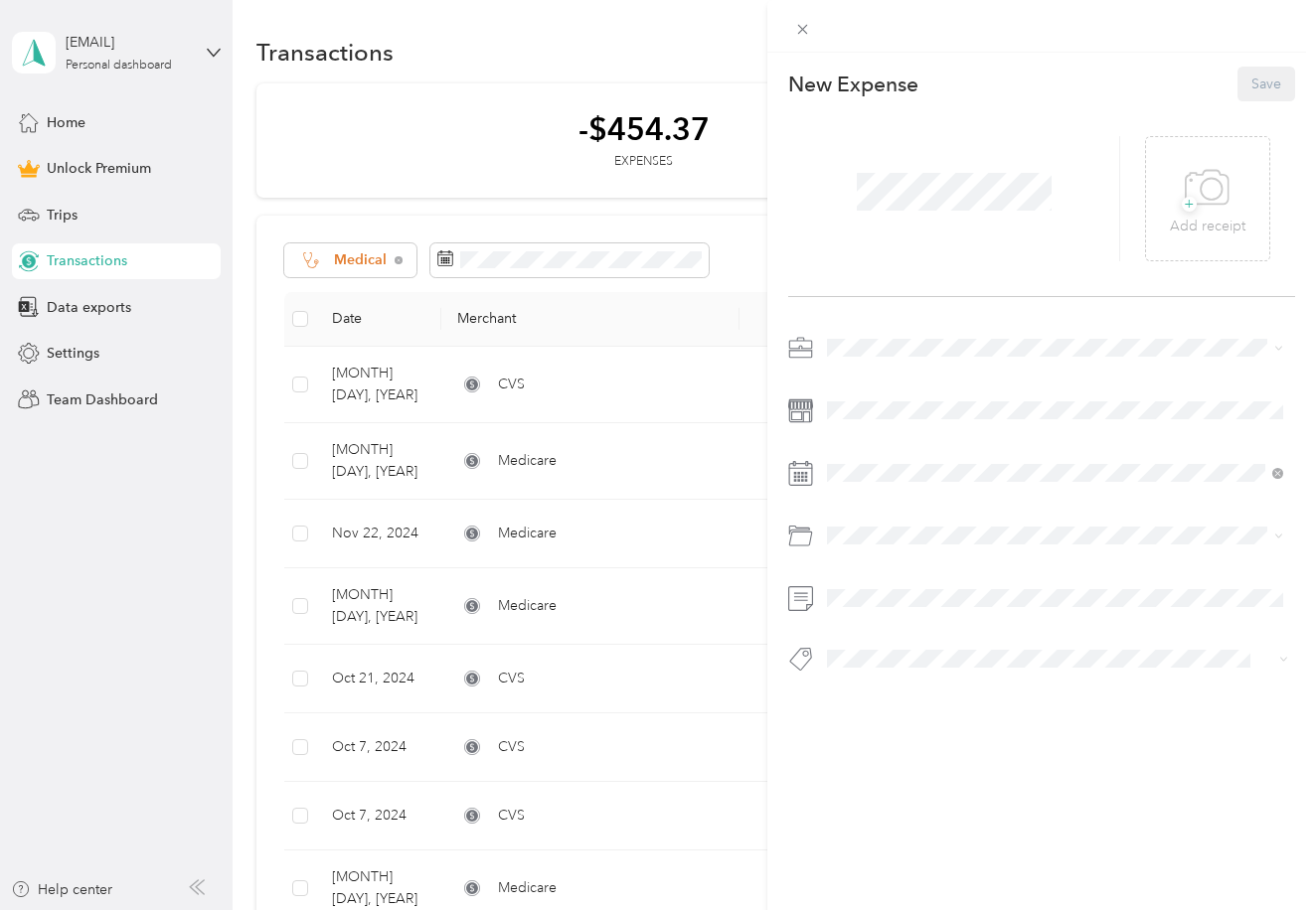 click at bounding box center (954, 199) 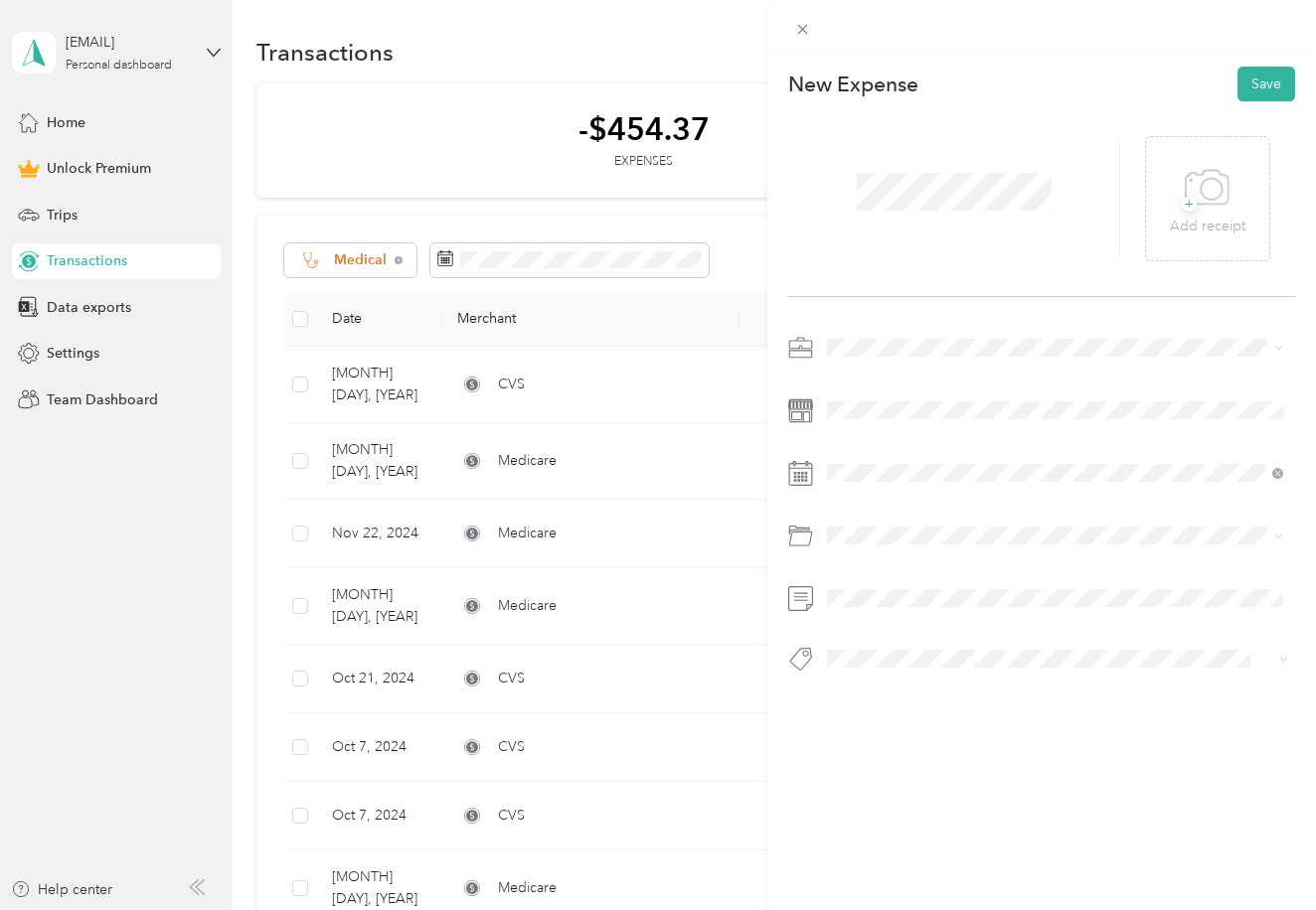 click at bounding box center [1058, 348] 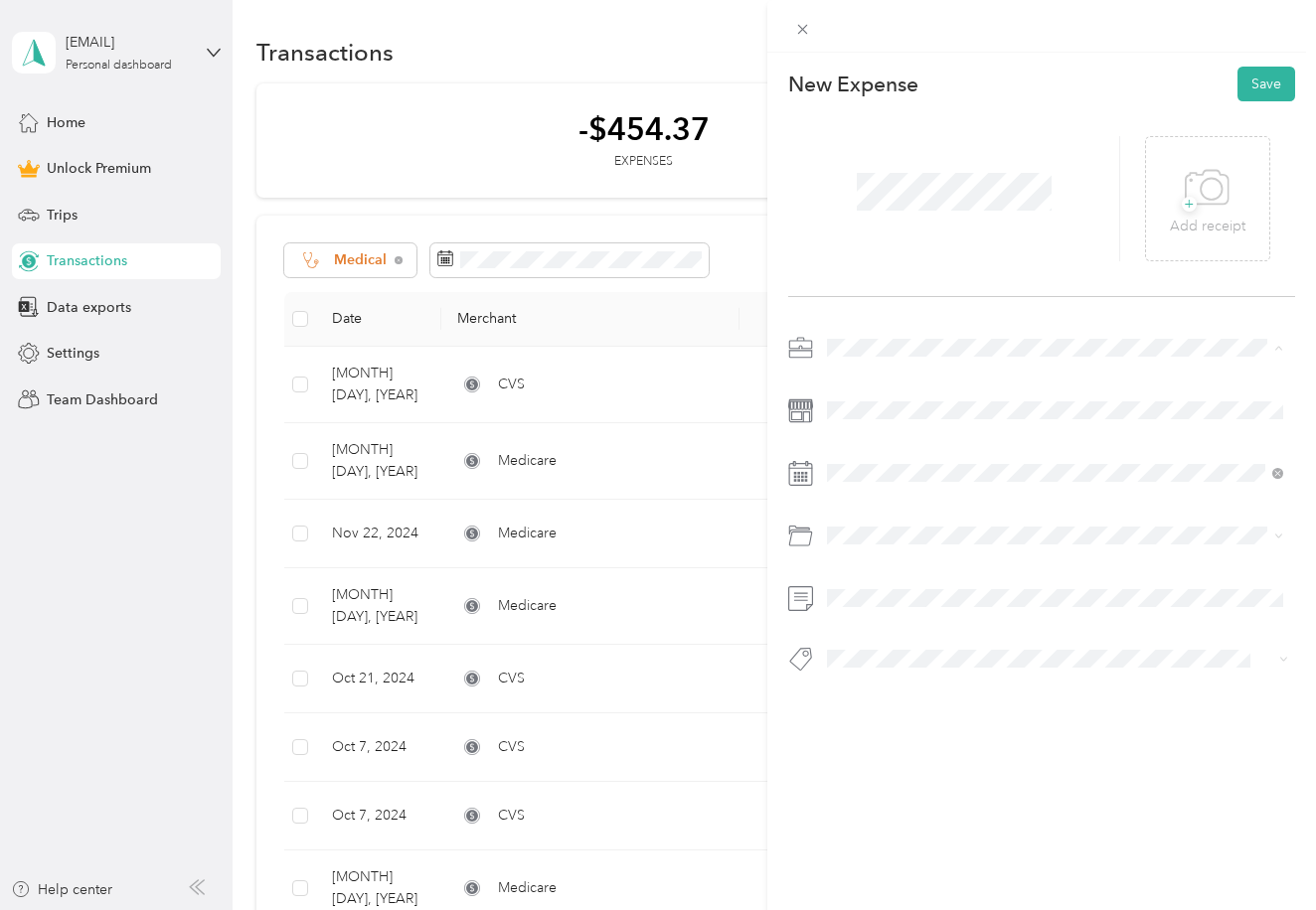 click on "Medical" at bounding box center (858, 522) 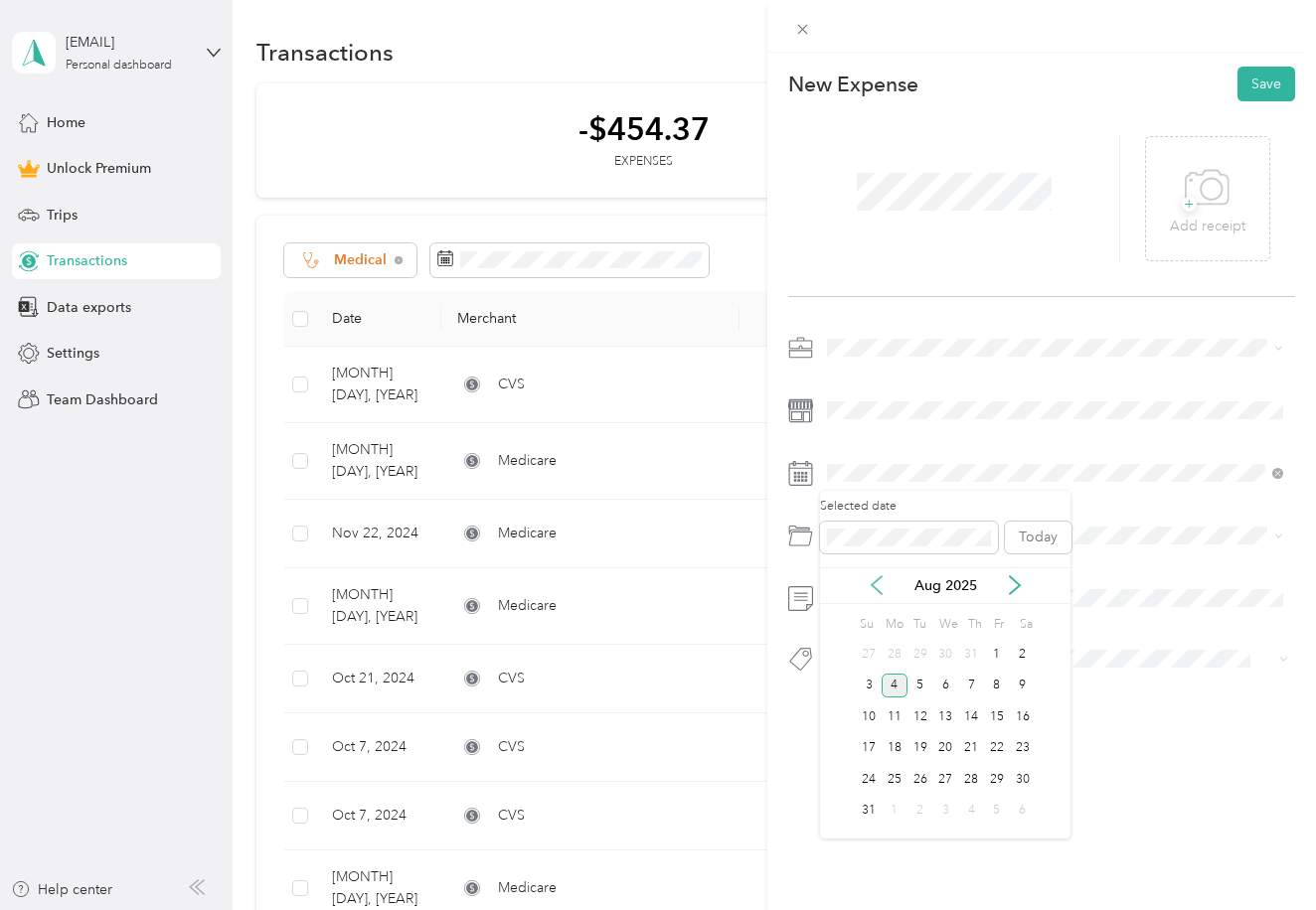 click 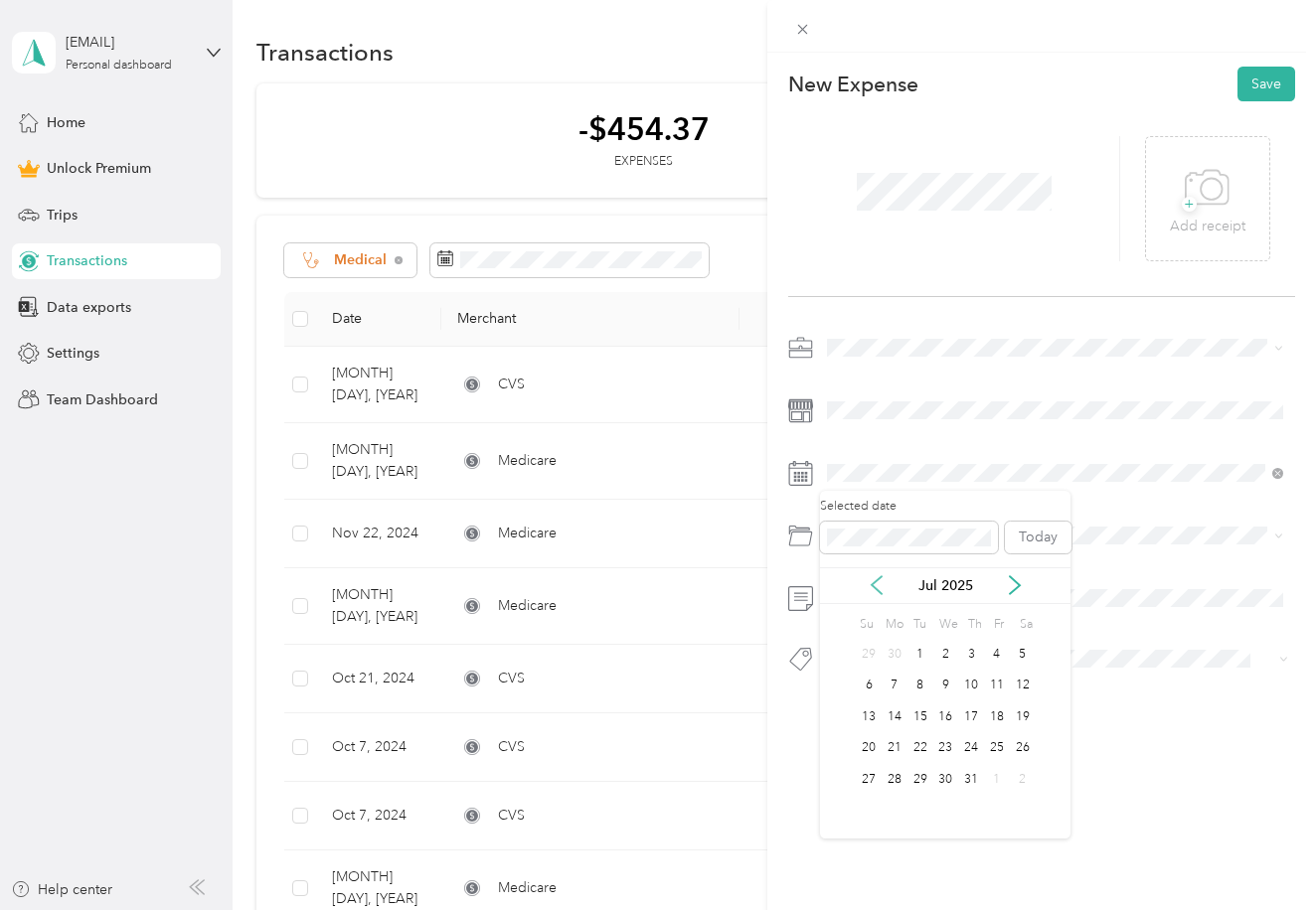 click 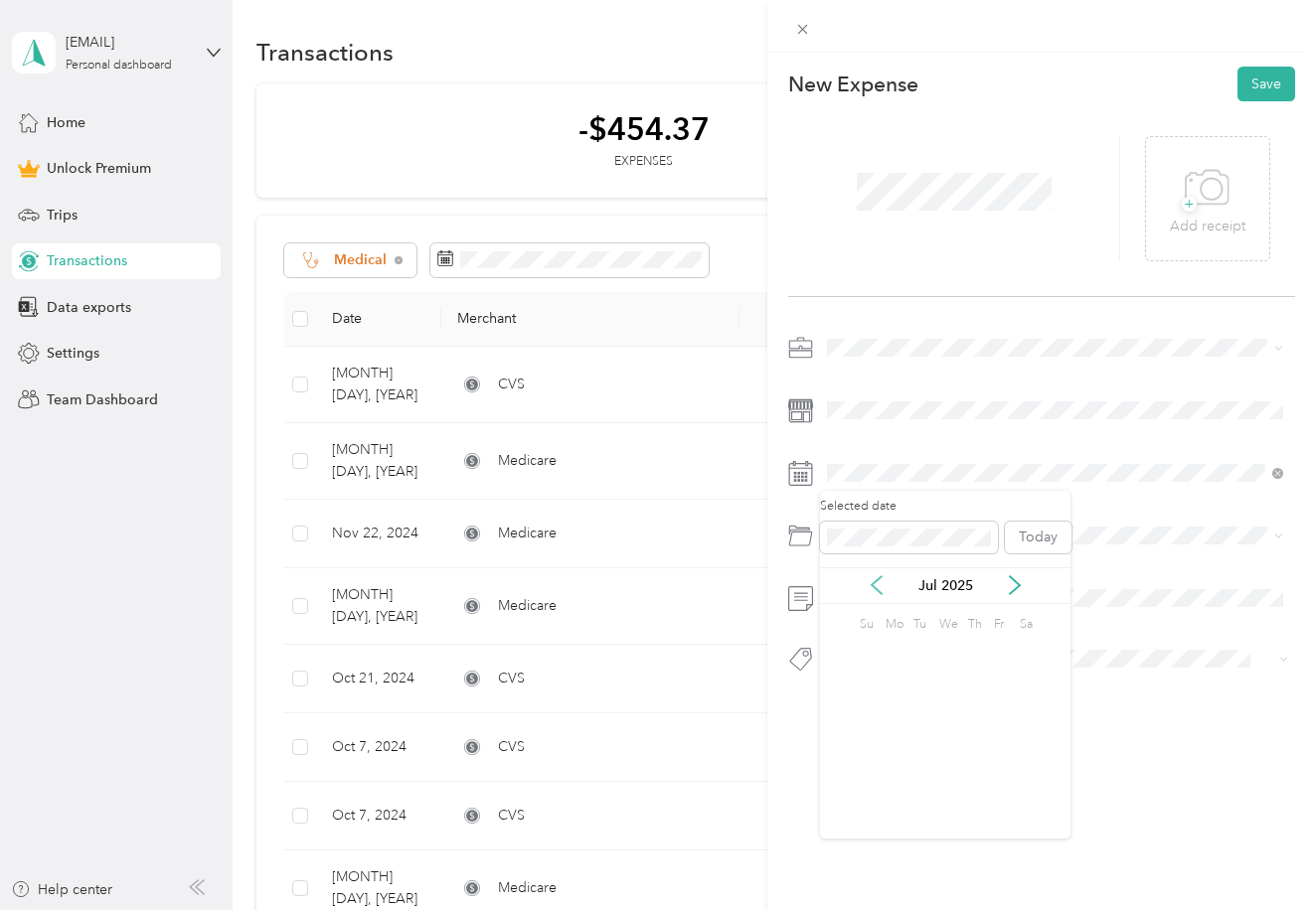 click 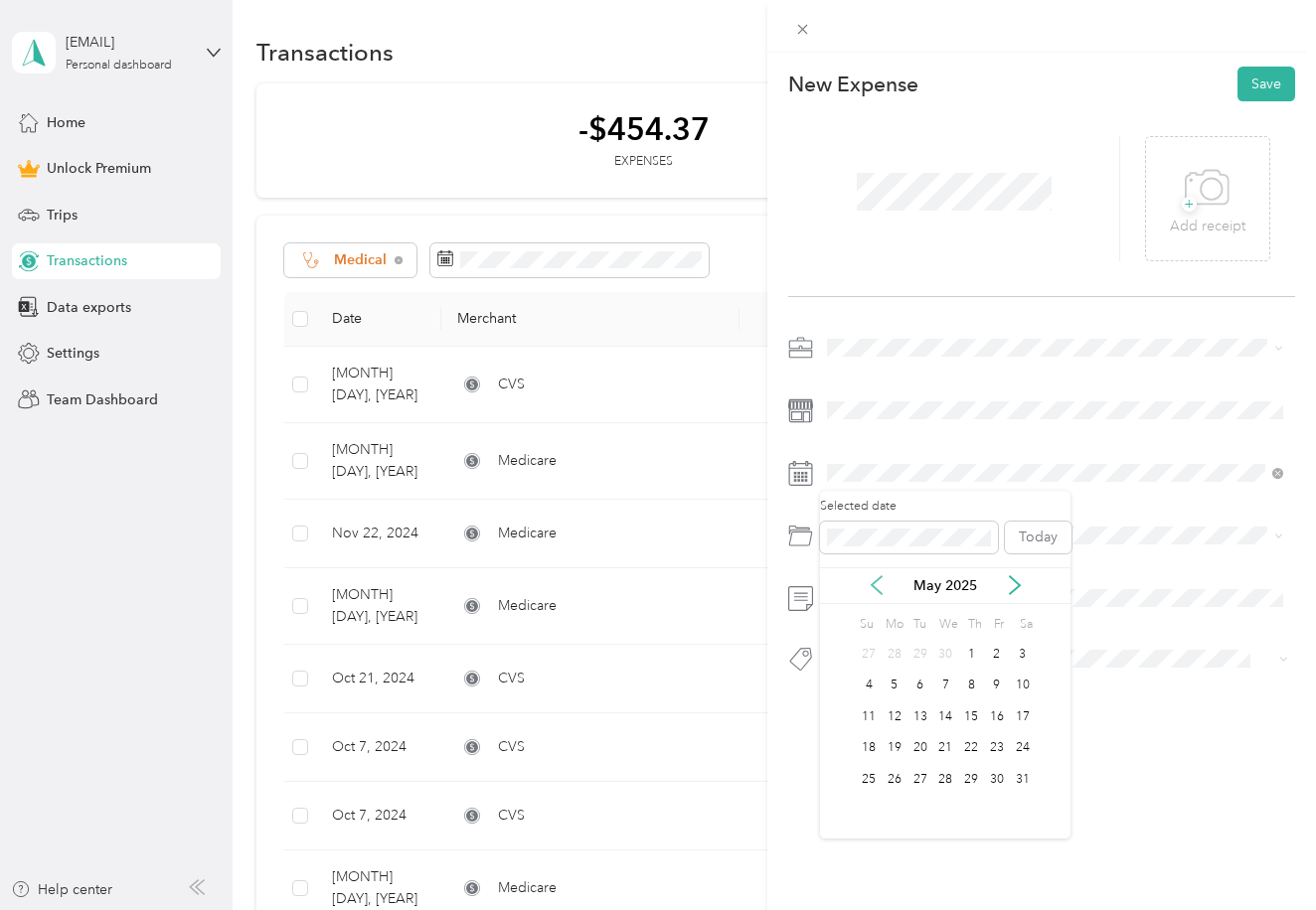 click 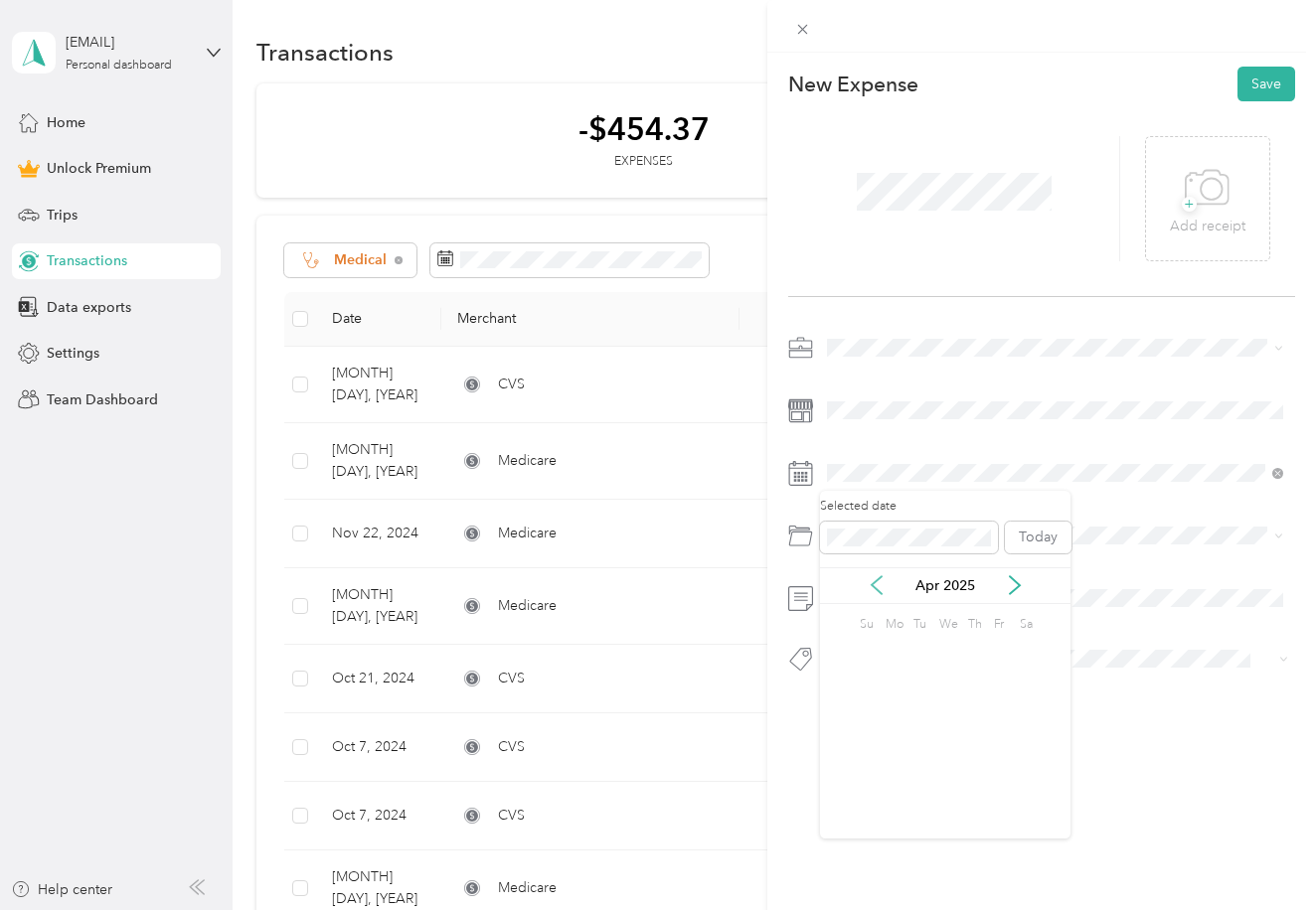 click 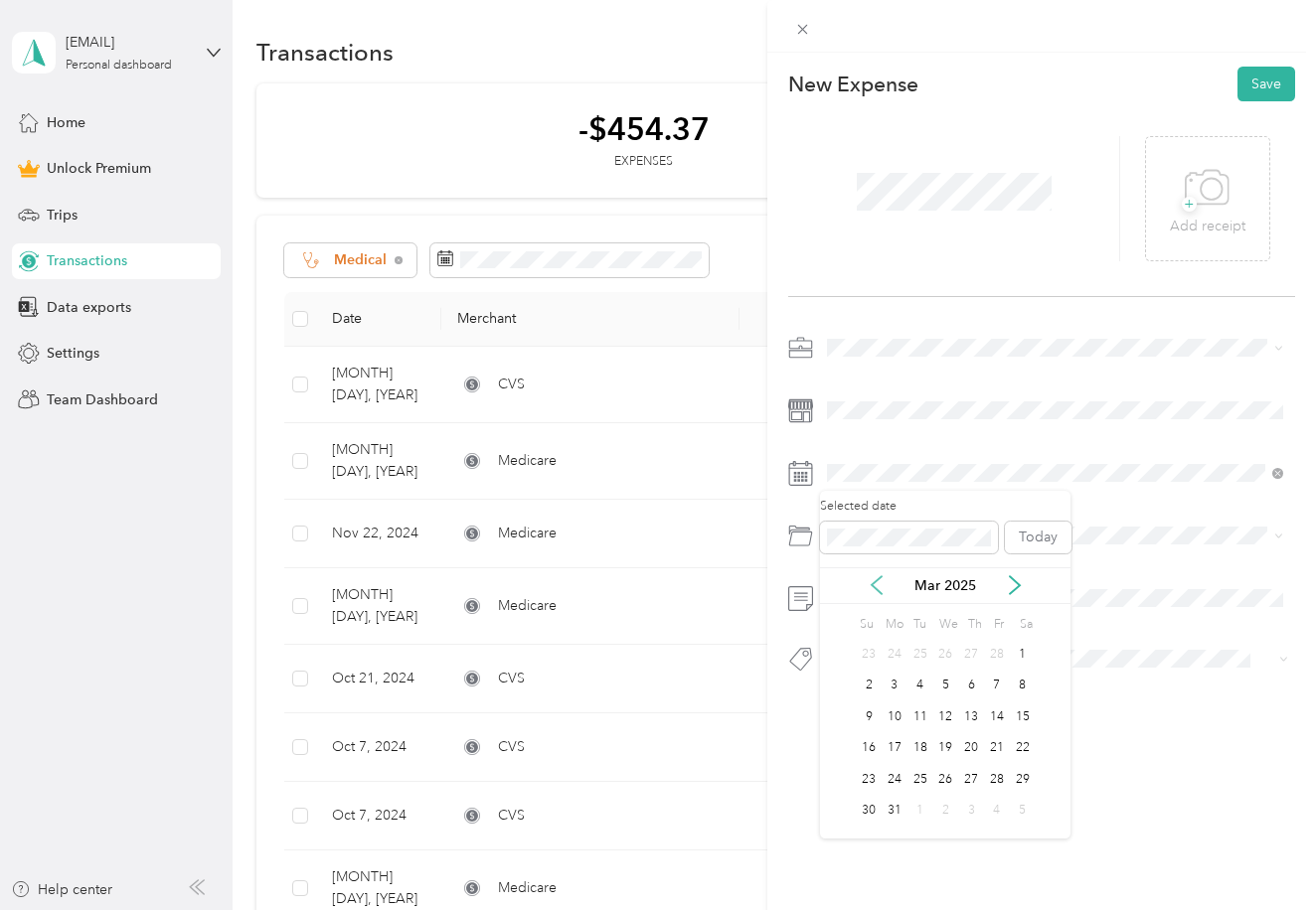 click 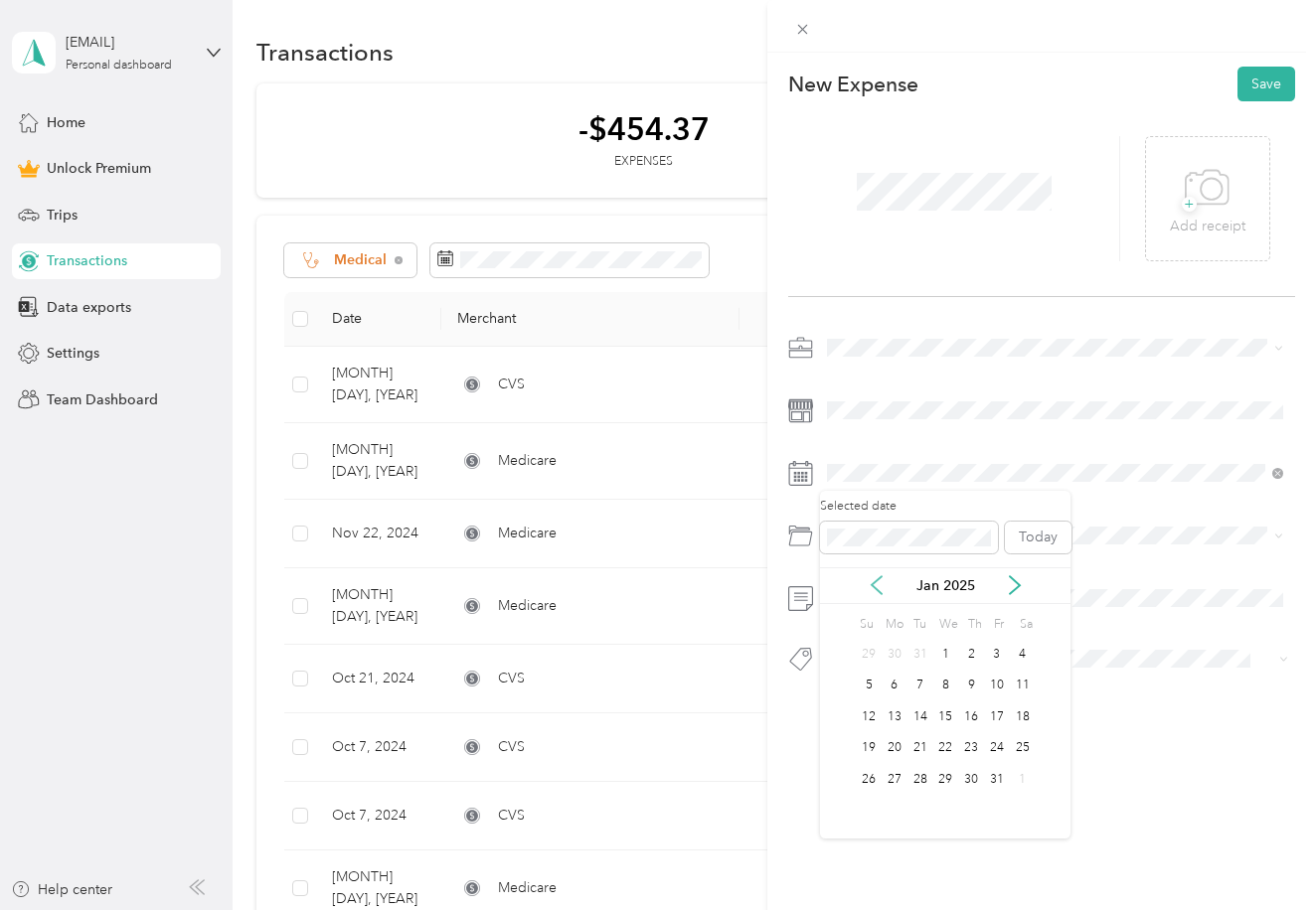 click 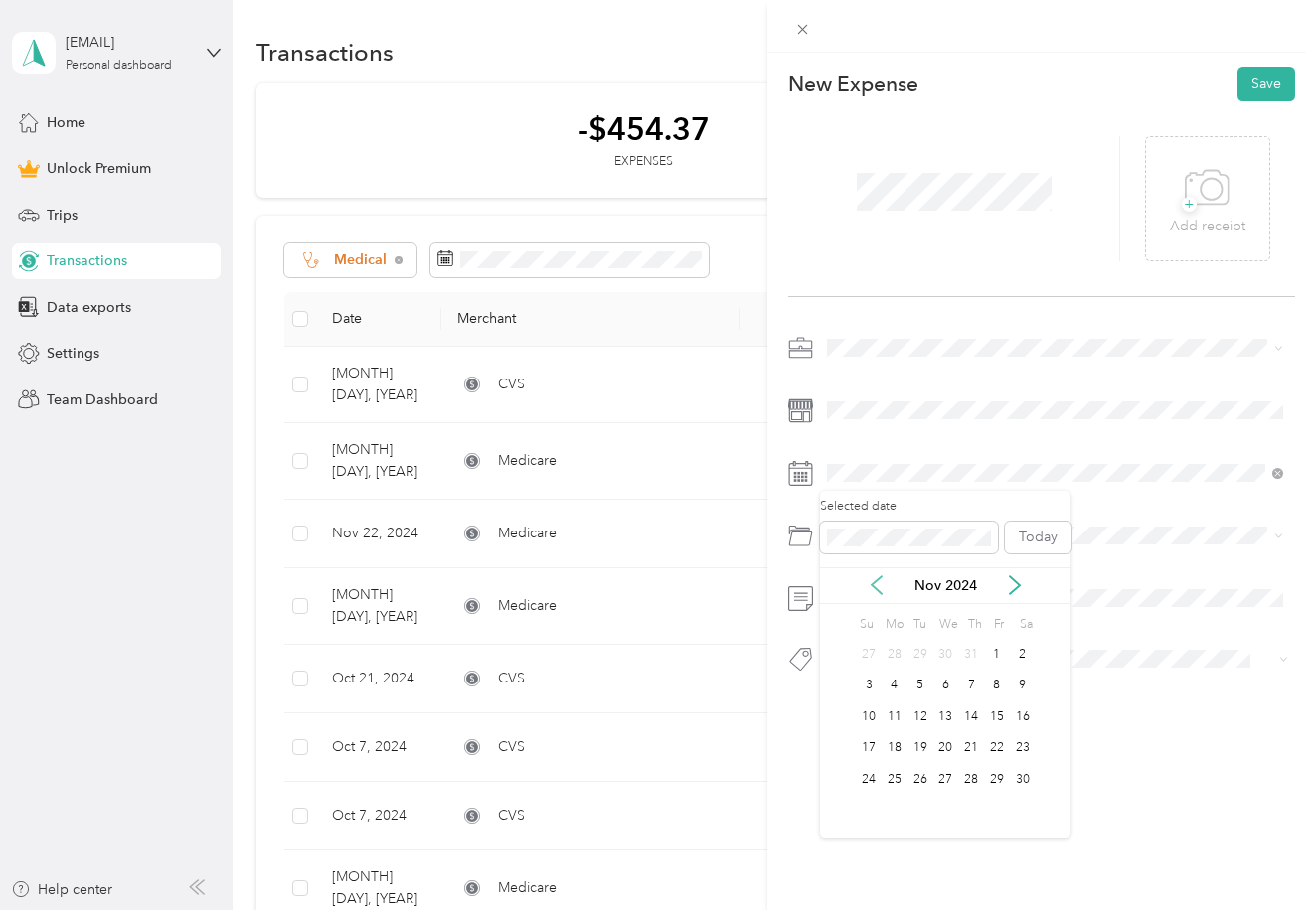 click 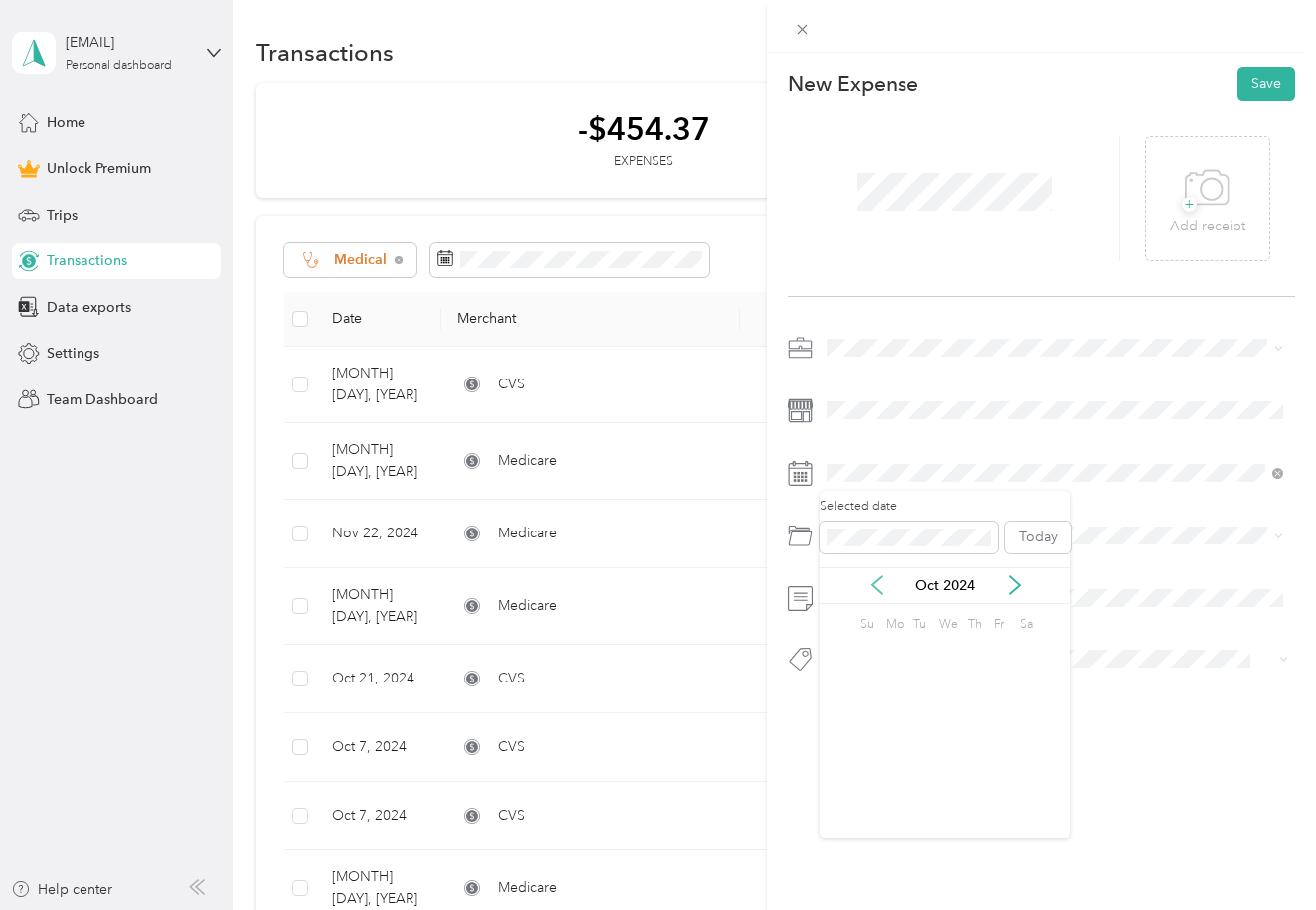 click 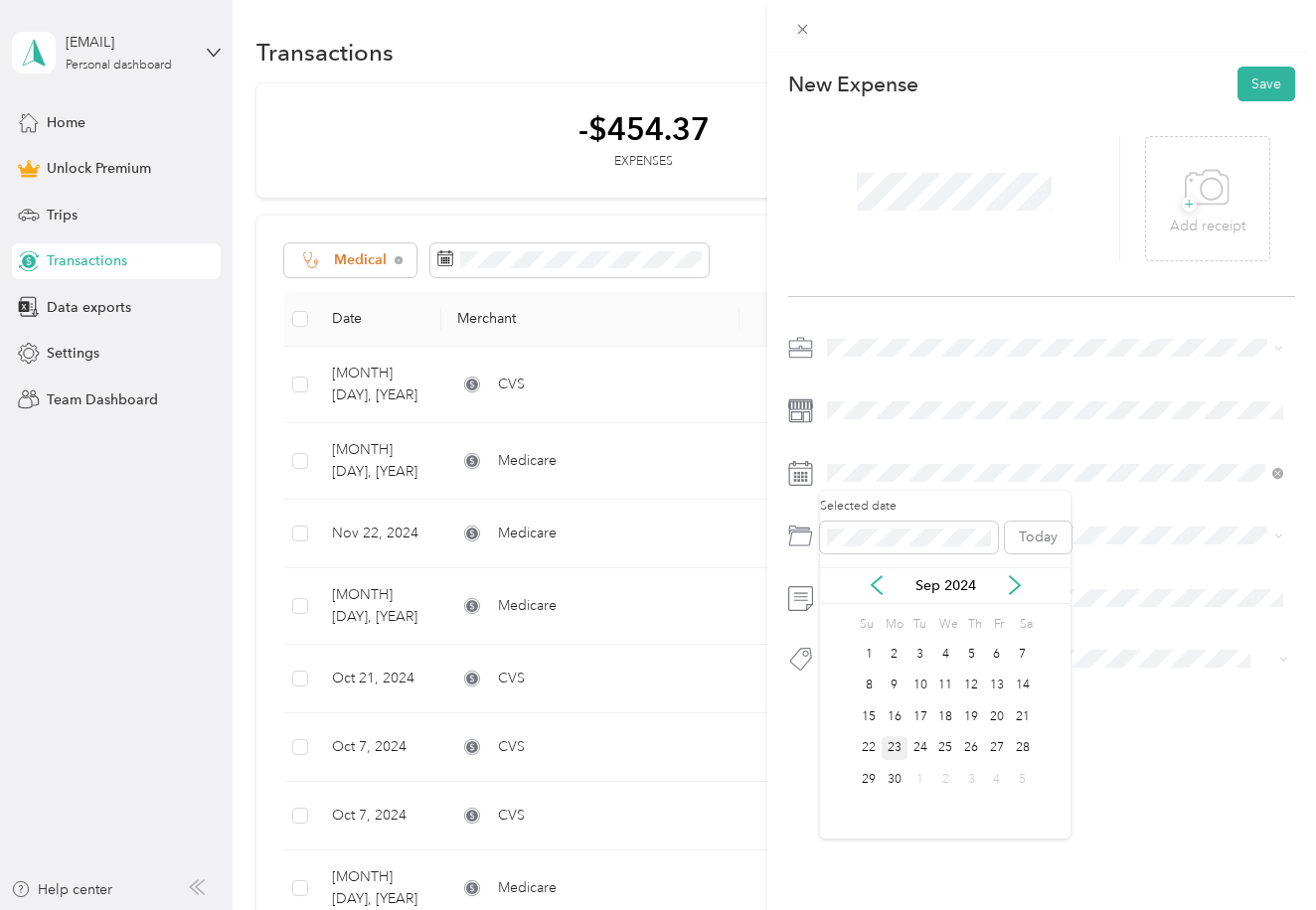 click on "23" at bounding box center [895, 748] 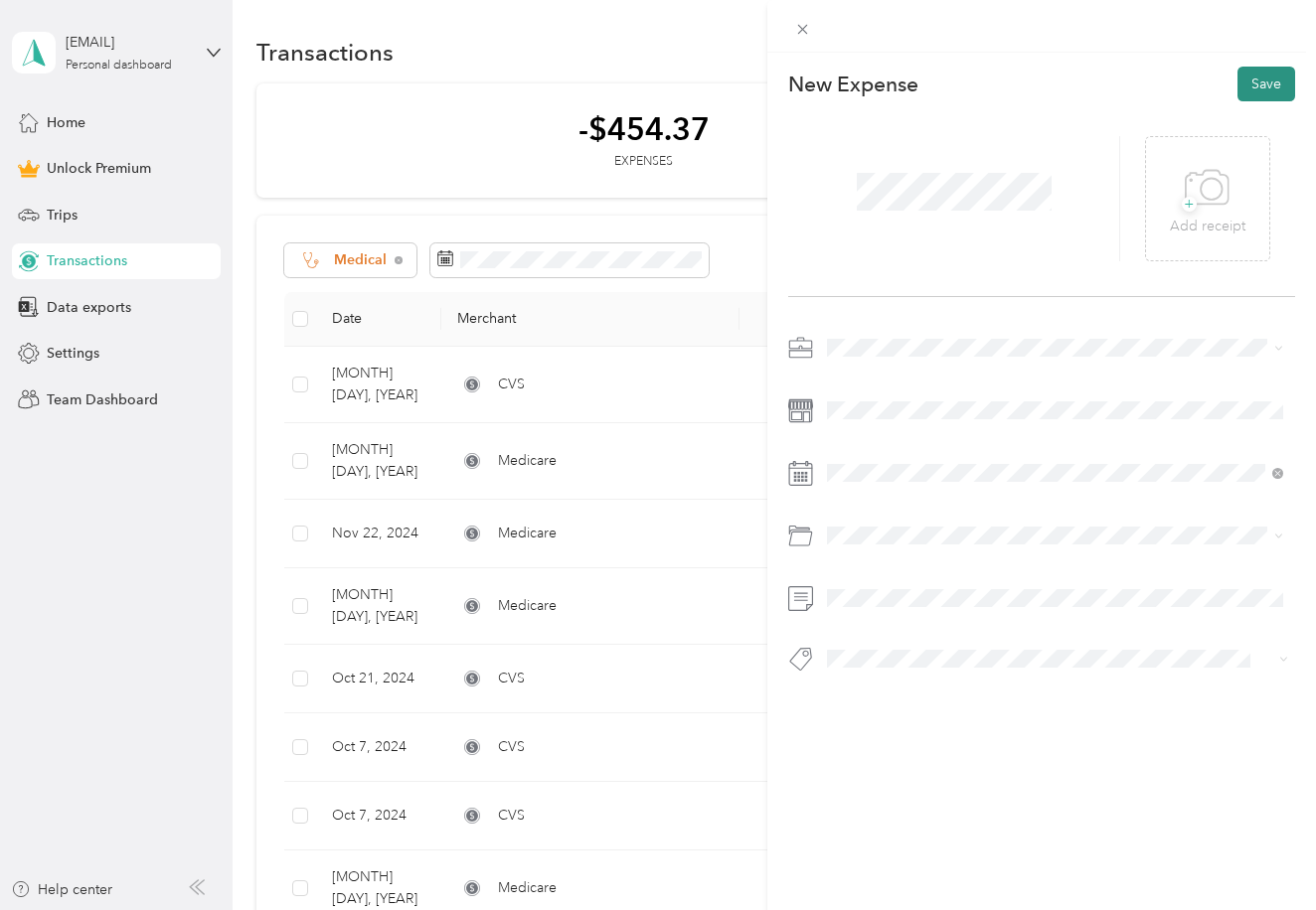 click on "Save" at bounding box center (1266, 83) 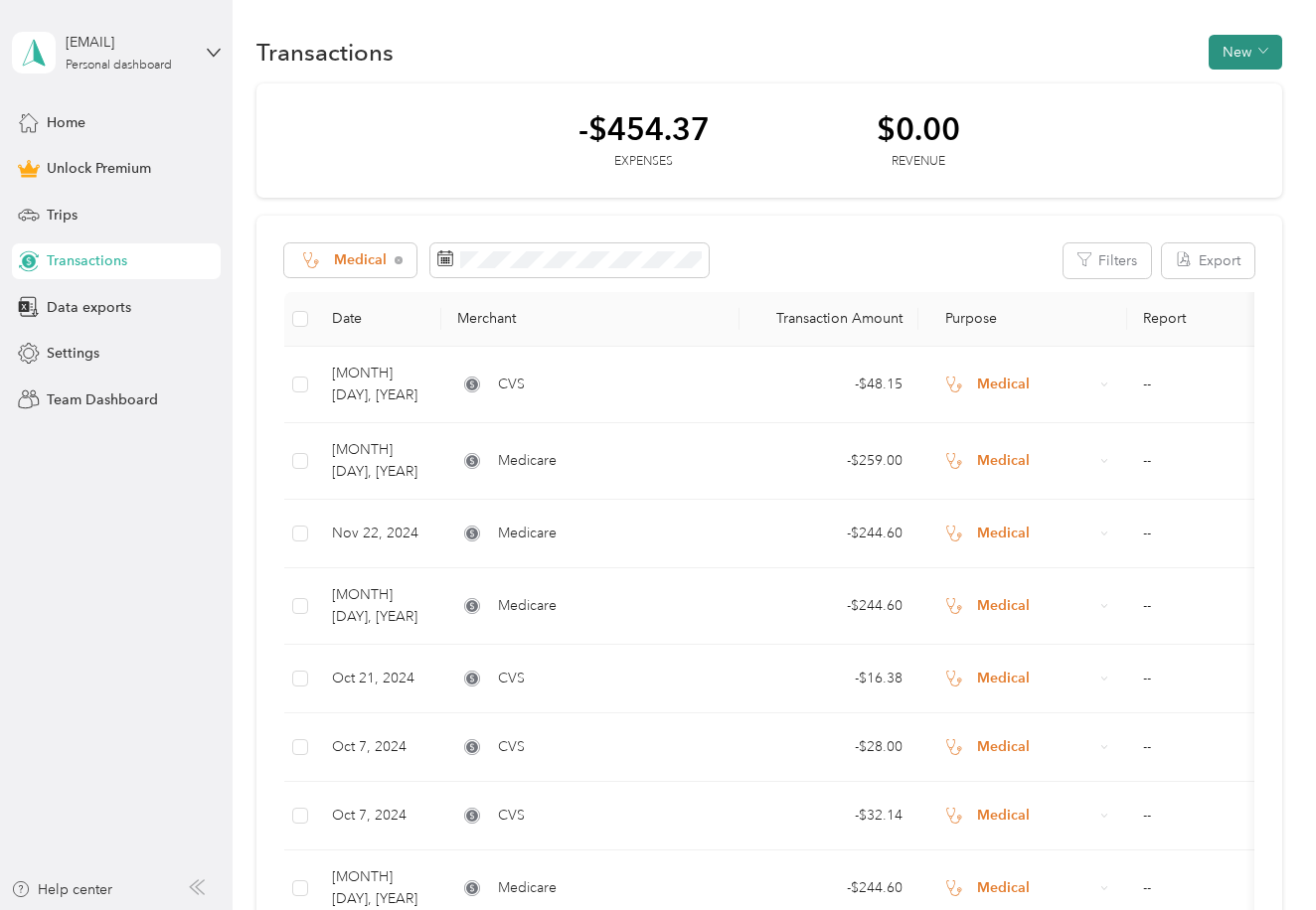 click on "New" at bounding box center [1245, 52] 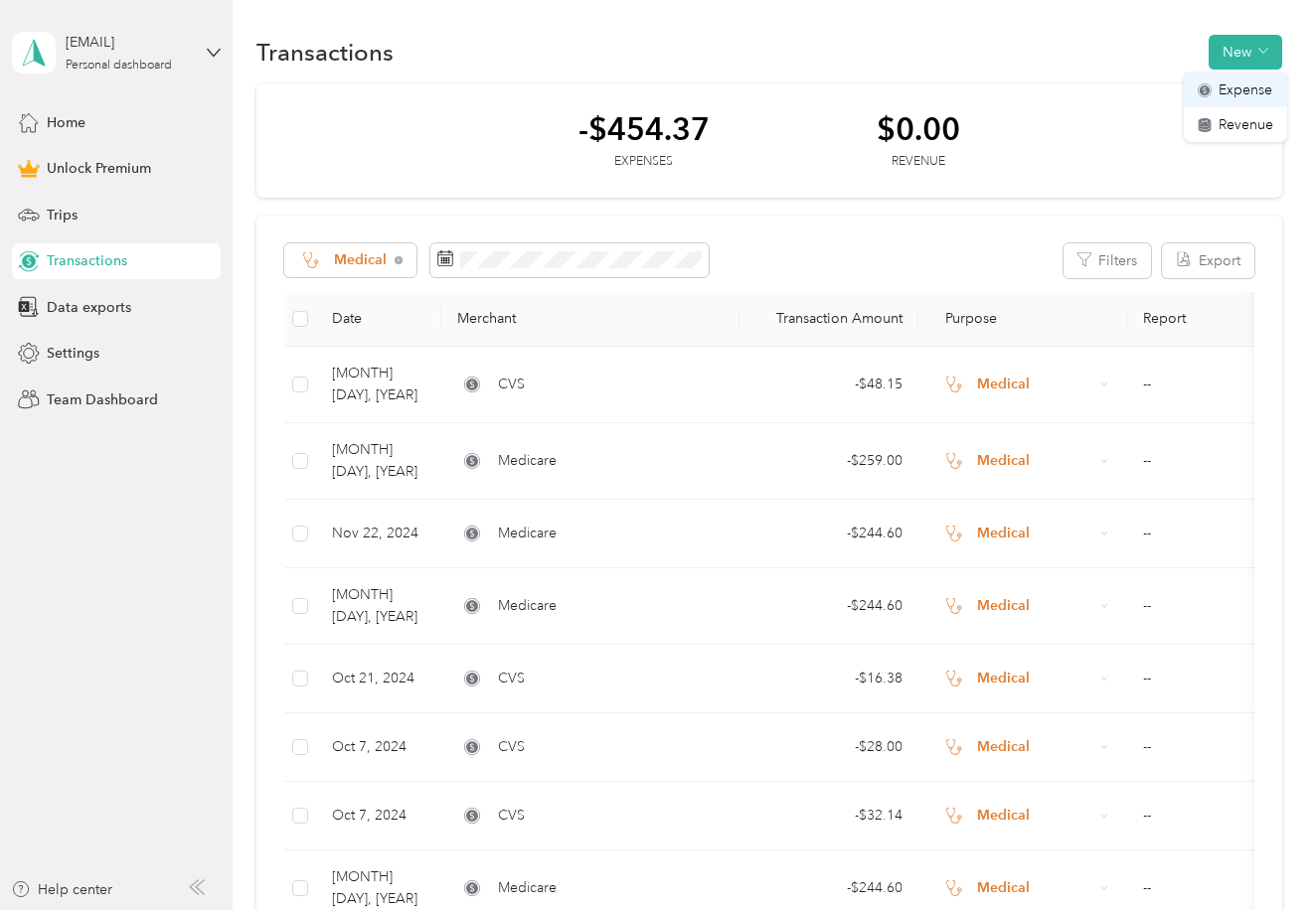 click on "Expense" at bounding box center [1245, 89] 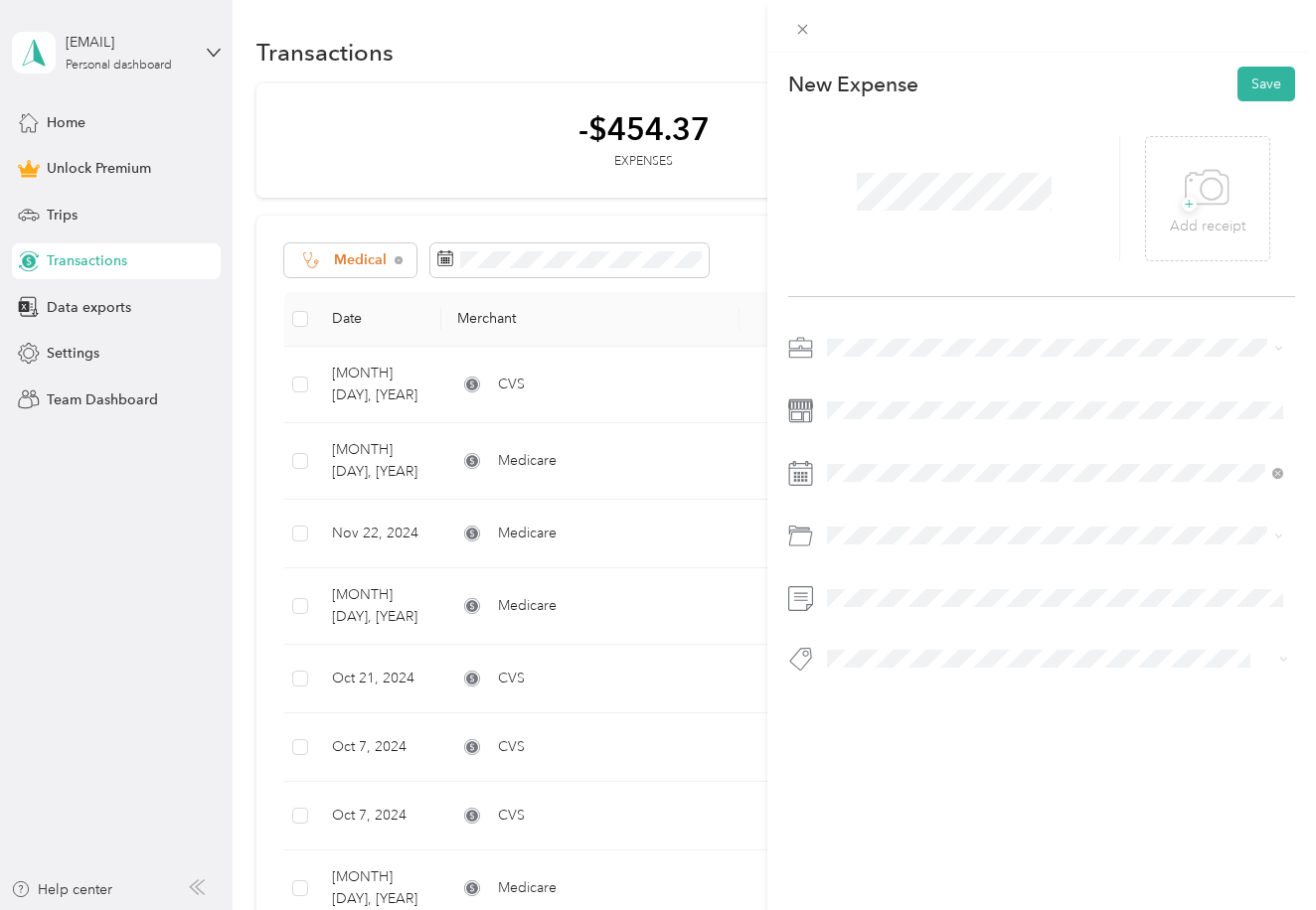 scroll, scrollTop: 0, scrollLeft: 0, axis: both 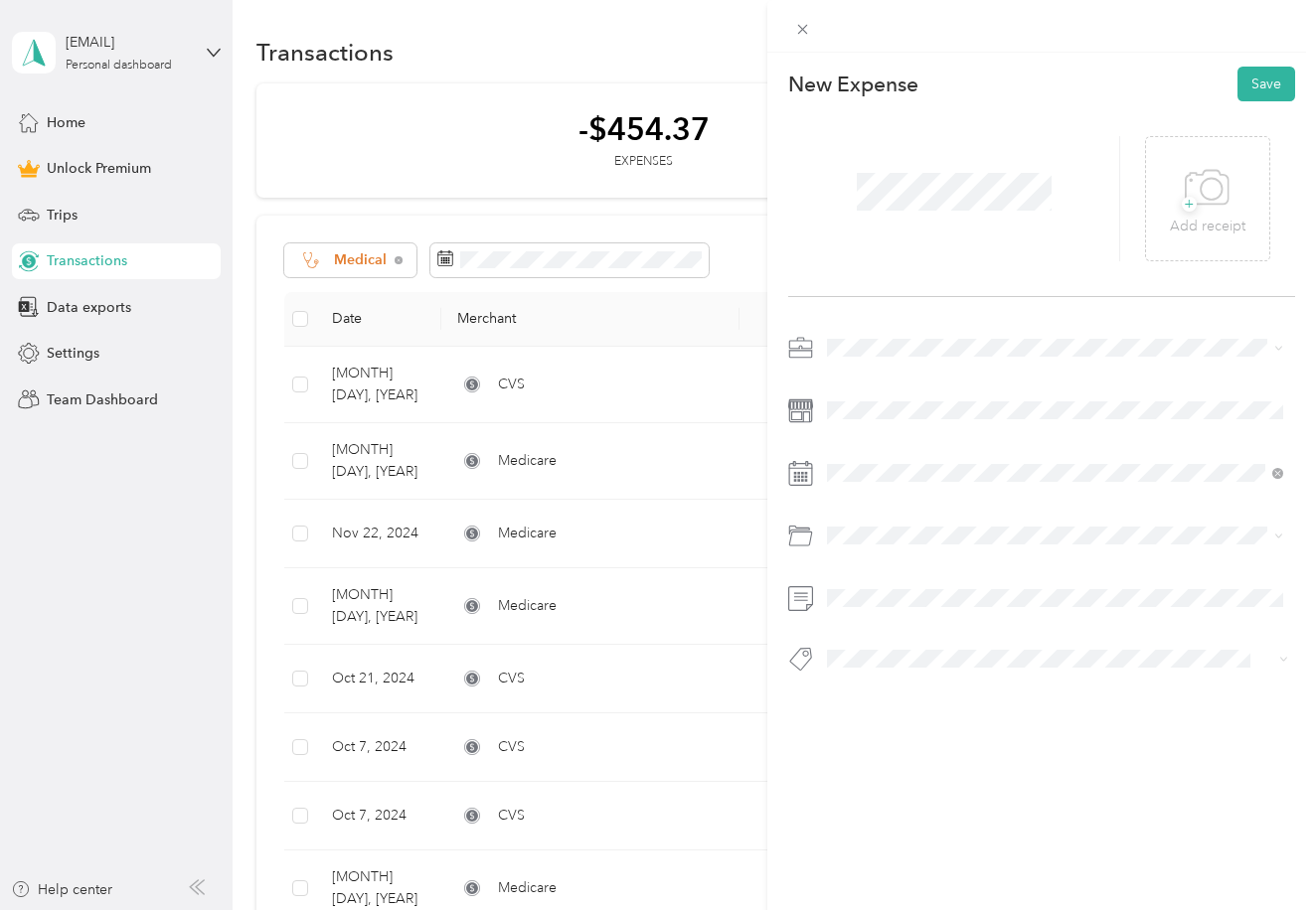 drag, startPoint x: 874, startPoint y: 514, endPoint x: 889, endPoint y: 508, distance: 16.155494 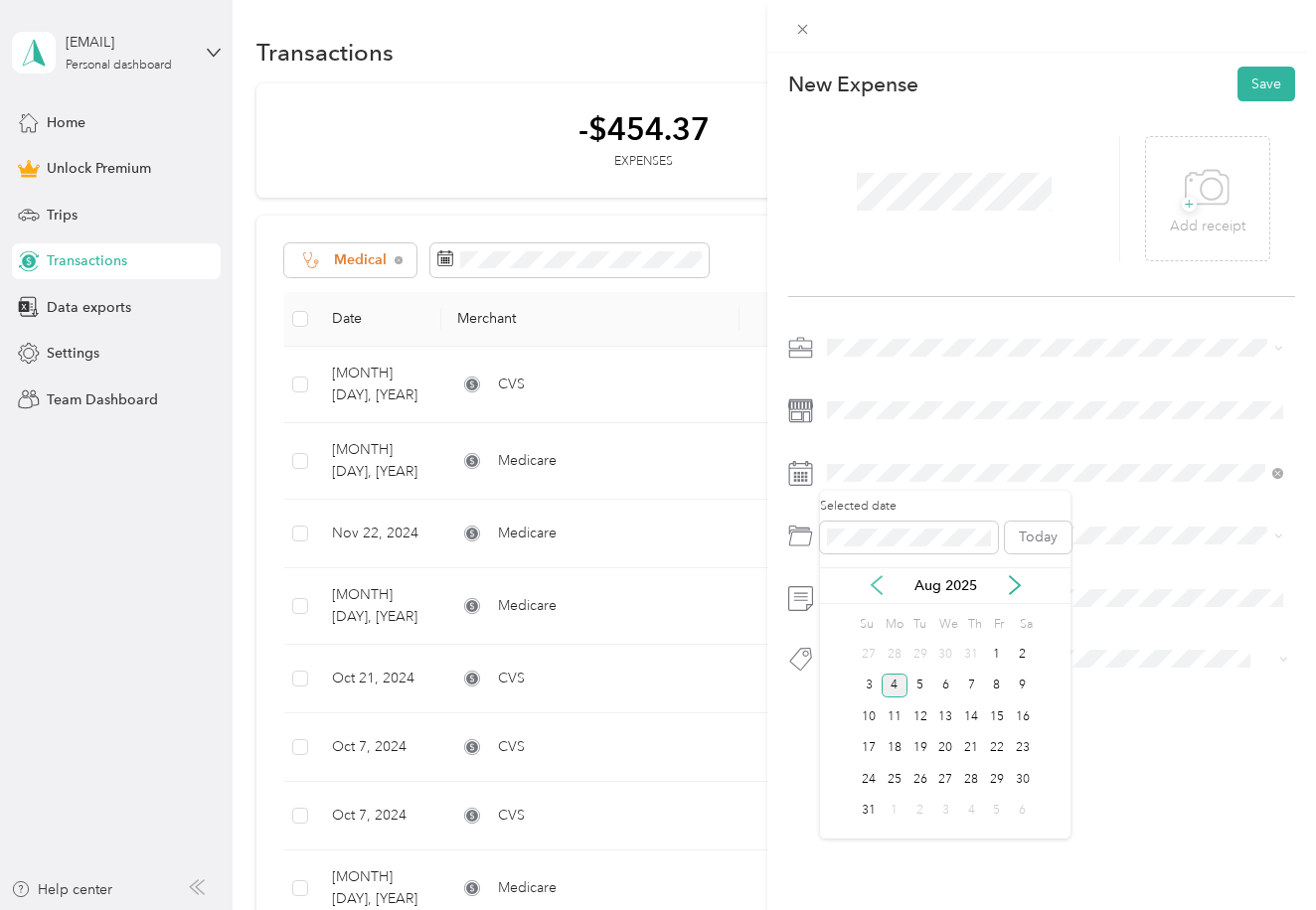 click 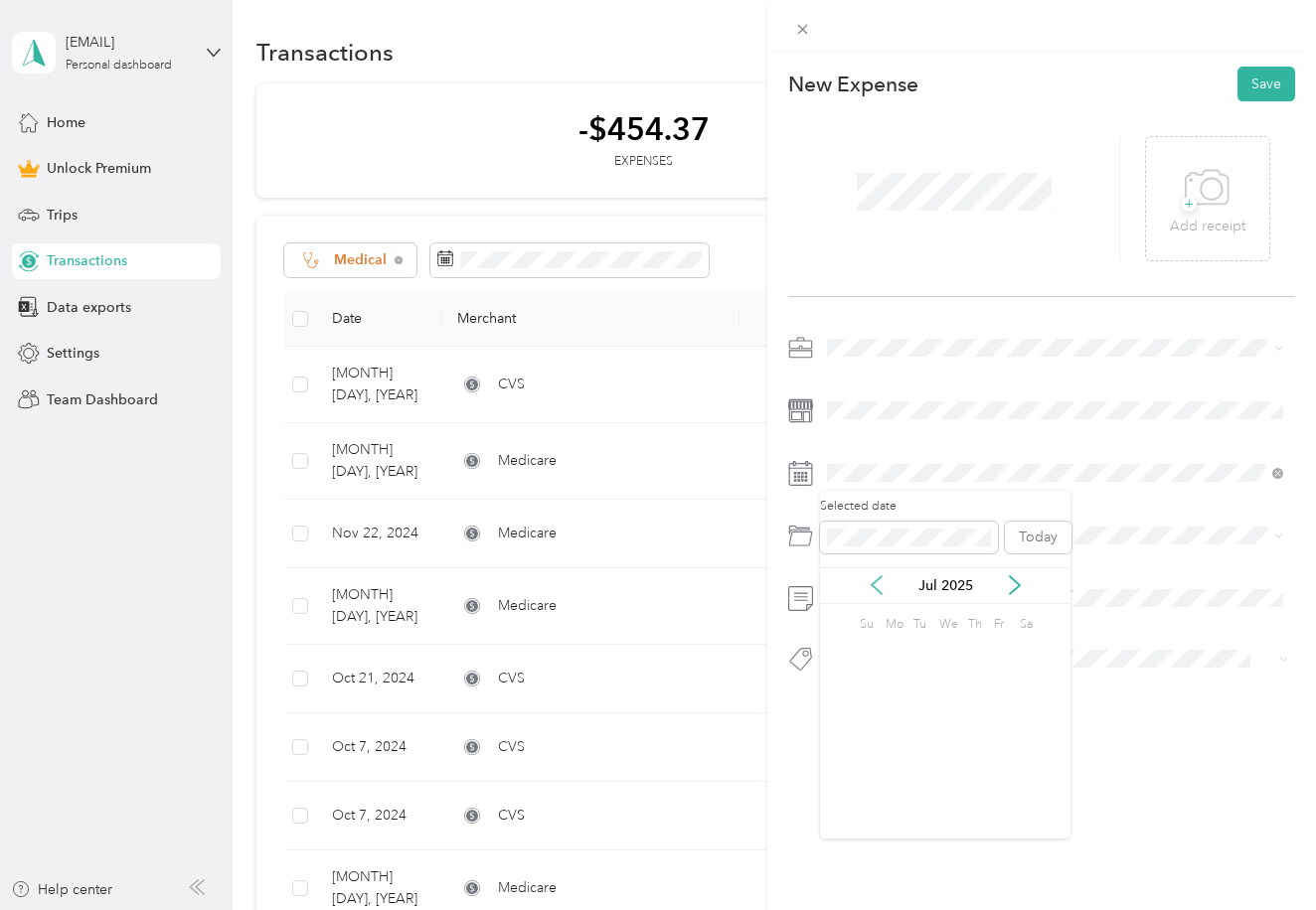 click 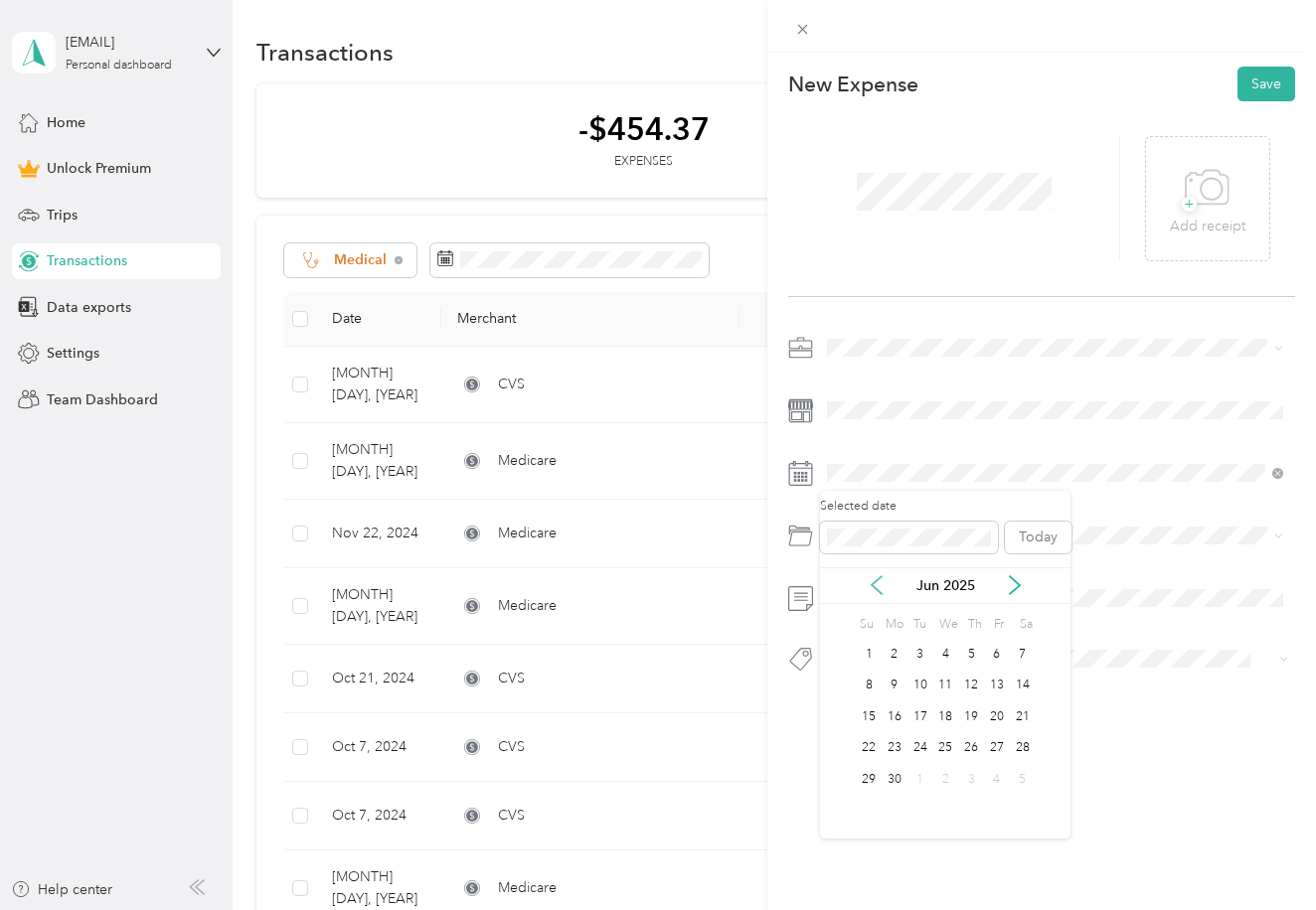click 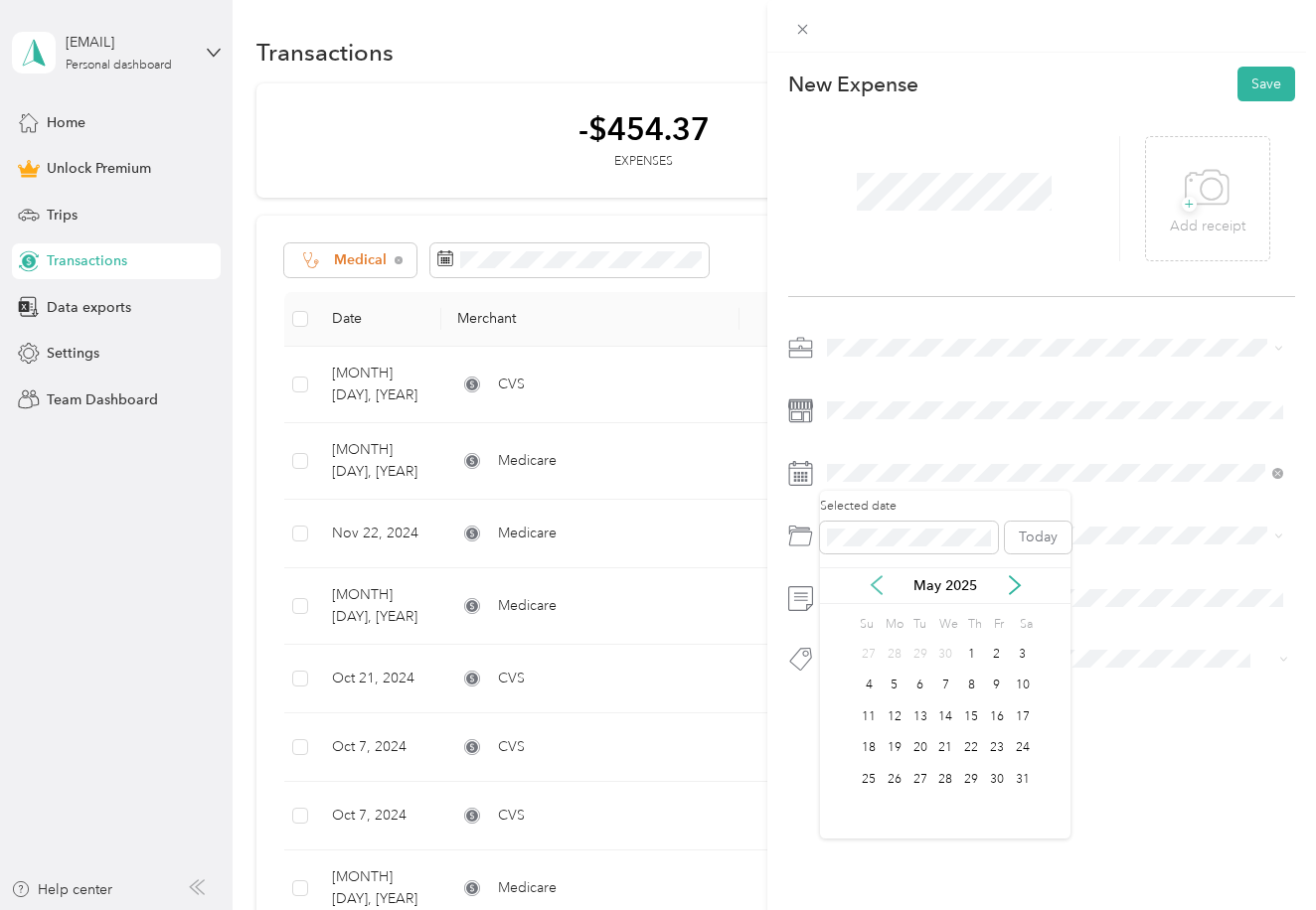 click 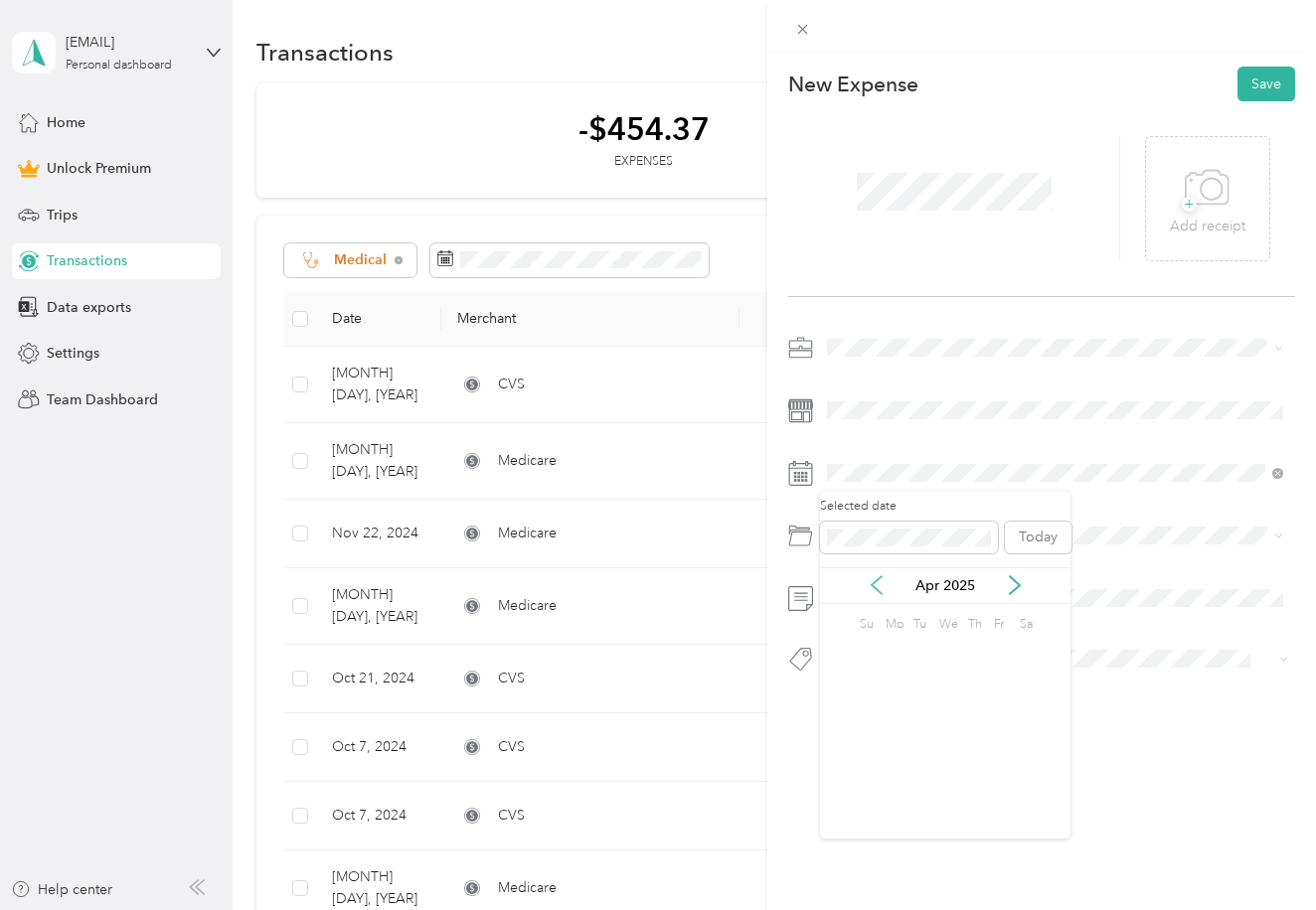 click 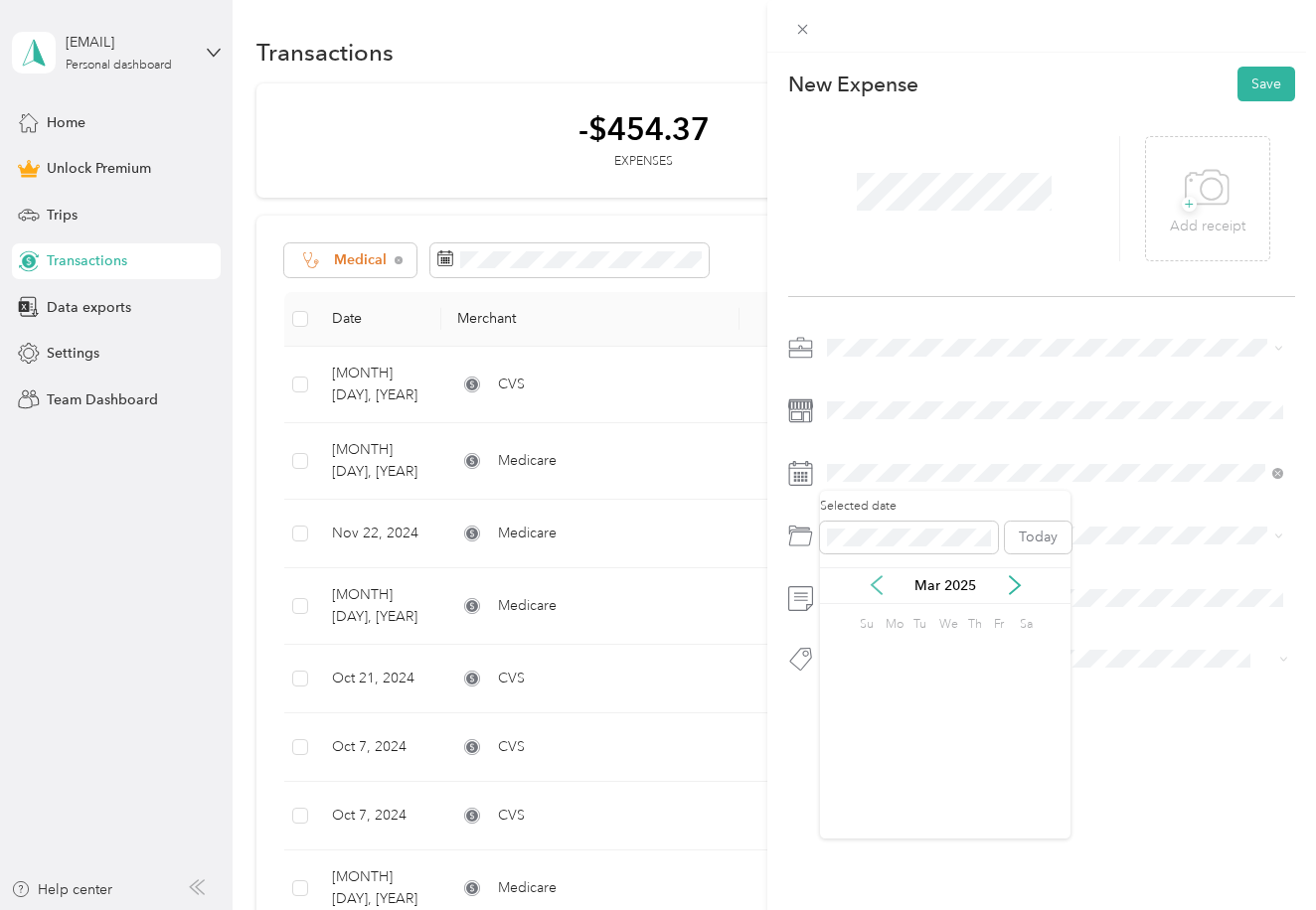 click 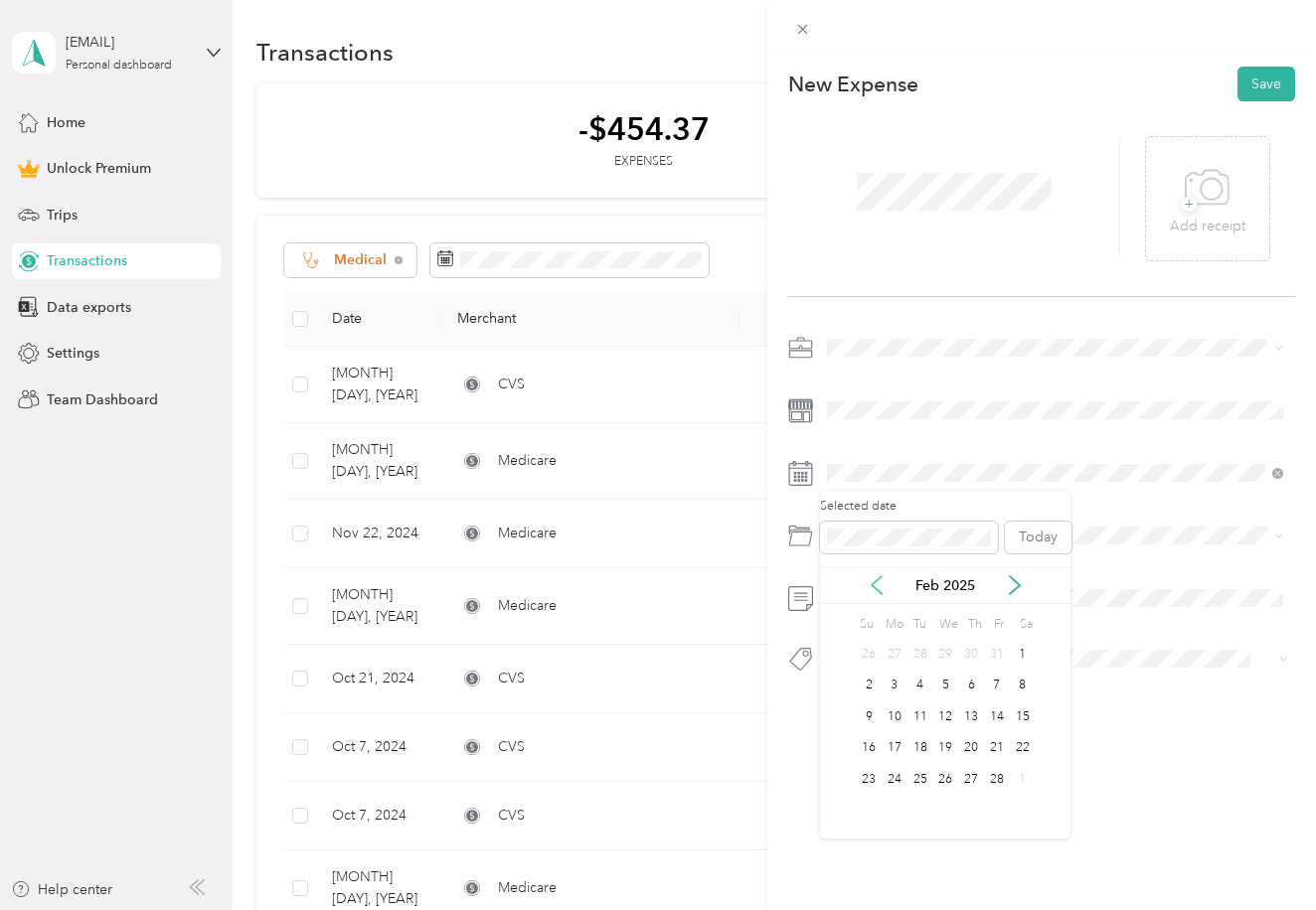 click 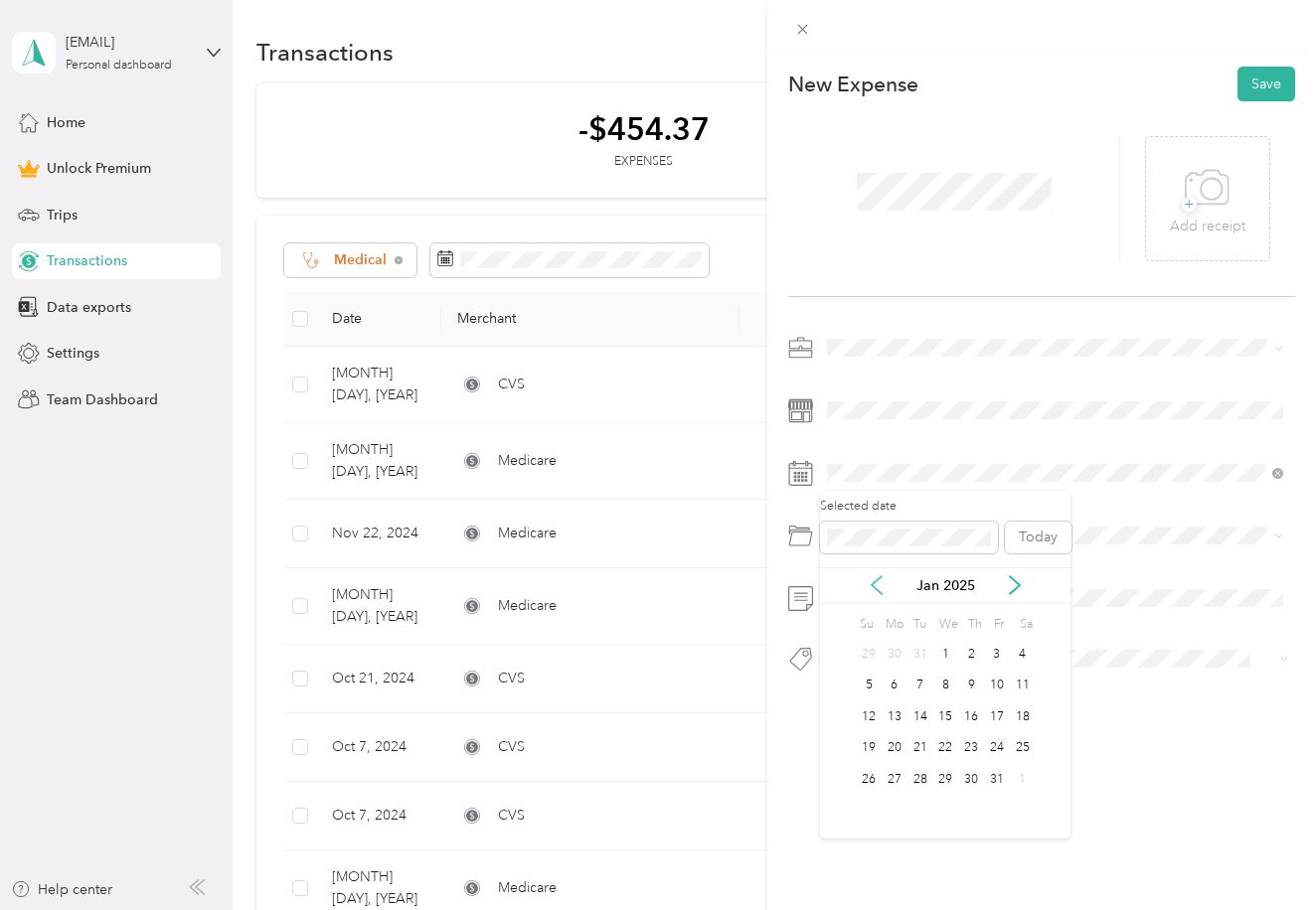 click 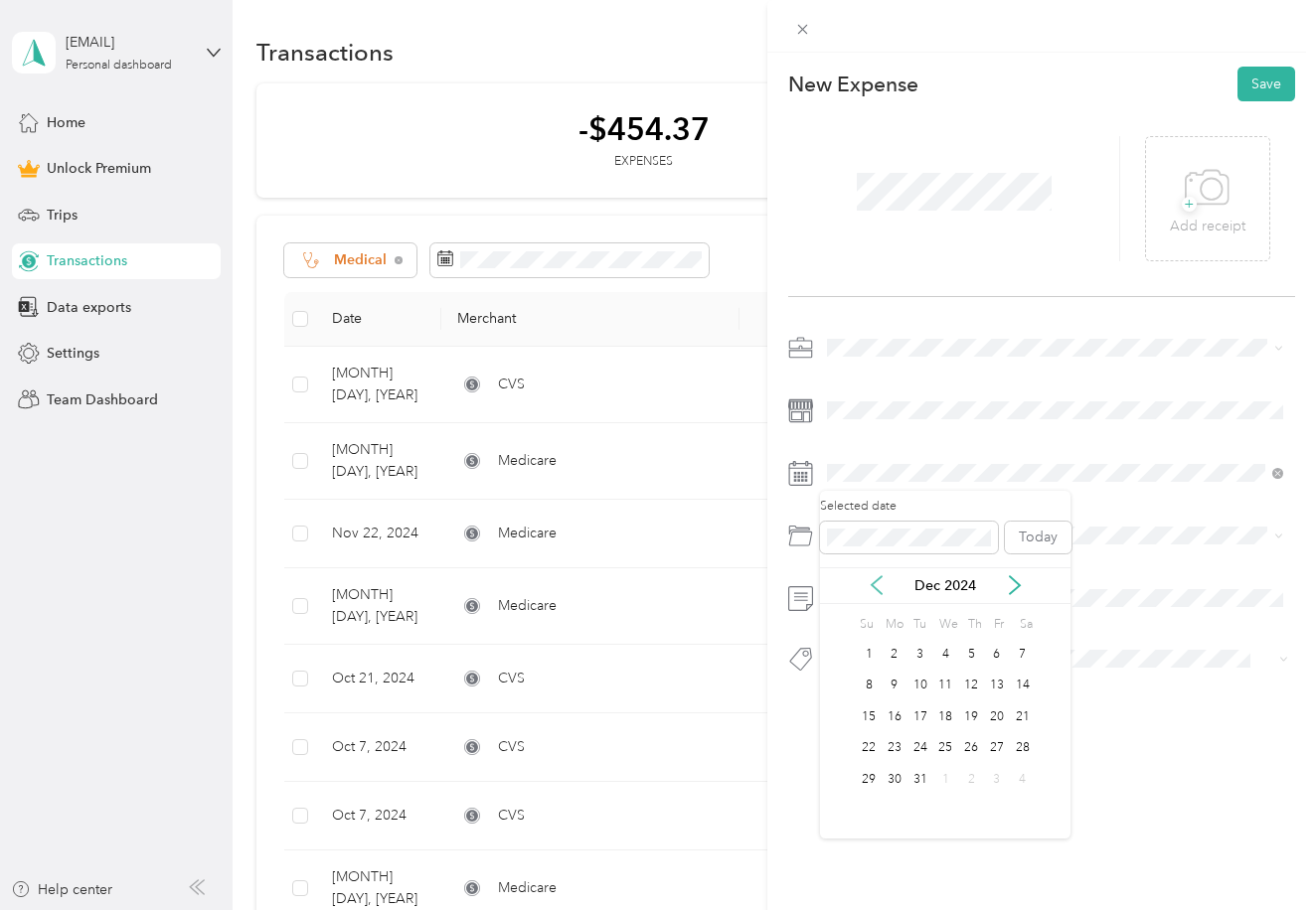click 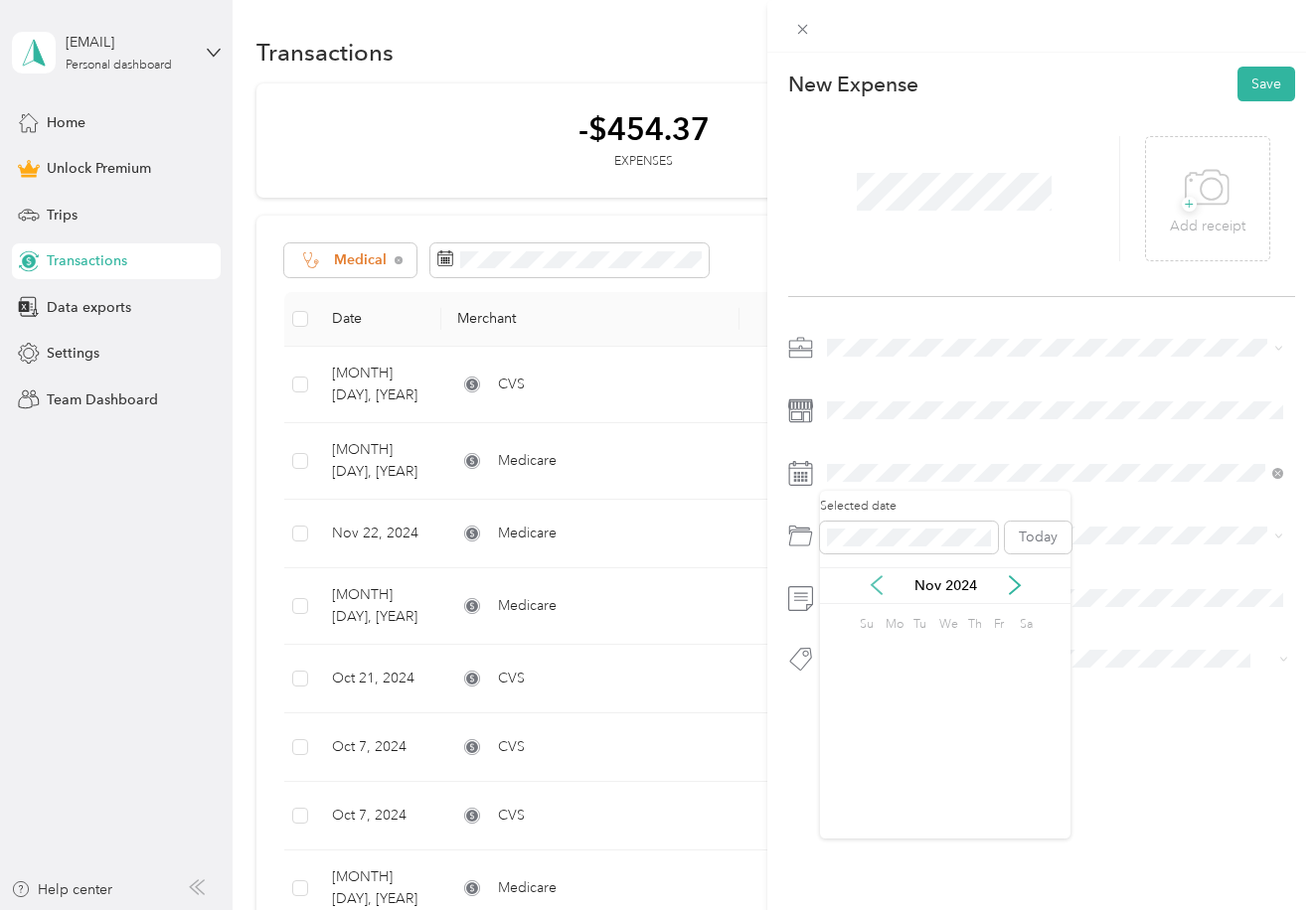 click 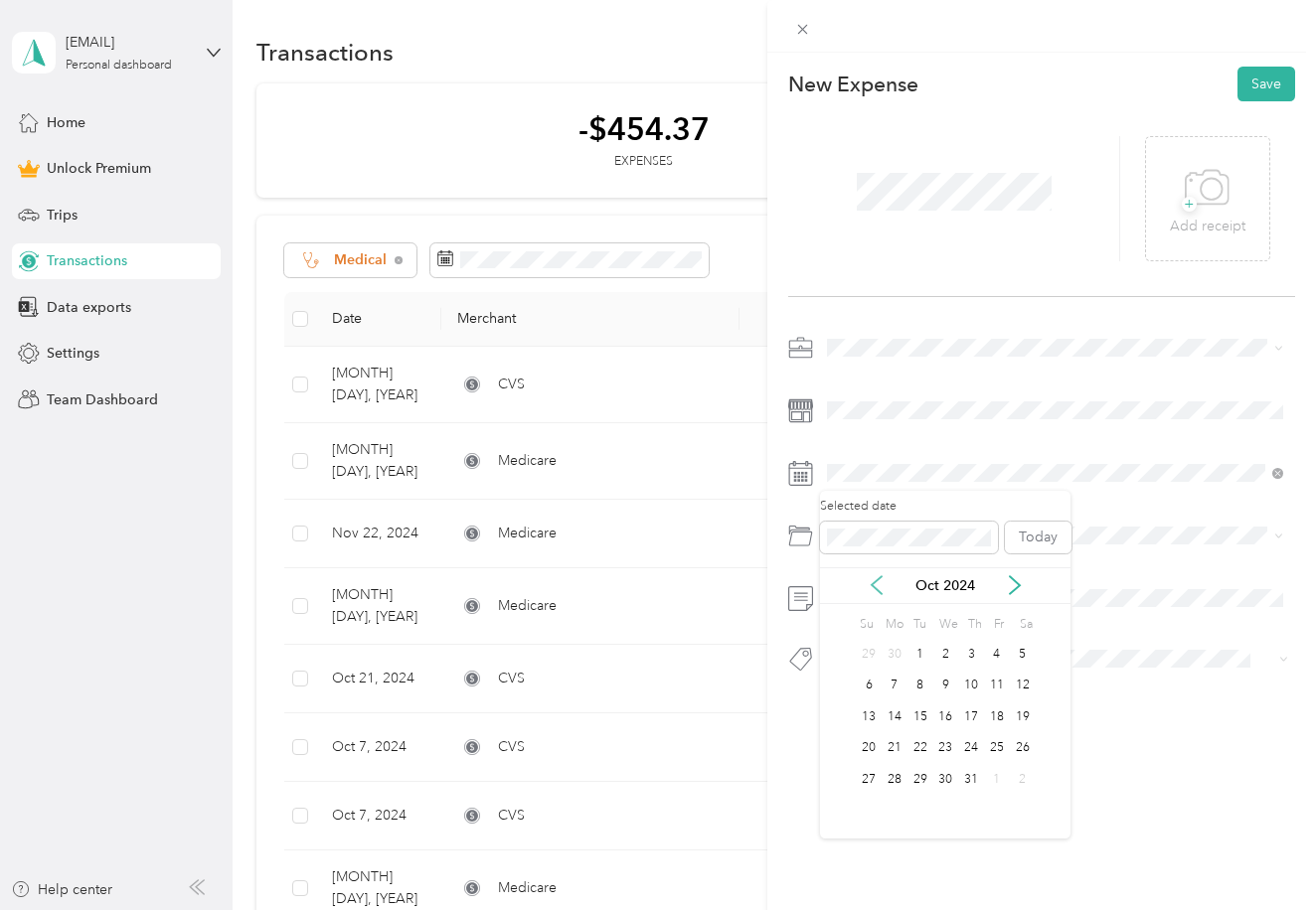 click 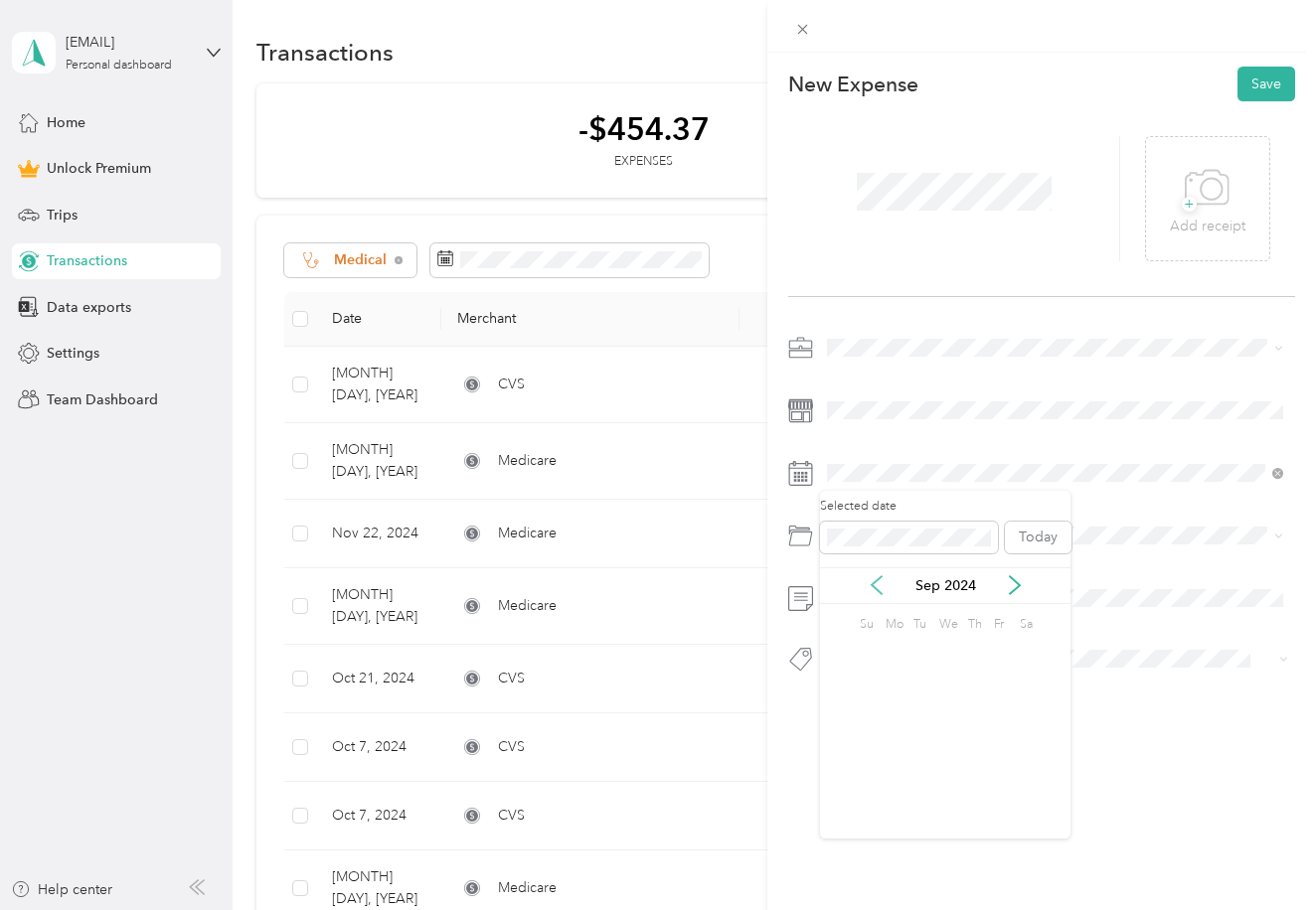 click 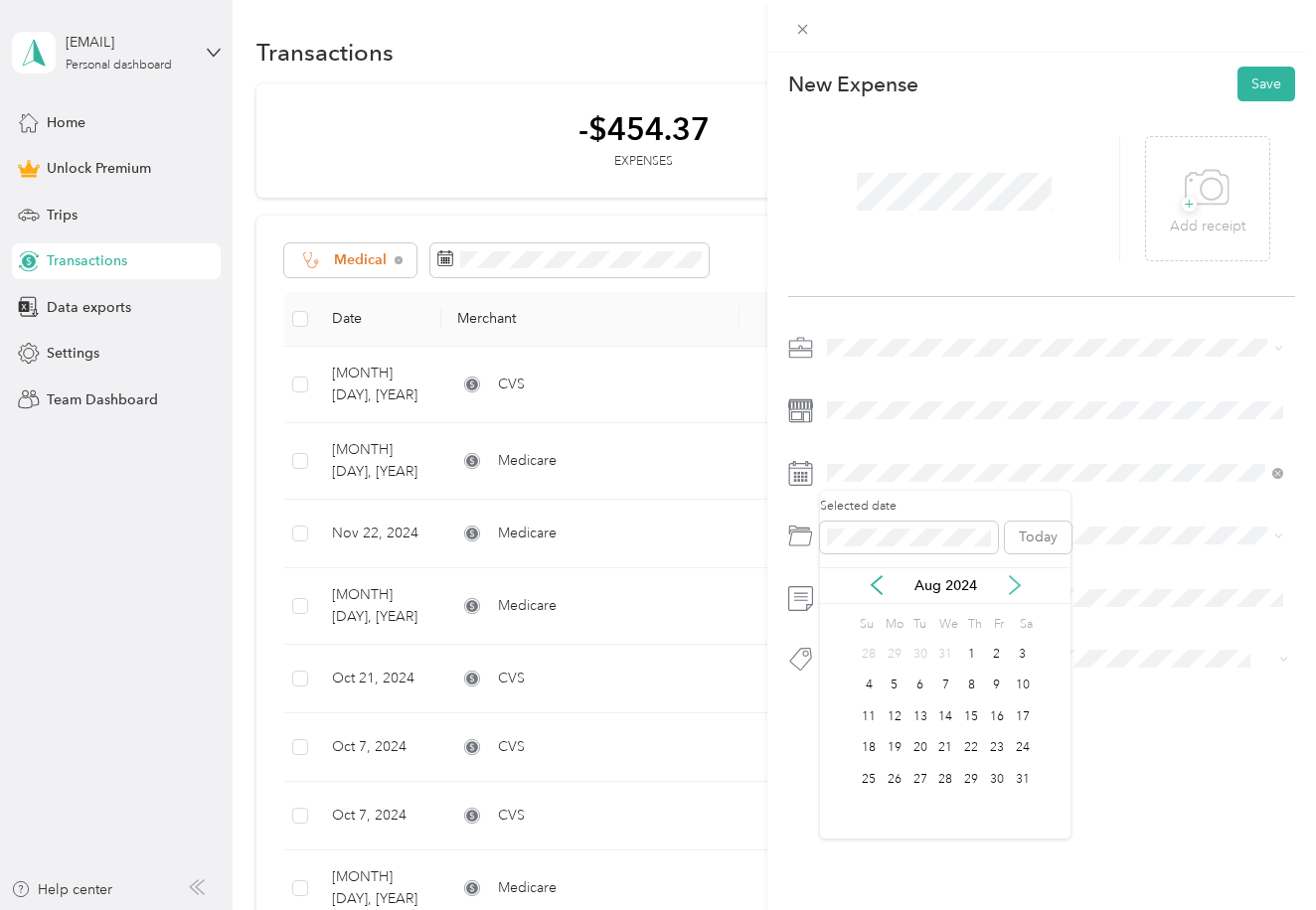 click 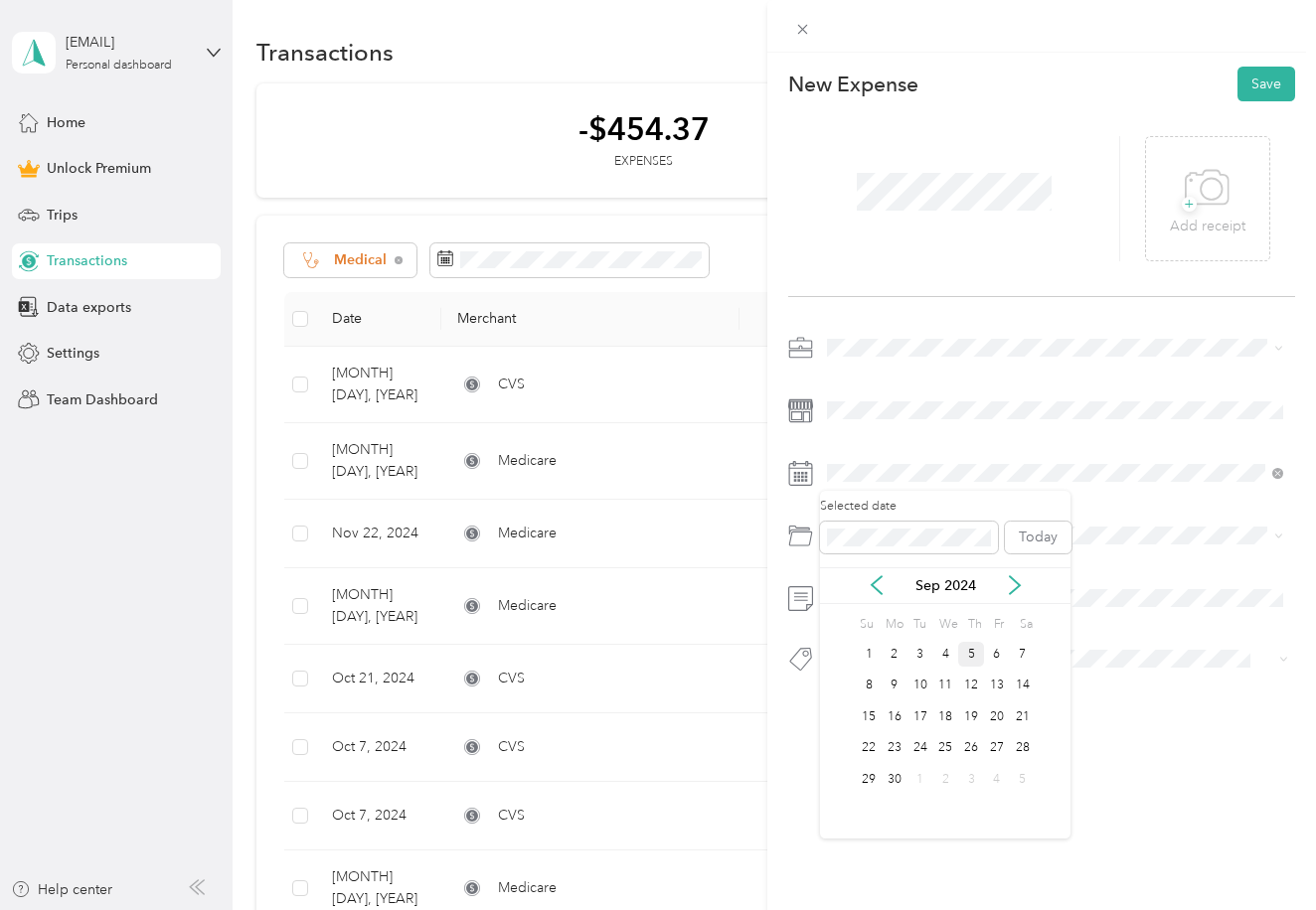 click on "5" at bounding box center [971, 654] 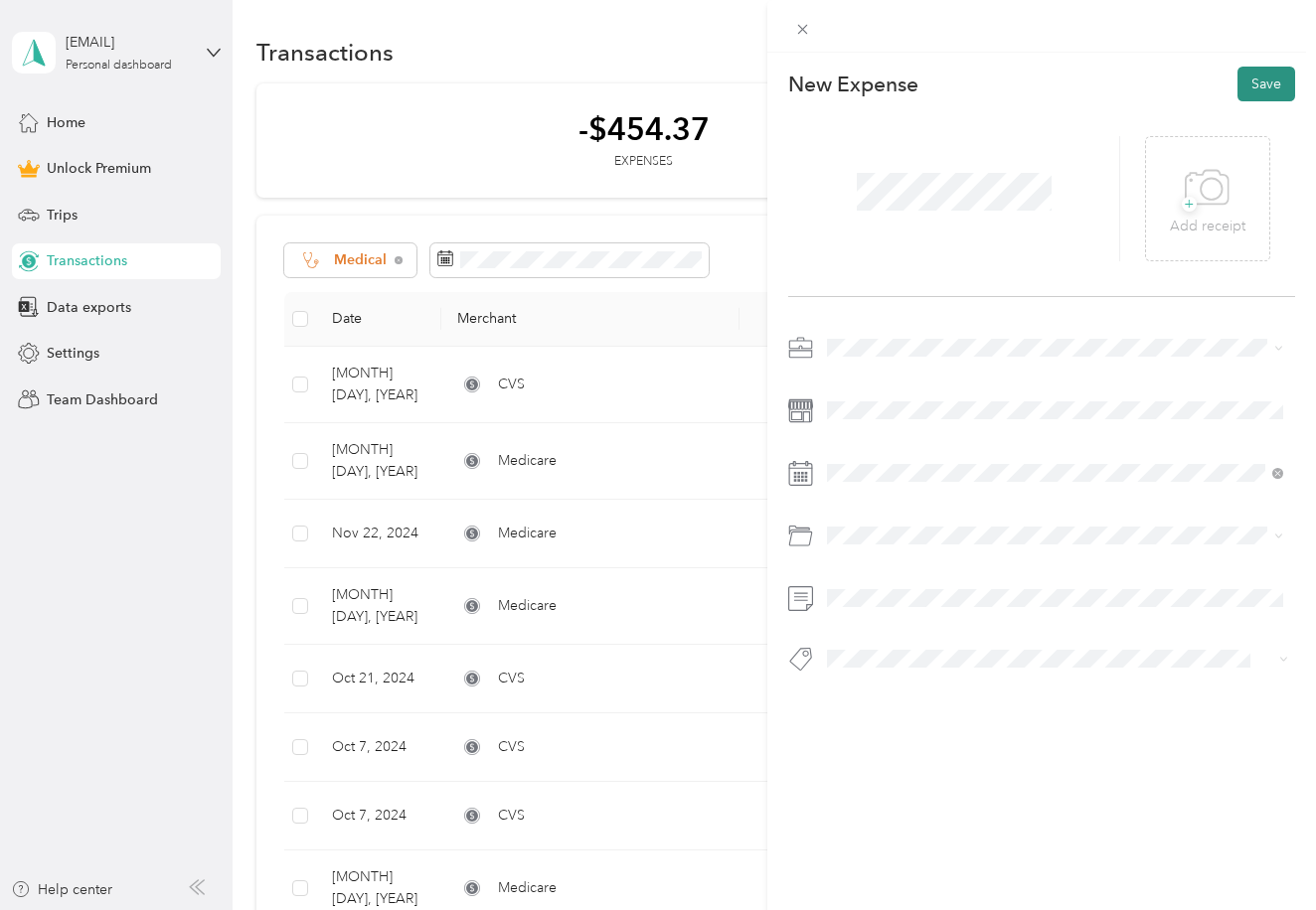 click on "Save" at bounding box center (1266, 83) 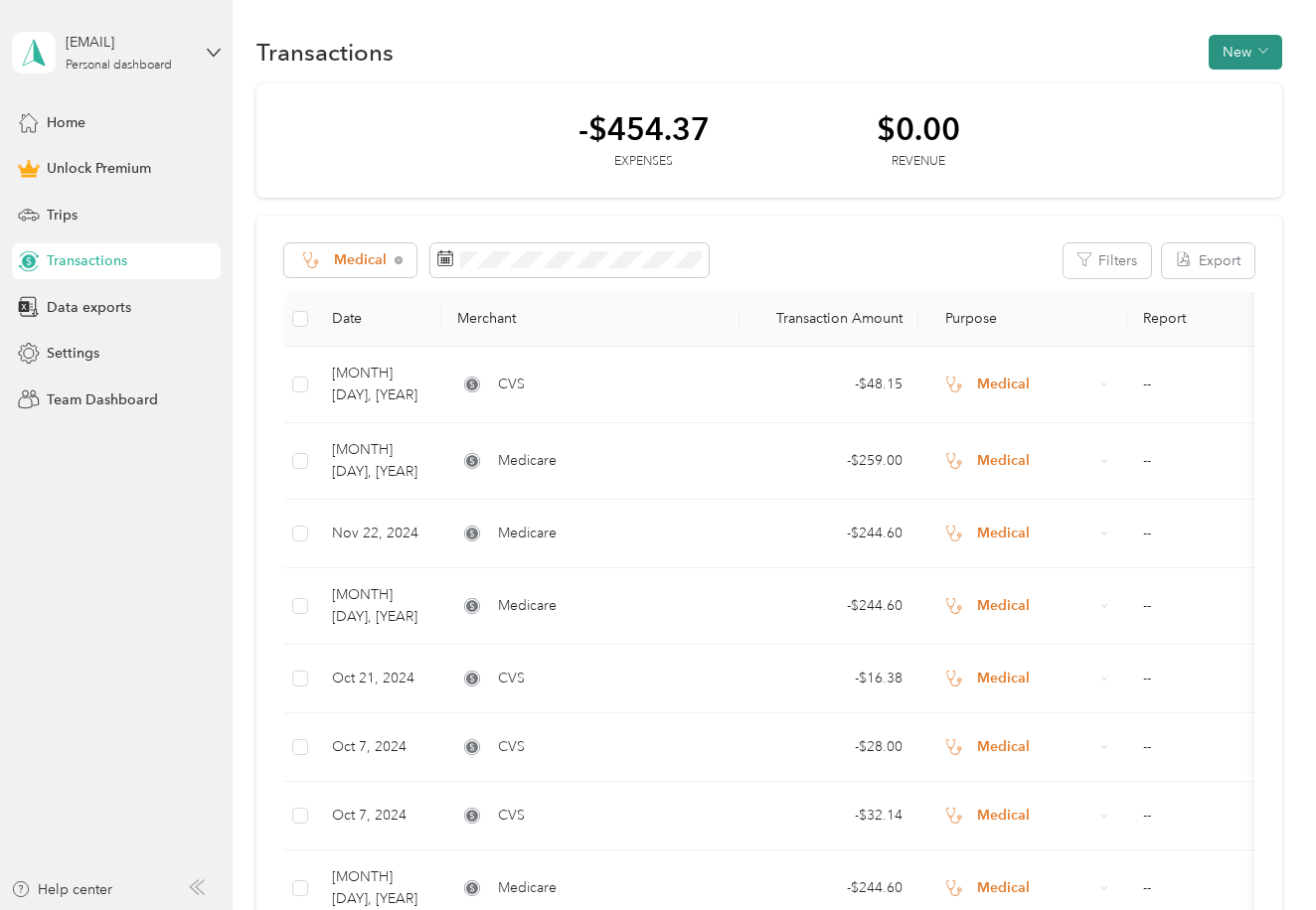 click on "New" at bounding box center (1245, 52) 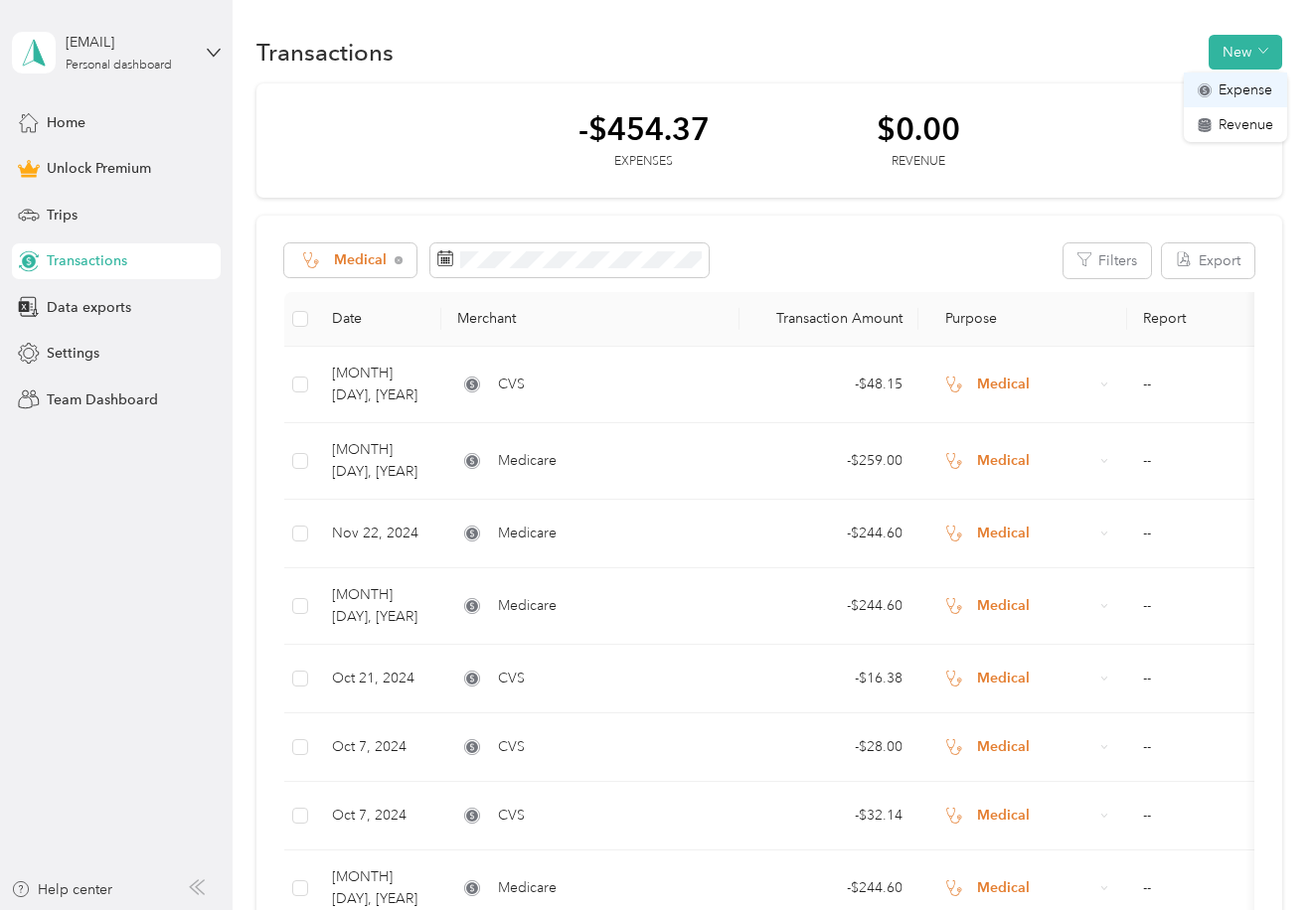 click on "Expense" at bounding box center [1245, 89] 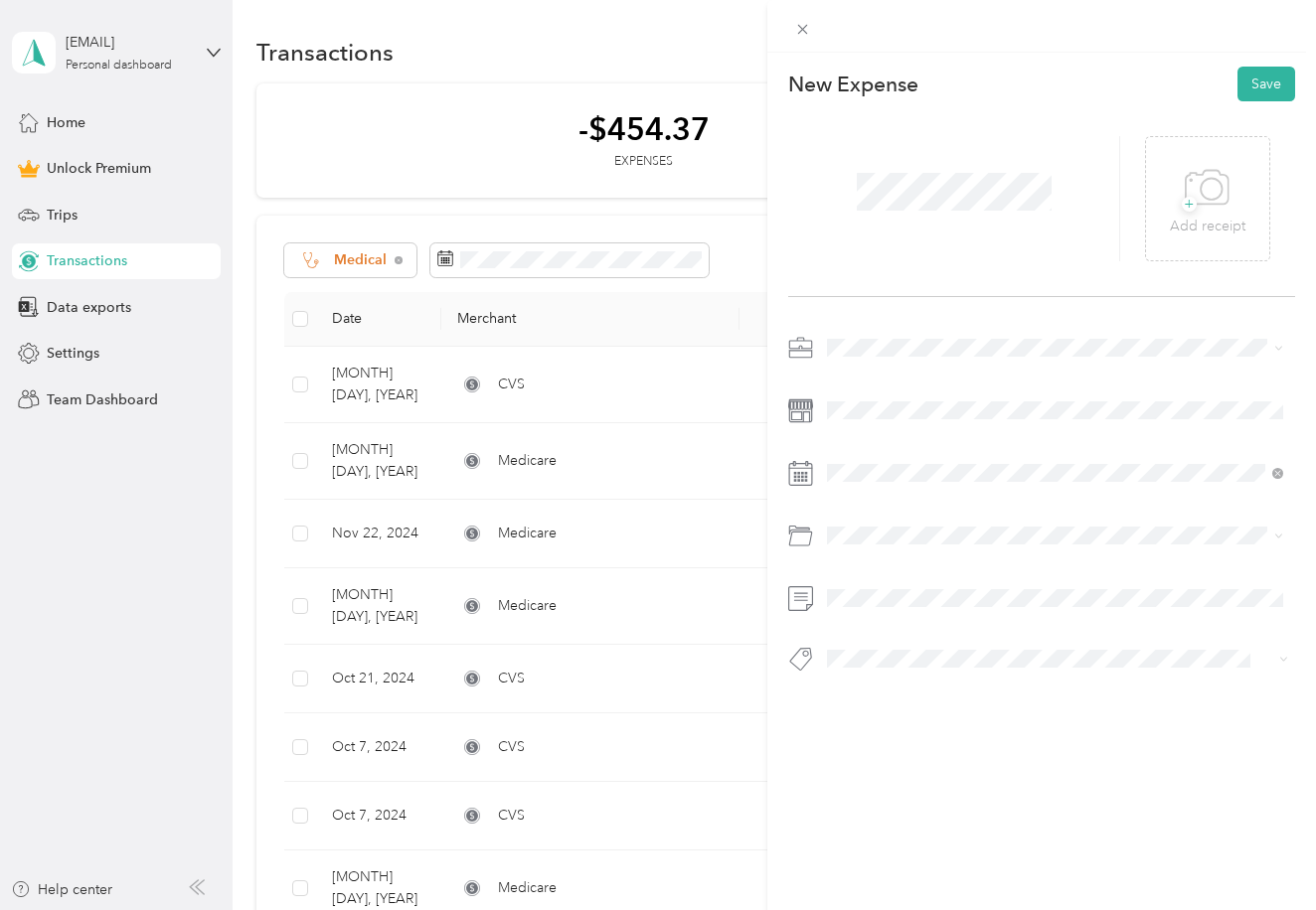 click on "Medical" at bounding box center [858, 519] 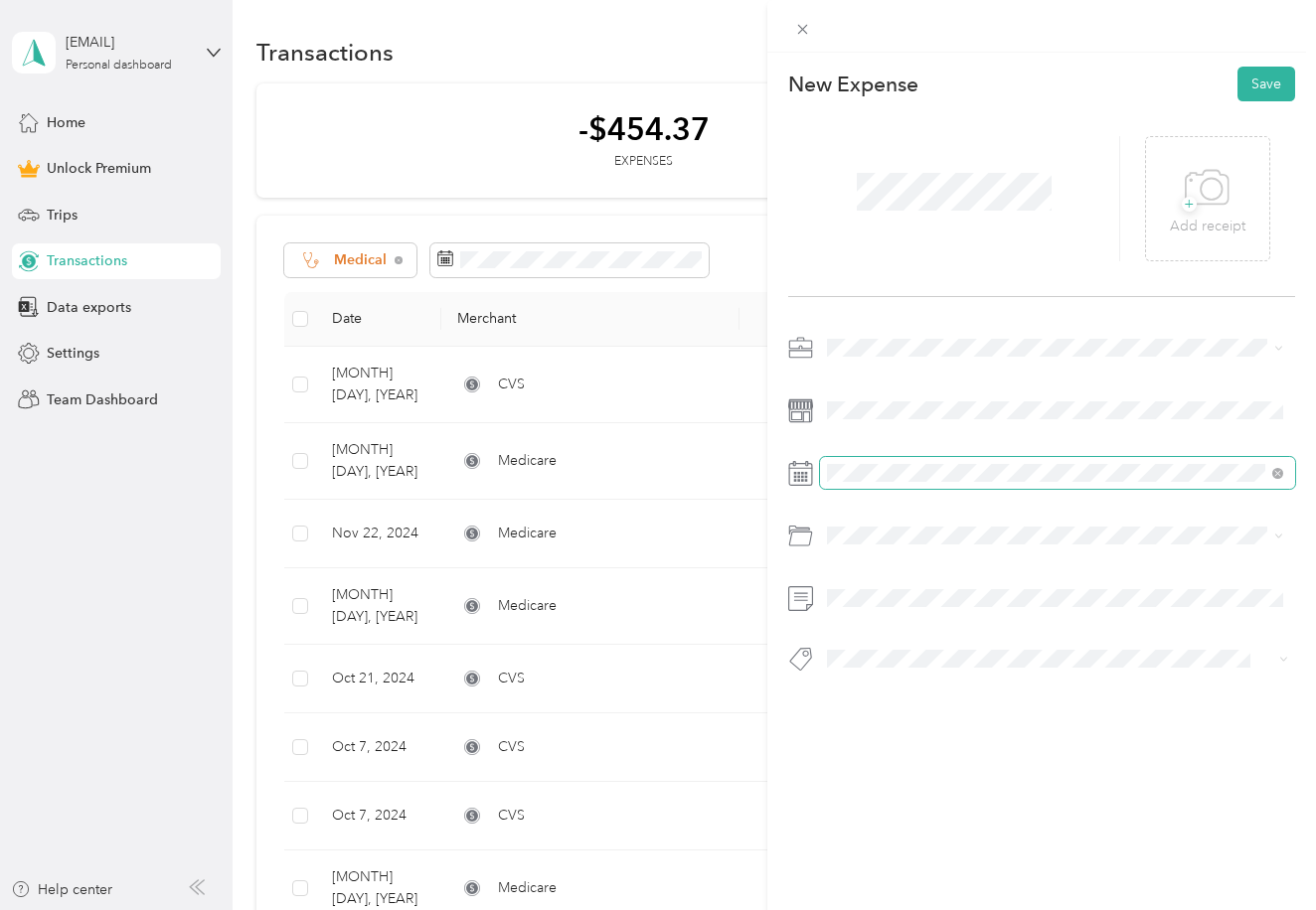 click at bounding box center (1058, 473) 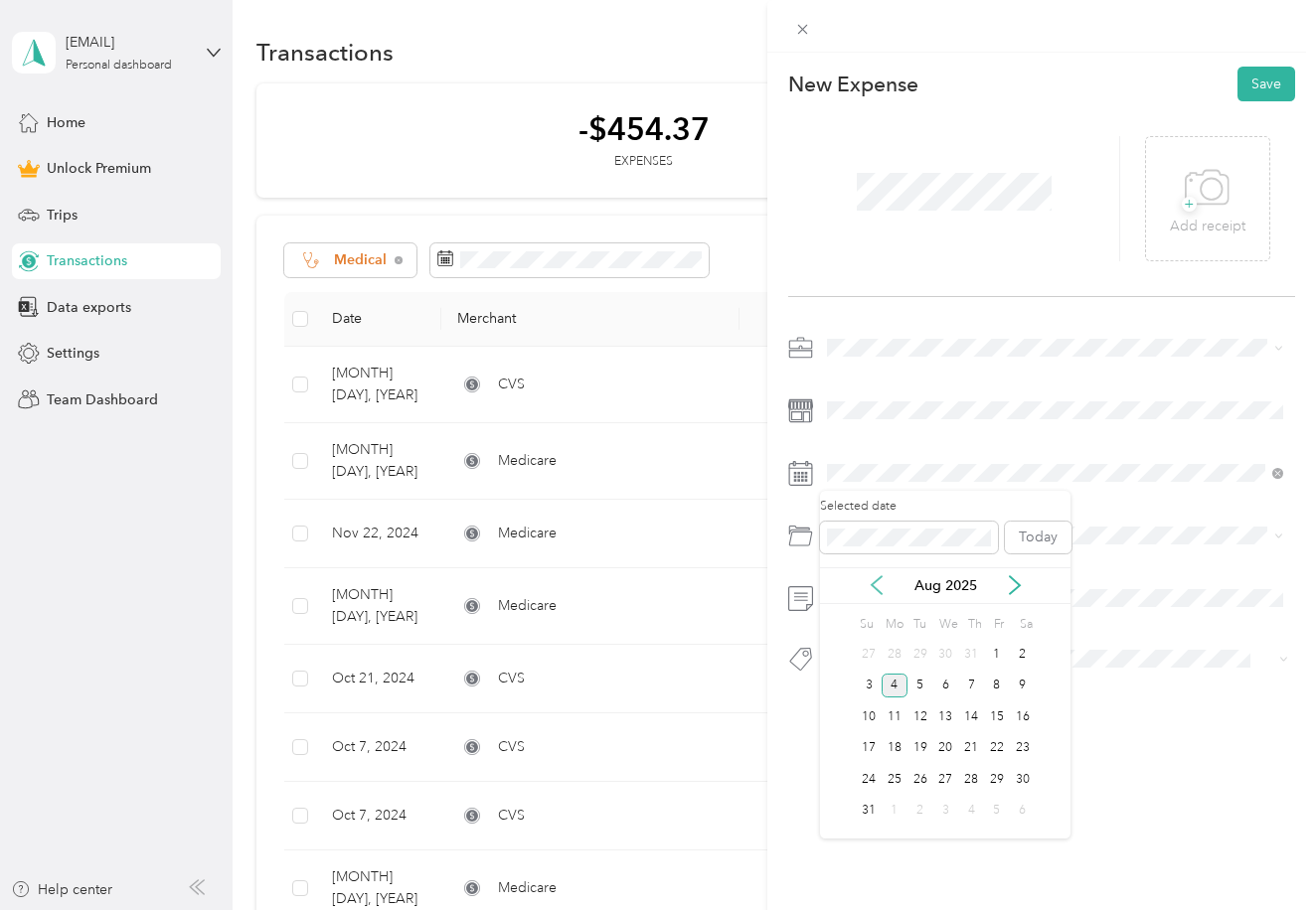 click on "Aug 2025" at bounding box center [945, 585] 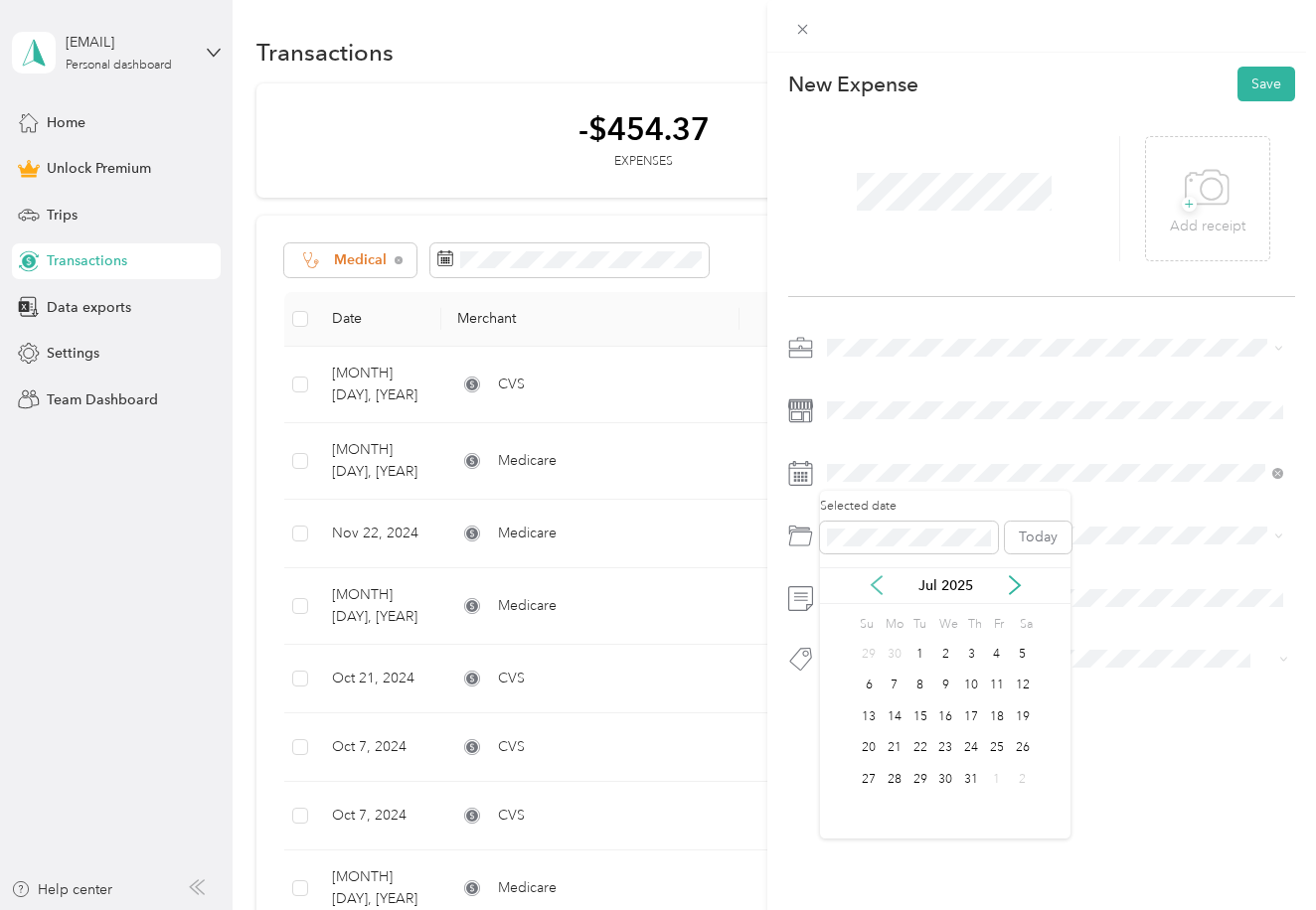 click 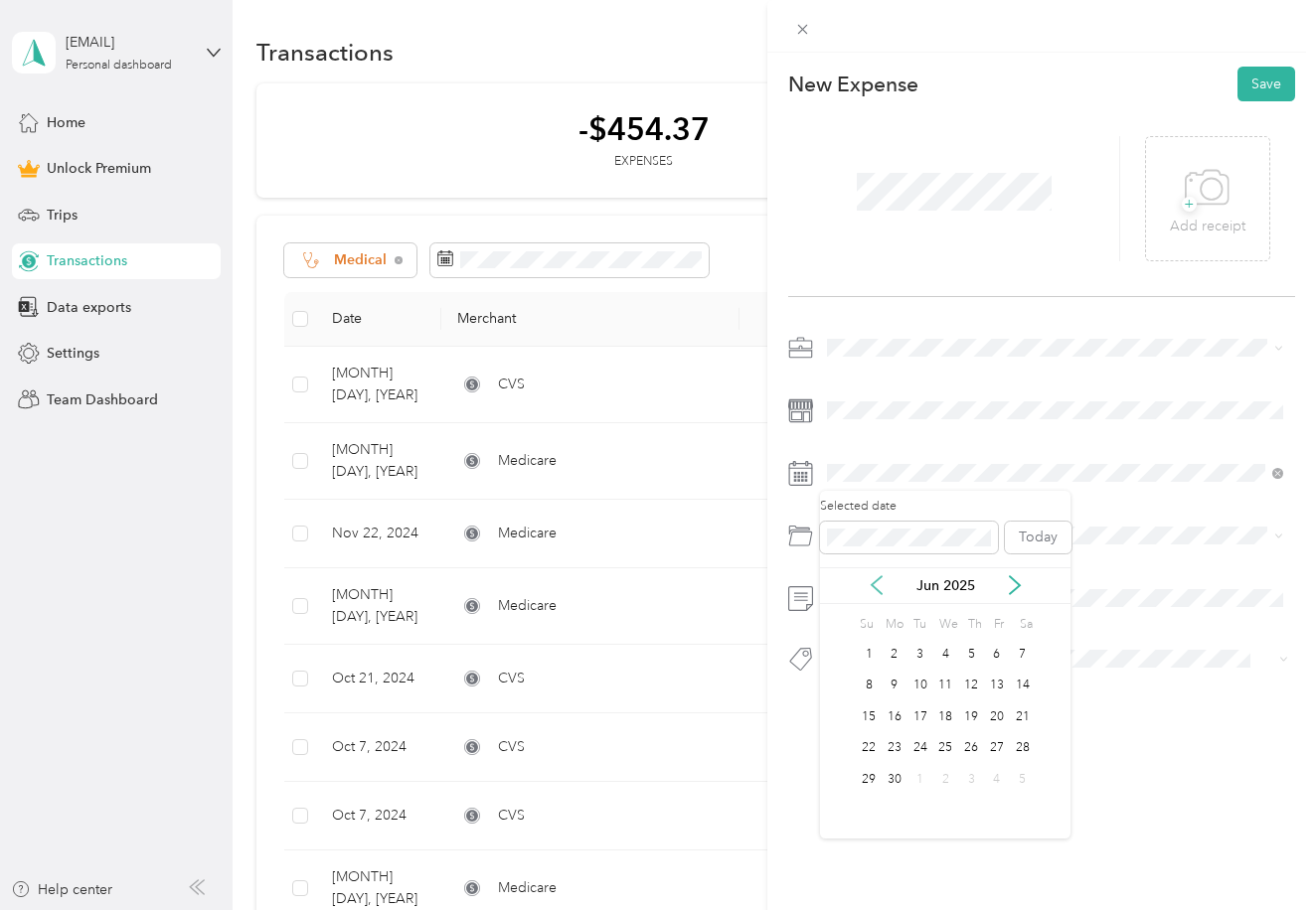 click 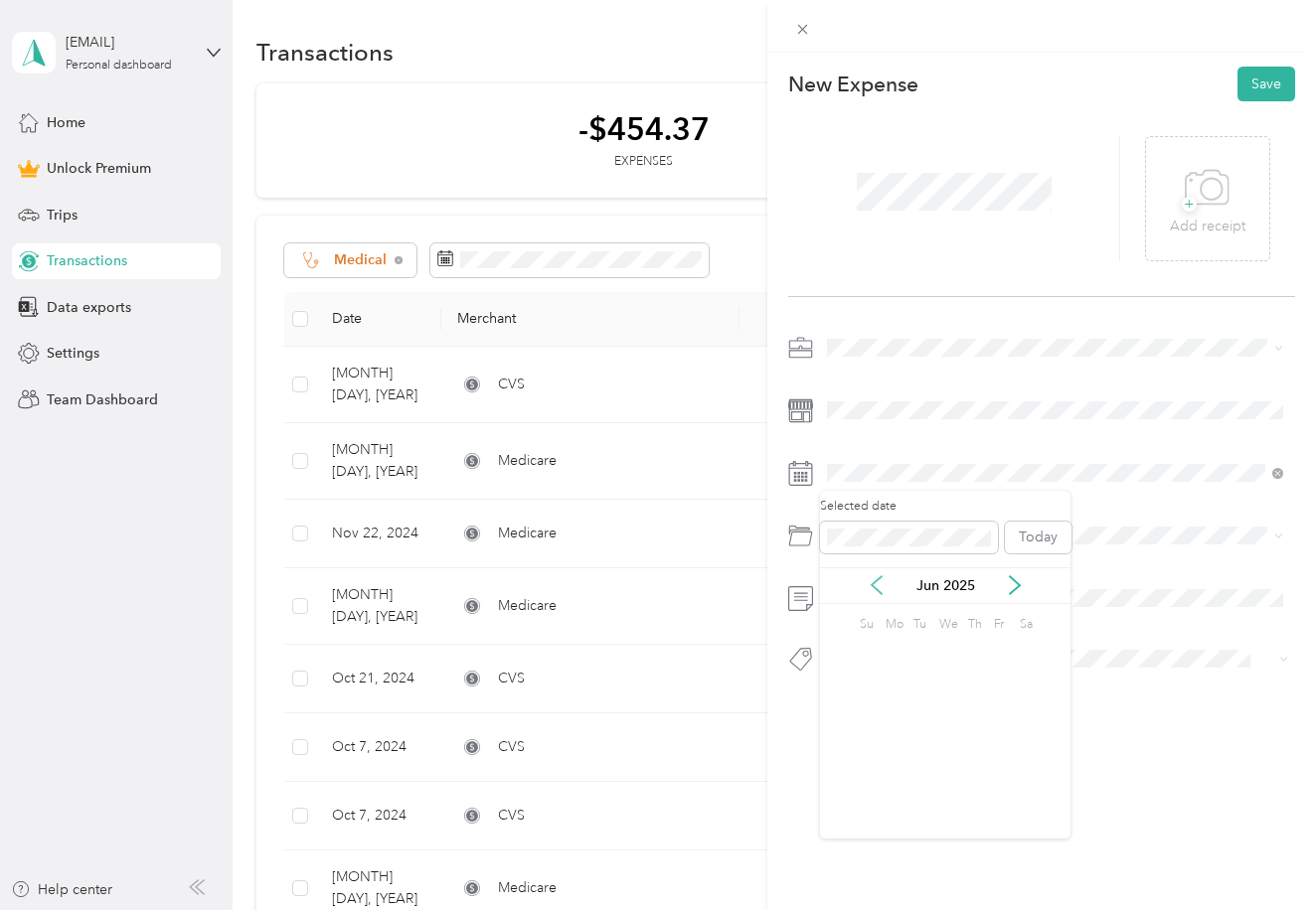 click 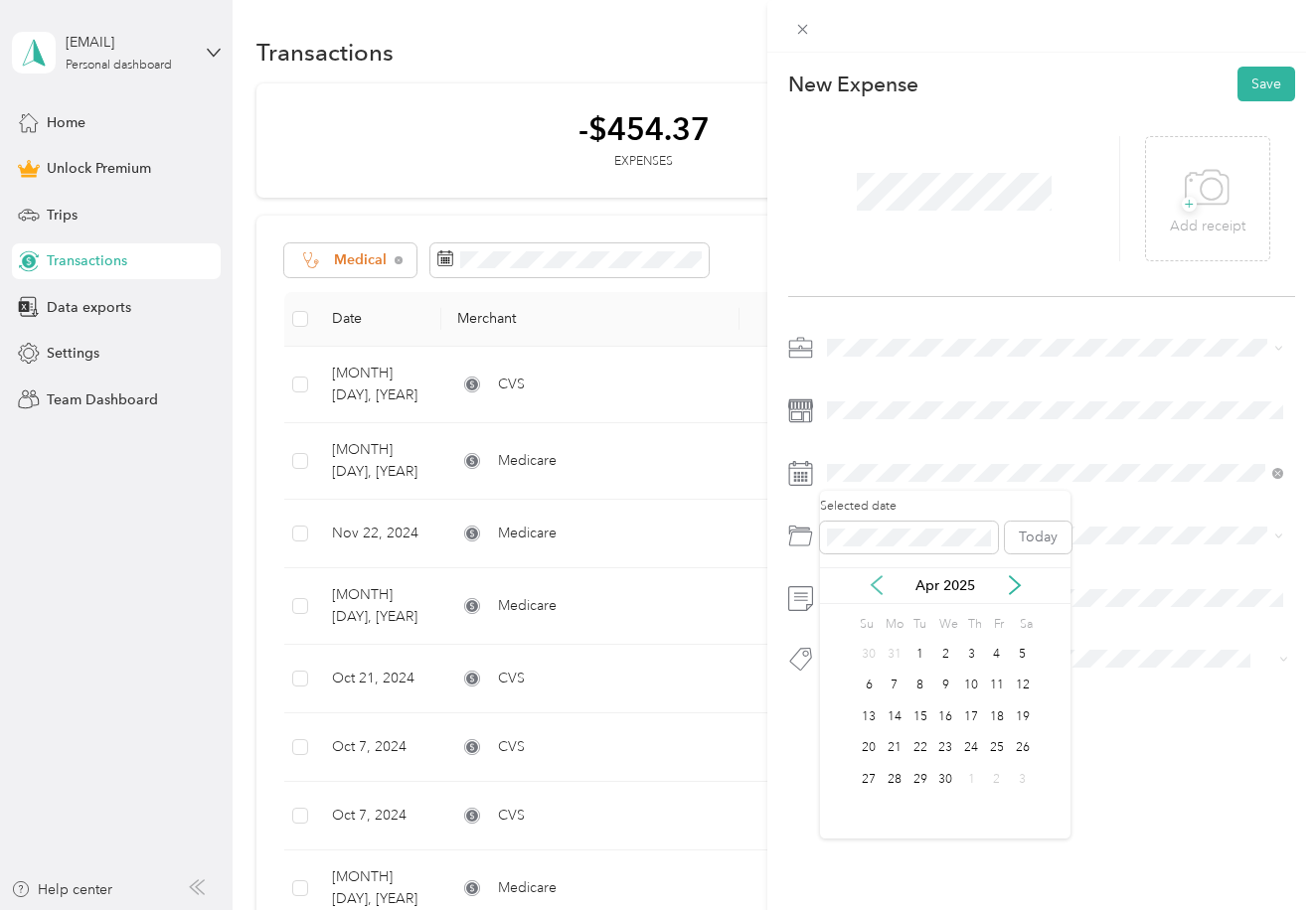 click 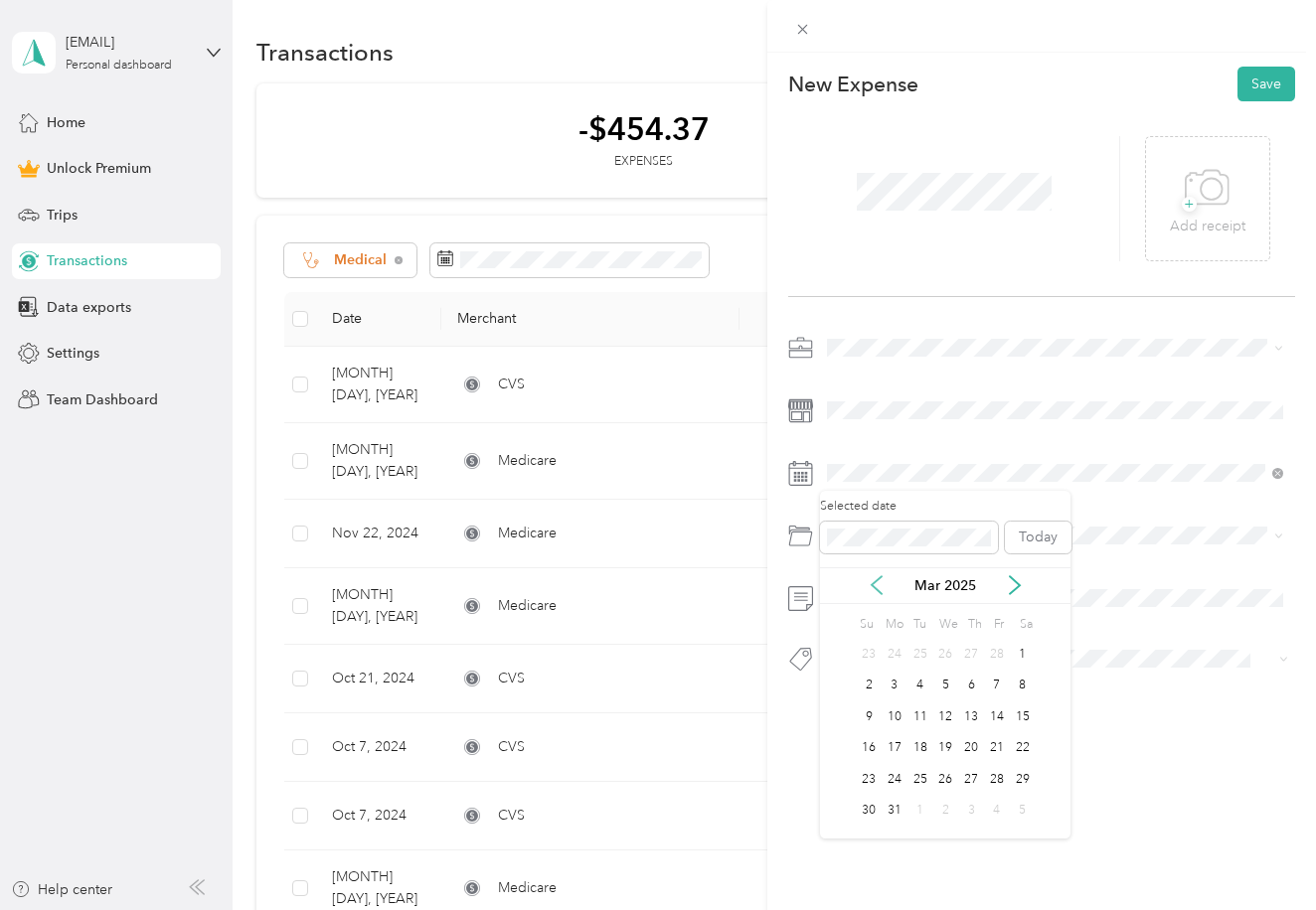 click 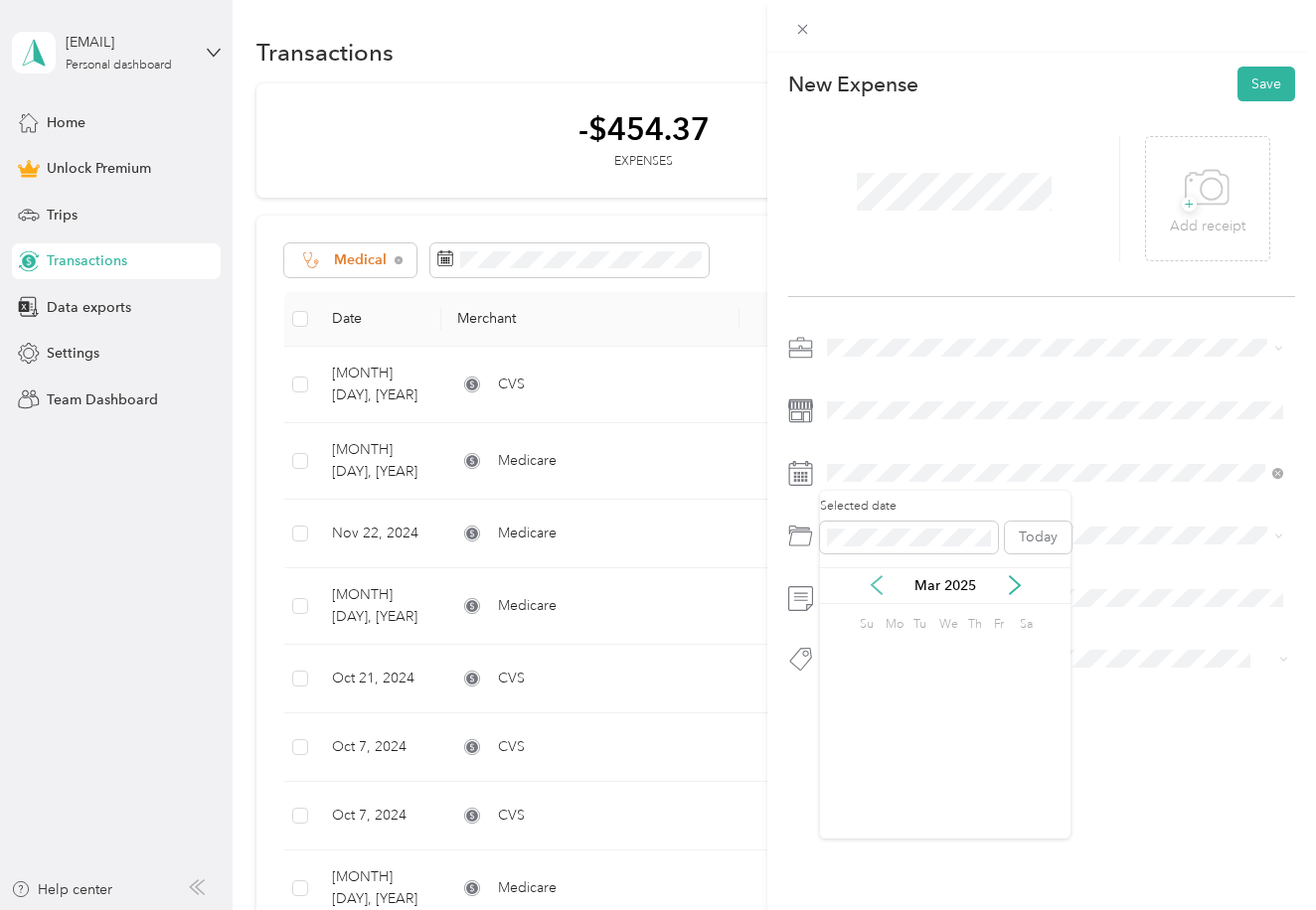 click 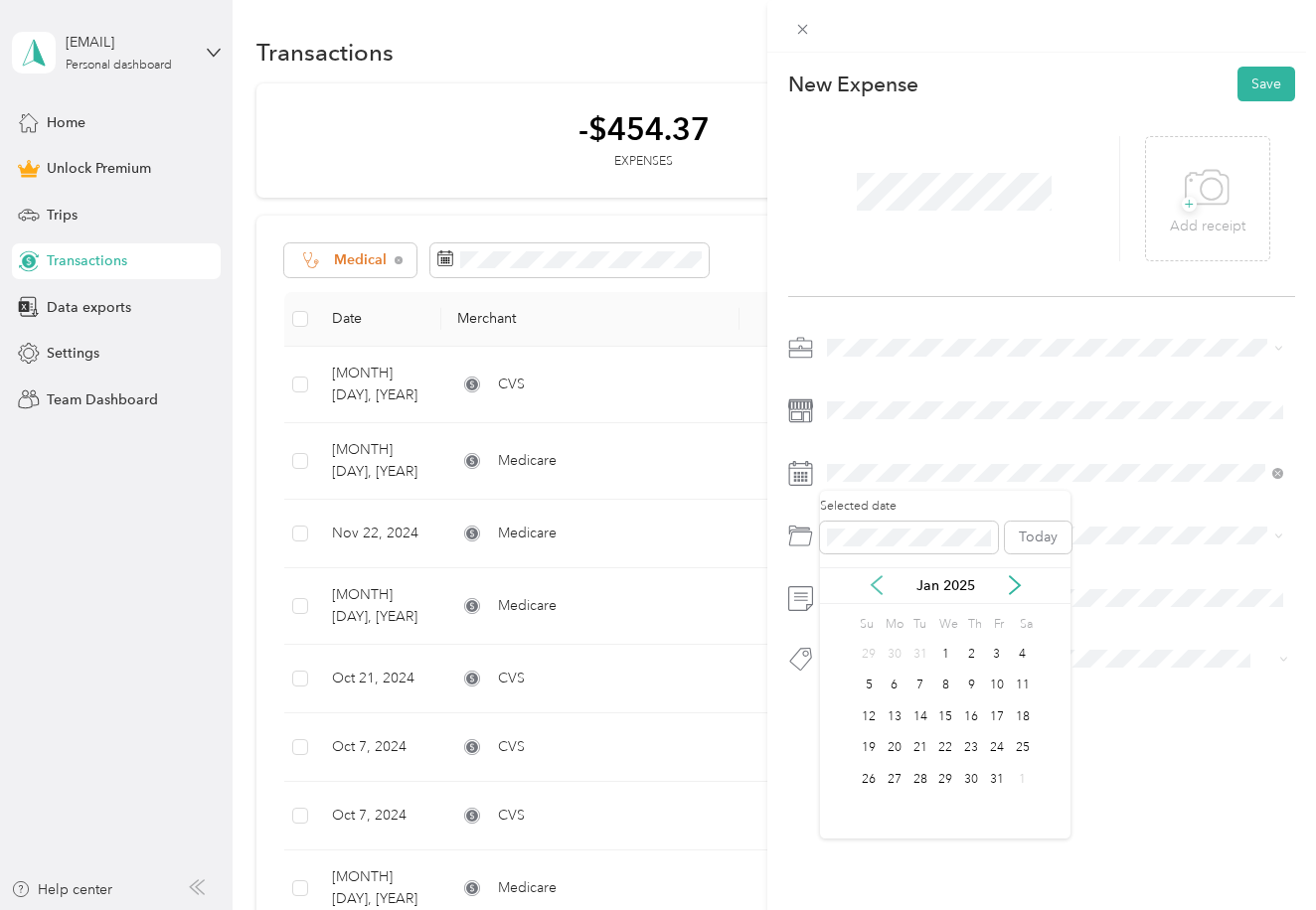 click 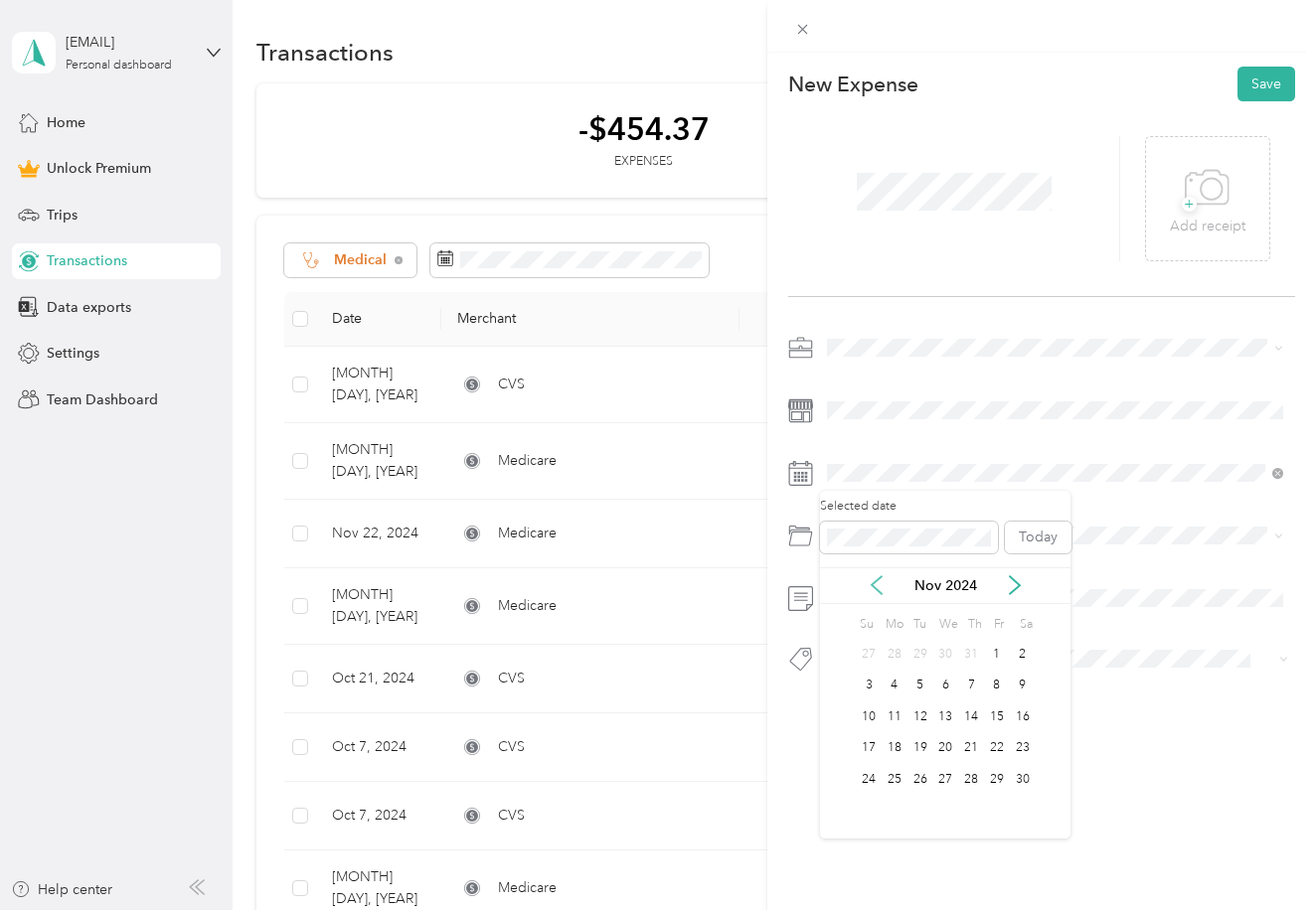 click 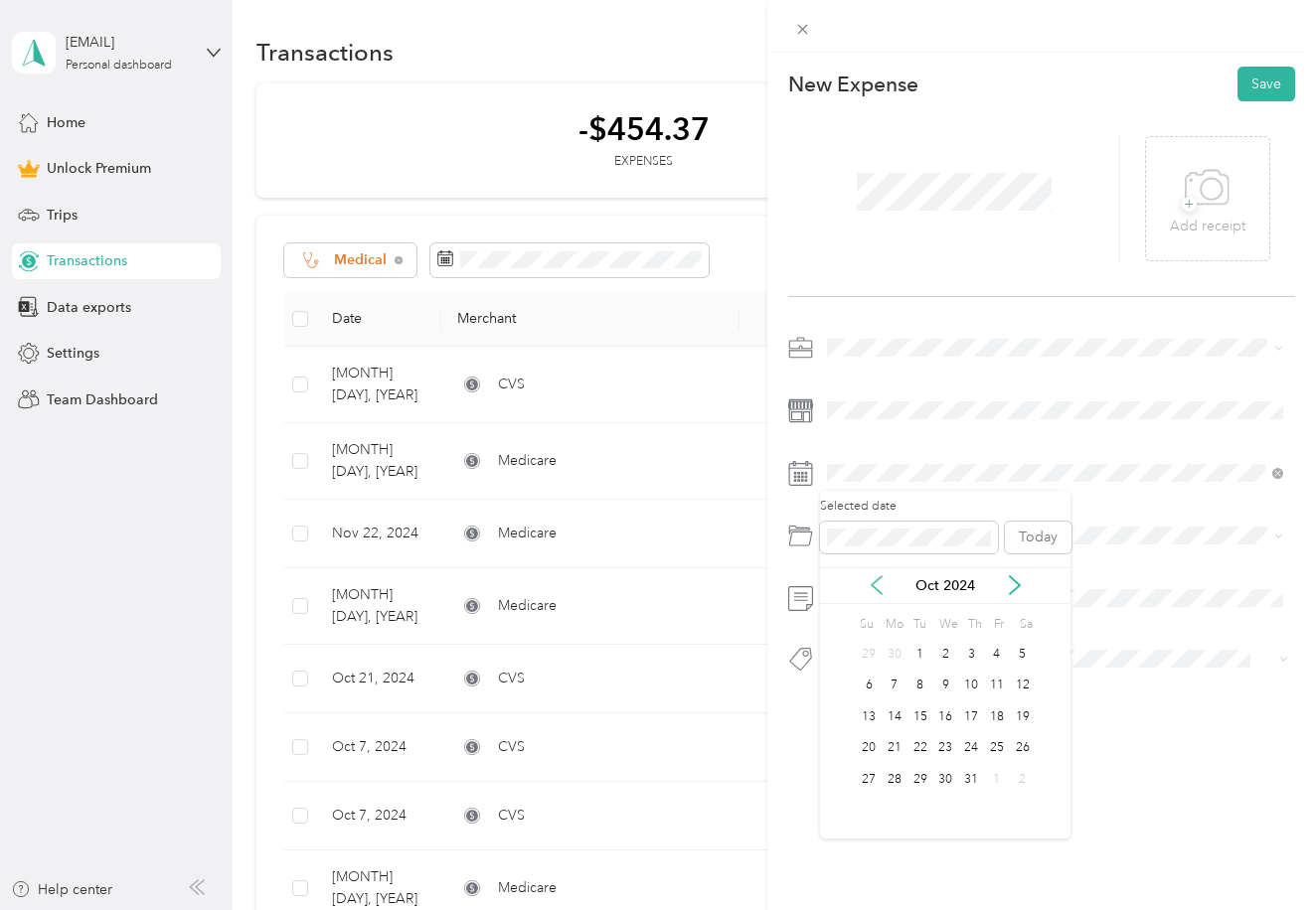 click 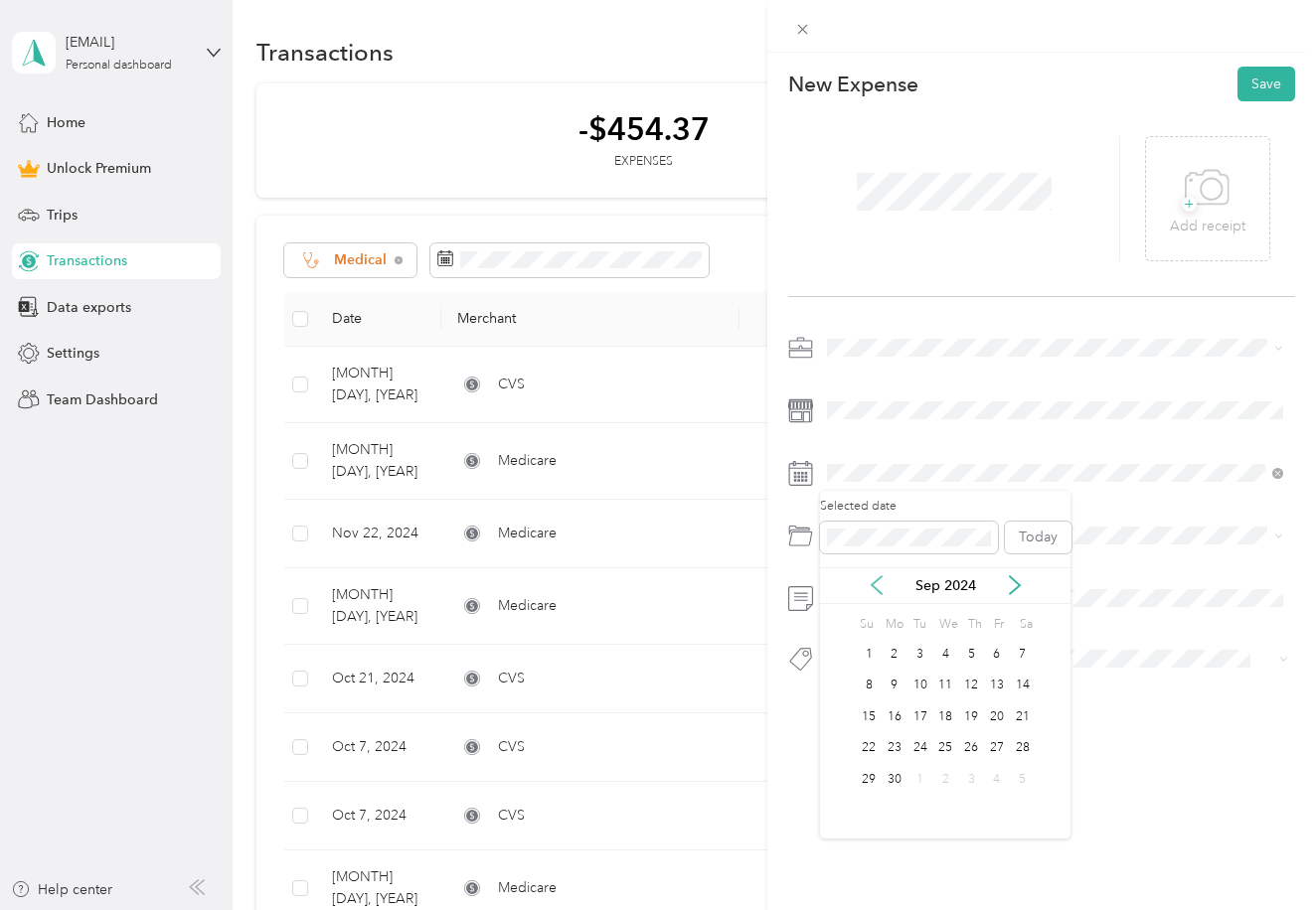 click 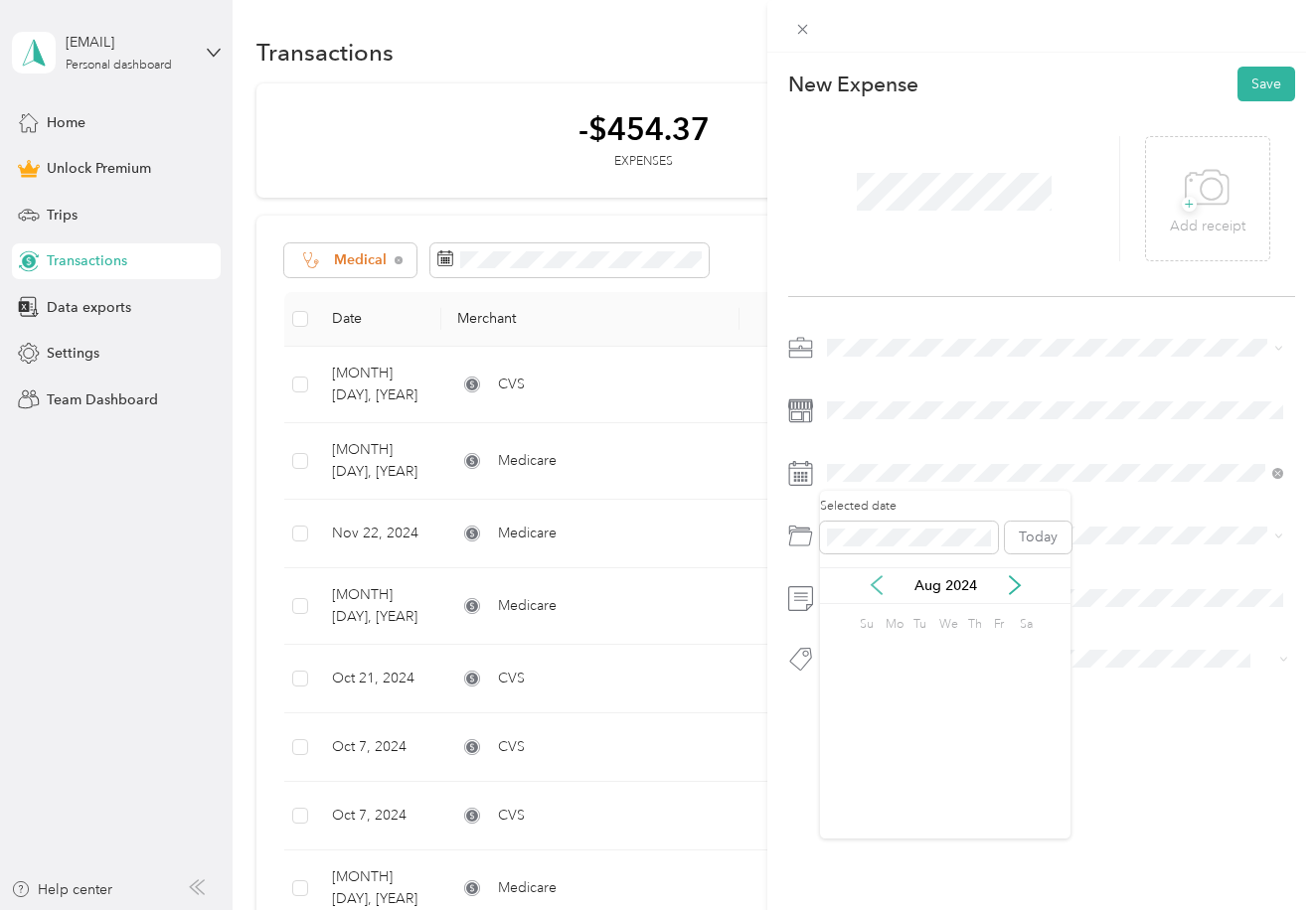 click 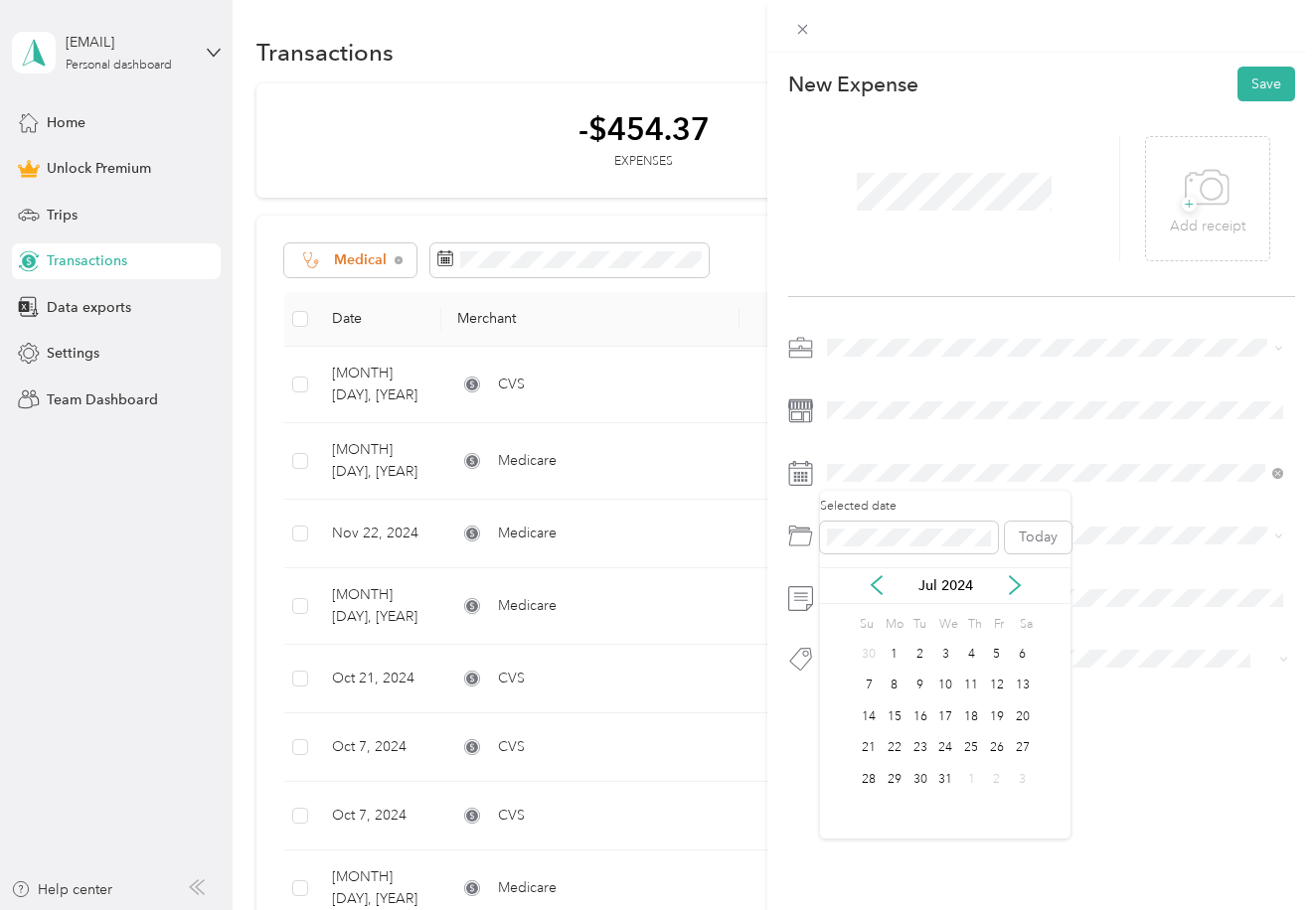 click on "Jul 2024" at bounding box center [945, 585] 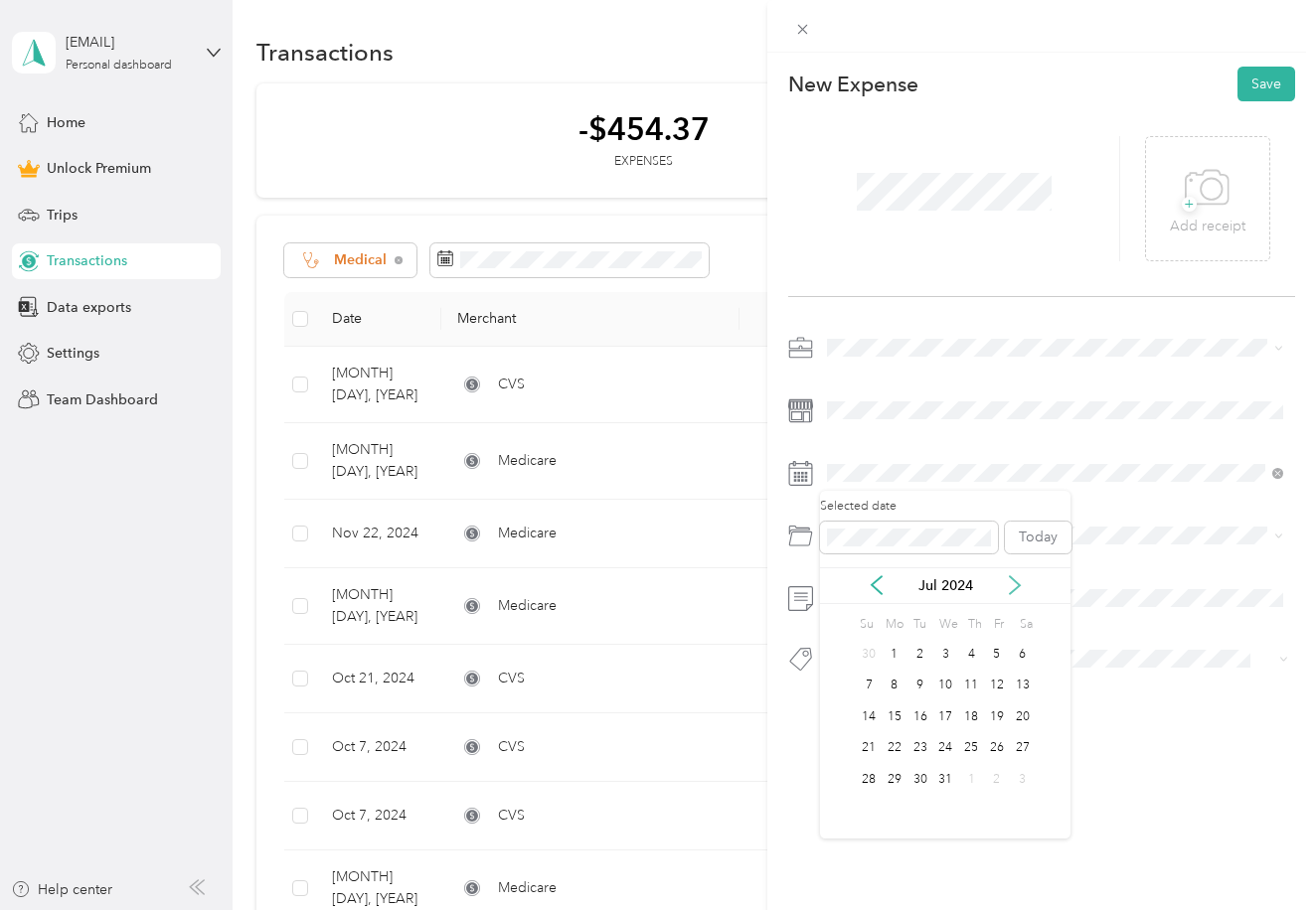 click 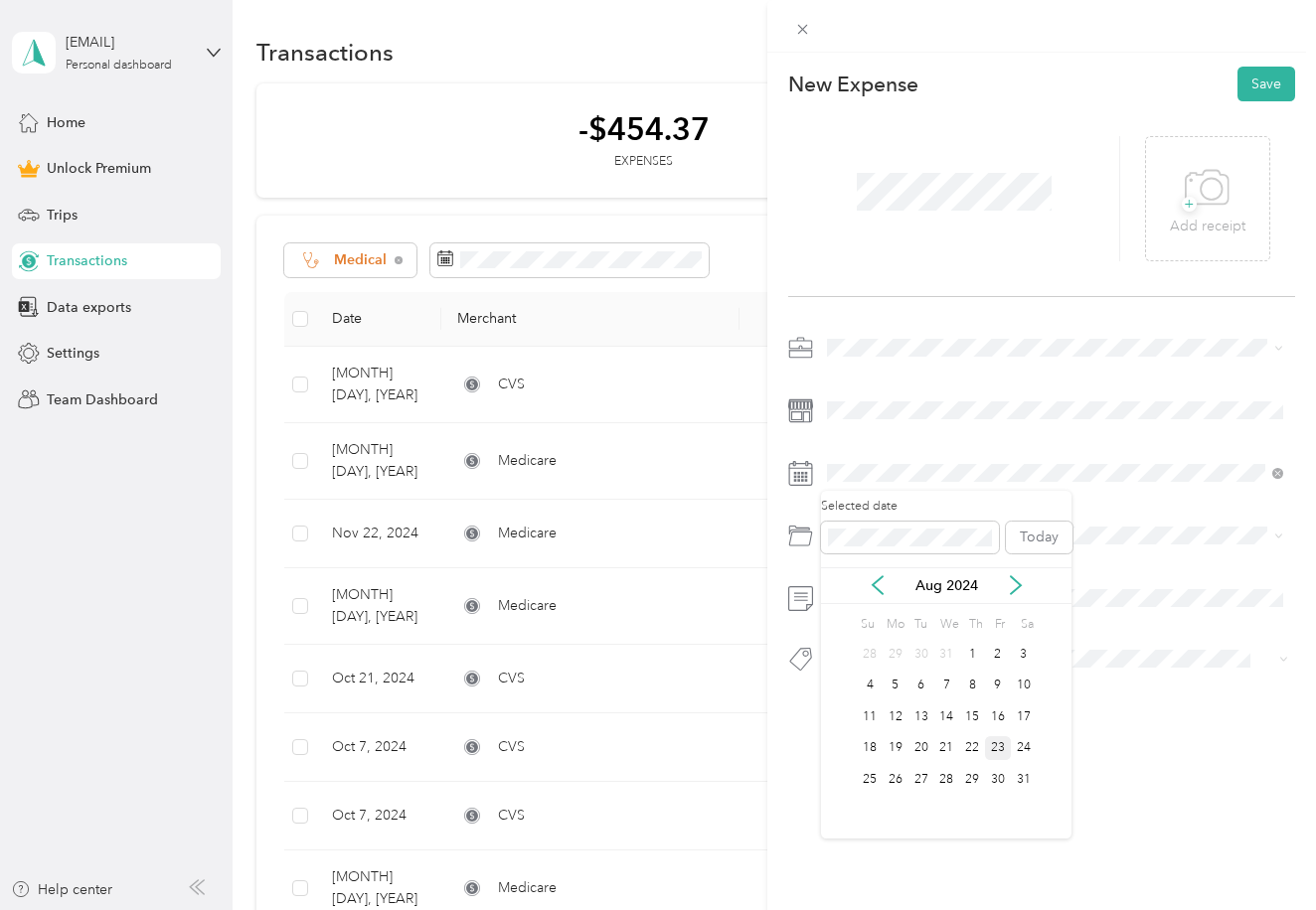 scroll, scrollTop: 0, scrollLeft: 1, axis: horizontal 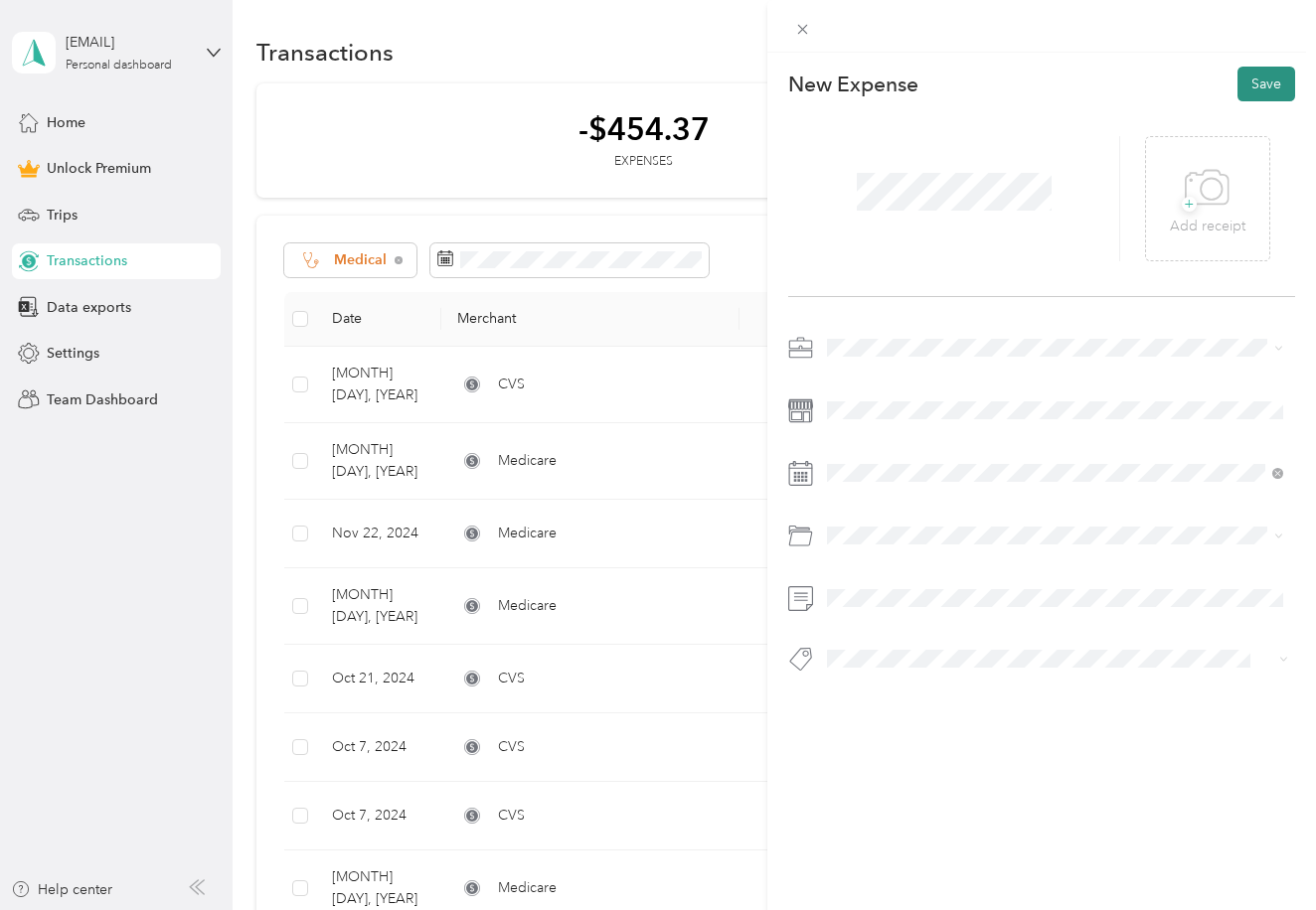 click on "Save" at bounding box center (1266, 83) 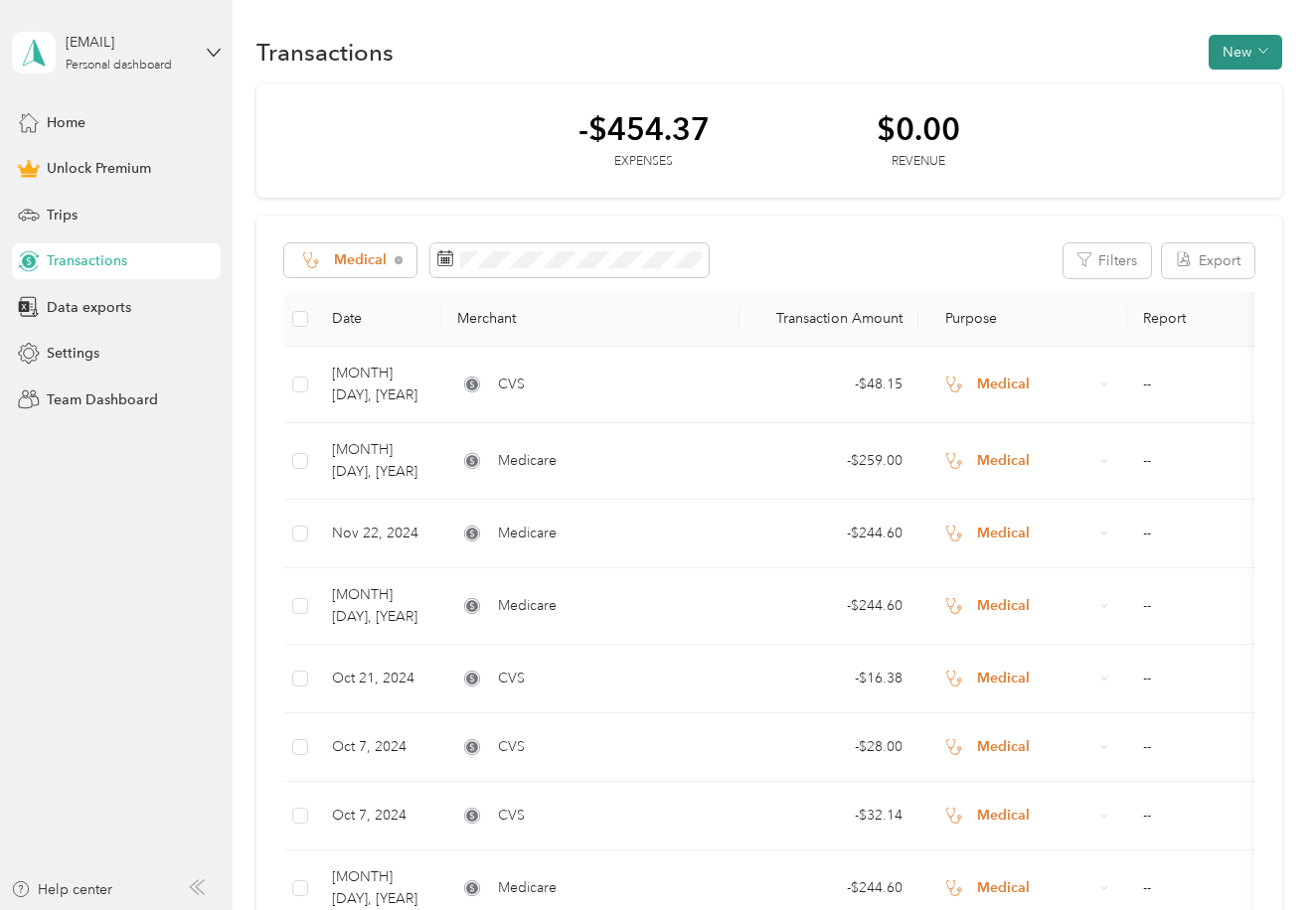 click on "New" at bounding box center (1245, 52) 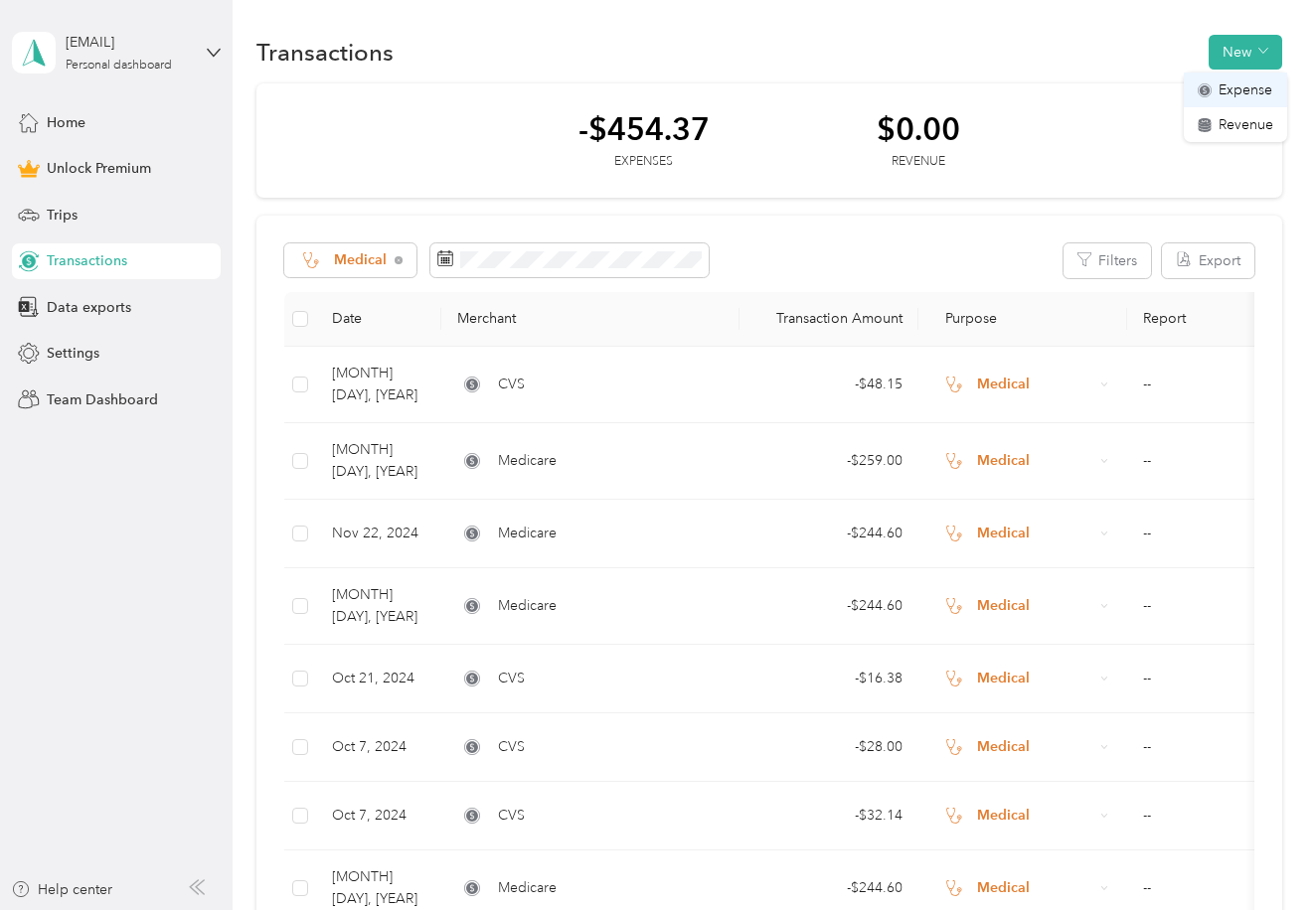 click on "Expense" at bounding box center (1245, 89) 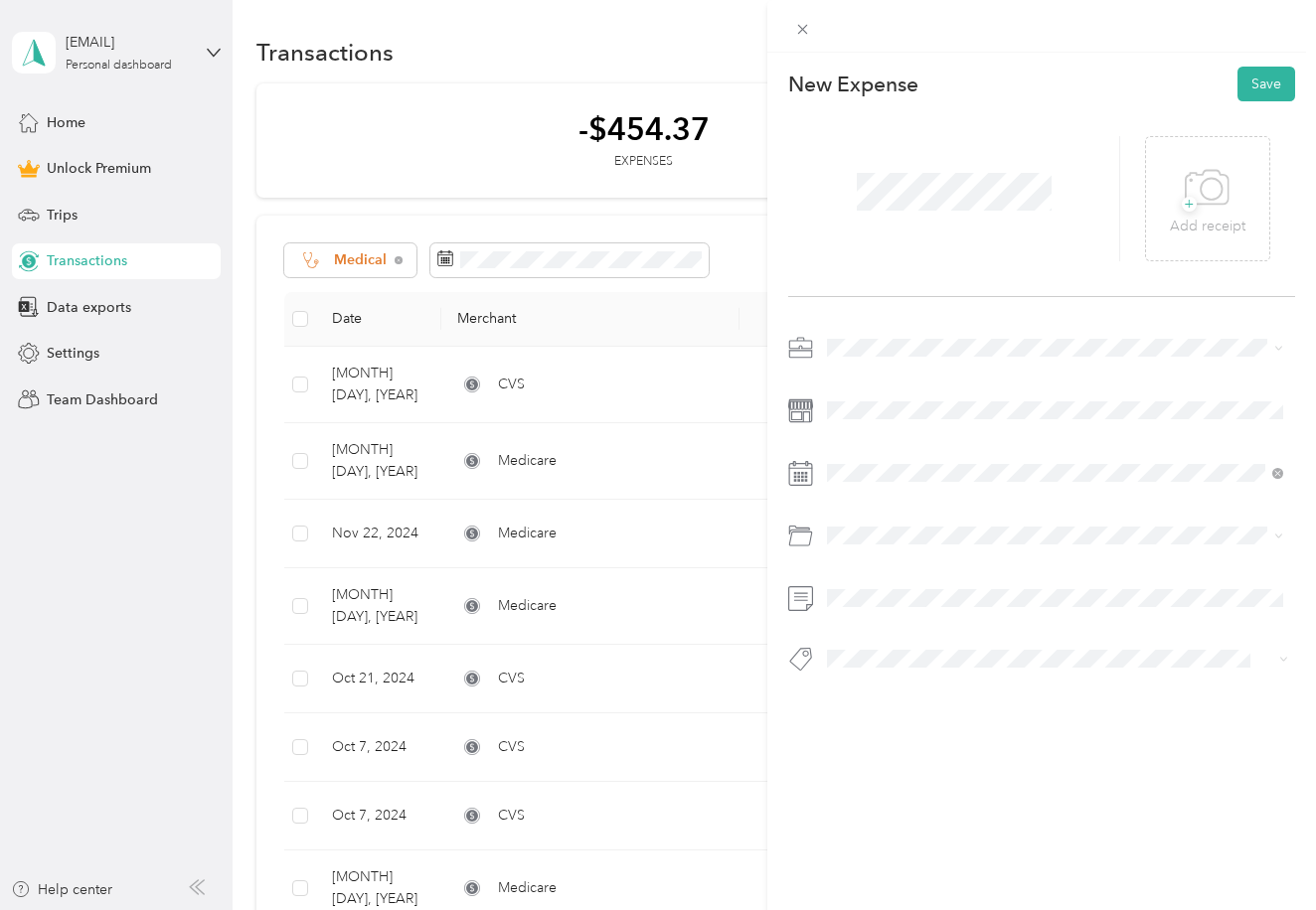 click on "Medical" at bounding box center [1055, 521] 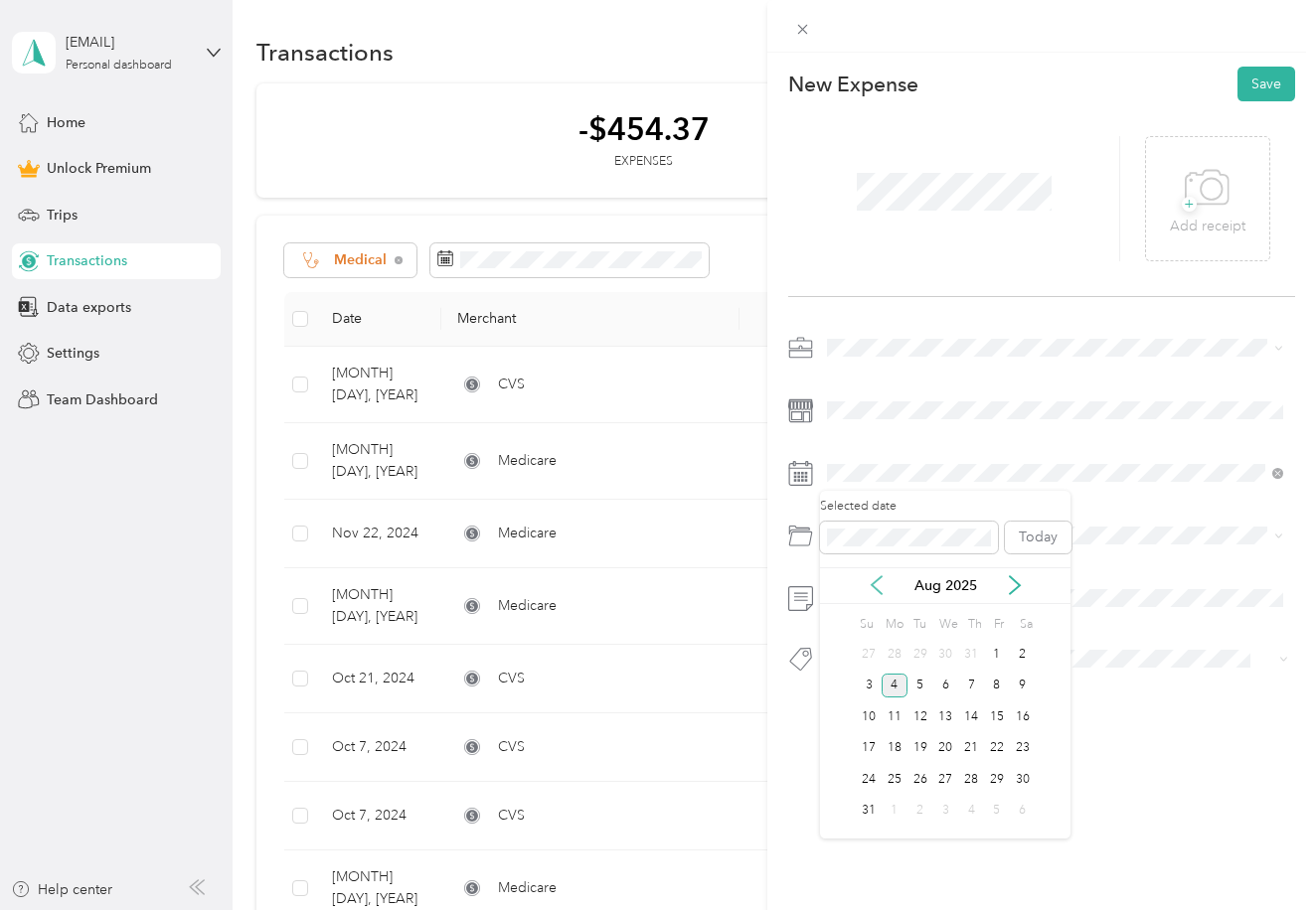 click 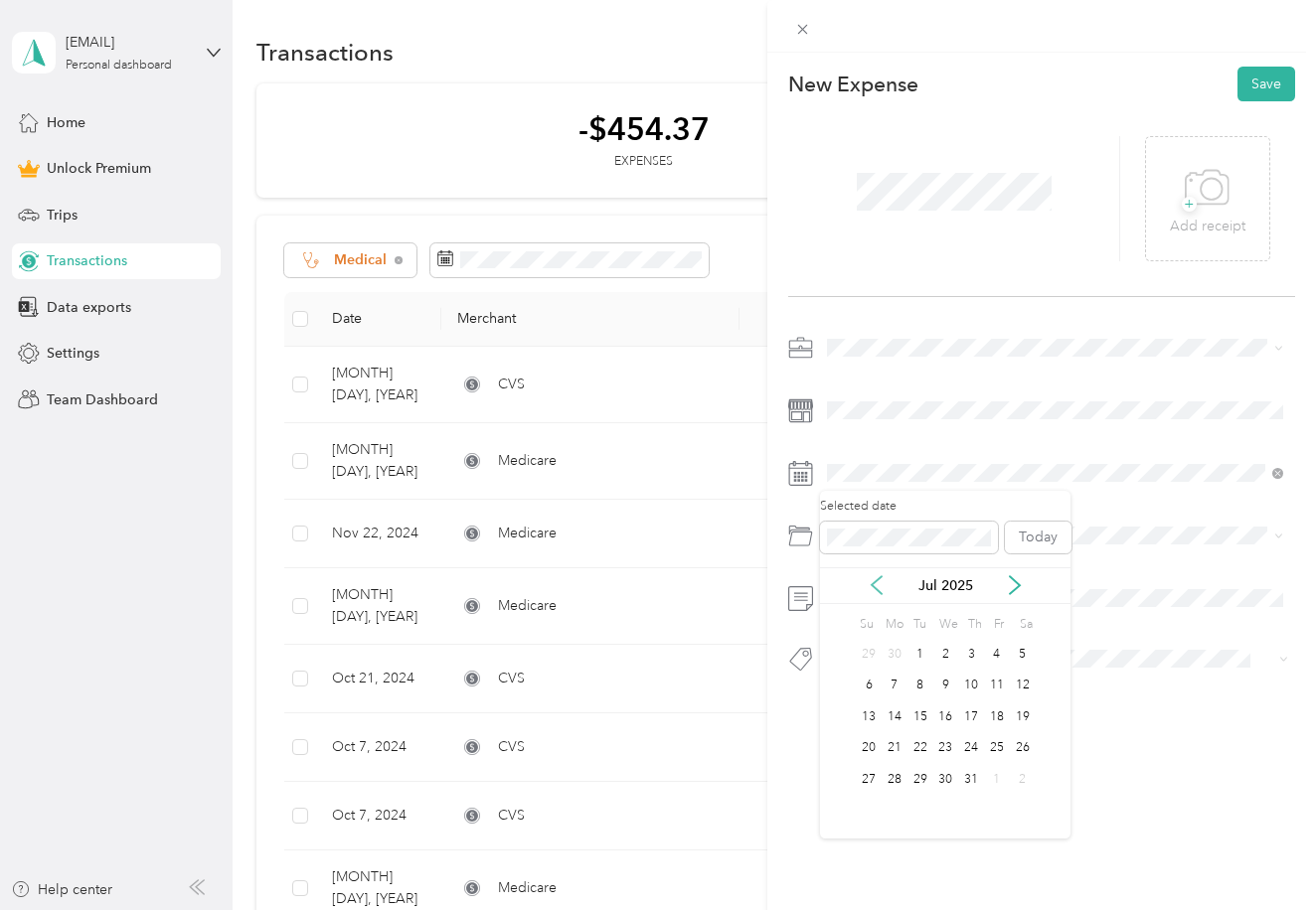 click 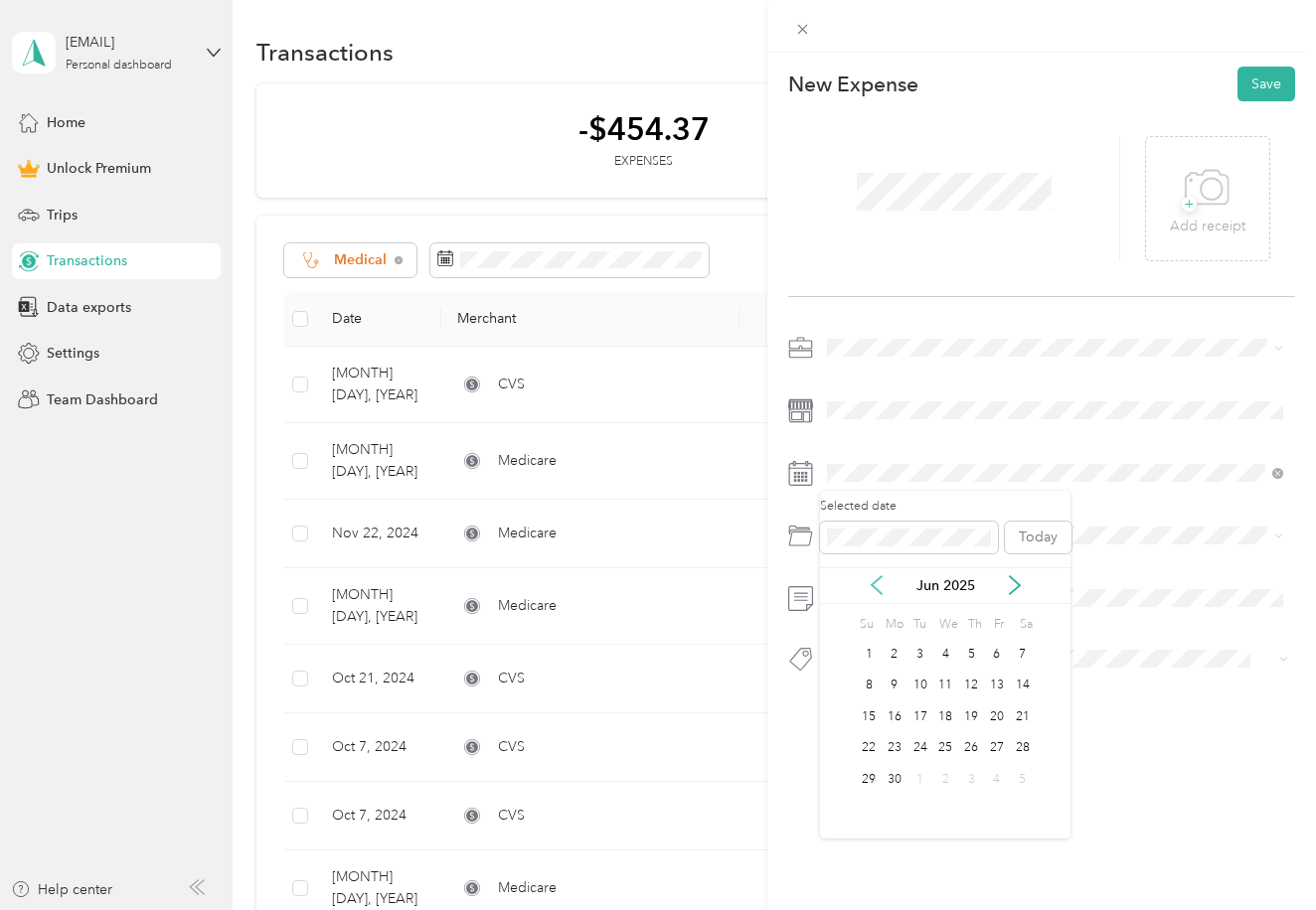 click 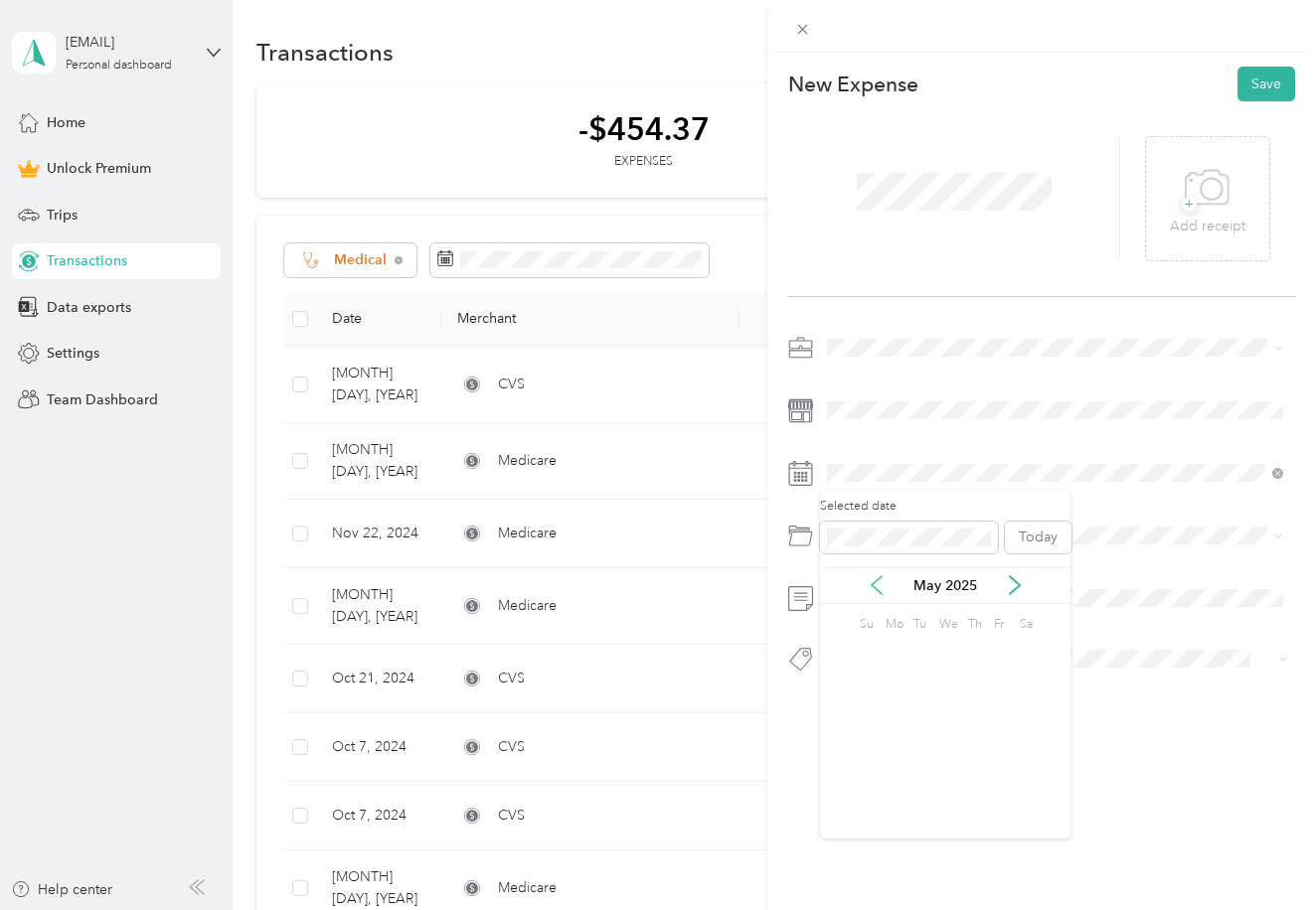 click 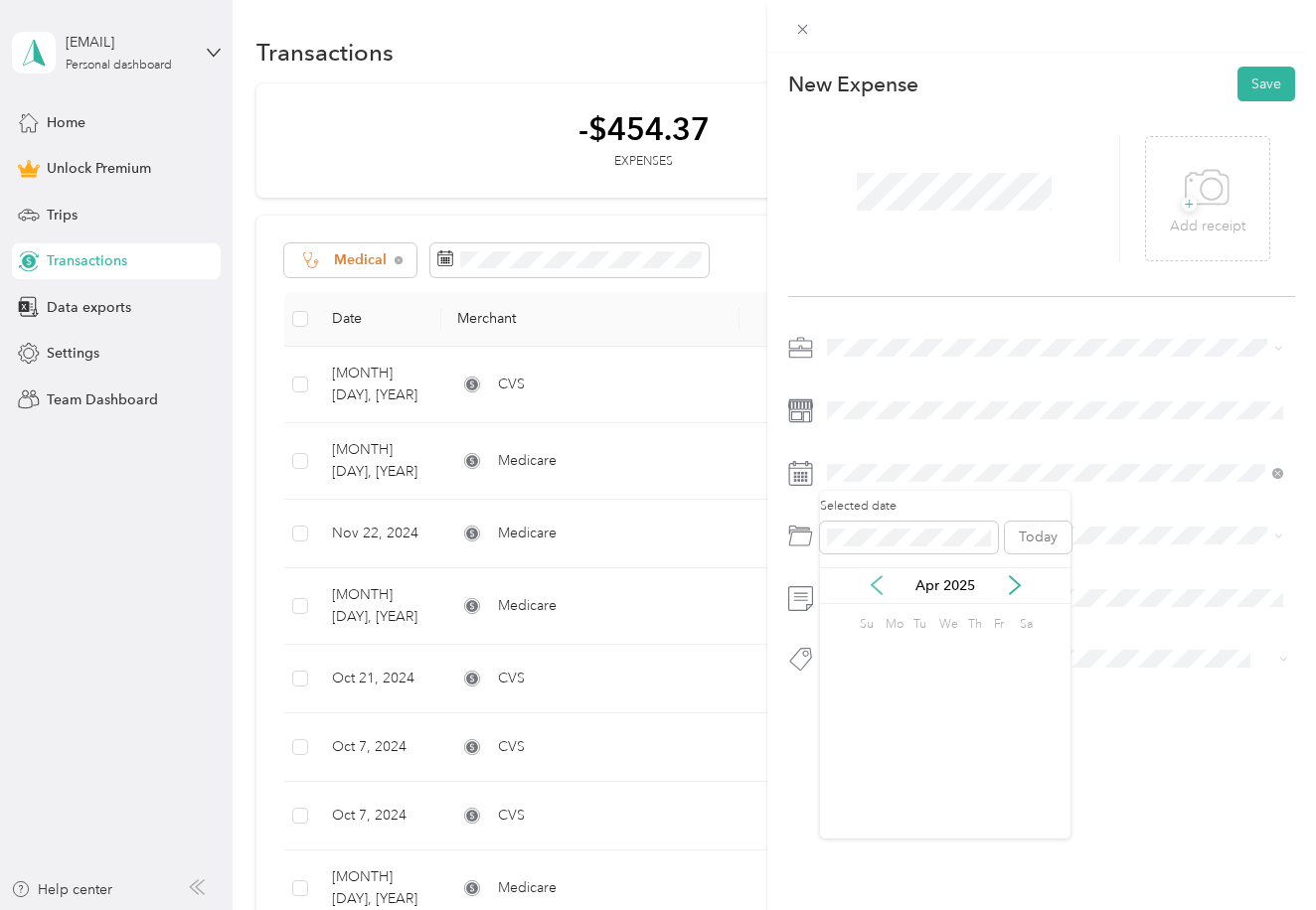 click 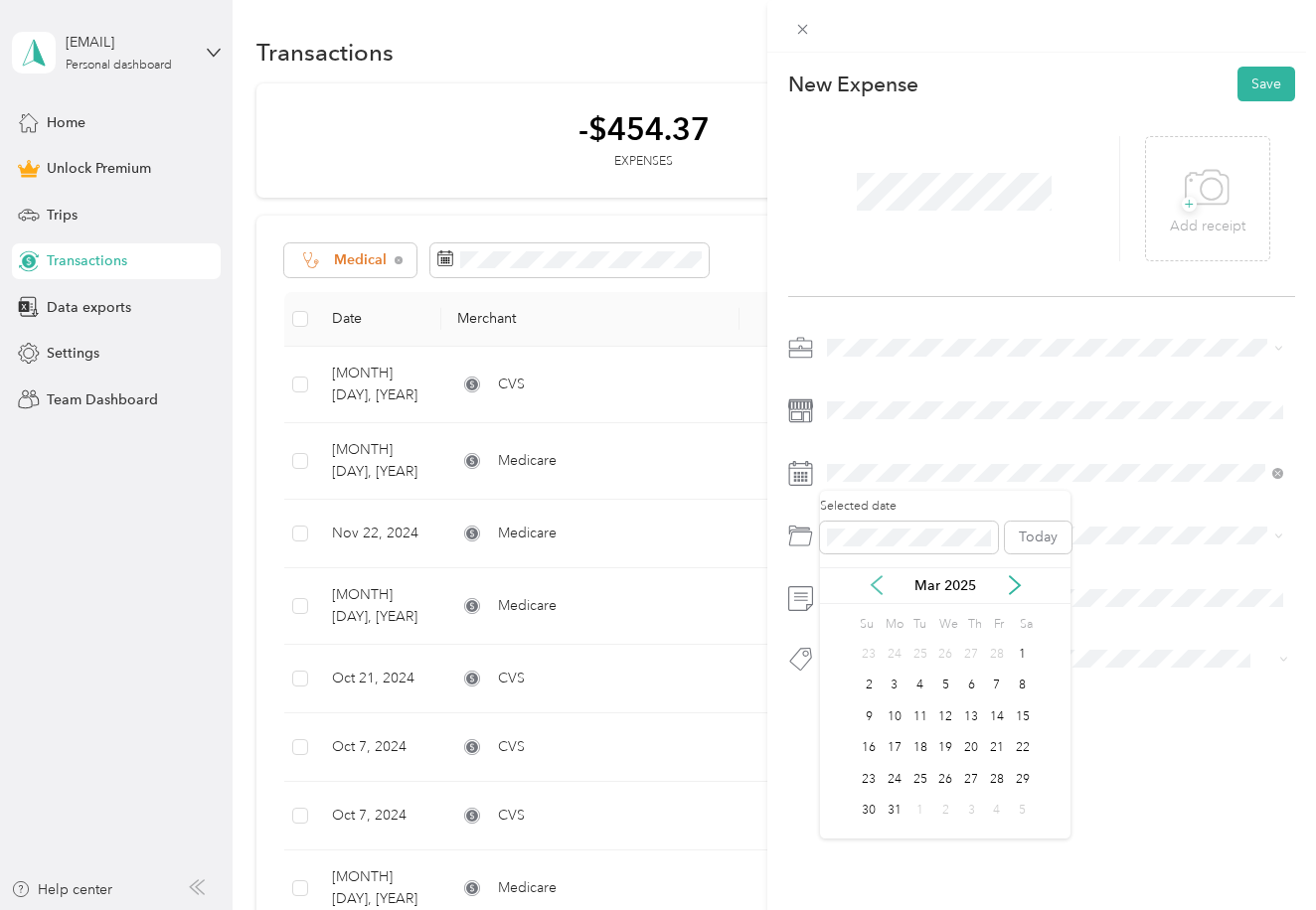 click 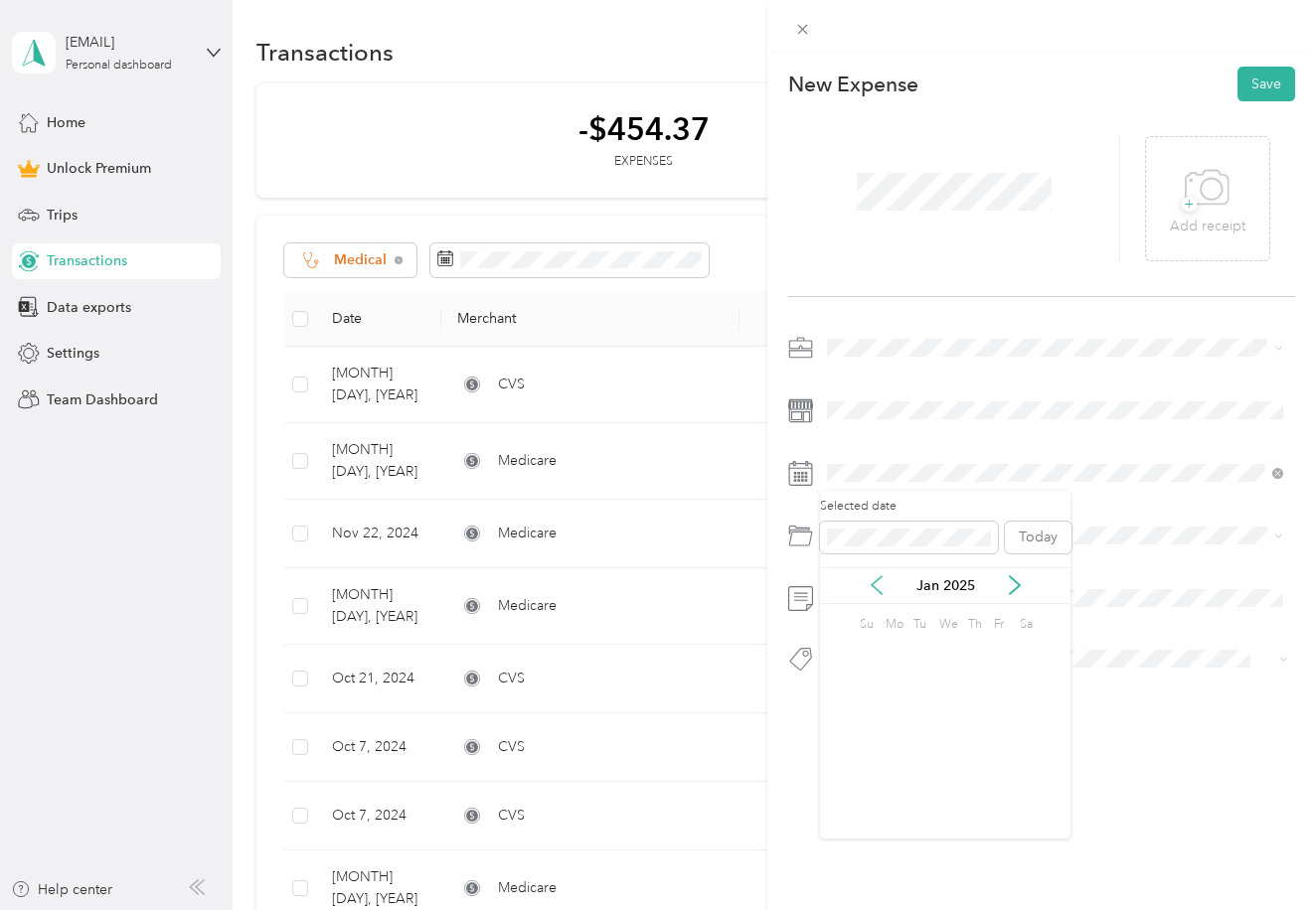 click 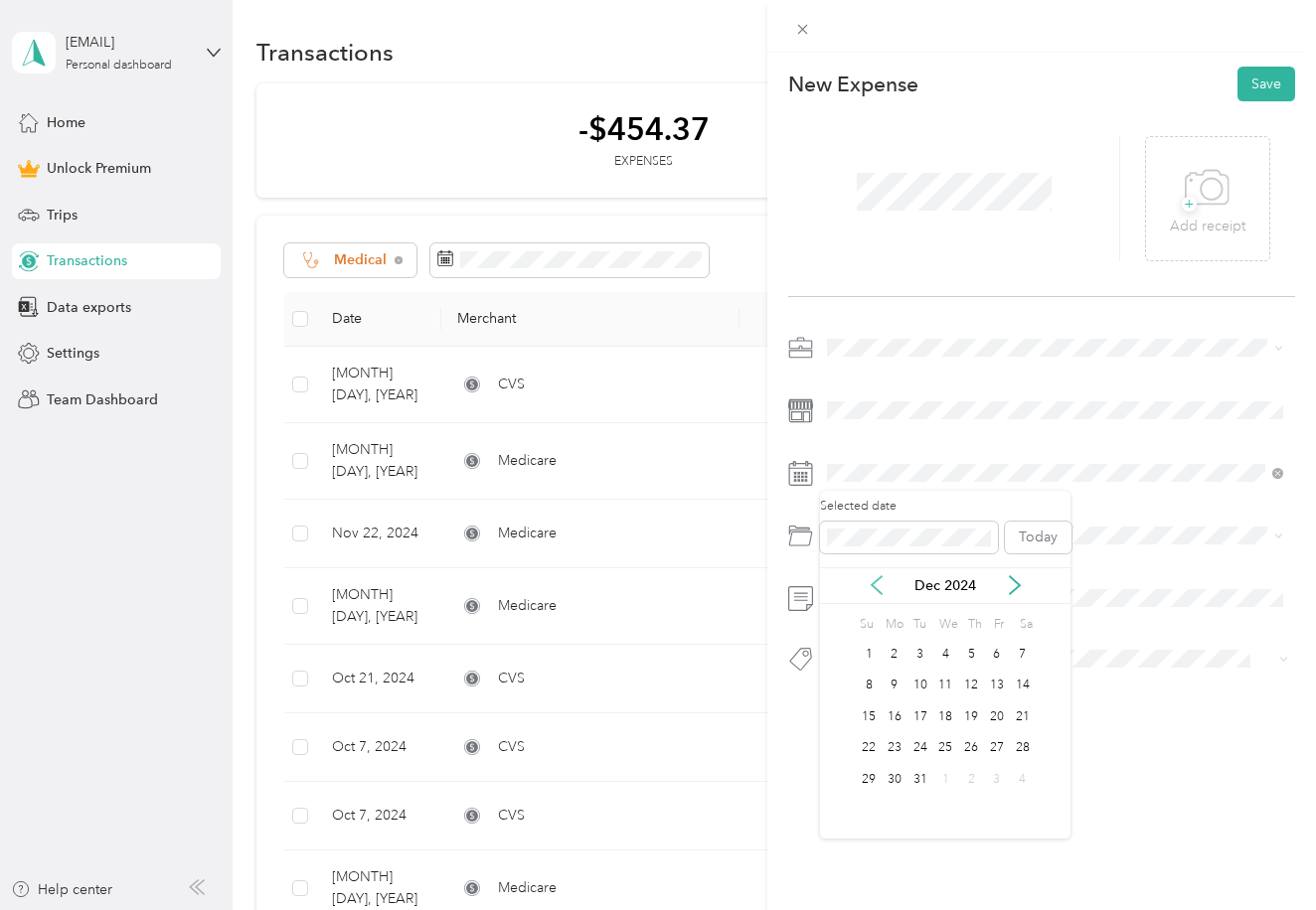 click 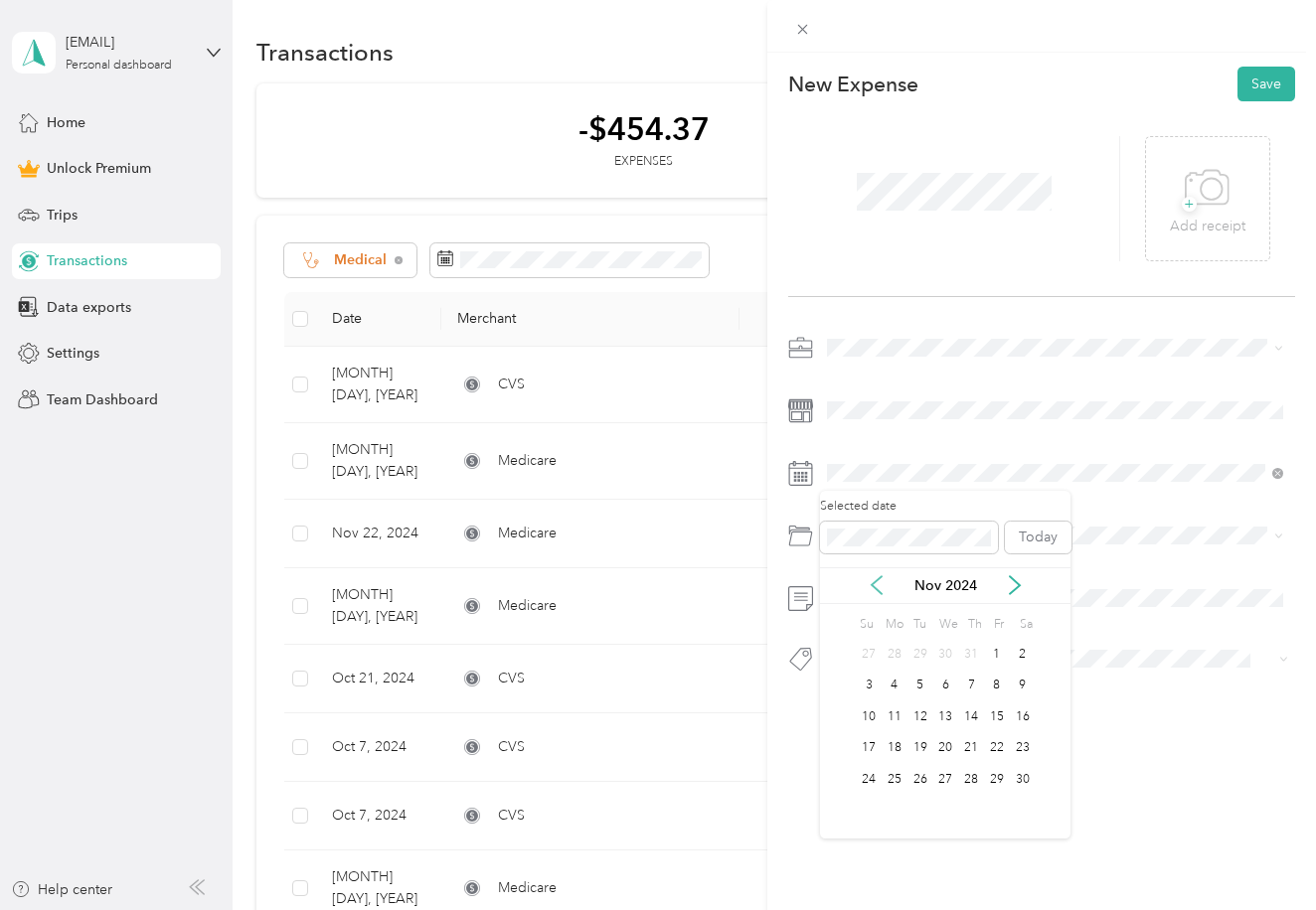 click 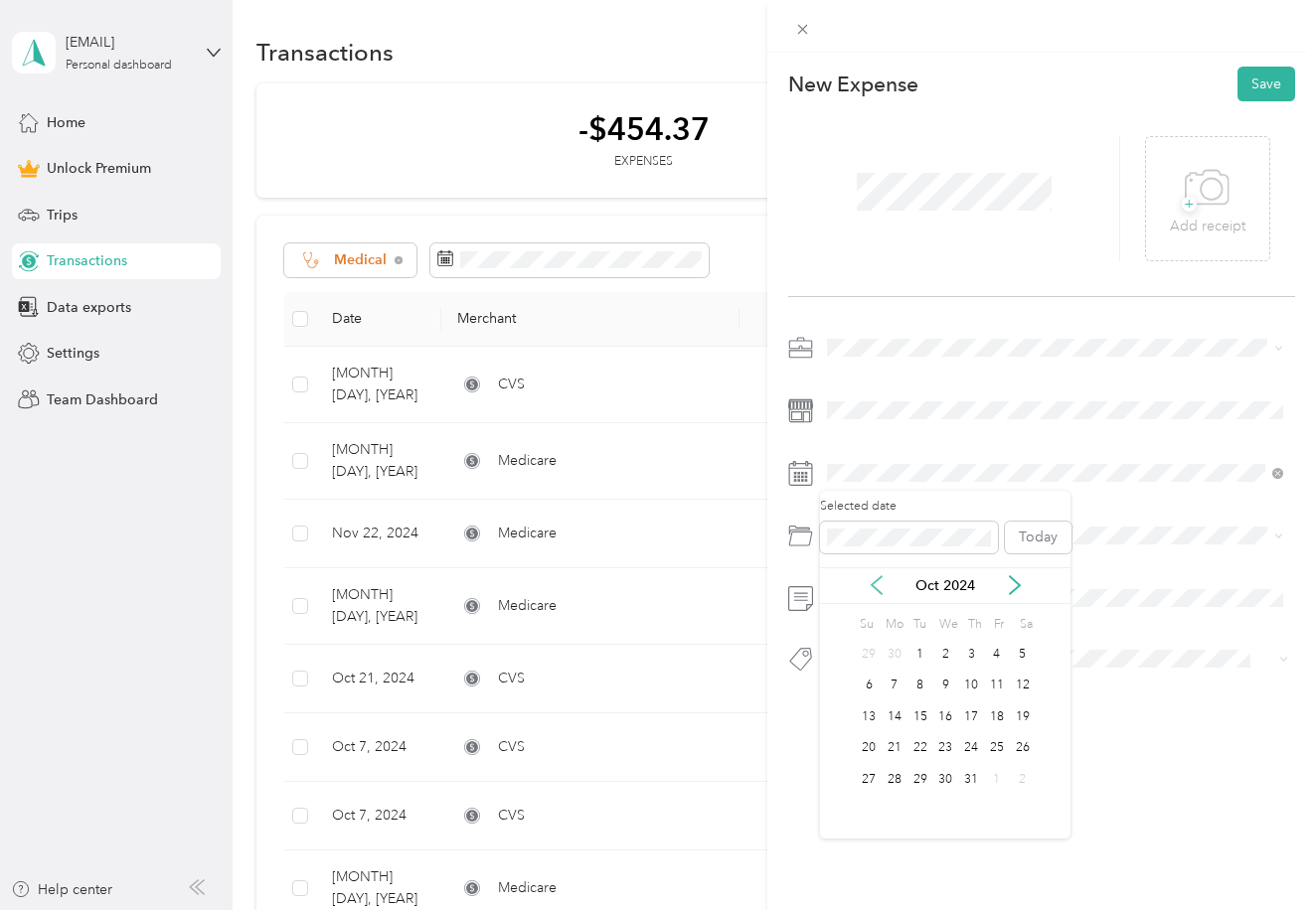 click 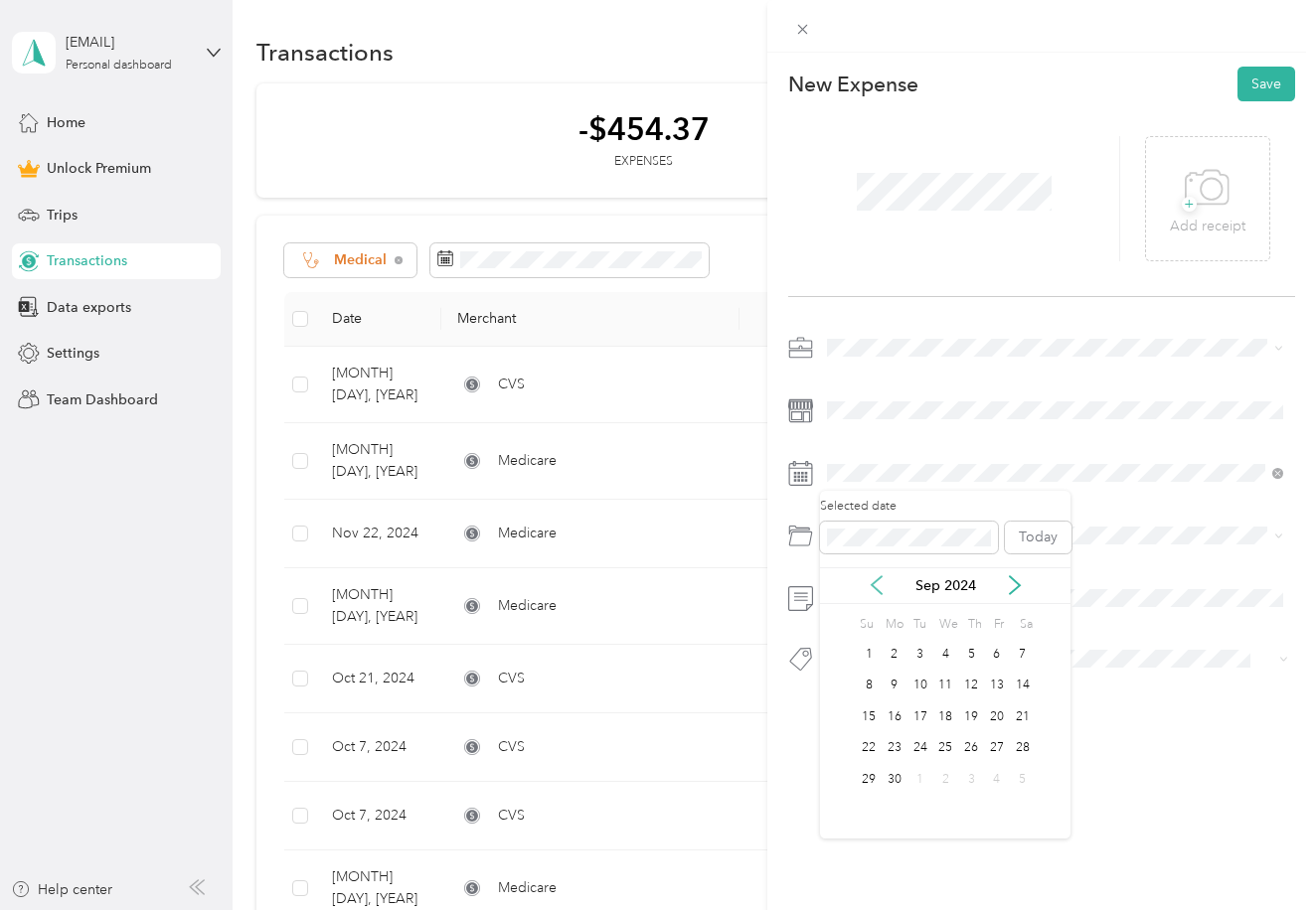 click 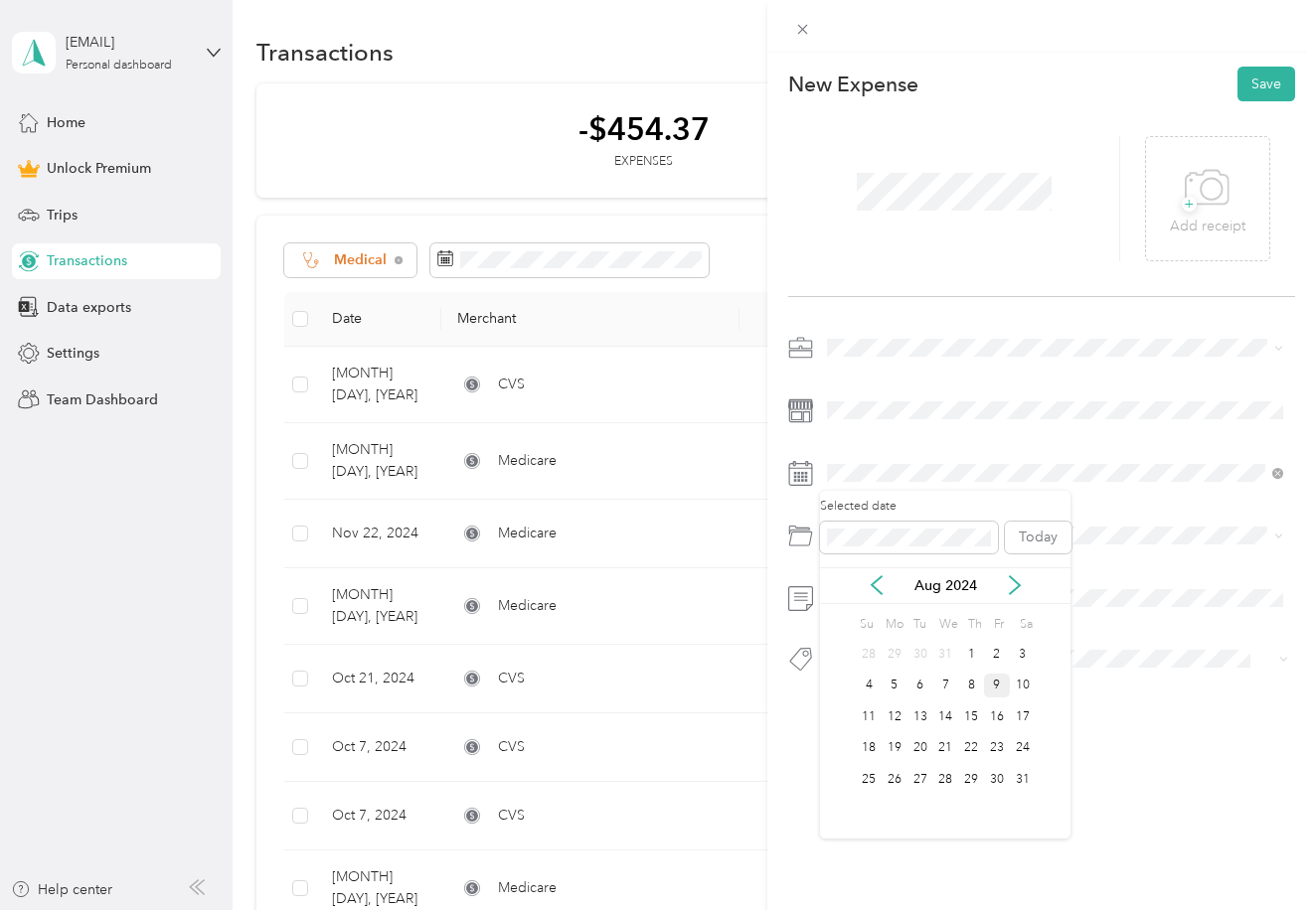 click on "9" at bounding box center [997, 685] 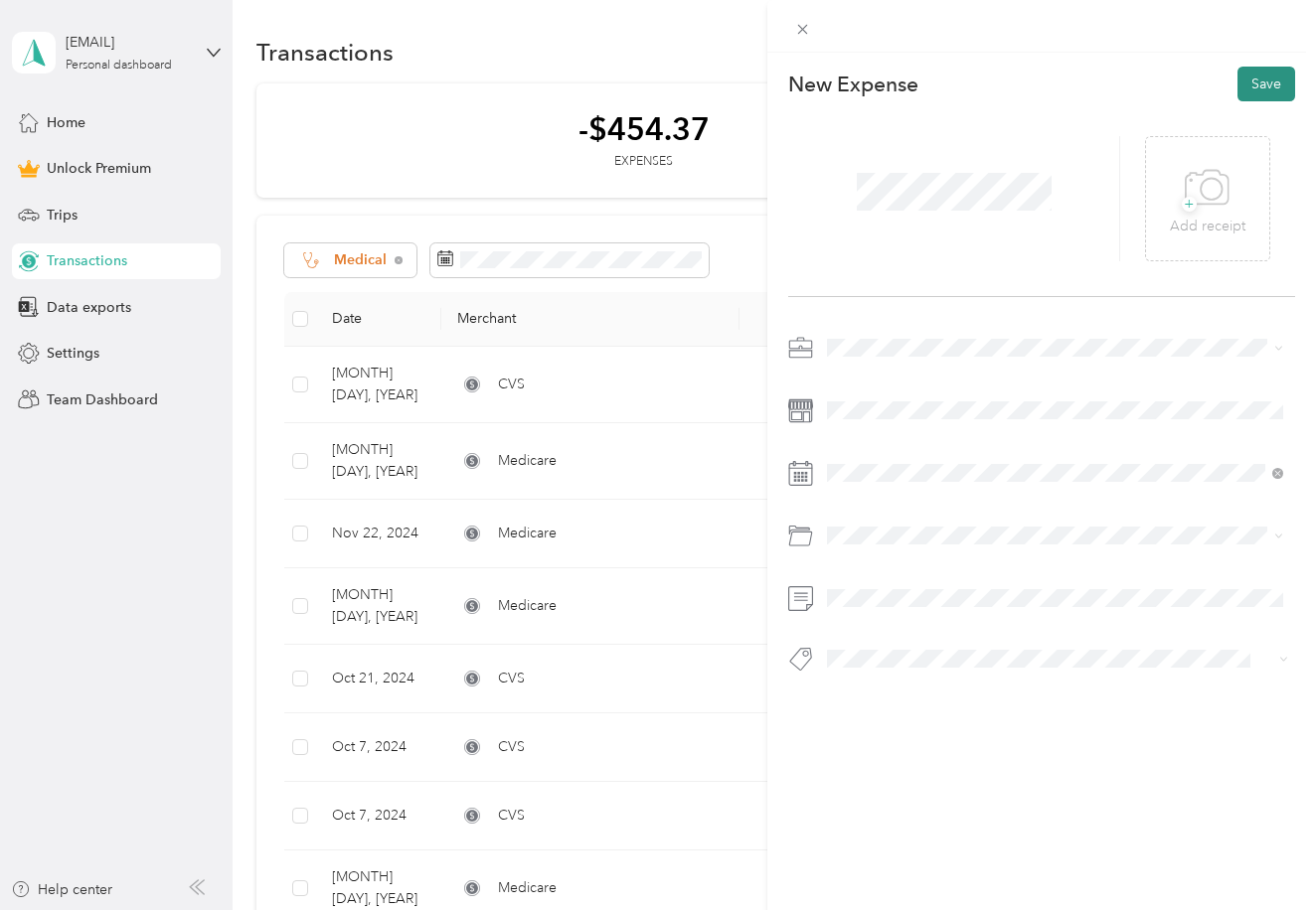click on "Save" at bounding box center [1266, 83] 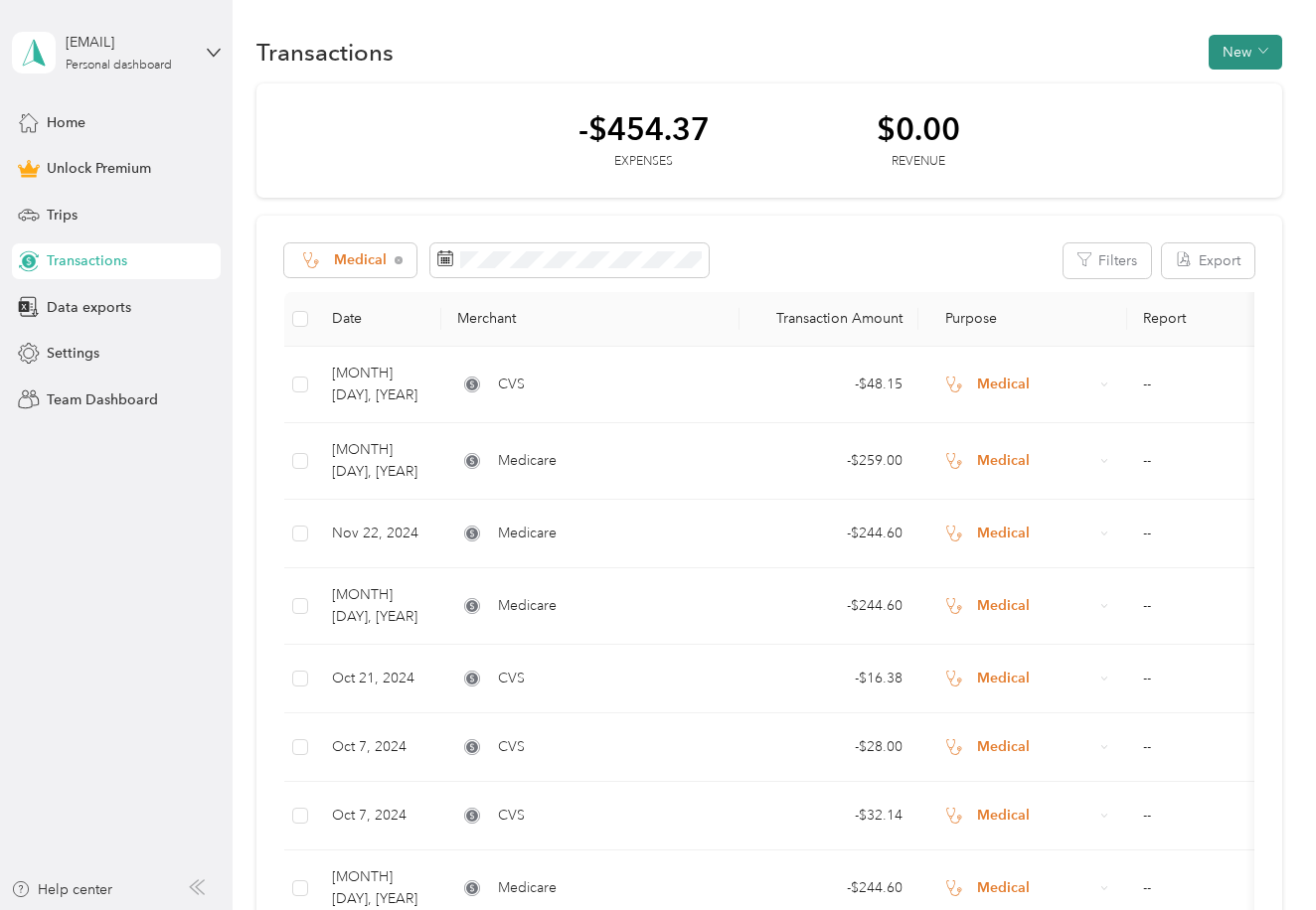 click on "New" at bounding box center (1245, 52) 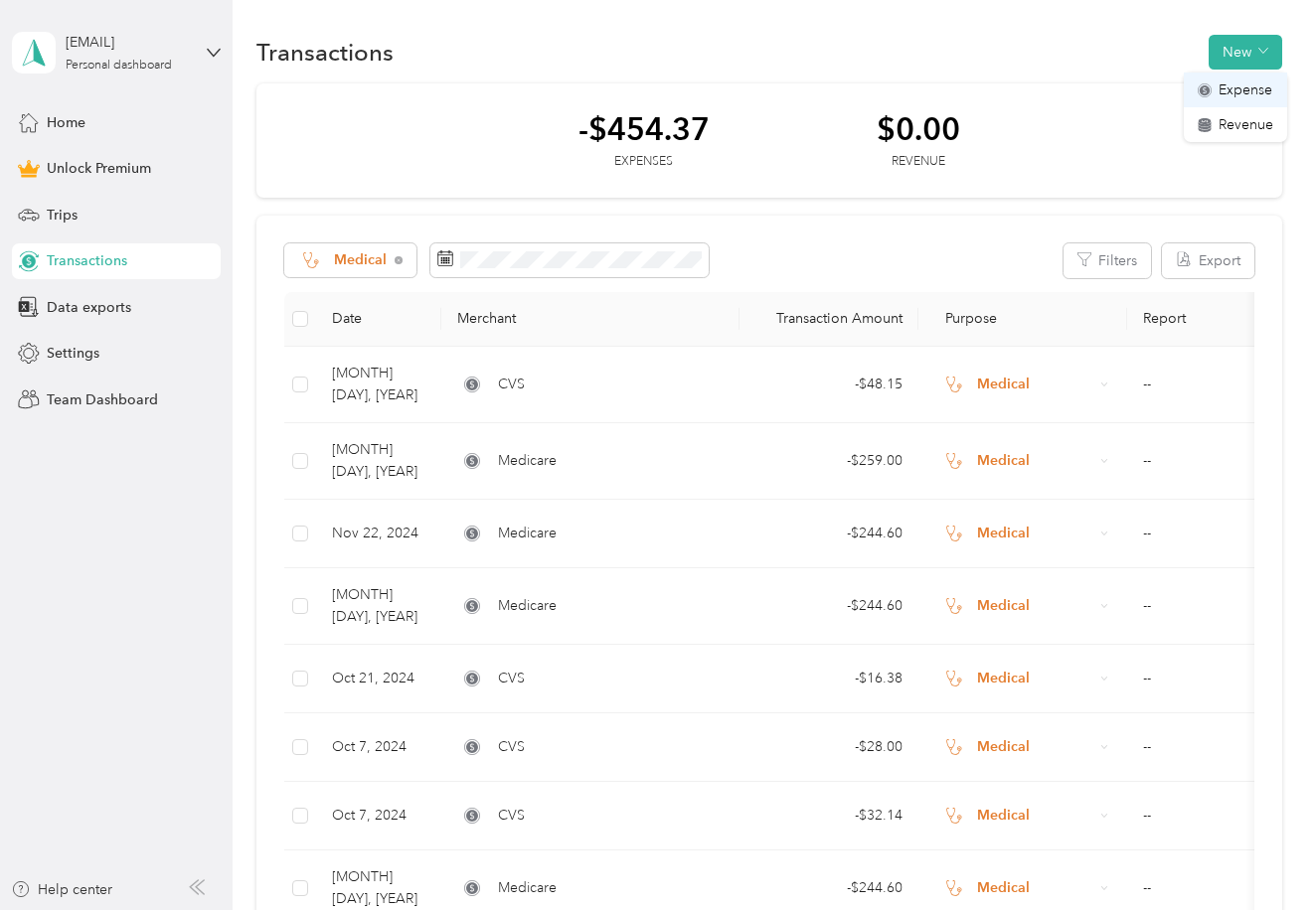 click on "Expense" at bounding box center (1245, 89) 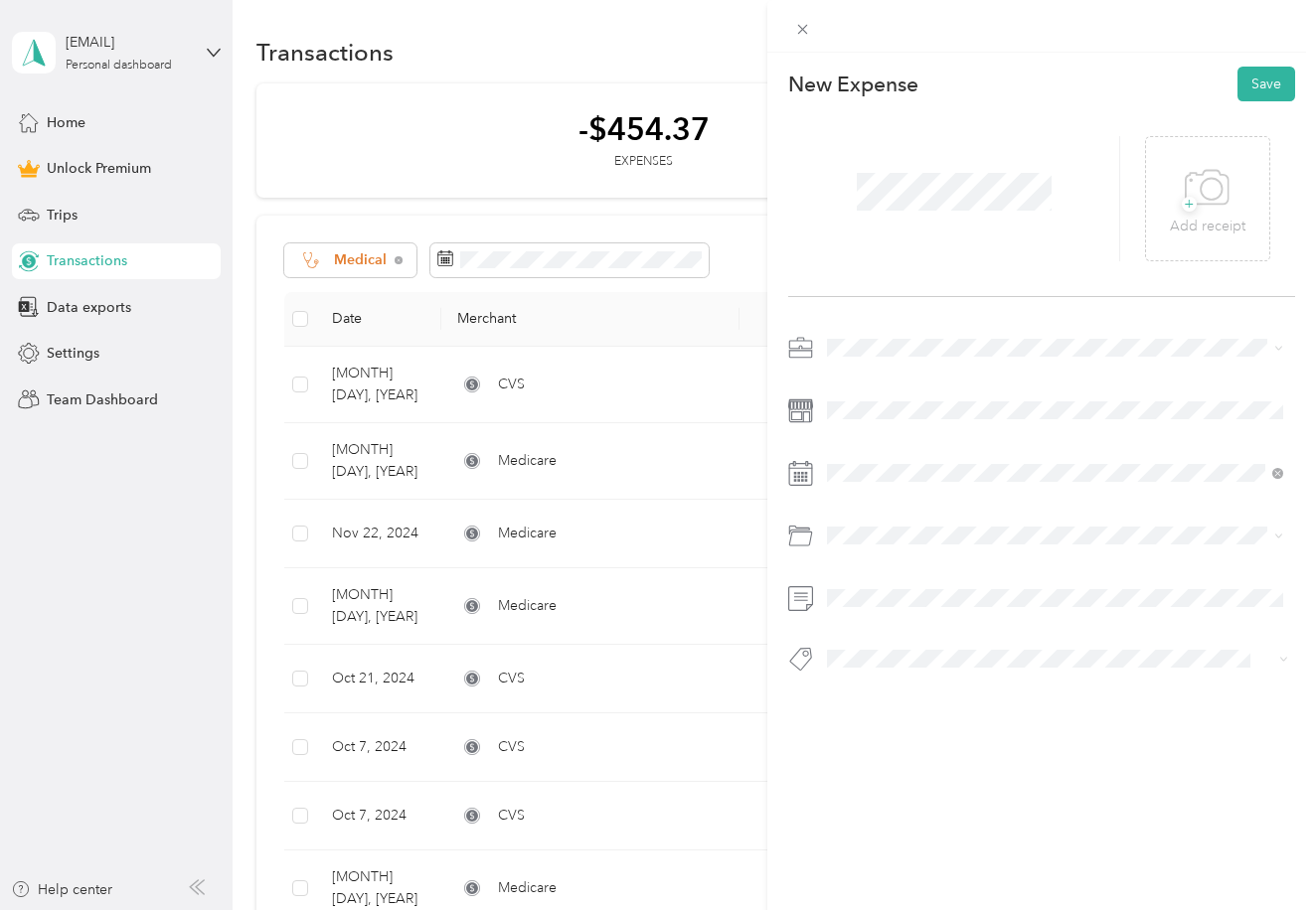 click on "Medical" at bounding box center [1055, 511] 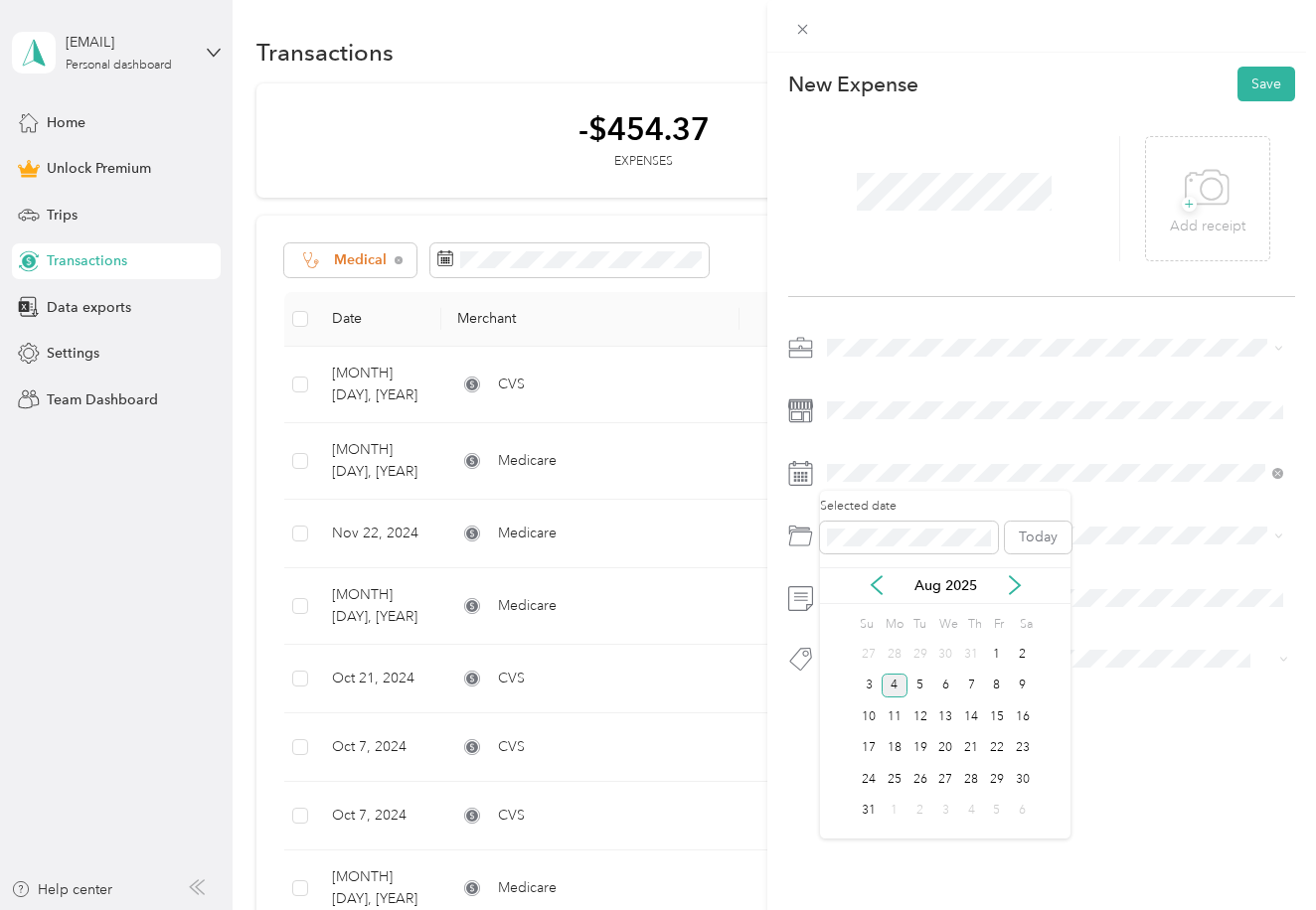 click on "Aug 2025" at bounding box center [945, 585] 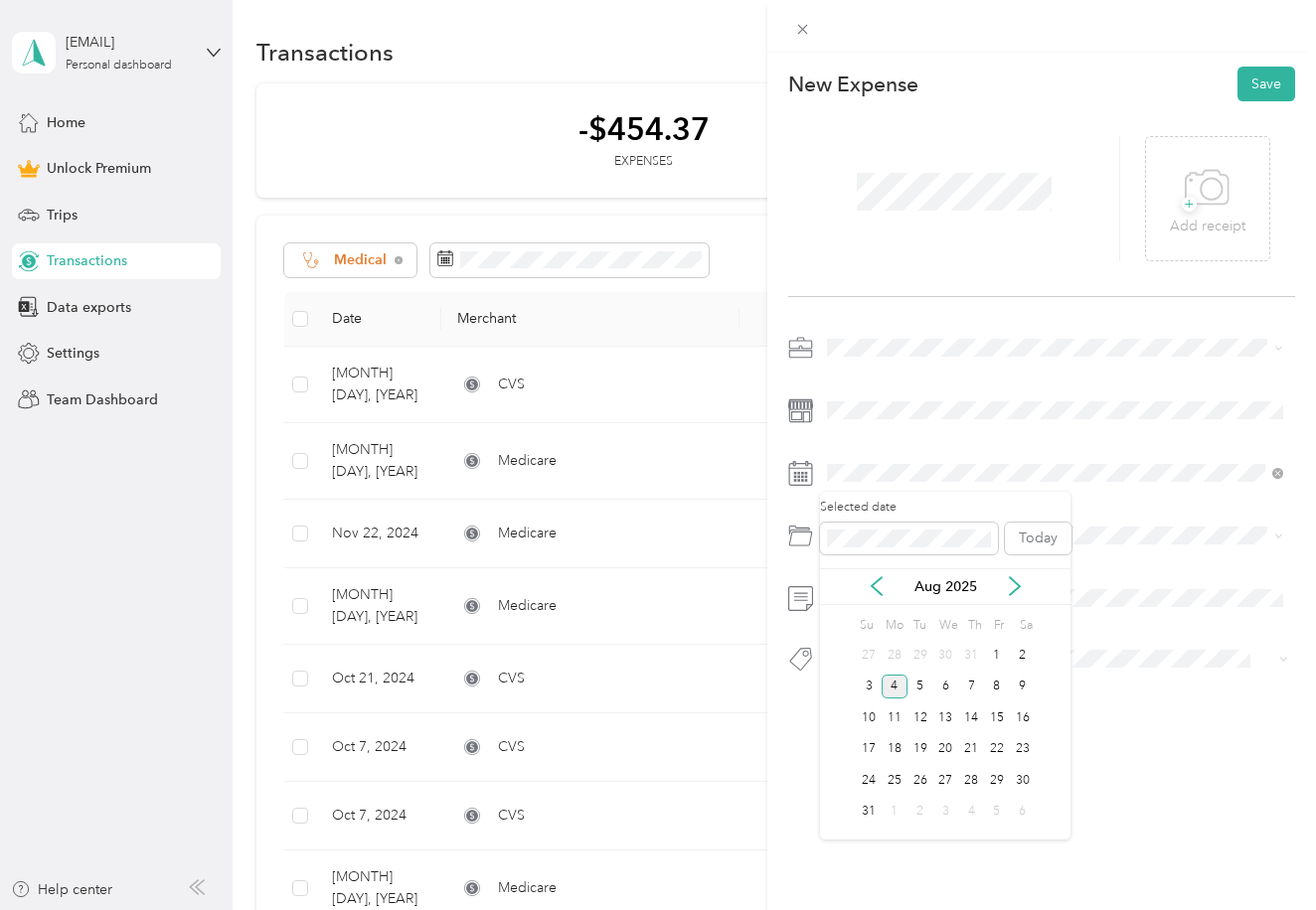 scroll, scrollTop: 0, scrollLeft: 0, axis: both 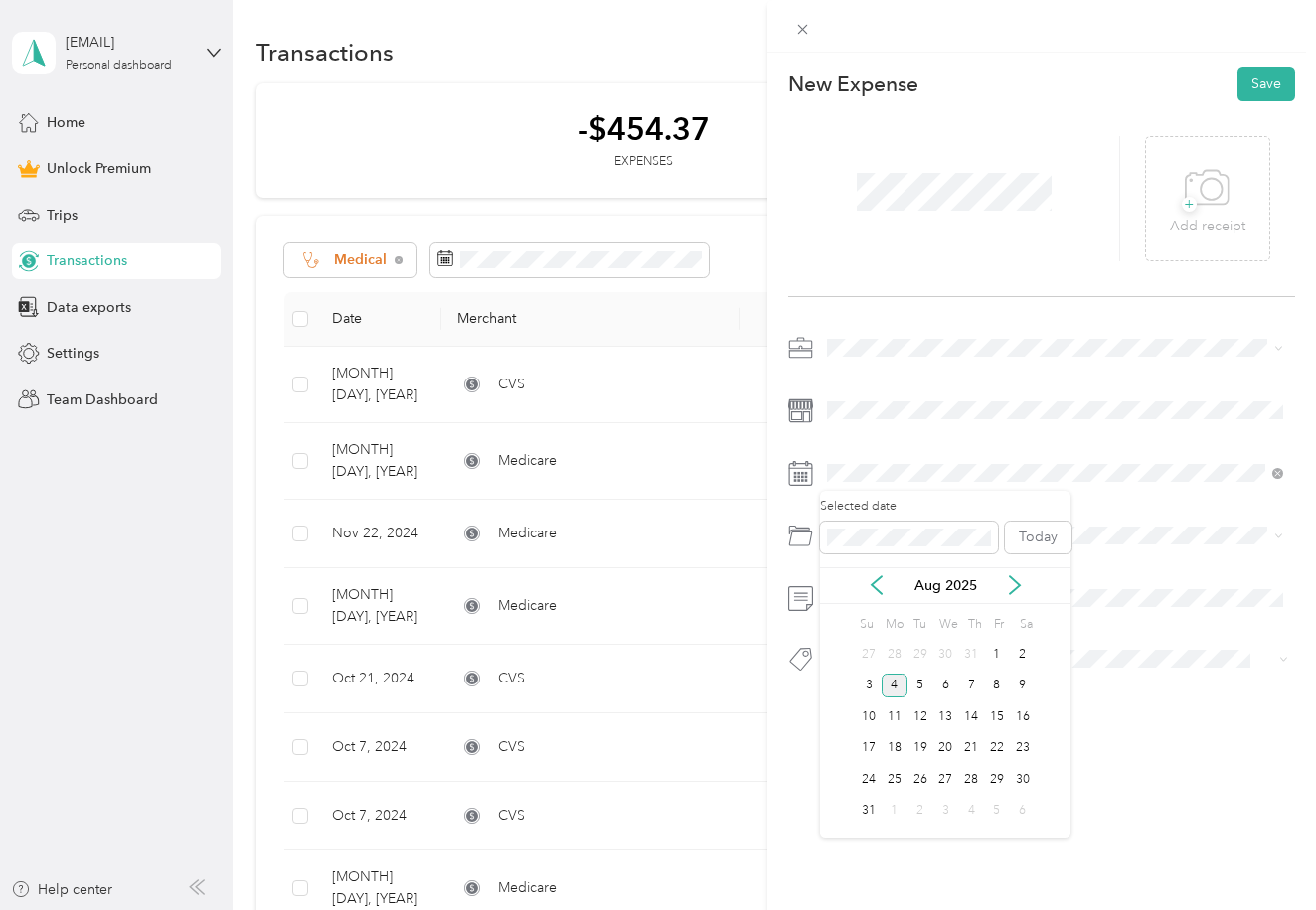 click on "Aug 2025" at bounding box center [945, 585] 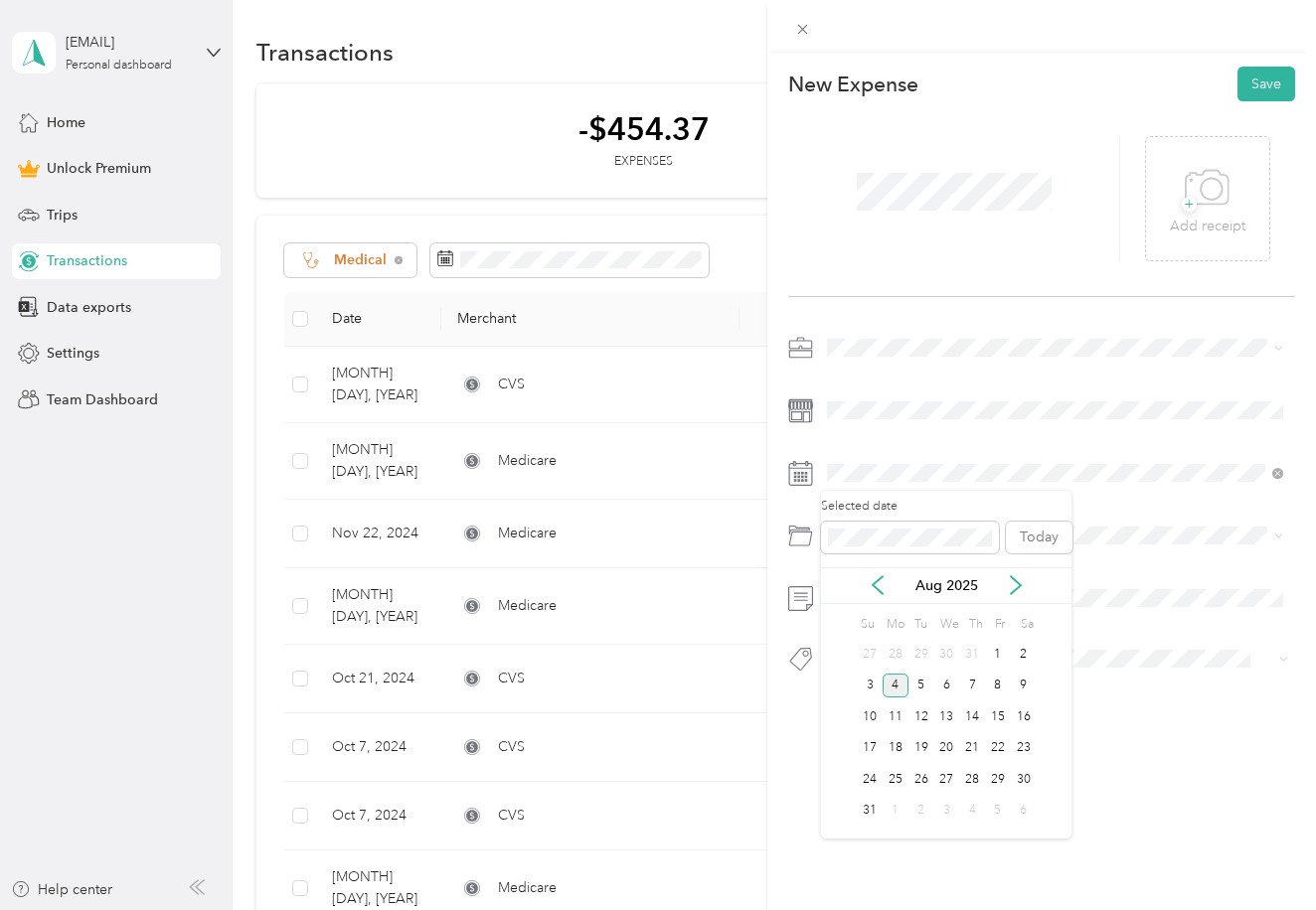 click on "Aug 2025" at bounding box center (946, 585) 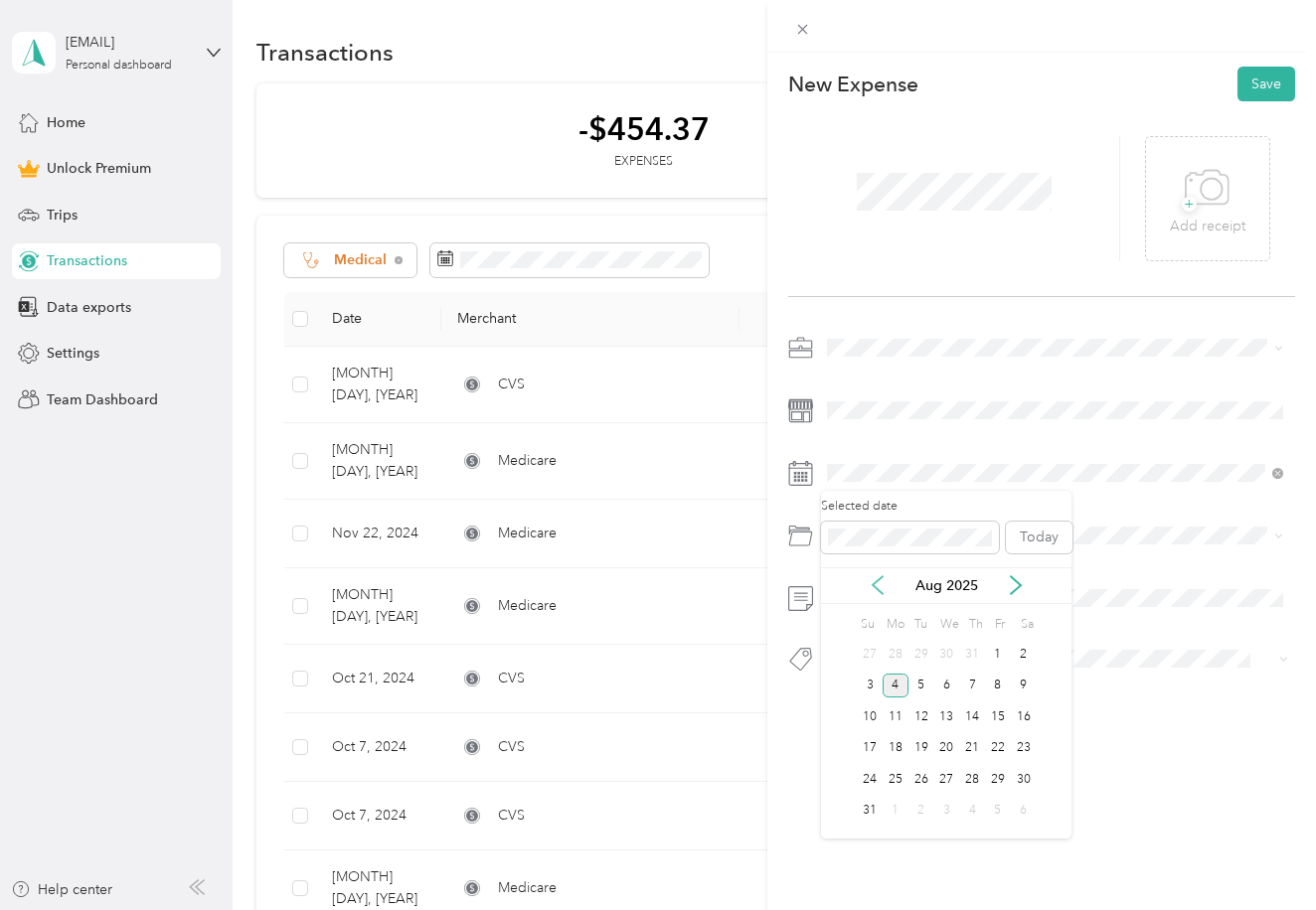 click 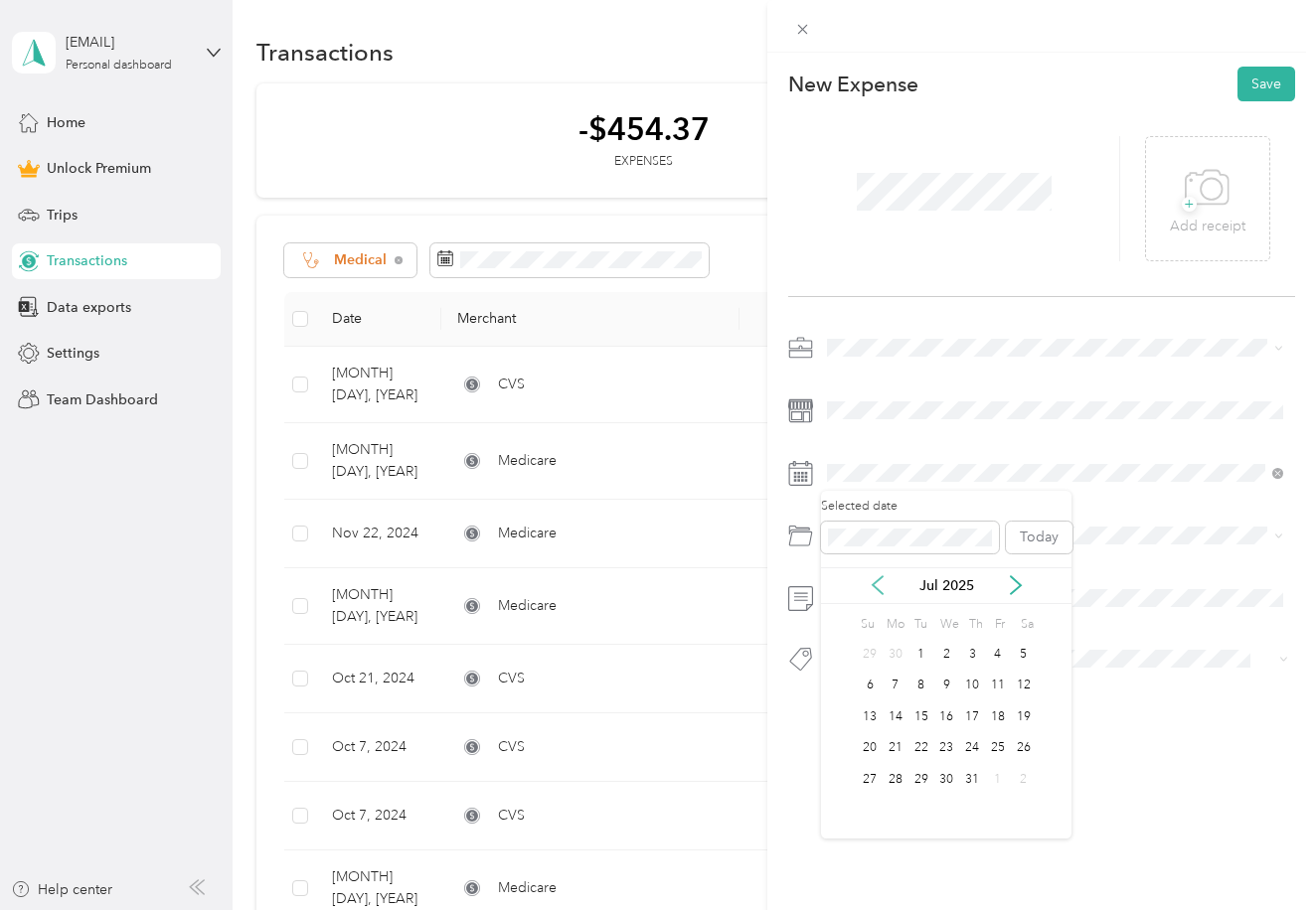 click 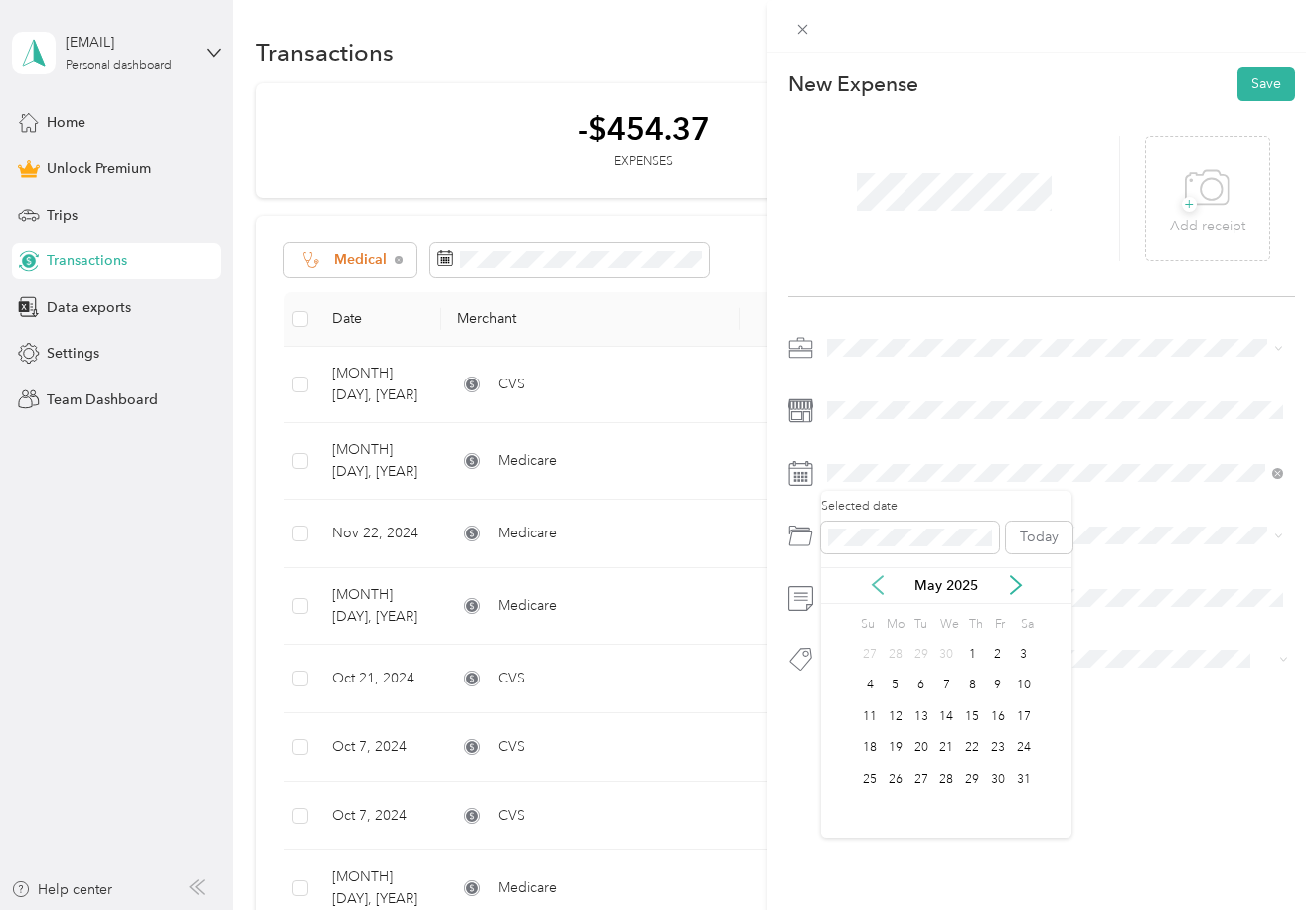 scroll, scrollTop: 0, scrollLeft: 0, axis: both 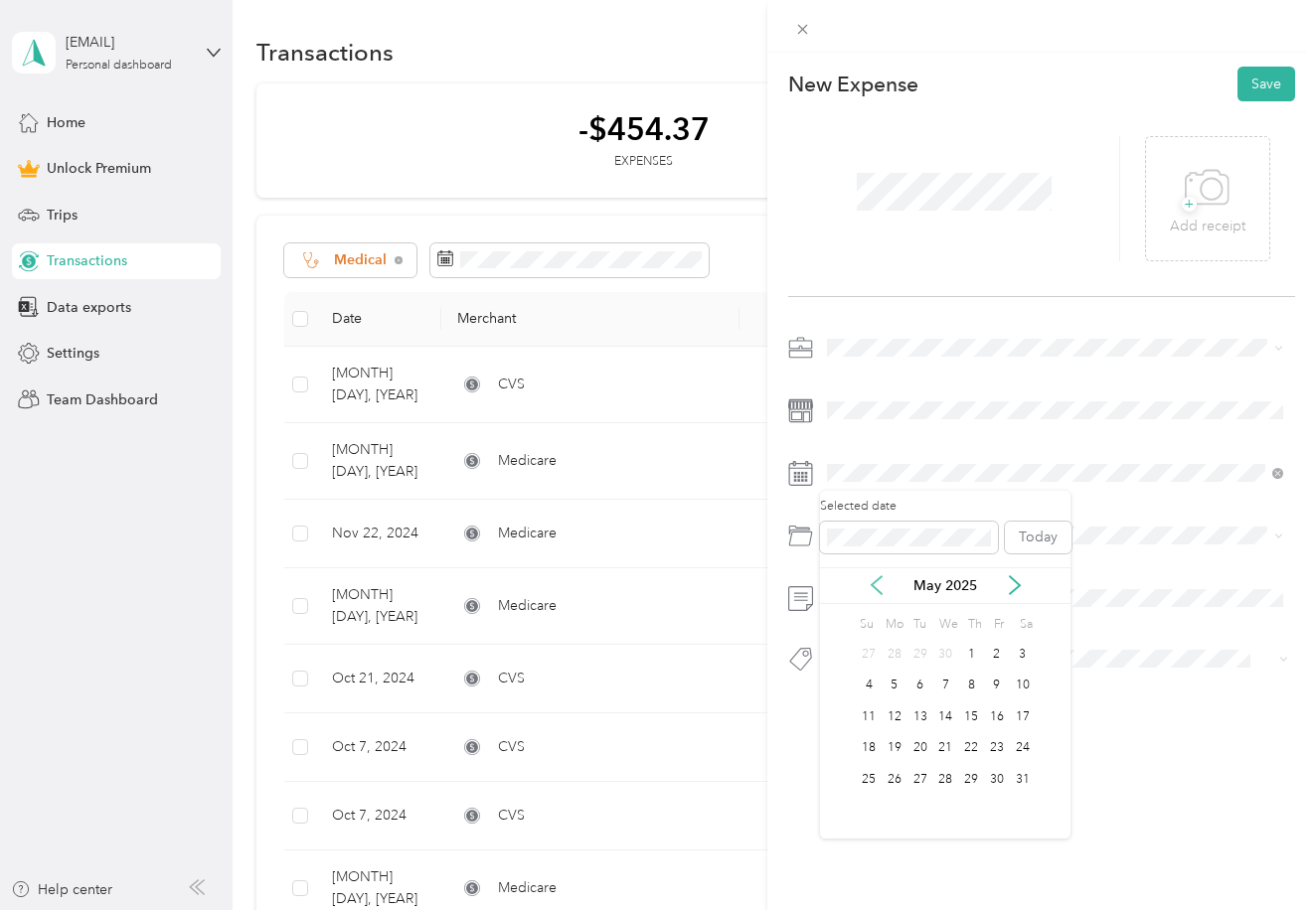 click 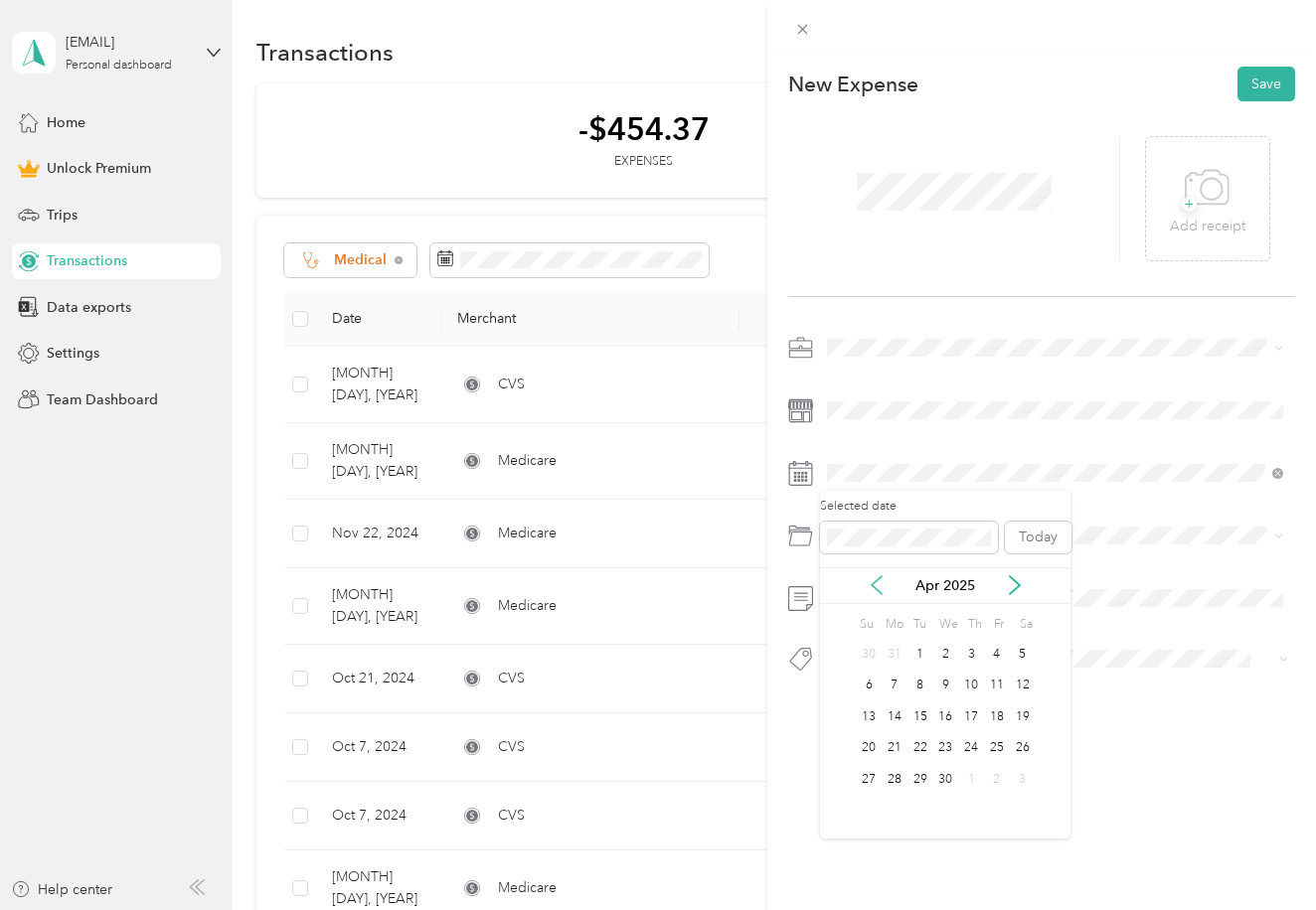 click 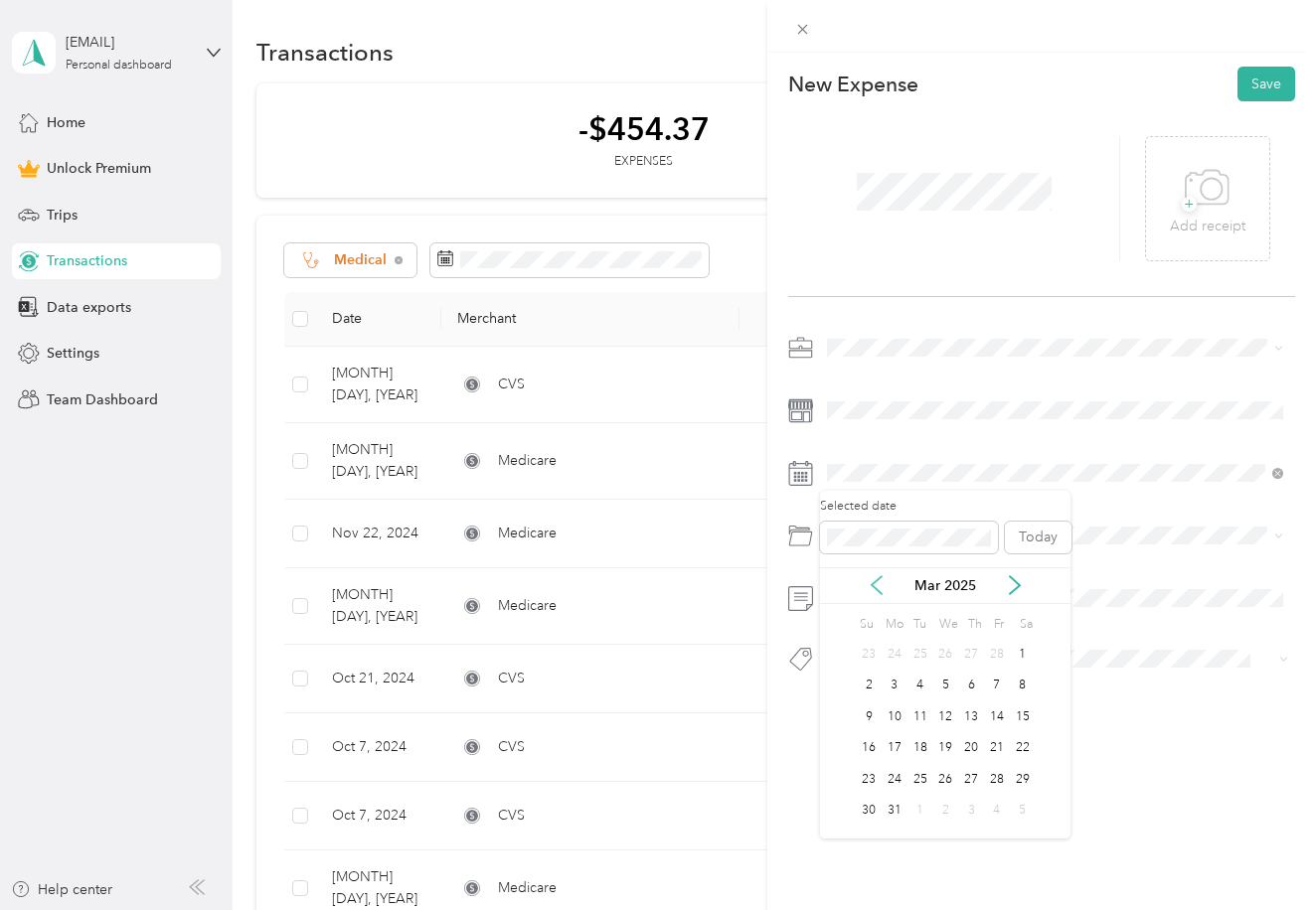 click 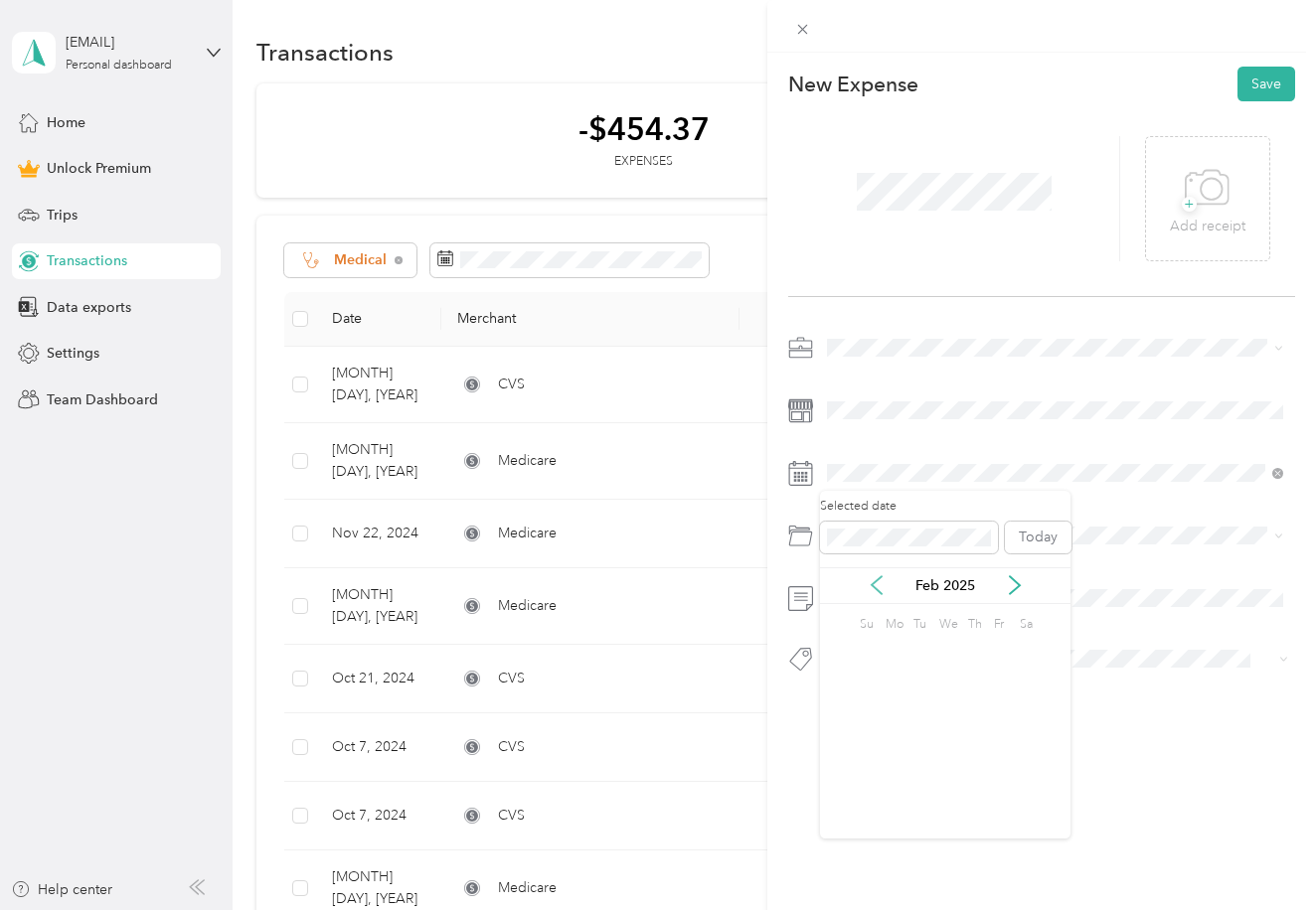 click 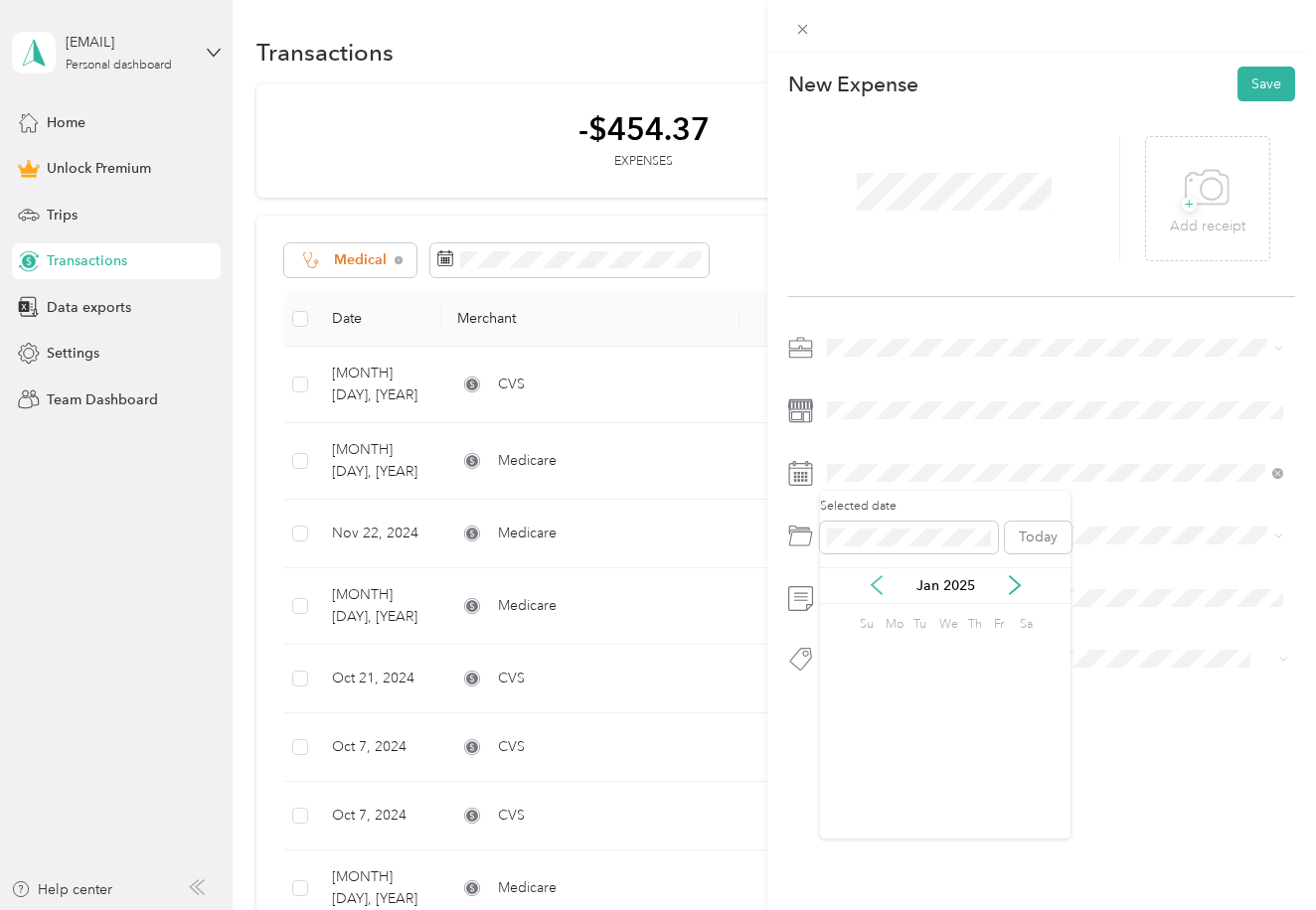 click 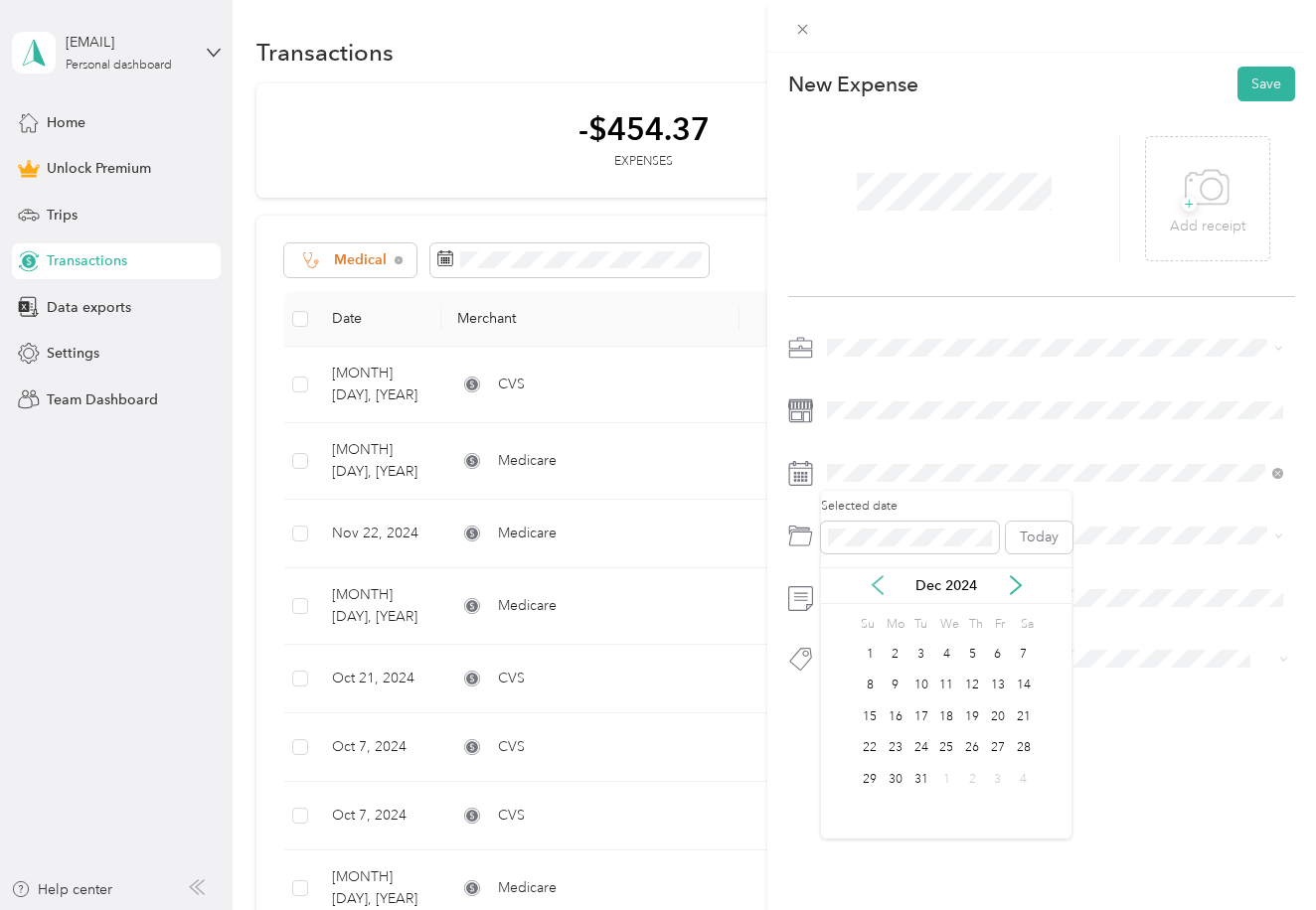 click 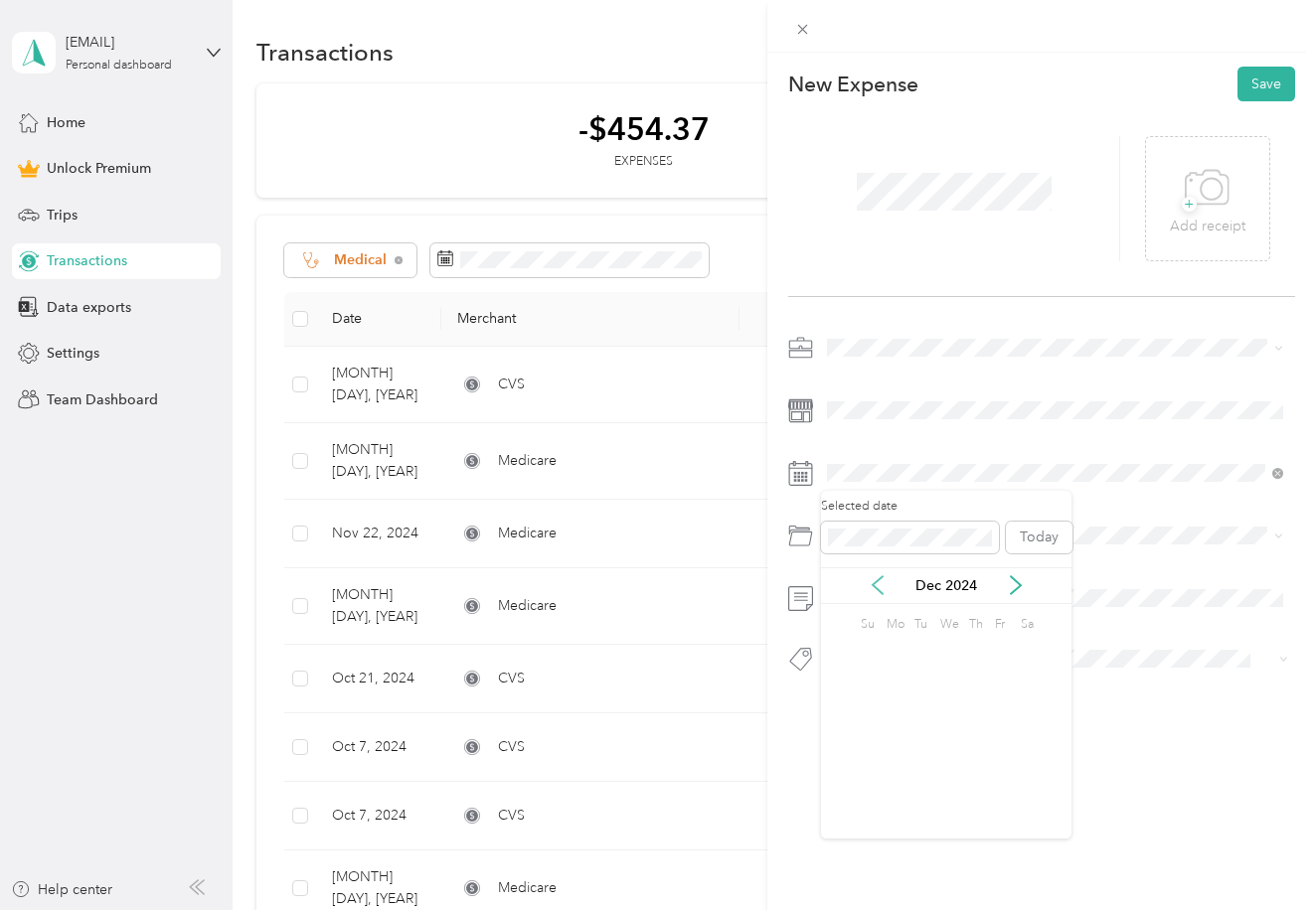 click 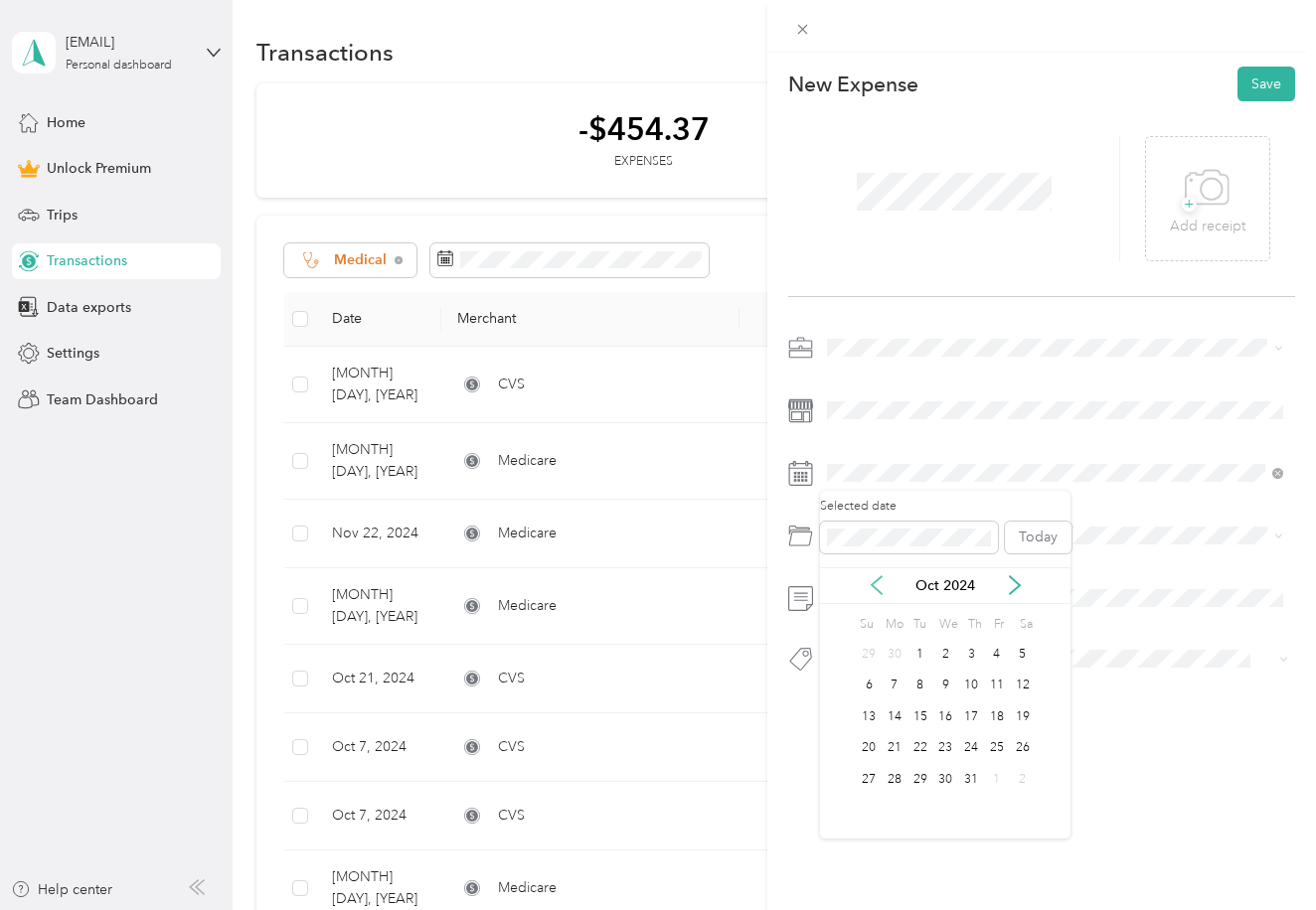 click 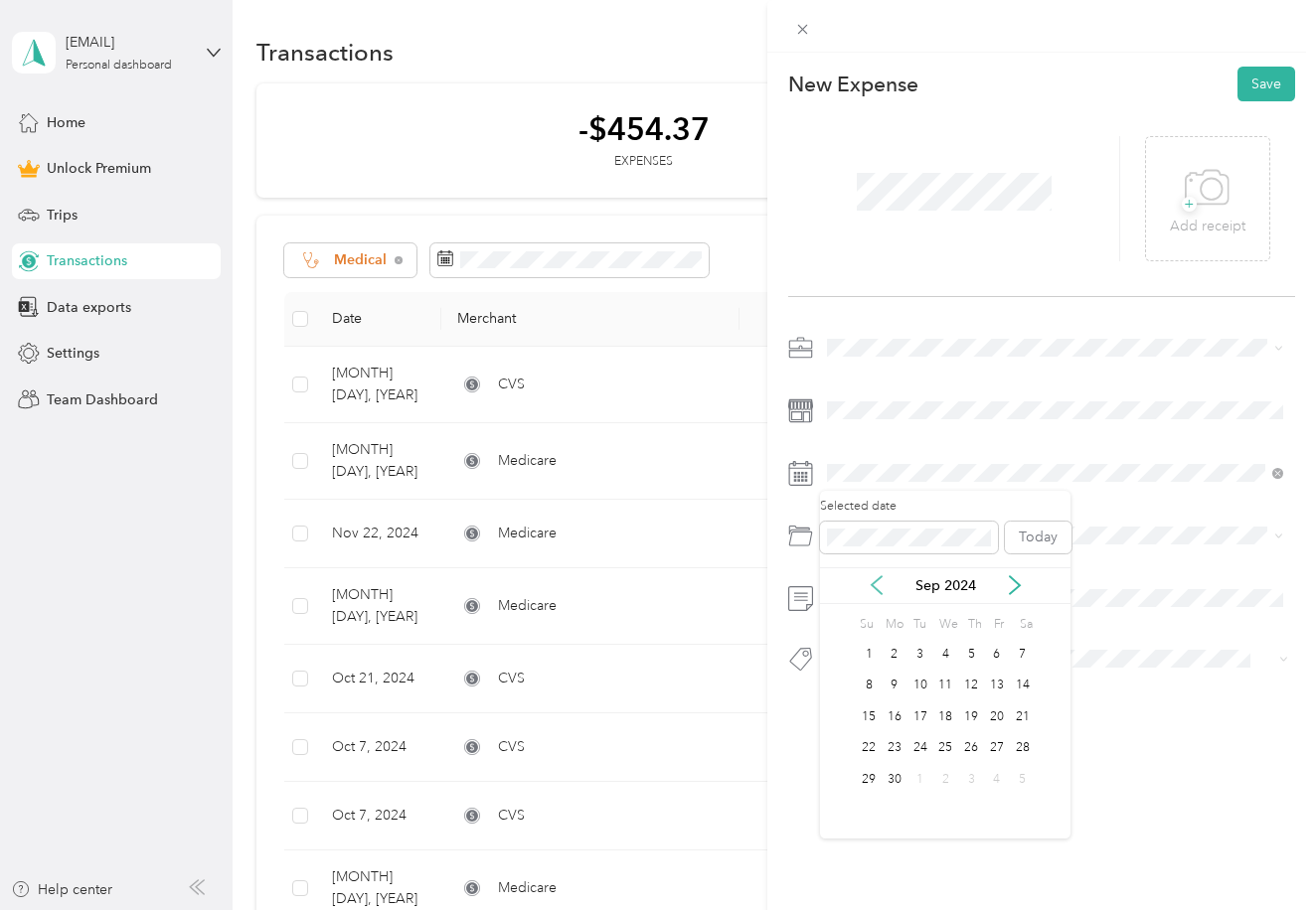 click 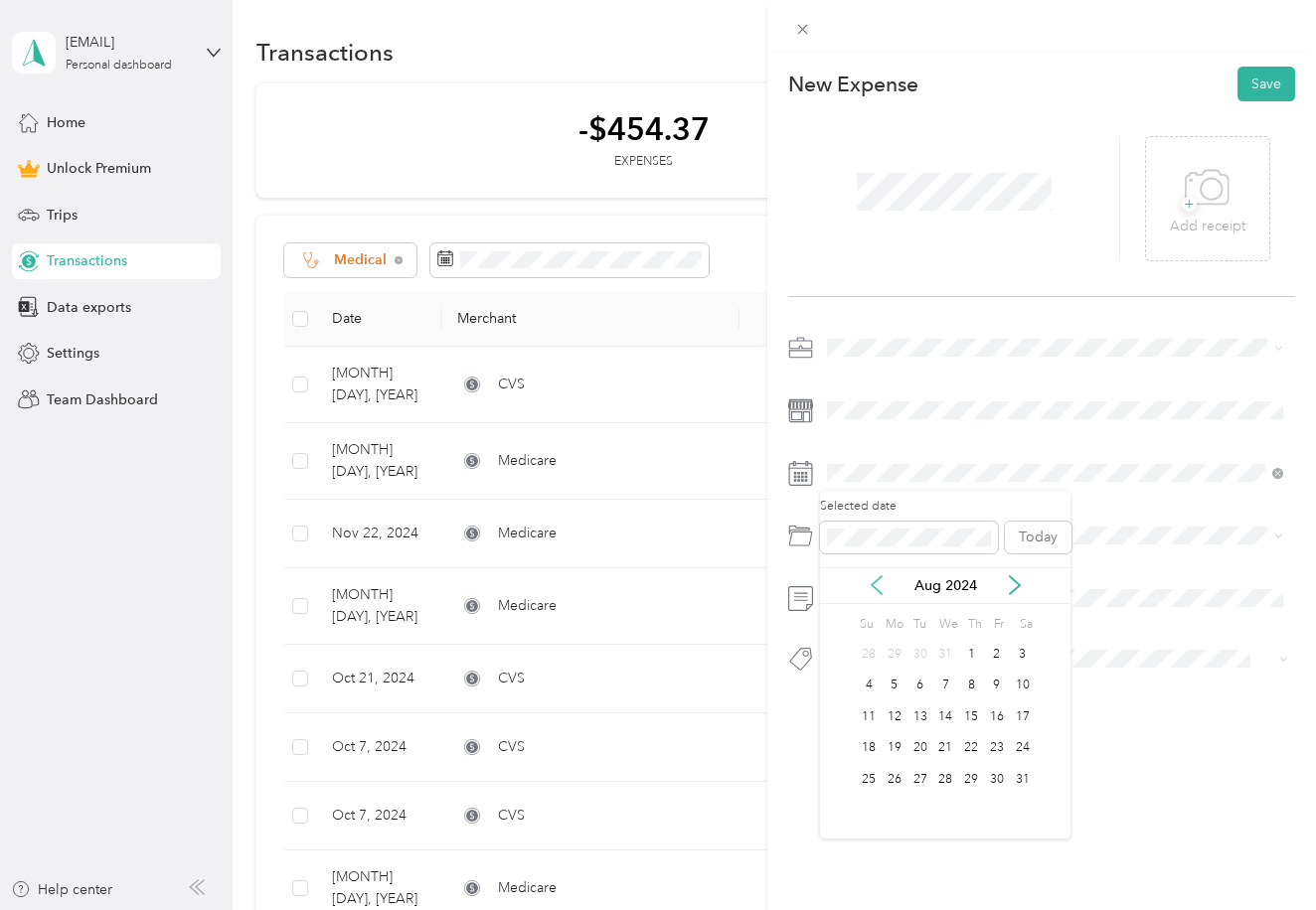 click 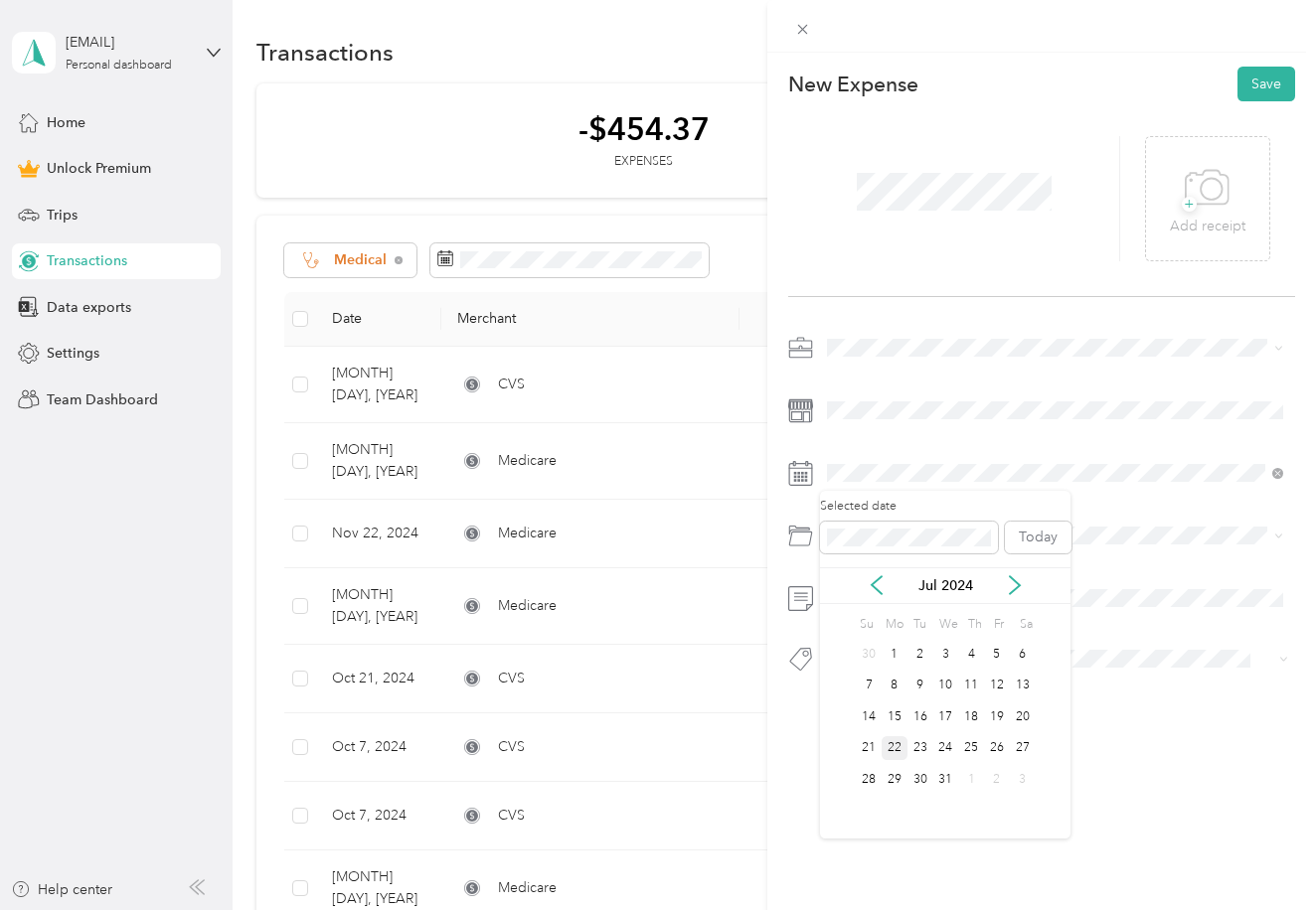 click on "22" at bounding box center (895, 748) 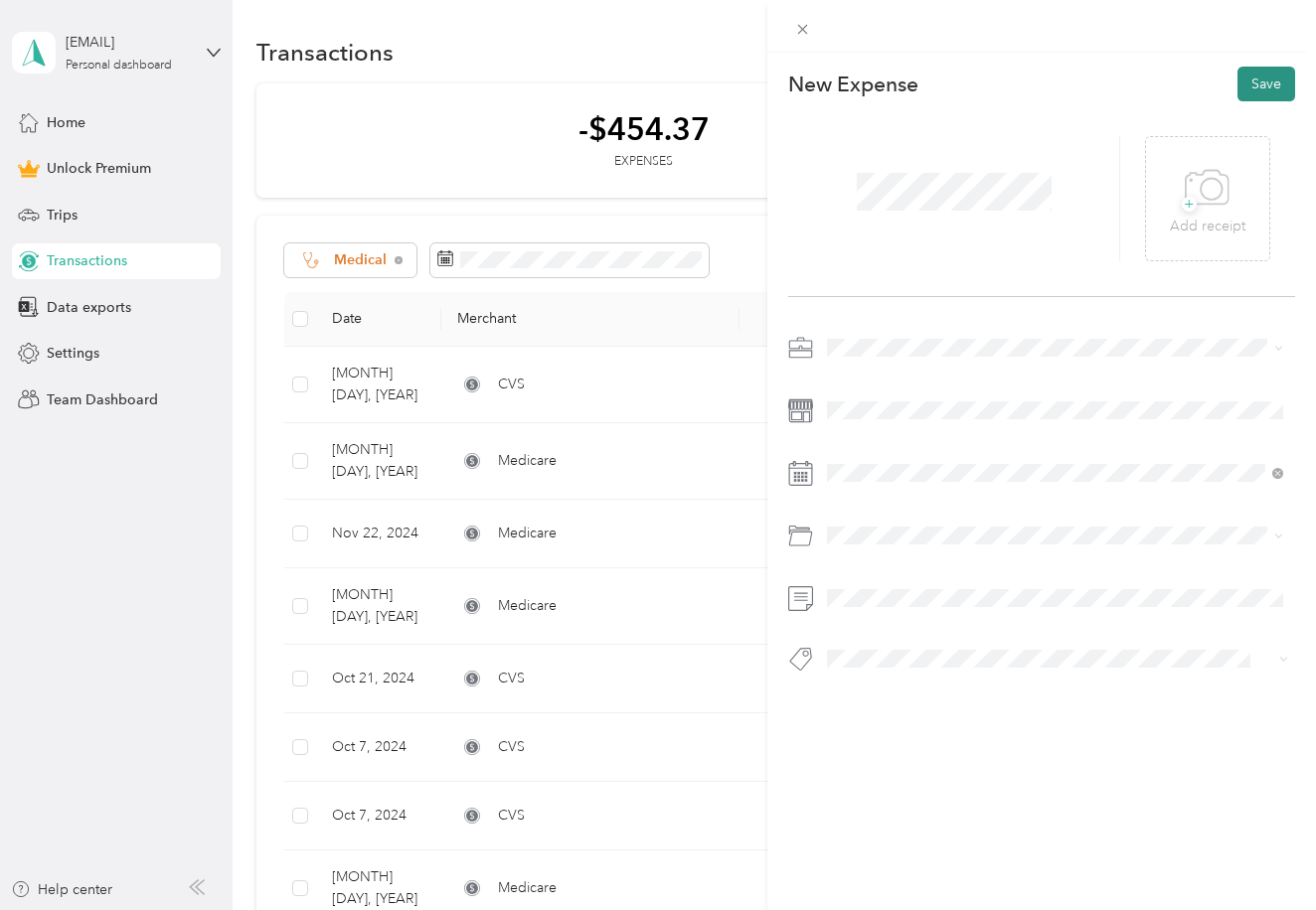 click on "Save" at bounding box center (1266, 83) 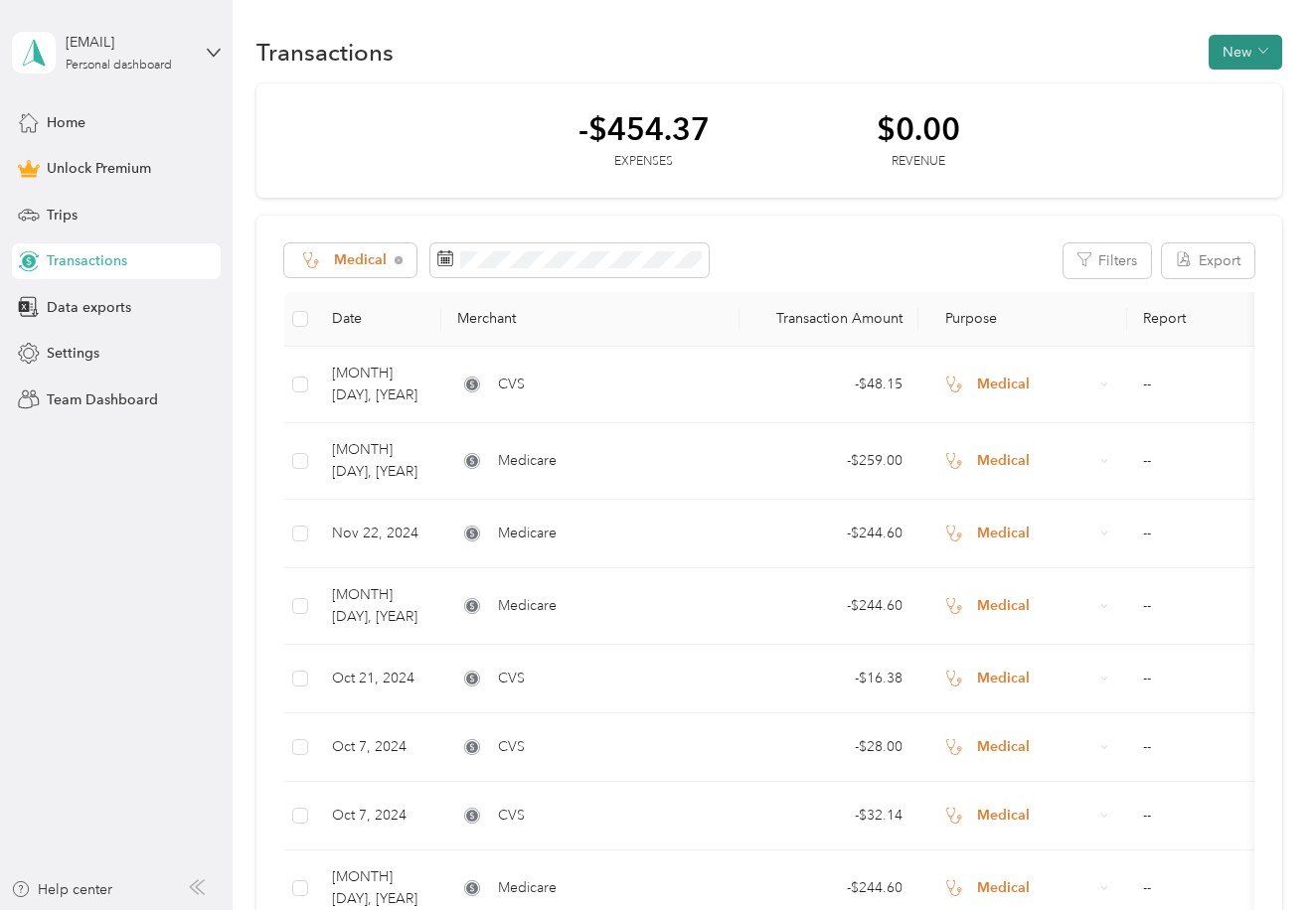 click on "New" at bounding box center [1245, 52] 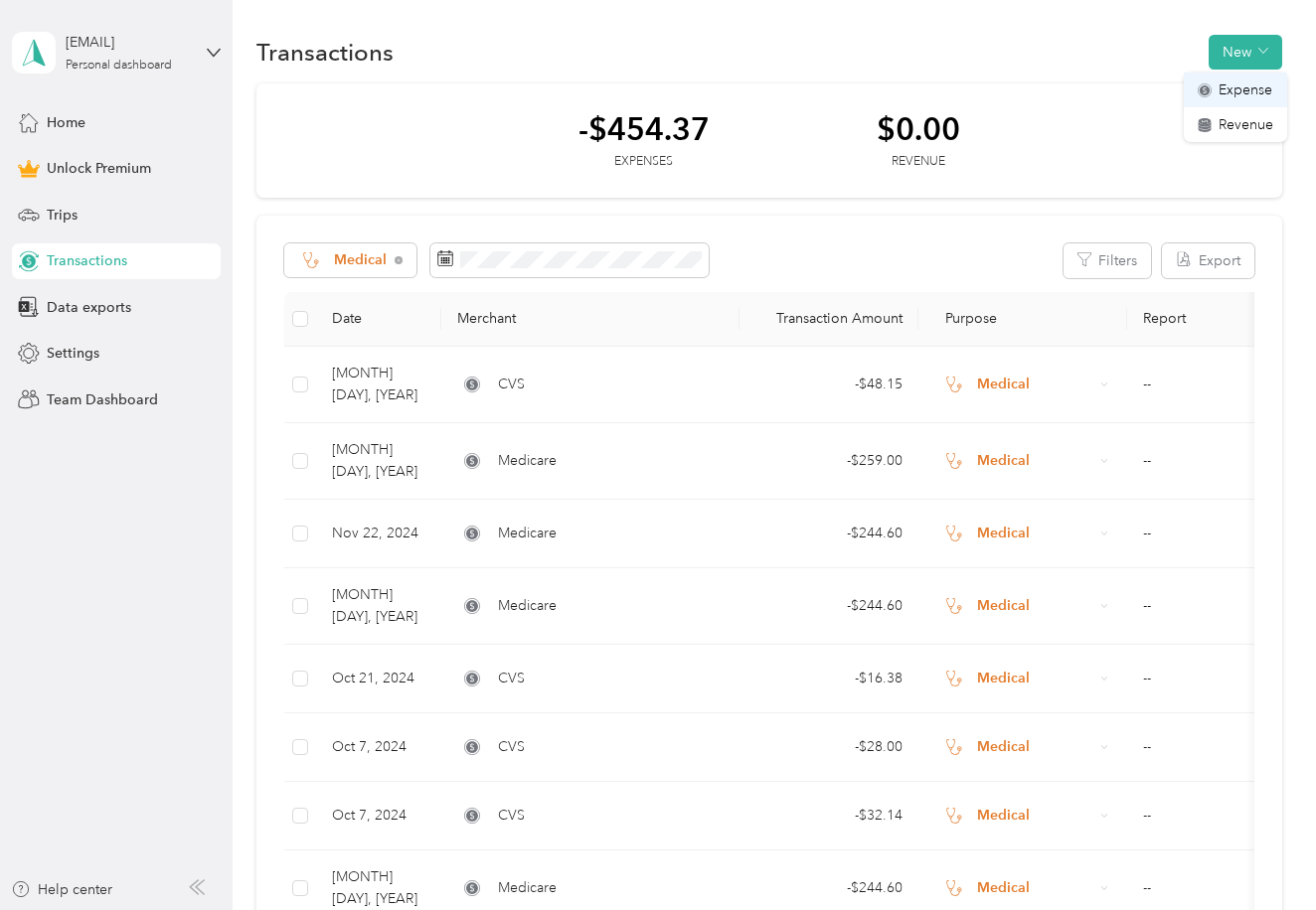 click on "Expense" at bounding box center [1245, 89] 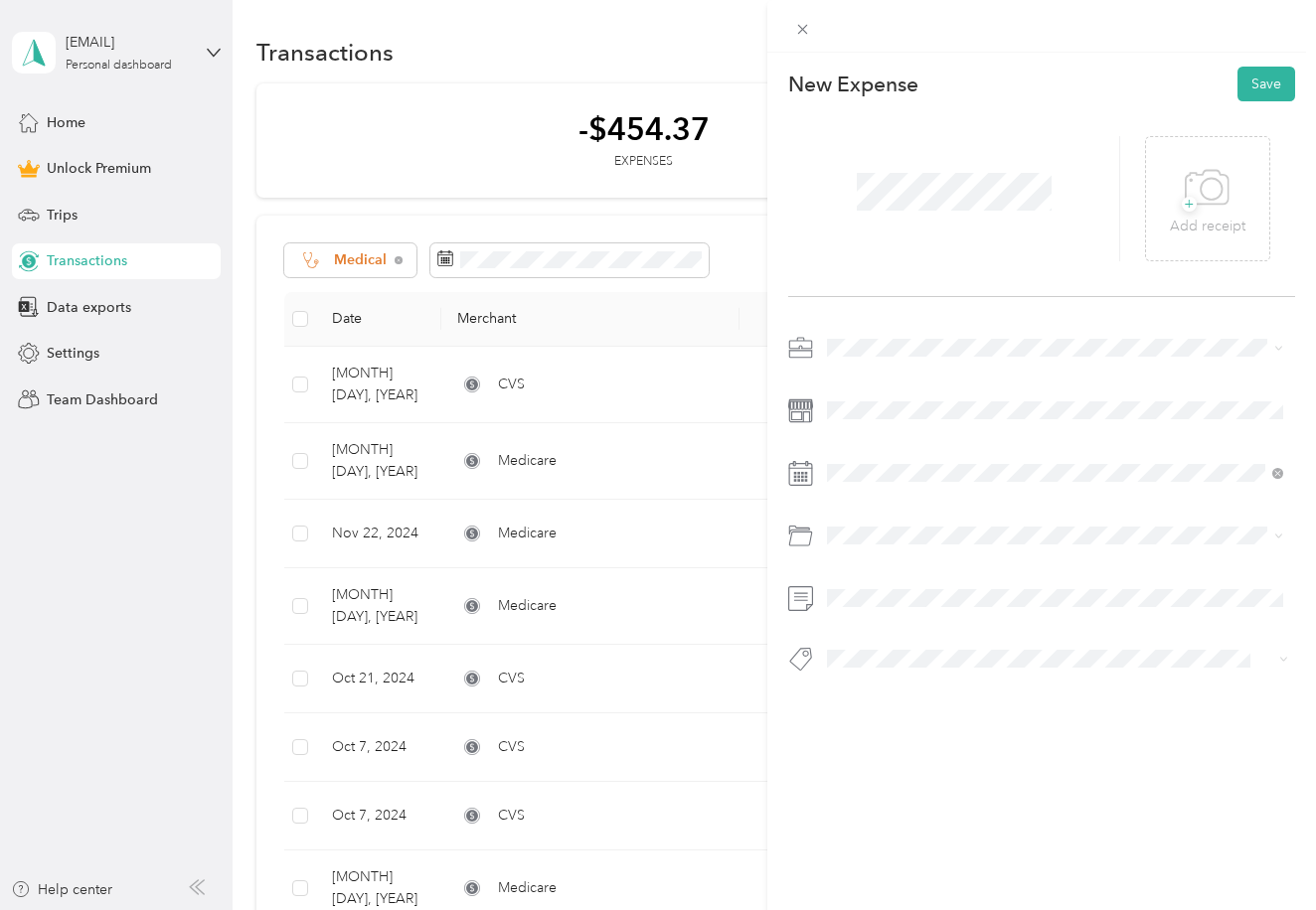 click on "Medical" at bounding box center (858, 522) 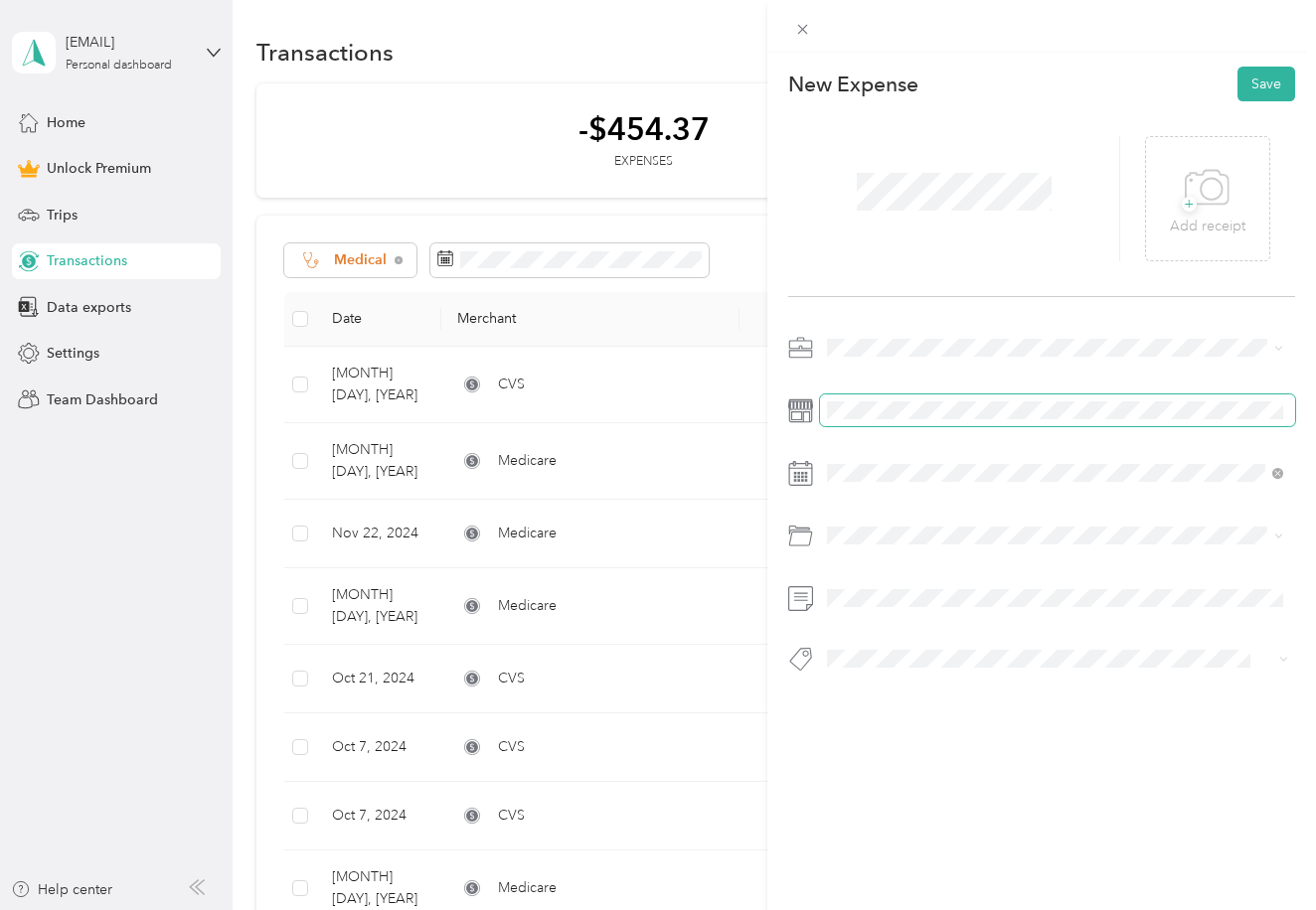 scroll, scrollTop: 0, scrollLeft: 0, axis: both 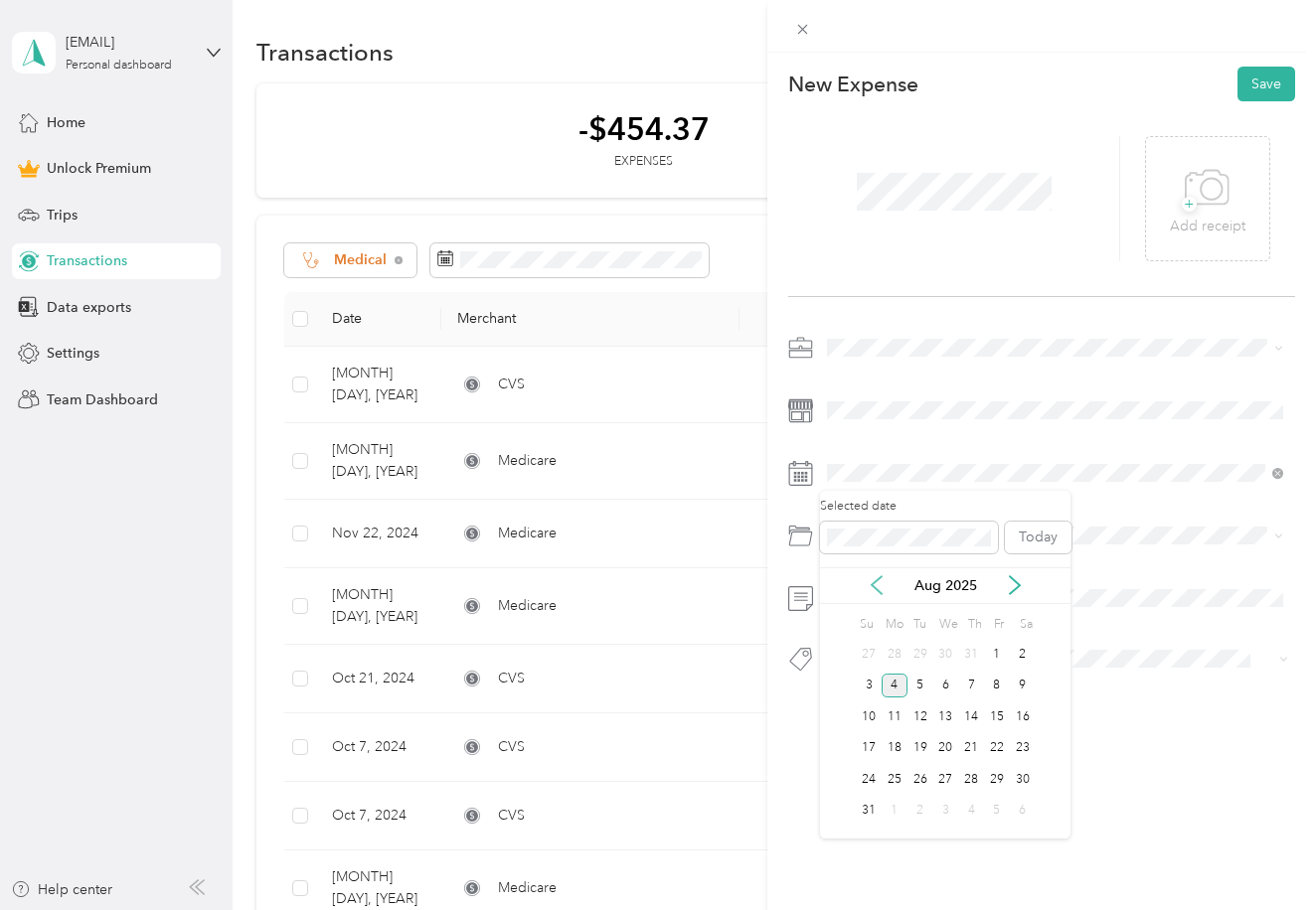 click 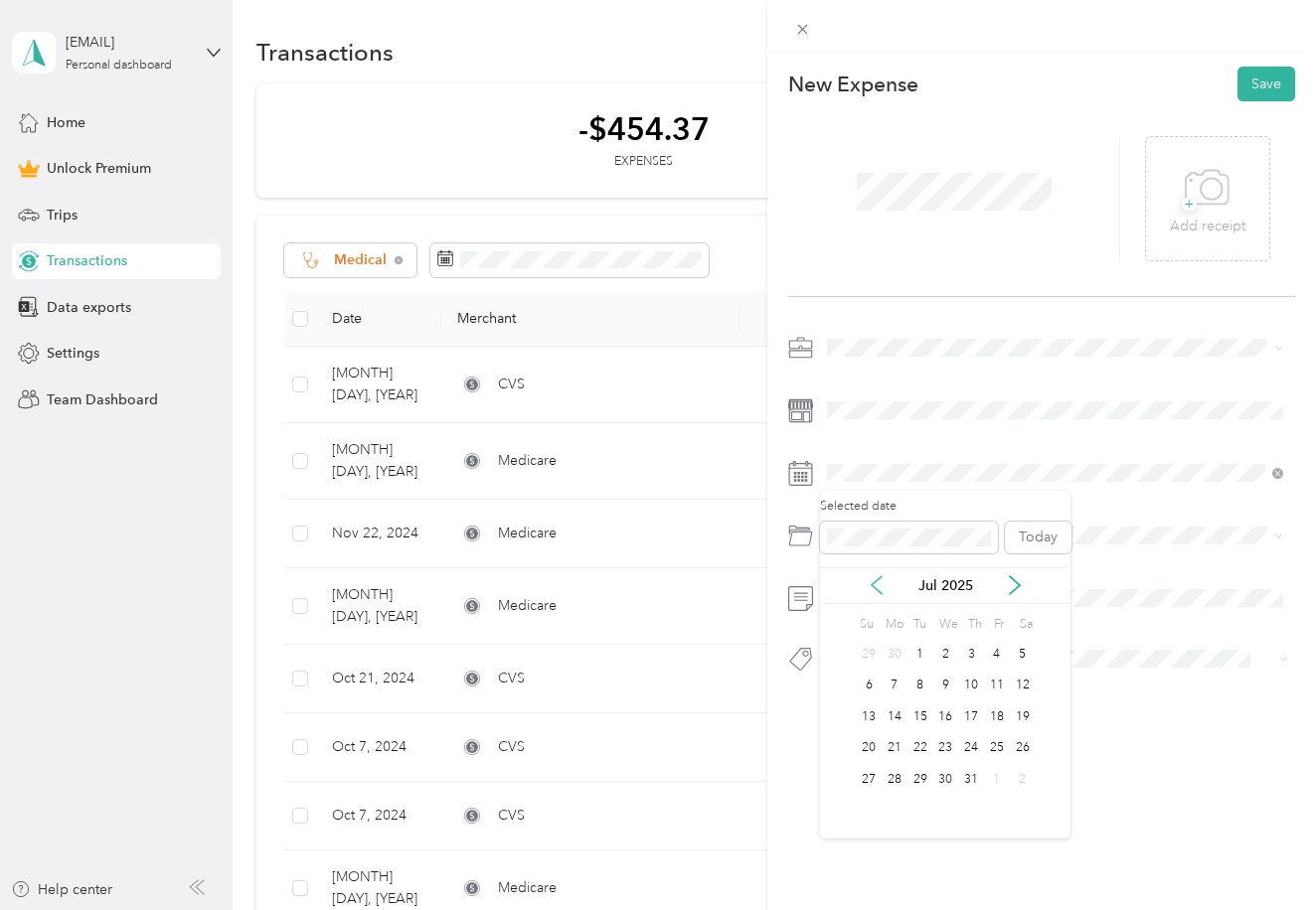 click 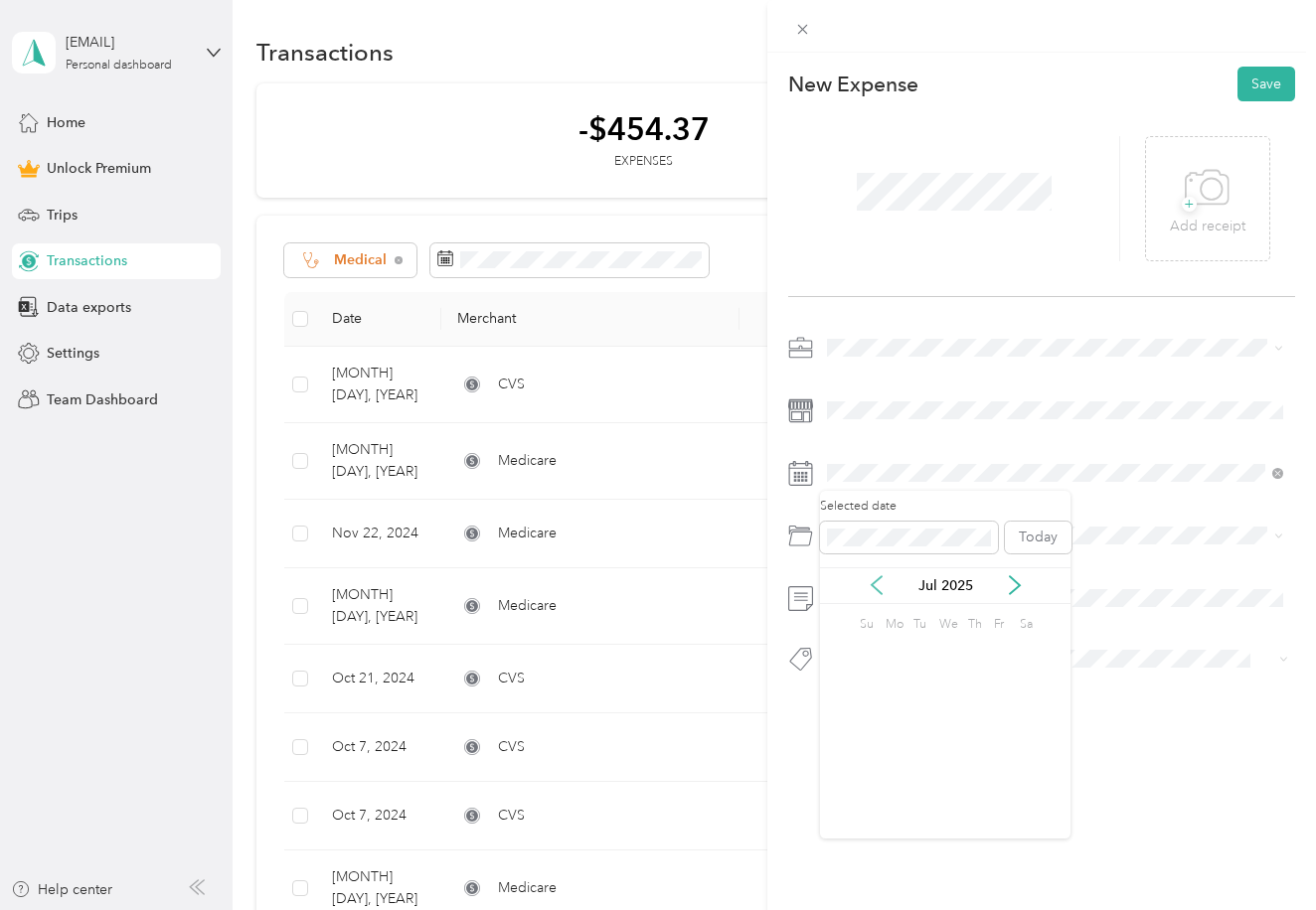 click 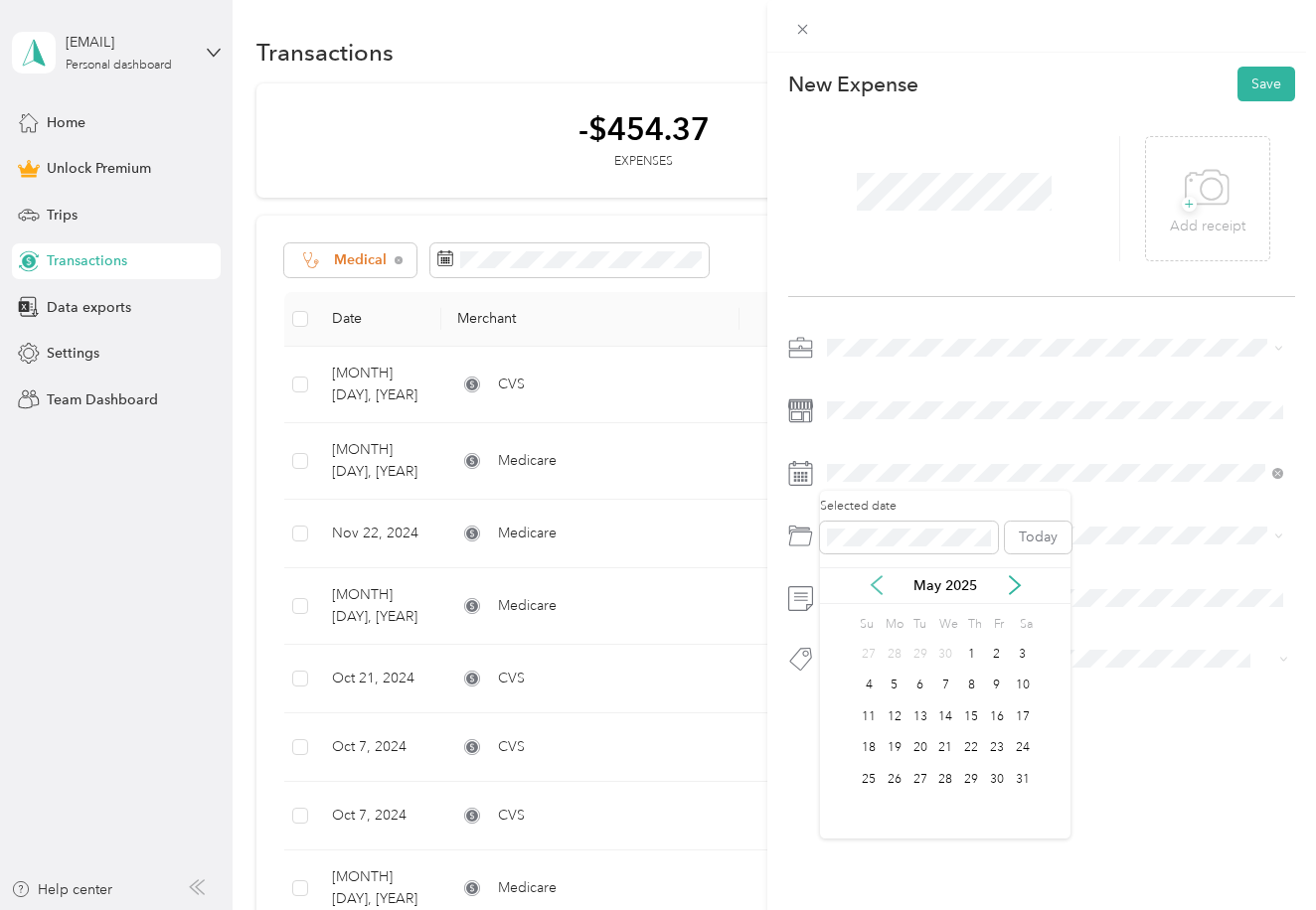 click 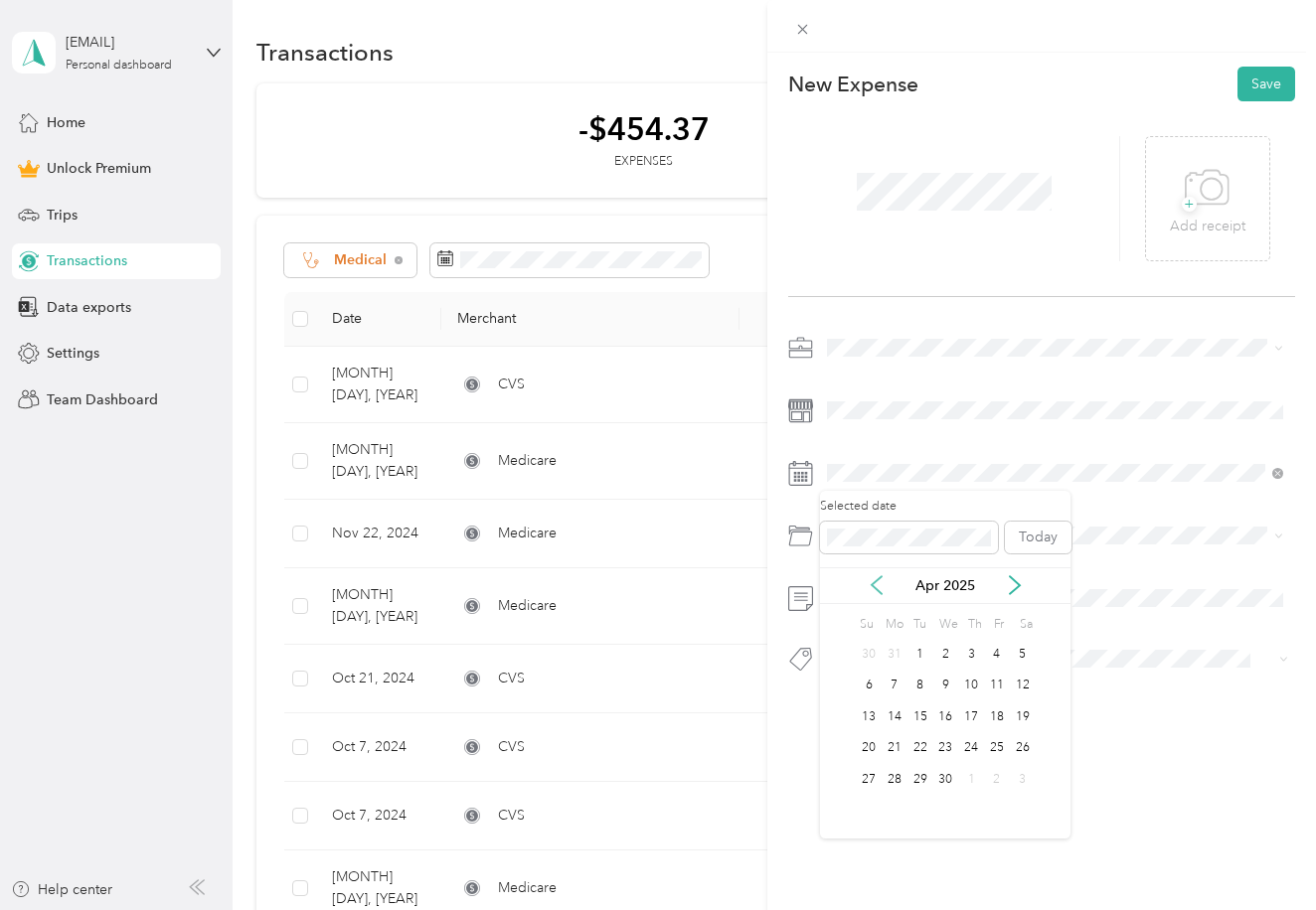 click 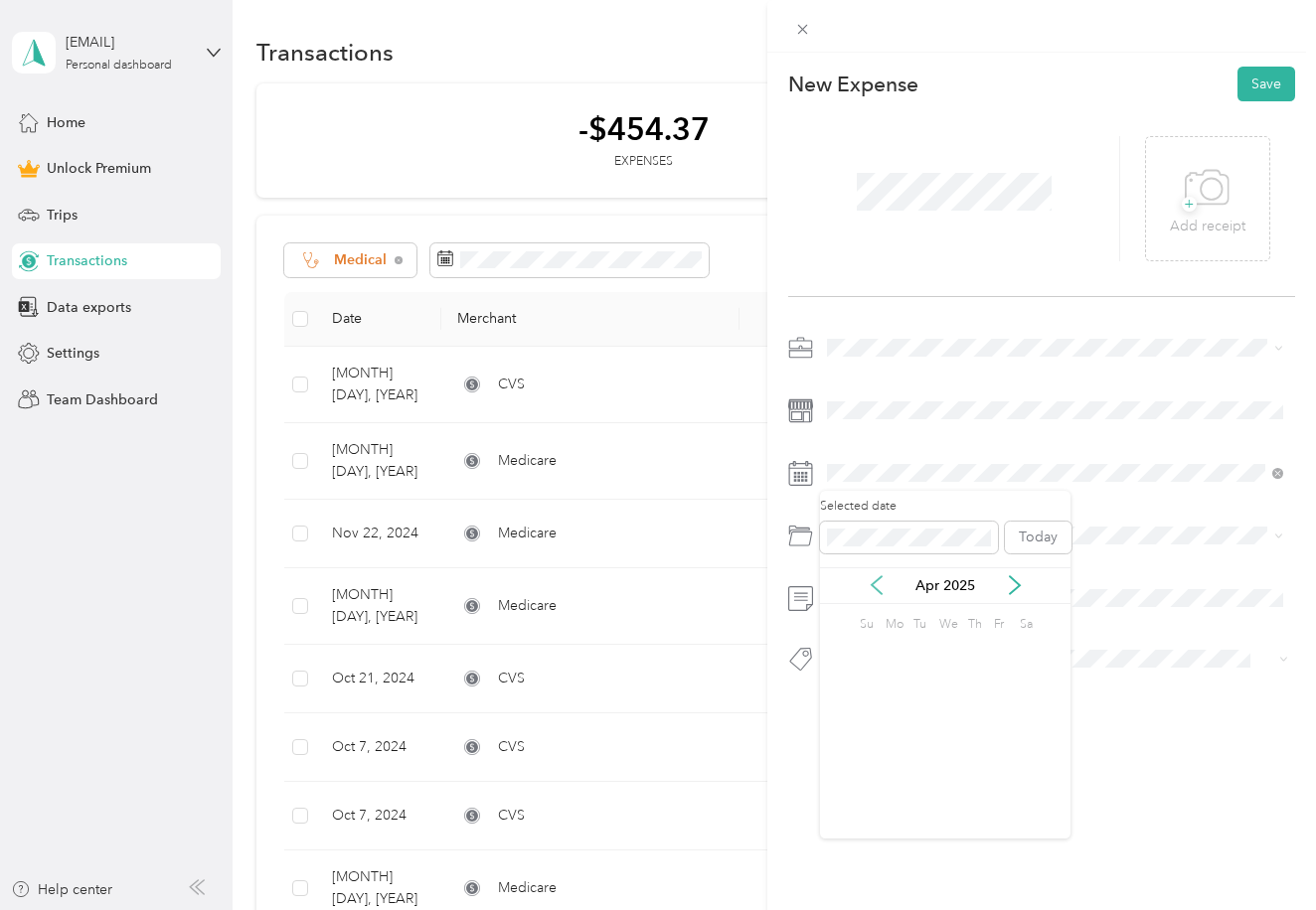 click 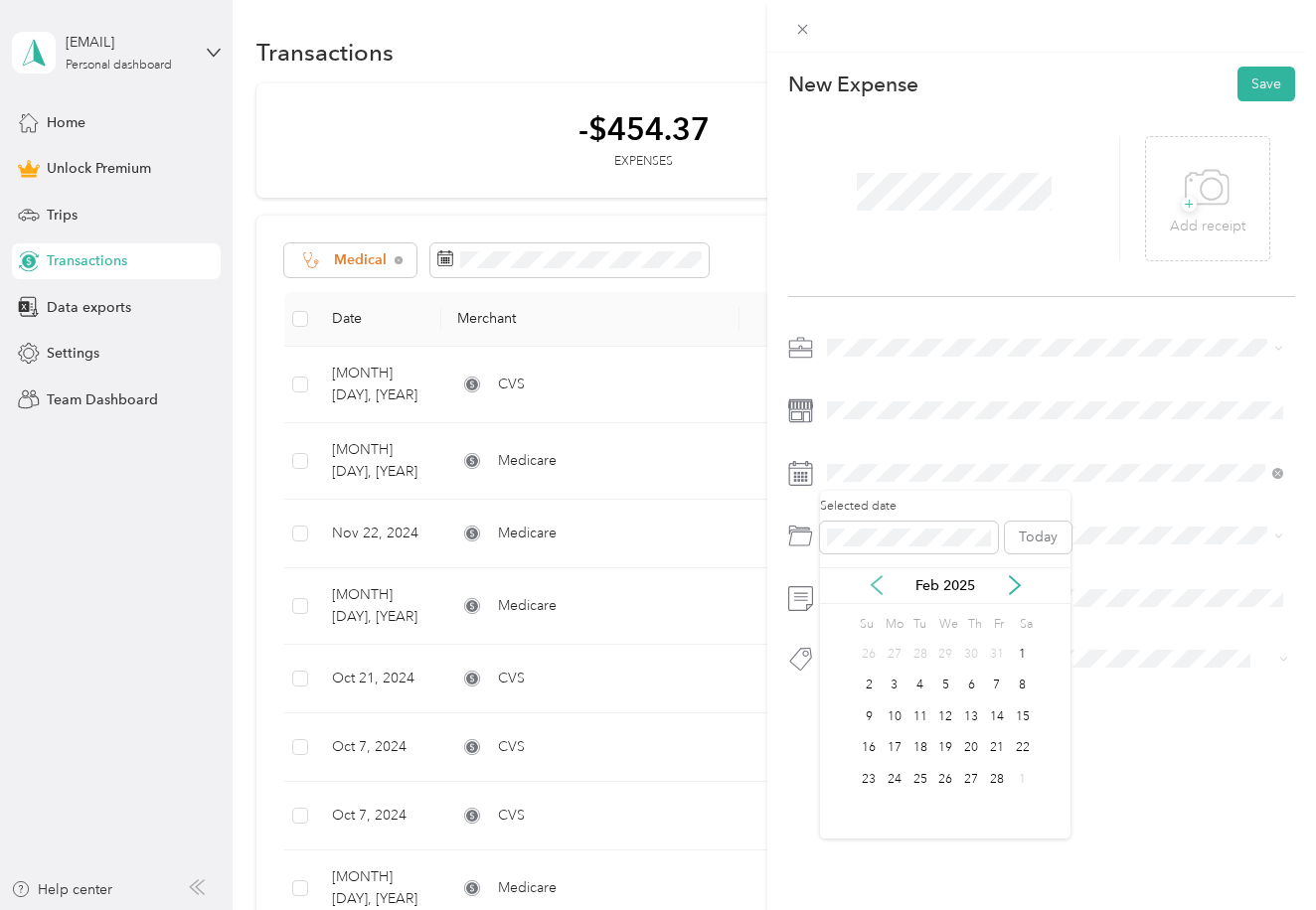 click 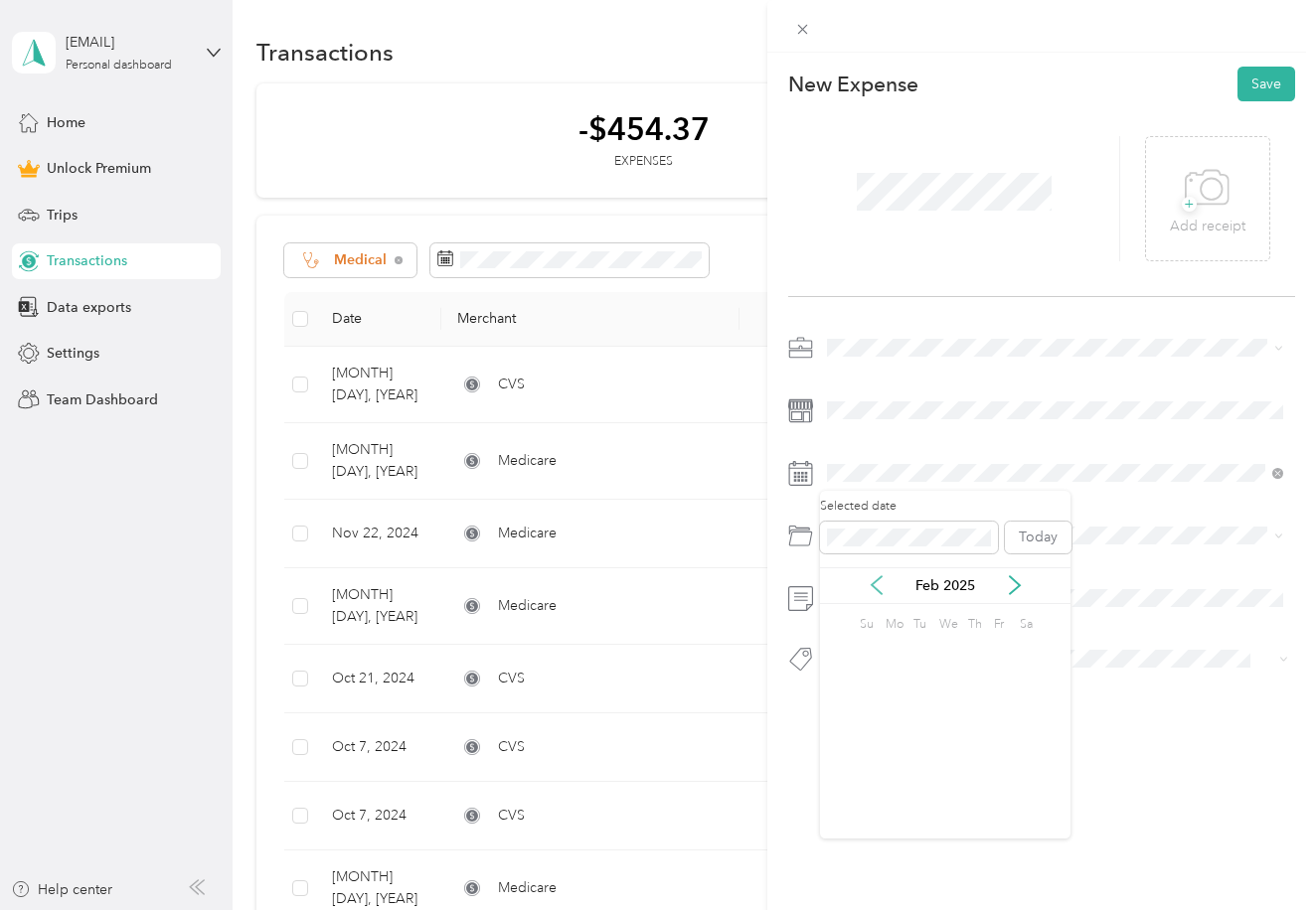 click 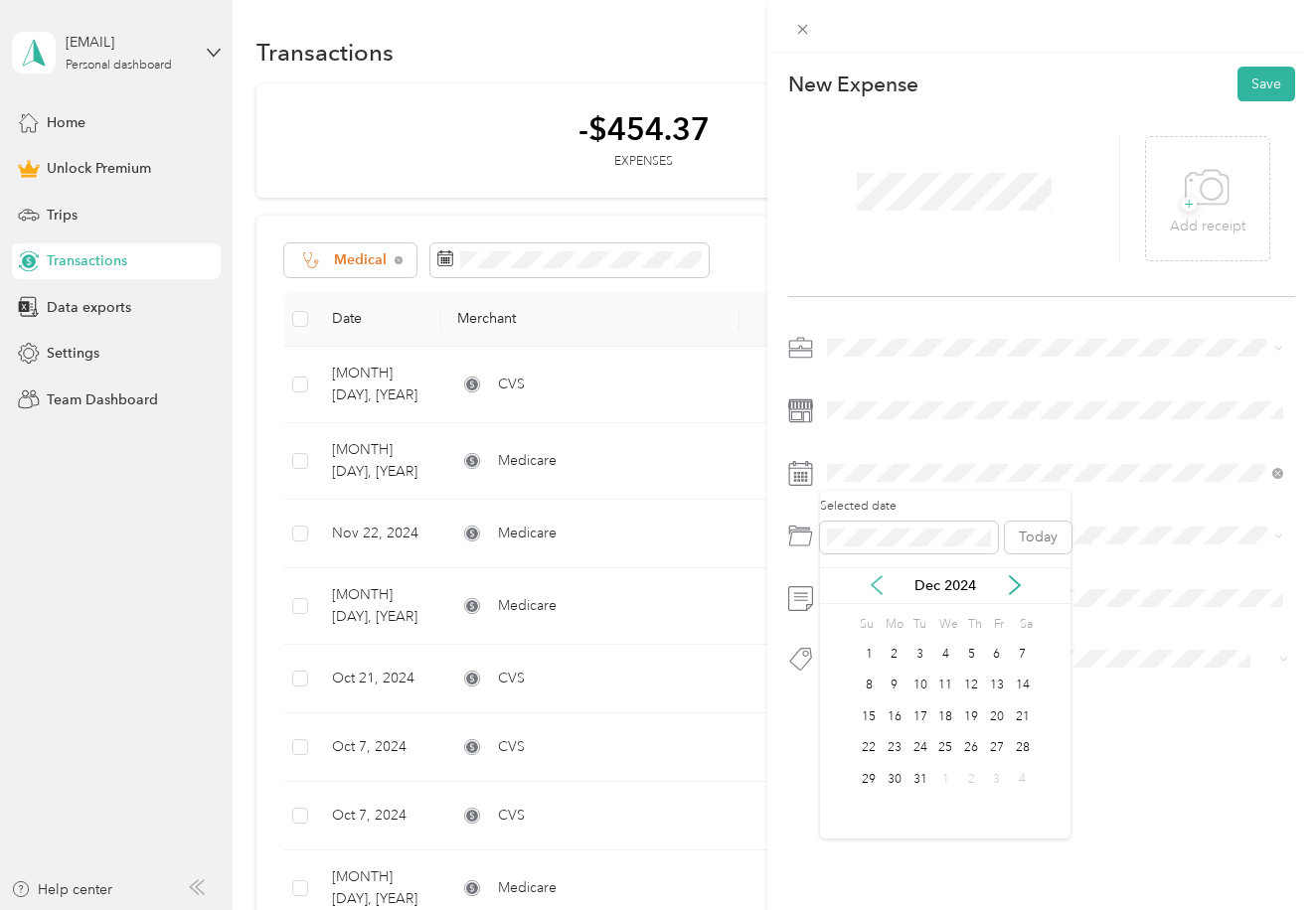 click 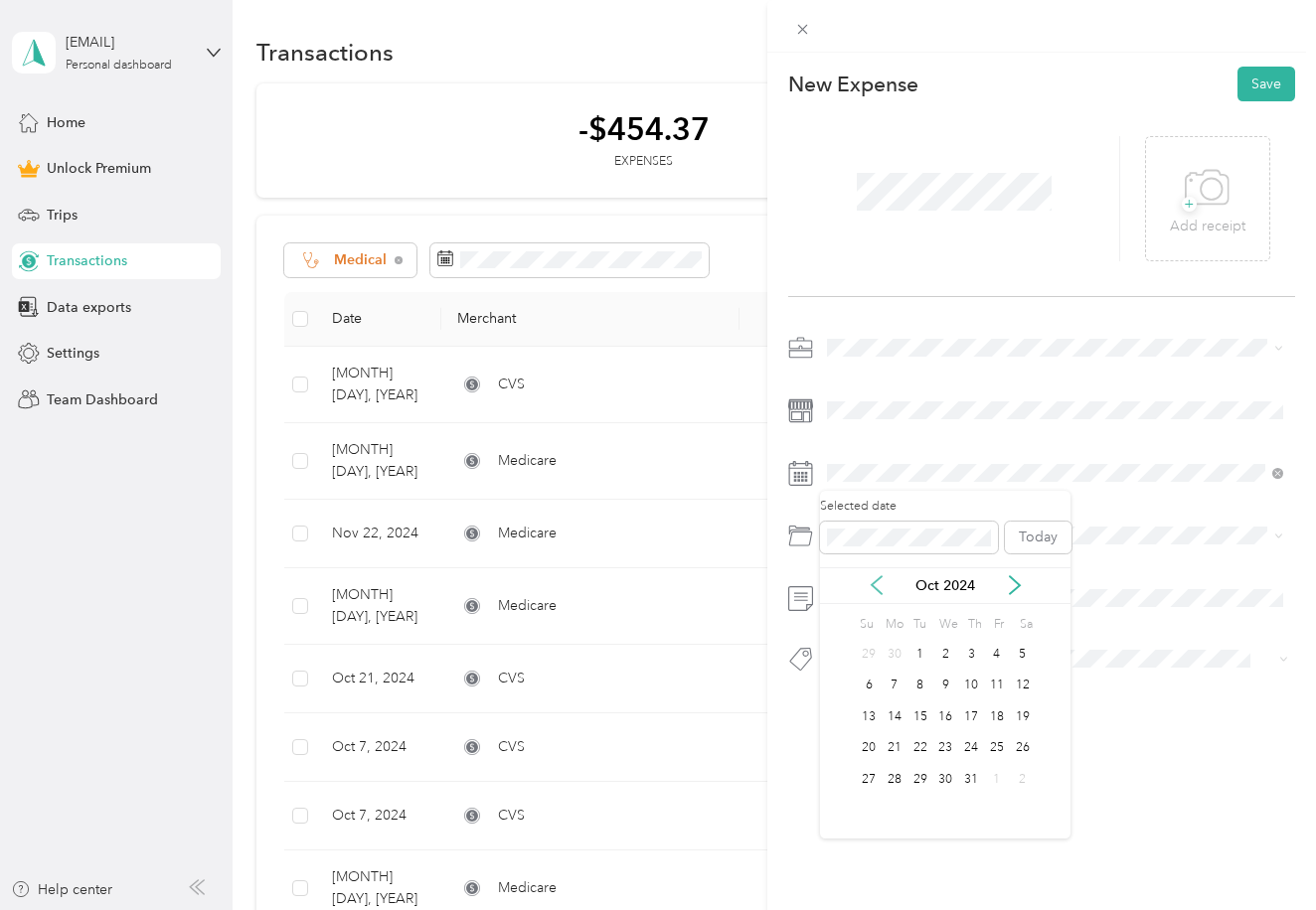 click 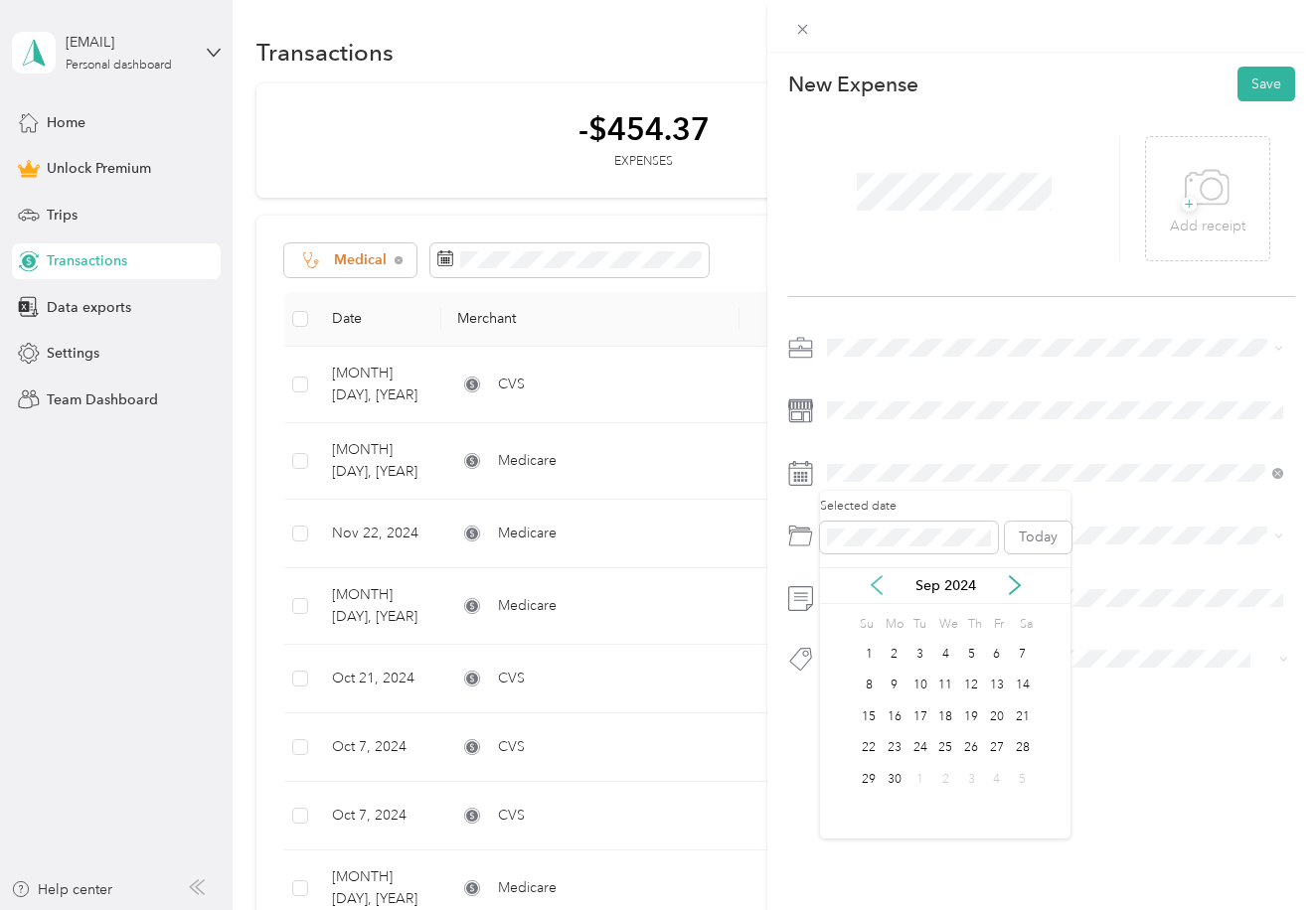click 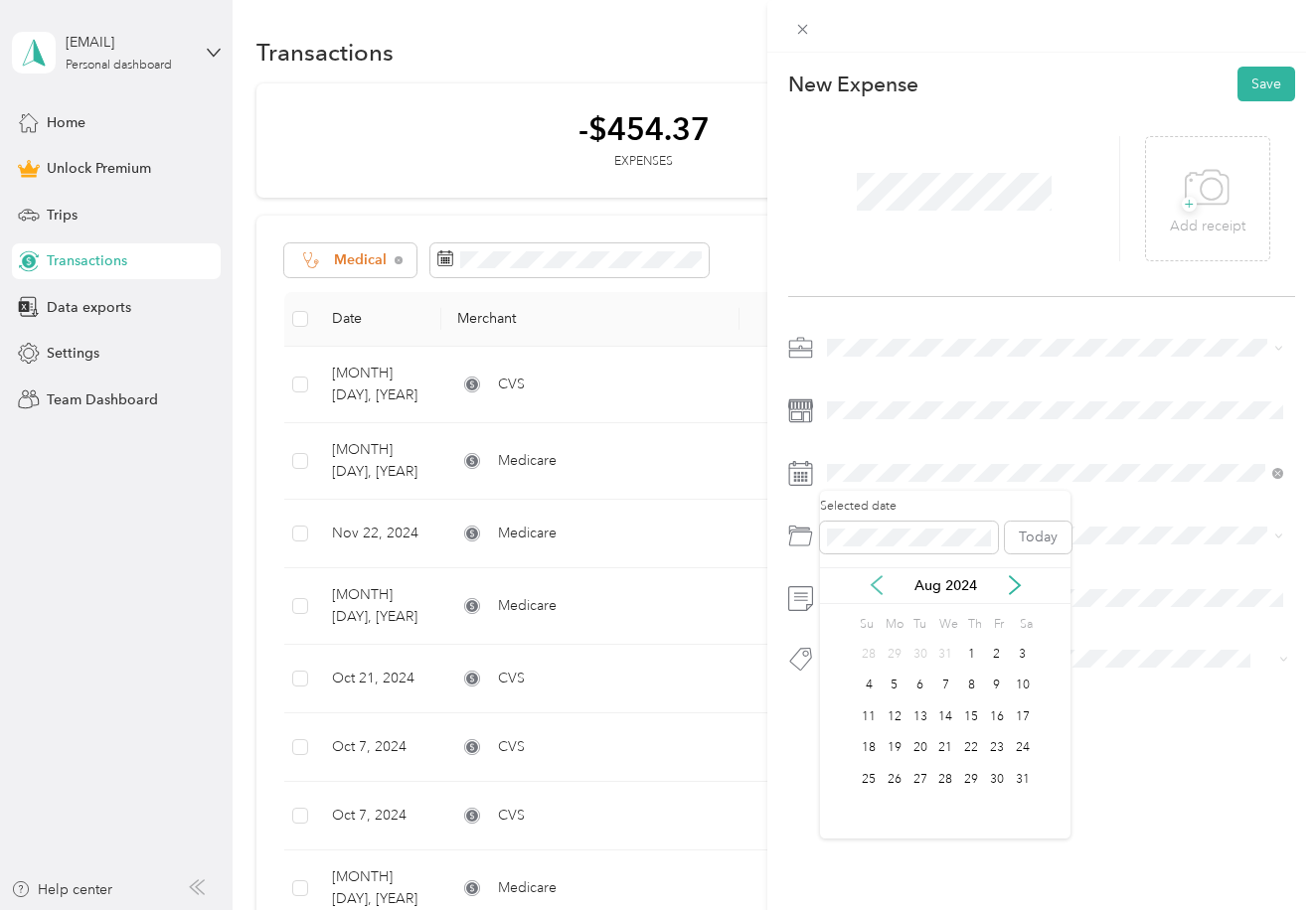 click 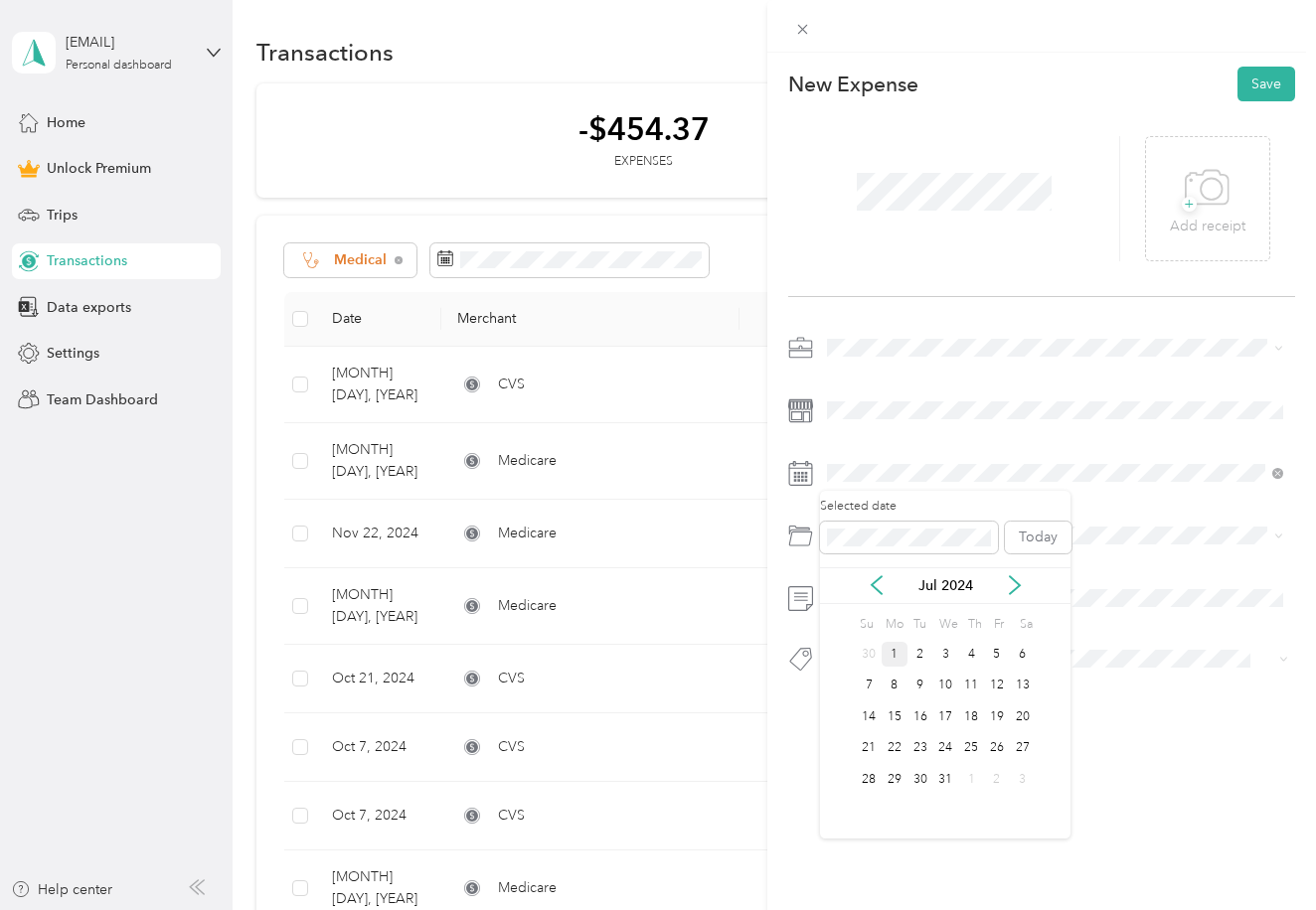 click on "1" at bounding box center [895, 654] 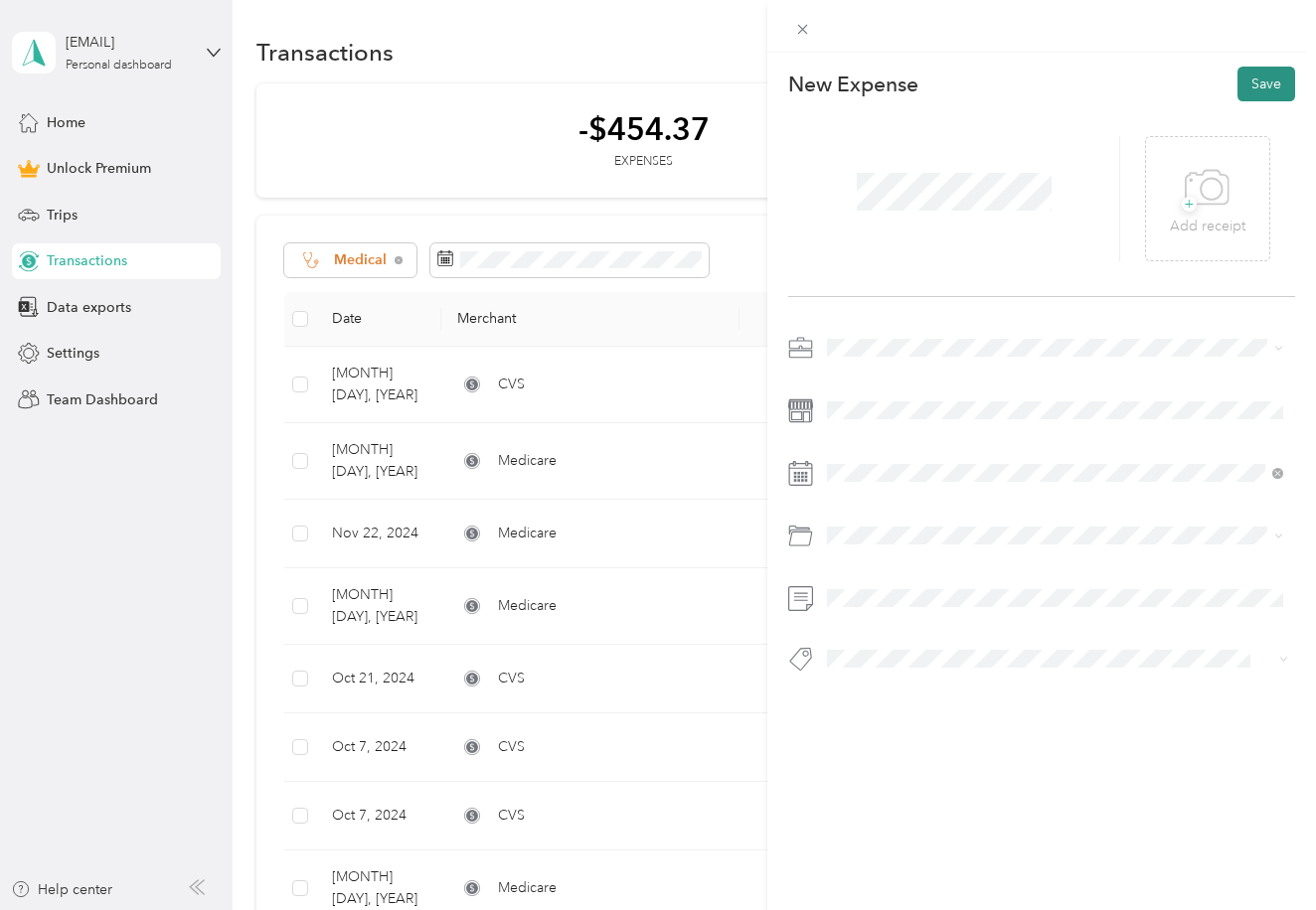 click on "Save" at bounding box center (1266, 83) 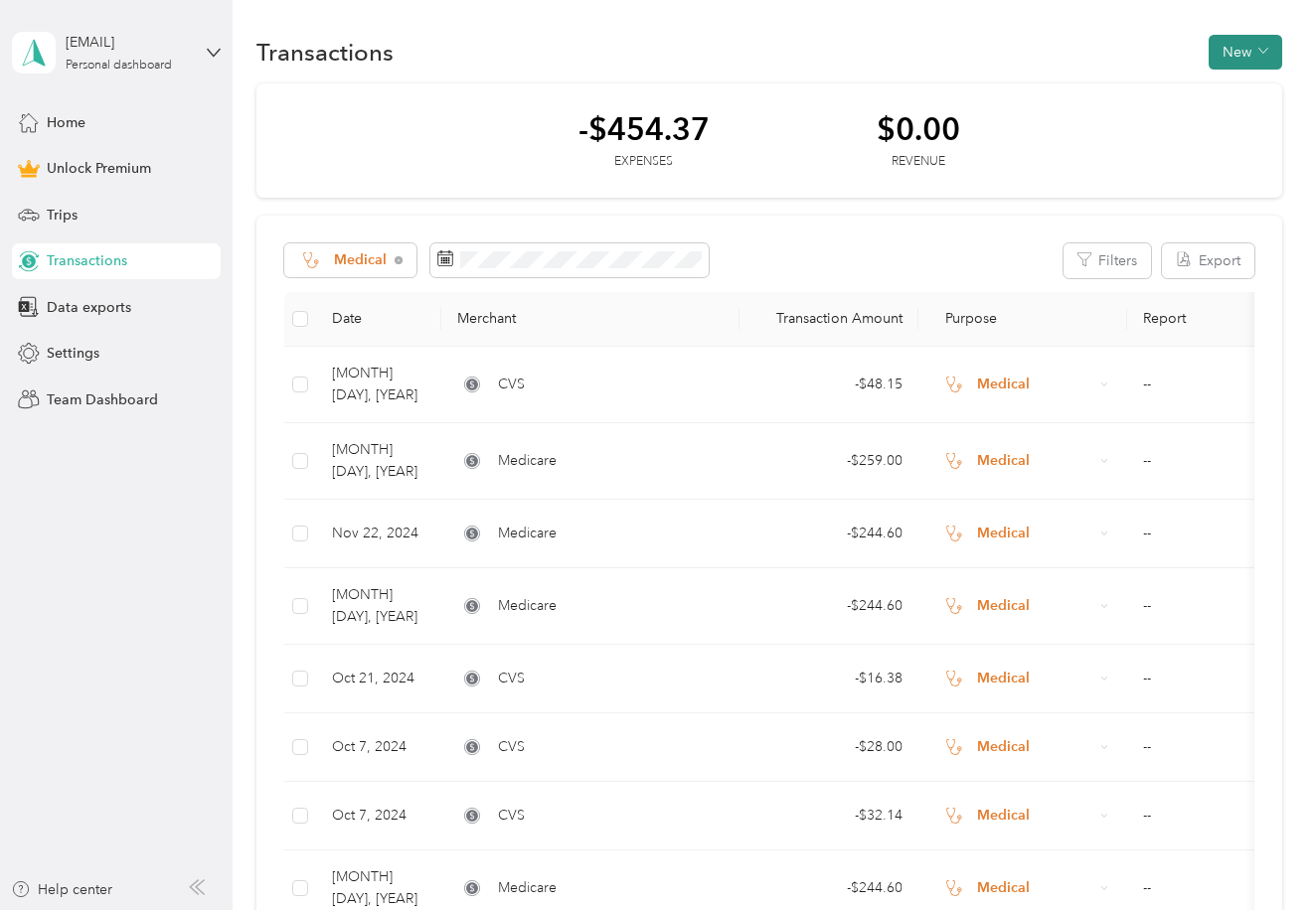 click on "New" at bounding box center [1245, 52] 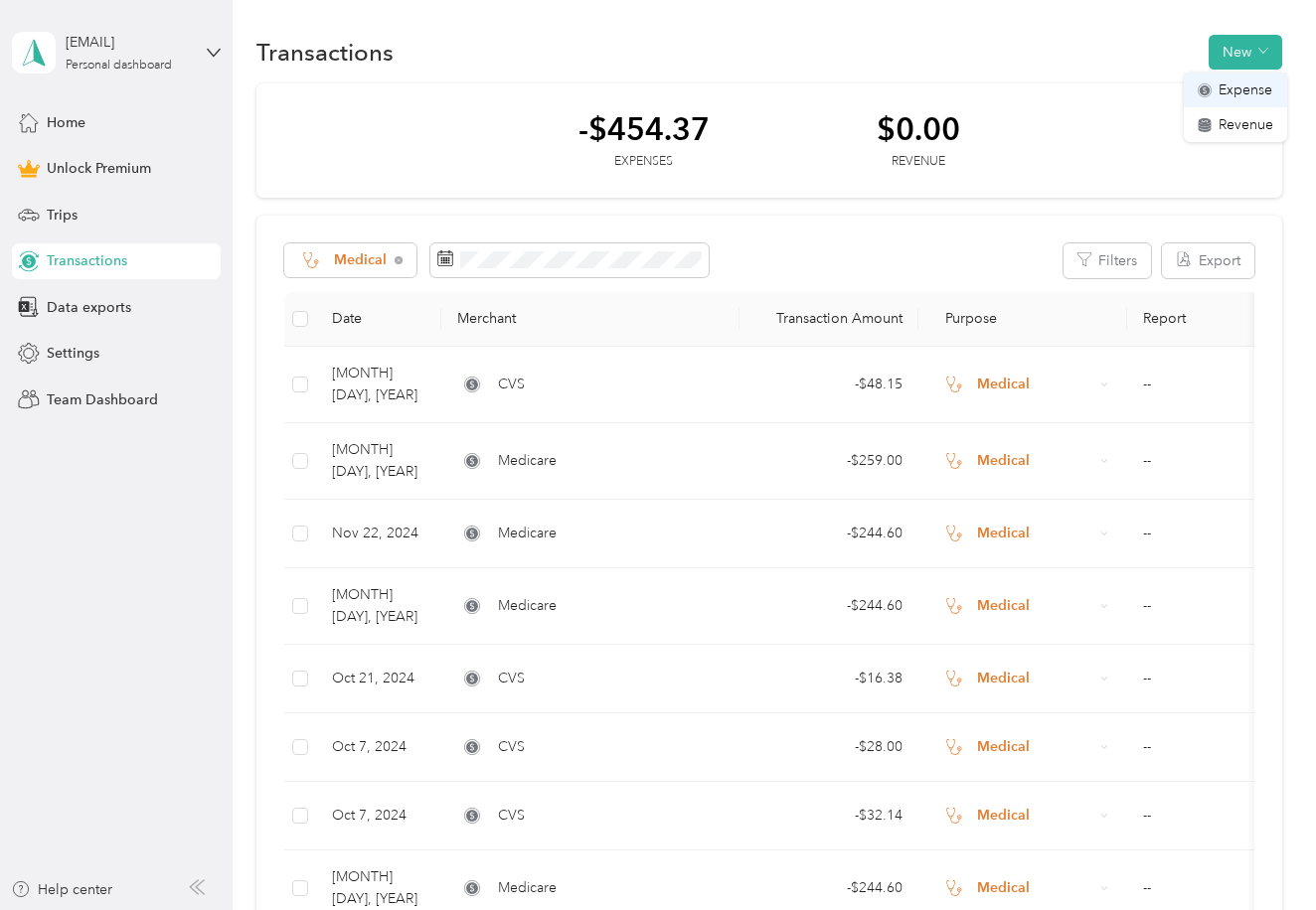 click on "Expense" at bounding box center (1245, 89) 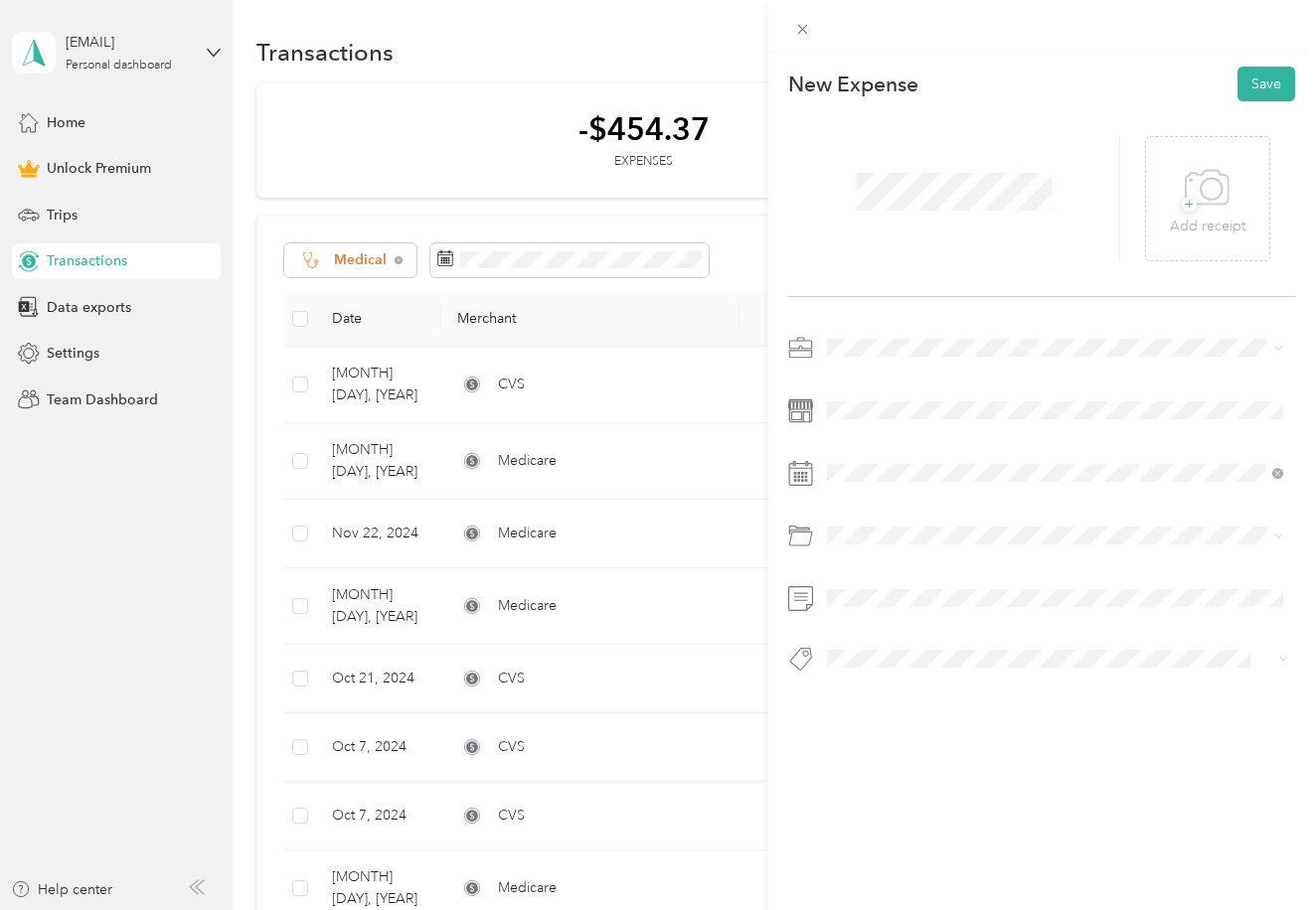 scroll, scrollTop: 1, scrollLeft: 0, axis: vertical 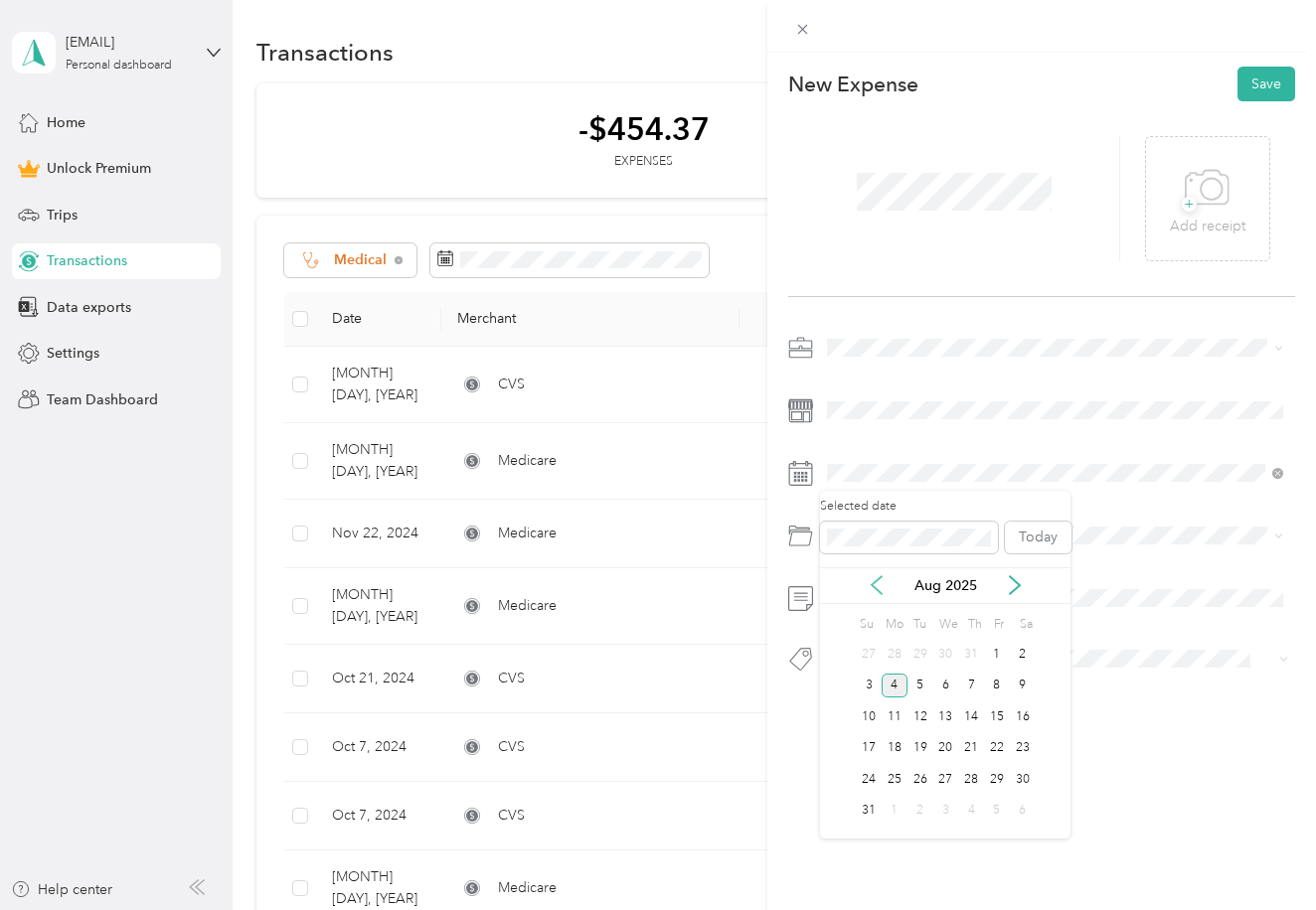 click 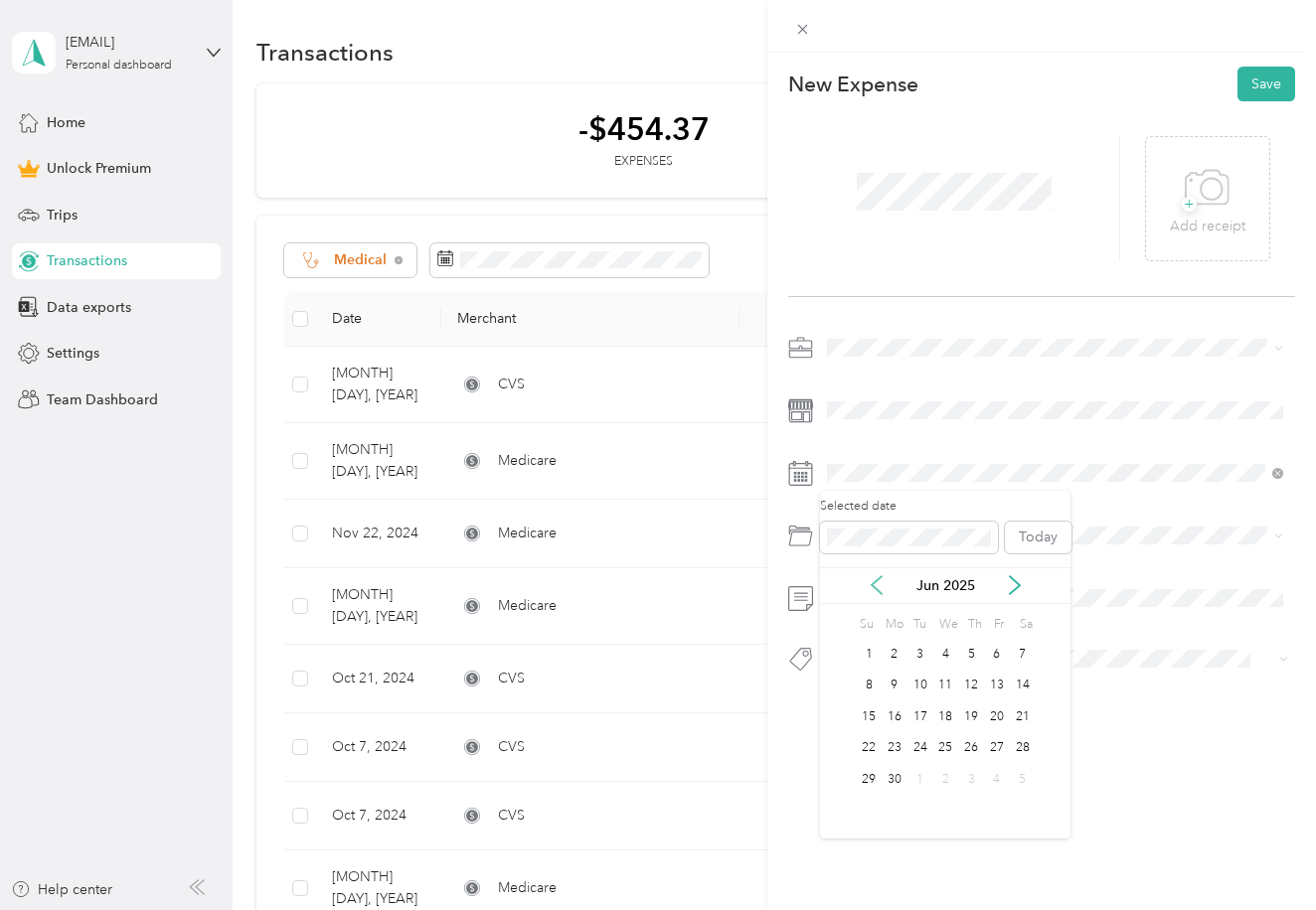click 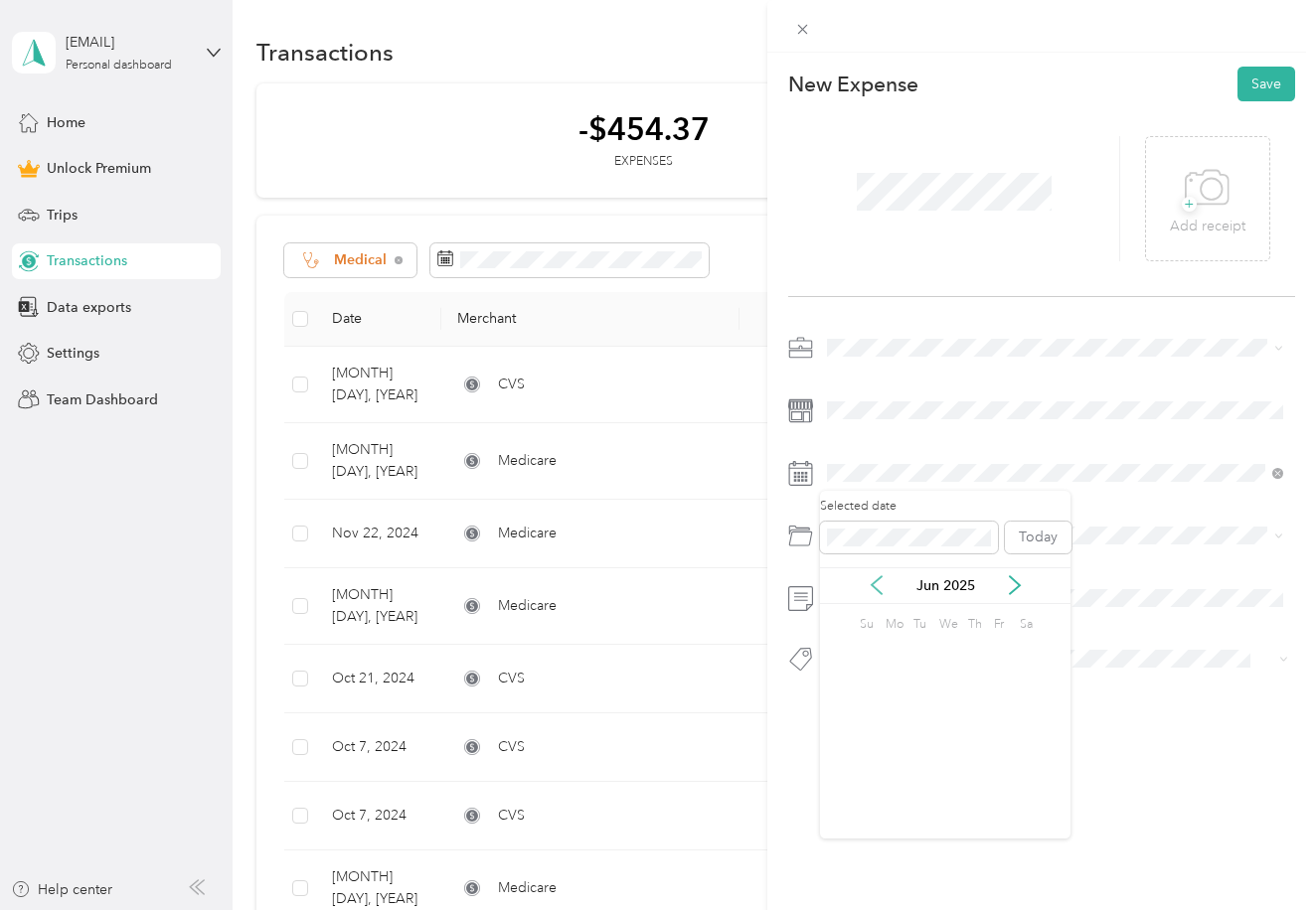 click 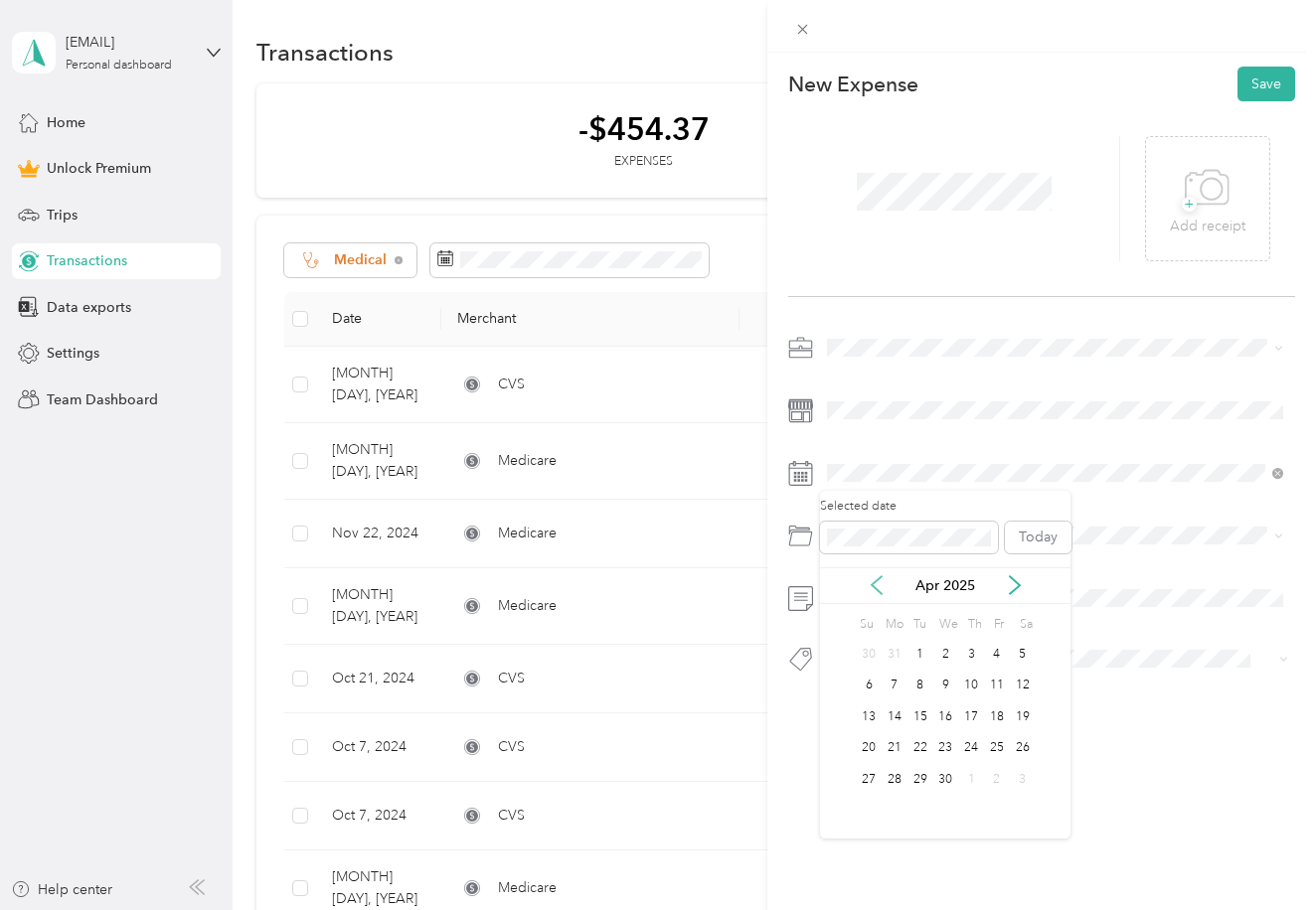 click 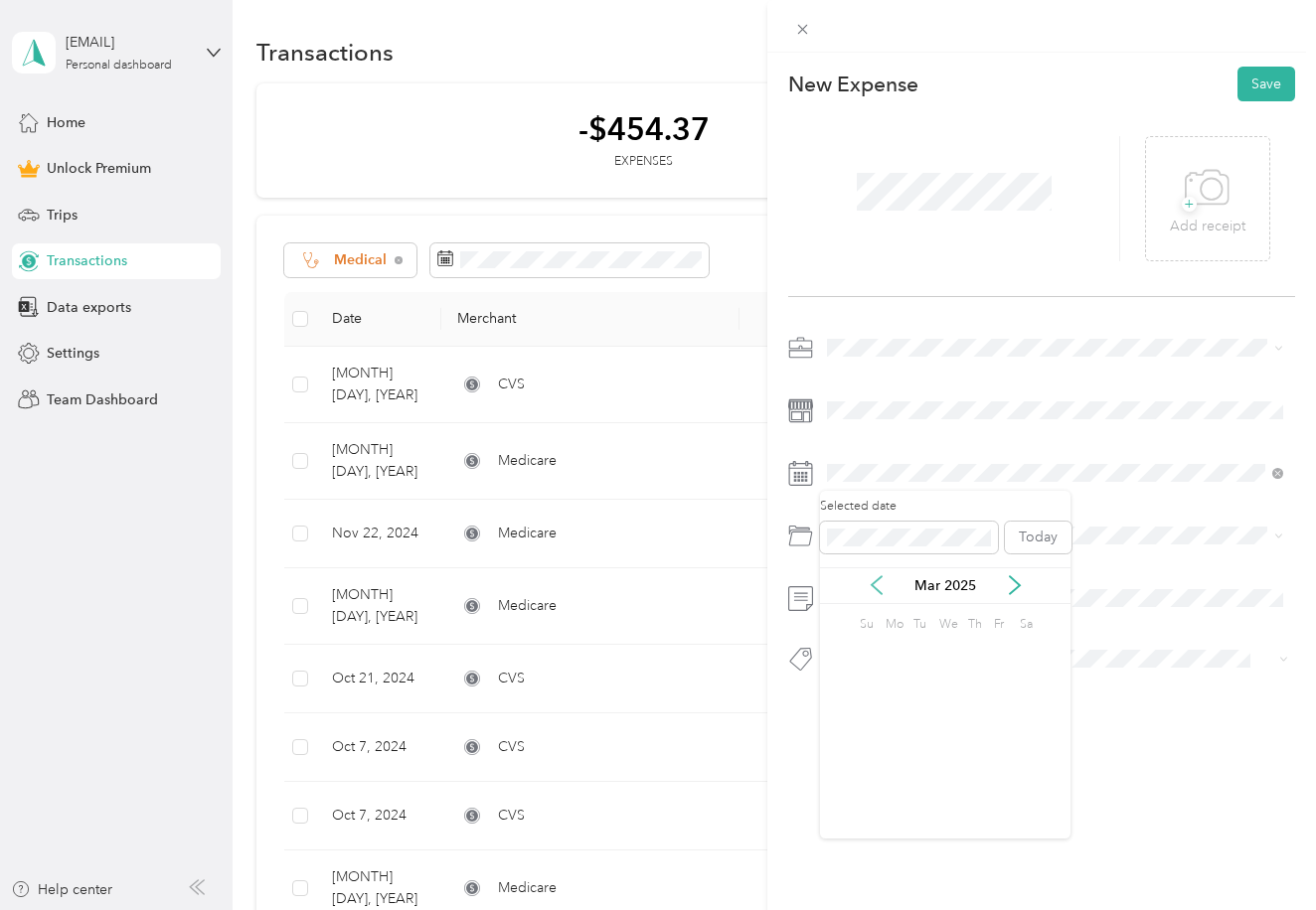 click 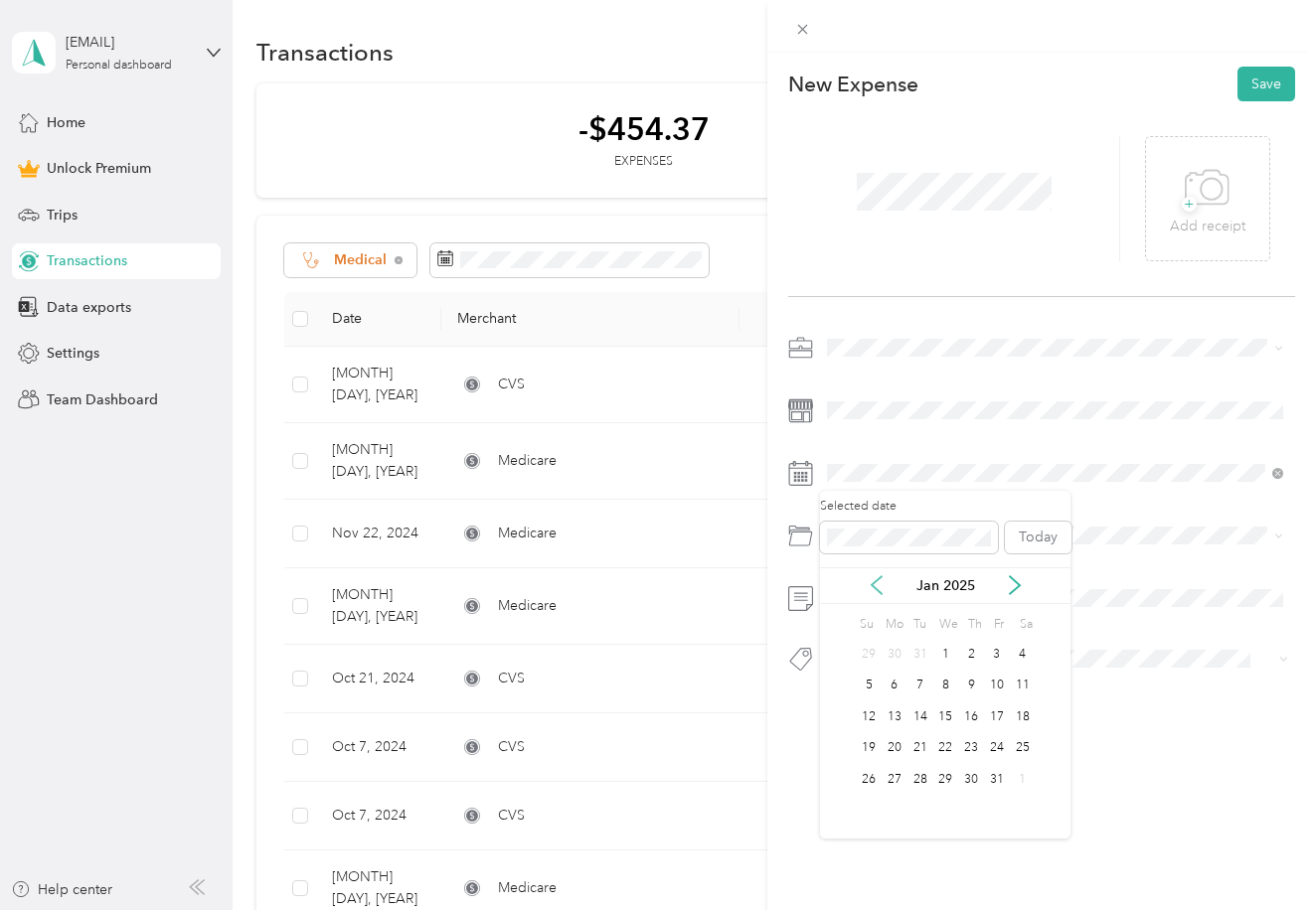 click 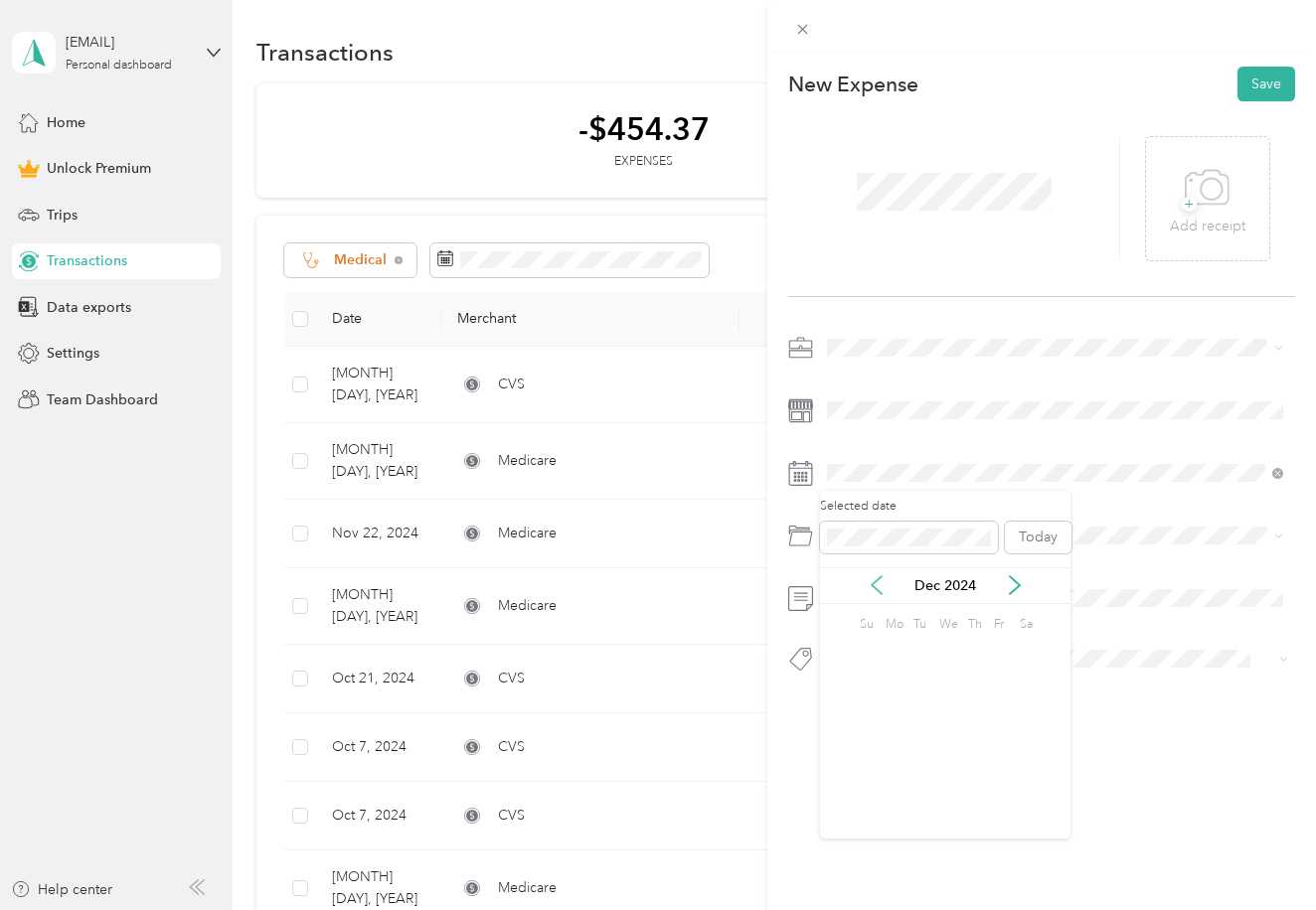 click 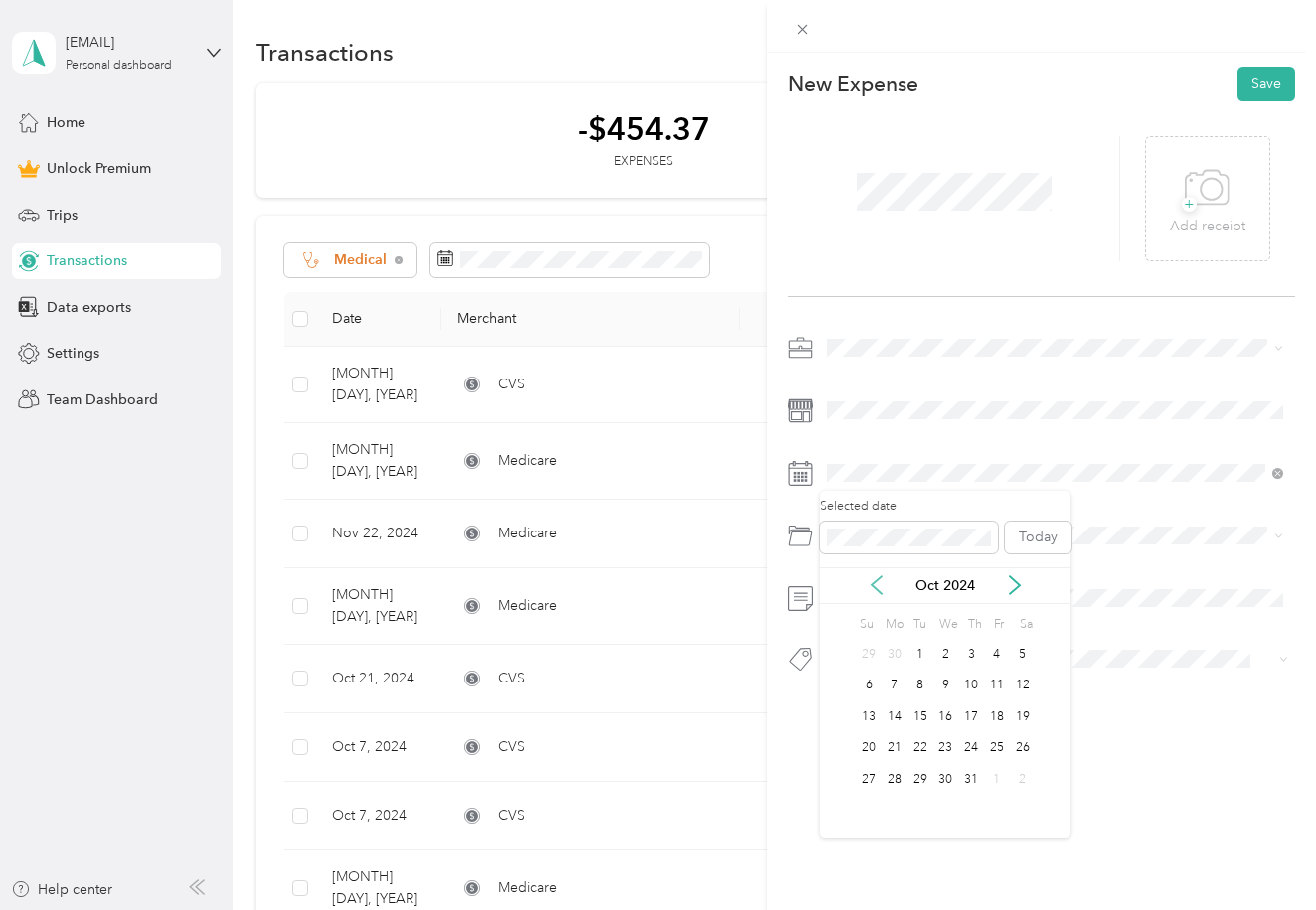 click 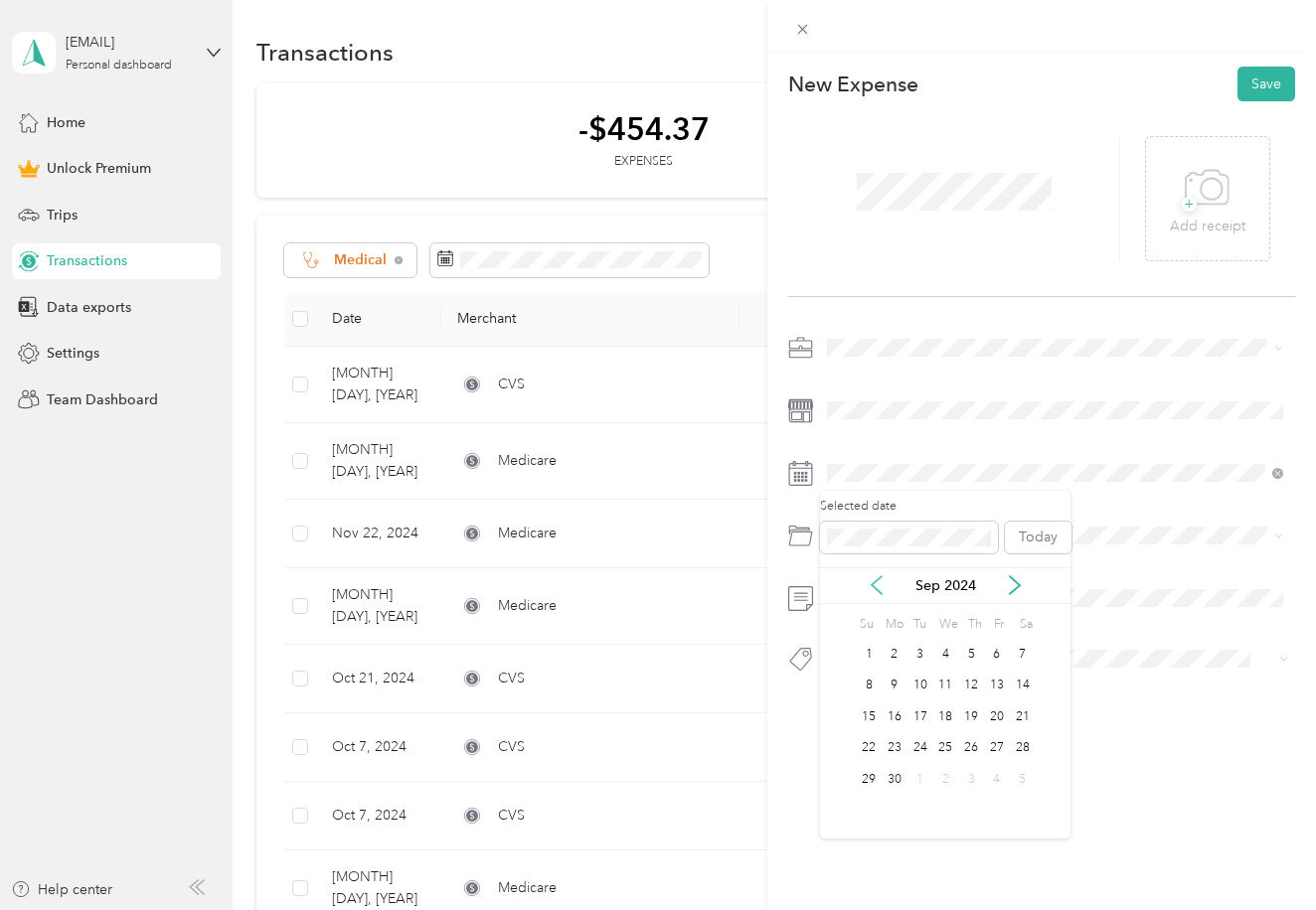 click 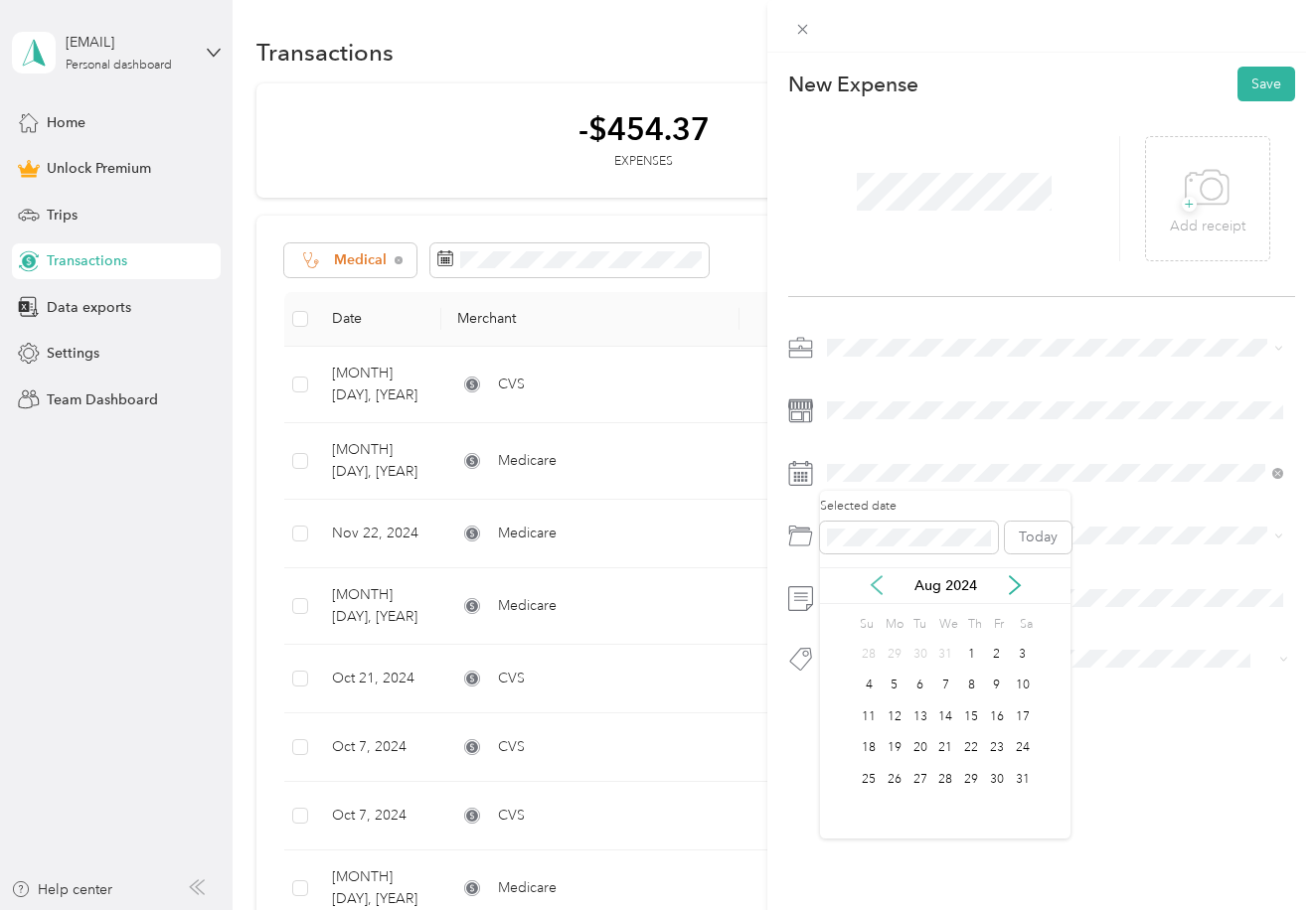 click 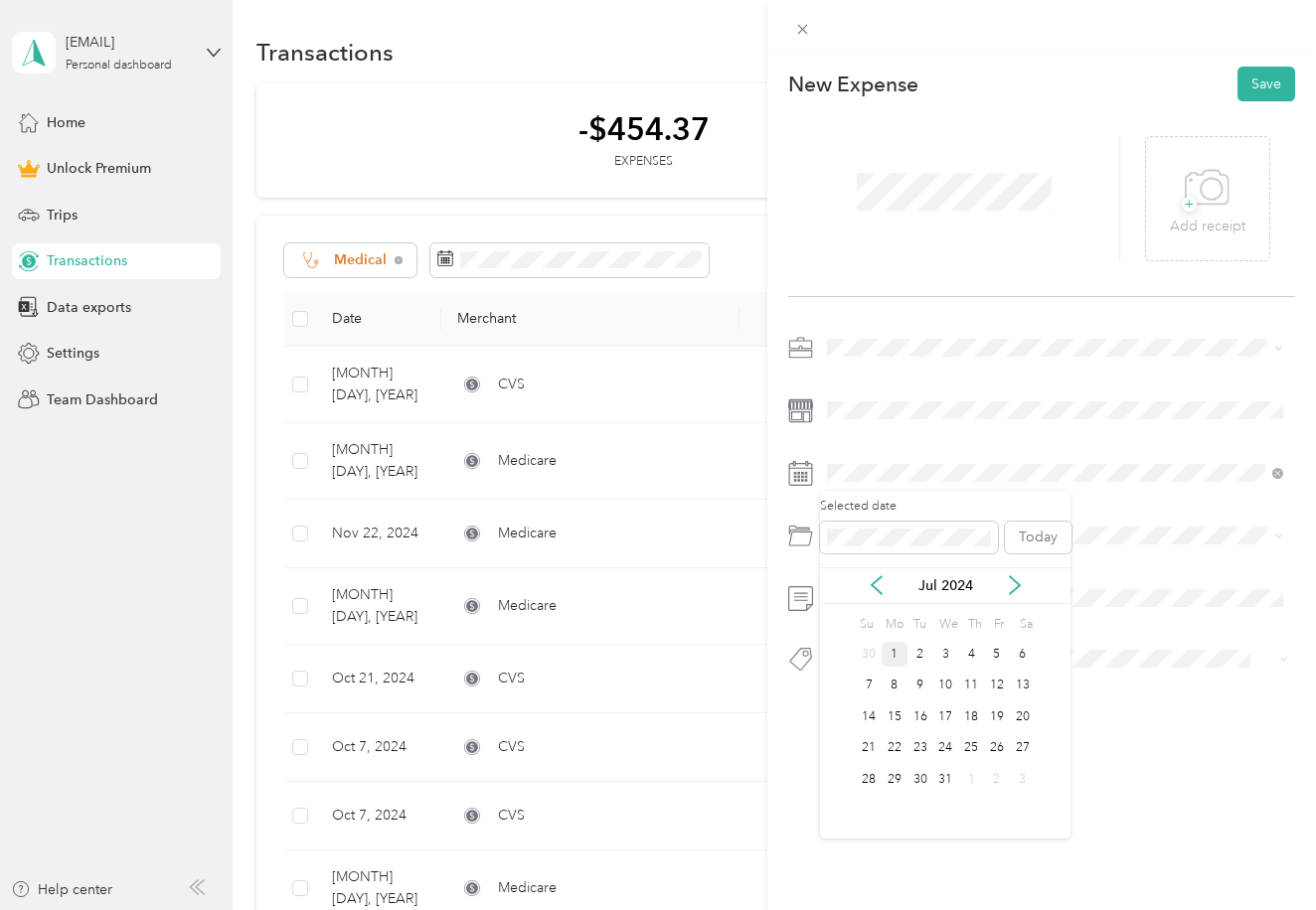 click on "1" at bounding box center [895, 654] 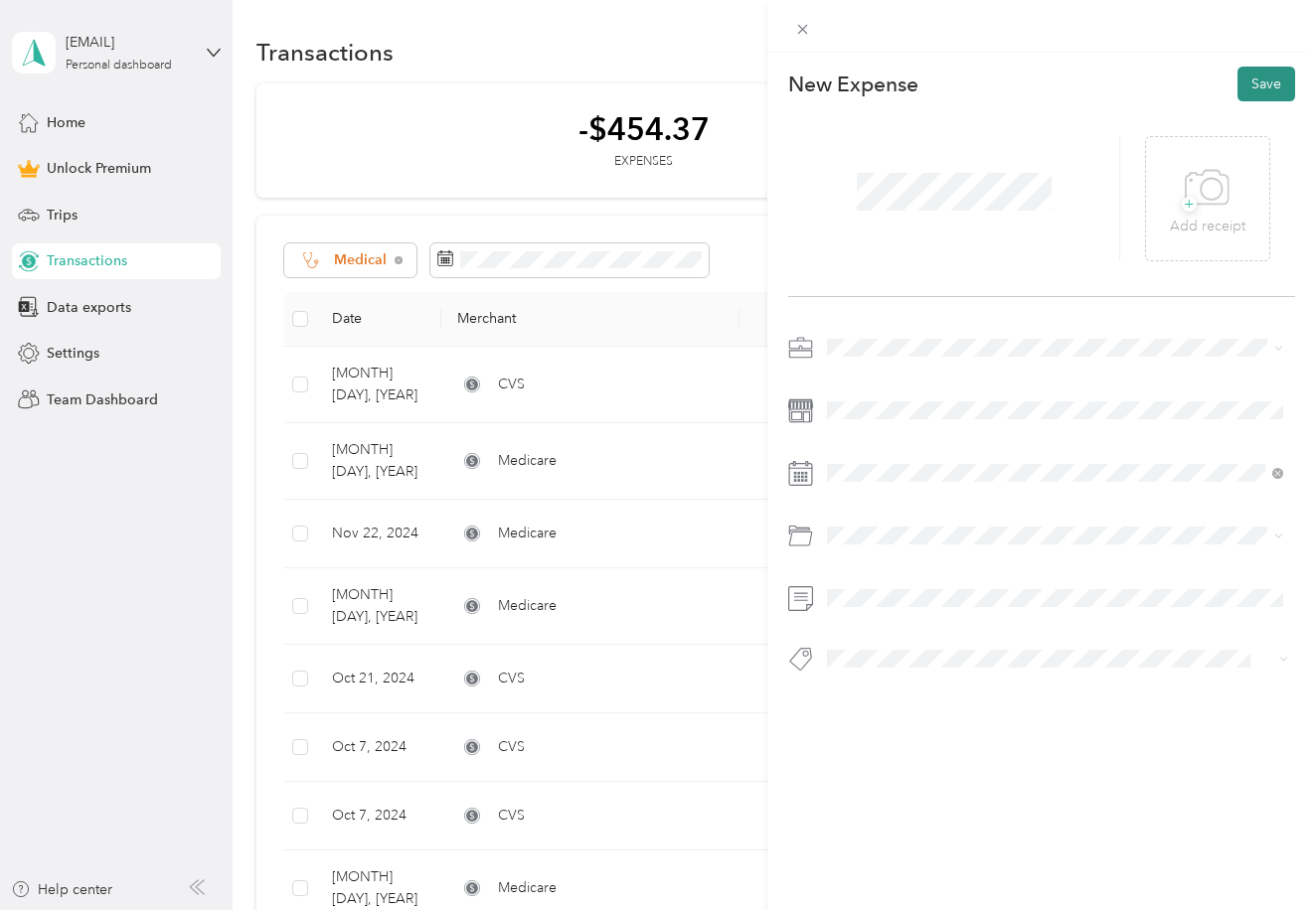 click on "Save" at bounding box center (1266, 83) 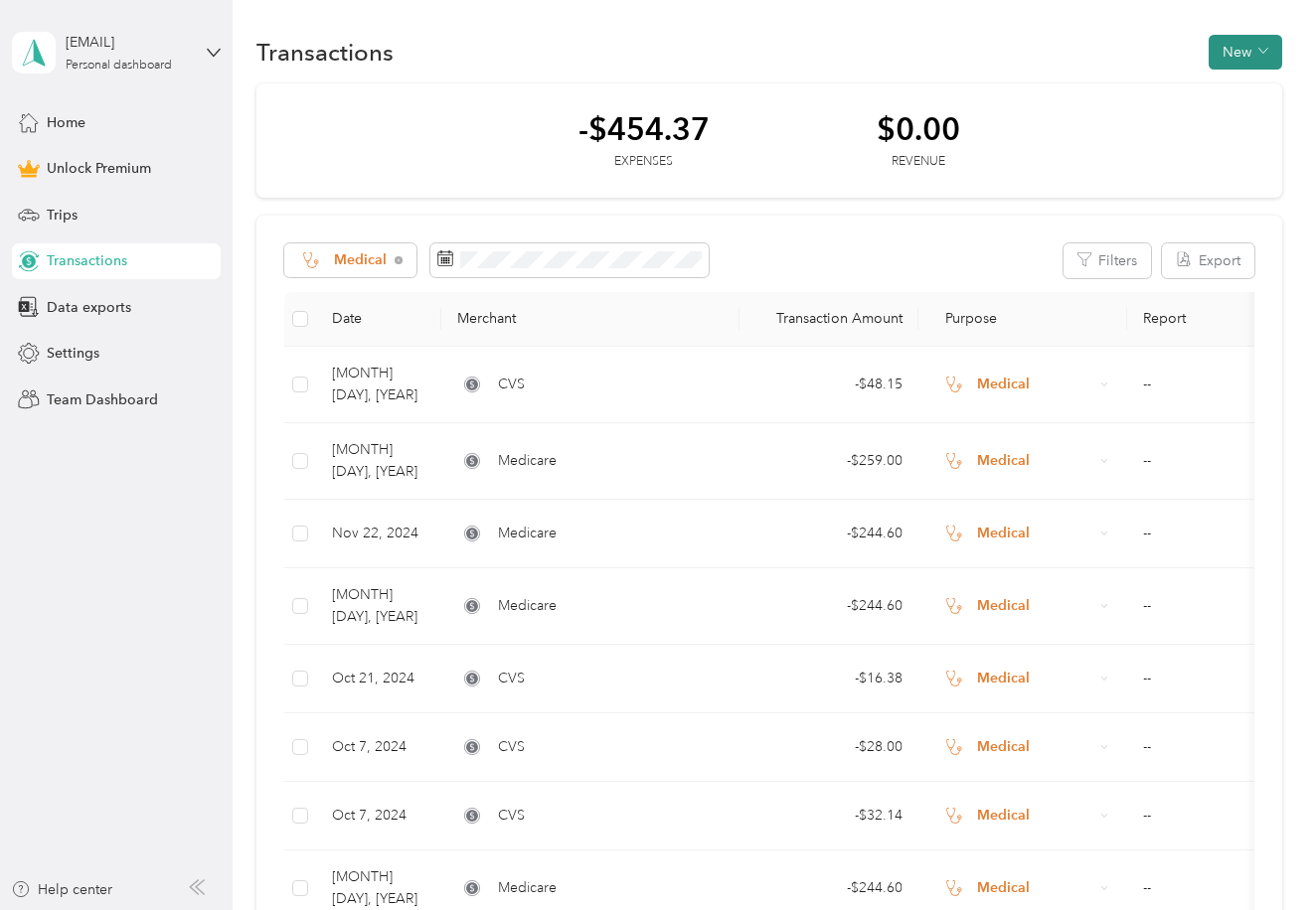 click on "New" at bounding box center [1245, 52] 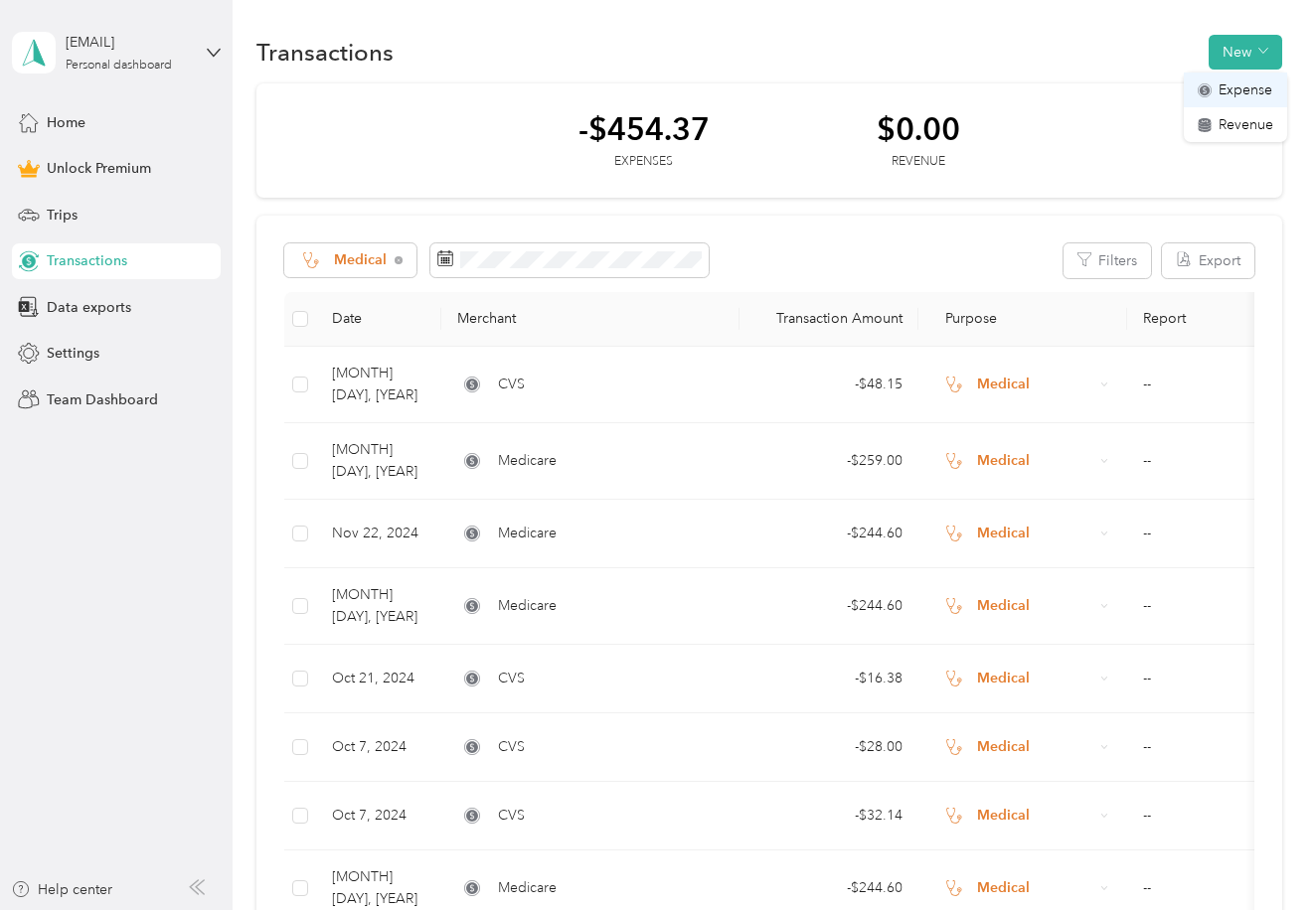 click on "Expense" at bounding box center (1245, 89) 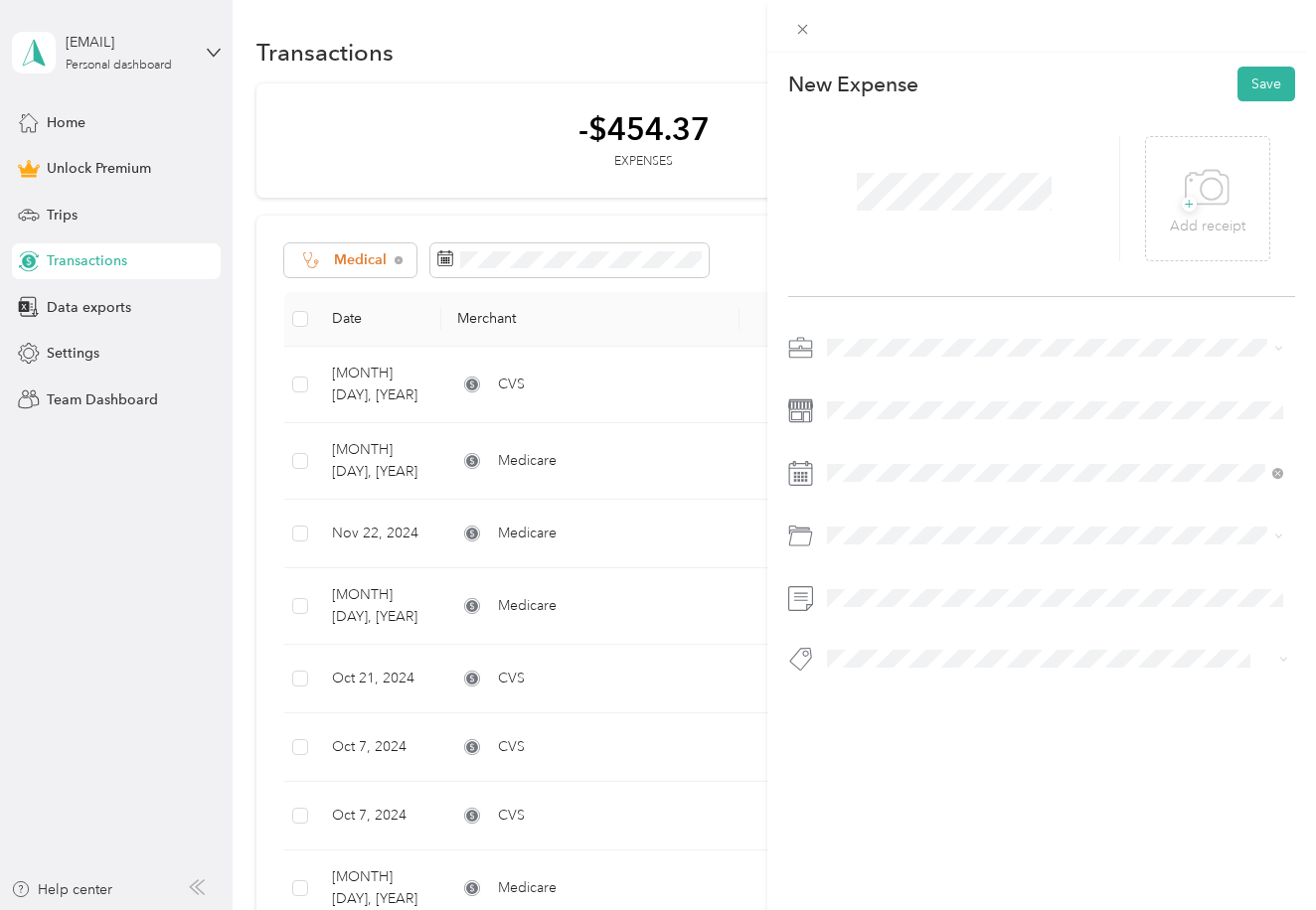 click at bounding box center (1058, 348) 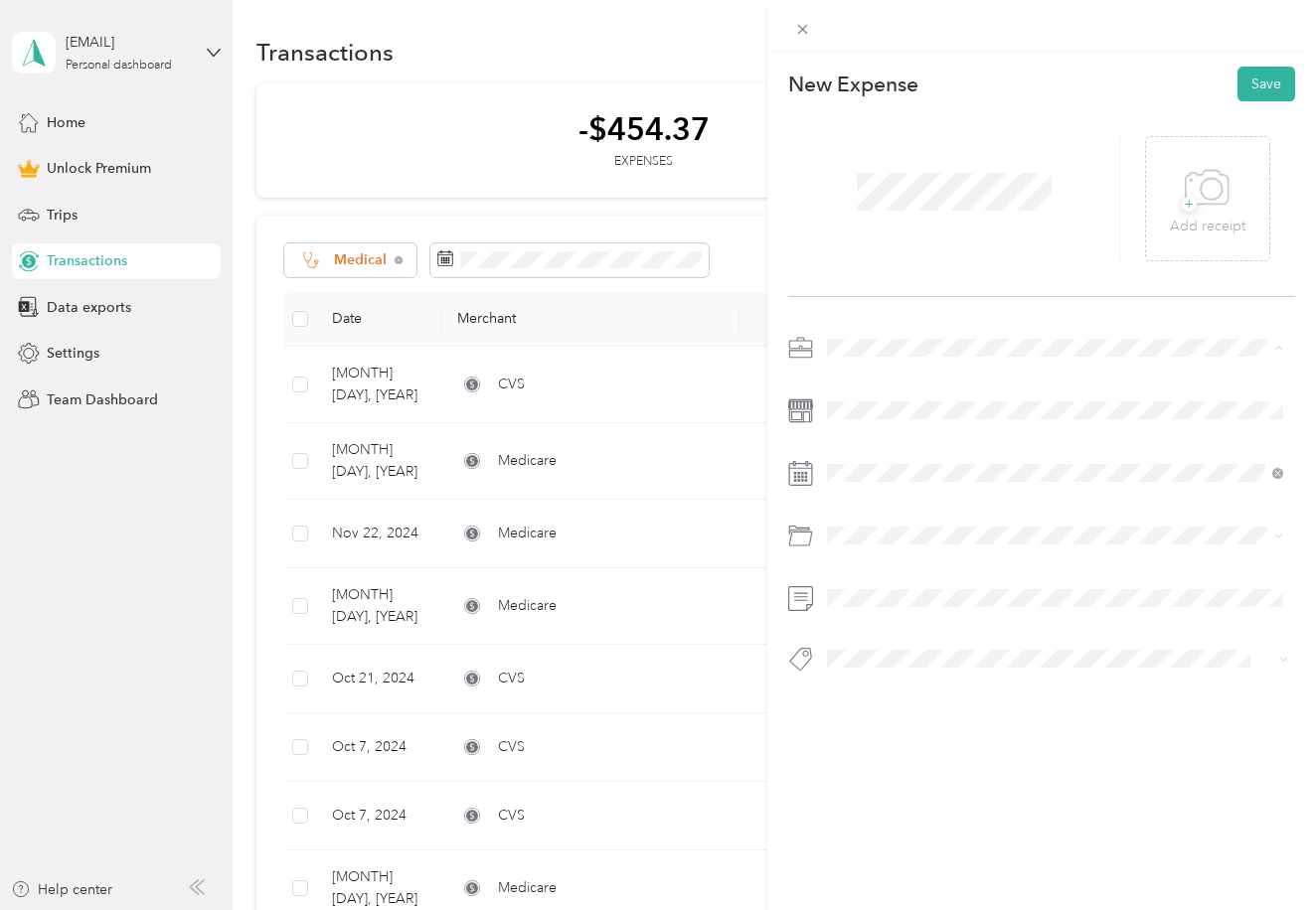 click on "Medical" at bounding box center [1055, 522] 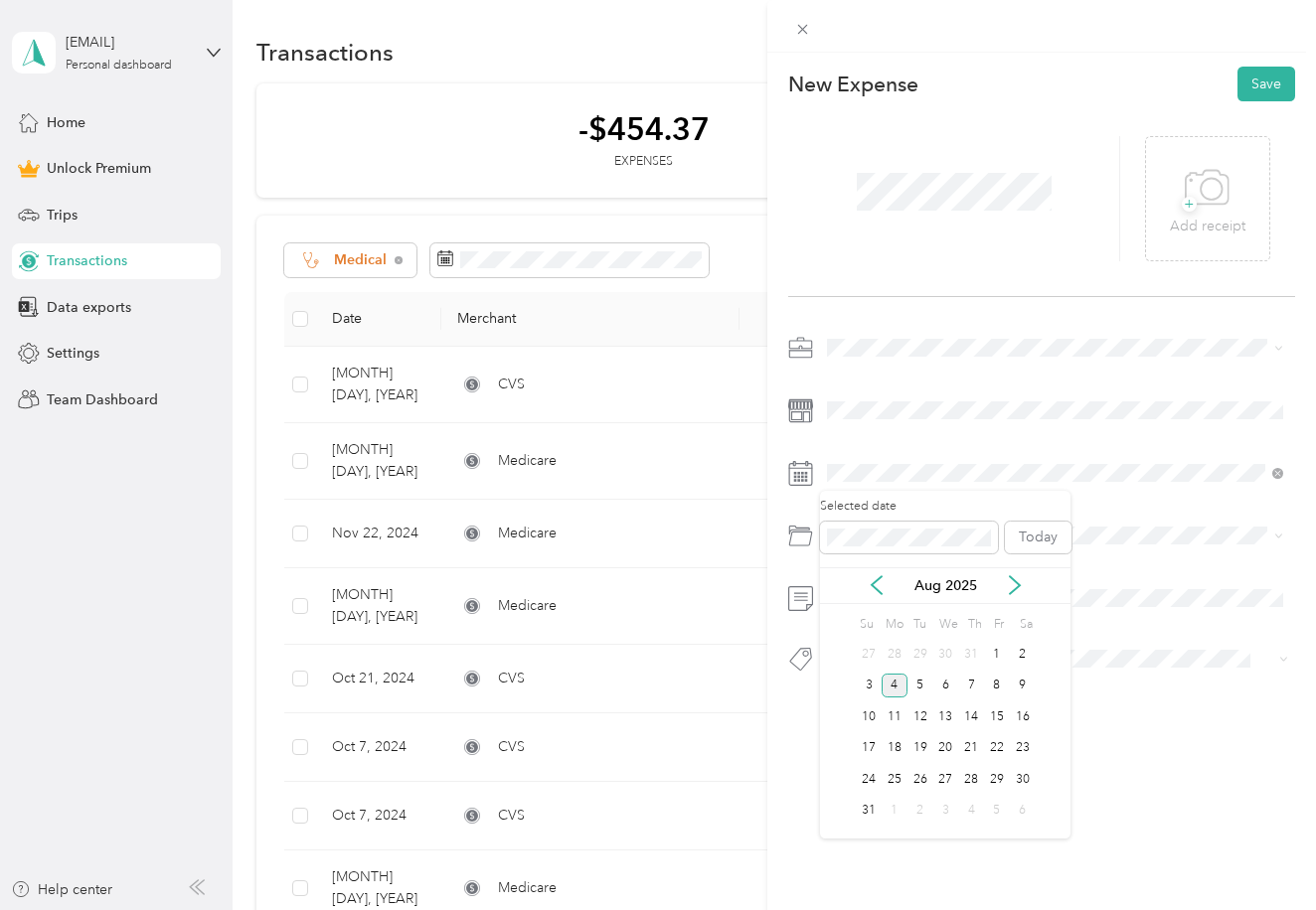 click on "Aug 2025" at bounding box center [945, 585] 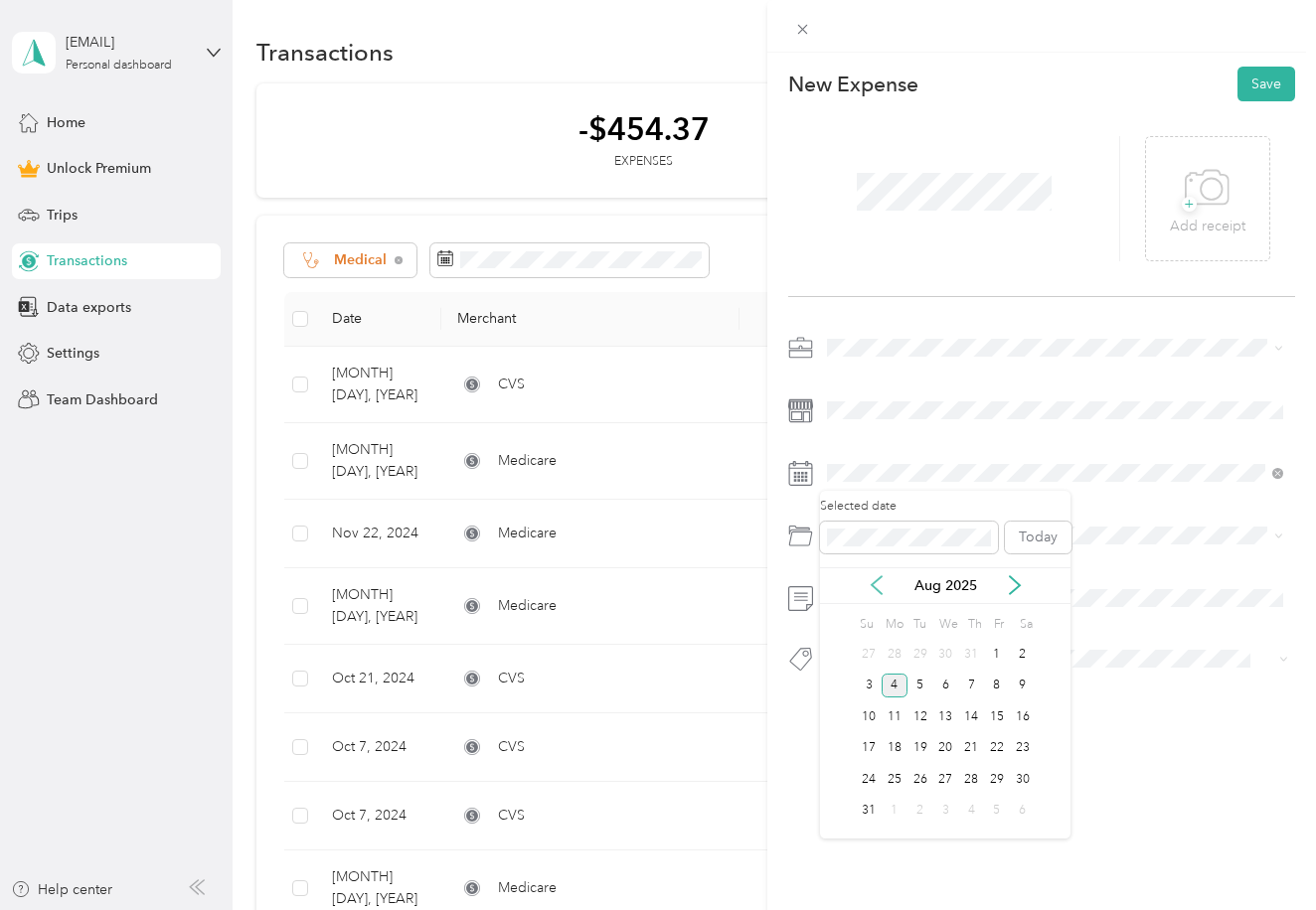 click 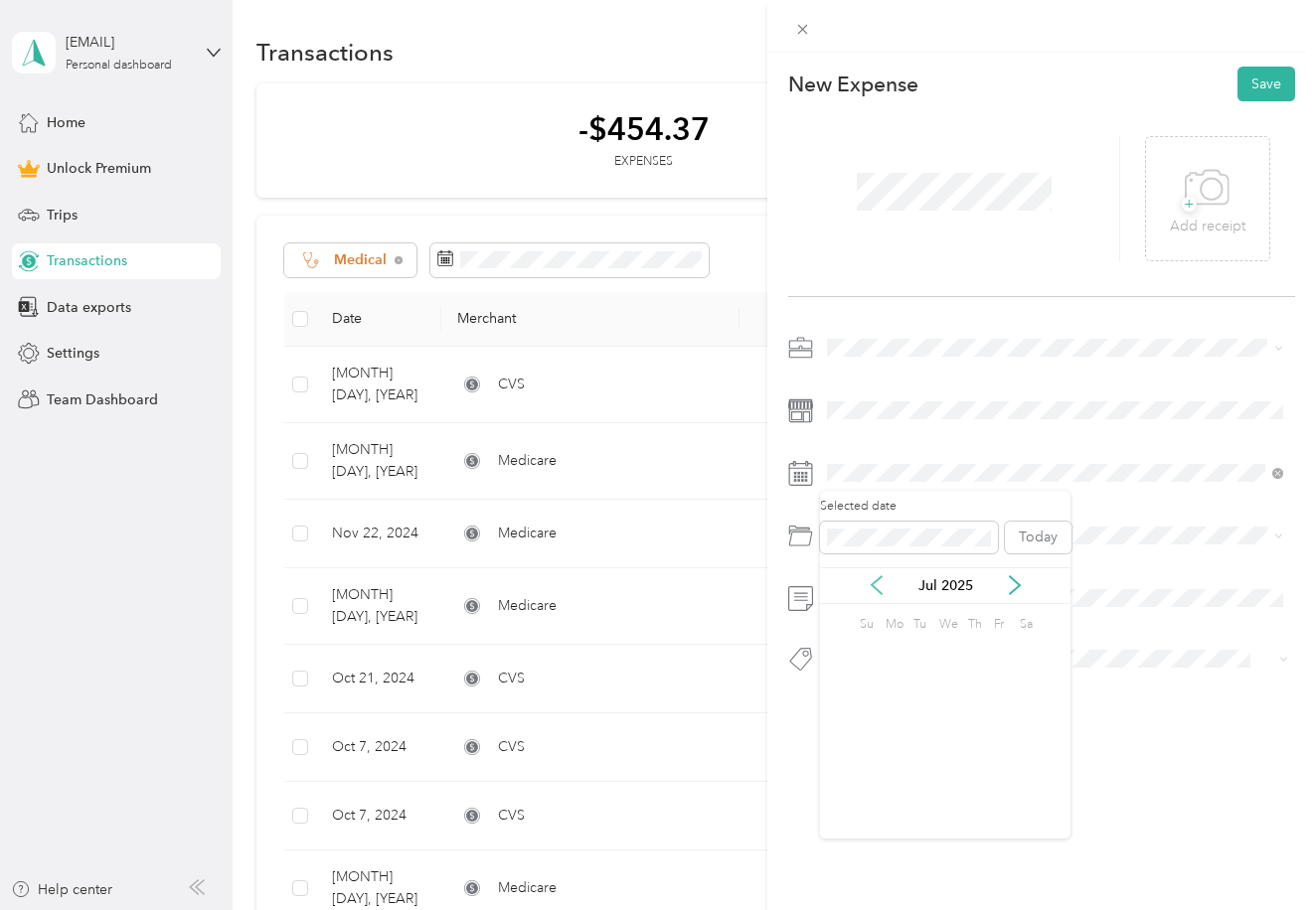 click 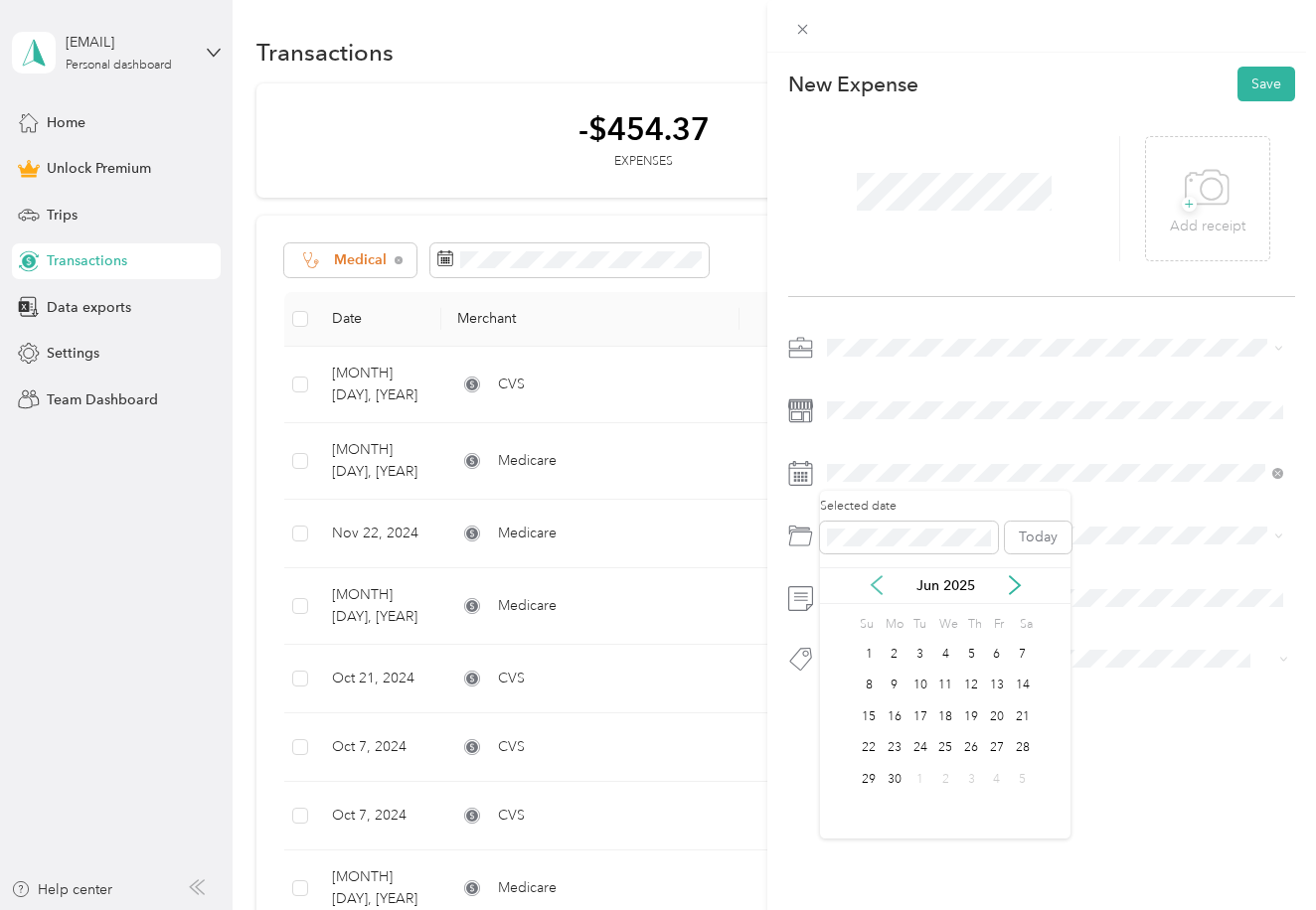 click 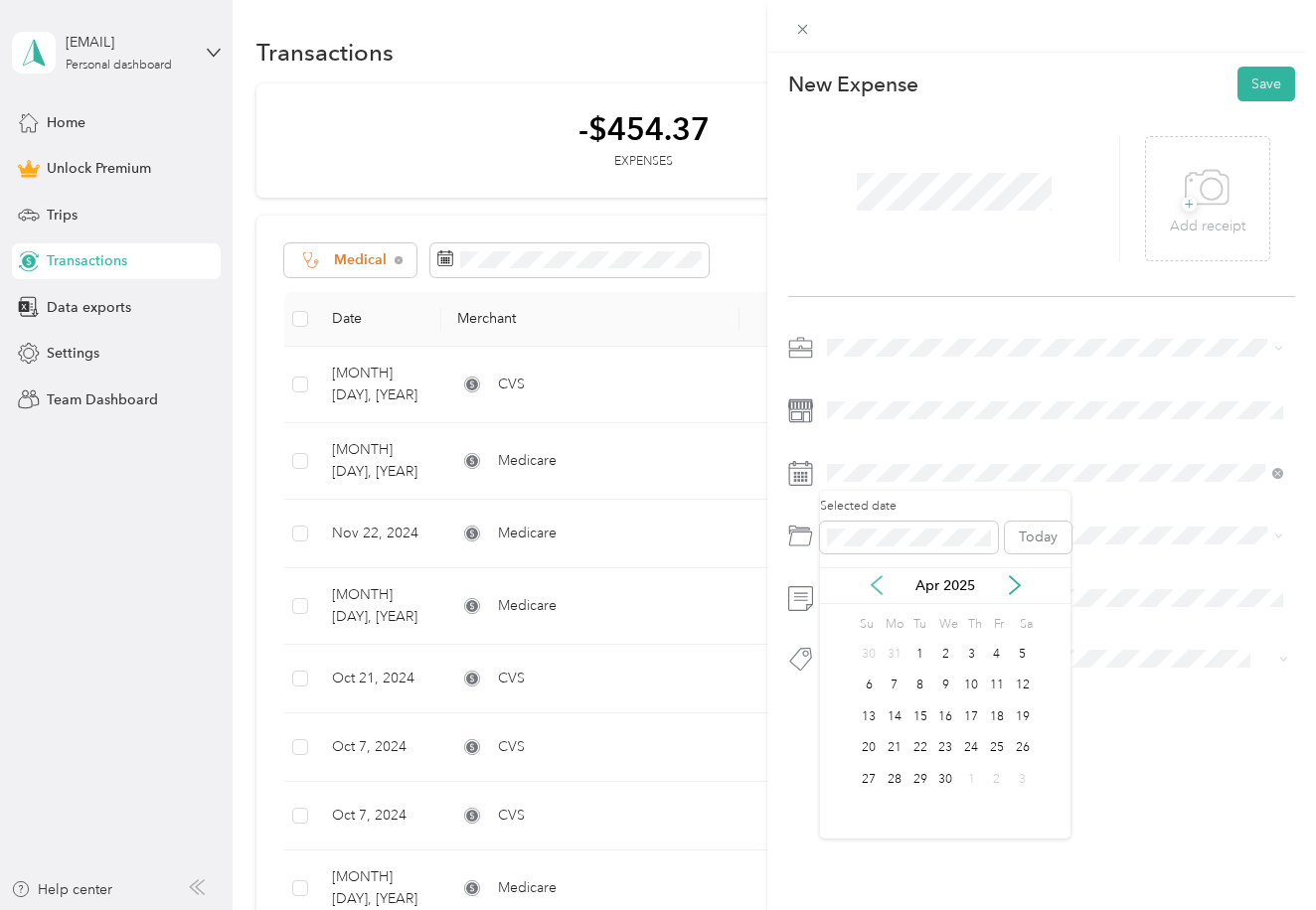 click 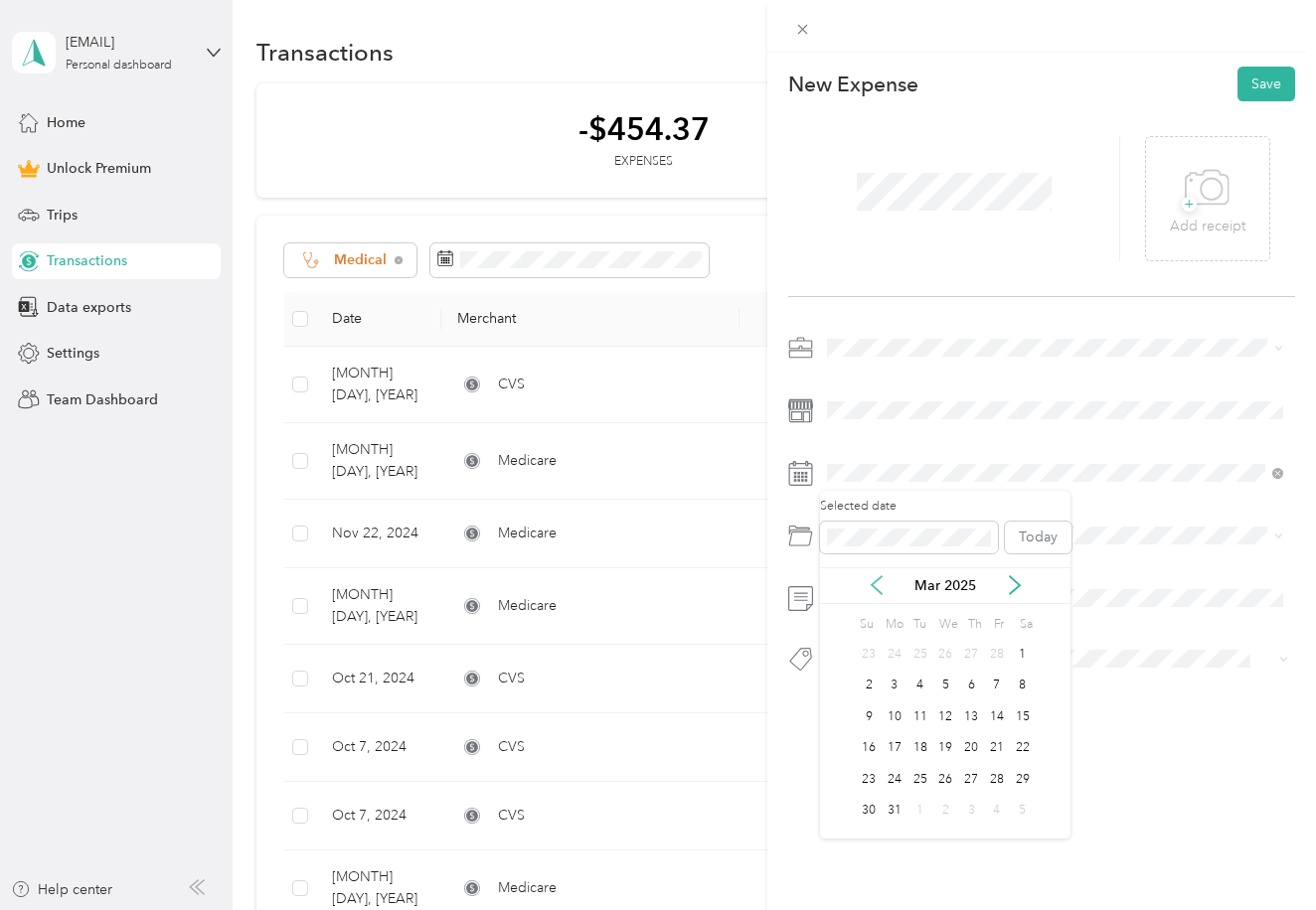 click 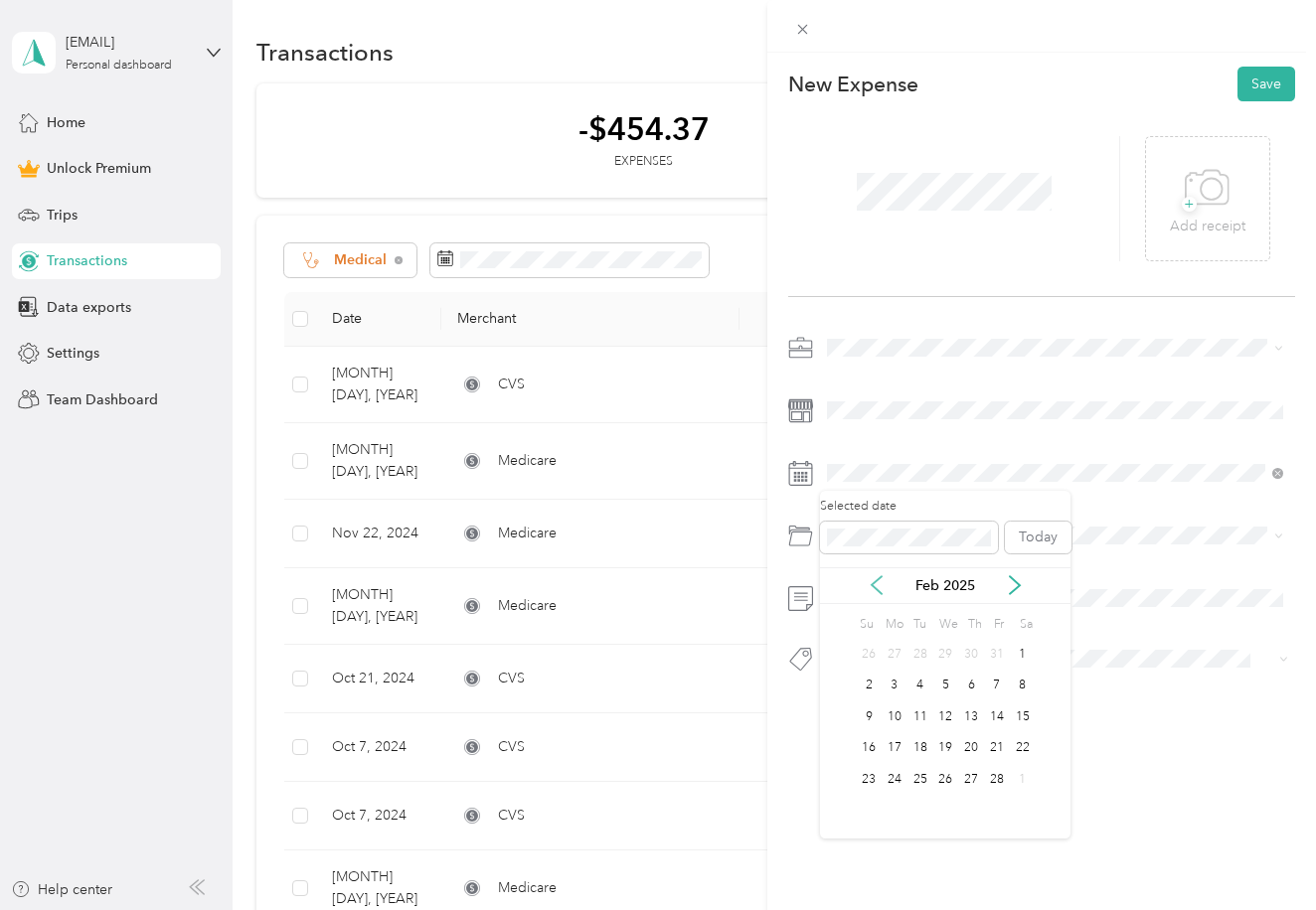 click 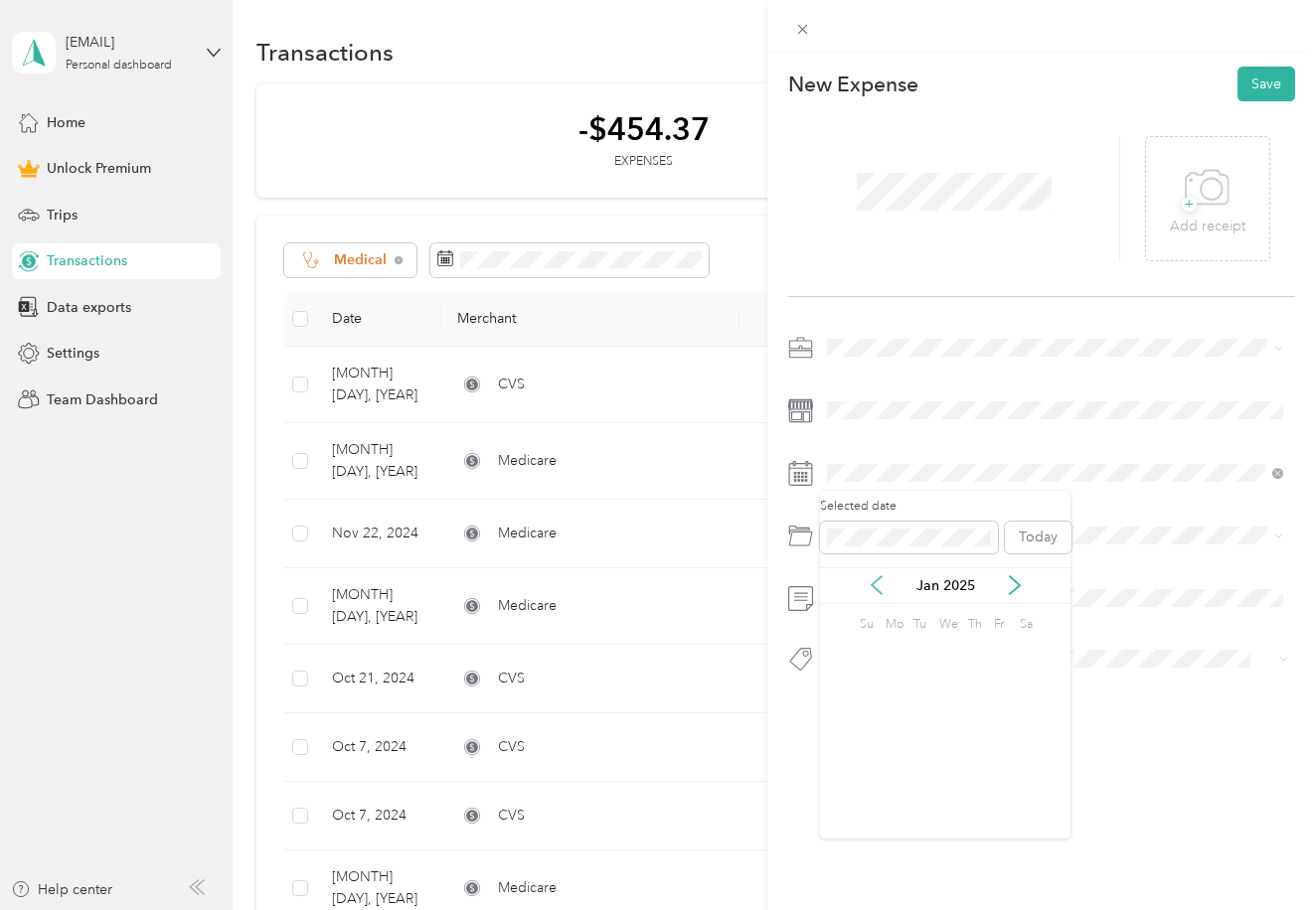 click 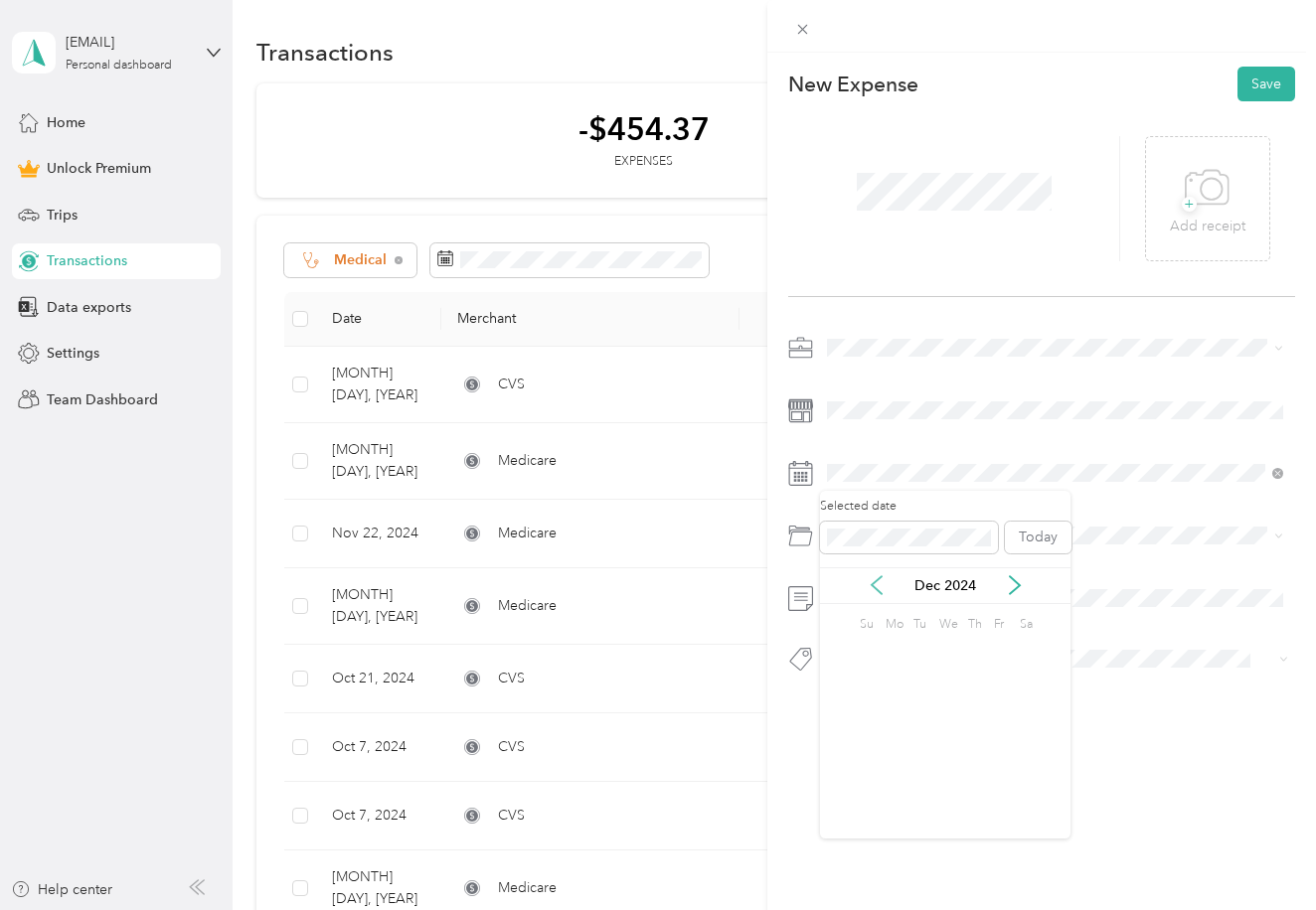click 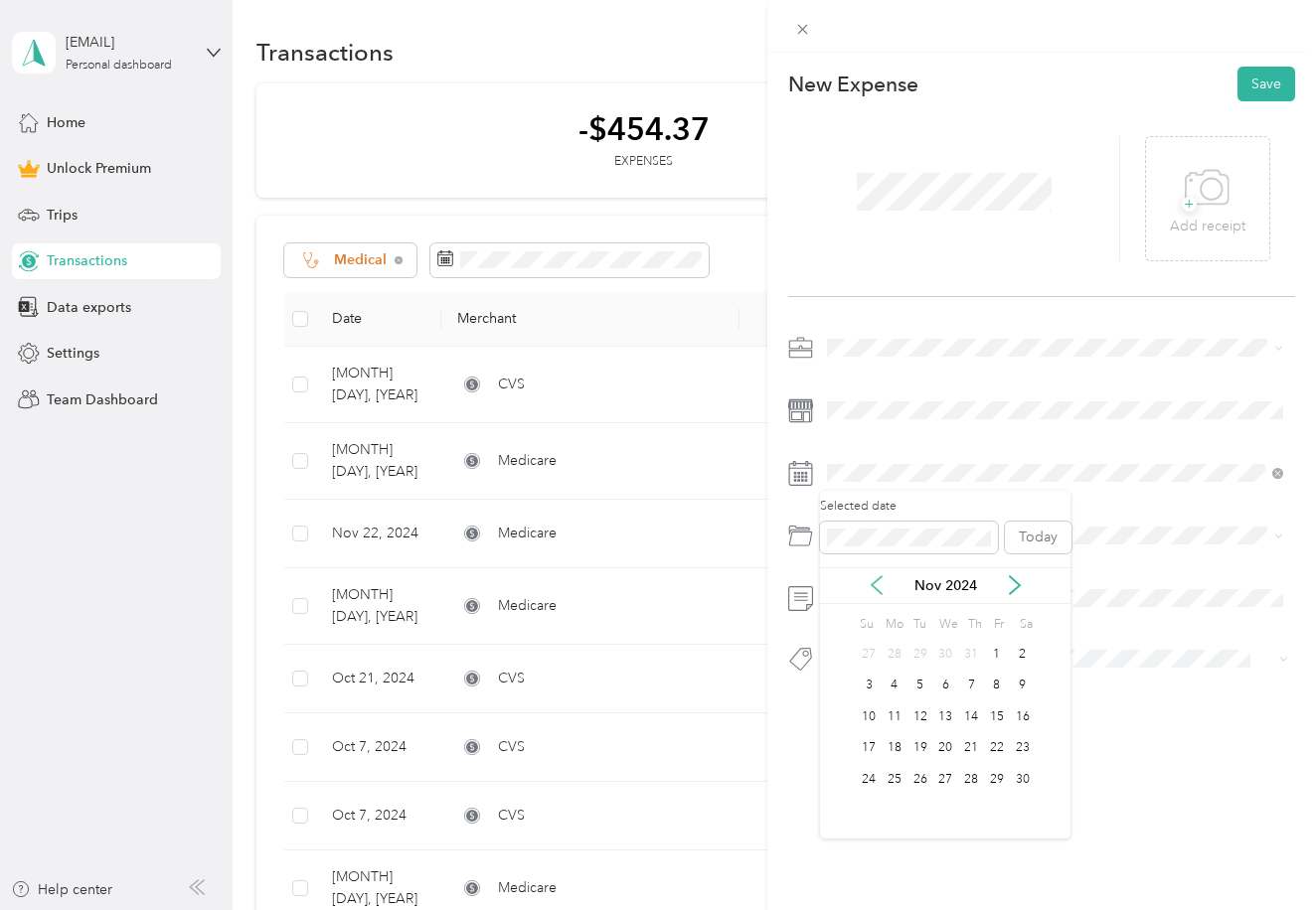 click 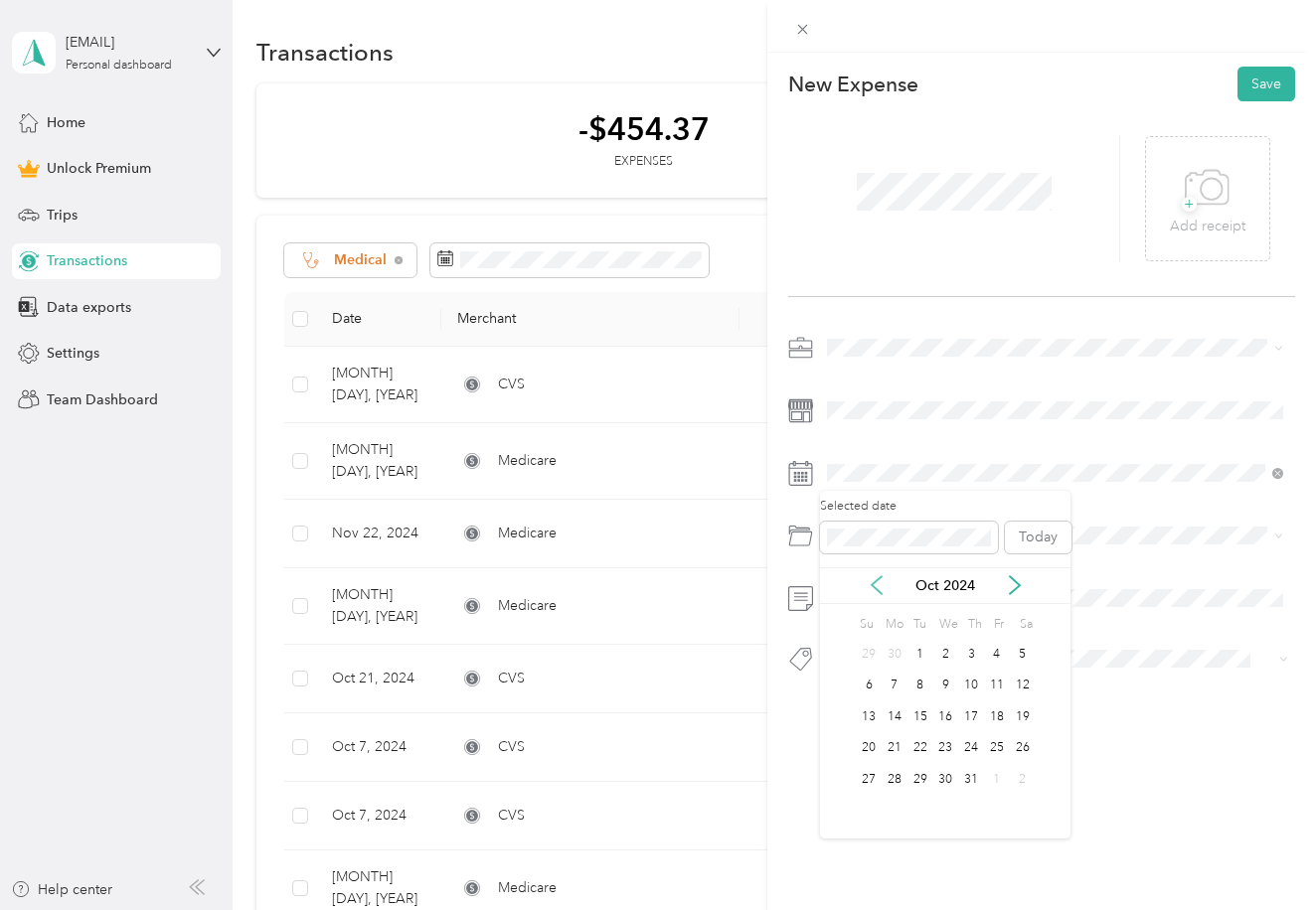 click 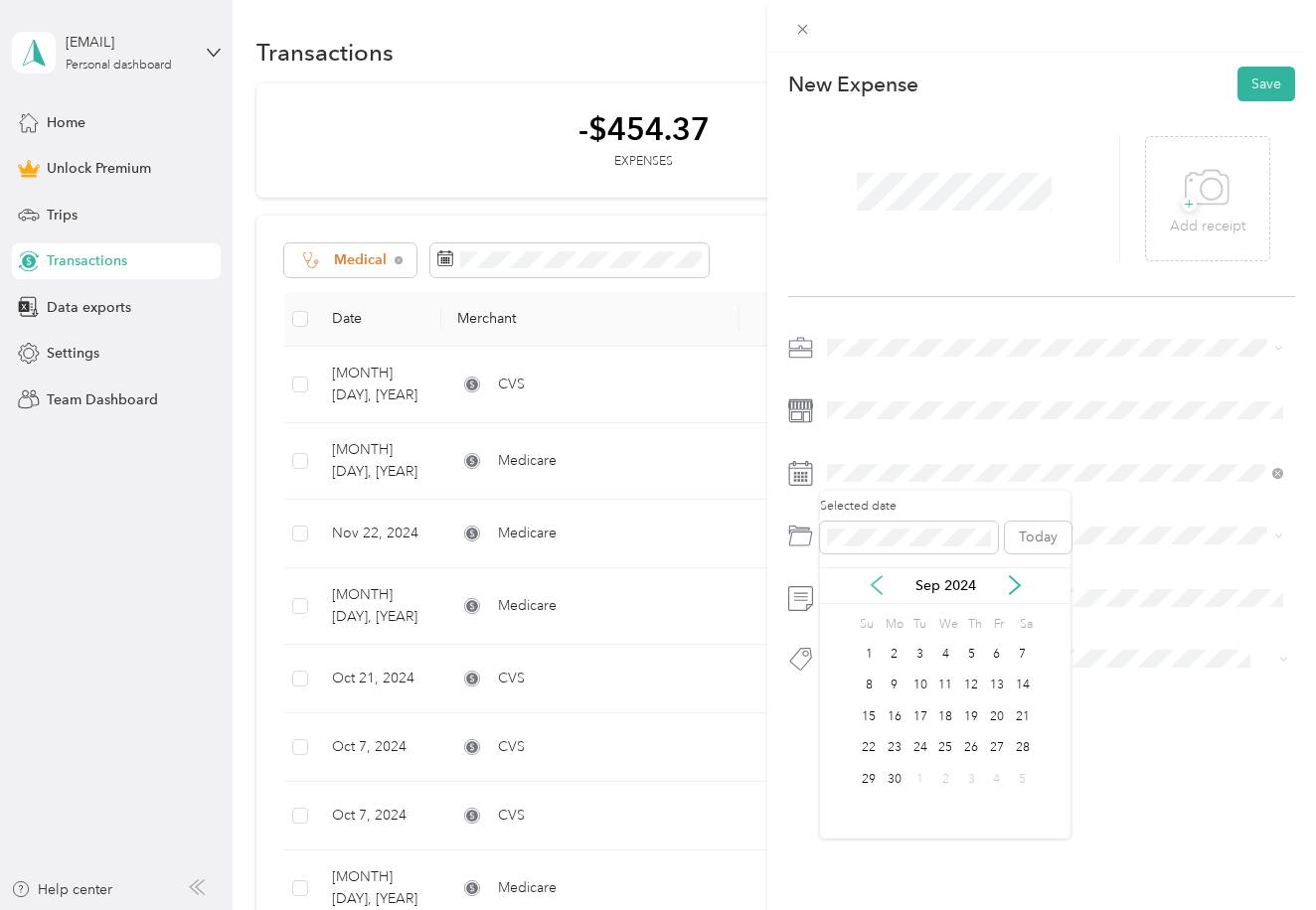 click 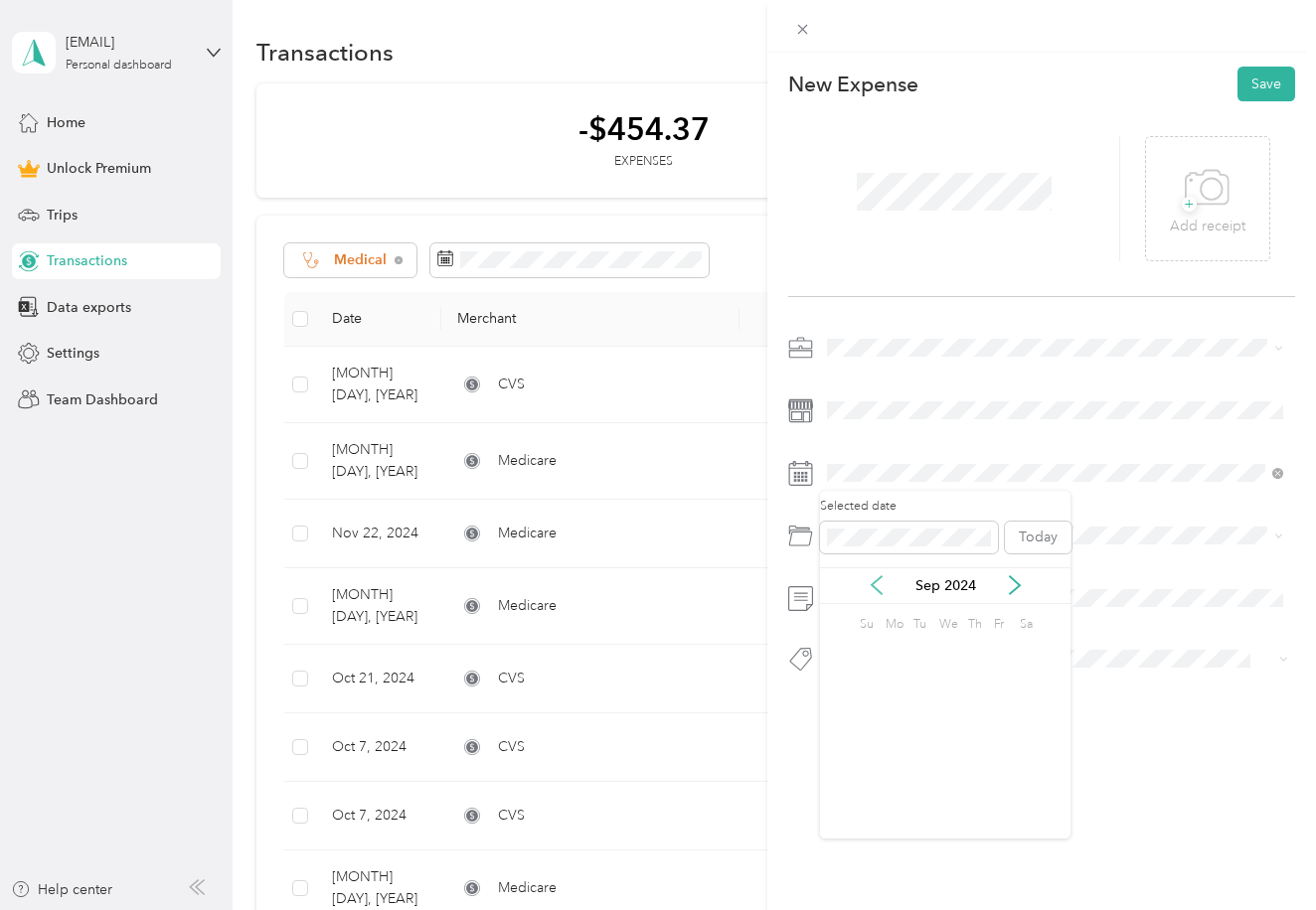 click 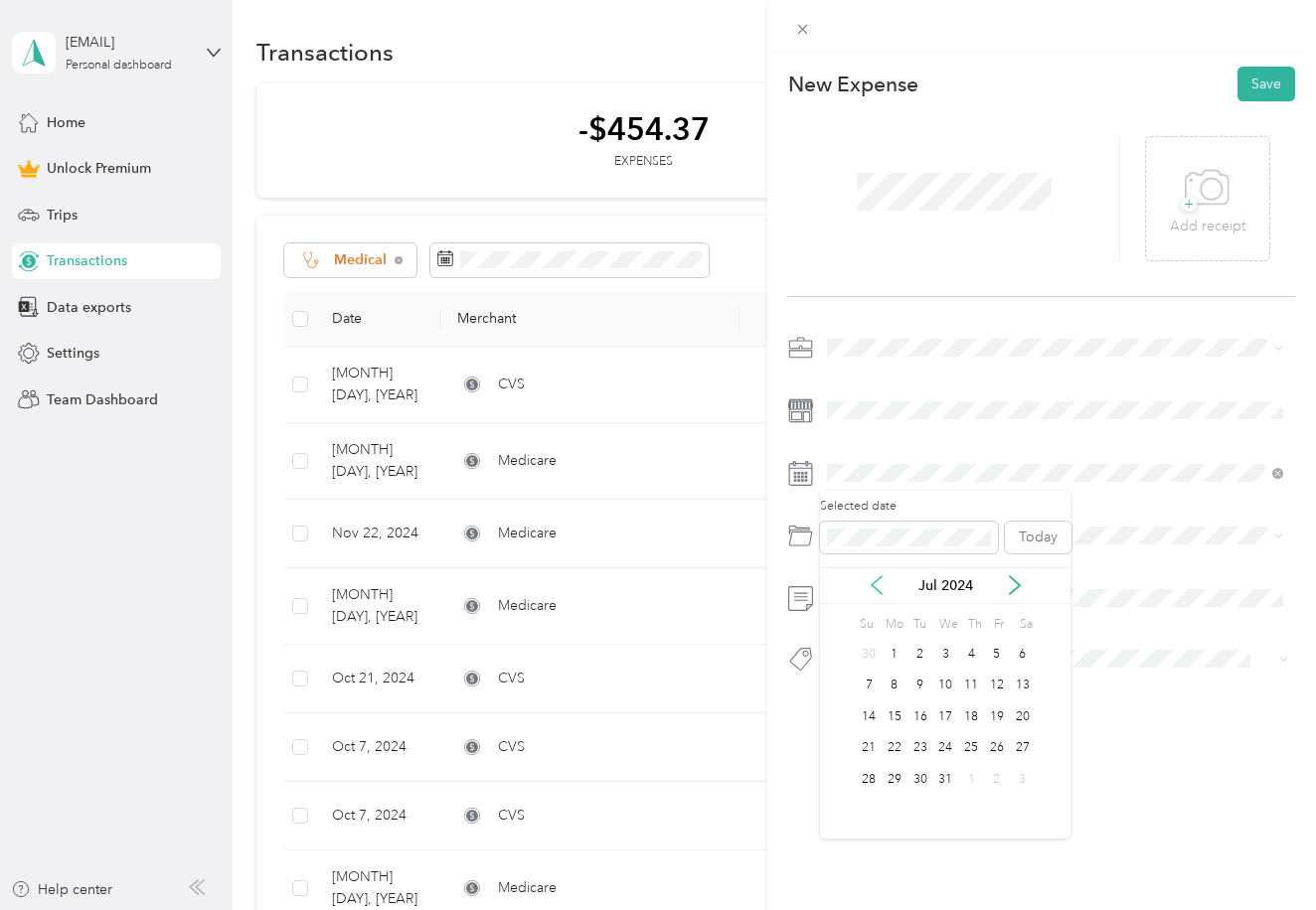 click 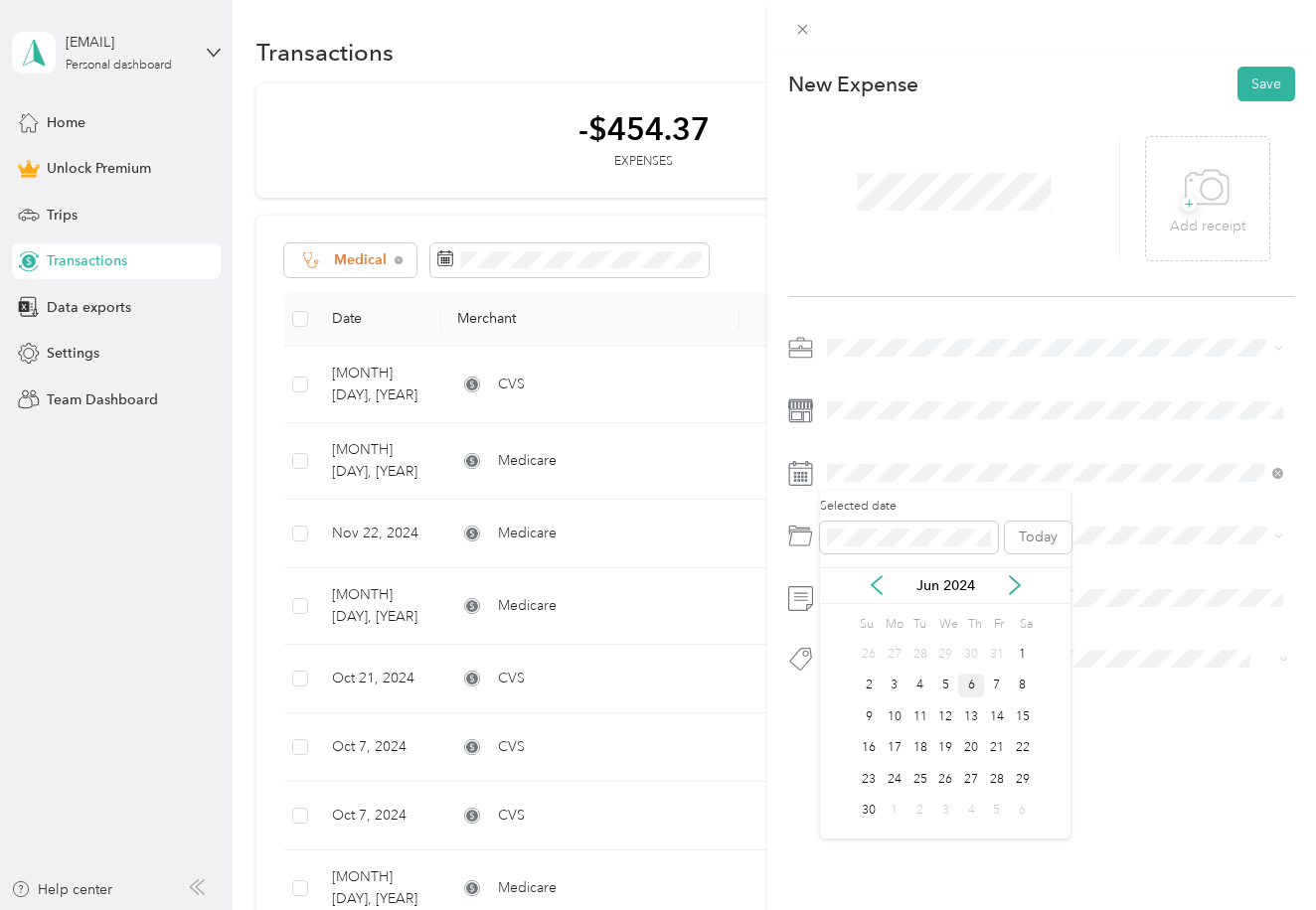 click on "6" at bounding box center (971, 685) 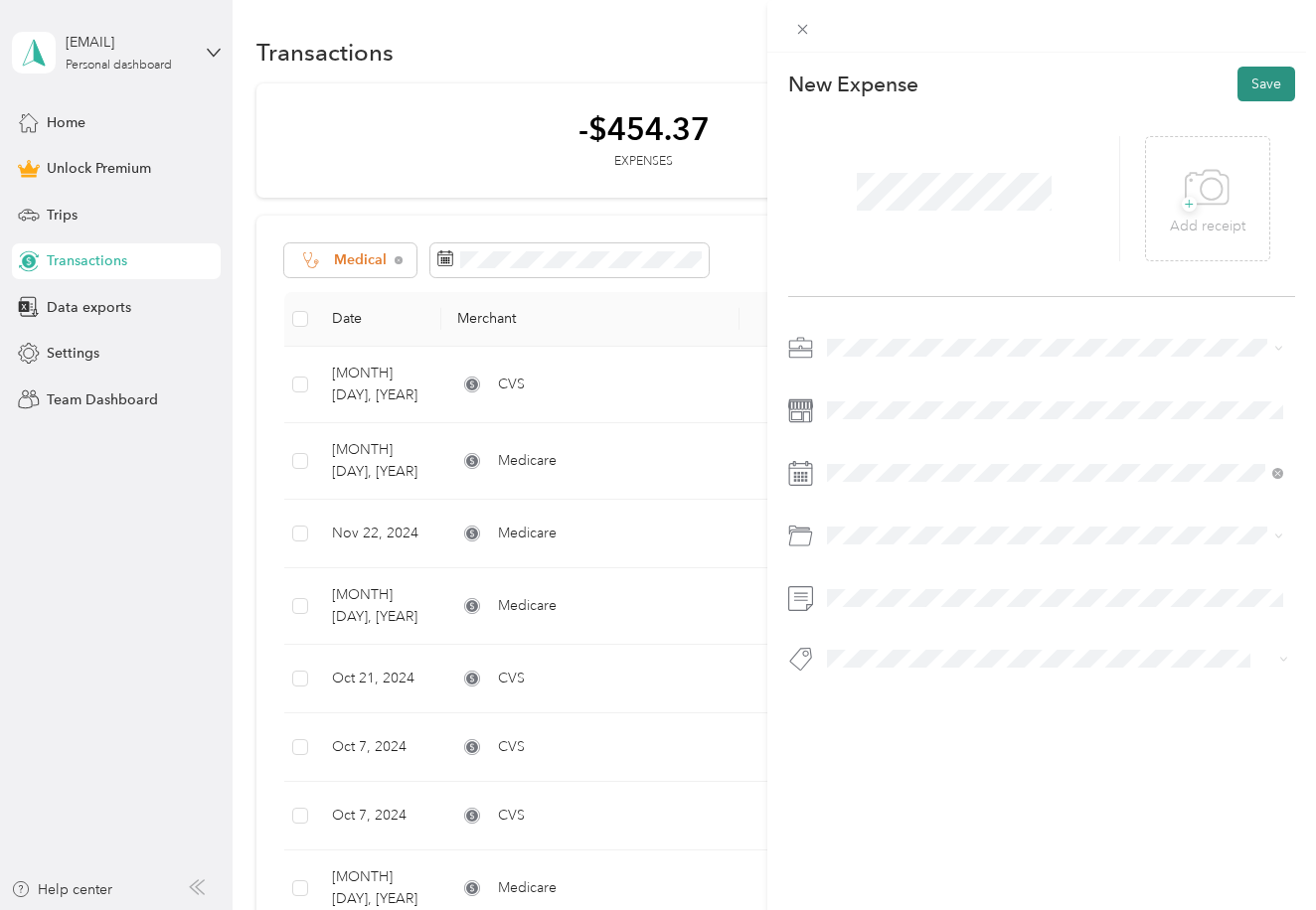 click on "Save" at bounding box center (1266, 83) 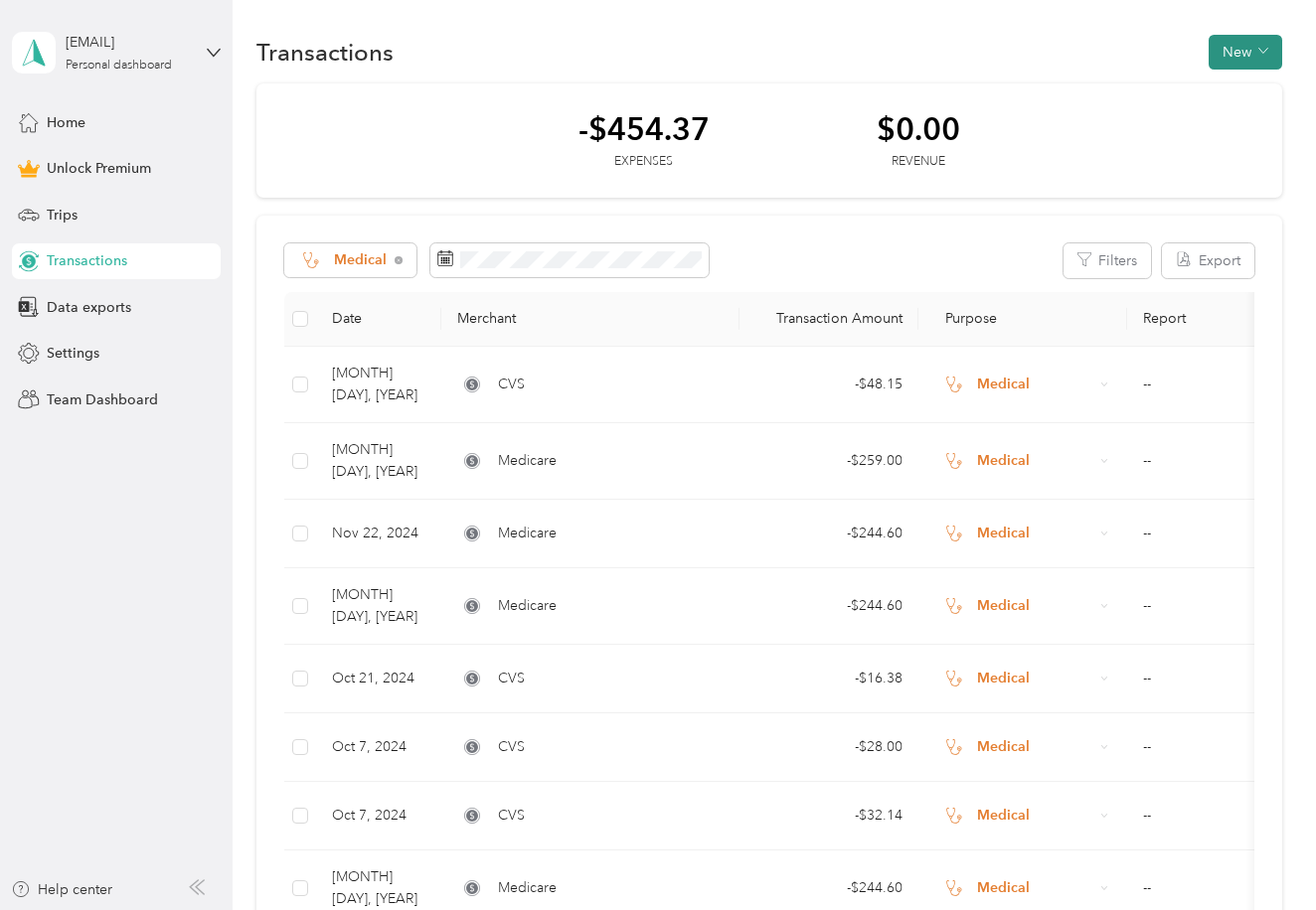 click on "New" at bounding box center [1245, 52] 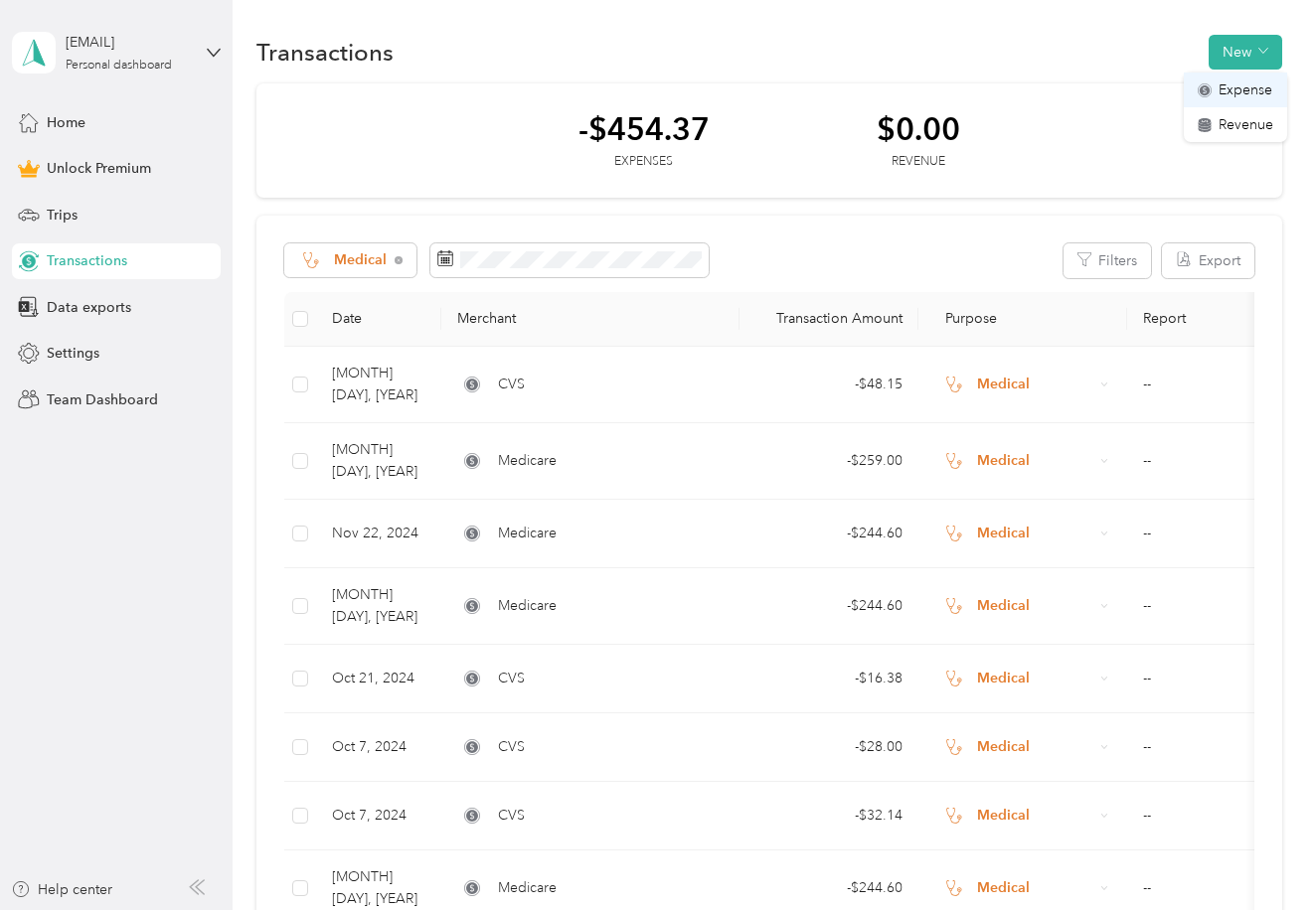 click on "Expense" at bounding box center (1245, 89) 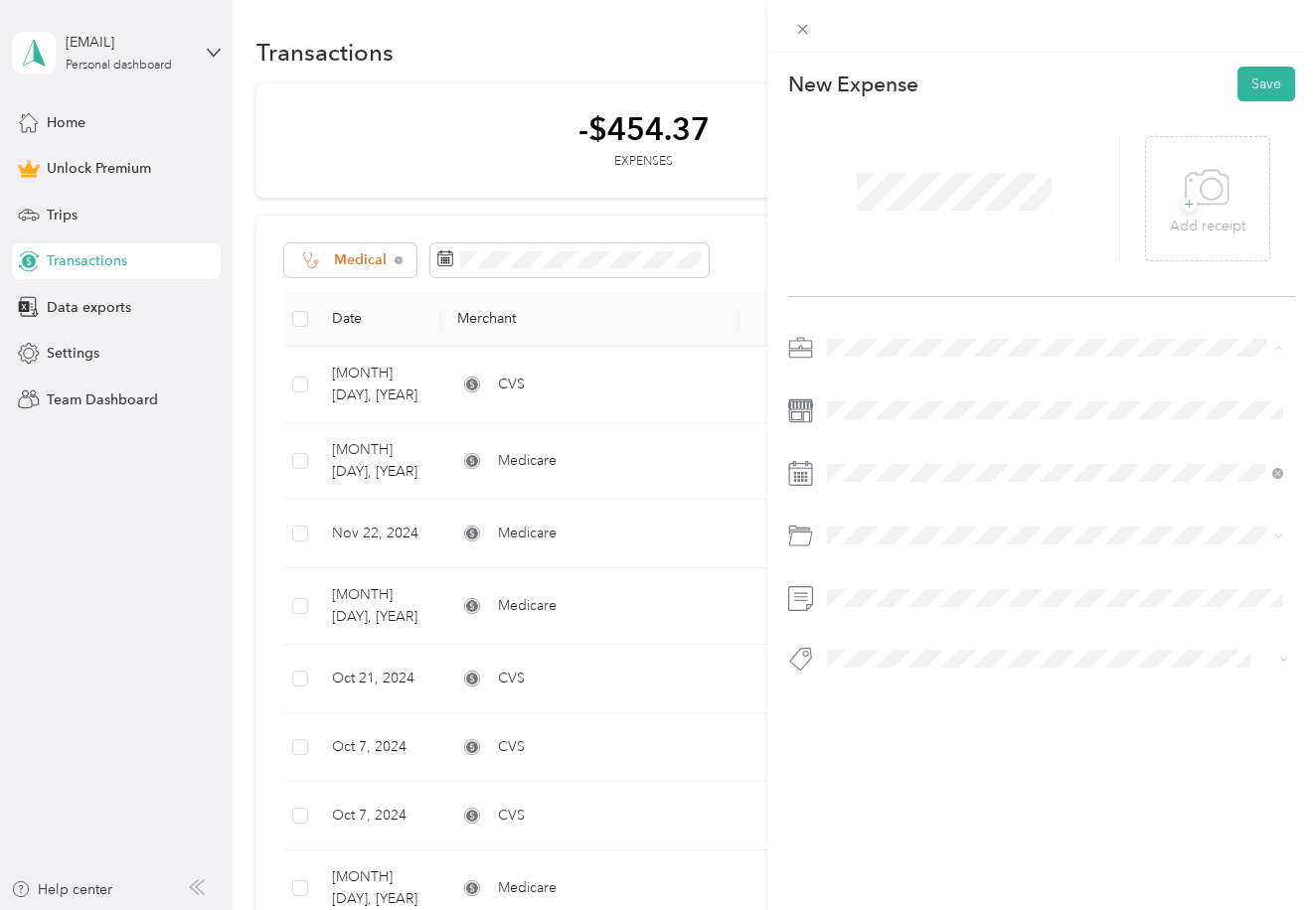 click on "Medical" at bounding box center (1055, 522) 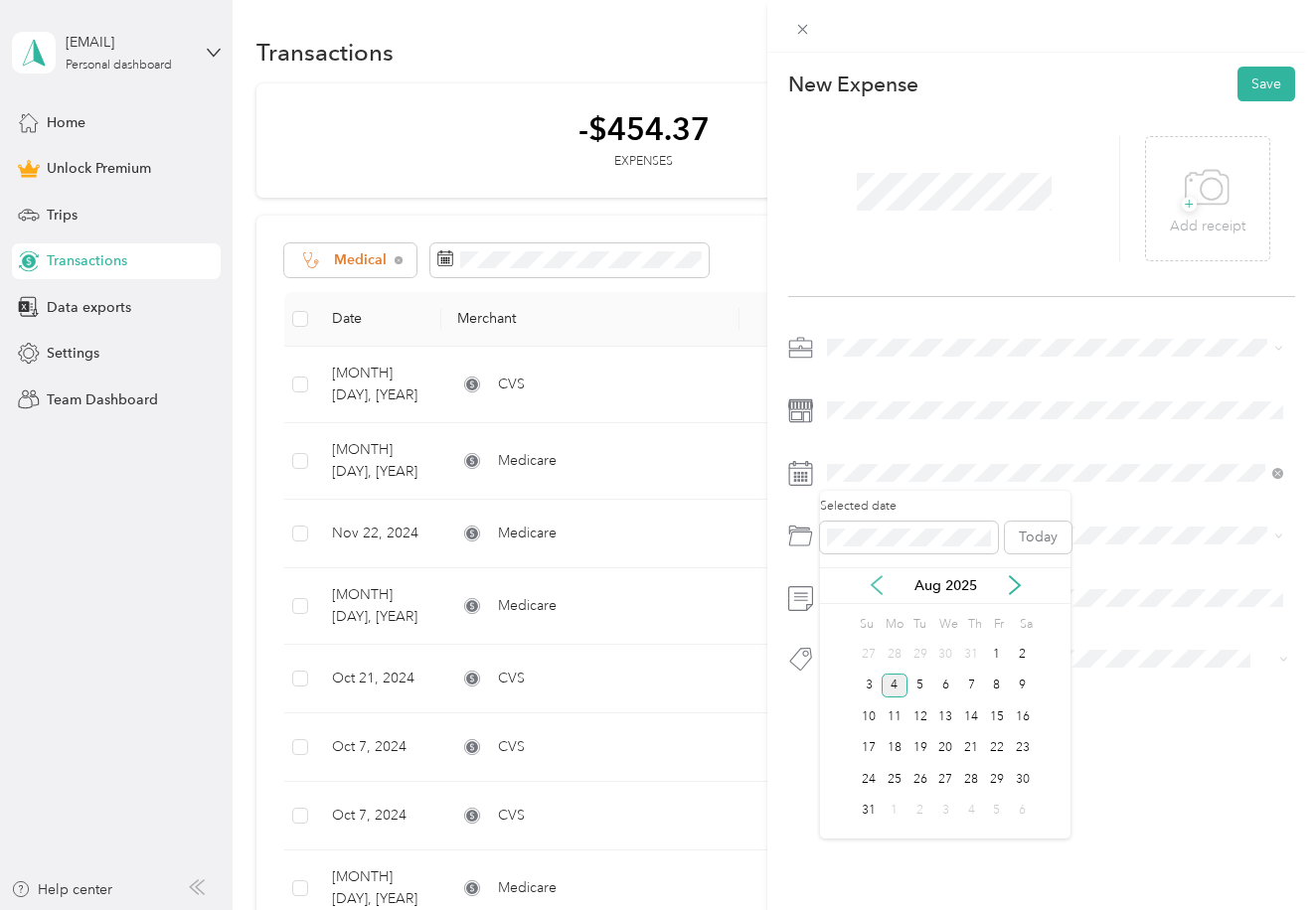click 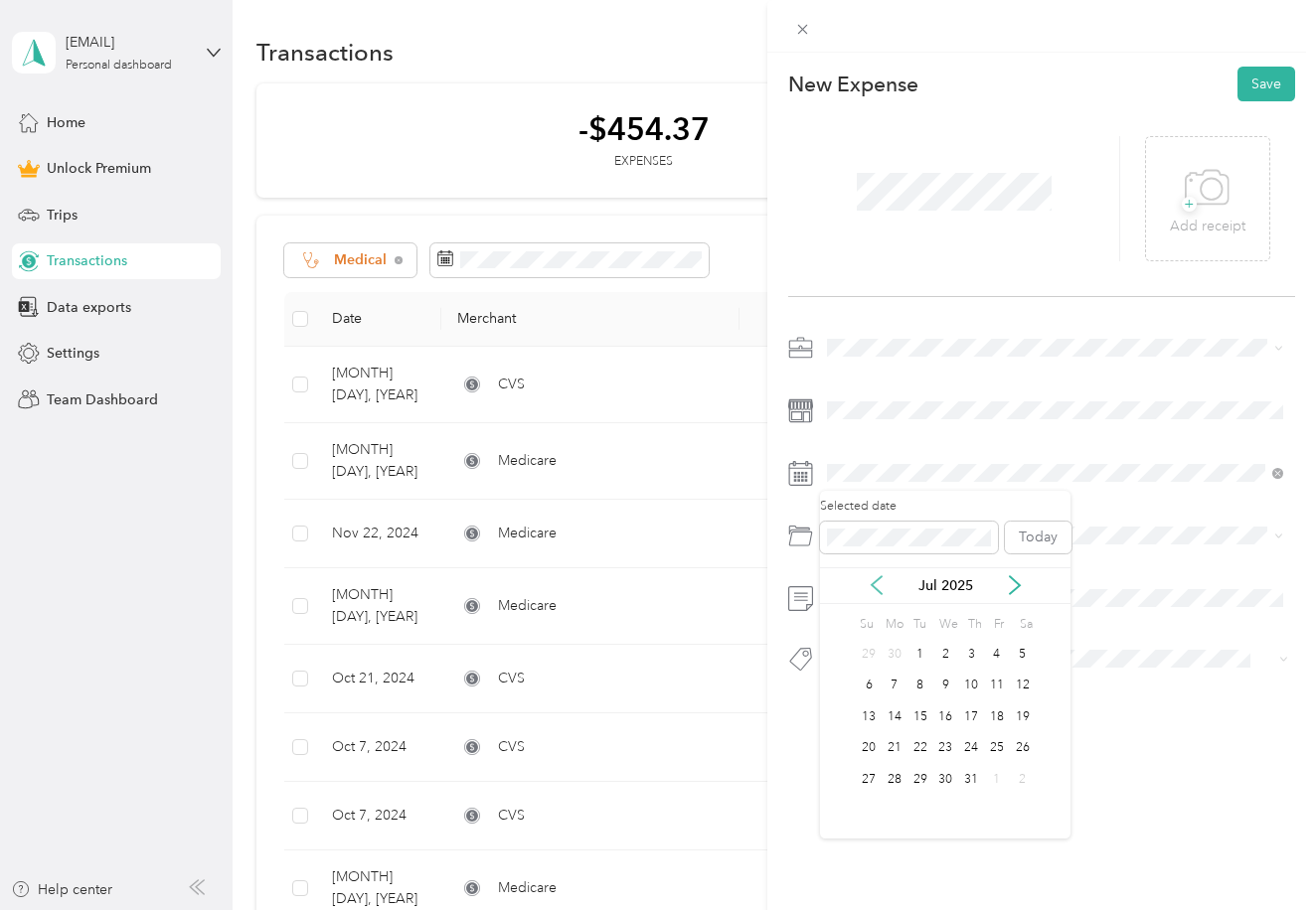 click 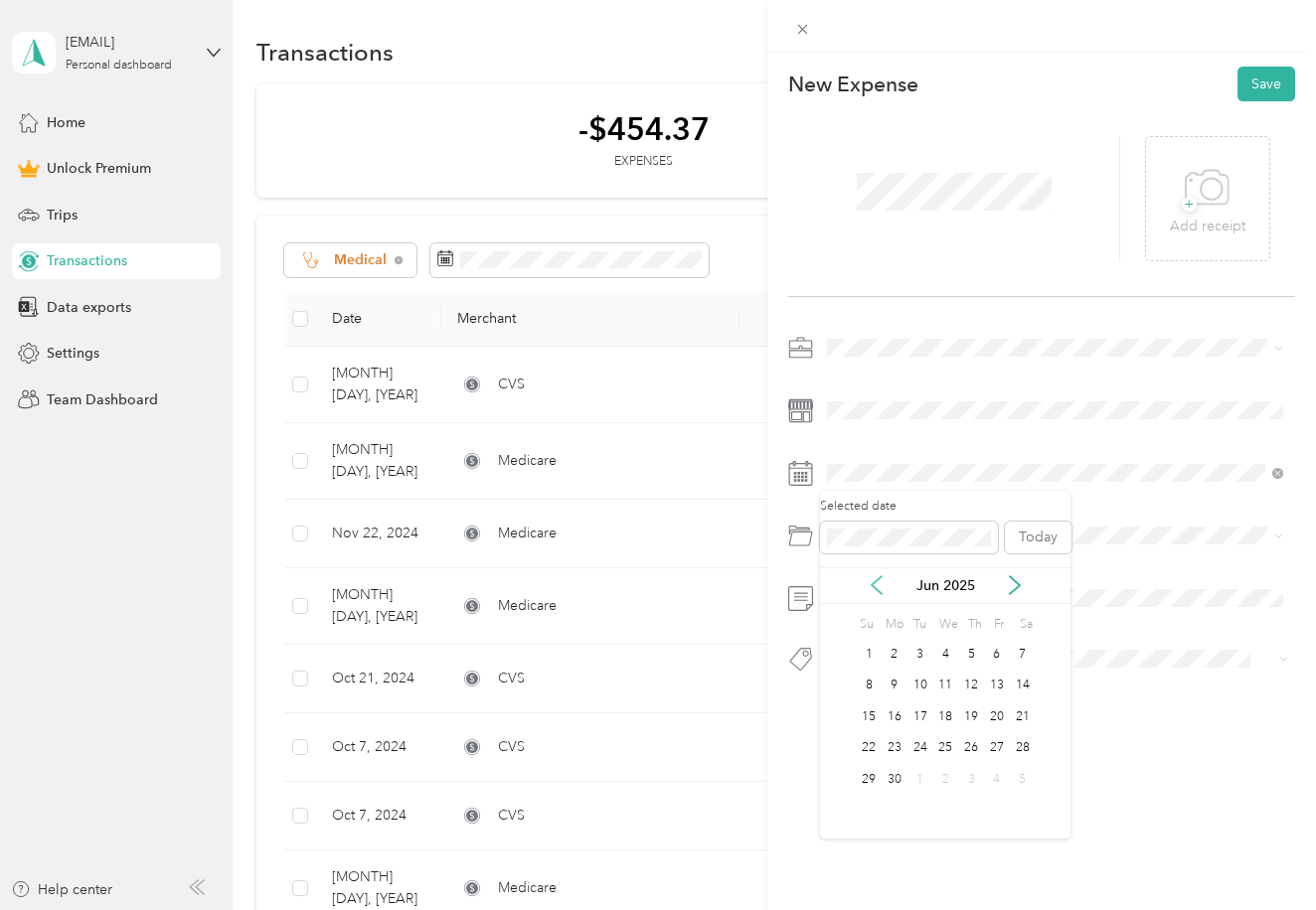 click 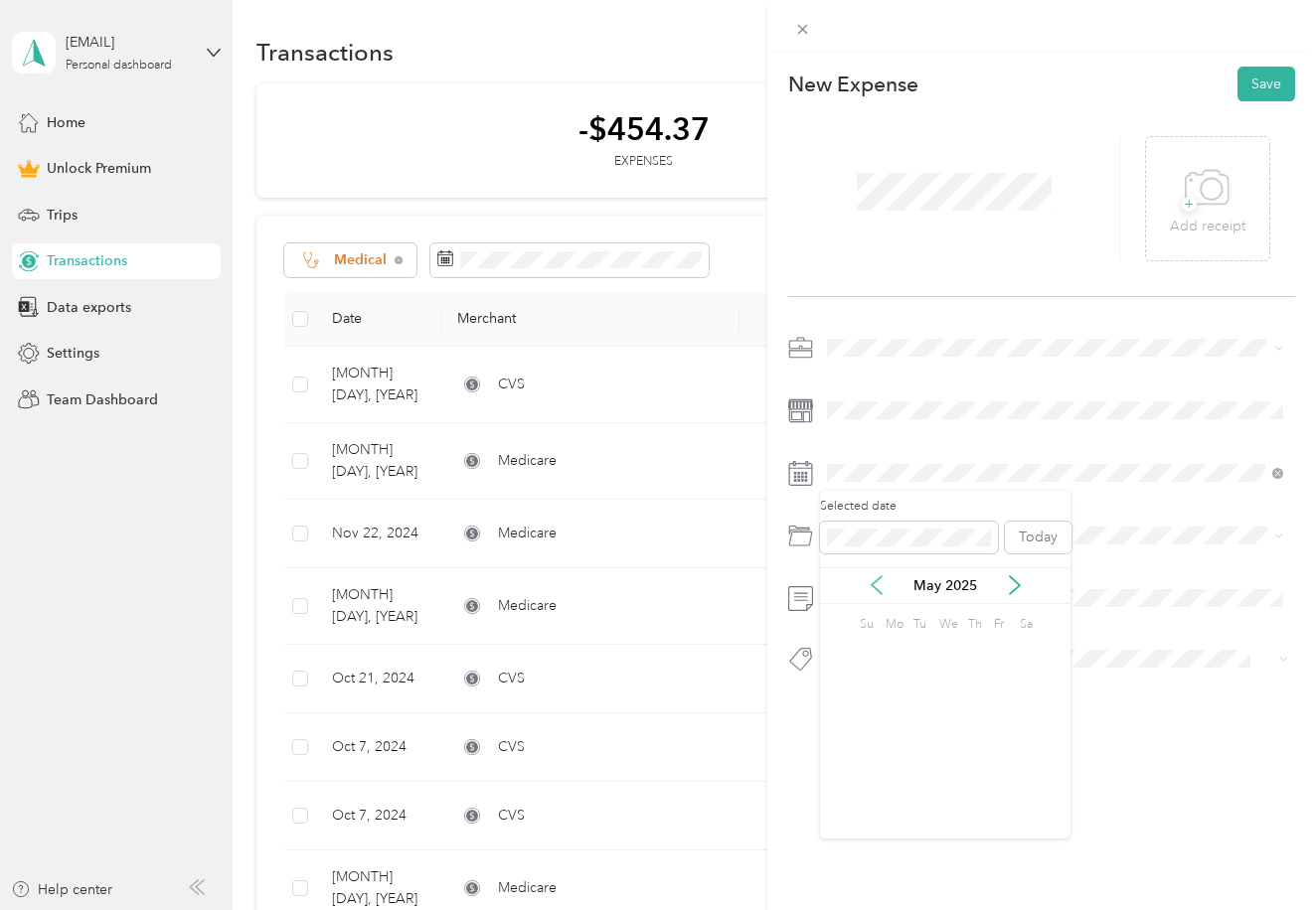 click 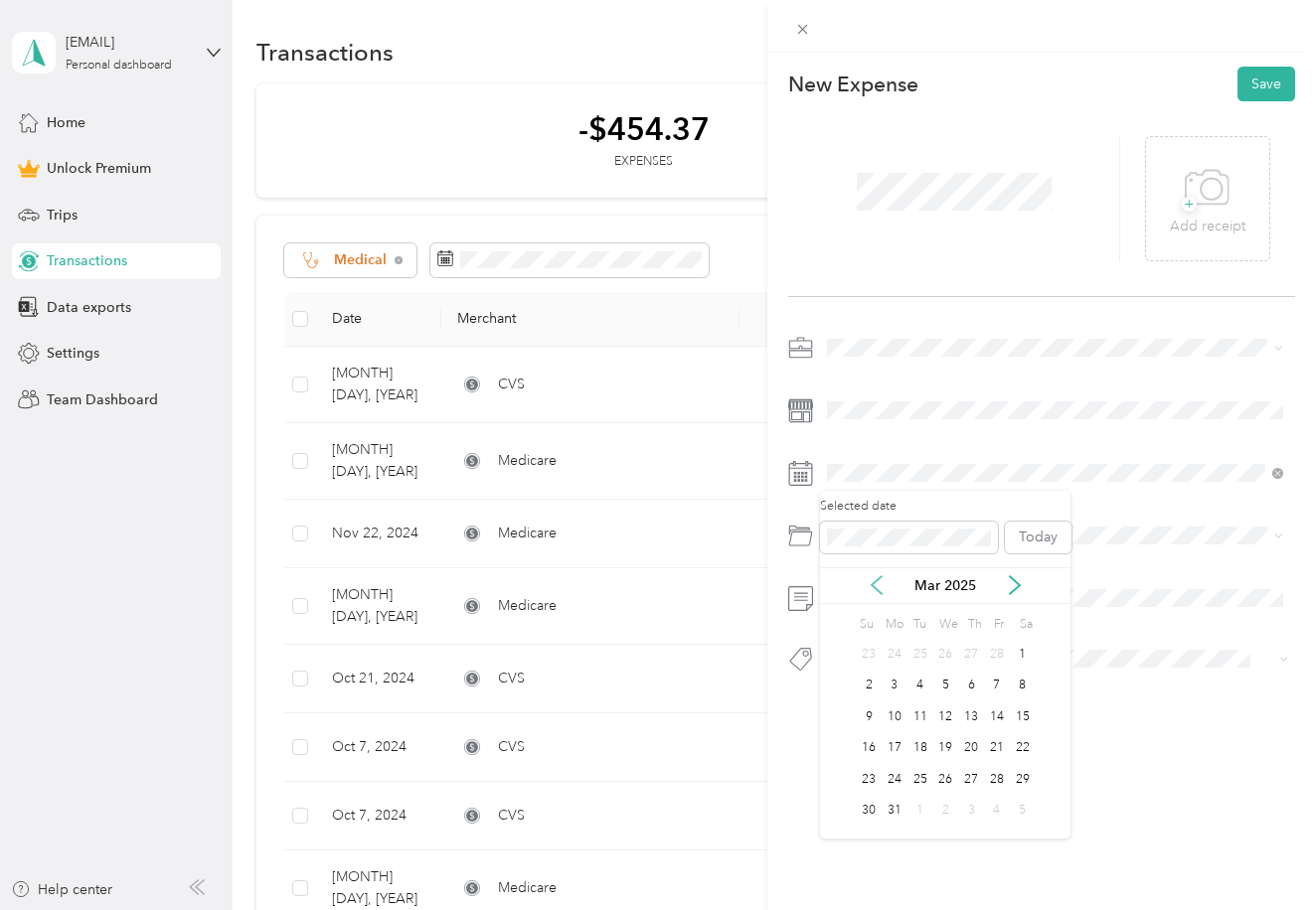 click 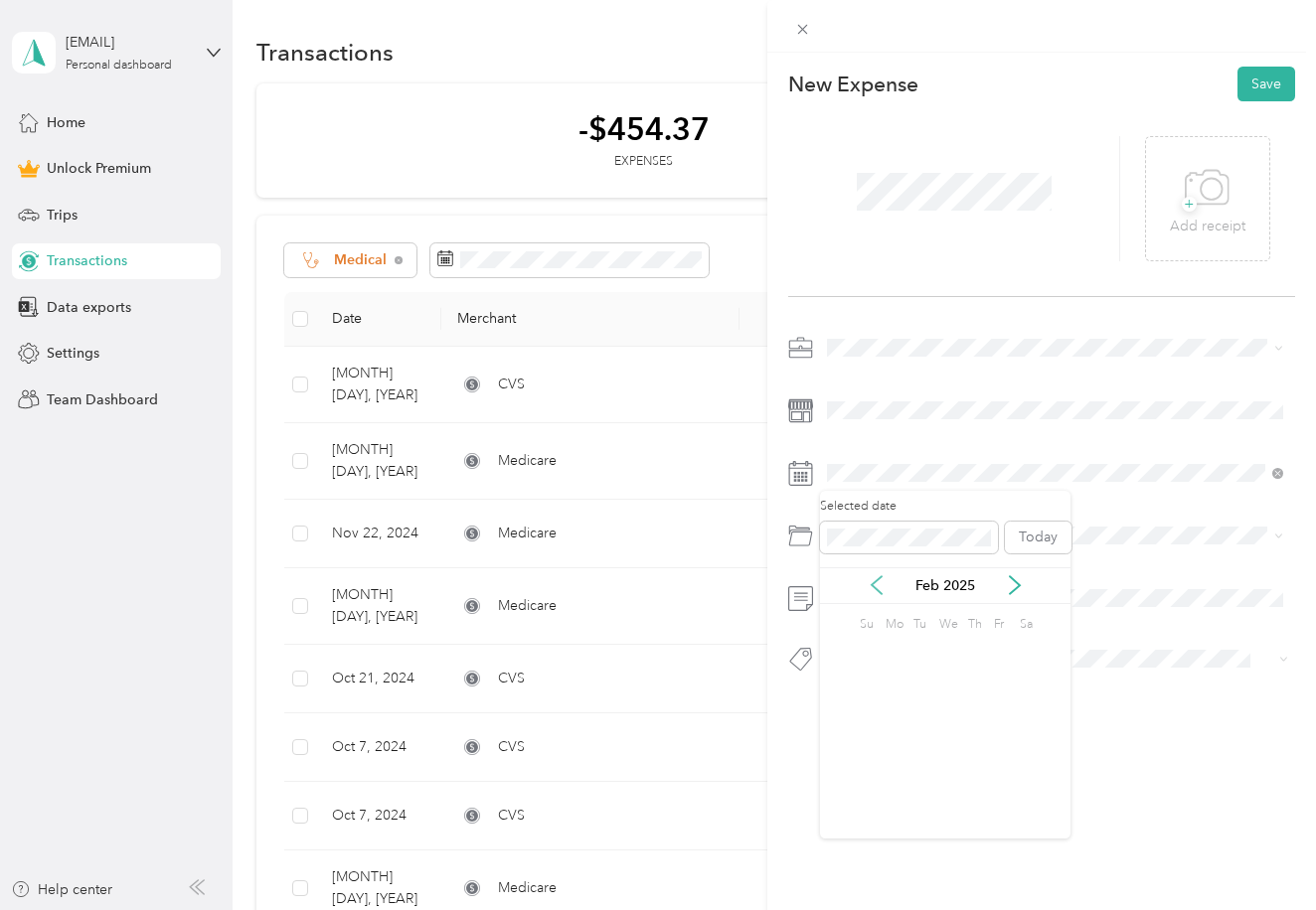 click 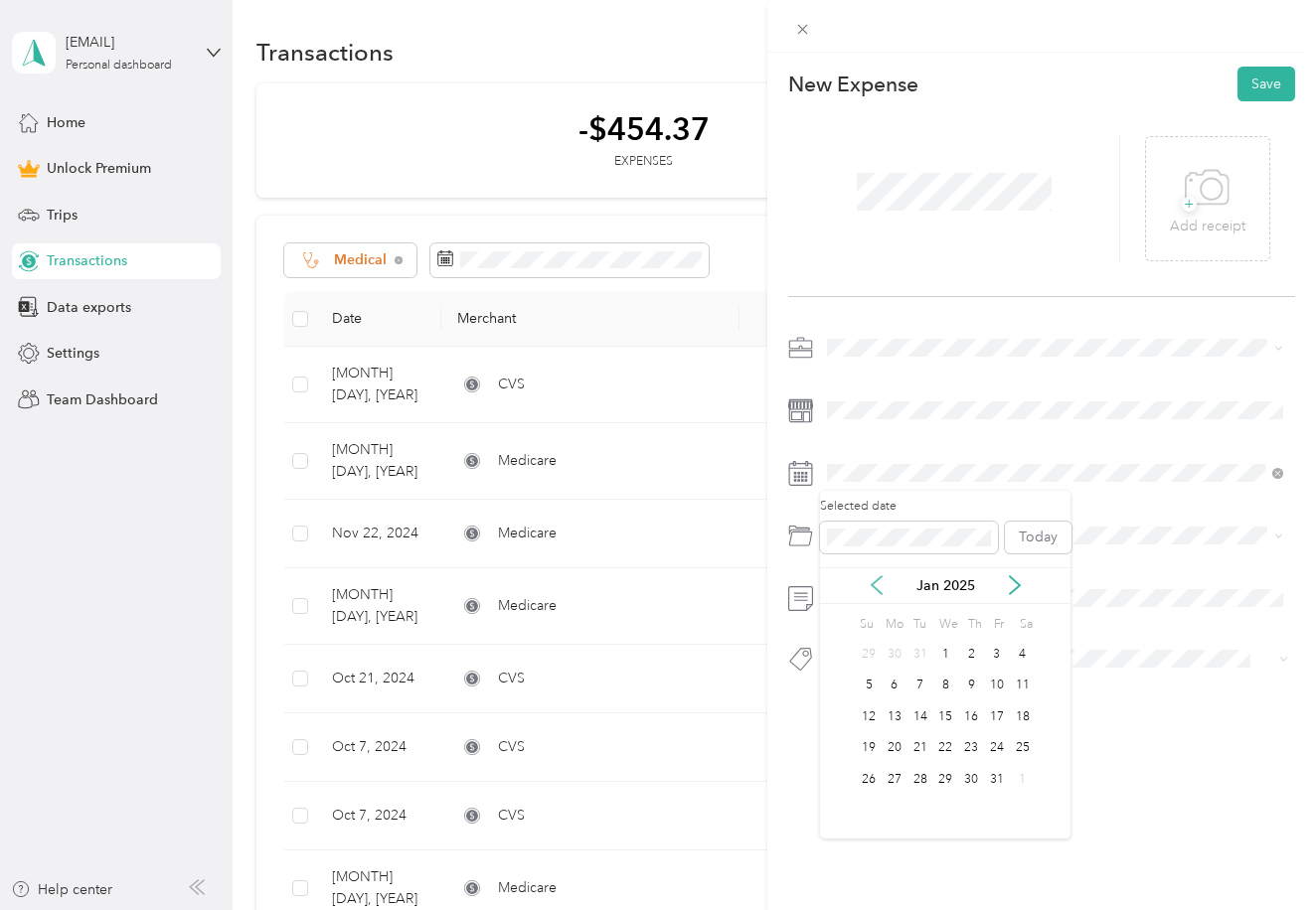 click 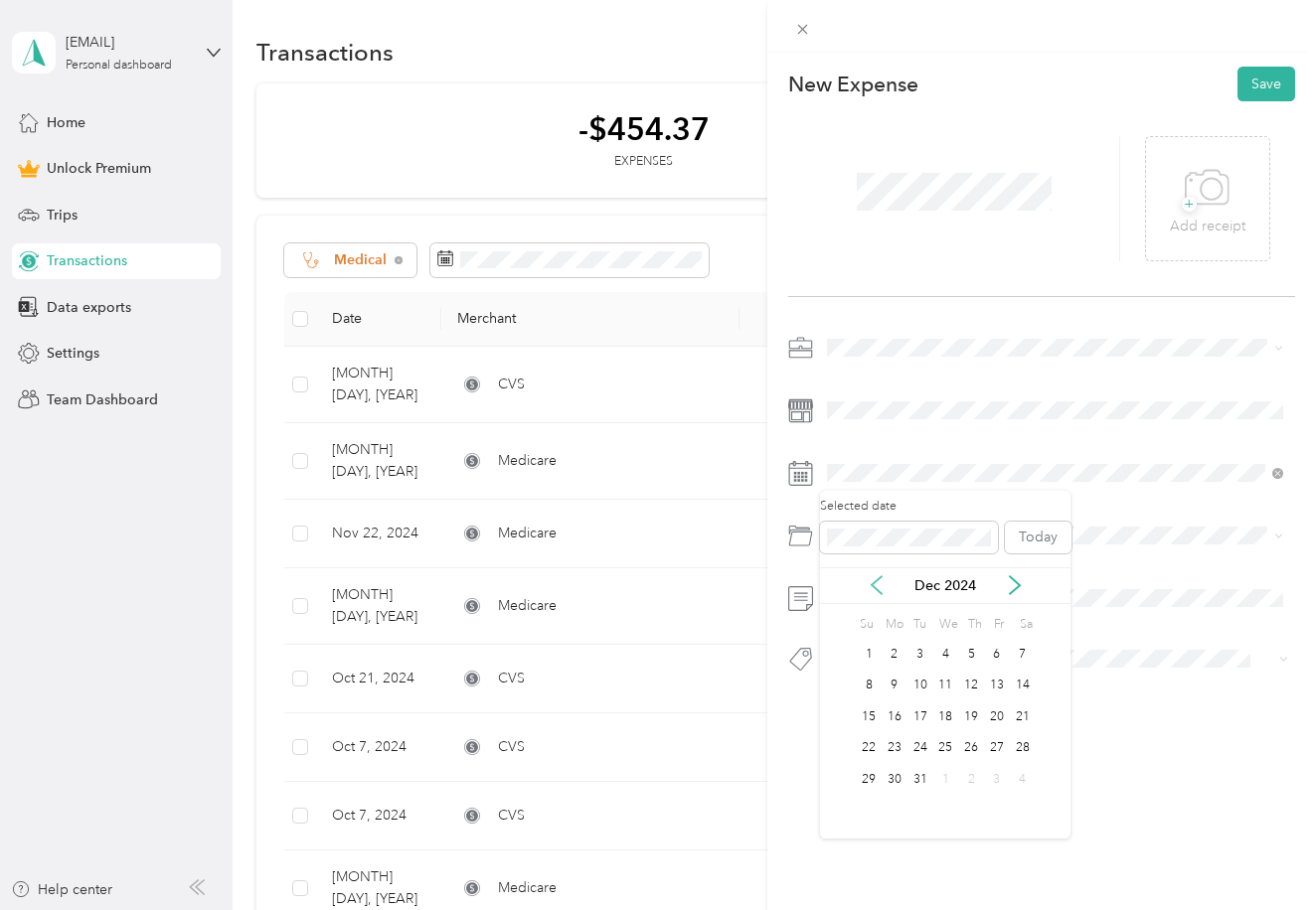 click 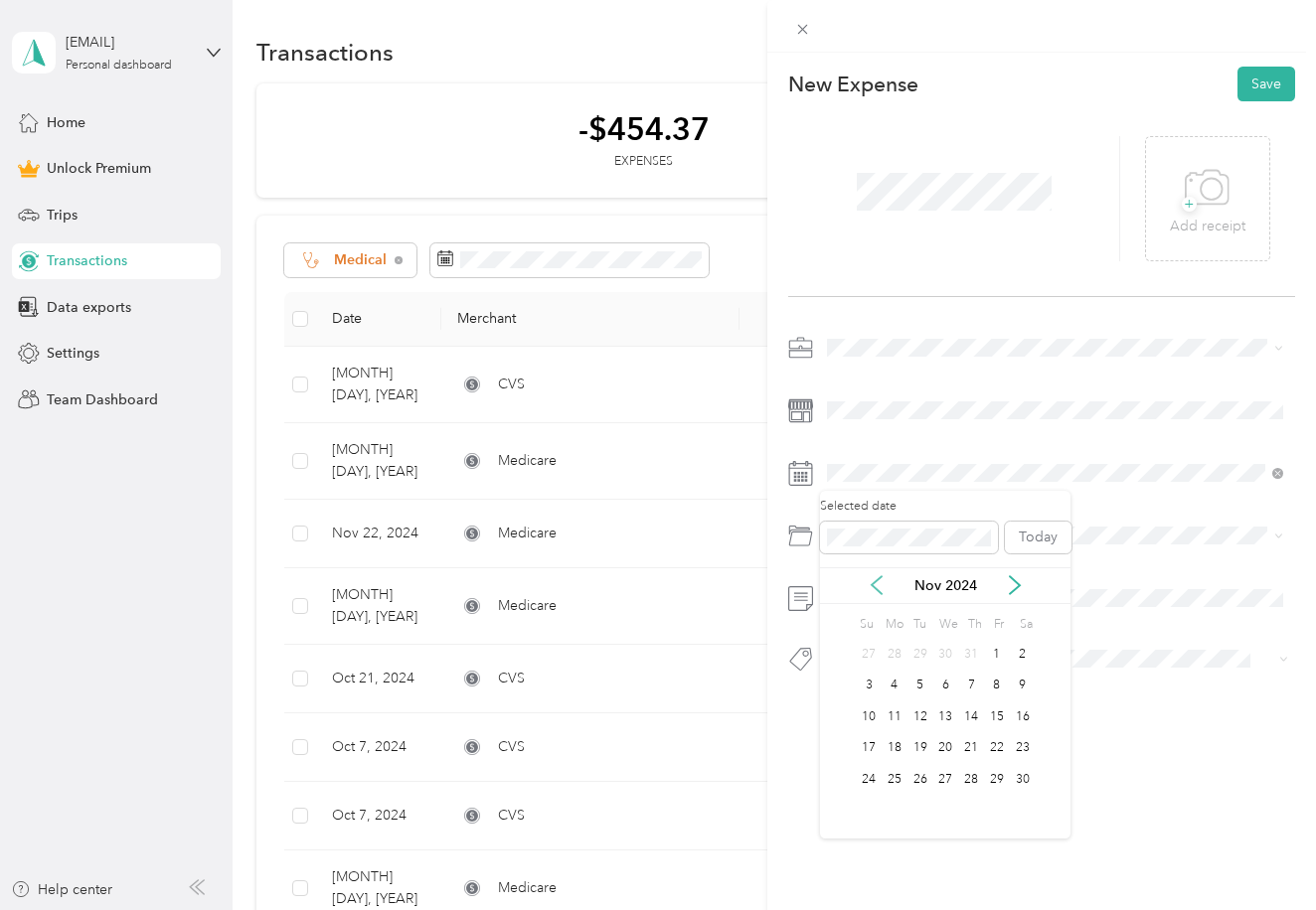 click 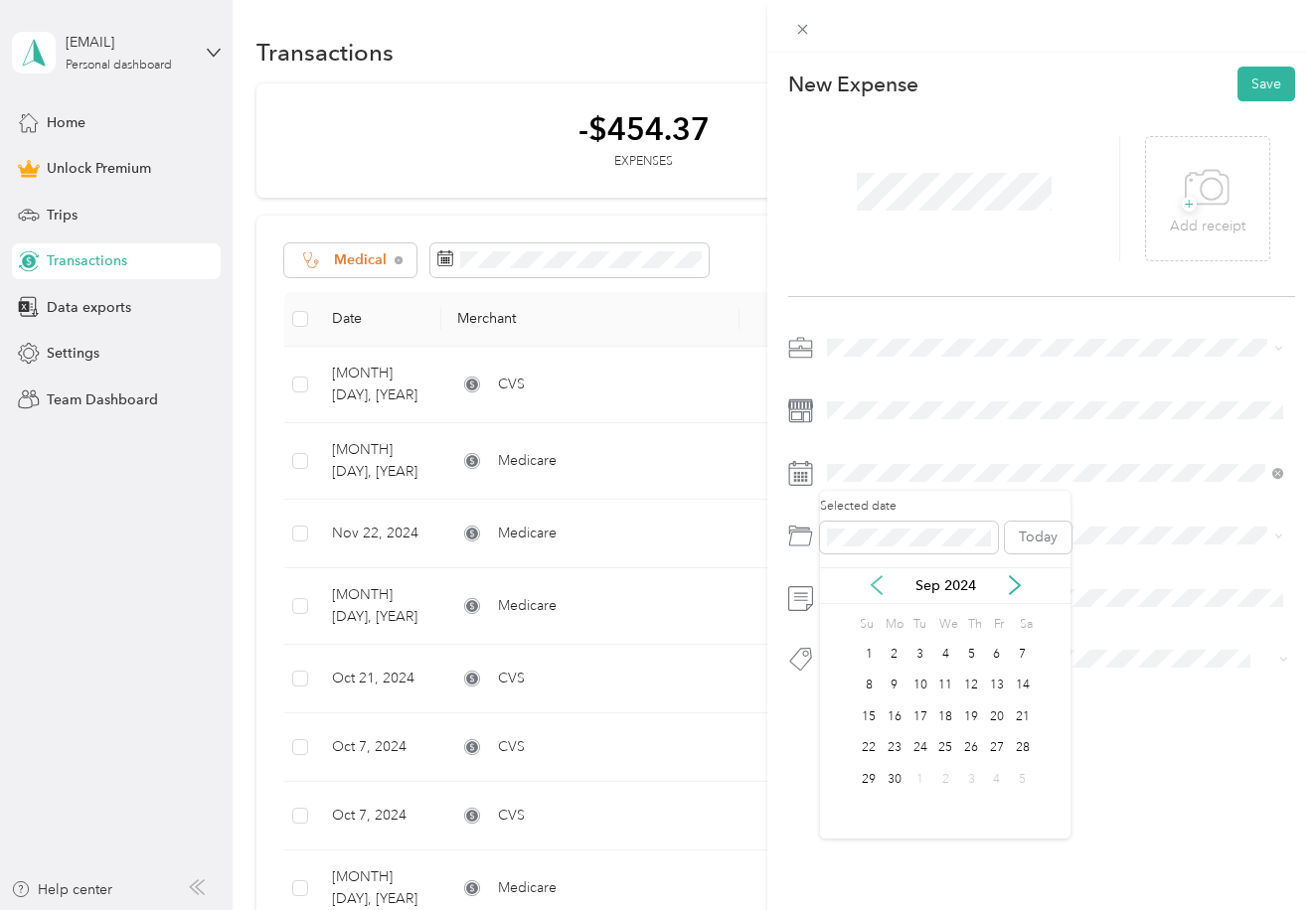 click 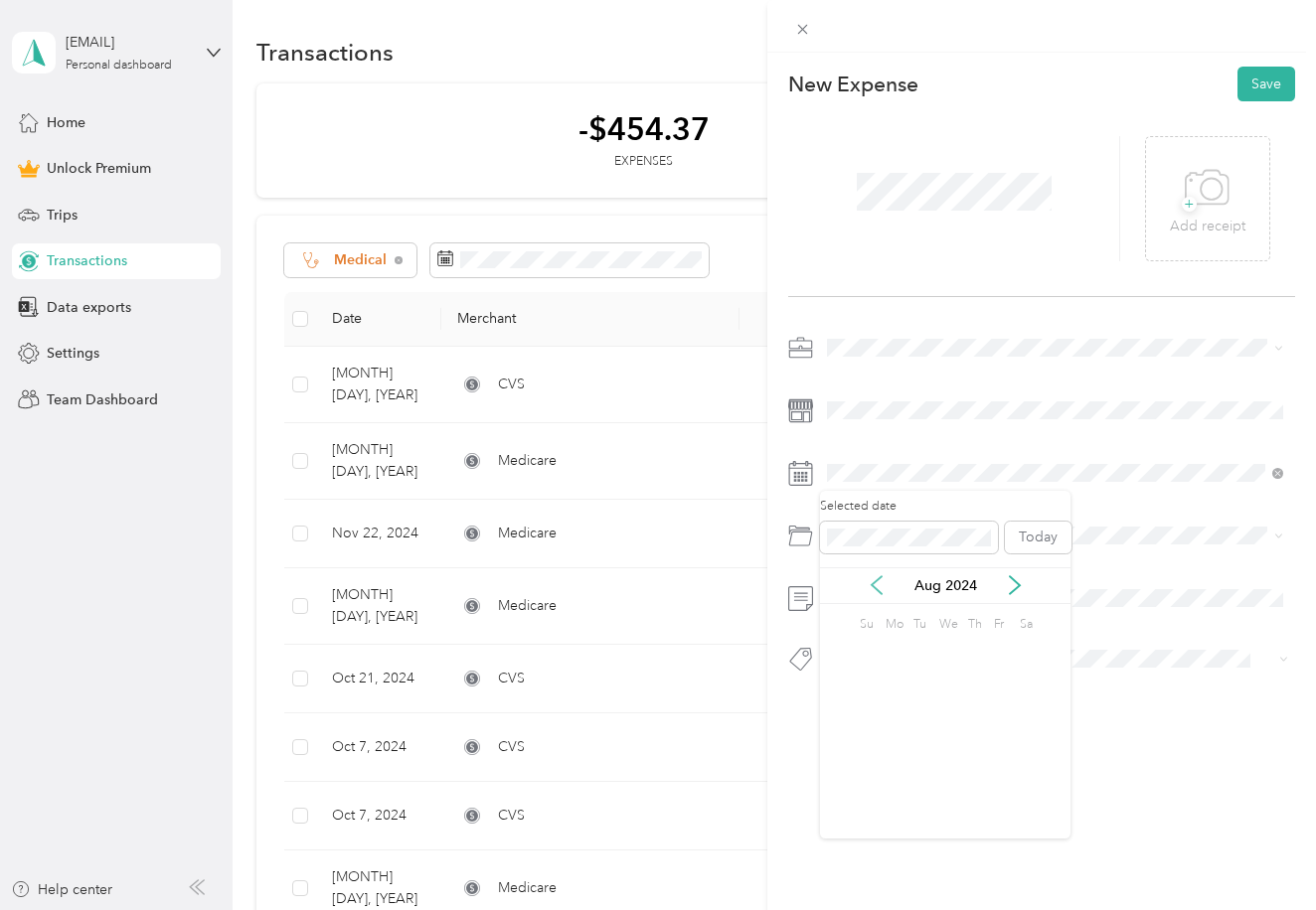 click 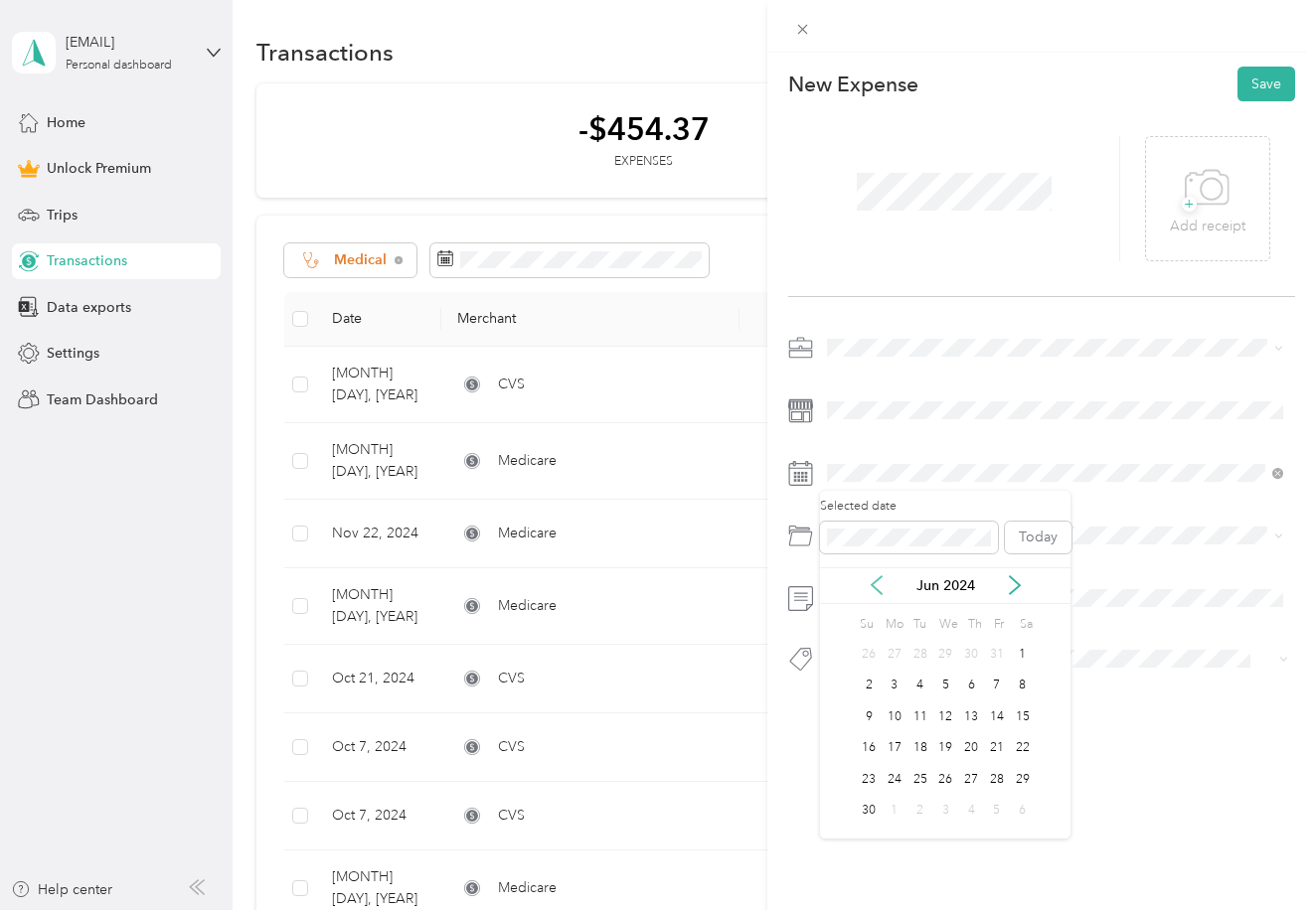 click 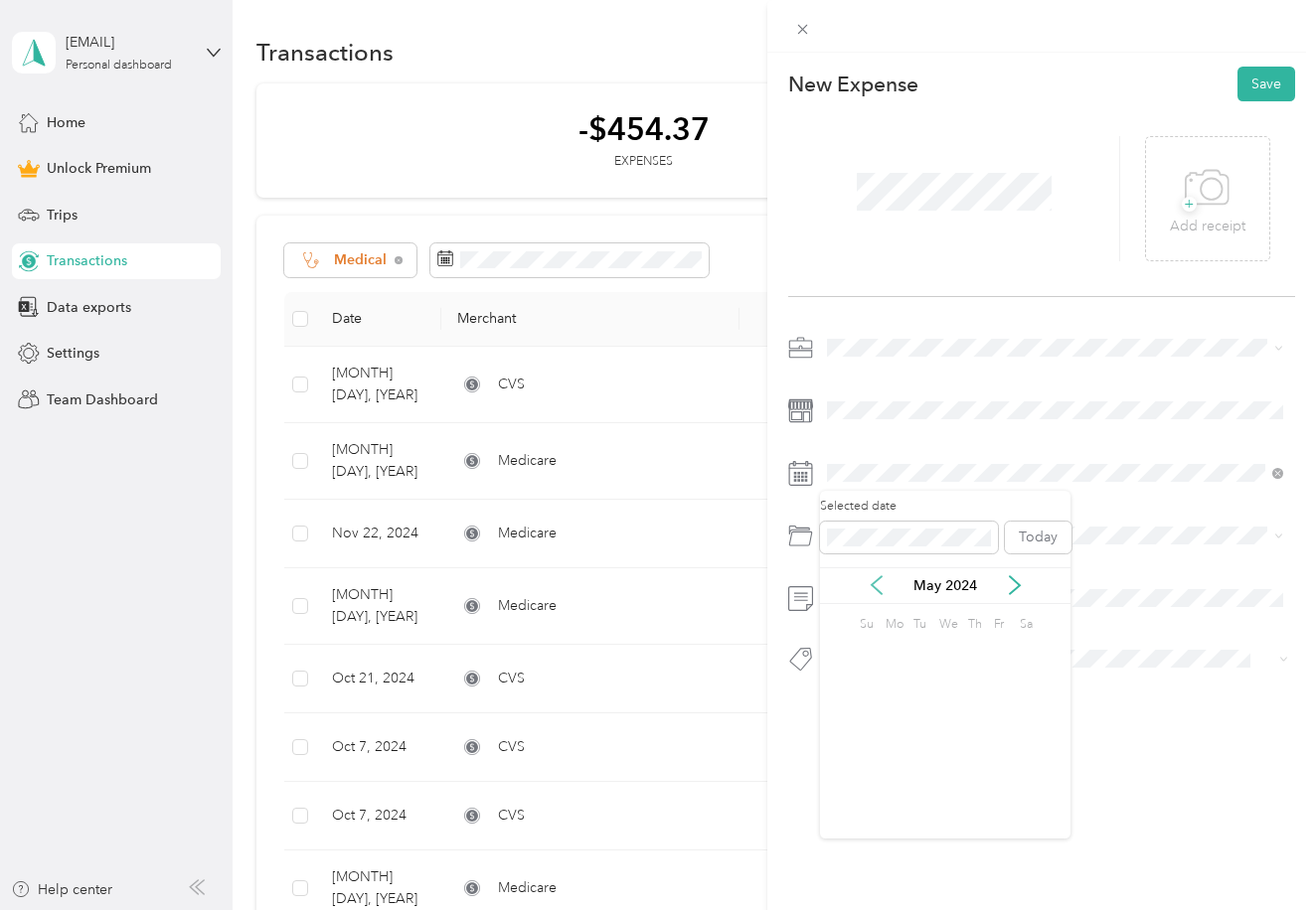 click 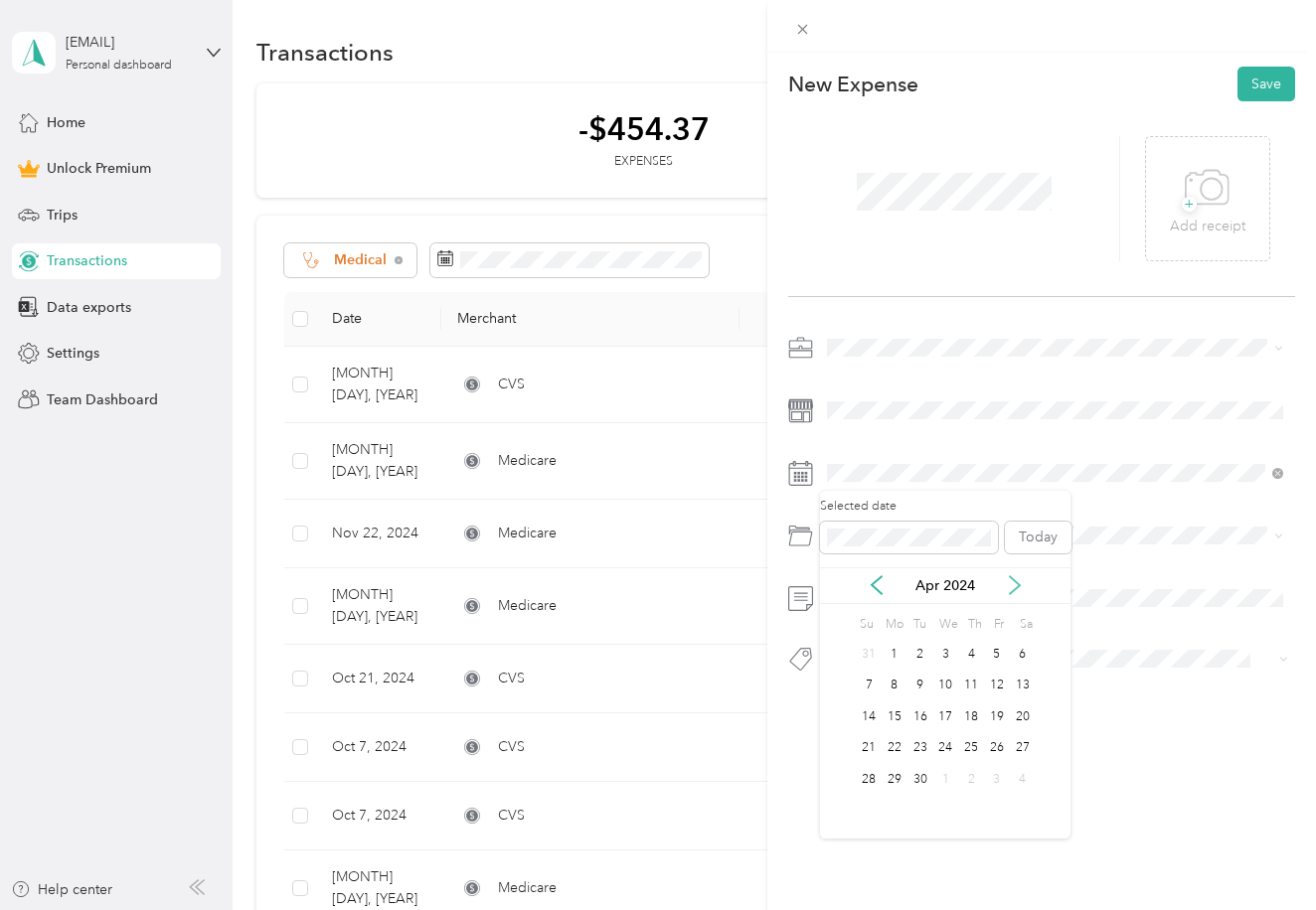 click 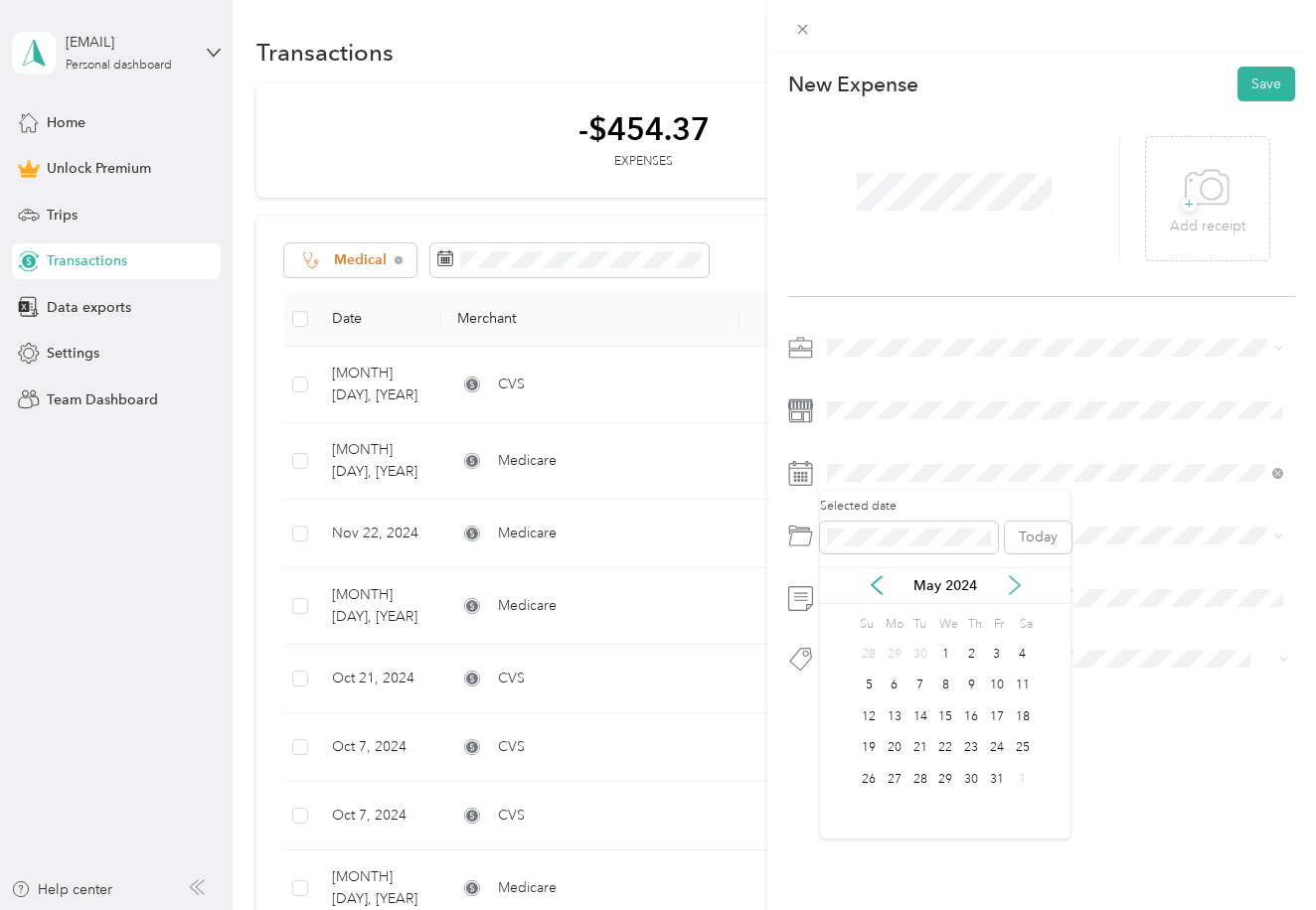 click 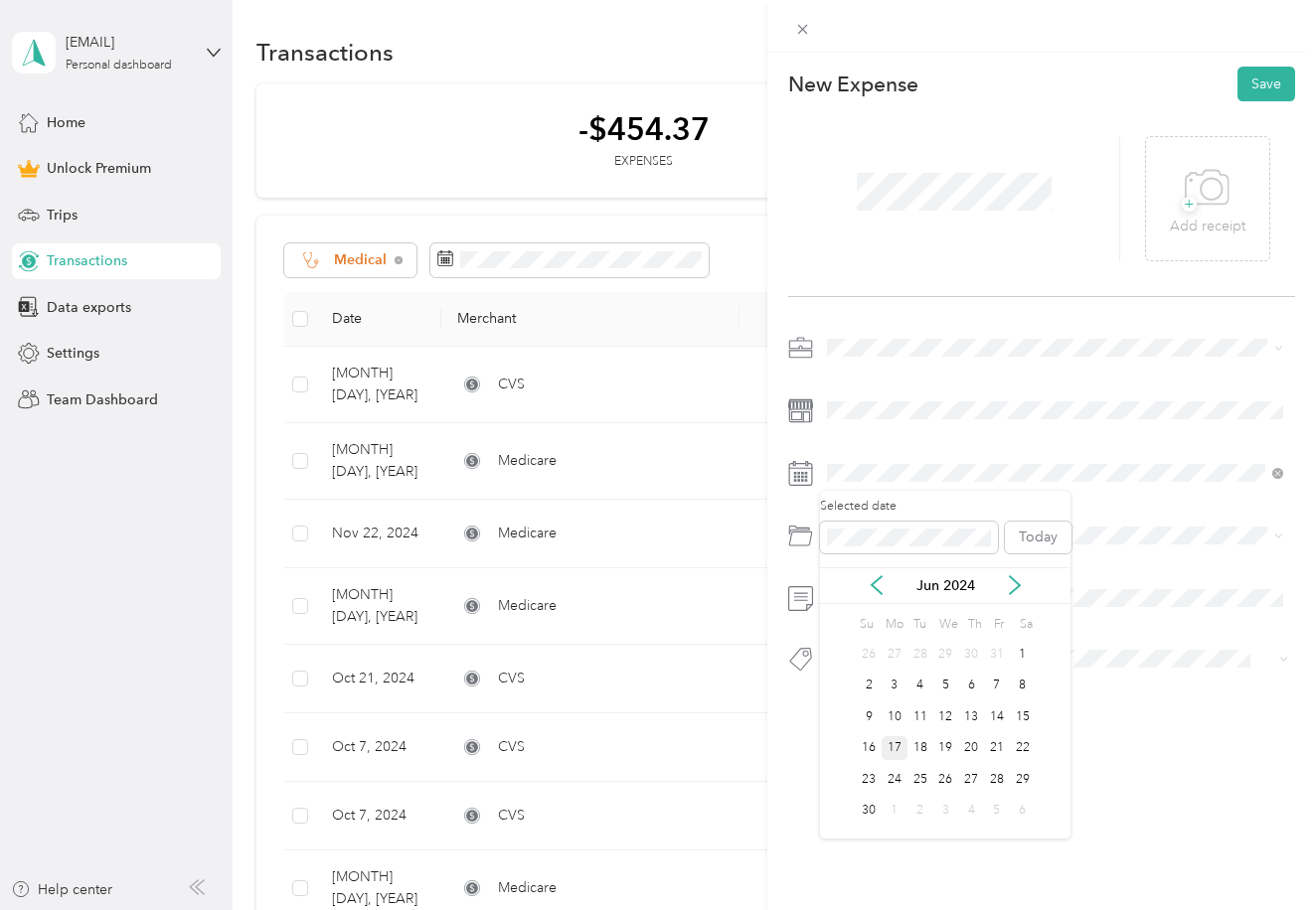 click on "17" at bounding box center [895, 748] 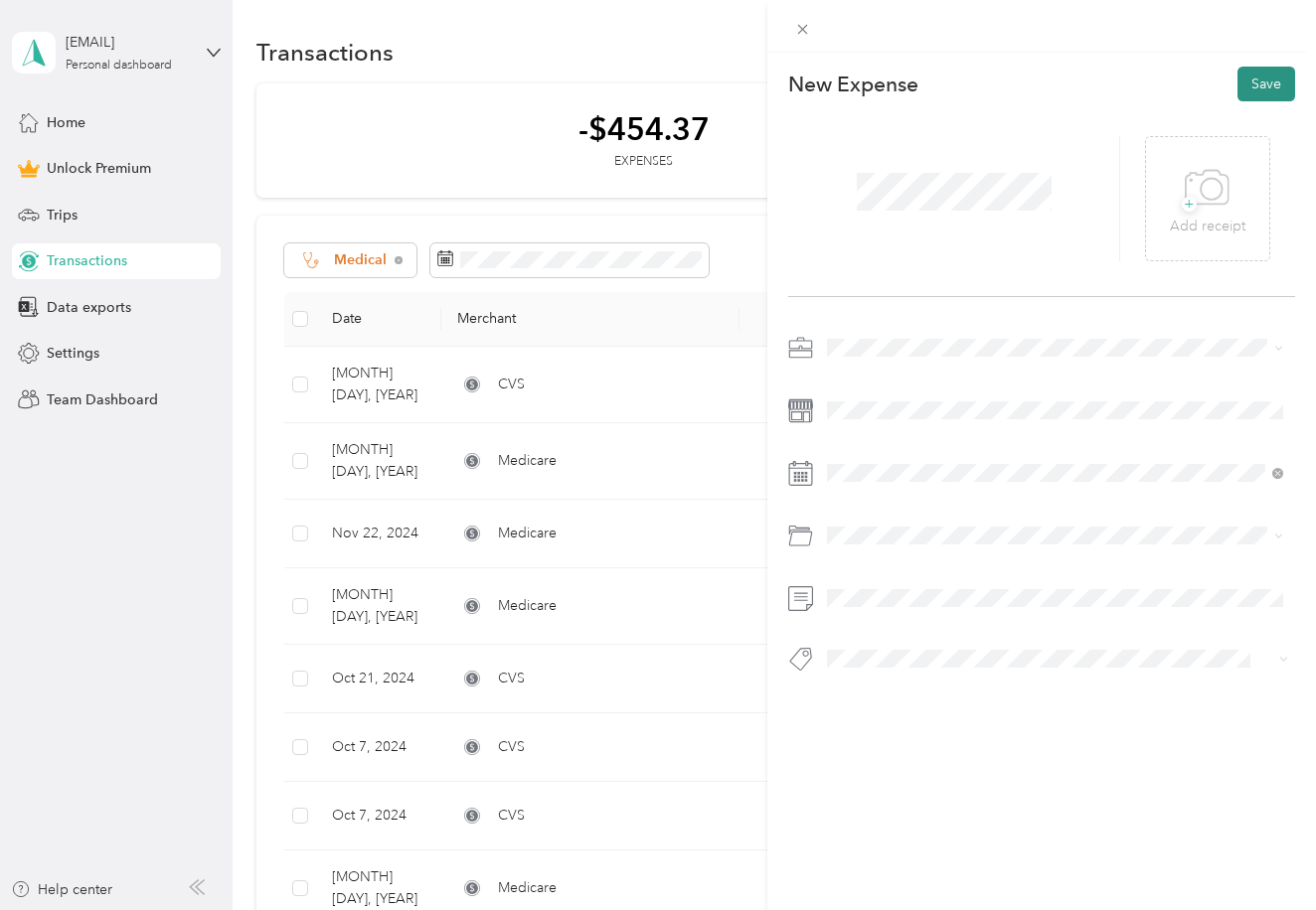 click on "Save" at bounding box center [1266, 83] 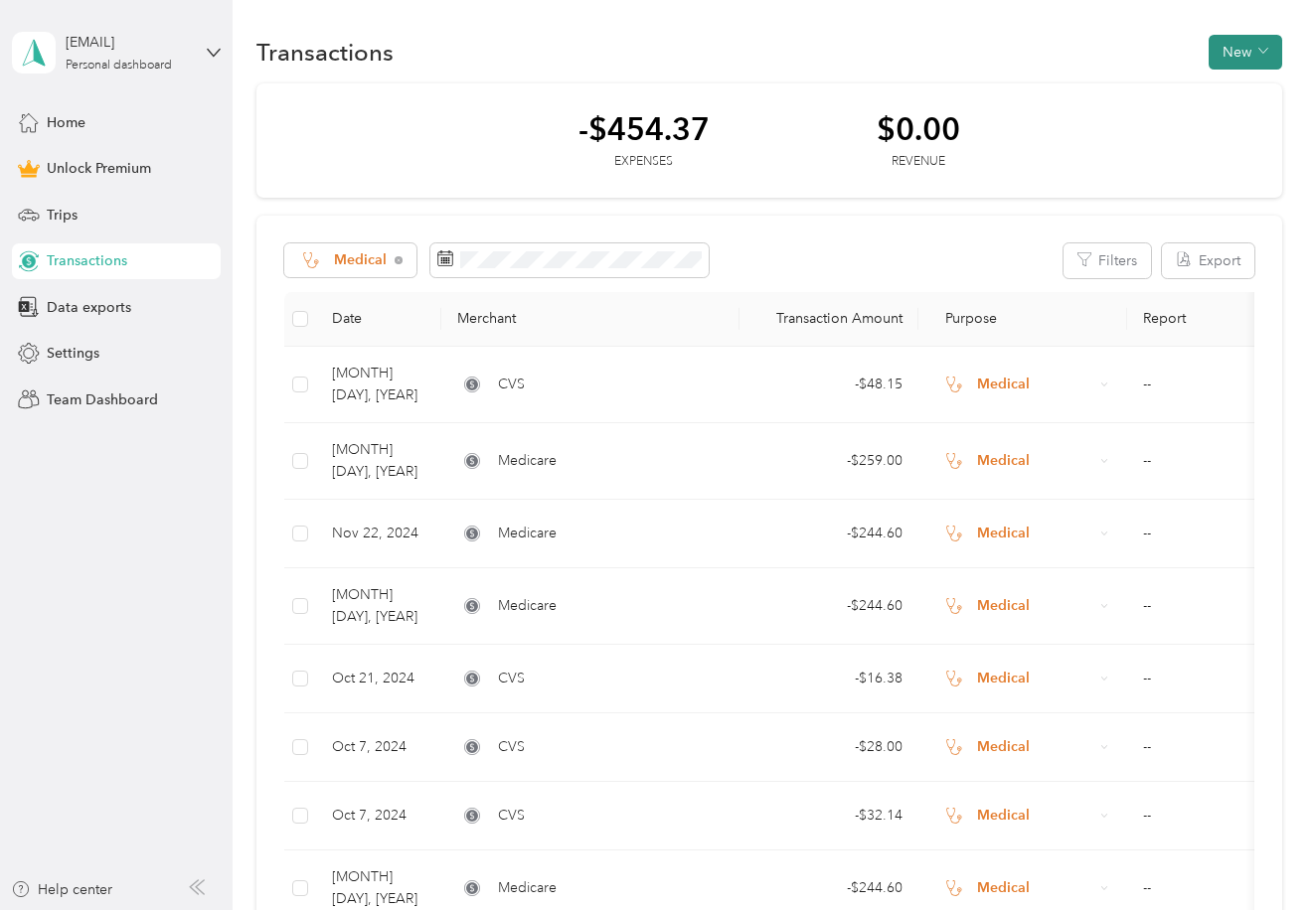 click on "New" at bounding box center [1245, 52] 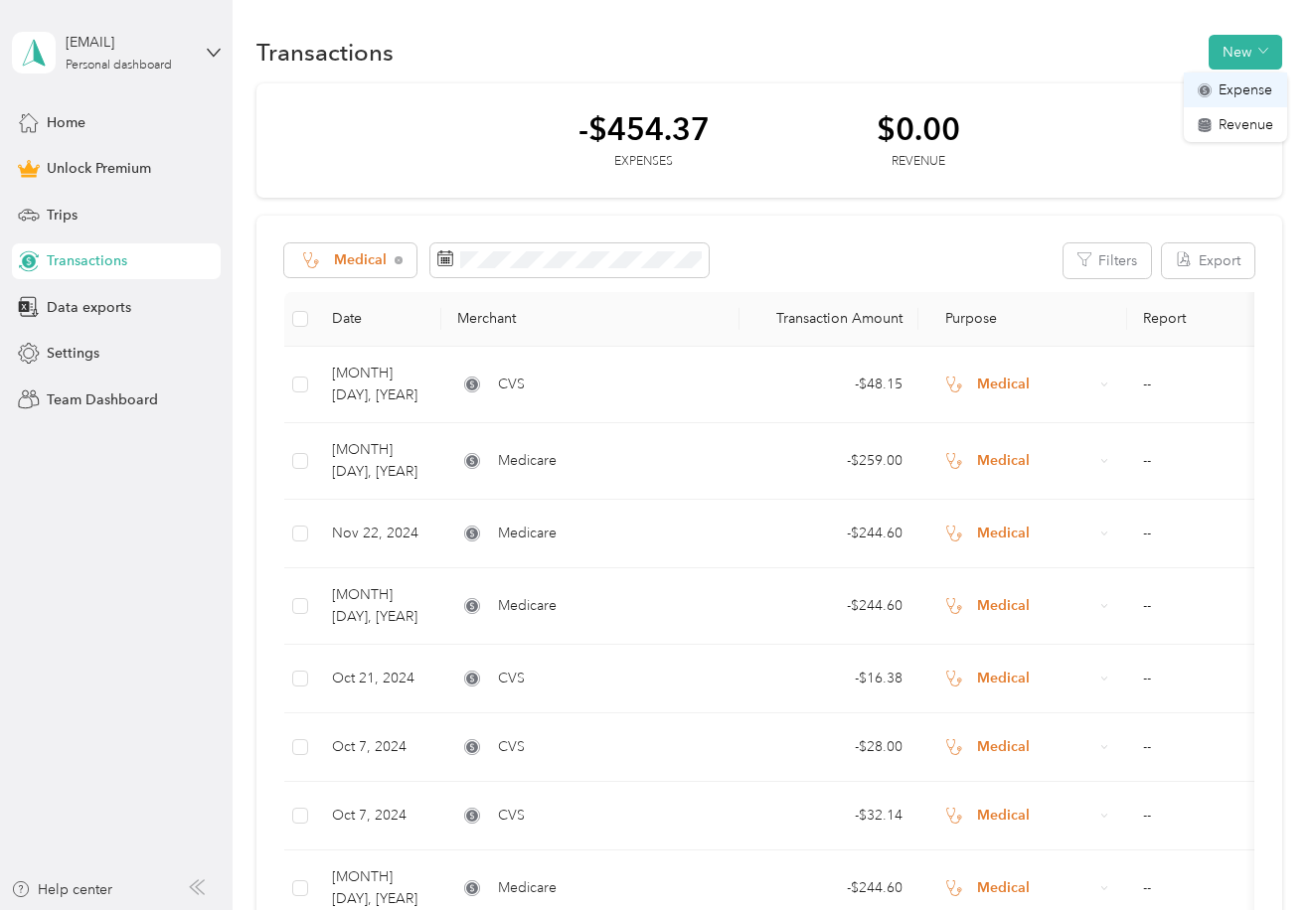 click on "Expense" at bounding box center [1245, 89] 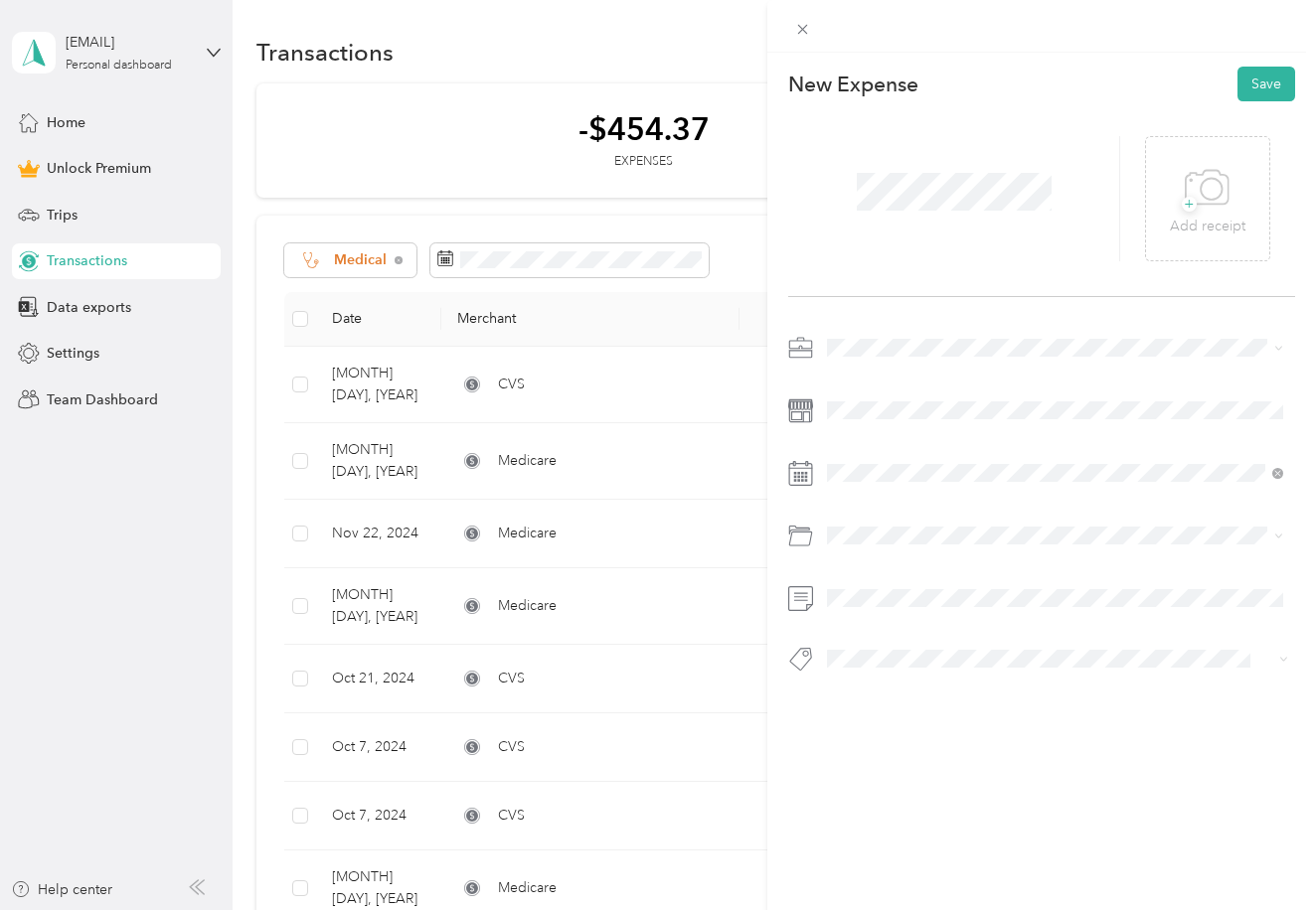 click on "Medical" at bounding box center [858, 521] 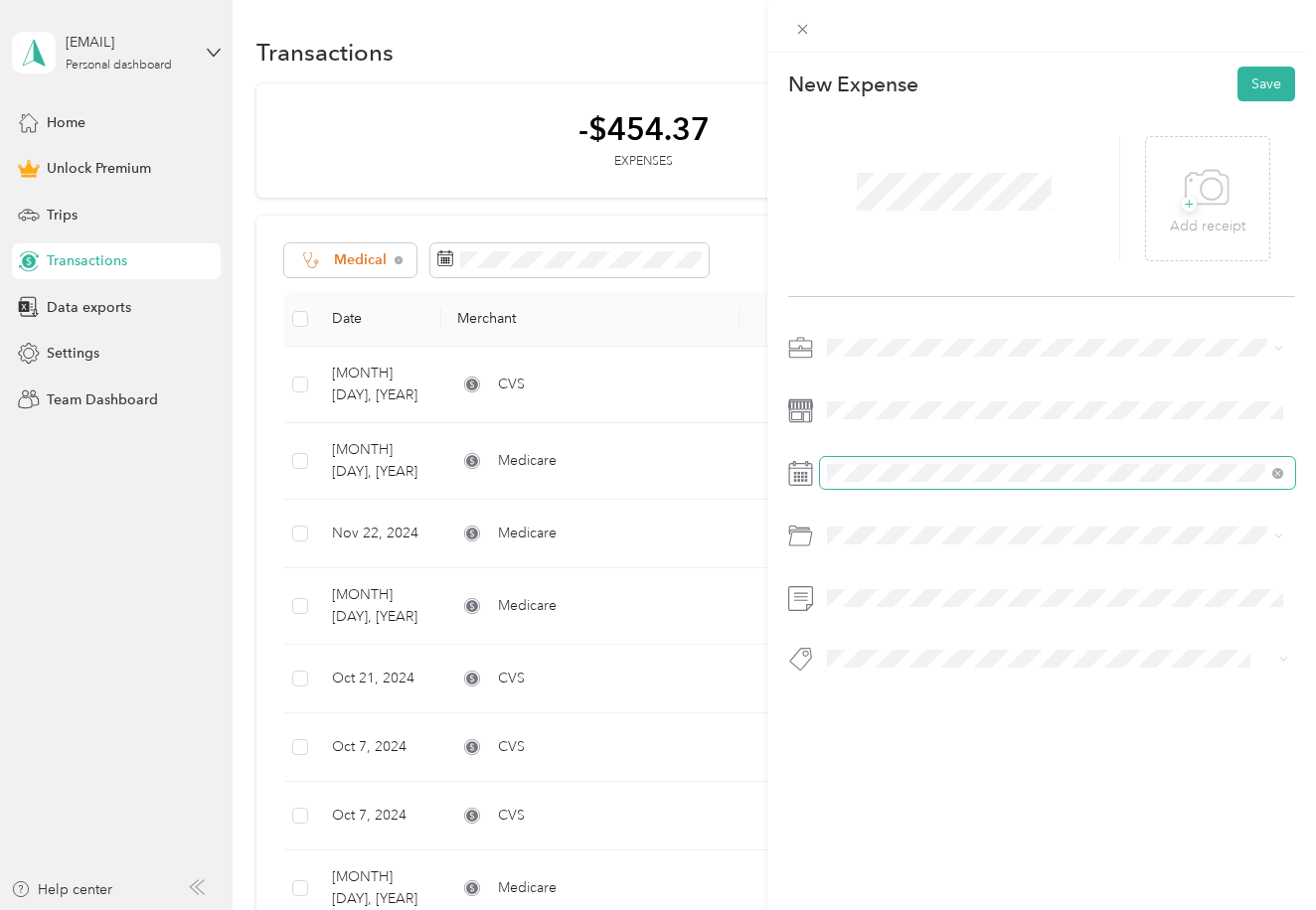 click at bounding box center [1058, 473] 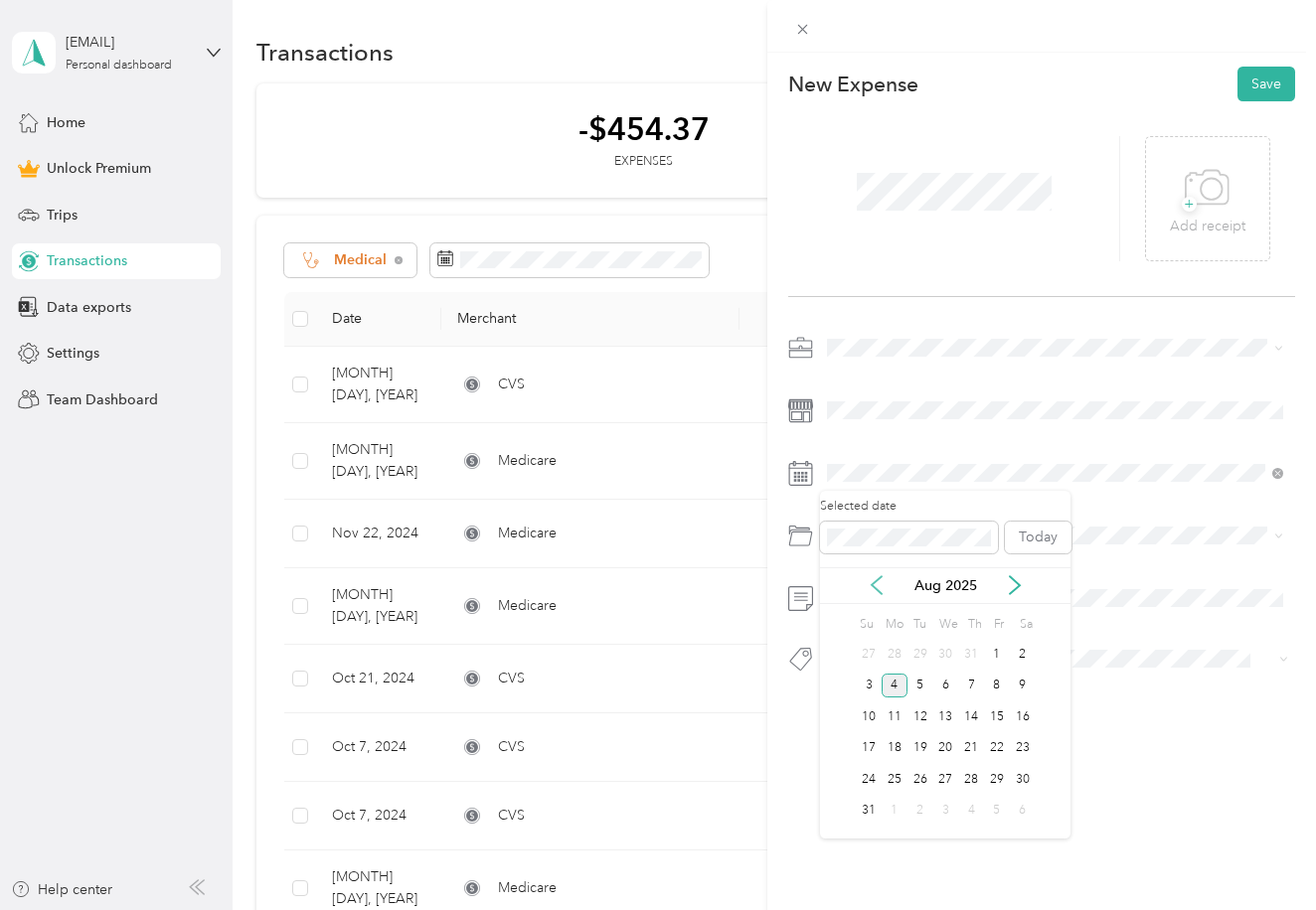 click 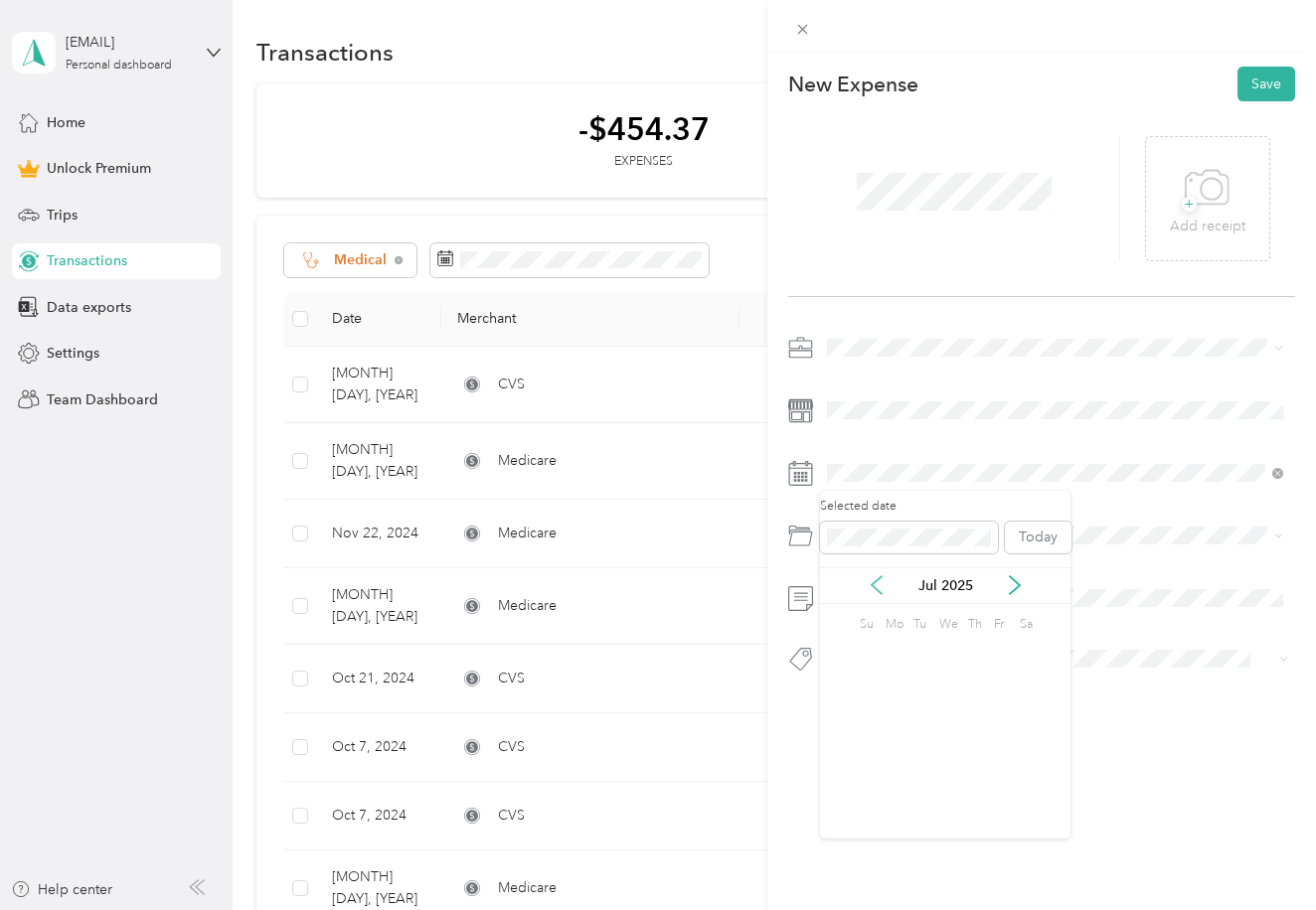 click 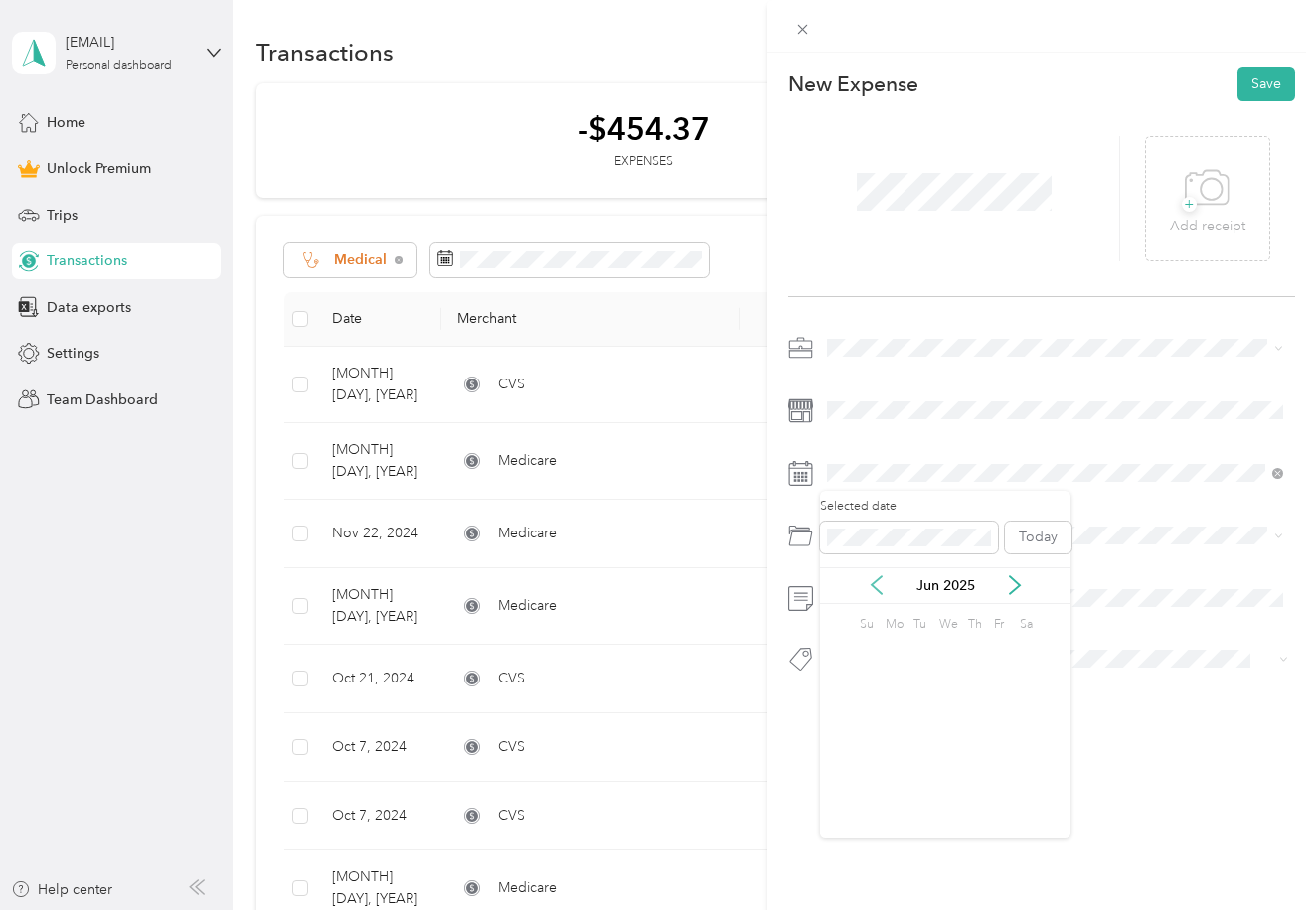 click 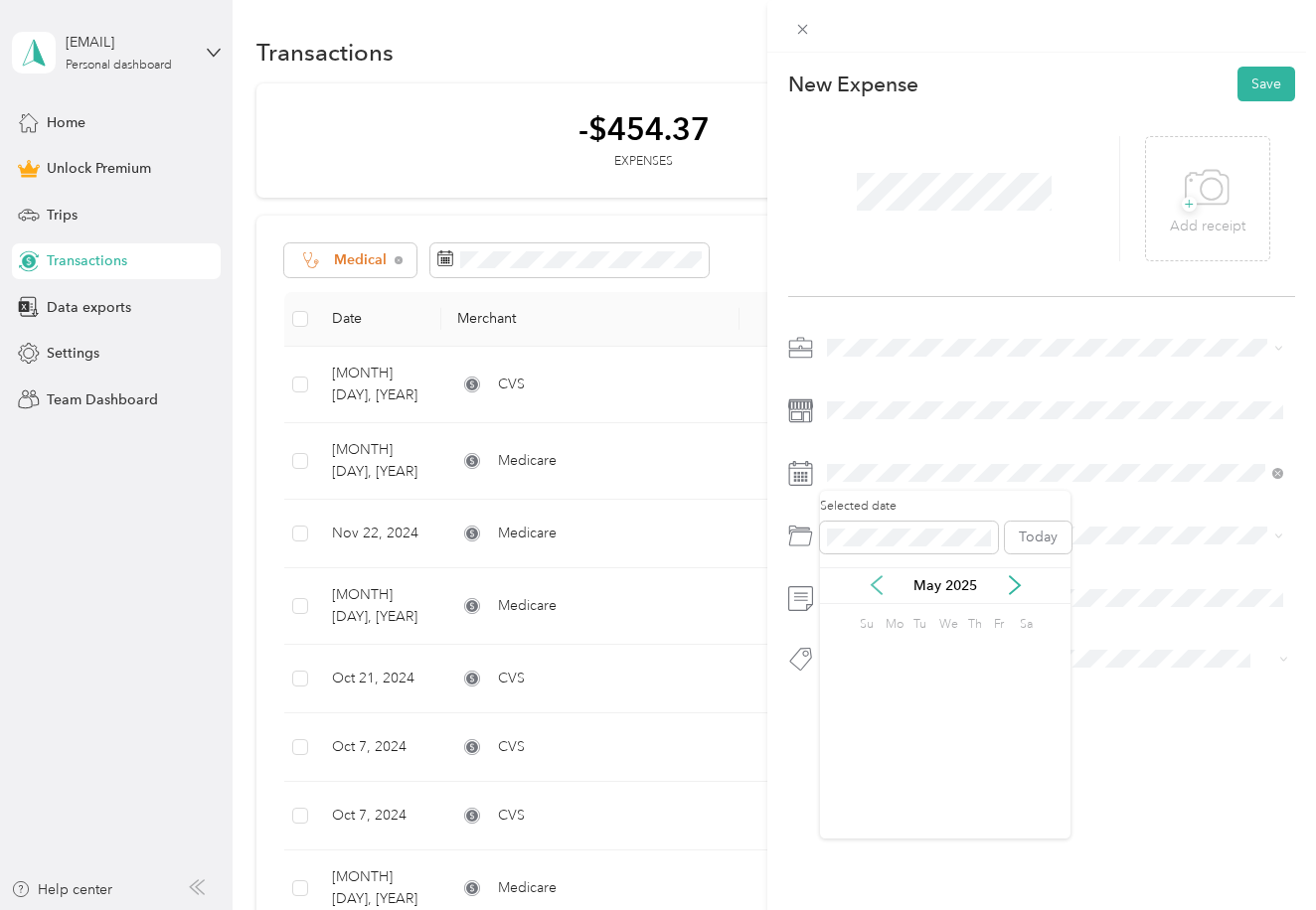click 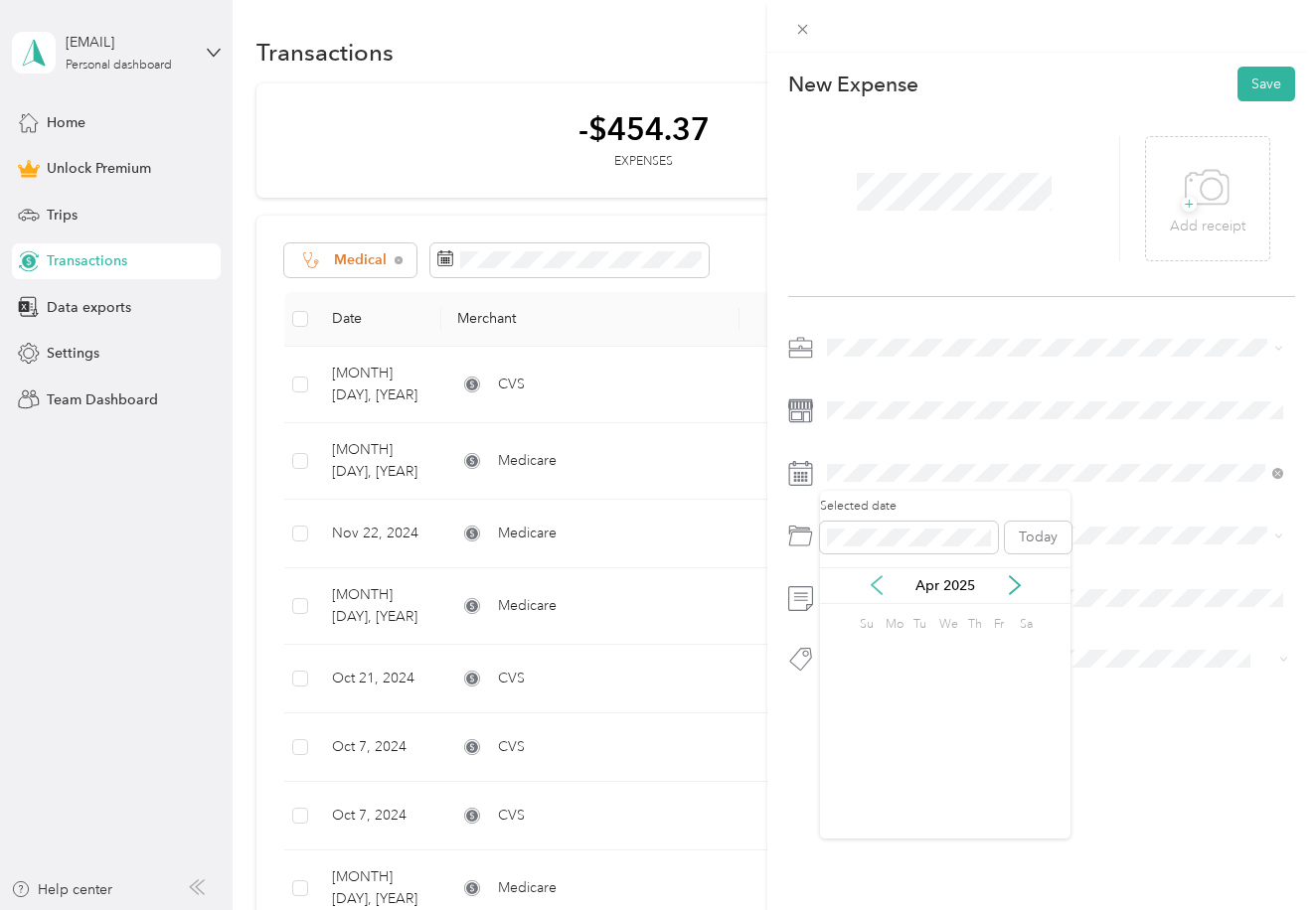click 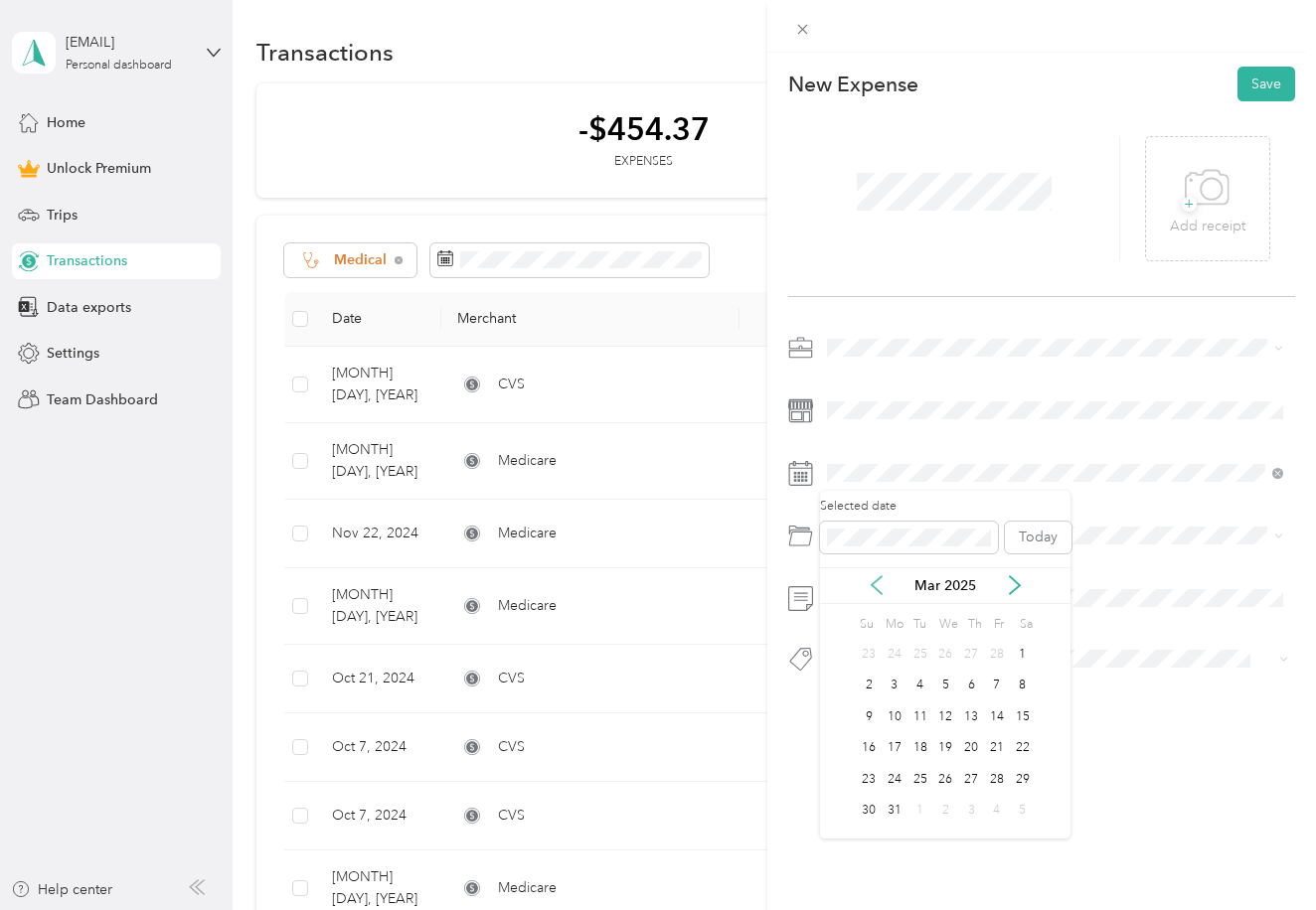 click 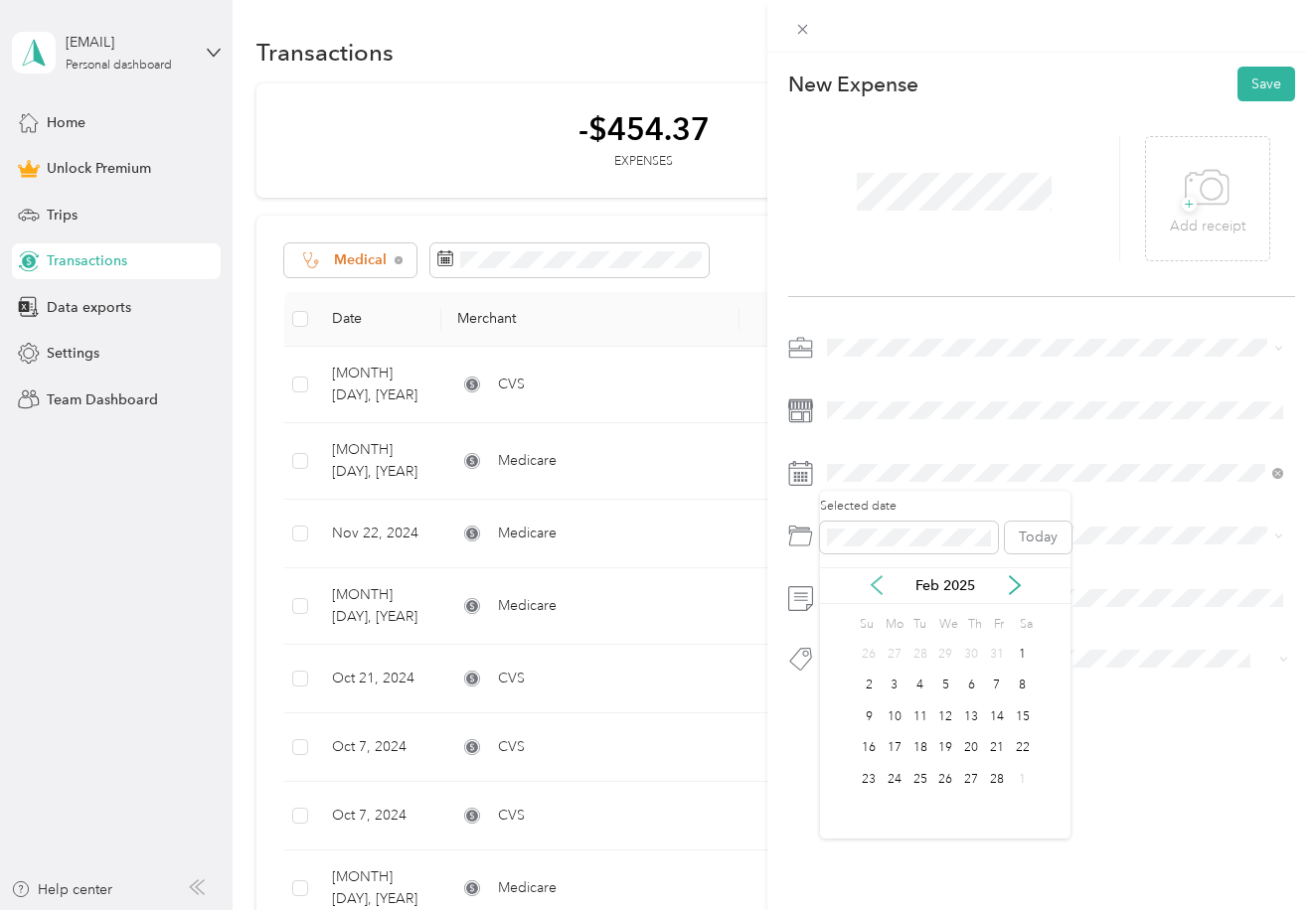 click 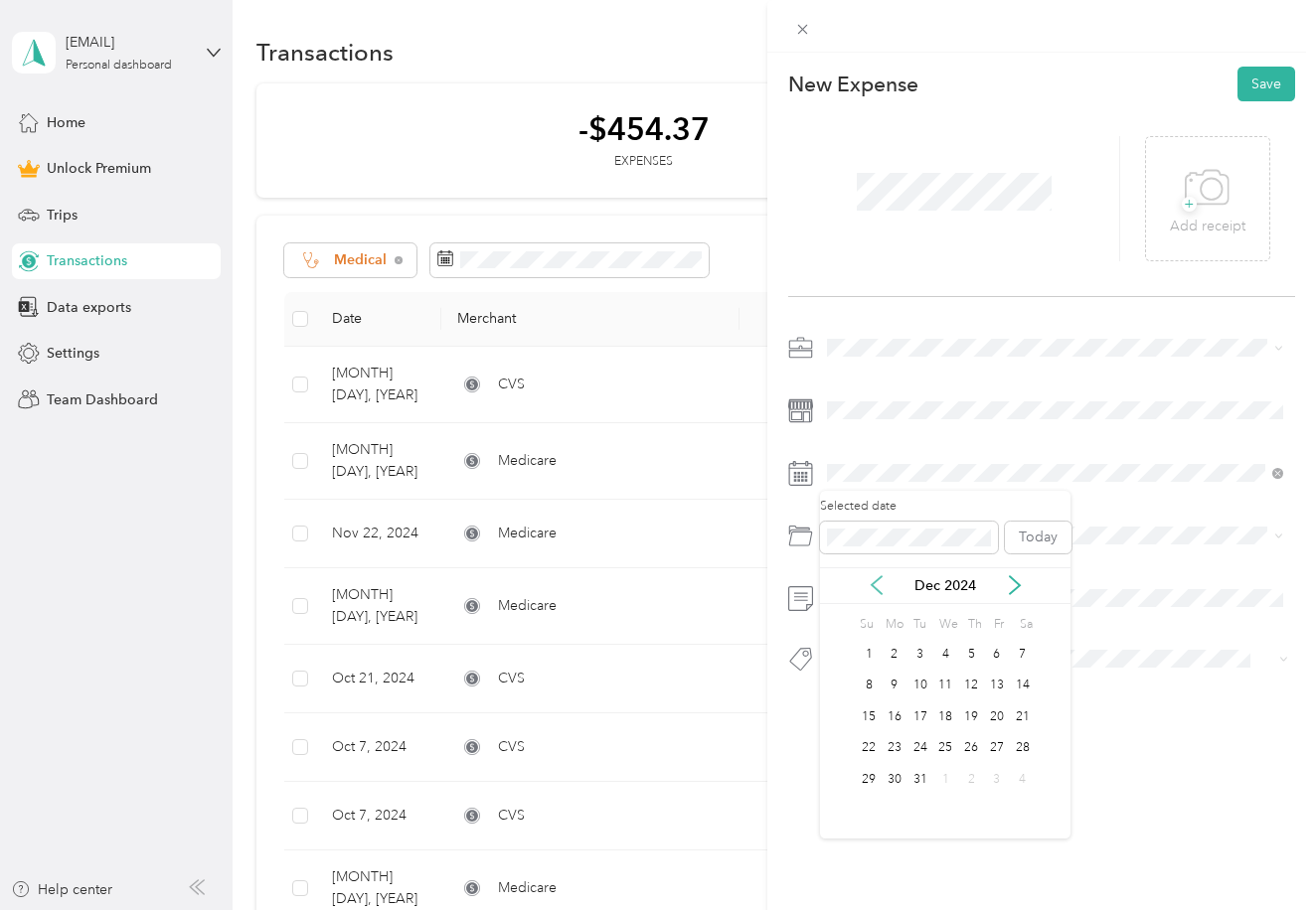 click 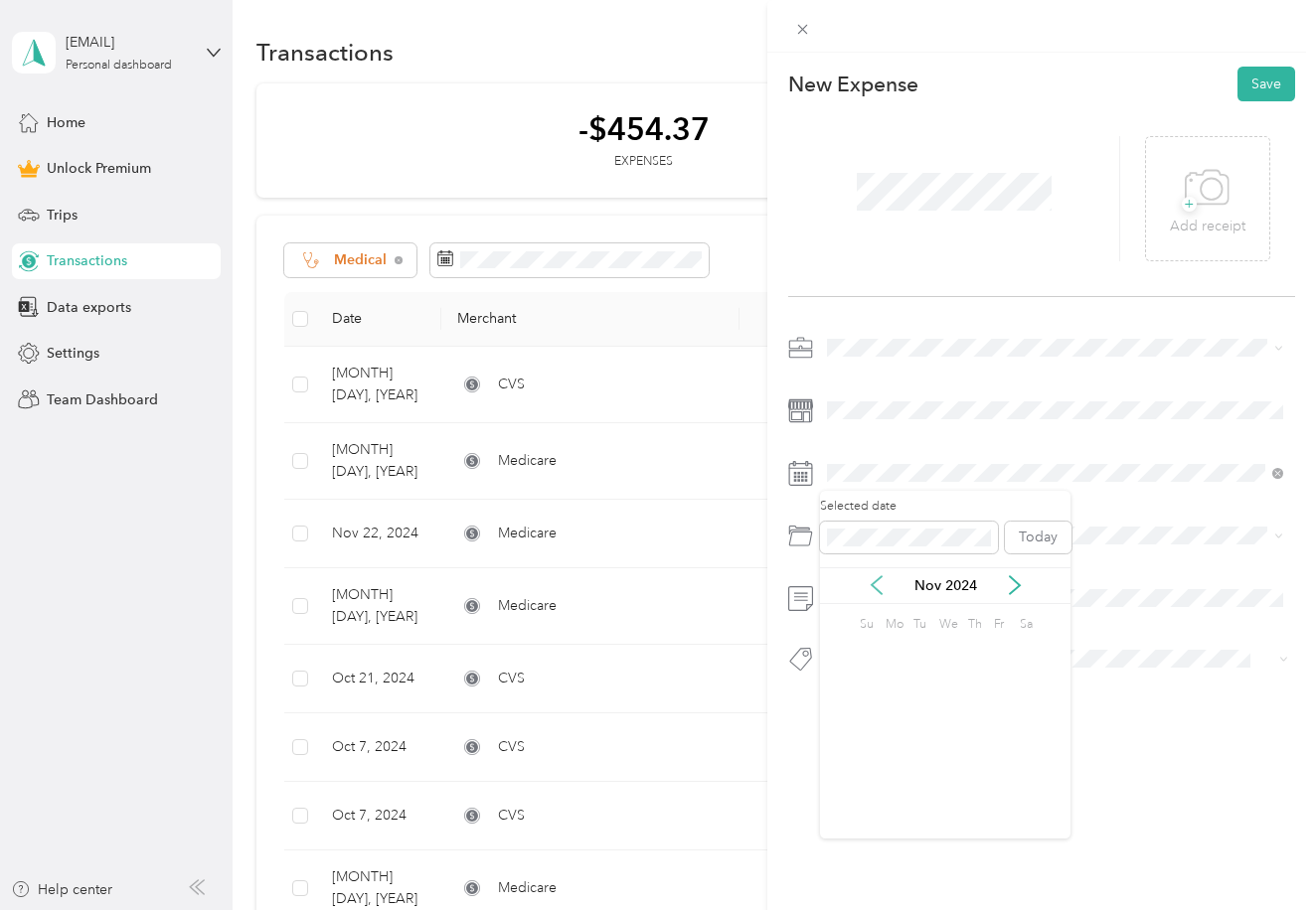 click 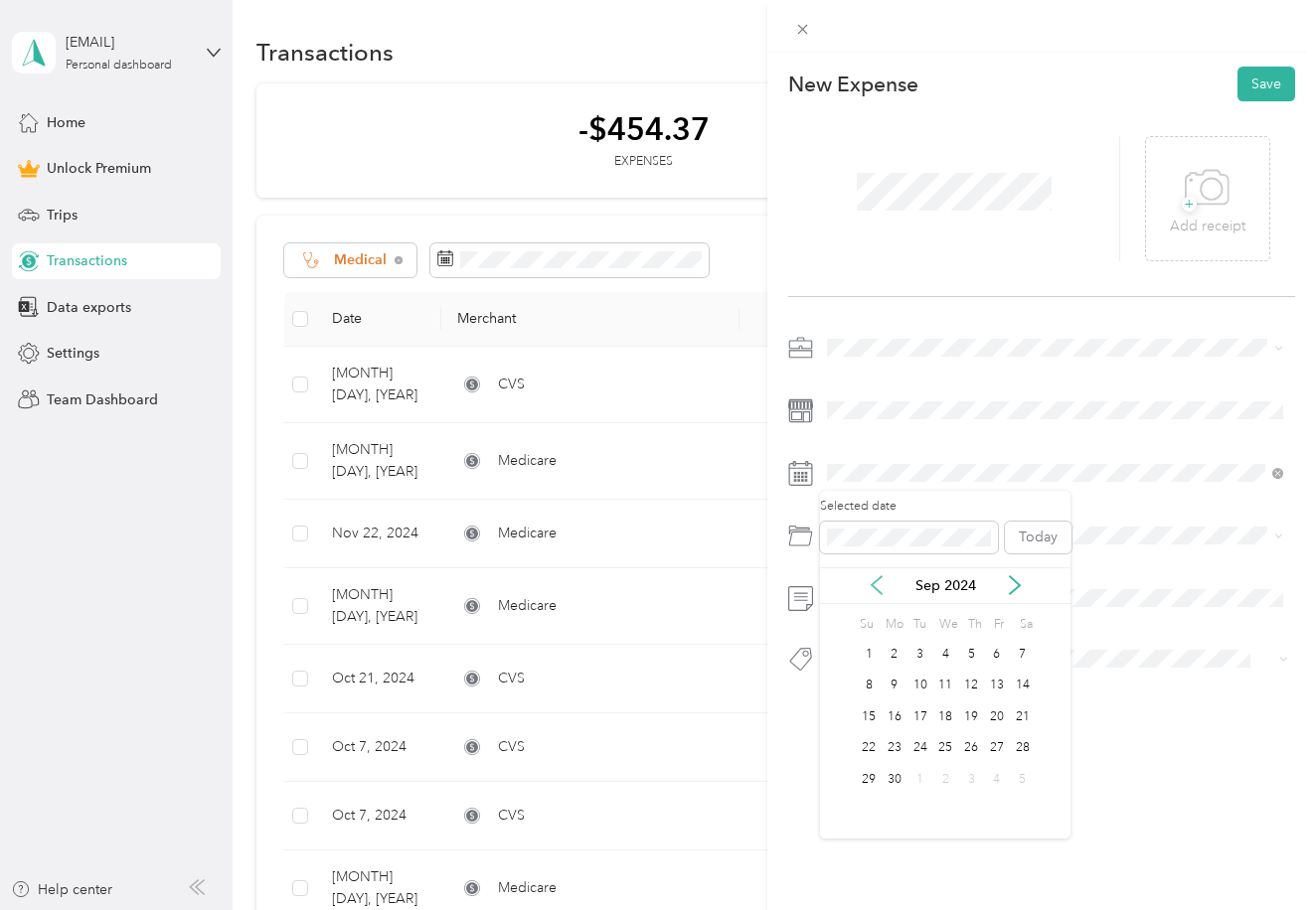 click 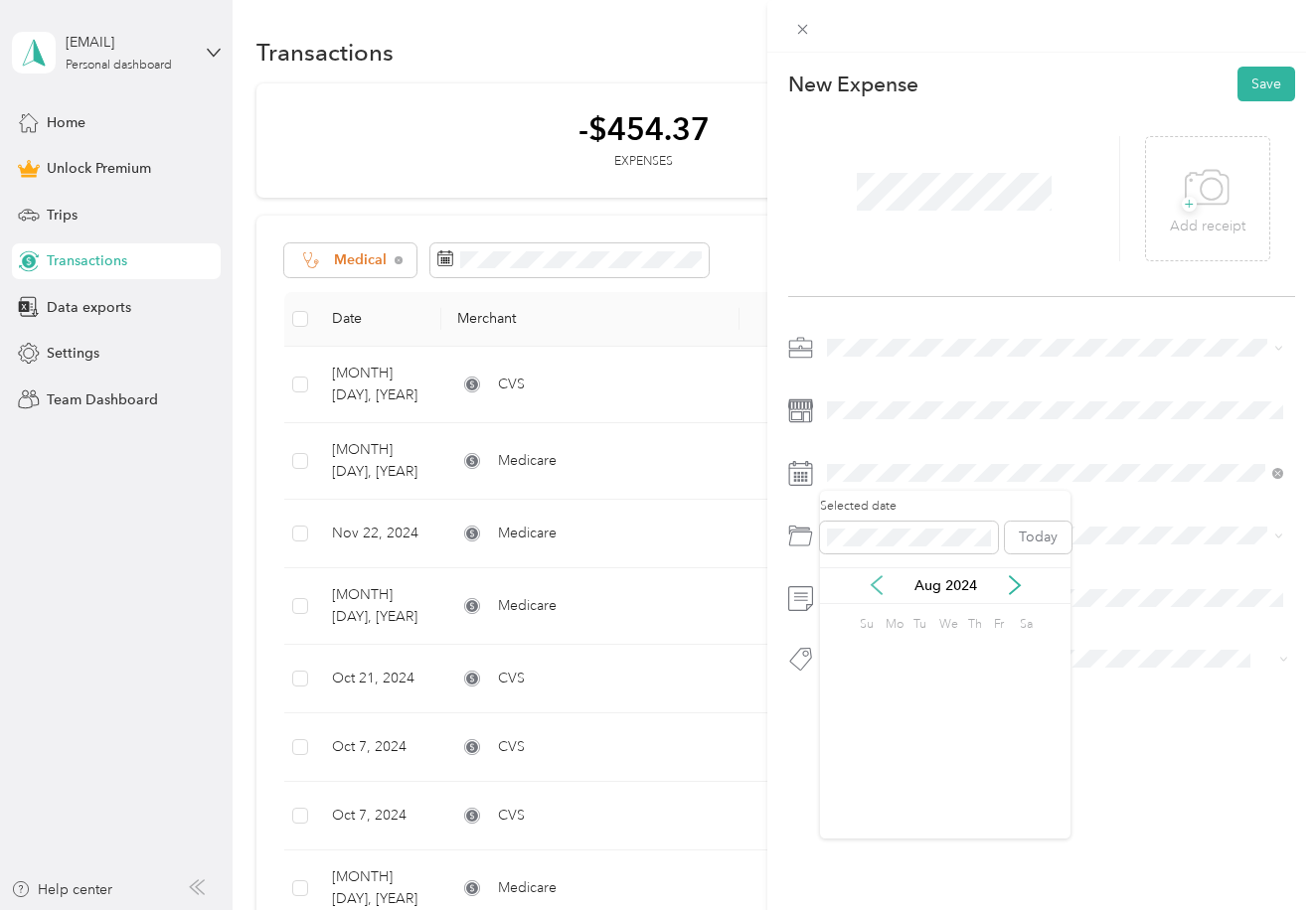 click 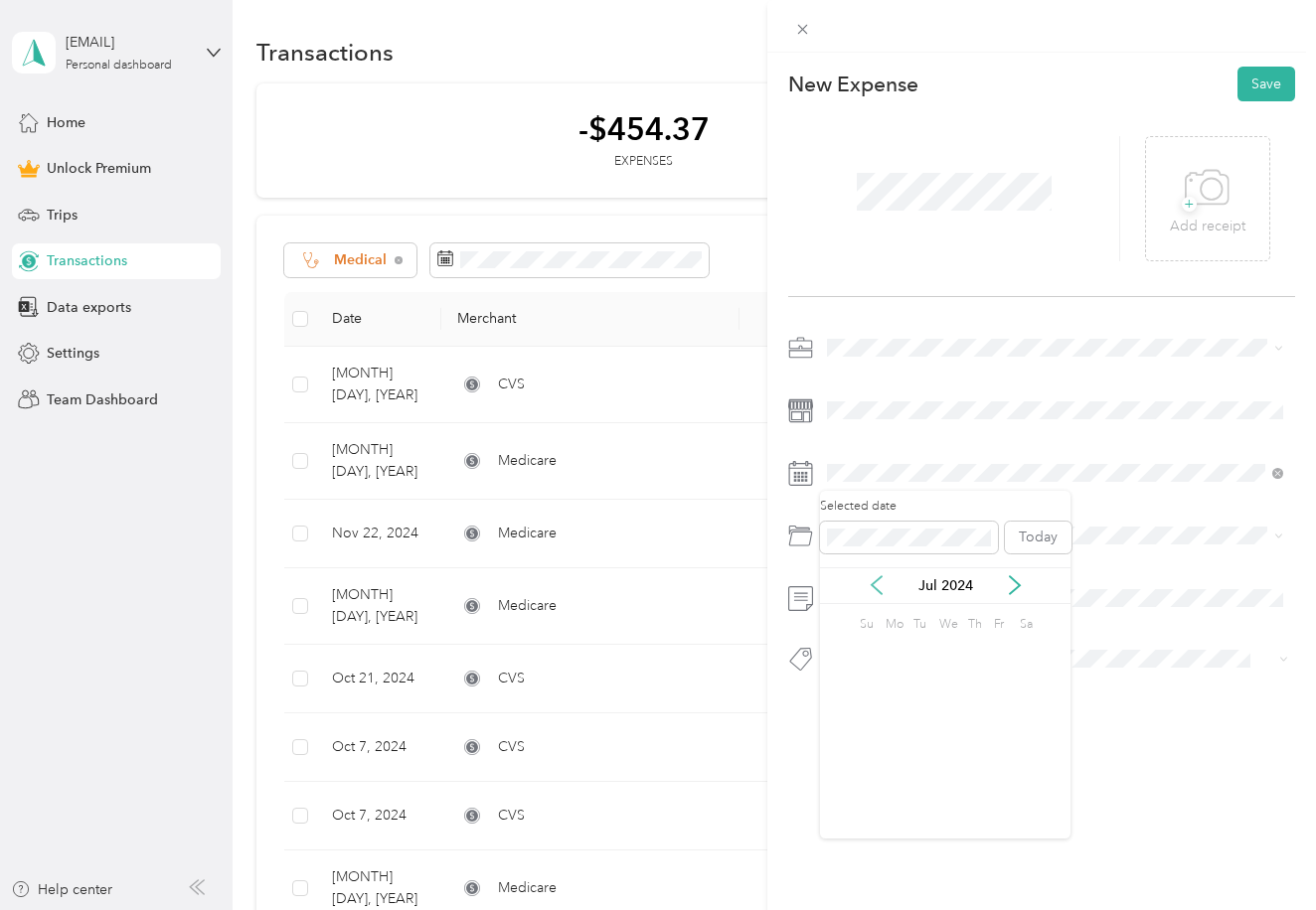 click 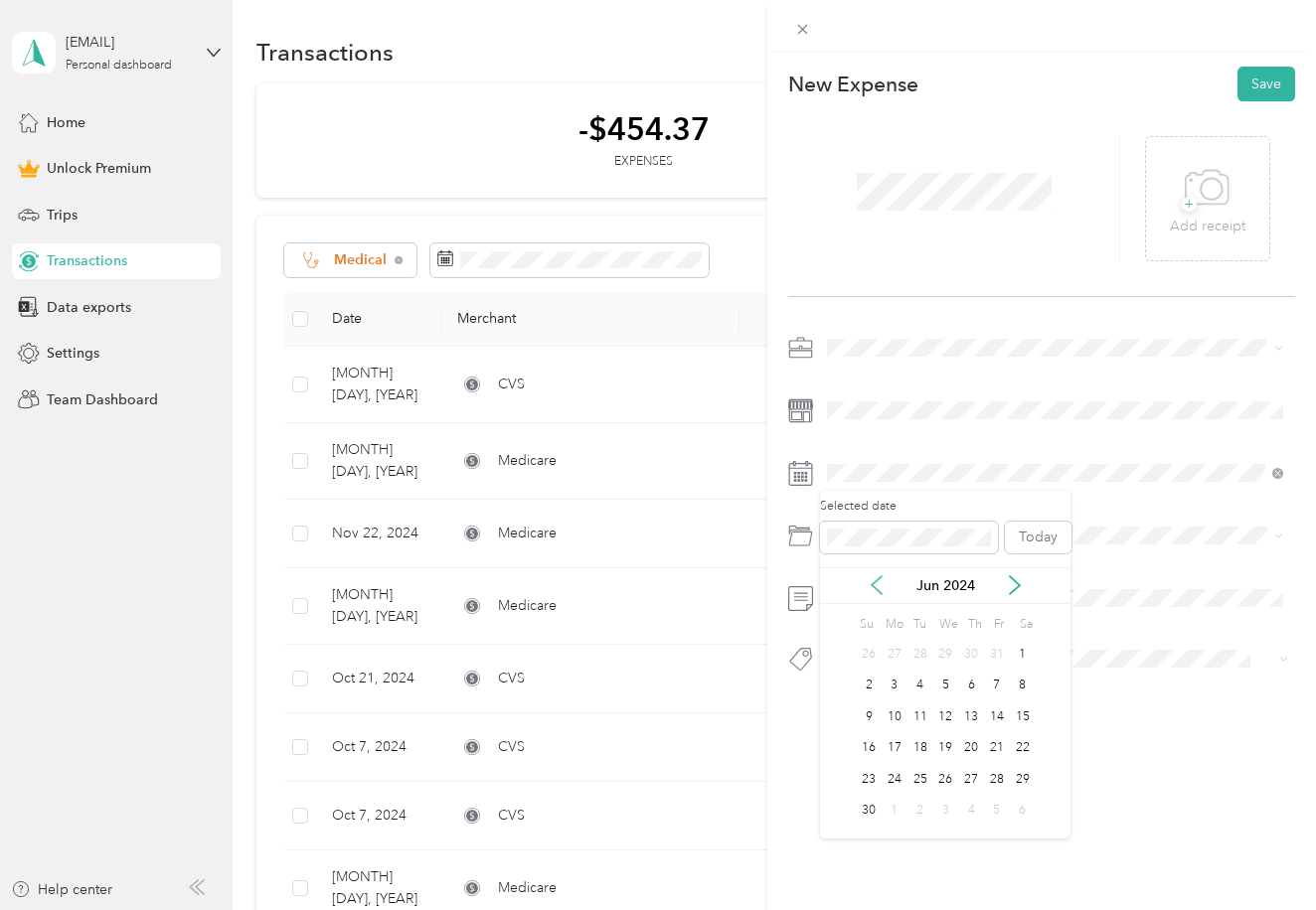click 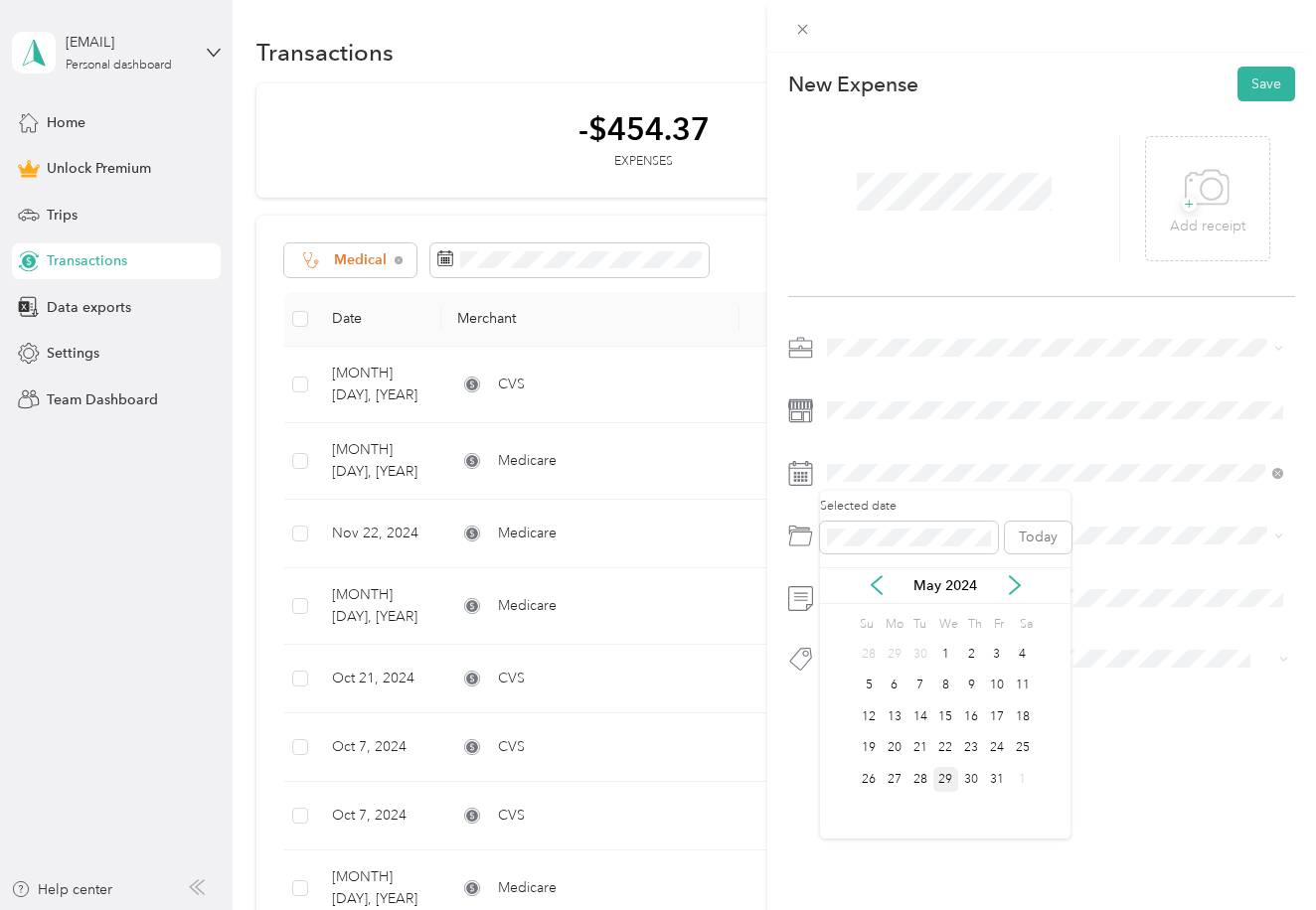 click on "29" at bounding box center [946, 779] 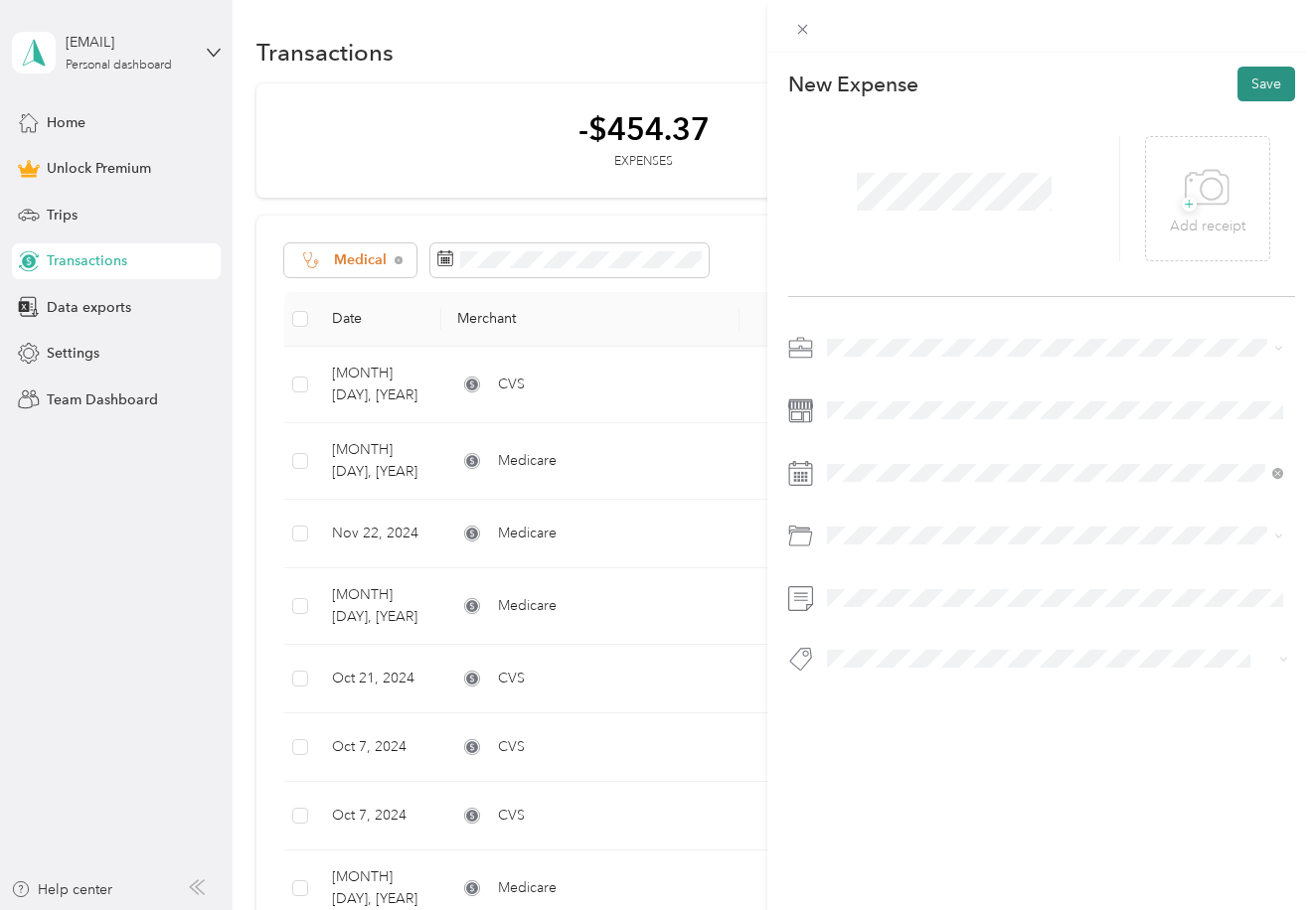 click on "Save" at bounding box center [1266, 83] 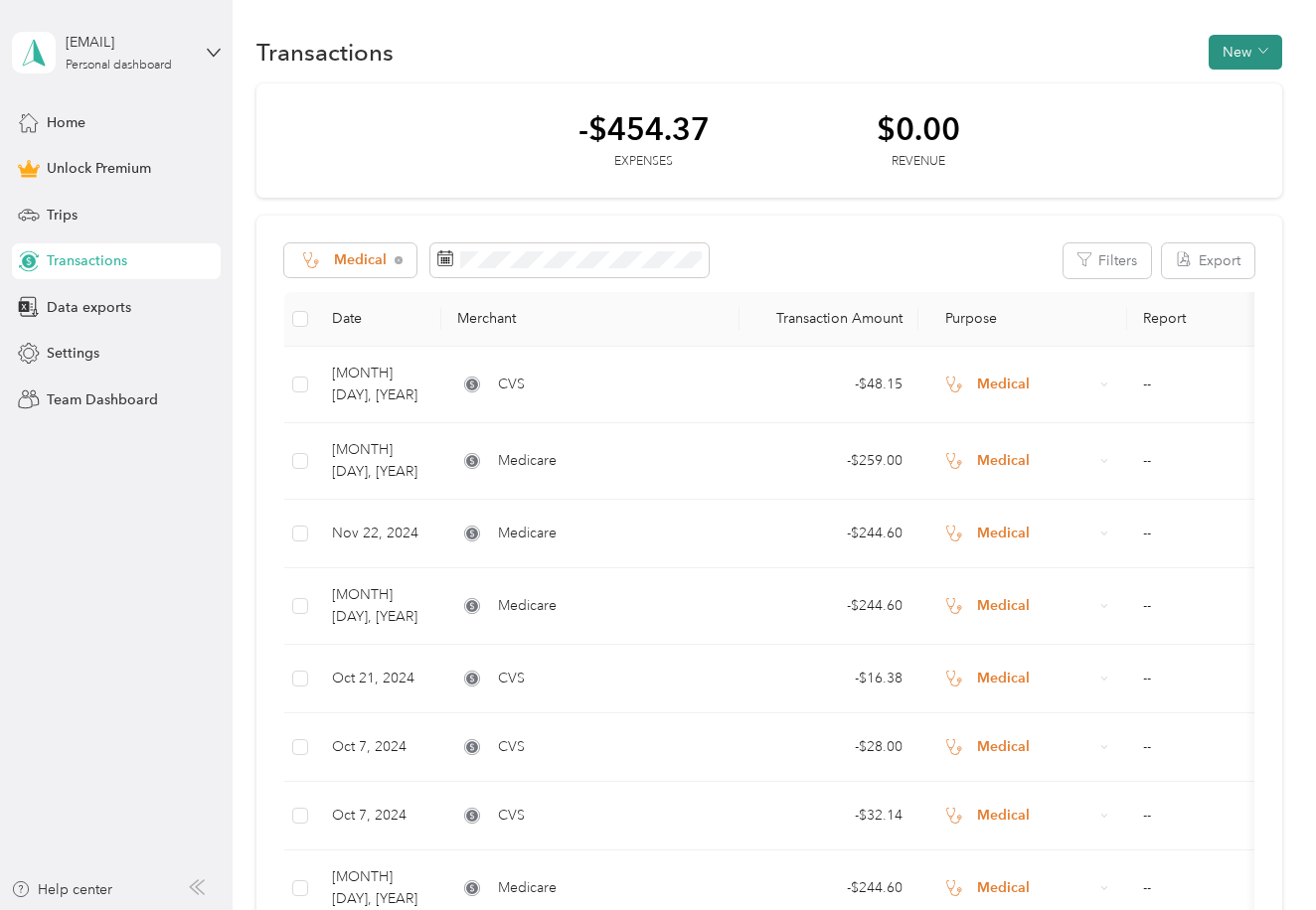 click on "New" at bounding box center (1245, 52) 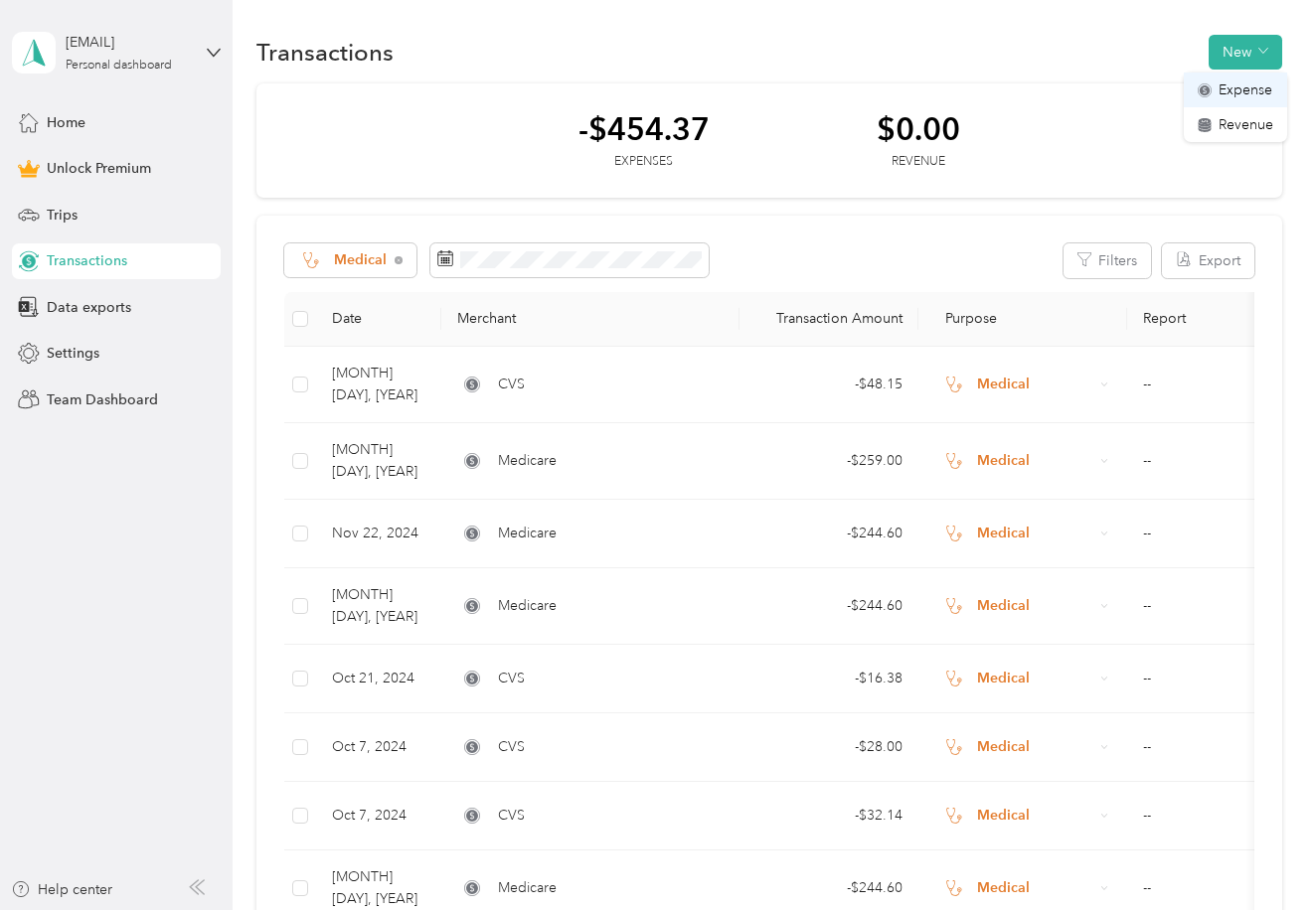 click on "Expense" at bounding box center [1245, 89] 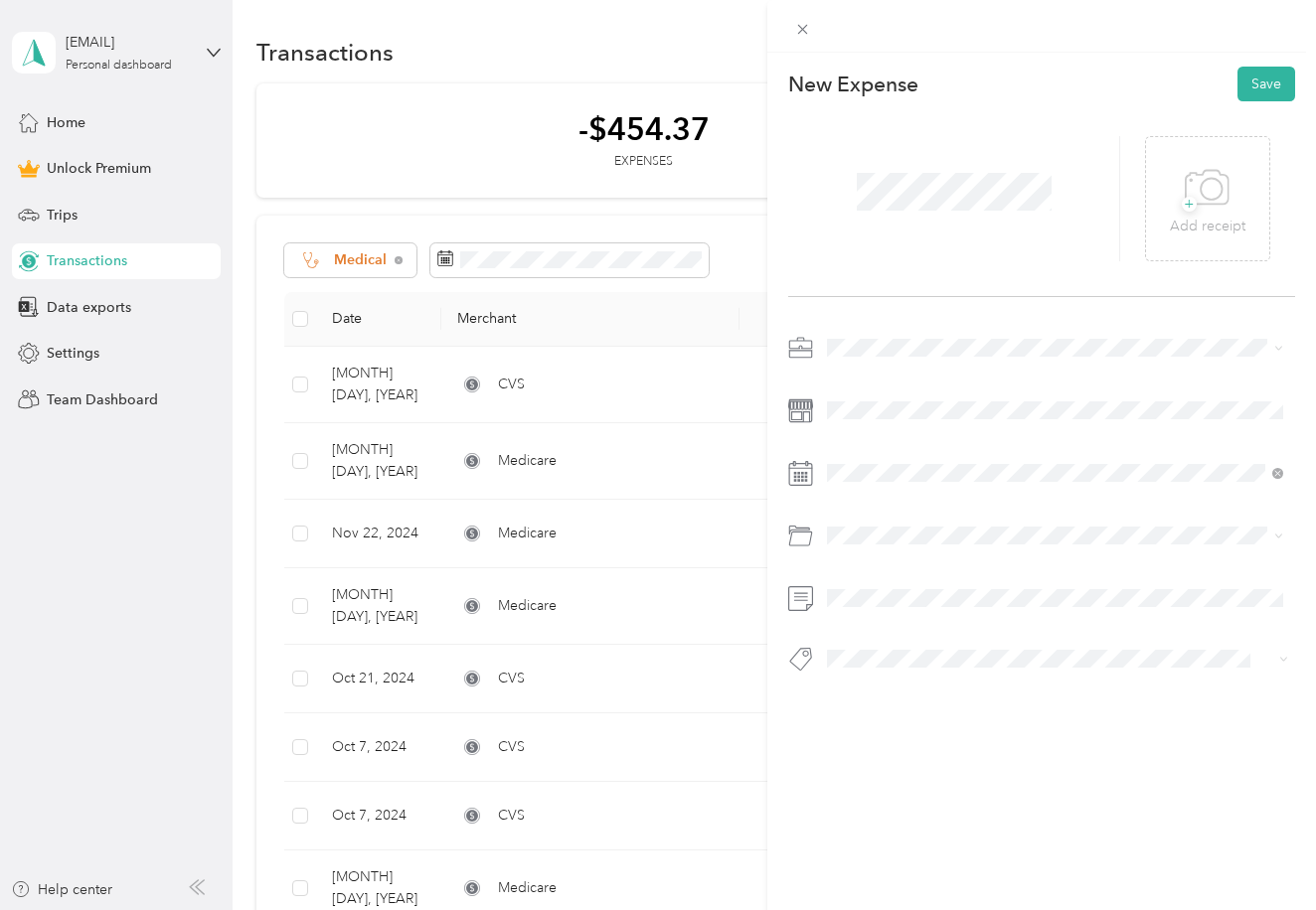 click on "Medical" at bounding box center [858, 522] 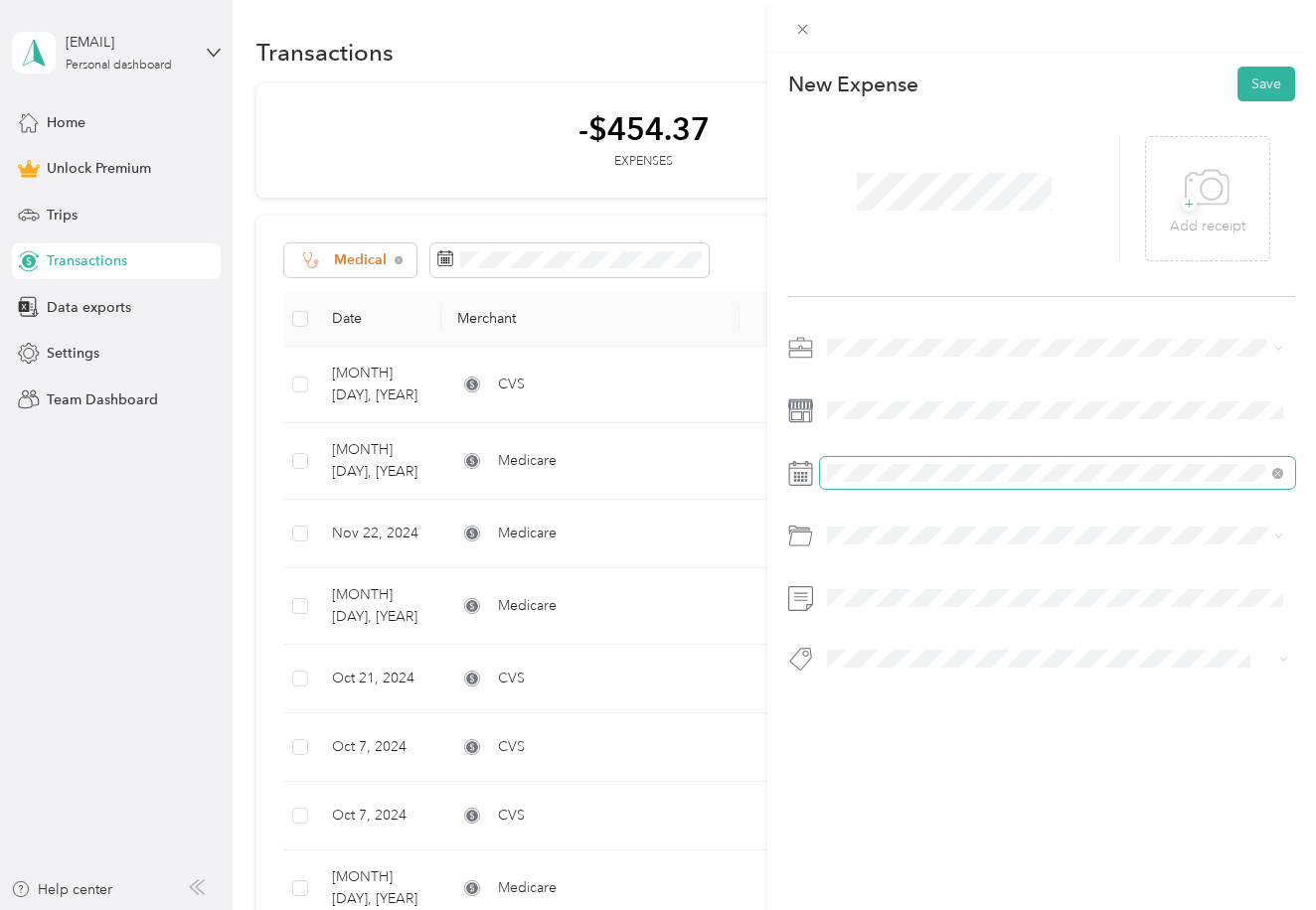 scroll, scrollTop: 0, scrollLeft: 1, axis: horizontal 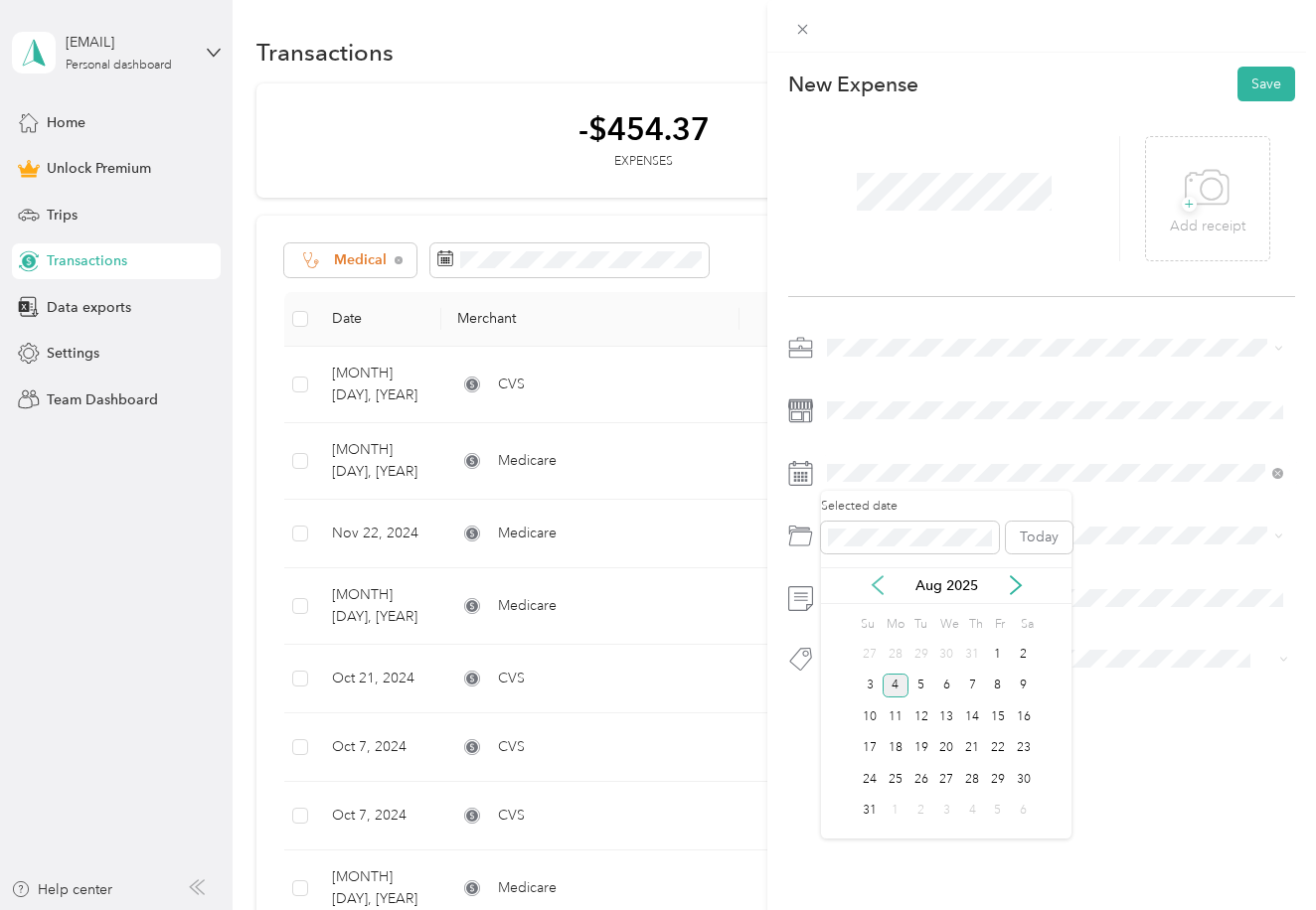 click 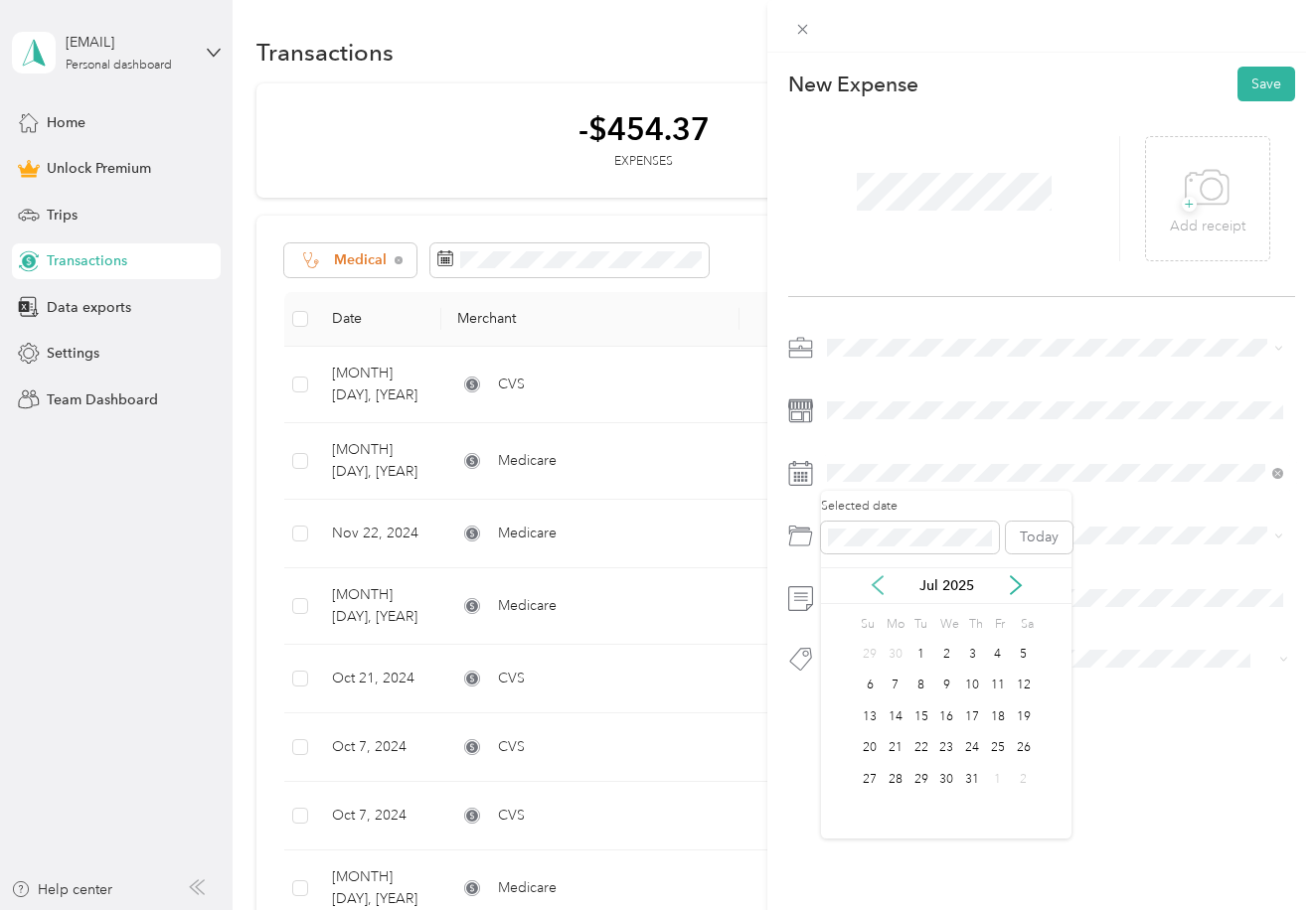 scroll, scrollTop: 1, scrollLeft: 0, axis: vertical 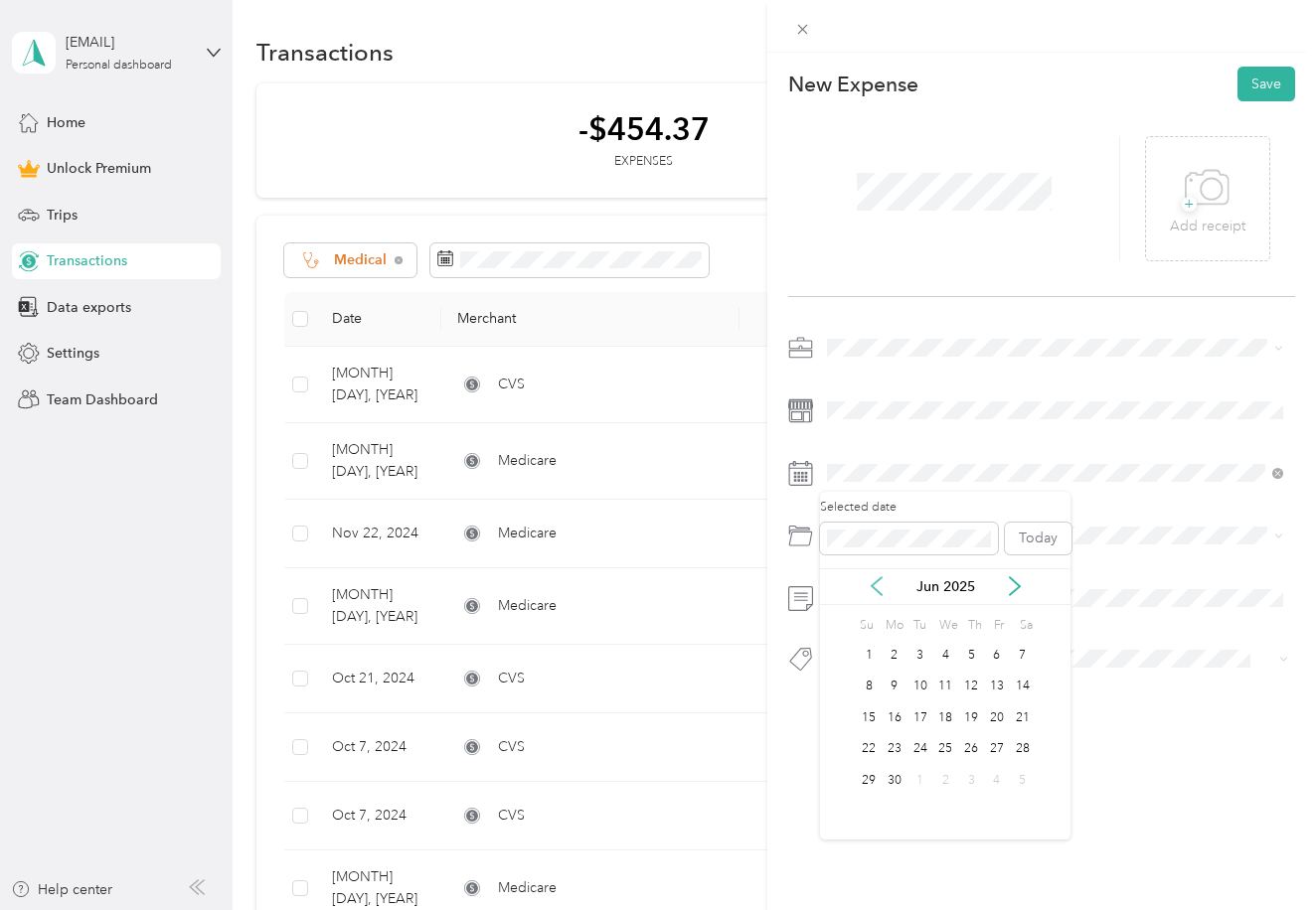 click 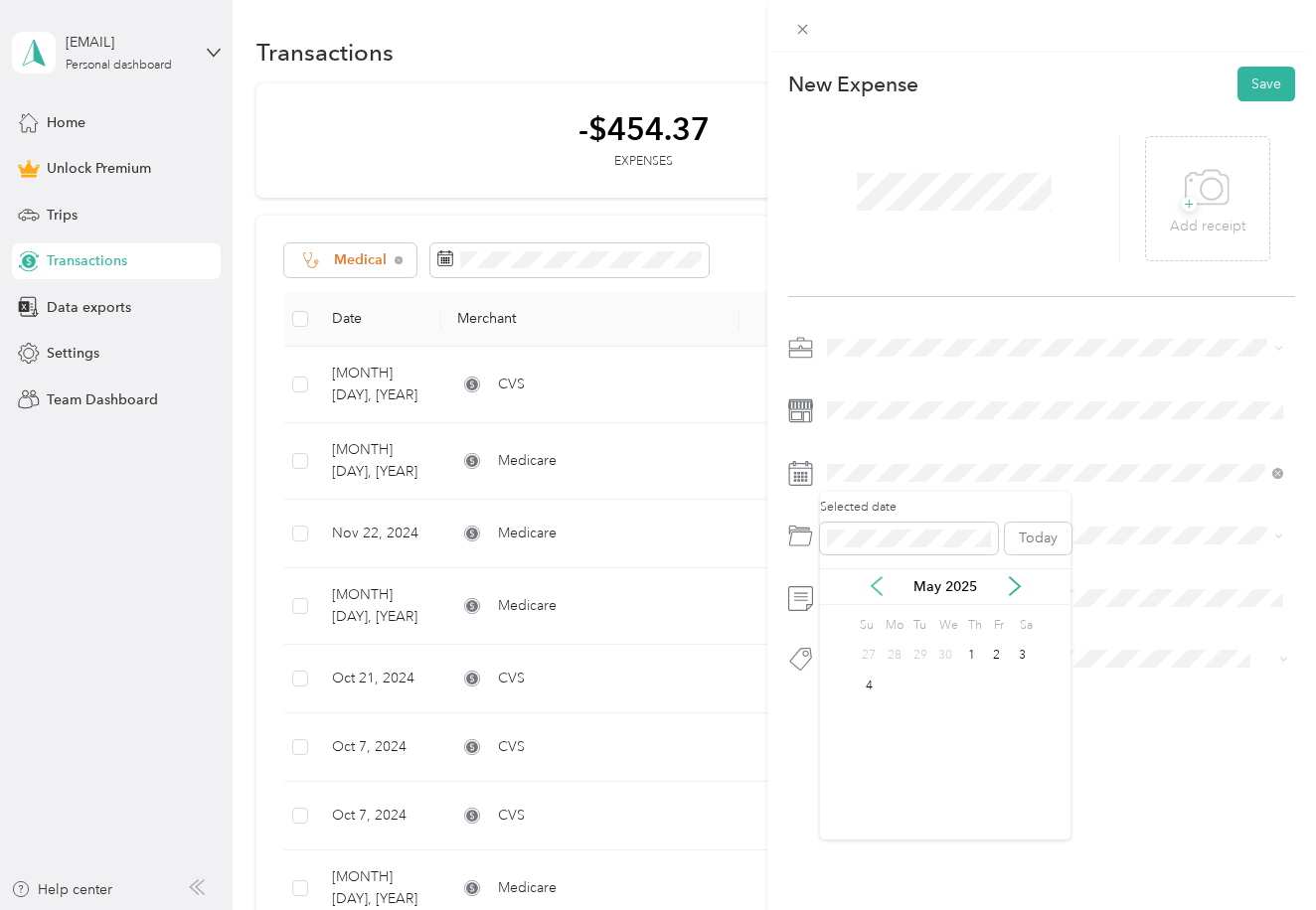 scroll, scrollTop: 0, scrollLeft: 0, axis: both 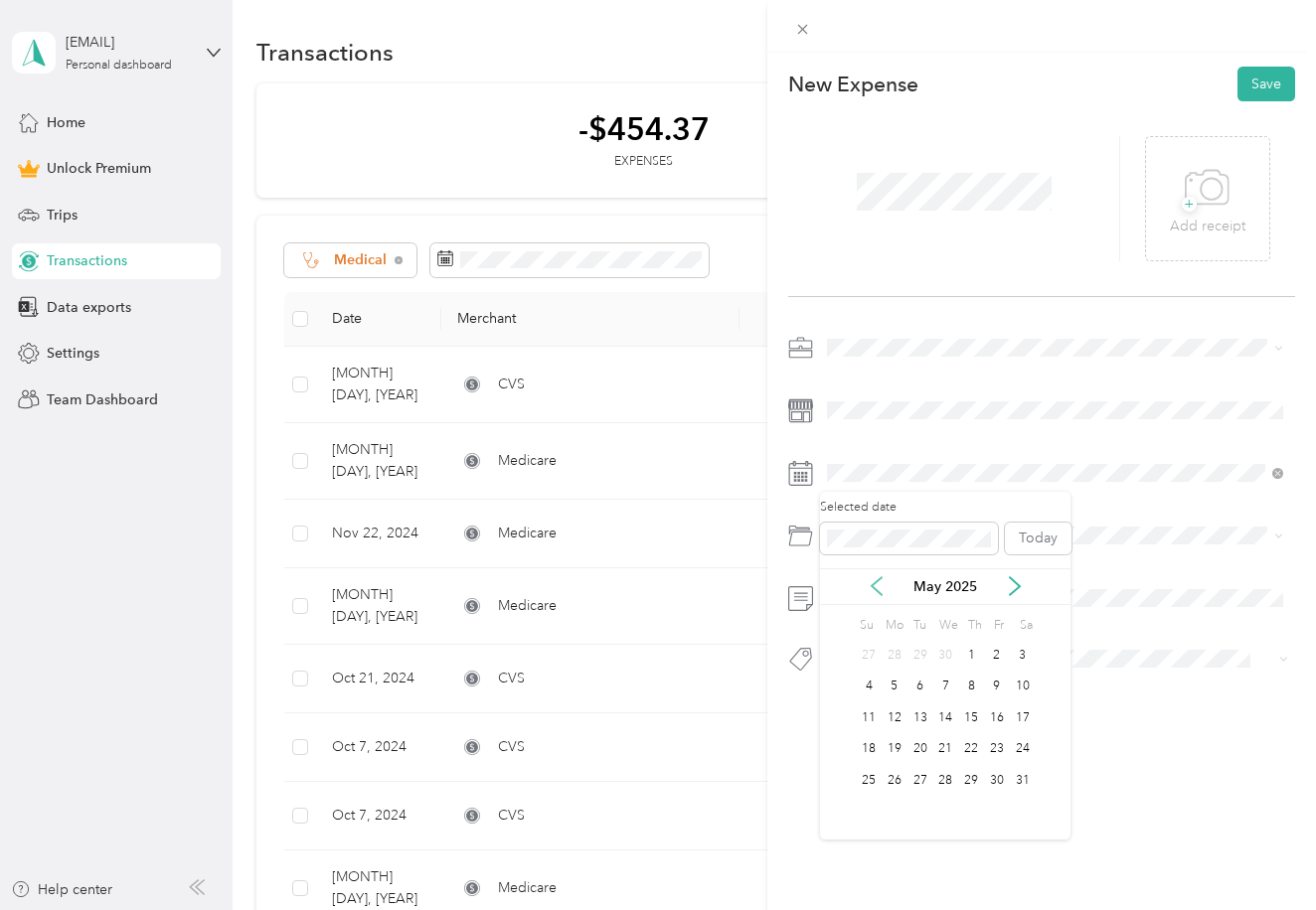 click 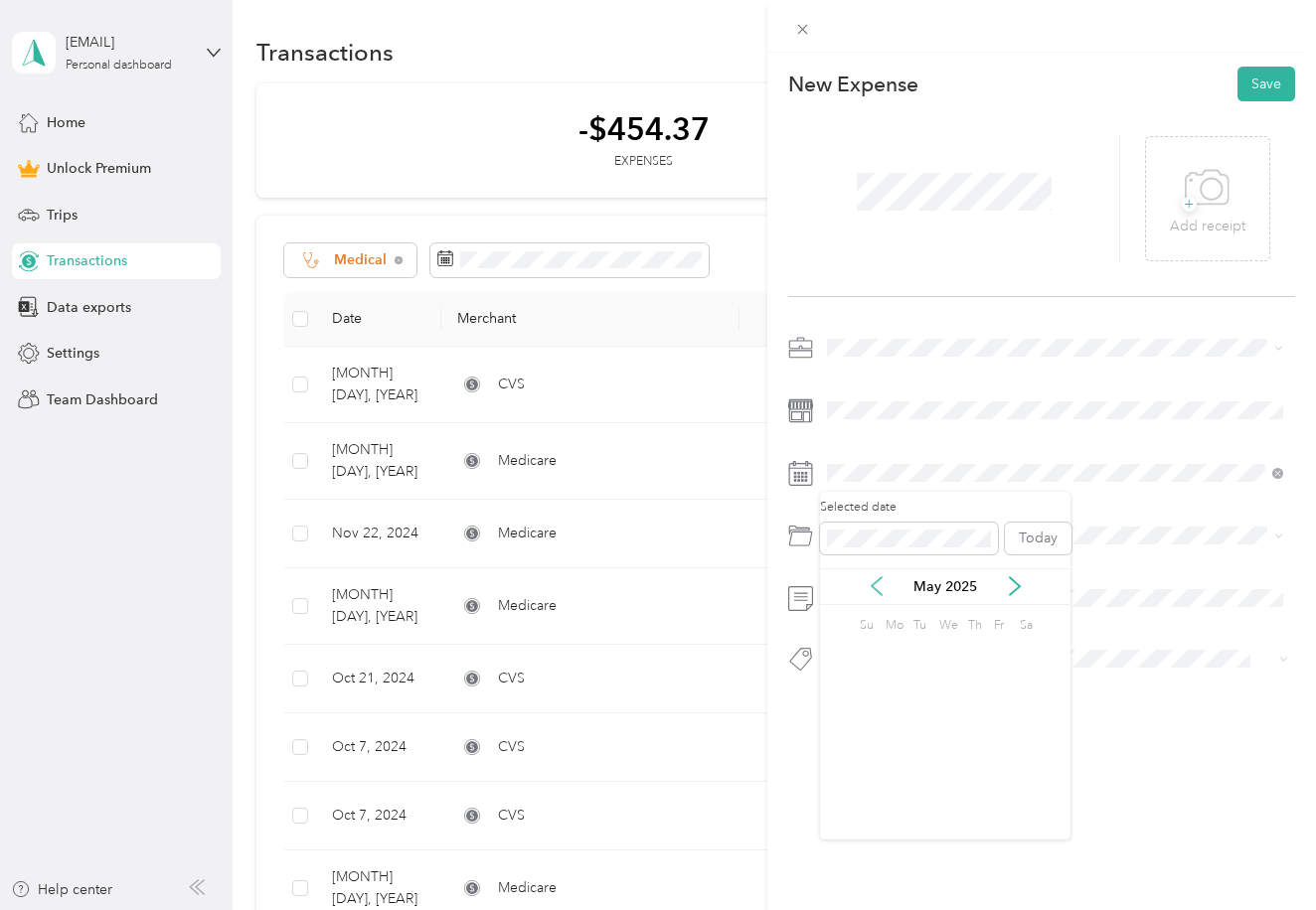 click 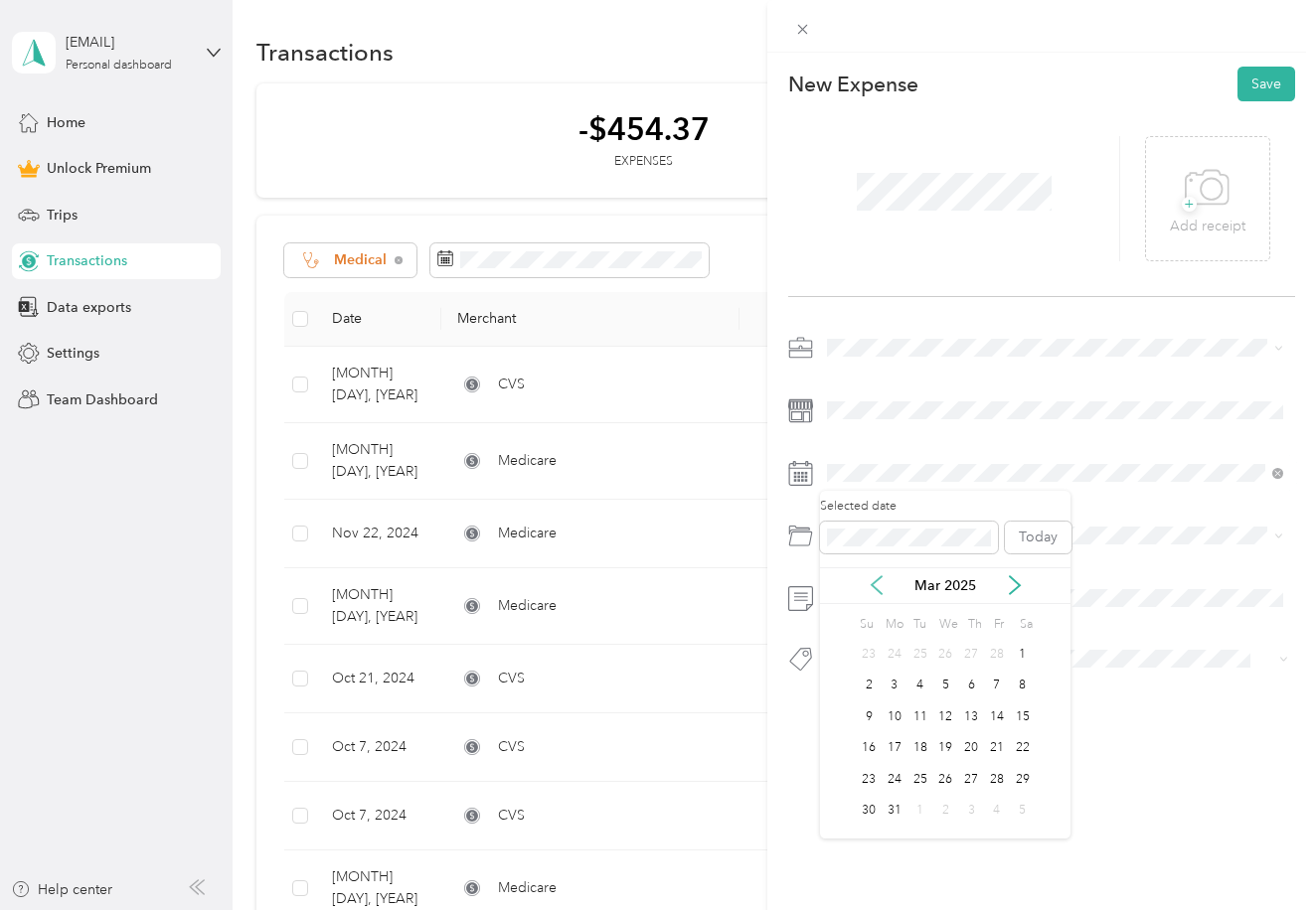 click 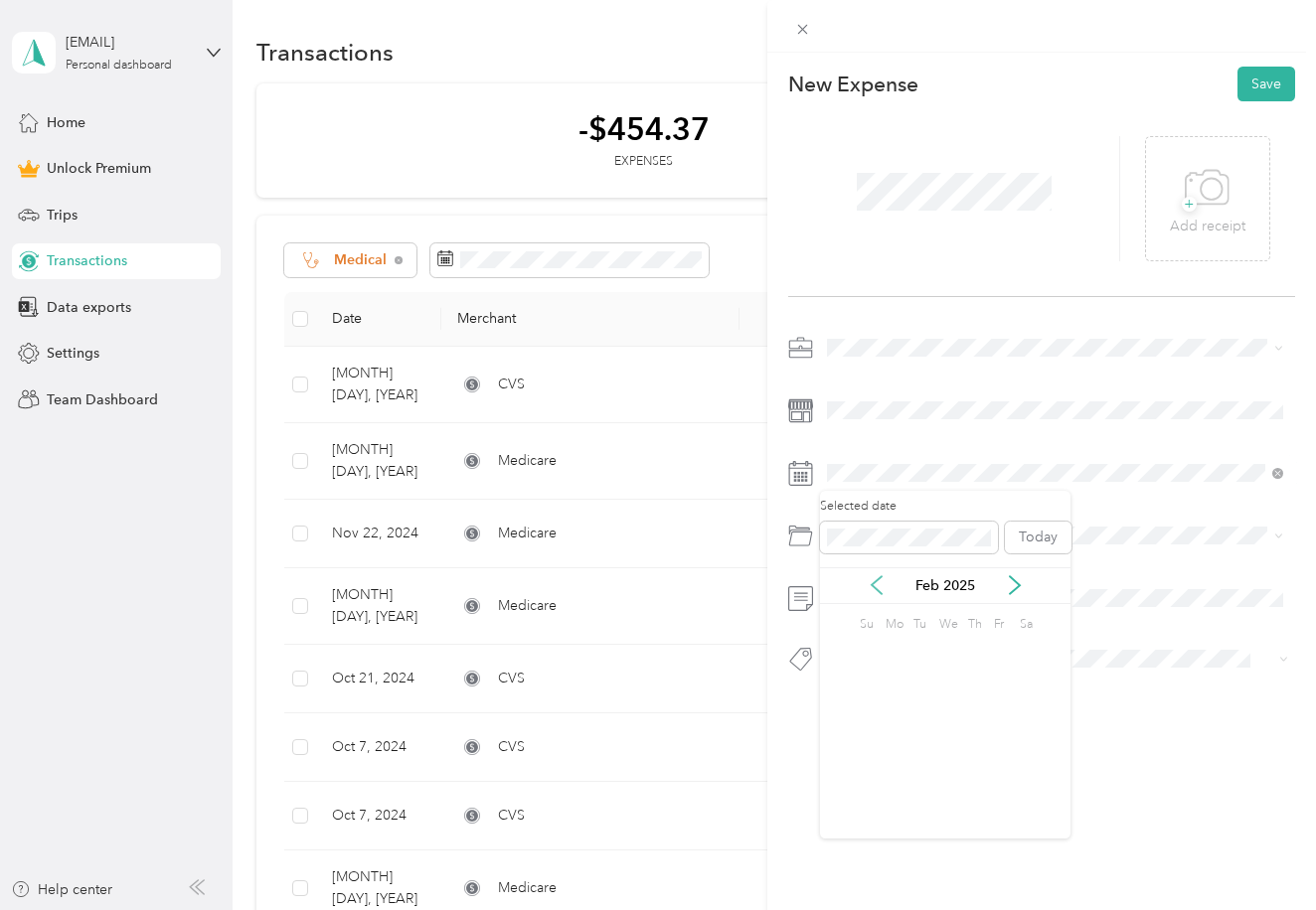 click 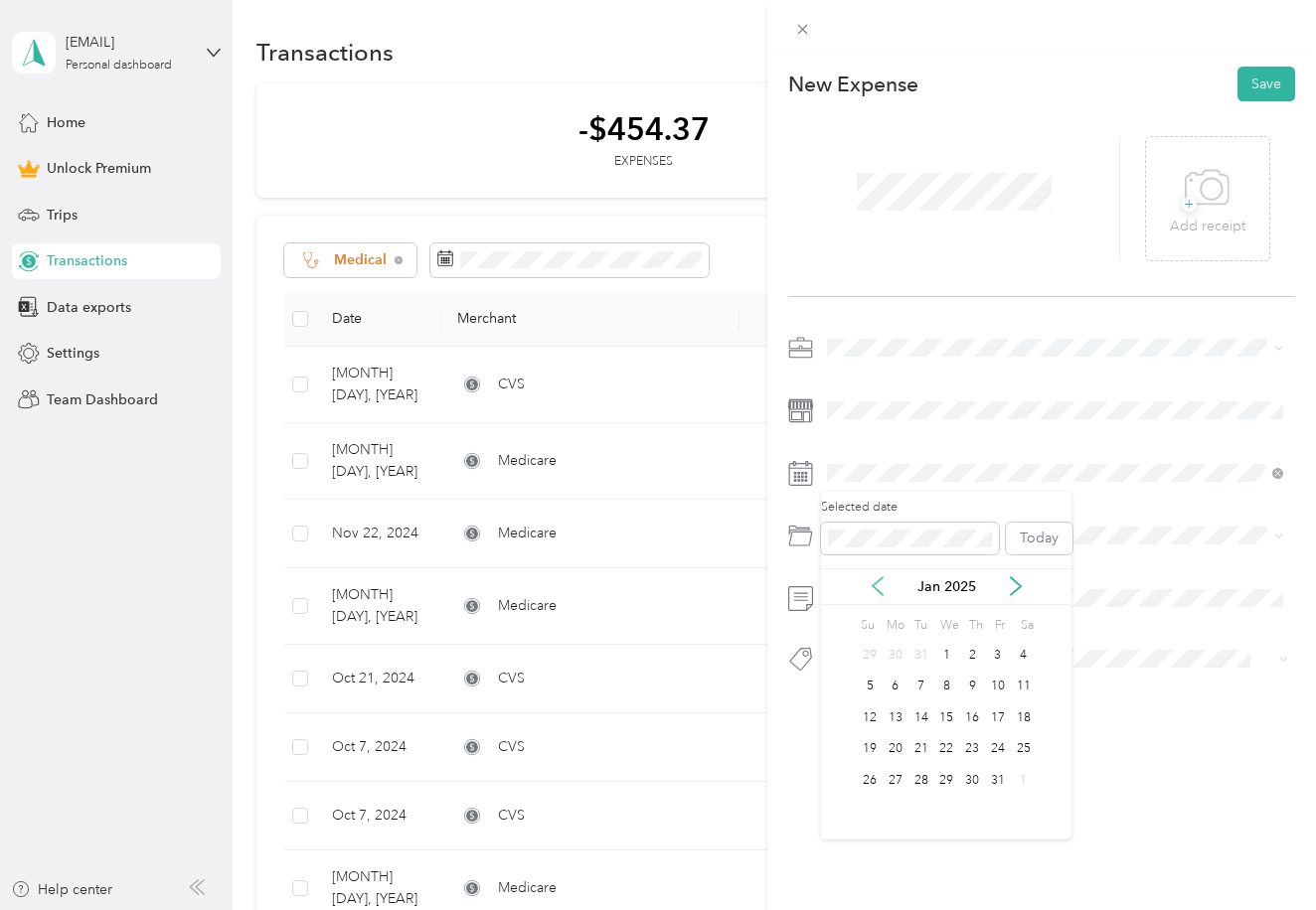 scroll, scrollTop: 1, scrollLeft: 0, axis: vertical 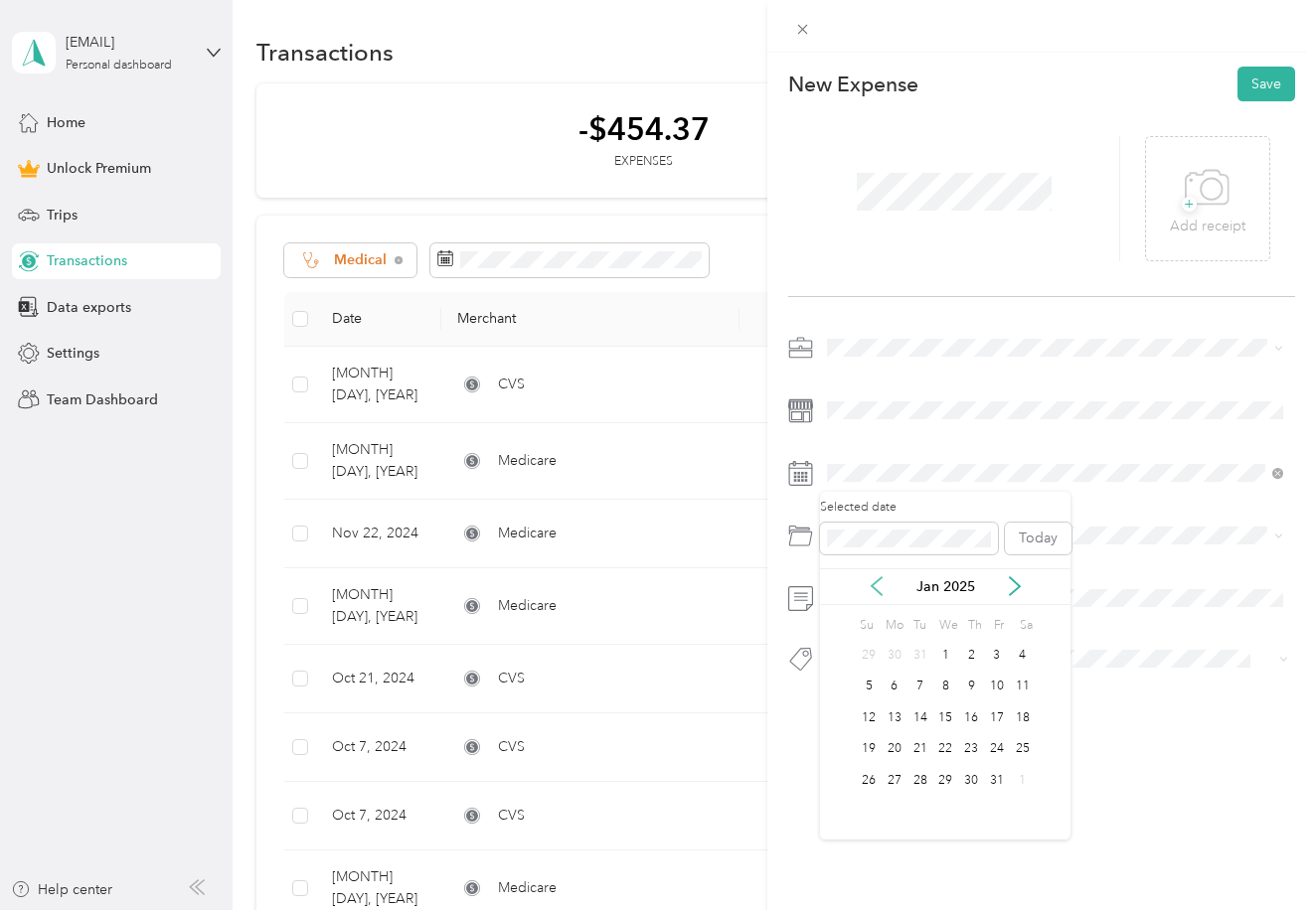 click 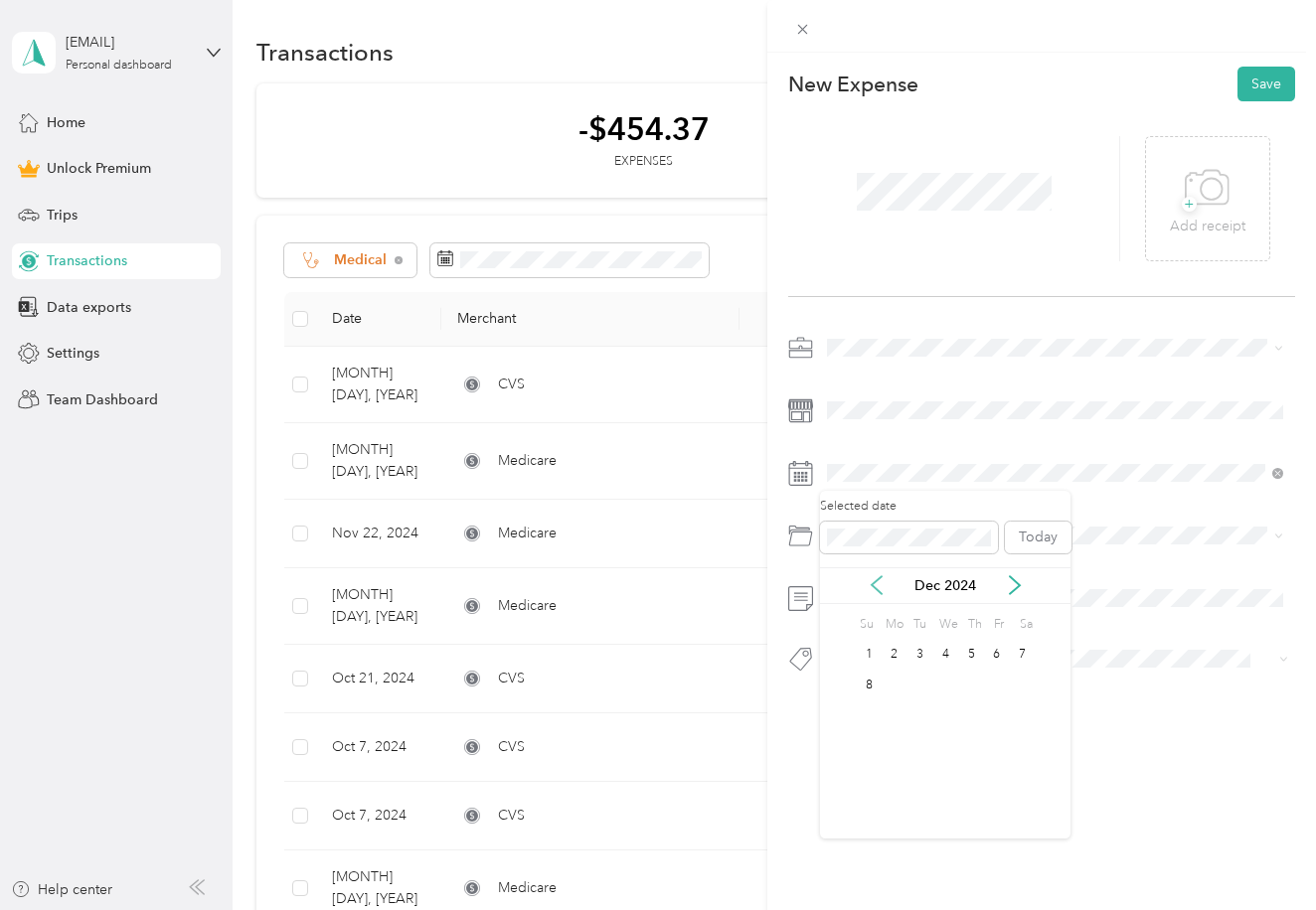 scroll, scrollTop: 0, scrollLeft: 0, axis: both 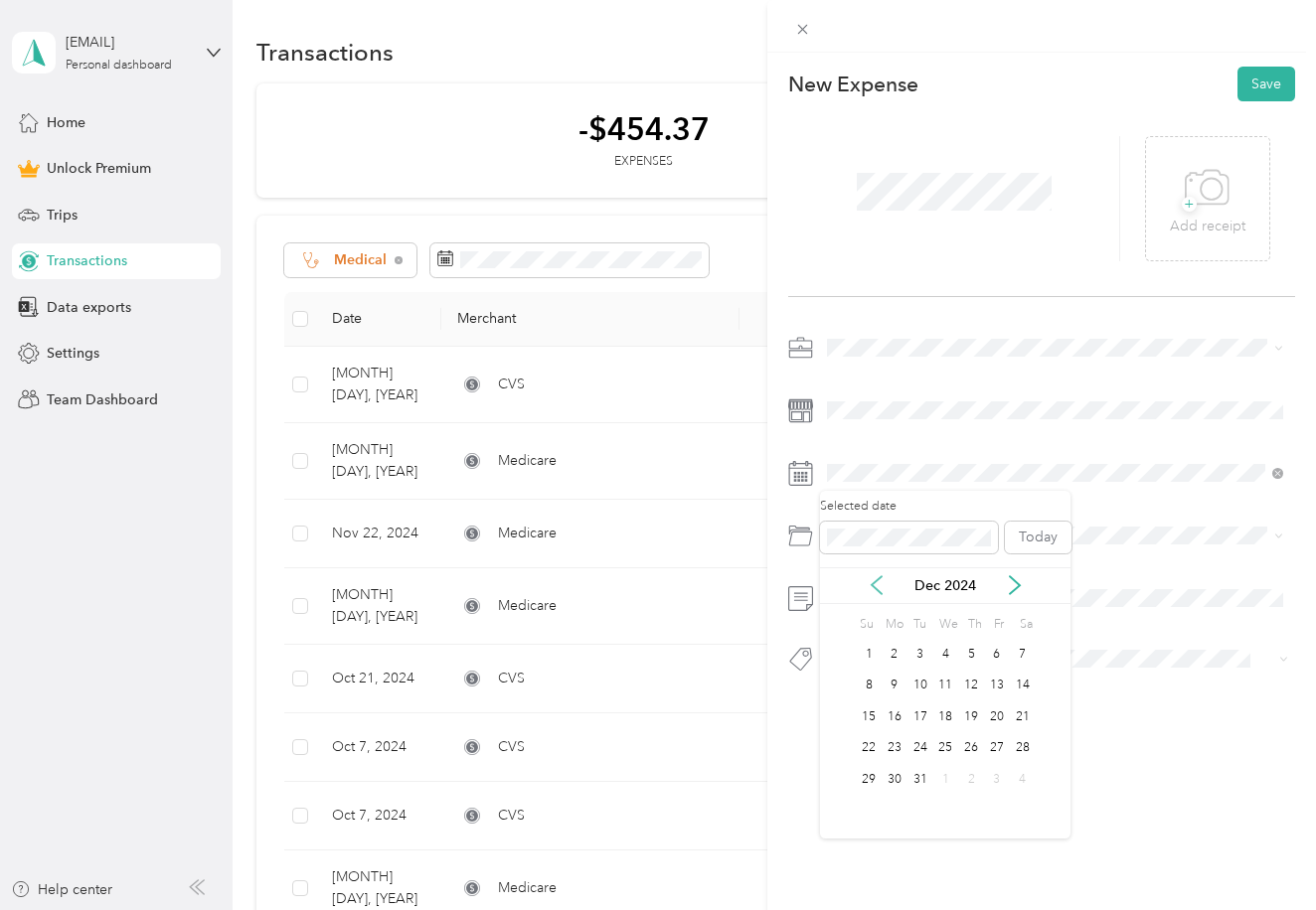 click 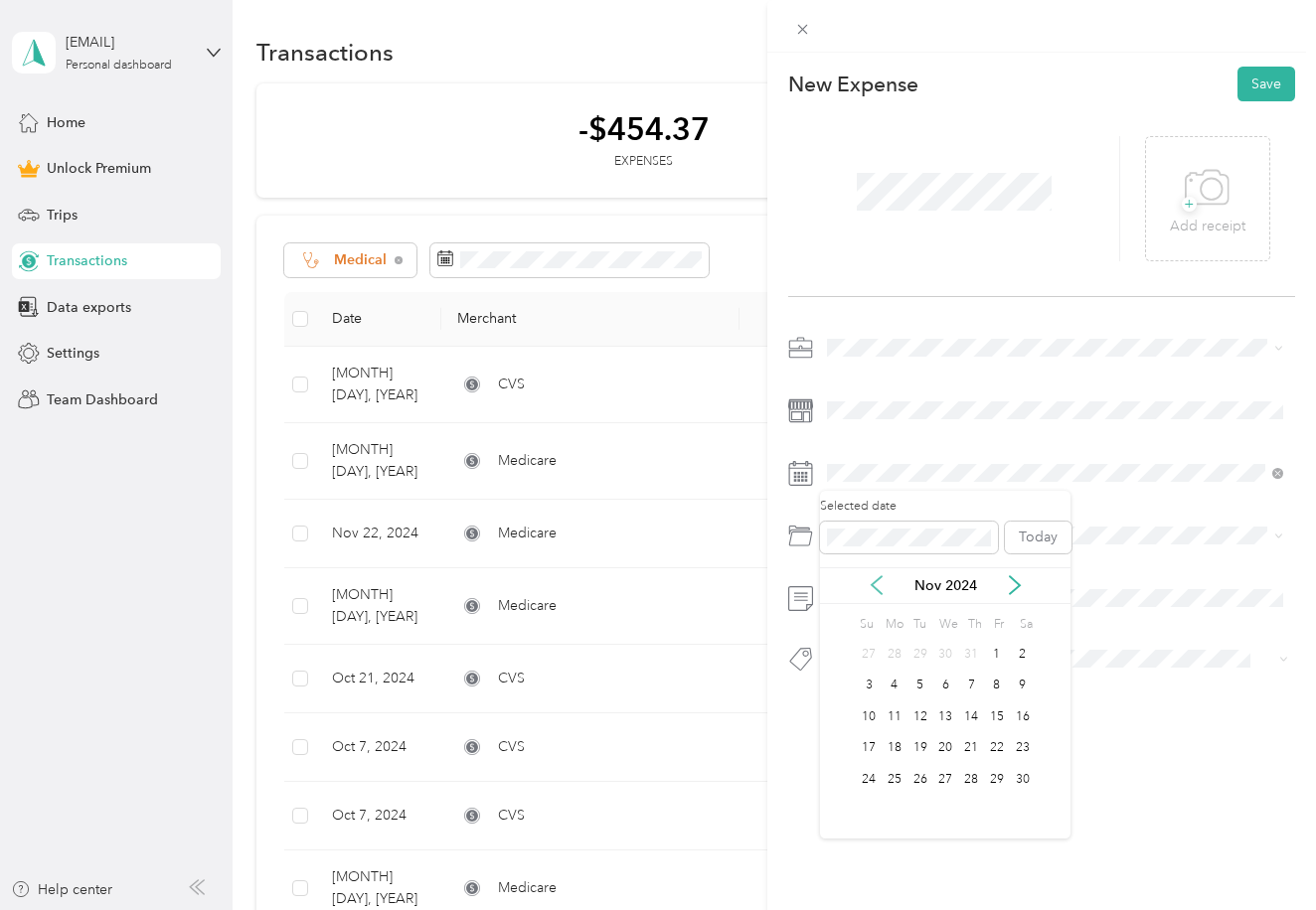 click 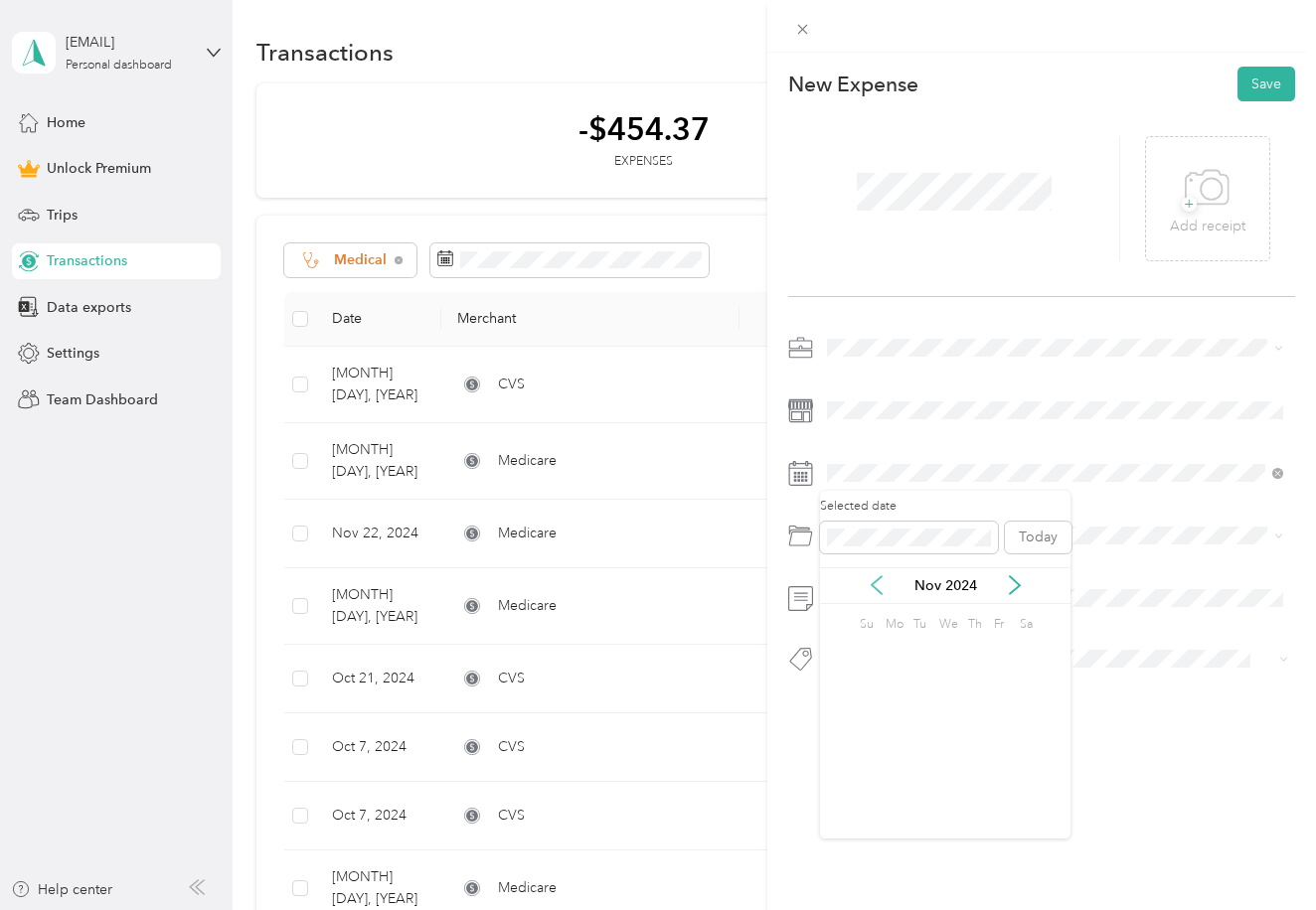 click 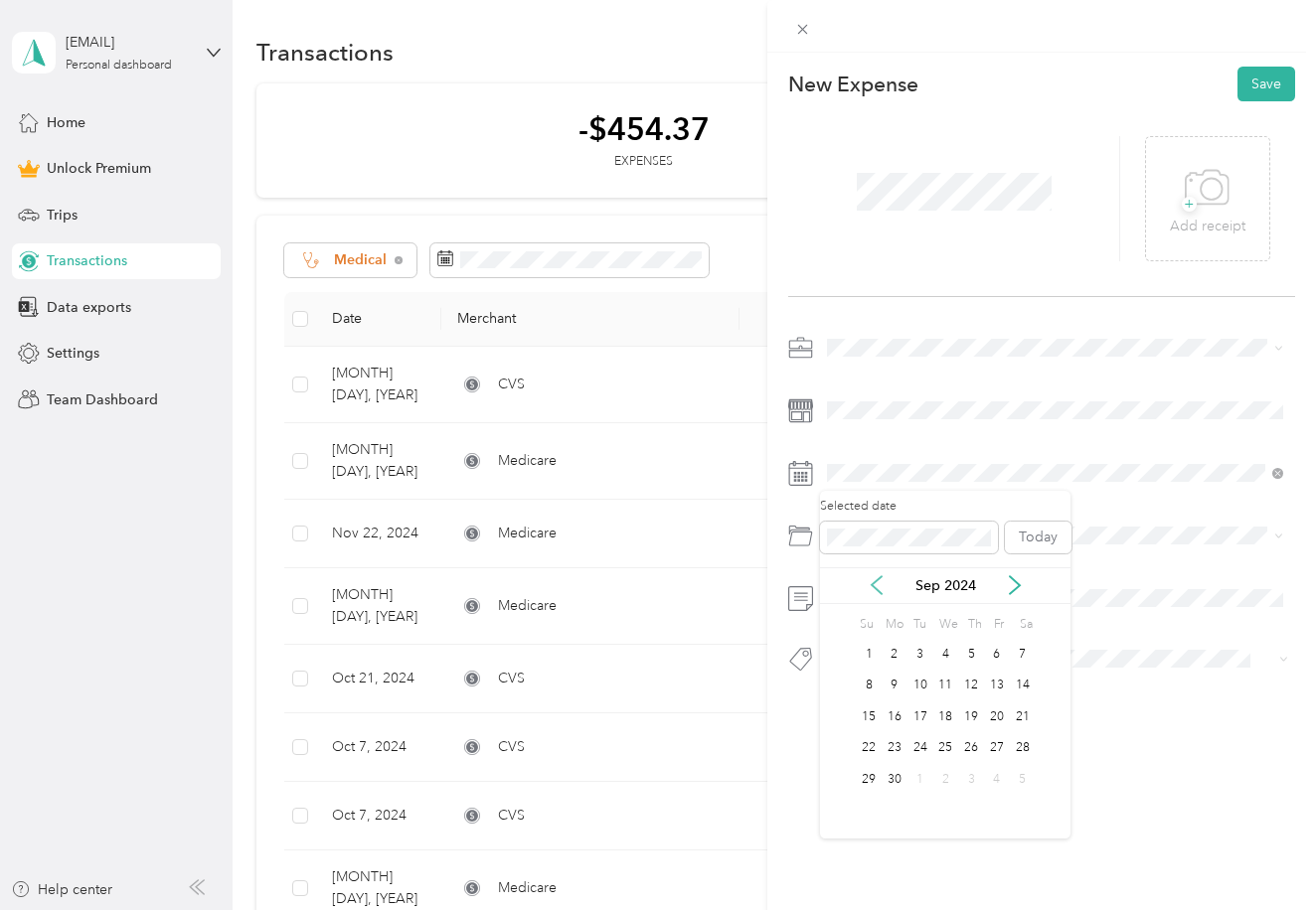 click 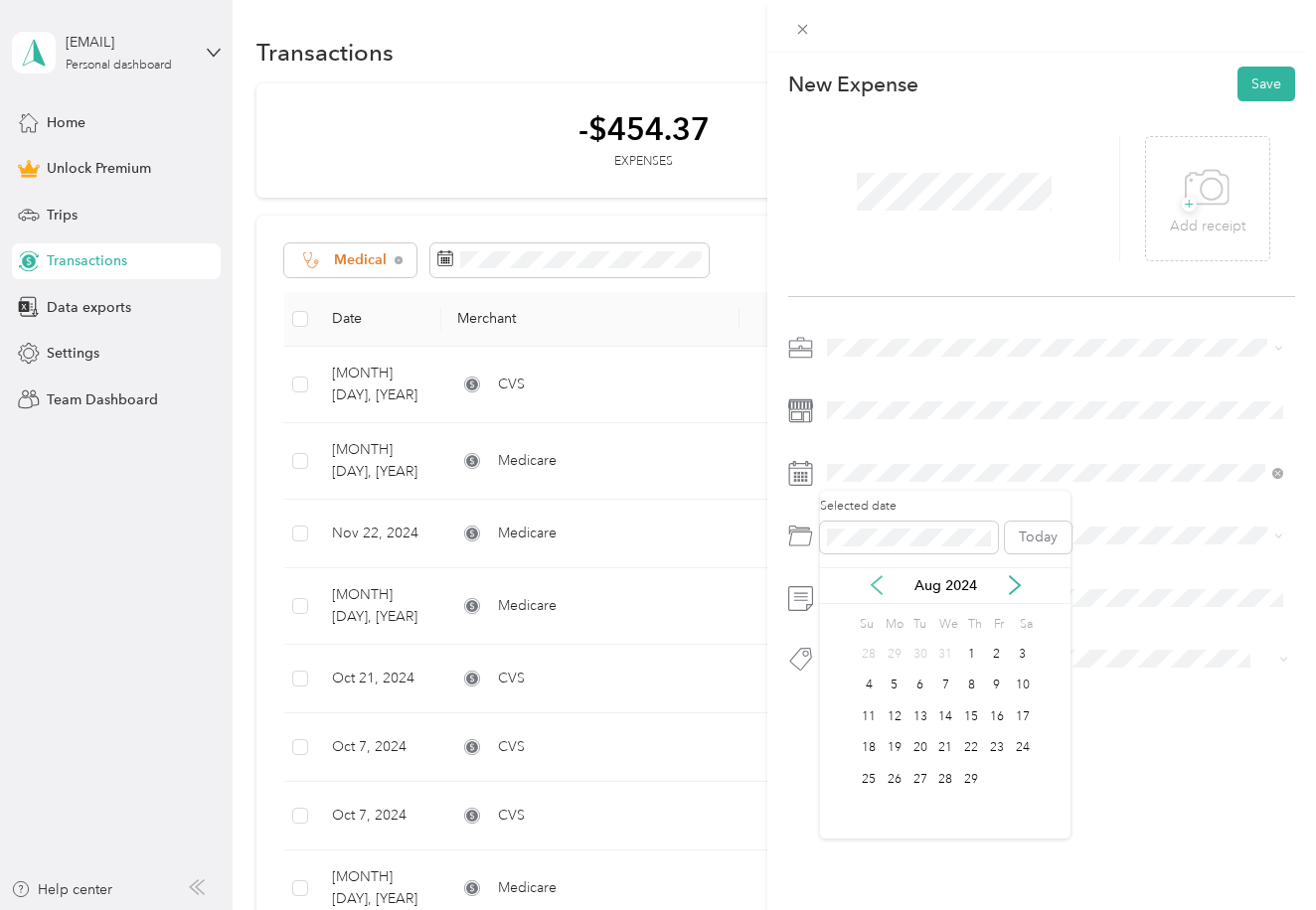 scroll, scrollTop: 0, scrollLeft: 0, axis: both 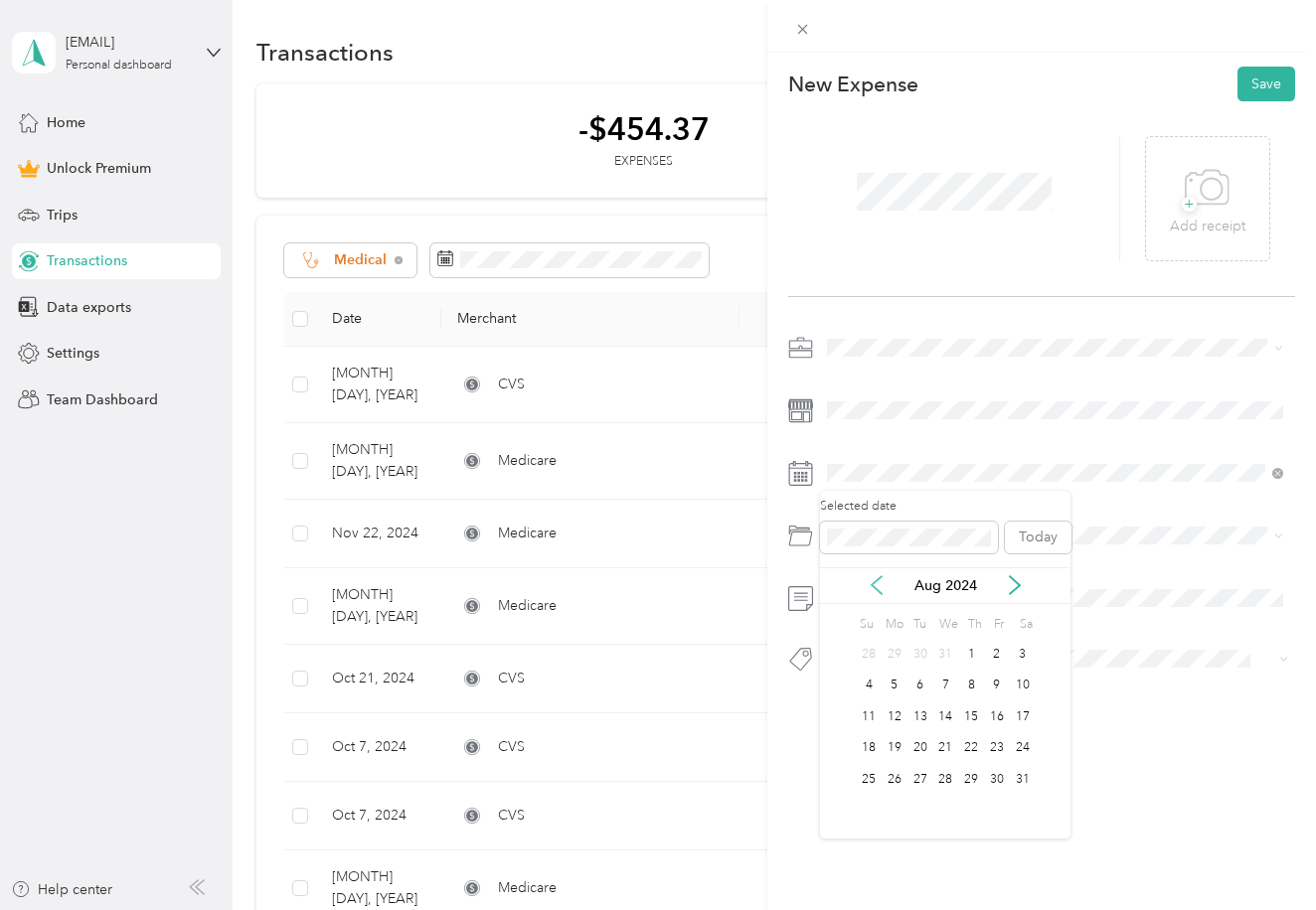 click 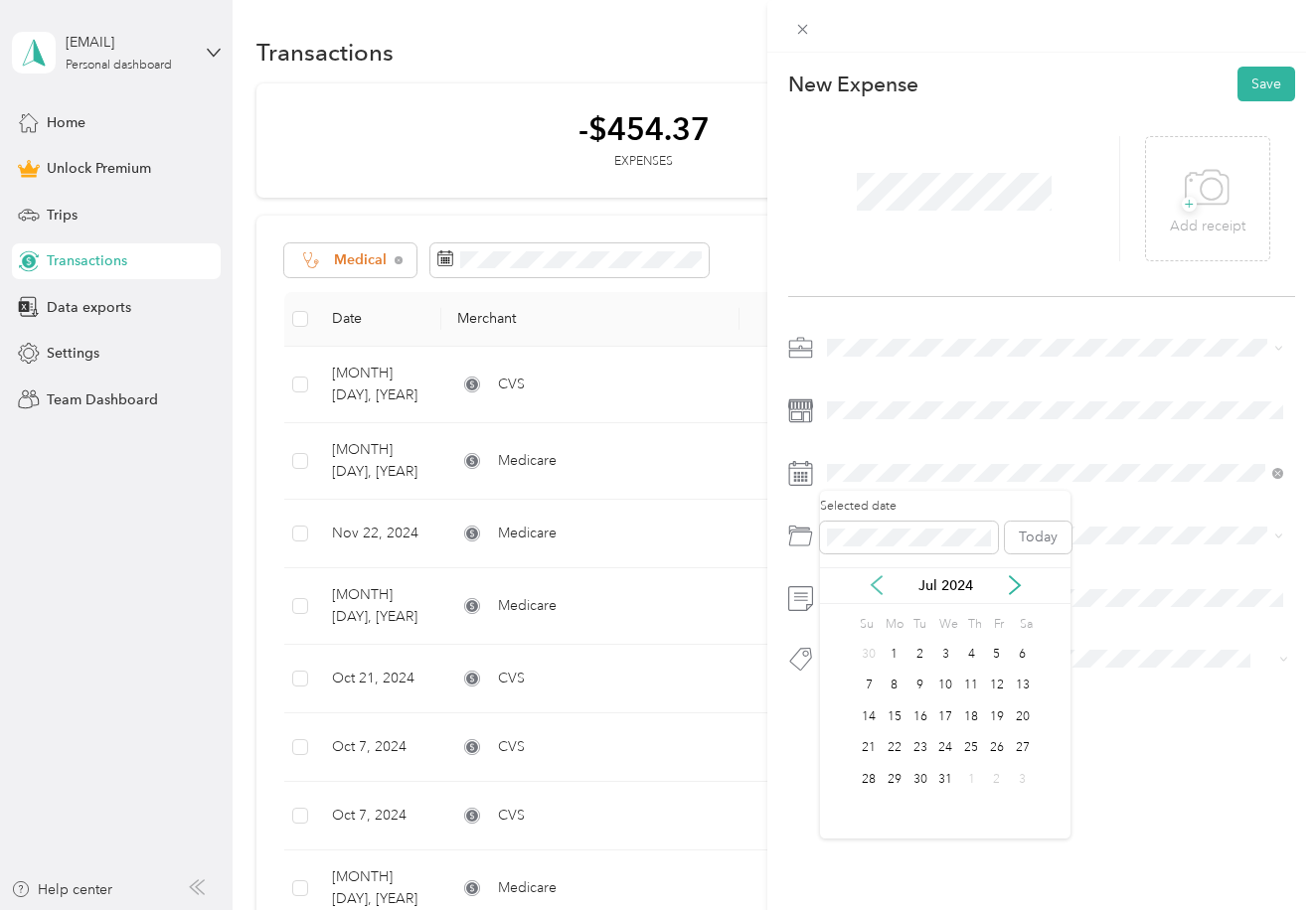 click 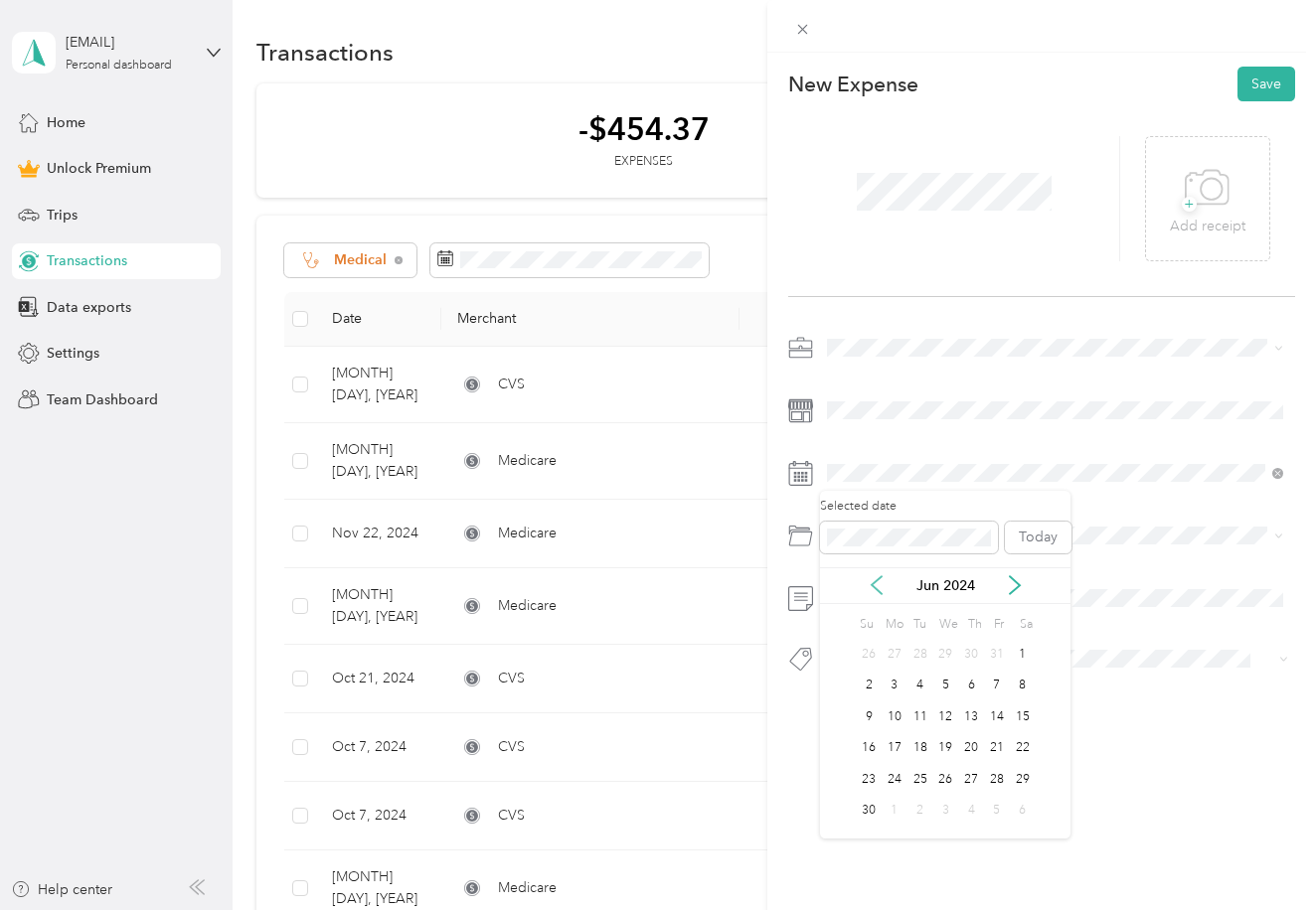 scroll, scrollTop: 1, scrollLeft: 0, axis: vertical 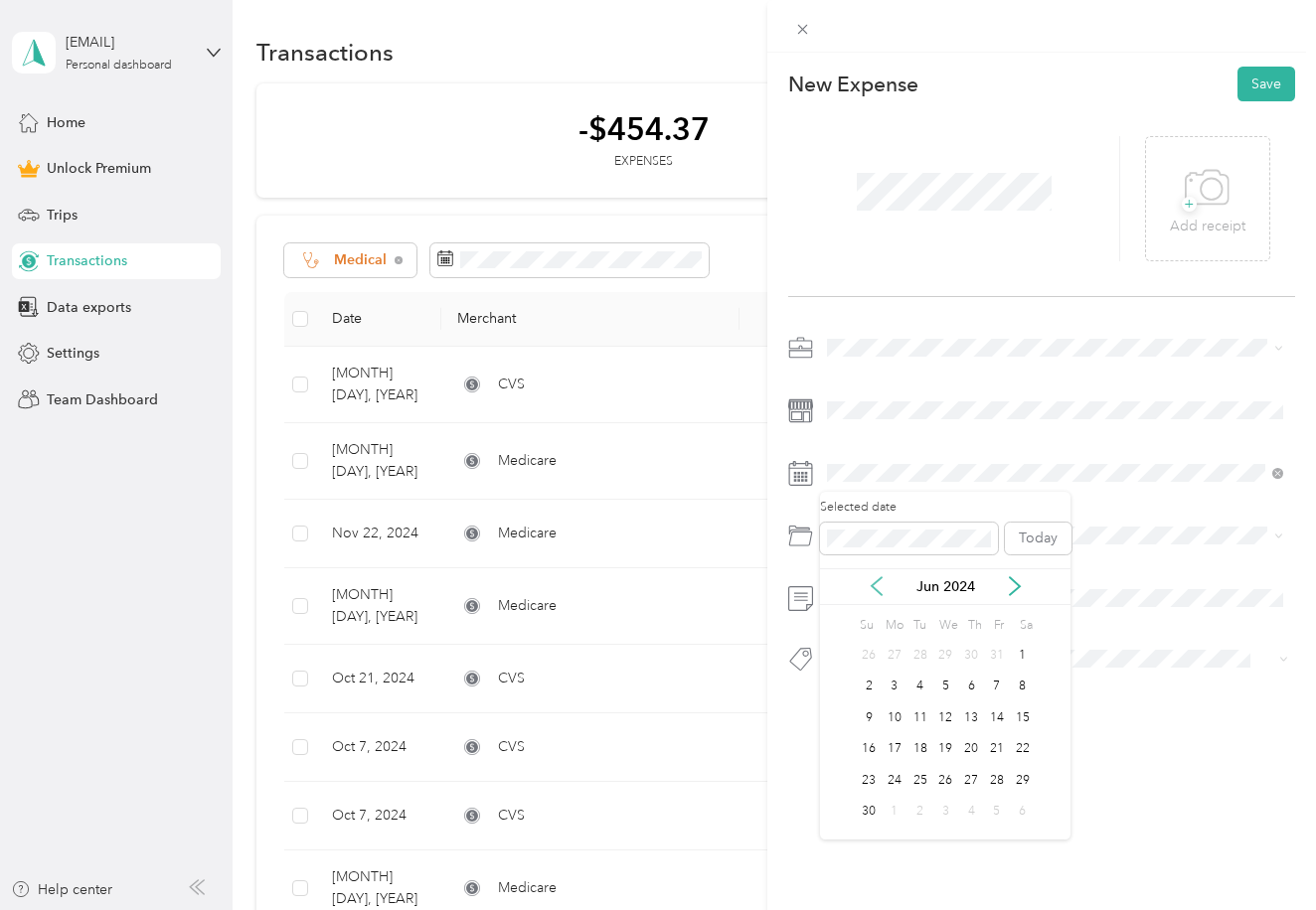 click 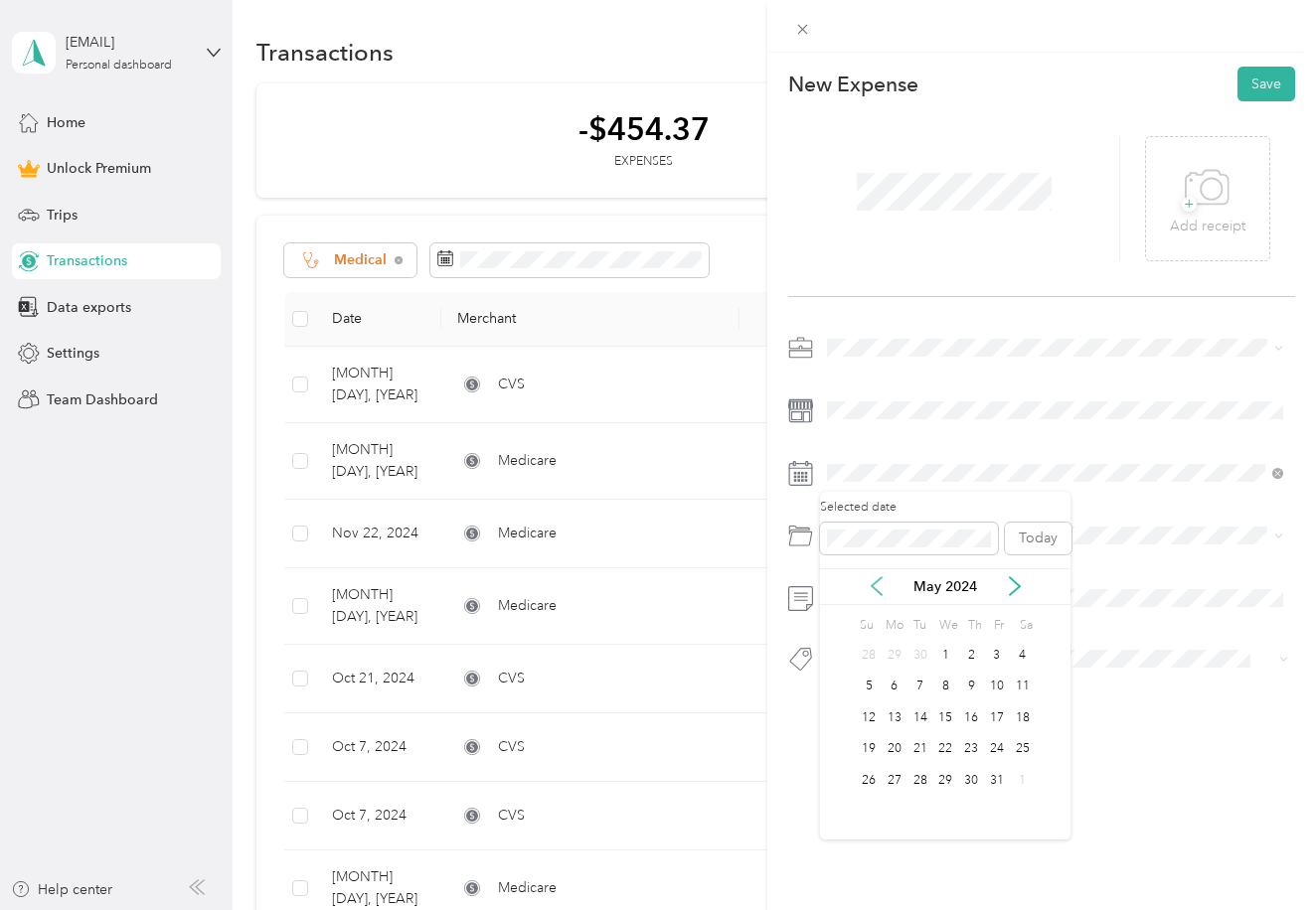 scroll, scrollTop: 0, scrollLeft: 0, axis: both 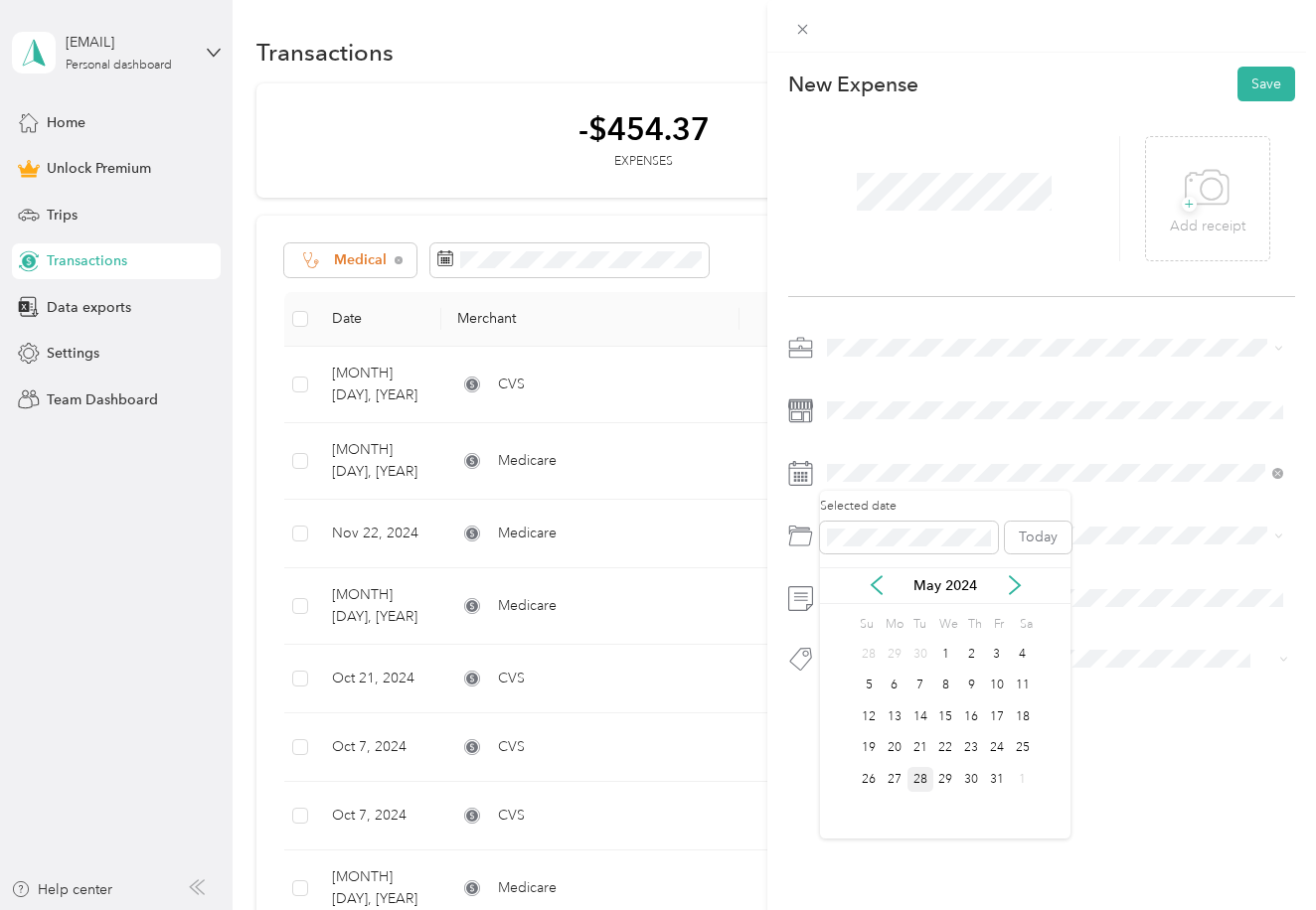 click on "28" at bounding box center [920, 779] 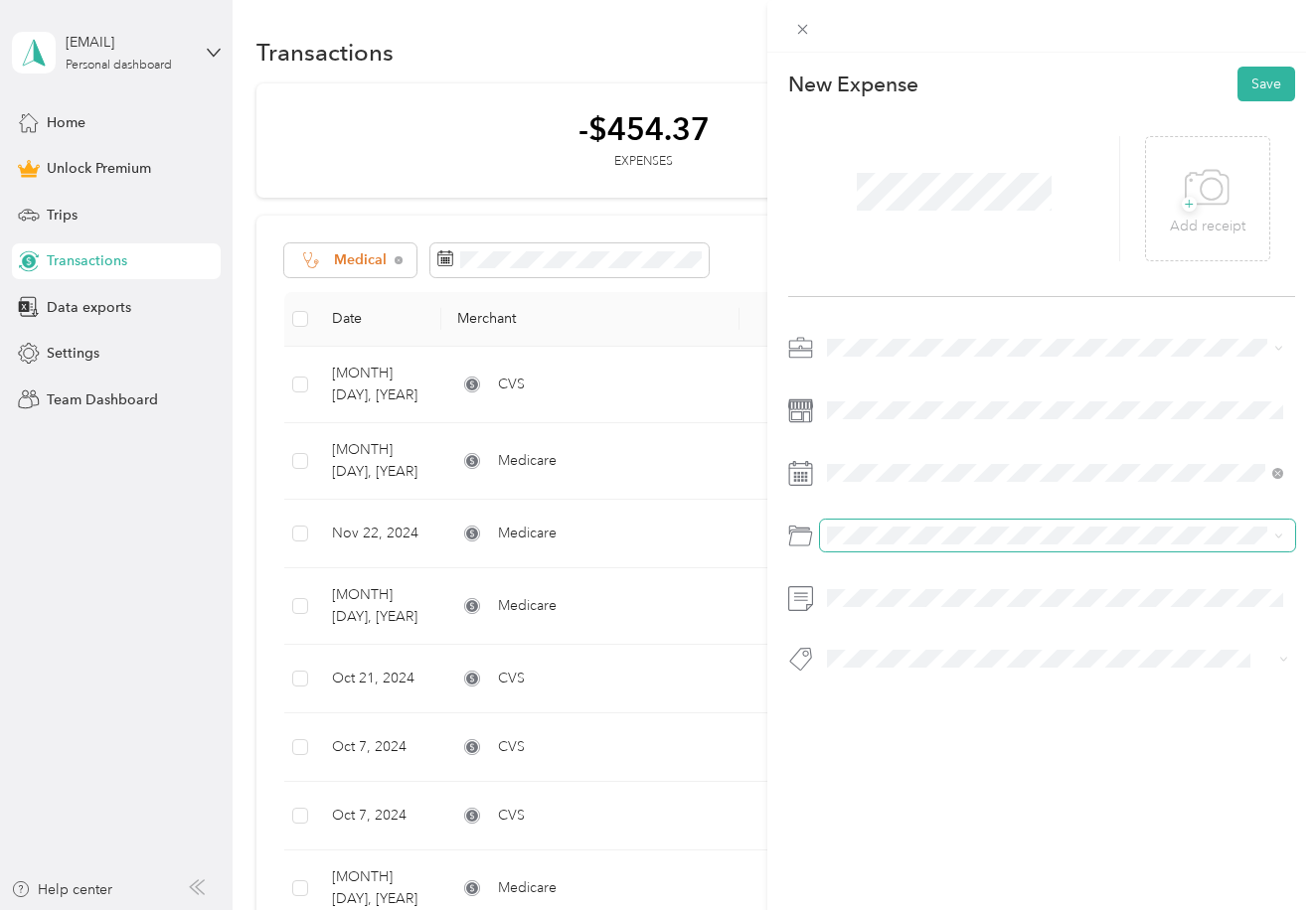 click at bounding box center (1058, 535) 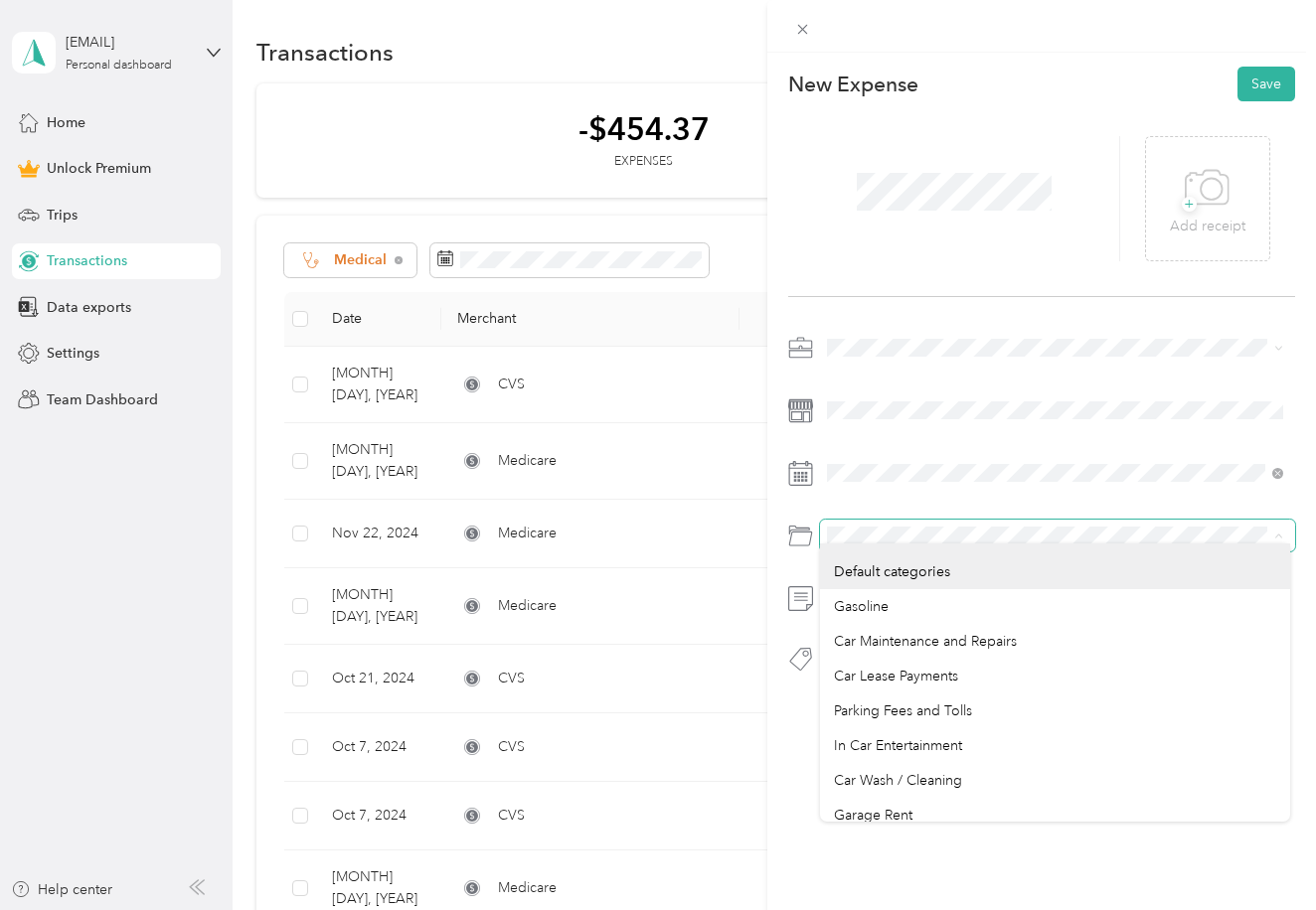 click on "This expense cannot be edited because it is either under review, approved, or paid. Contact your Team Manager to edit it. New Expense Save + Add receipt Default categories Gasoline Car Maintenance and Repairs Car Lease Payments Parking Fees and Tolls In Car Entertainment Car Wash / Cleaning Garage Rent Snacks & Drinks for Clients (50%) Other Vehicle Related Expenses Car Insurance Mobile Phone Plan Electronics (Phone, Laptop, etc.) Software Tools Business Travel Reimbursement Office Expenses Advertising and Marketing Legal / Professional Services Professional Dues and Fees Postage, Packaging, and Shipping Business Gifts (Up to $25) Business Meals & Entertainment Referral and Commission Fees Retirement Plan Contributions Professional Journal Subscriptions Real Estate Franchise Fees Cleaning Non-vehicle Related Insurance Loan Interest (Small business, etc.) Inventory Supplies Home Office Deductions Depreciation and Section 179 Education and Training Other Business Expenses Charitable Donation" at bounding box center (653, 910) 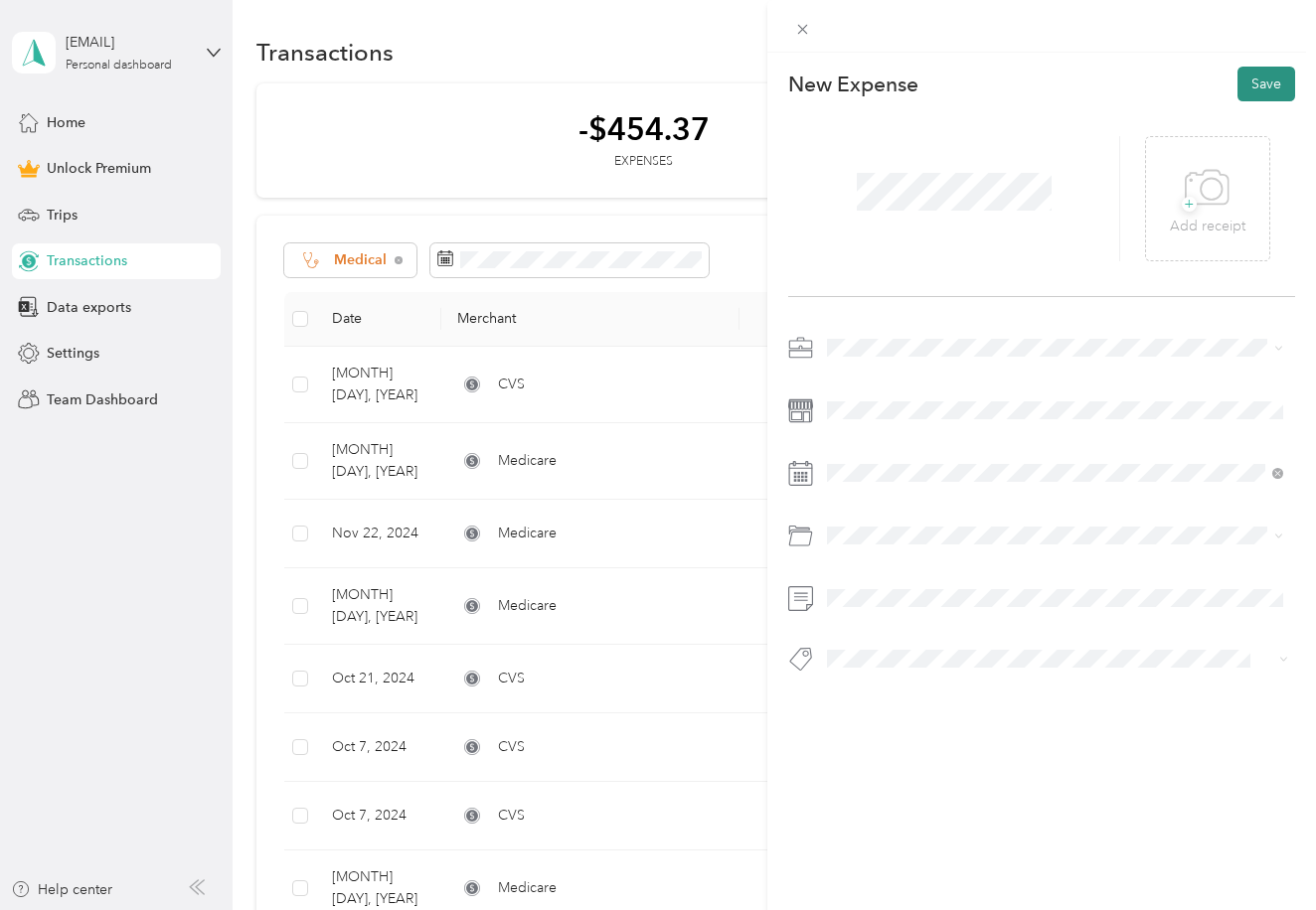 click on "Save" at bounding box center [1266, 83] 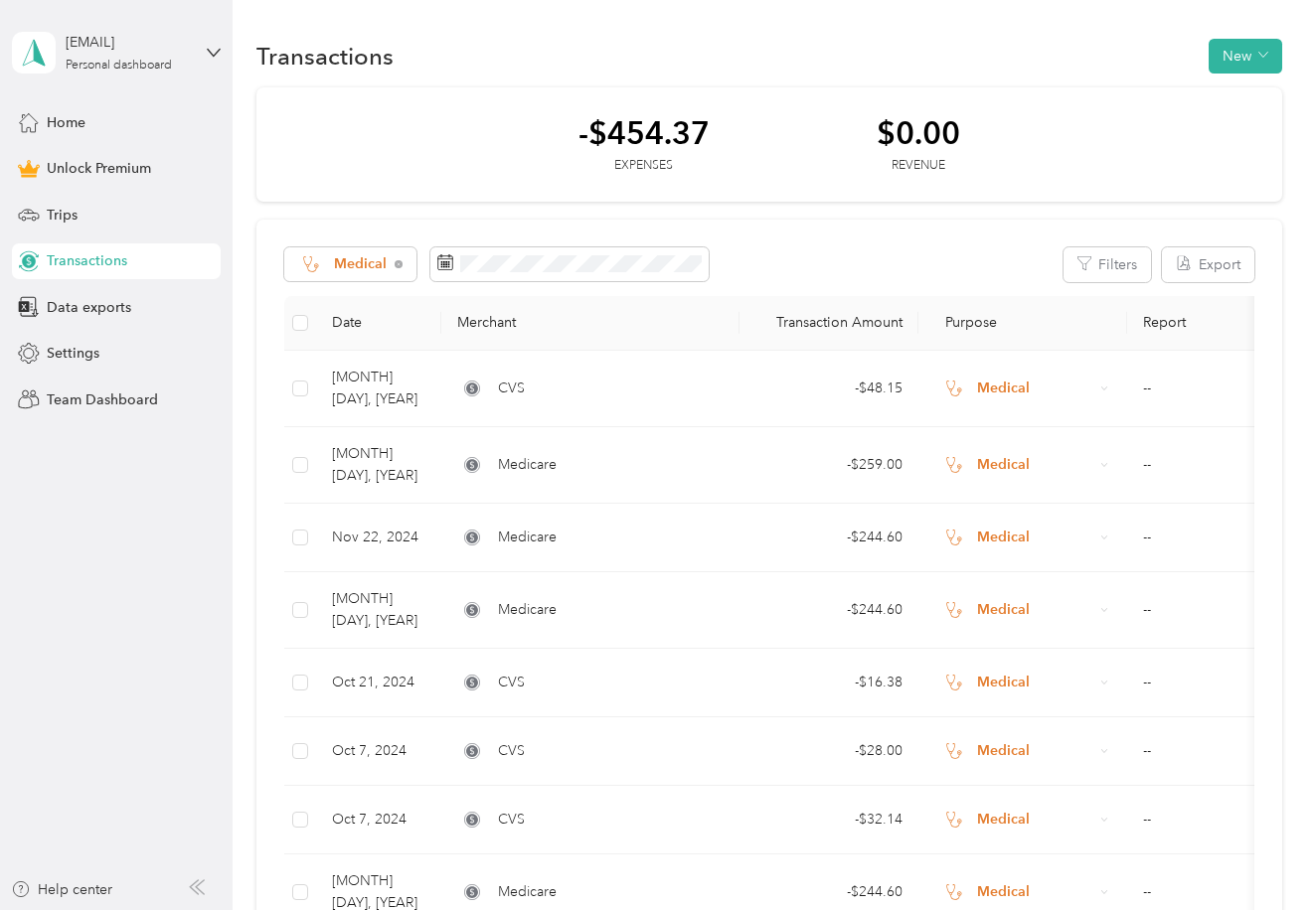 scroll, scrollTop: 0, scrollLeft: 0, axis: both 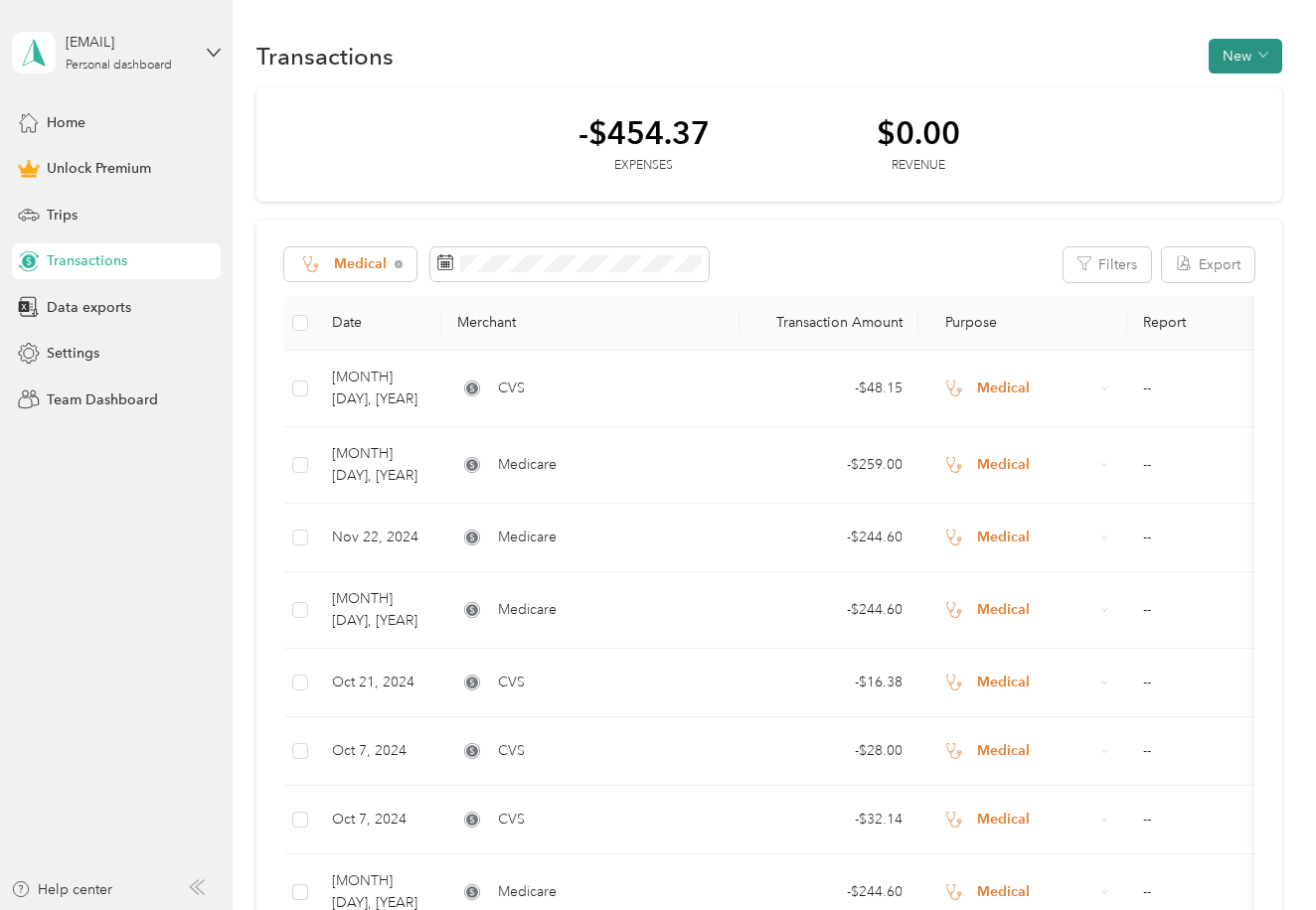 click on "New" at bounding box center (1245, 56) 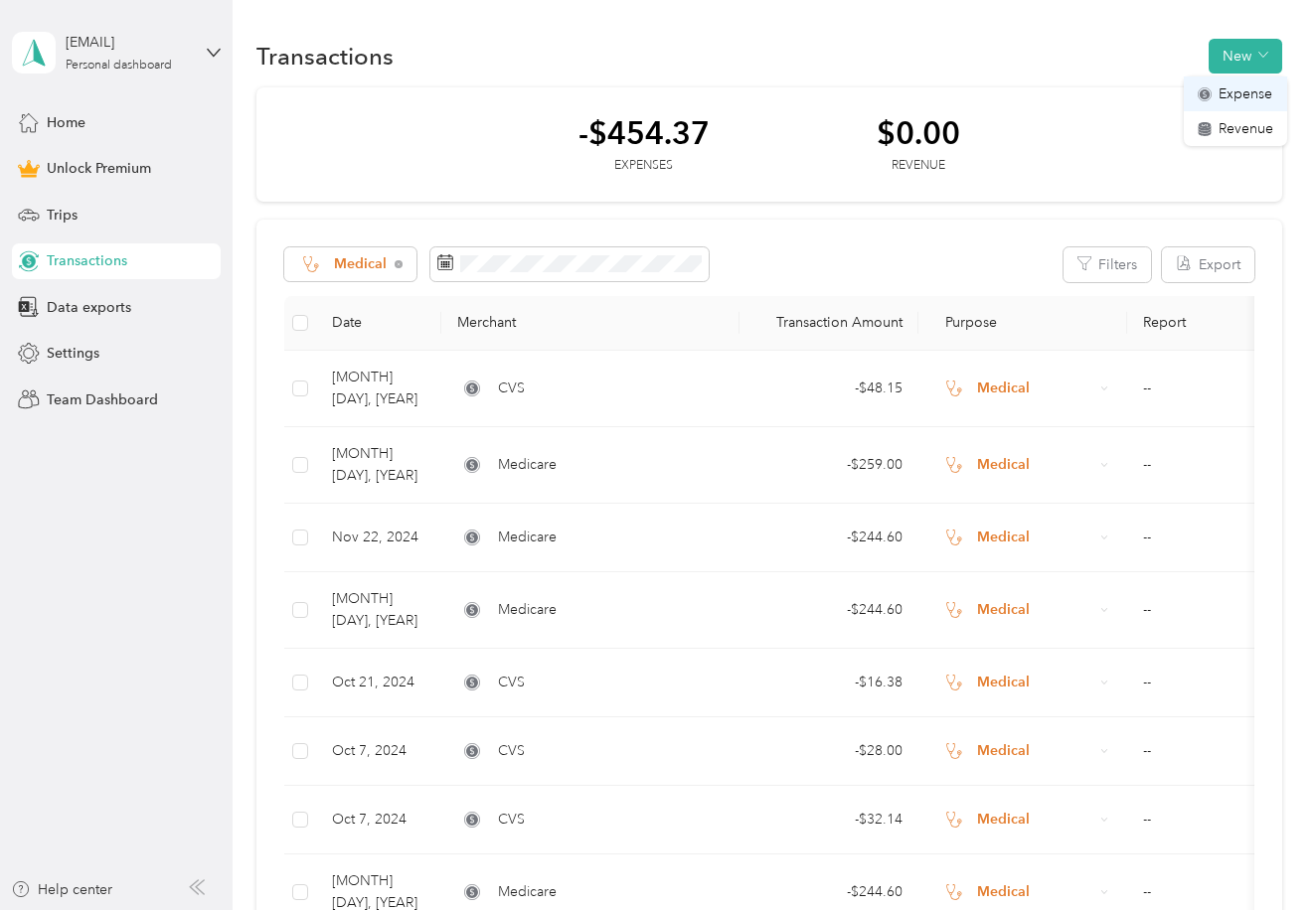 click on "Expense" at bounding box center (1245, 93) 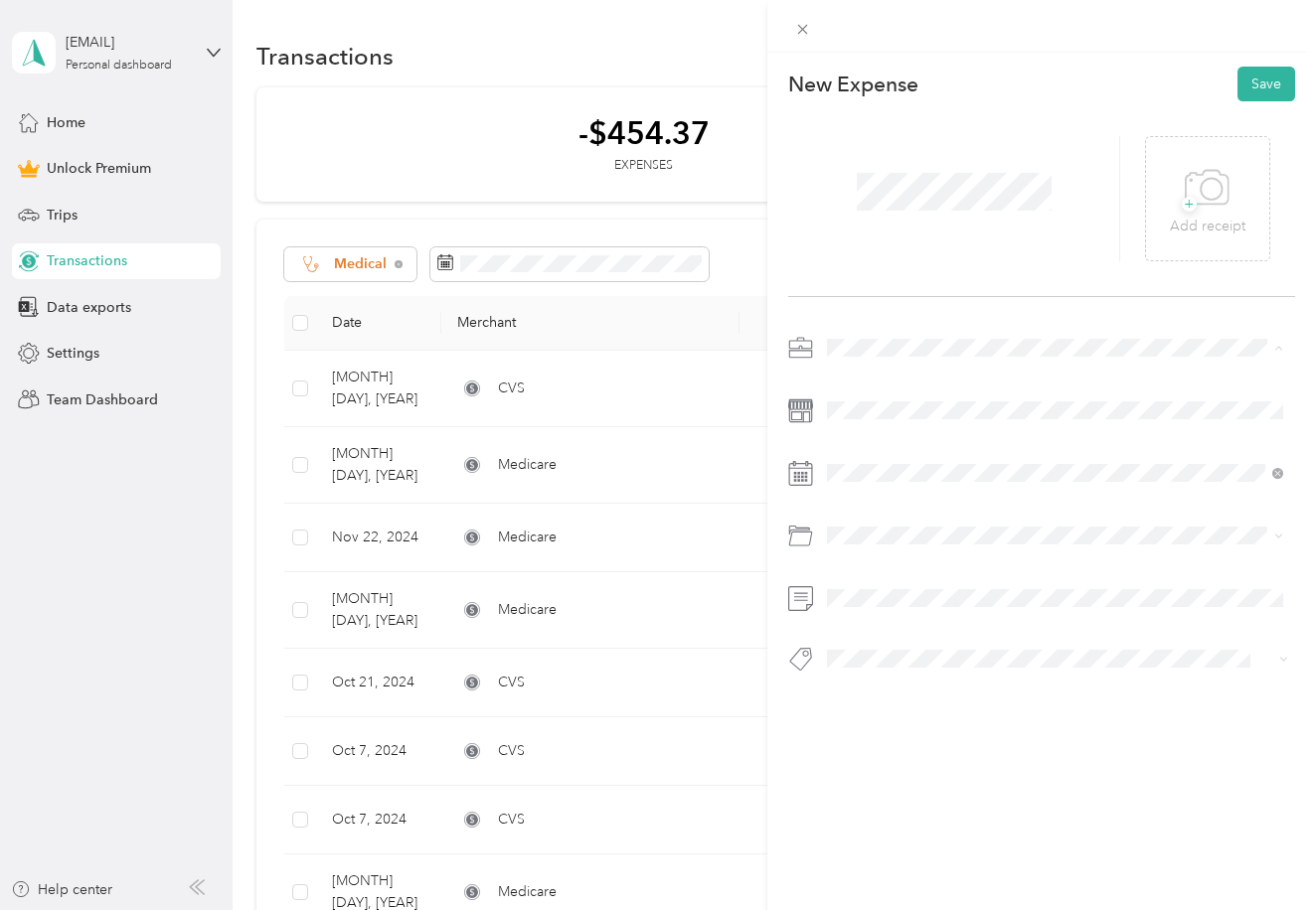 scroll, scrollTop: 0, scrollLeft: 0, axis: both 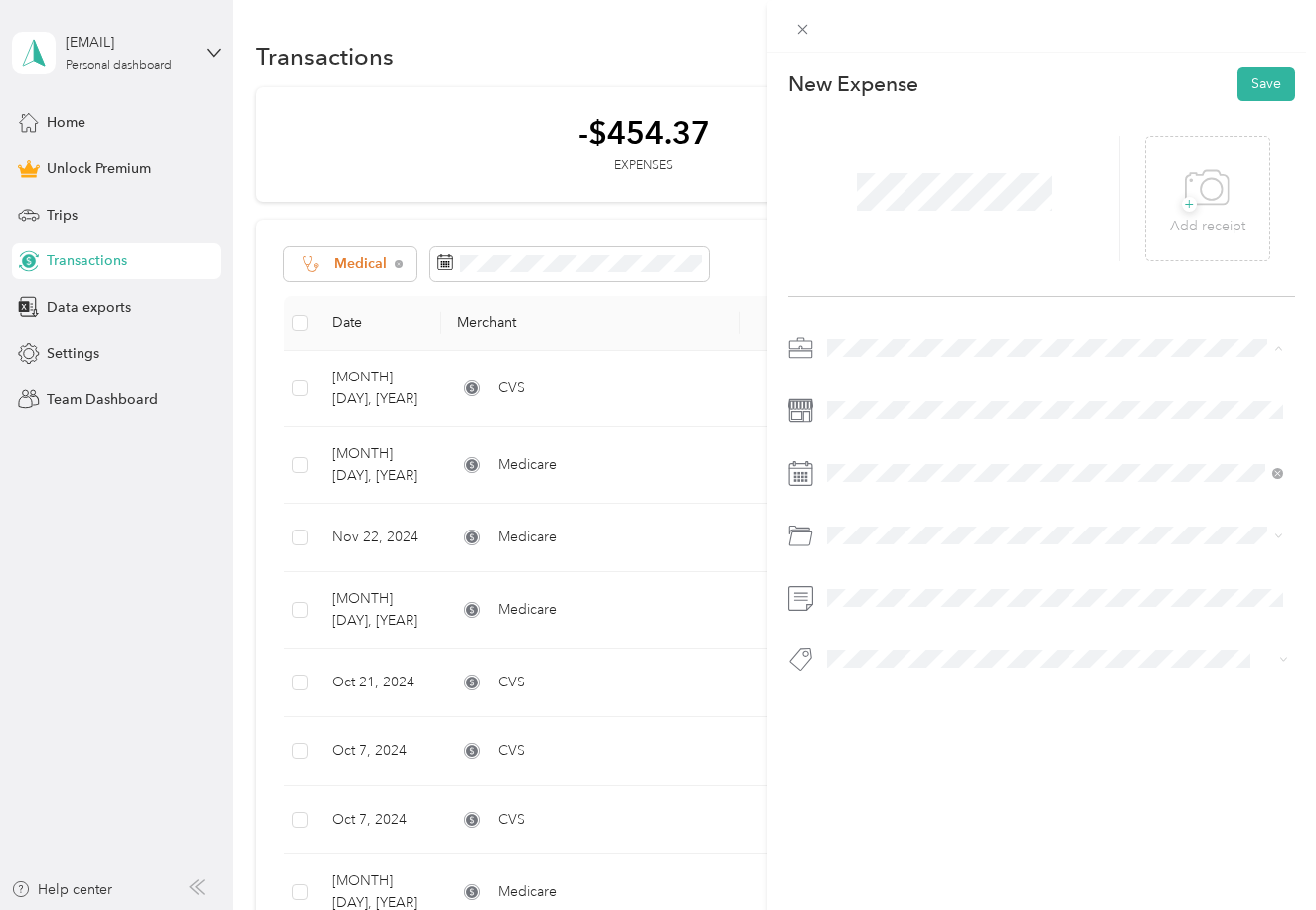 click on "Medical" at bounding box center [858, 522] 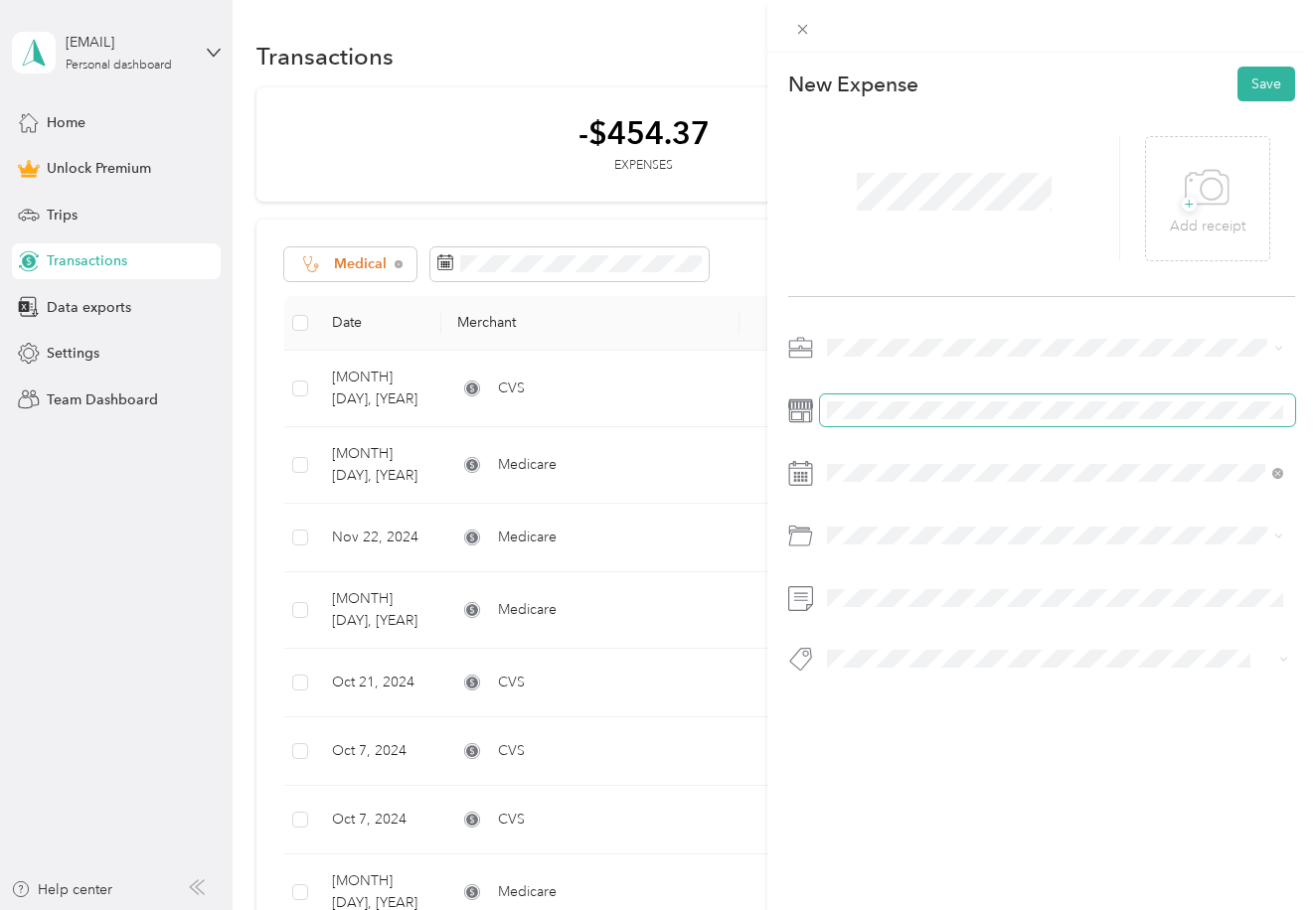 click at bounding box center [1058, 410] 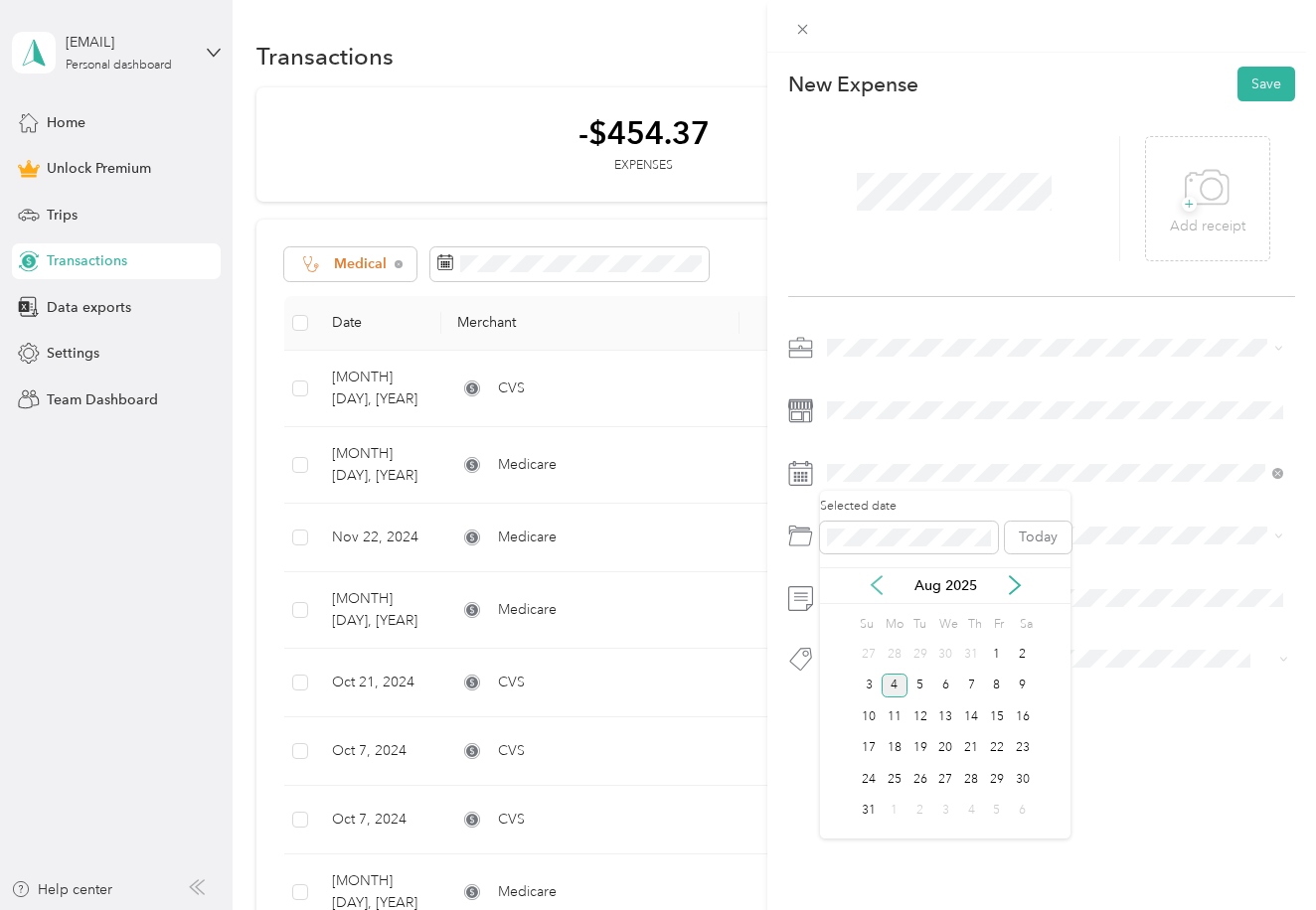 click 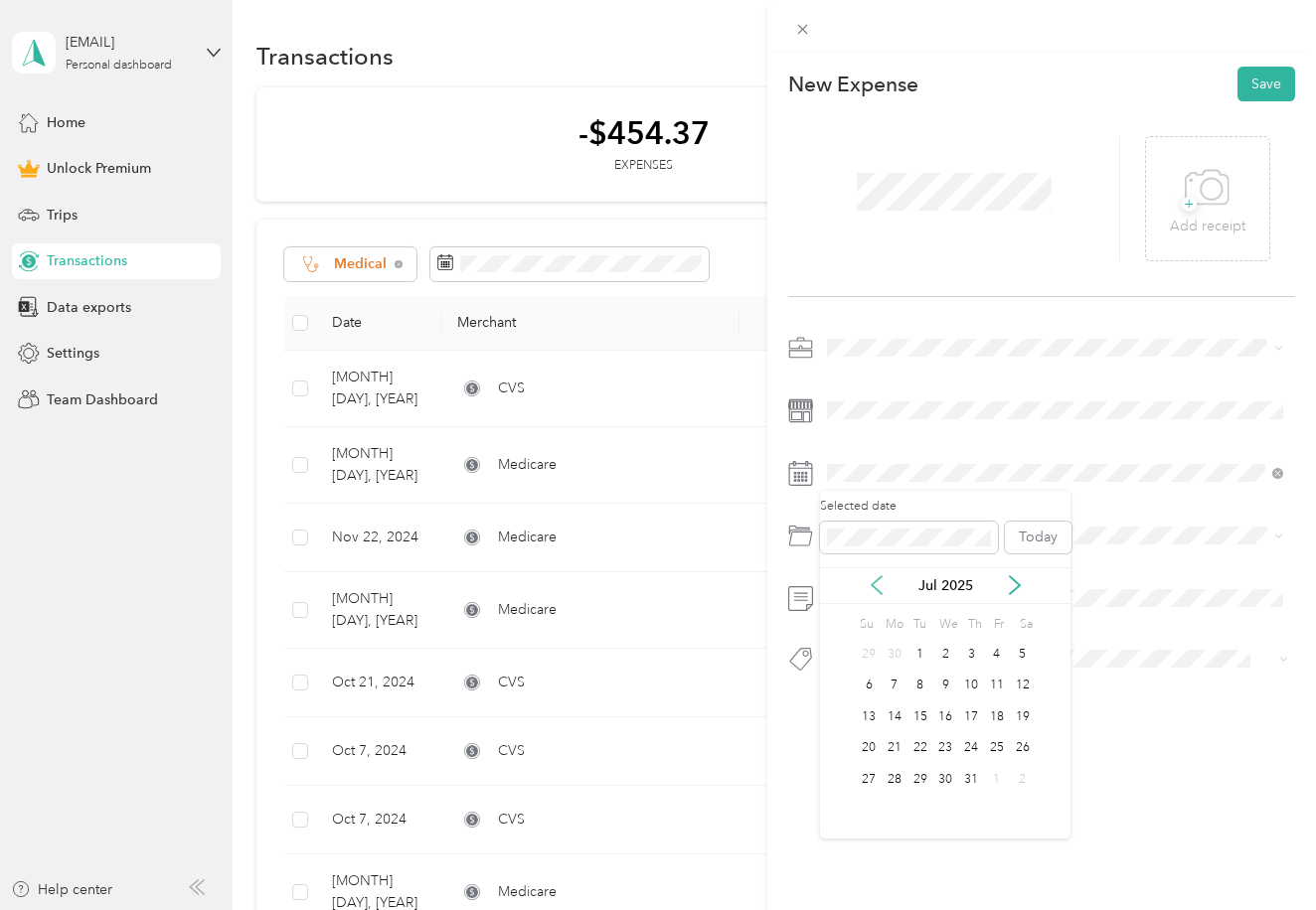 click 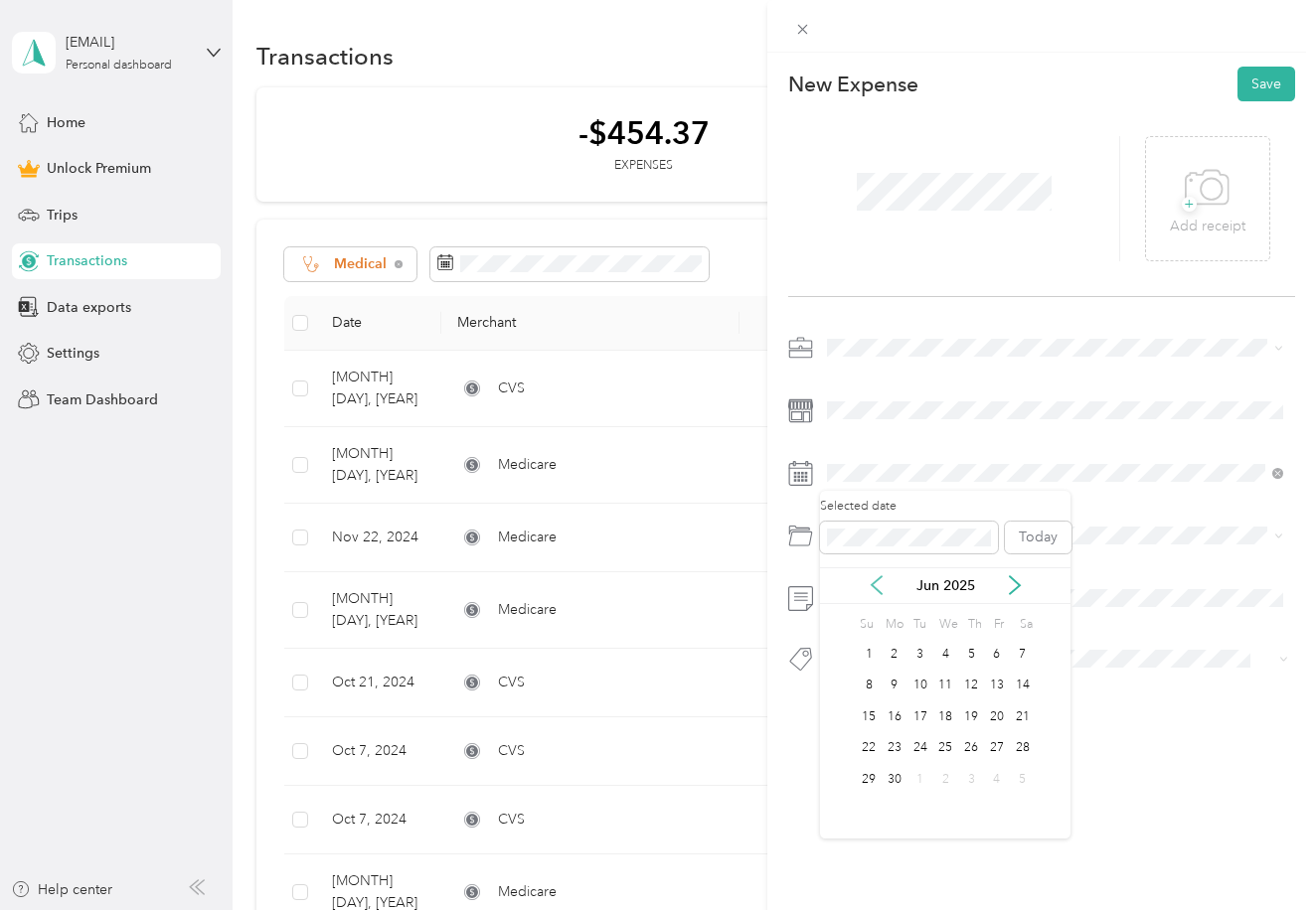 click 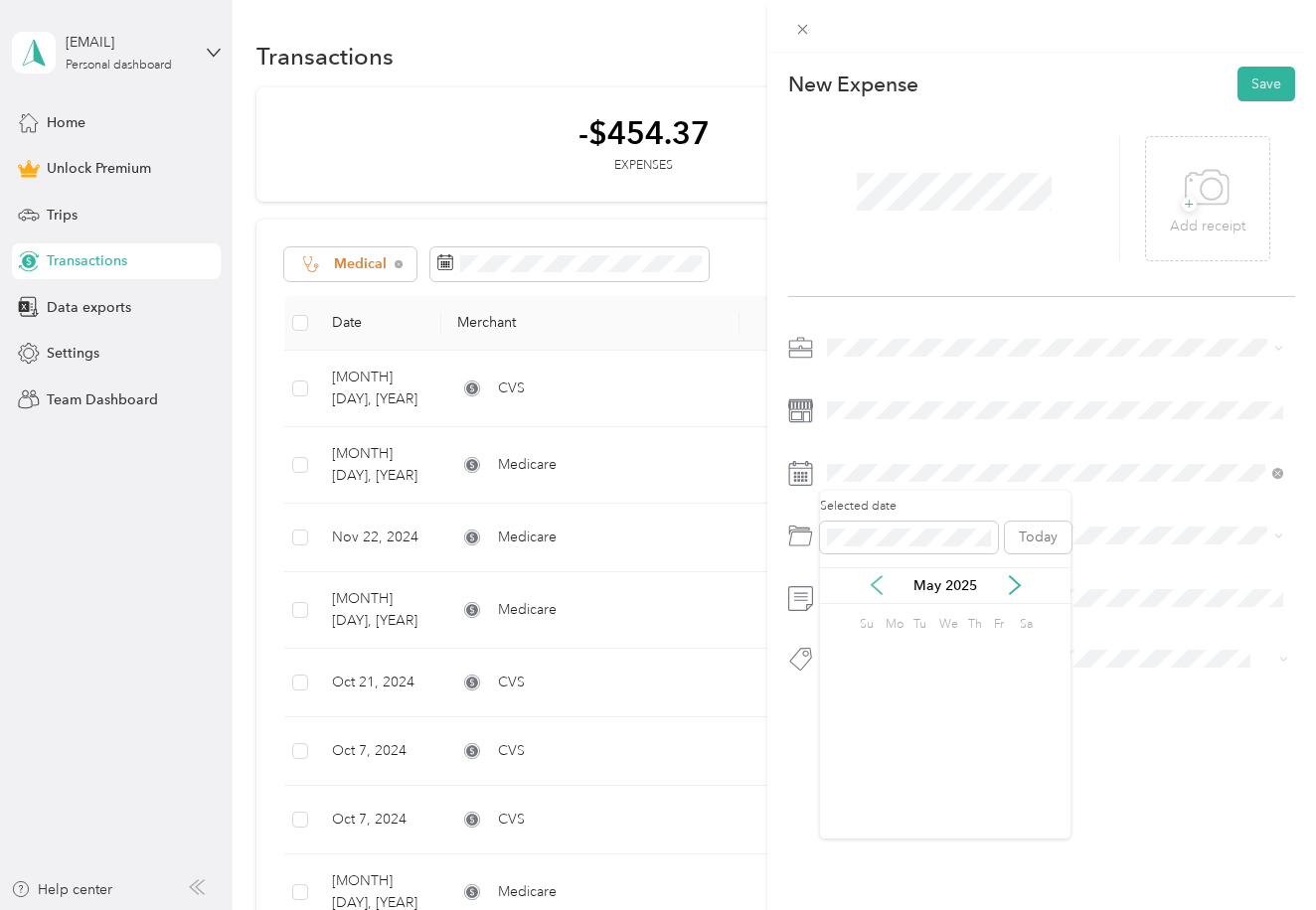 click 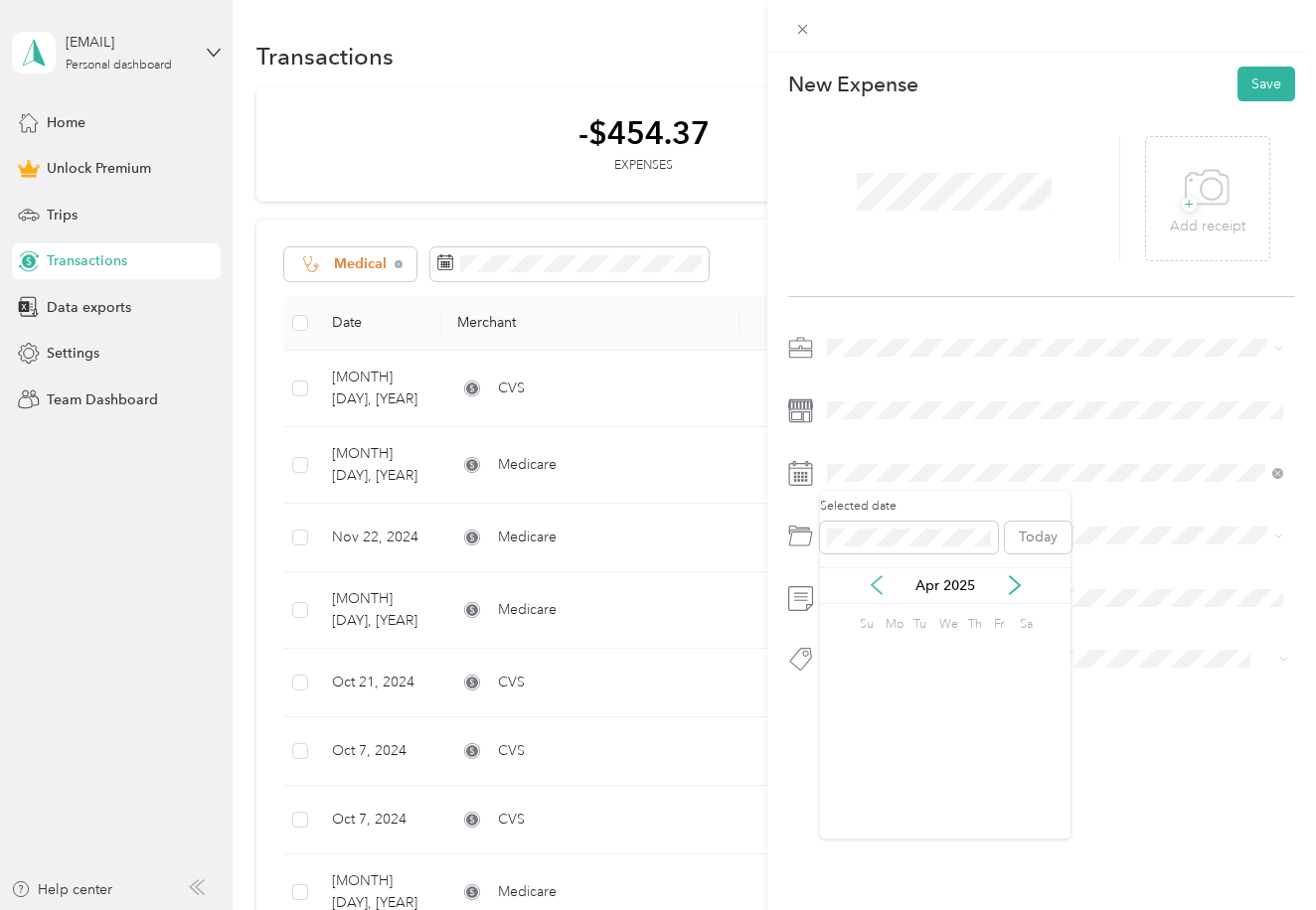 click 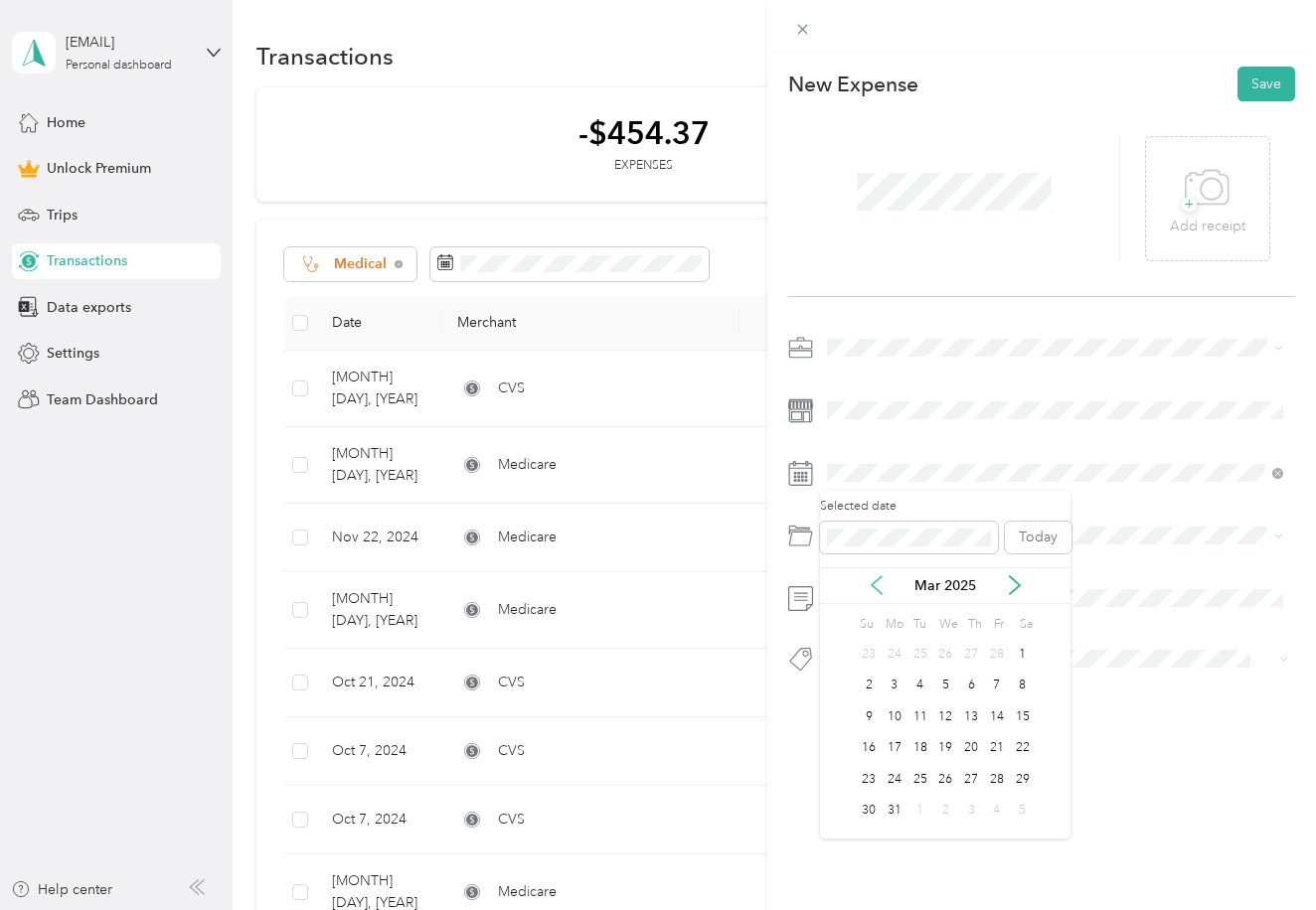 click 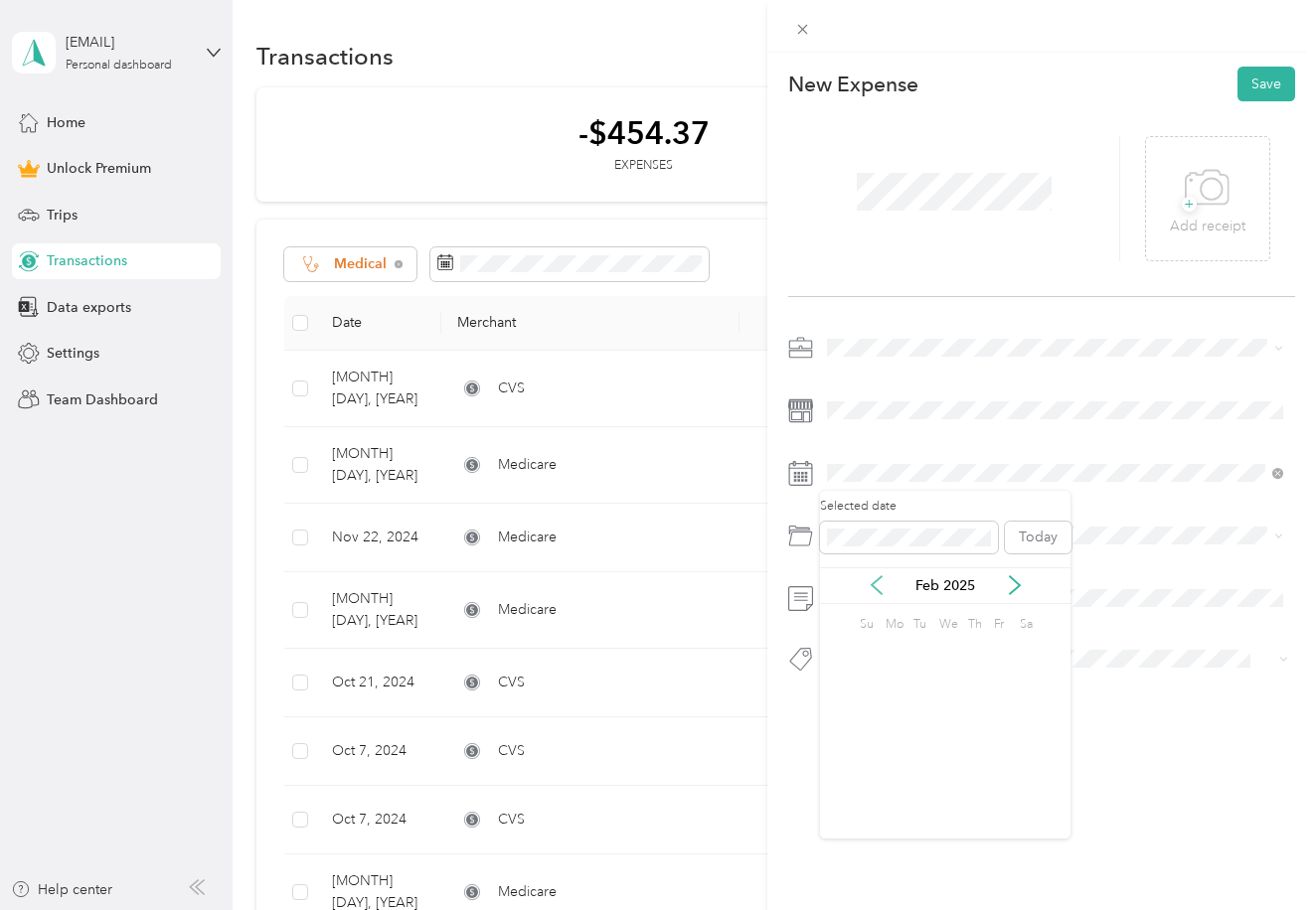 click 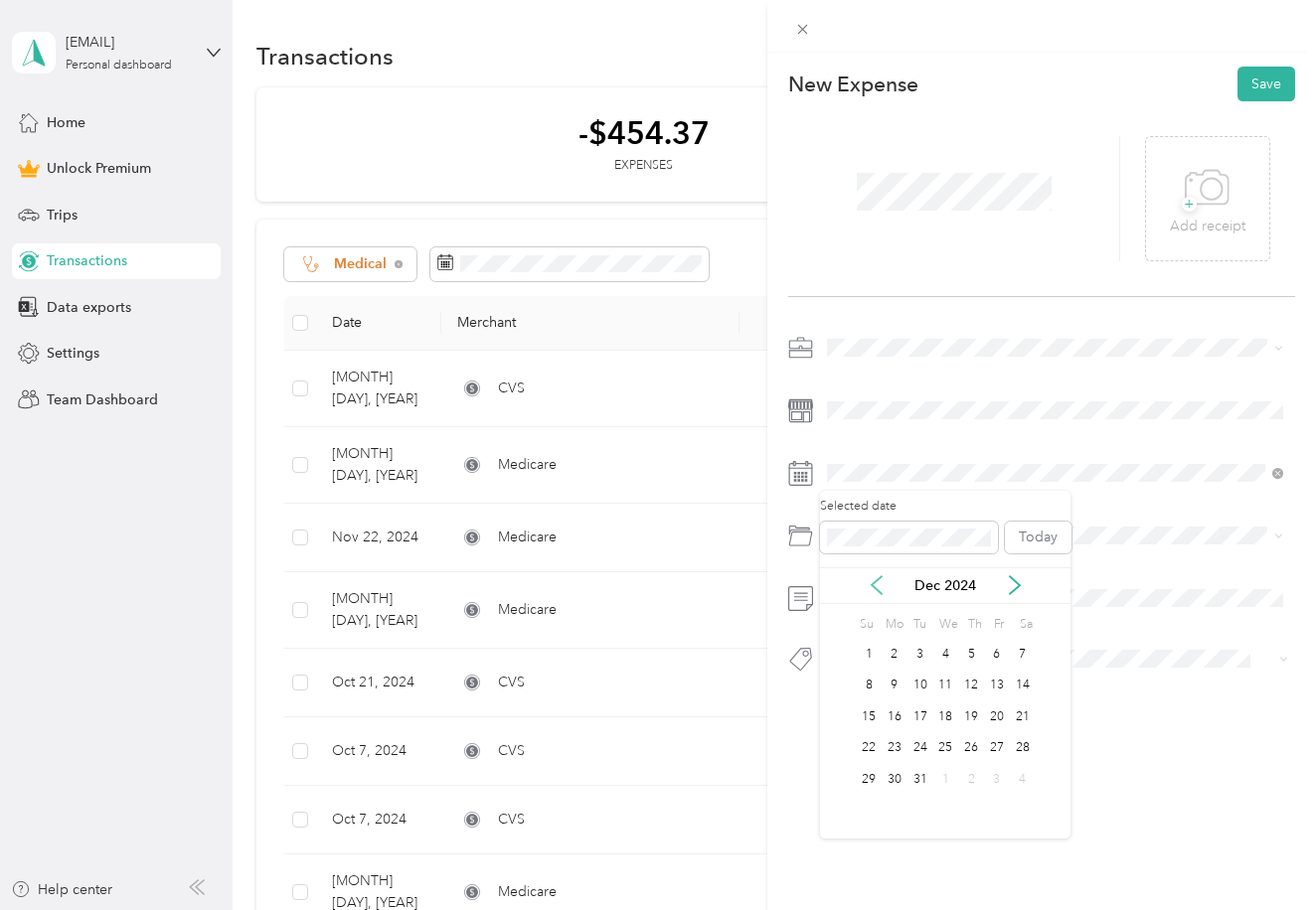 click 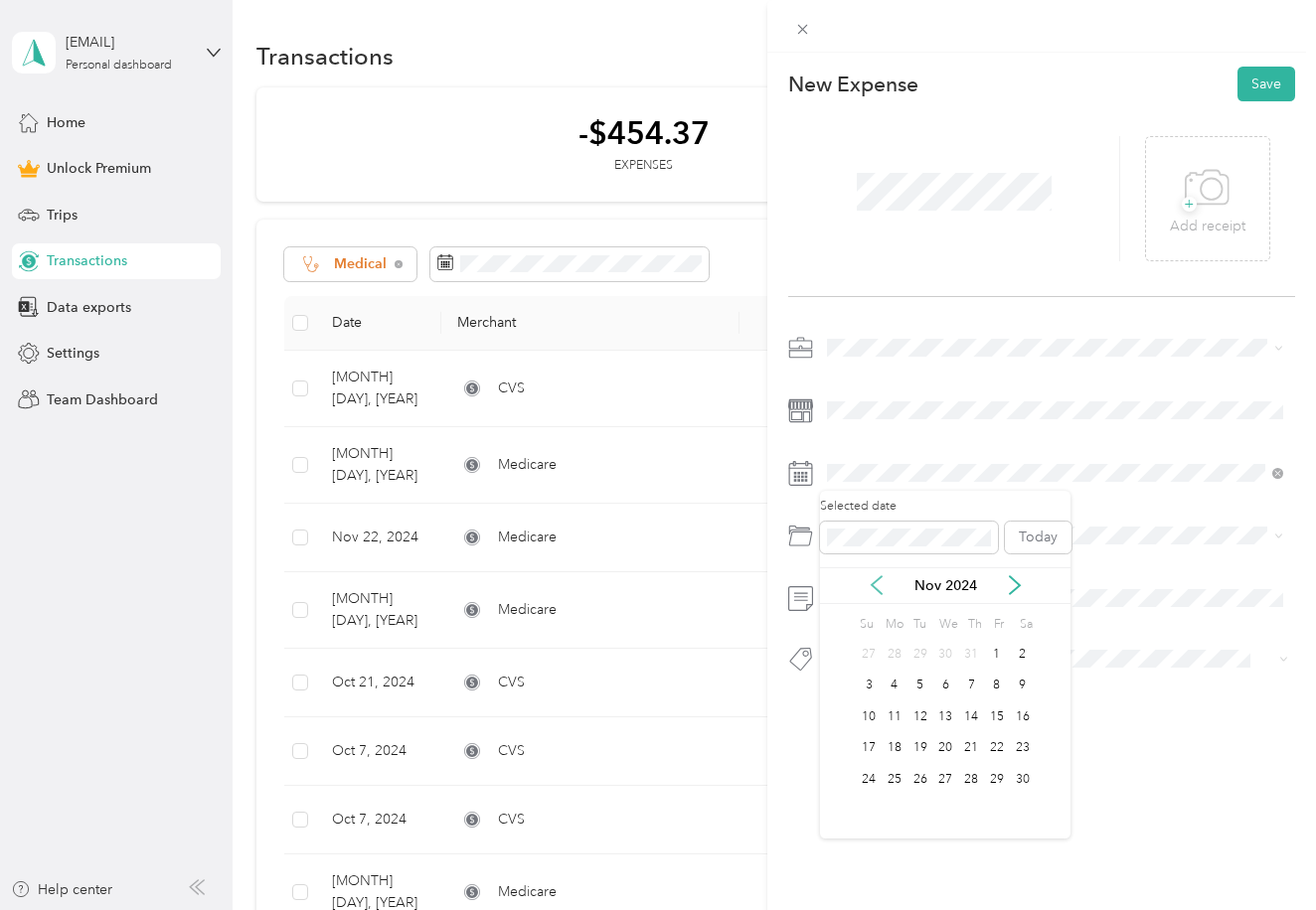 click 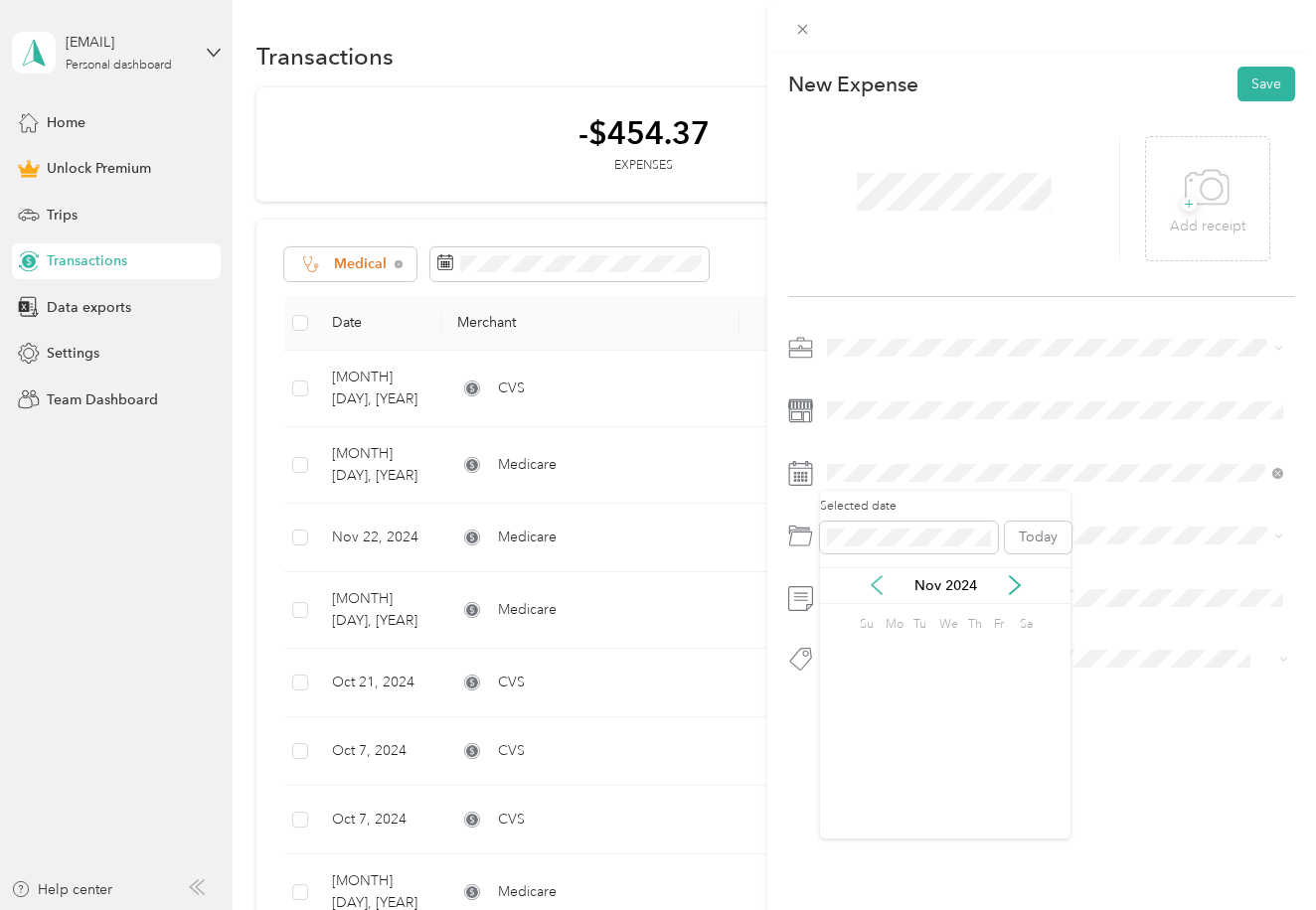 click 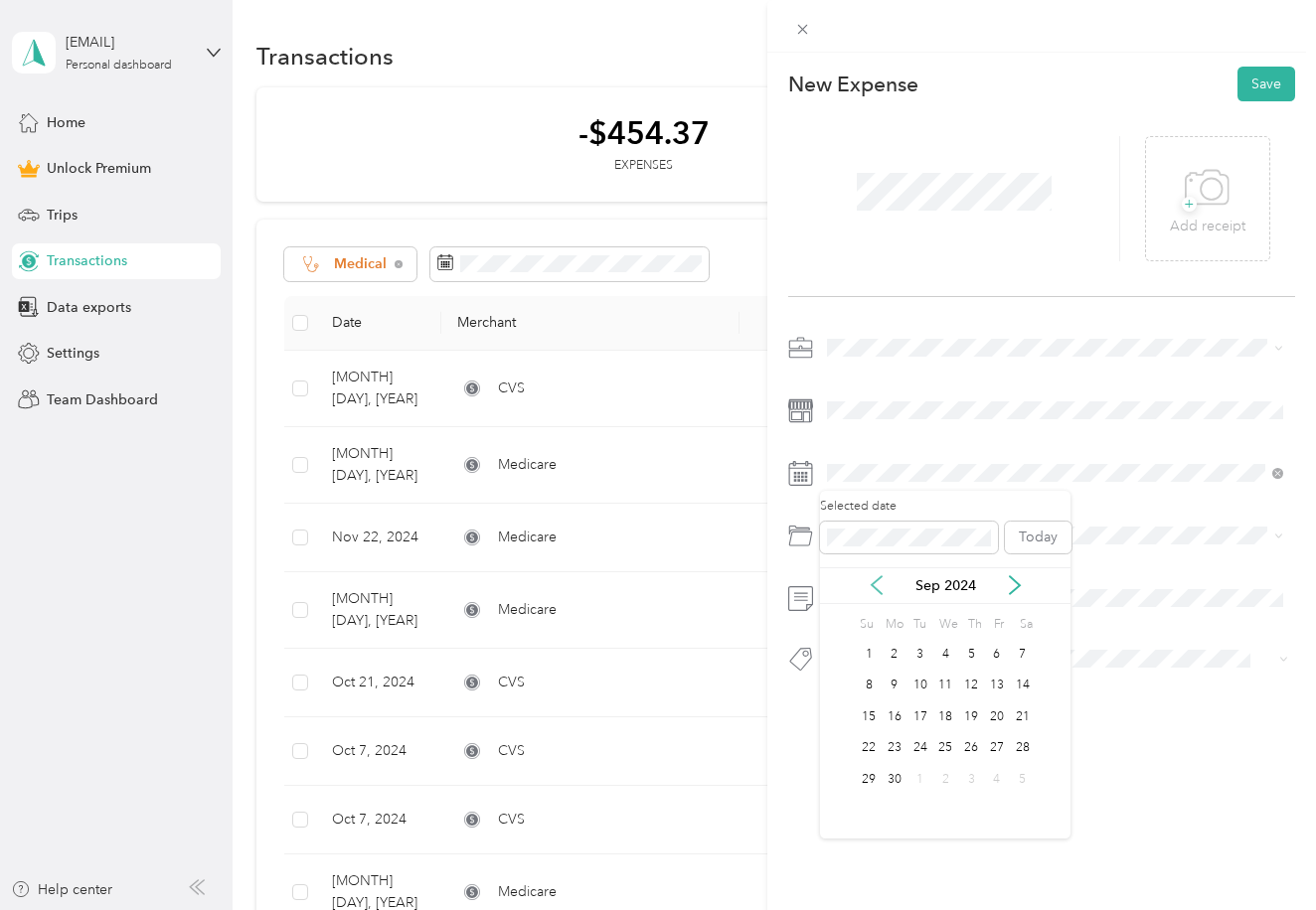 click 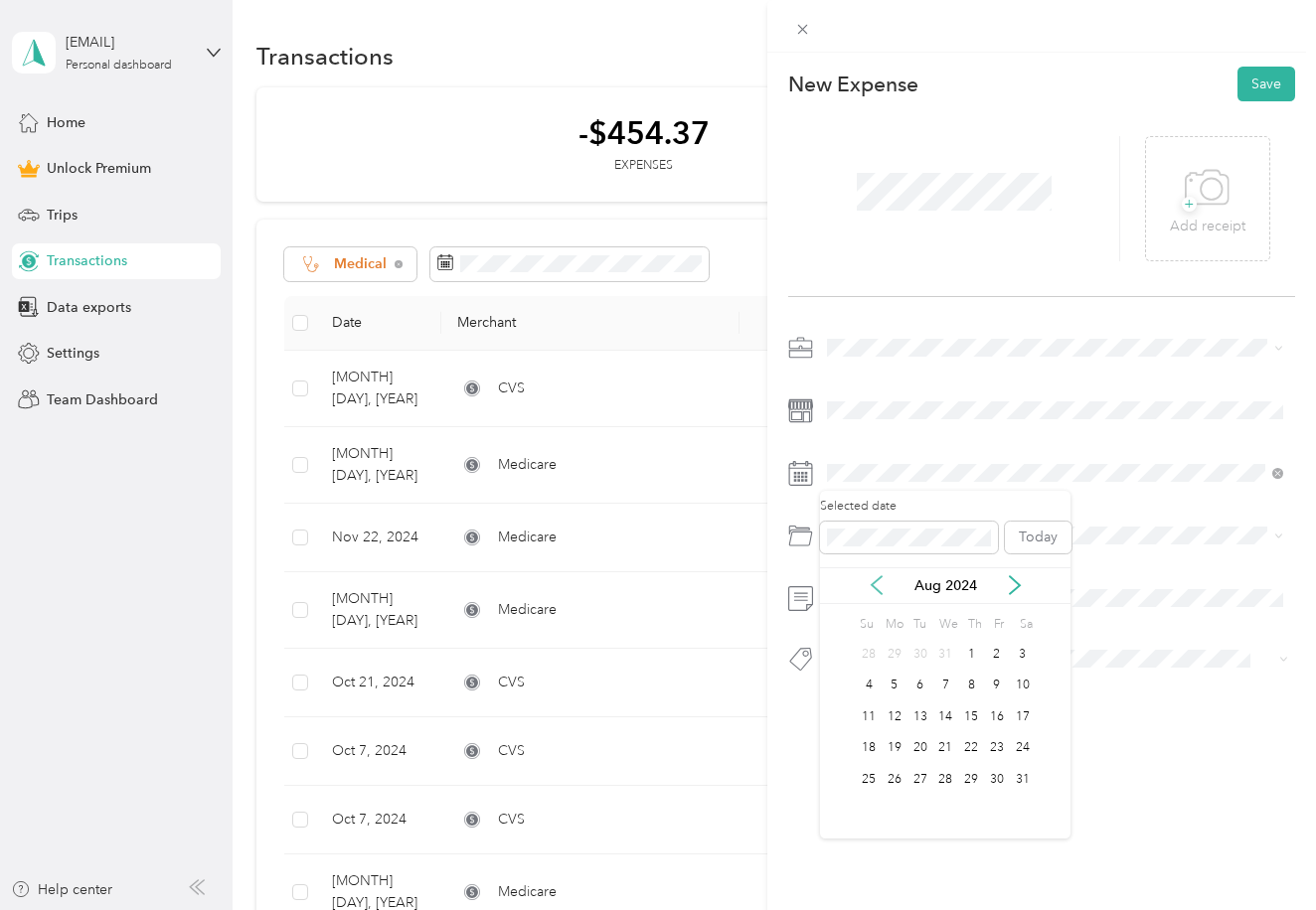 click 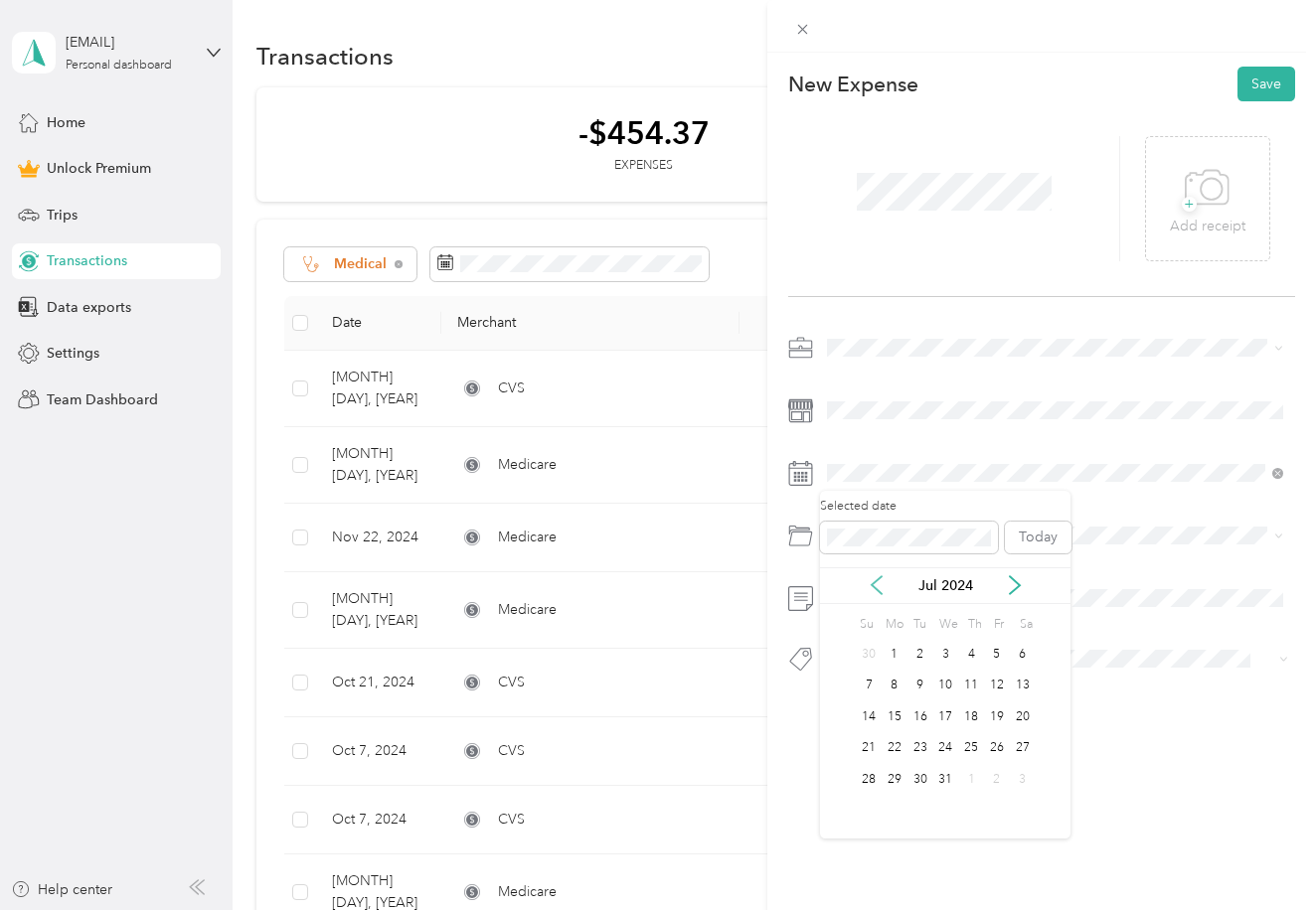 click 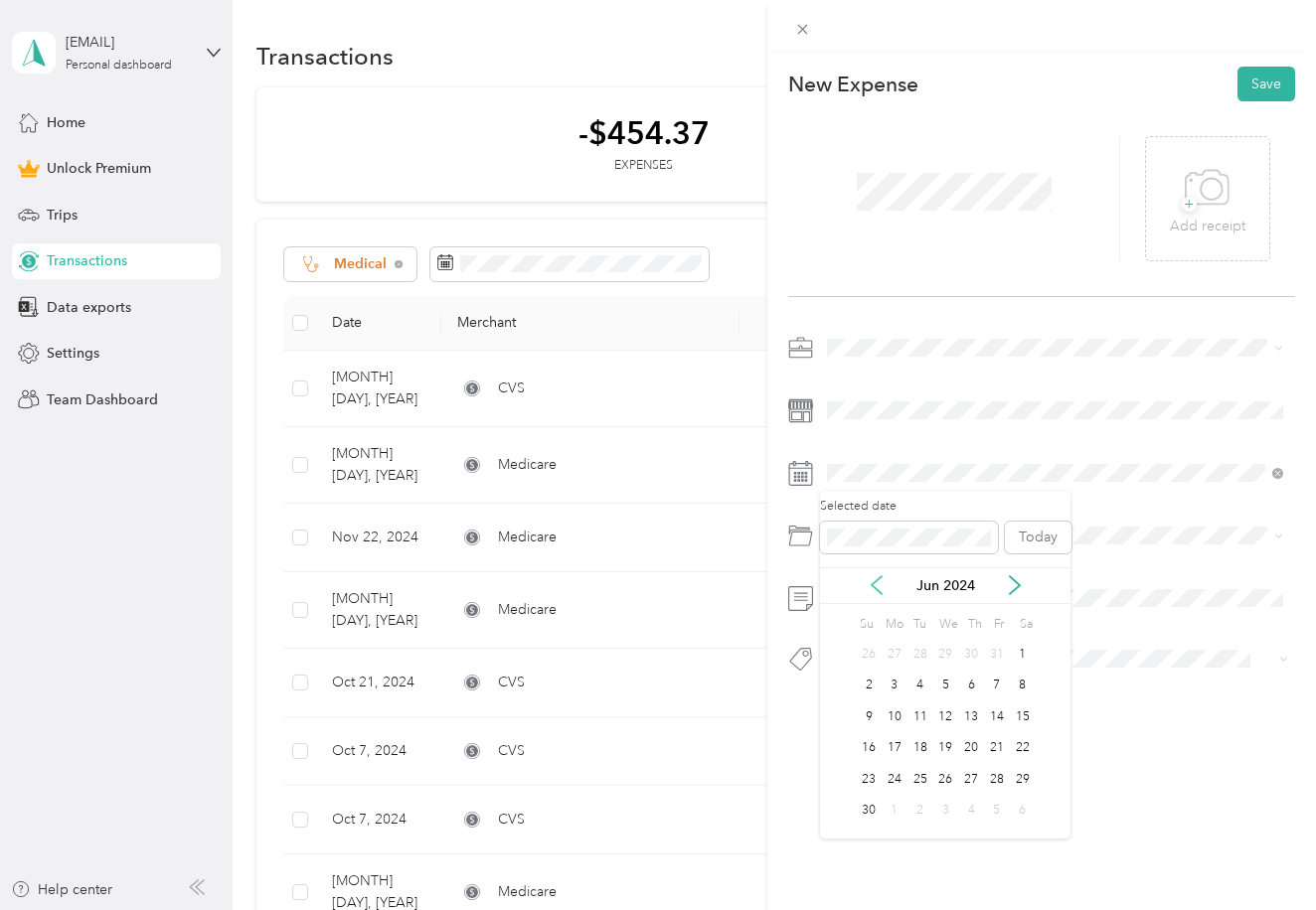 click 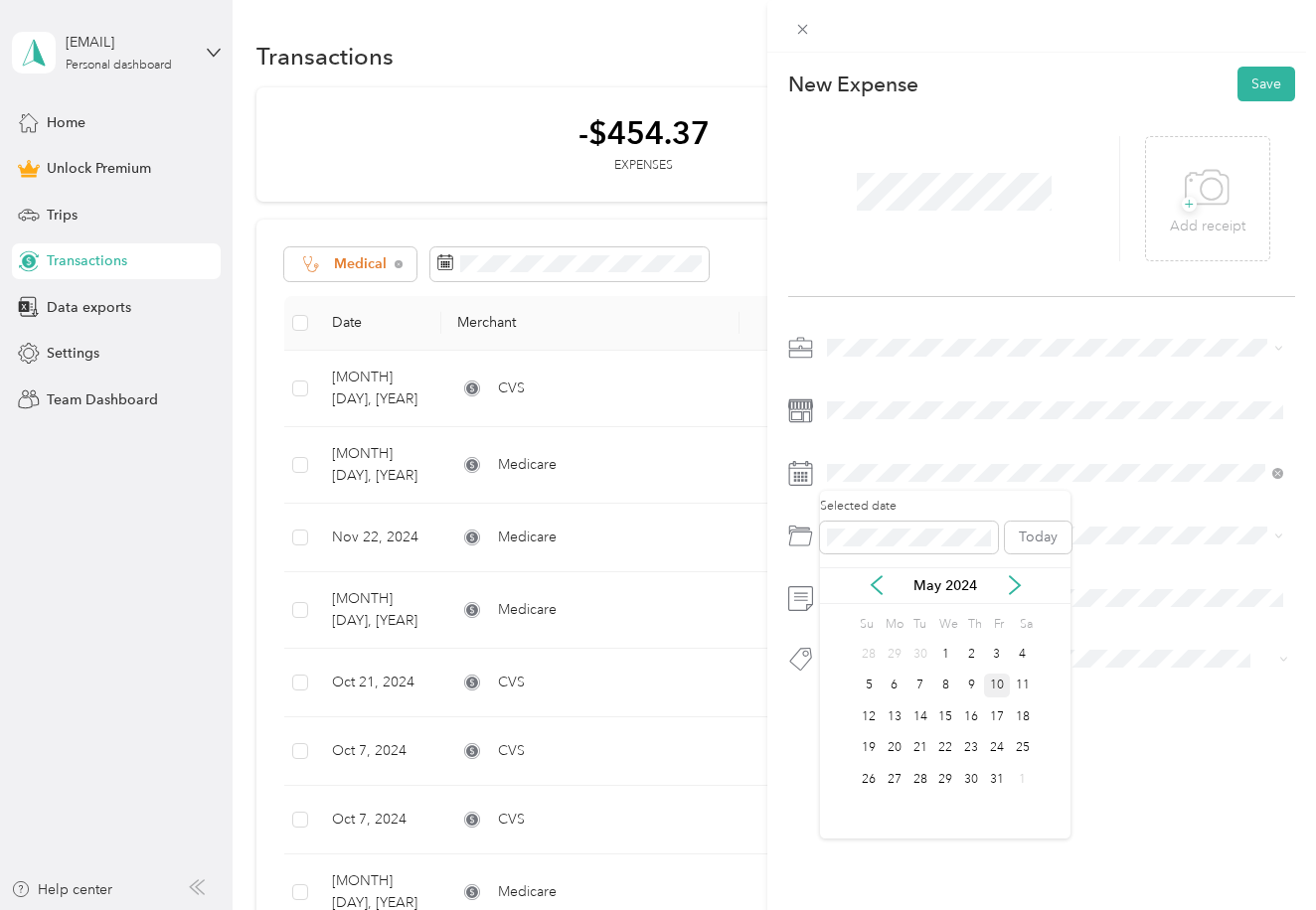 click on "10" at bounding box center [997, 685] 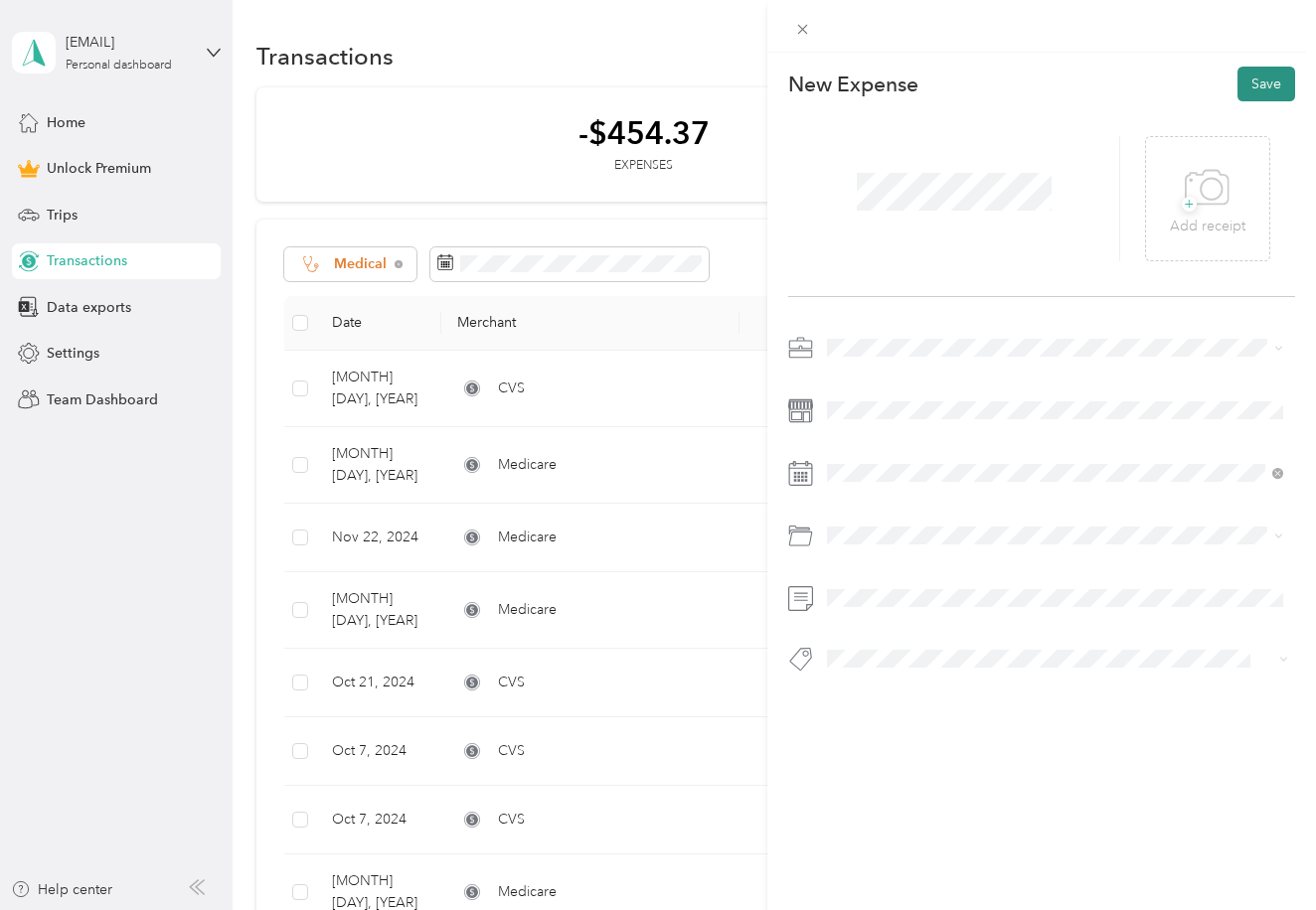 click on "Save" at bounding box center (1266, 83) 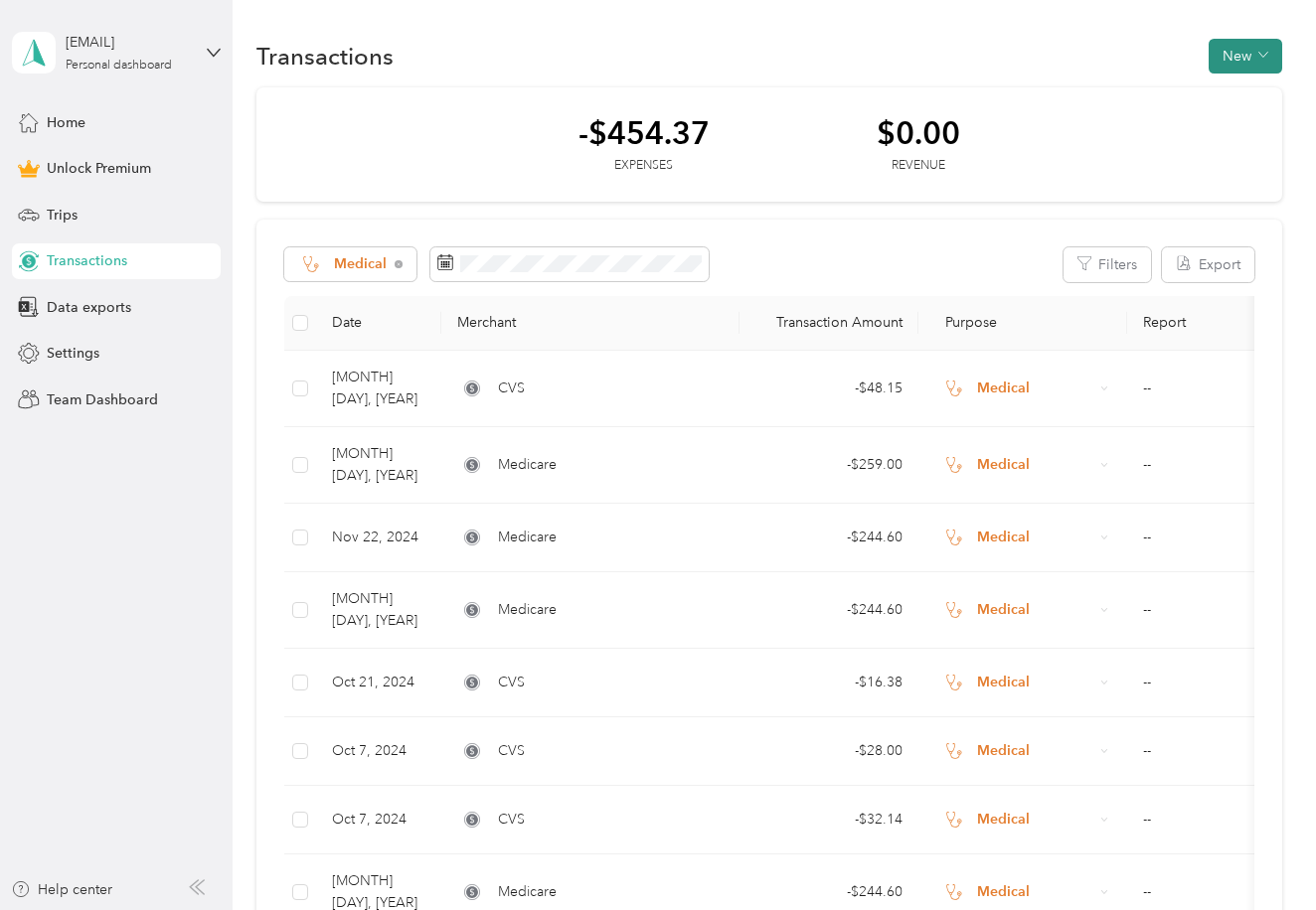 click on "New" at bounding box center (1245, 56) 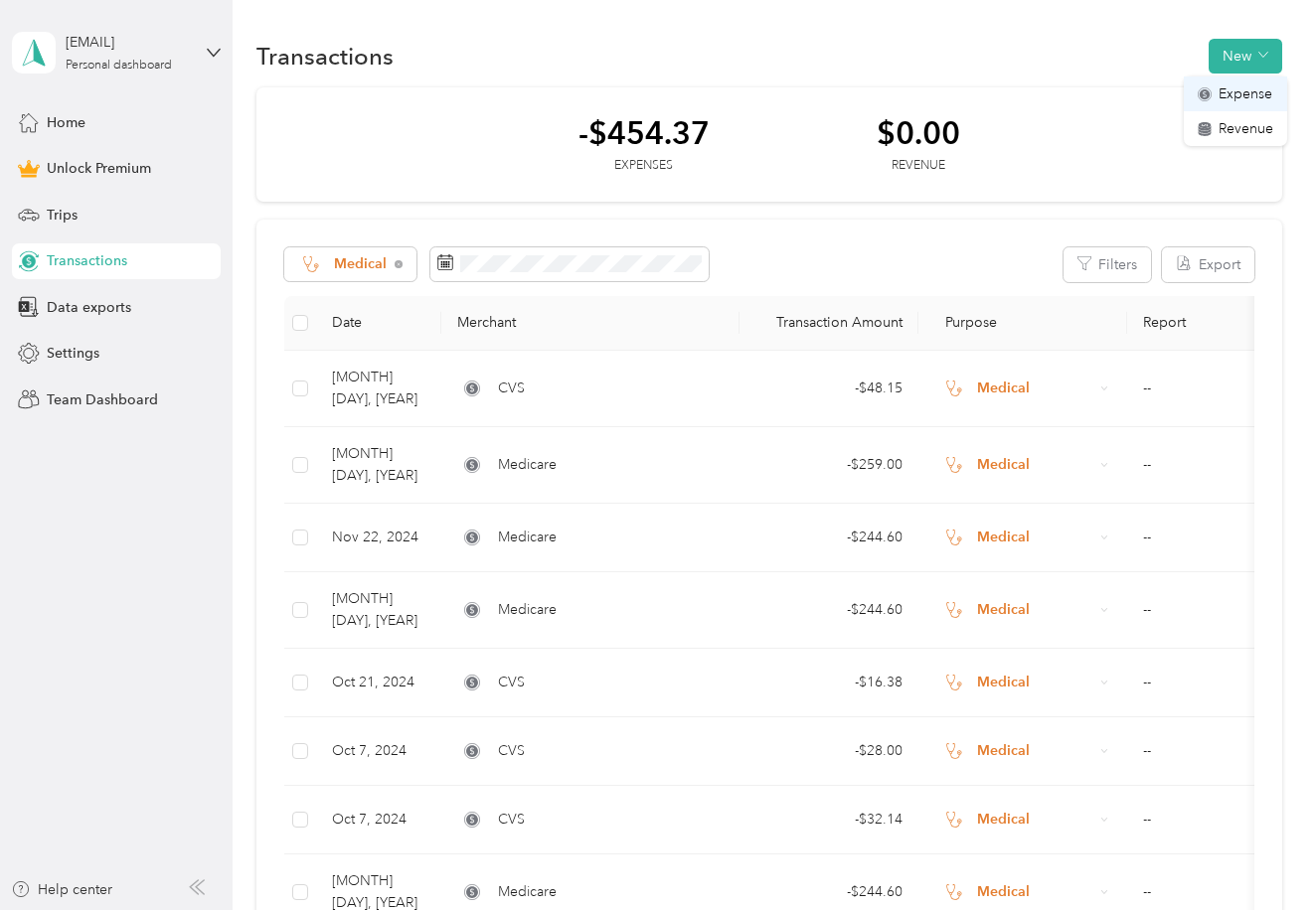 click on "Expense" at bounding box center (1245, 93) 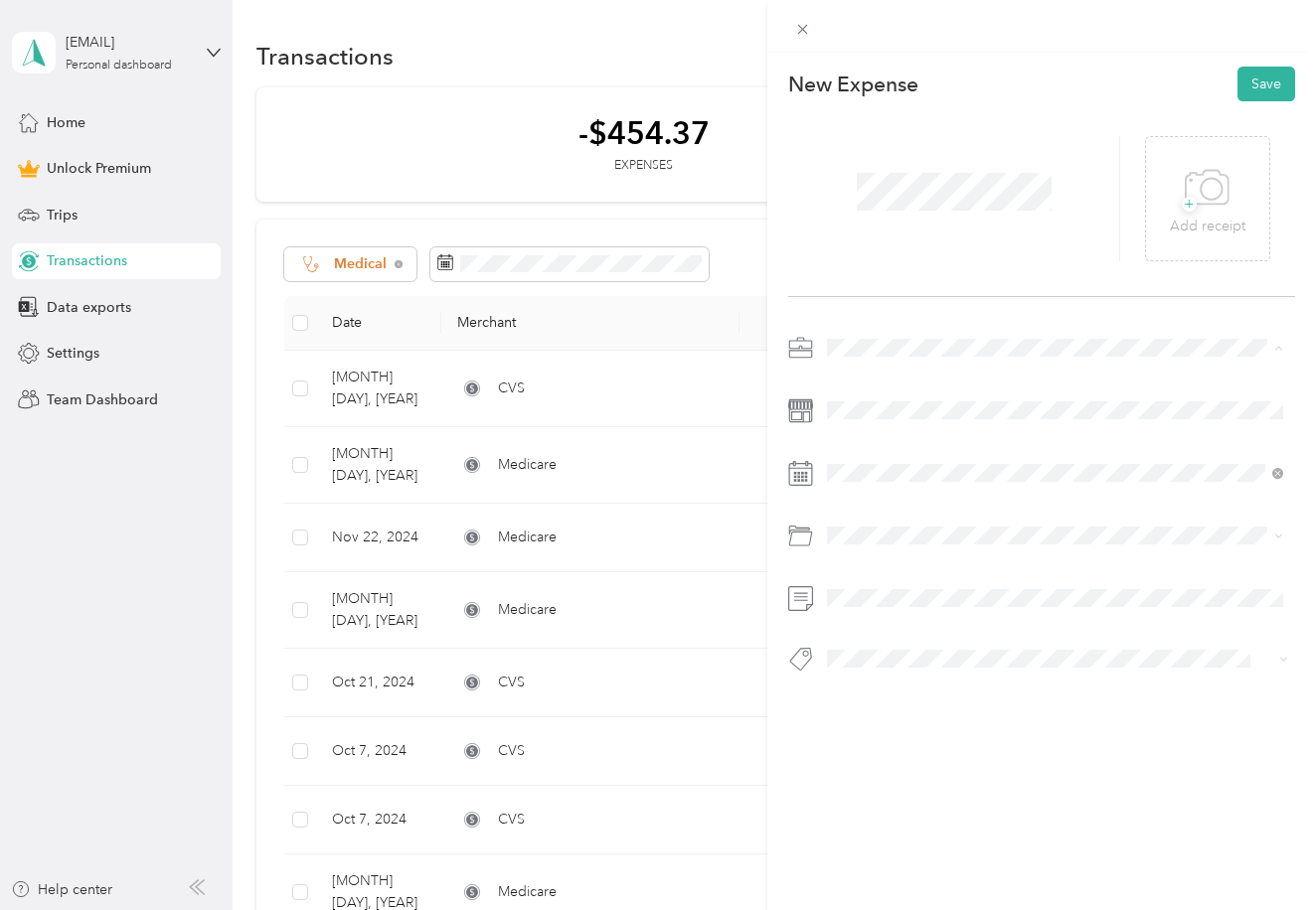 click on "Medical" at bounding box center [1055, 522] 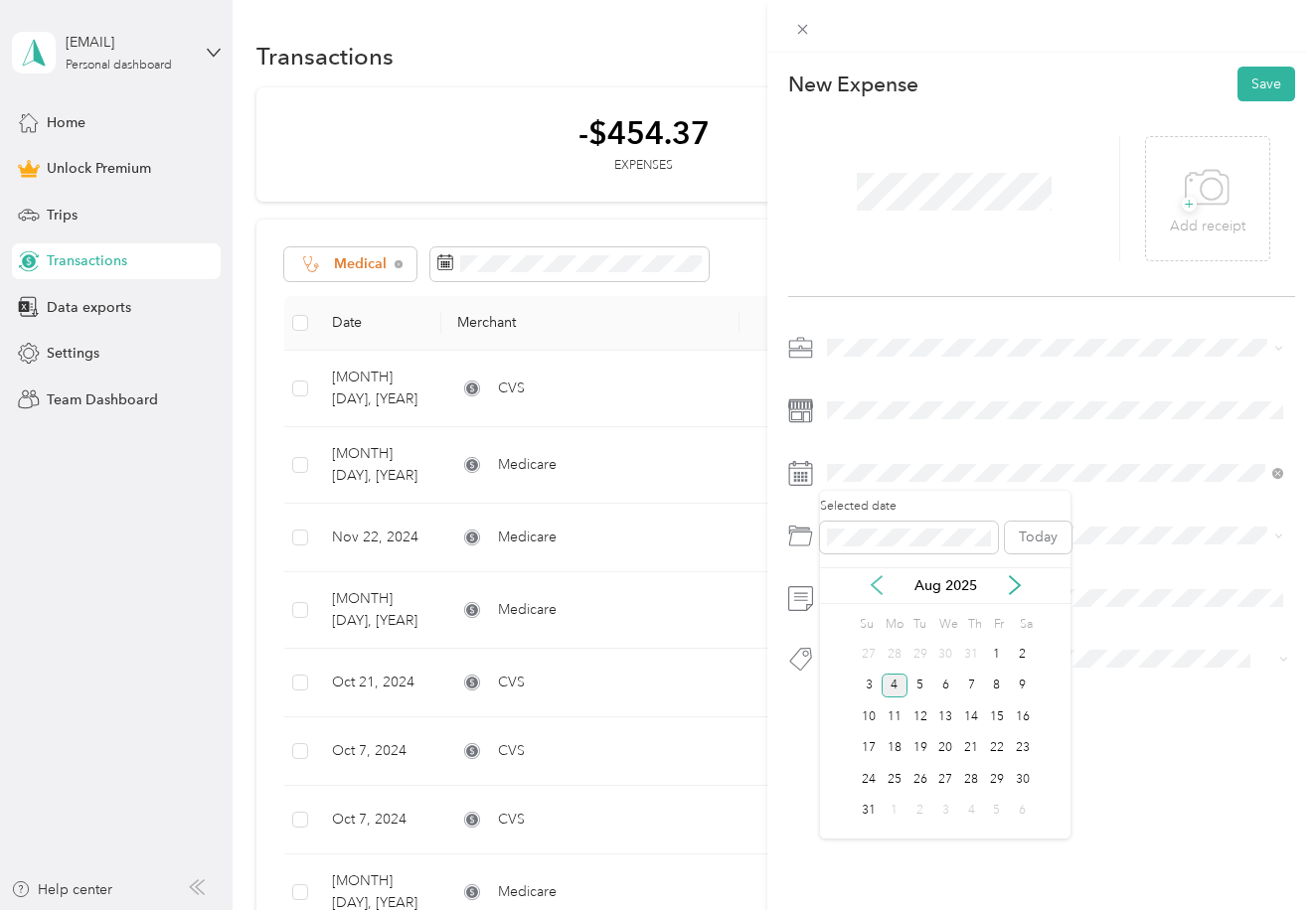 click 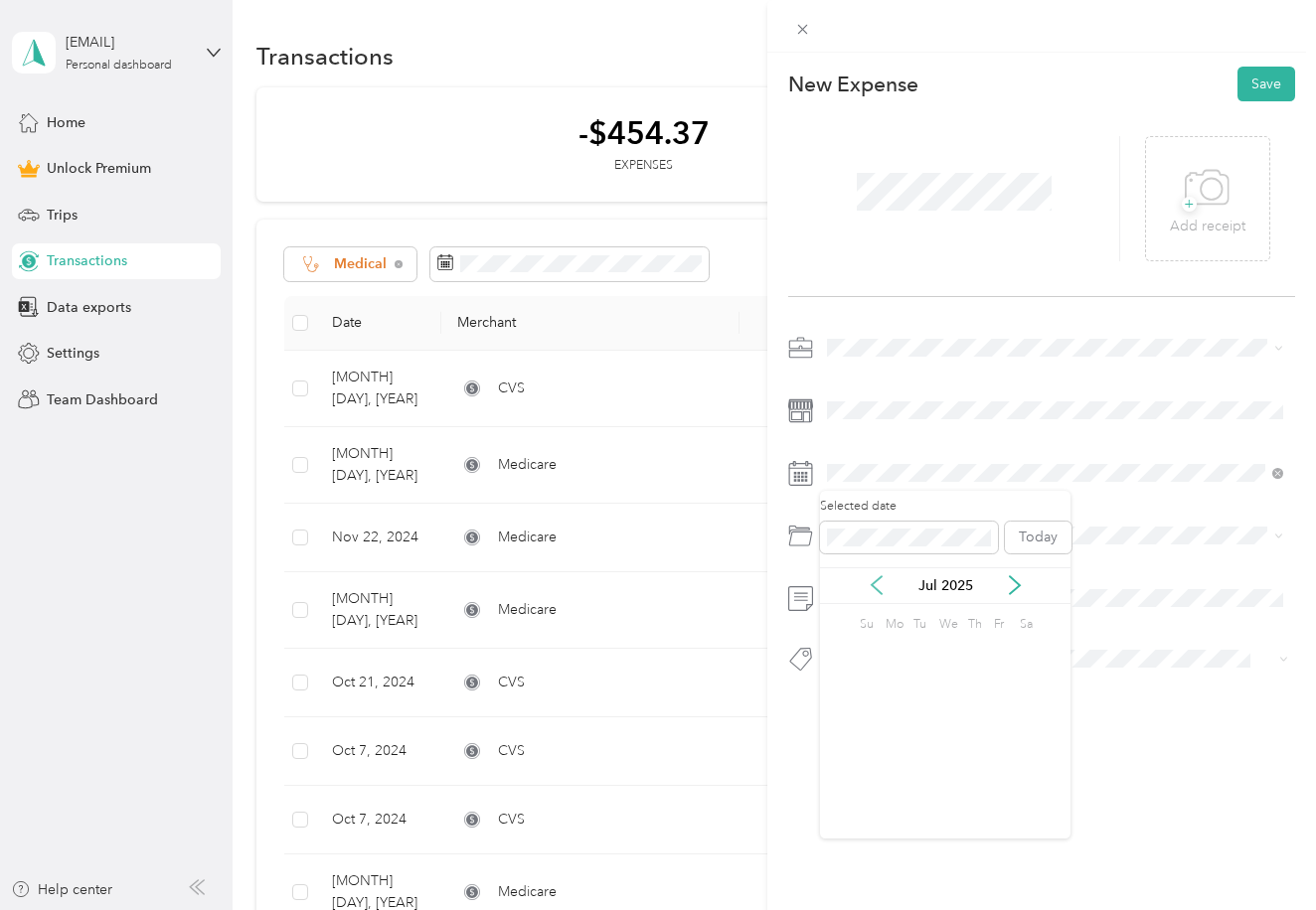 click 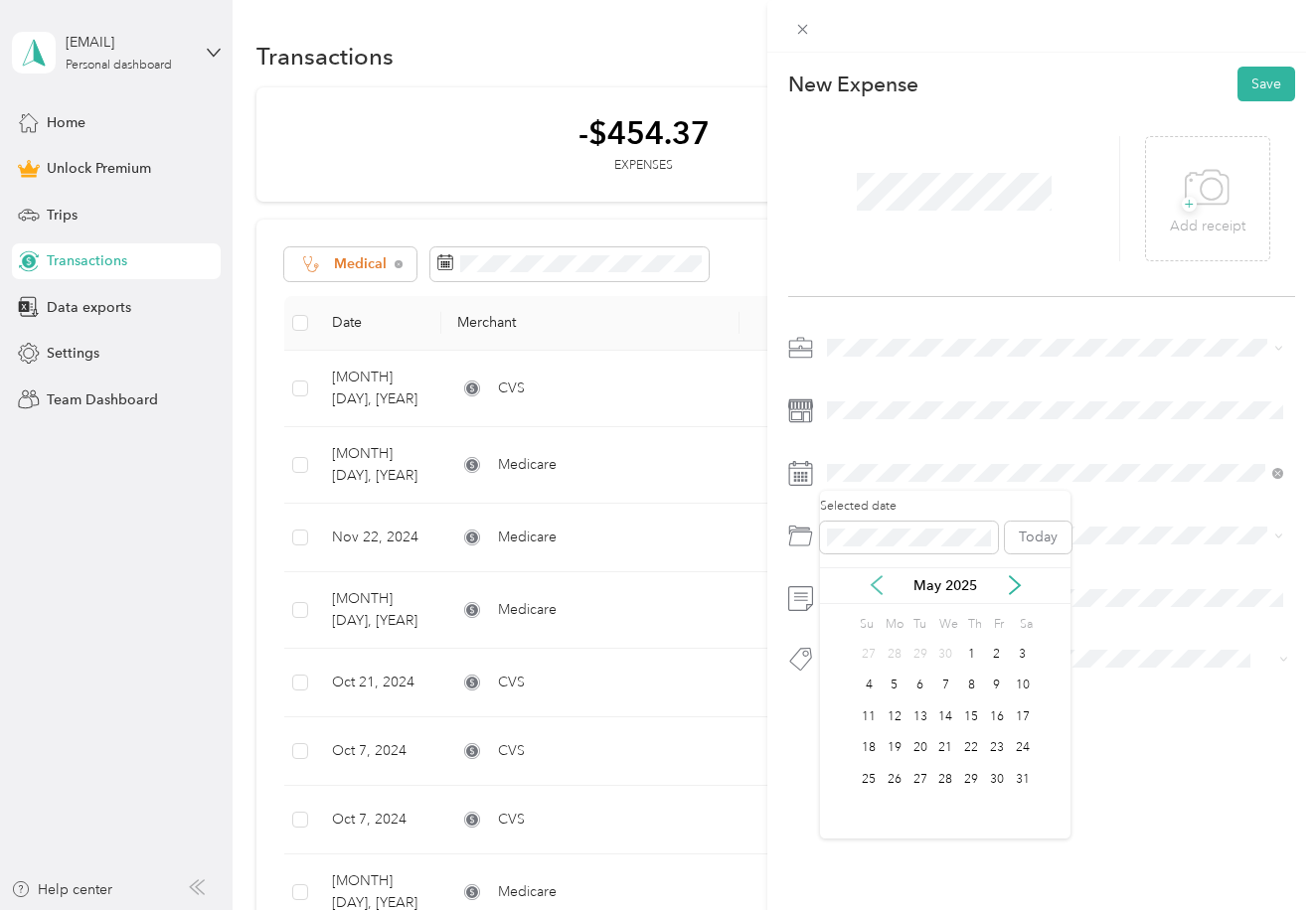 click 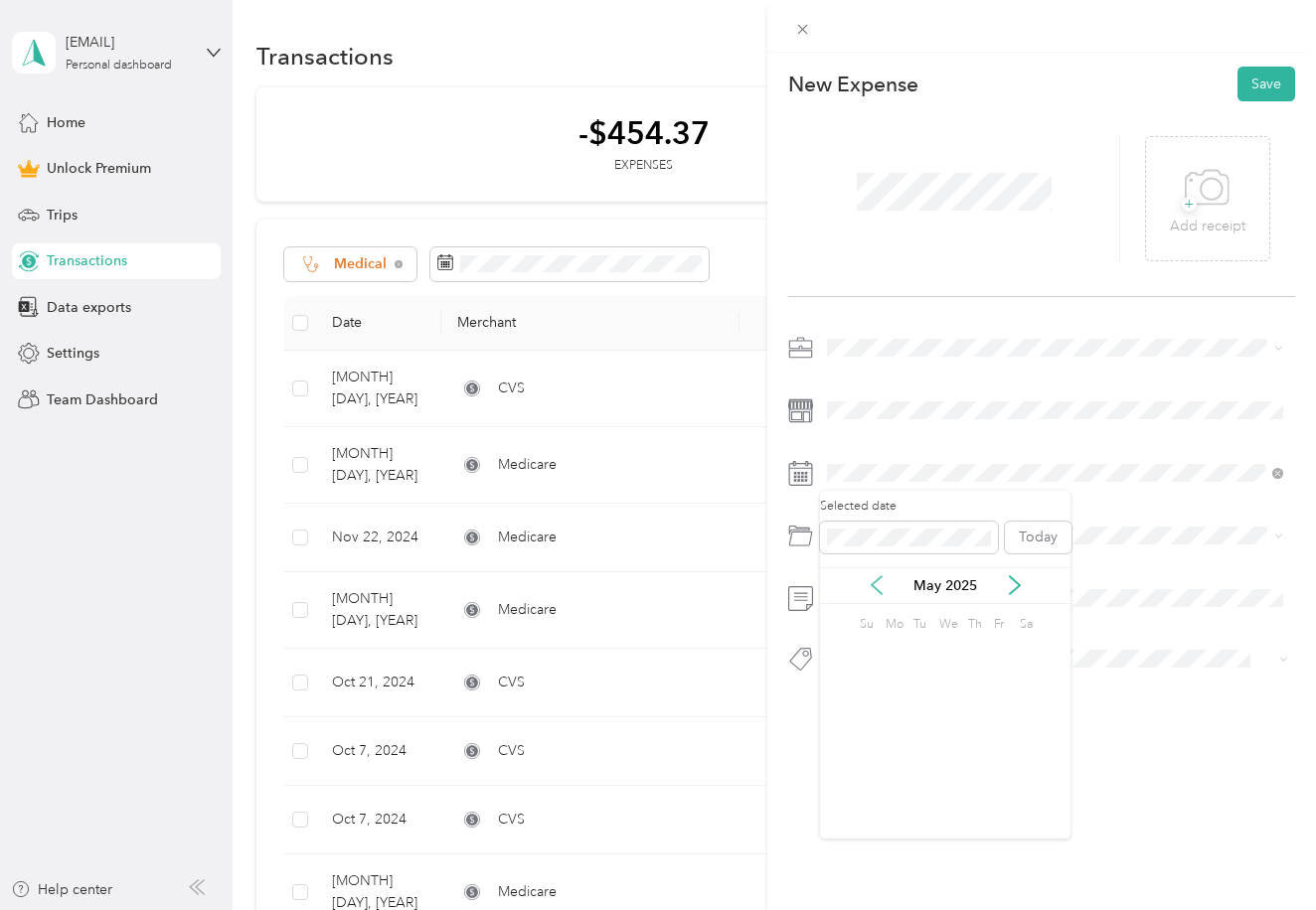 click 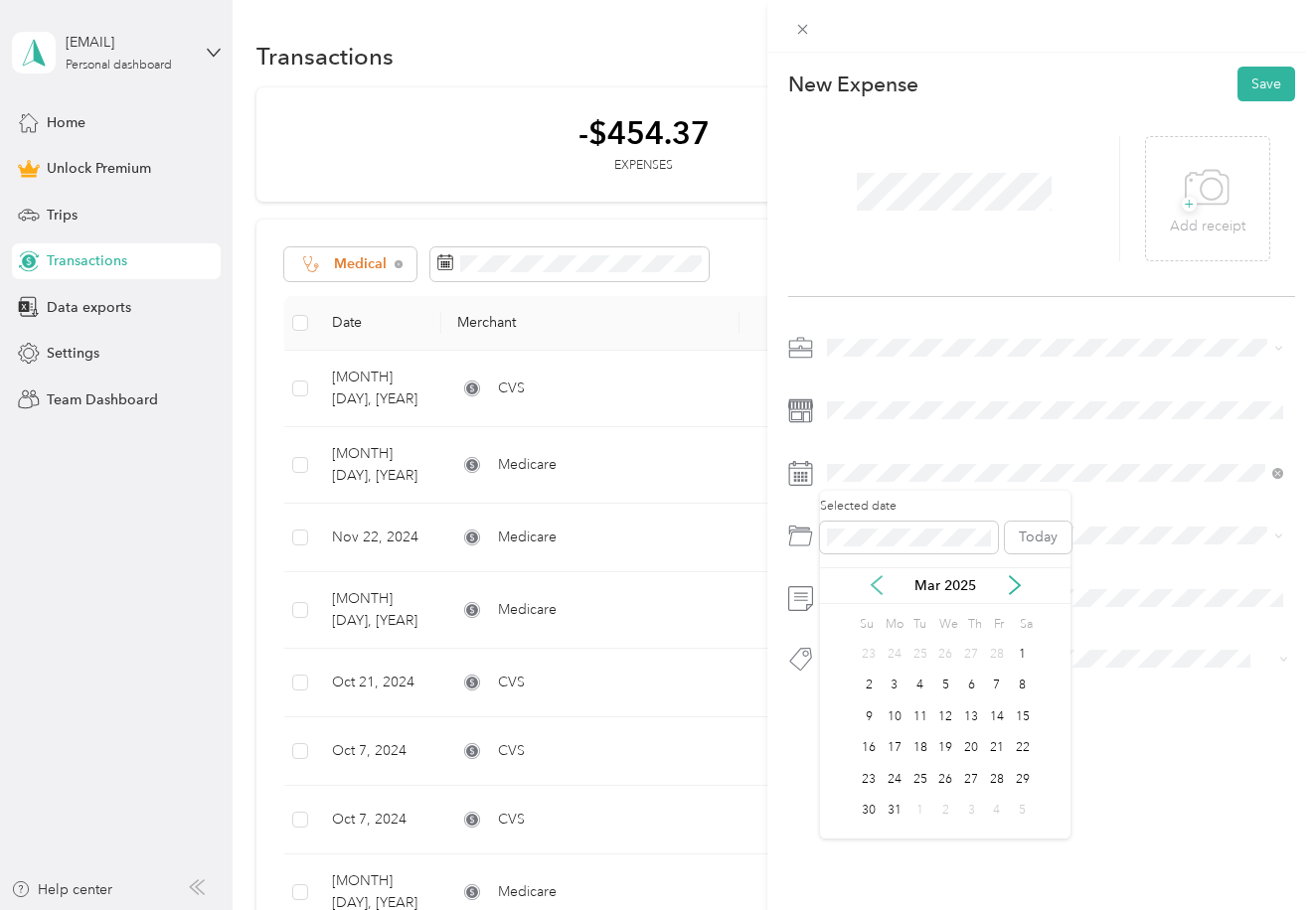 click 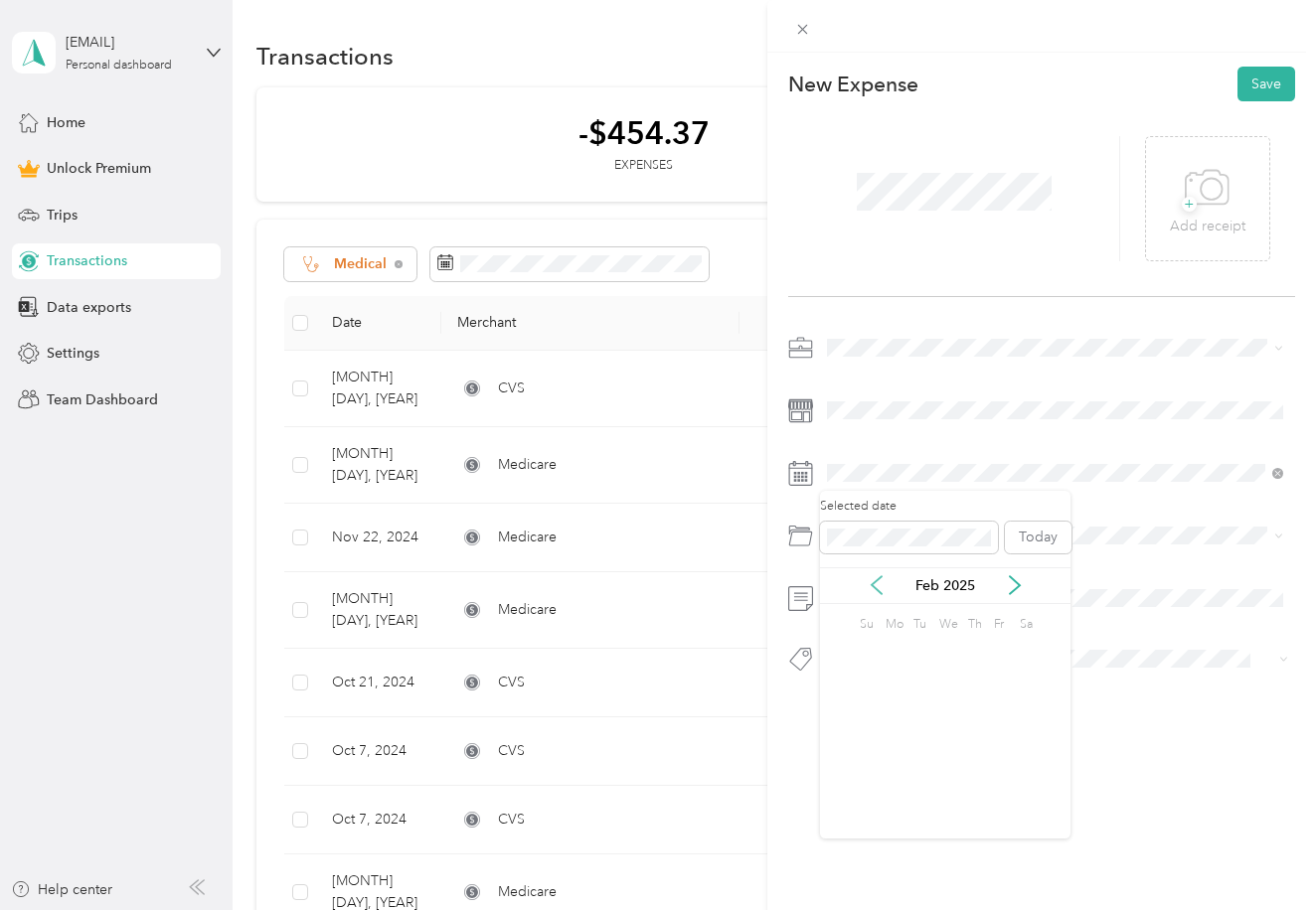click 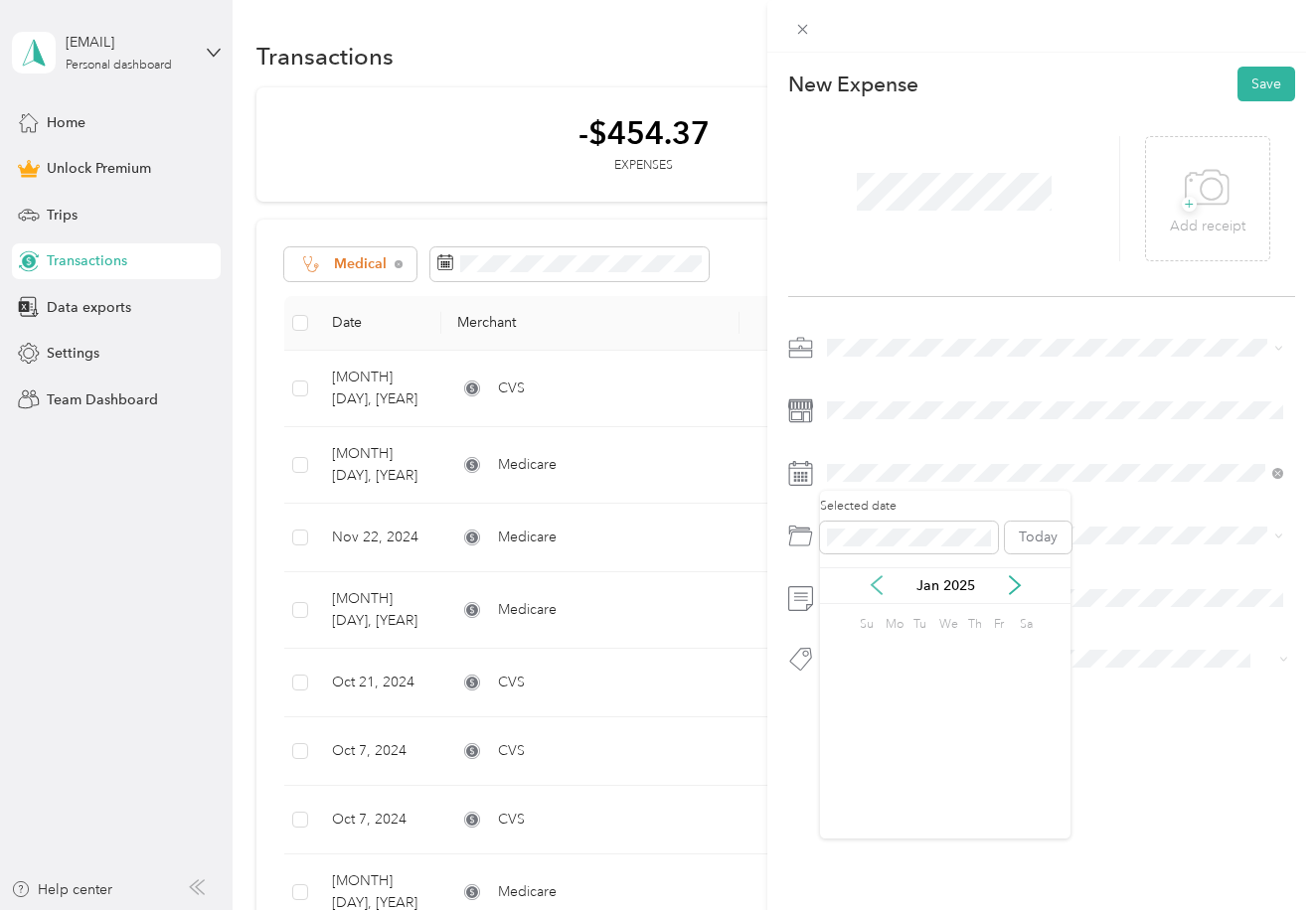click 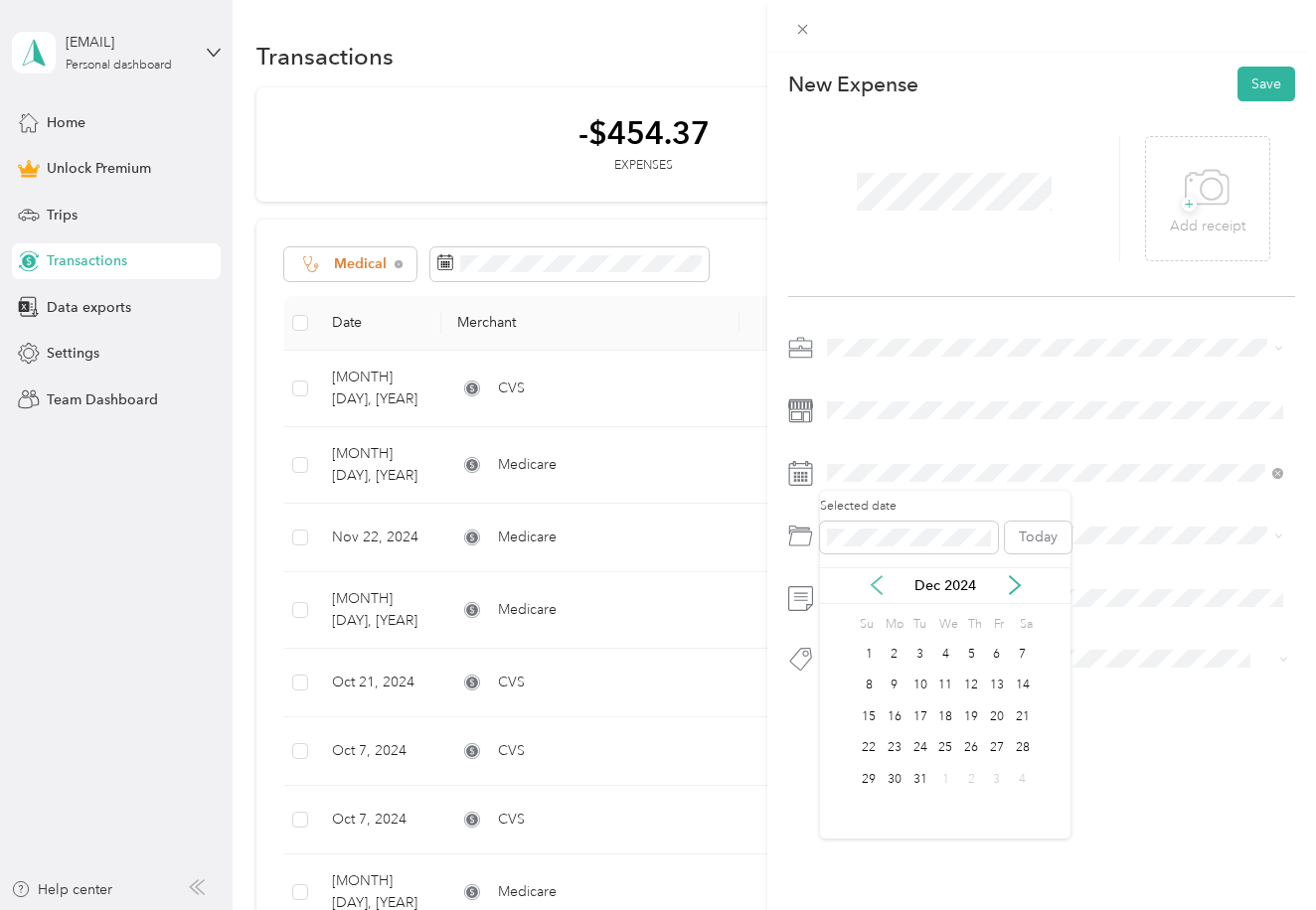 click 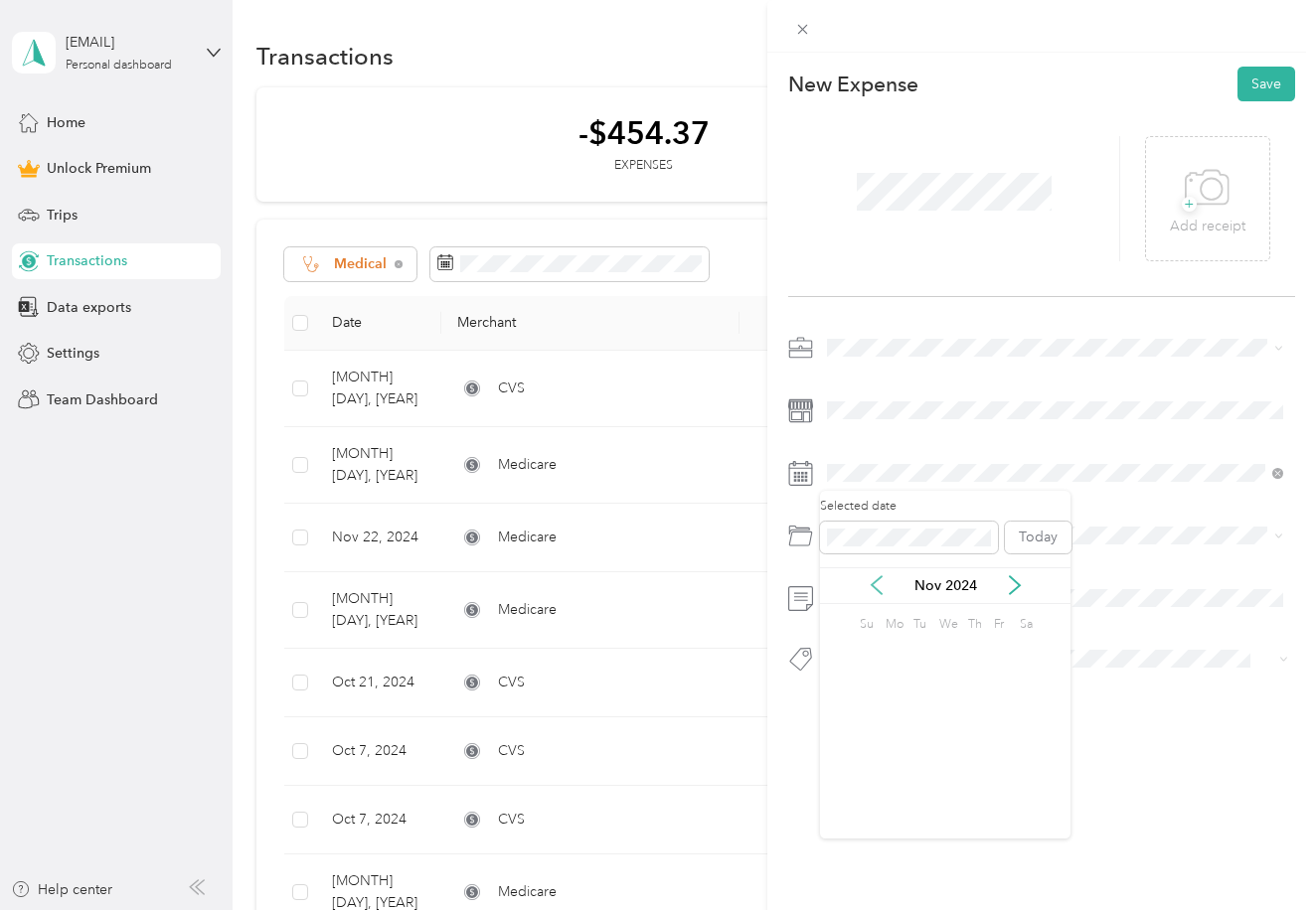 click 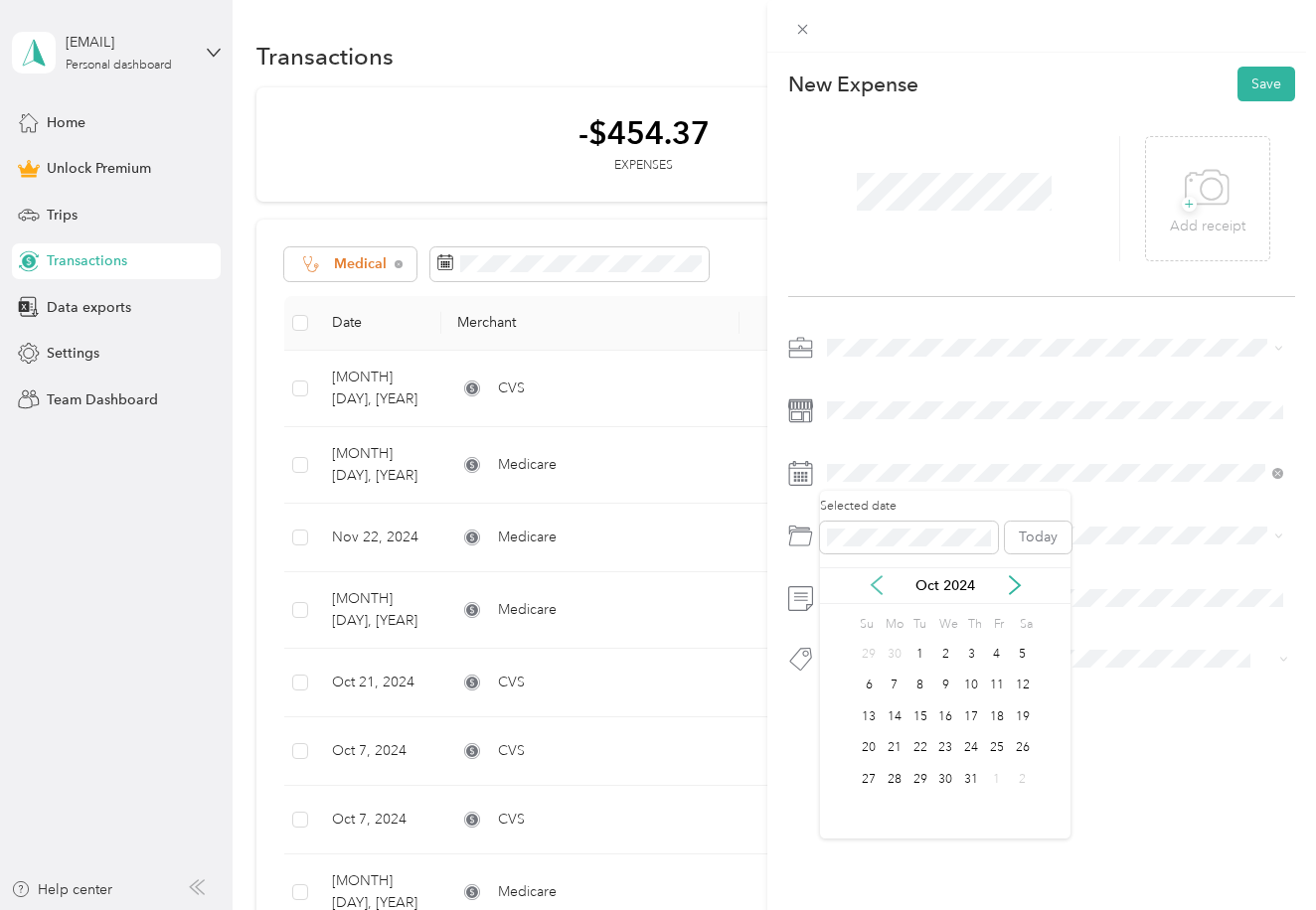 click 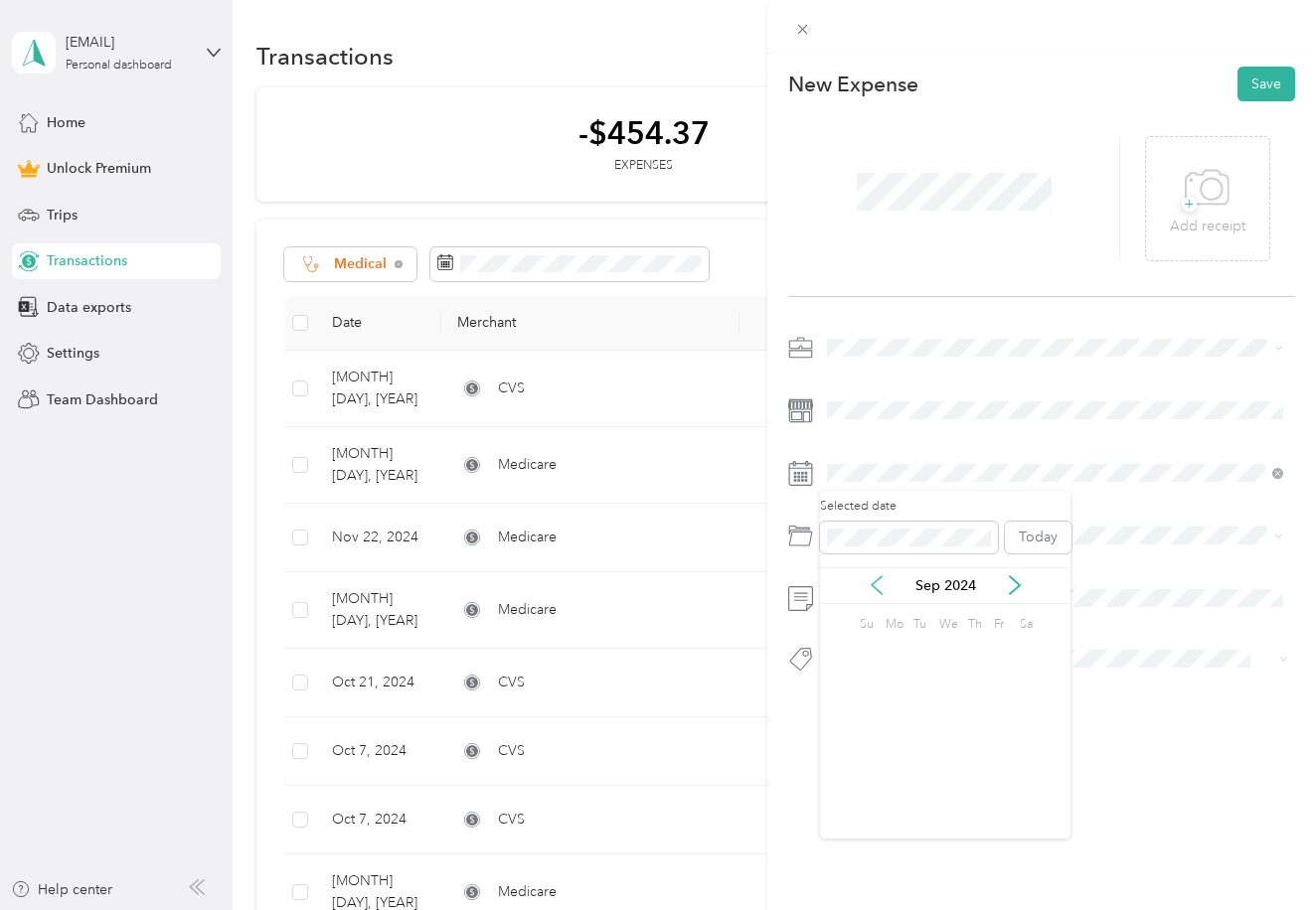 click 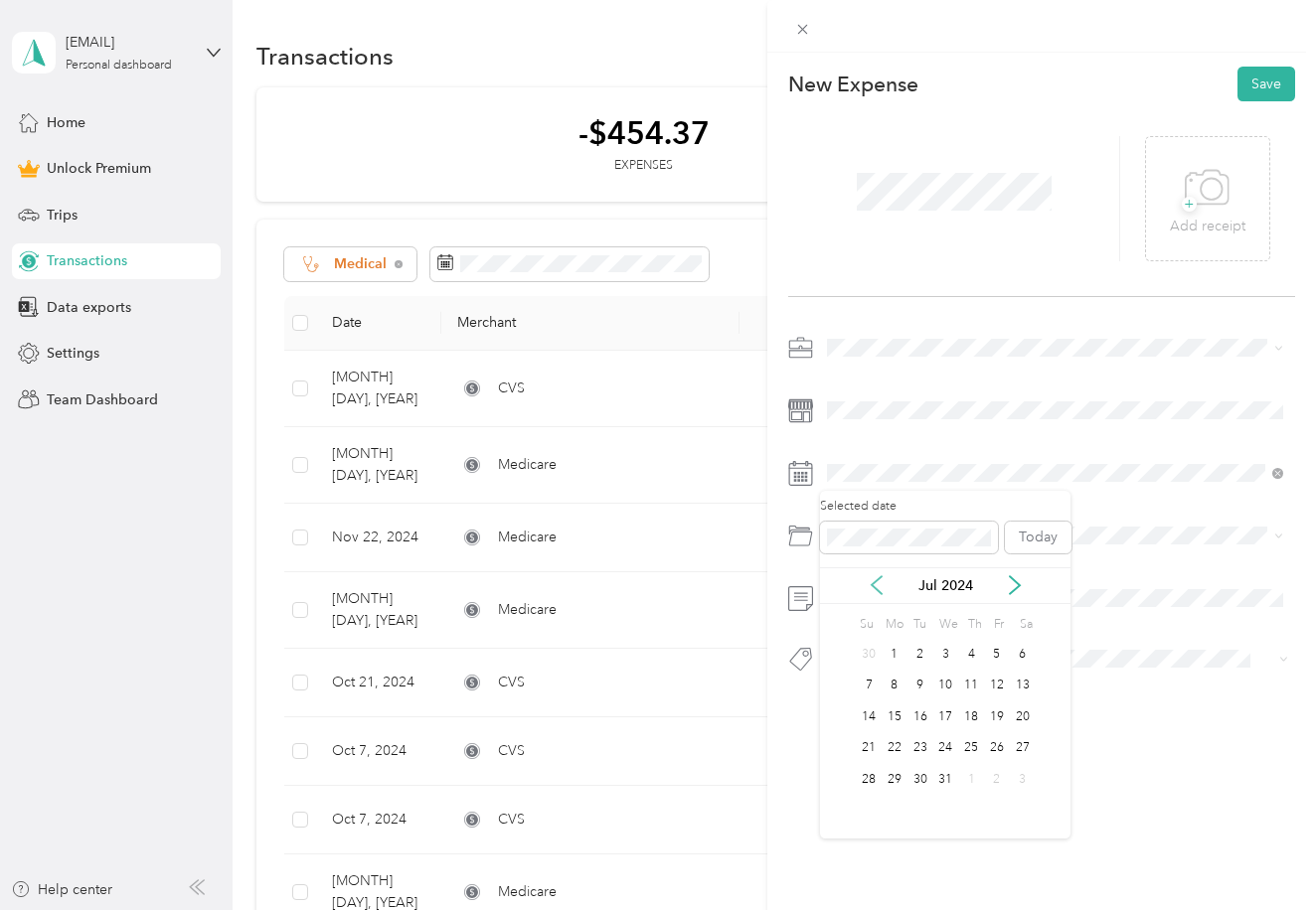 click 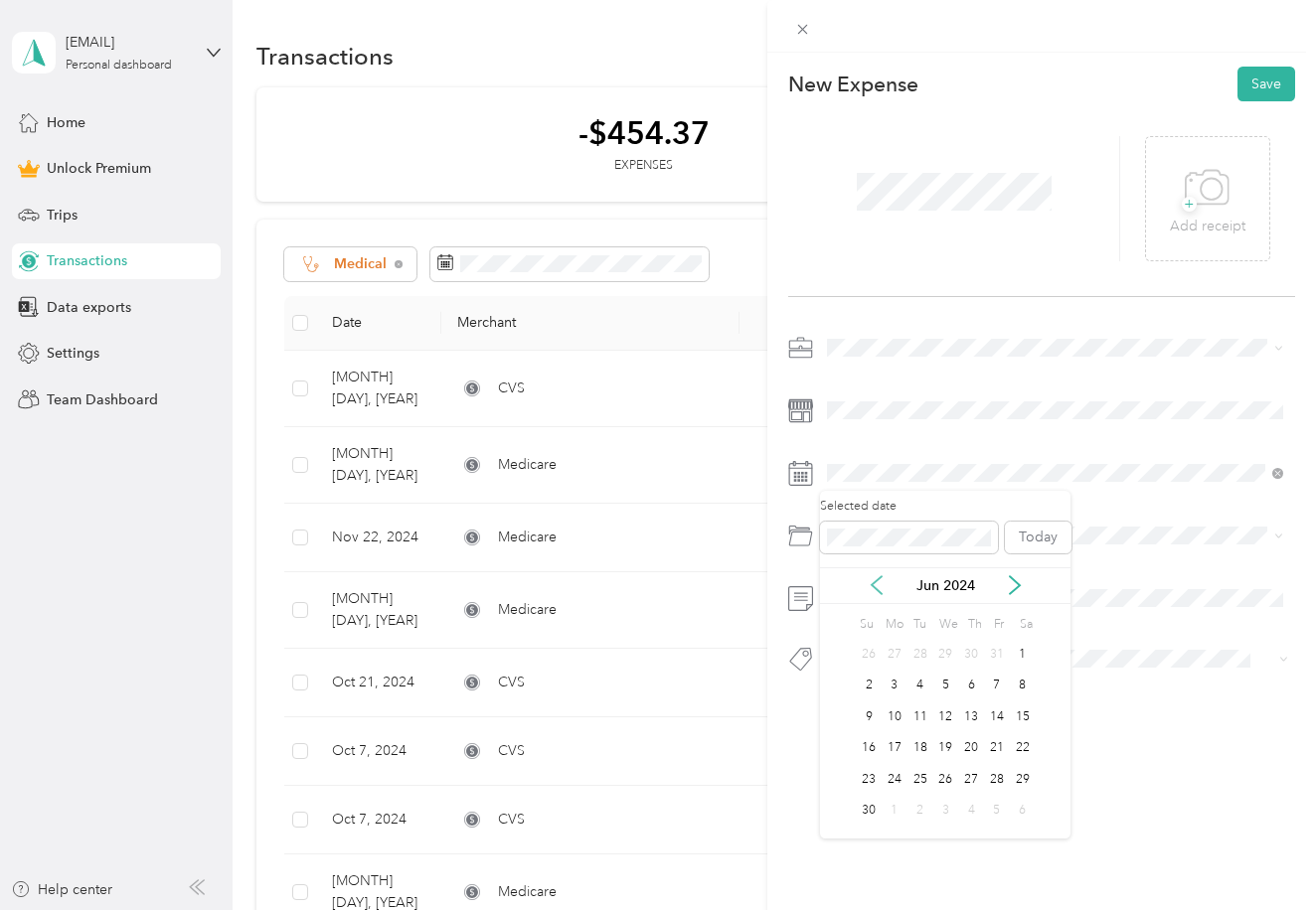 click 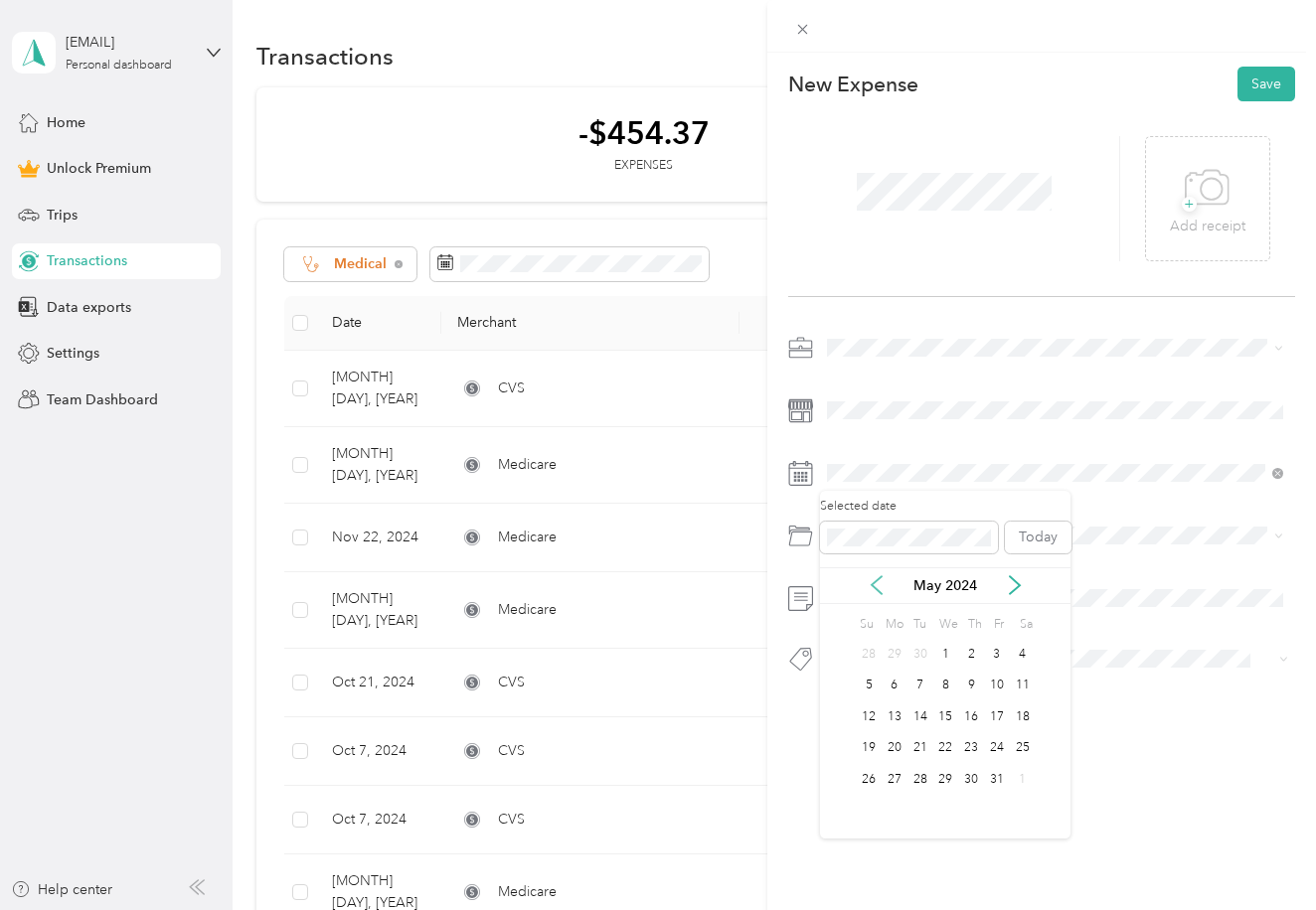 click 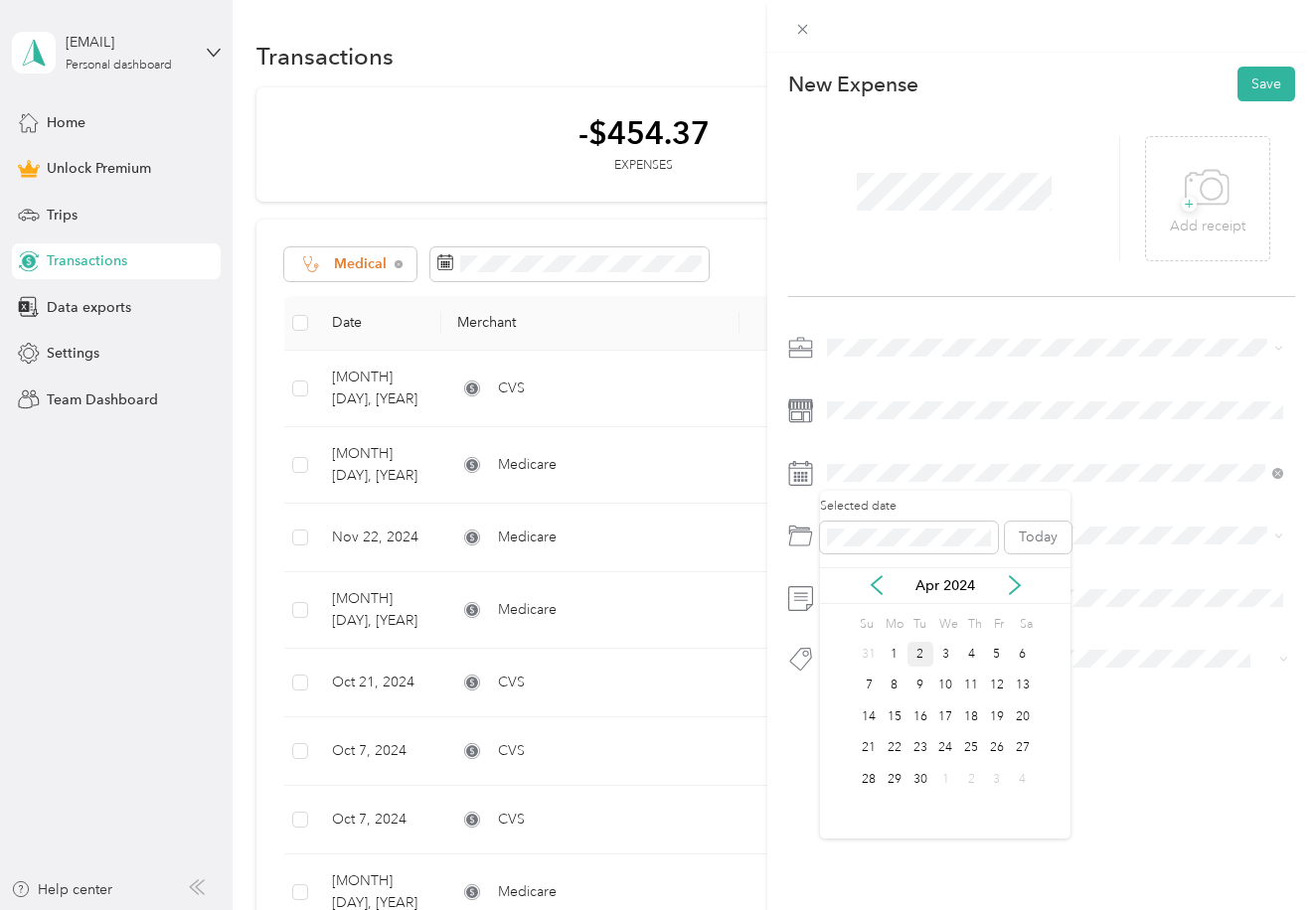 click on "2" at bounding box center (920, 654) 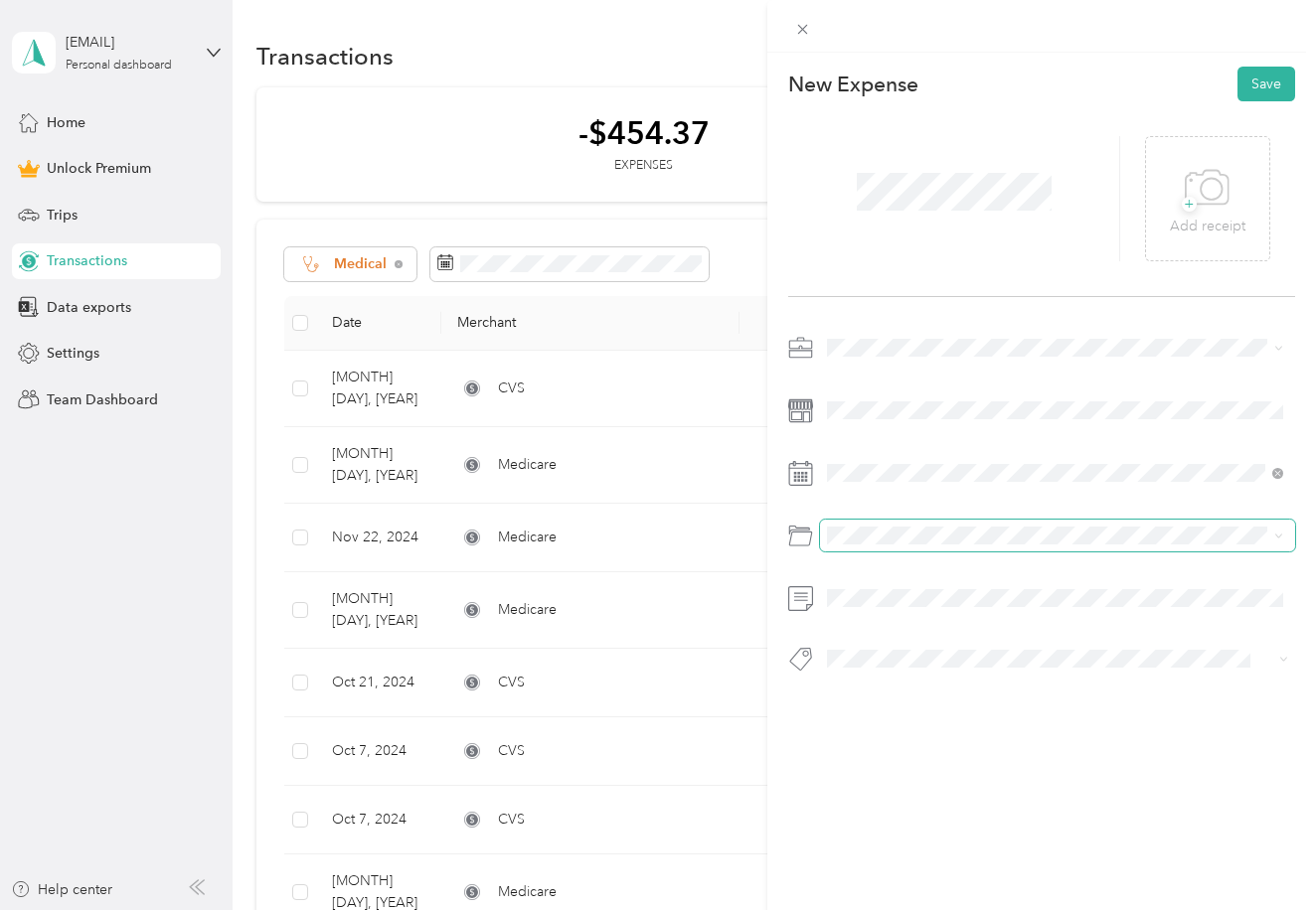 click at bounding box center (1058, 535) 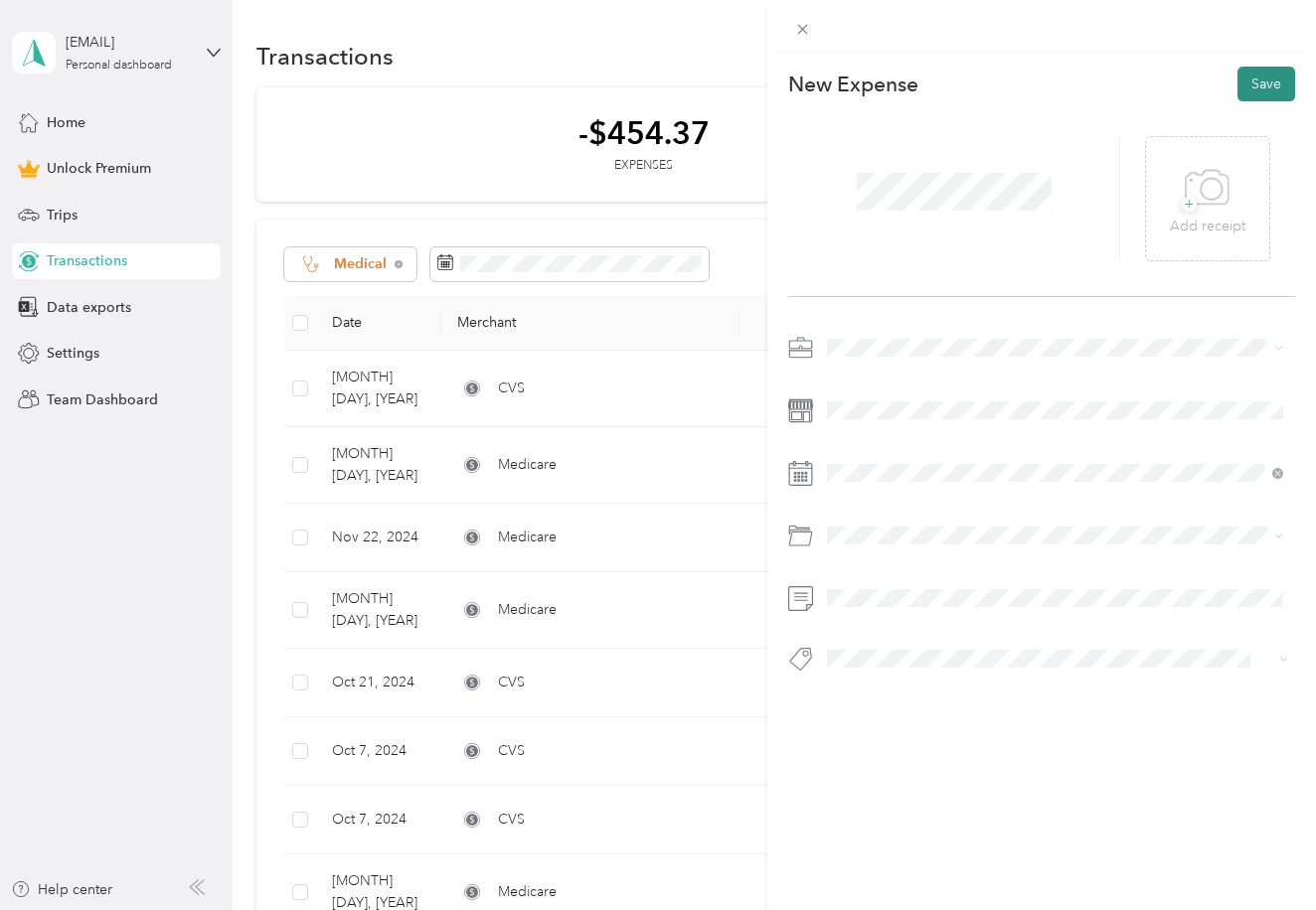 click on "Save" at bounding box center (1266, 83) 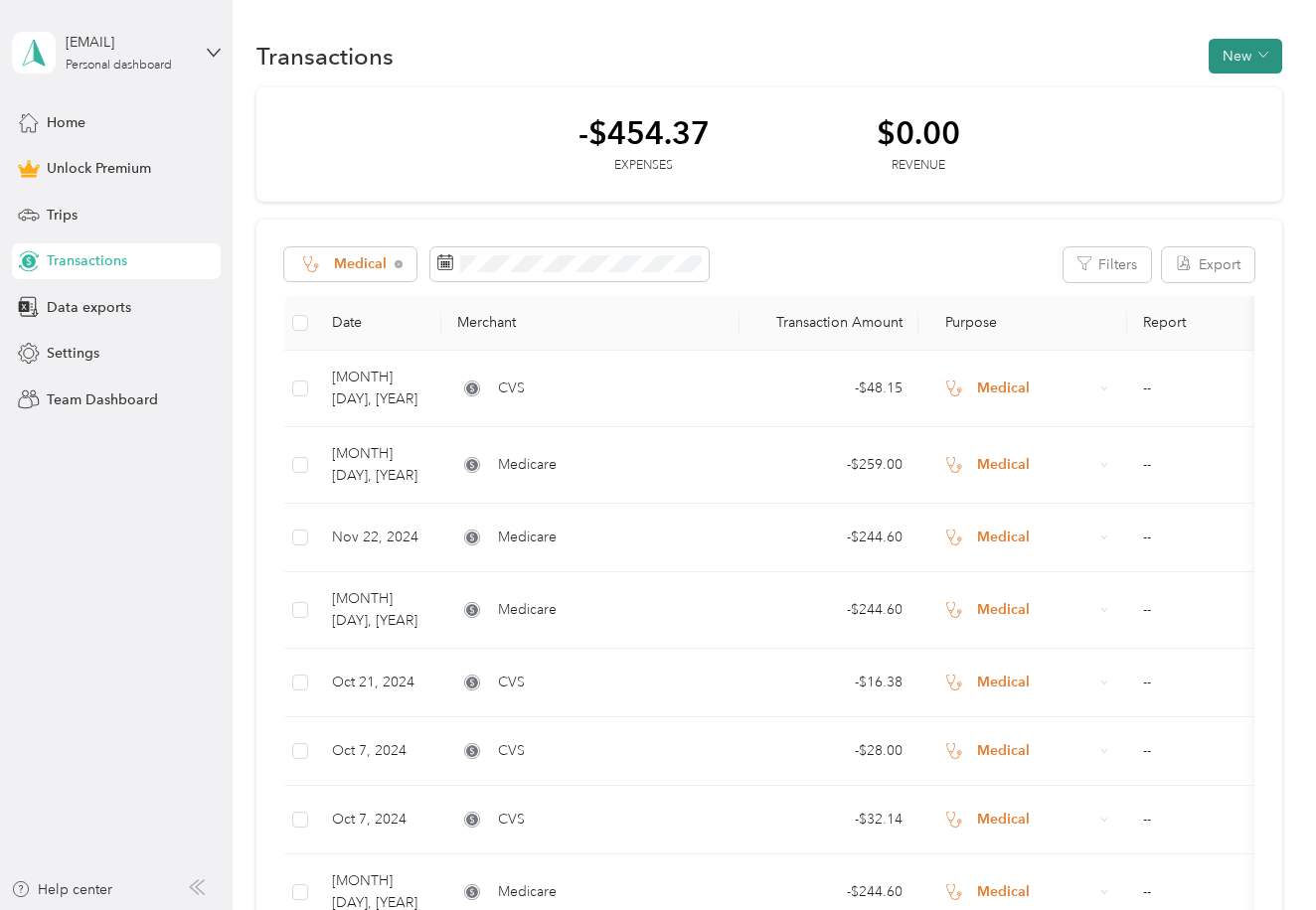 drag, startPoint x: 1240, startPoint y: 55, endPoint x: 1232, endPoint y: 62, distance: 10.630146 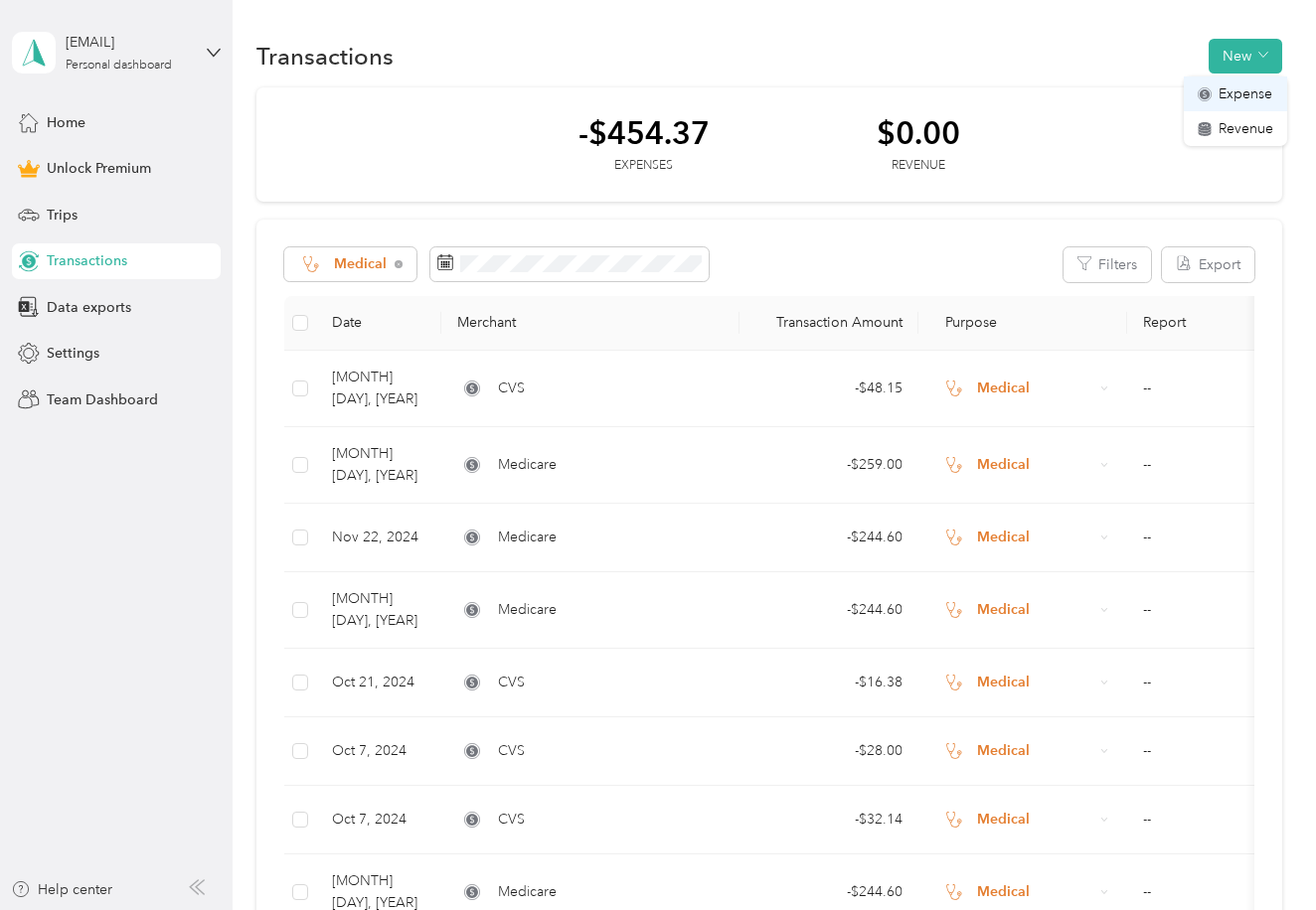 click on "Expense" at bounding box center (1245, 93) 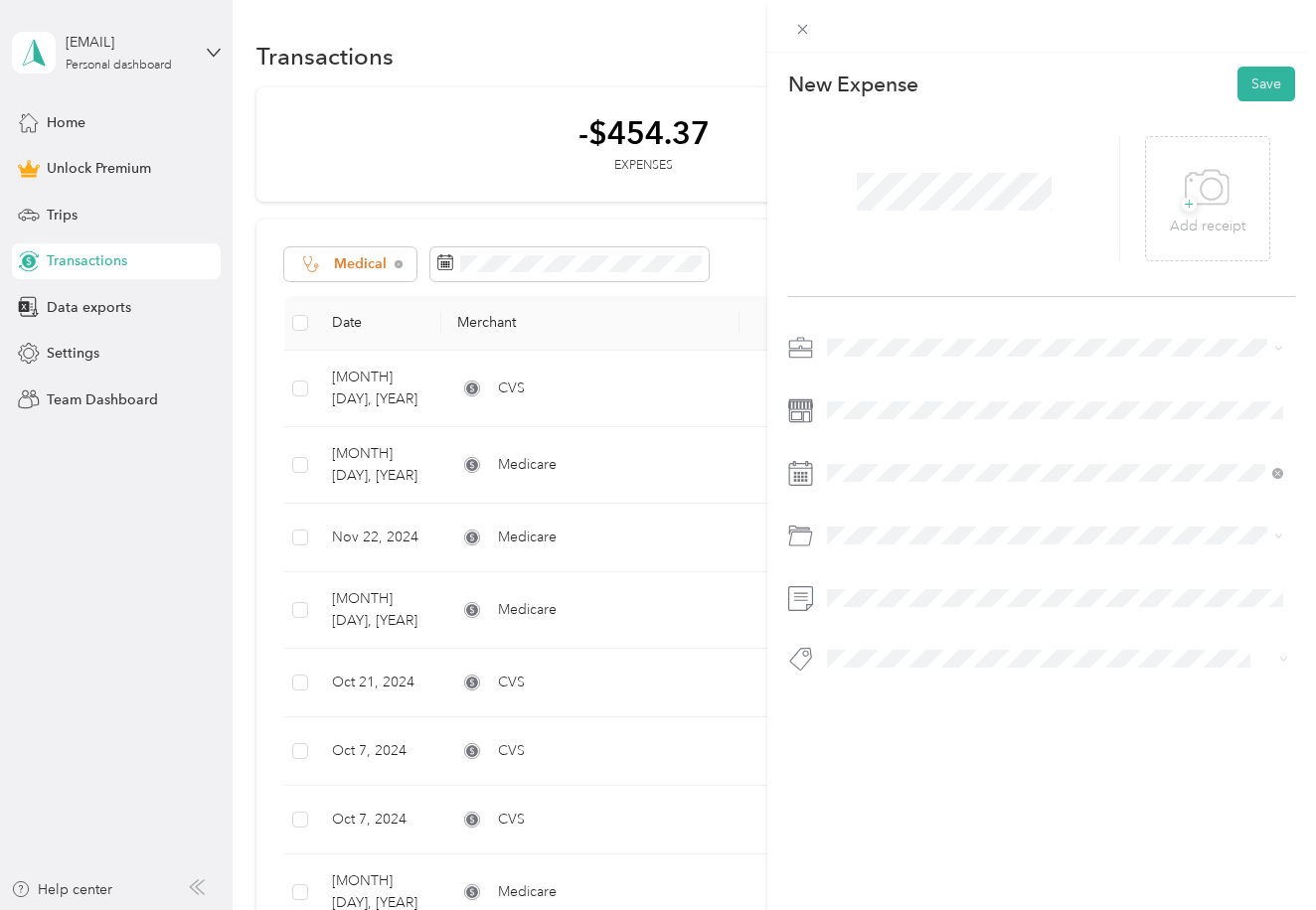click on "New Expense  Save + Add receipt" at bounding box center (1042, 404) 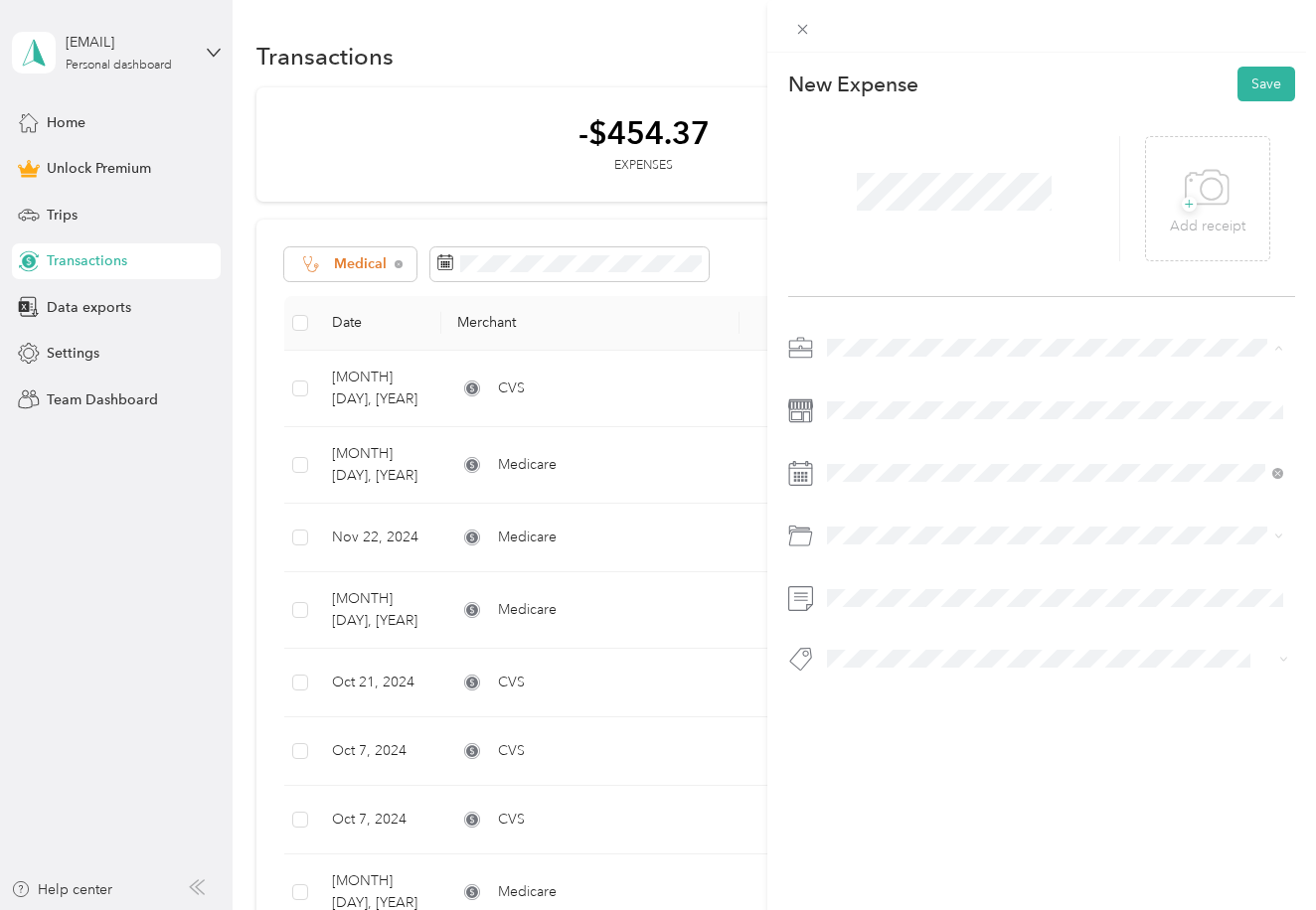 click on "Medical" at bounding box center (858, 522) 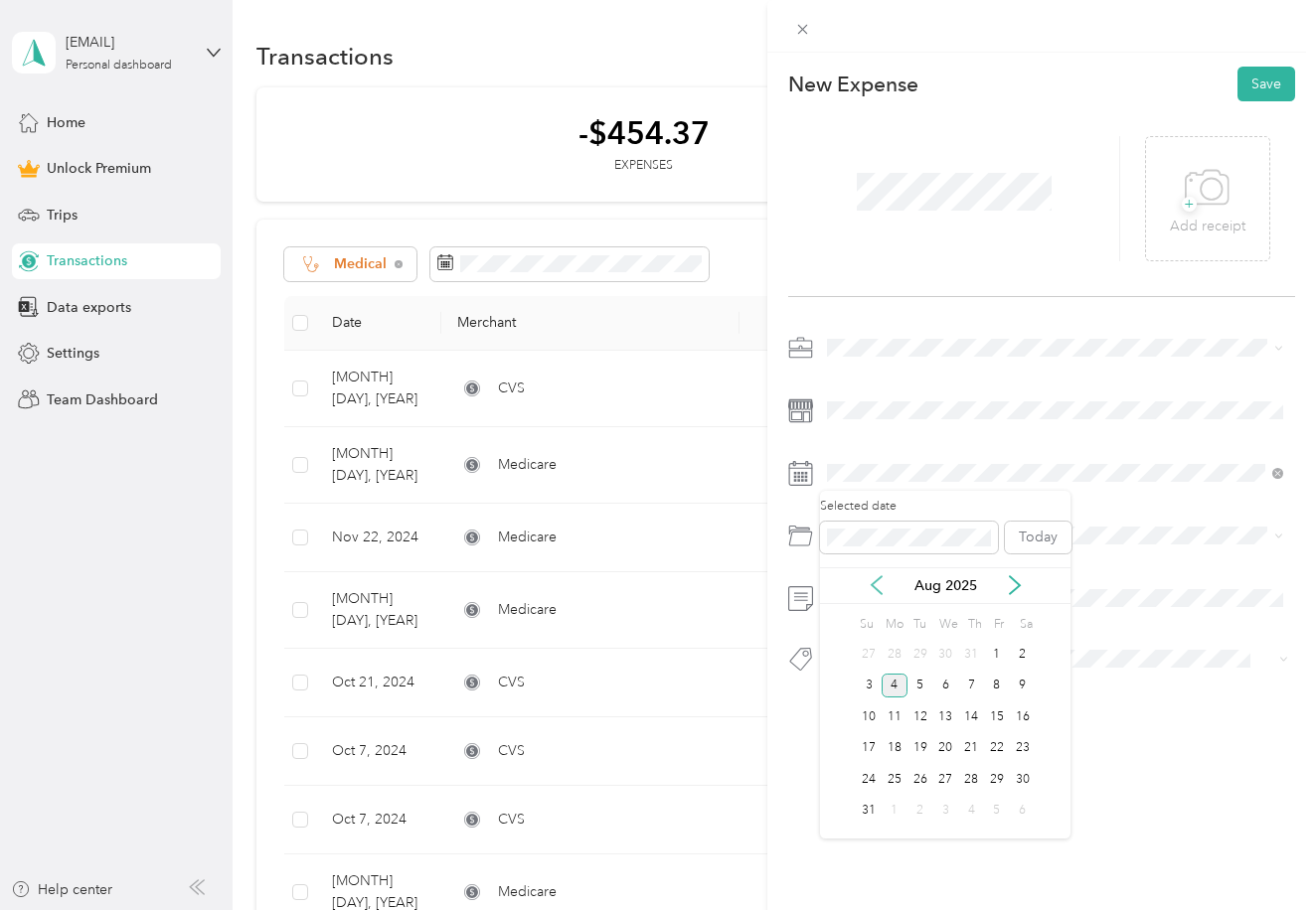click 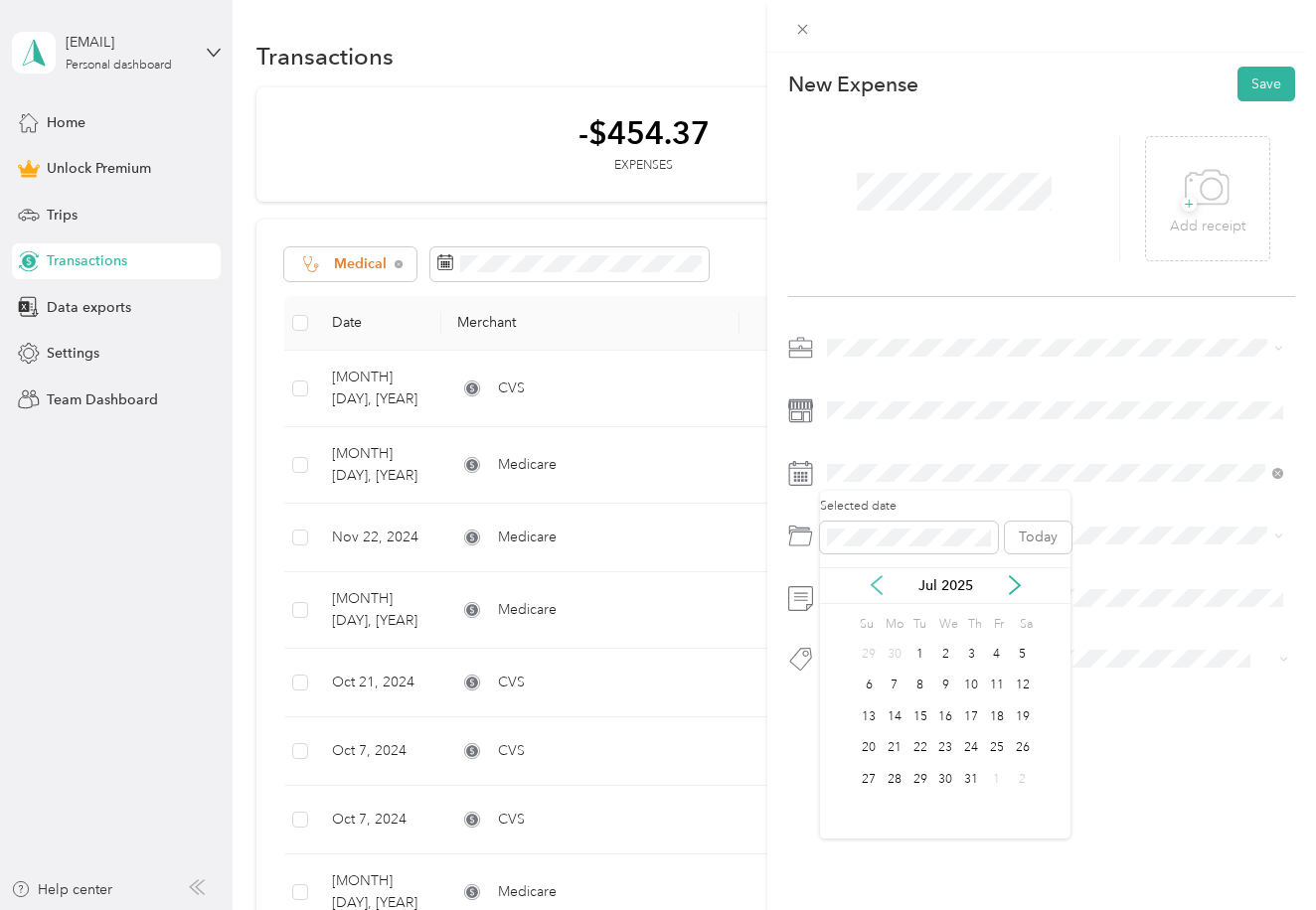 click 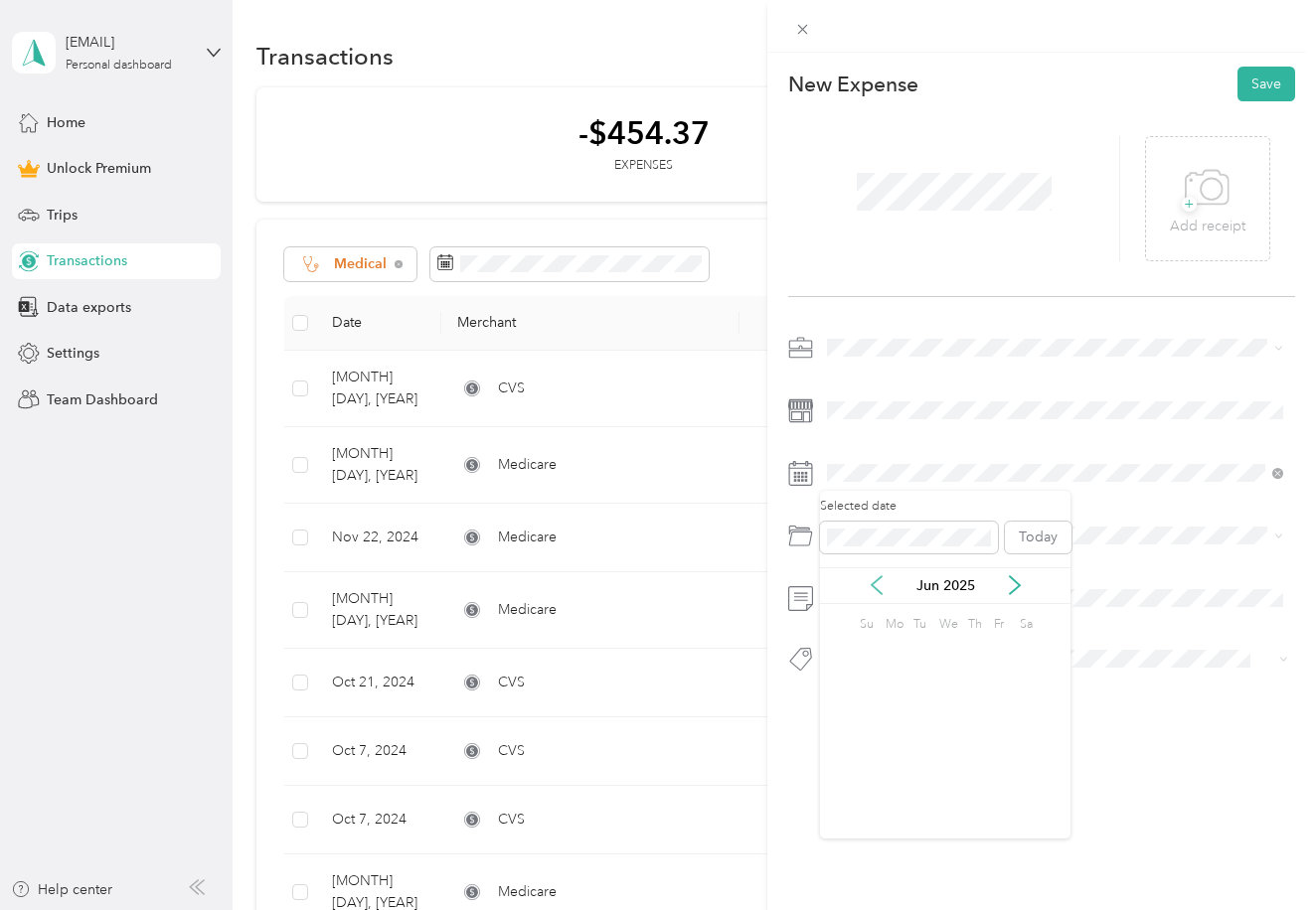 click 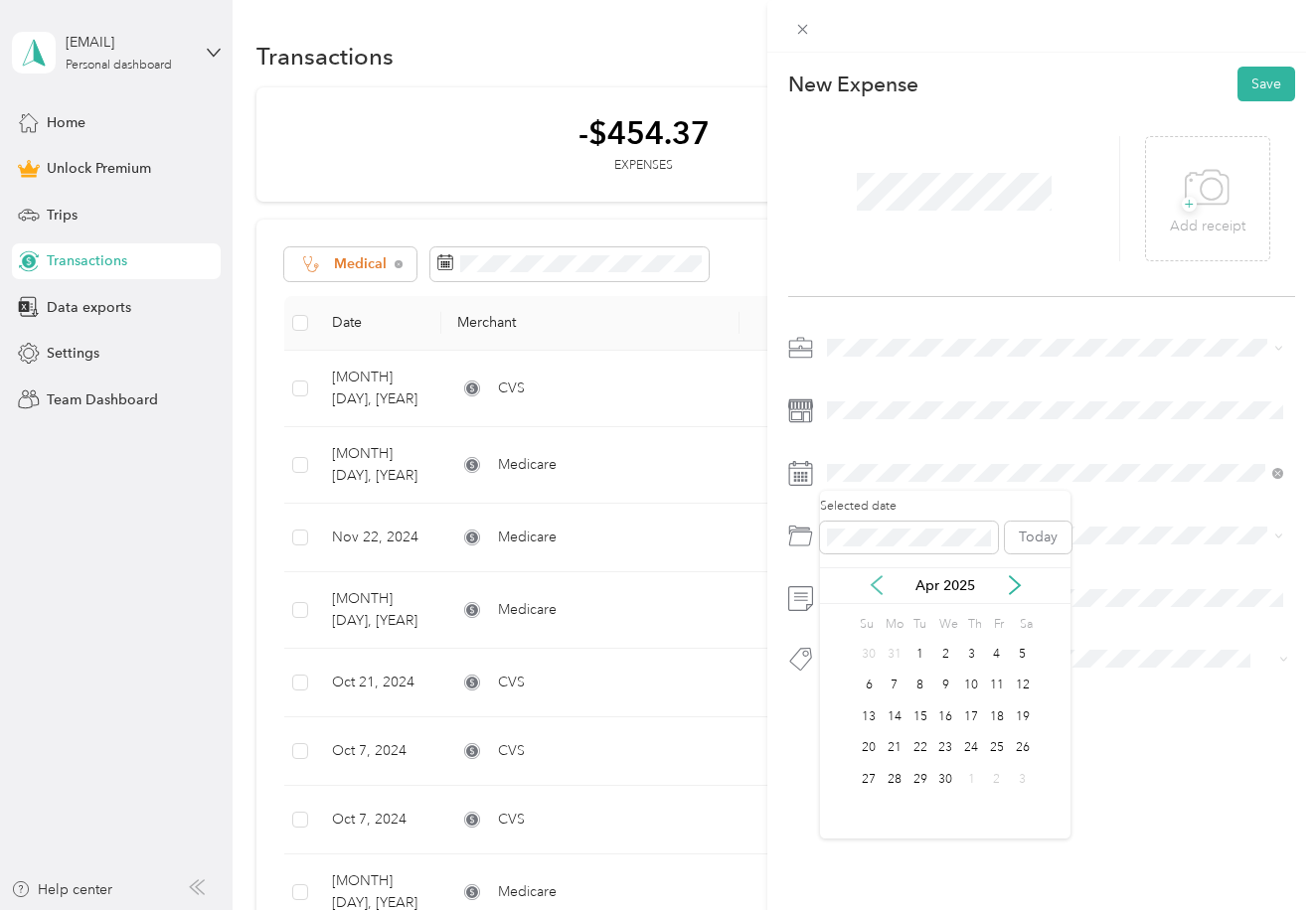click 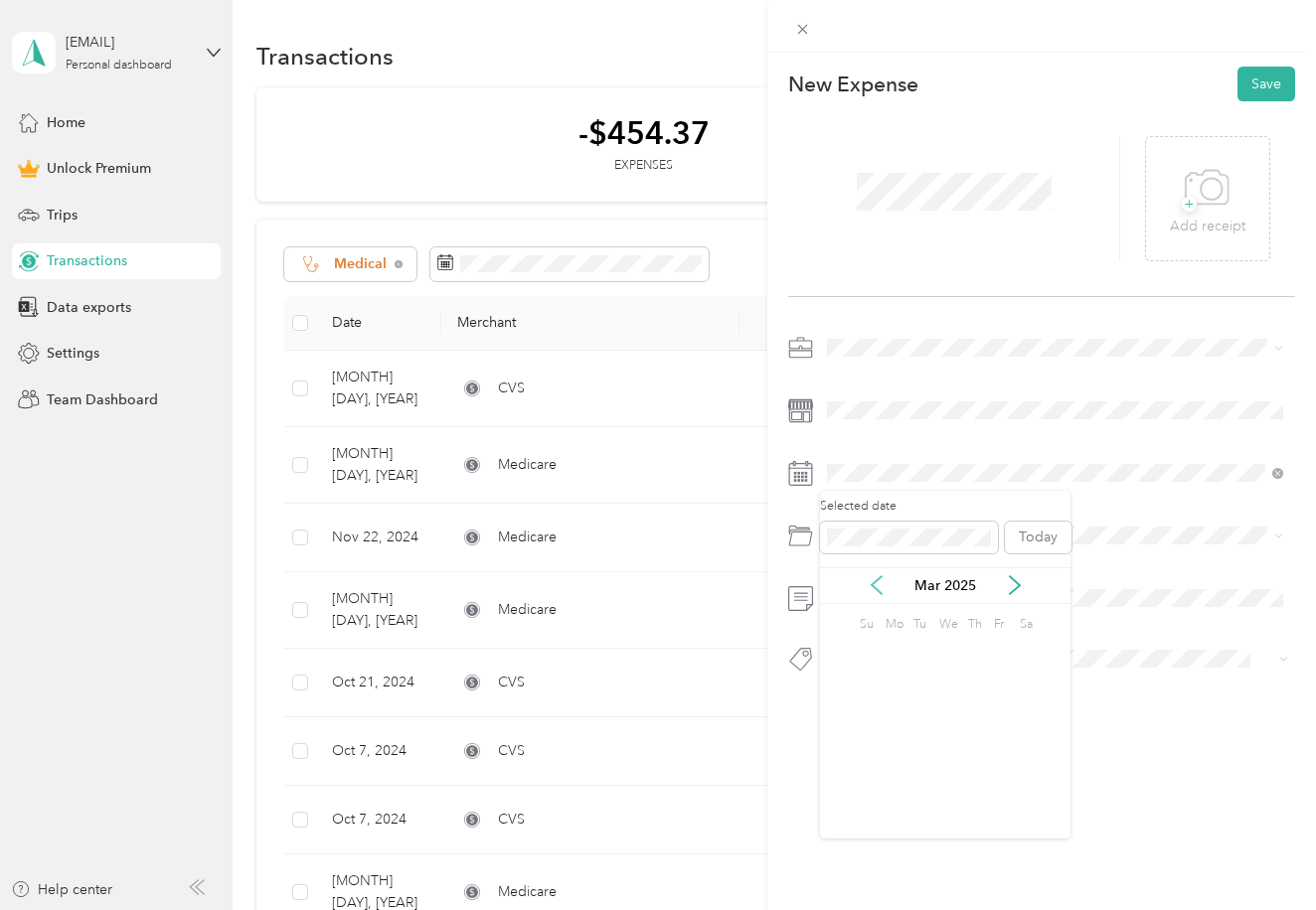 click 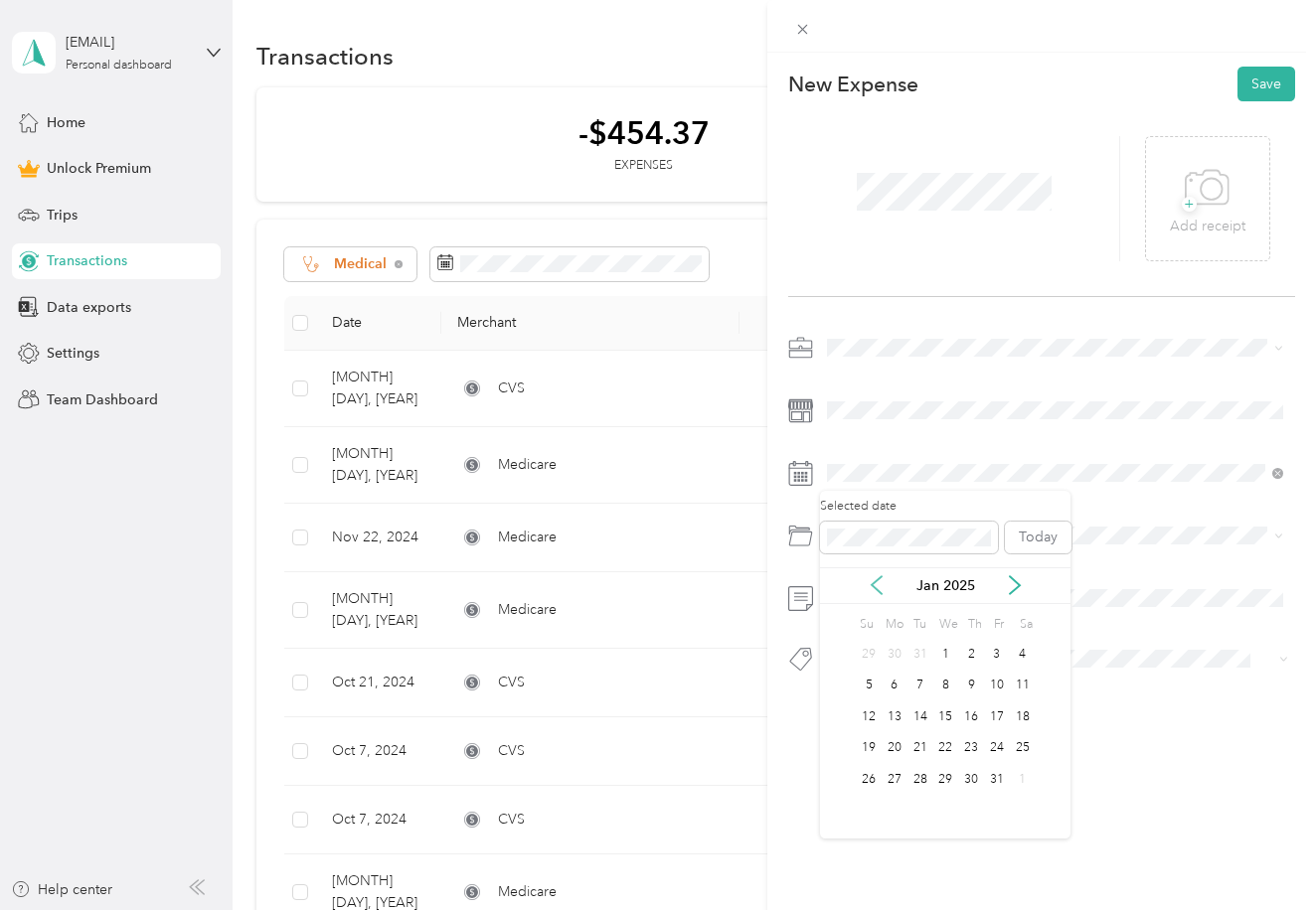 click 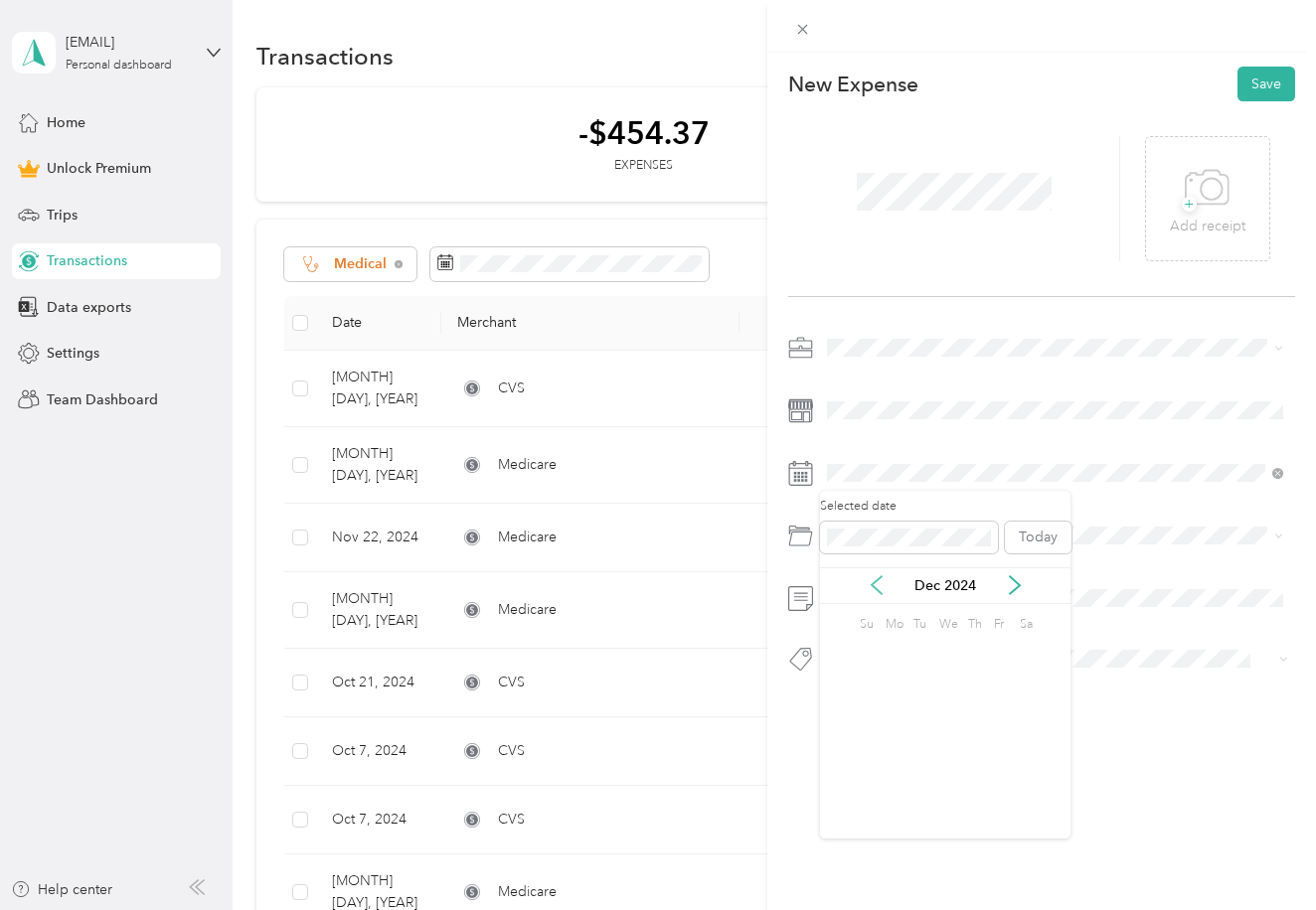 click 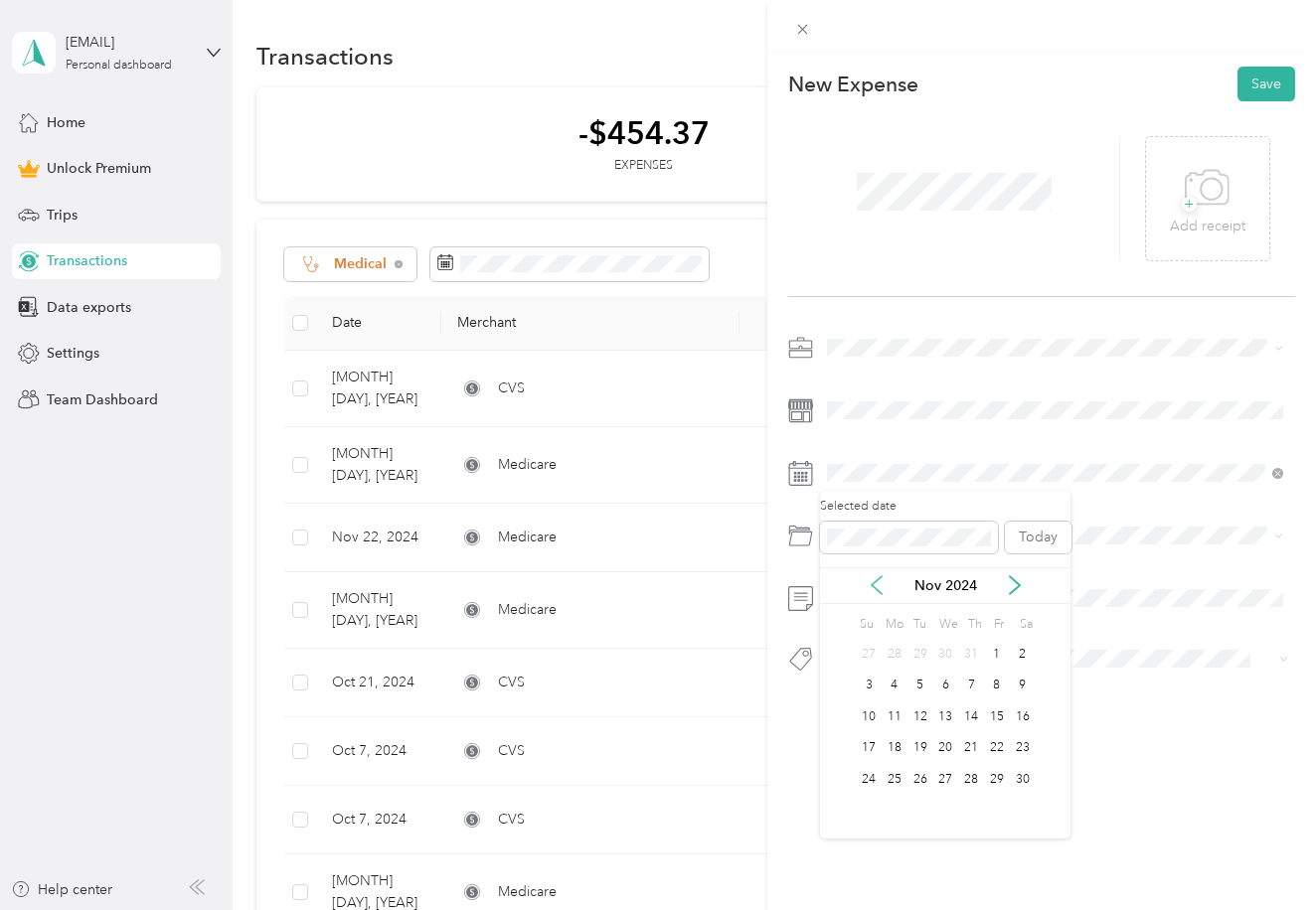 click 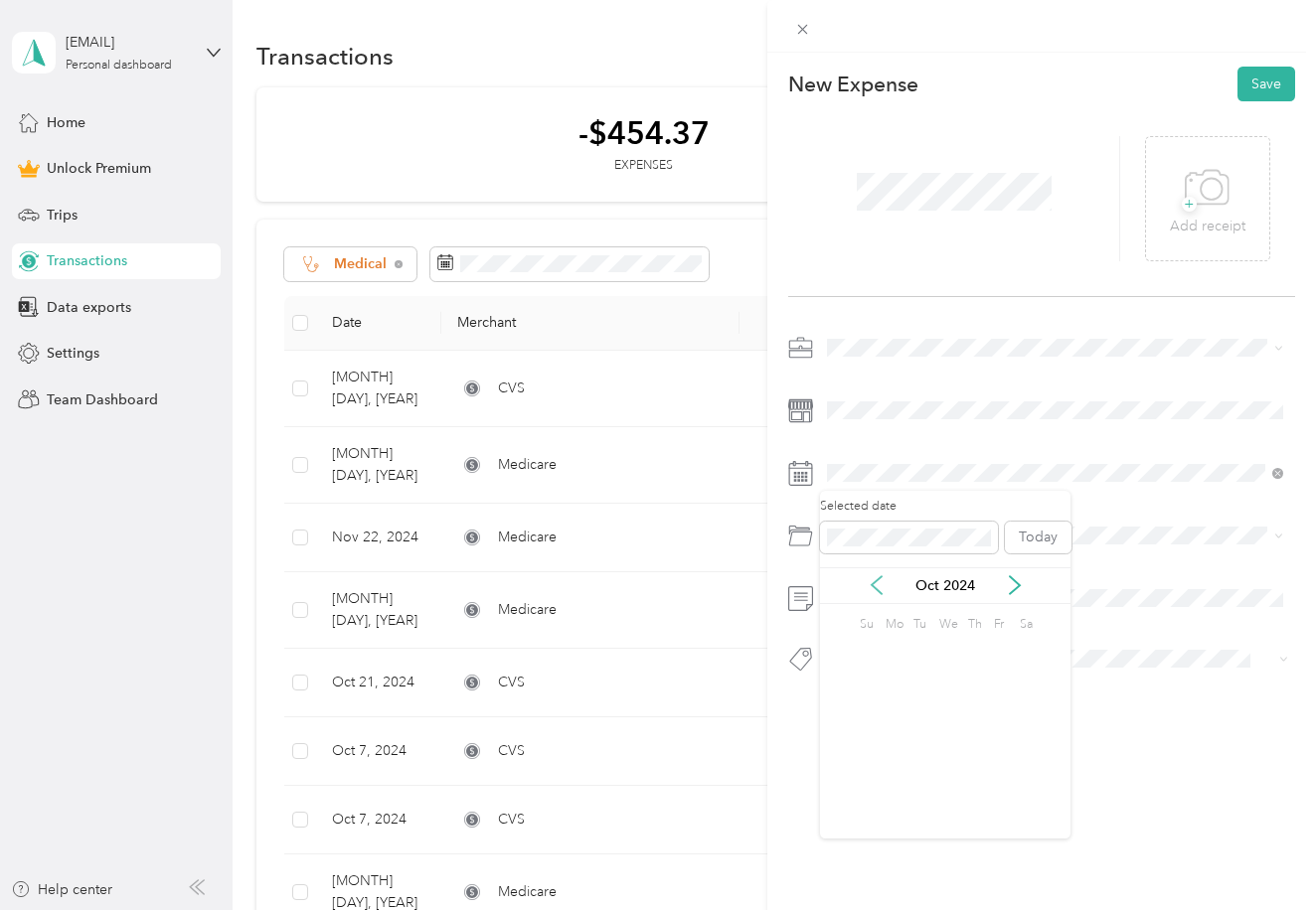 click 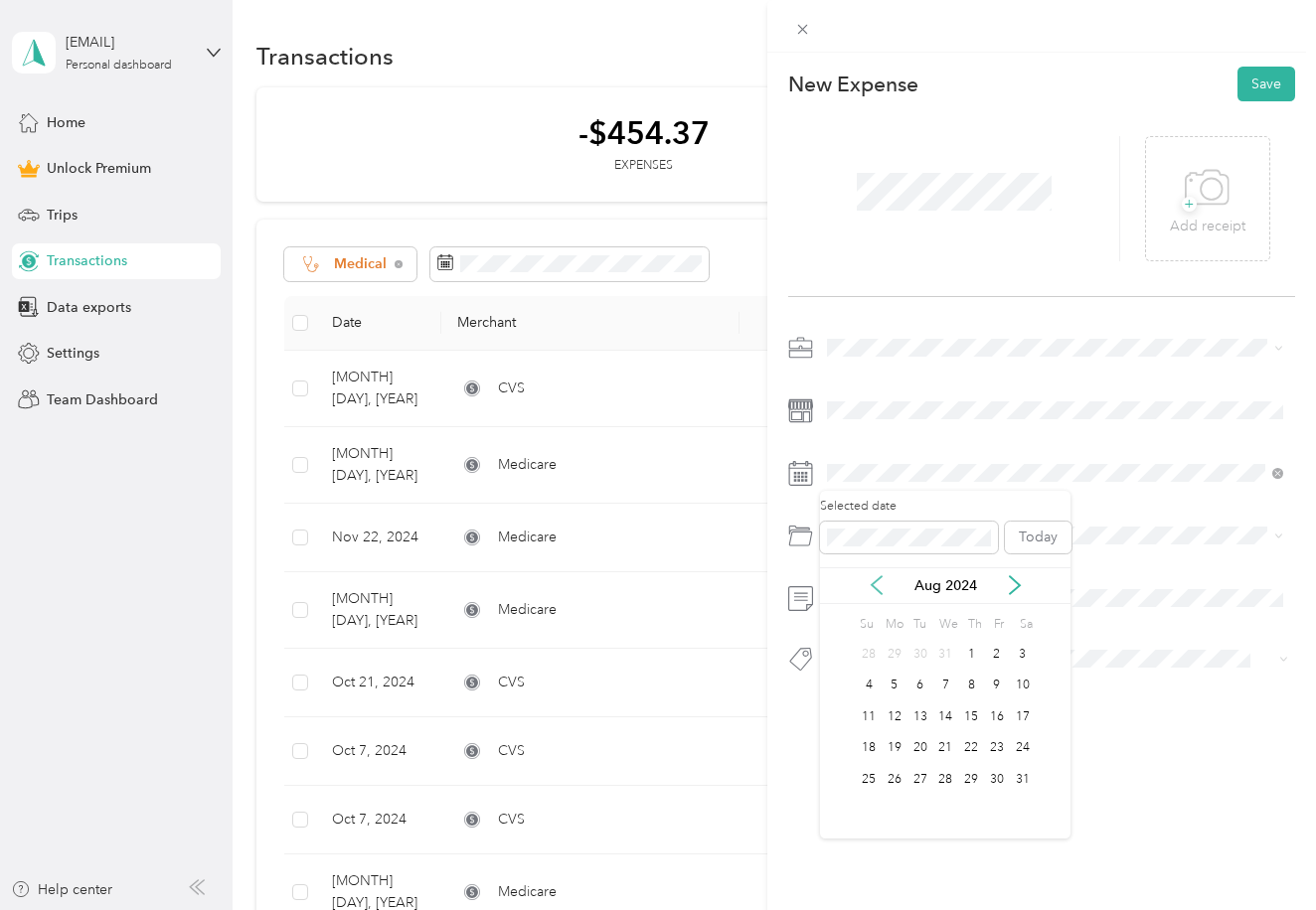click 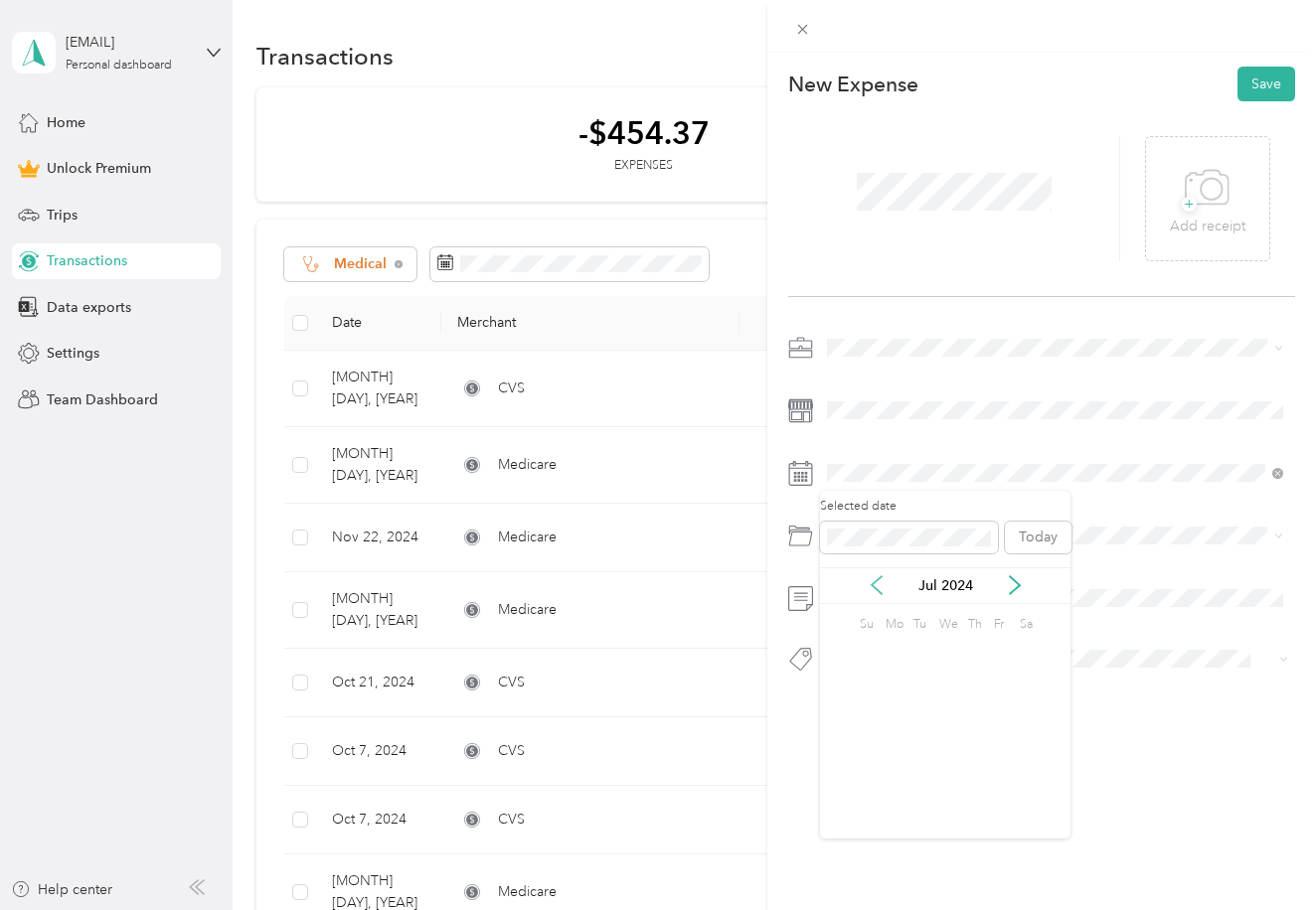click 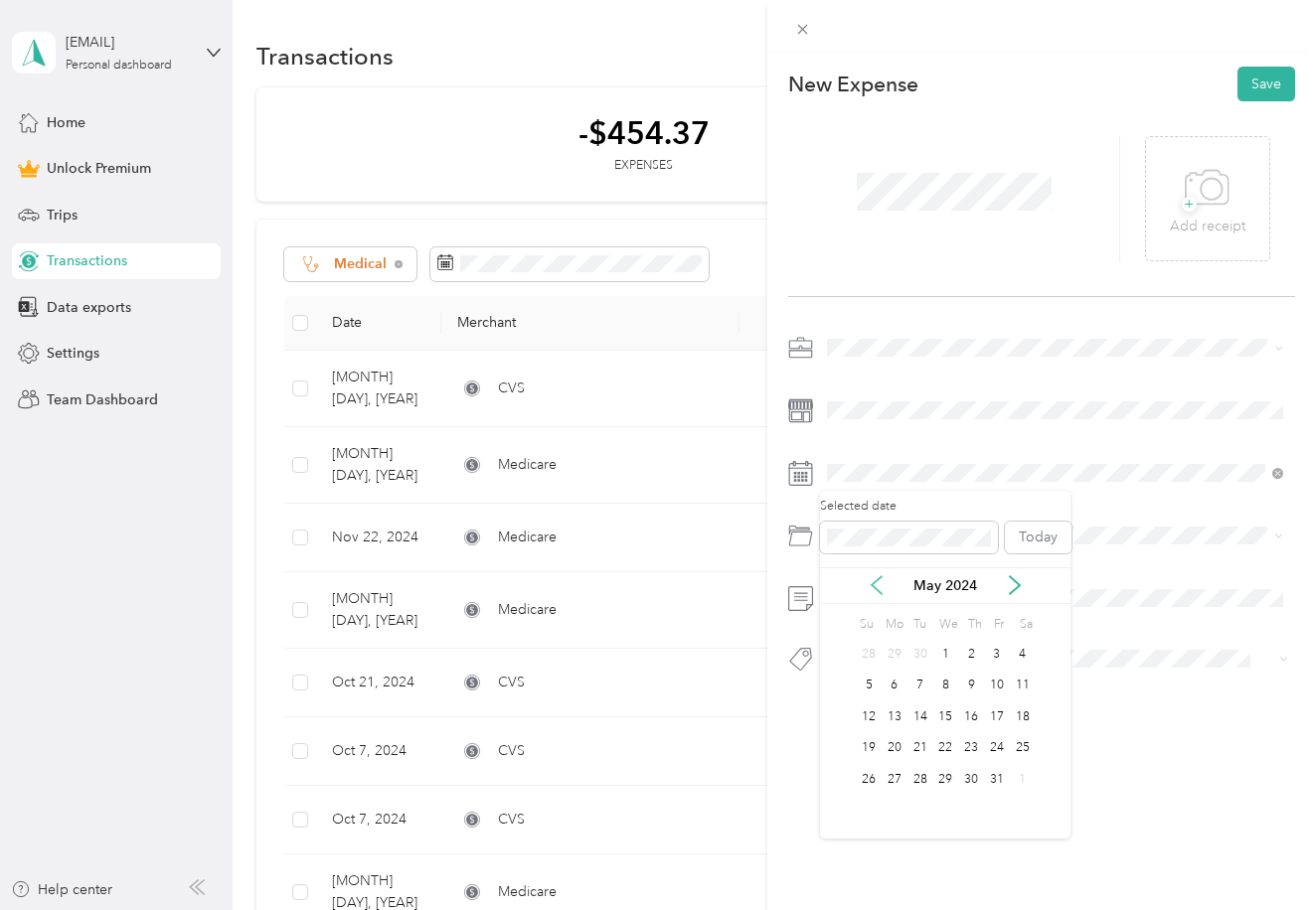 click 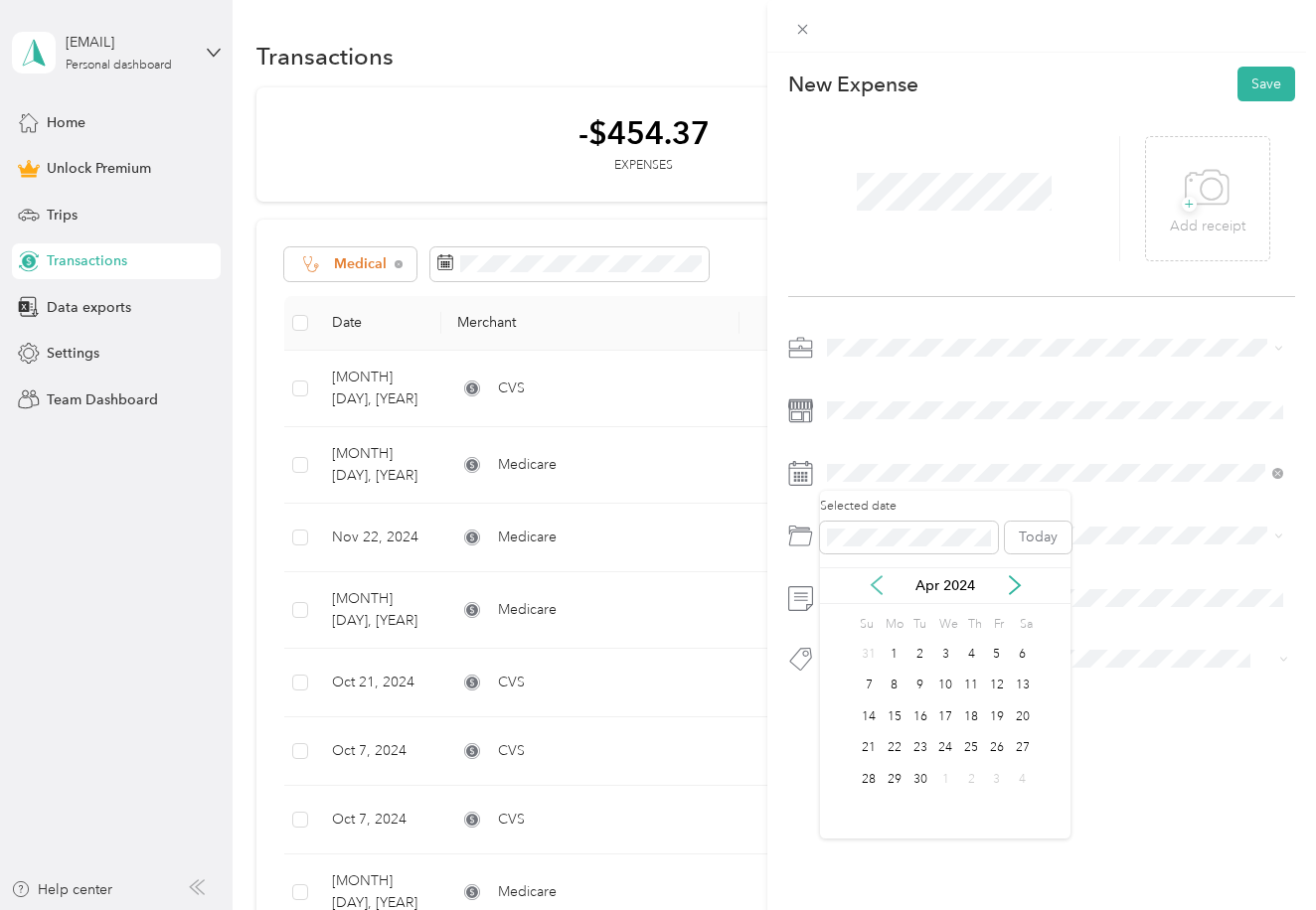 click 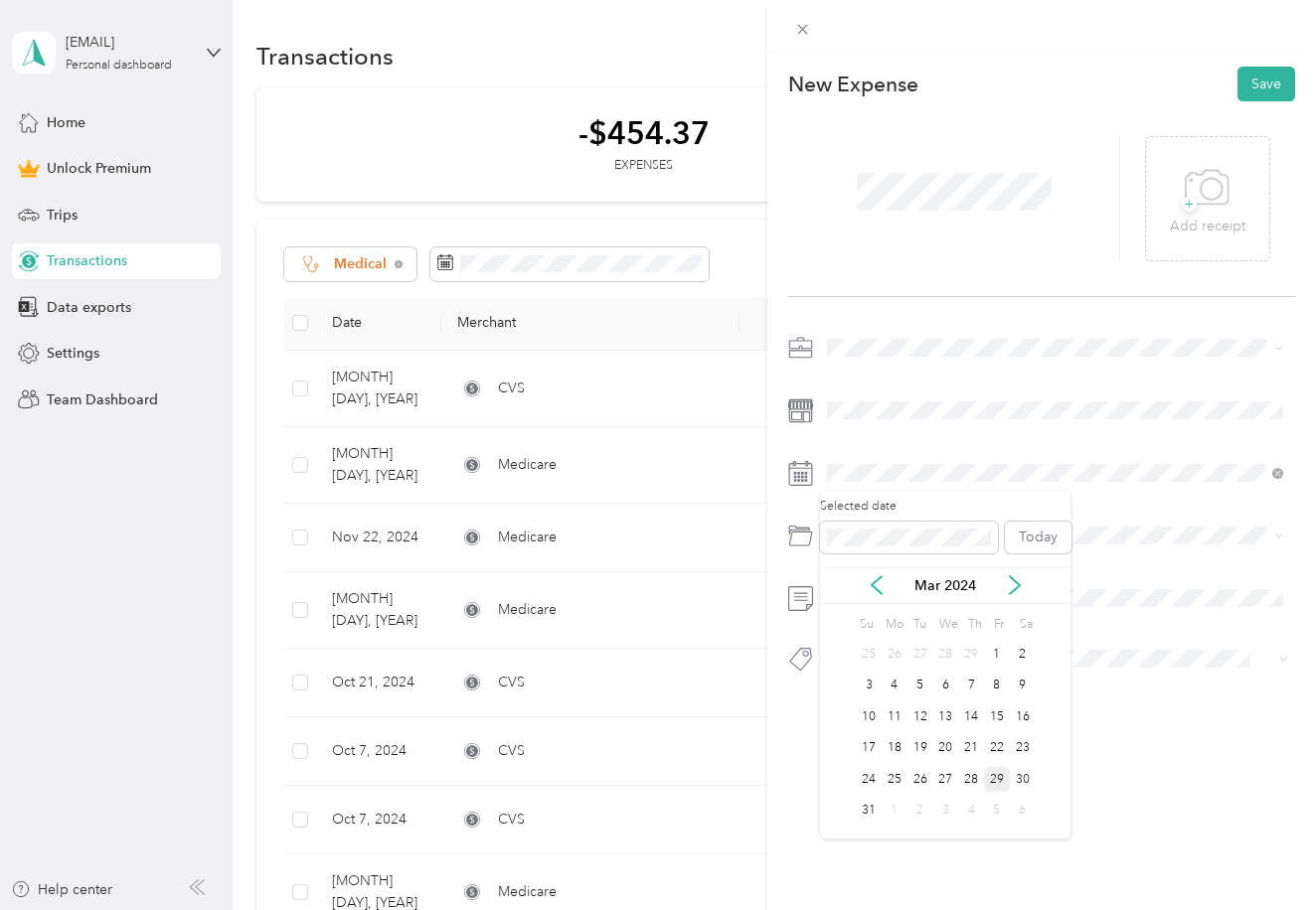 click on "29" at bounding box center [997, 779] 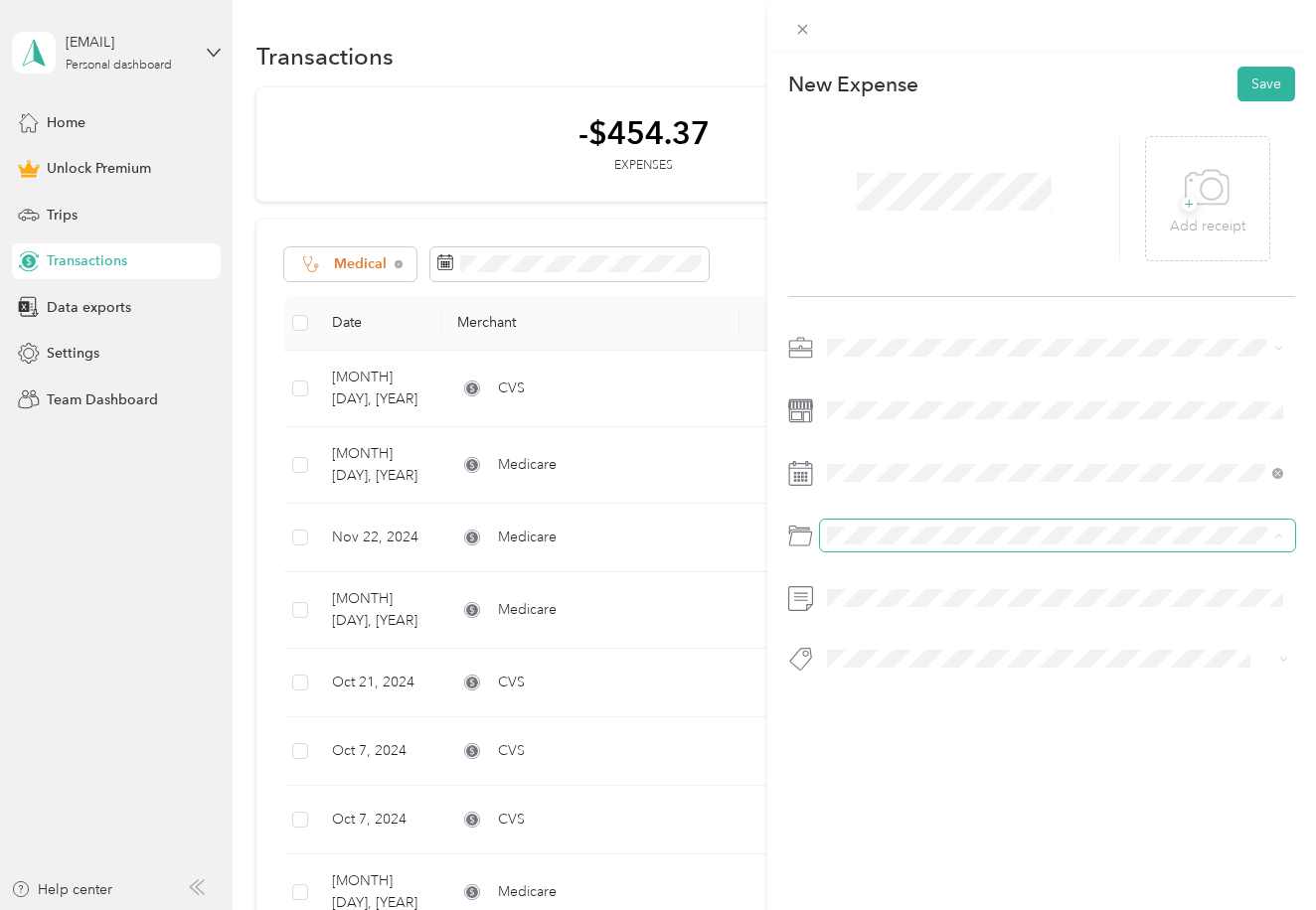 click on "This expense cannot be edited because it is either under review, approved, or paid. Contact your Team Manager to edit it. New Expense Save + Add receipt Default categories Gasoline Car Maintenance and Repairs Car Lease Payments Parking Fees and Tolls In Car Entertainment Car Wash / Cleaning Garage Rent Snacks & Drinks for Clients (50%) Other Vehicle Related Expenses Car Insurance Mobile Phone Plan Electronics (Phone, Laptop, etc.) Software Tools Business Travel Reimbursement Office Expenses Advertising and Marketing Legal / Professional Services Professional Dues and Fees Postage, Packaging, and Shipping Business Gifts (Up to $25) Business Meals & Entertainment Referral and Commission Fees Retirement Plan Contributions Professional Journal Subscriptions Real Estate Franchise Fees Cleaning Non-vehicle Related Insurance Loan Interest (Small business, etc.) Inventory Supplies Home Office Deductions Depreciation and Section 179 Education and Training Other Business Expenses Charitable Donation" at bounding box center [653, 910] 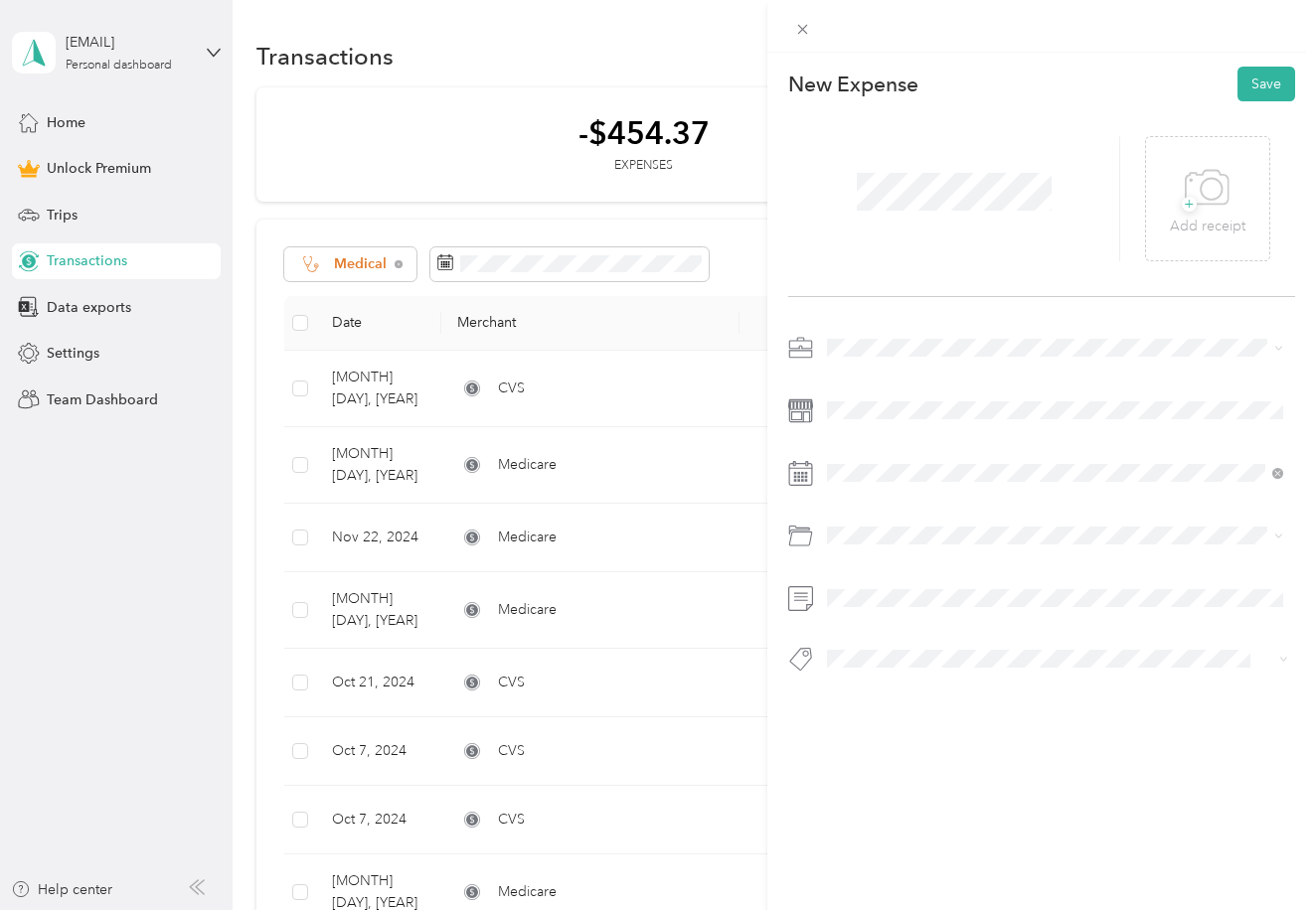 click on "New Expense  Save + Add receipt" at bounding box center [1042, 404] 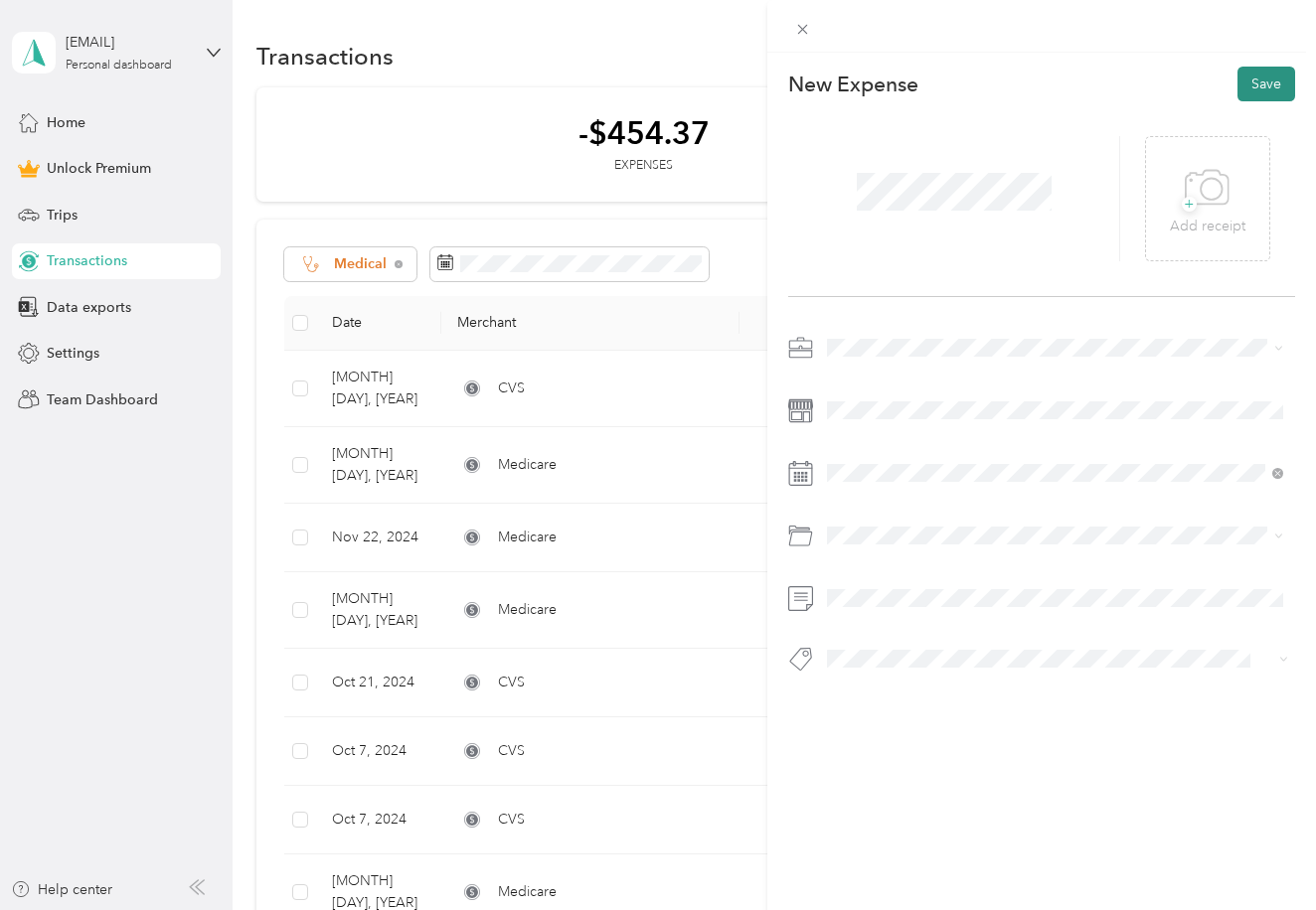 click on "Save" at bounding box center [1266, 83] 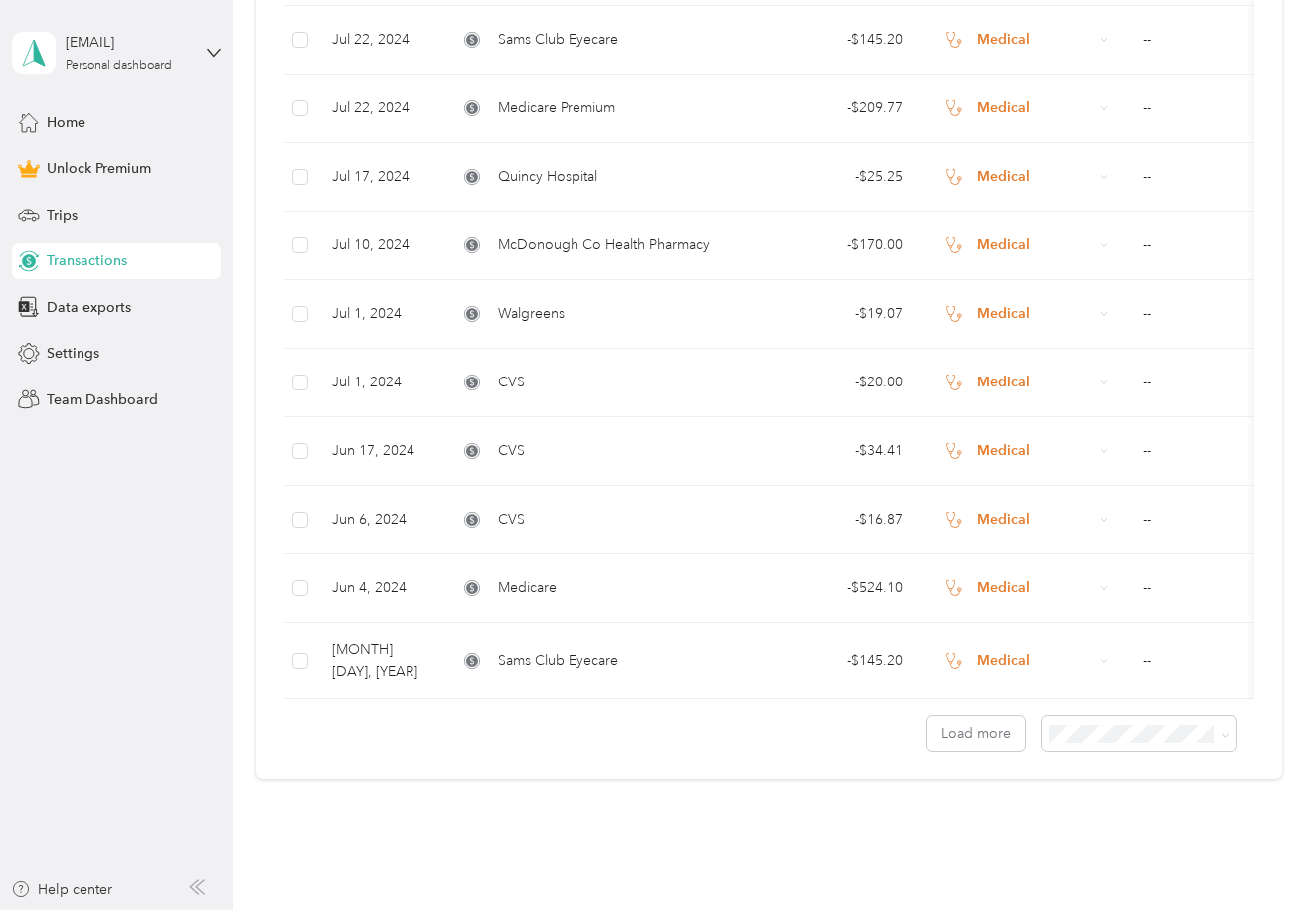 scroll, scrollTop: 1443, scrollLeft: 0, axis: vertical 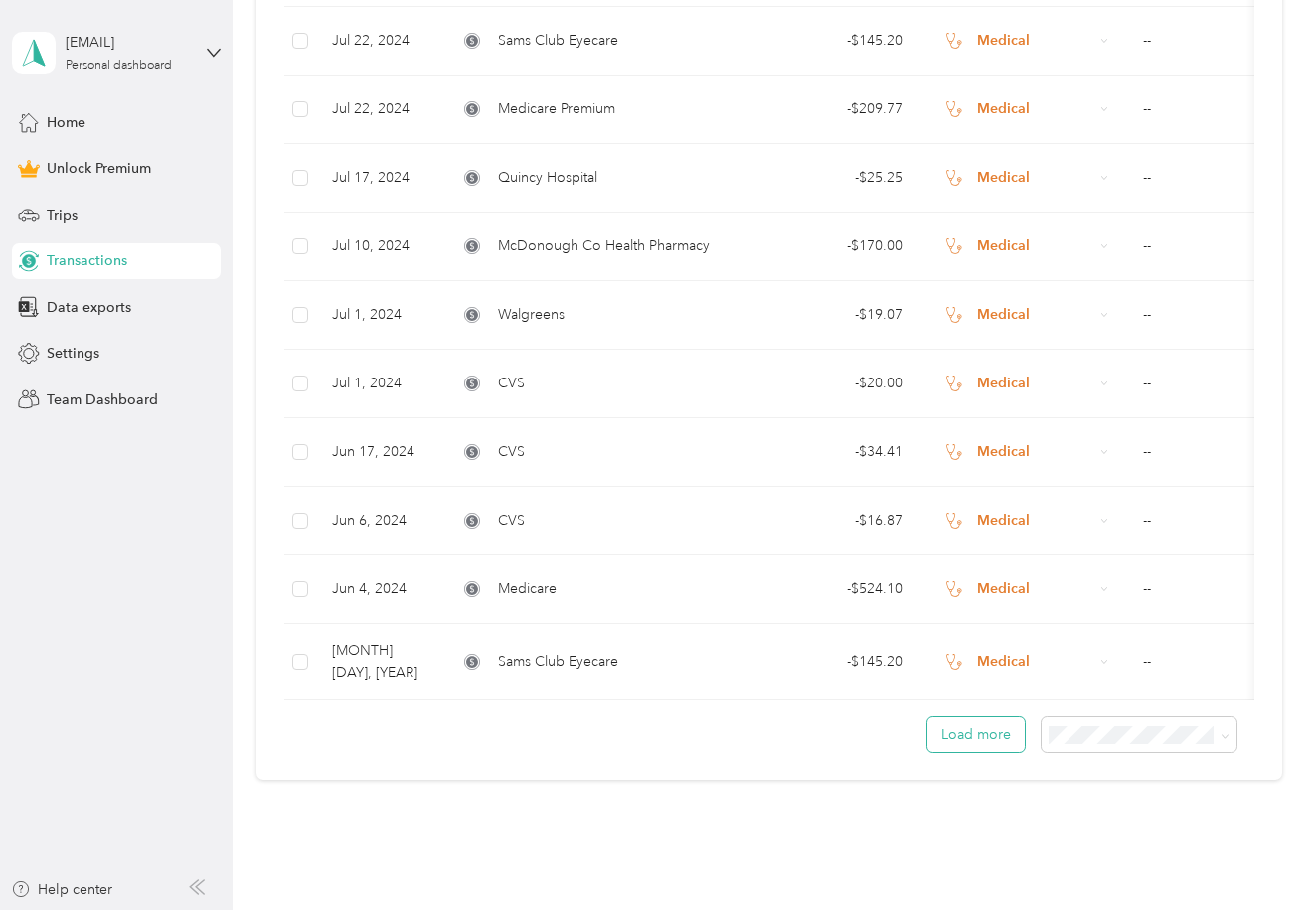 click on "Load more" at bounding box center [976, 734] 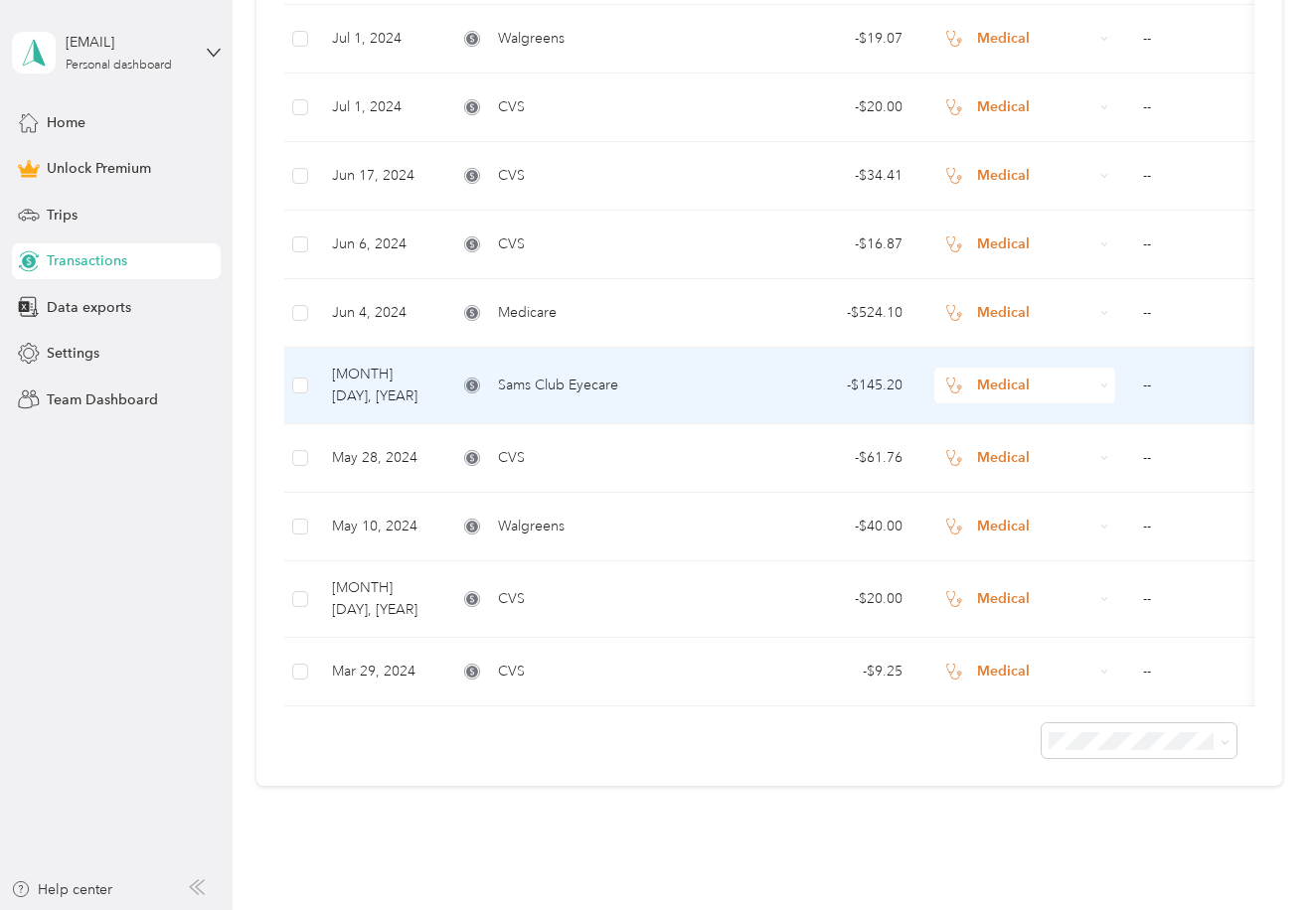 scroll, scrollTop: 1718, scrollLeft: 0, axis: vertical 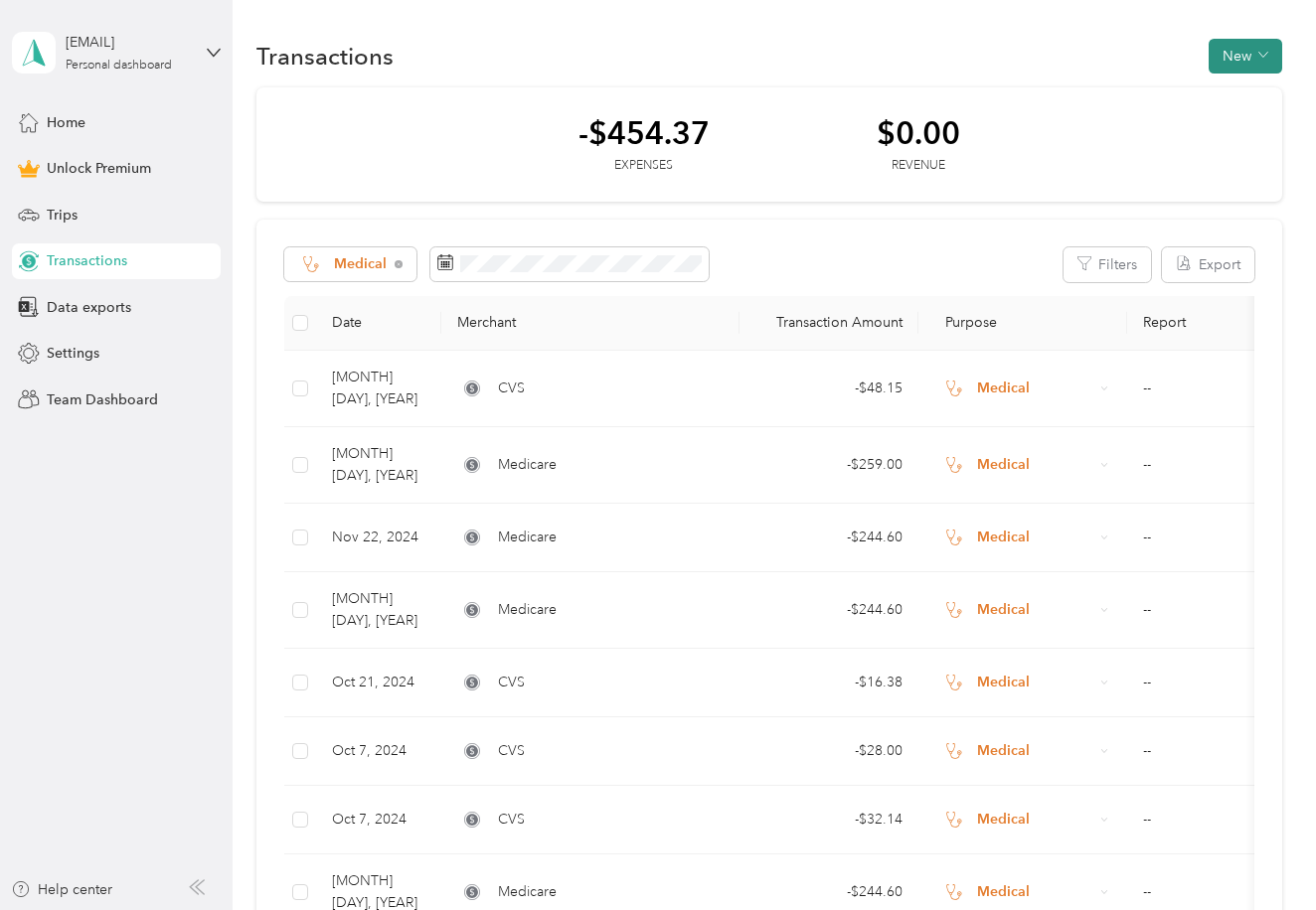click on "New" at bounding box center [1245, 56] 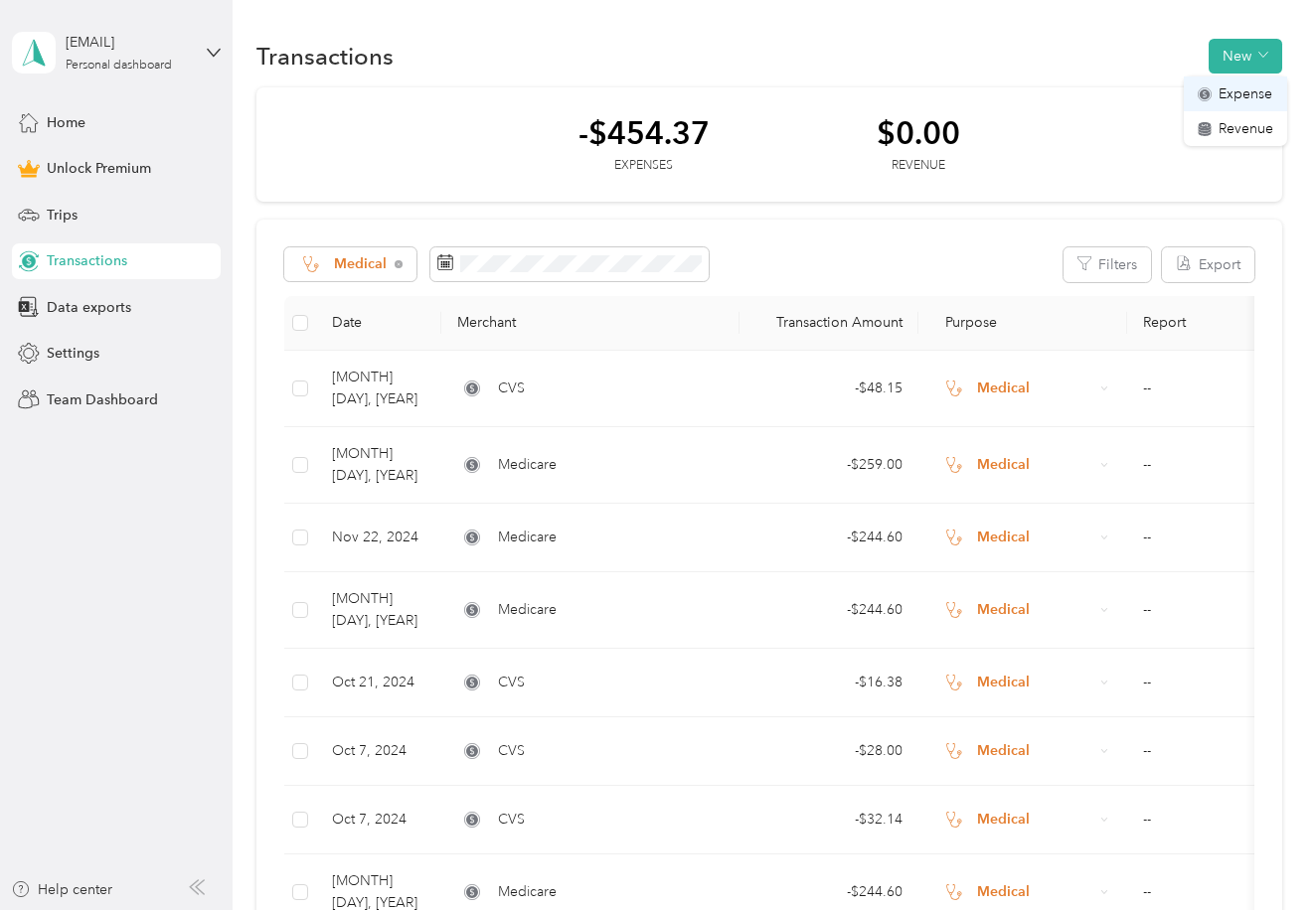 click on "Expense" at bounding box center [1245, 93] 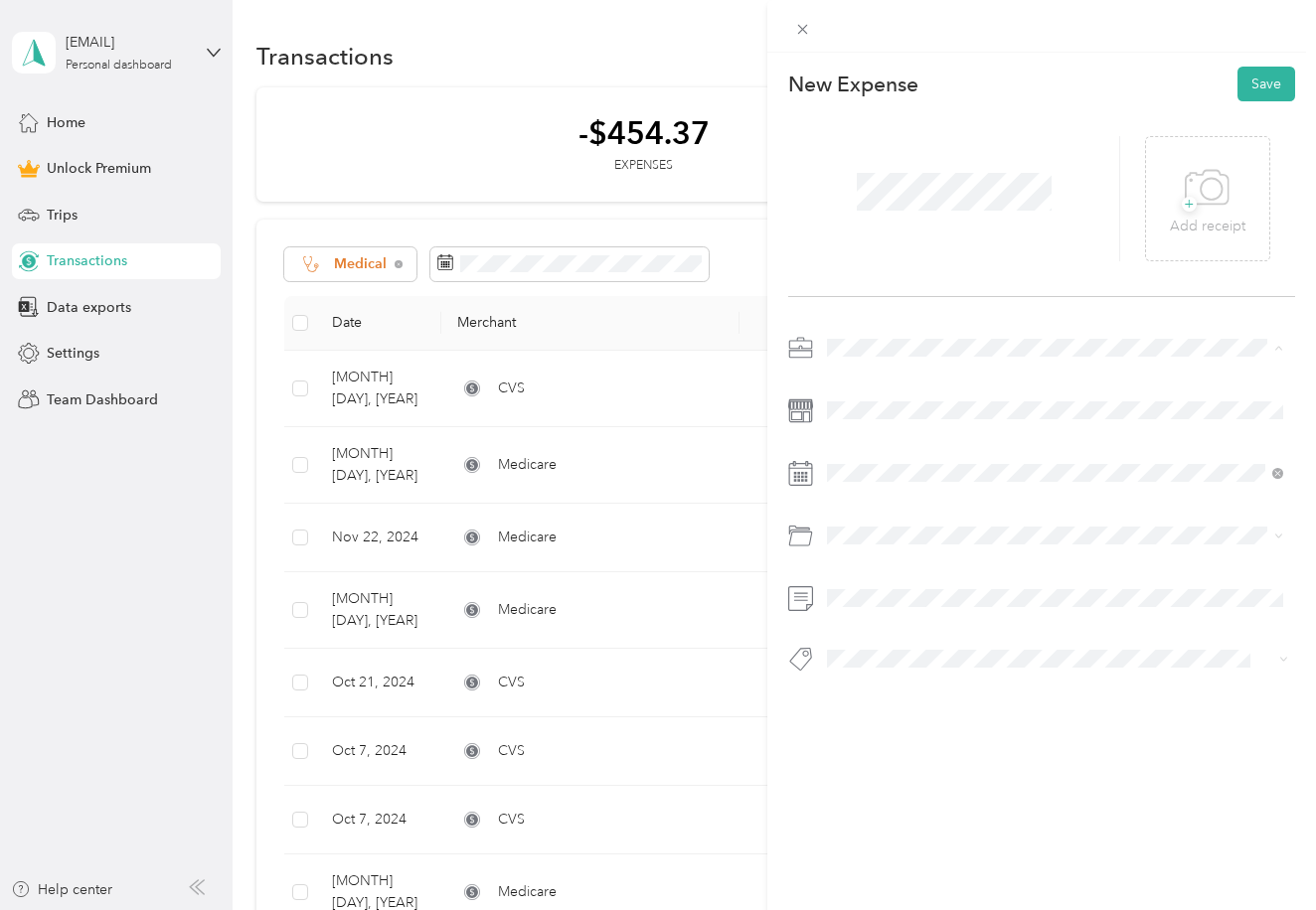 click on "Medical" at bounding box center [858, 522] 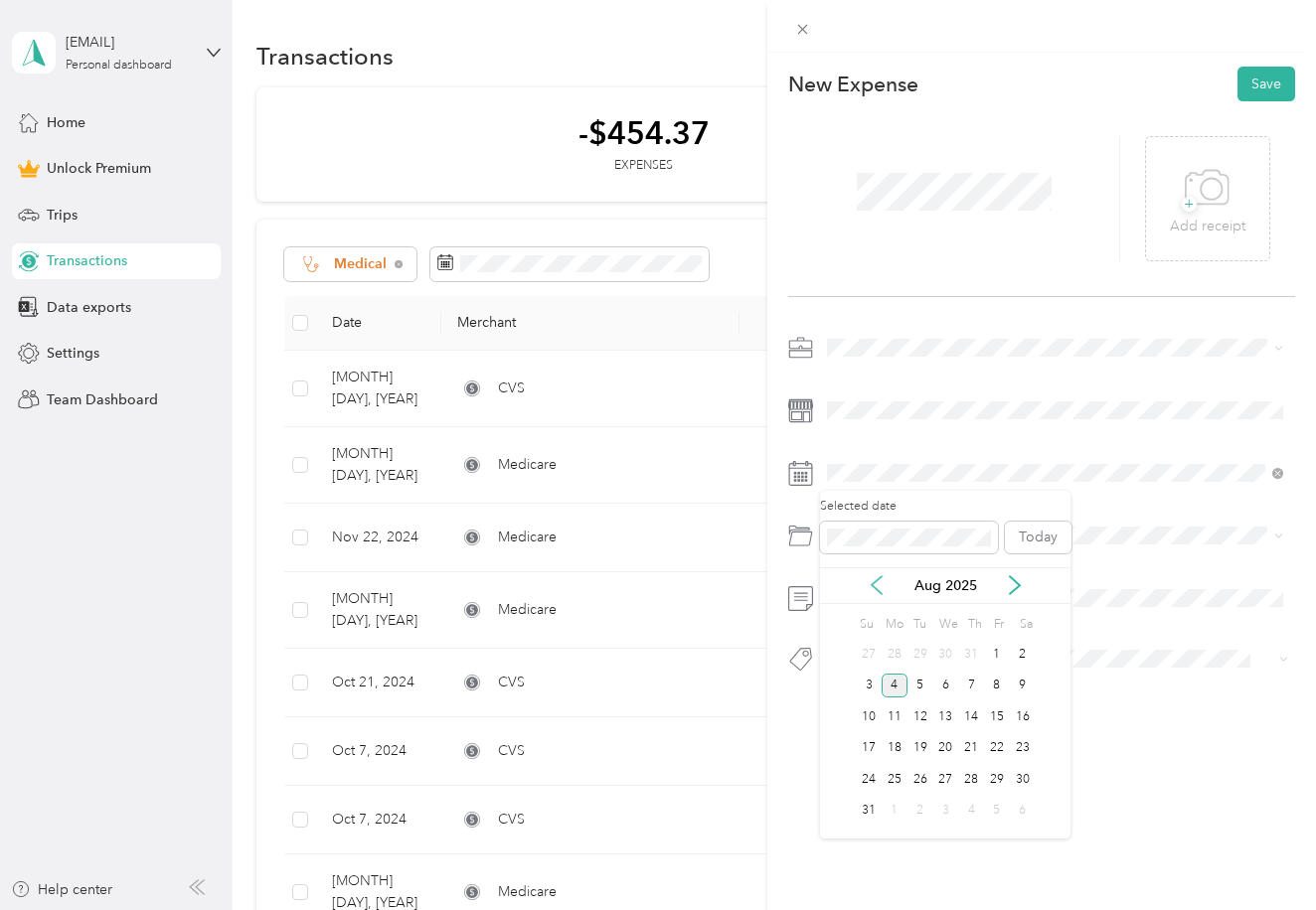 click 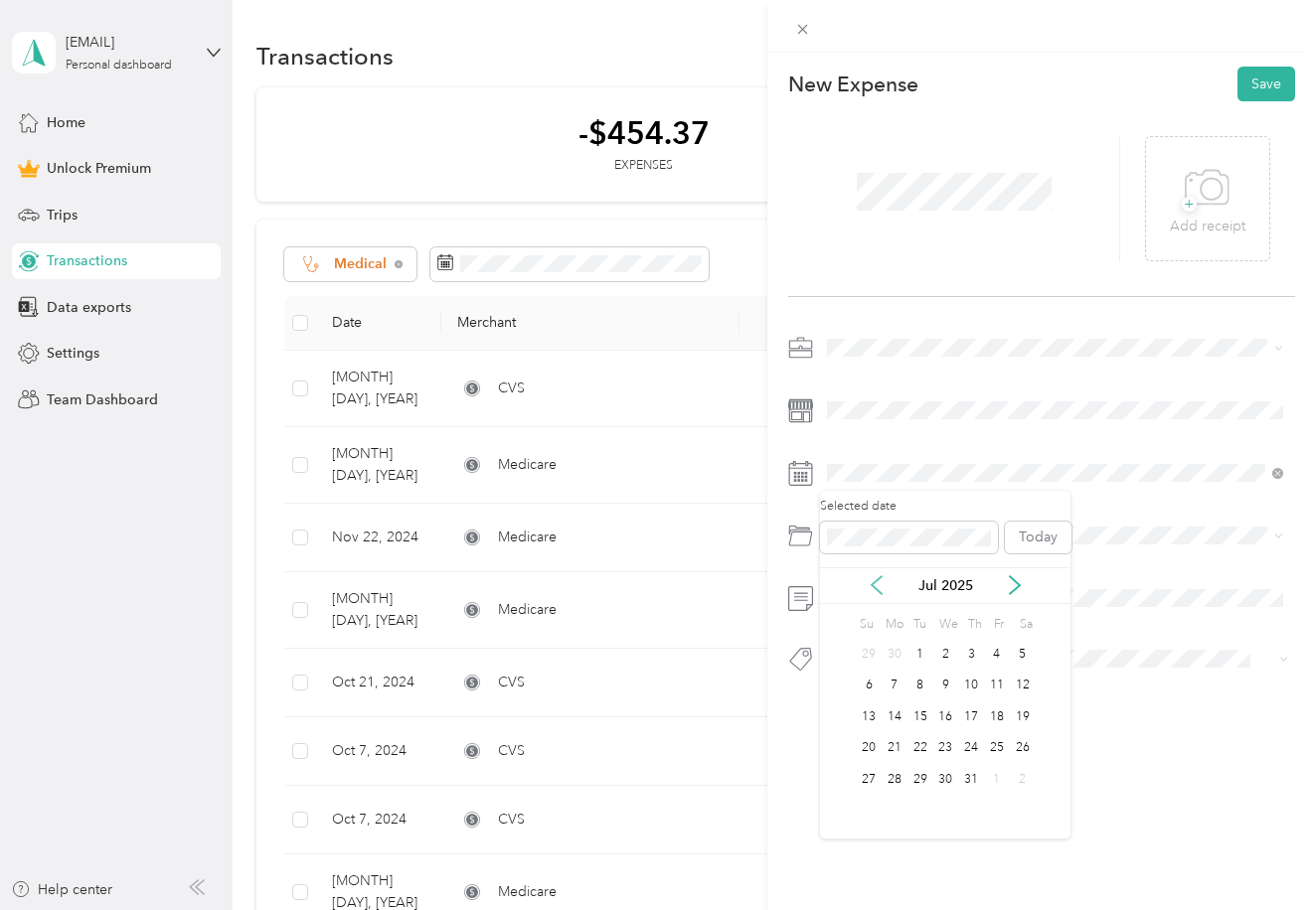 click 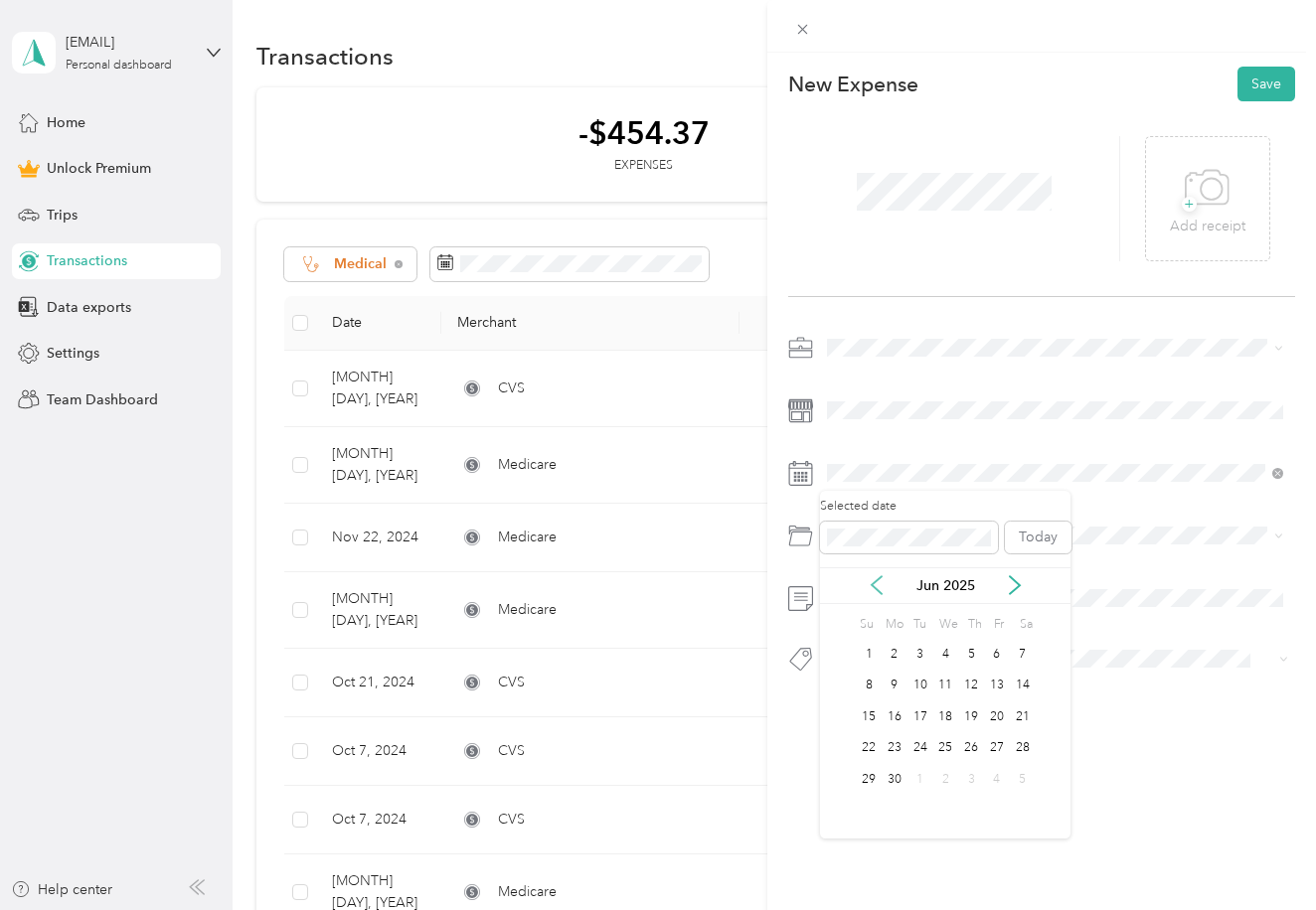 click 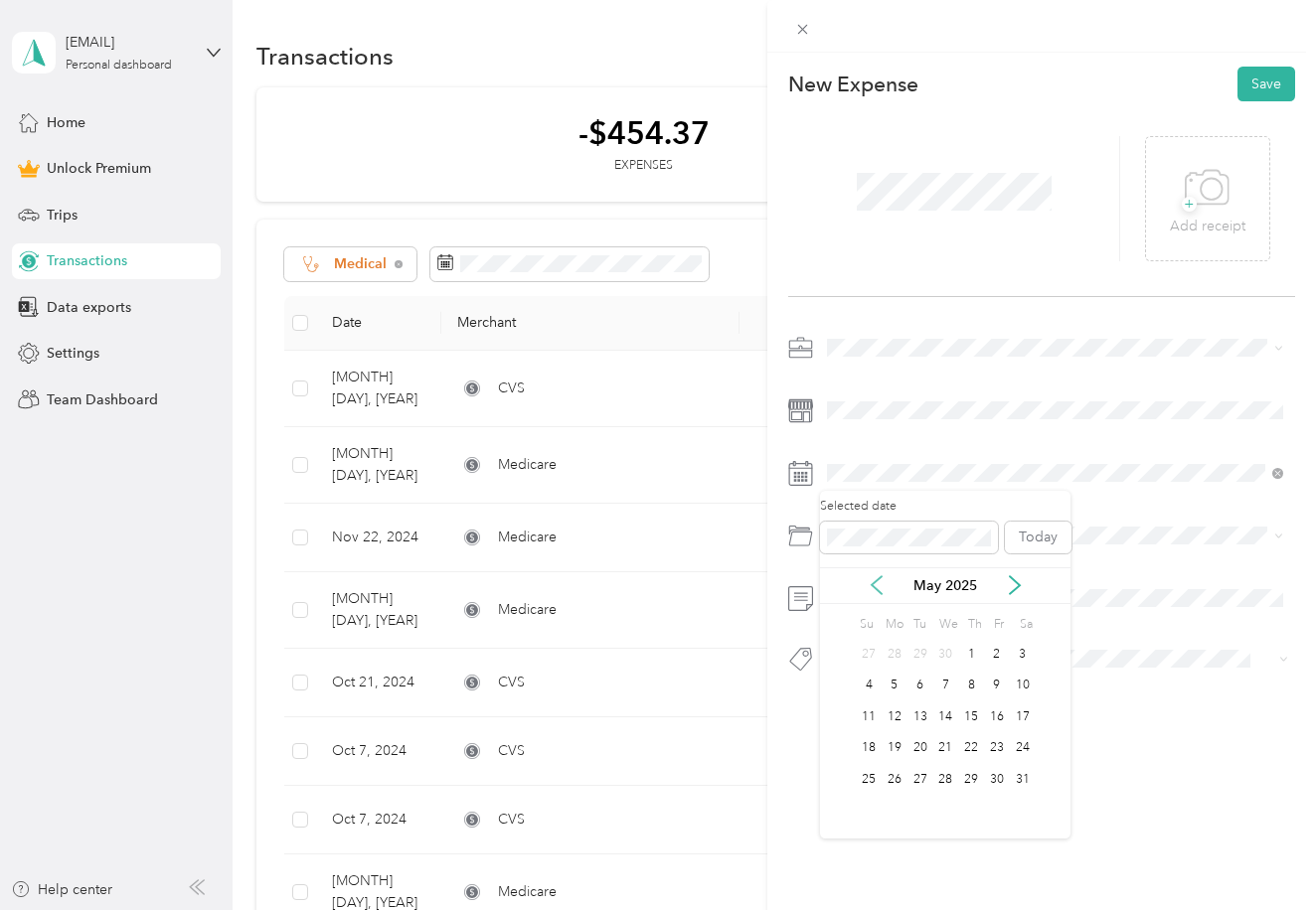 click 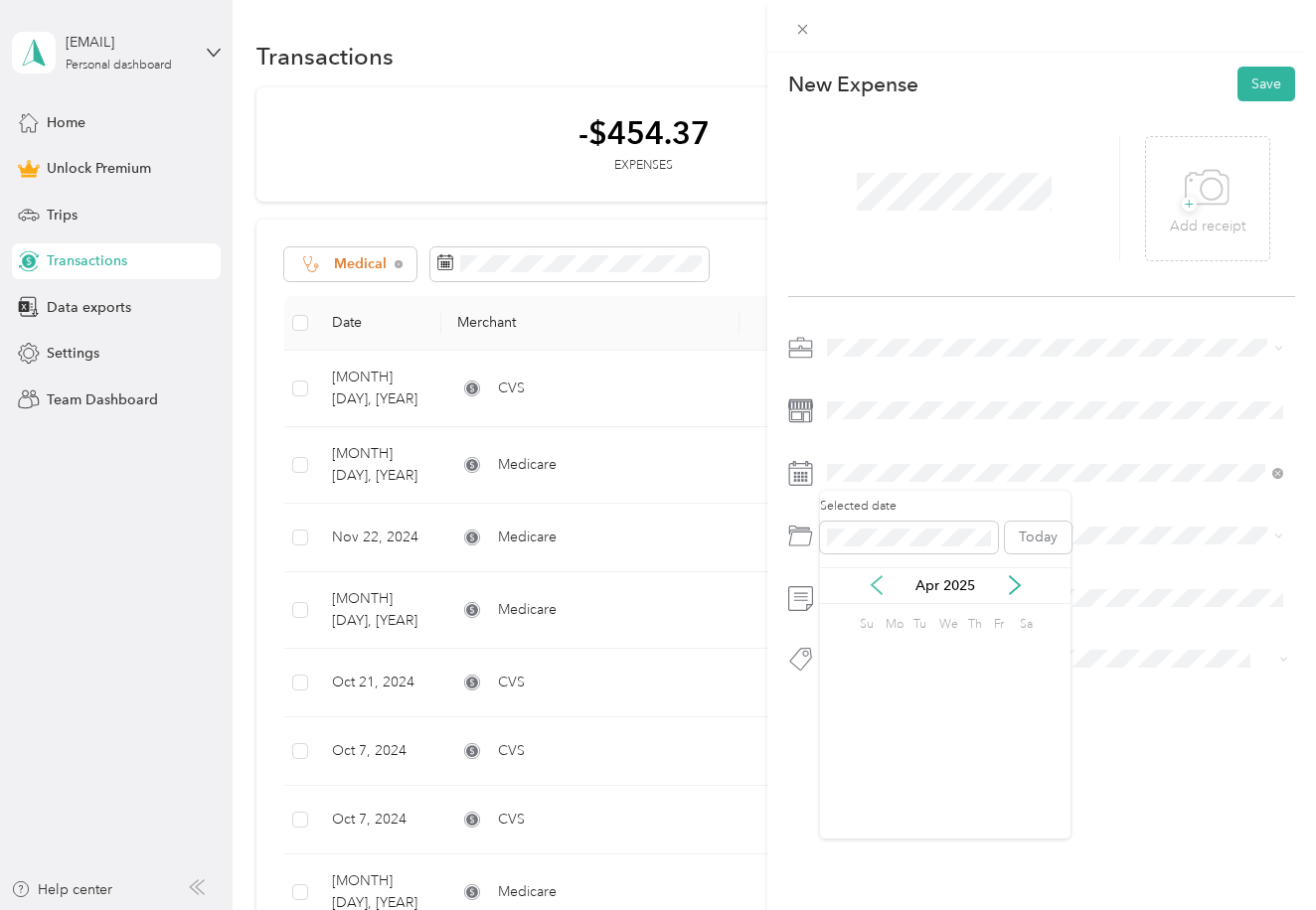 click 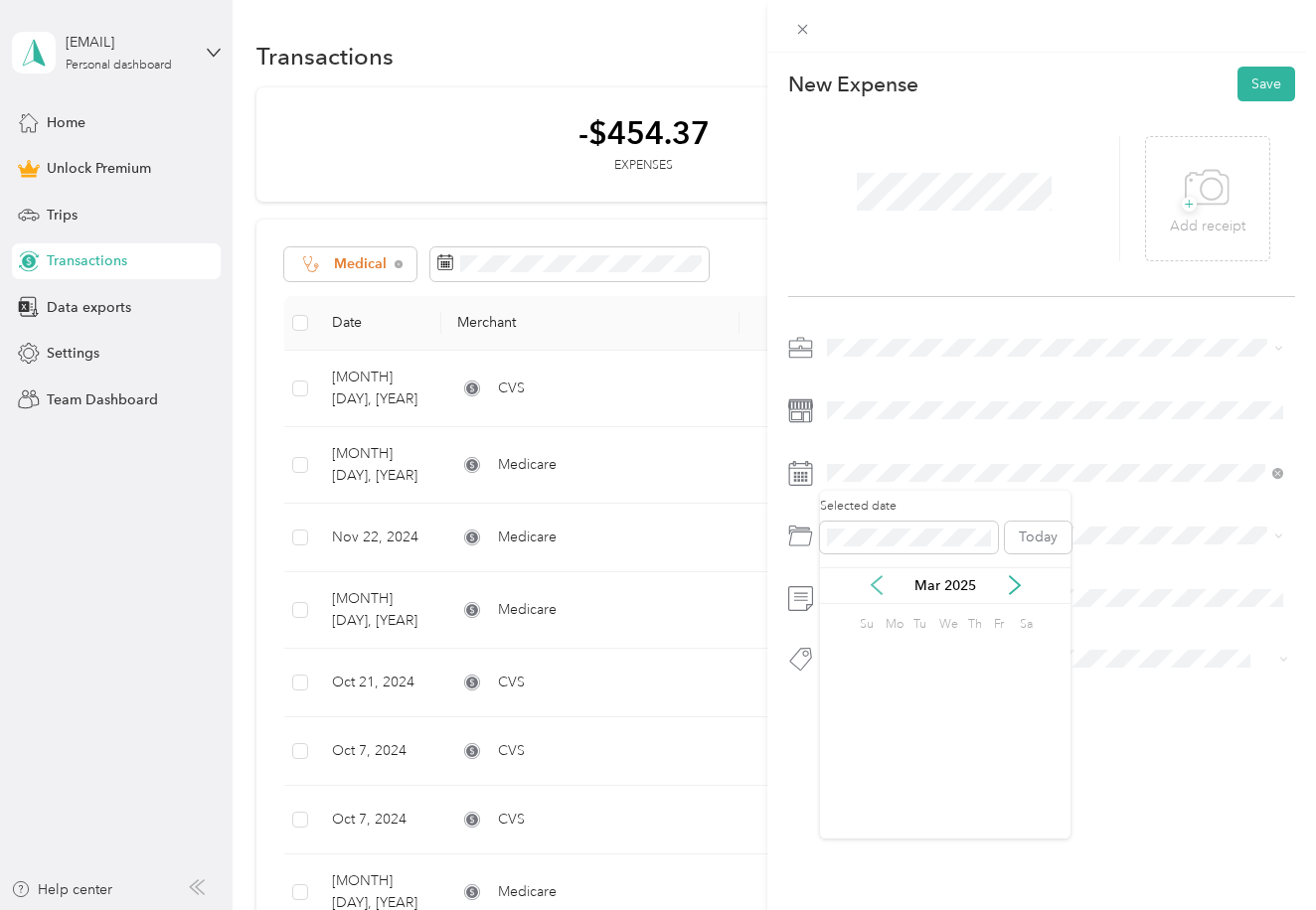 click 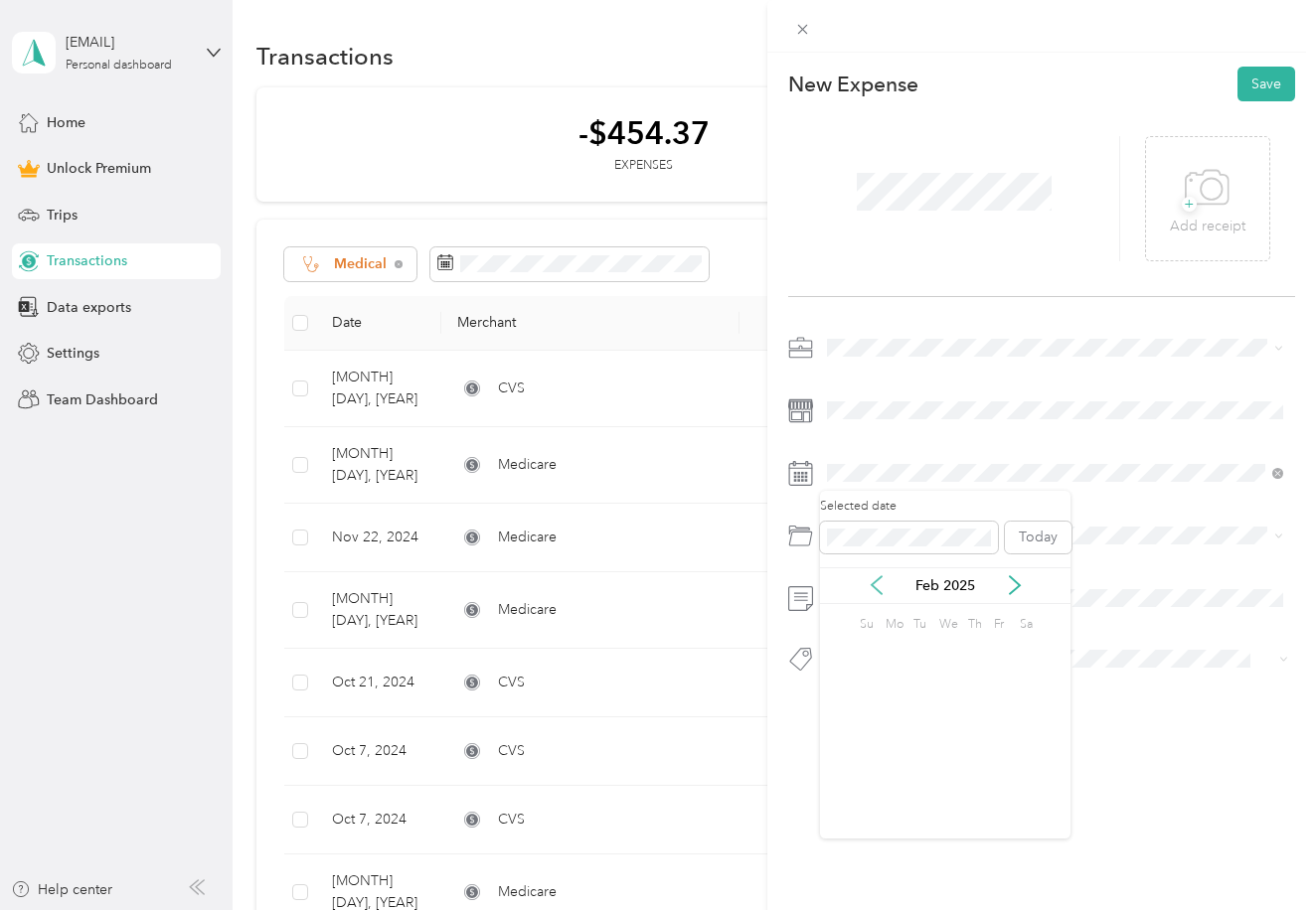 click 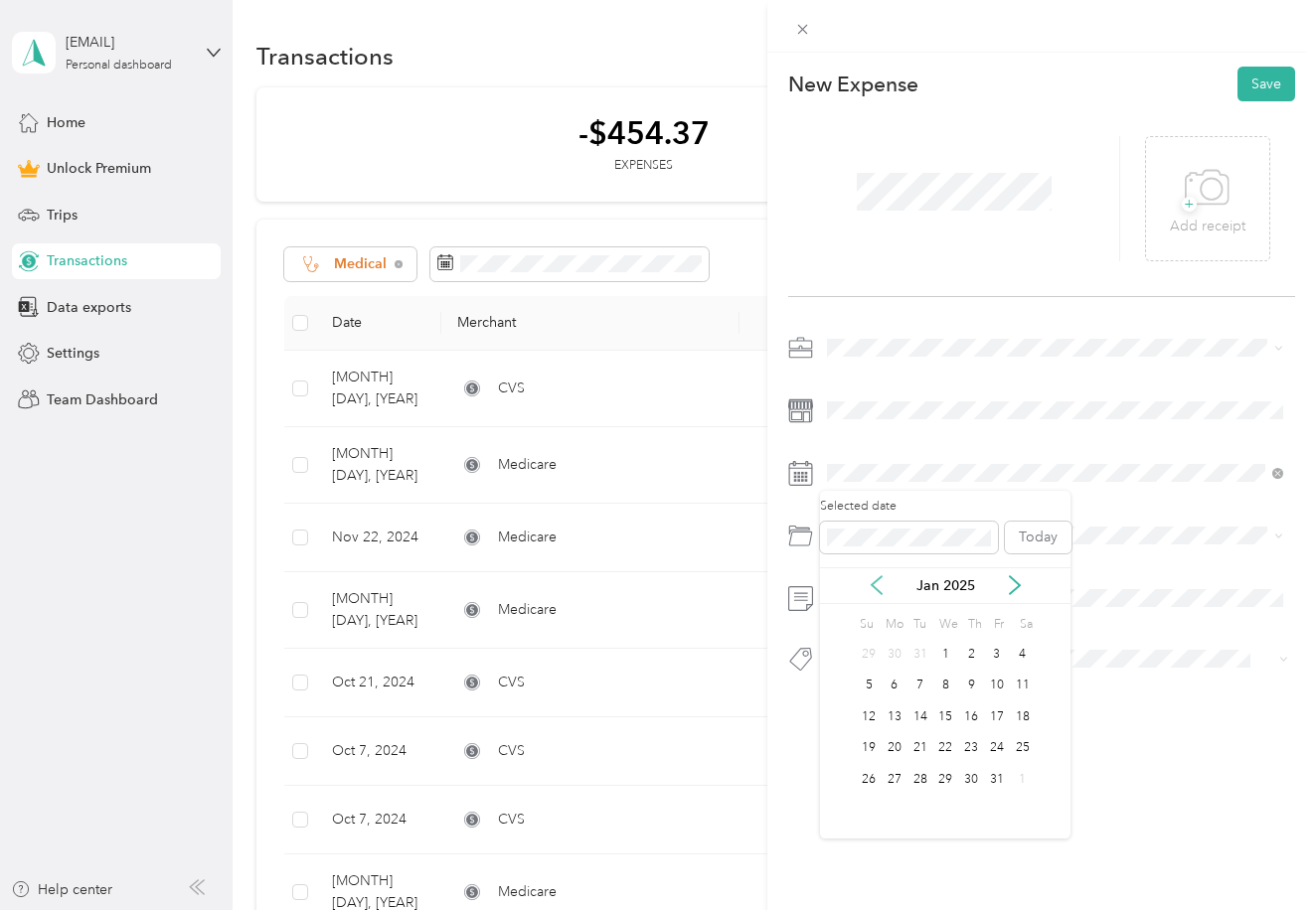 click 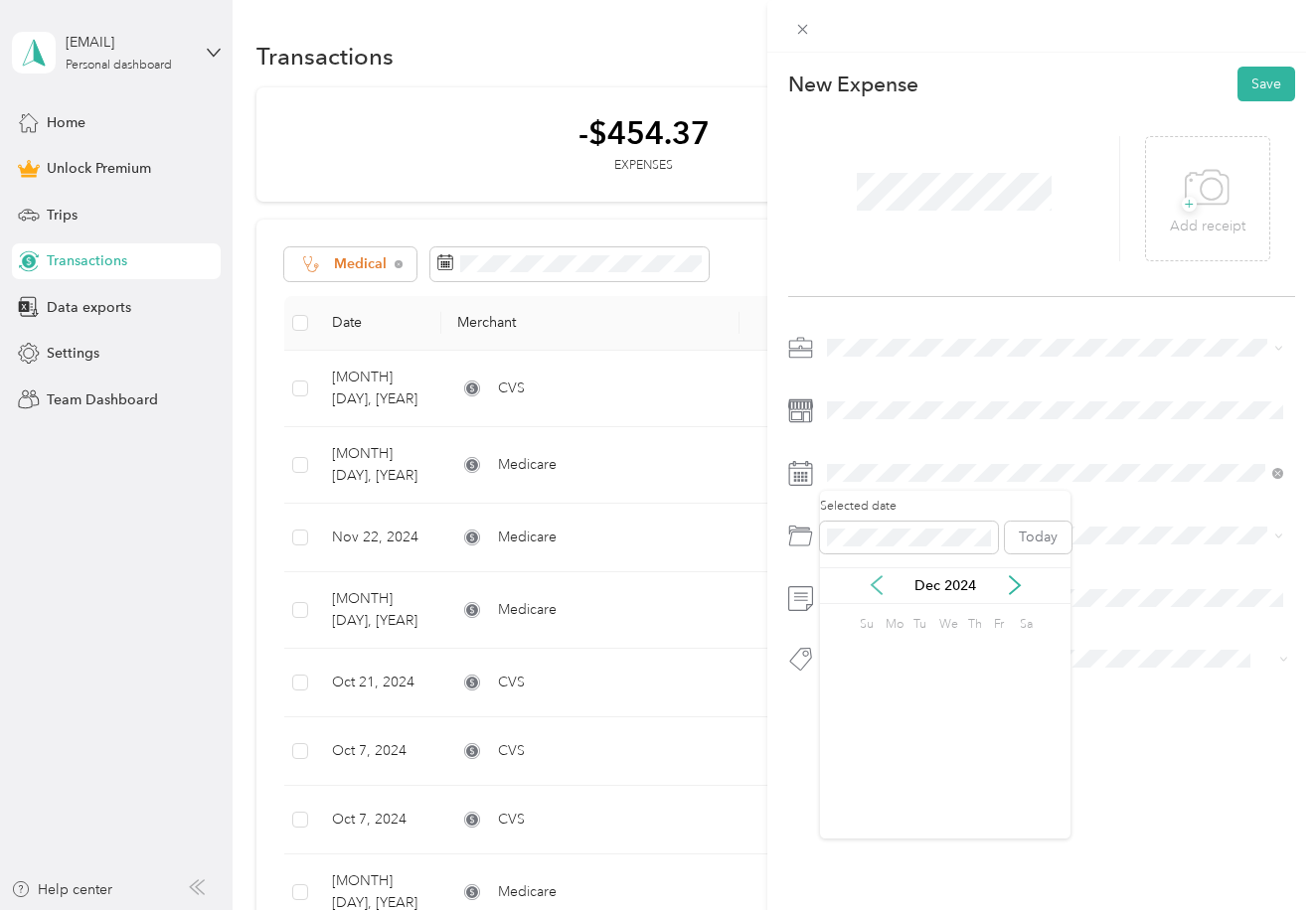 click 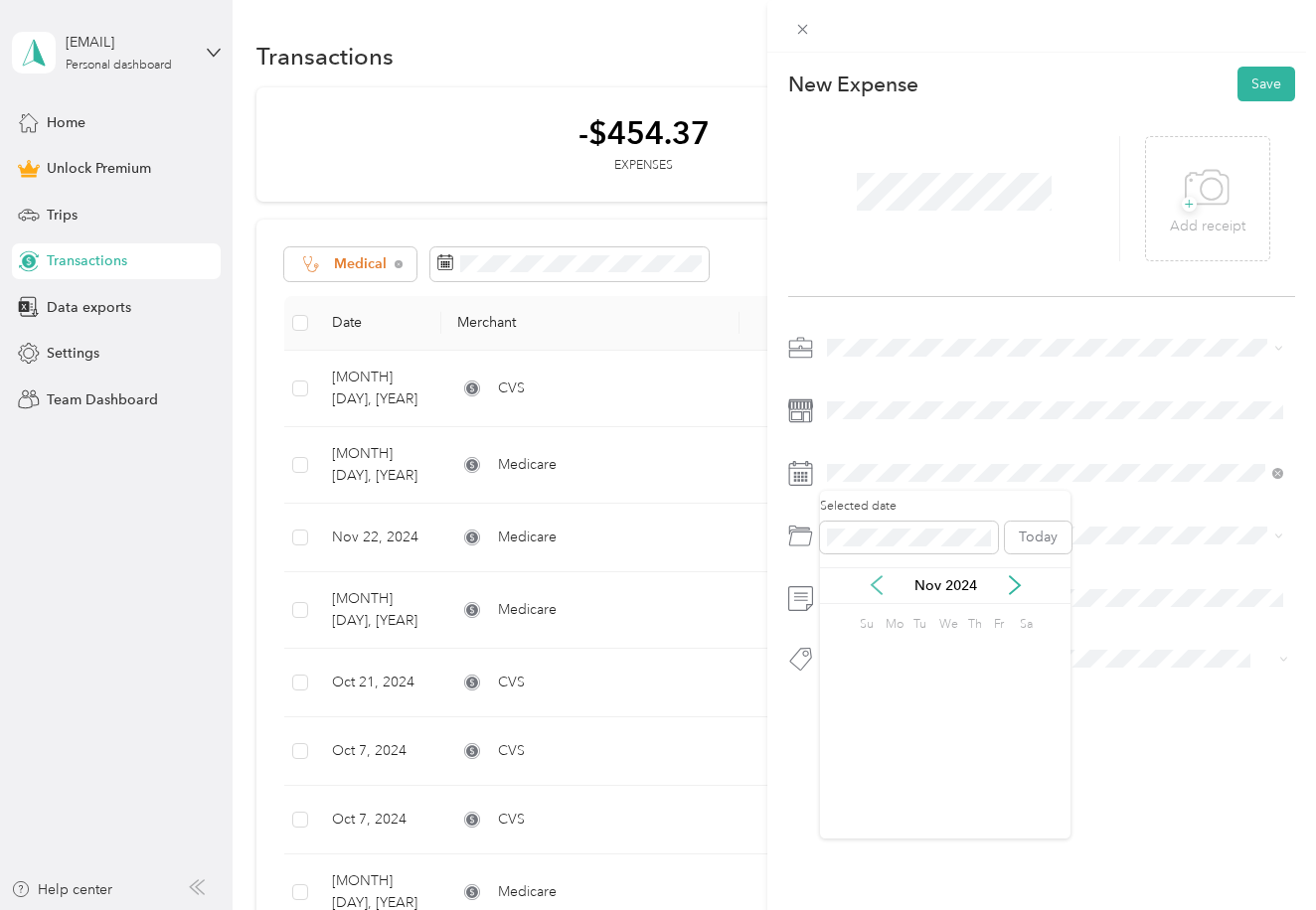 click 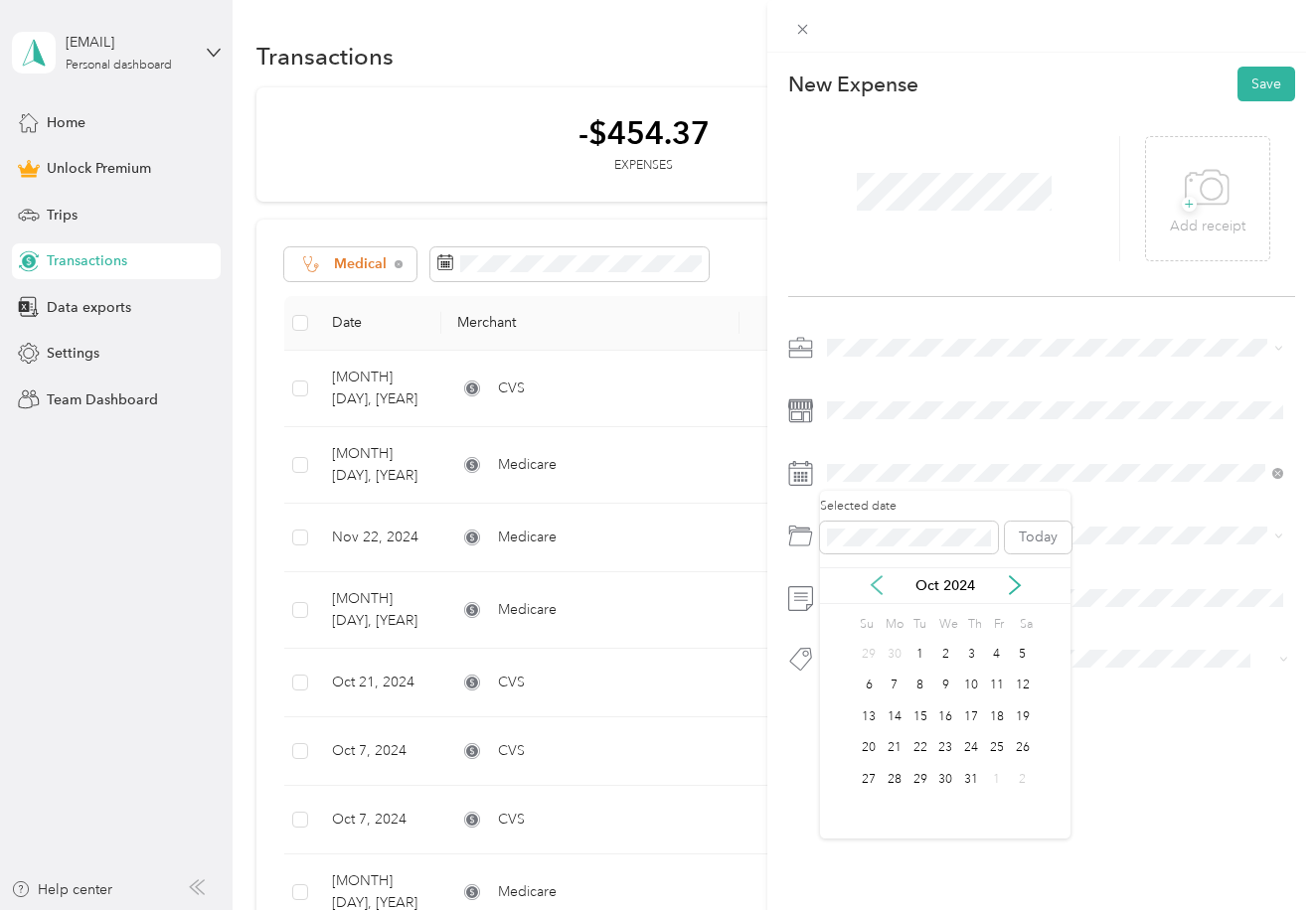 click 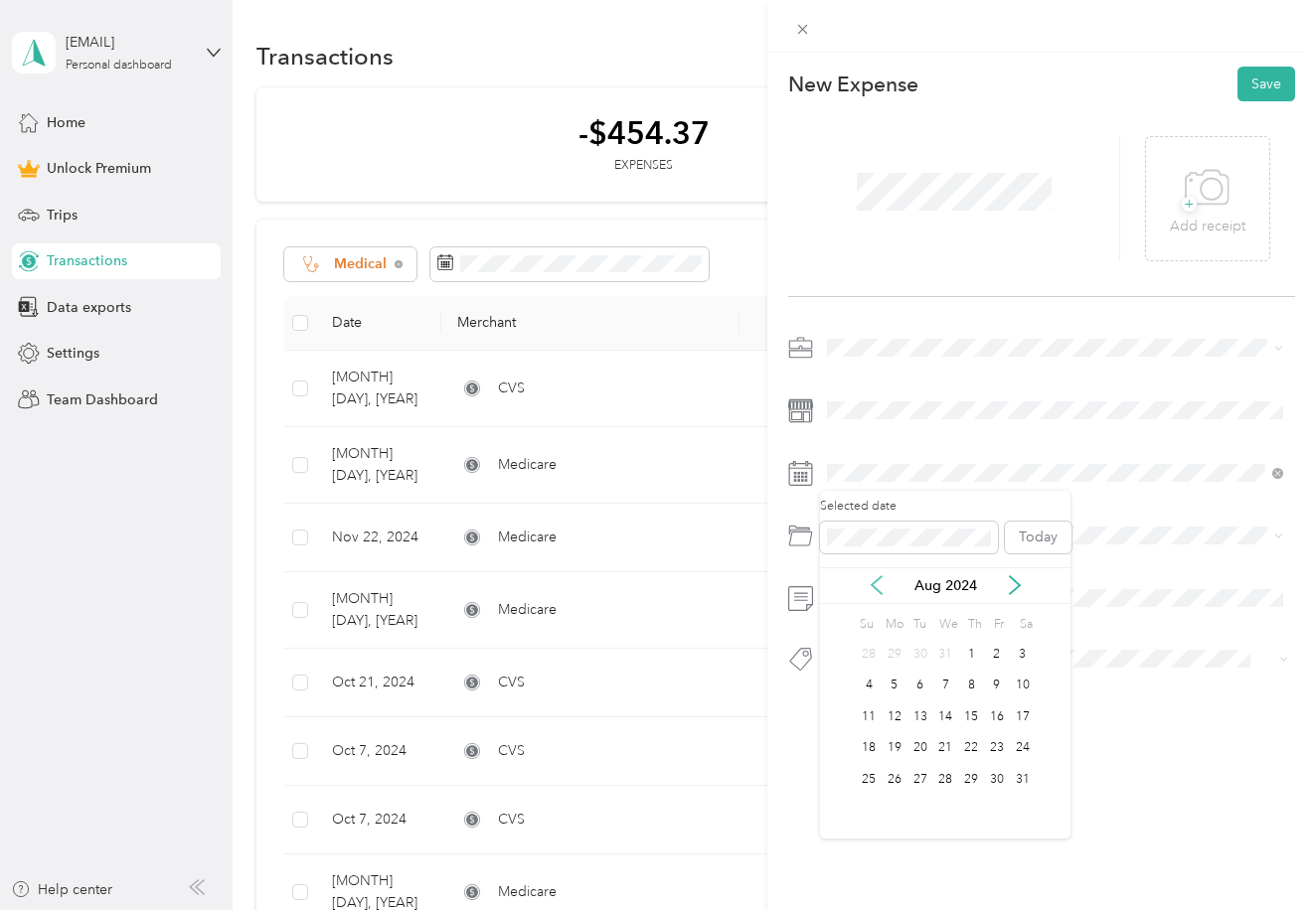click 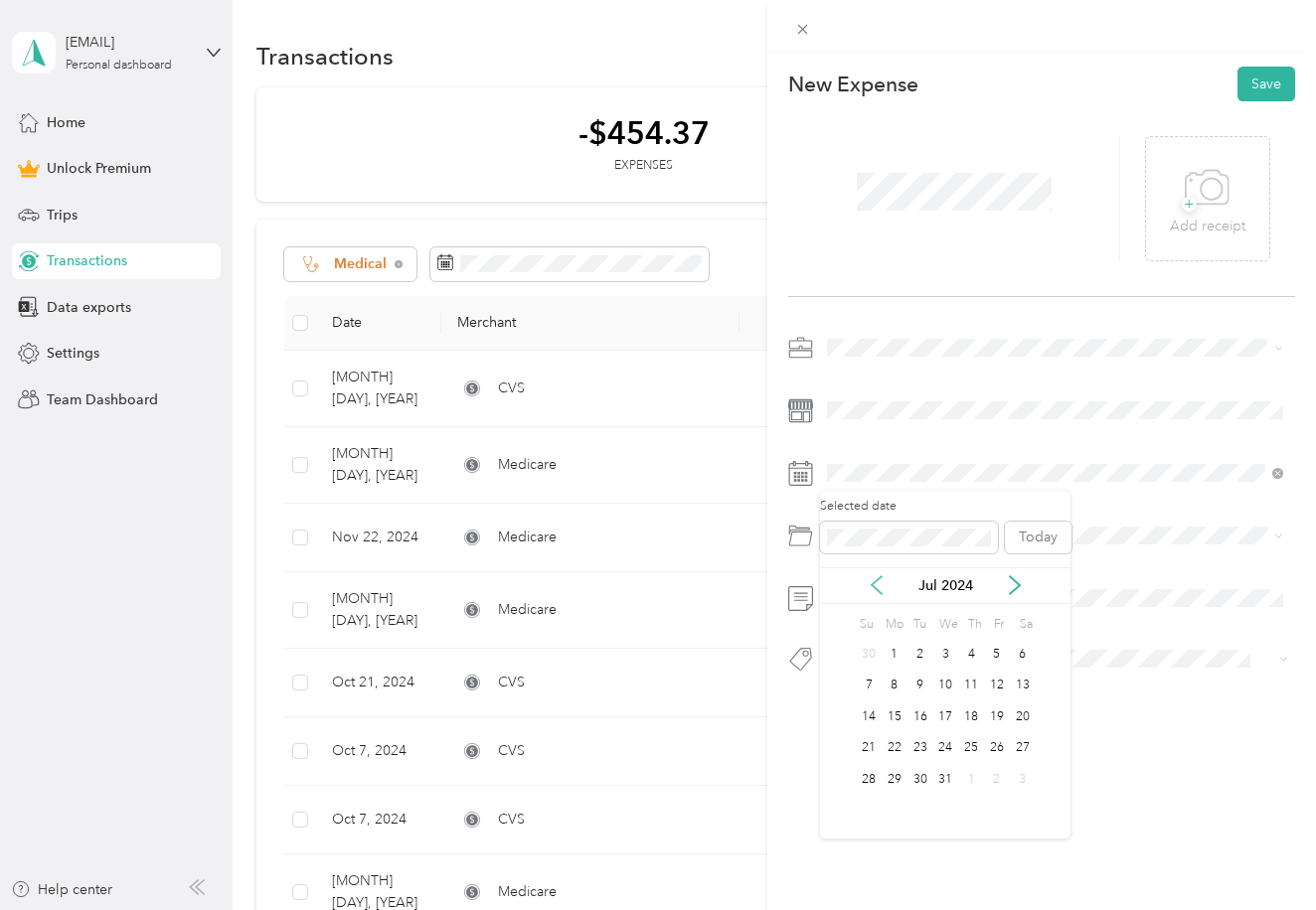 click 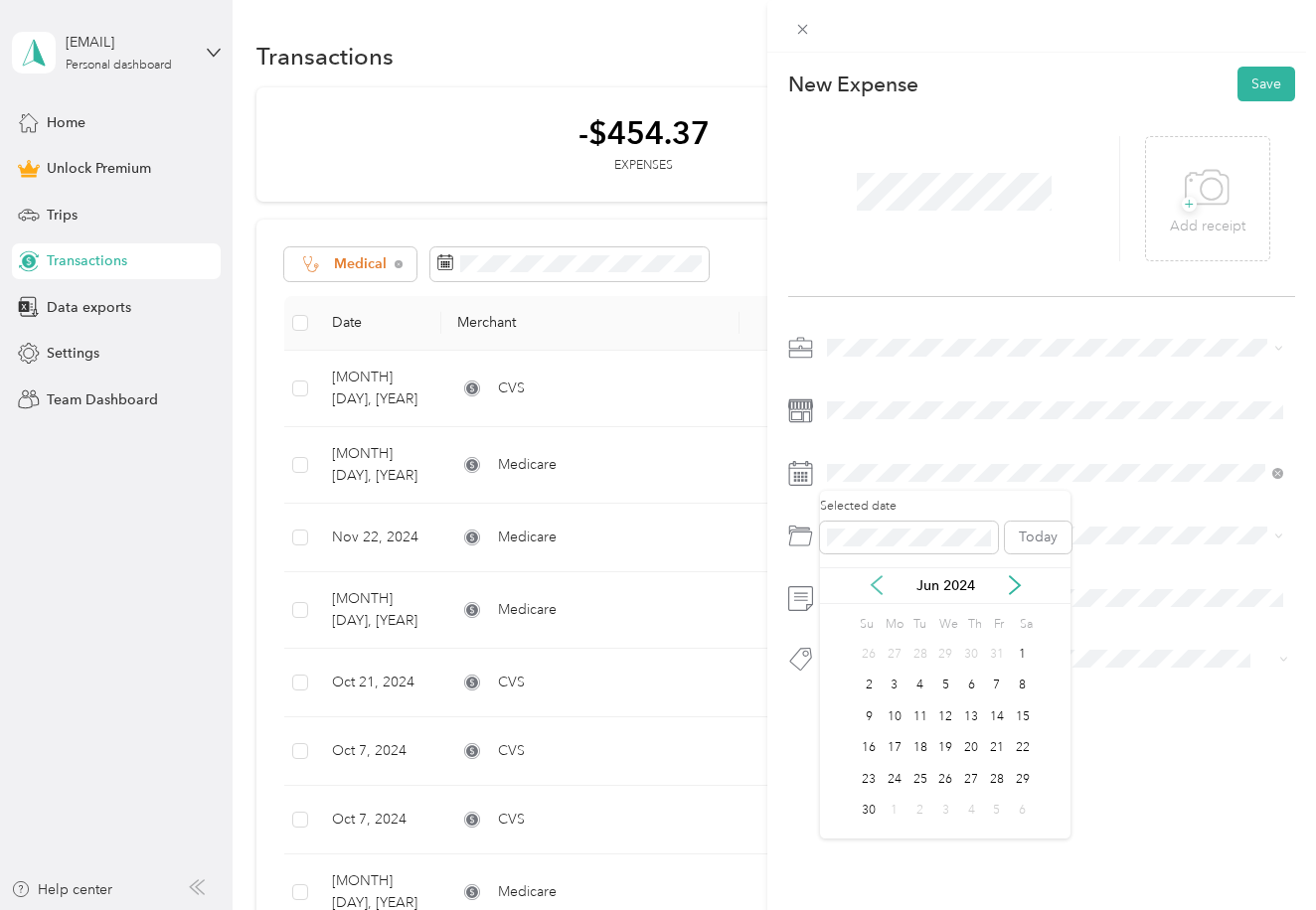 click 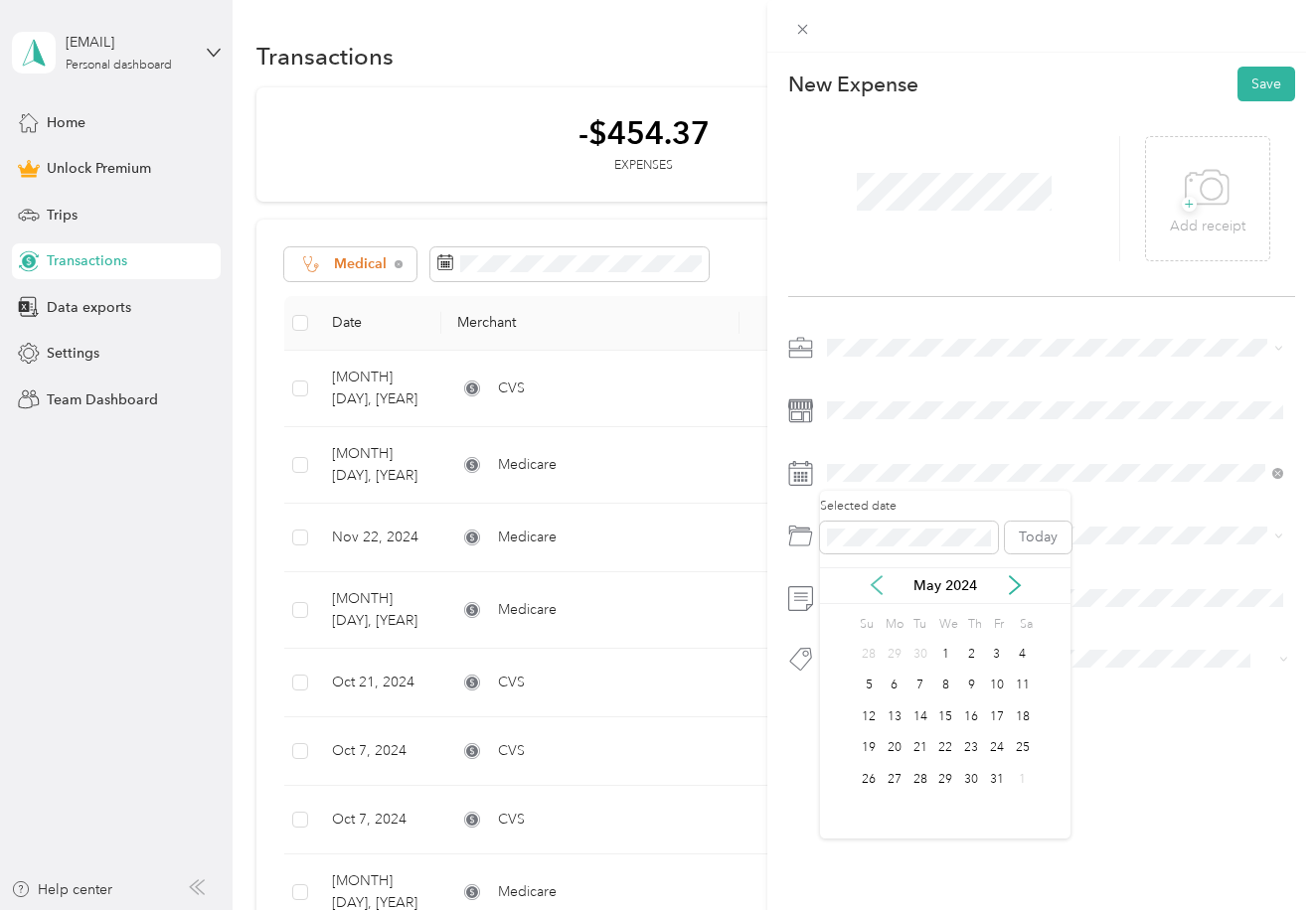 click 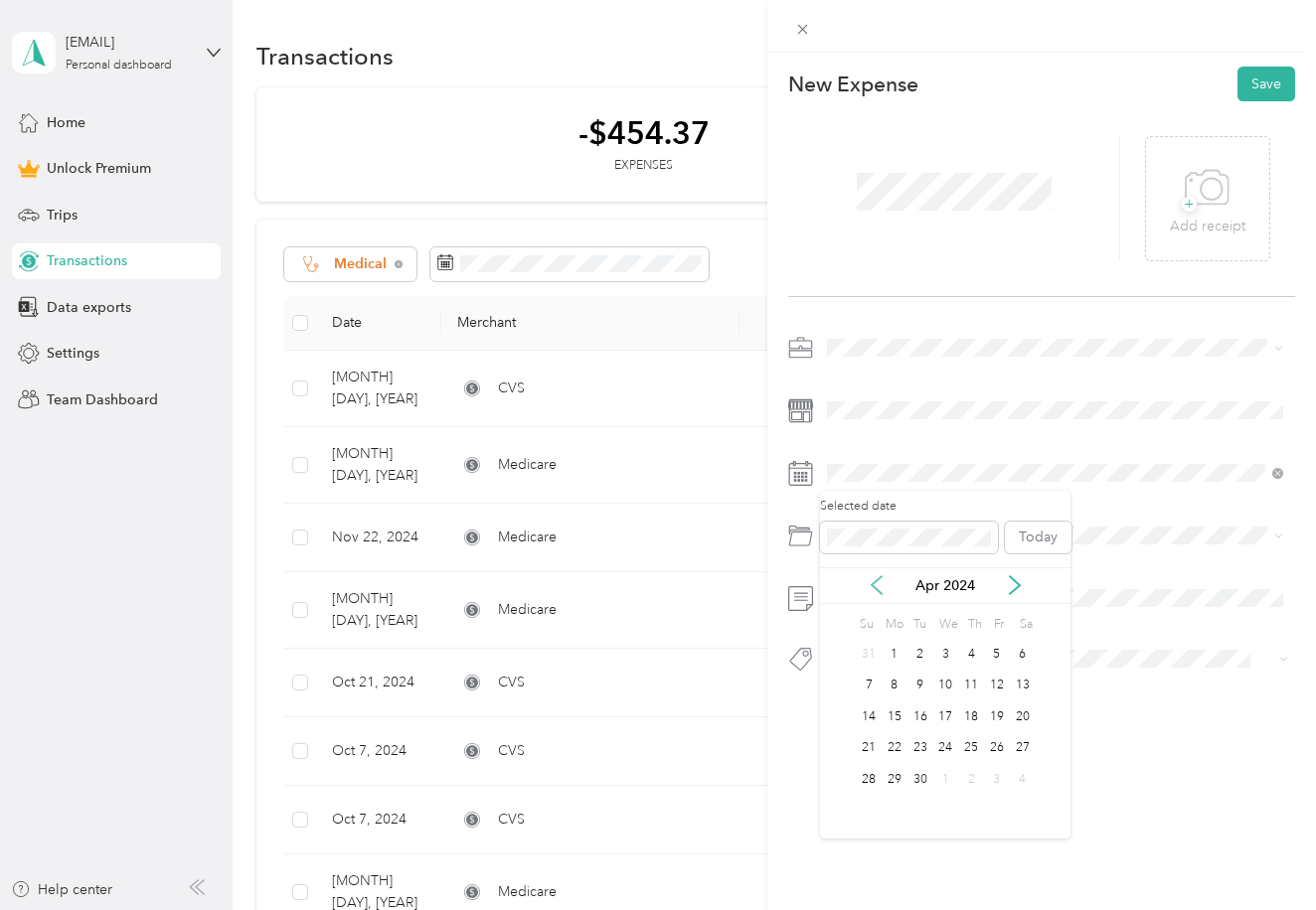 click 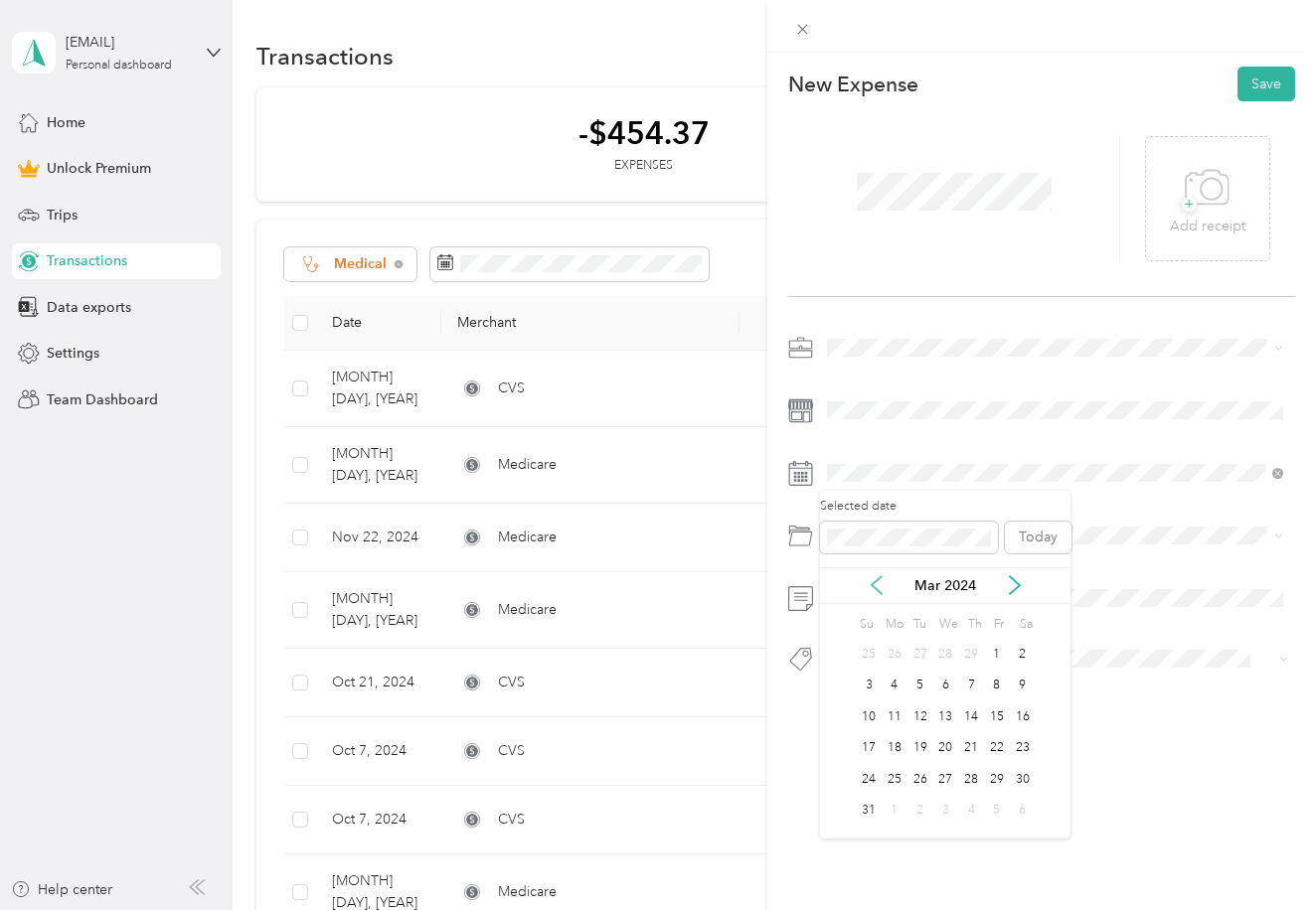 click 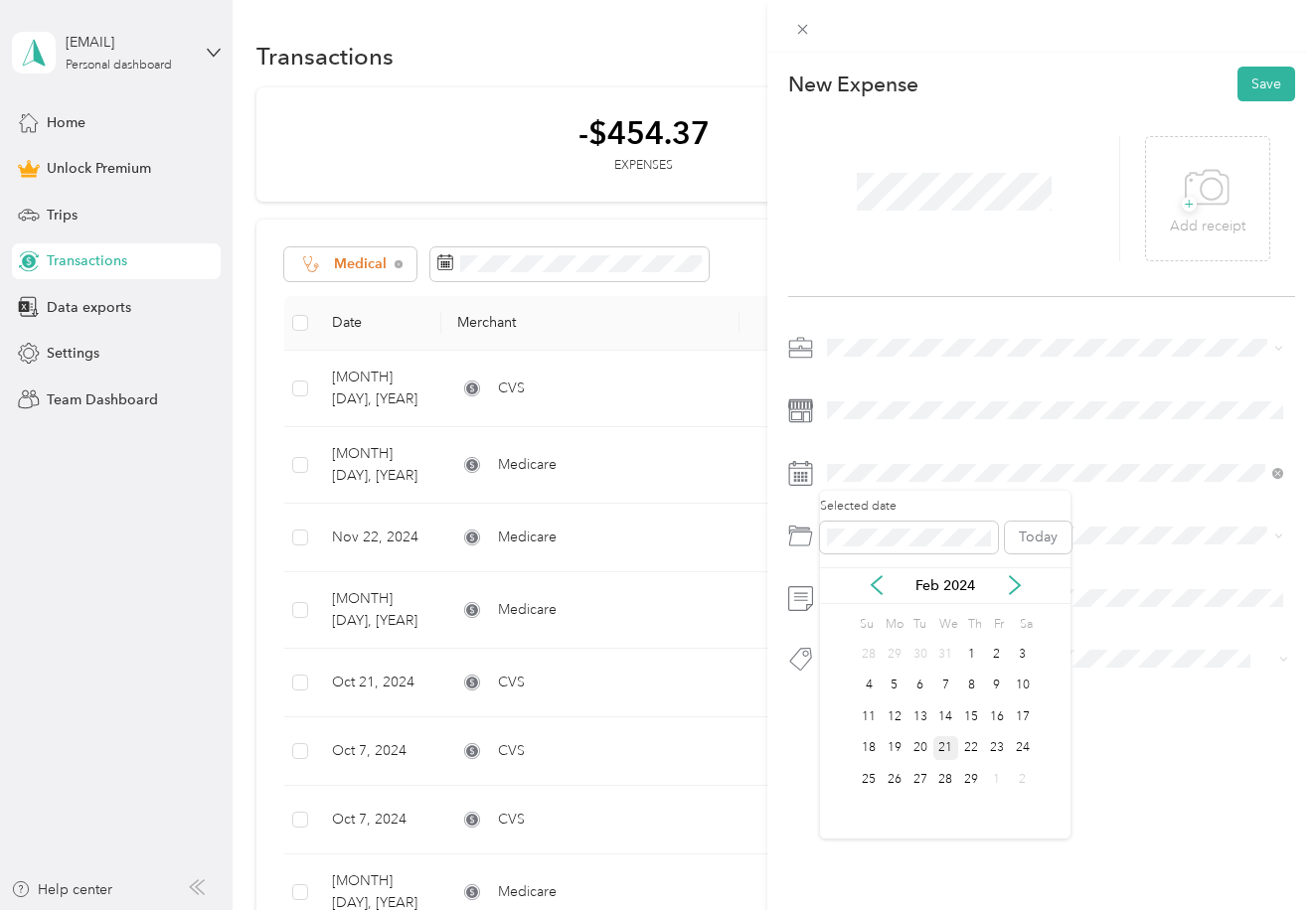 click on "21" at bounding box center (946, 748) 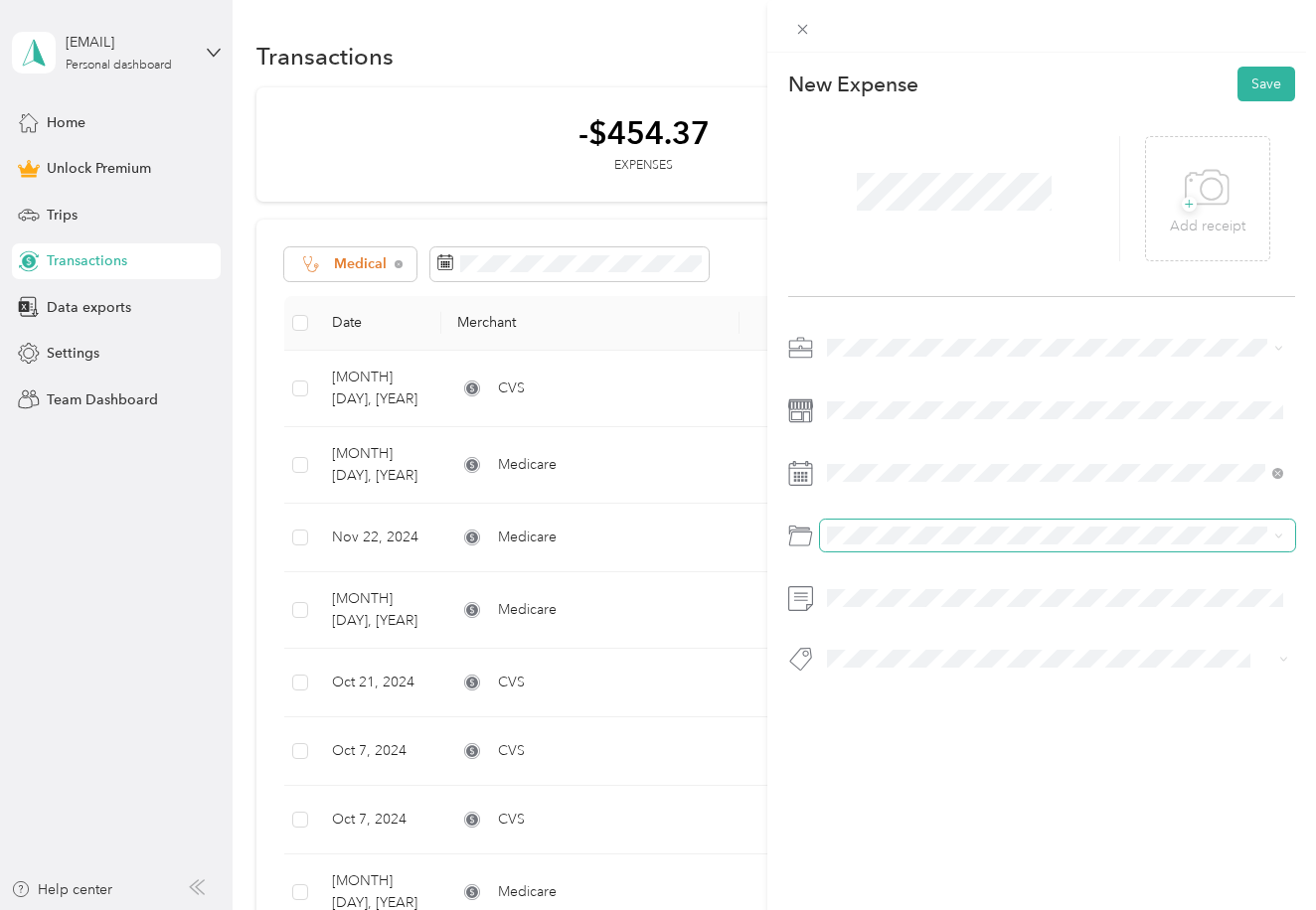 click at bounding box center (1058, 535) 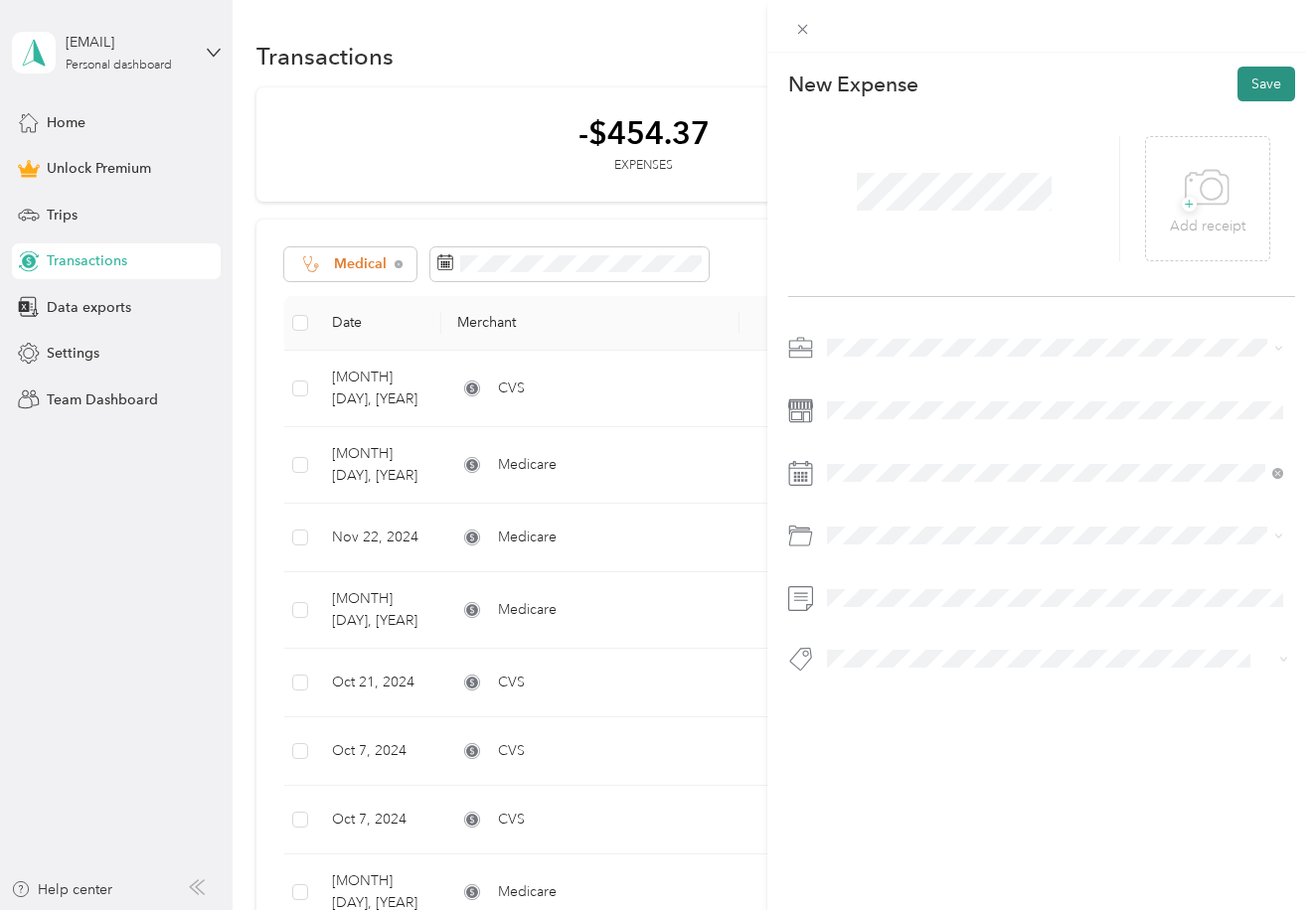 click on "Save" at bounding box center (1266, 83) 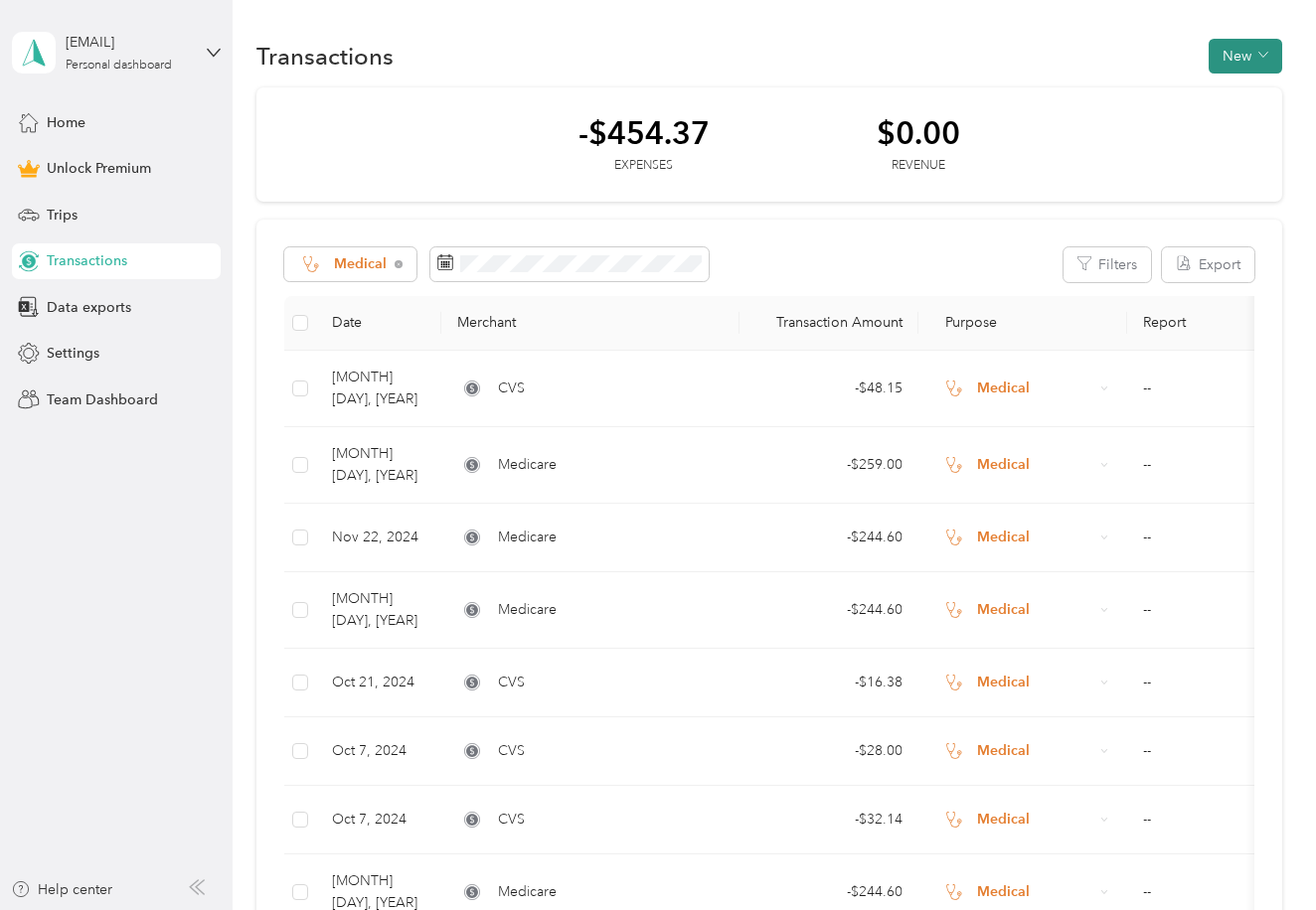 click on "New" at bounding box center (1245, 56) 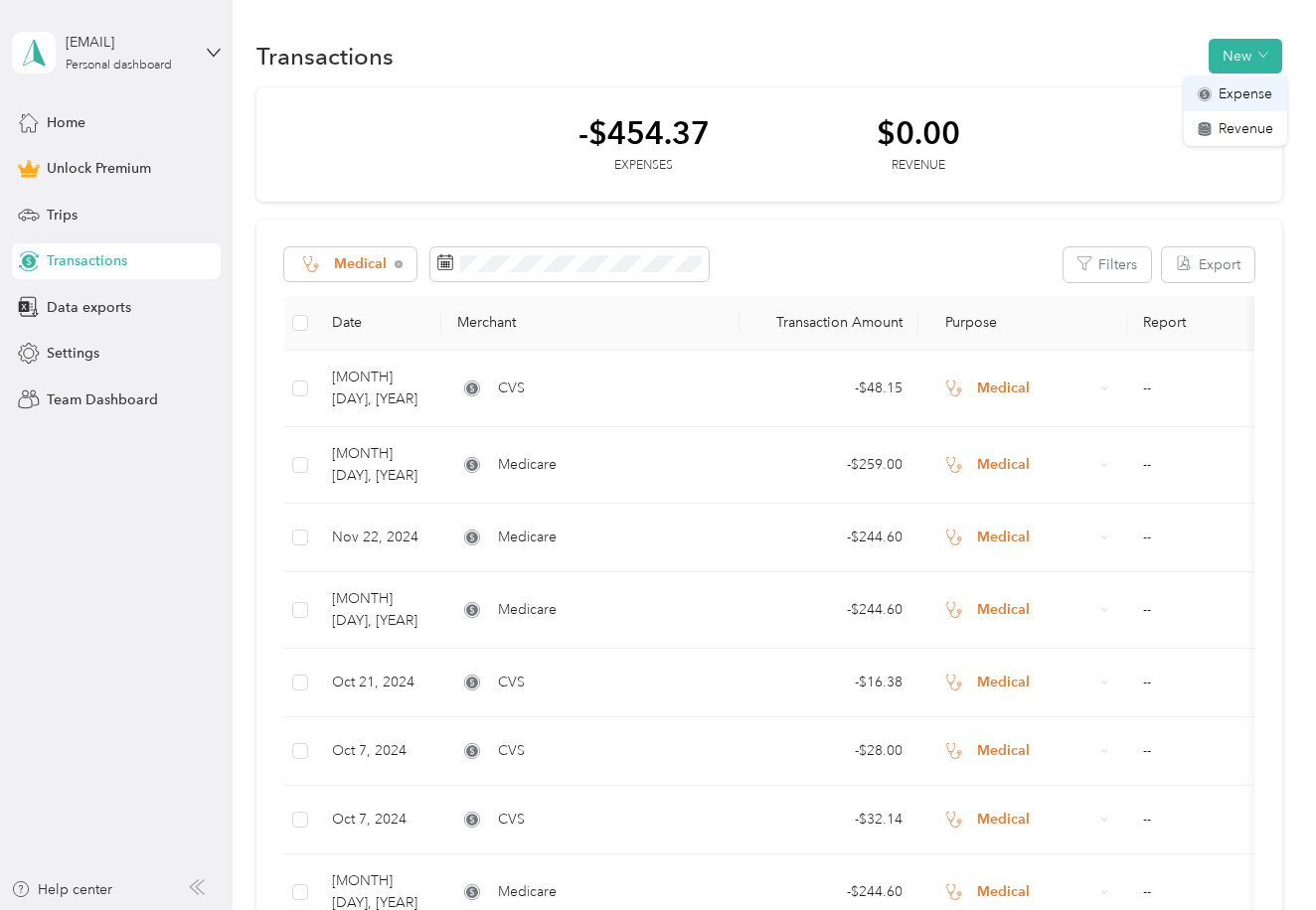 drag, startPoint x: 1231, startPoint y: 91, endPoint x: 1196, endPoint y: 108, distance: 38.910153 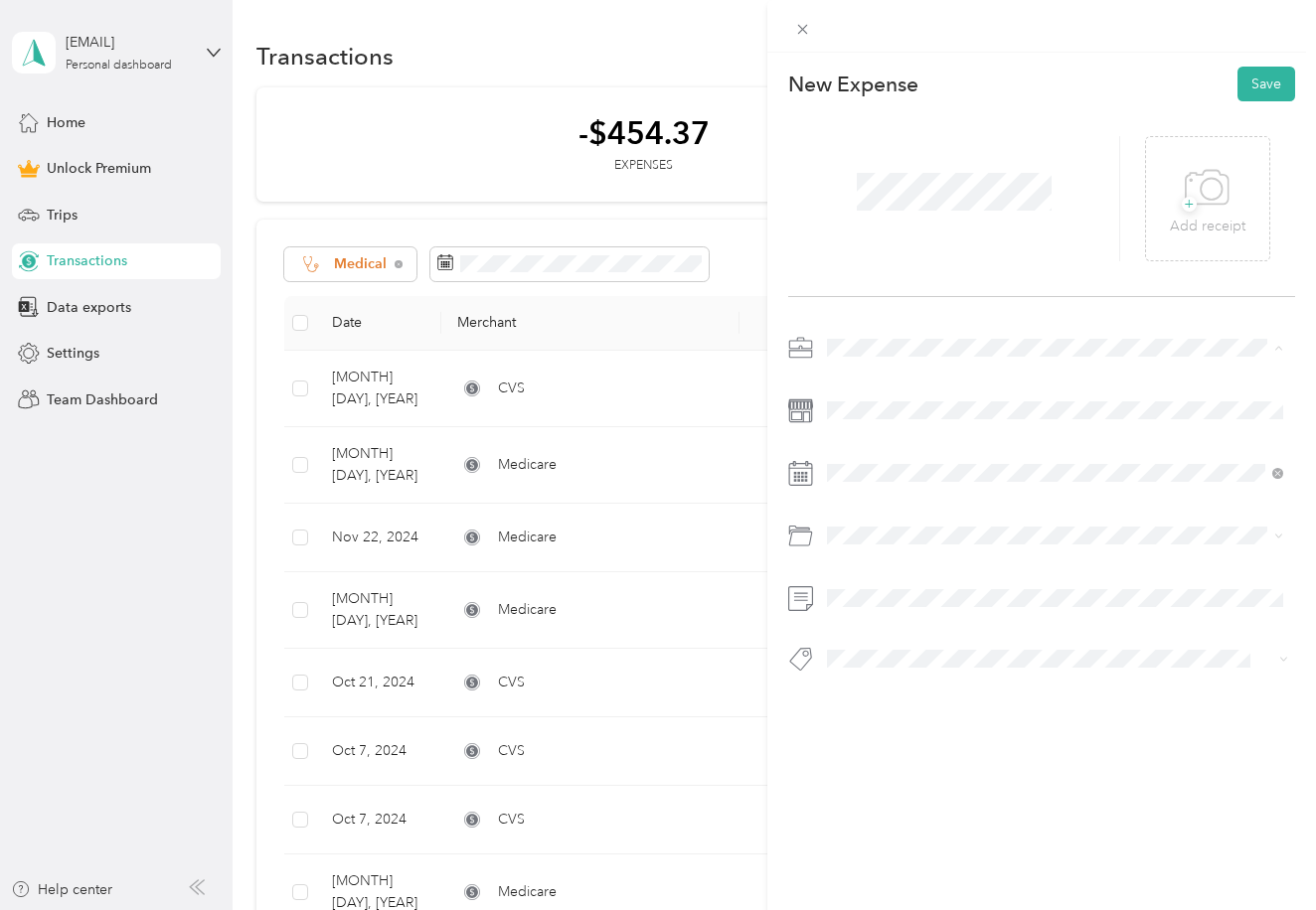 click on "Medical" at bounding box center (858, 522) 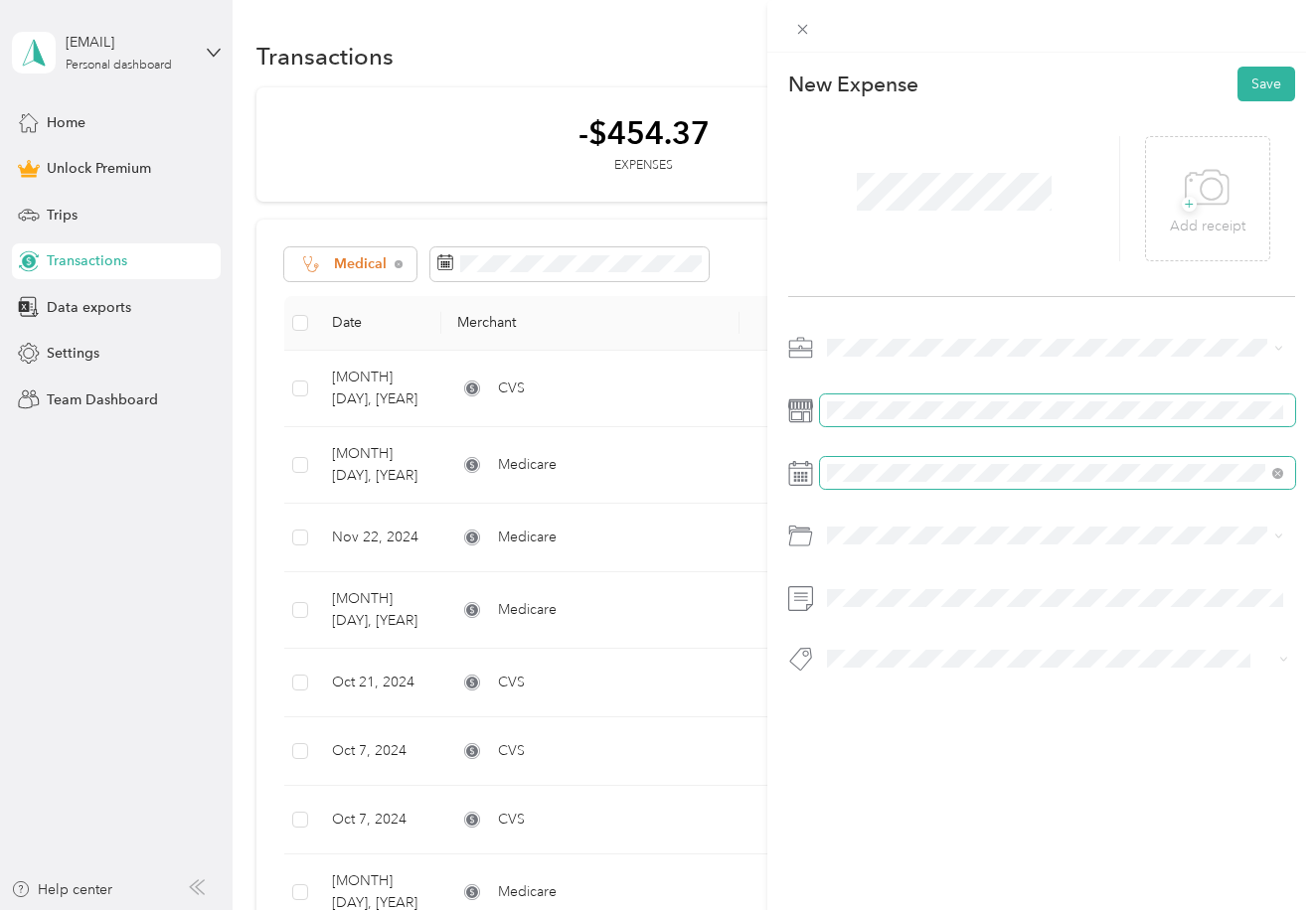 scroll, scrollTop: 0, scrollLeft: 0, axis: both 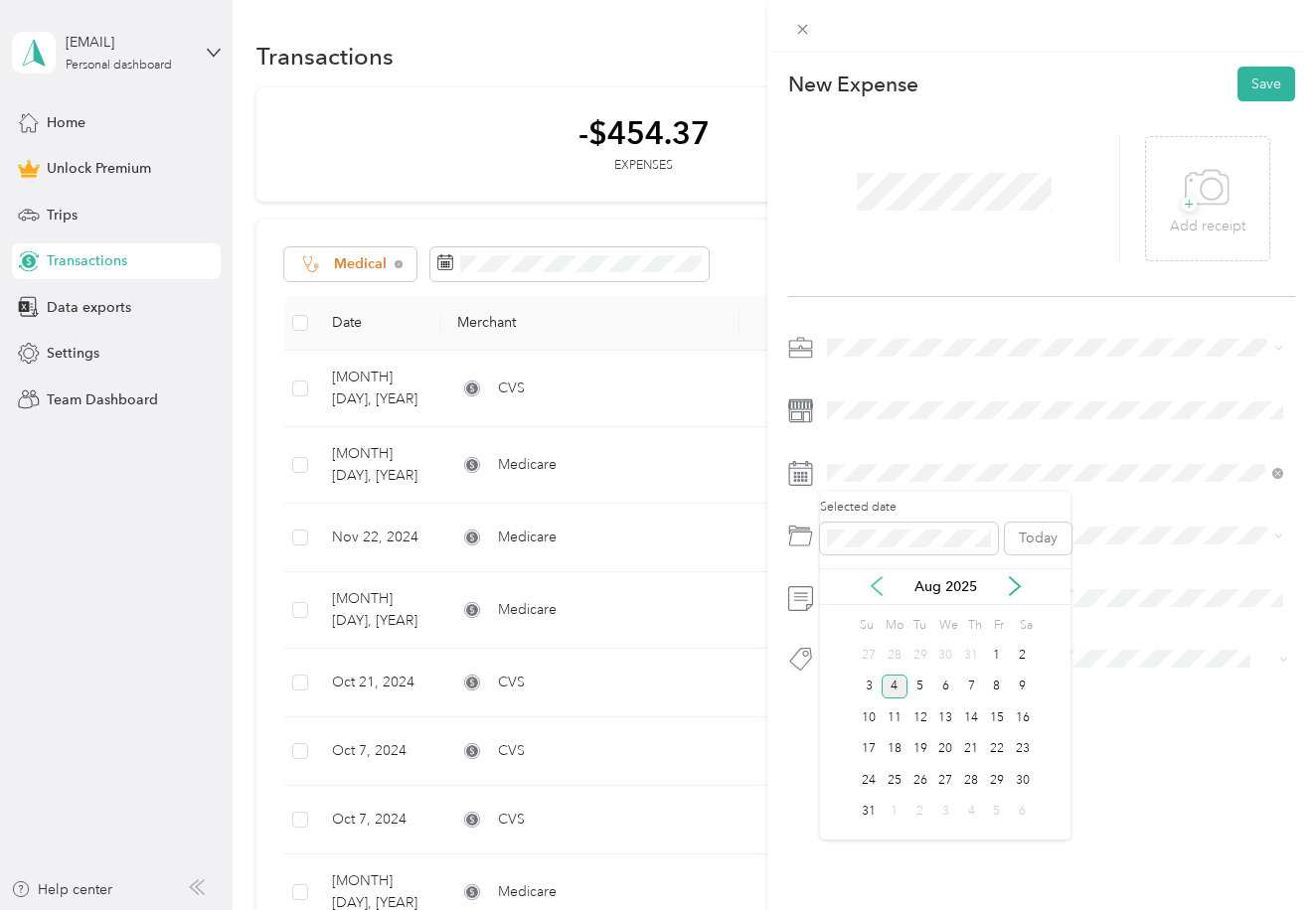 click 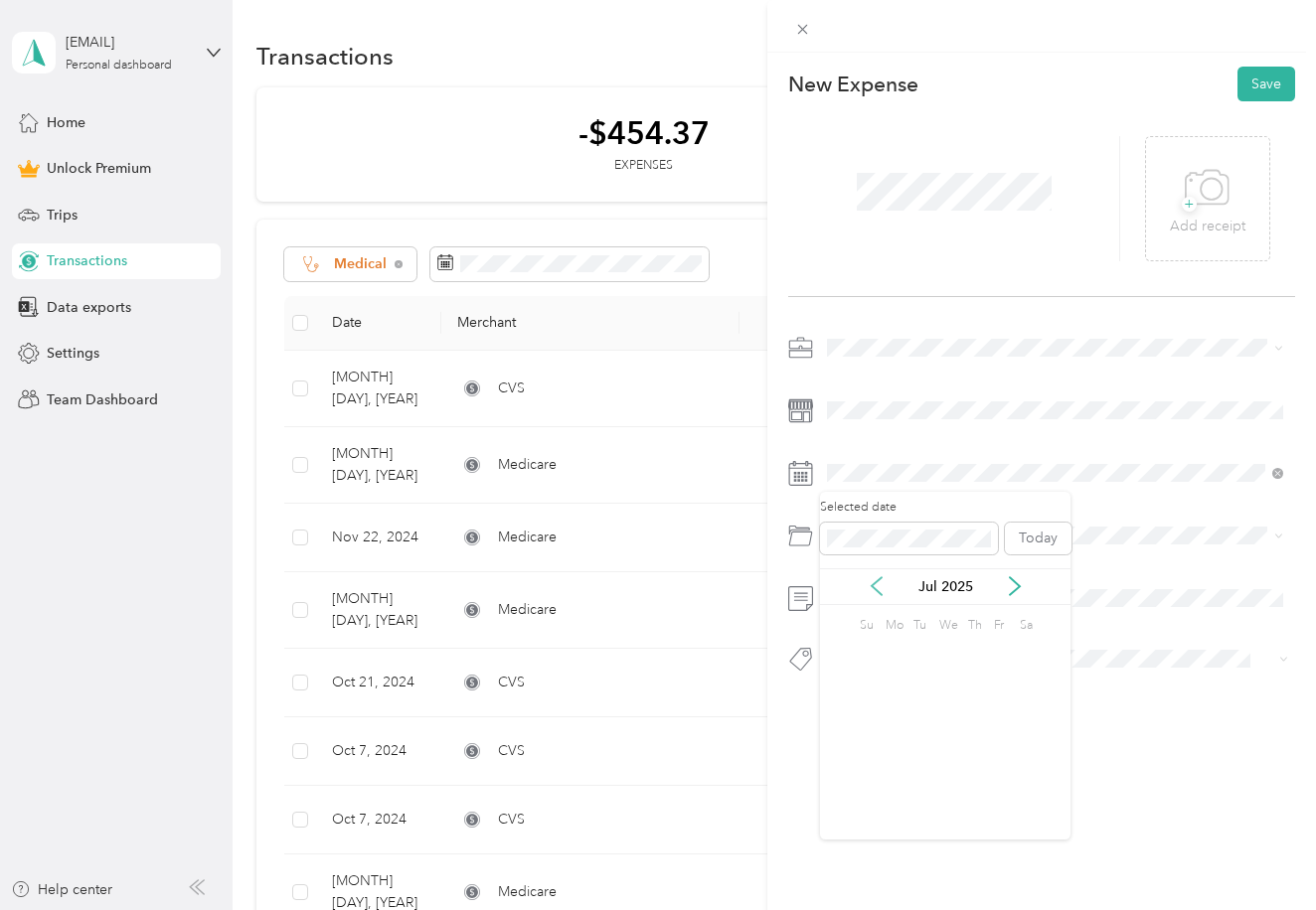 click 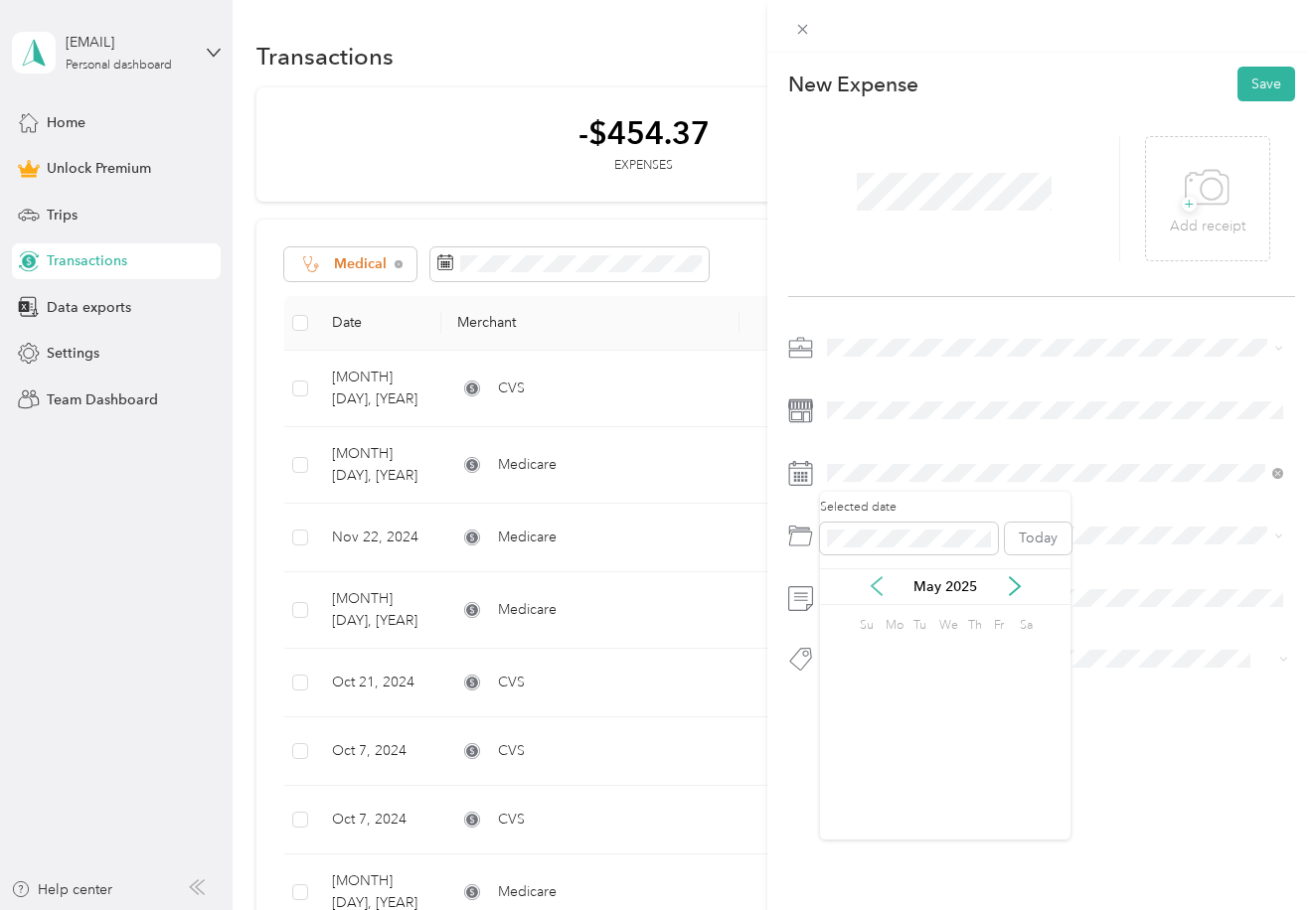 click 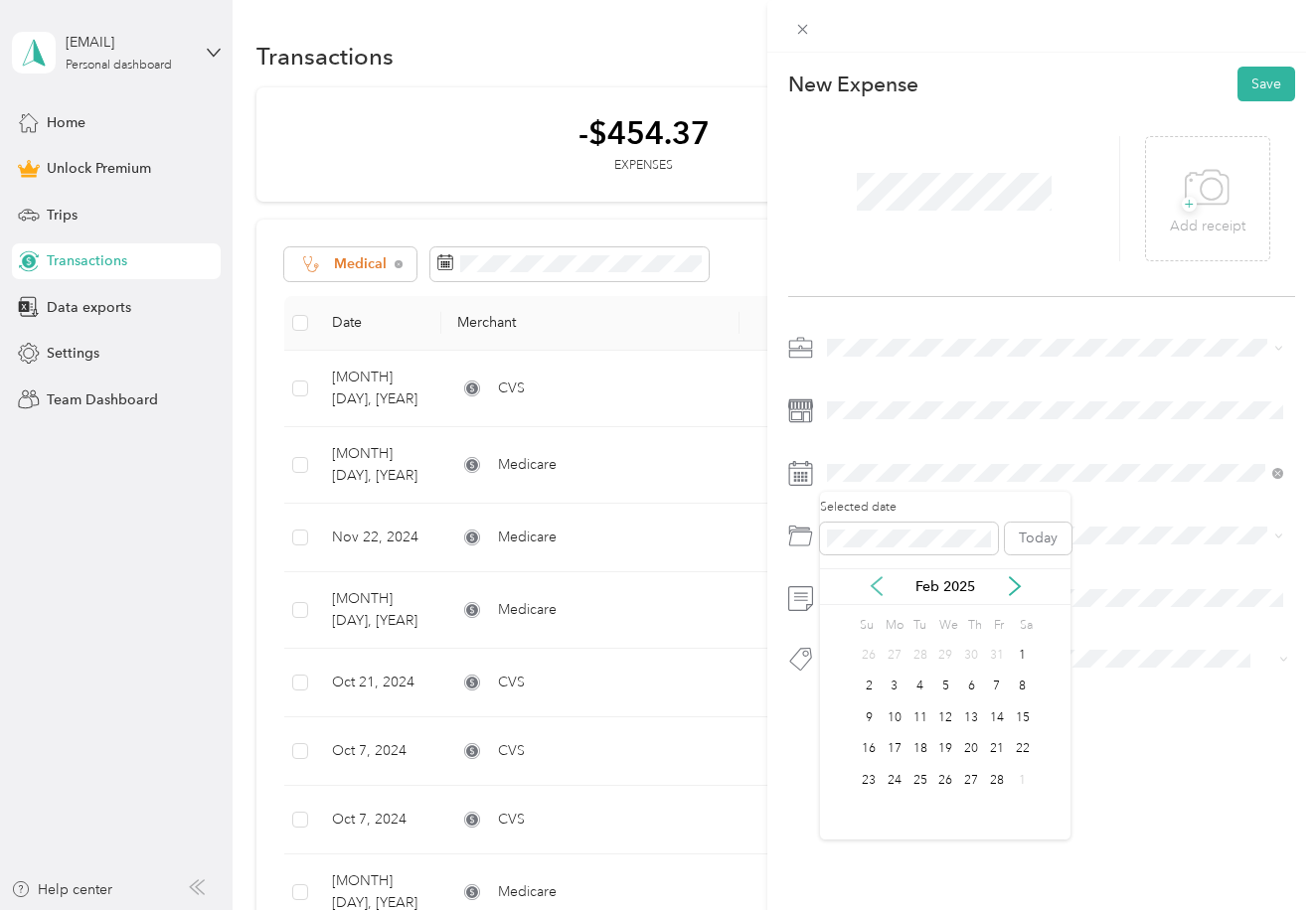 click 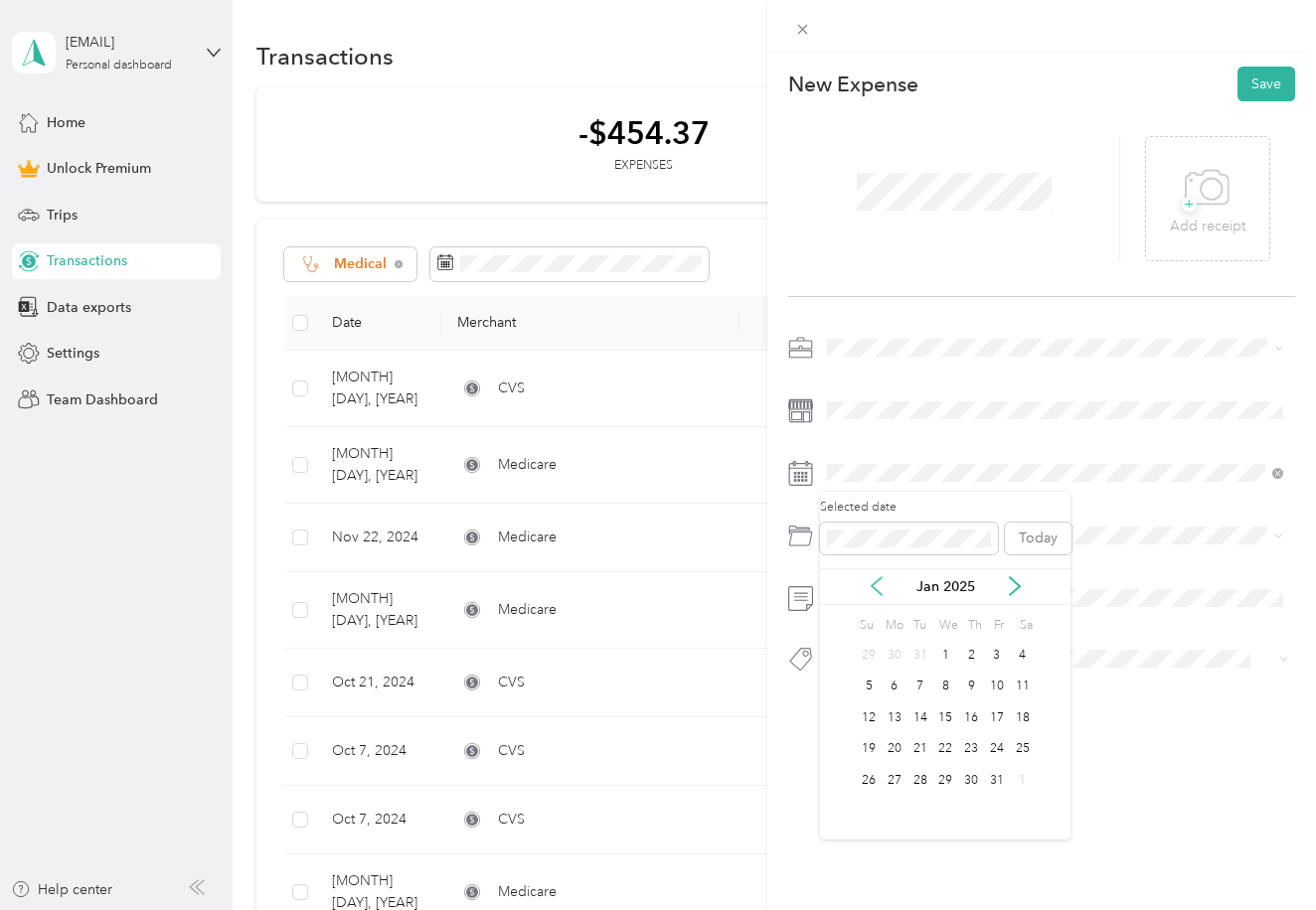 click 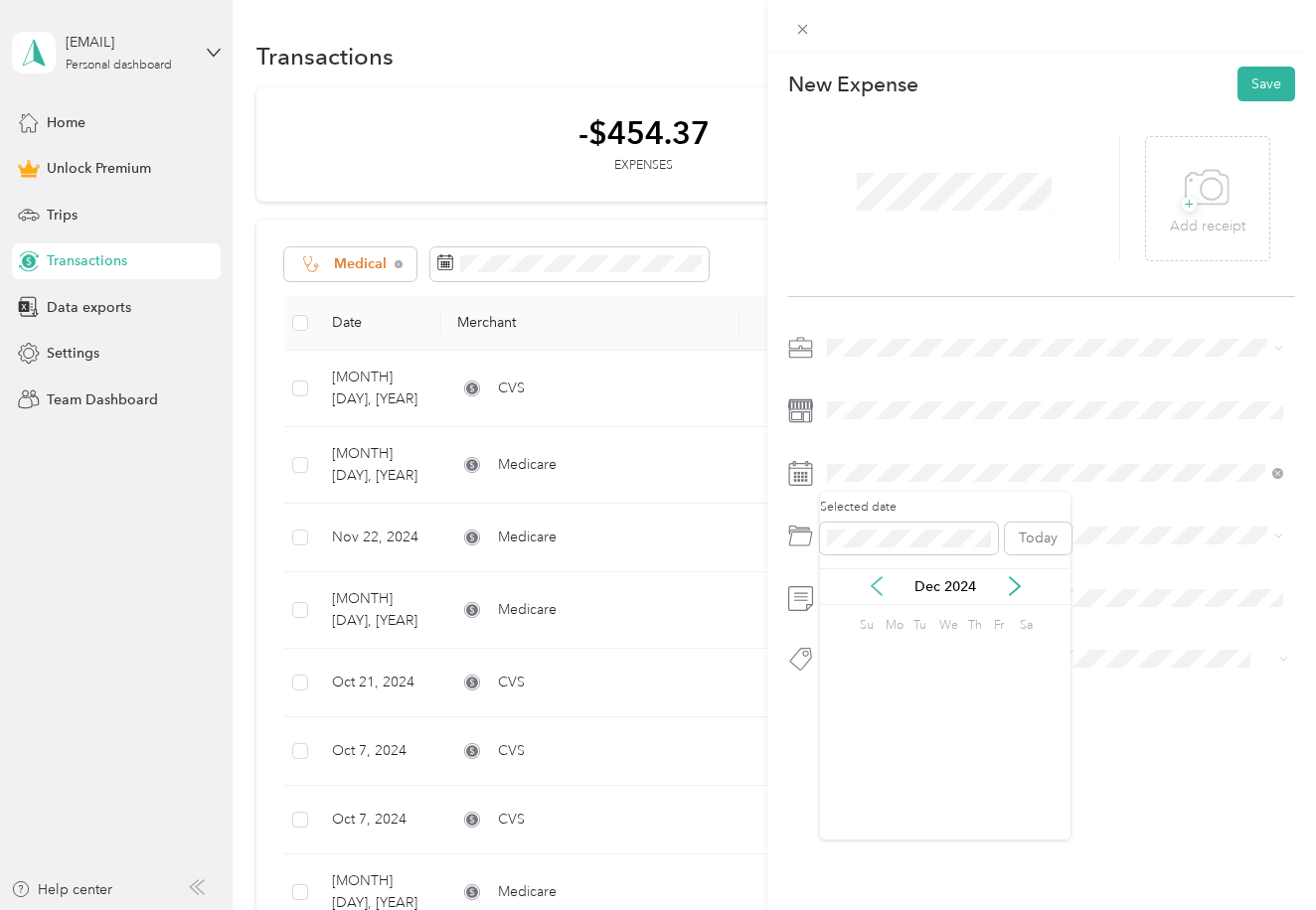 click 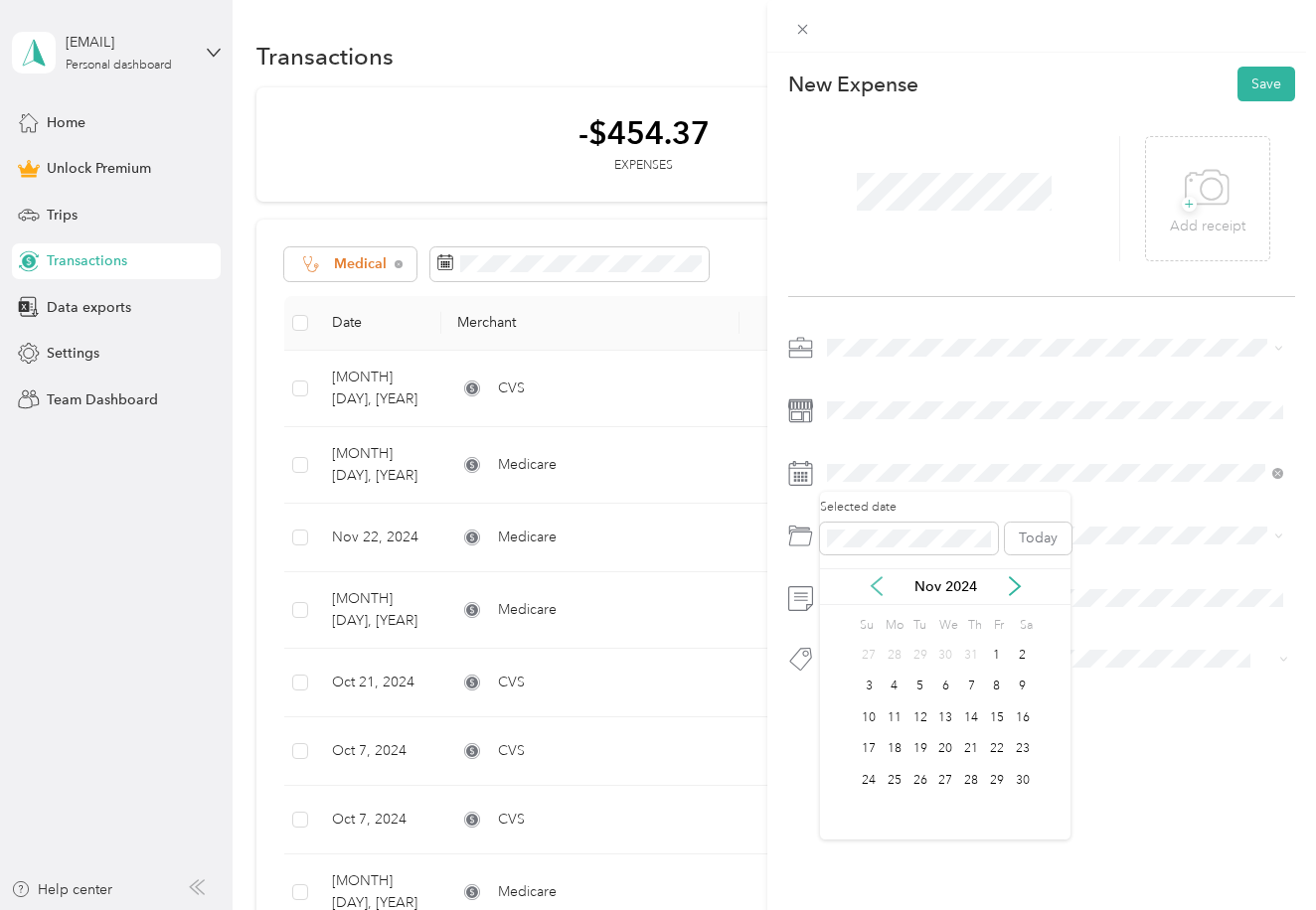 click 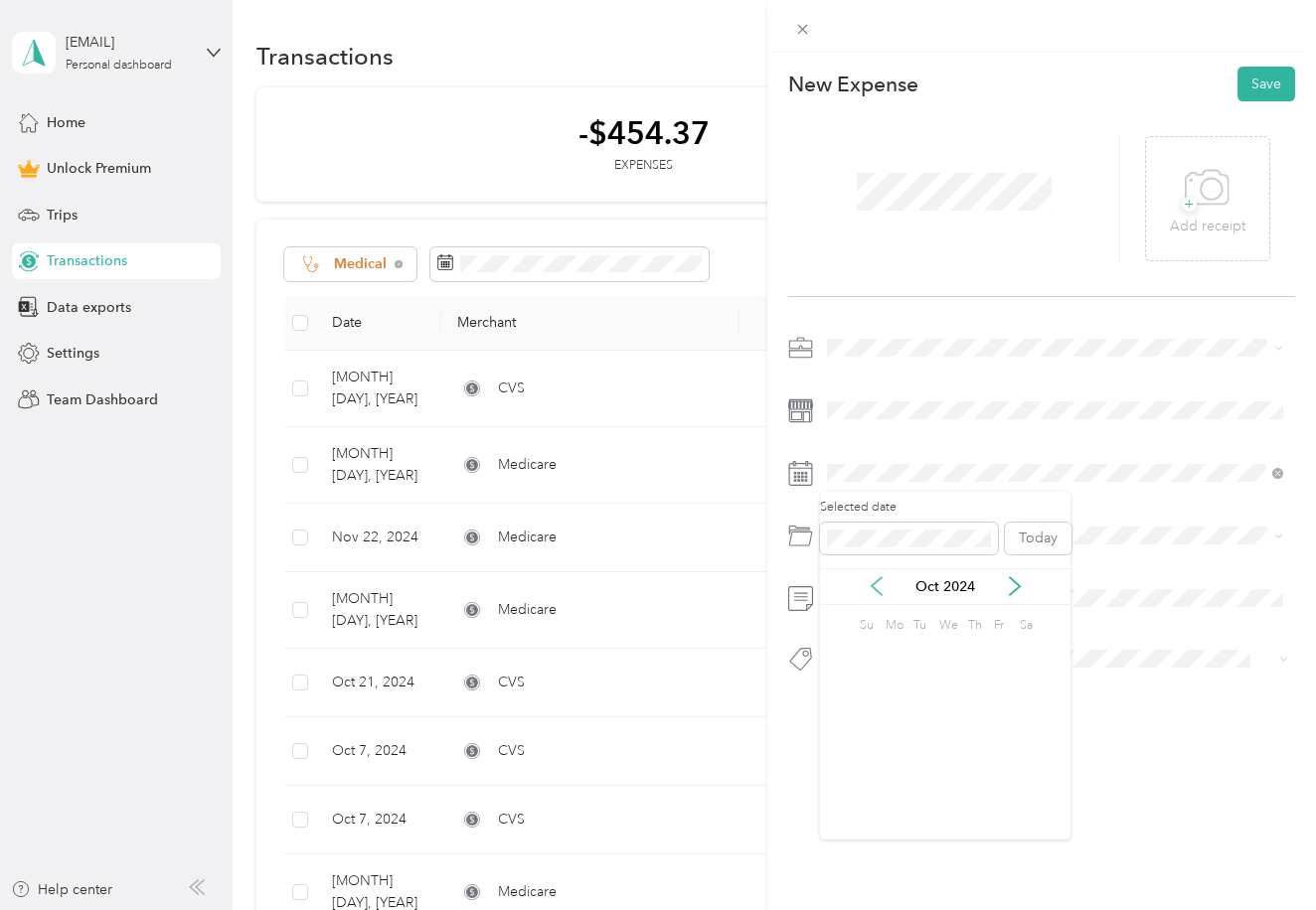 click 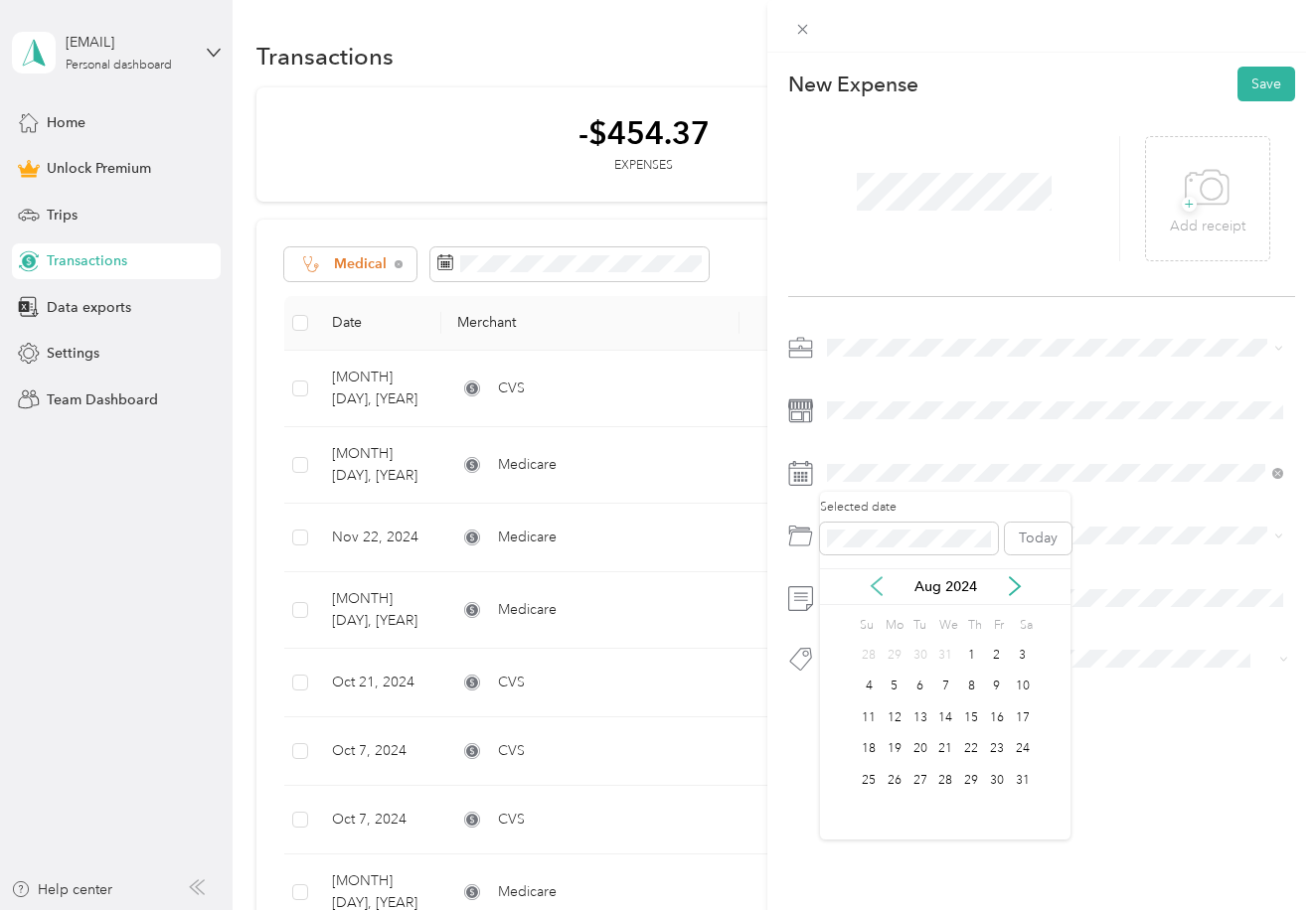 click 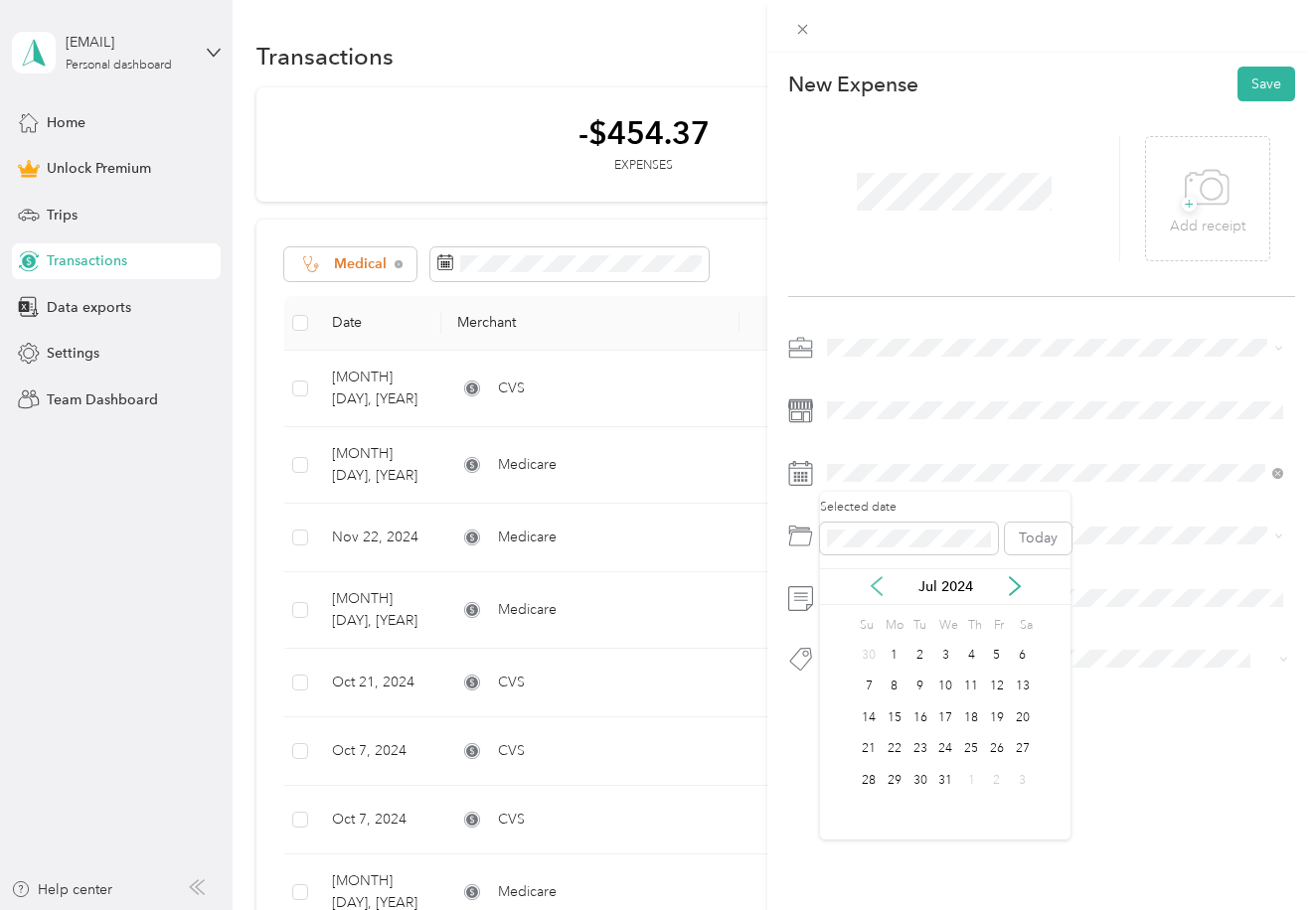 click 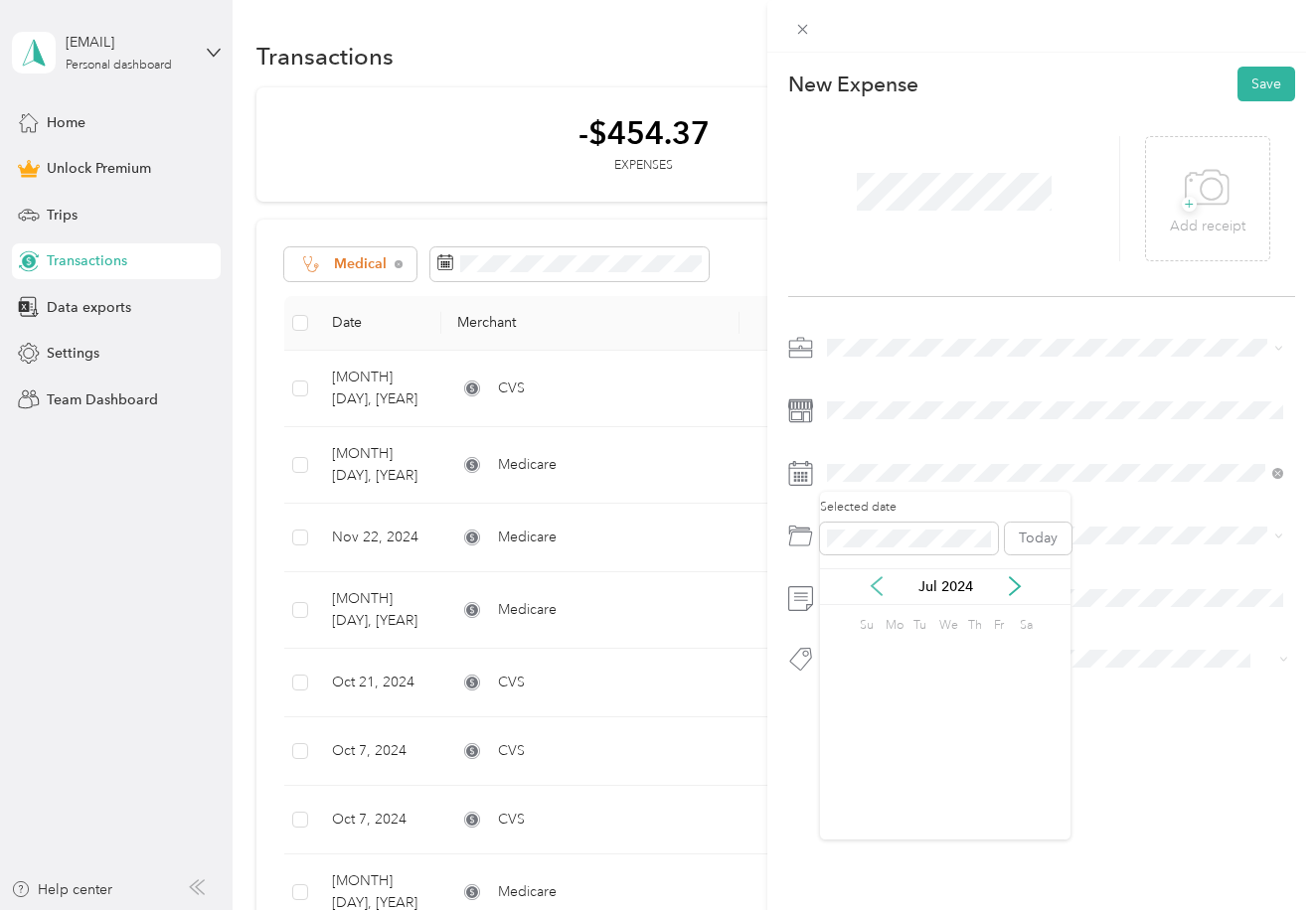 click 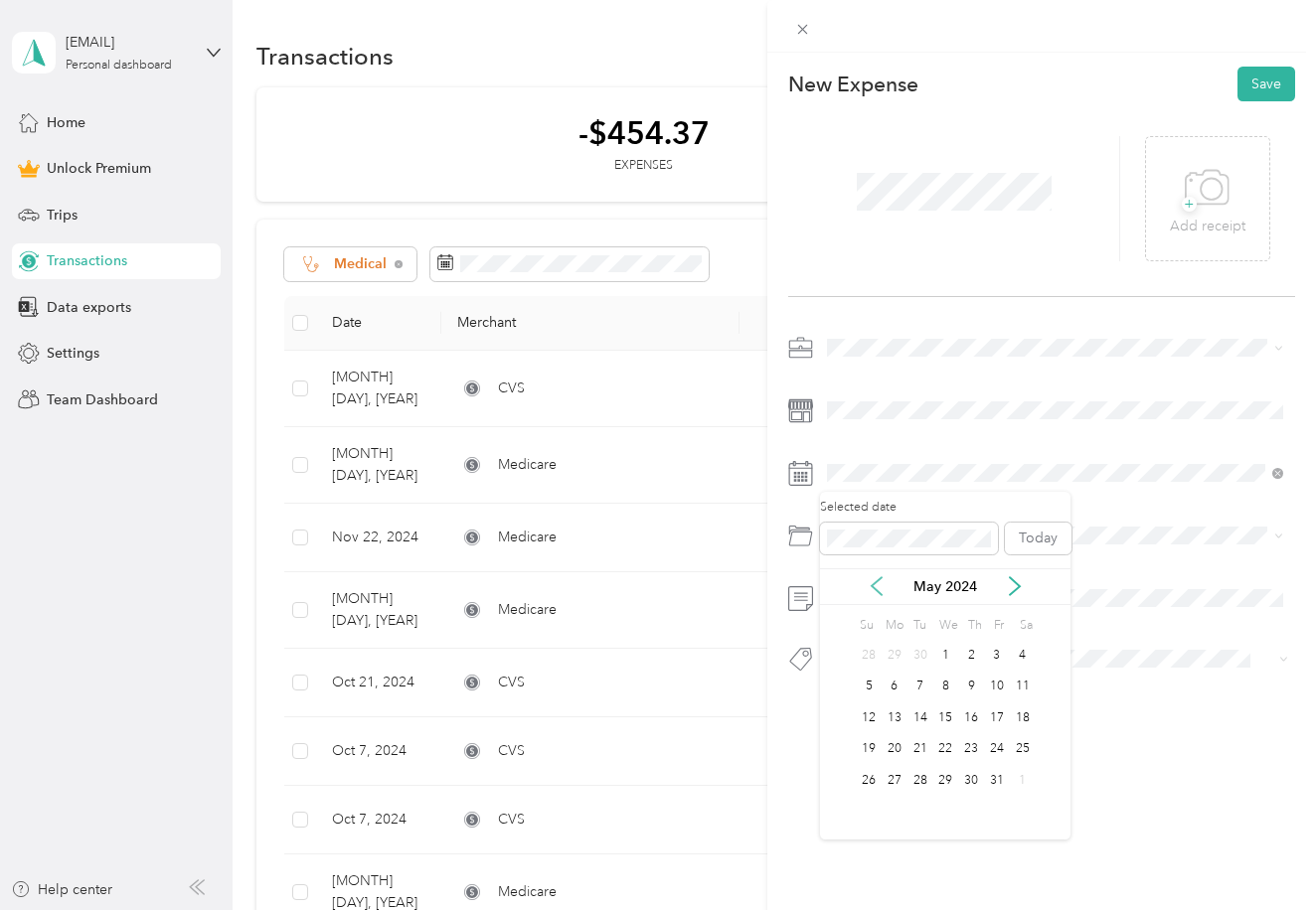 click 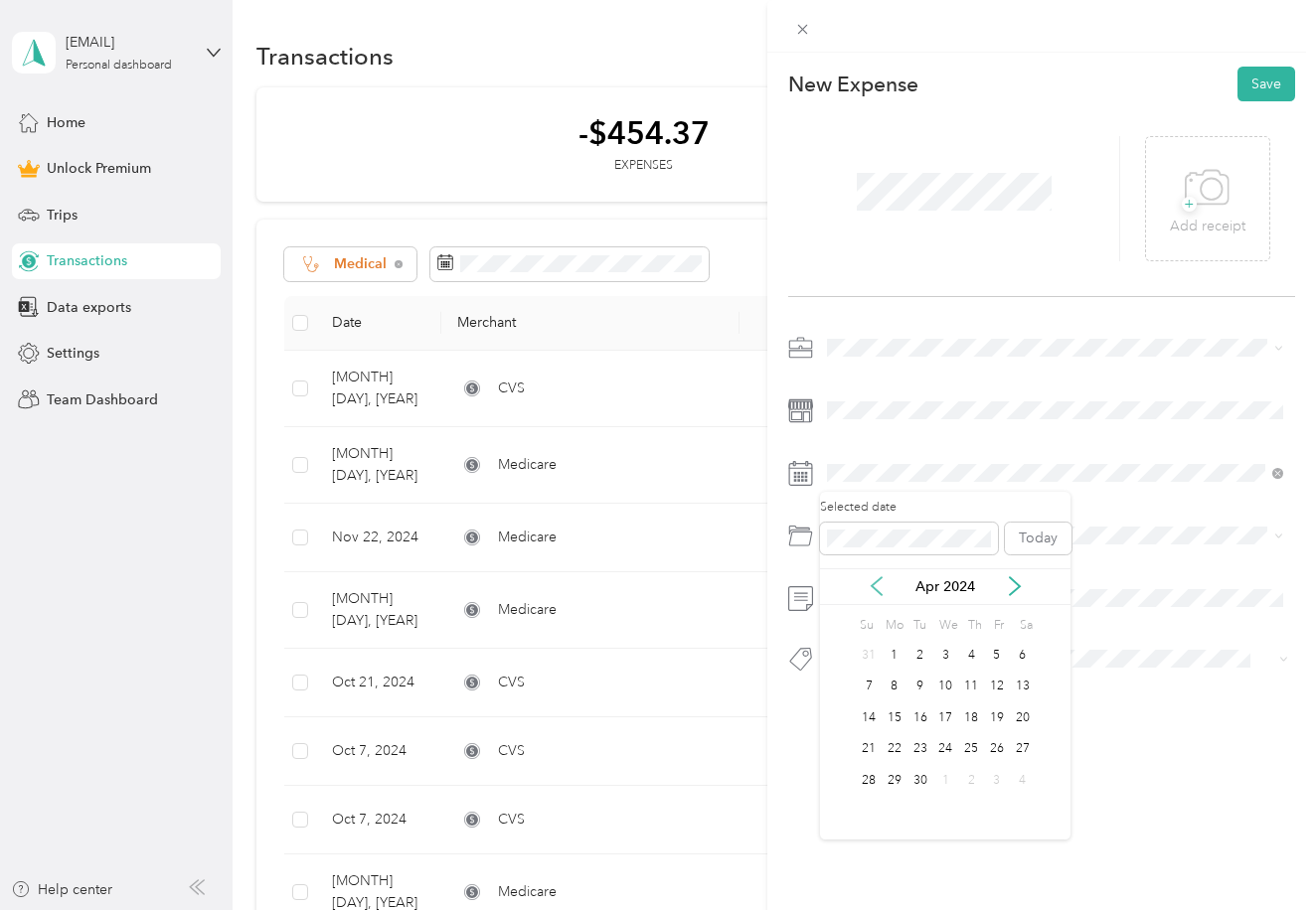 click 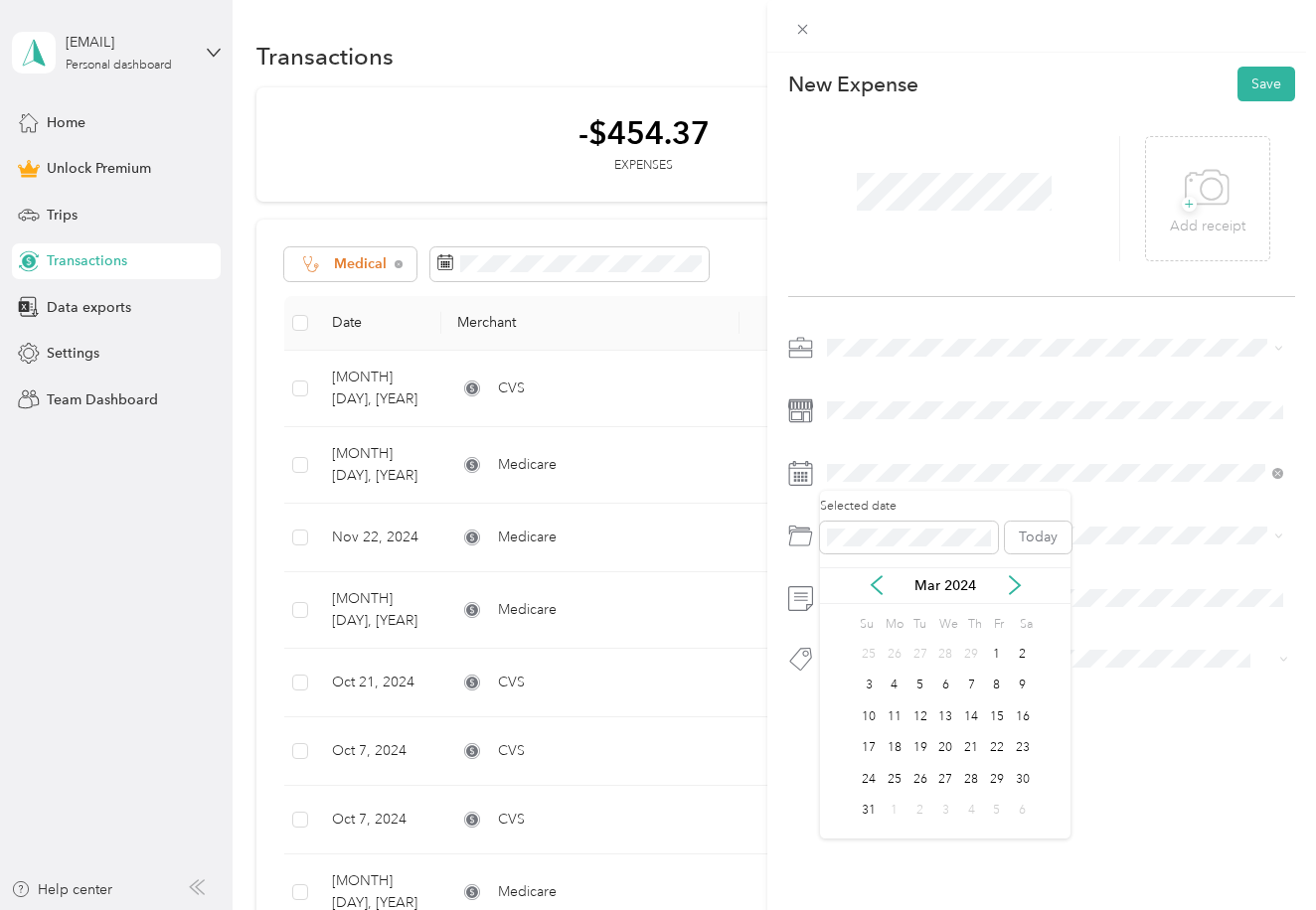 scroll, scrollTop: 0, scrollLeft: 0, axis: both 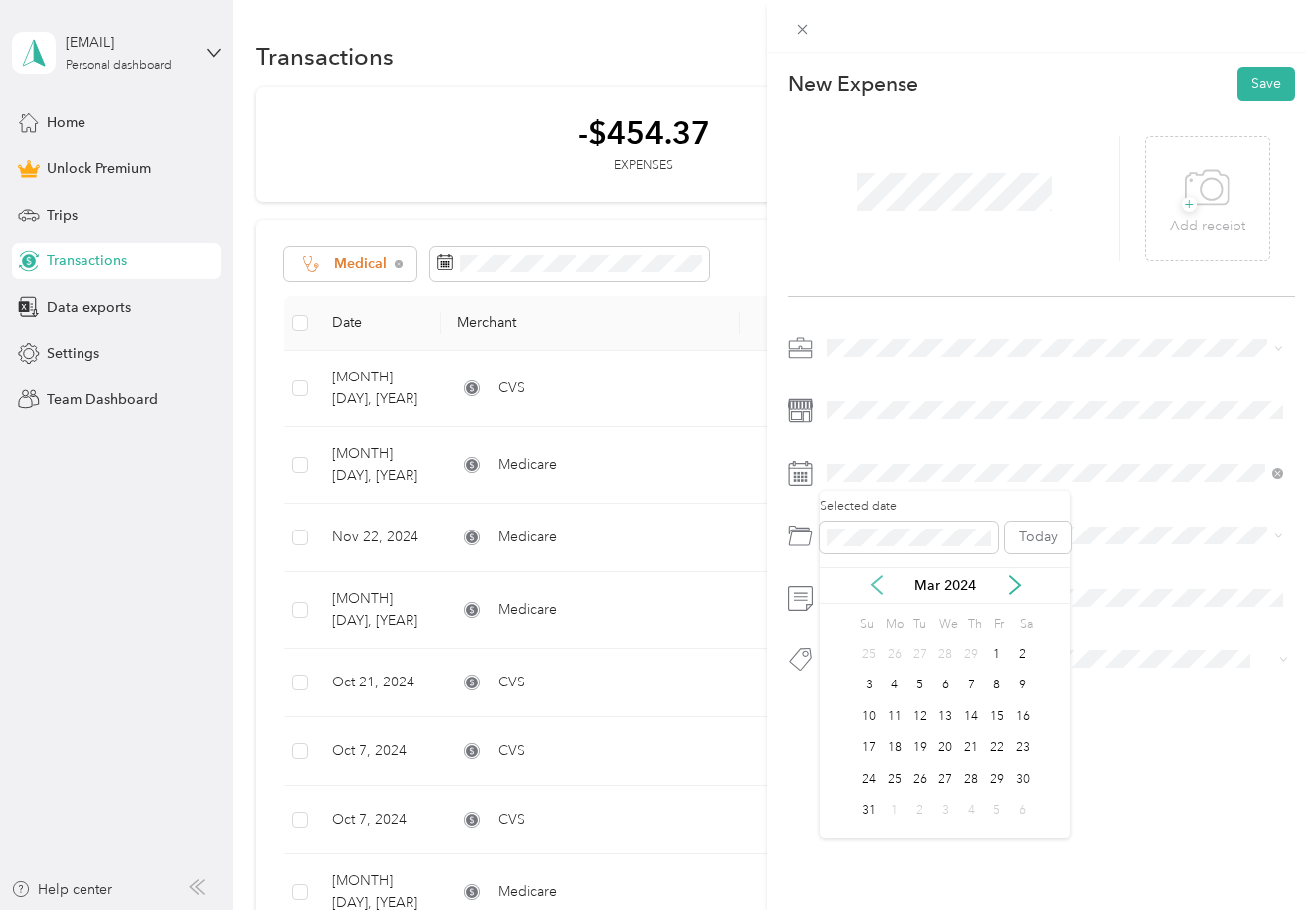 click 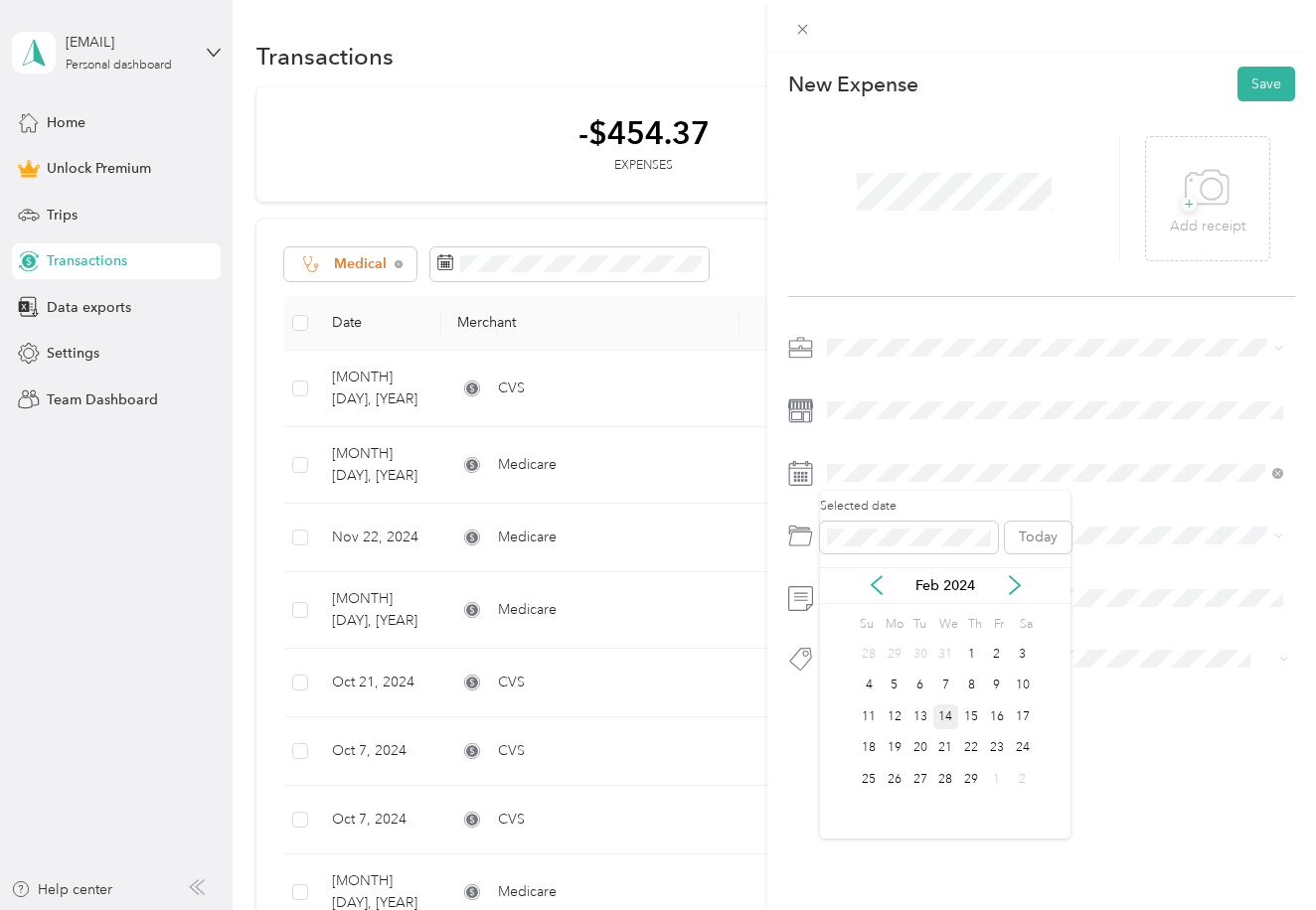 click on "14" at bounding box center [946, 716] 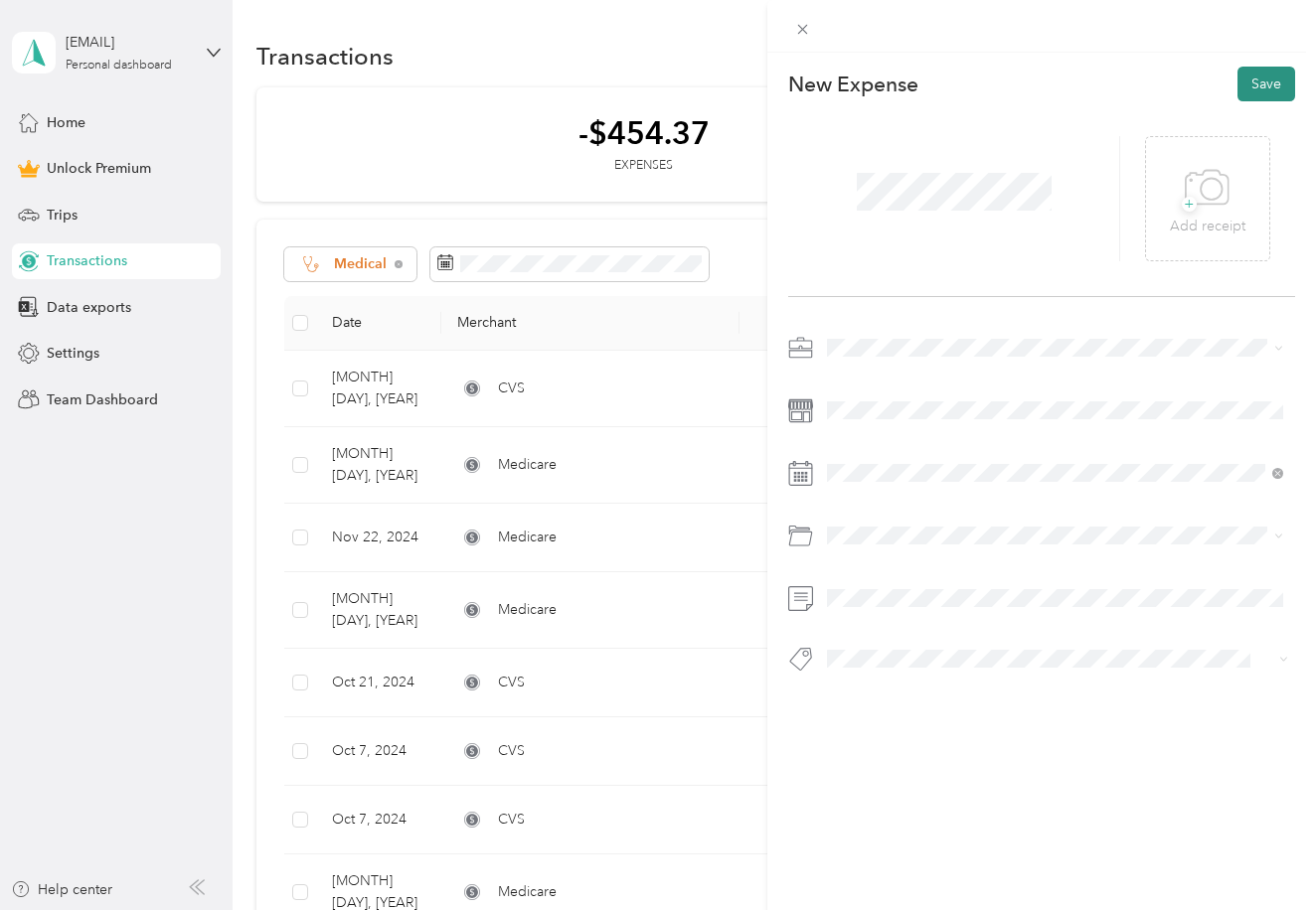 click on "Save" at bounding box center [1266, 83] 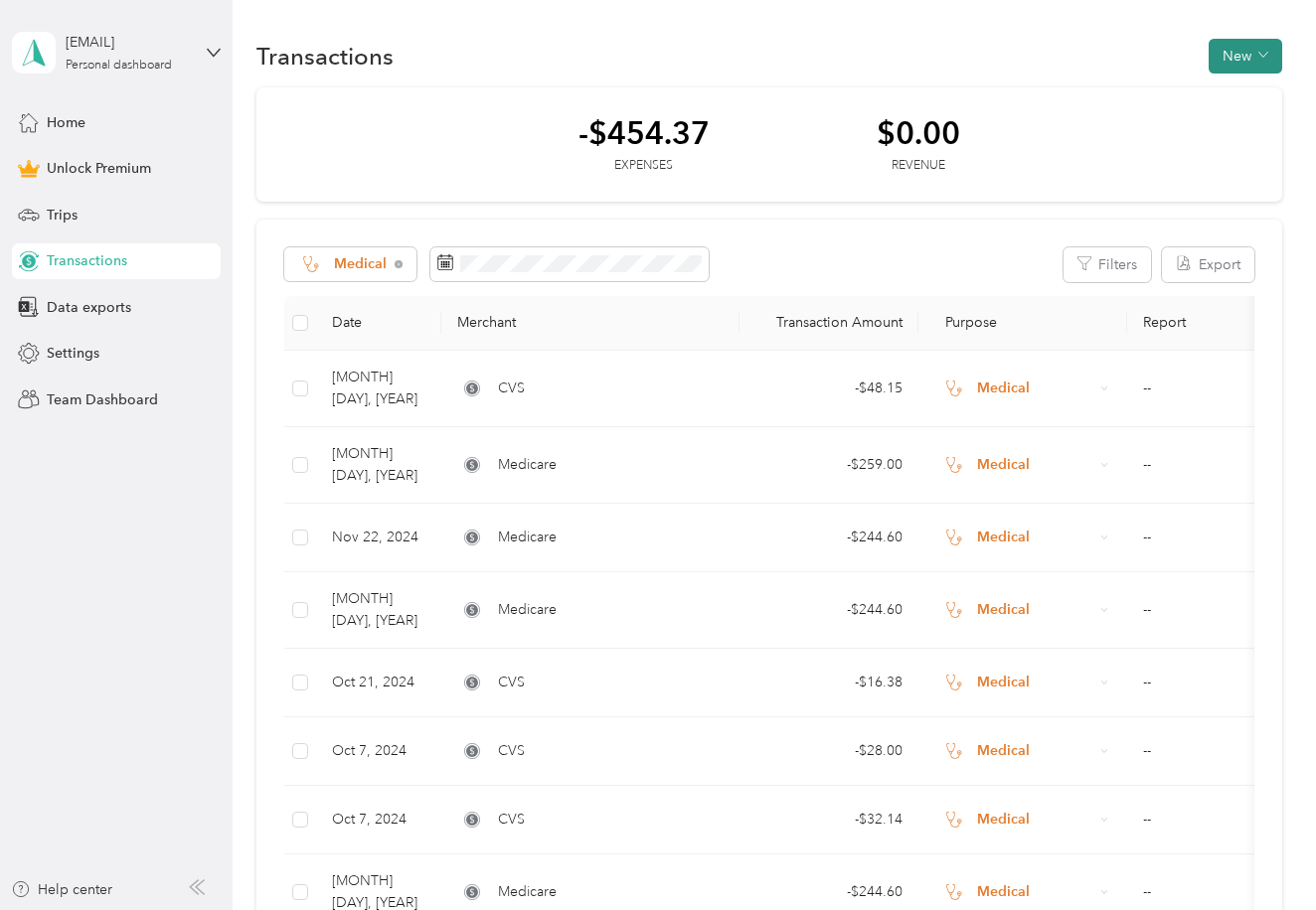 click on "New" at bounding box center [1245, 56] 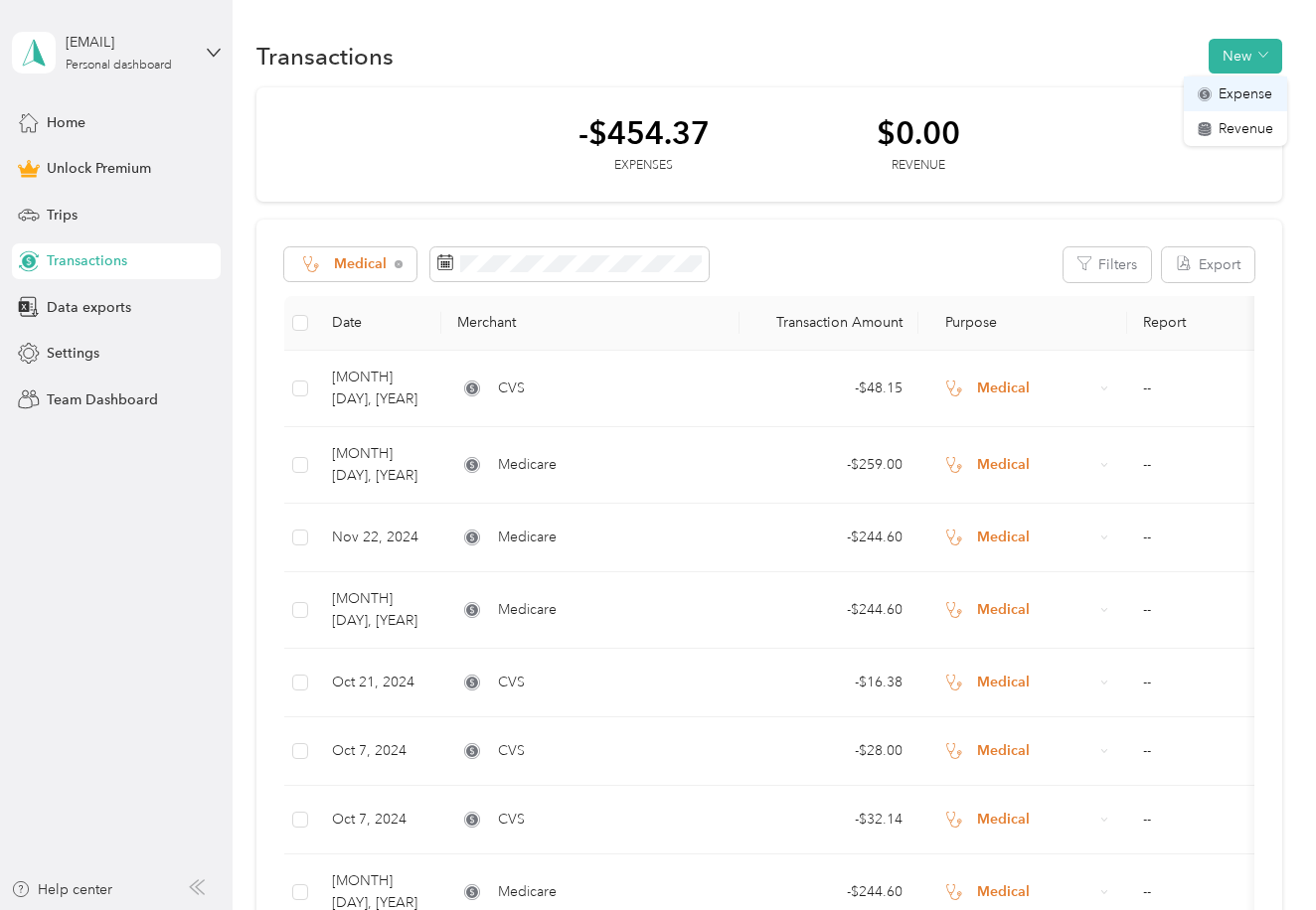 click on "Expense" at bounding box center (1245, 93) 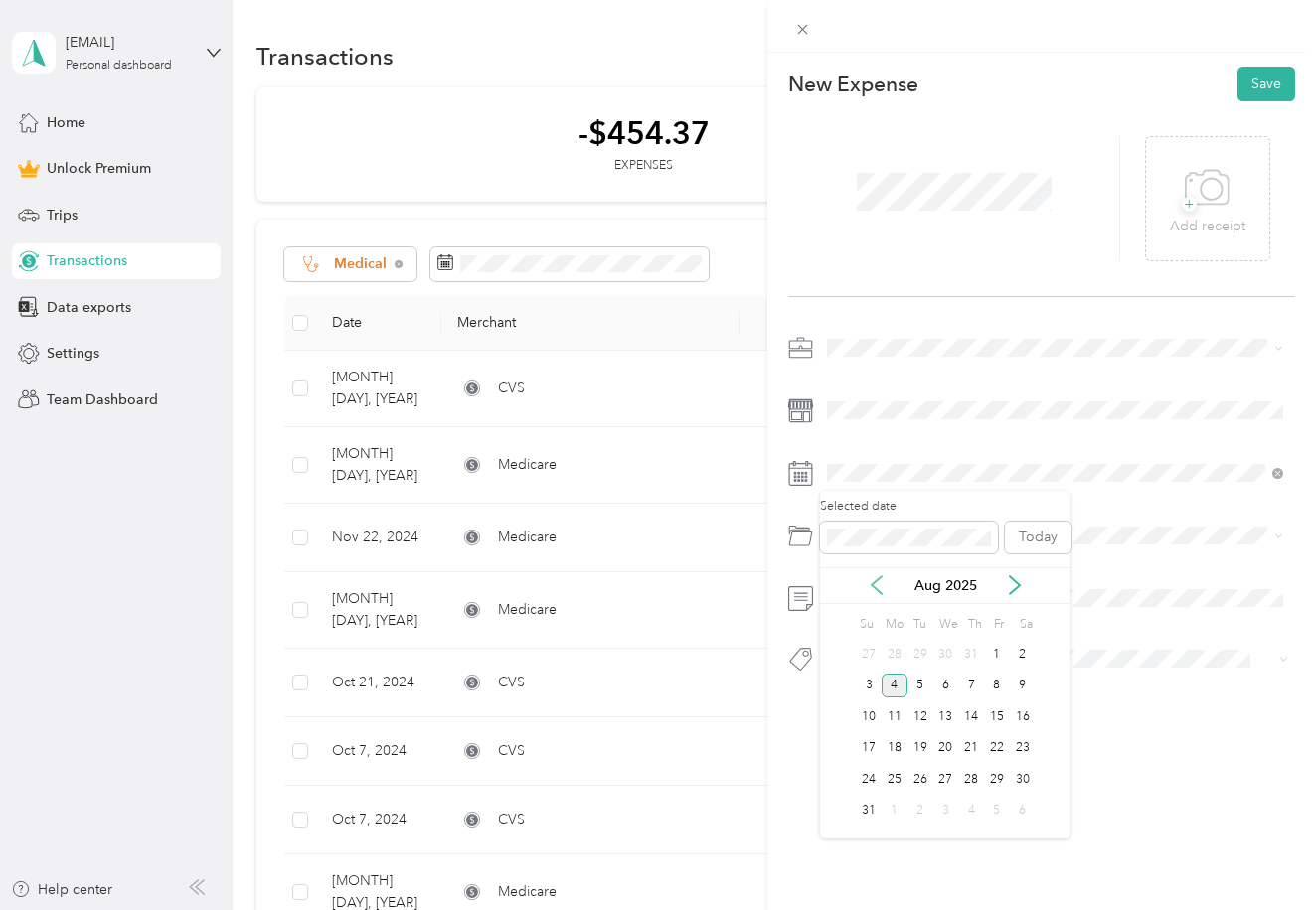 click 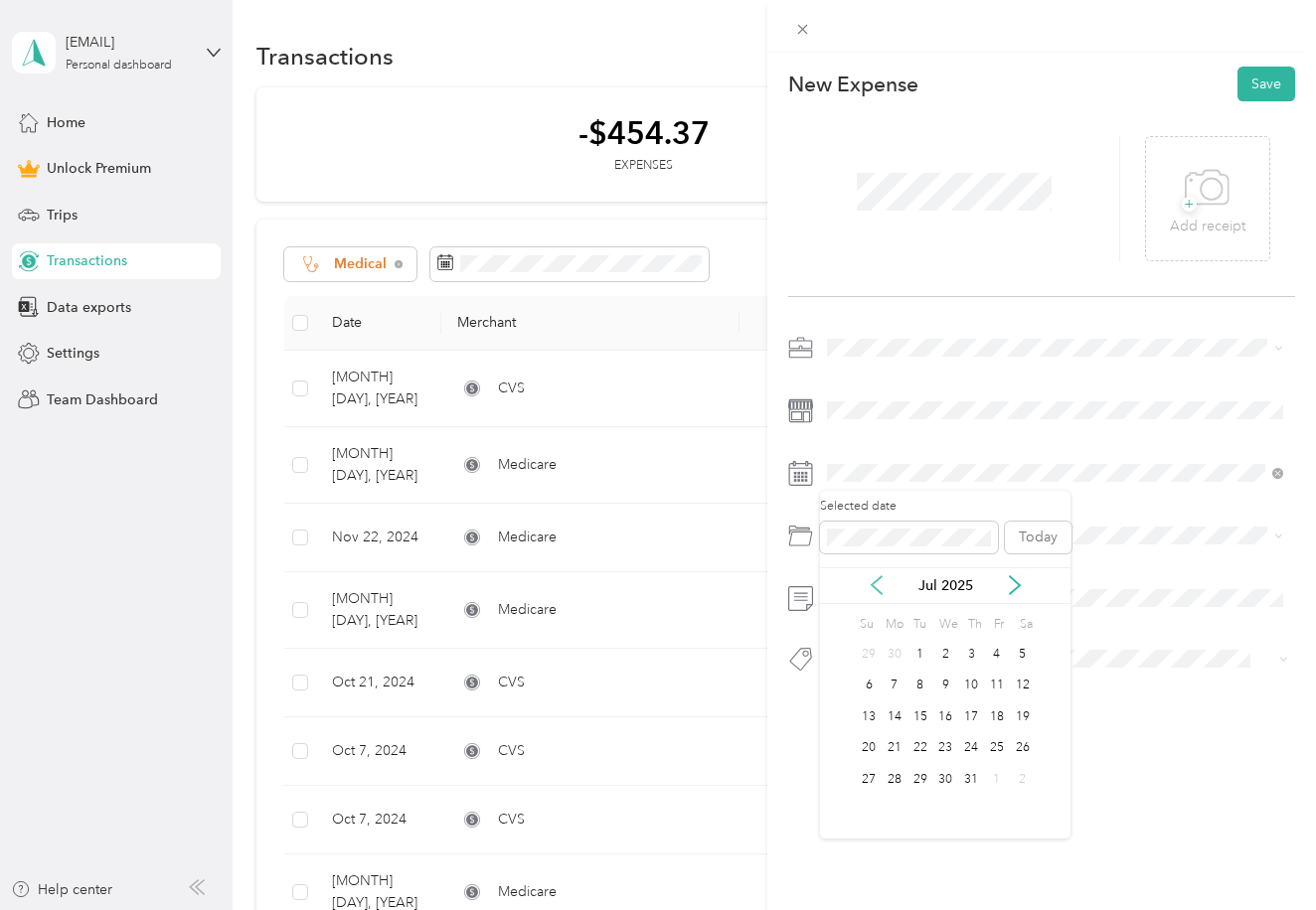 click 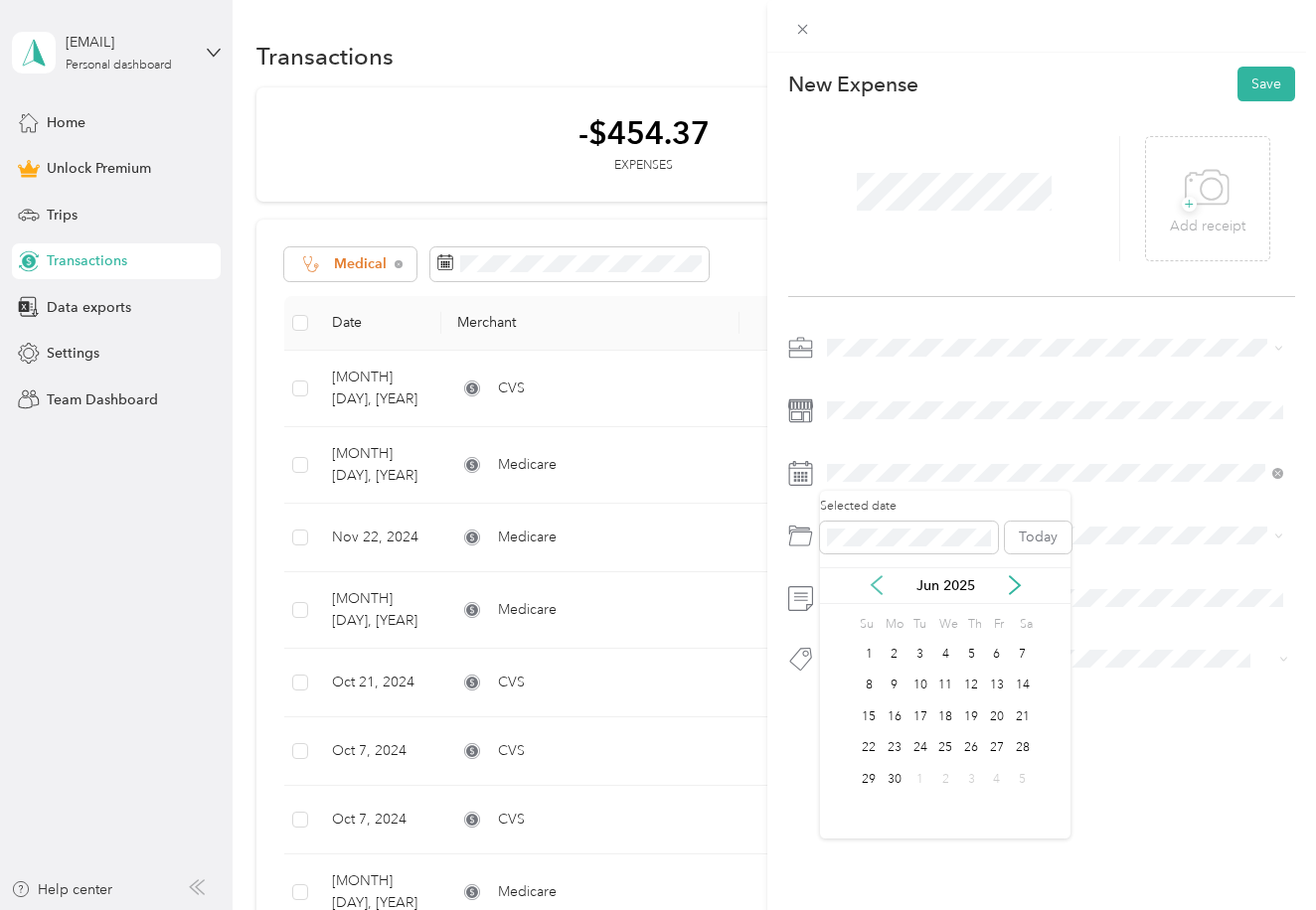 click 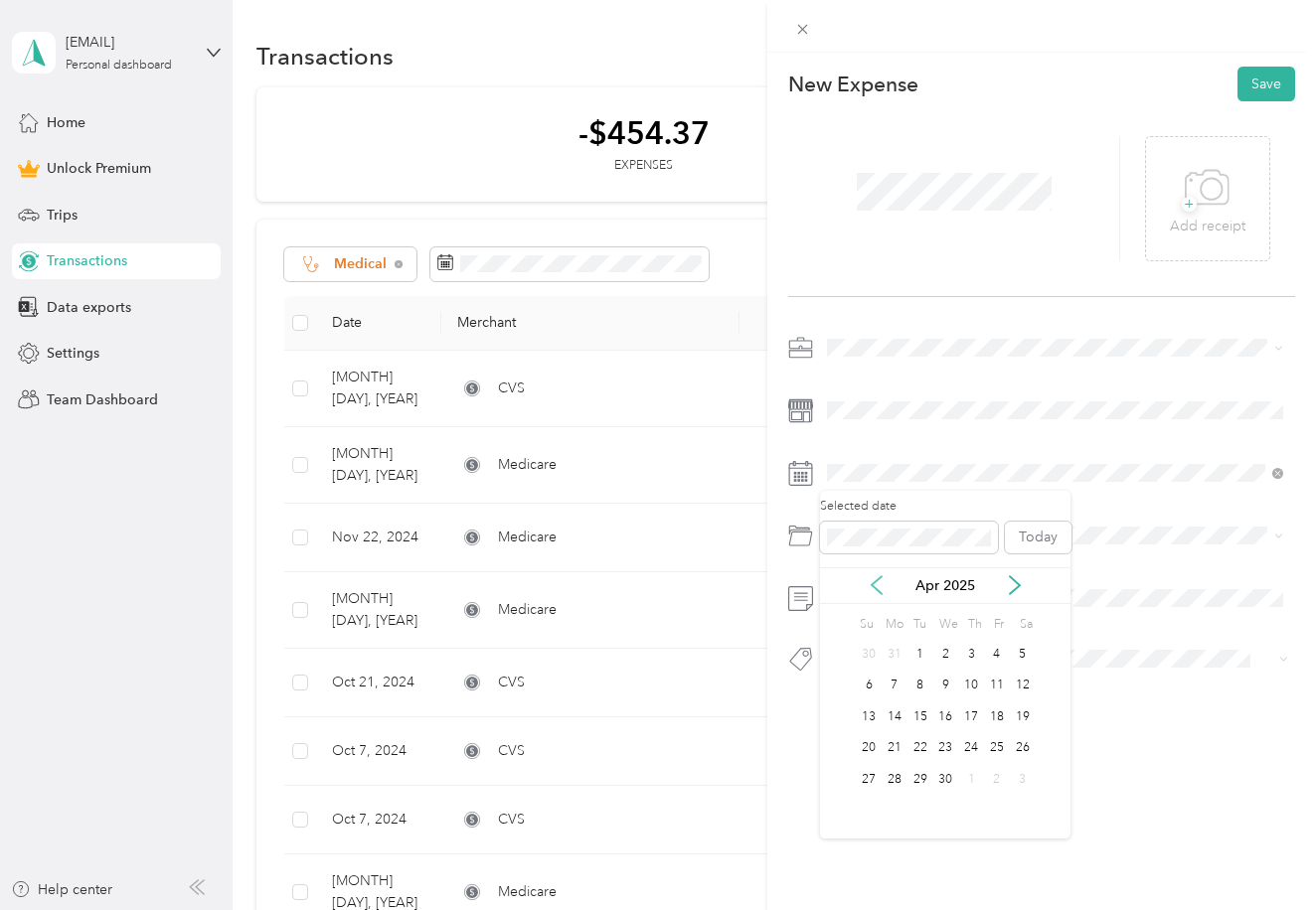 click 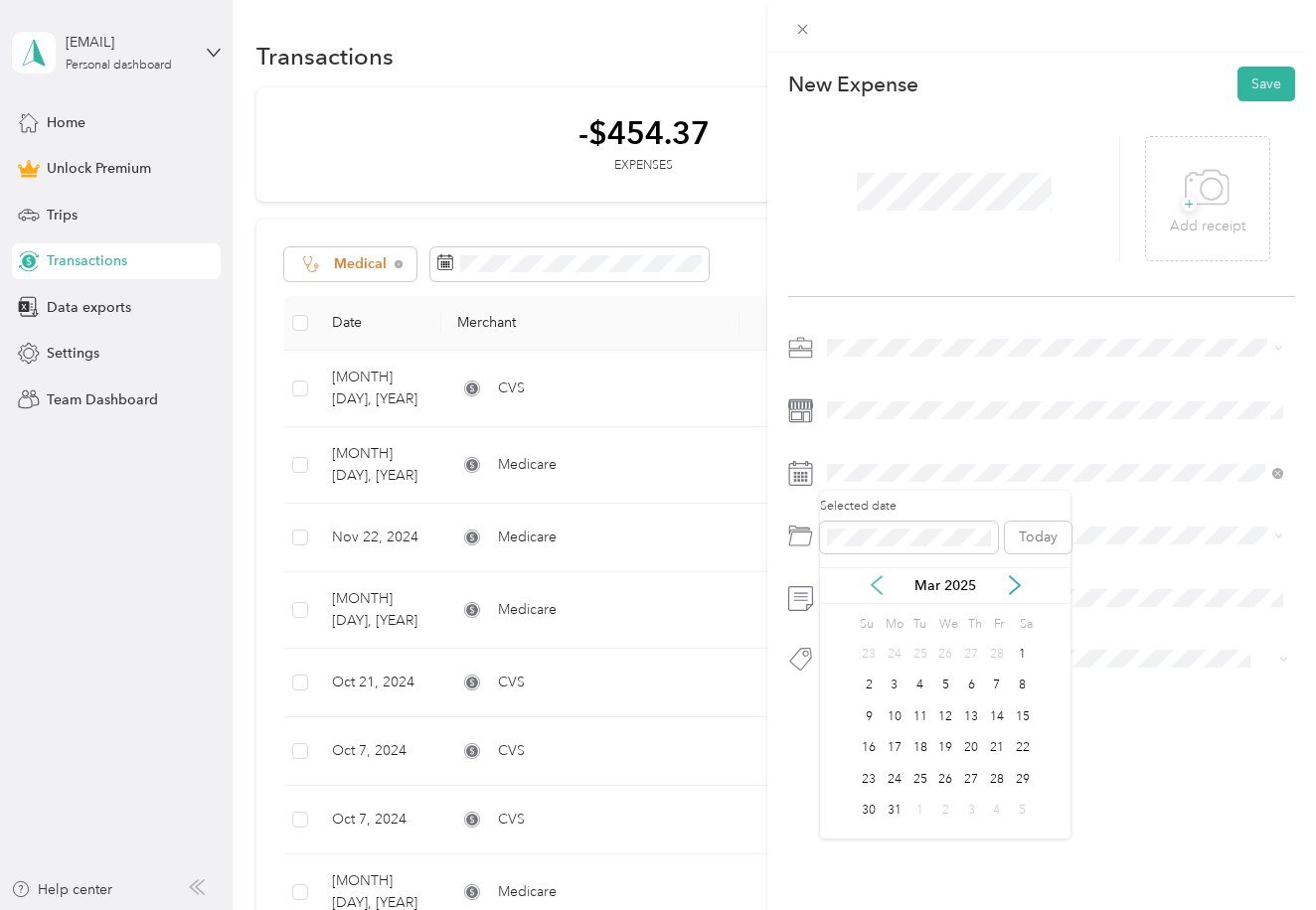 click 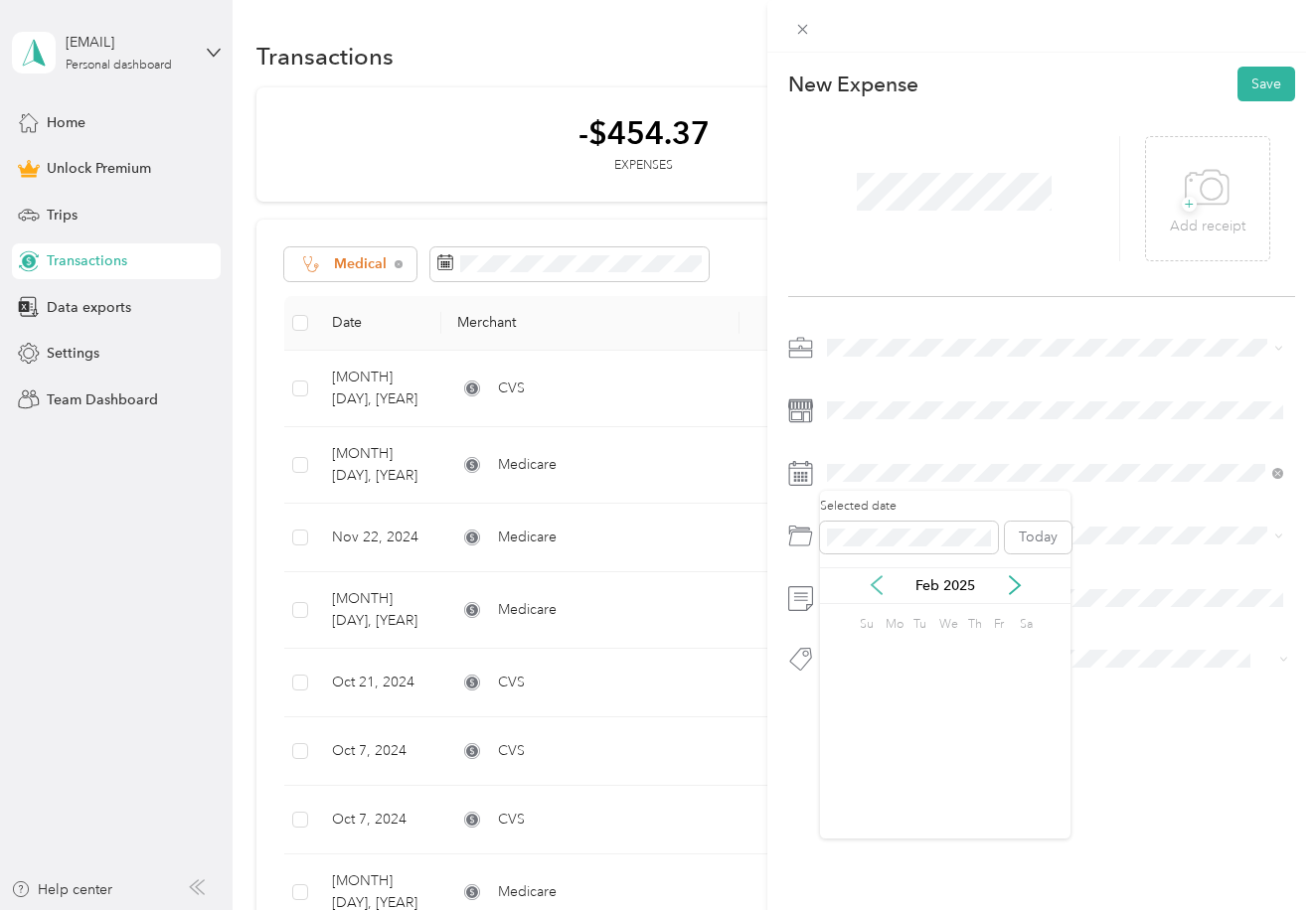 click 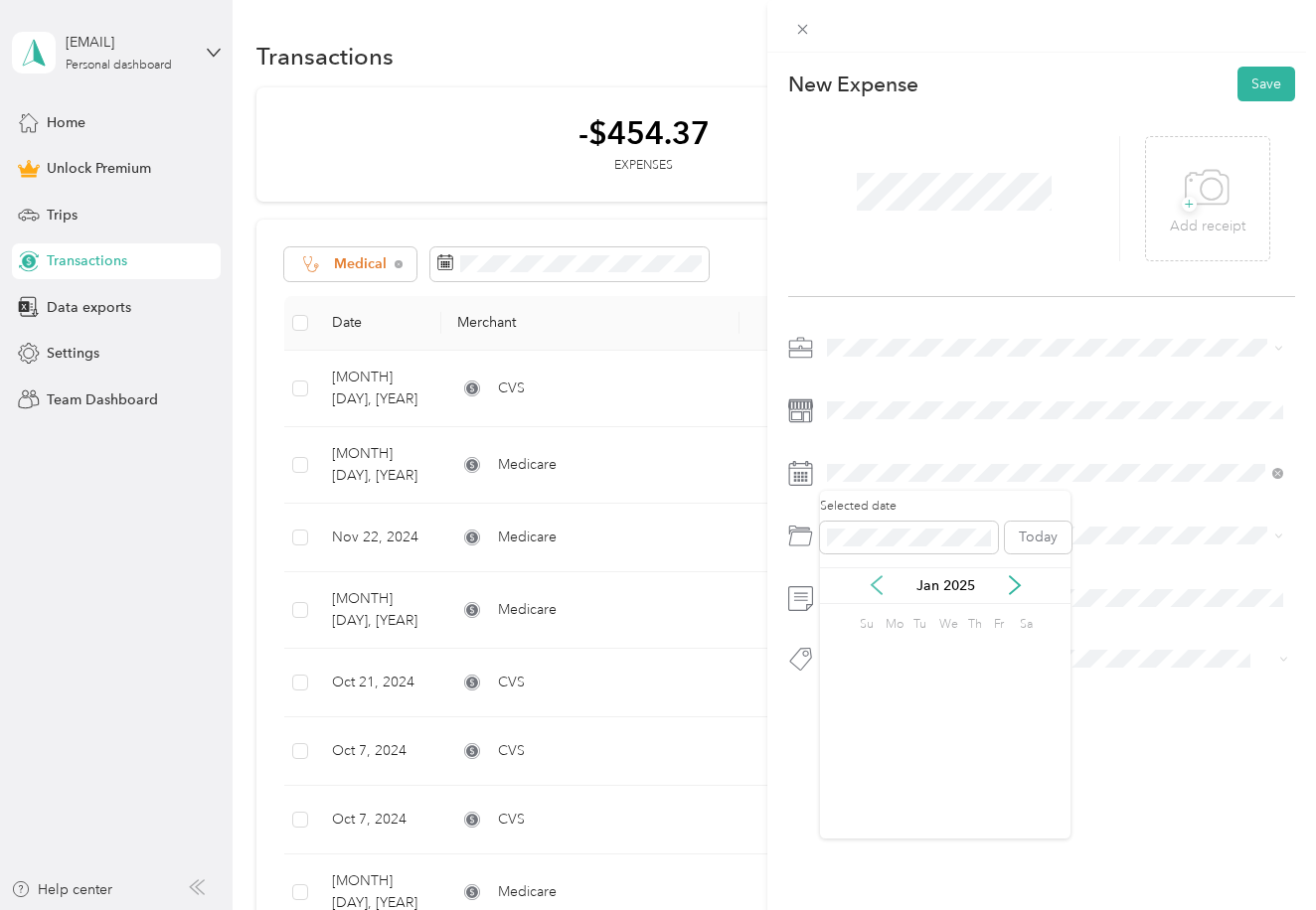 click 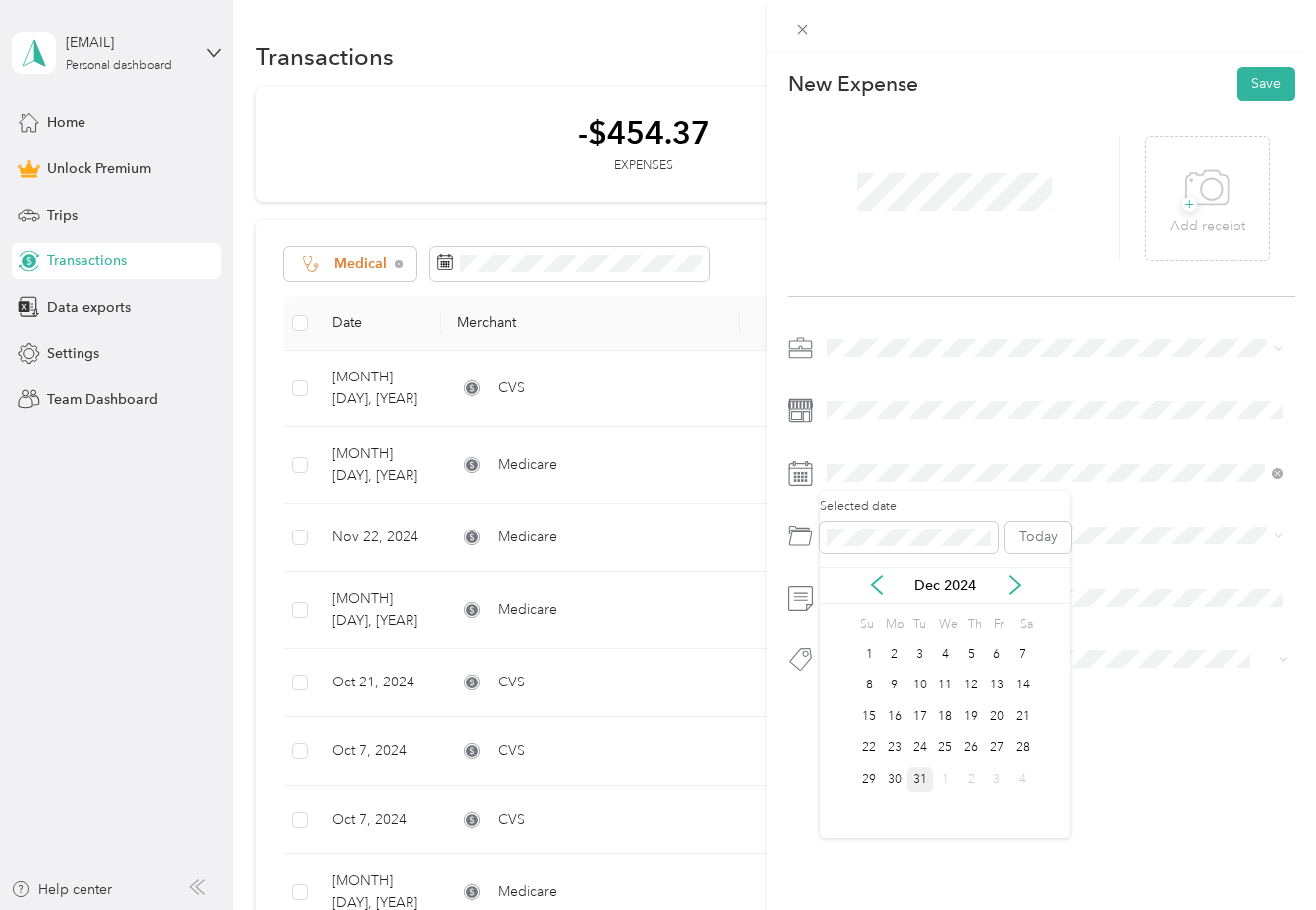 click on "31" at bounding box center (920, 779) 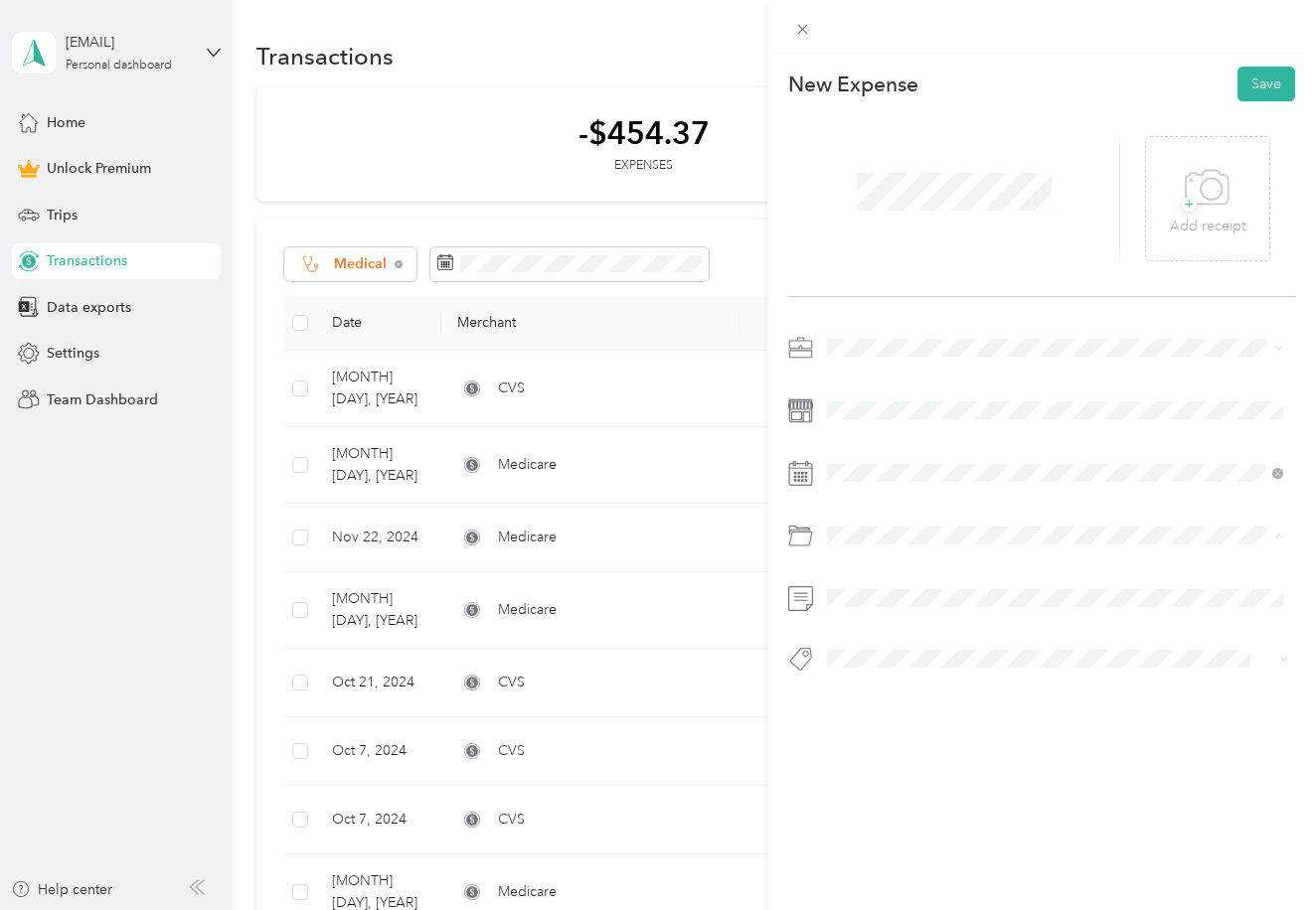 click on "New Expense  Save + Add receipt" at bounding box center [1042, 404] 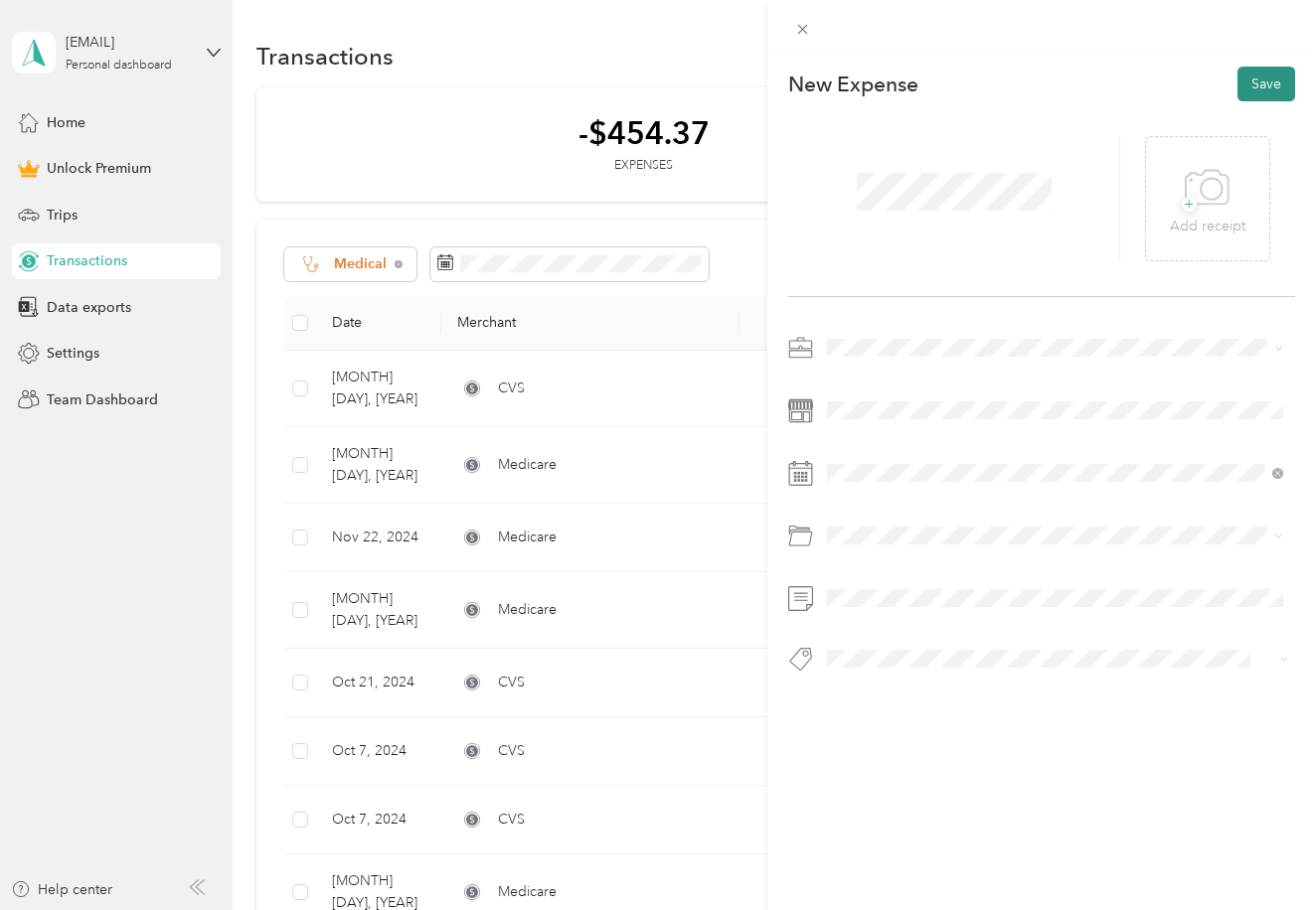 click on "Save" at bounding box center [1266, 83] 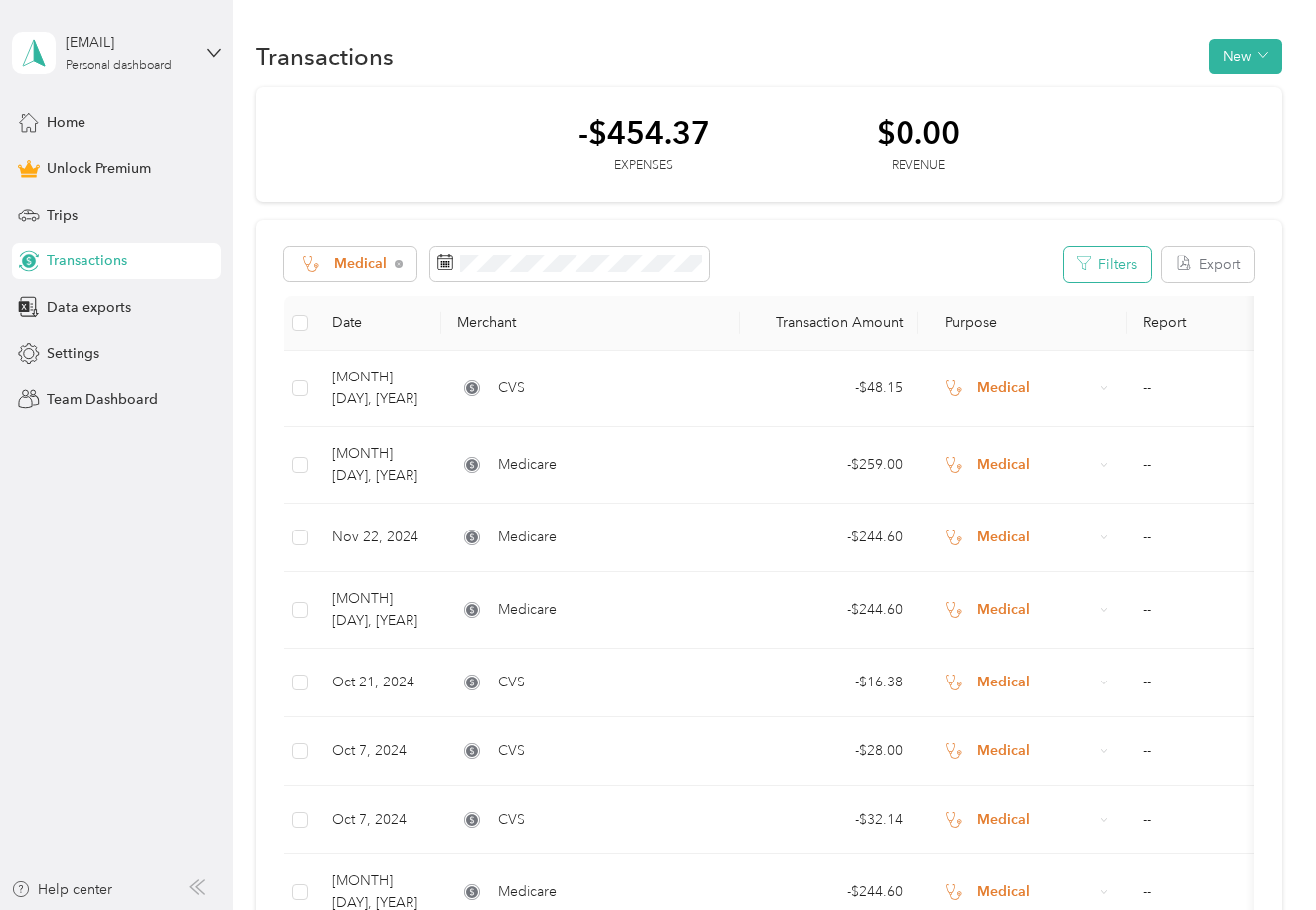 scroll, scrollTop: 0, scrollLeft: 0, axis: both 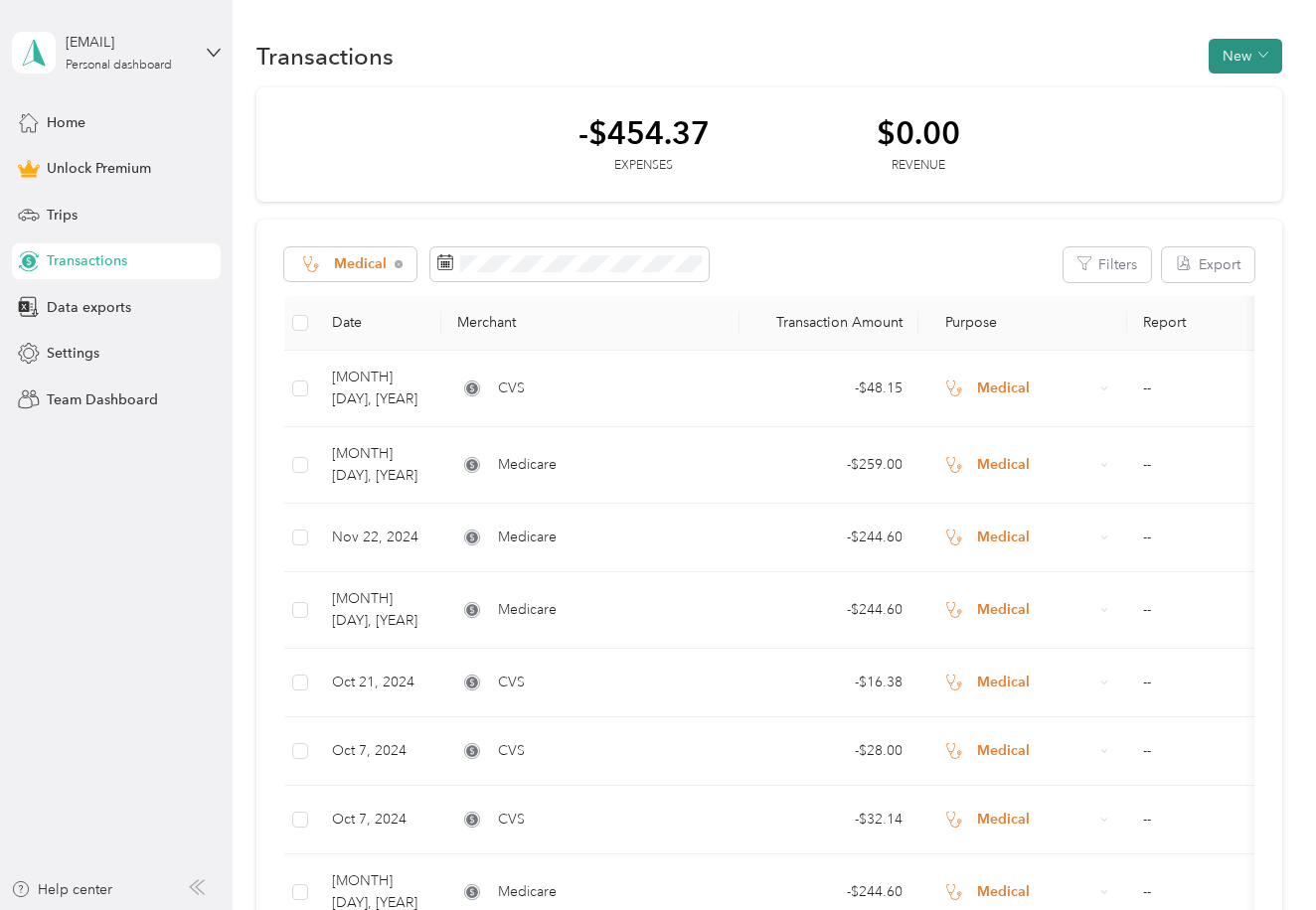 click on "New" at bounding box center (1245, 56) 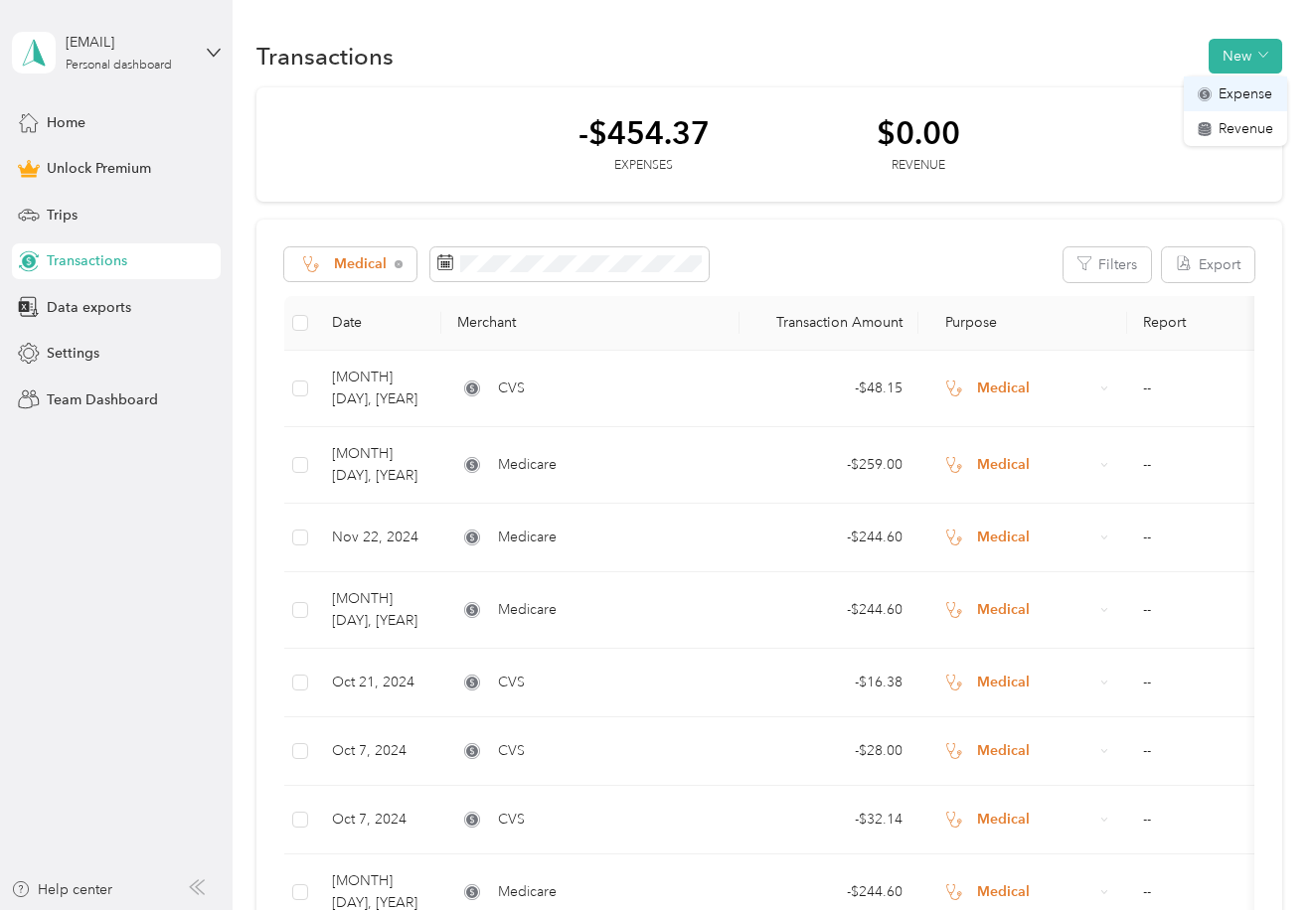 click on "Expense" at bounding box center (1245, 93) 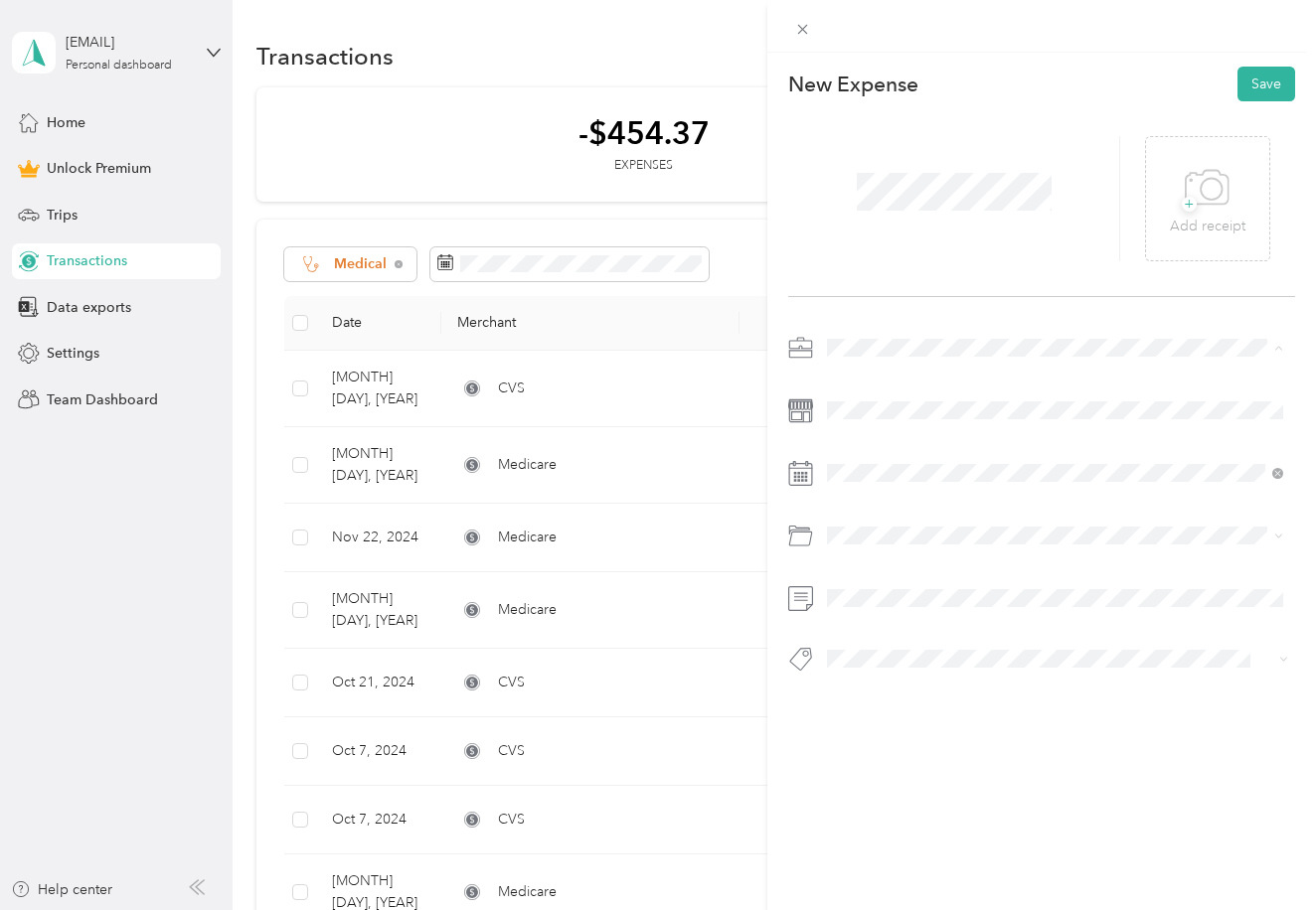 click on "Medical" at bounding box center (858, 522) 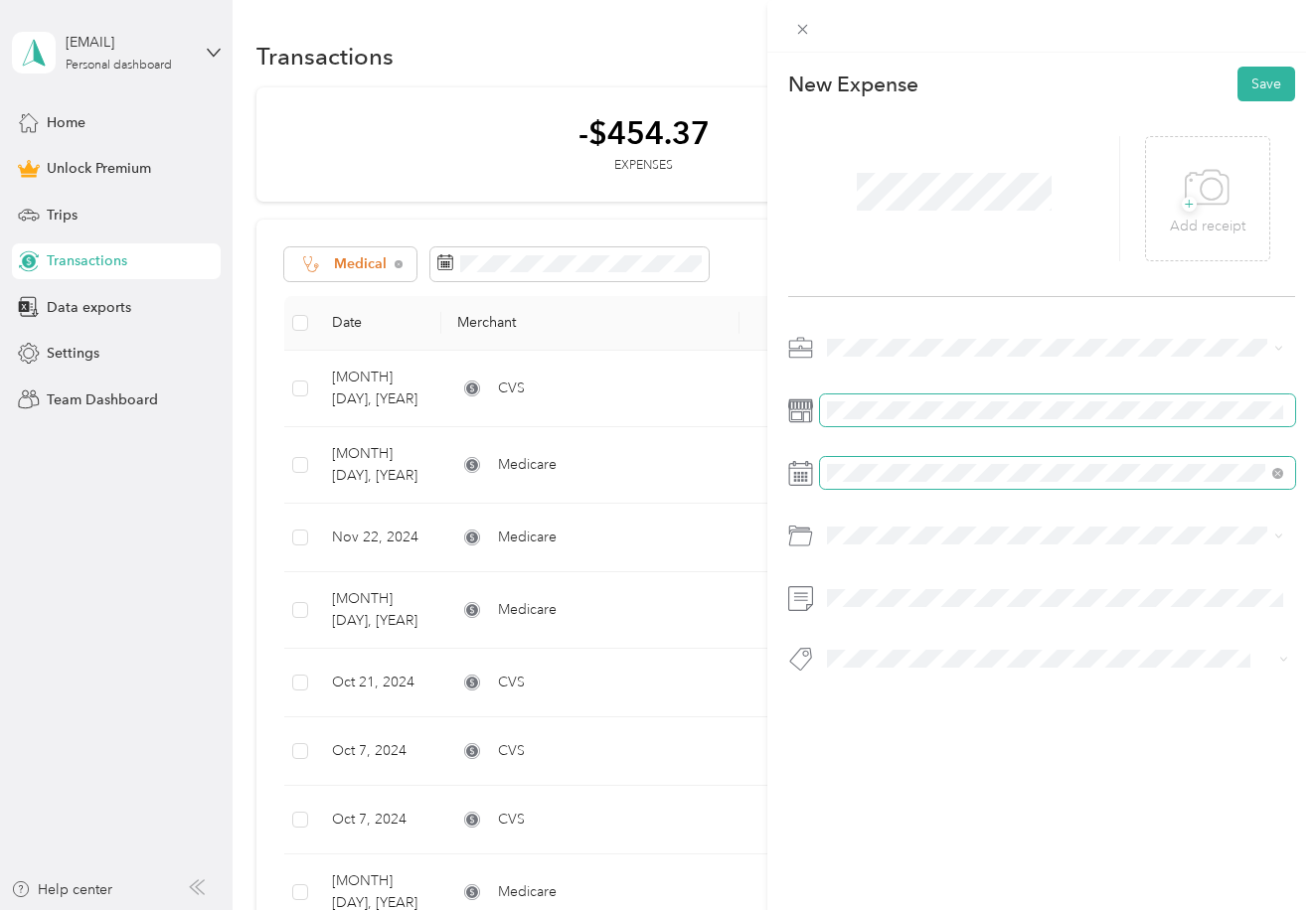 scroll, scrollTop: 0, scrollLeft: 1, axis: horizontal 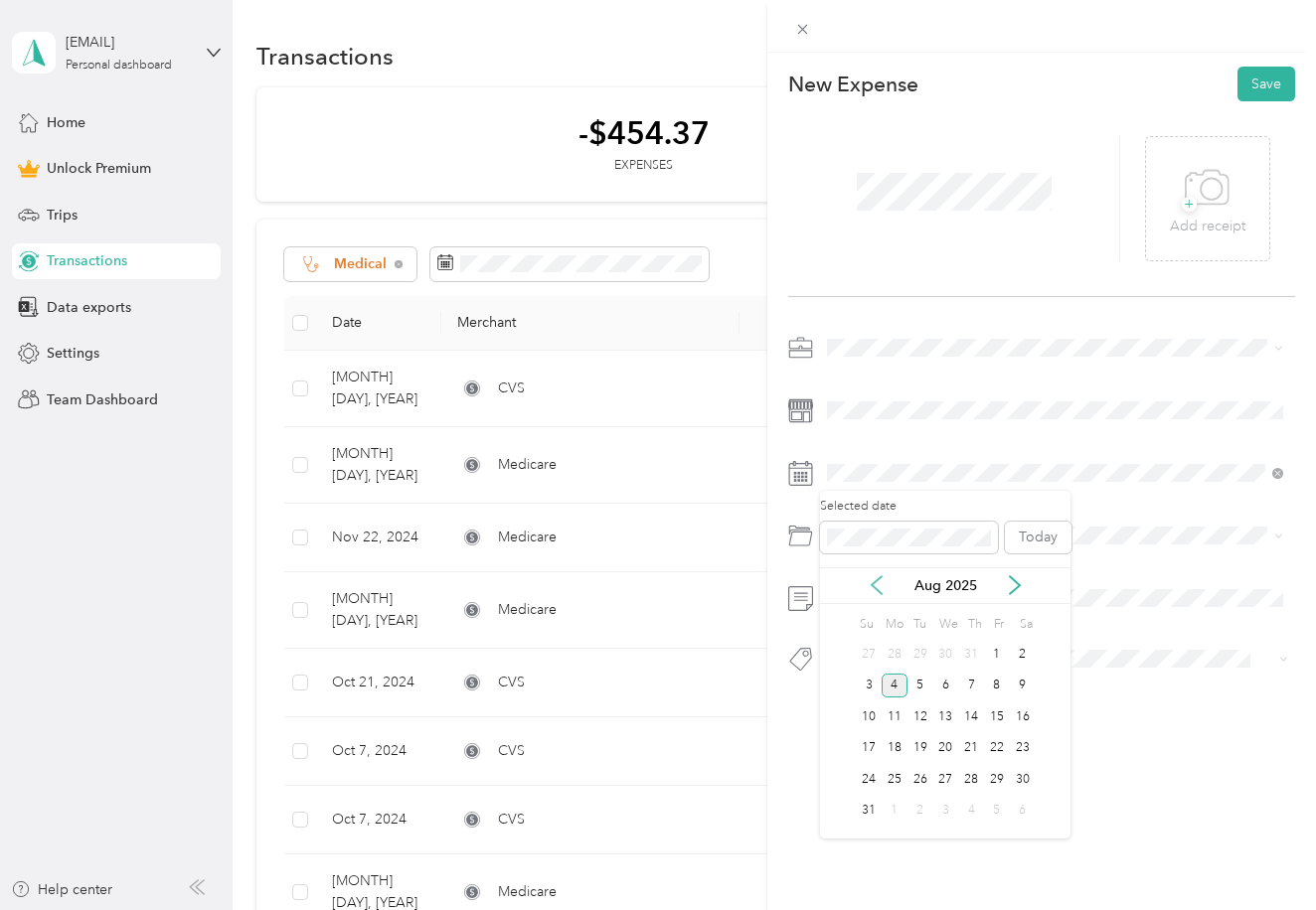 click 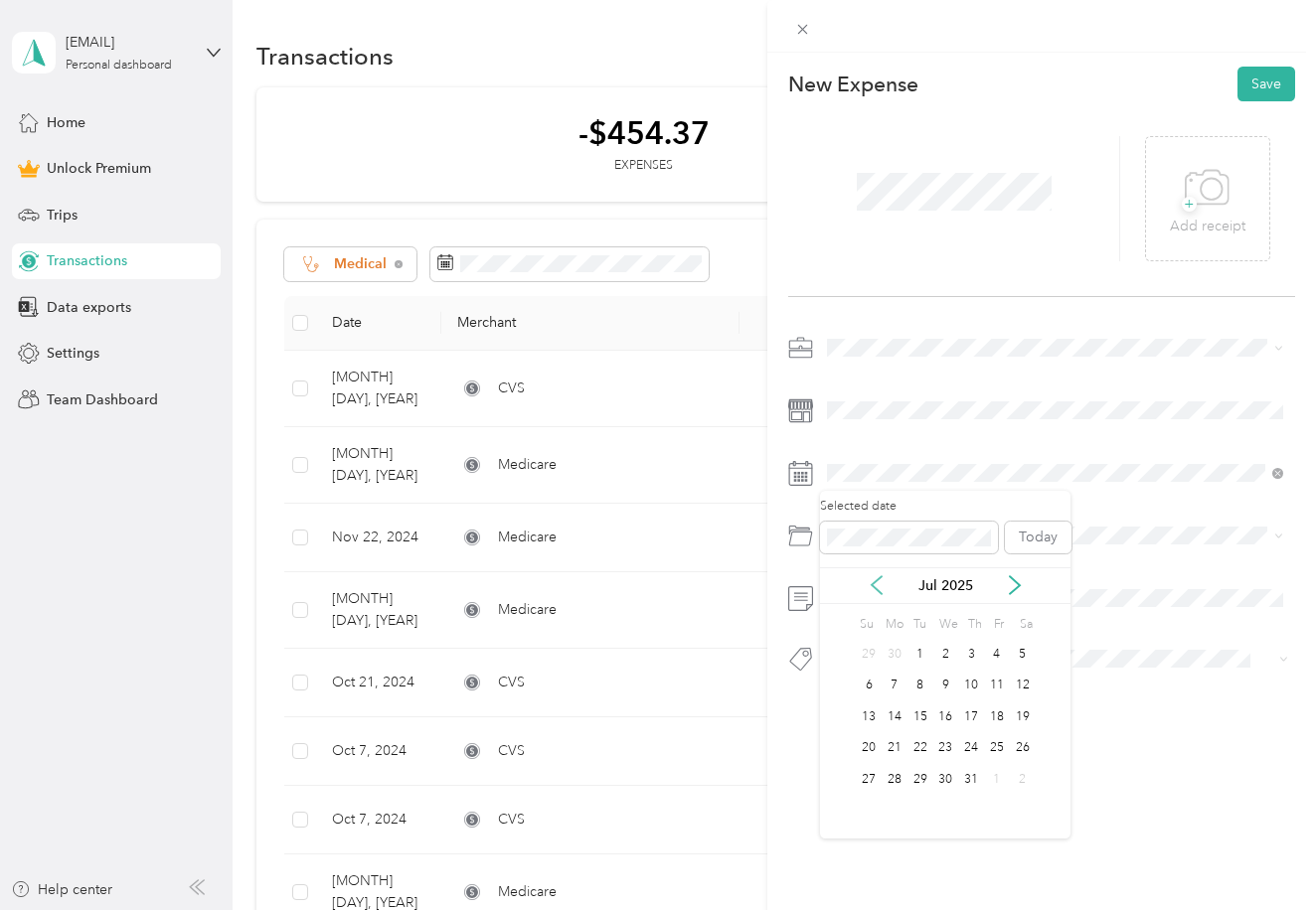 click 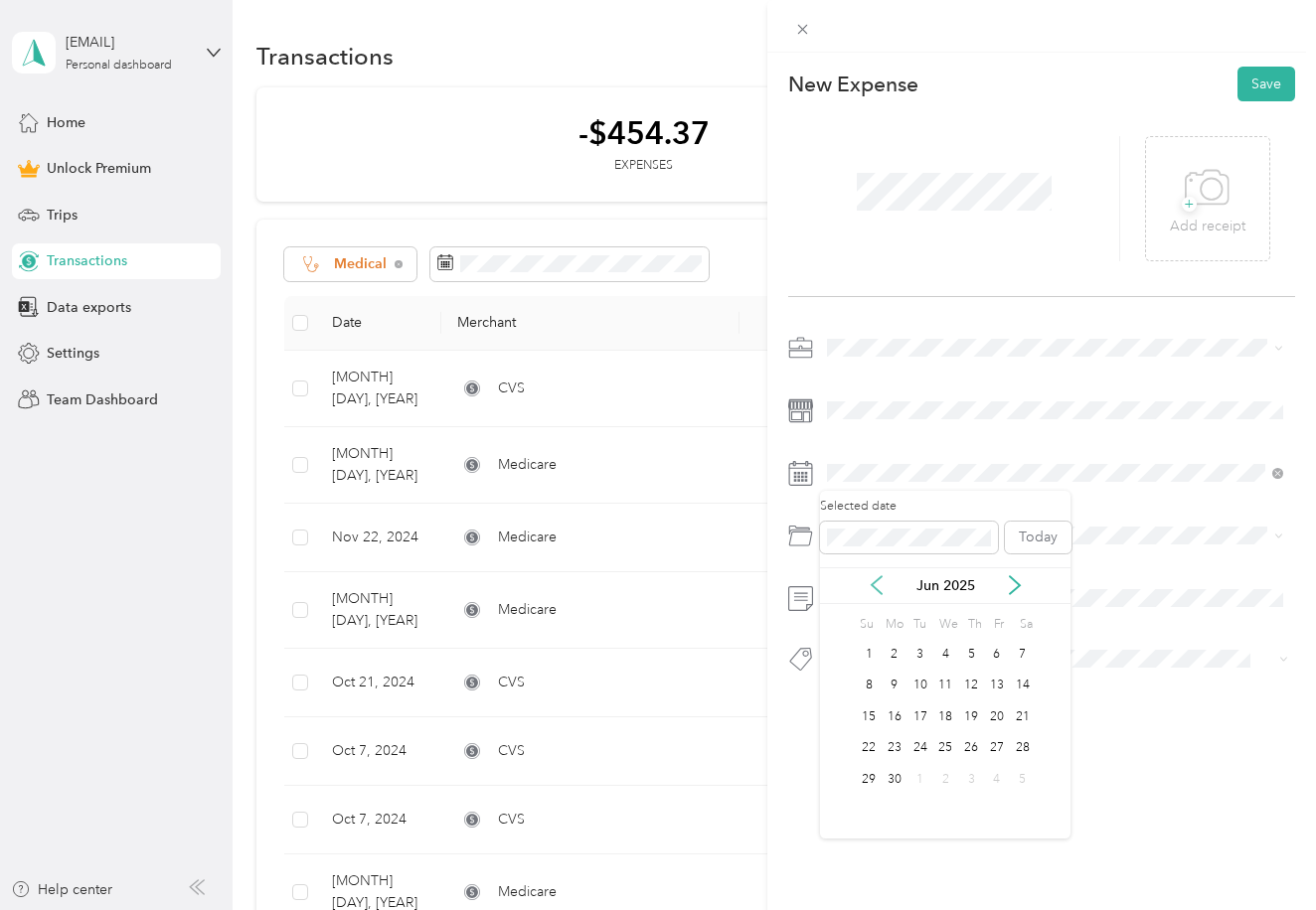 click 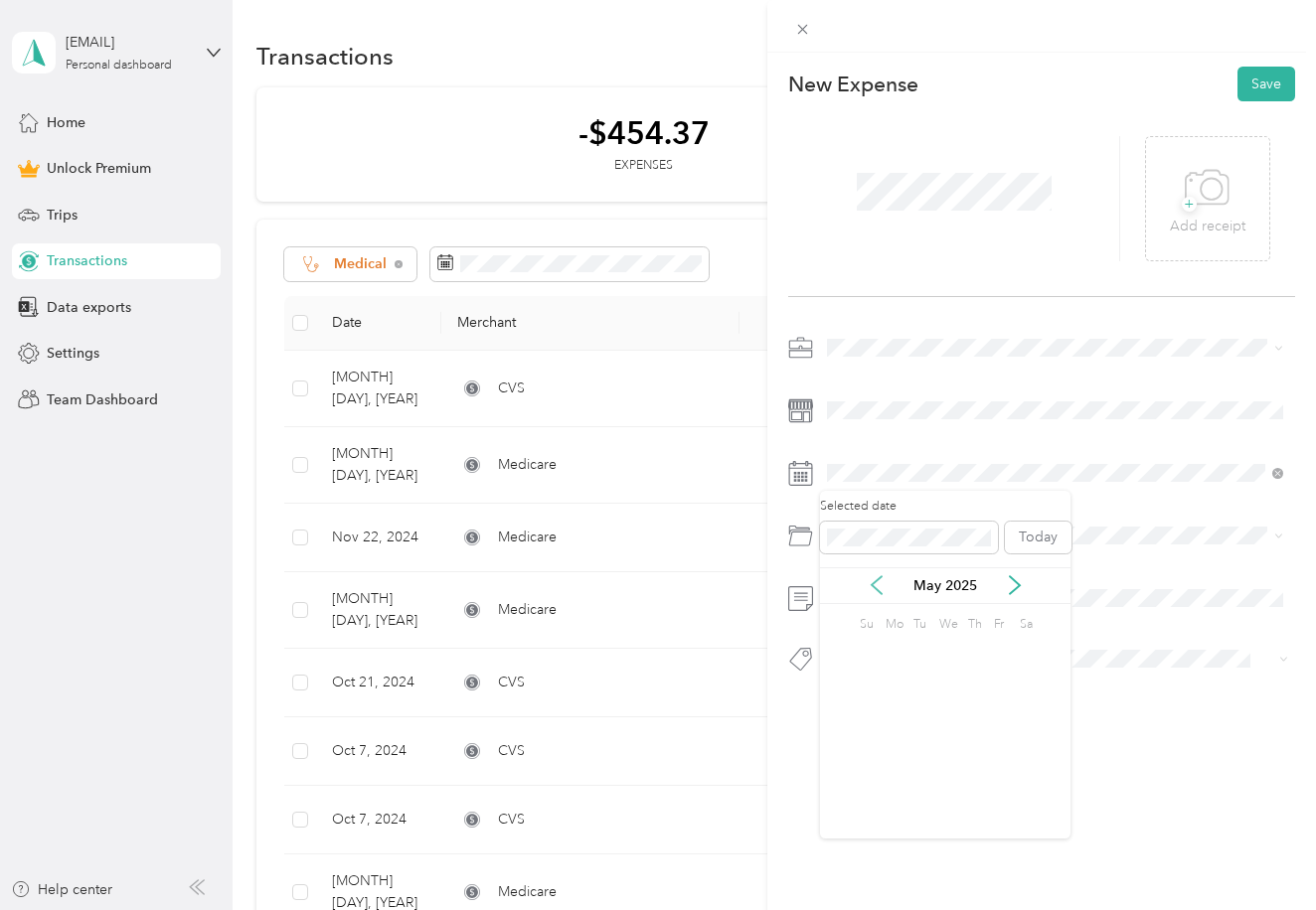 click 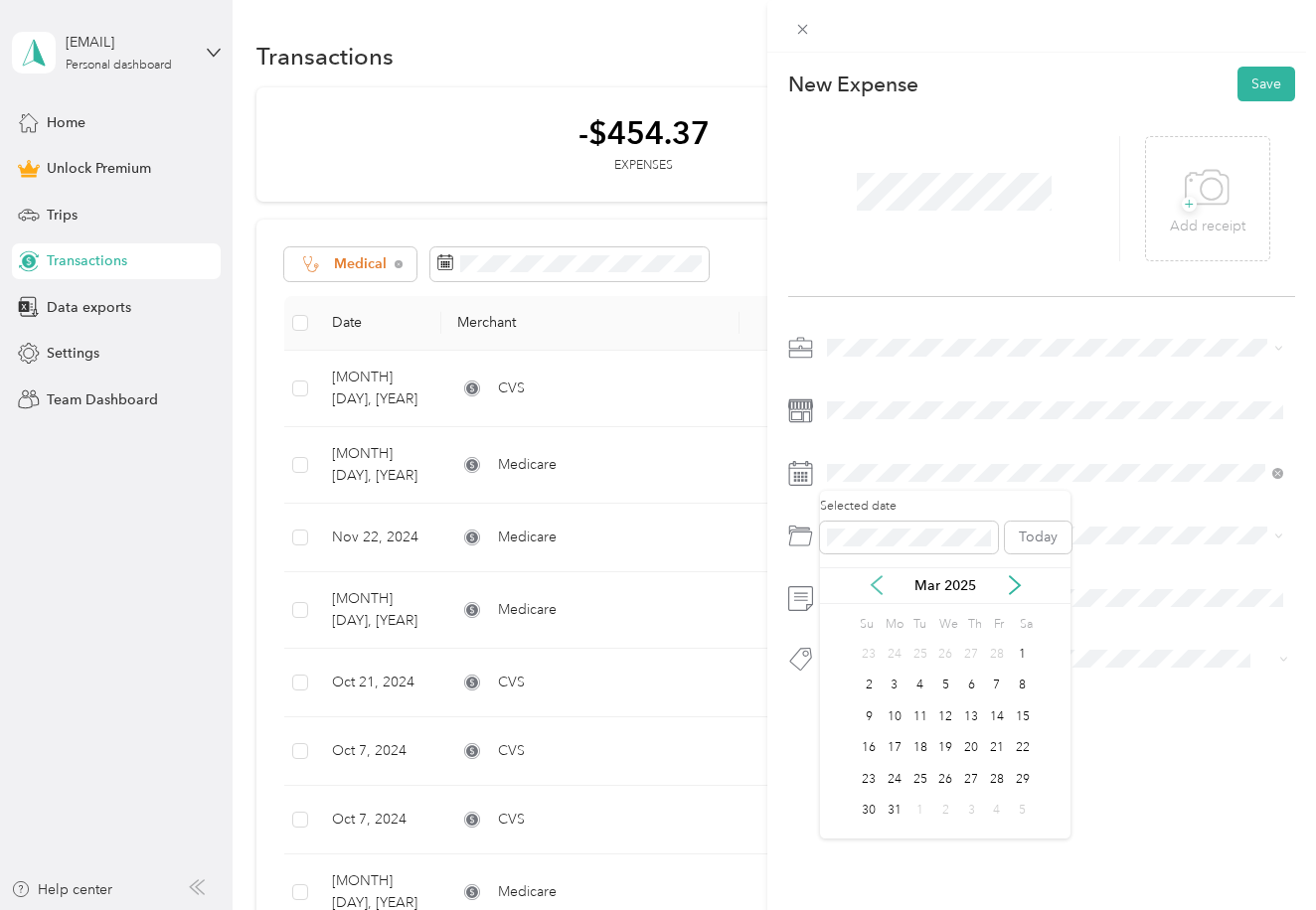 click 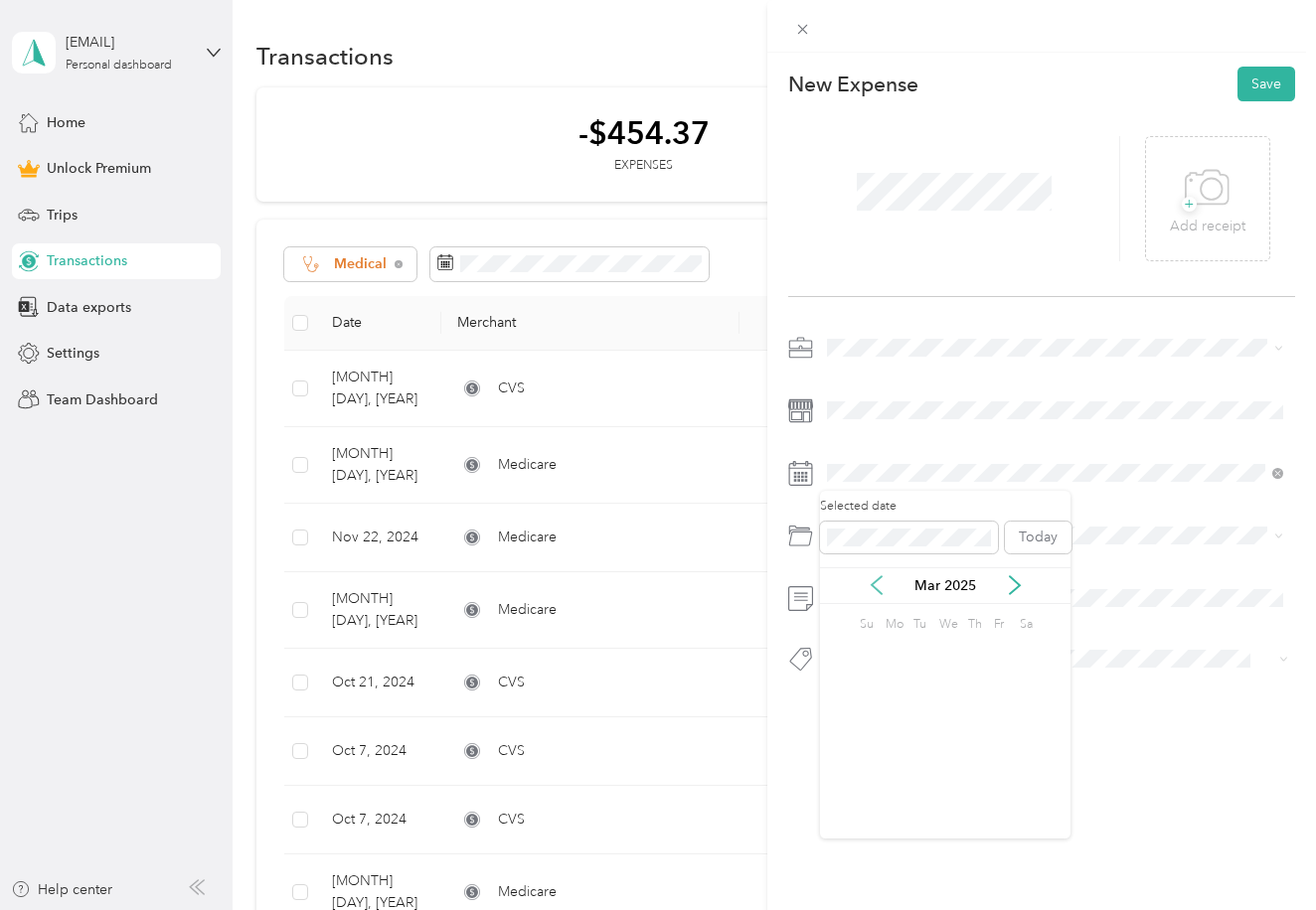 click 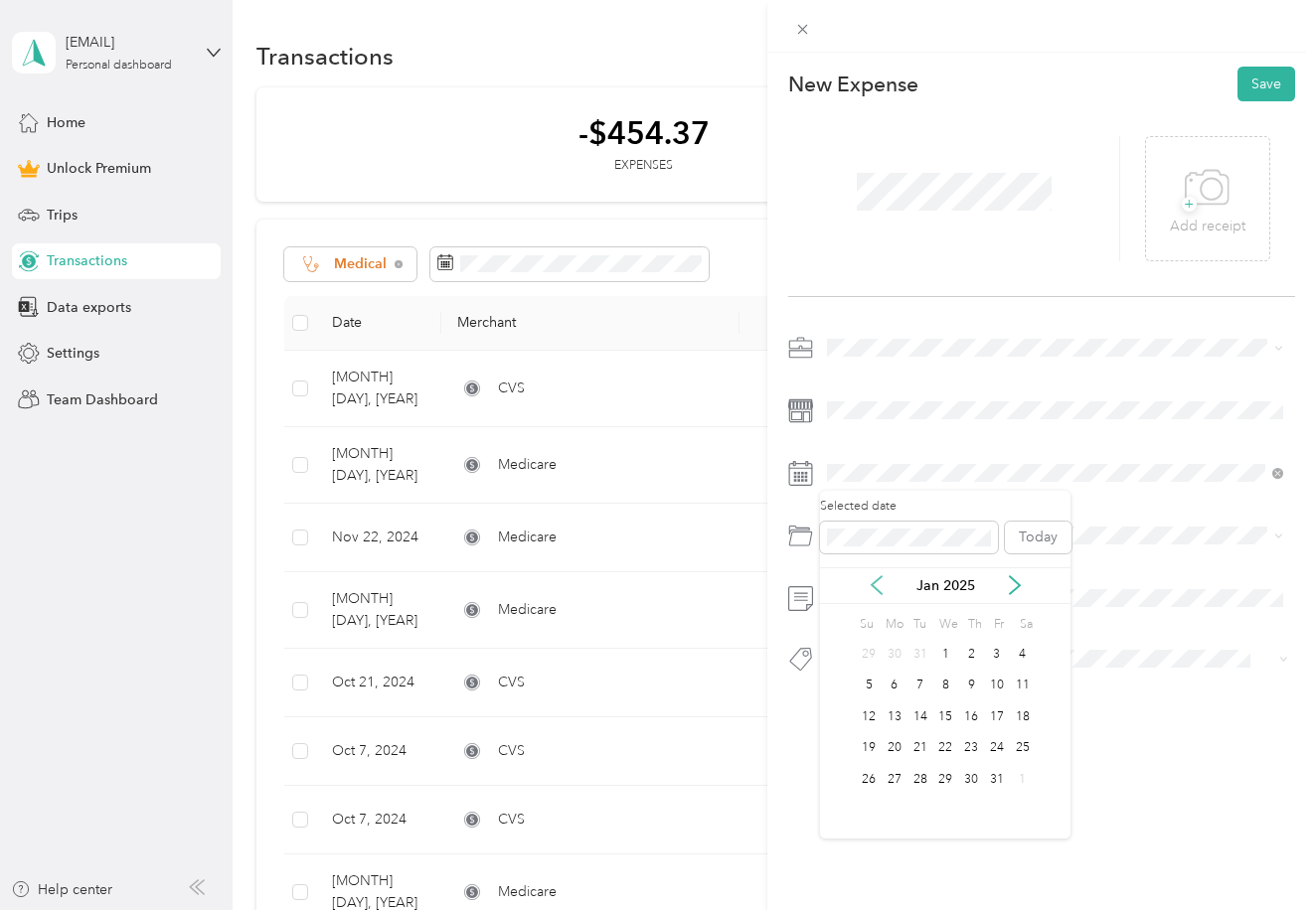 click 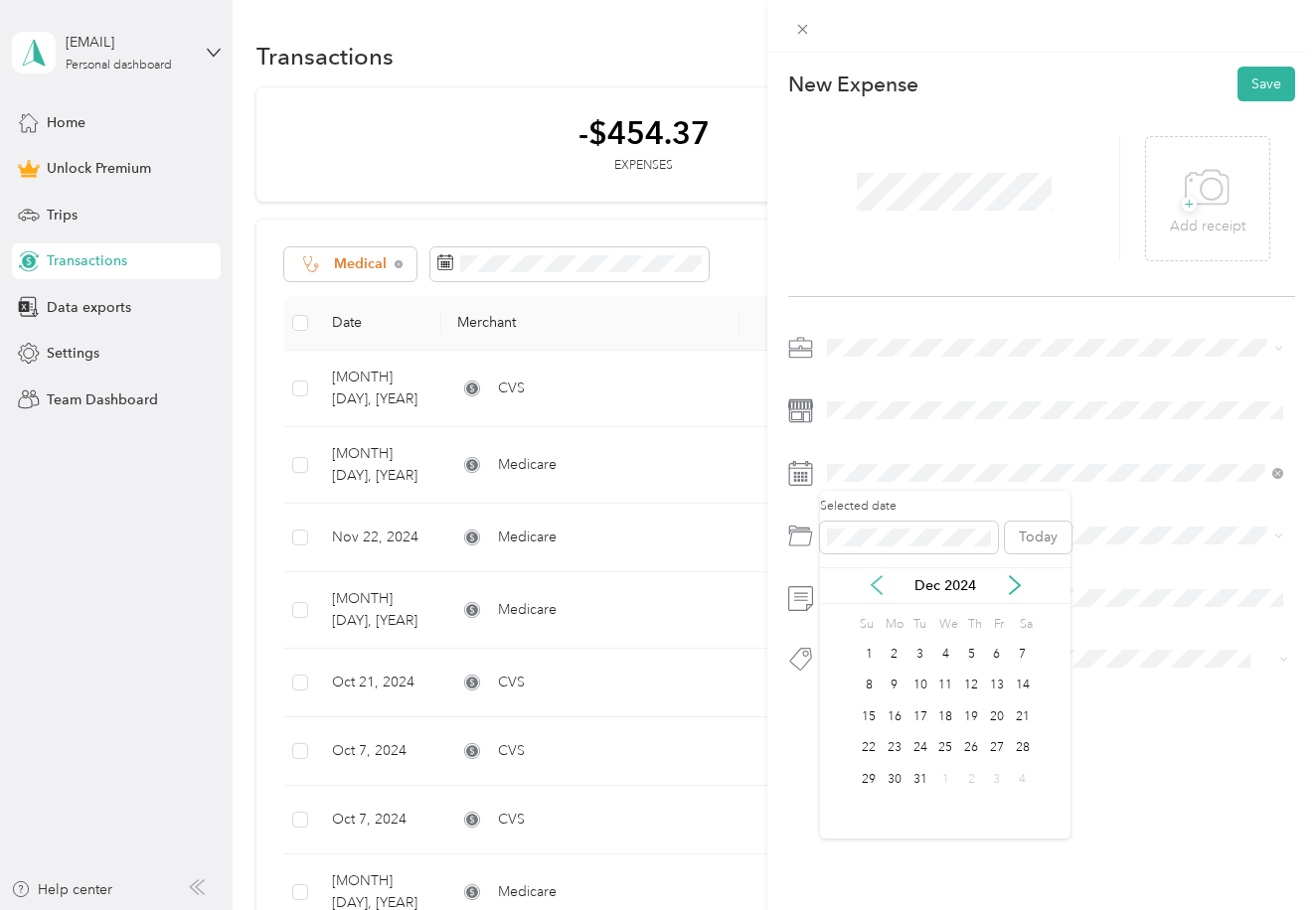 click 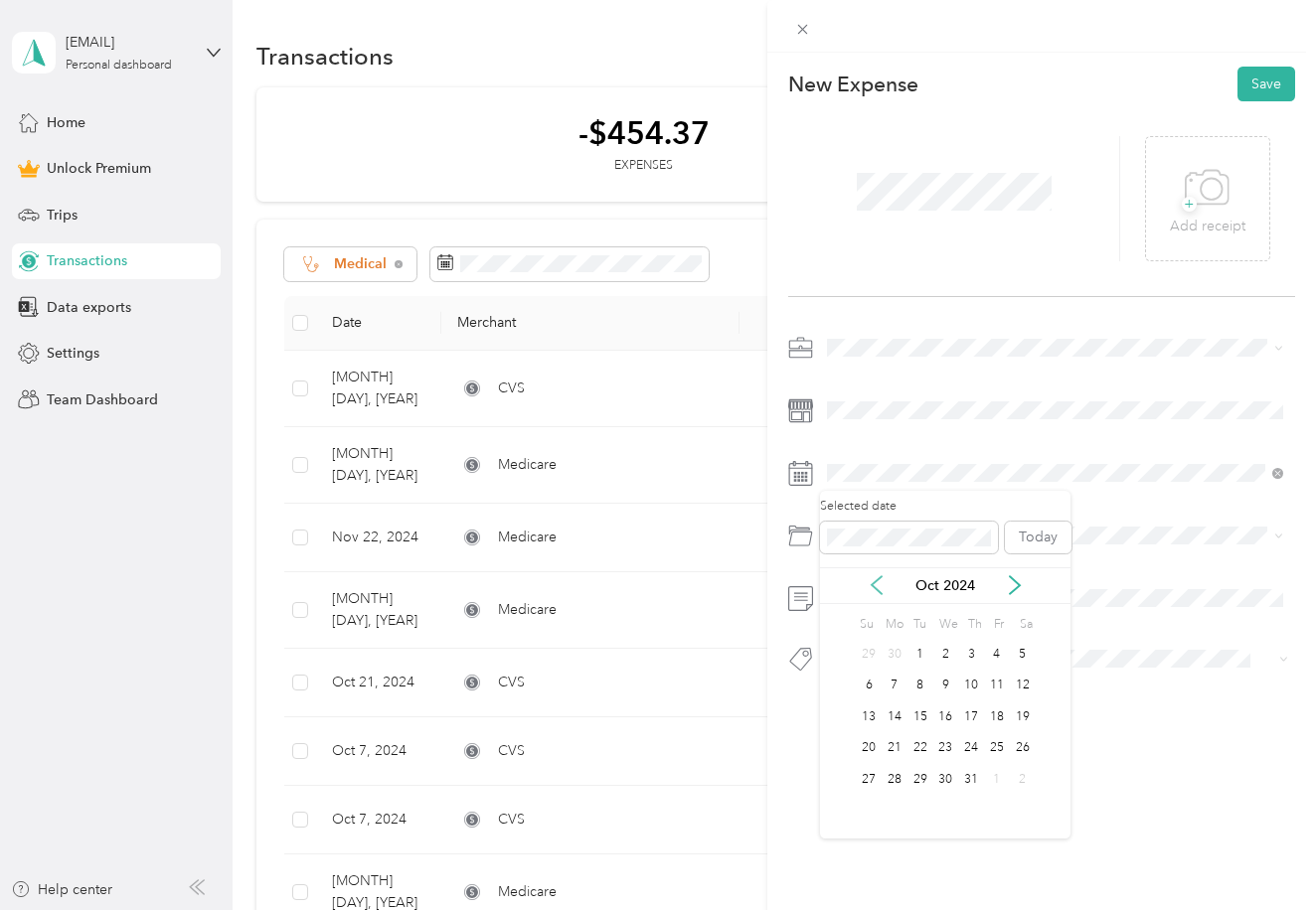 click 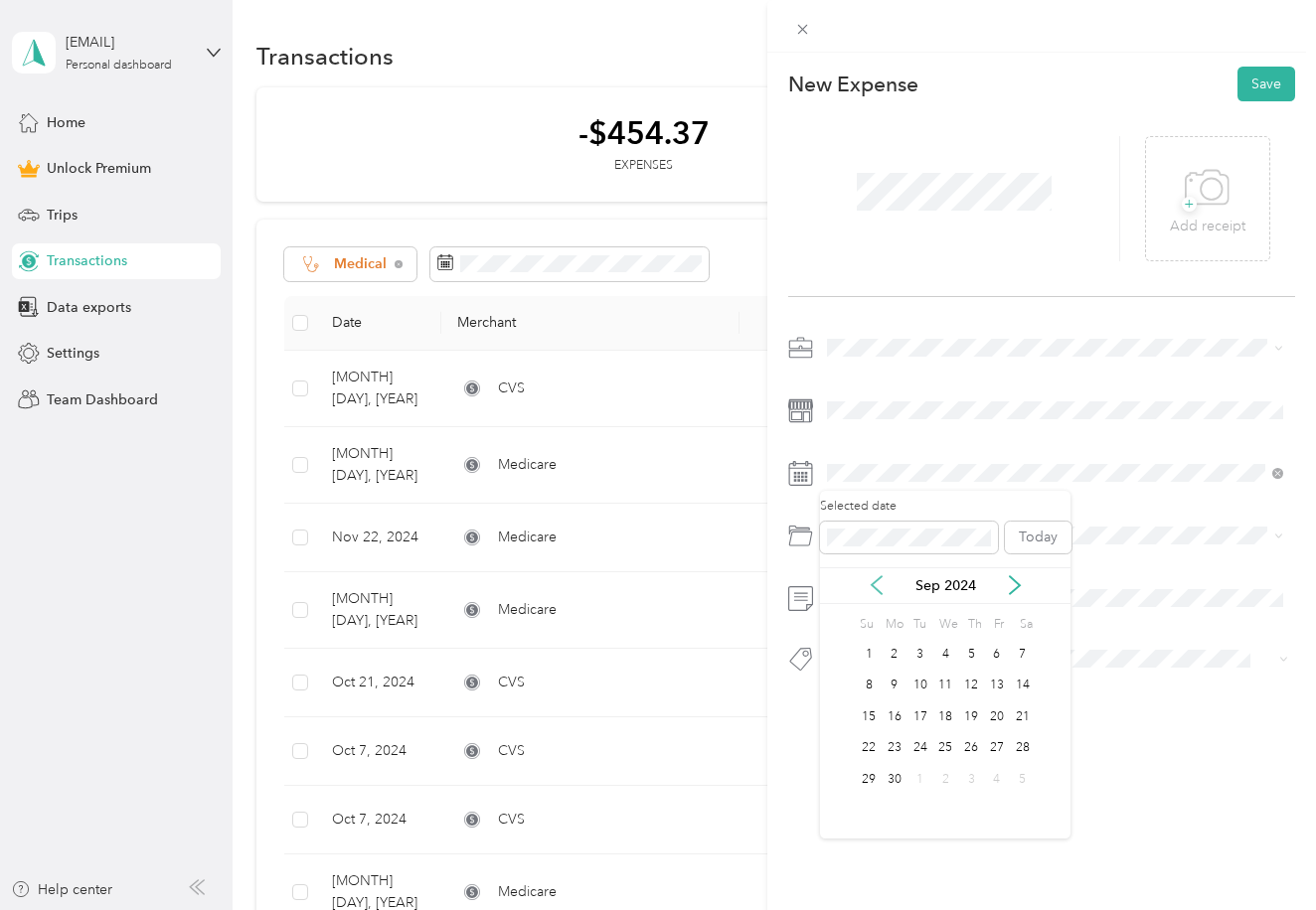 click 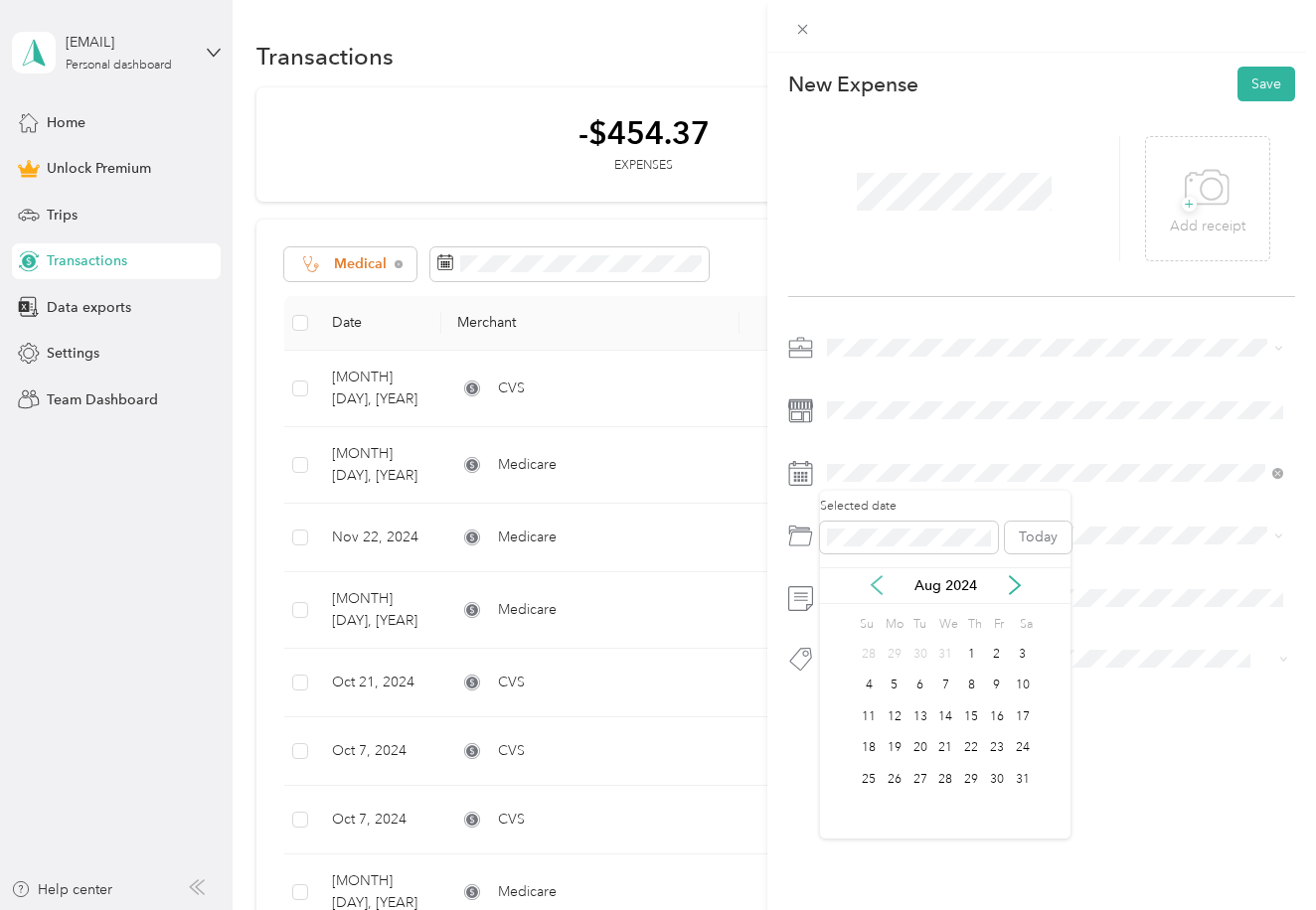 click 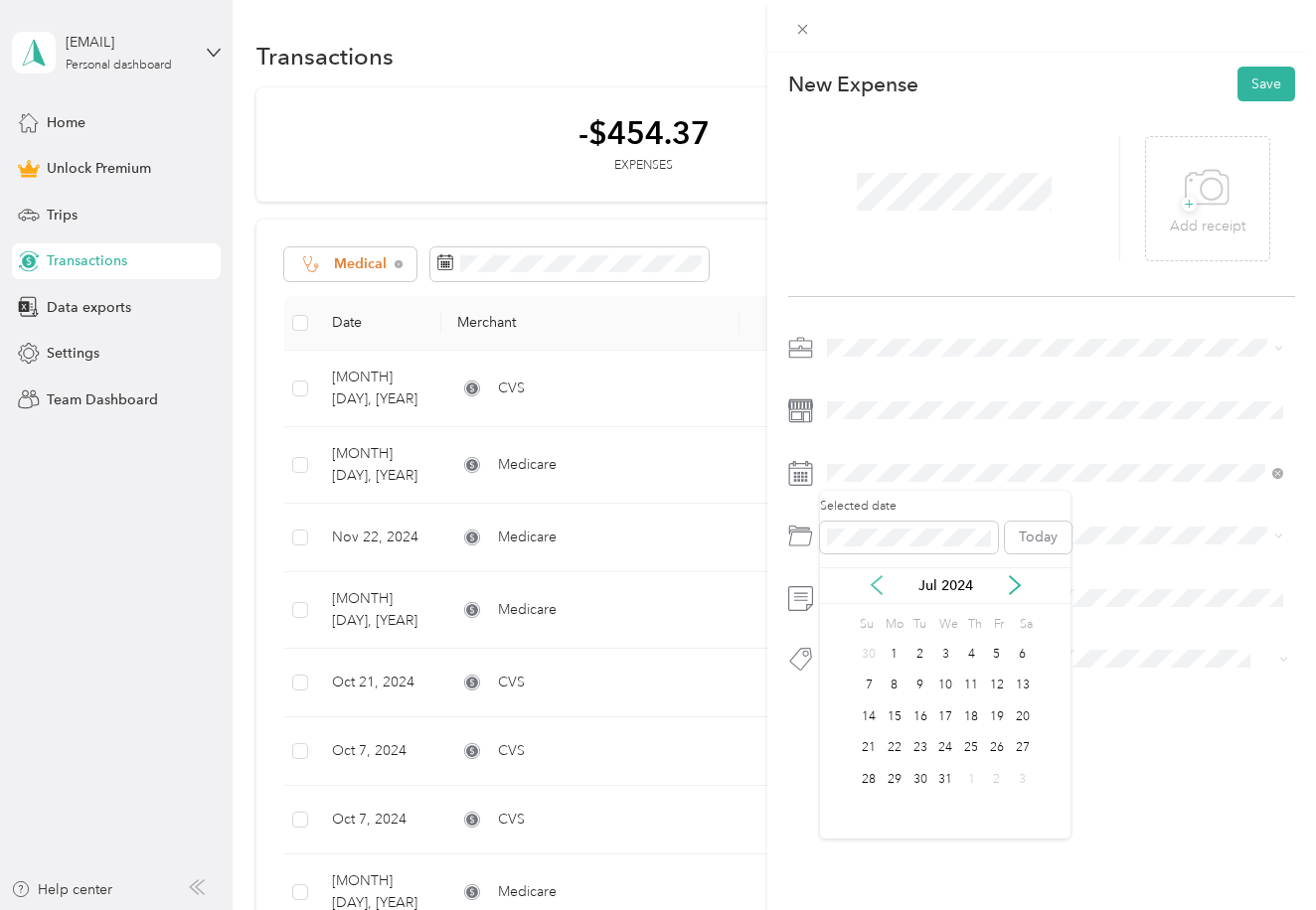 click 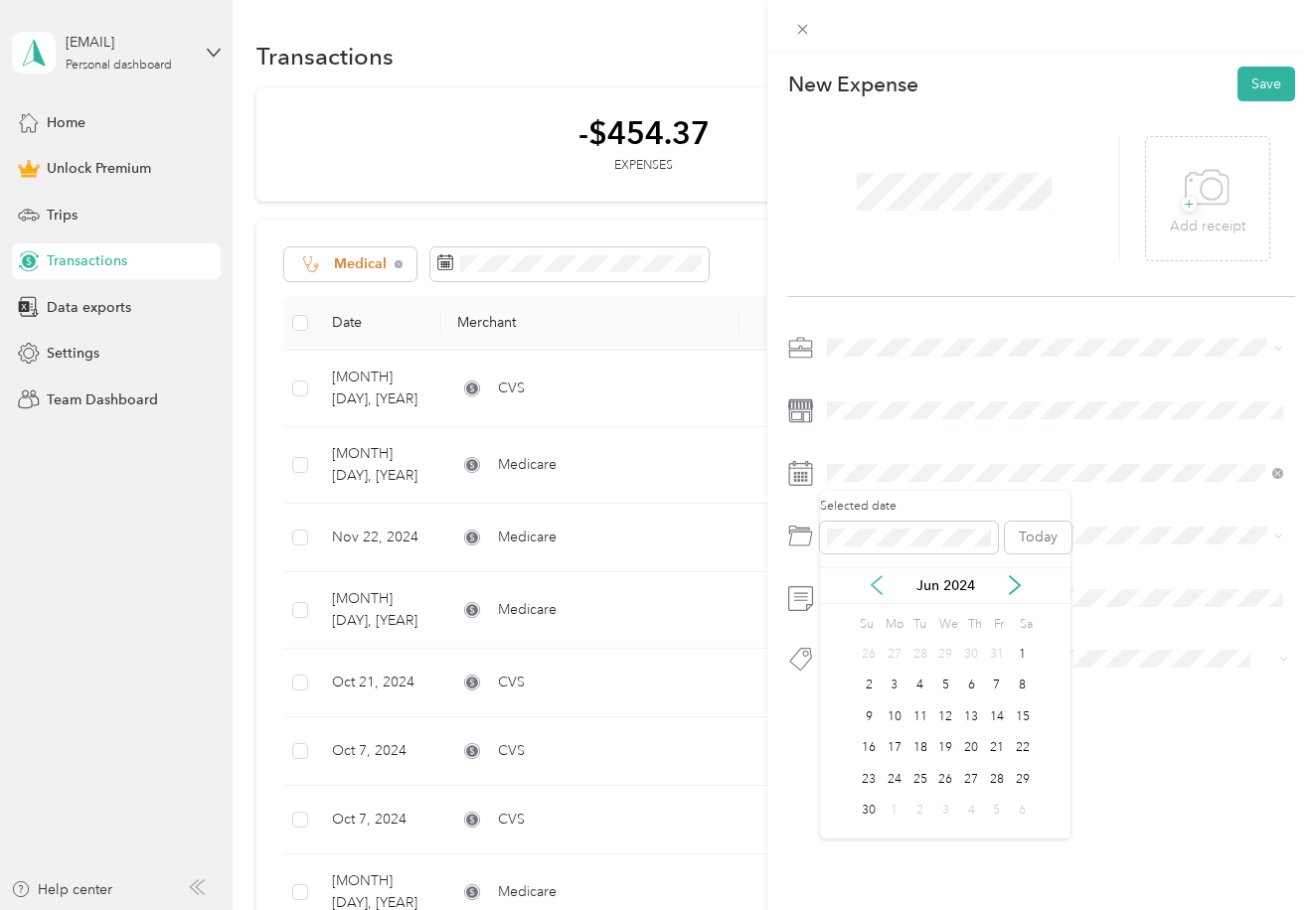 click 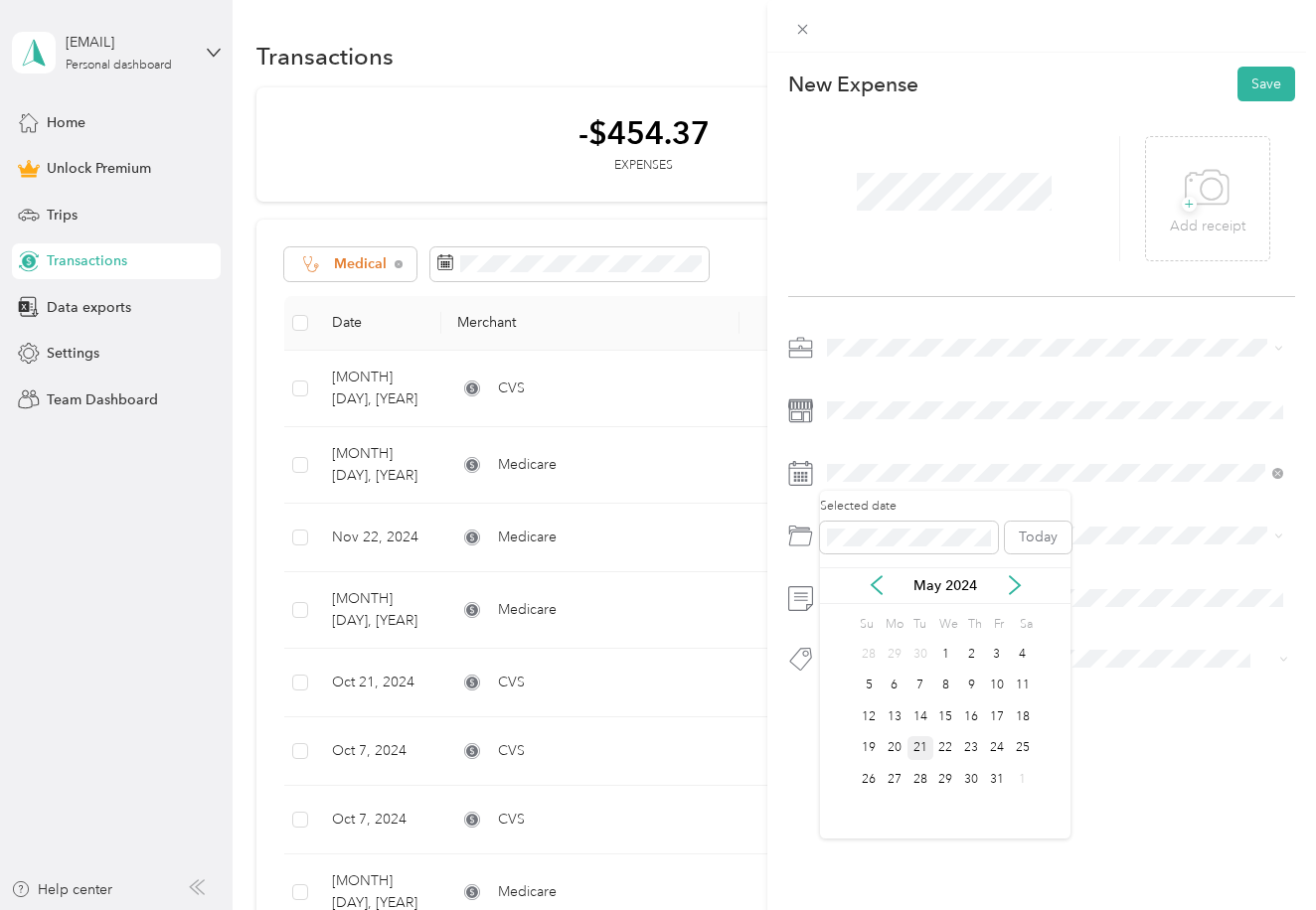 click on "21" at bounding box center (920, 748) 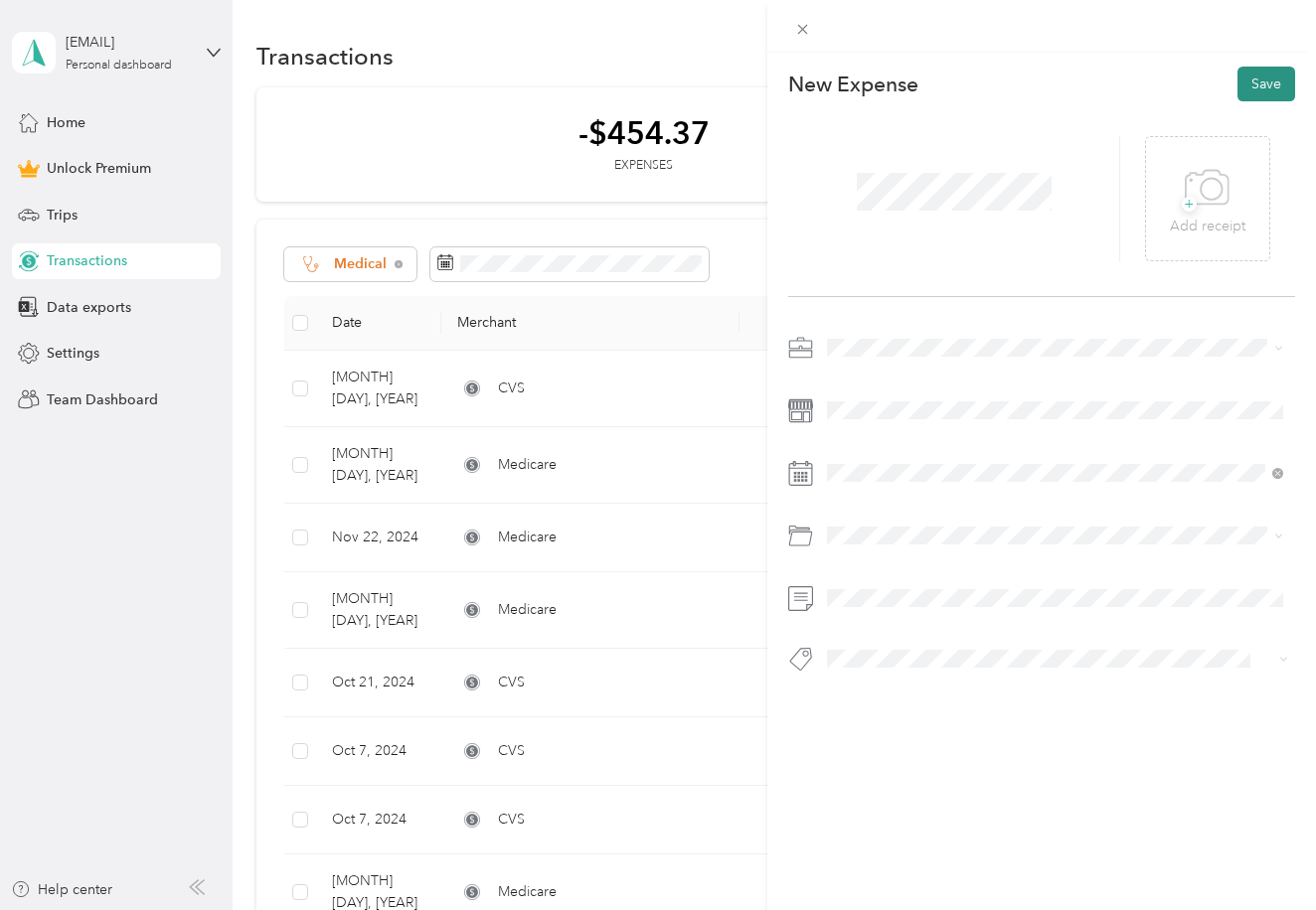 click on "Save" at bounding box center [1266, 83] 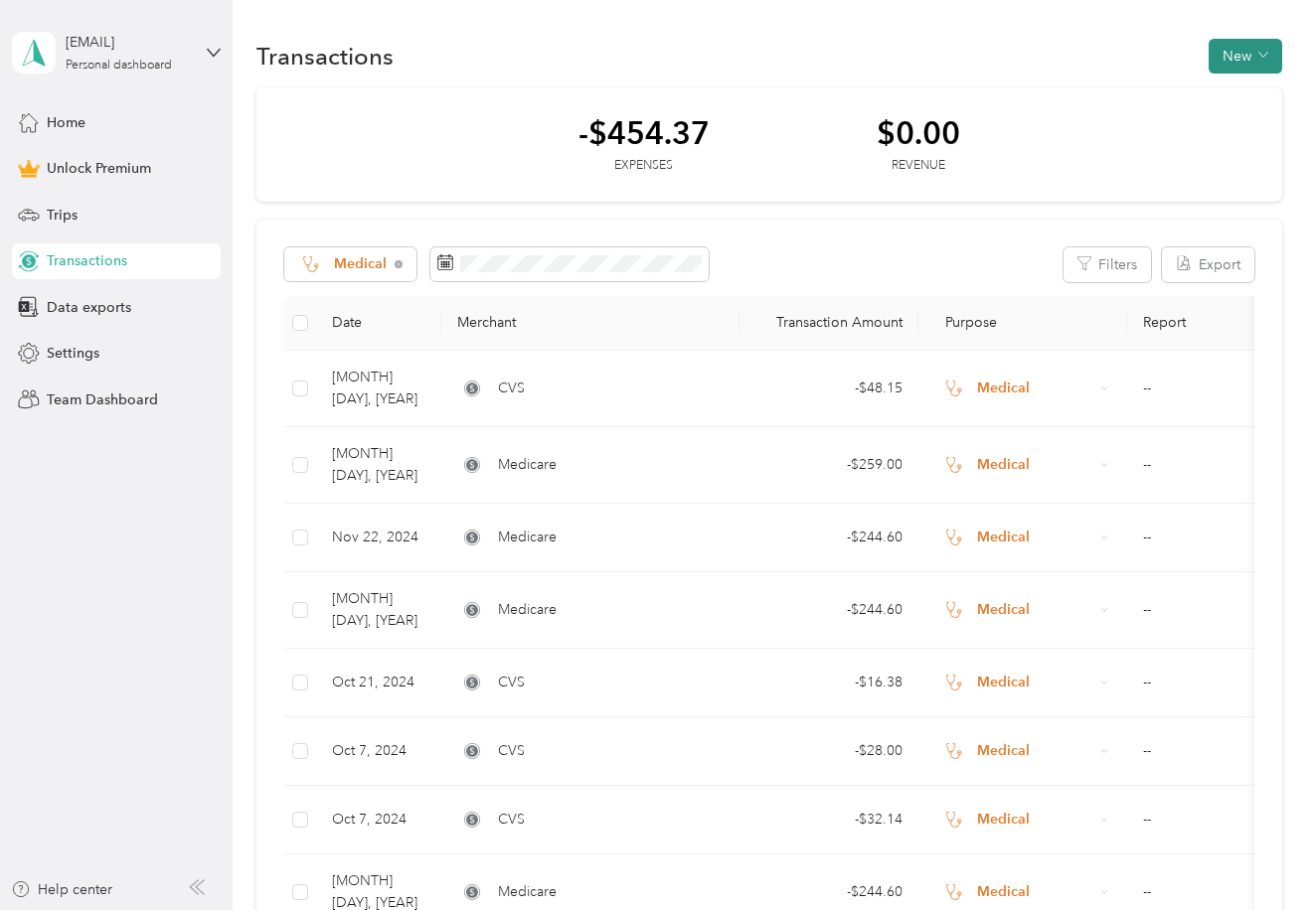click on "New" at bounding box center [1245, 56] 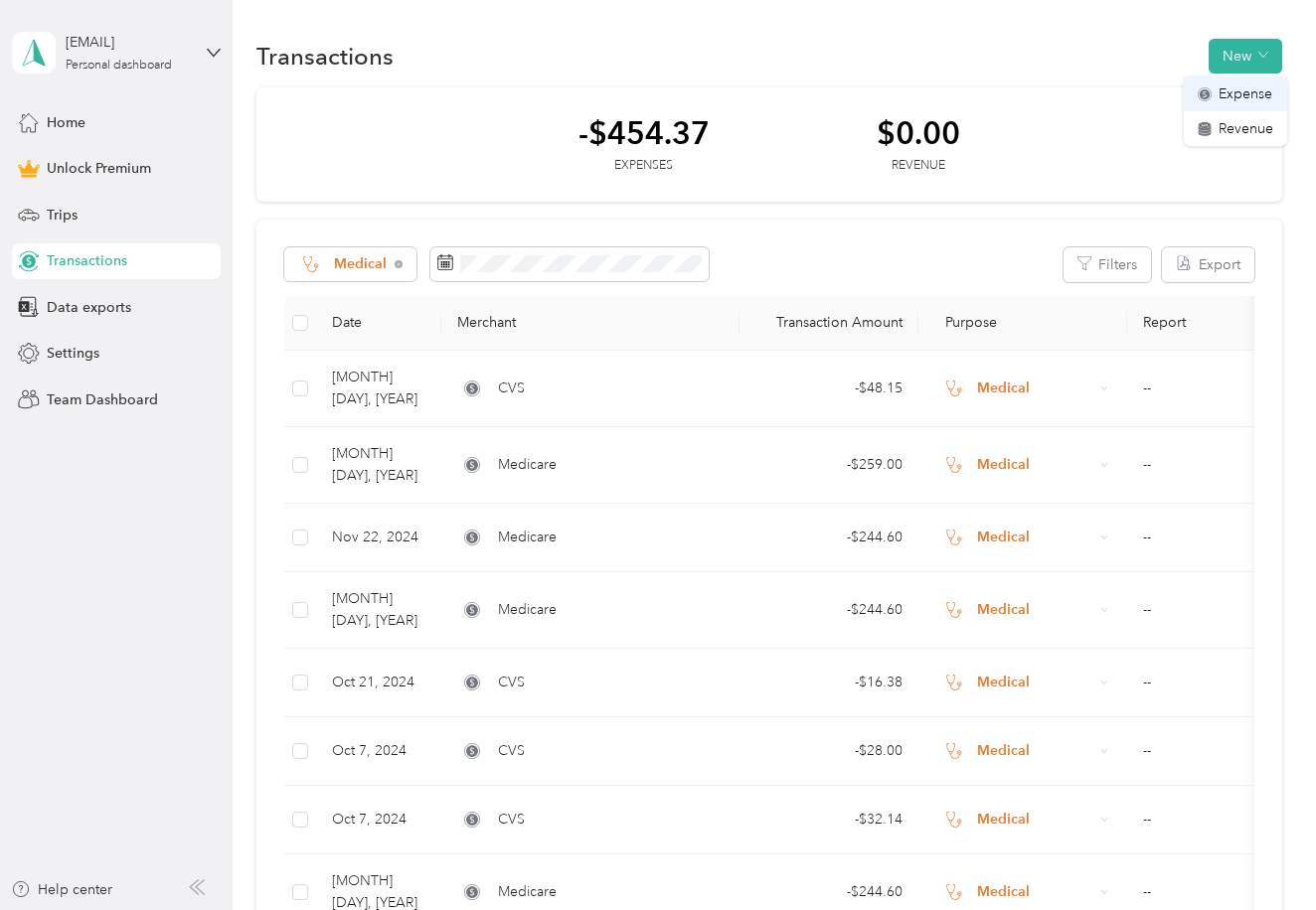 click on "Expense" at bounding box center (1245, 93) 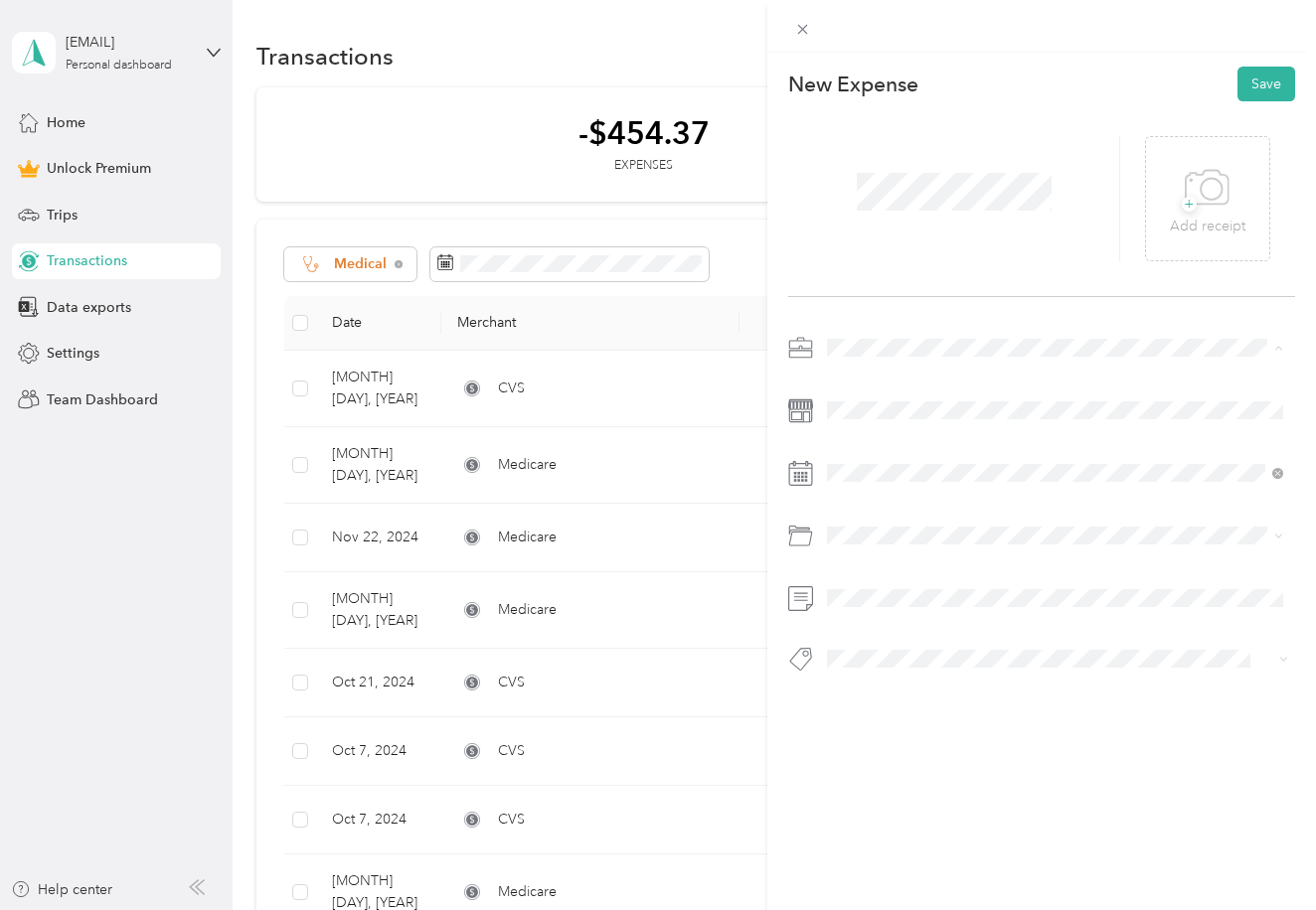 click on "Medical" at bounding box center (858, 522) 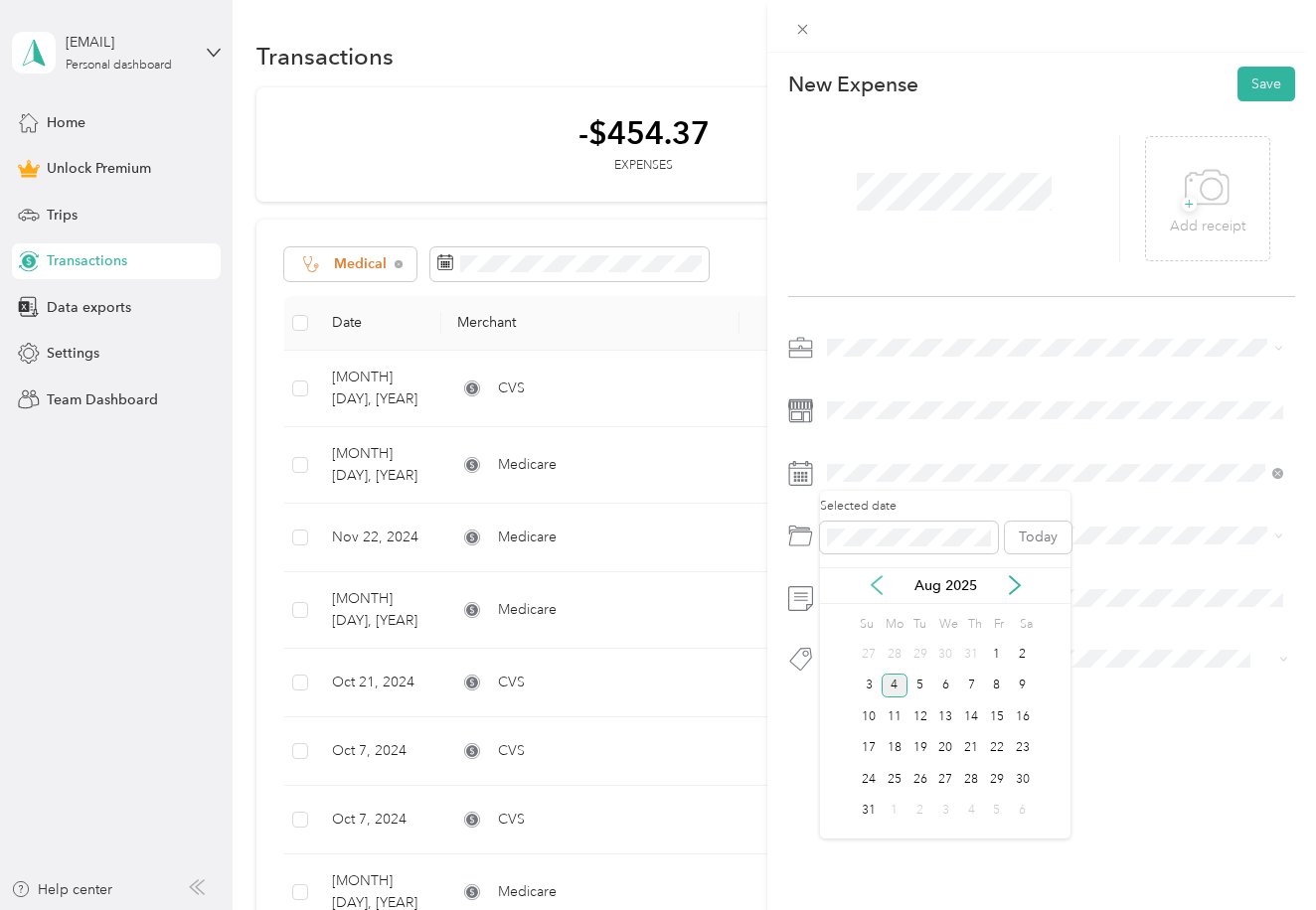 click 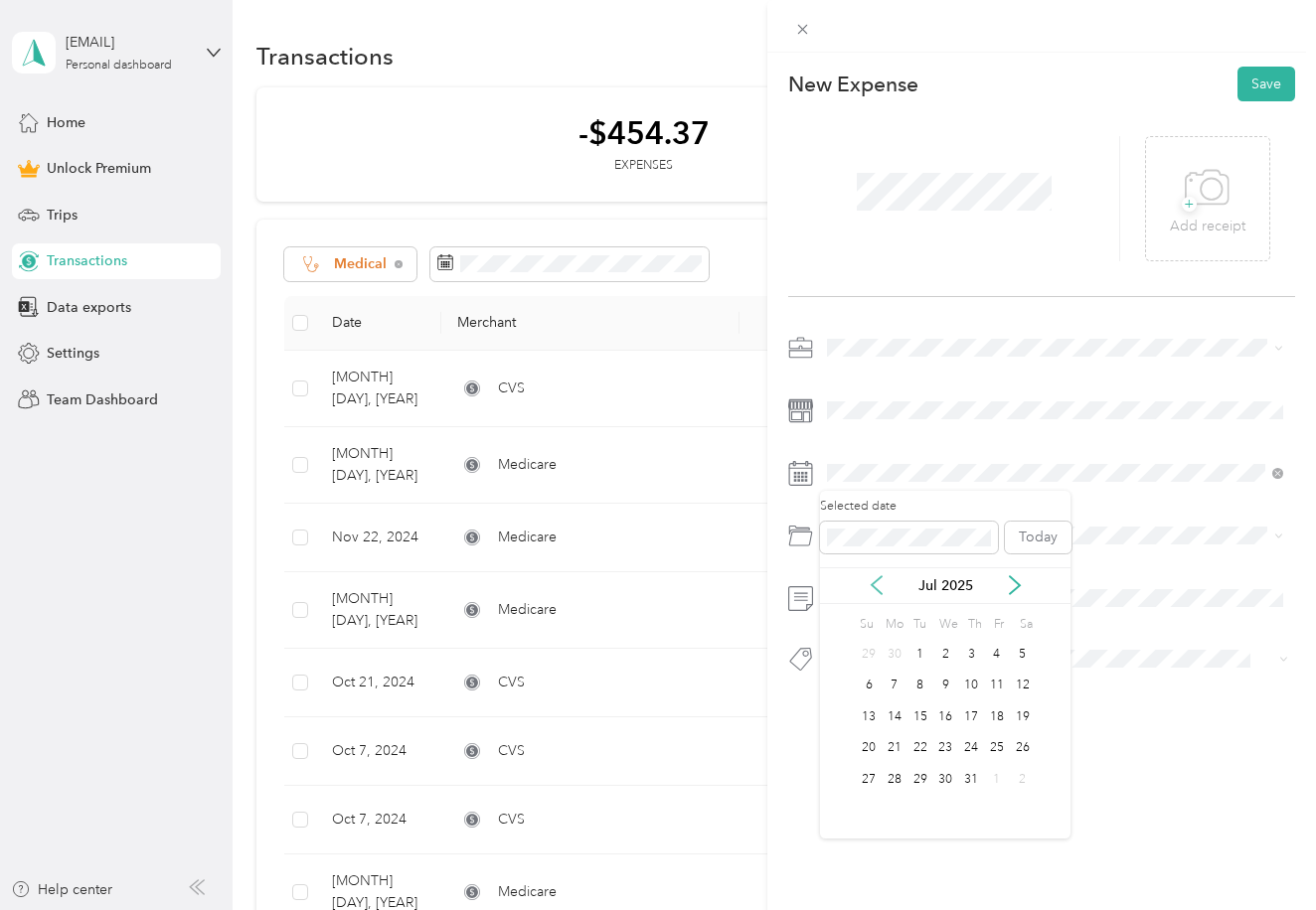 click 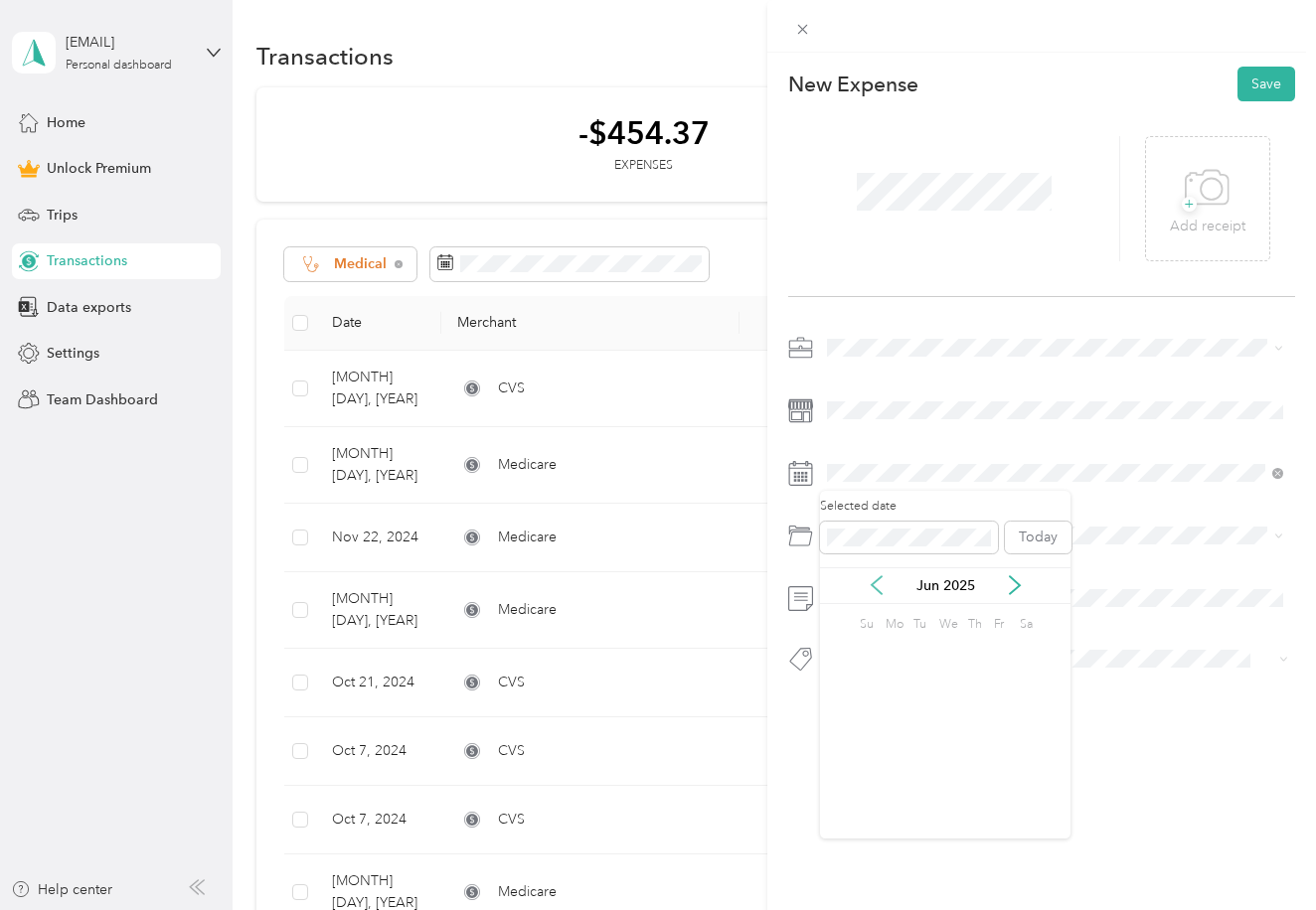 click 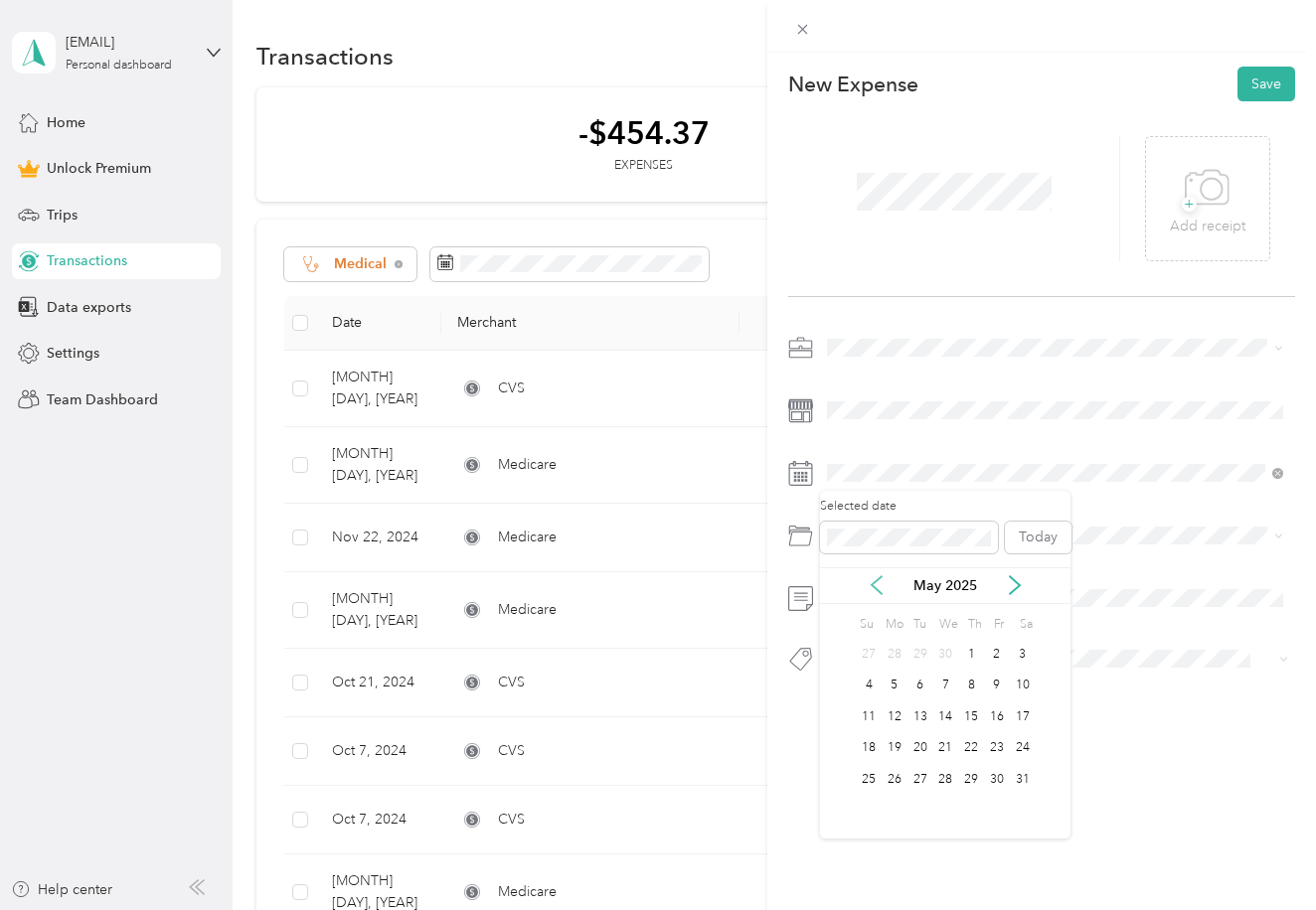 click 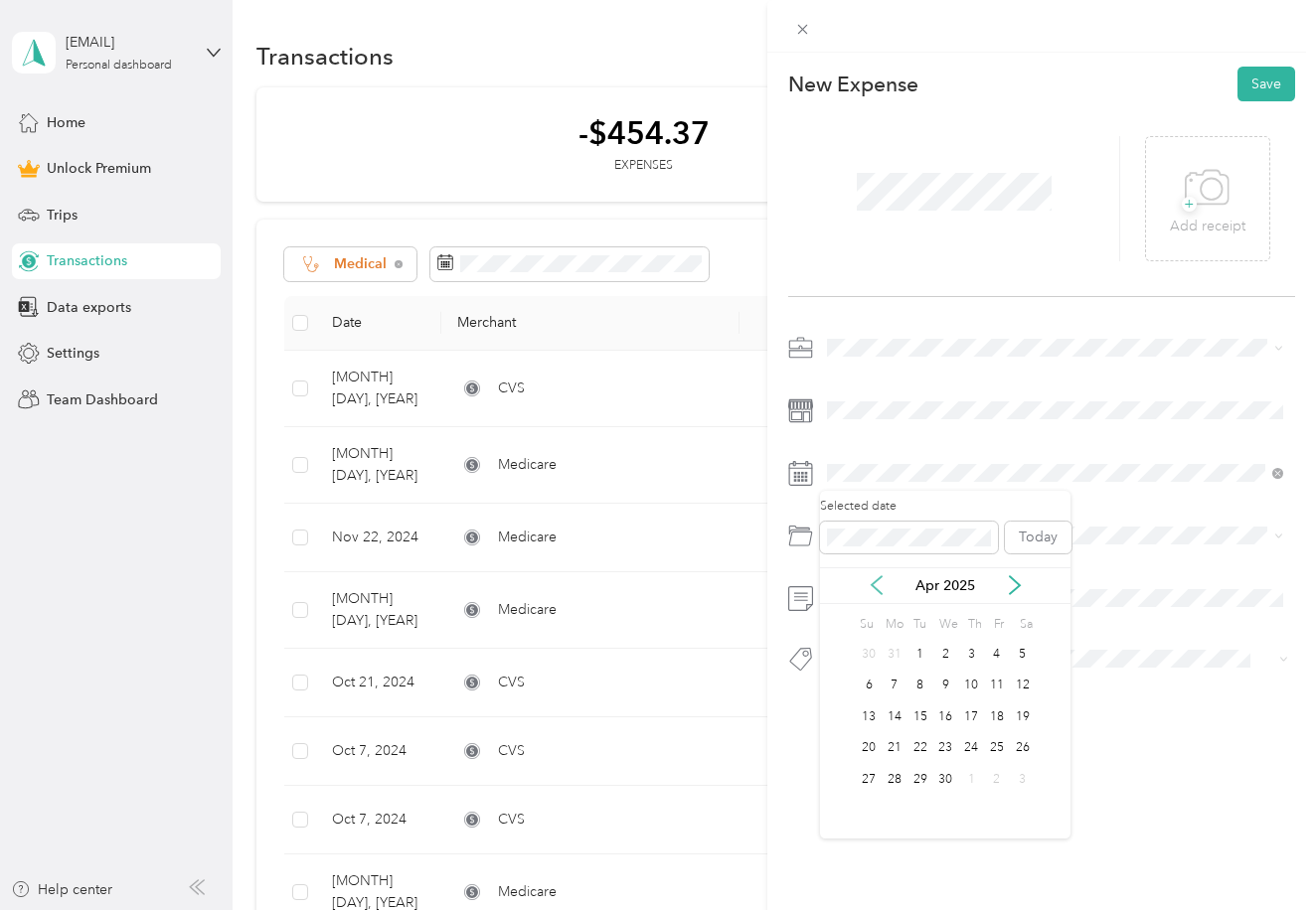 click 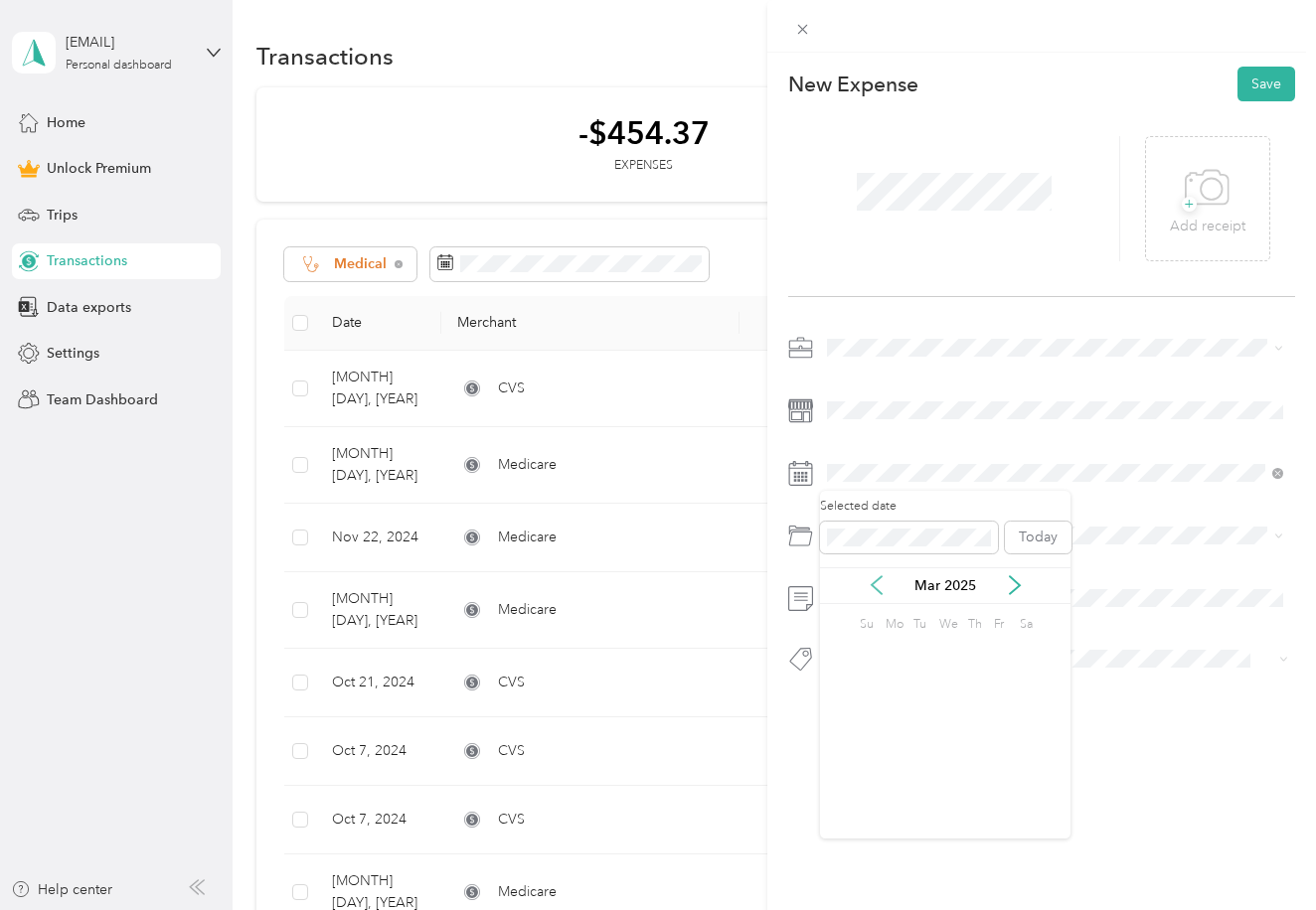 click 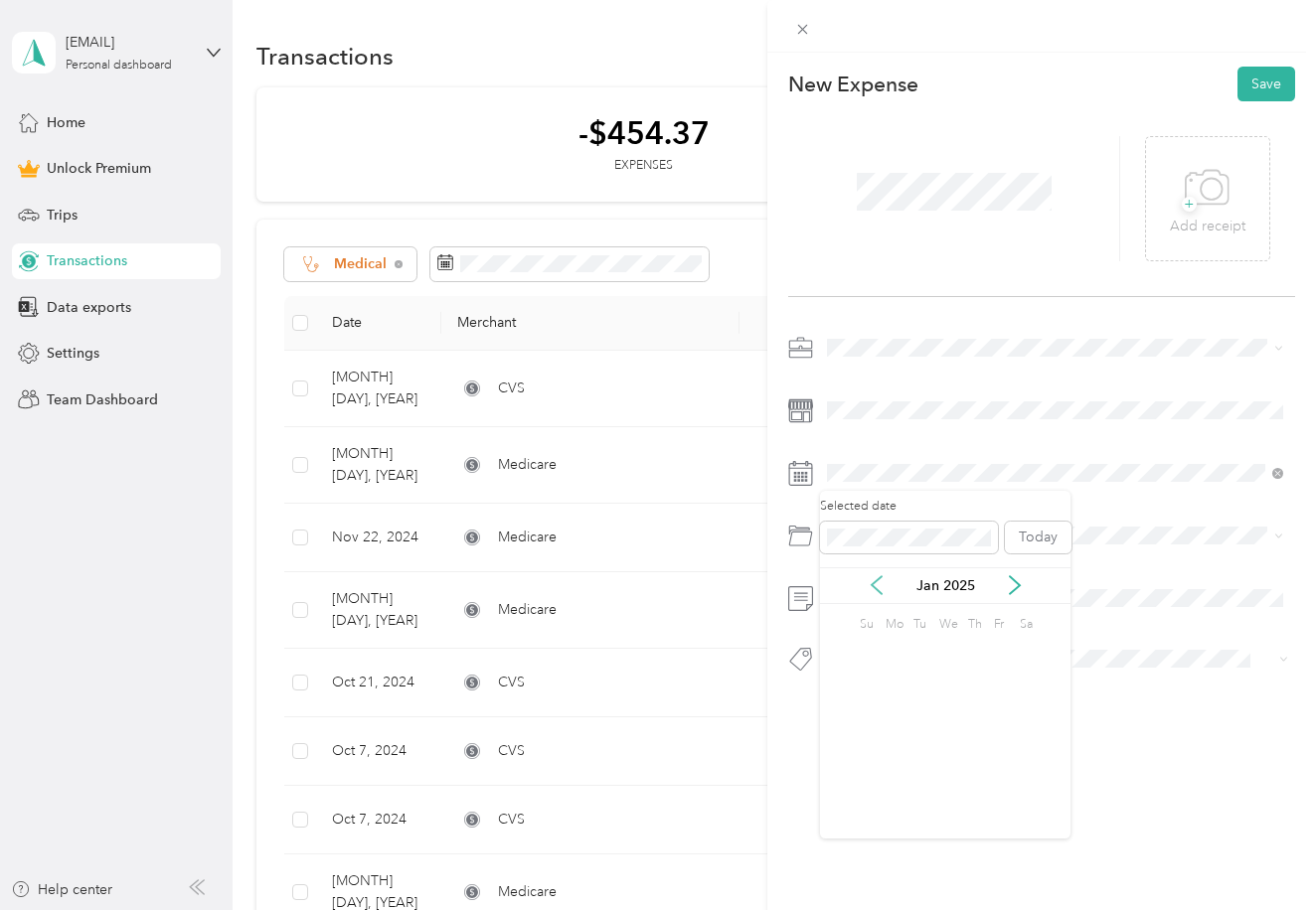 click 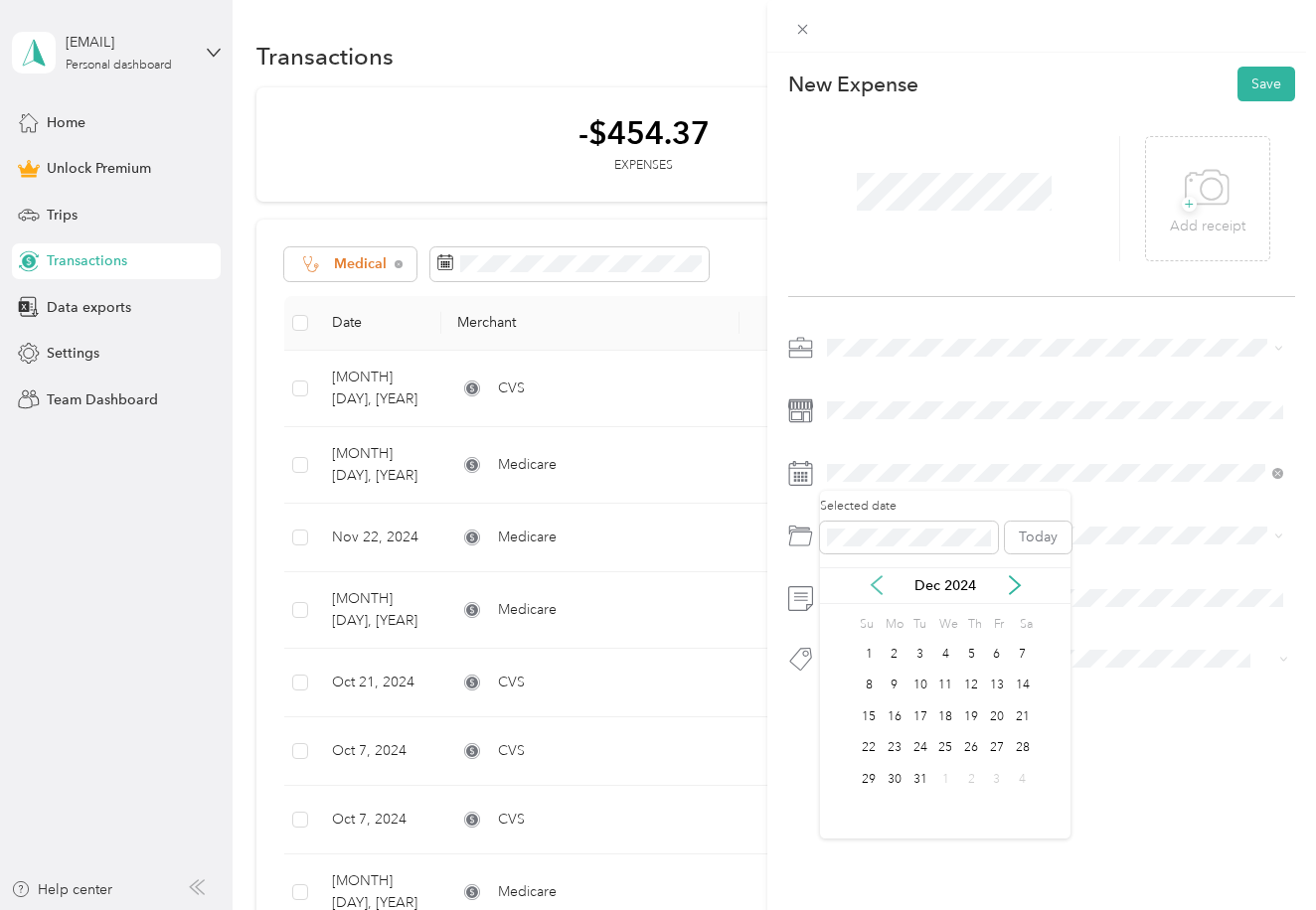 click 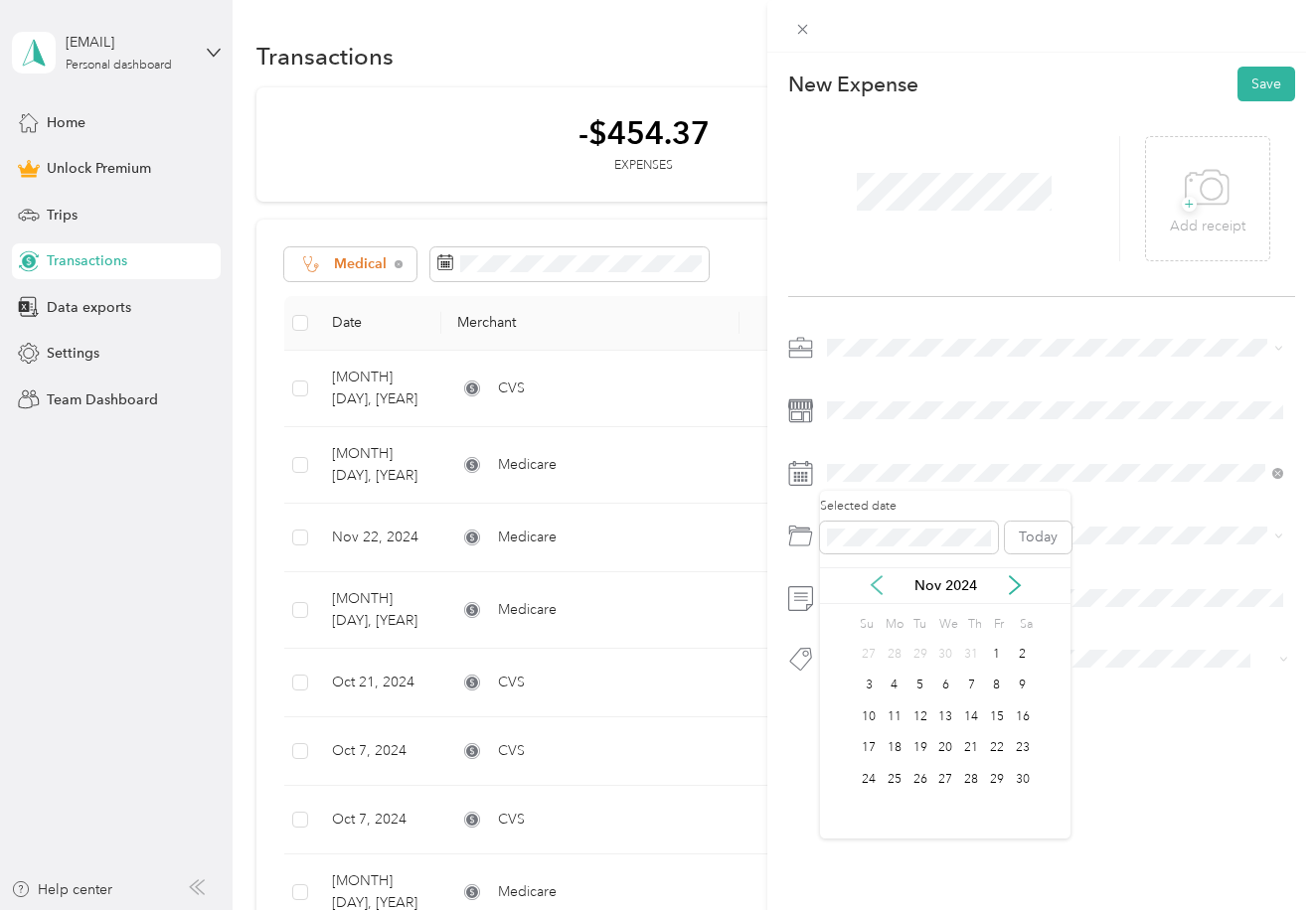 click 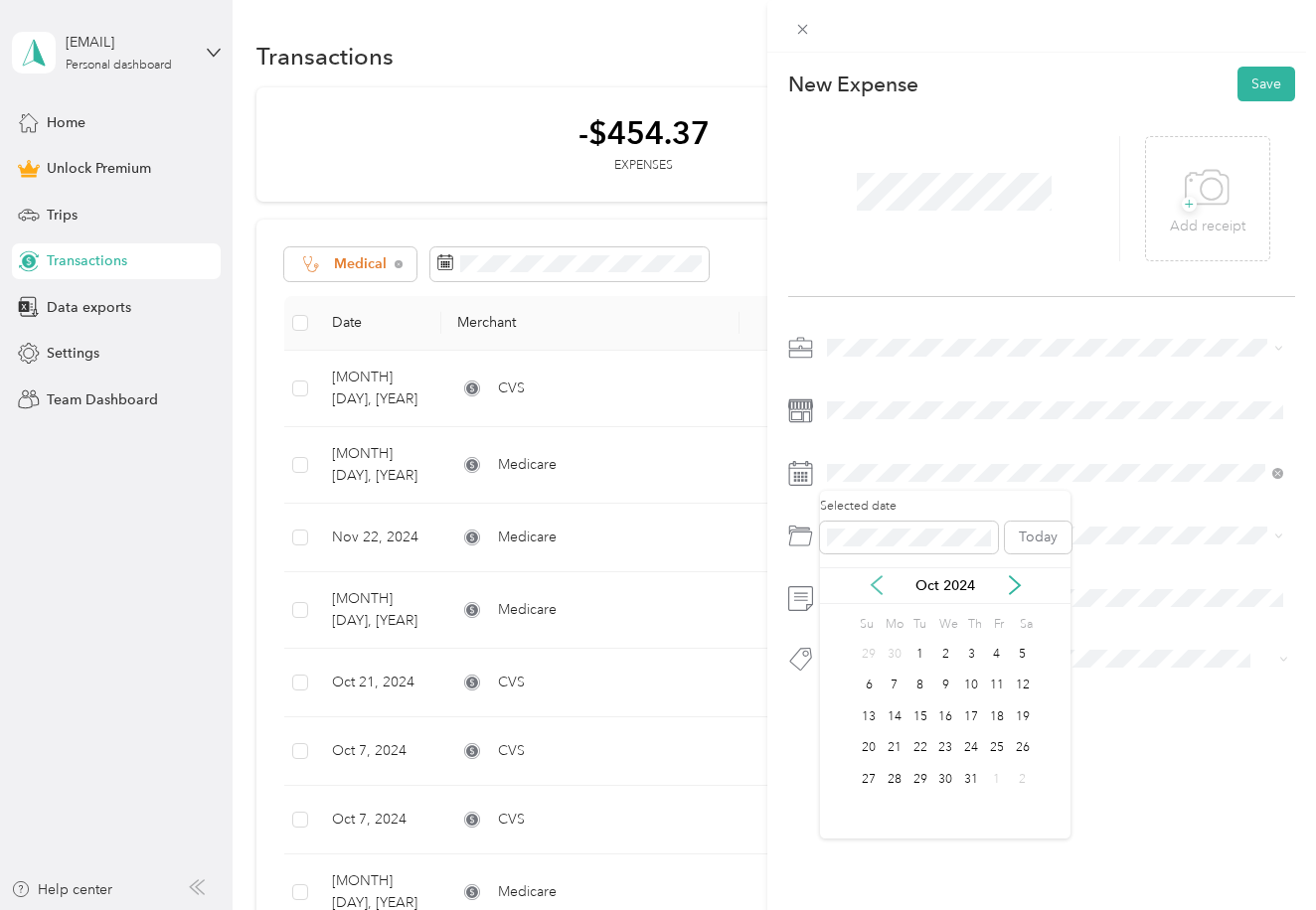 click 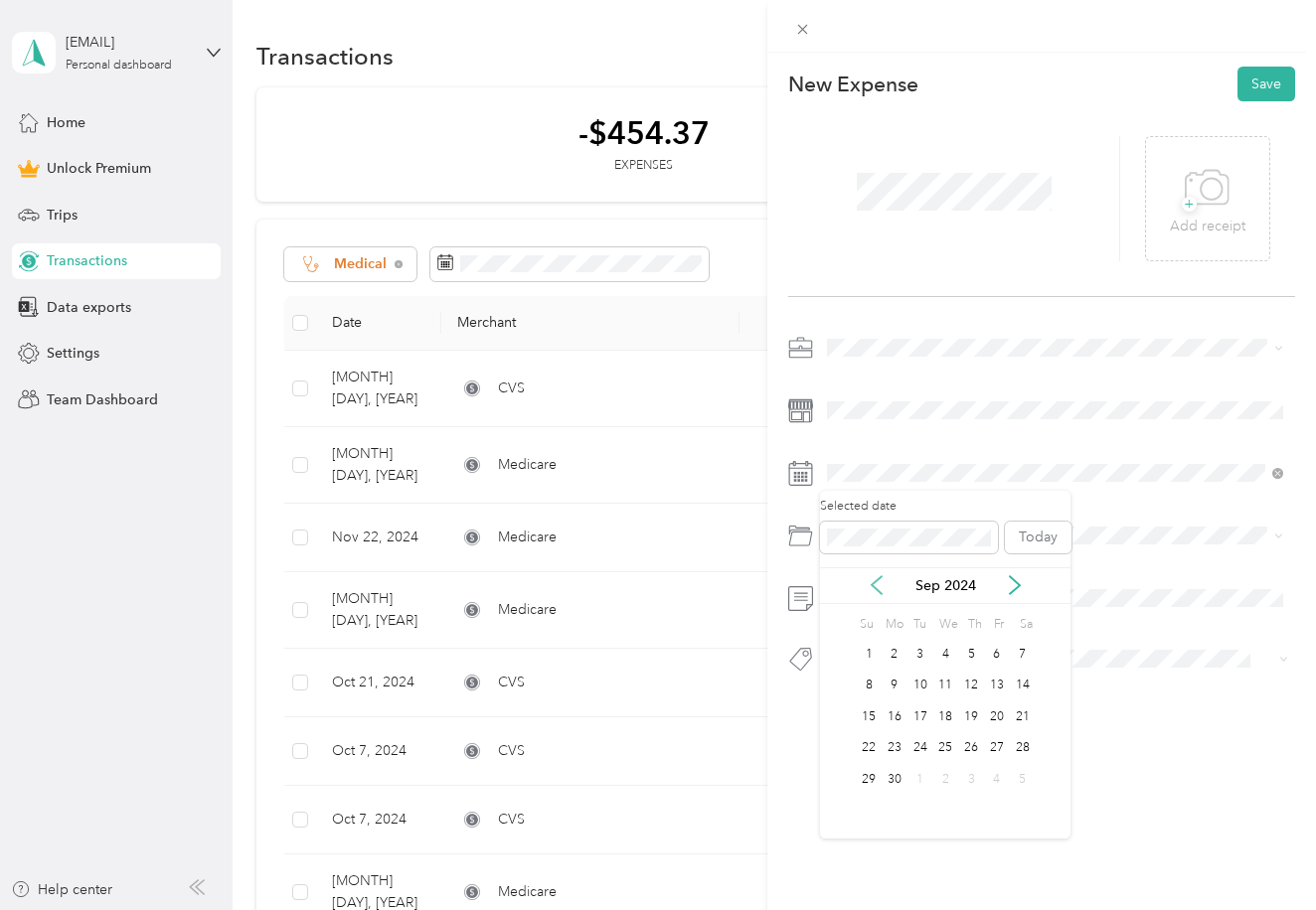click 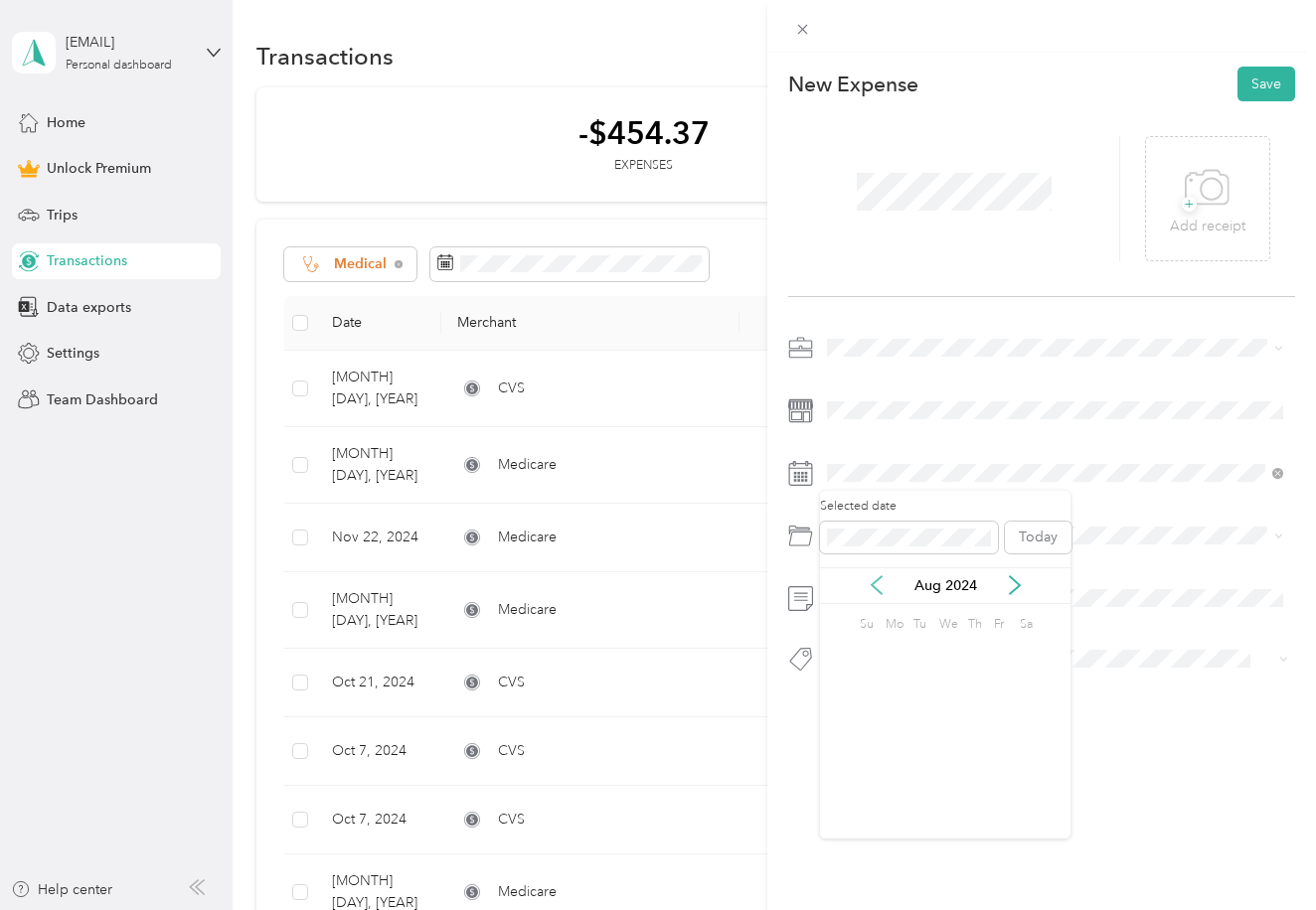 click 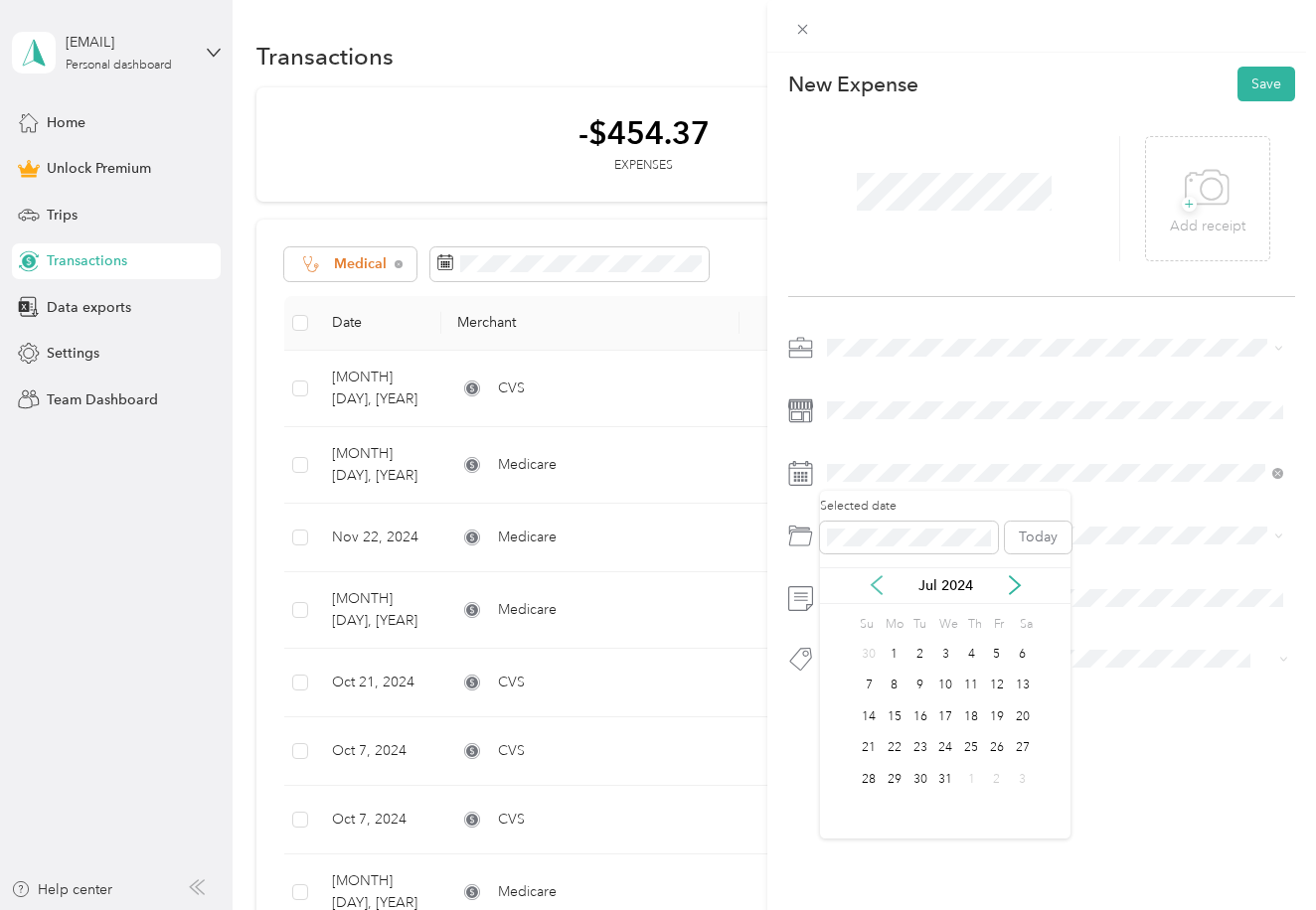click 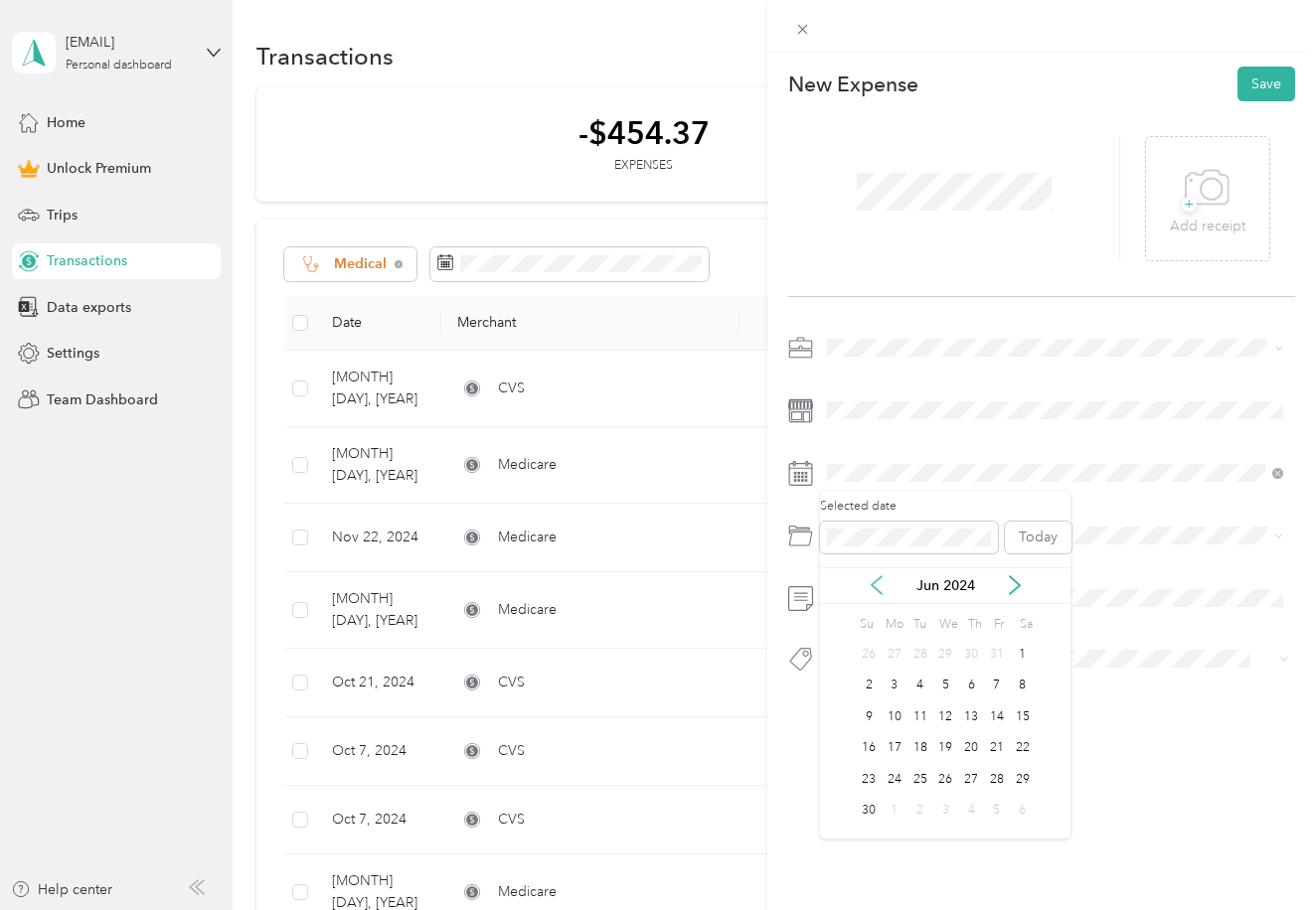 click 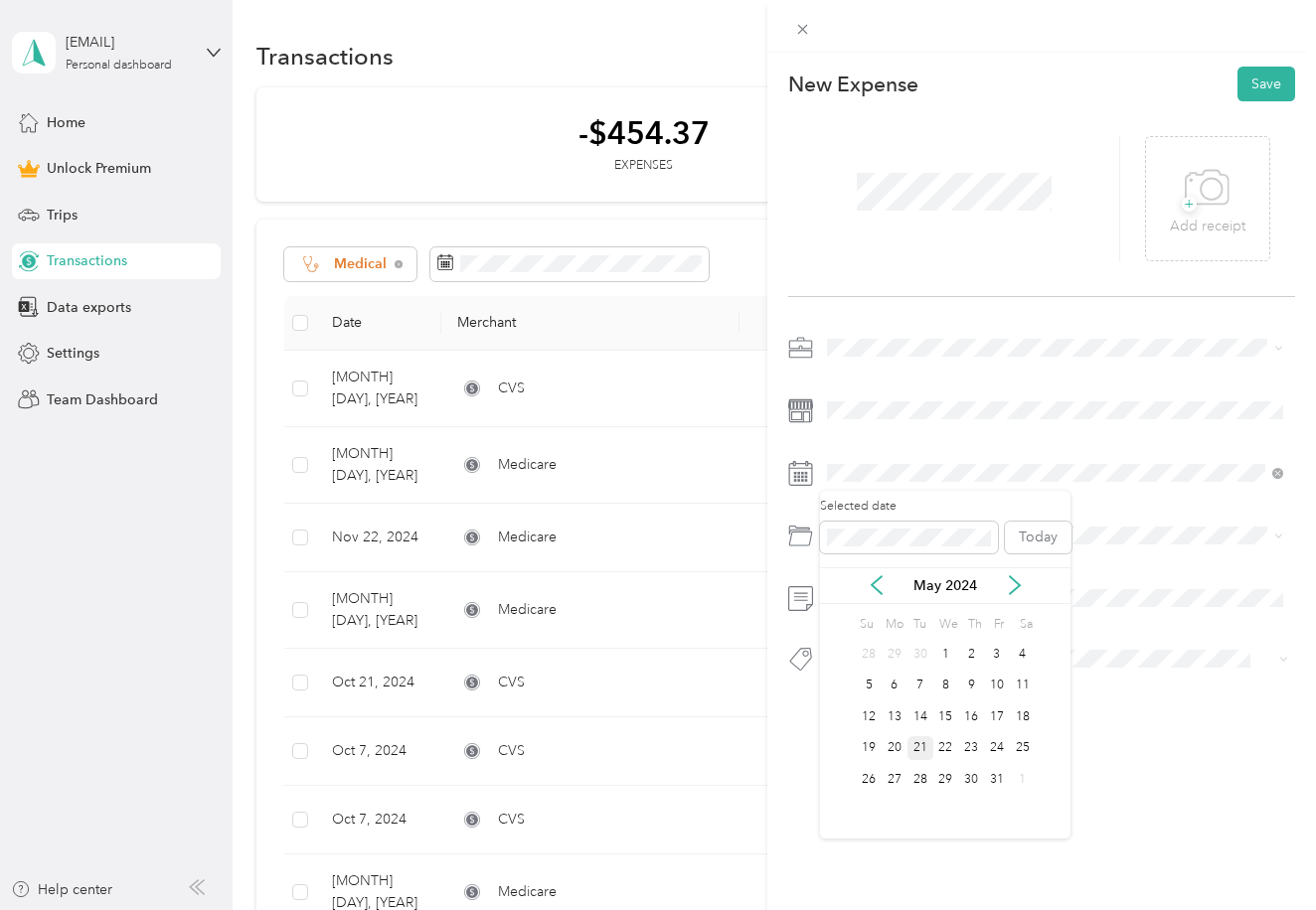 click on "21" at bounding box center [920, 748] 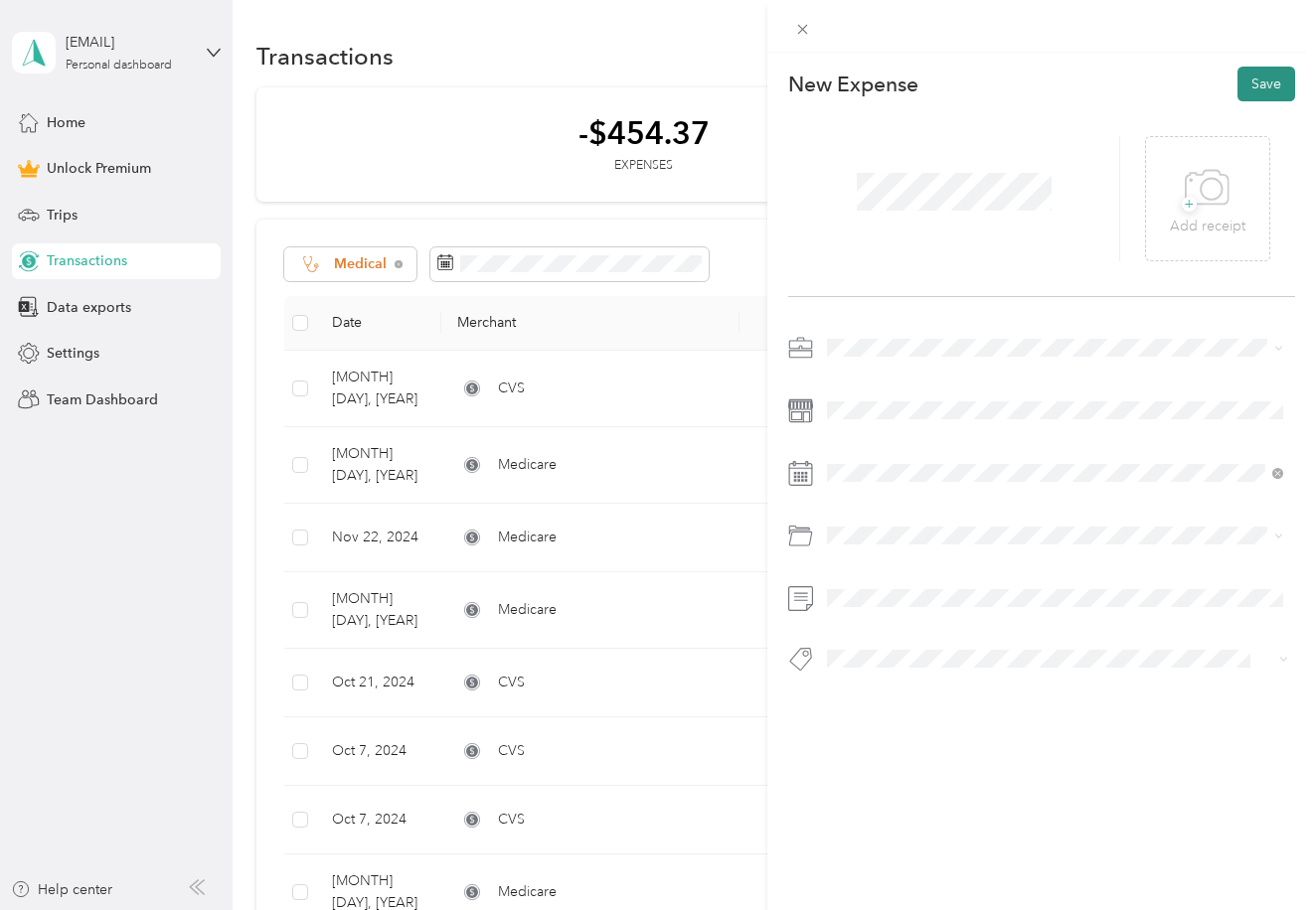 click on "Save" at bounding box center [1266, 83] 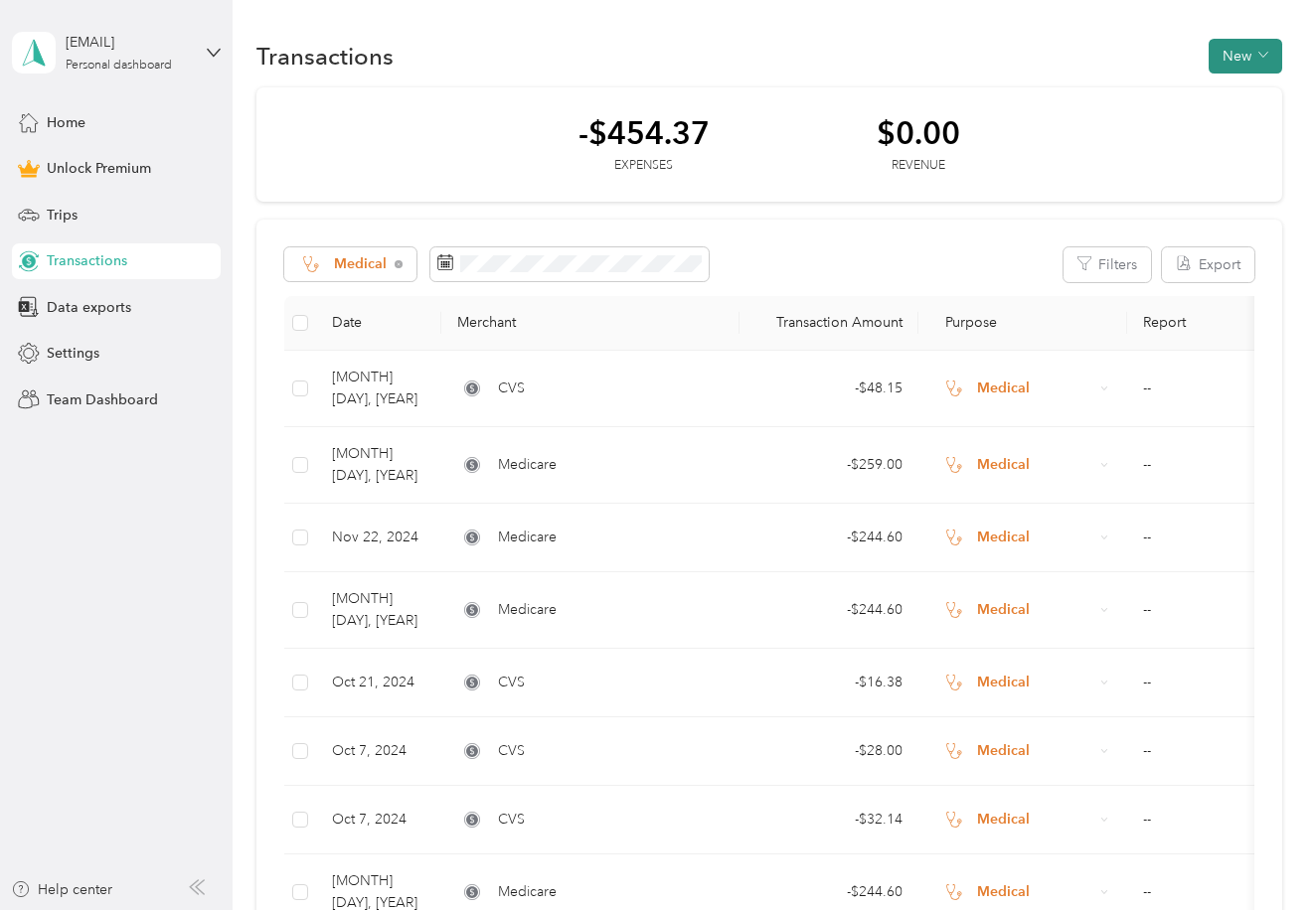 click on "New" at bounding box center [1245, 56] 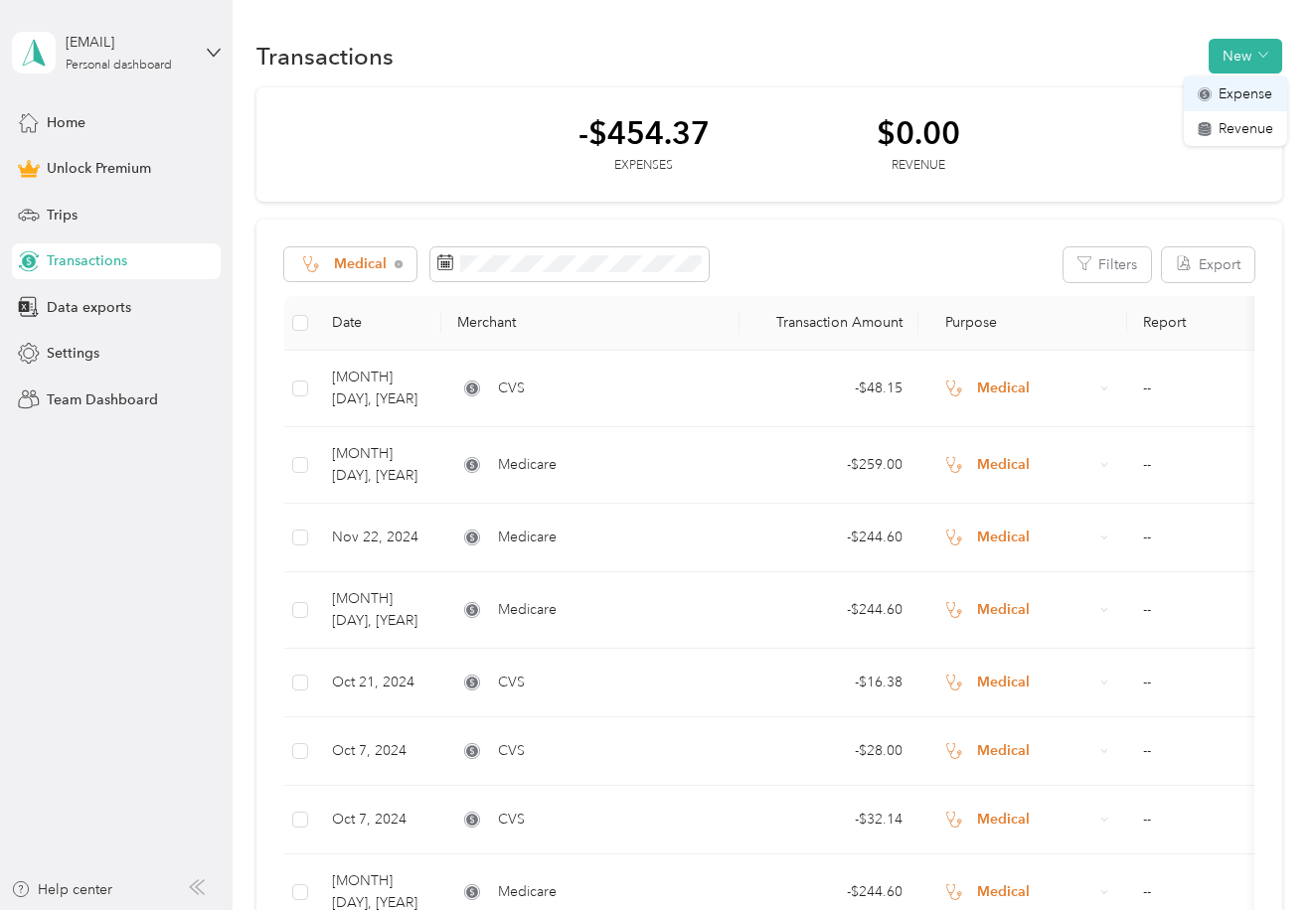 click on "Expense" at bounding box center [1245, 93] 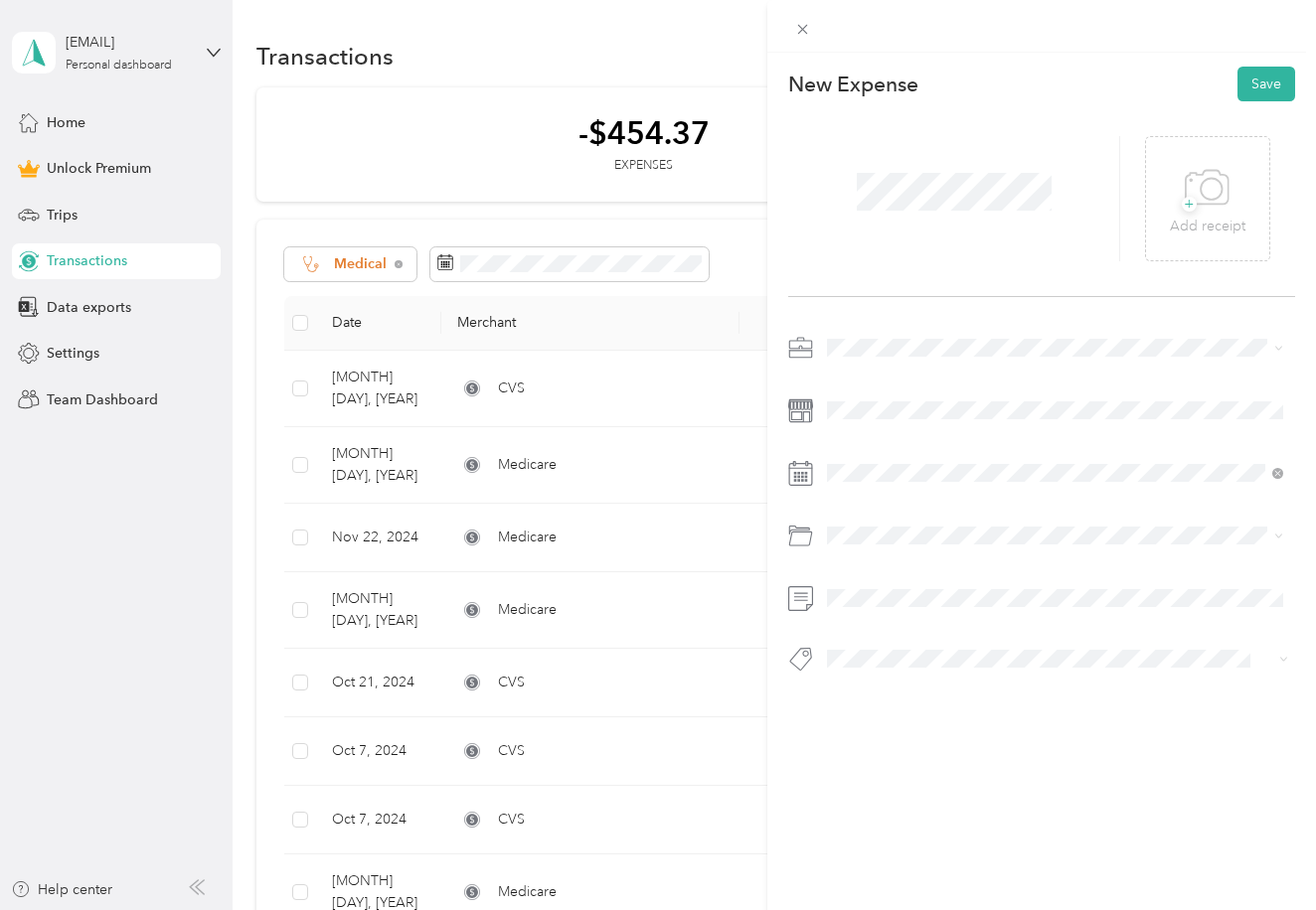 click on "Personal" at bounding box center (860, 417) 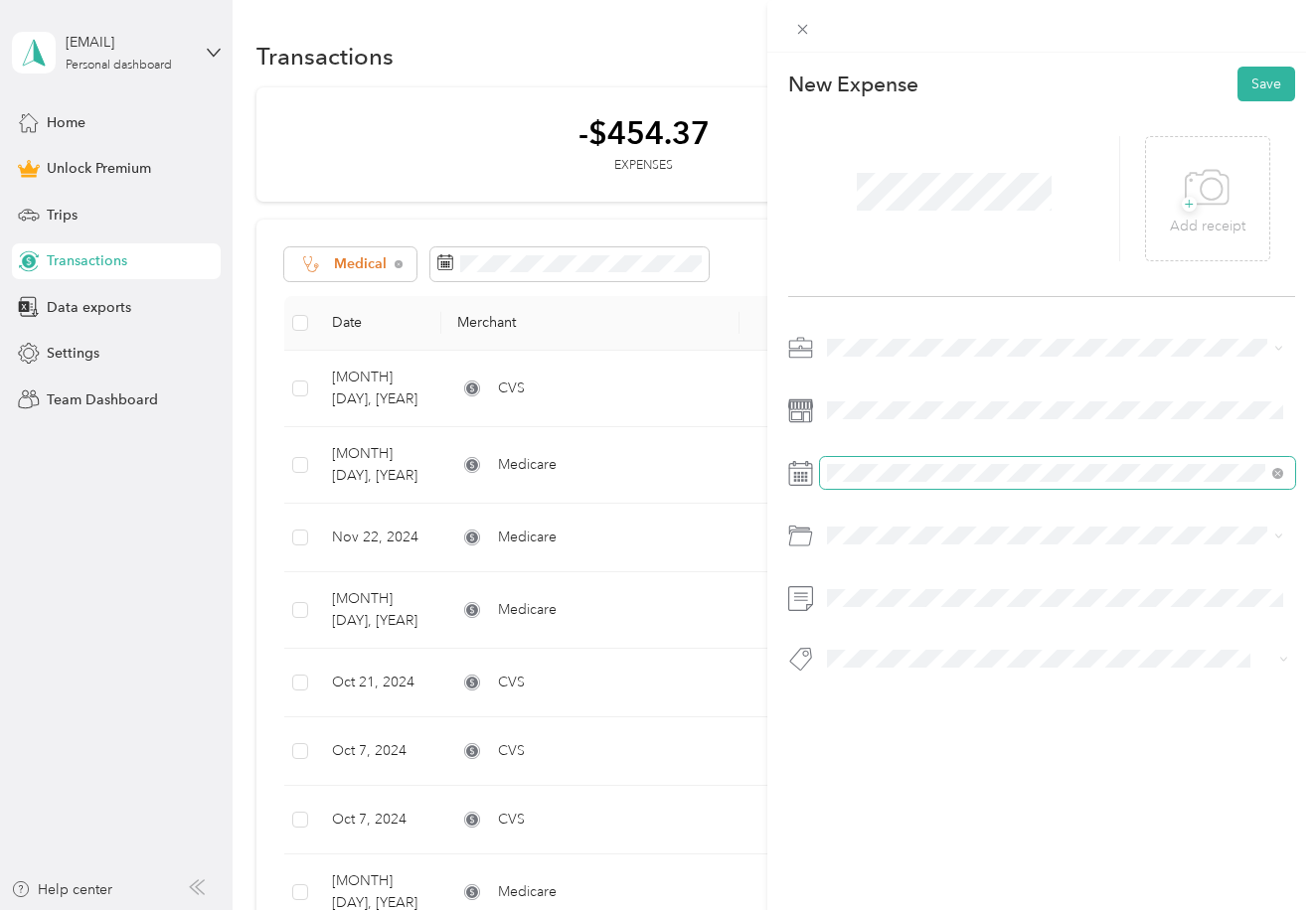 click at bounding box center (1058, 473) 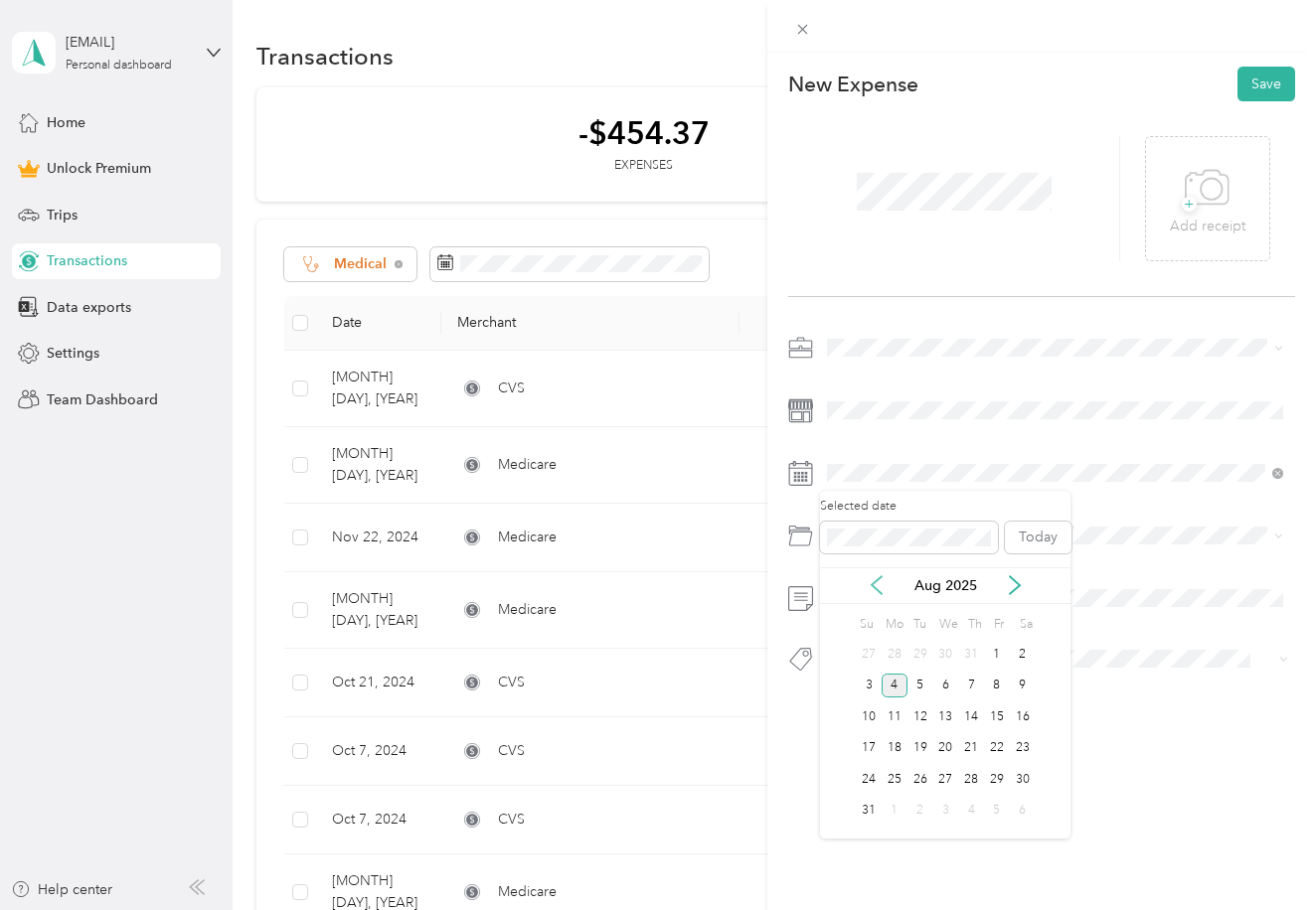 click 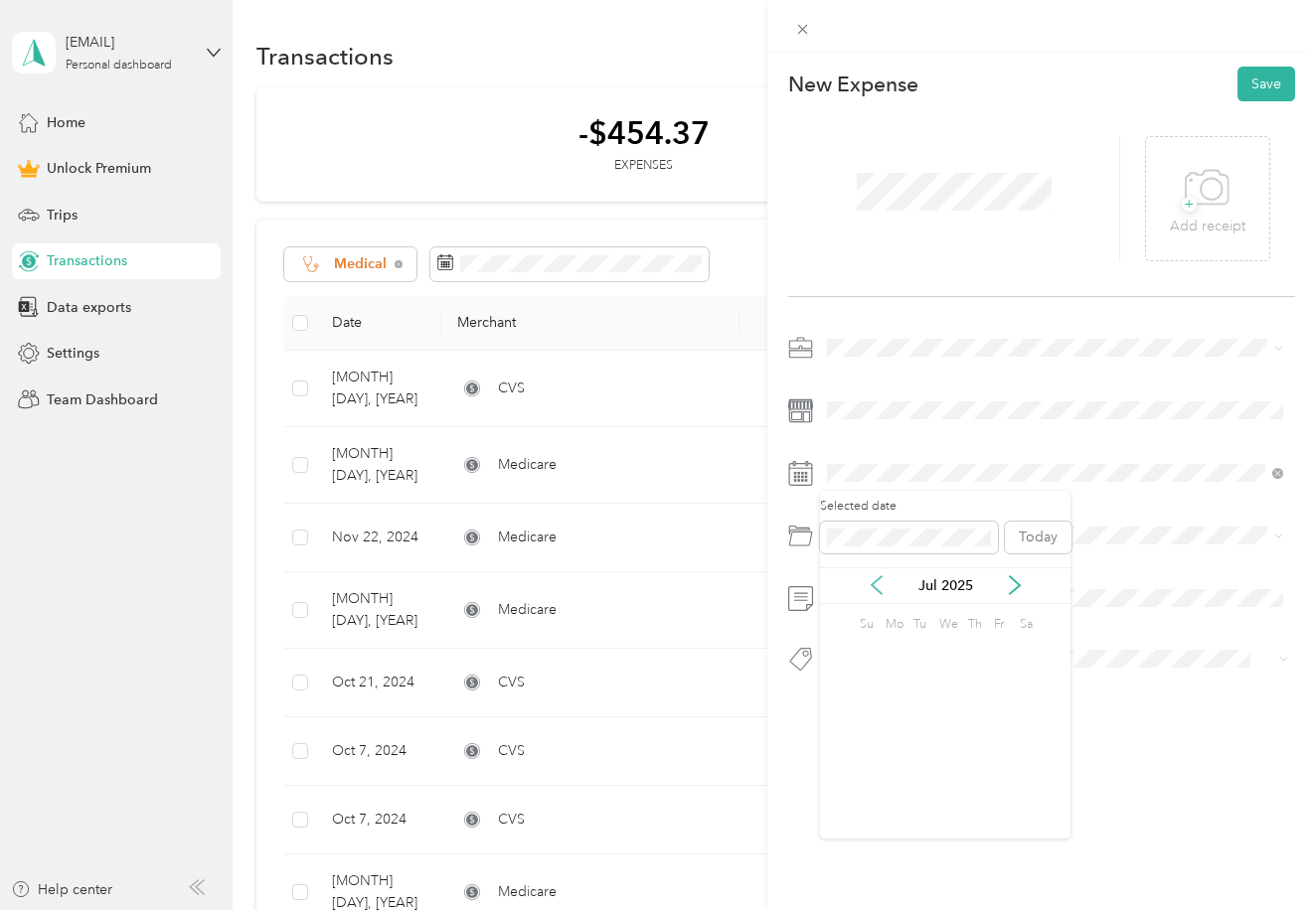 click 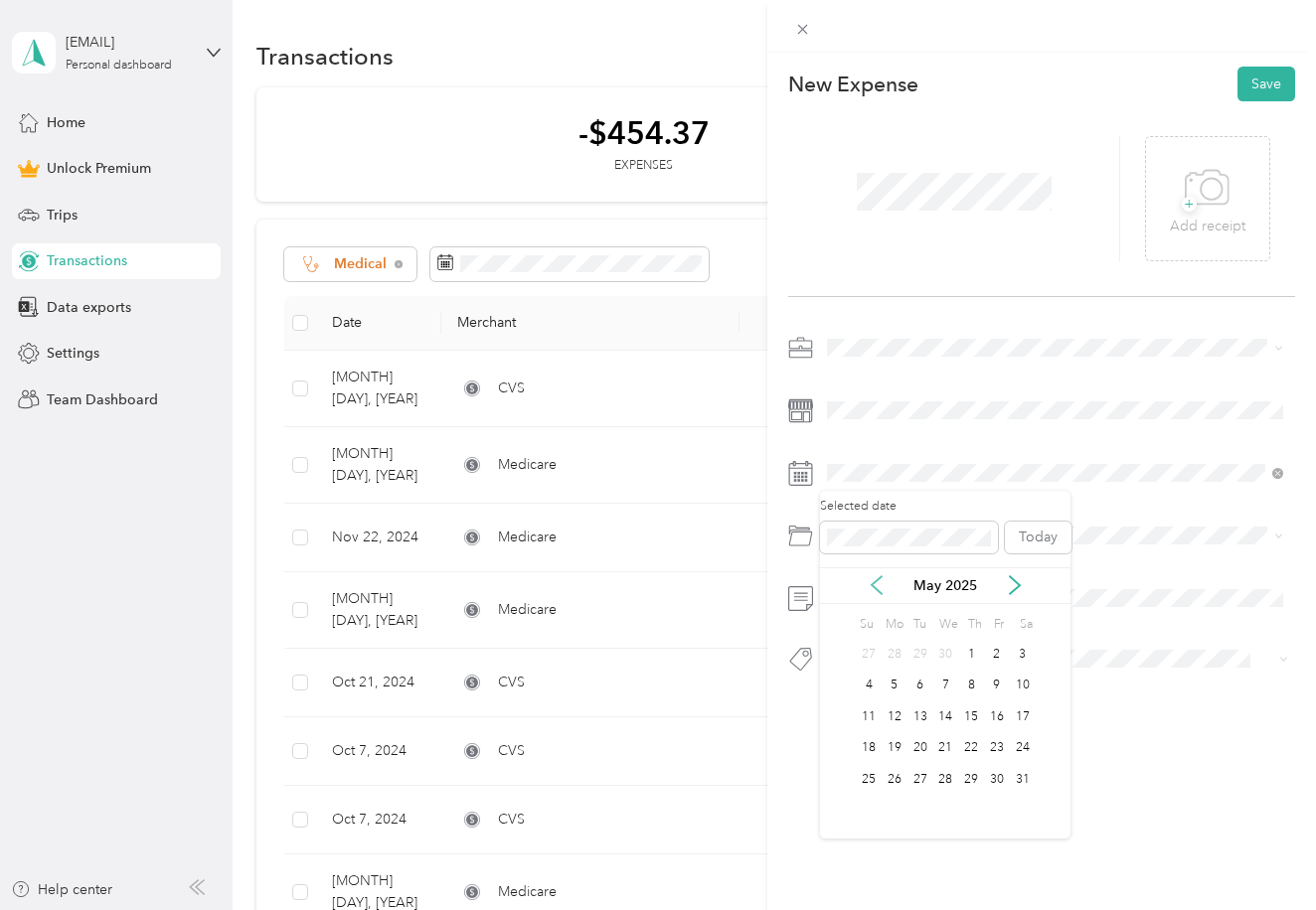 click 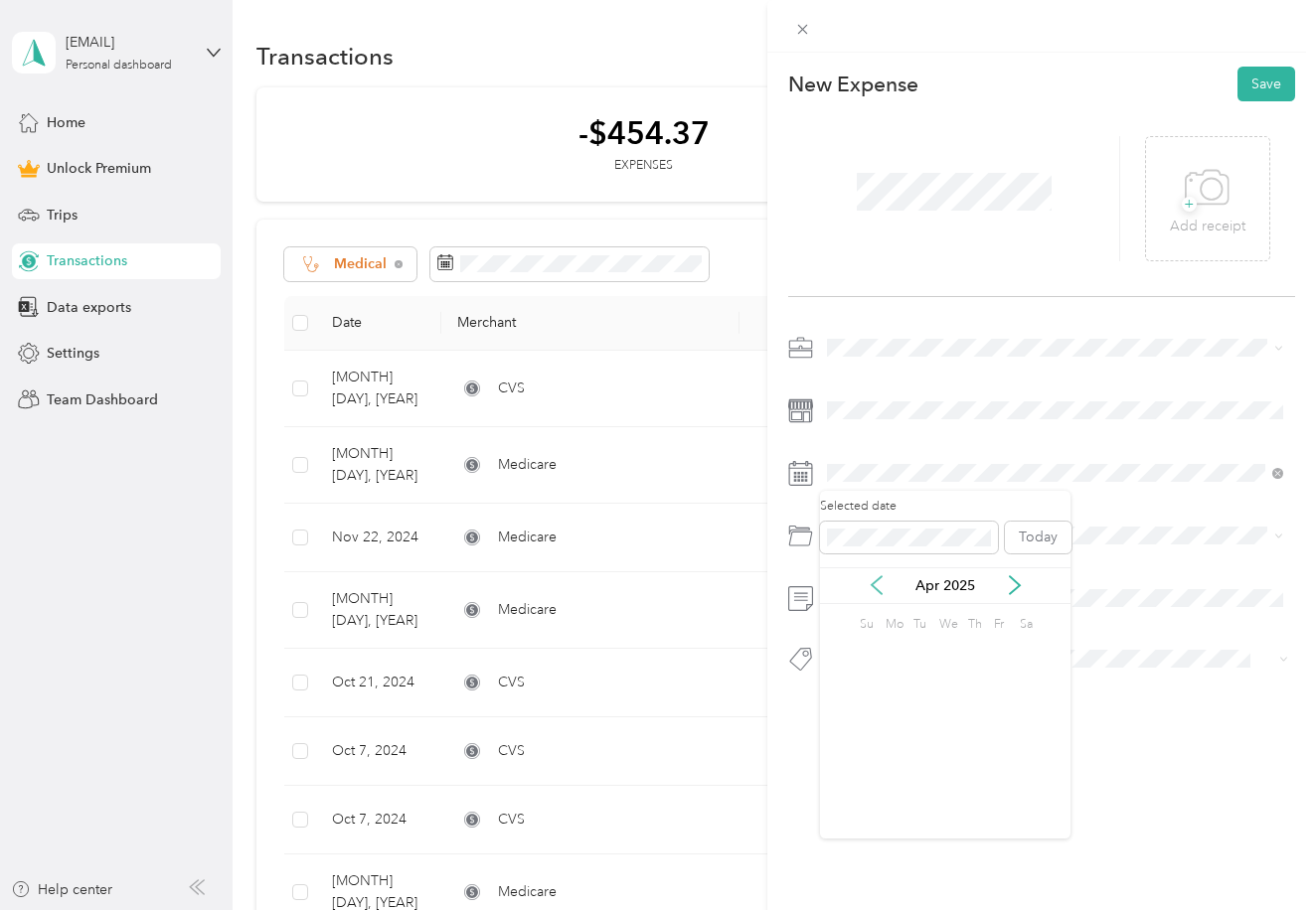 click 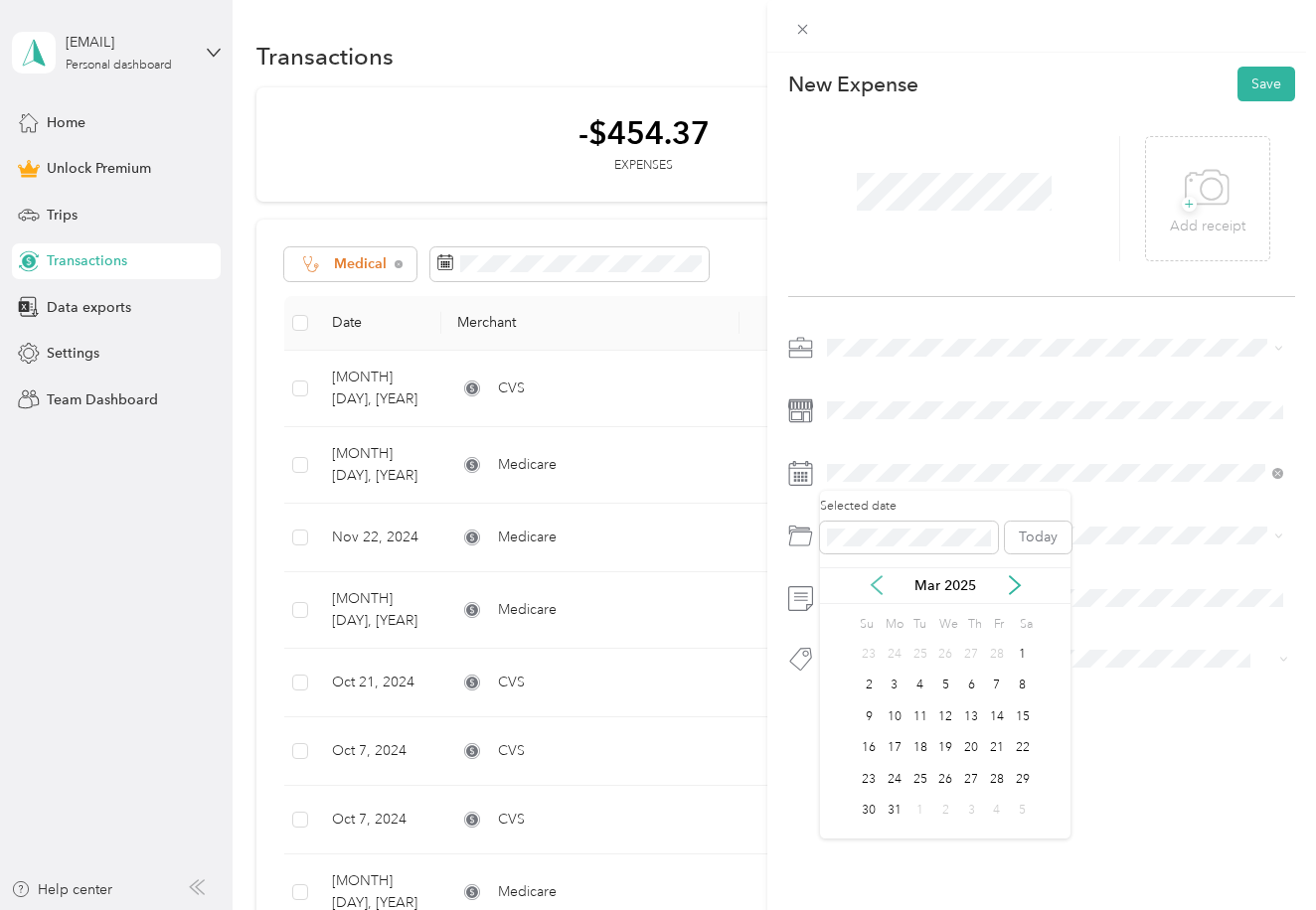 click 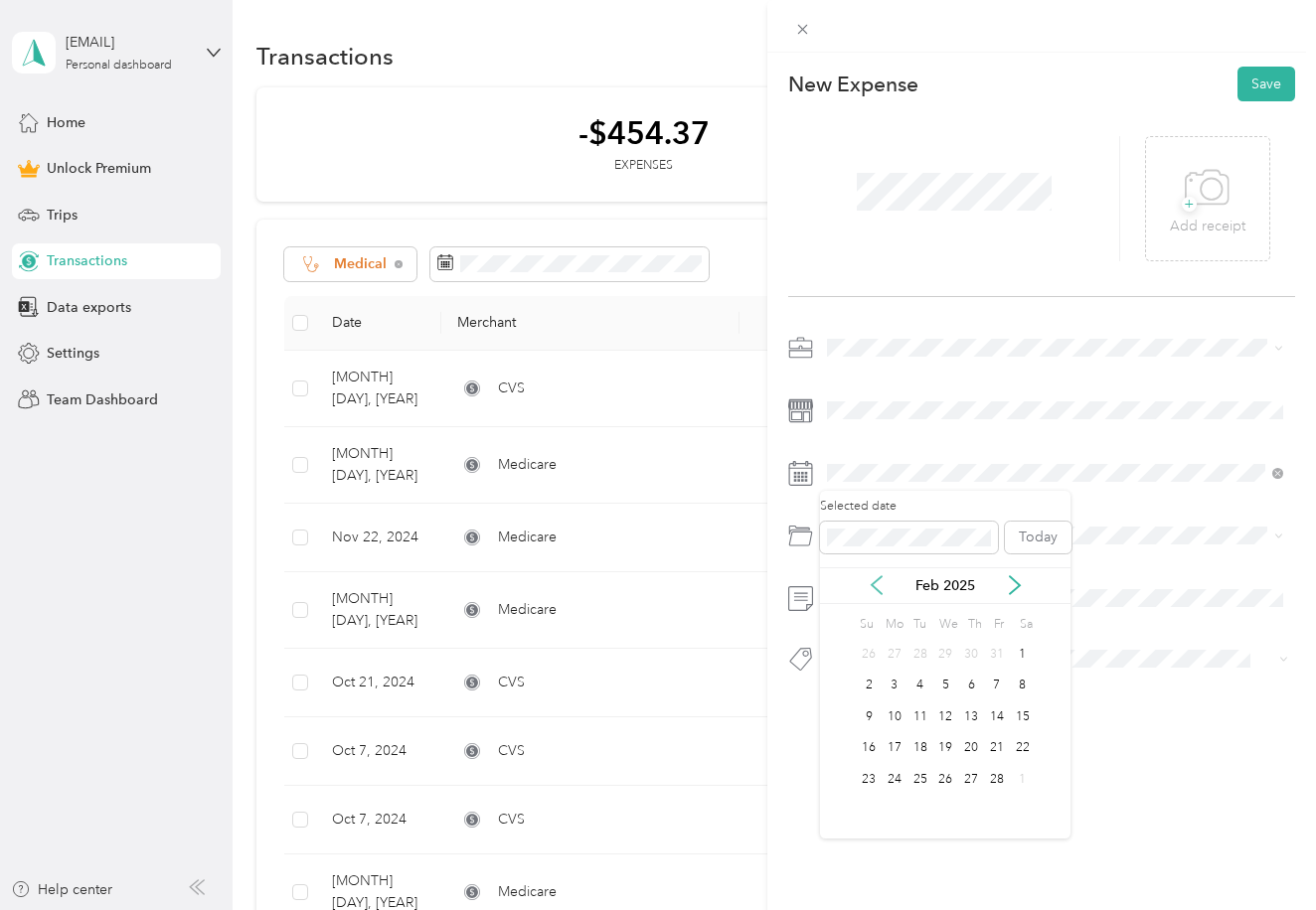click 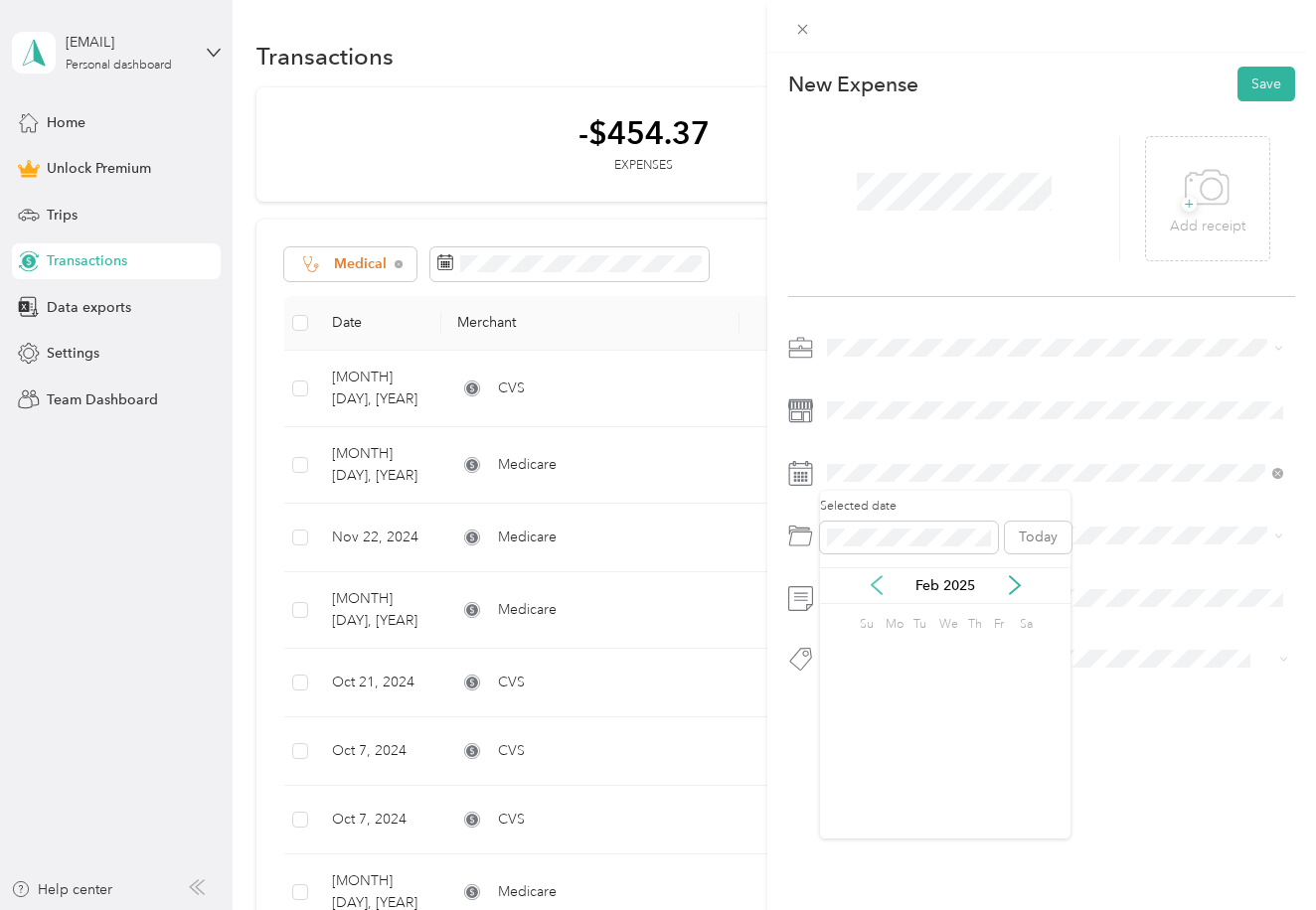 click 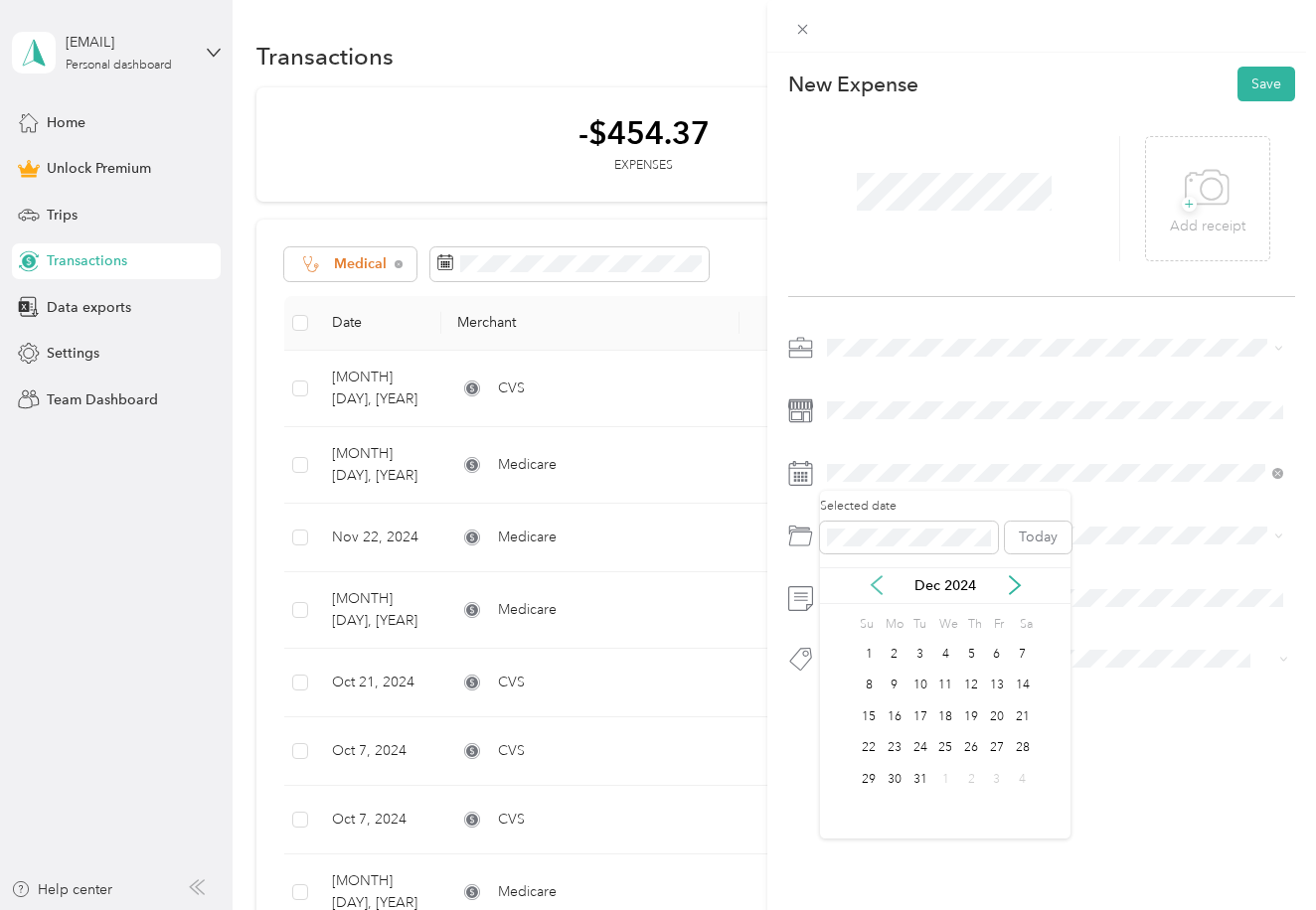 click 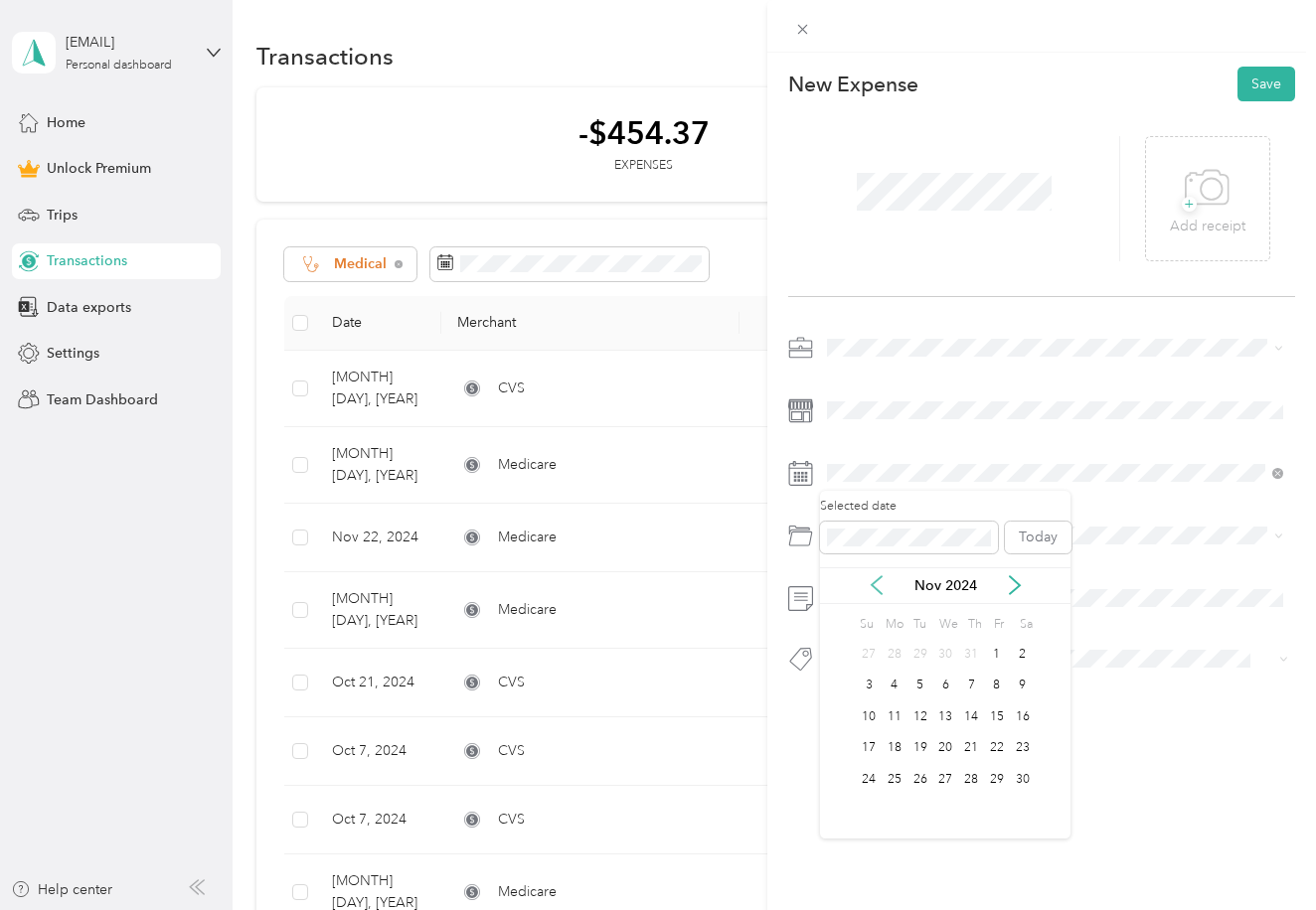 click 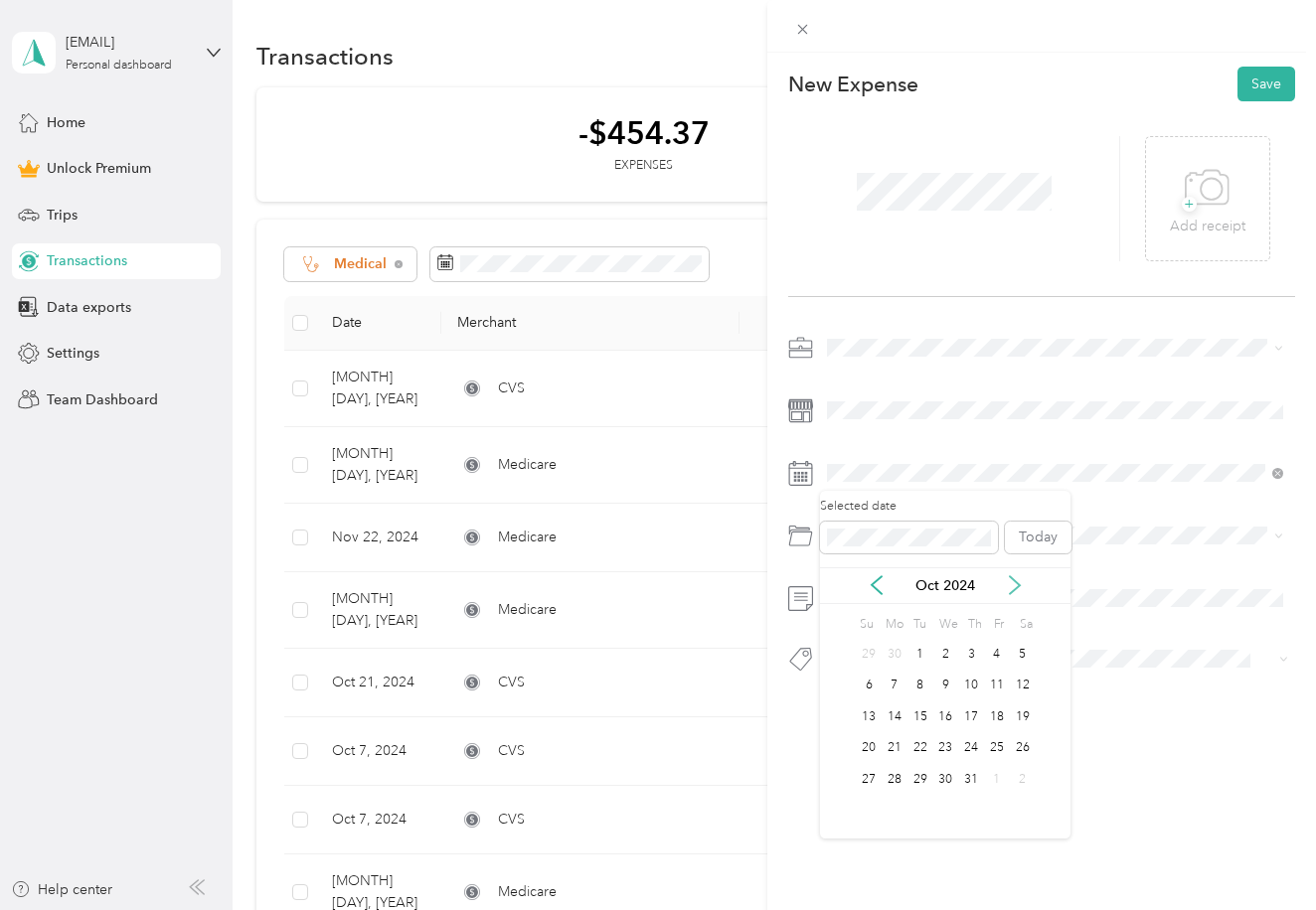 click on "Oct 2024" at bounding box center [945, 585] 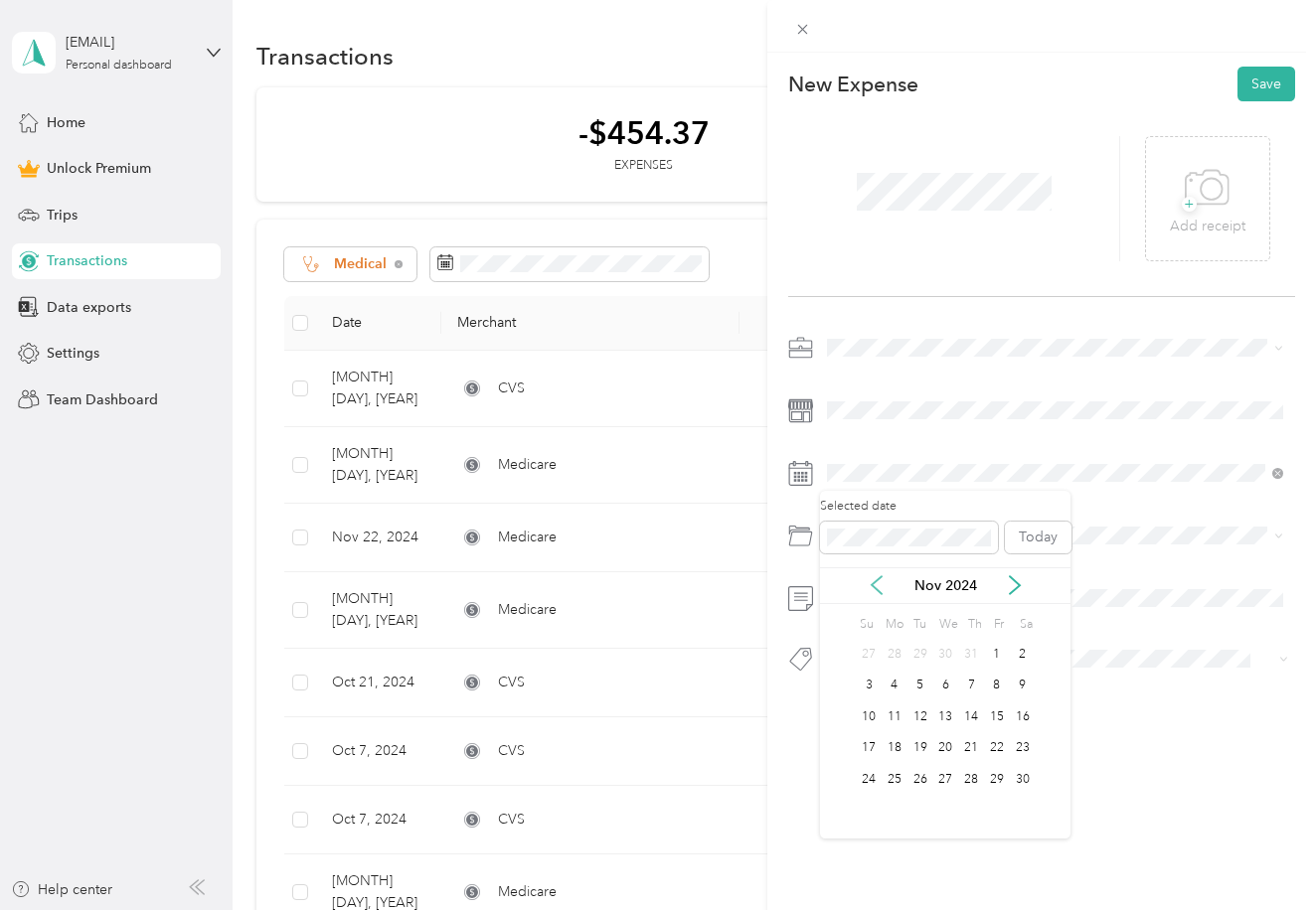 click 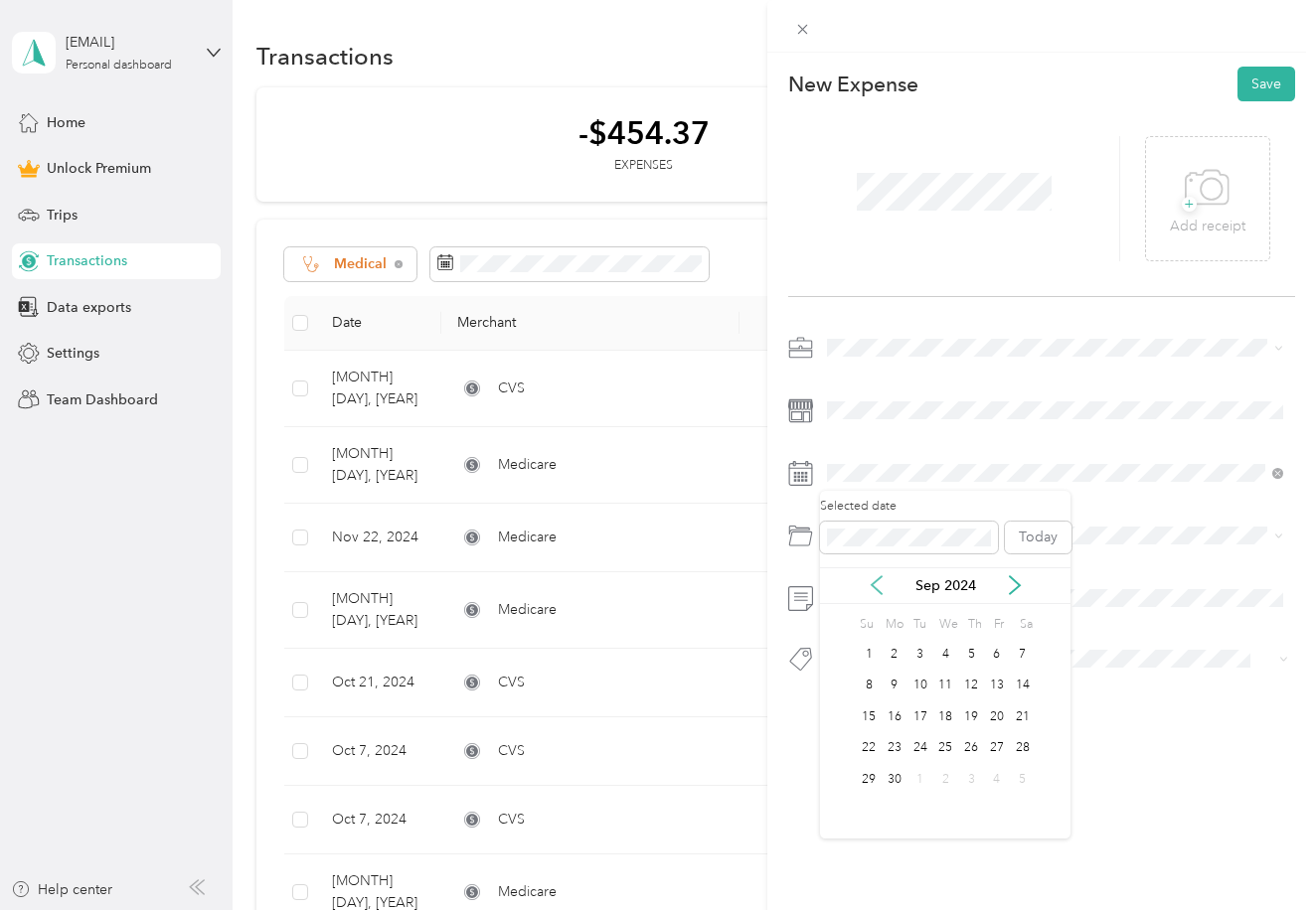 click 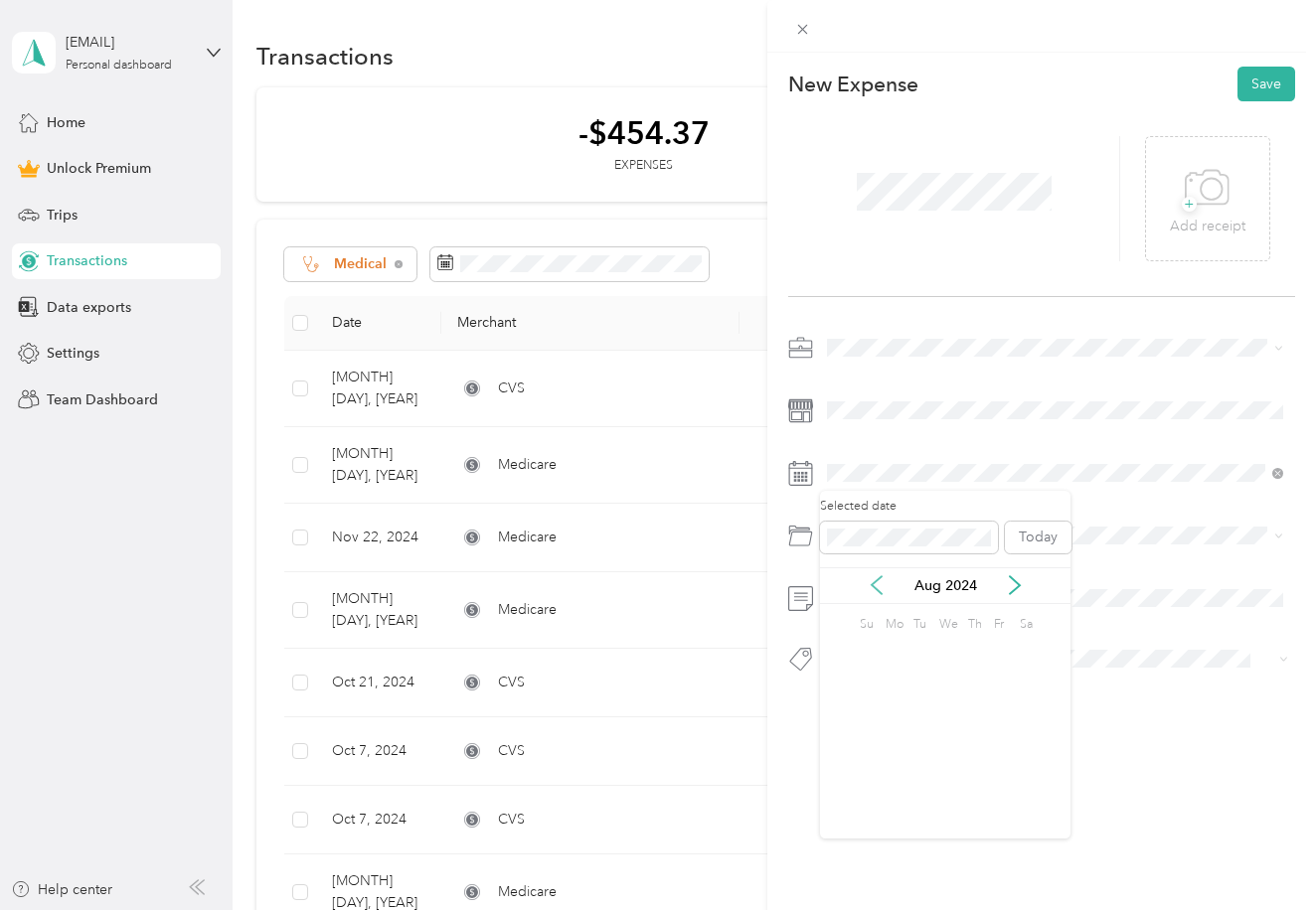 click 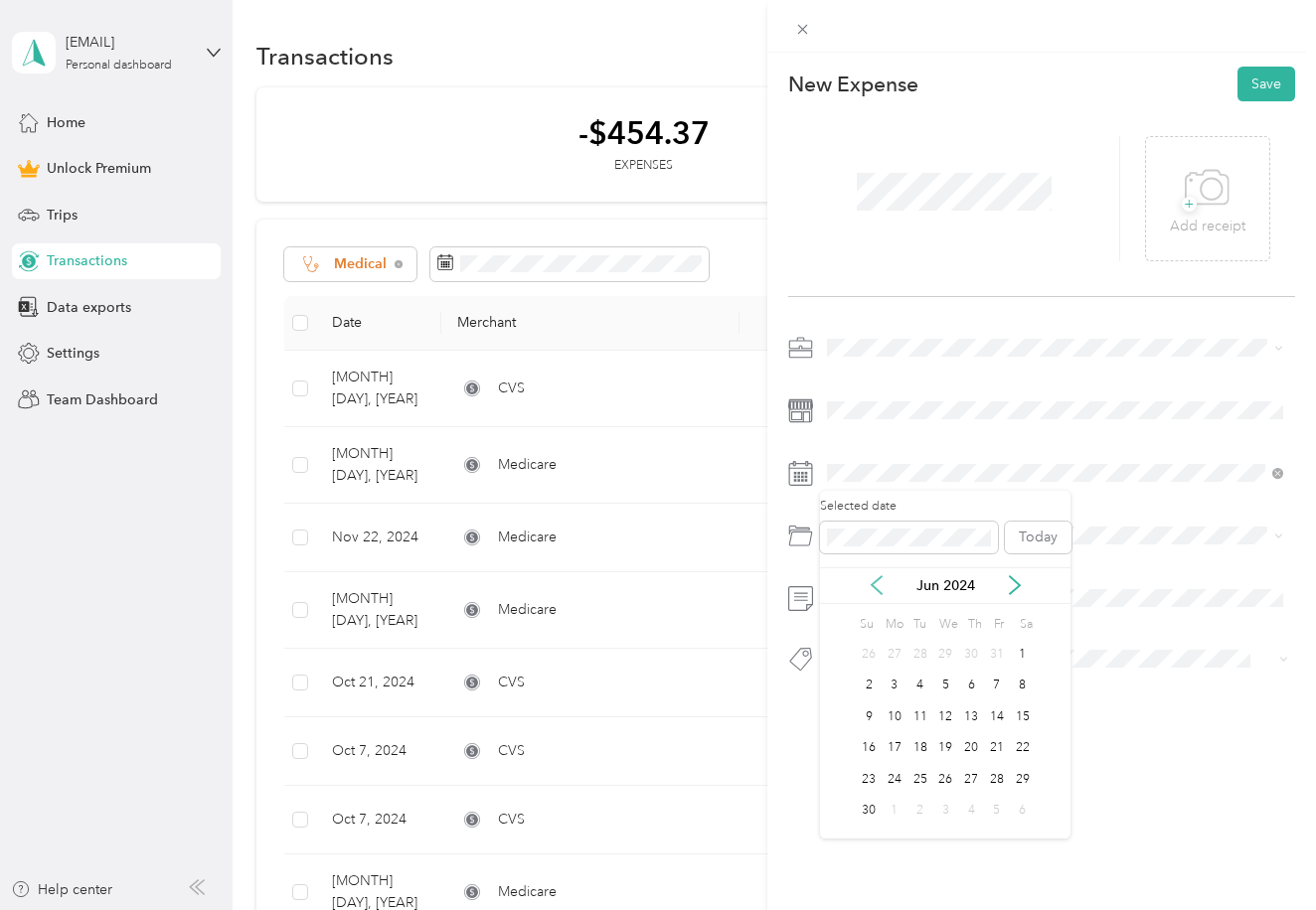click 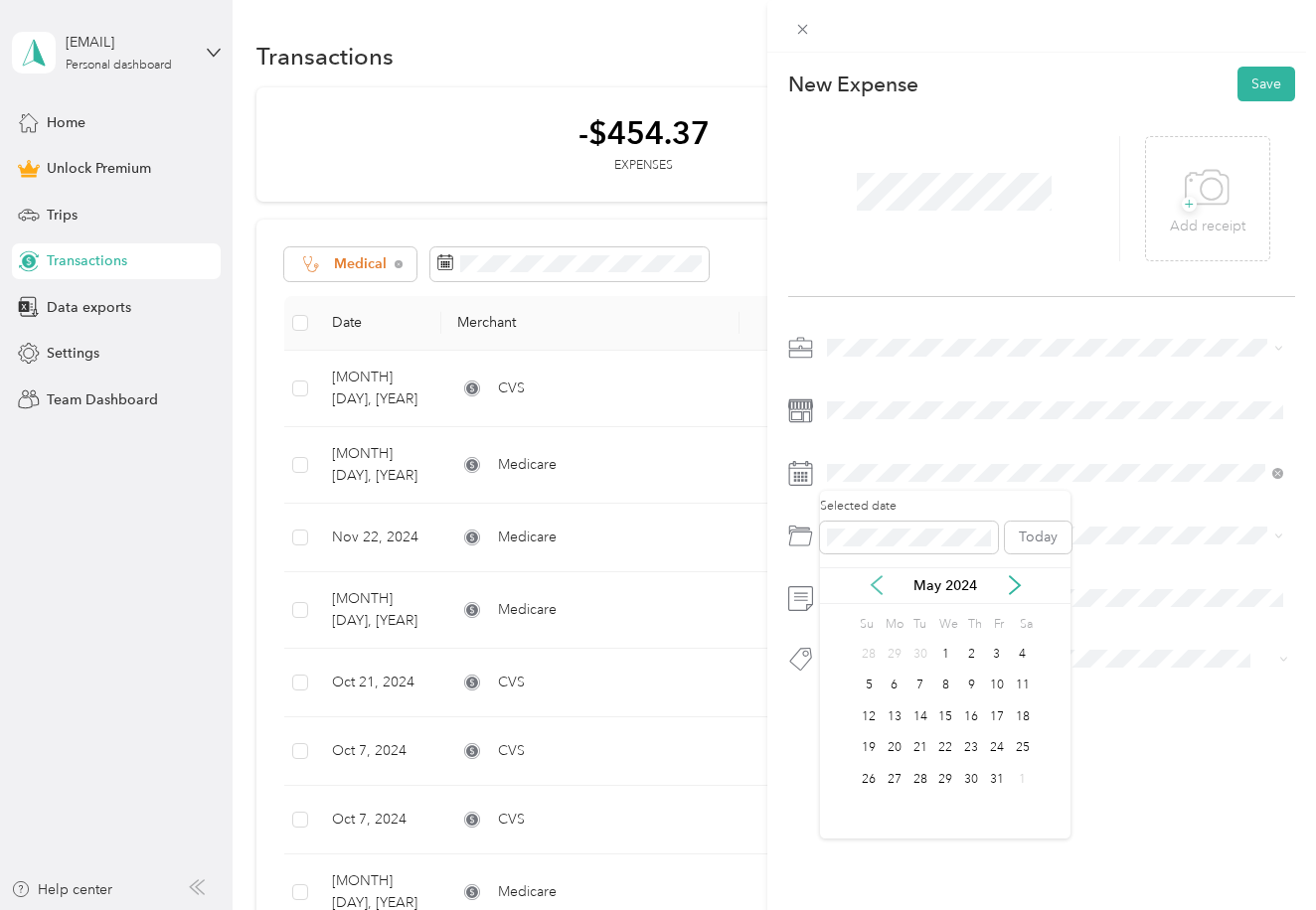 click 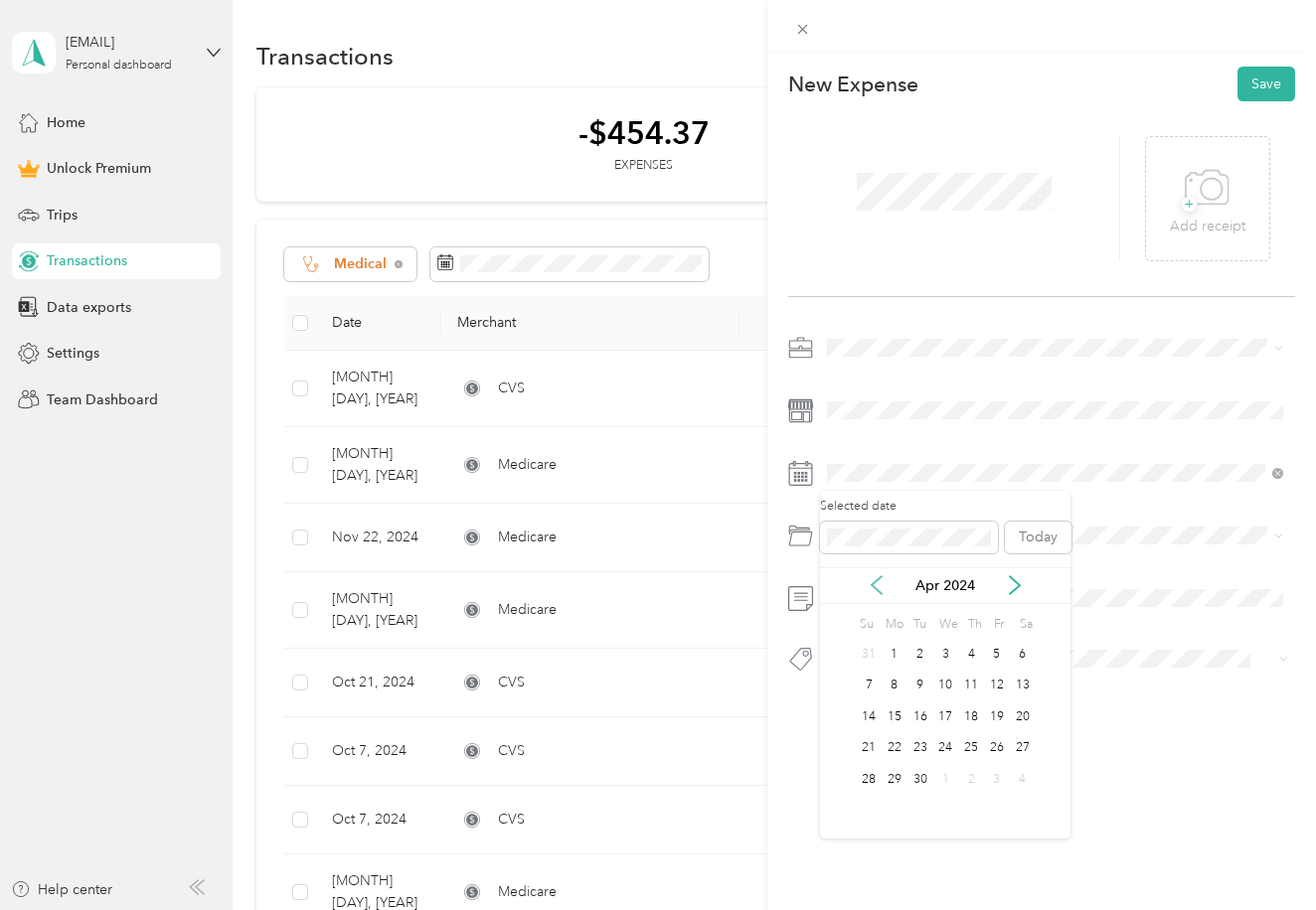 click 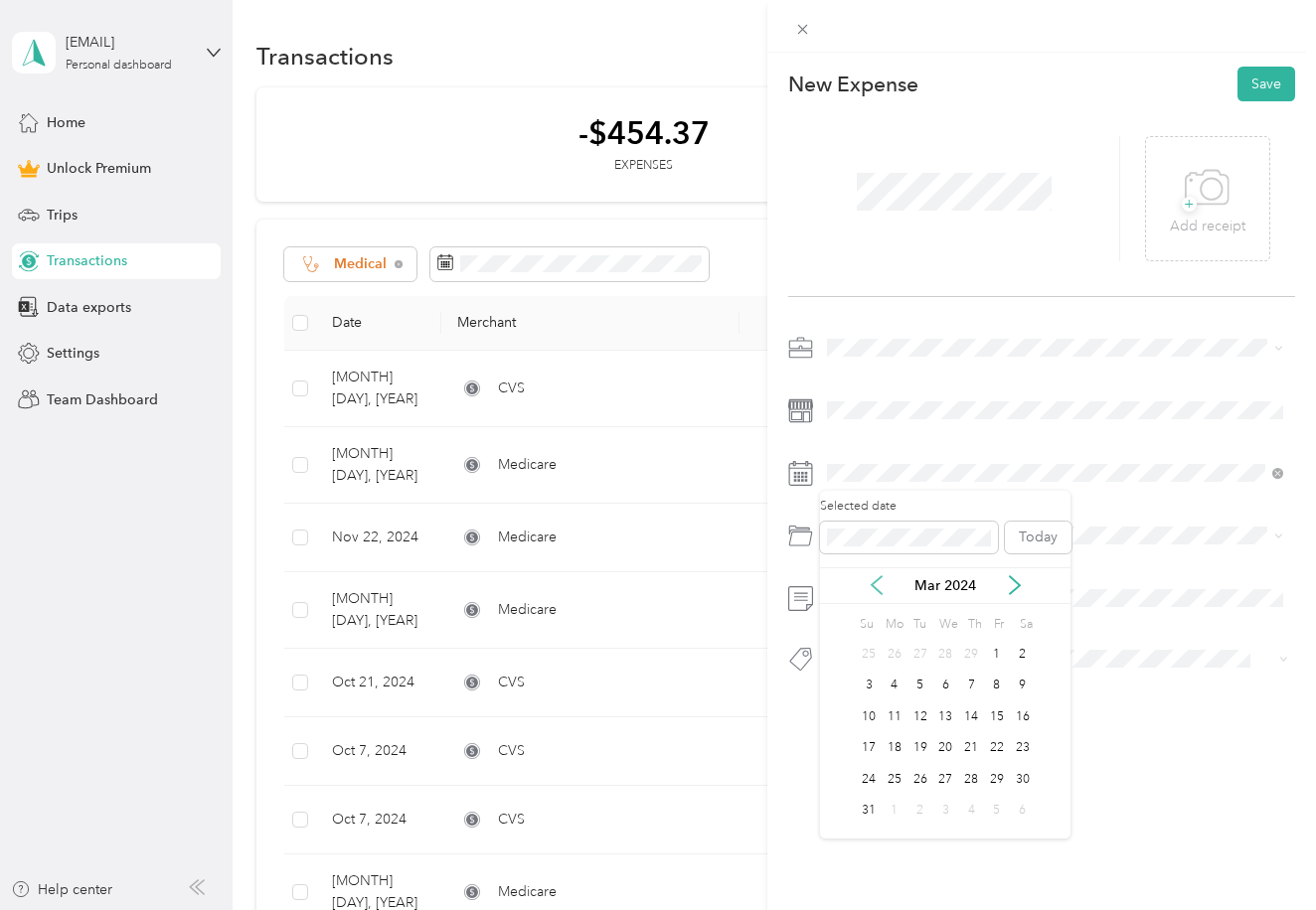 click 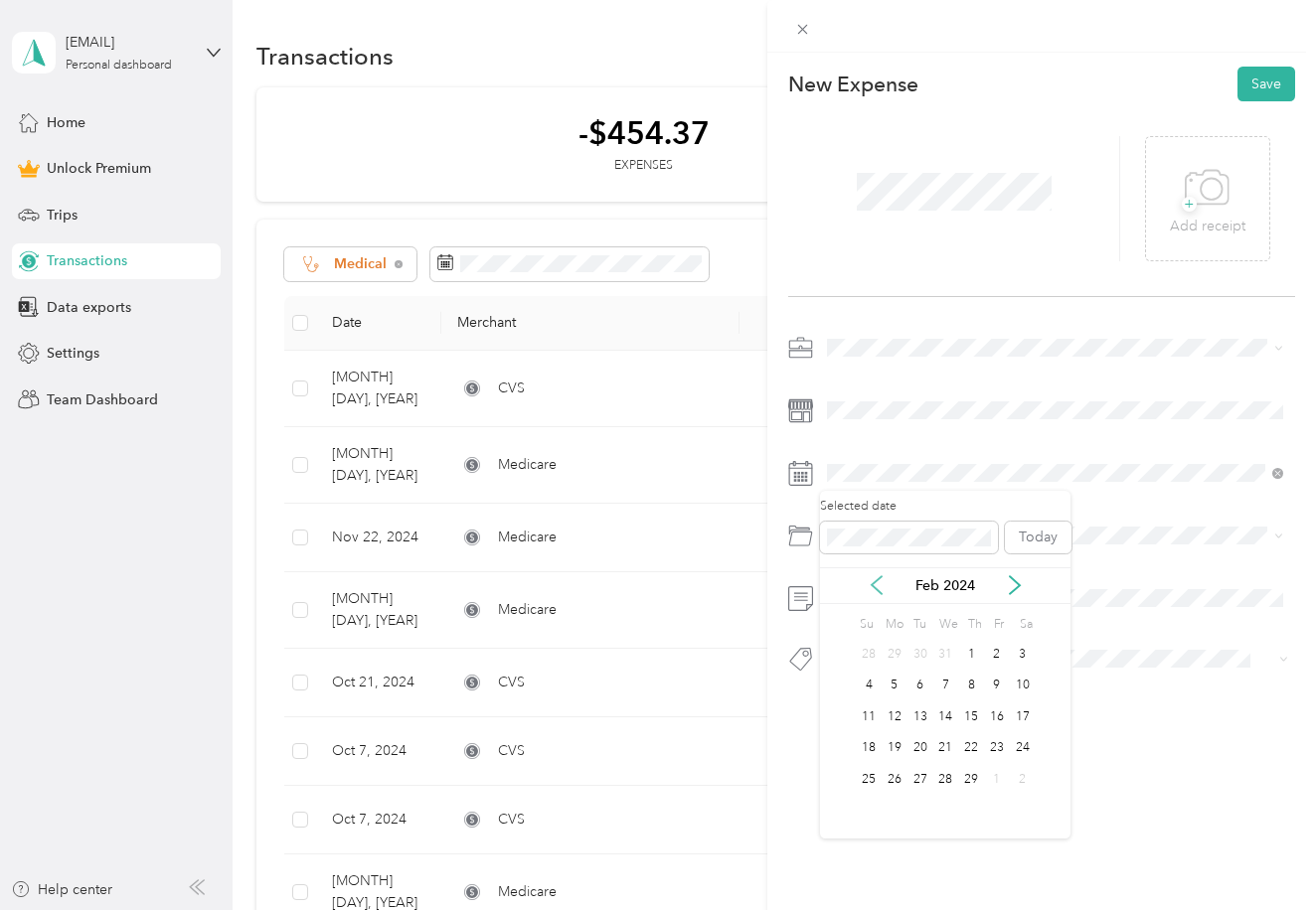 click 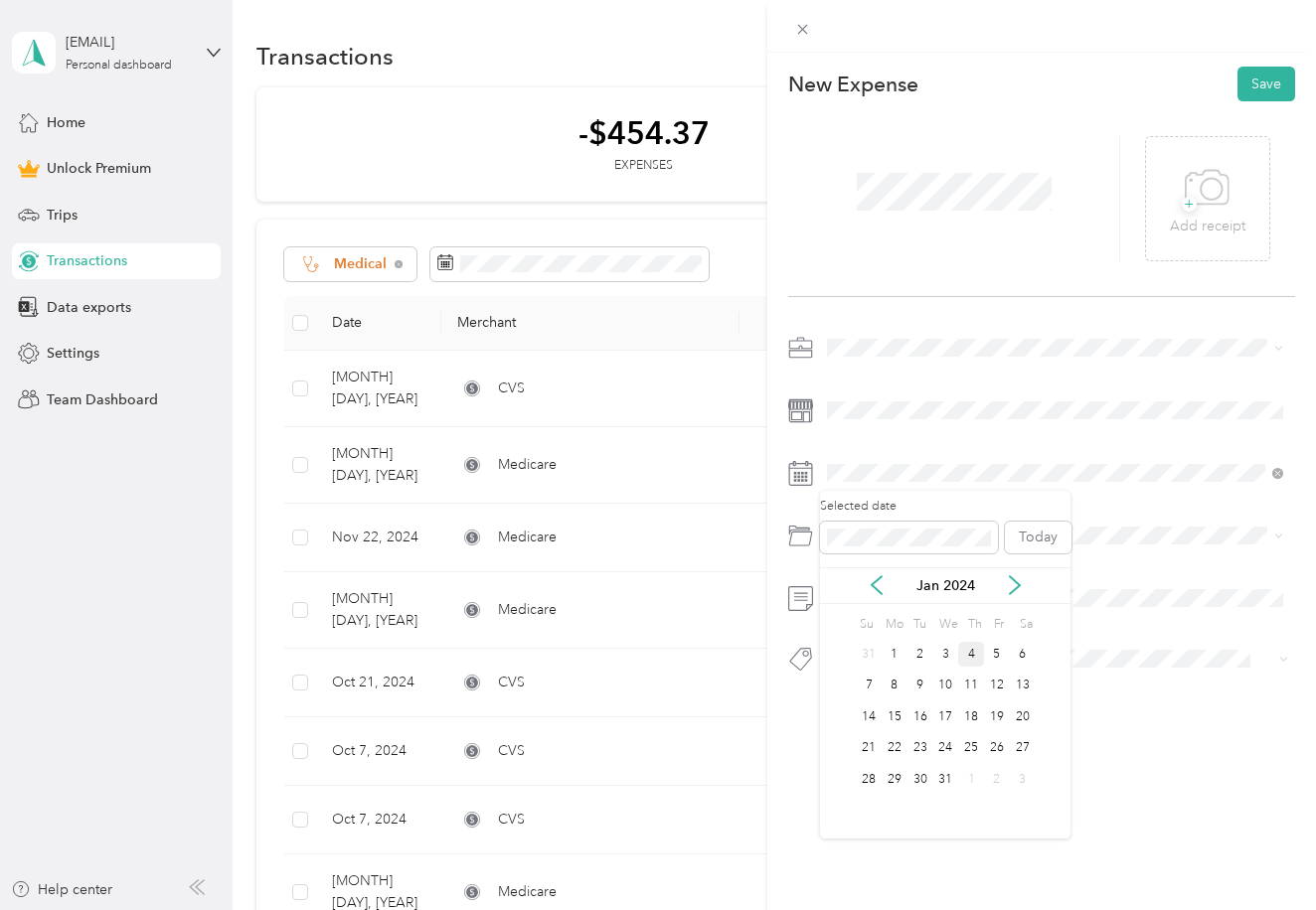 click on "4" at bounding box center (971, 654) 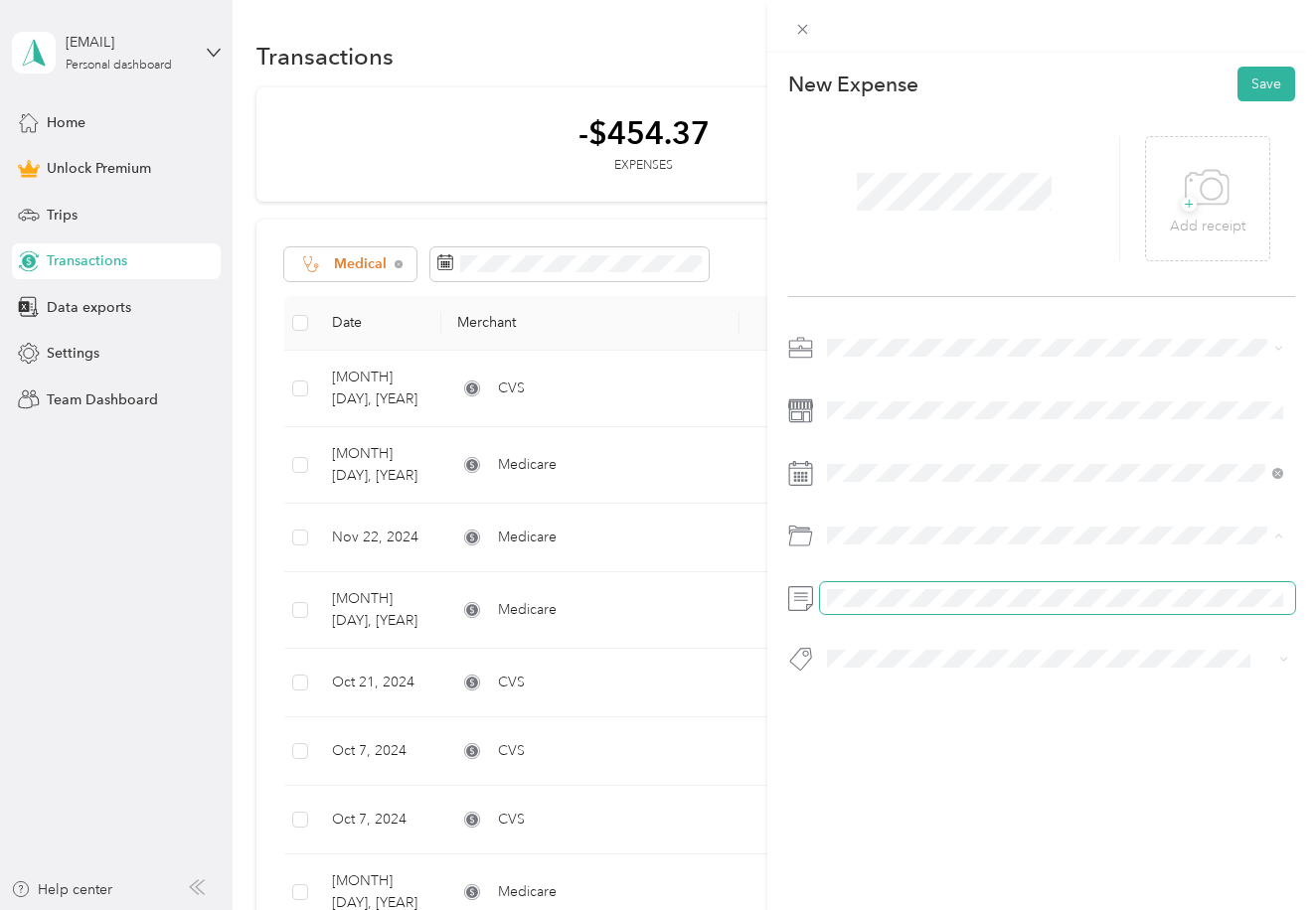 scroll, scrollTop: 0, scrollLeft: 1, axis: horizontal 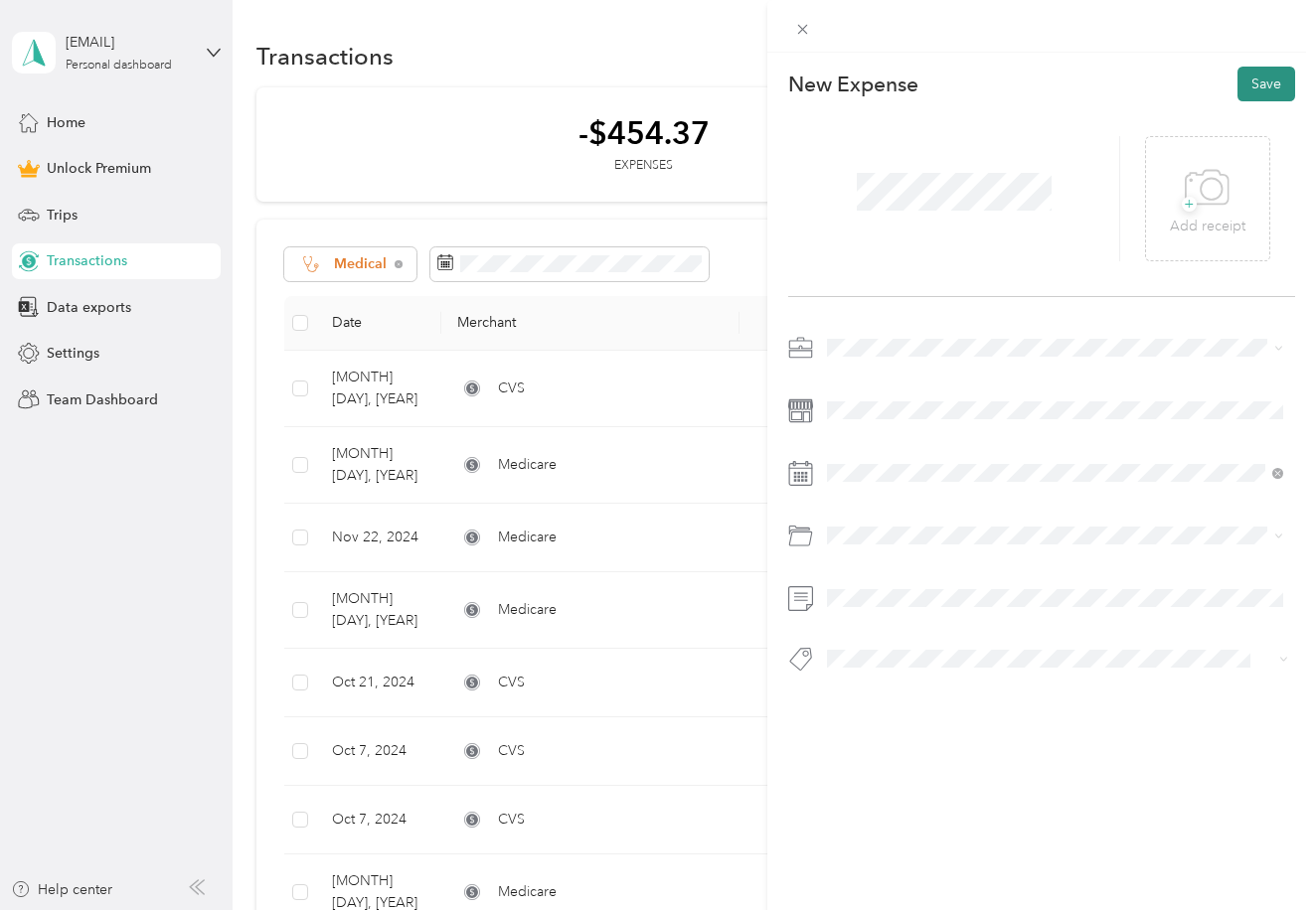 click on "Save" at bounding box center (1266, 83) 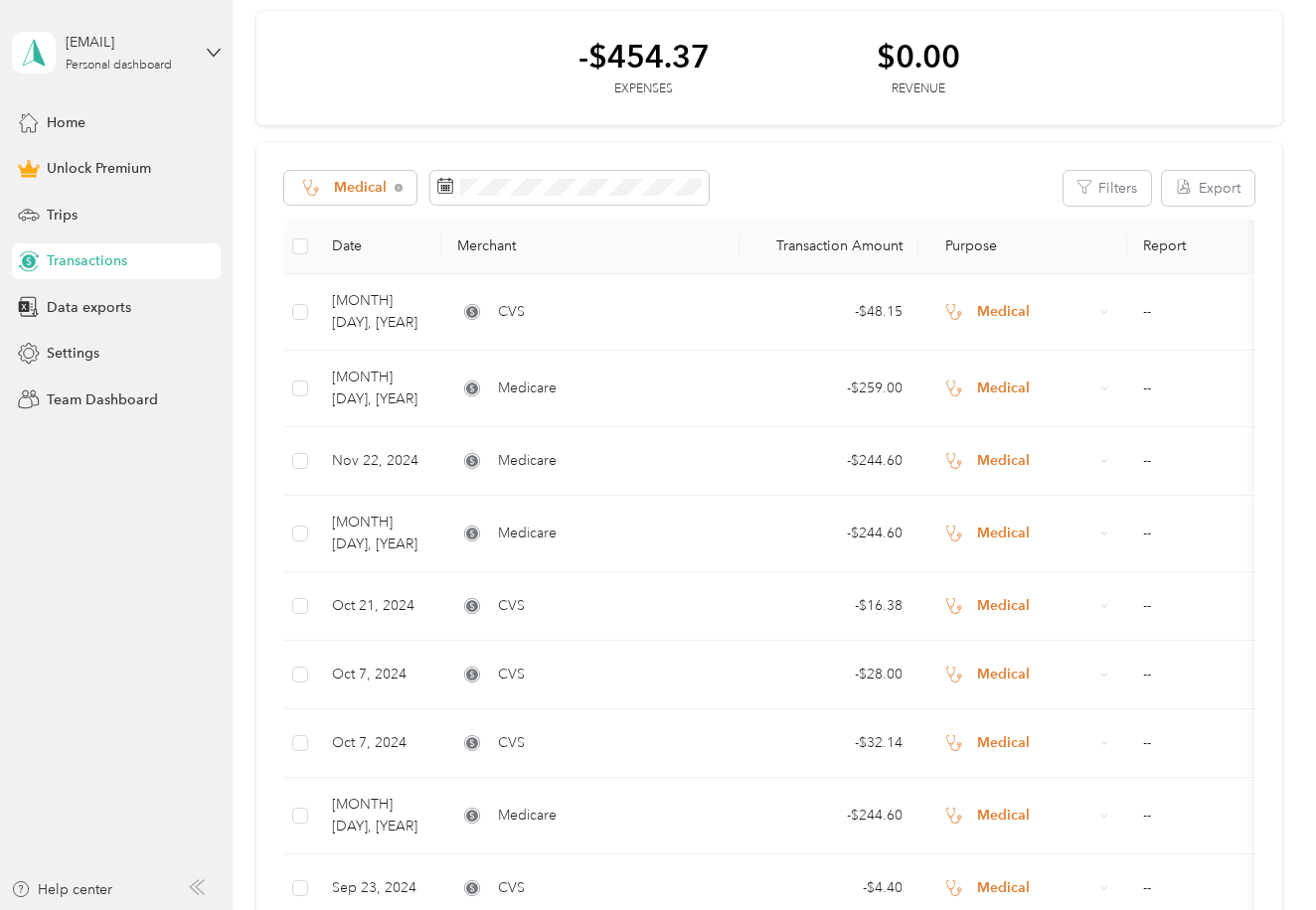 scroll, scrollTop: 0, scrollLeft: 0, axis: both 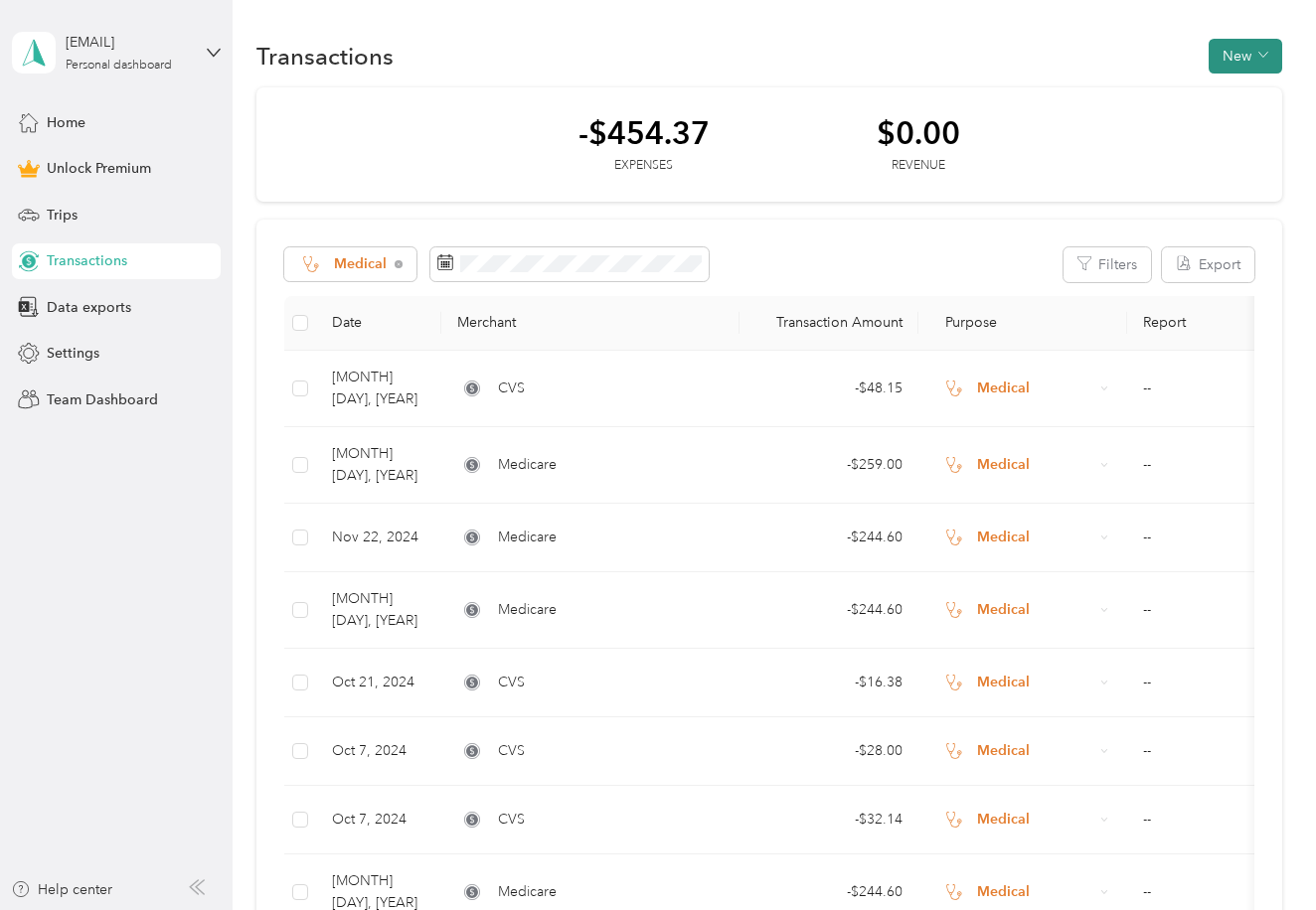 click on "New" at bounding box center (1245, 56) 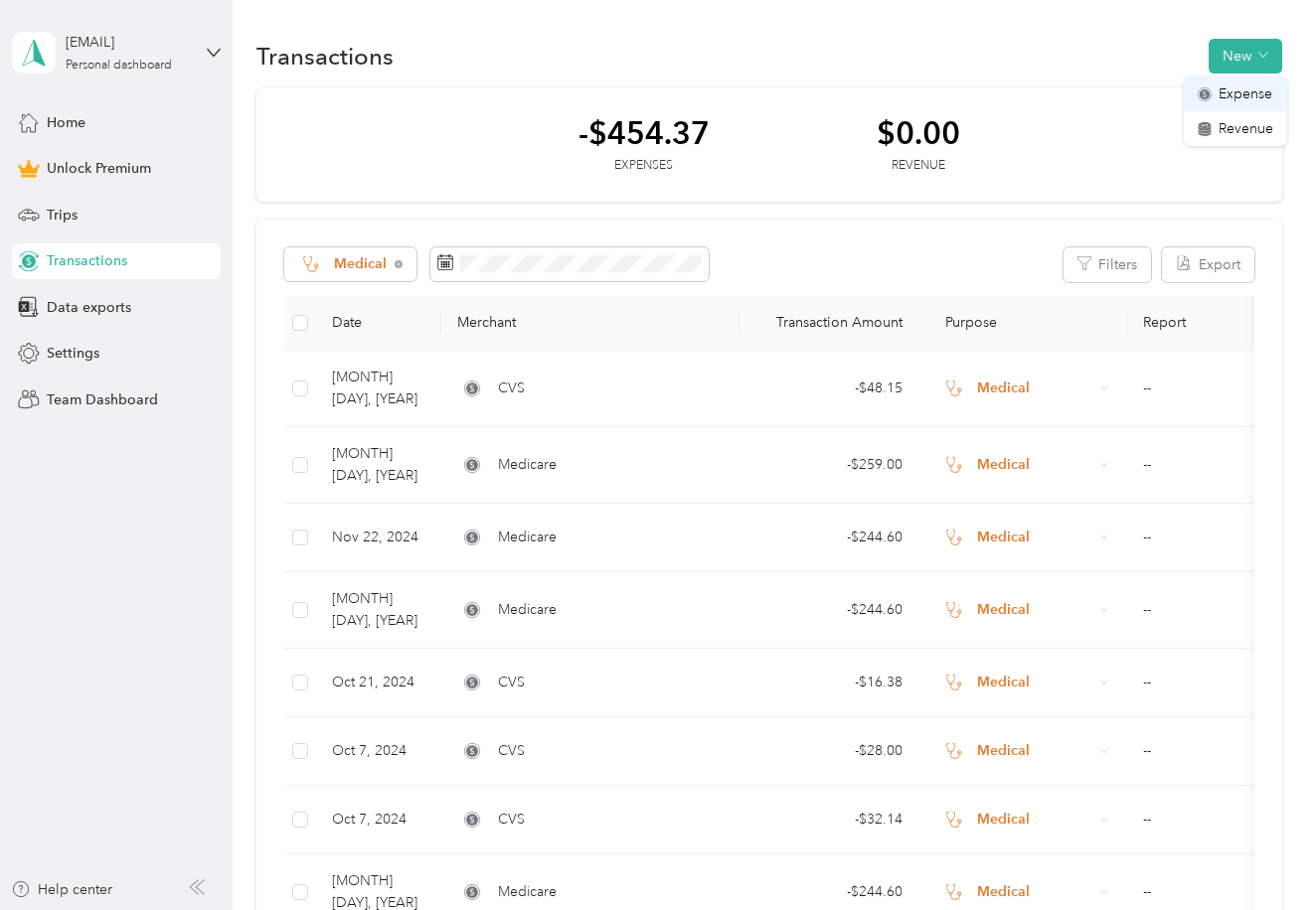 click on "Expense" at bounding box center [1245, 93] 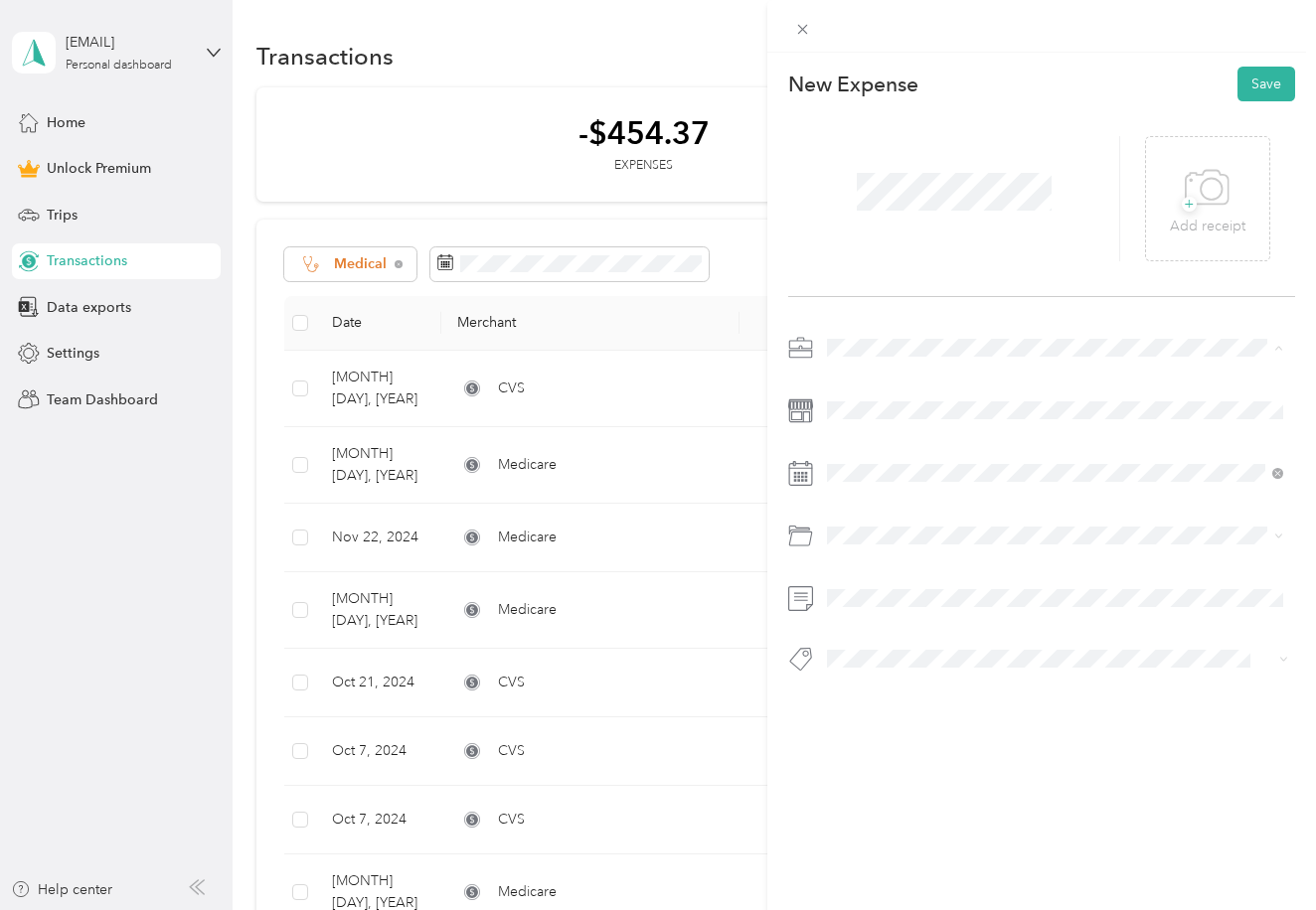 click on "Personal" at bounding box center [1043, 417] 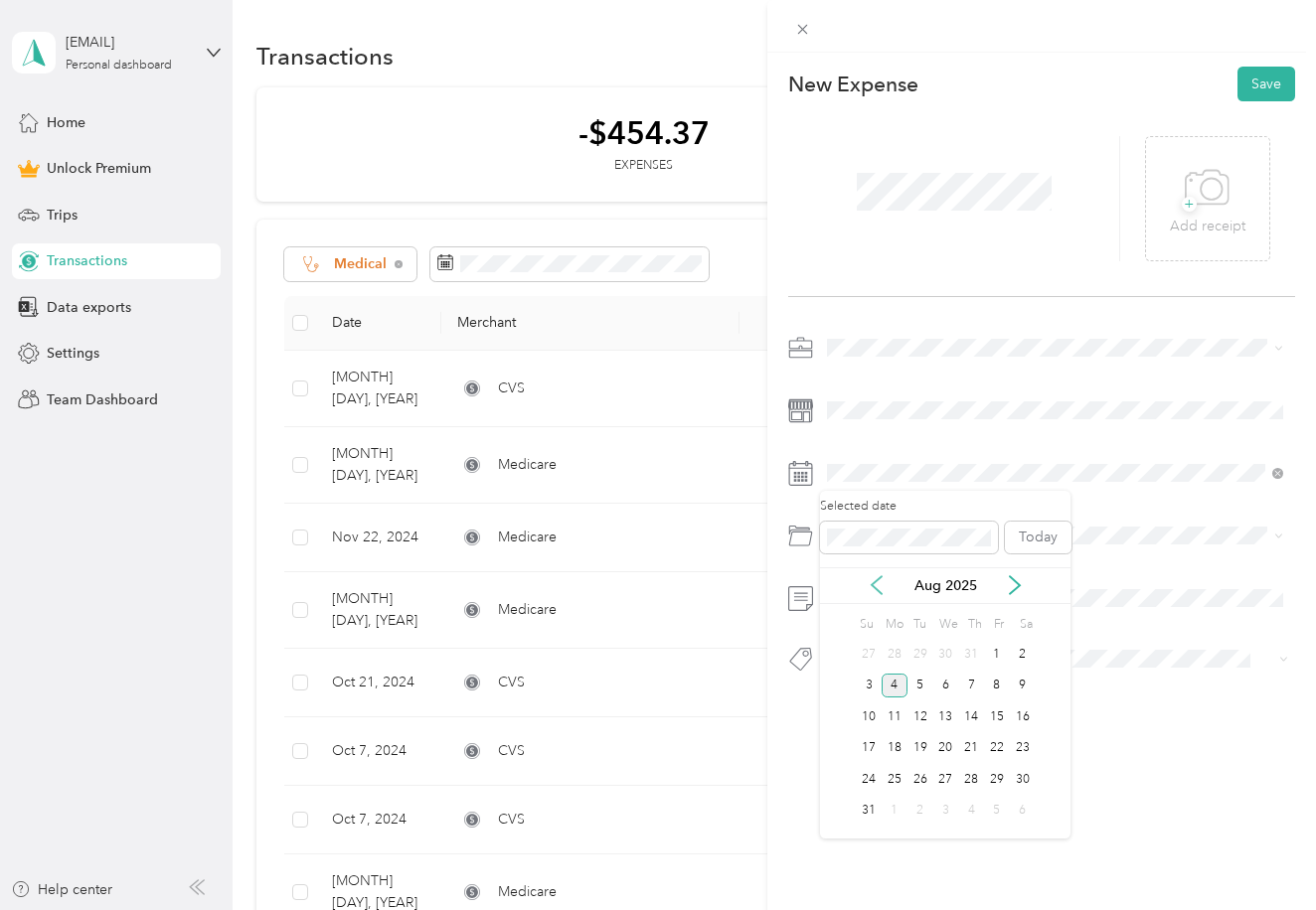 click 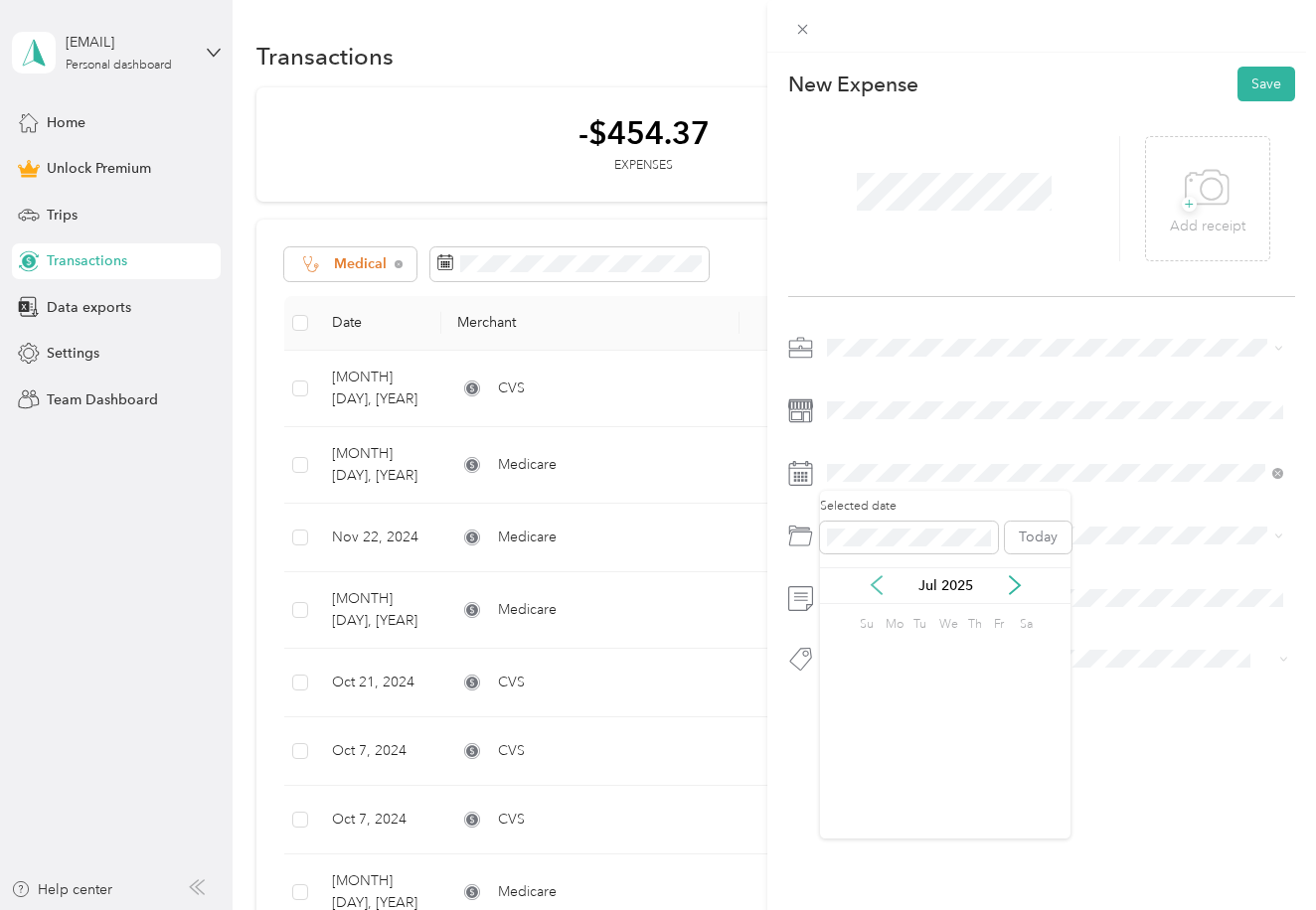 click 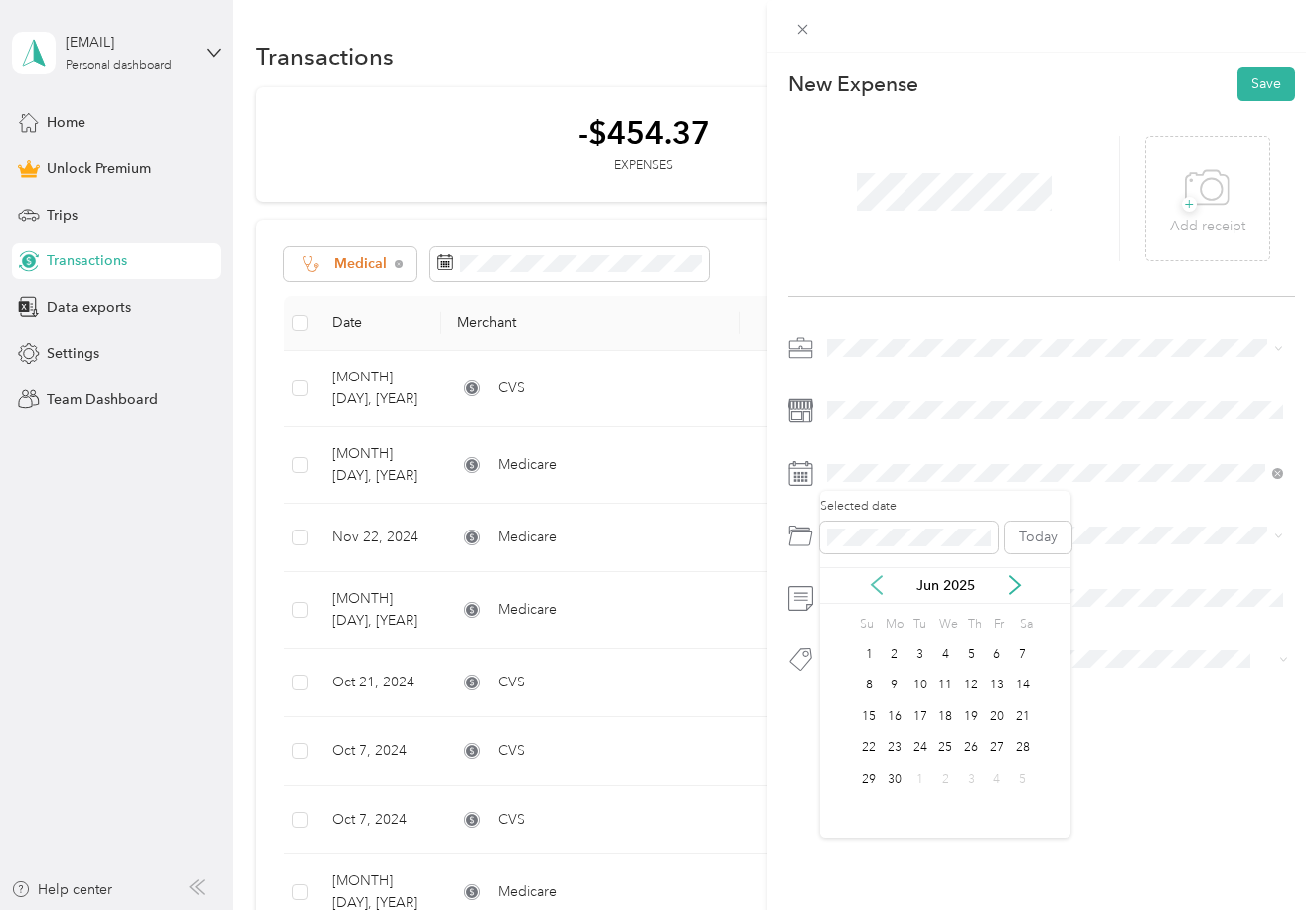 click 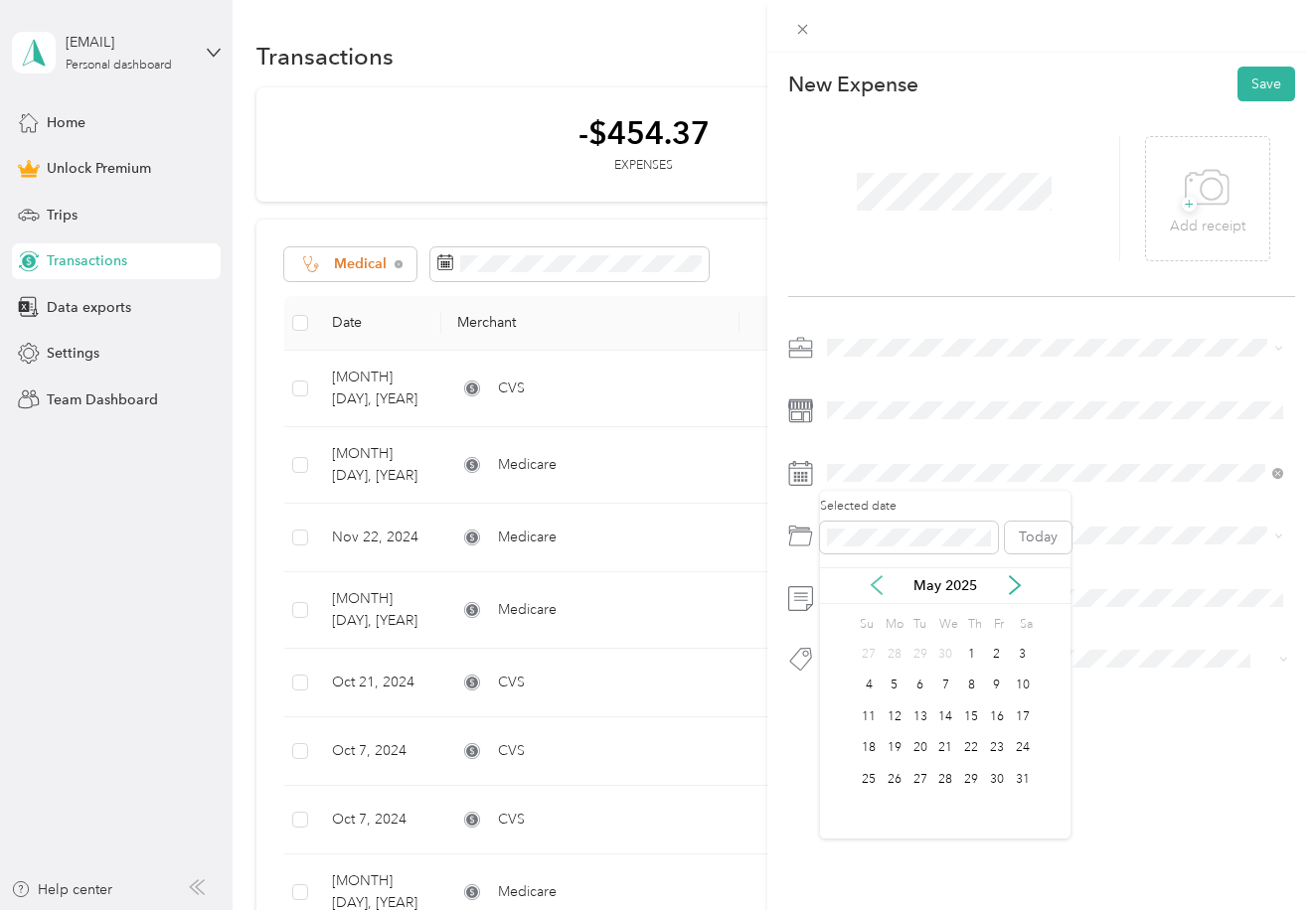 click 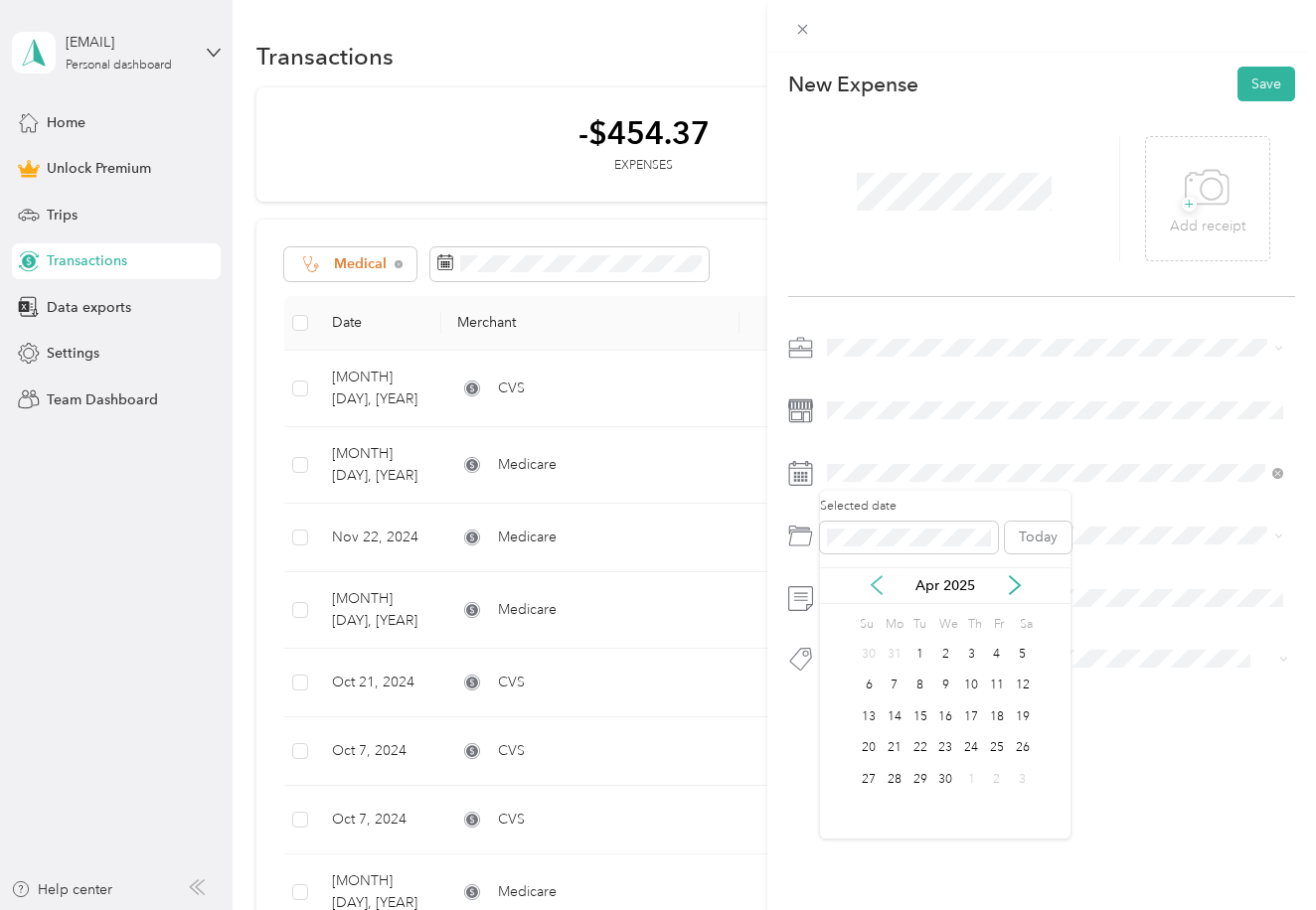 click 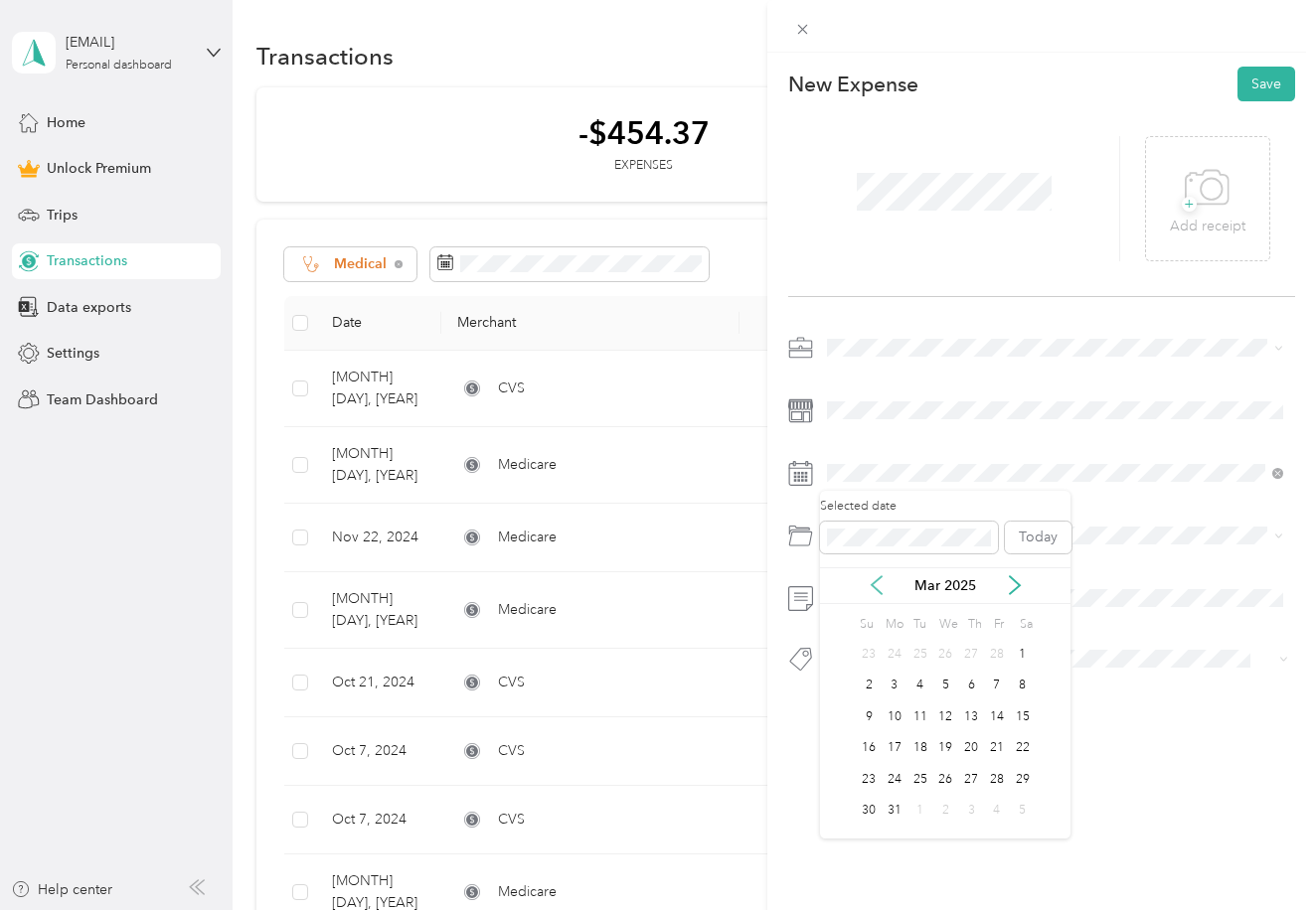 click 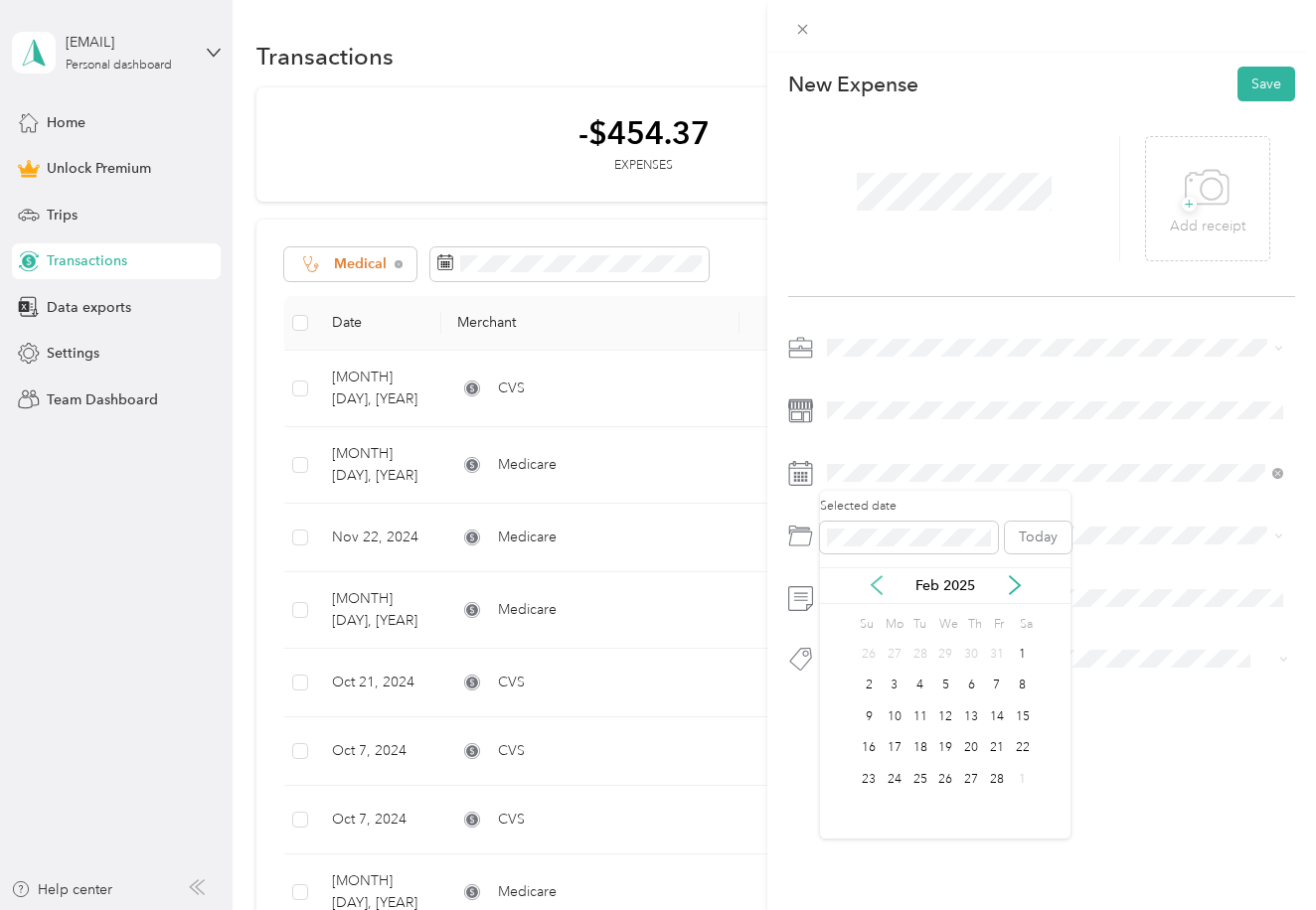 click 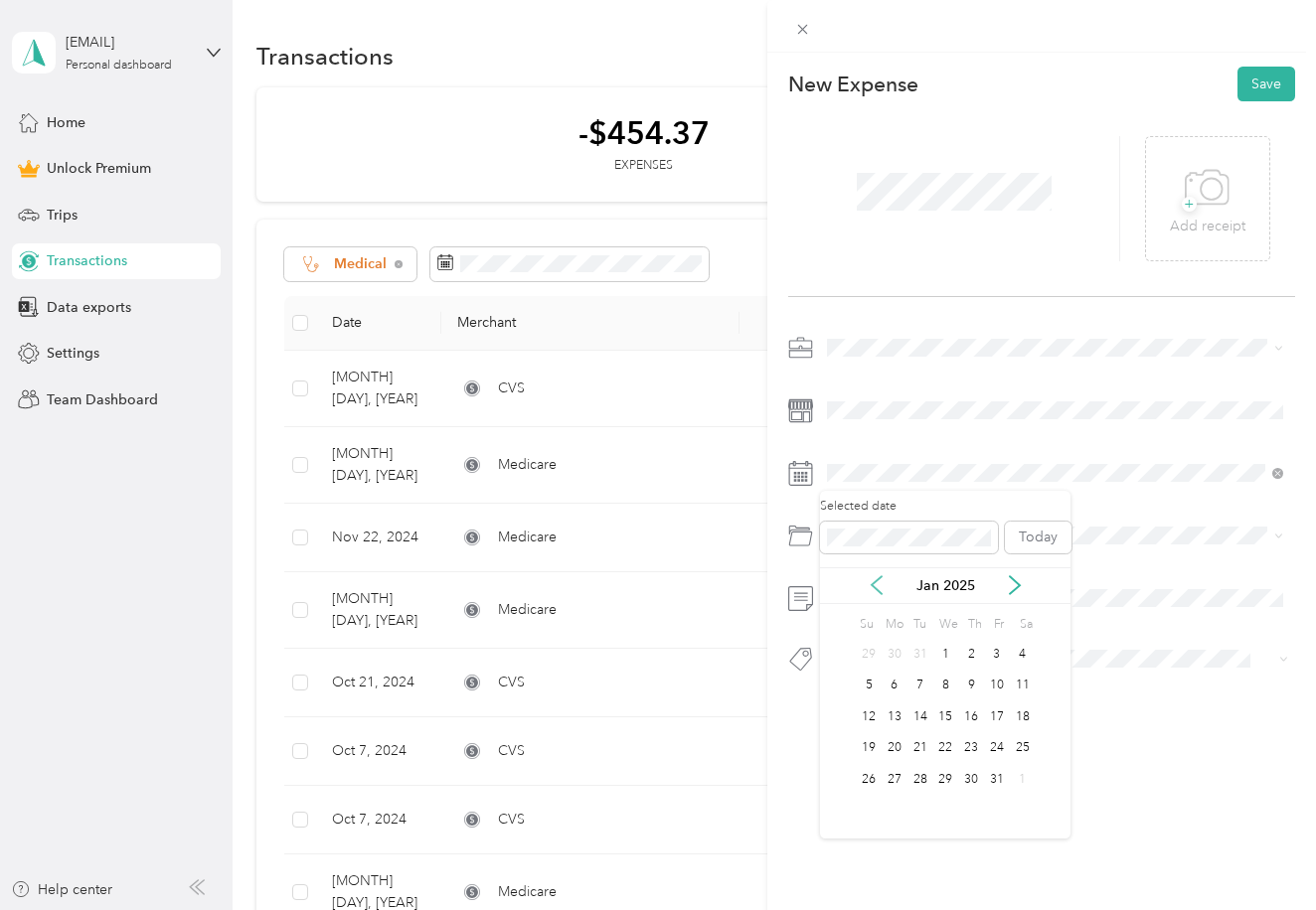 click 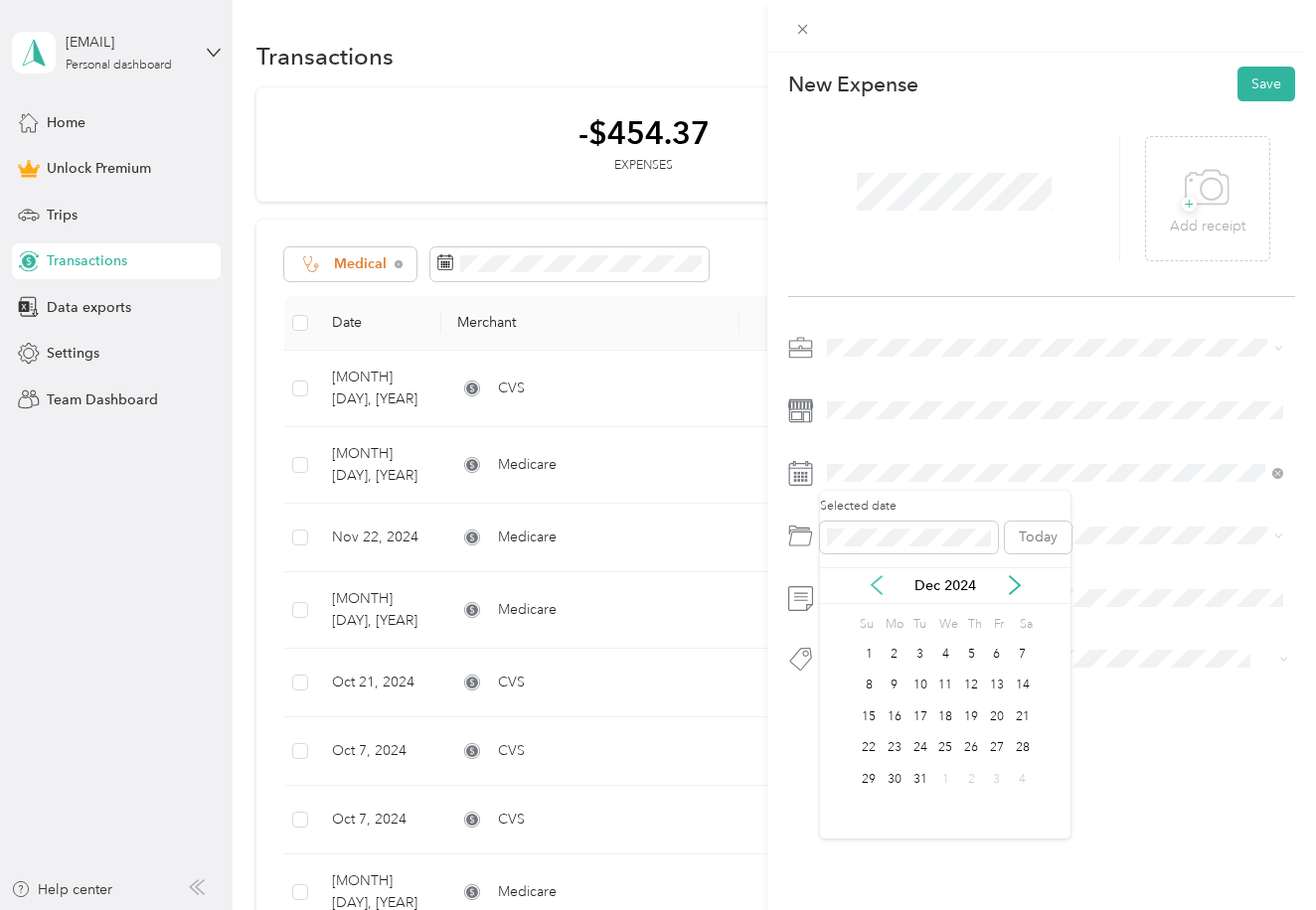 click 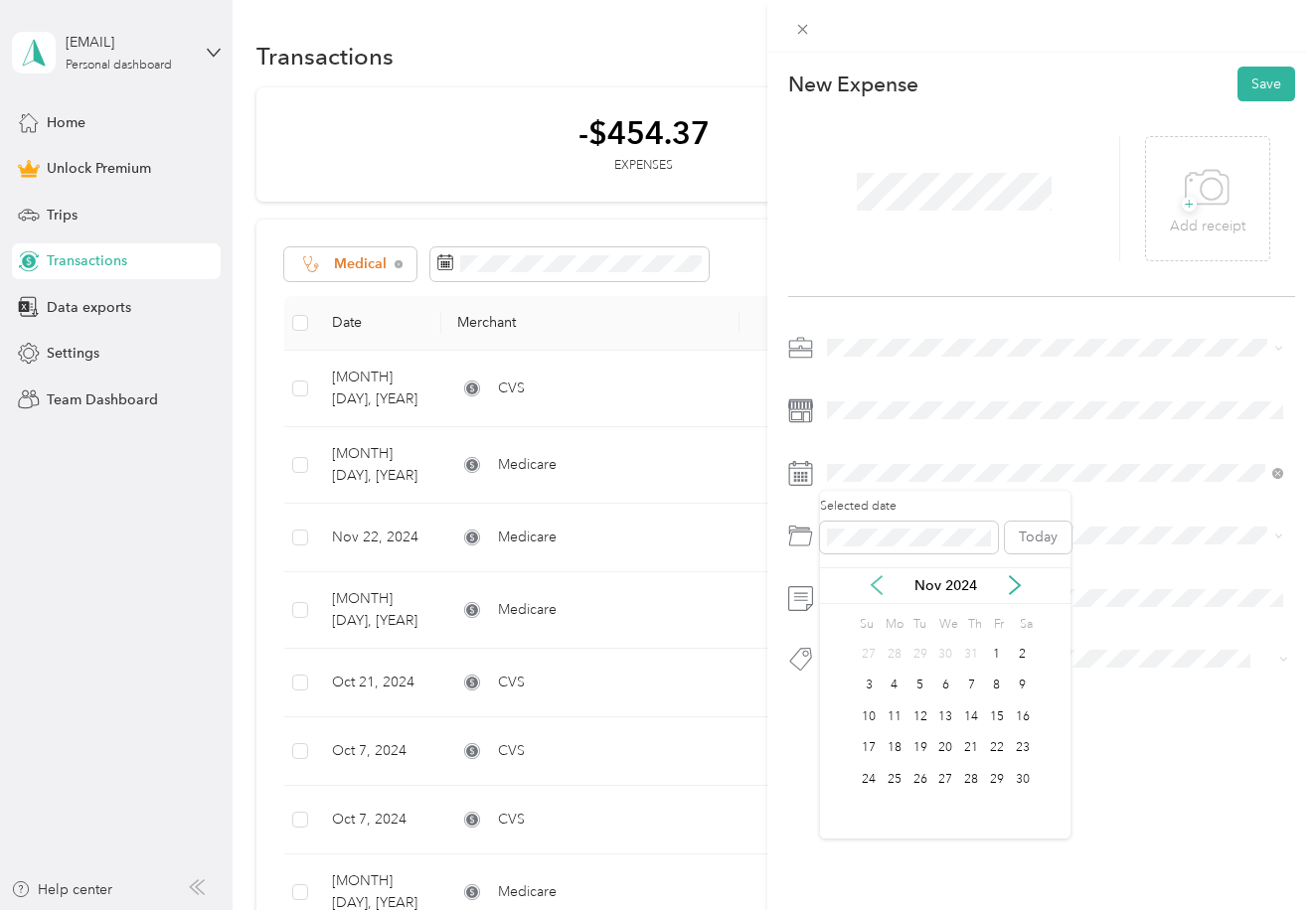 click 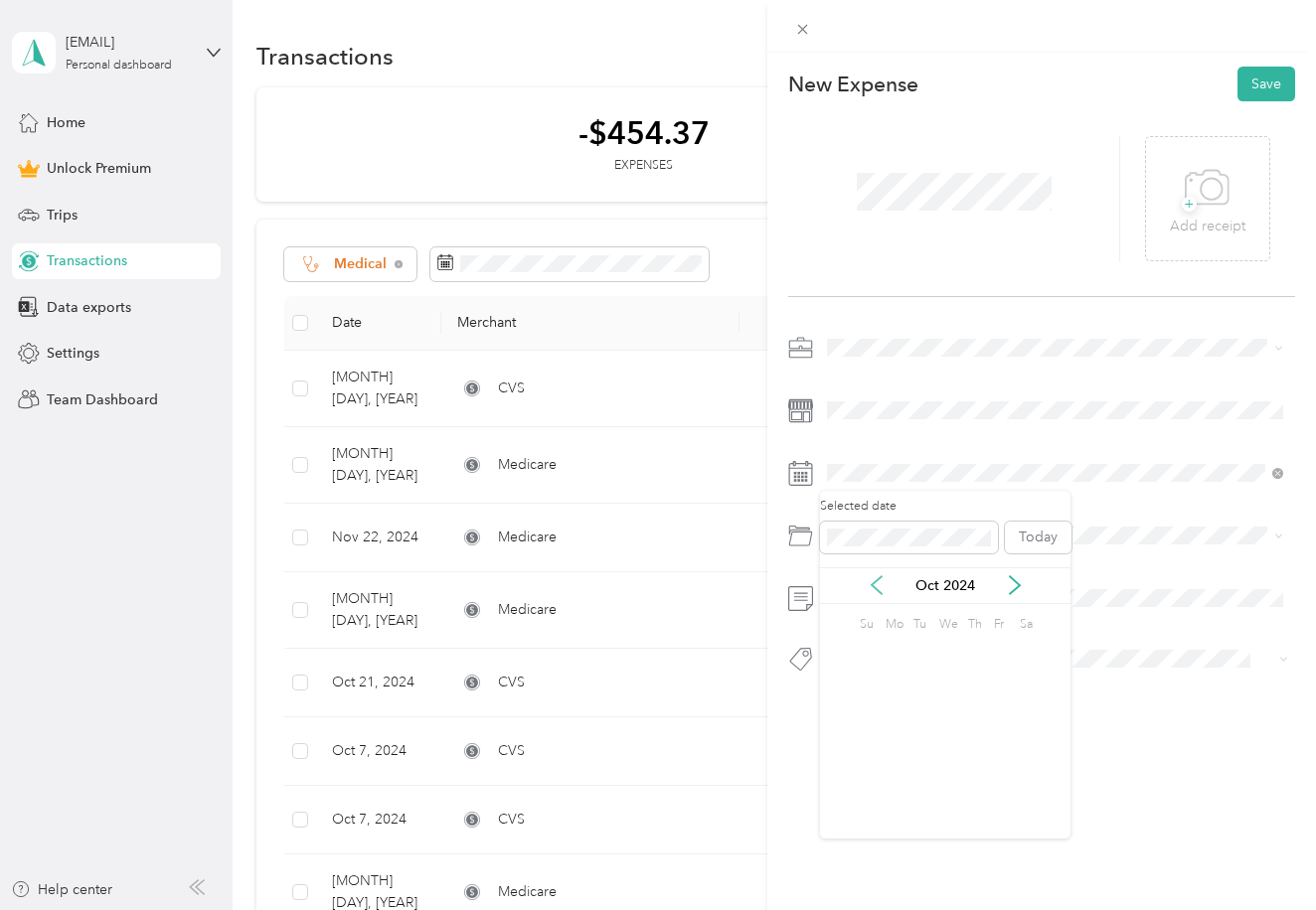 click 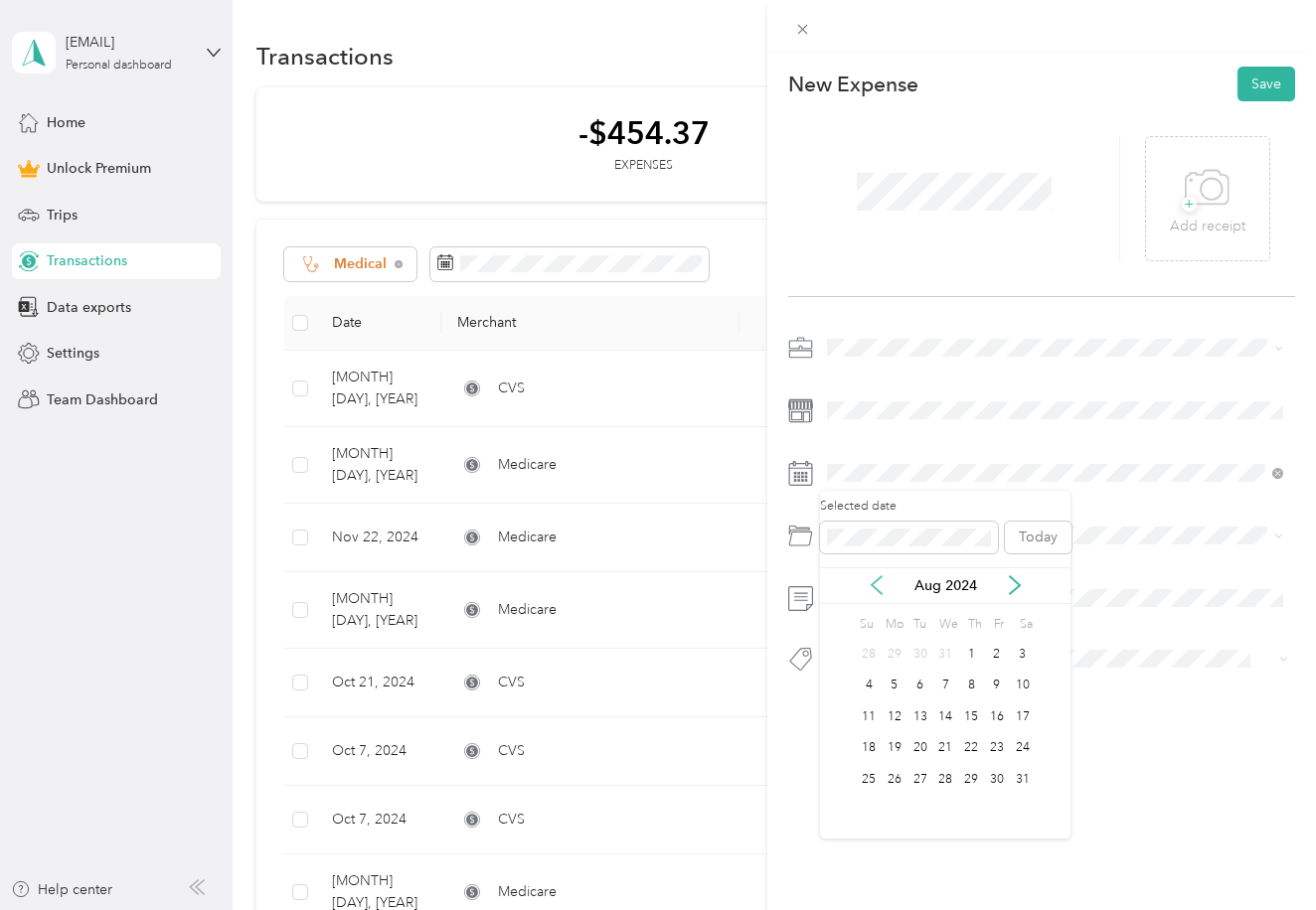 click 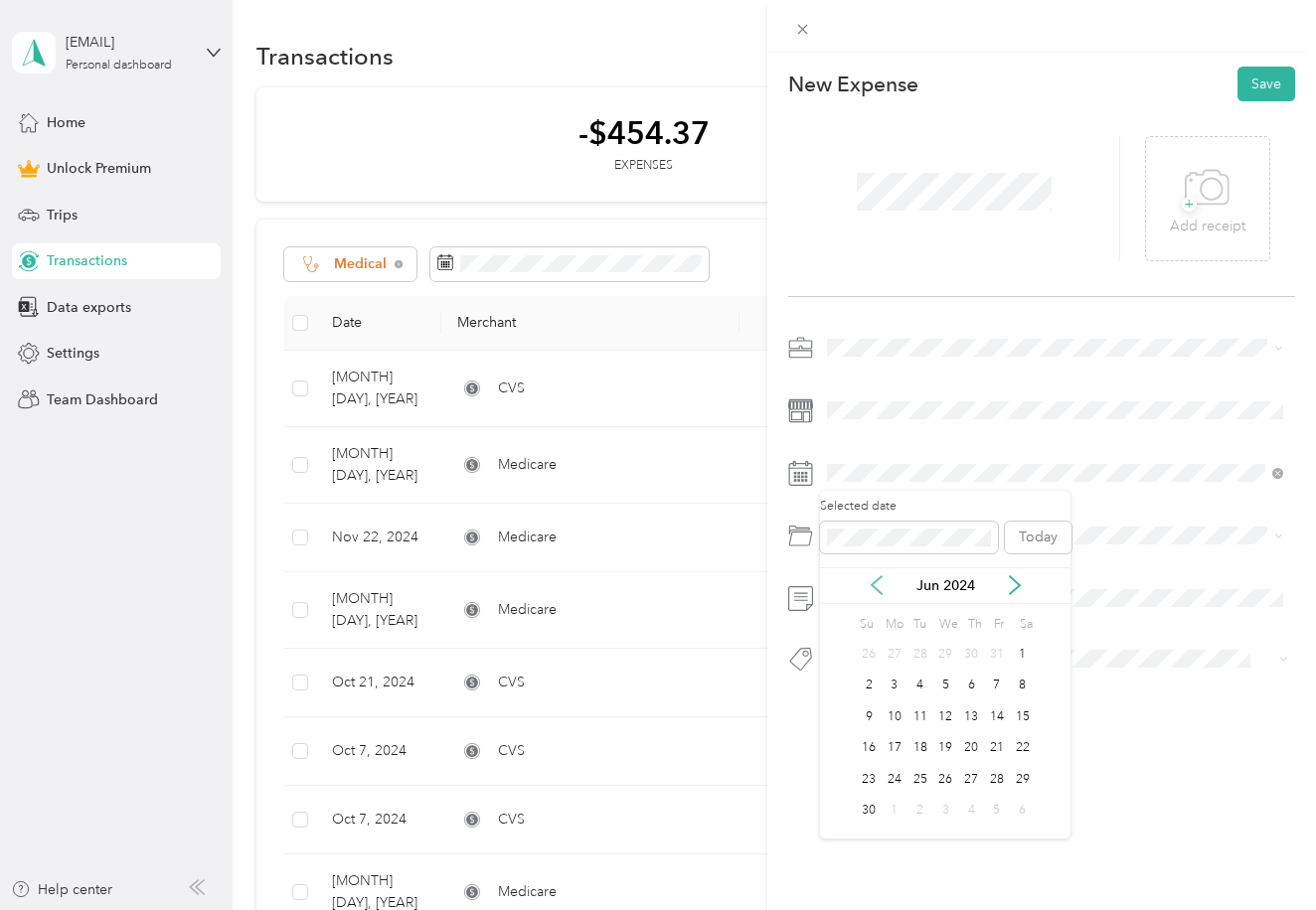 click 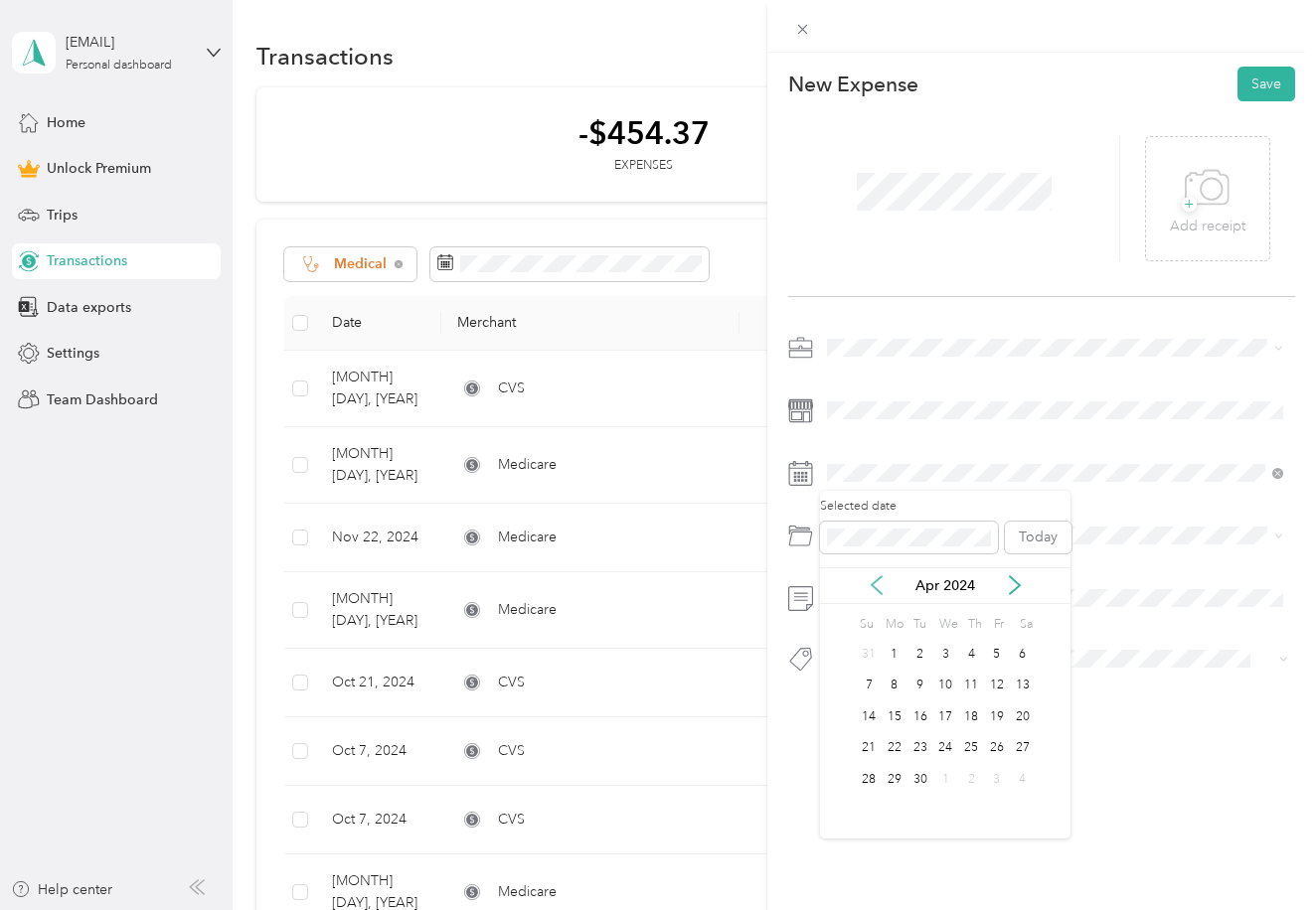 click 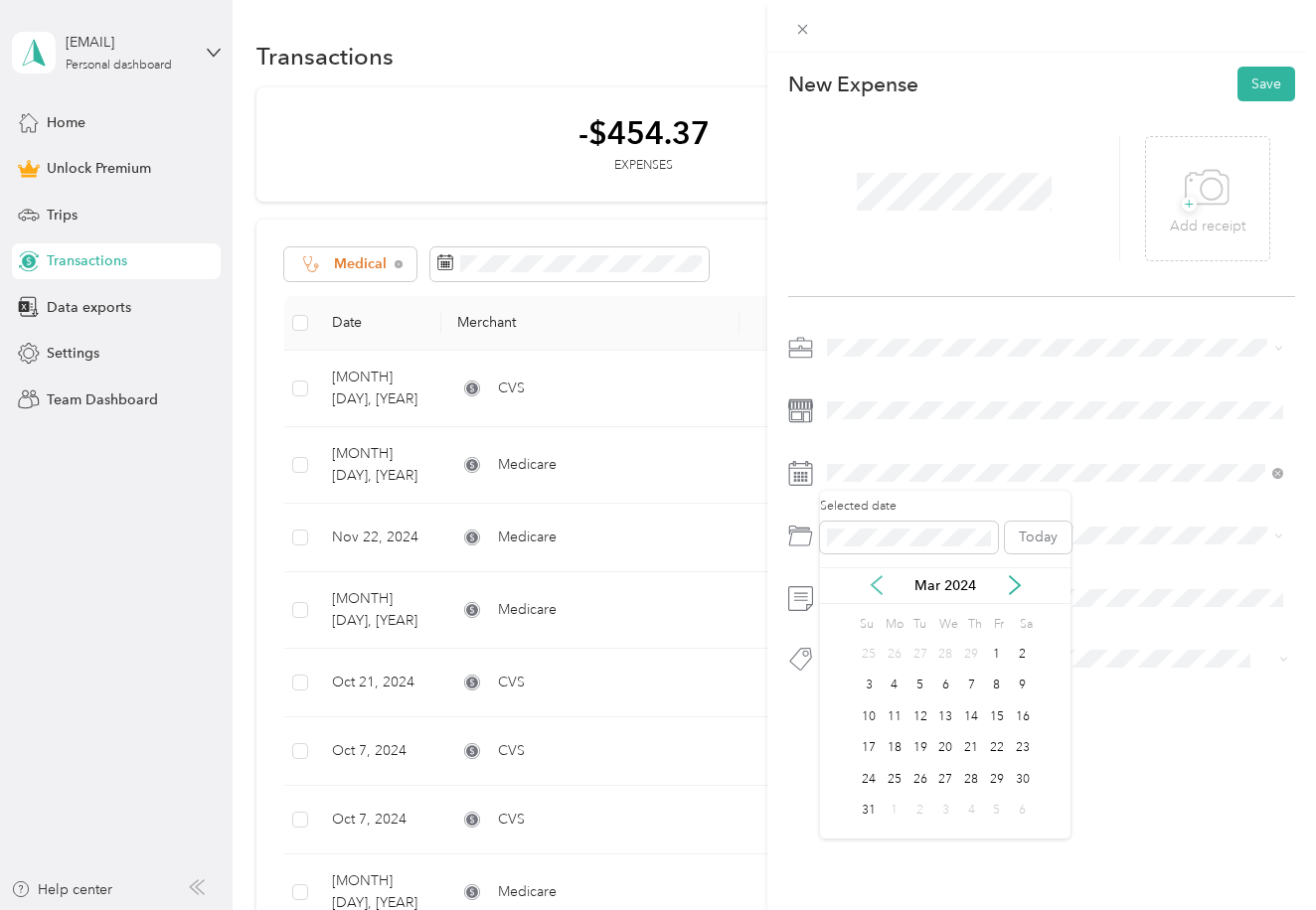 click 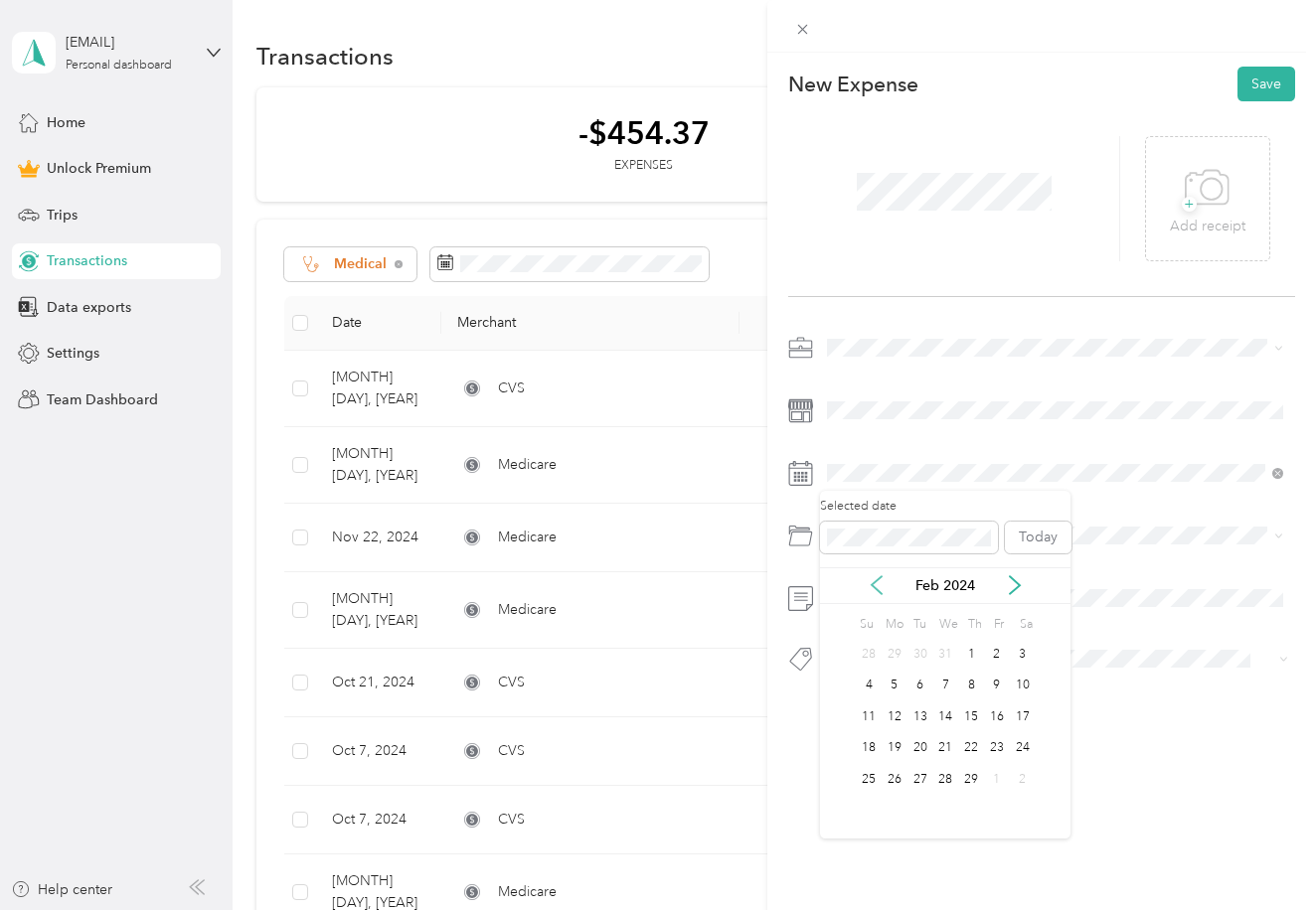 click 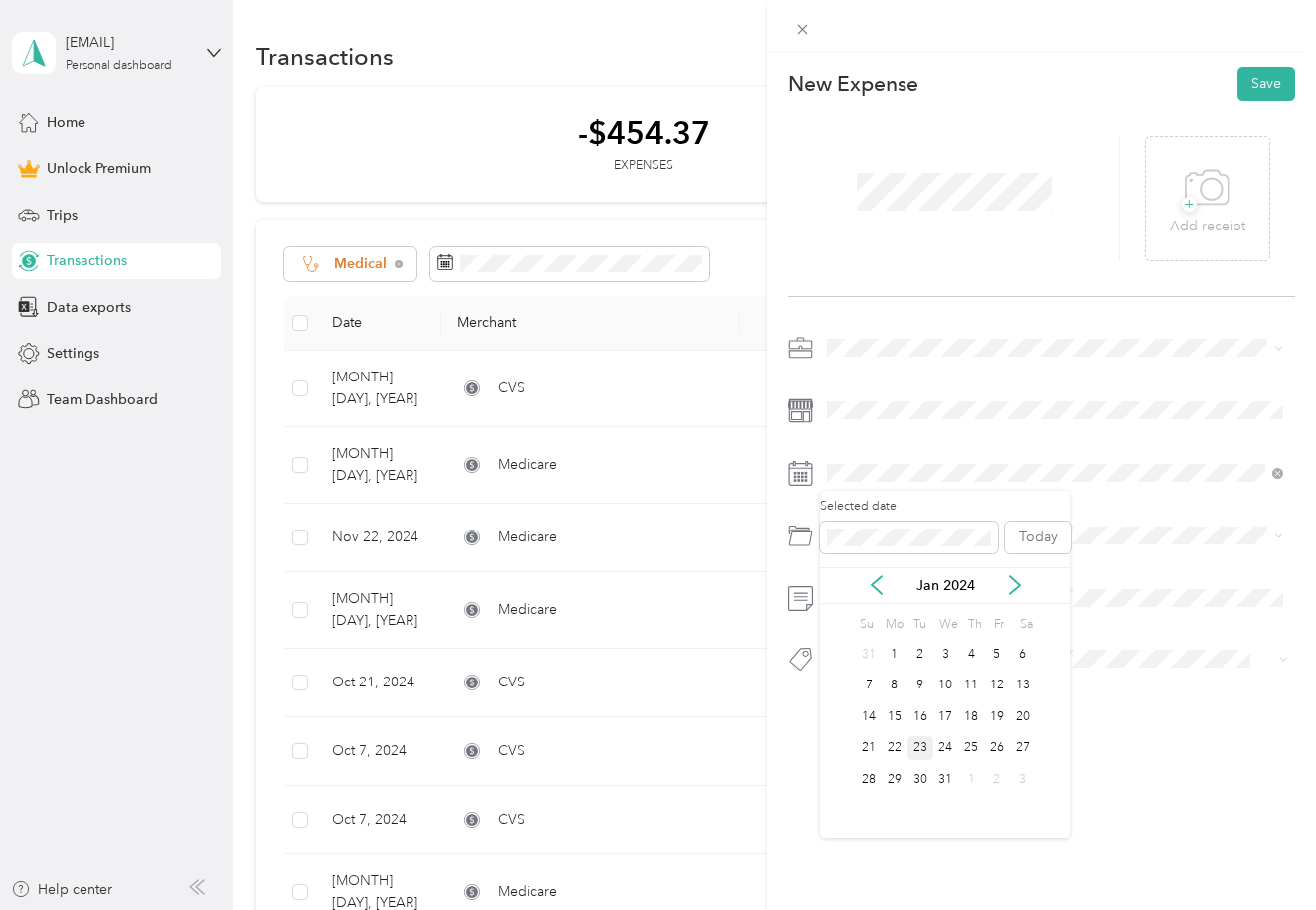 click on "23" at bounding box center (920, 748) 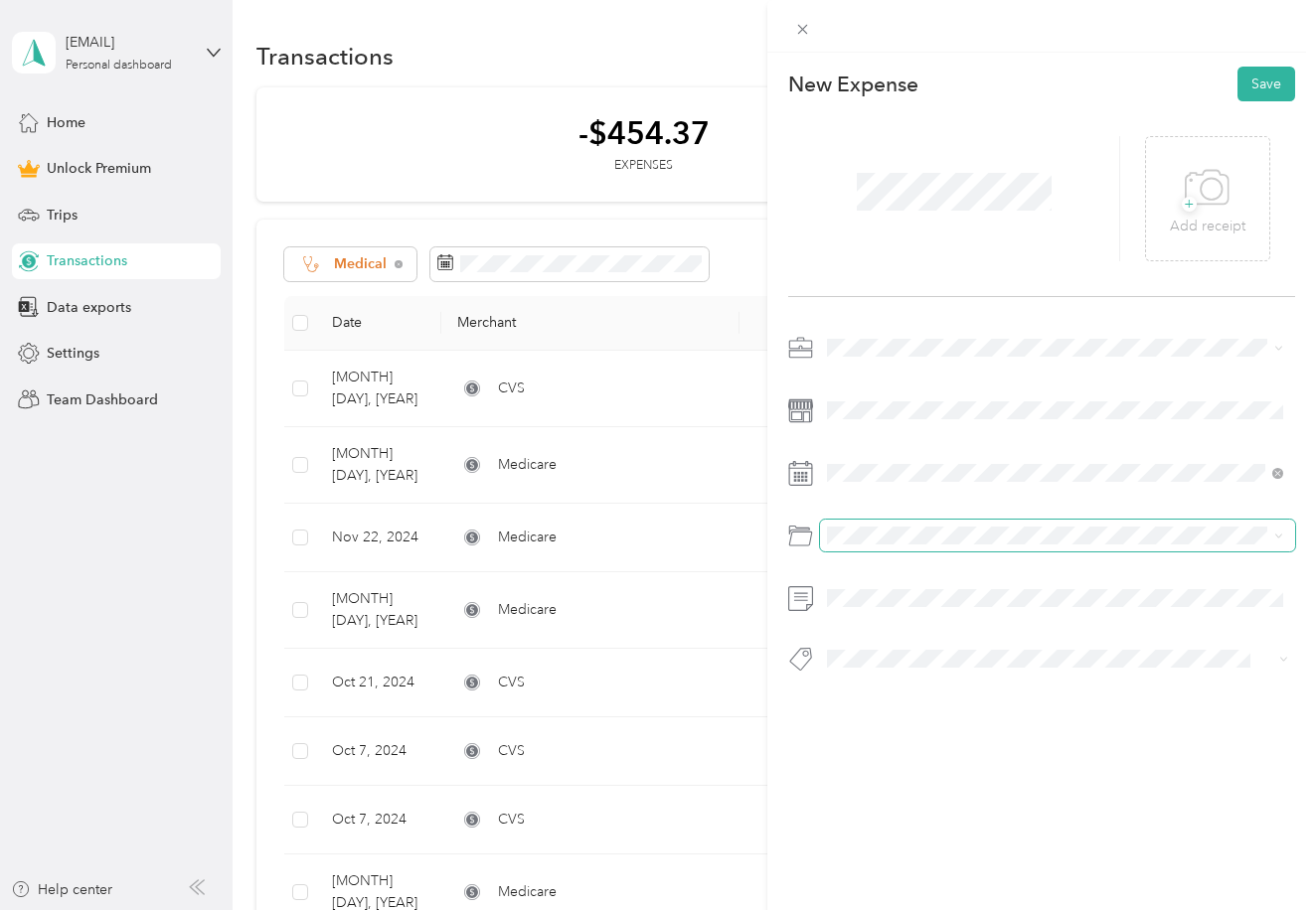 click at bounding box center (1058, 535) 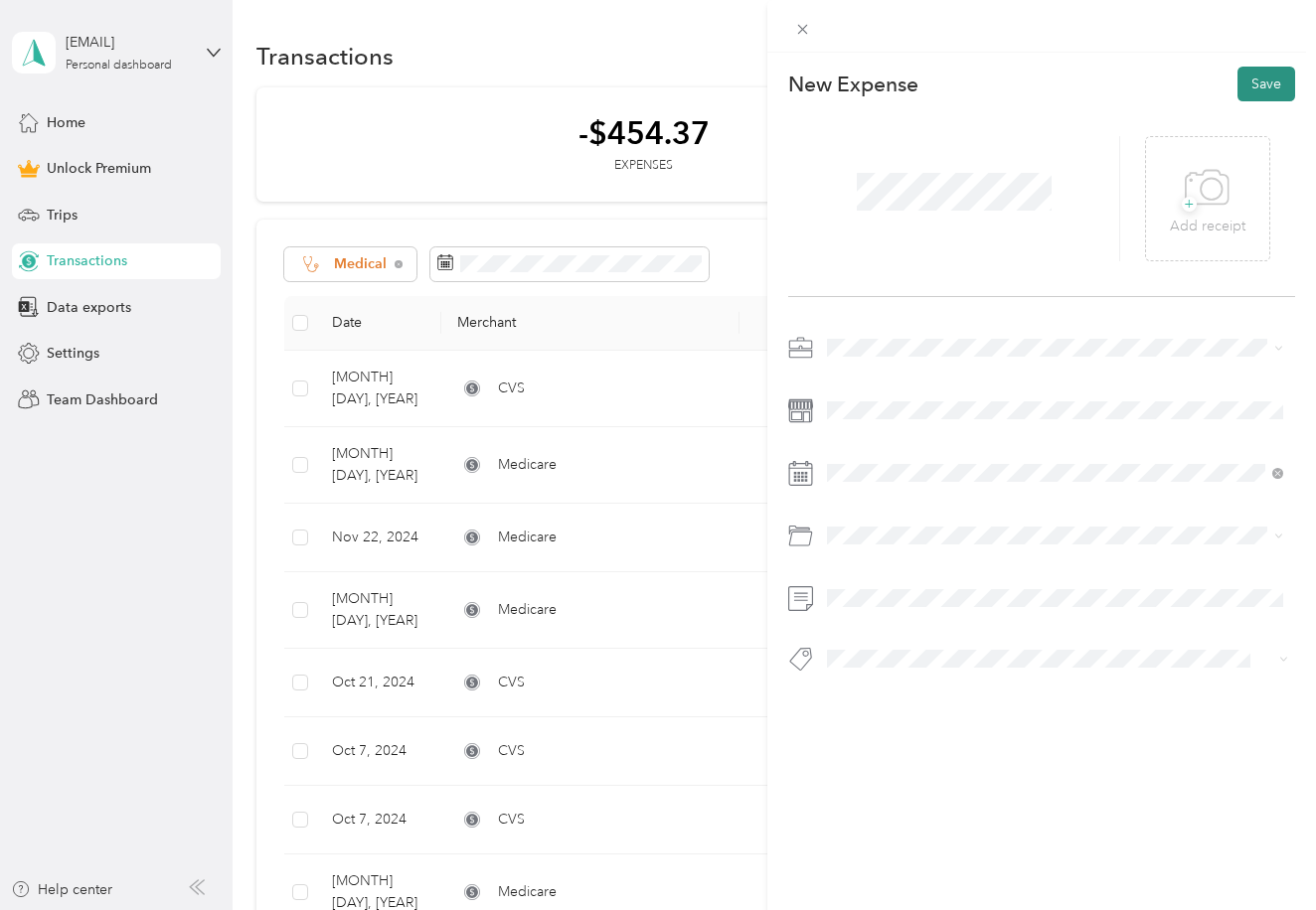click on "Save" at bounding box center [1266, 83] 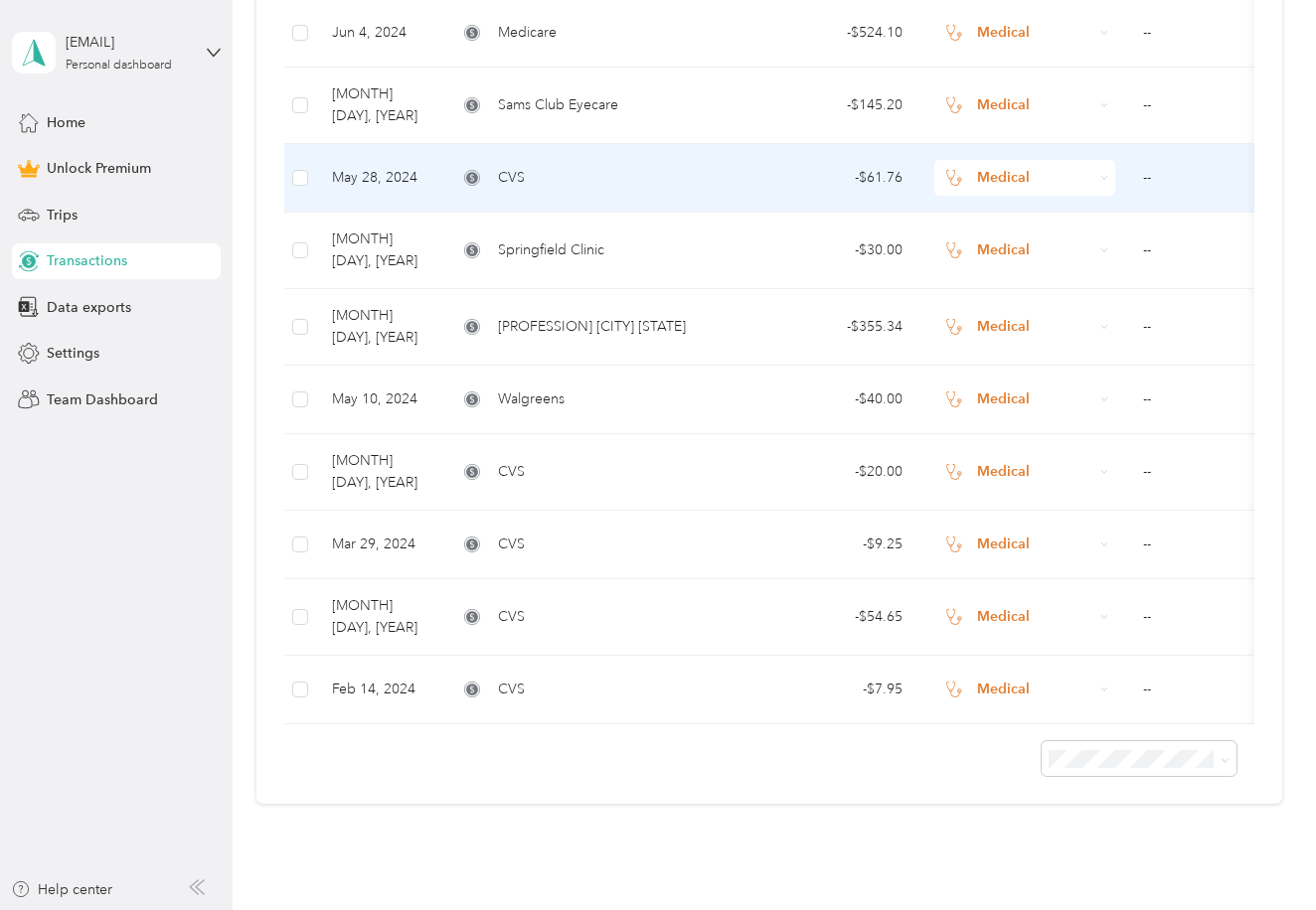 scroll, scrollTop: 1992, scrollLeft: 0, axis: vertical 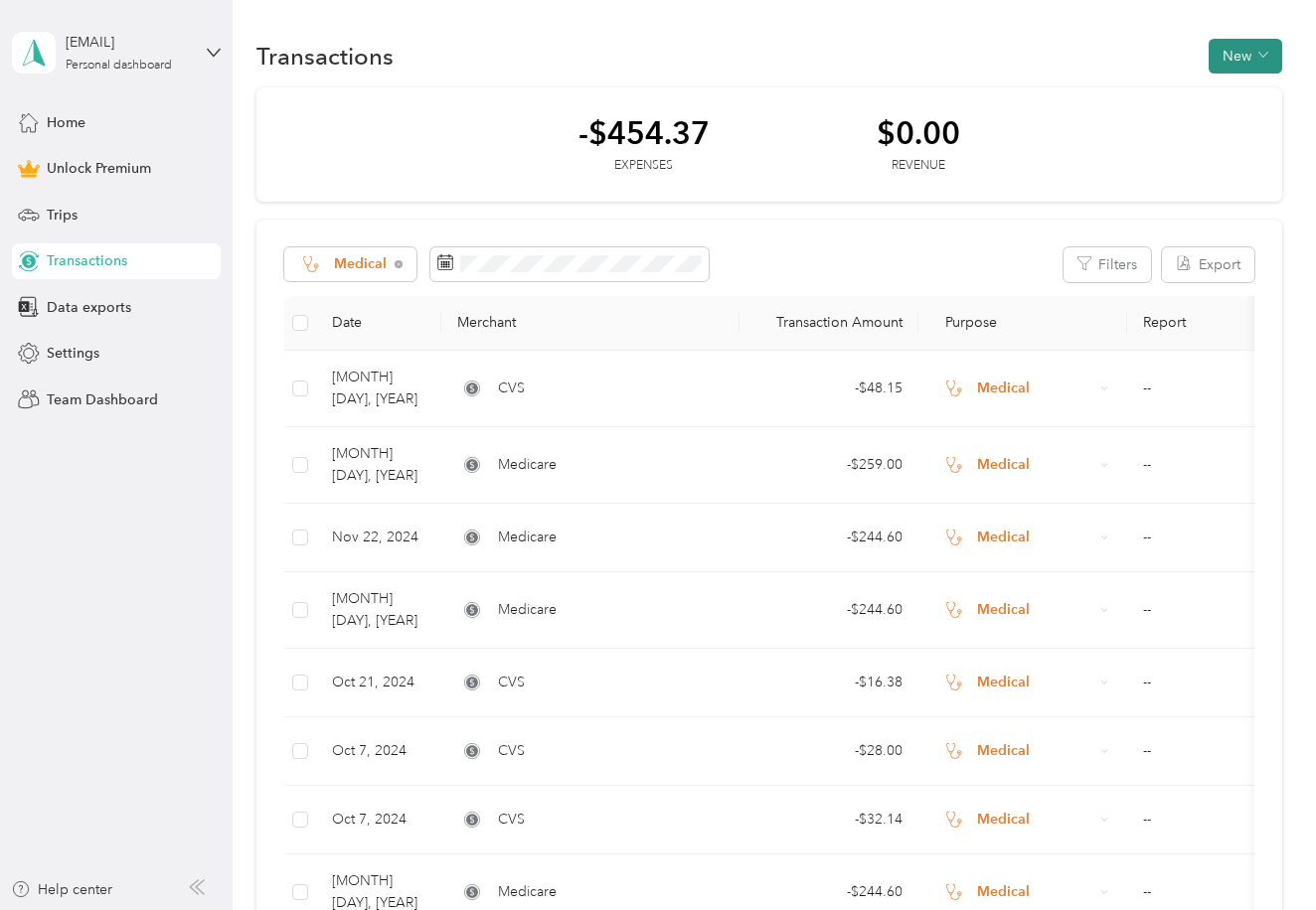 click on "New" at bounding box center (1245, 56) 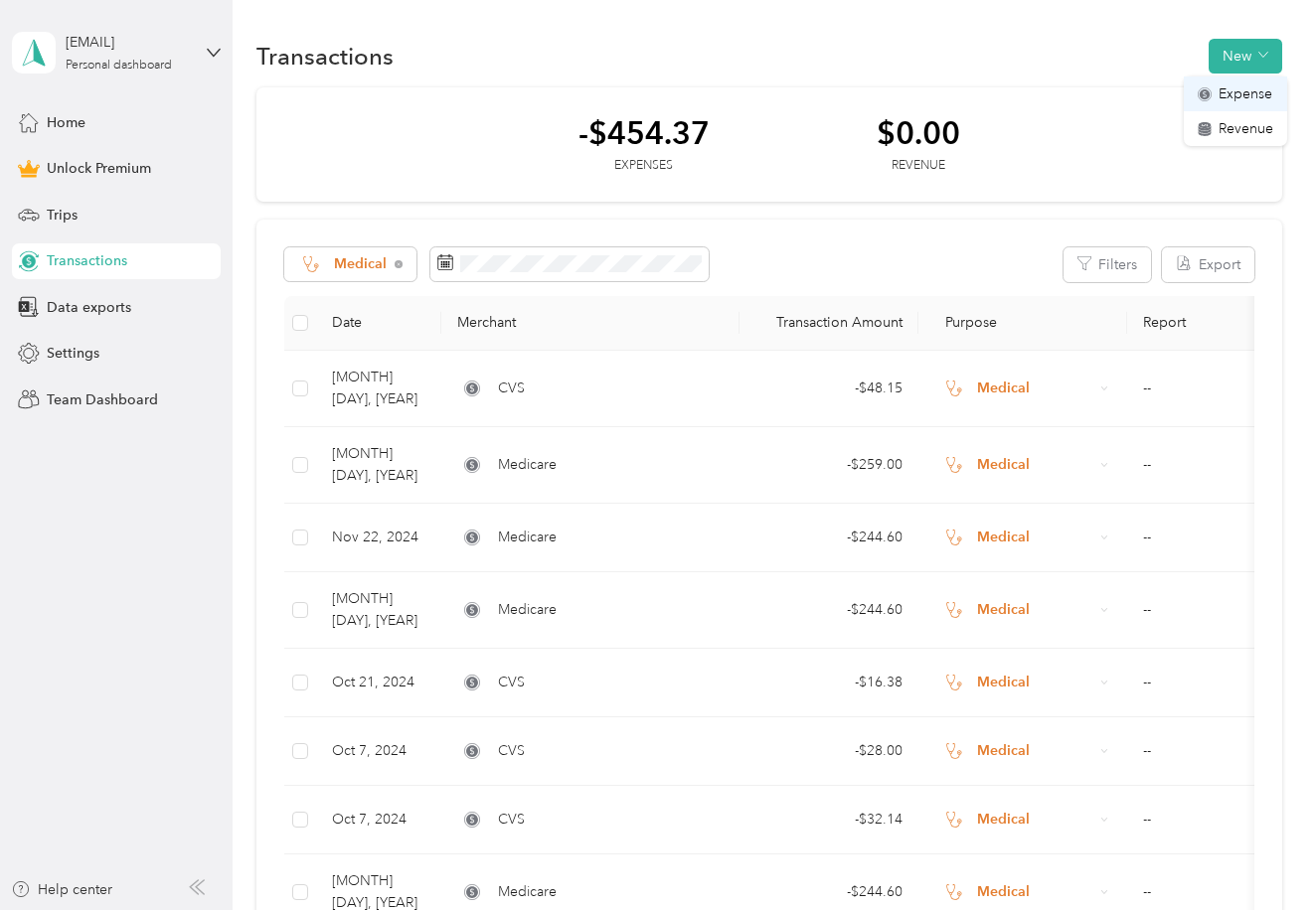 click on "Expense" at bounding box center (1245, 93) 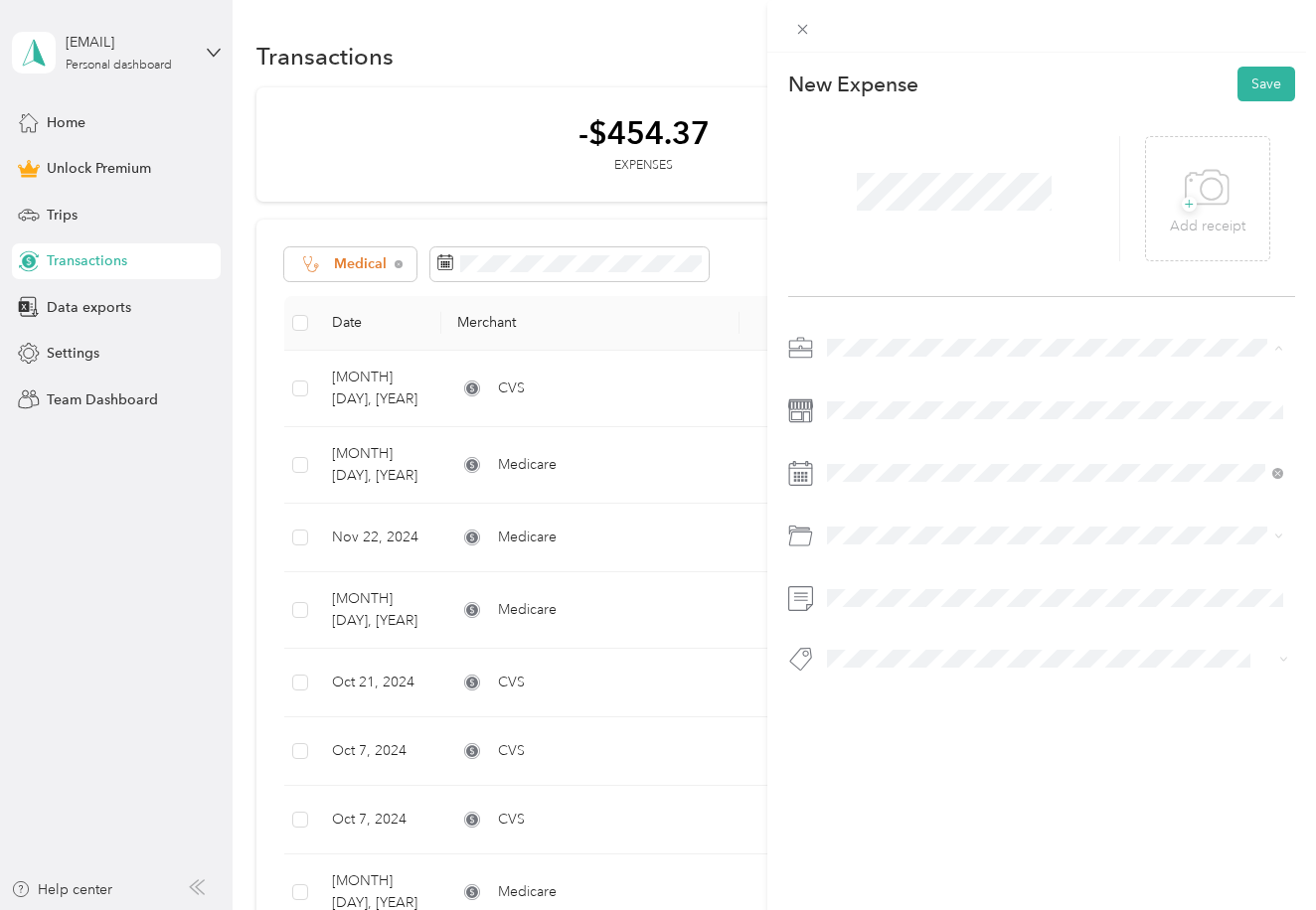 click on "Personal" at bounding box center (860, 417) 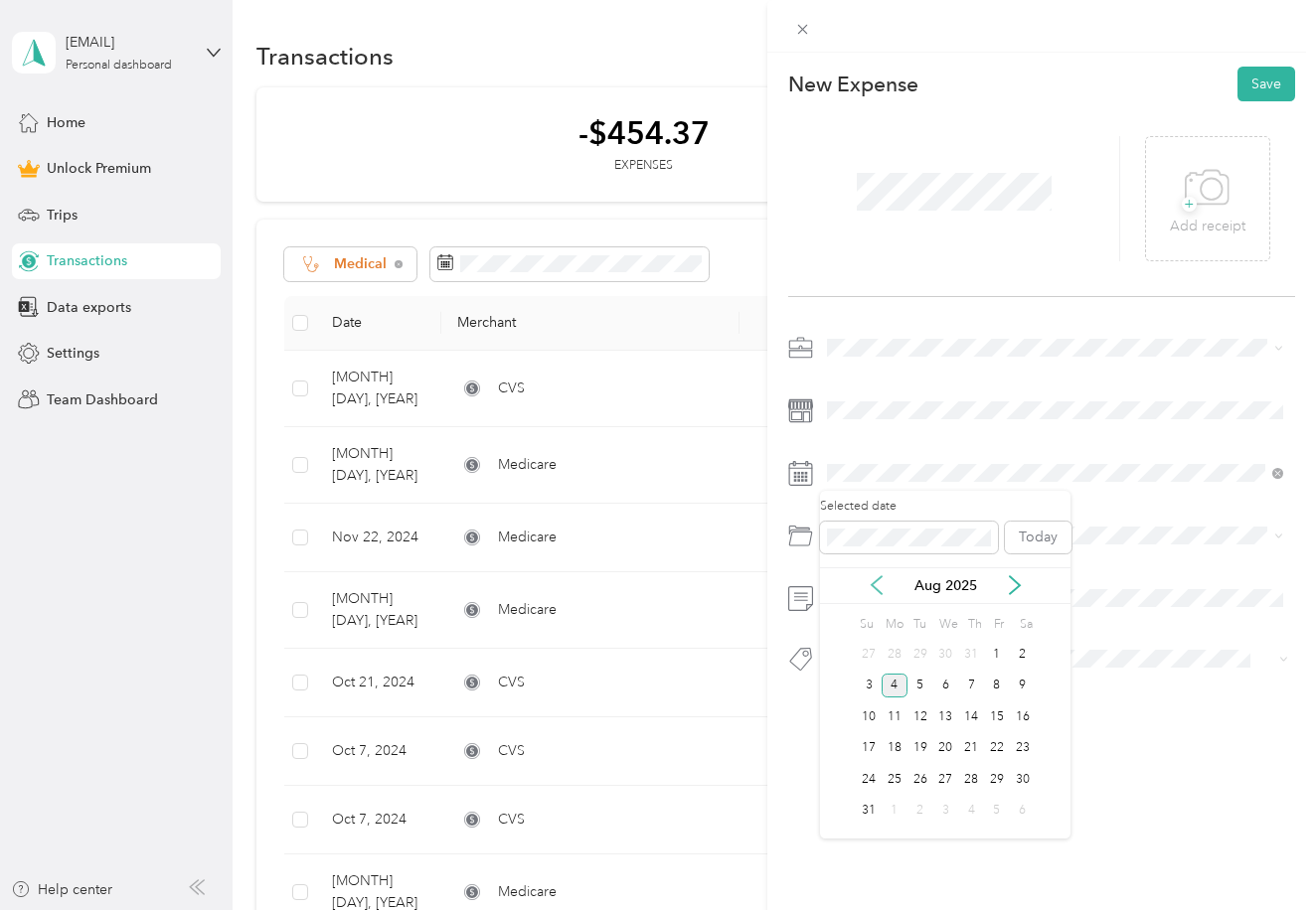 click 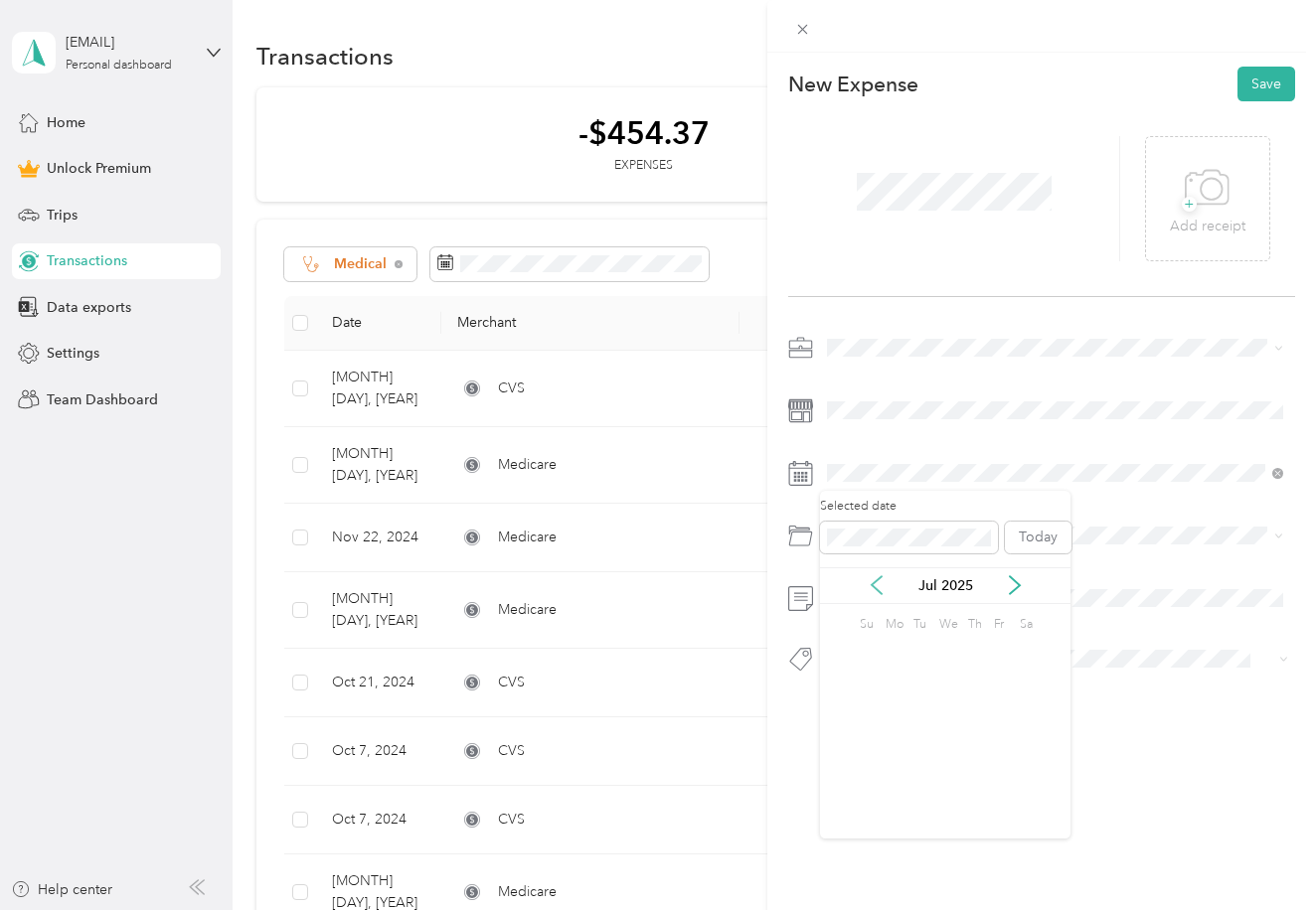 click 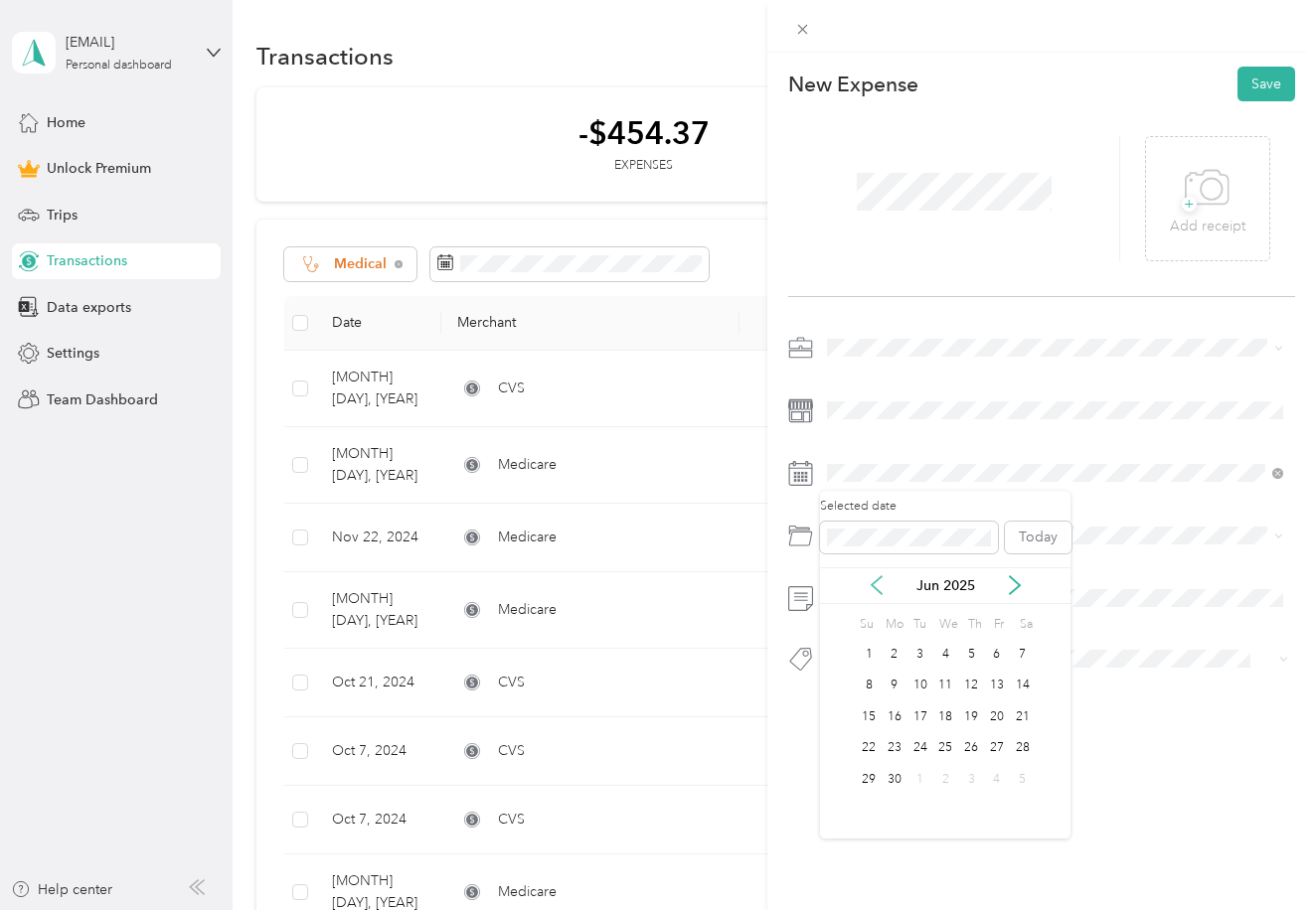 click 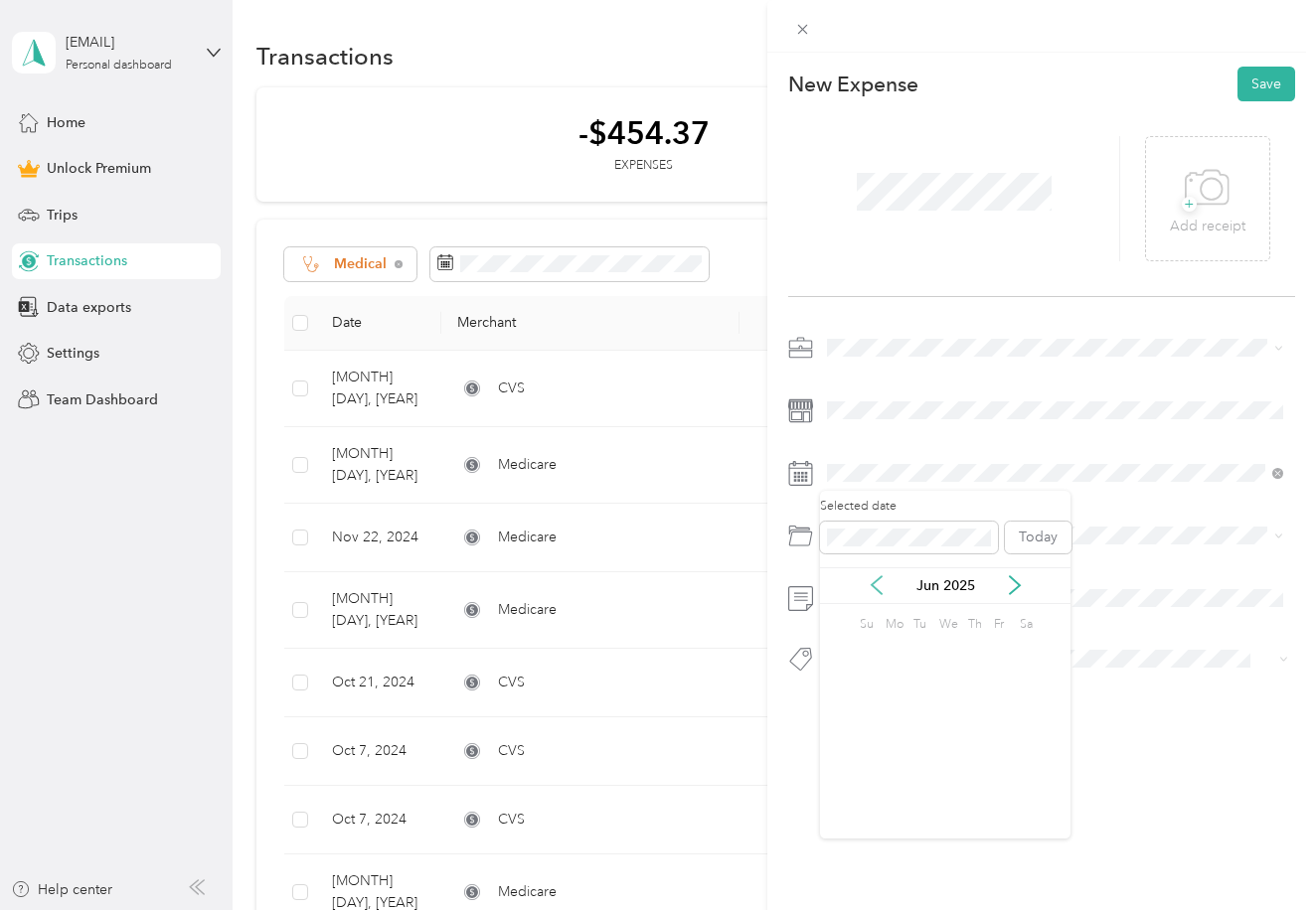 click 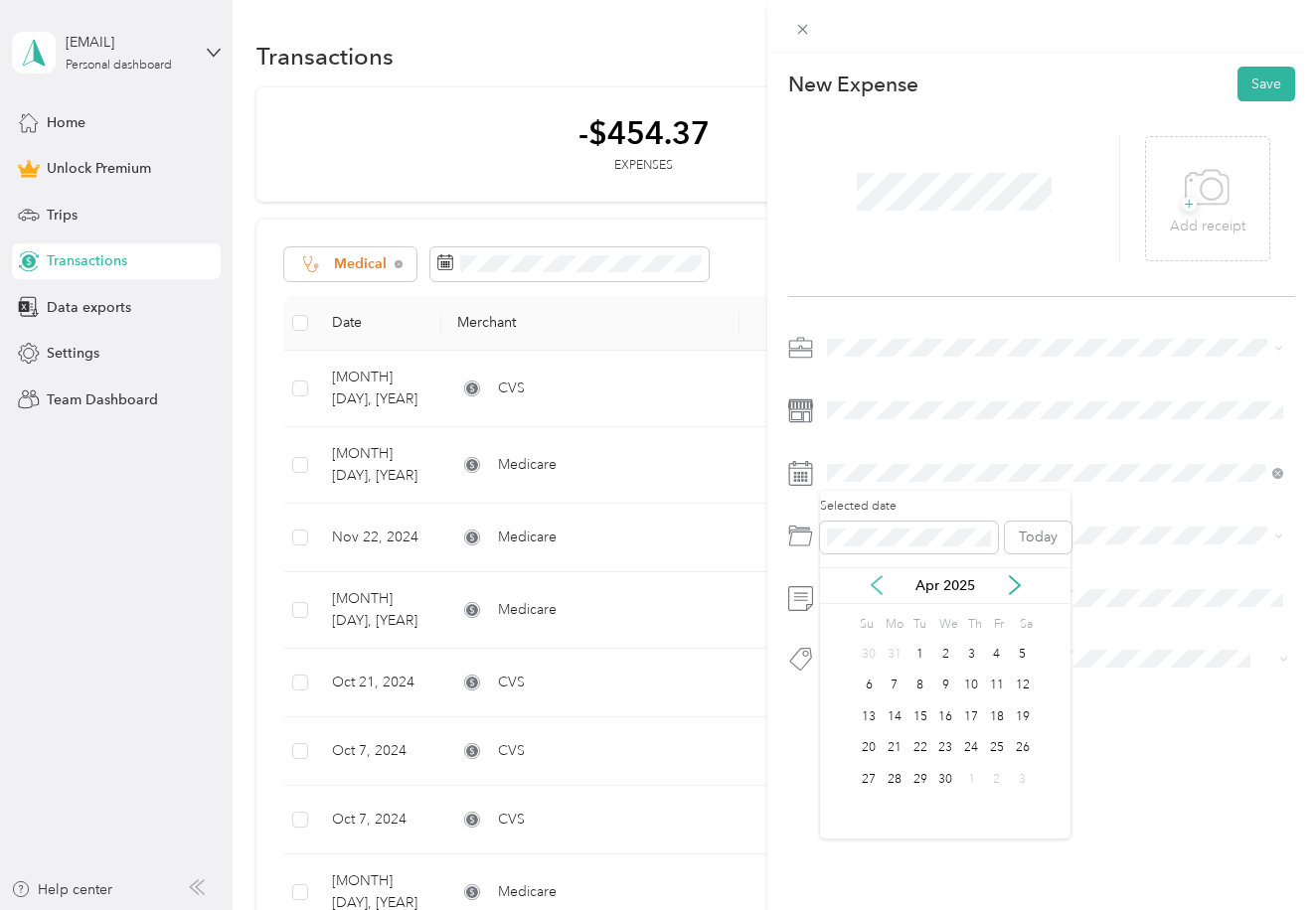 click 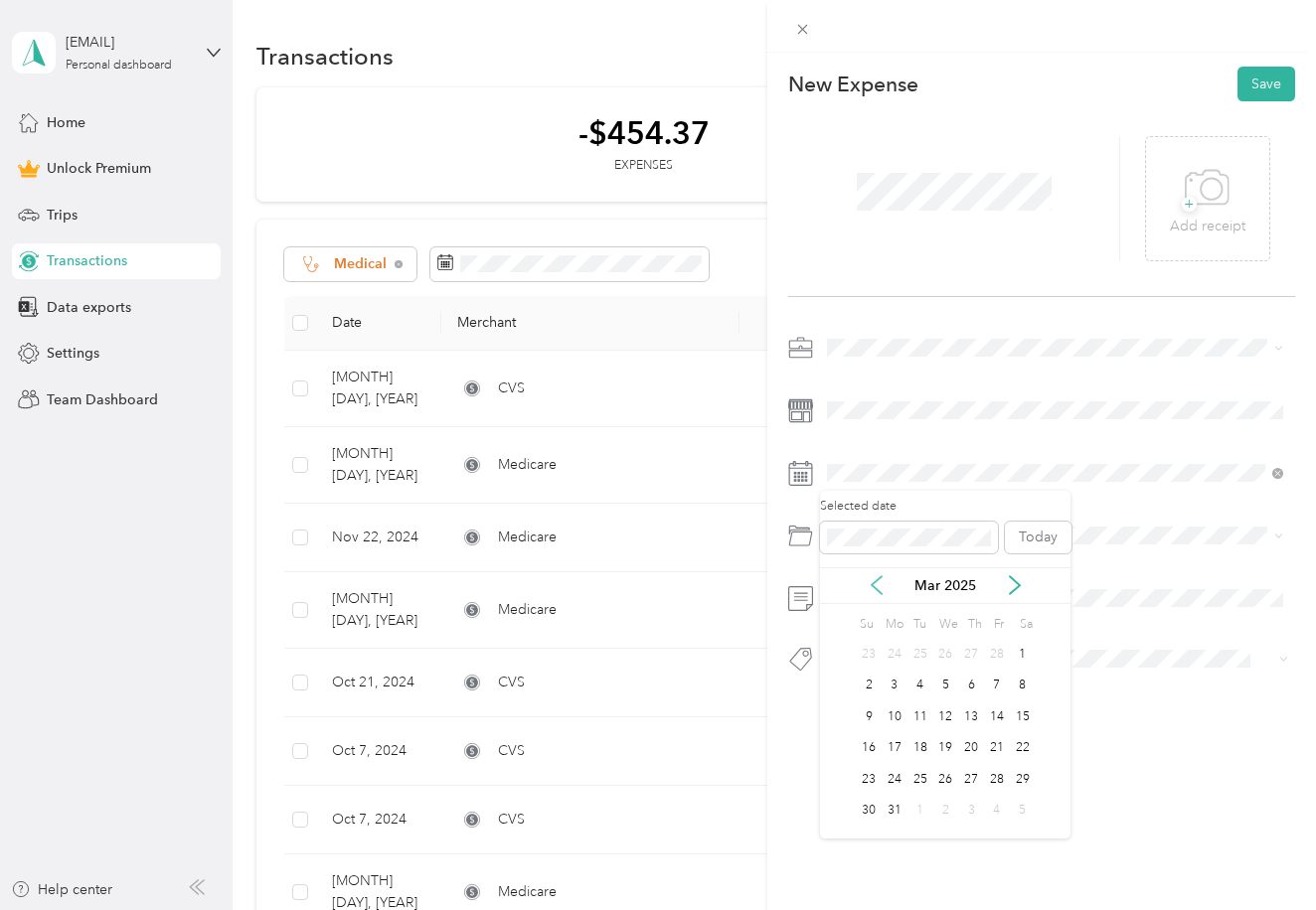 click 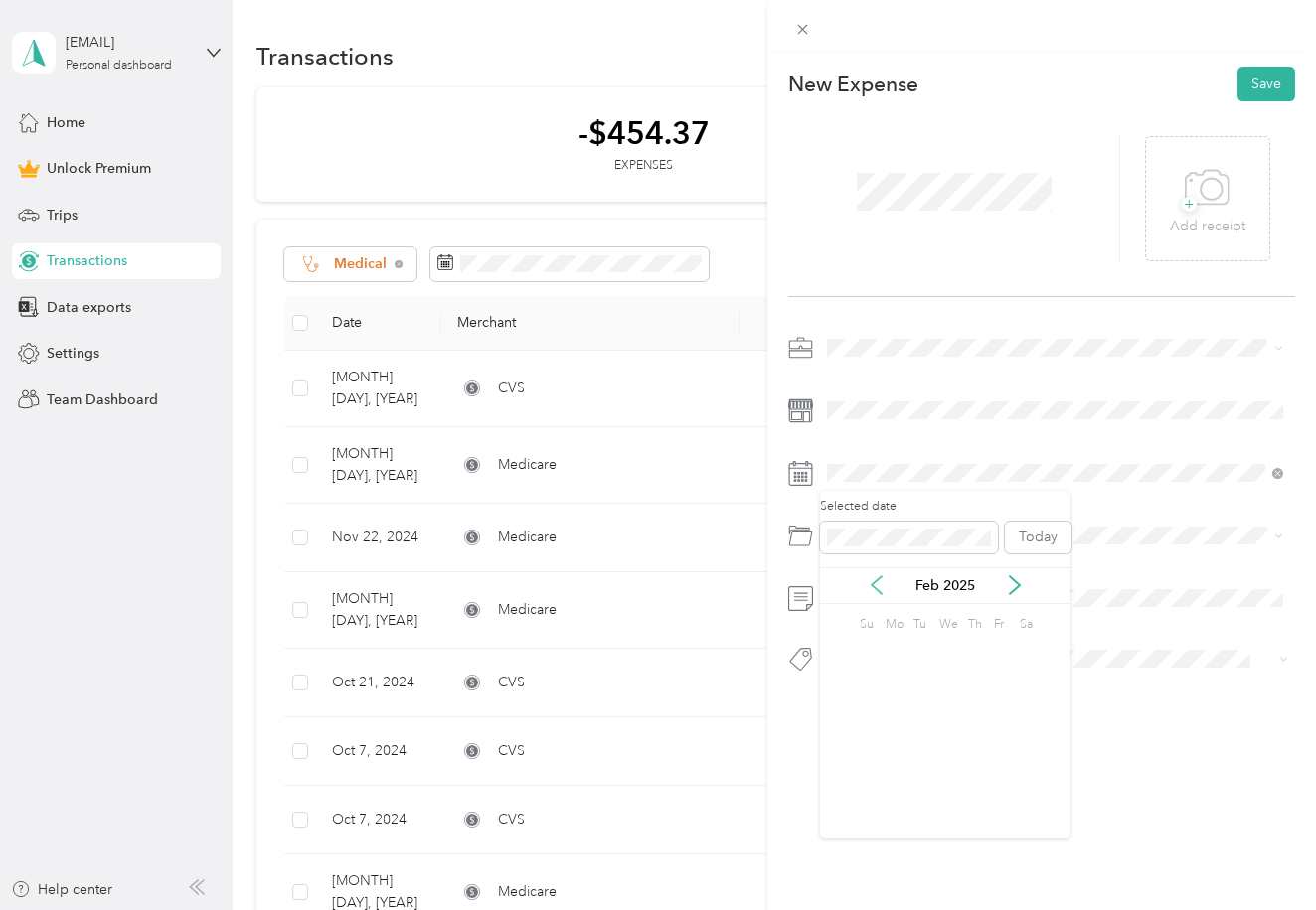 click 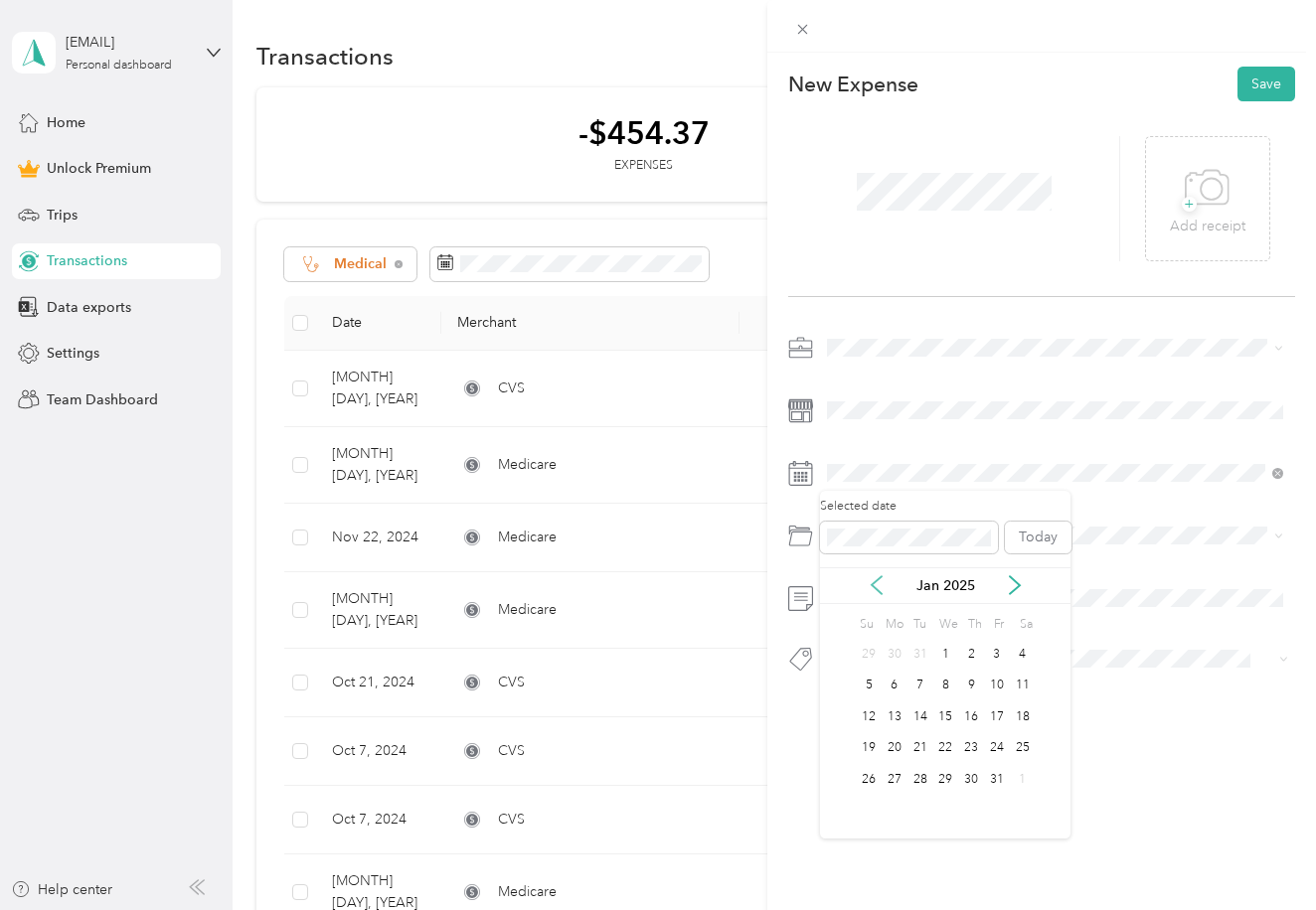 click 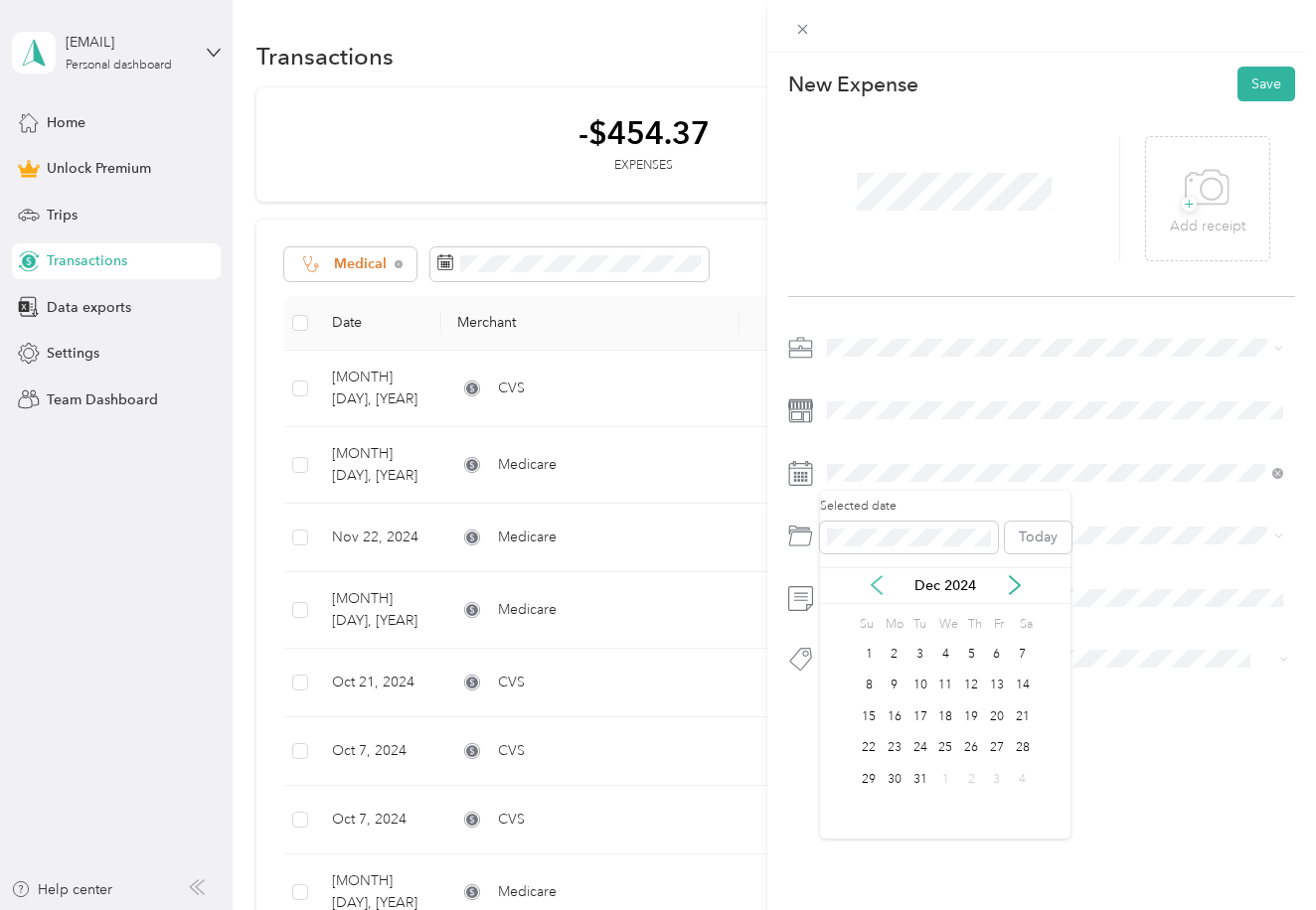 click 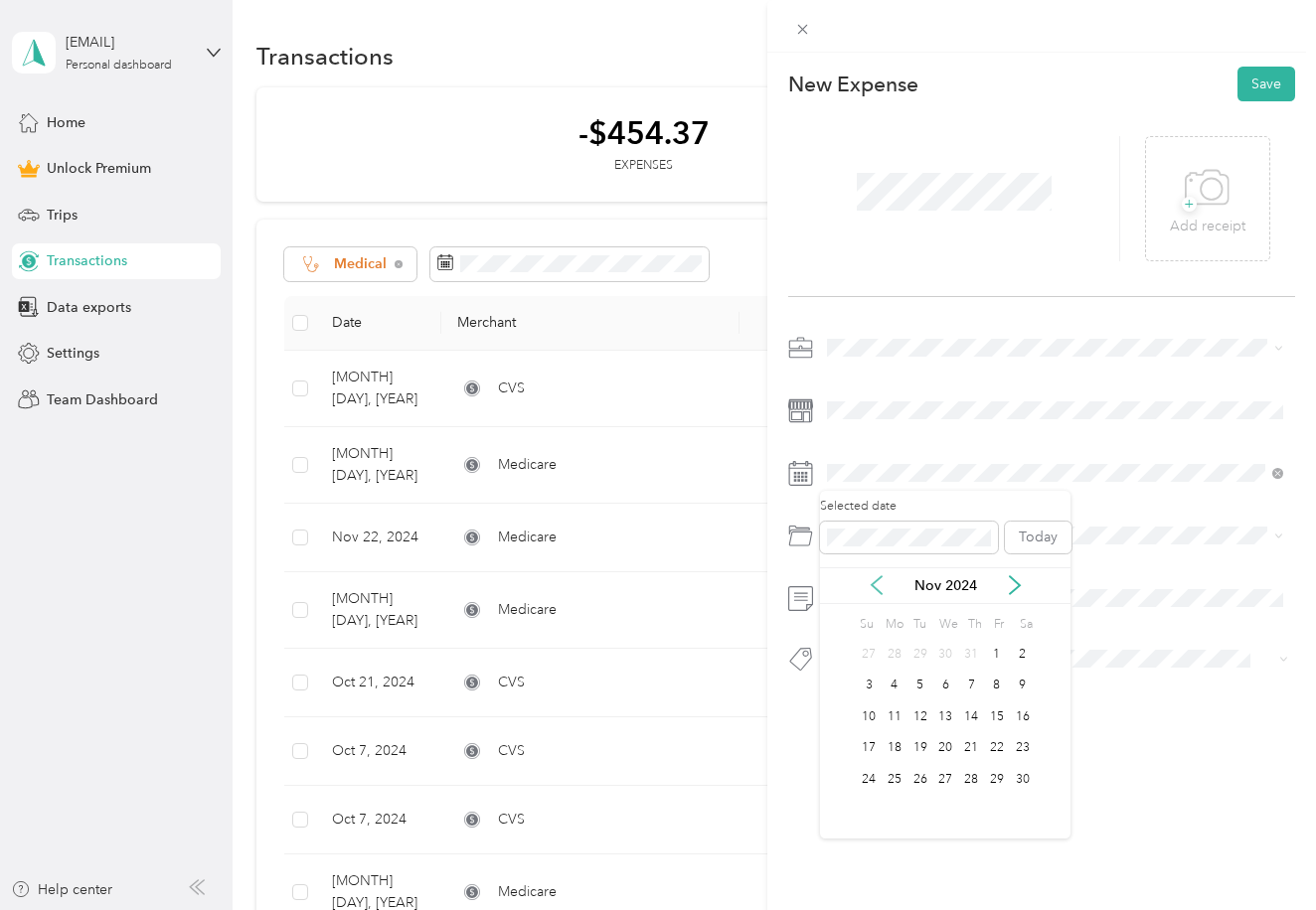click 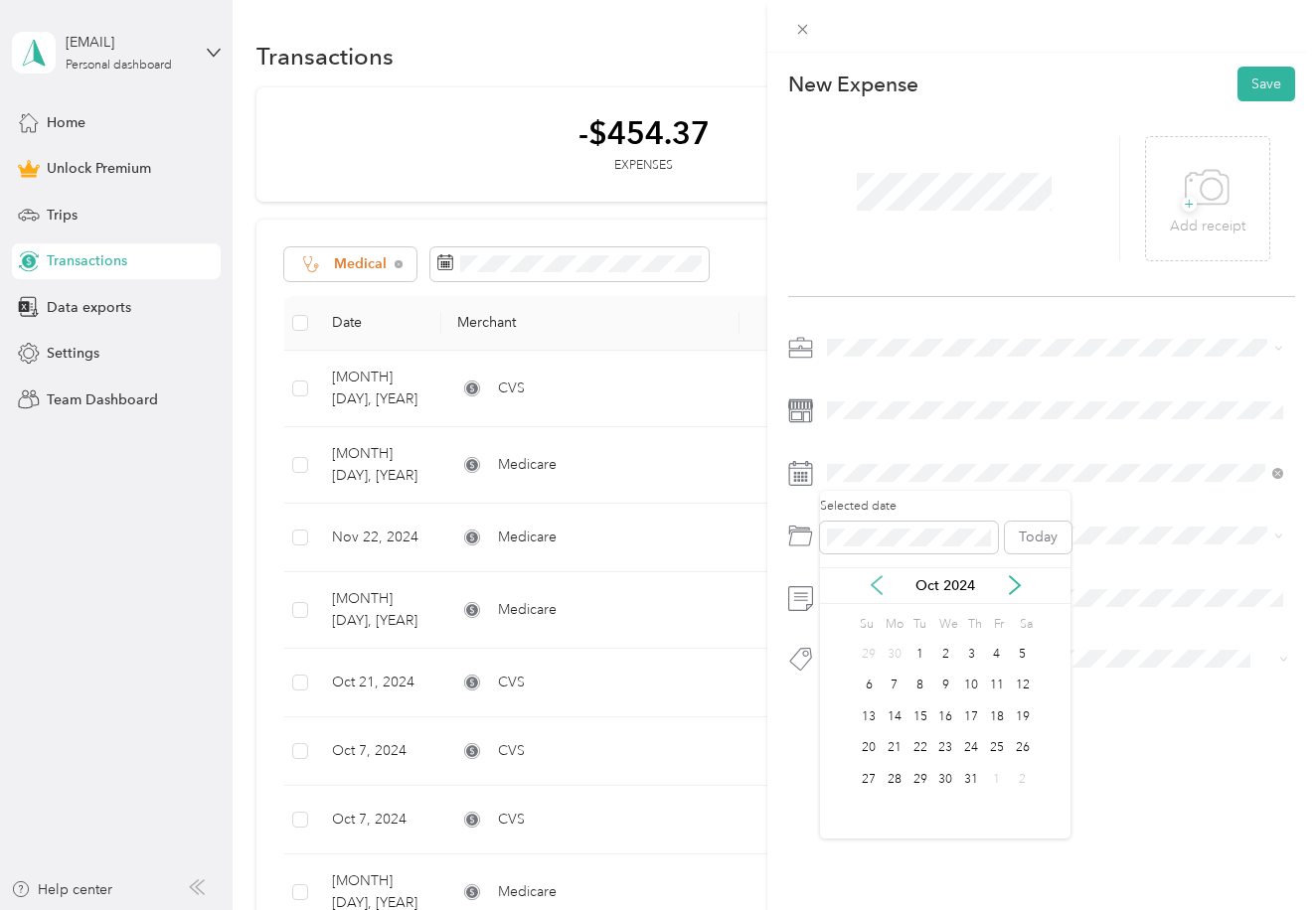 click 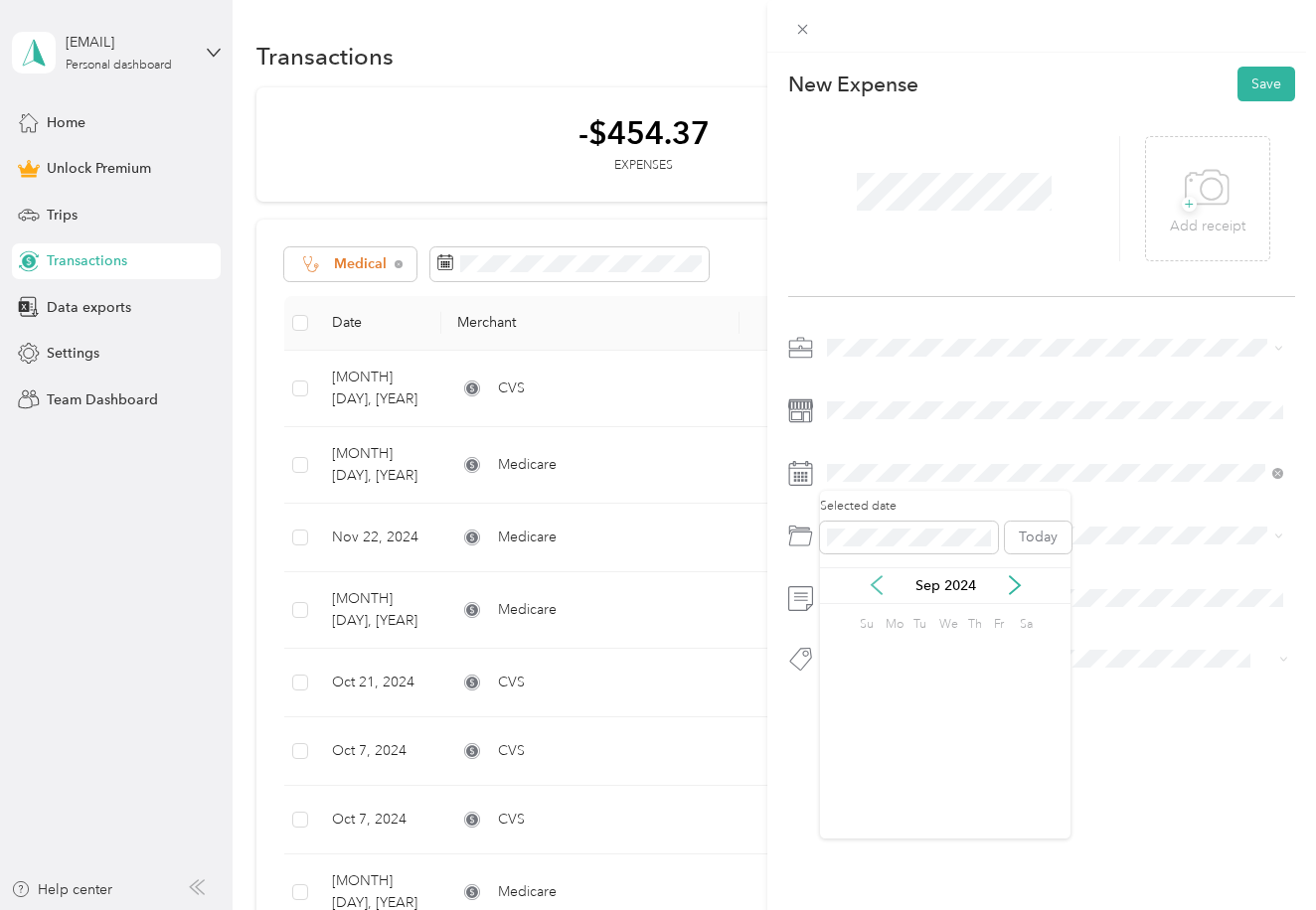 click 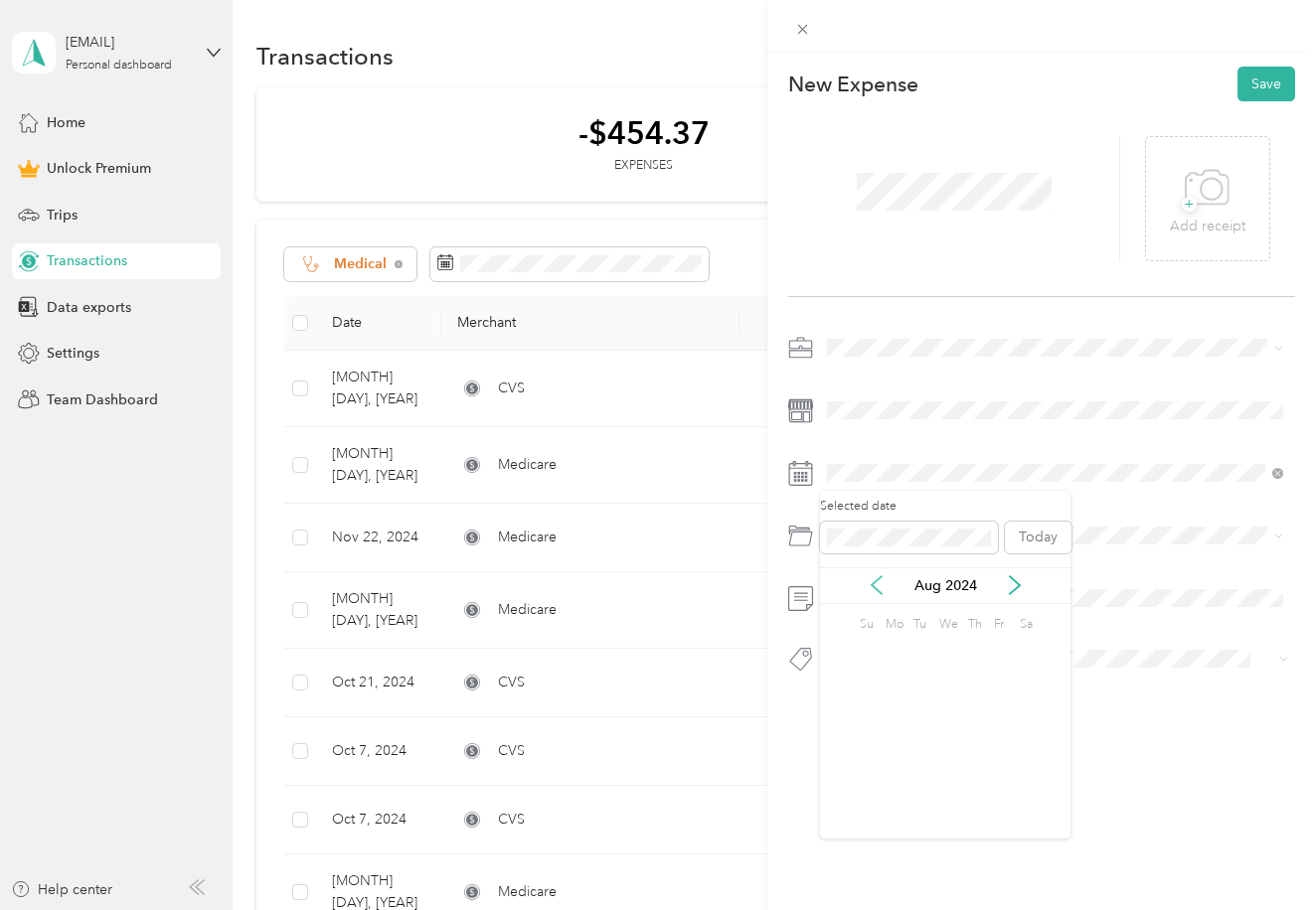 click 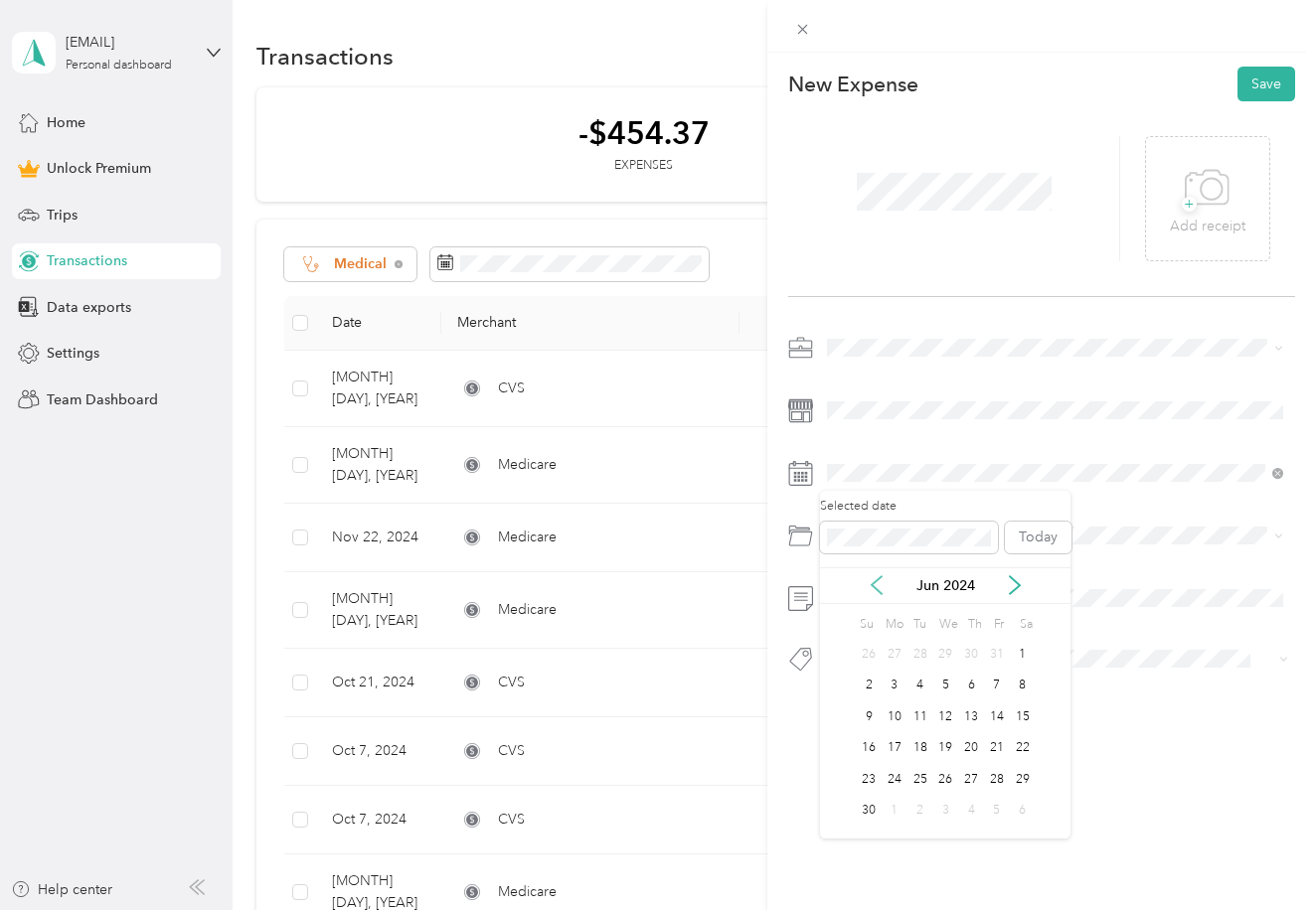 click 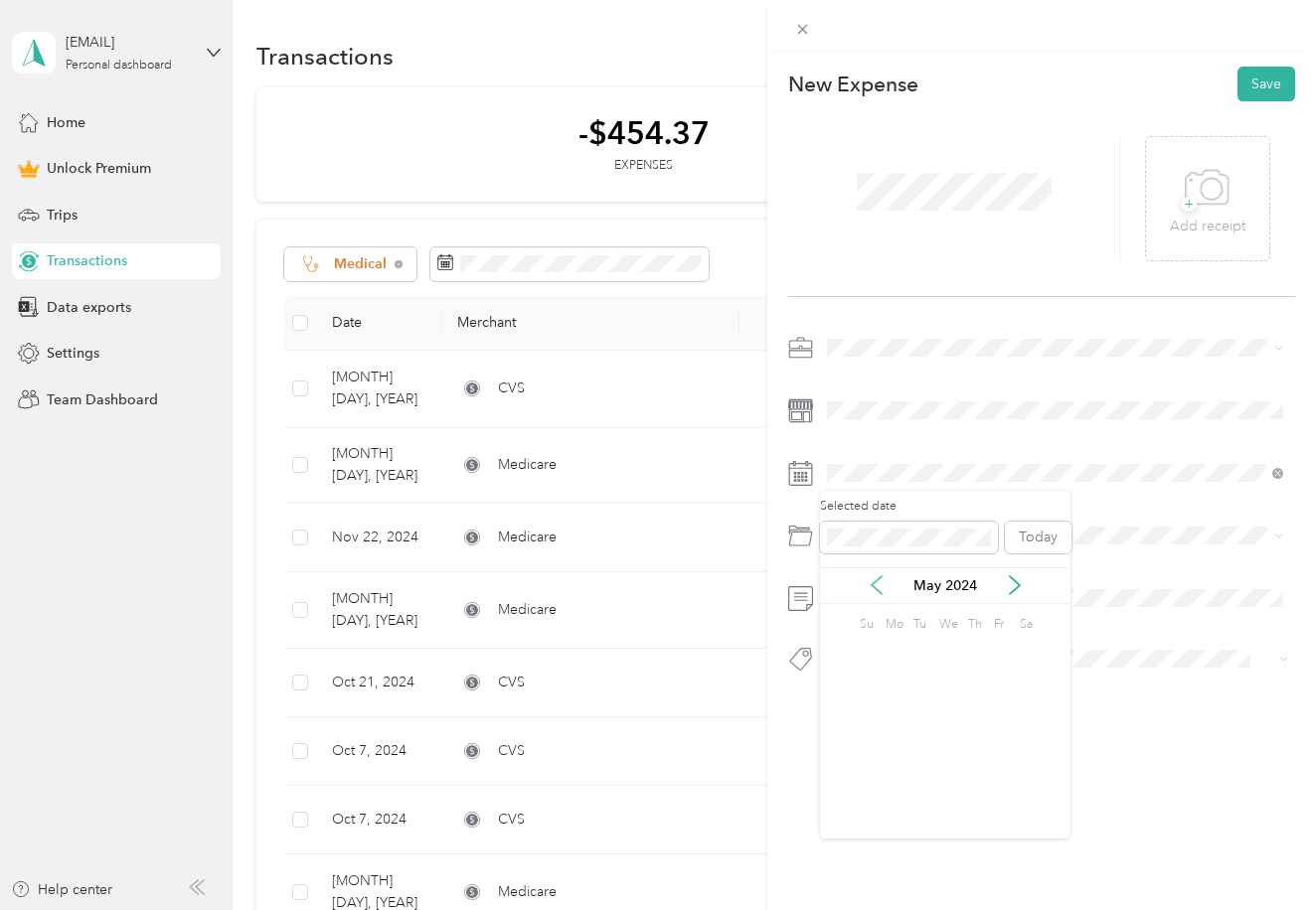 click 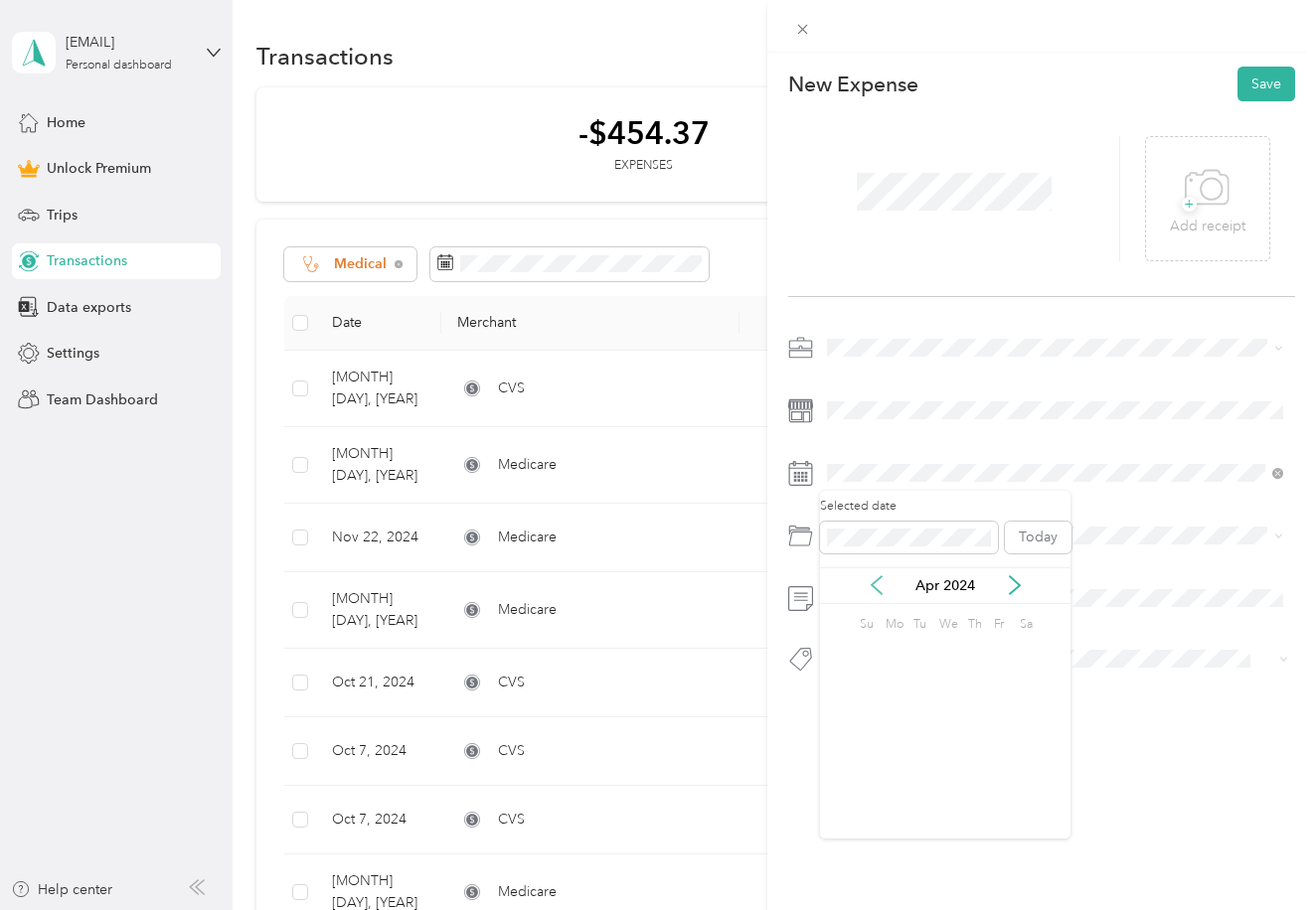 click 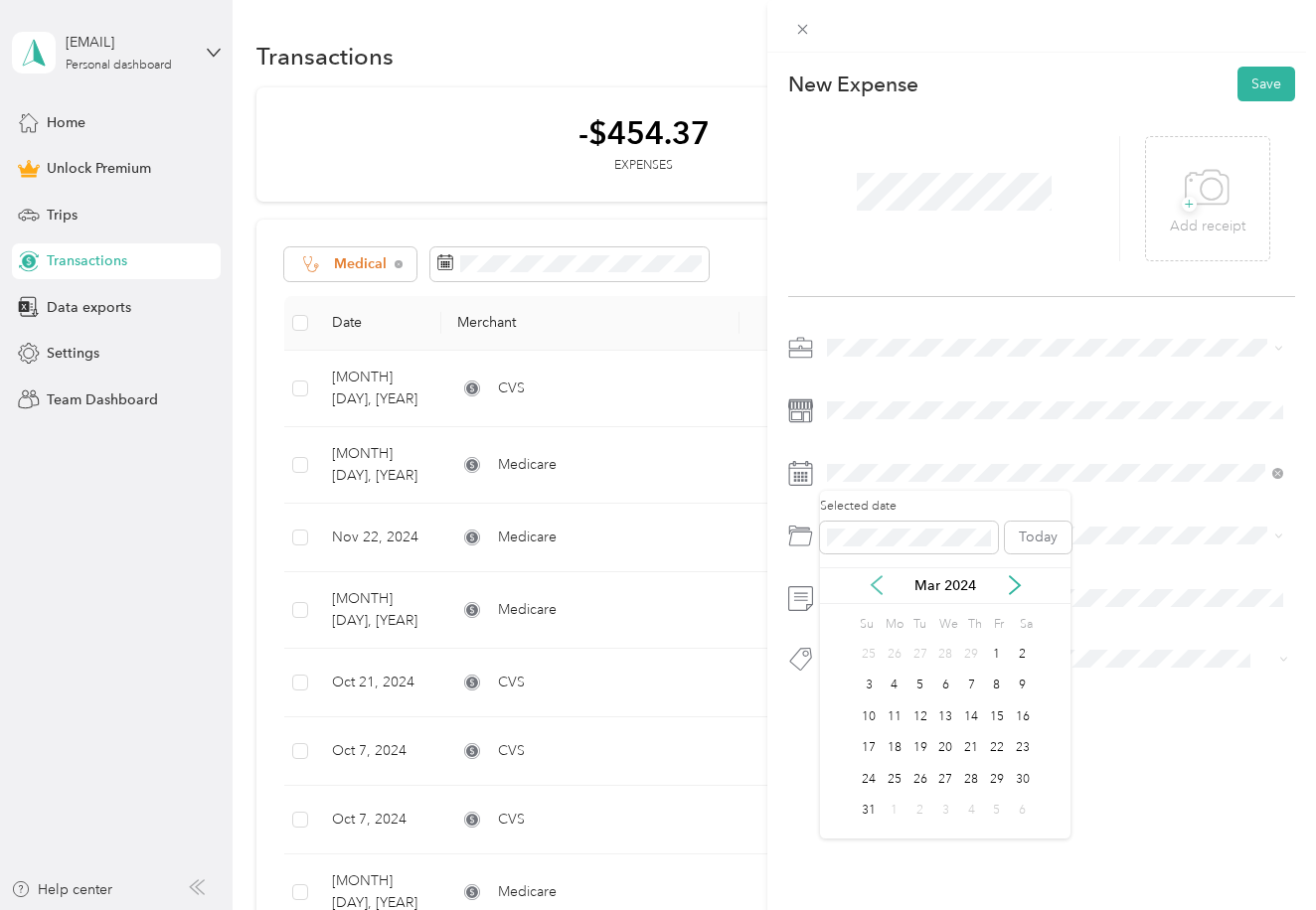 click 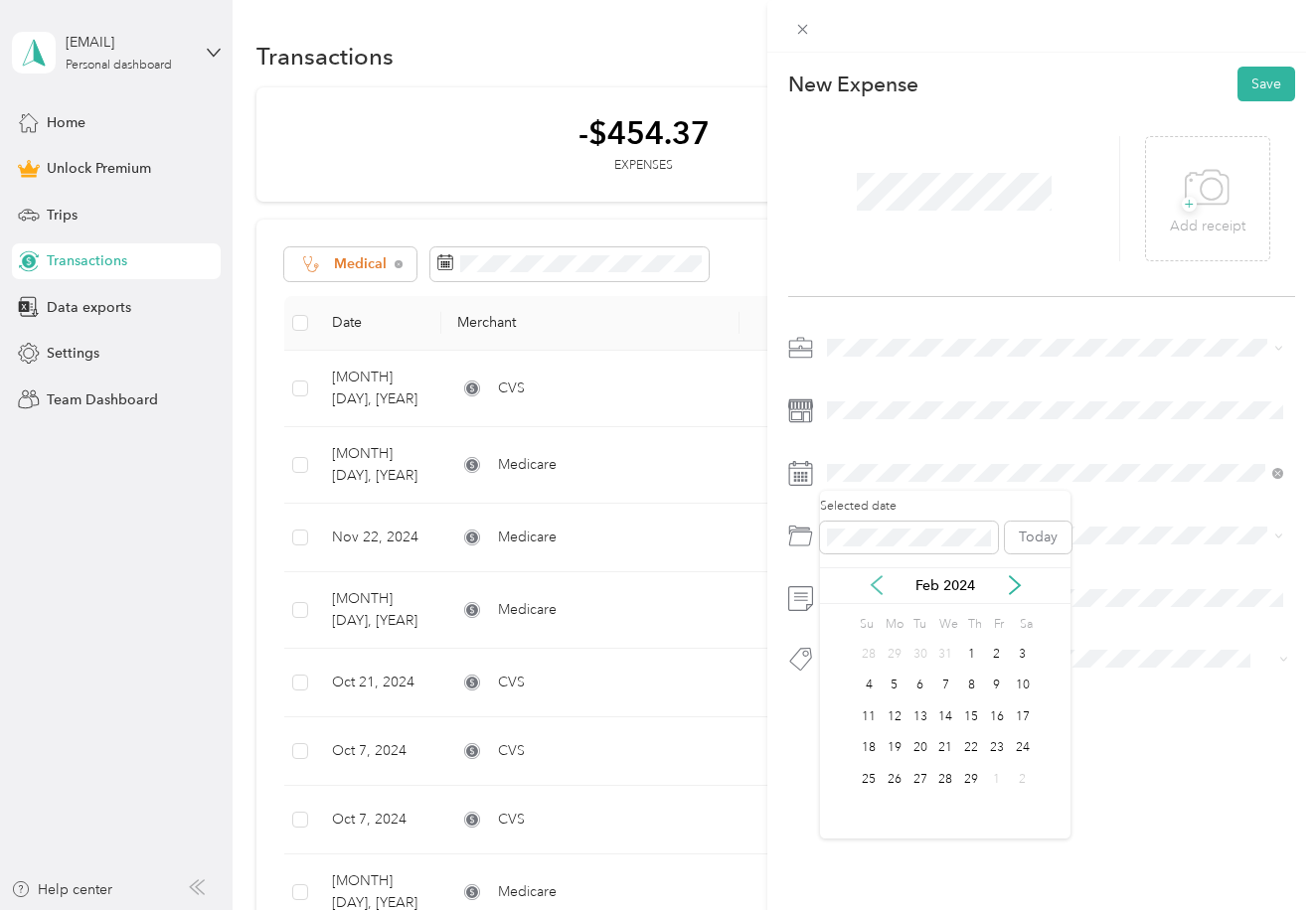 click 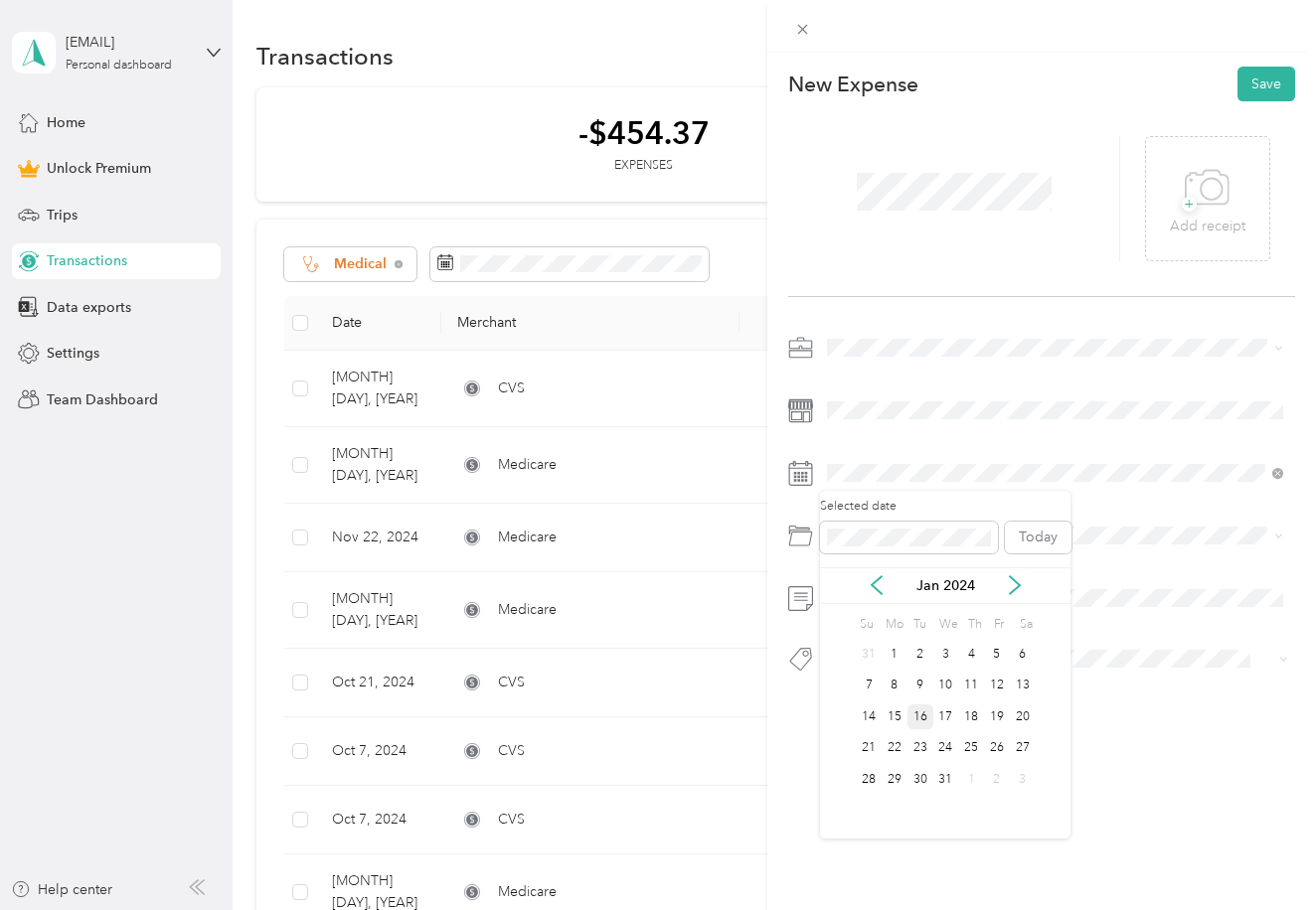 click on "16" at bounding box center [920, 716] 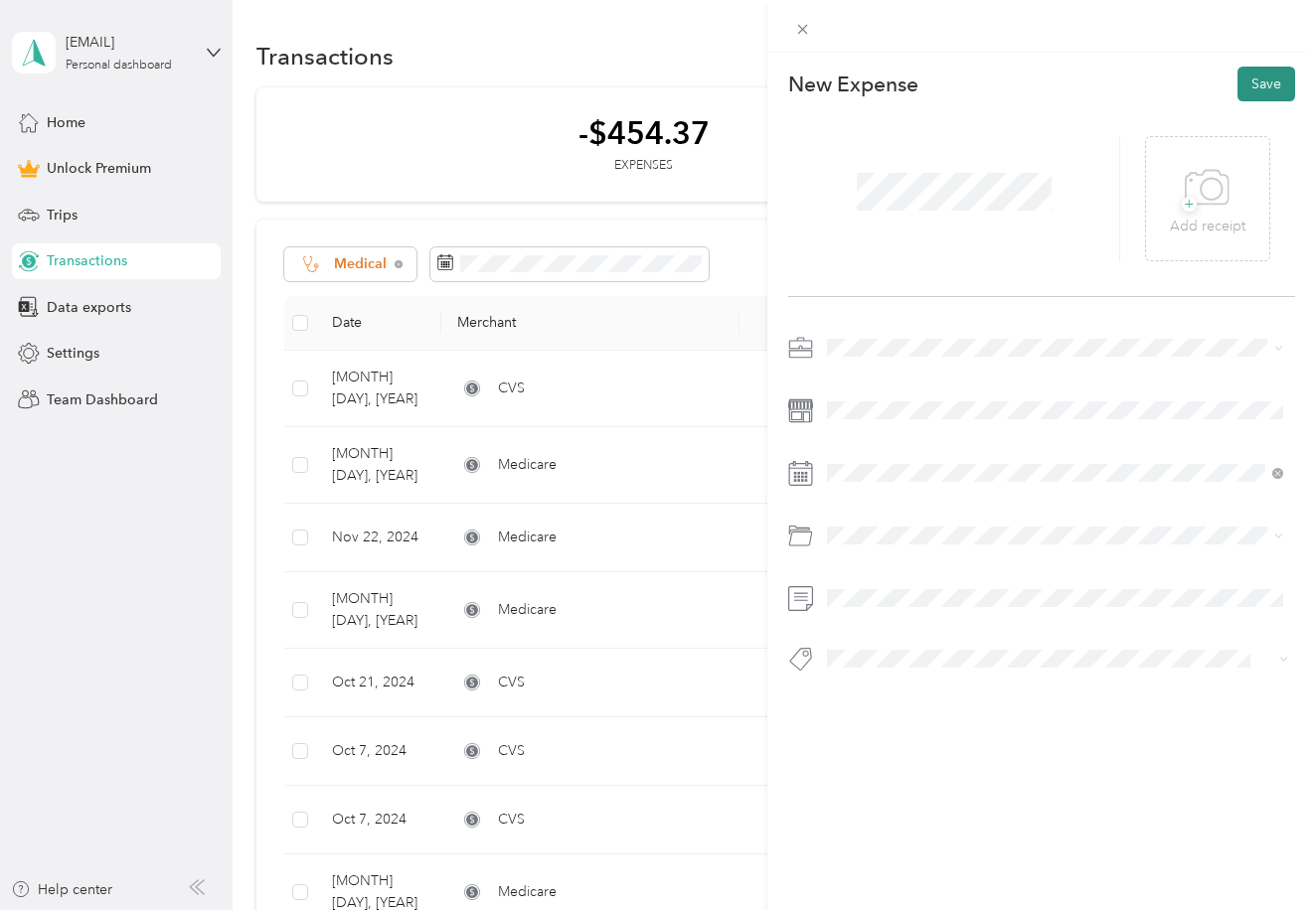 click on "Save" at bounding box center [1266, 83] 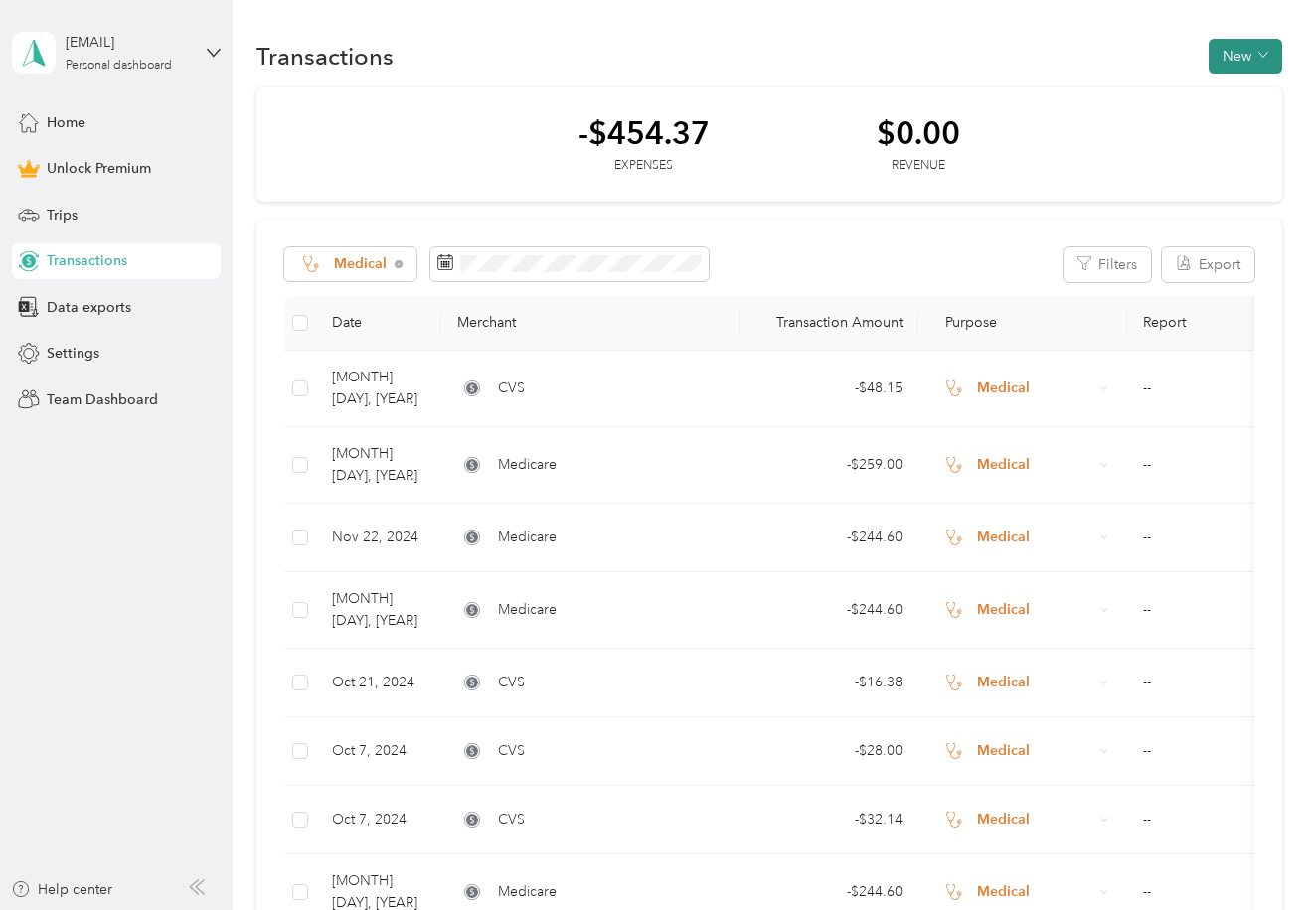 click on "New" at bounding box center [1245, 56] 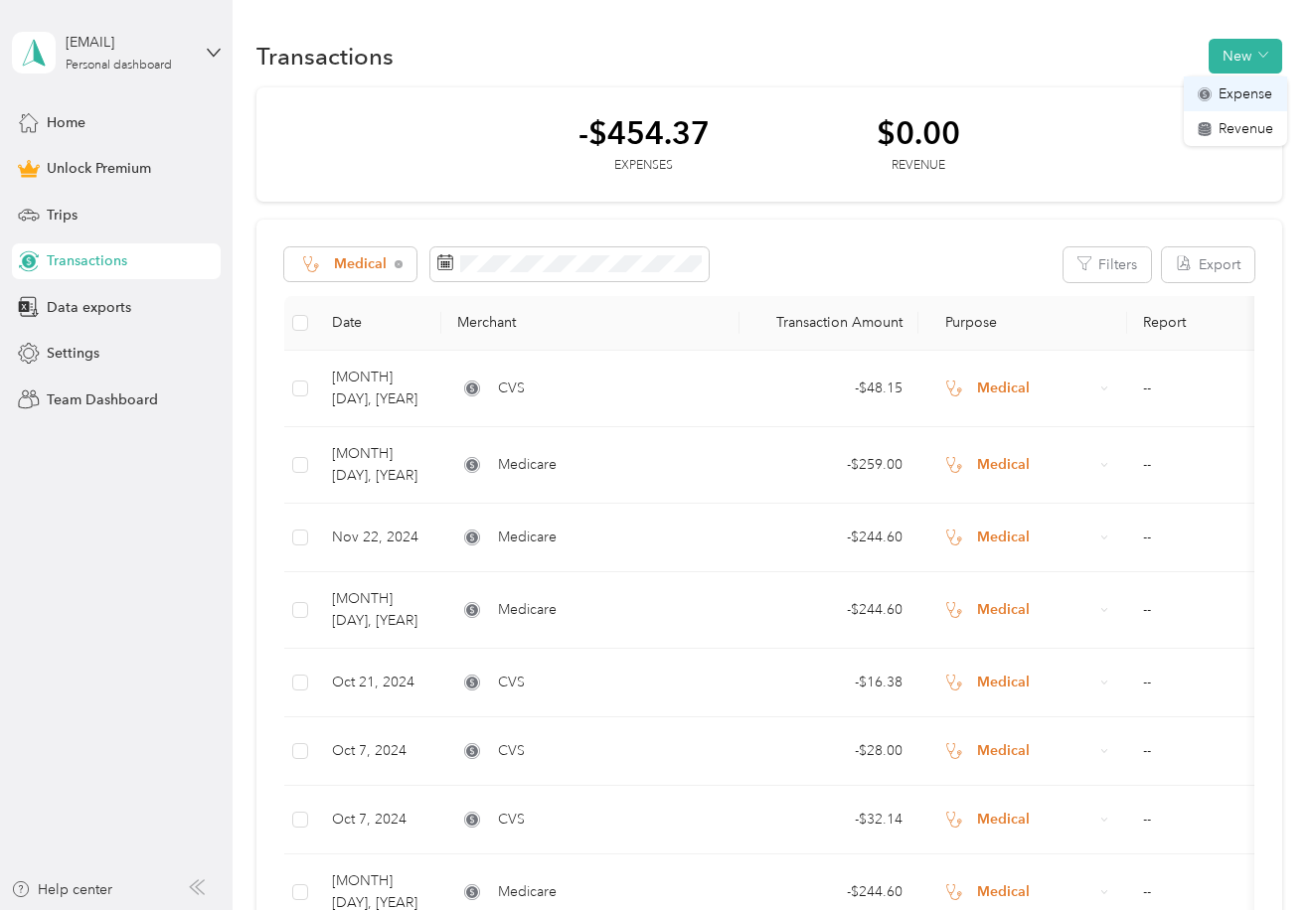 click on "Expense" at bounding box center (1245, 93) 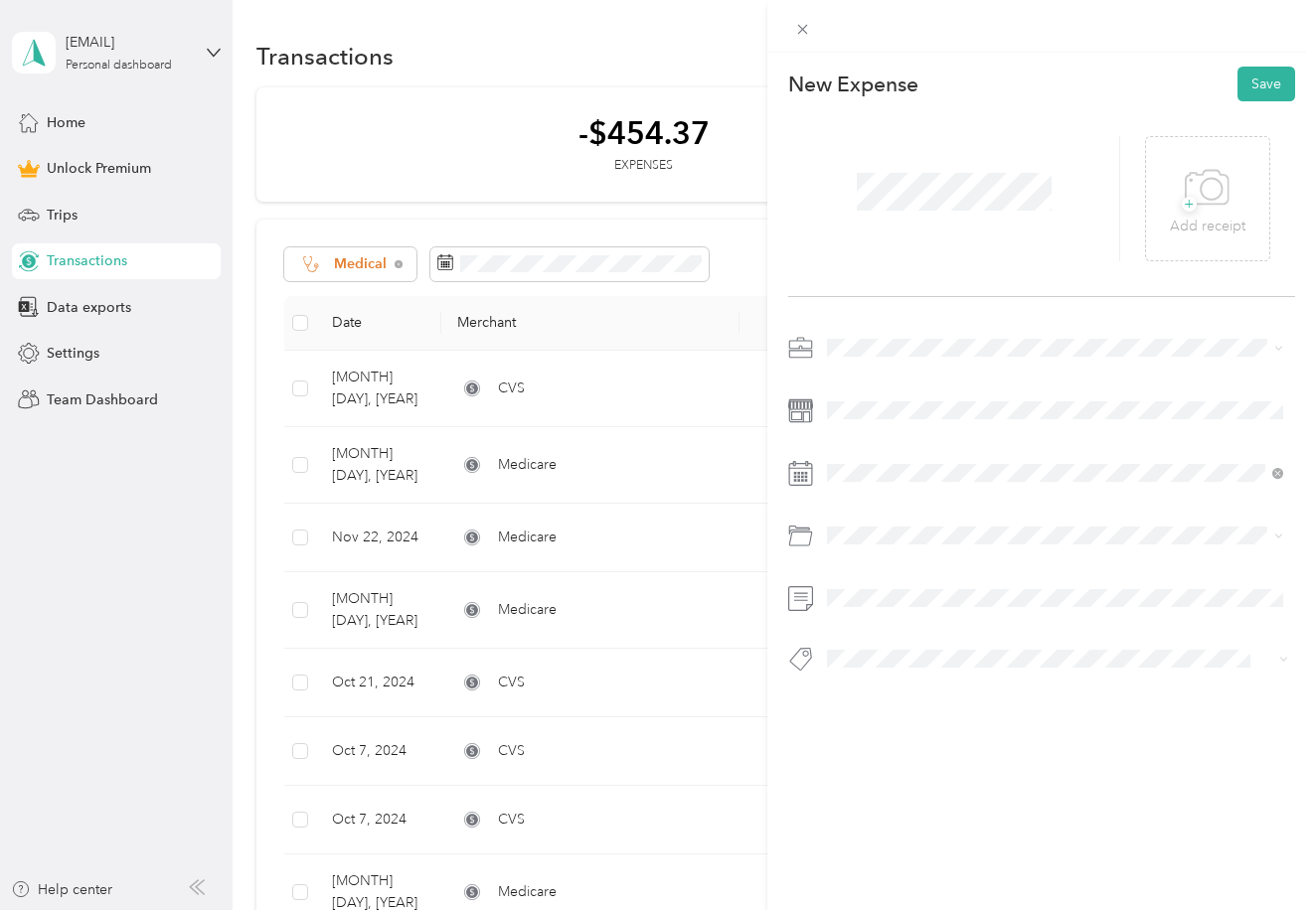 click on "Personal" at bounding box center [860, 415] 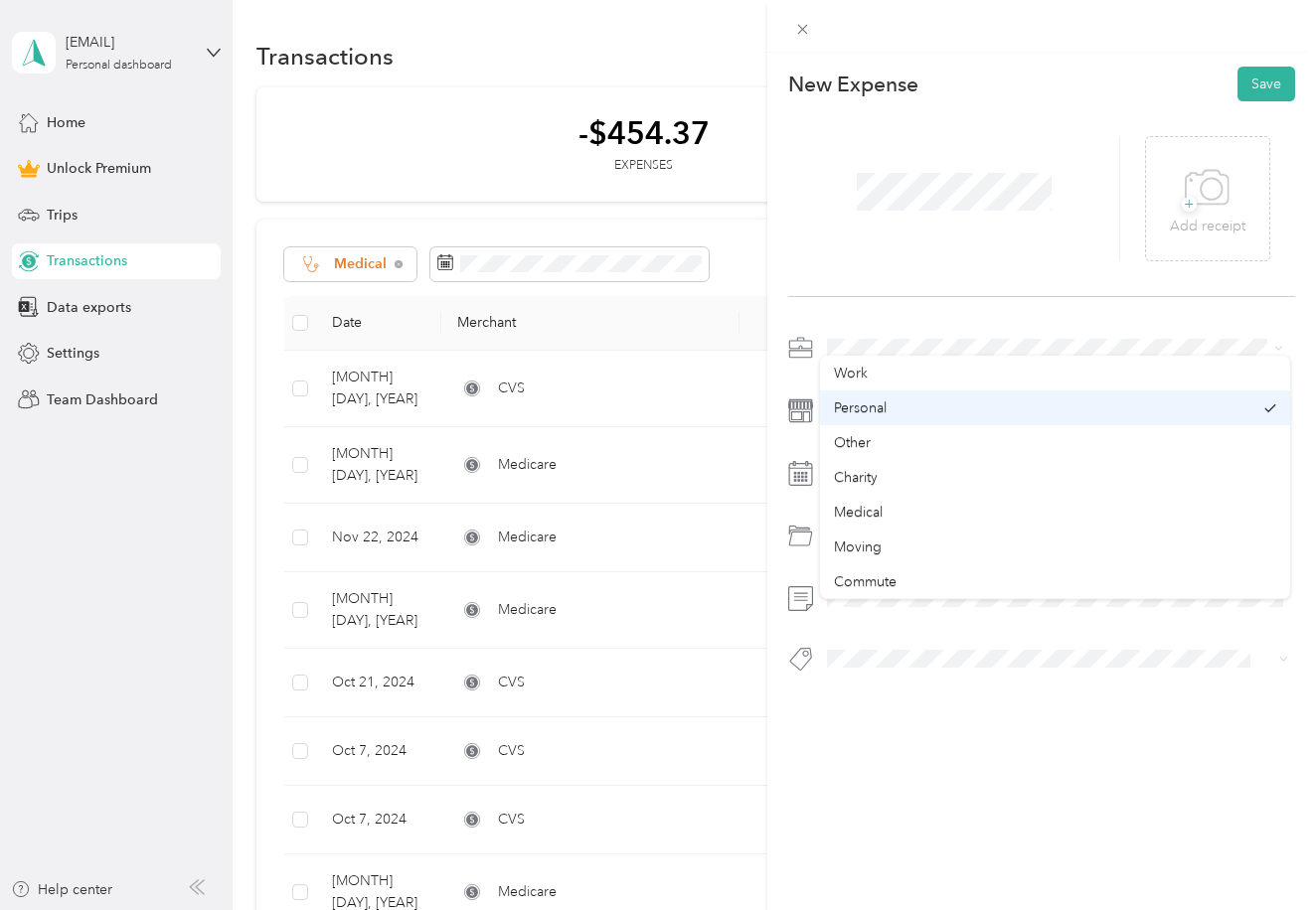 scroll, scrollTop: 0, scrollLeft: 2, axis: horizontal 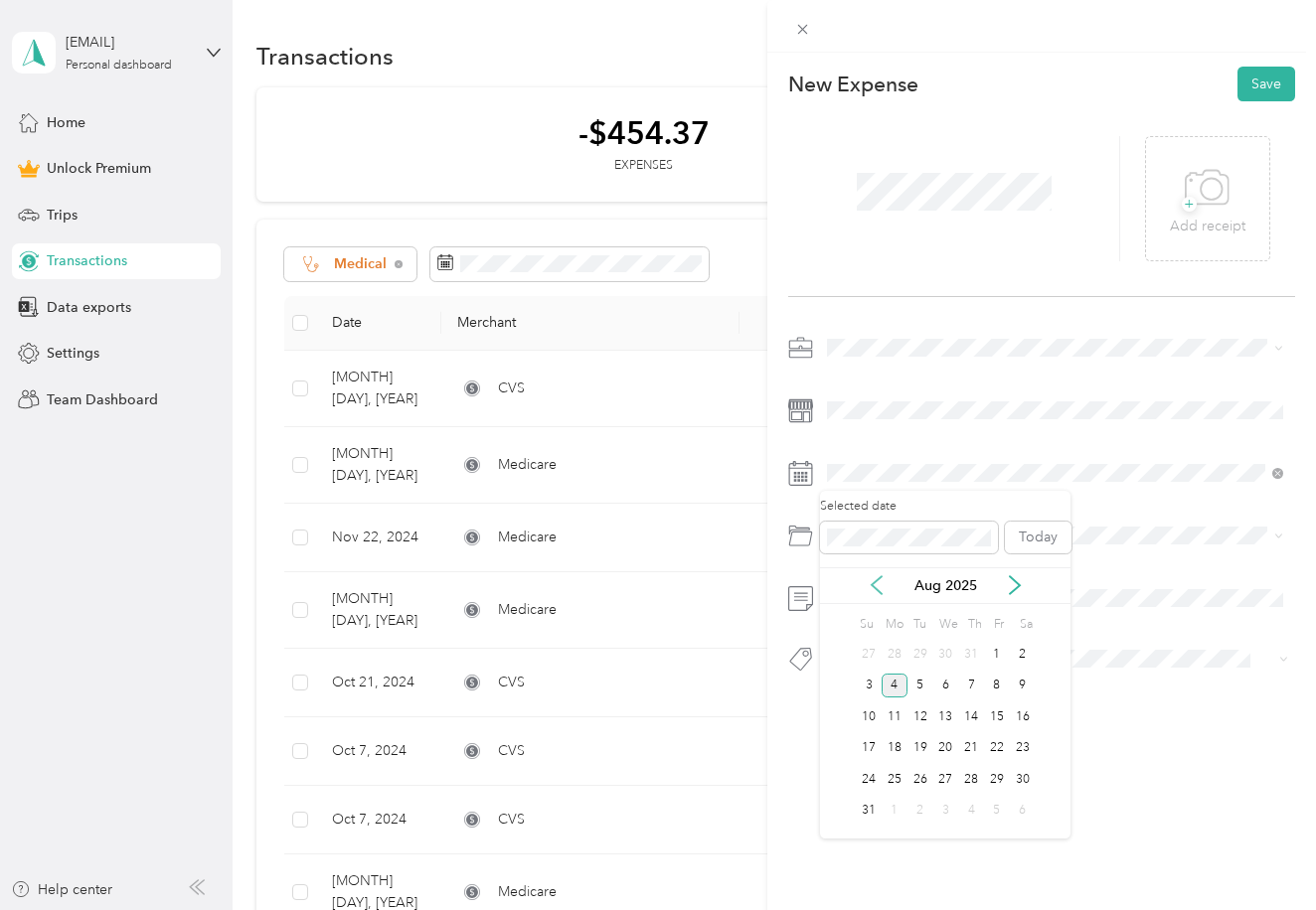 click 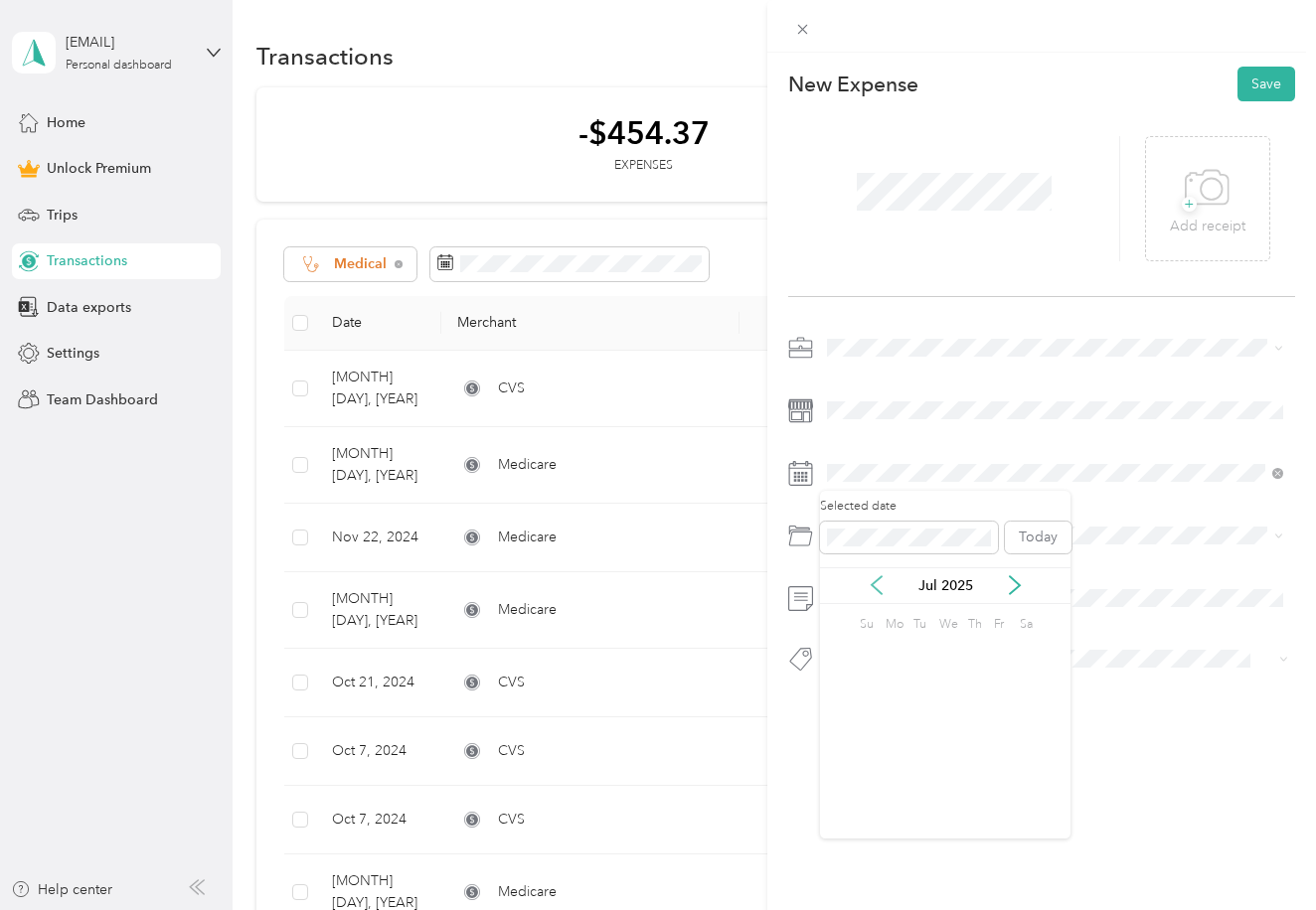 click 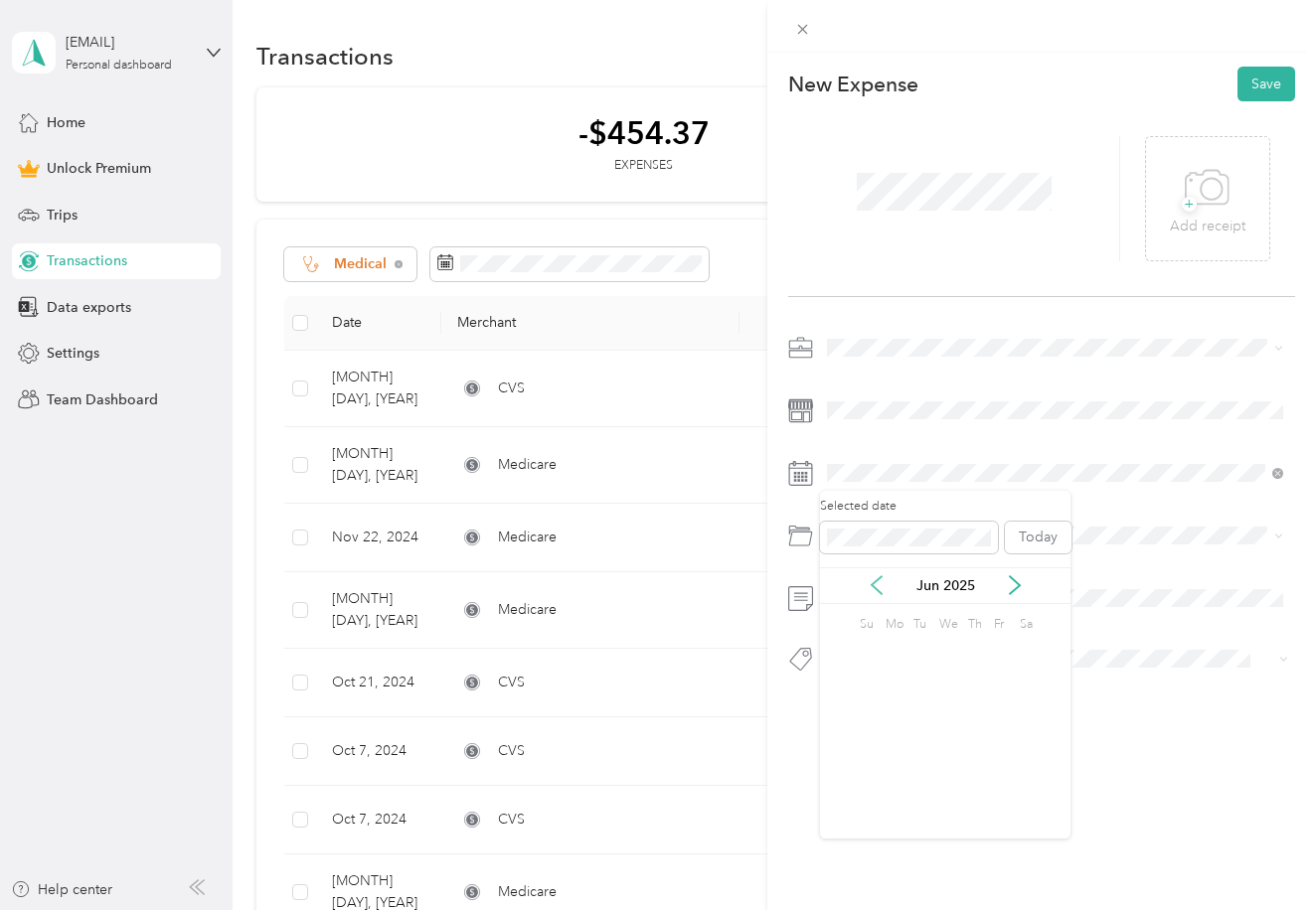click 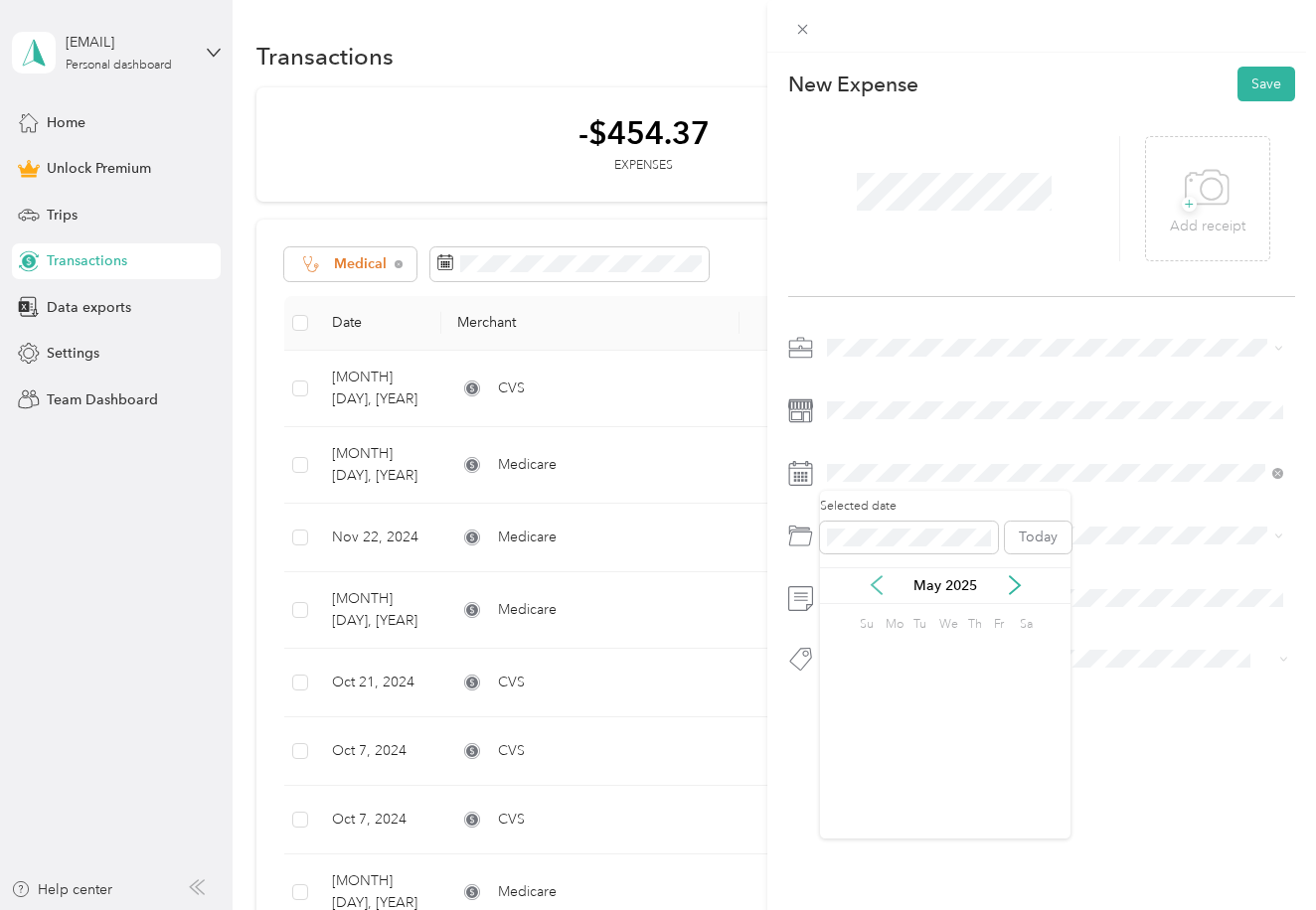 click 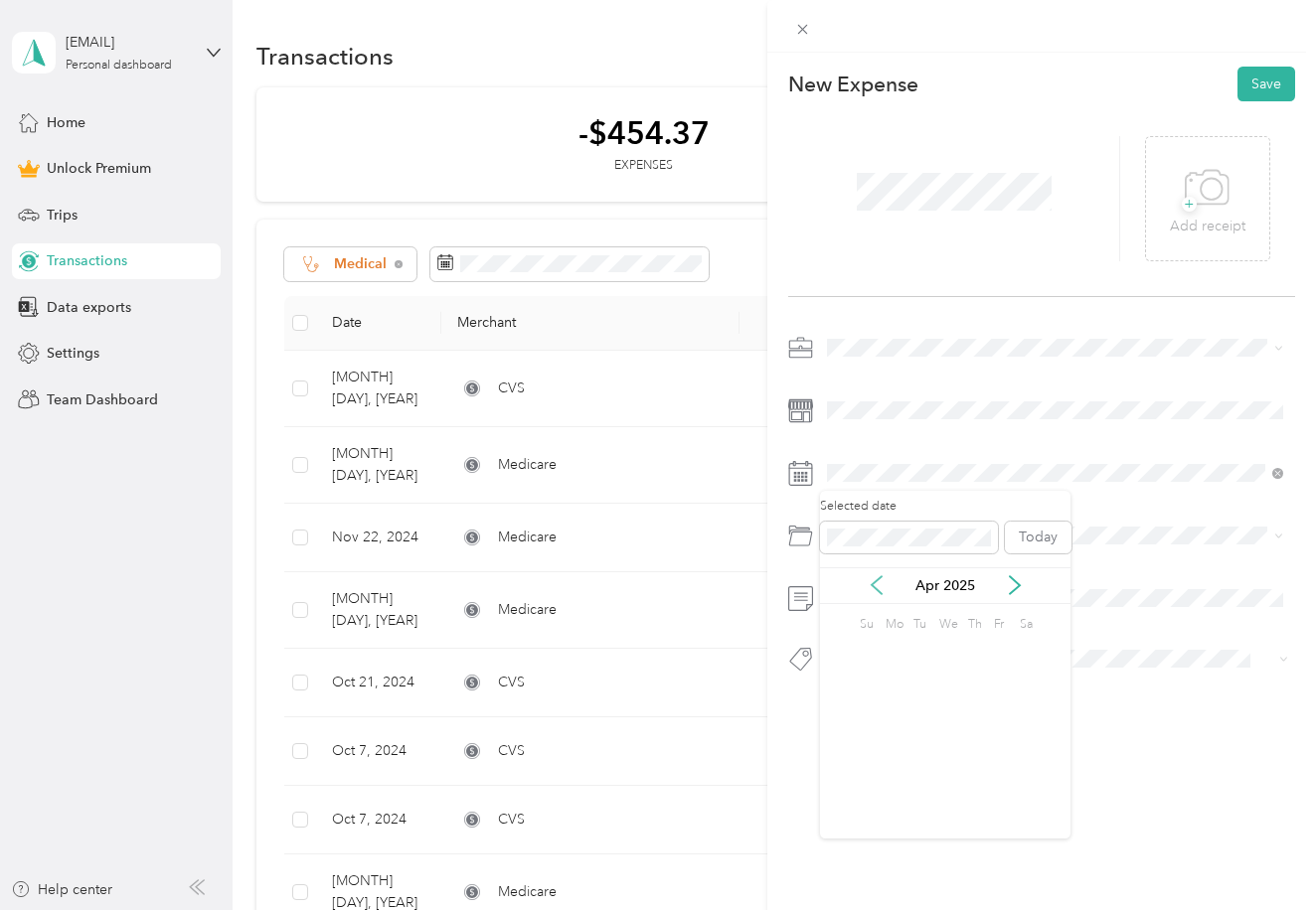 click 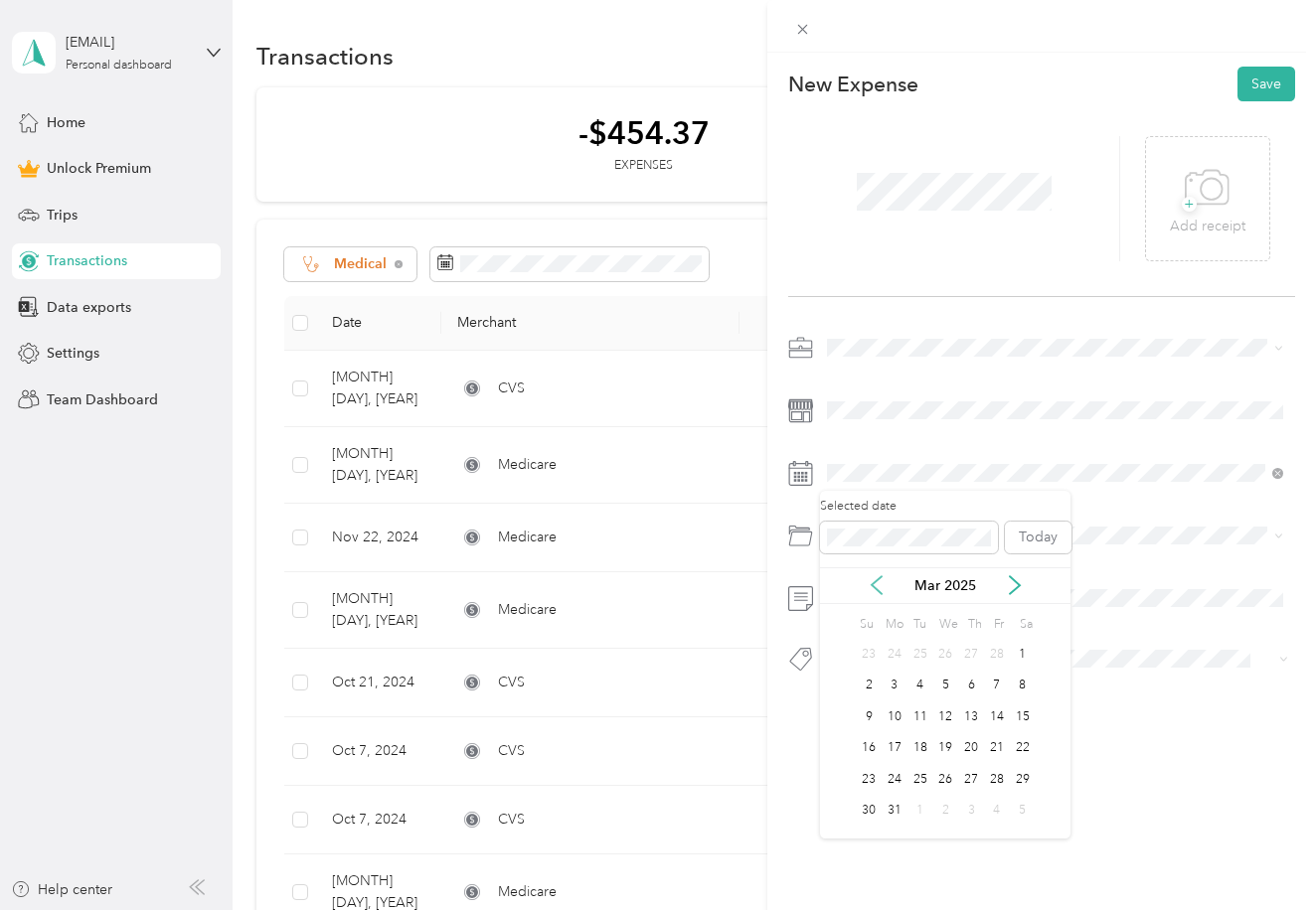 click 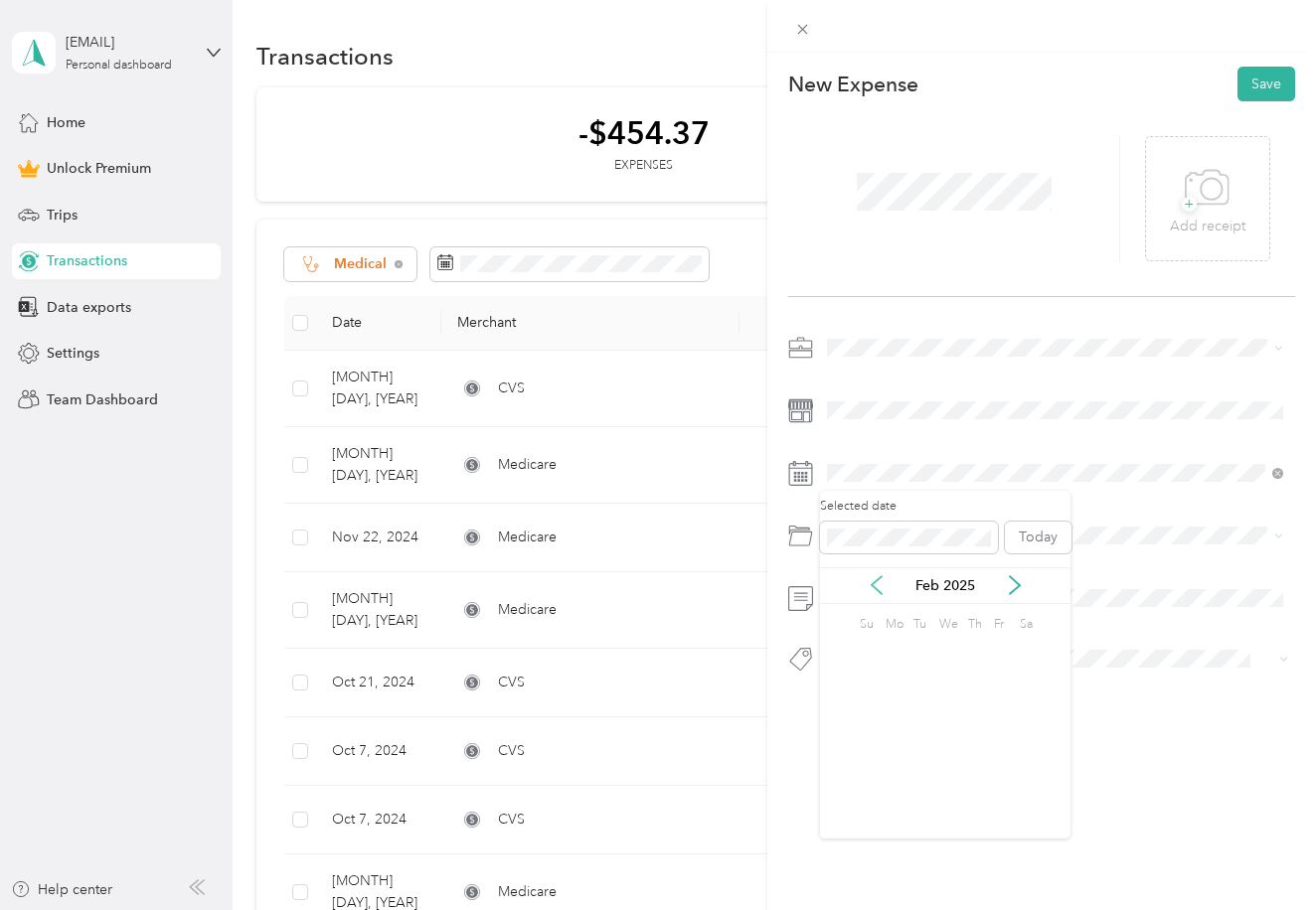 click 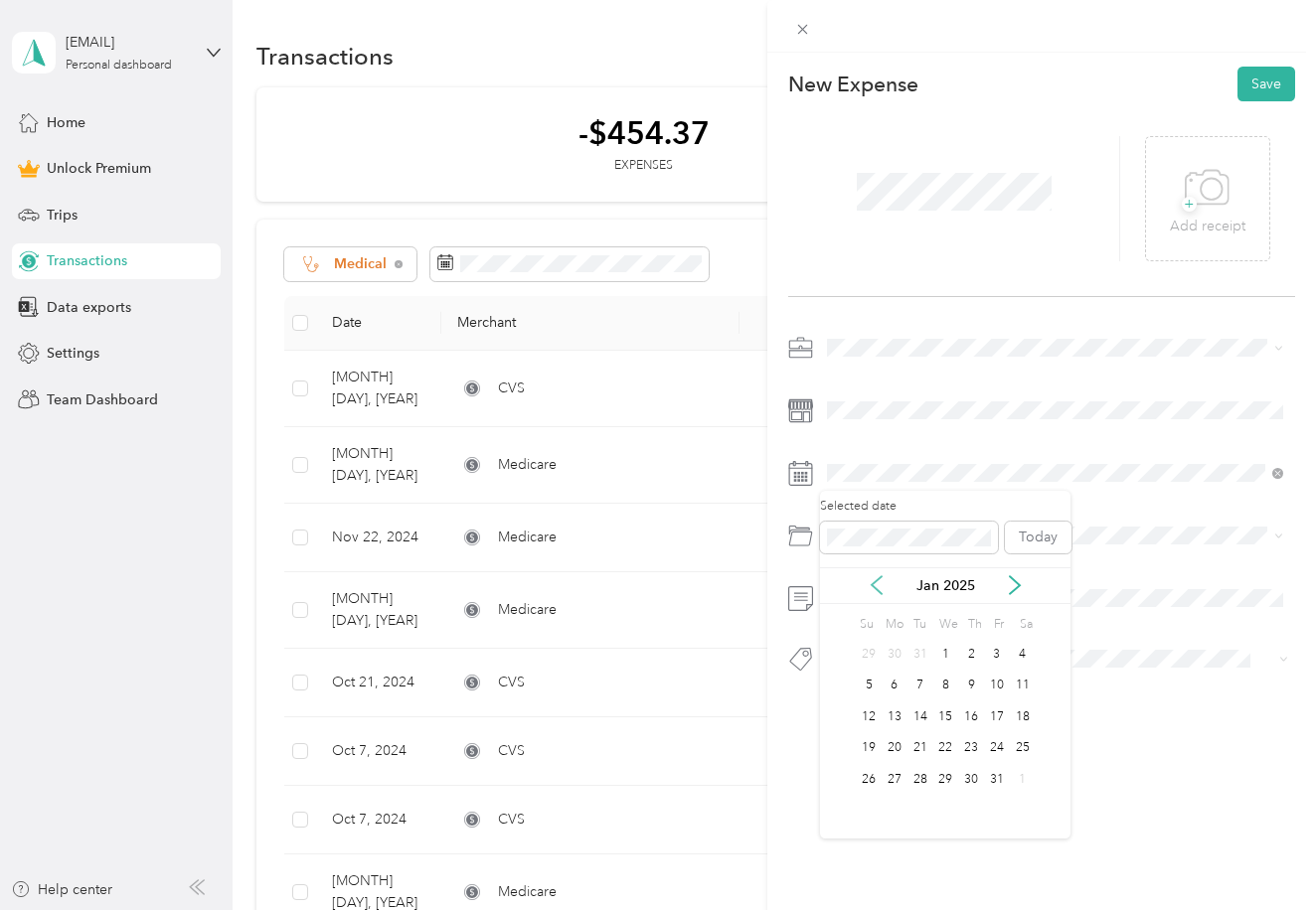 click 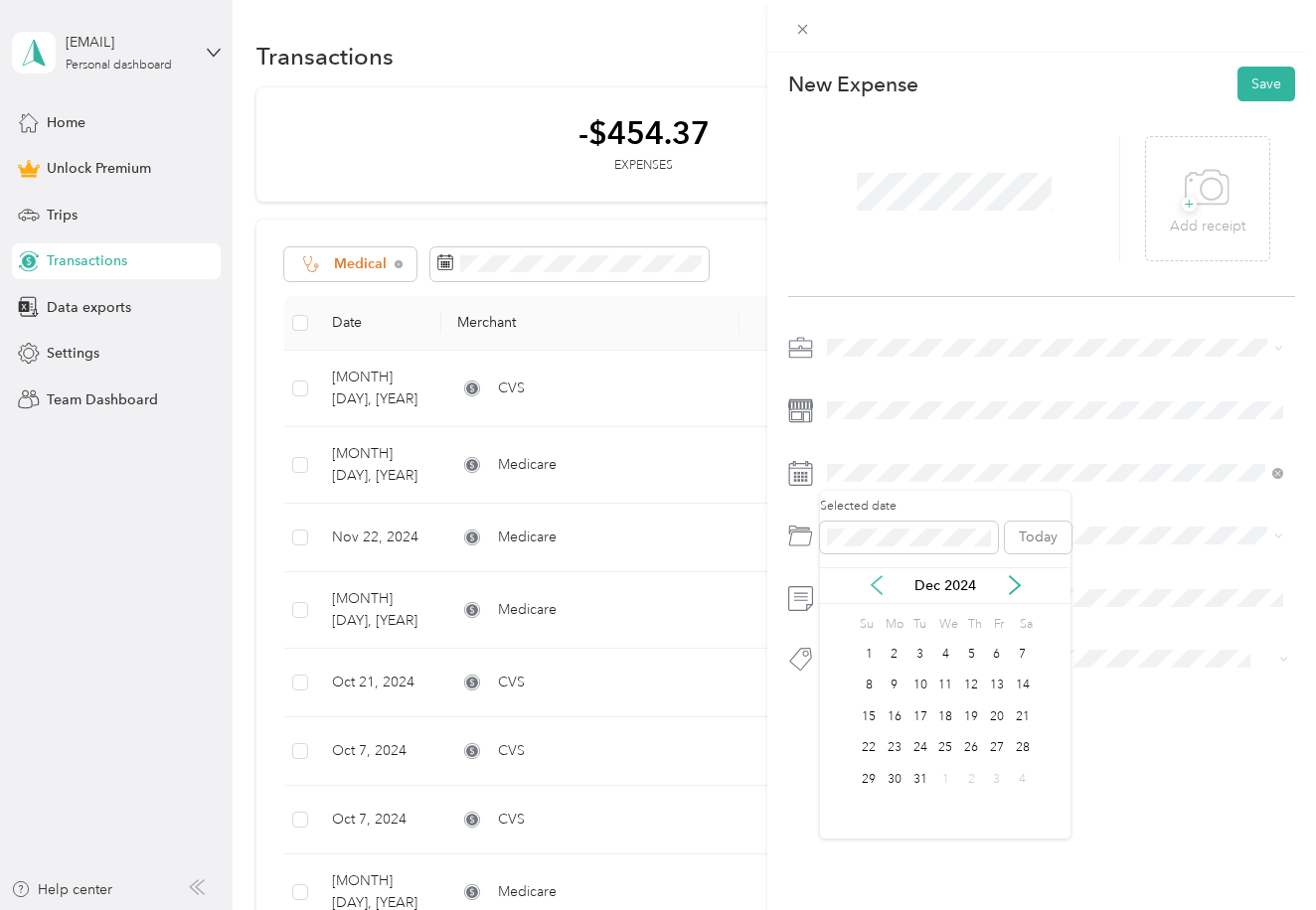 click 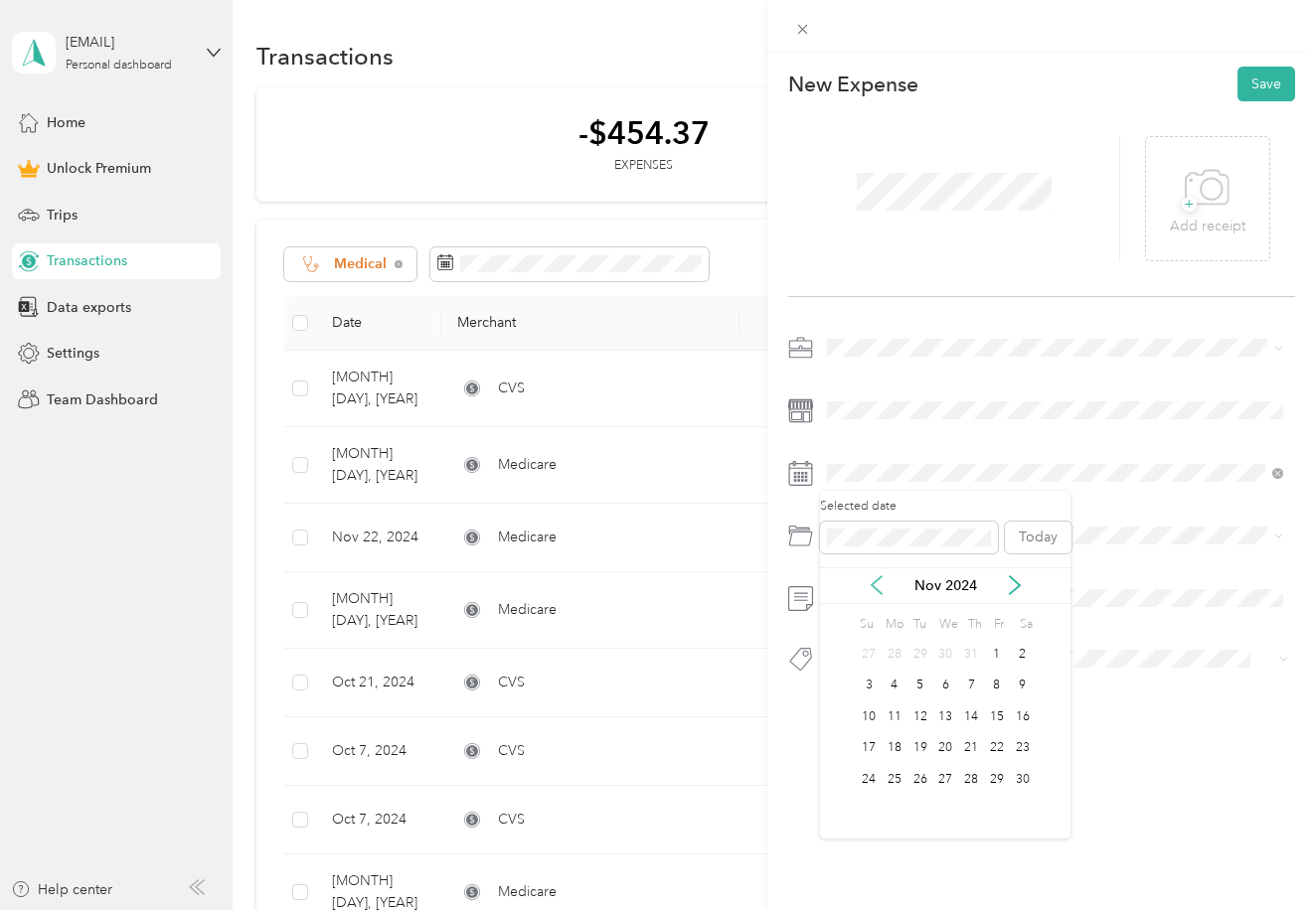 click 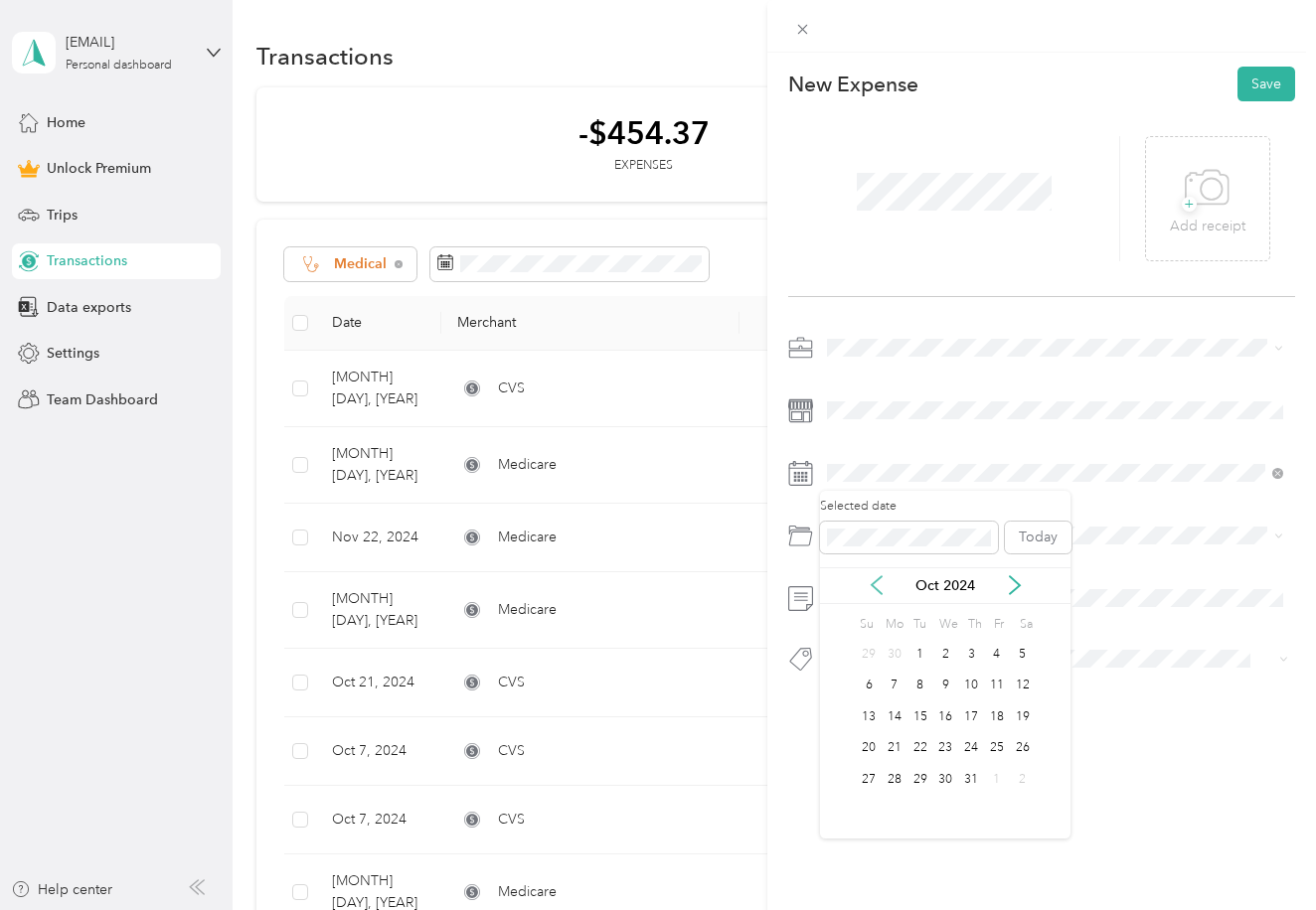 click 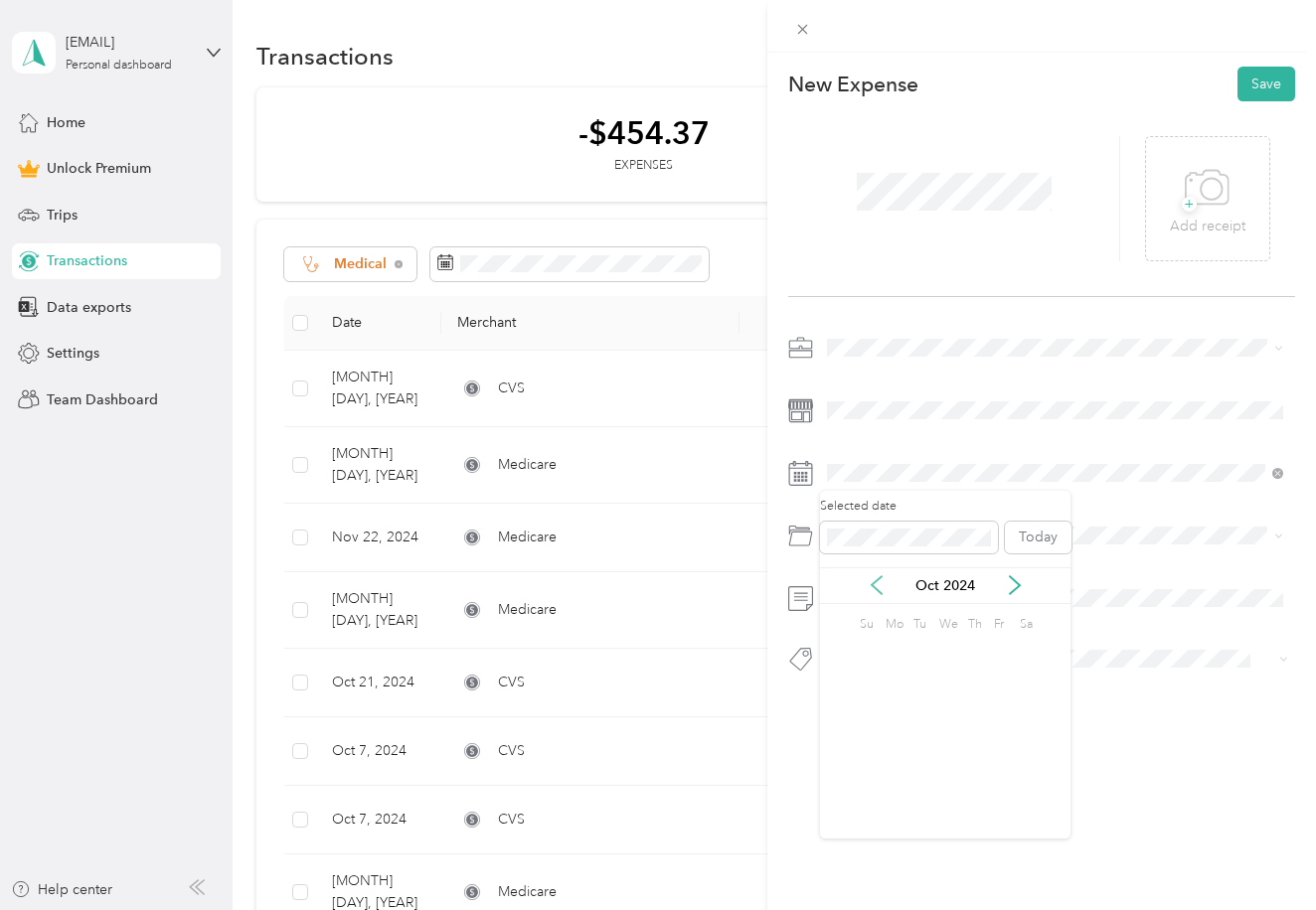 click 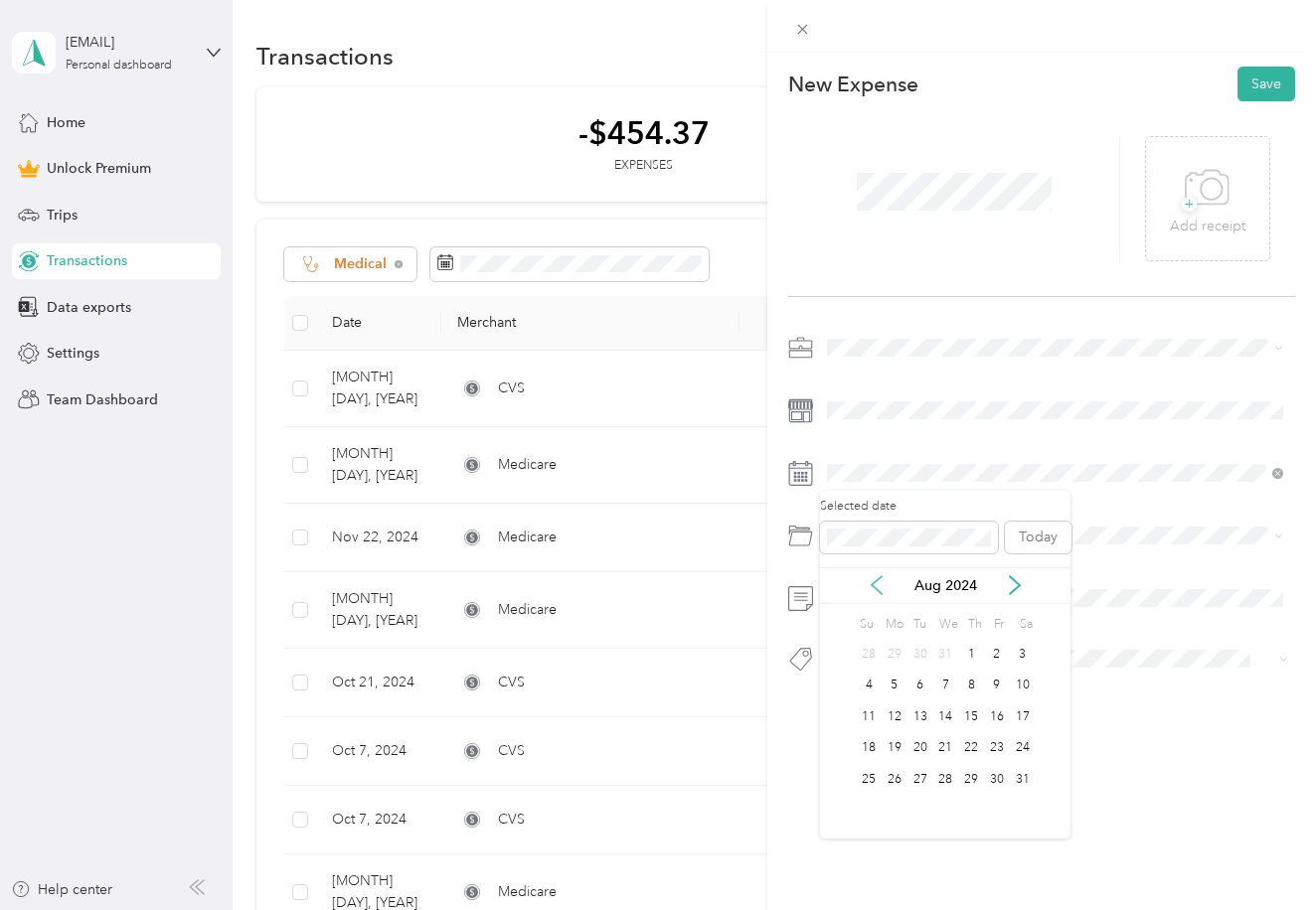 click 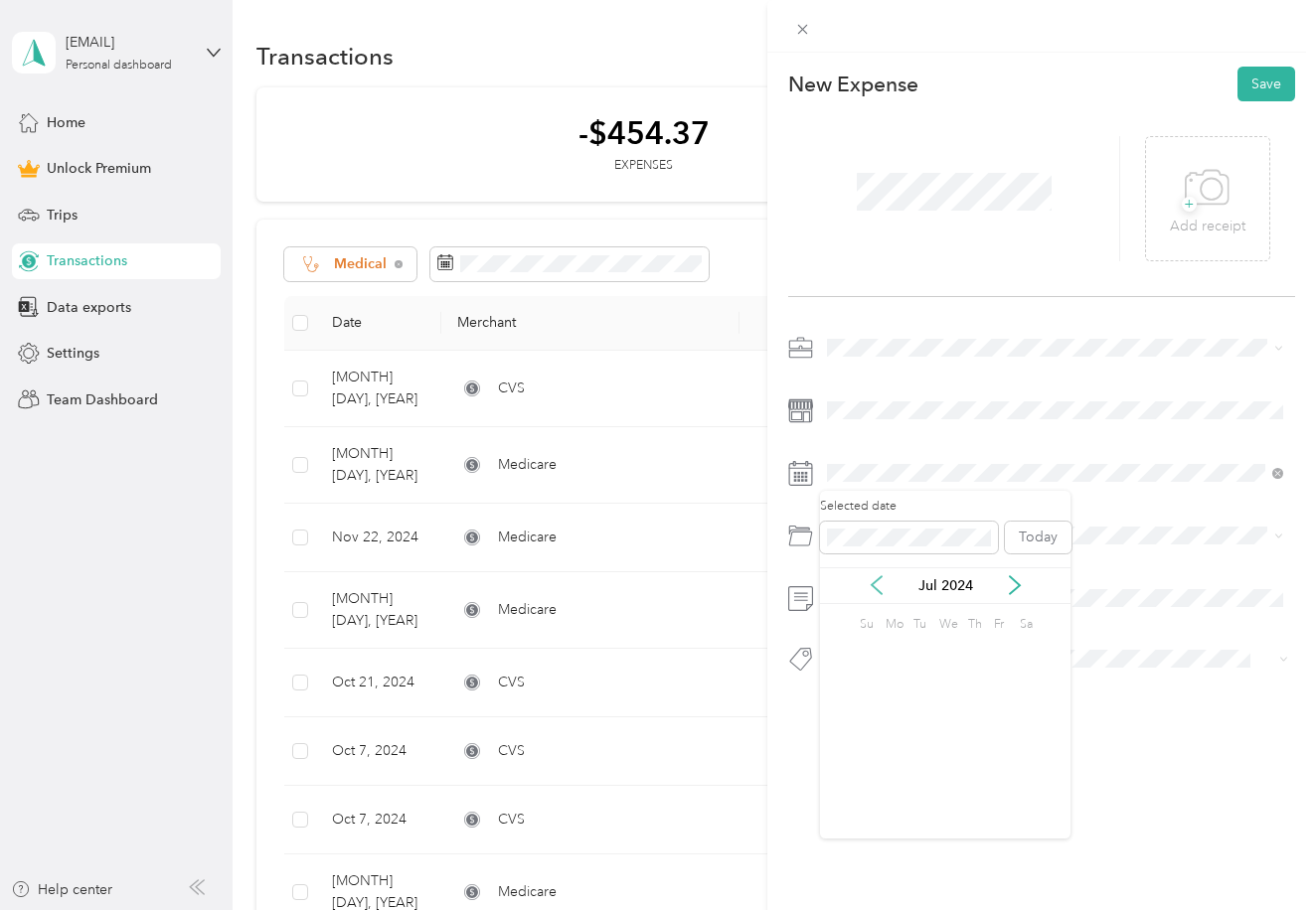 click 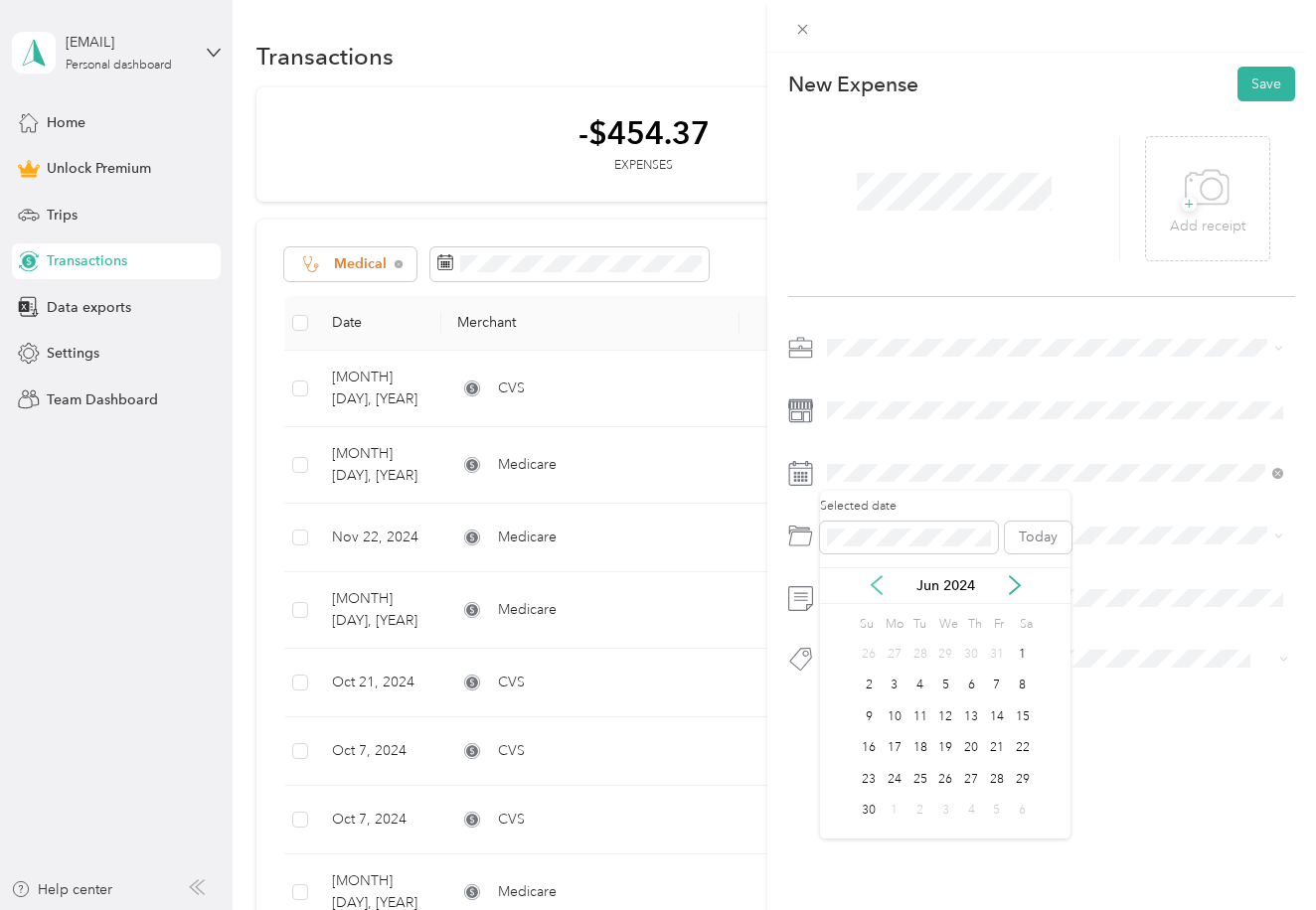 click 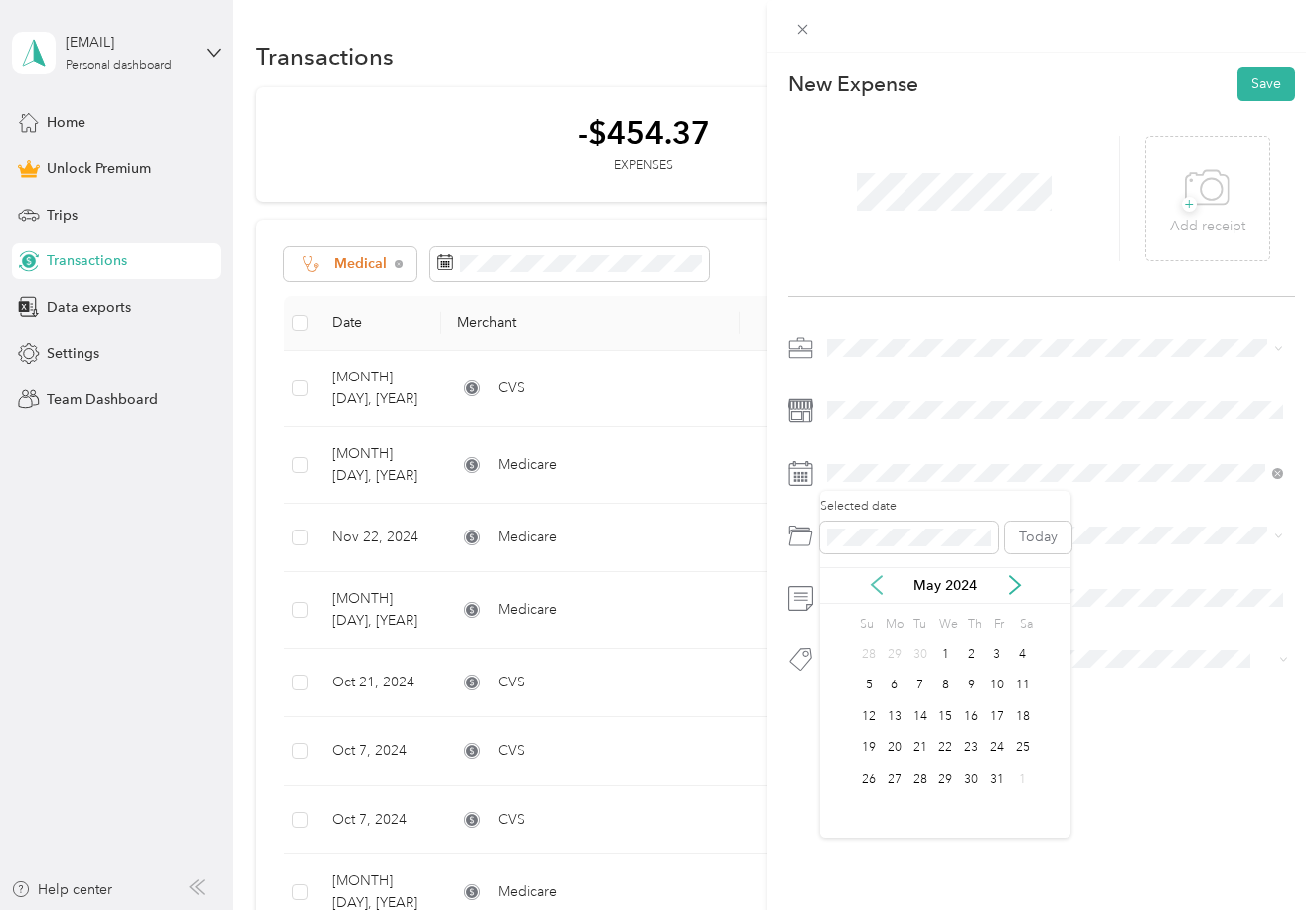 click 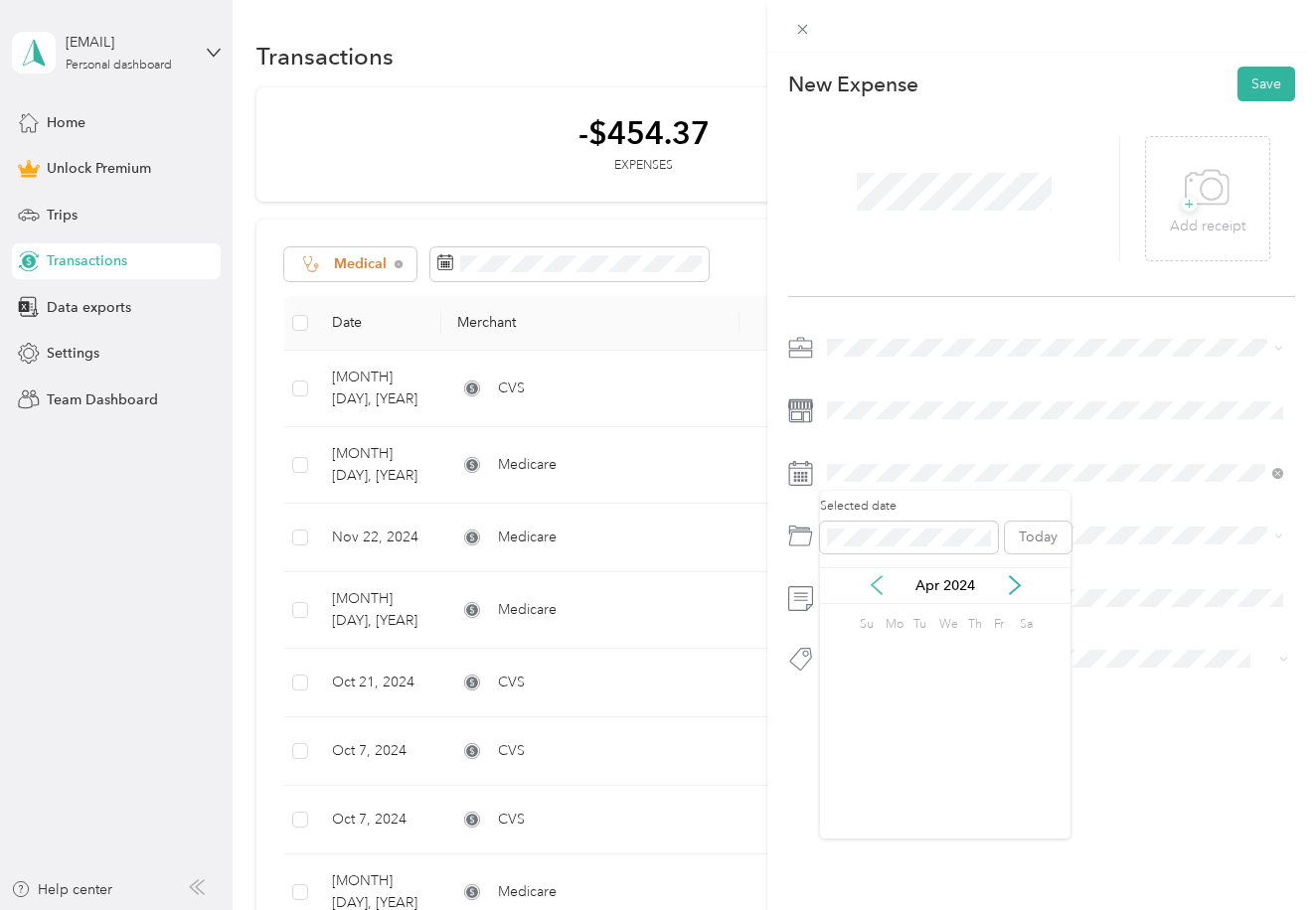 click 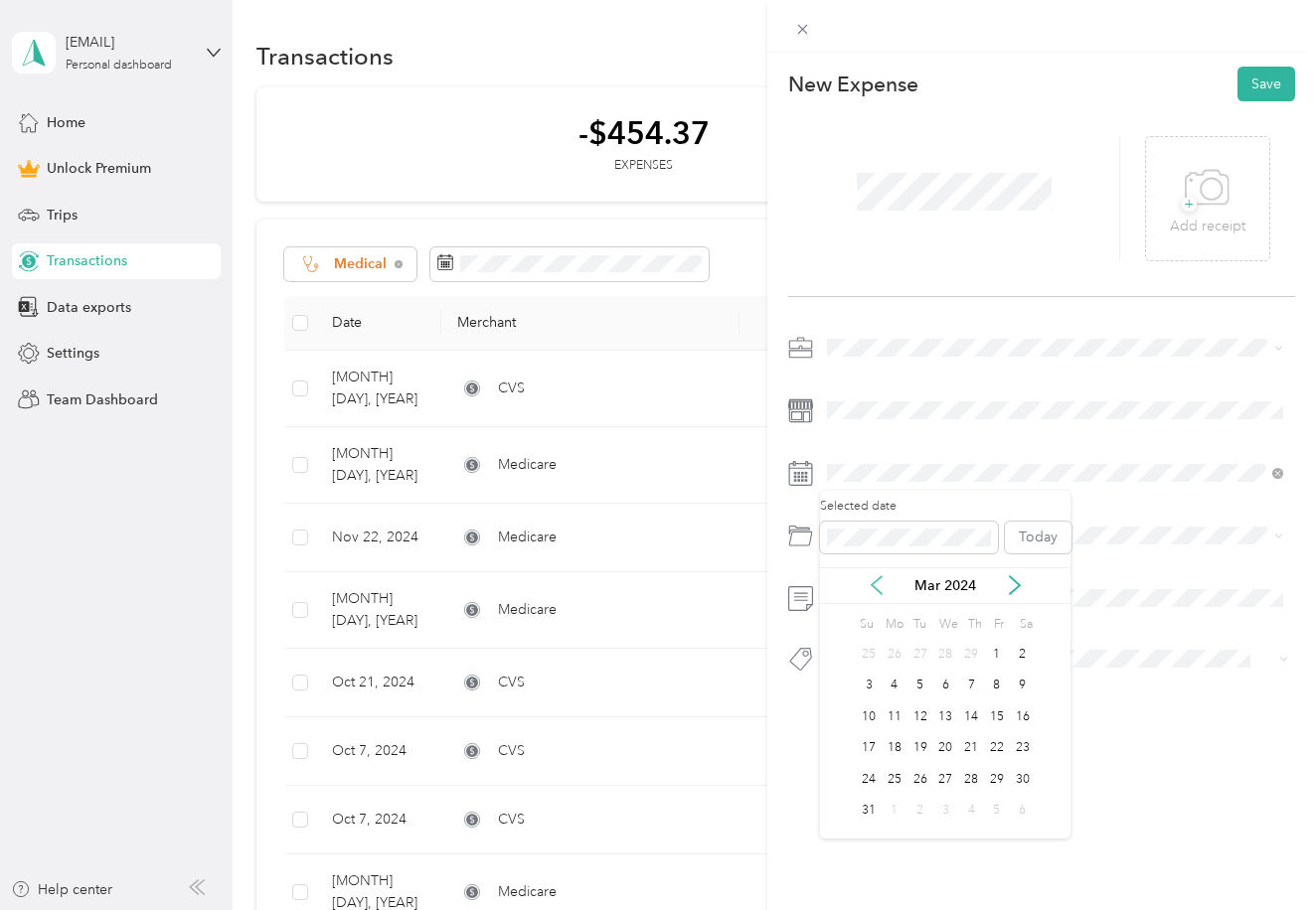 click 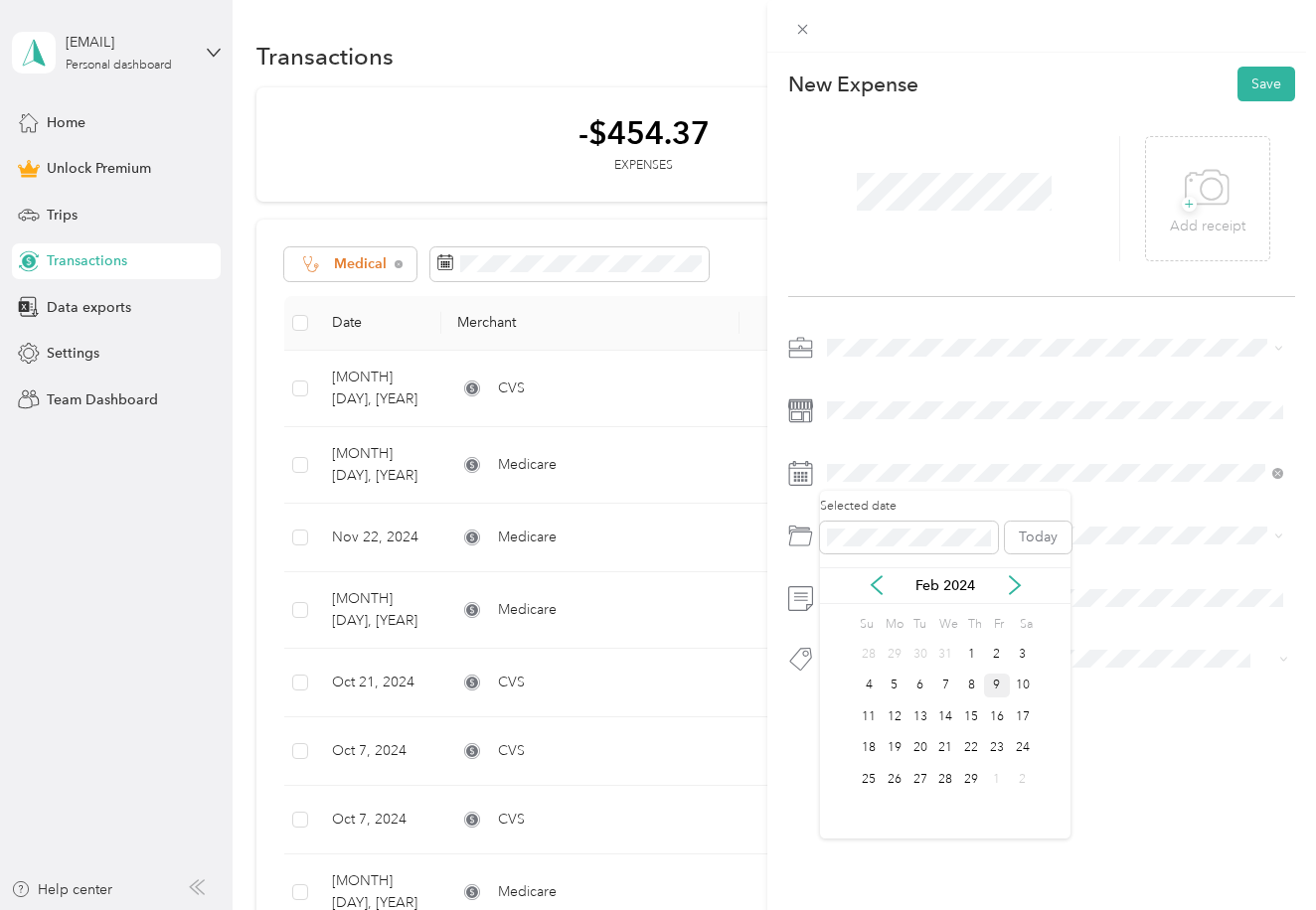 click on "9" at bounding box center [997, 685] 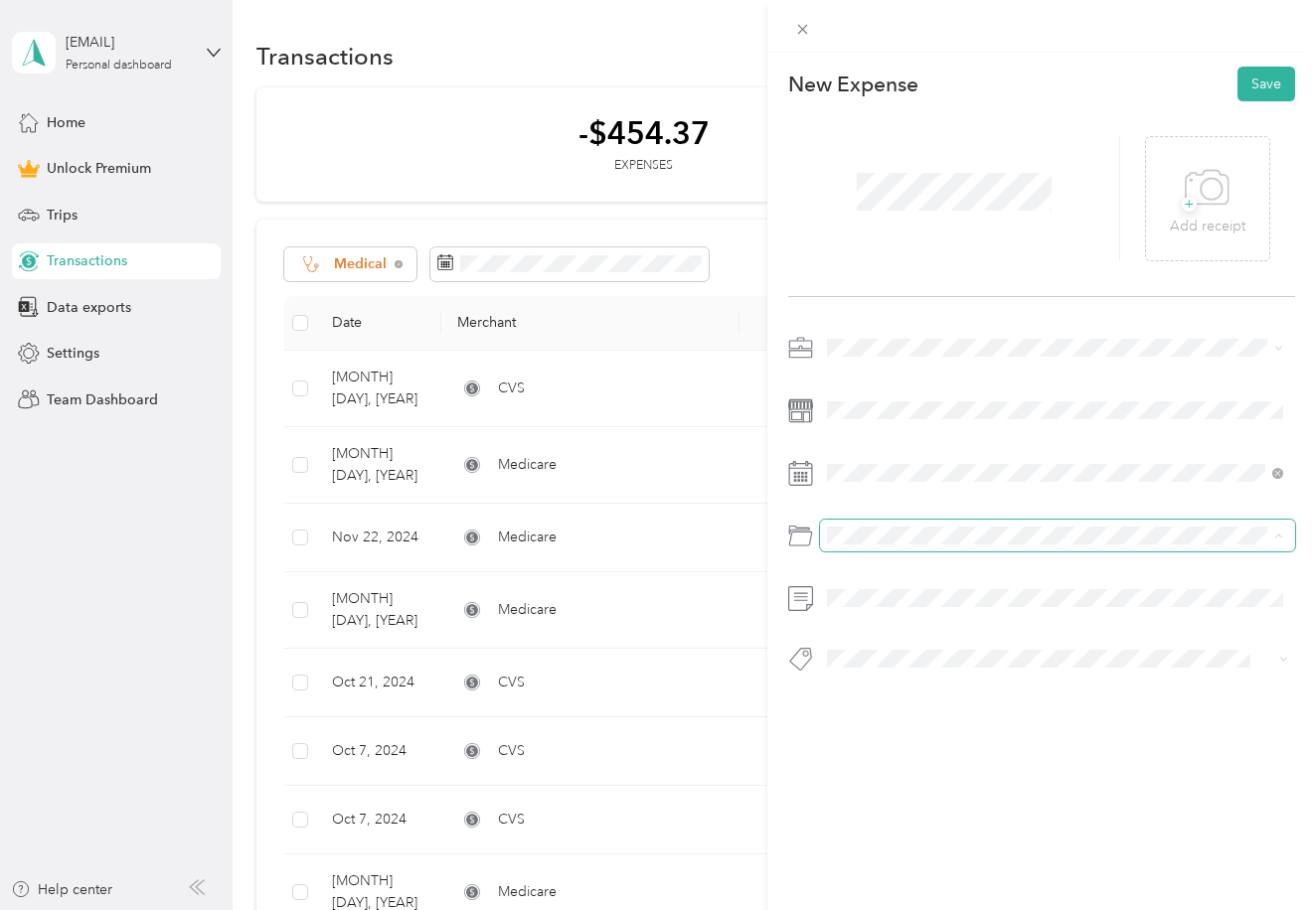 scroll, scrollTop: 0, scrollLeft: 0, axis: both 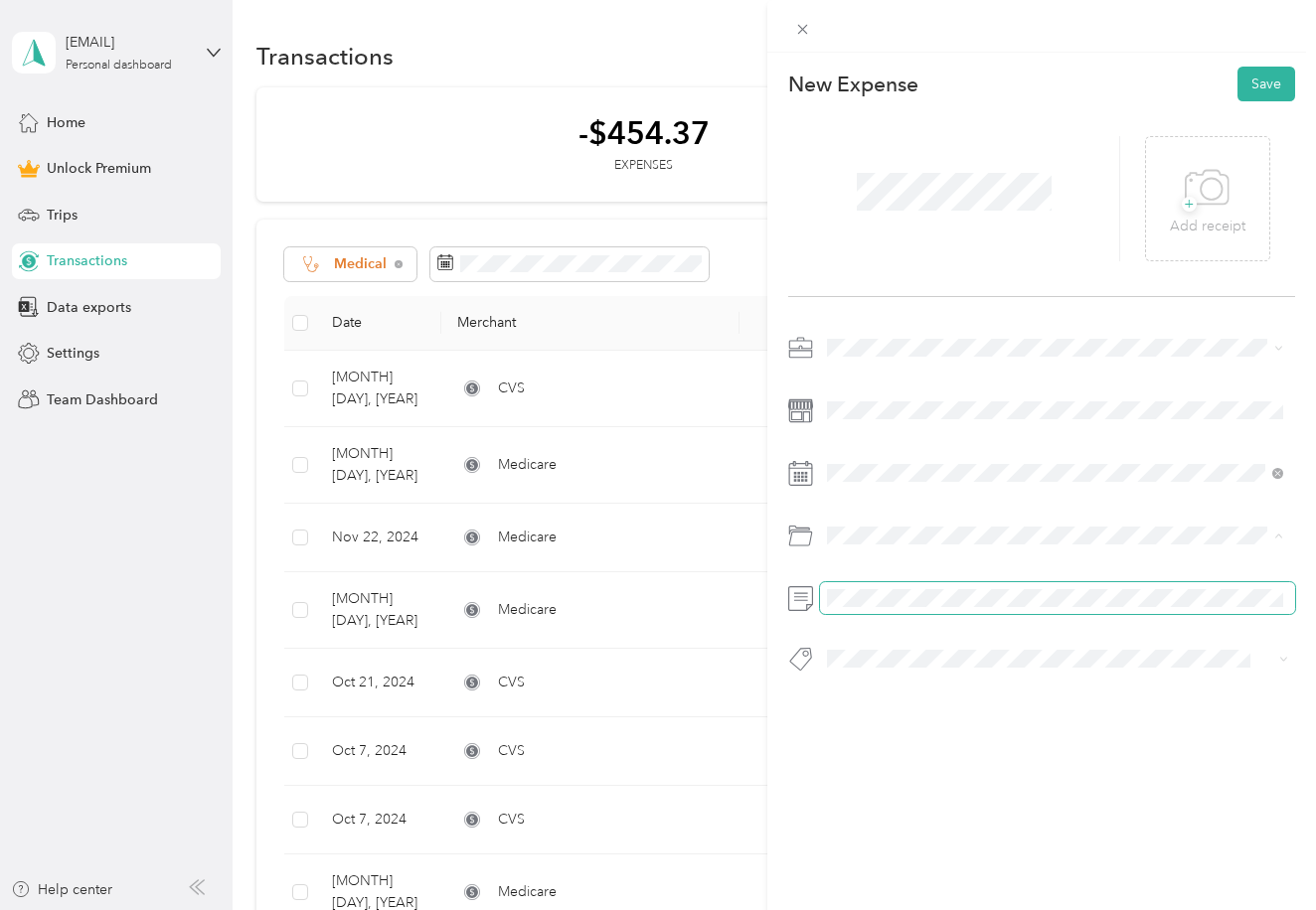 click at bounding box center [1058, 598] 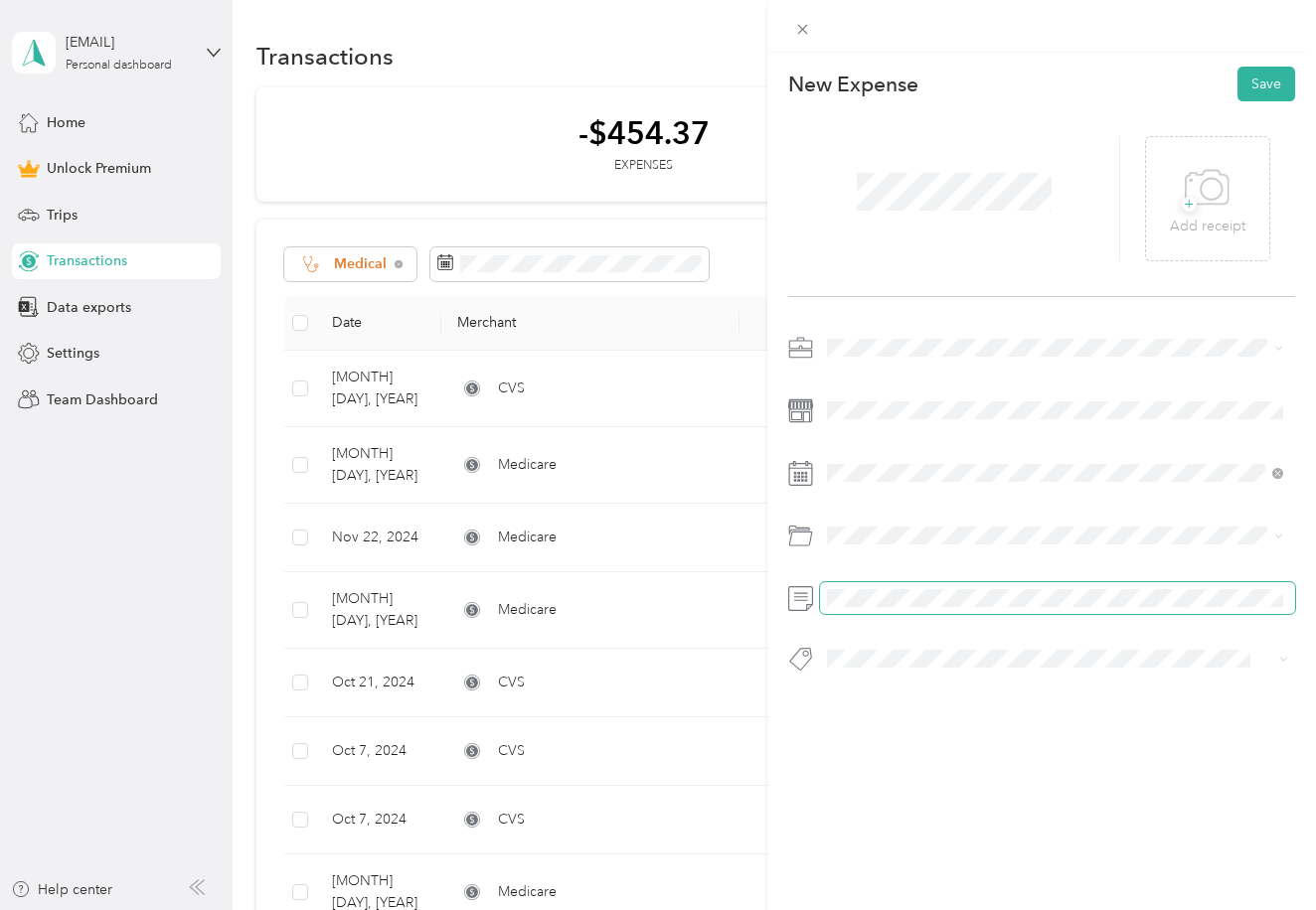 scroll, scrollTop: 0, scrollLeft: 1, axis: horizontal 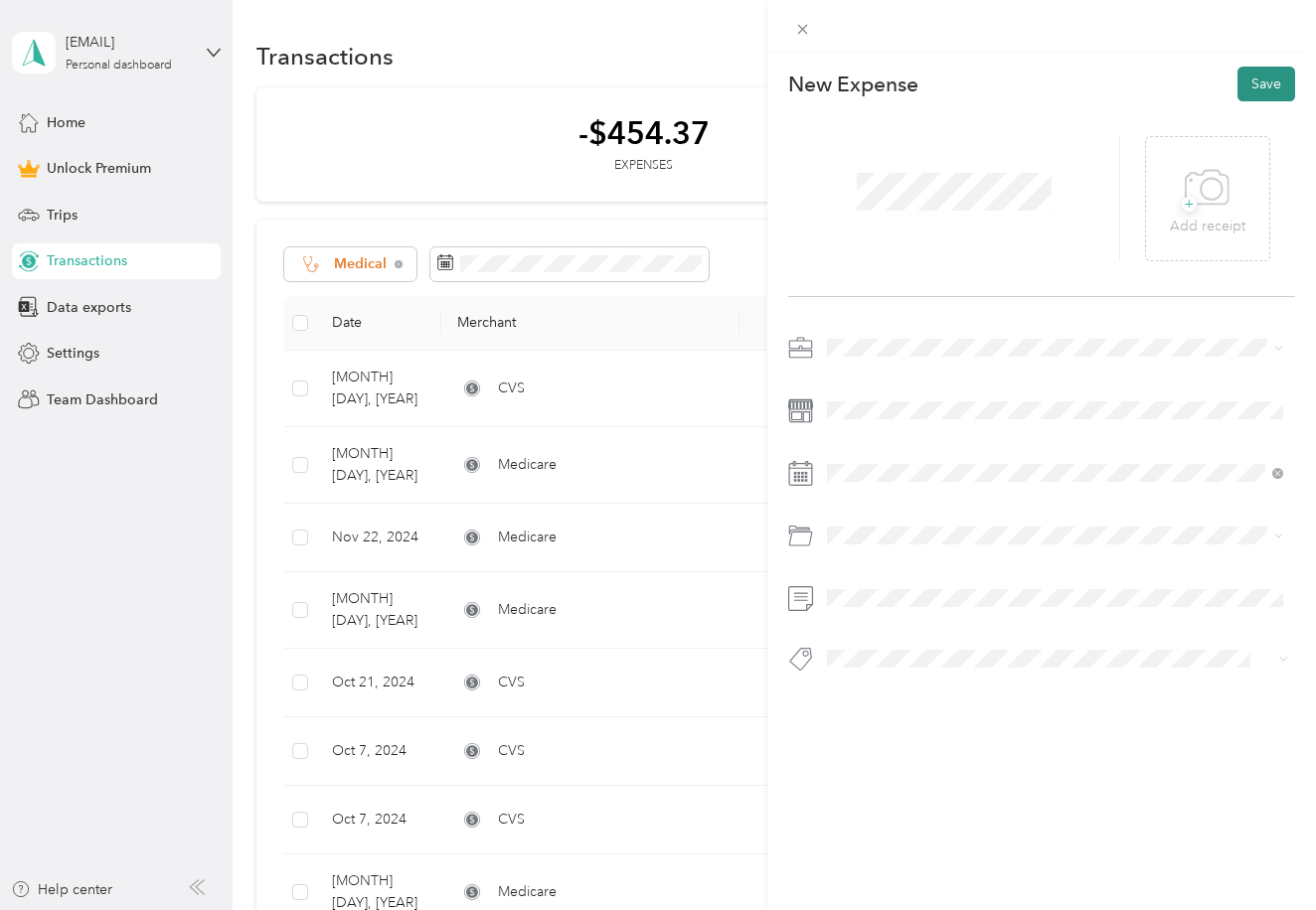 click on "Save" at bounding box center (1266, 83) 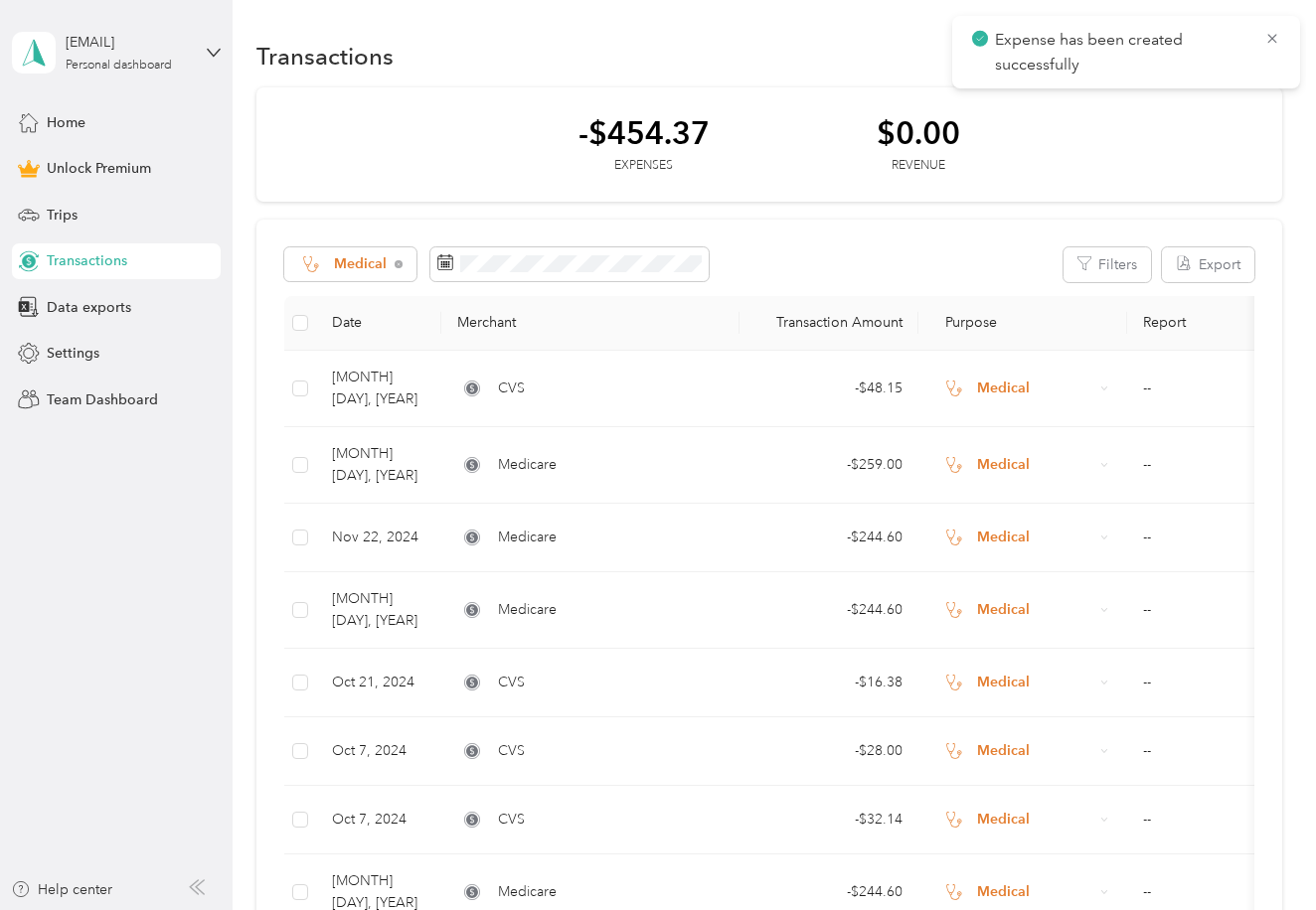 click on "-$454.37 Expenses $0.00 Revenue" at bounding box center [768, 145] 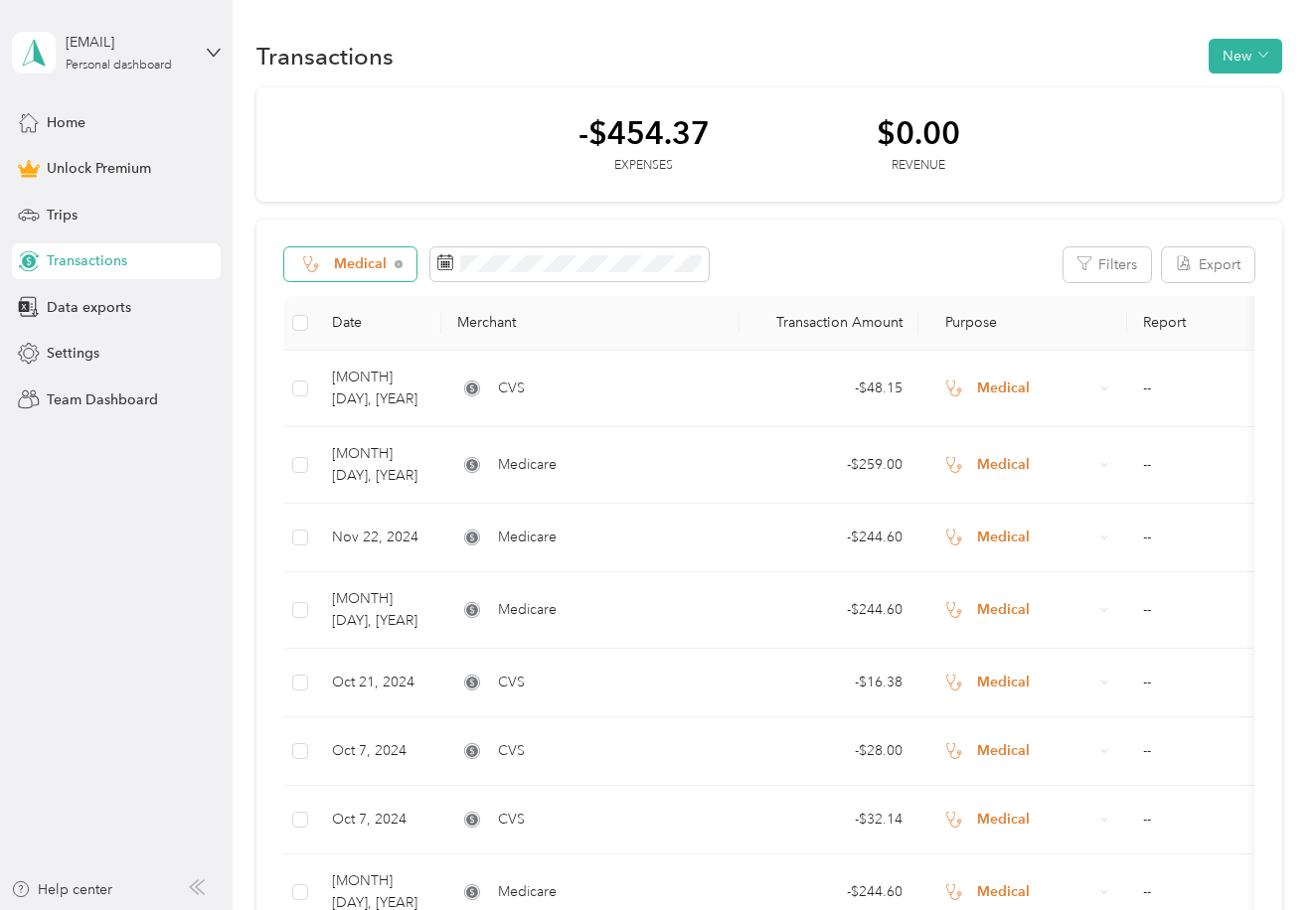 click on "Medical" at bounding box center [361, 264] 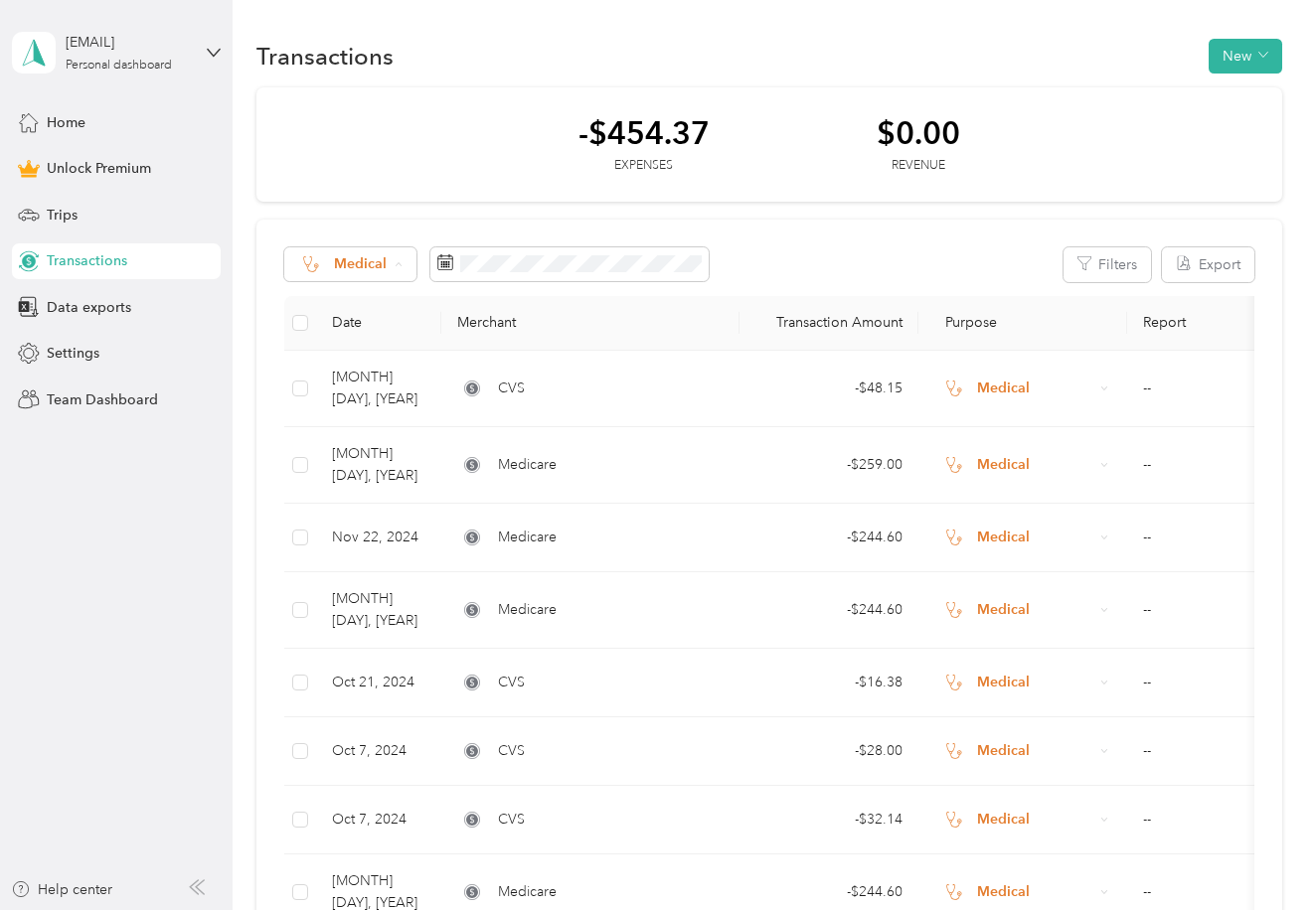 click on "Personal" at bounding box center [375, 404] 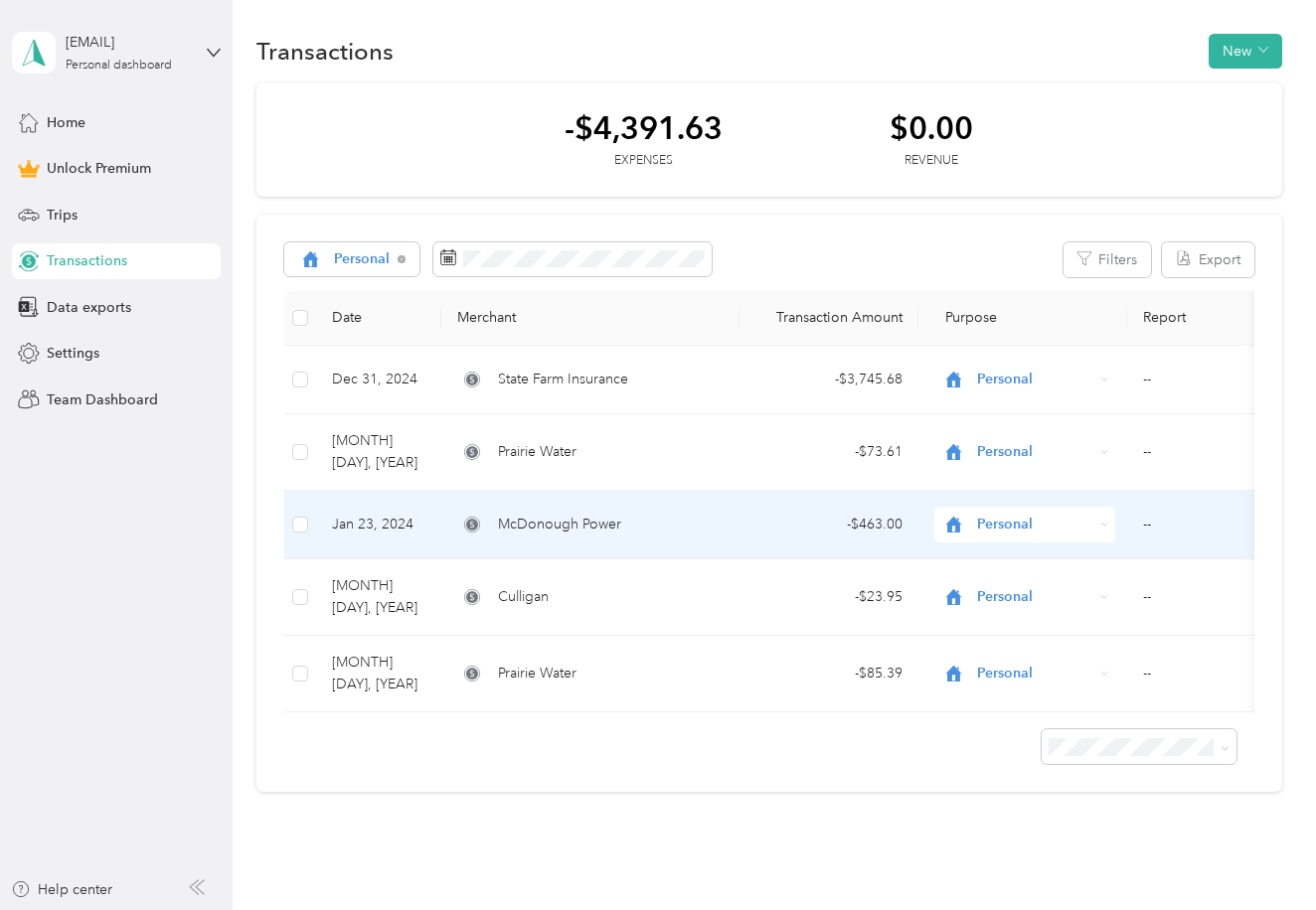 scroll, scrollTop: 3, scrollLeft: 0, axis: vertical 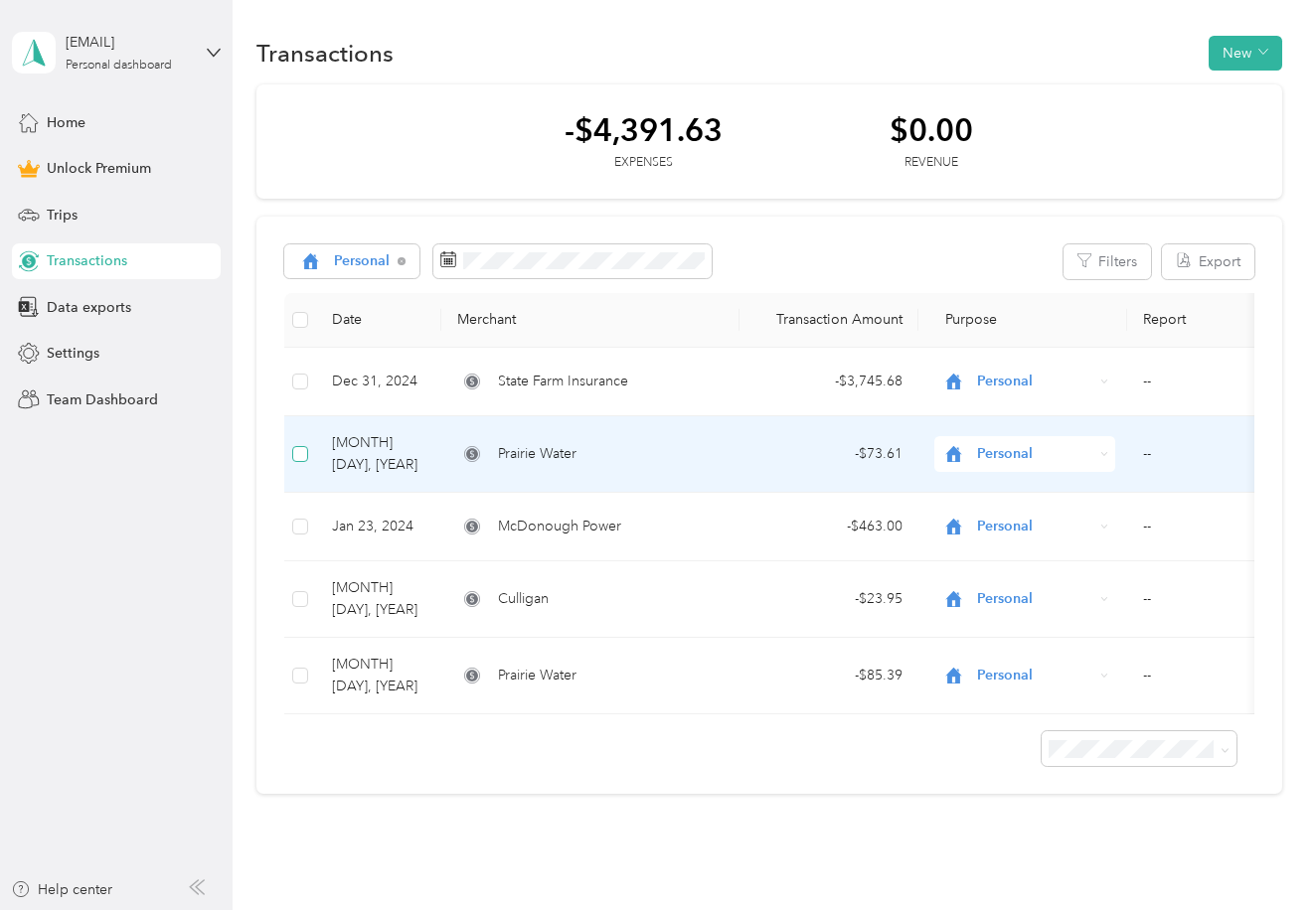 click at bounding box center (300, 454) 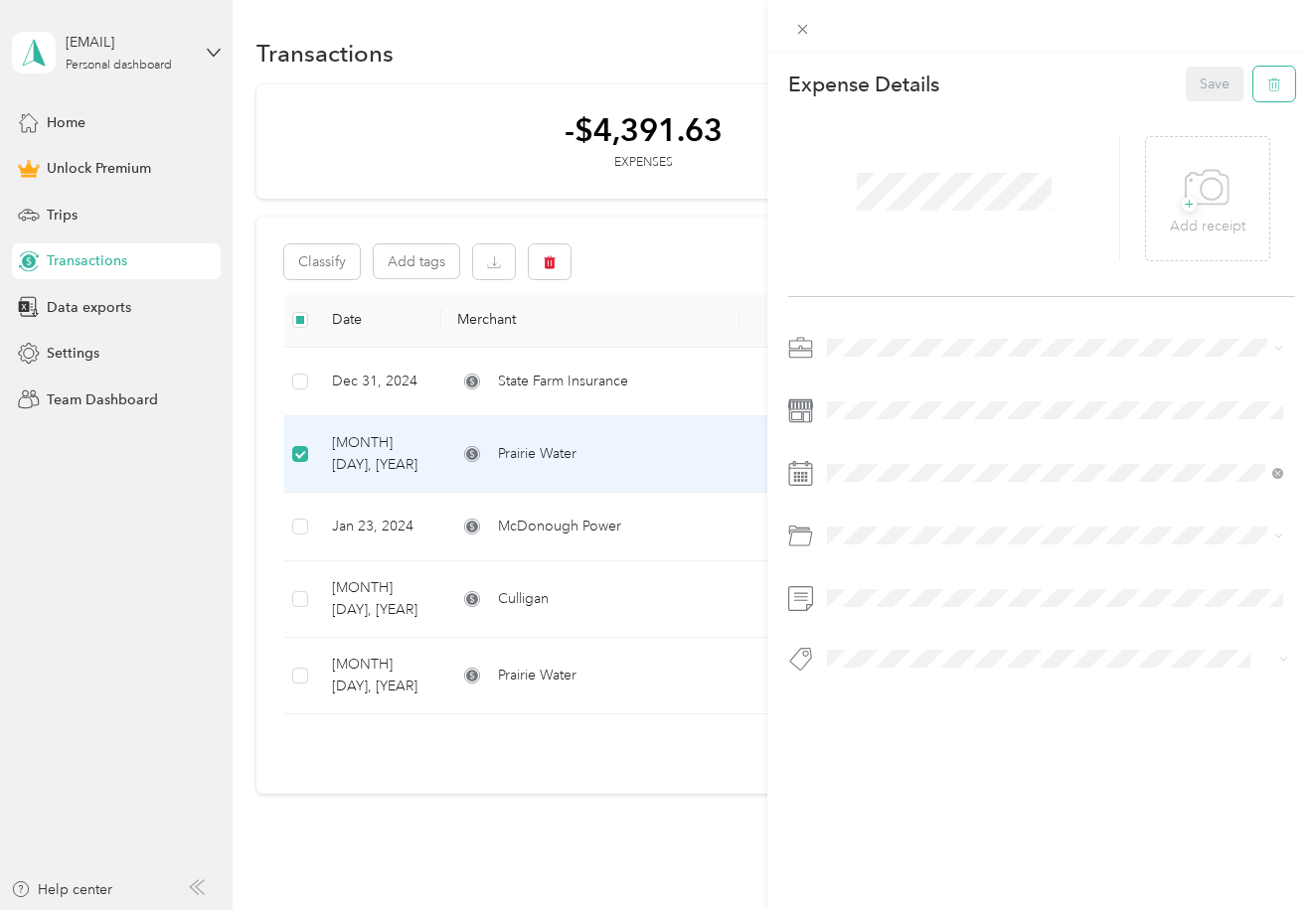 click 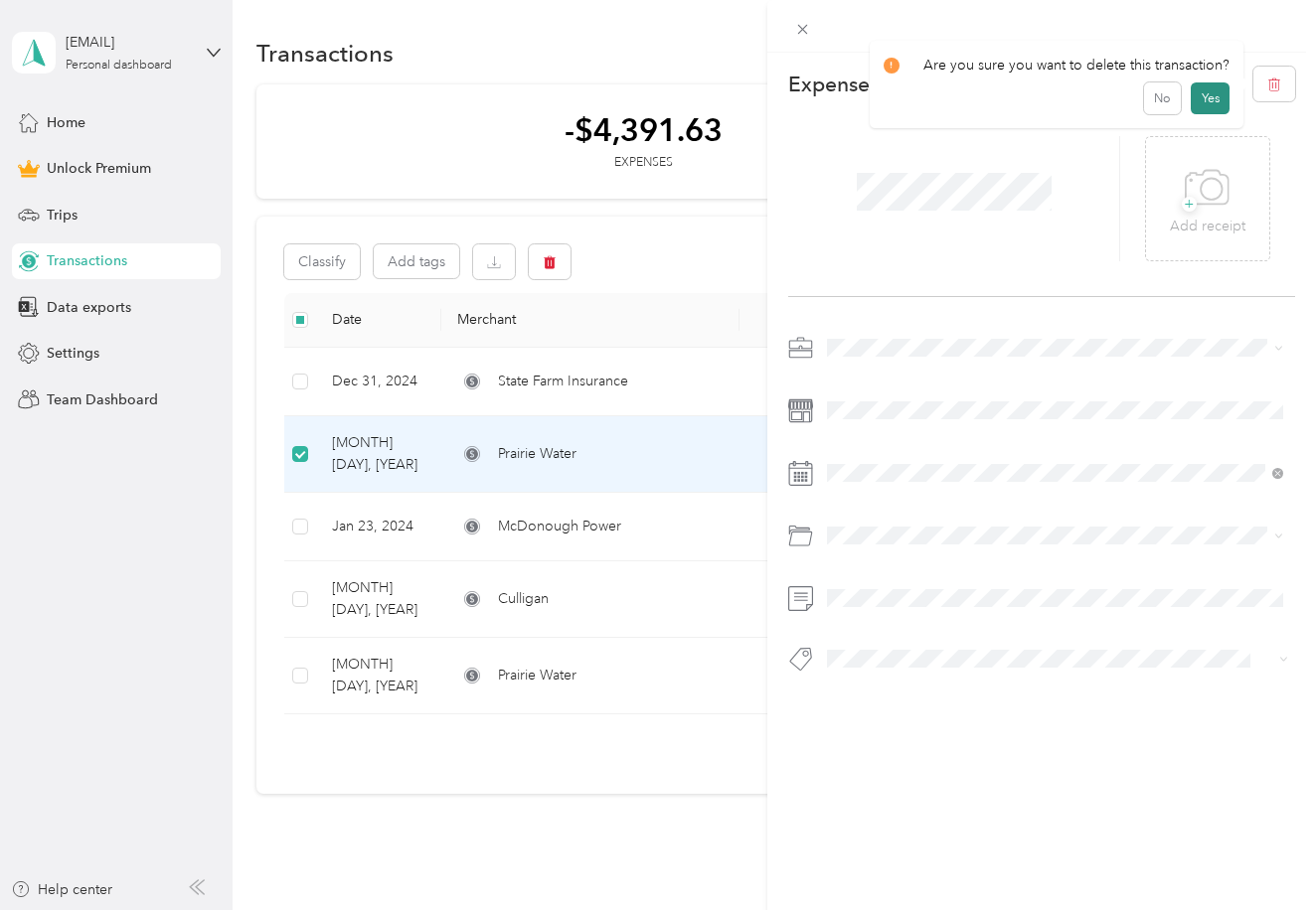 click on "Yes" at bounding box center (1210, 98) 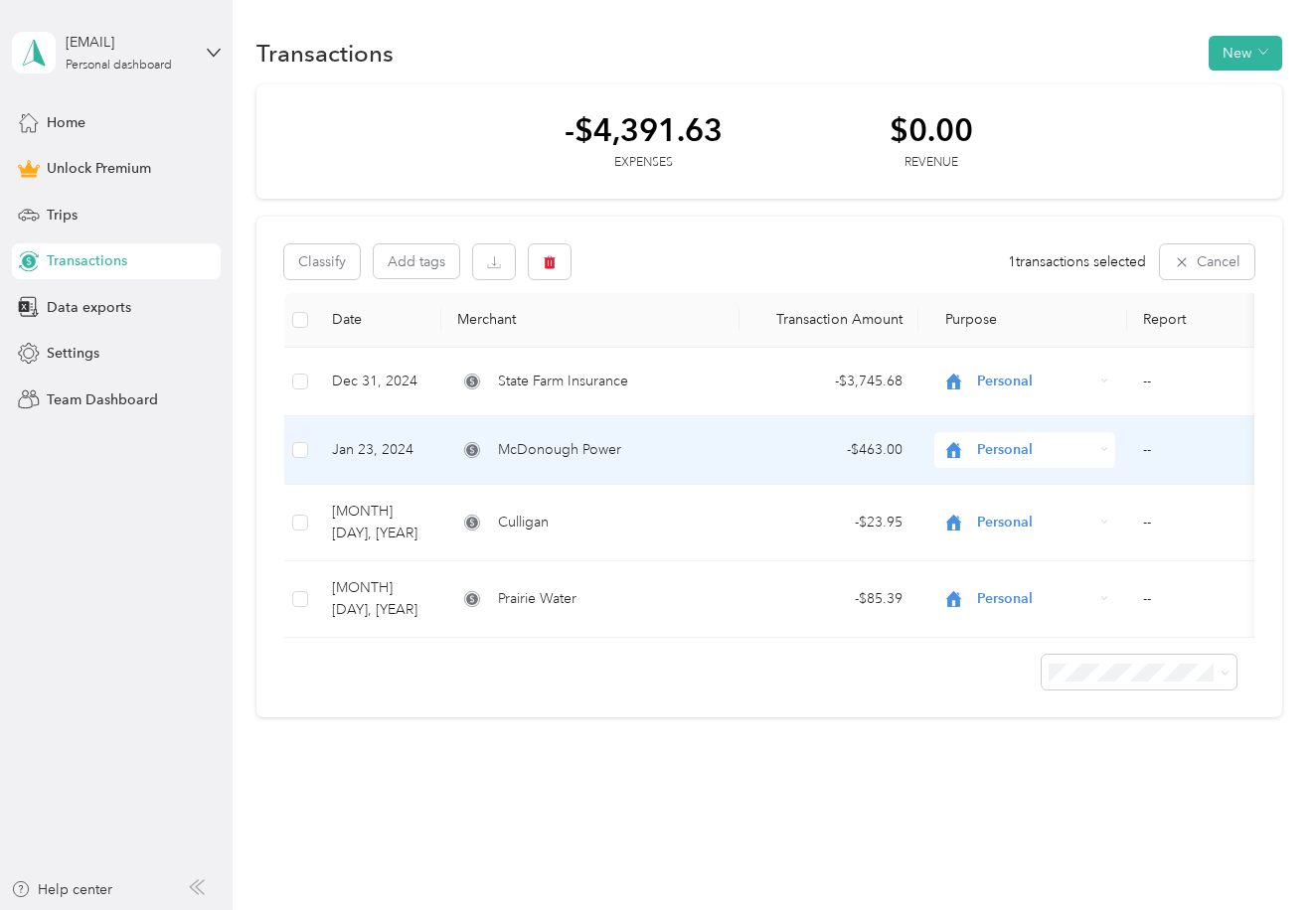 click on "Jan 23, 2024" at bounding box center [379, 450] 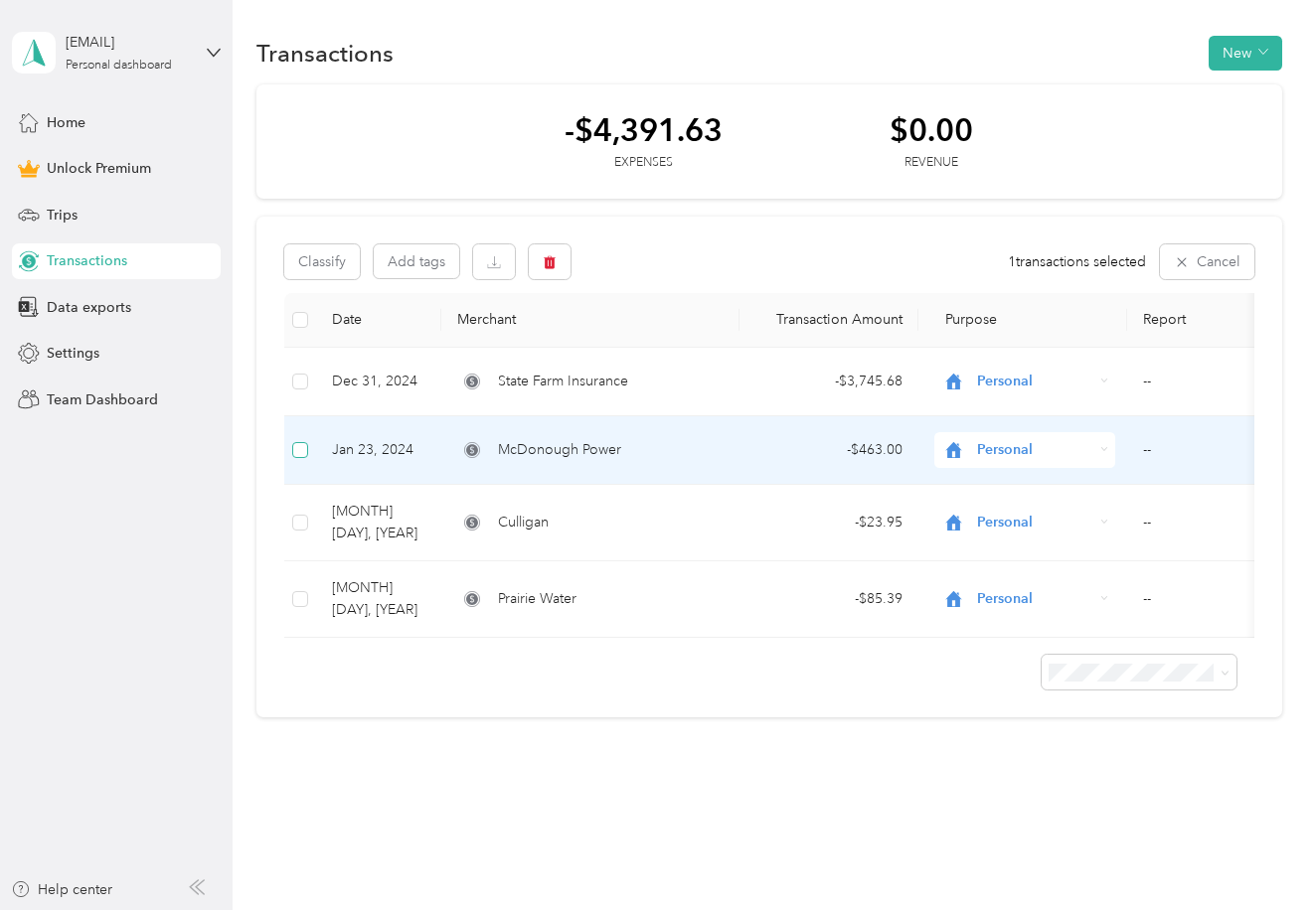 click at bounding box center (300, 450) 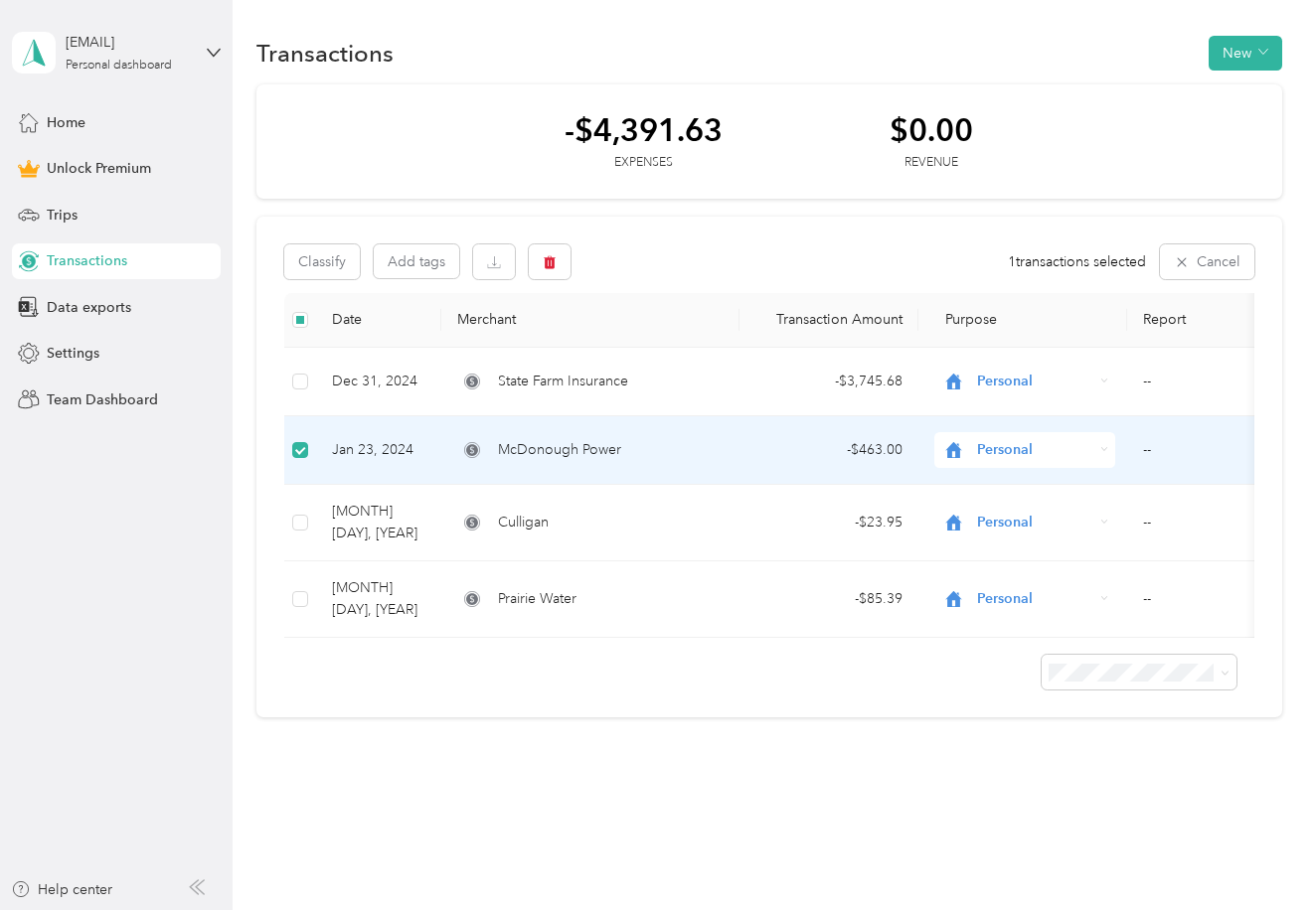 click on "Personal" at bounding box center [1035, 450] 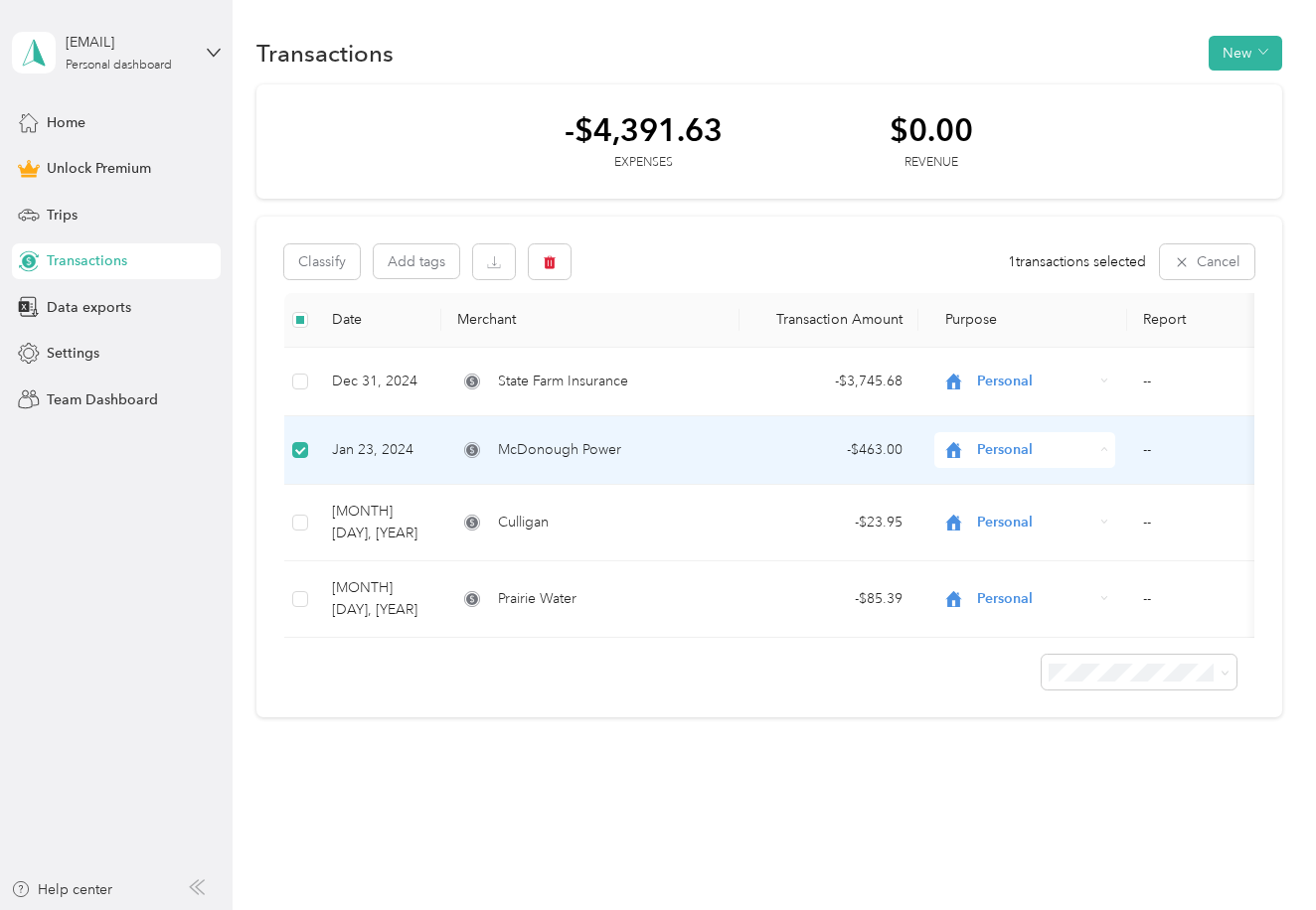 click on "McDonough Power" at bounding box center (590, 450) 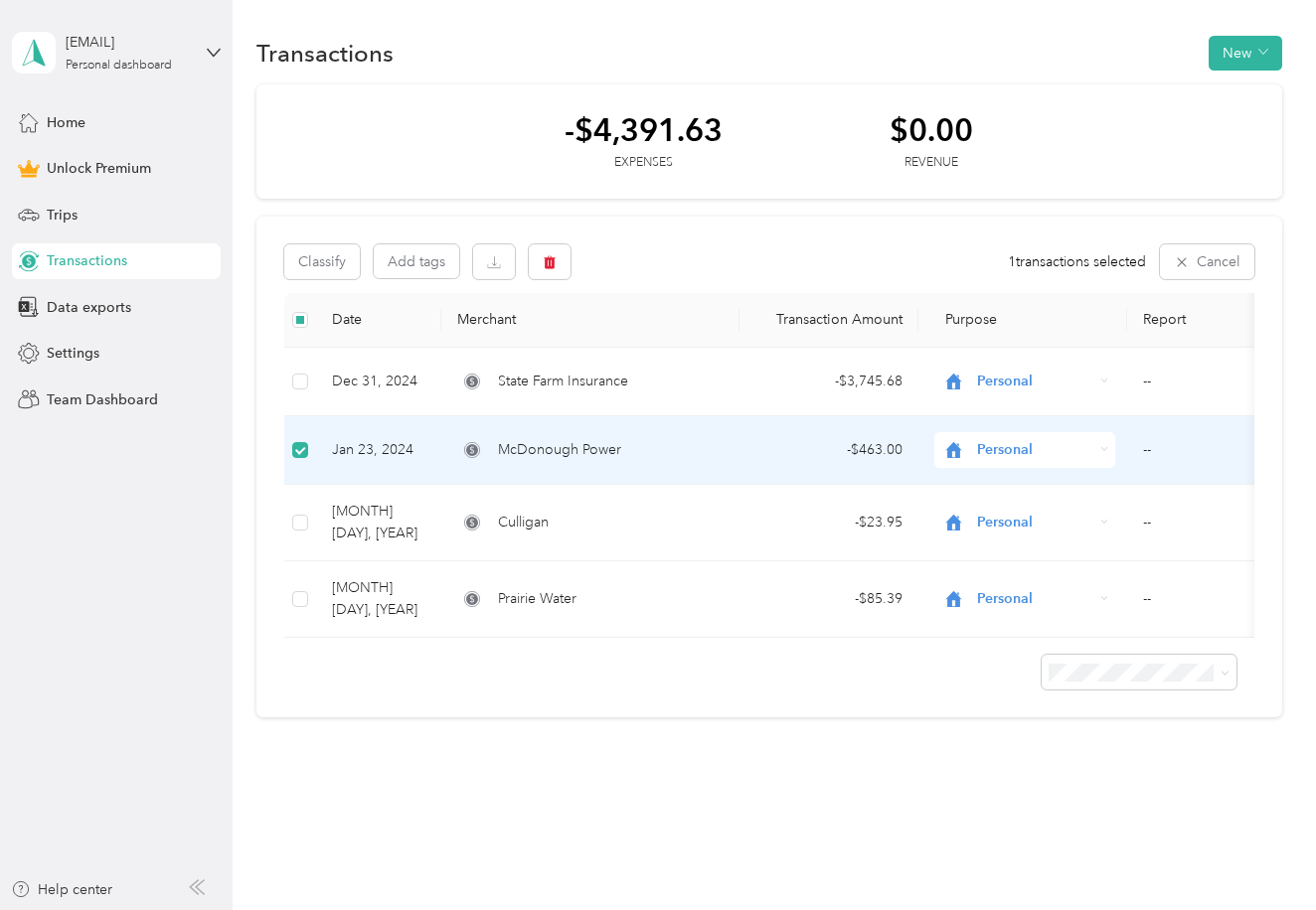 click on "McDonough Power" at bounding box center (590, 450) 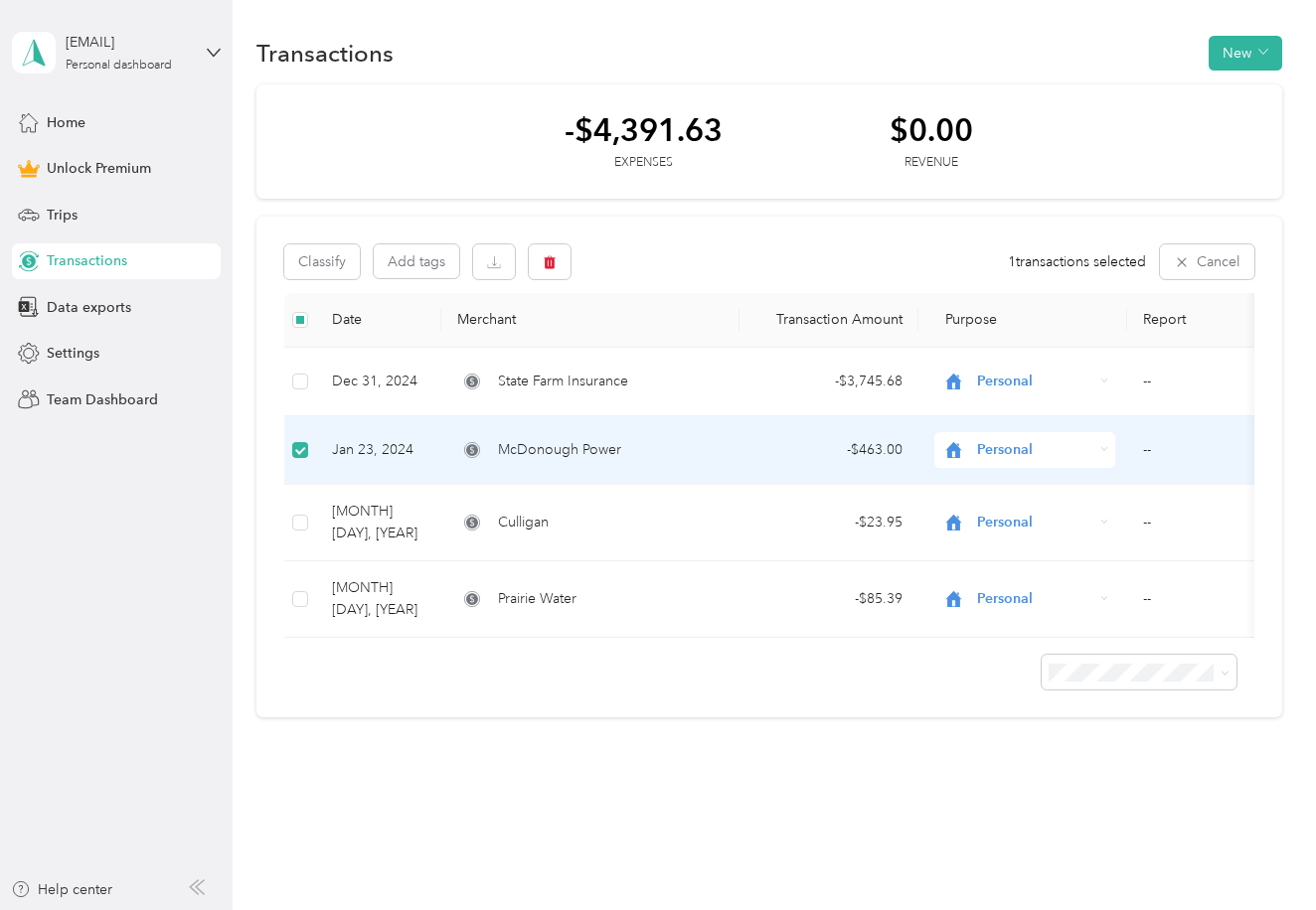click at bounding box center (300, 450) 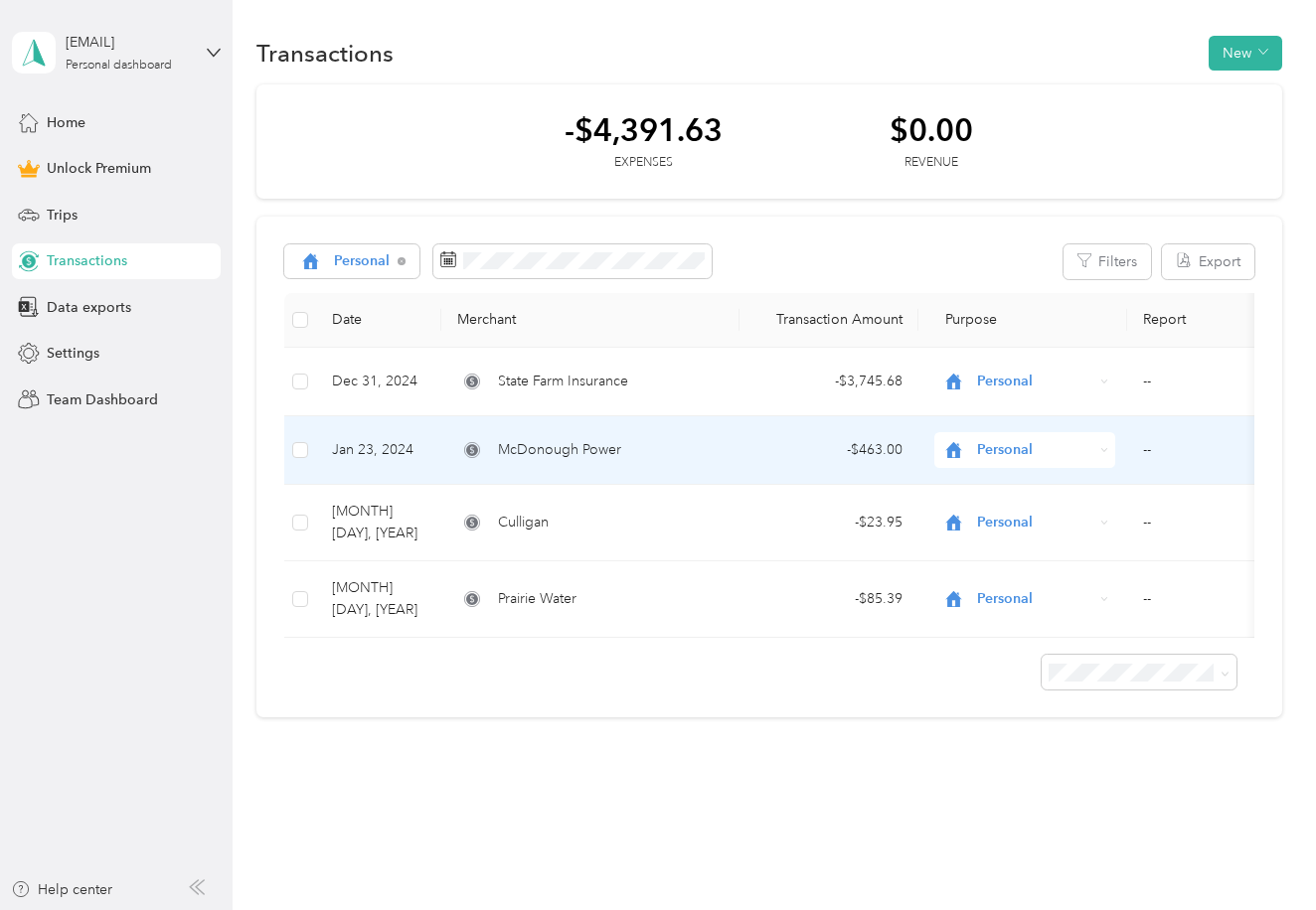click on "McDonough Power" at bounding box center (560, 450) 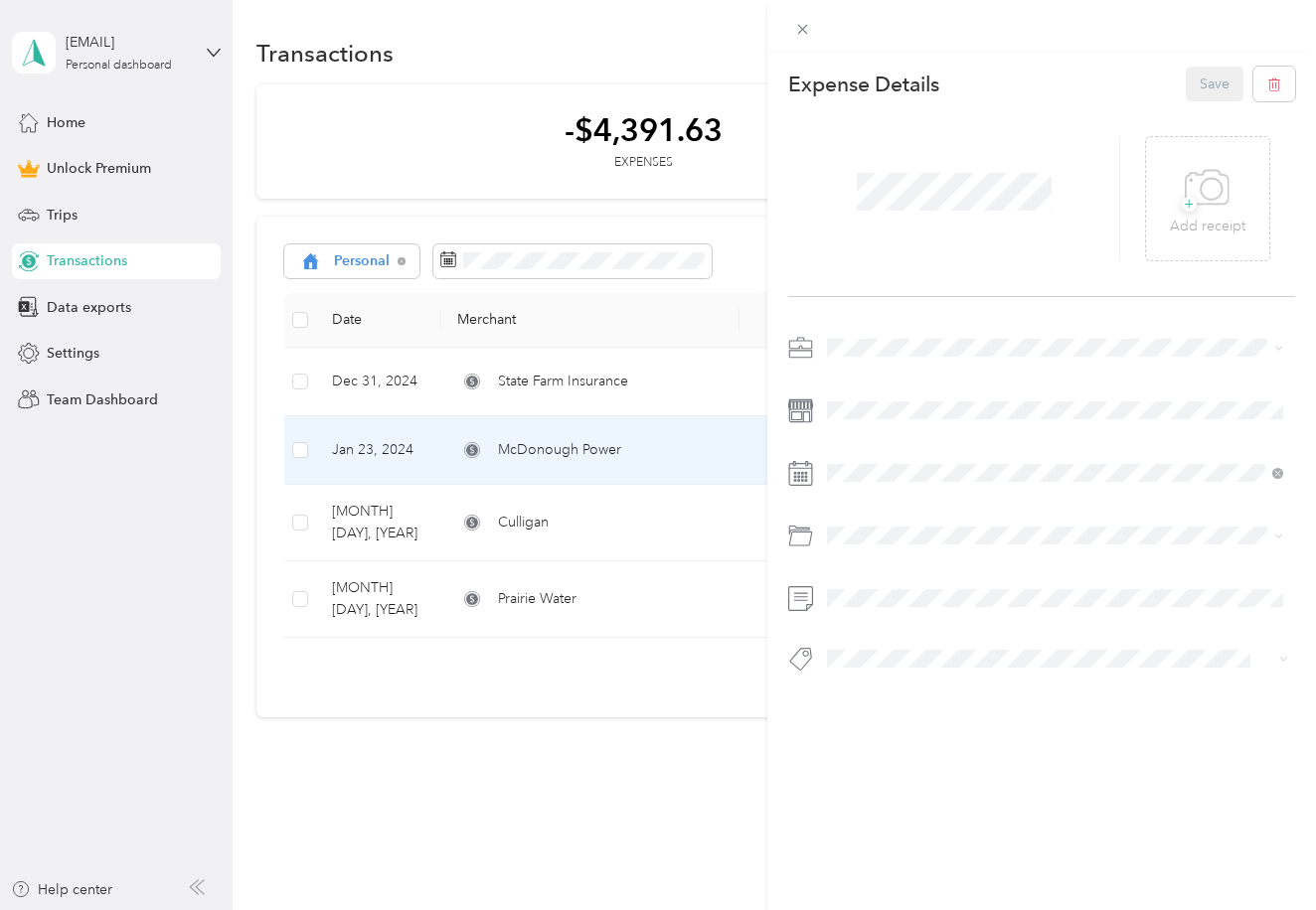 click 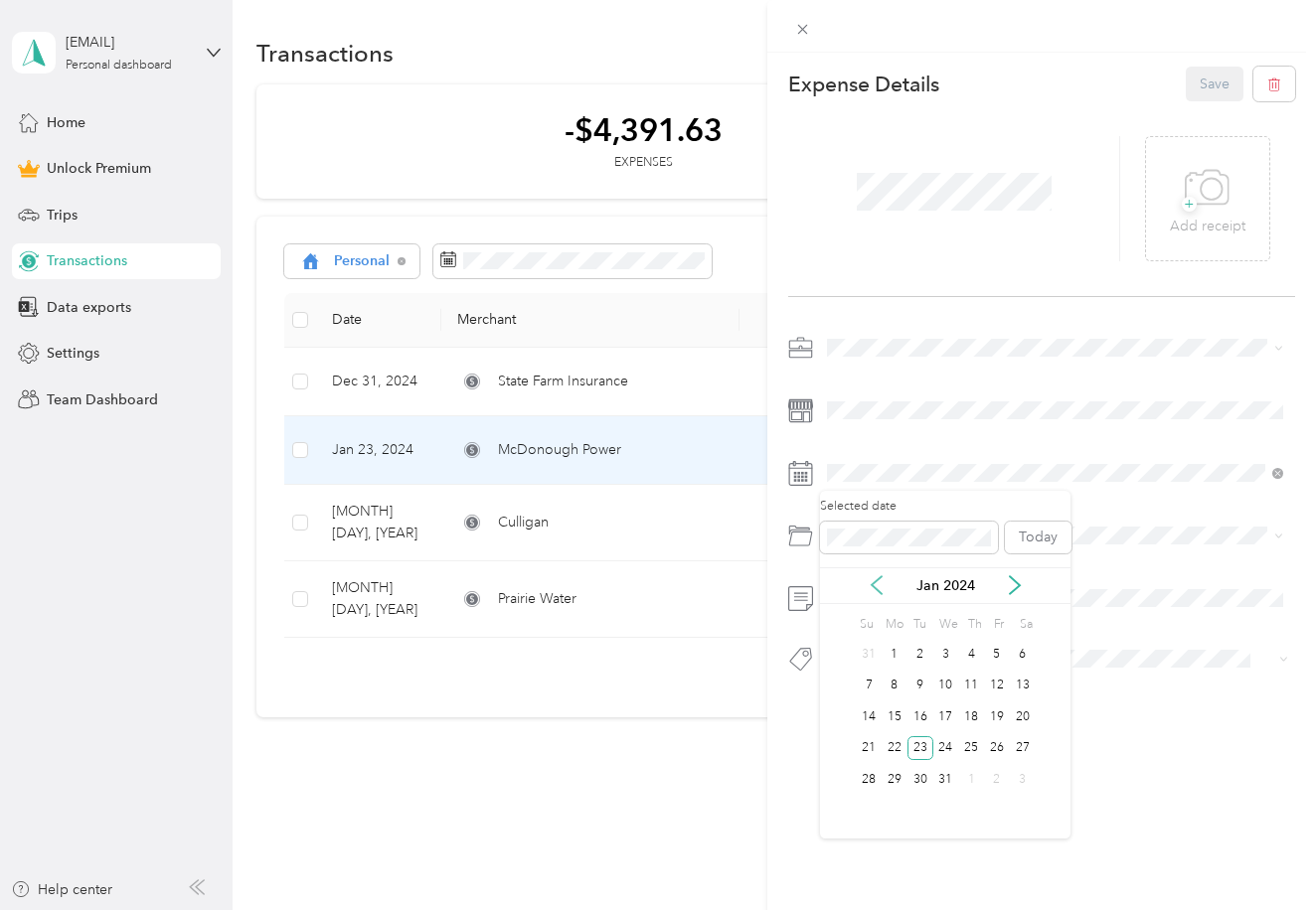 click 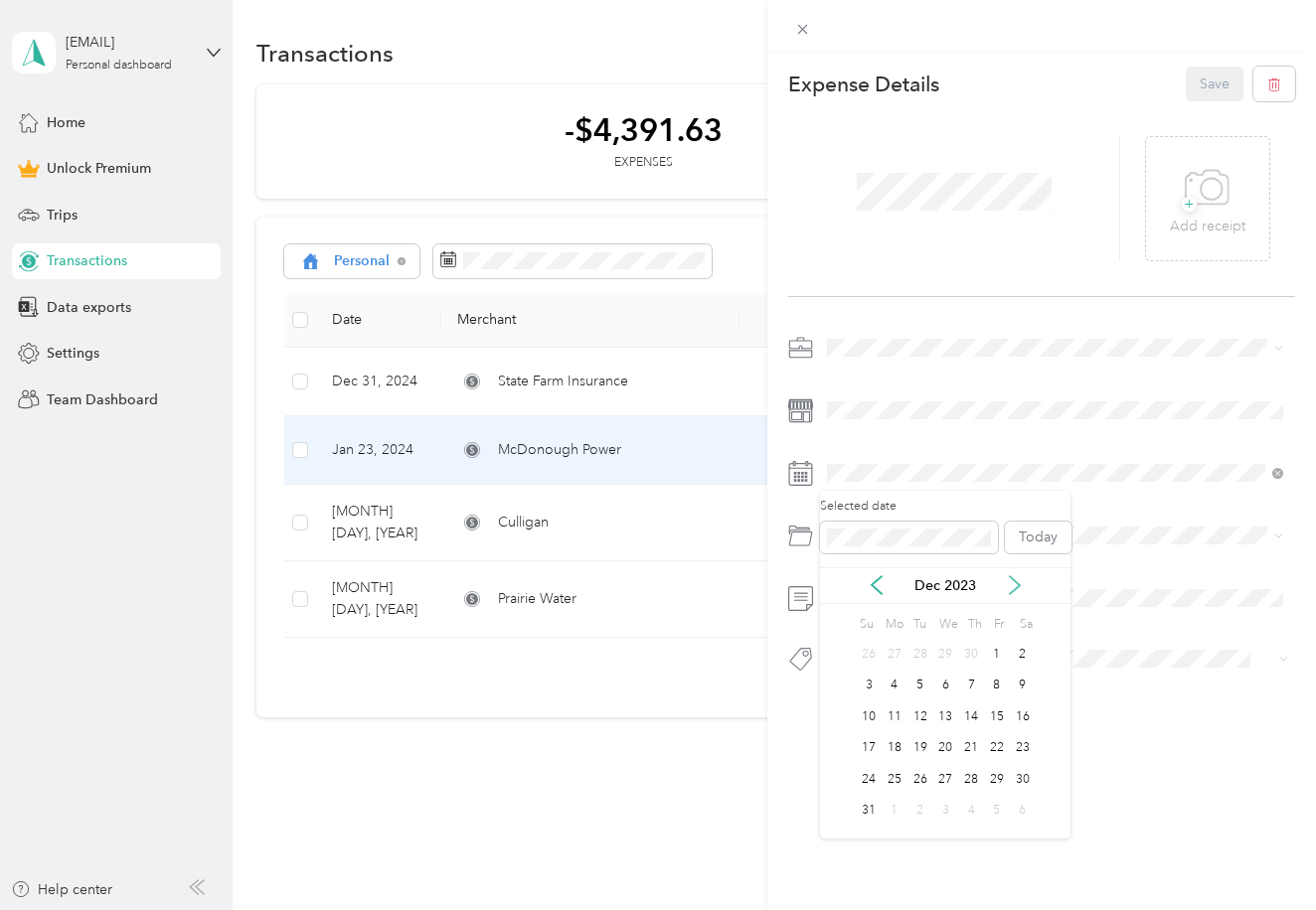 click 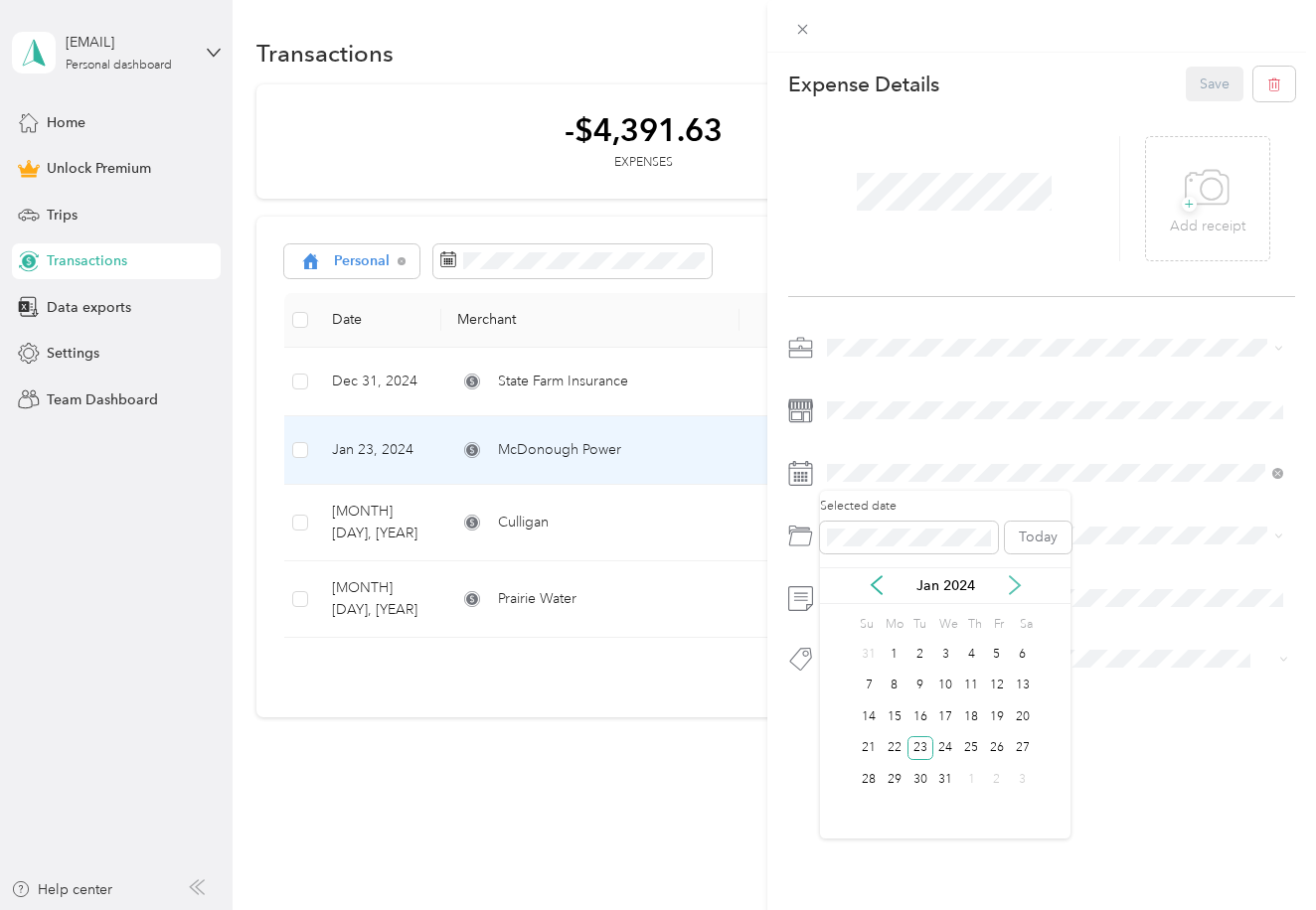 click 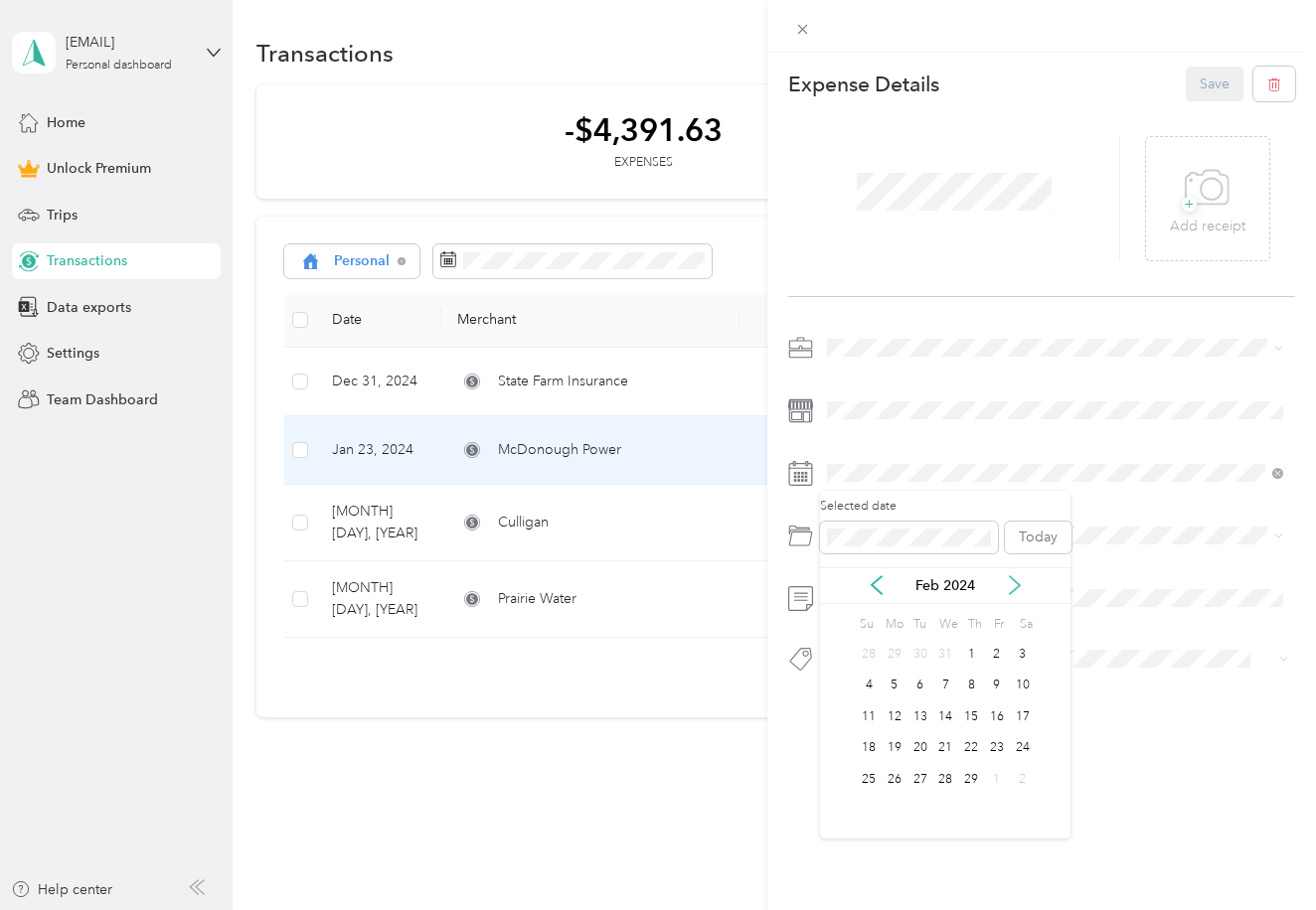 click 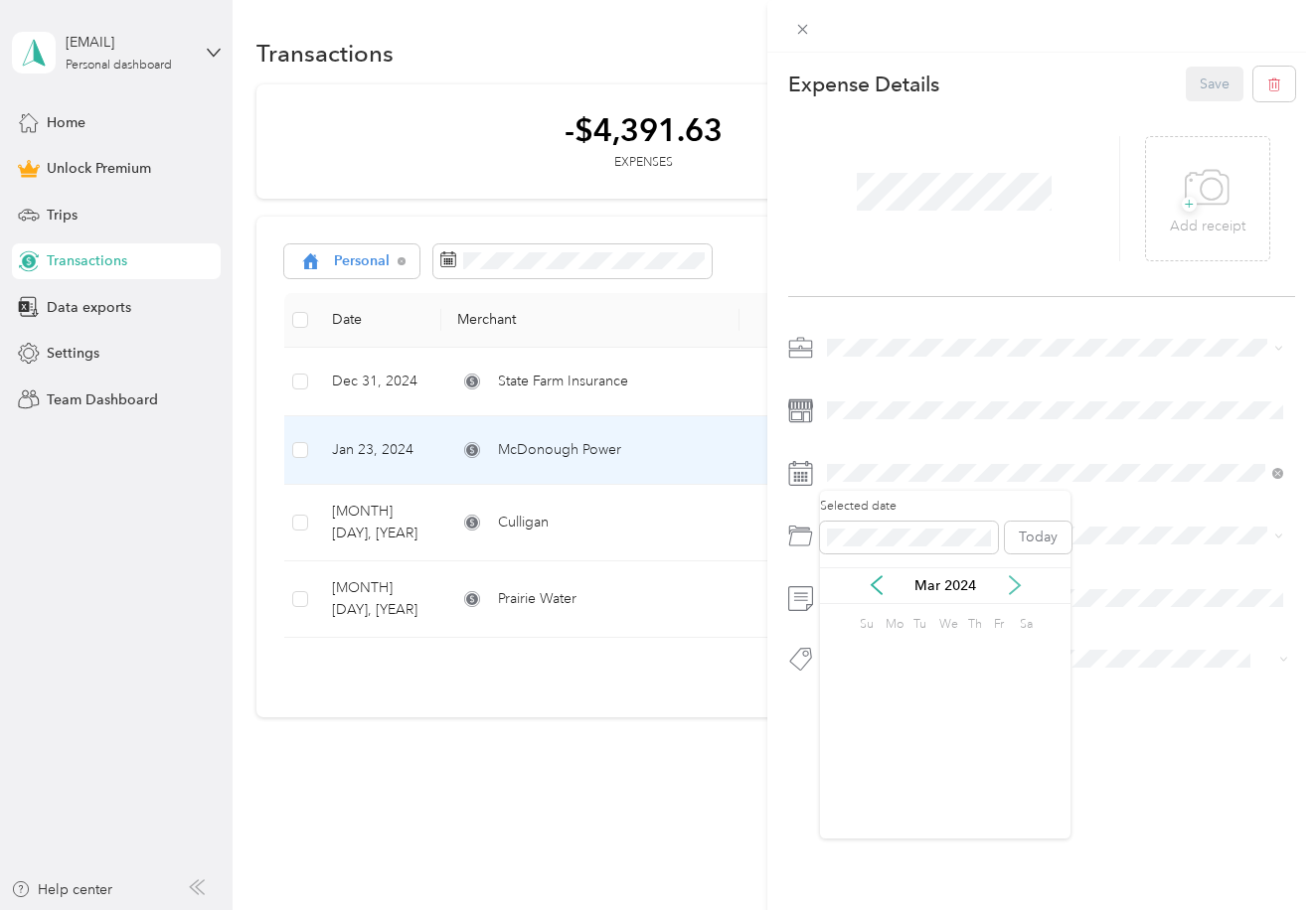 click 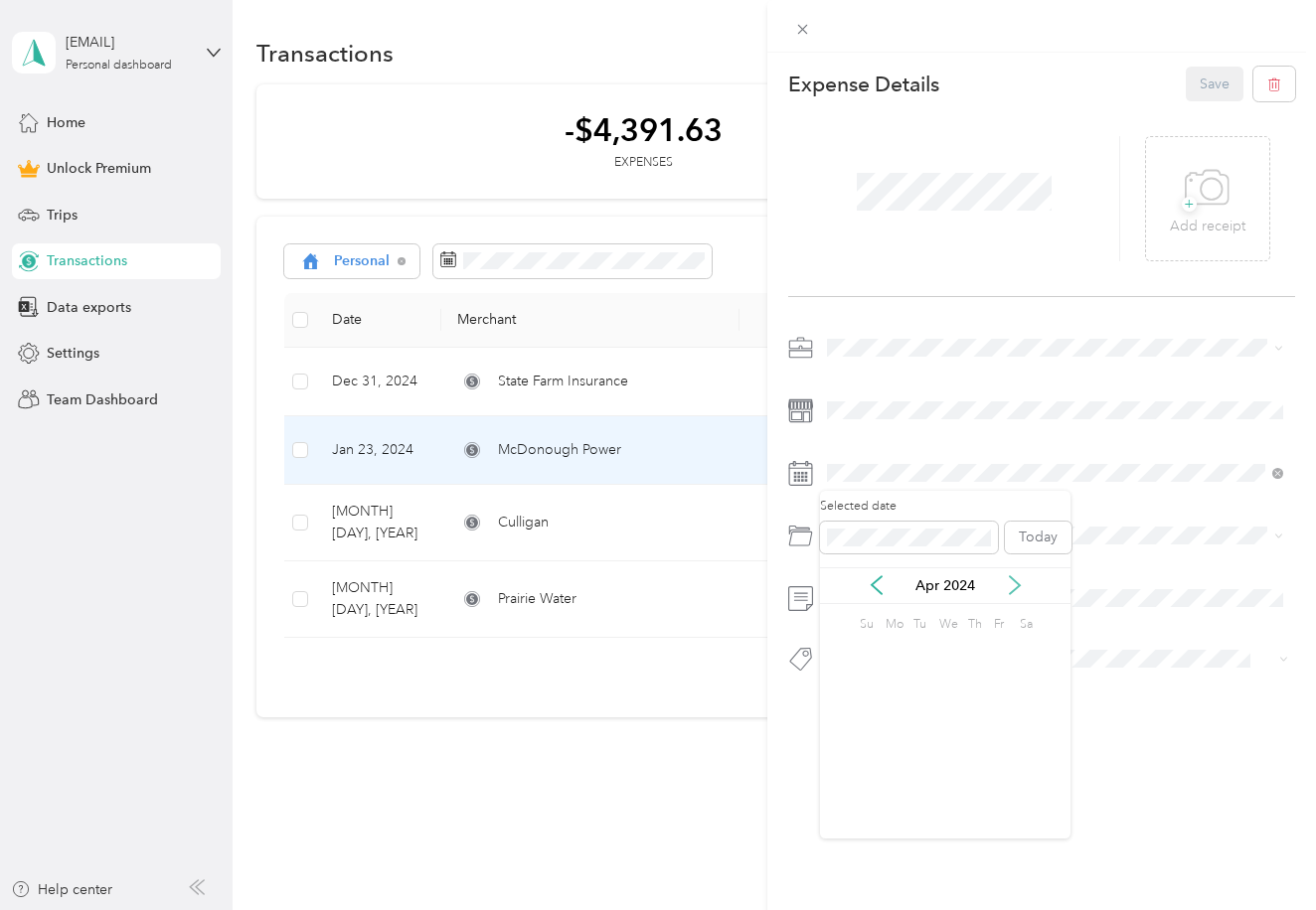 click 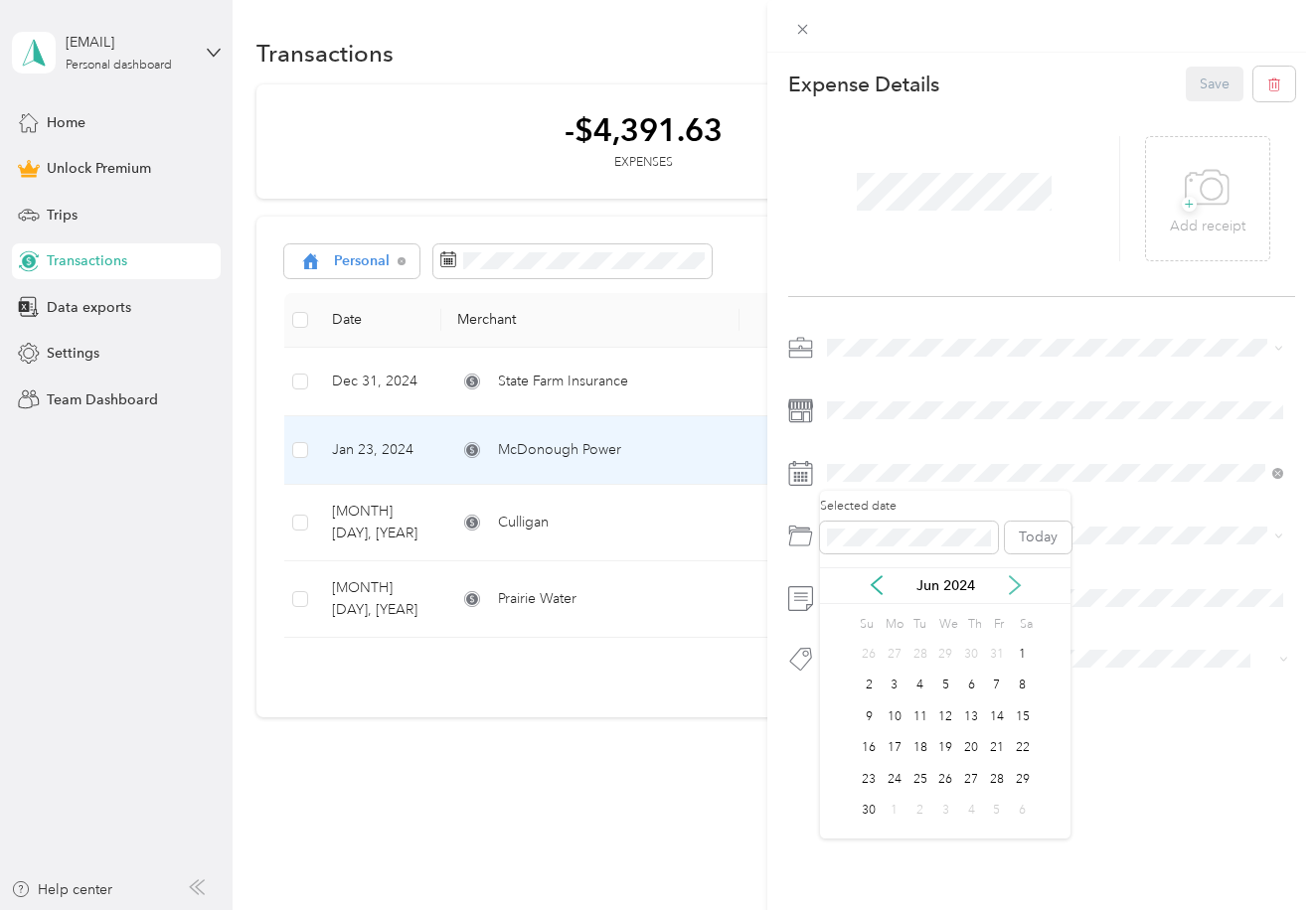 click 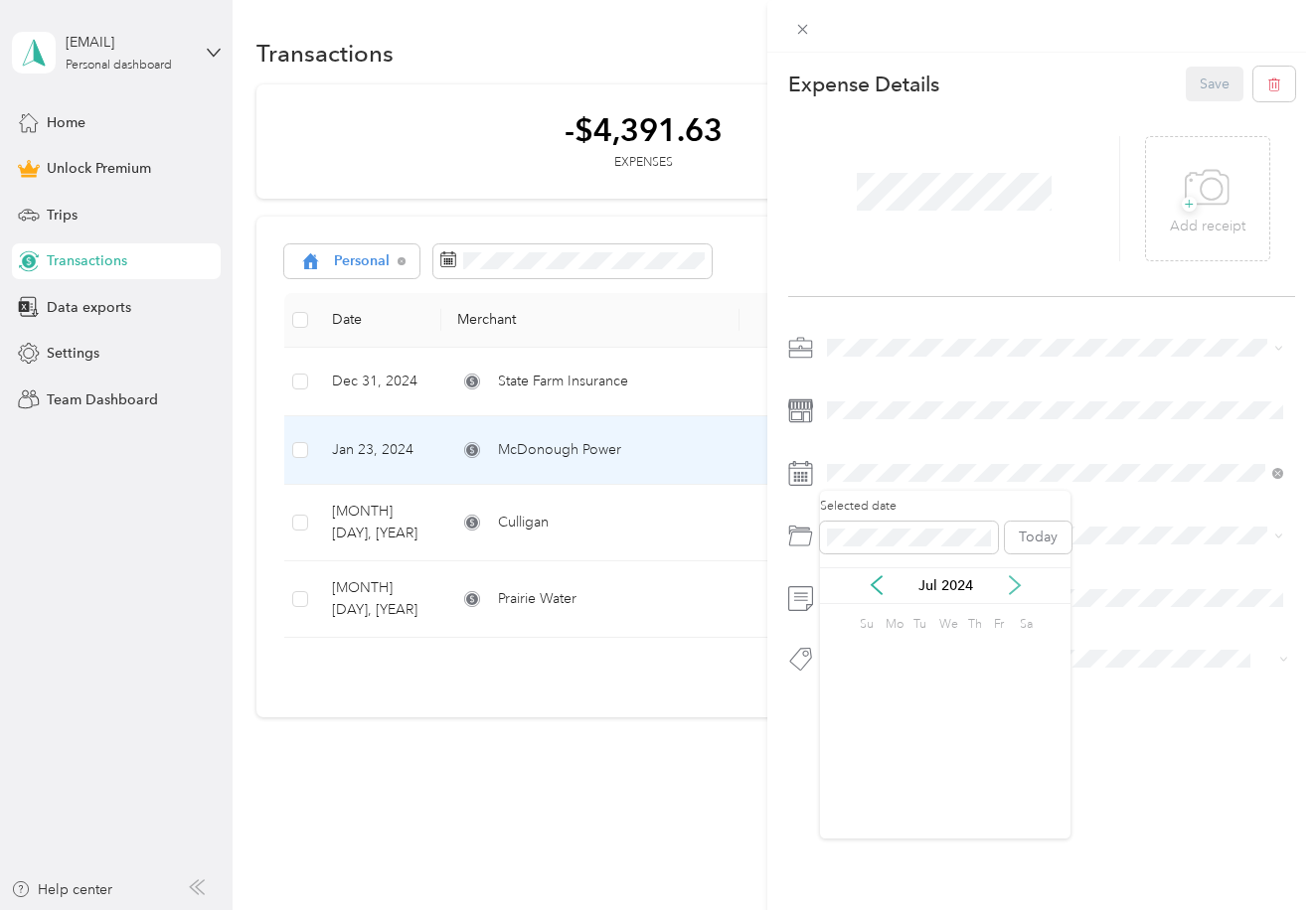 click 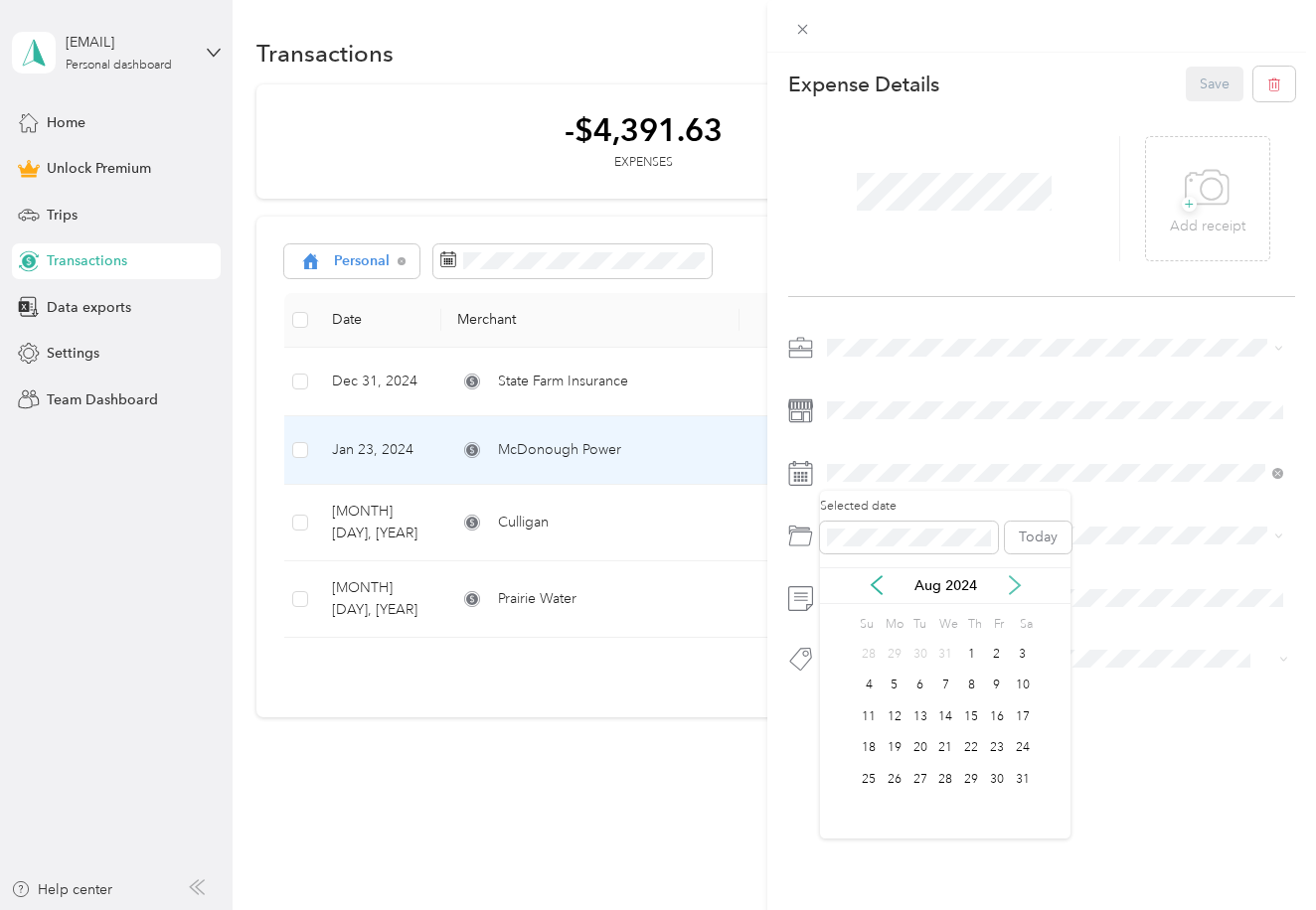 click 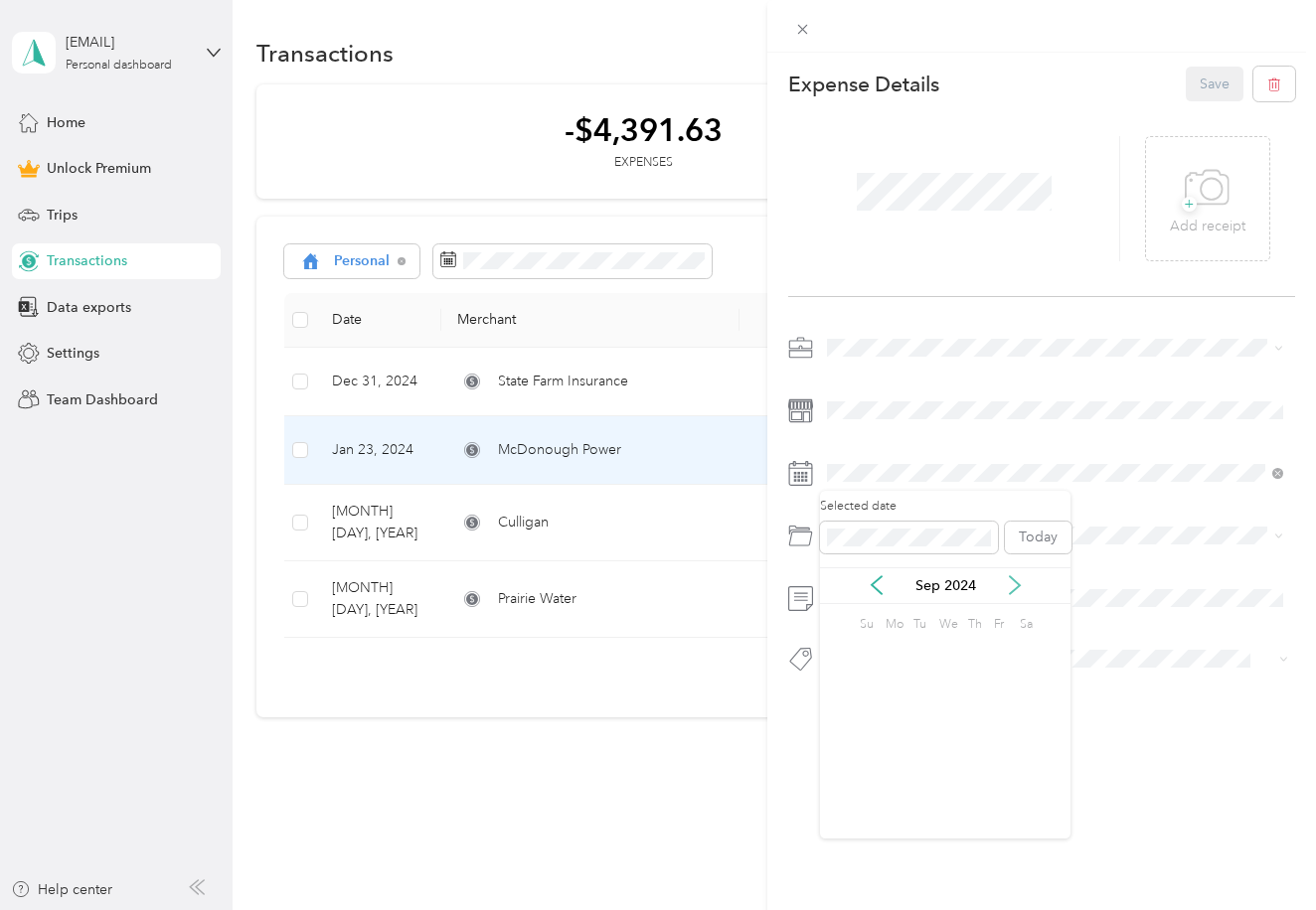 click 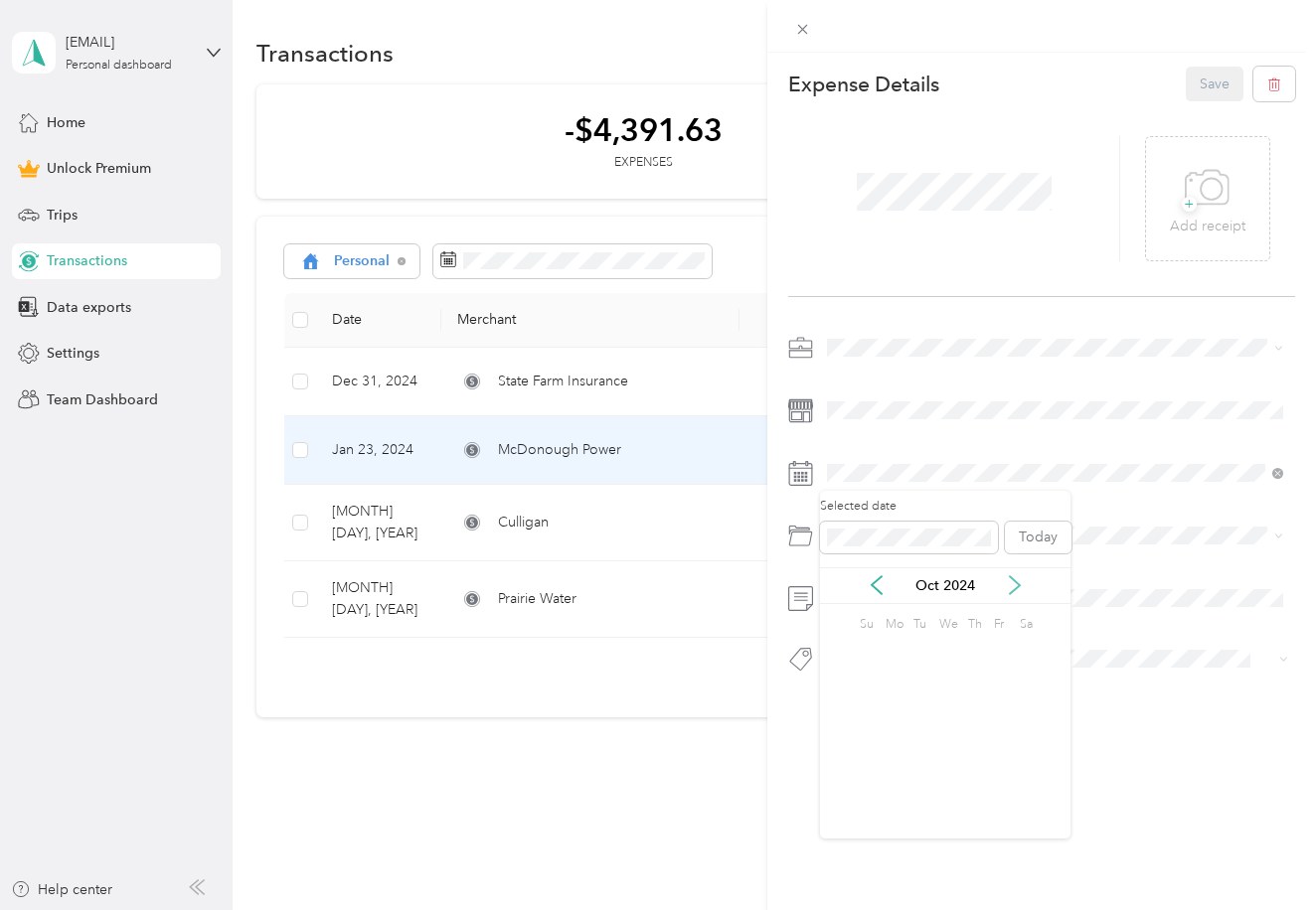 click 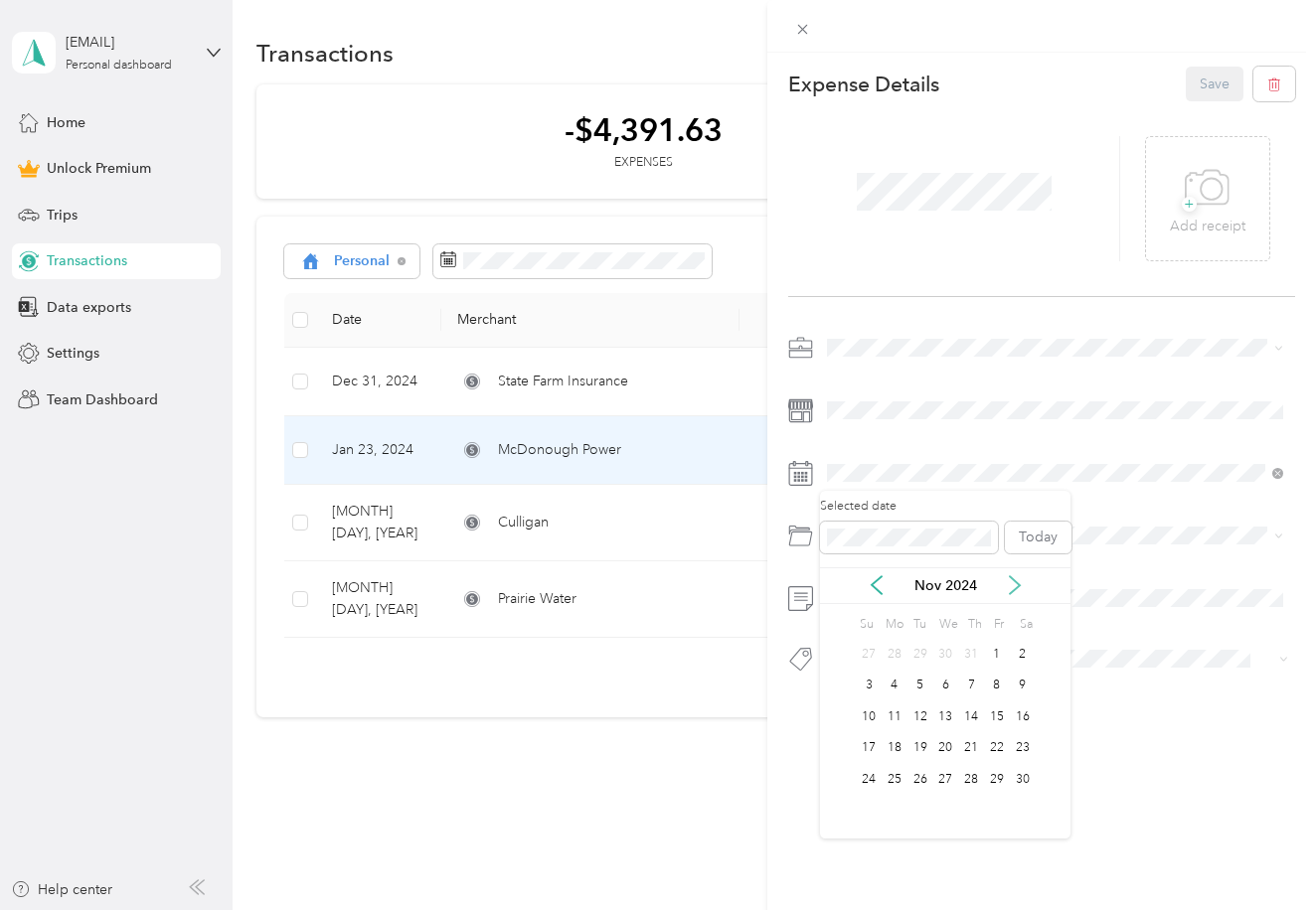 click 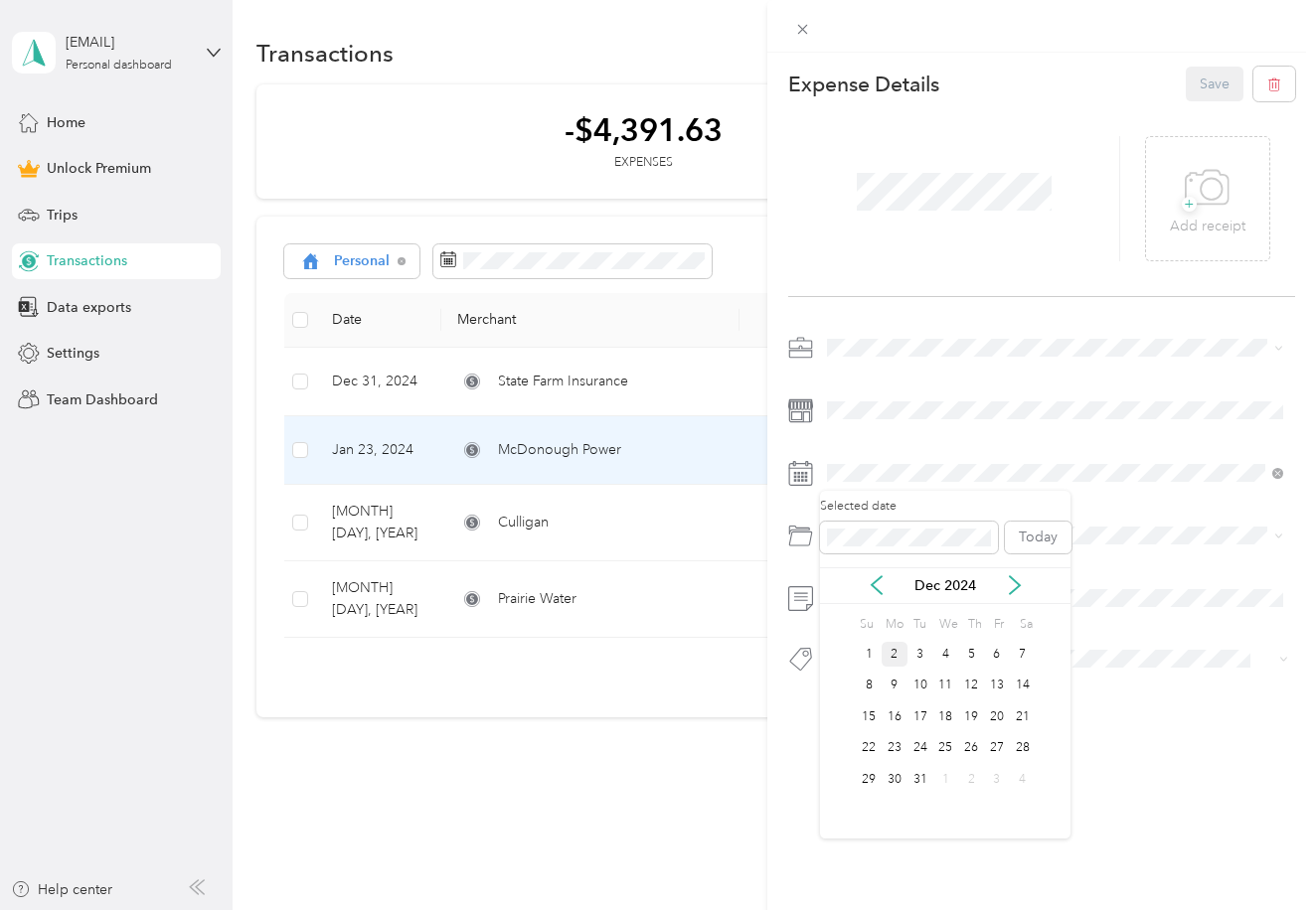 click on "2" at bounding box center (895, 654) 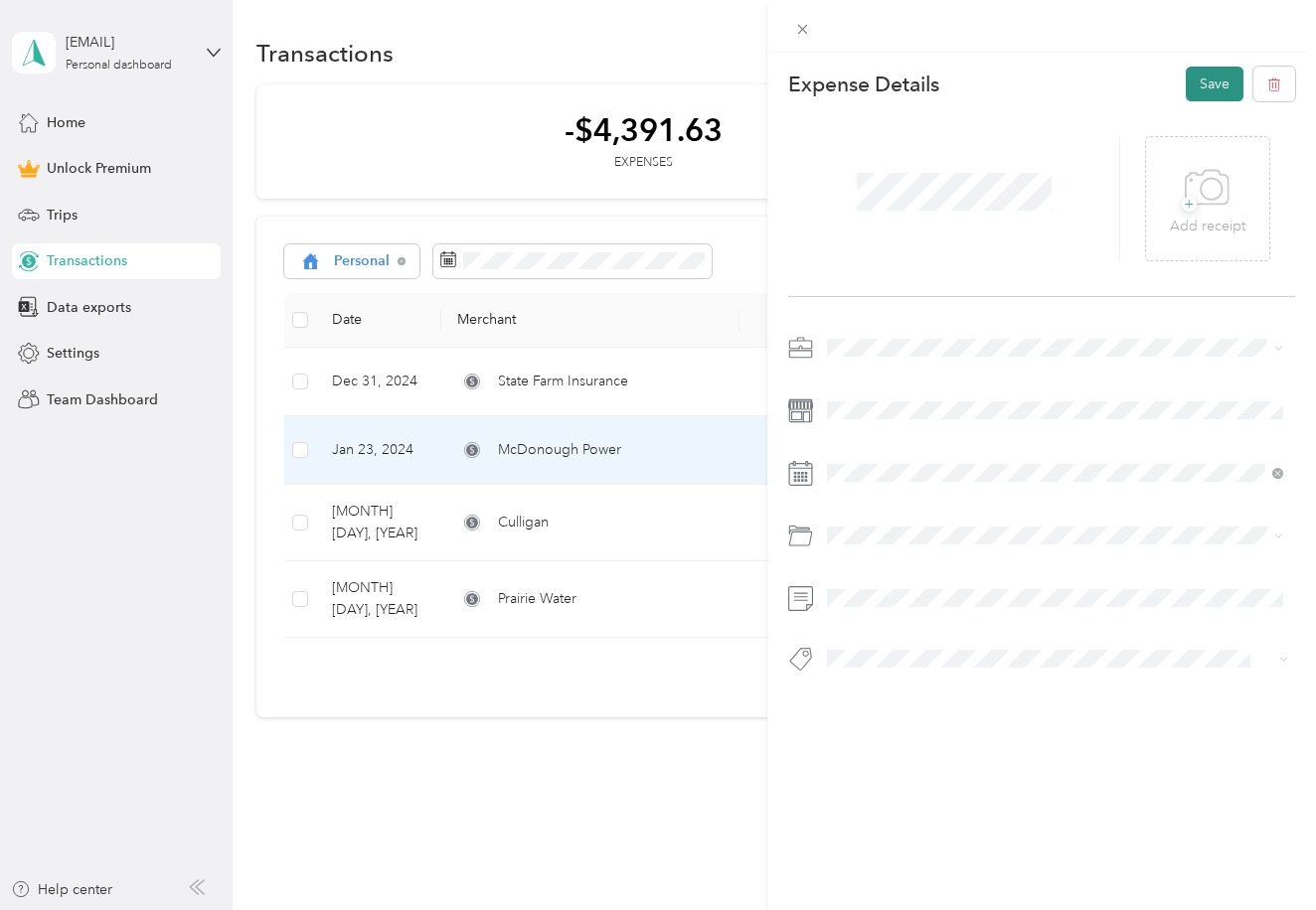 click on "Save" at bounding box center [1215, 83] 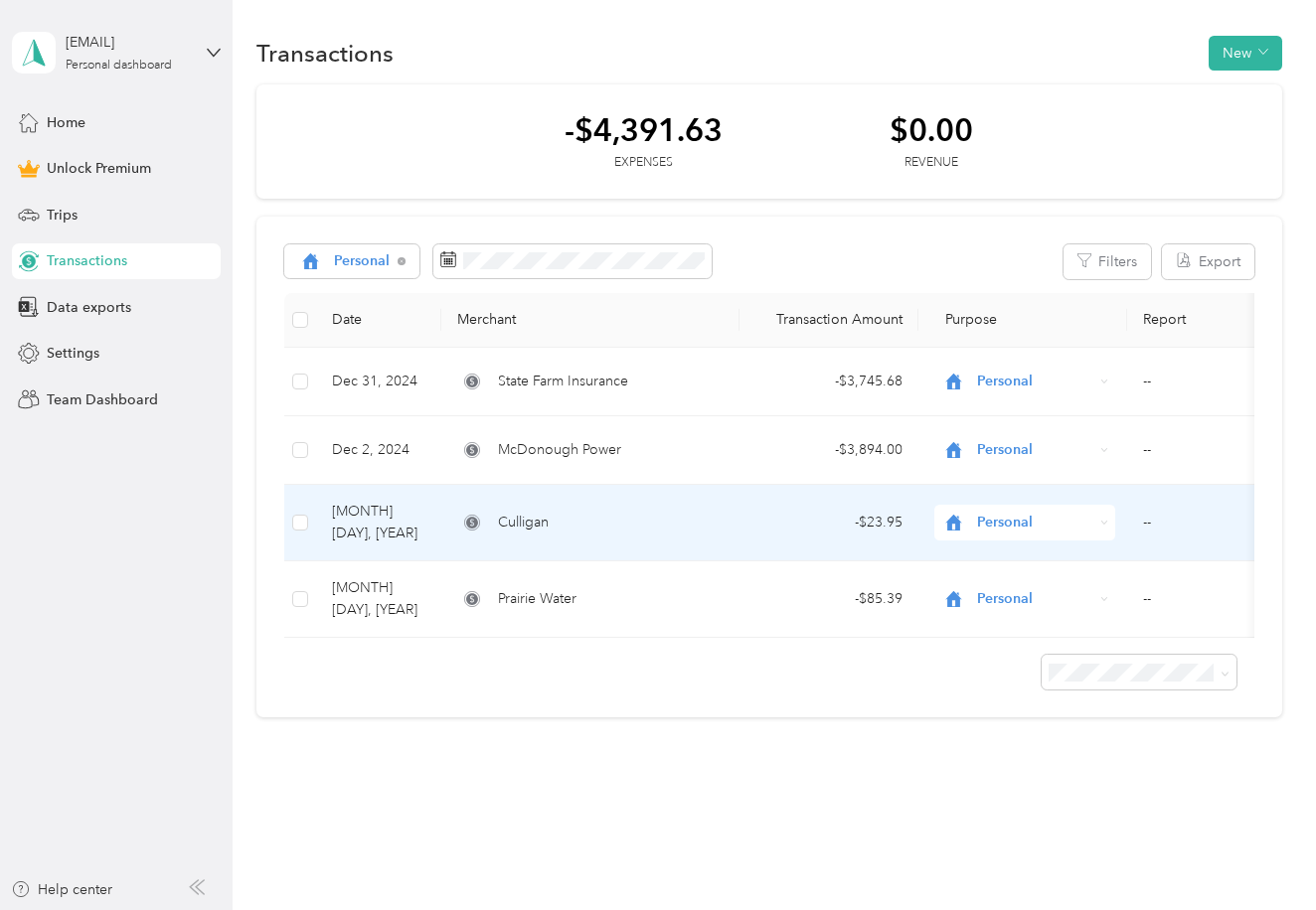 click on "Culligan" at bounding box center [523, 523] 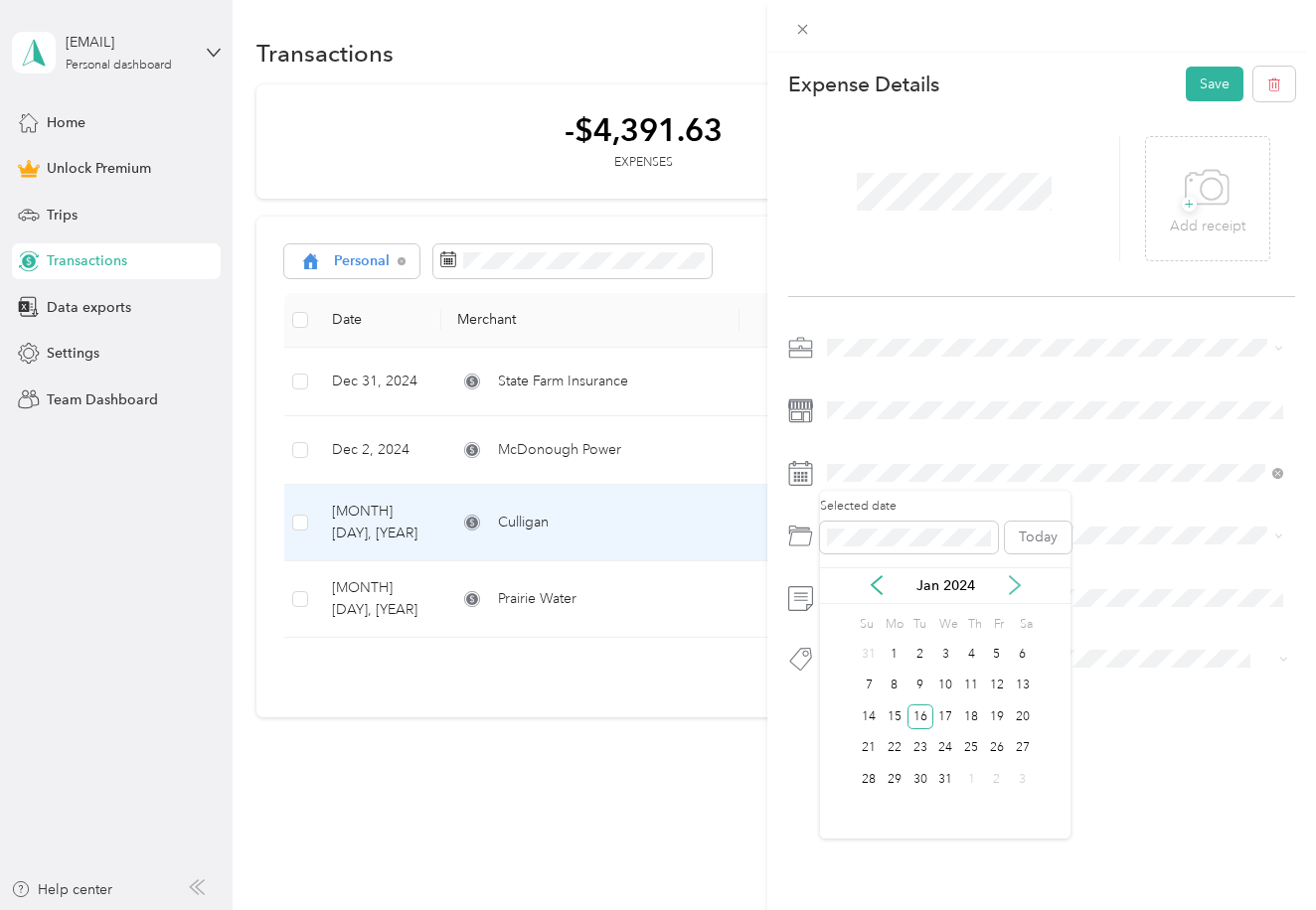 click 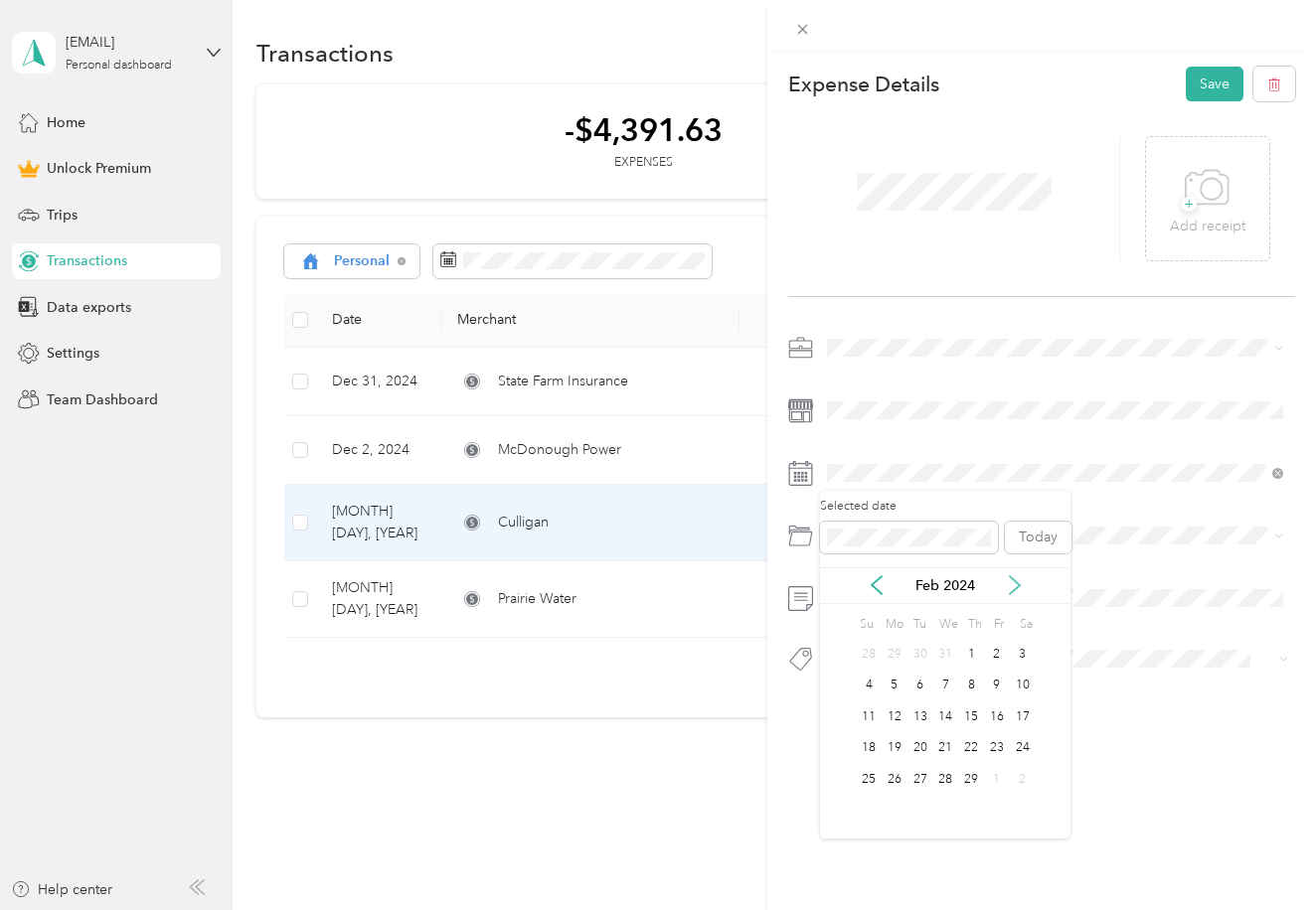 click 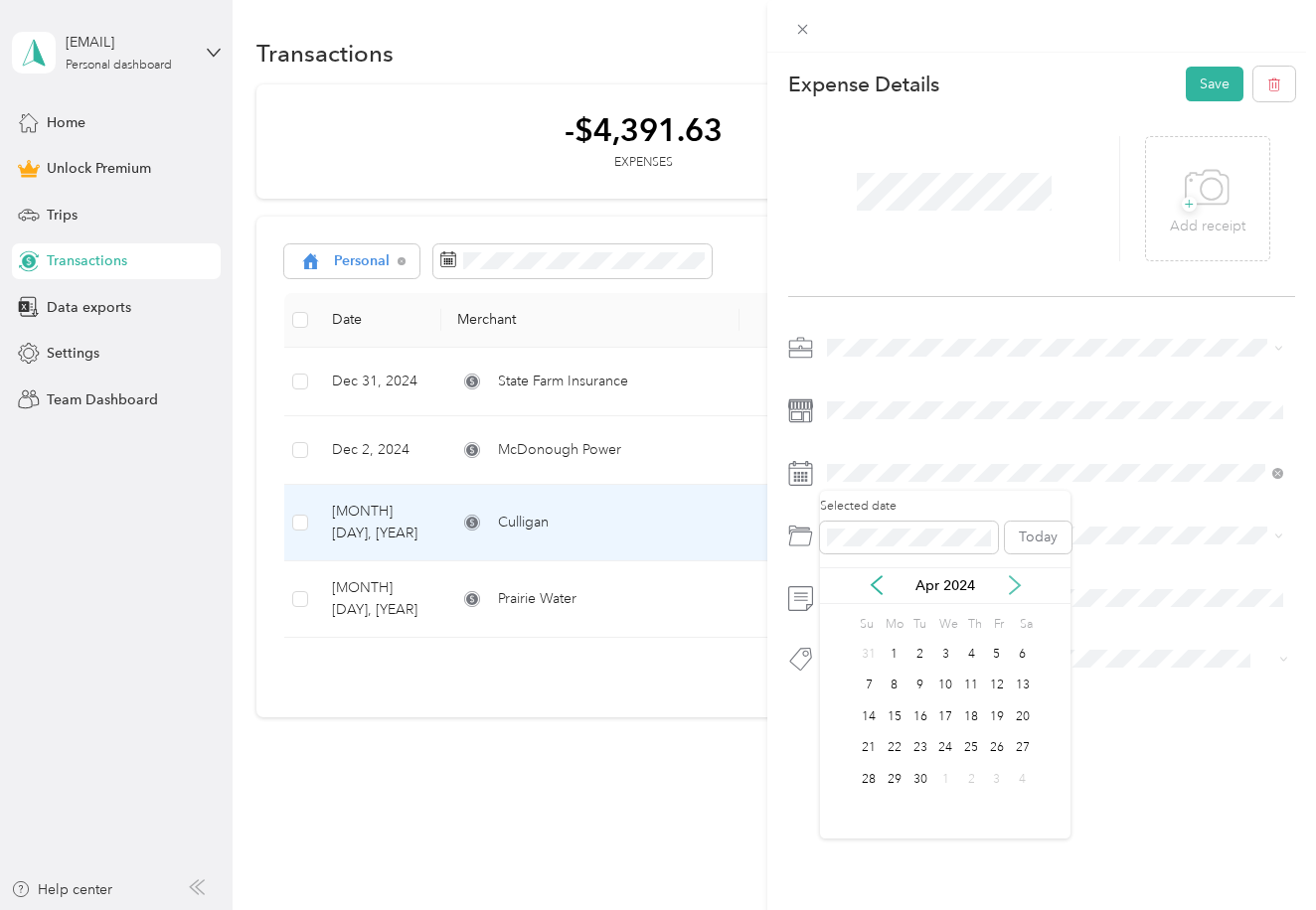 click 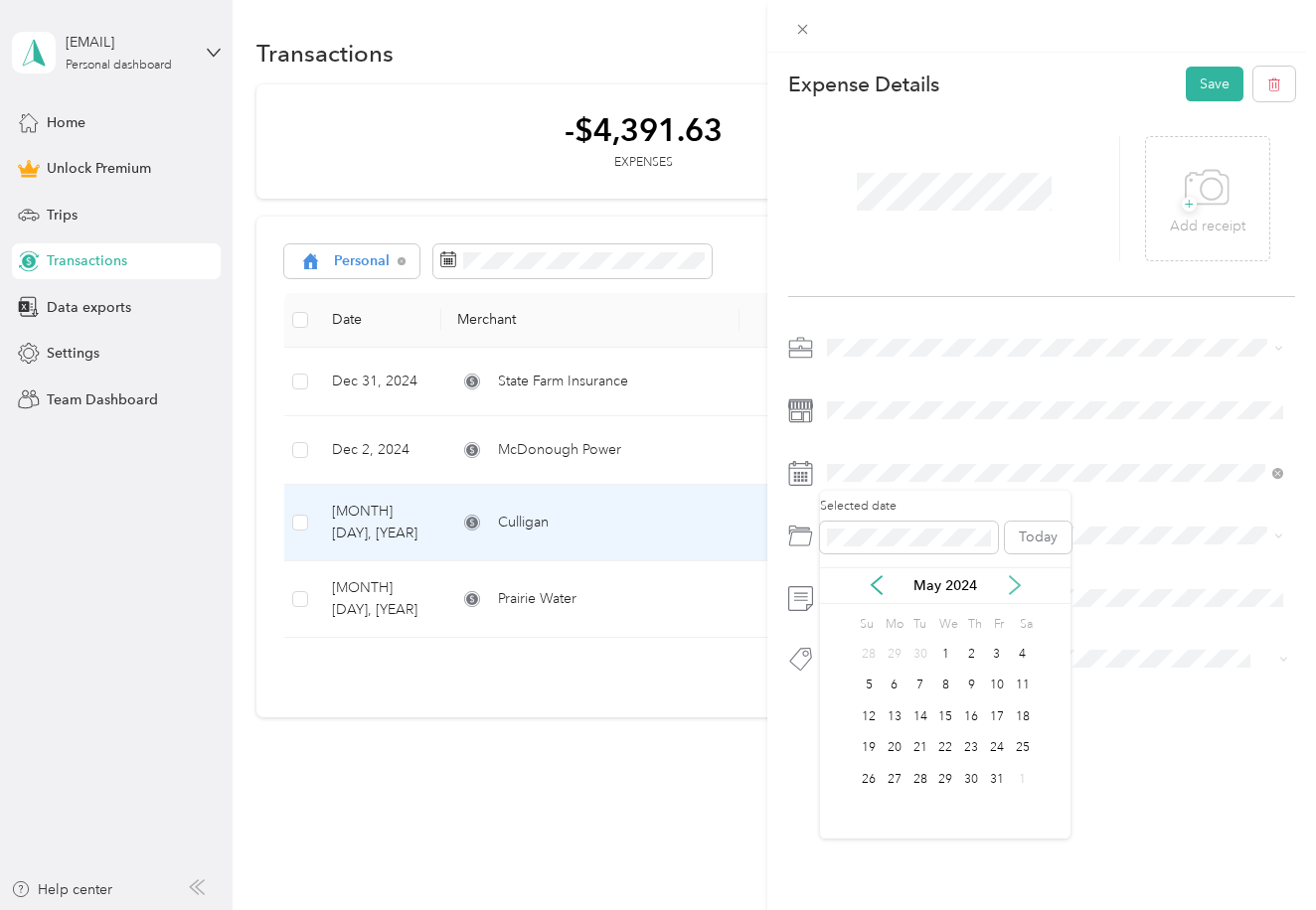 click 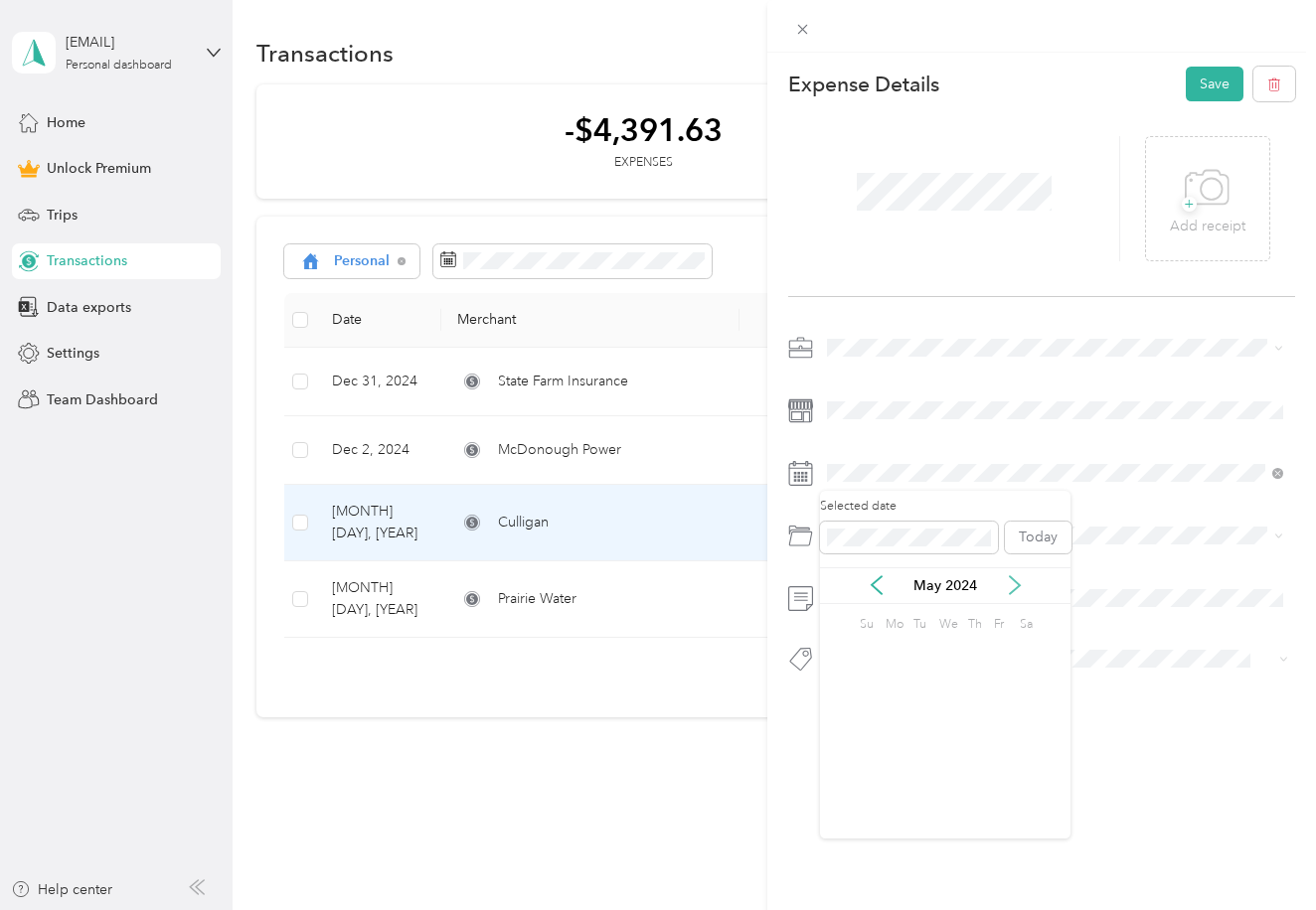 click 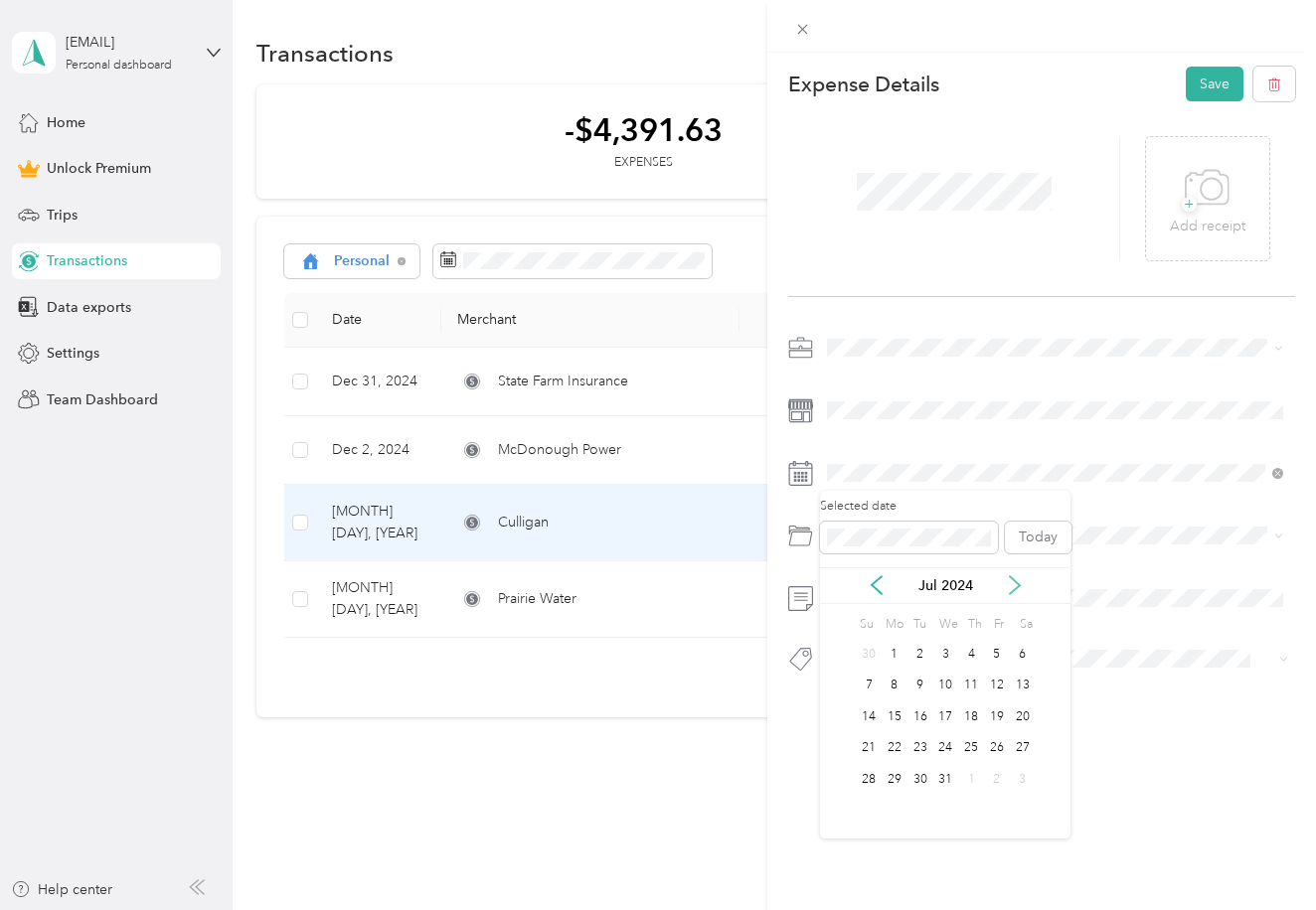 click 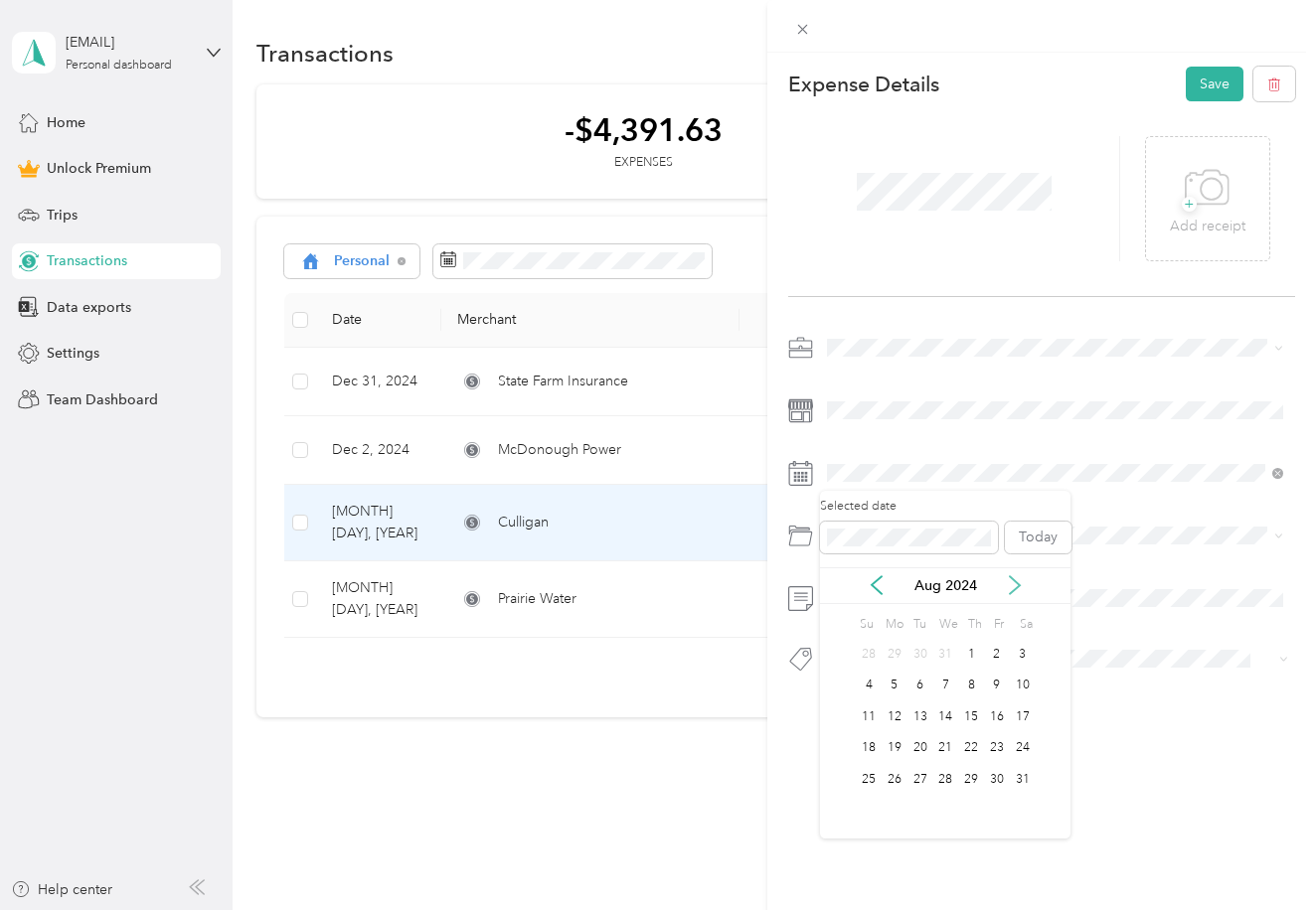 click 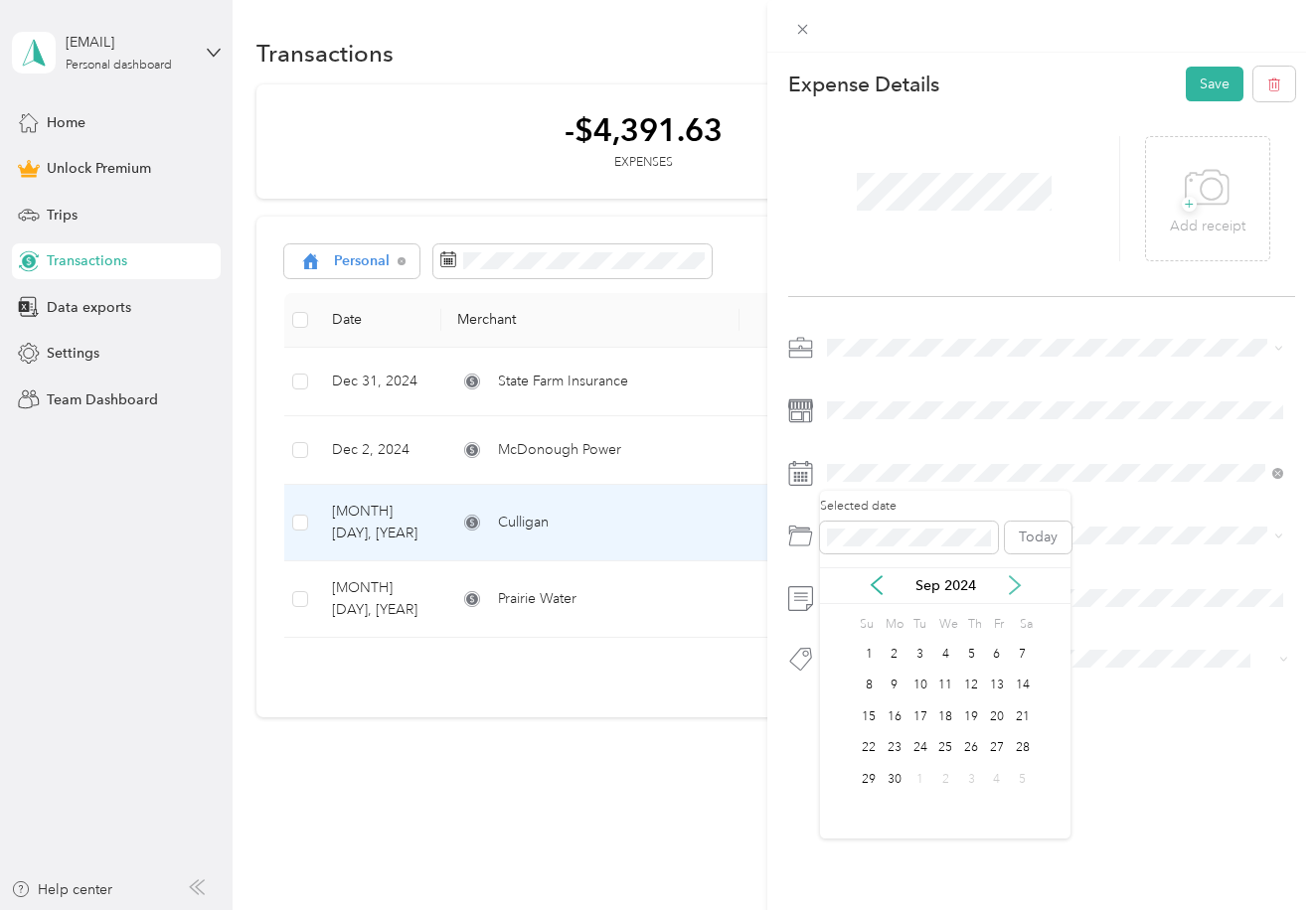 click 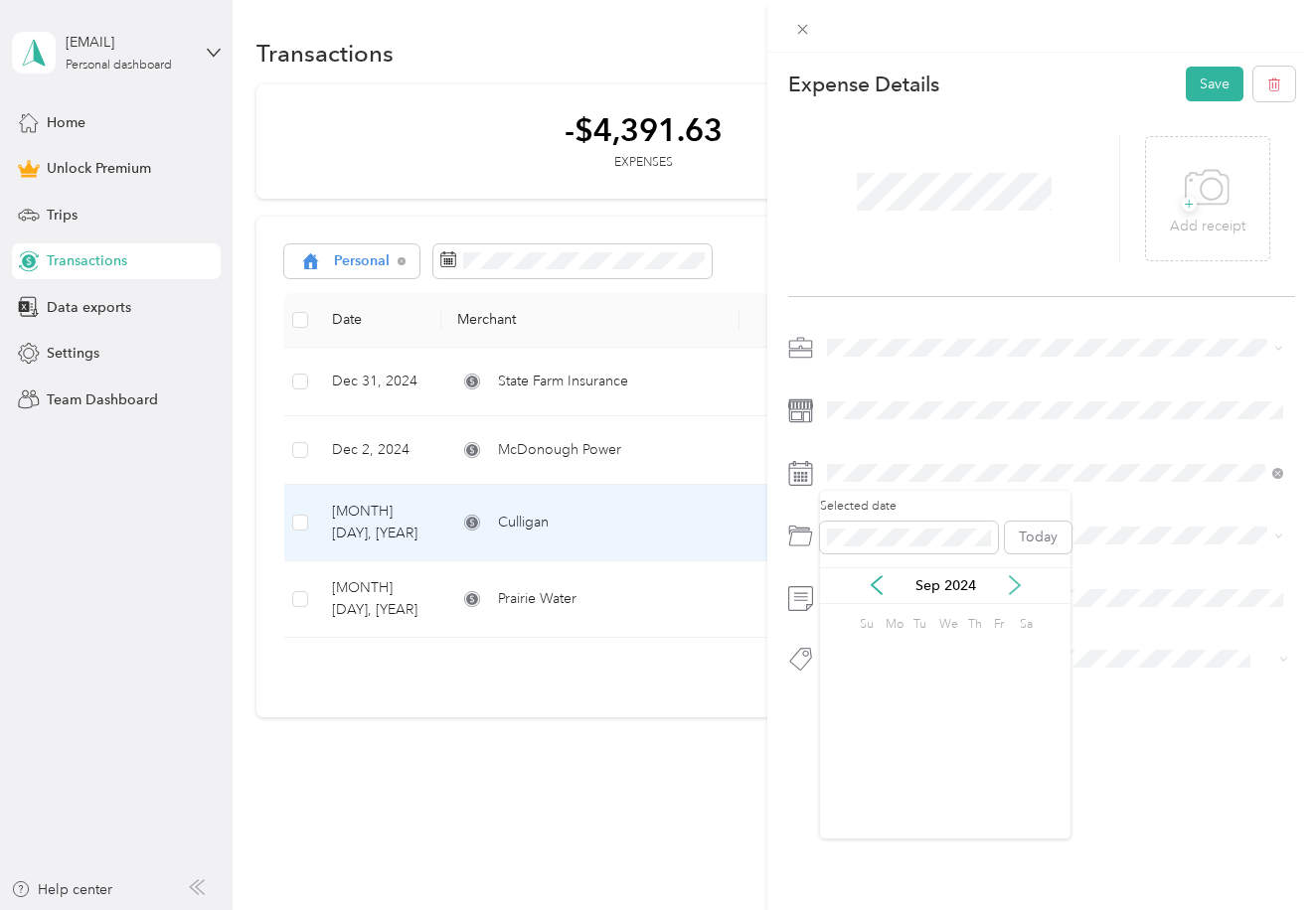 click 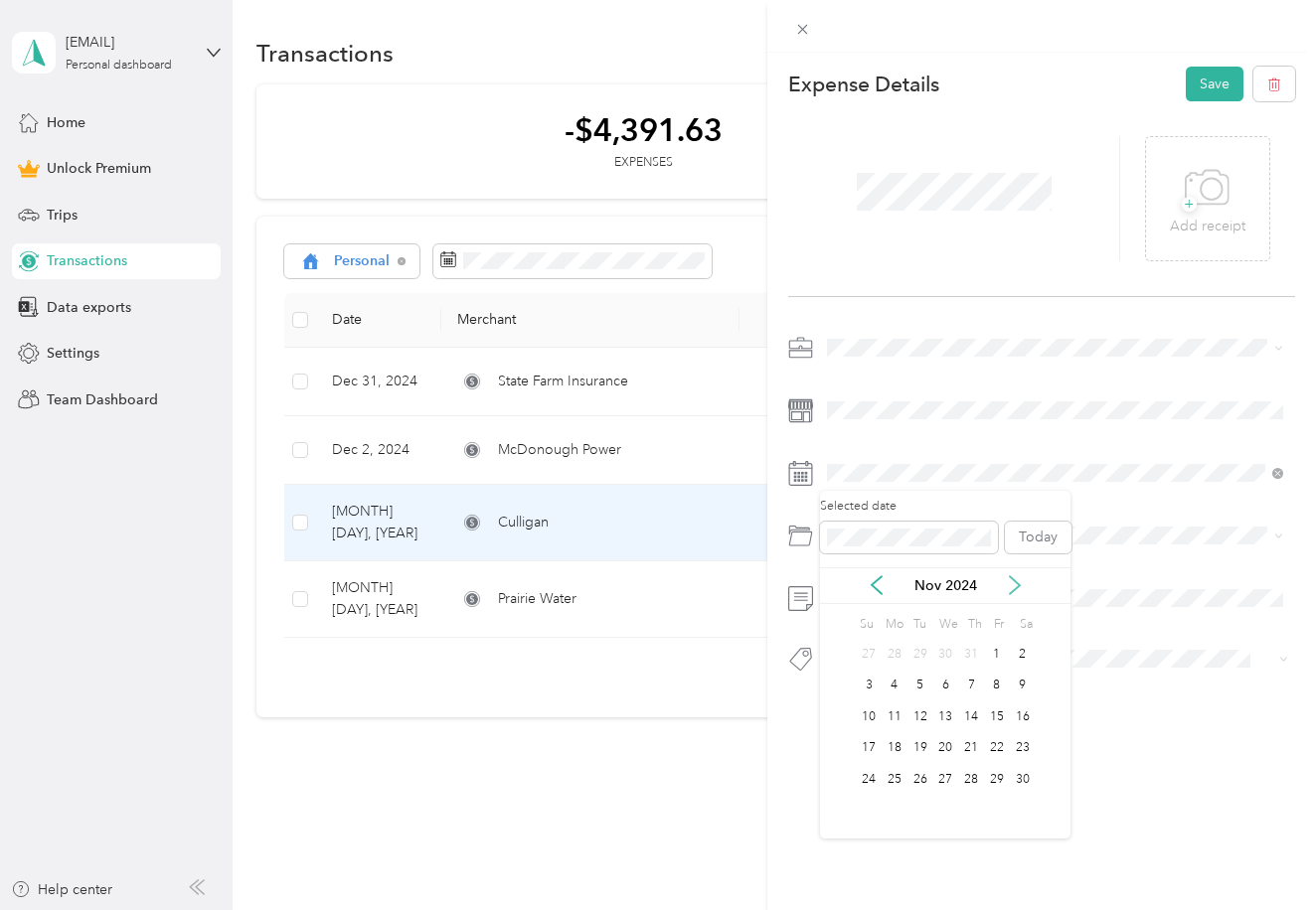 click 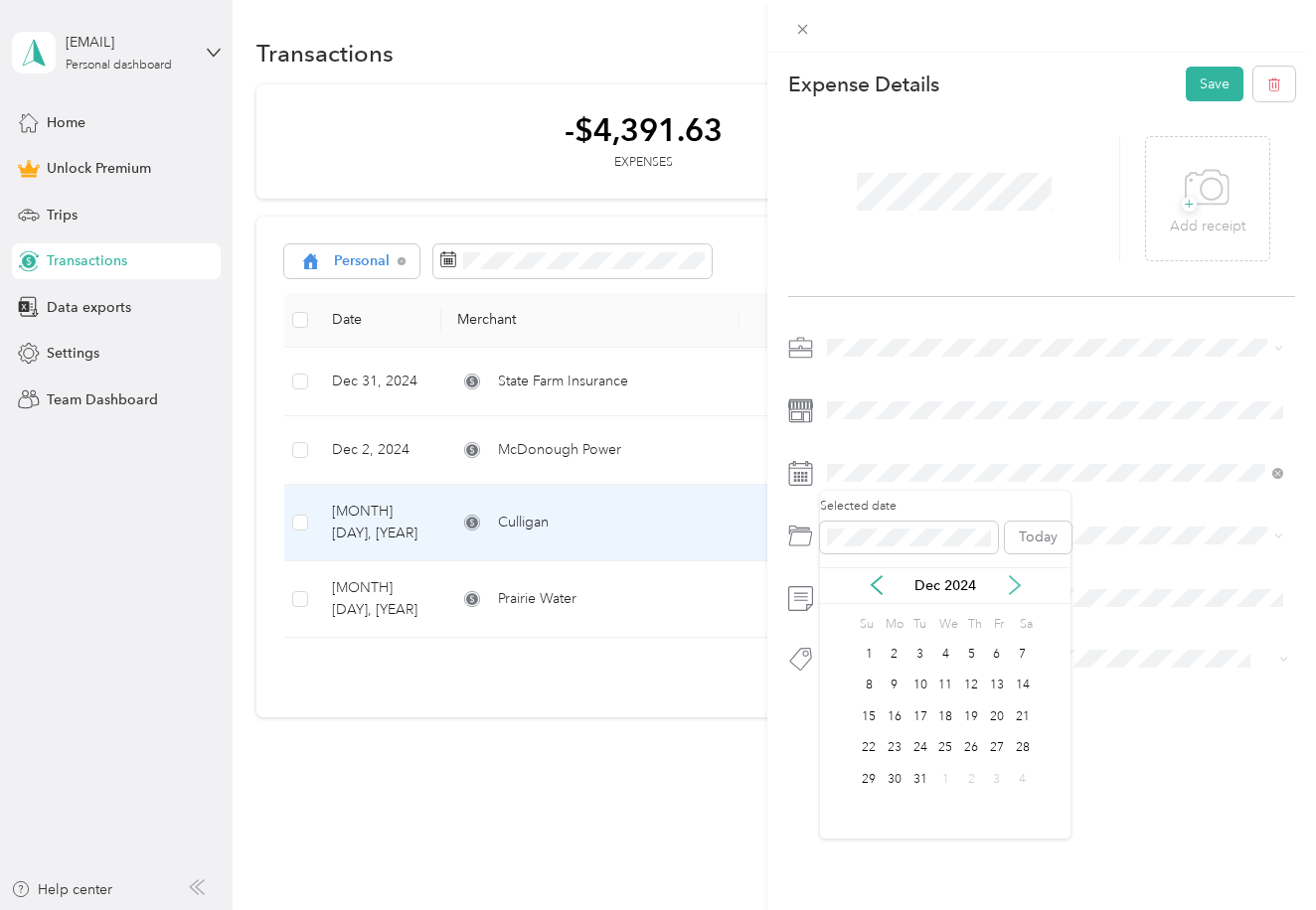 click 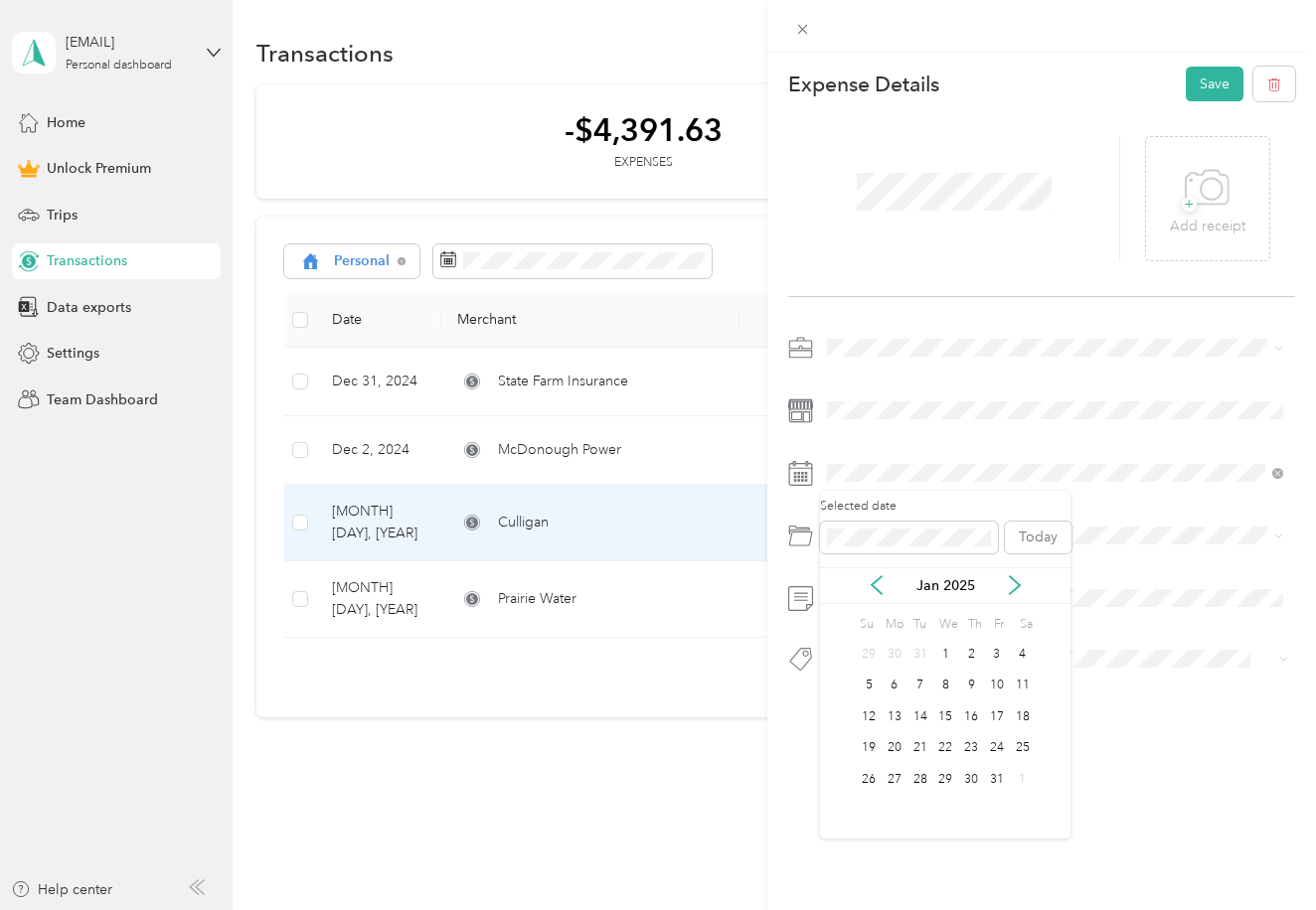 click on "Jan 2025" at bounding box center [945, 585] 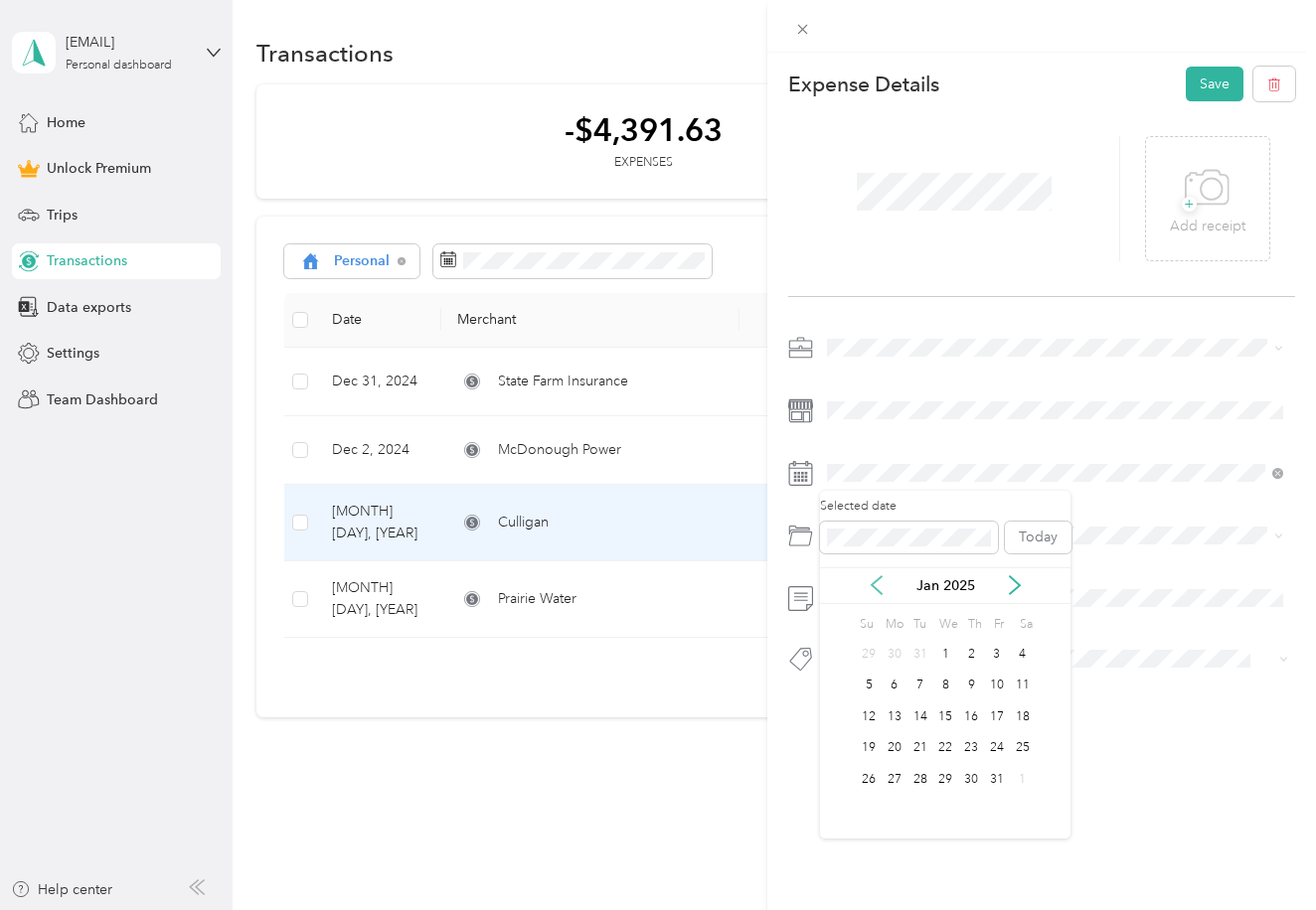 click 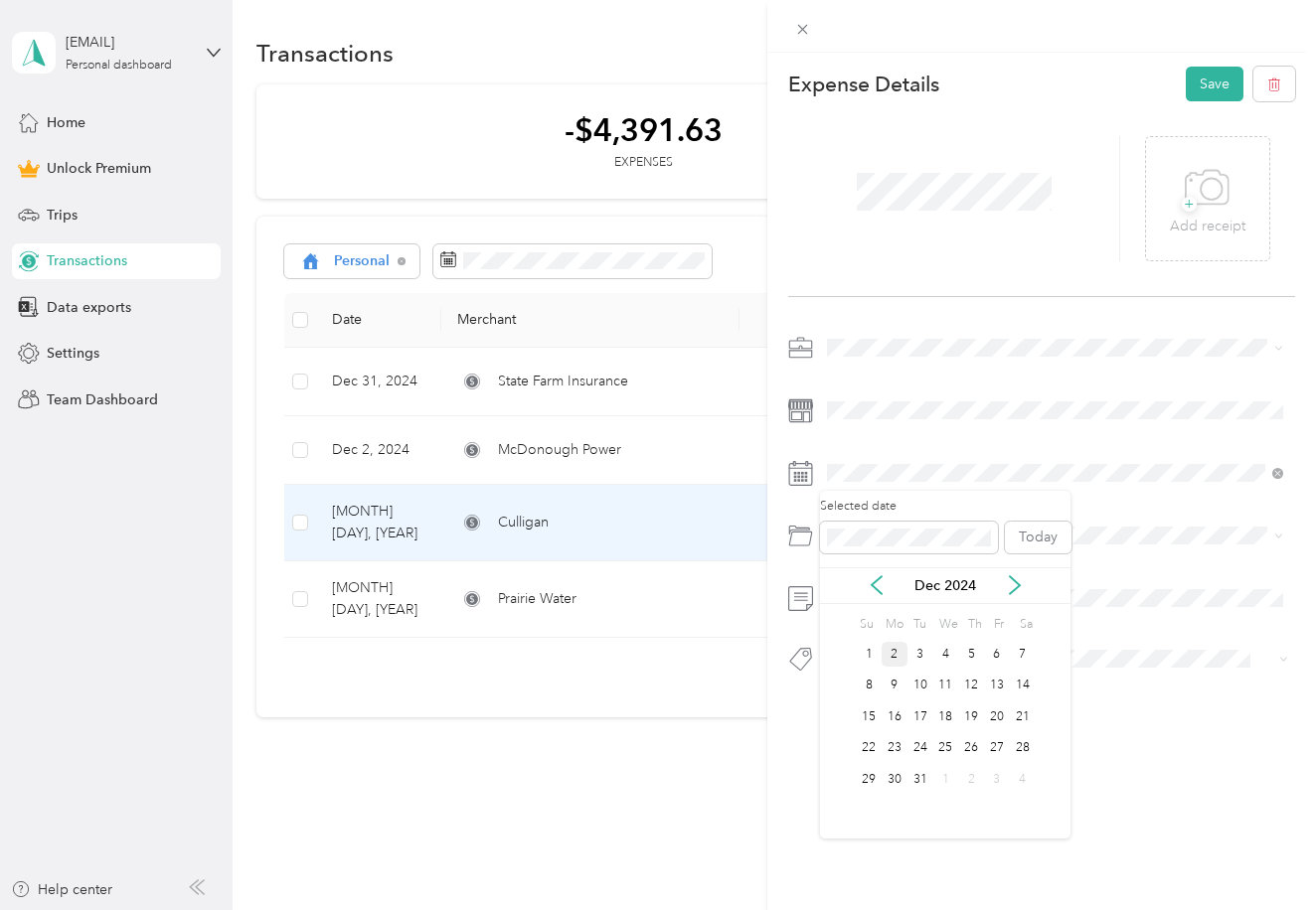 click on "2" at bounding box center (895, 654) 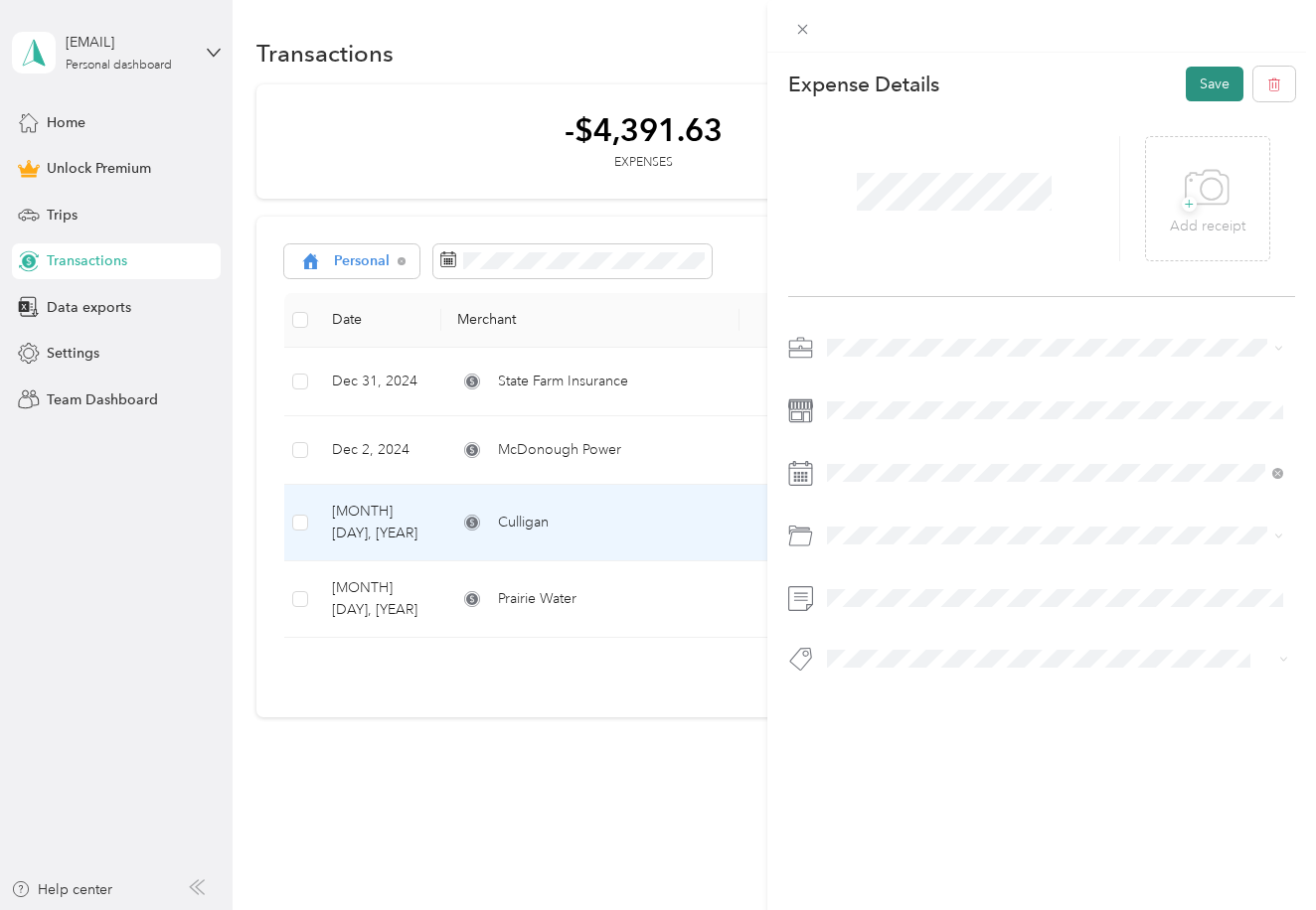 click on "Save" at bounding box center (1215, 83) 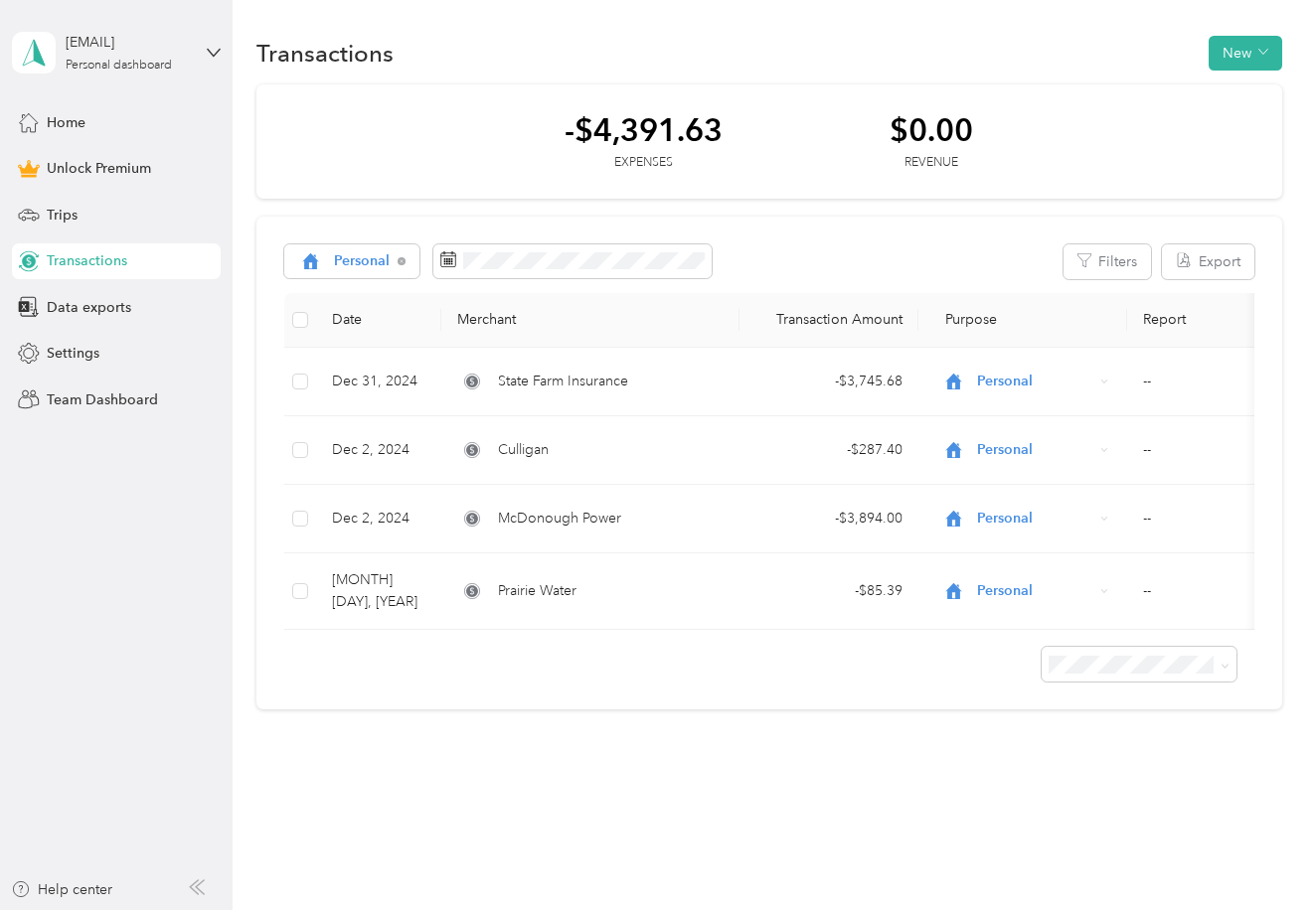 scroll, scrollTop: 0, scrollLeft: 0, axis: both 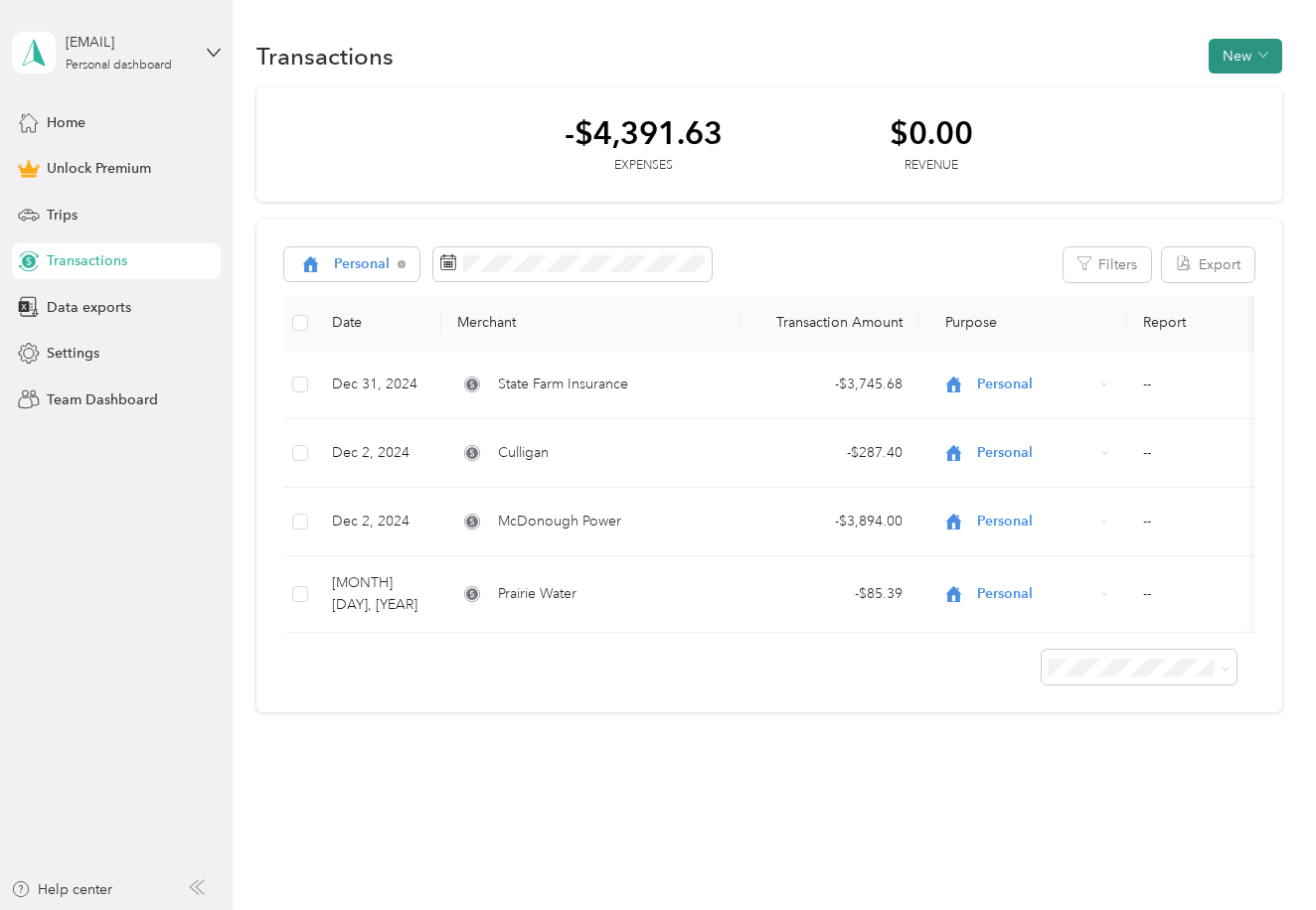 click on "New" at bounding box center (1245, 56) 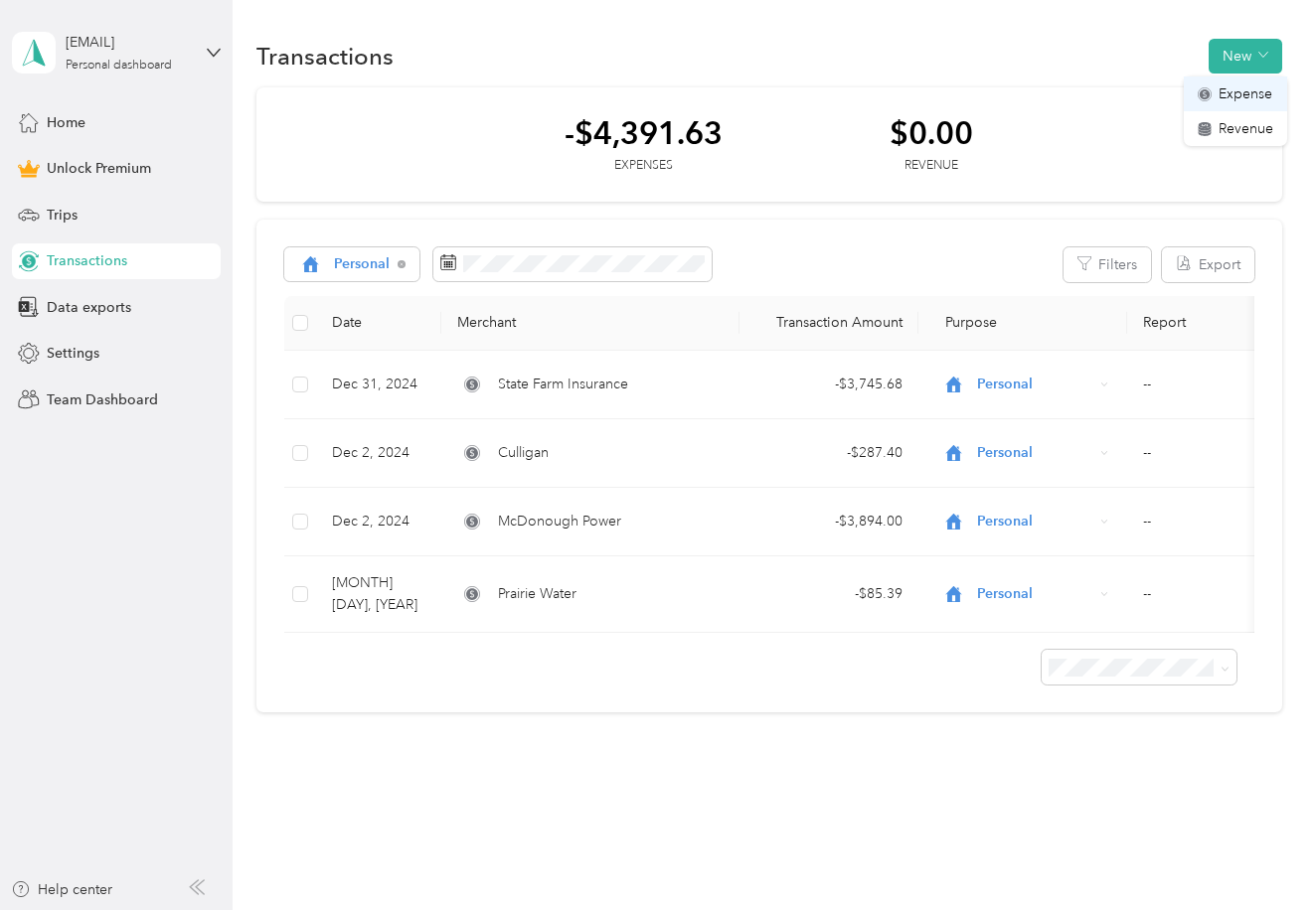 click on "Expense" at bounding box center (1245, 93) 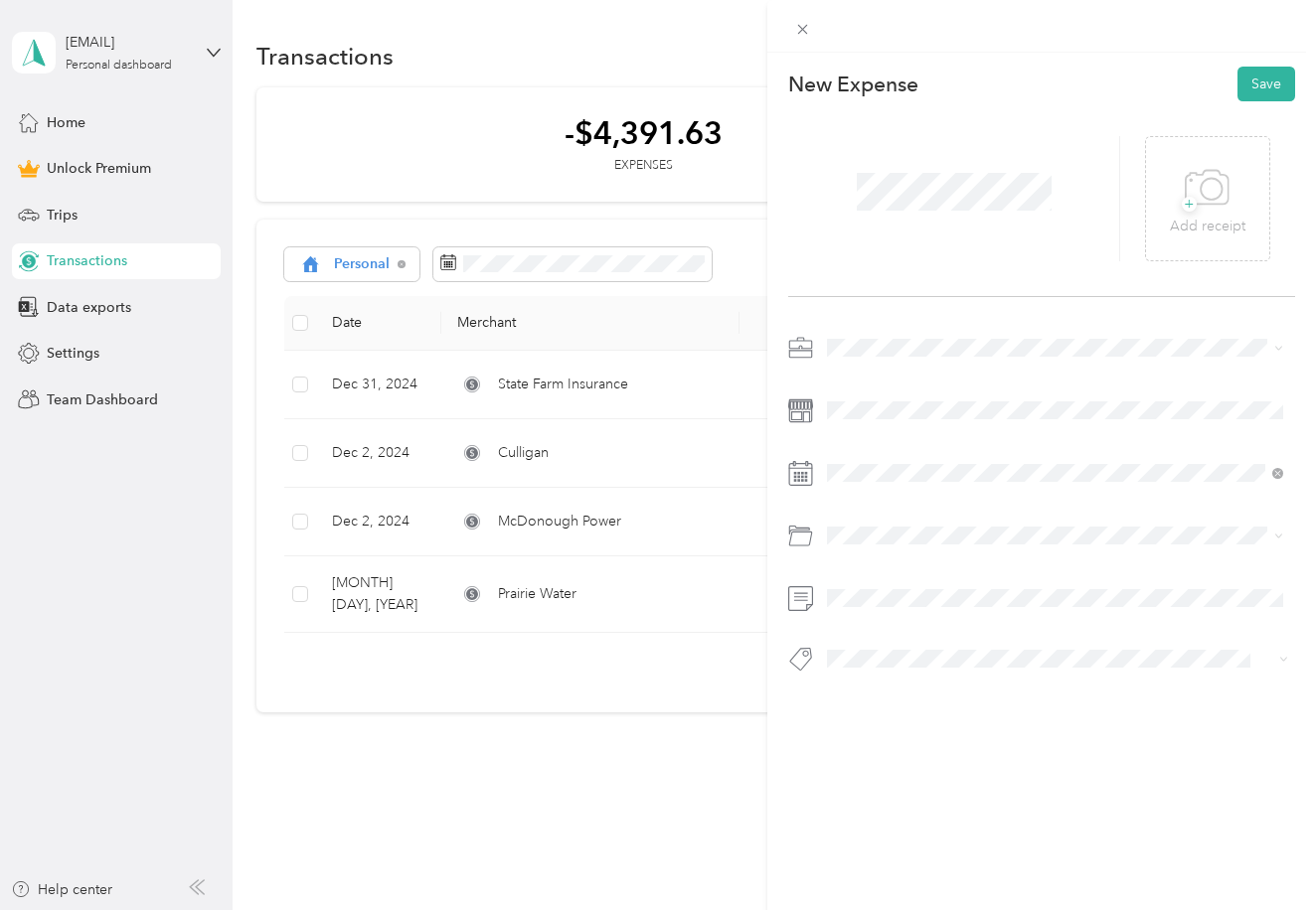click at bounding box center [1058, 348] 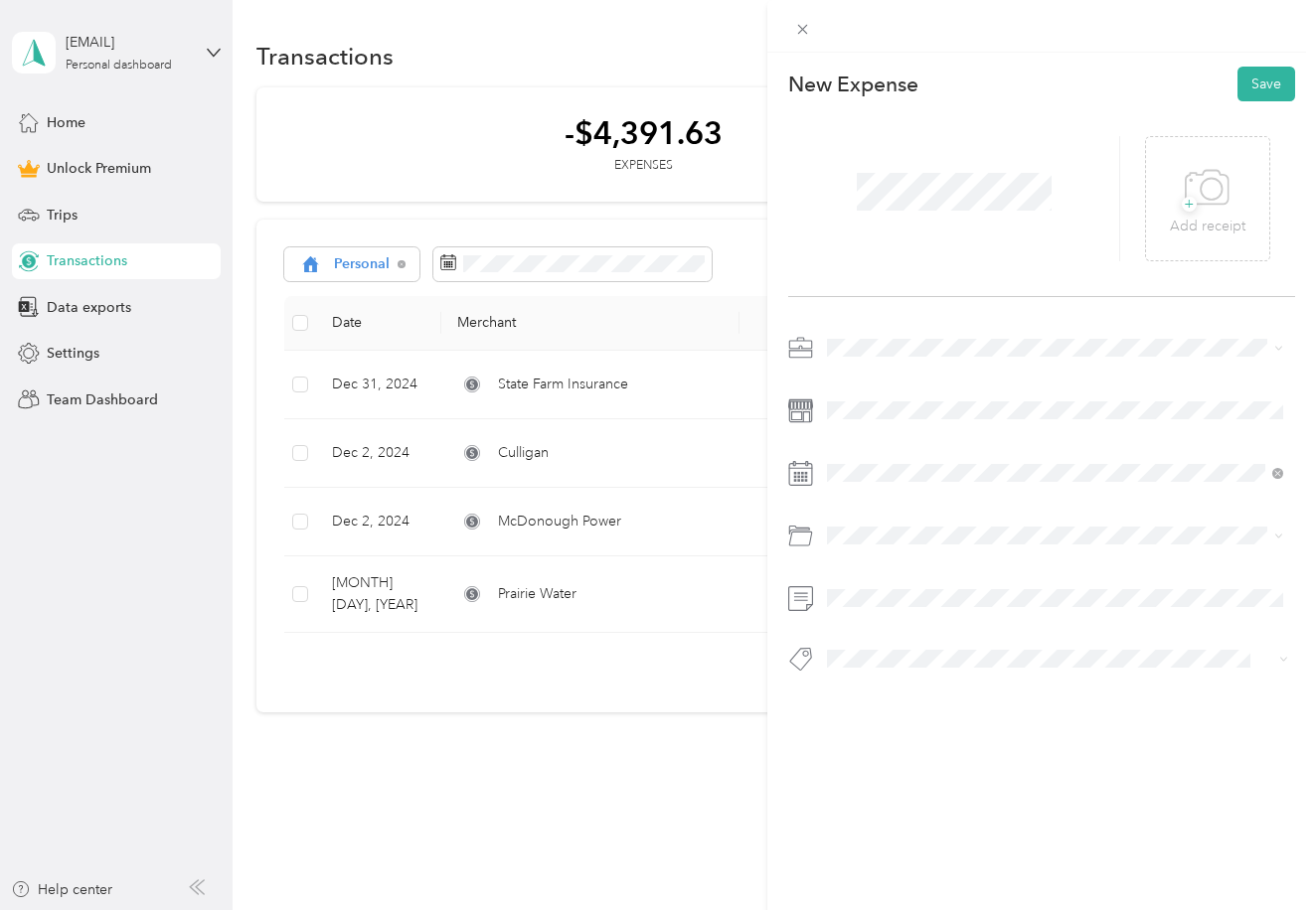 click on "Personal" at bounding box center (860, 417) 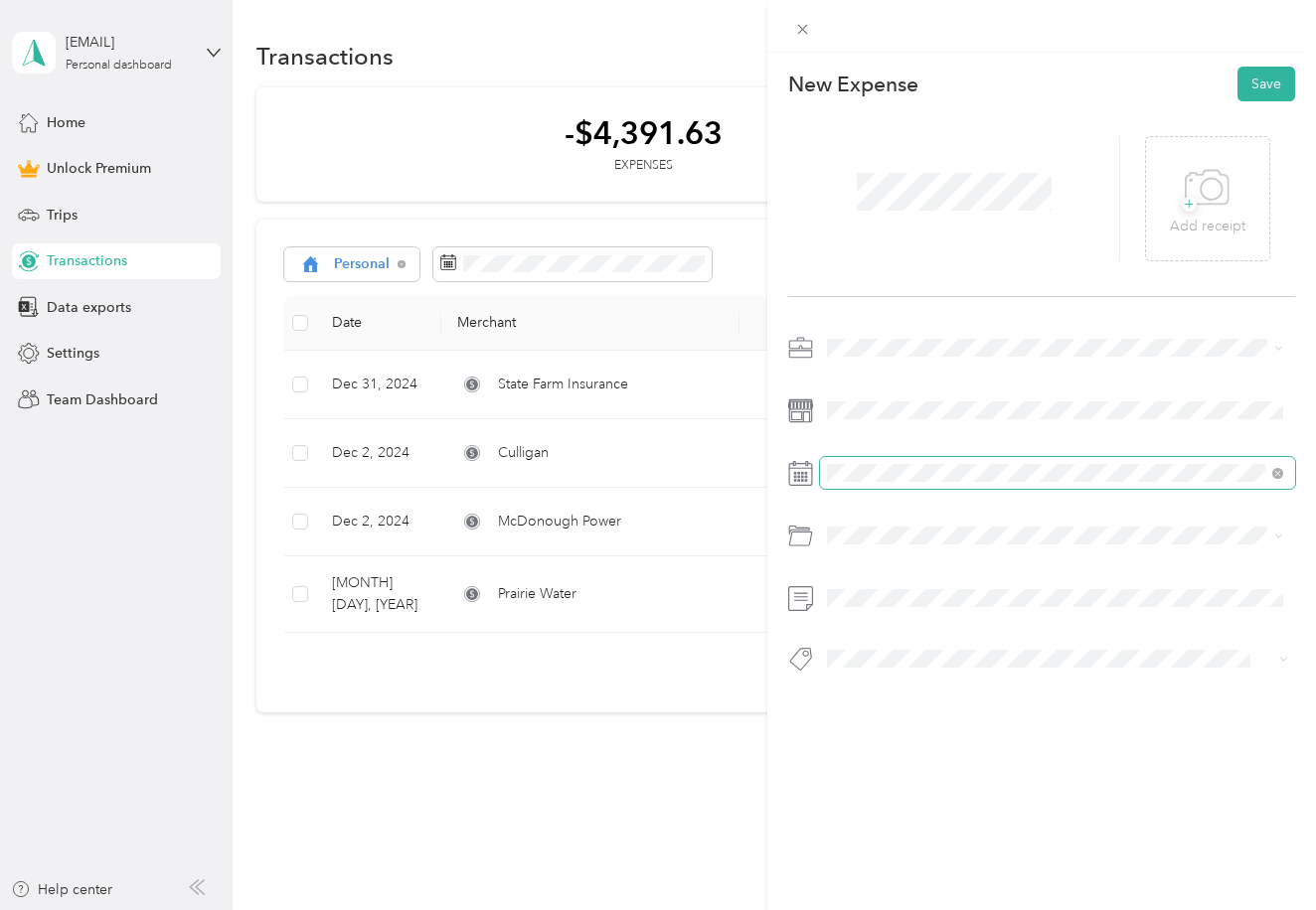 click at bounding box center [1058, 473] 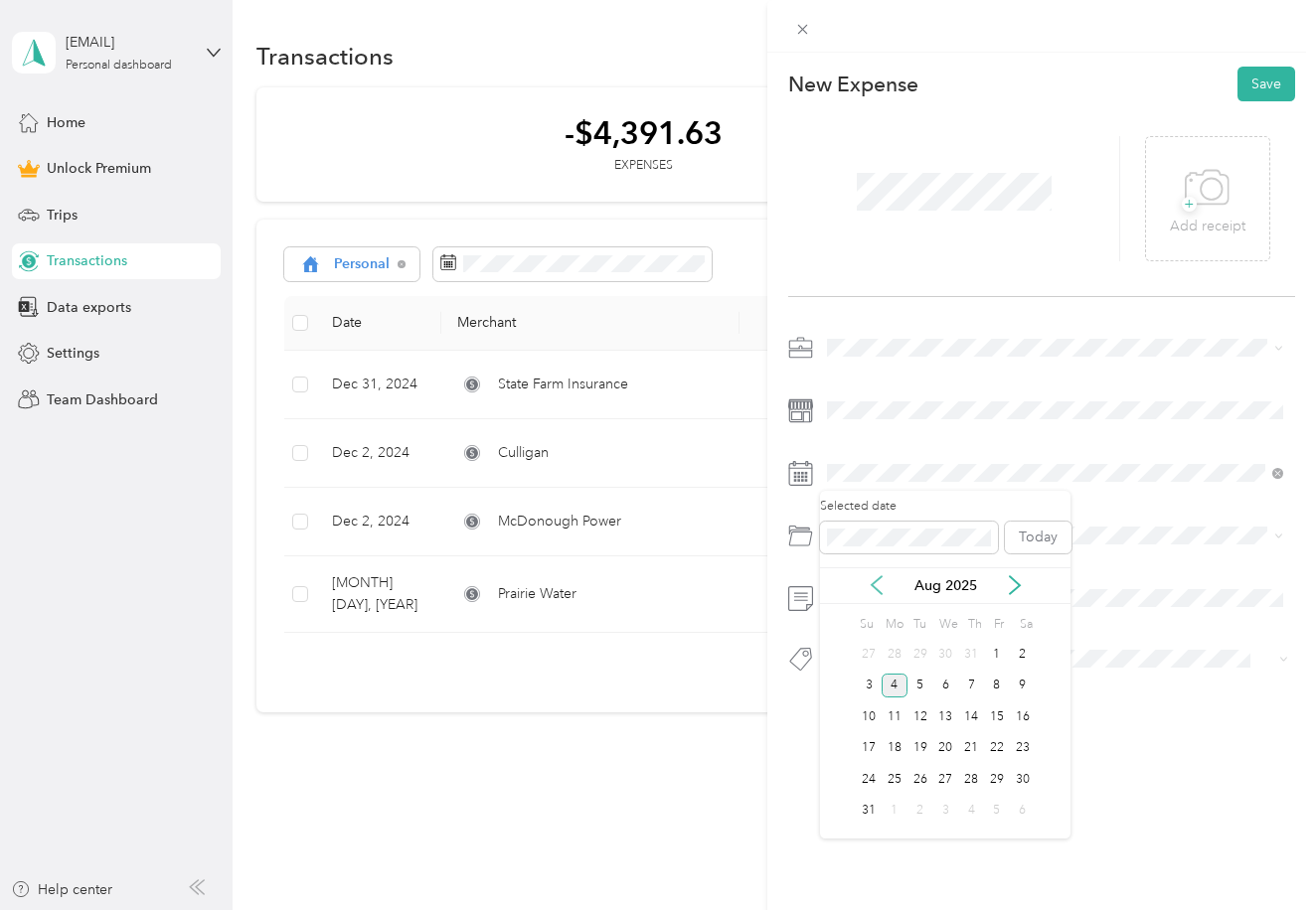click 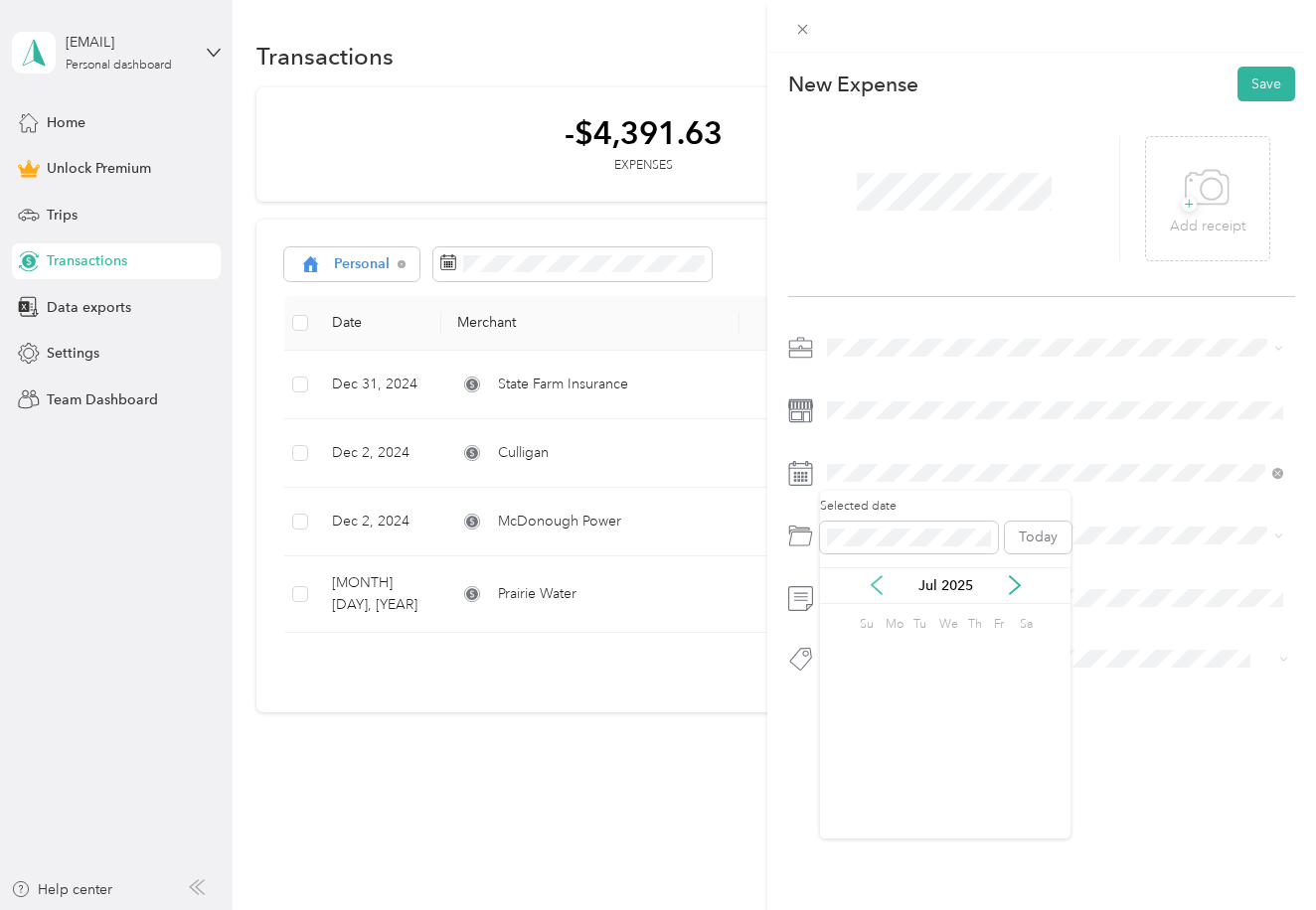 click 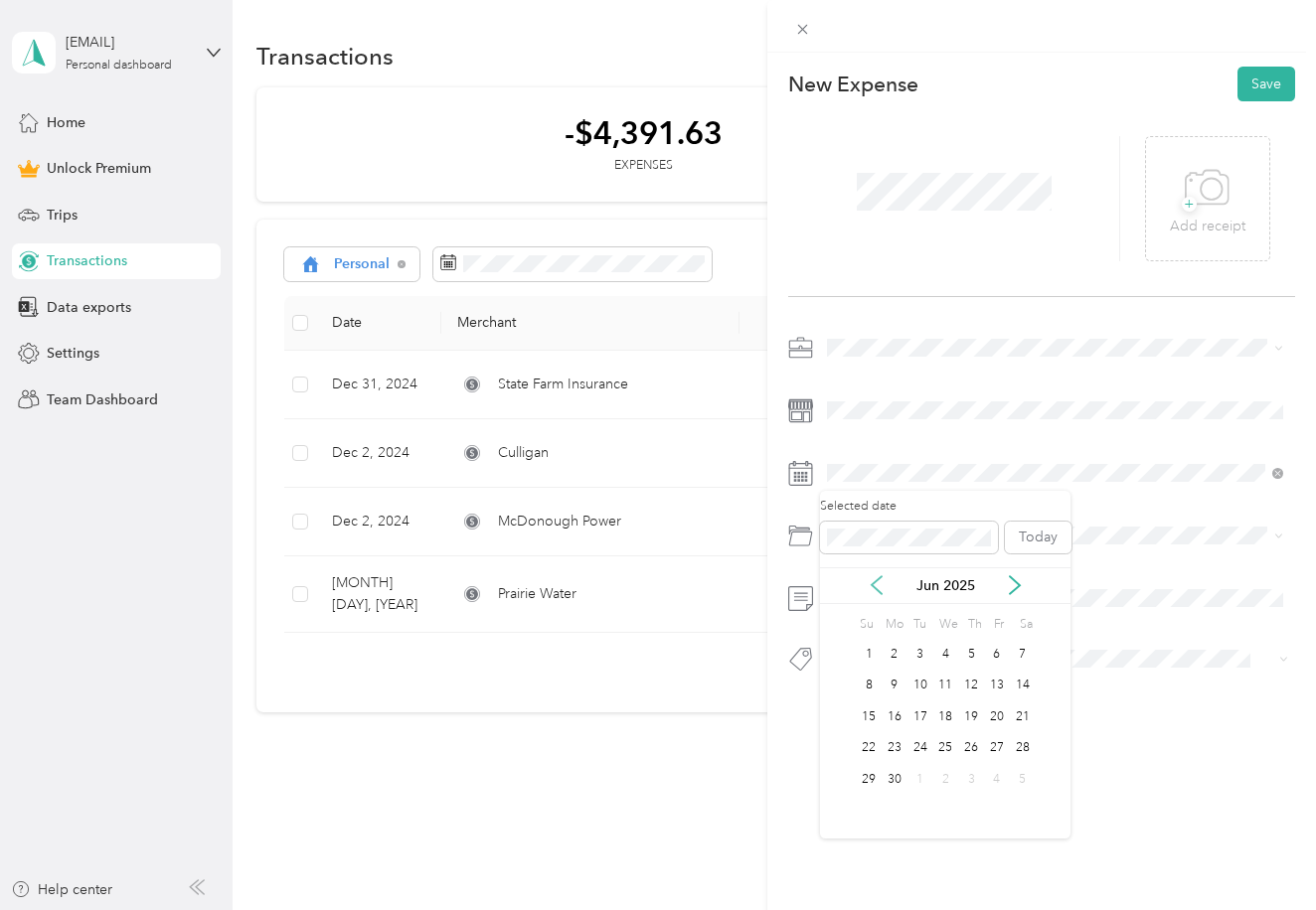 click 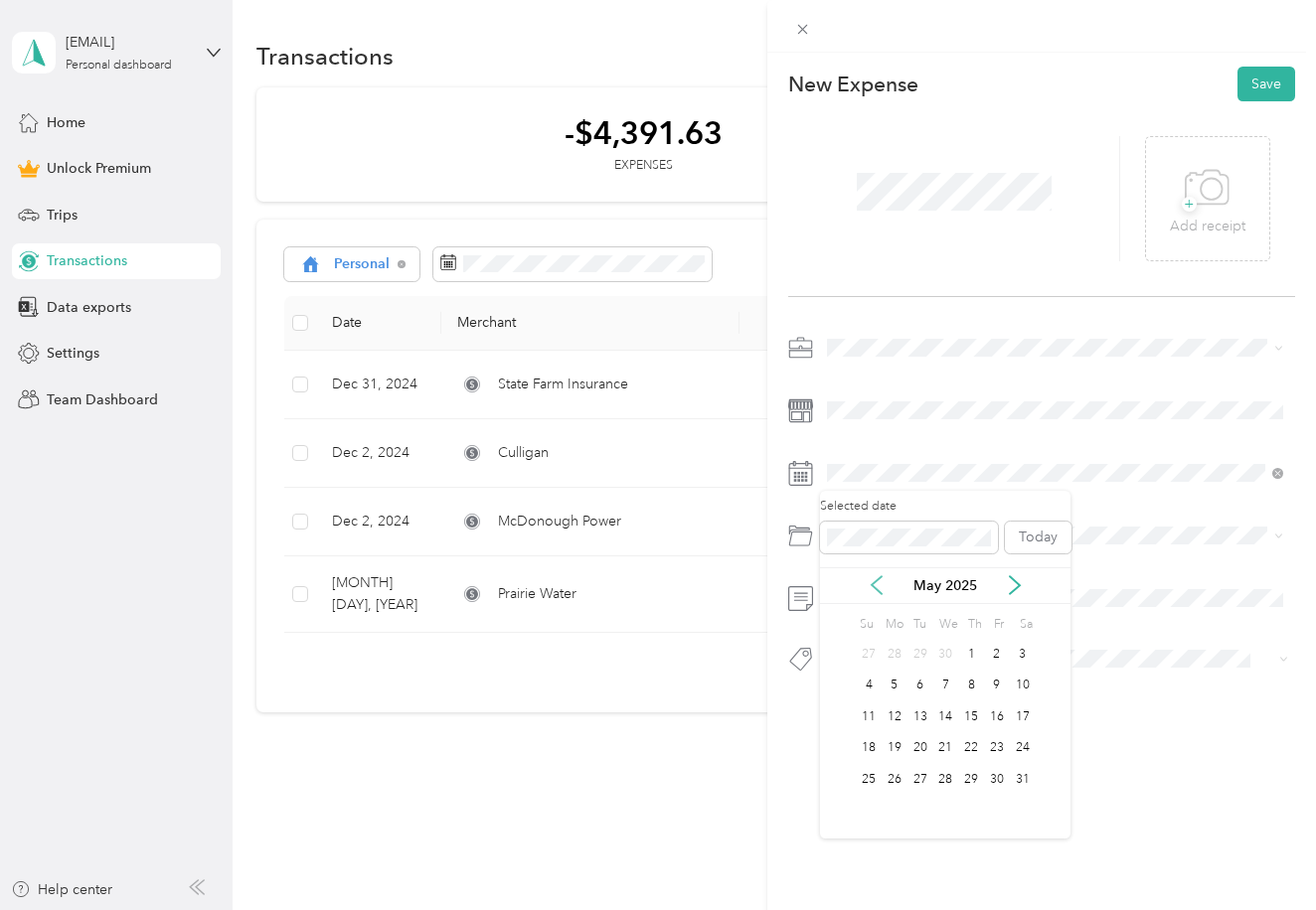 click 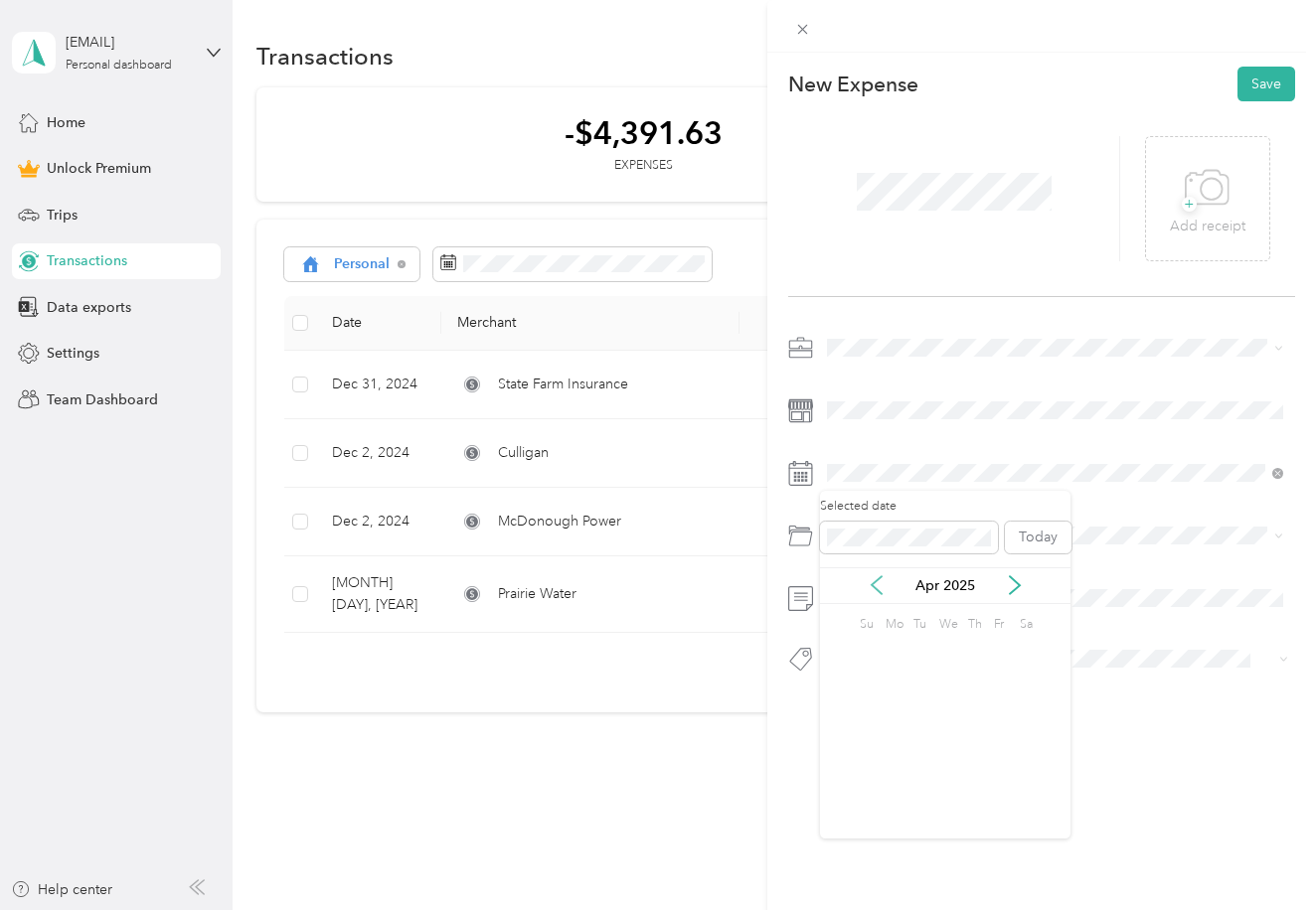 click 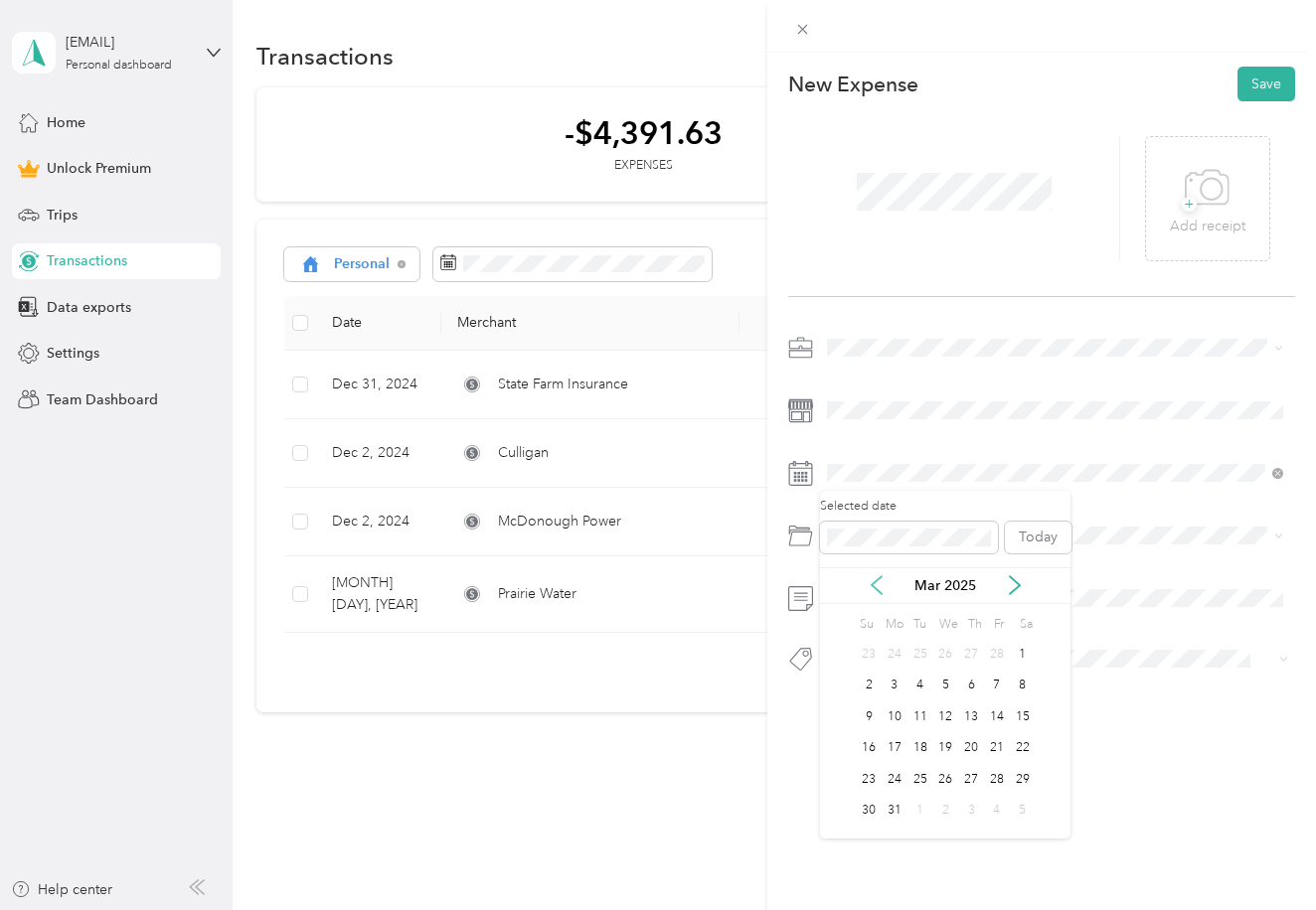 click 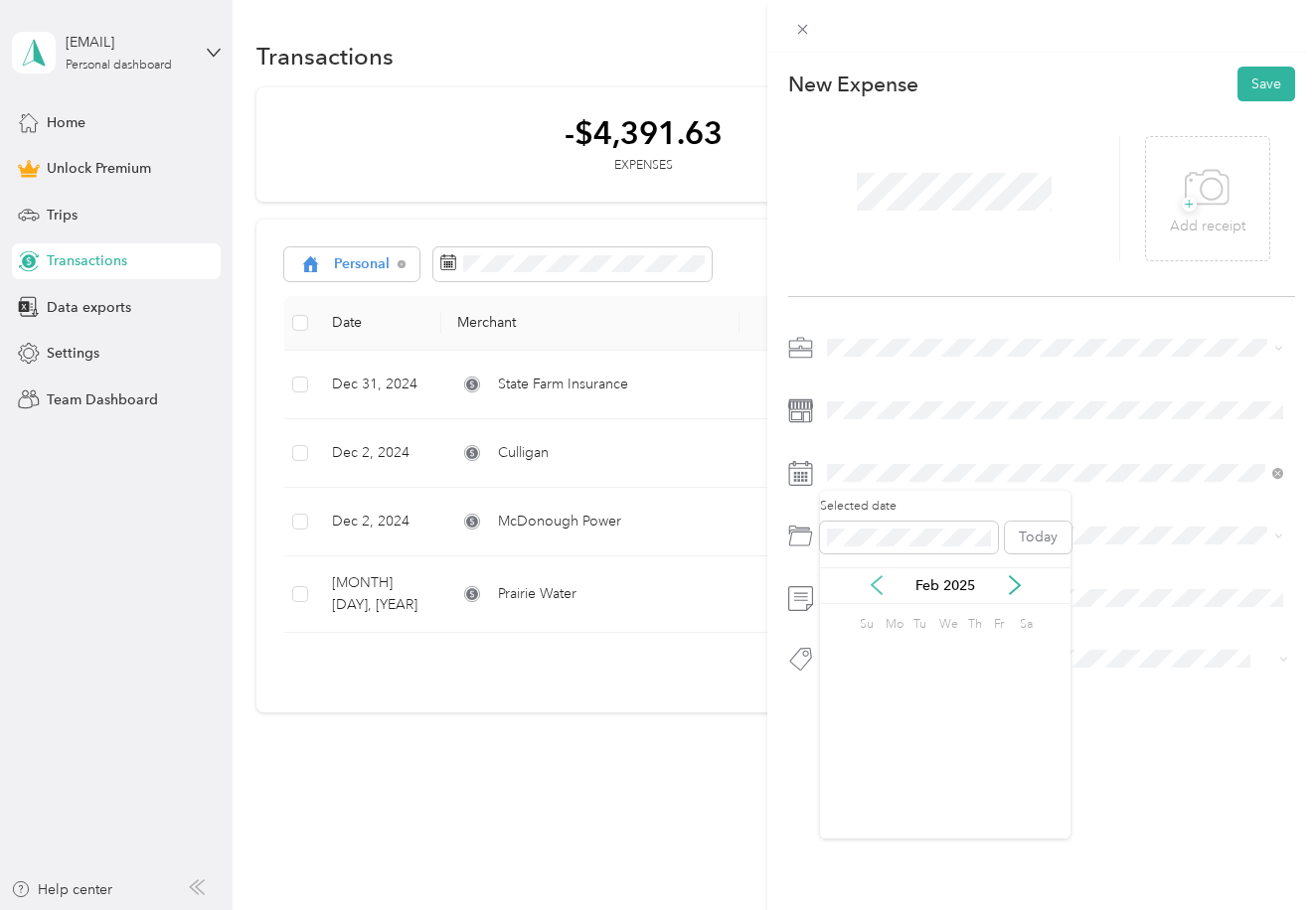 click 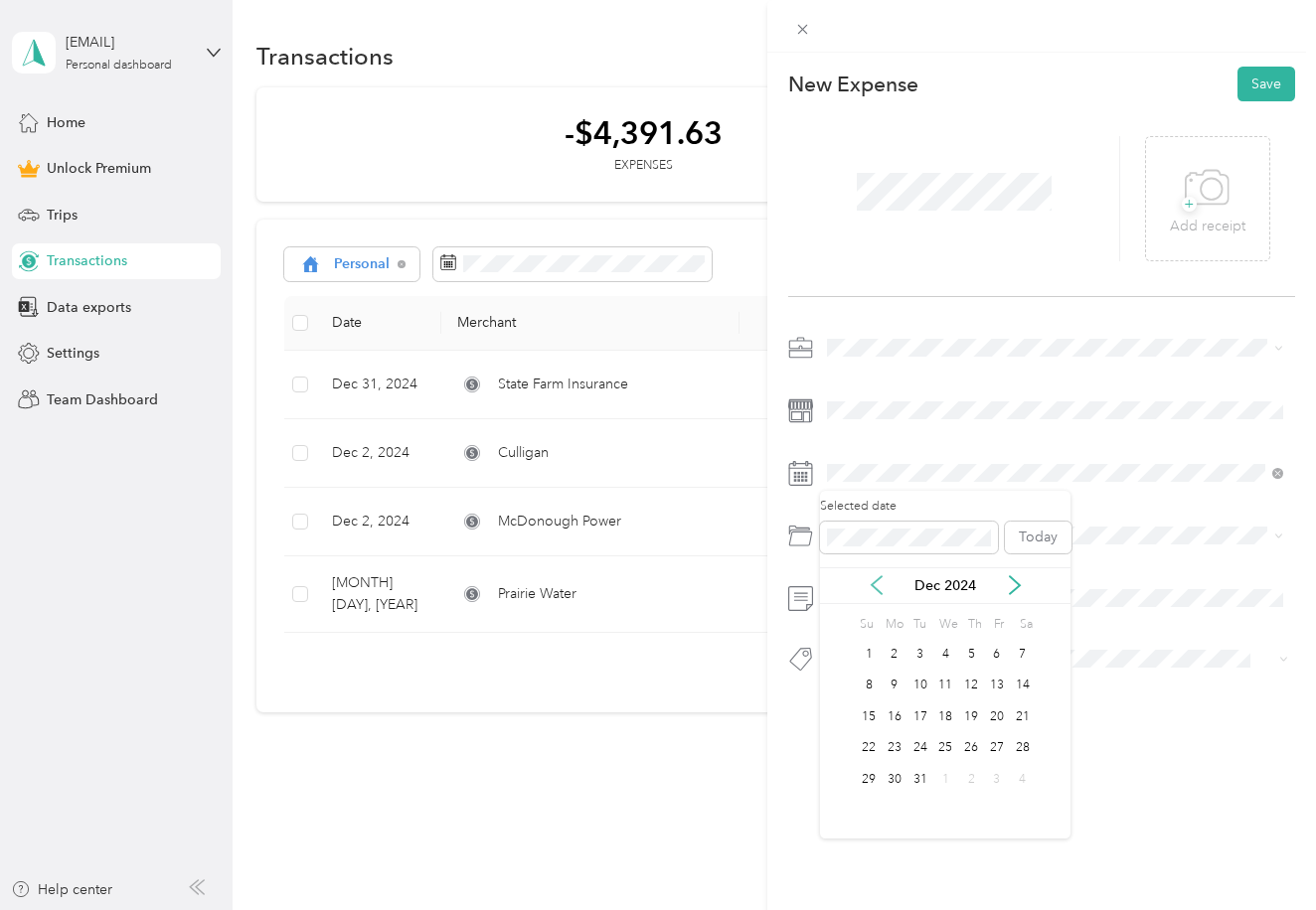 click 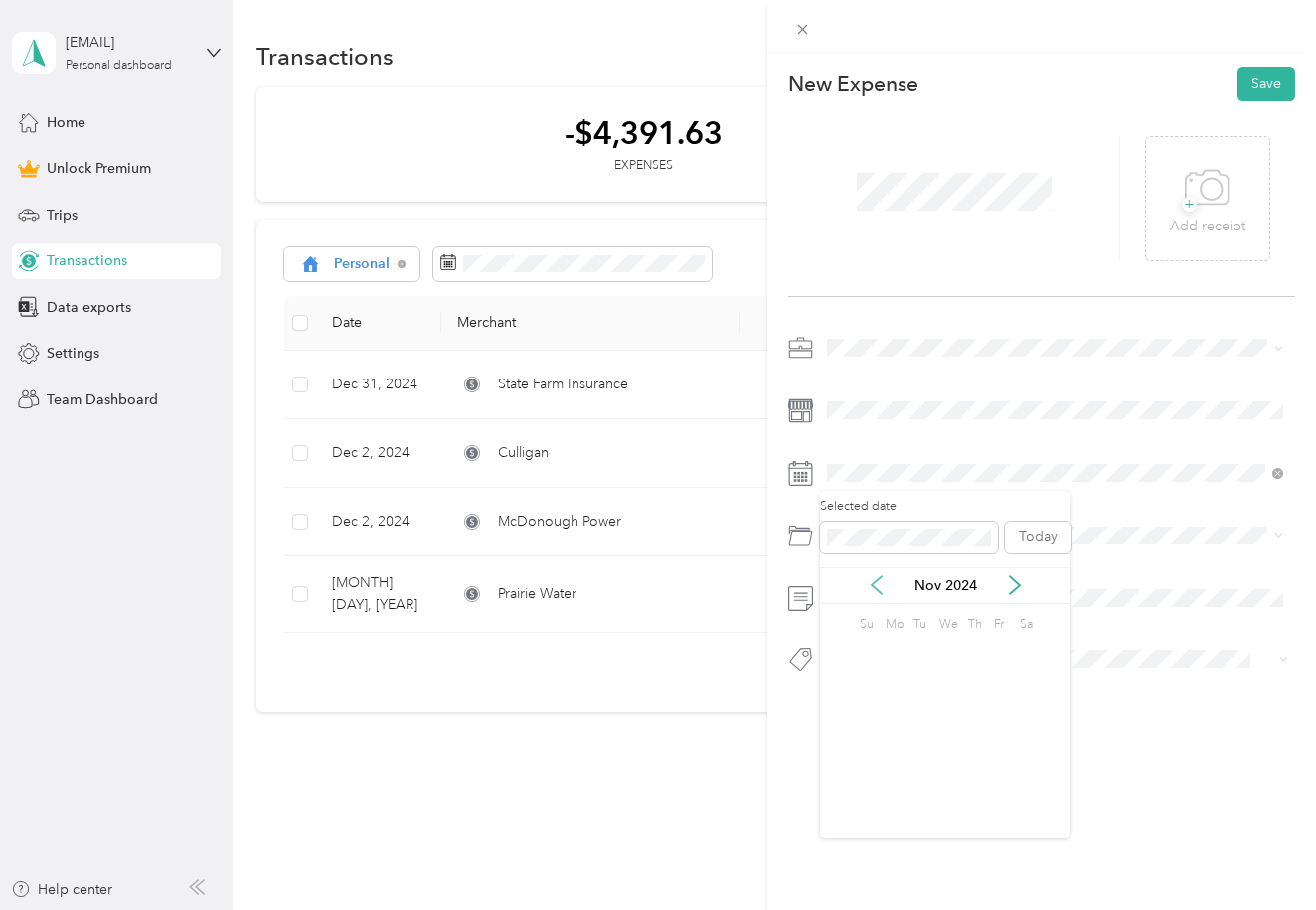 click 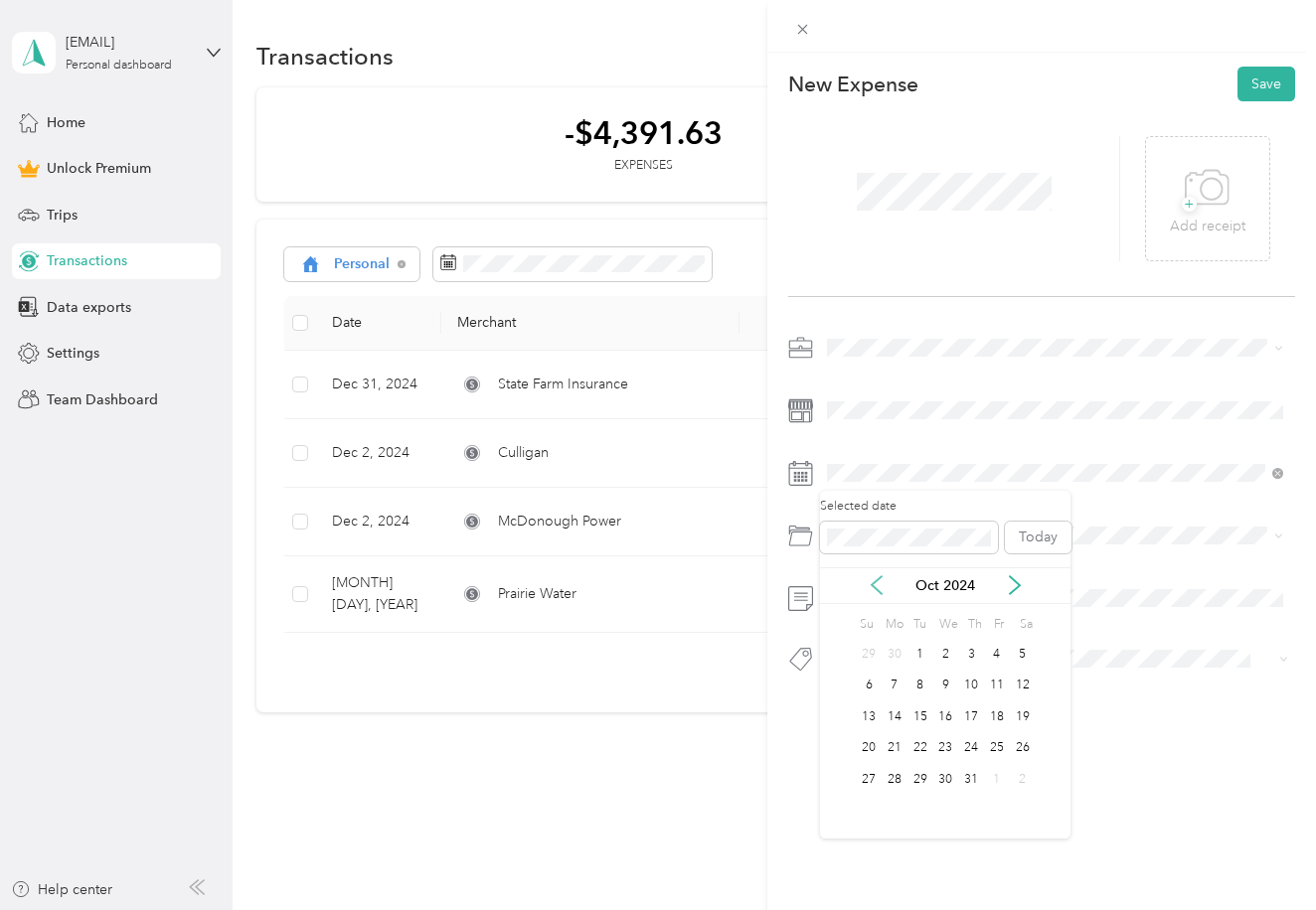 click 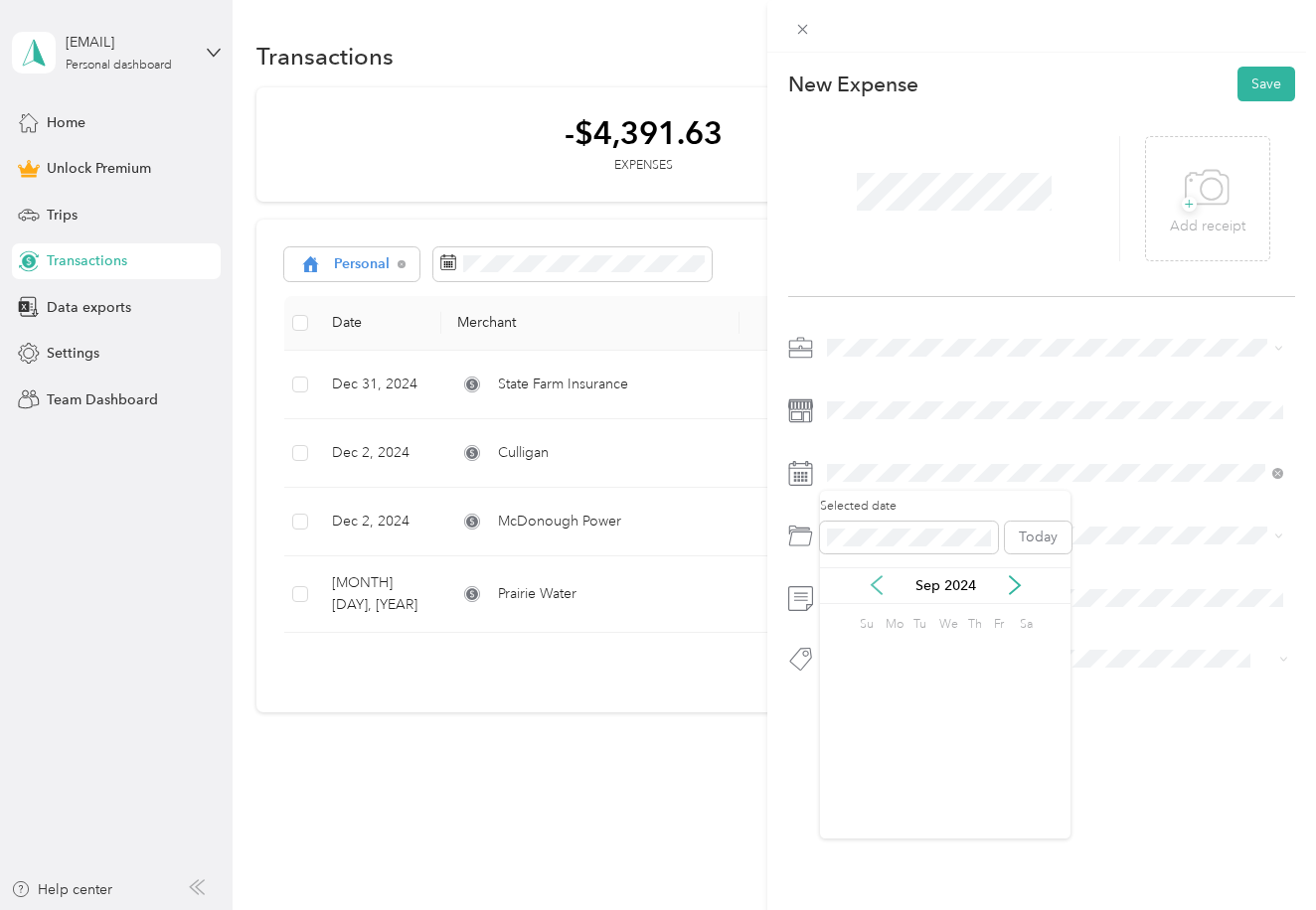 click 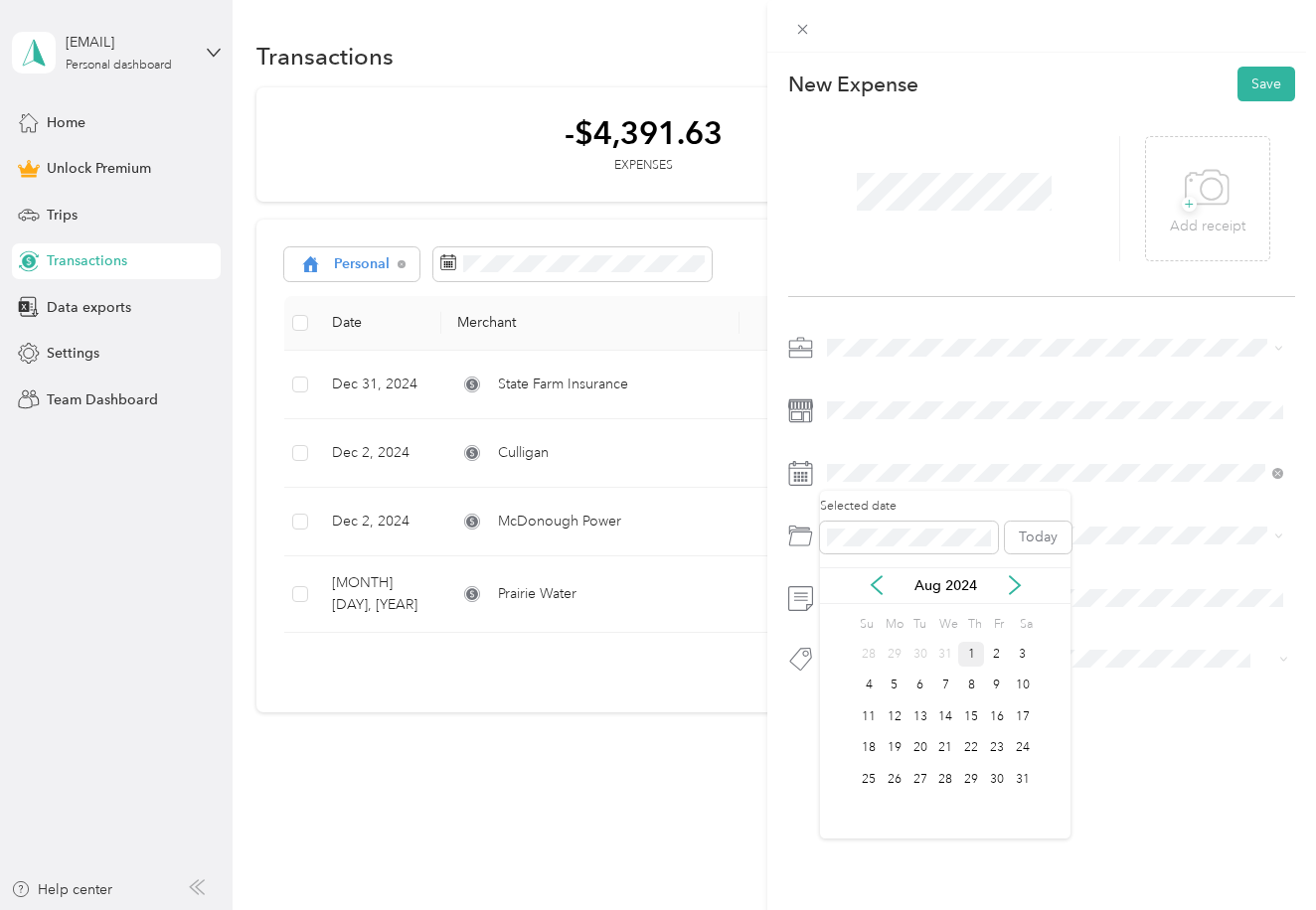 click on "1" at bounding box center (971, 654) 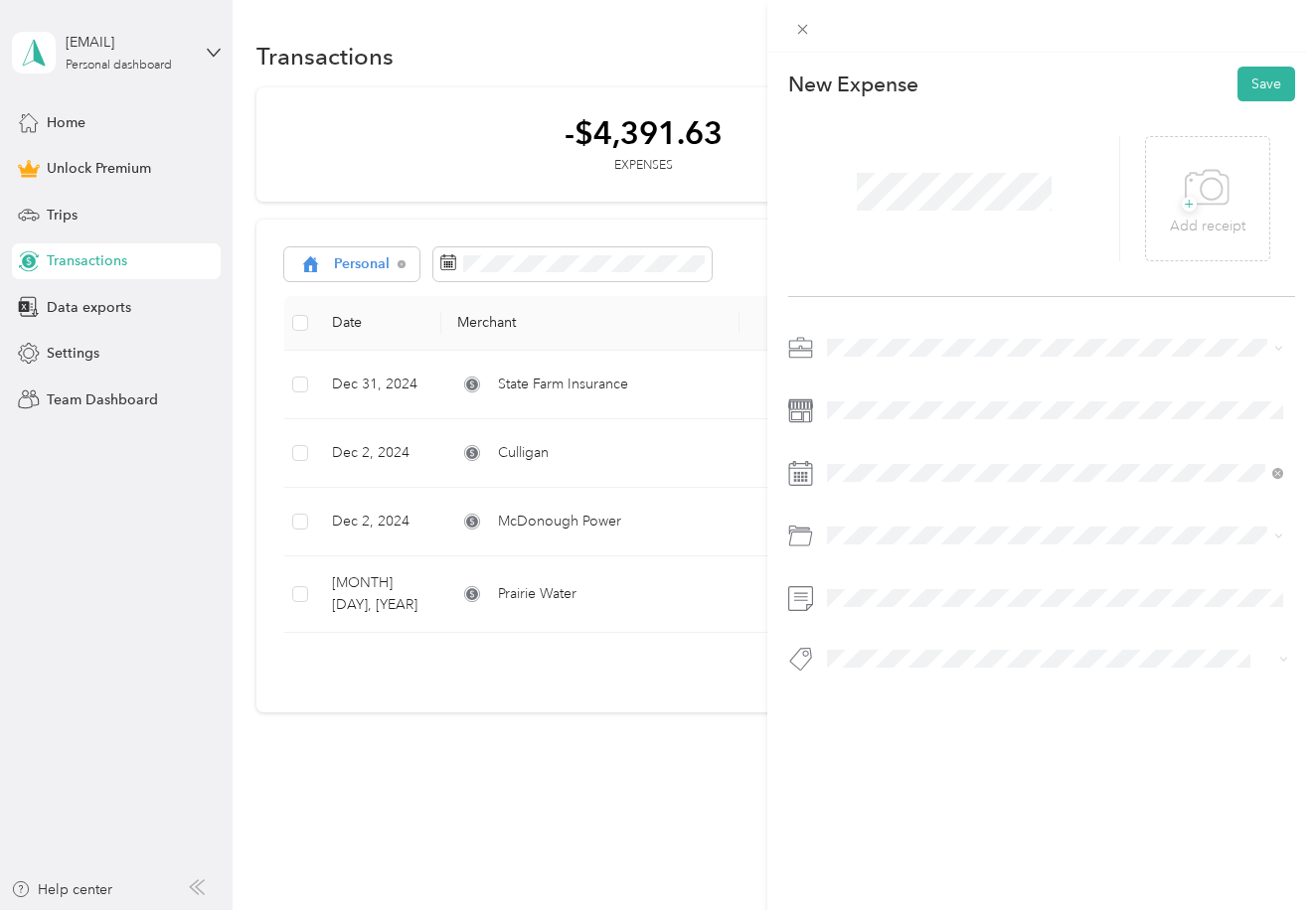 click on "Medical" at bounding box center [858, 522] 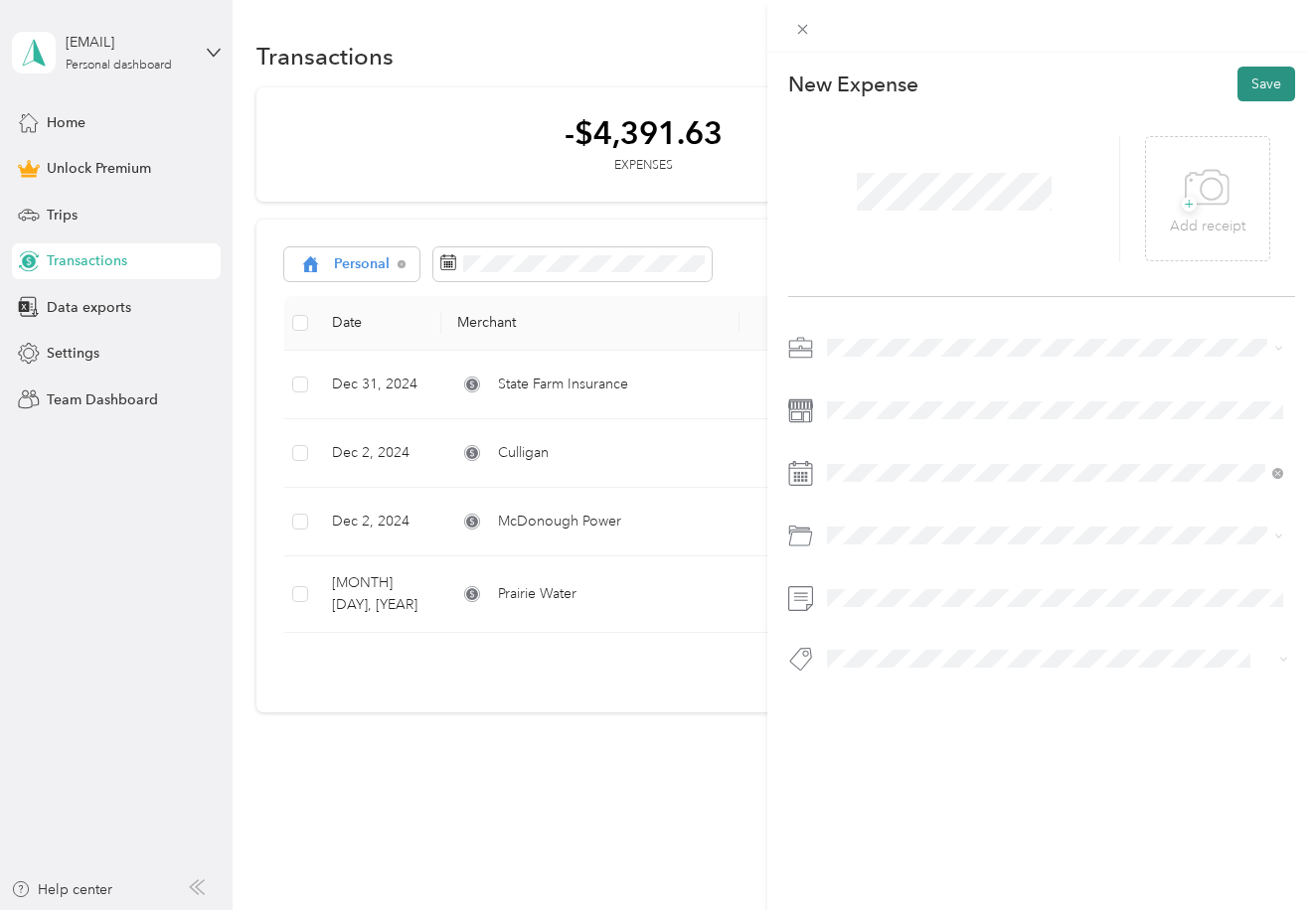 click on "Save" at bounding box center [1266, 83] 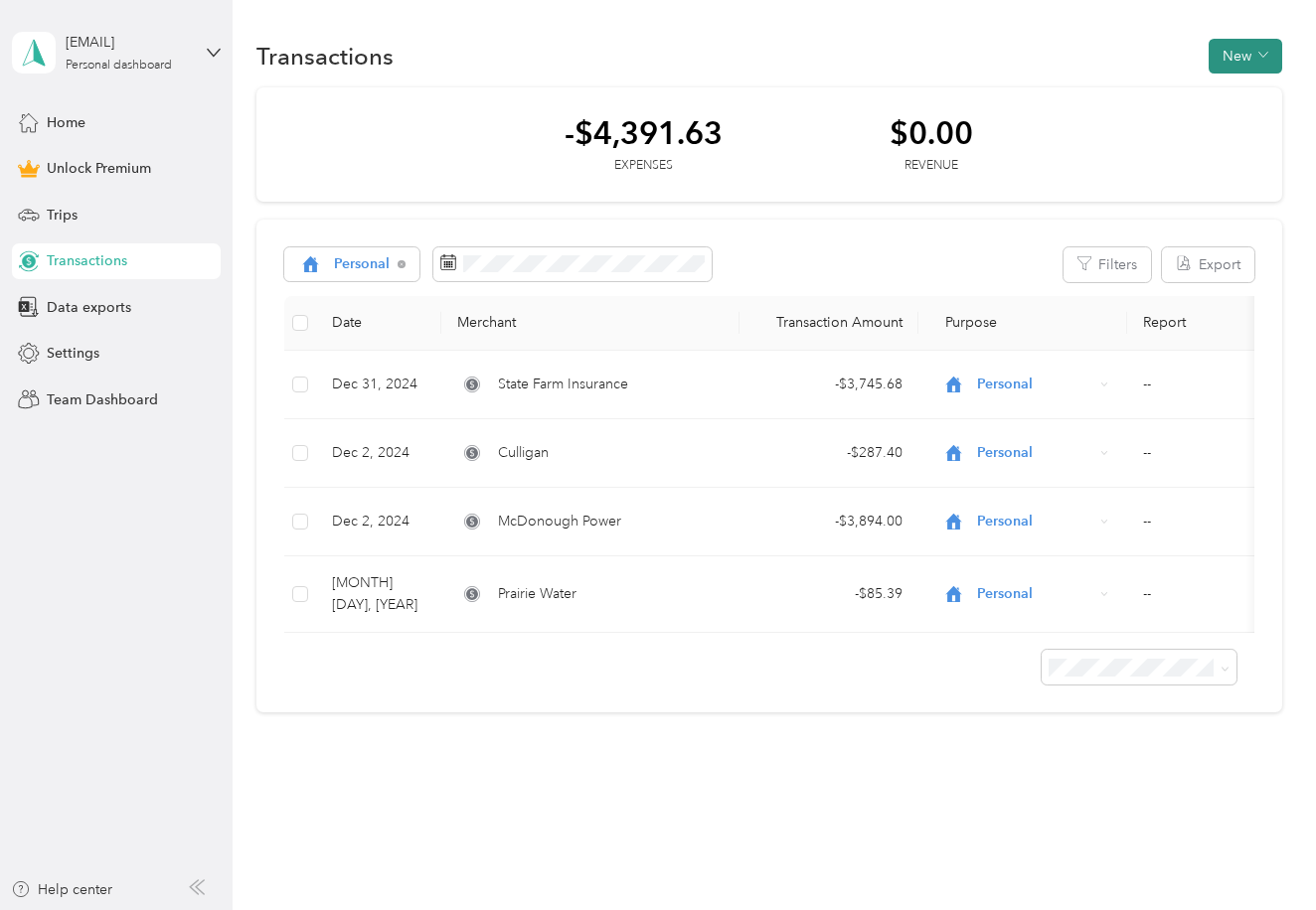 click on "New" at bounding box center [1245, 56] 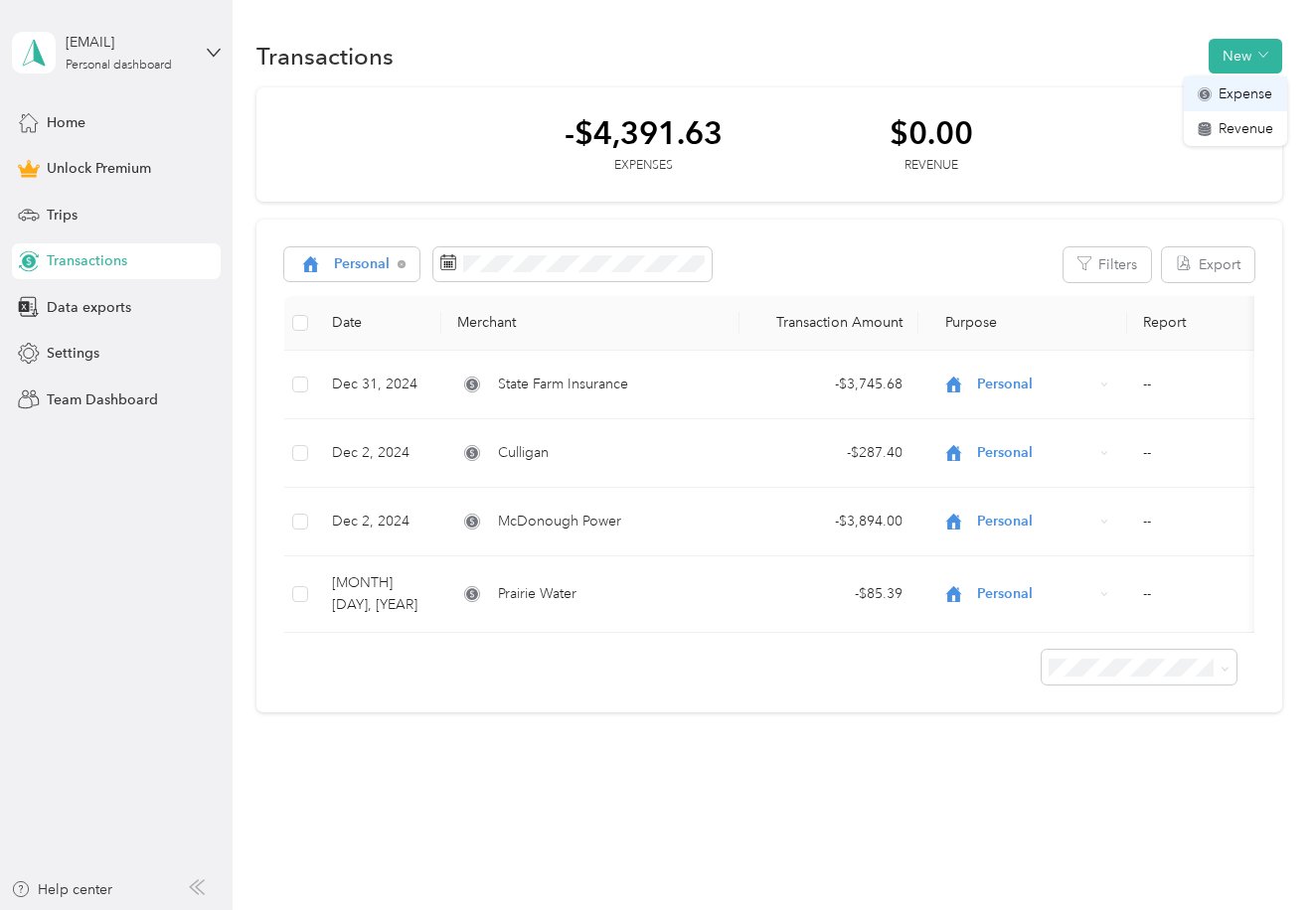 click on "Expense" at bounding box center (1245, 93) 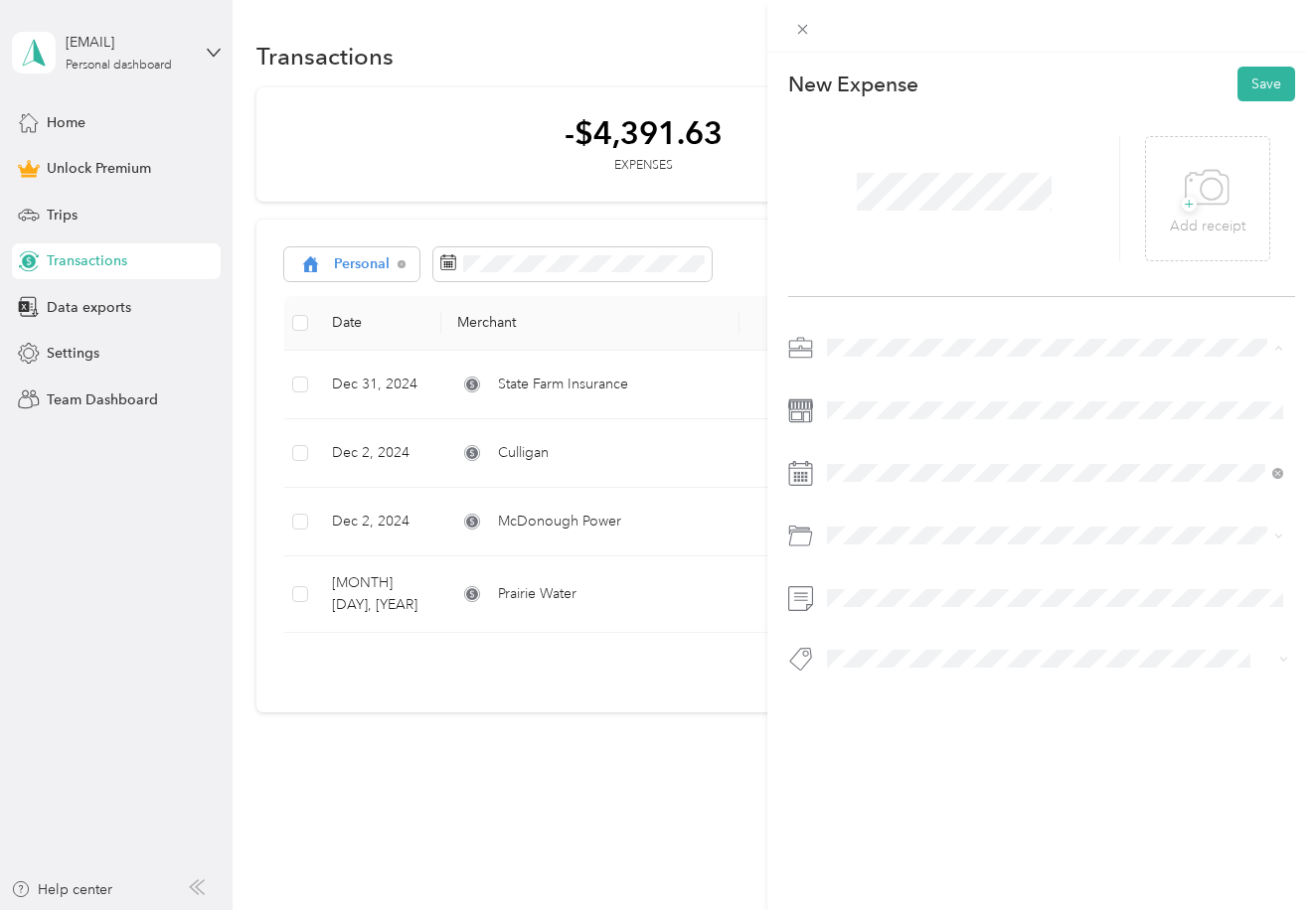click on "Personal" at bounding box center (860, 417) 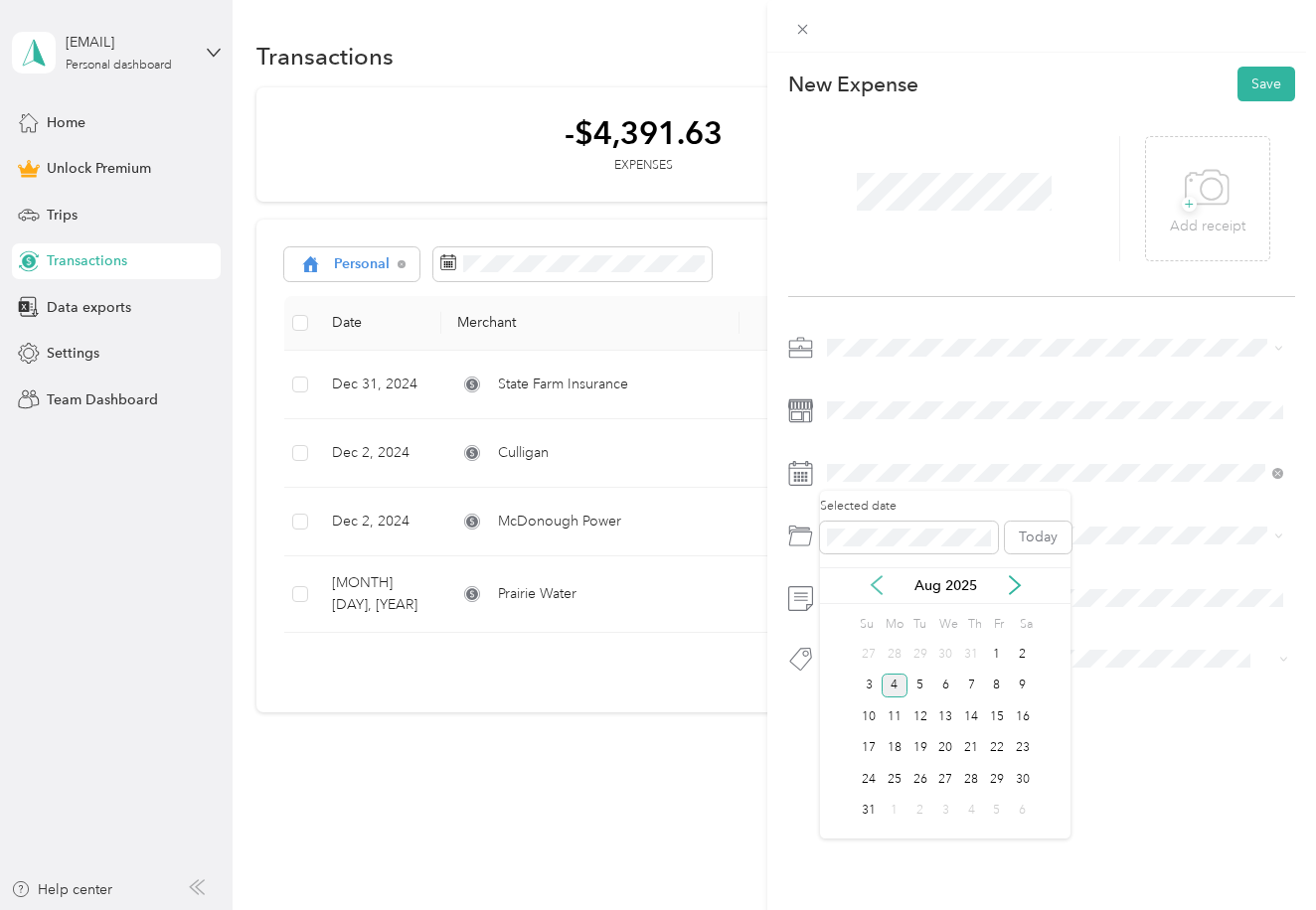 click 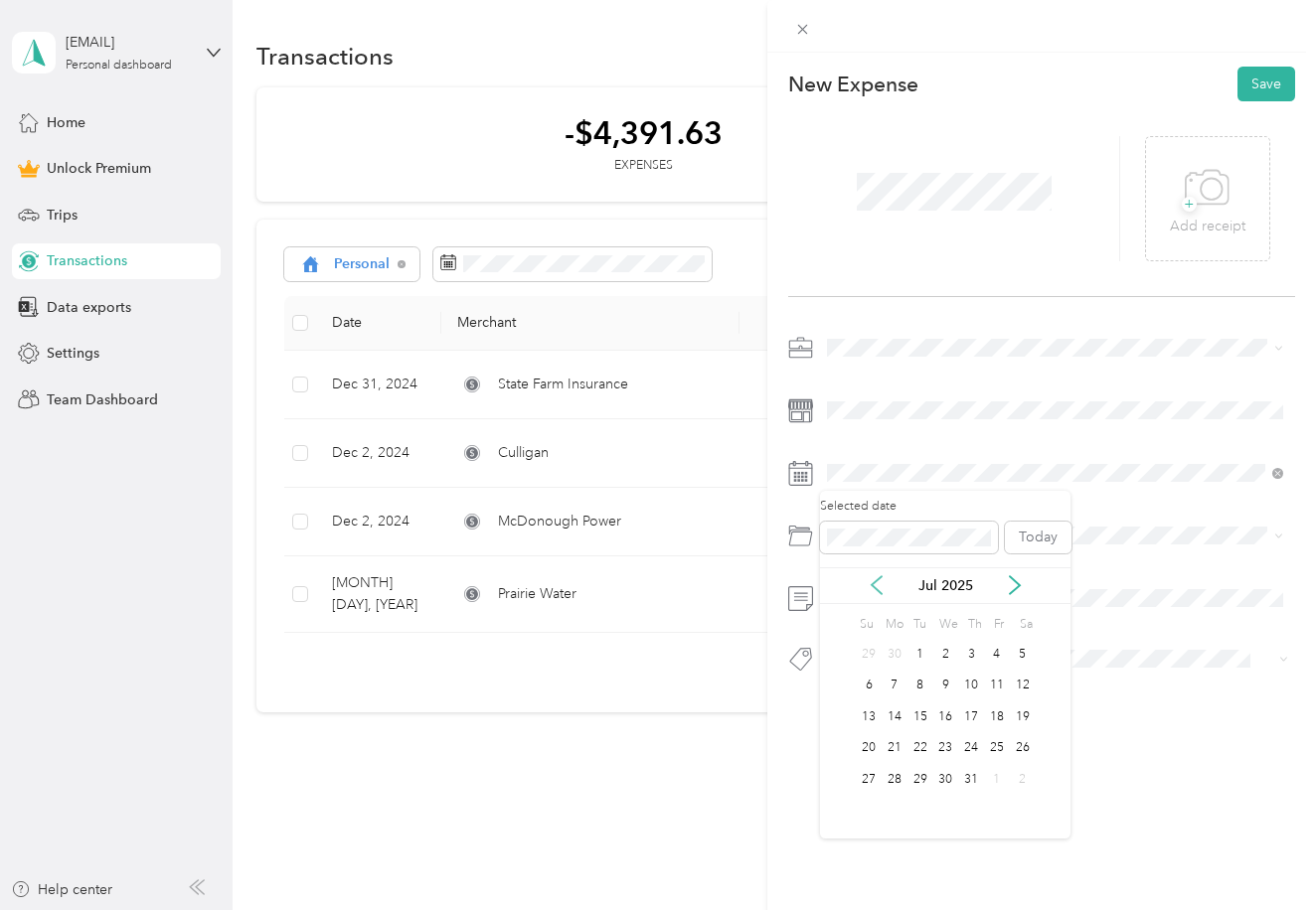click 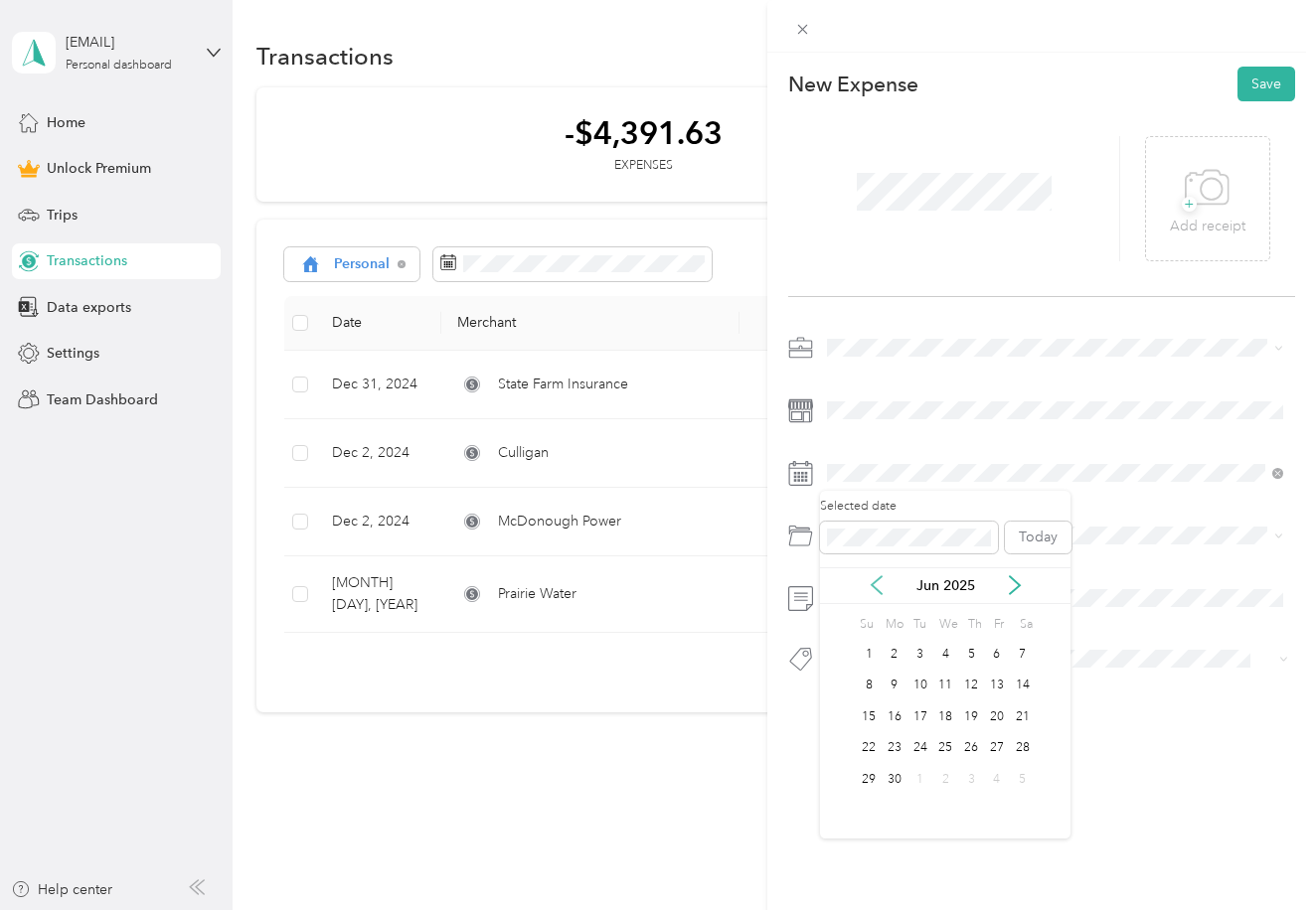 click 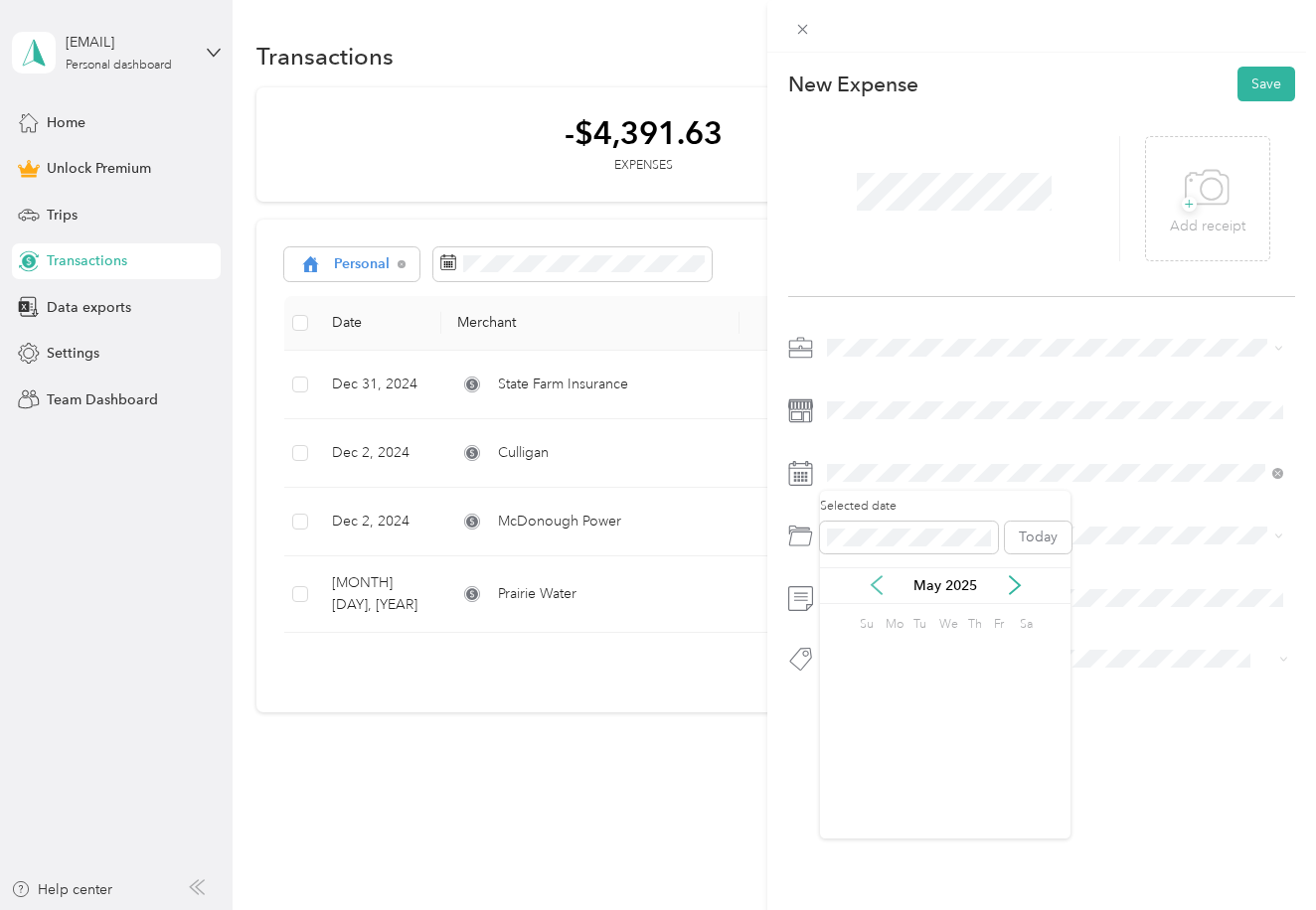 click 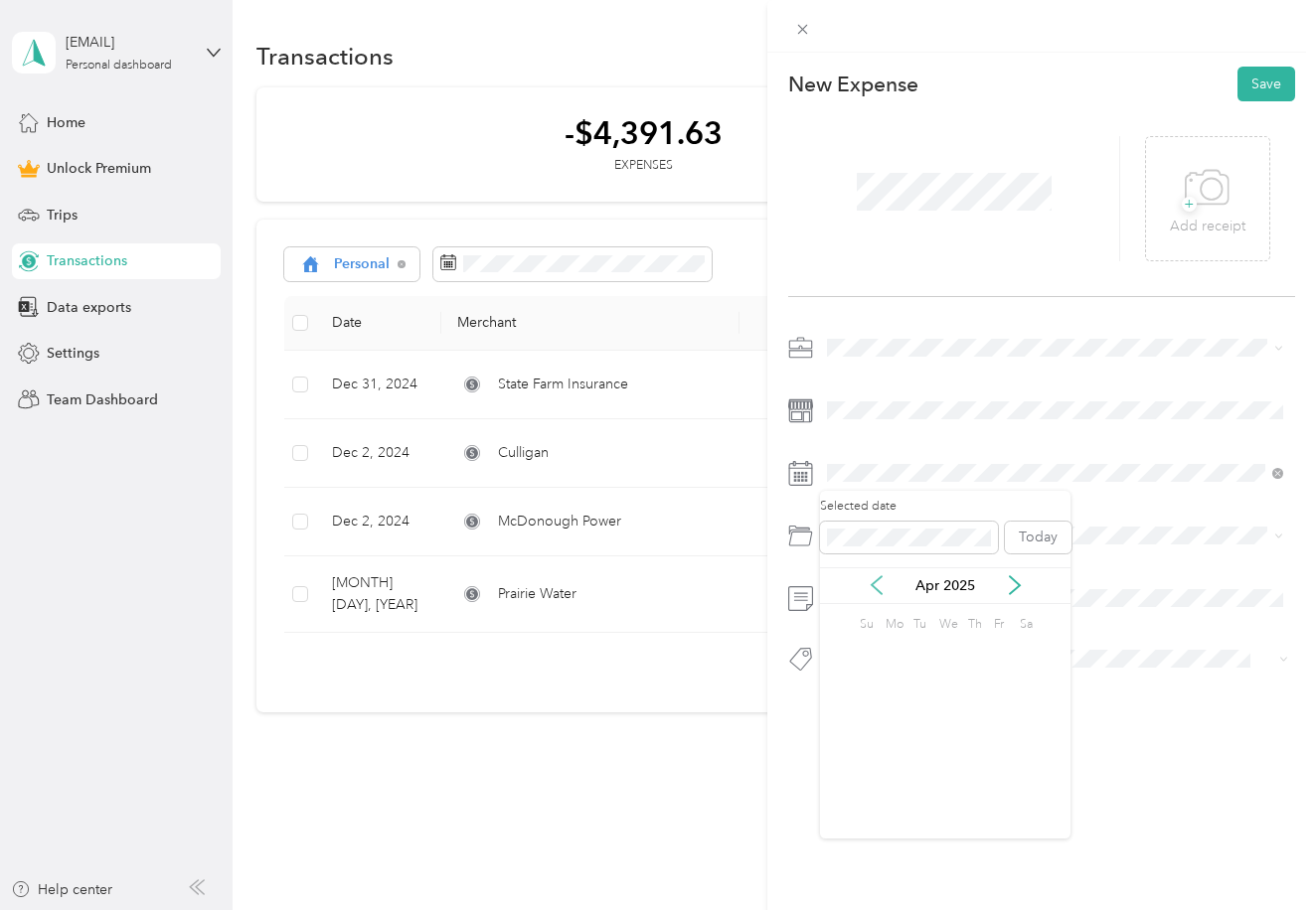 click 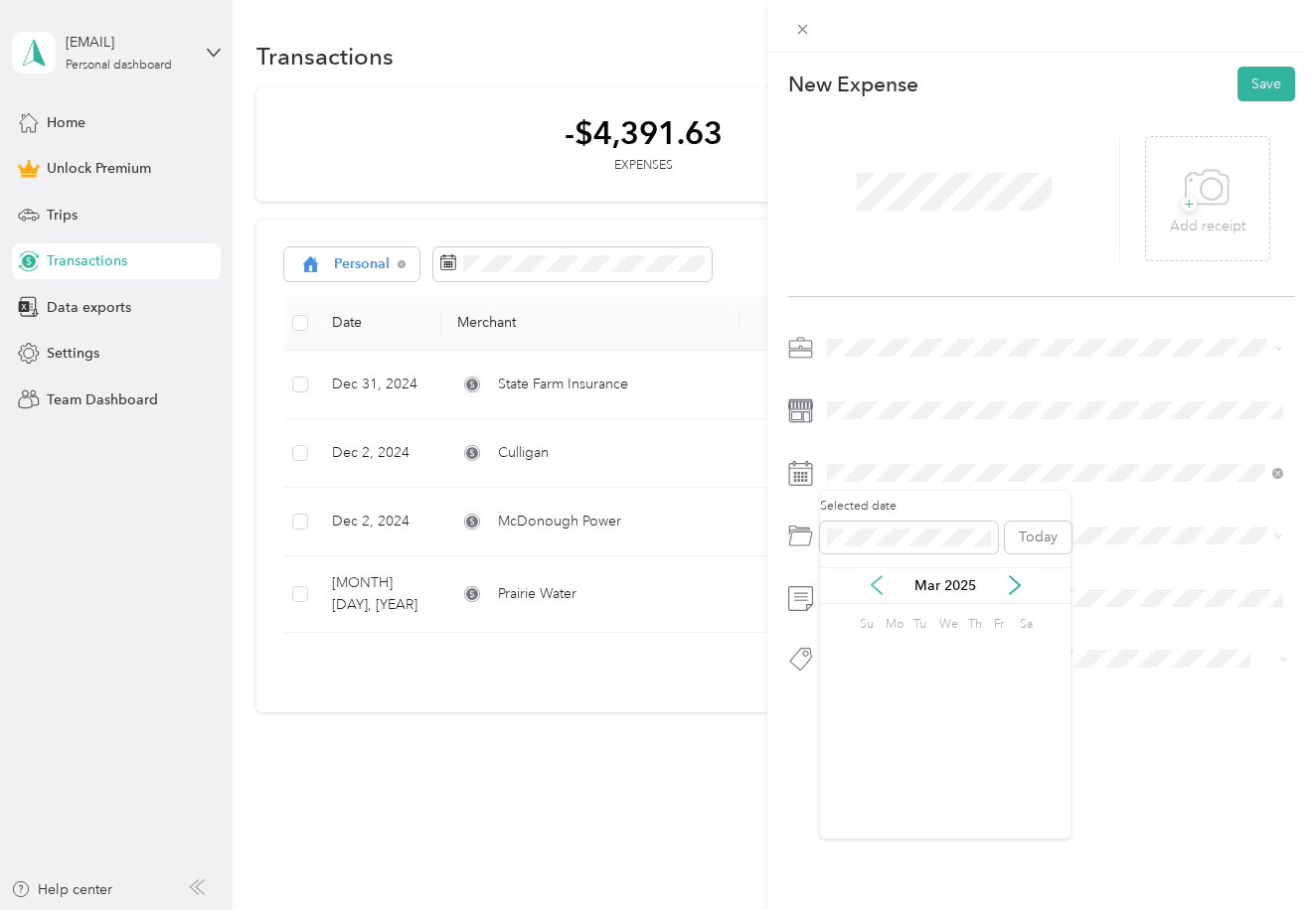 click 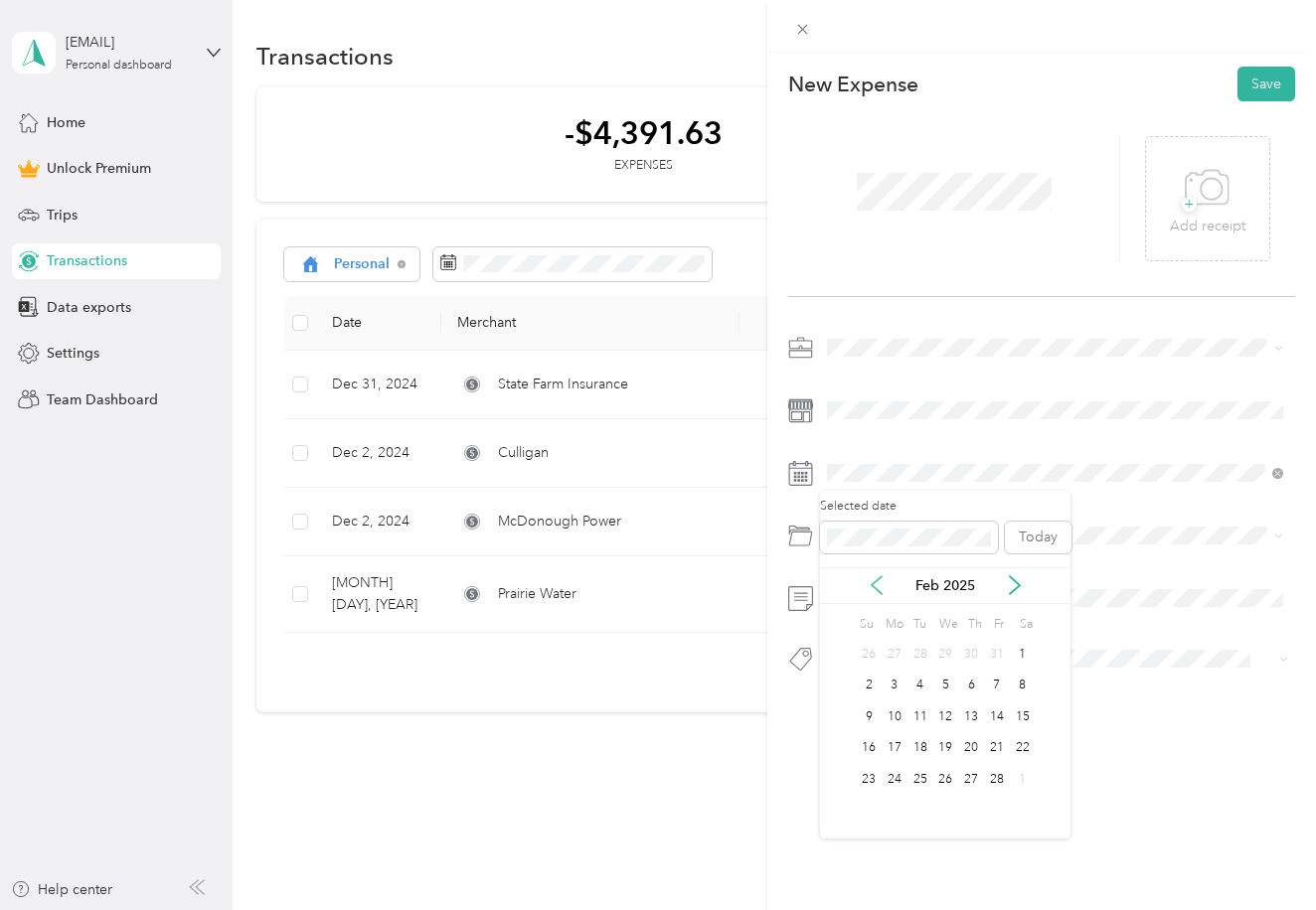 click 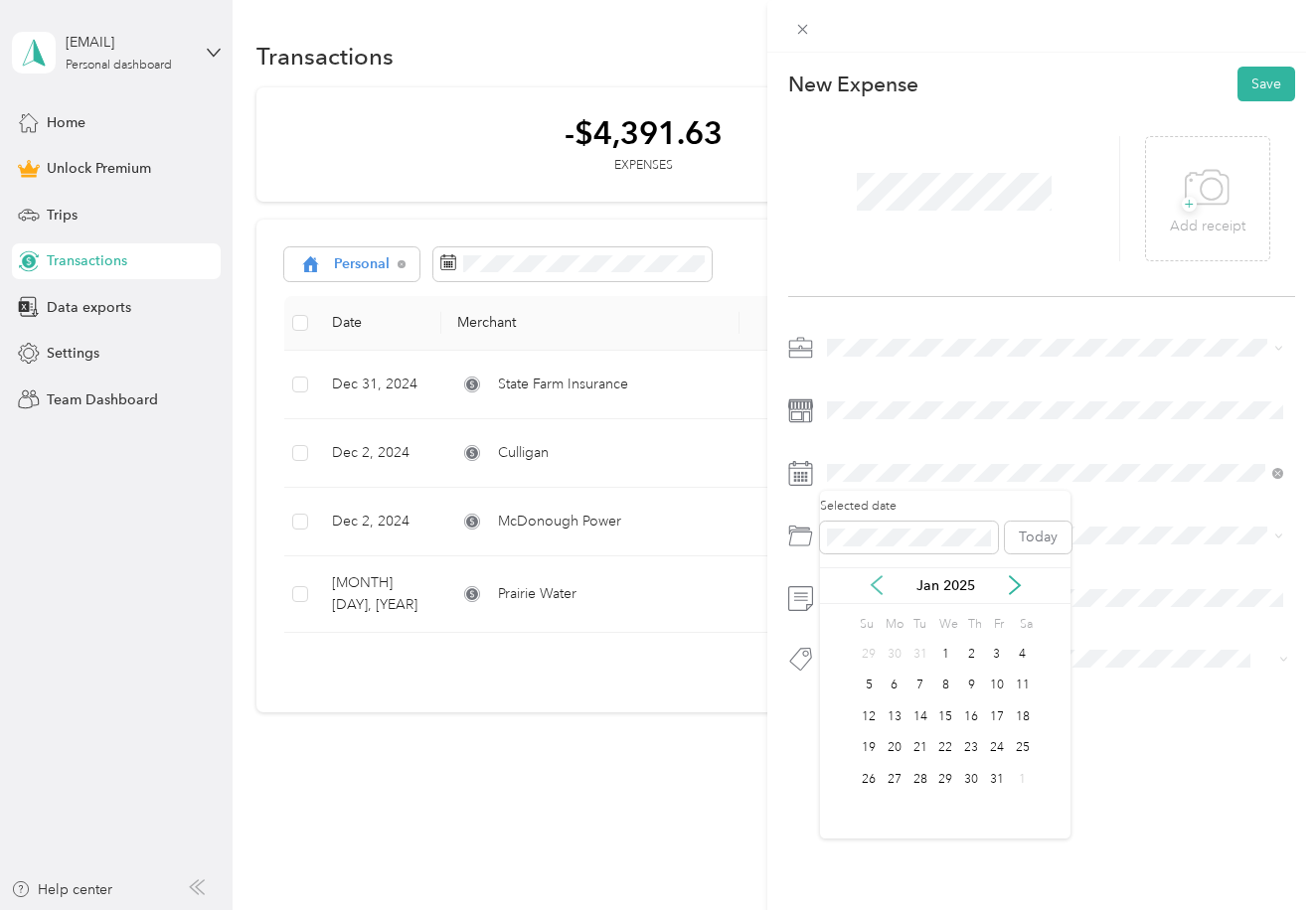 click 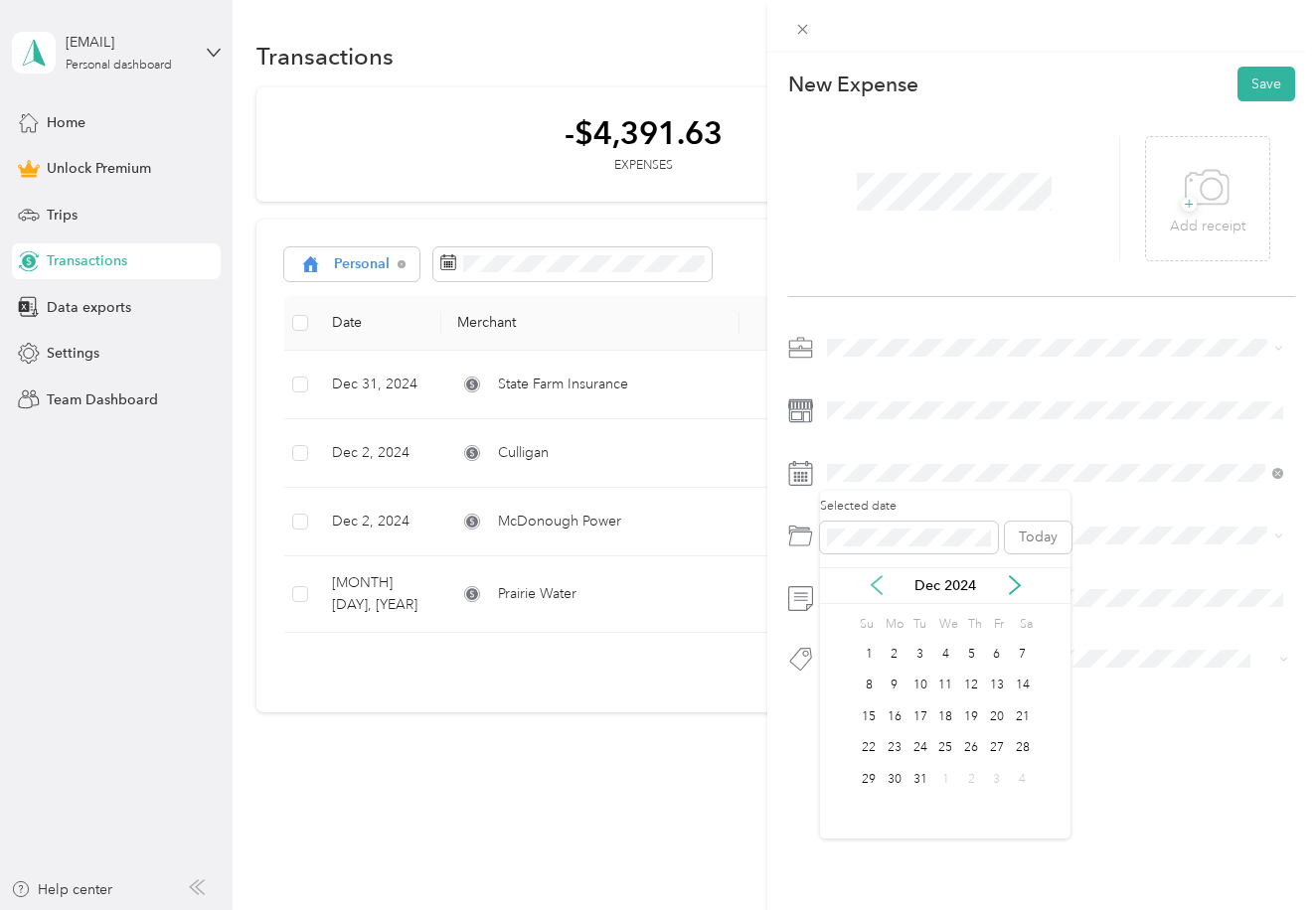 click 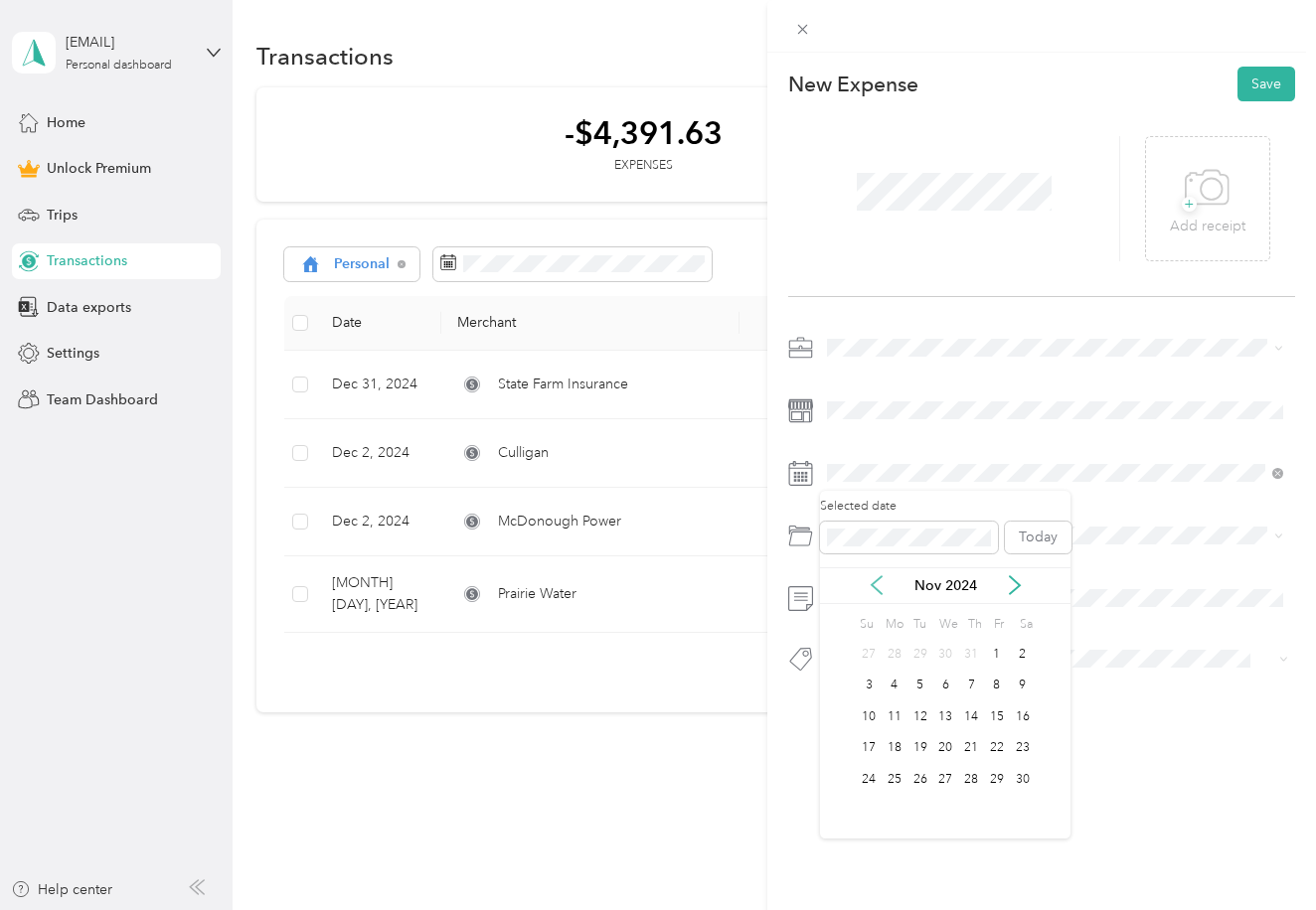 click 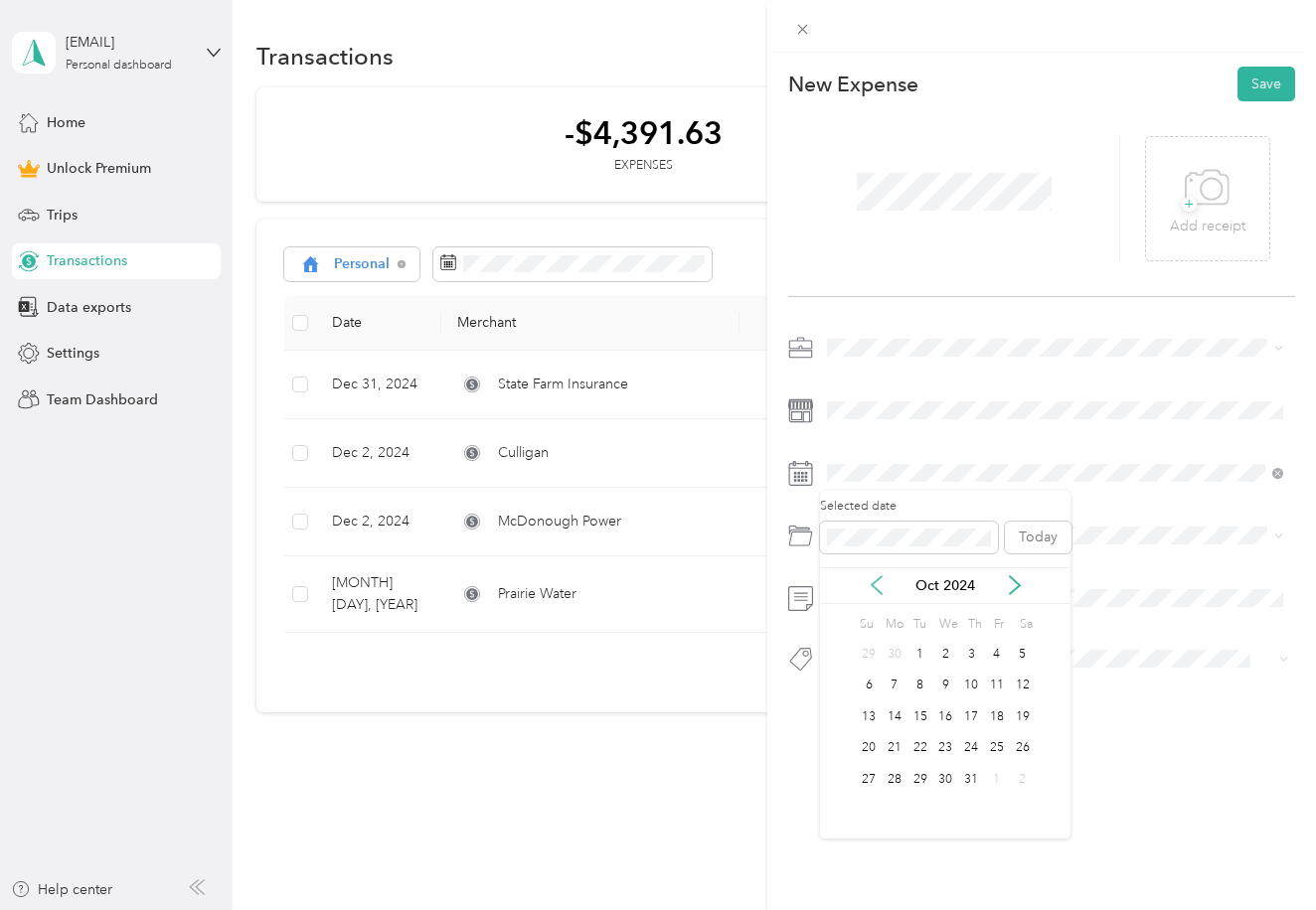 click 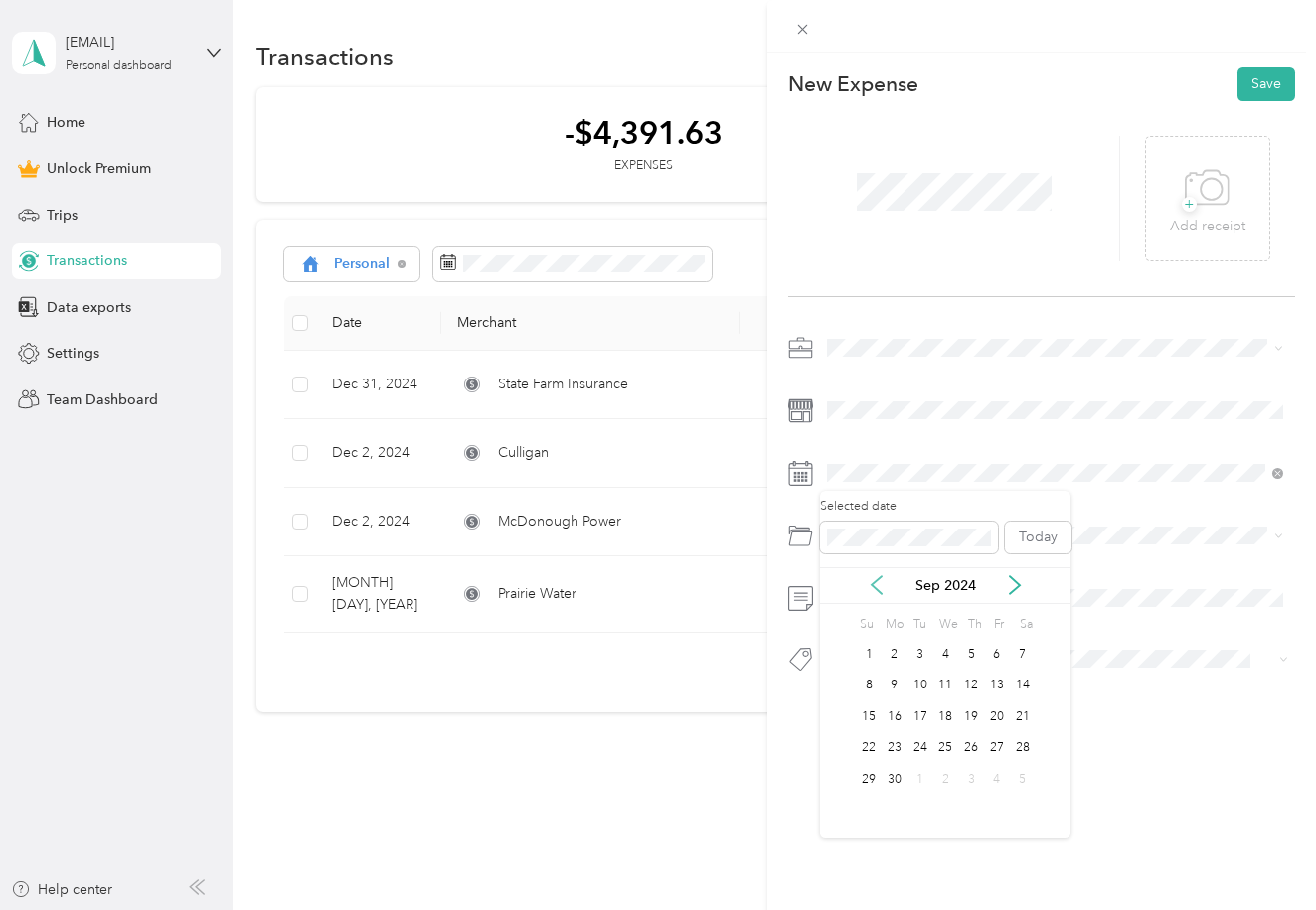 click 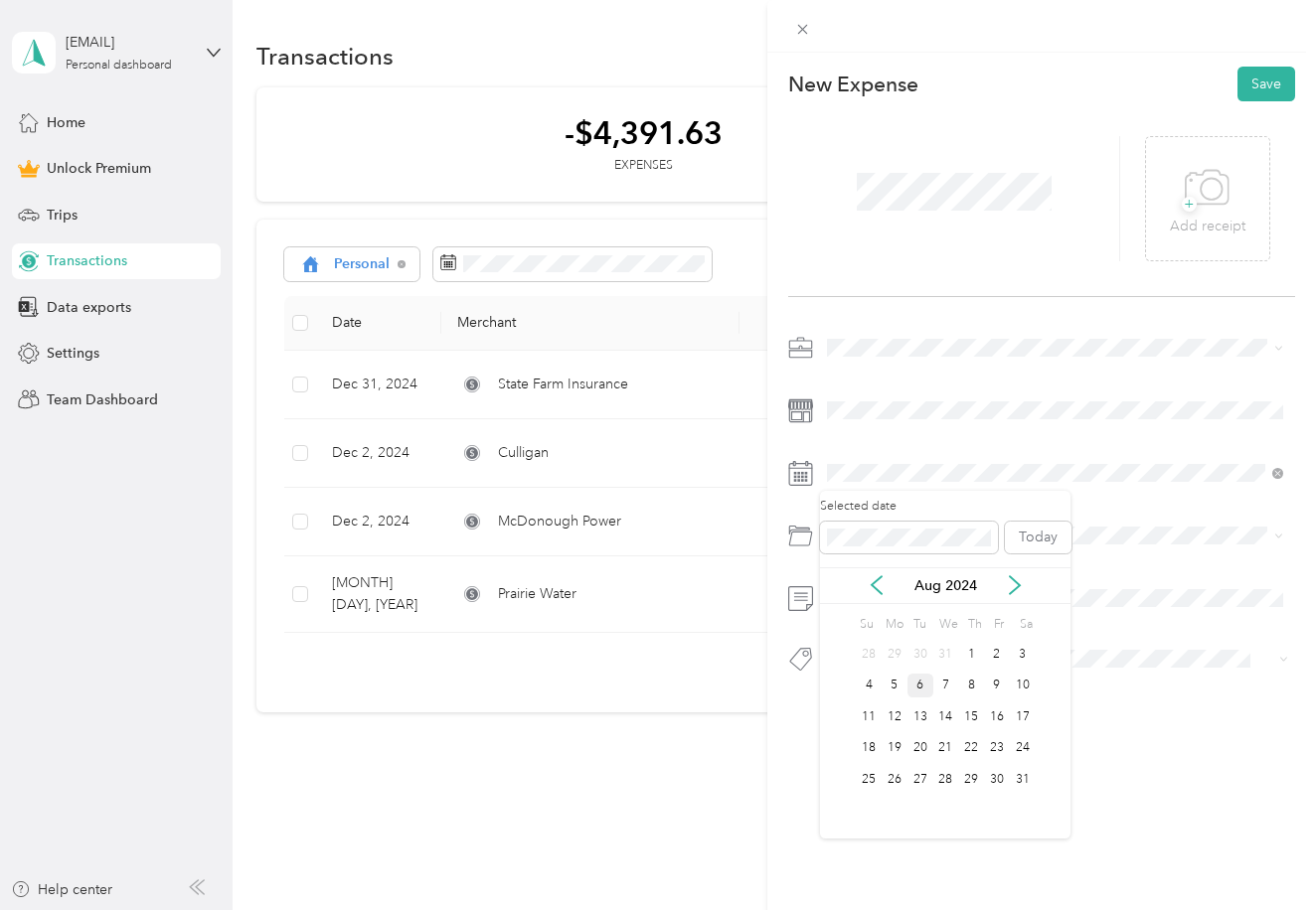 click on "6" at bounding box center [920, 685] 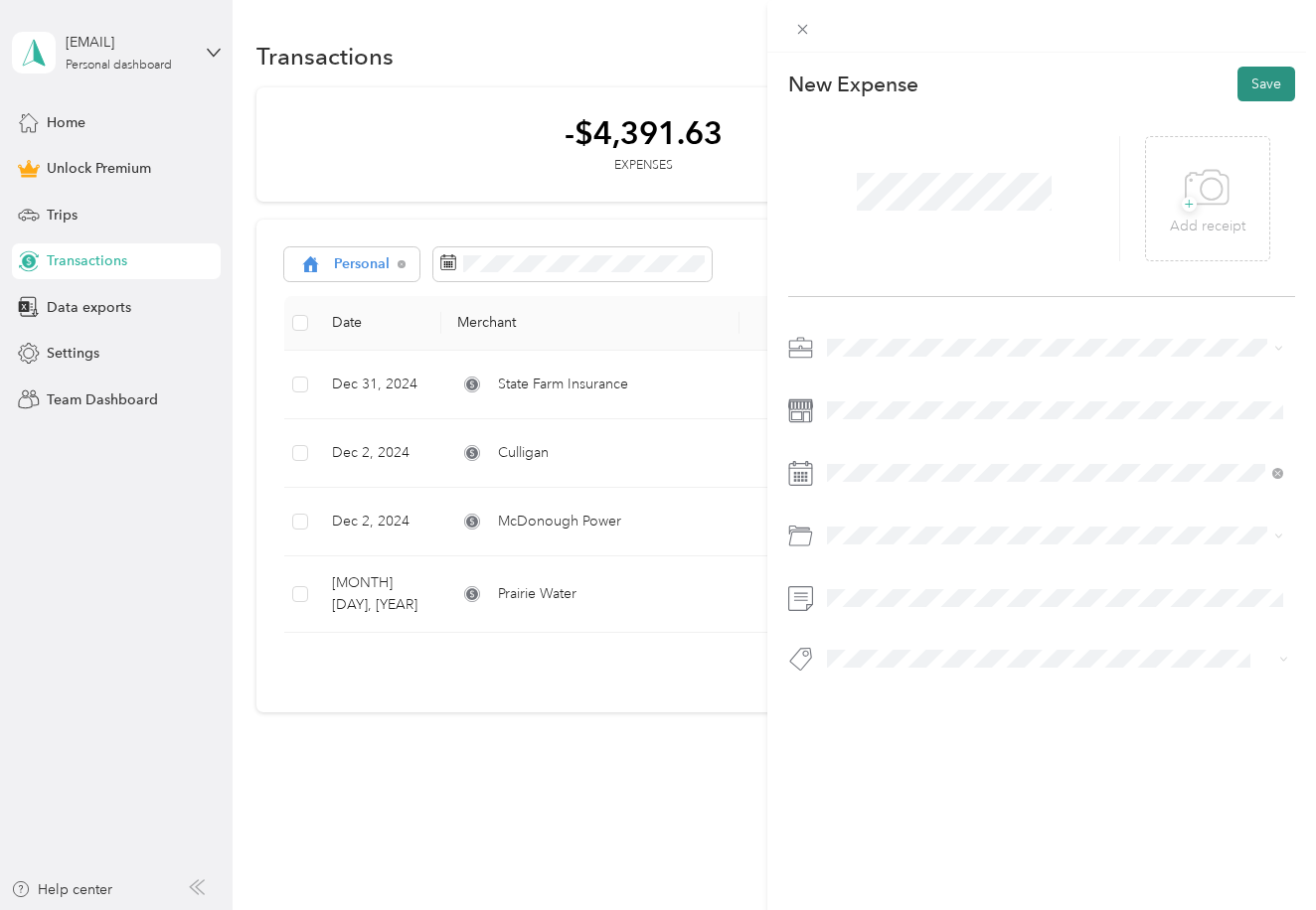 click on "Save" at bounding box center (1266, 83) 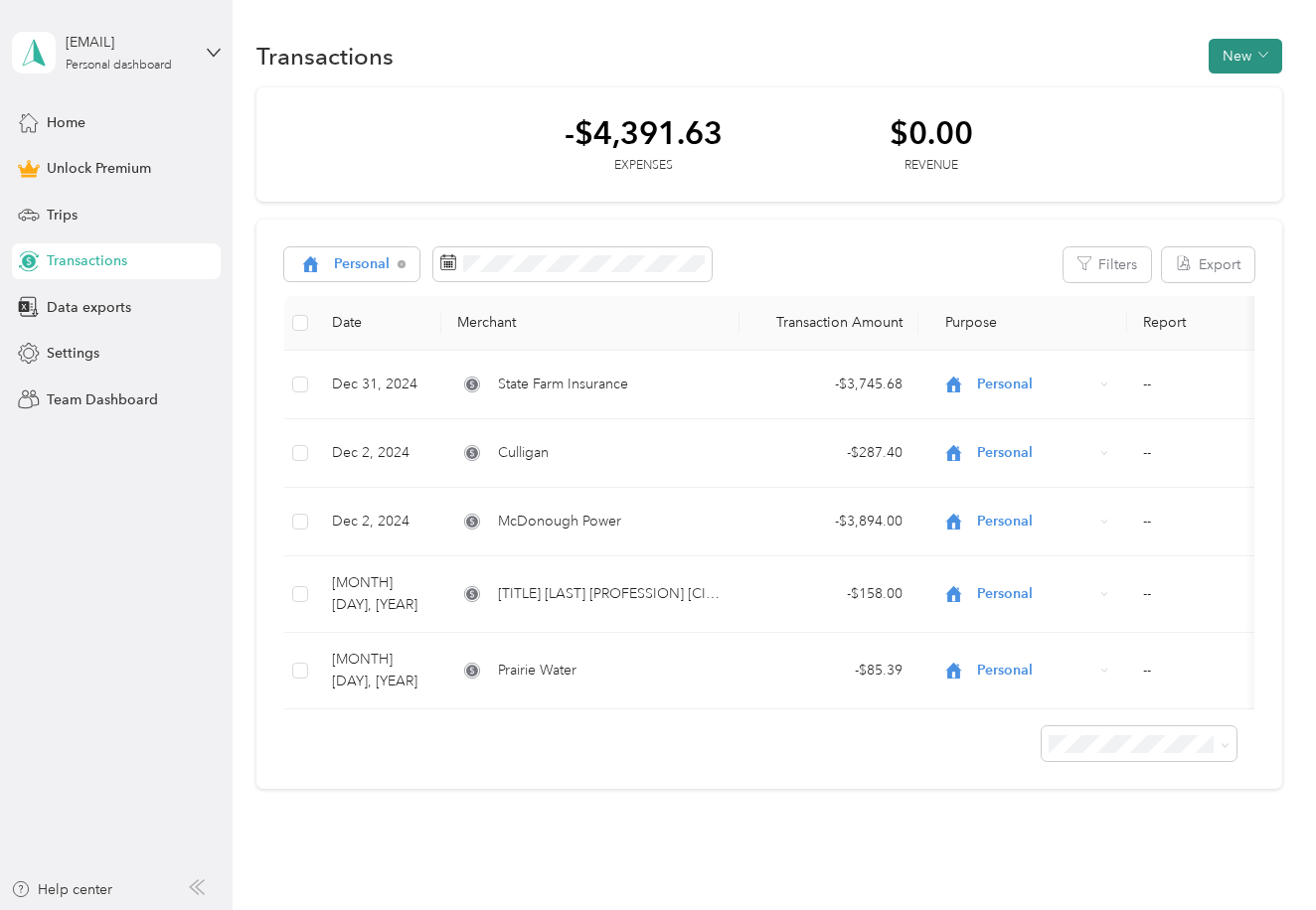 click on "New" at bounding box center [1245, 56] 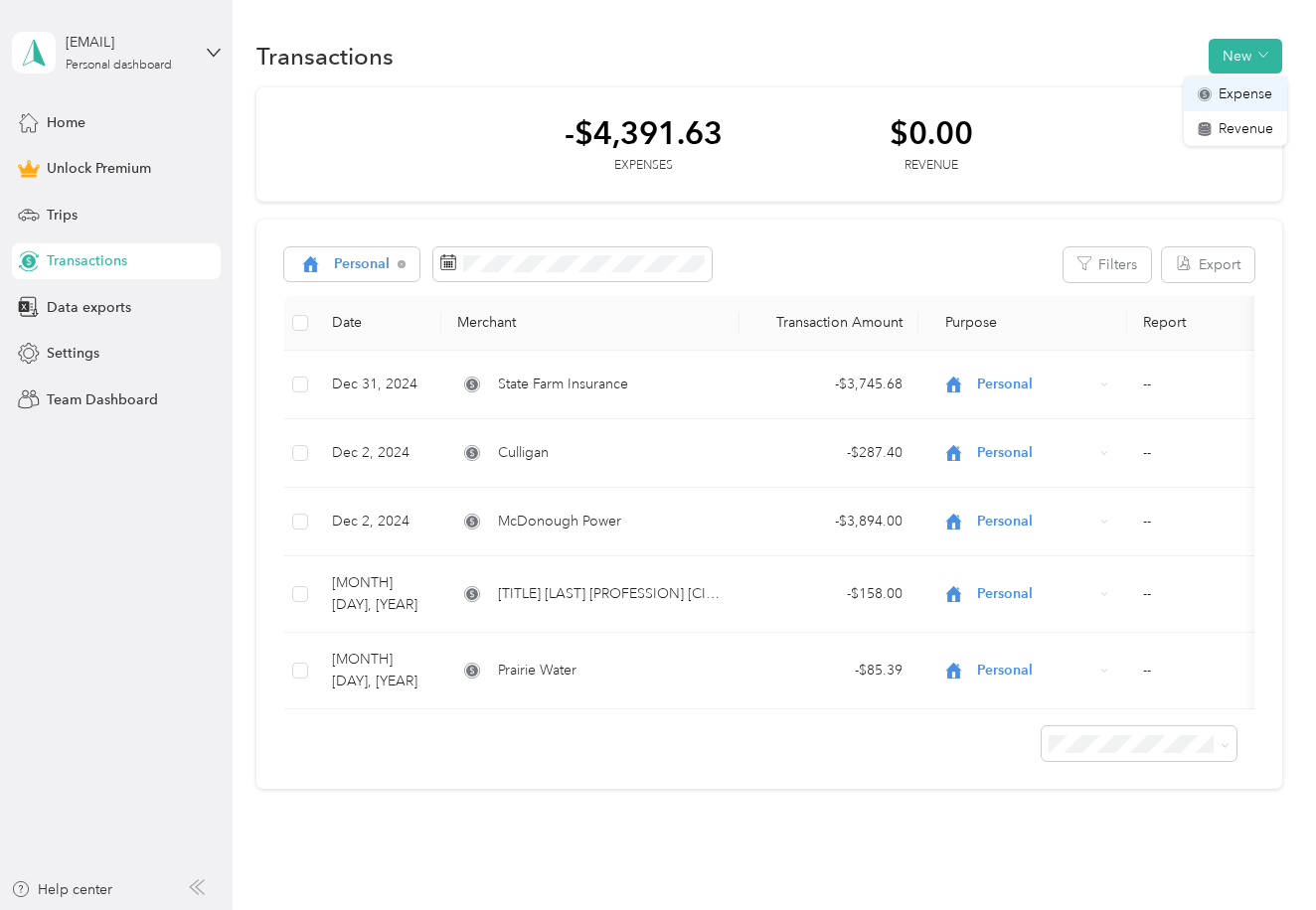 click on "Expense" at bounding box center (1245, 93) 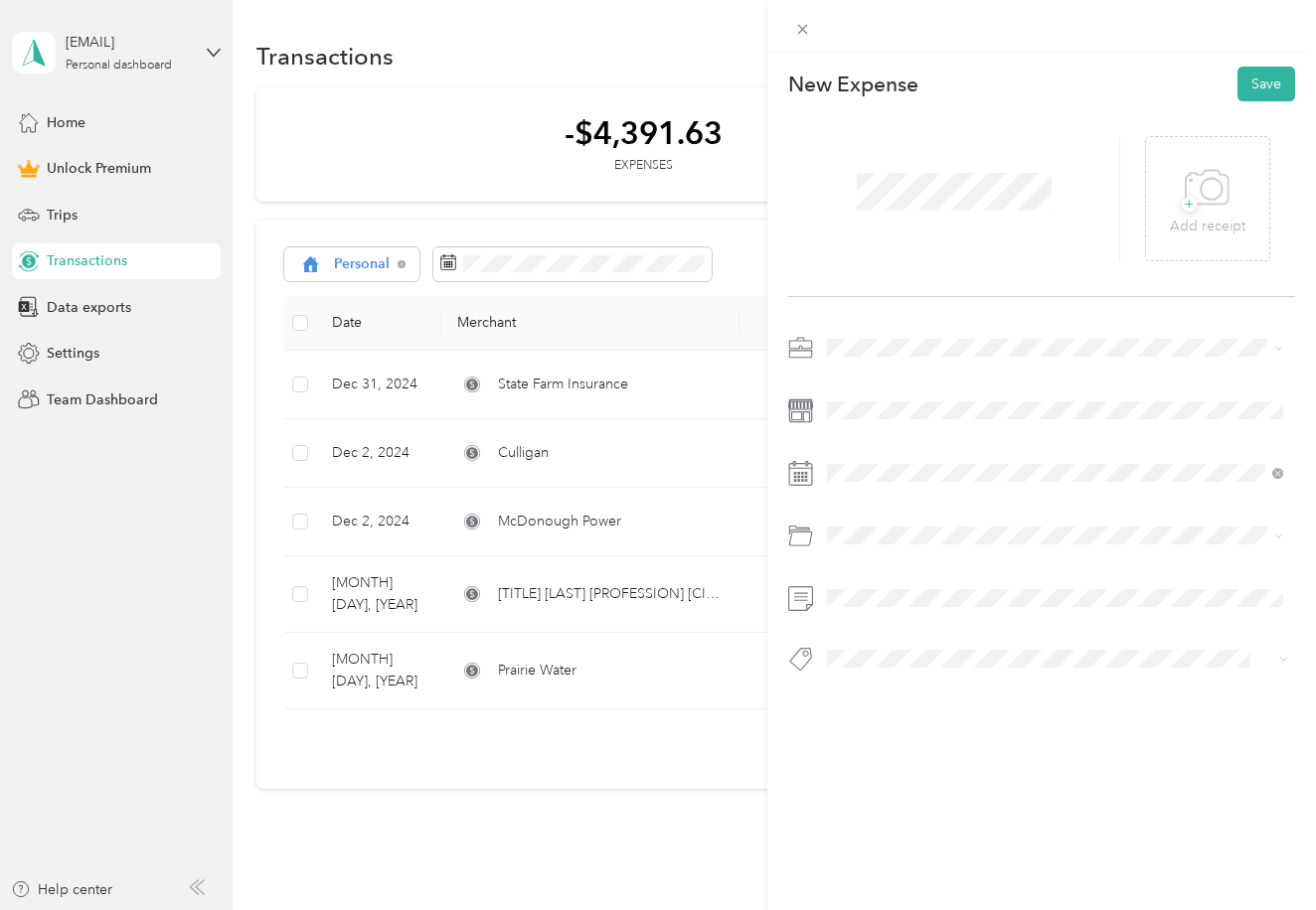scroll, scrollTop: 0, scrollLeft: 0, axis: both 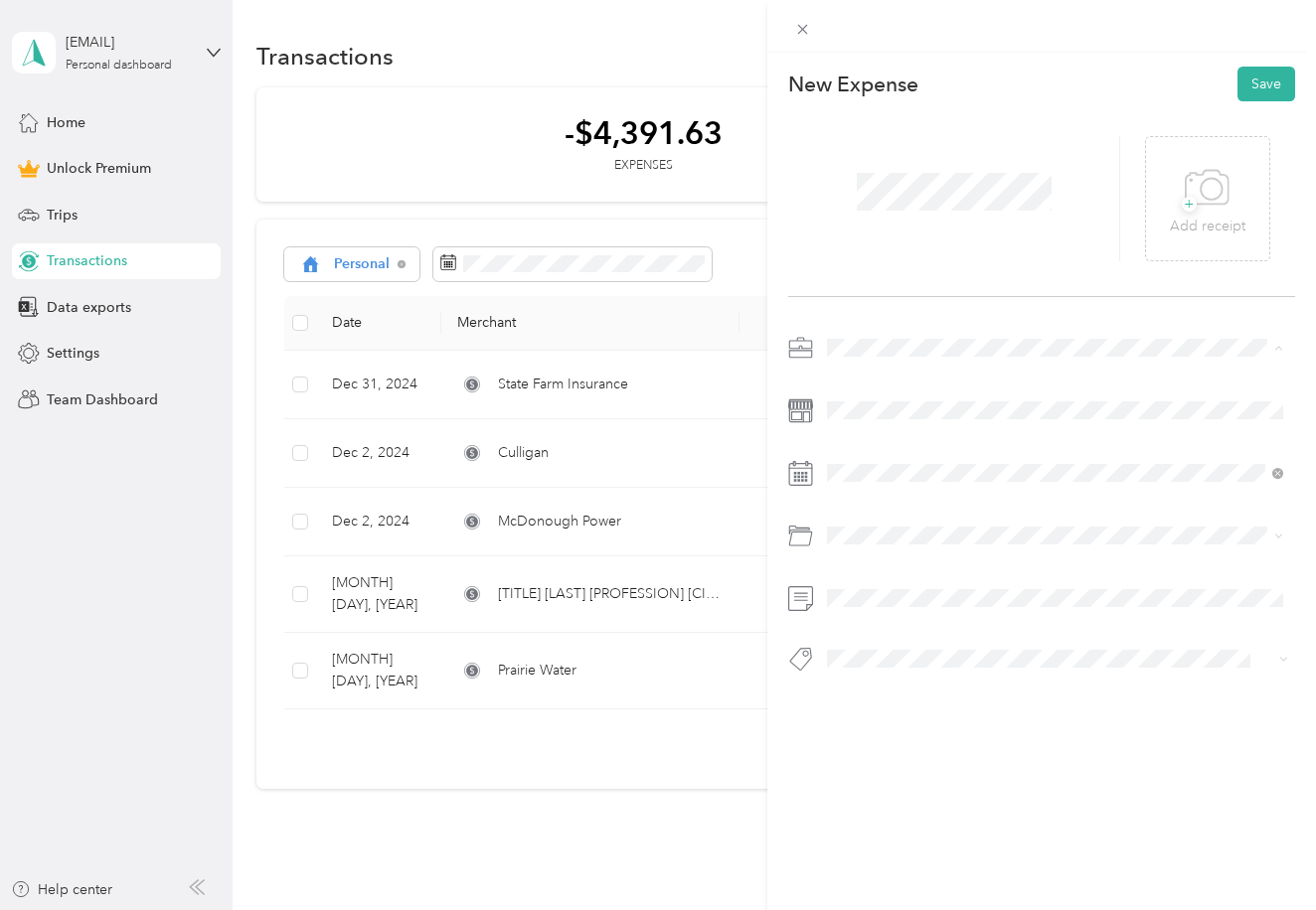 click on "Personal" at bounding box center (860, 417) 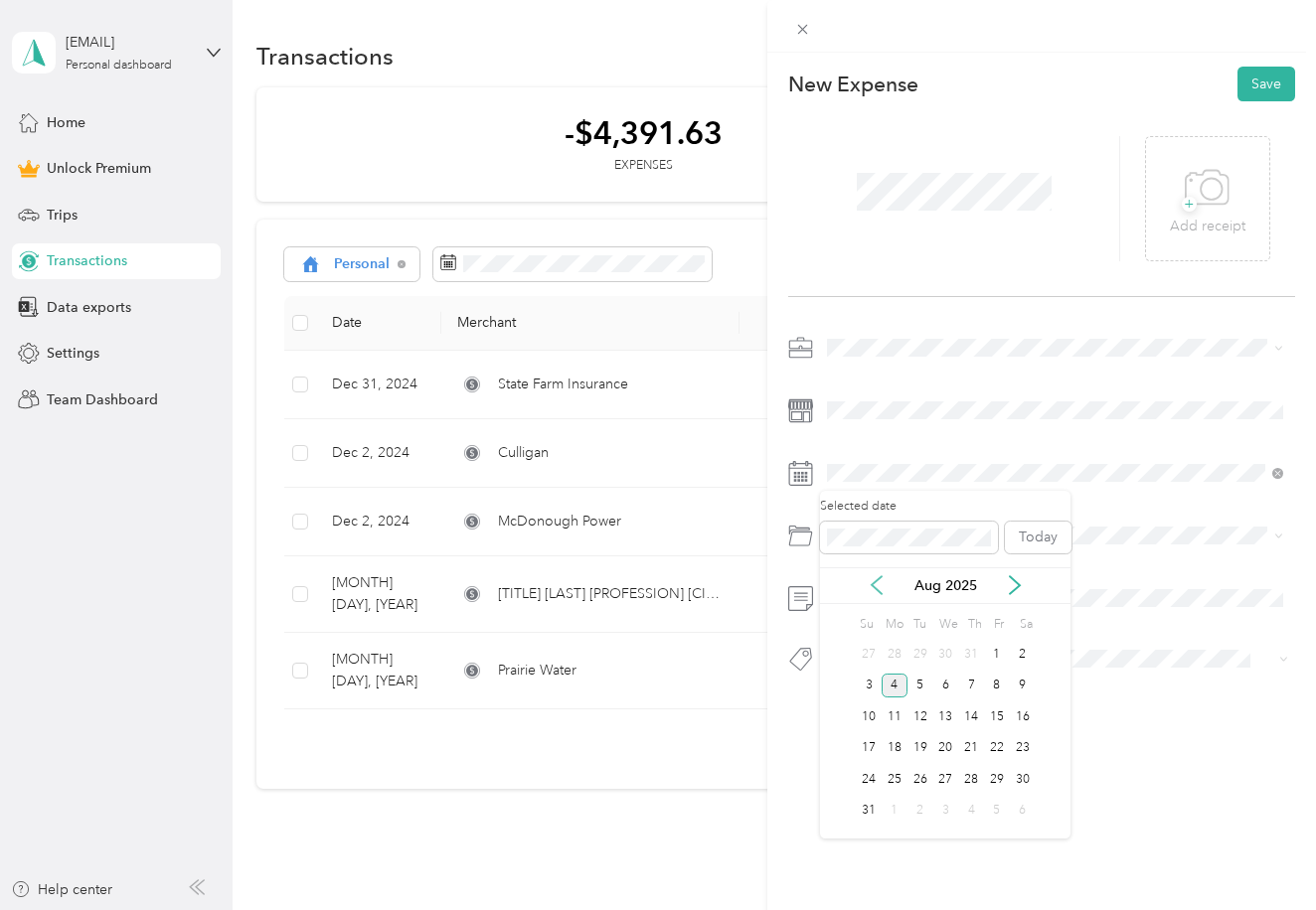click 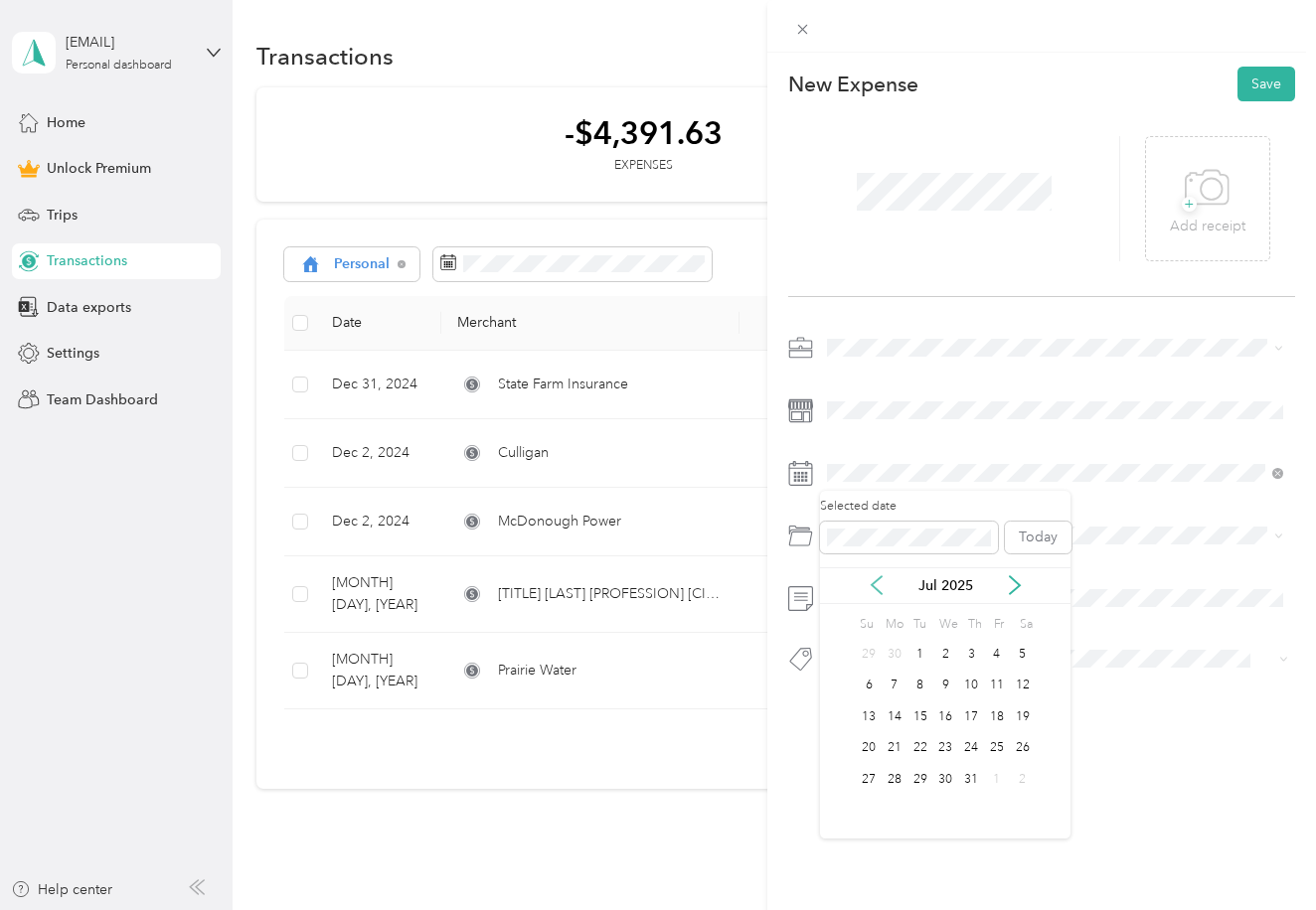 click 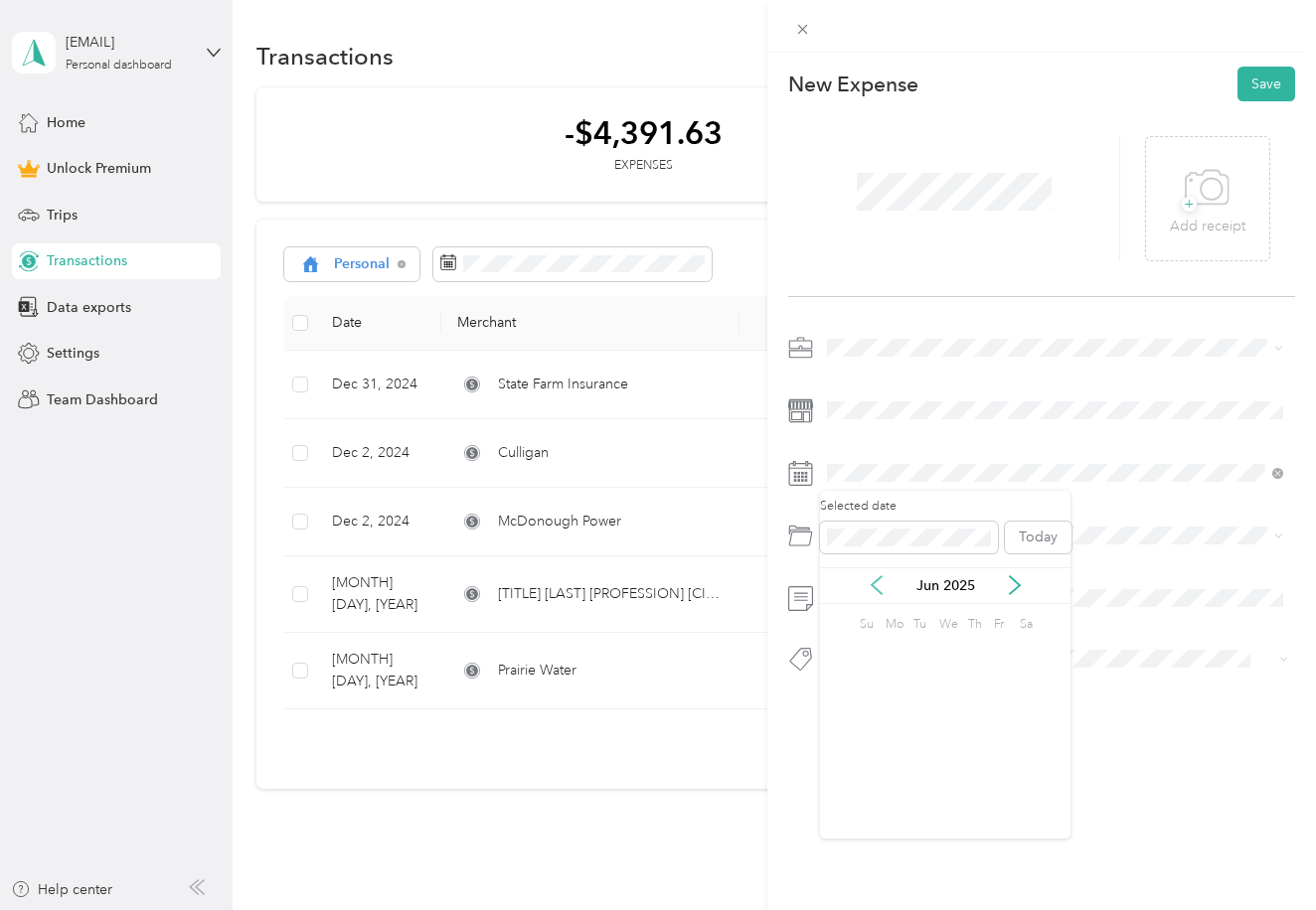 click 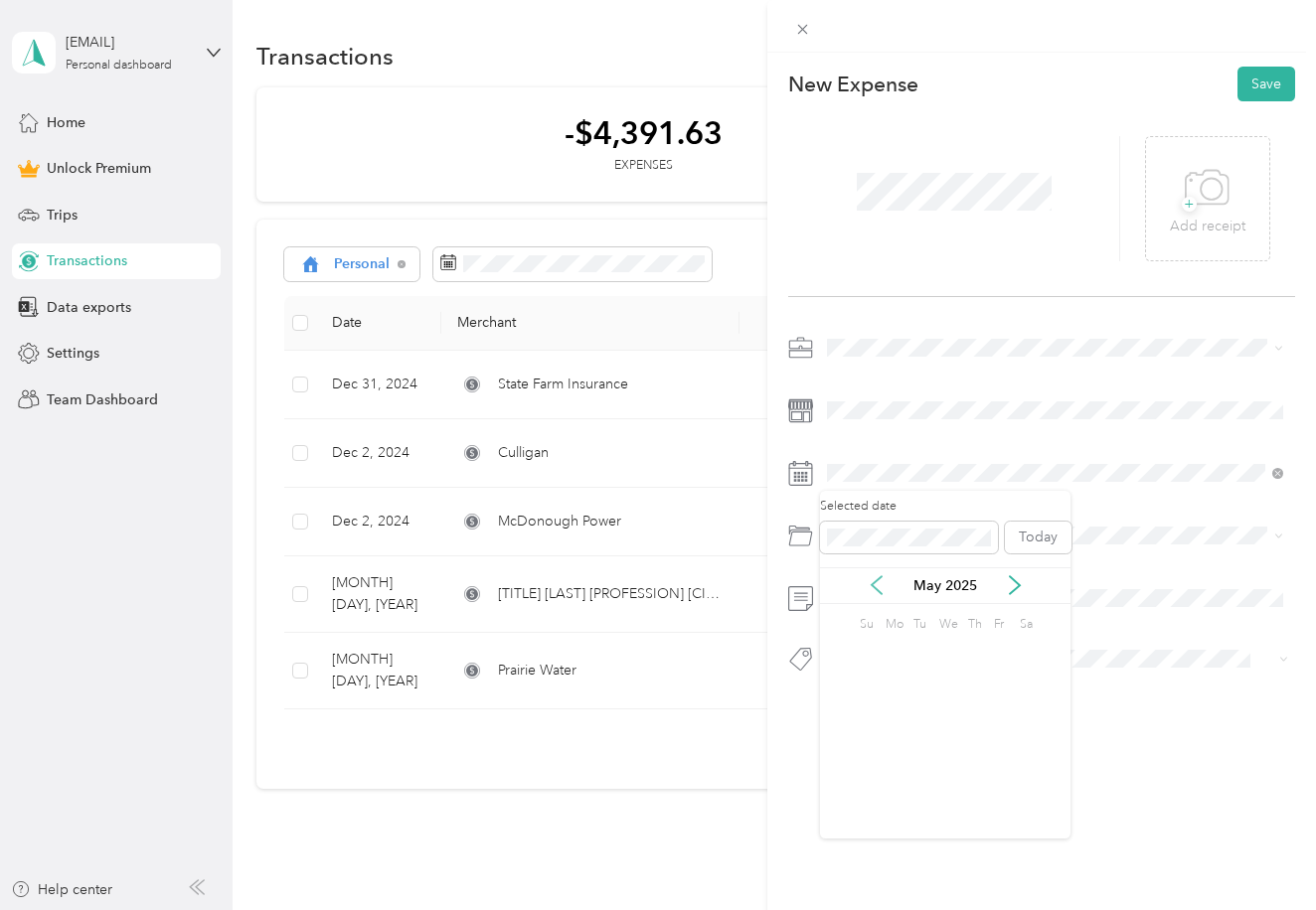 click 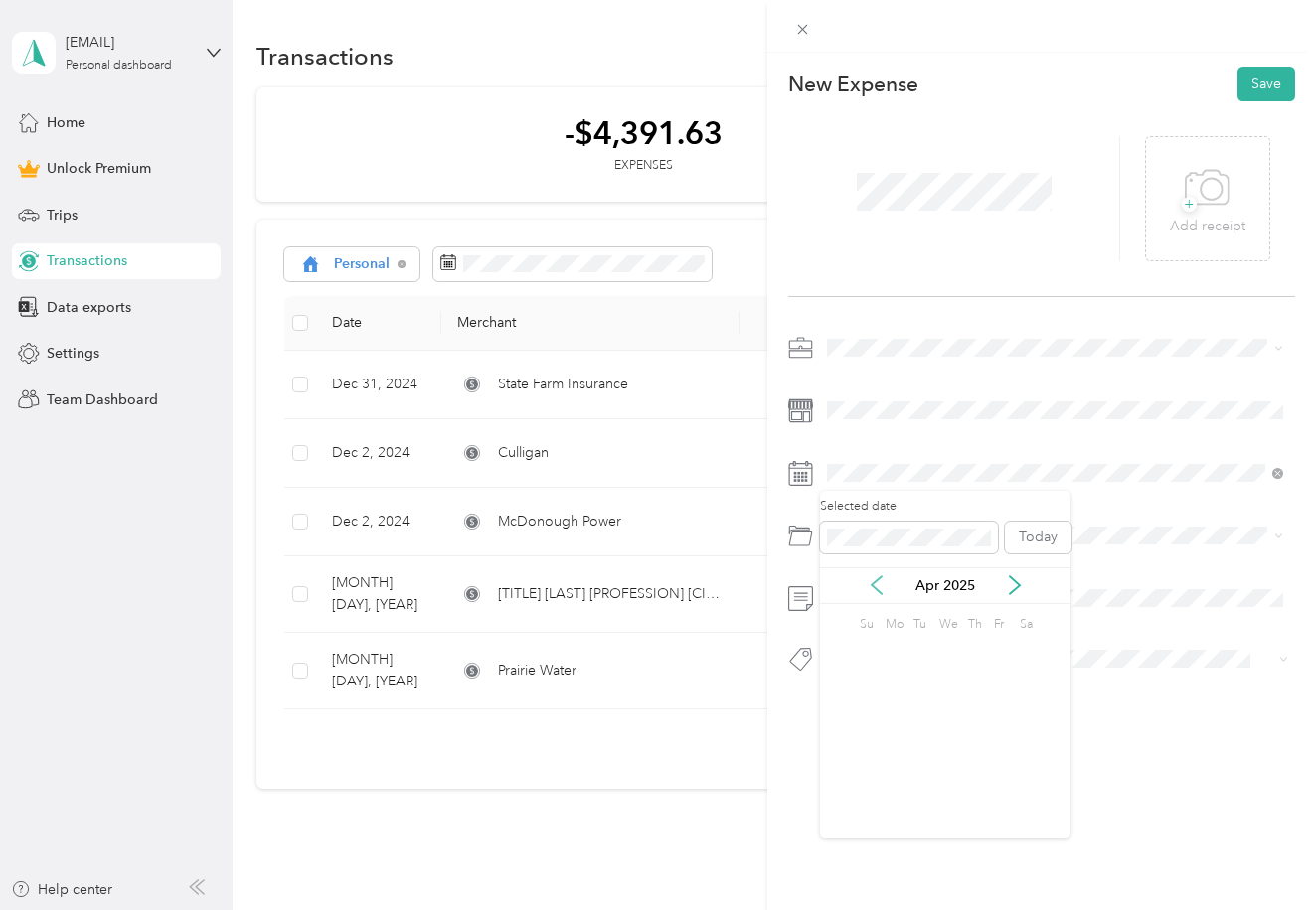 click 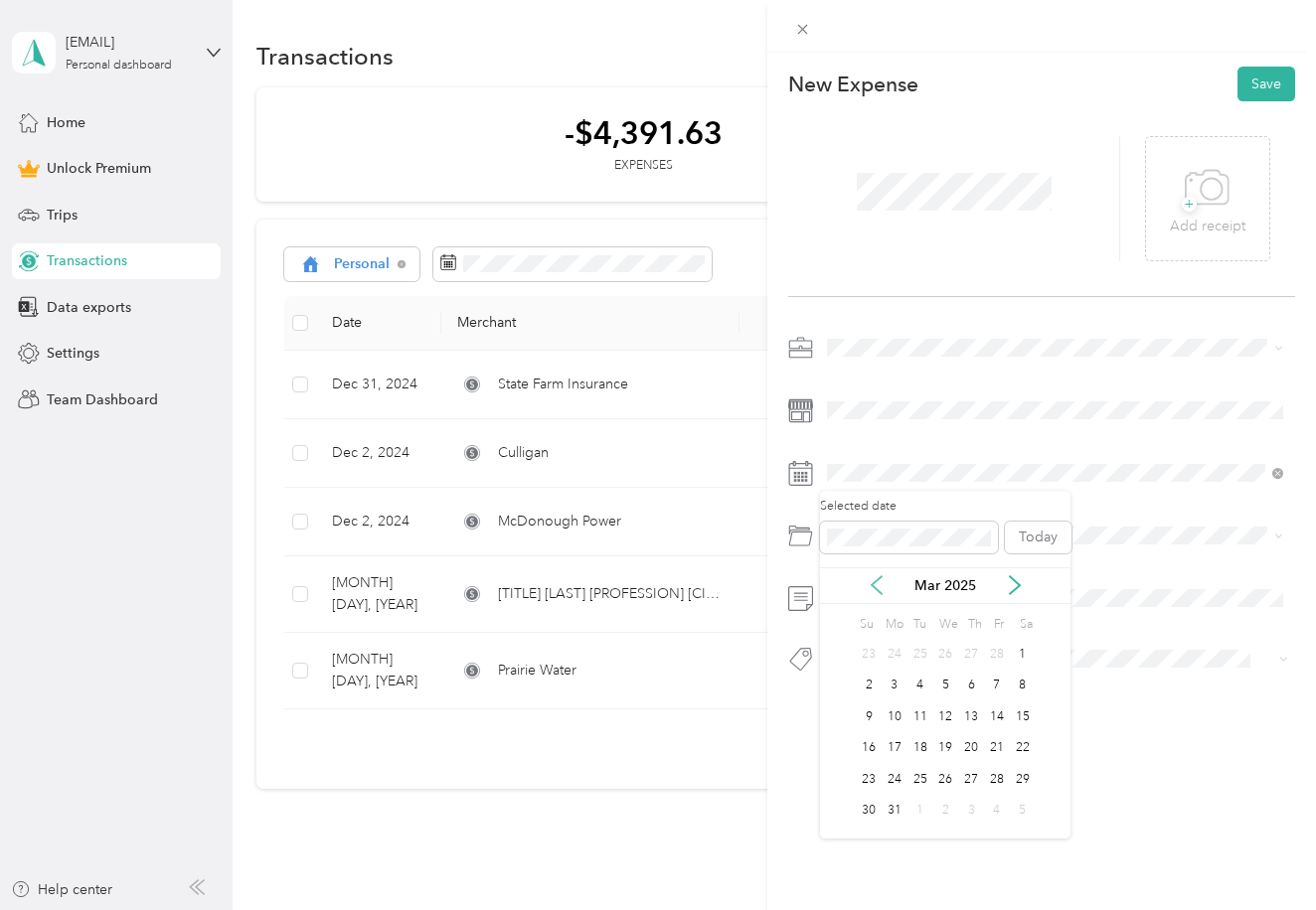 click 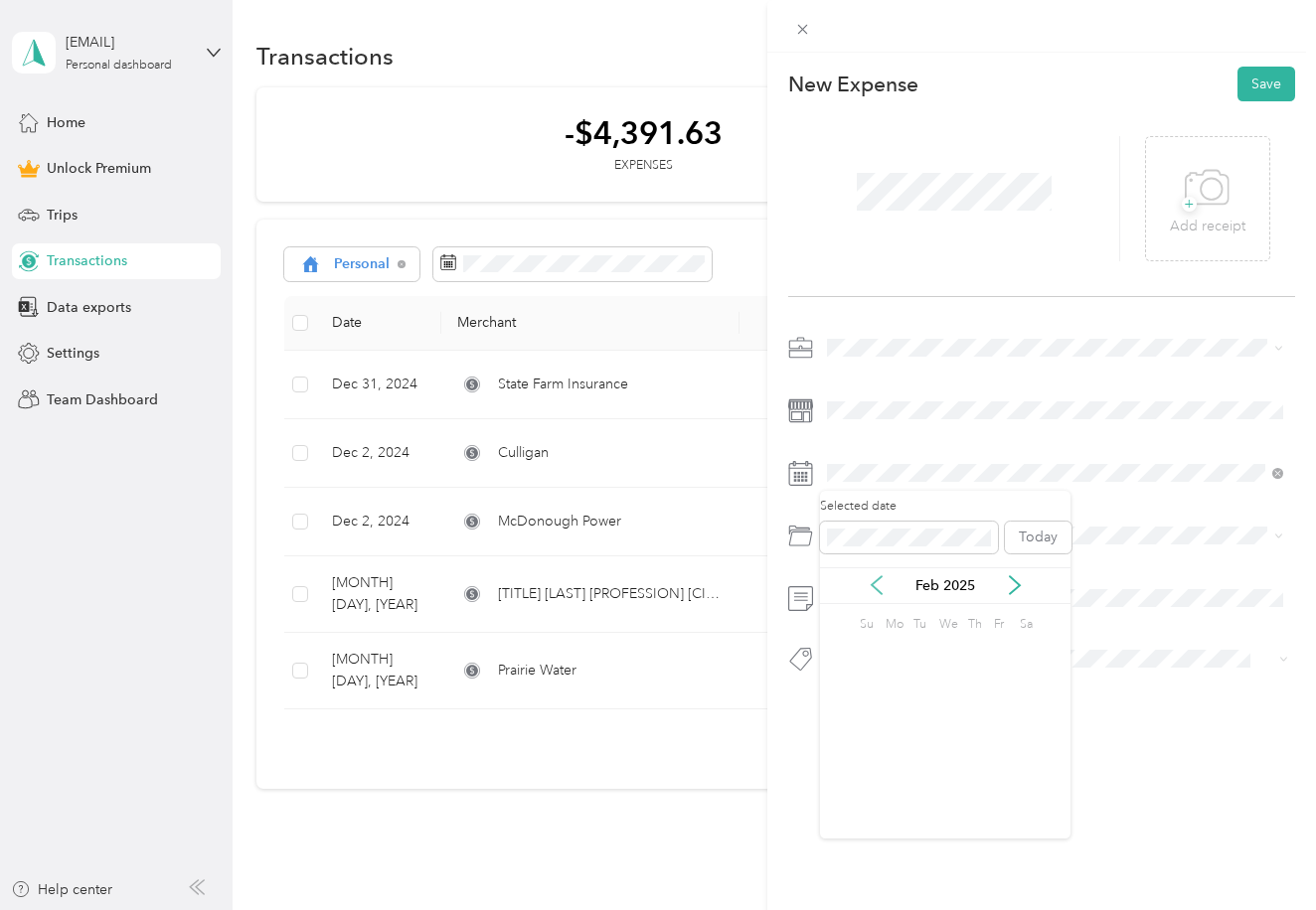 click 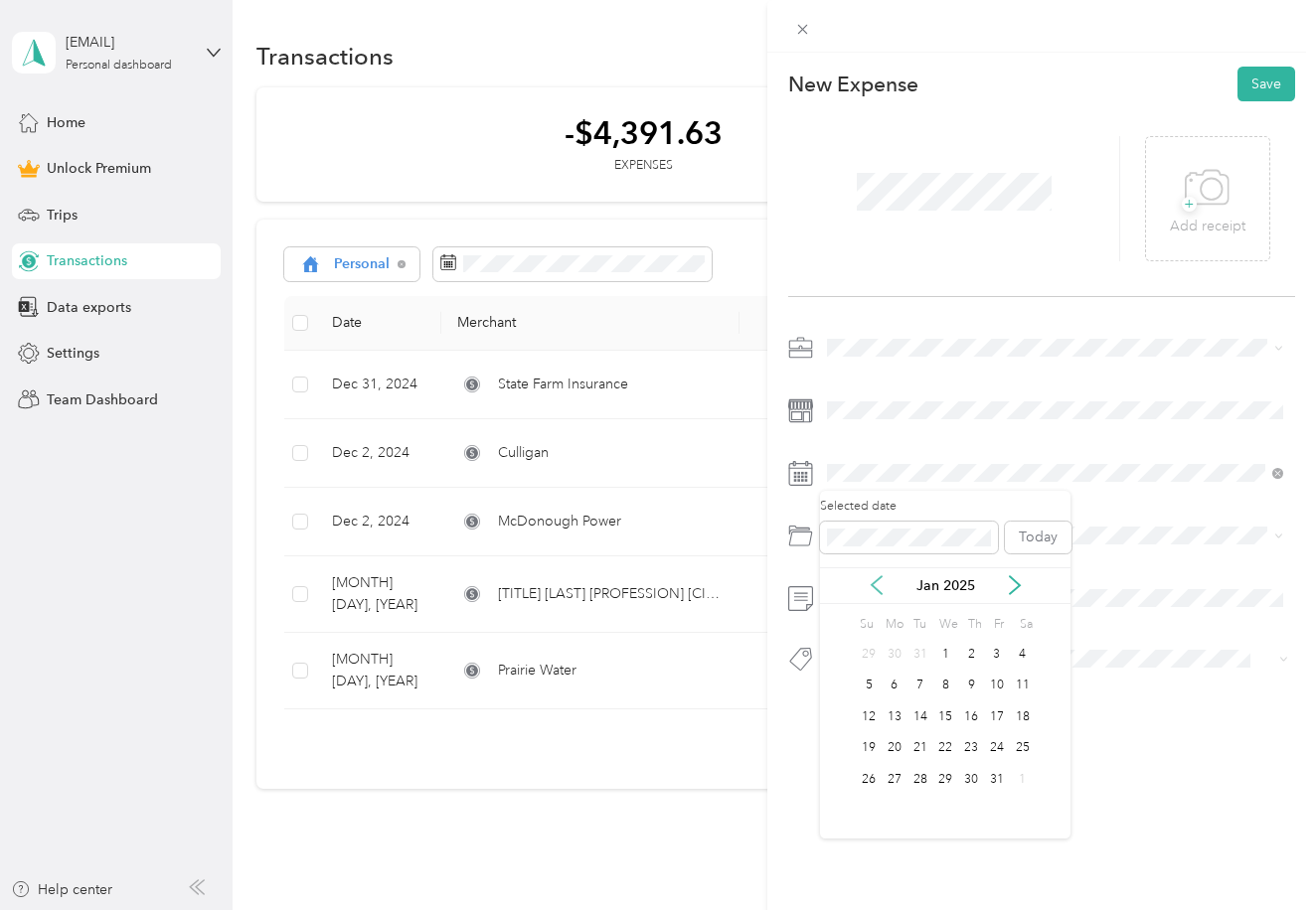 click 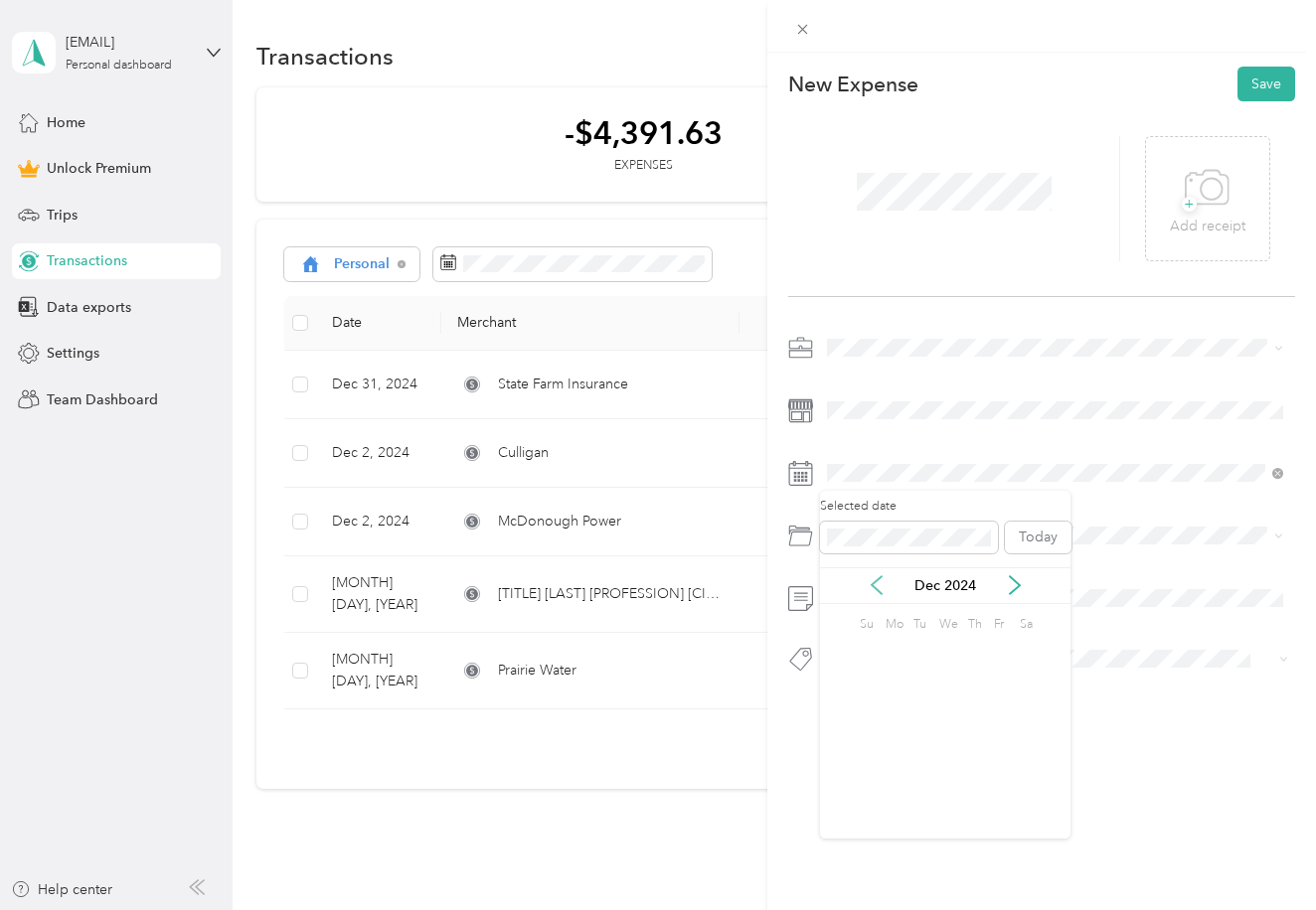 click 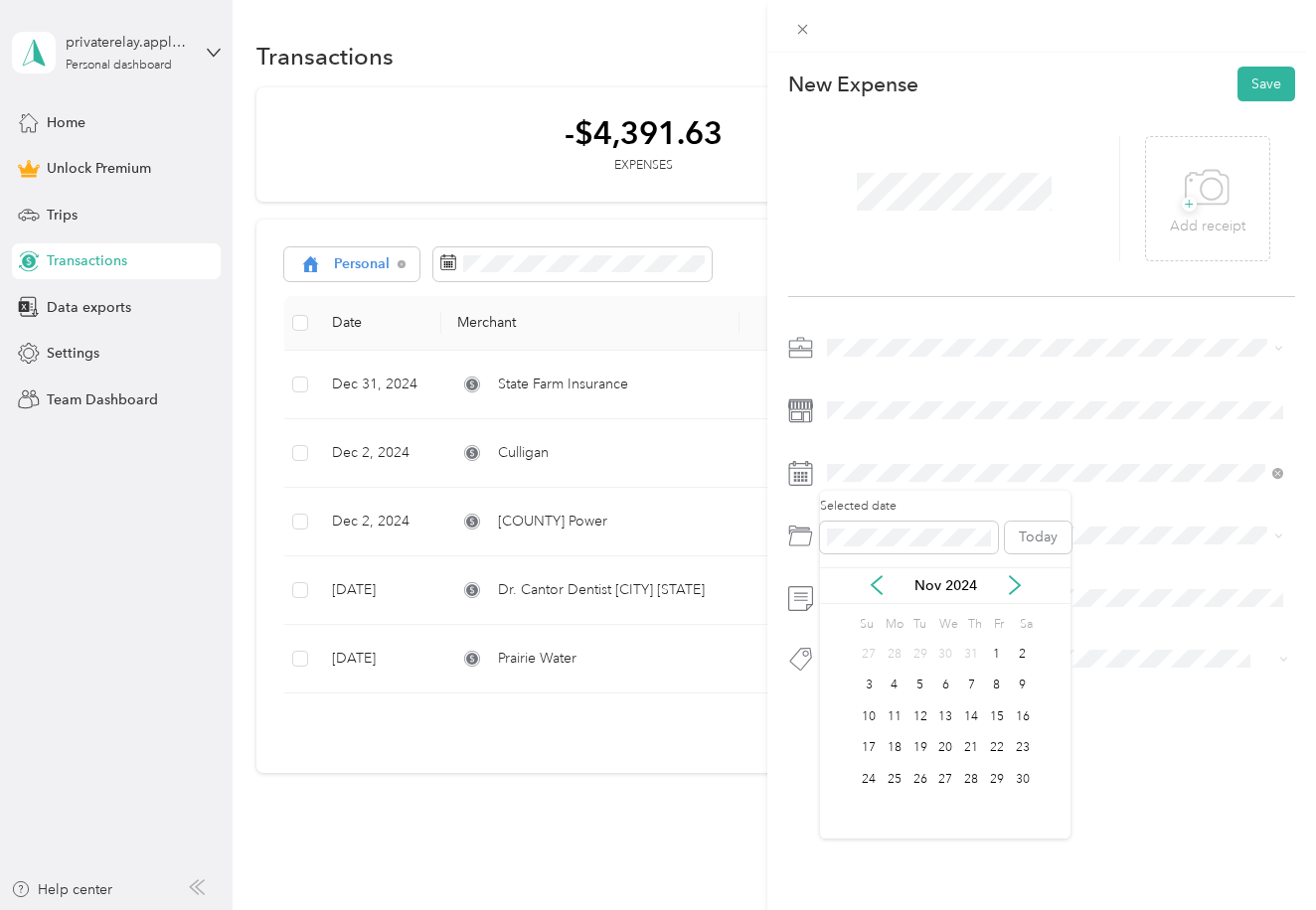 scroll, scrollTop: 0, scrollLeft: 0, axis: both 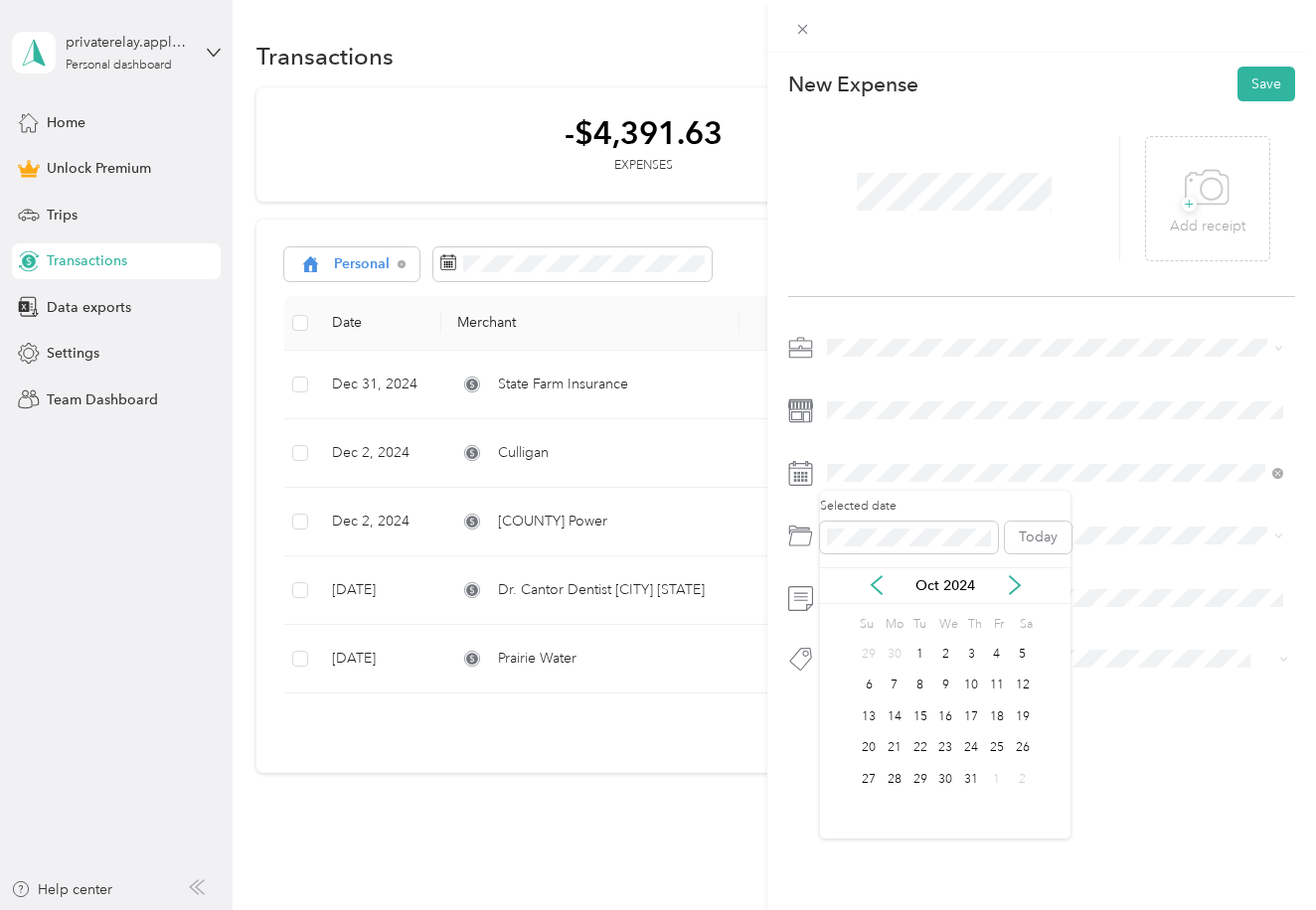 click 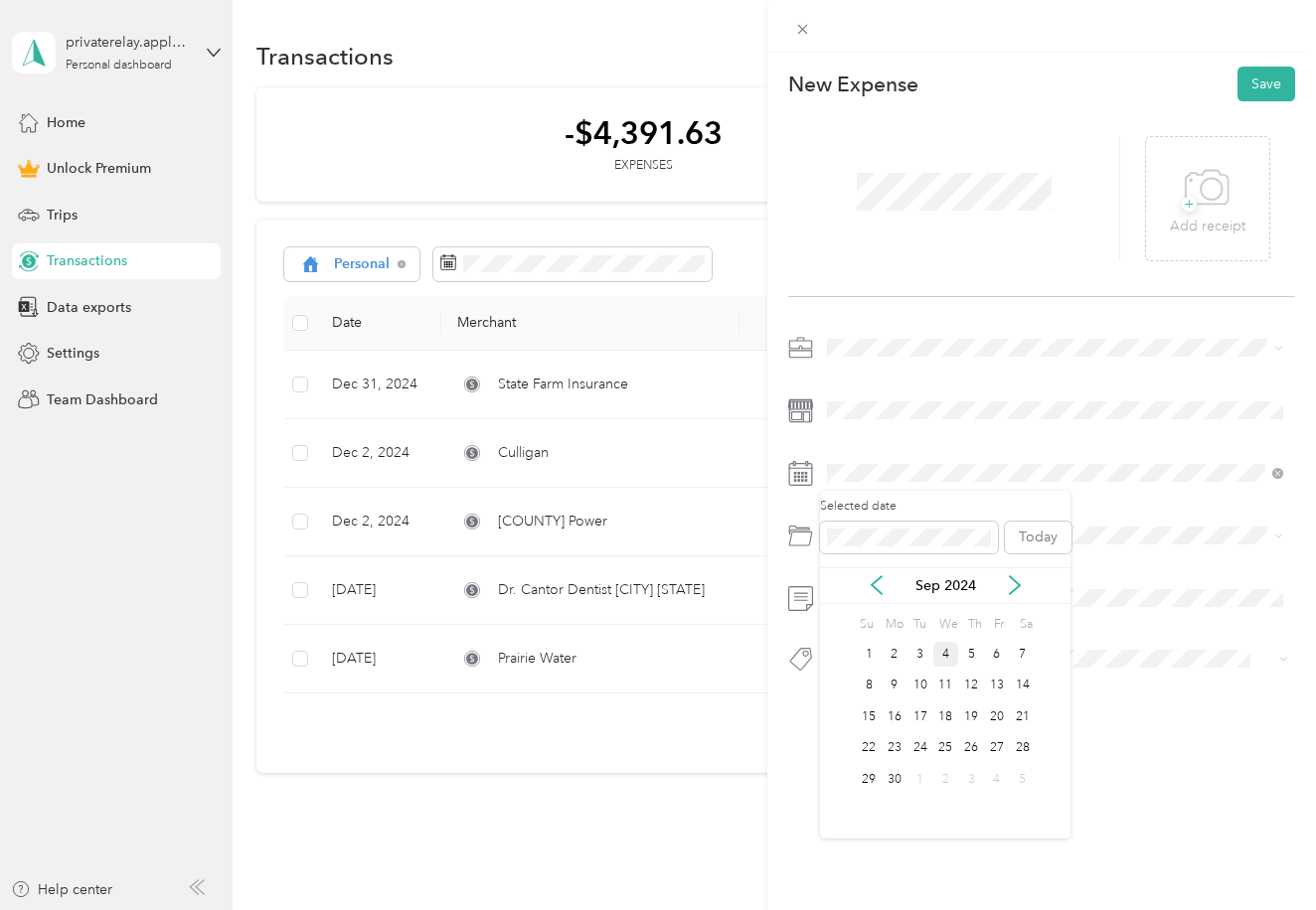 click on "4" at bounding box center [946, 654] 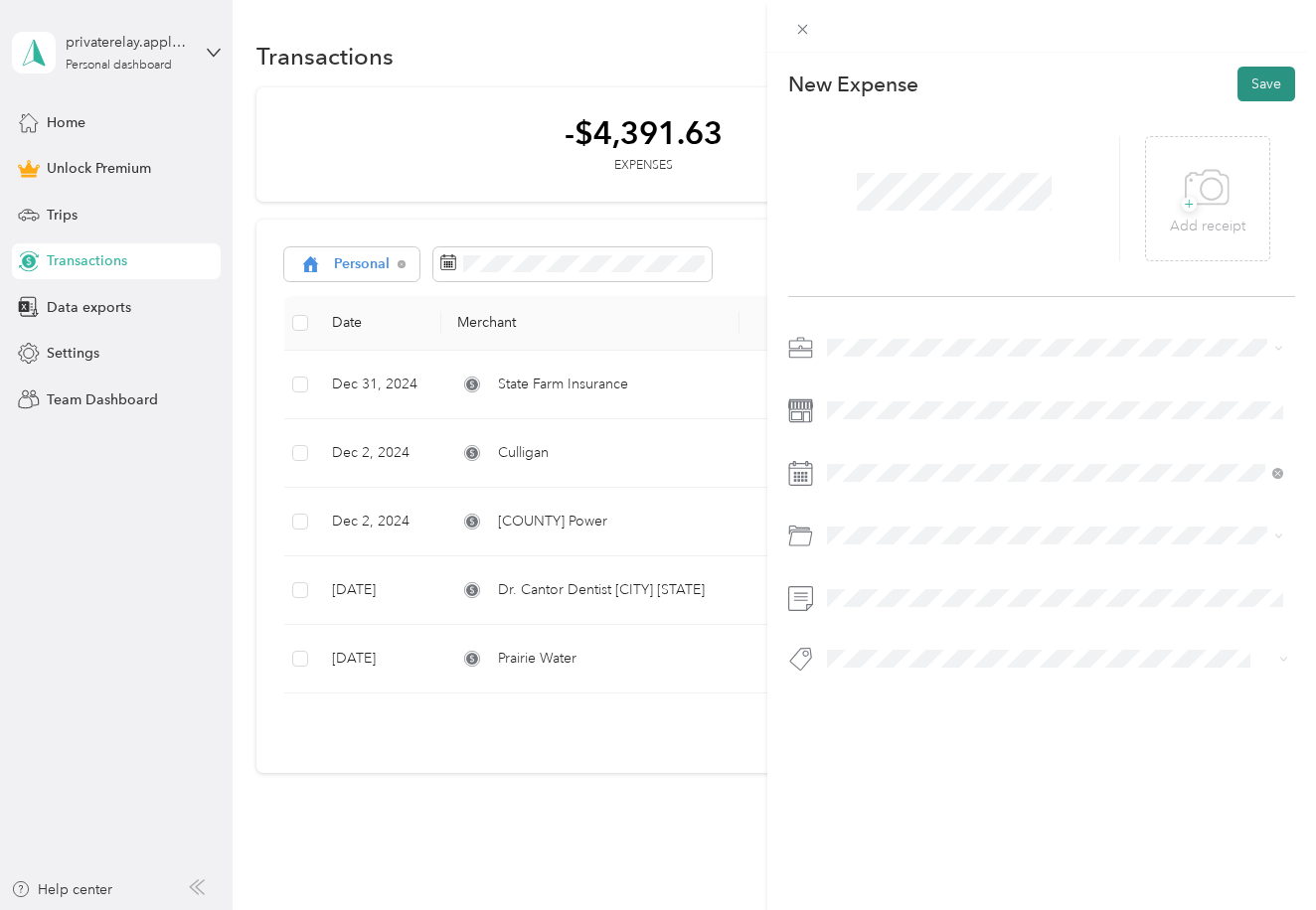 click on "Save" at bounding box center [1266, 83] 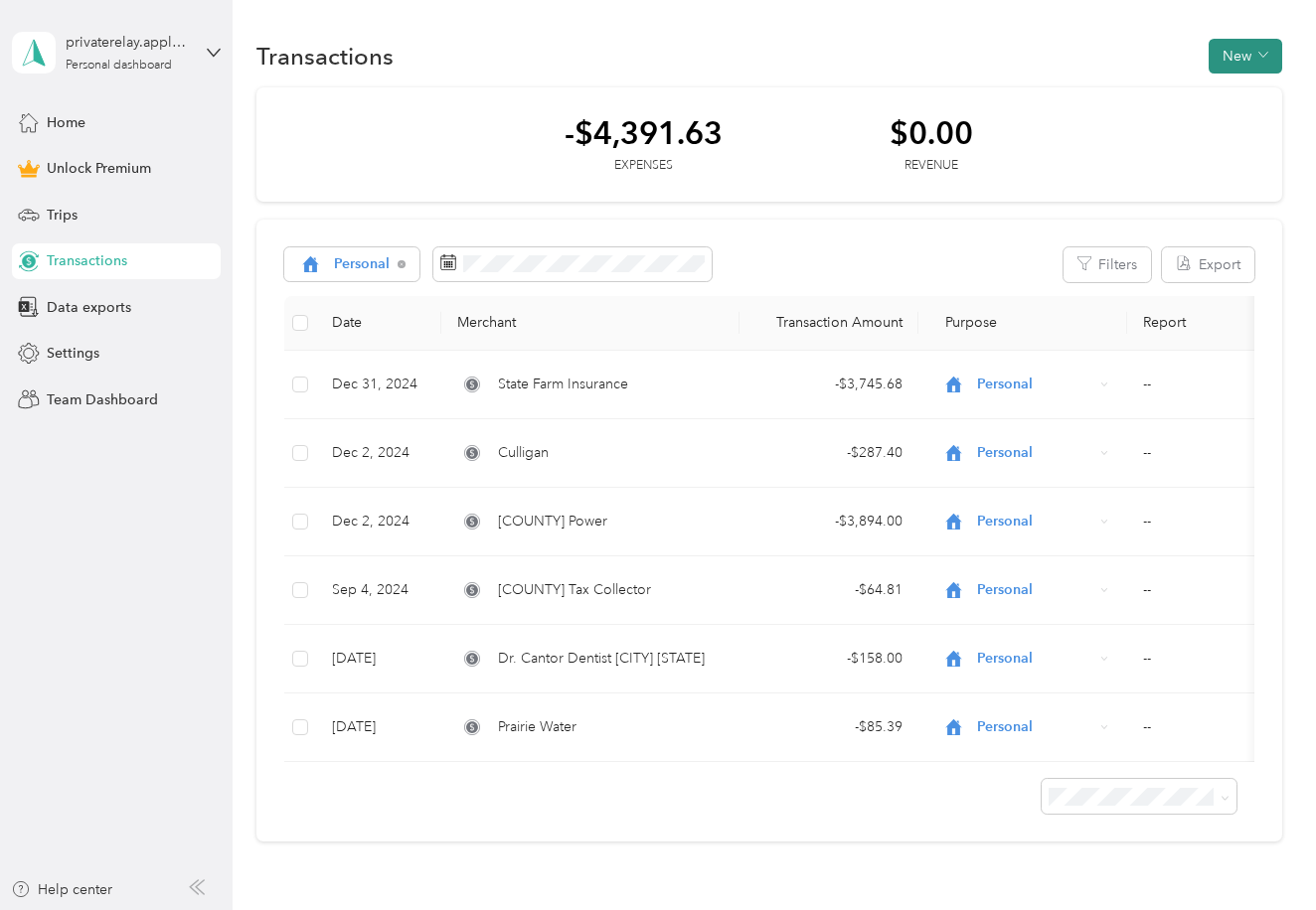click on "New" at bounding box center [1245, 56] 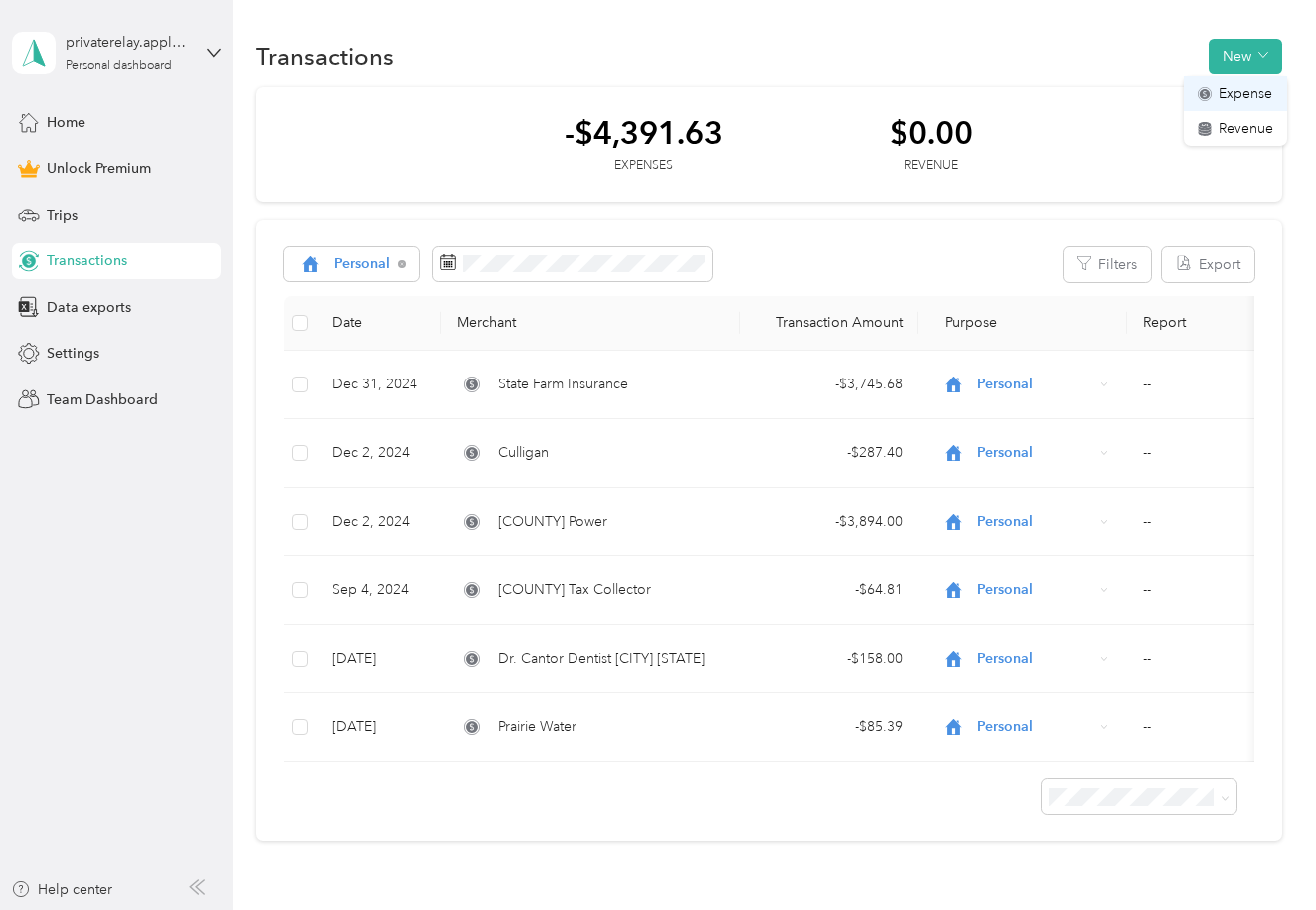 click on "Expense" at bounding box center (1245, 93) 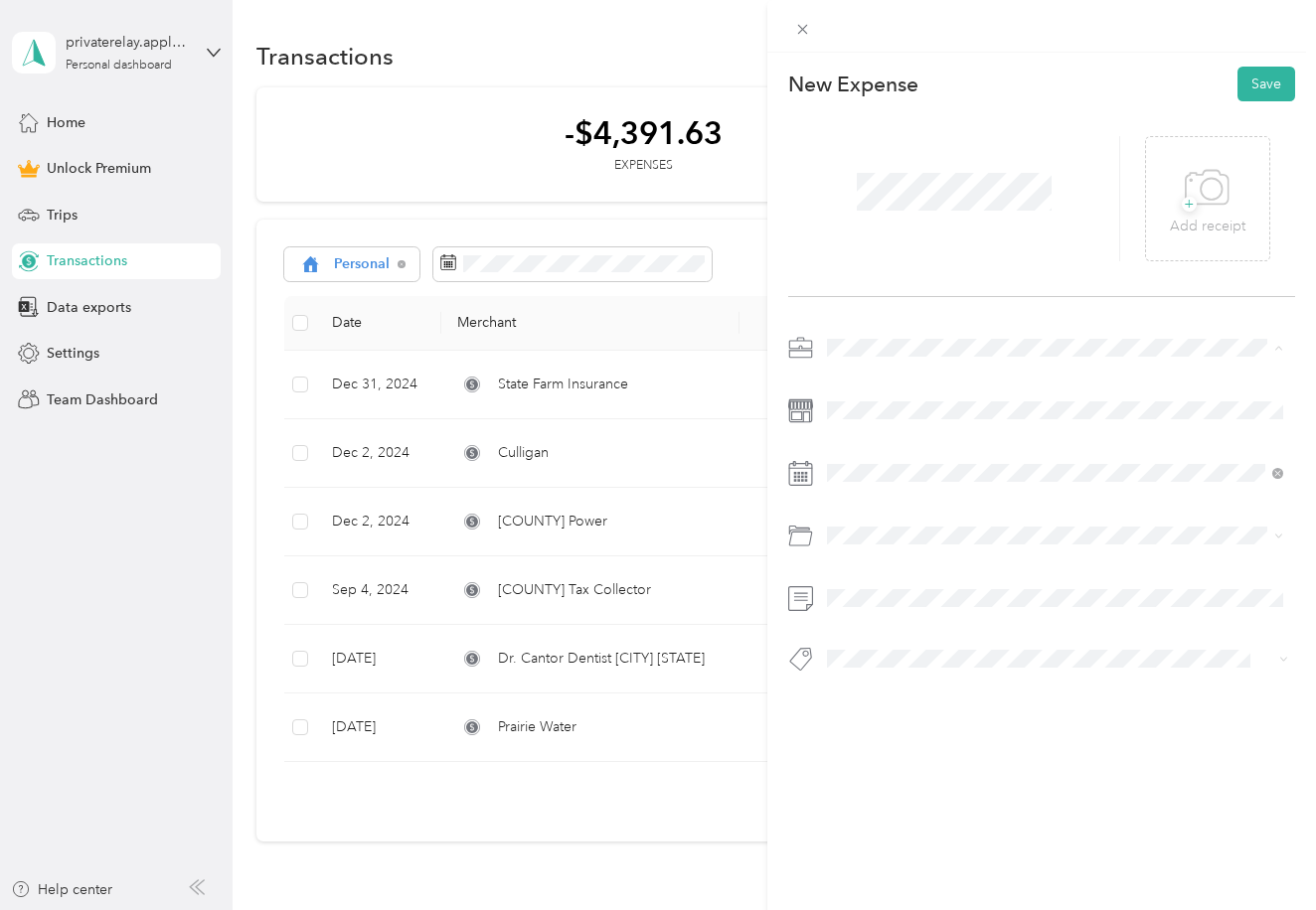click on "Personal" at bounding box center [860, 417] 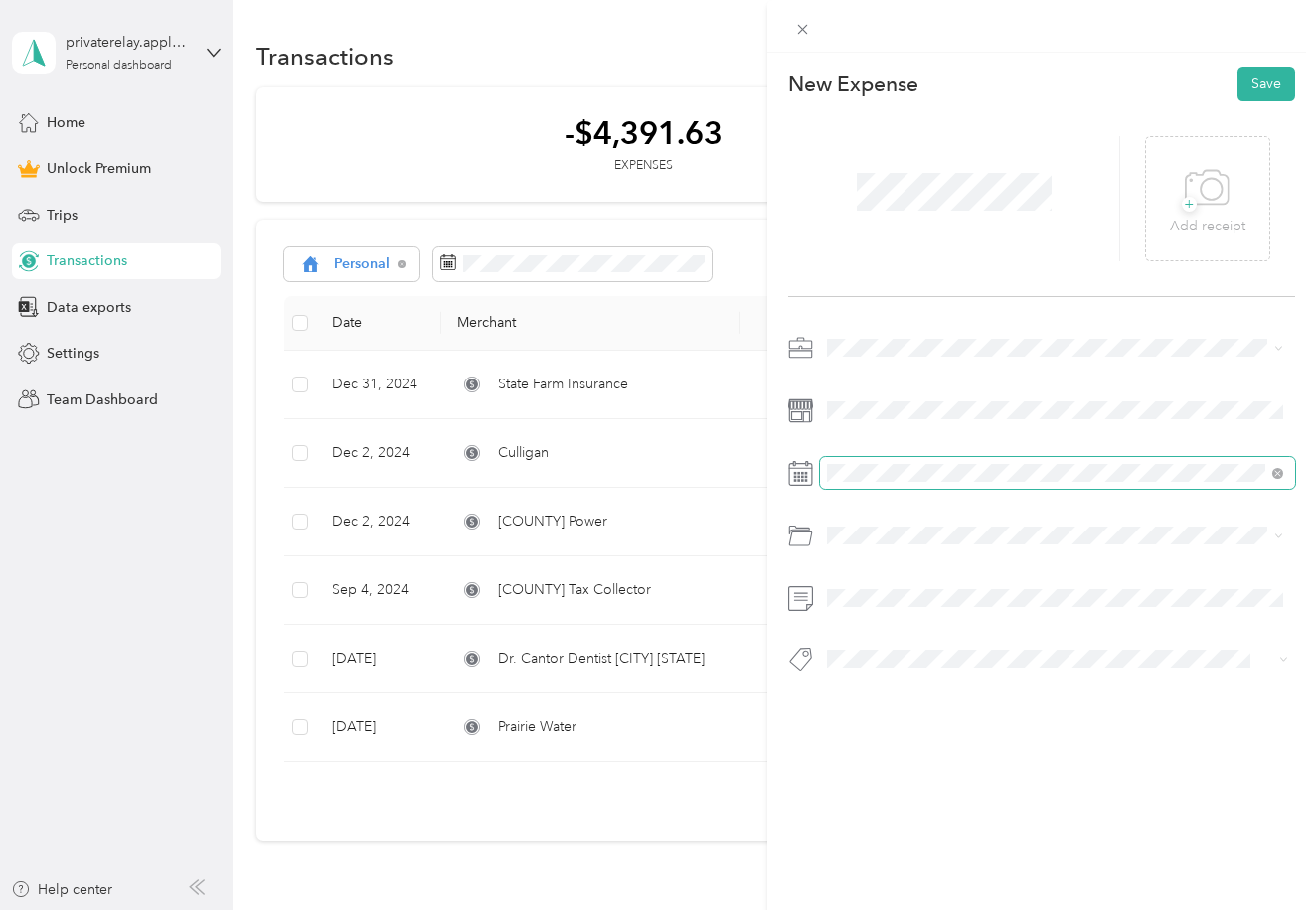 click at bounding box center (1058, 473) 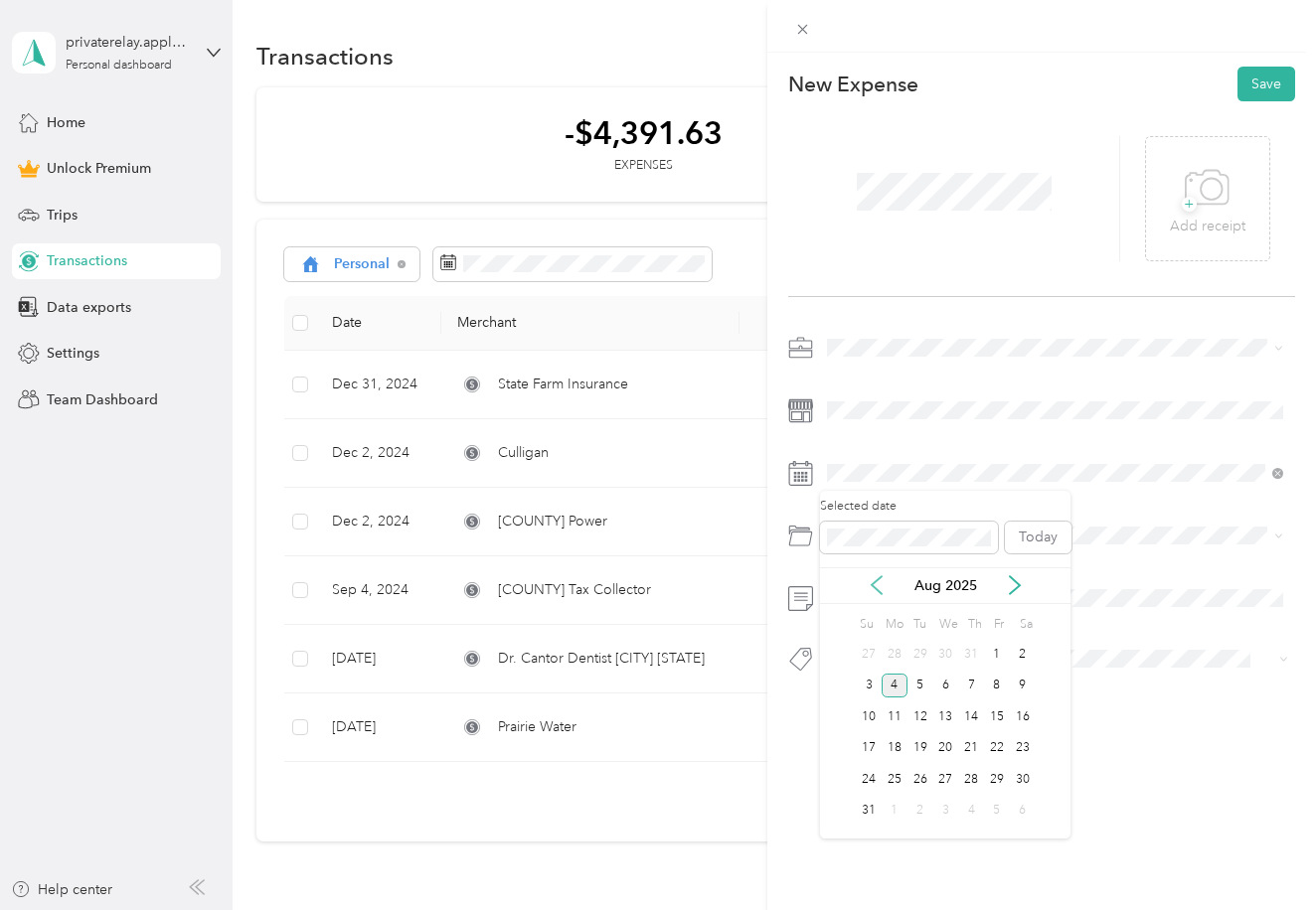 click 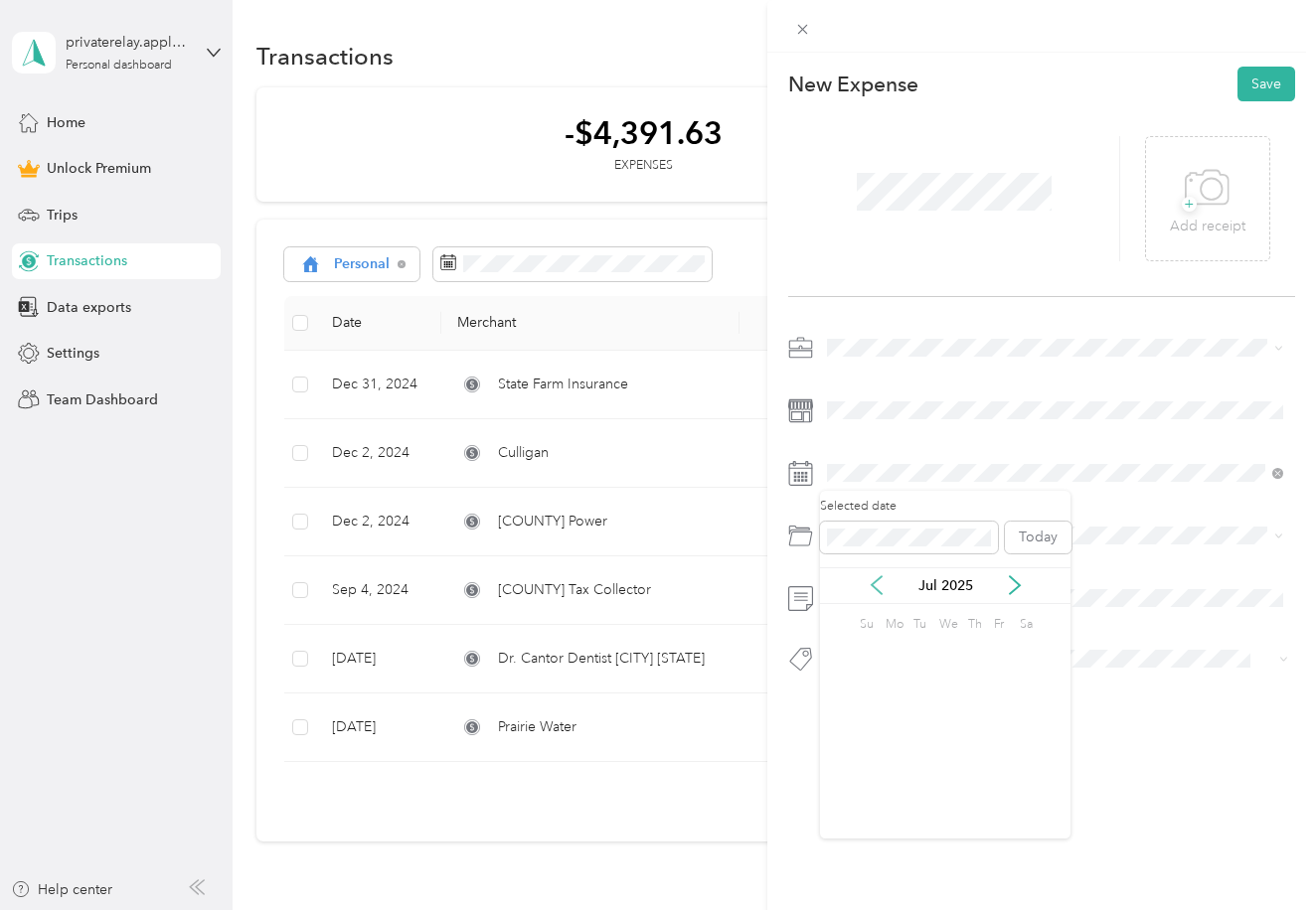 click 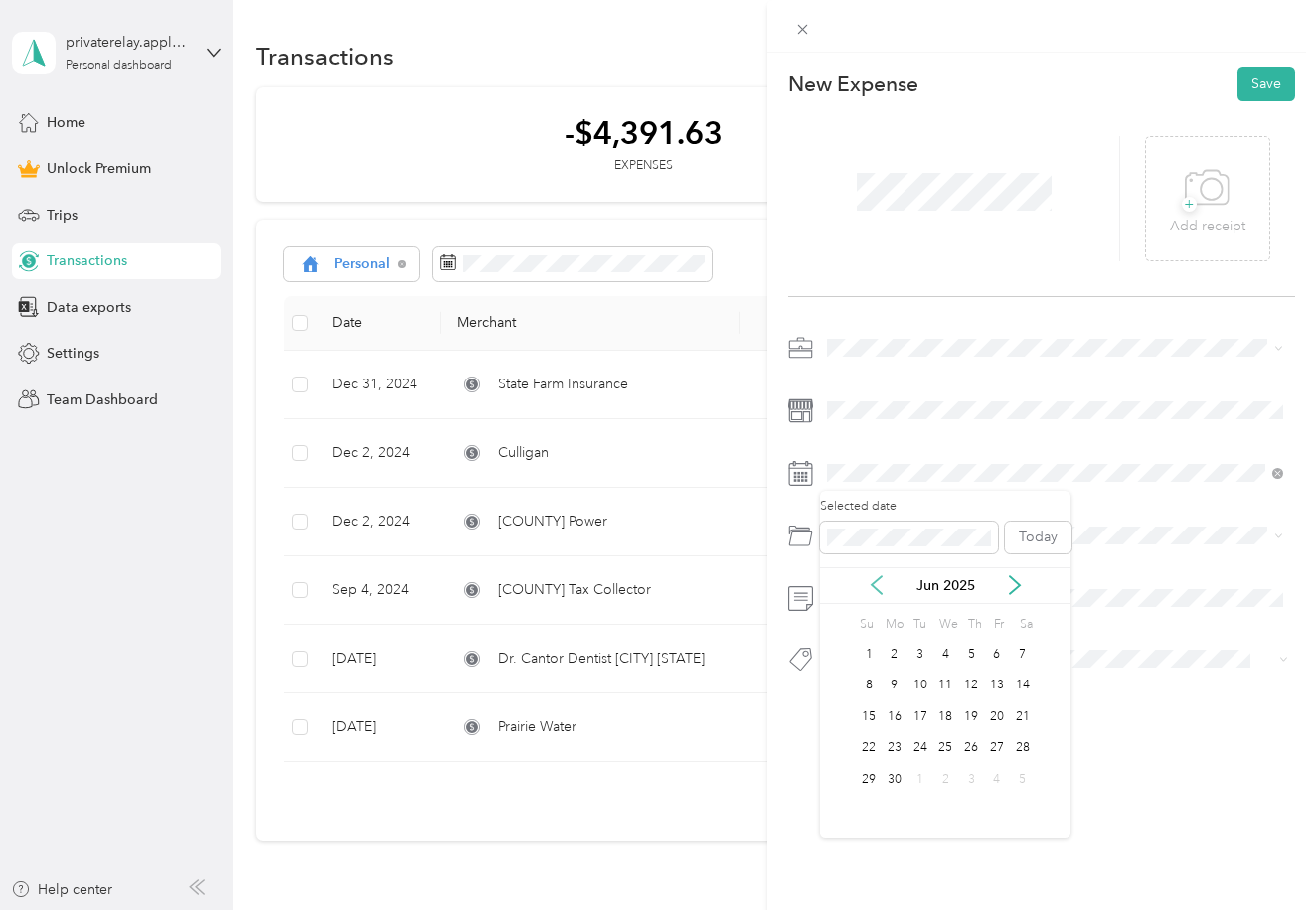 click 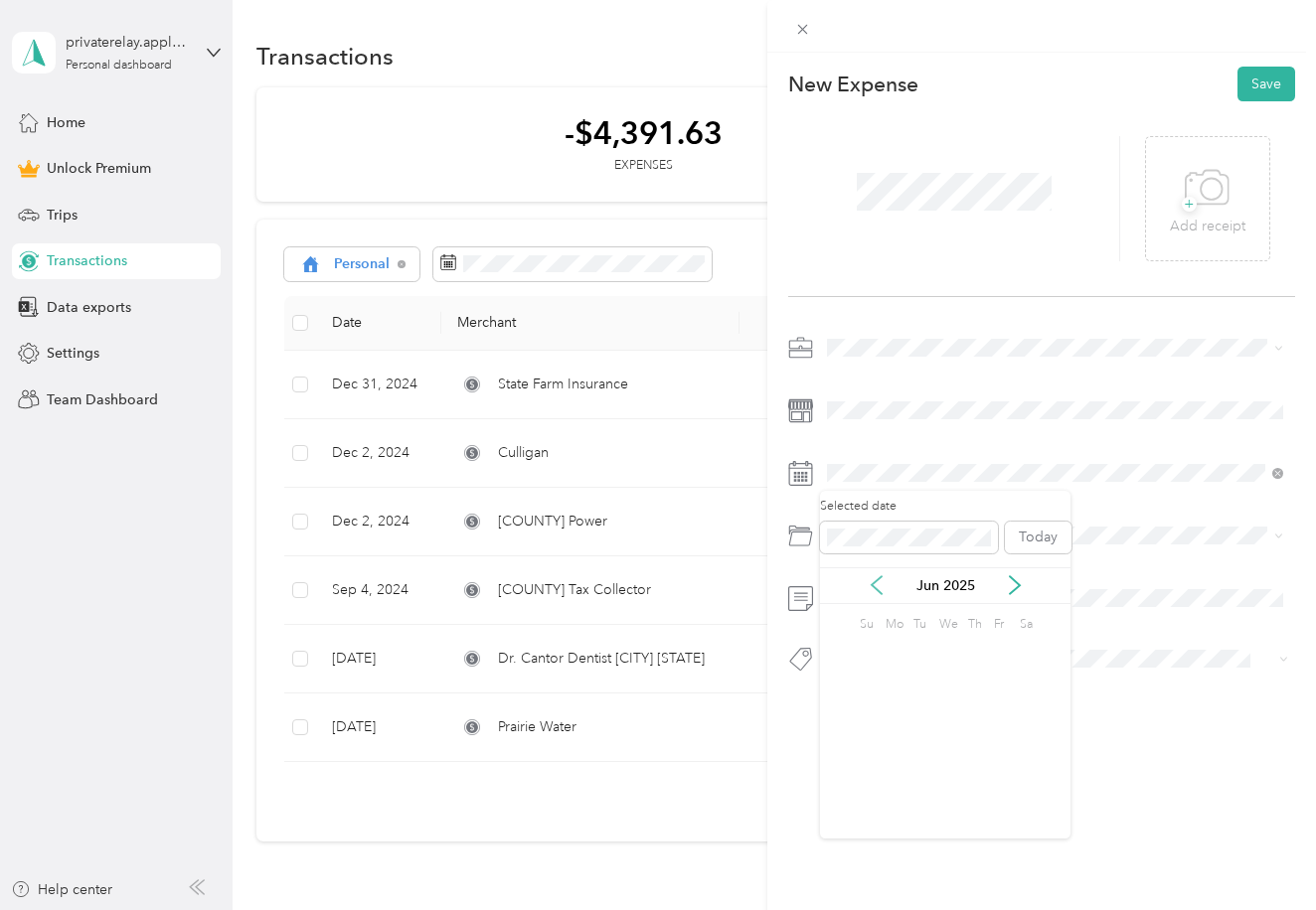 click 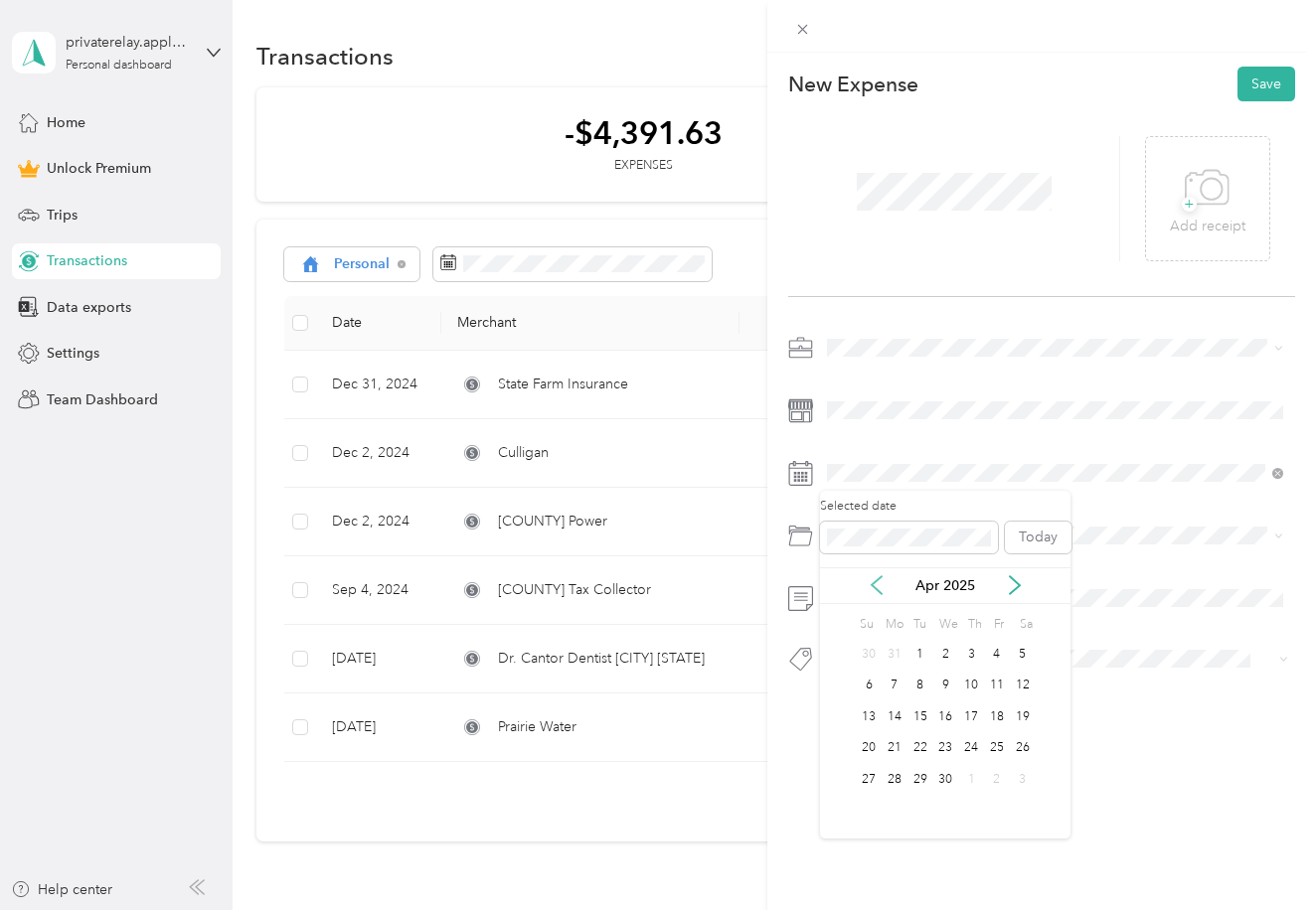 click 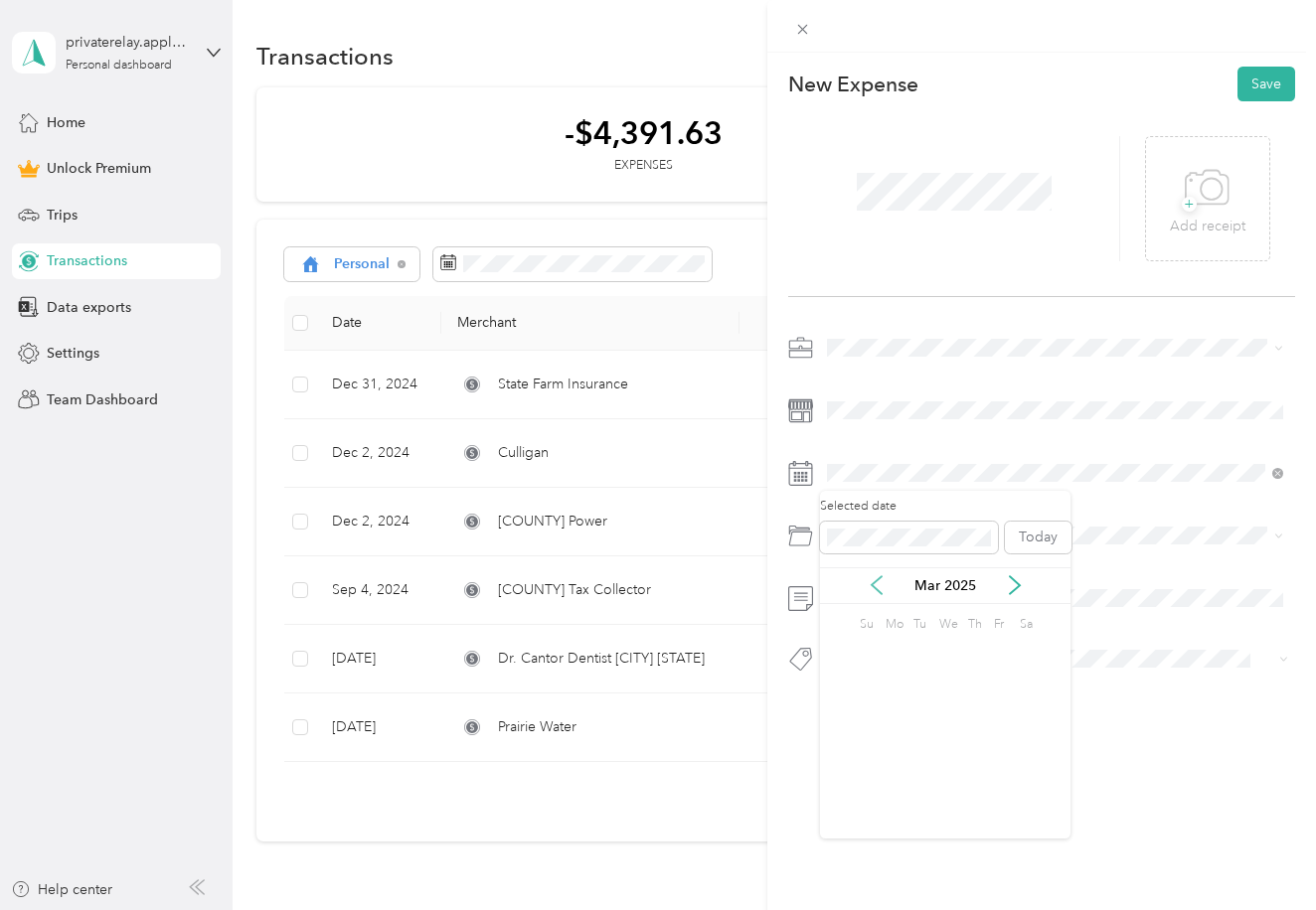 click 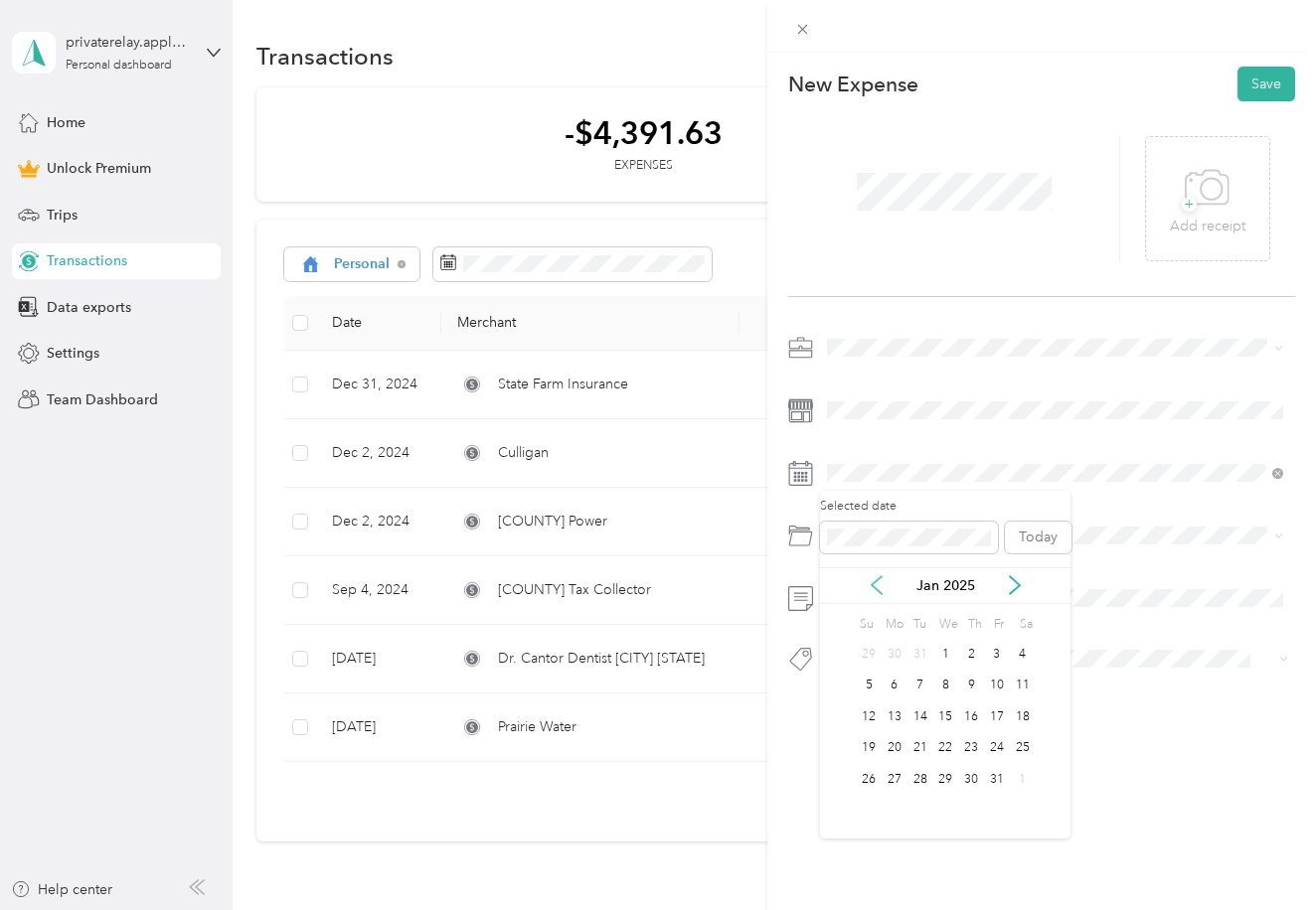 click 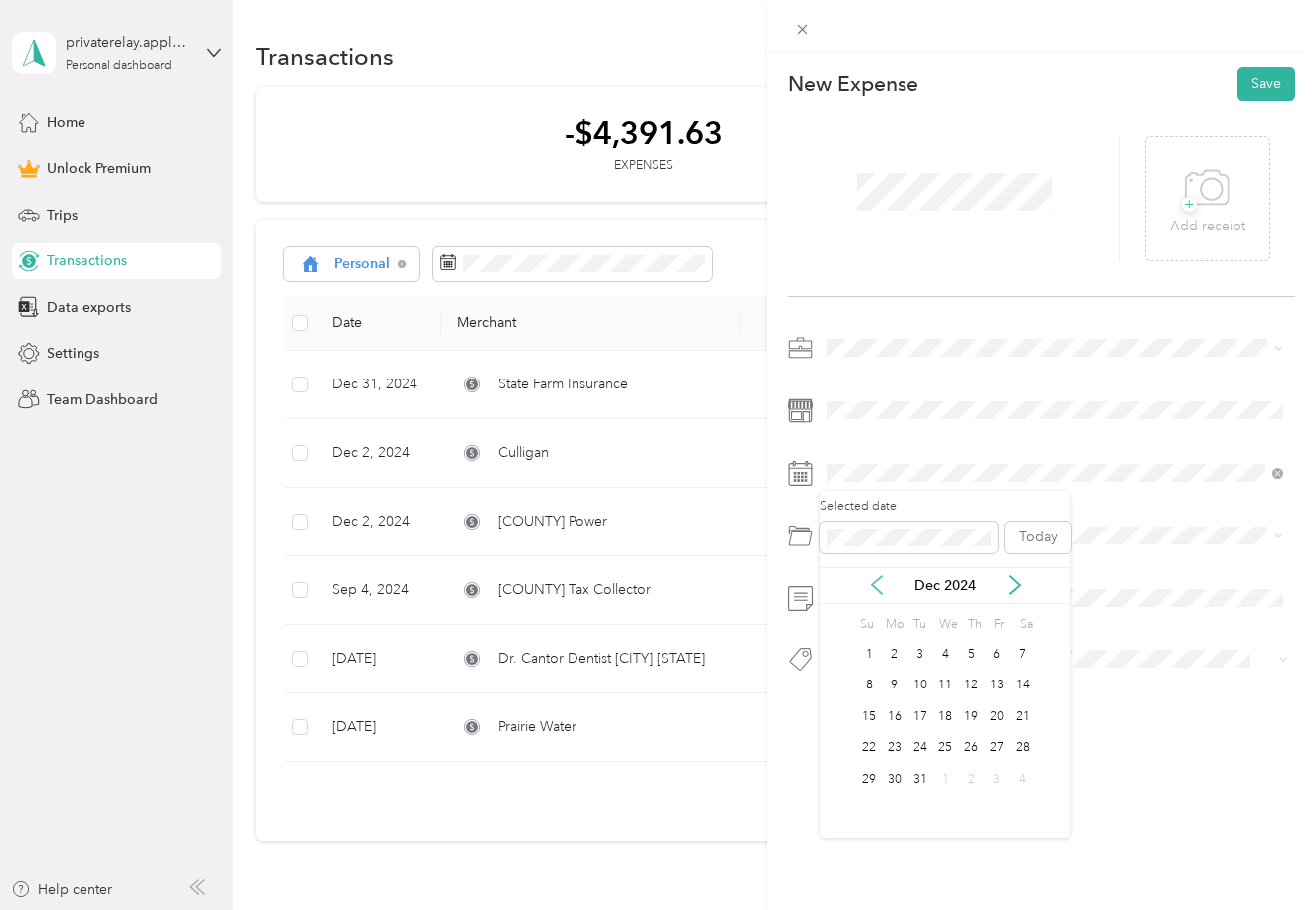 click 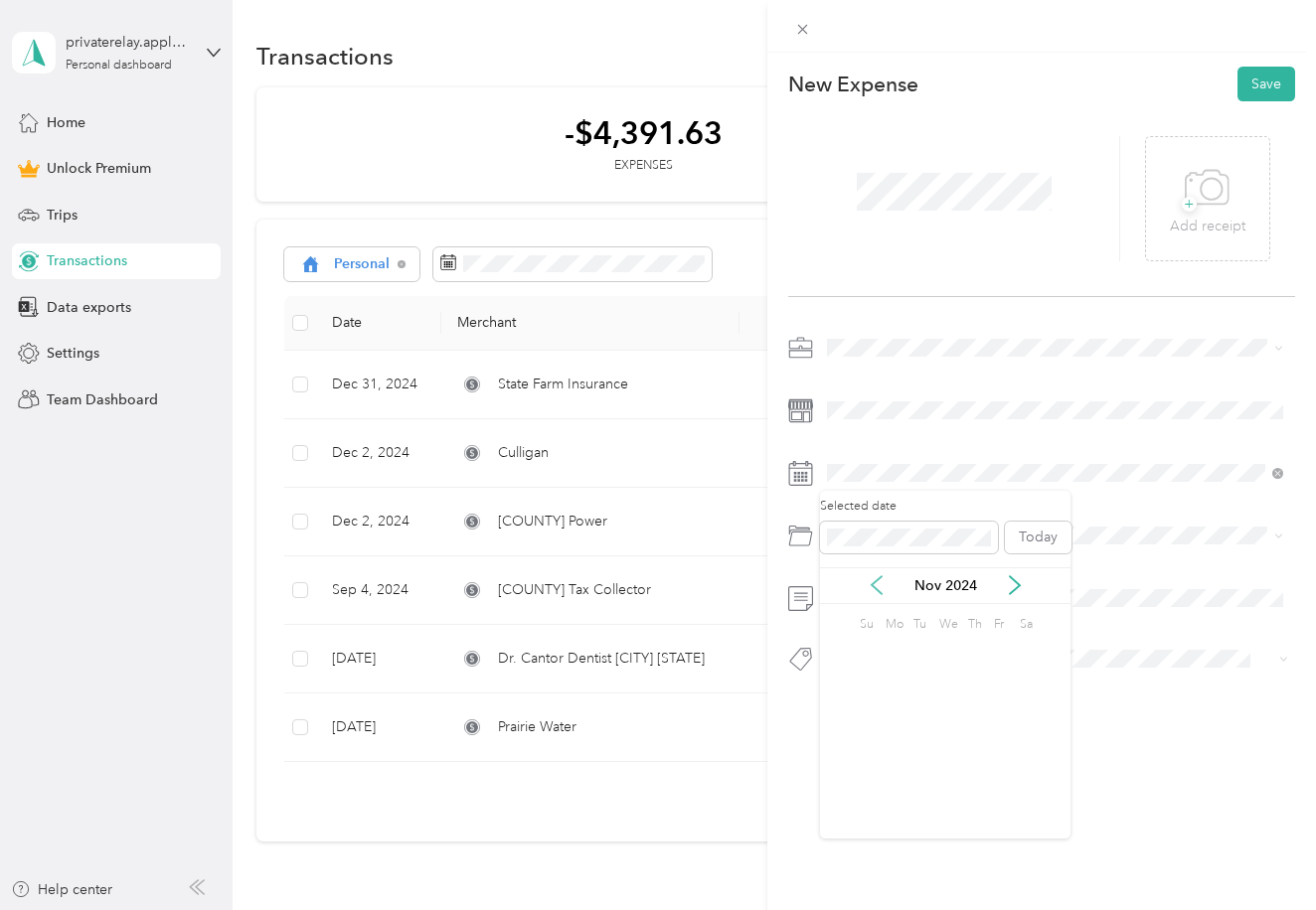 click 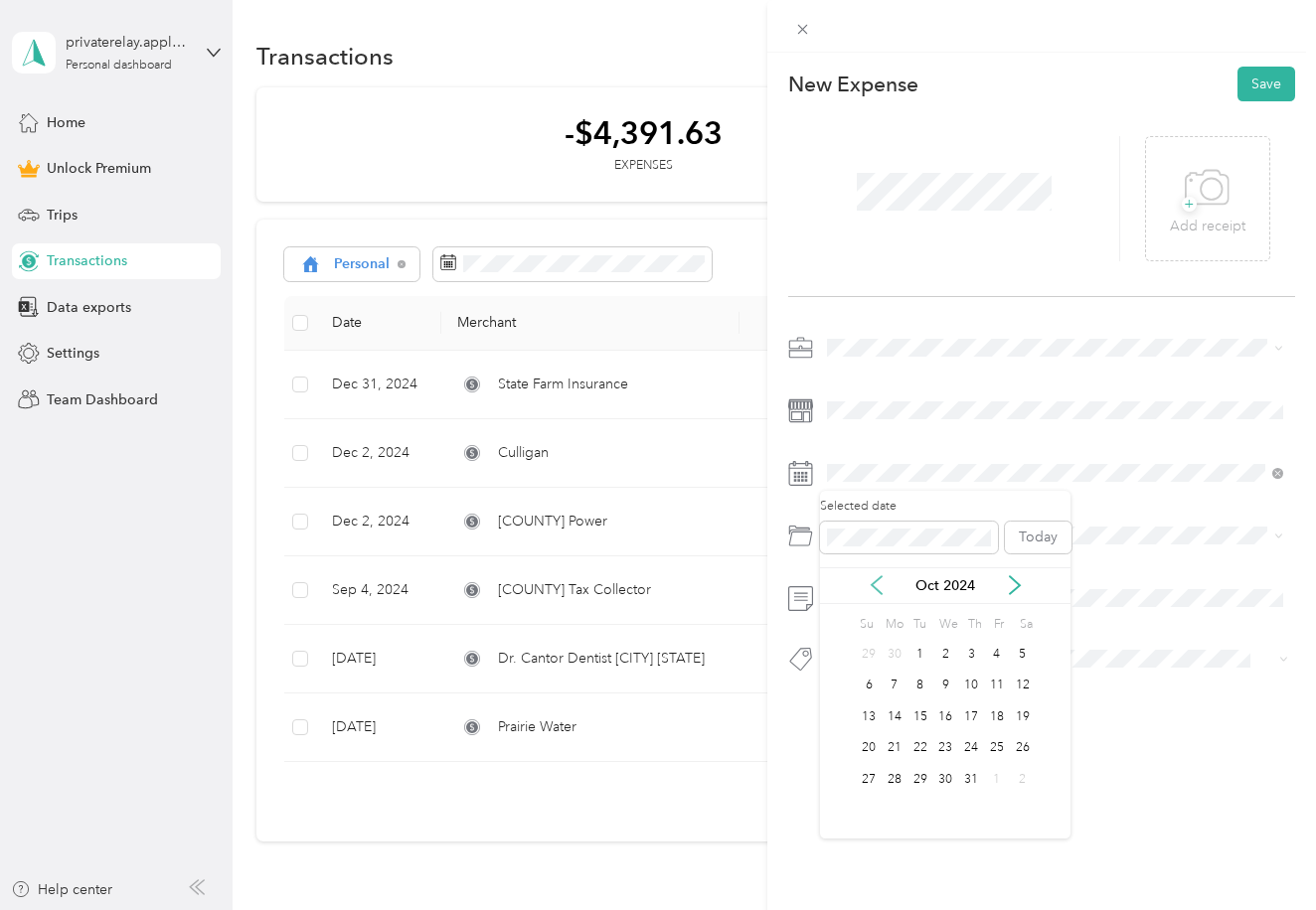click 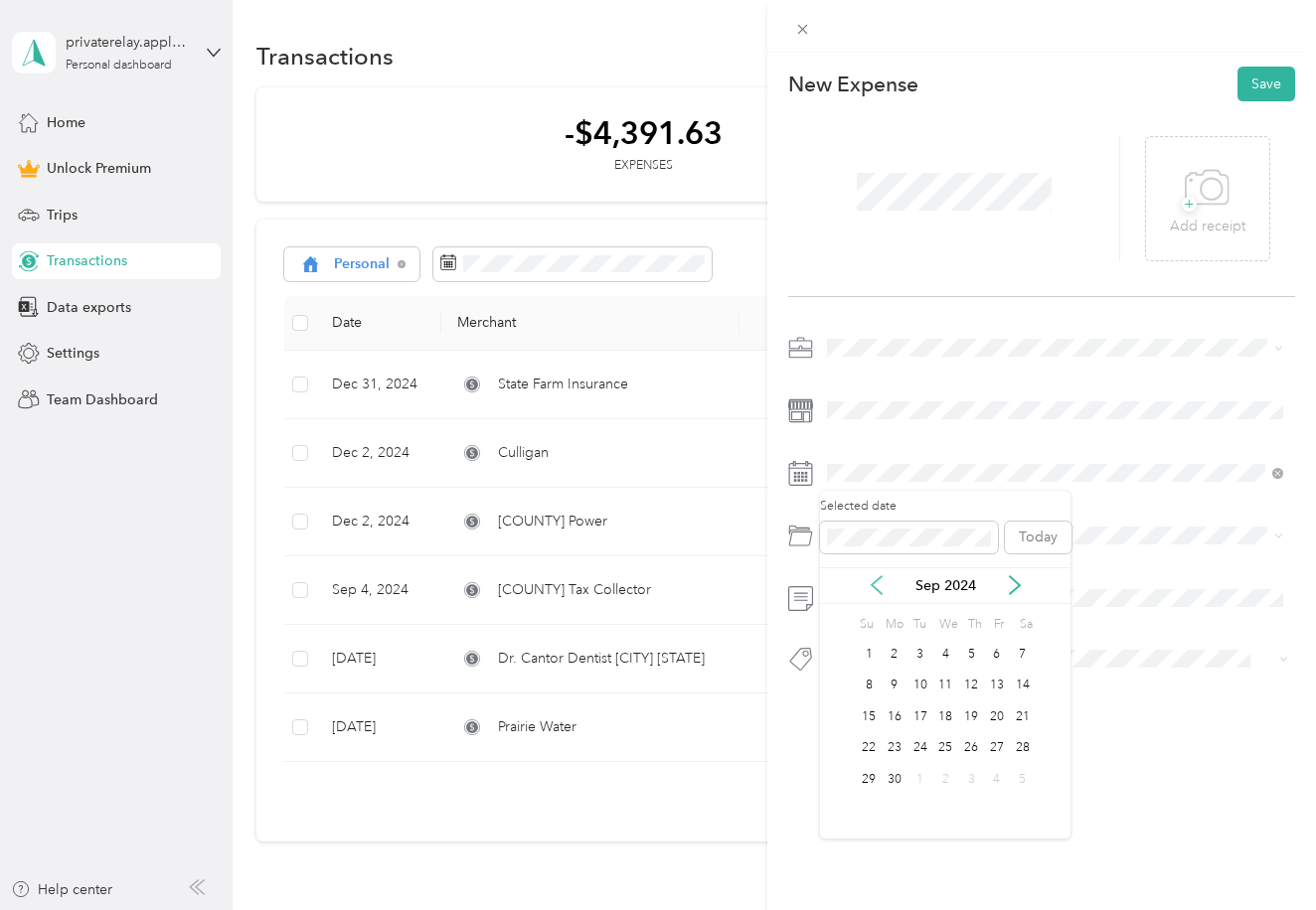 click 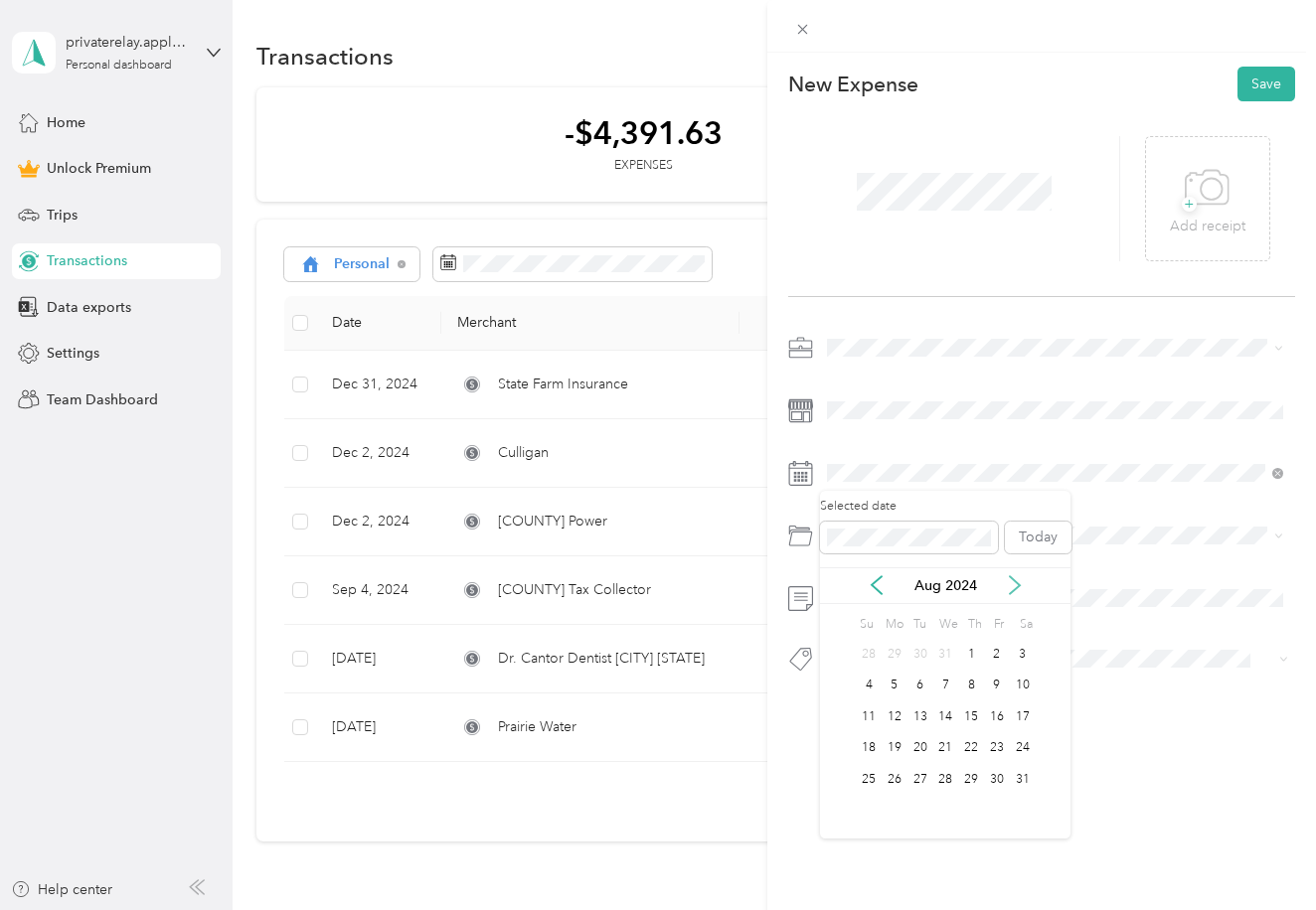 drag, startPoint x: 1024, startPoint y: 584, endPoint x: 1014, endPoint y: 583, distance: 10.049876 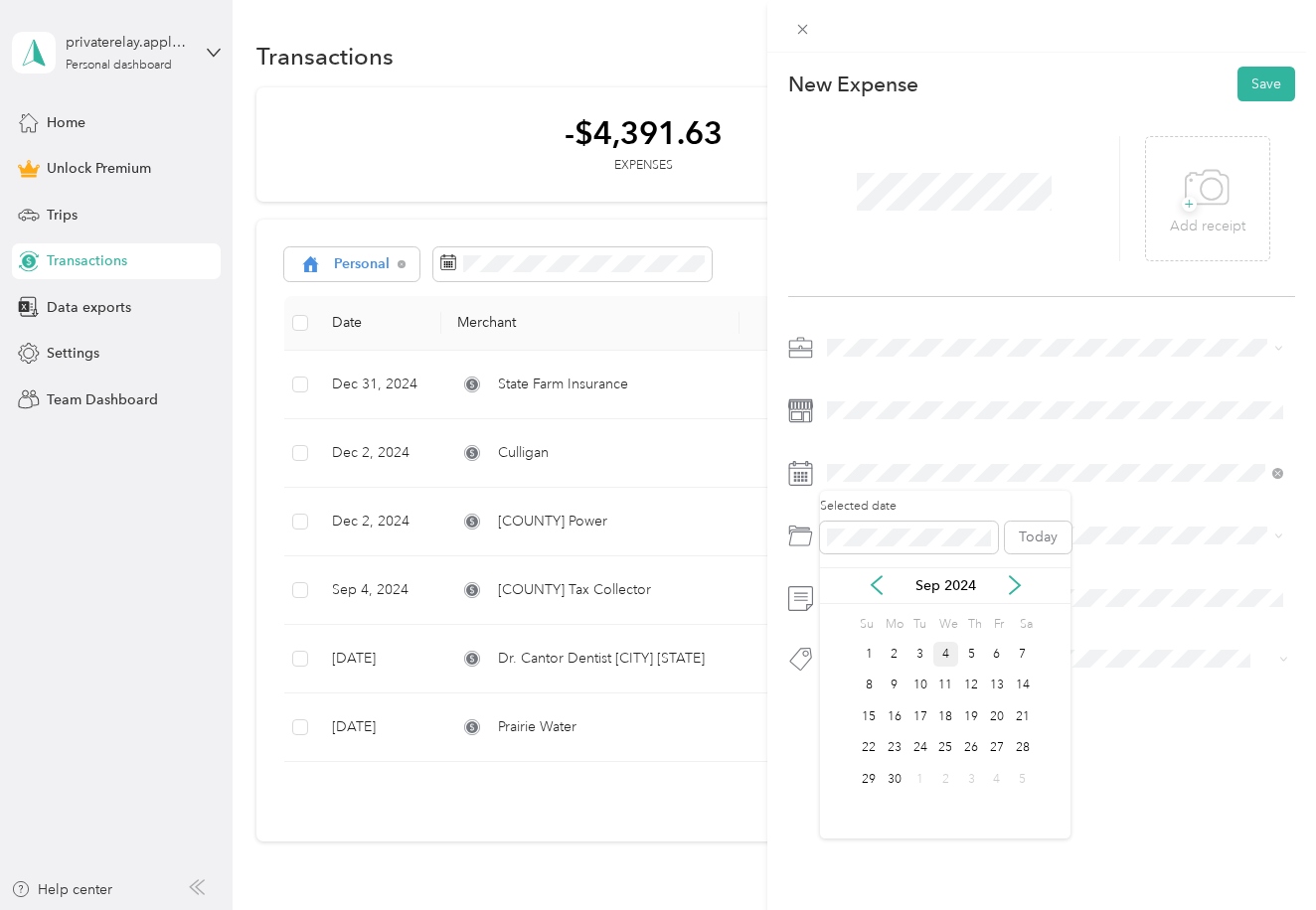 click on "4" at bounding box center (946, 654) 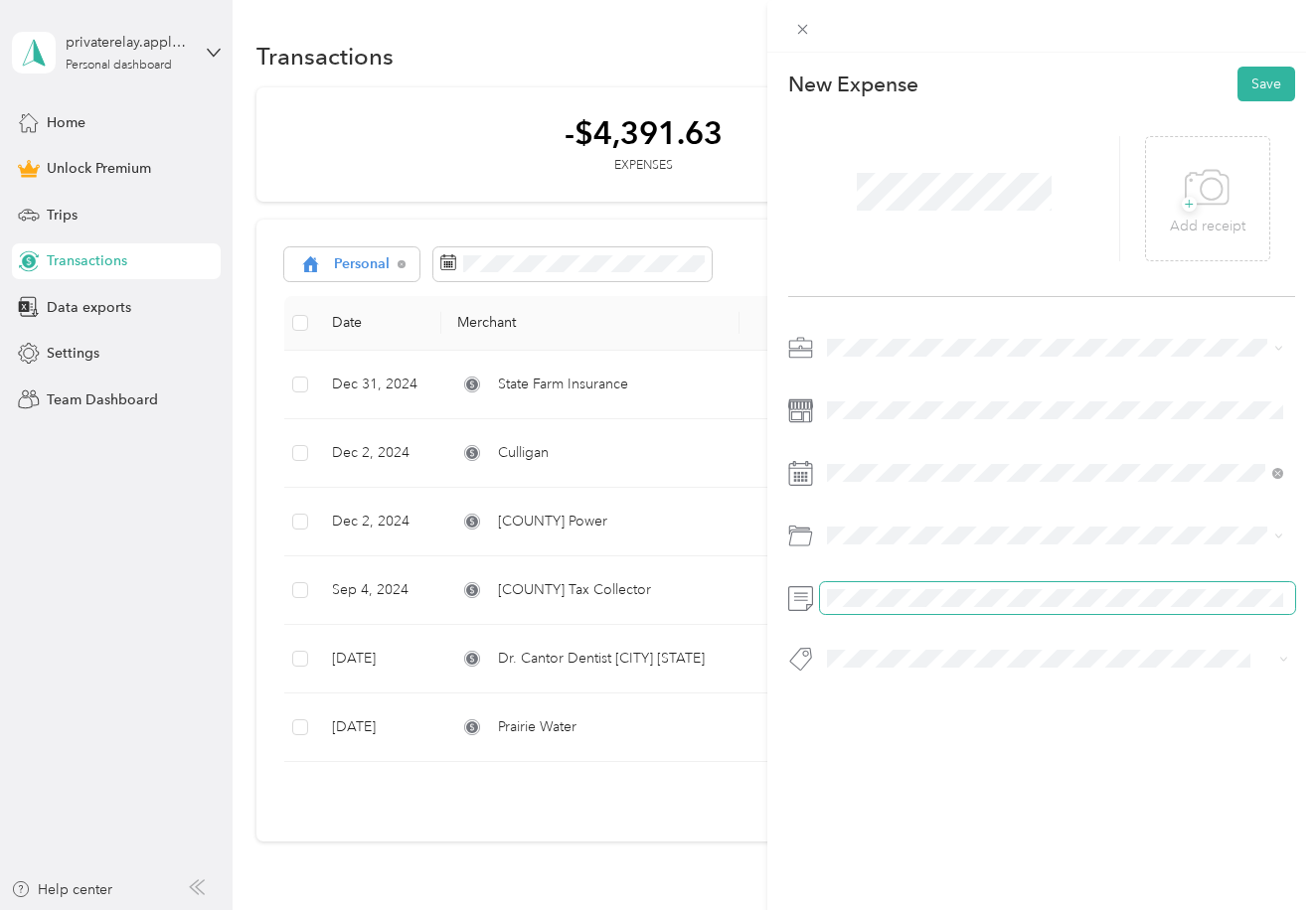 scroll, scrollTop: 0, scrollLeft: 0, axis: both 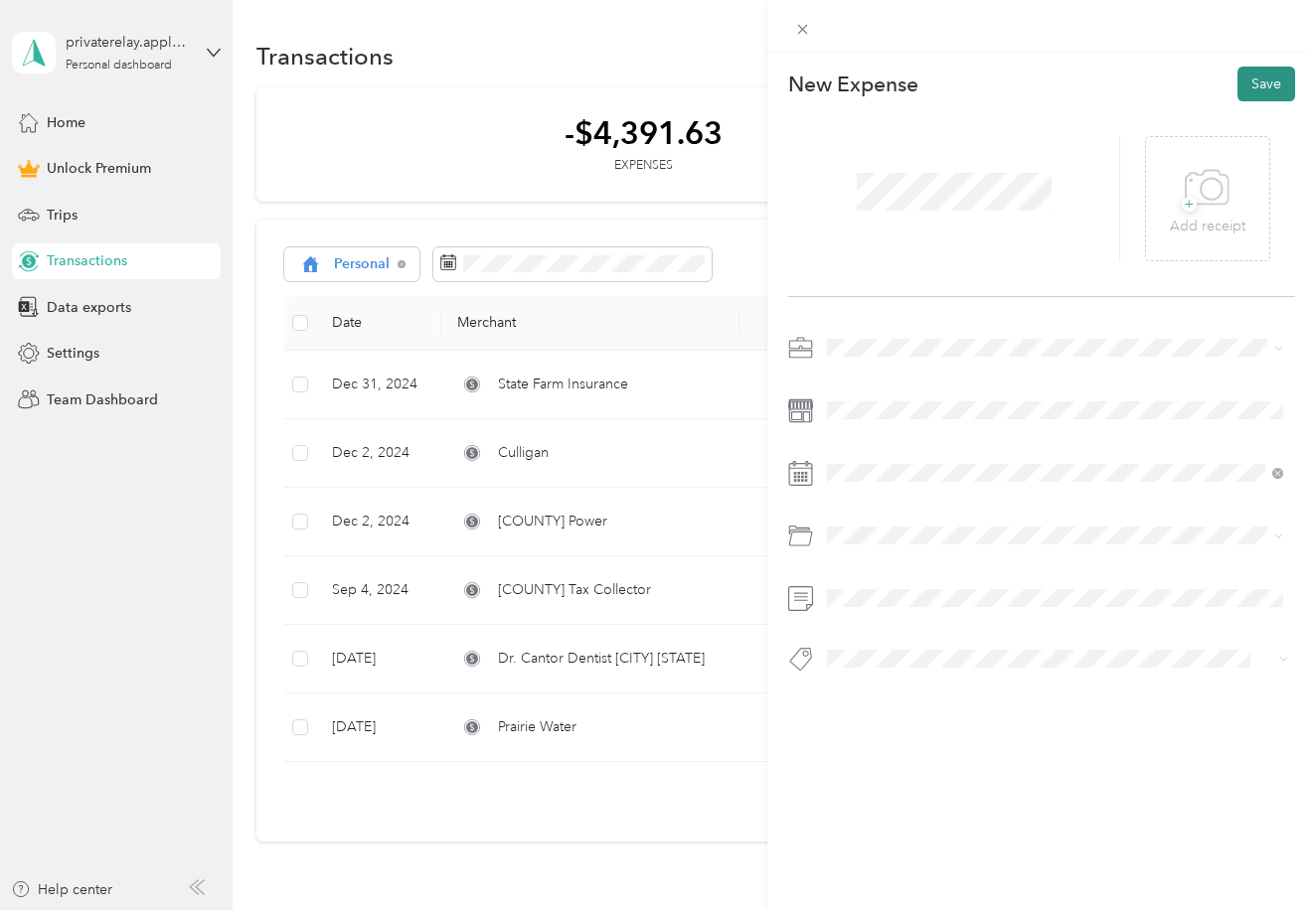 click on "Save" at bounding box center [1266, 83] 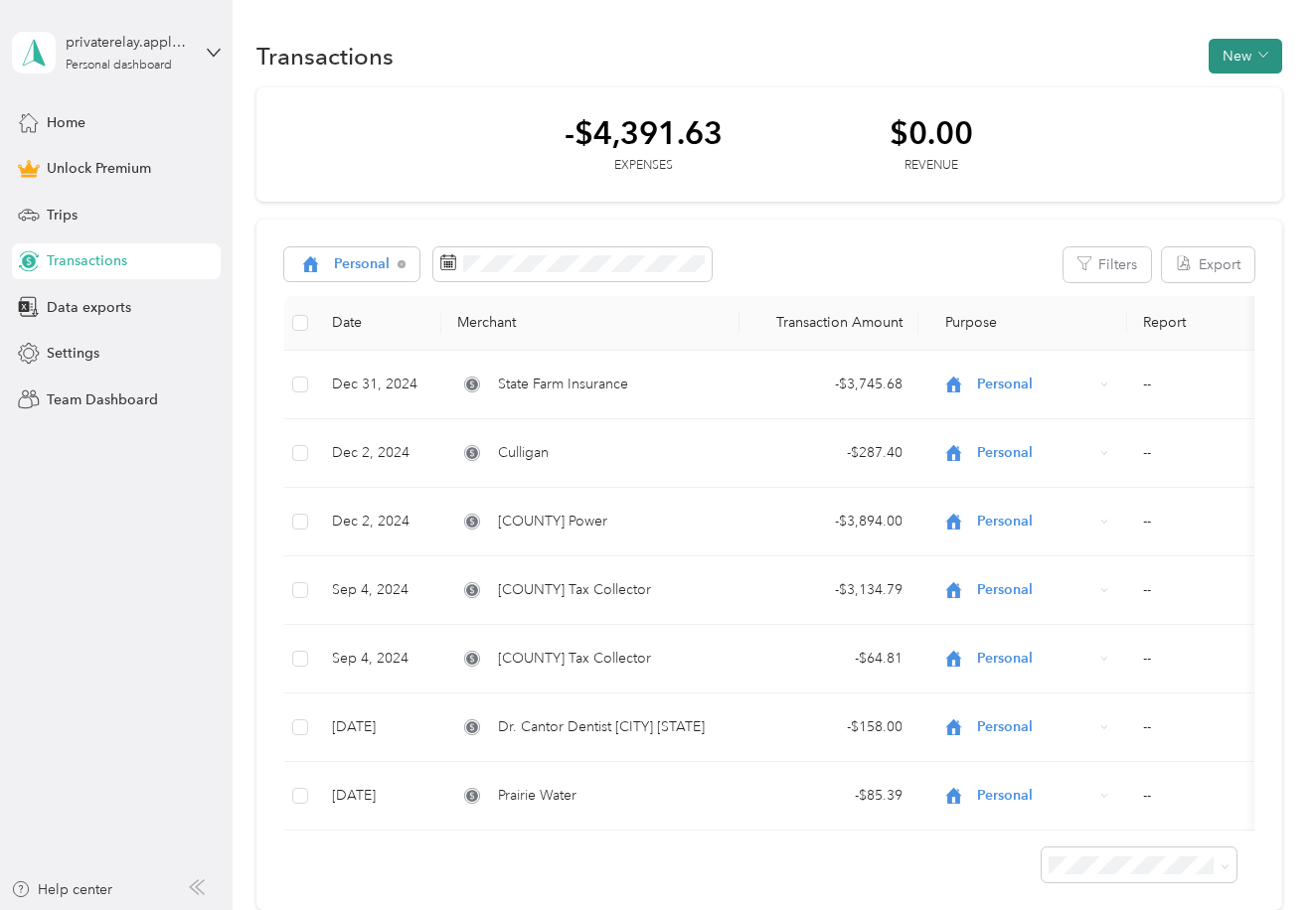 click on "New" at bounding box center [1245, 56] 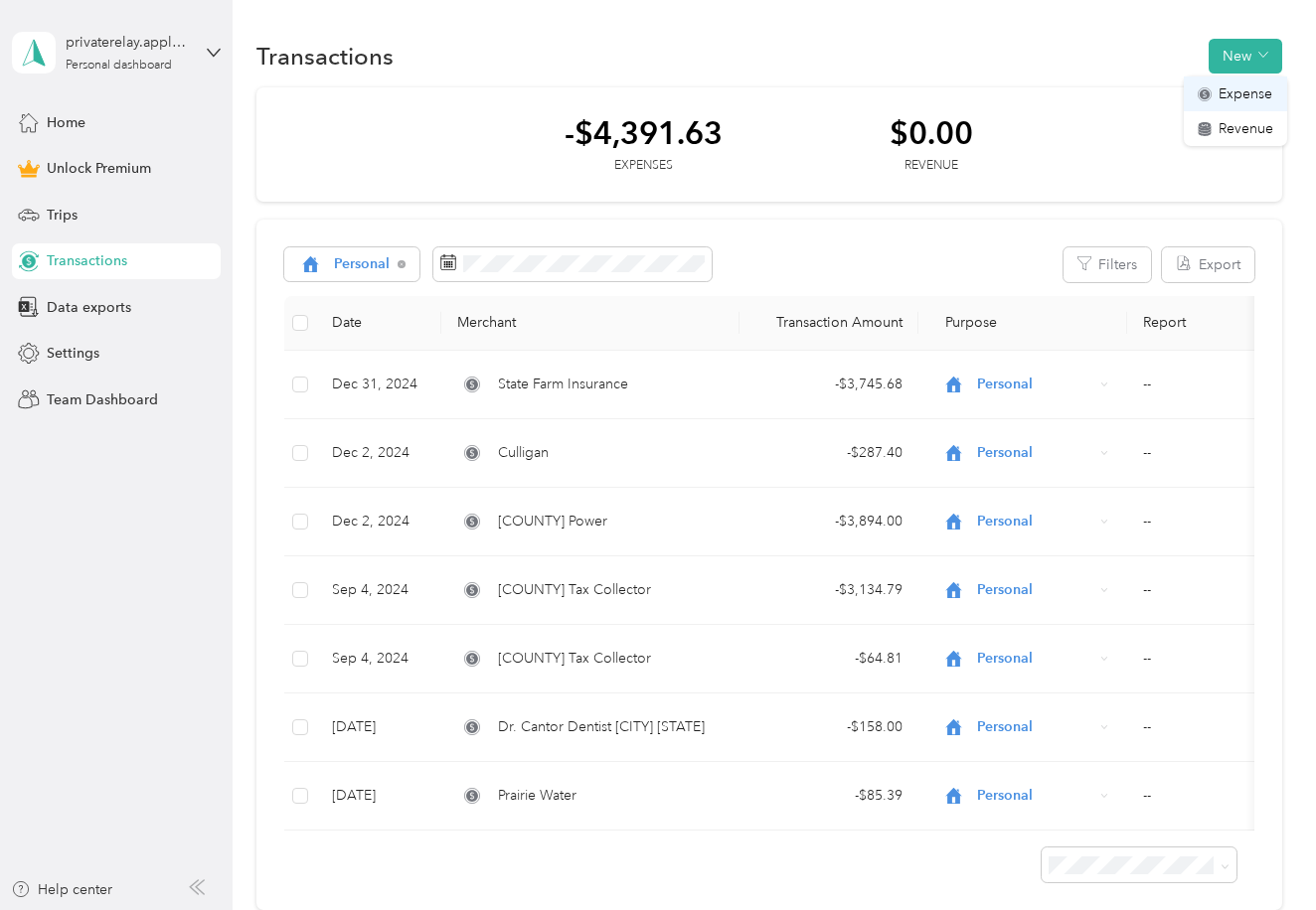click on "Expense" at bounding box center [1245, 93] 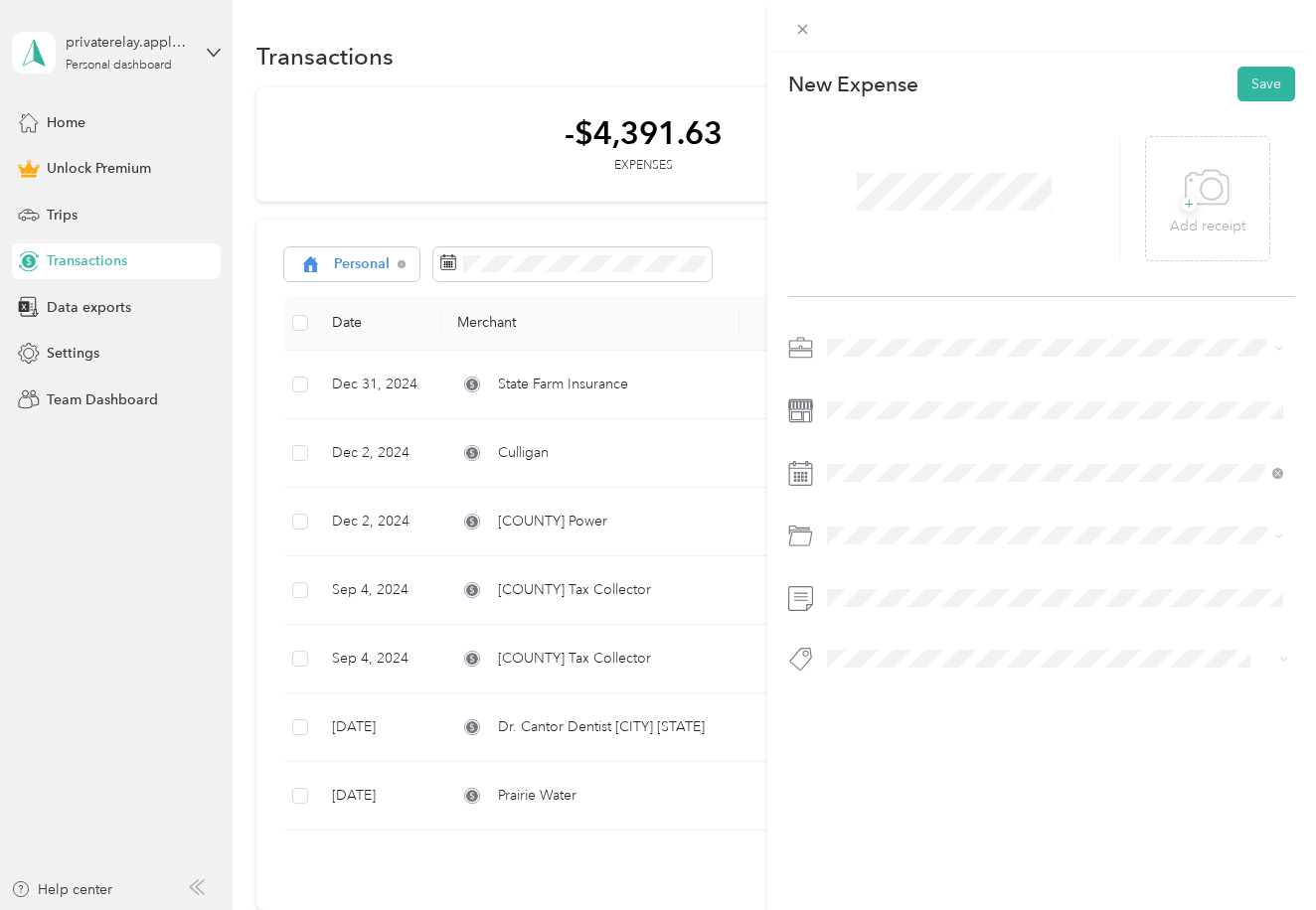 click on "Personal" at bounding box center (860, 417) 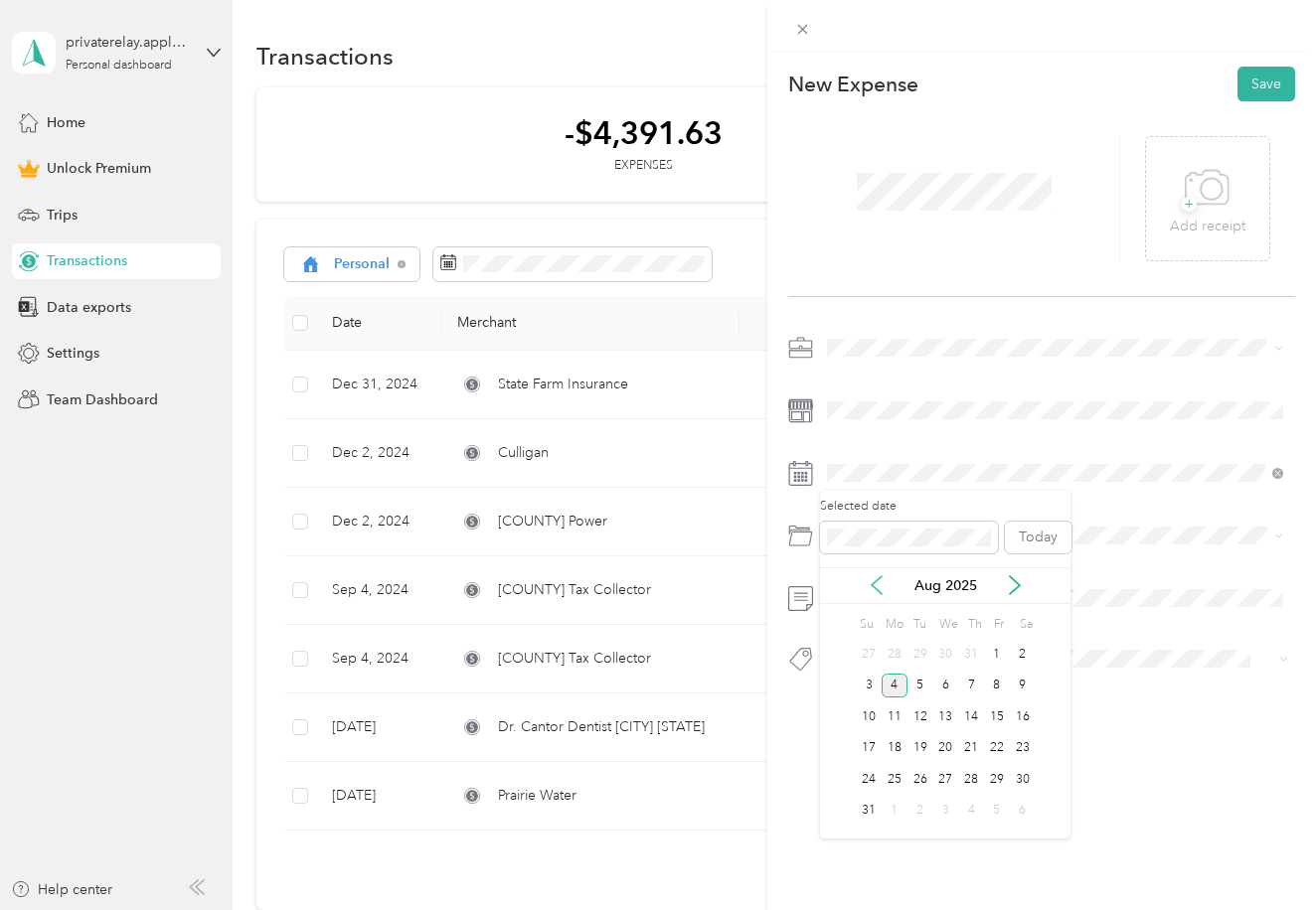 click 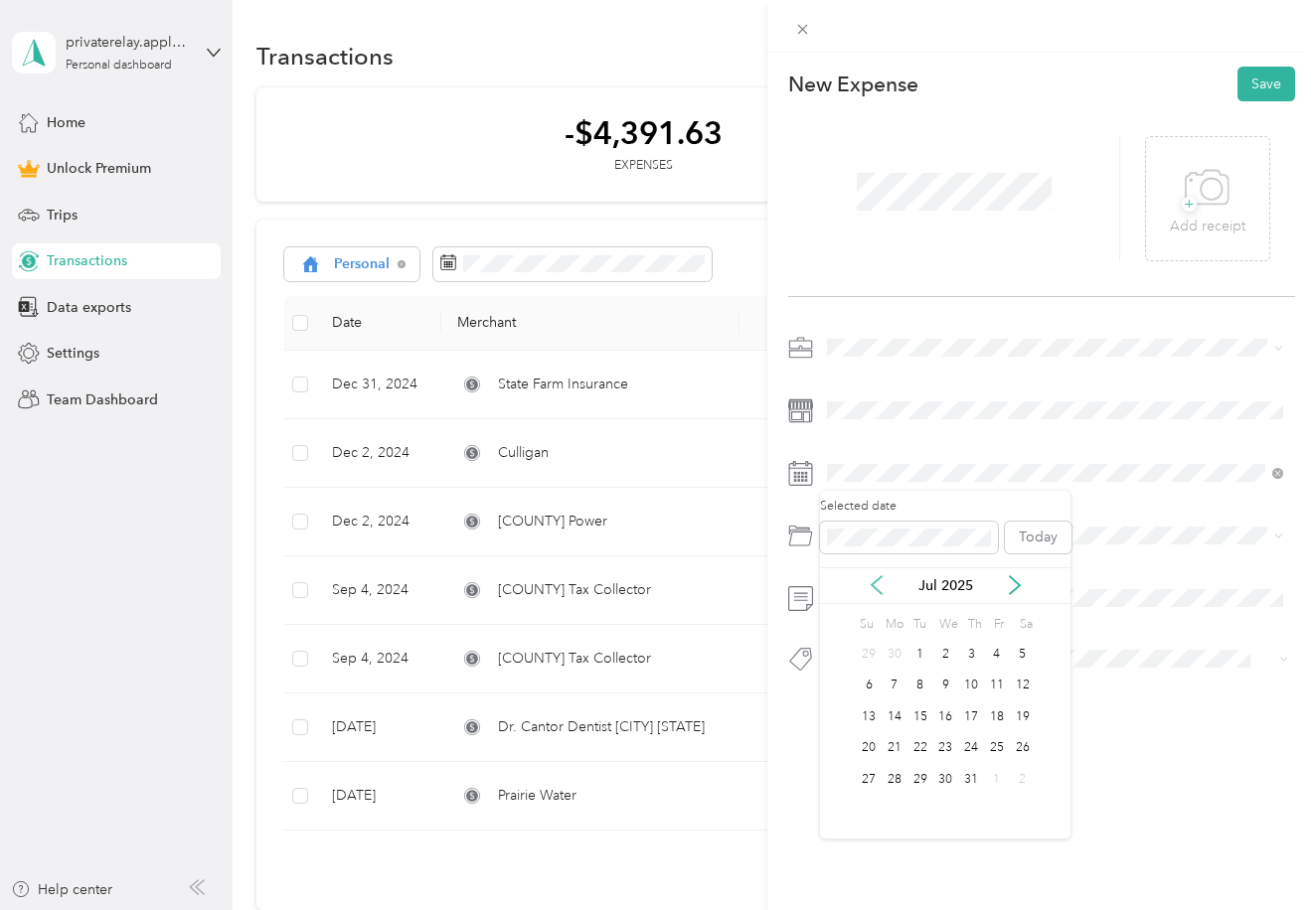 click 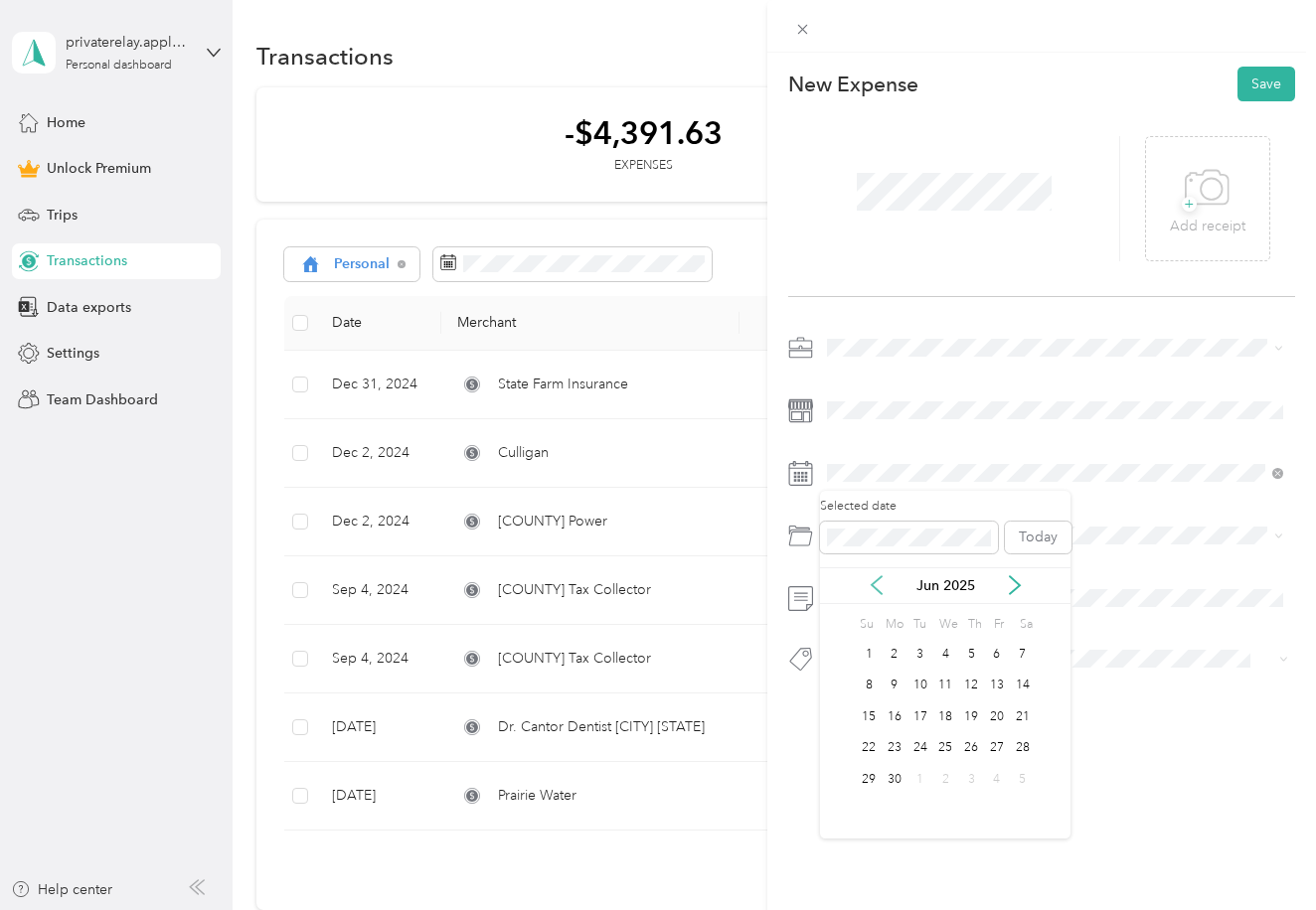 click 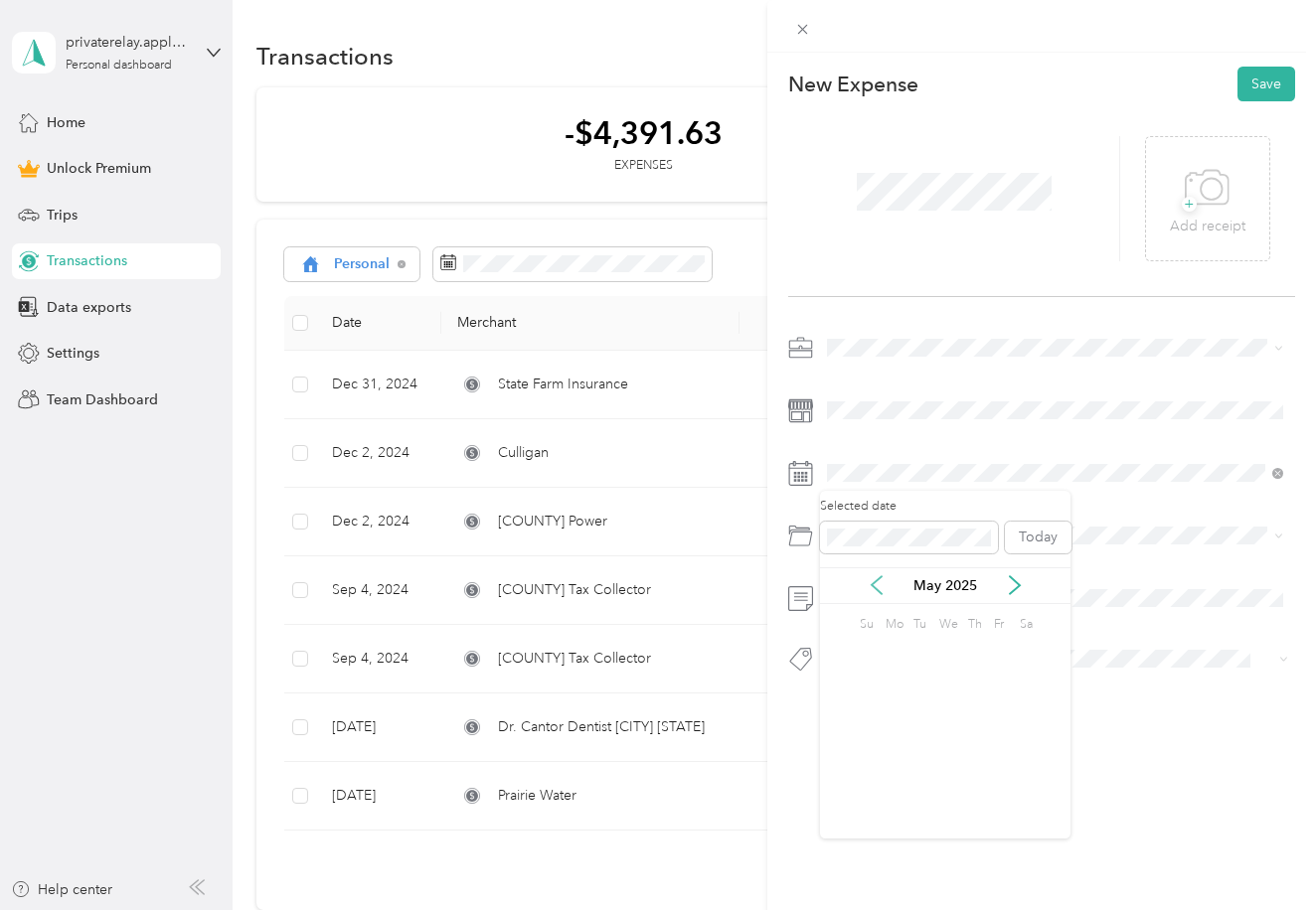 click 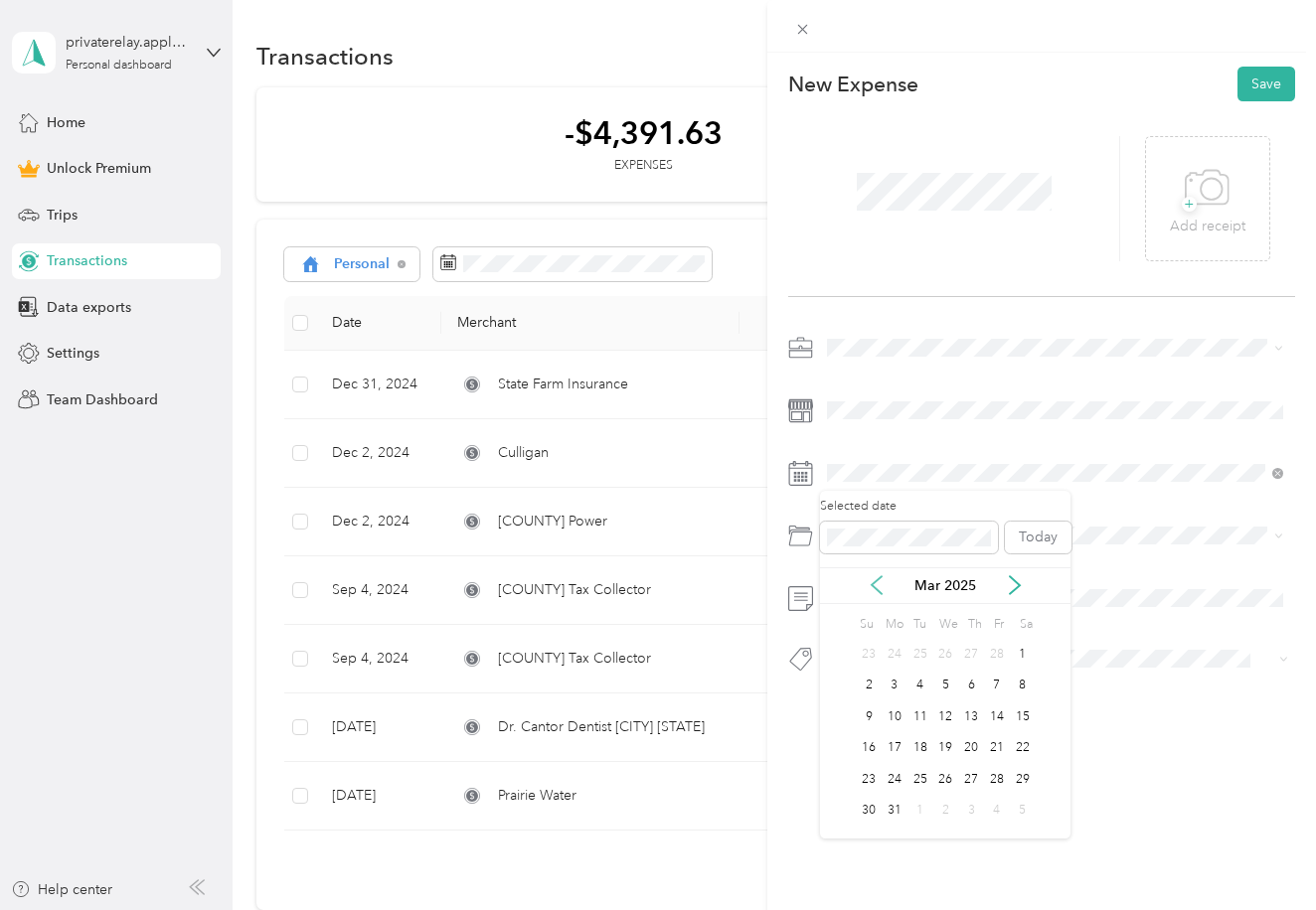 click 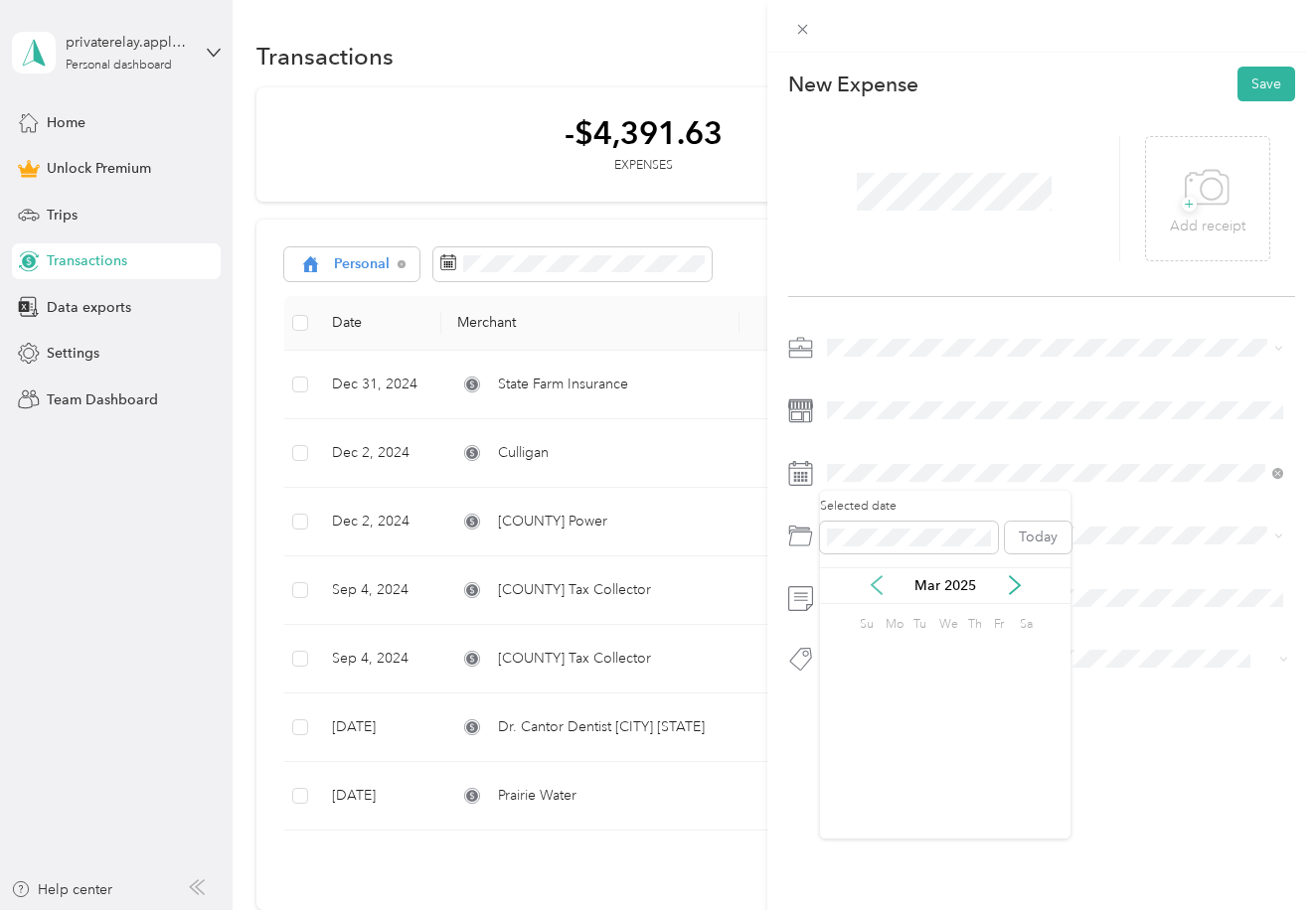 click 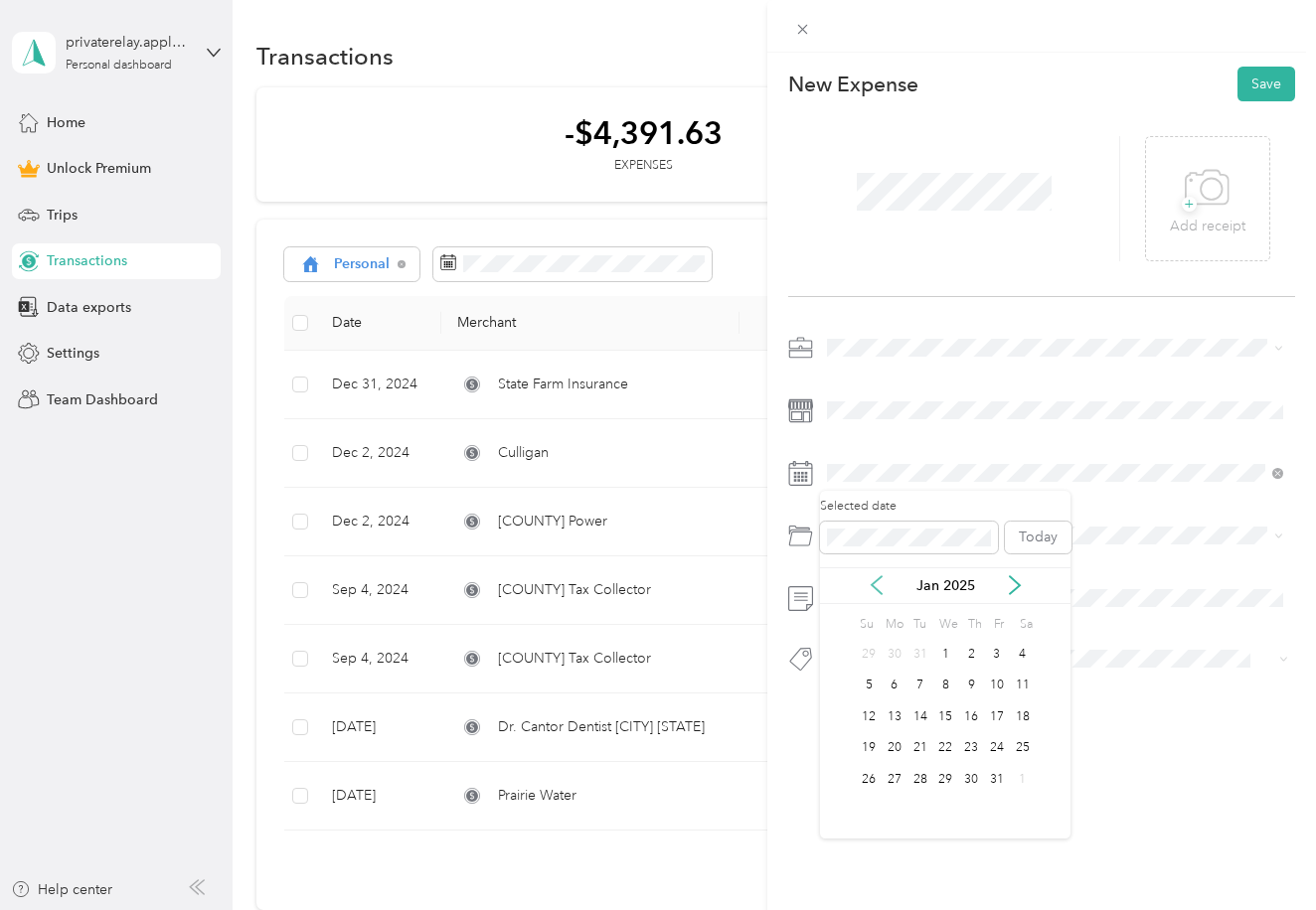click 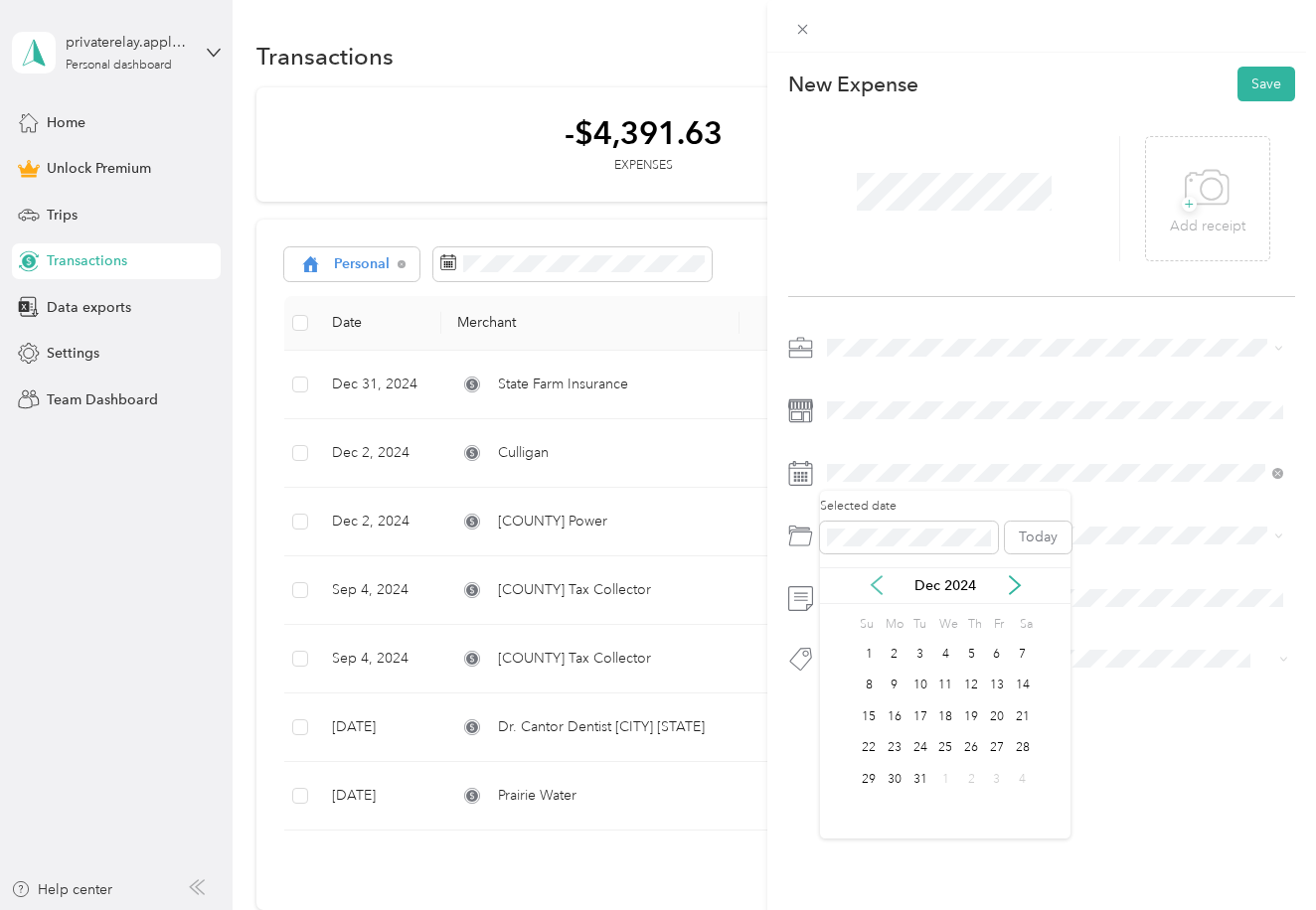 click 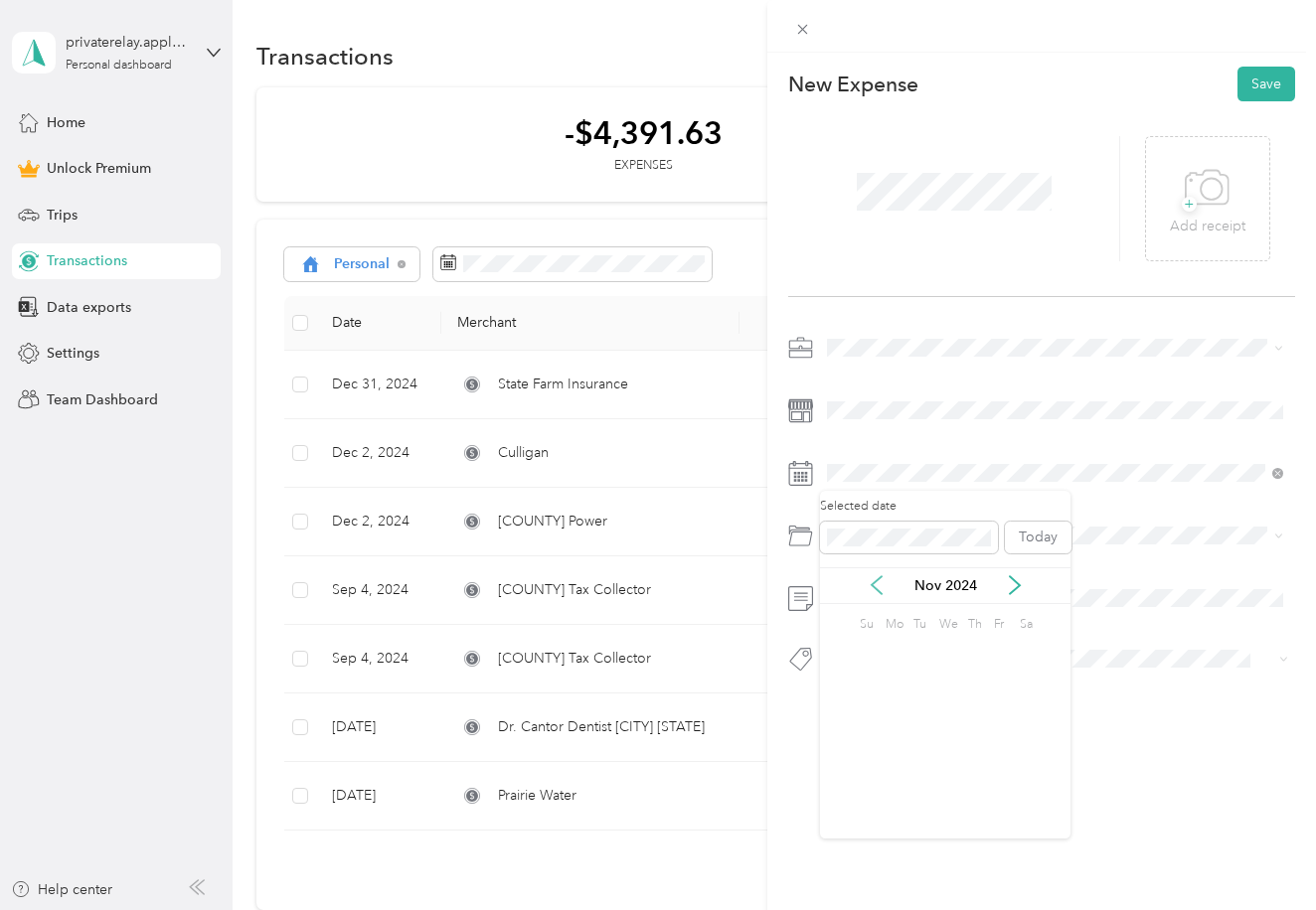 click 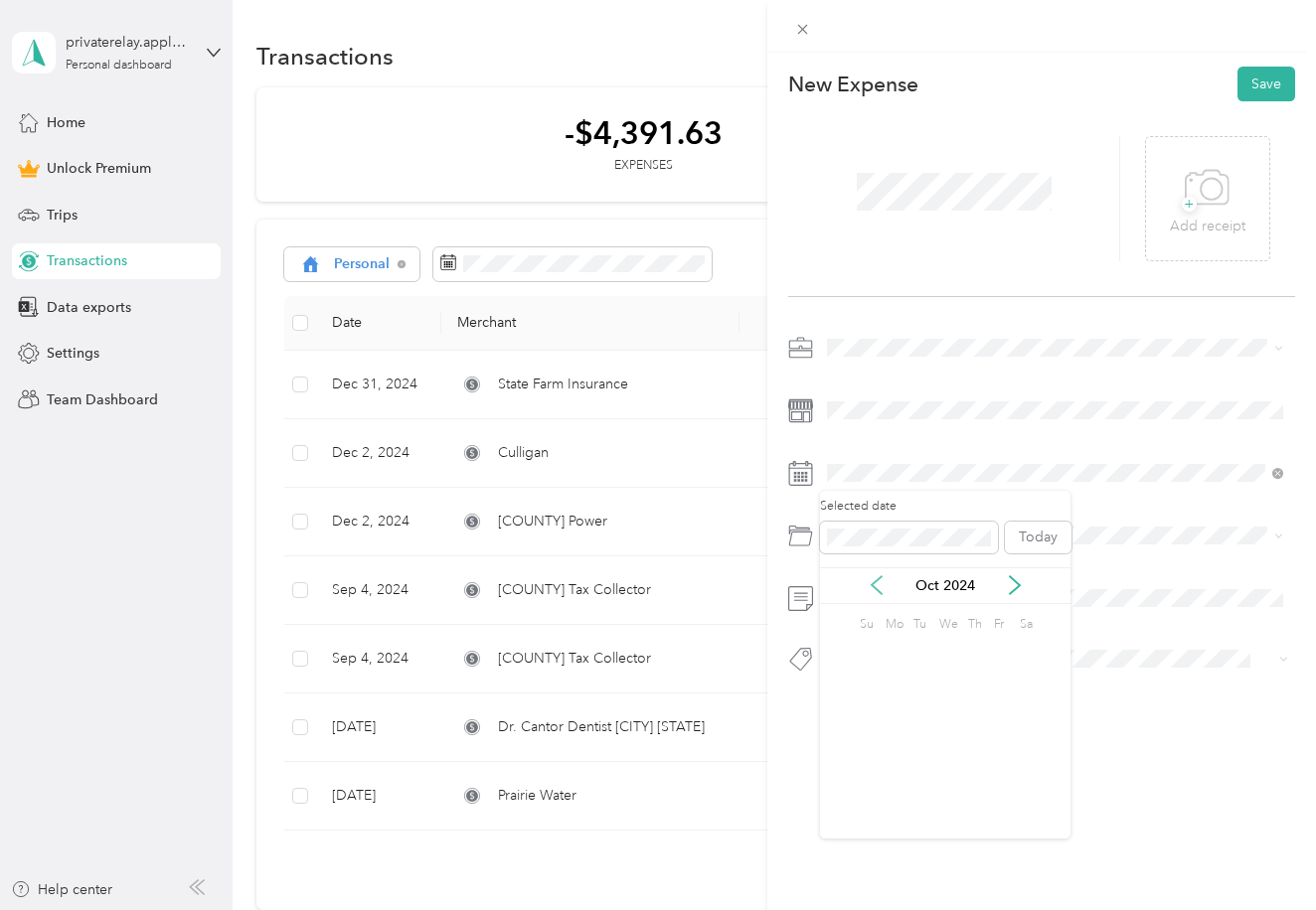 click 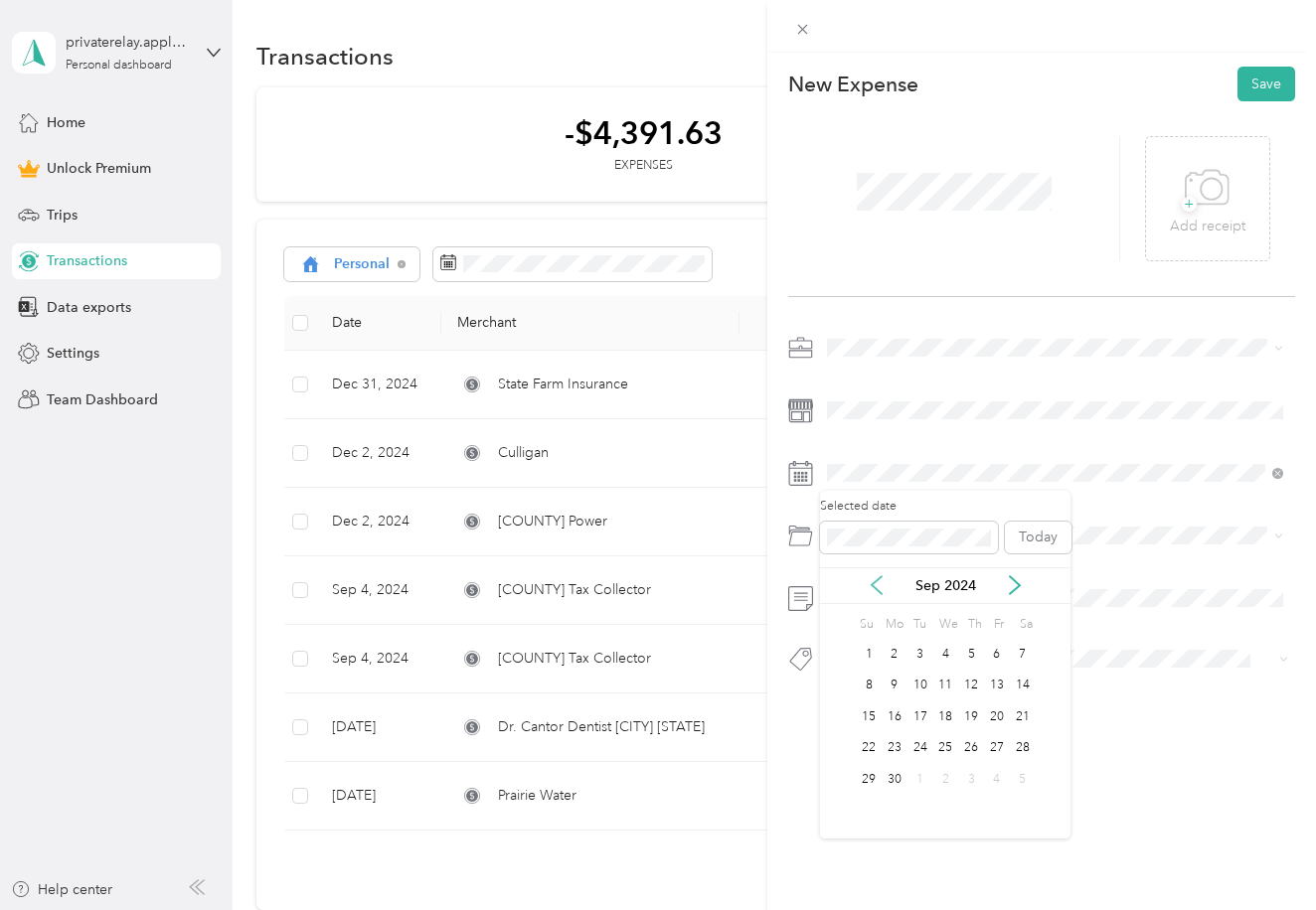 click 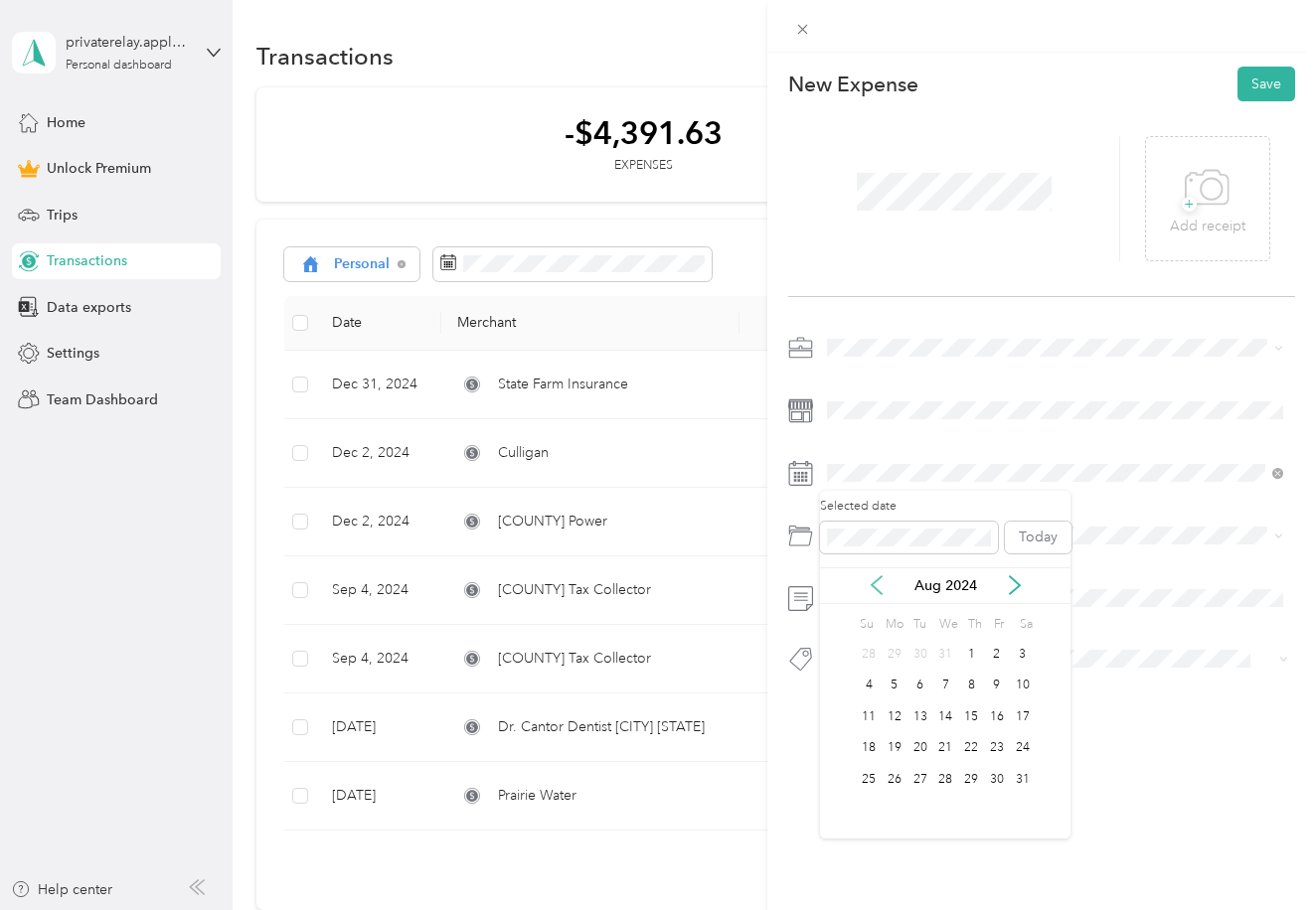 click 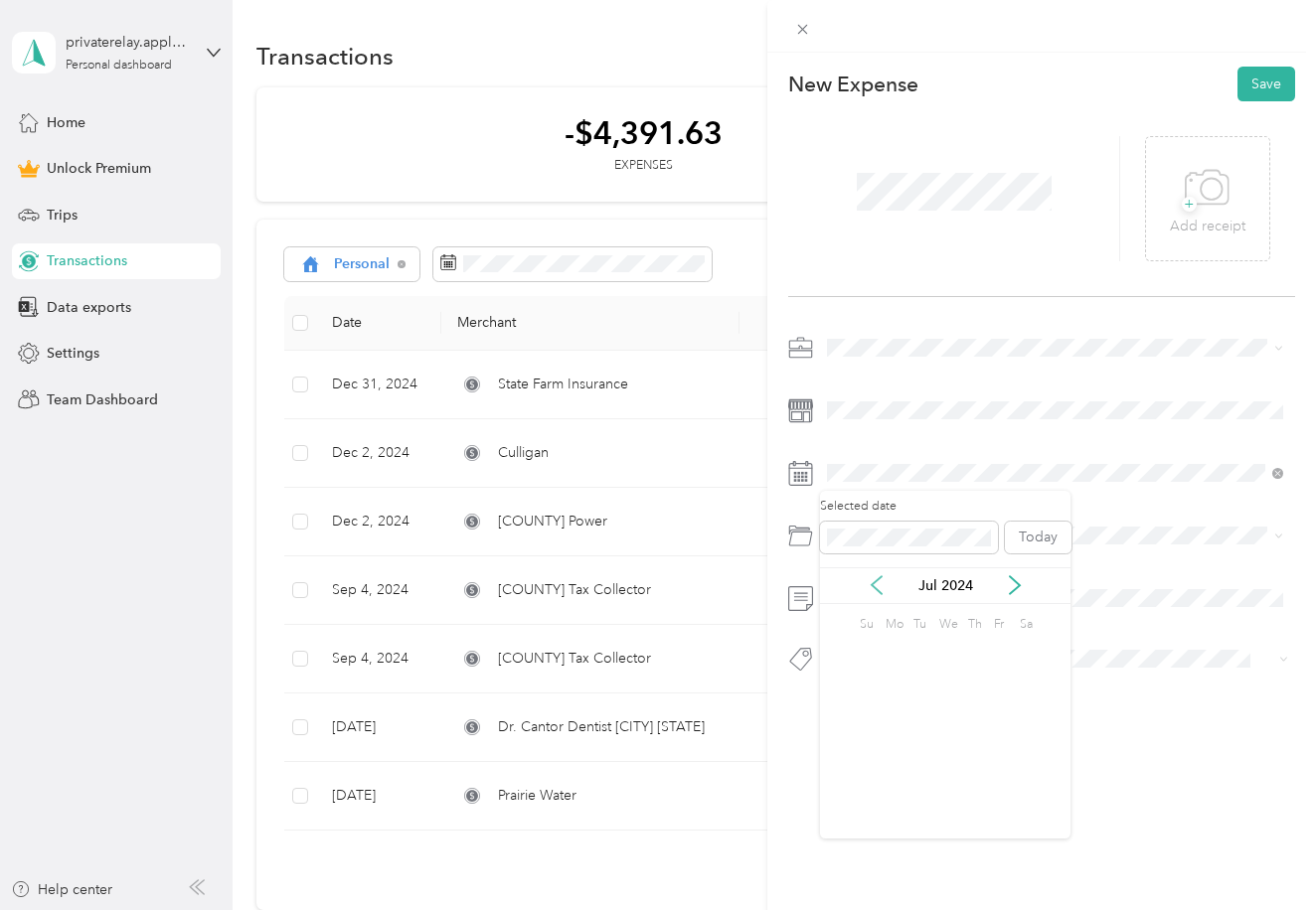 click 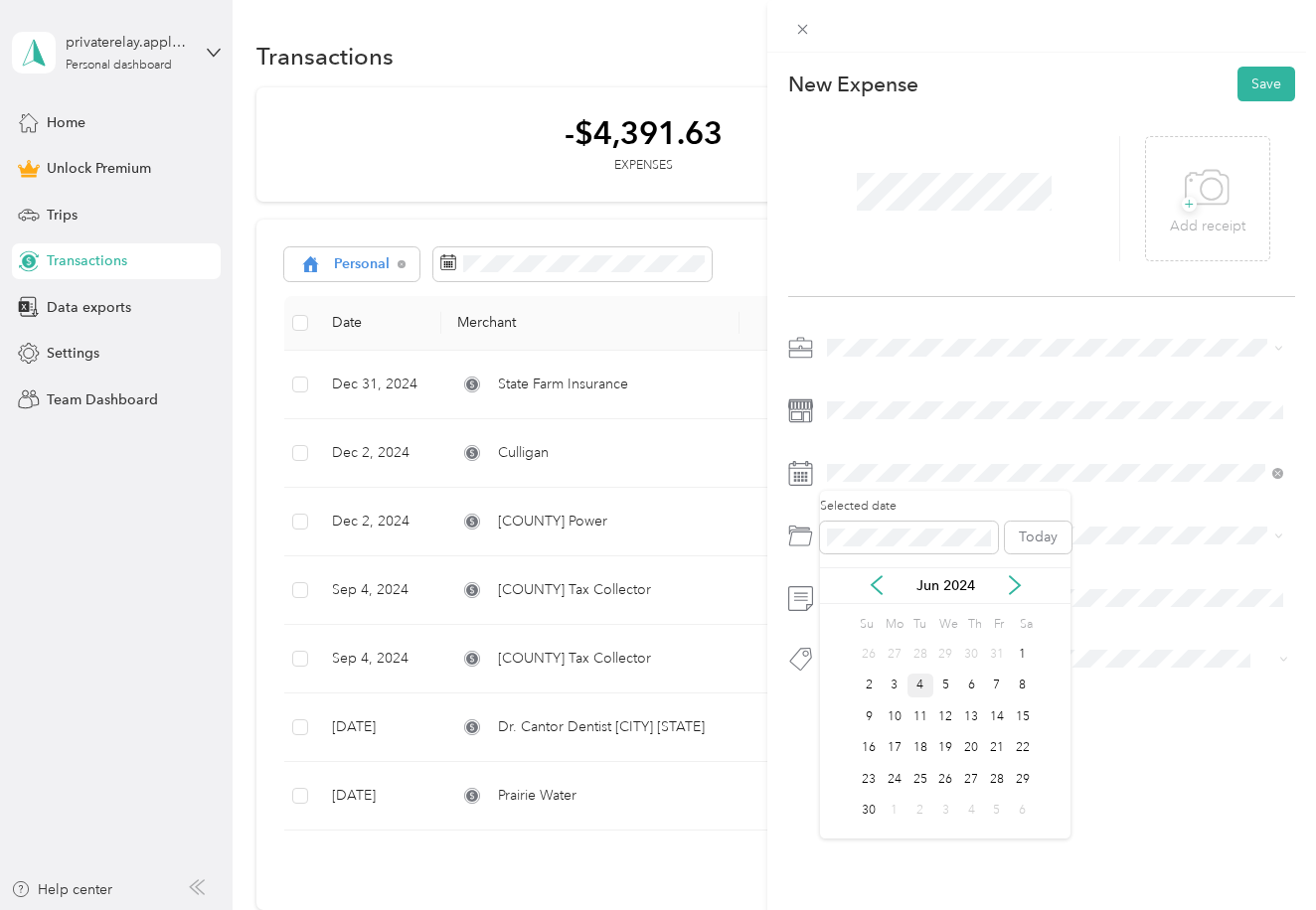 click on "4" at bounding box center (920, 685) 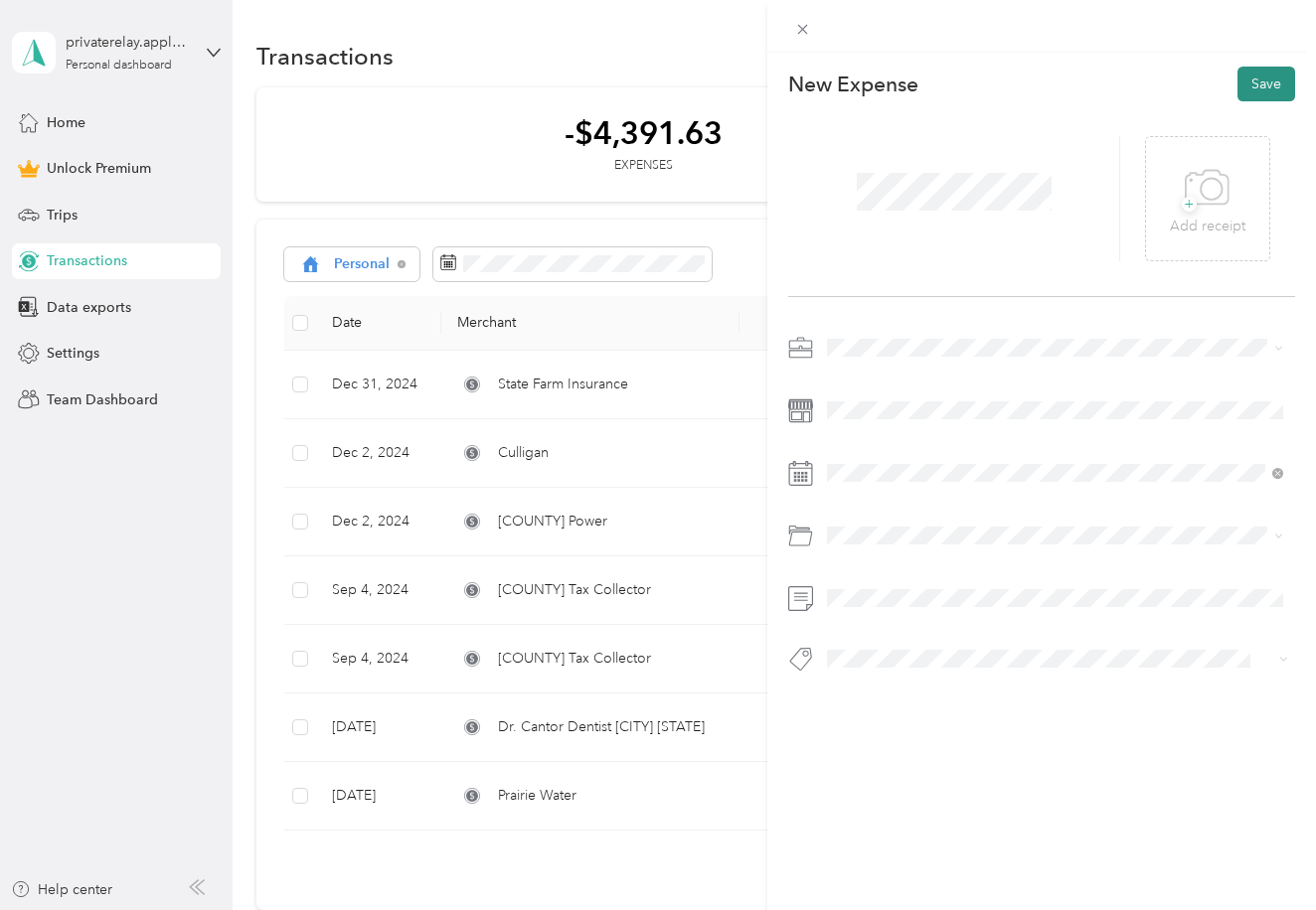 click on "Save" at bounding box center (1266, 83) 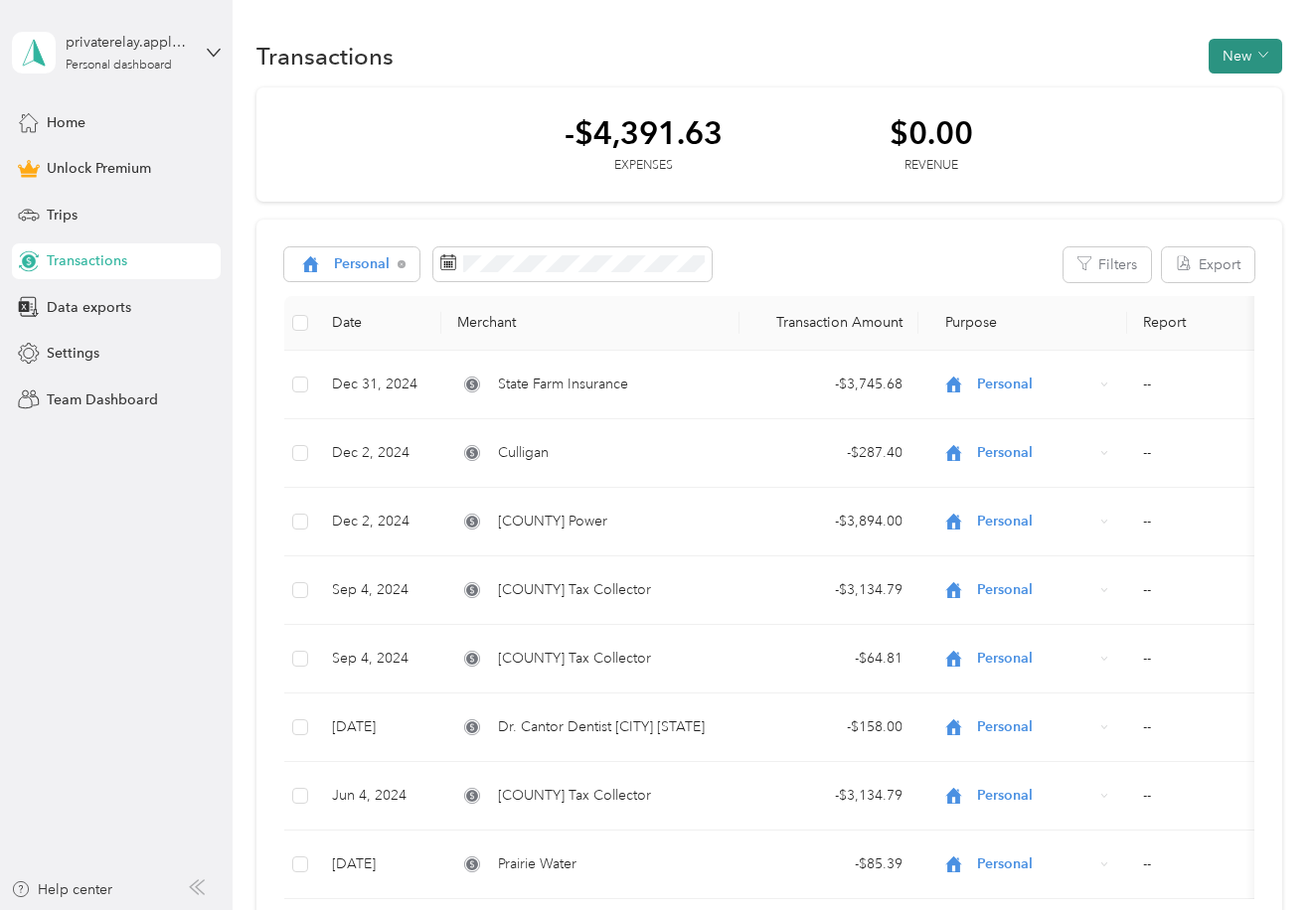 click on "New" at bounding box center [1245, 56] 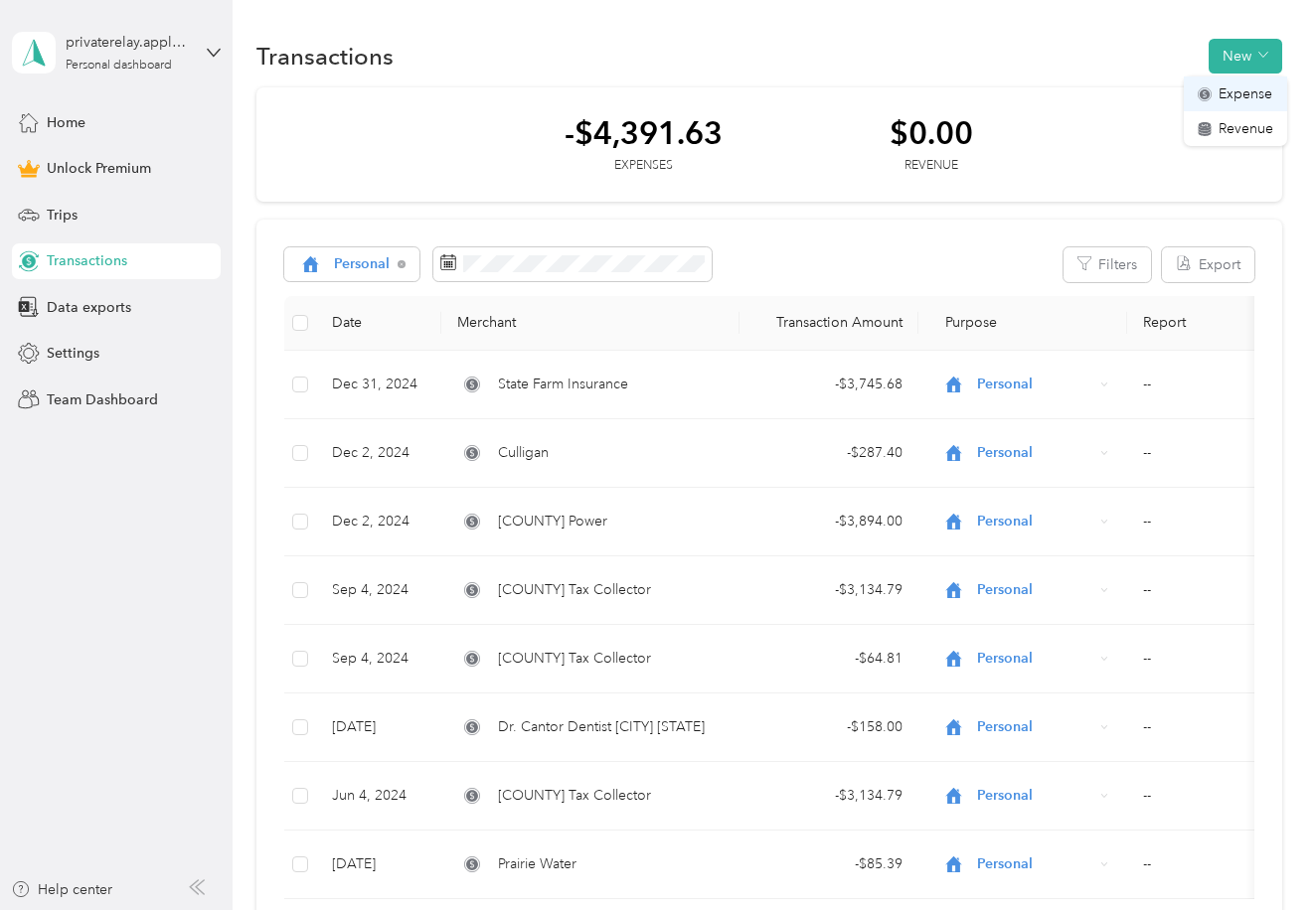 click on "Expense" at bounding box center (1245, 93) 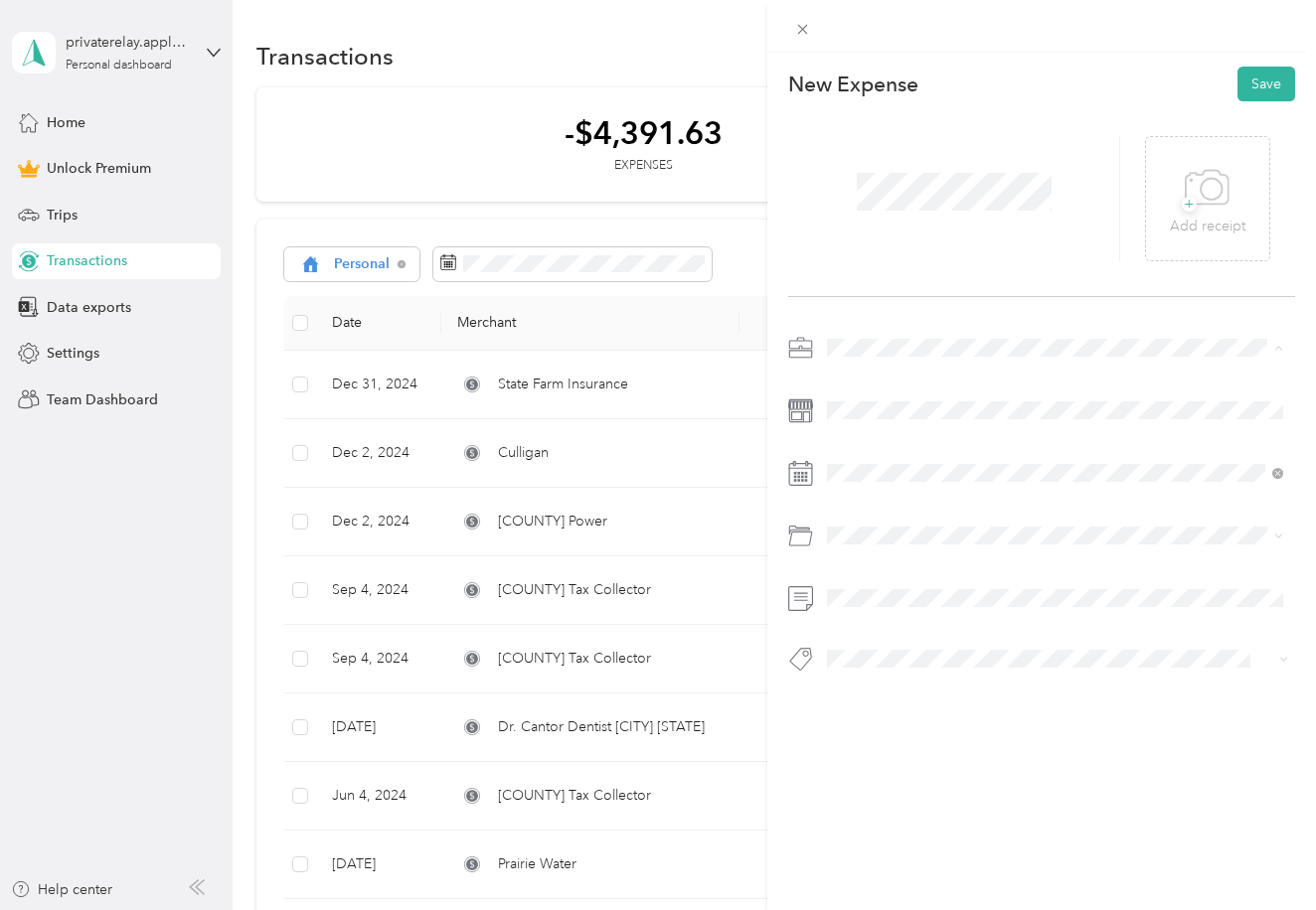 click on "Personal" at bounding box center (860, 417) 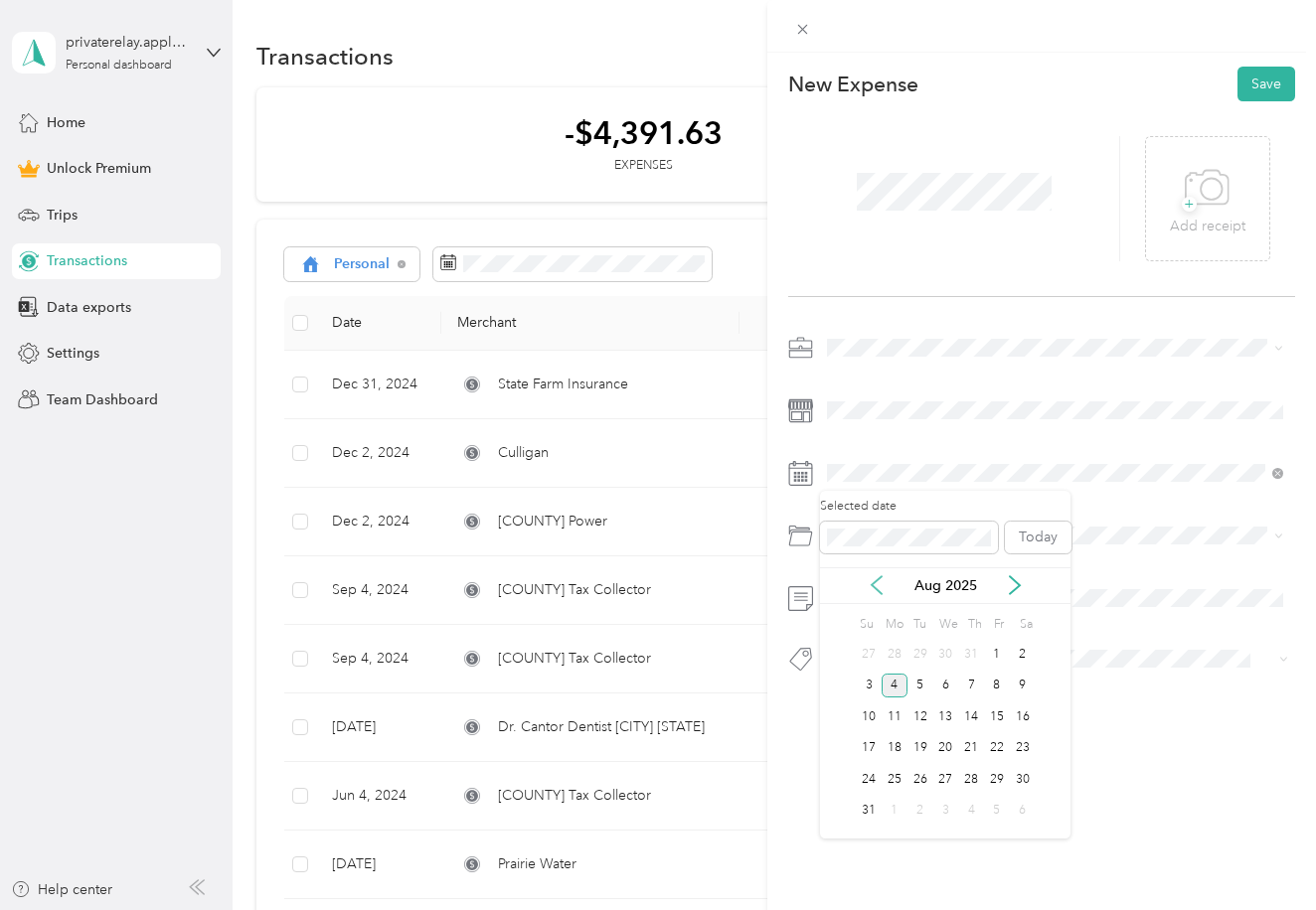 click 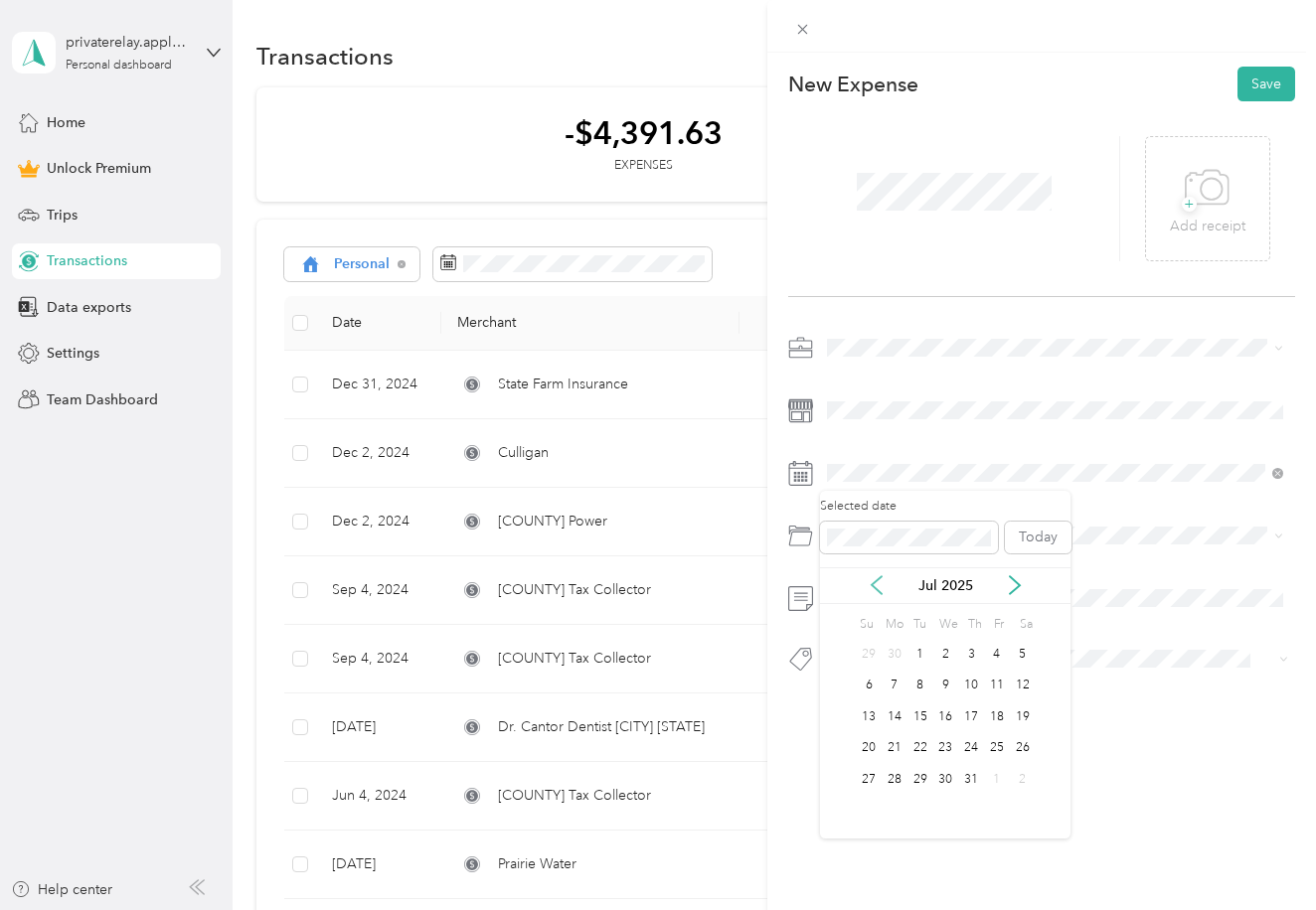 click 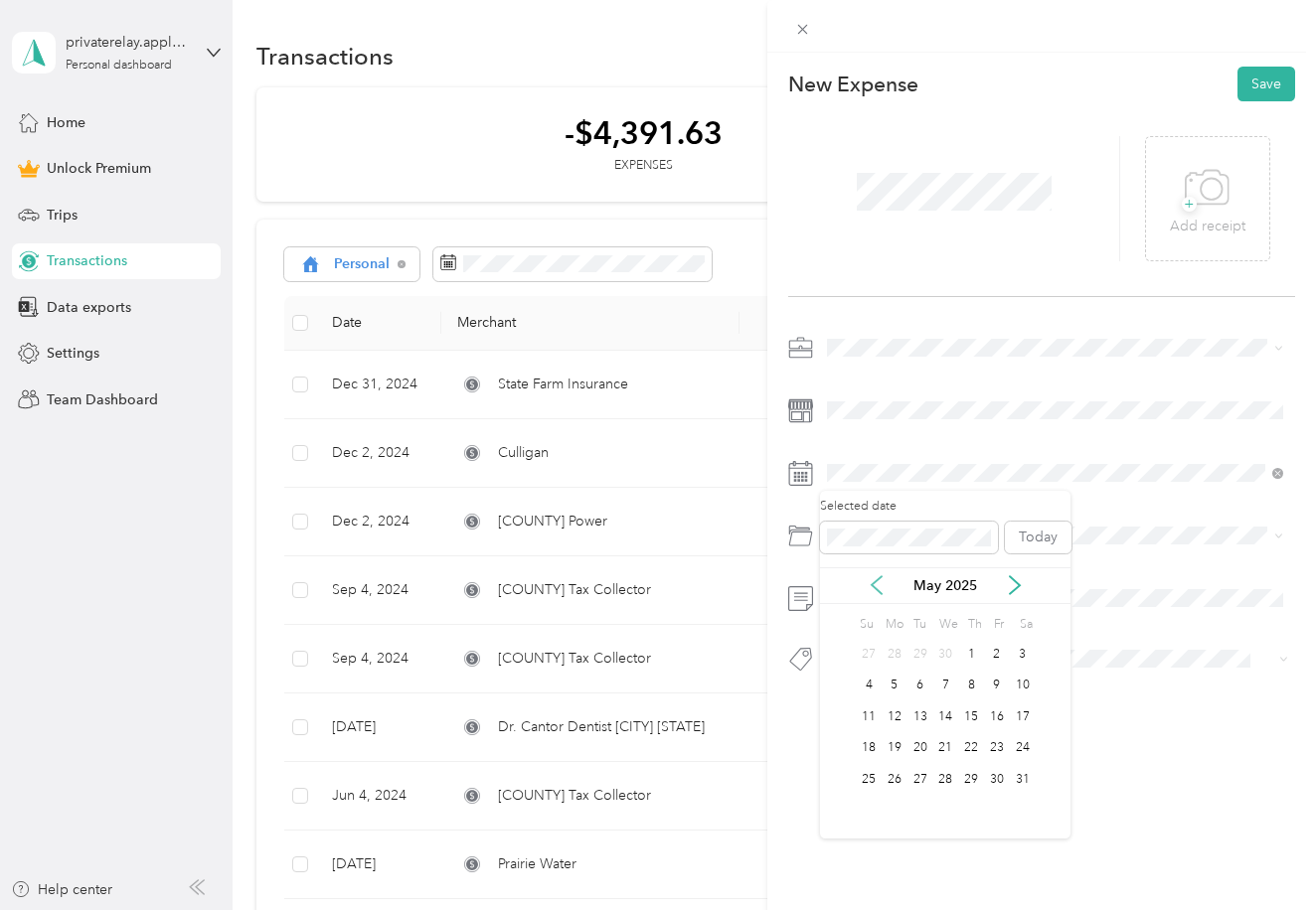 click 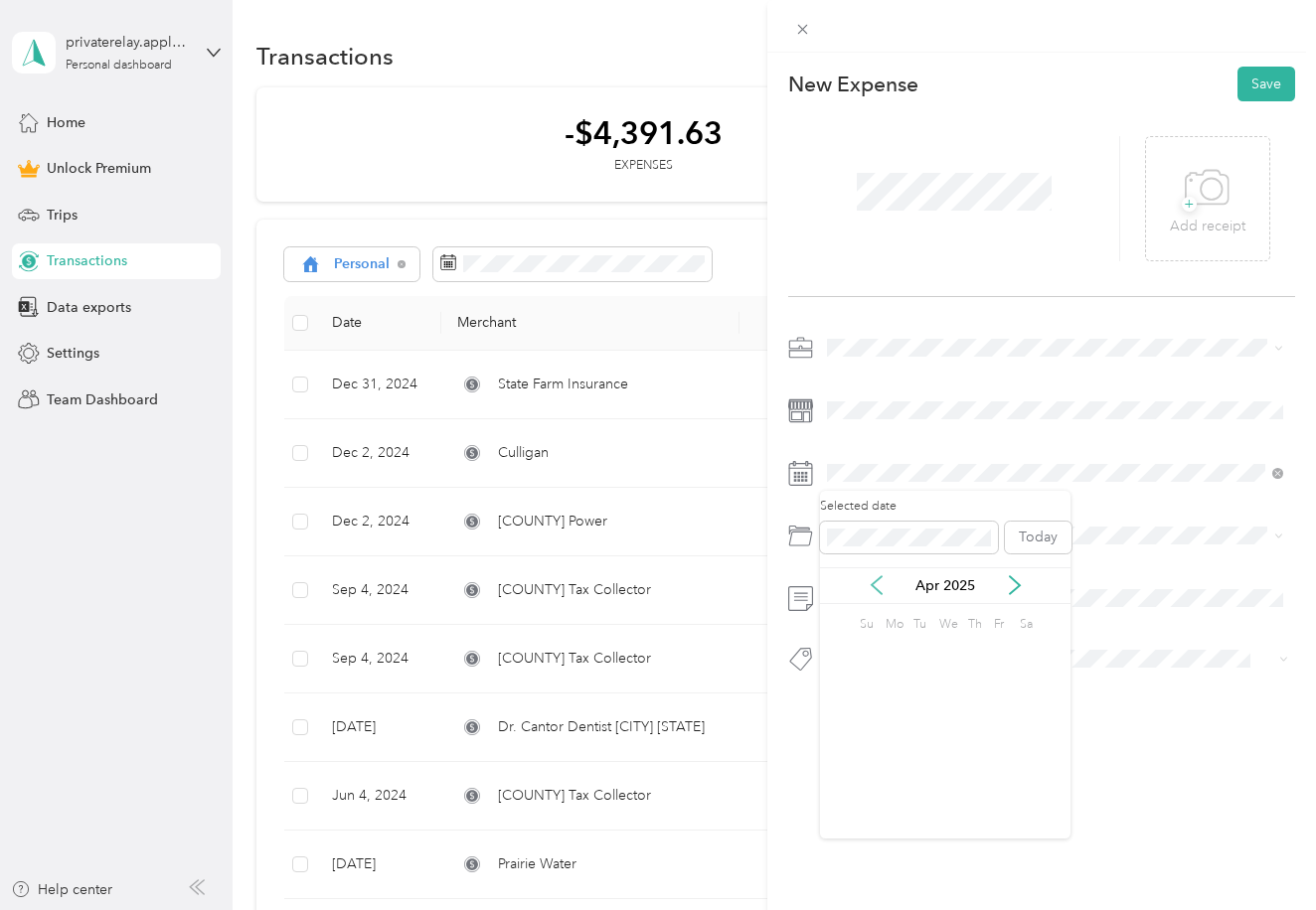 click 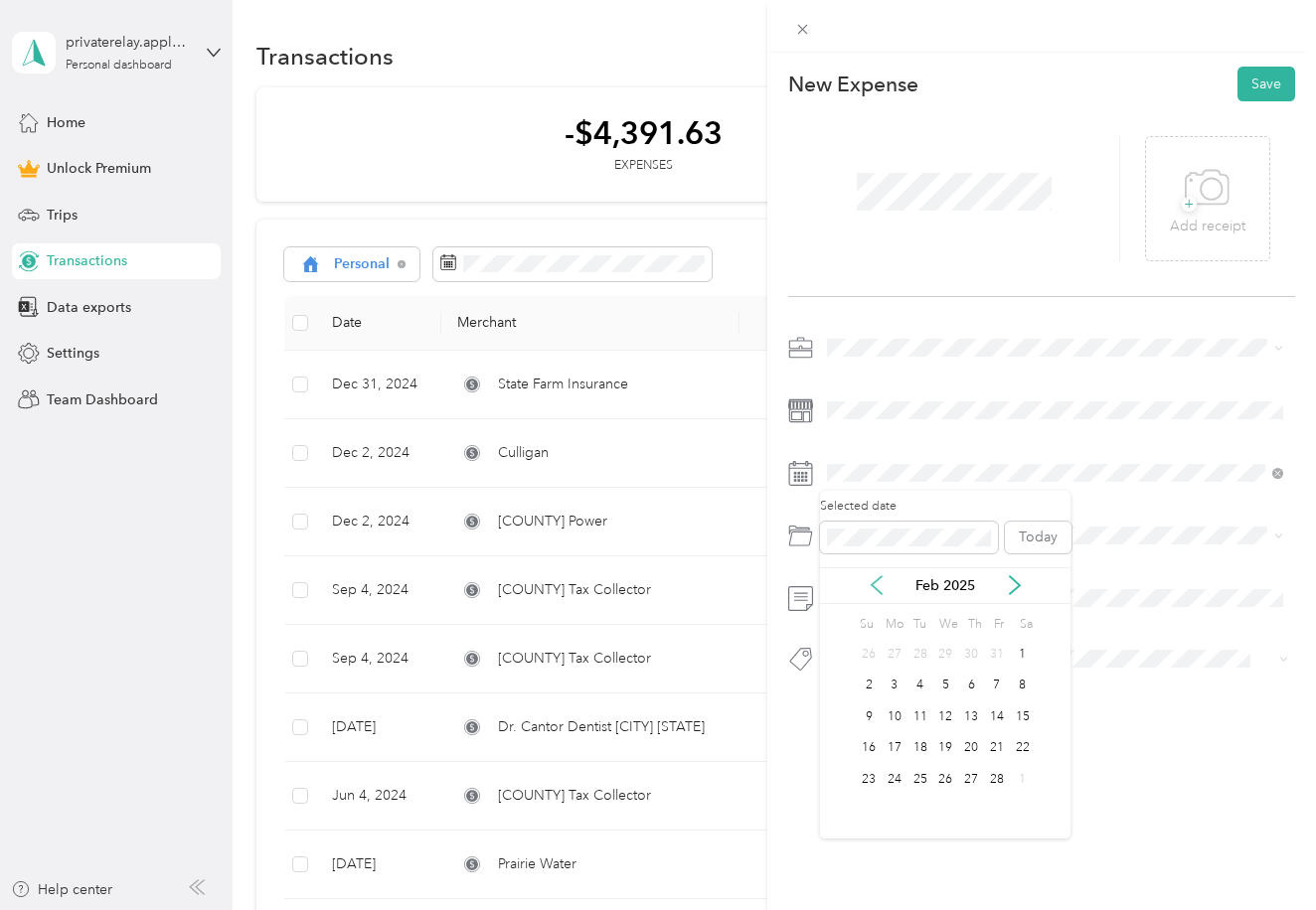click 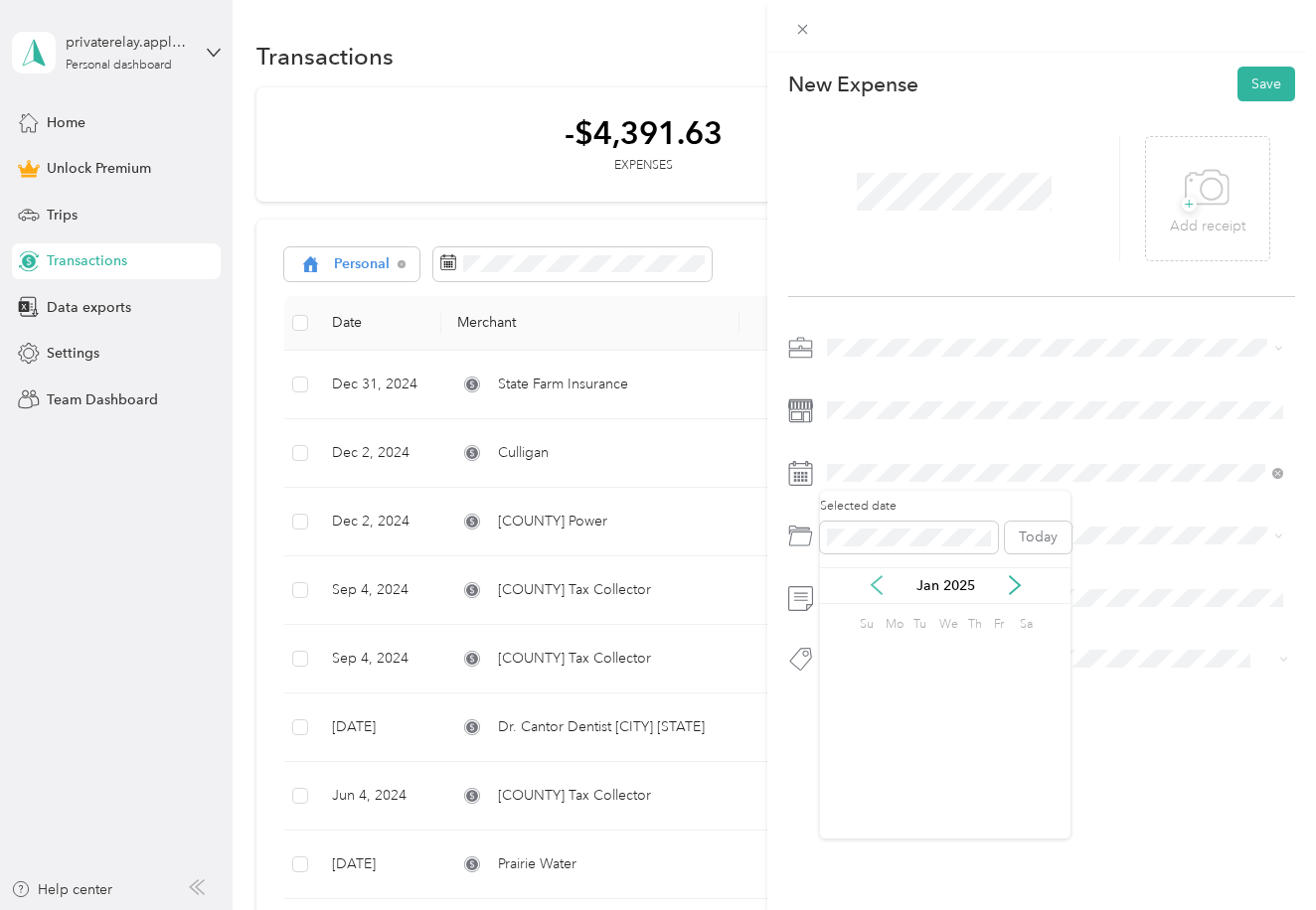 click 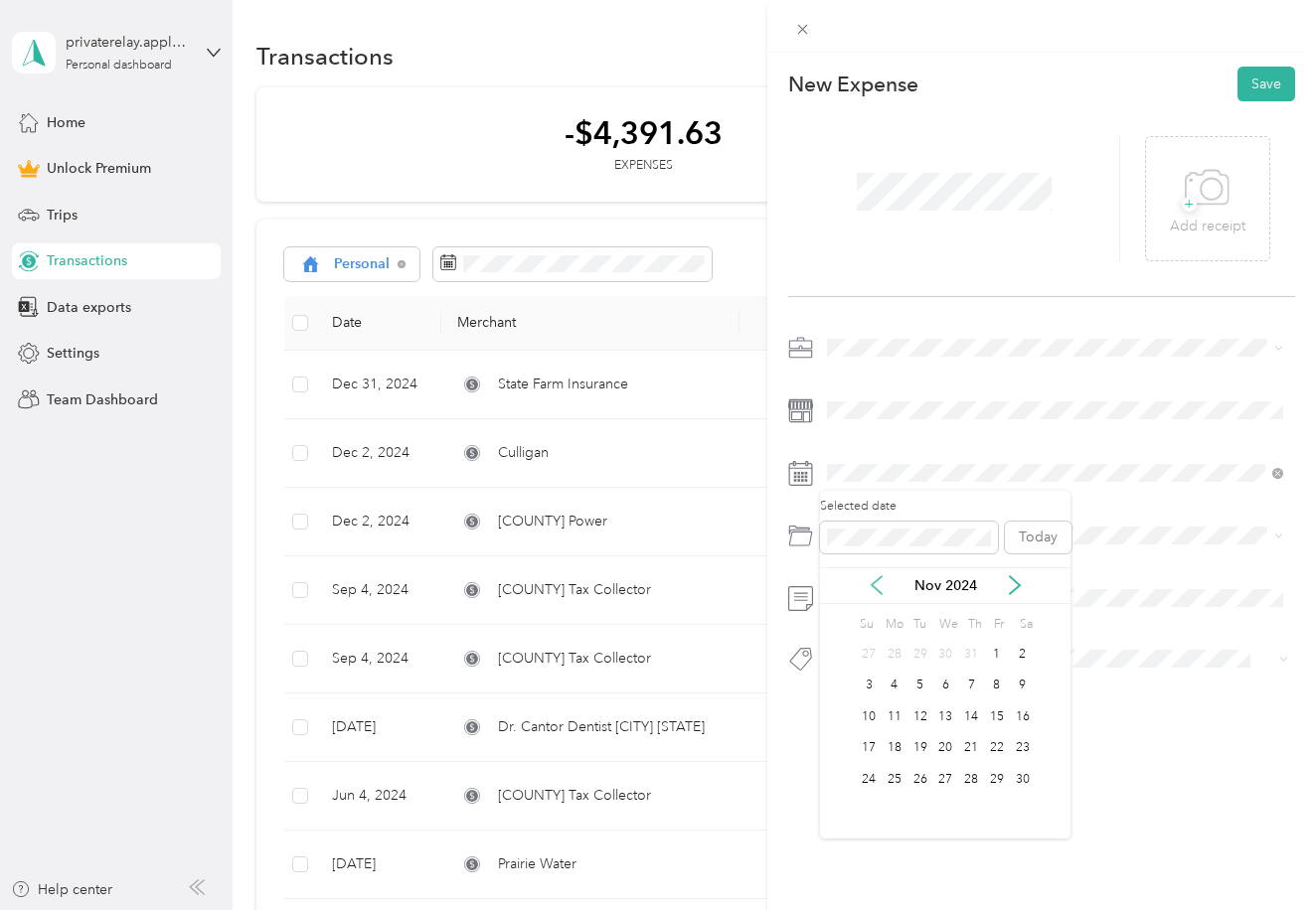 click 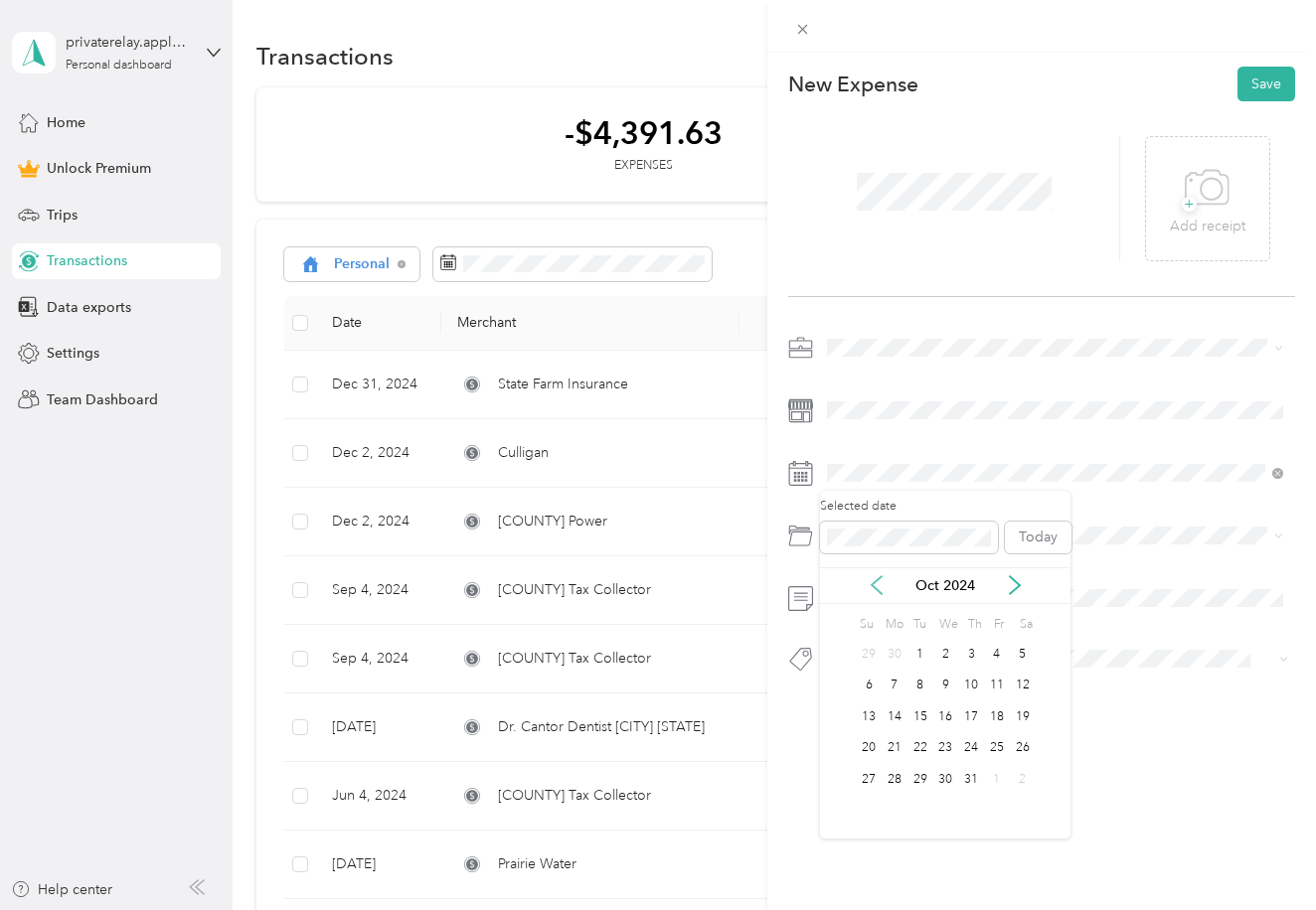 click 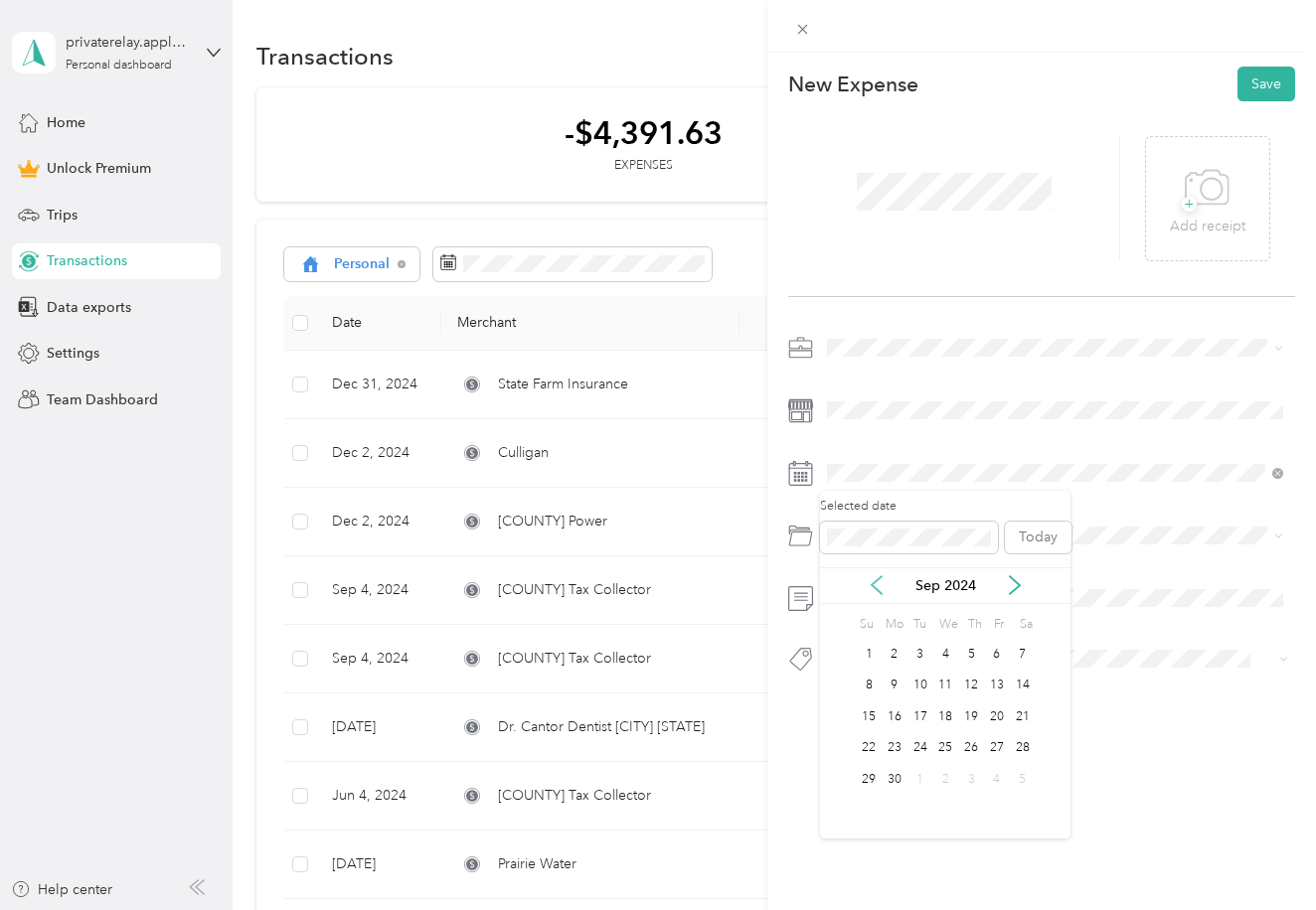 click 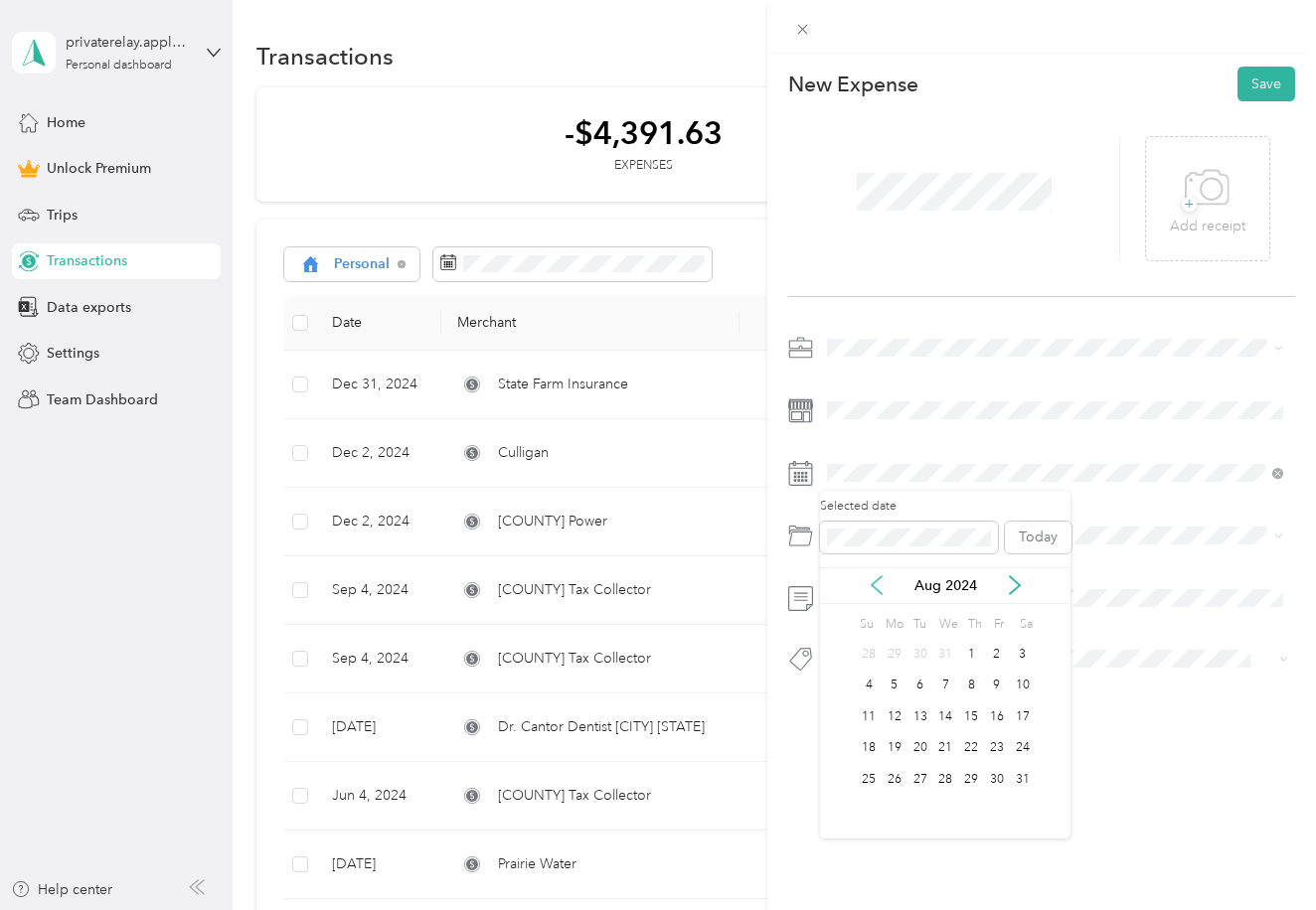 click 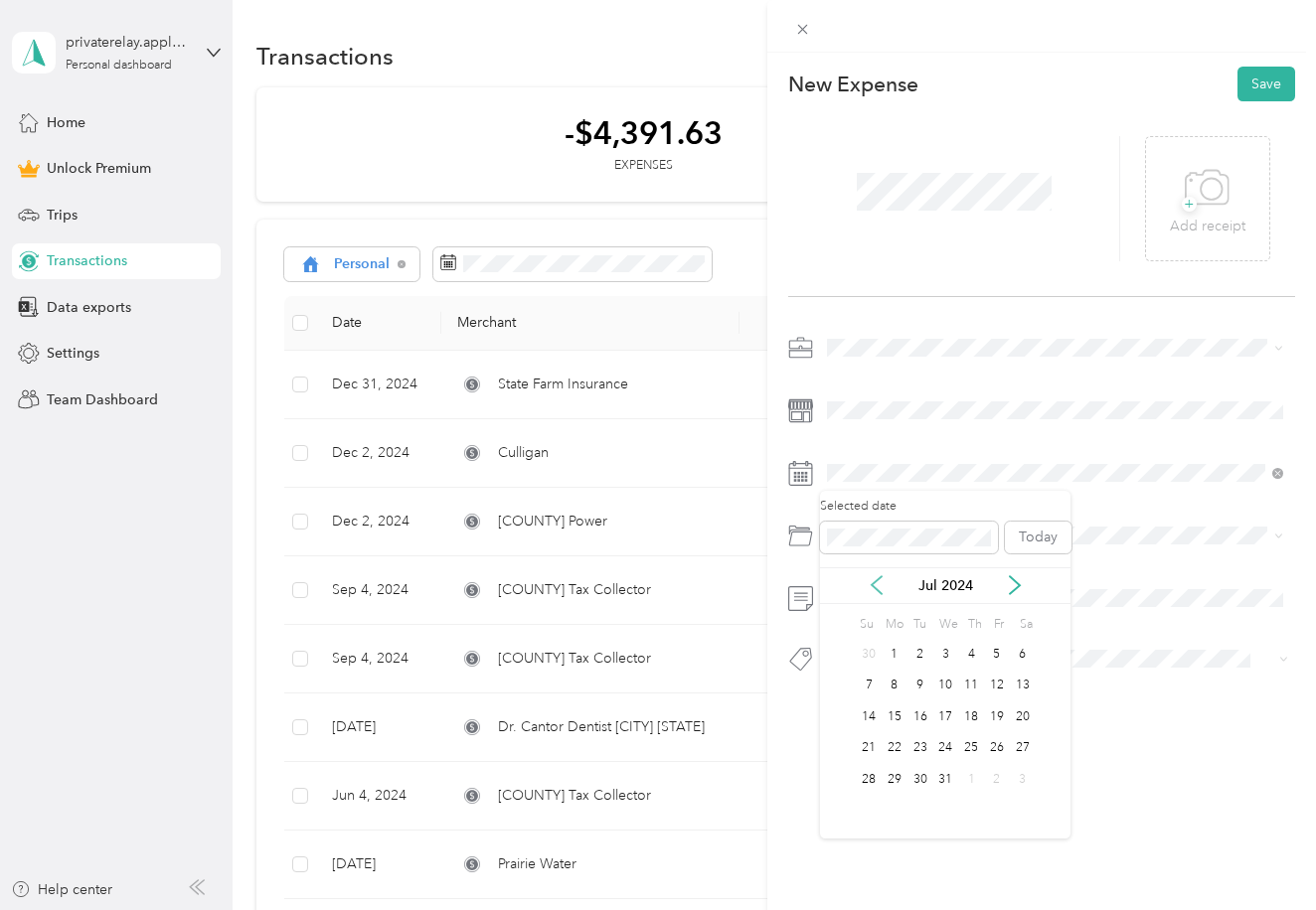 click 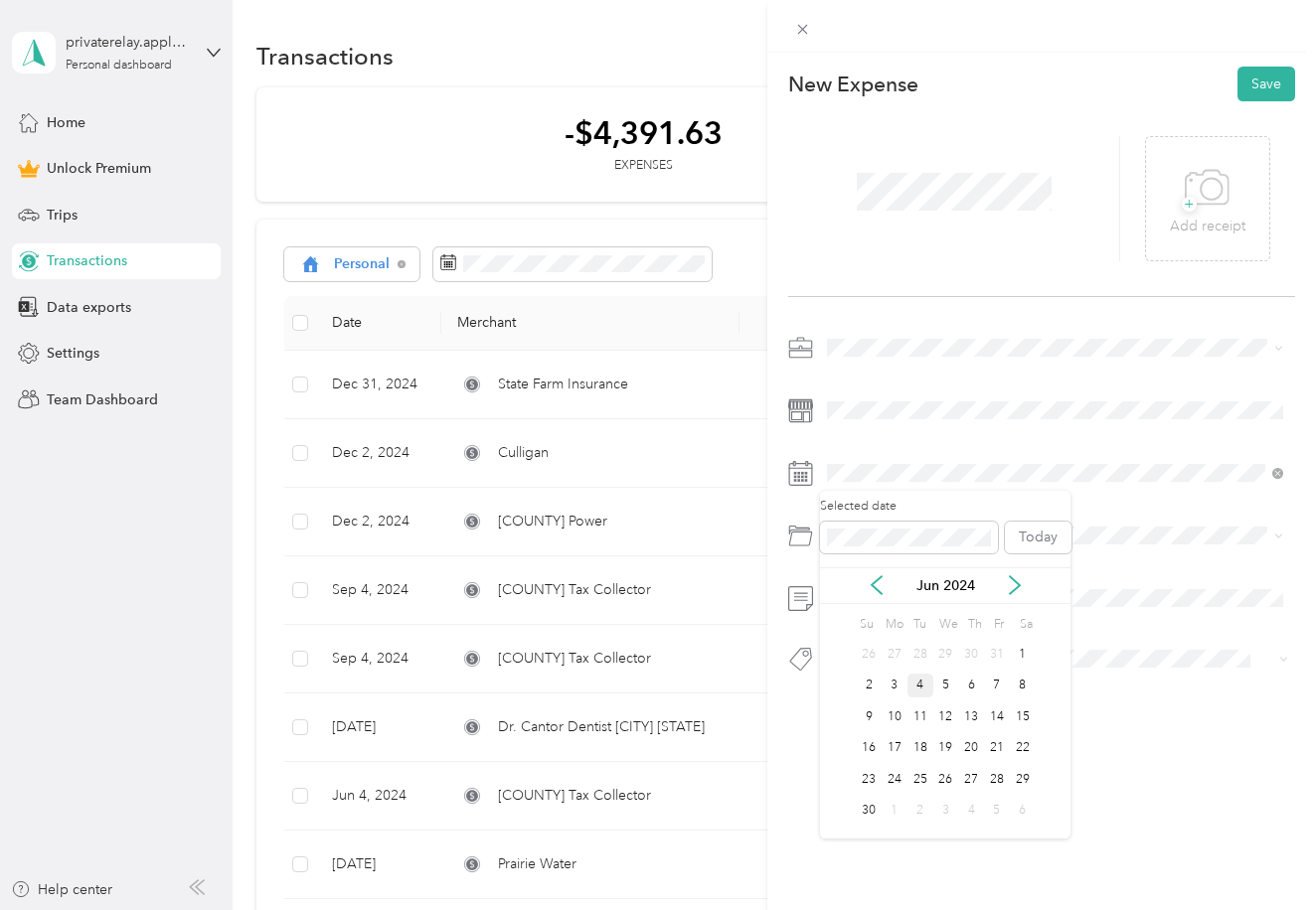 click on "4" at bounding box center [920, 685] 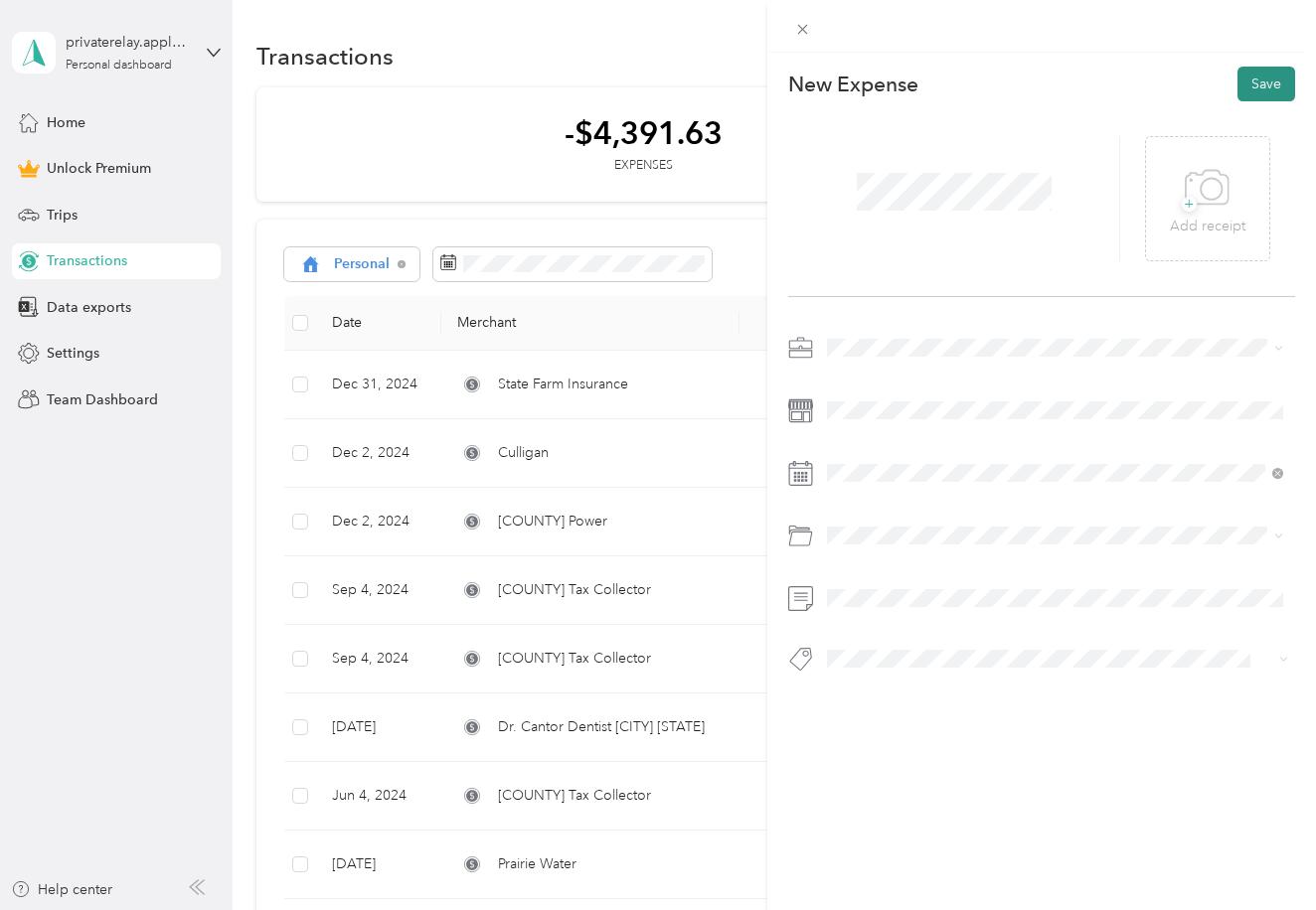 click on "Save" at bounding box center [1266, 83] 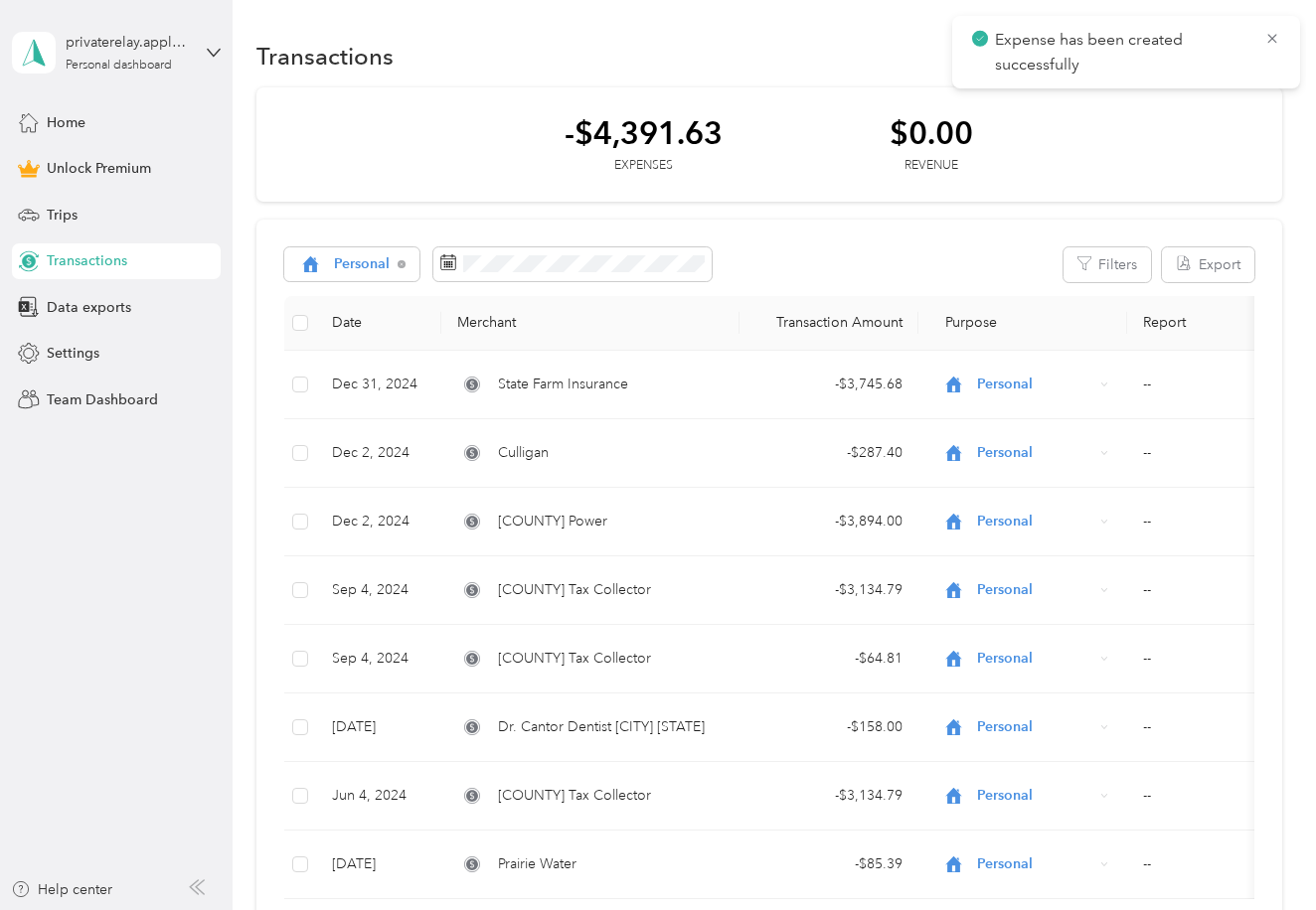 scroll, scrollTop: 0, scrollLeft: 0, axis: both 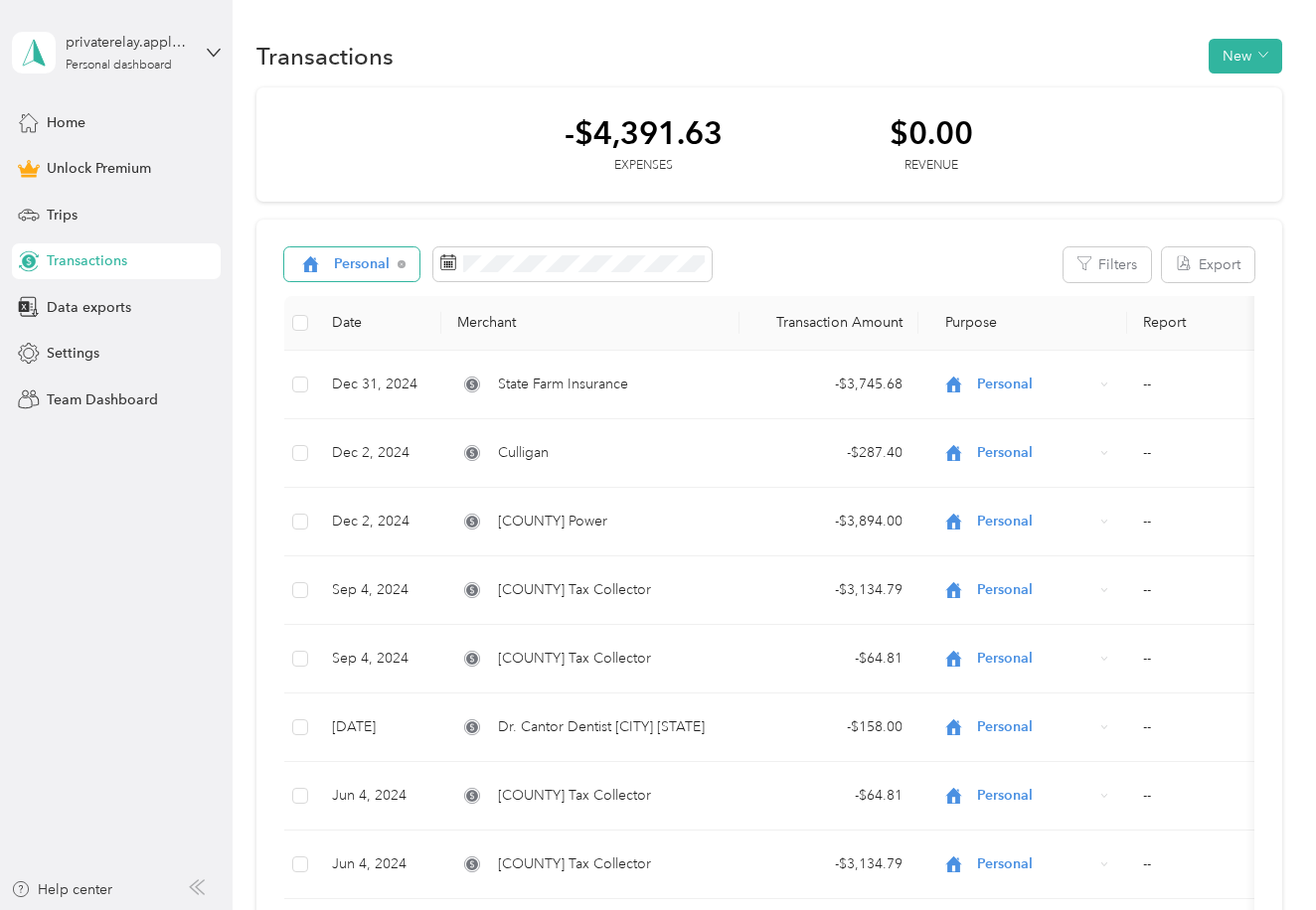 click on "Personal" at bounding box center (362, 264) 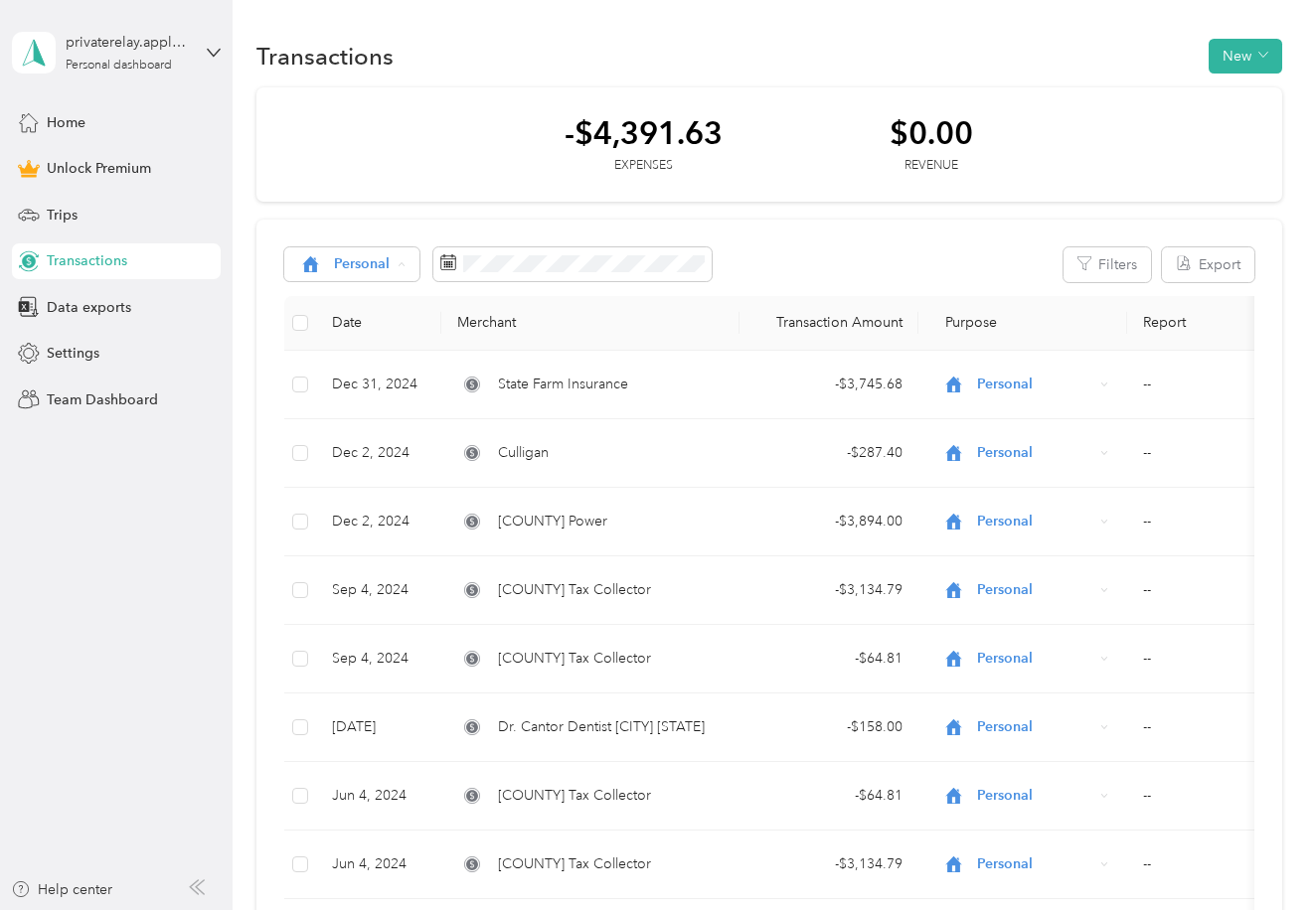 click on "Medical" at bounding box center [375, 509] 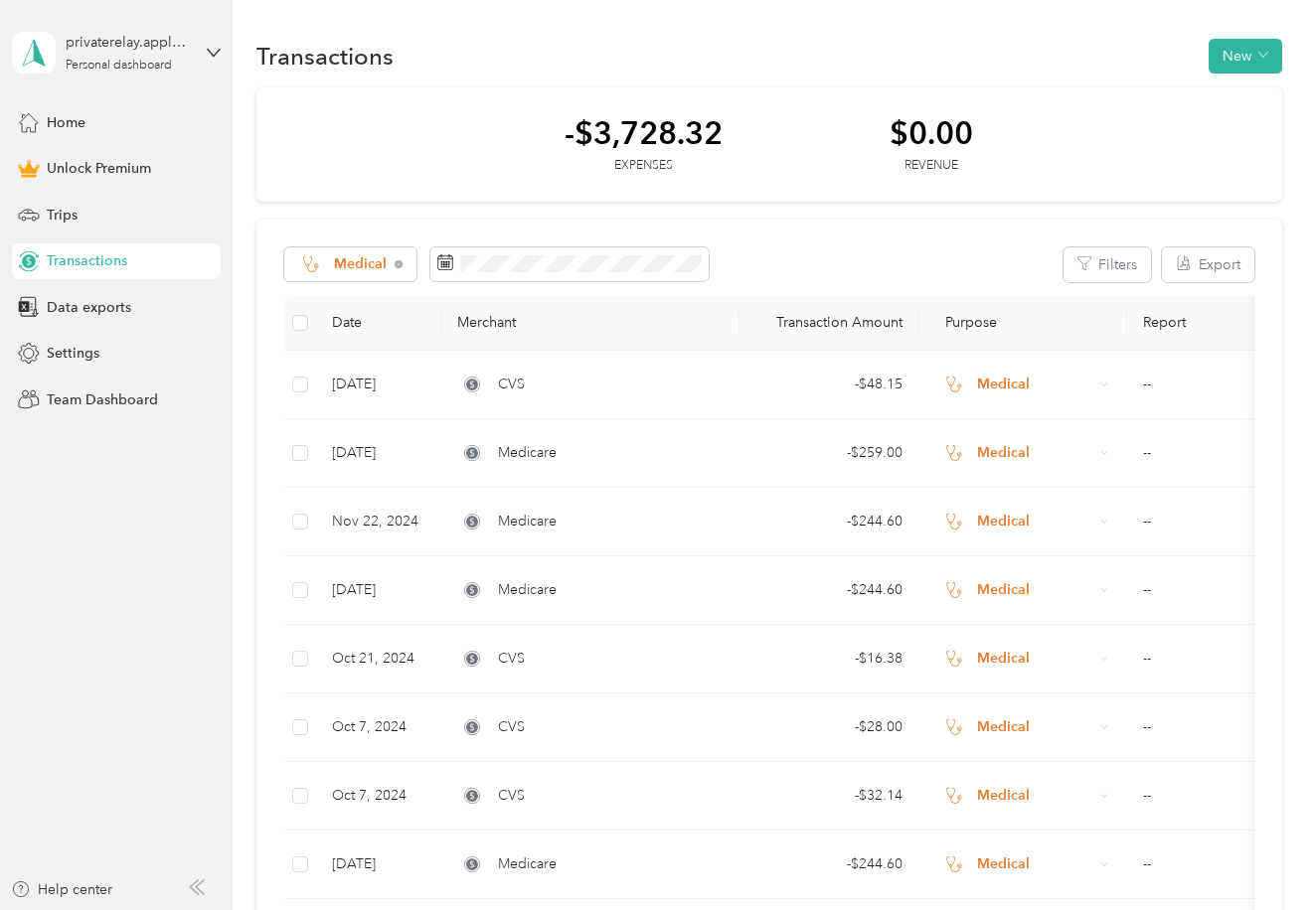 scroll, scrollTop: 0, scrollLeft: 0, axis: both 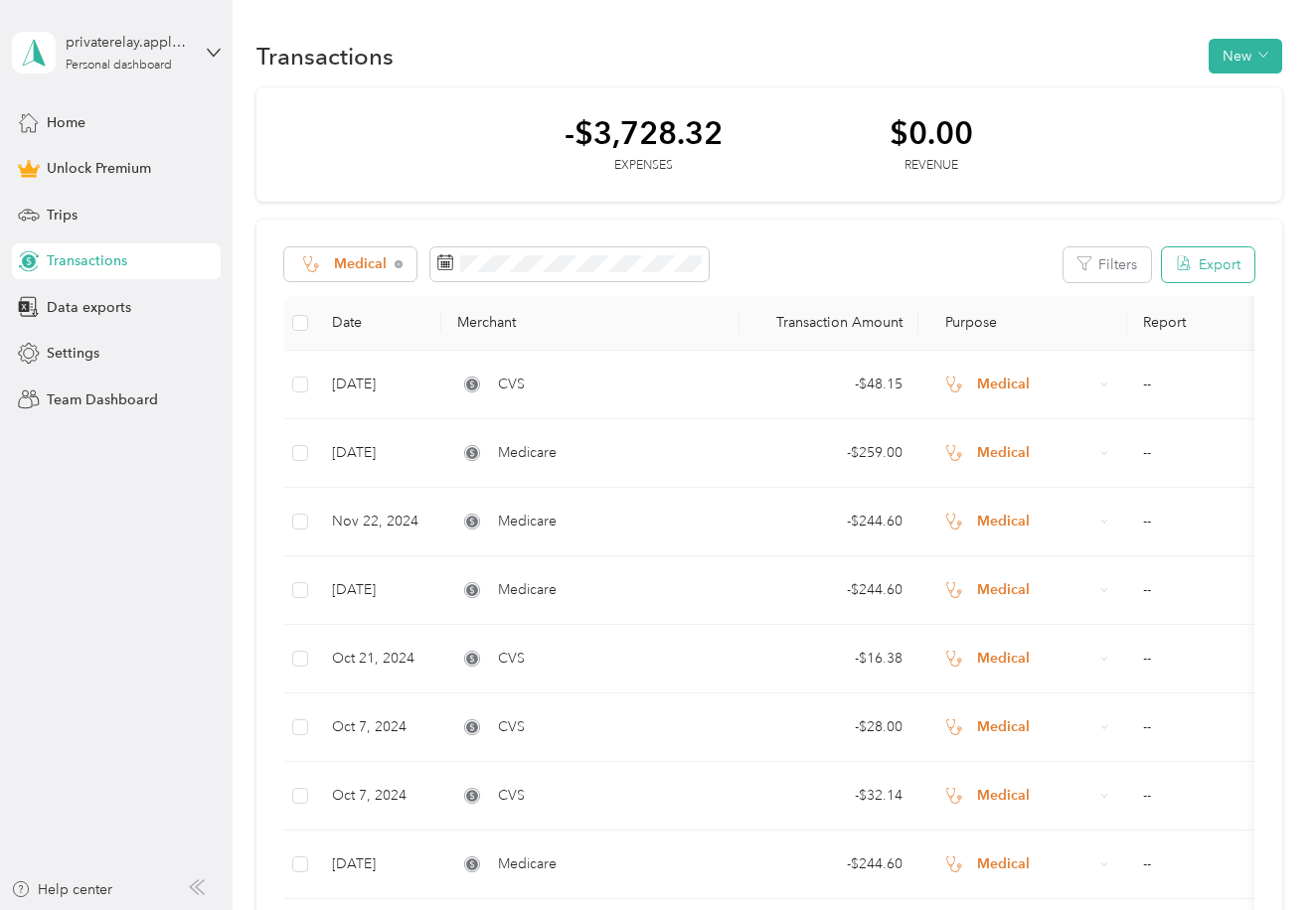 click on "Export" at bounding box center [1208, 264] 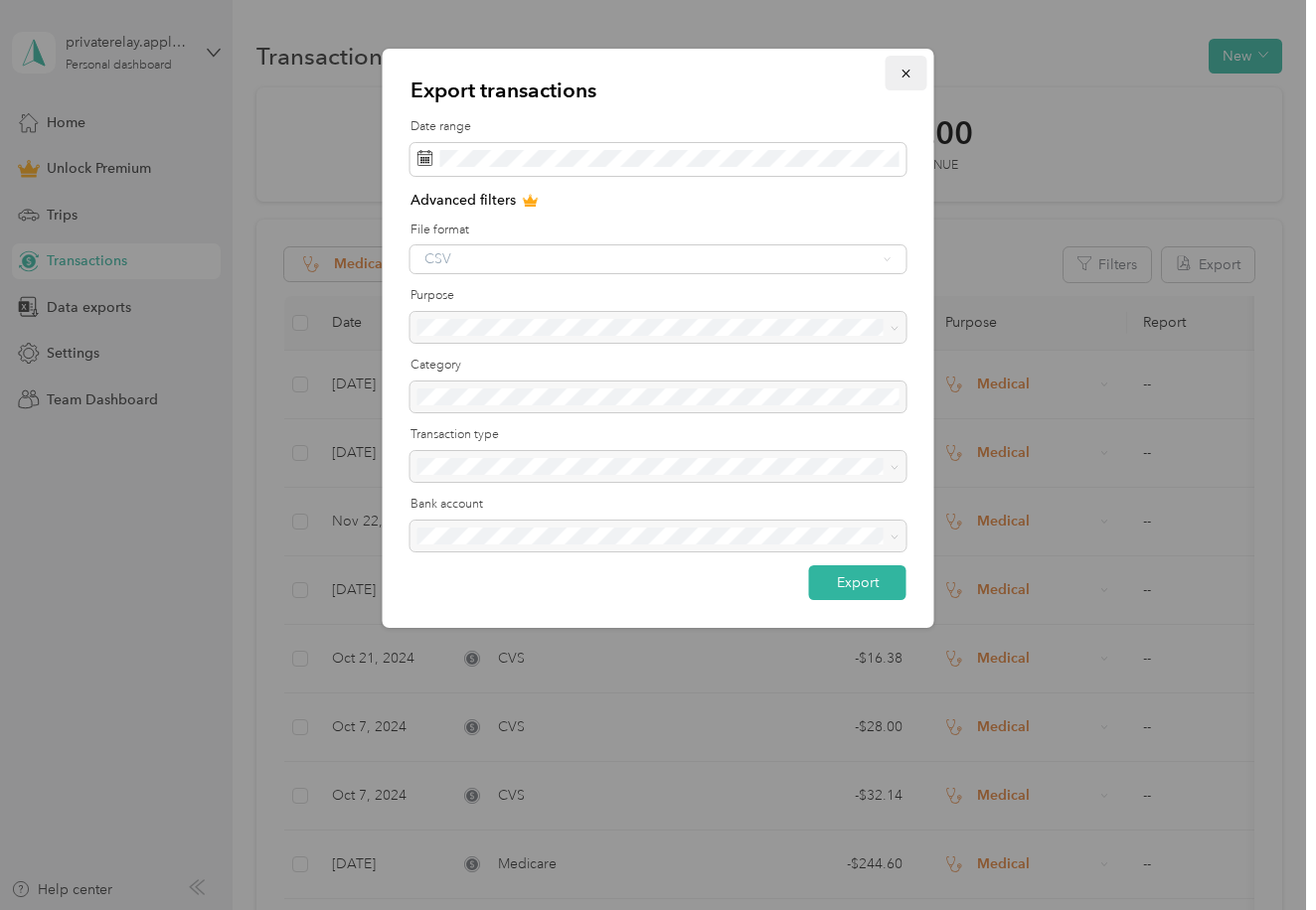 click 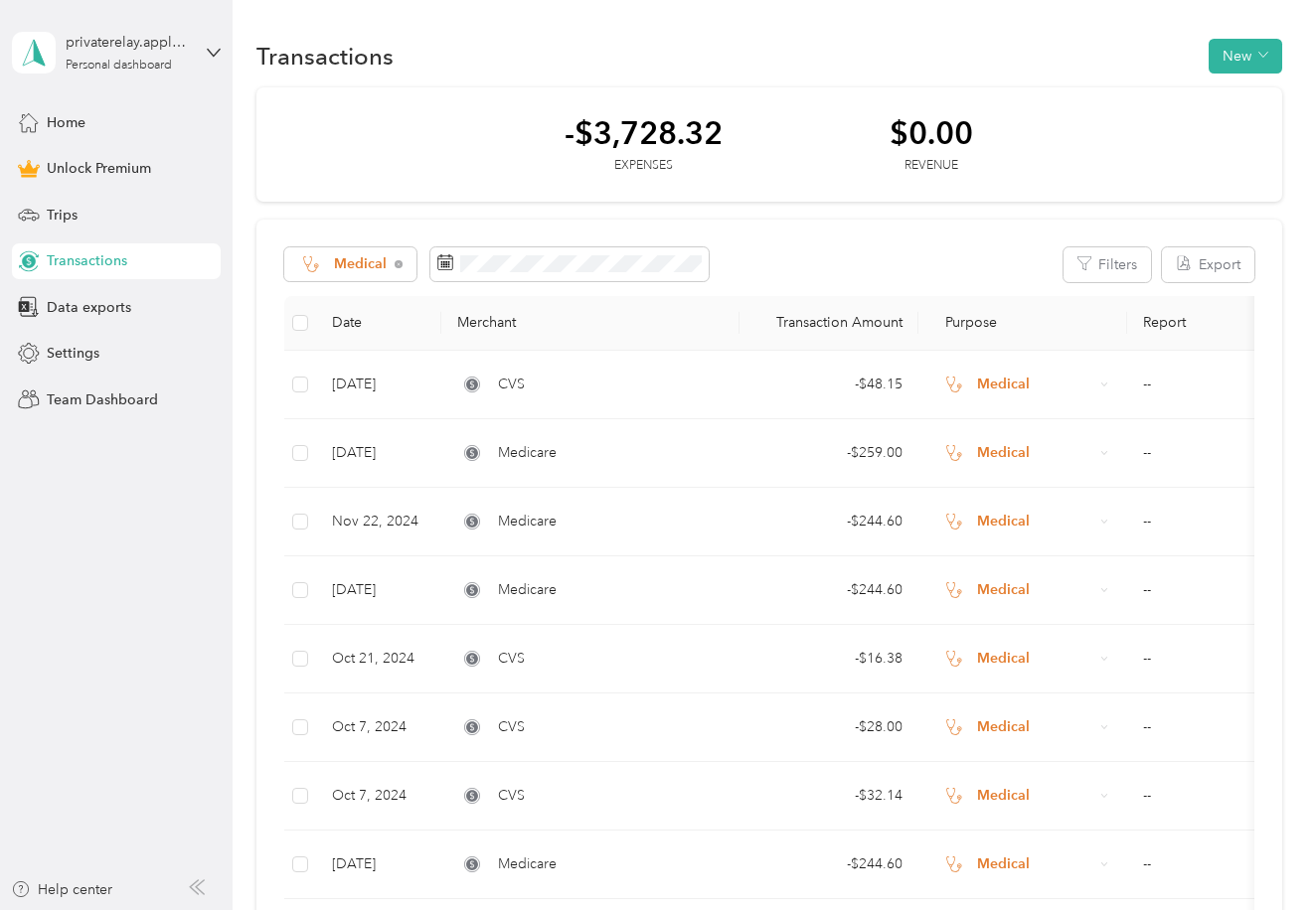 scroll, scrollTop: 0, scrollLeft: 0, axis: both 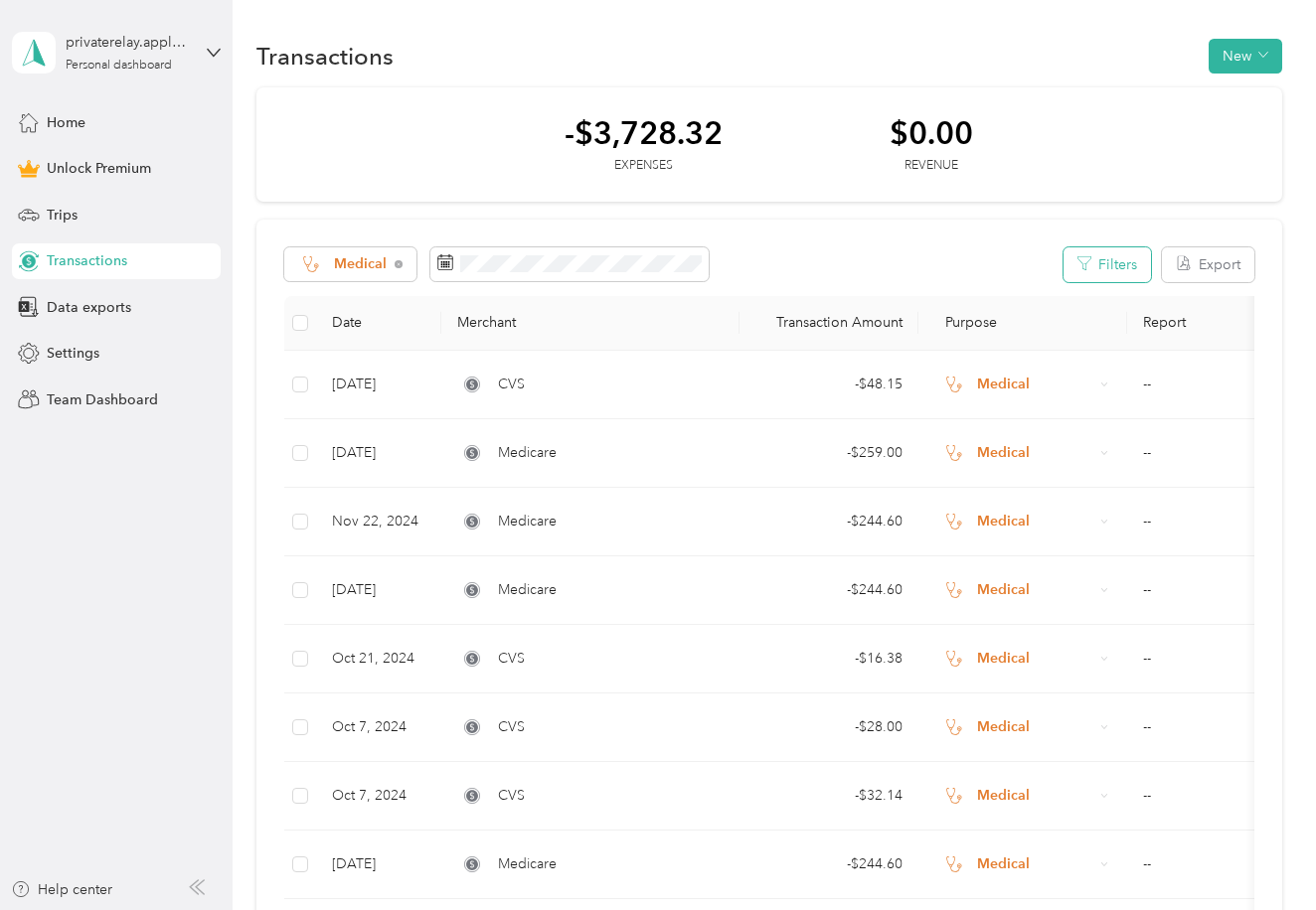 click on "Filters" at bounding box center (1107, 264) 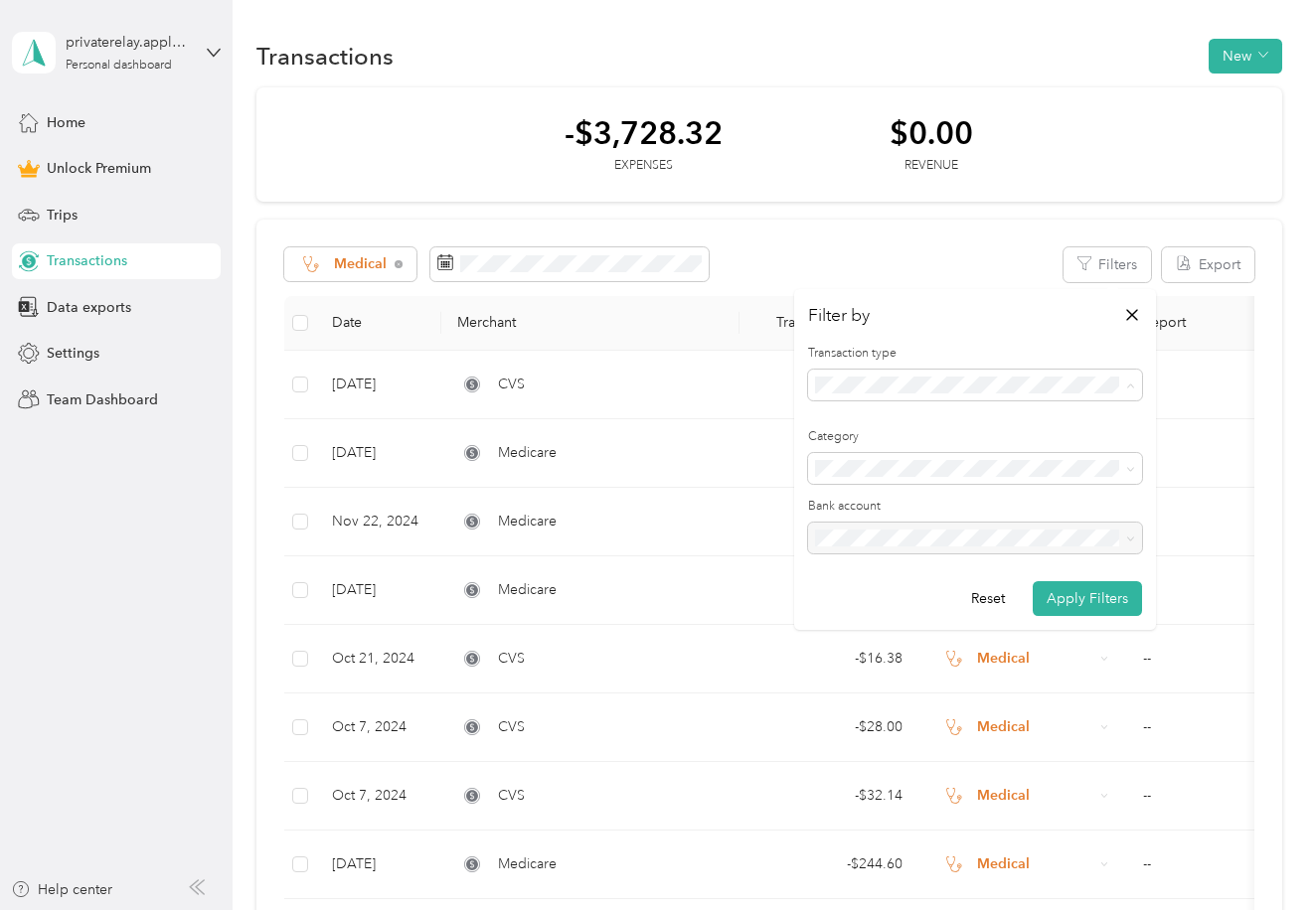 click on "Expense" at bounding box center [975, 453] 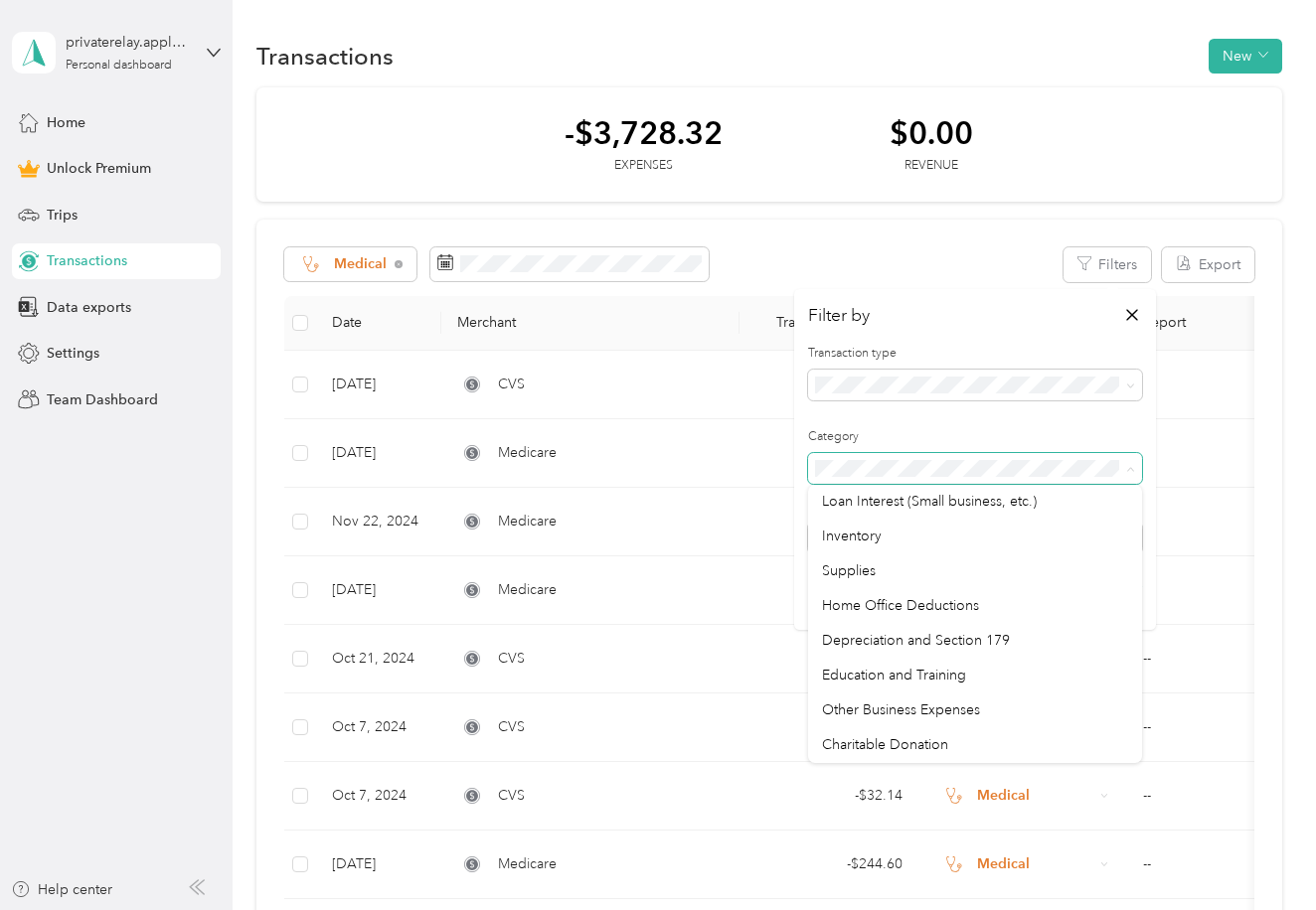 scroll, scrollTop: 1089, scrollLeft: 0, axis: vertical 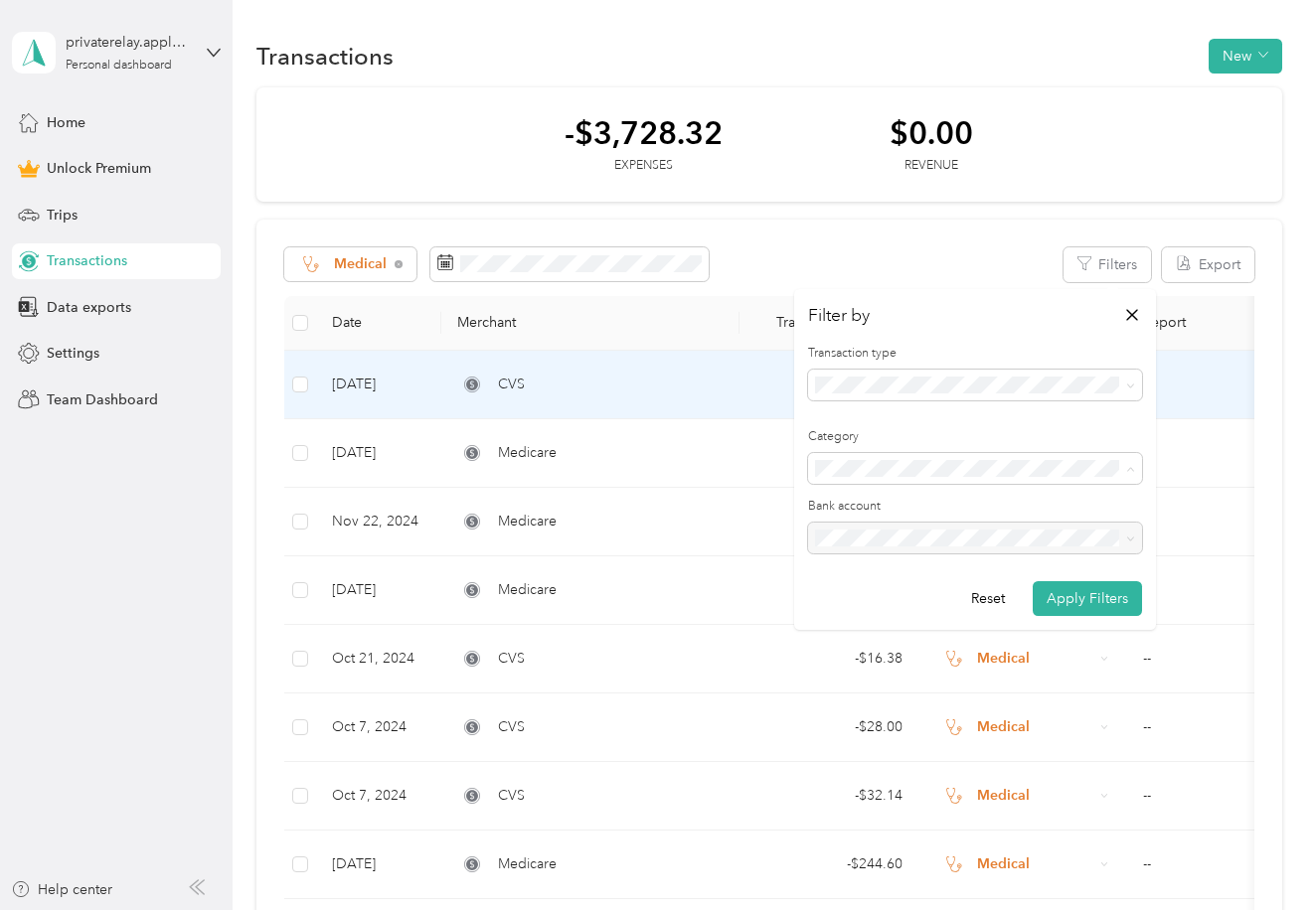 click on "--" at bounding box center (1227, 384) 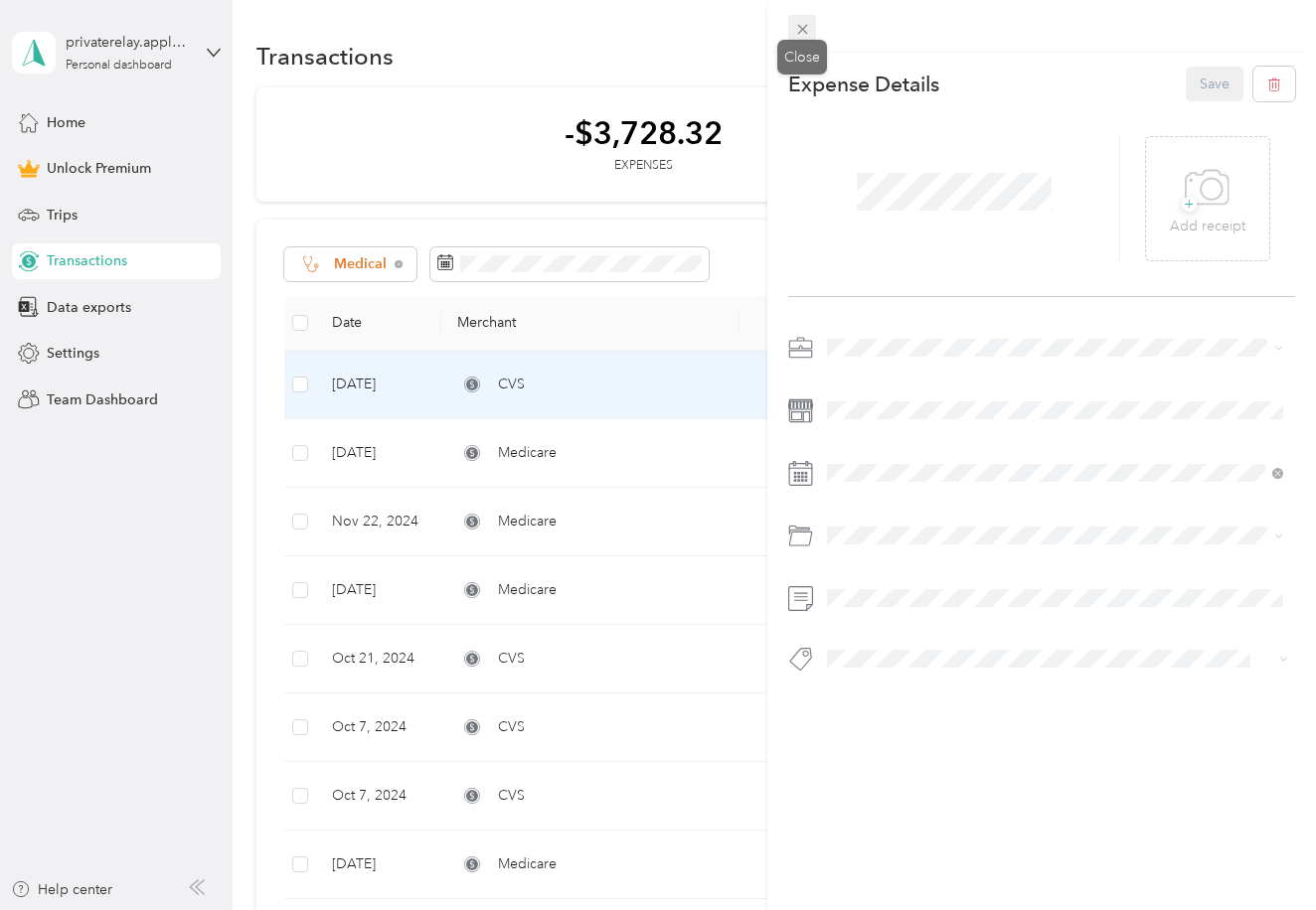 click 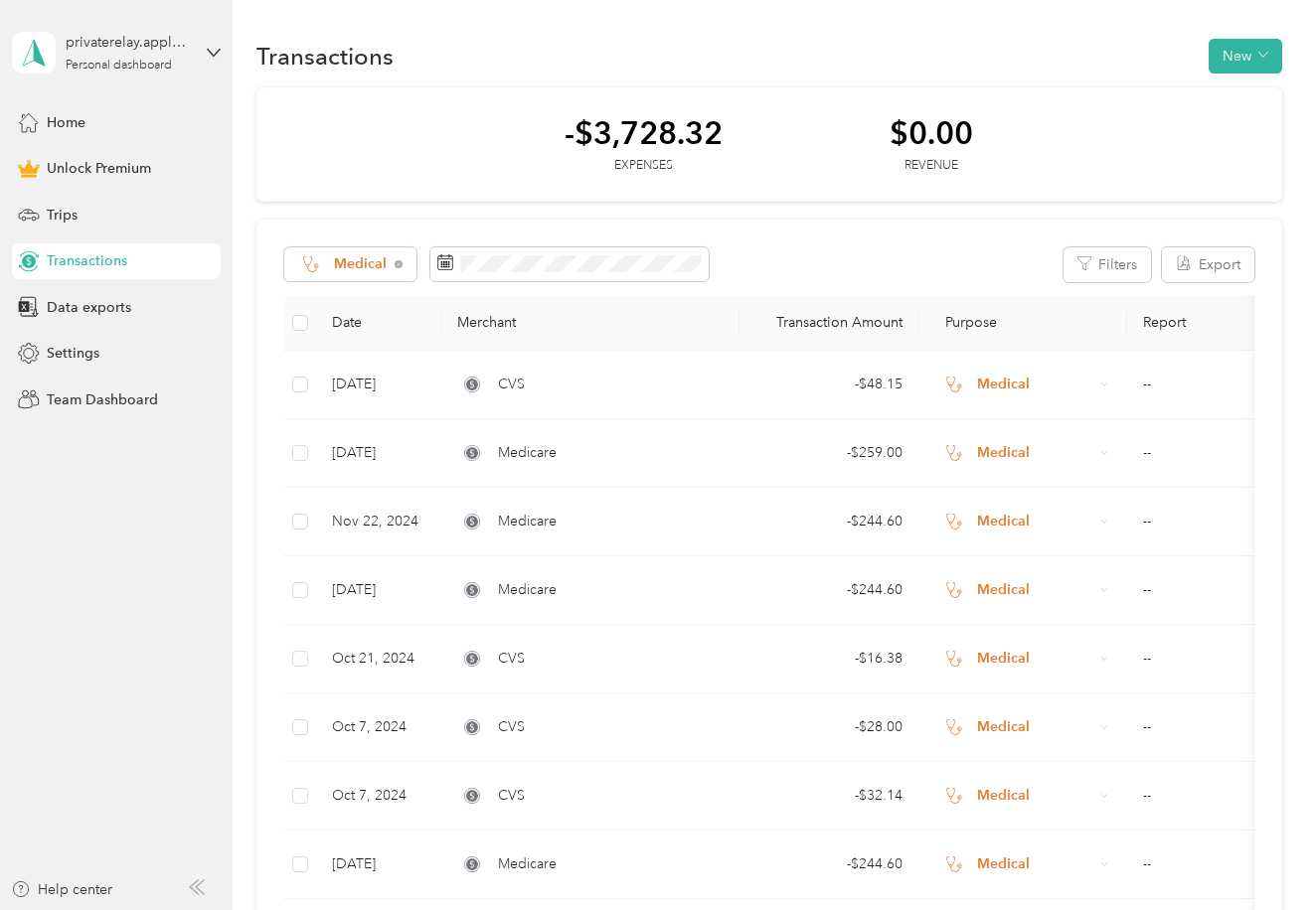 scroll, scrollTop: 0, scrollLeft: 0, axis: both 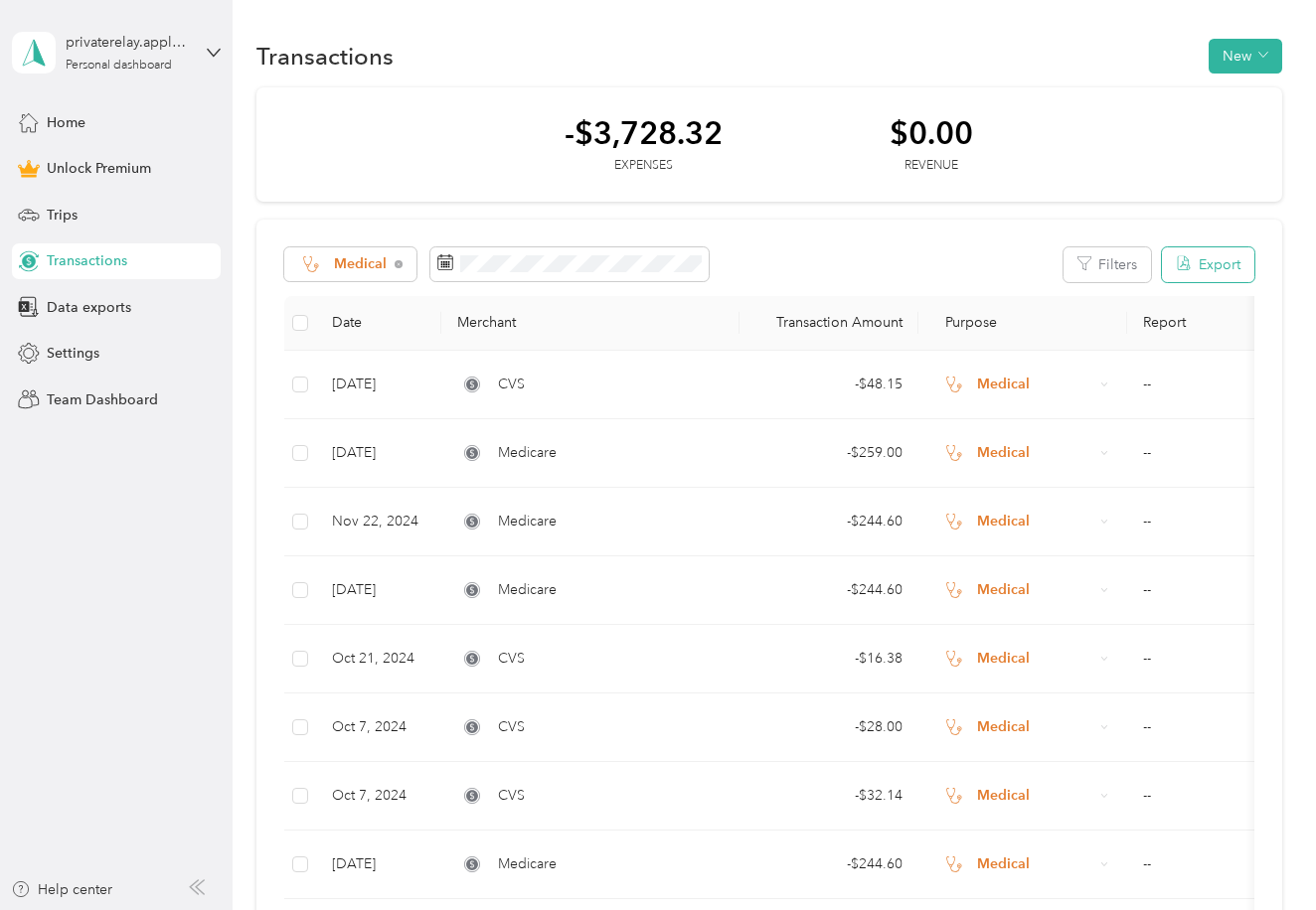 click on "Export" at bounding box center (1208, 264) 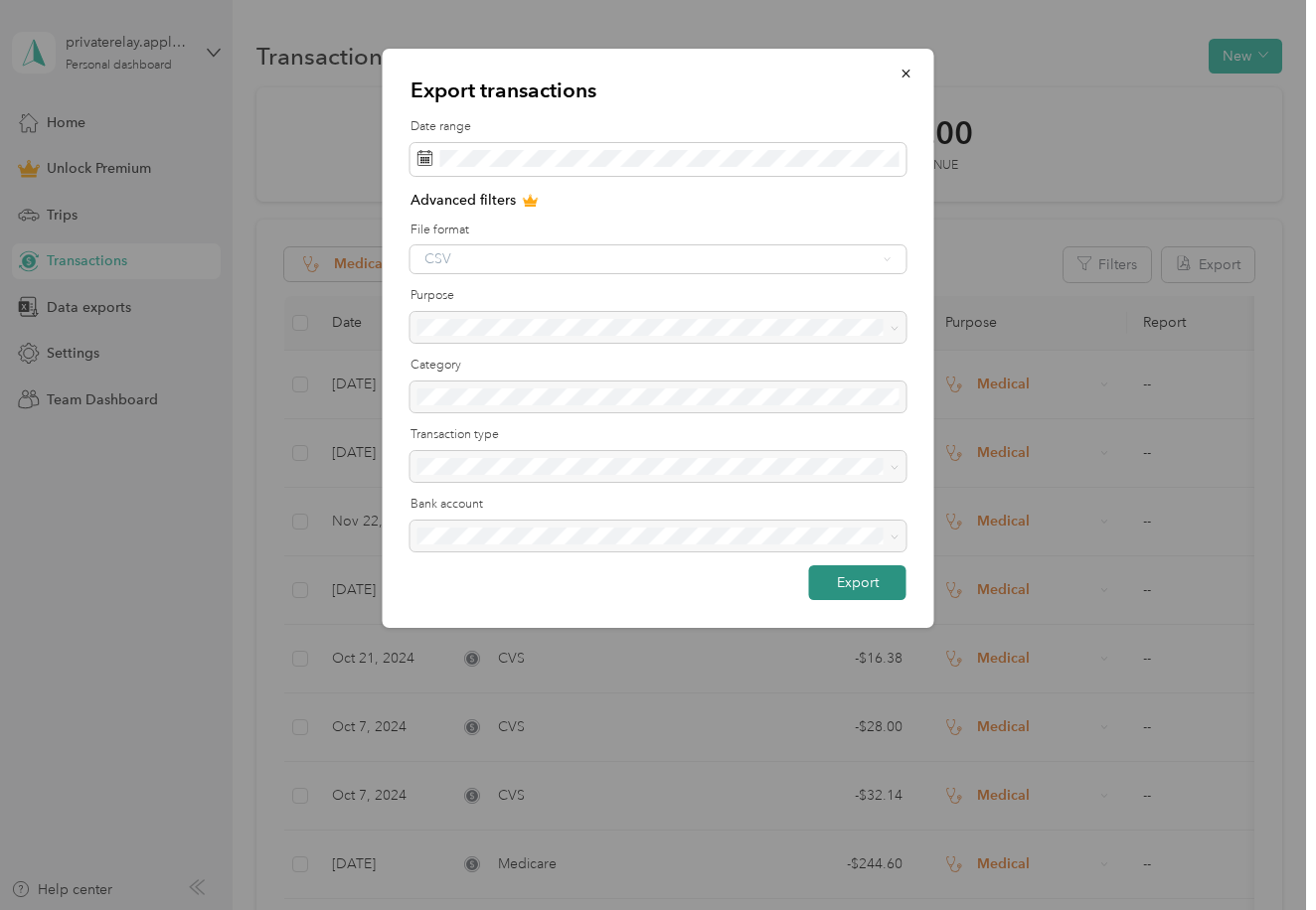 click on "Export" at bounding box center (858, 582) 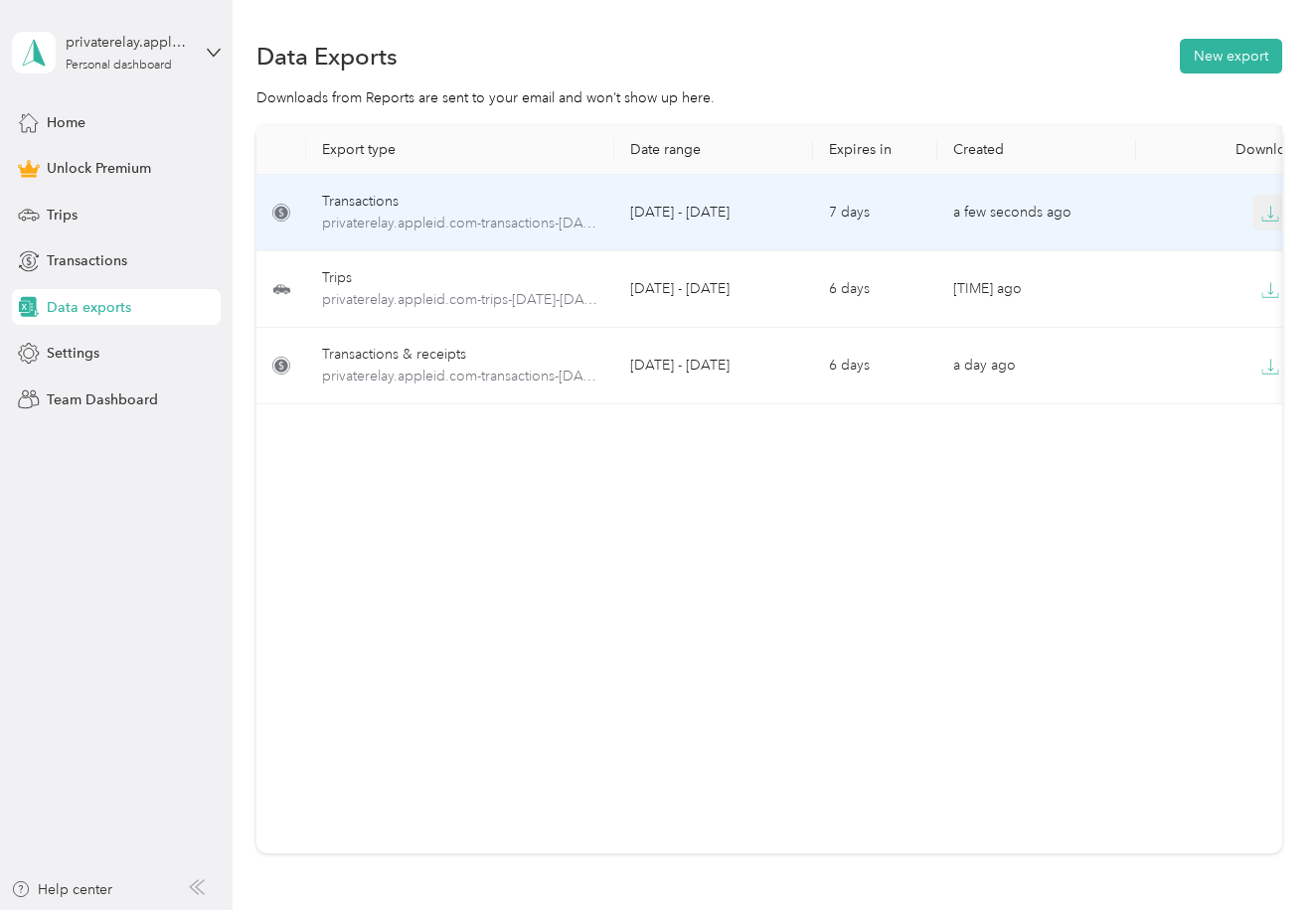click 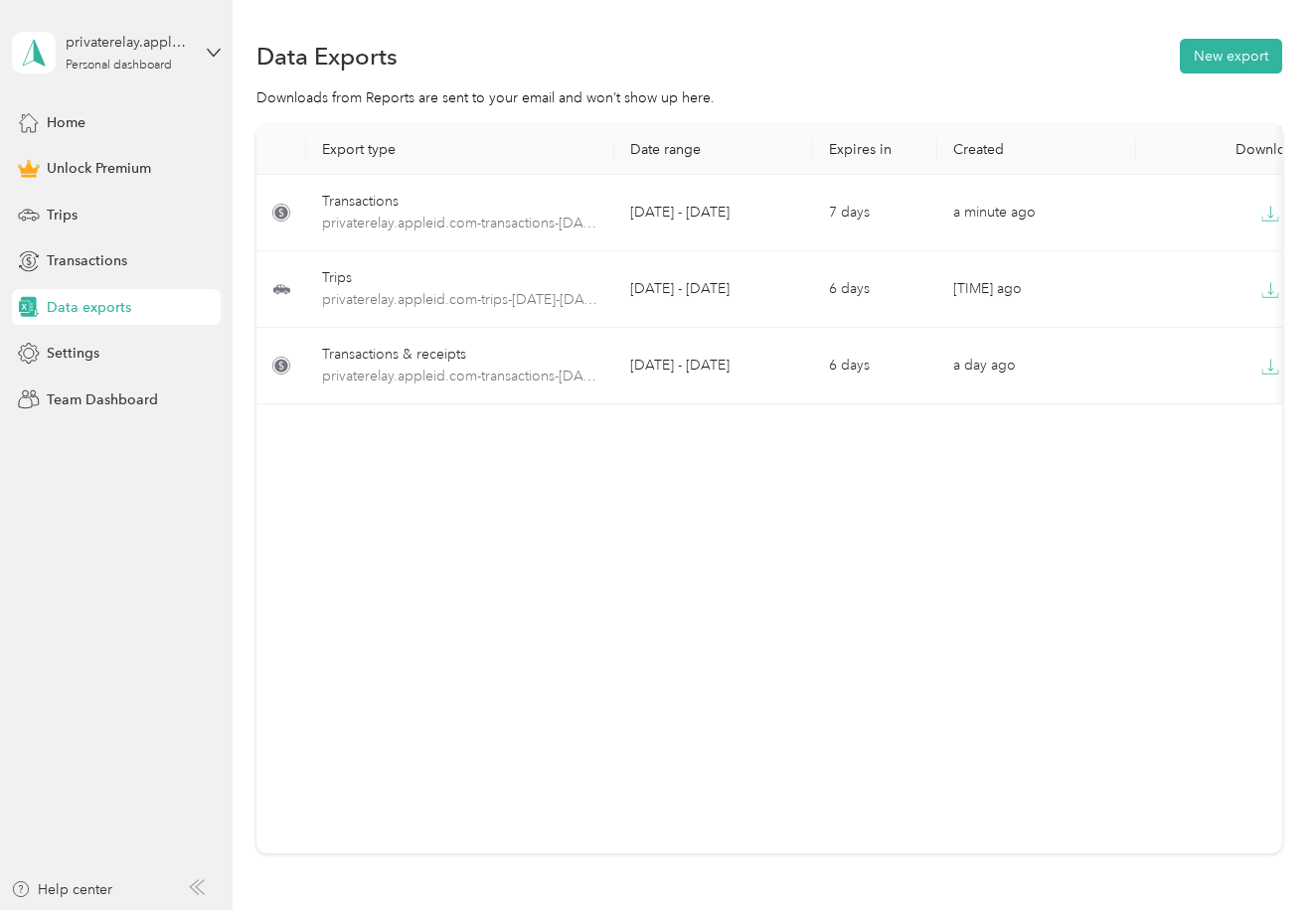 scroll, scrollTop: 0, scrollLeft: 0, axis: both 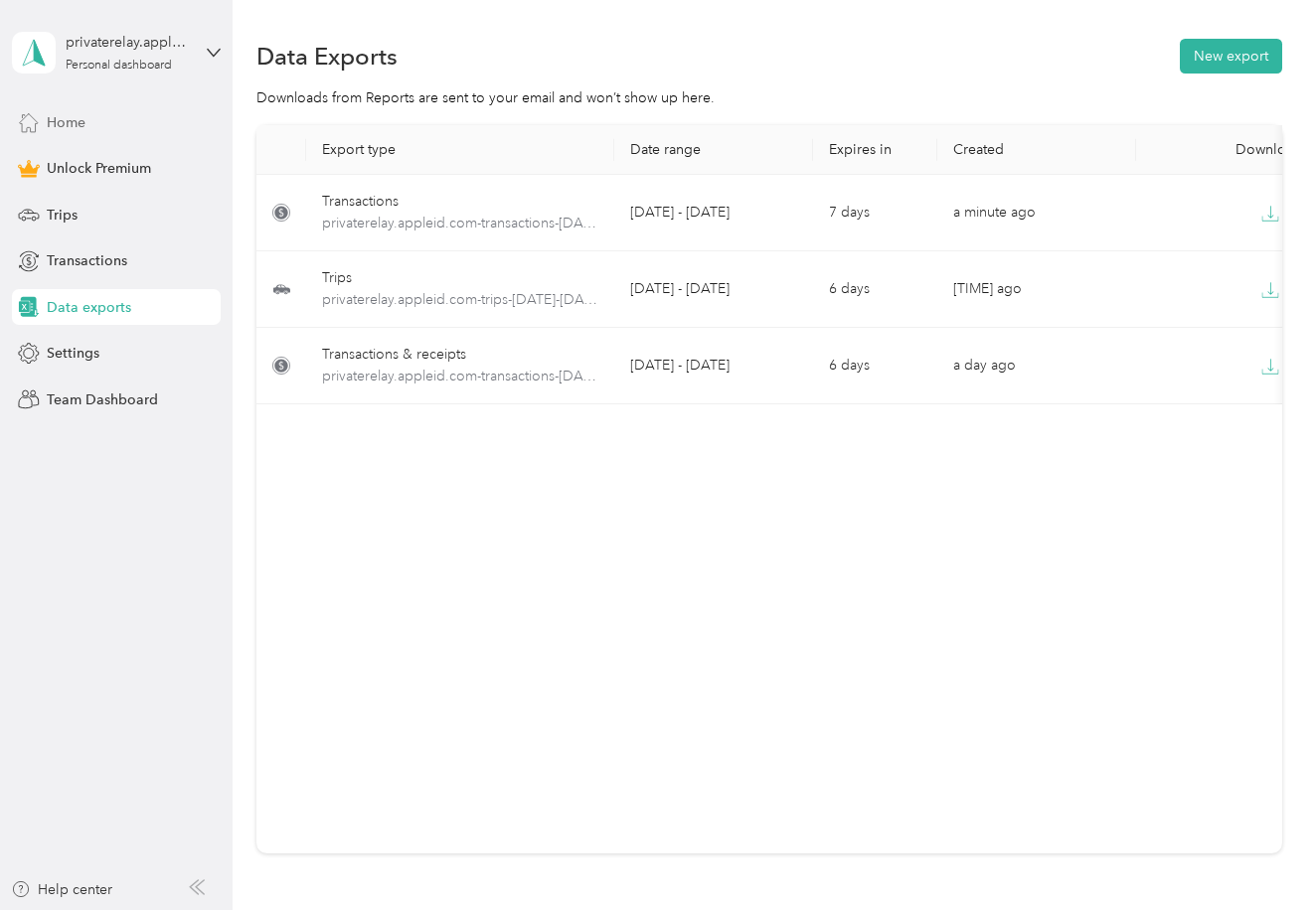 click on "Home" at bounding box center (66, 122) 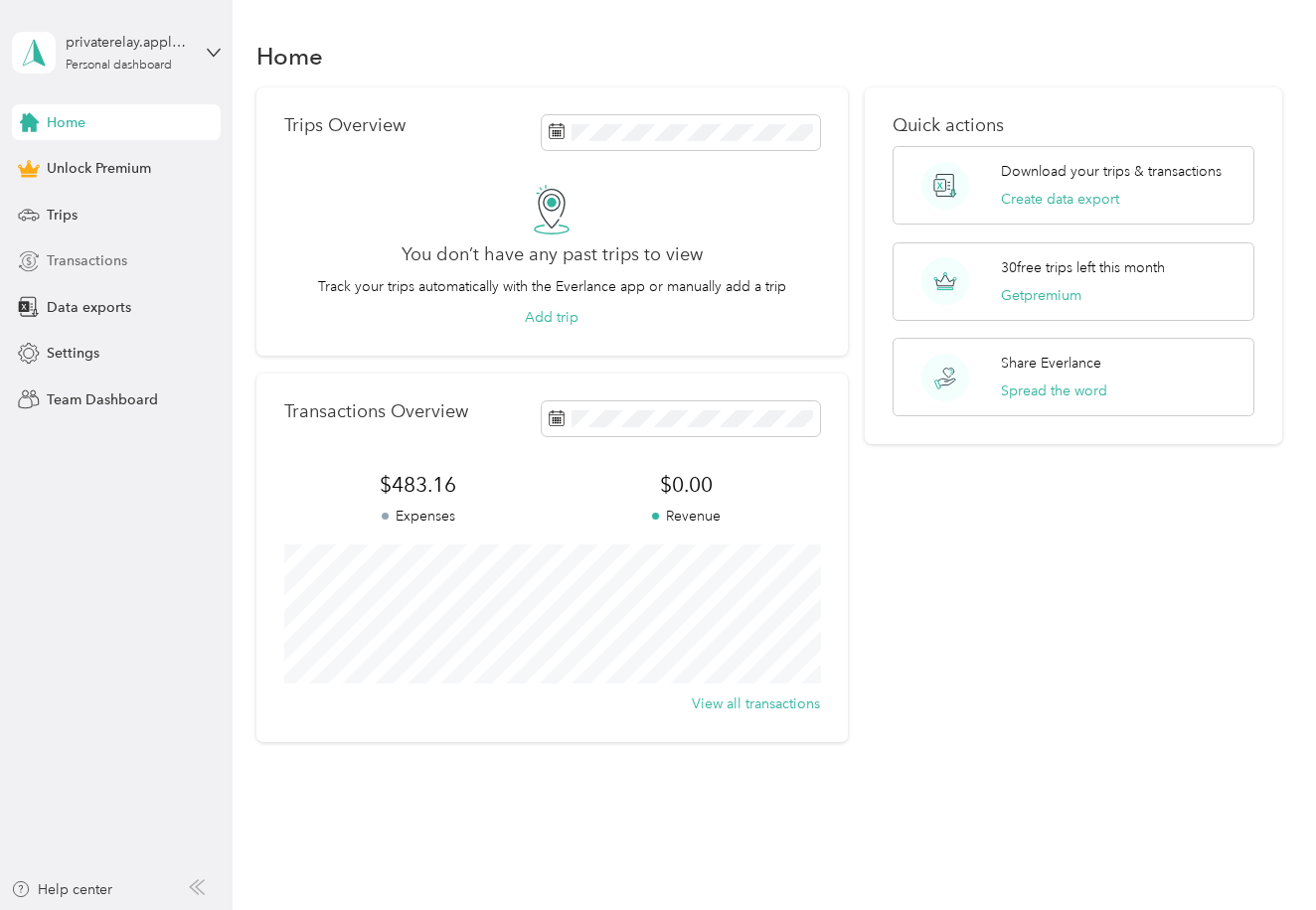click on "Transactions" at bounding box center (86, 260) 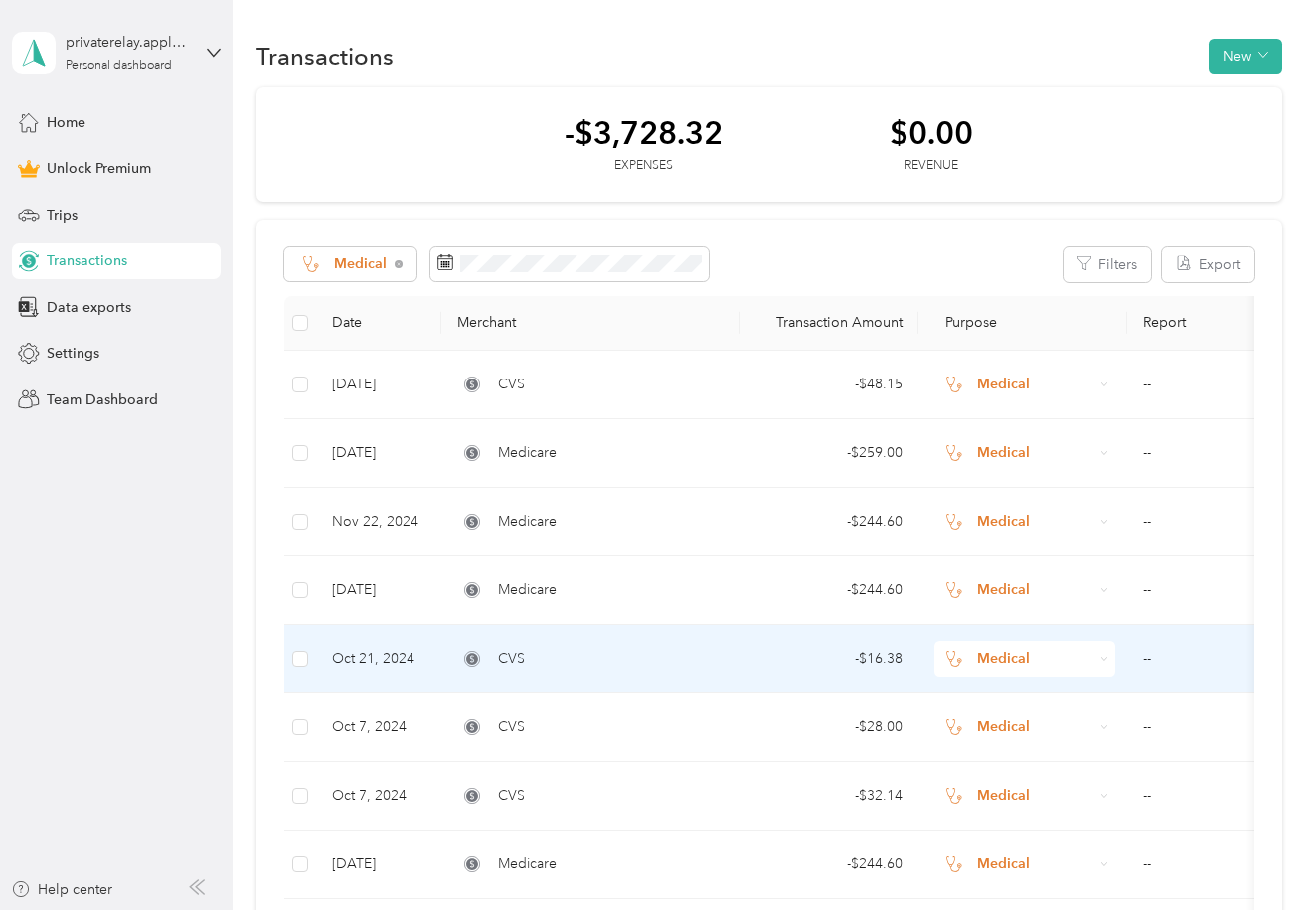 scroll, scrollTop: 0, scrollLeft: 0, axis: both 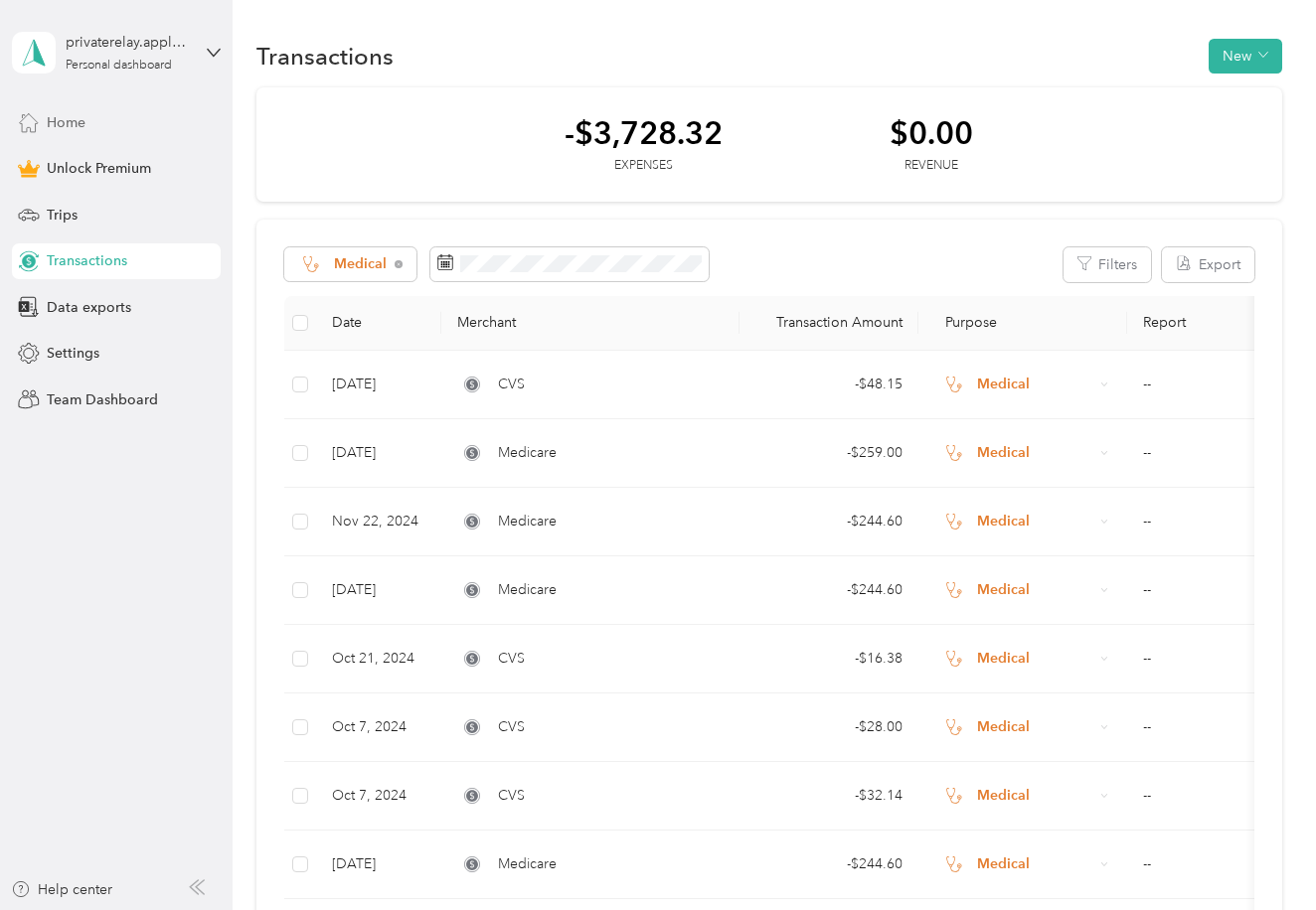 click on "Home" at bounding box center [116, 122] 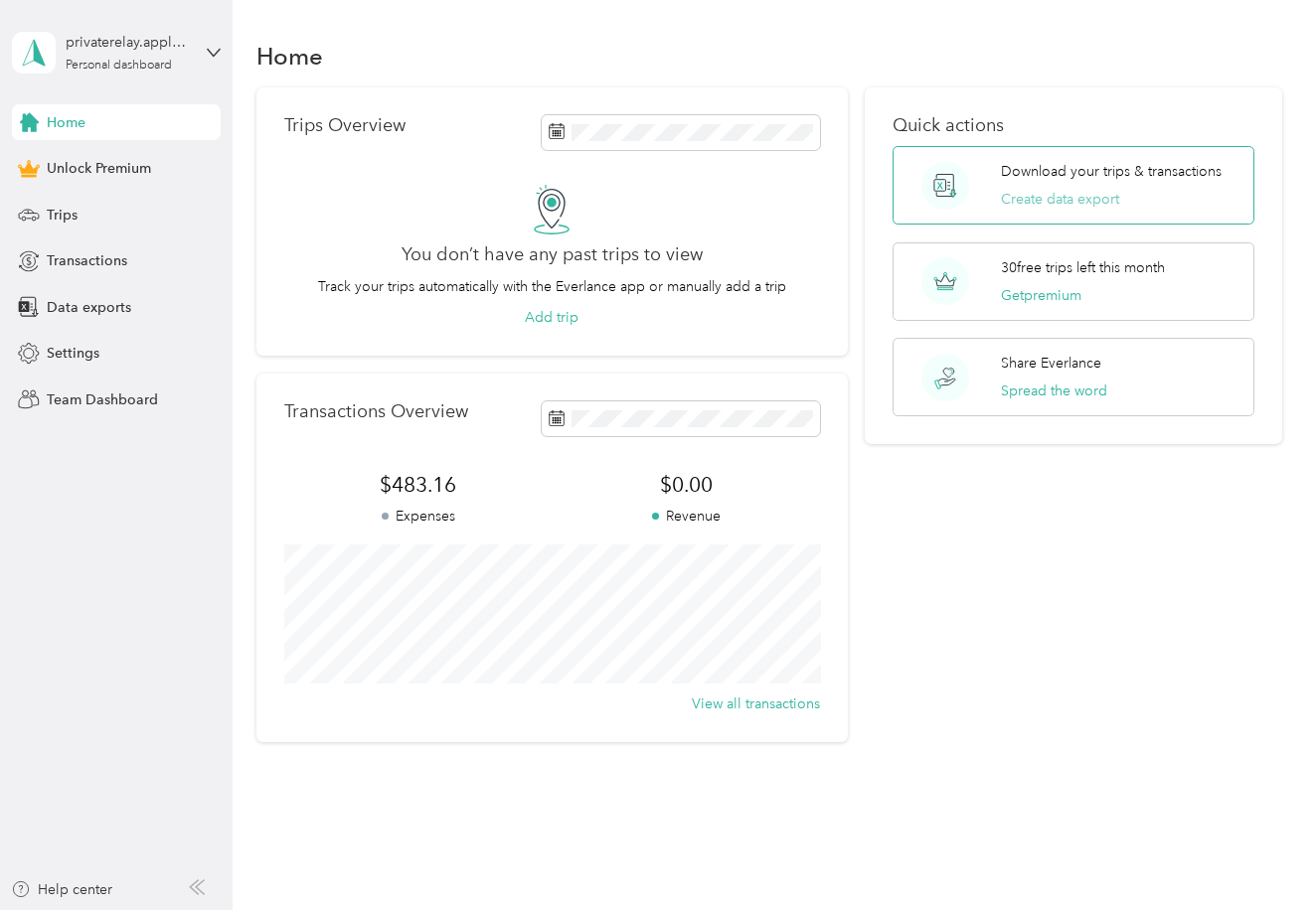 click on "Create data export" at bounding box center (1060, 199) 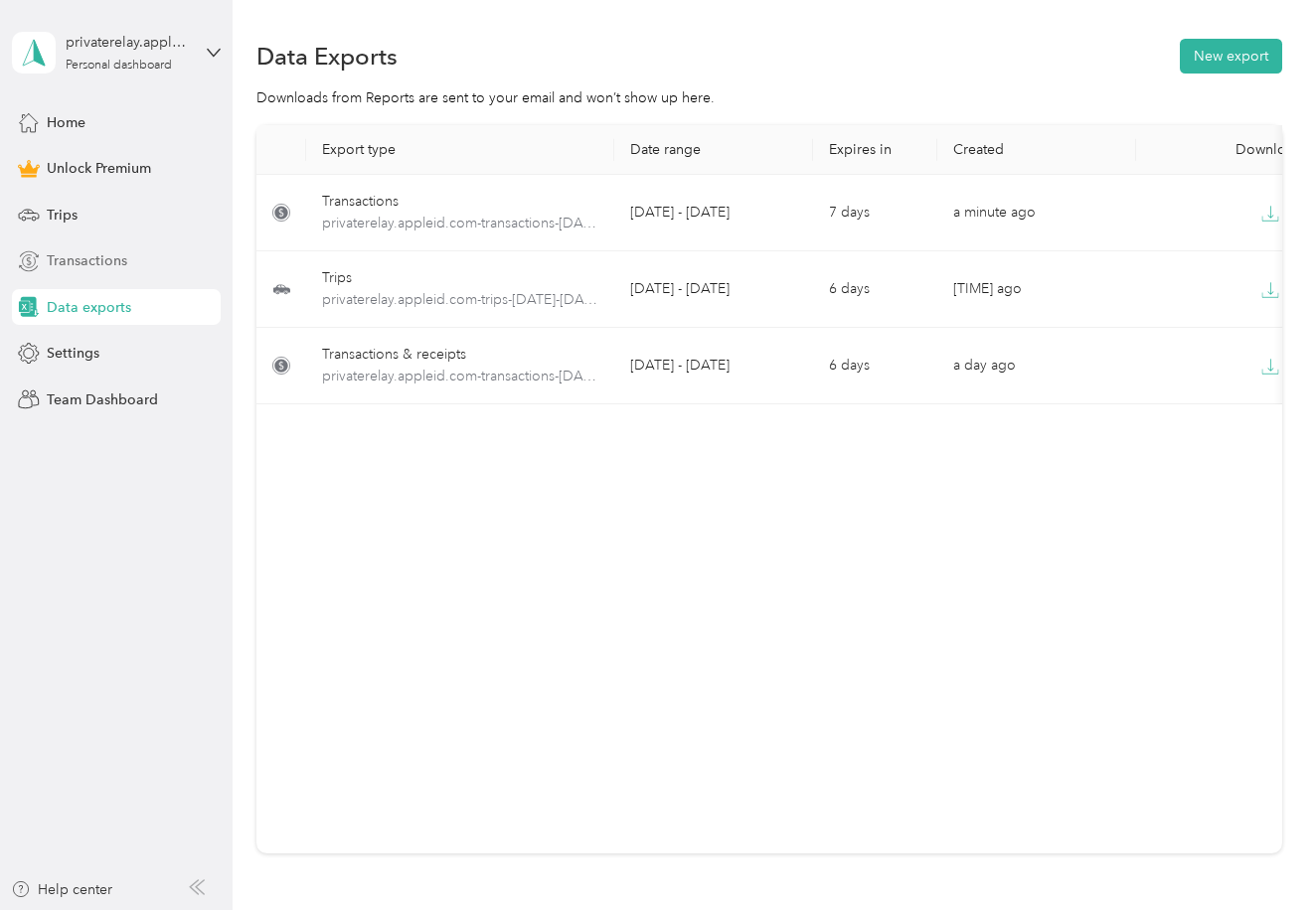 click on "Transactions" at bounding box center [86, 260] 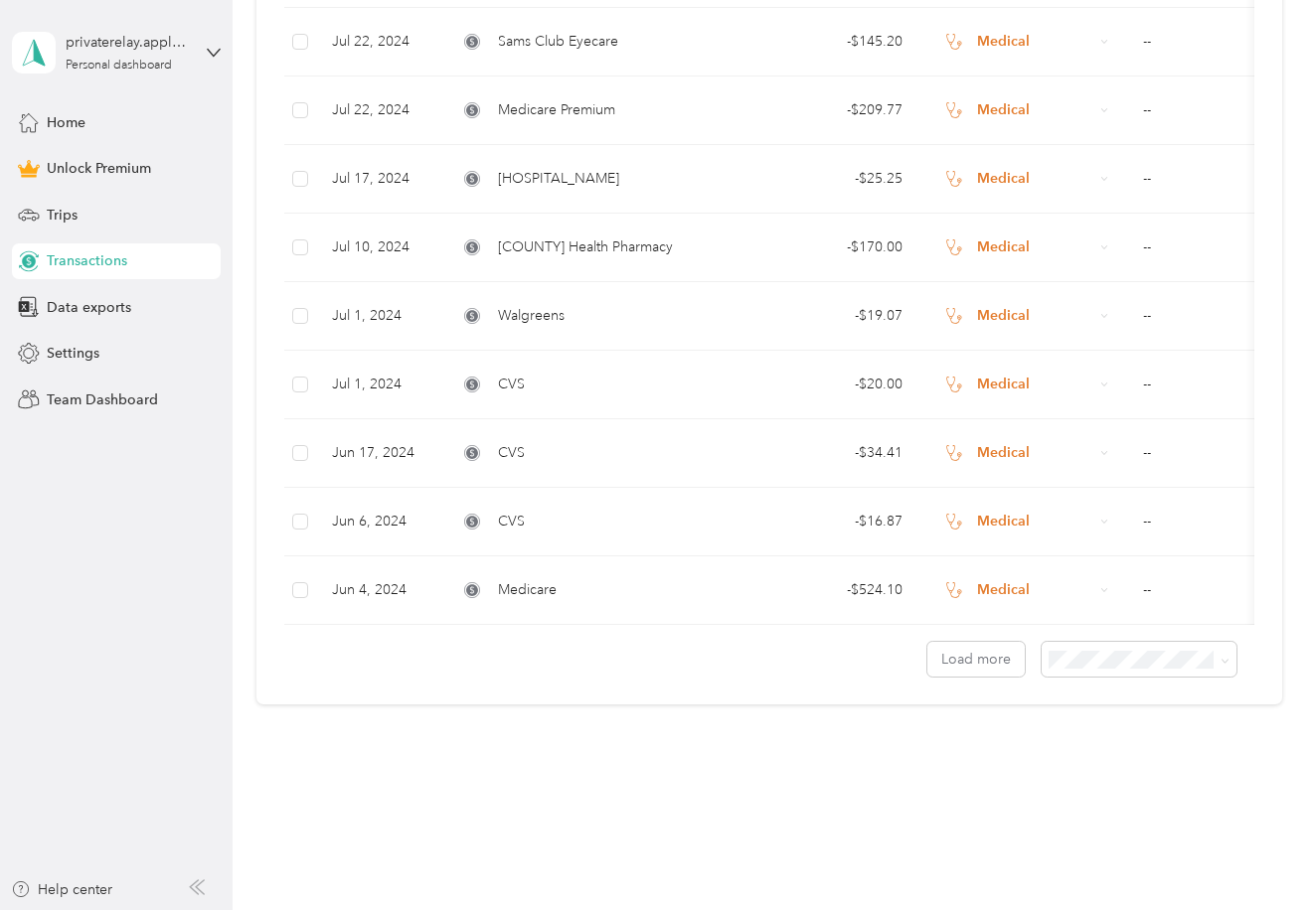 scroll, scrollTop: 1458, scrollLeft: 0, axis: vertical 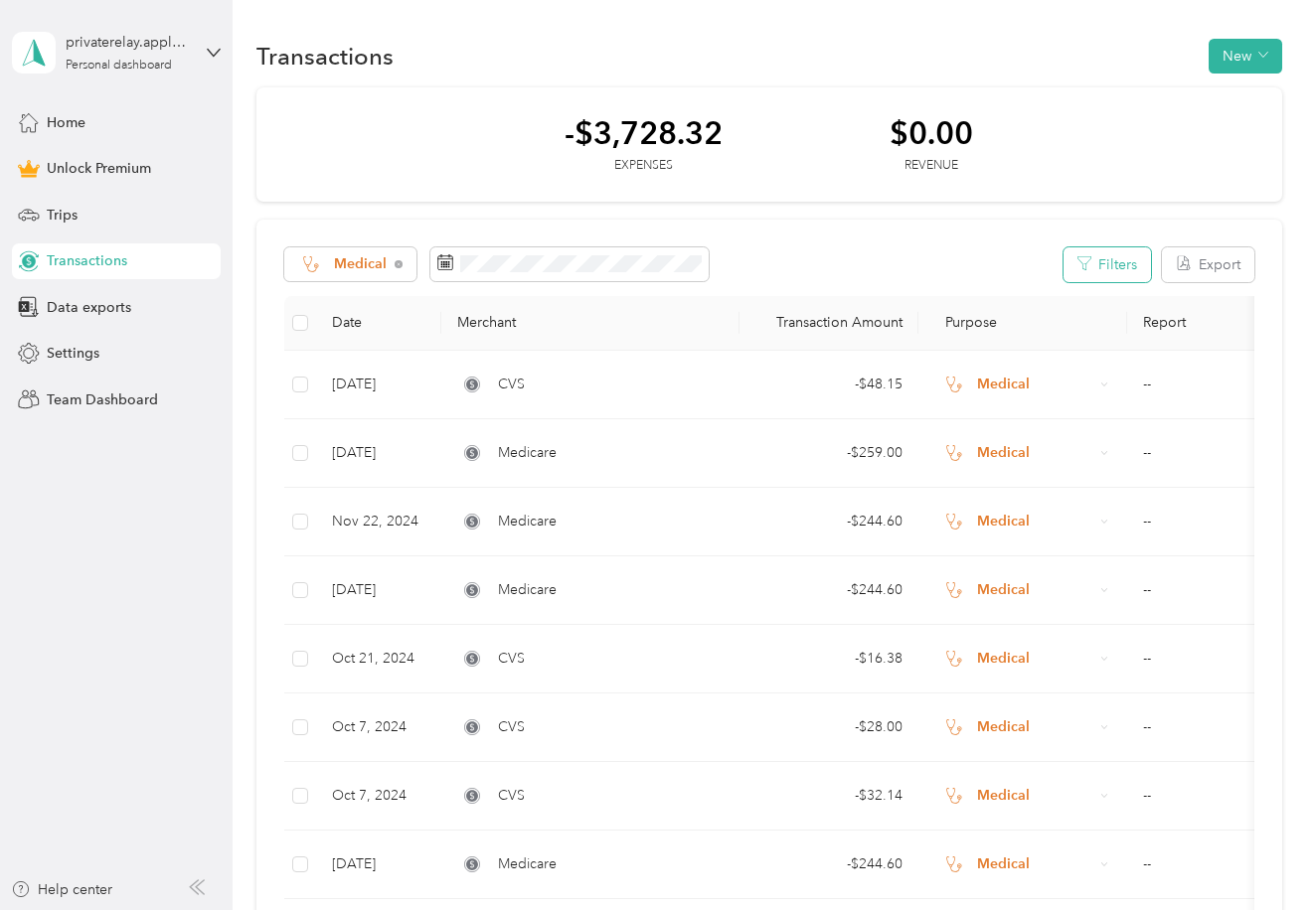 click on "Filters" at bounding box center [1107, 264] 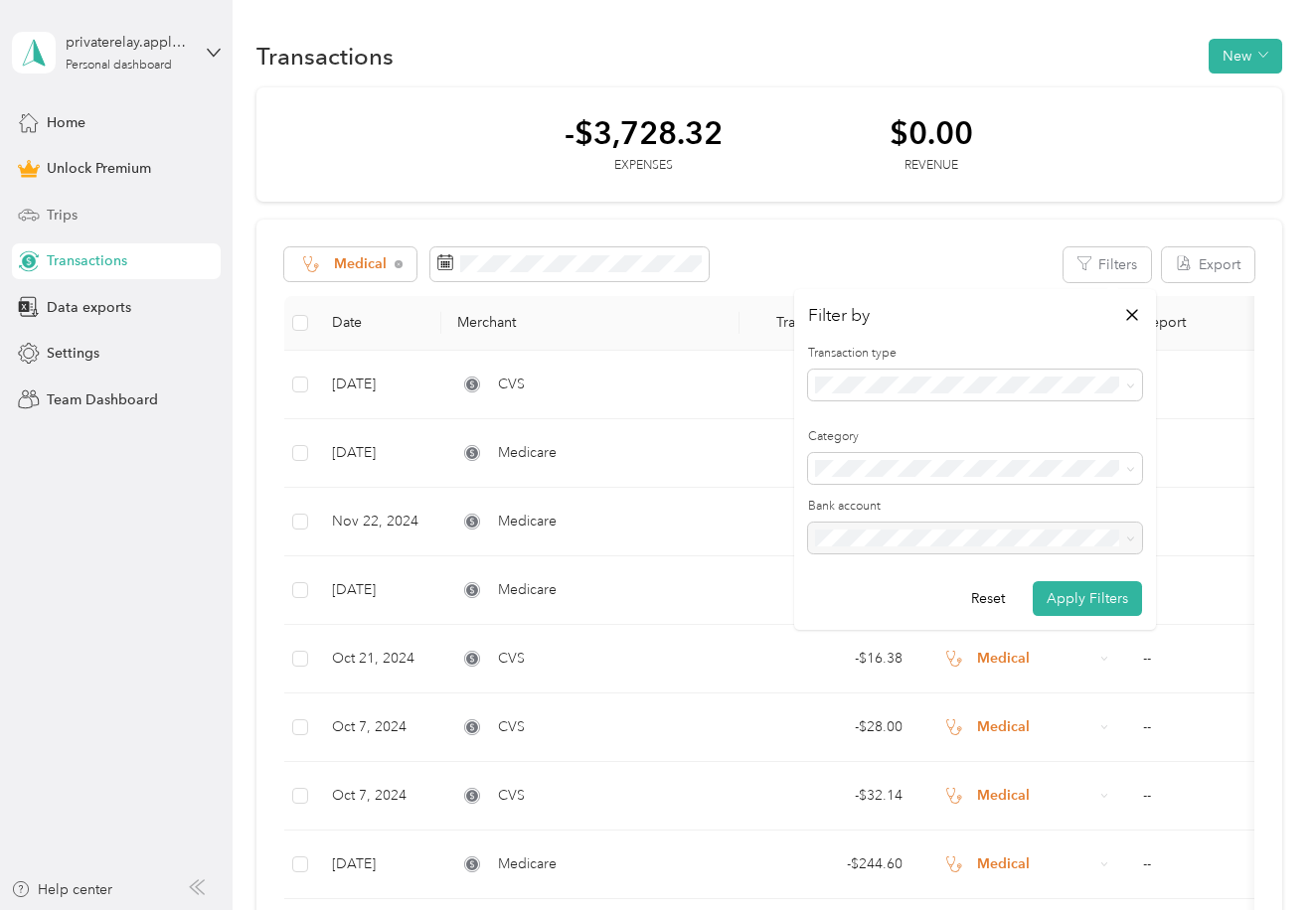 click on "Trips" at bounding box center [62, 215] 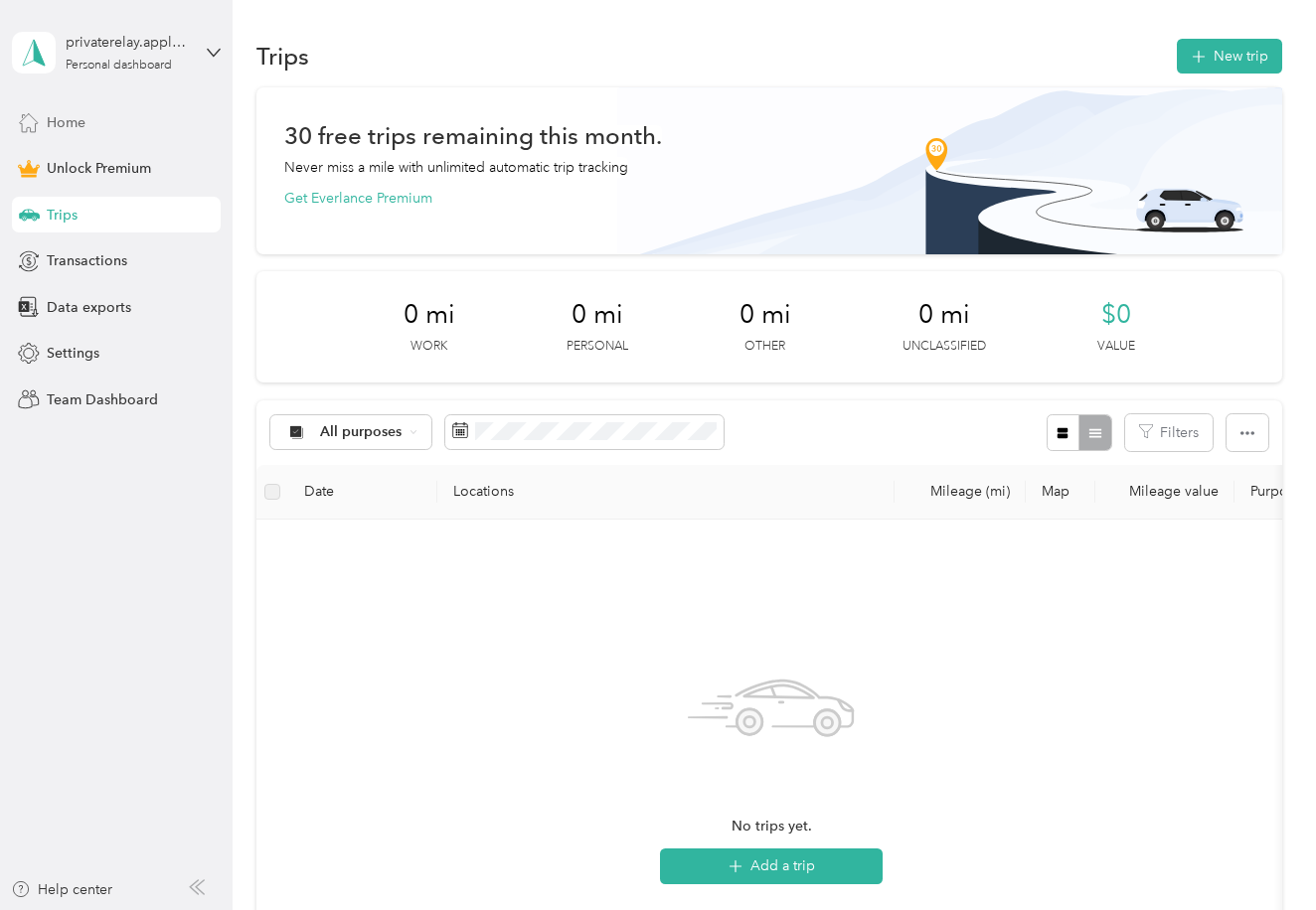 click on "Home" at bounding box center [66, 122] 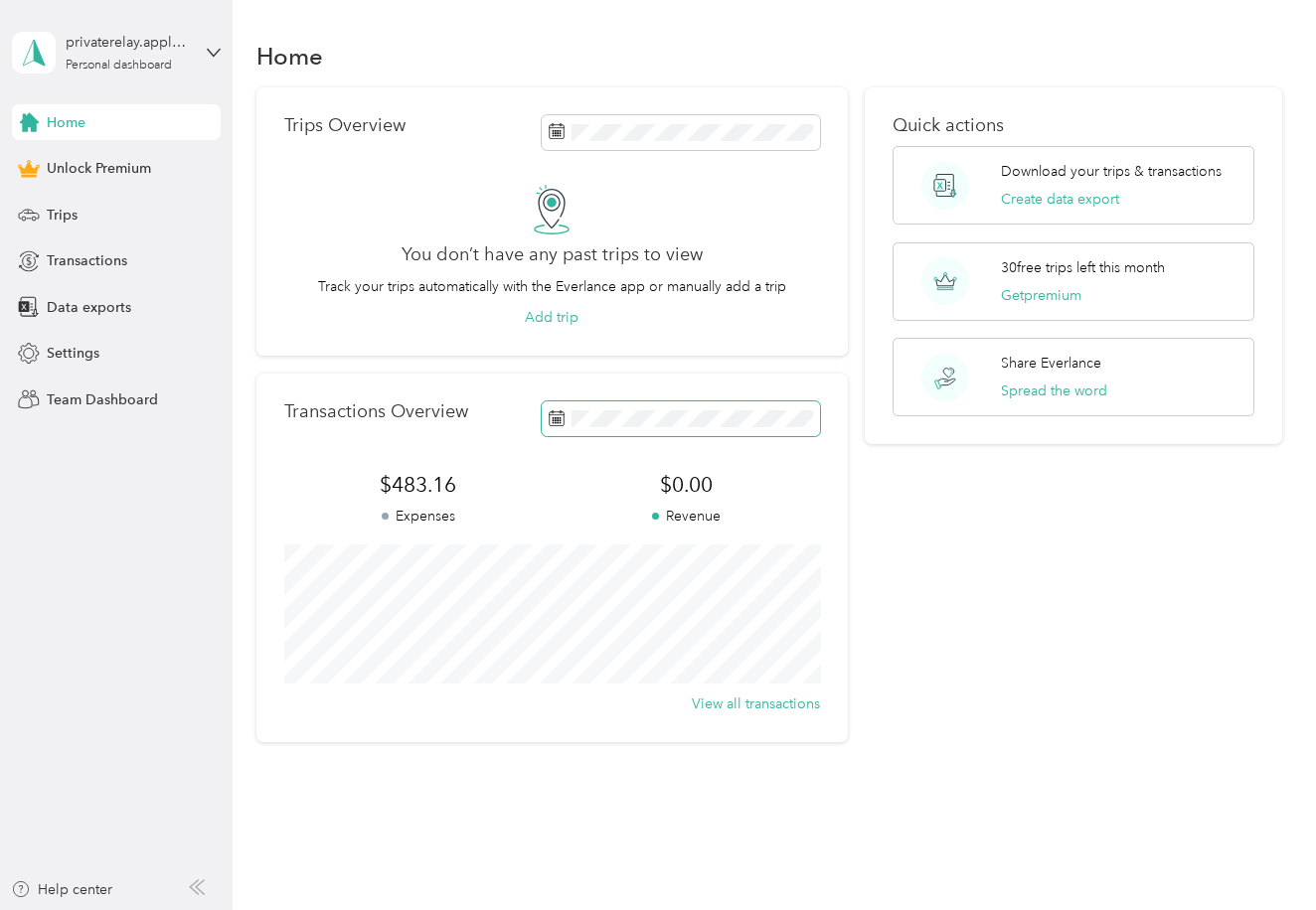 scroll, scrollTop: 0, scrollLeft: 0, axis: both 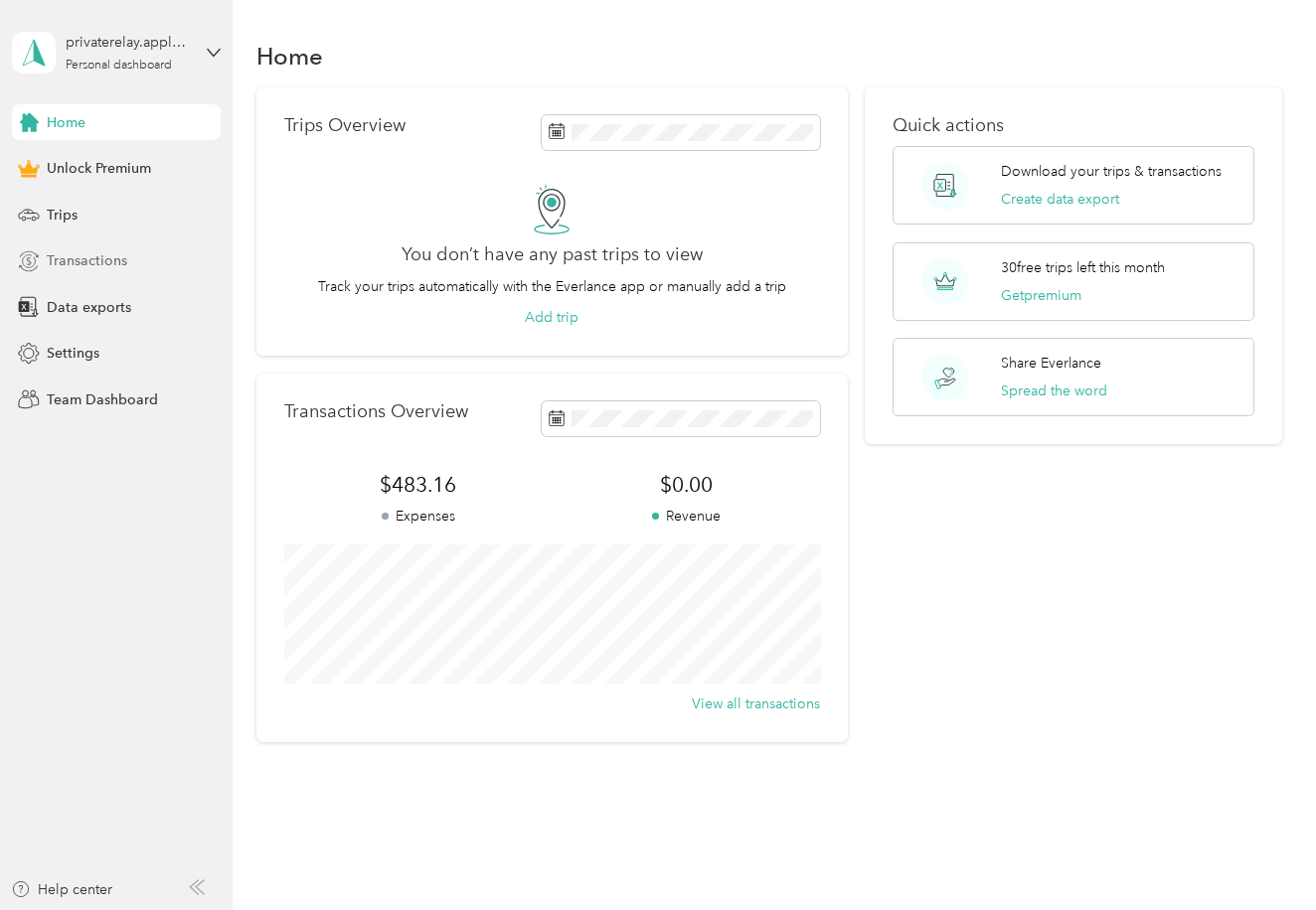 click on "Transactions" at bounding box center [86, 260] 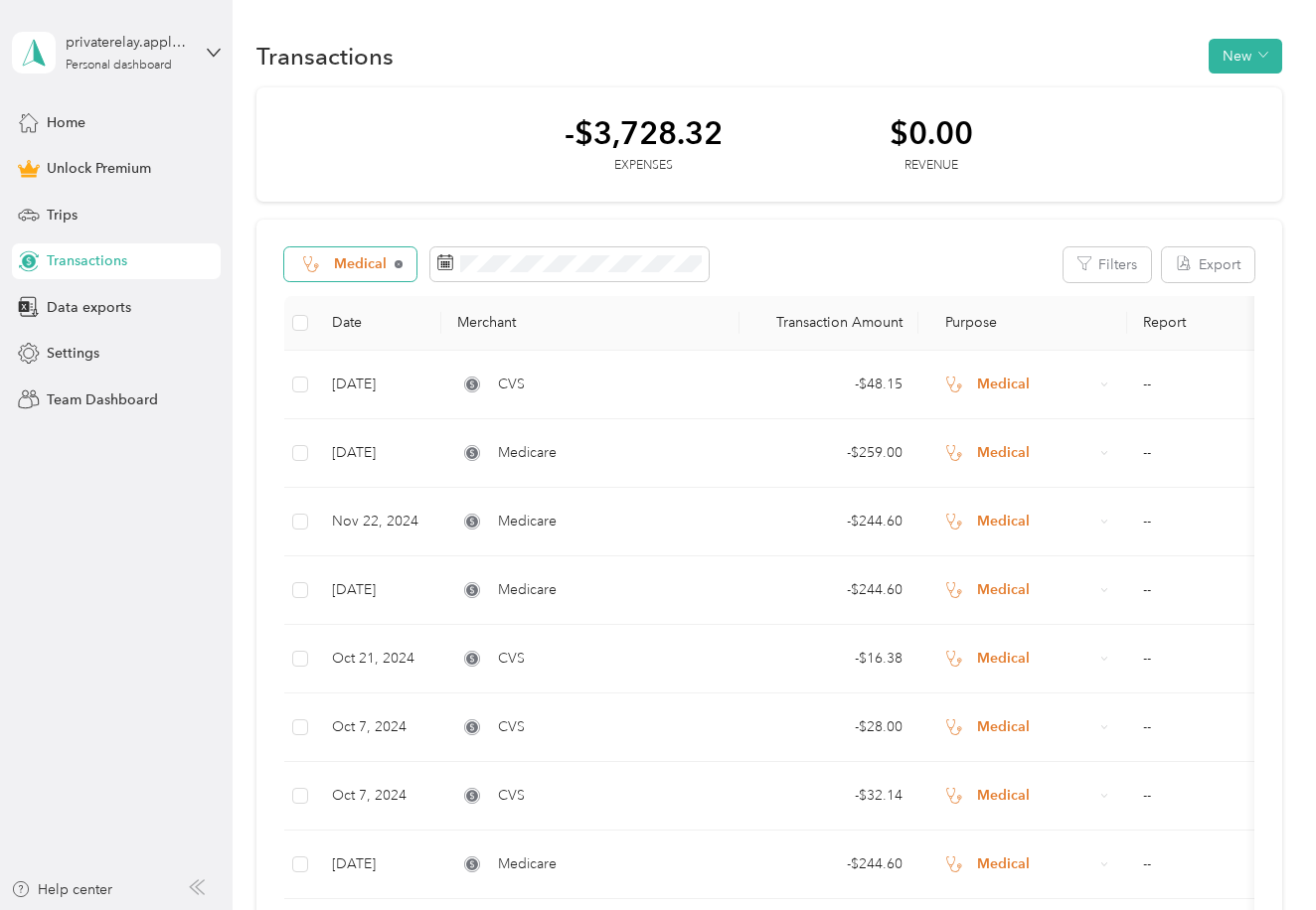 click 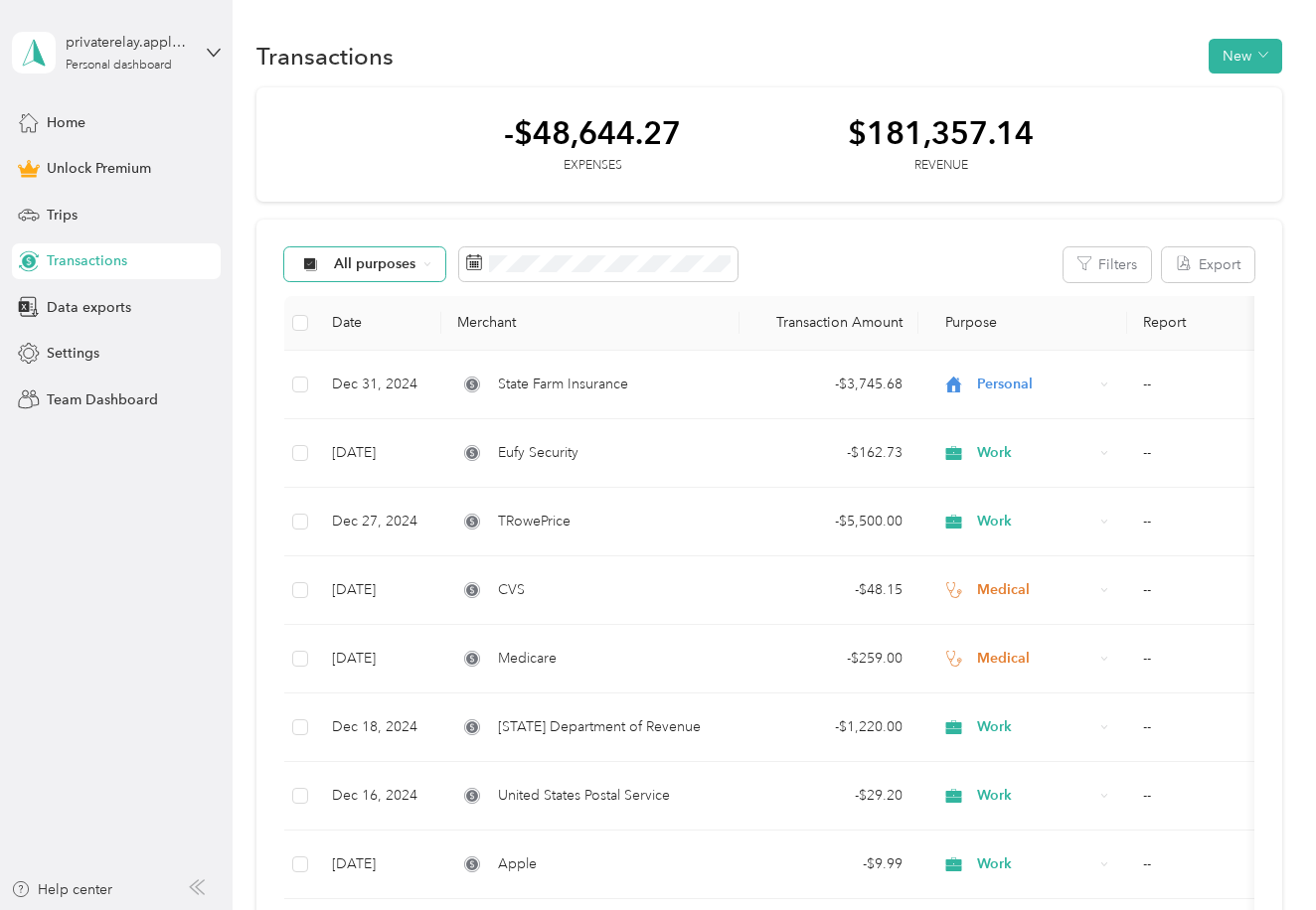 click on "All purposes" at bounding box center (375, 264) 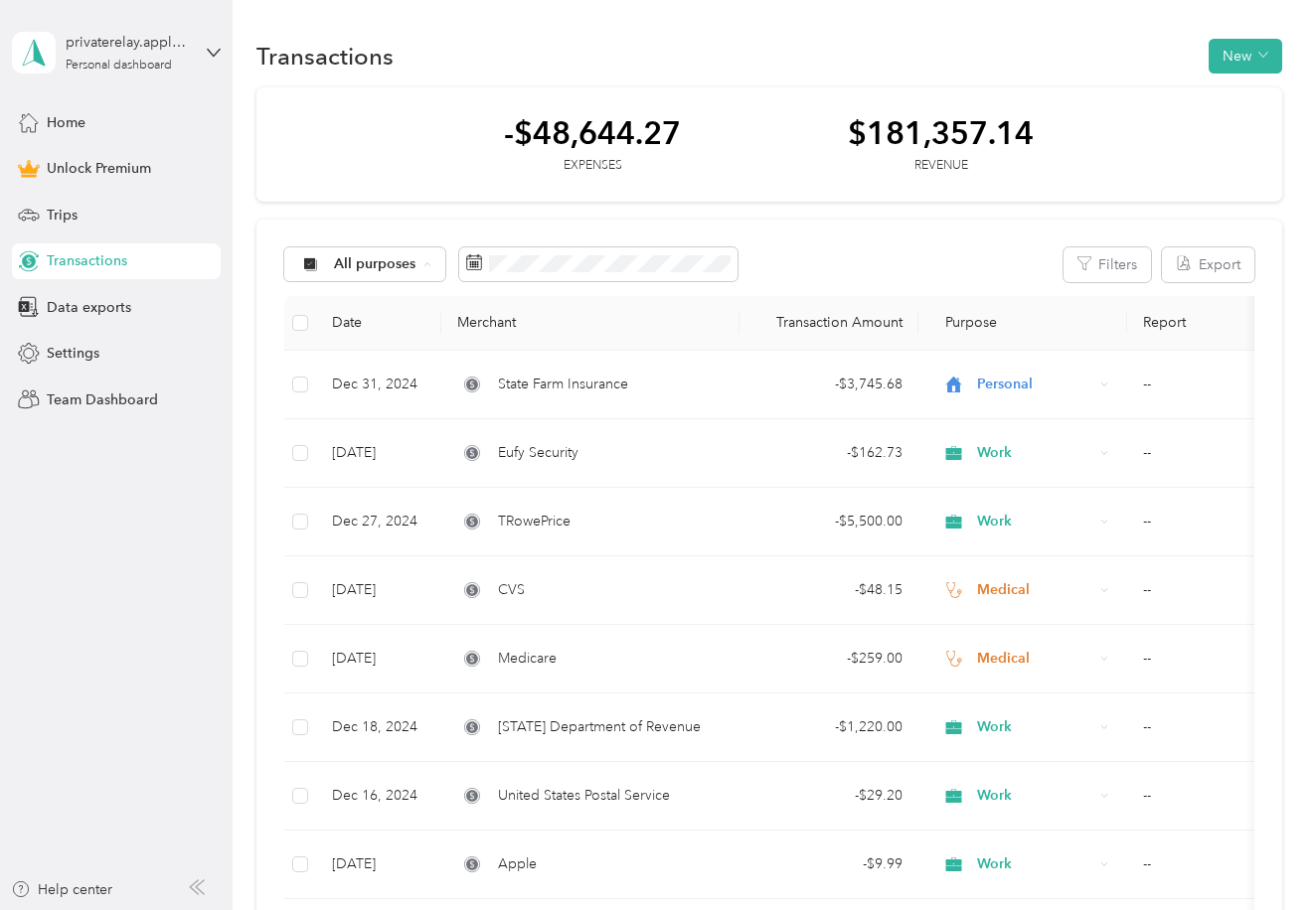 click on "Medical" at bounding box center [382, 509] 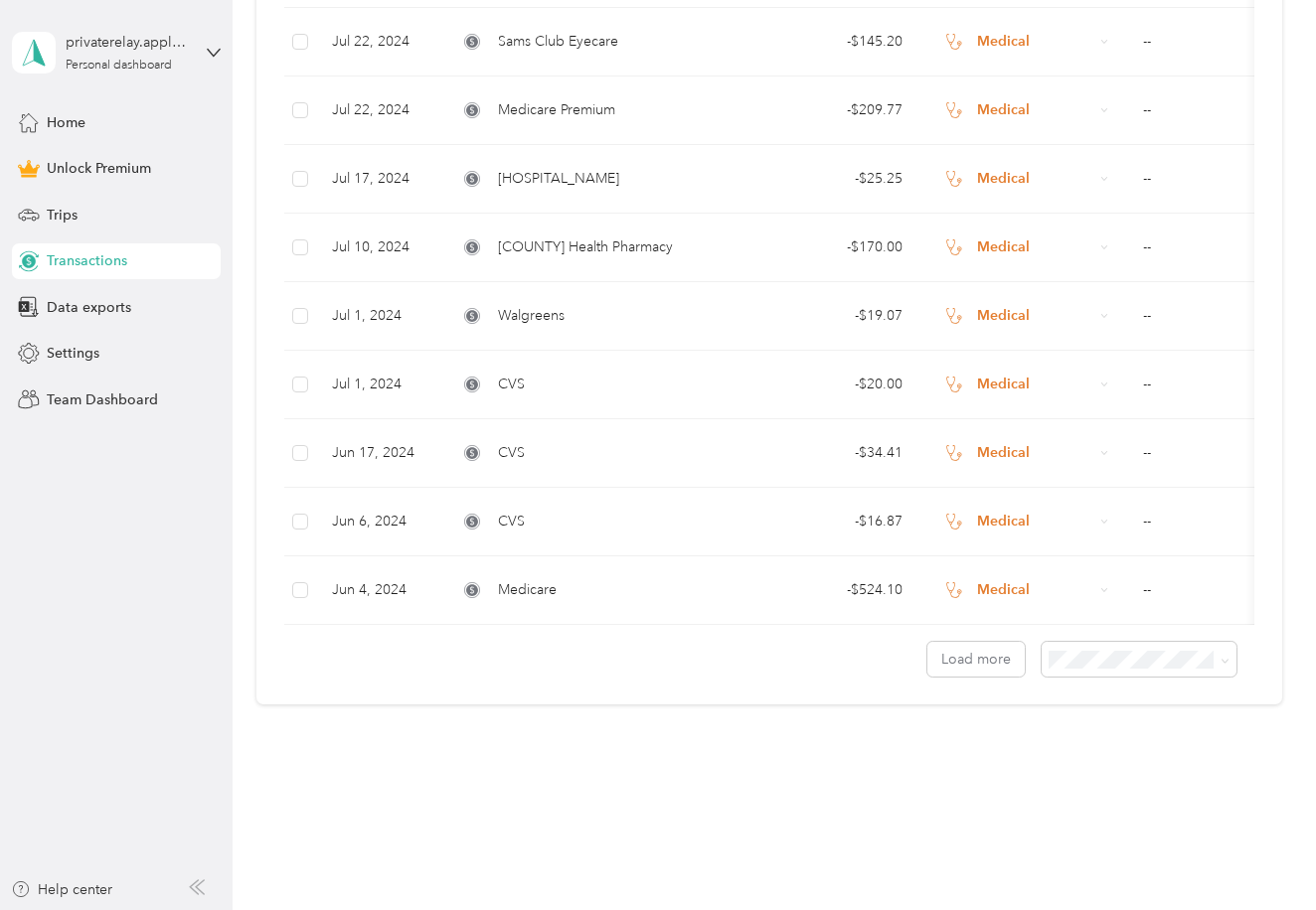 scroll, scrollTop: 1443, scrollLeft: 0, axis: vertical 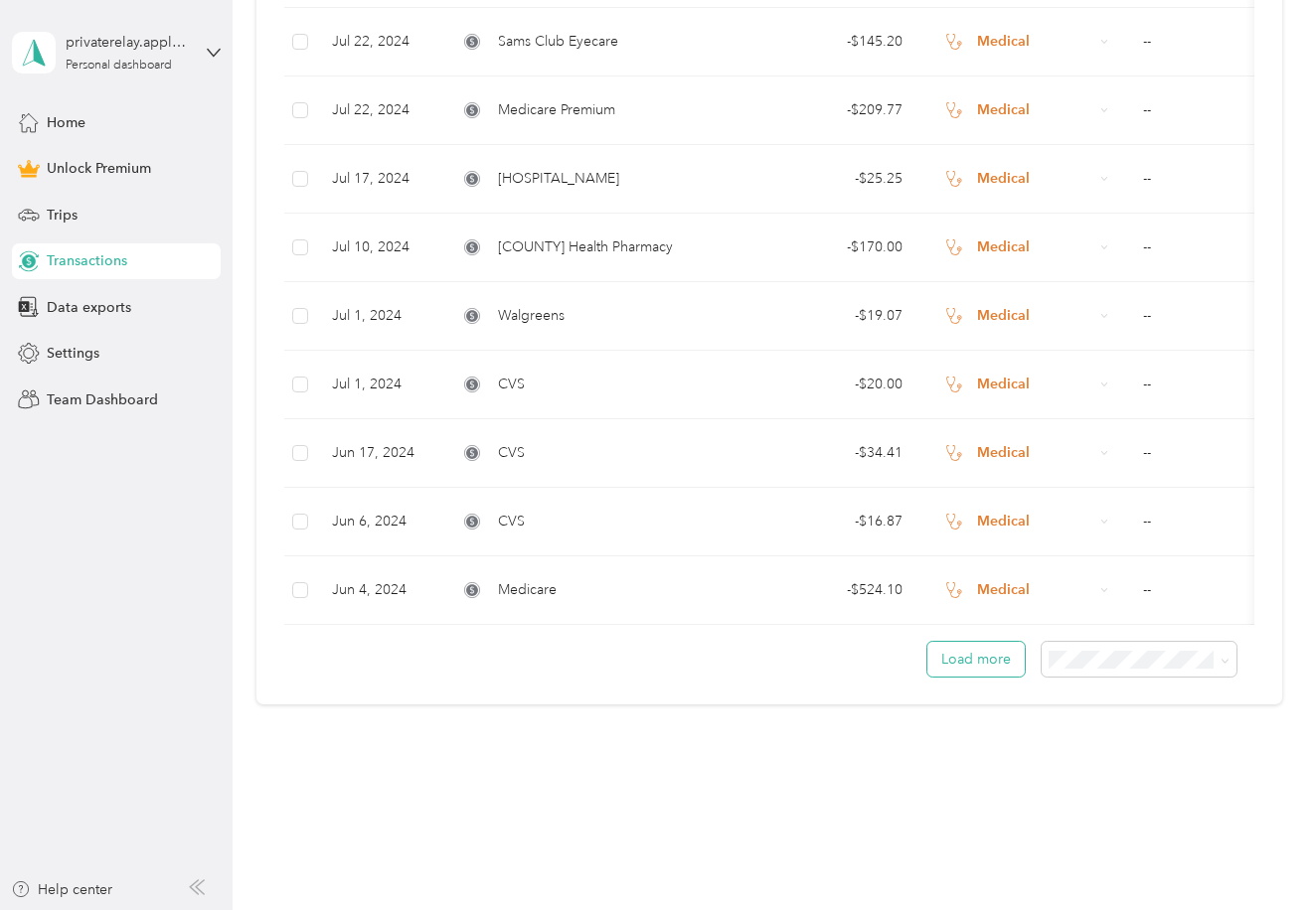 click on "Load more" at bounding box center (976, 659) 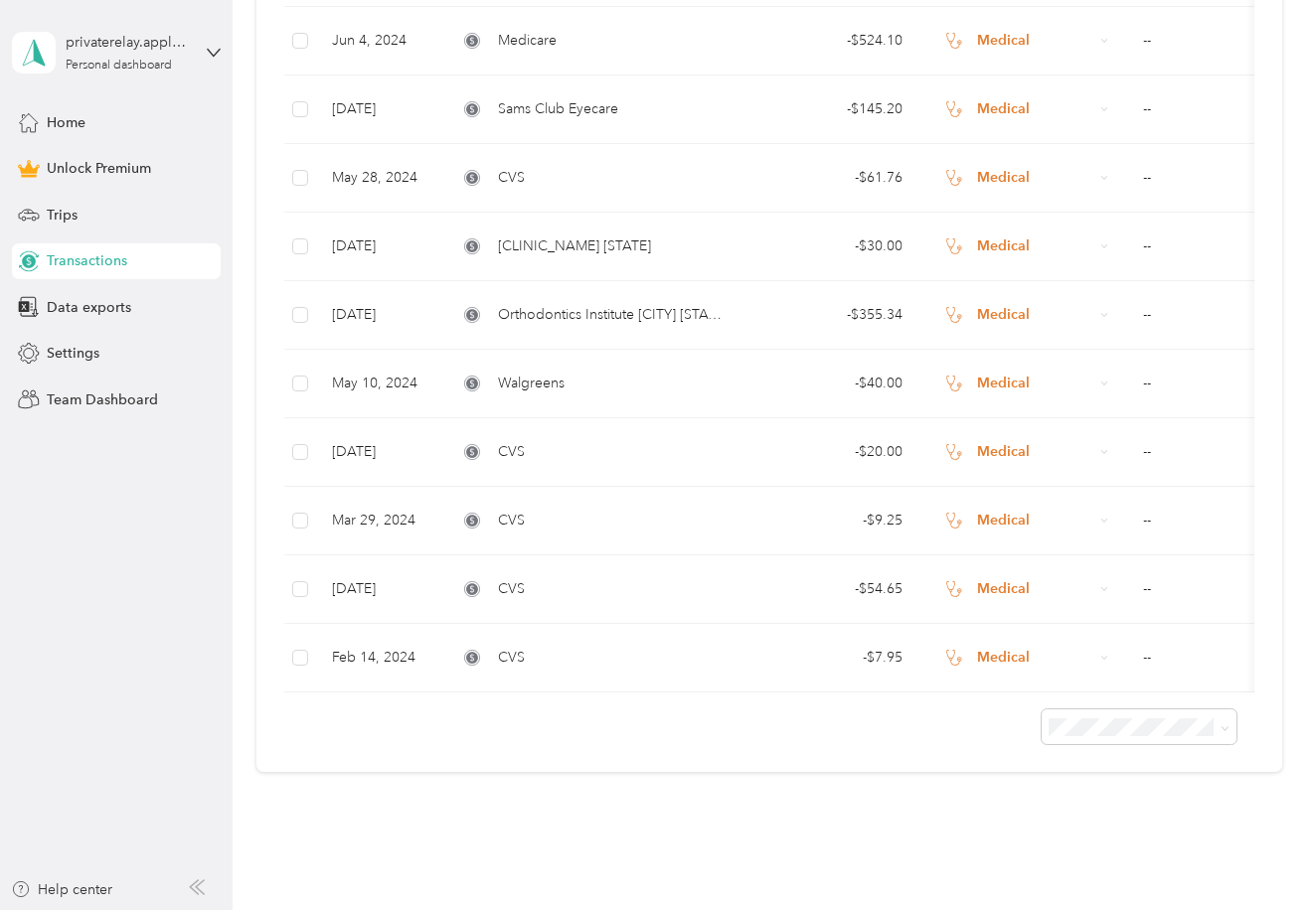 scroll, scrollTop: 2060, scrollLeft: 0, axis: vertical 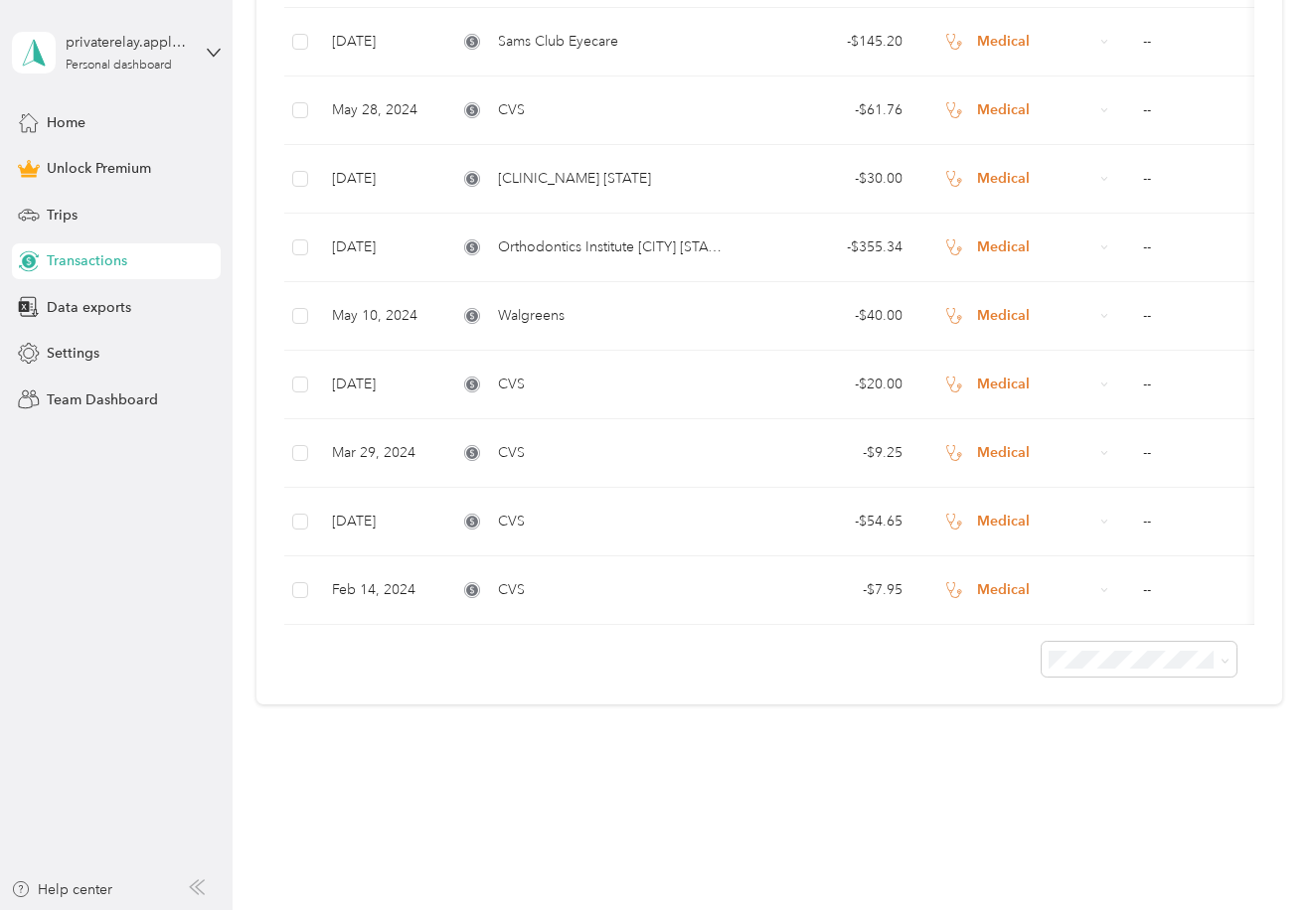 click on "100 per load" at bounding box center [1101, 766] 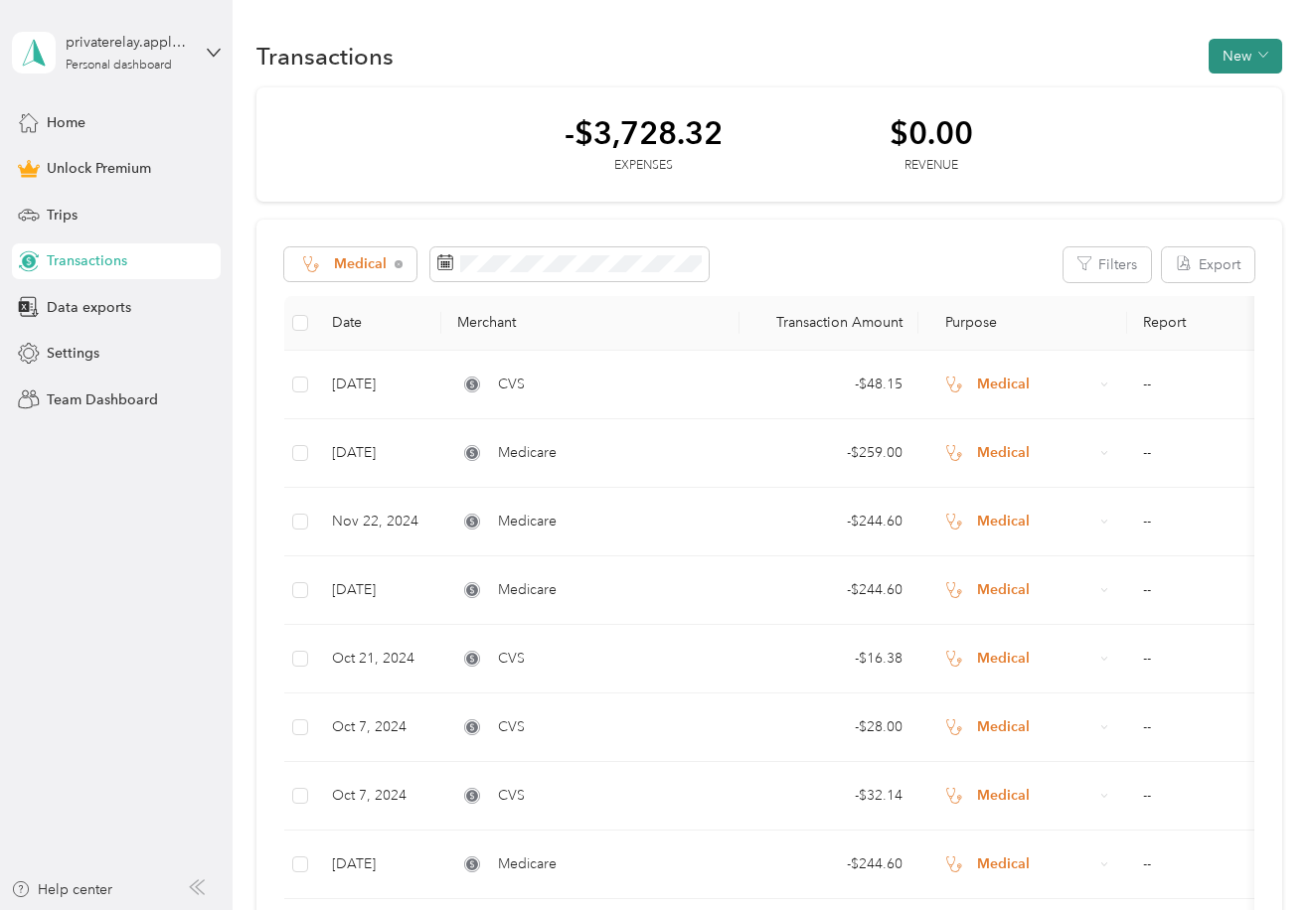 click on "New" at bounding box center [1245, 56] 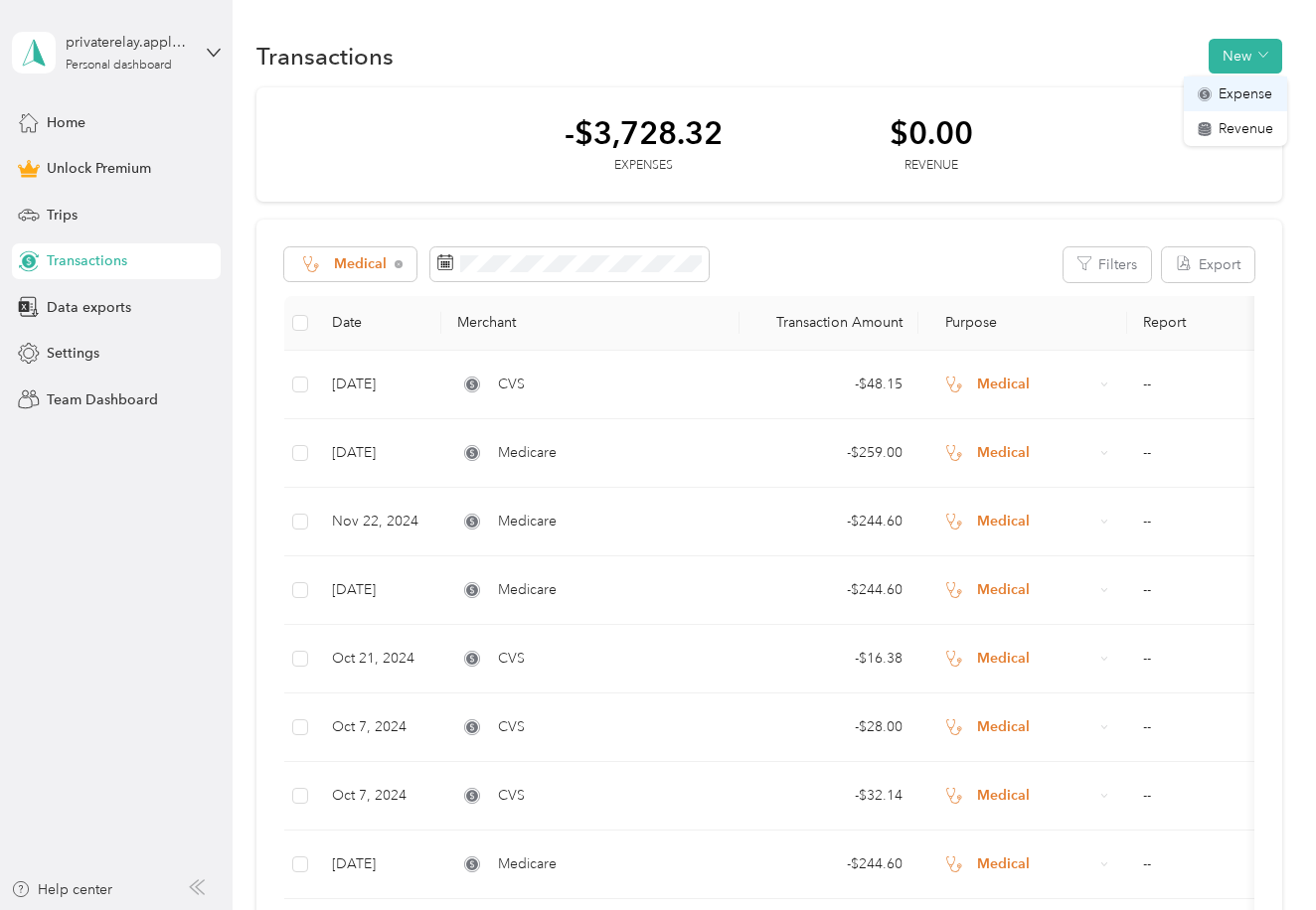 click on "Expense" at bounding box center [1245, 93] 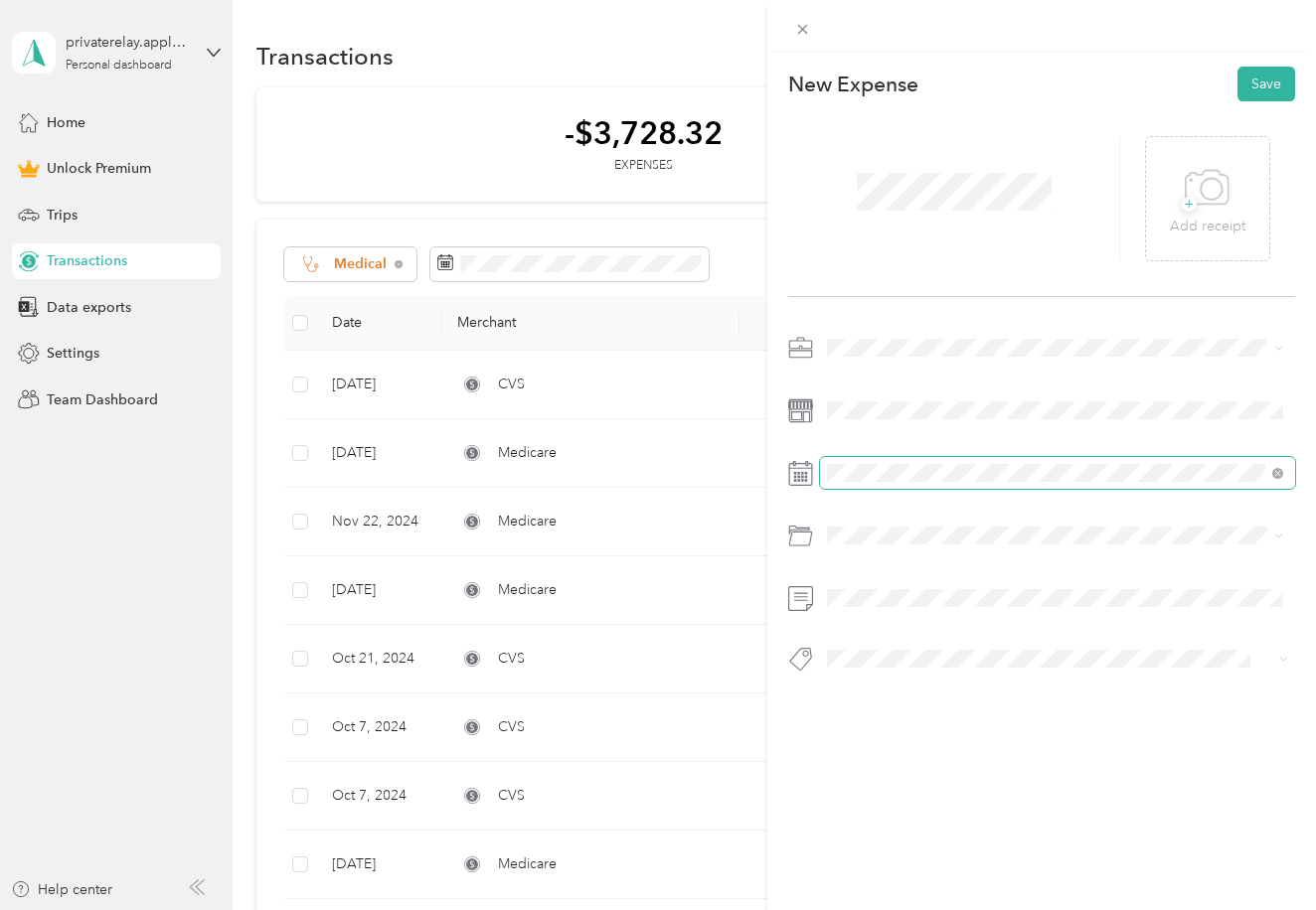 click at bounding box center (1058, 473) 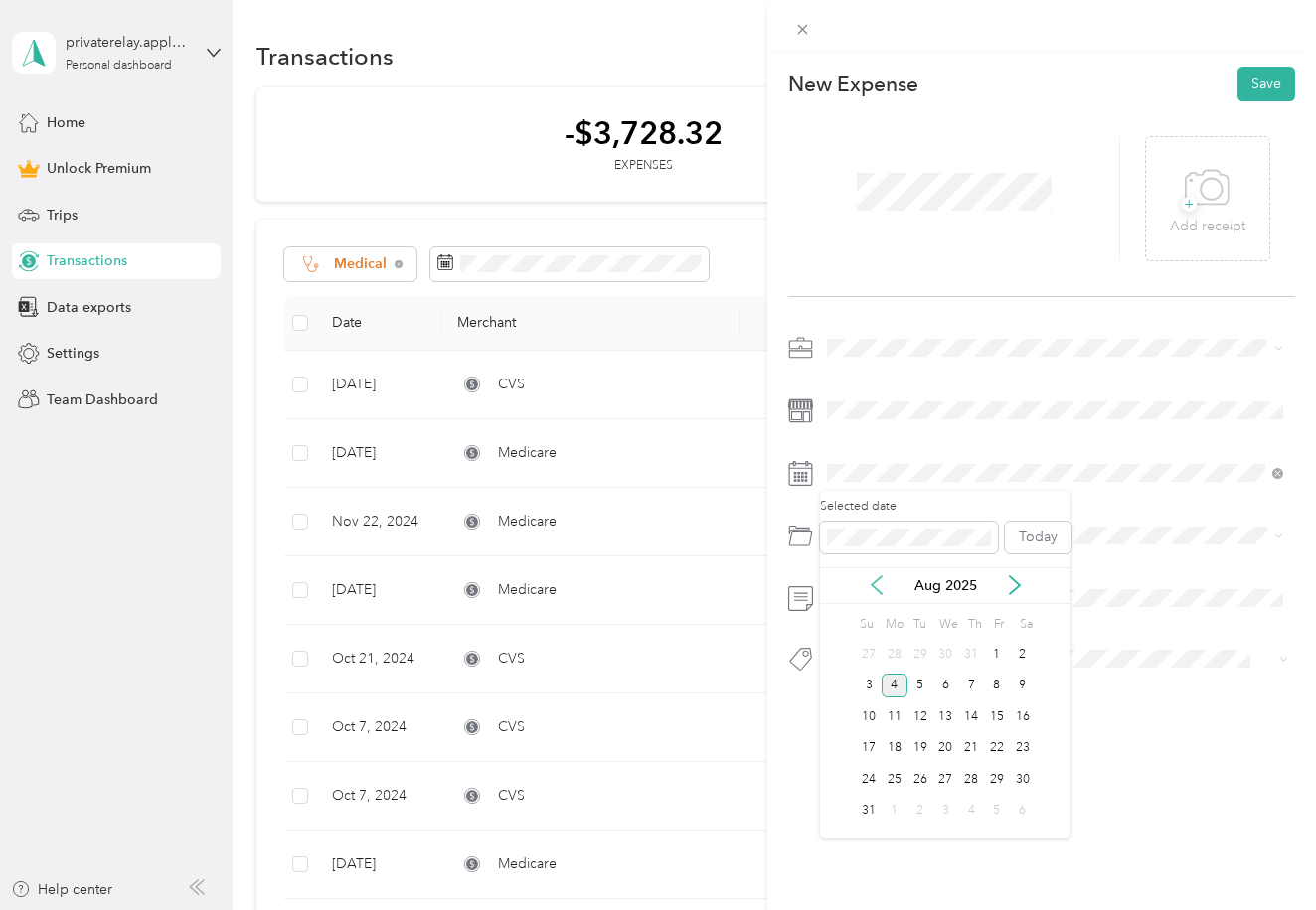 click 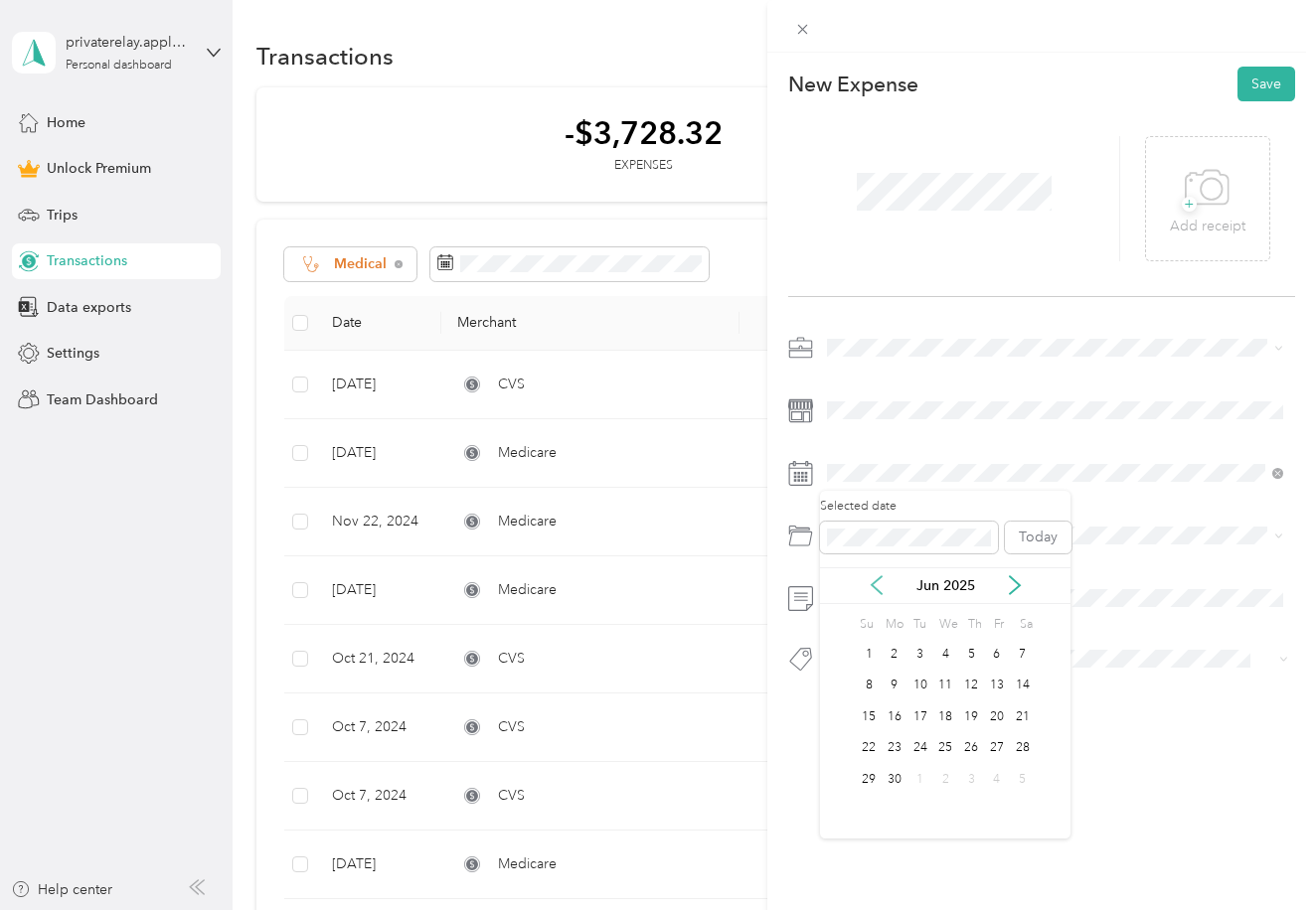 click 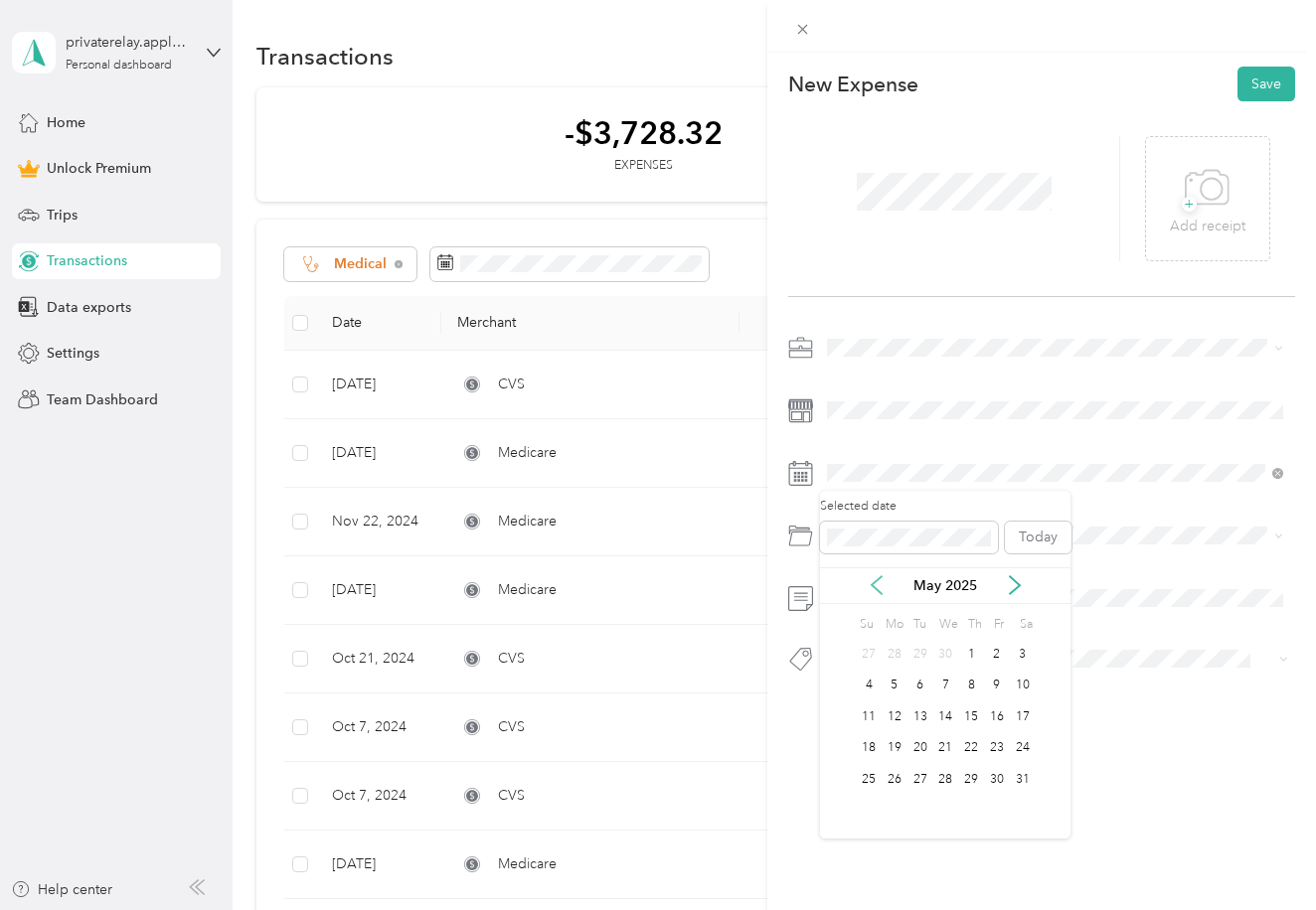 click 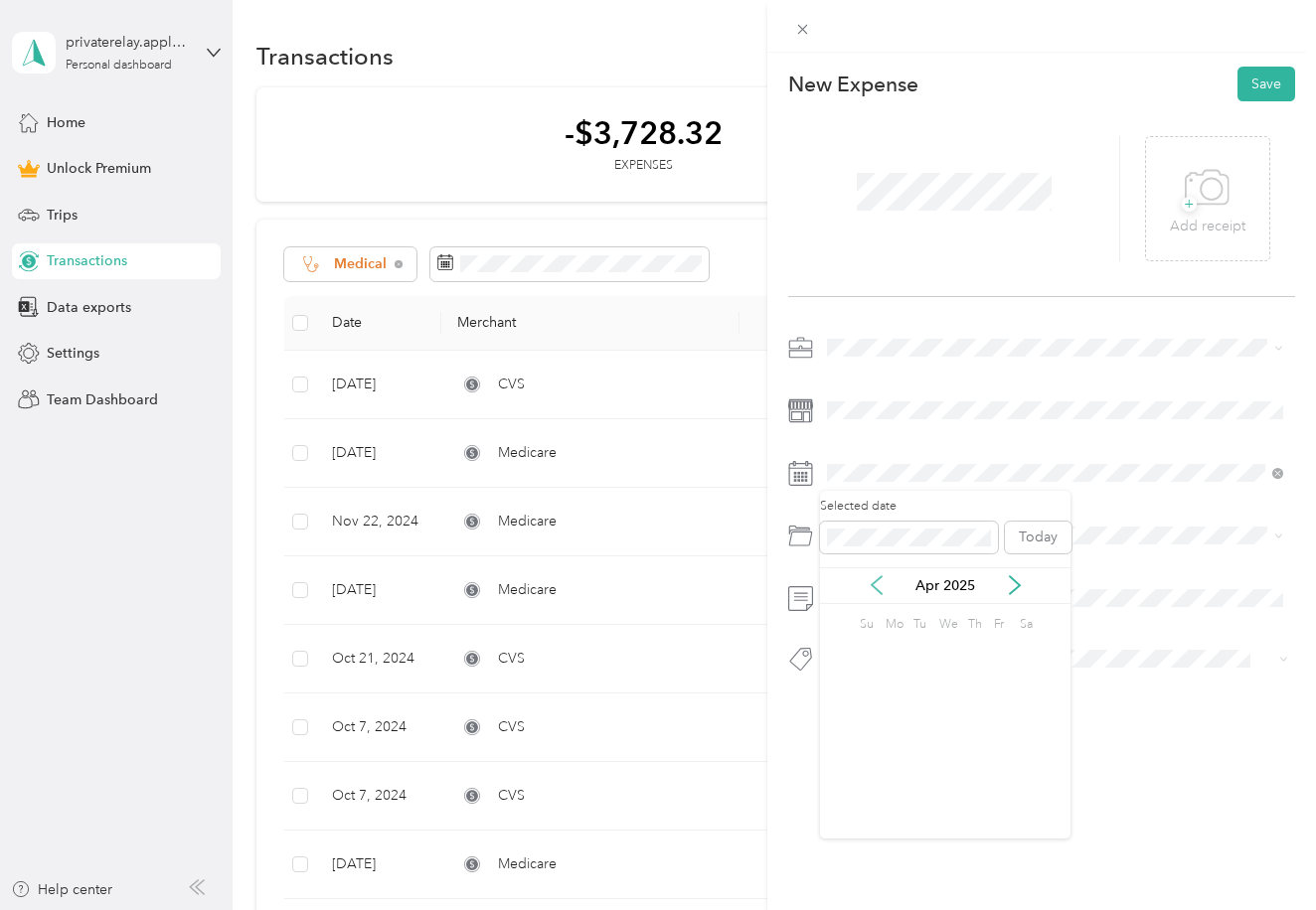 click 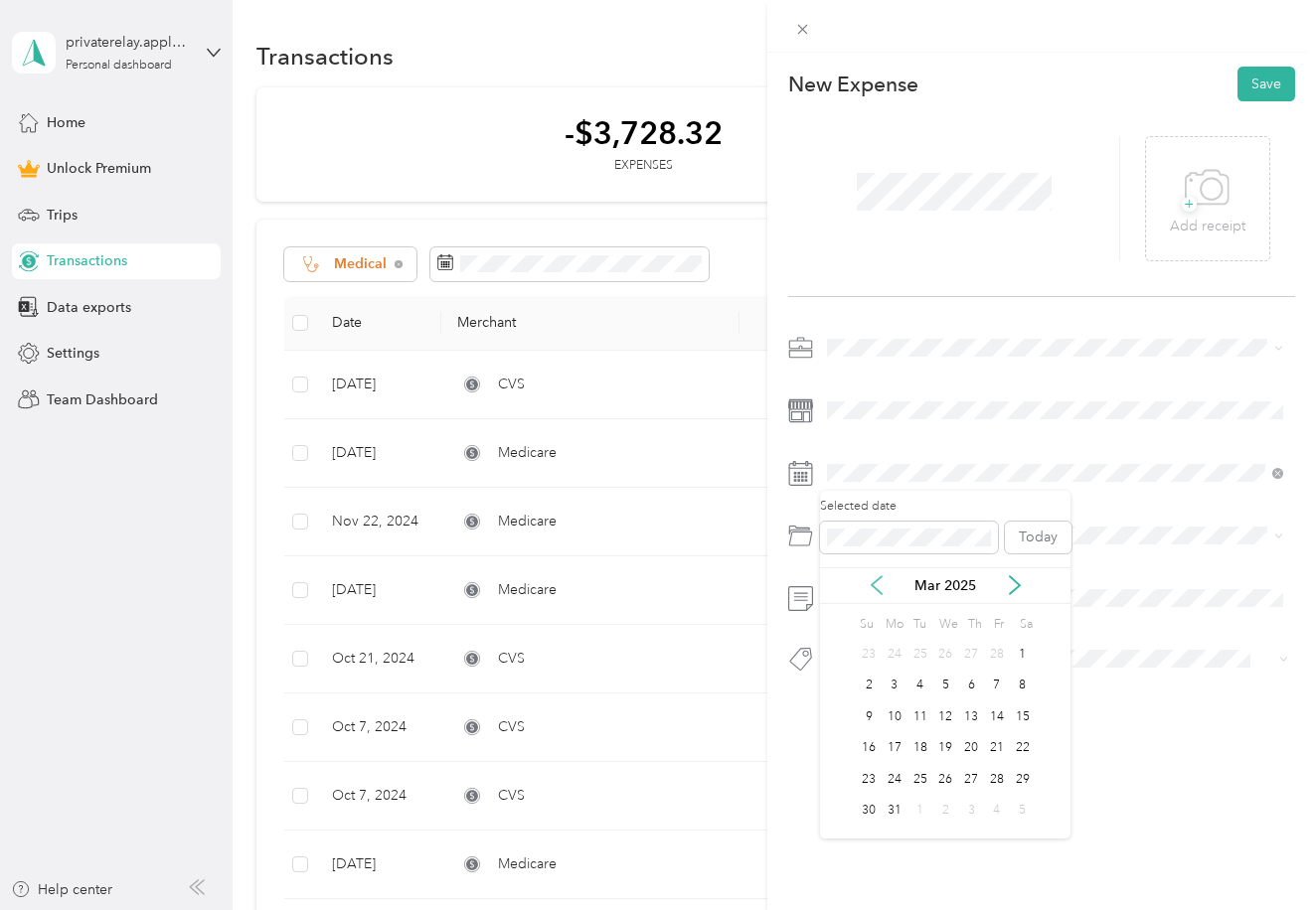 click 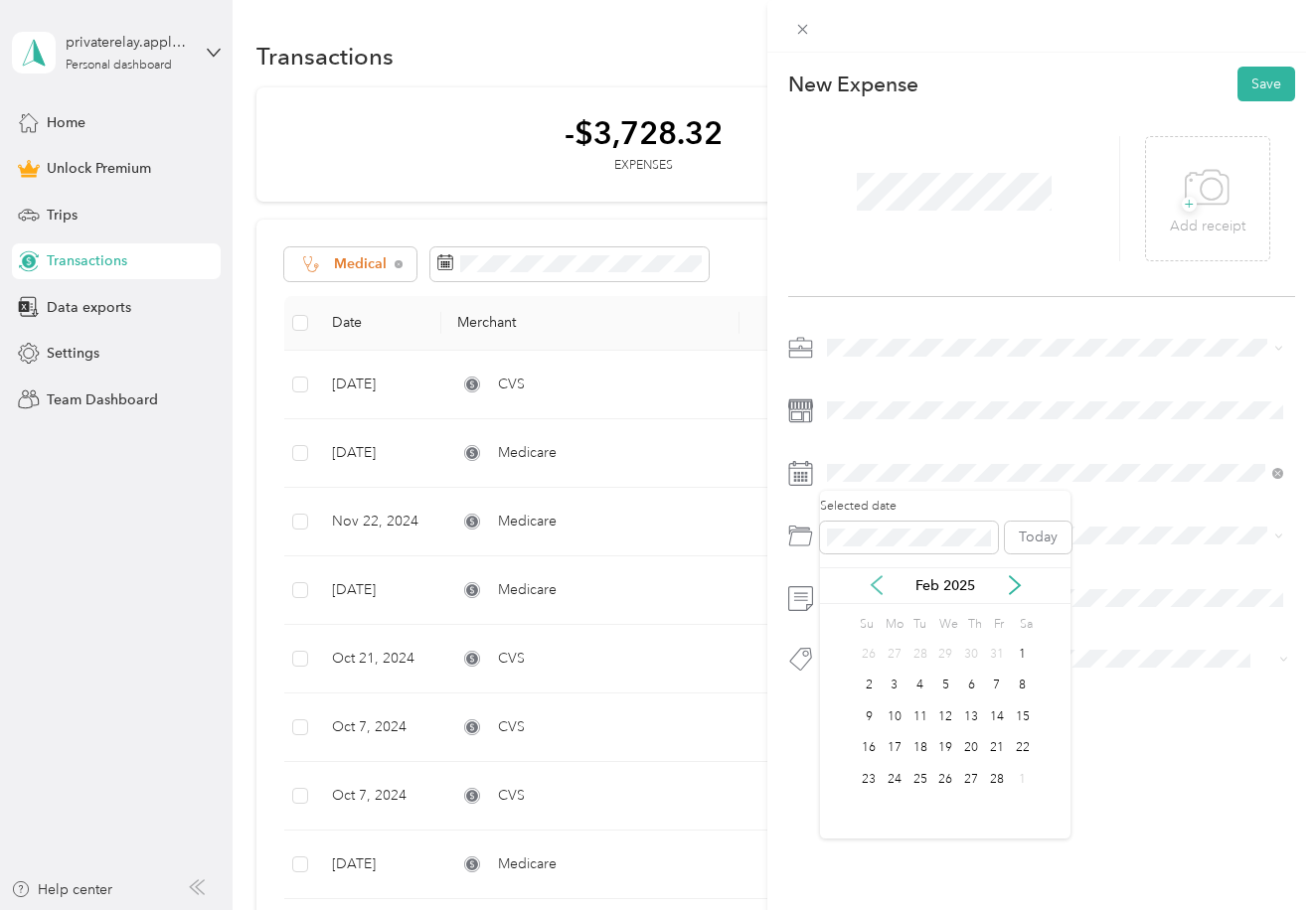 click 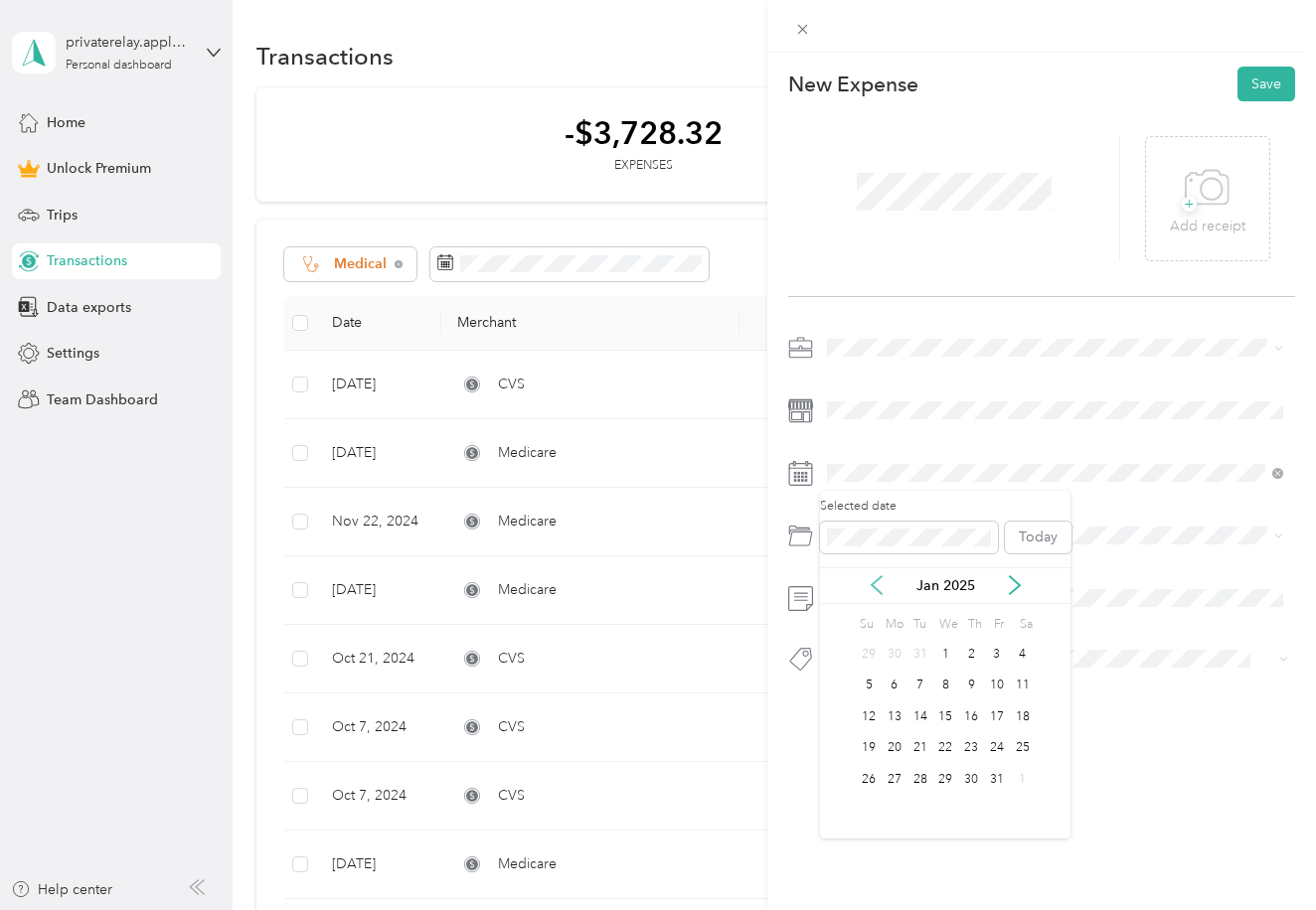 click 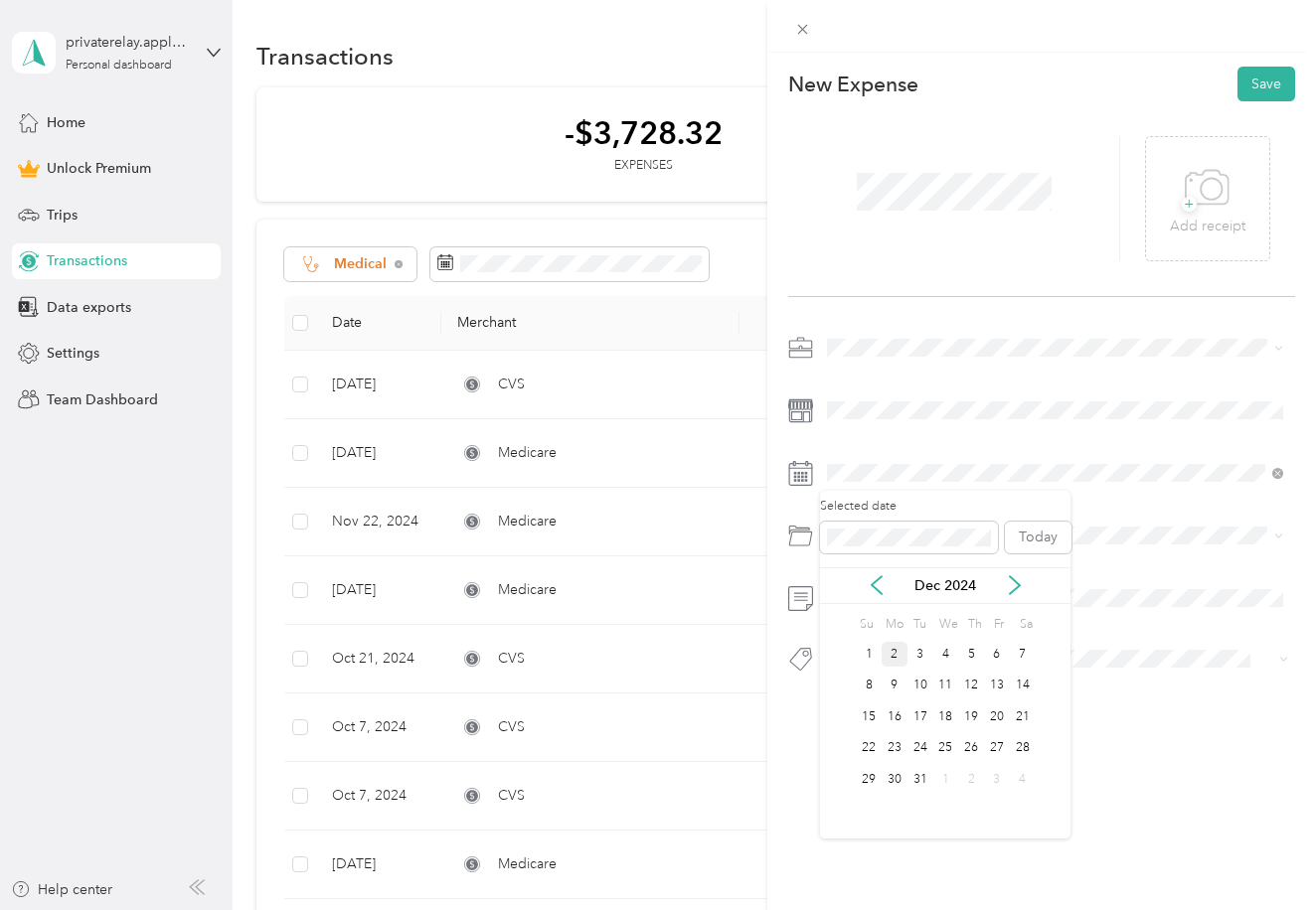 click on "2" at bounding box center [895, 654] 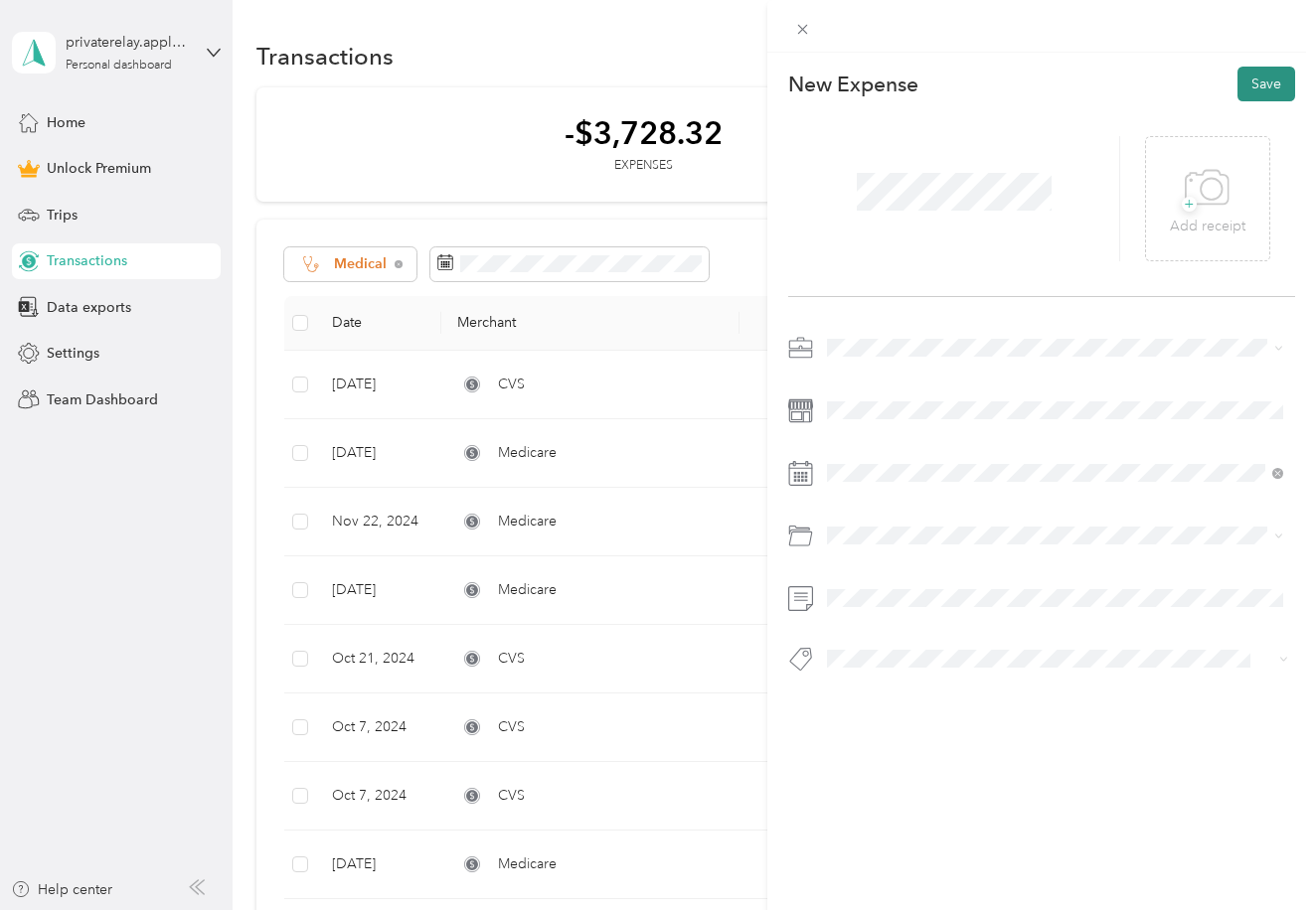 click on "Save" at bounding box center (1266, 83) 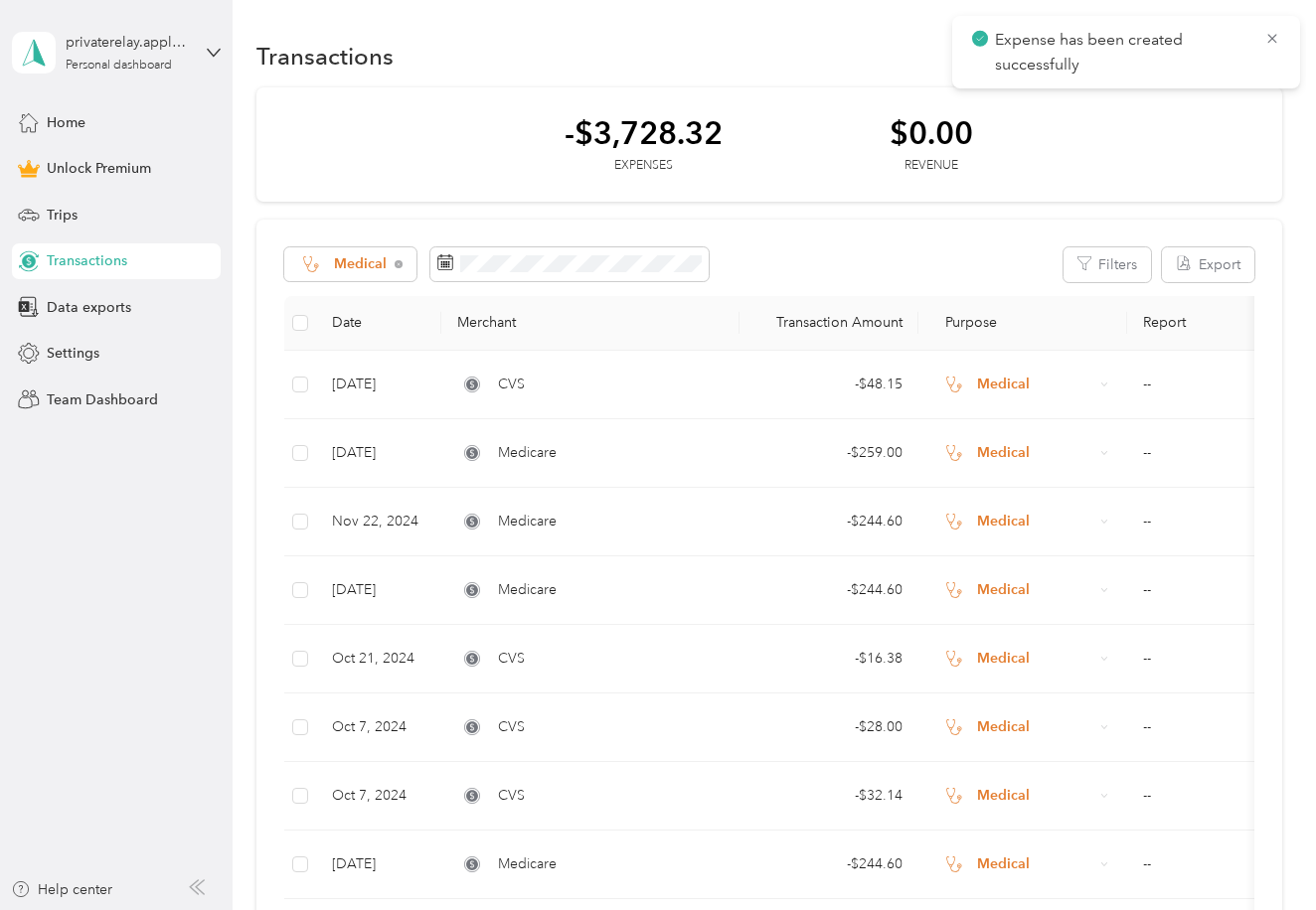 click on "-$3,728.32 Expenses $0.00 Revenue" at bounding box center [768, 145] 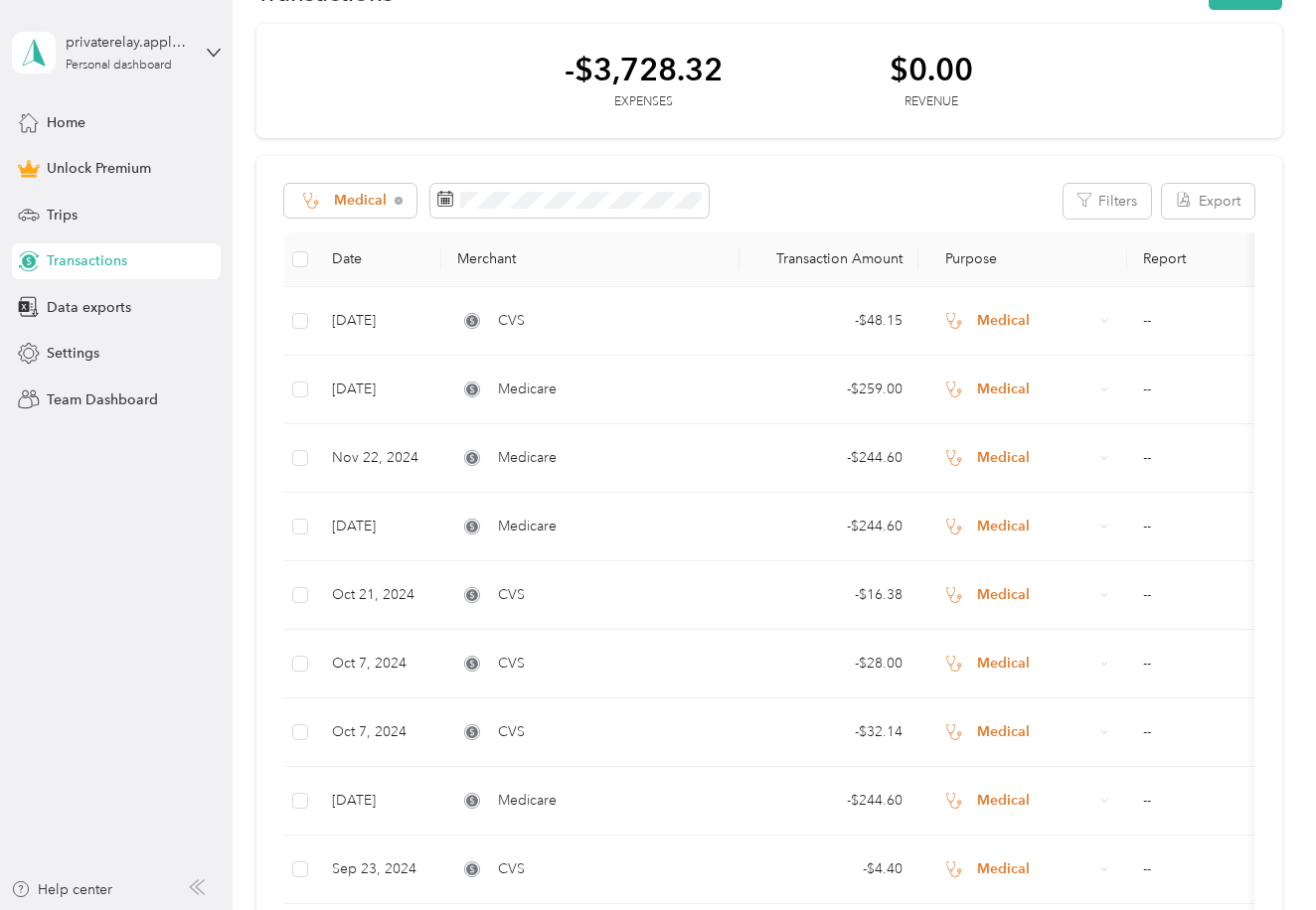 scroll, scrollTop: 66, scrollLeft: 0, axis: vertical 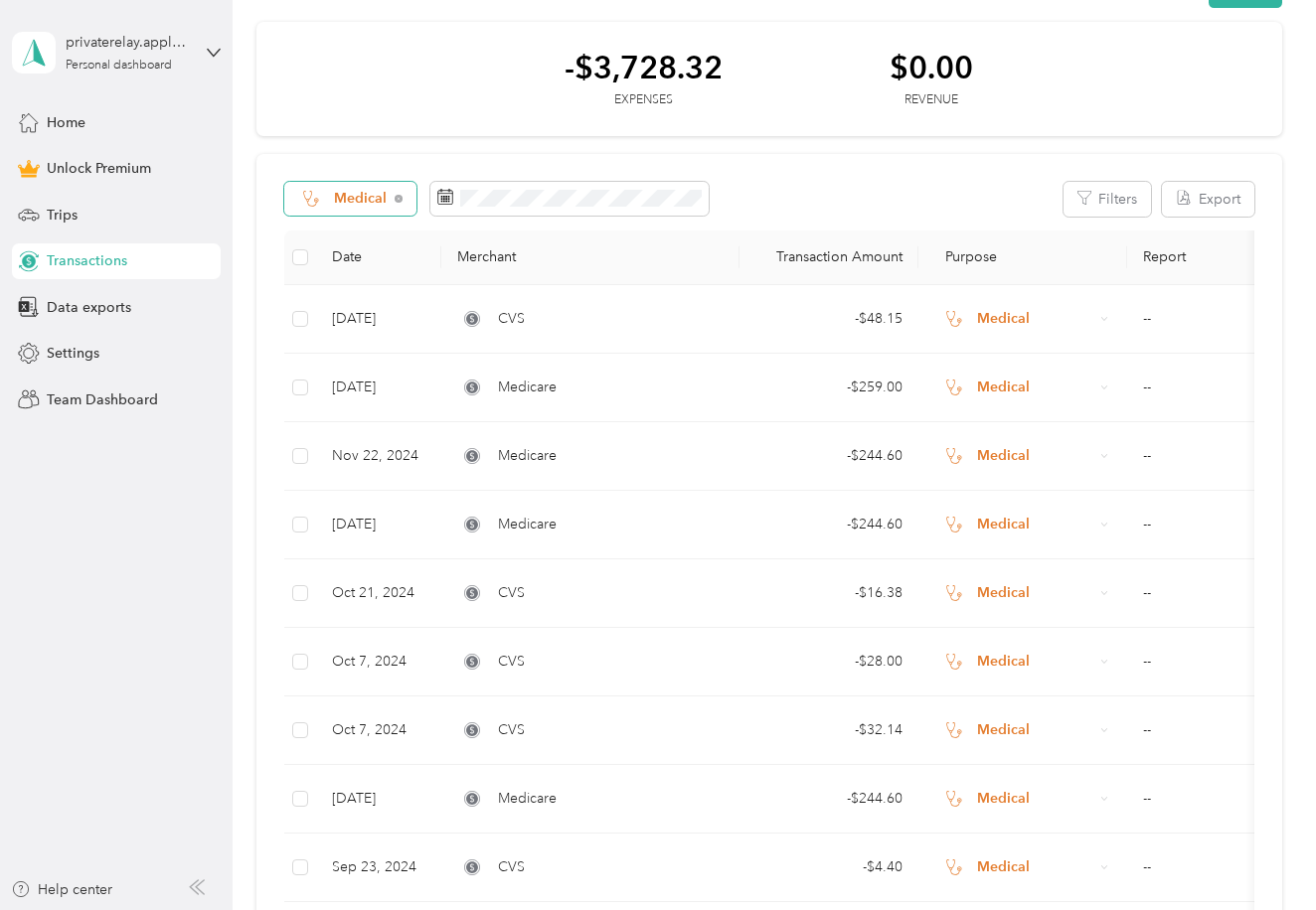 click on "Medical" at bounding box center [361, 199] 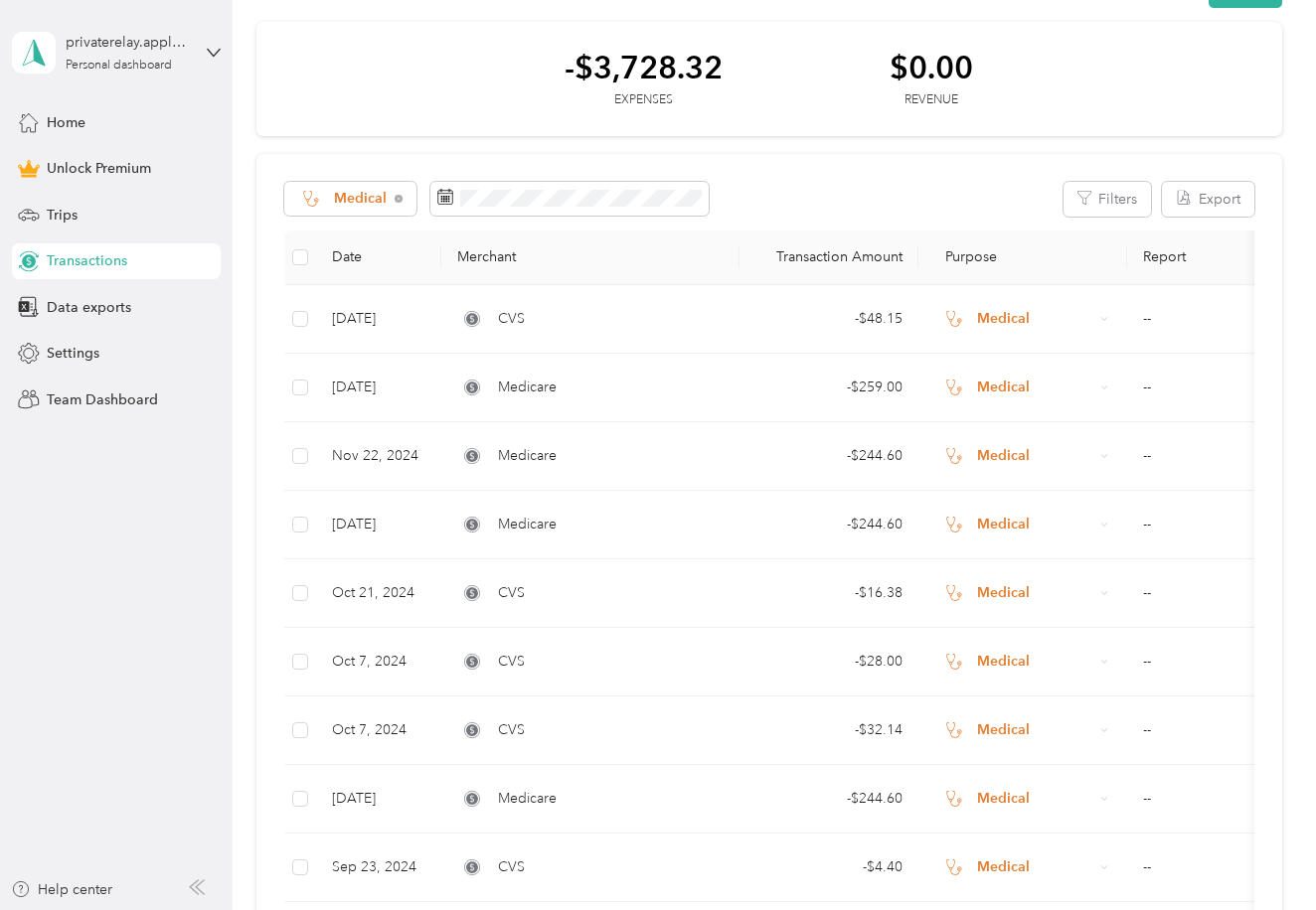 click on "Medical Filters Export" at bounding box center (768, 199) 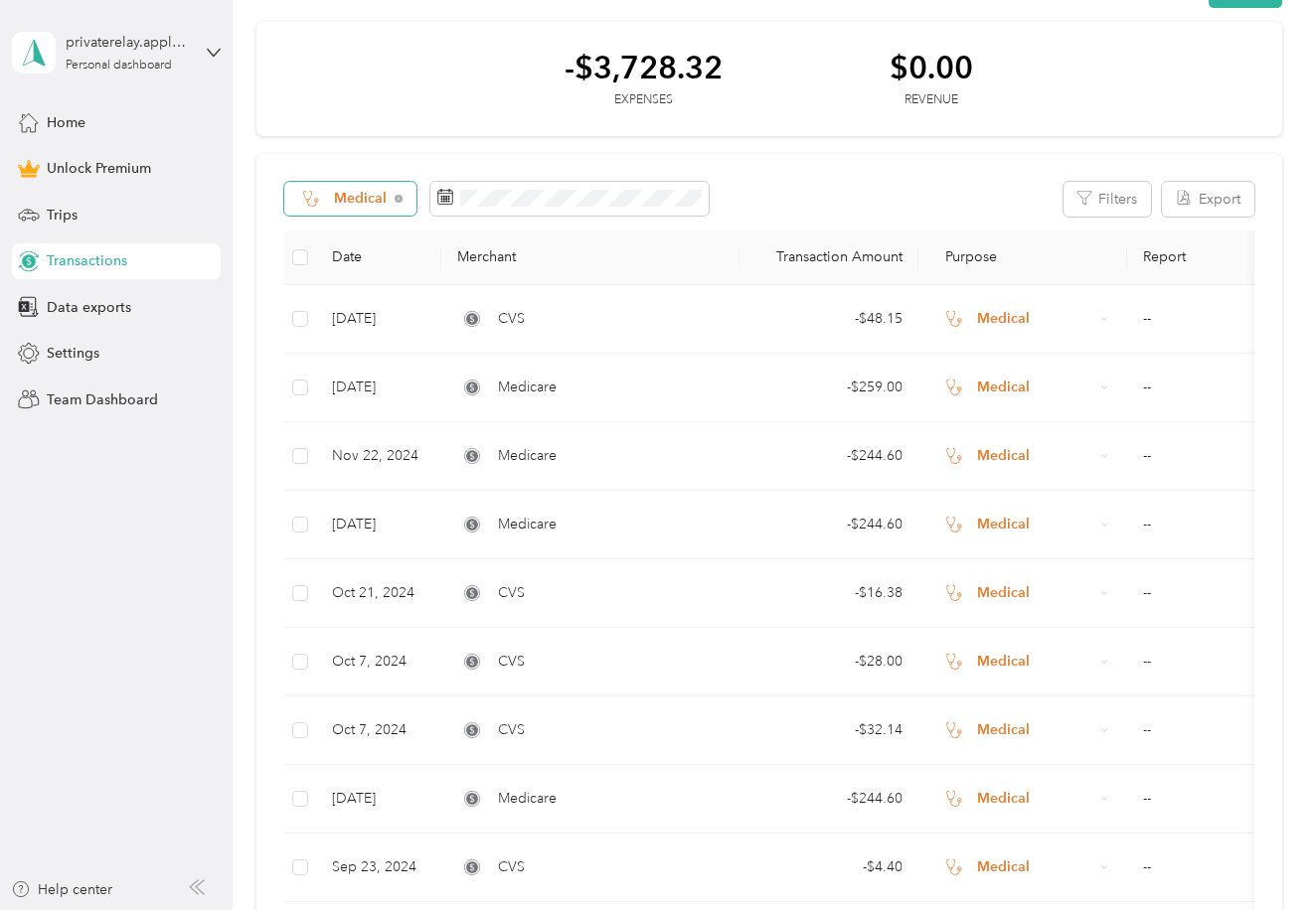 click on "Medical" at bounding box center [361, 199] 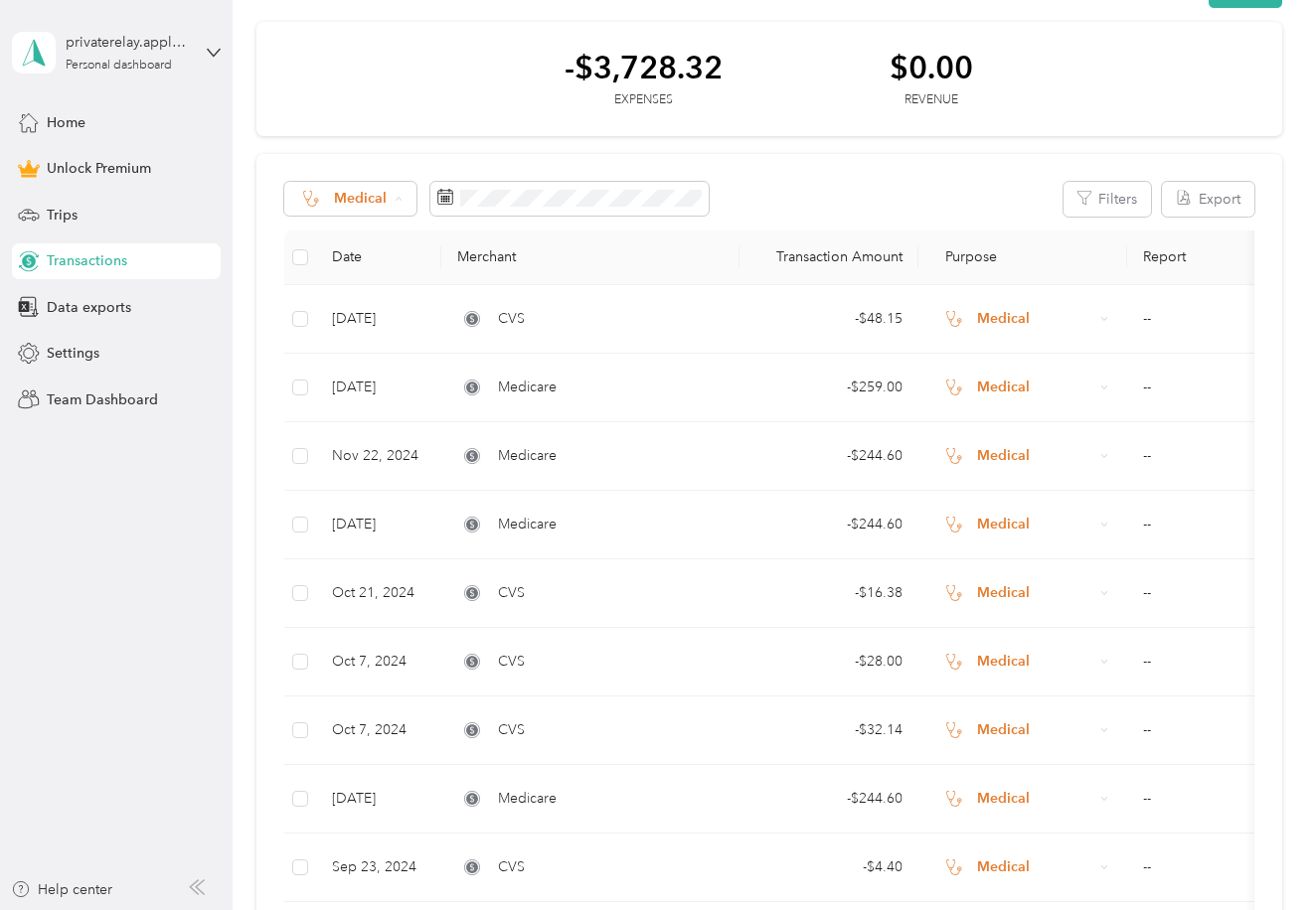 click on "All purposes" at bounding box center [375, 234] 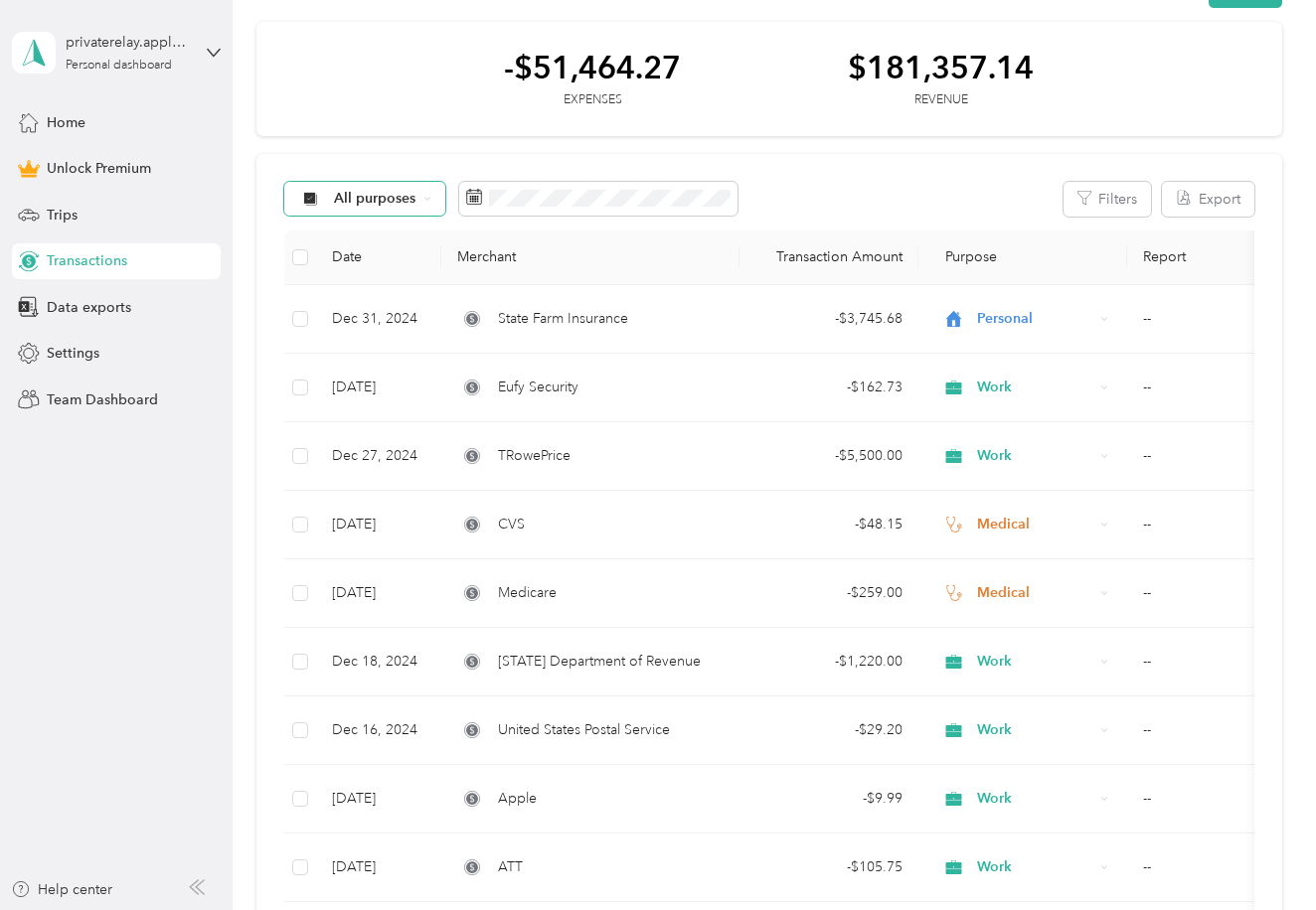 click on "All purposes" at bounding box center [375, 199] 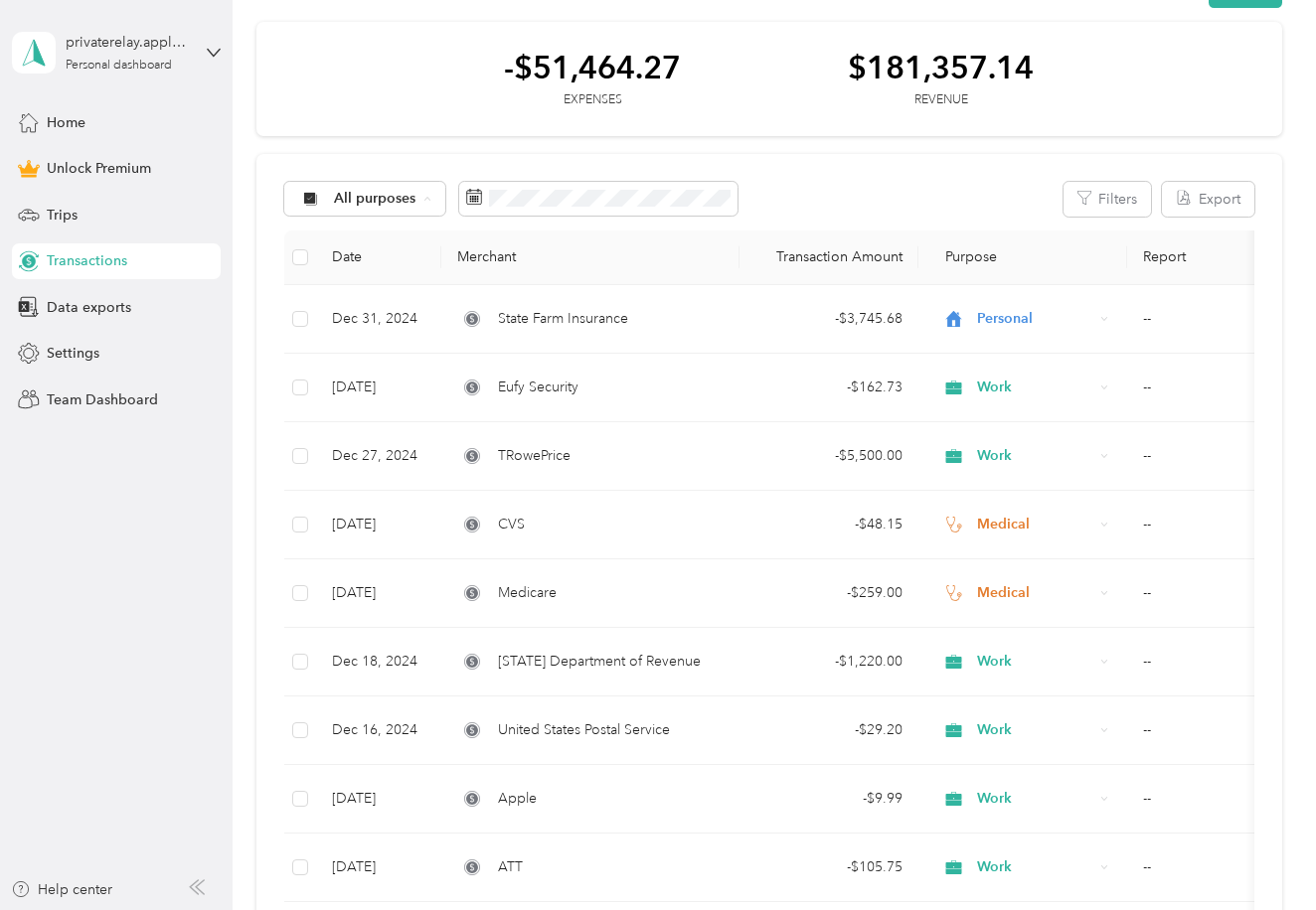 click on "Medical" at bounding box center (382, 443) 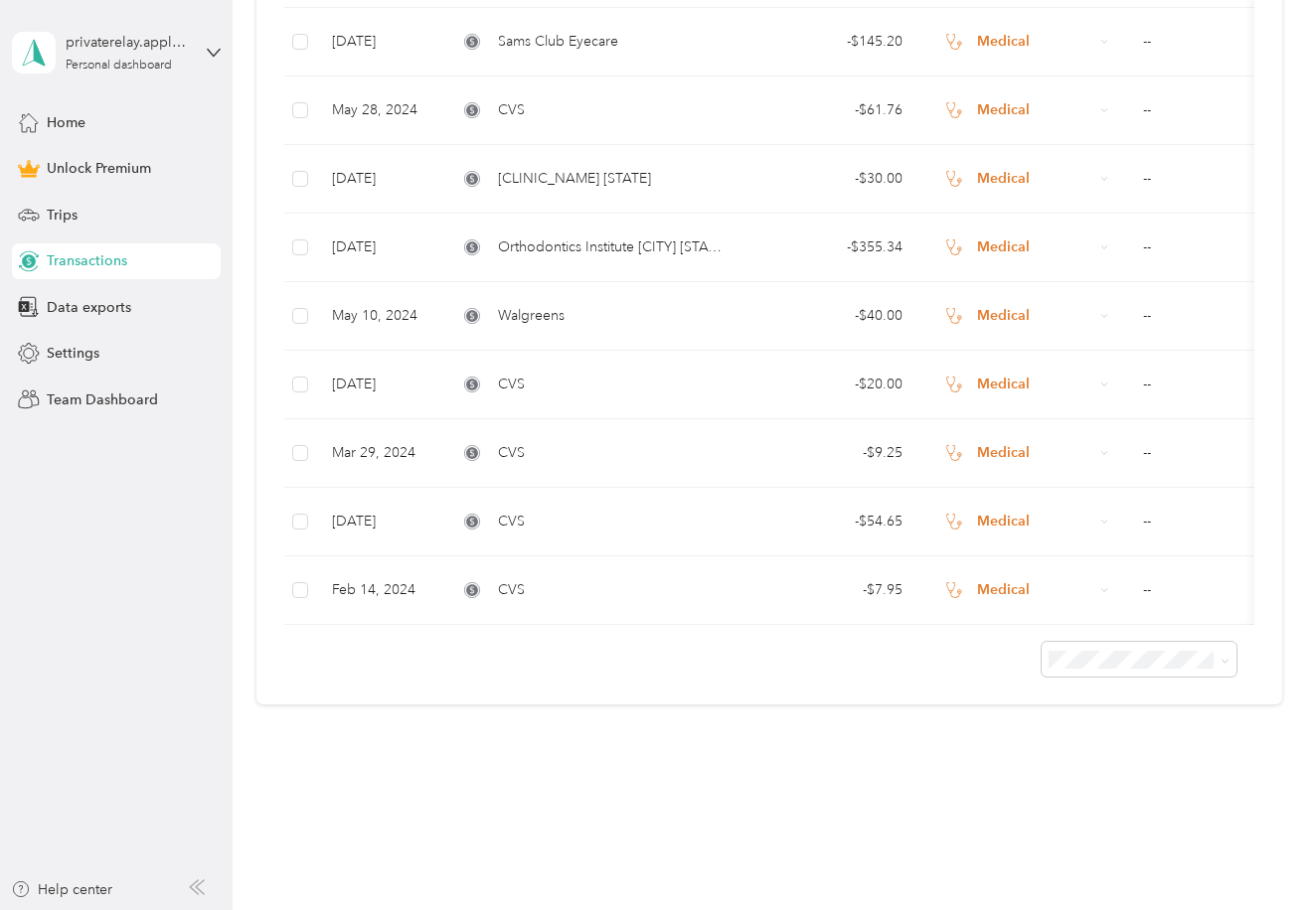 scroll, scrollTop: 2060, scrollLeft: 0, axis: vertical 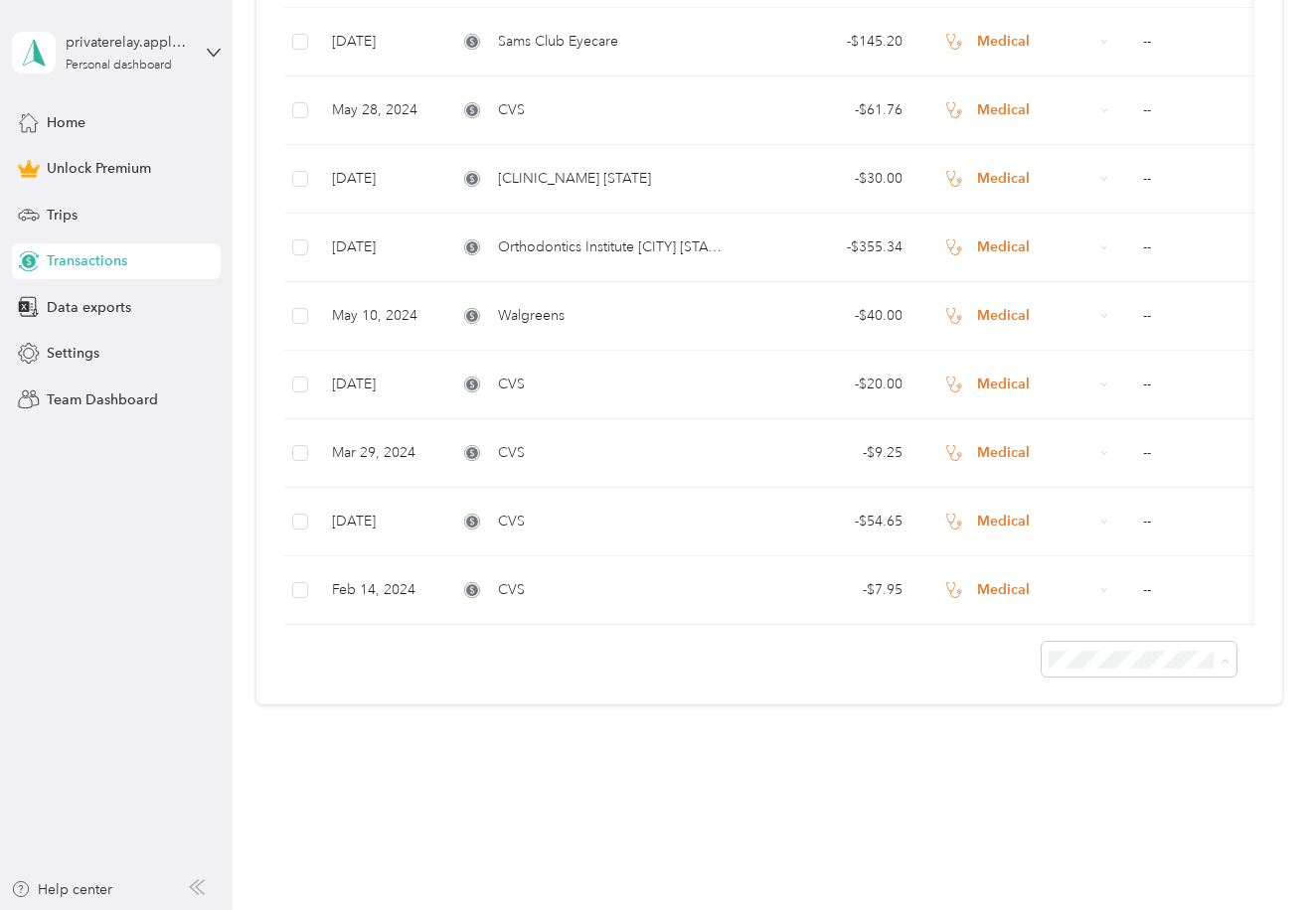 click on "Medical Filters Export Date Merchant Transaction Amount Purpose Report             Dec 23, 2024 CVS -  $48.15 Medical -- Dec 23, 2024 Medicare -  $259.00 Medical -- Nov 22, 2024 Medicare -  $244.60 Medical -- Oct 22, 2024 Medicare -  $244.60 Medical -- Oct 21, 2024 CVS -  $16.38 Medical -- Oct 7, 2024 CVS -  $28.00 Medical -- Oct 7, 2024 CVS -  $32.14 Medical -- Sep 24, 2024 Medicare -  $244.60 Medical -- Sep 23, 2024 CVS -  $4.40 Medical -- Sep 5, 2024 Sams Club Eyecare -  $146.20 Medical -- Aug 23, 2024 CVS -  $63.82 Medical -- Aug 21, 2024 Medicare Premium -  $244.60 Medical -- Aug 9, 2024 Walgreens -  $21.78 Medical -- Aug 2, 2024 Sams Club Eyecare -  $104.80 Medical -- Aug 1, 2024 Gem City Imaging -  $125.00 Medical -- Aug 1, 2024 CVS -  $11.43 Medical -- Jul 22, 2024 Sams Club Eyecare -  $145.20 Medical -- Jul 22, 2024 Medicare Premium -  $209.77 Medical -- Jul 17, 2024 Quincy Hospital -  $25.25 Medical -- Jul 10, 2024 McDonough Co Health Pharmacy -  $170.00 Medical -- Jul 1, 2024 Walgreens -  --" at bounding box center (768, -566) 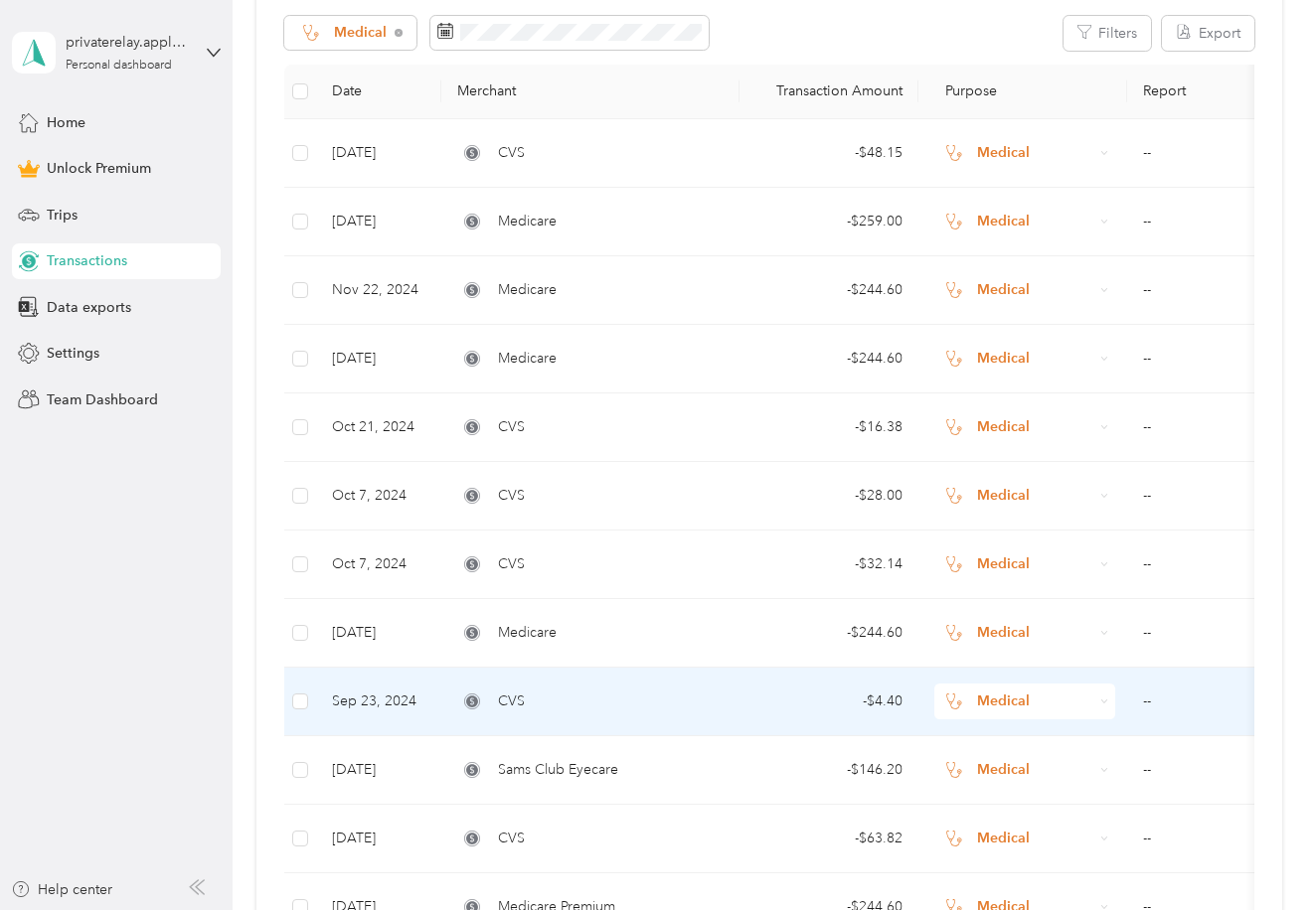 scroll, scrollTop: 226, scrollLeft: 0, axis: vertical 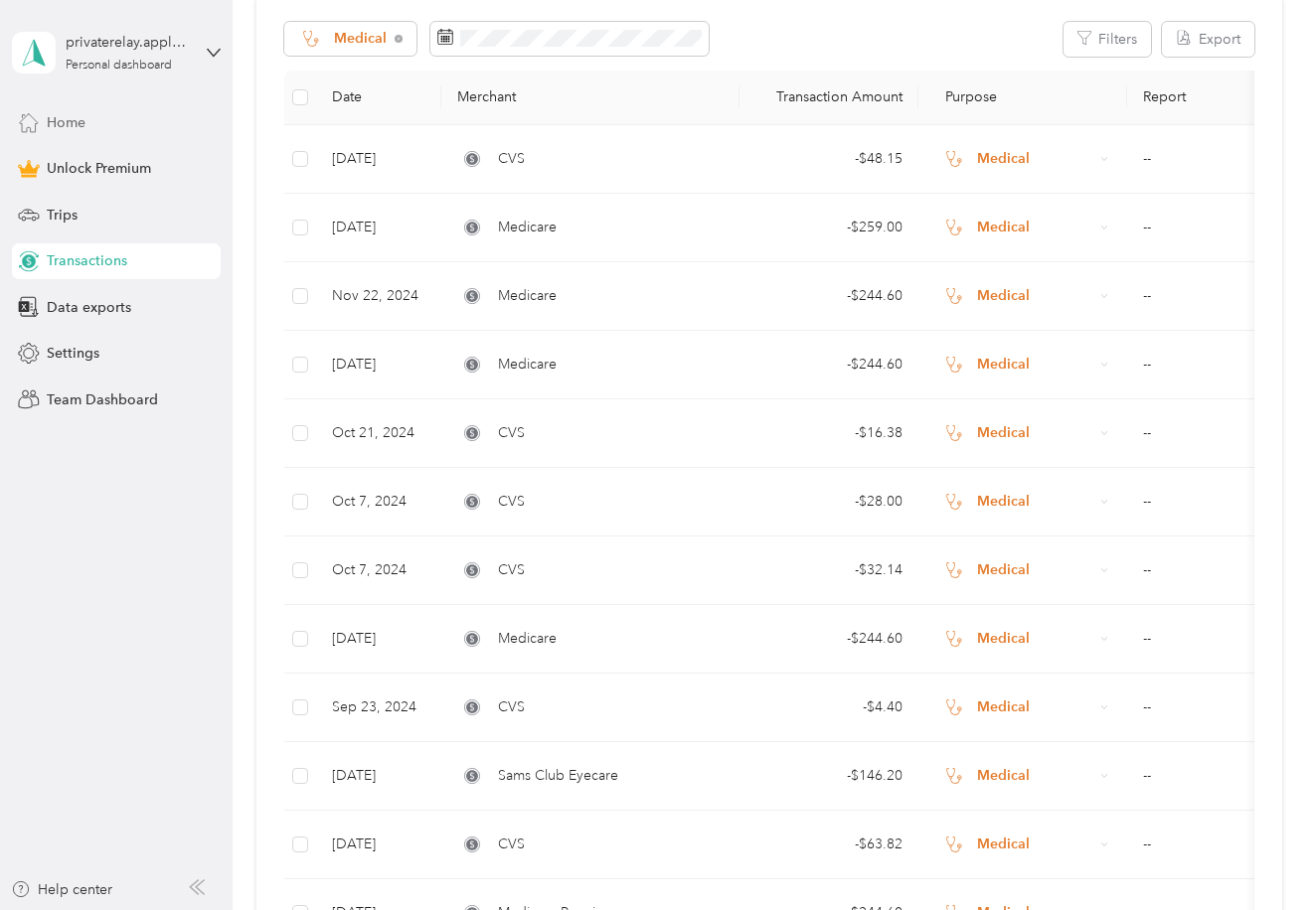 click on "Home" at bounding box center (66, 122) 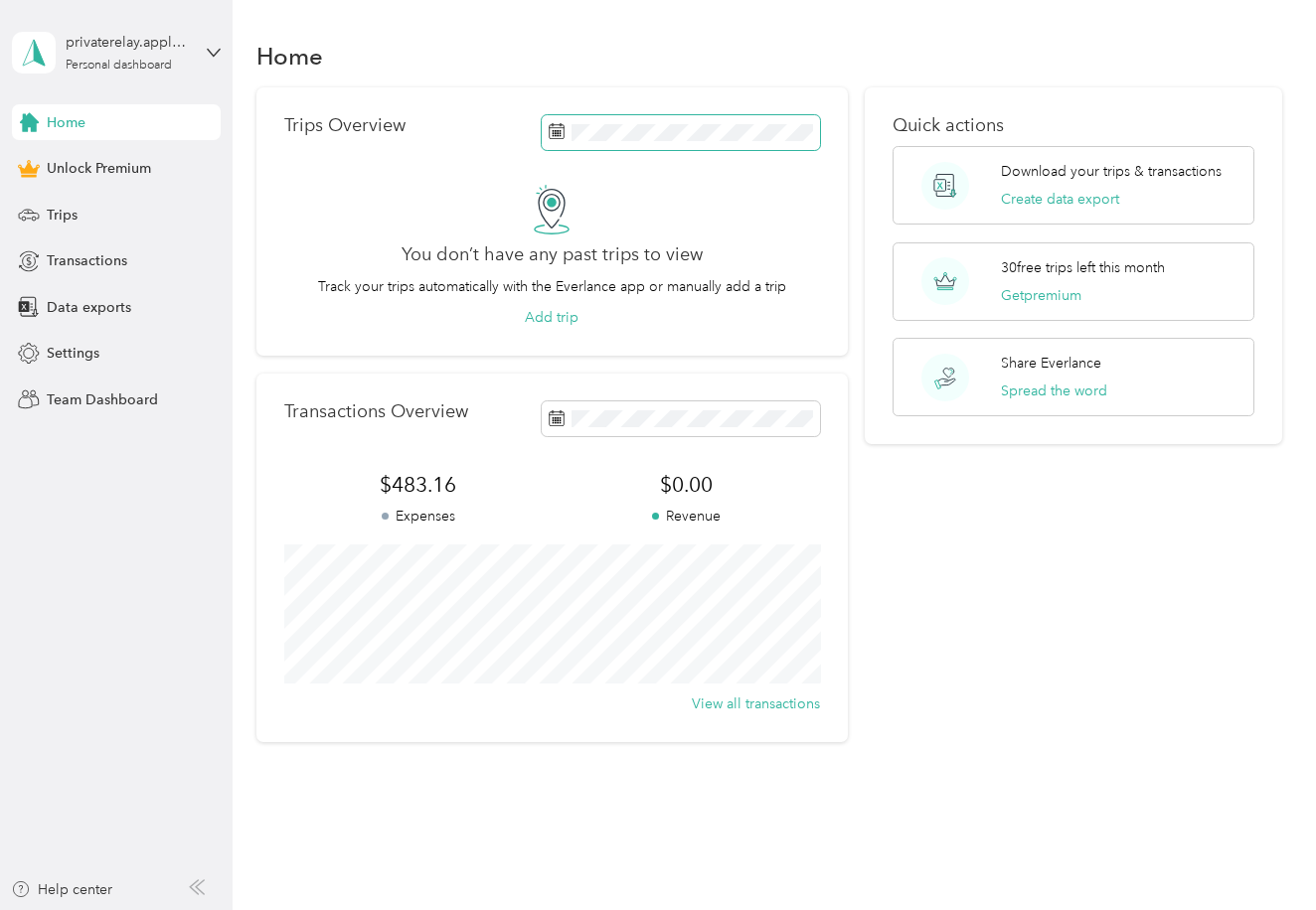 scroll, scrollTop: 0, scrollLeft: 0, axis: both 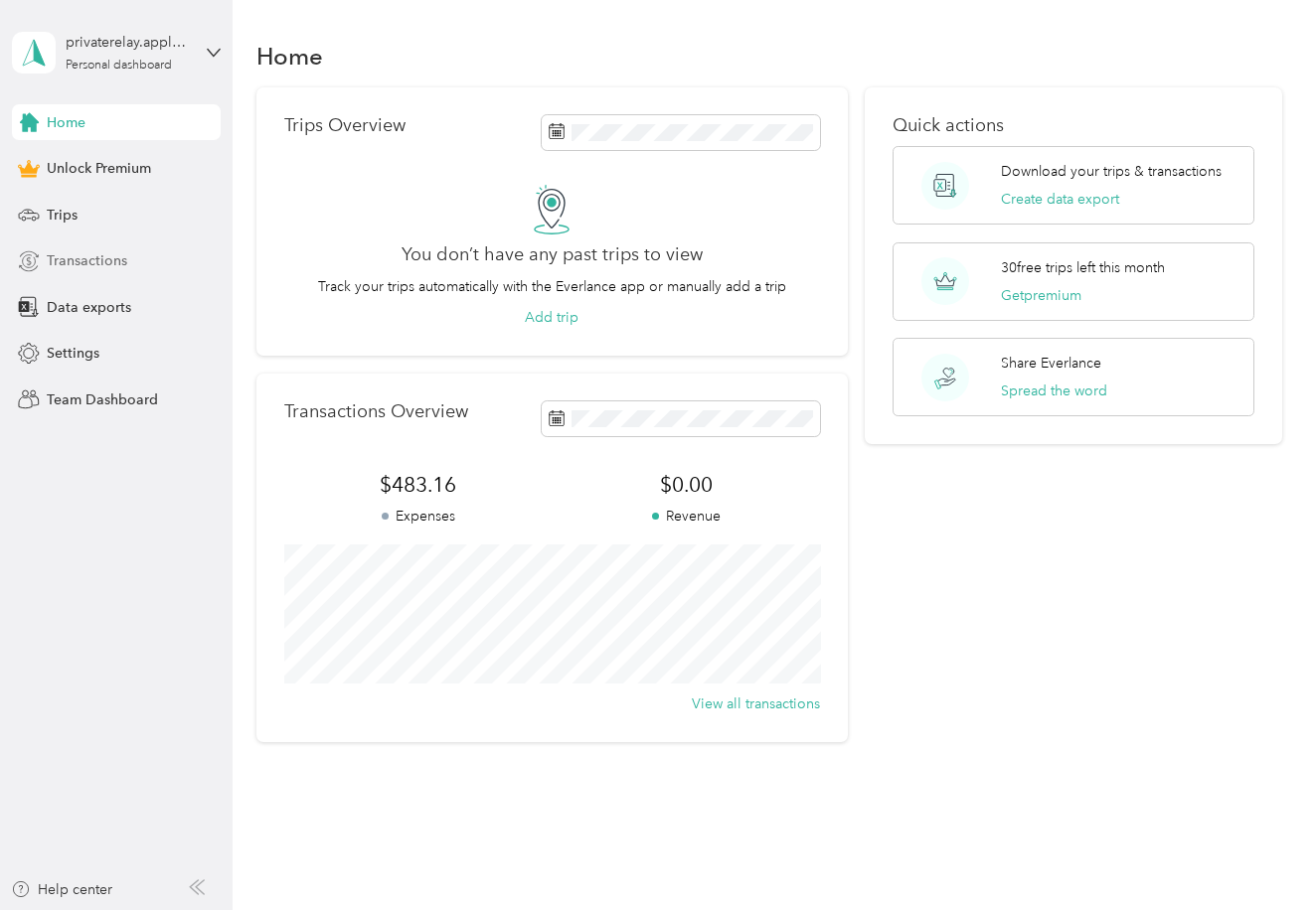 click on "Transactions" at bounding box center (86, 260) 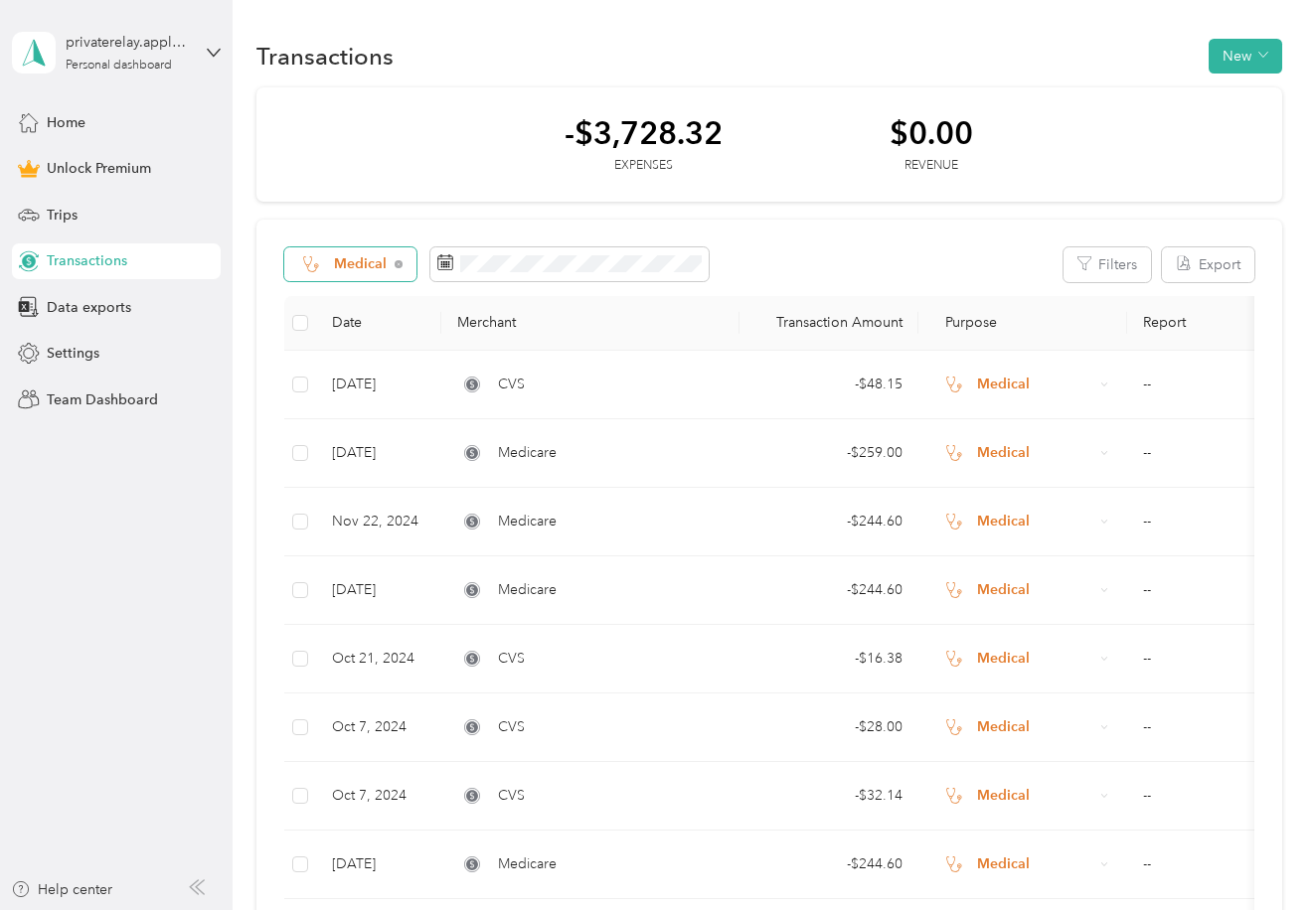 click on "Medical" at bounding box center [350, 264] 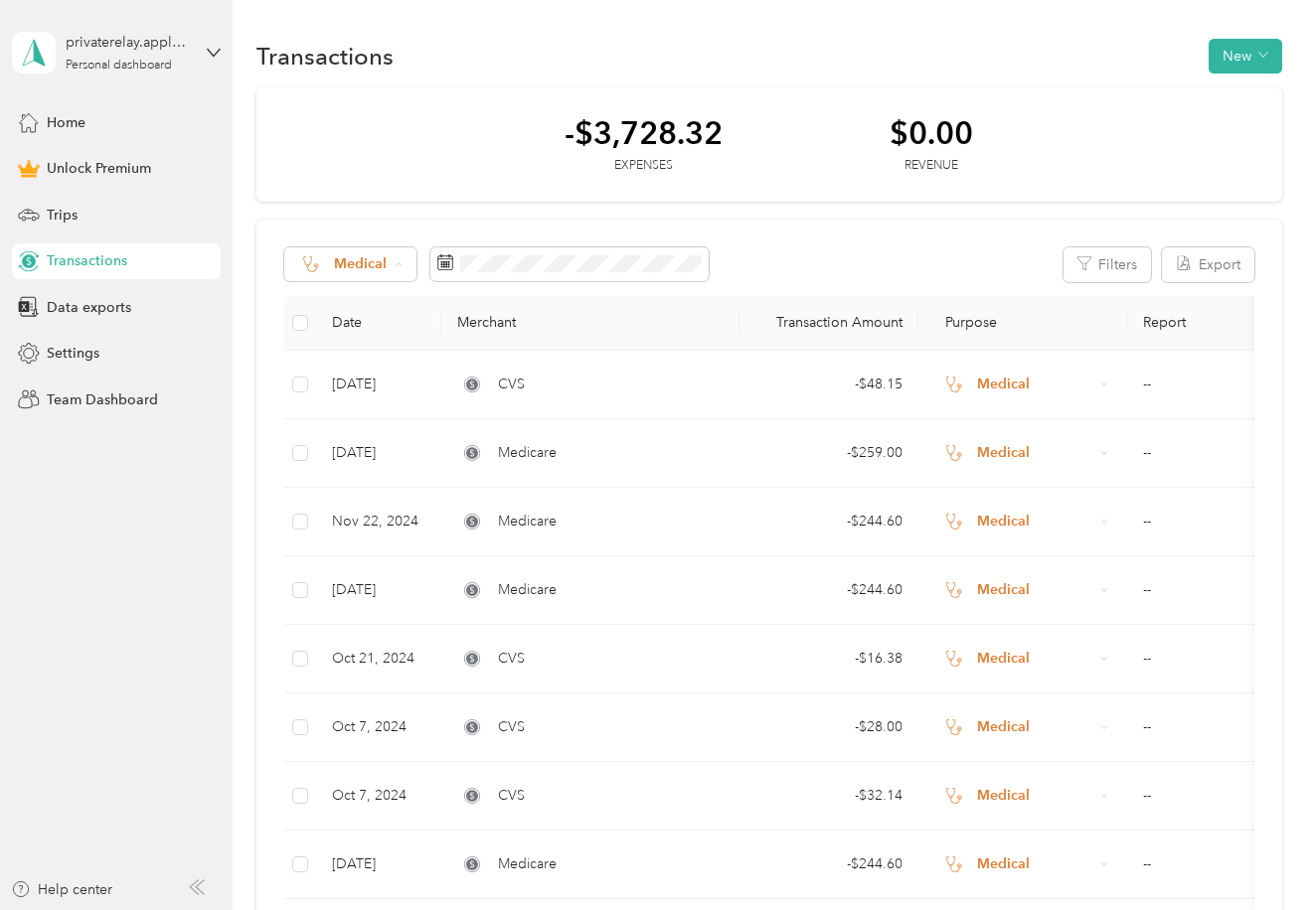 click on "All purposes" at bounding box center [375, 300] 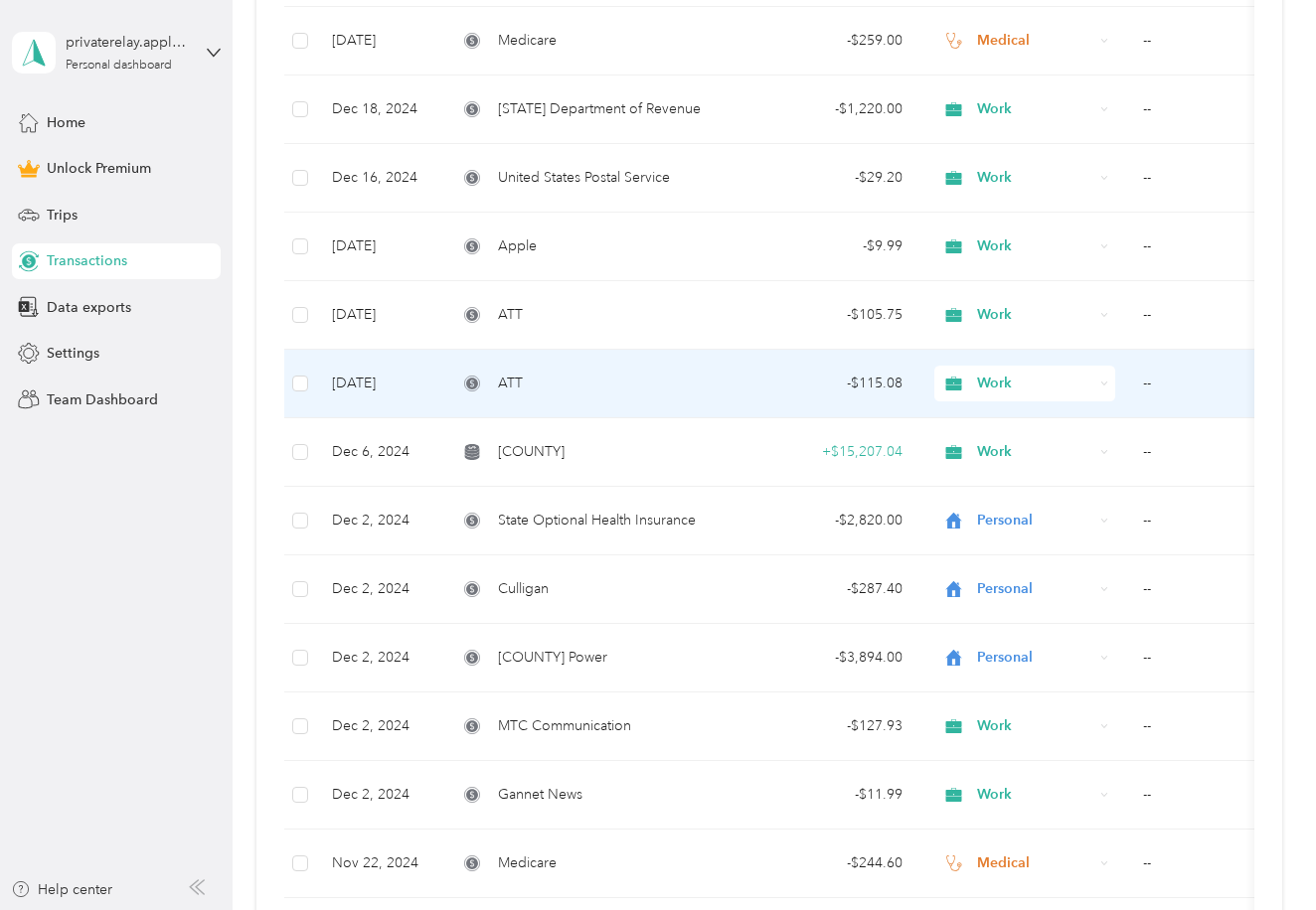 scroll, scrollTop: 629, scrollLeft: 0, axis: vertical 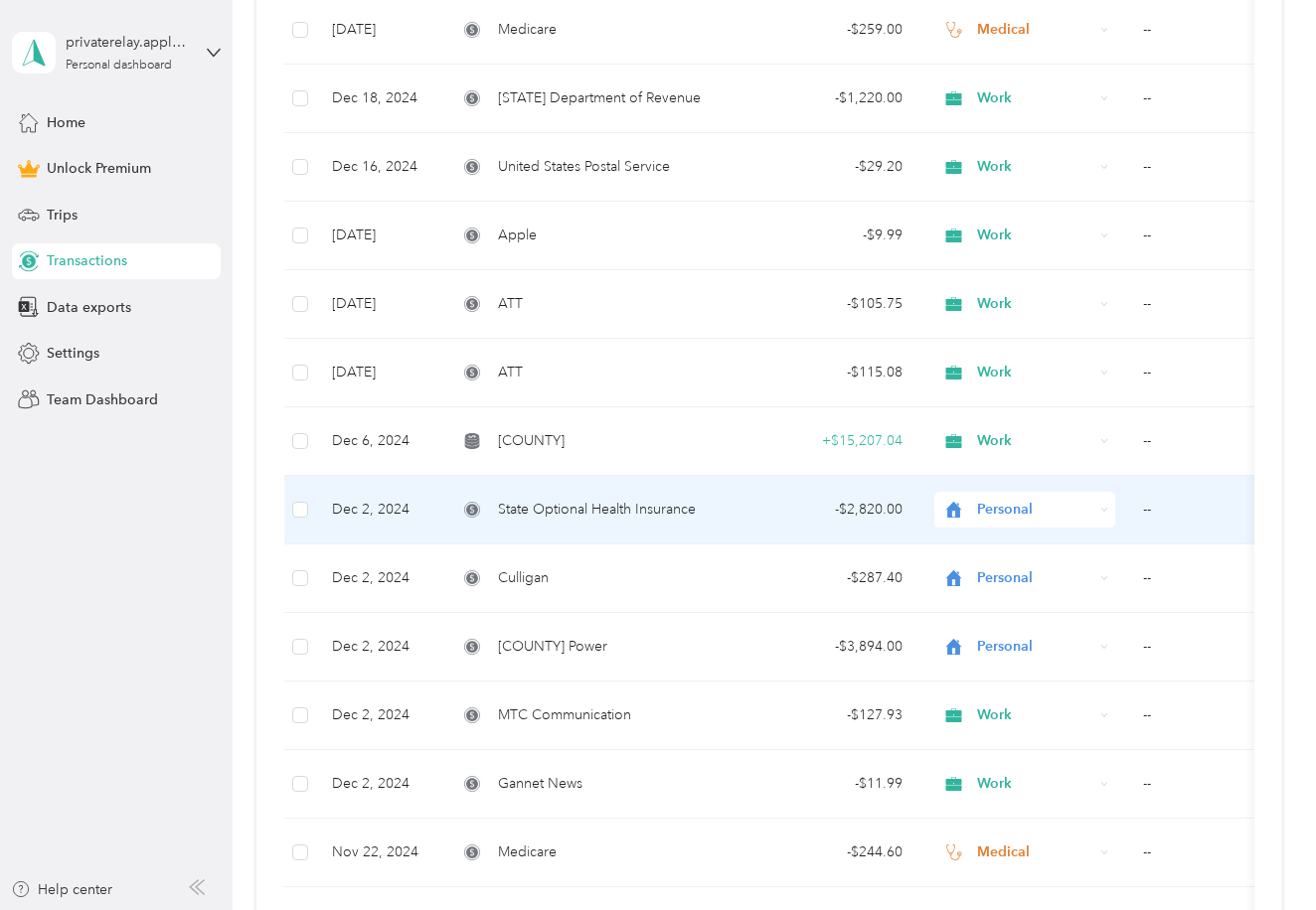 click on "State Optional Health Insurance" at bounding box center (590, 510) 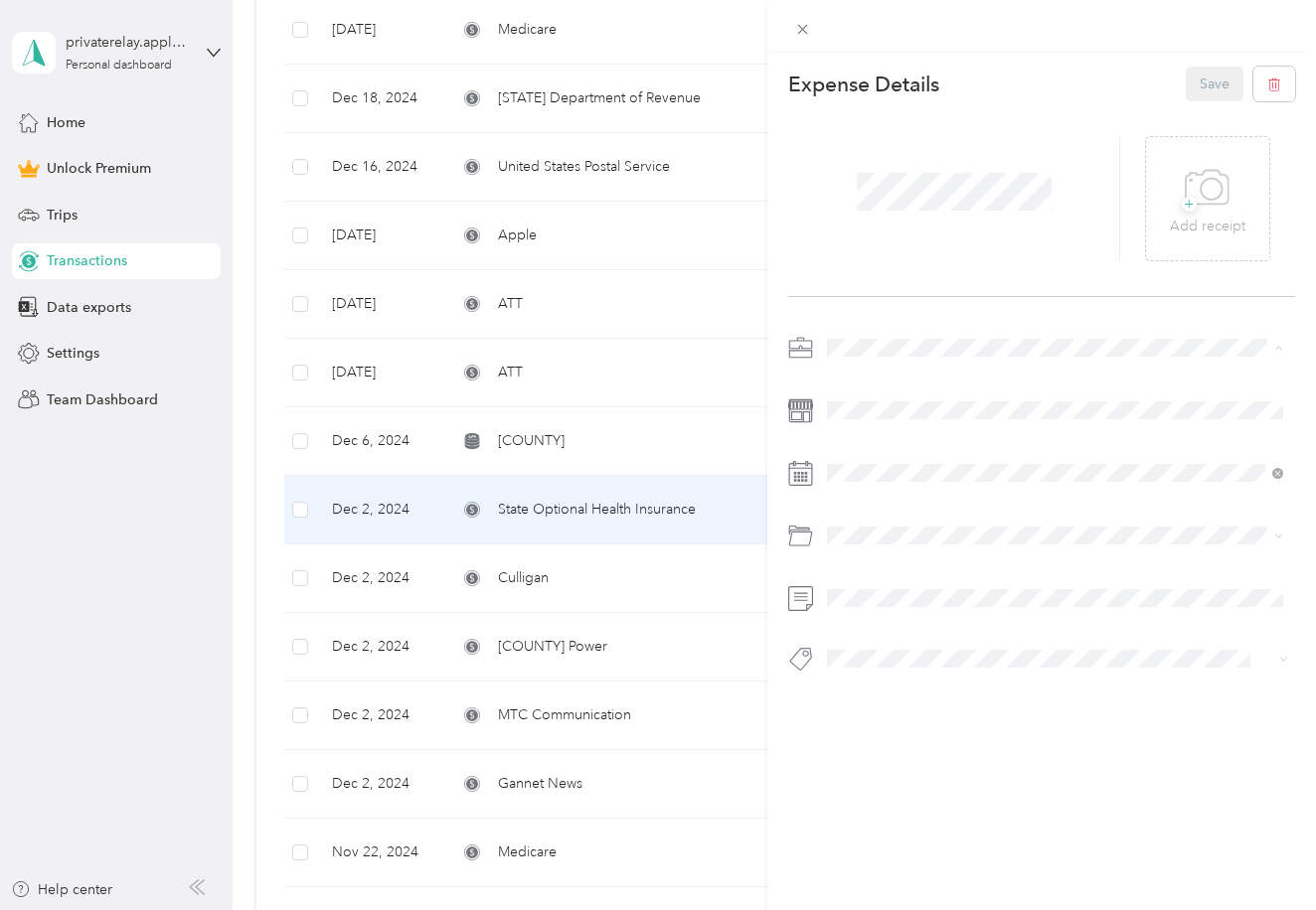 click on "Medical" at bounding box center (858, 522) 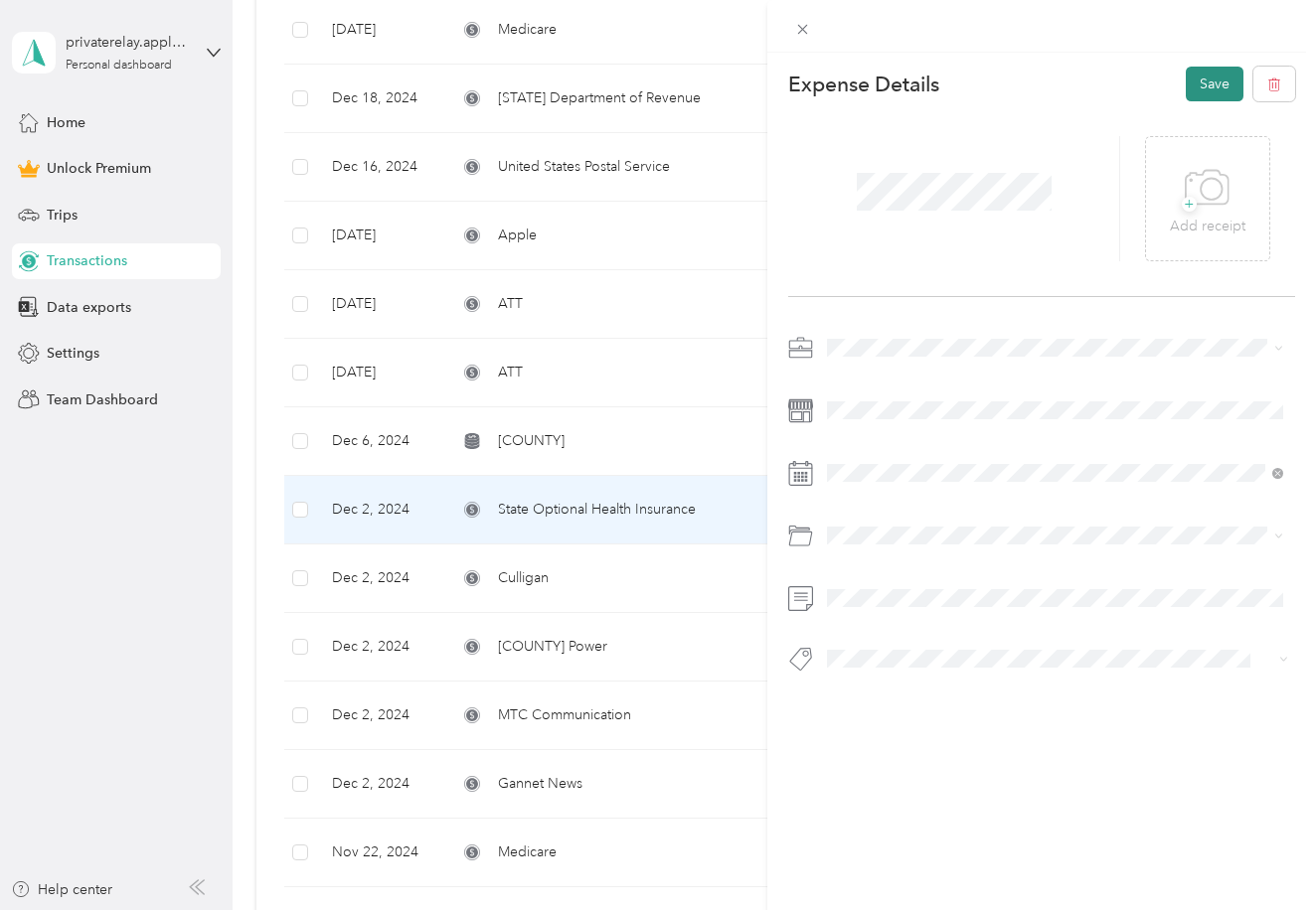 click on "Save" at bounding box center [1215, 83] 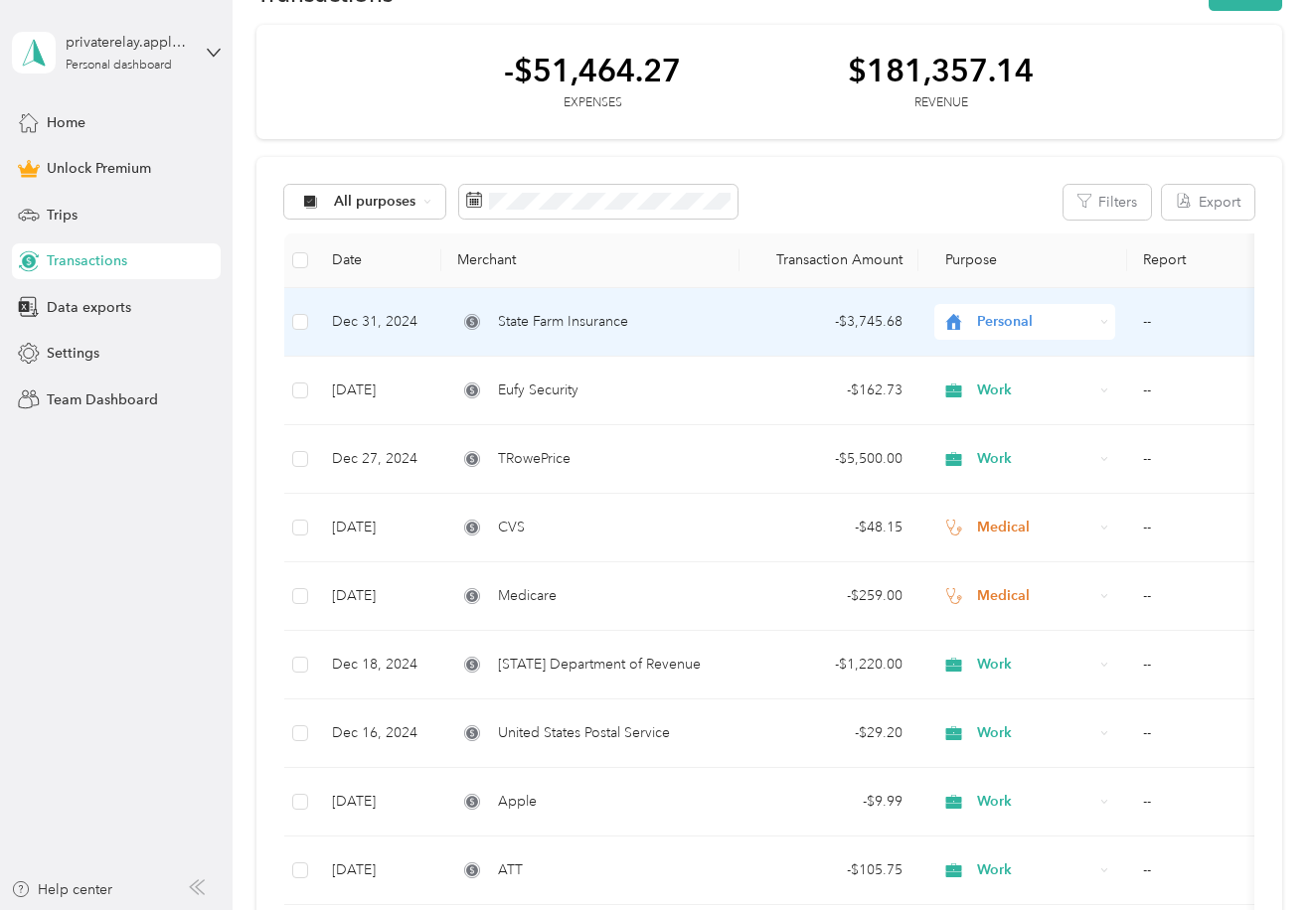 scroll, scrollTop: 57, scrollLeft: 0, axis: vertical 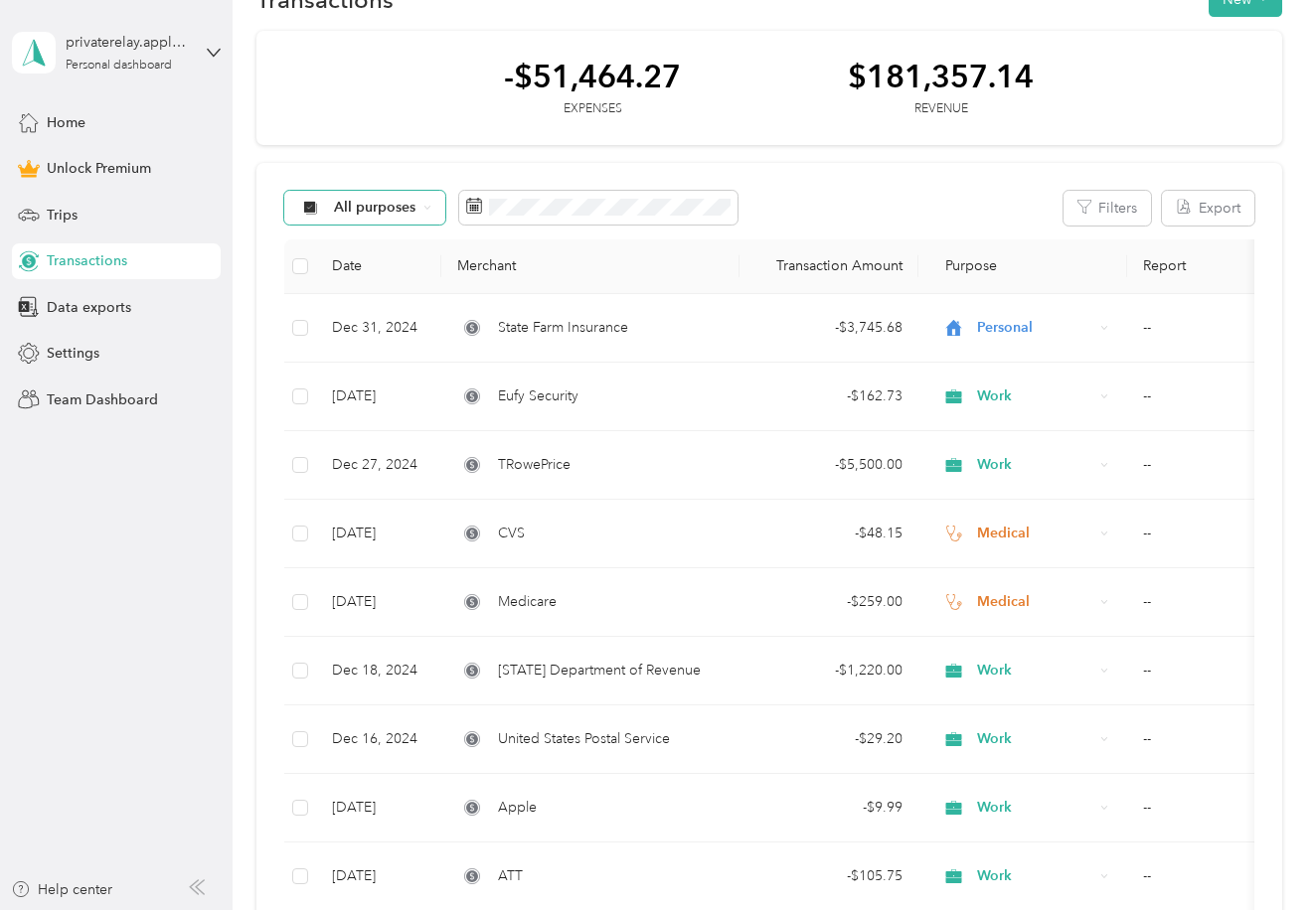 click 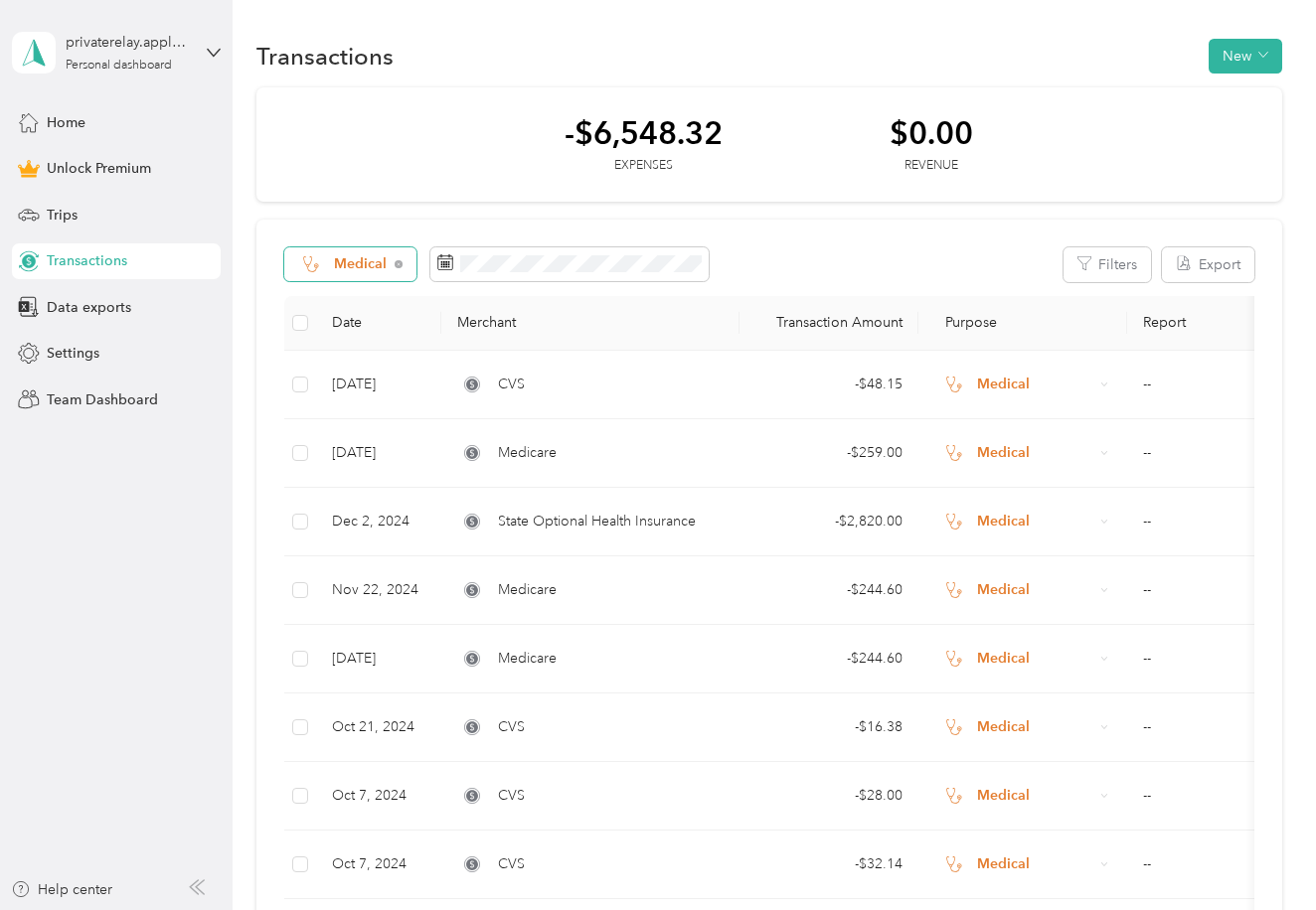 scroll, scrollTop: 0, scrollLeft: 0, axis: both 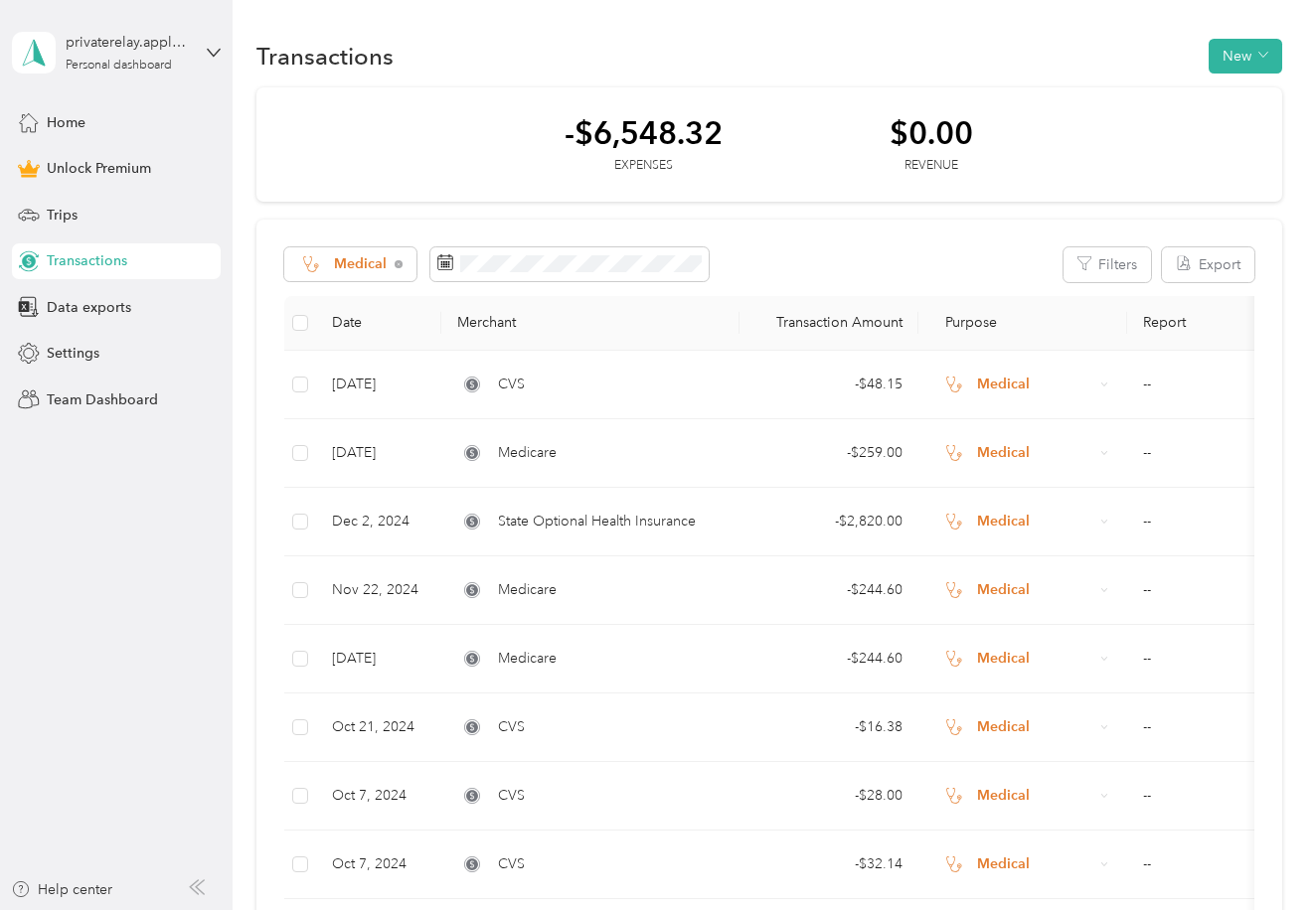 click on "Unclassified" at bounding box center [375, 333] 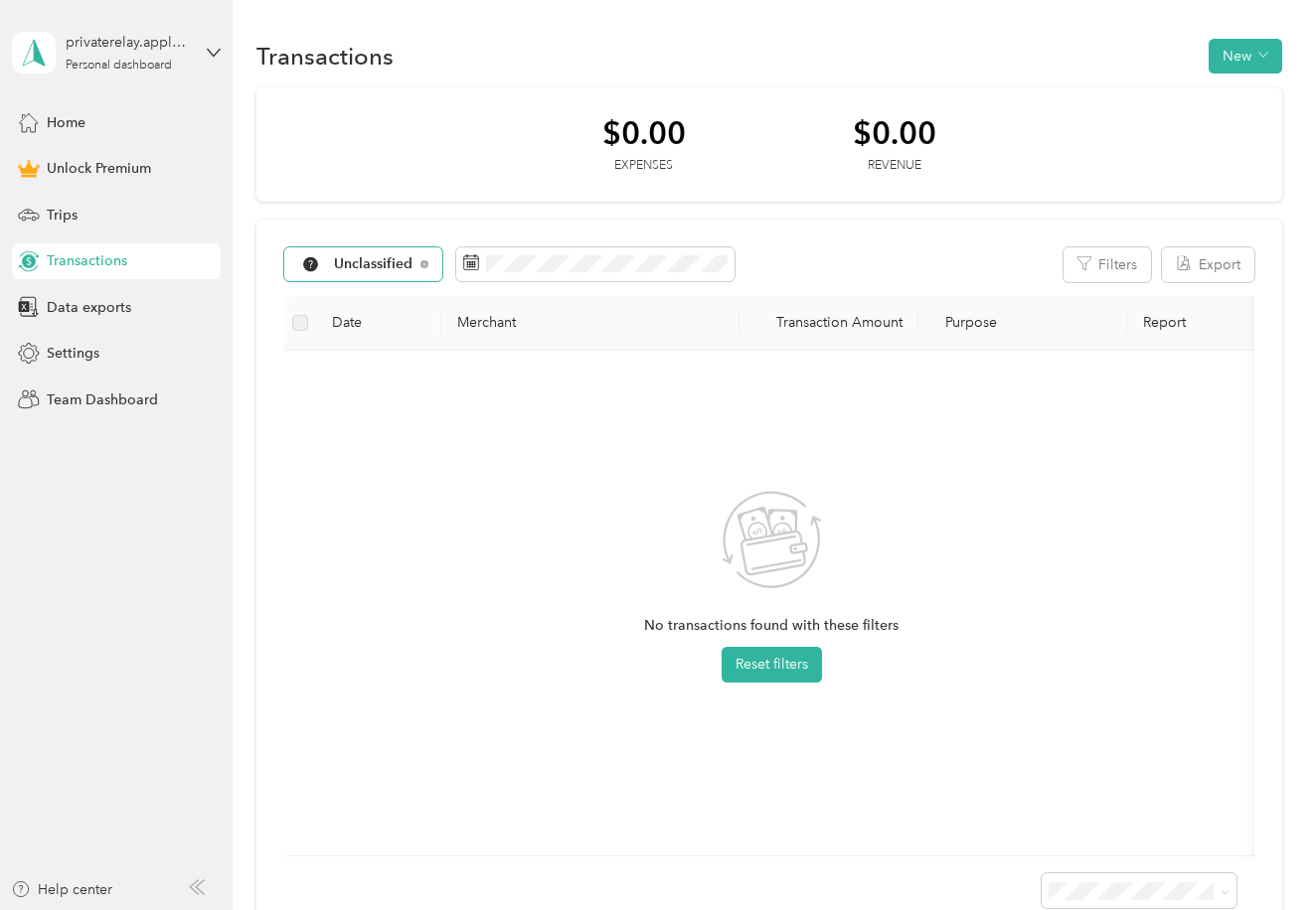 click on "Unclassified" at bounding box center (374, 264) 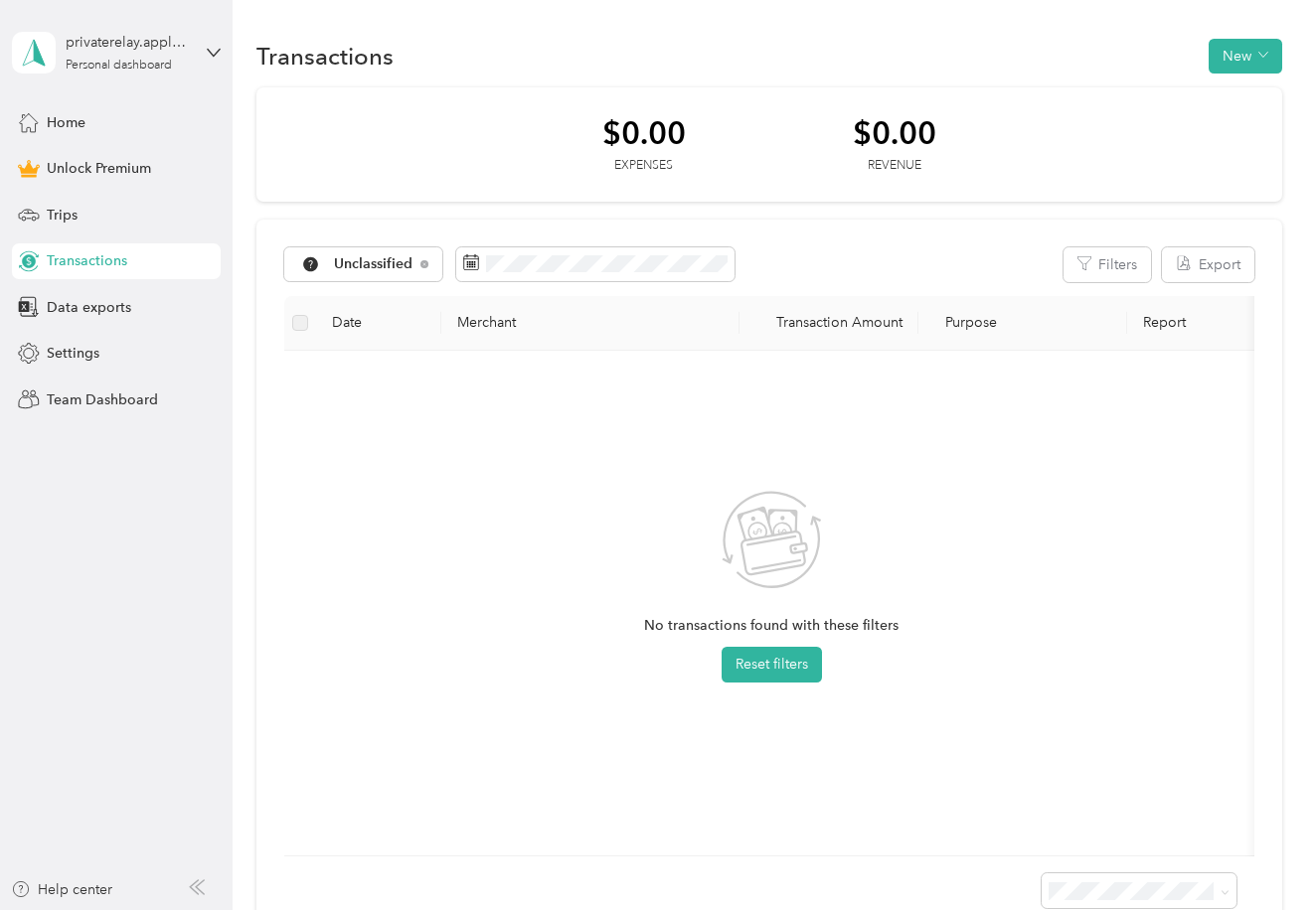 click on "Personal" at bounding box center (386, 397) 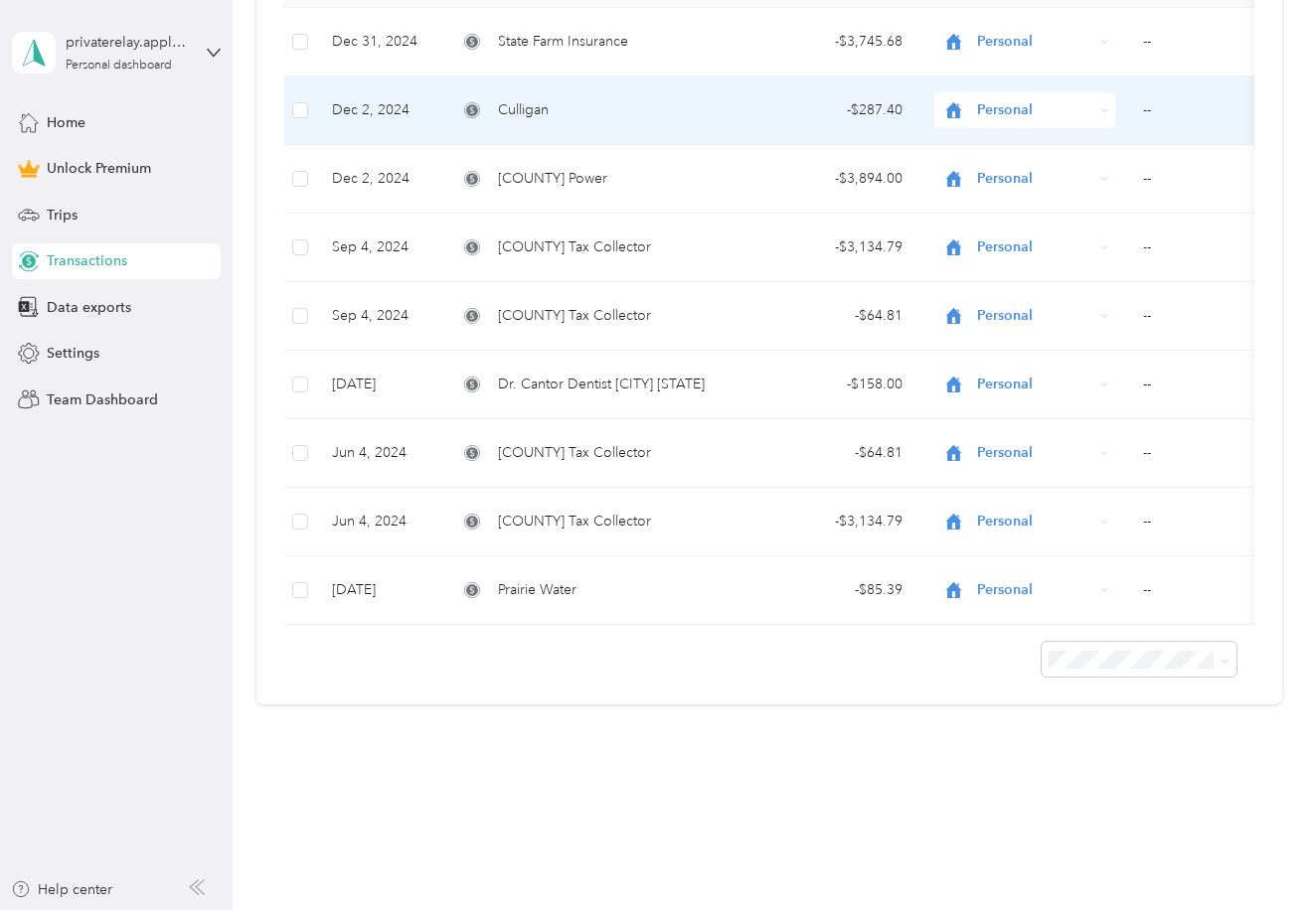 scroll, scrollTop: 347, scrollLeft: 0, axis: vertical 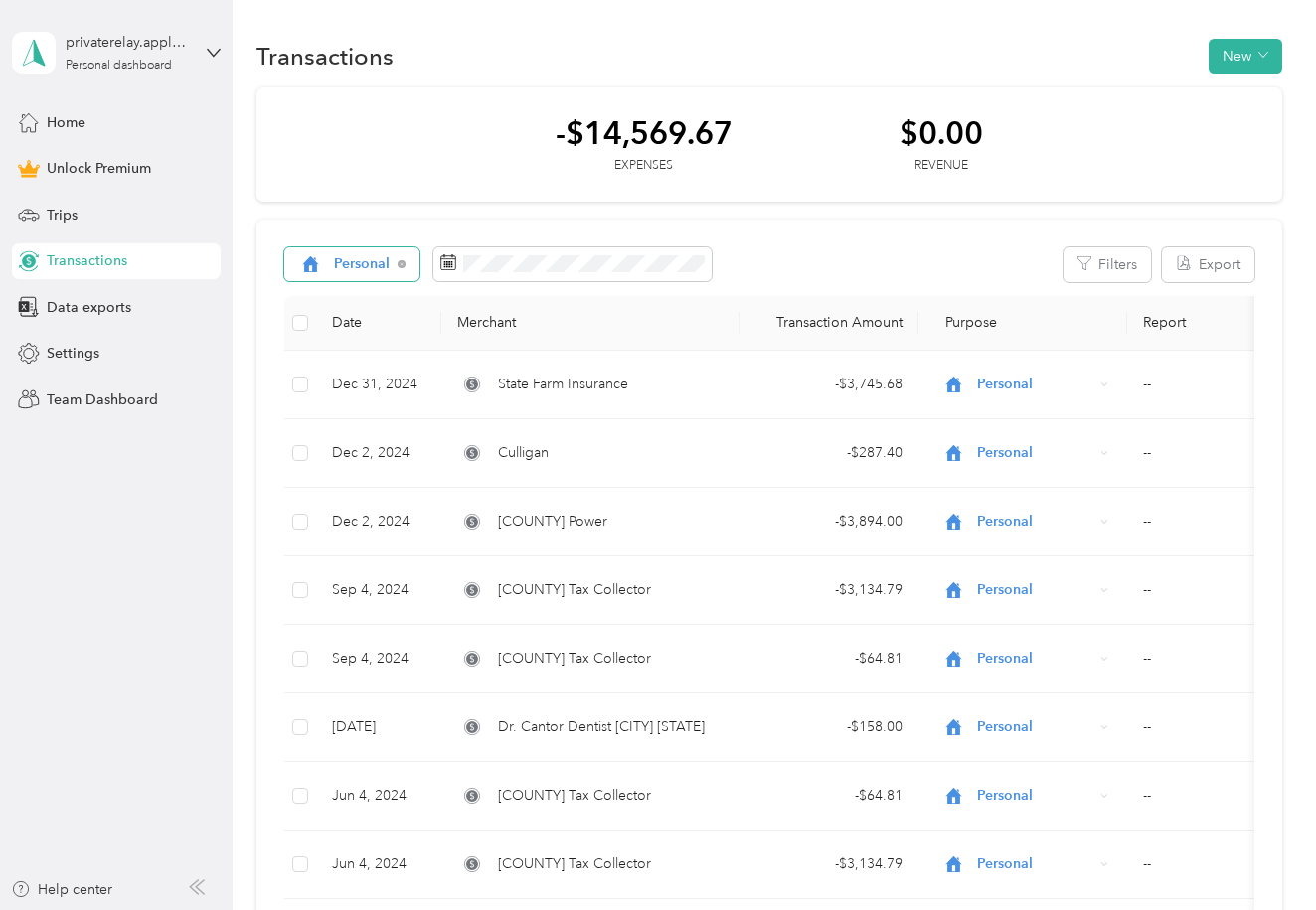 click on "Personal" at bounding box center [362, 264] 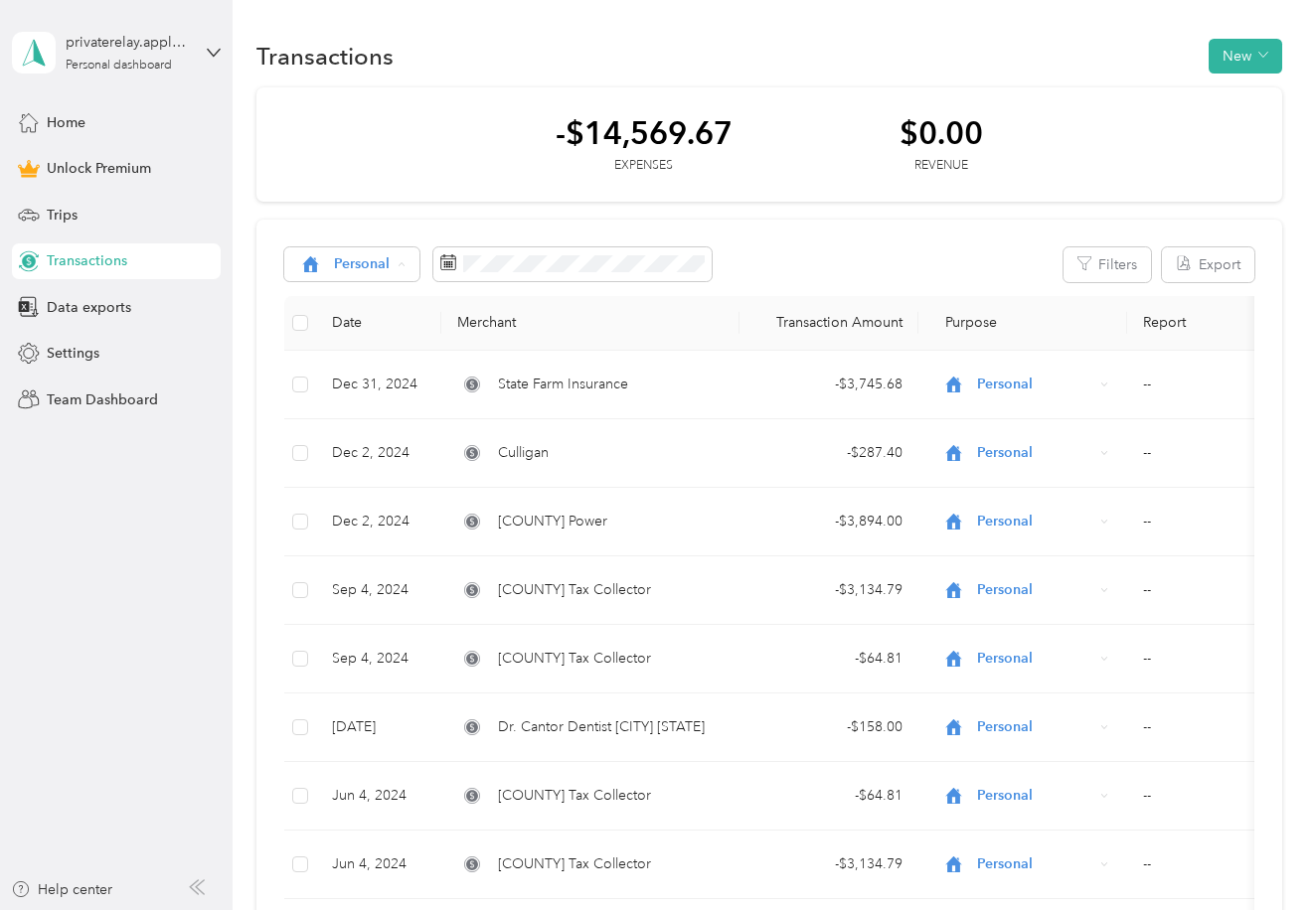 click on "Medical" at bounding box center [375, 509] 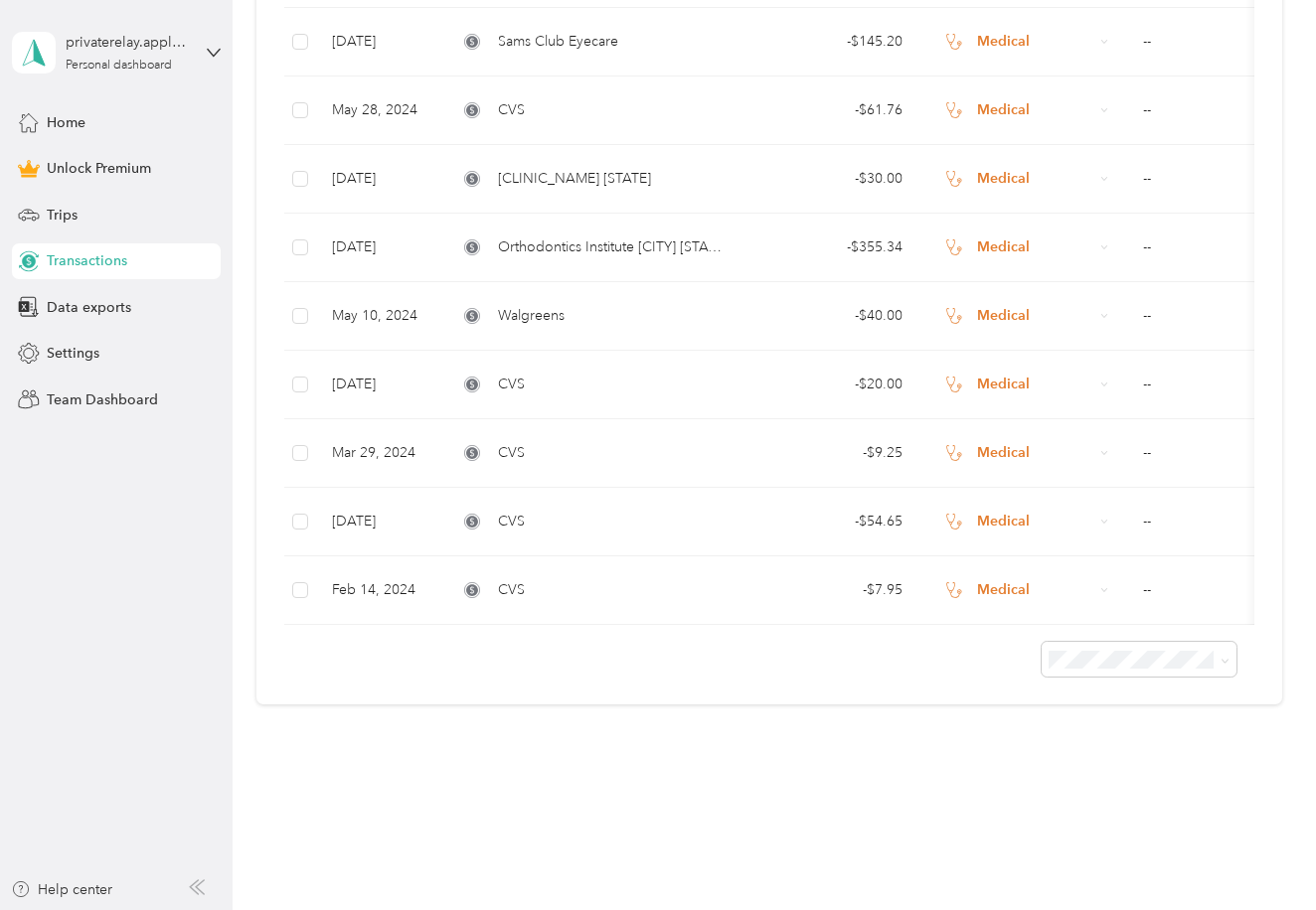 scroll, scrollTop: 2132, scrollLeft: 0, axis: vertical 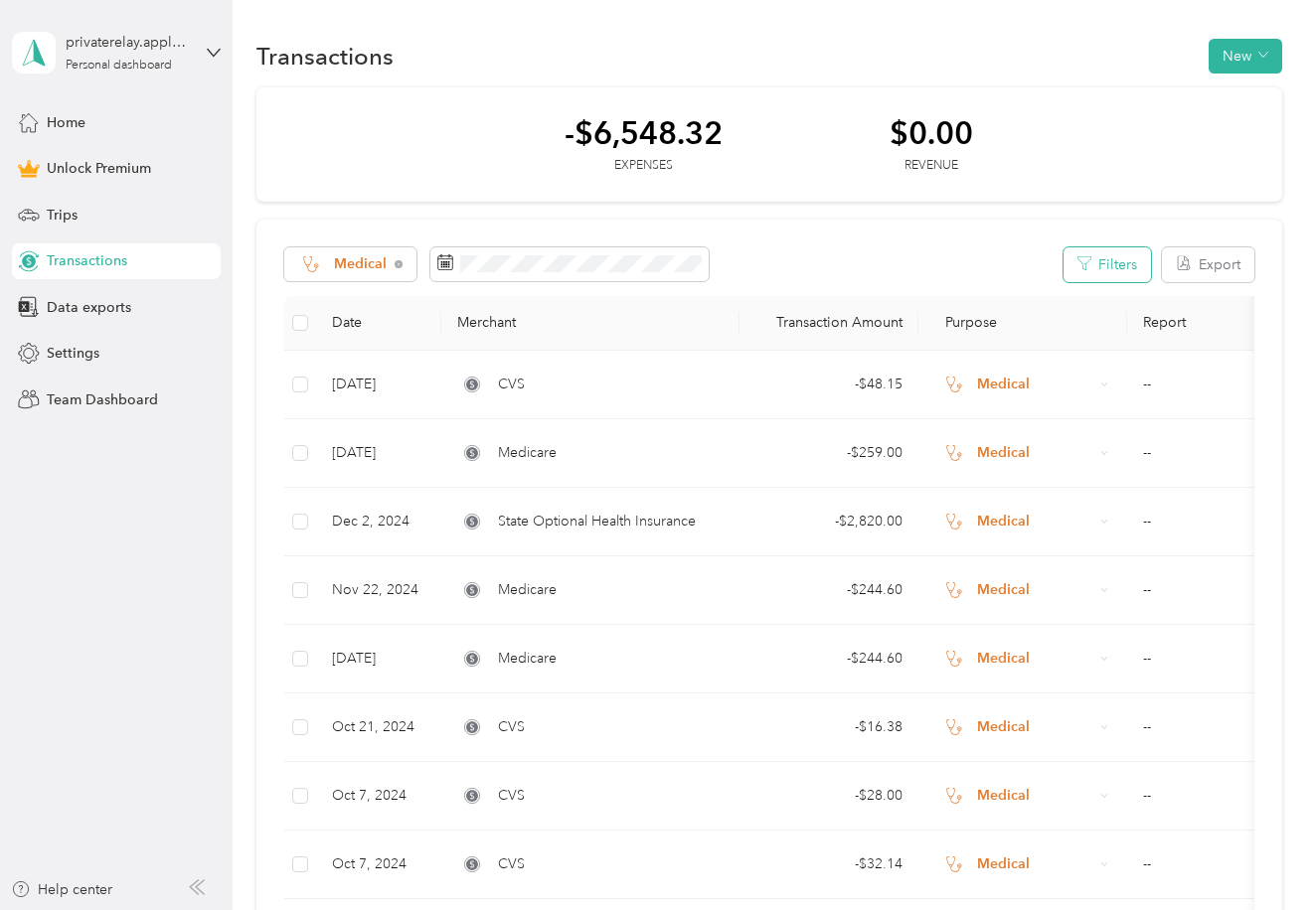 click on "Filters" at bounding box center [1107, 264] 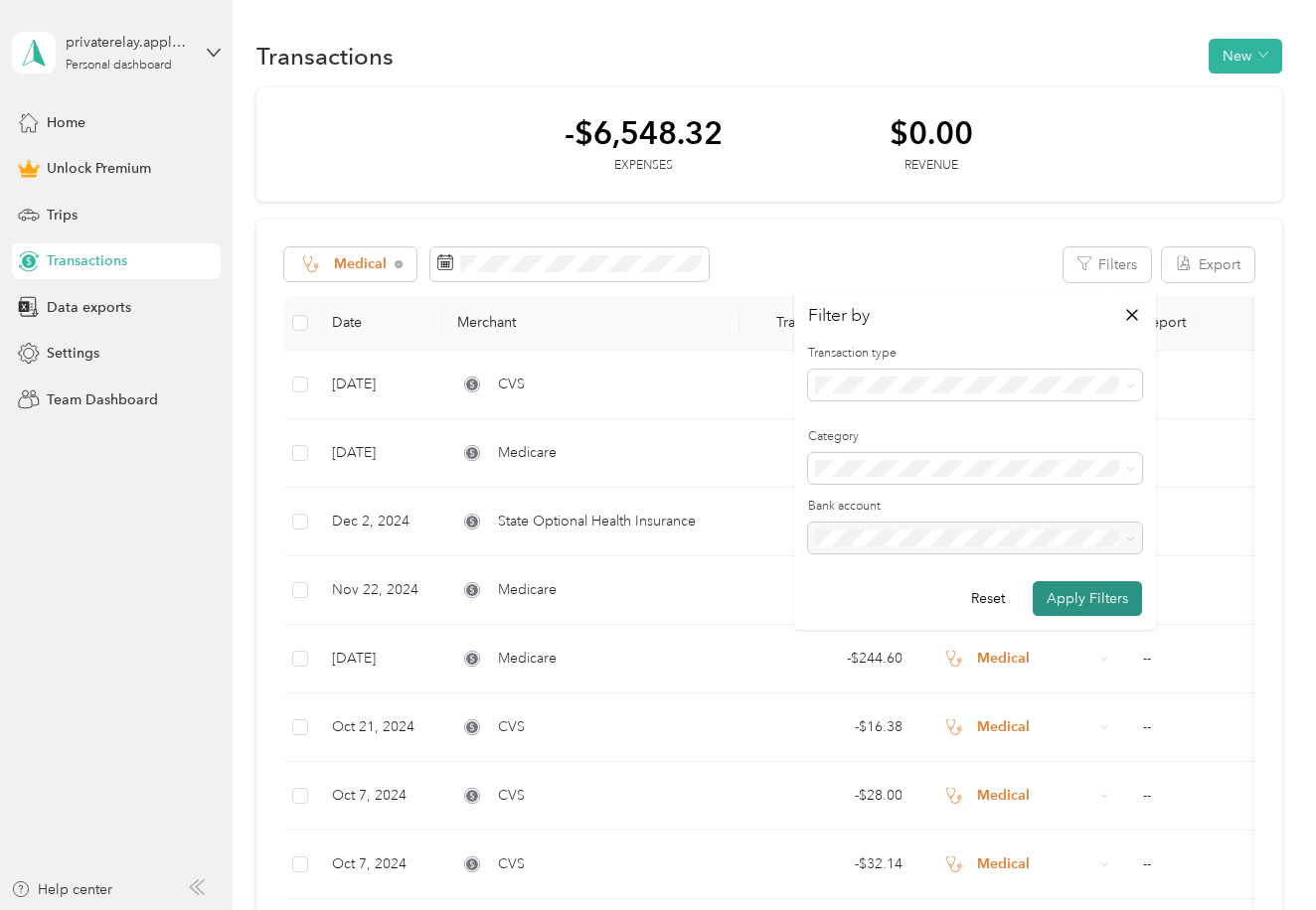 click on "Apply Filters" at bounding box center [1087, 598] 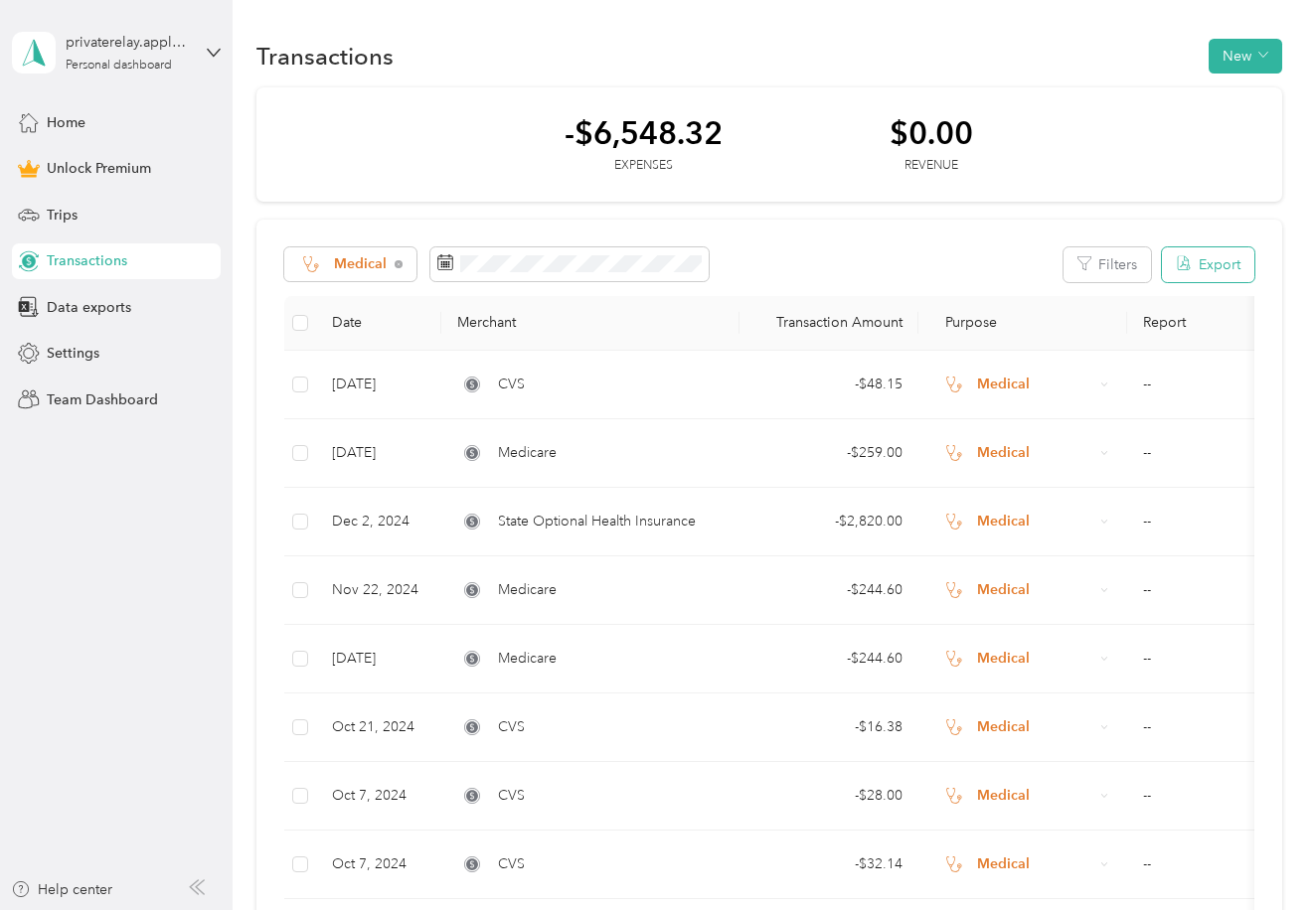 click on "Export" at bounding box center (1208, 264) 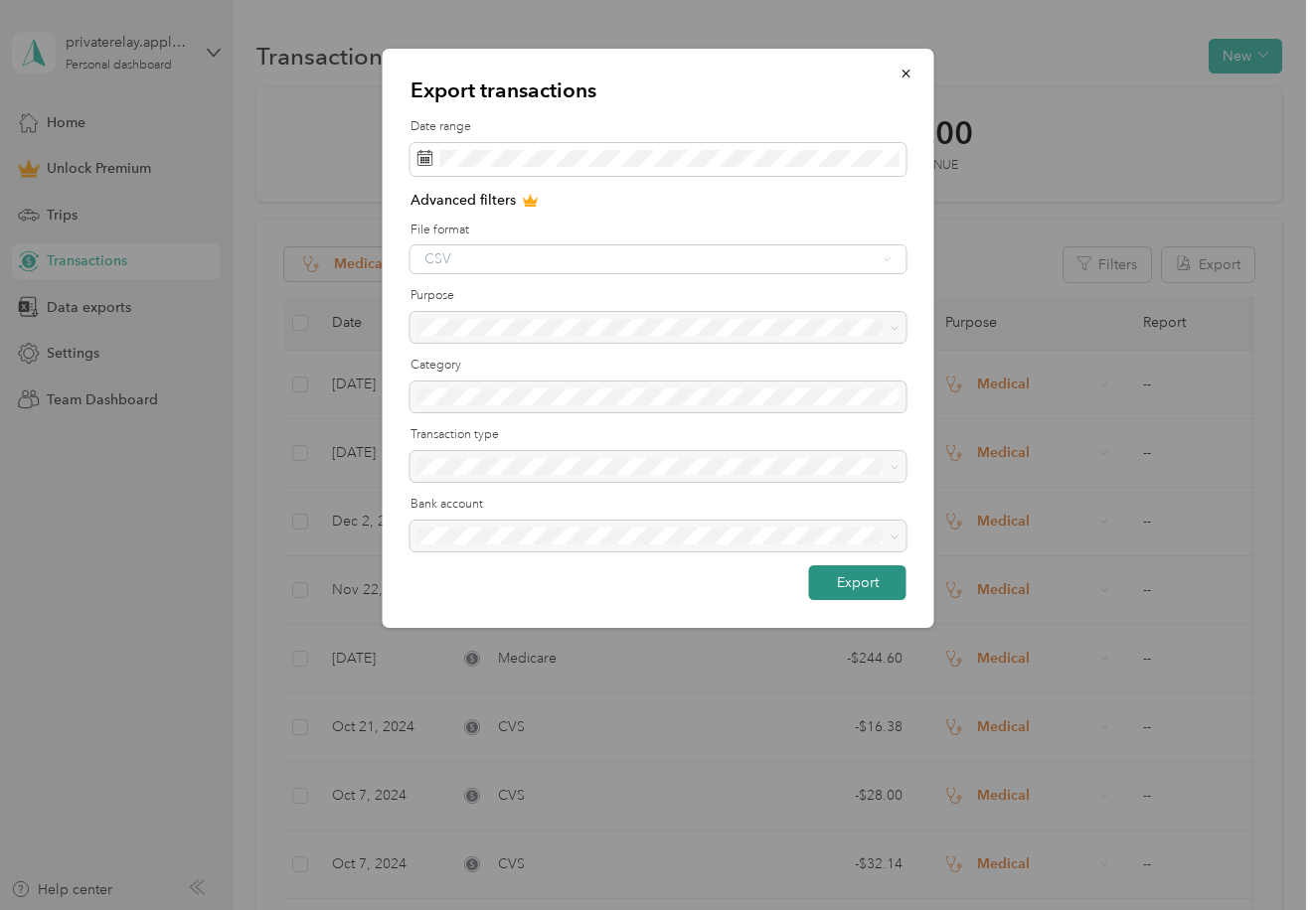 click on "Export" at bounding box center (858, 582) 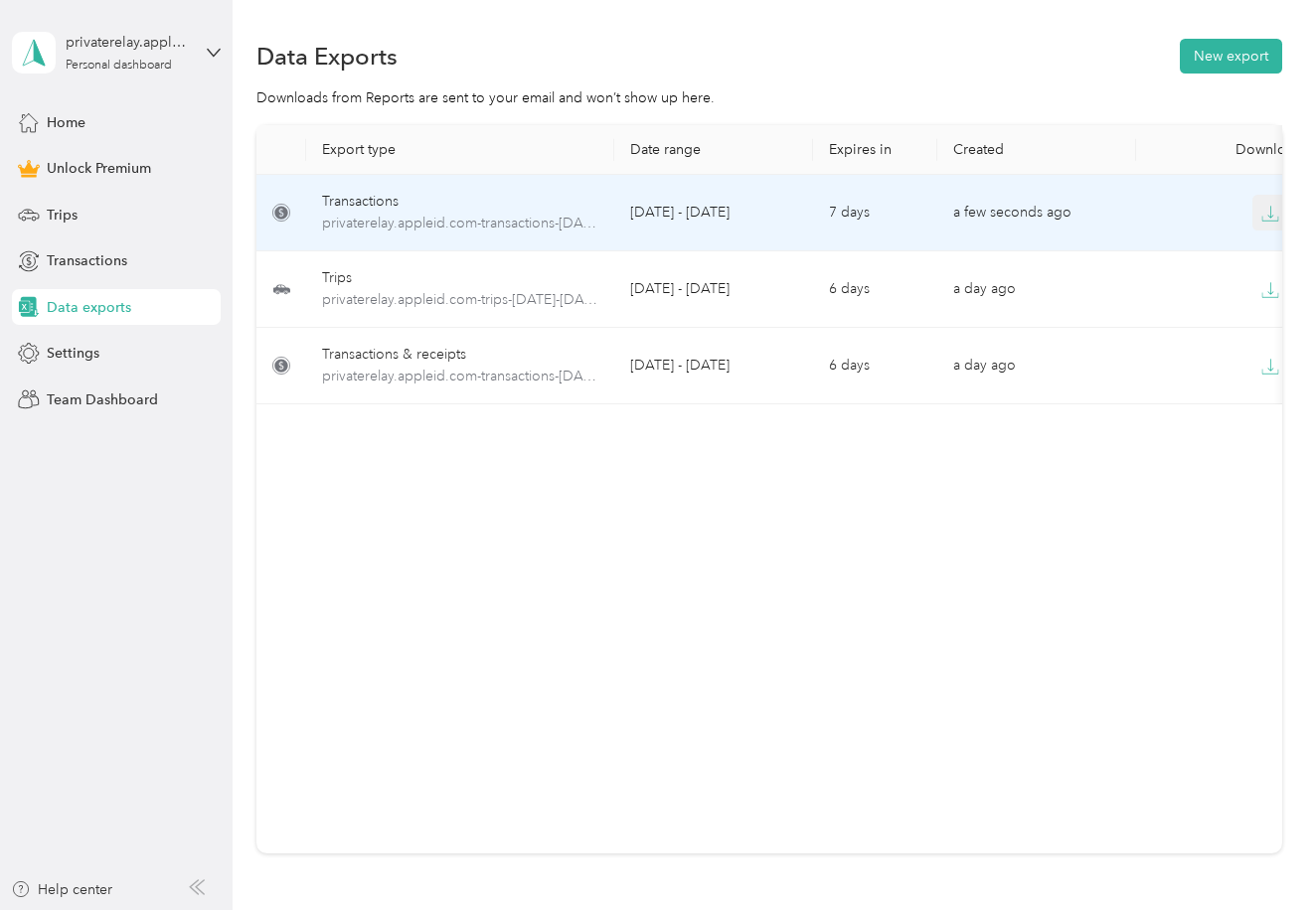 click 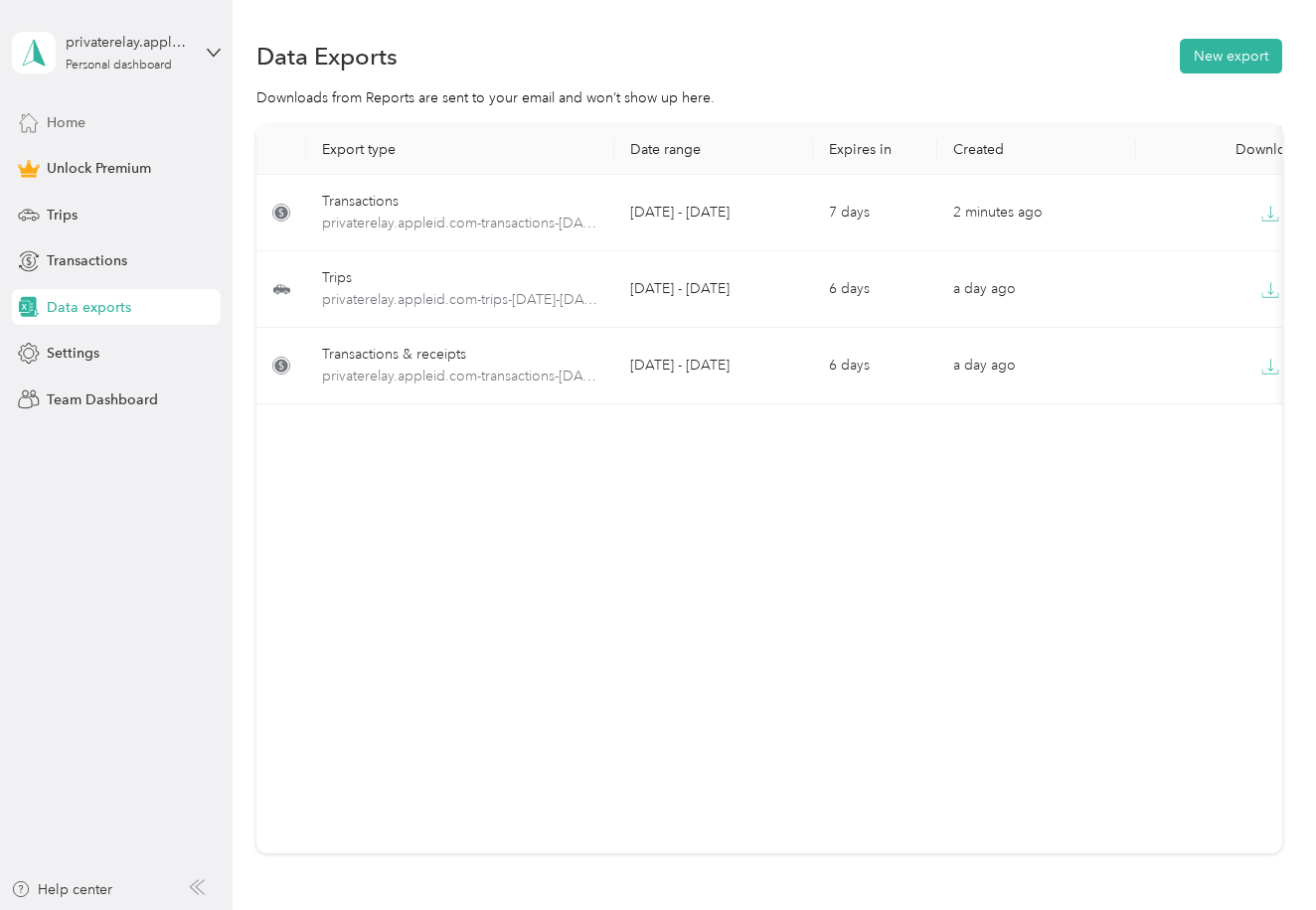click on "Home" at bounding box center (66, 122) 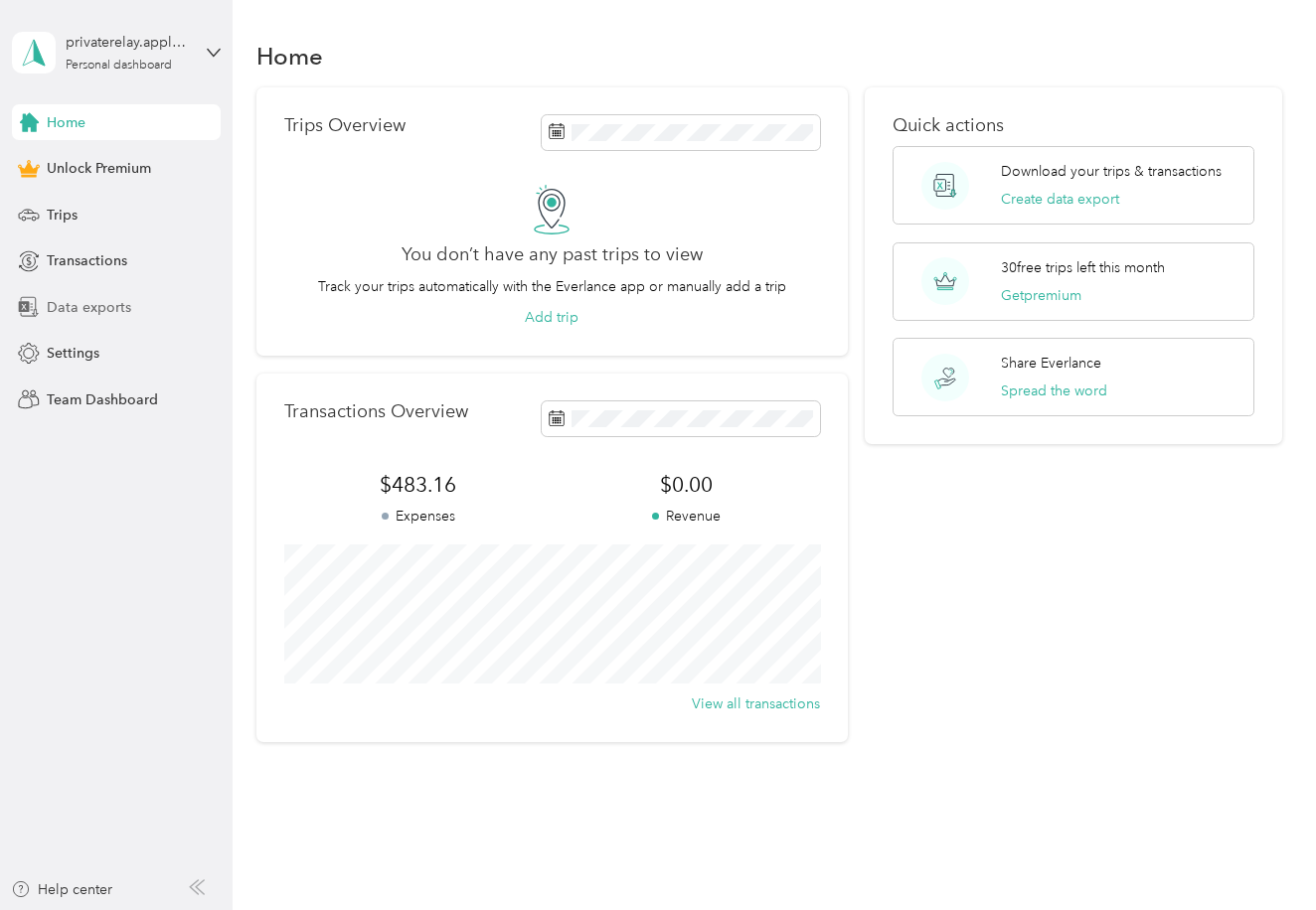 click on "Data exports" at bounding box center [88, 307] 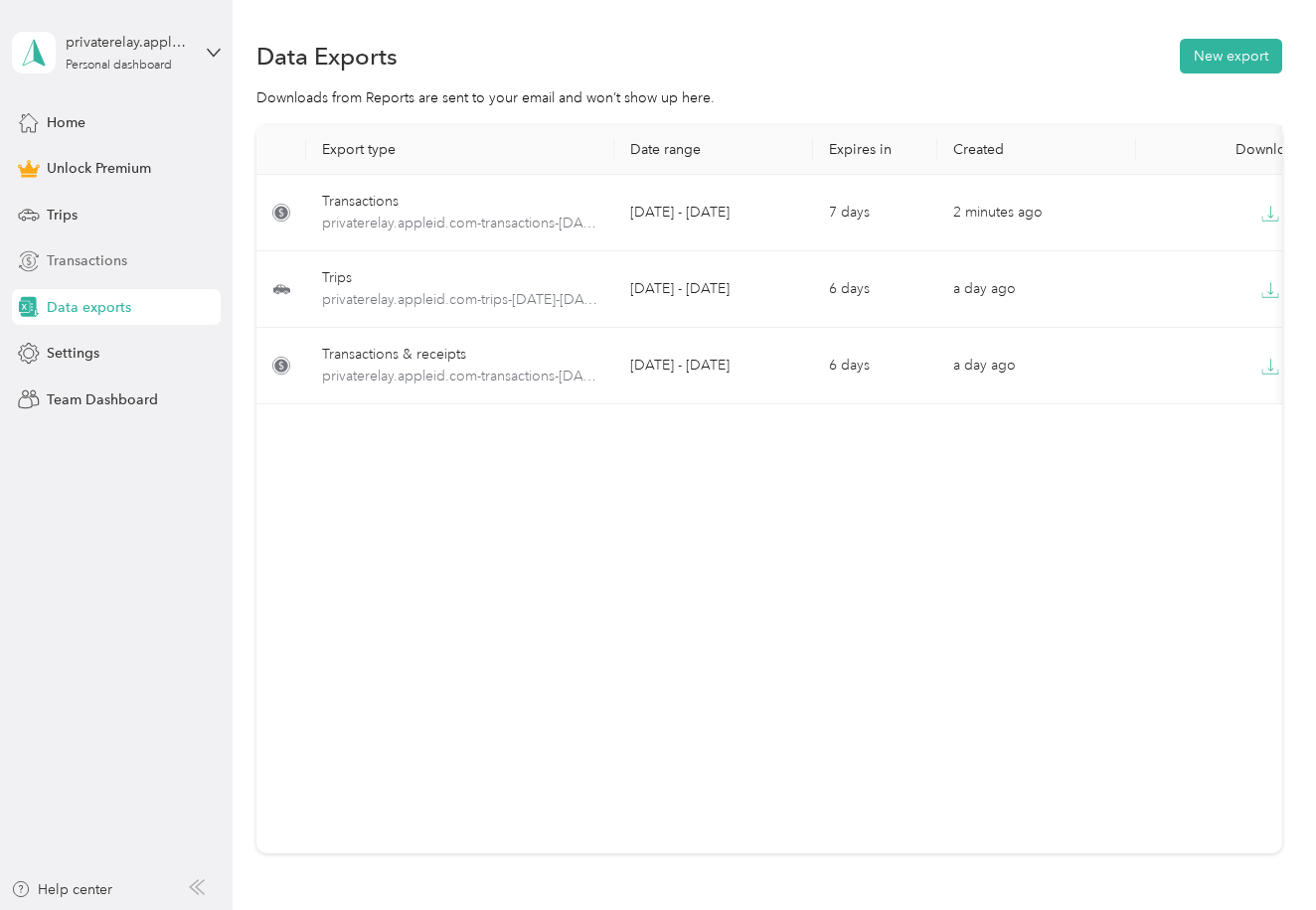 click on "Transactions" at bounding box center (86, 260) 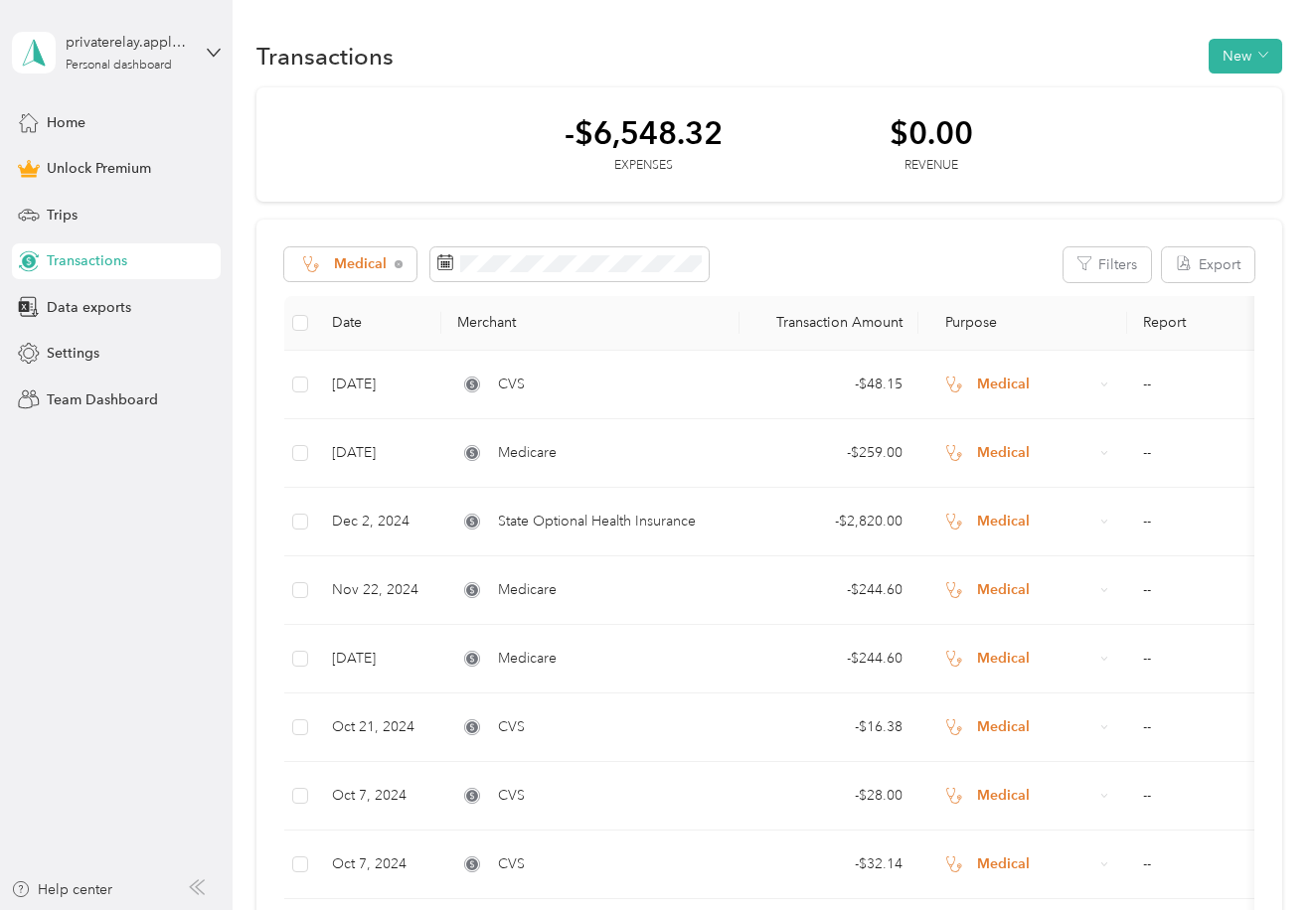 scroll, scrollTop: 0, scrollLeft: 0, axis: both 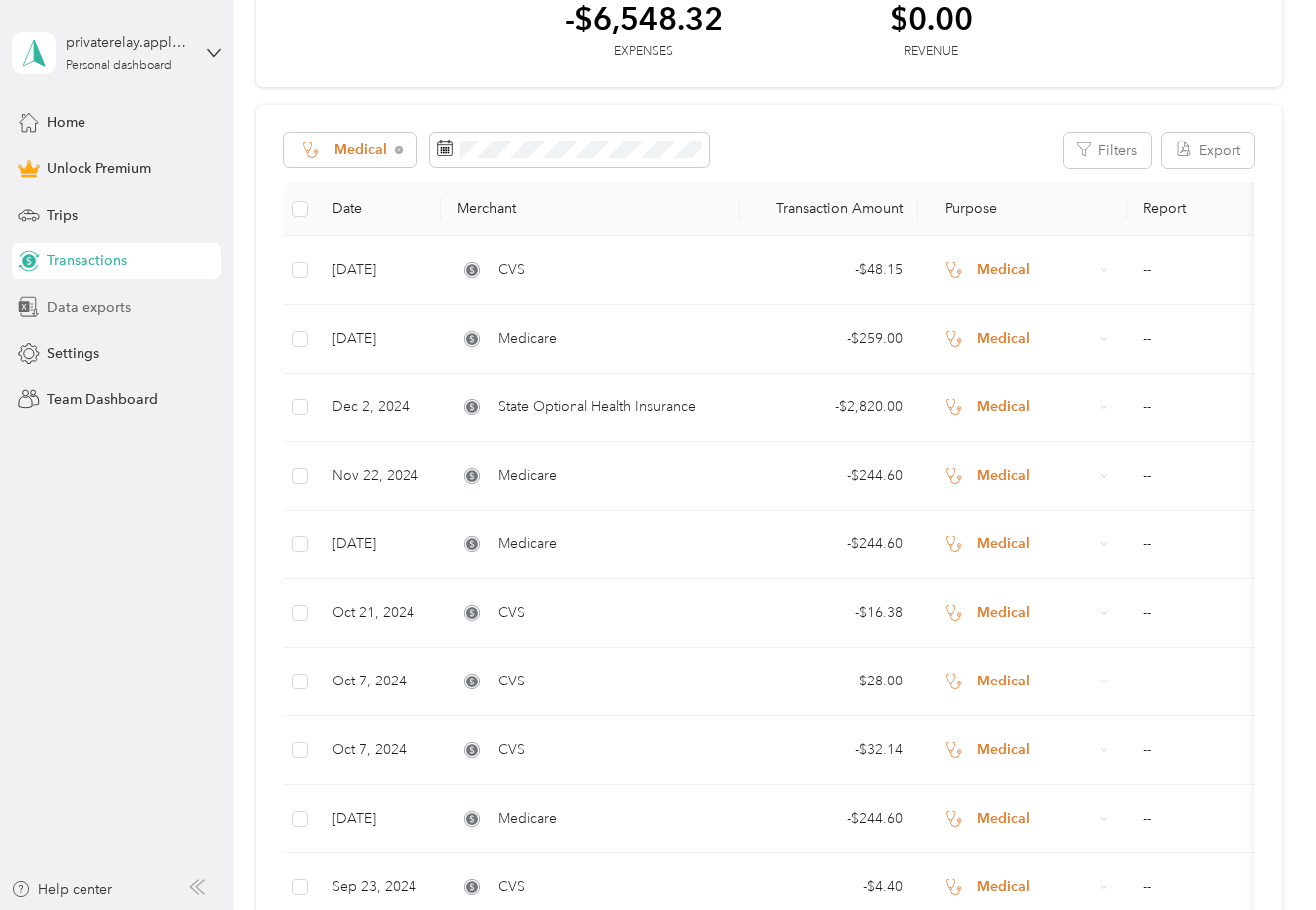 click on "Data exports" at bounding box center [88, 307] 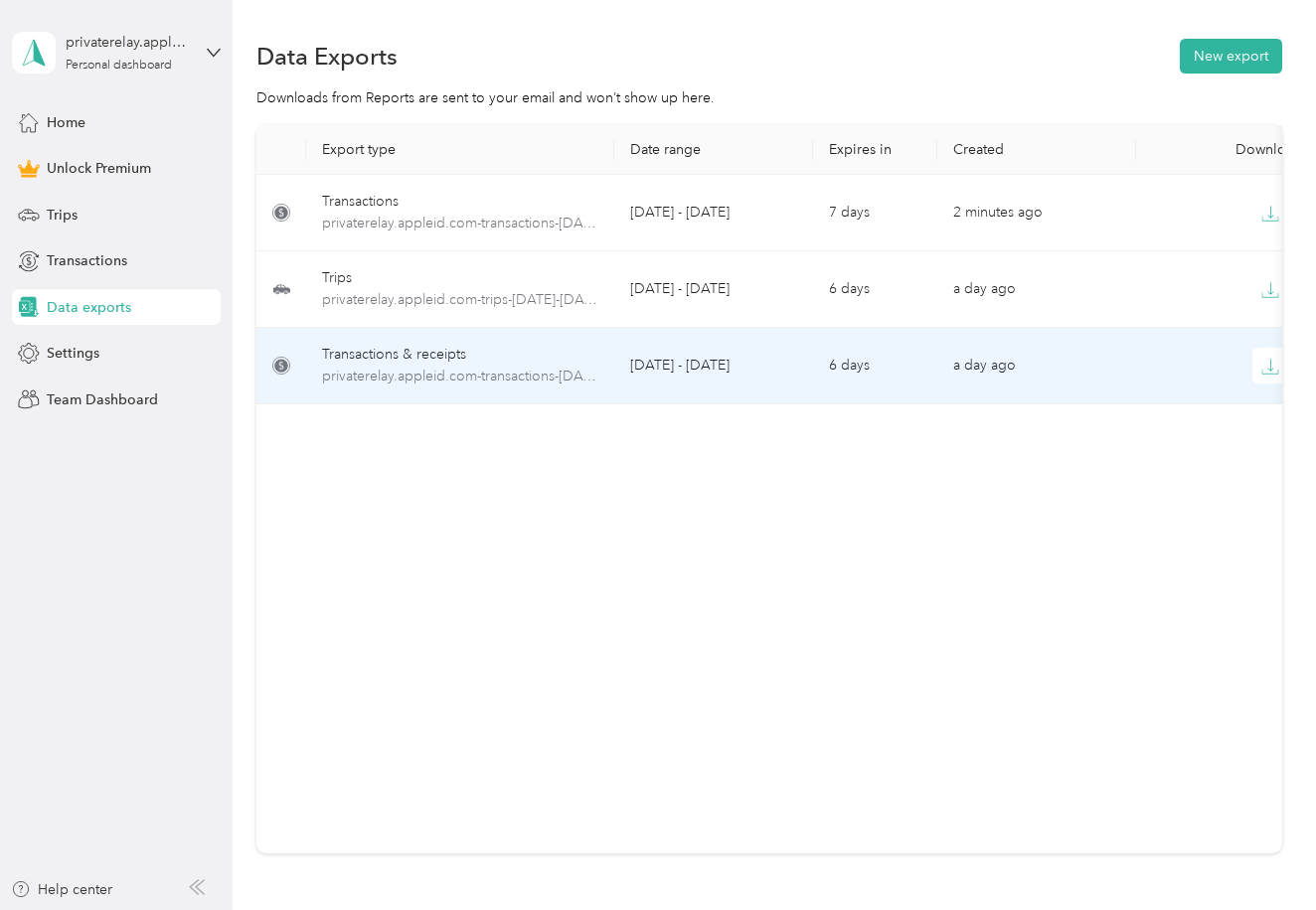 scroll, scrollTop: 0, scrollLeft: 0, axis: both 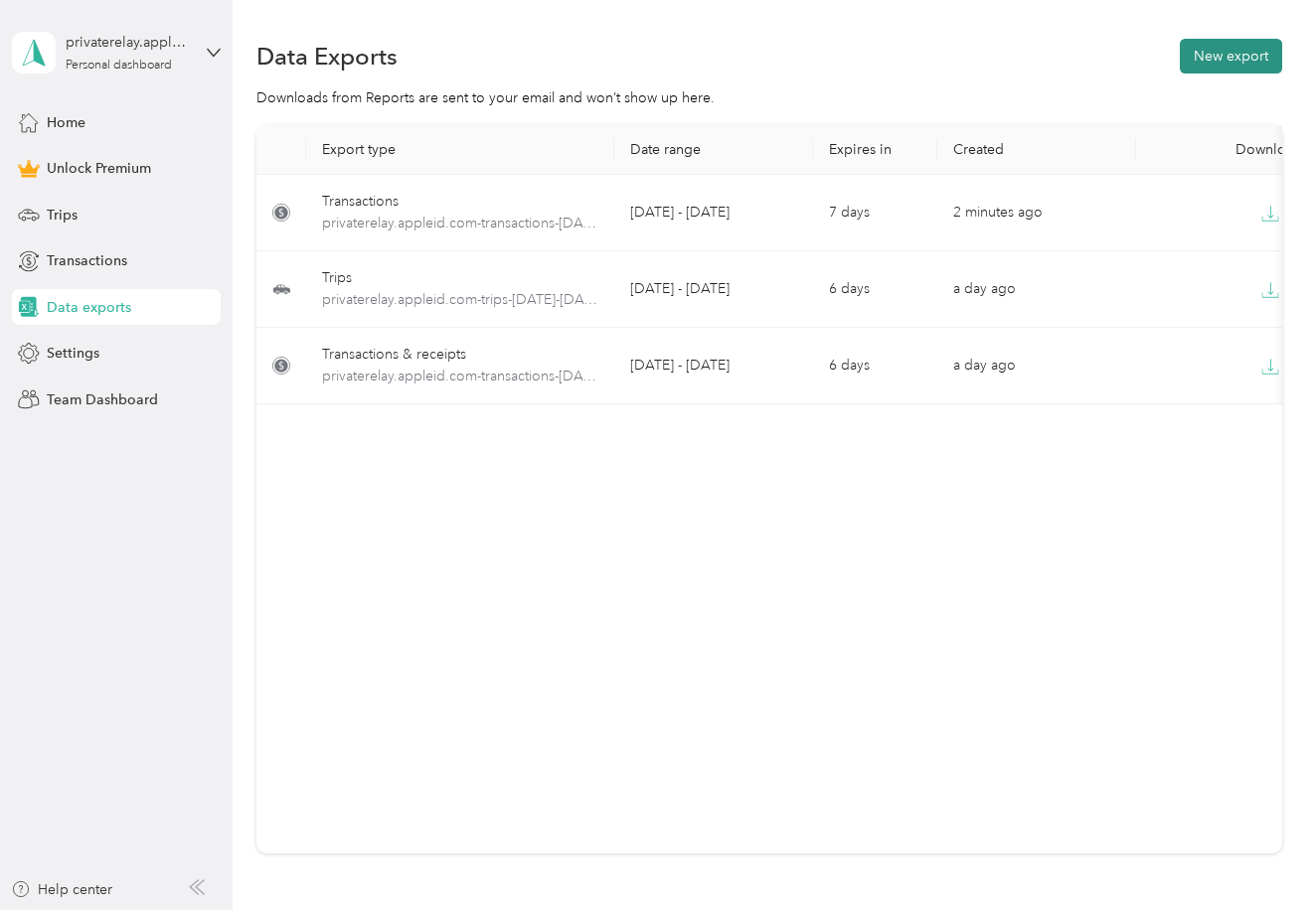 click on "New export" at bounding box center (1231, 56) 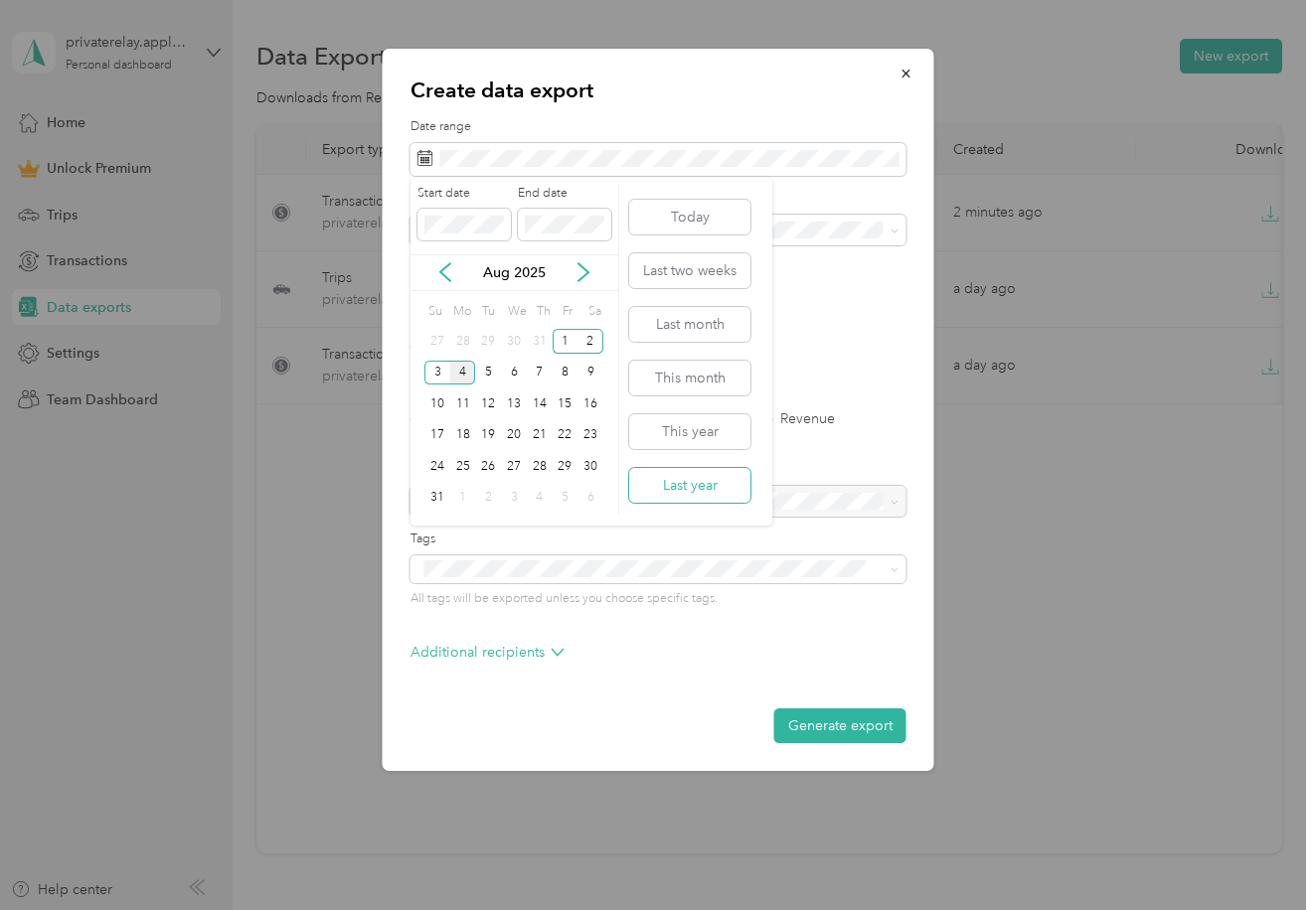 click on "Last year" at bounding box center [690, 485] 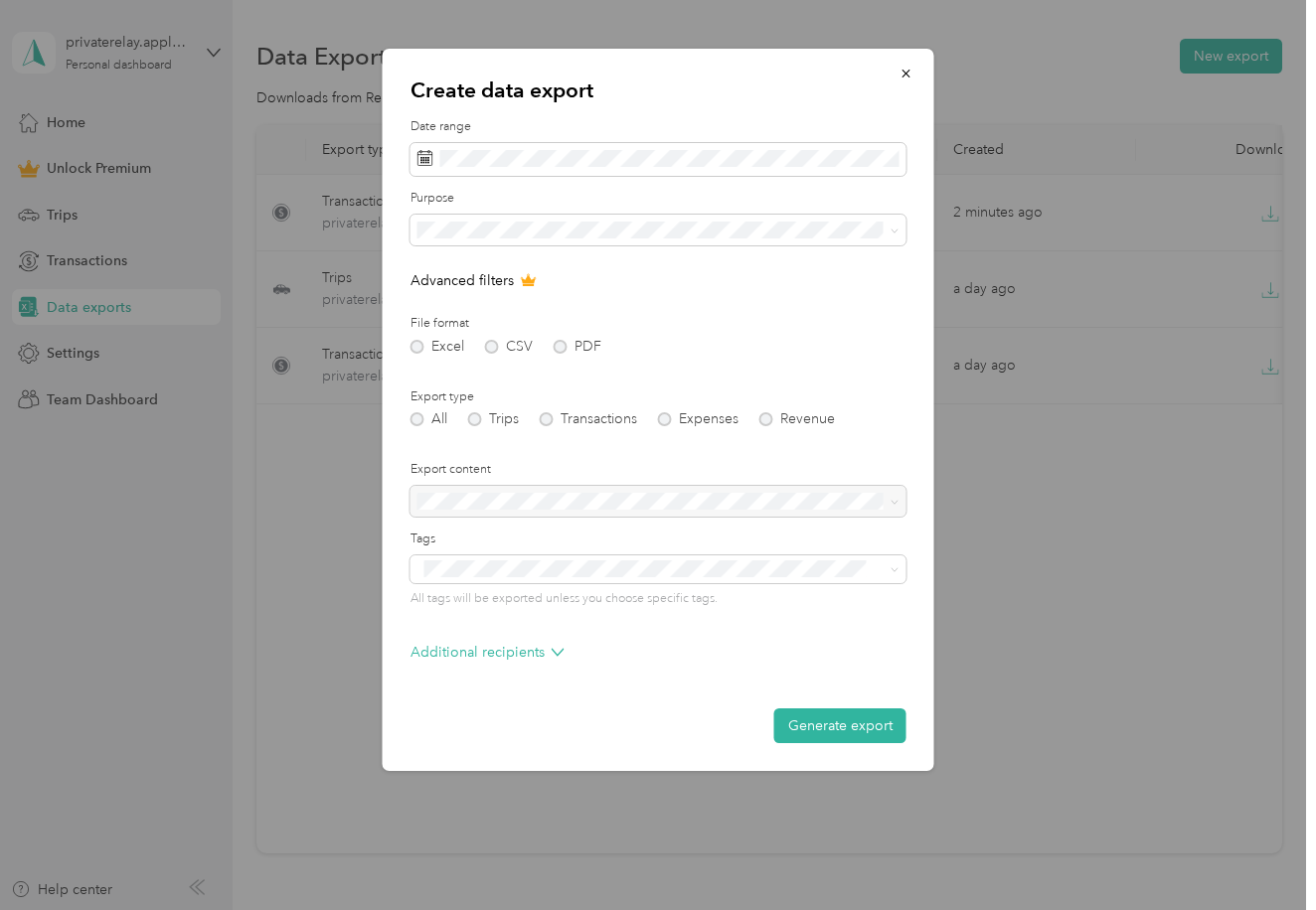 click on "Medical" at bounding box center [658, 434] 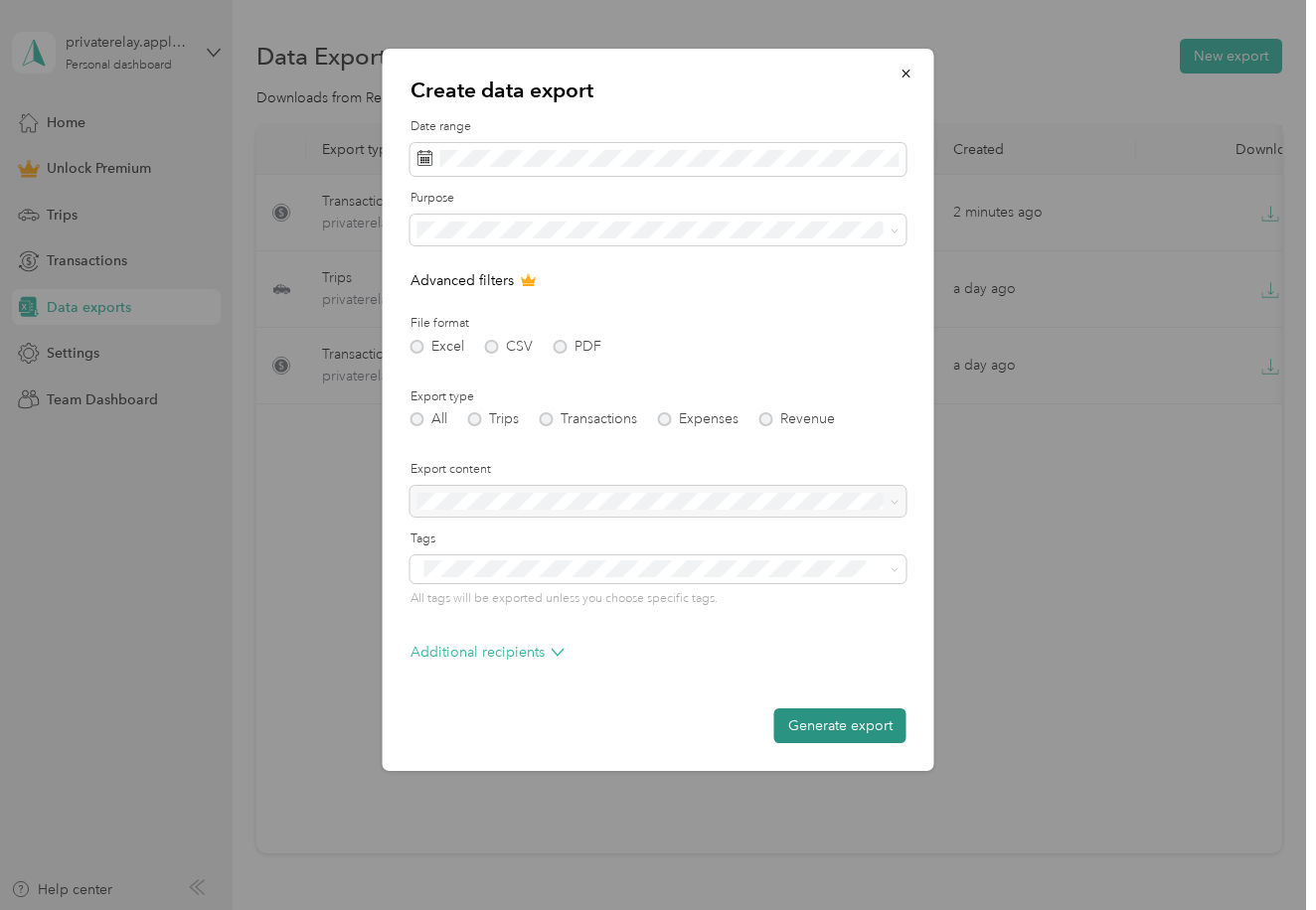 click on "Generate export" at bounding box center (840, 725) 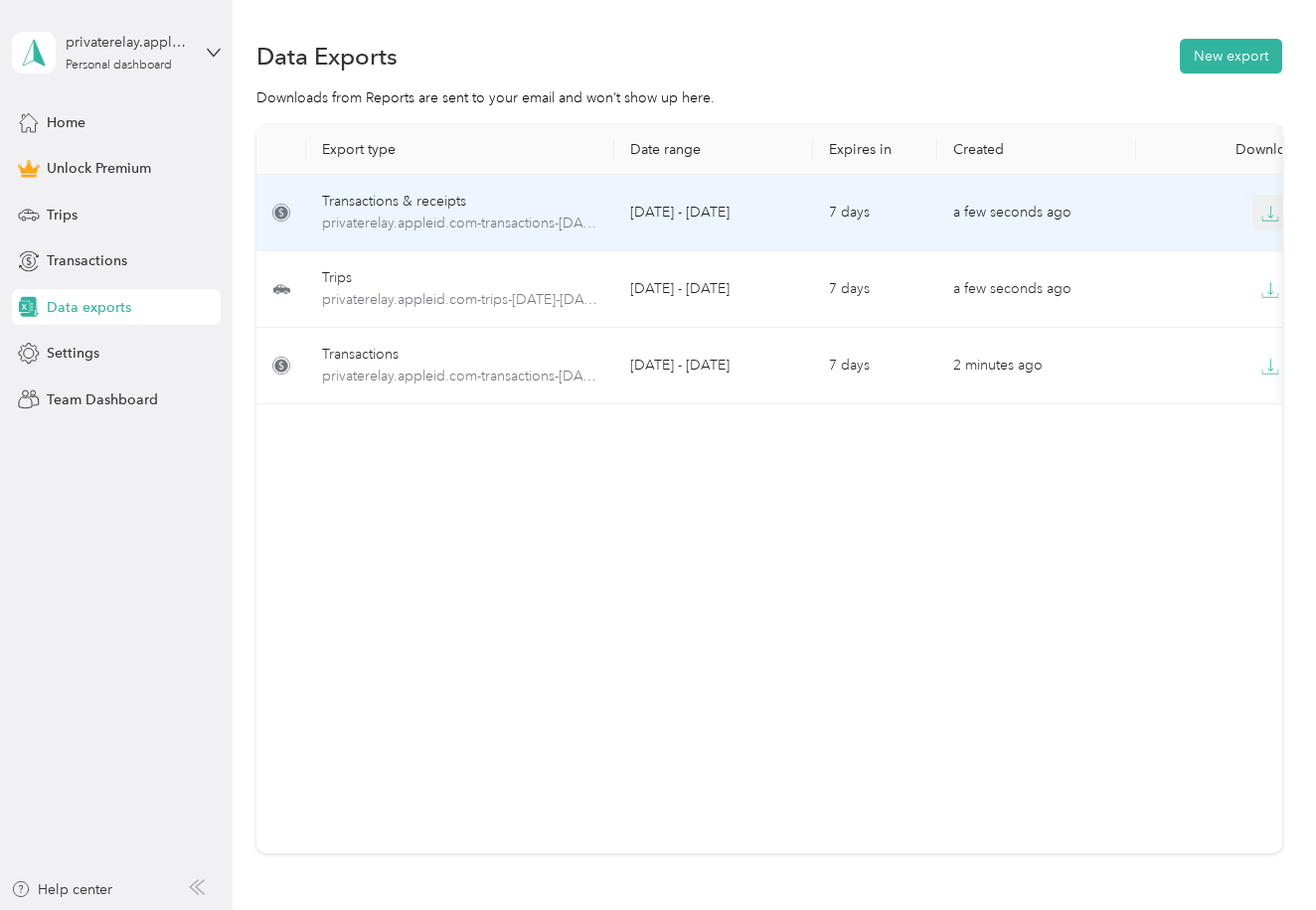 click 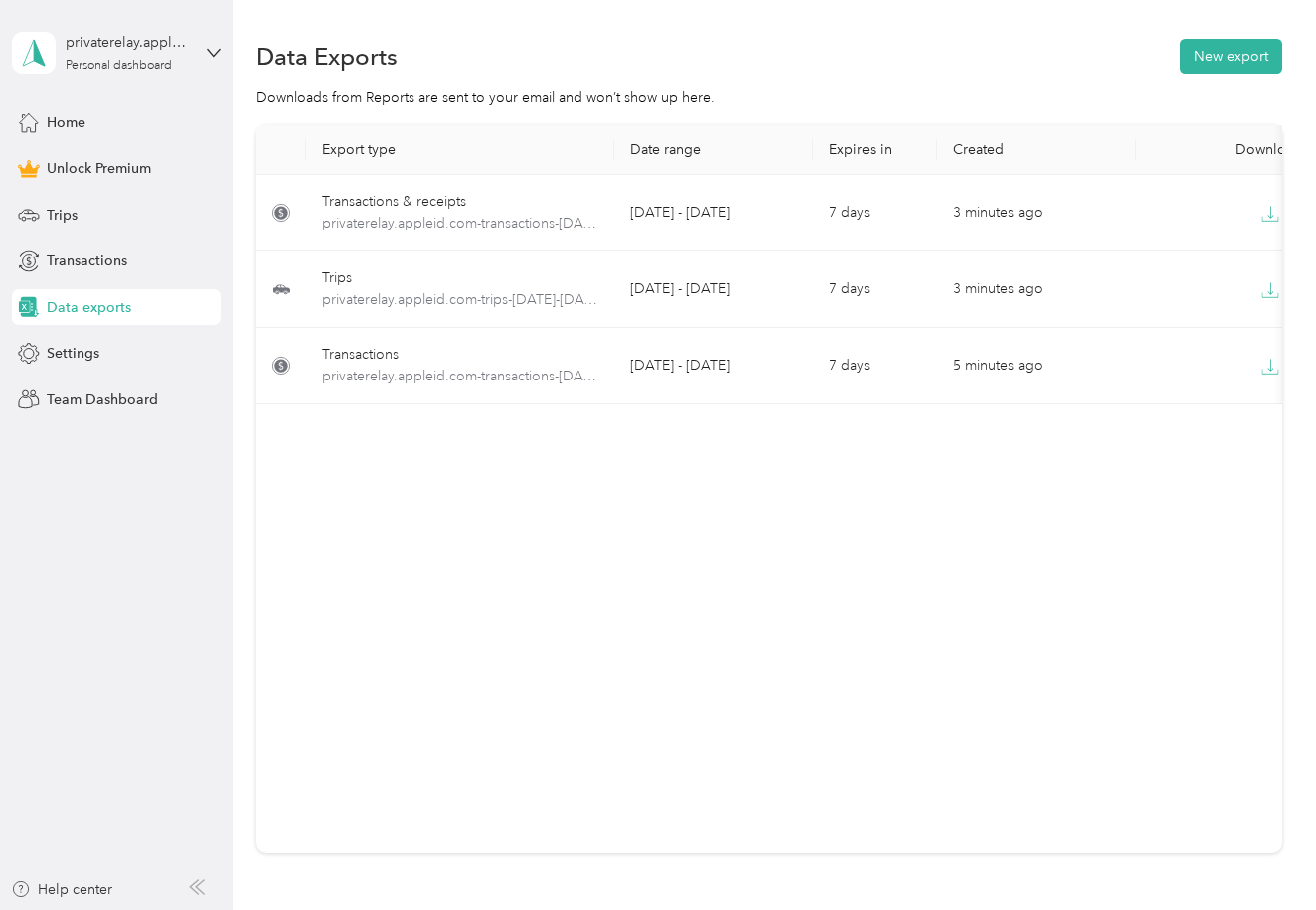 click on "Data exports" at bounding box center [88, 307] 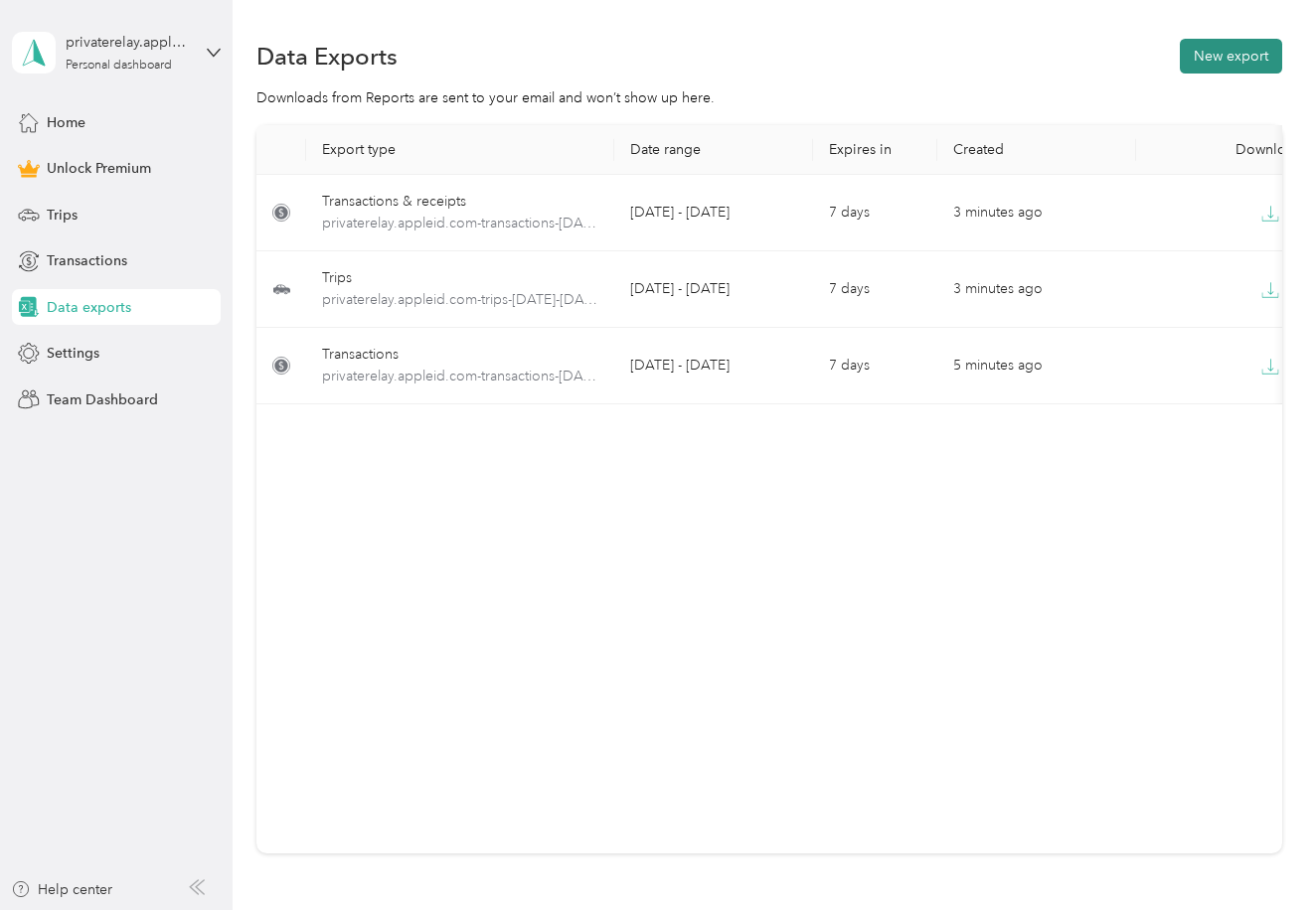 click on "New export" at bounding box center (1231, 56) 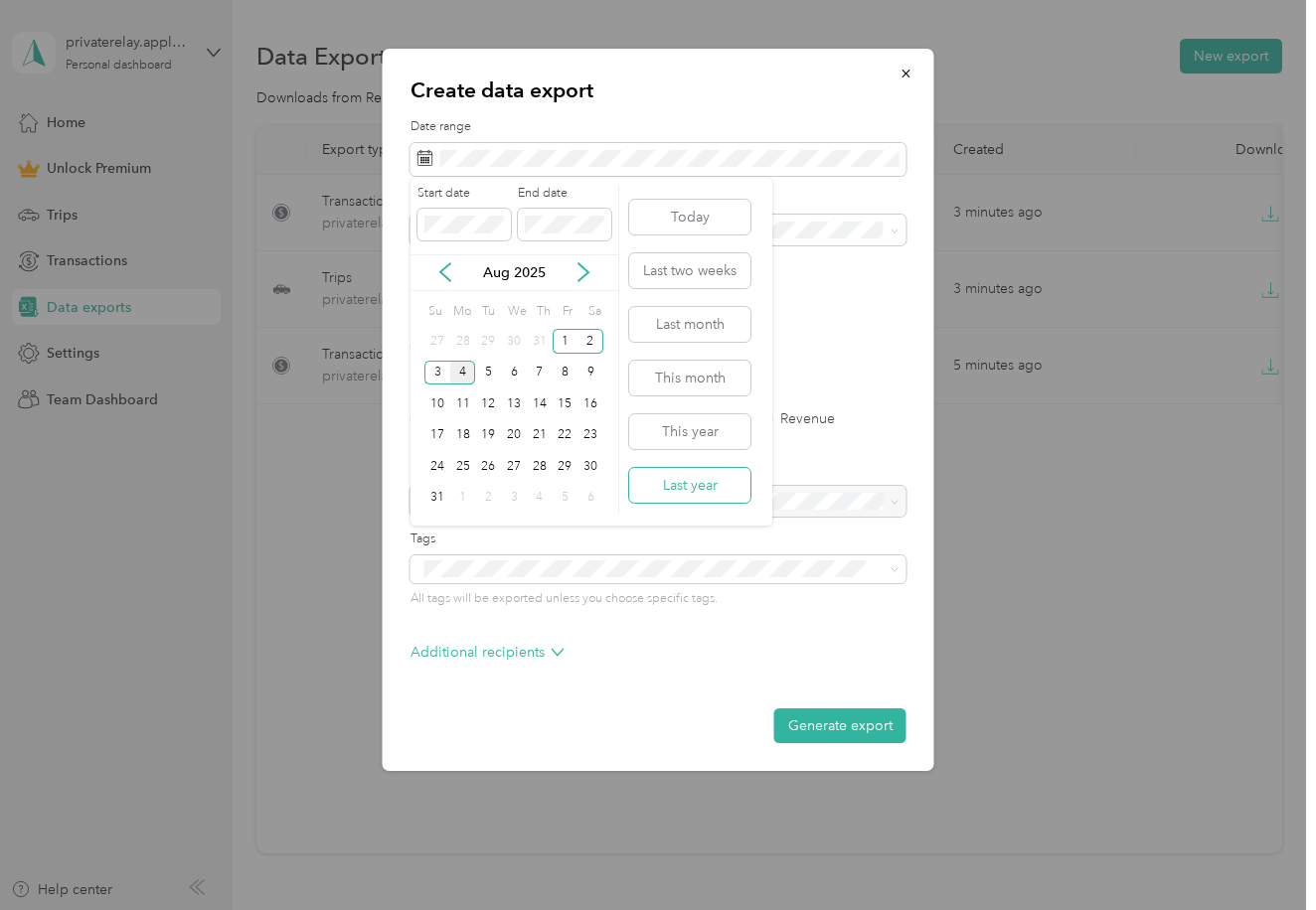 click on "Last year" at bounding box center (690, 485) 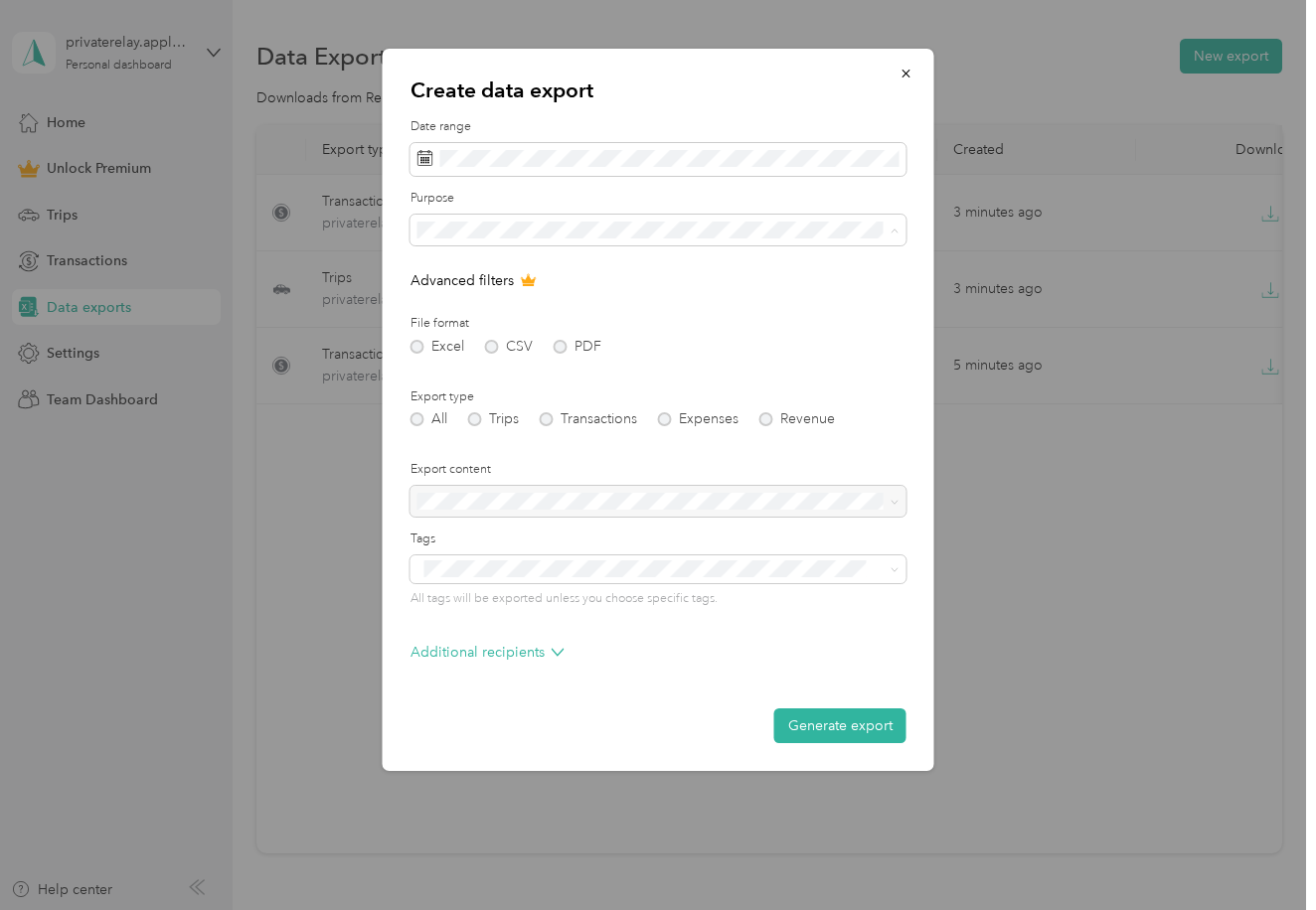 click on "Personal" at bounding box center [450, 333] 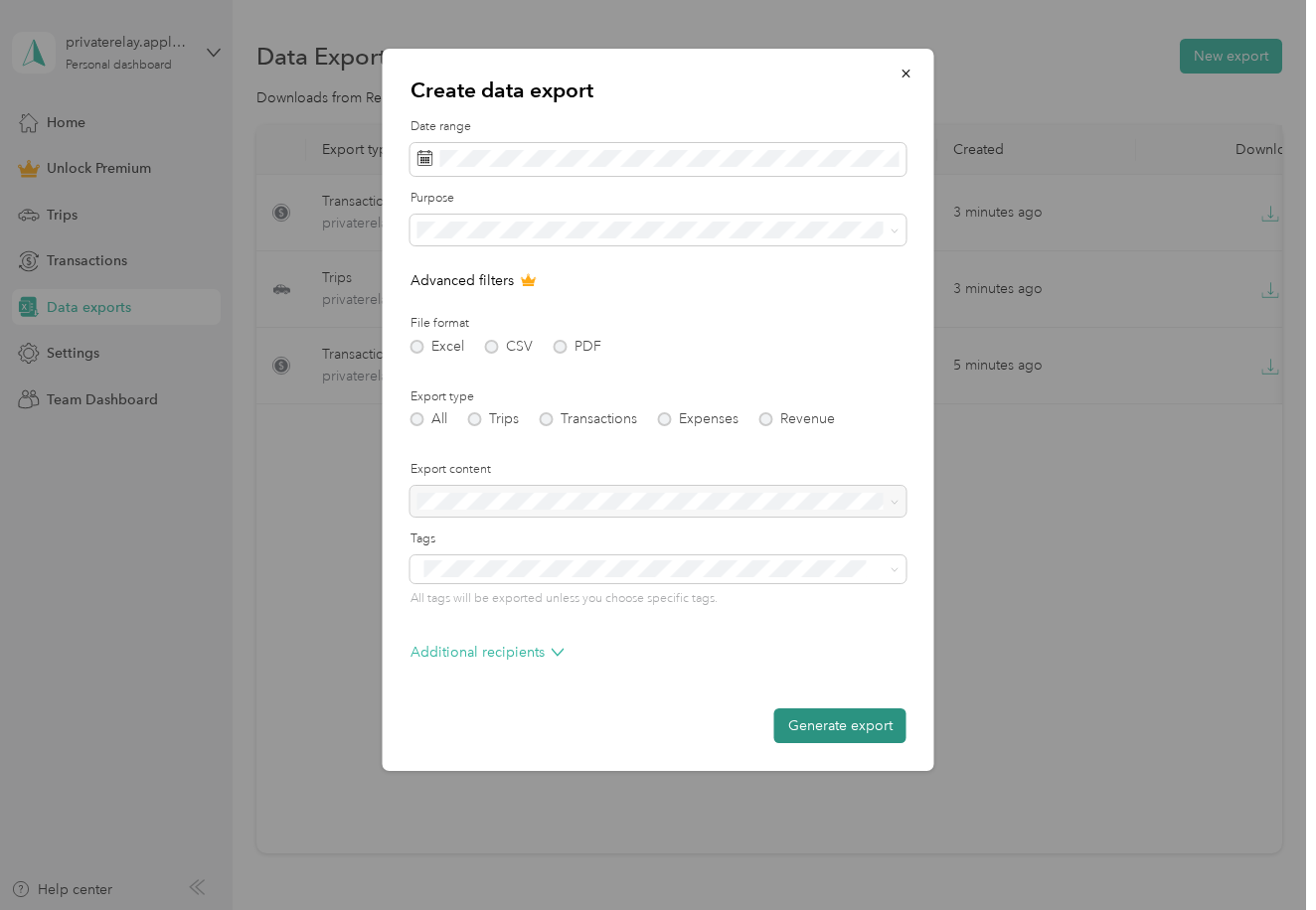click on "Generate export" at bounding box center [840, 725] 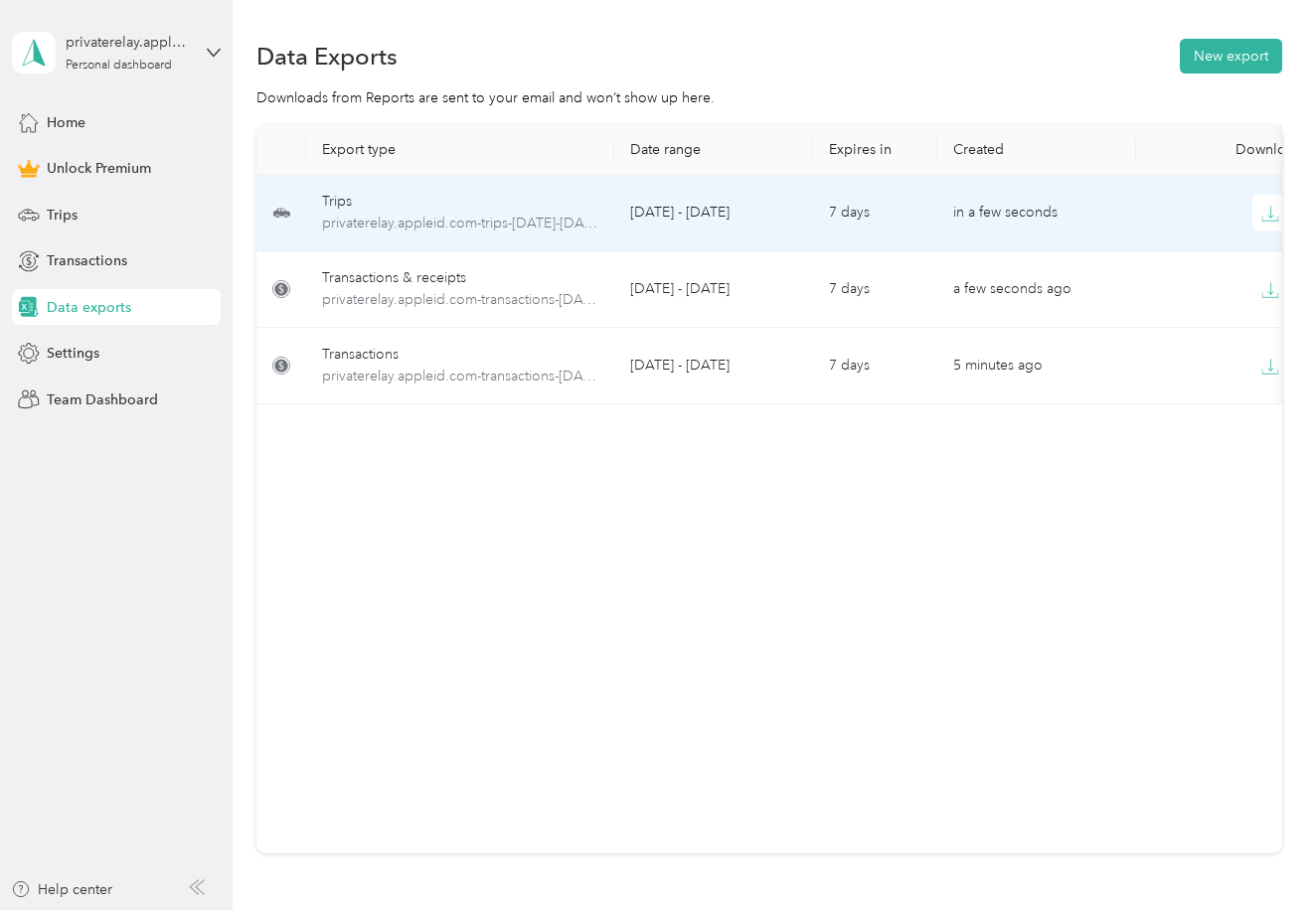 click on "Jan 1 - Dec 31, 2024" at bounding box center [714, 213] 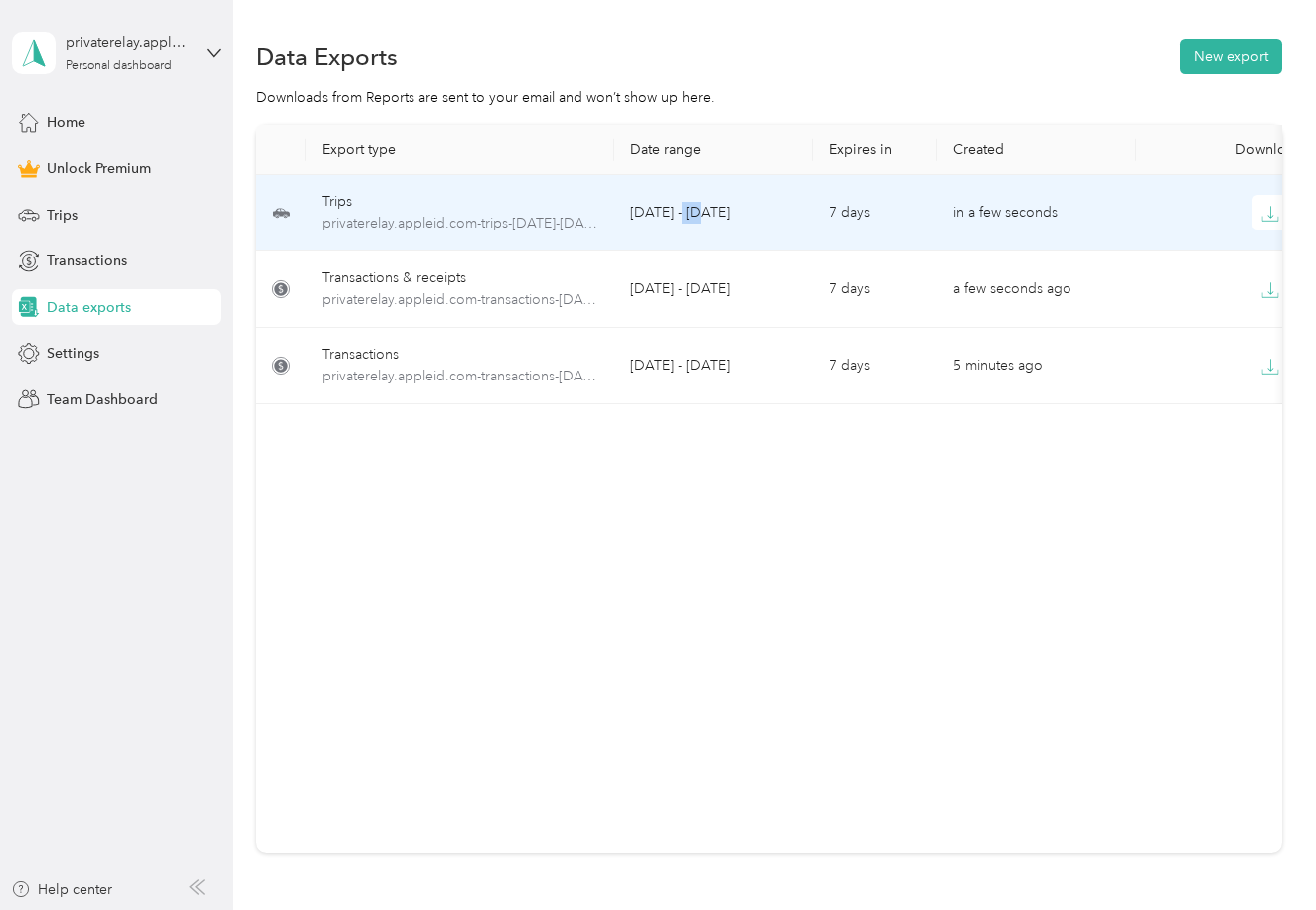 click on "Jan 1 - Dec 31, 2024" at bounding box center [714, 213] 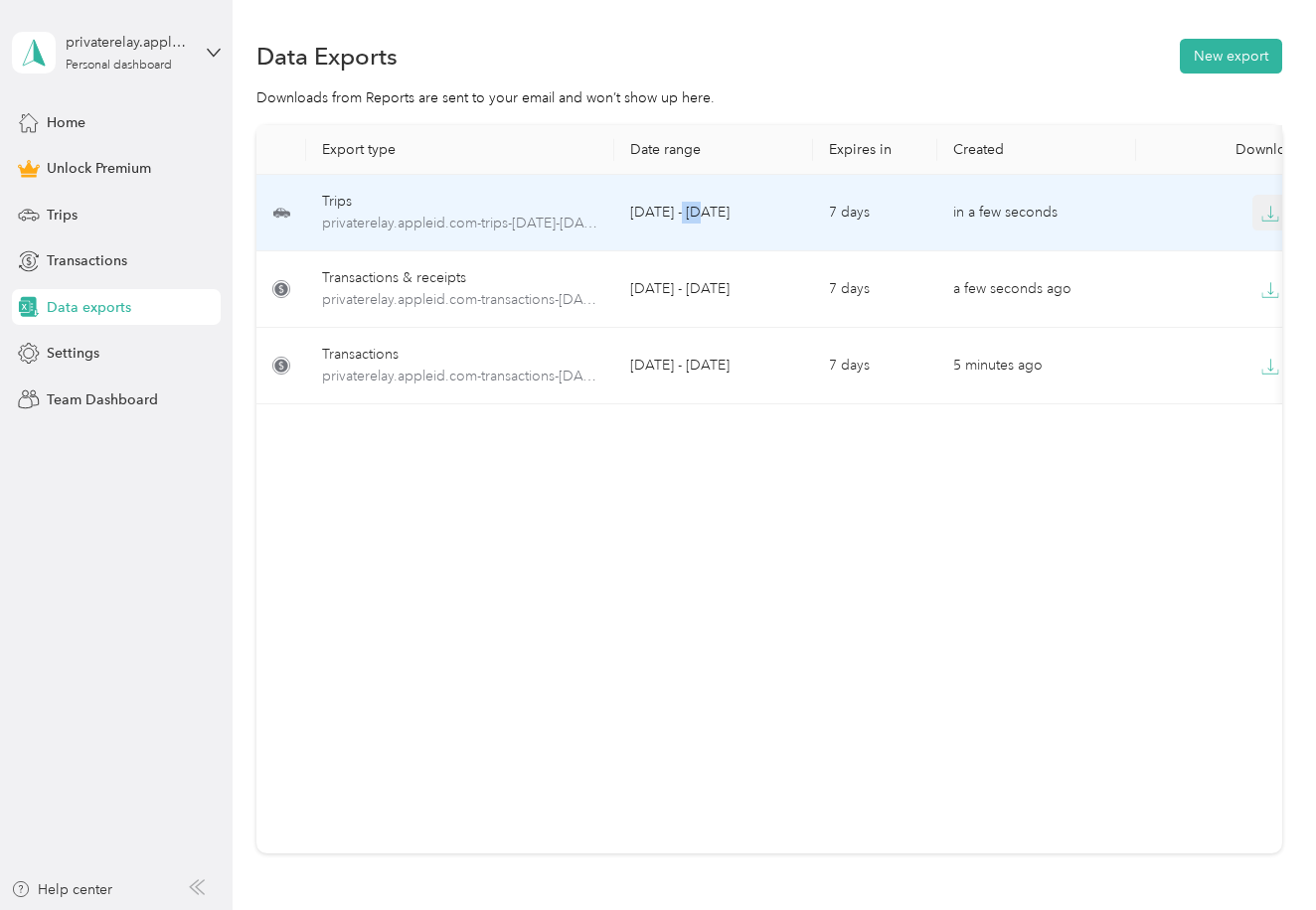 click 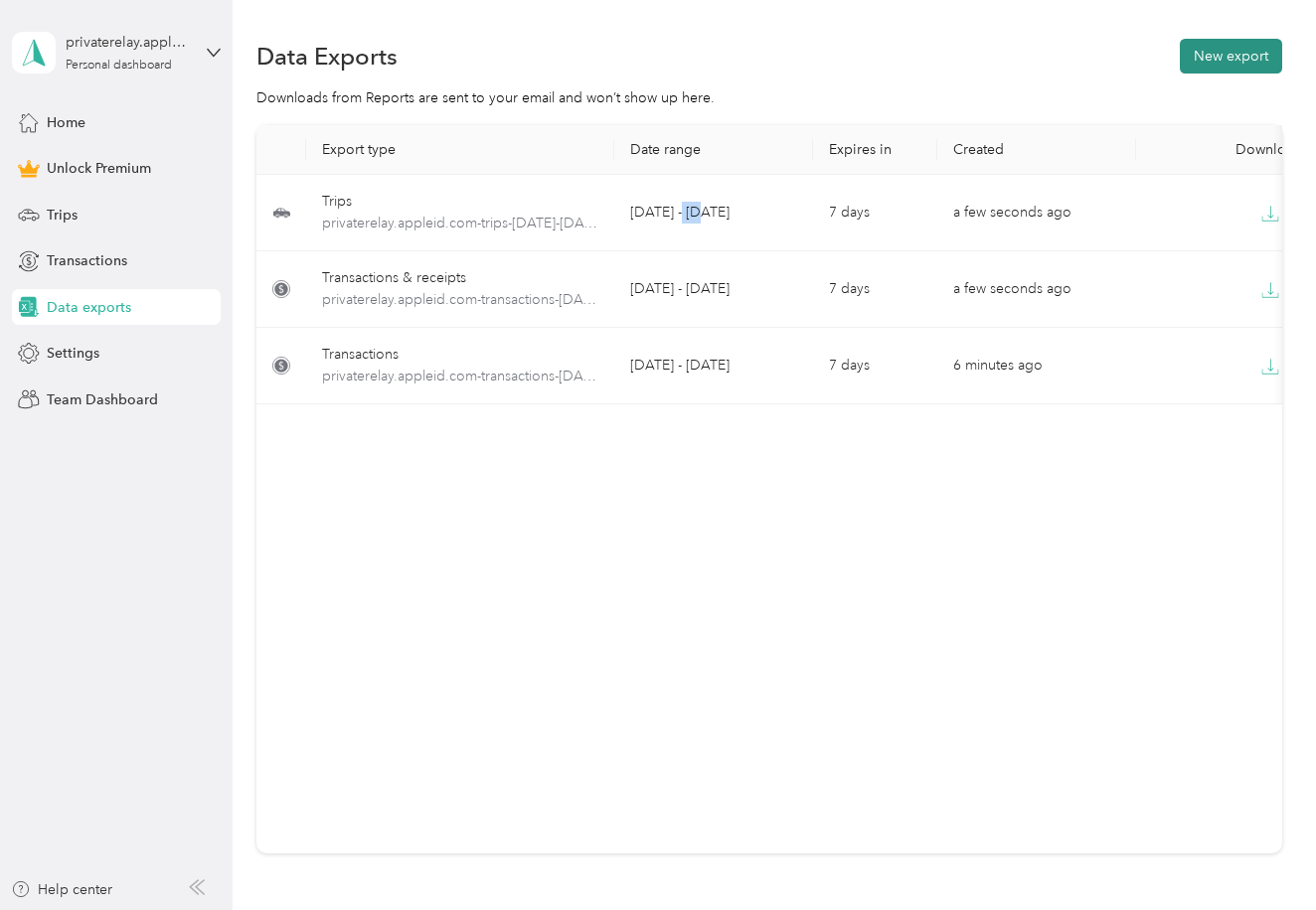 click on "New export" at bounding box center [1231, 56] 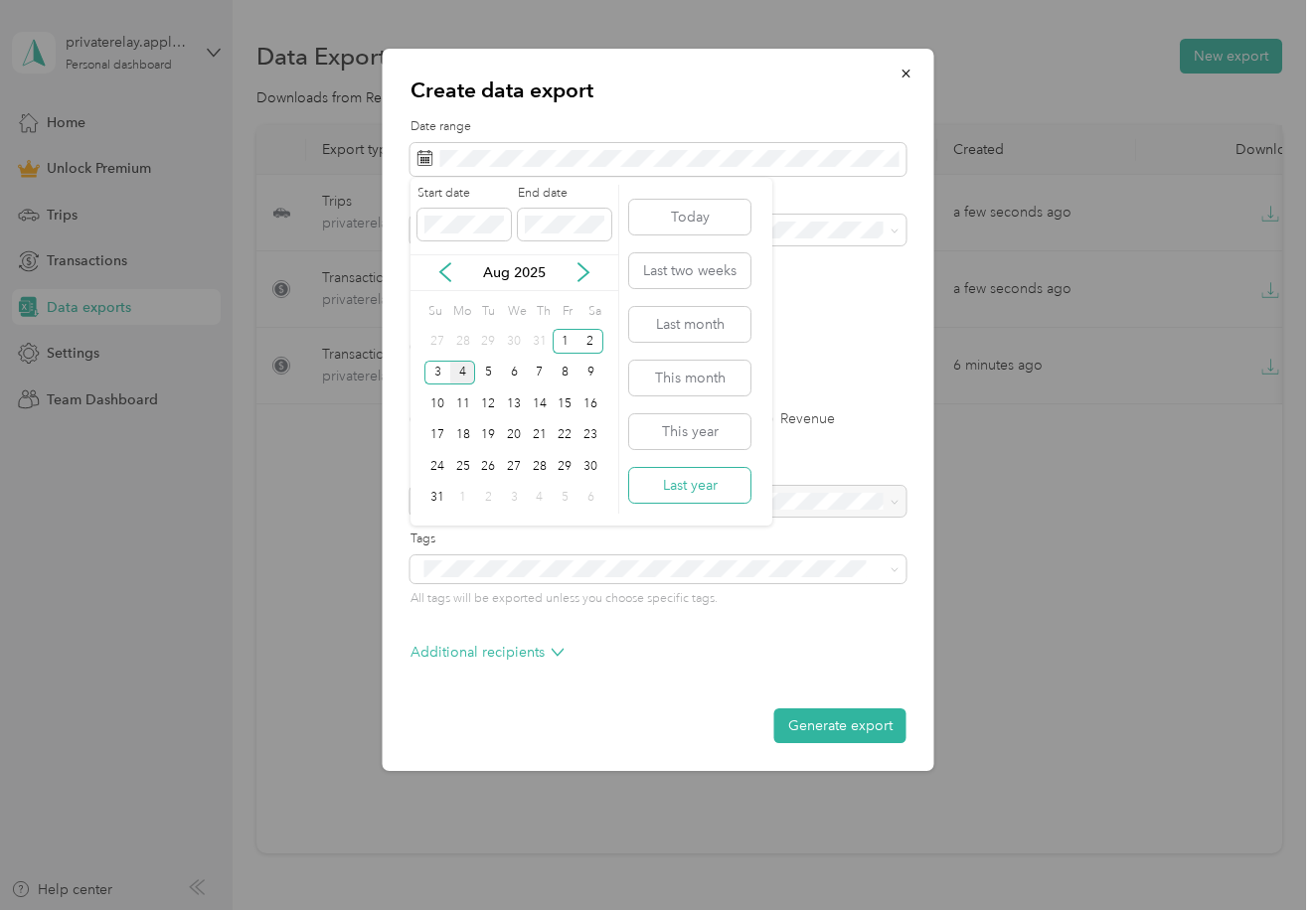 click on "Last year" at bounding box center (690, 485) 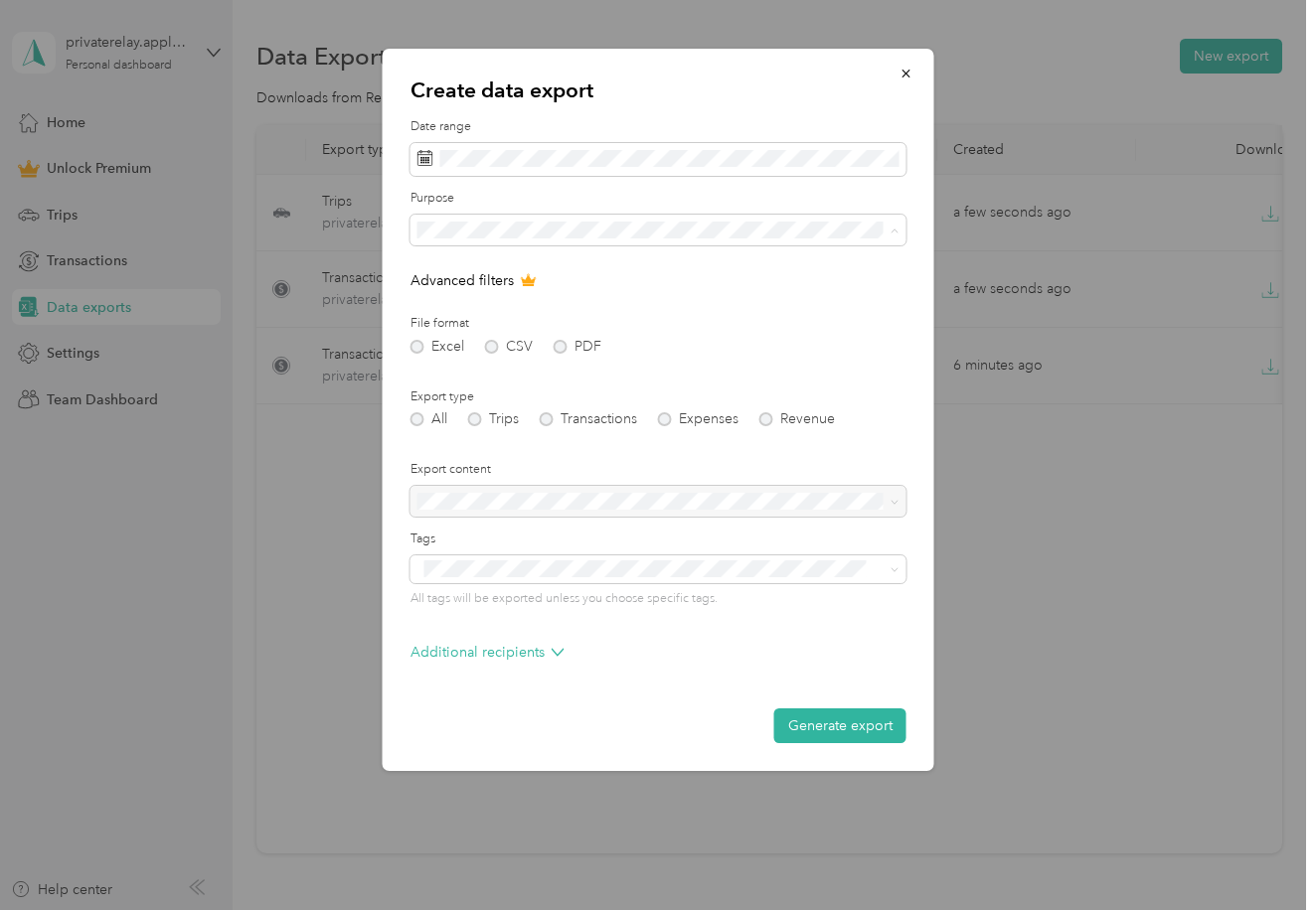 click on "Personal" at bounding box center (450, 333) 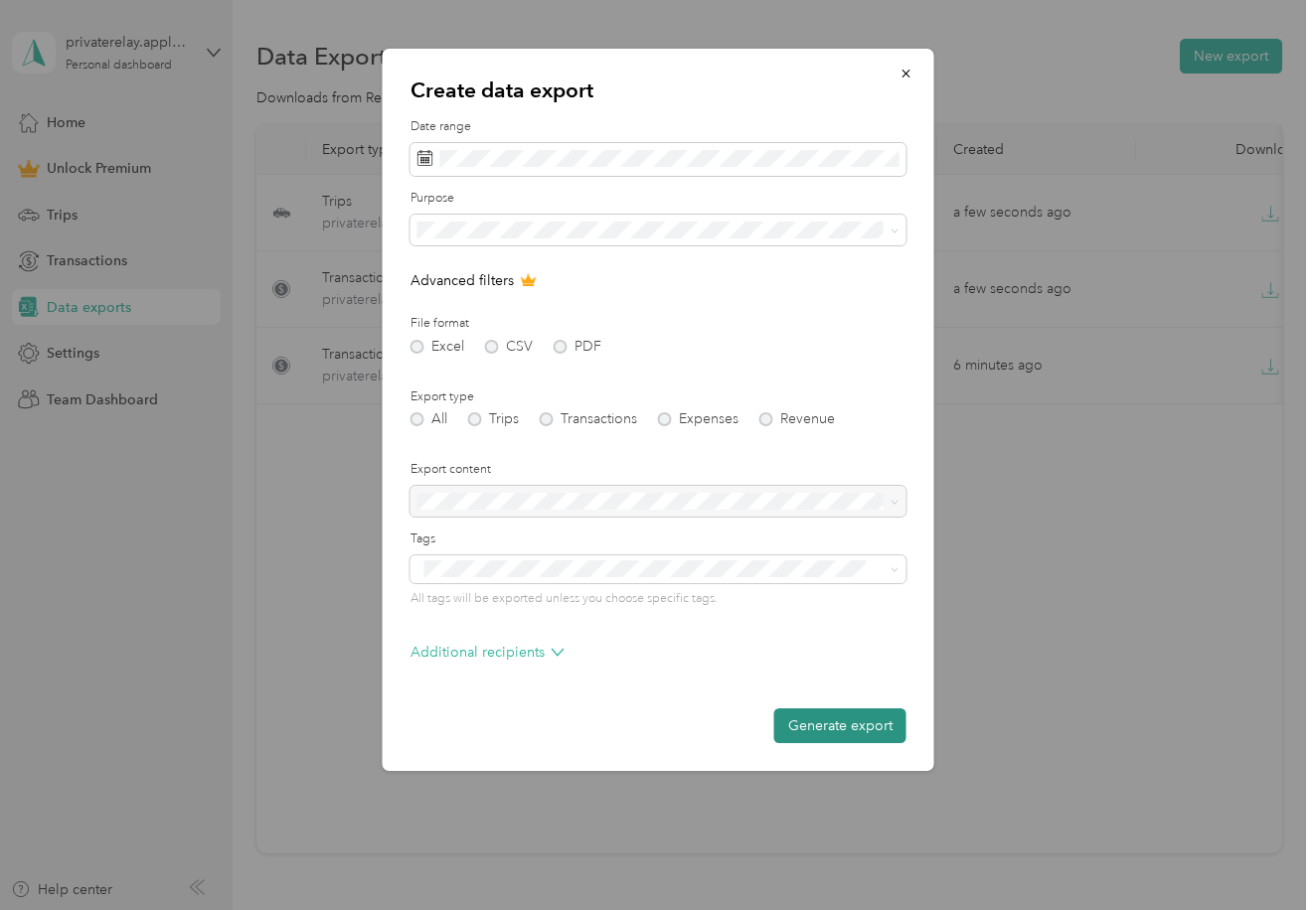 click on "Generate export" at bounding box center [840, 725] 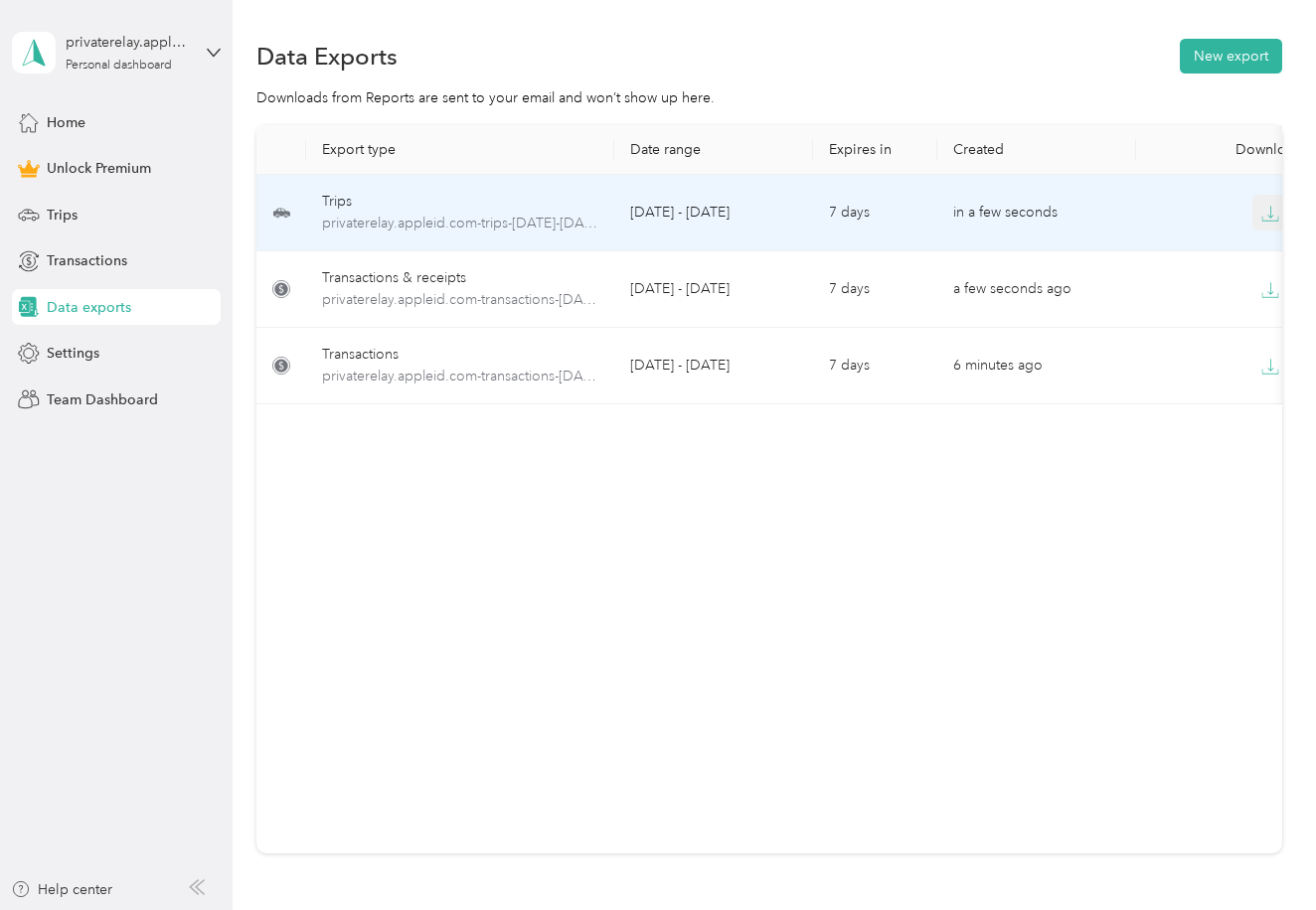 click 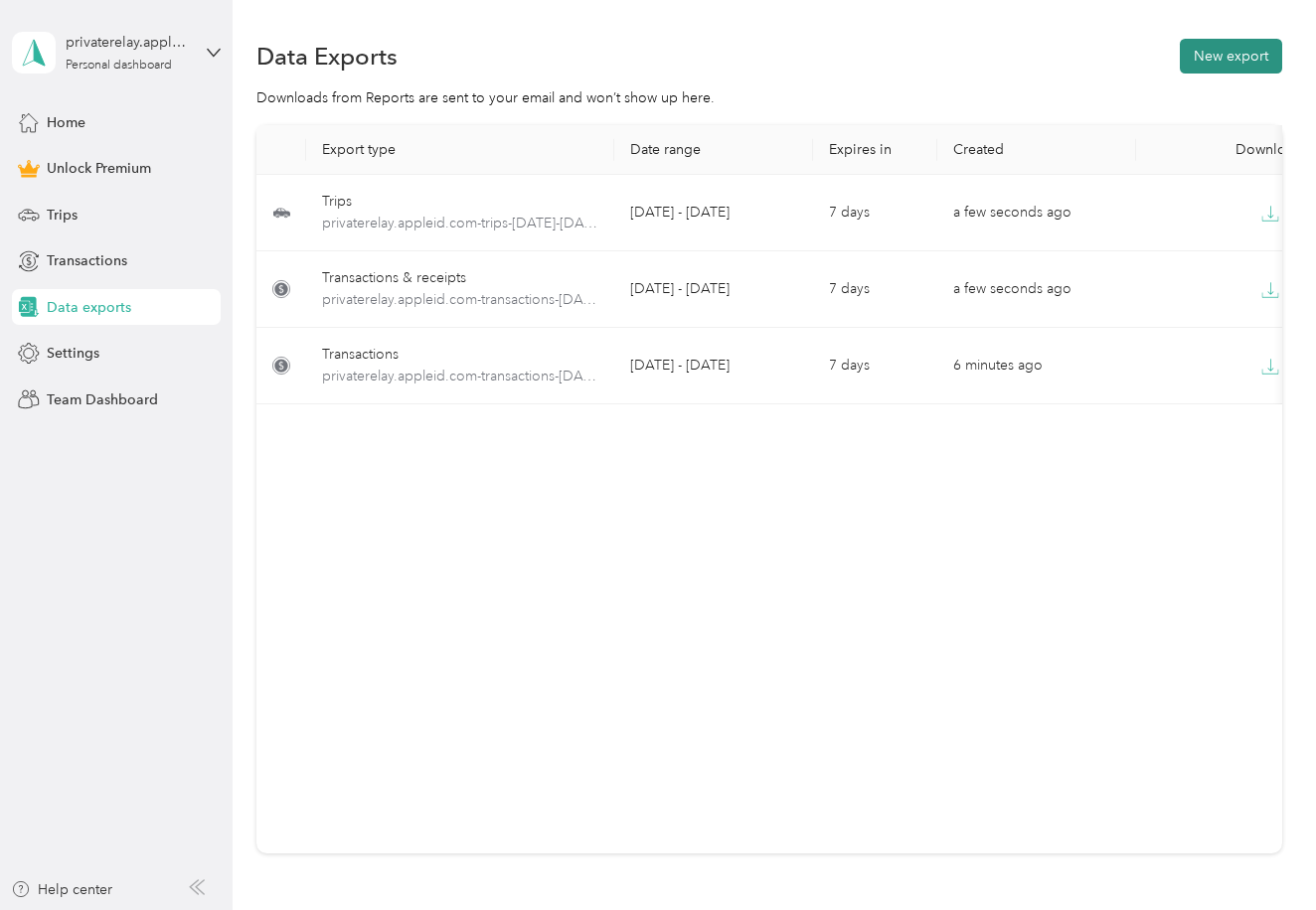 click on "New export" at bounding box center [1231, 56] 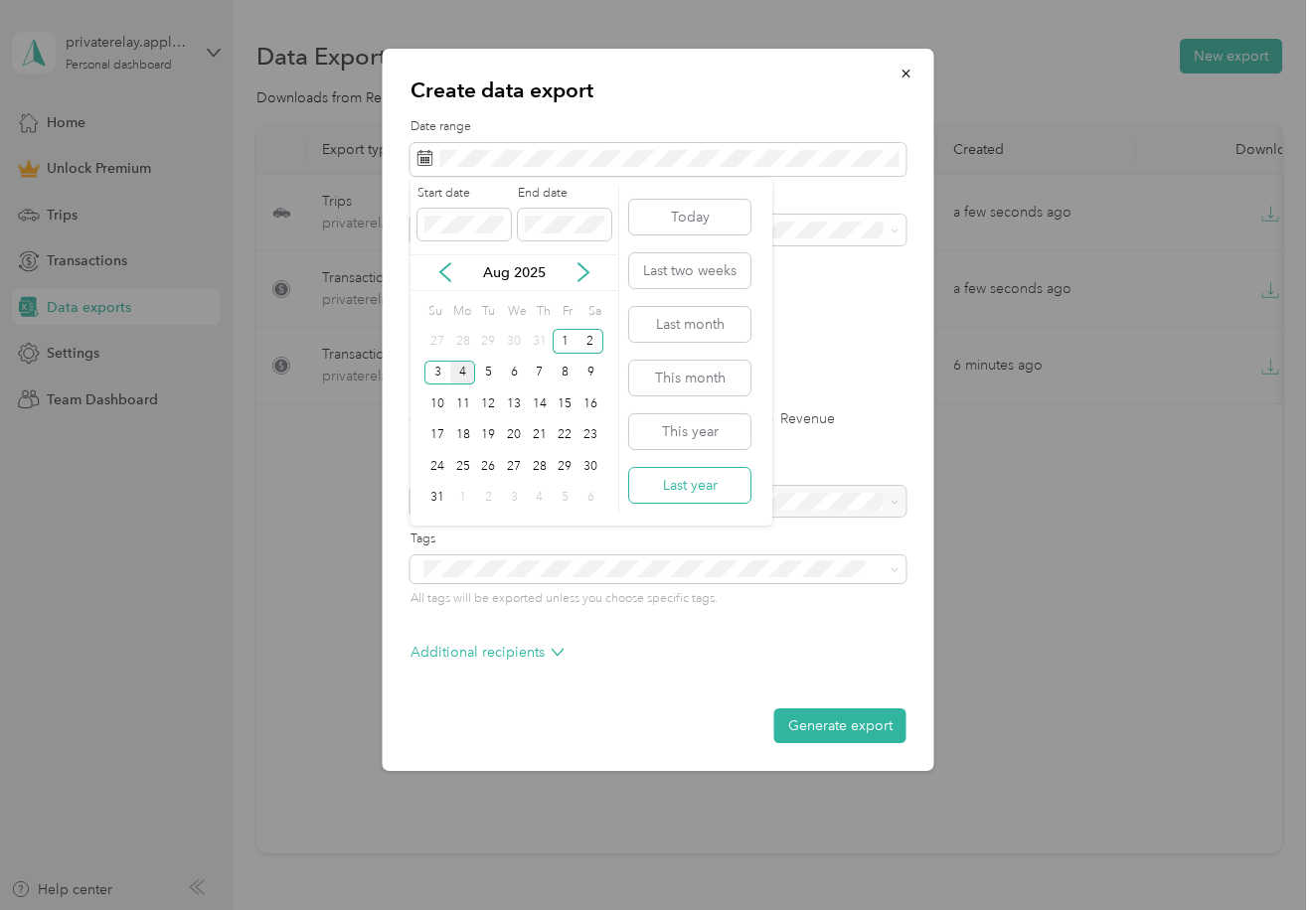 click on "Last year" at bounding box center (690, 485) 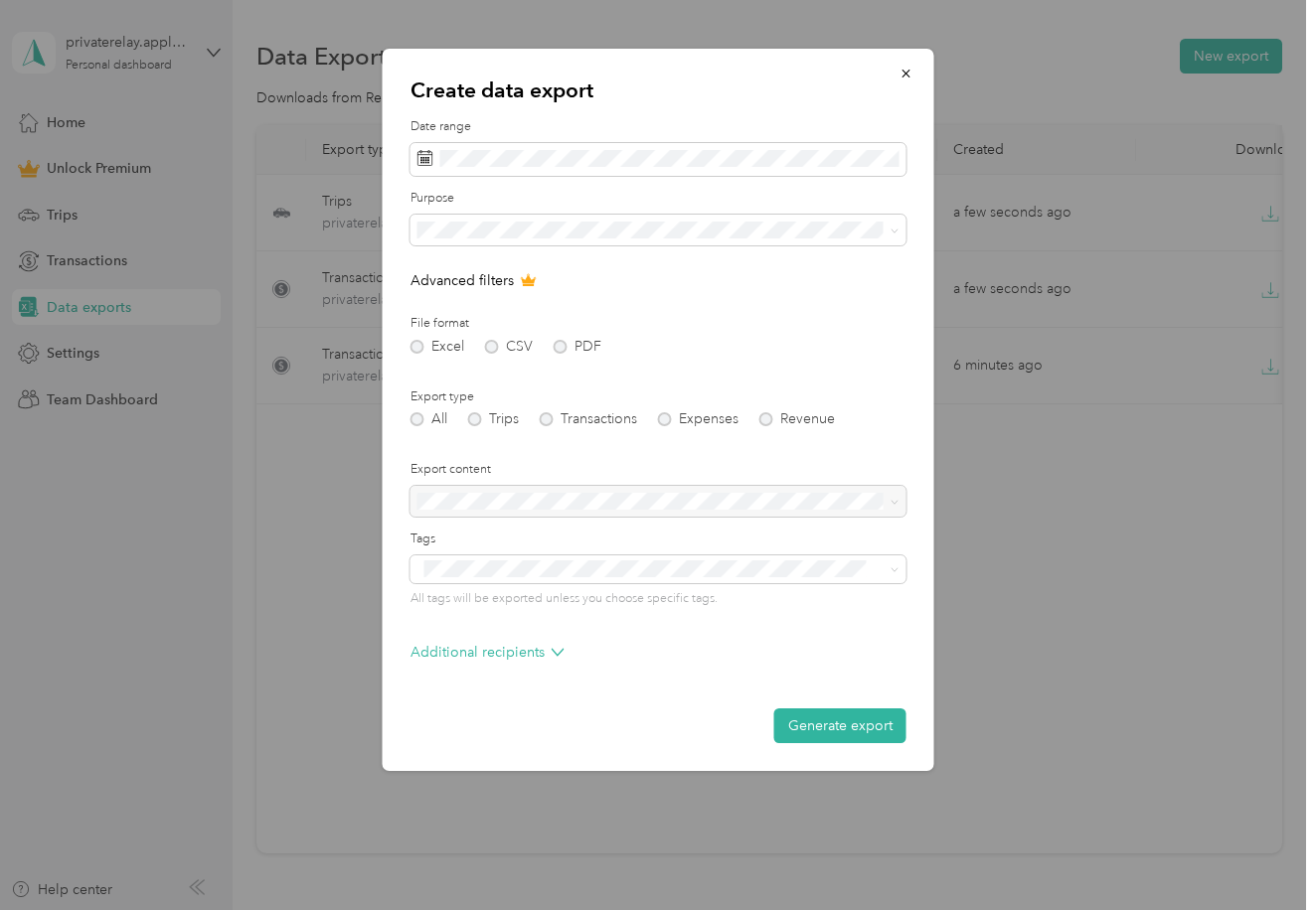 click on "Excel CSV PDF" at bounding box center (658, 347) 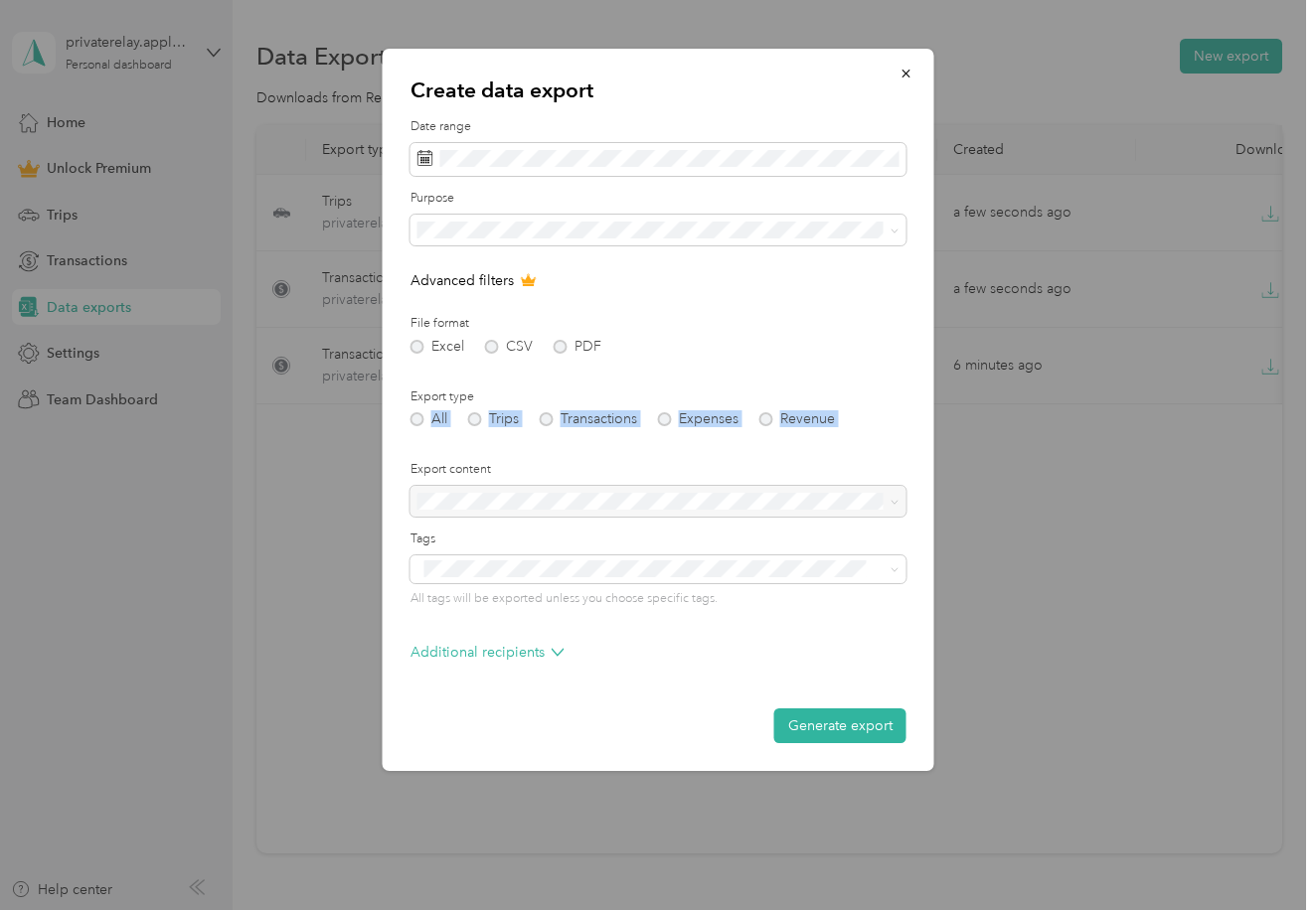 drag, startPoint x: 420, startPoint y: 424, endPoint x: 446, endPoint y: 425, distance: 26.019224 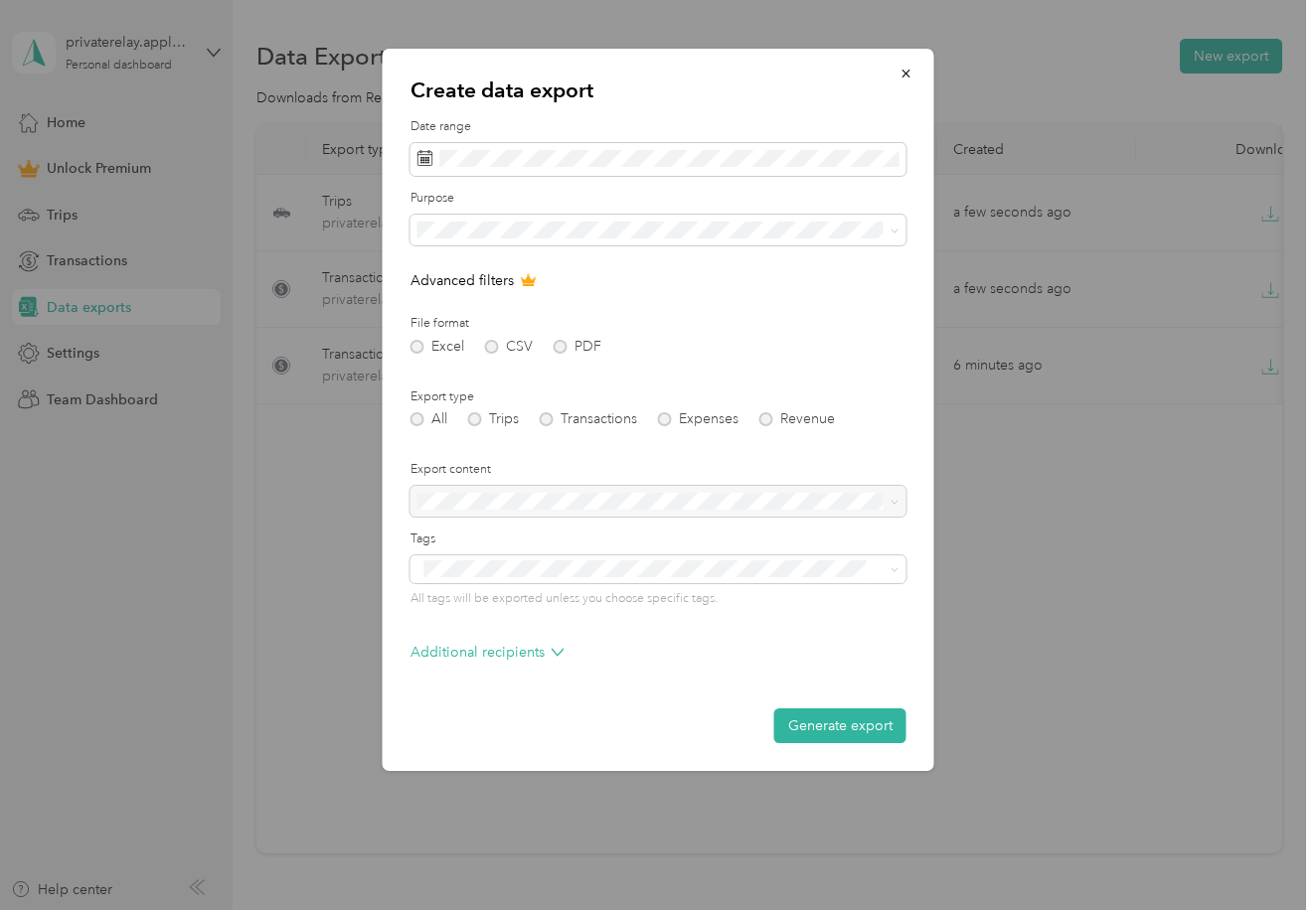 click on "All Trips Transactions Expenses Revenue" at bounding box center [658, 419] 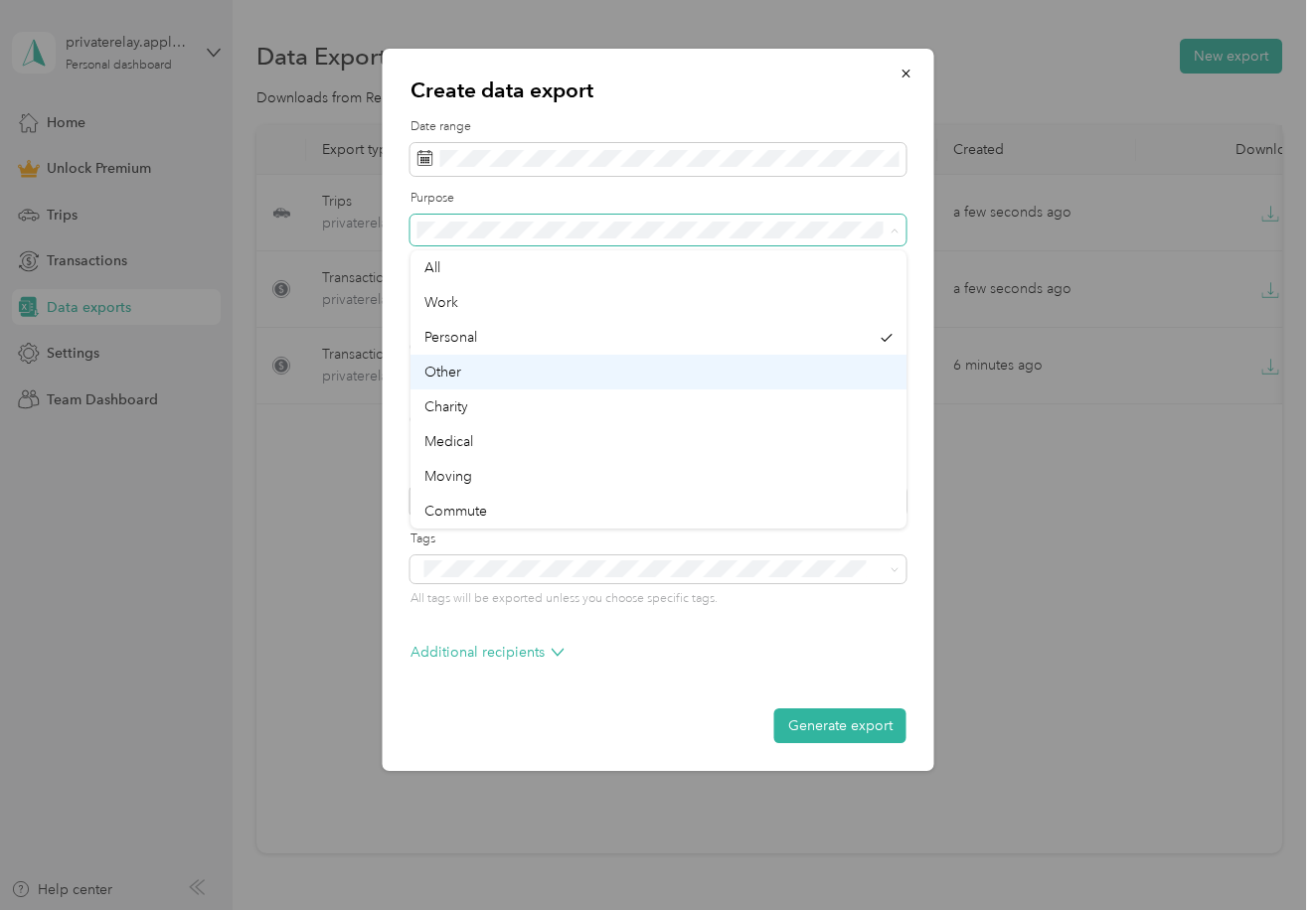 scroll, scrollTop: 0, scrollLeft: 0, axis: both 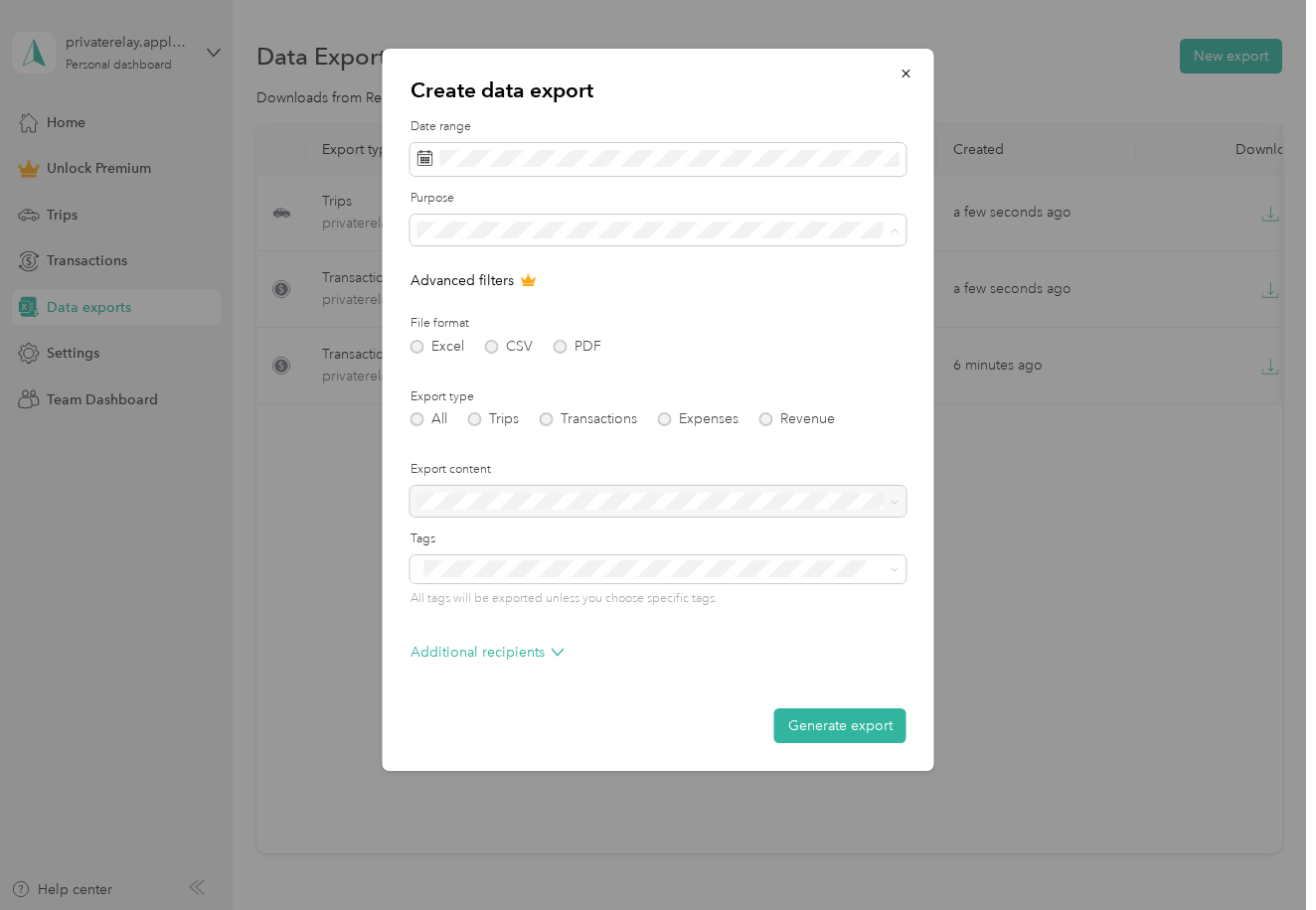 drag, startPoint x: 452, startPoint y: 330, endPoint x: 465, endPoint y: 331, distance: 13.038405 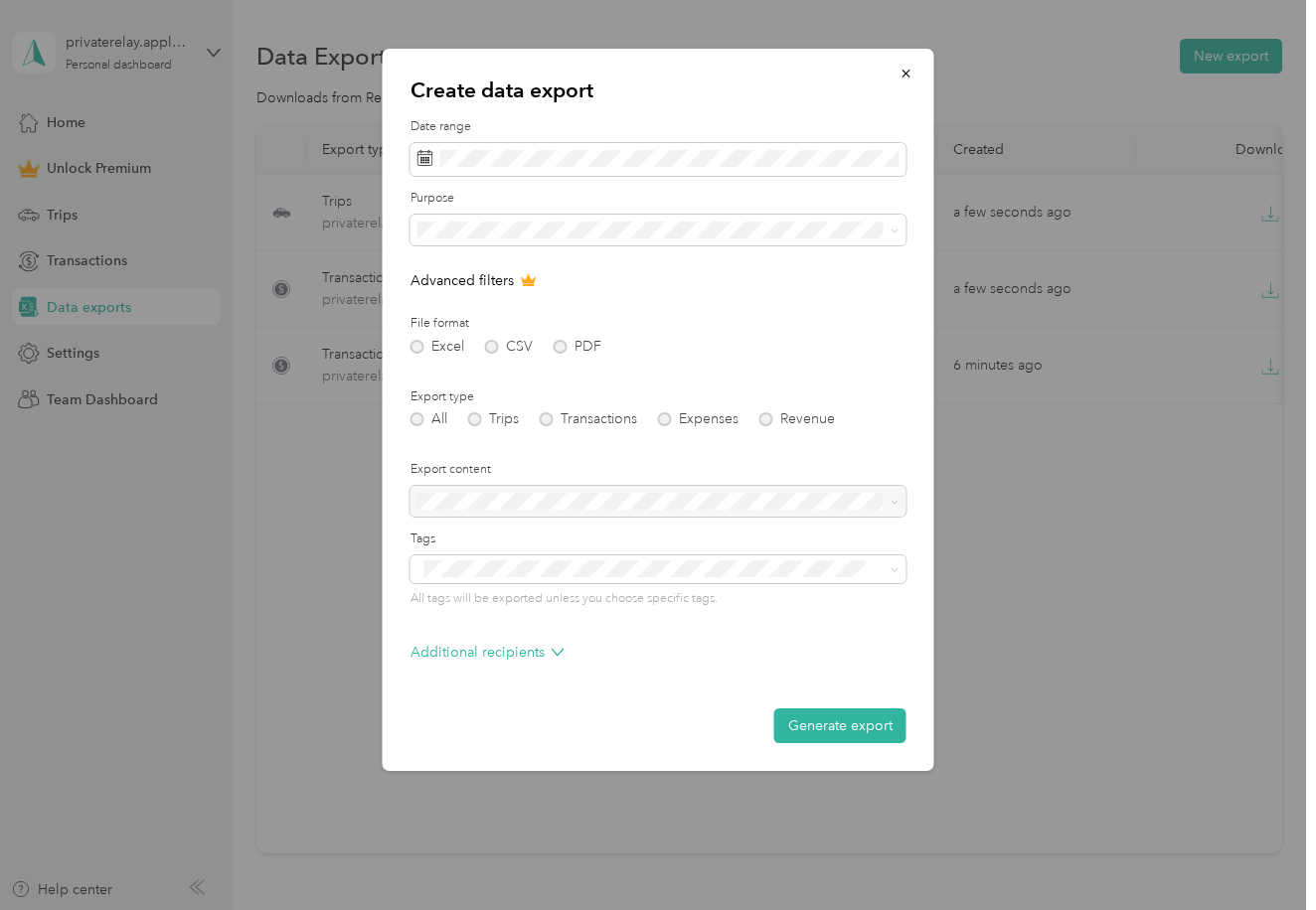 click on "File format   Excel CSV PDF" at bounding box center [658, 334] 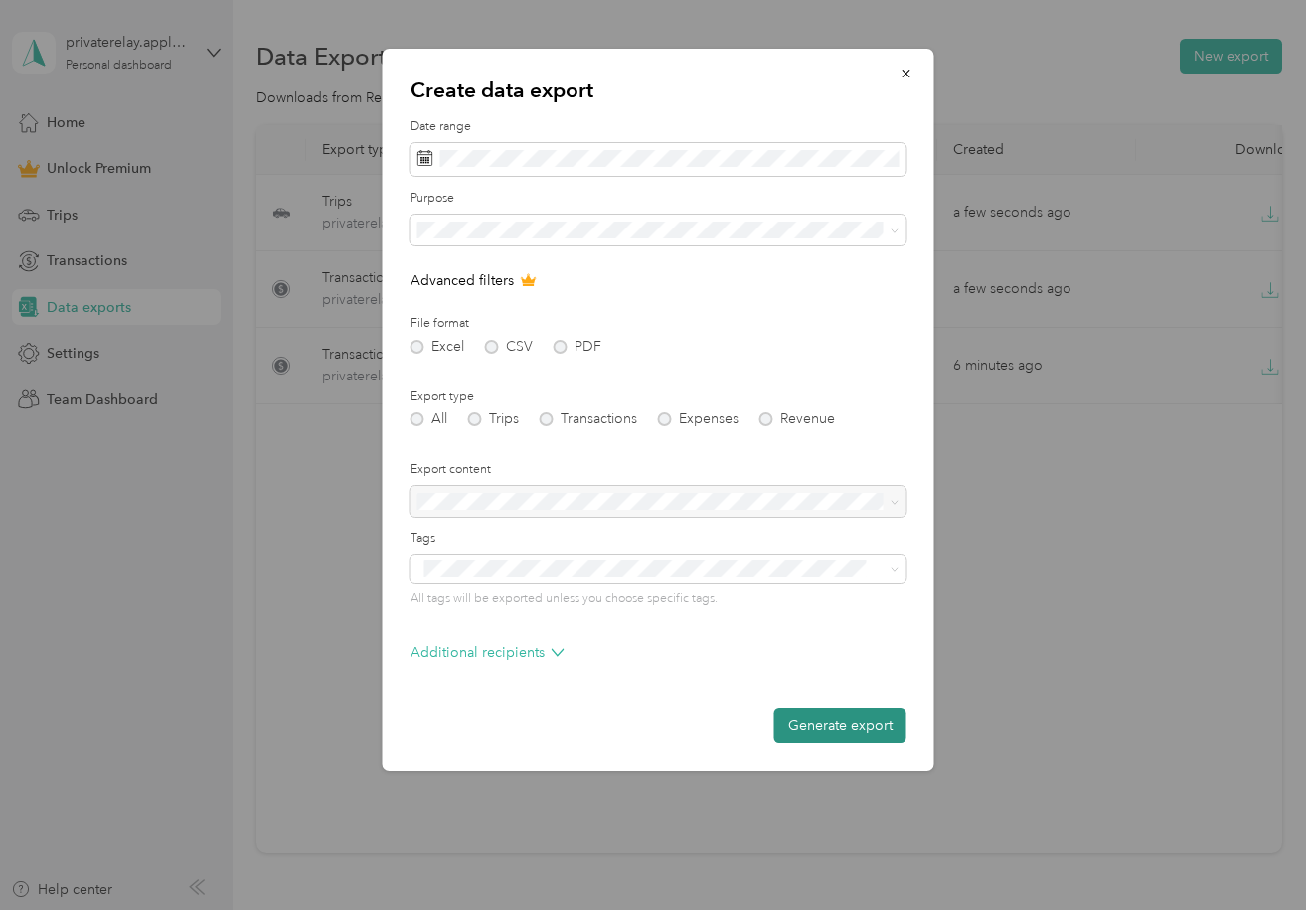 click on "Generate export" at bounding box center (840, 725) 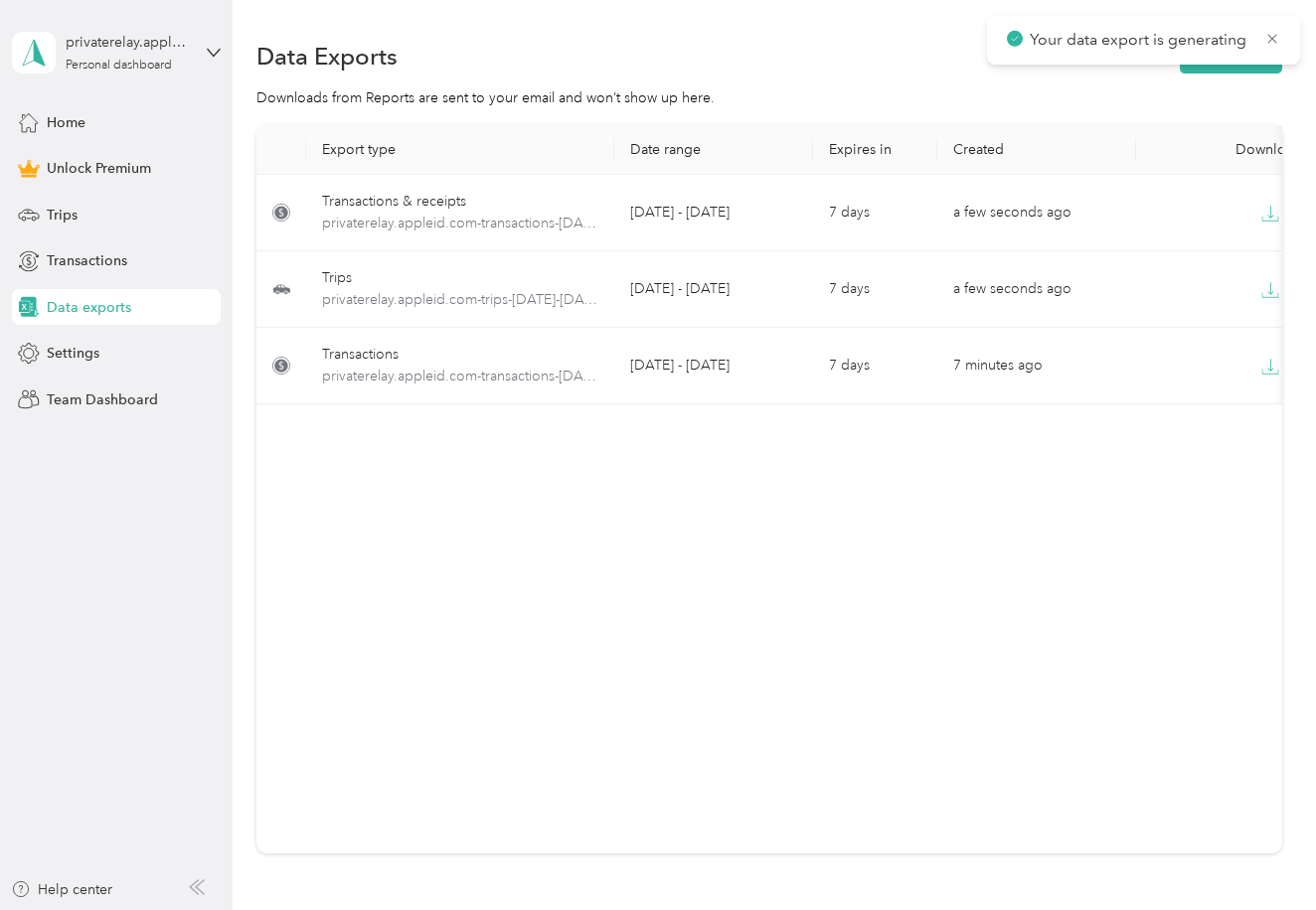 scroll, scrollTop: 0, scrollLeft: 1, axis: horizontal 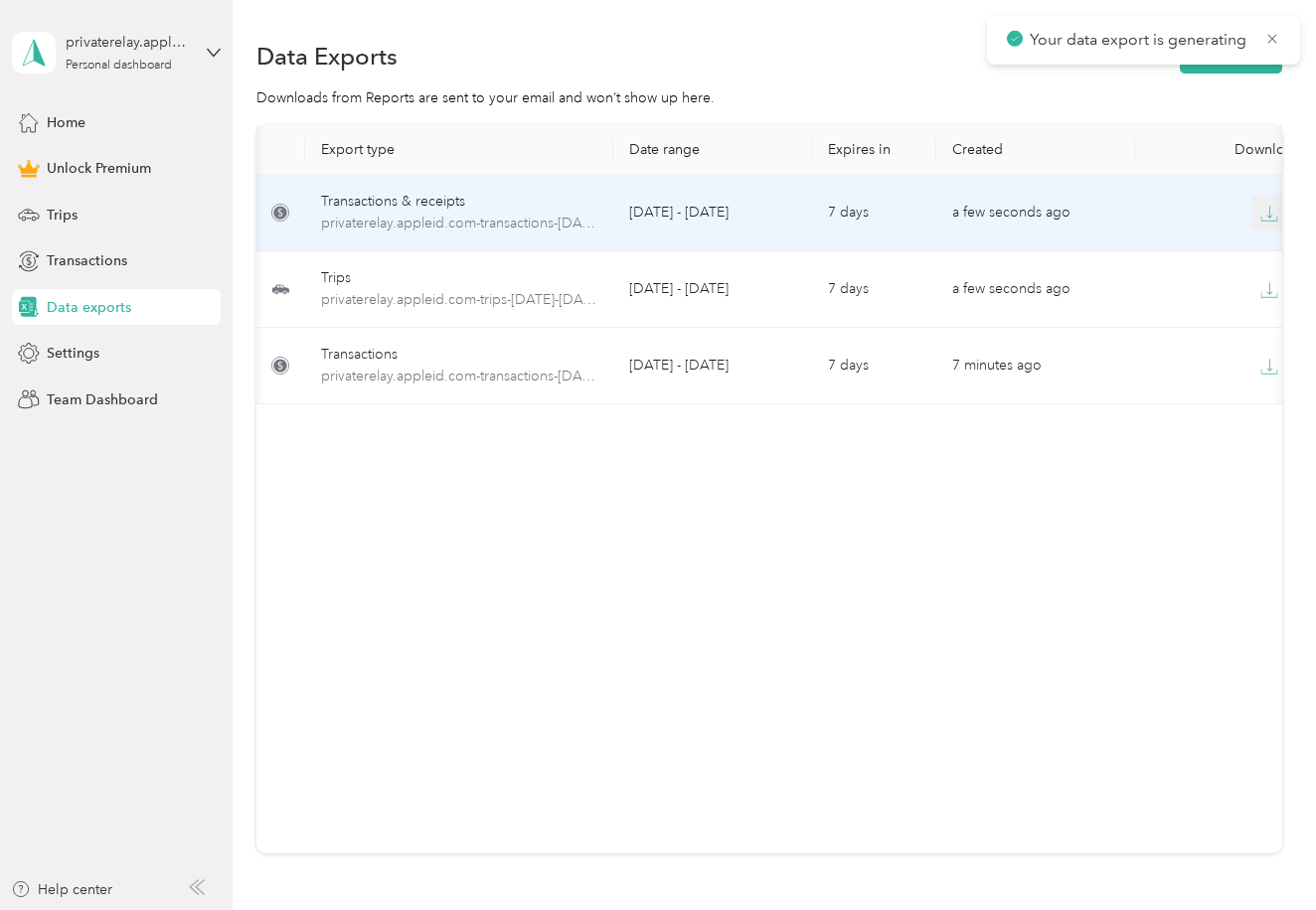 click 